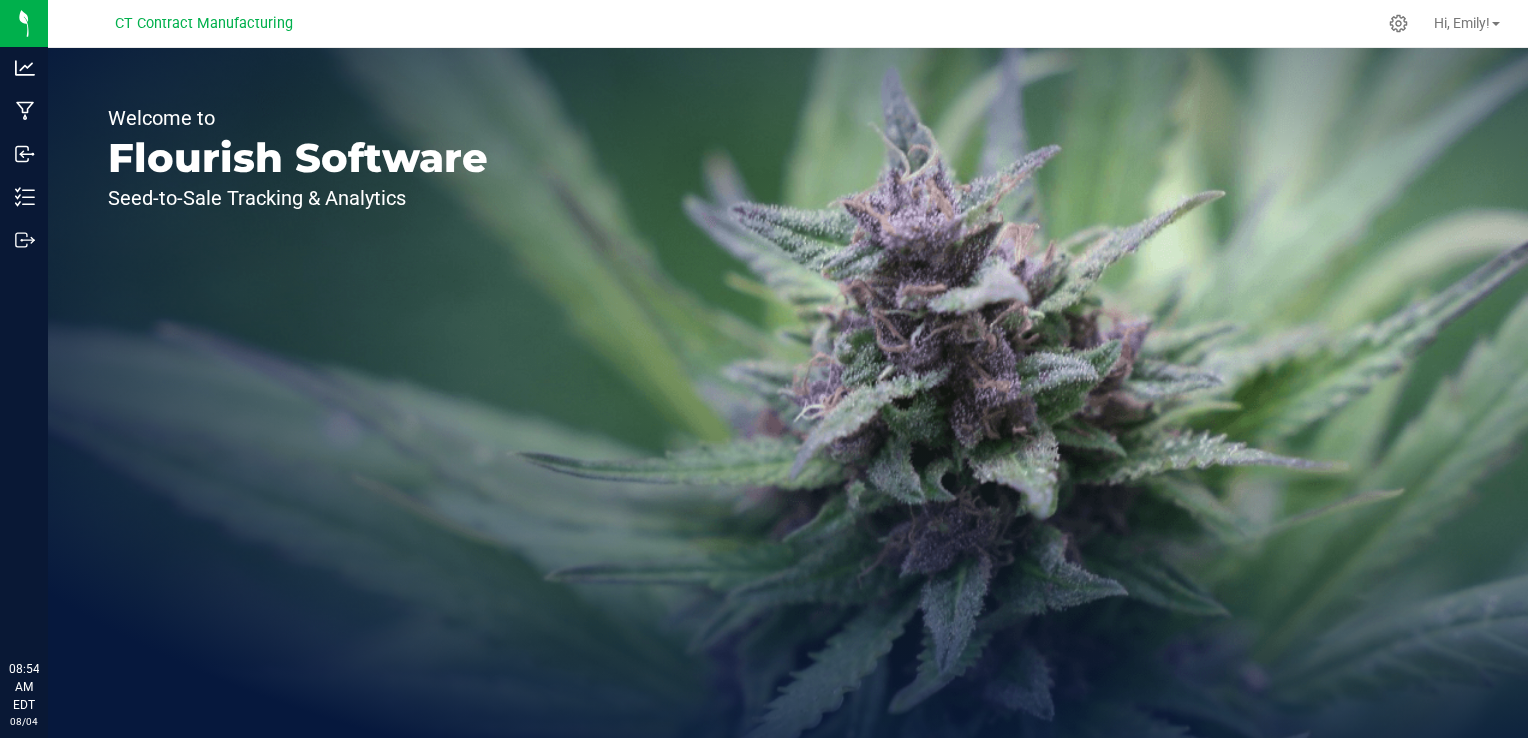 scroll, scrollTop: 0, scrollLeft: 0, axis: both 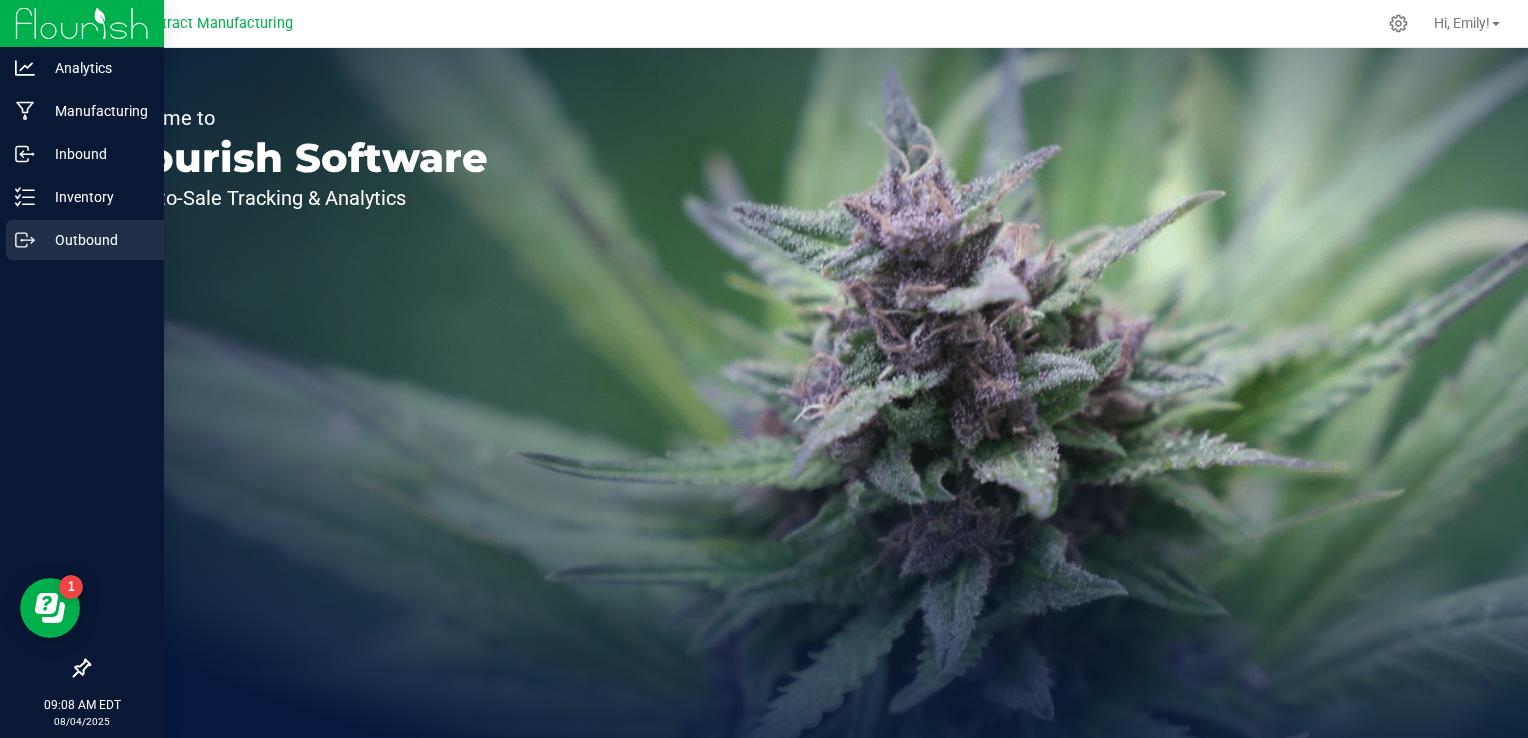 click on "Outbound" at bounding box center [95, 240] 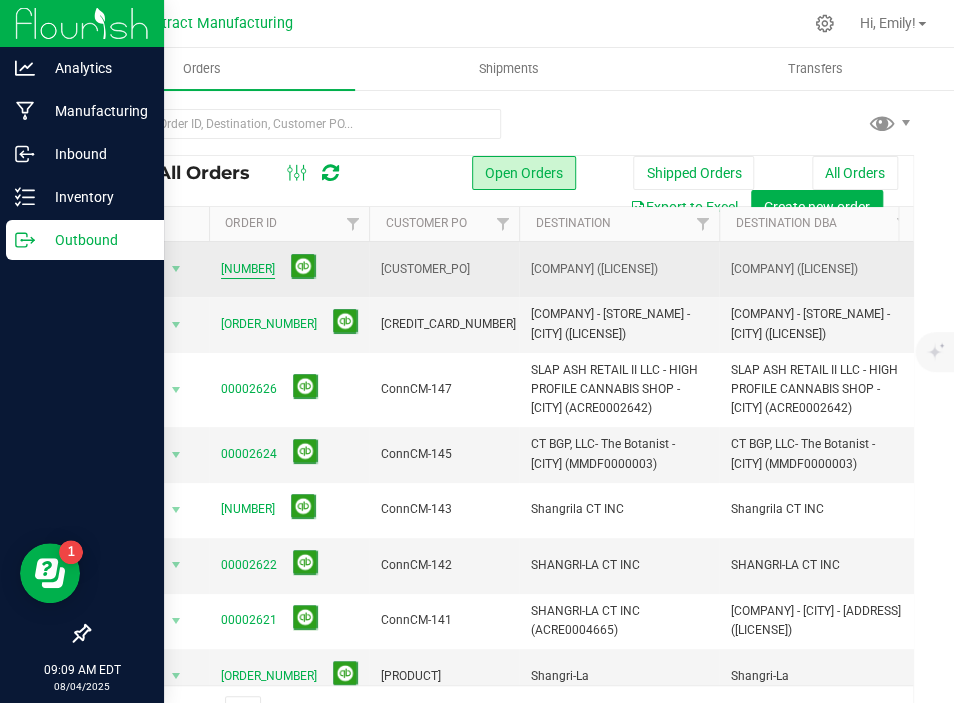 click on "00002629" at bounding box center (248, 269) 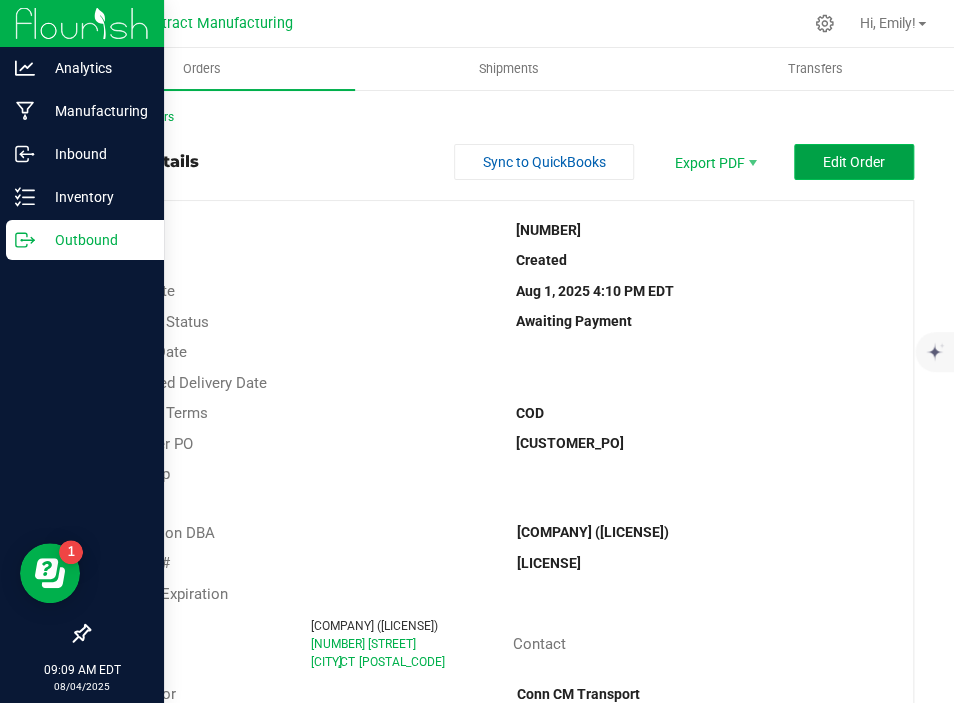 click on "Edit Order" at bounding box center [854, 162] 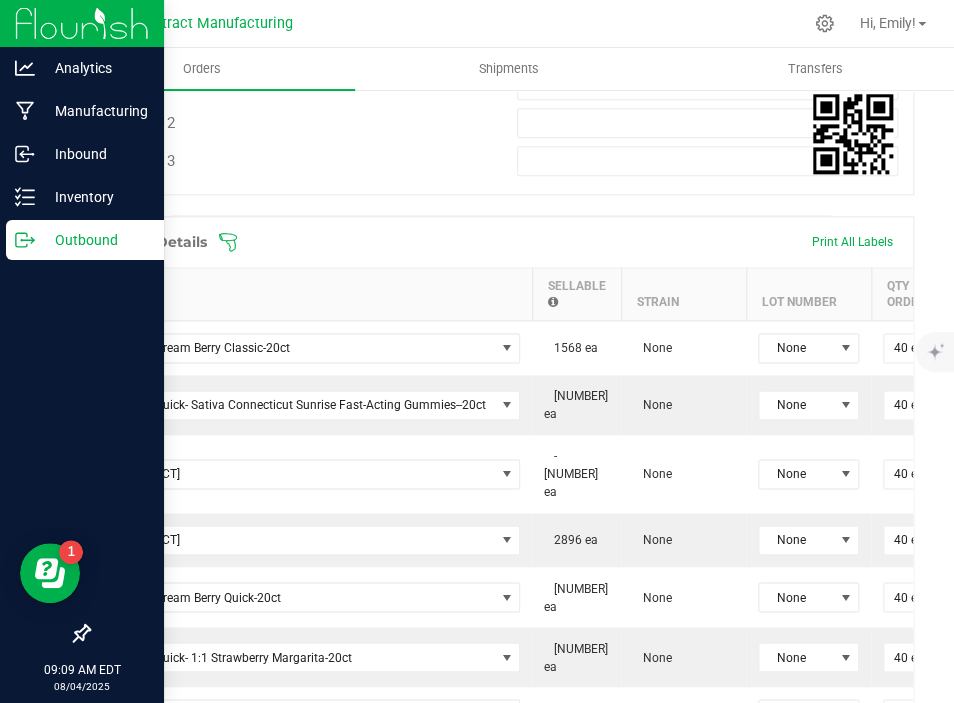 scroll, scrollTop: 700, scrollLeft: 0, axis: vertical 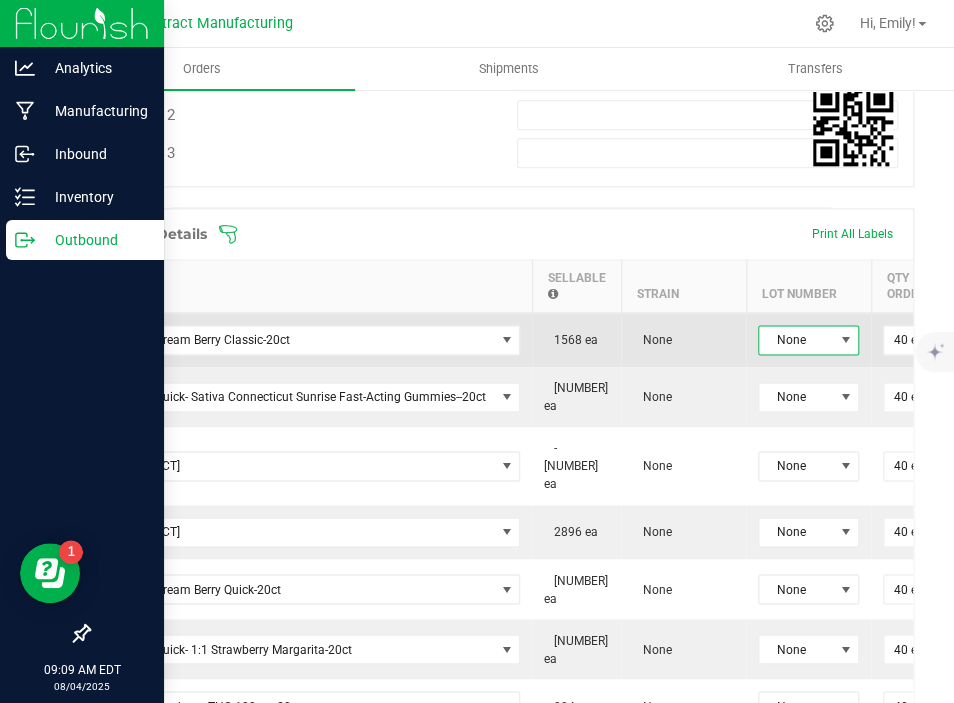 click on "None" at bounding box center [796, 340] 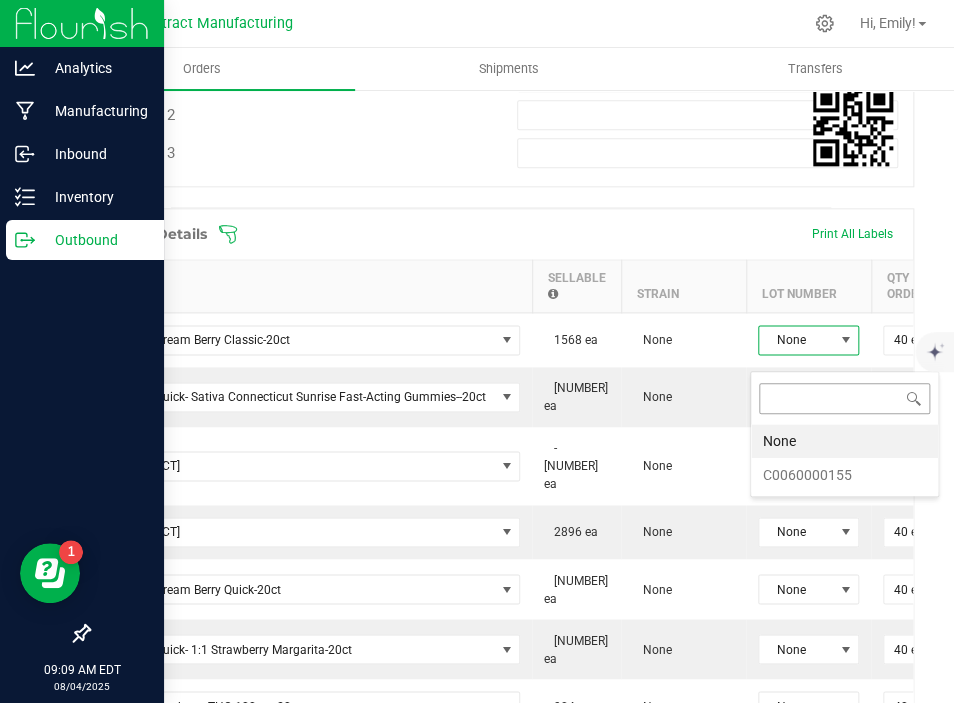 scroll, scrollTop: 99970, scrollLeft: 99899, axis: both 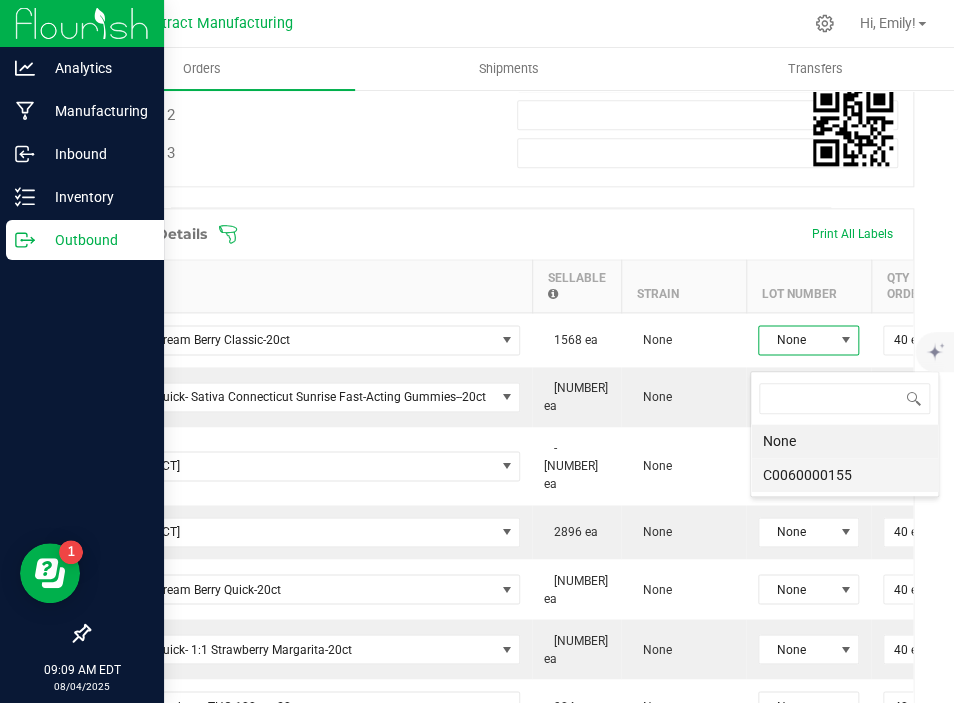 click on "C0060000155" at bounding box center [844, 475] 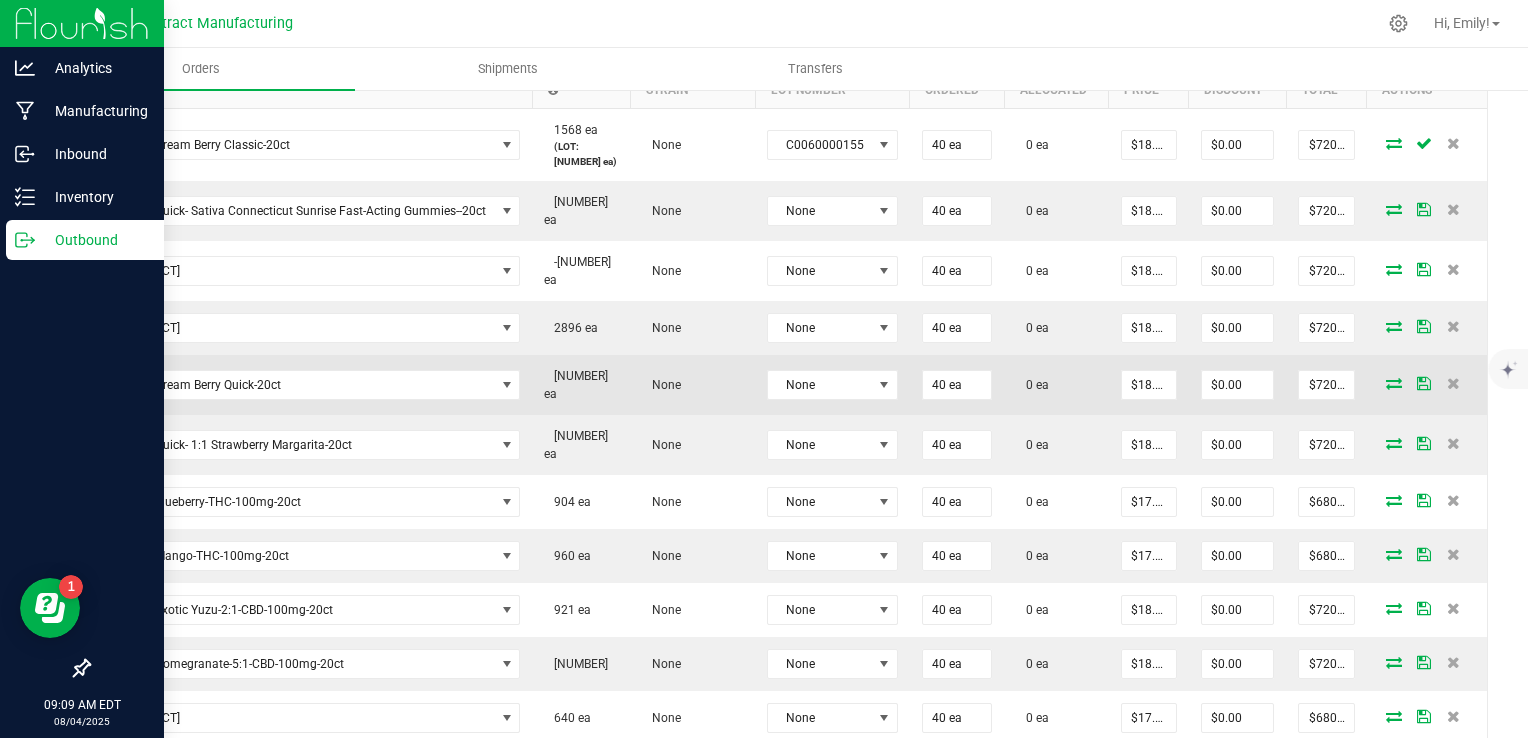 scroll, scrollTop: 507, scrollLeft: 0, axis: vertical 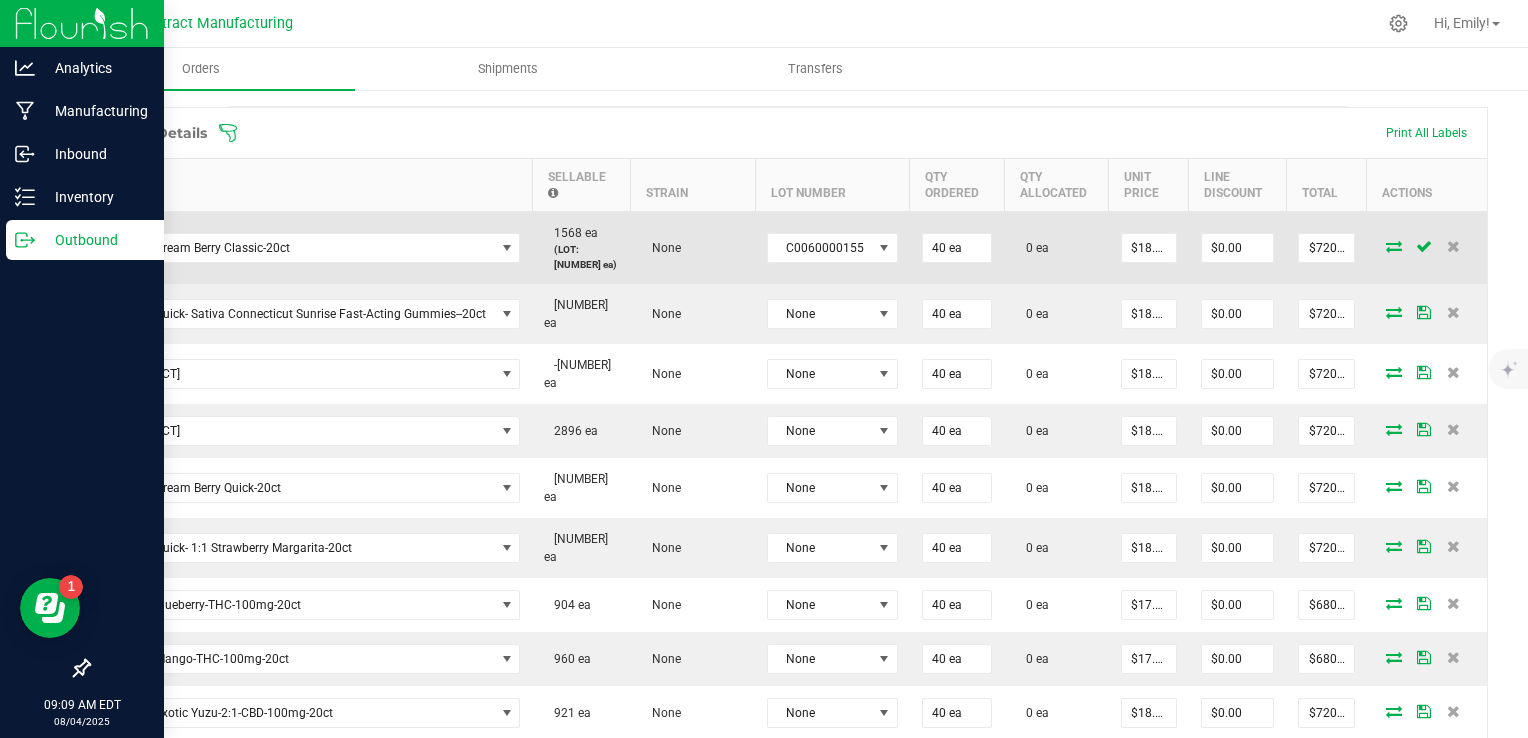 click at bounding box center (1394, 246) 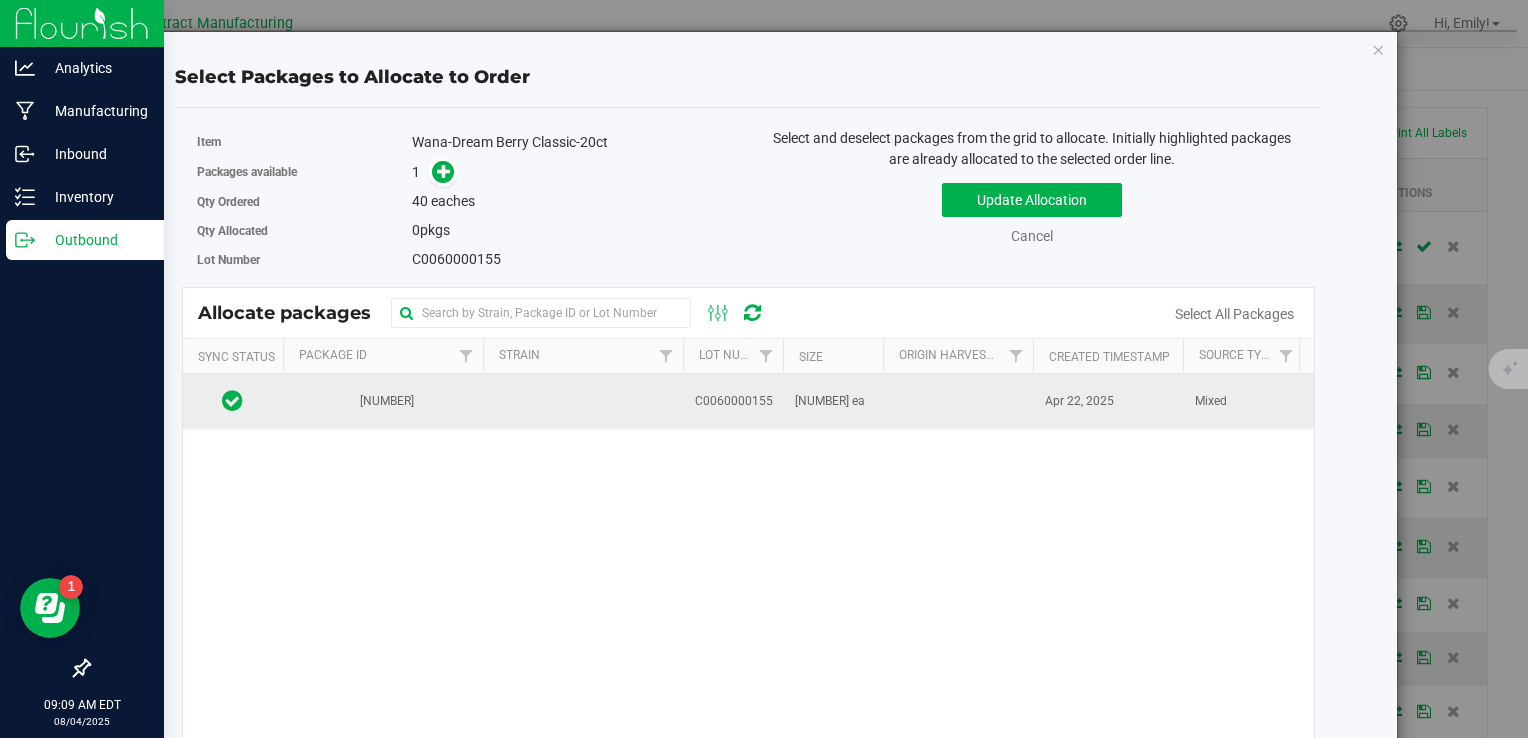 click at bounding box center (583, 401) 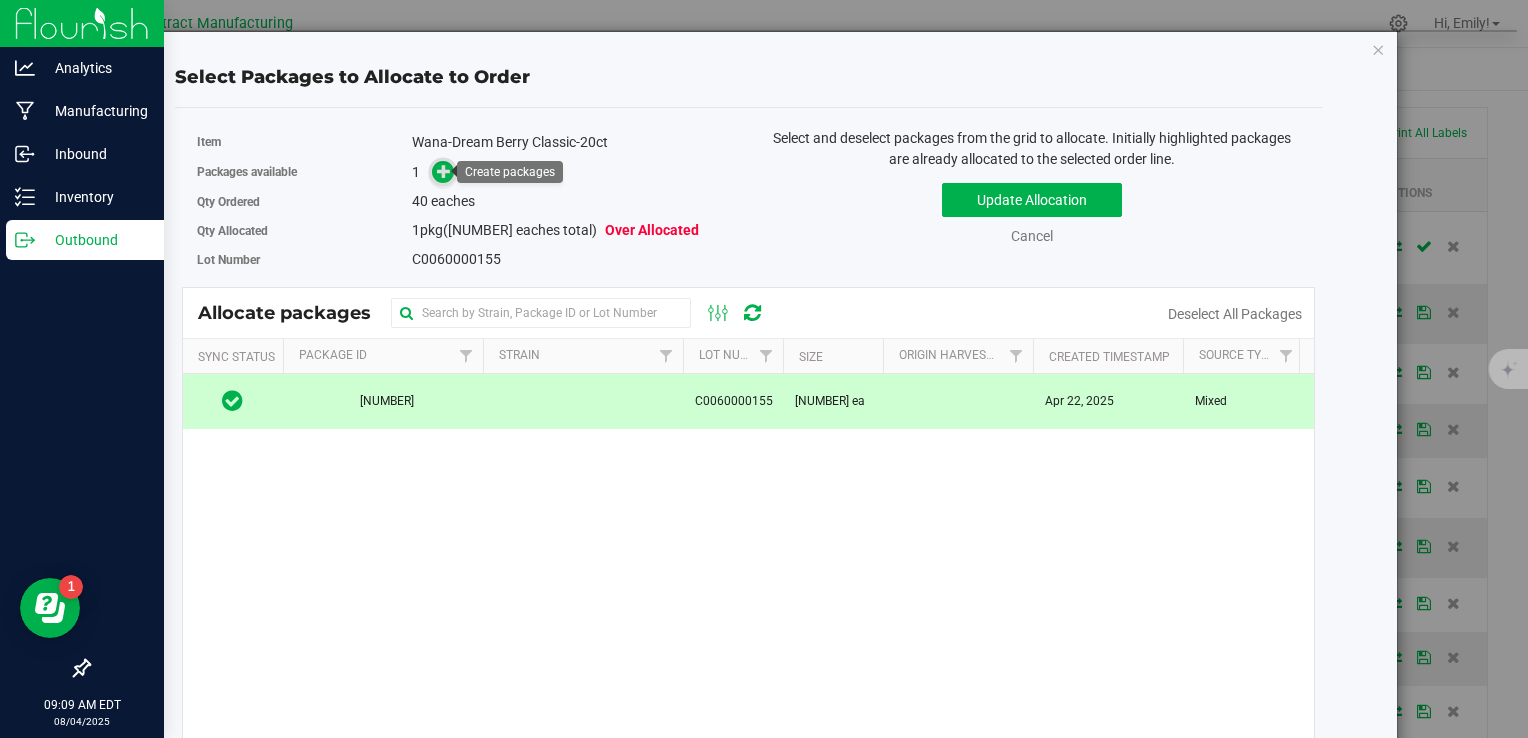 click at bounding box center [444, 170] 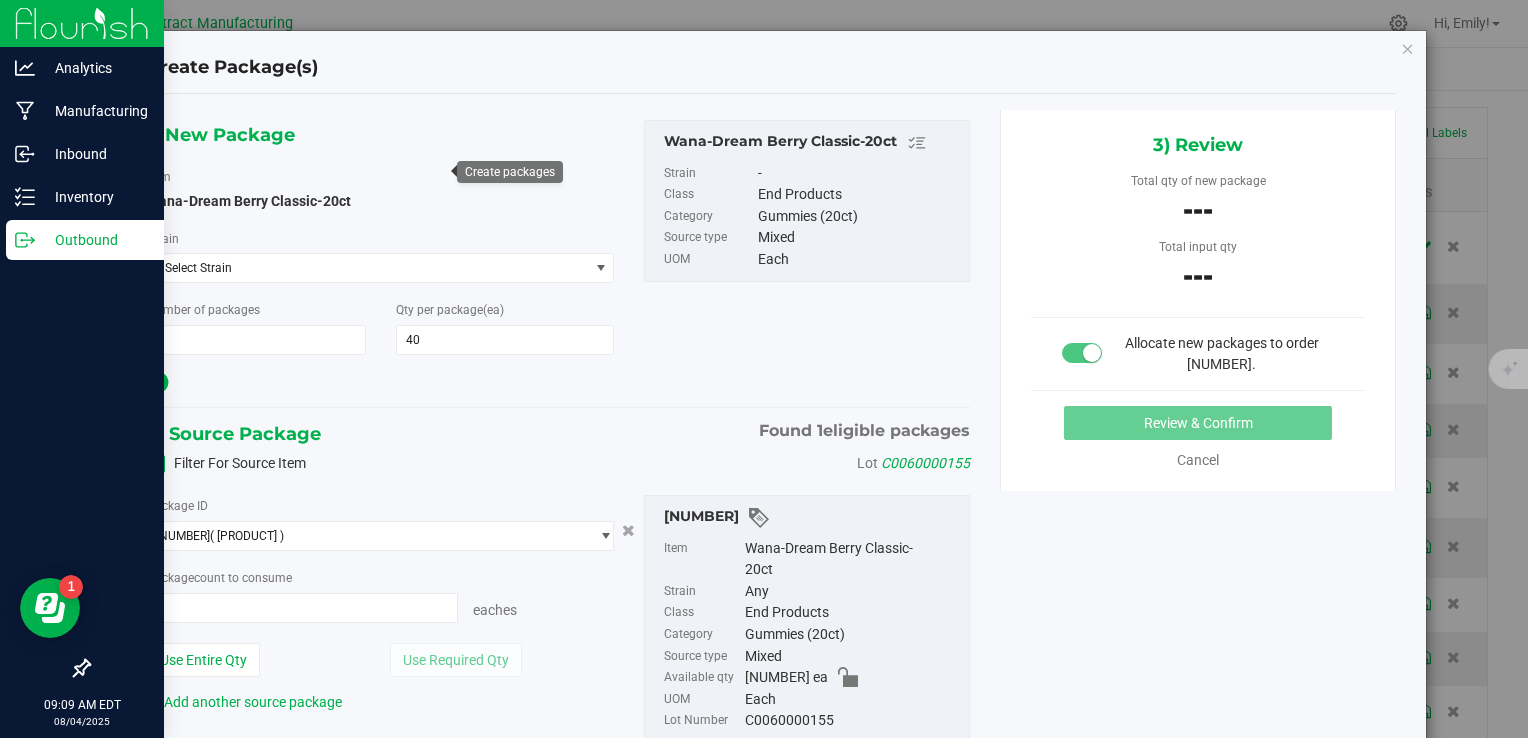 type on "0 ea" 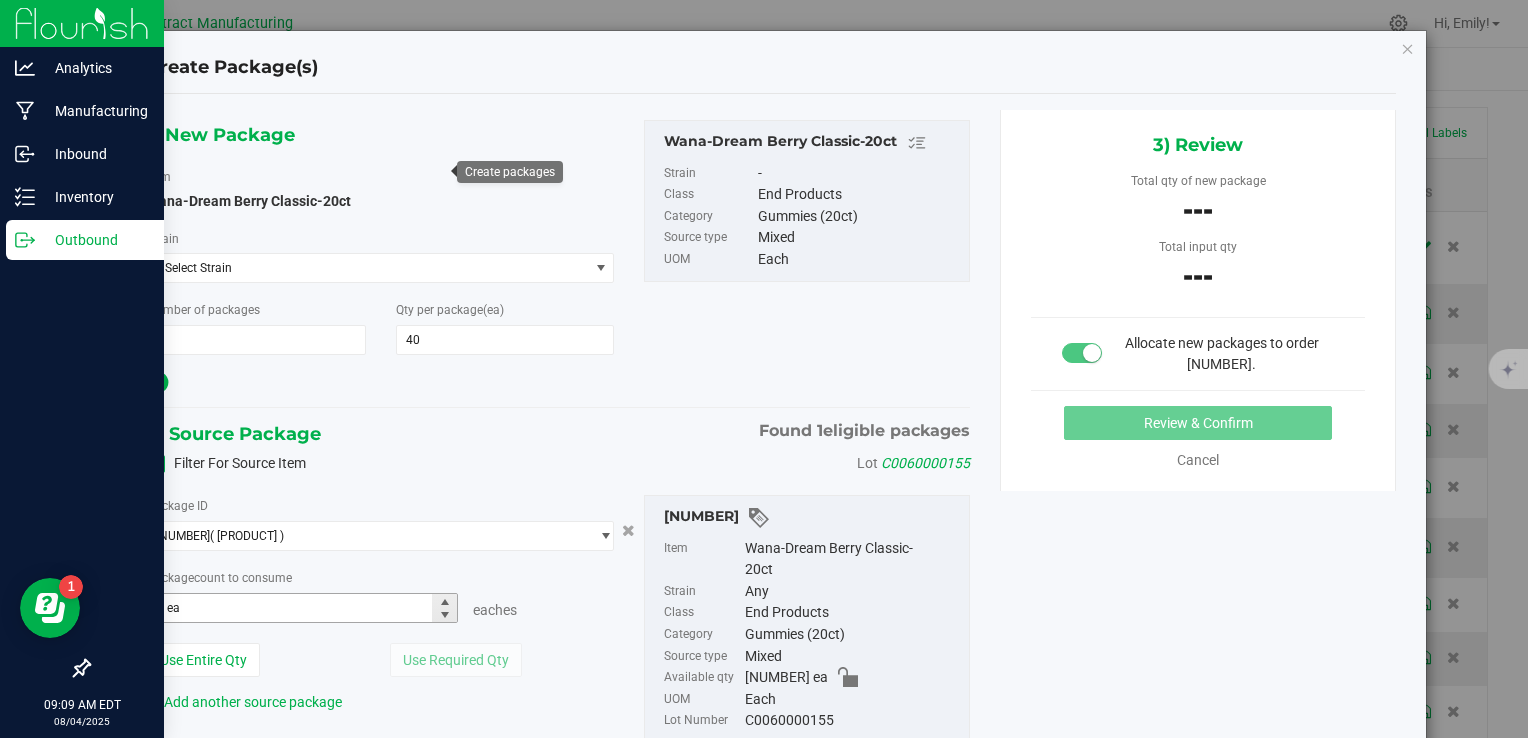 click on "0 ea 0" at bounding box center (303, 608) 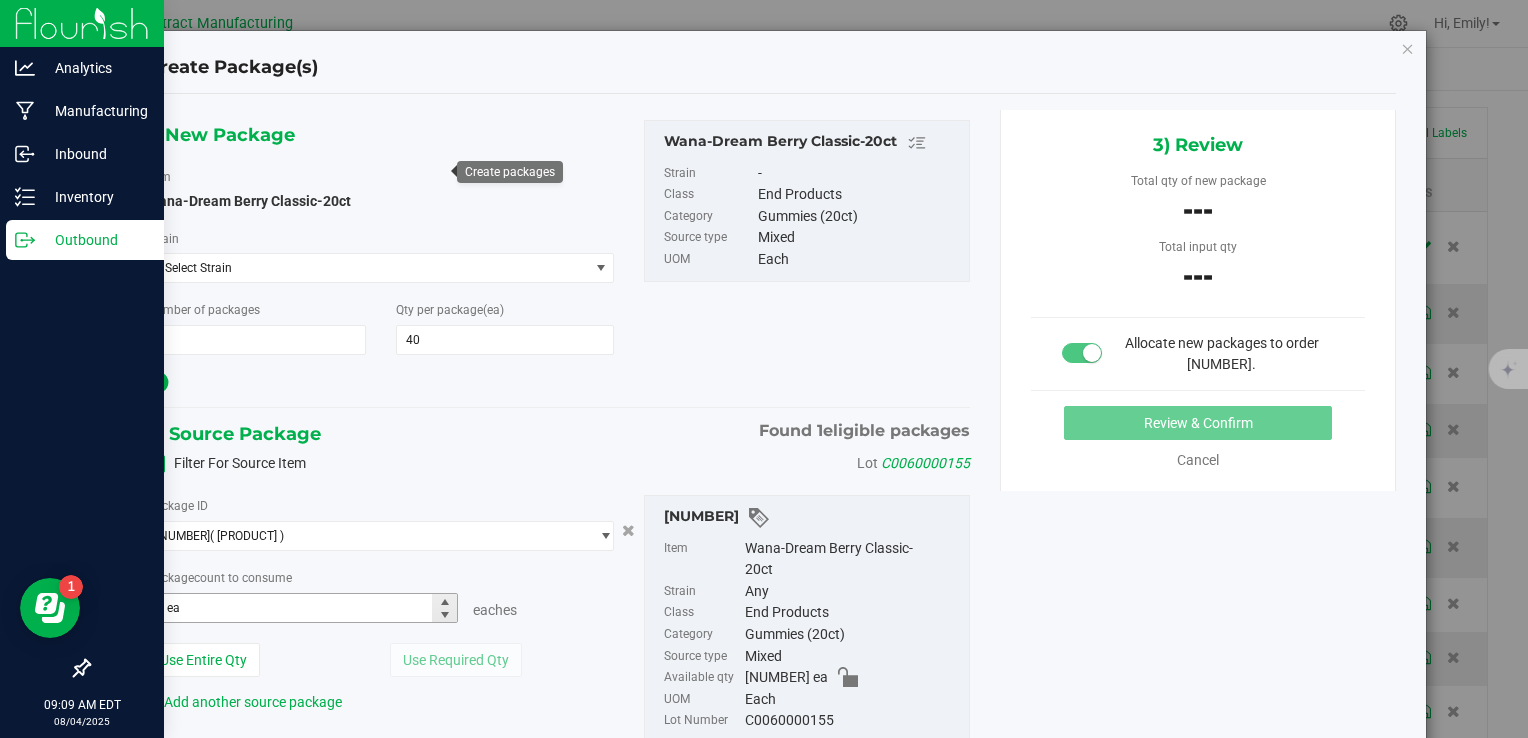 type 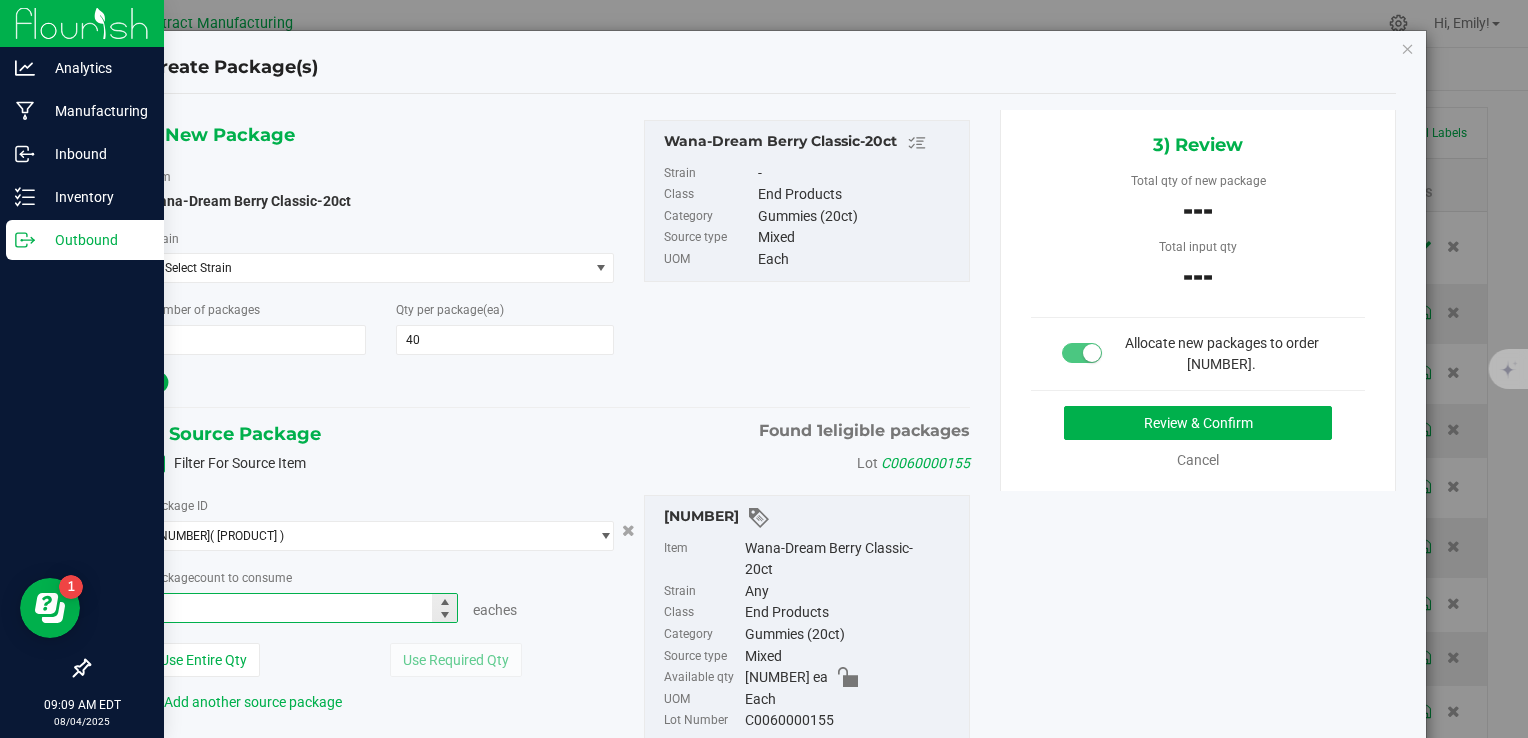 type on "40" 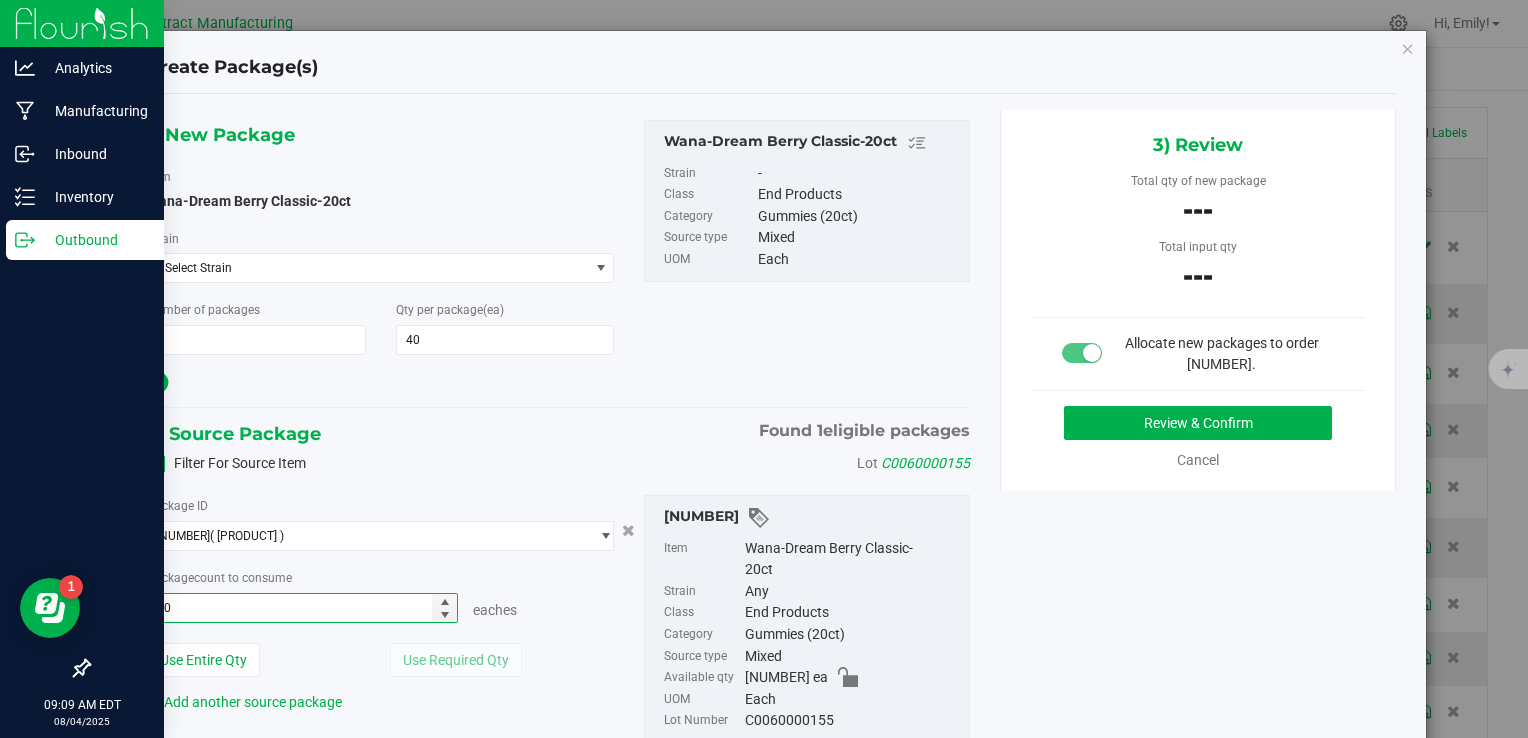 click on "1) New Package
Item
Wana-Dream Berry Classic-20ct
Strain
Select Strain Select Strain None 2022 Dessert #43 2022 Gas #13 2022 Sweet #16 2023 Dessert #110 2023 Fruit #132 2023 Fruit #134 2023 Purple #101 2023 Savory #84 2023 Sour #92 Atomic Tangerine Boomer OG Brass Bonanza CBD Broad Spectrum CBD Isolate CBG Flower CBG Isolate CBN Isolate CBT Isolate Cloud 9 Couch Surfer Ewok GMO Cookies Georgia Pie Golden Hour Grandaddy Purple Hemp Crude Horchata Hybrid Blend Indica Blend Jai Alai Kush Mintz Laughing Buddha Limewire Mixed OG Kush Pluto" at bounding box center (558, 447) 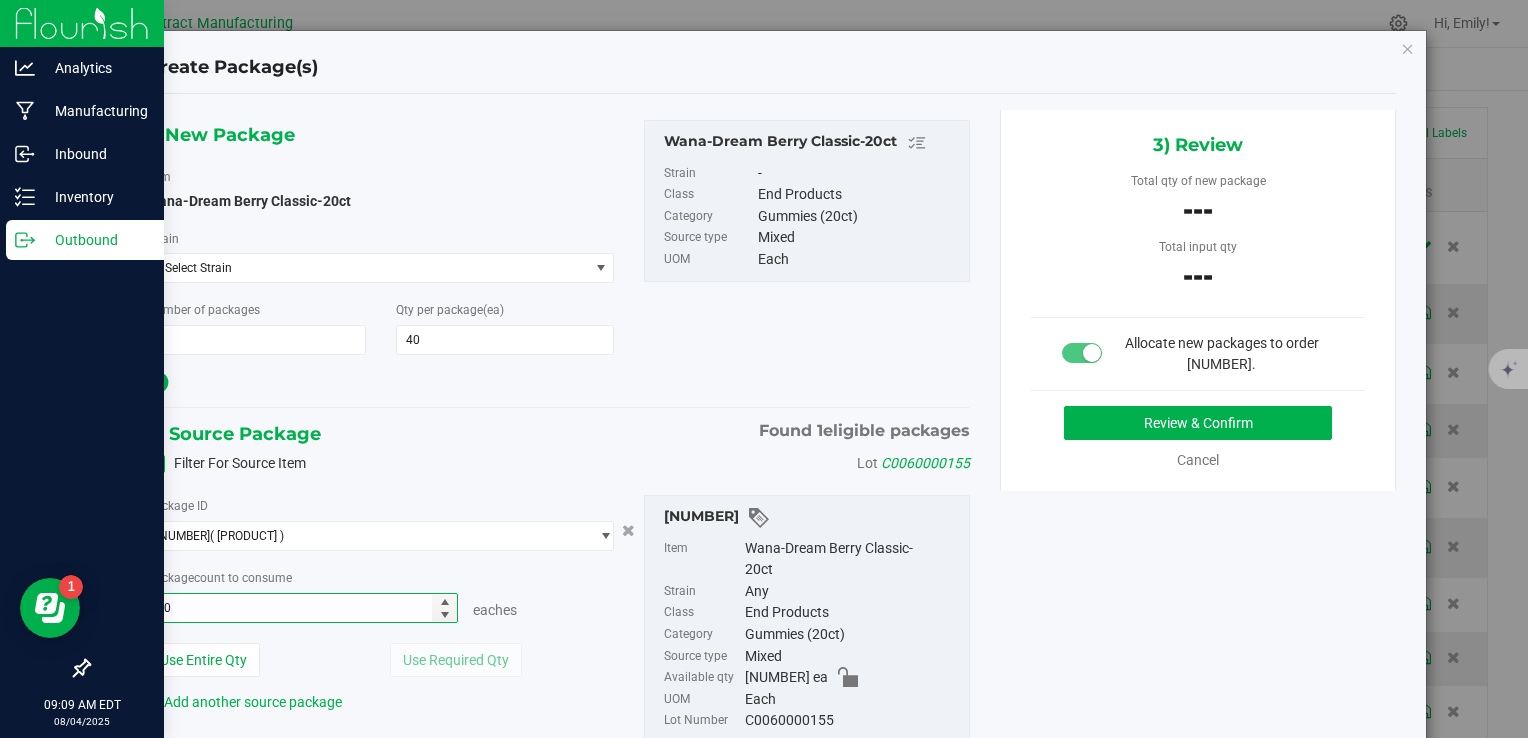 type on "40 ea" 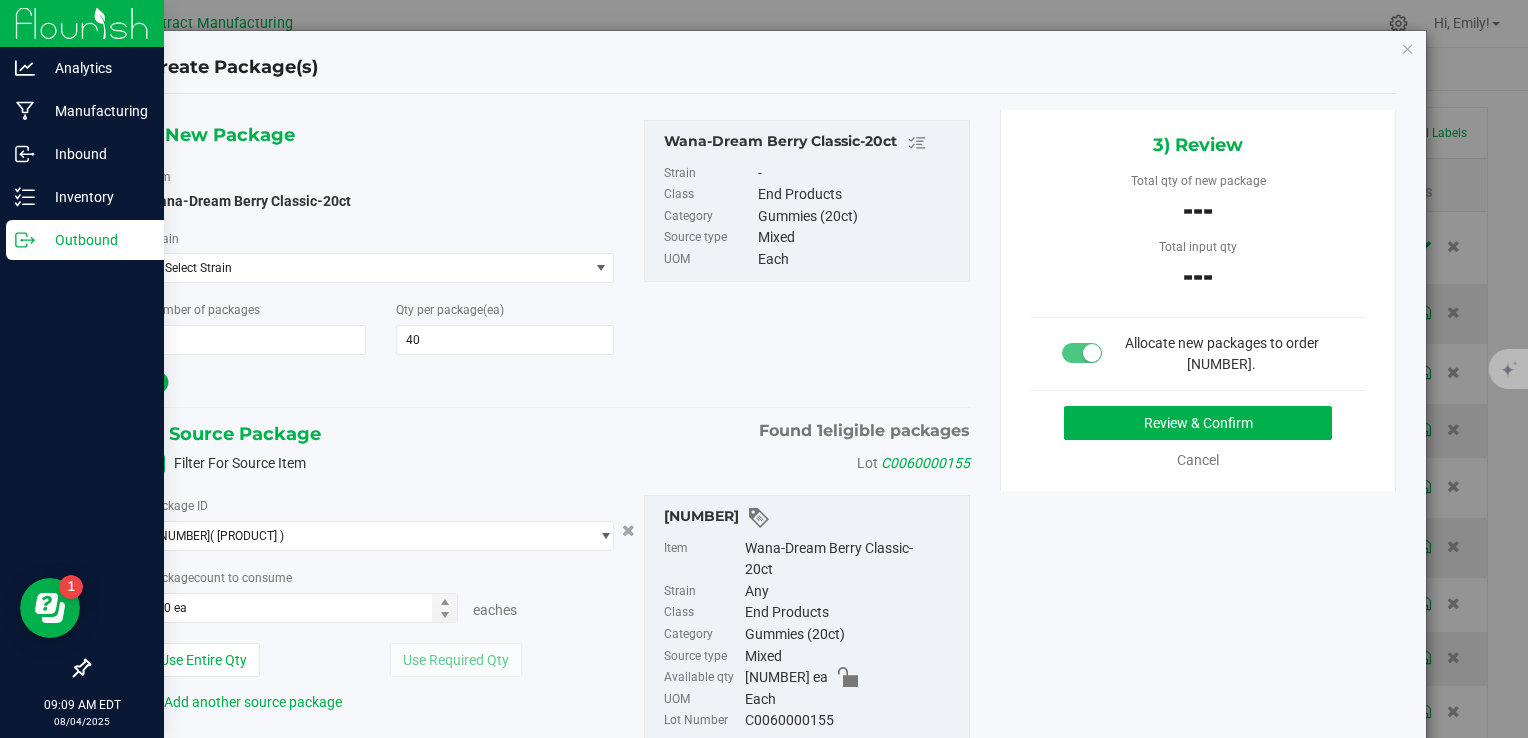 click on "Review & Confirm
Cancel" at bounding box center [1198, 438] 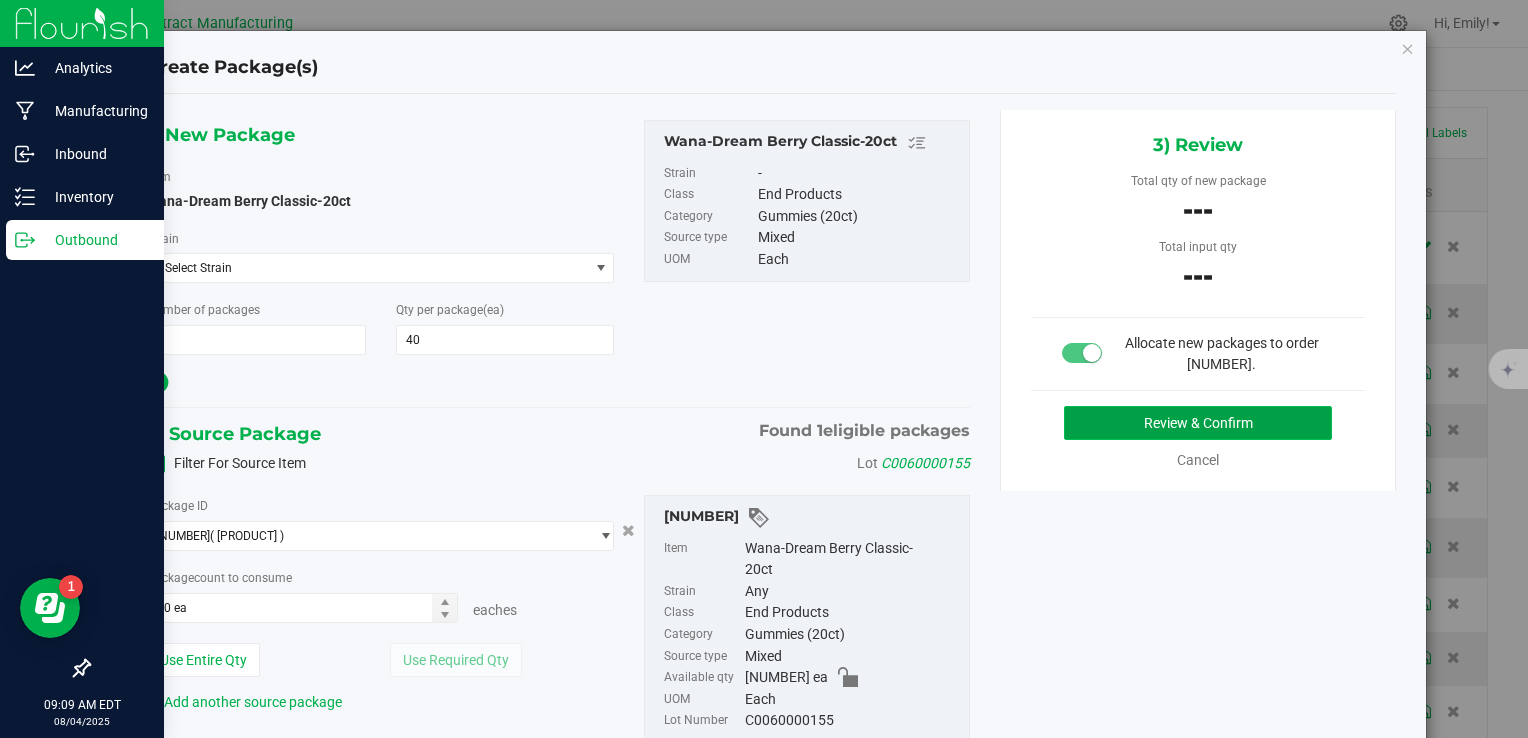click on "Review & Confirm" at bounding box center [1198, 423] 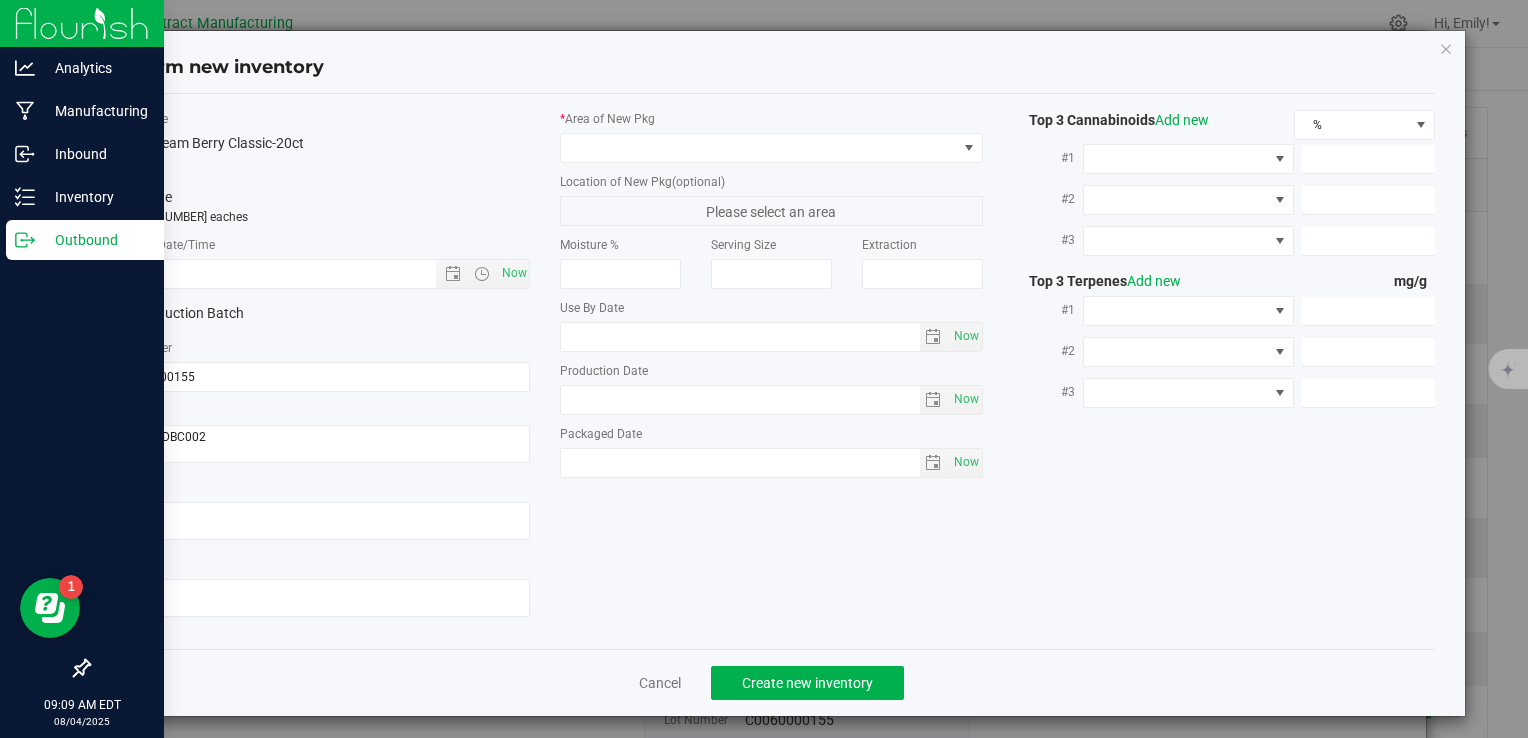 click on "Item Name
Wana-Dream Berry Classic-20ct
Total Qty
1 package  totaling 40 eaches
*
Created Date/Time
Now
Production Batch
Lot Number
C0060000155
Ref Field 1" at bounding box center (319, 371) 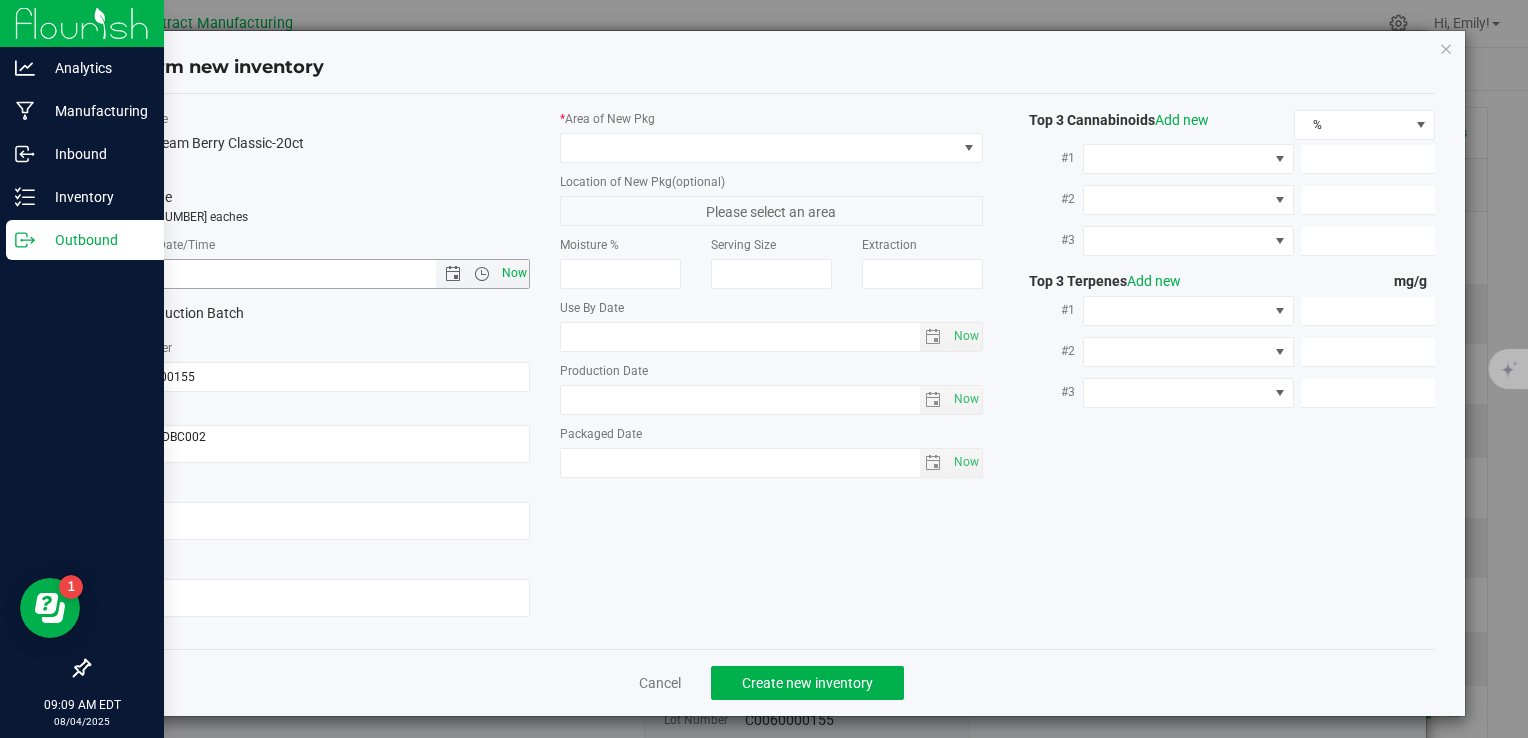 click on "Now" at bounding box center [514, 273] 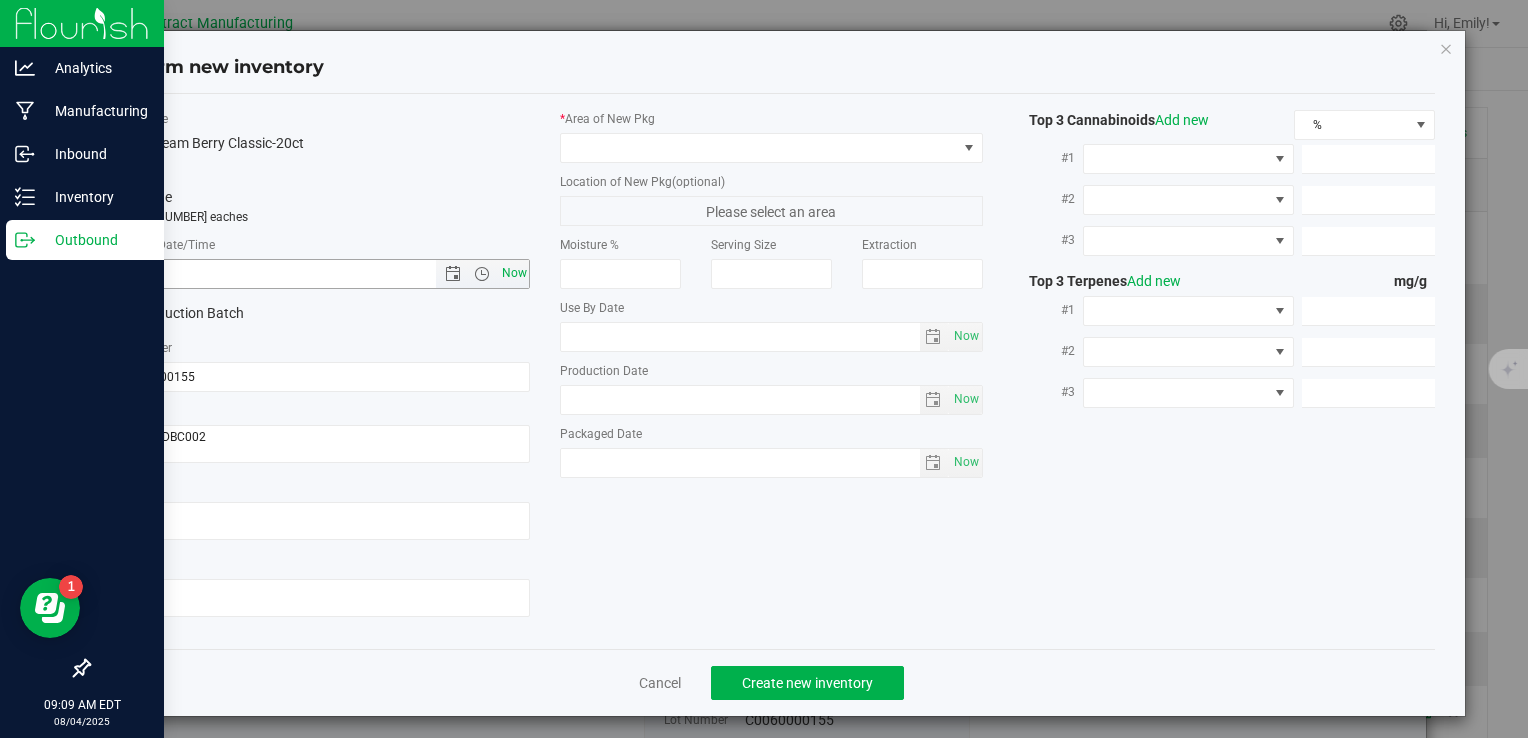 type on "8/4/2025 9:09 AM" 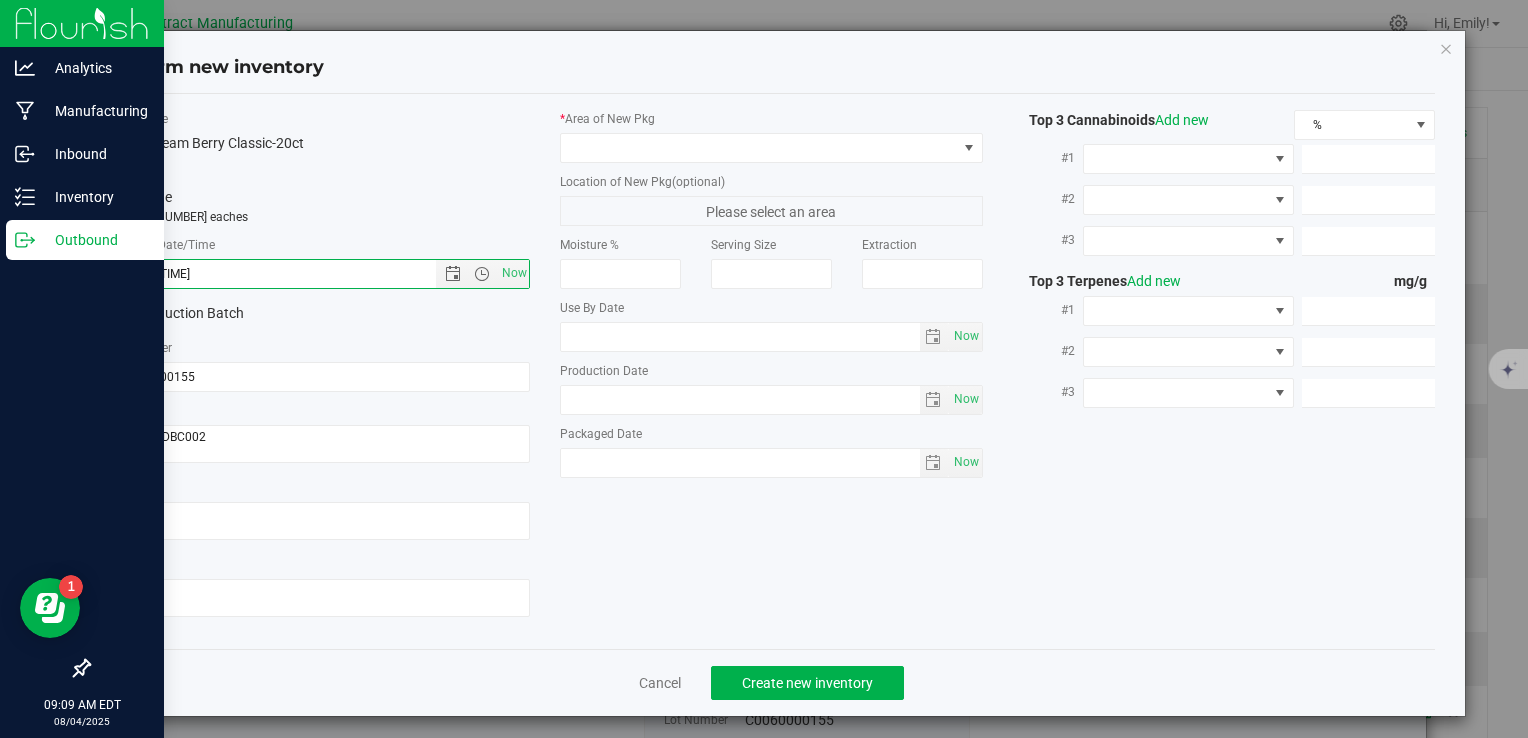 click on "*
Area of New Pkg" at bounding box center (771, 136) 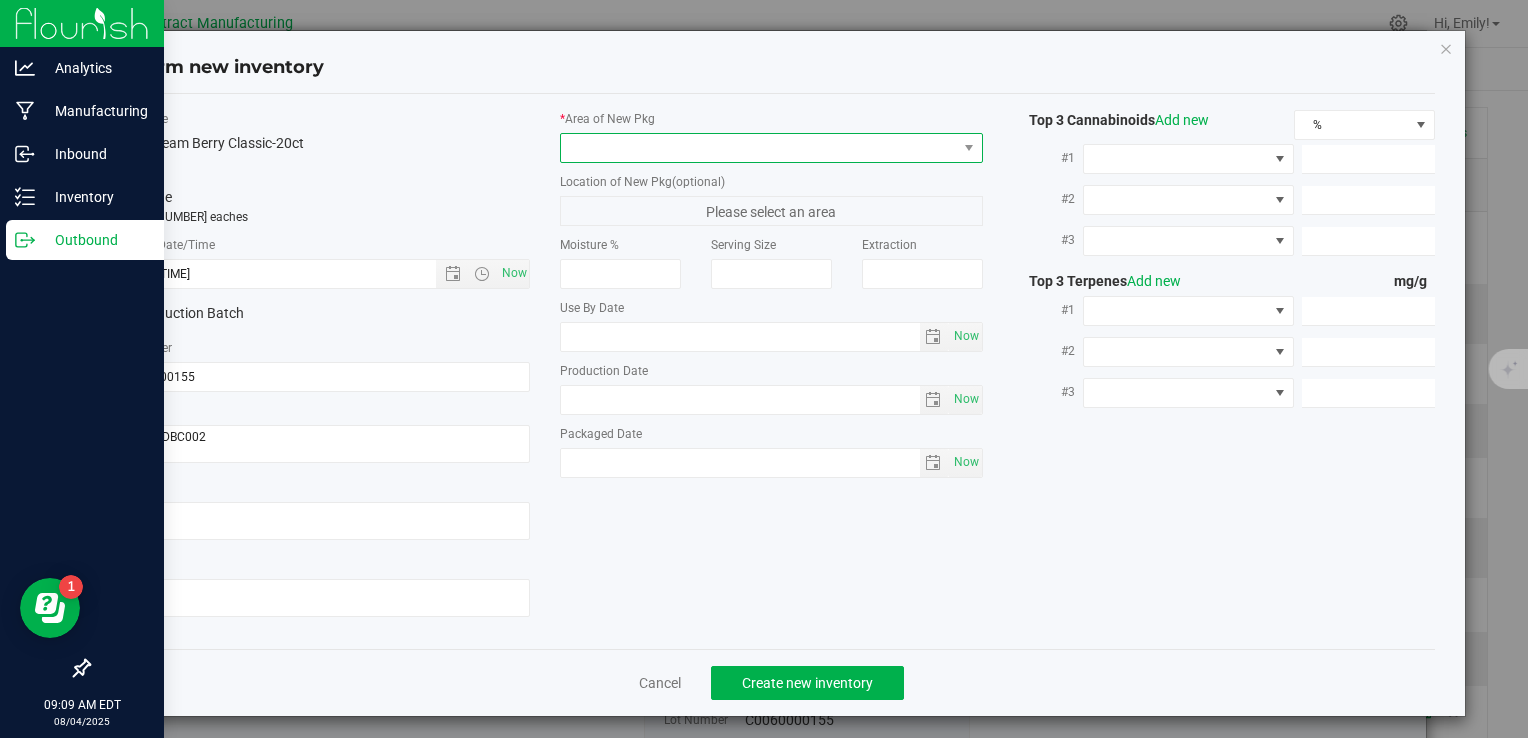 click at bounding box center [758, 148] 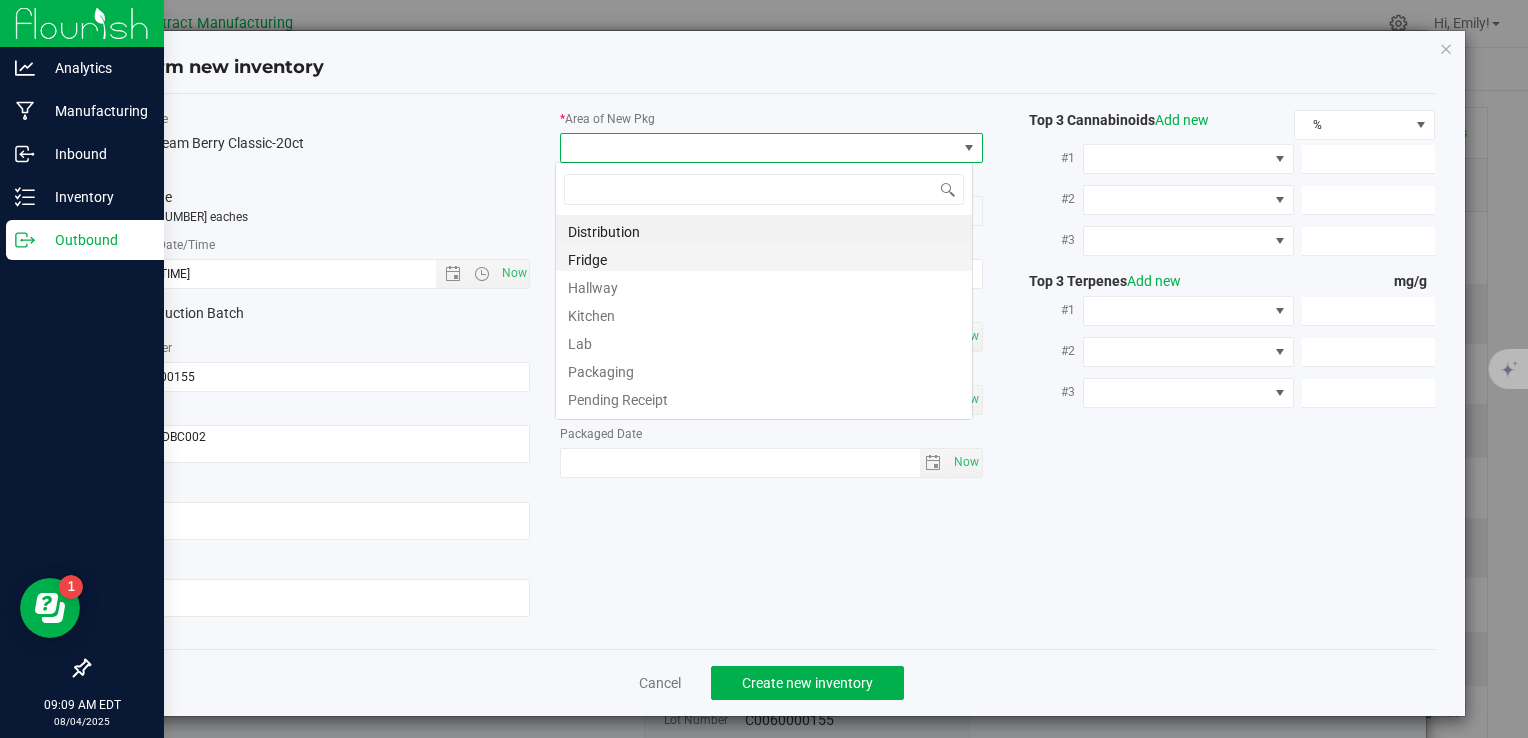scroll, scrollTop: 99970, scrollLeft: 99582, axis: both 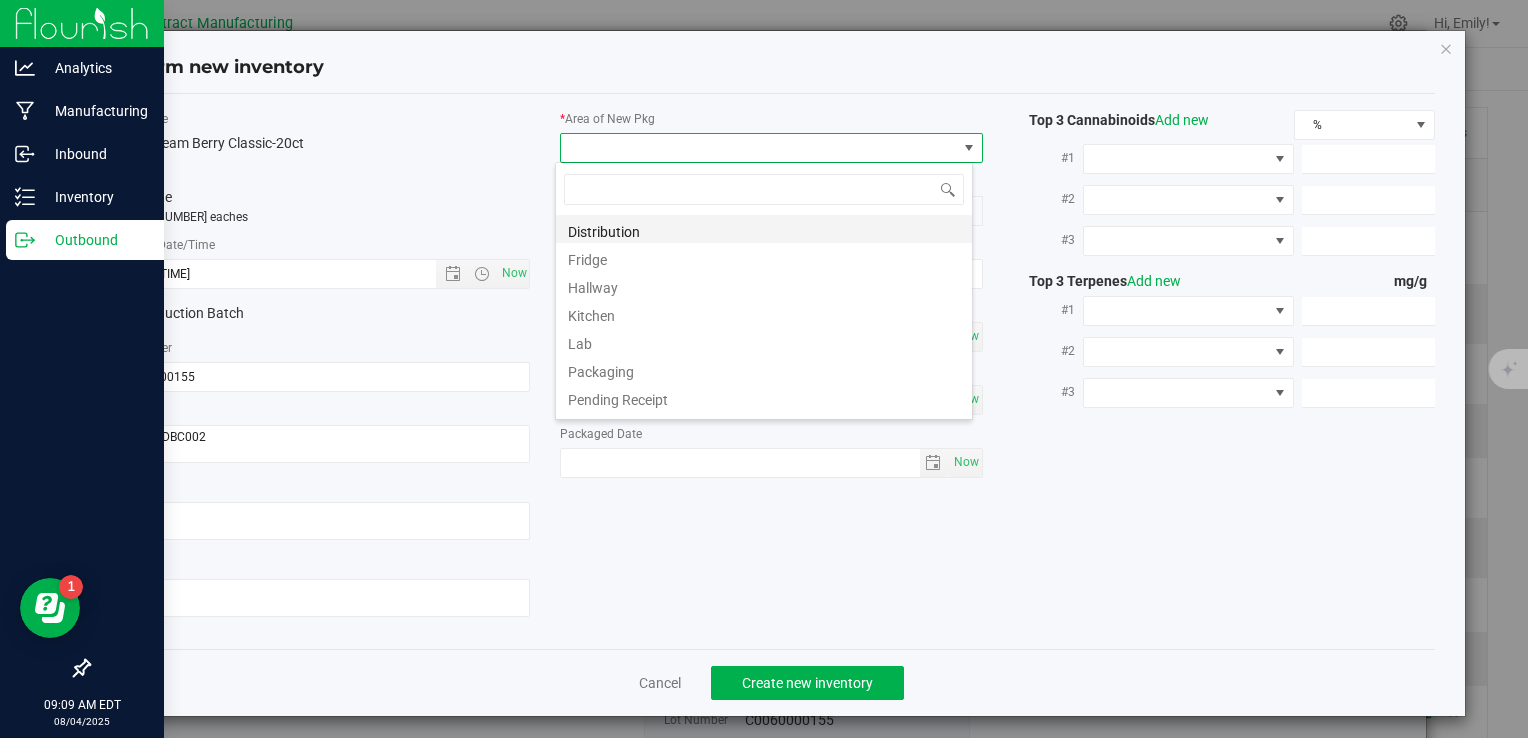 click on "Distribution" at bounding box center (764, 229) 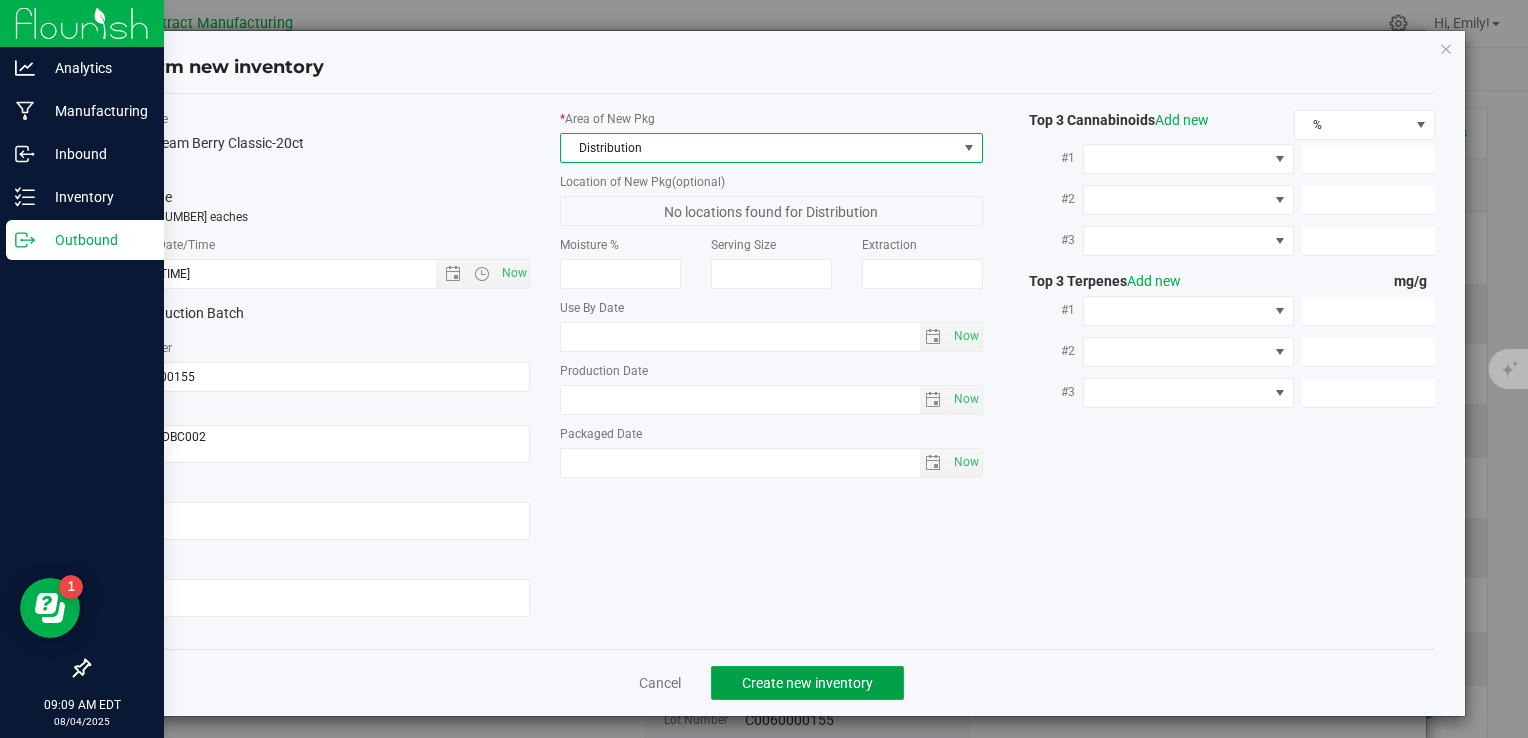 click on "Create new inventory" 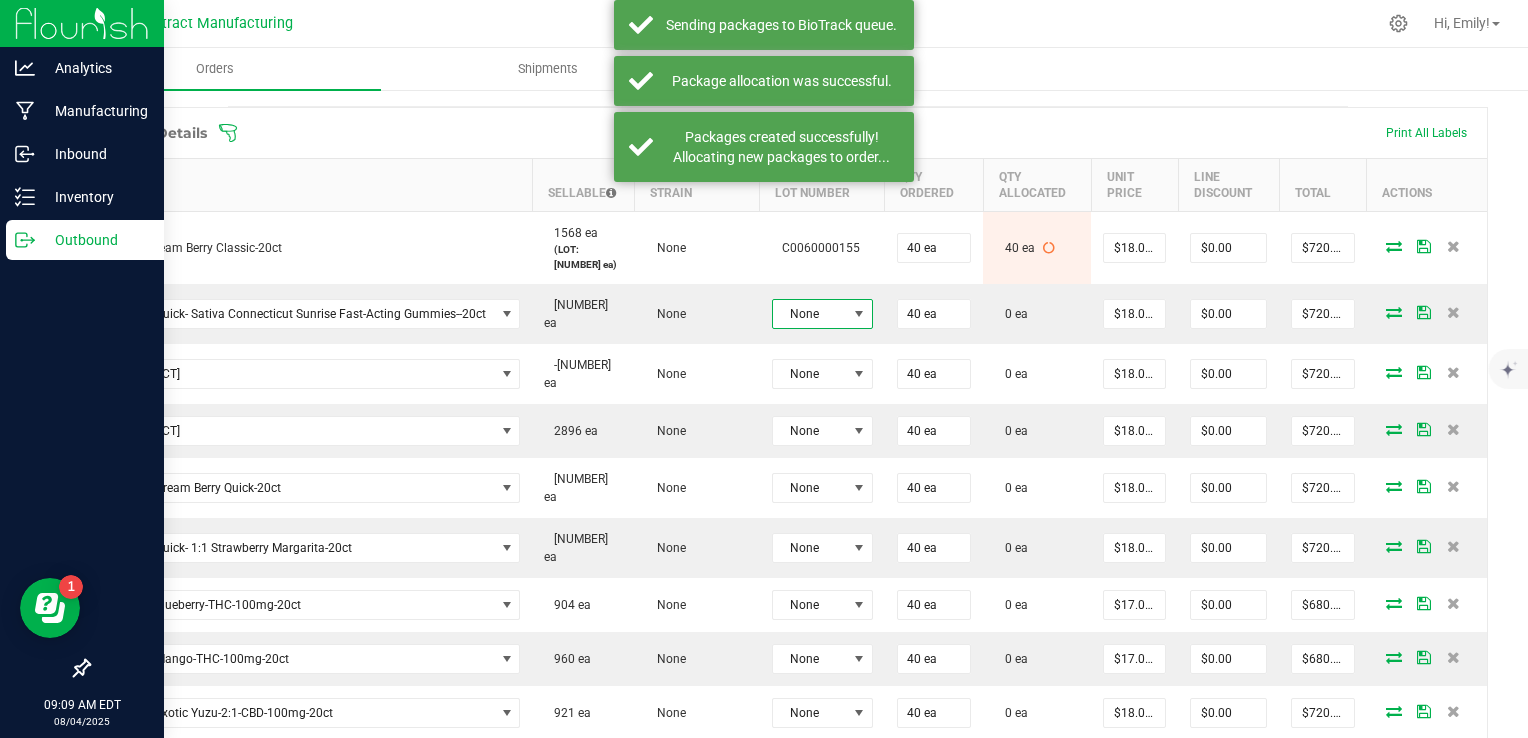 click on "None" at bounding box center (810, 314) 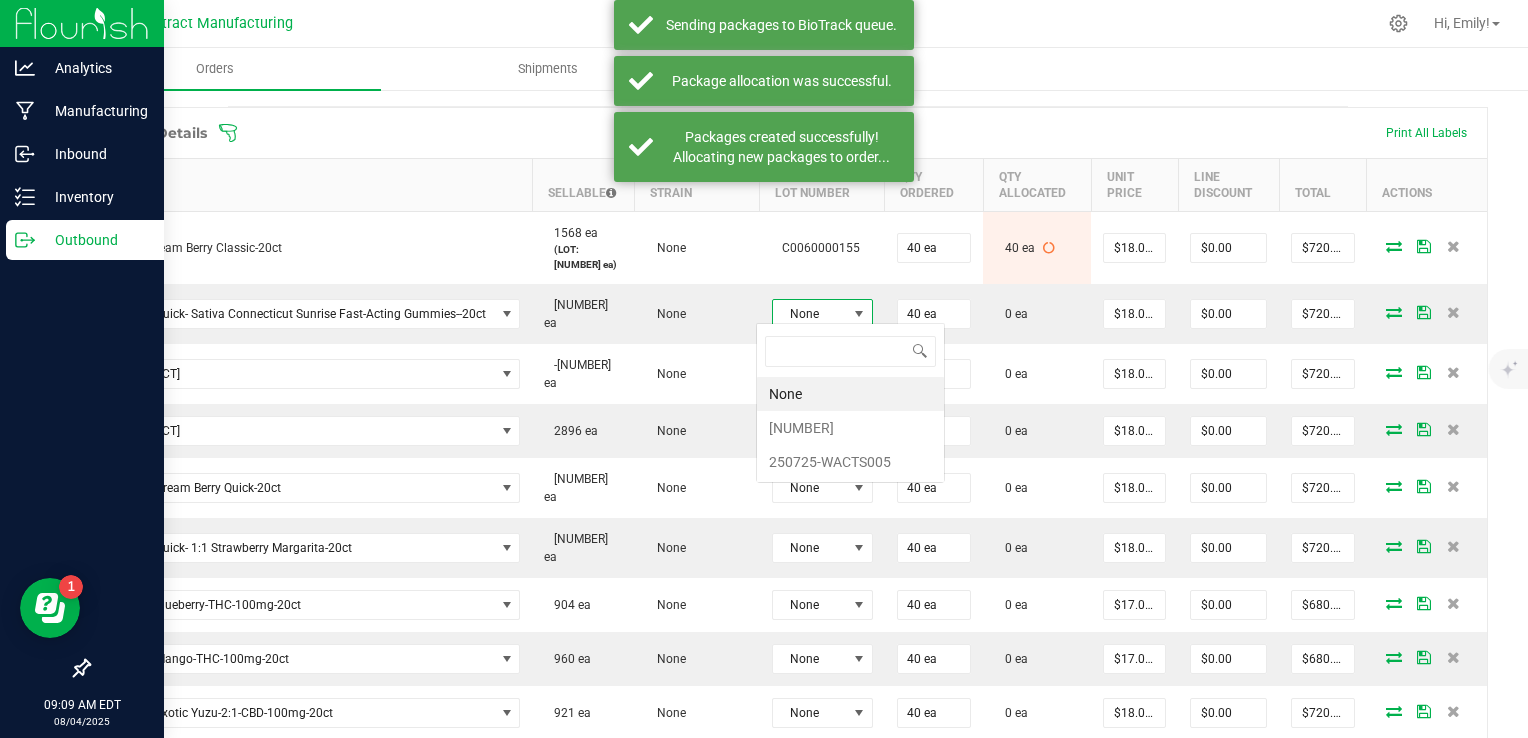 scroll, scrollTop: 99970, scrollLeft: 99899, axis: both 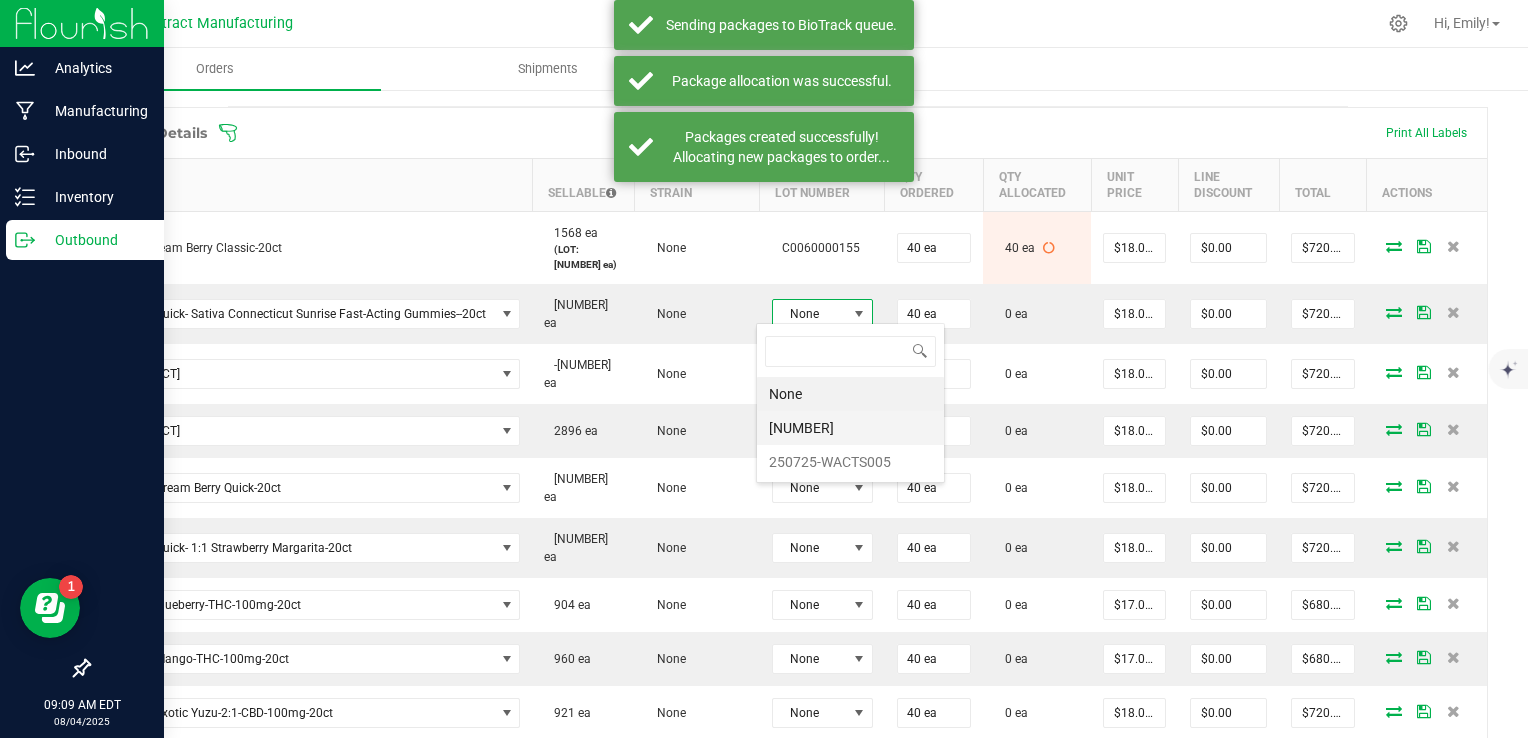 click on "C0060000218" at bounding box center [850, 428] 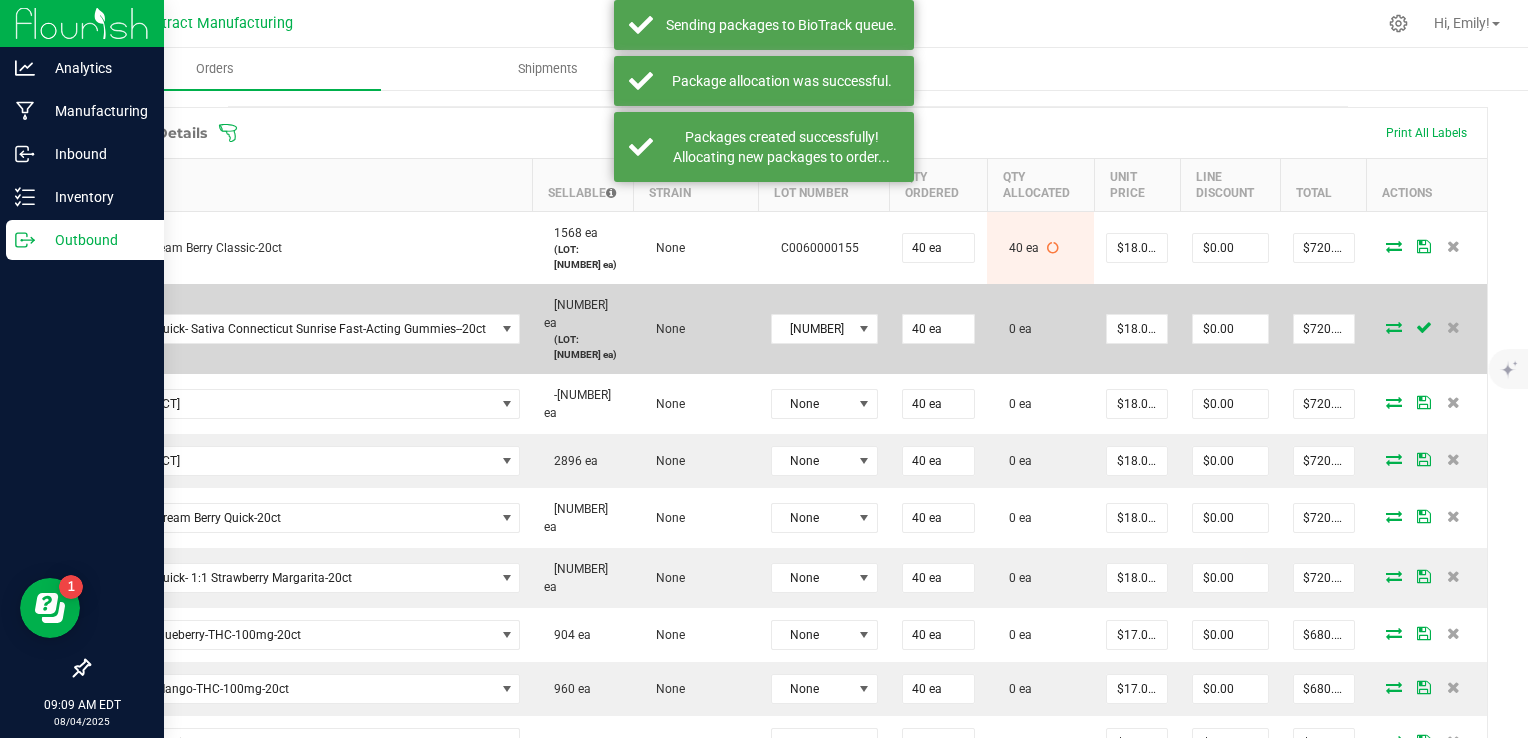 click at bounding box center (1394, 327) 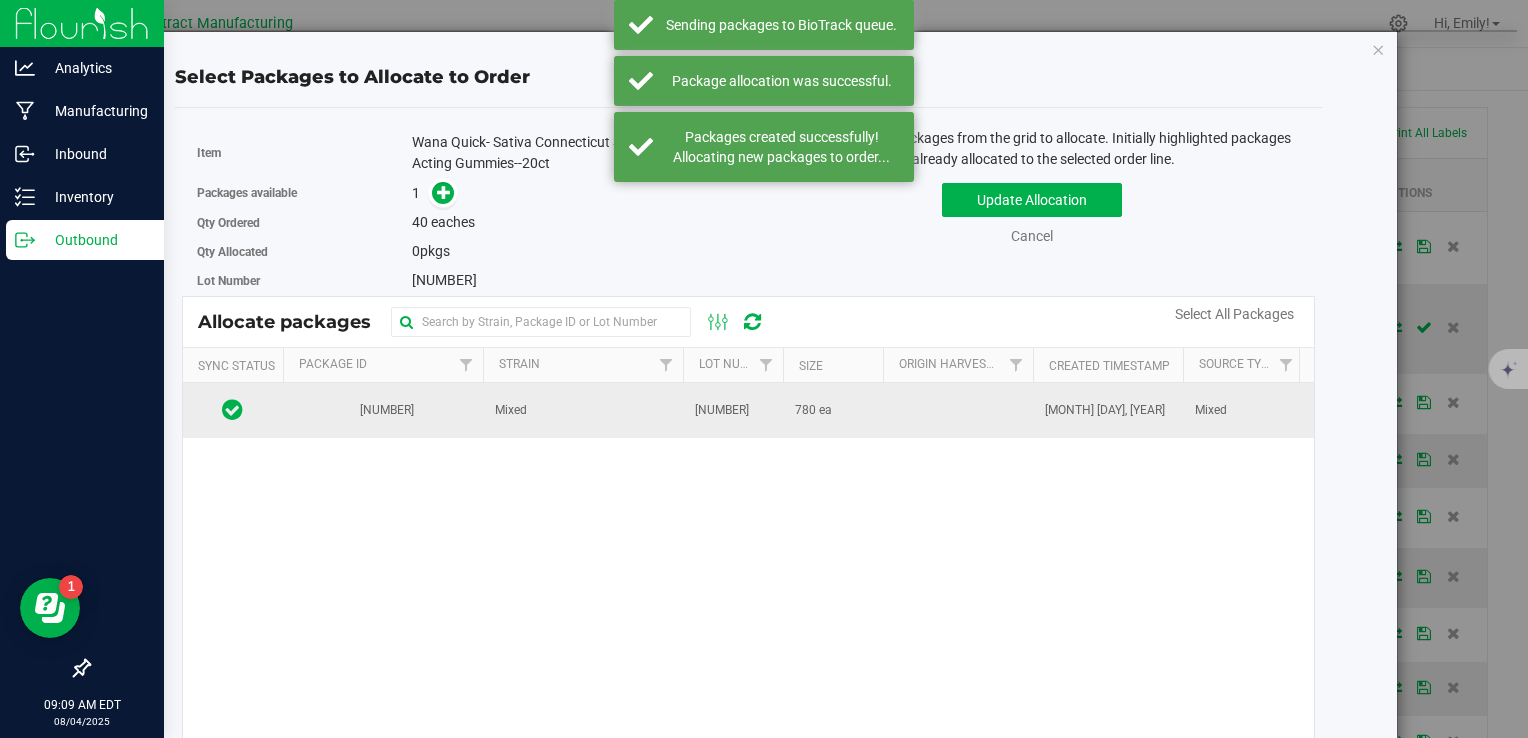 click on "Mixed" at bounding box center [583, 410] 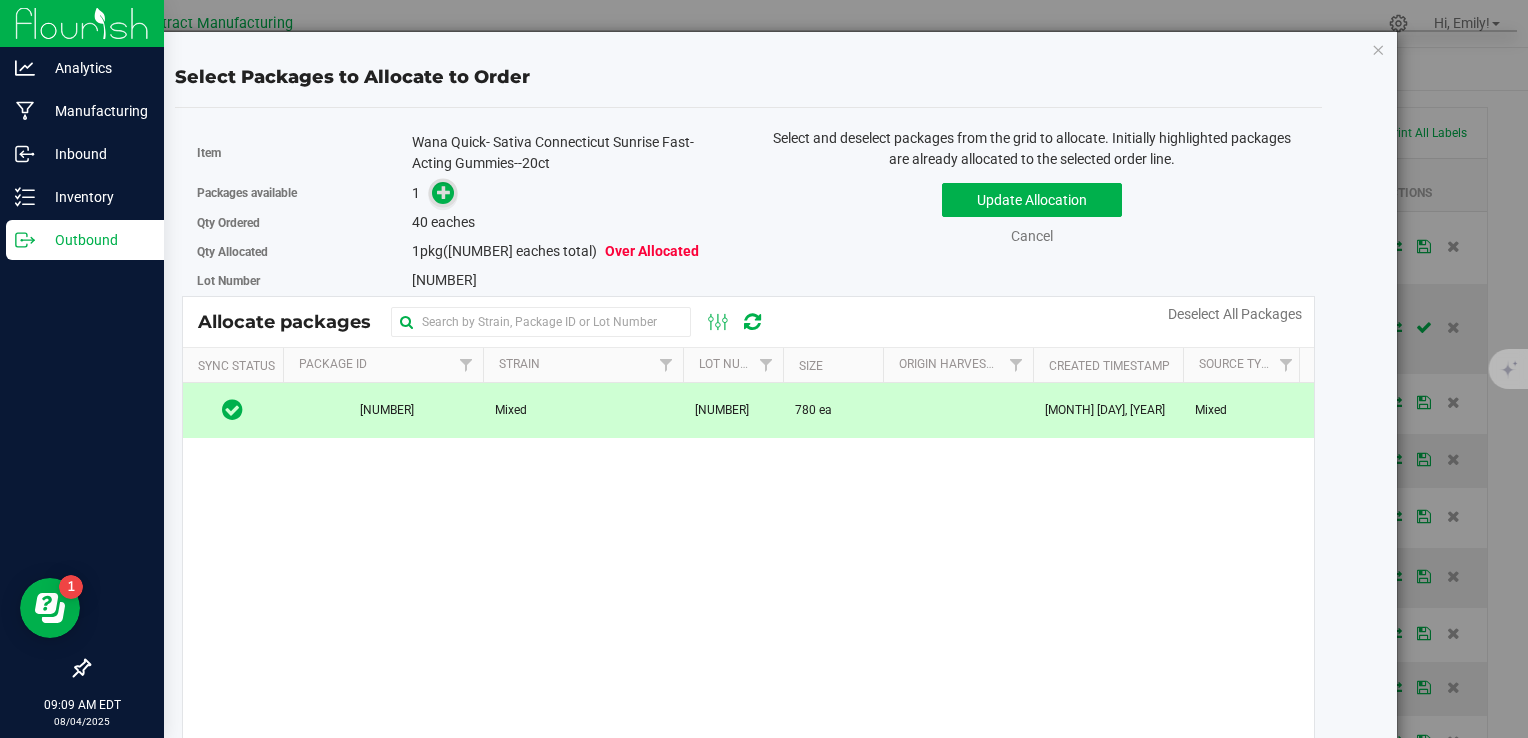 click at bounding box center [444, 191] 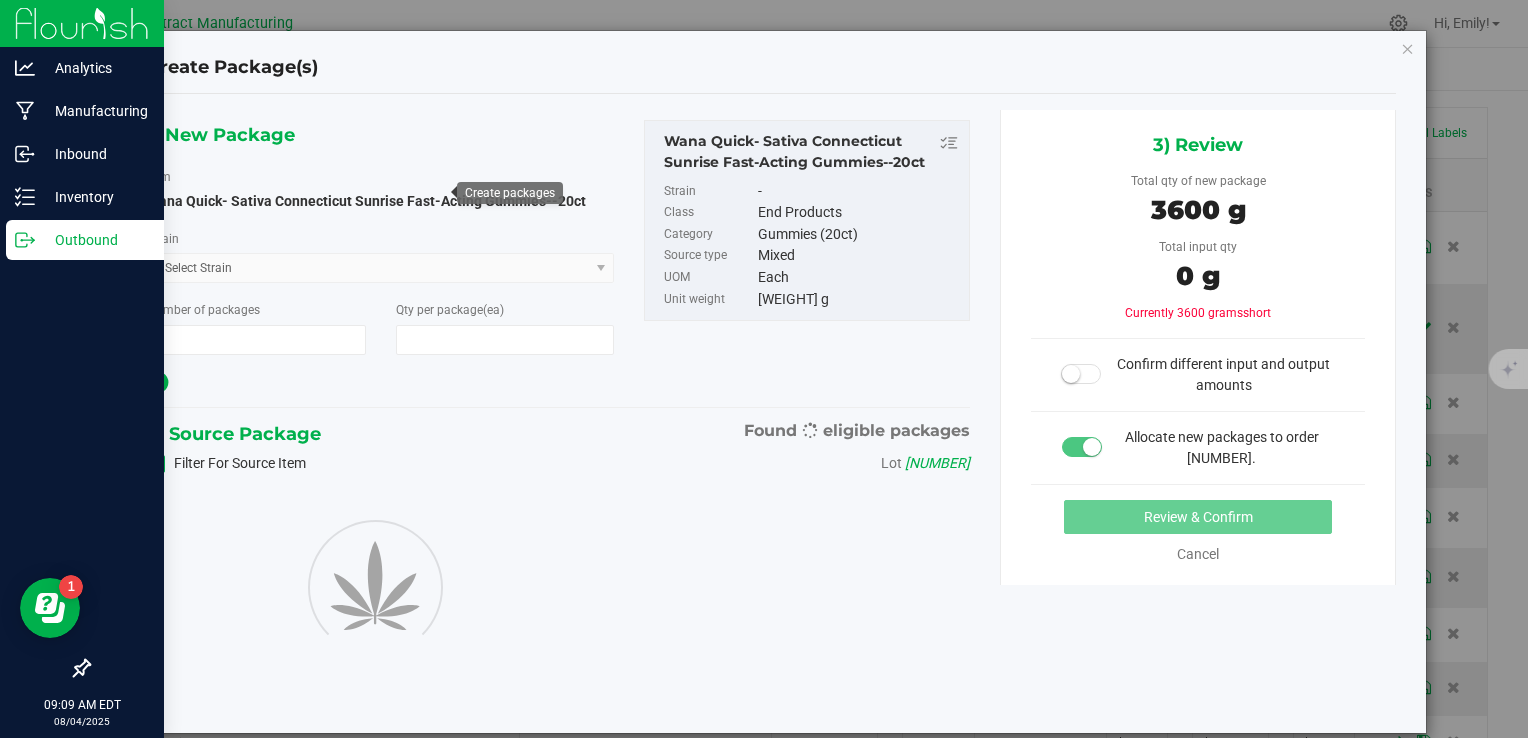 type on "1" 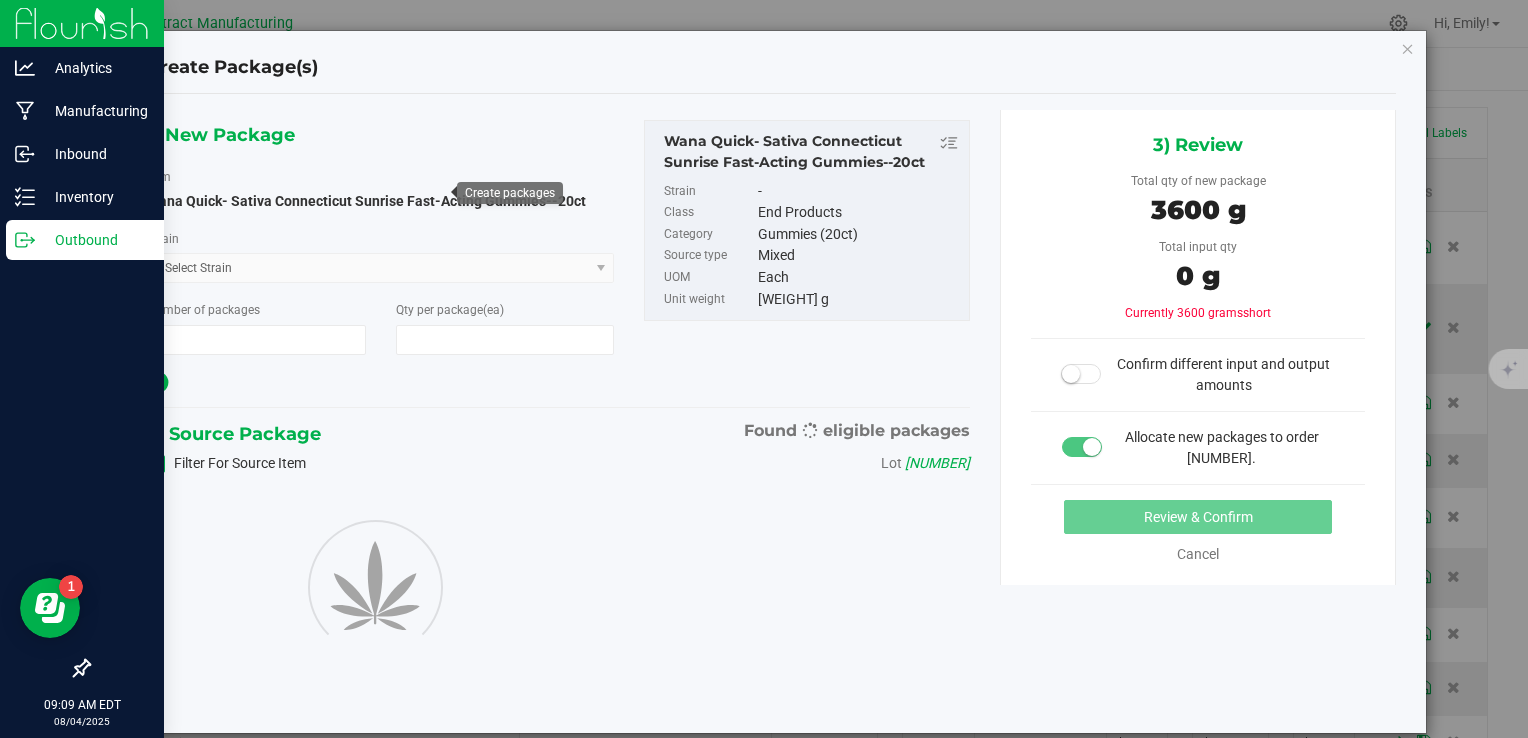type on "40" 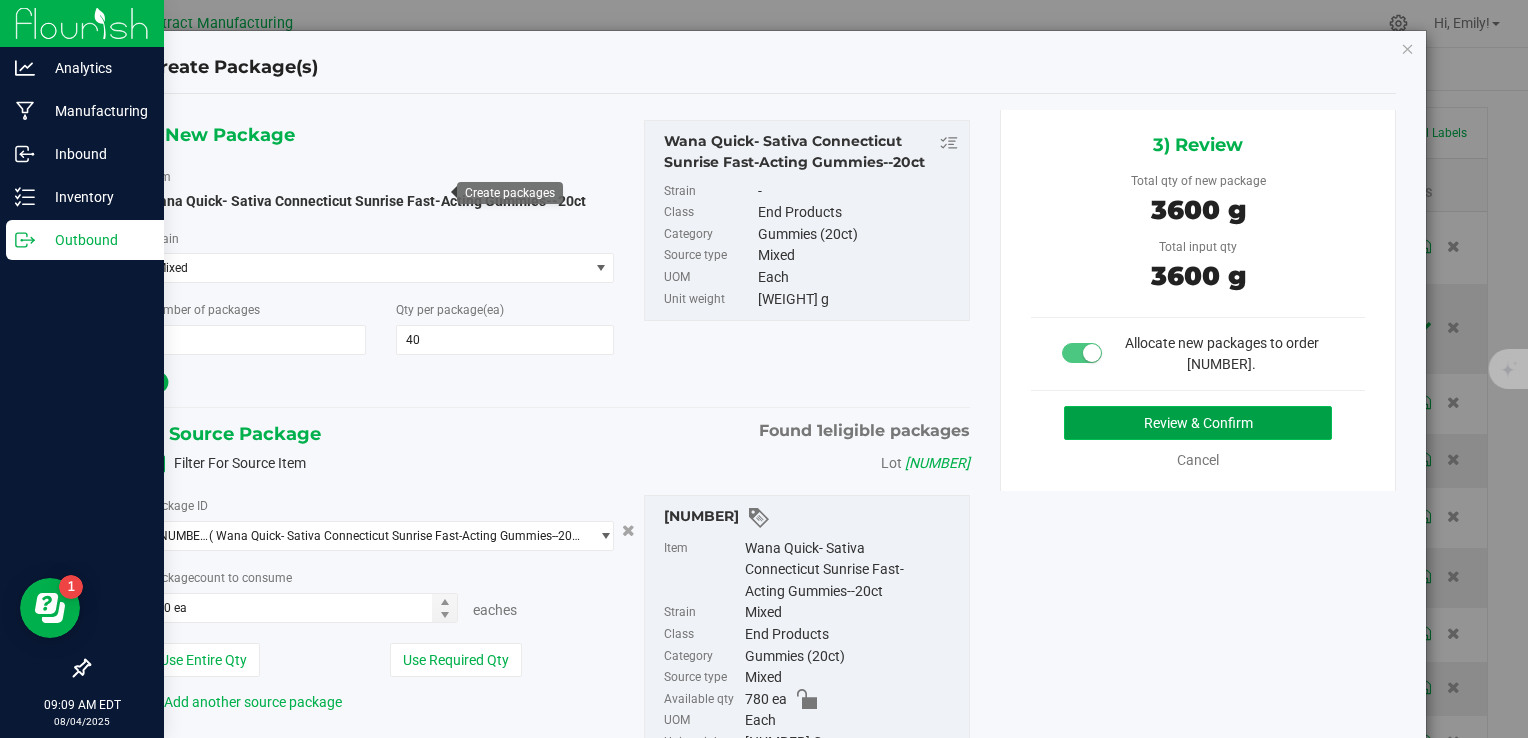 click on "Review & Confirm" at bounding box center (1198, 423) 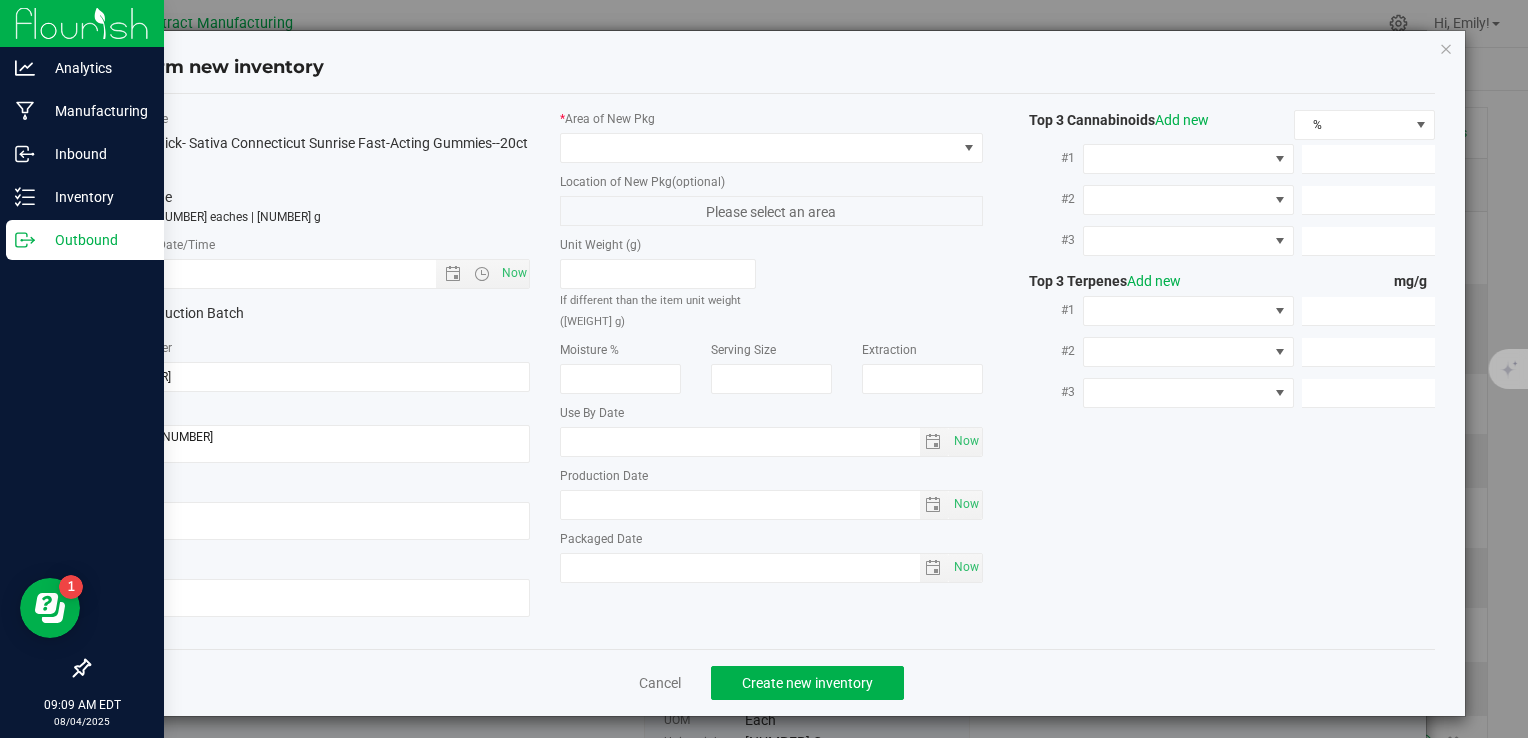 click on "Item Name
Wana Quick- Sativa Connecticut Sunrise Fast-Acting Gummies--20ct
Total Qty
1 package  totaling 40 eaches | 3600 g
*
Created Date/Time
Now
Production Batch
Lot Number
C0060000218" at bounding box center [319, 371] 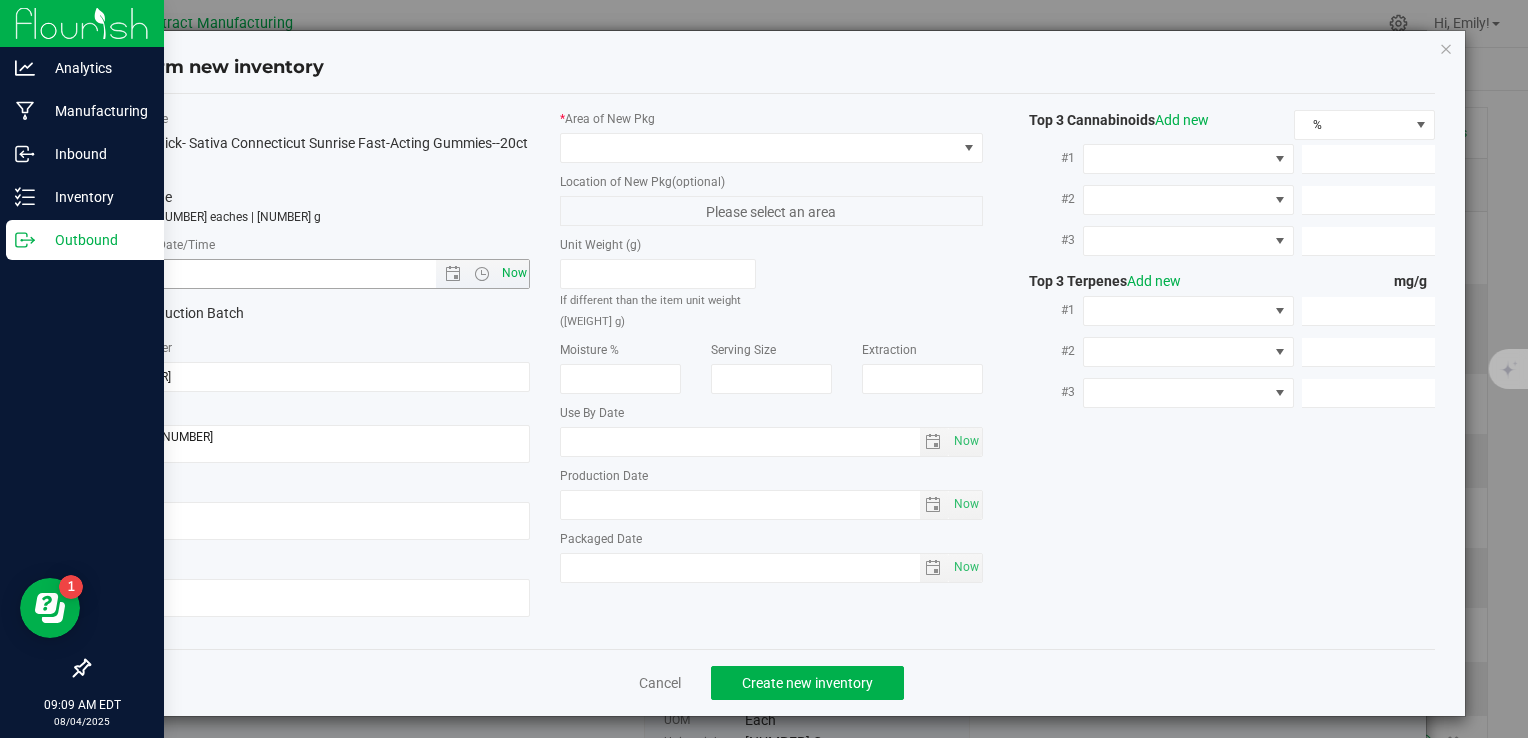 click on "Now" at bounding box center (514, 273) 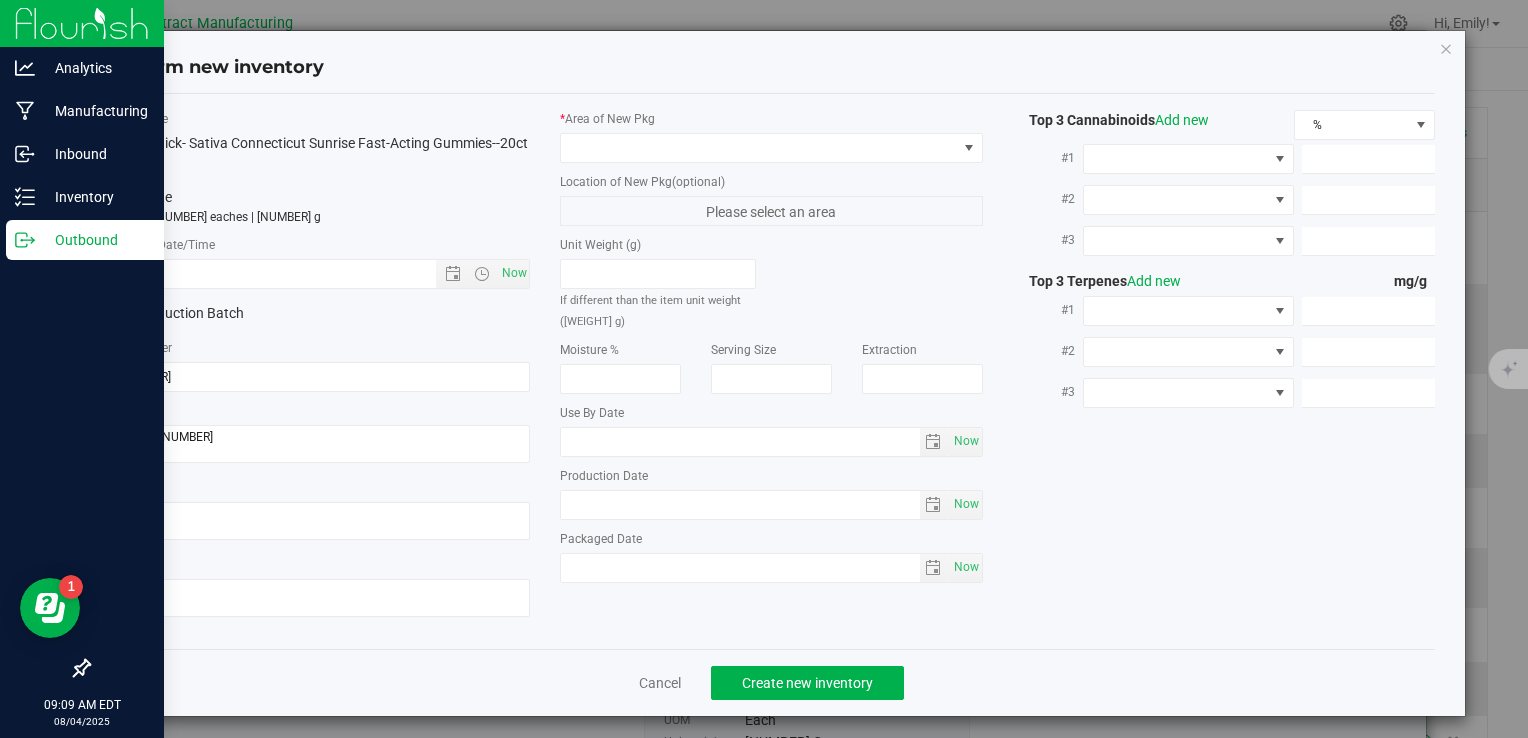 type on "8/4/2025 9:09 AM" 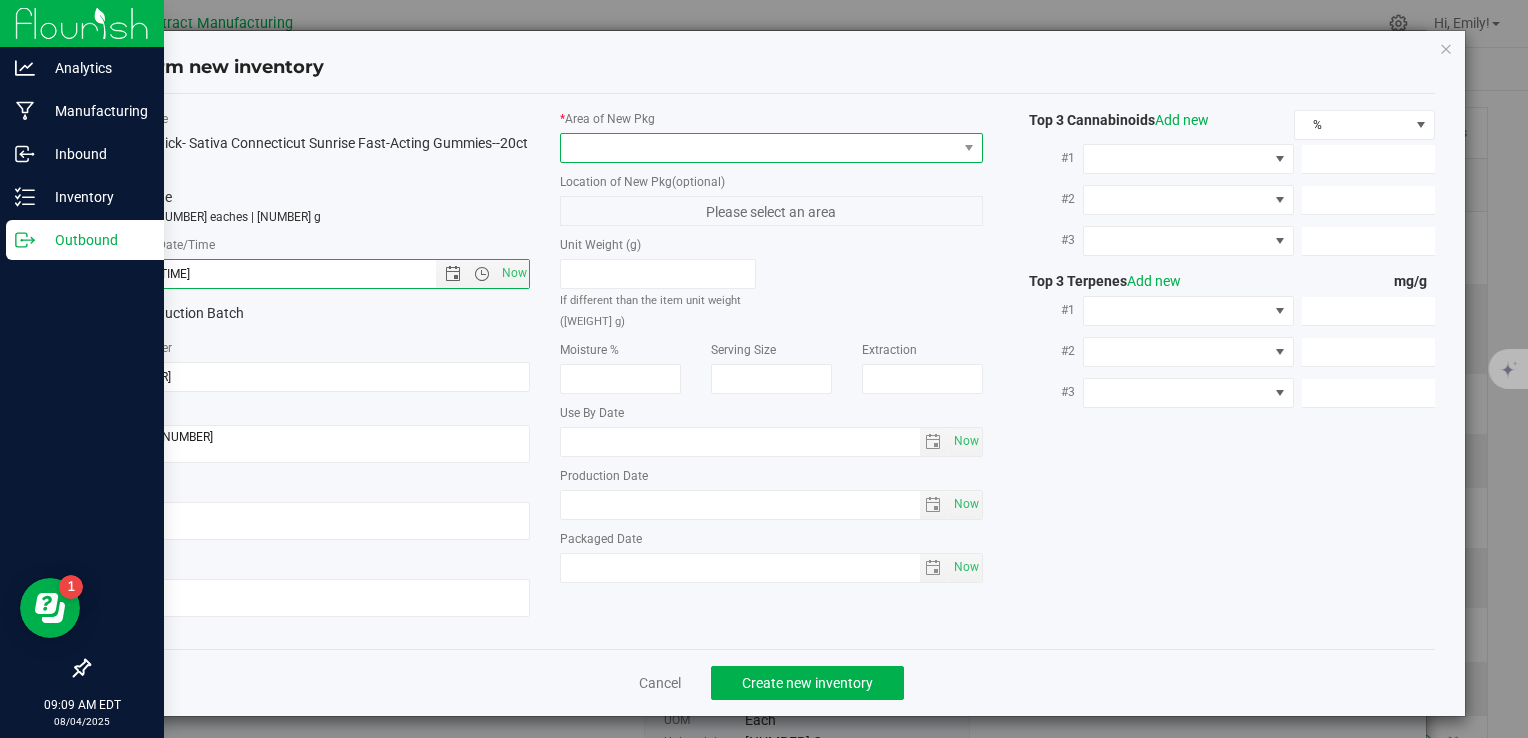 click at bounding box center [758, 148] 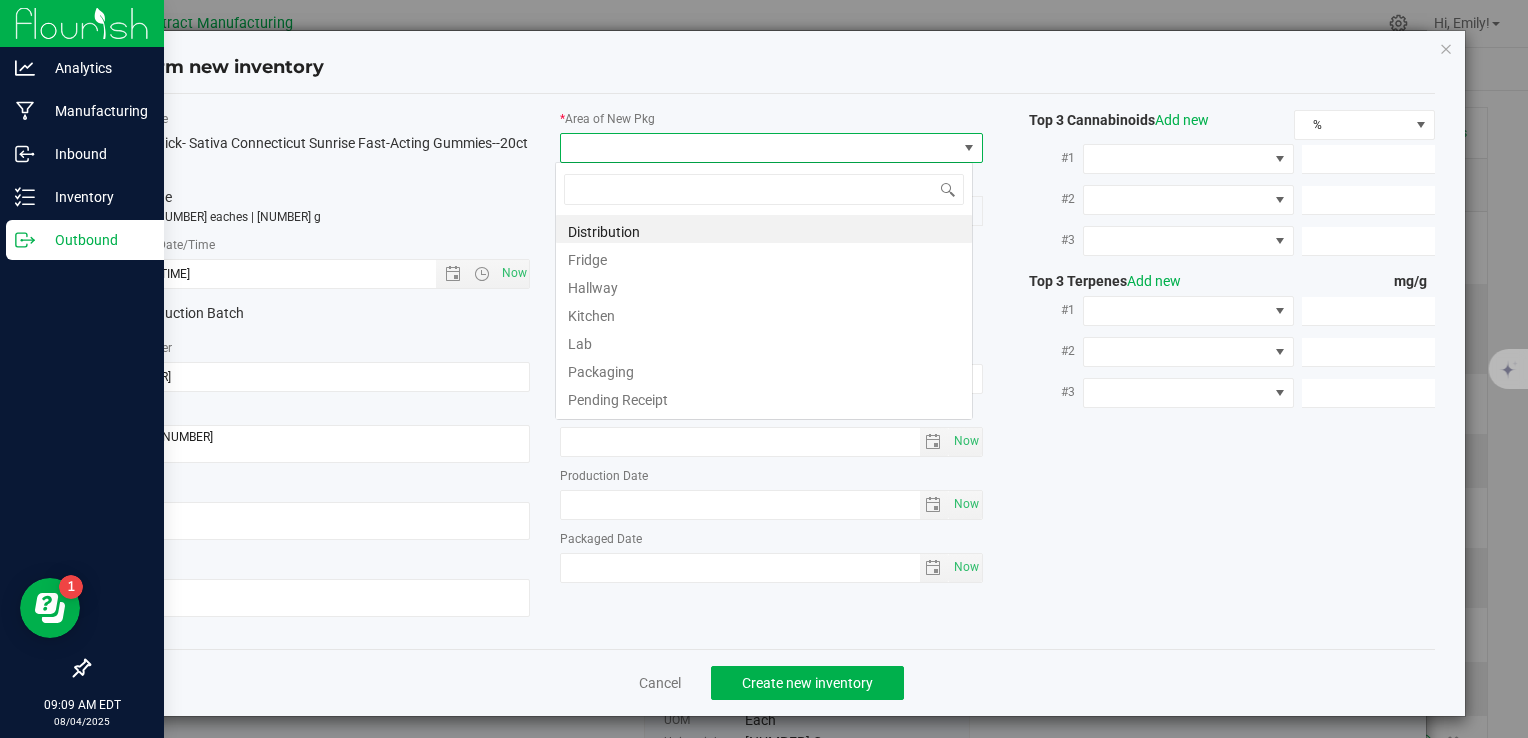 scroll, scrollTop: 99970, scrollLeft: 99582, axis: both 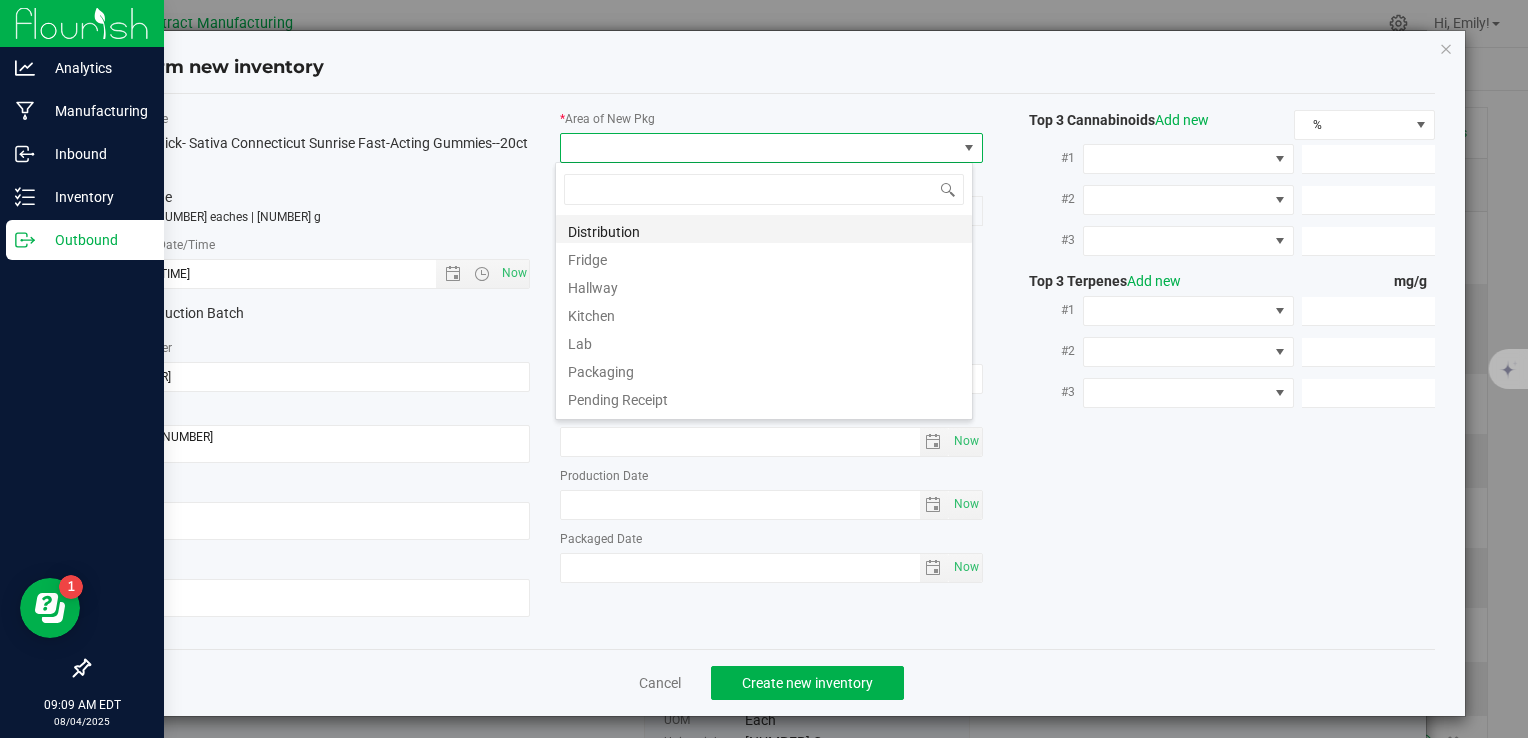 click on "Distribution" at bounding box center [764, 229] 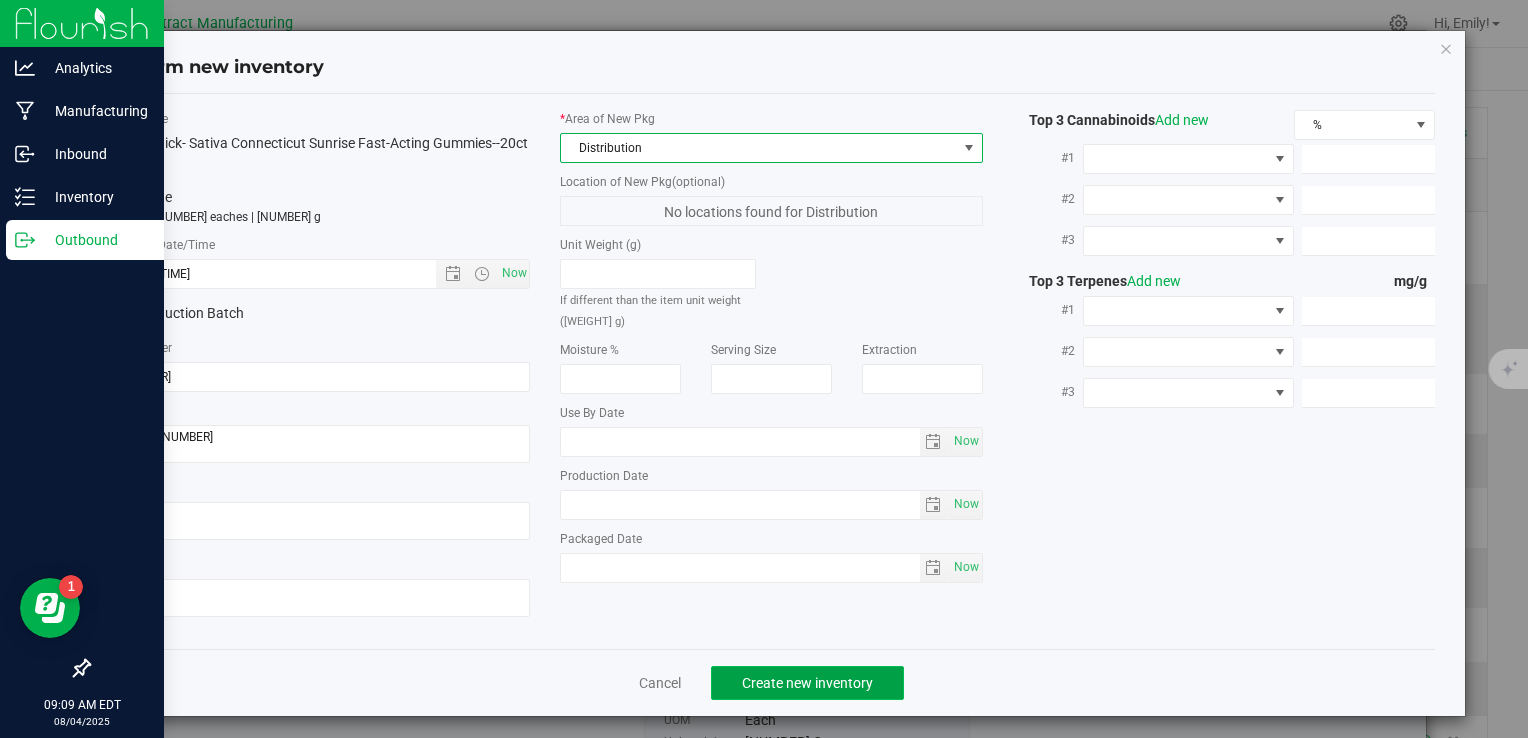 click on "Create new inventory" 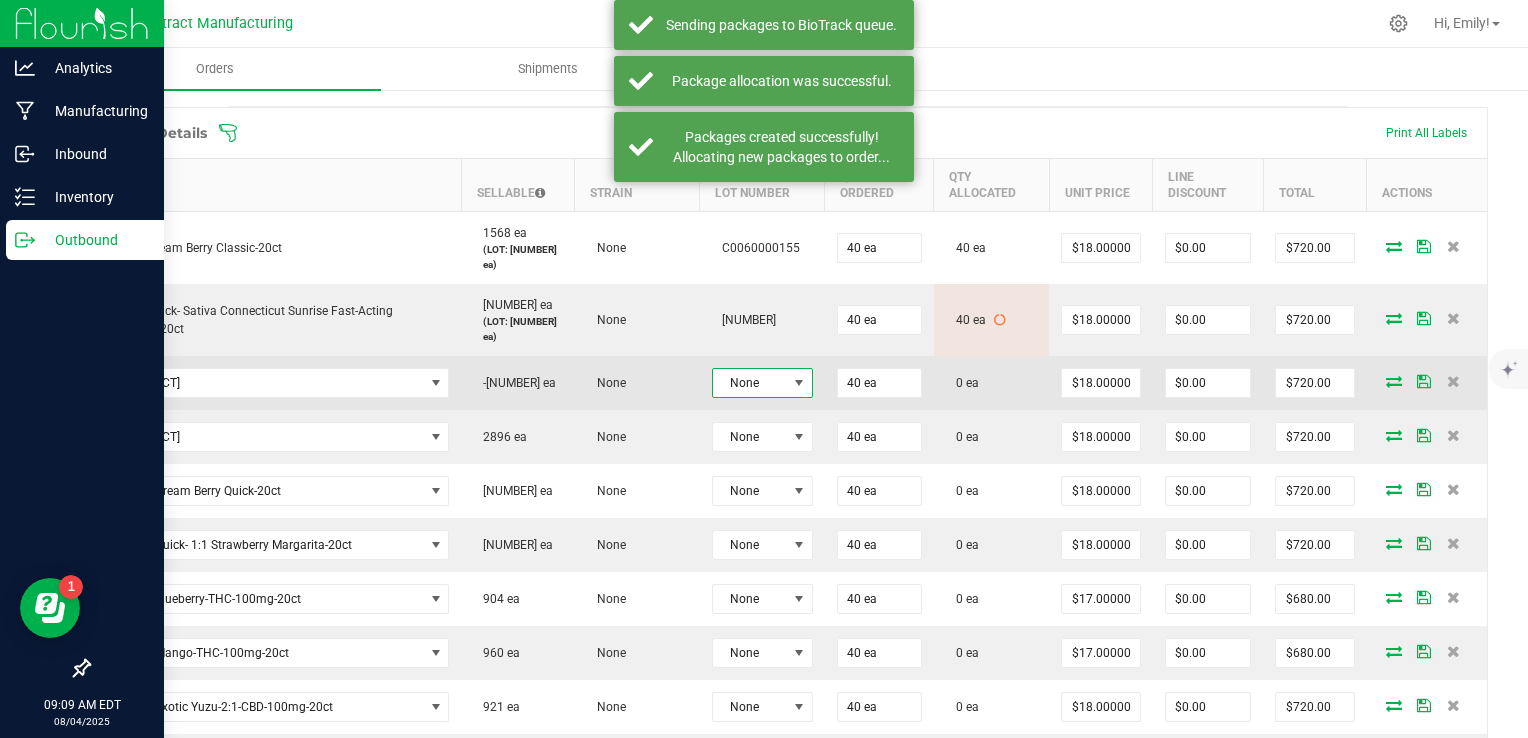click on "None" at bounding box center [750, 383] 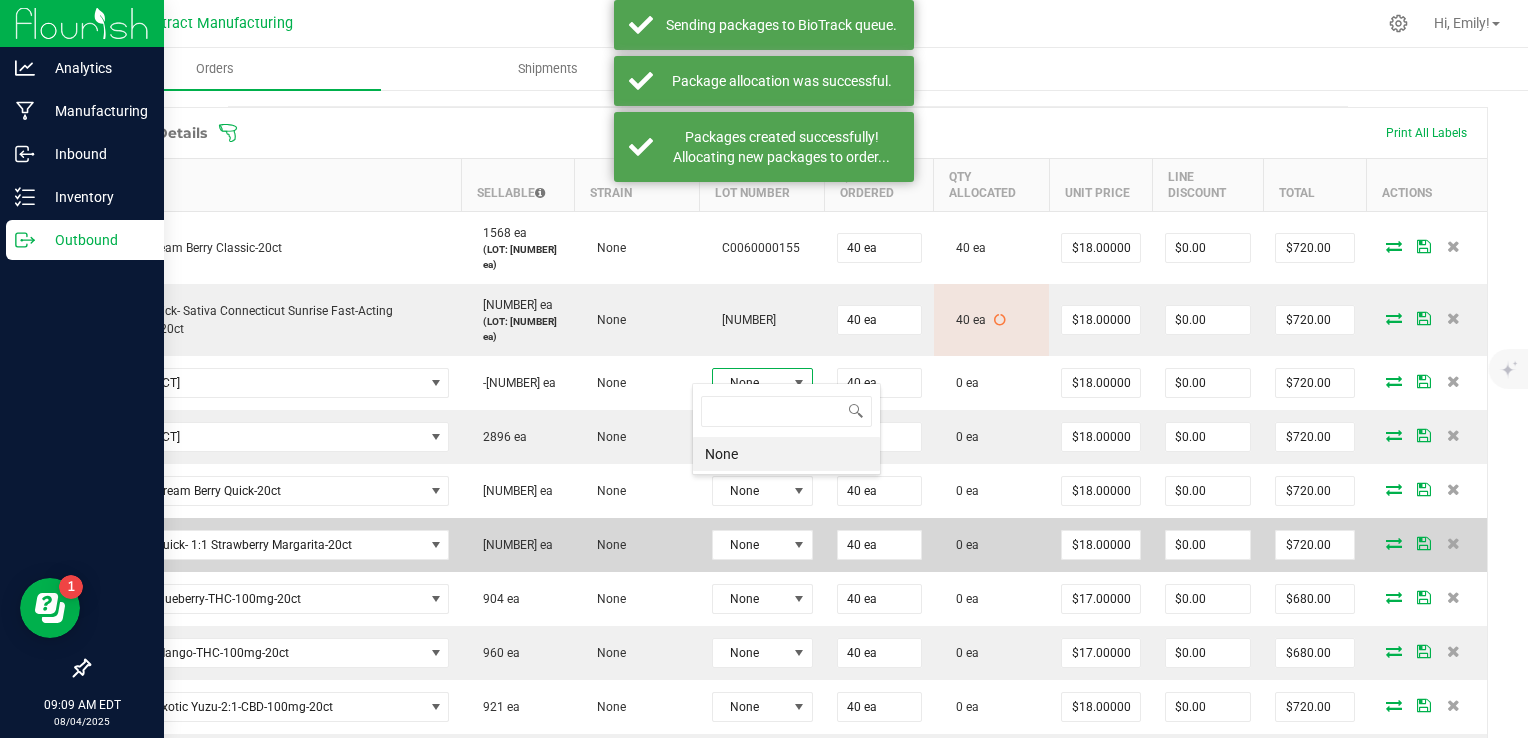 scroll, scrollTop: 99970, scrollLeft: 99899, axis: both 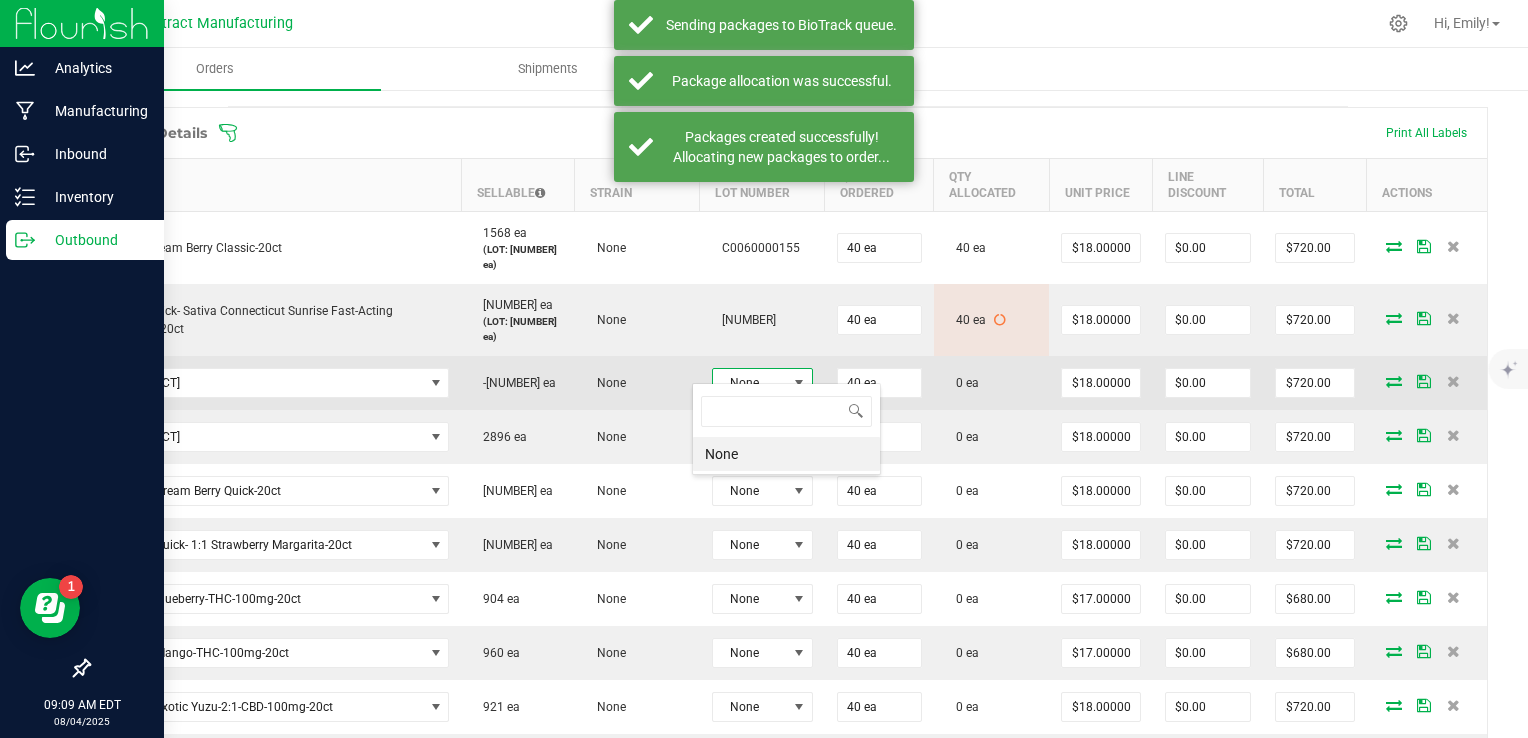 click on "Wana Quick-Island Punch-20ct" at bounding box center (276, 383) 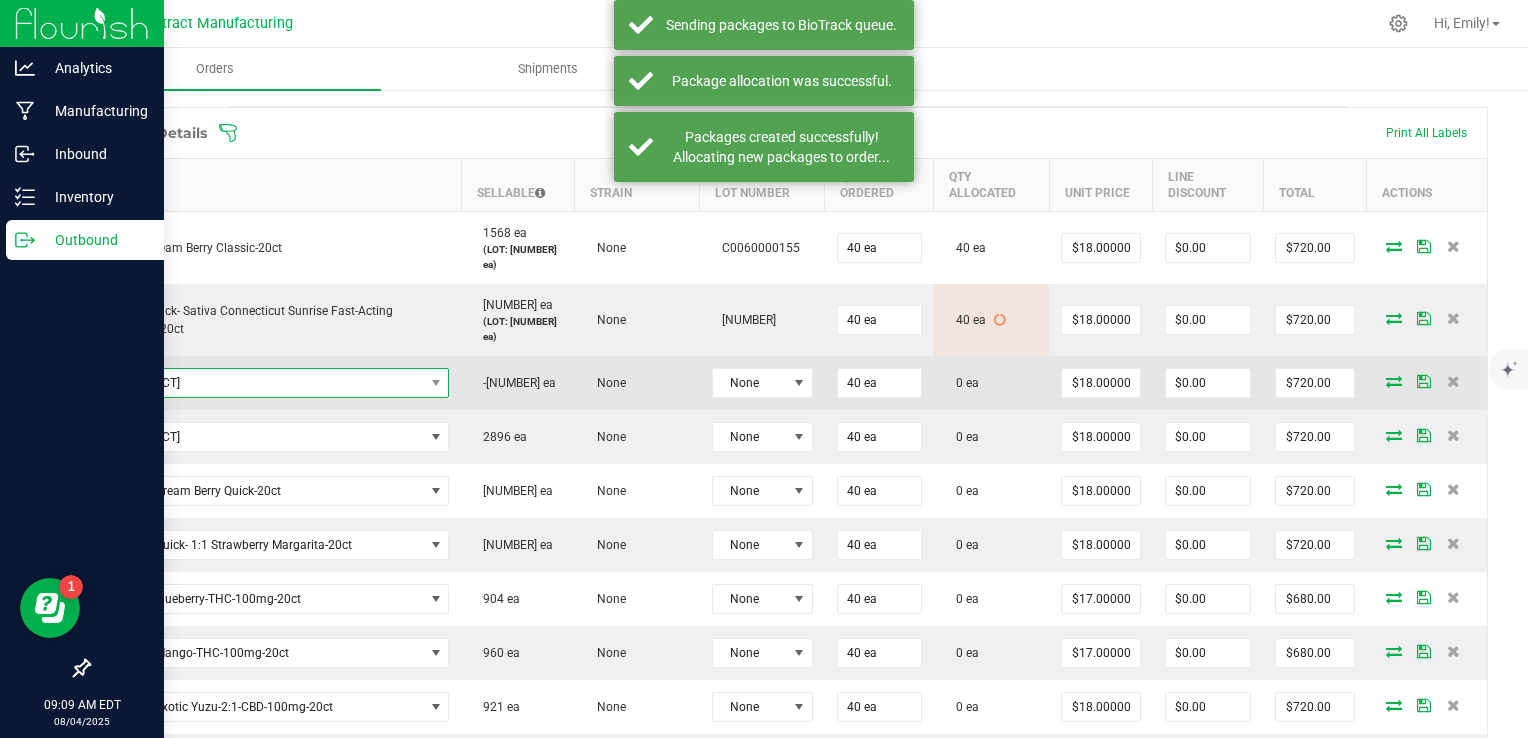 click on "Wana Quick-Island Punch-20ct" at bounding box center [263, 383] 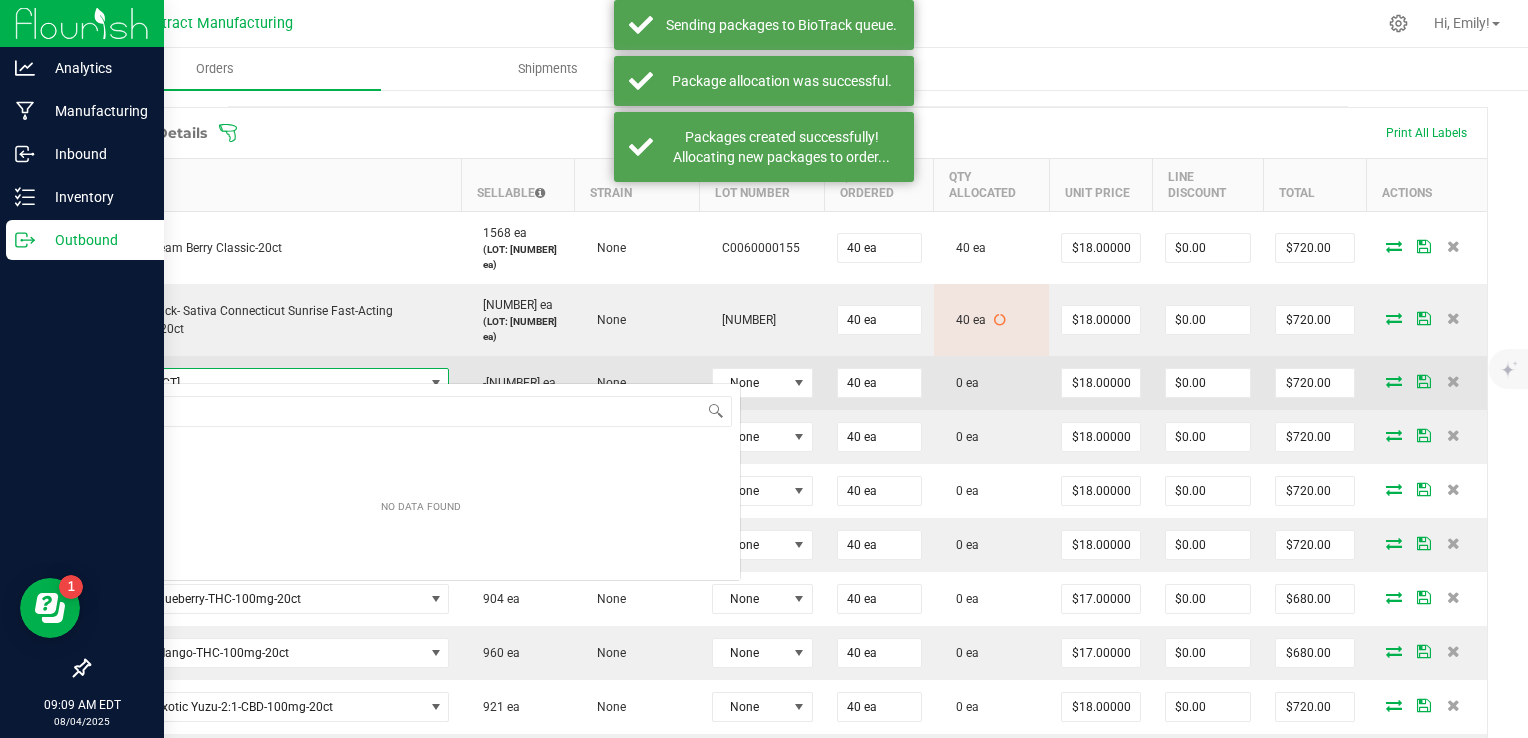 scroll, scrollTop: 99970, scrollLeft: 99654, axis: both 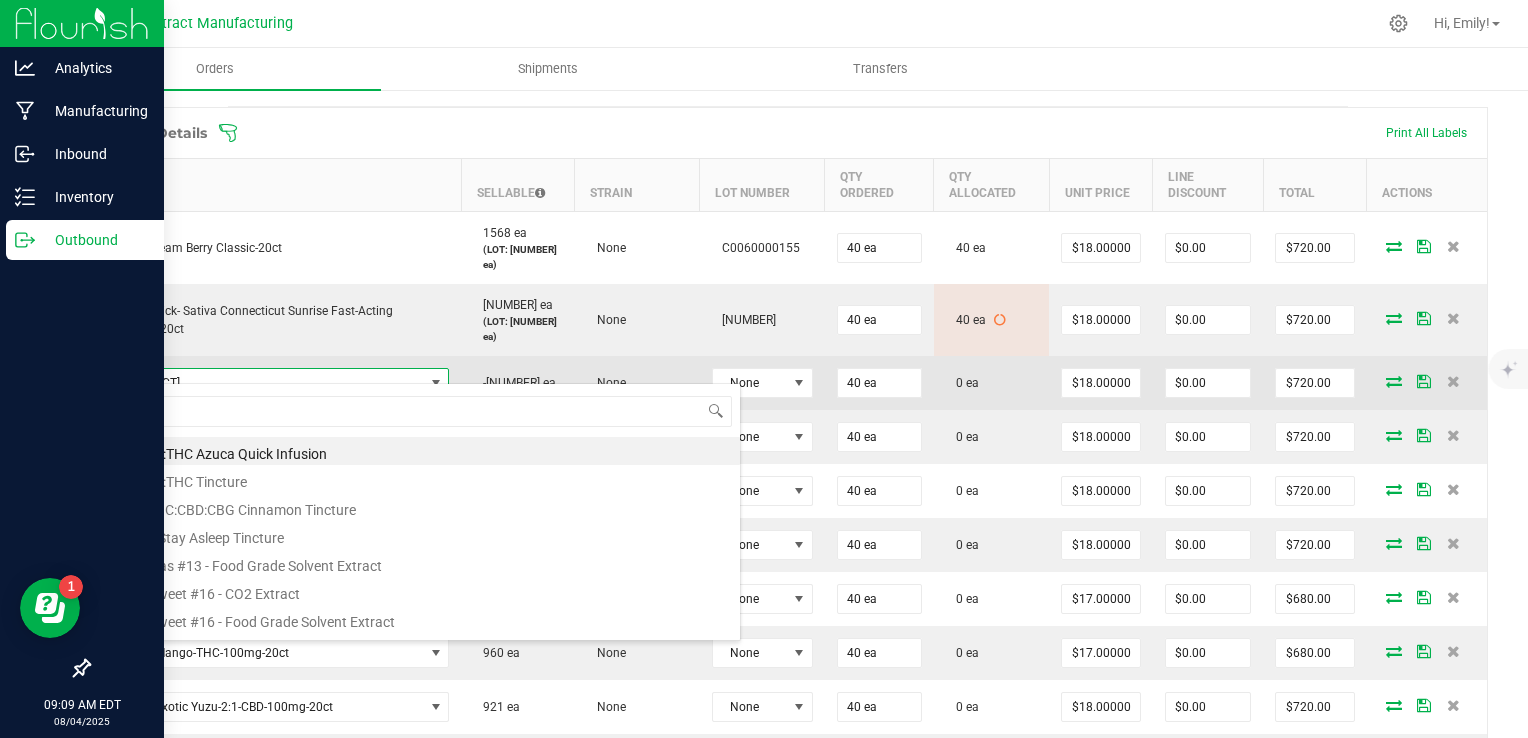 type on "islan" 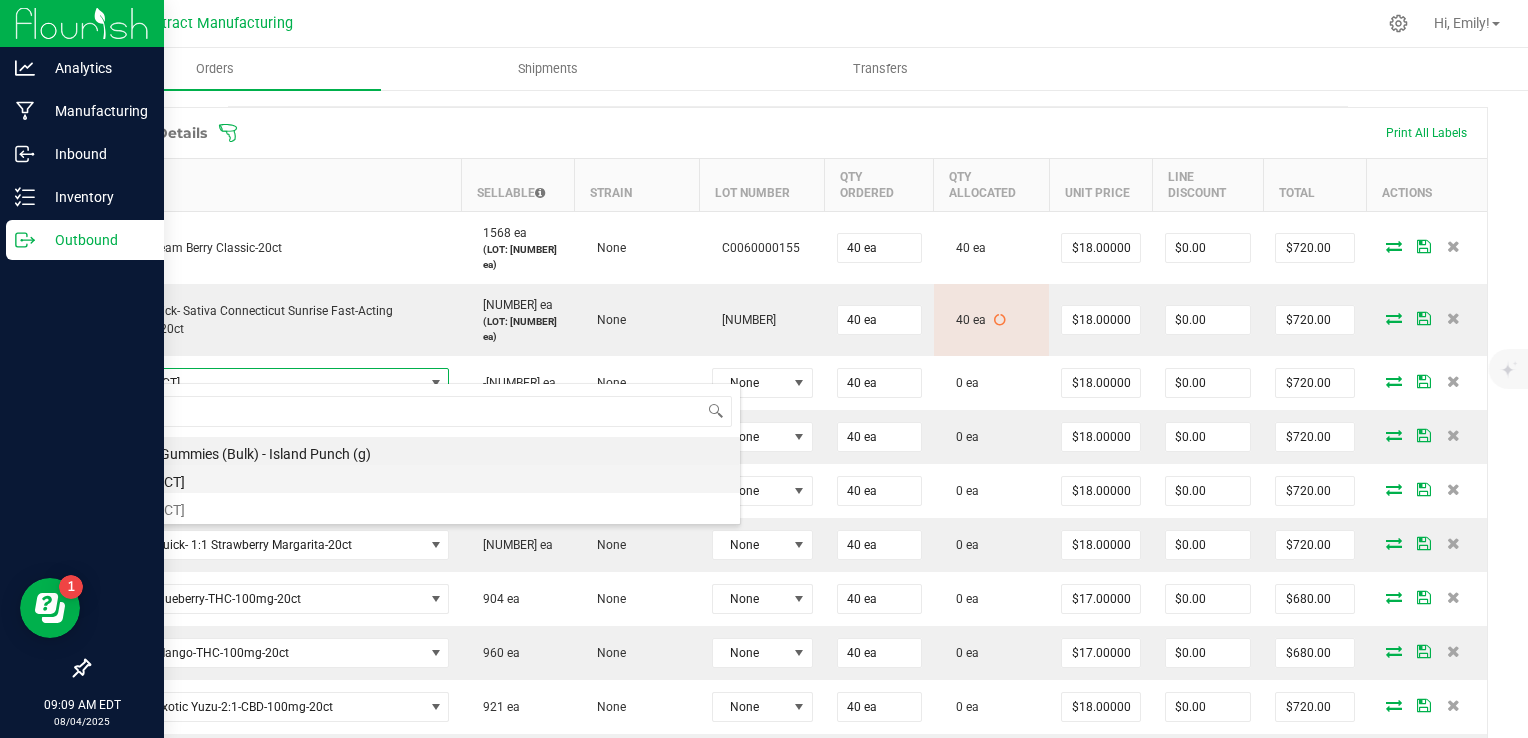click on "Wana Quick-Island Punch-100mg-20ct" at bounding box center (421, 479) 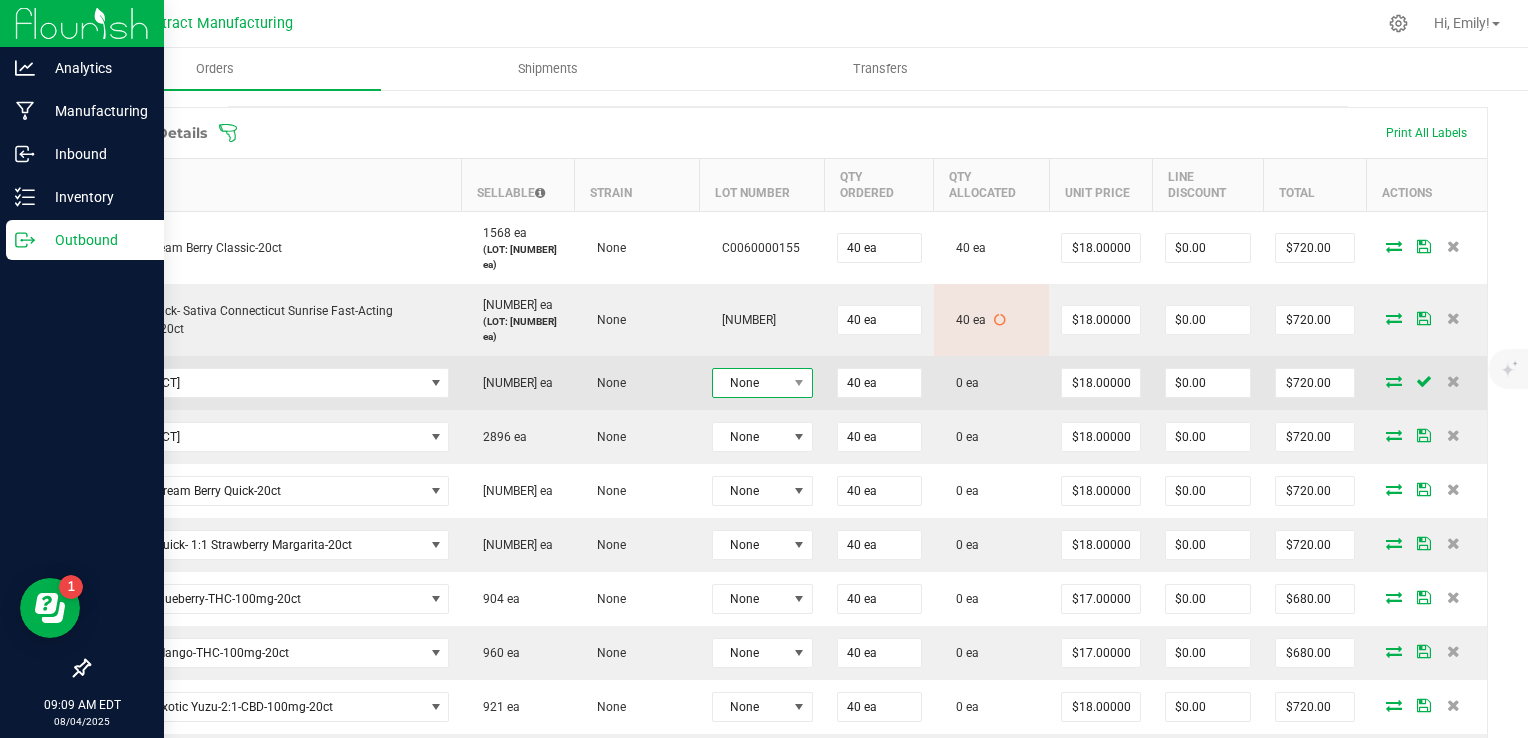click on "None" at bounding box center [750, 383] 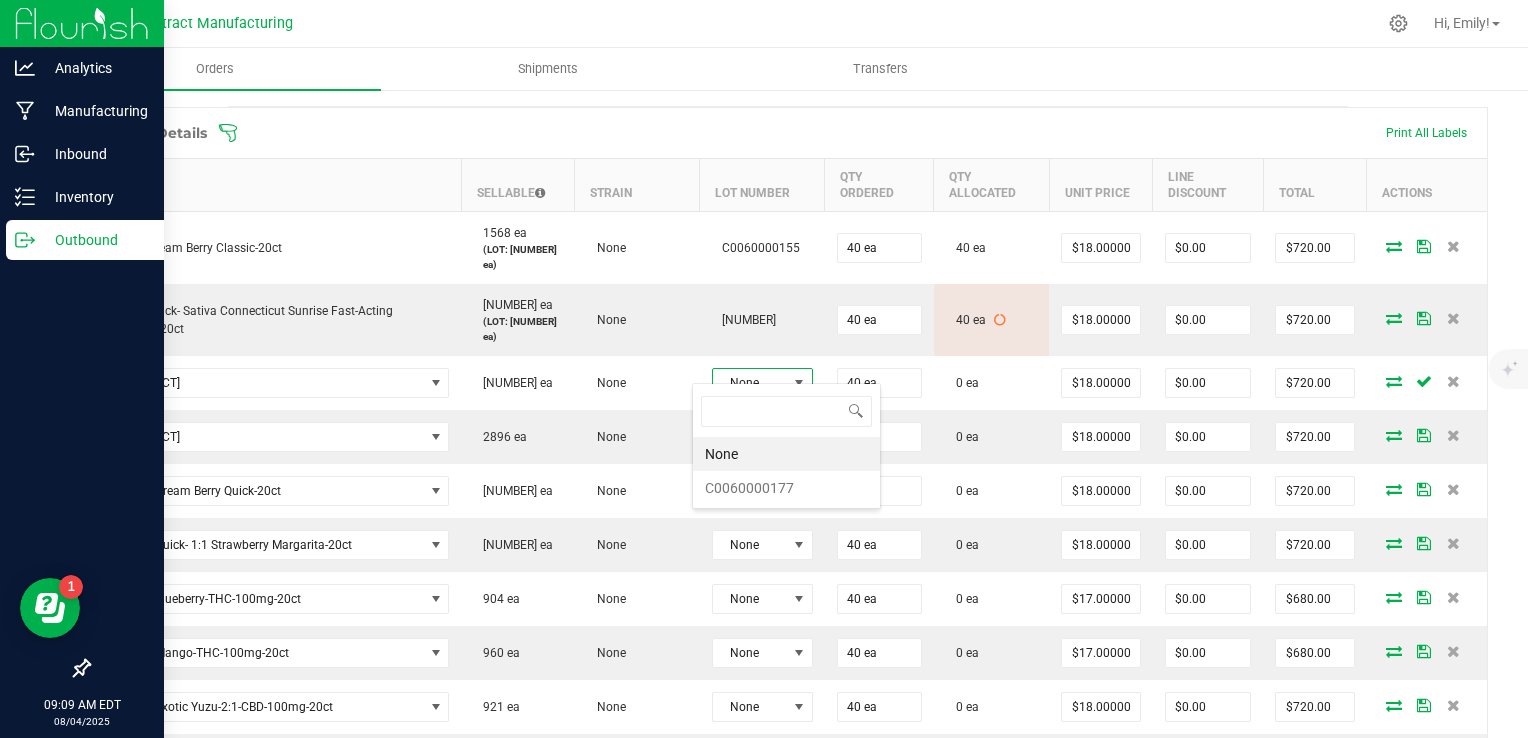 scroll, scrollTop: 99970, scrollLeft: 99899, axis: both 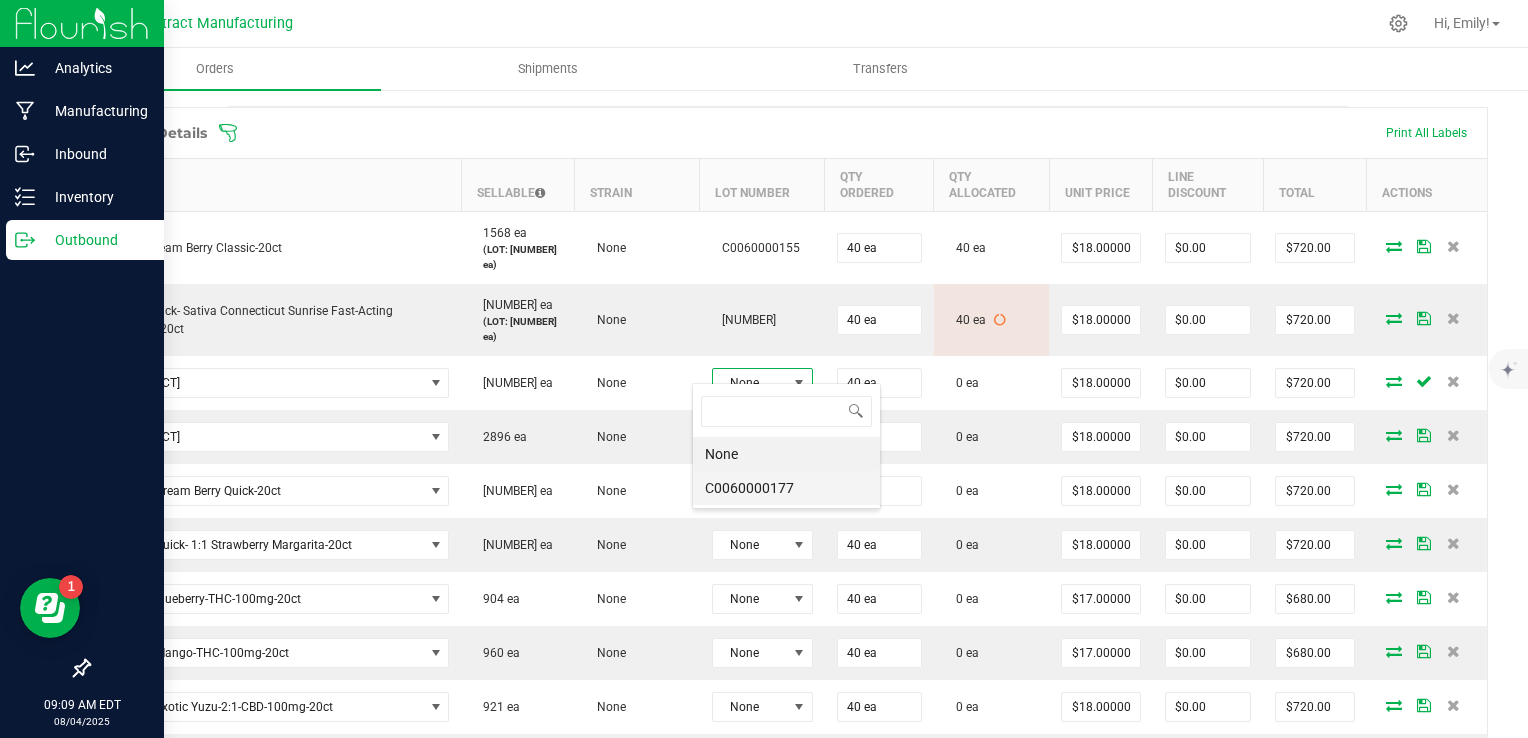 click on "C0060000177" at bounding box center (786, 488) 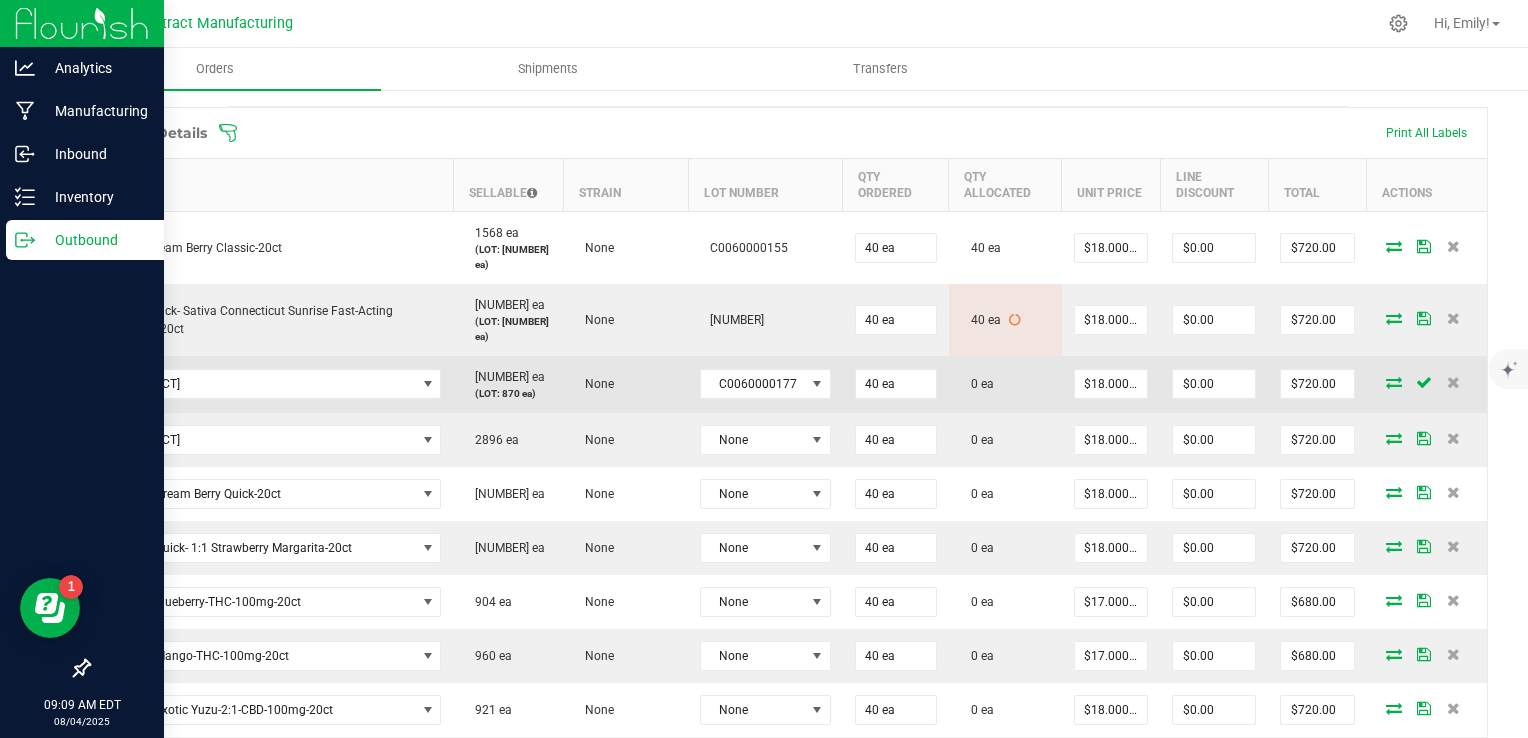 click at bounding box center (1394, 382) 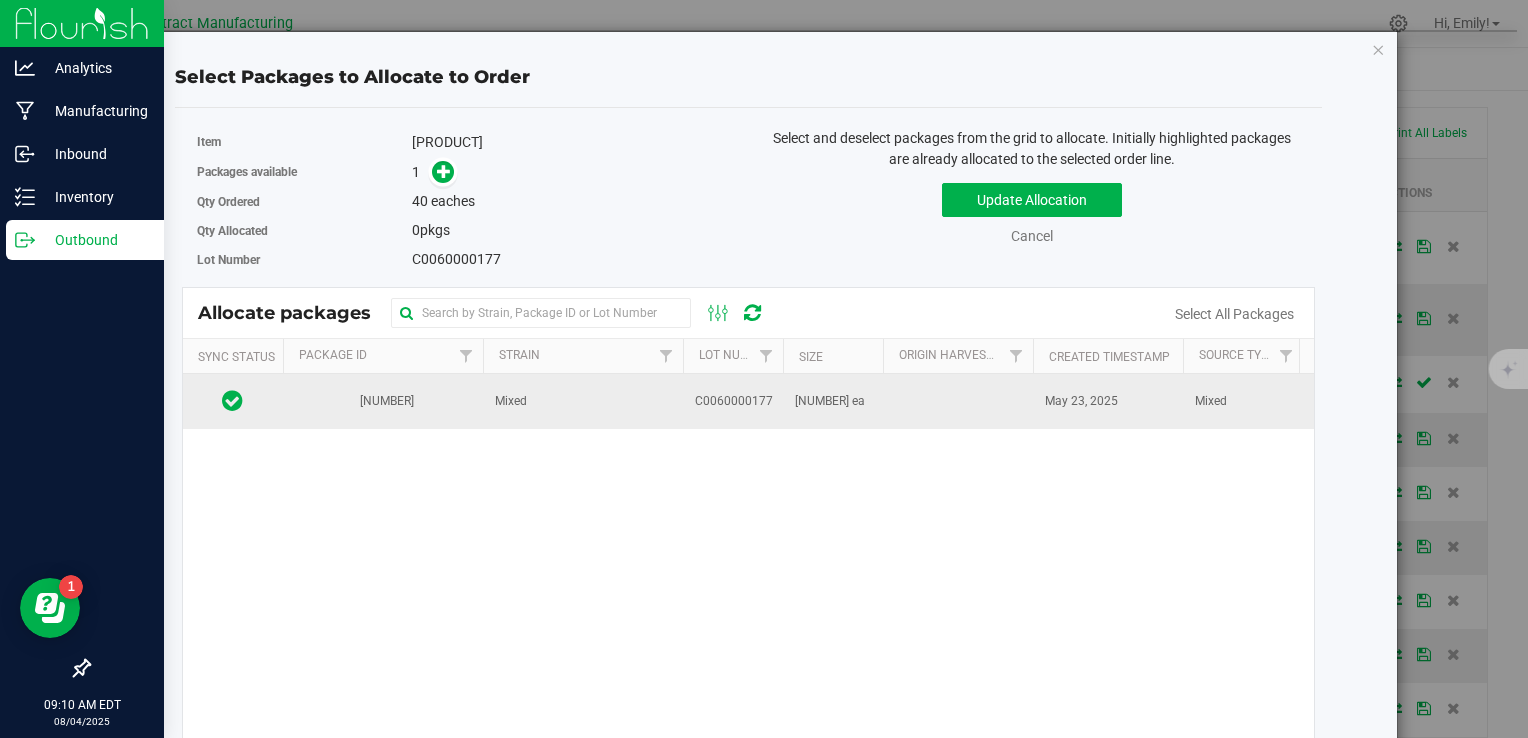 click on "Mixed" at bounding box center (583, 401) 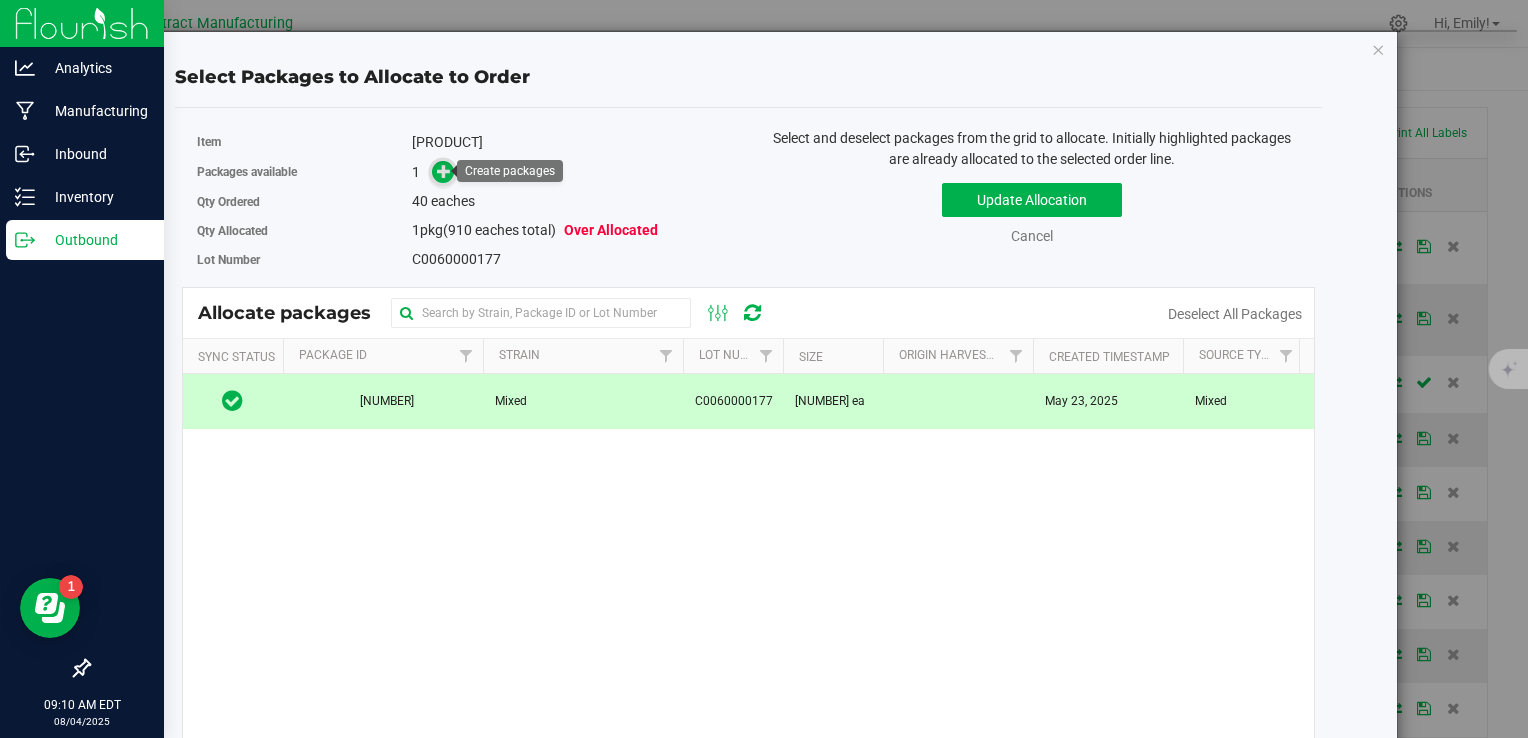 click at bounding box center [444, 170] 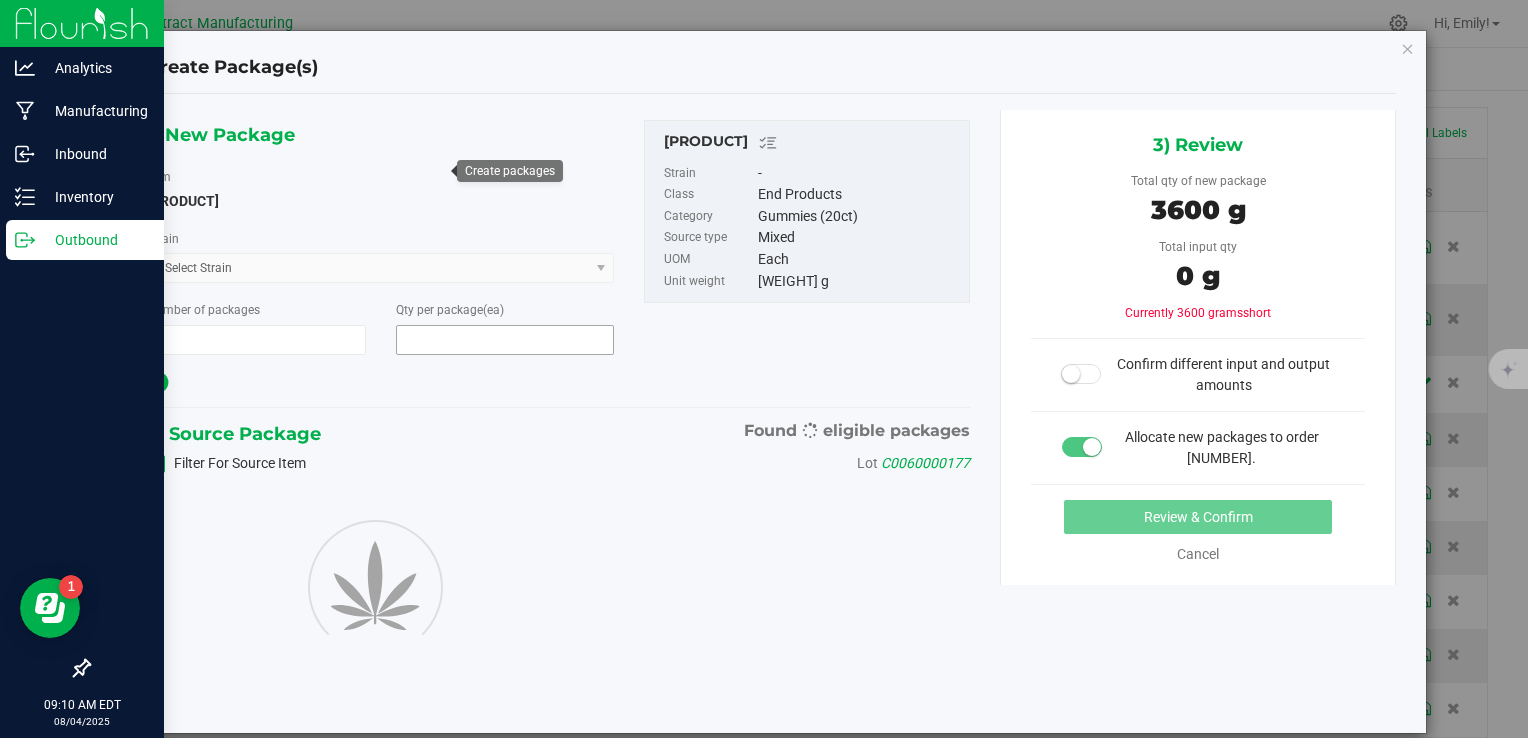 type on "1" 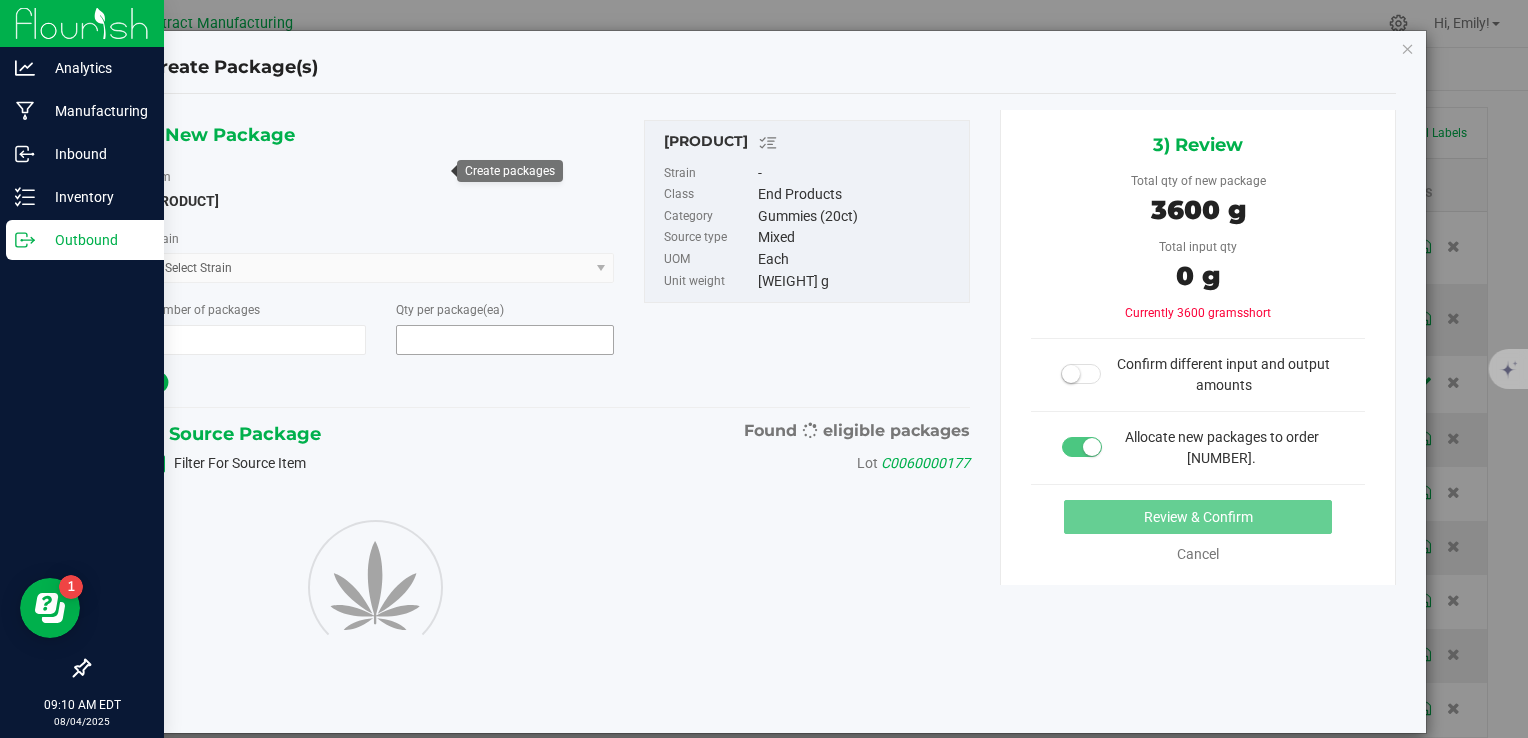 type on "40" 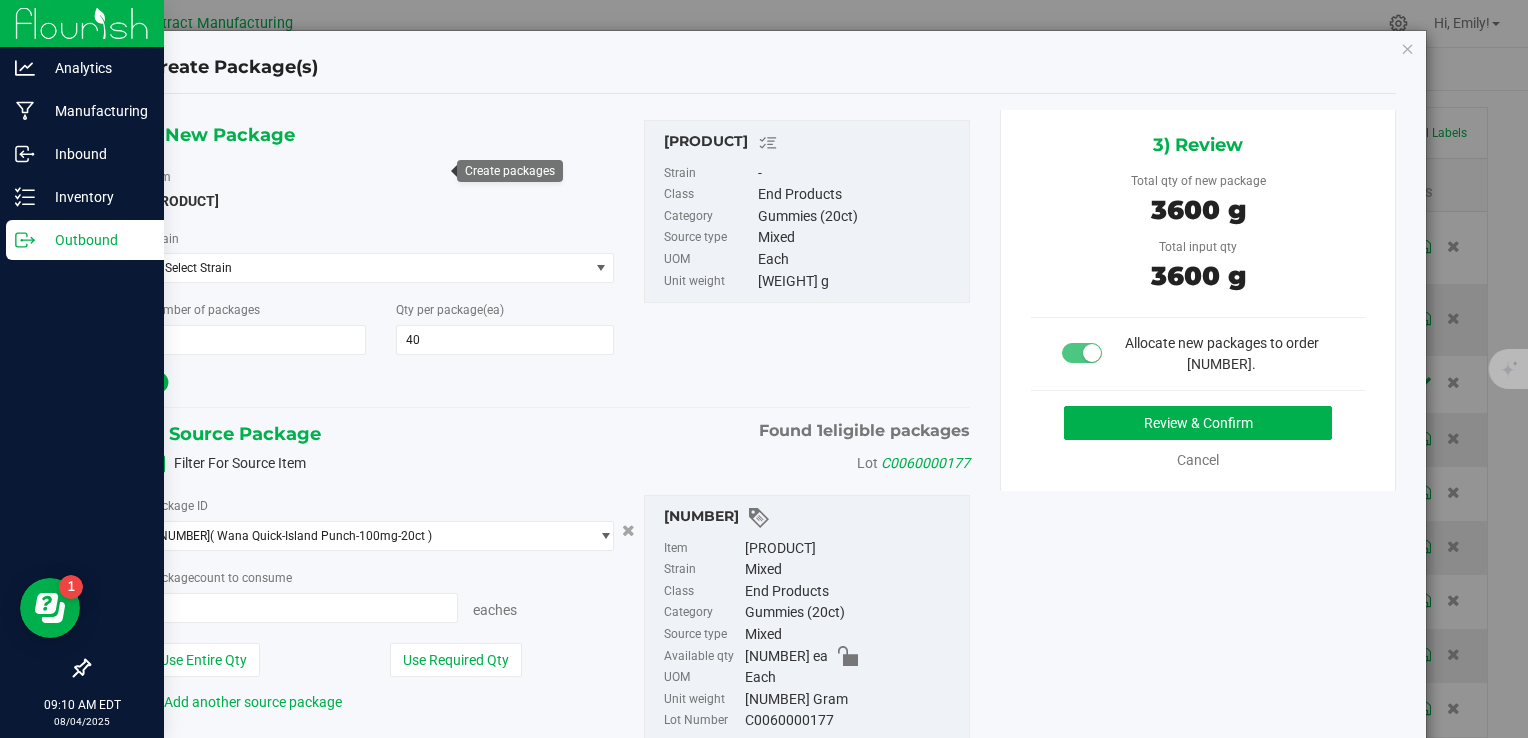 type on "40 ea" 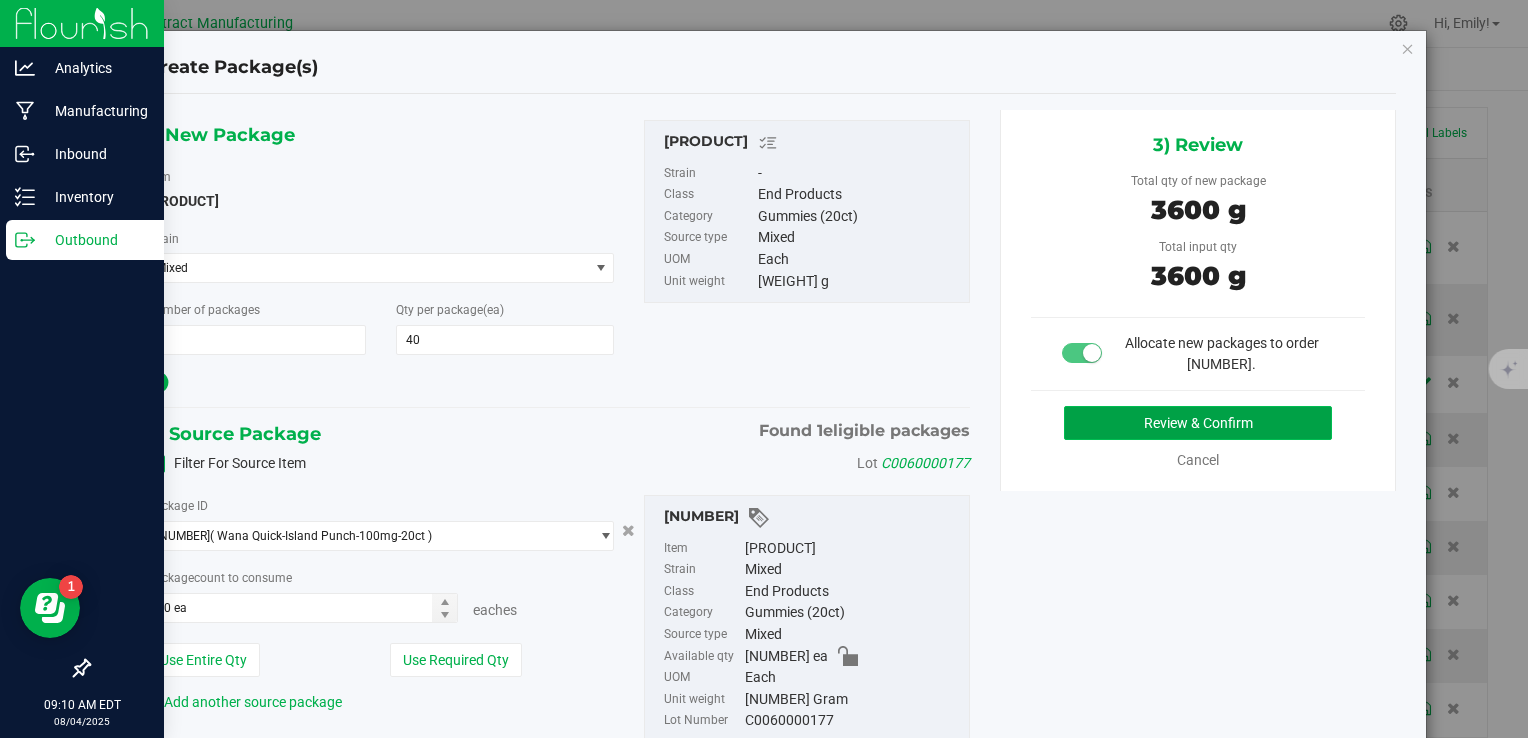 click on "Review & Confirm" at bounding box center (1198, 423) 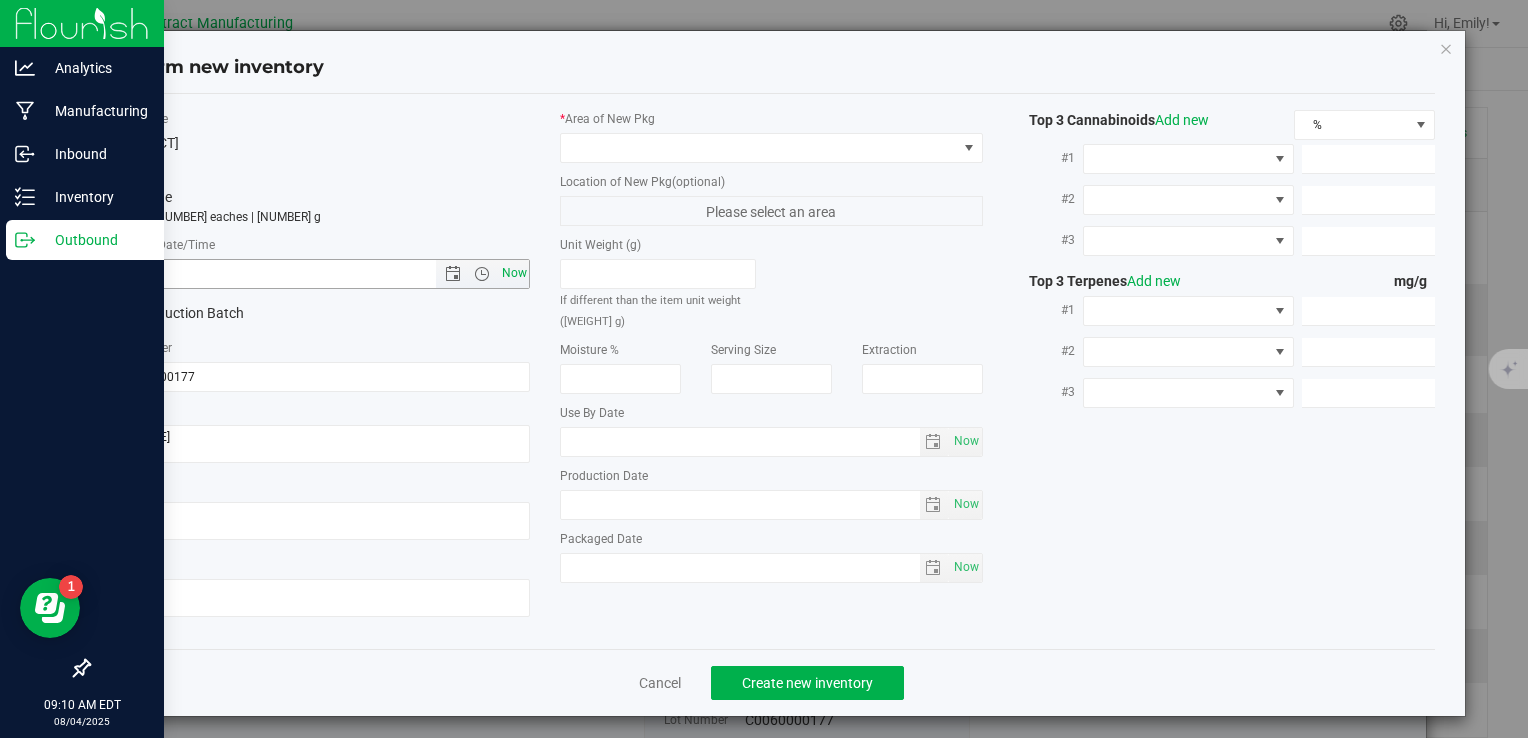 click on "Now" at bounding box center [514, 273] 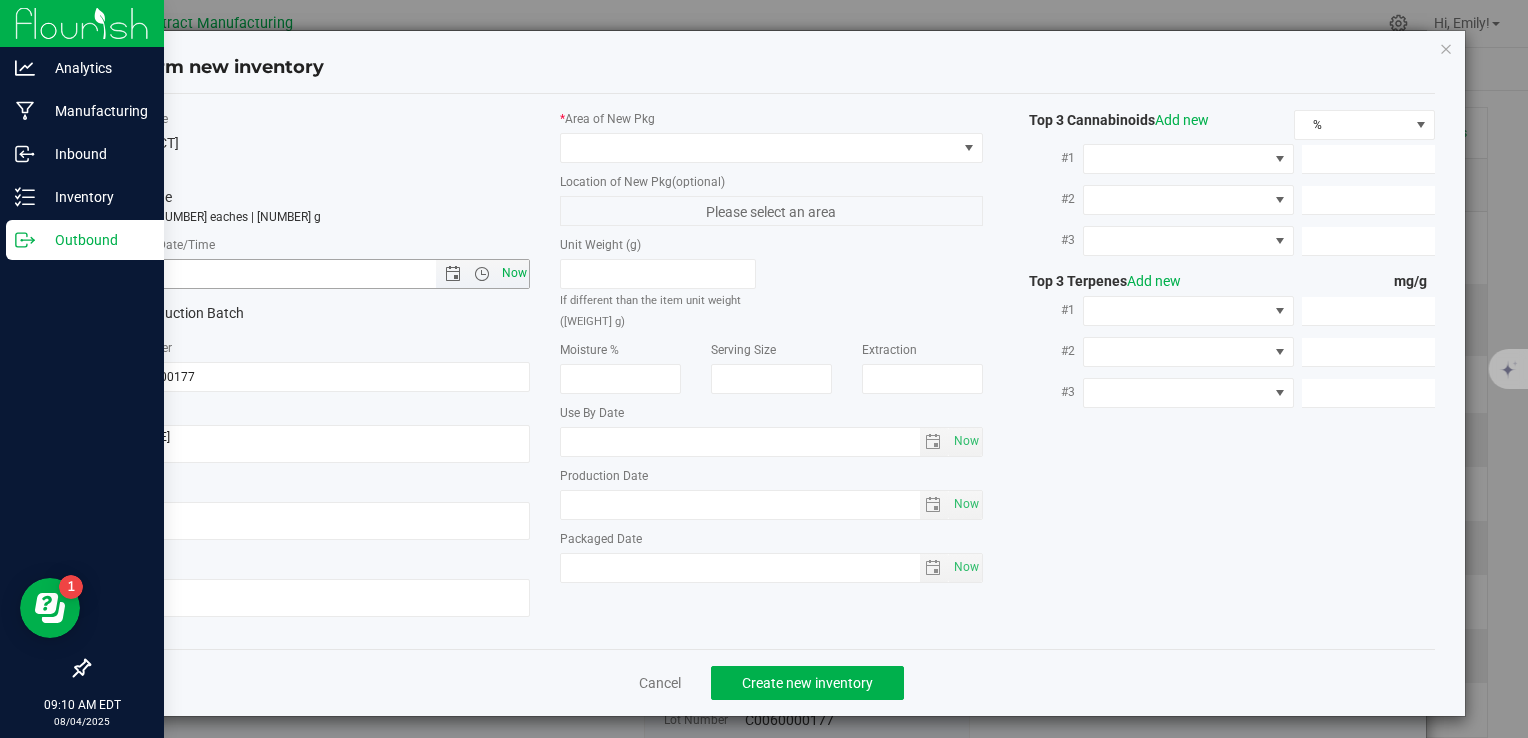 type on "8/4/2025 9:10 AM" 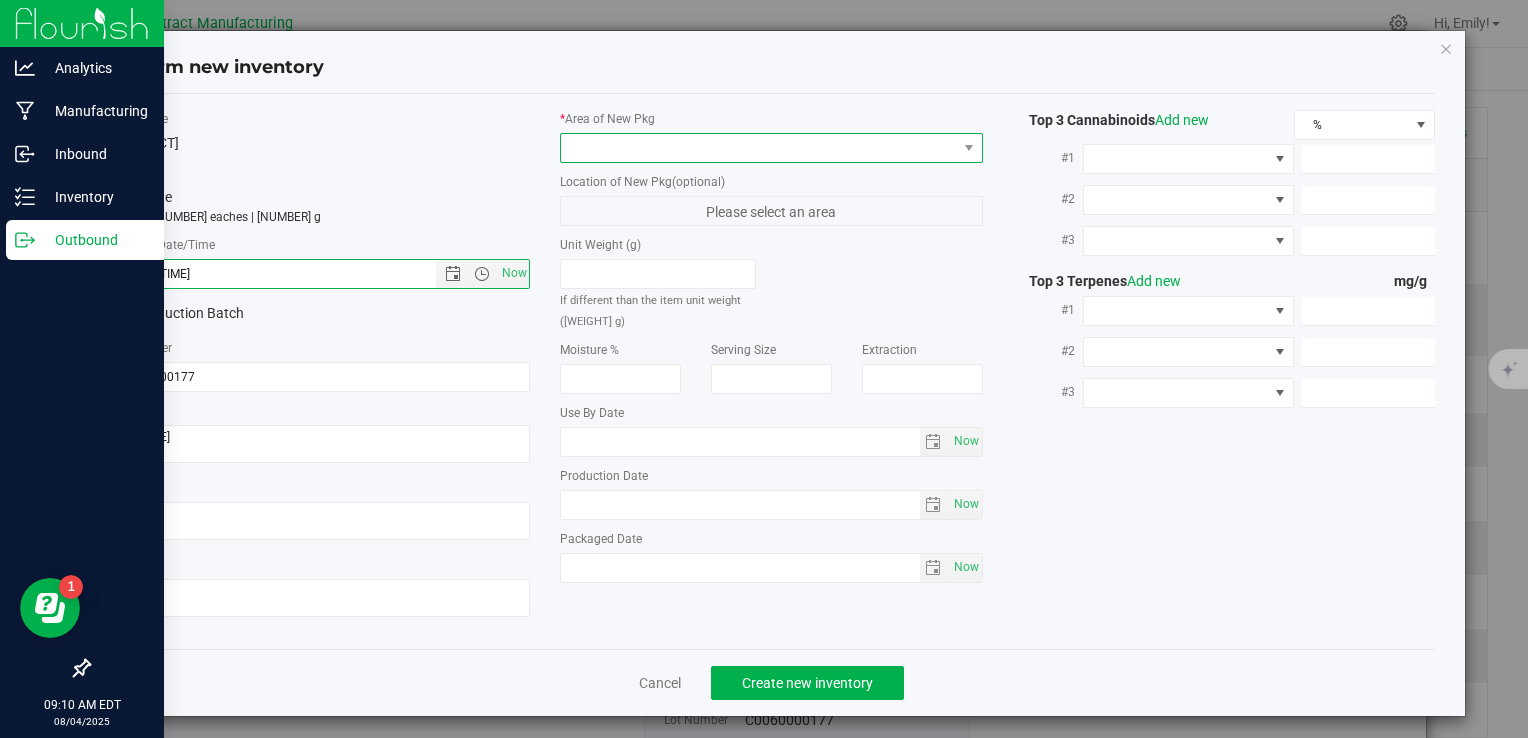 click at bounding box center [758, 148] 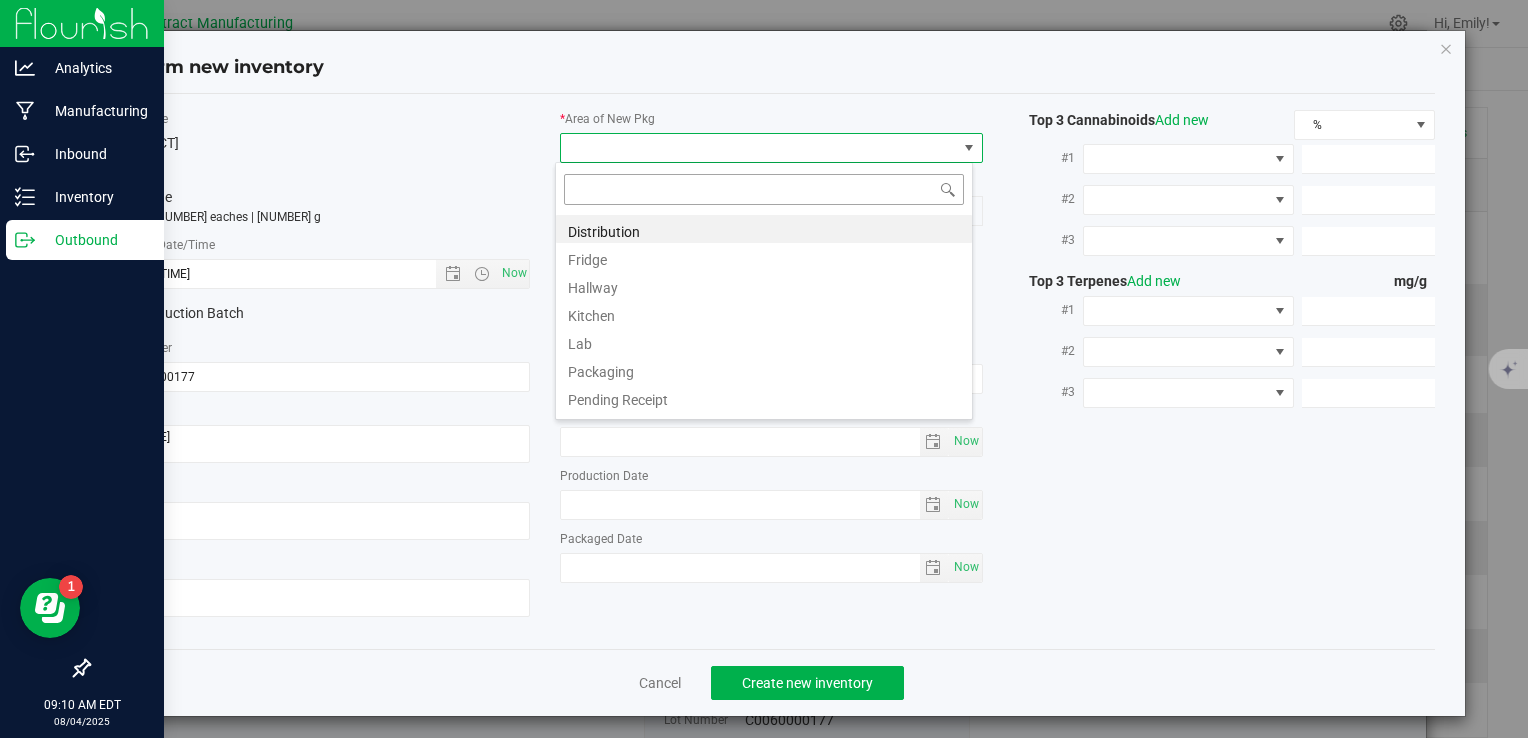 scroll, scrollTop: 99970, scrollLeft: 99582, axis: both 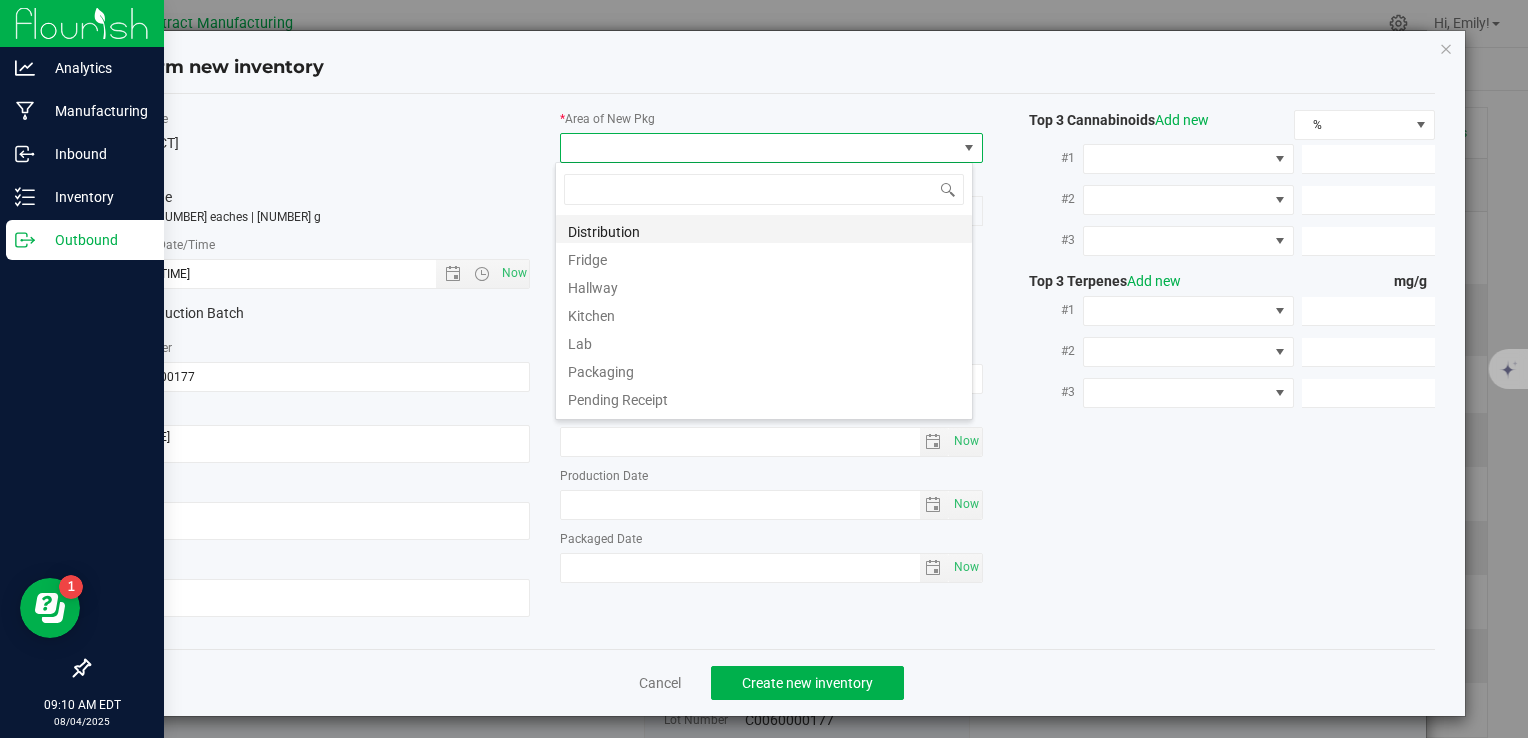 click on "Distribution" at bounding box center (764, 229) 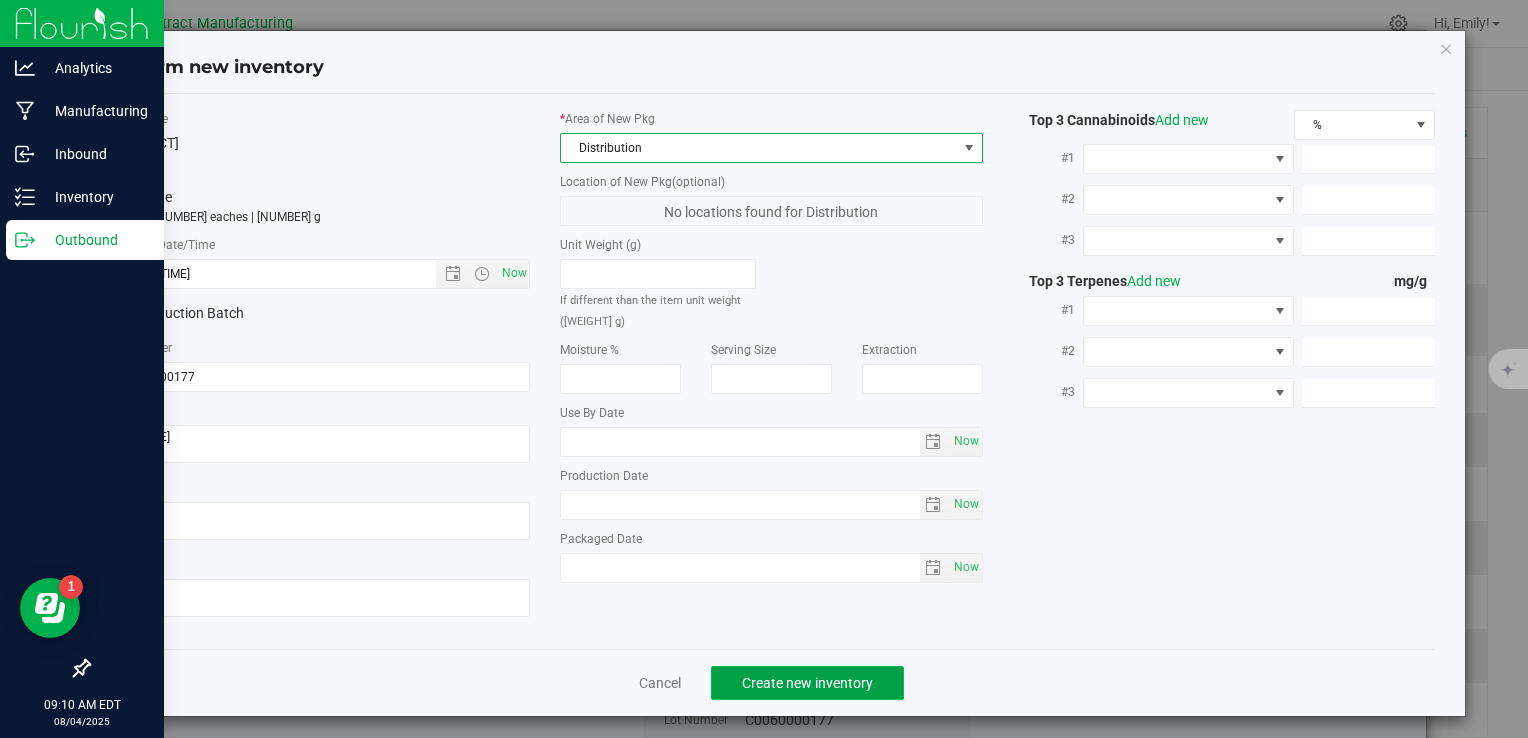 click on "Create new inventory" 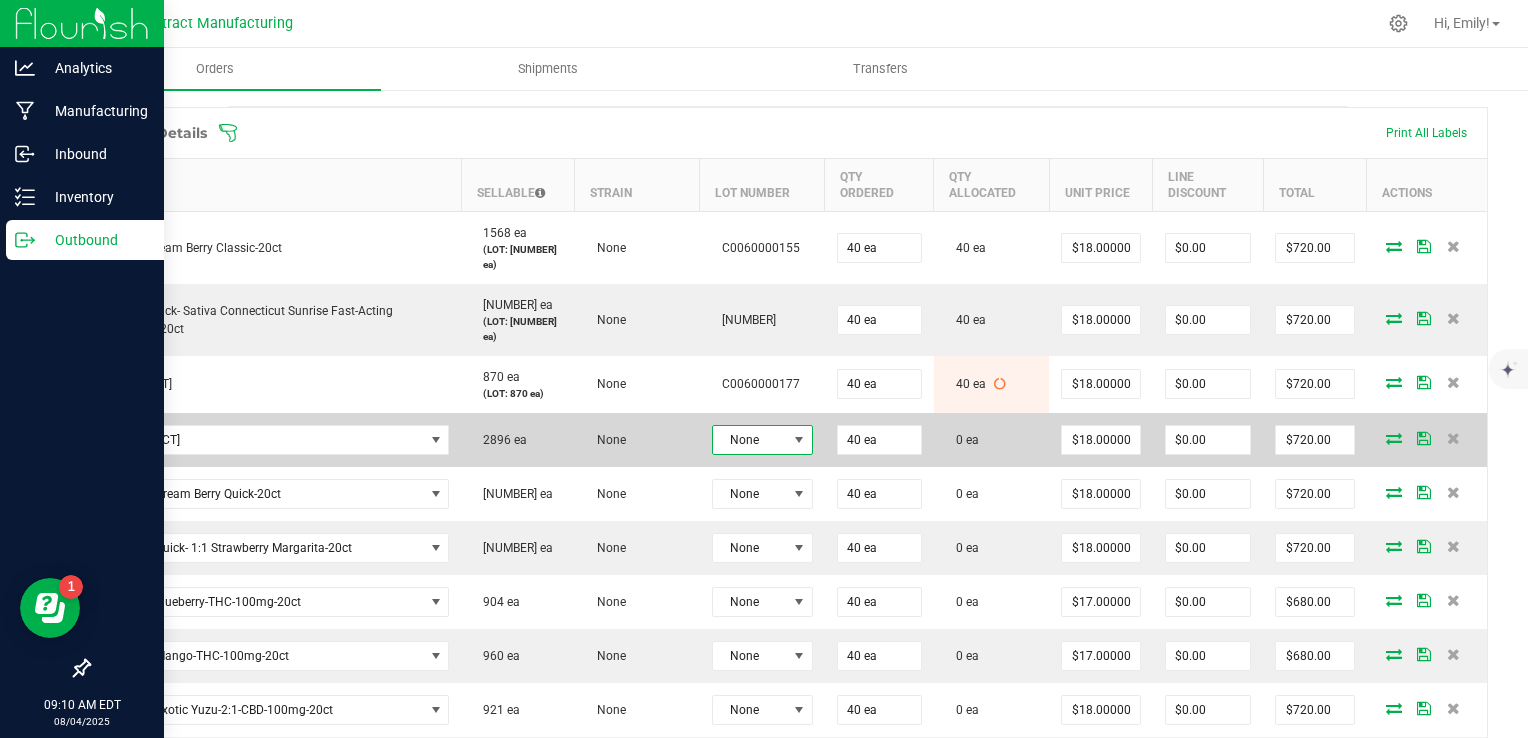 click at bounding box center (799, 440) 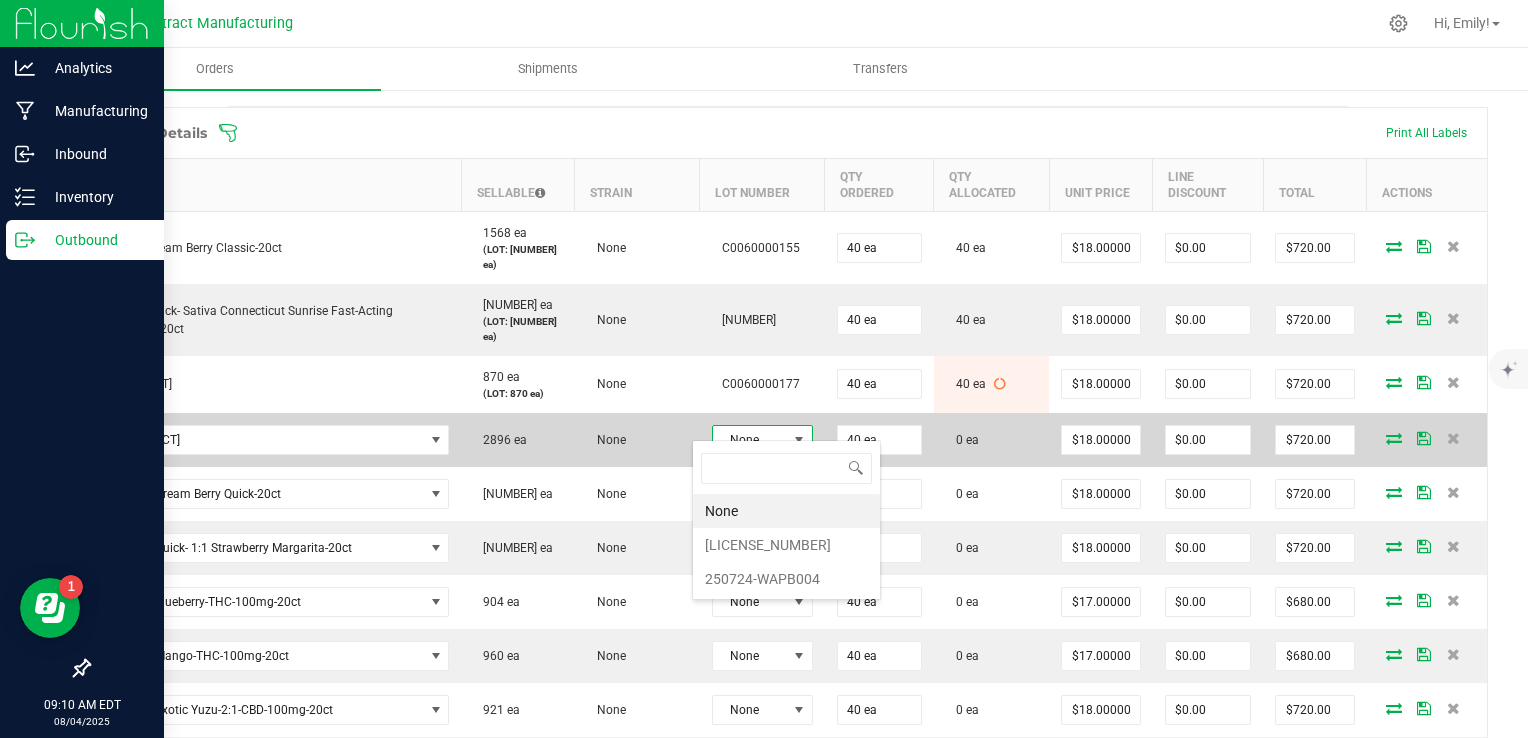 scroll, scrollTop: 99970, scrollLeft: 99899, axis: both 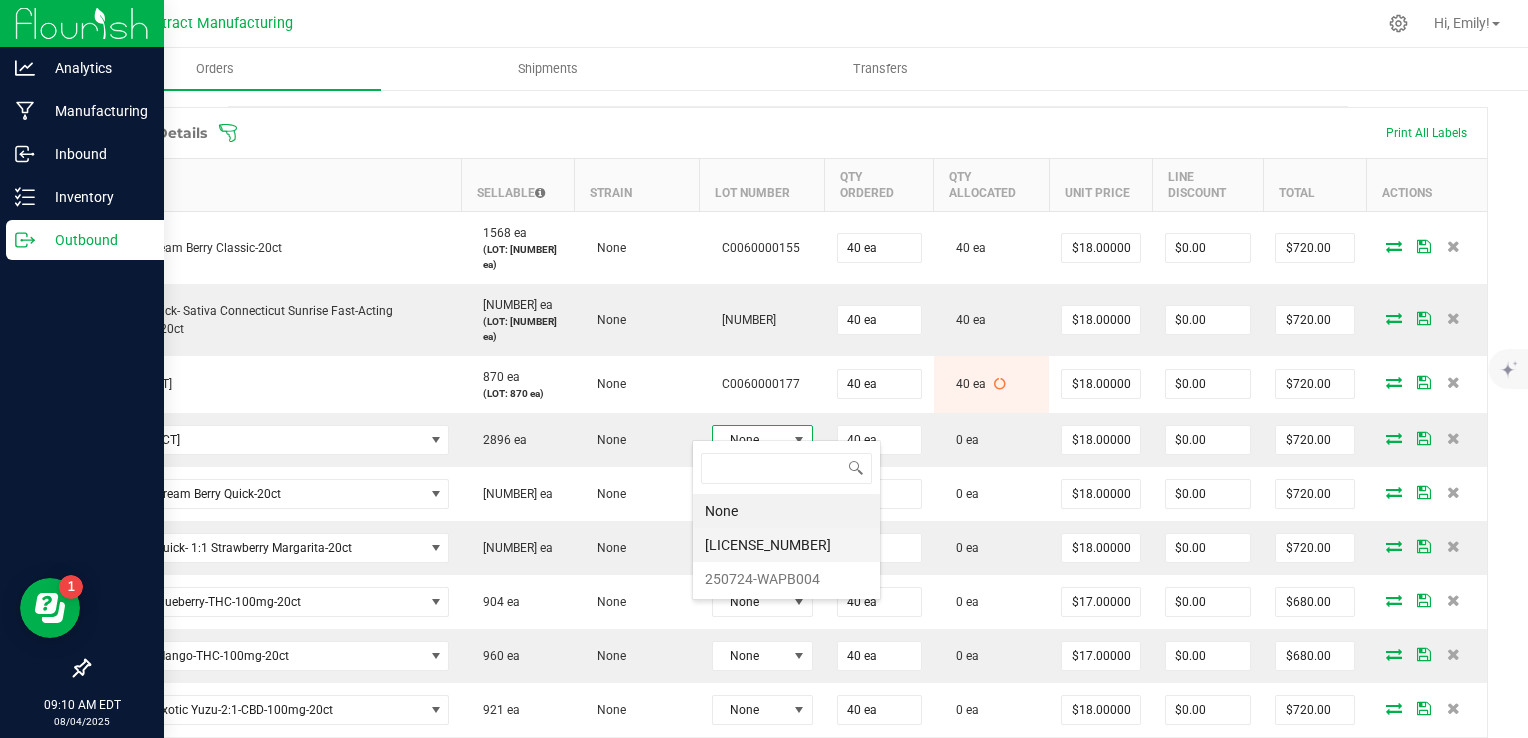 click on "C0060000163" at bounding box center (786, 545) 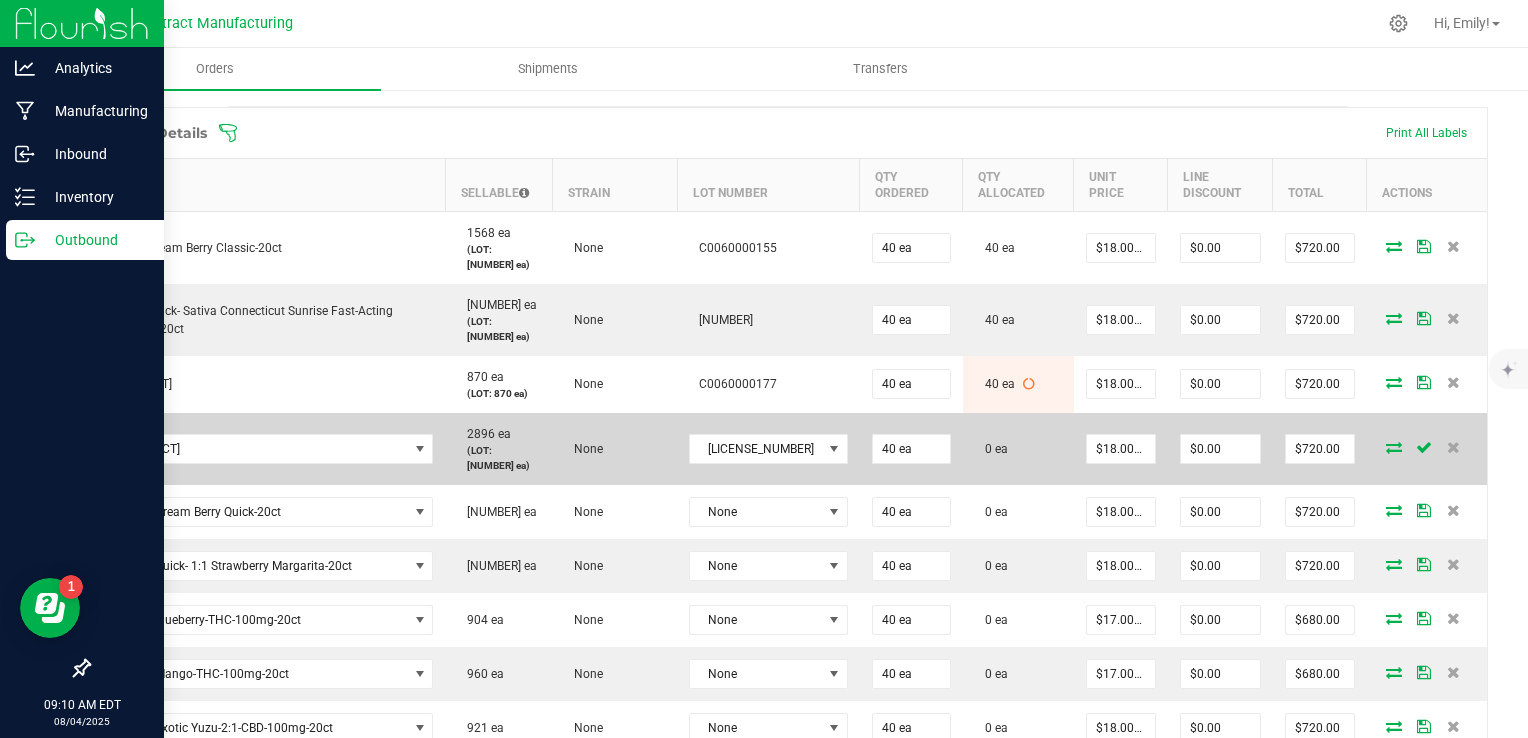 click at bounding box center [1394, 447] 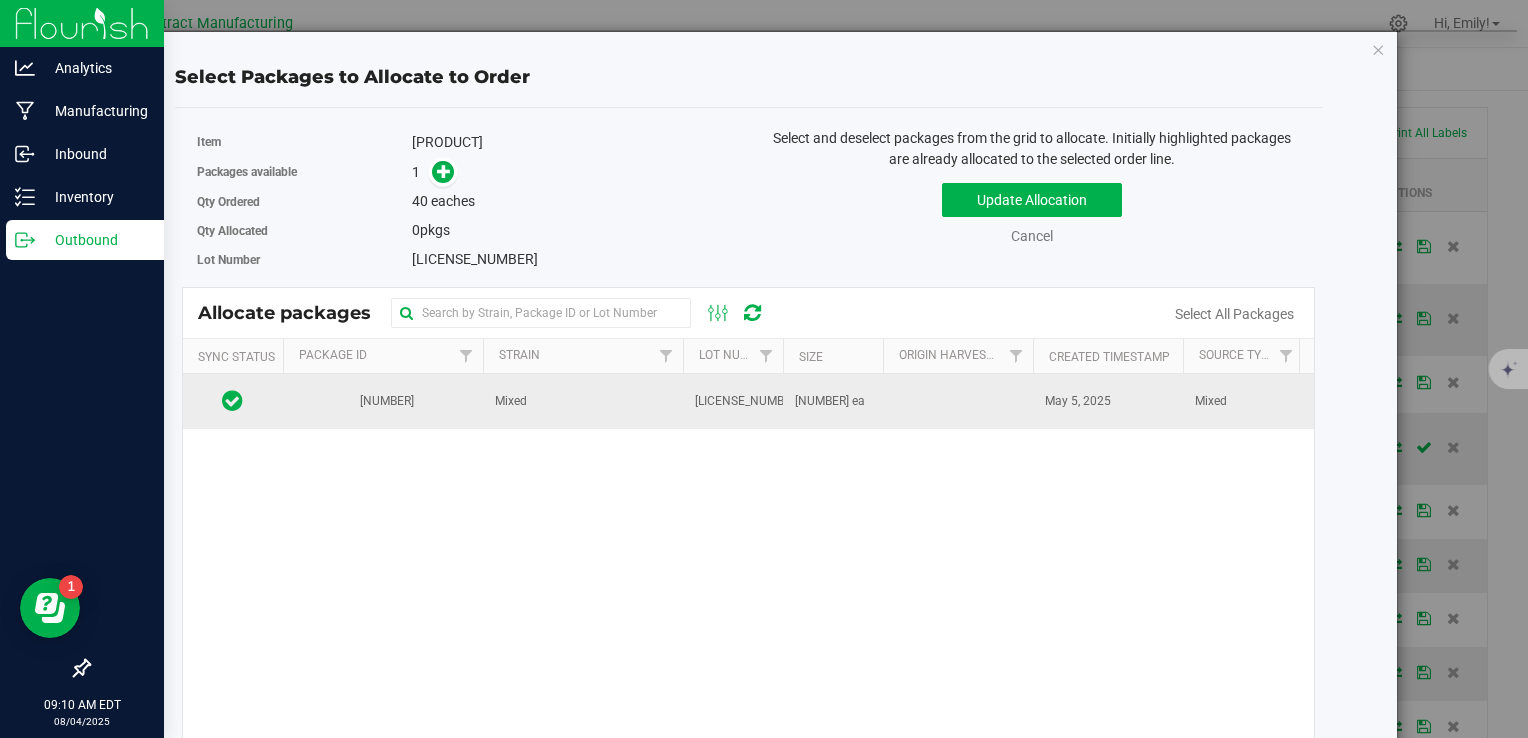 click on "9315714850212182" at bounding box center [383, 401] 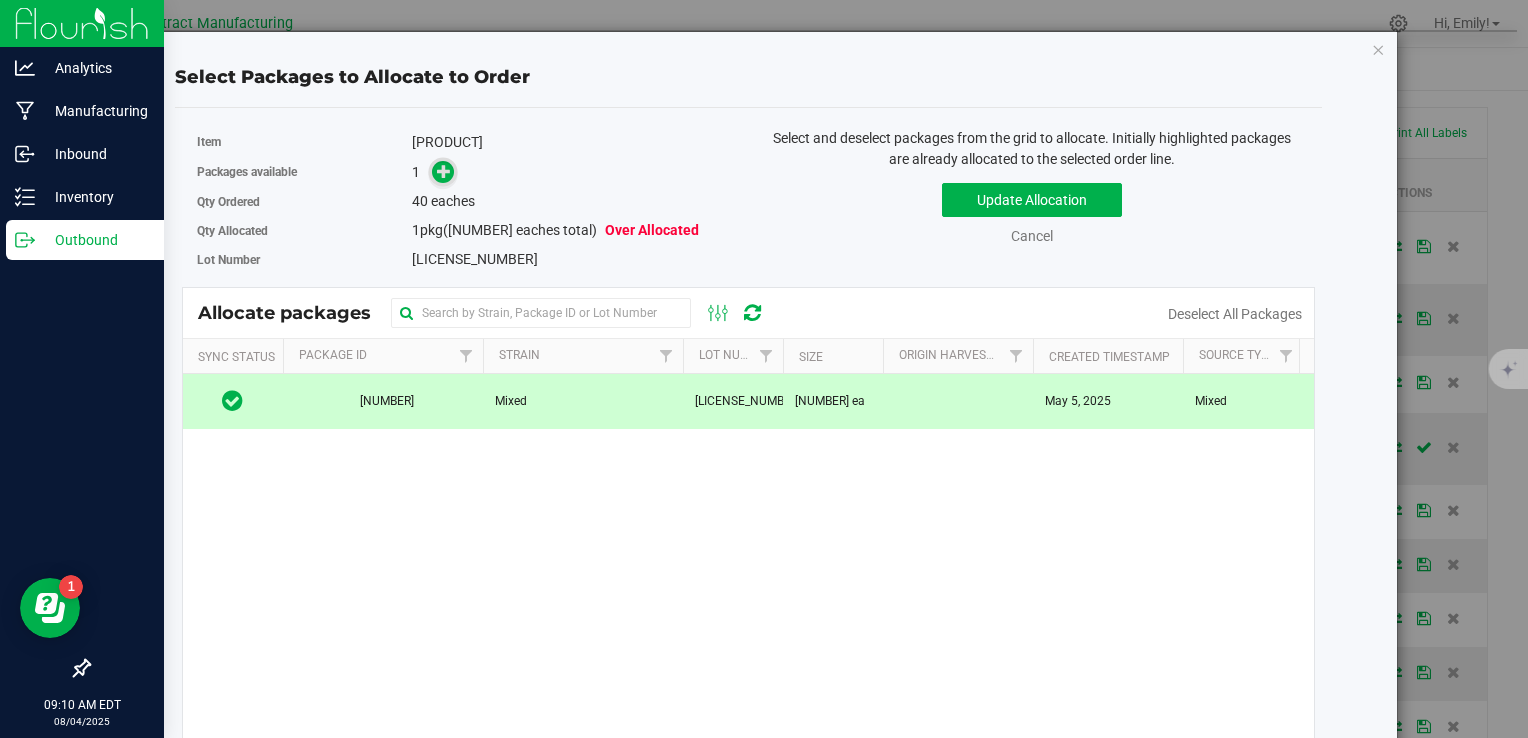 click at bounding box center (444, 170) 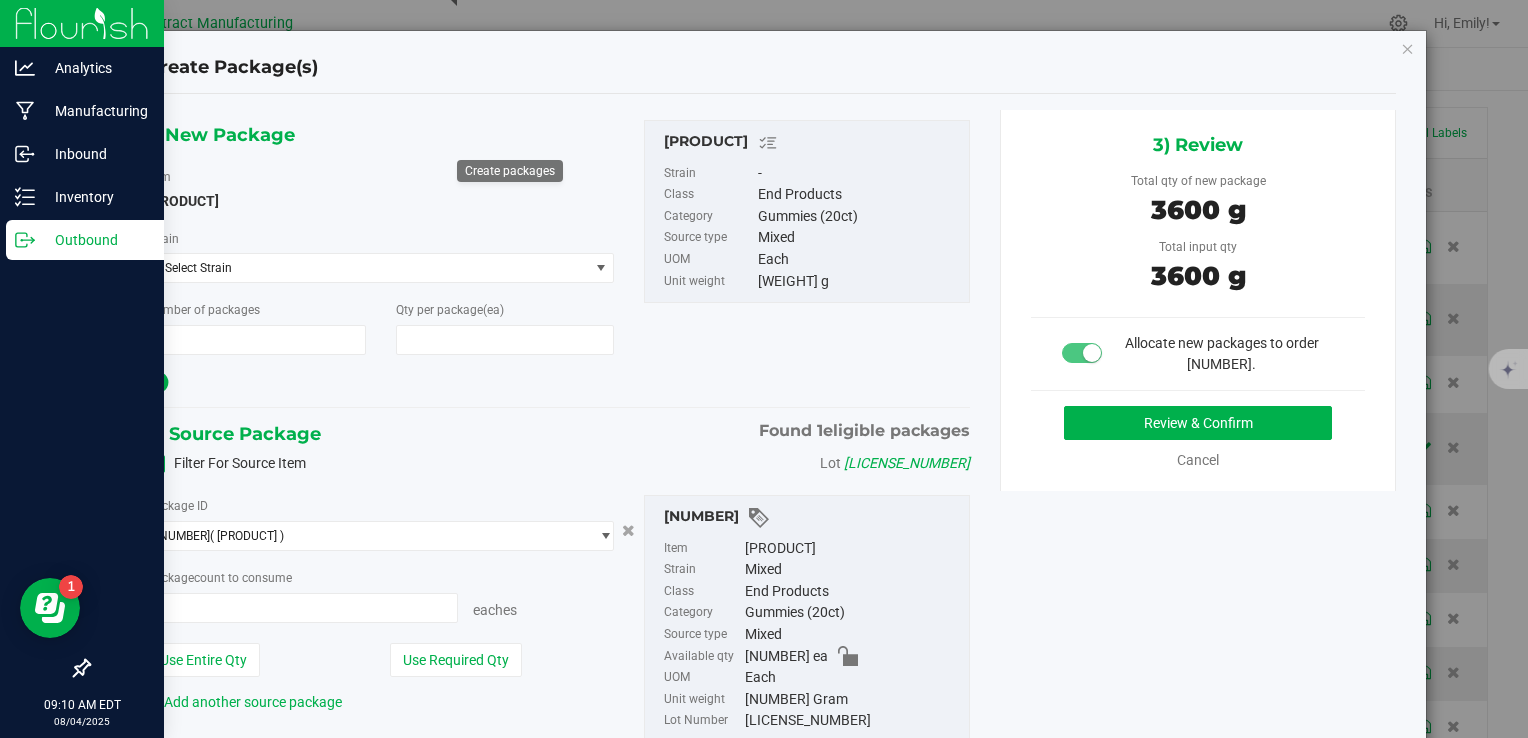 type on "1" 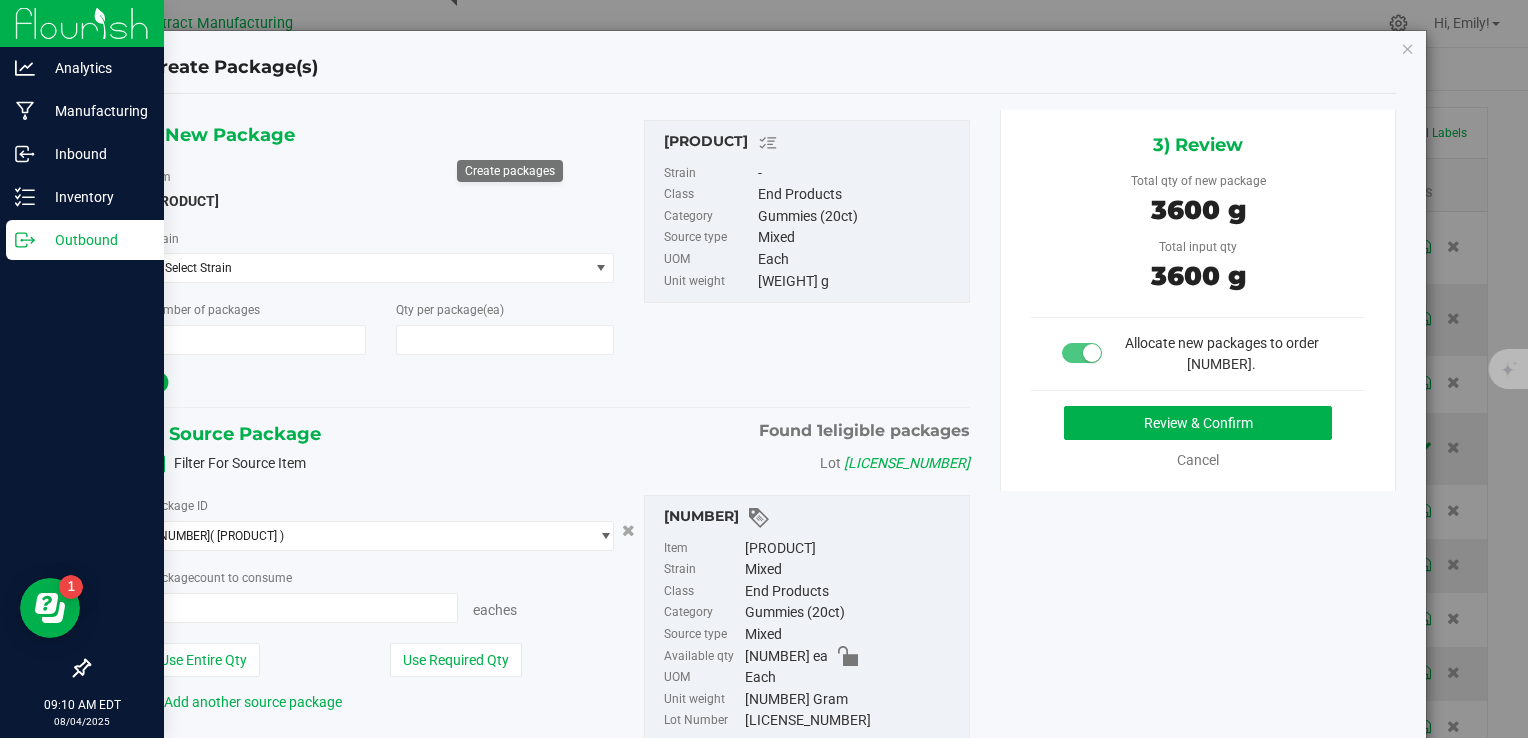 type on "40" 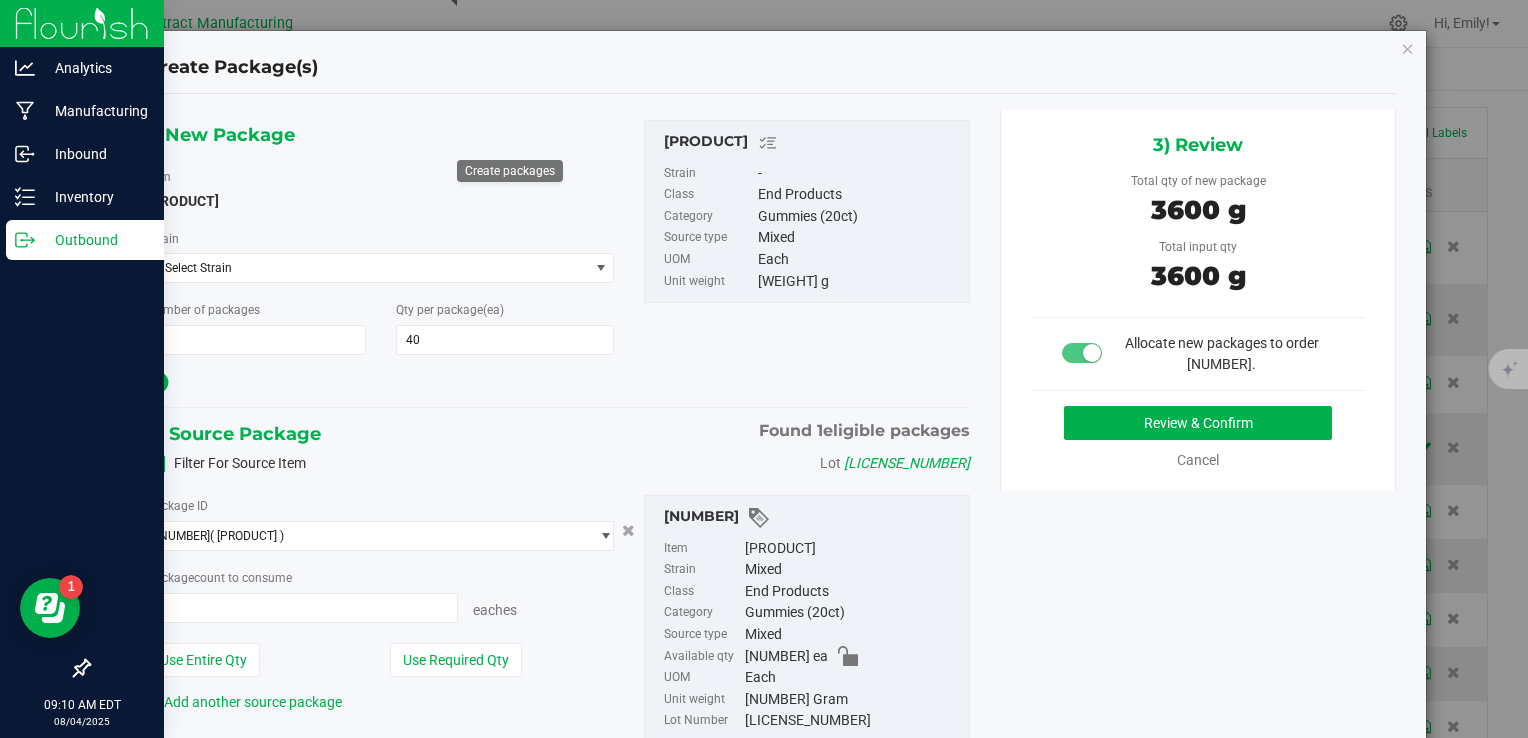 type on "40 ea" 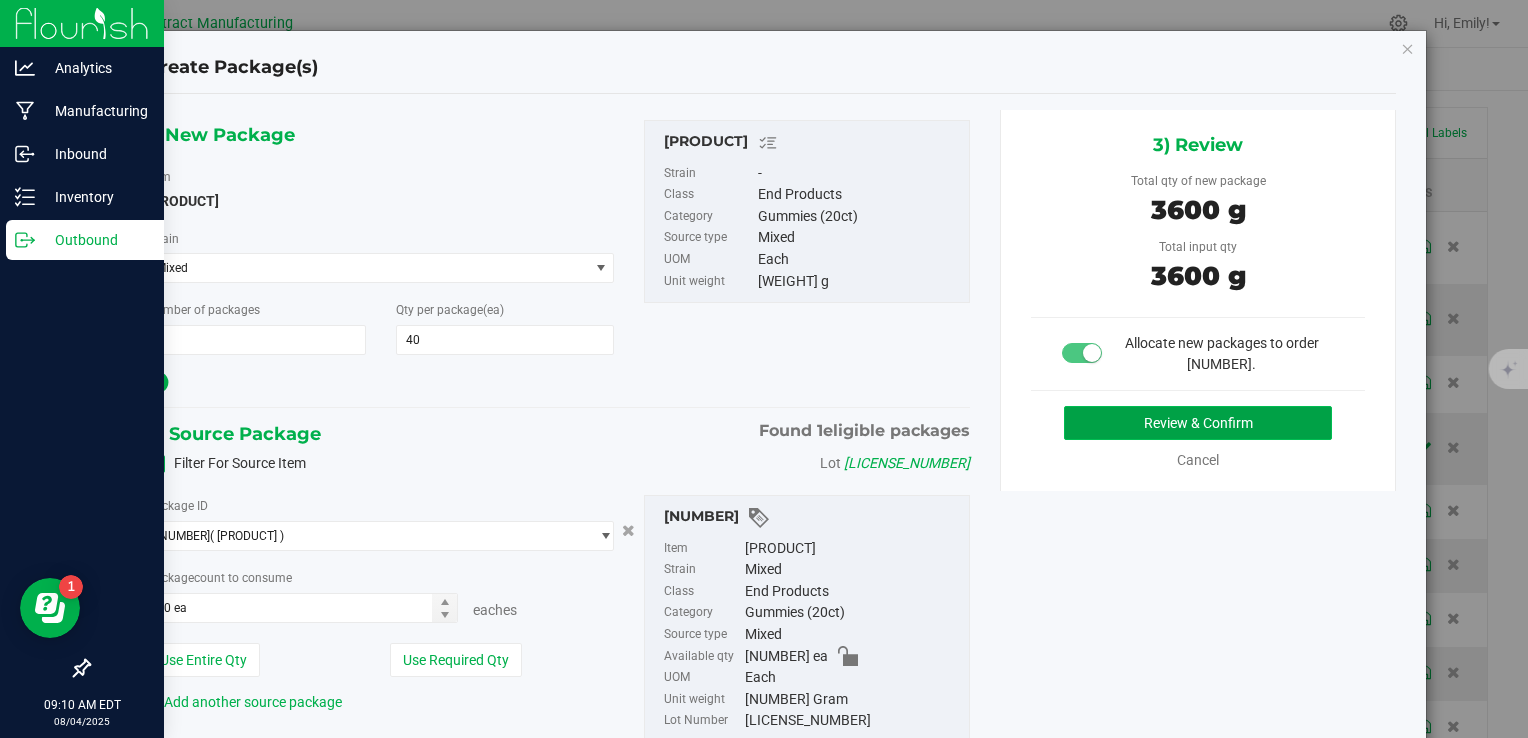 click on "Review & Confirm" at bounding box center (1198, 423) 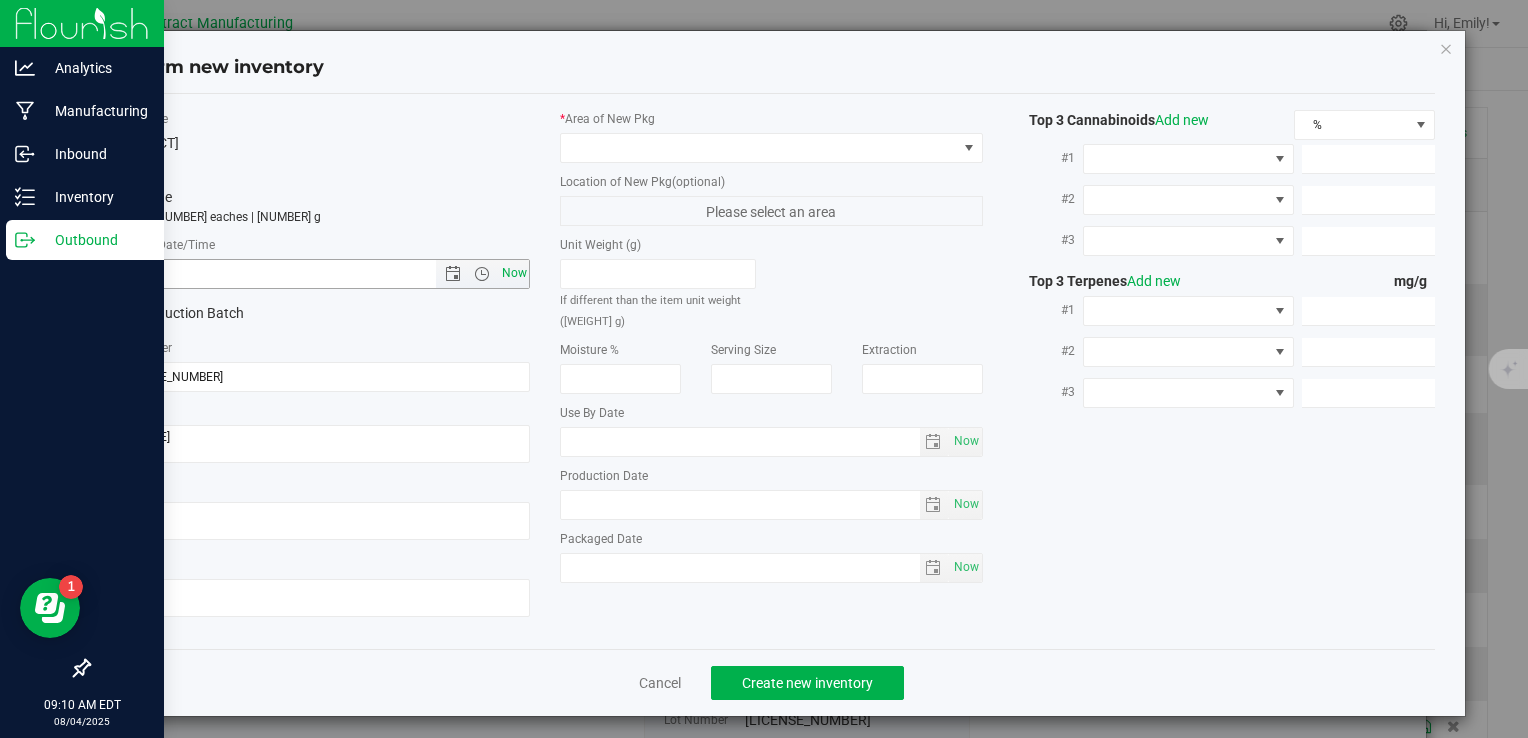 click on "Now" at bounding box center [514, 273] 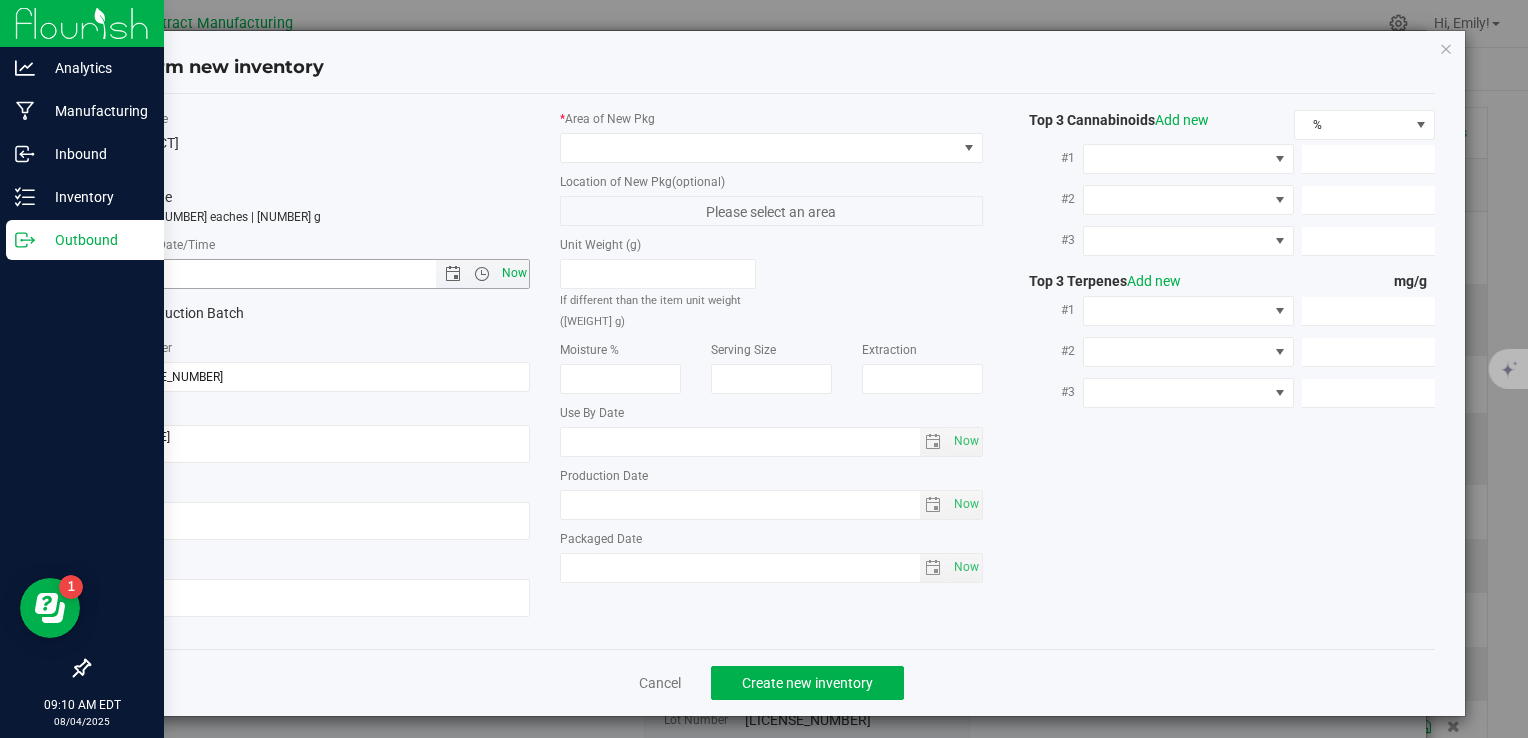type on "8/4/2025 9:10 AM" 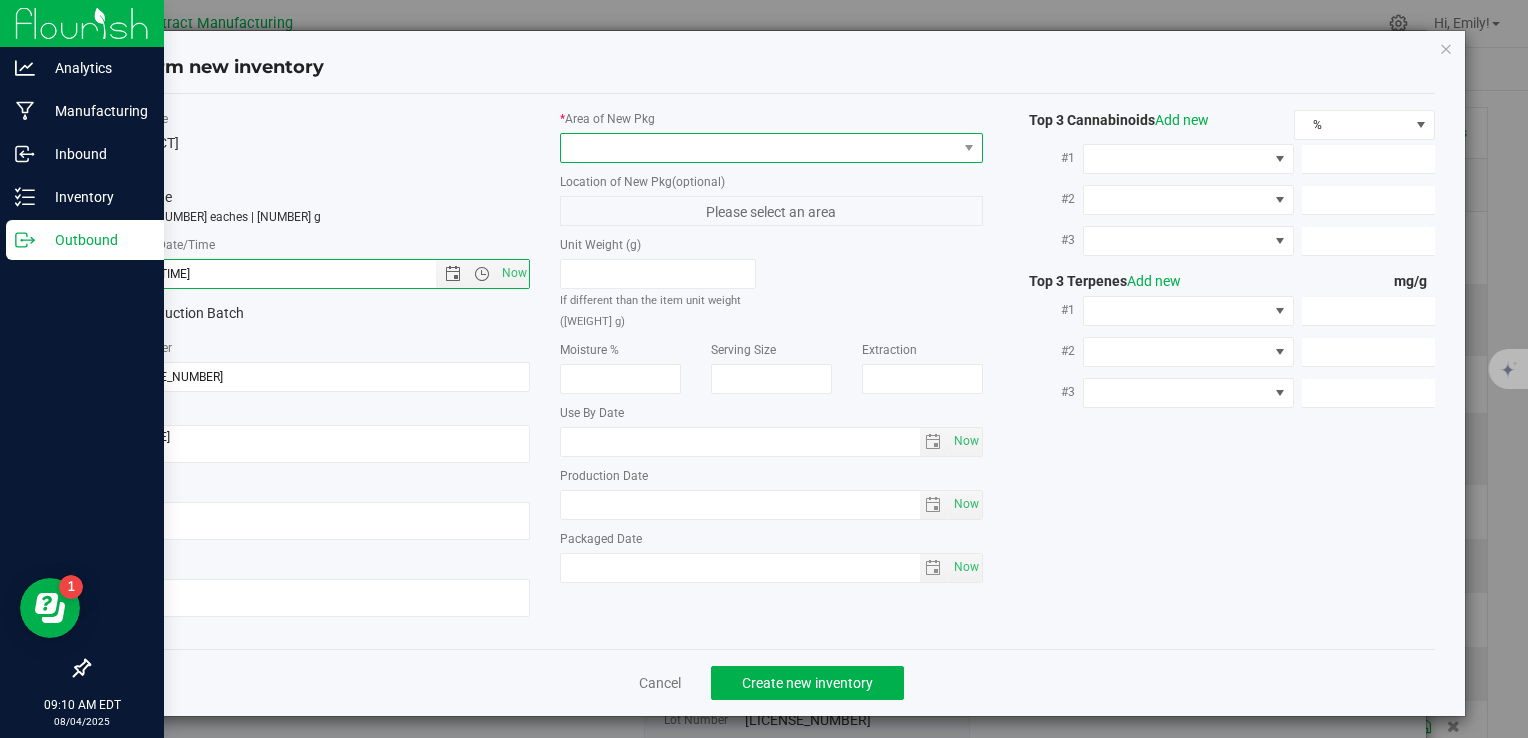 click at bounding box center [758, 148] 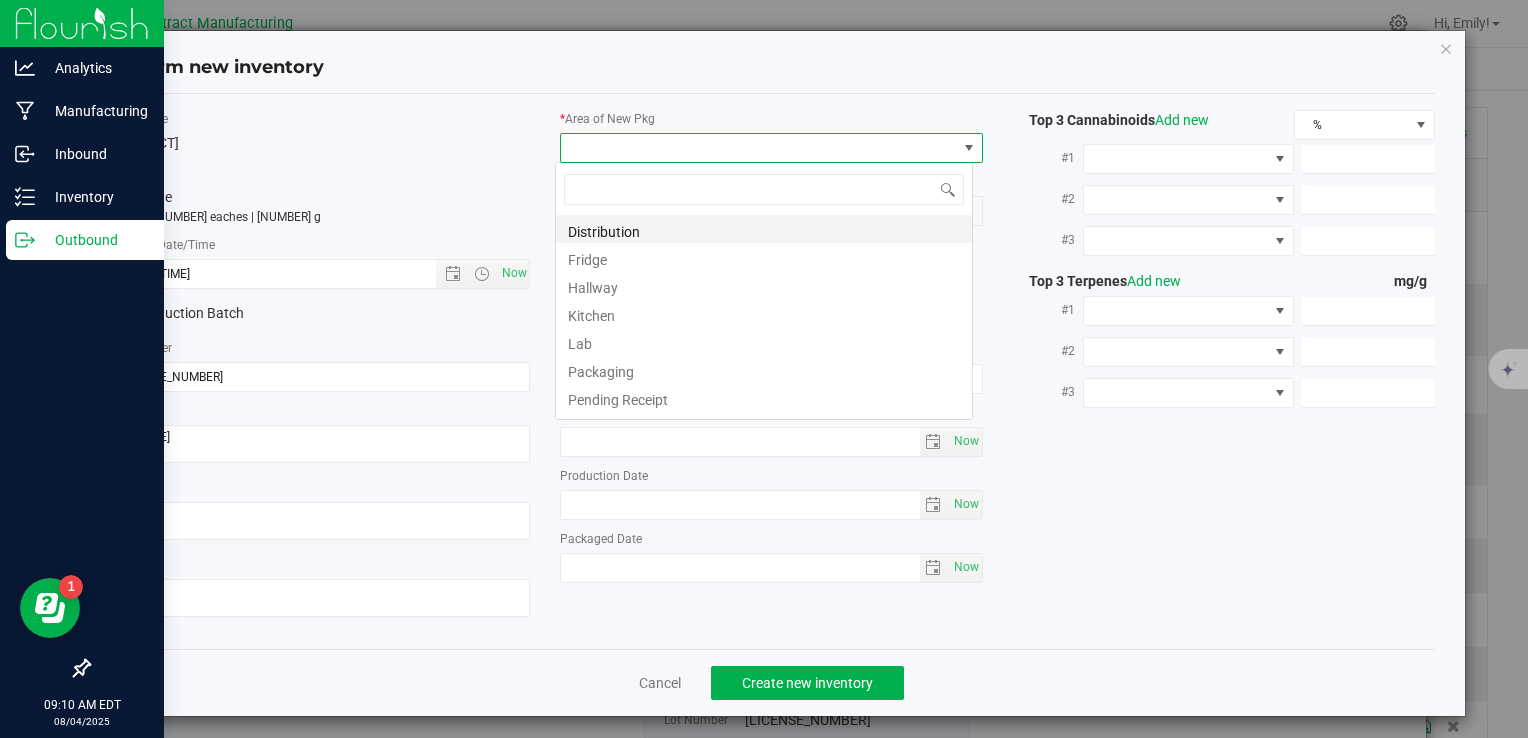 scroll, scrollTop: 99970, scrollLeft: 99582, axis: both 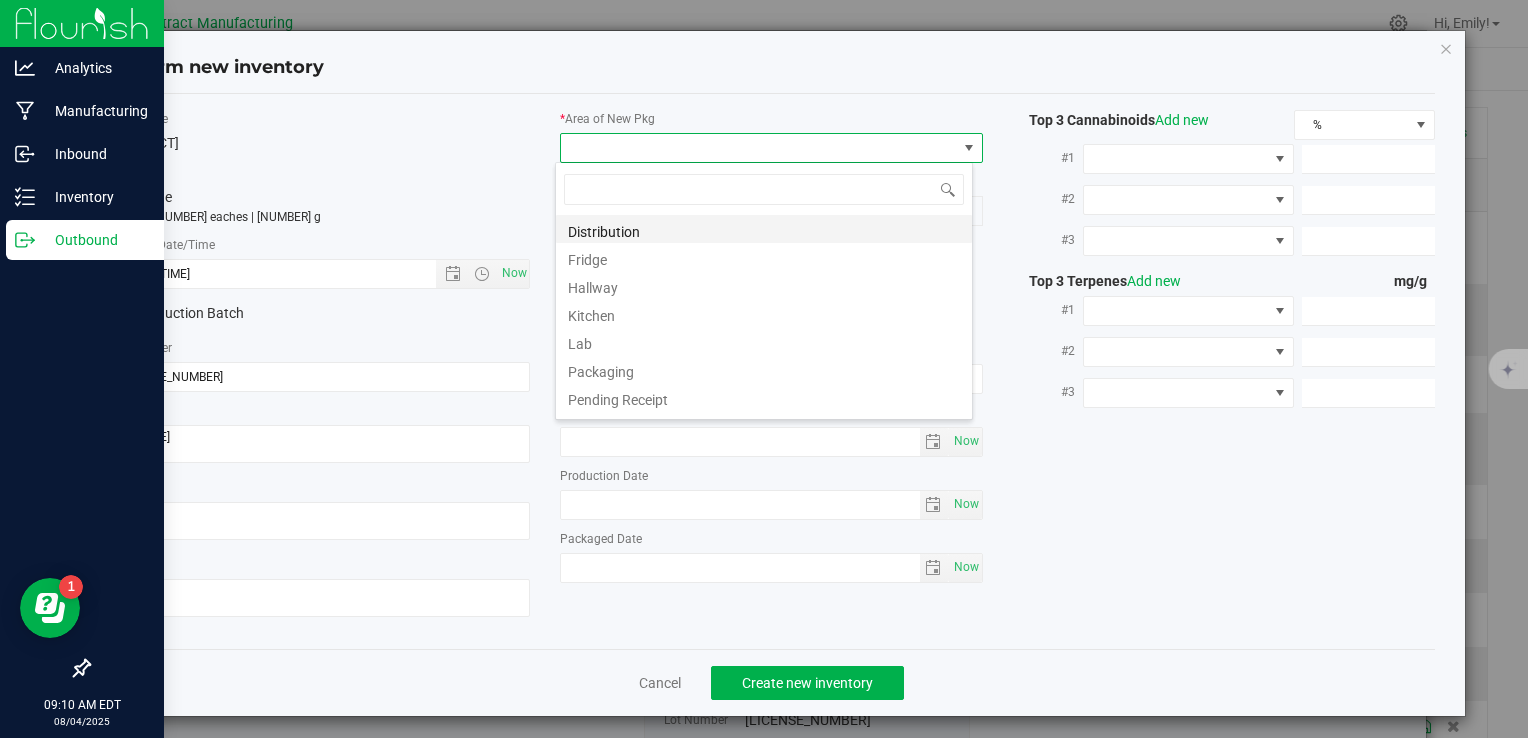 click on "Distribution" at bounding box center [764, 229] 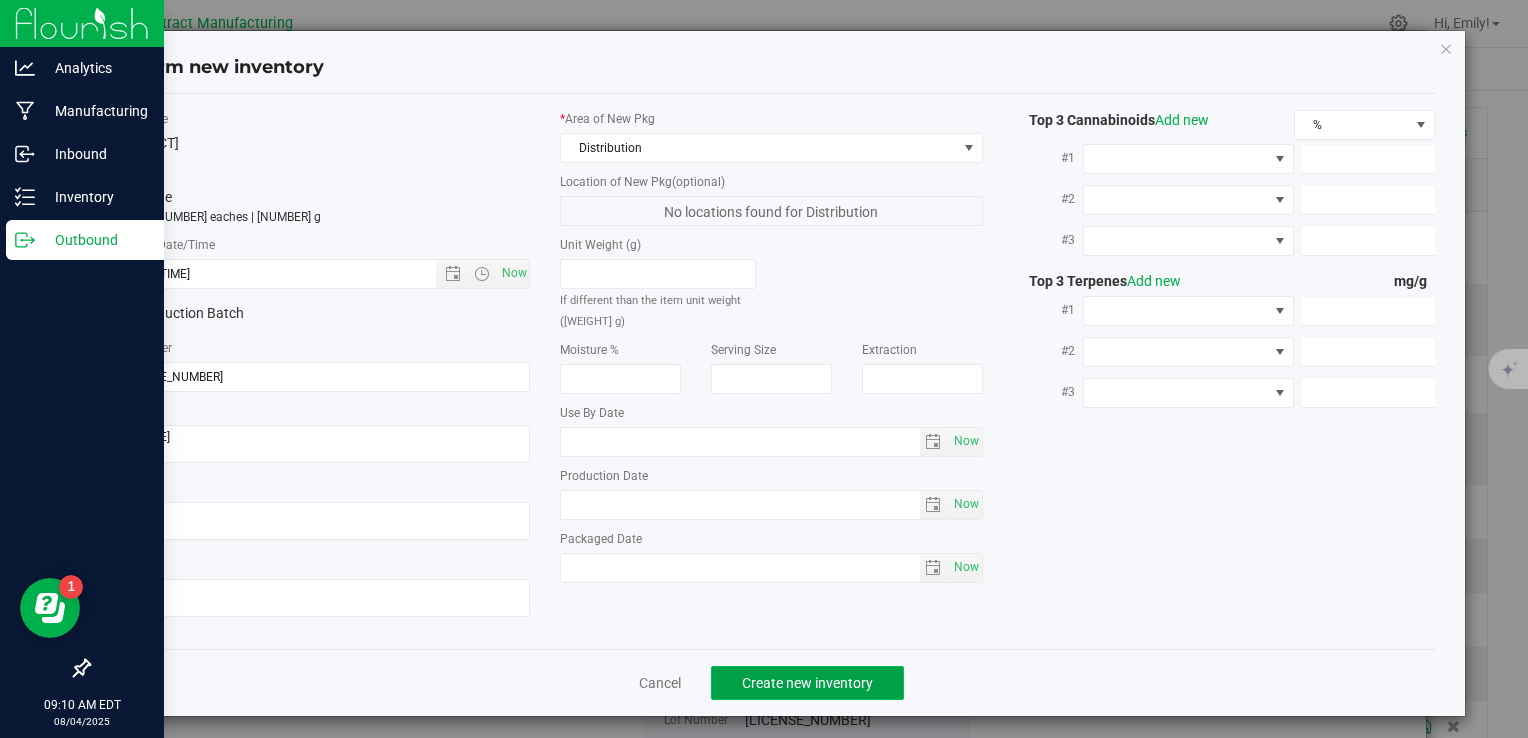 click on "Create new inventory" 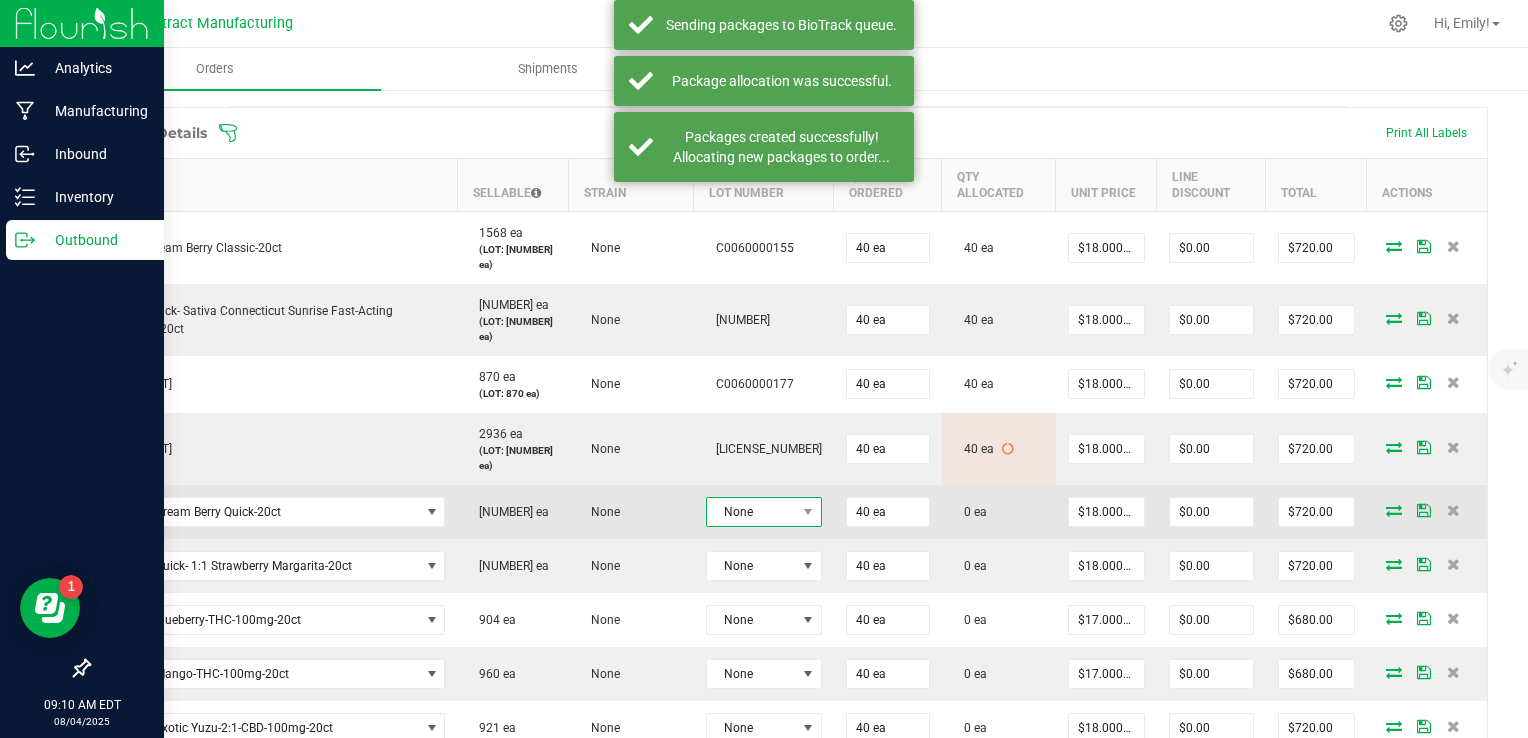 click on "None" at bounding box center [751, 512] 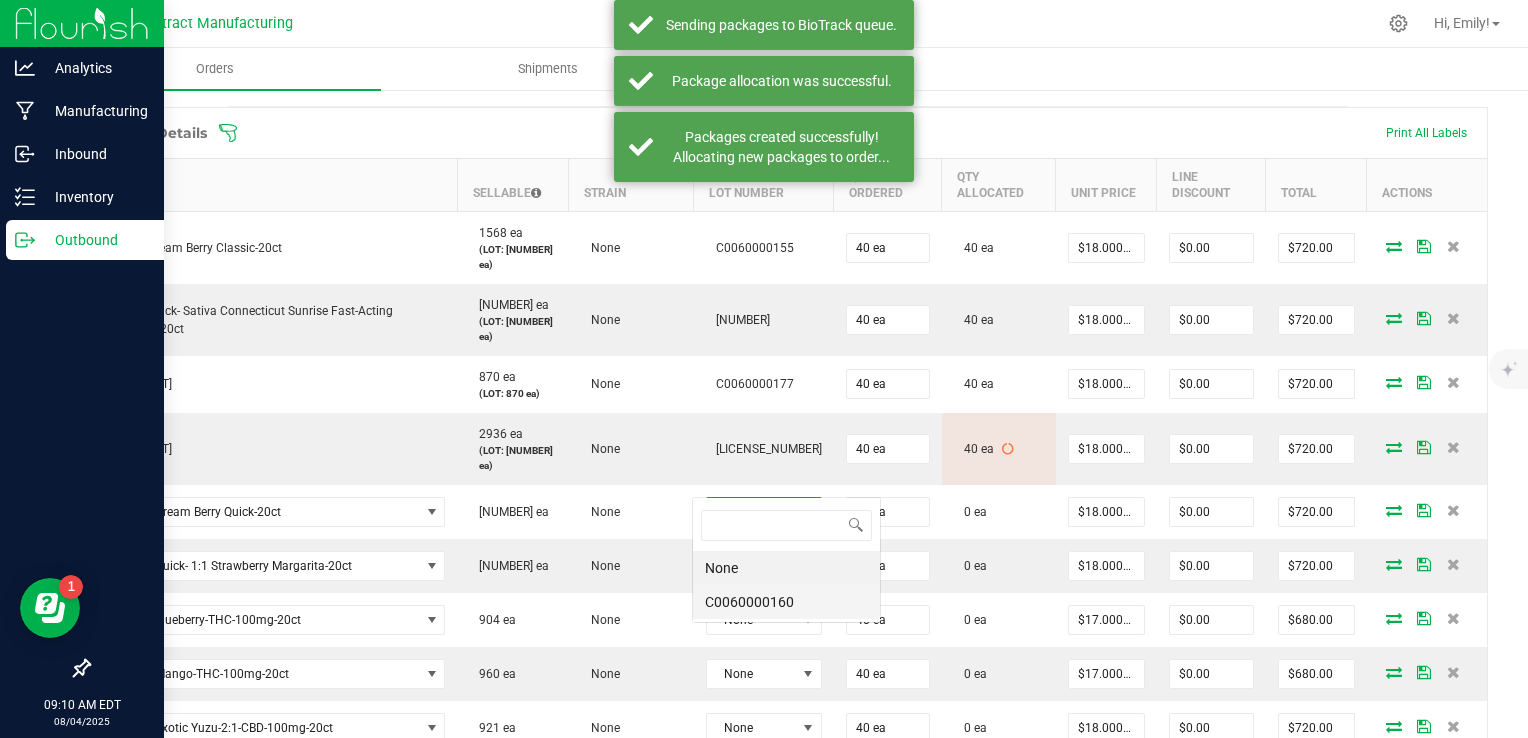scroll, scrollTop: 99970, scrollLeft: 99899, axis: both 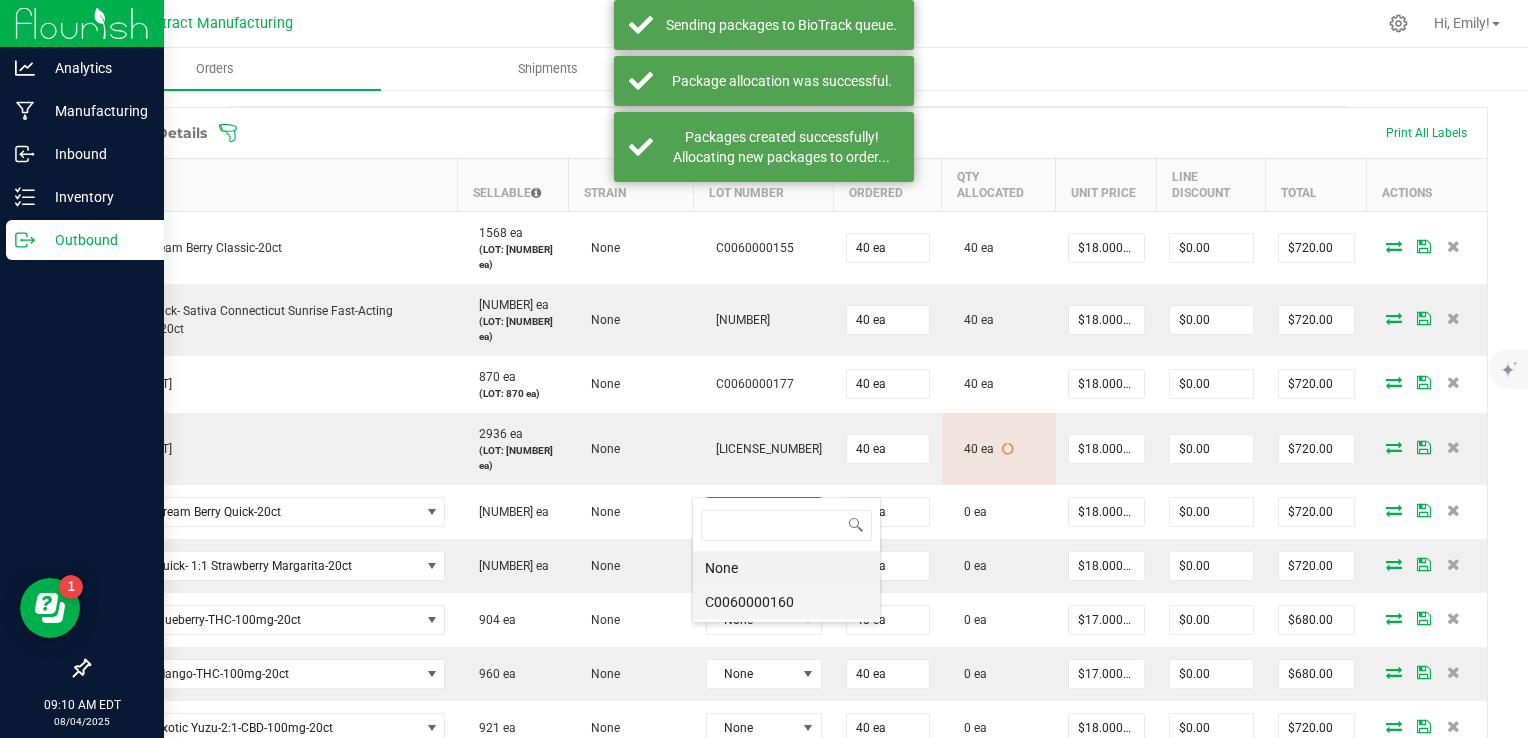 click on "C0060000160" at bounding box center [786, 602] 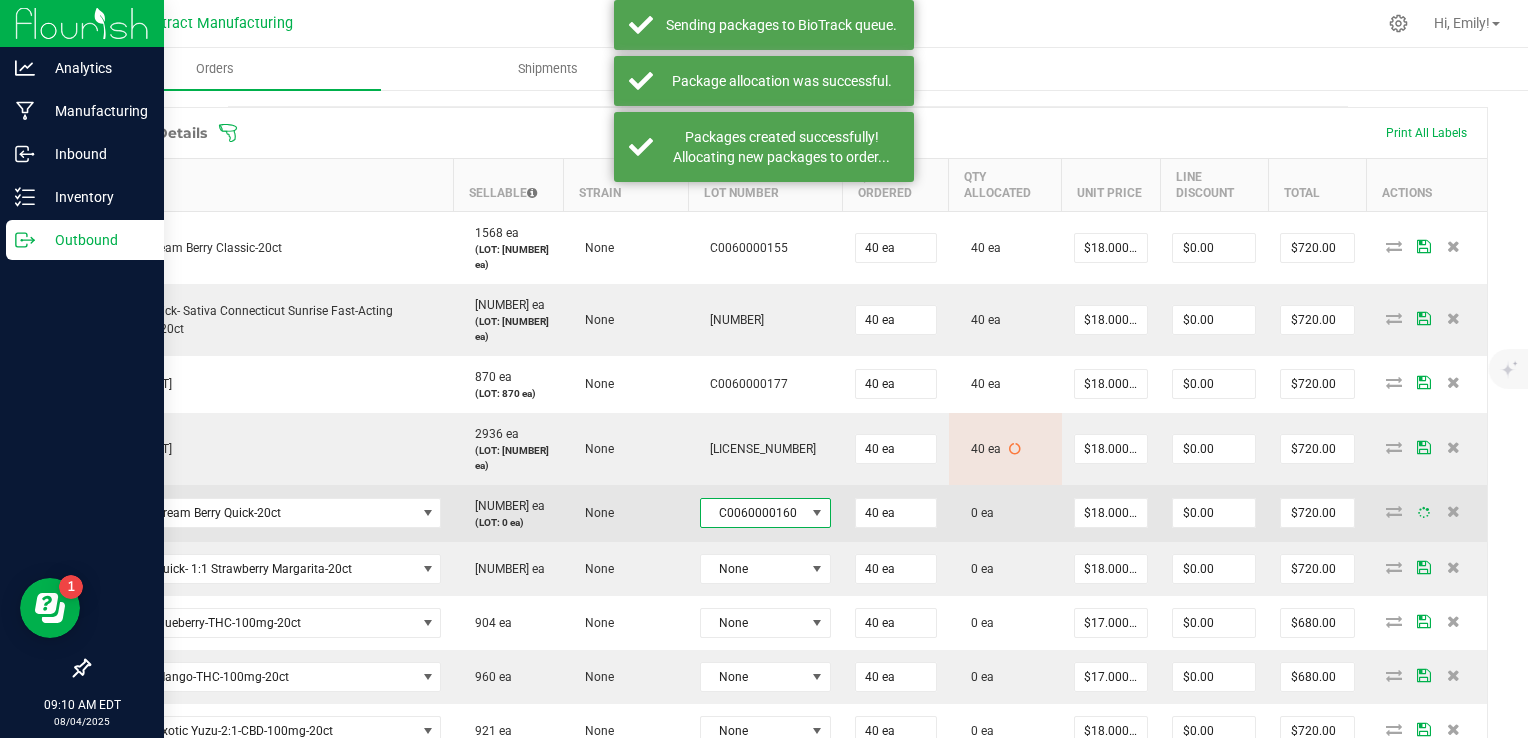 click at bounding box center [1394, 511] 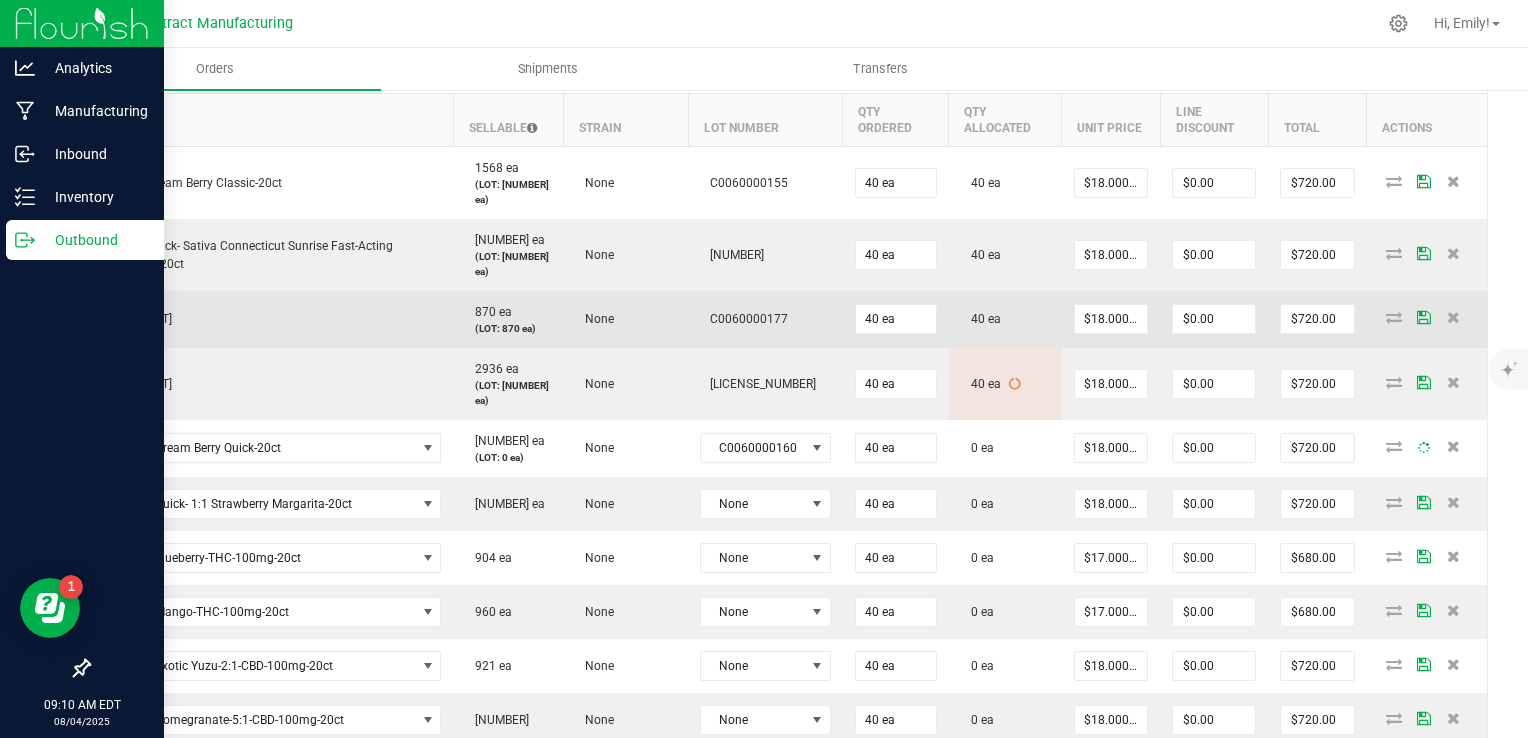 scroll, scrollTop: 607, scrollLeft: 0, axis: vertical 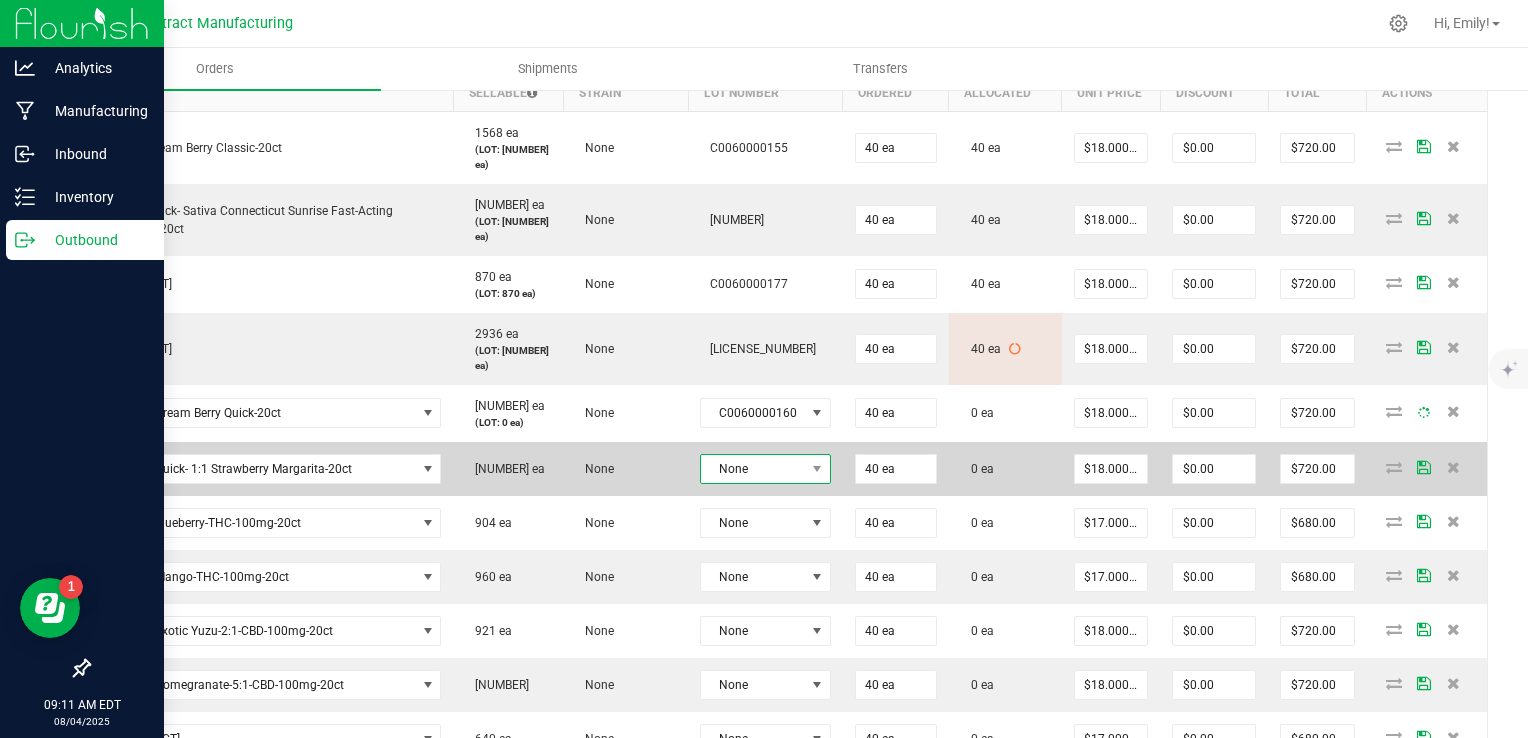 click on "None" at bounding box center (753, 469) 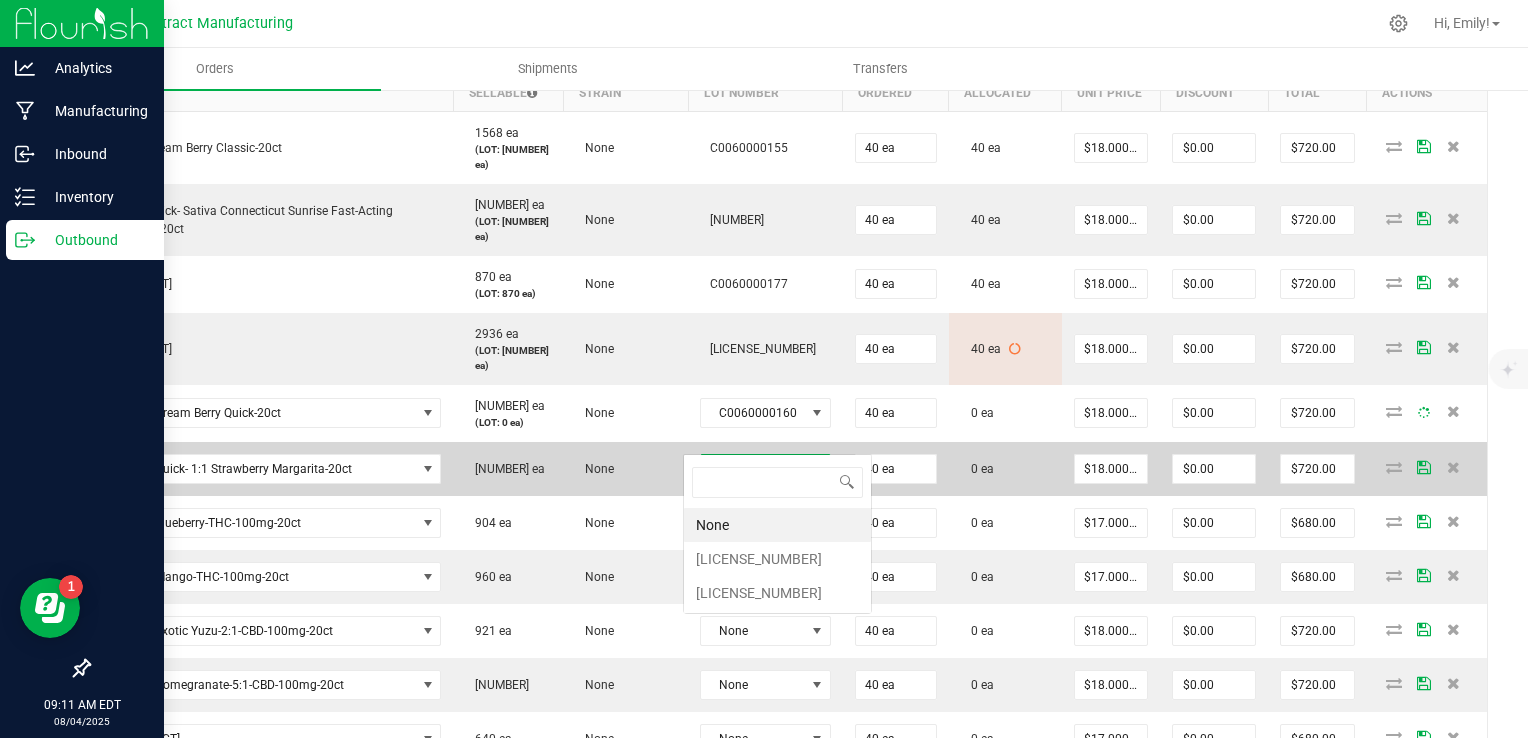 scroll, scrollTop: 99970, scrollLeft: 99872, axis: both 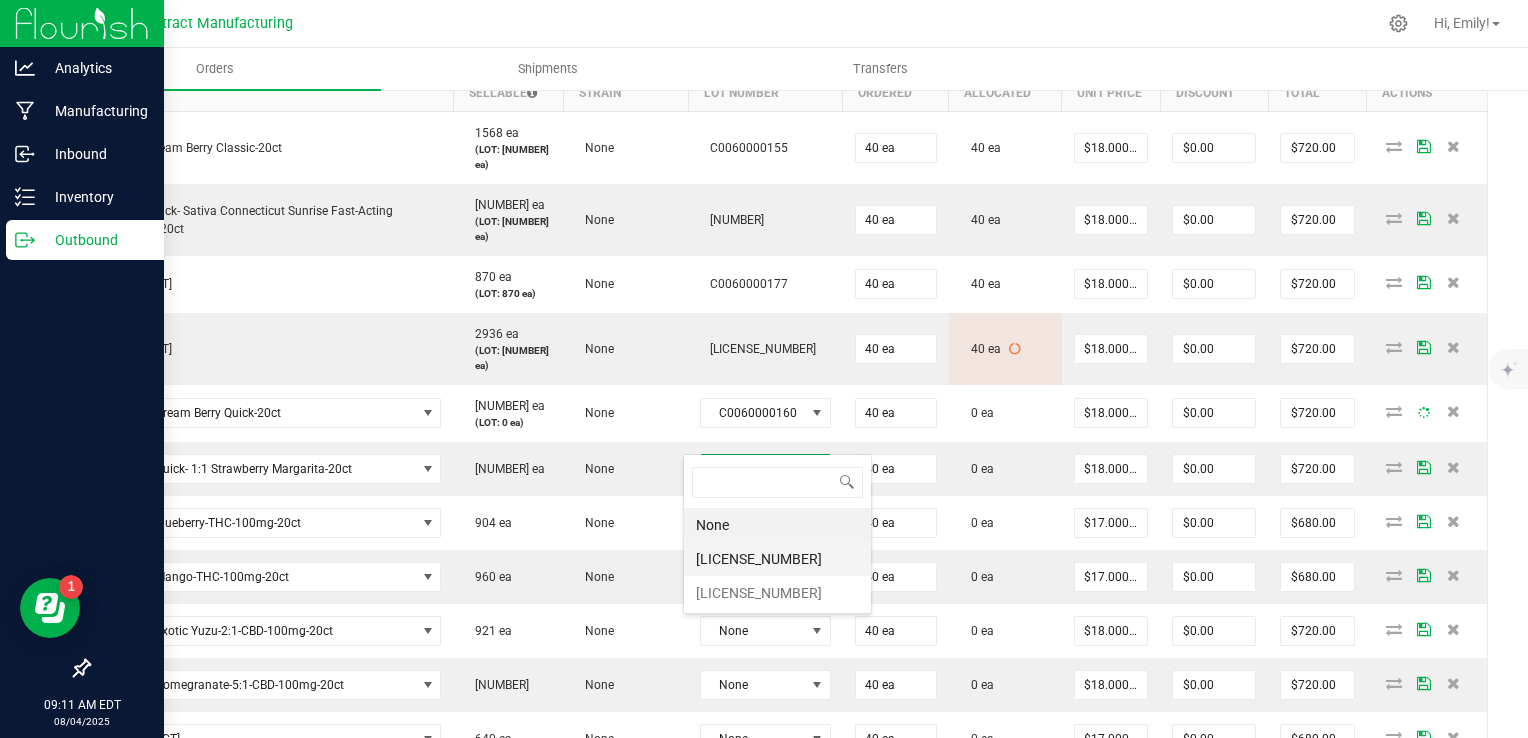 click on "C0060000171" at bounding box center [777, 559] 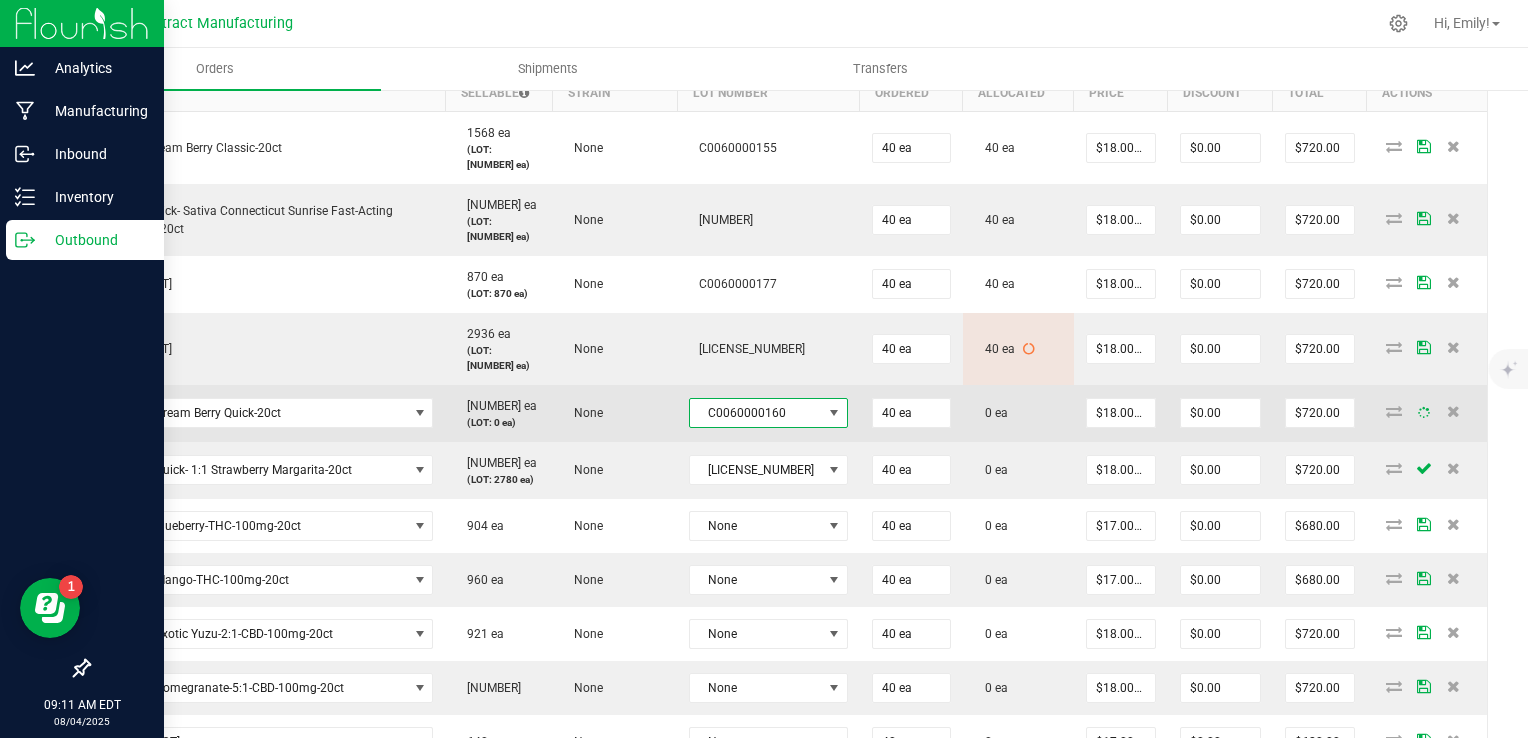 click at bounding box center [834, 413] 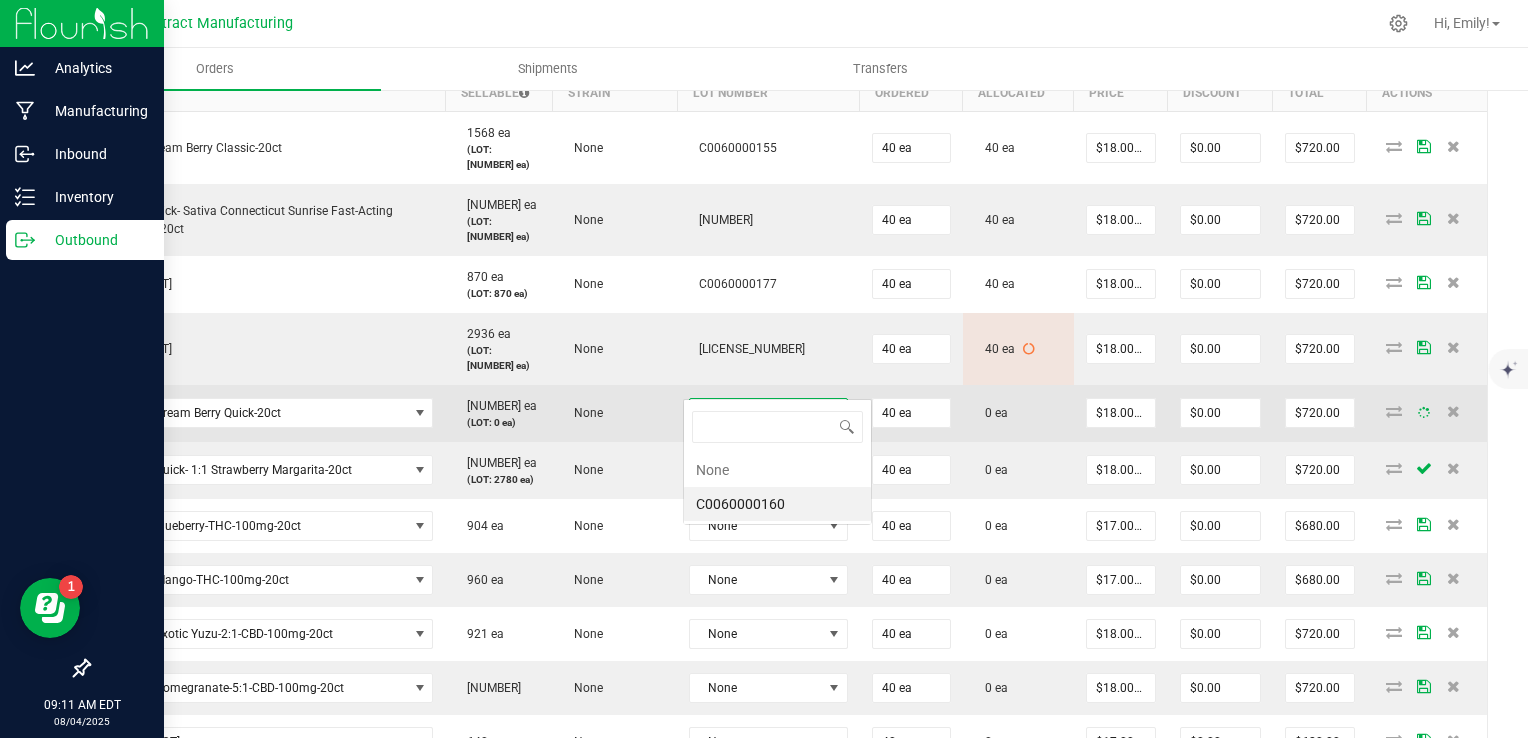 scroll, scrollTop: 99970, scrollLeft: 99872, axis: both 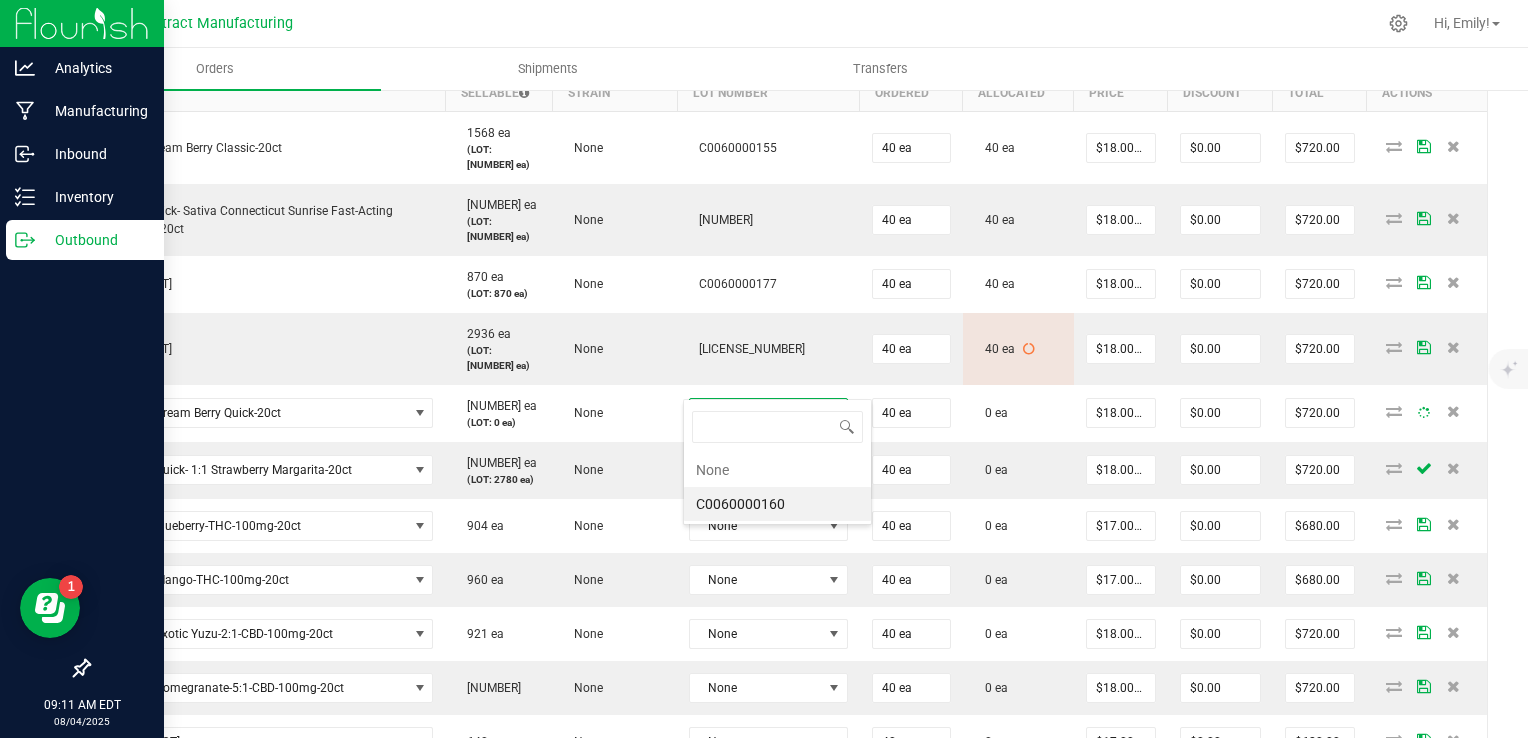 click on "C0060000160" at bounding box center [777, 504] 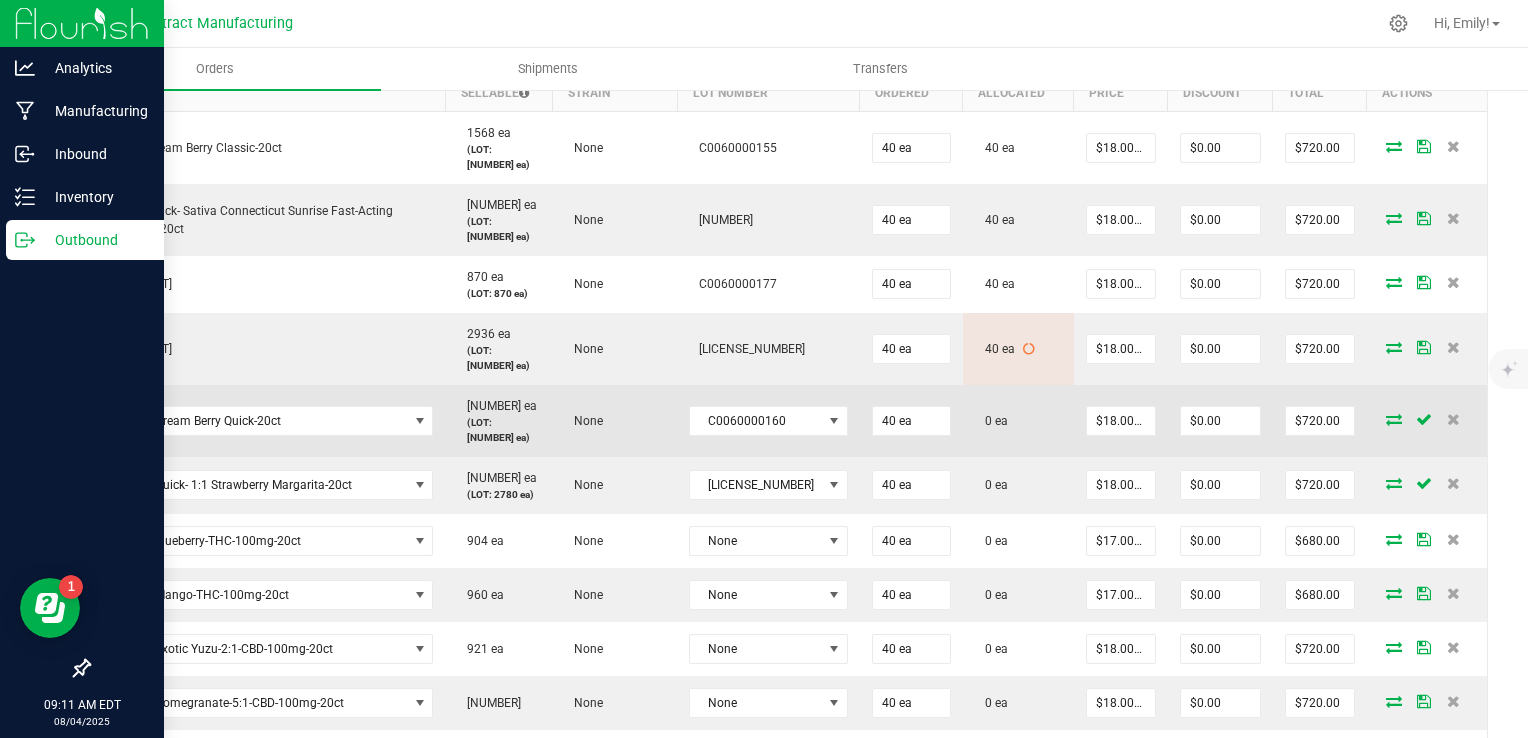 click at bounding box center (1394, 419) 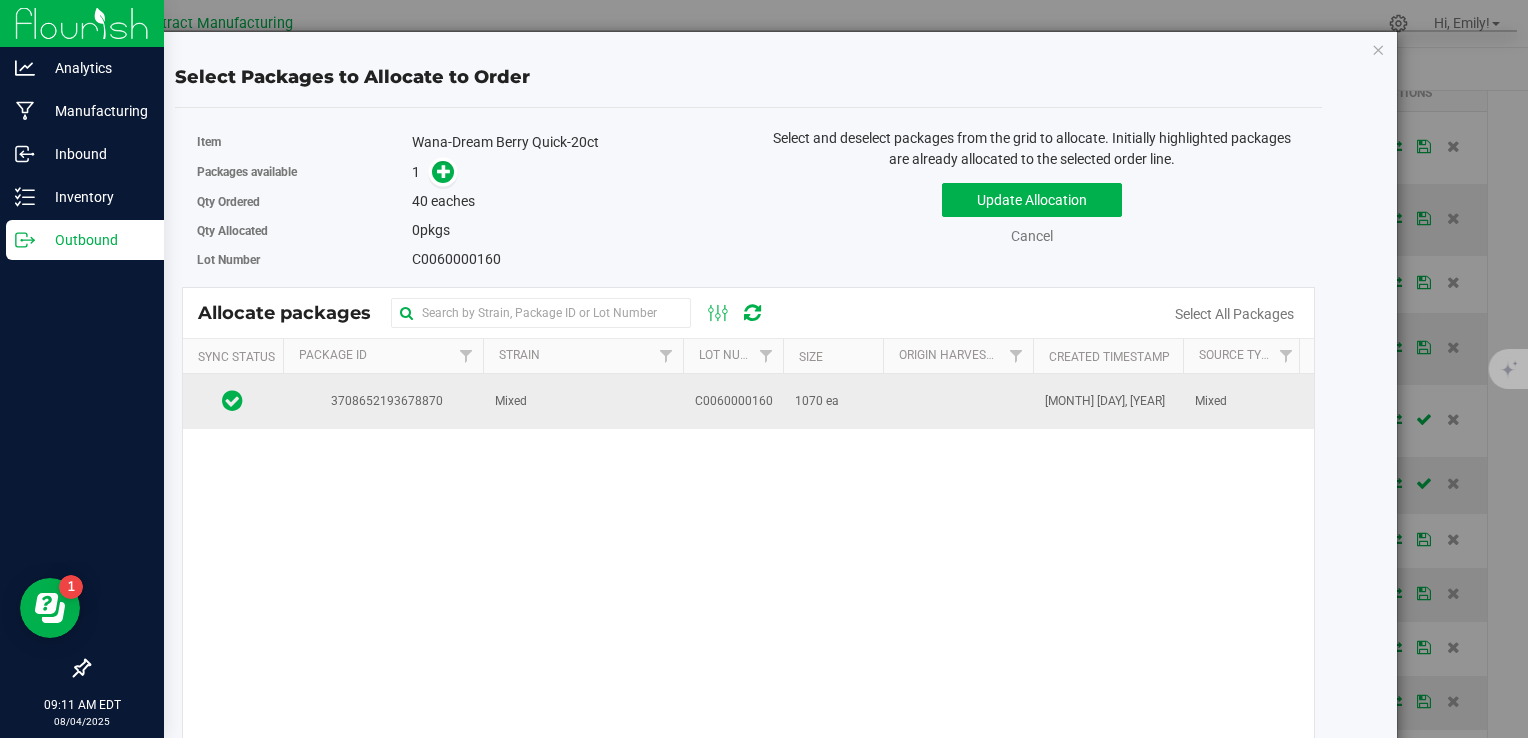 click on "C0060000160" at bounding box center [733, 401] 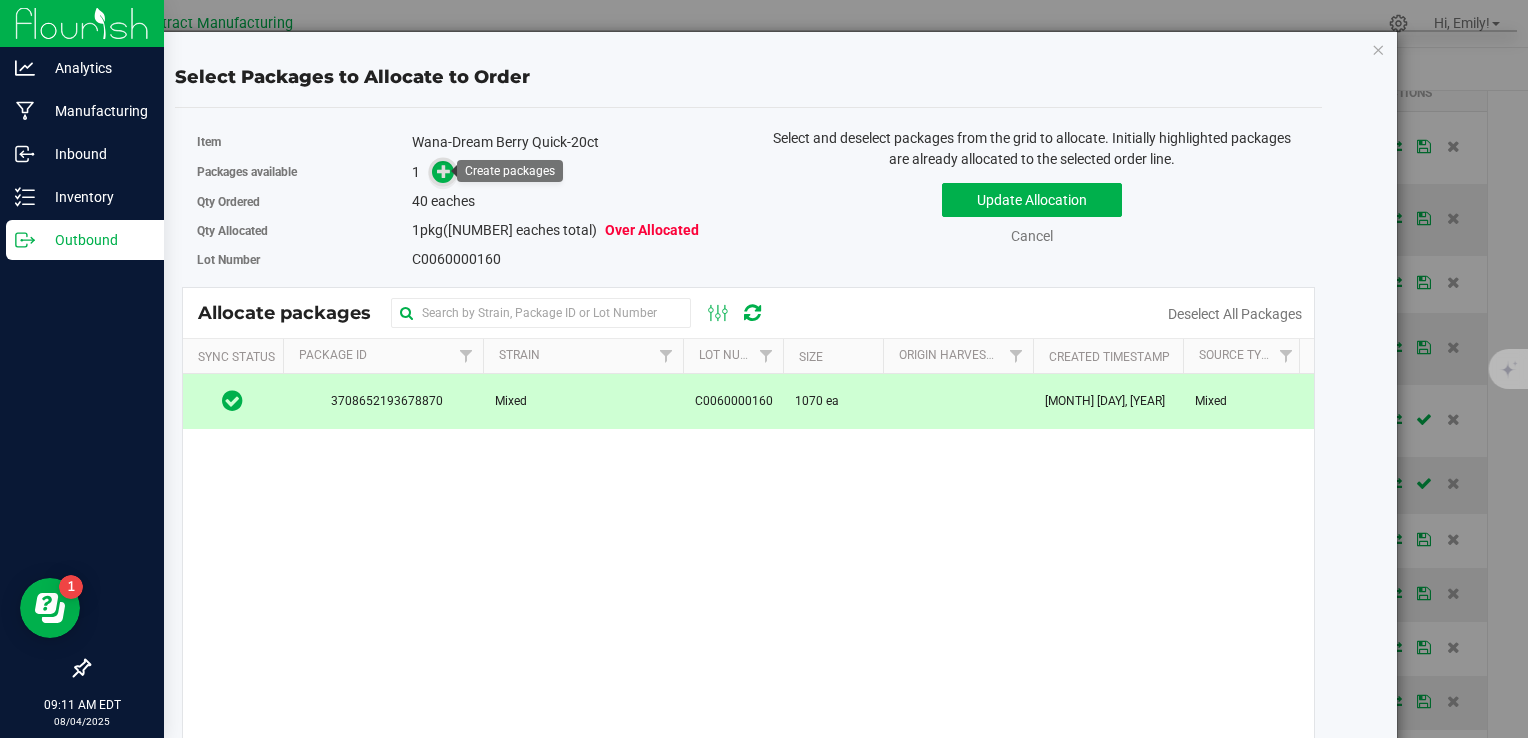 click at bounding box center [444, 170] 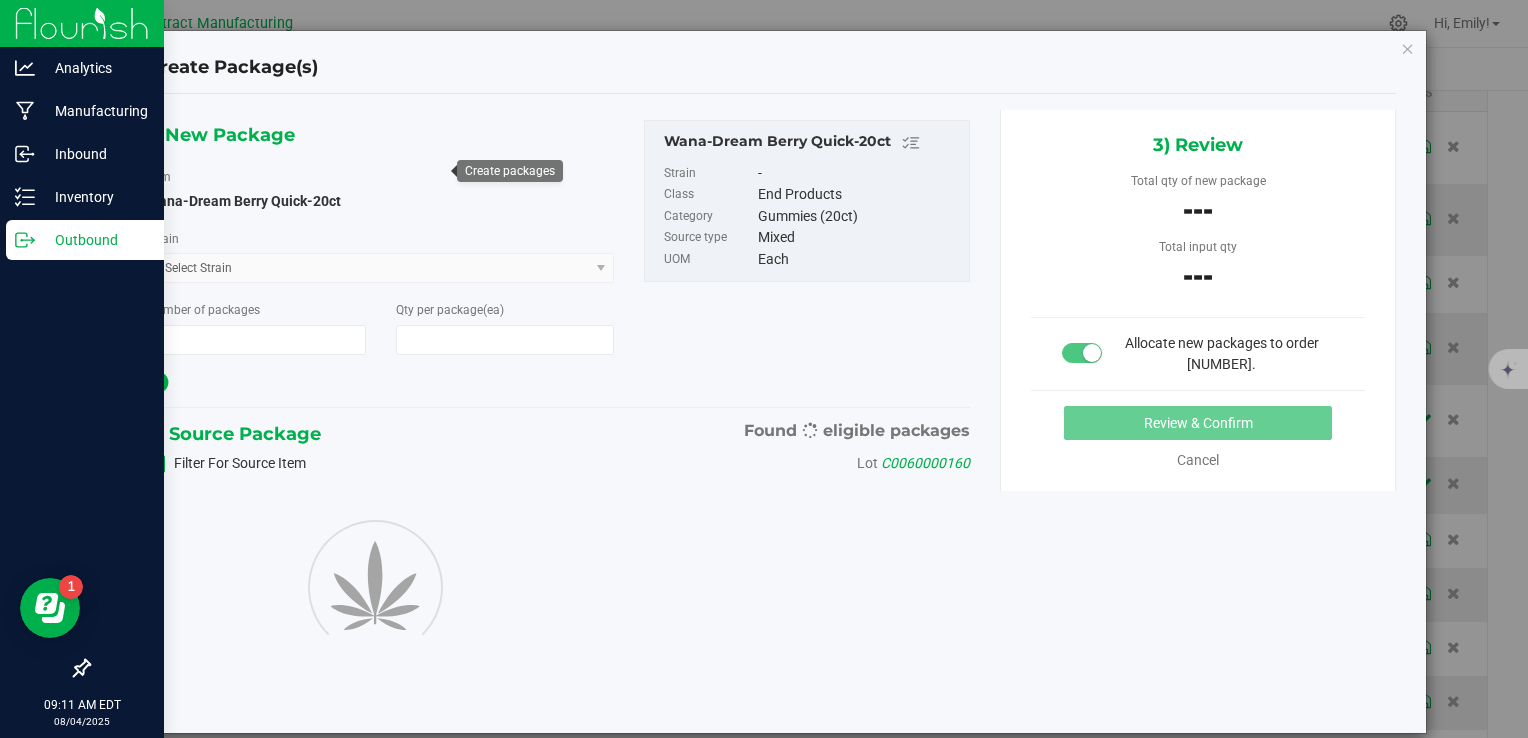 type on "1" 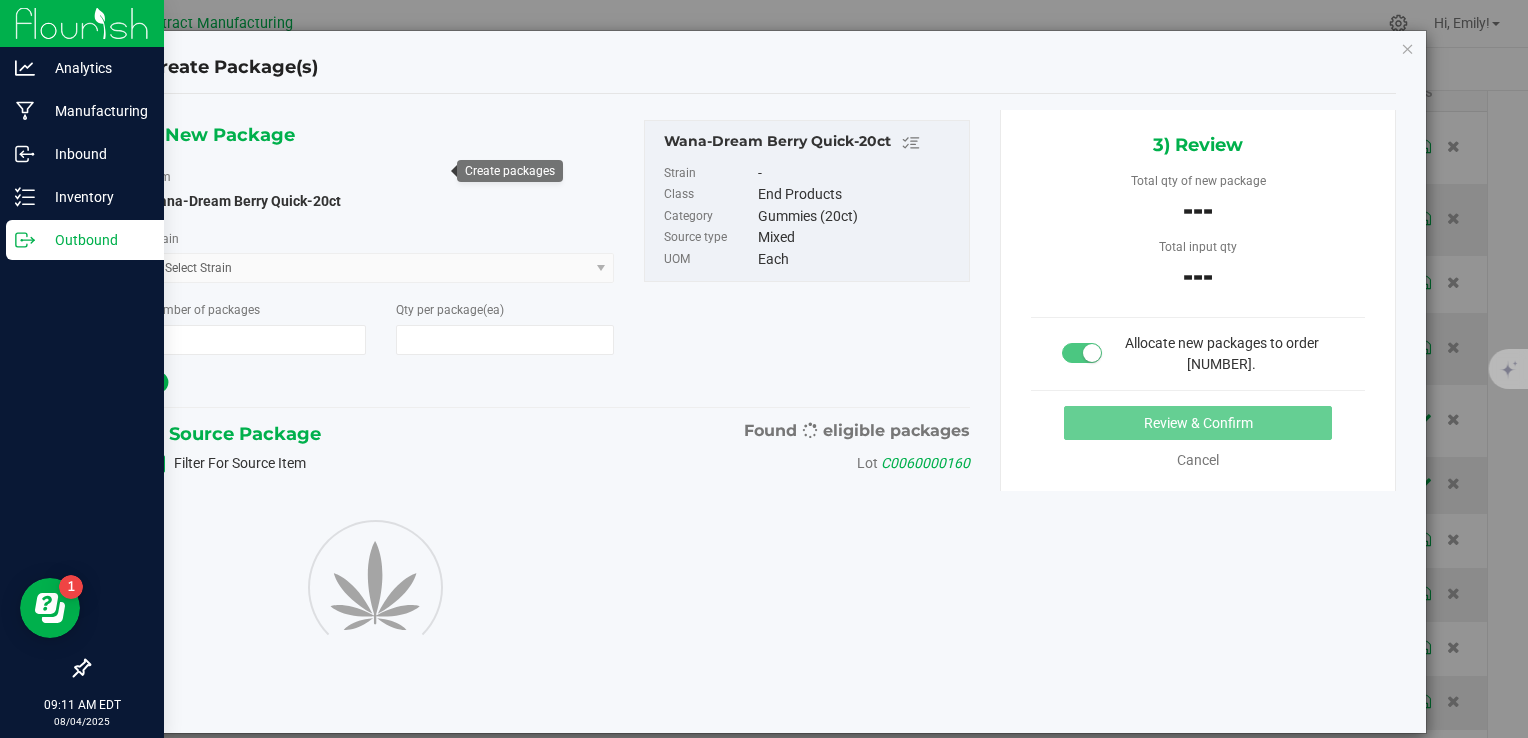 type on "40" 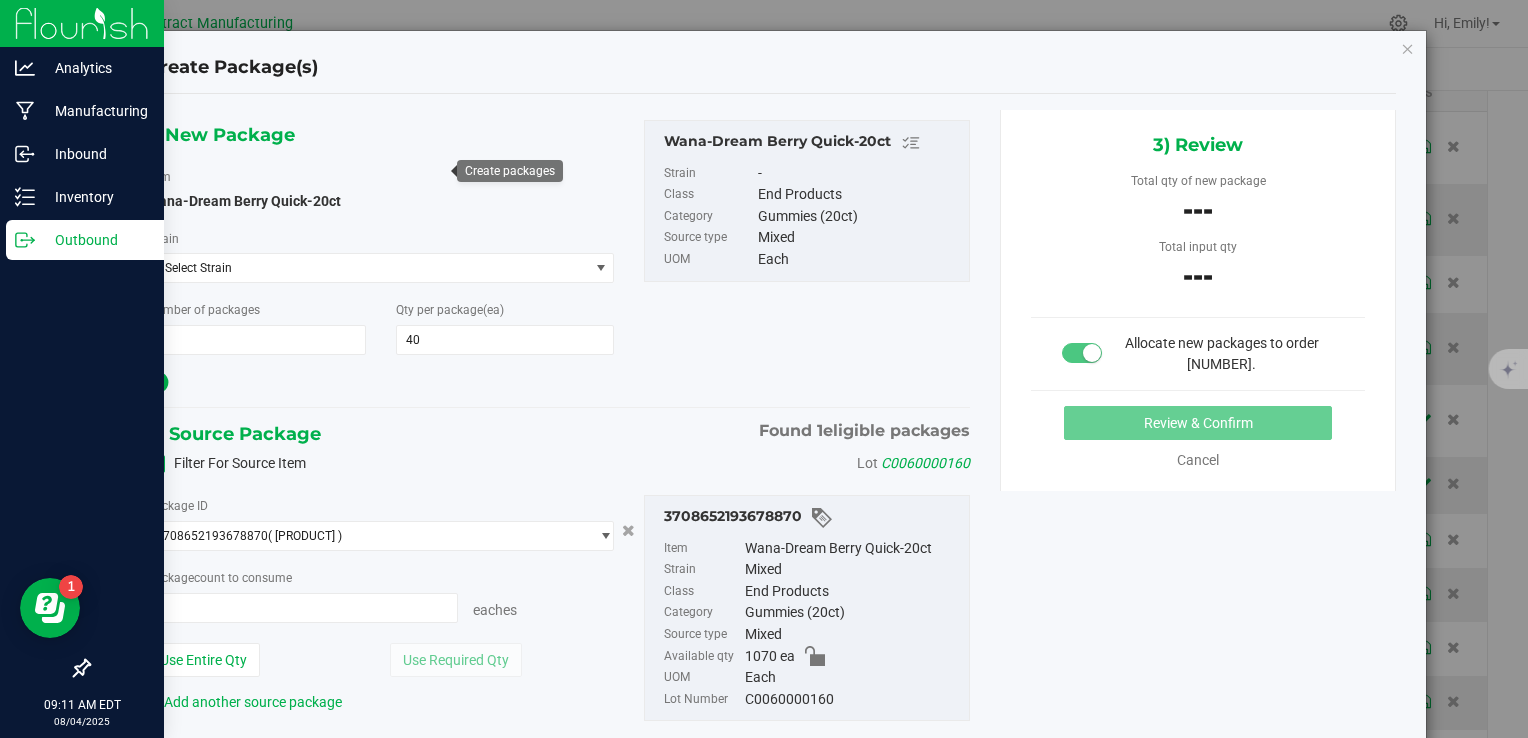 type on "0 ea" 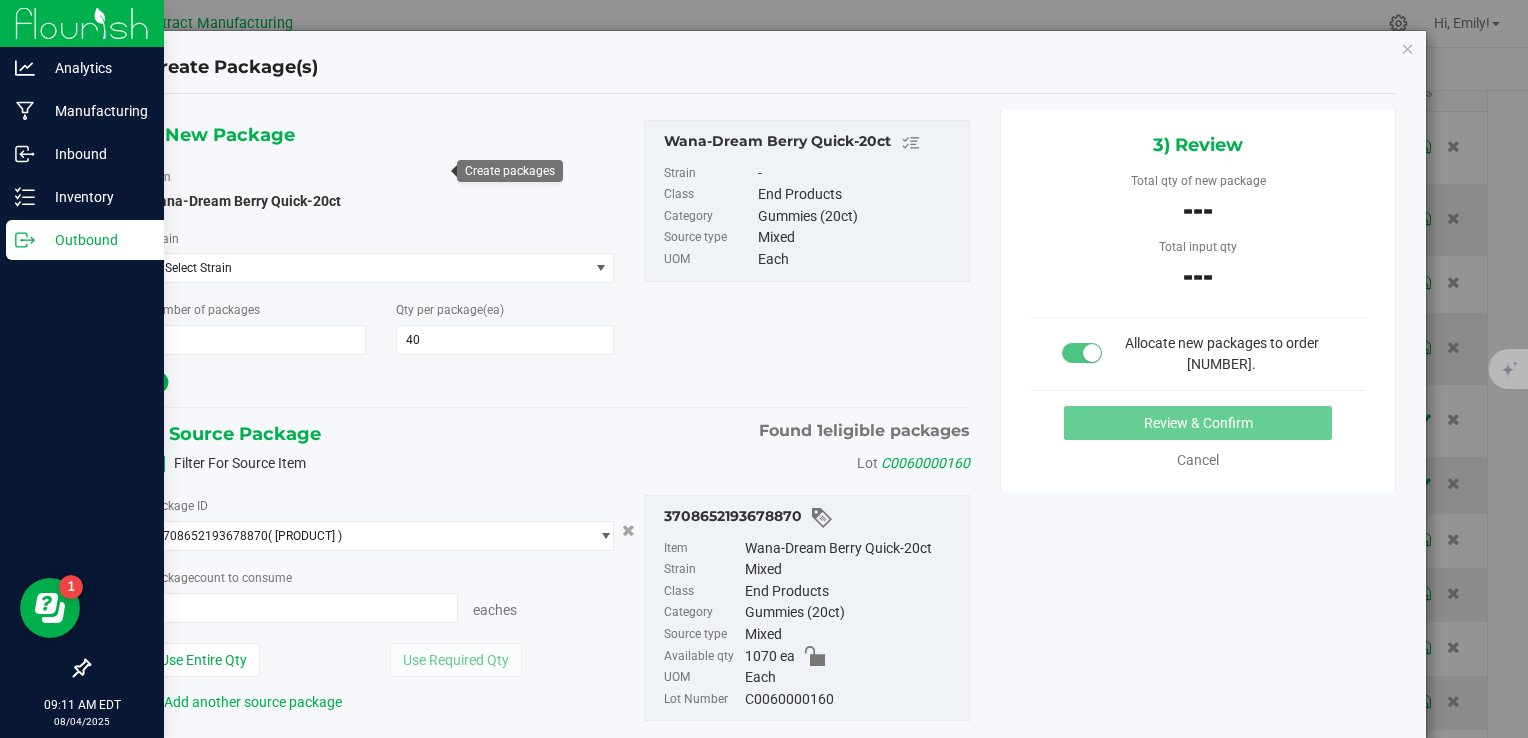 type on "0" 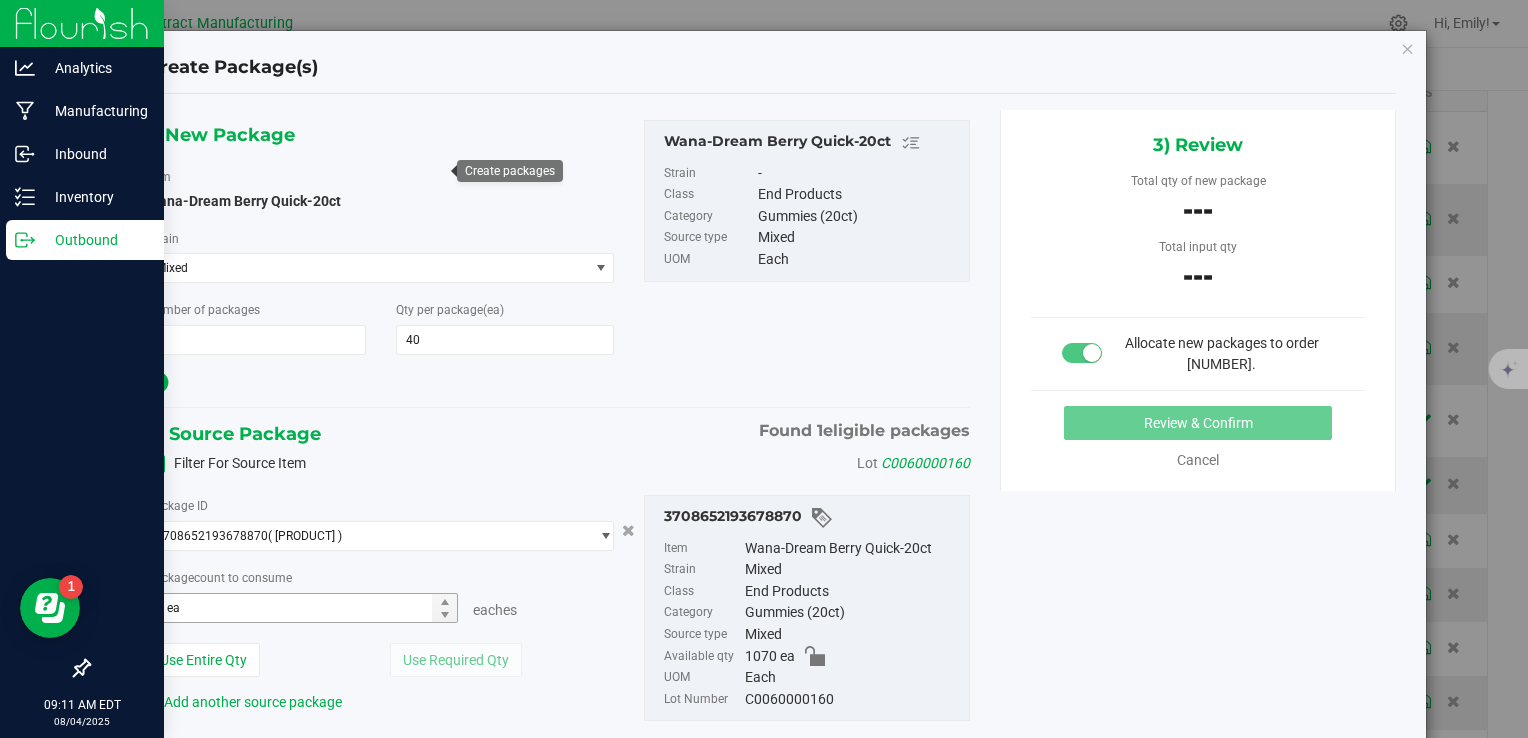 click on "0 ea 0" at bounding box center [303, 608] 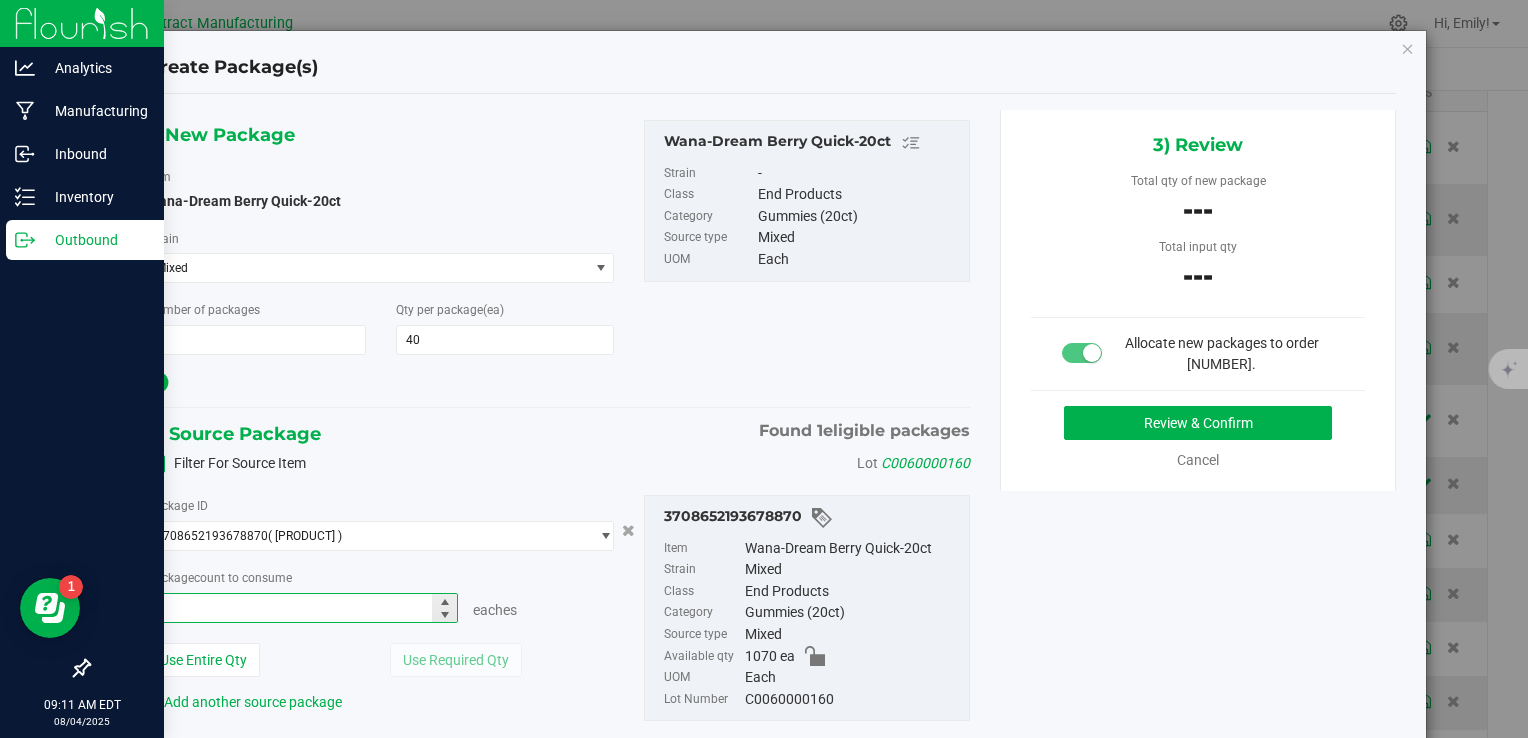 type on "40" 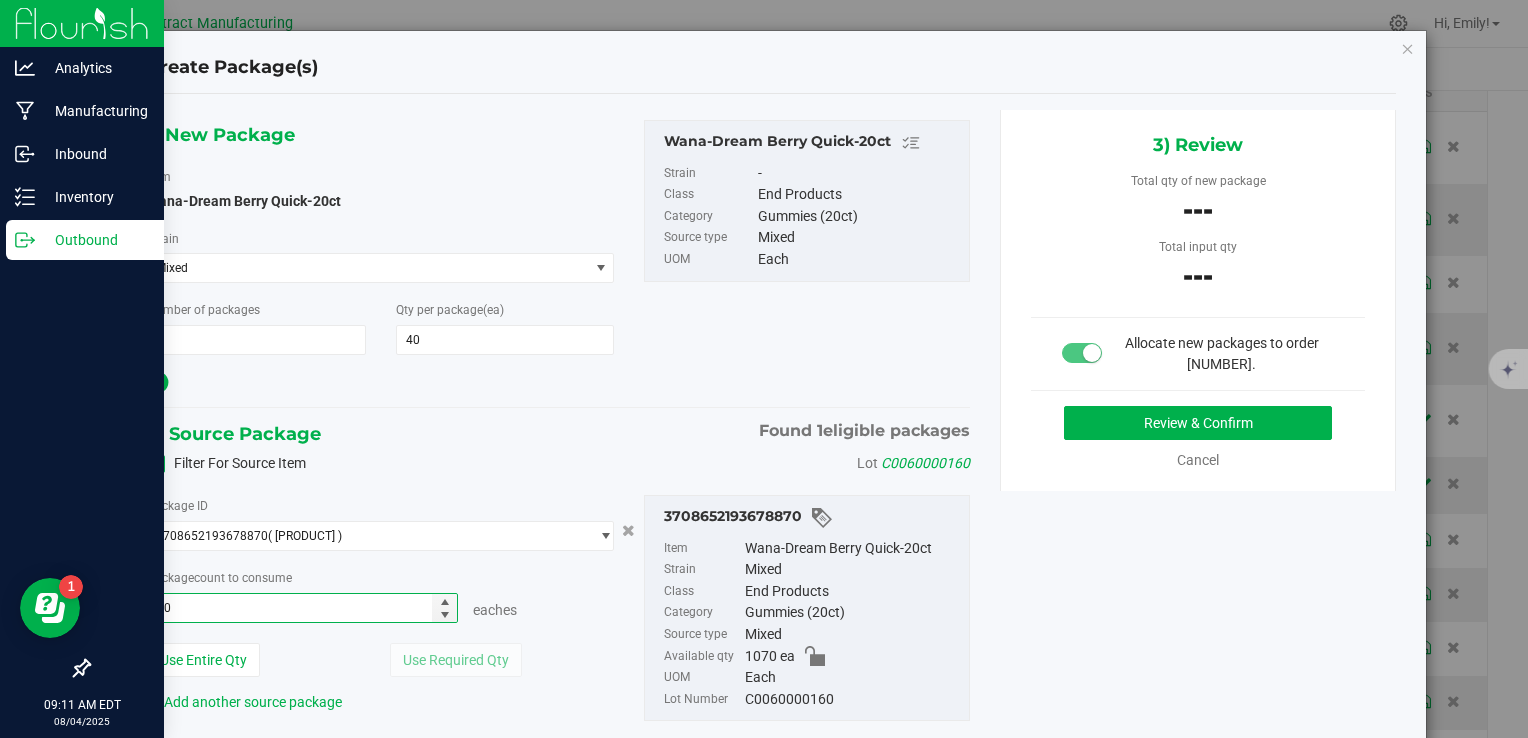 type on "40 ea" 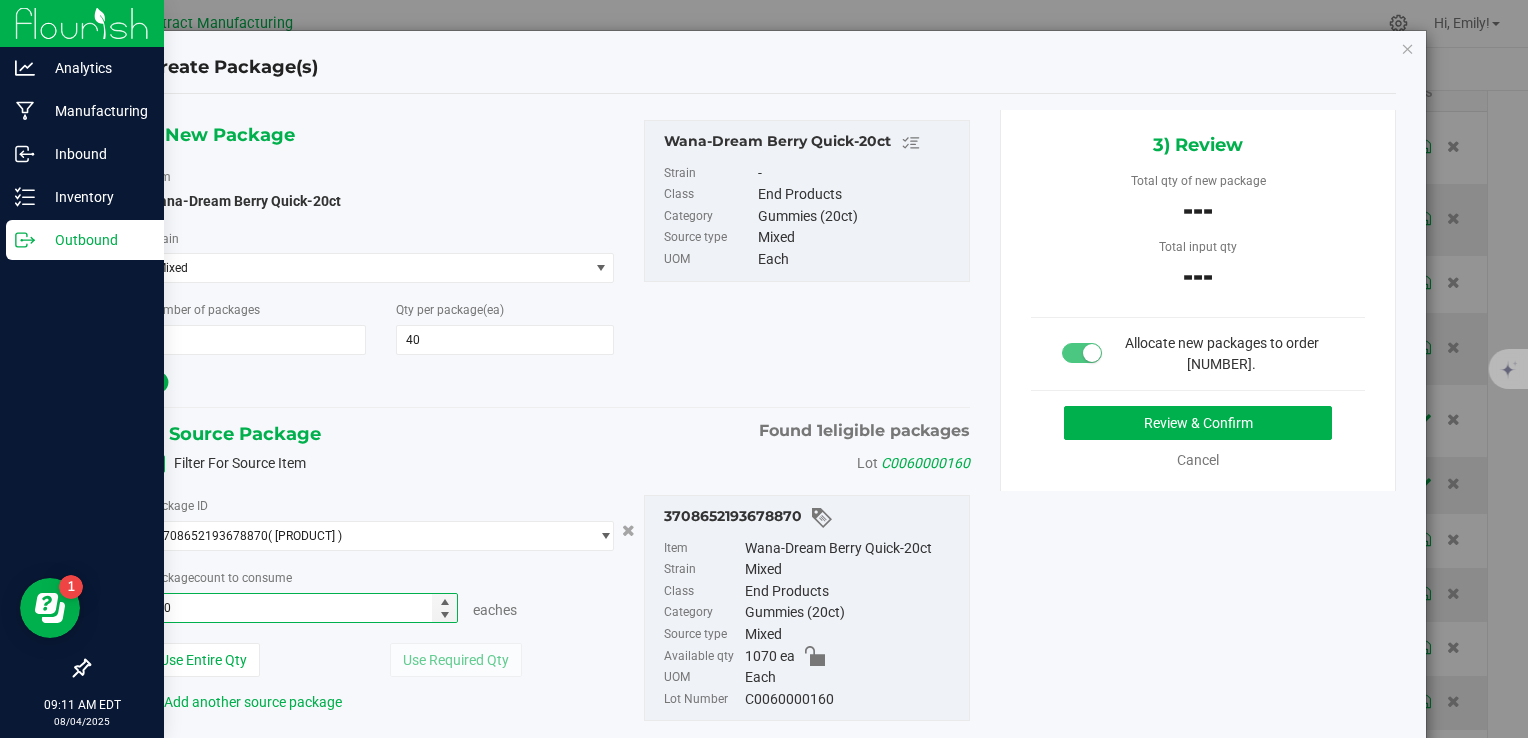 click at bounding box center [381, 383] 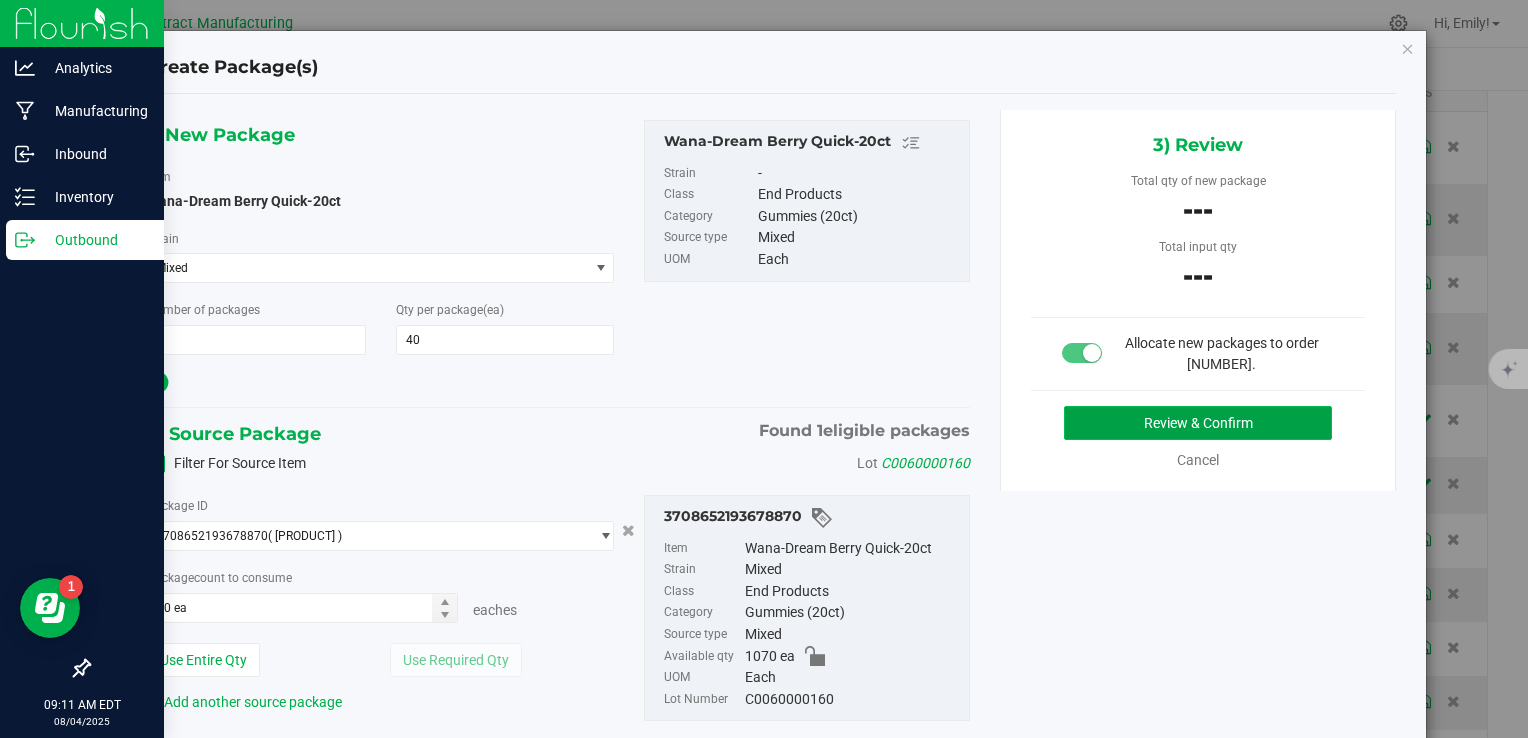 click on "Review & Confirm" at bounding box center [1198, 423] 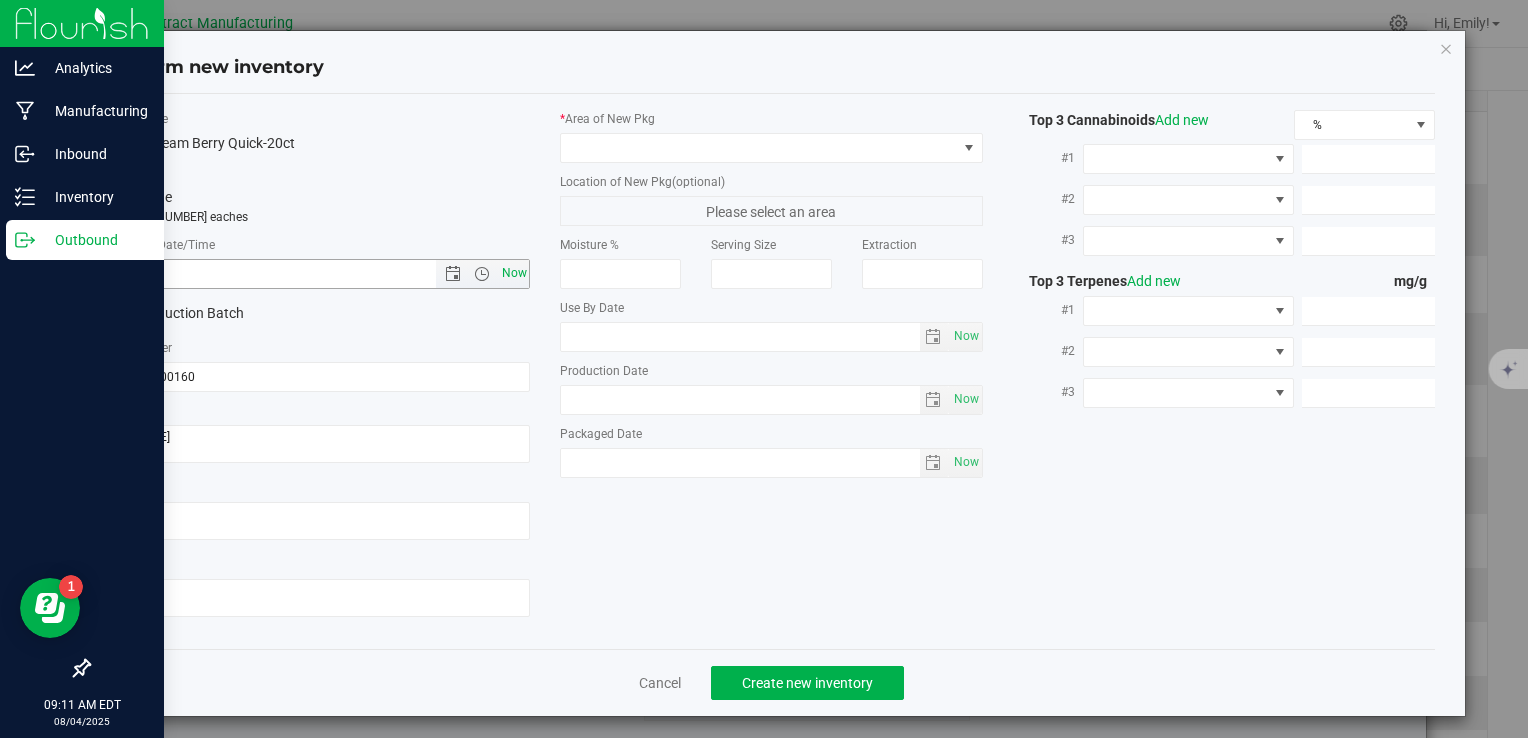 click on "Now" at bounding box center (514, 273) 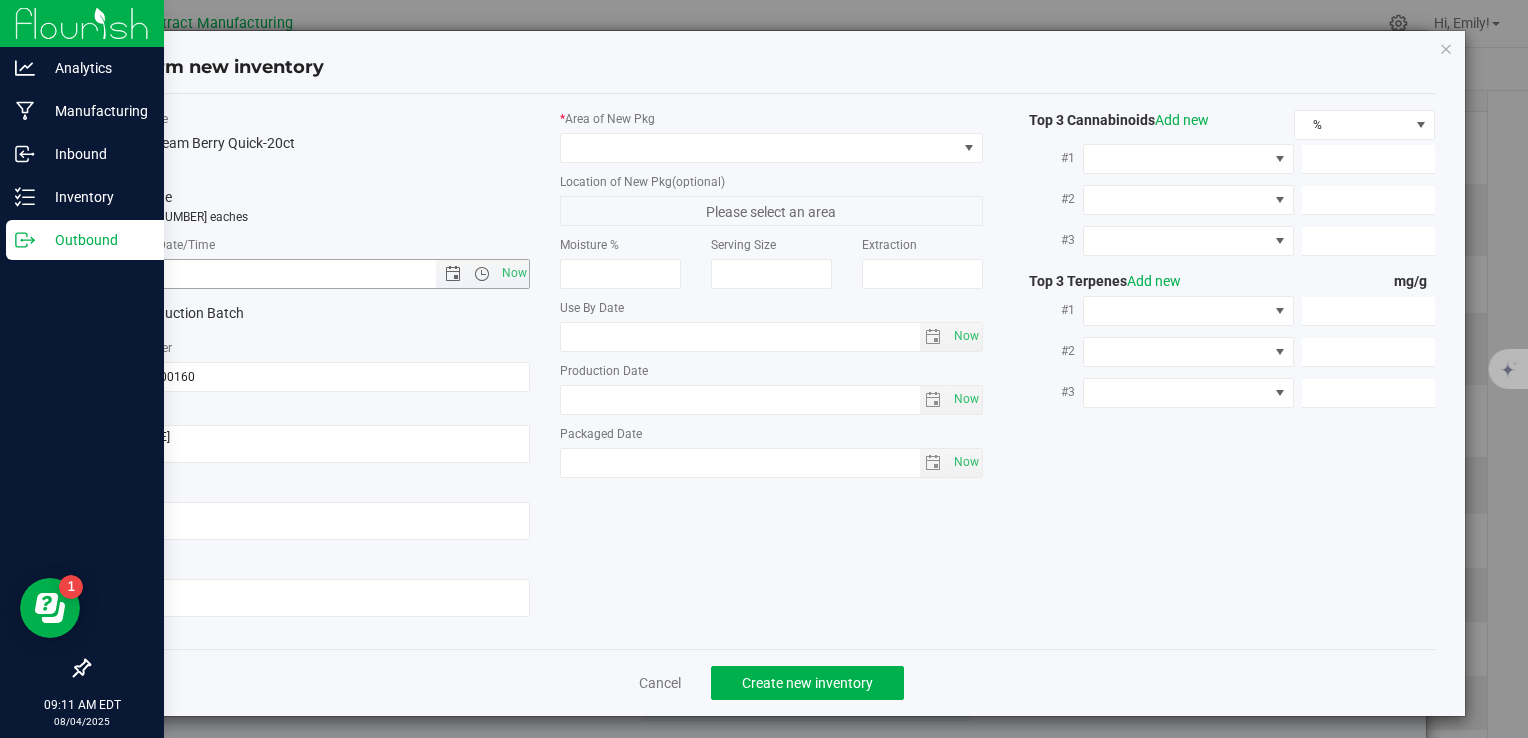 type on "8/4/2025 9:11 AM" 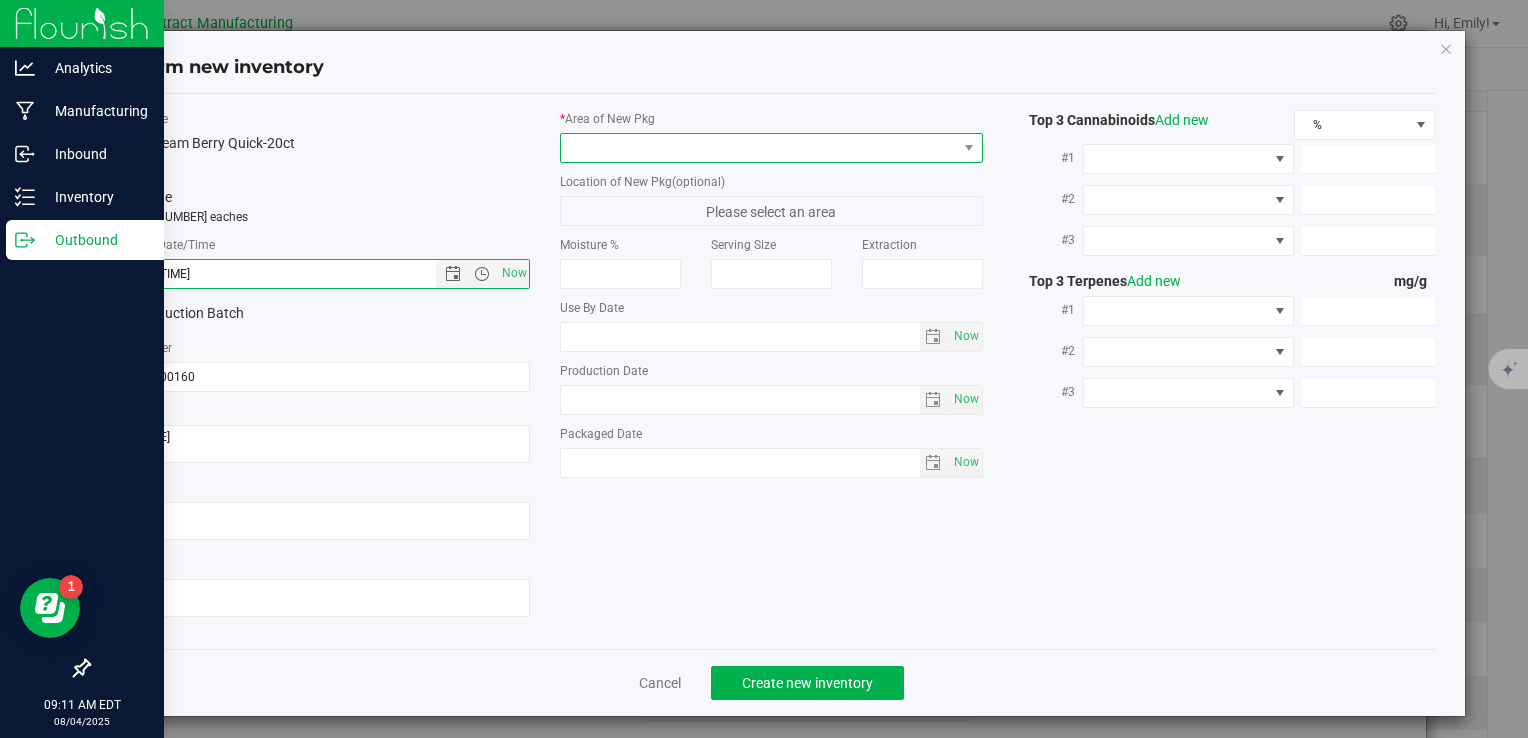 click at bounding box center (758, 148) 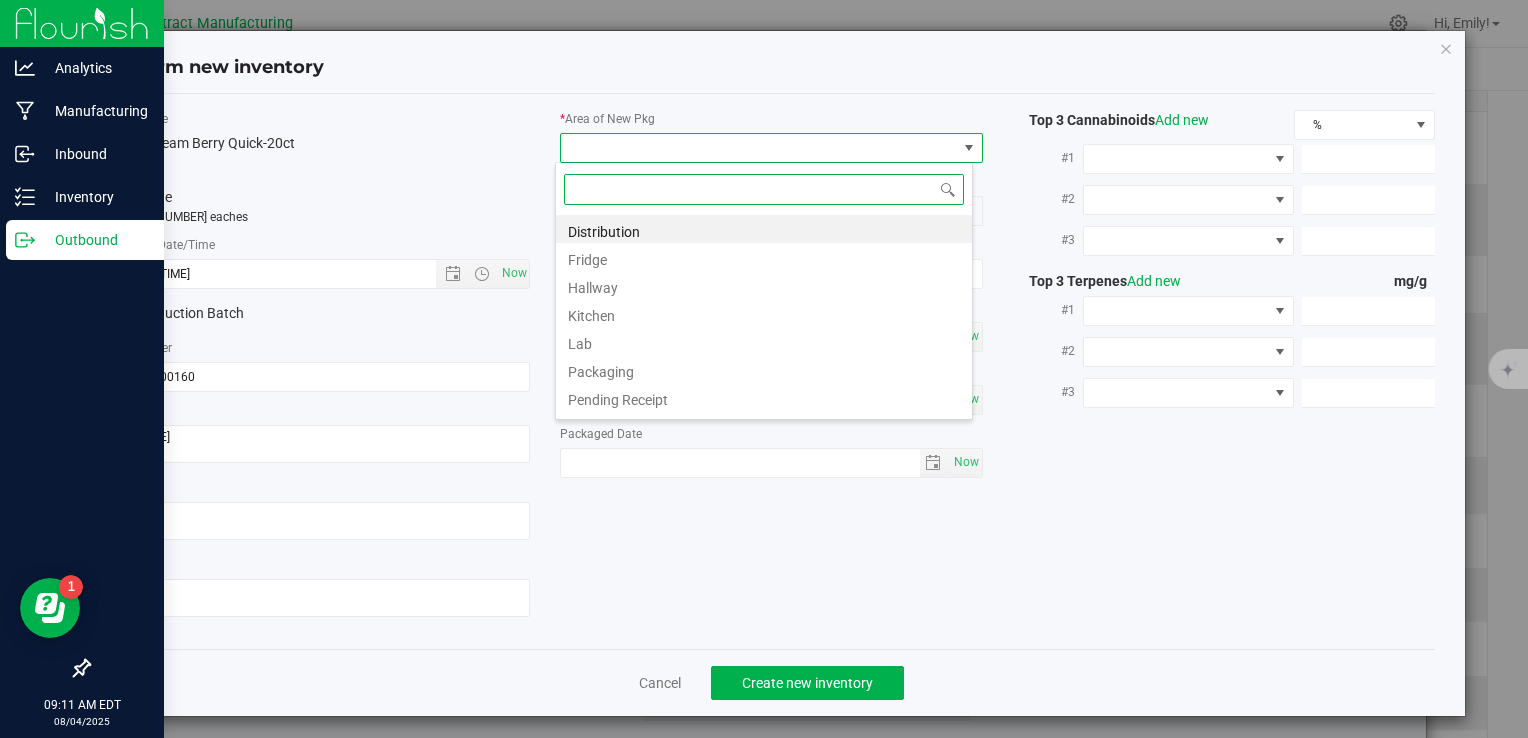 scroll, scrollTop: 99970, scrollLeft: 99582, axis: both 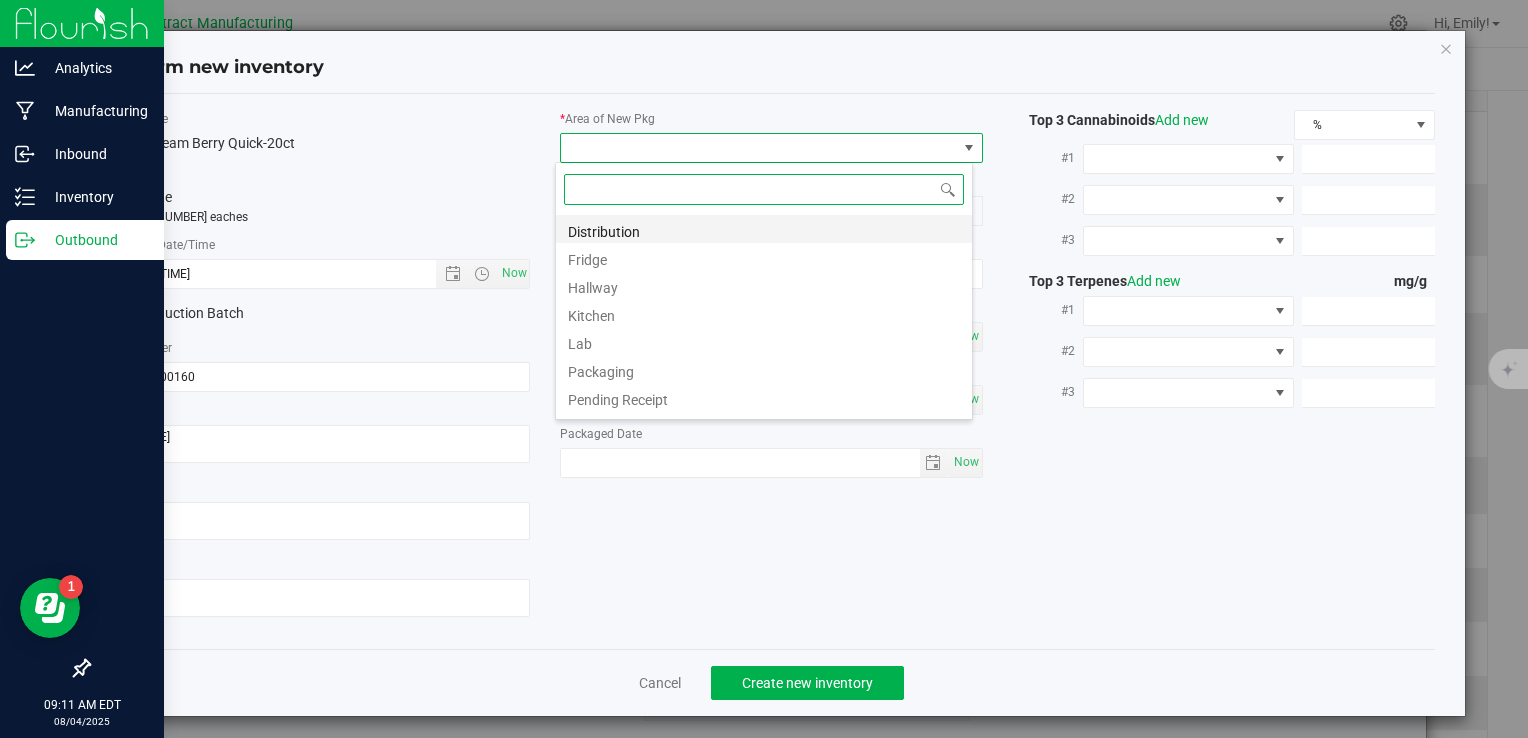 click on "Distribution" at bounding box center [764, 229] 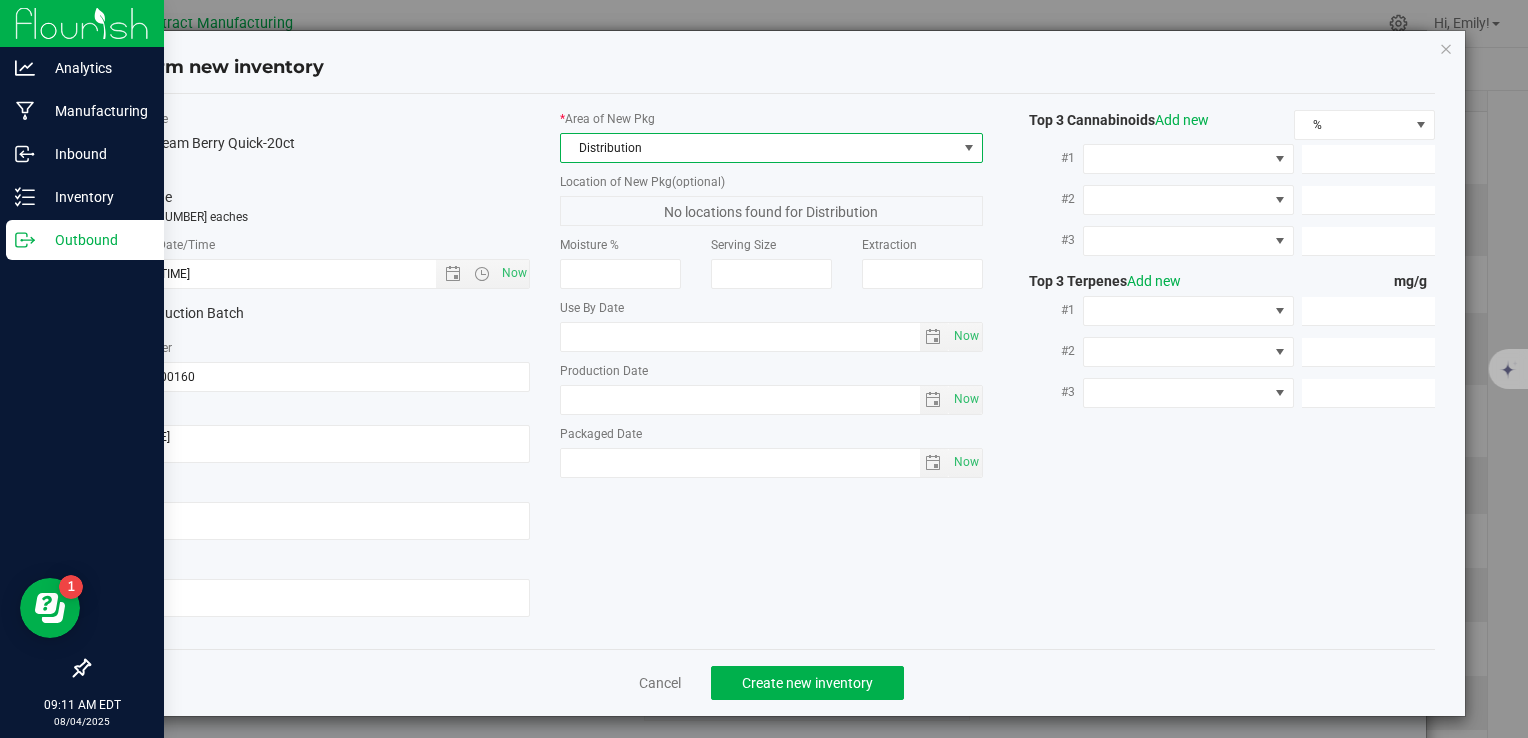 click on "Cancel
Create new inventory" at bounding box center [771, 682] 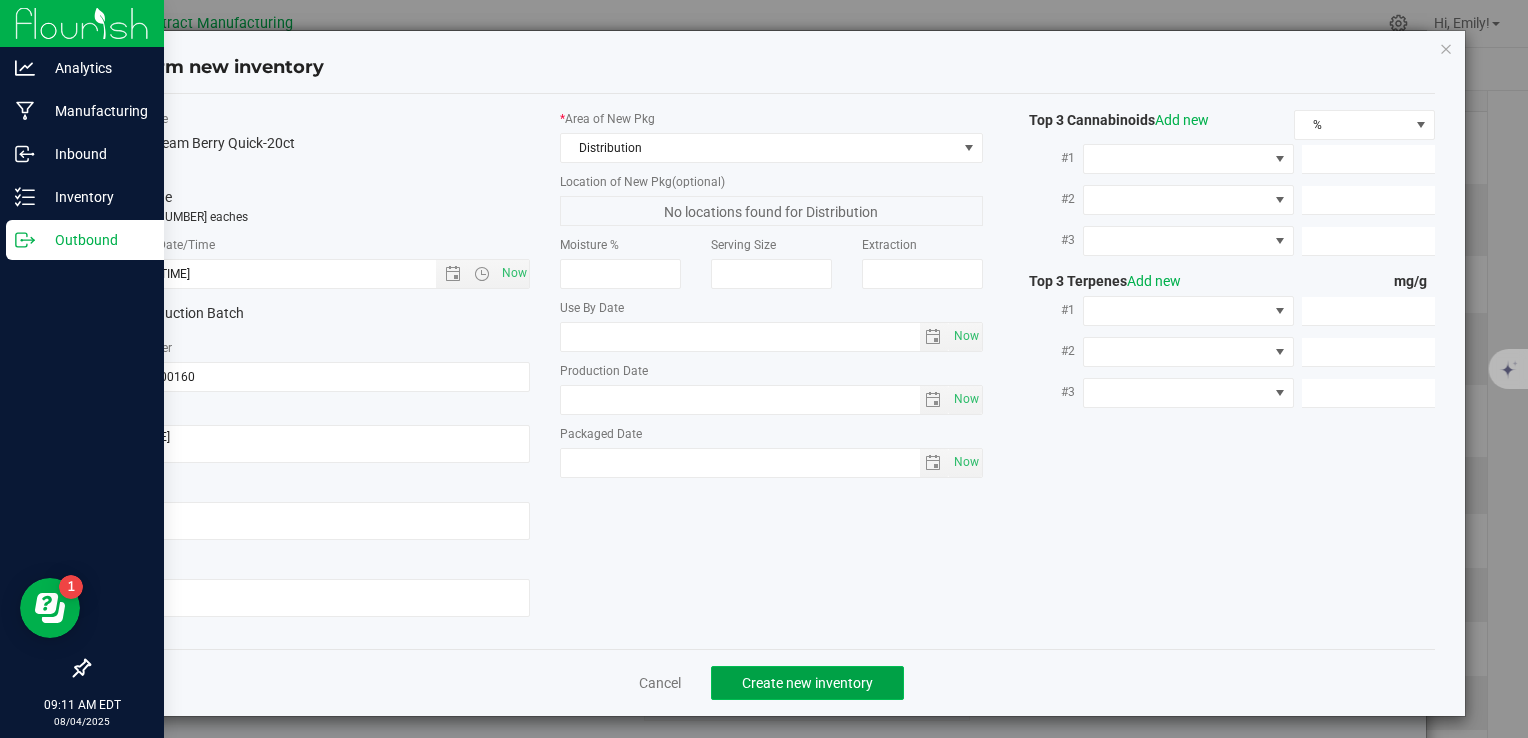 click on "Create new inventory" 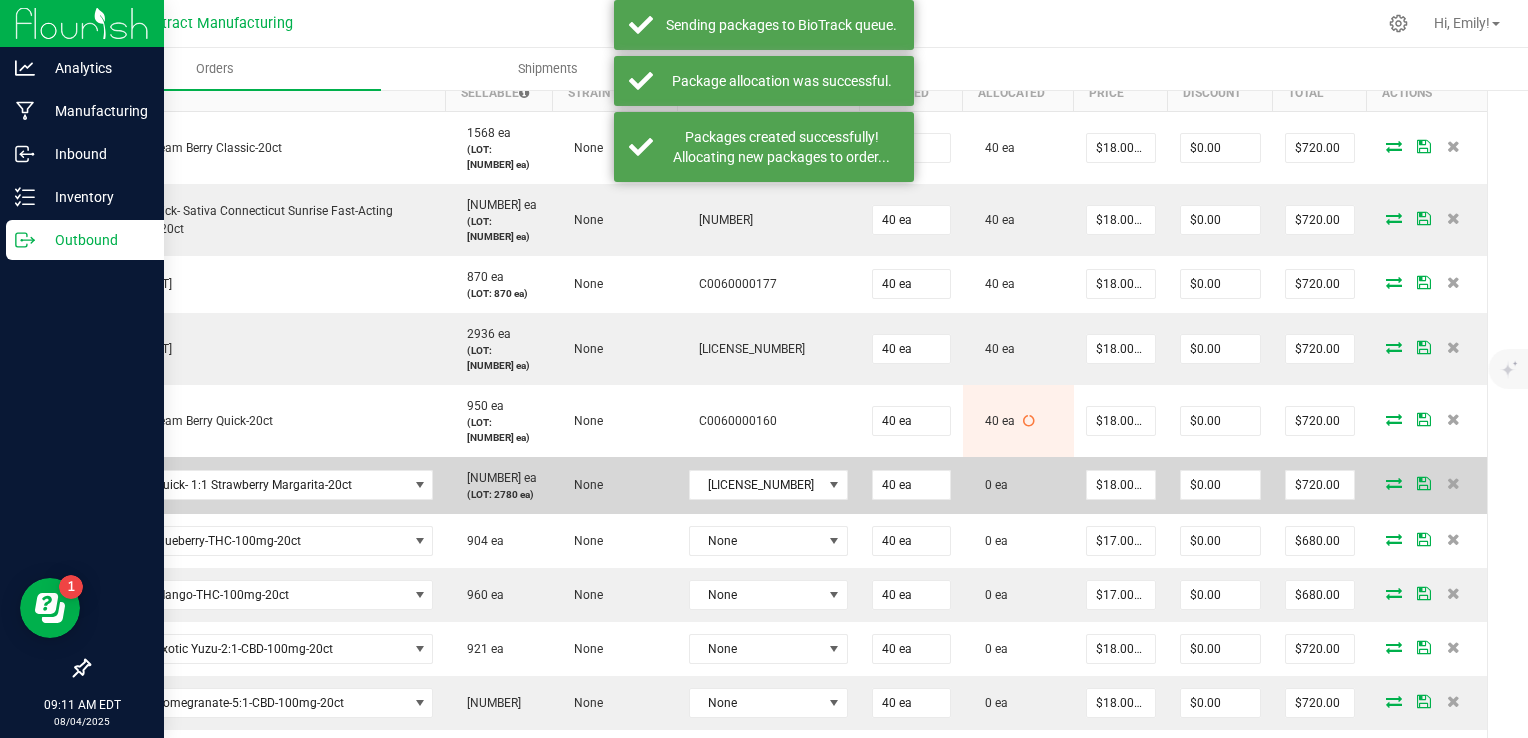 click at bounding box center [1394, 483] 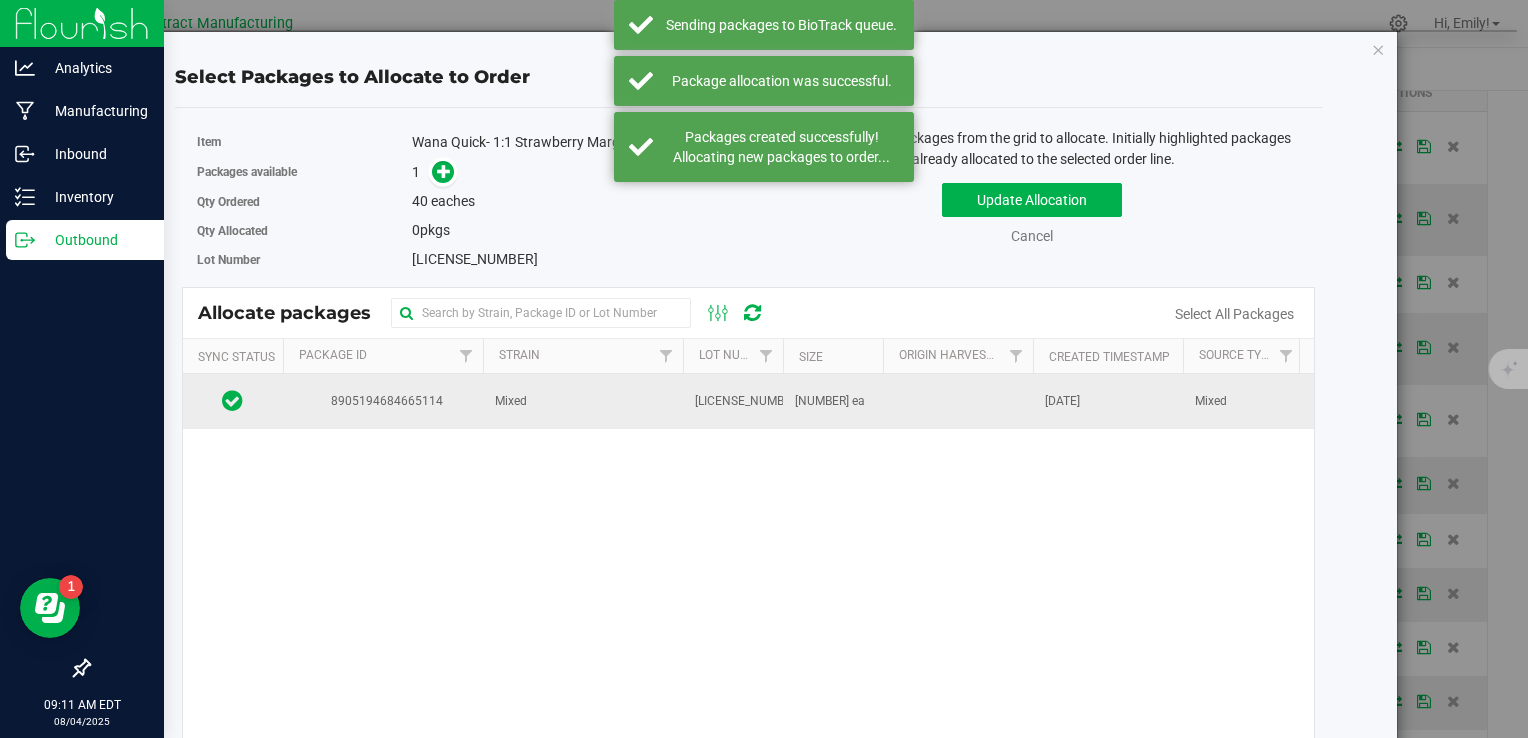 click on "Mixed" at bounding box center [511, 401] 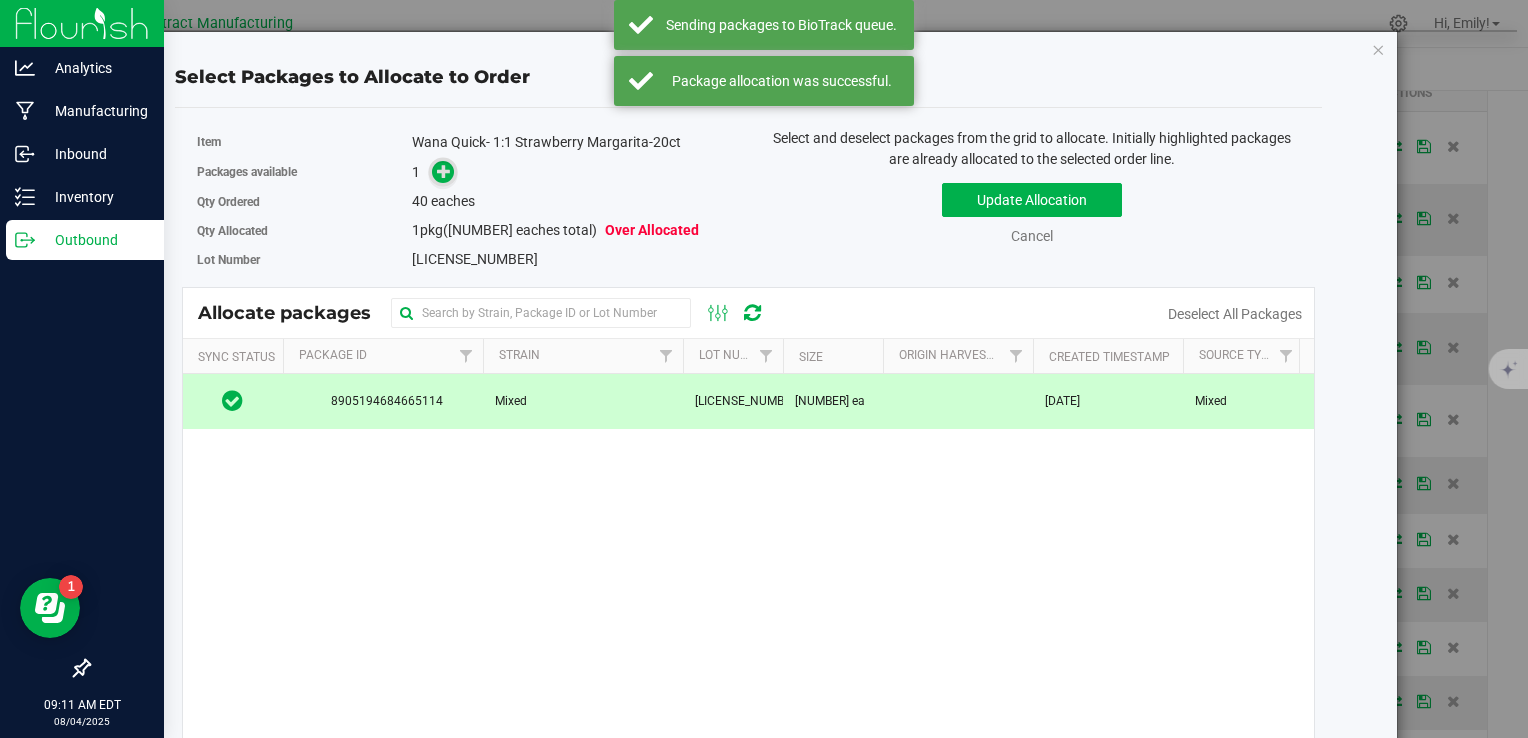 drag, startPoint x: 428, startPoint y: 156, endPoint x: 434, endPoint y: 178, distance: 22.803509 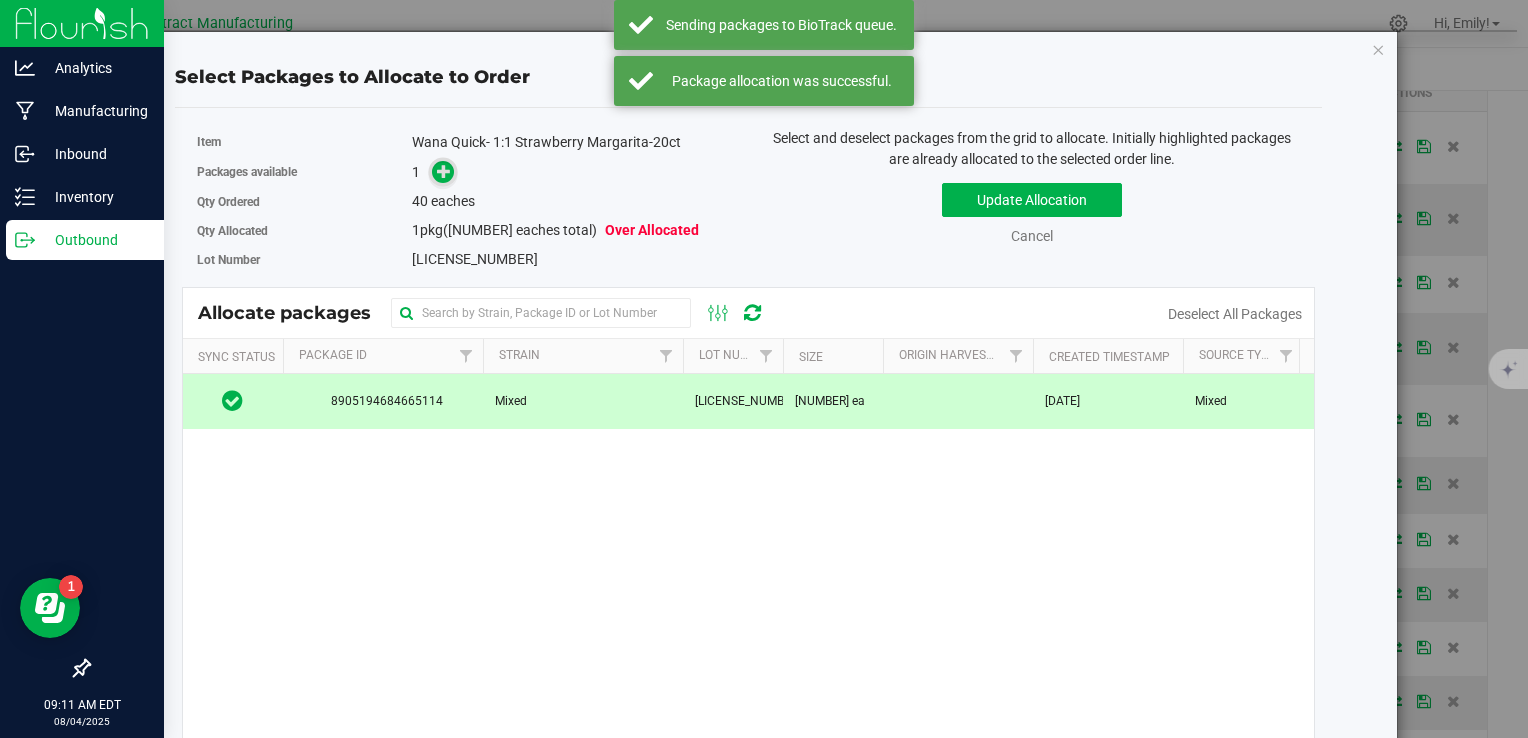 click on "Packages available
1" at bounding box center [465, 172] 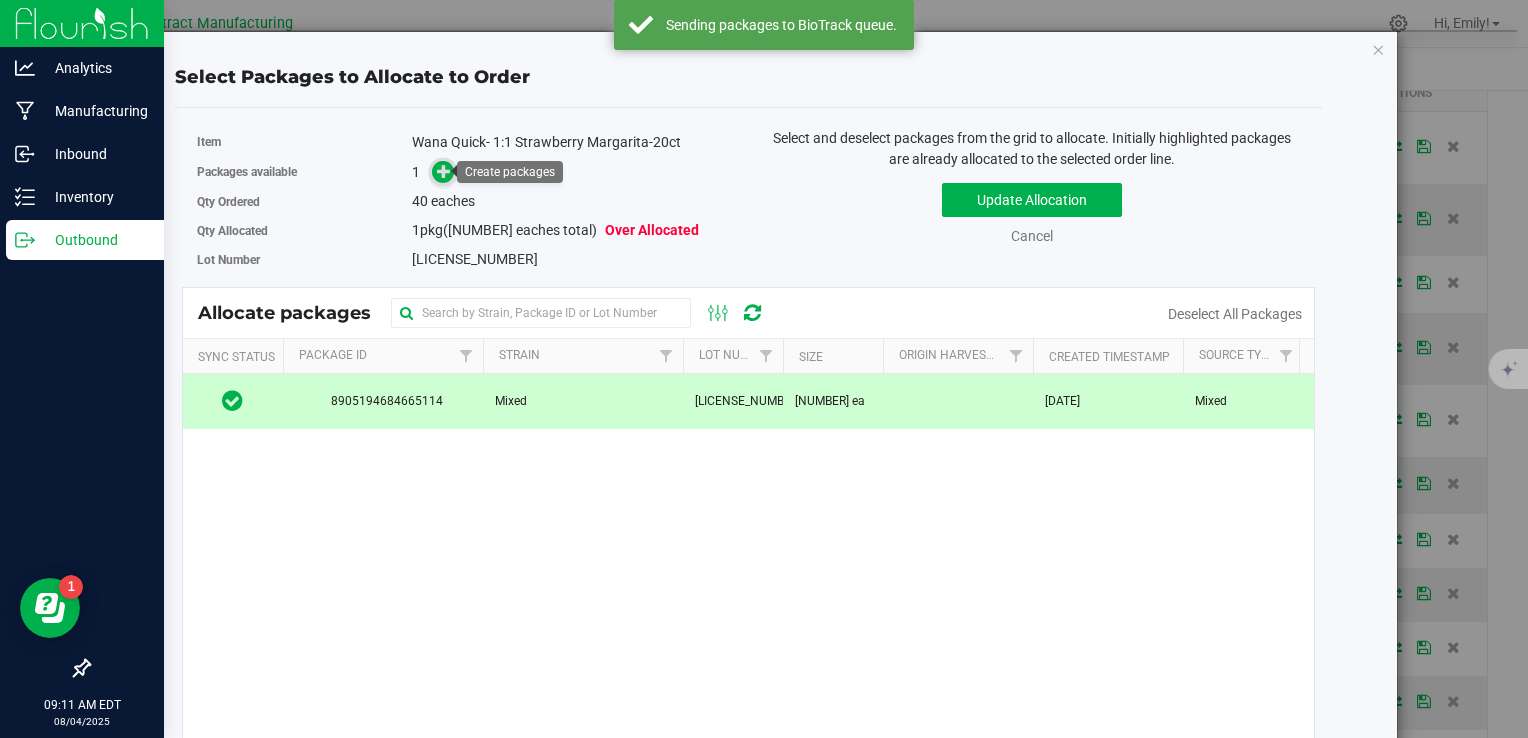 click at bounding box center (444, 170) 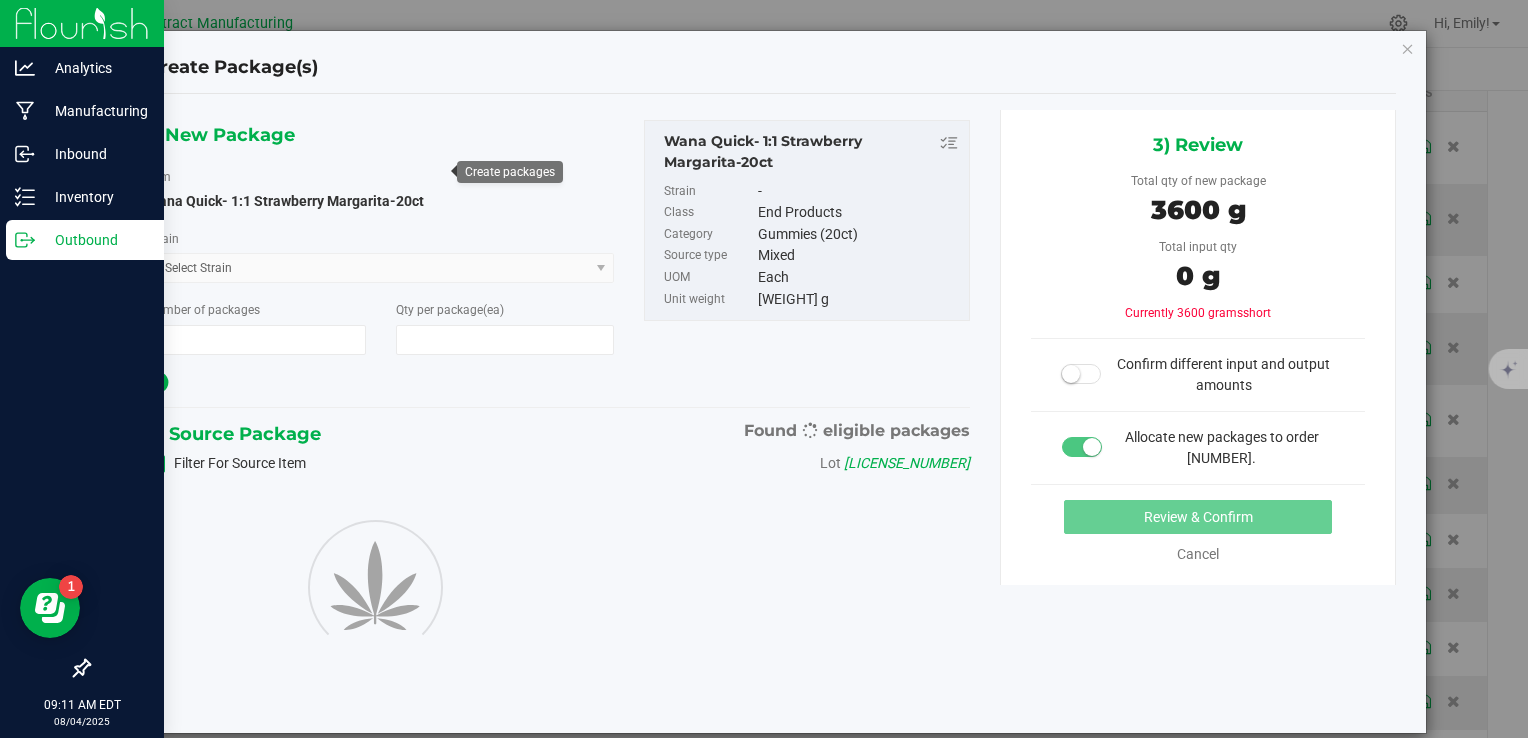 type on "1" 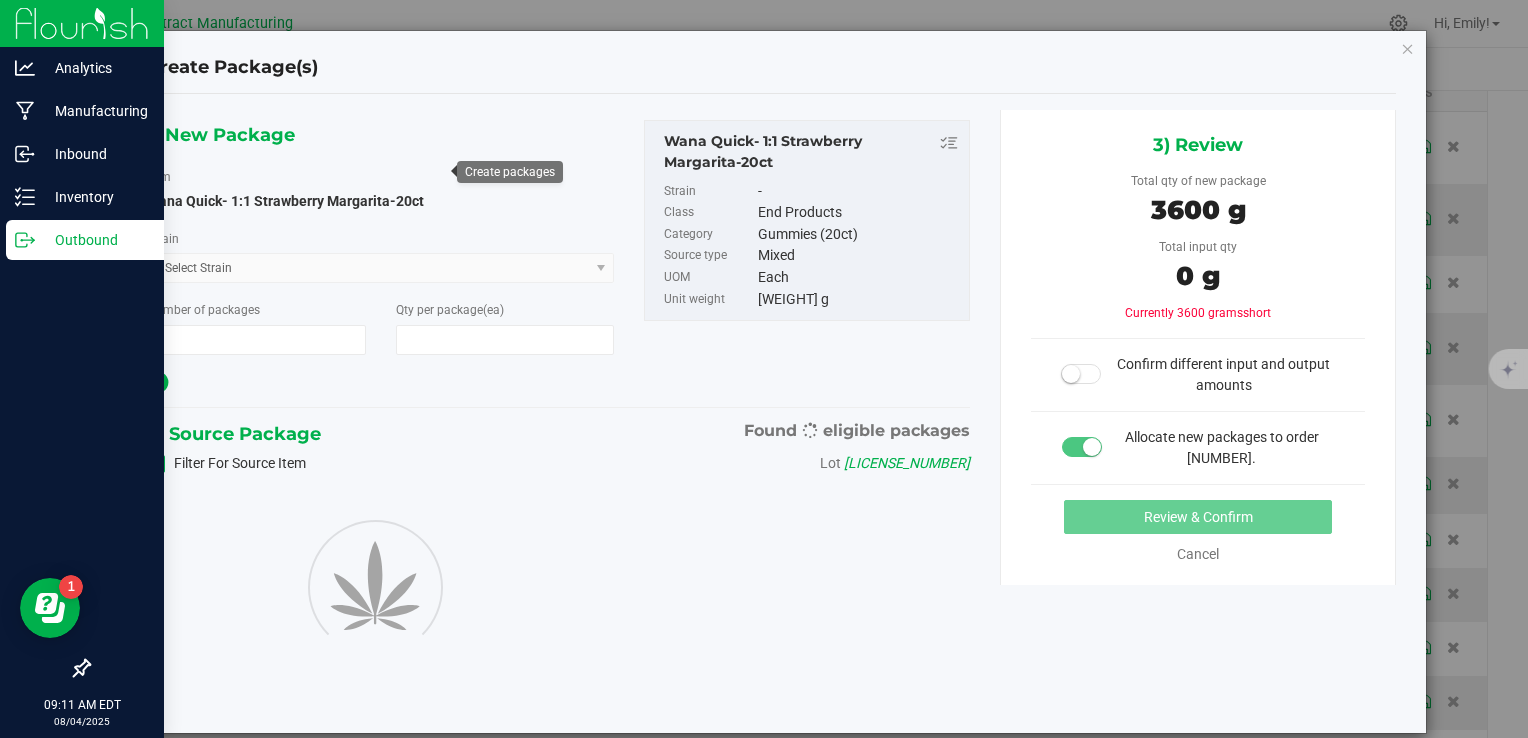 type on "40" 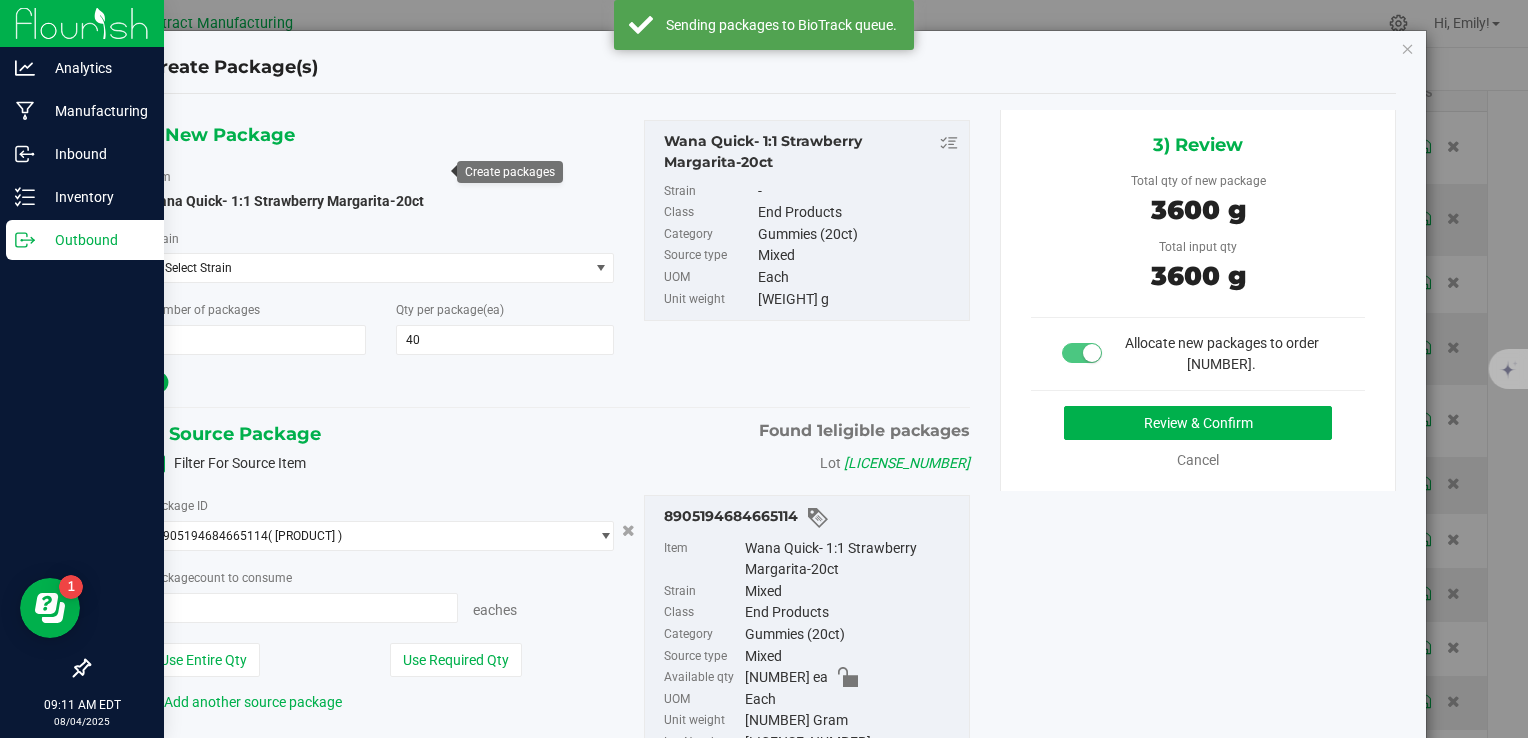 type on "40 ea" 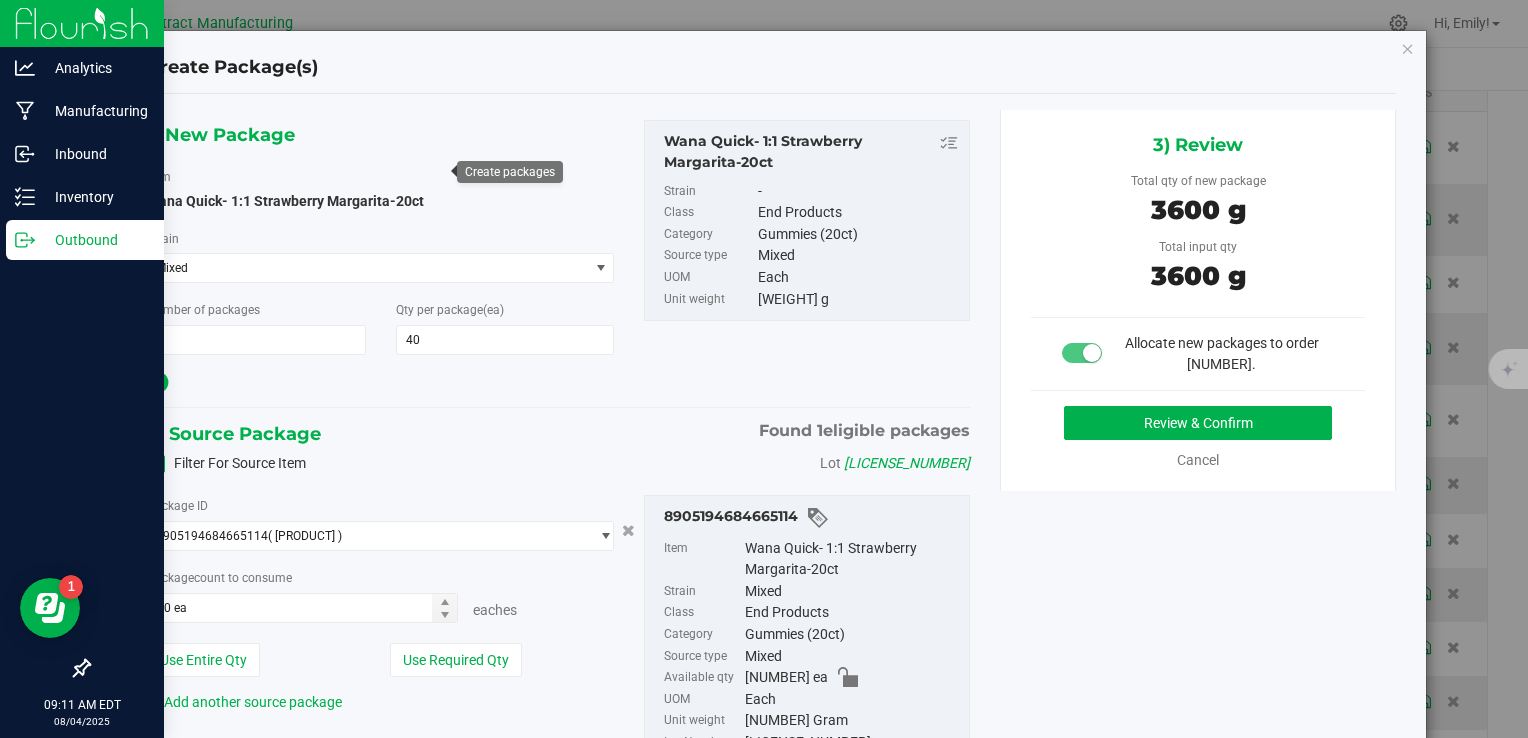 click on "Review & Confirm
Cancel" at bounding box center (1198, 438) 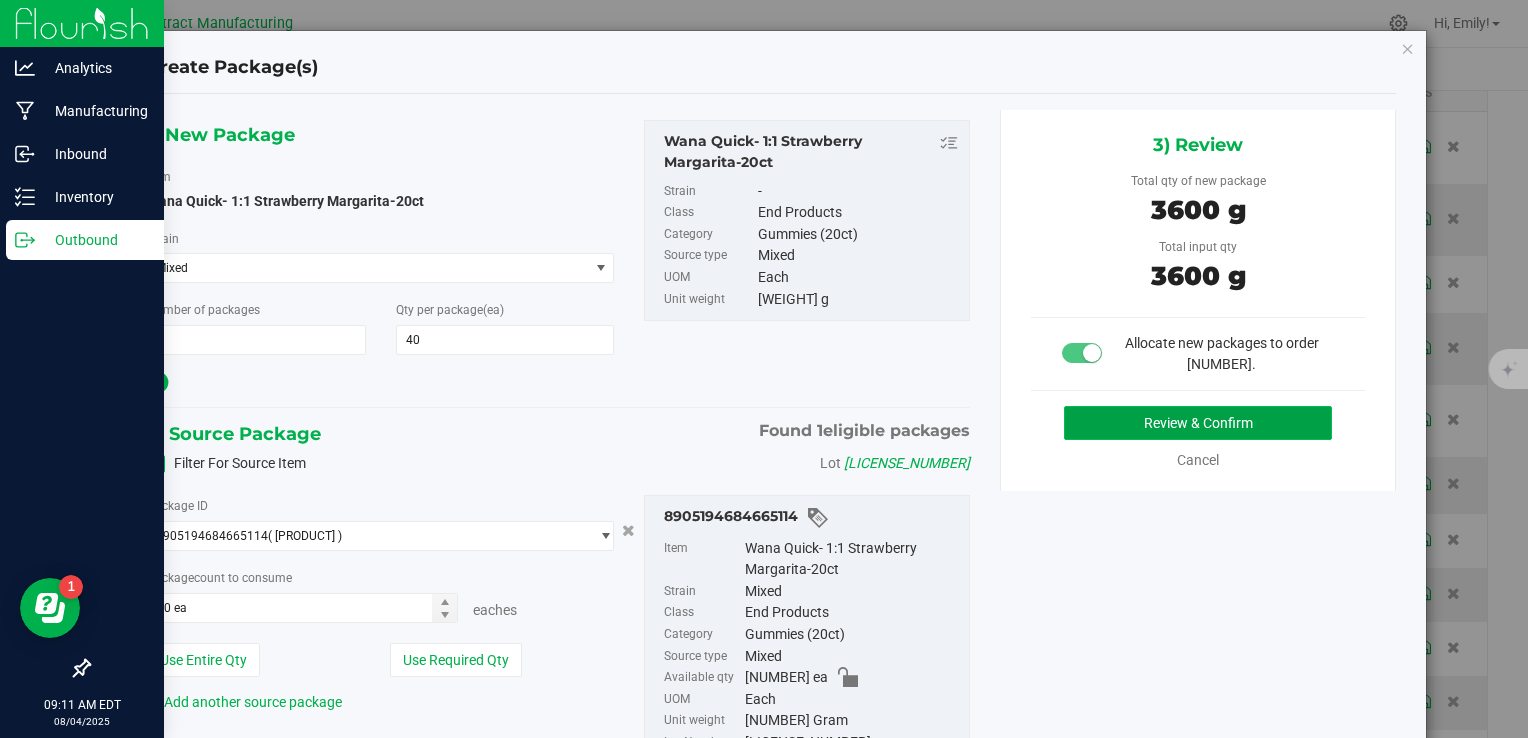 click on "Review & Confirm" at bounding box center [1198, 423] 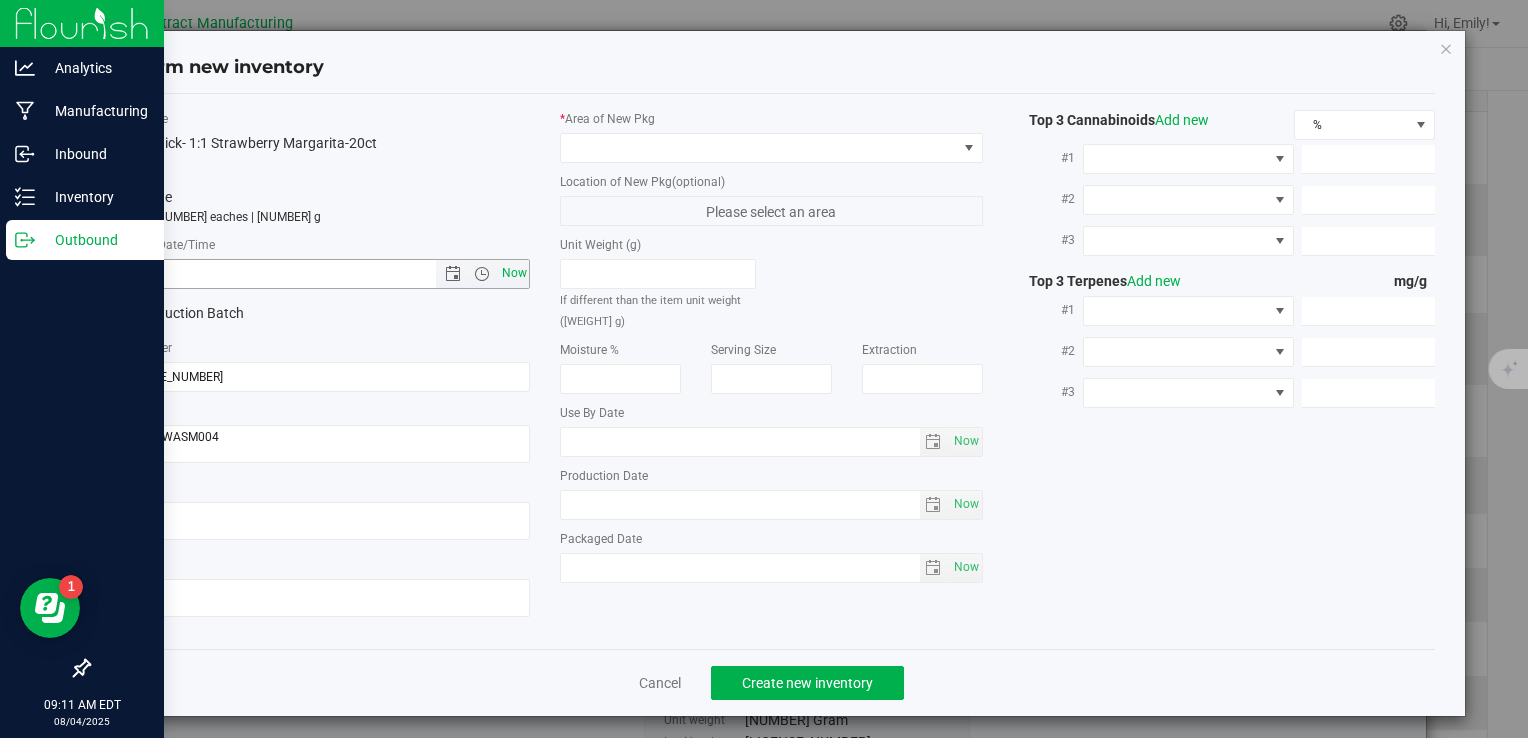 click on "Now" at bounding box center (514, 273) 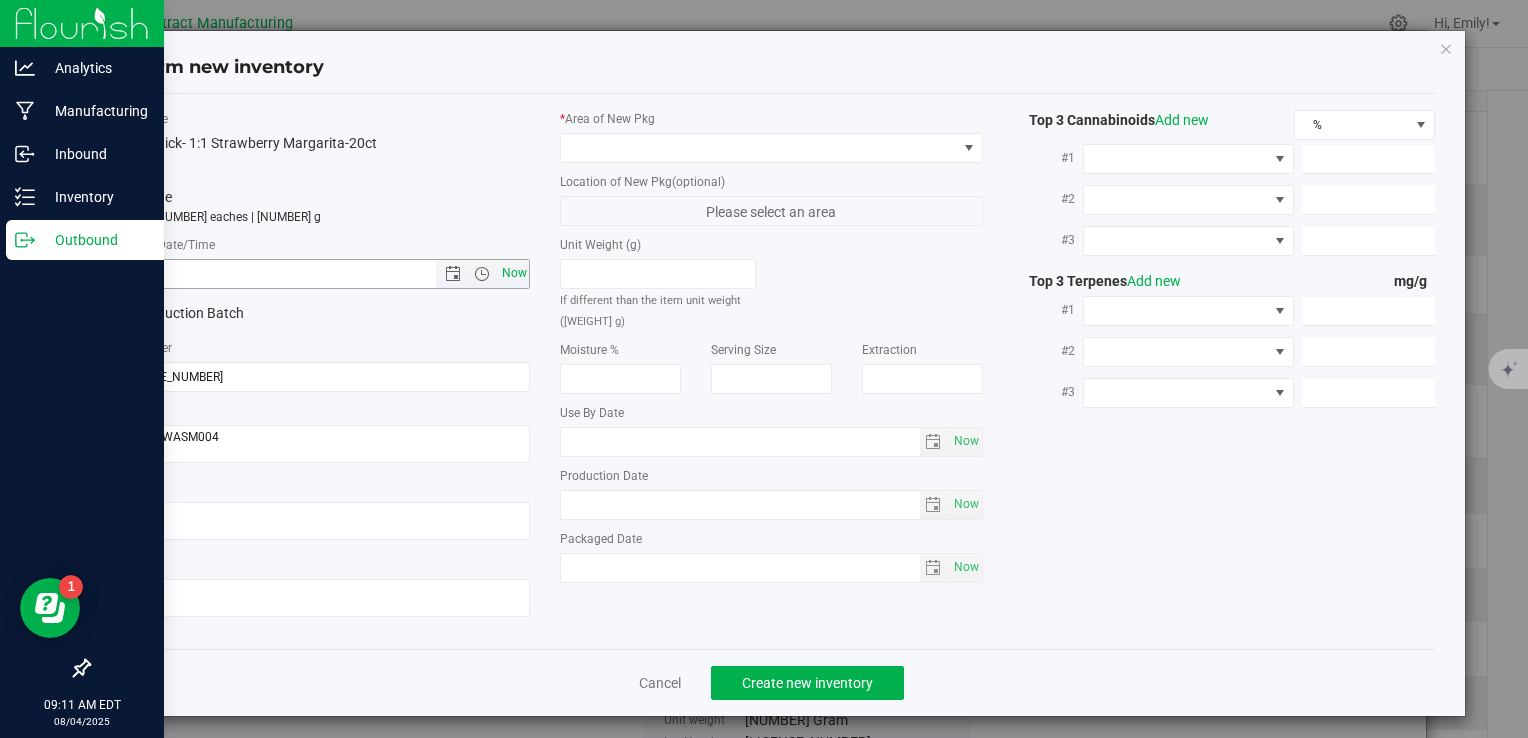 type on "8/4/2025 9:11 AM" 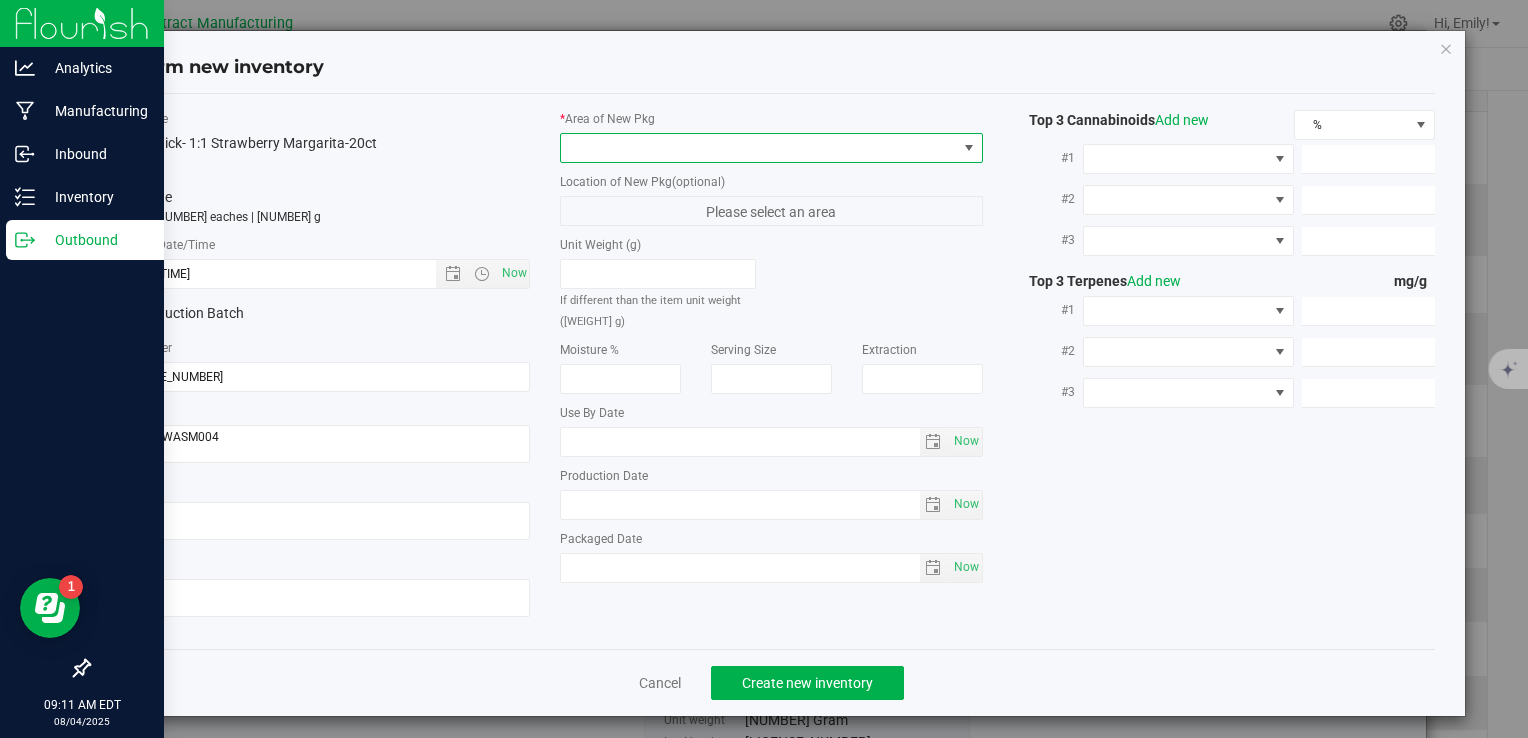 click at bounding box center (758, 148) 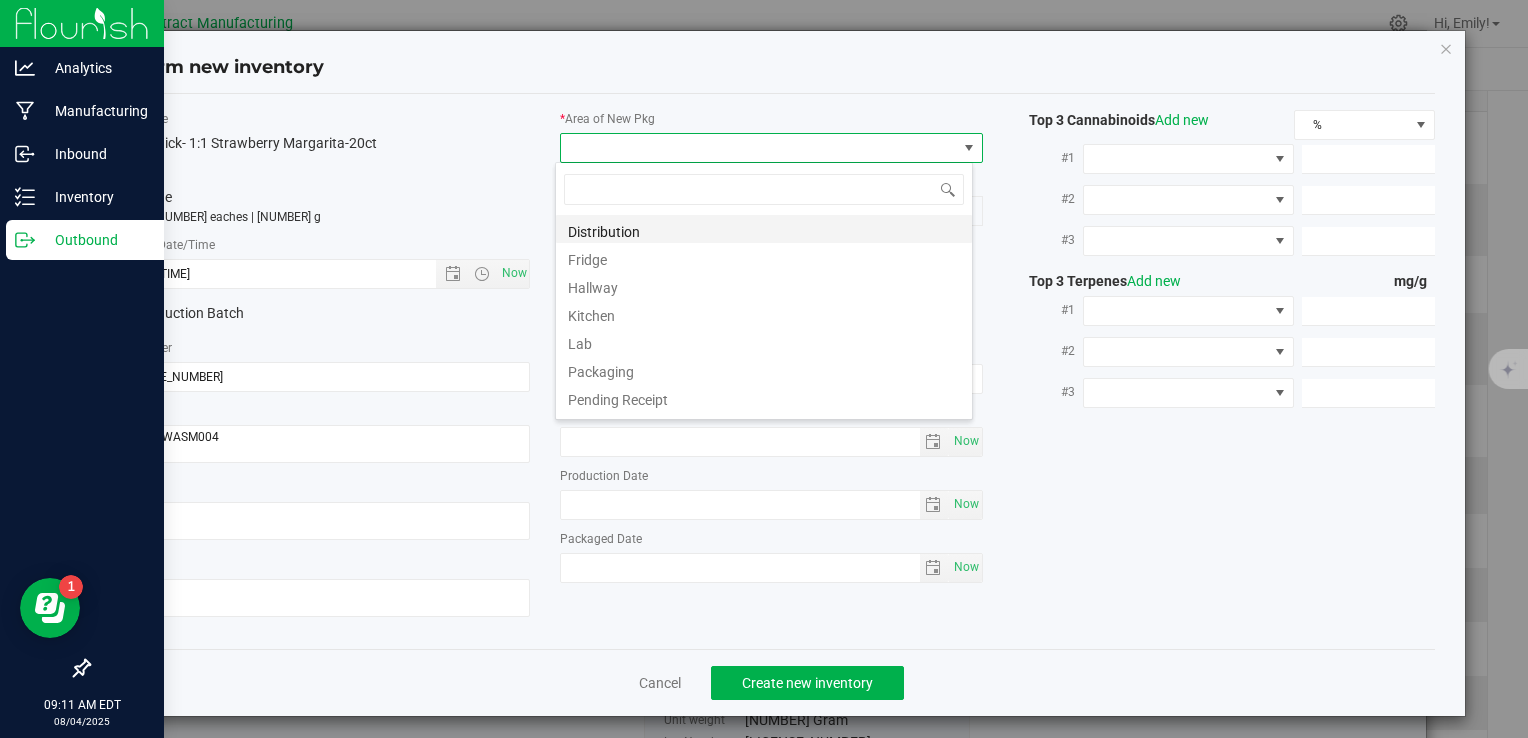 scroll, scrollTop: 99970, scrollLeft: 99582, axis: both 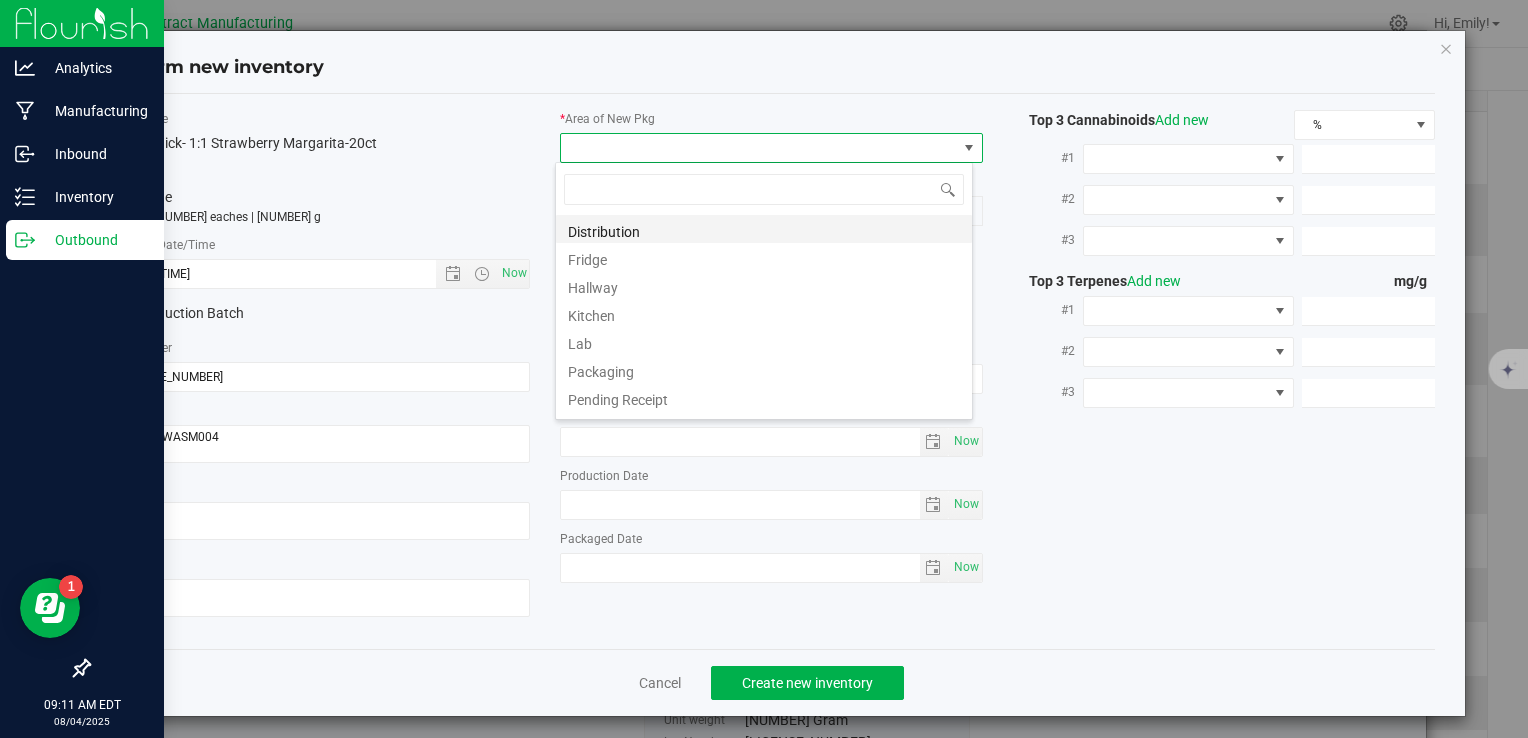 click on "Distribution" at bounding box center (764, 229) 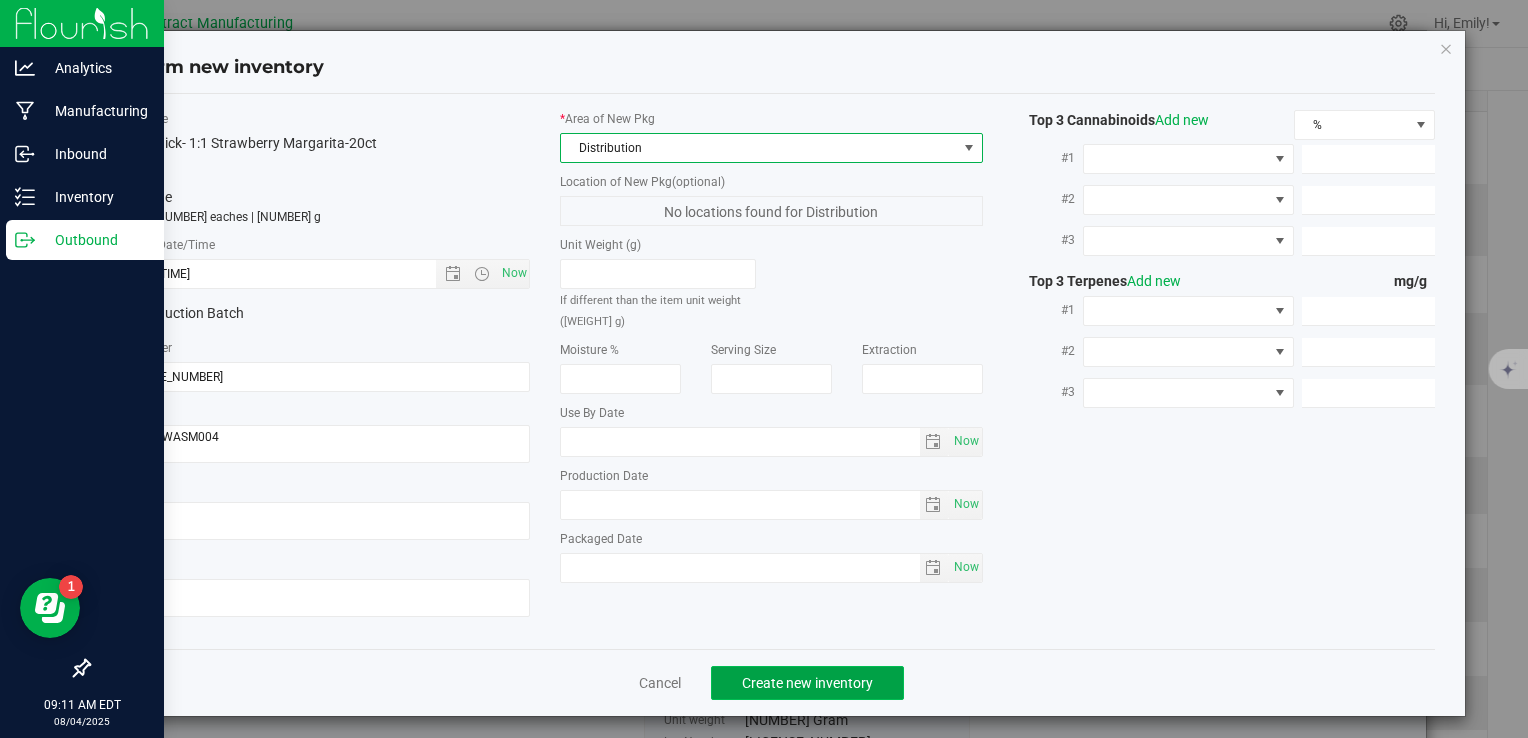 click on "Create new inventory" 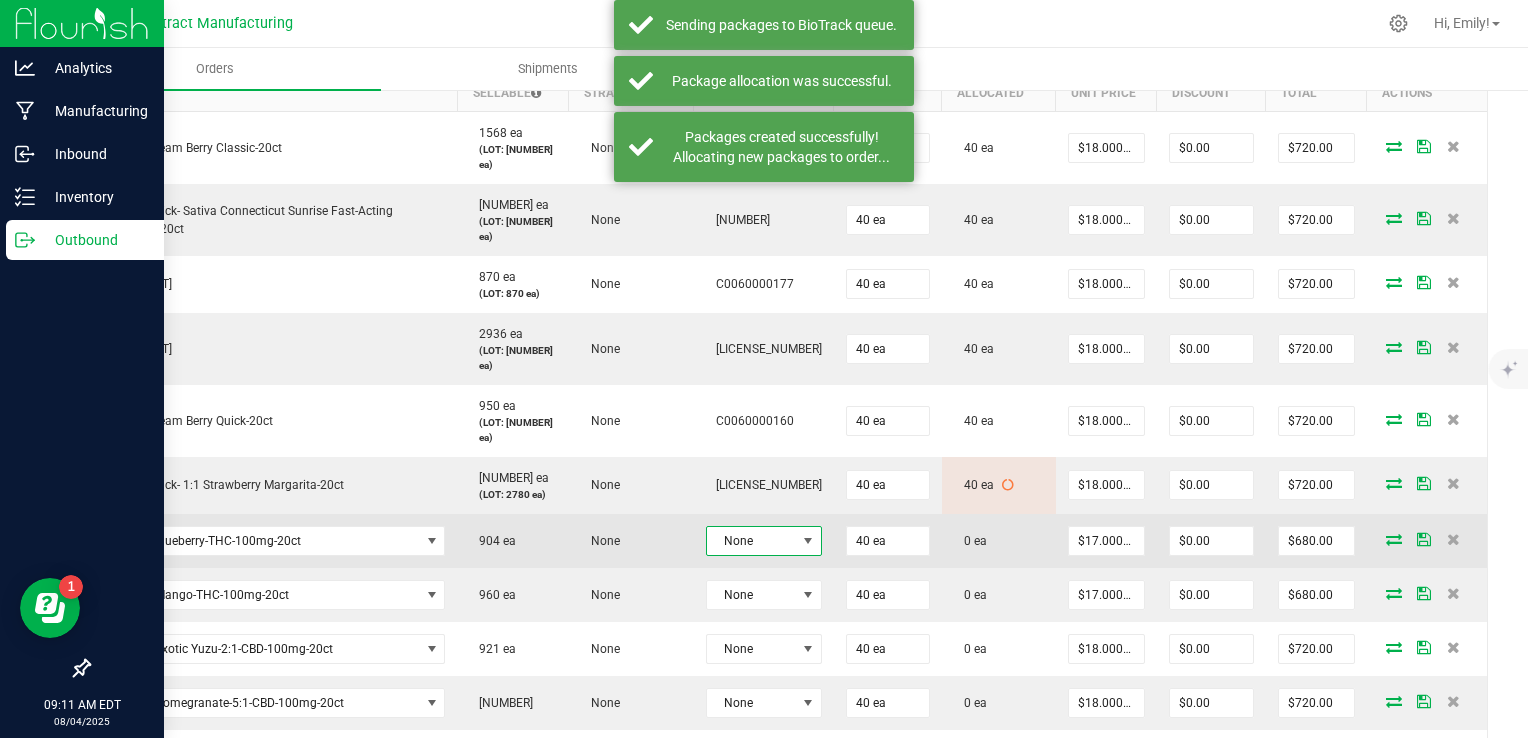 click on "None" at bounding box center [751, 541] 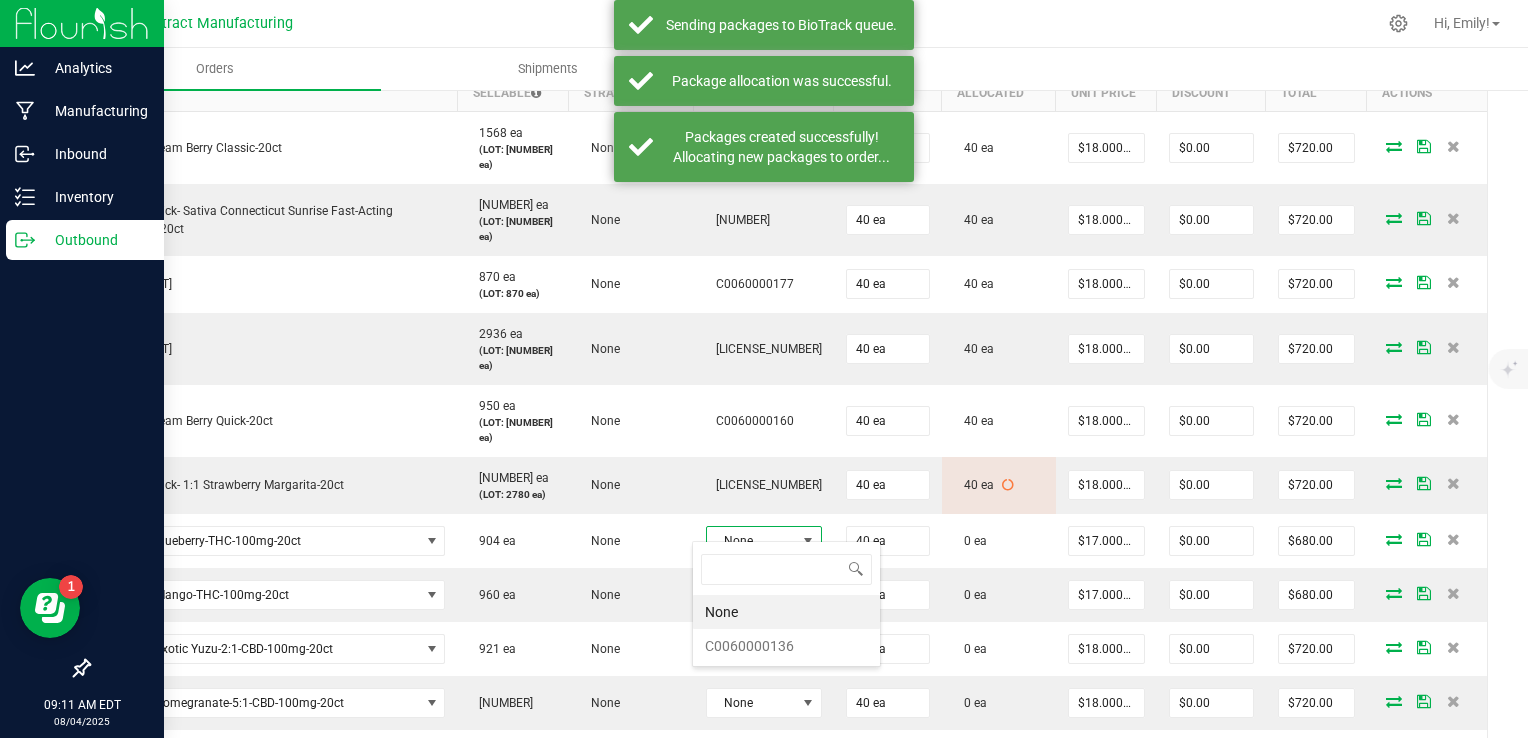 scroll, scrollTop: 99970, scrollLeft: 99899, axis: both 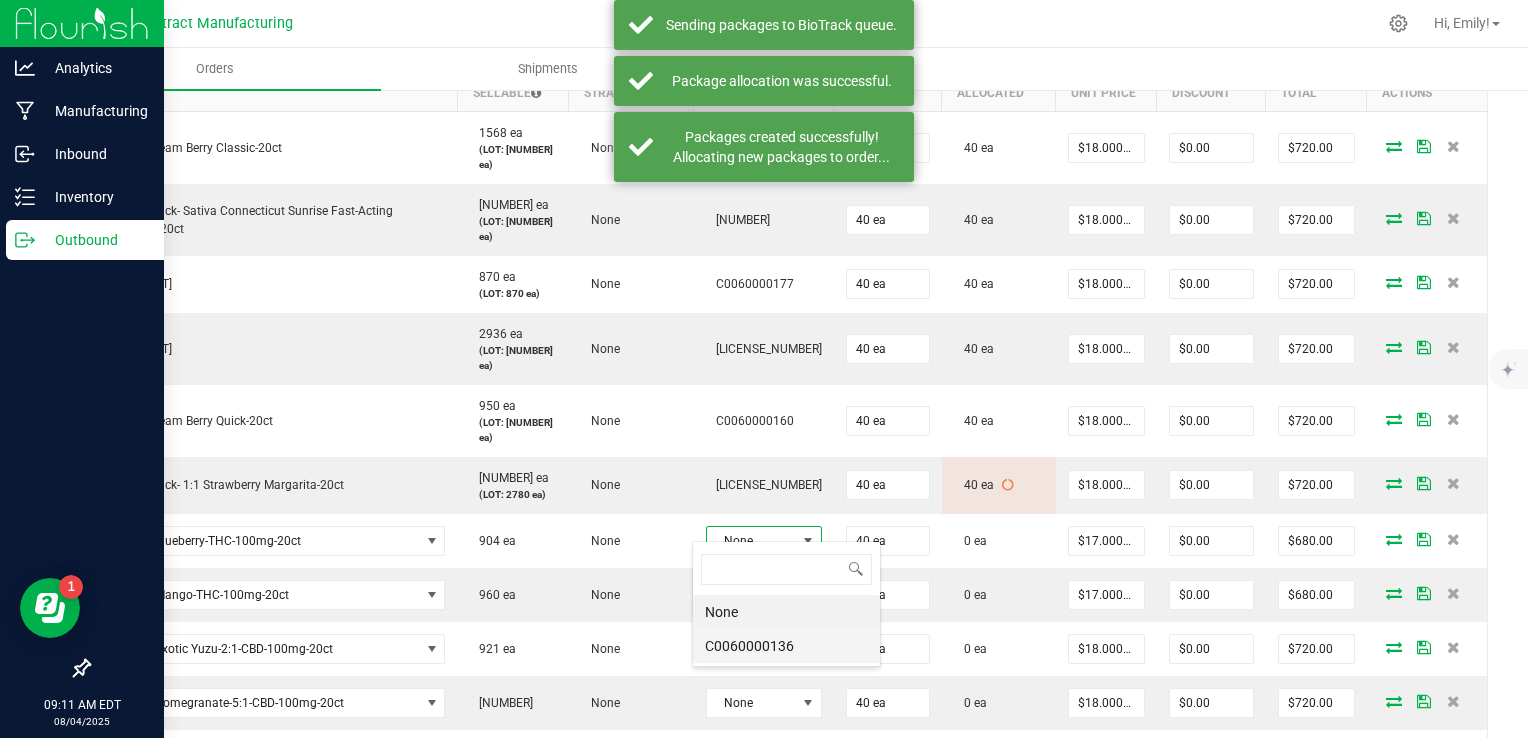 click on "C0060000136" at bounding box center [786, 646] 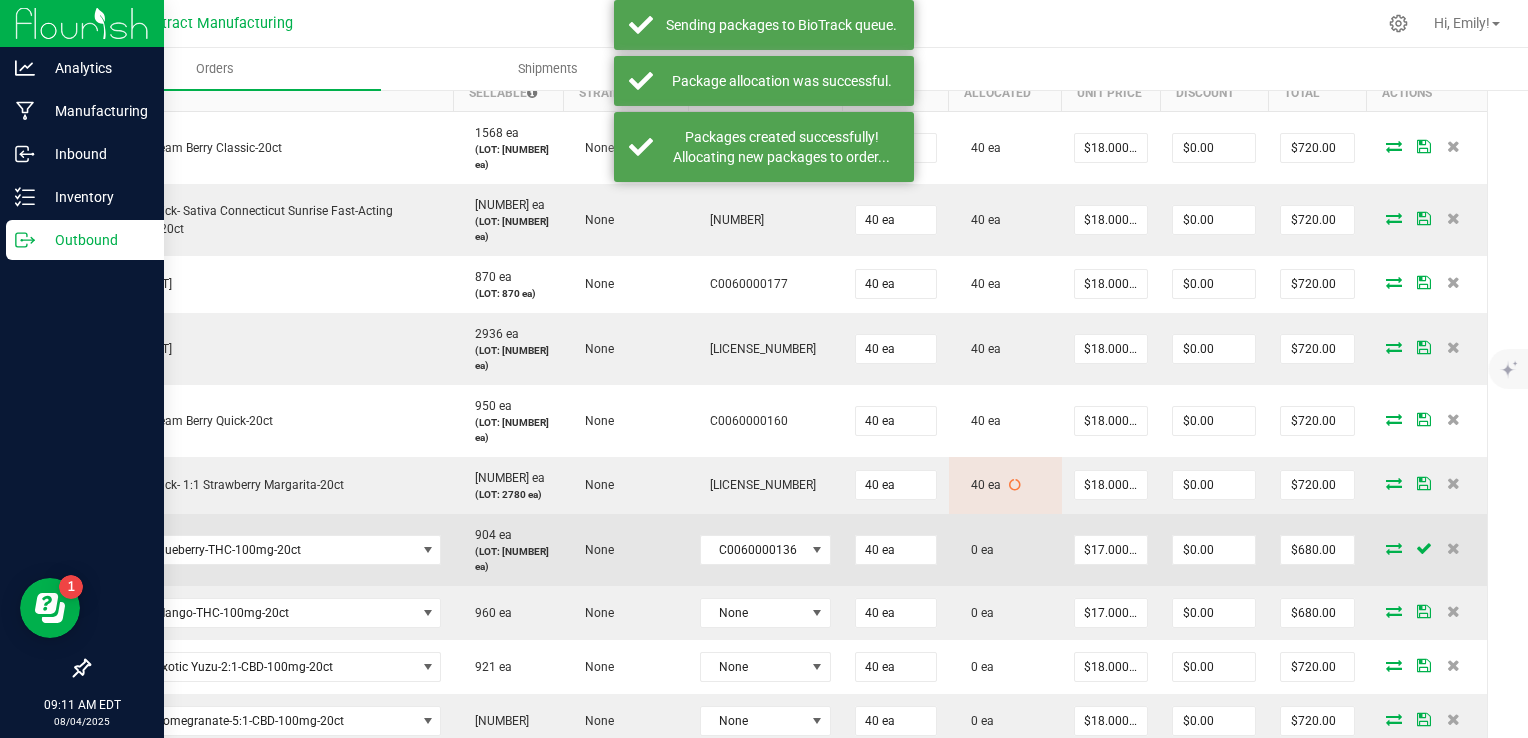 click at bounding box center (1394, 548) 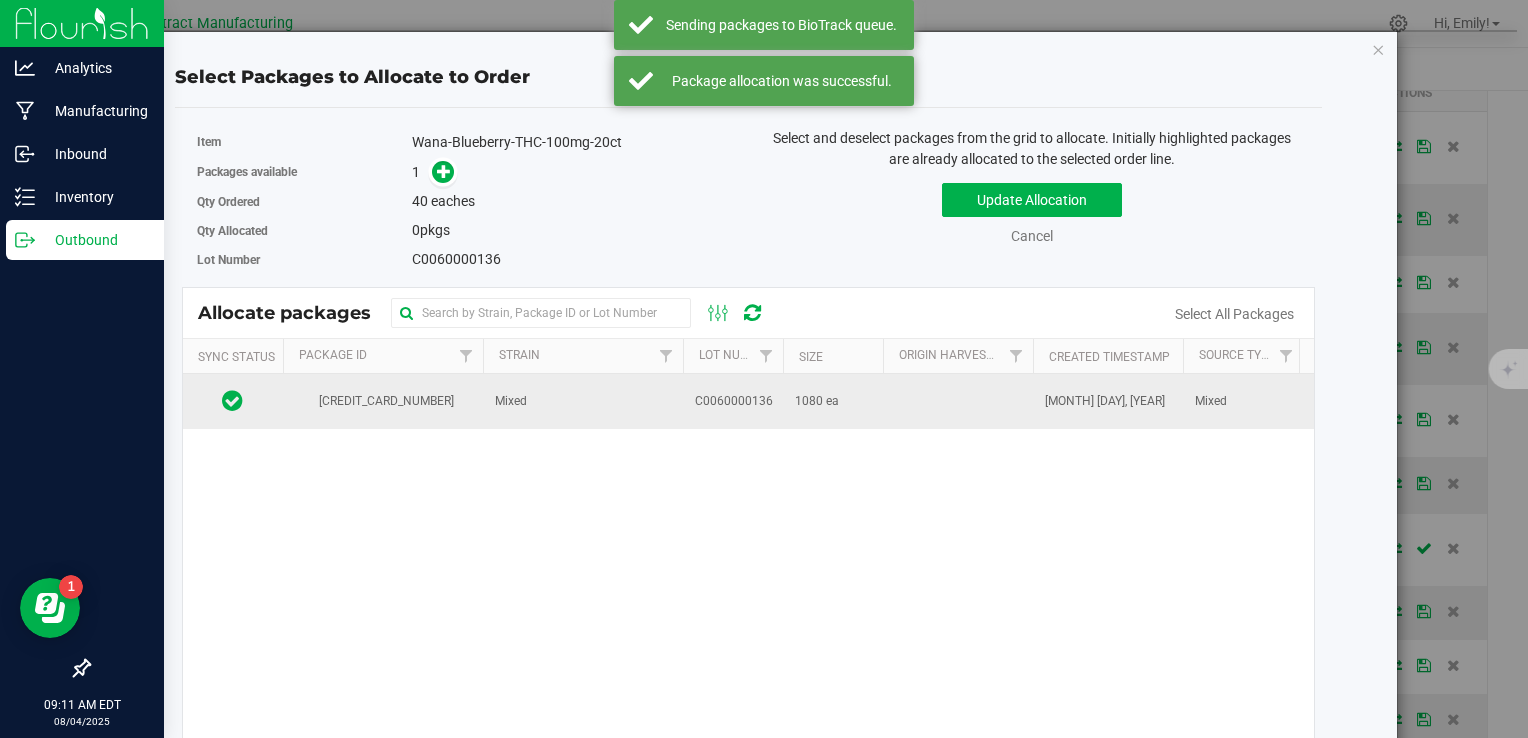 click on "Mixed" at bounding box center (583, 401) 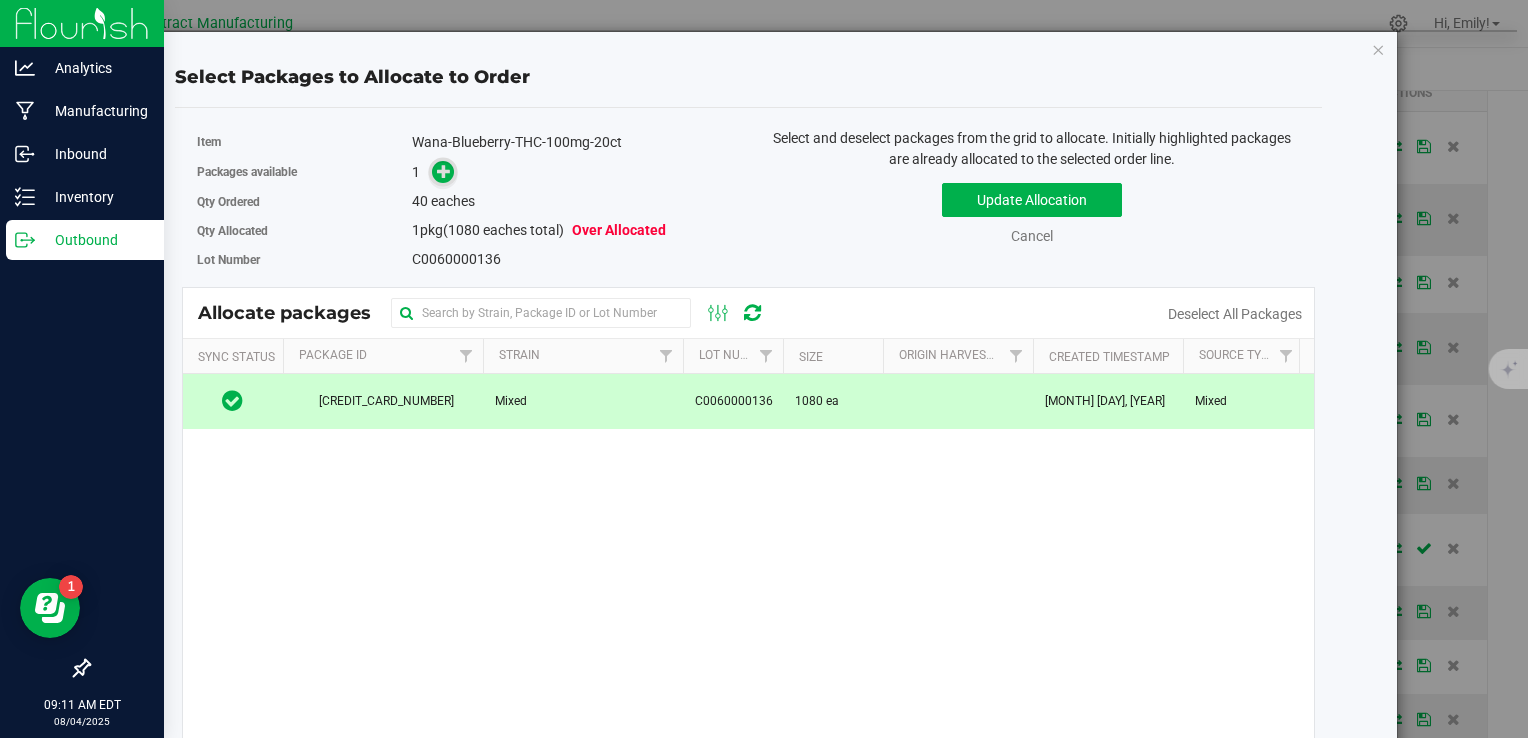 click at bounding box center (442, 172) 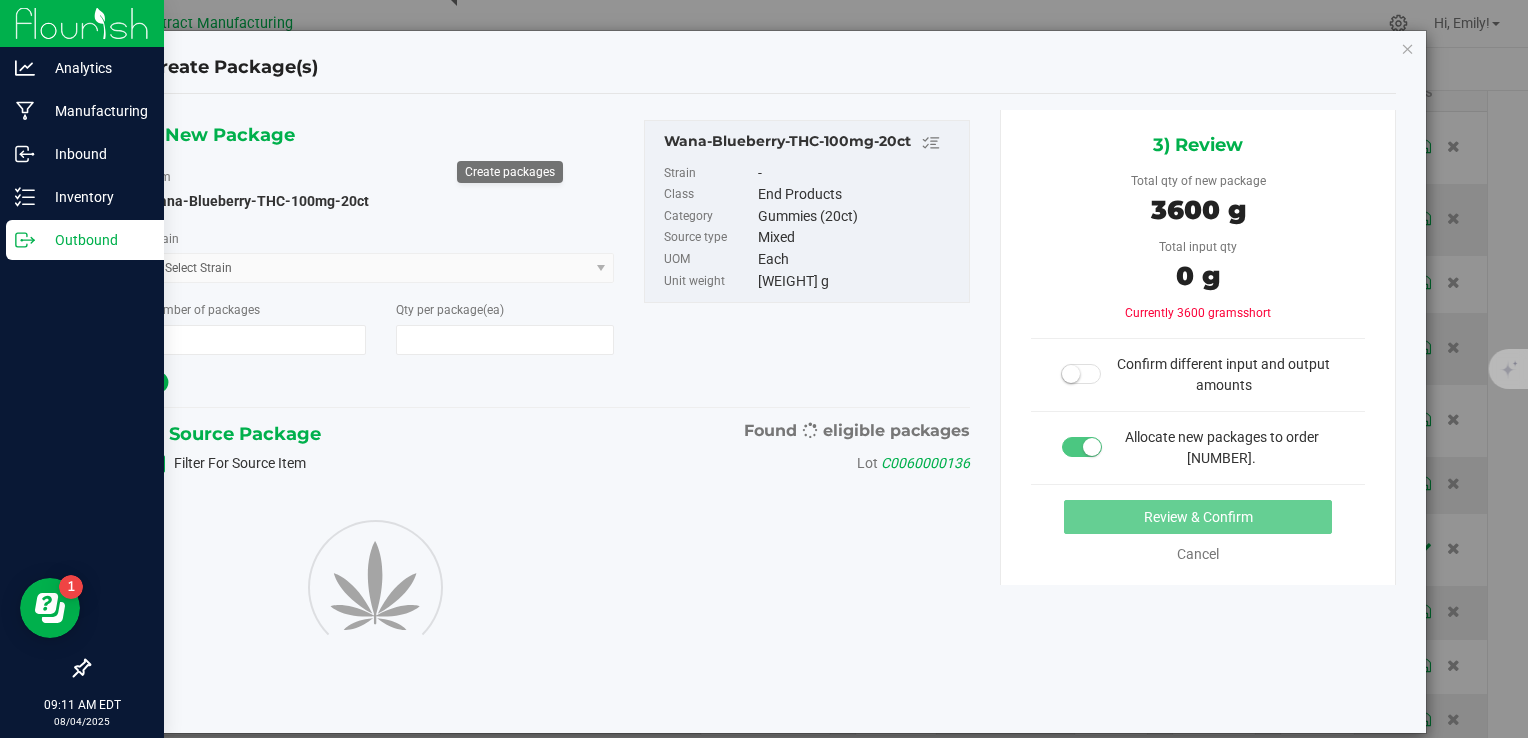 type on "1" 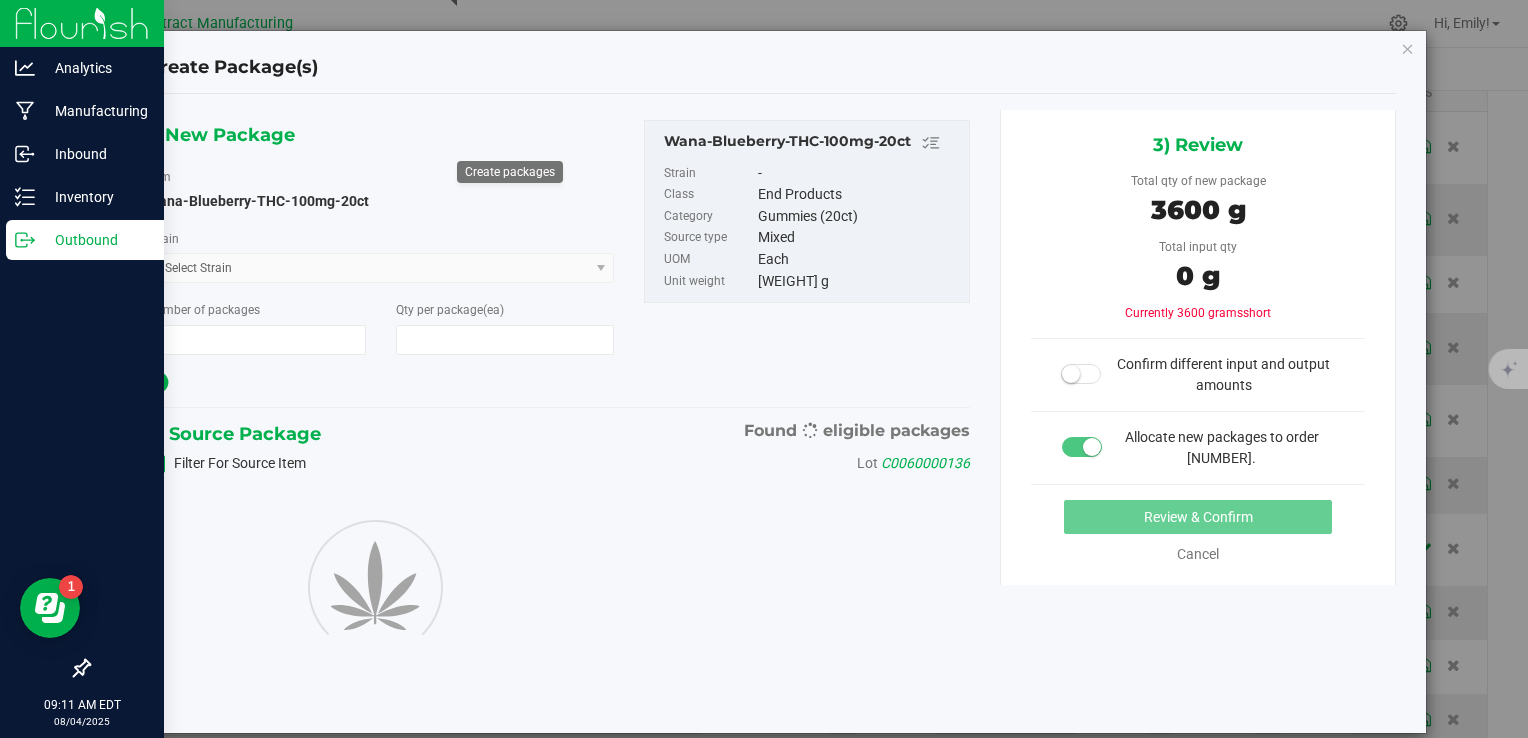 type on "40" 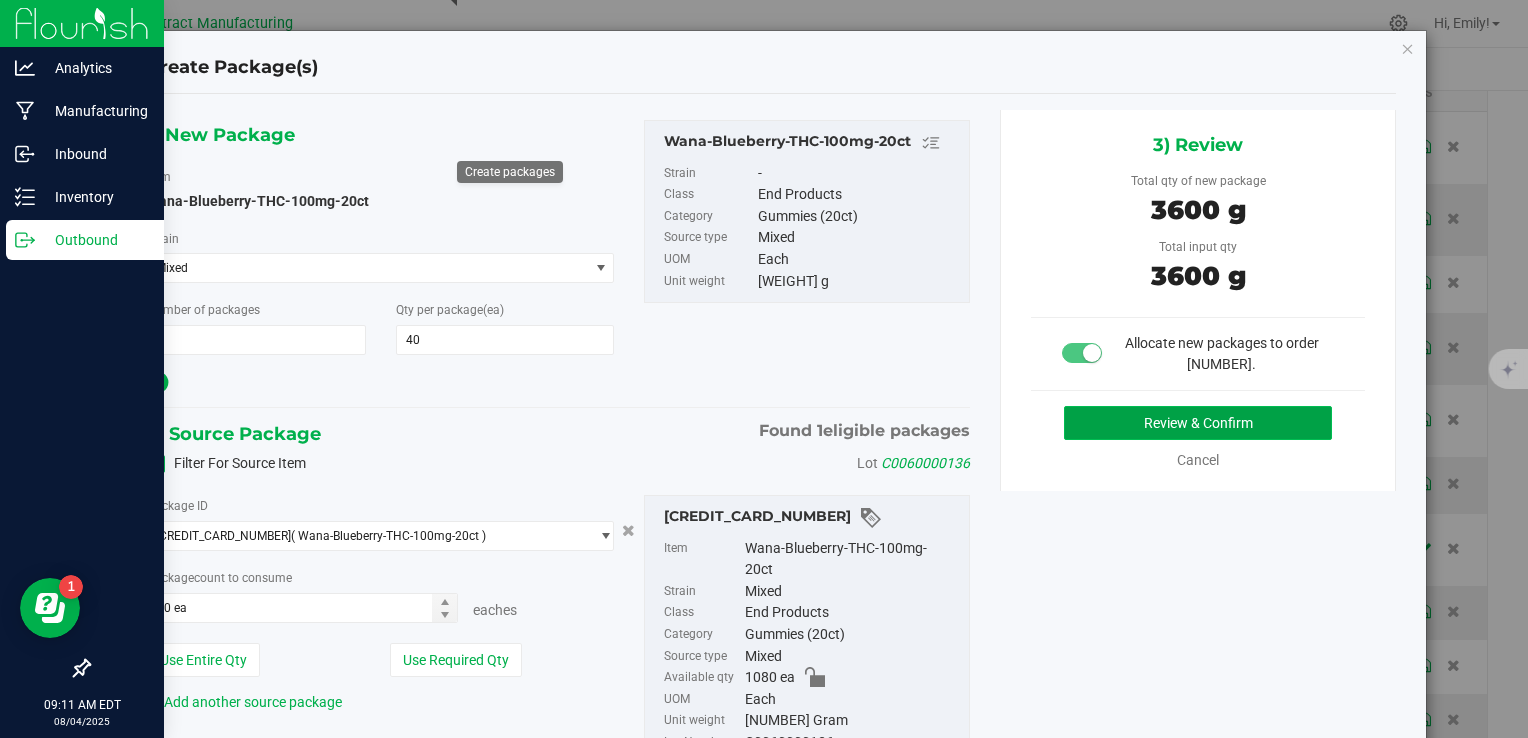 click on "Review & Confirm" at bounding box center [1198, 423] 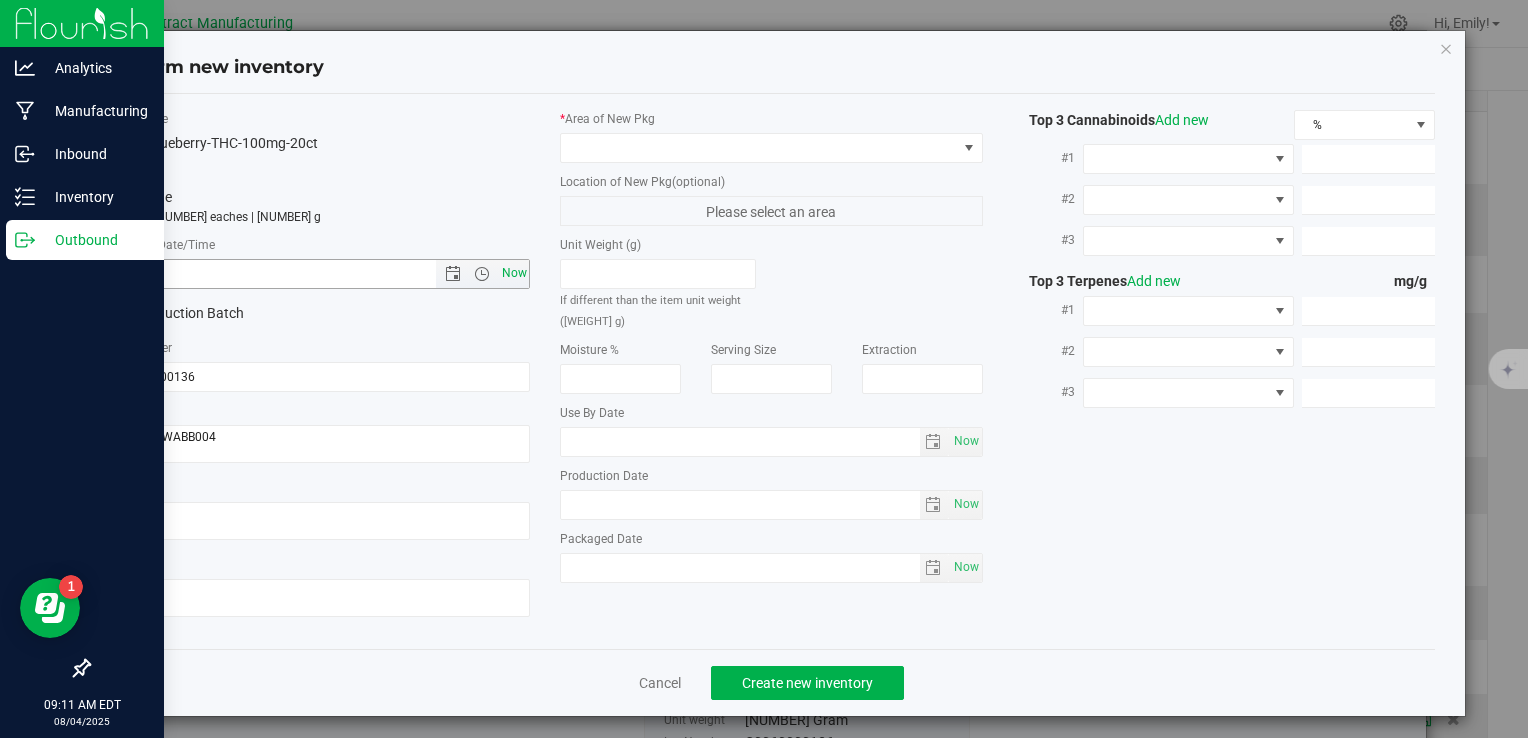 click on "Now" at bounding box center [514, 273] 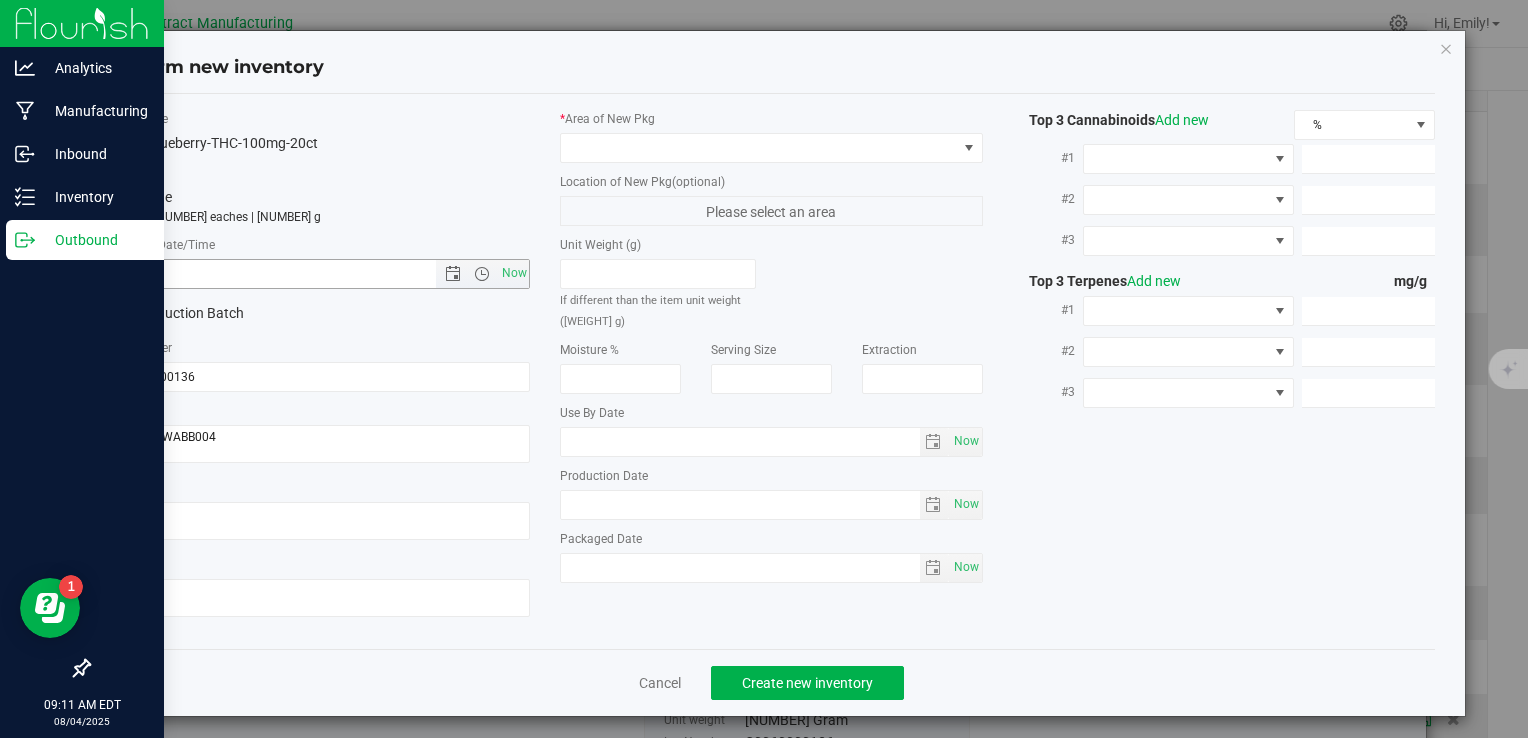type on "8/4/2025 9:11 AM" 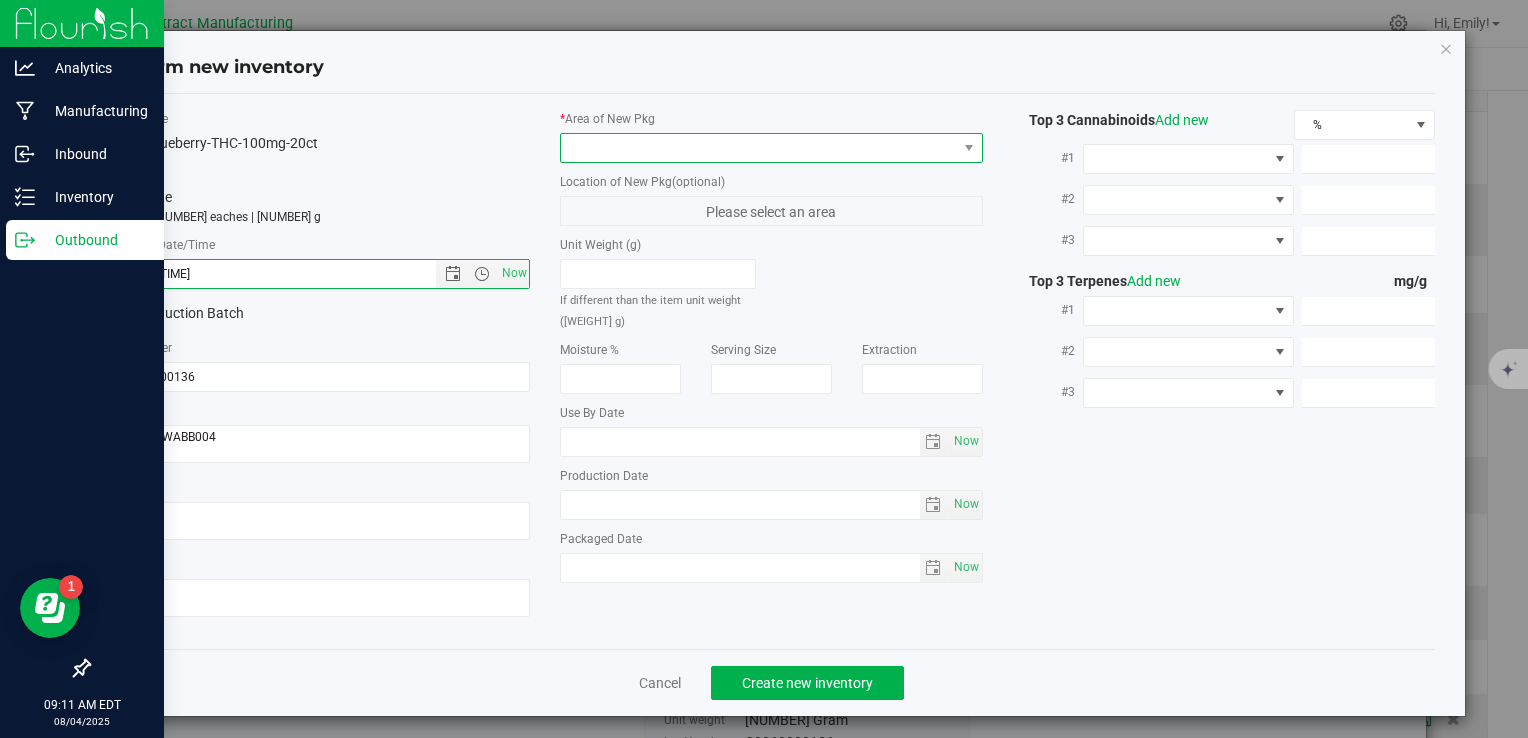 click at bounding box center [758, 148] 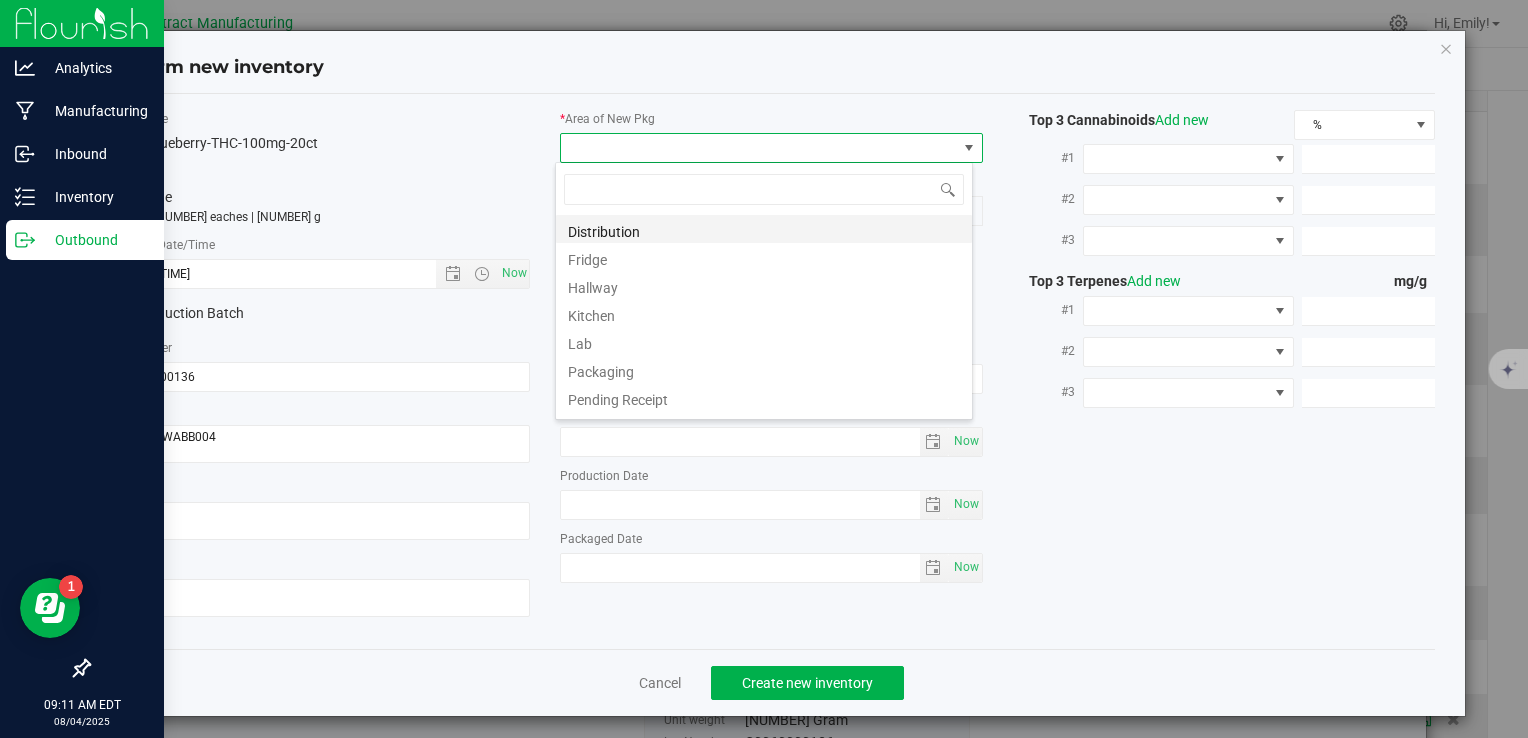 scroll, scrollTop: 99970, scrollLeft: 99582, axis: both 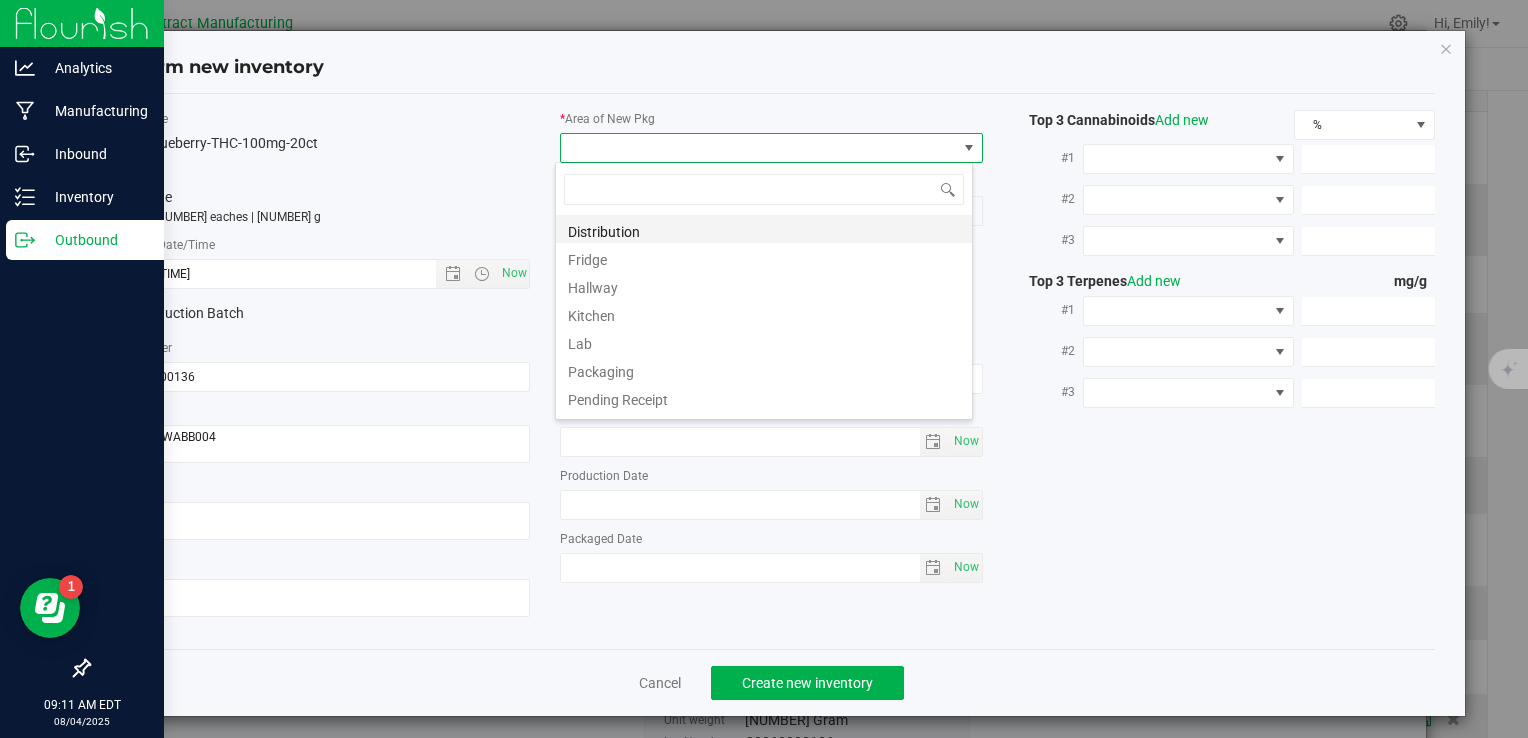 click on "Distribution" at bounding box center [764, 229] 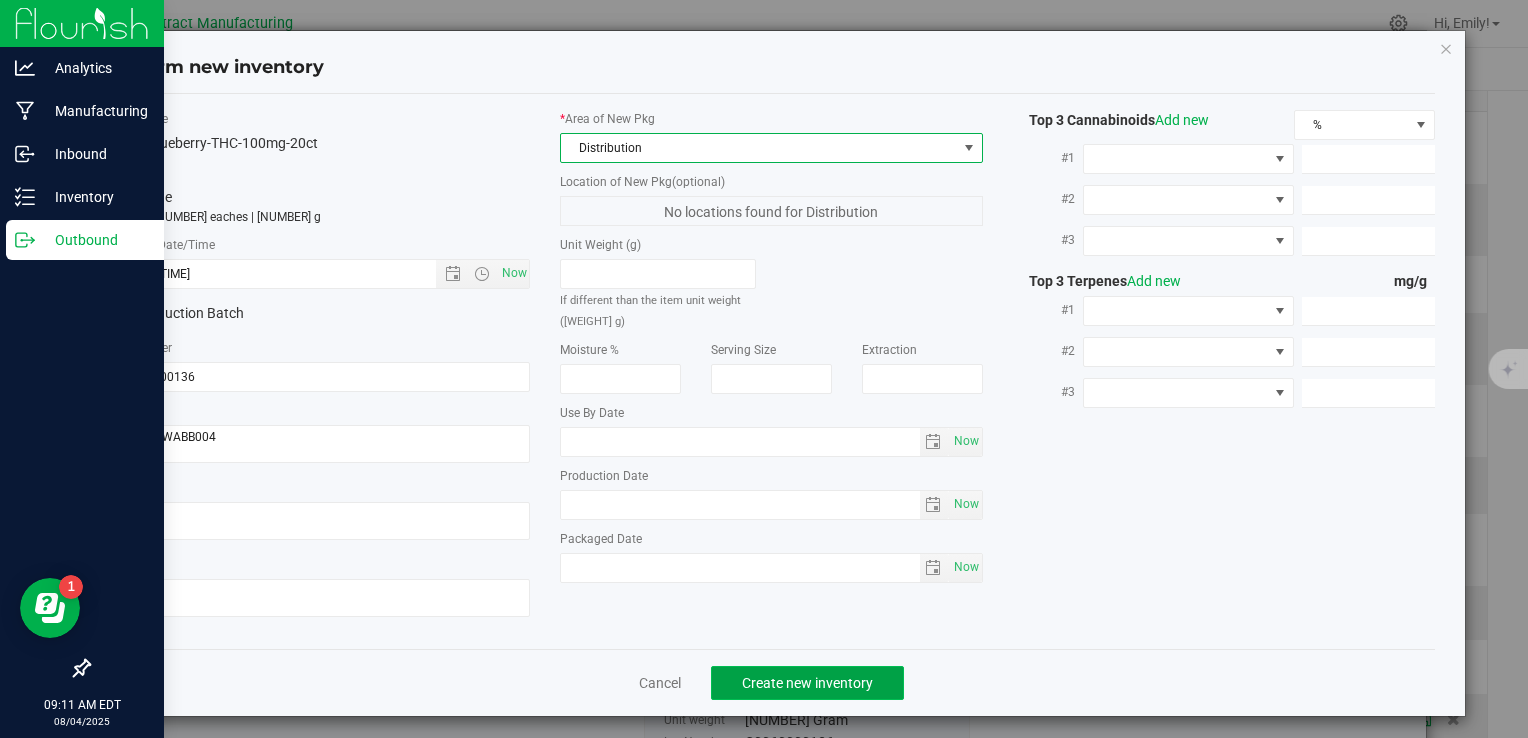 click on "Create new inventory" 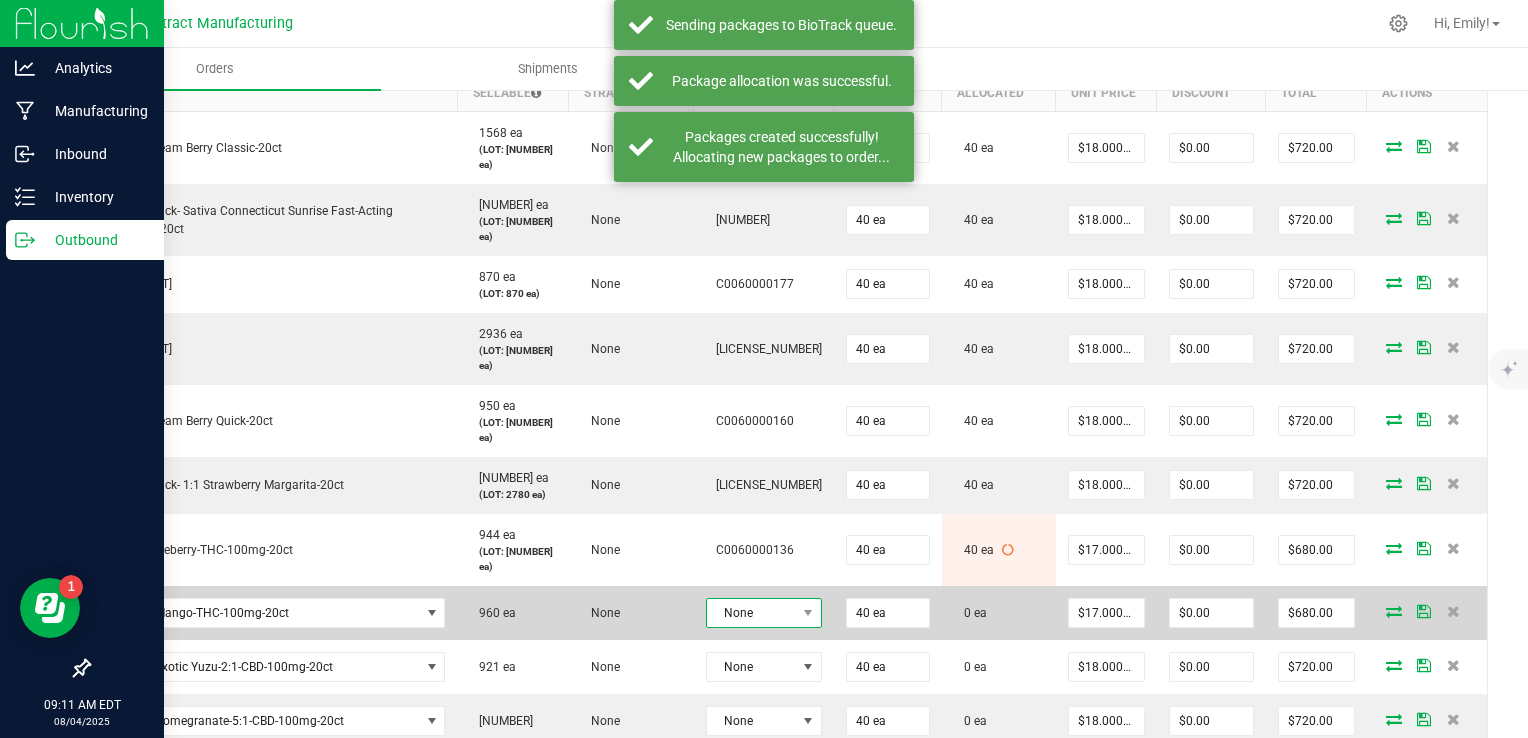 click on "None" at bounding box center [751, 613] 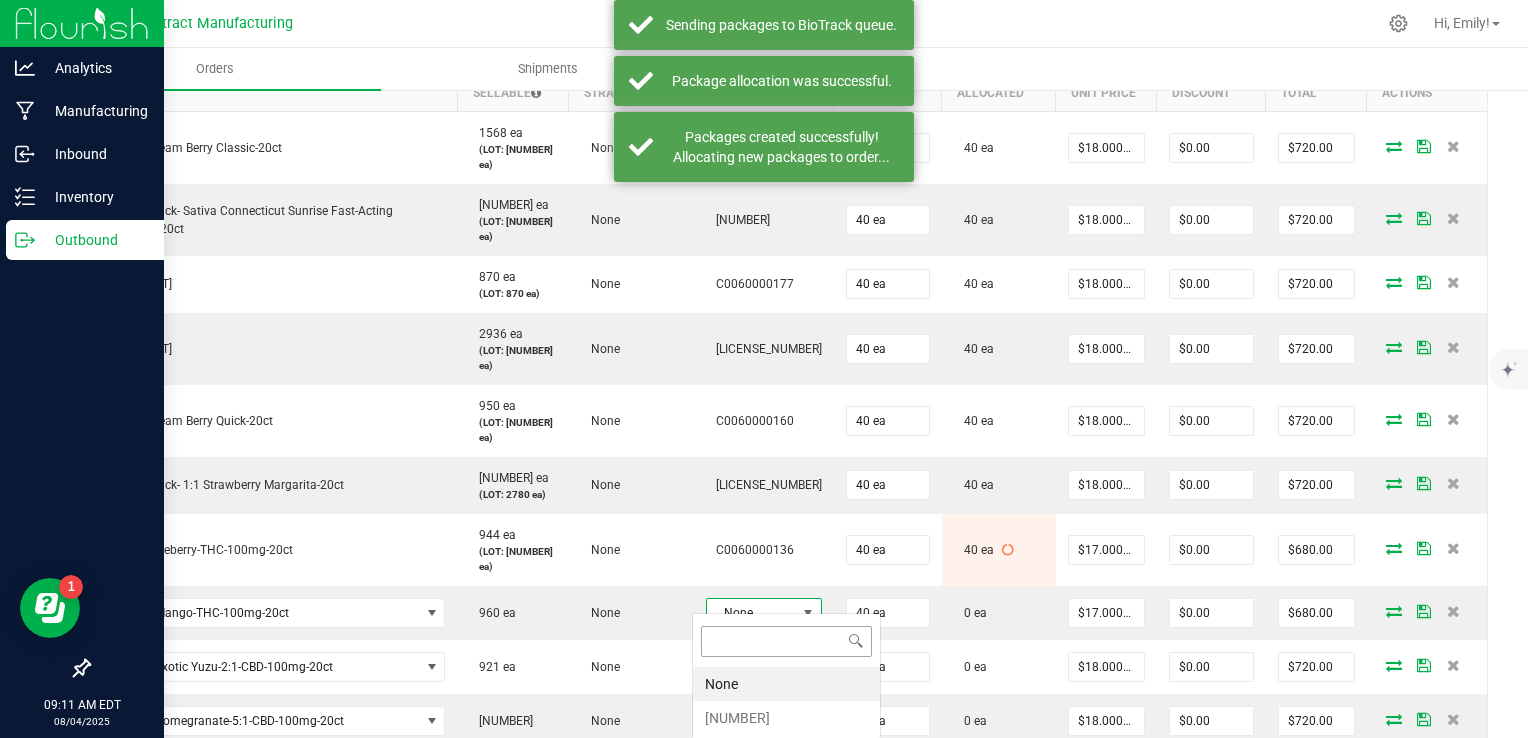 scroll, scrollTop: 99970, scrollLeft: 99899, axis: both 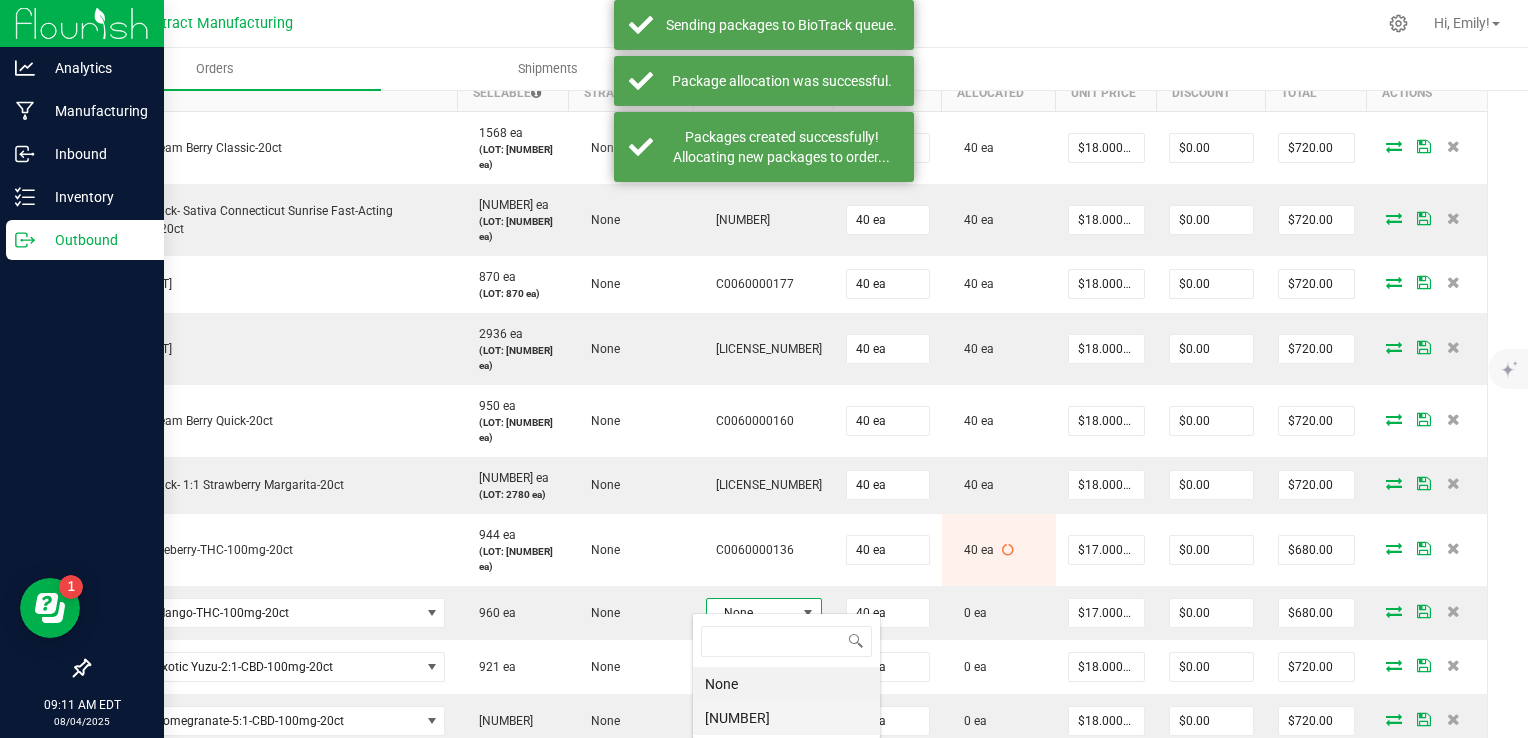 click on "C0060000114" at bounding box center (786, 718) 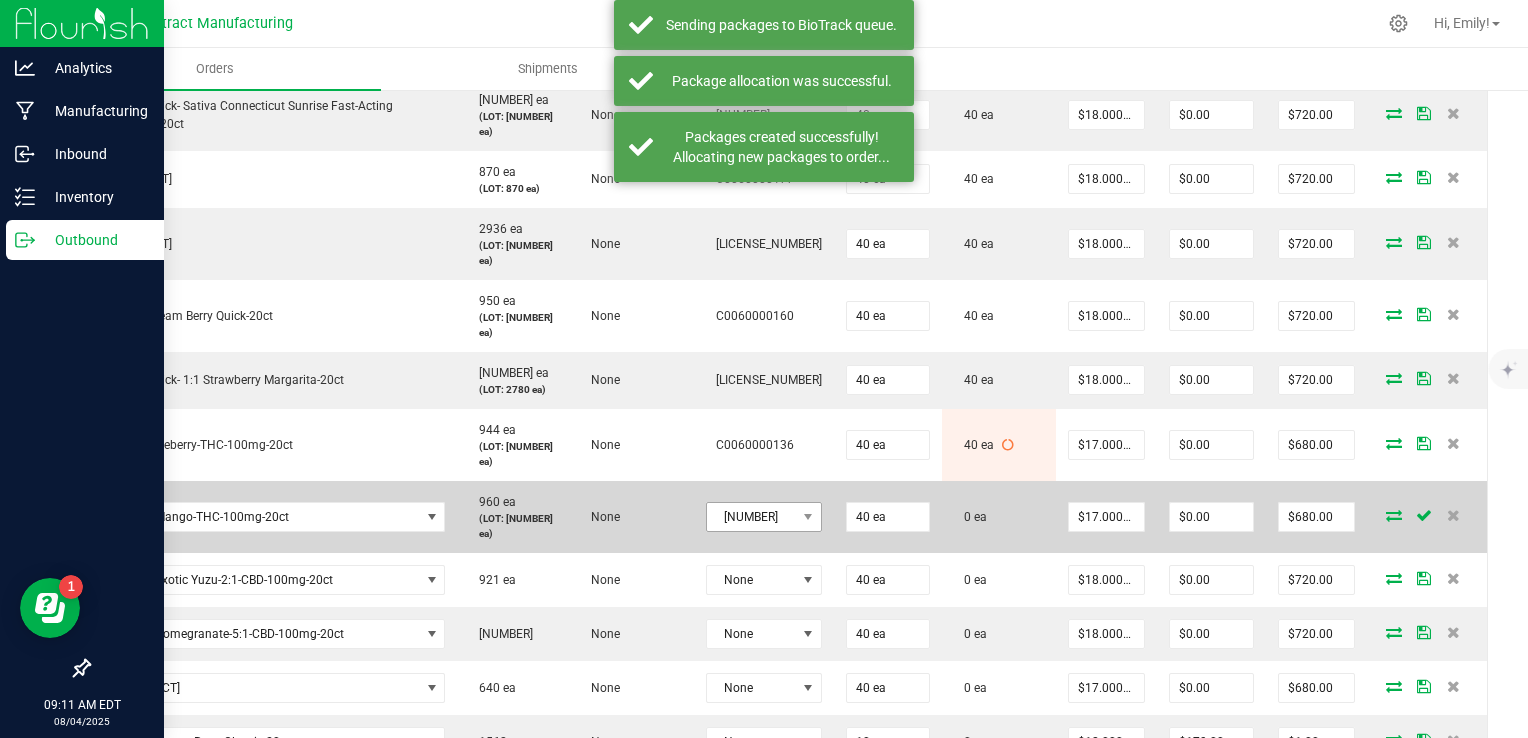 scroll, scrollTop: 807, scrollLeft: 0, axis: vertical 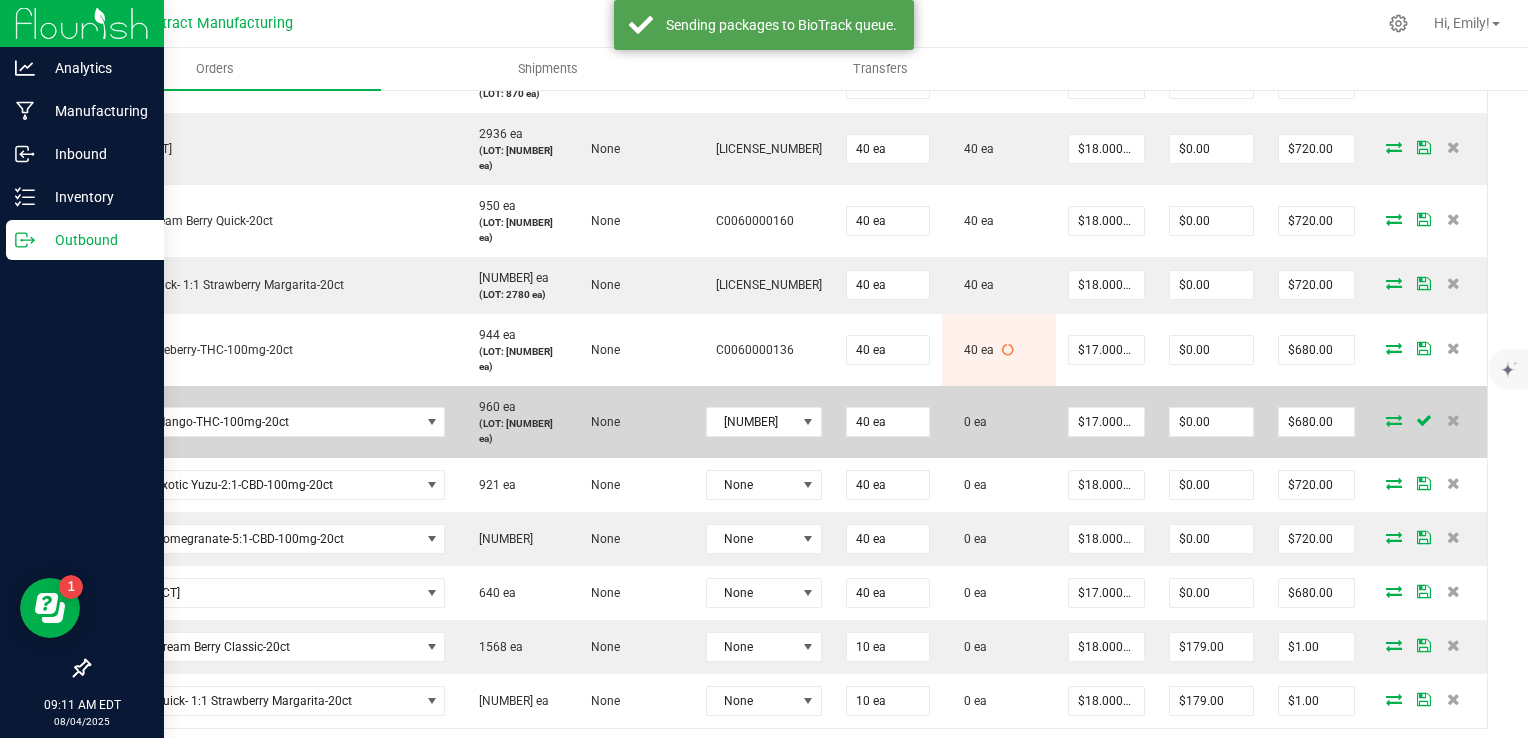 click at bounding box center (1394, 420) 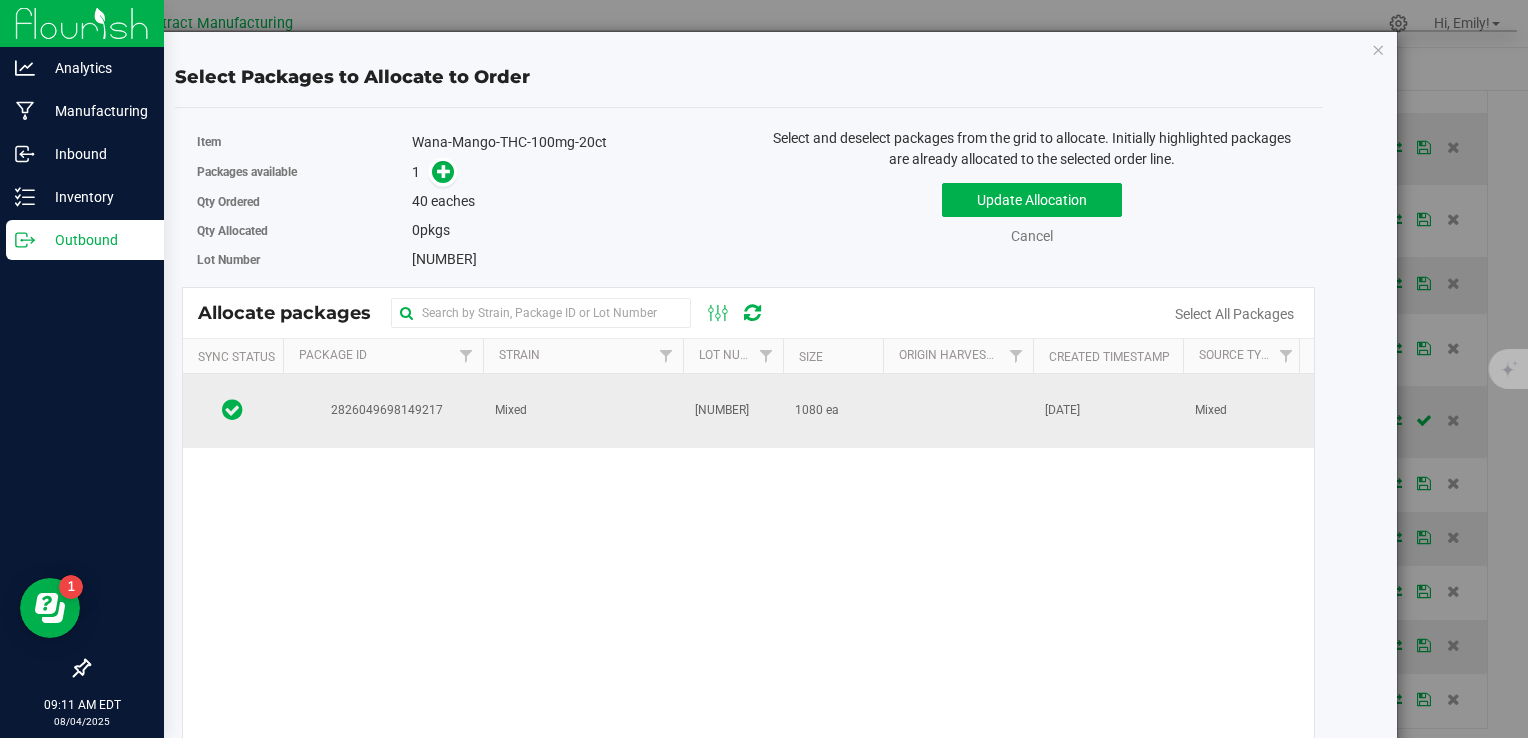 click on "Mixed" at bounding box center (583, 411) 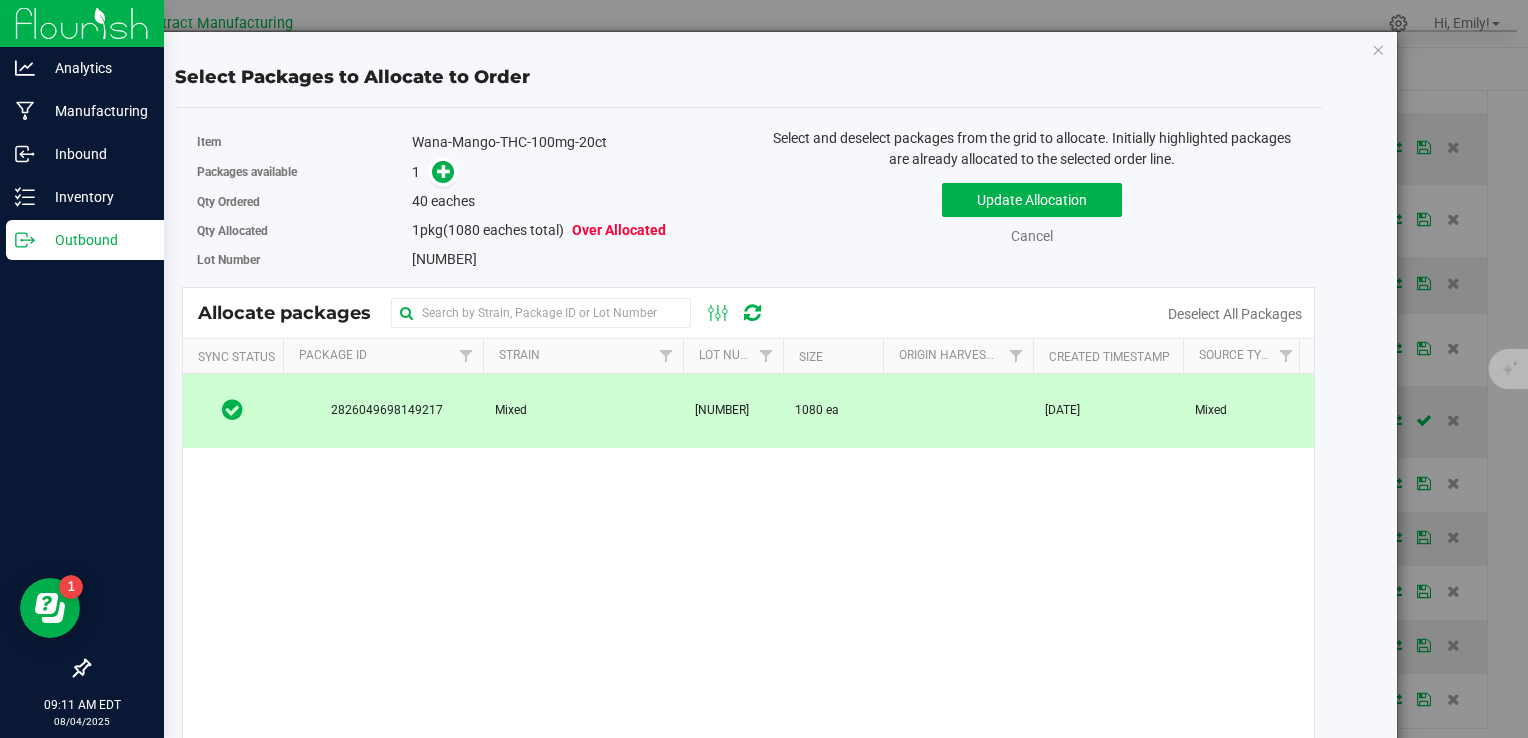 click on "Packages available
1" at bounding box center [465, 172] 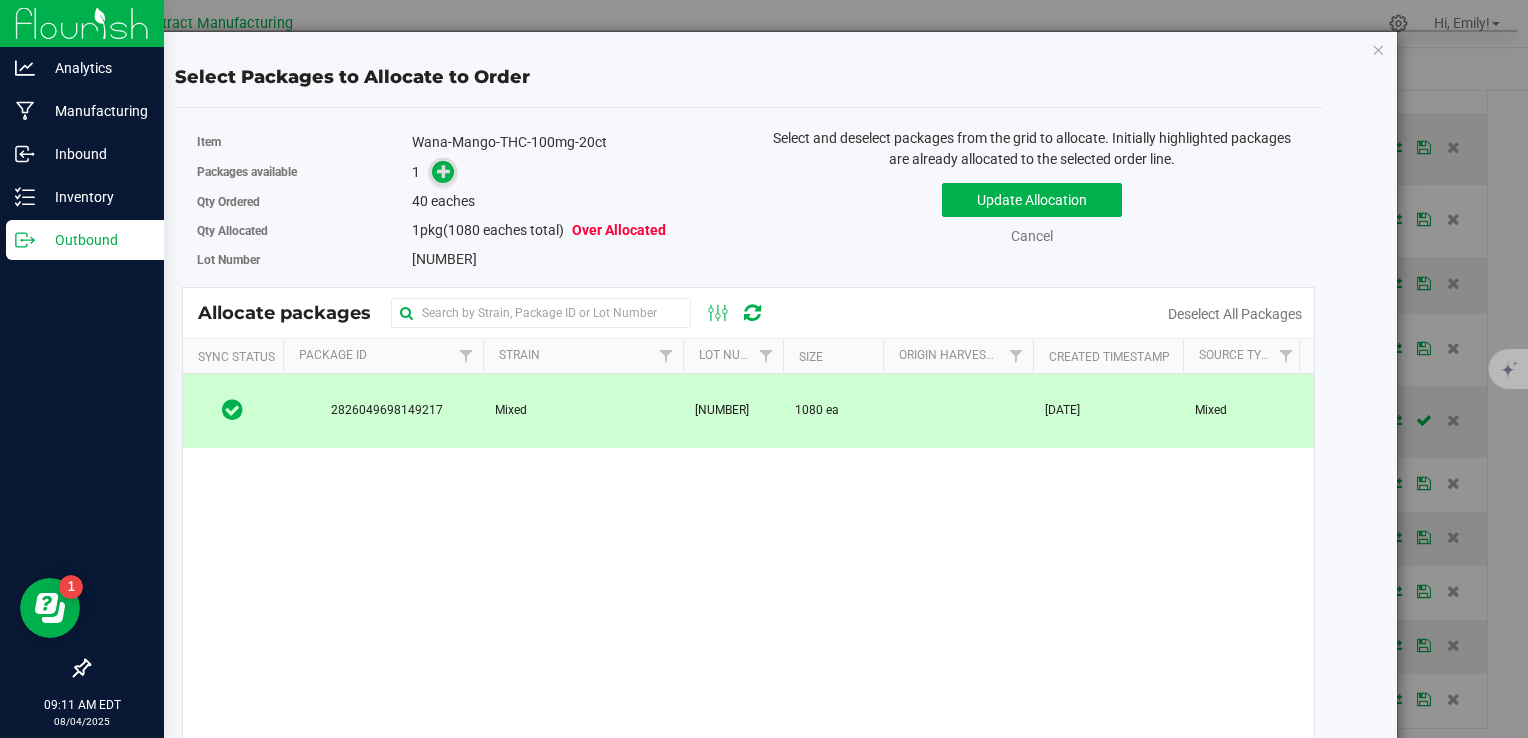 click at bounding box center (444, 171) 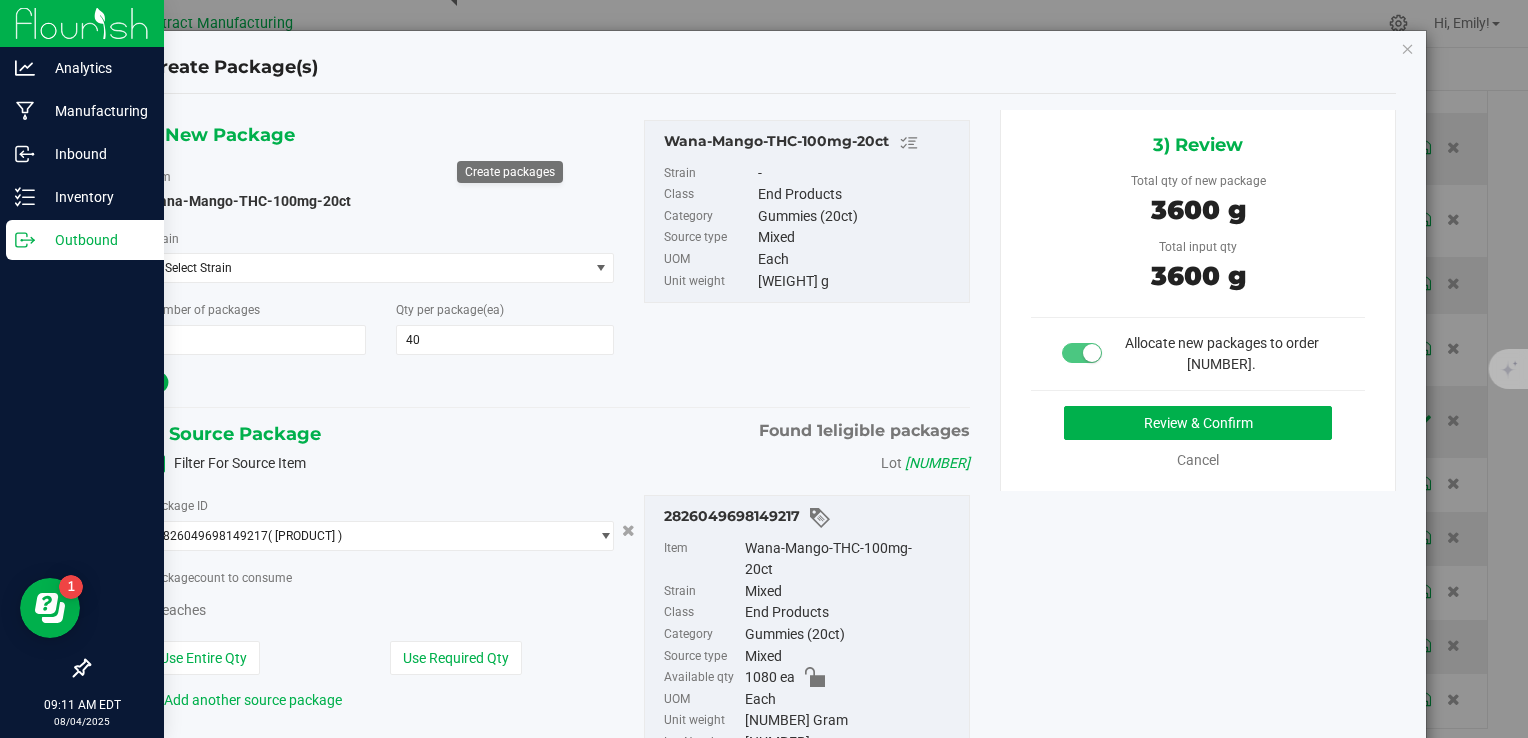 type on "40" 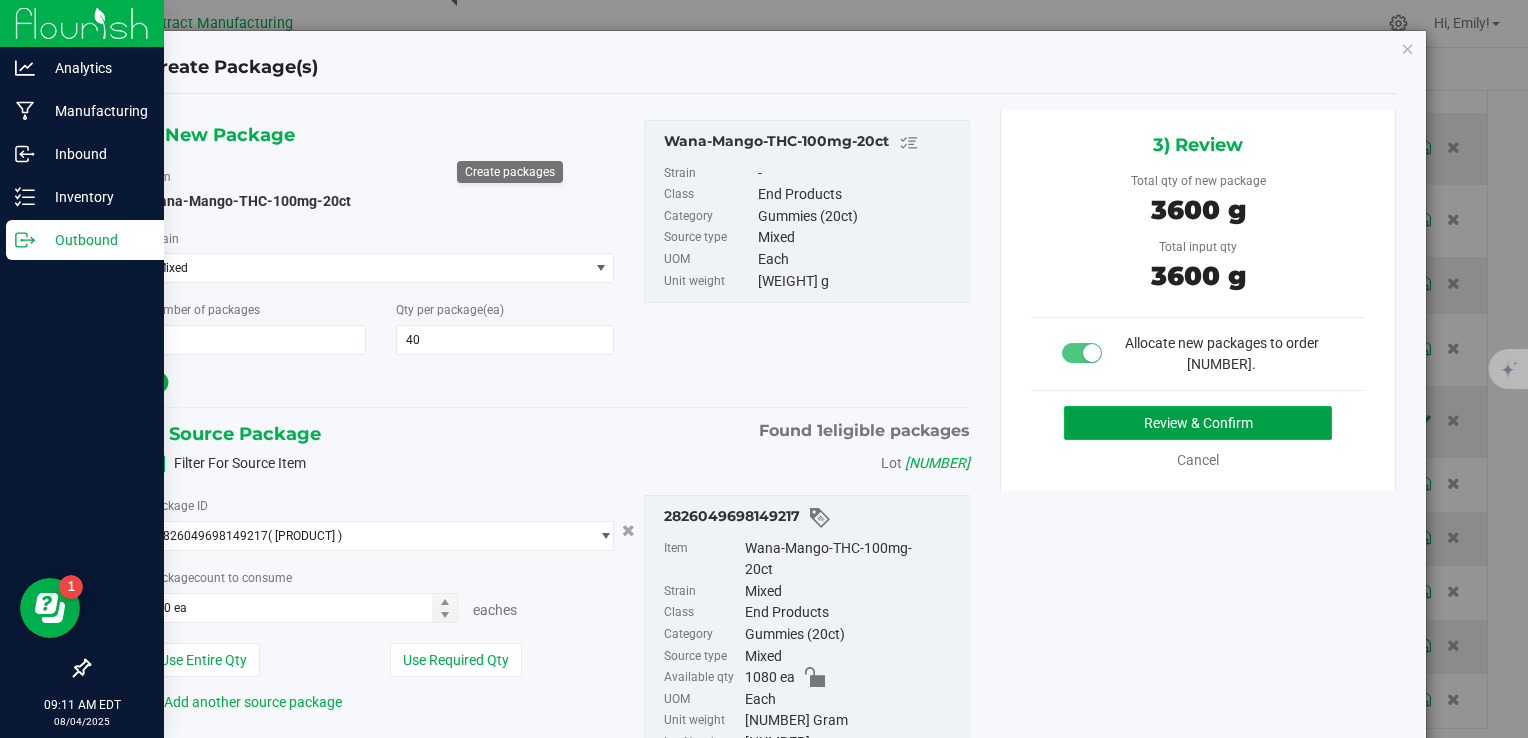 click on "Review & Confirm" at bounding box center (1198, 423) 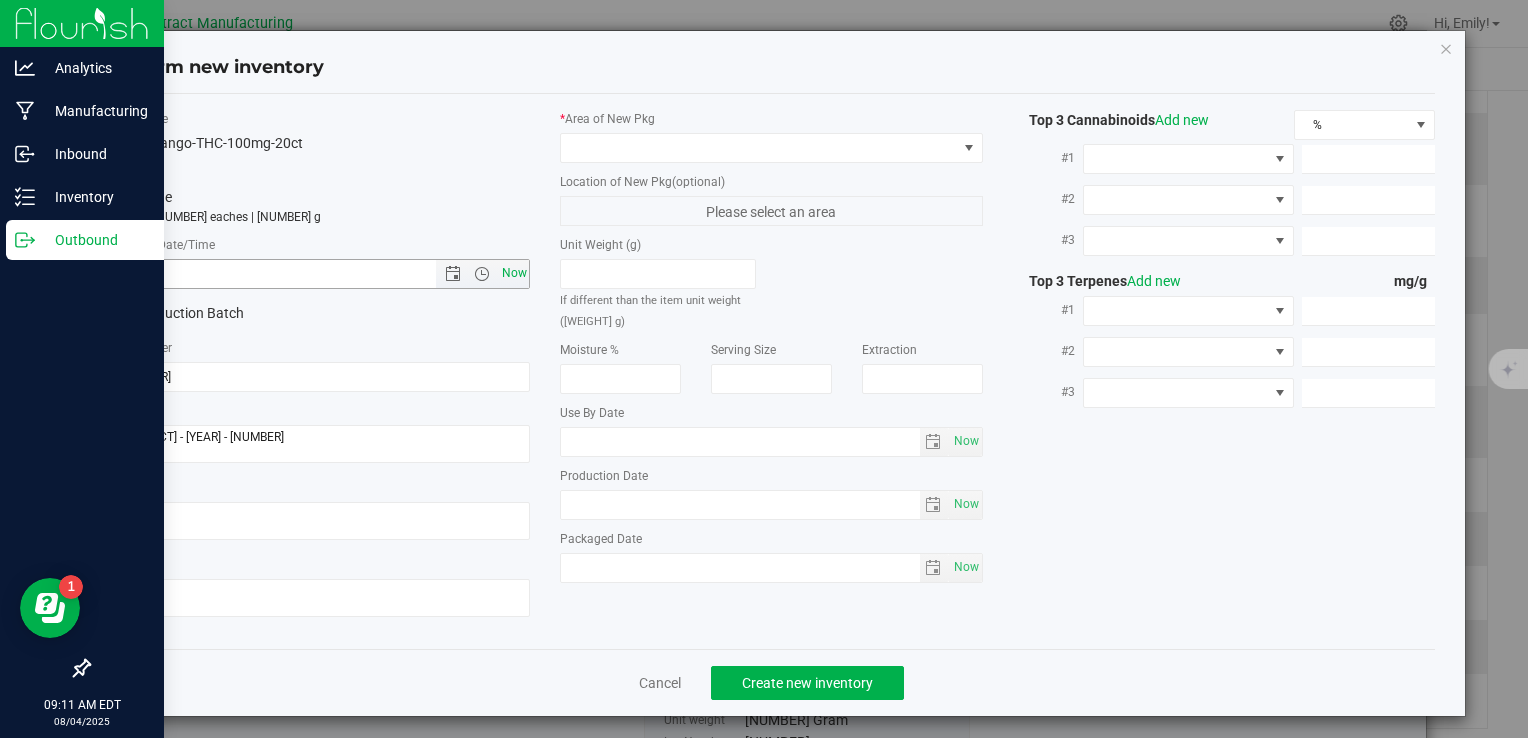 click on "Now" at bounding box center [514, 273] 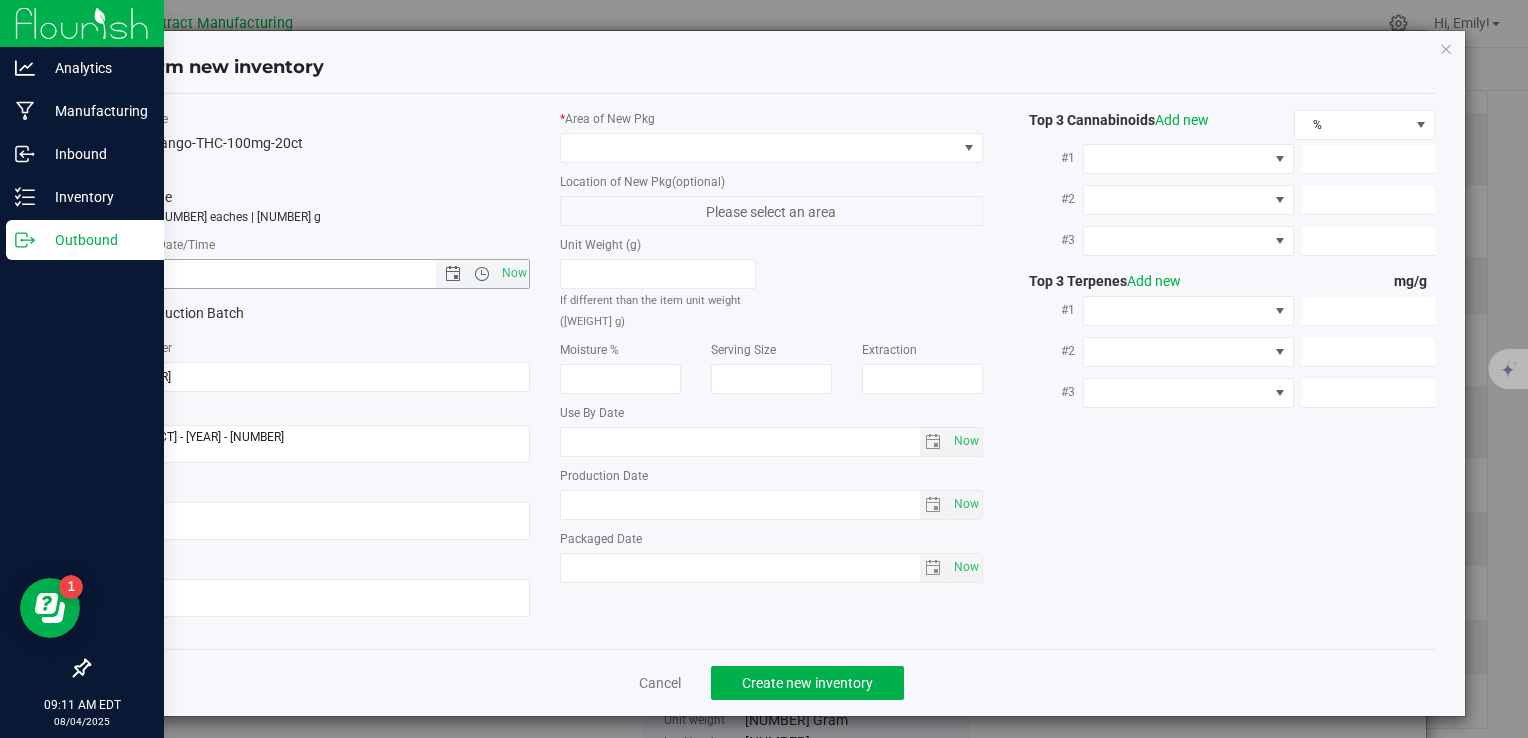 type on "8/4/2025 9:11 AM" 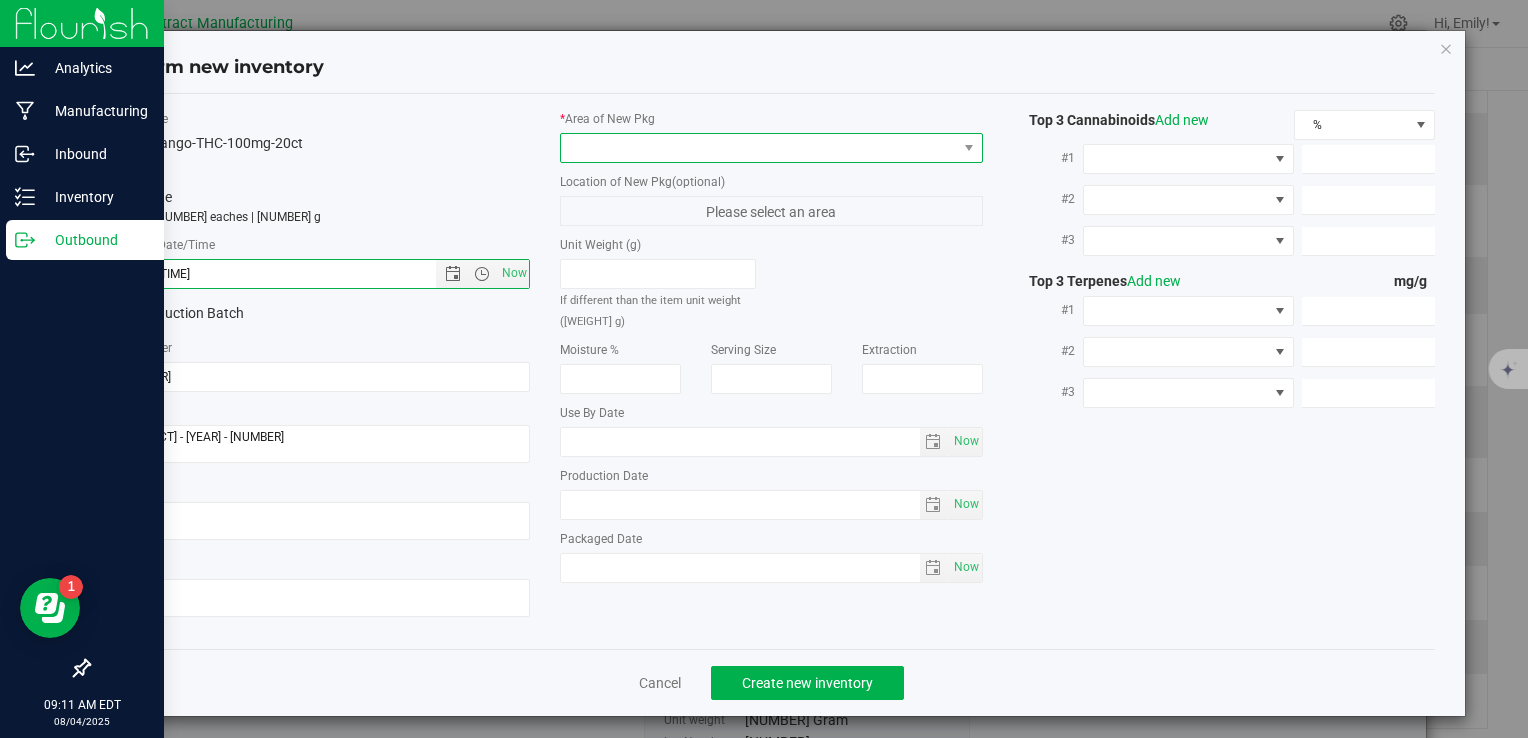 click at bounding box center [758, 148] 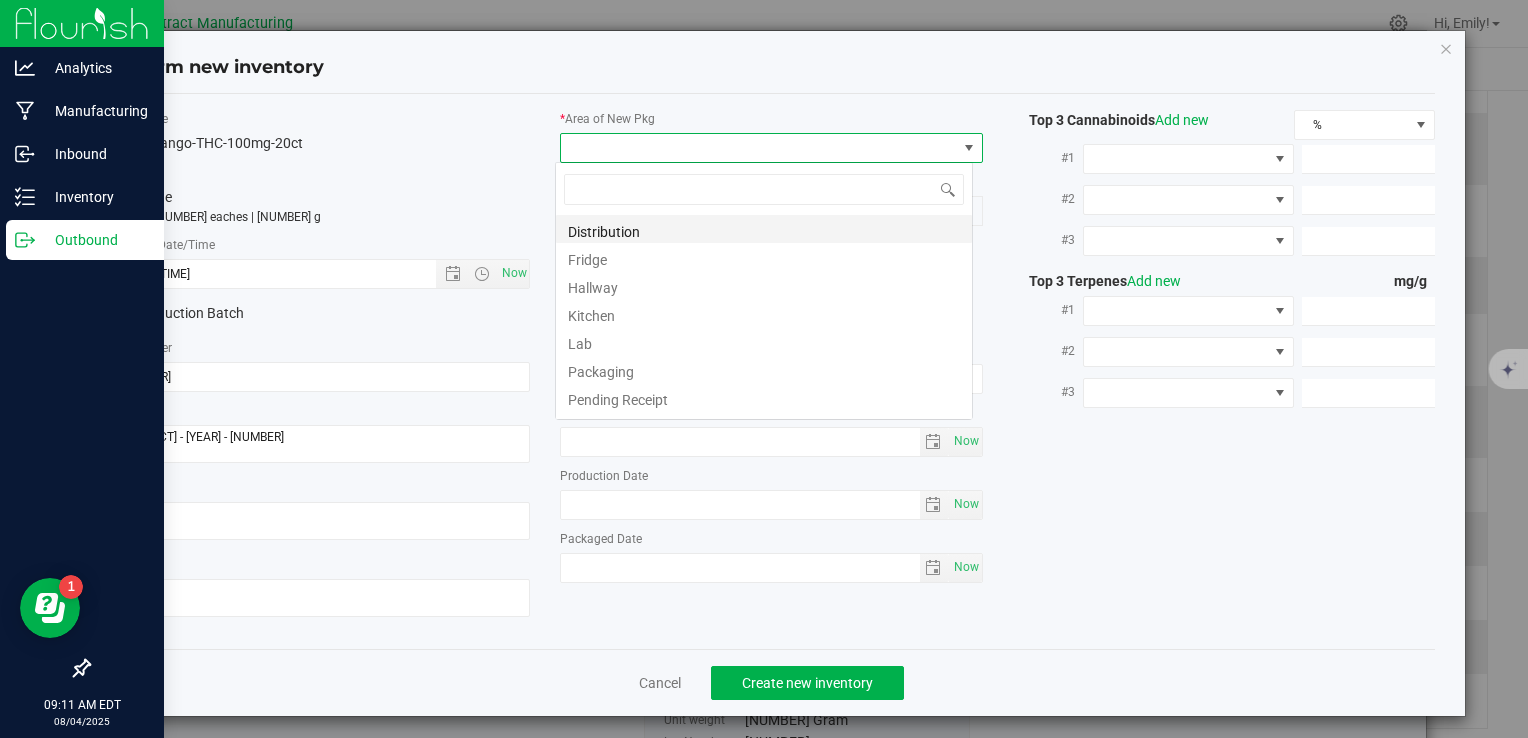 scroll, scrollTop: 99970, scrollLeft: 99582, axis: both 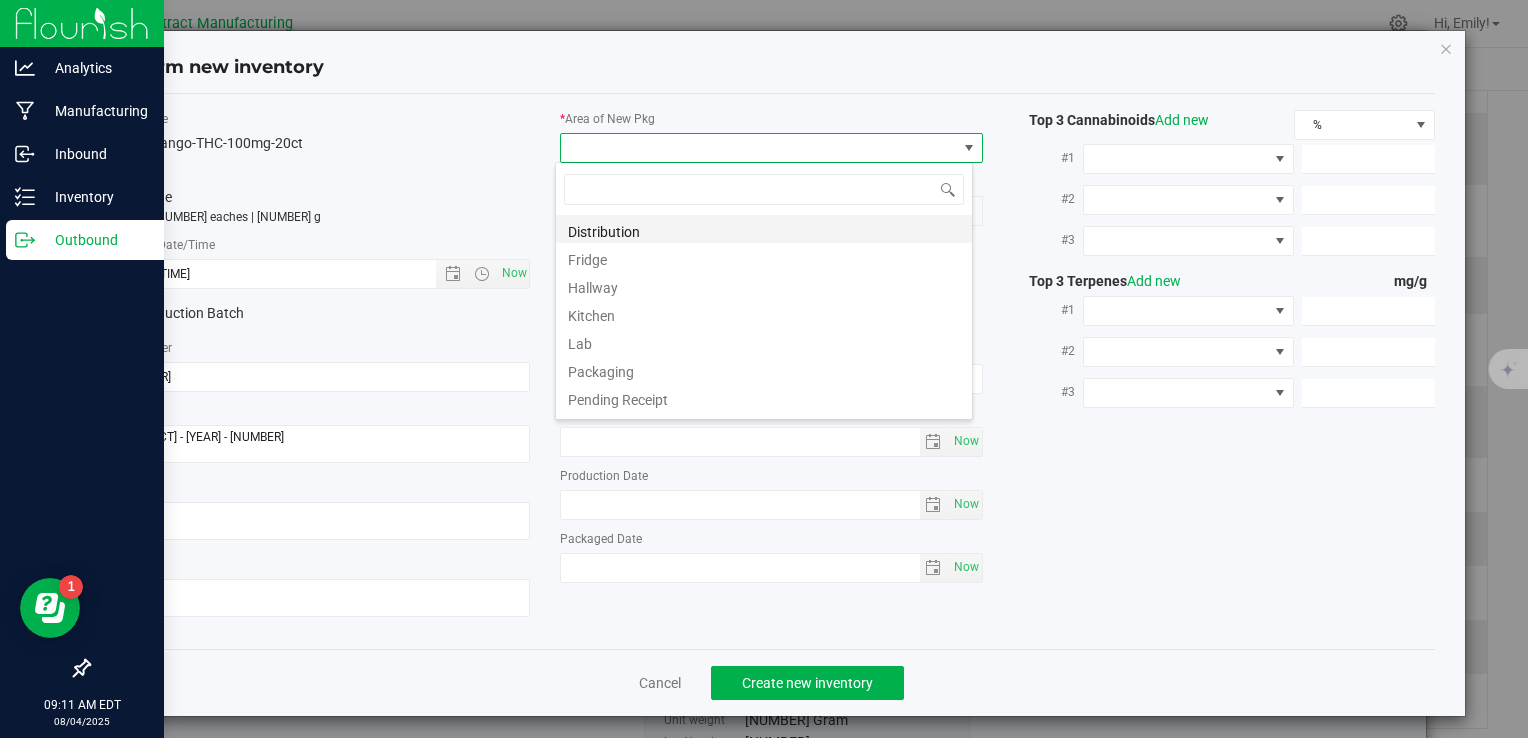 click on "Distribution" at bounding box center [764, 229] 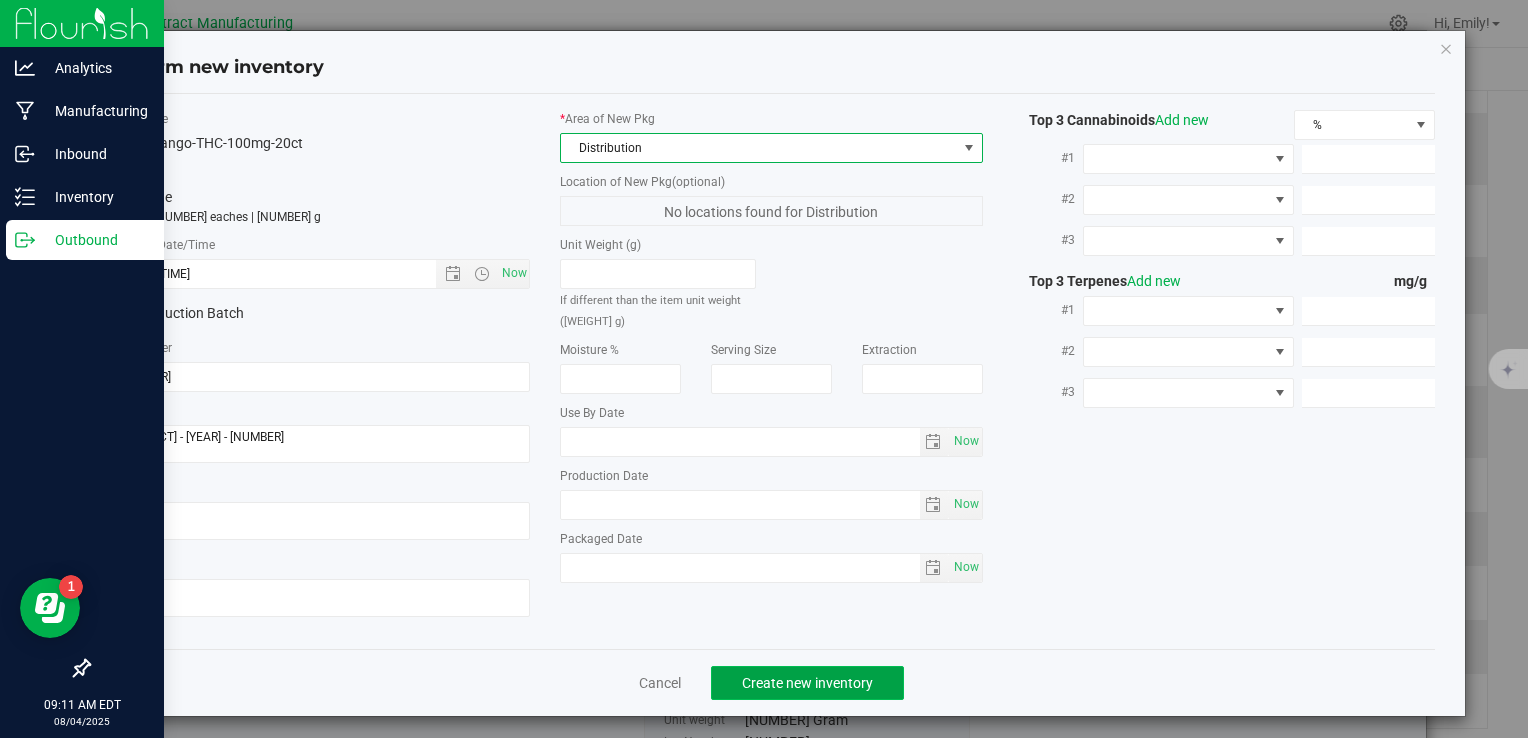 click on "Create new inventory" 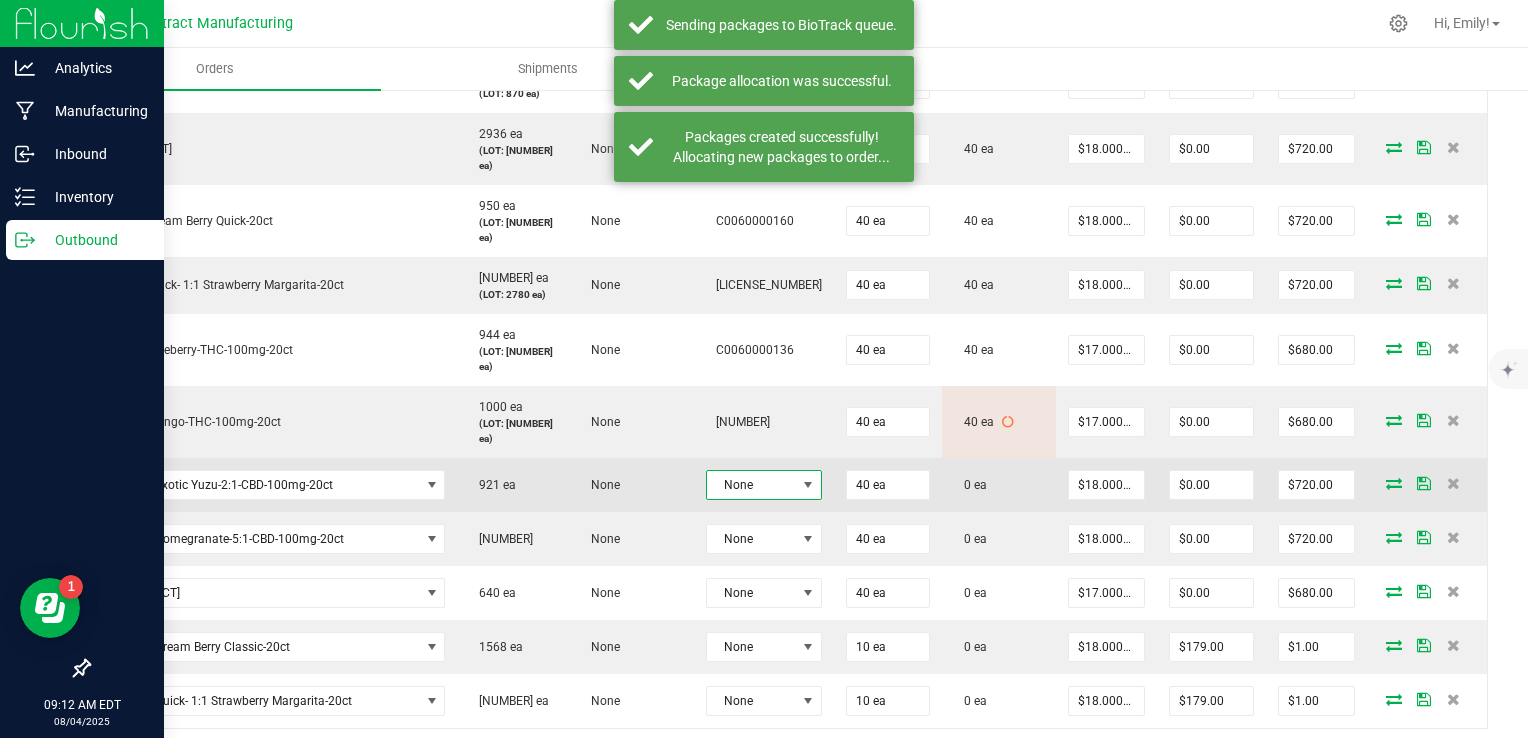 click at bounding box center [808, 485] 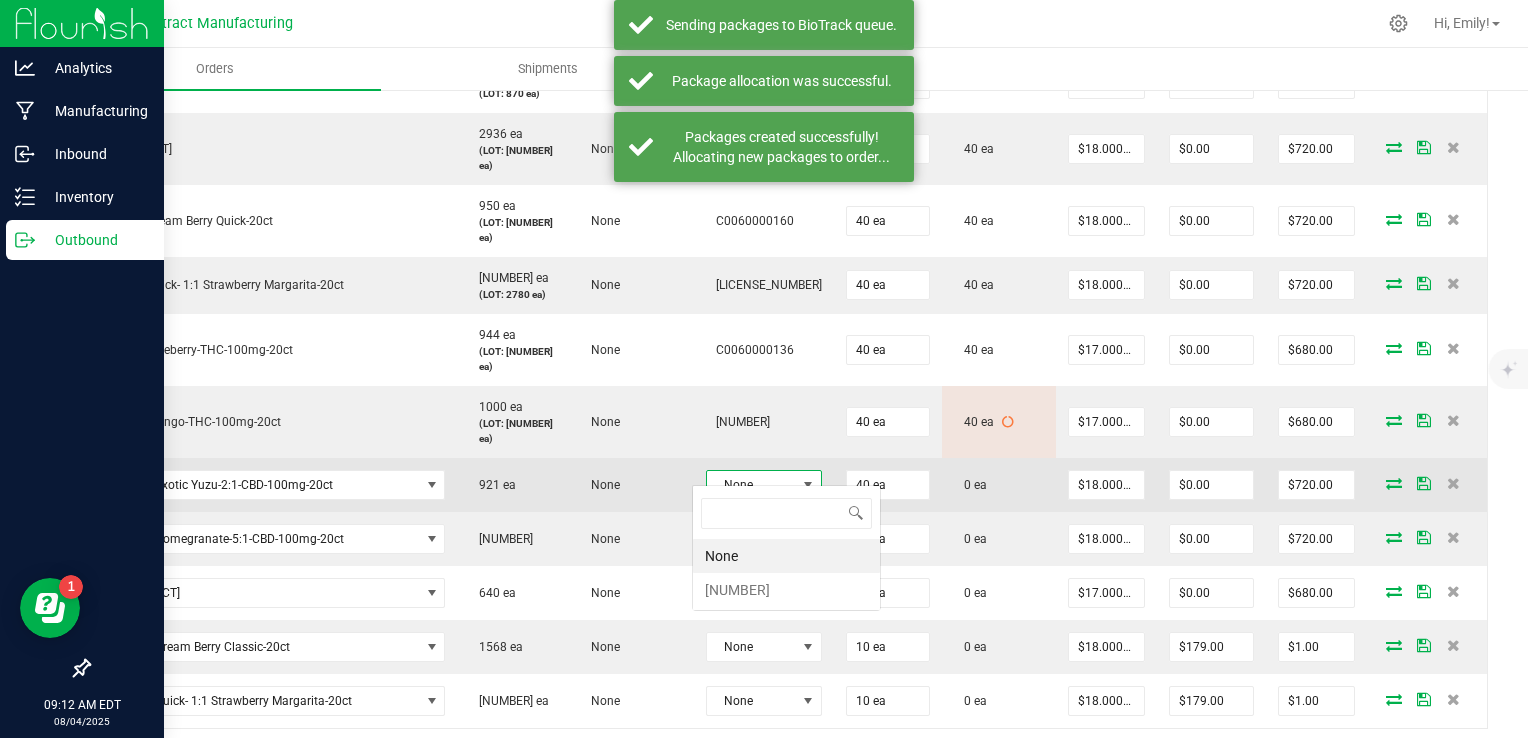 scroll, scrollTop: 99970, scrollLeft: 99899, axis: both 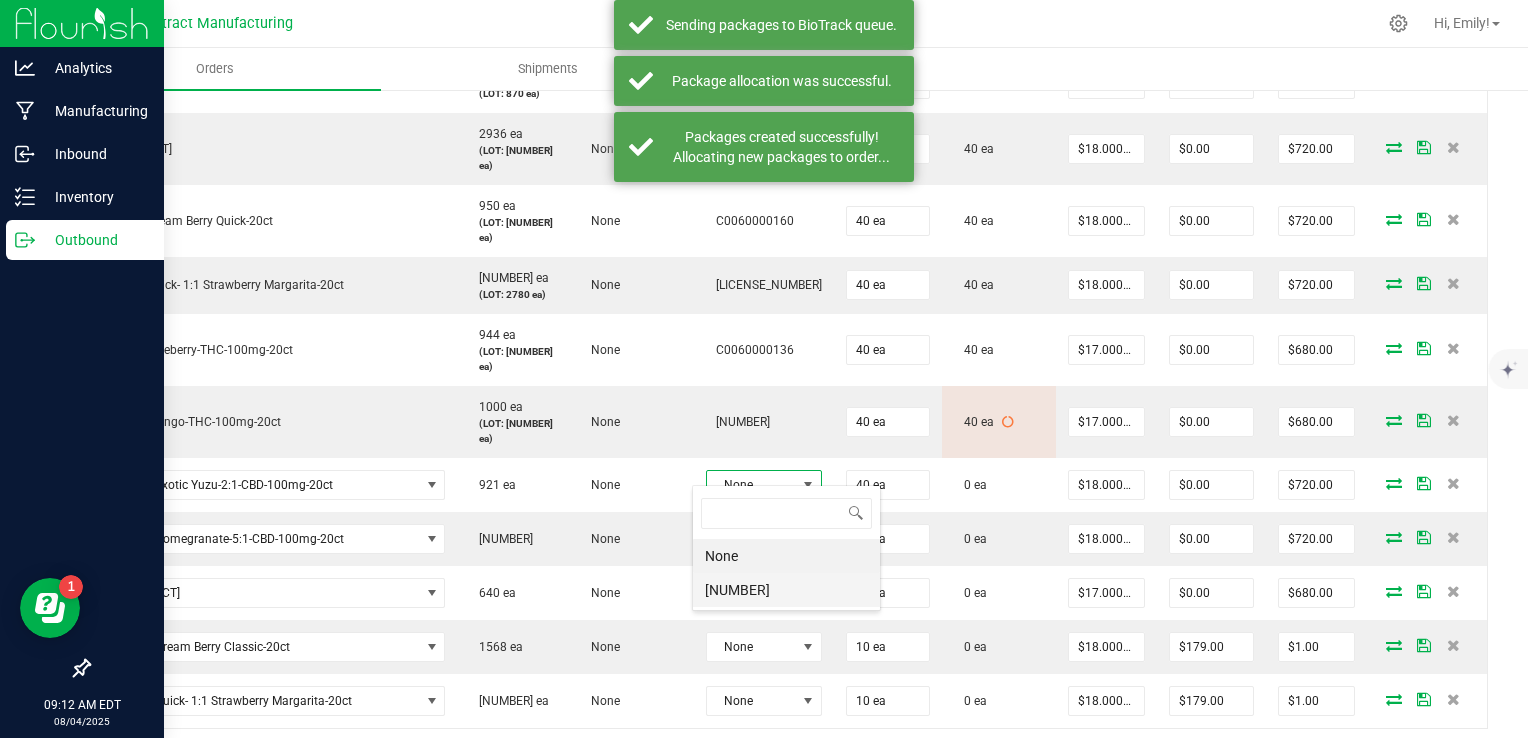 click on "C0060000164" at bounding box center (786, 590) 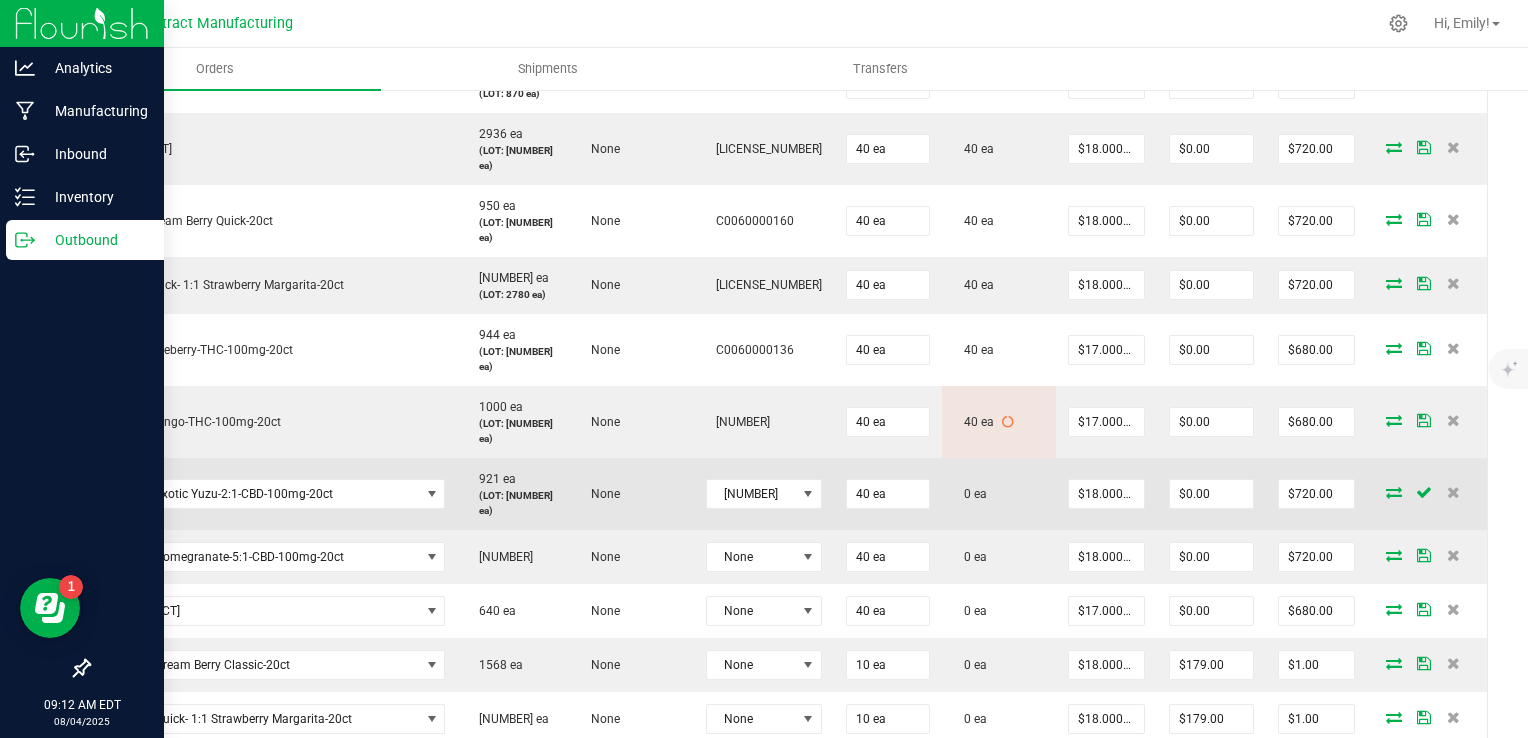 click at bounding box center [1394, 492] 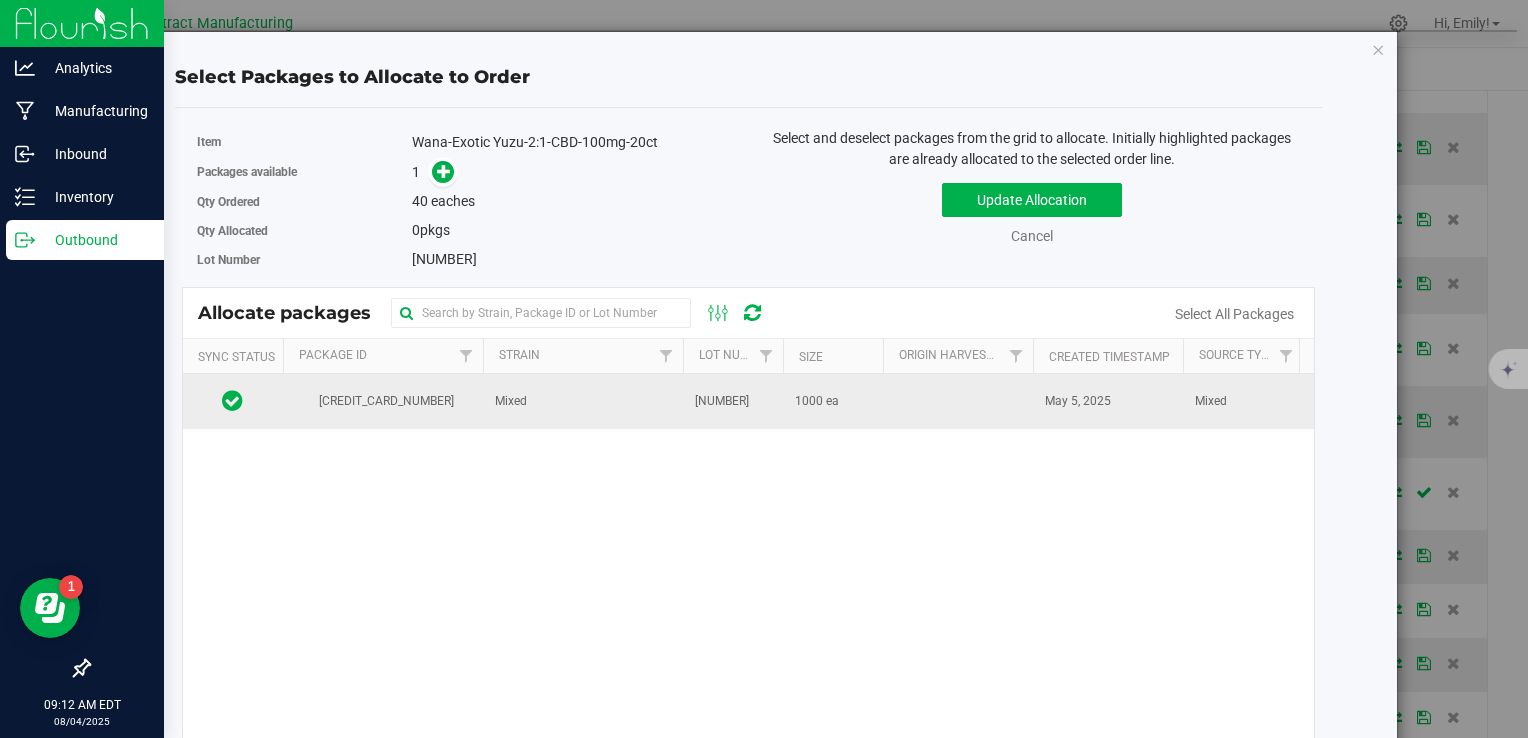 click on "Mixed" at bounding box center (583, 401) 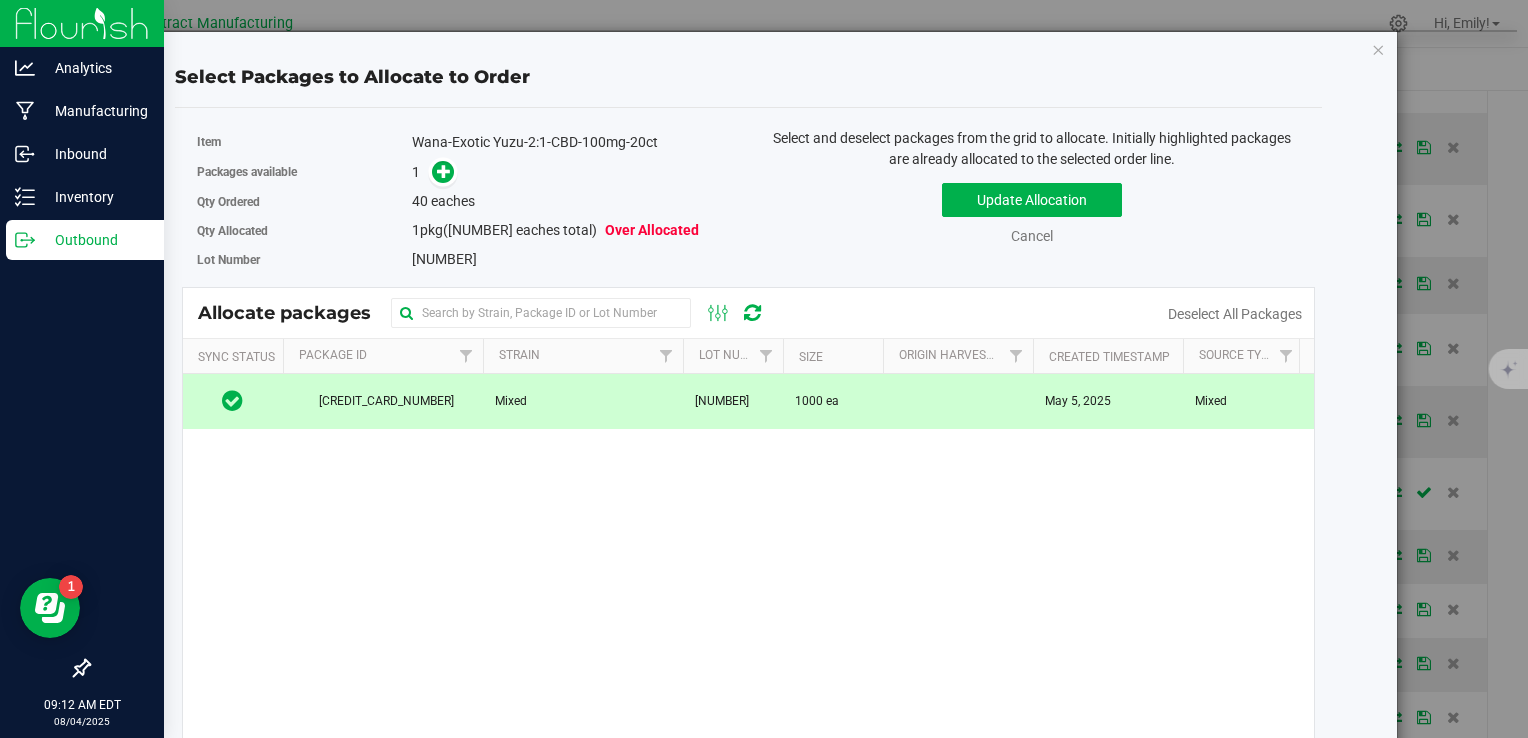 click on "Qty Ordered
40
eaches" at bounding box center [465, 201] 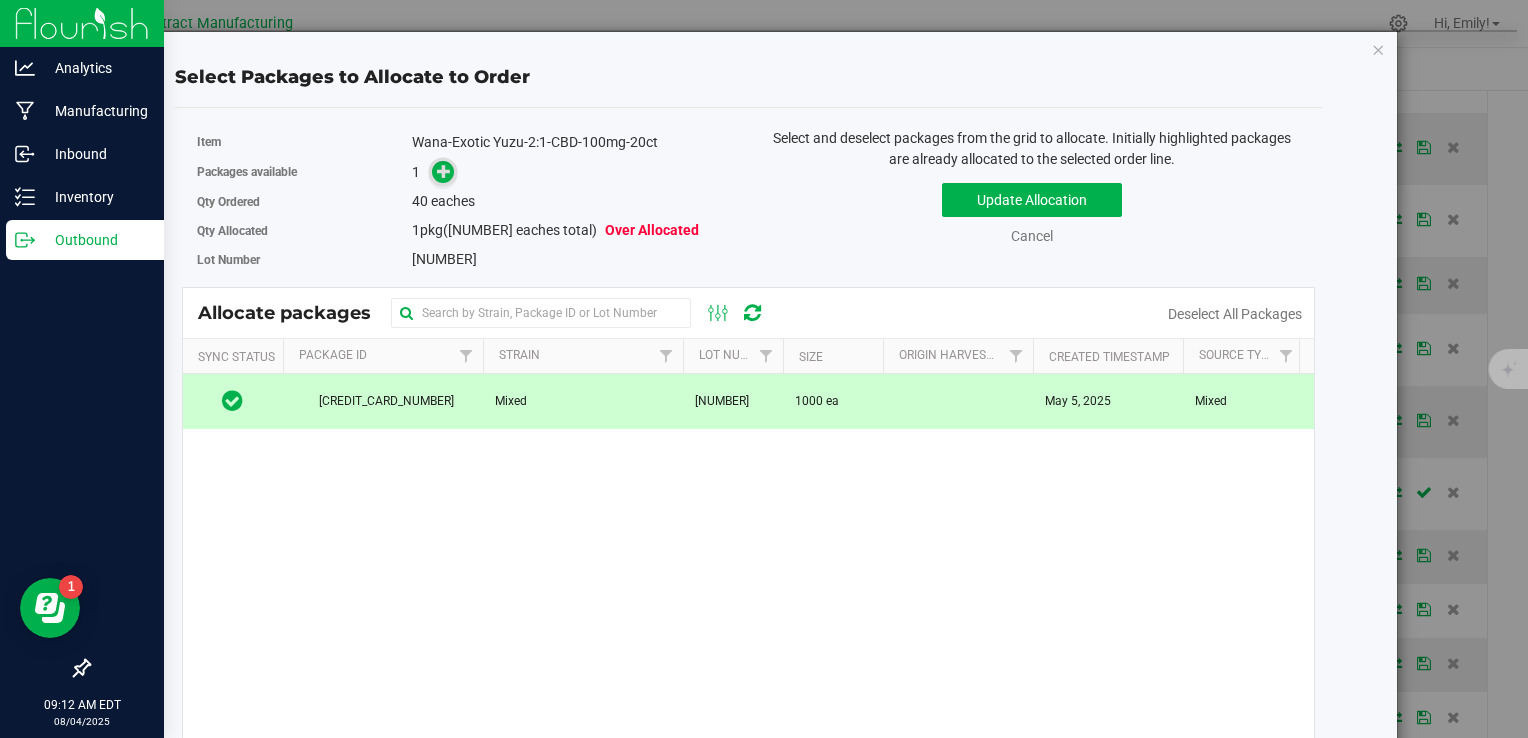 click at bounding box center [444, 170] 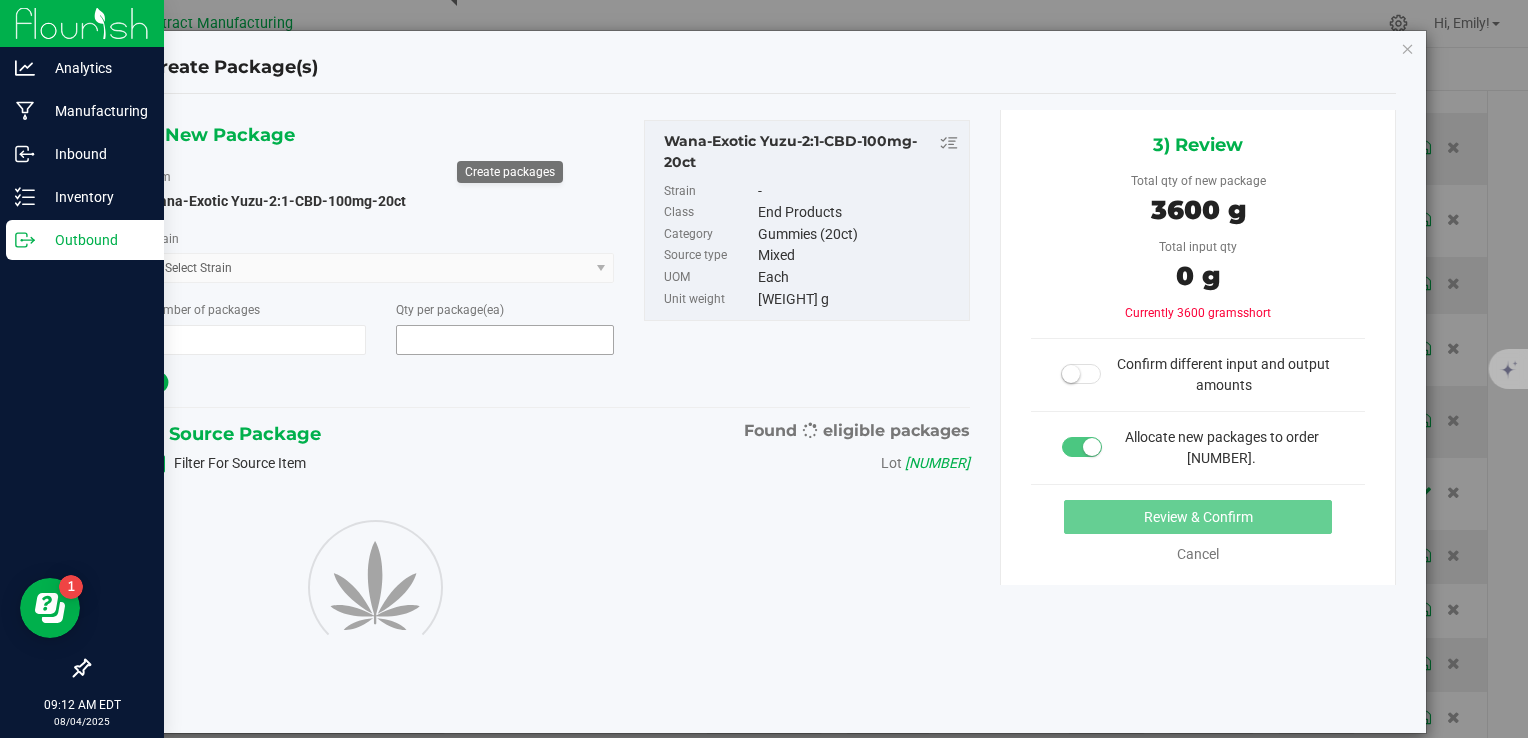 type on "1" 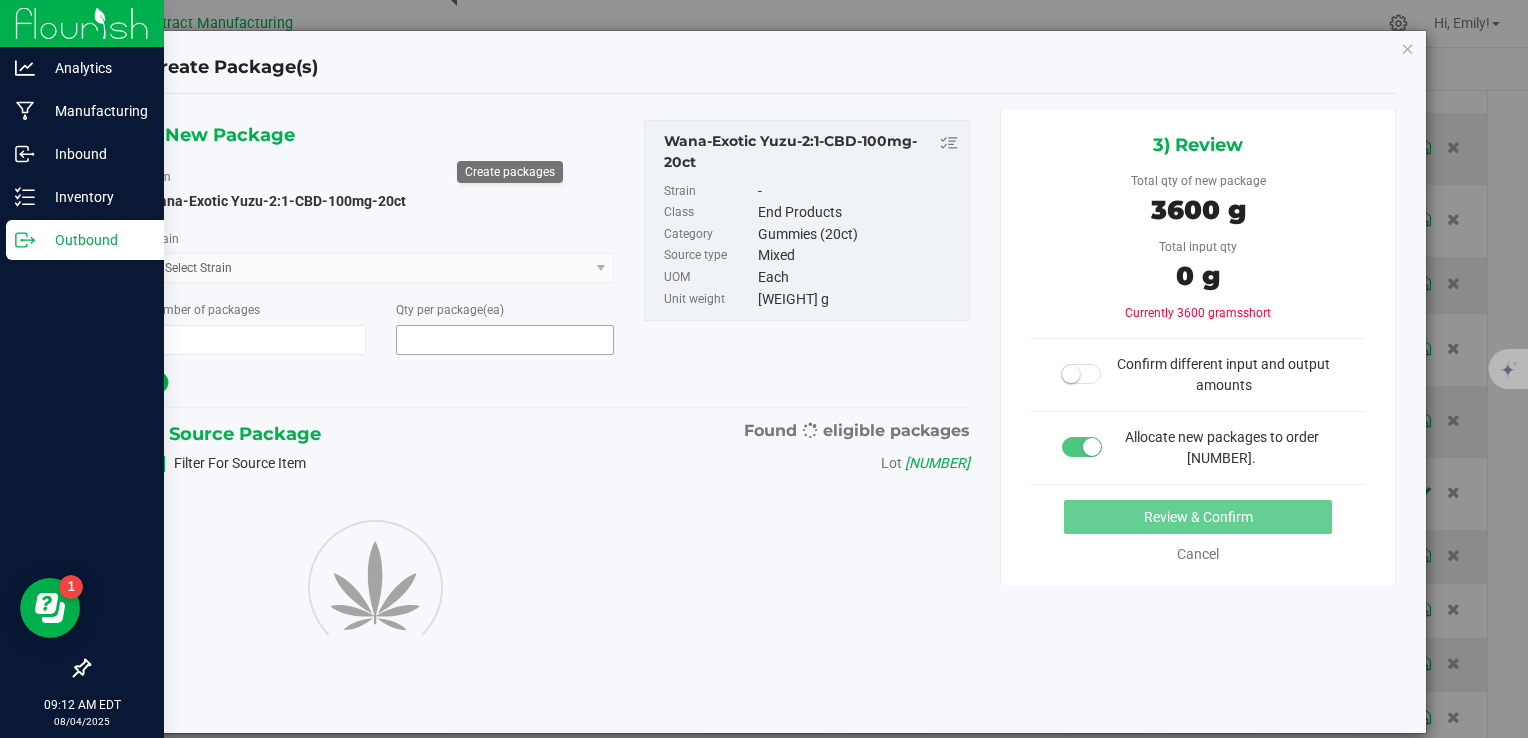 type on "40" 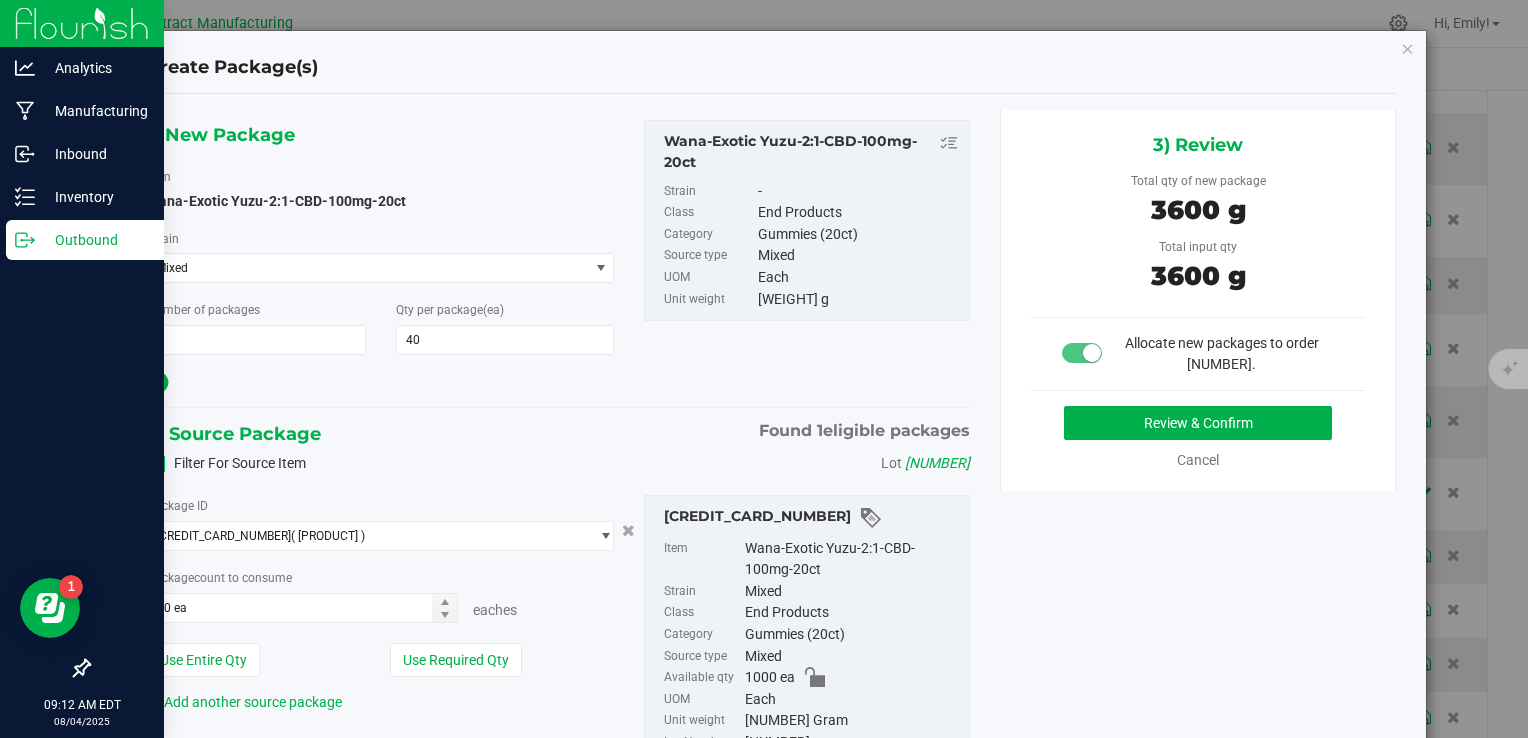click on "Review & Confirm" at bounding box center [1198, 423] 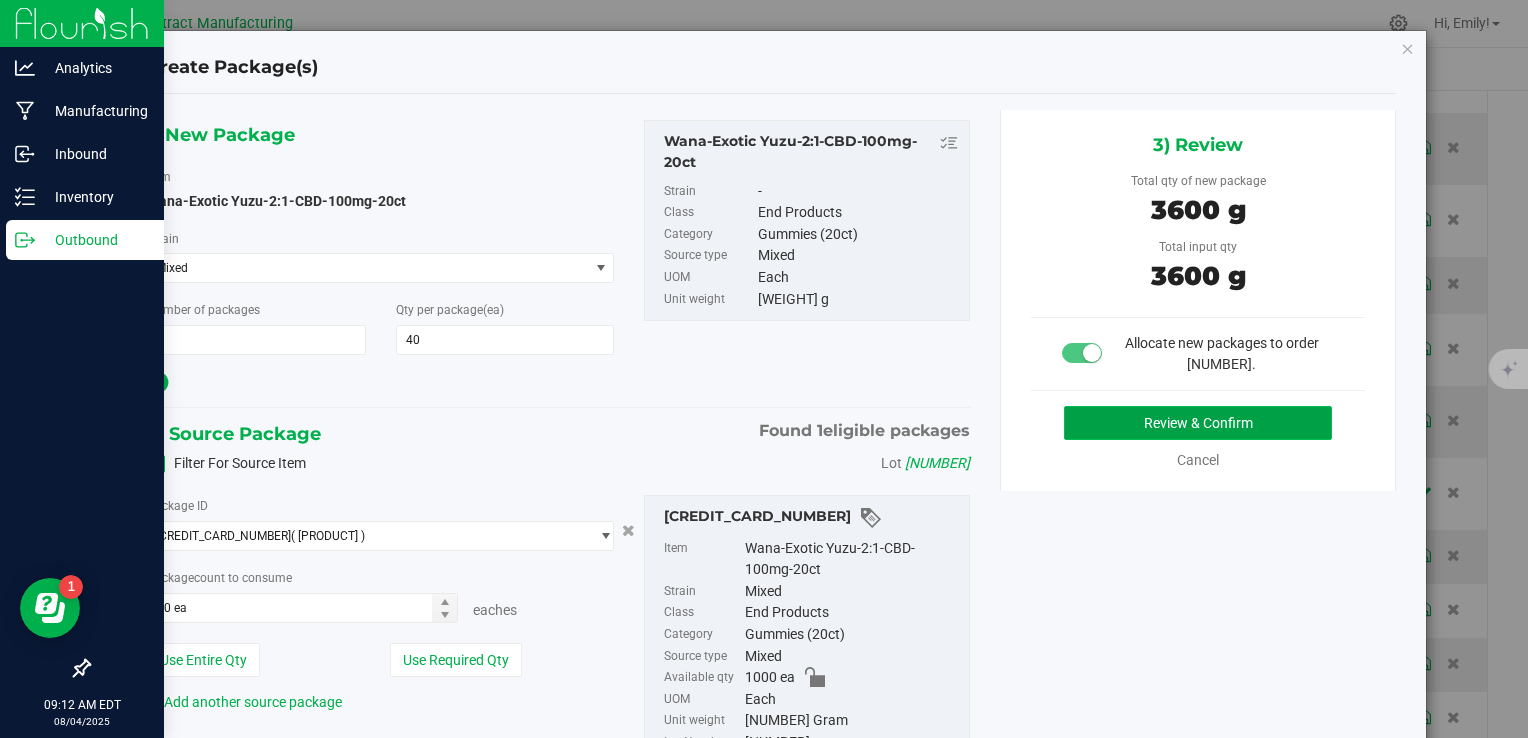 click on "Review & Confirm" at bounding box center (1198, 423) 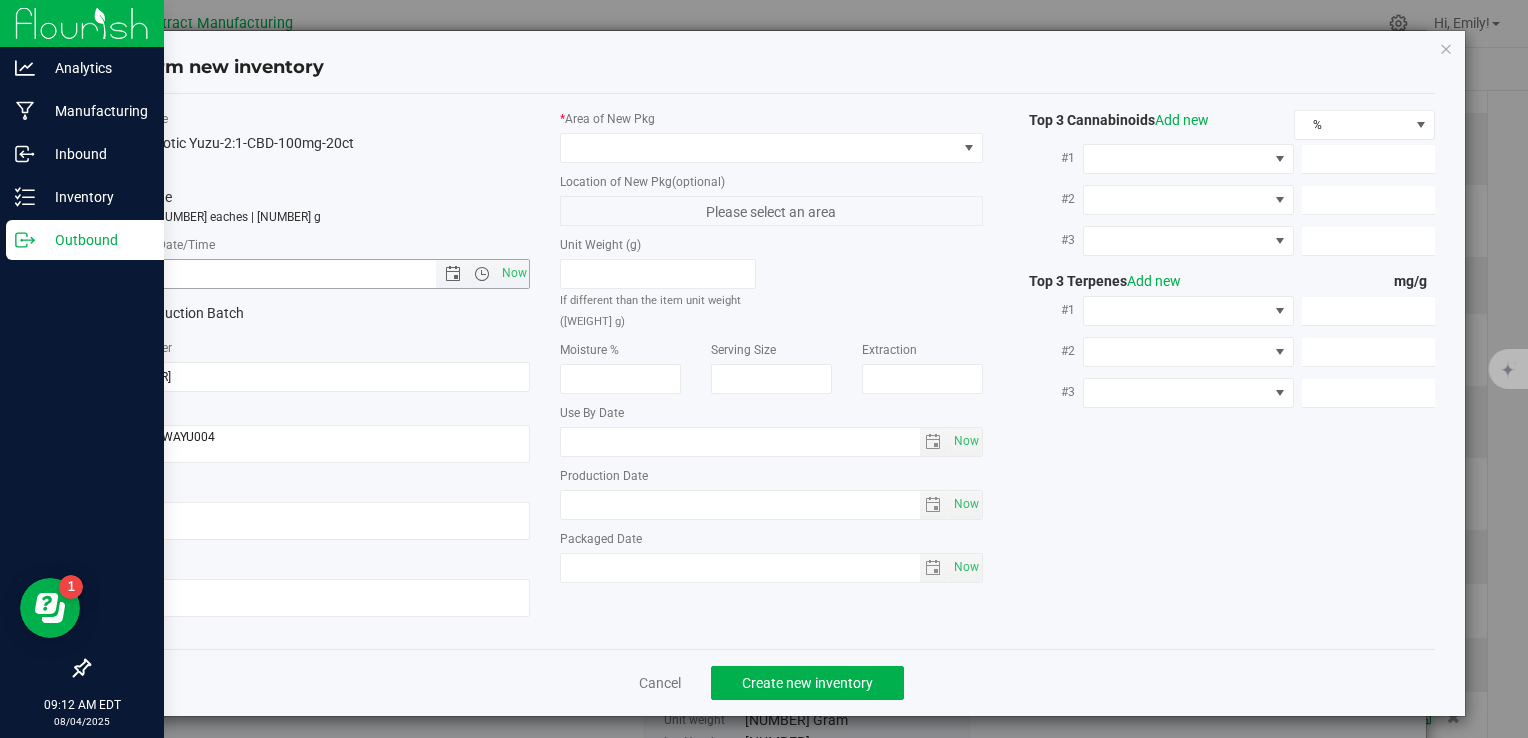 click on "*
Created Date/Time" at bounding box center [319, 245] 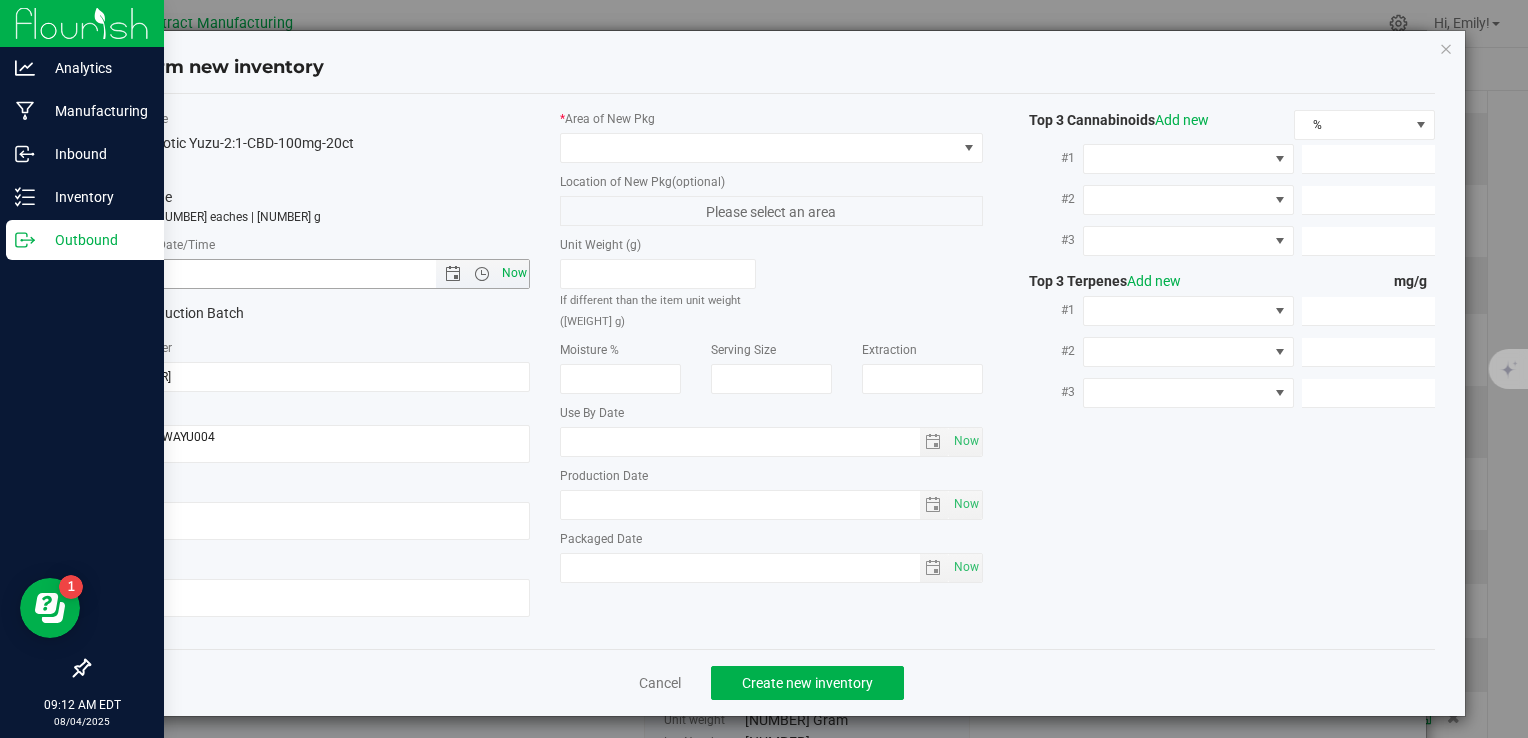 click on "Now" at bounding box center (514, 273) 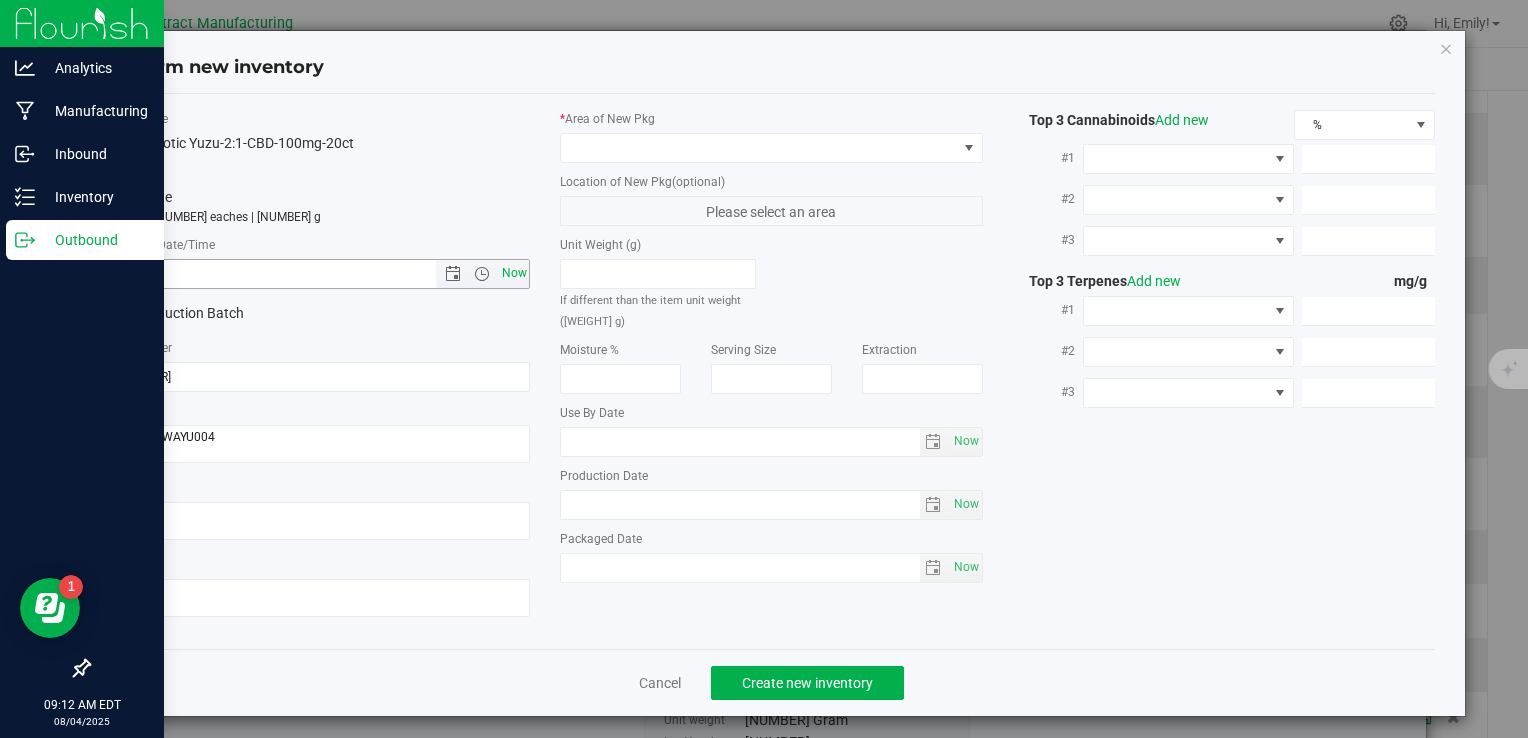 type on "8/4/2025 9:12 AM" 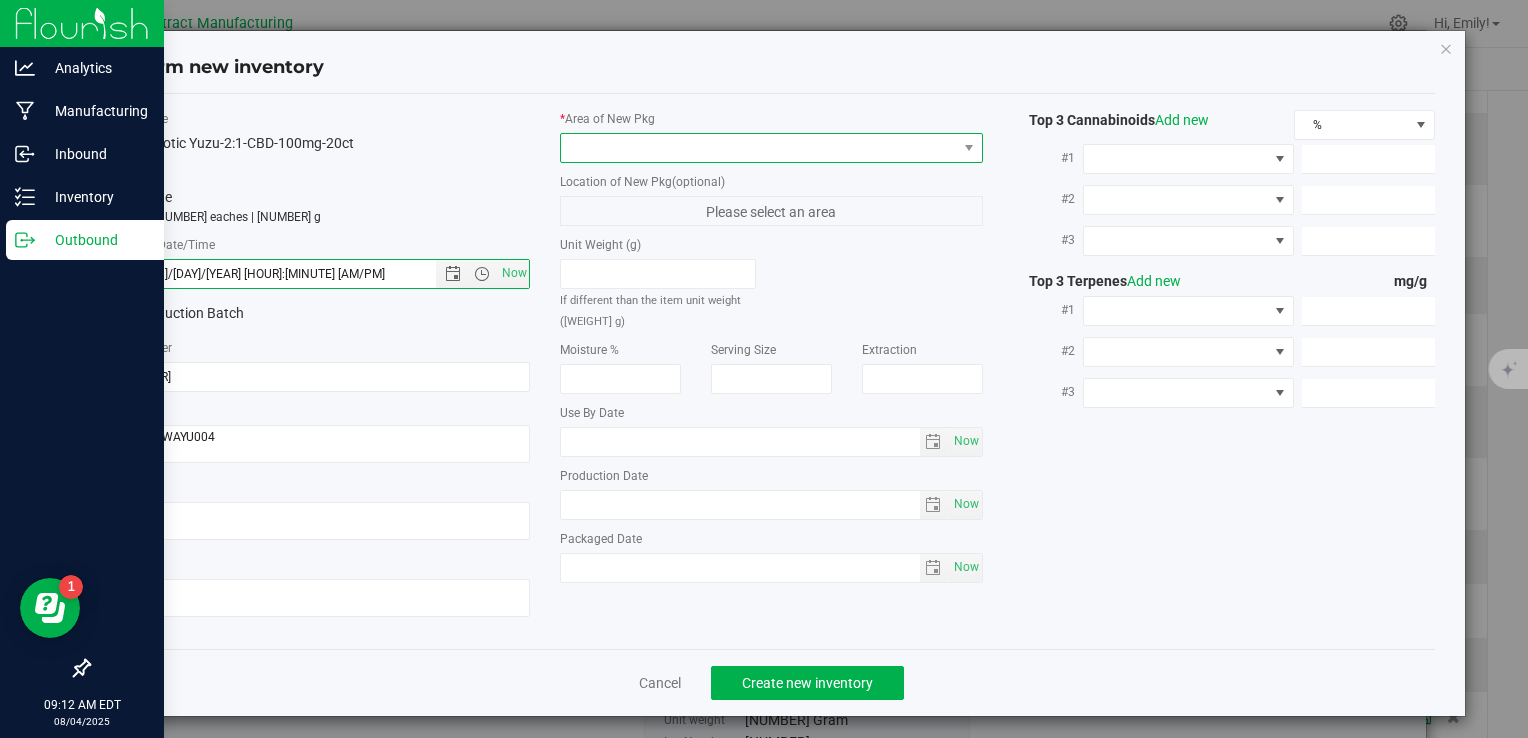 click at bounding box center [758, 148] 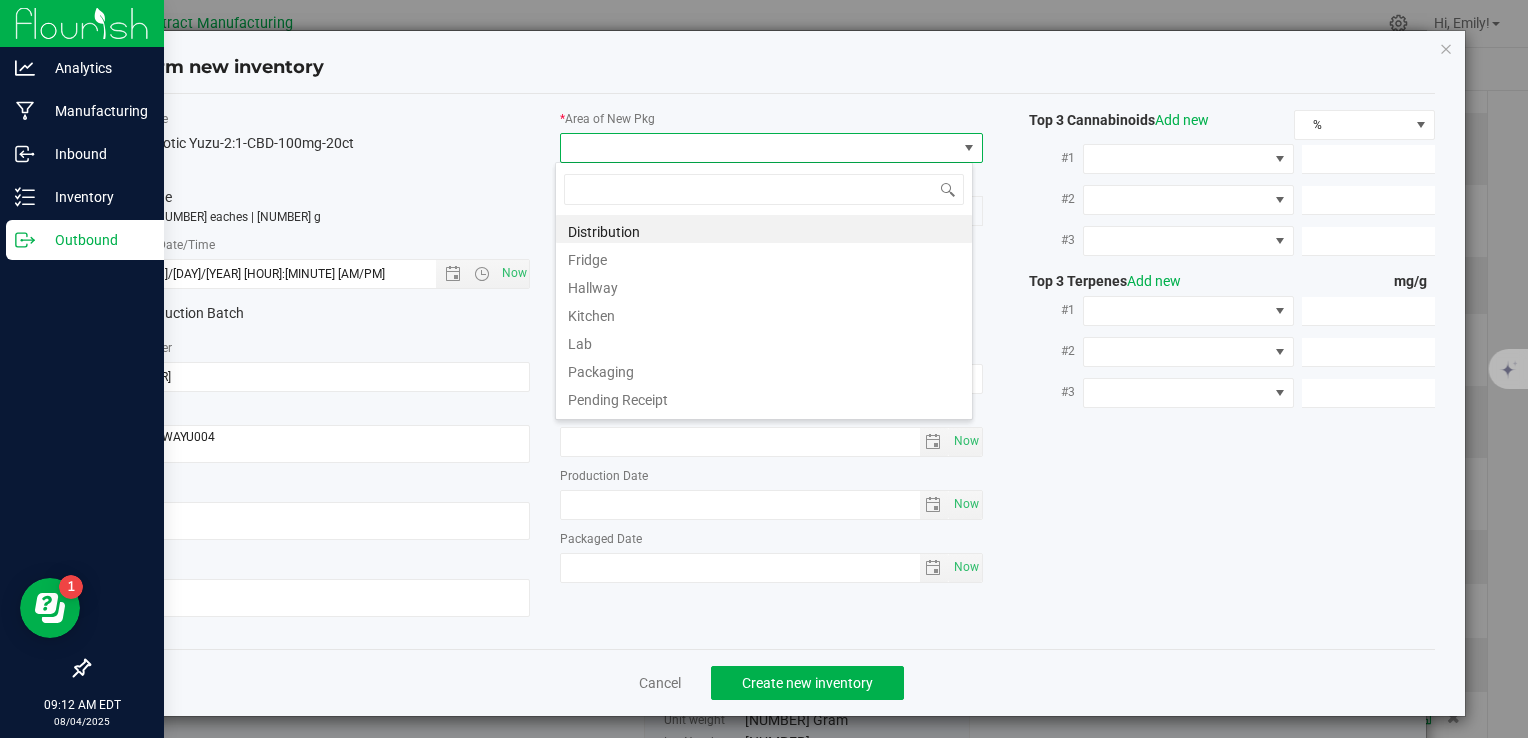 scroll, scrollTop: 99970, scrollLeft: 99582, axis: both 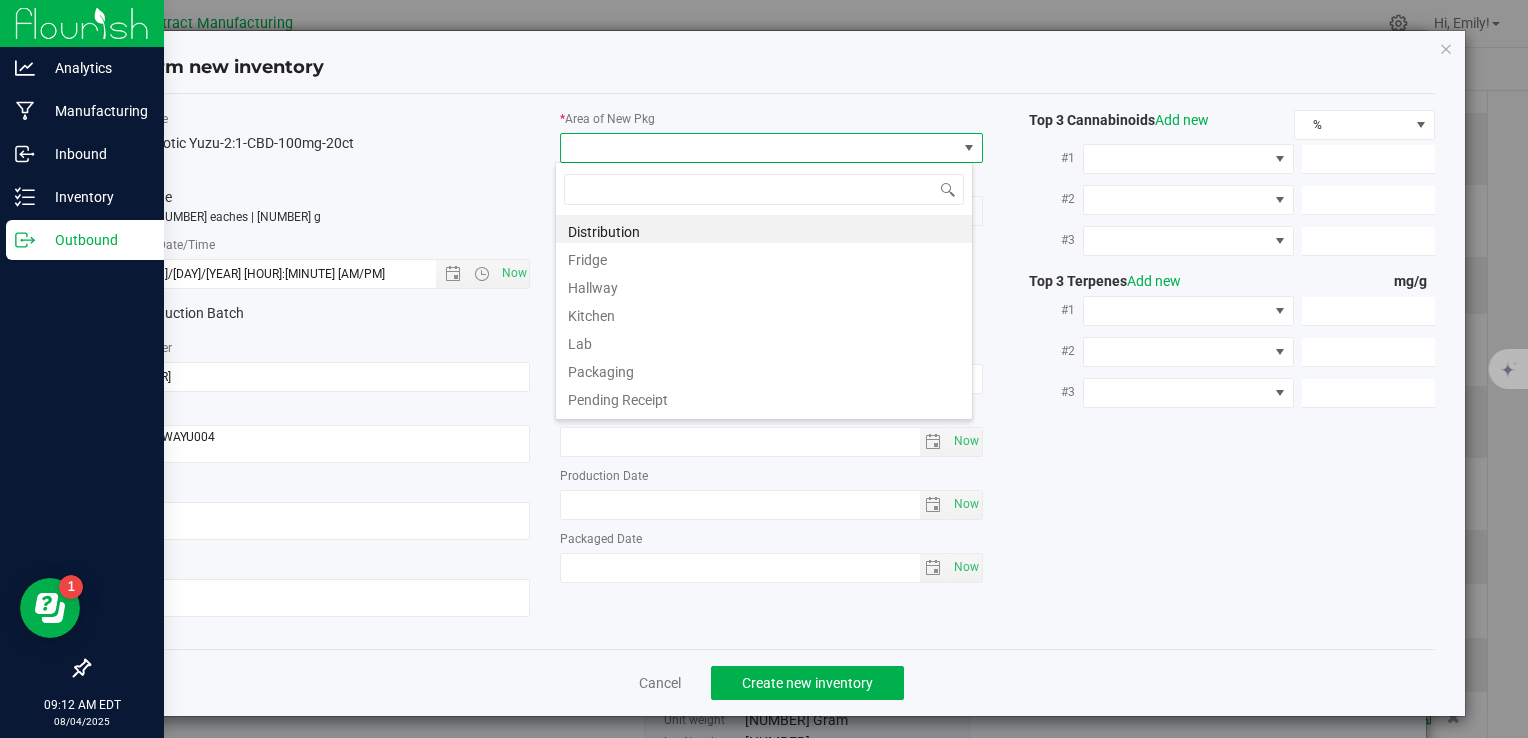 click on "Distribution" at bounding box center [764, 229] 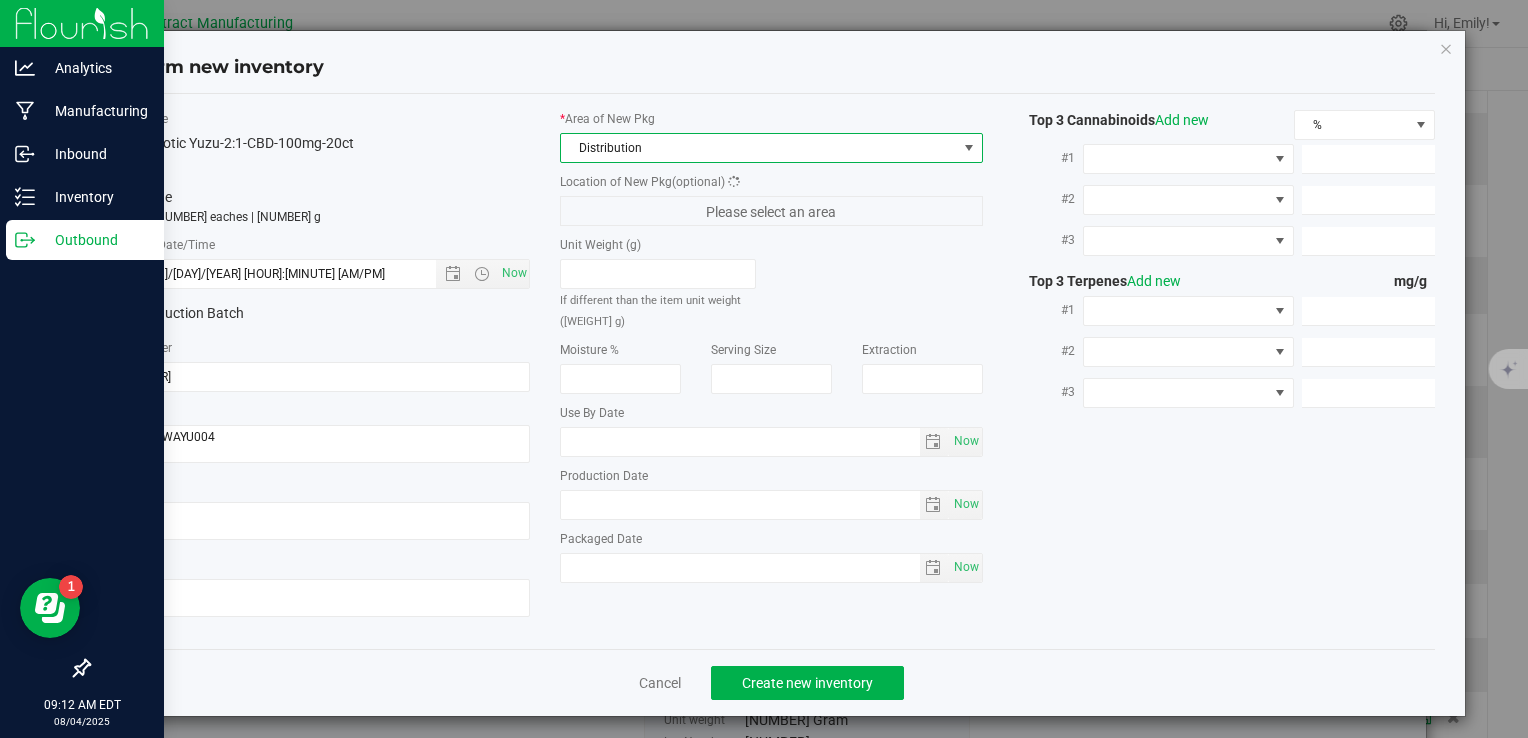 click on "Please select an area" at bounding box center [771, 211] 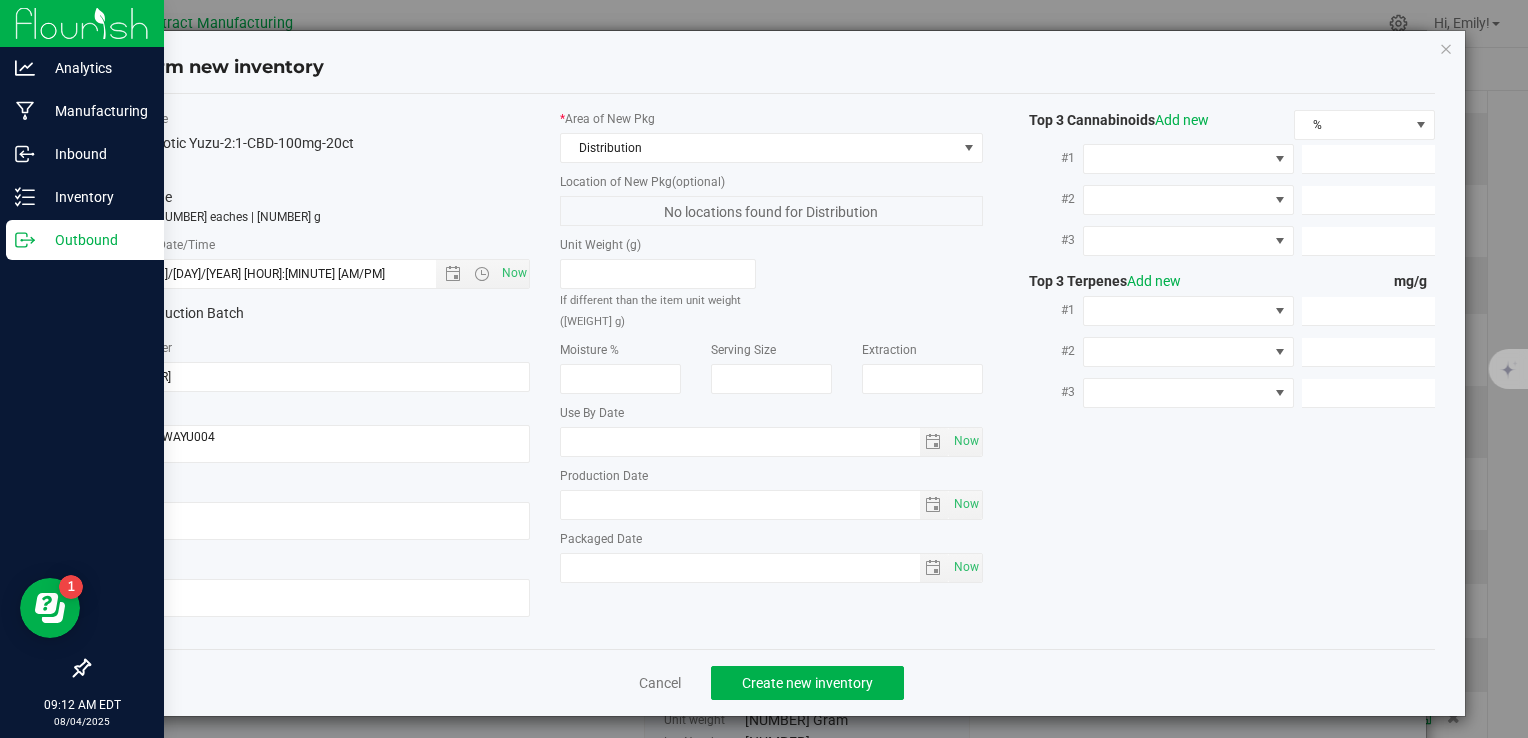 click on "Cancel
Create new inventory" at bounding box center [771, 682] 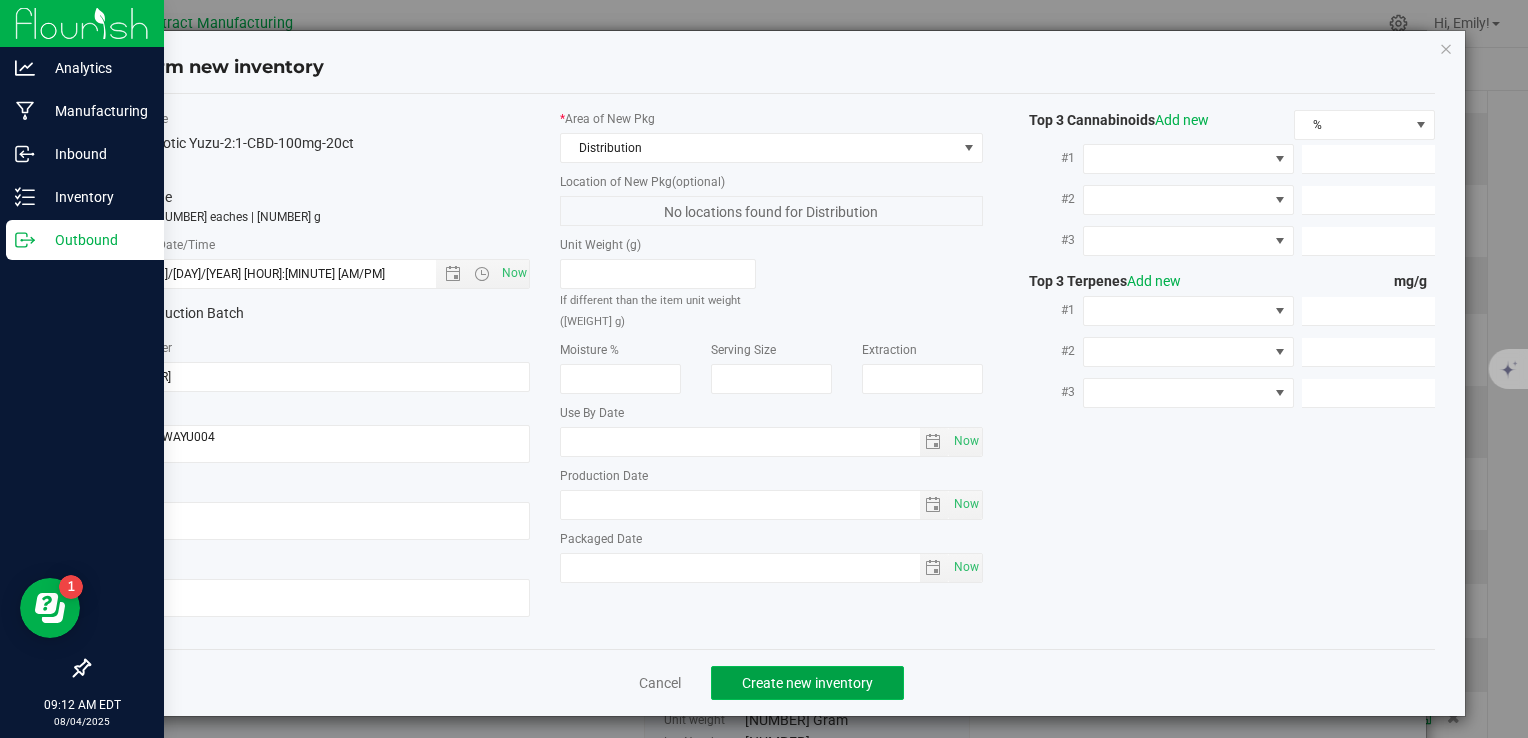click on "Create new inventory" 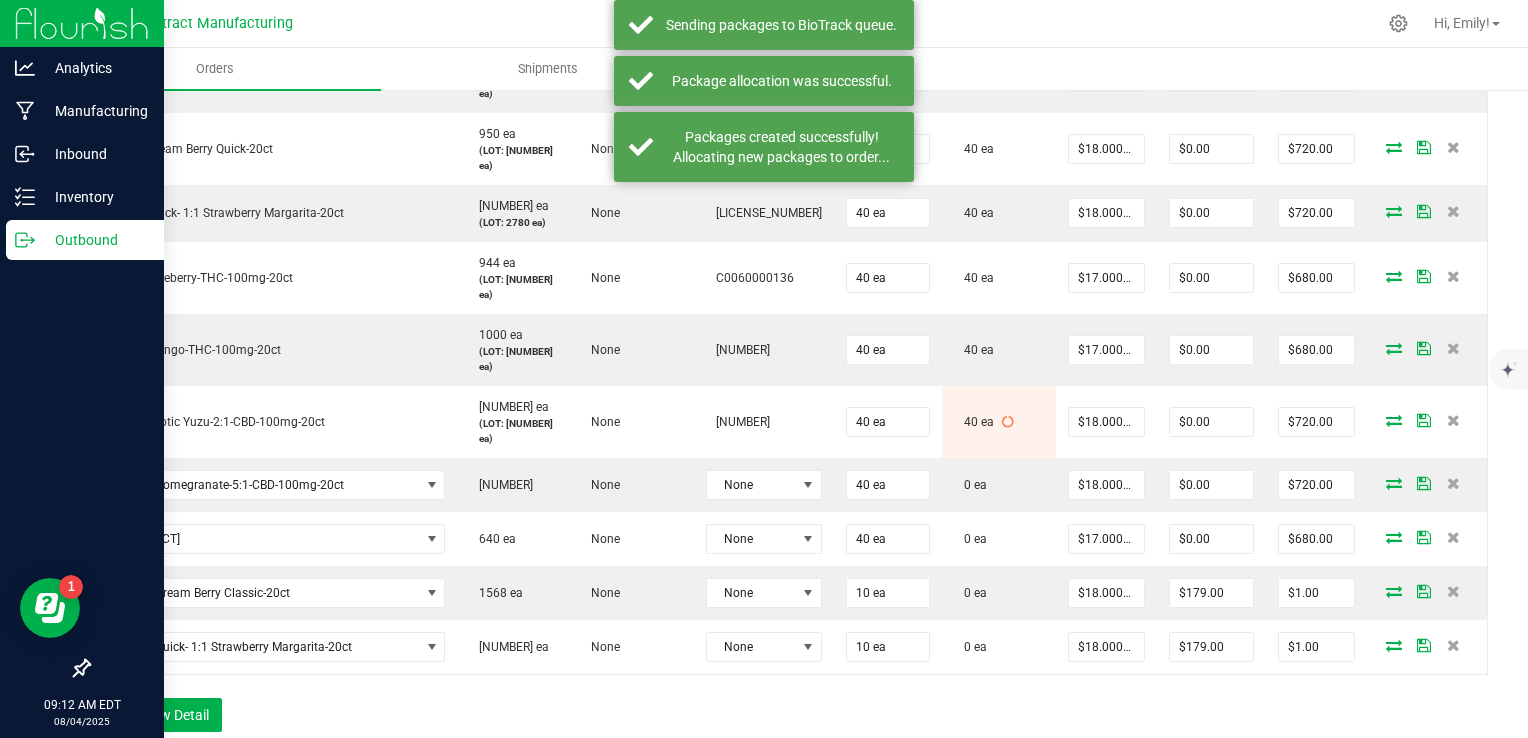 scroll, scrollTop: 907, scrollLeft: 0, axis: vertical 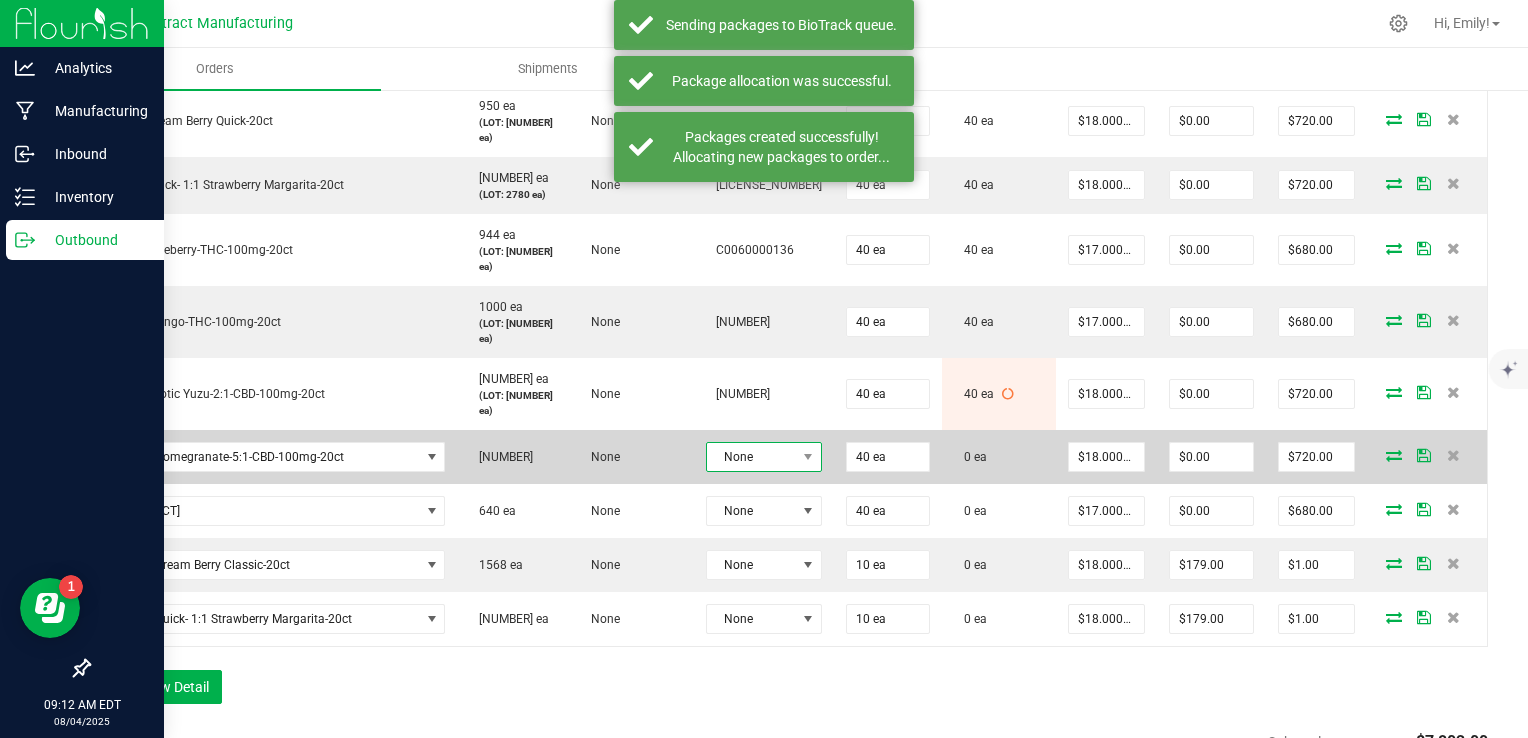 click on "None" at bounding box center (751, 457) 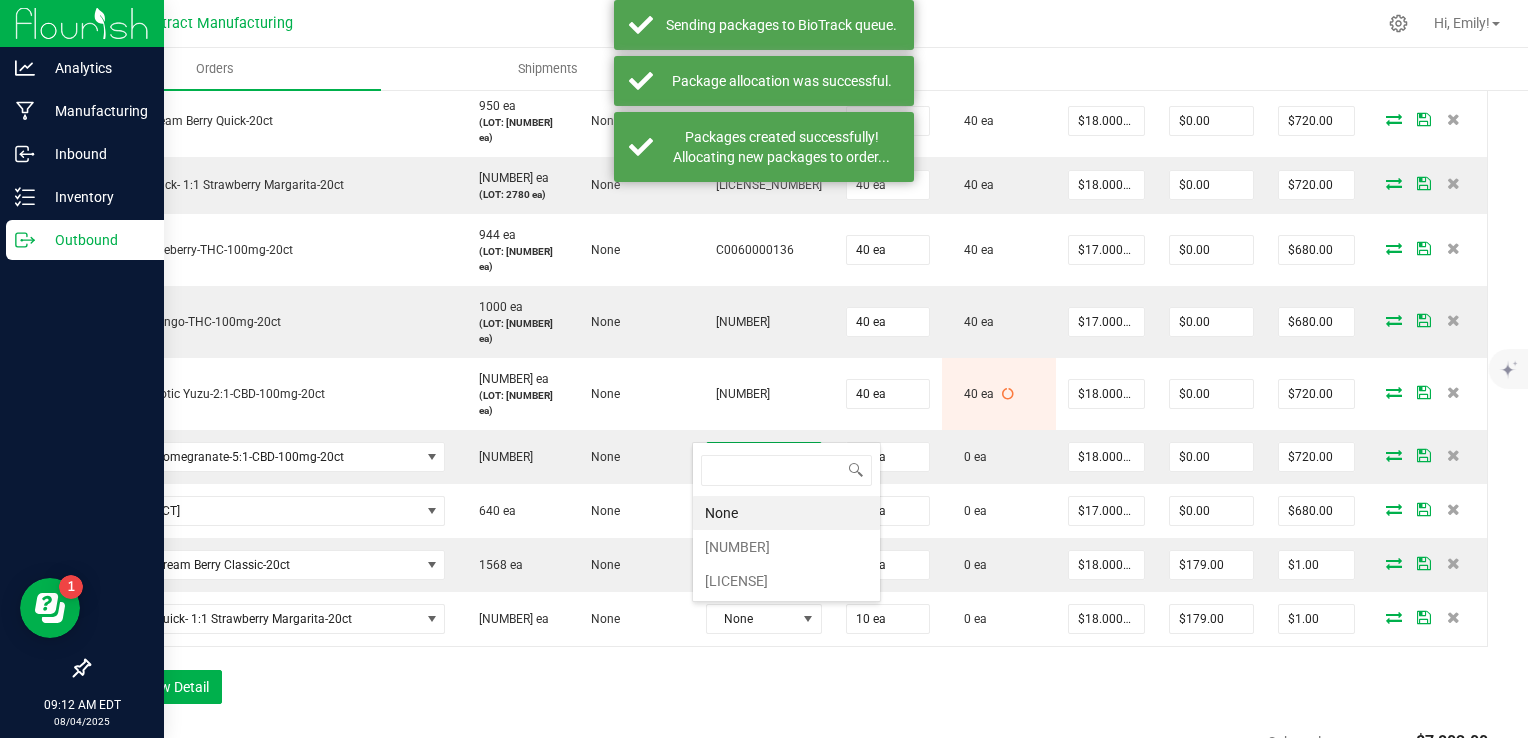 scroll, scrollTop: 99970, scrollLeft: 99899, axis: both 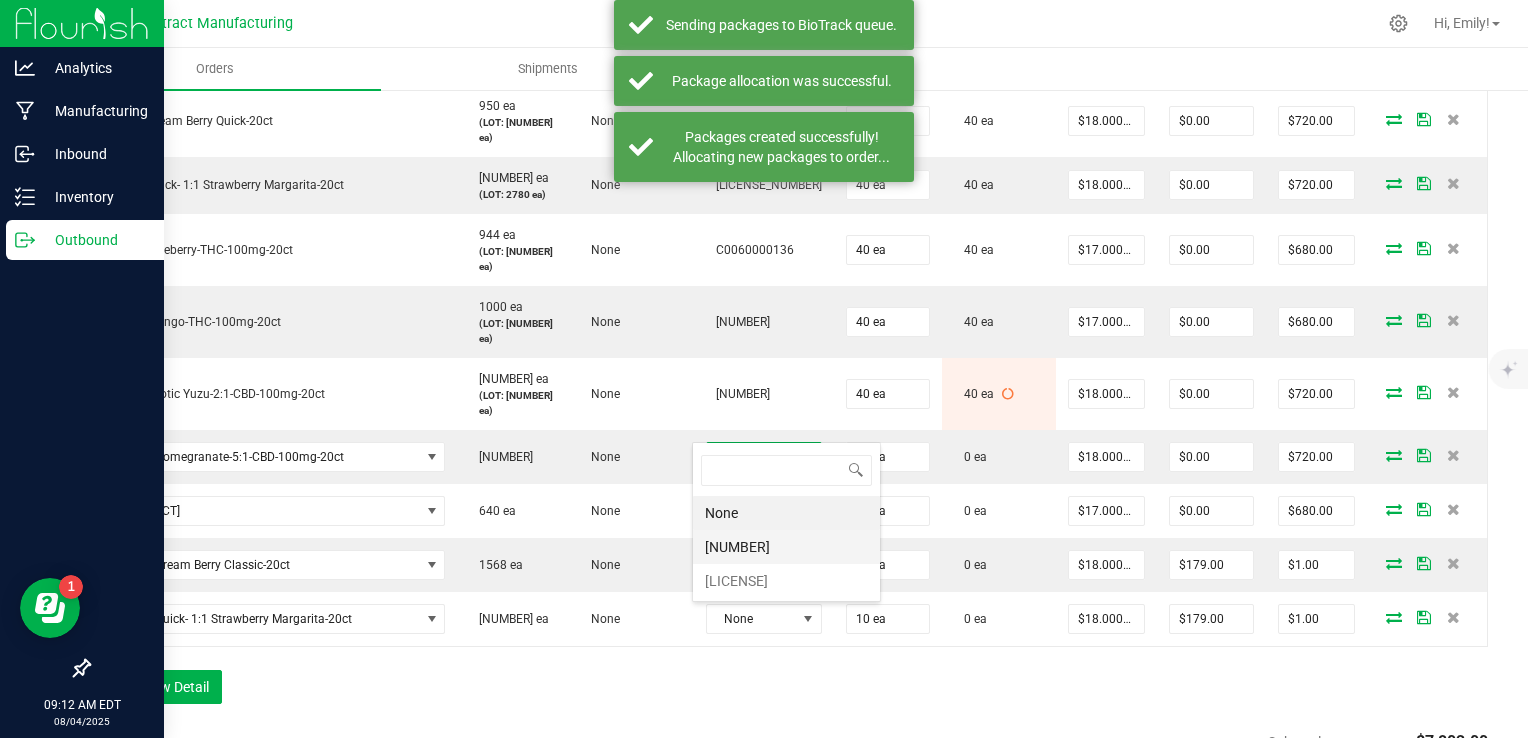 click on "C0060000210" at bounding box center [786, 547] 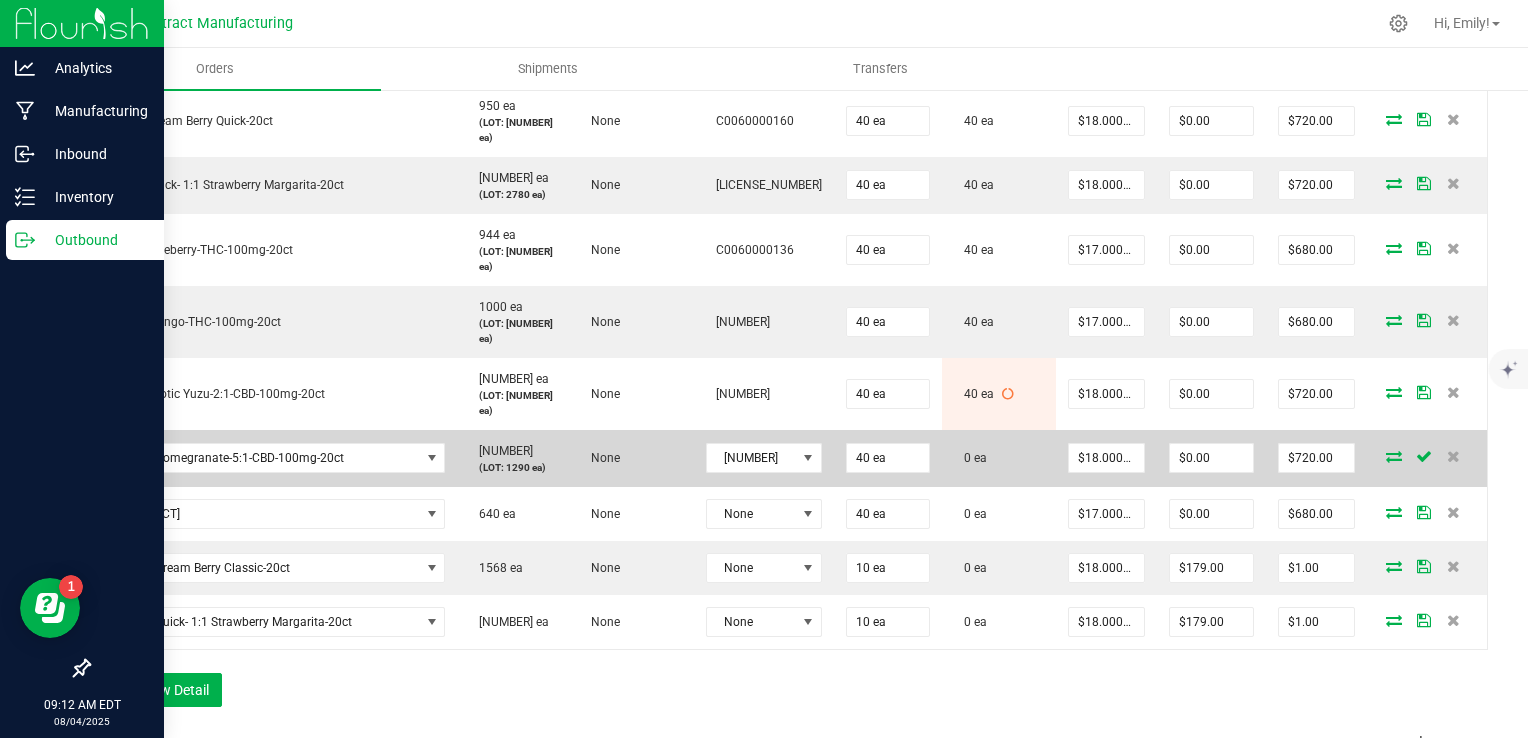 click at bounding box center [1394, 456] 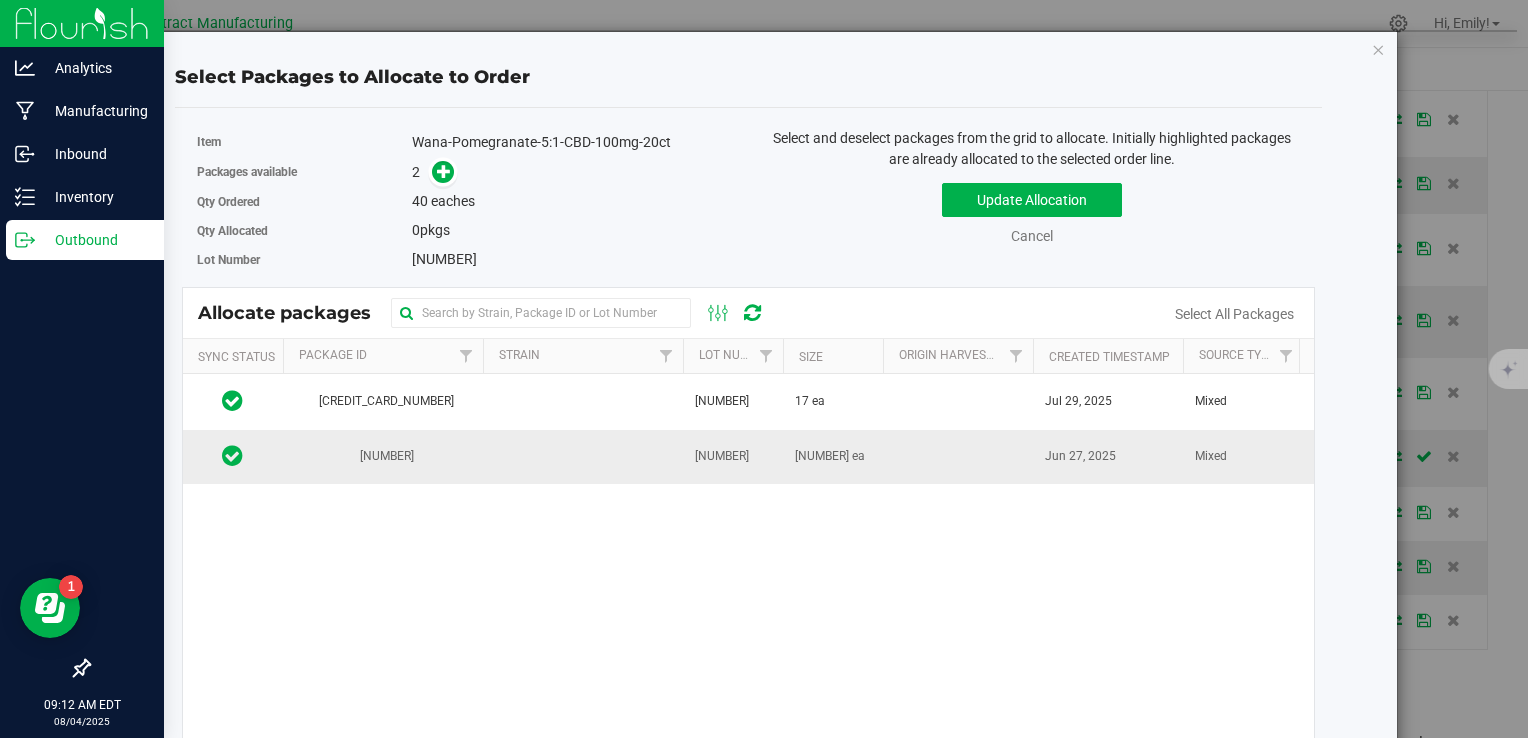 click on "C0060000210" at bounding box center (733, 457) 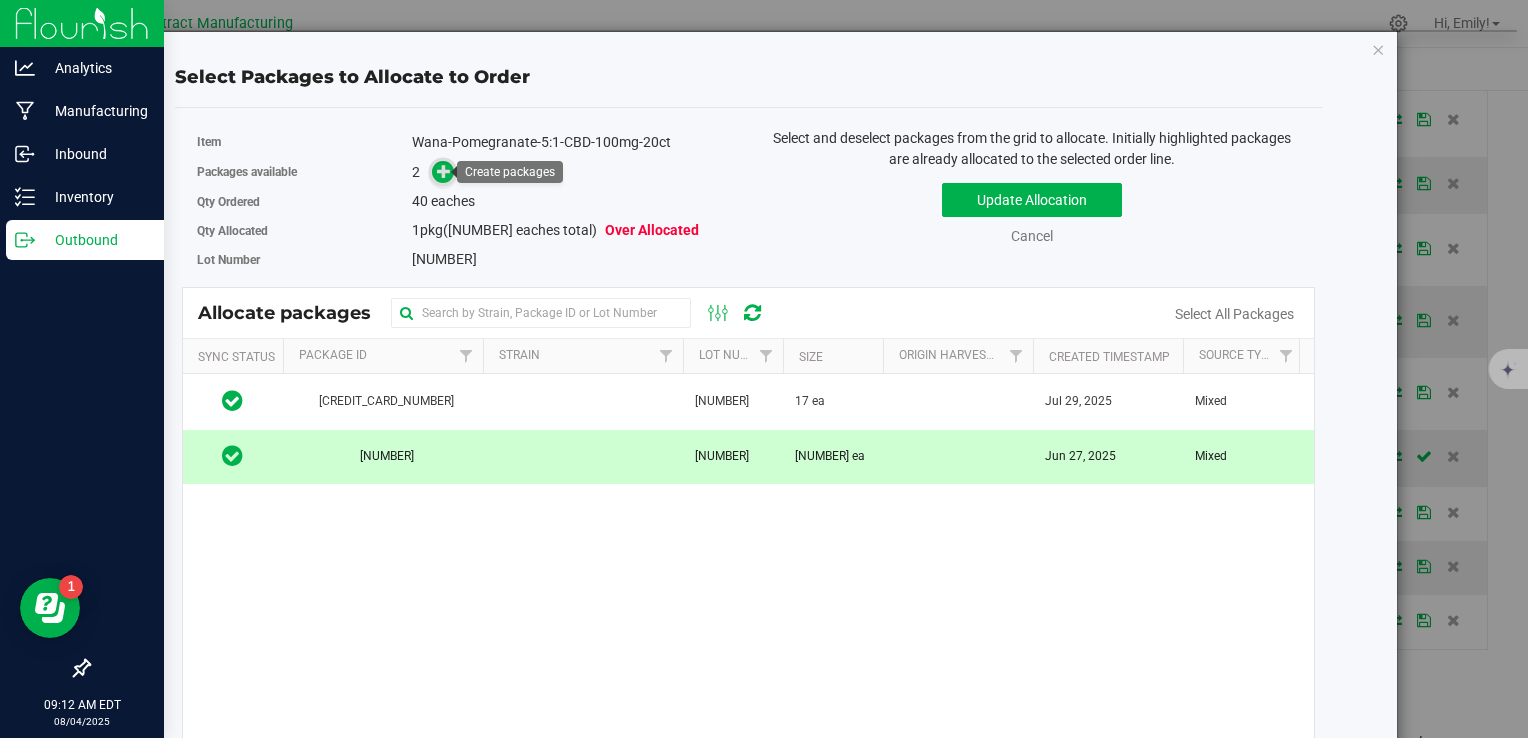 click at bounding box center [444, 170] 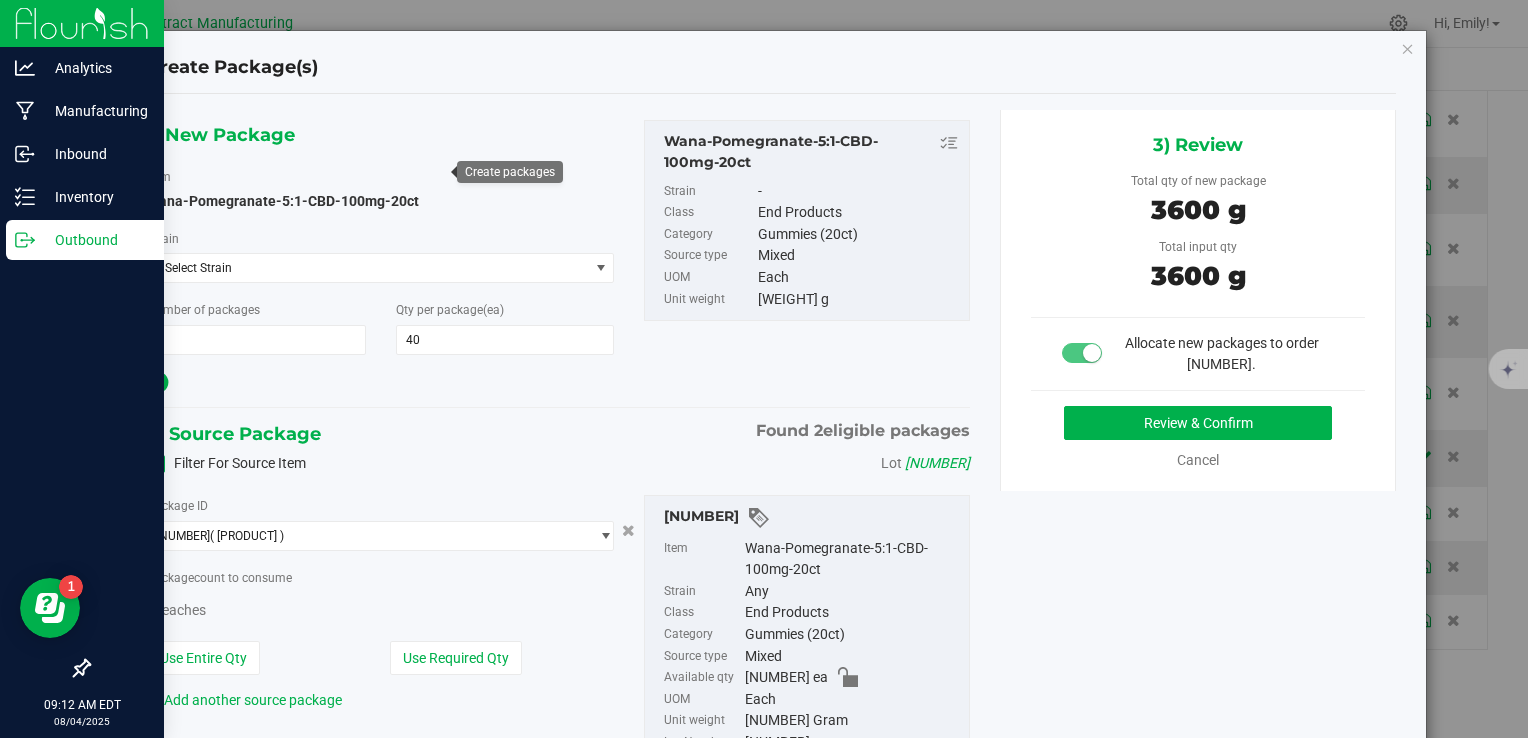type on "40" 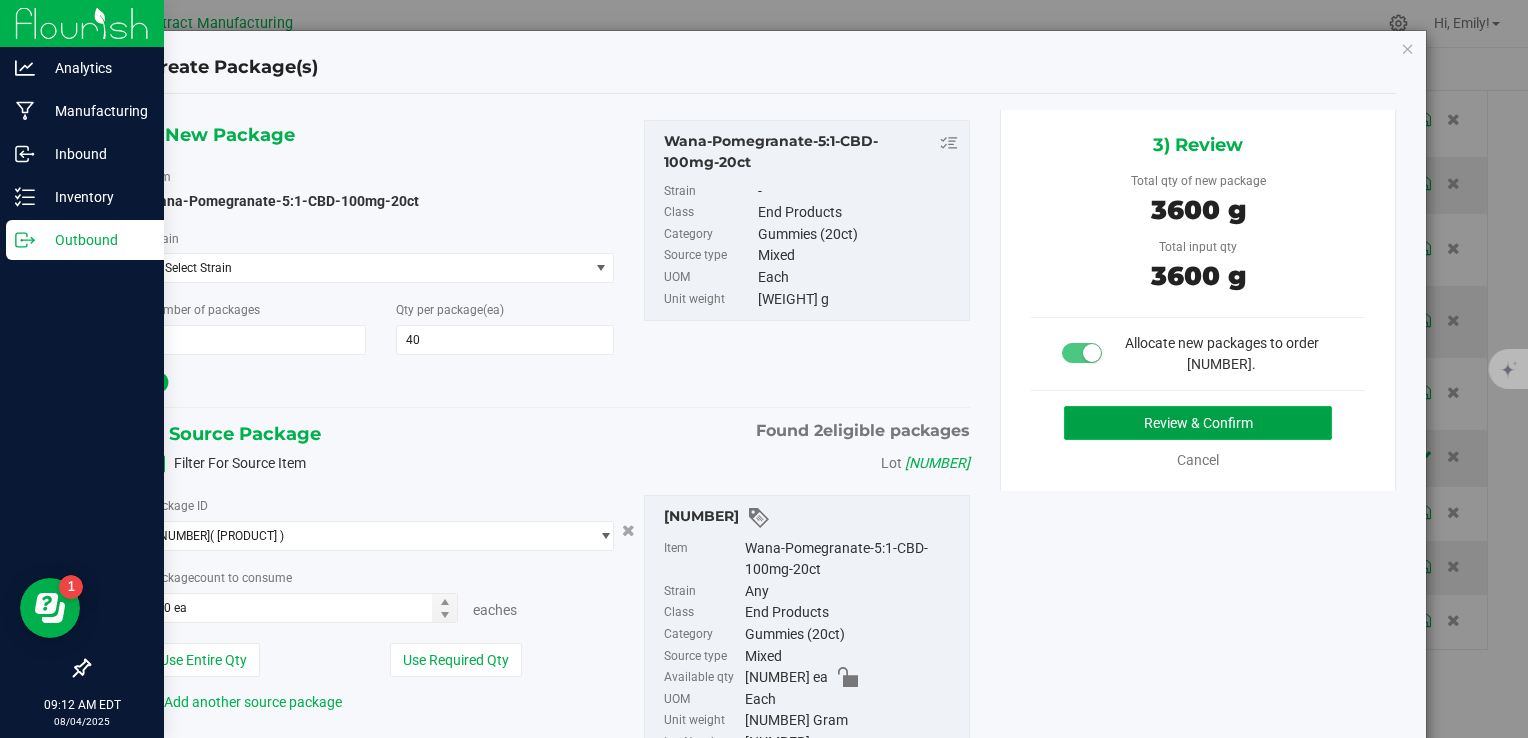 click on "Review & Confirm" at bounding box center (1198, 423) 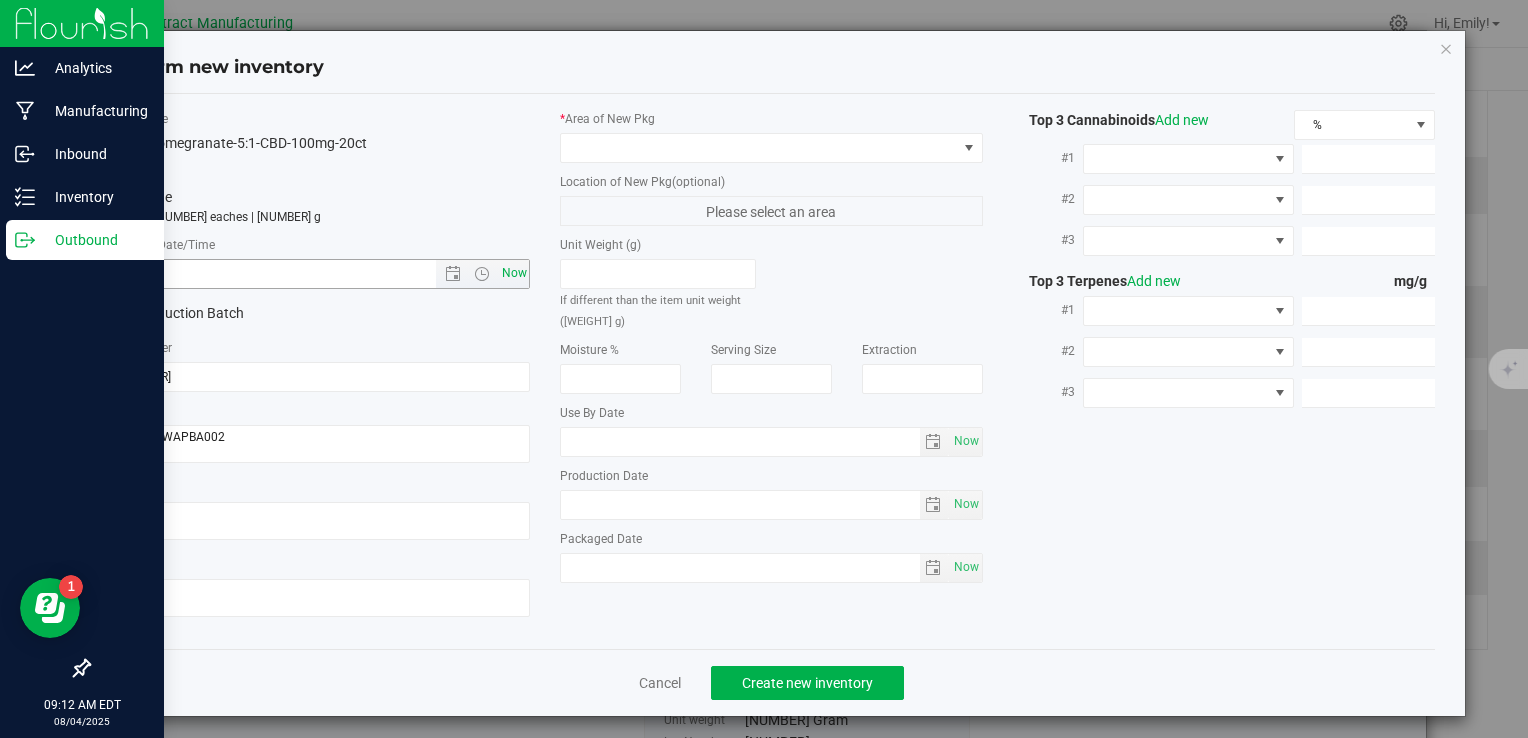 click on "Now" at bounding box center (514, 273) 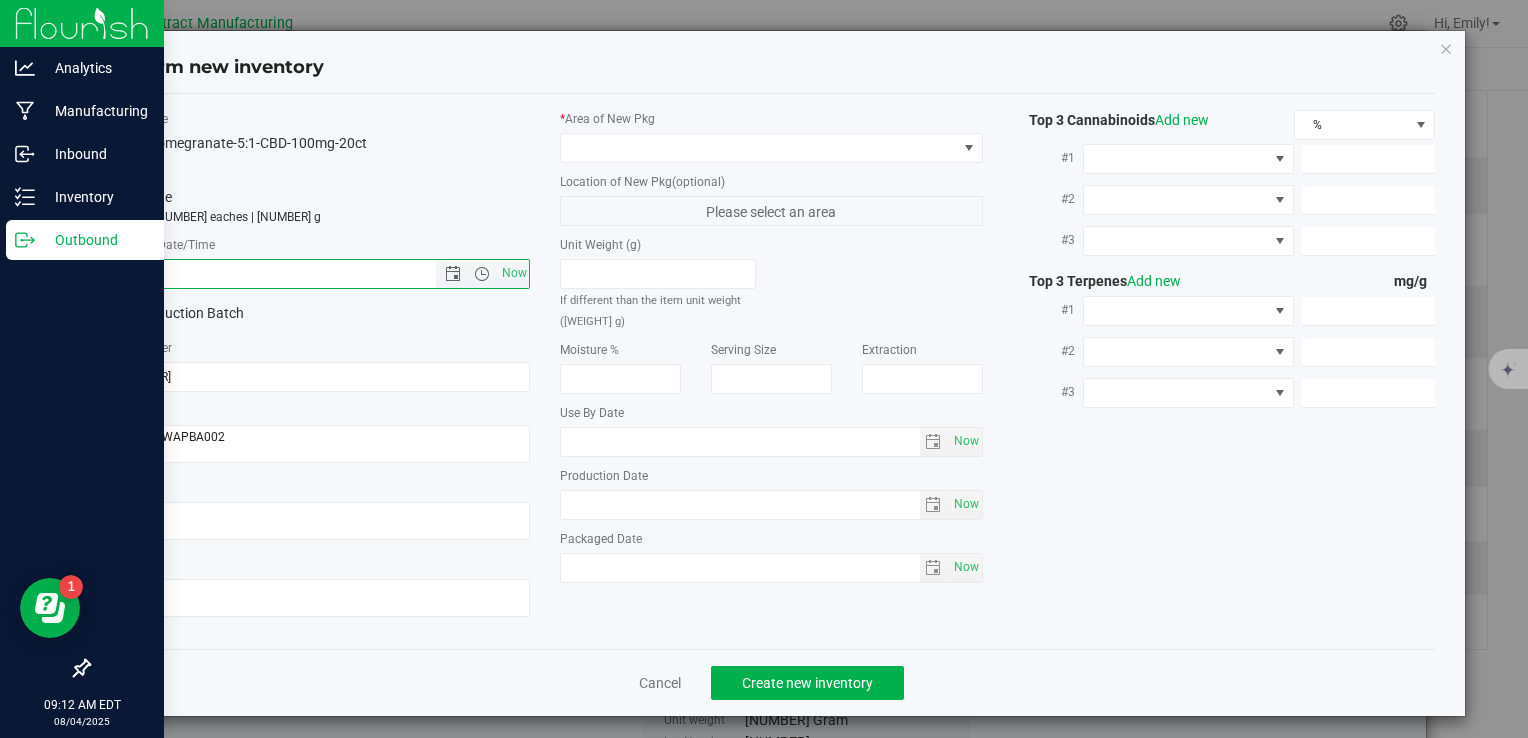 type on "8/4/2025 9:12 AM" 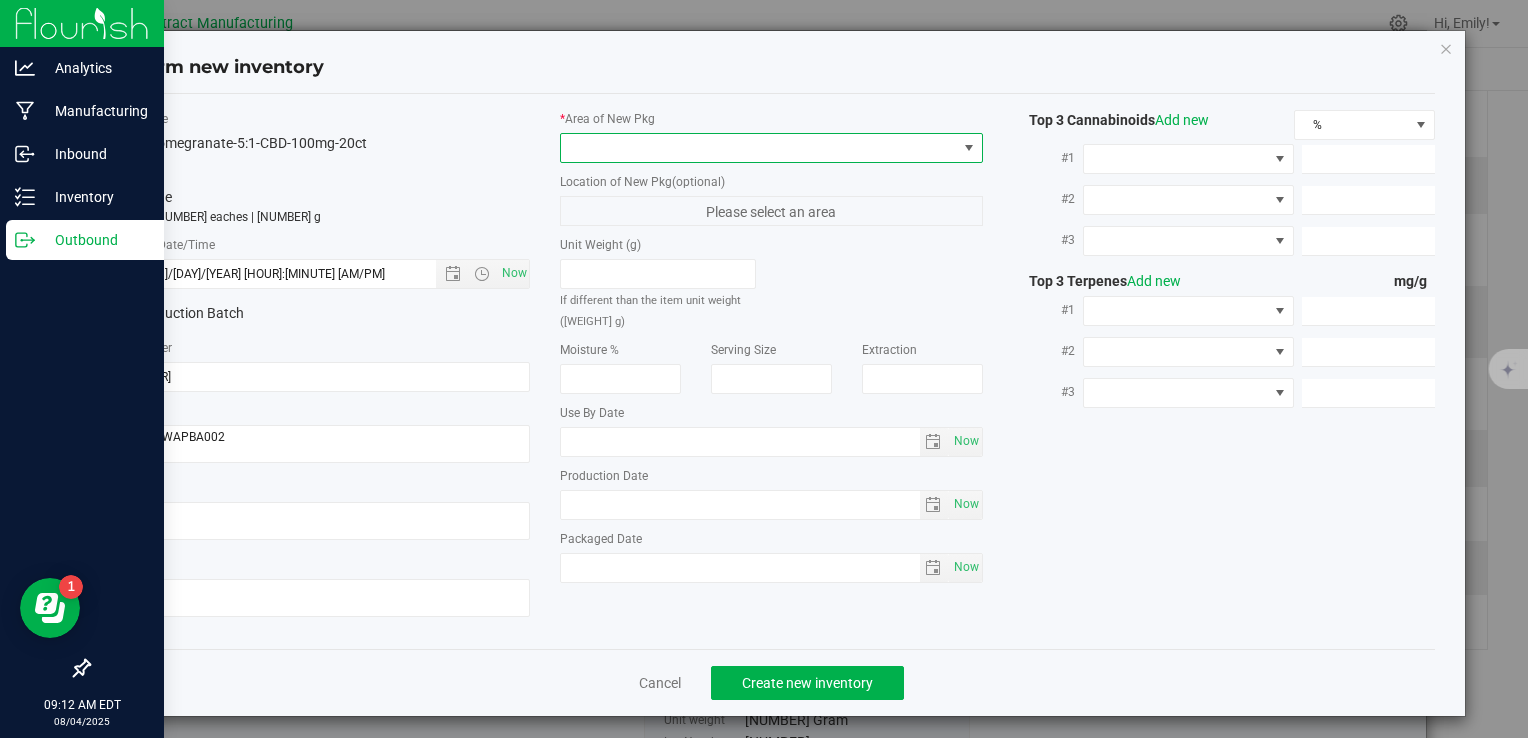 click at bounding box center [758, 148] 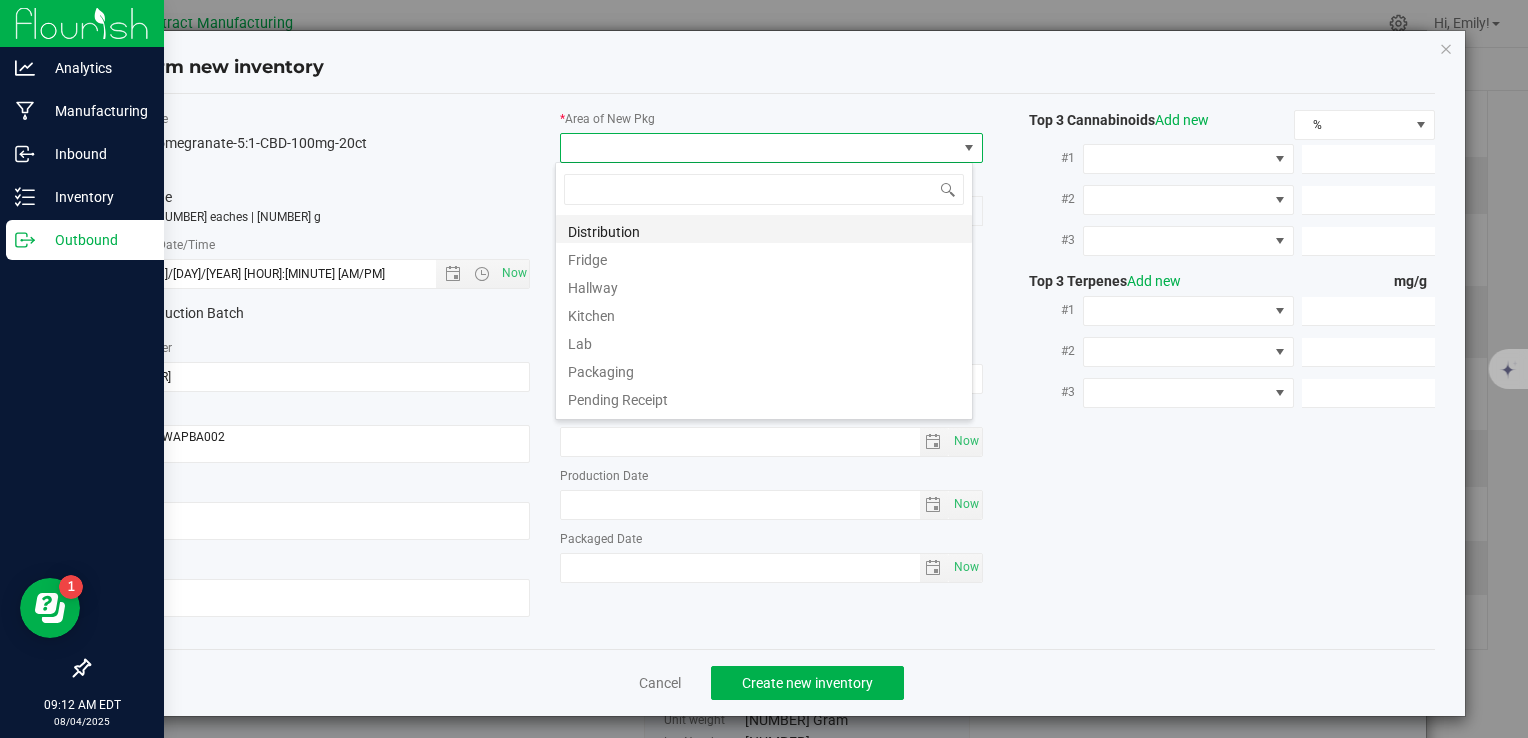 scroll, scrollTop: 99970, scrollLeft: 99582, axis: both 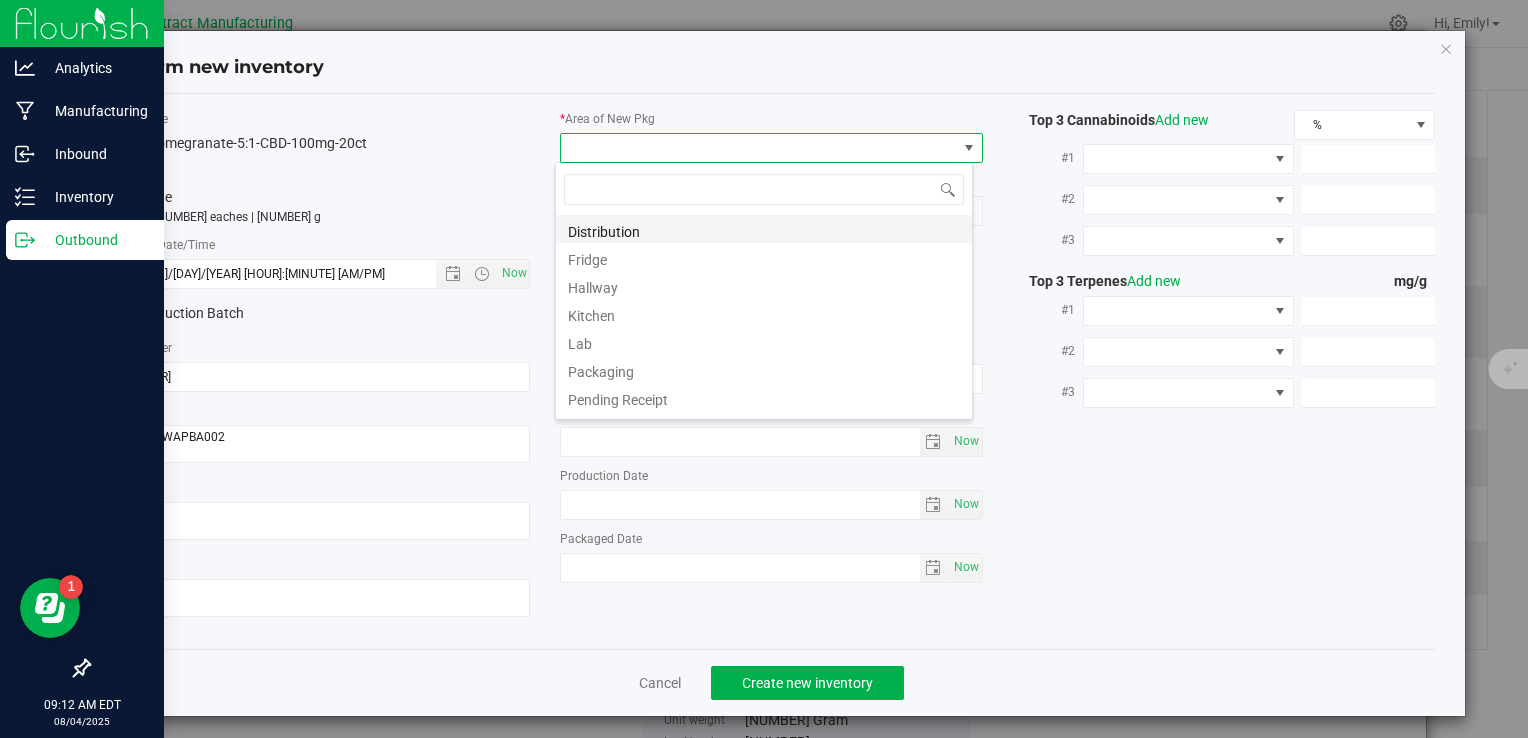 click on "Distribution" at bounding box center (764, 229) 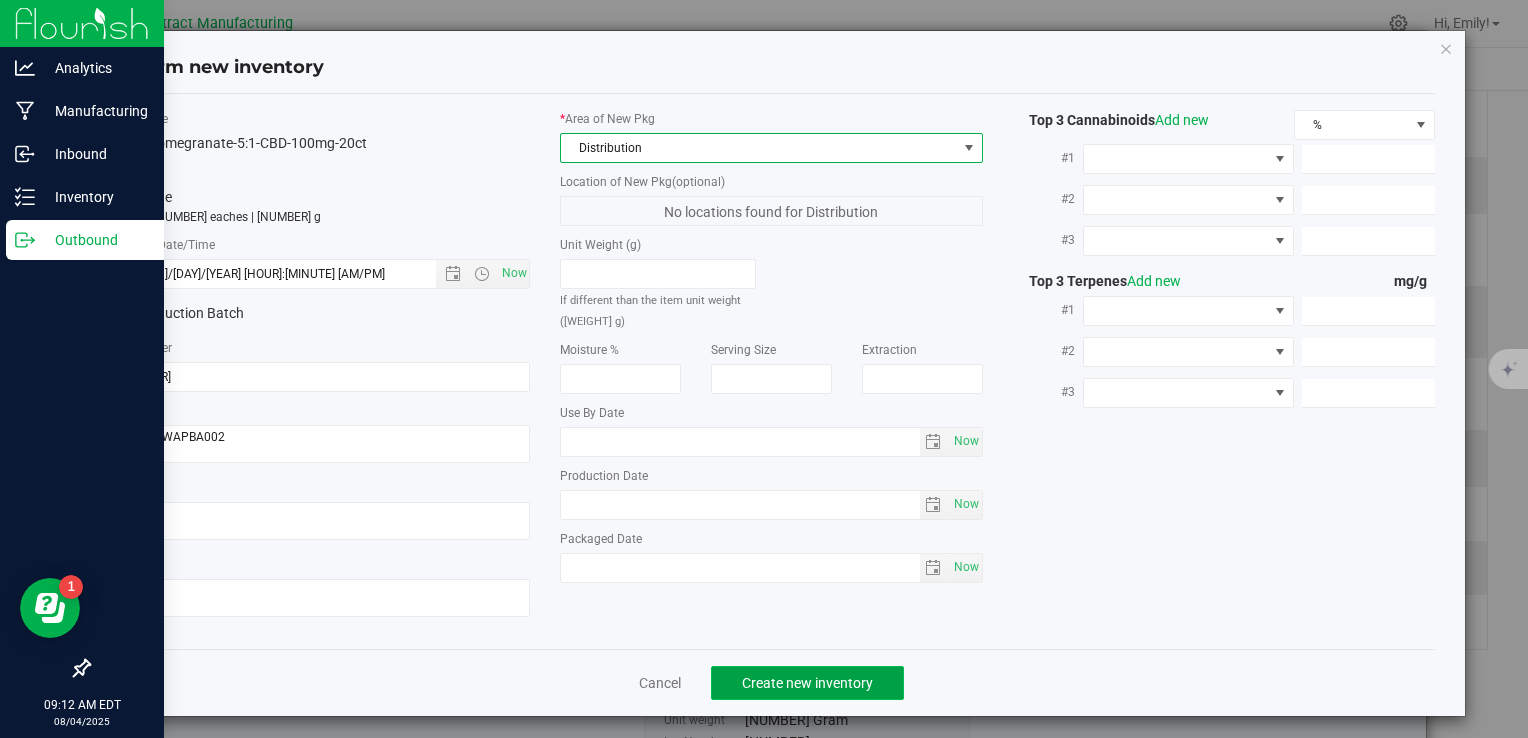 click on "Create new inventory" 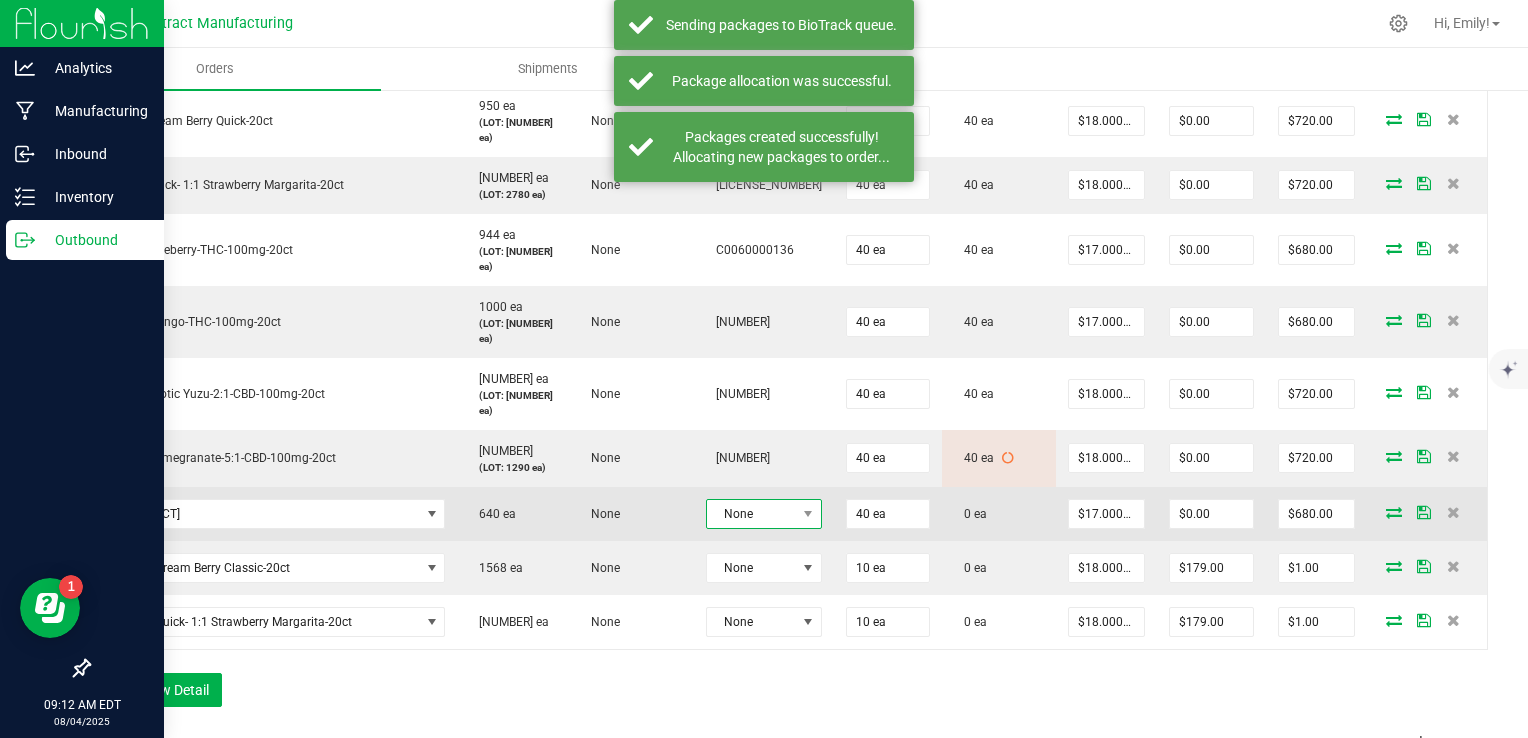 click on "None" at bounding box center [751, 514] 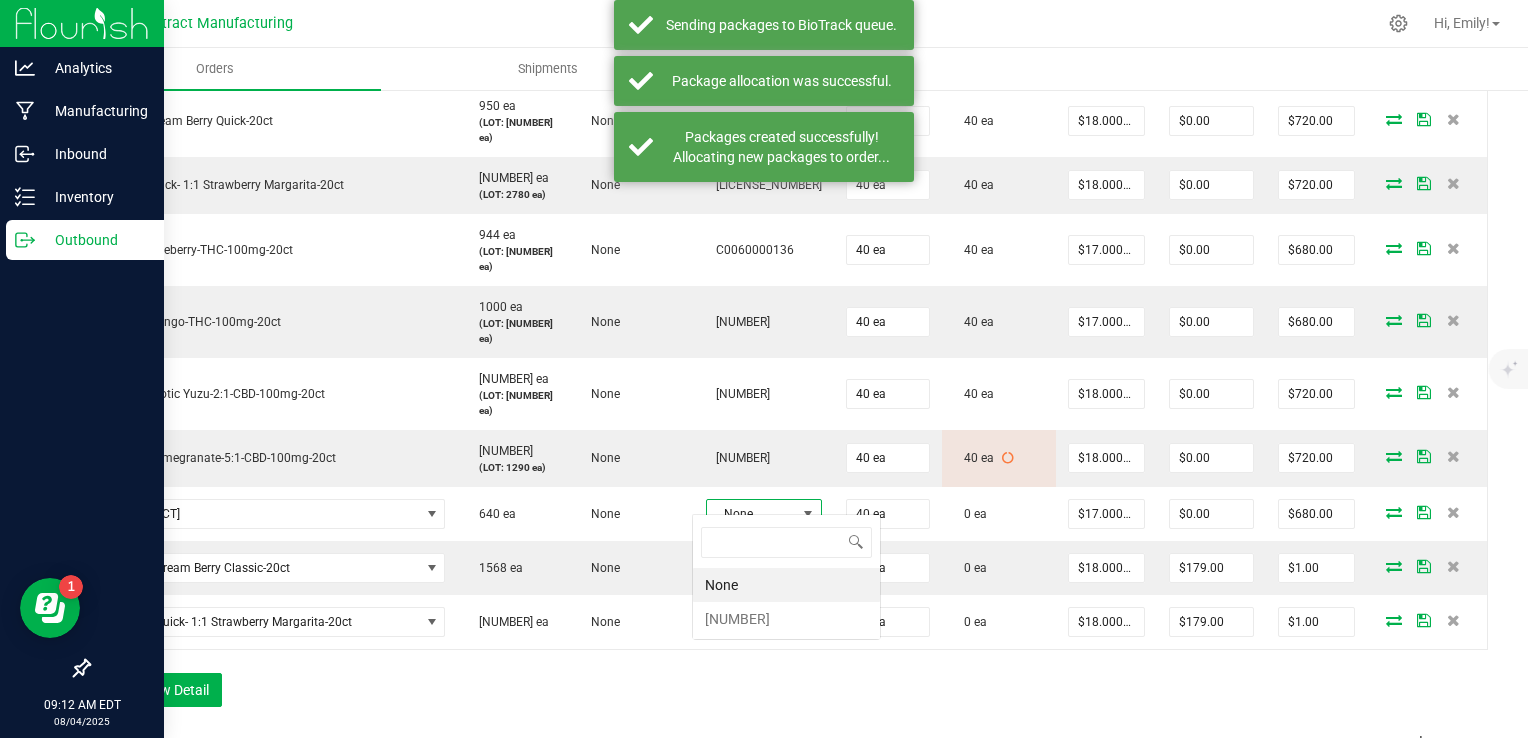 scroll, scrollTop: 99970, scrollLeft: 99899, axis: both 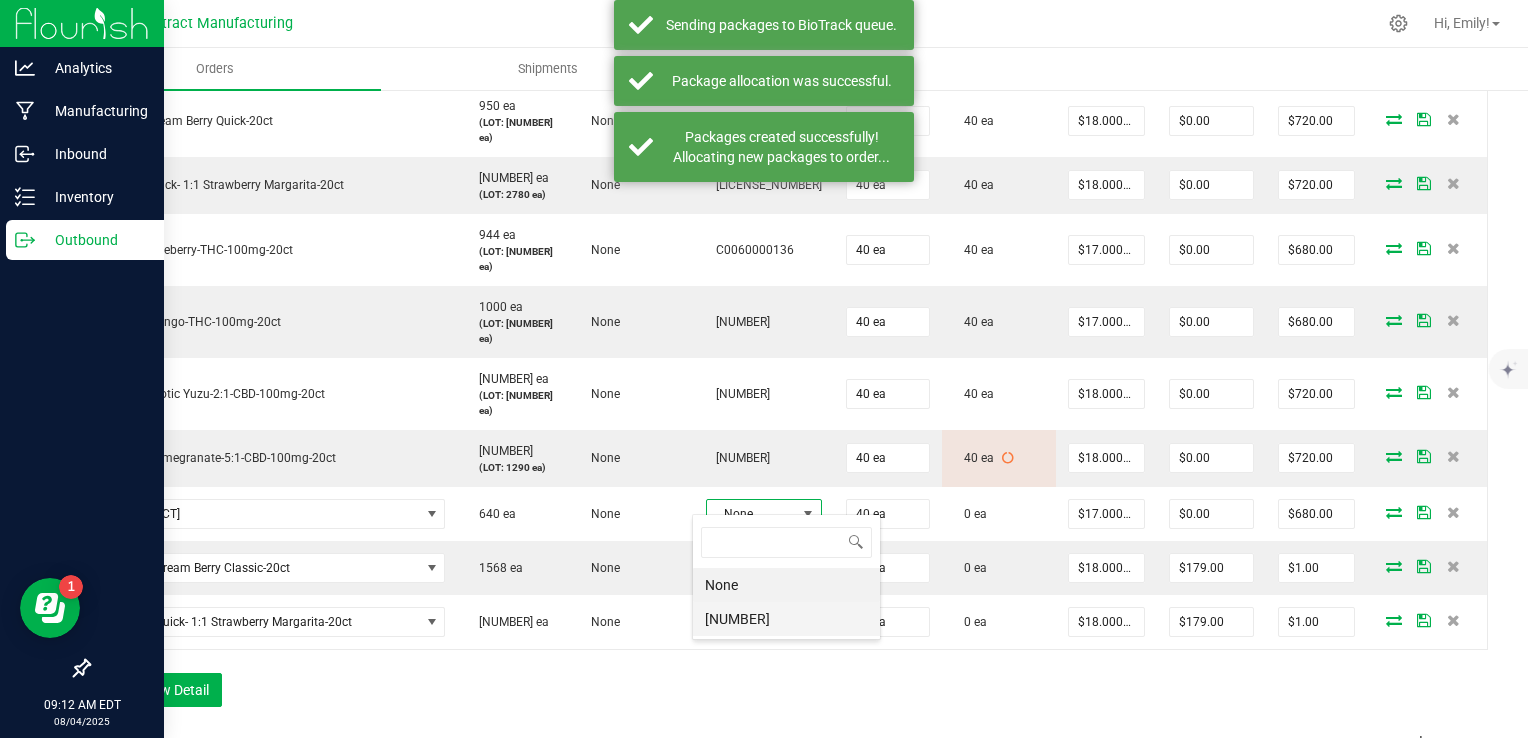 click on "C0060000116" at bounding box center [786, 619] 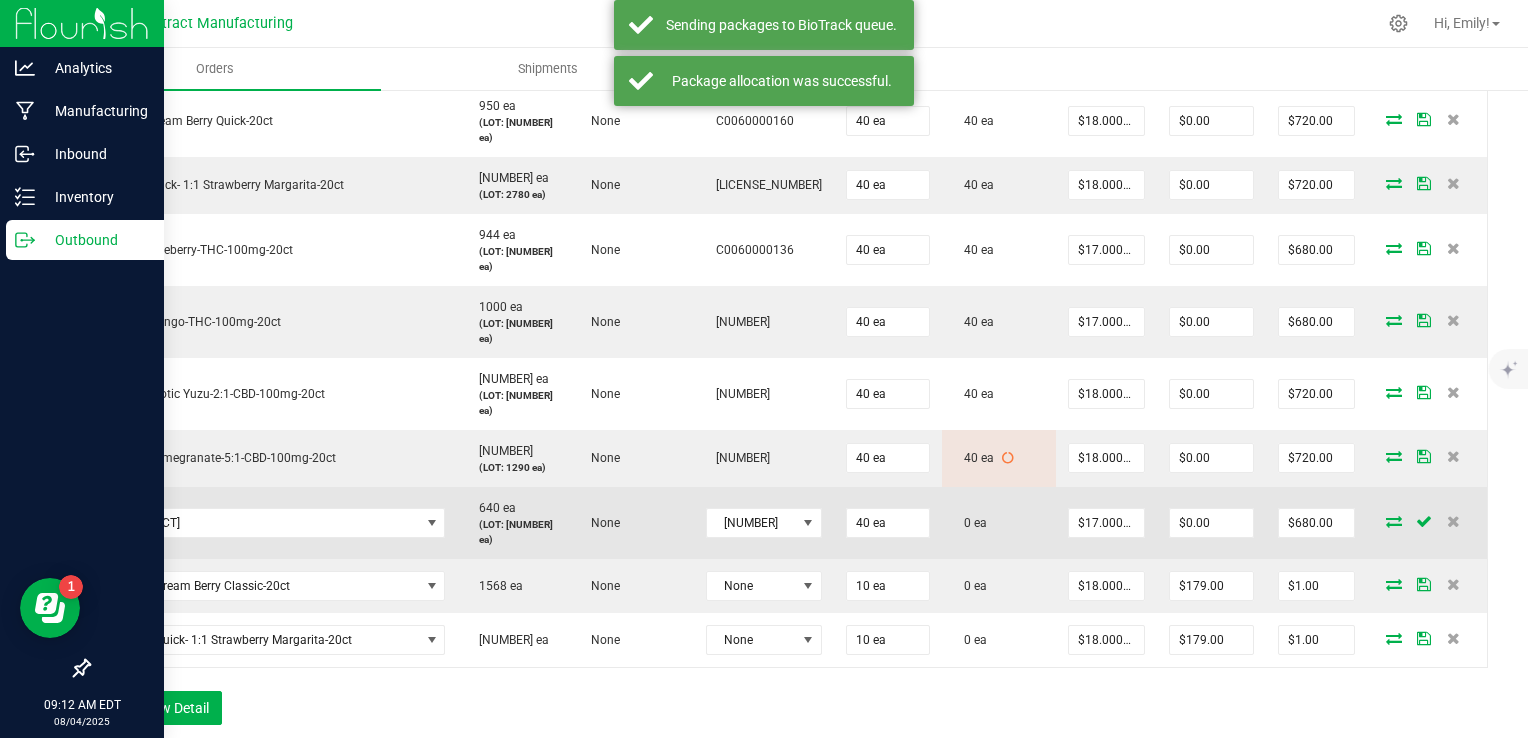 click at bounding box center [1394, 521] 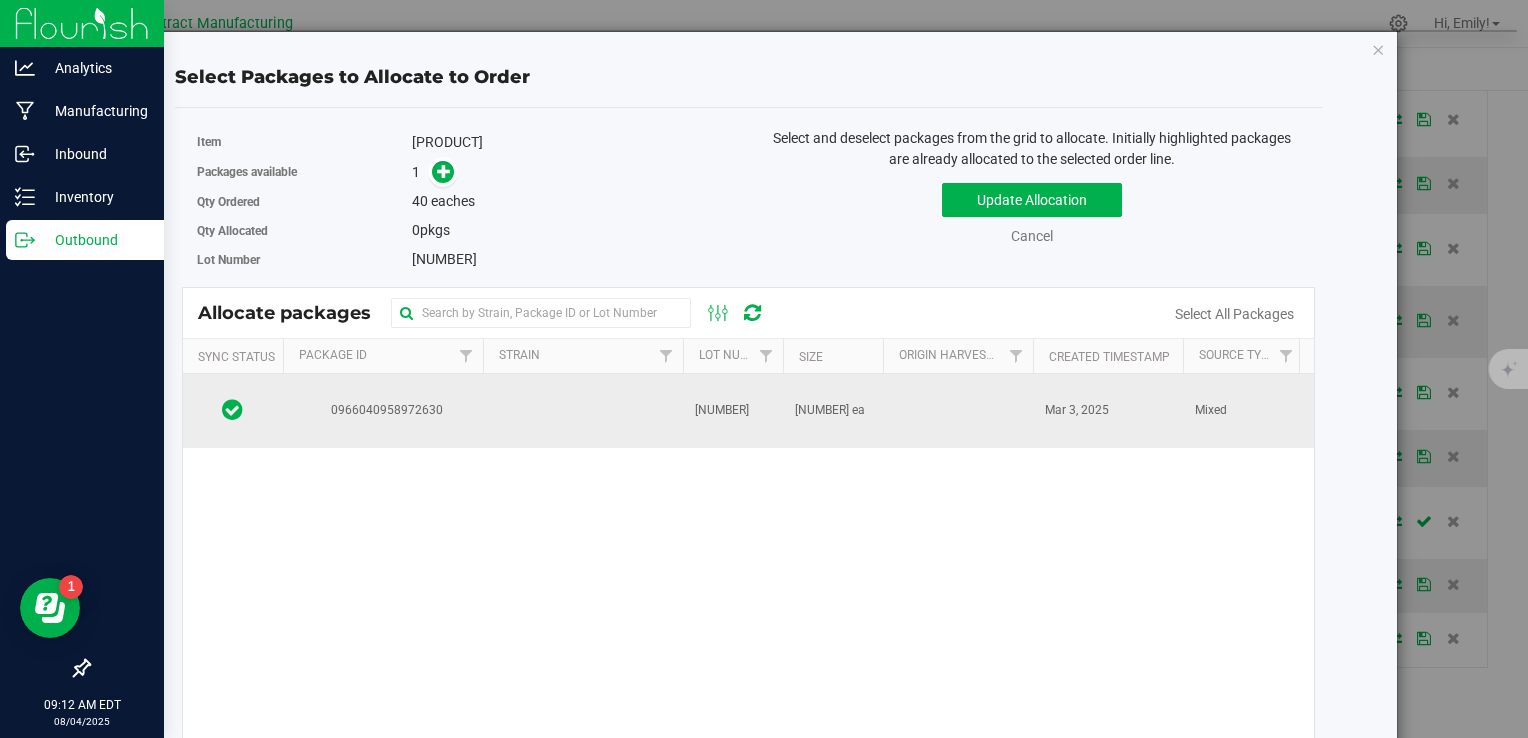 click at bounding box center (583, 411) 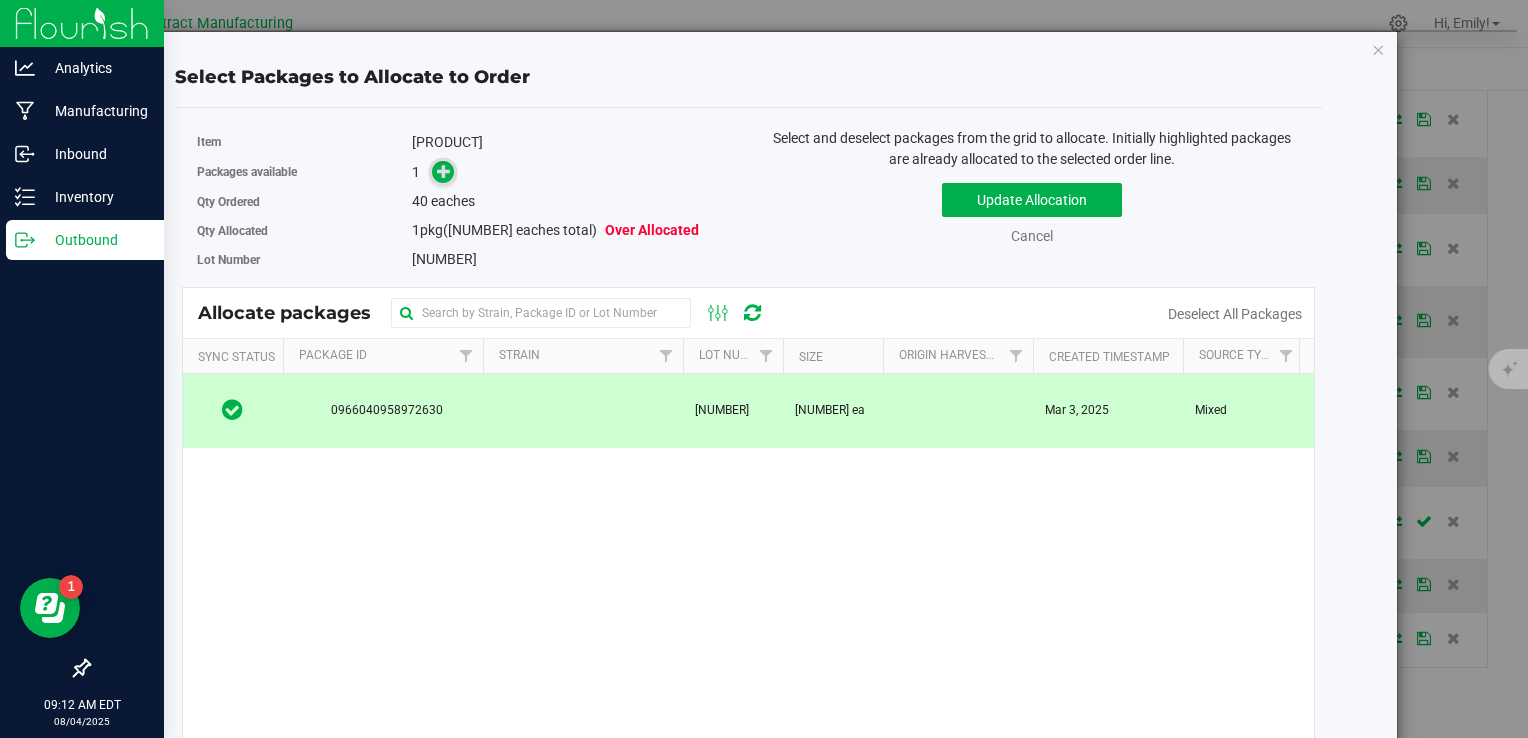 click at bounding box center (444, 170) 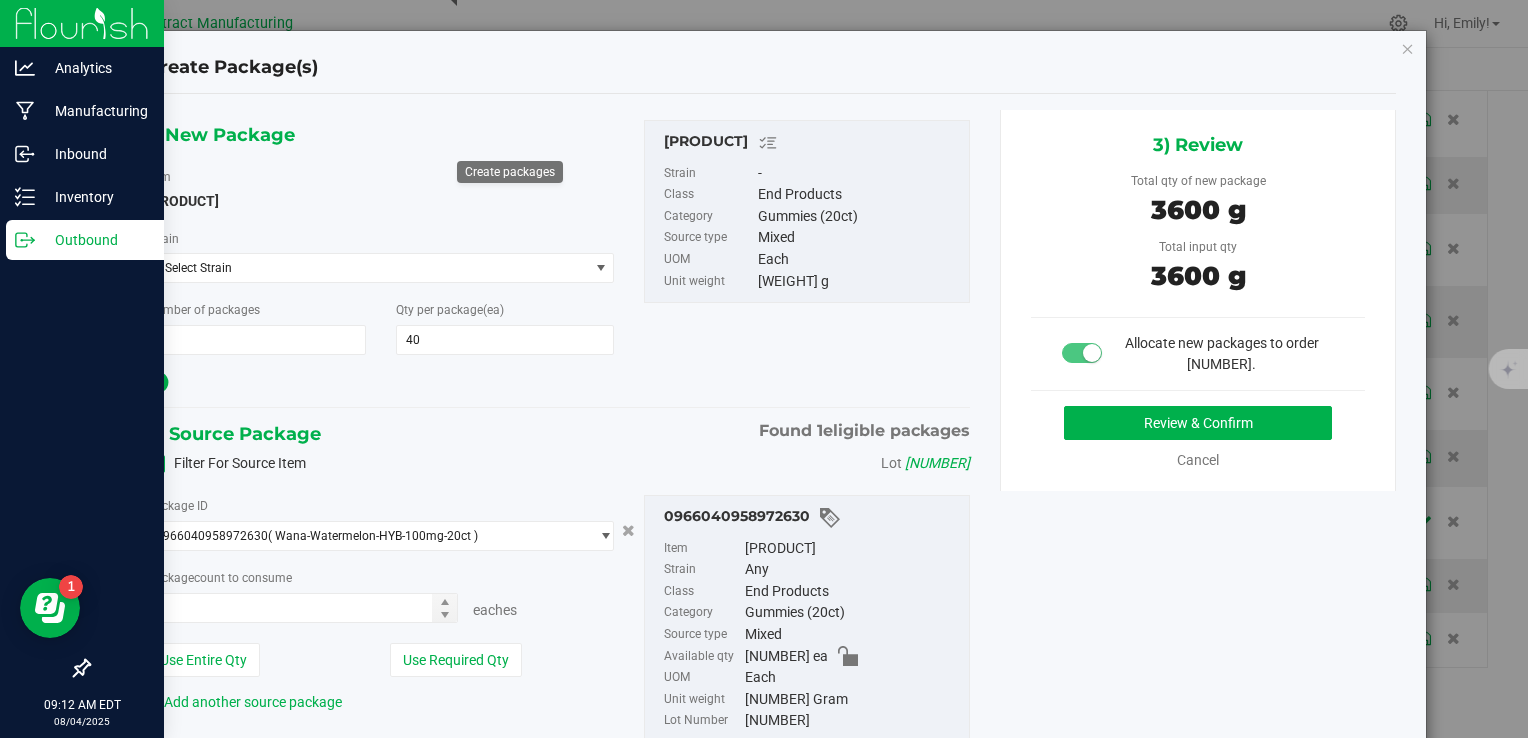 type on "40 ea" 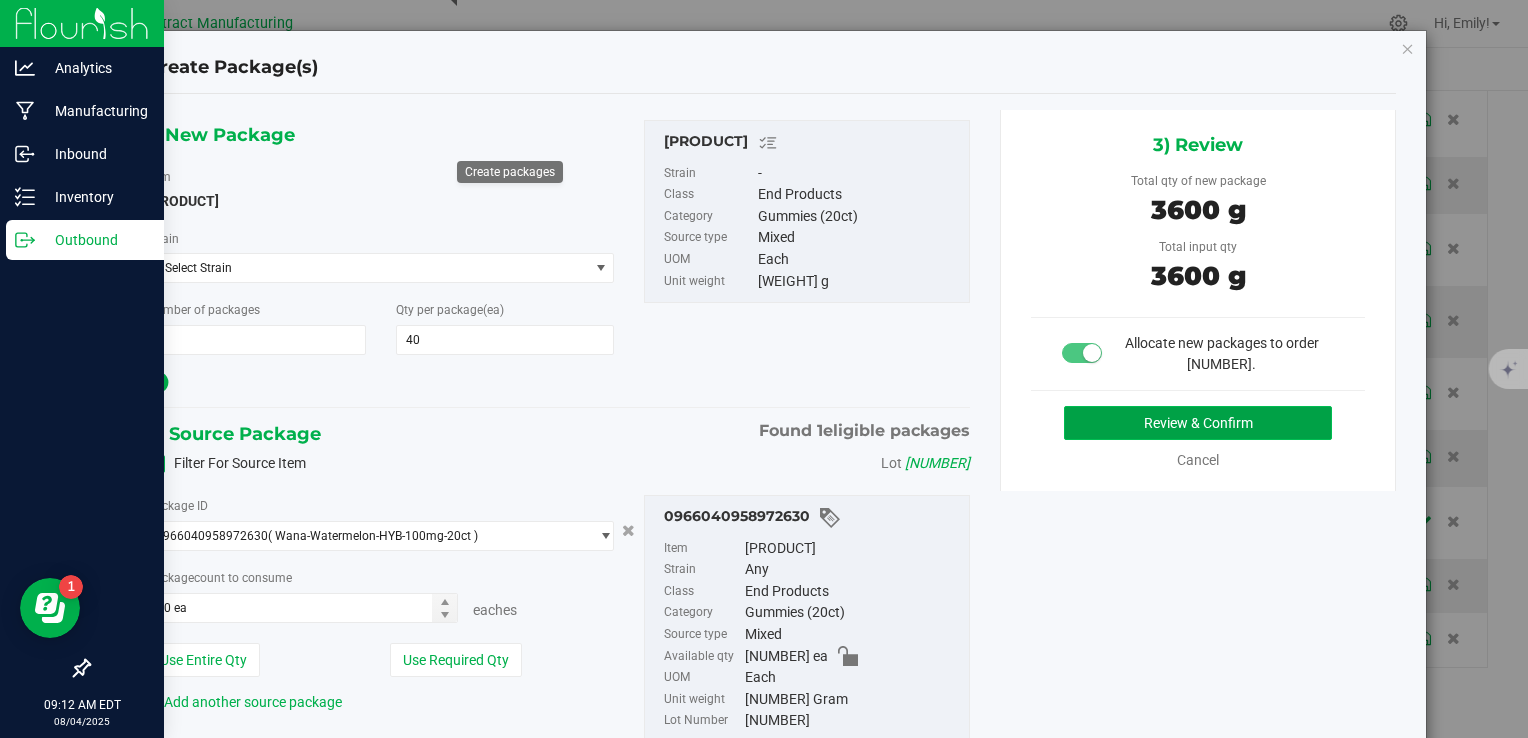 click on "Review & Confirm" at bounding box center [1198, 423] 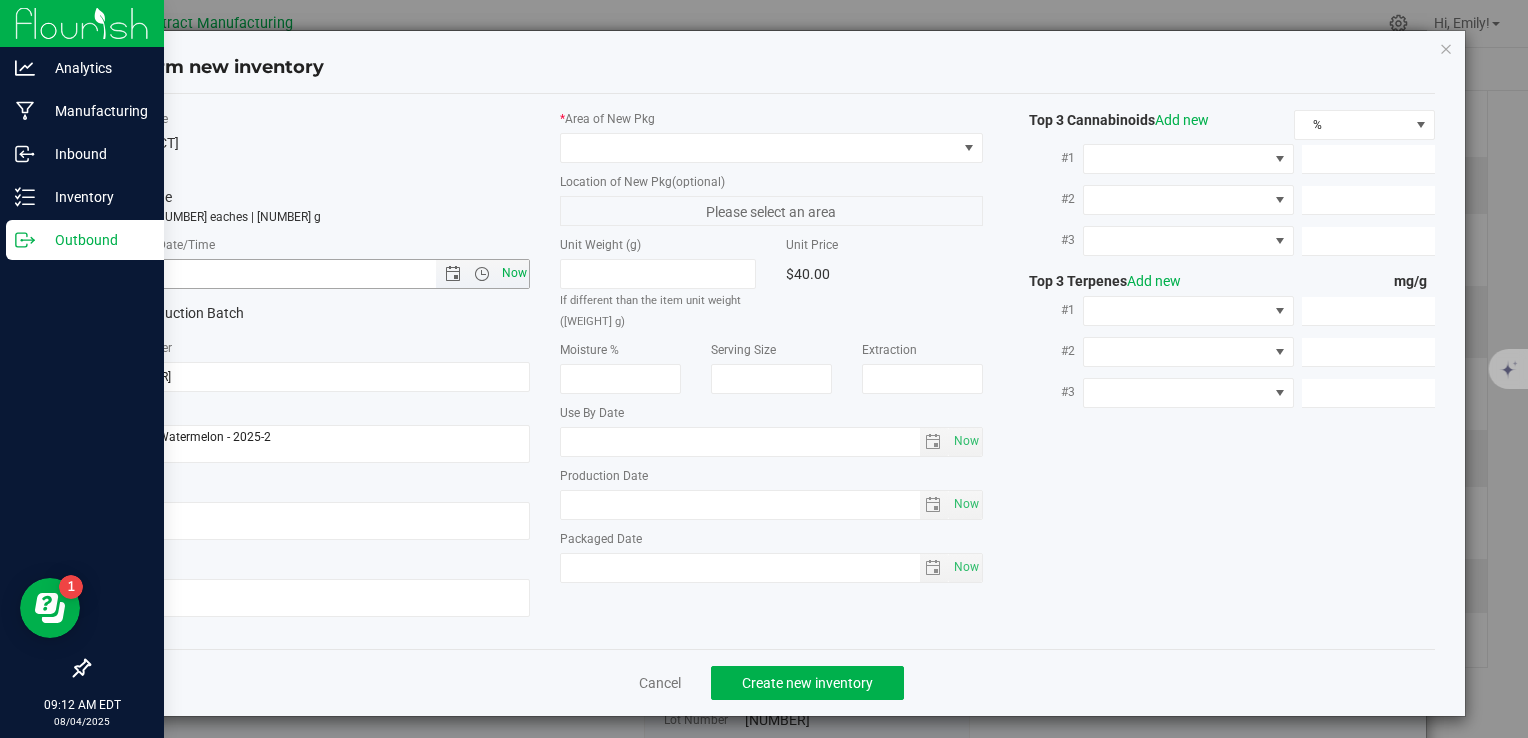 click on "Now" at bounding box center (514, 273) 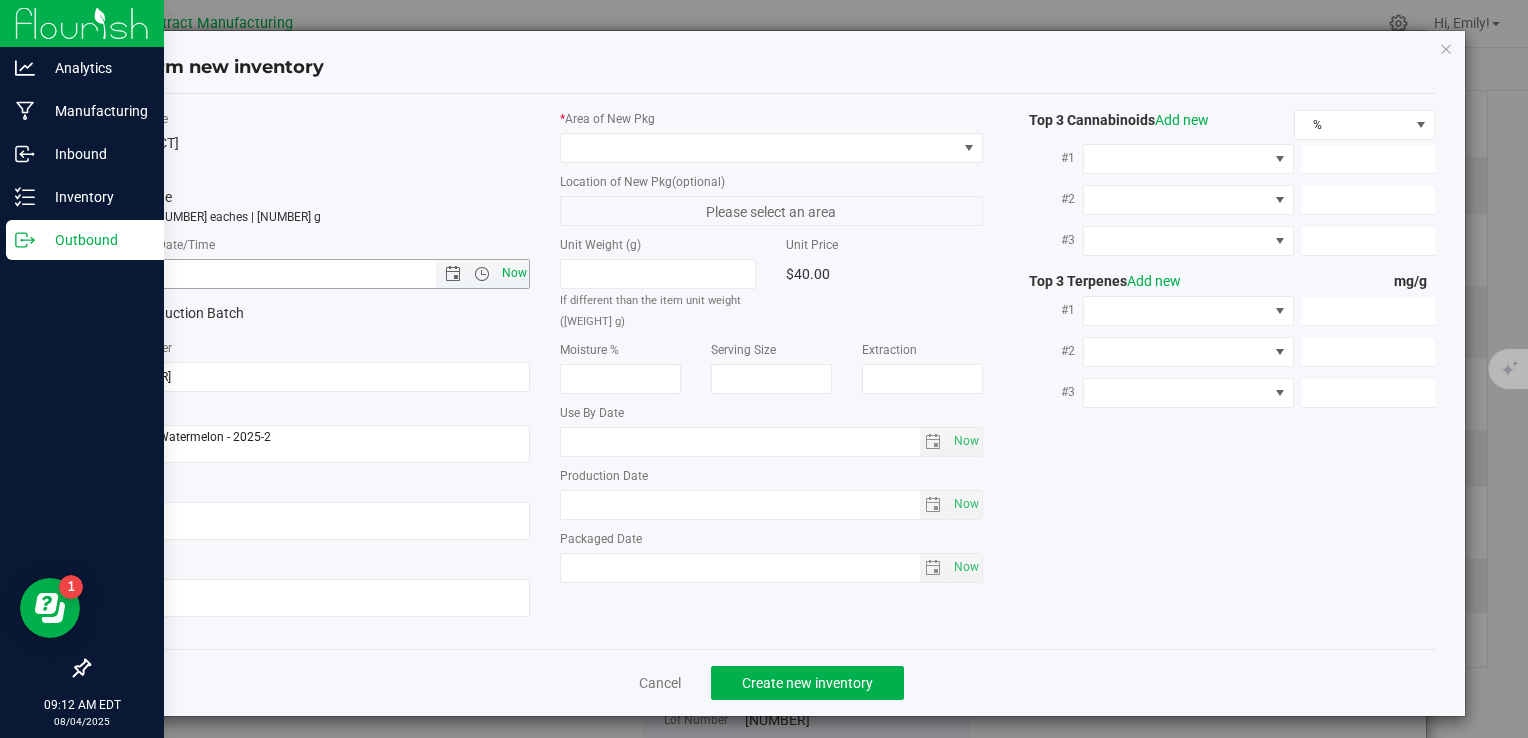 type on "8/4/2025 9:12 AM" 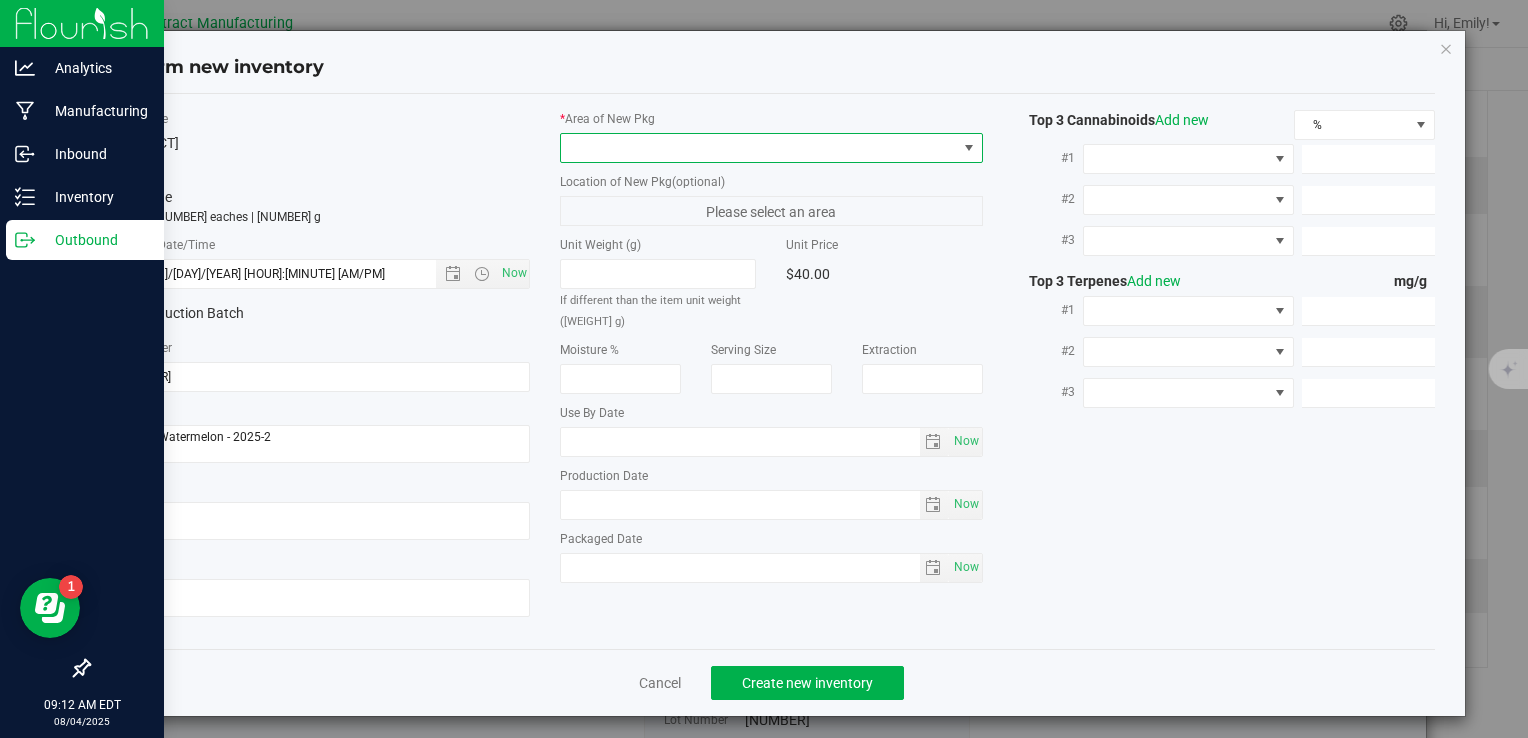 click at bounding box center [758, 148] 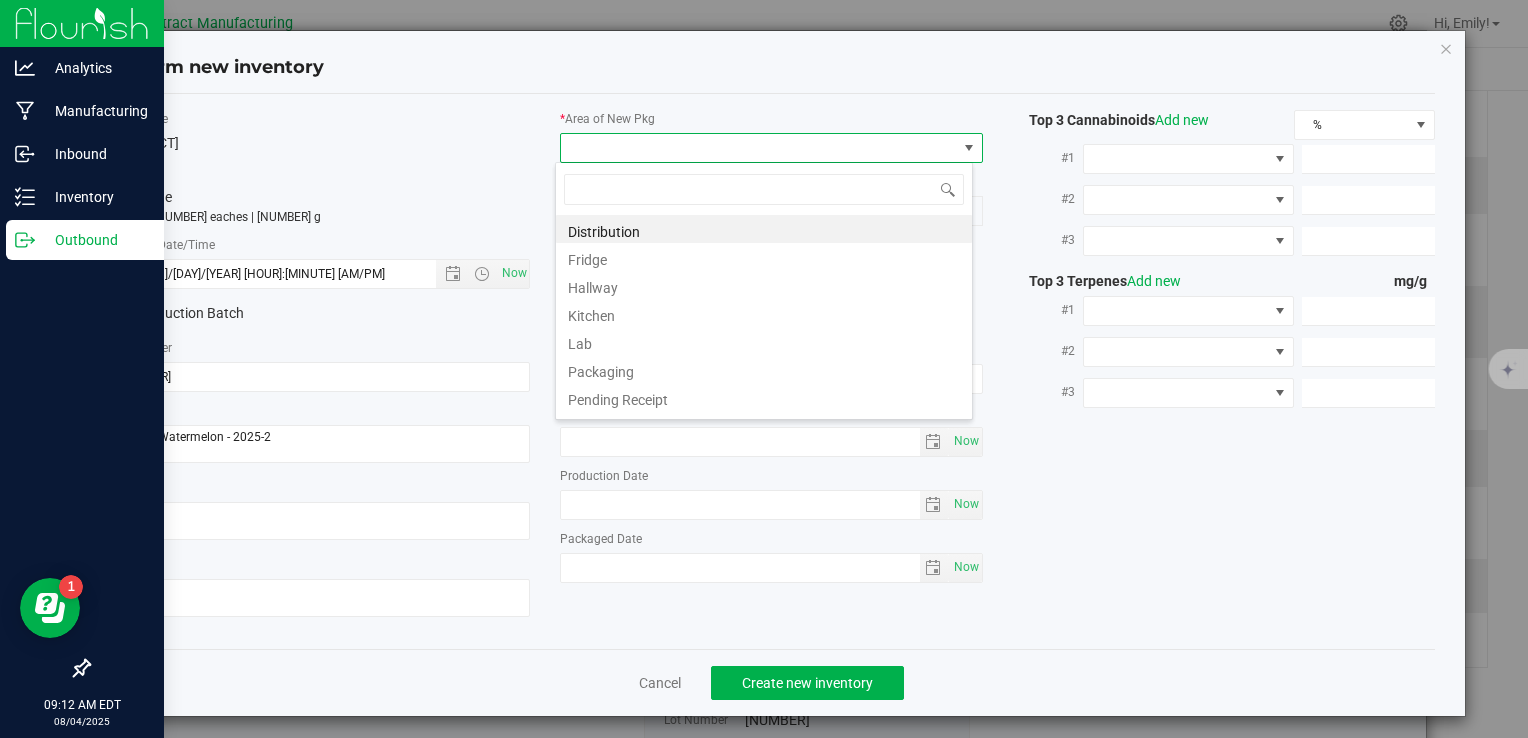 scroll, scrollTop: 99970, scrollLeft: 99582, axis: both 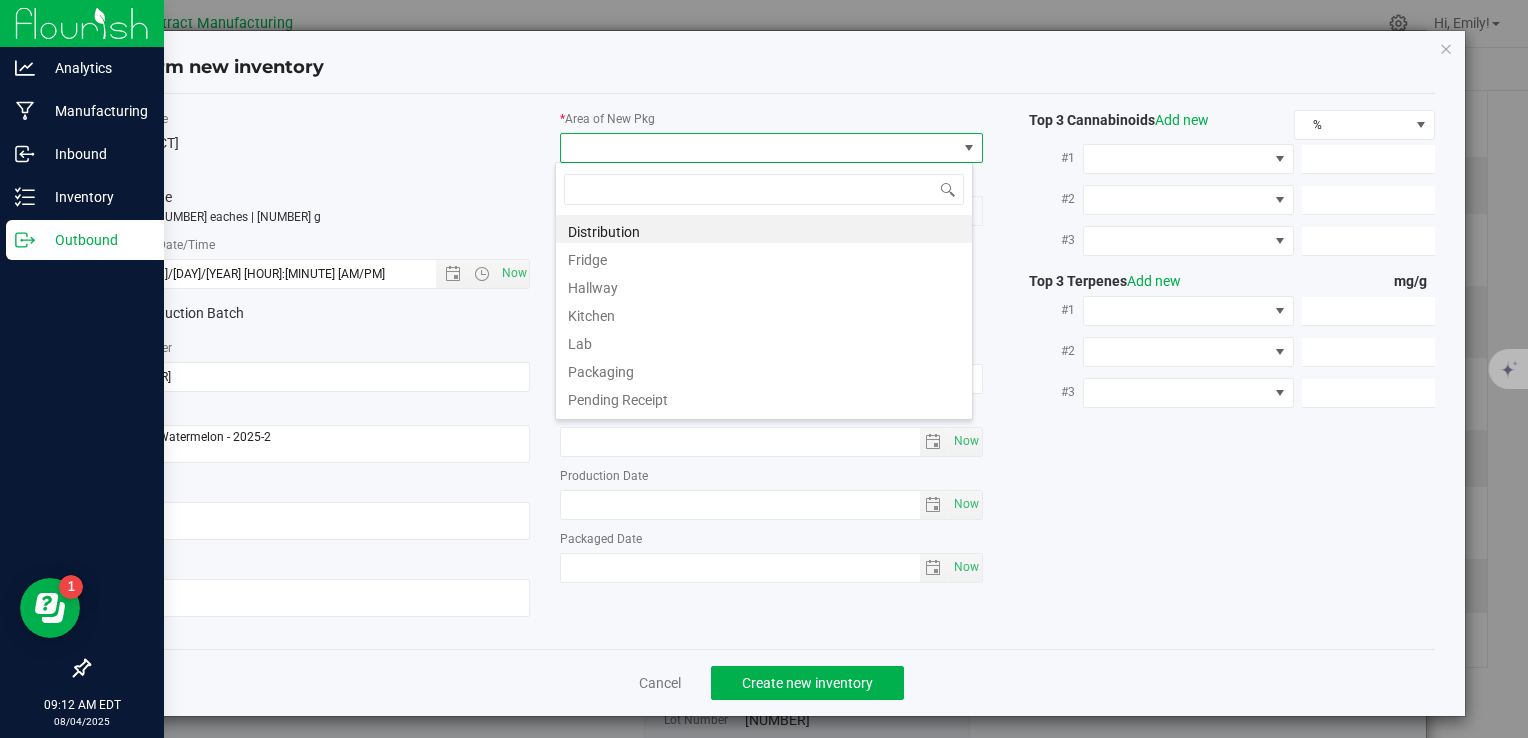 click at bounding box center (764, 189) 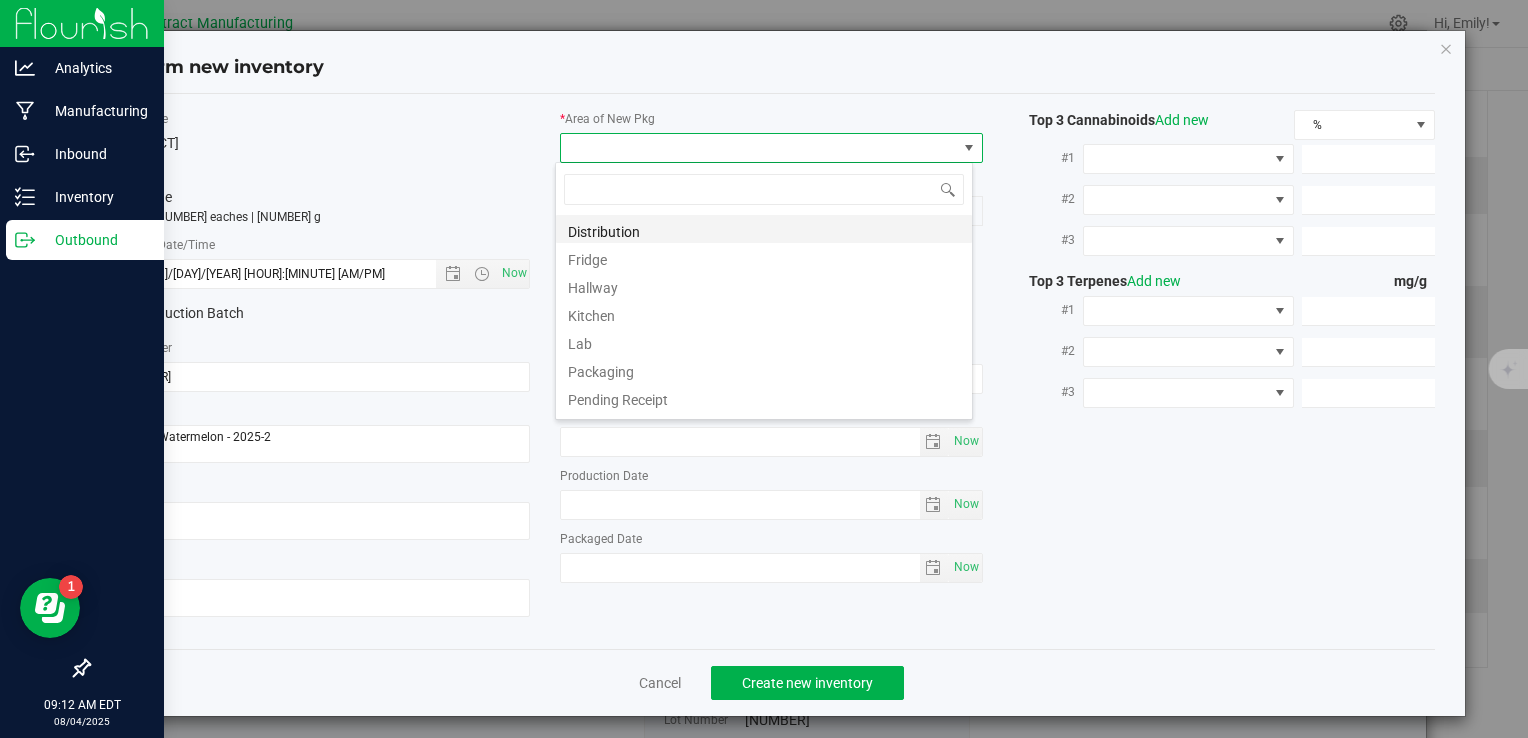 click on "Distribution" at bounding box center (764, 229) 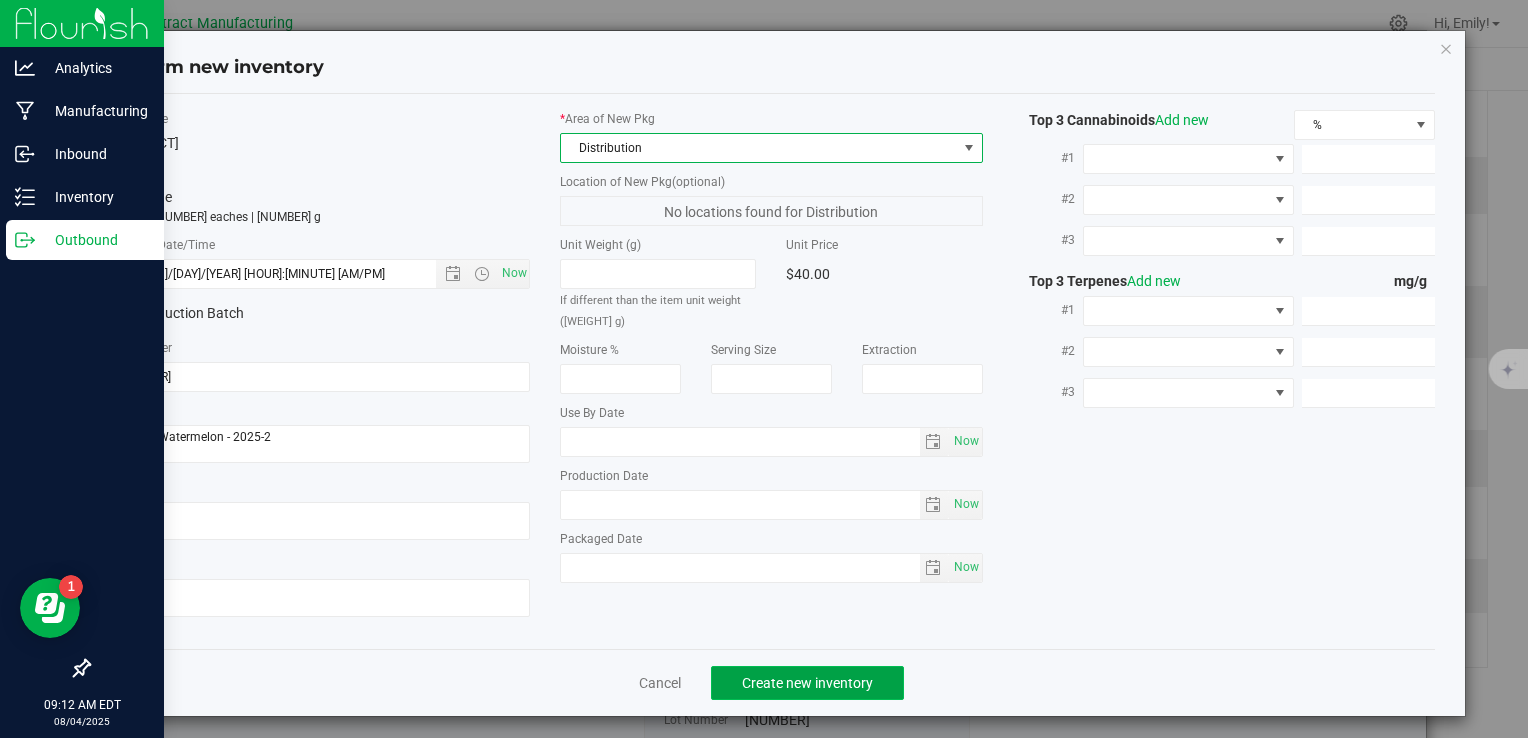 click on "Create new inventory" 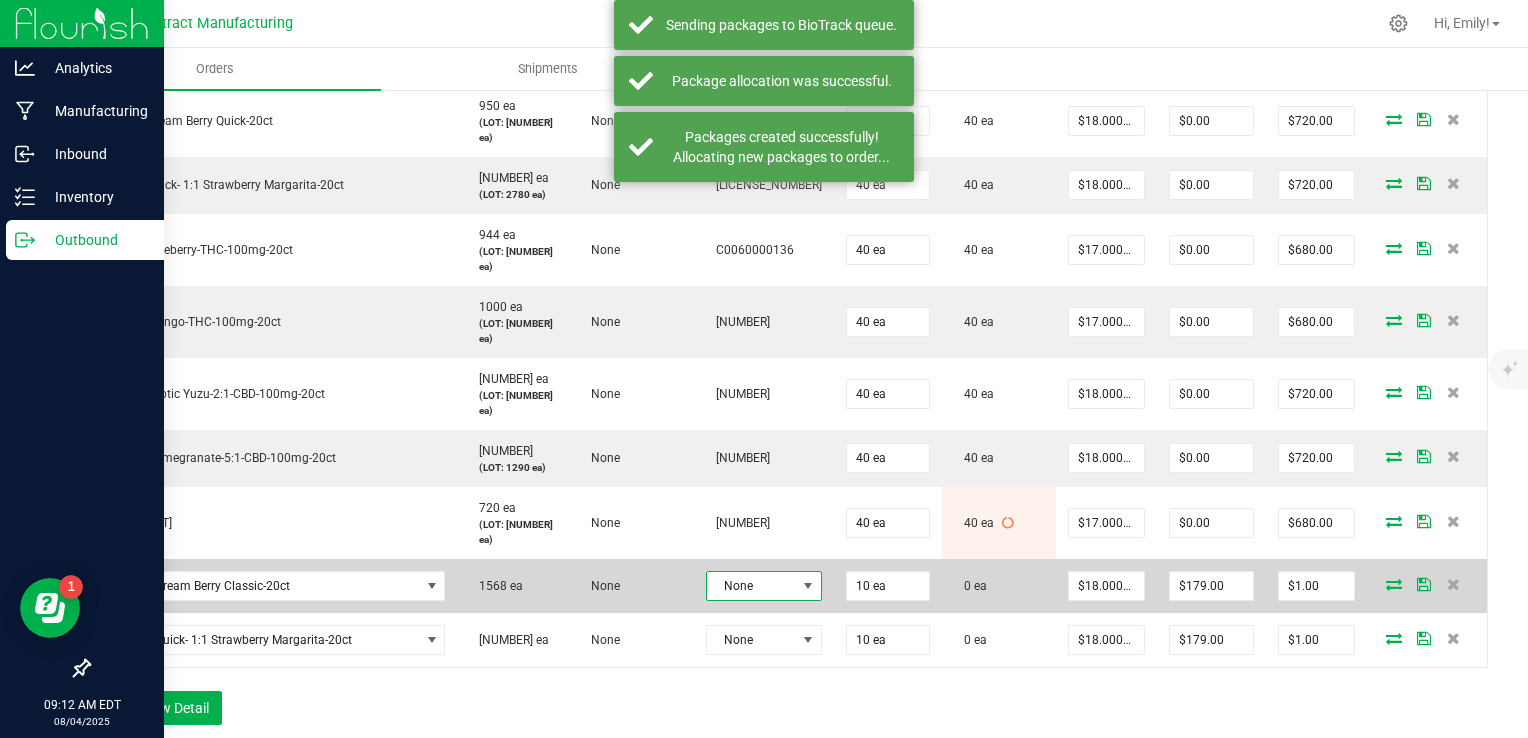 click on "None" at bounding box center [751, 586] 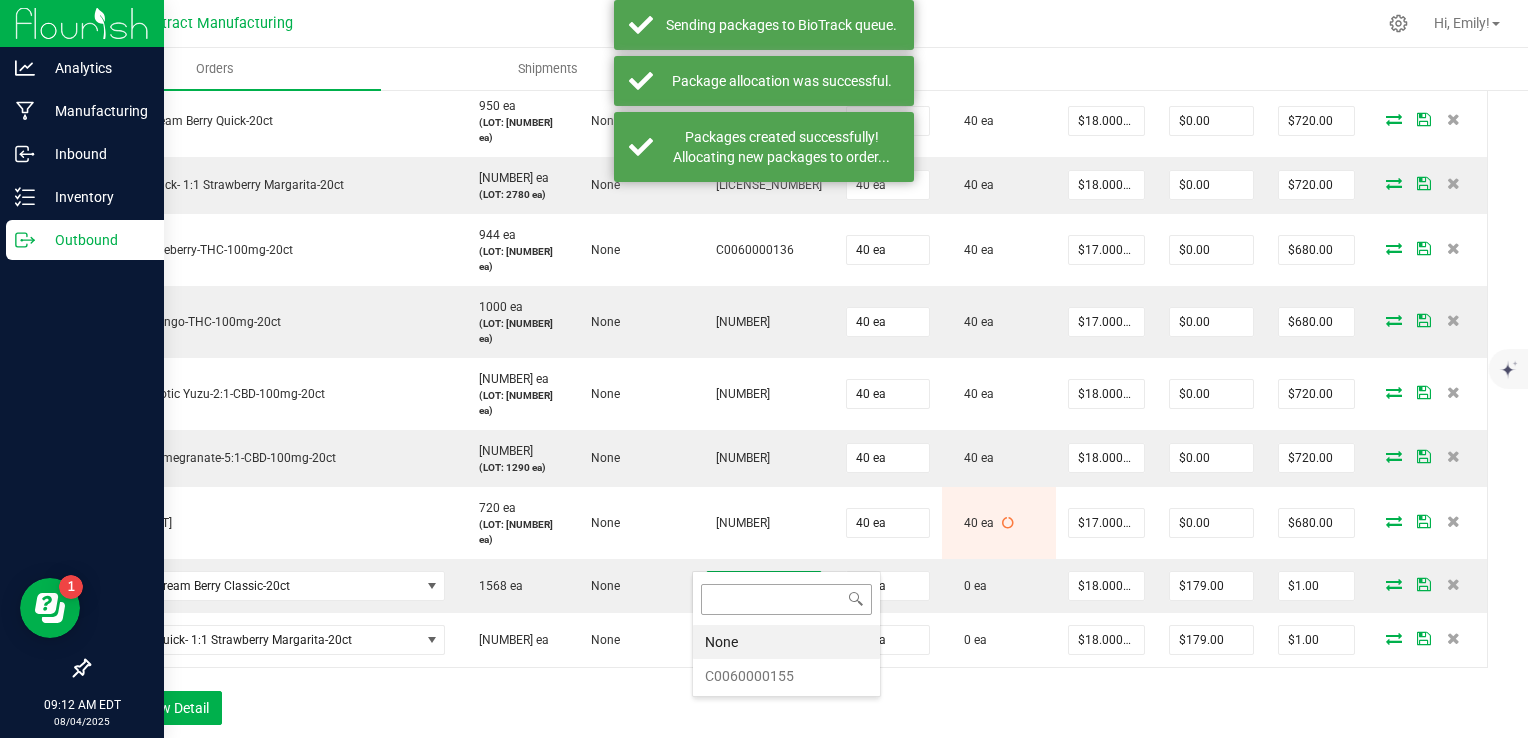 scroll, scrollTop: 99970, scrollLeft: 99899, axis: both 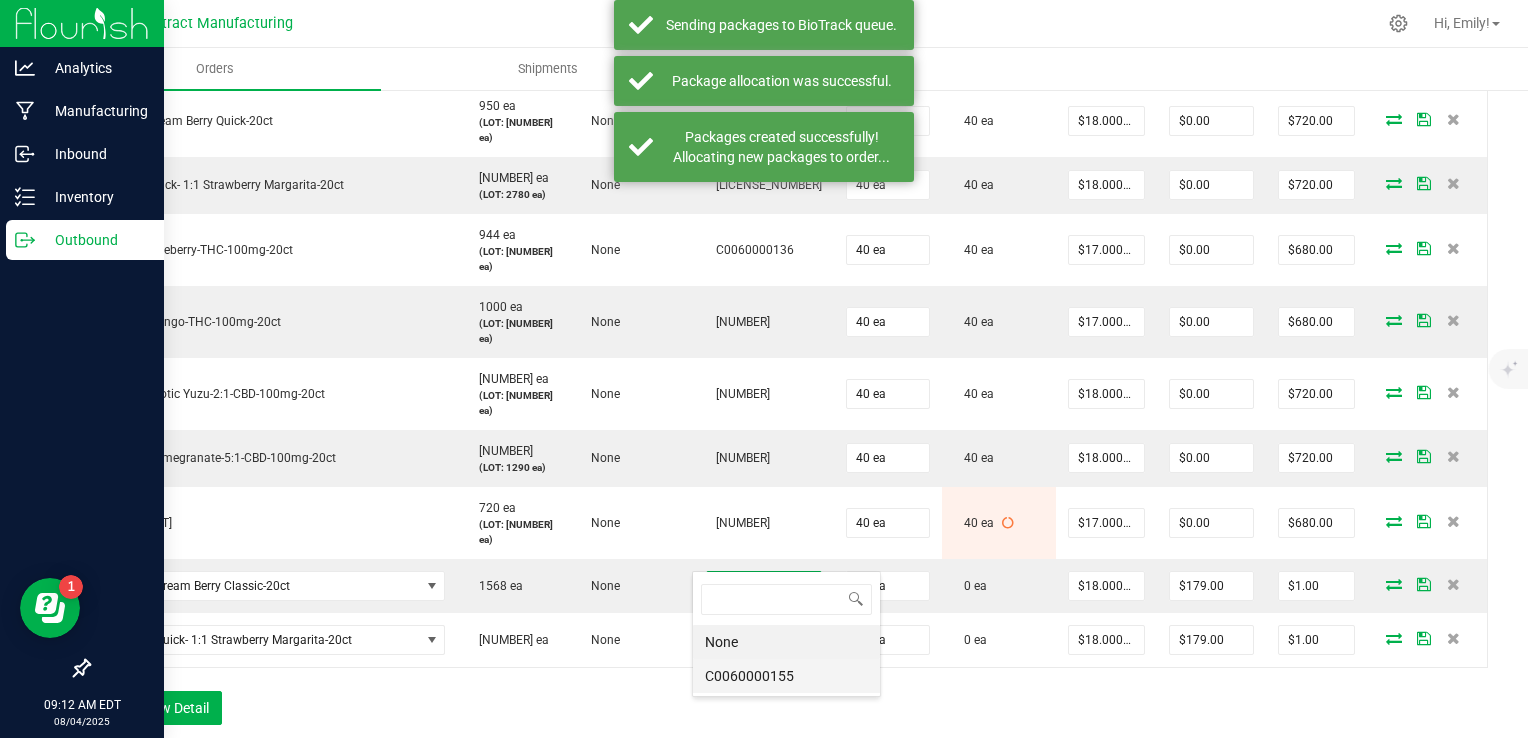 click on "C0060000155" at bounding box center (786, 676) 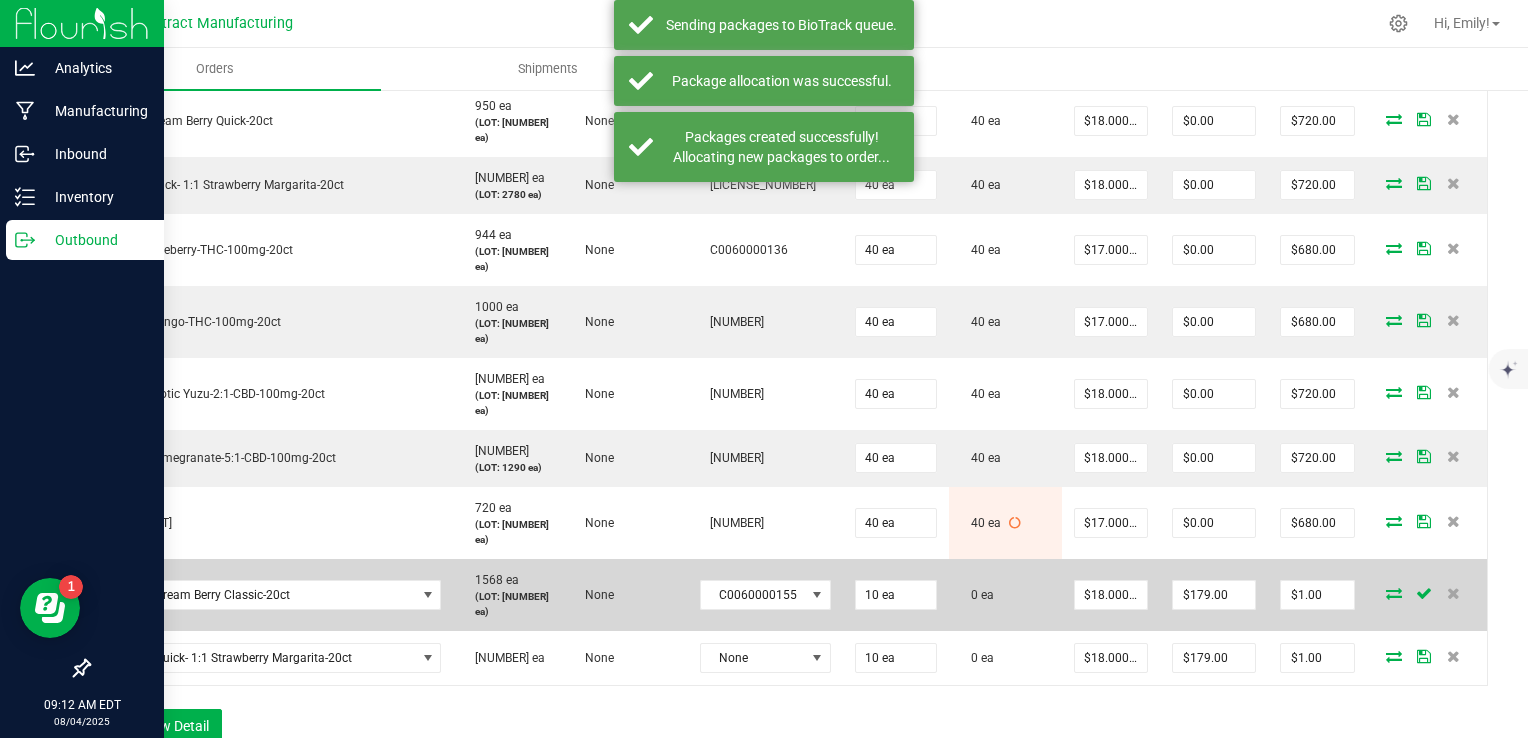 click at bounding box center (1394, 593) 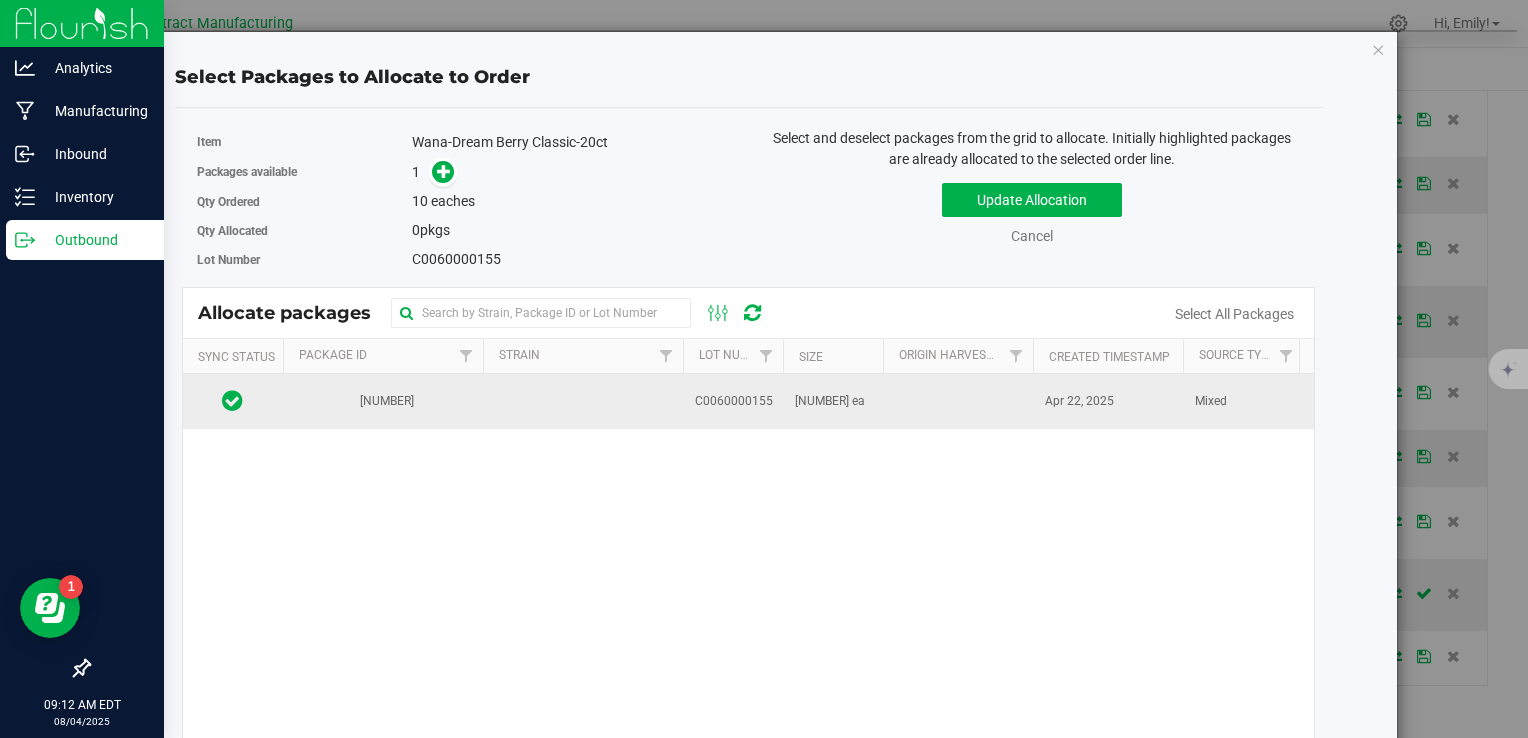 click at bounding box center (583, 401) 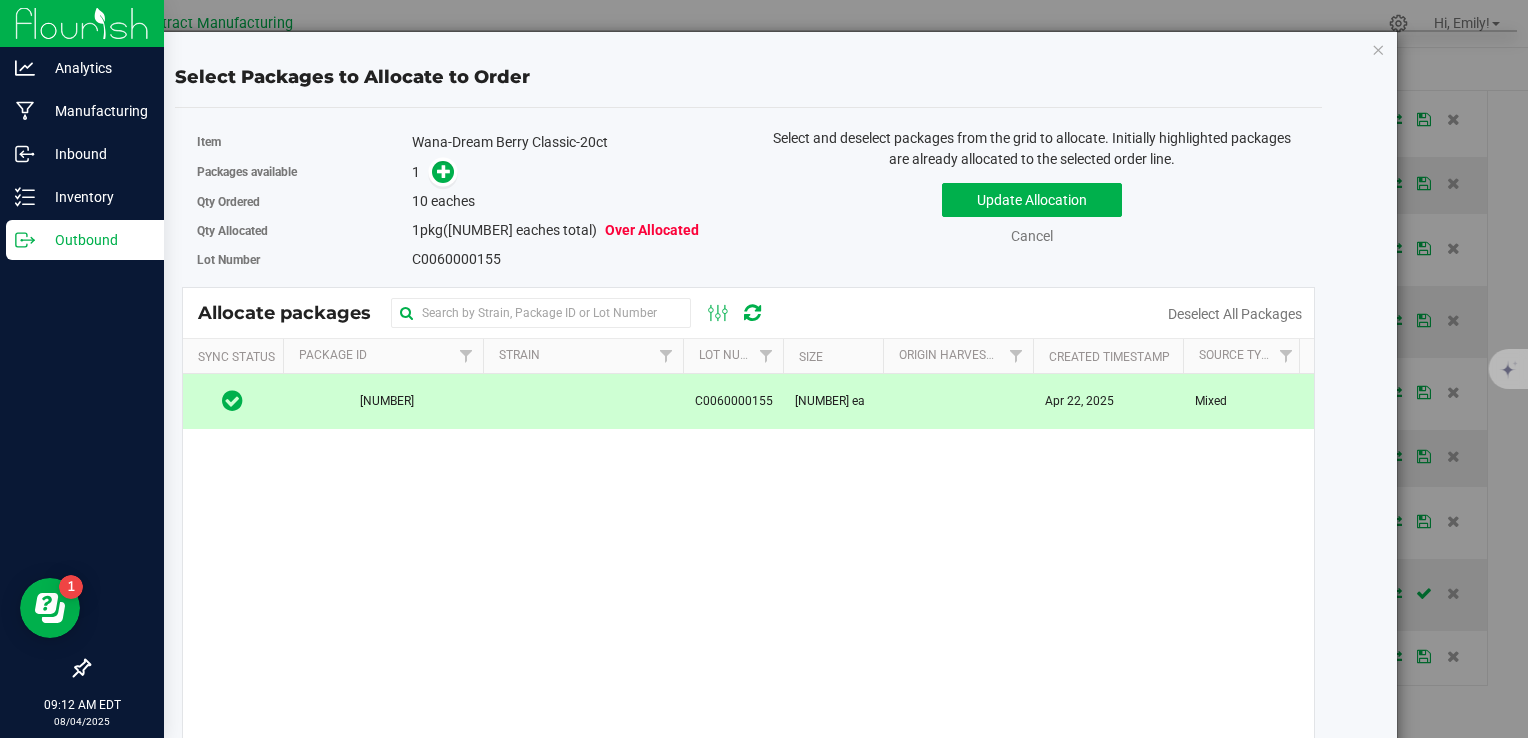click on "Packages available
1" at bounding box center [465, 172] 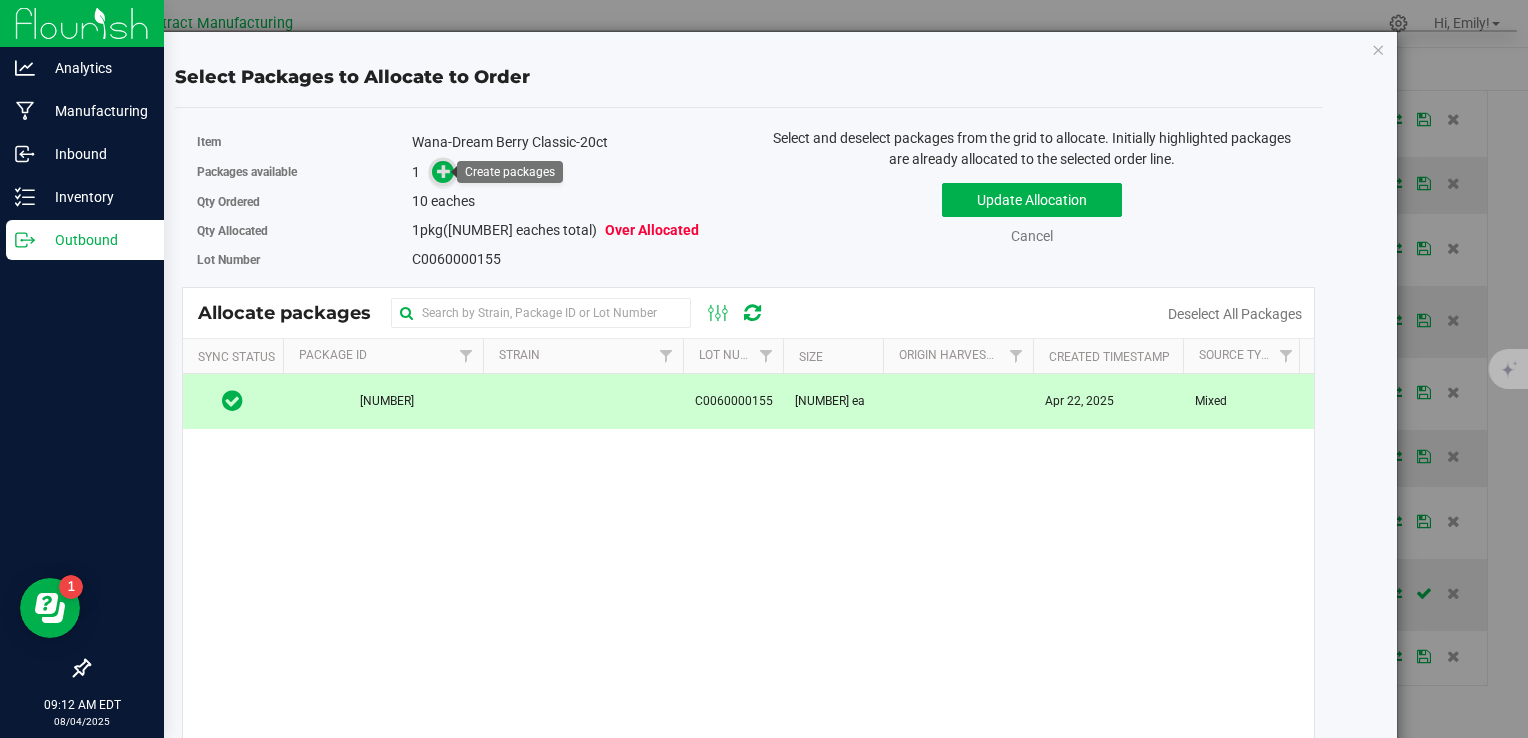 click at bounding box center (444, 170) 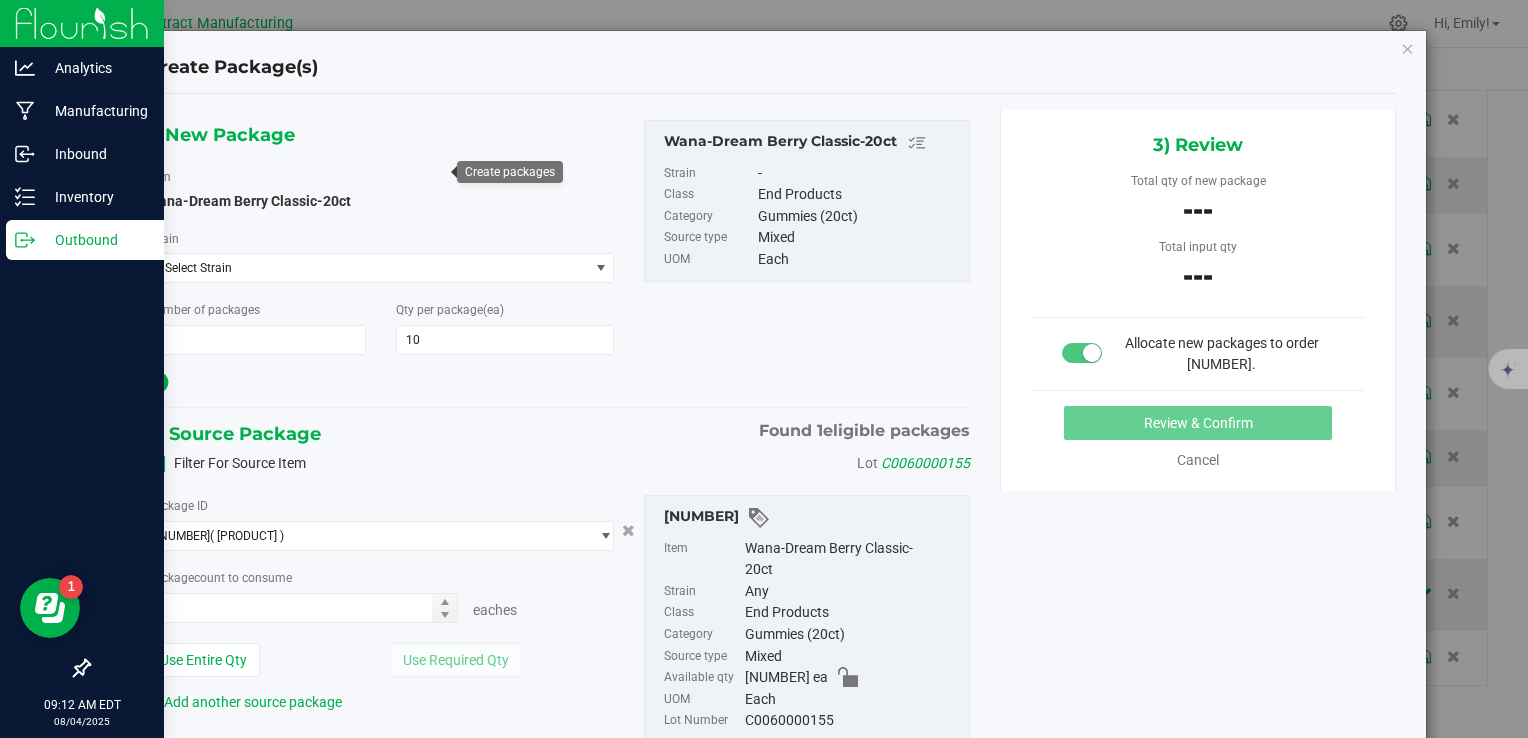 type on "0 ea" 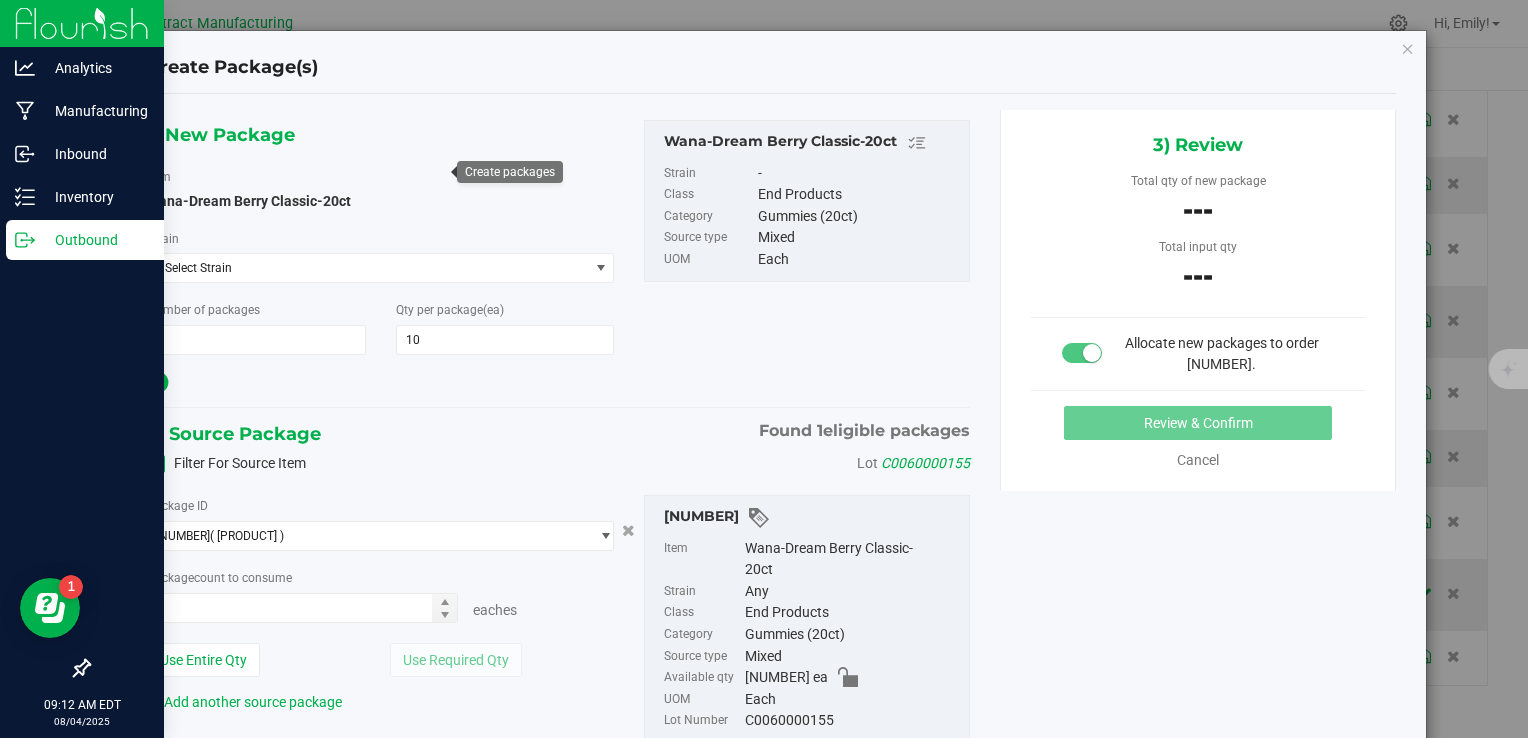 type on "0" 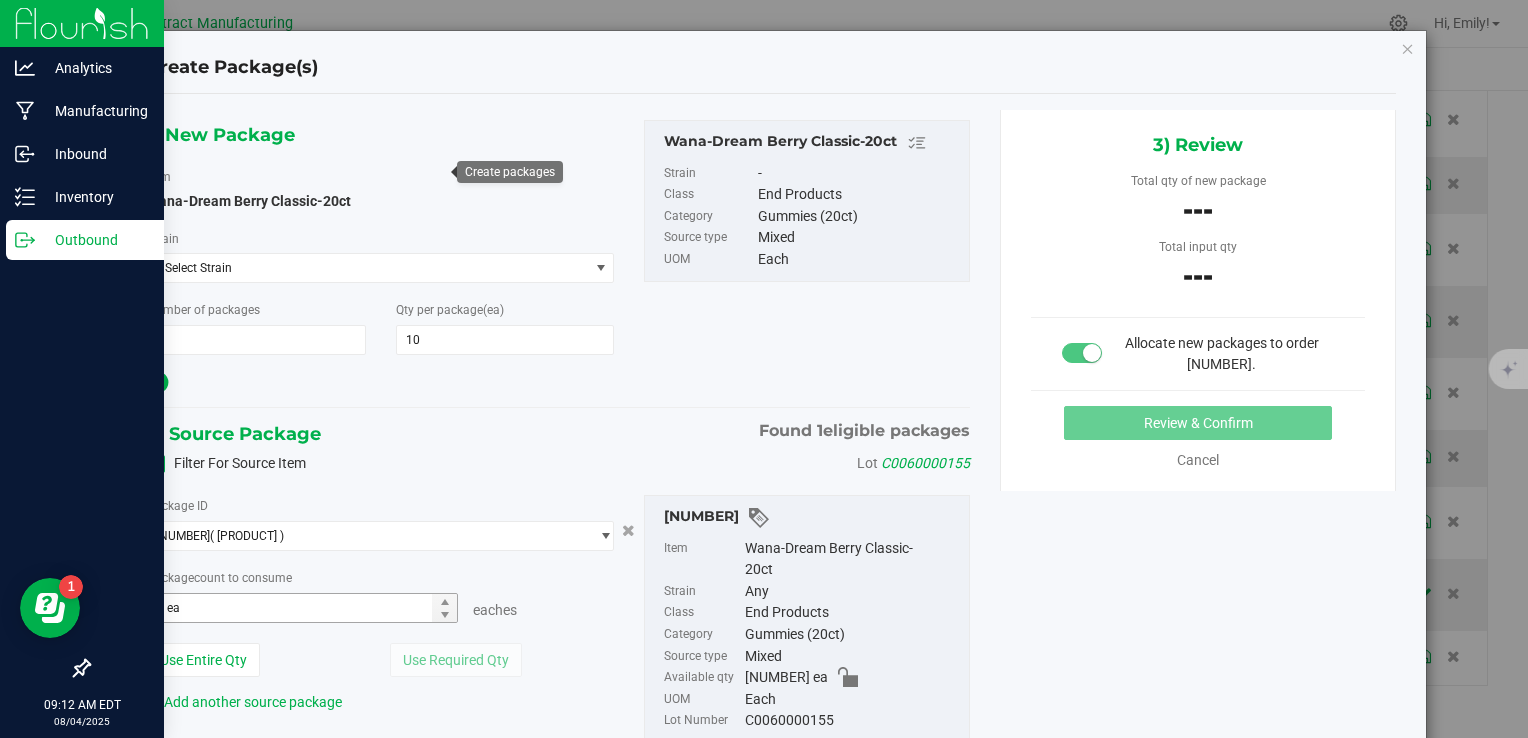 click on "0 ea 0" at bounding box center [303, 608] 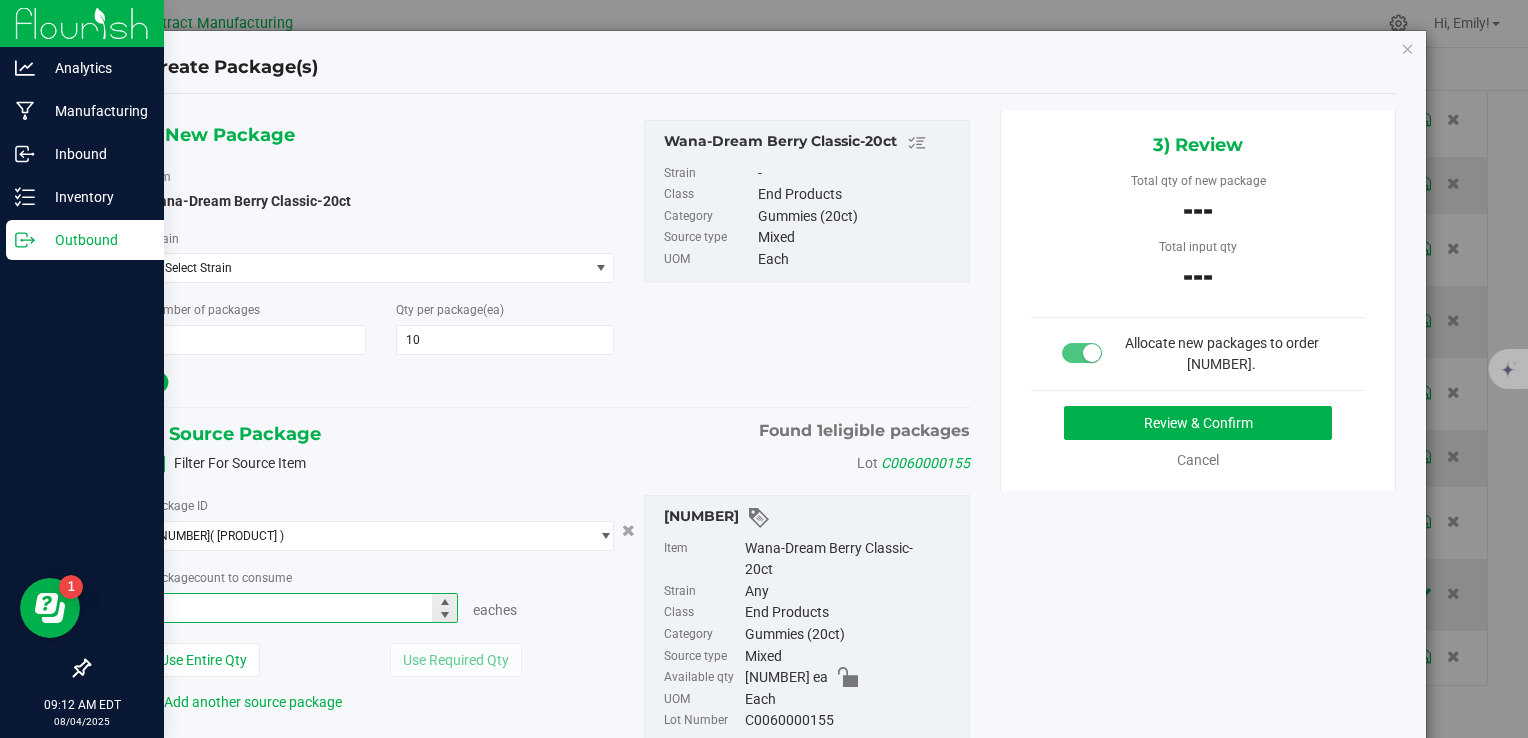 type on "10" 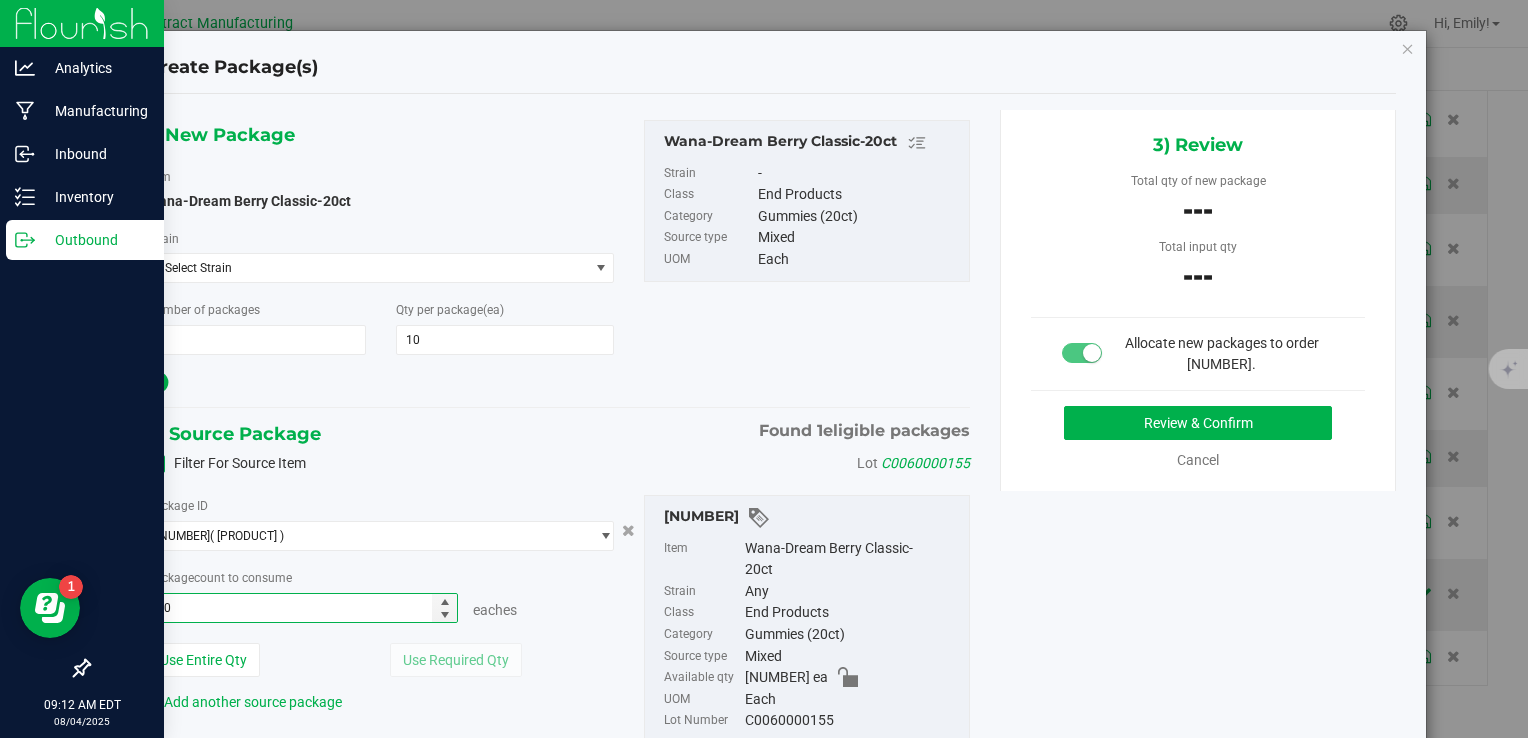 click on "1) New Package
Item
Wana-Dream Berry Classic-20ct
Strain
Select Strain Select Strain None 2022 Dessert #43 2022 Gas #13 2022 Sweet #16 2023 Dessert #110 2023 Fruit #132 2023 Fruit #134 2023 Purple #101 2023 Savory #84 2023 Sour #92 Atomic Tangerine Boomer OG Brass Bonanza CBD Broad Spectrum CBD Isolate CBG Flower CBG Isolate CBN Isolate CBT Isolate Cloud 9 Couch Surfer Ewok GMO Cookies Georgia Pie Golden Hour Grandaddy Purple Hemp Crude Horchata Hybrid Blend Indica Blend Jai Alai Kush Mintz Laughing Buddha Limewire Mixed OG Kush Pluto" at bounding box center [558, 447] 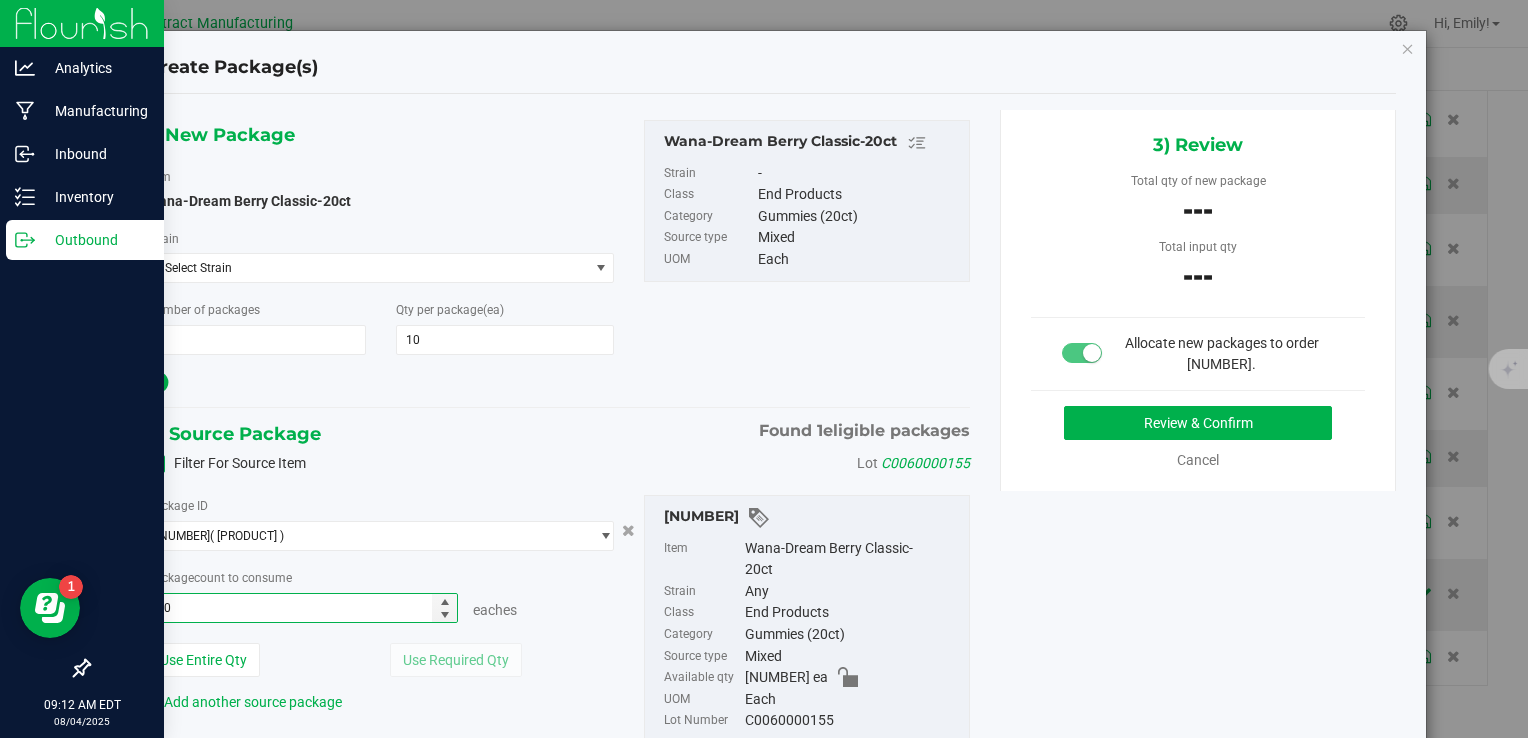 type on "10 ea" 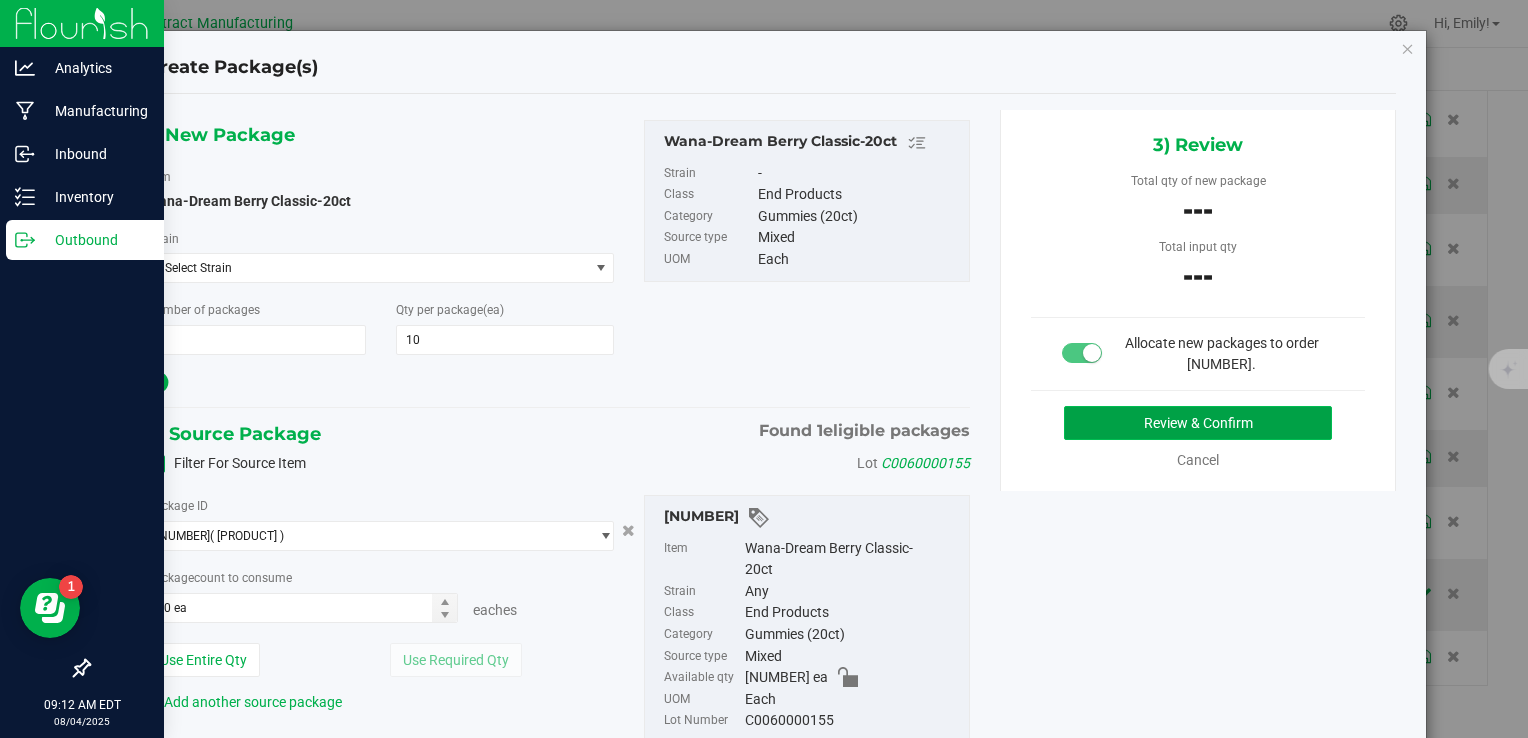 click on "Review & Confirm" at bounding box center [1198, 423] 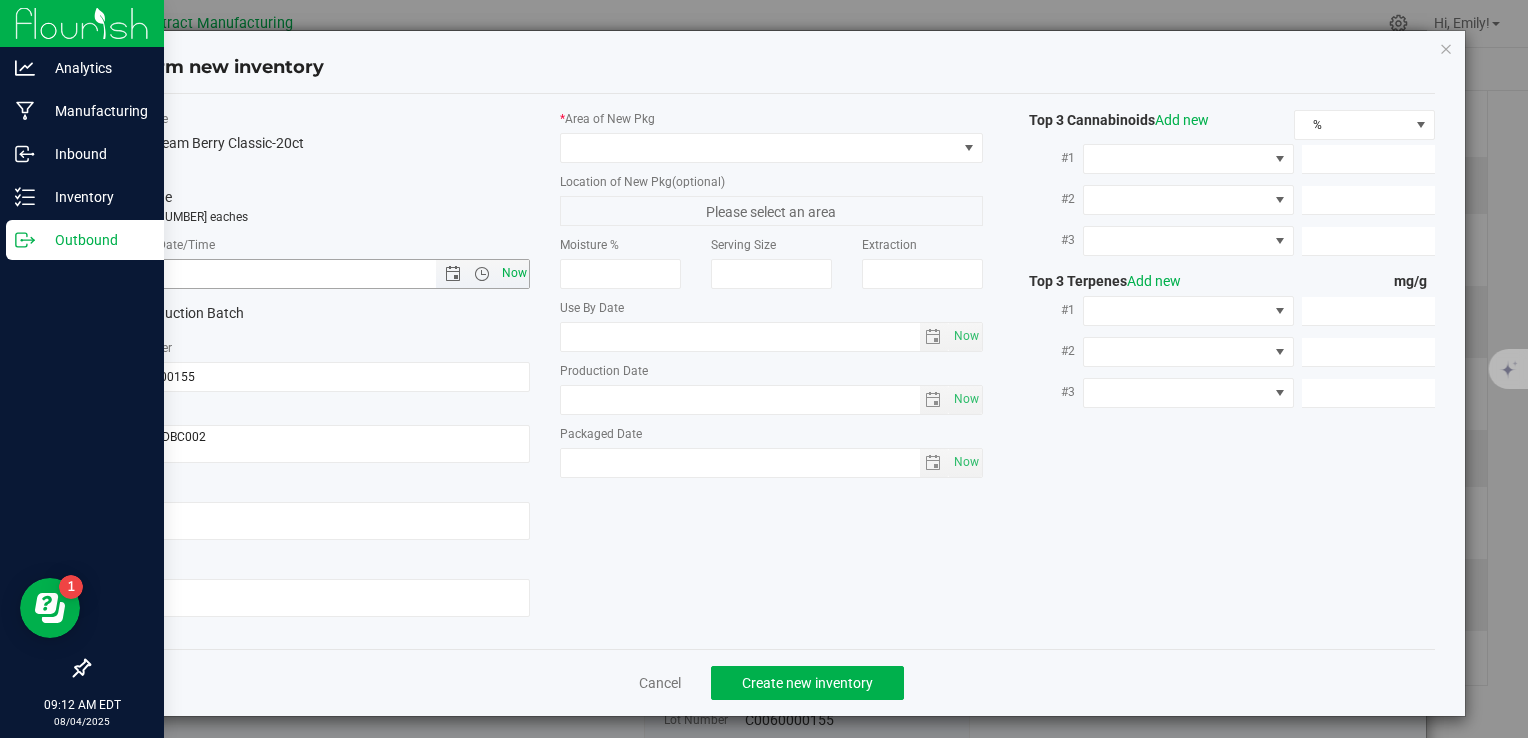 click on "Now" at bounding box center (514, 273) 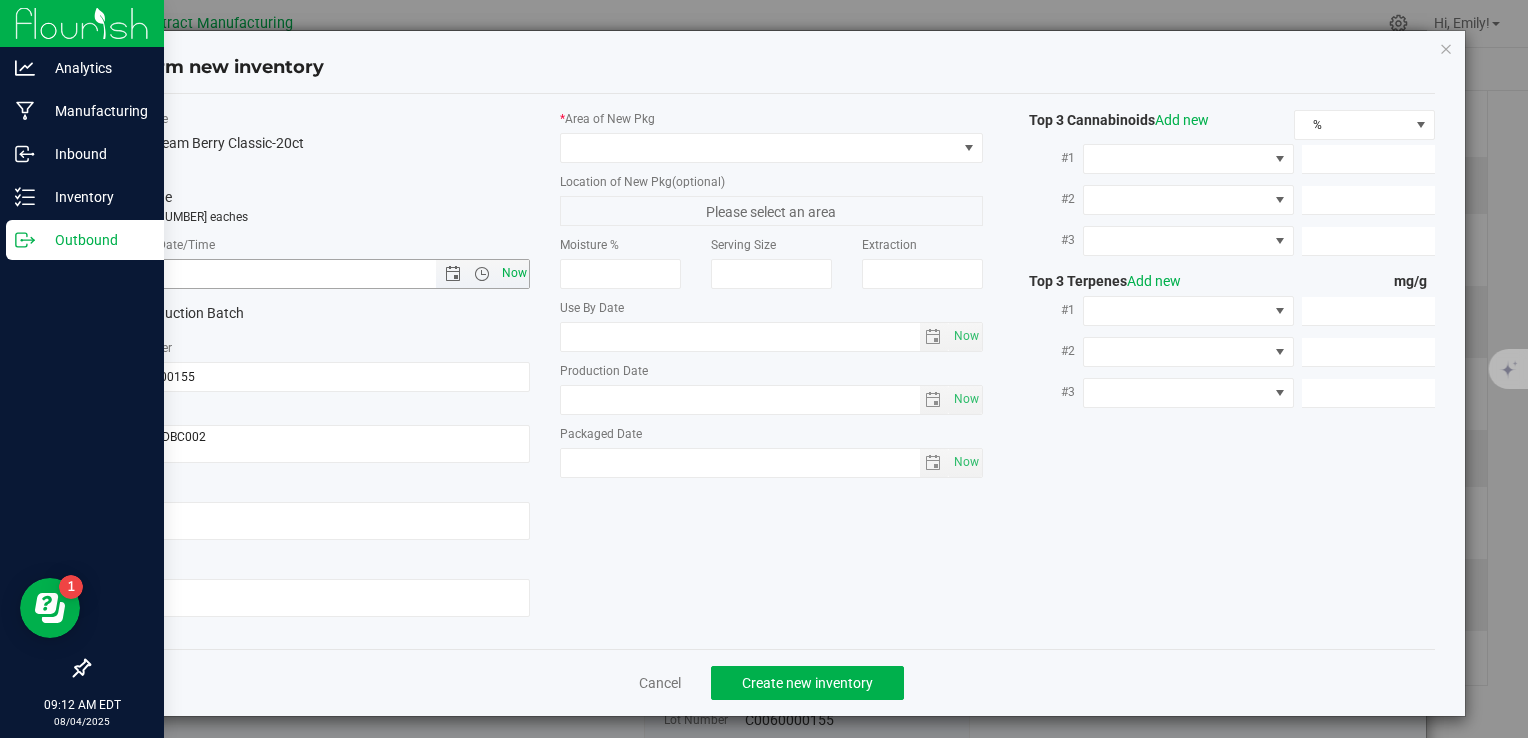 type on "8/4/2025 9:12 AM" 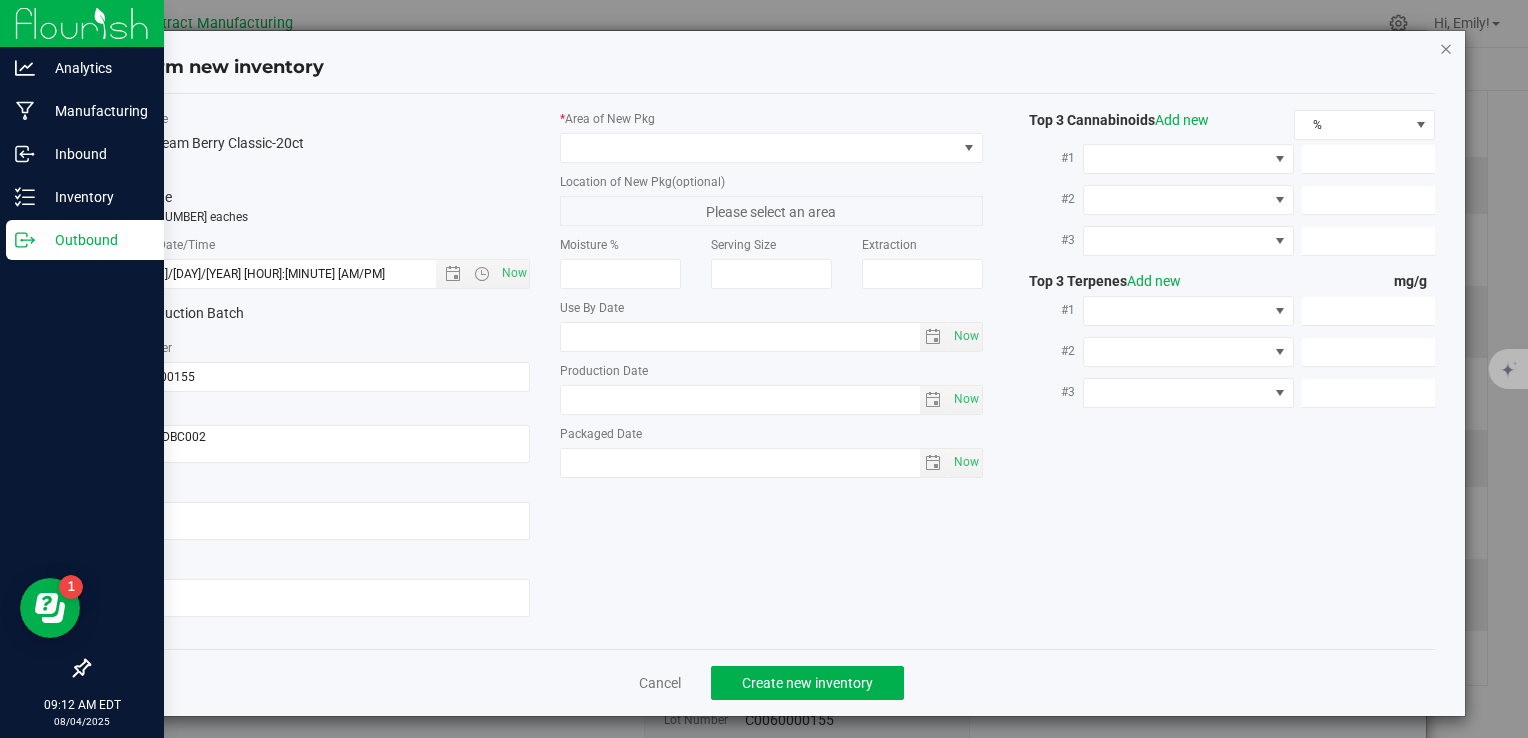 click at bounding box center [1446, 48] 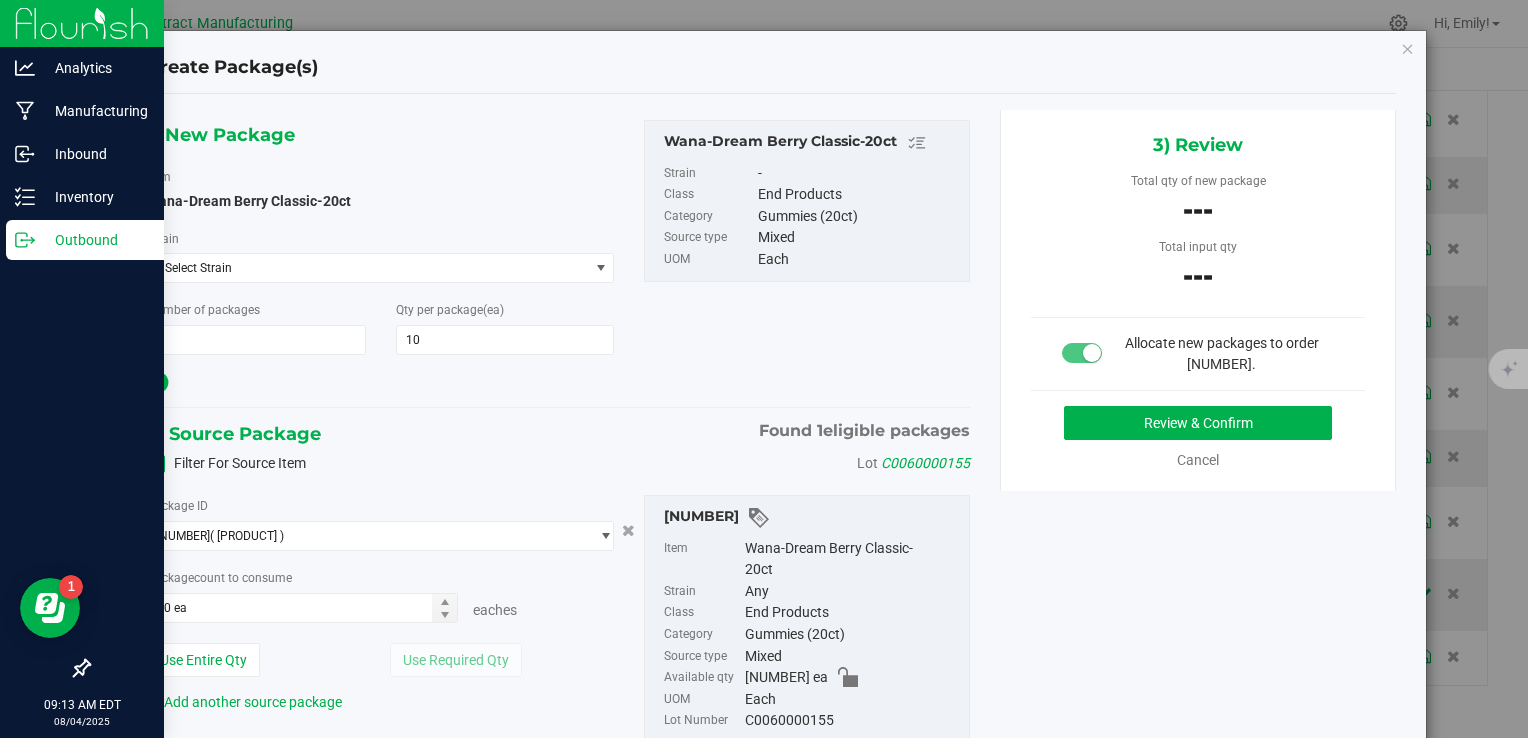 click at bounding box center [1408, 48] 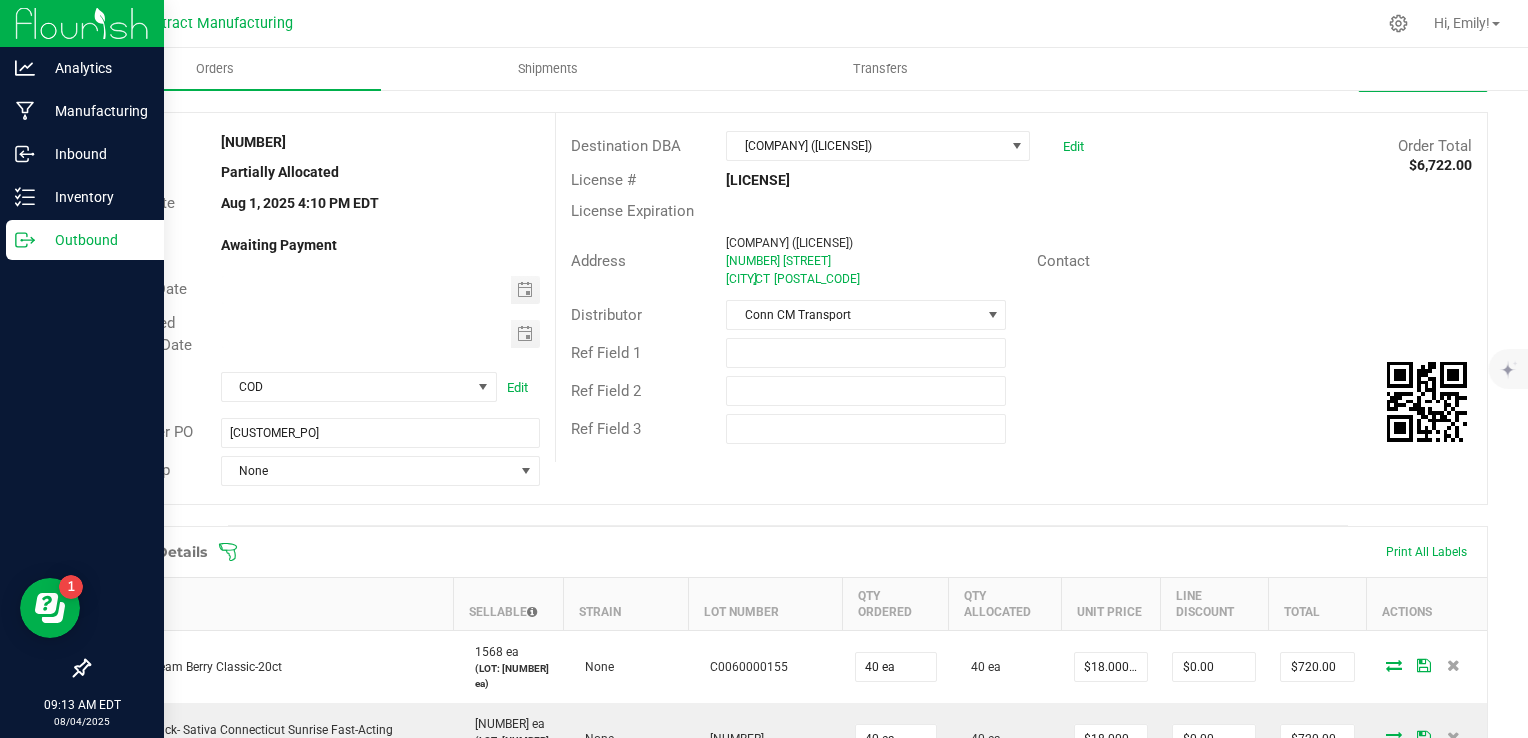 scroll, scrollTop: 0, scrollLeft: 0, axis: both 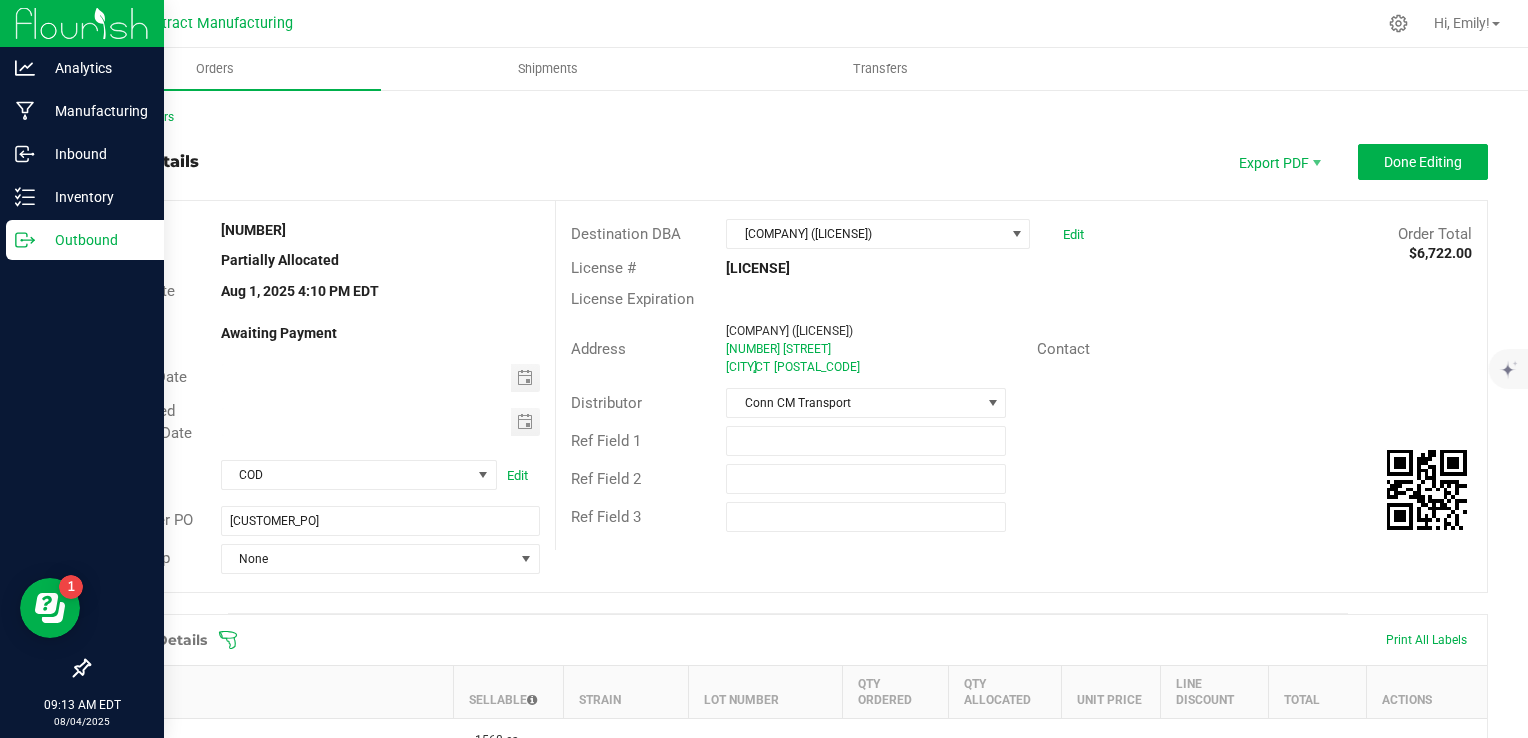 click on "Back to Orders
Order details   Export PDF   Done Editing   Order #   00002629   Status   Partially Allocated   Order Date   Aug 1, 2025 4:10 PM EDT   Payment Status   Awaiting Payment   Invoice Date   Requested Delivery Date   Payment Terms  COD  Edit   Customer PO  b421bfd0  Sales Rep  None  Destination DBA  Budr Cannabis (Danbury) (MMDF0000003)  Edit   Order Total   $6,722.00   License #   MMDF0000003   License Expiration   Address  CT BGP, LLC dba Budr Cannabis (Danbury) (MMDF0000003) 105 Mill Plain Rd Danbury  ,  CT 06811  Contact   Distributor  Conn CM Transport  Ref Field 1   Ref Field 2   Ref Field 3
Order Details Print All Labels Item  Sellable  Strain  Lot Number  Qty Ordered Qty Allocated Unit Price Line Discount Total Actions  Wana-Dream Berry Classic-20ct   1568 ea   (LOT: 1588 ea)   None  None" at bounding box center (788, 1043) 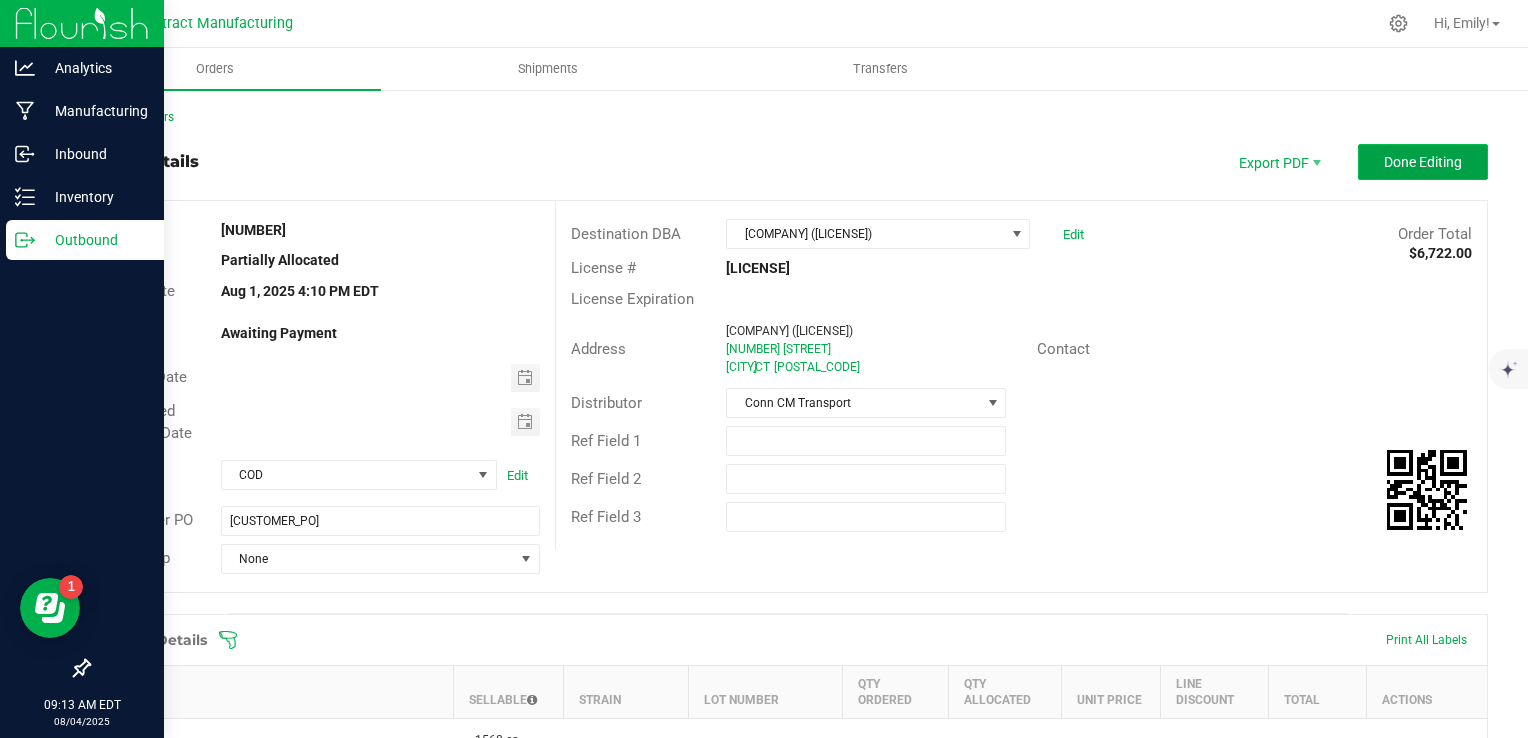 click on "Done Editing" at bounding box center [1423, 162] 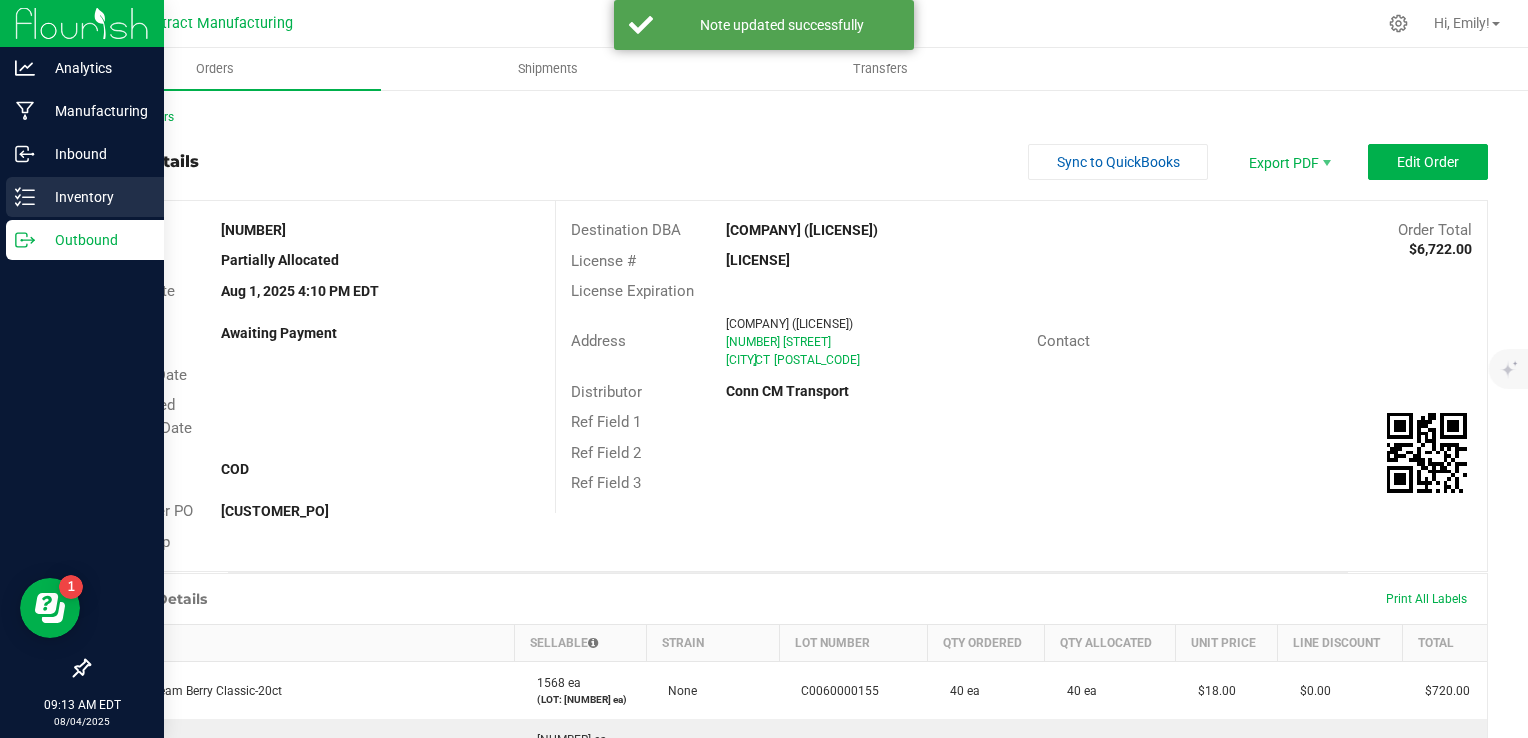 click on "Inventory" at bounding box center [95, 197] 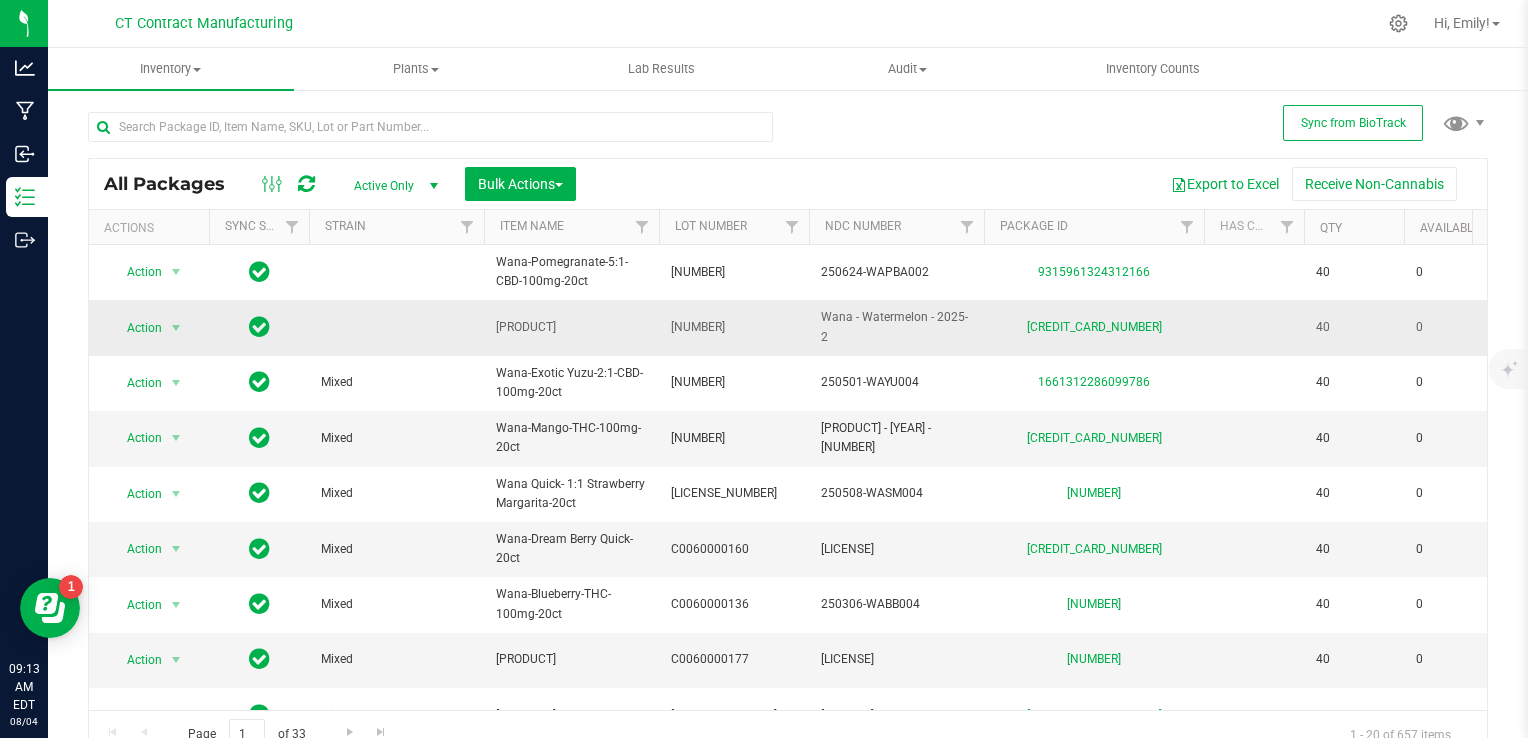 scroll, scrollTop: 0, scrollLeft: 528, axis: horizontal 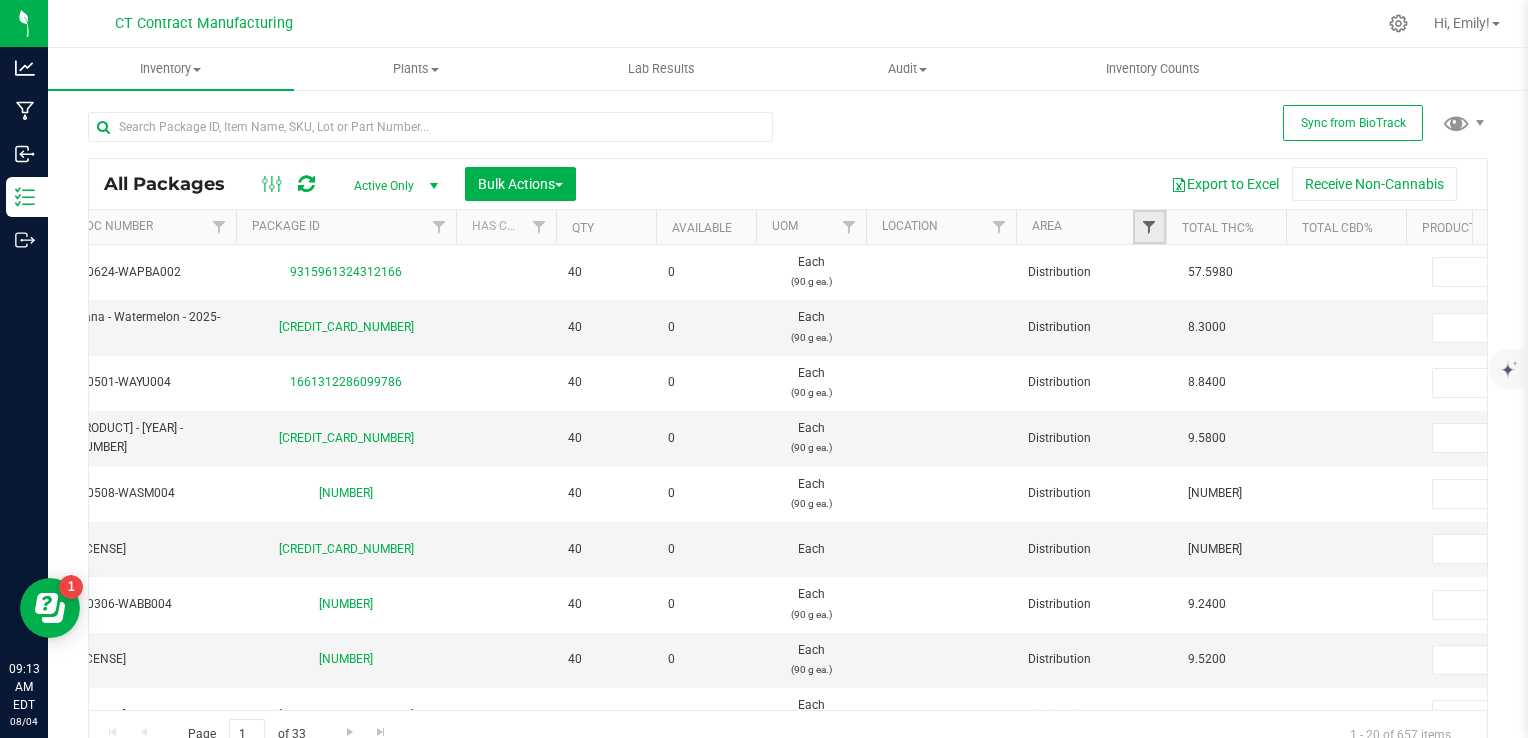 click at bounding box center [1149, 227] 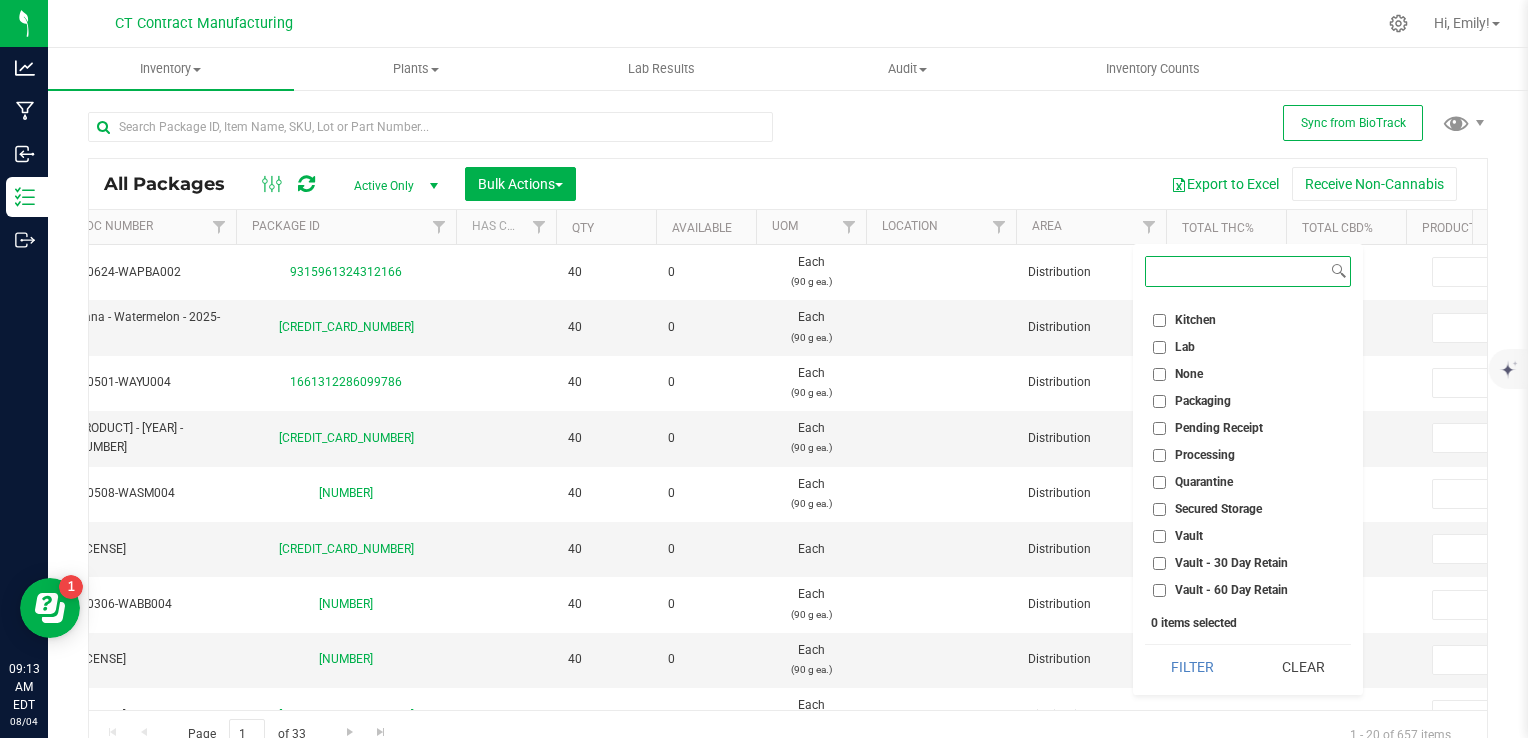 scroll, scrollTop: 152, scrollLeft: 0, axis: vertical 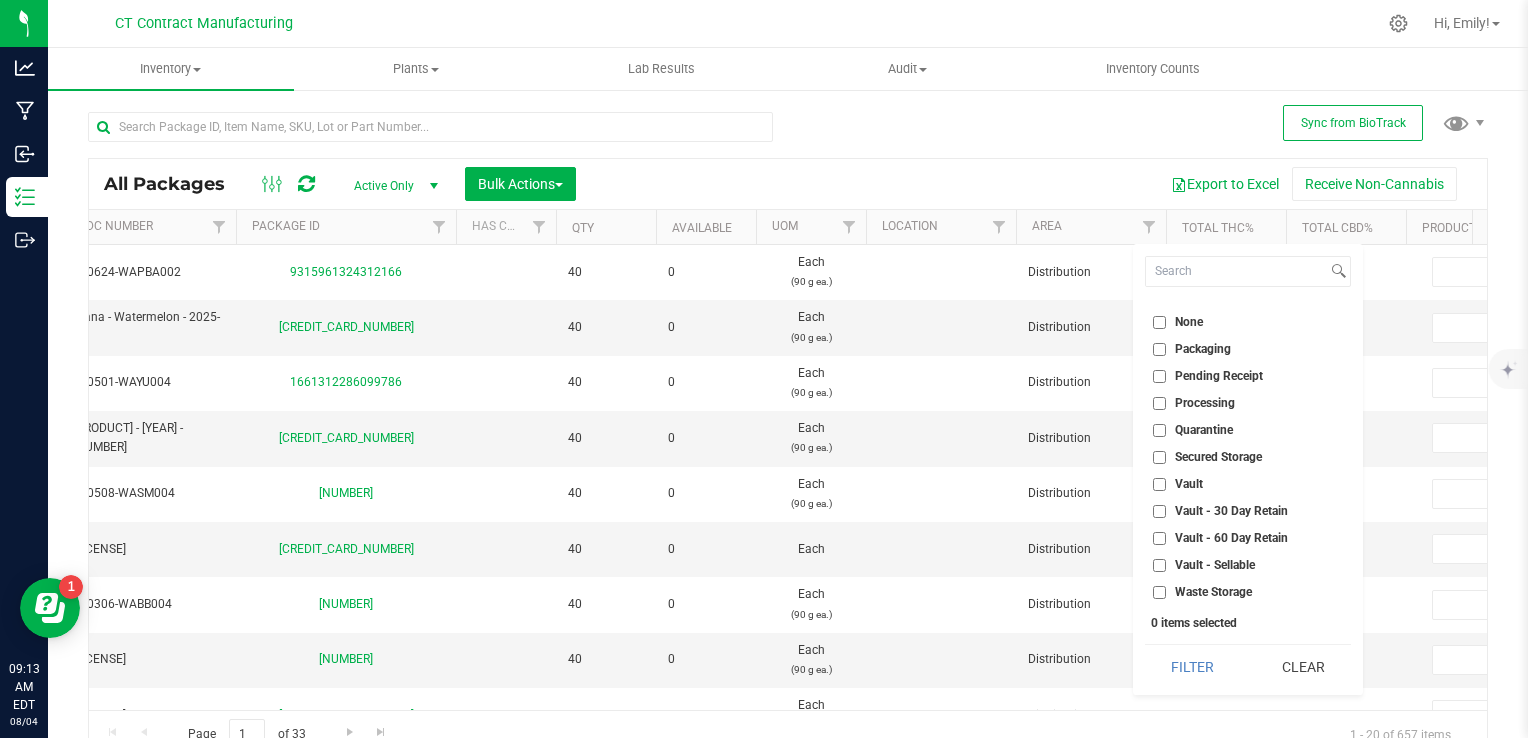 click on "Vault" at bounding box center [1159, 484] 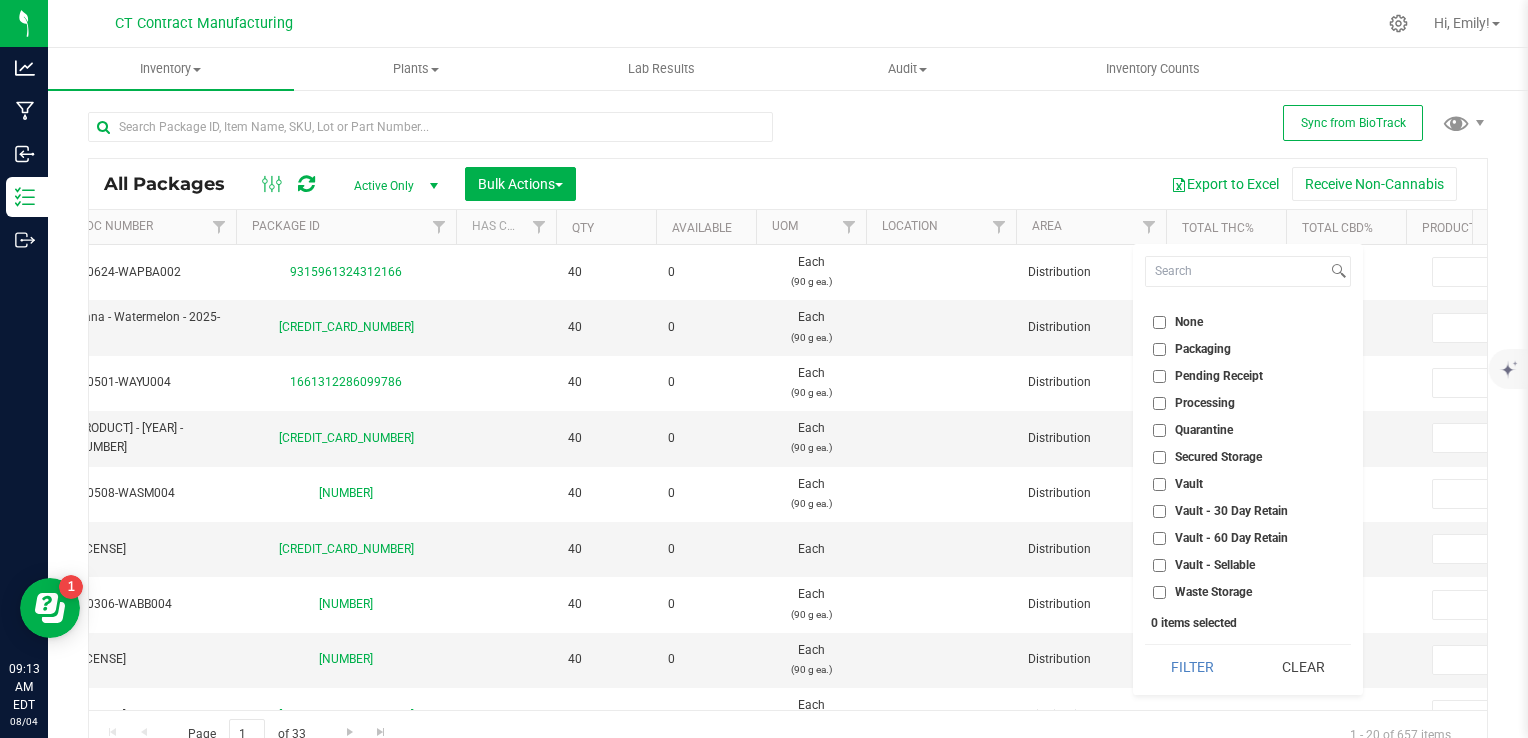 checkbox on "true" 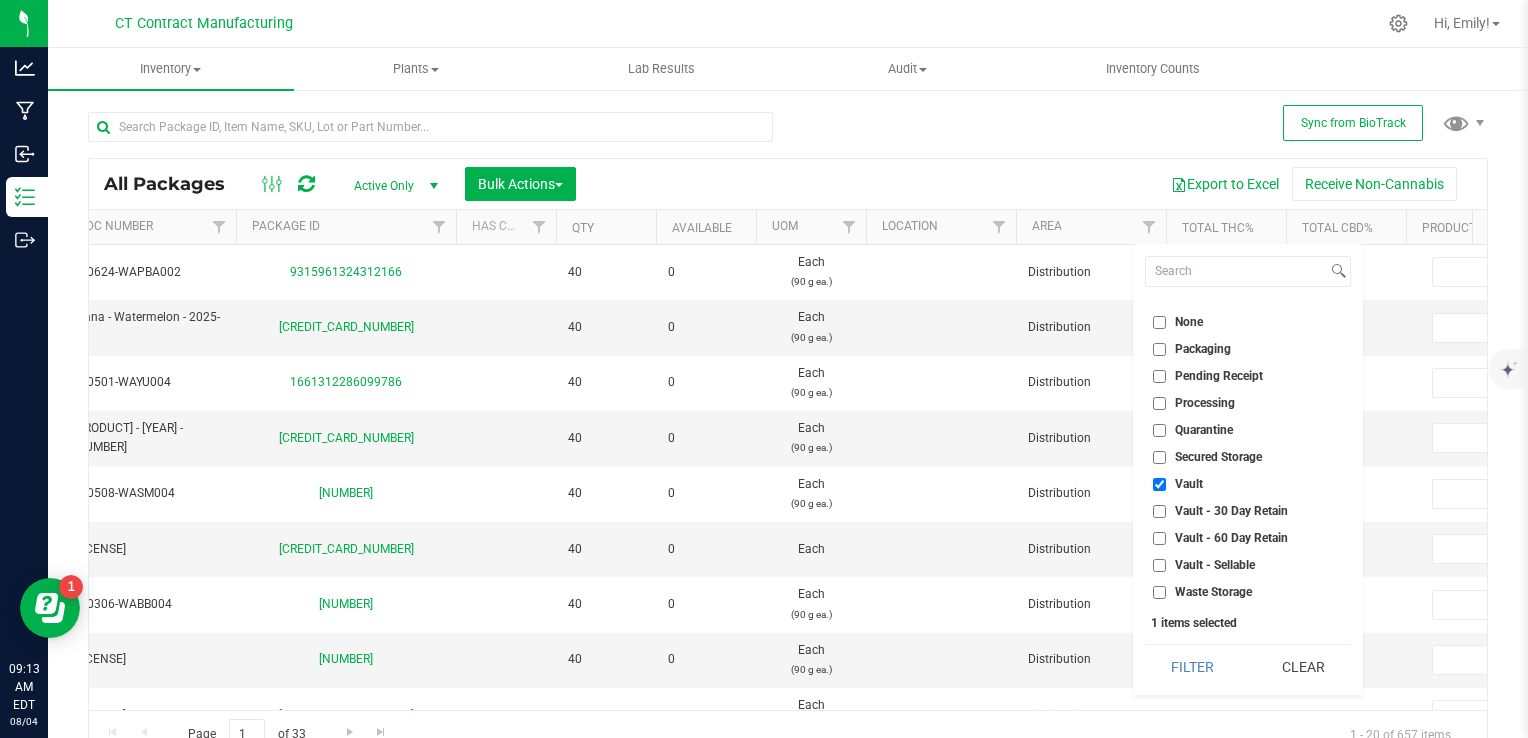 click on "Vault - Sellable" at bounding box center [1159, 565] 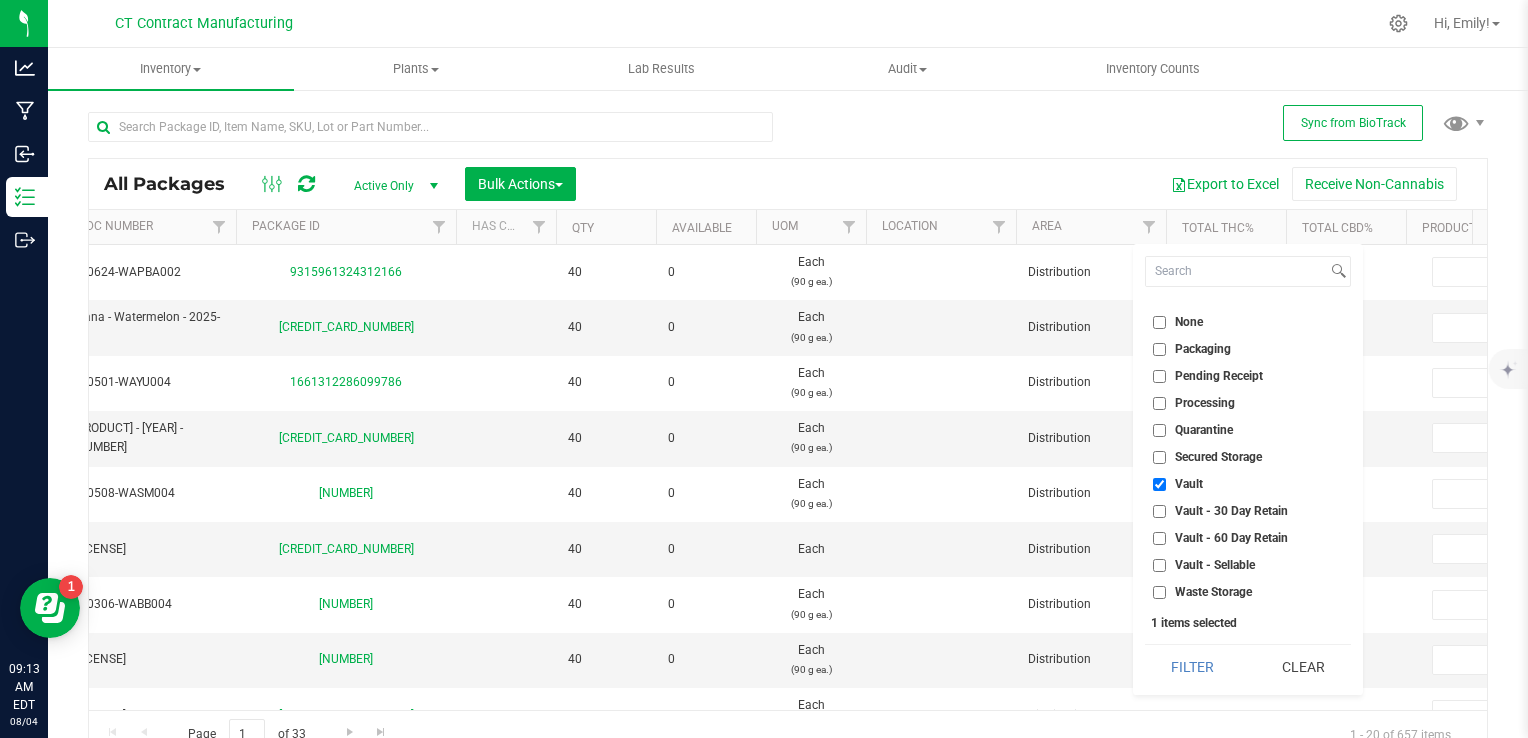 checkbox on "true" 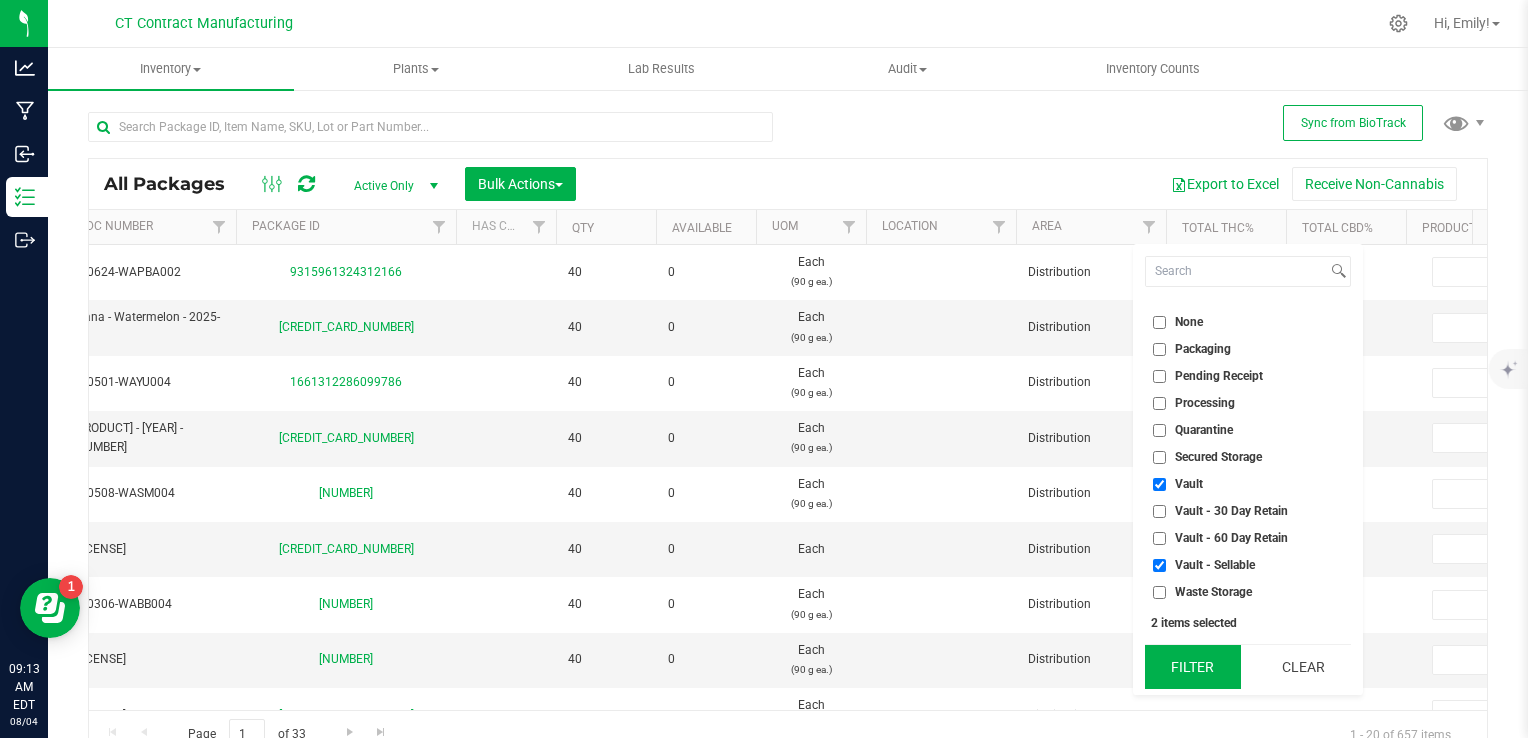 click on "Filter" at bounding box center (1193, 667) 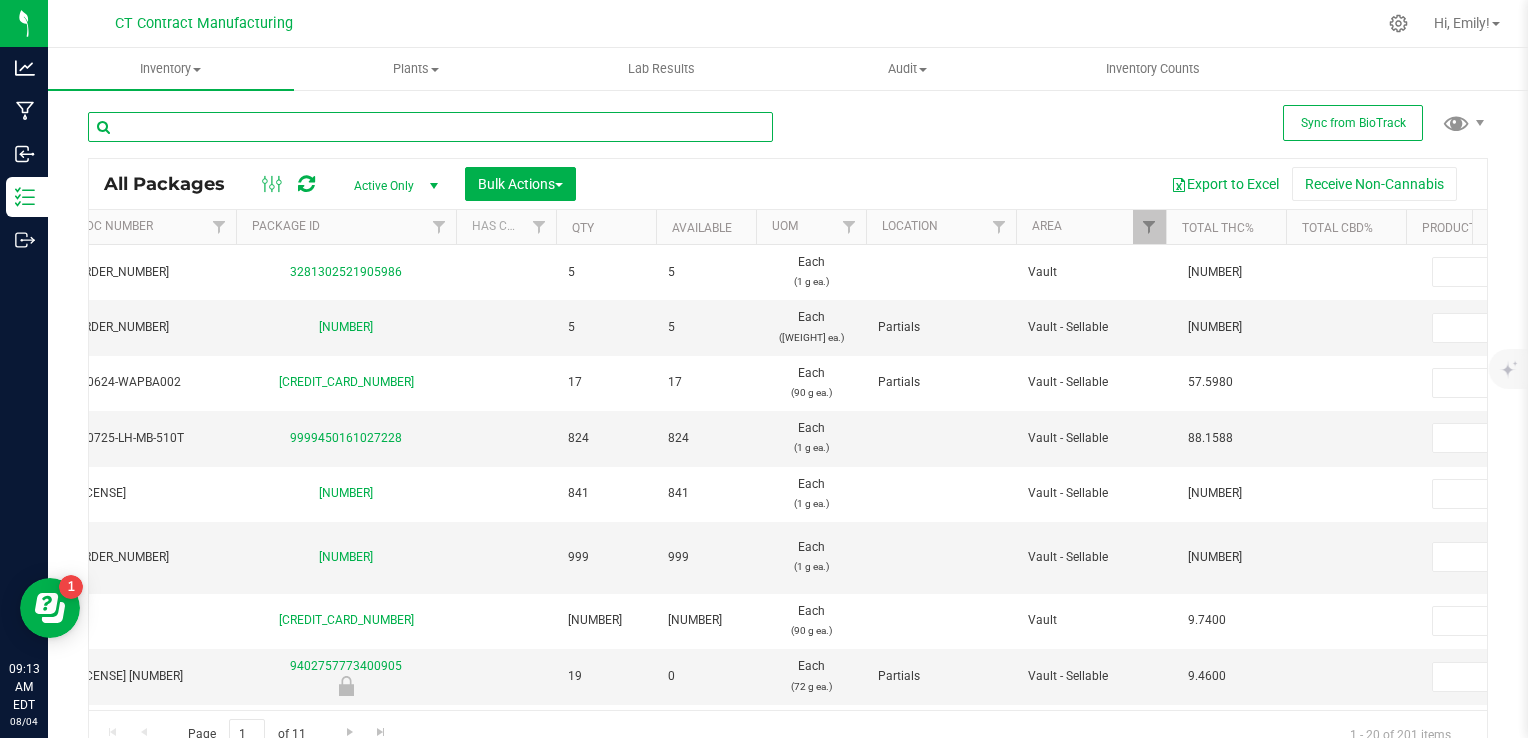 click at bounding box center (430, 127) 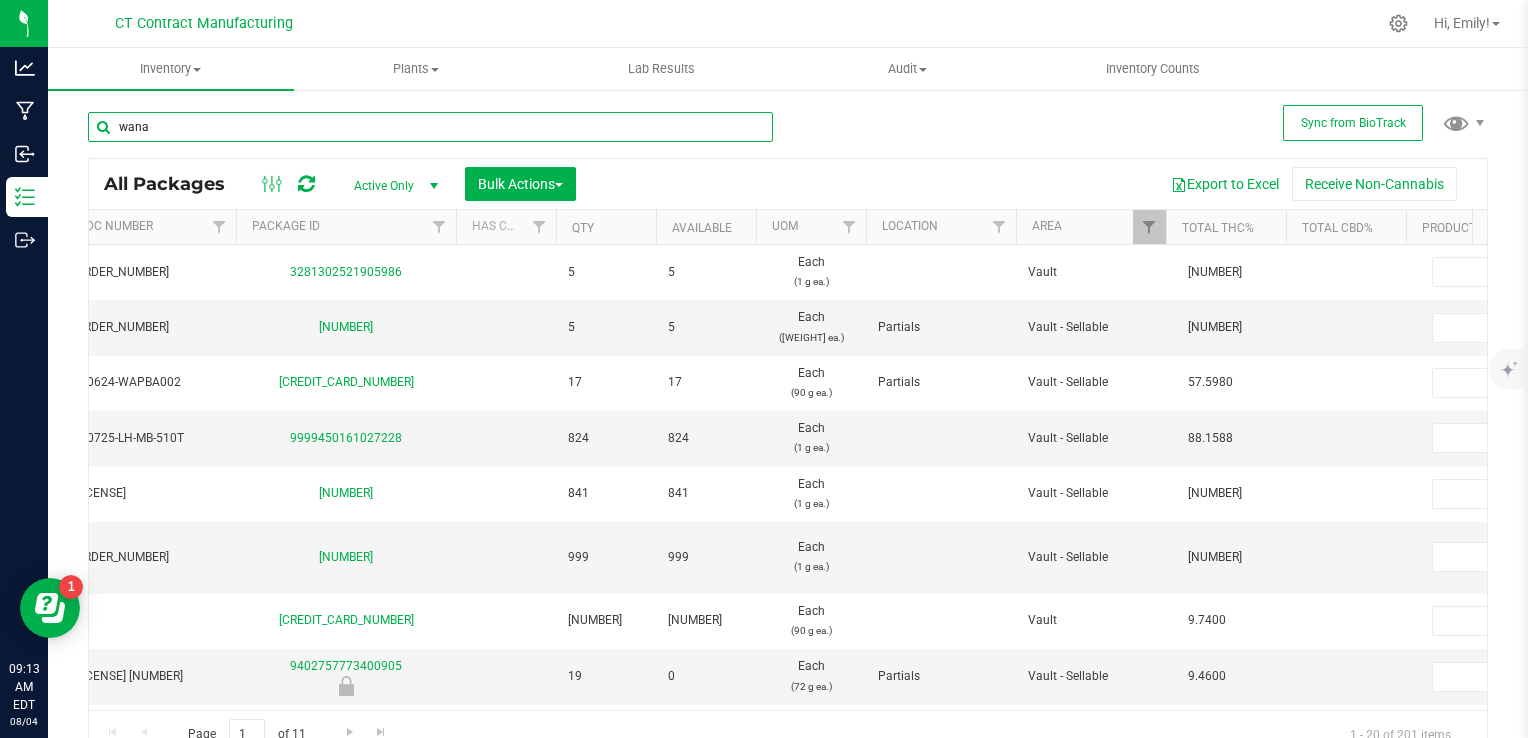 type on "wana" 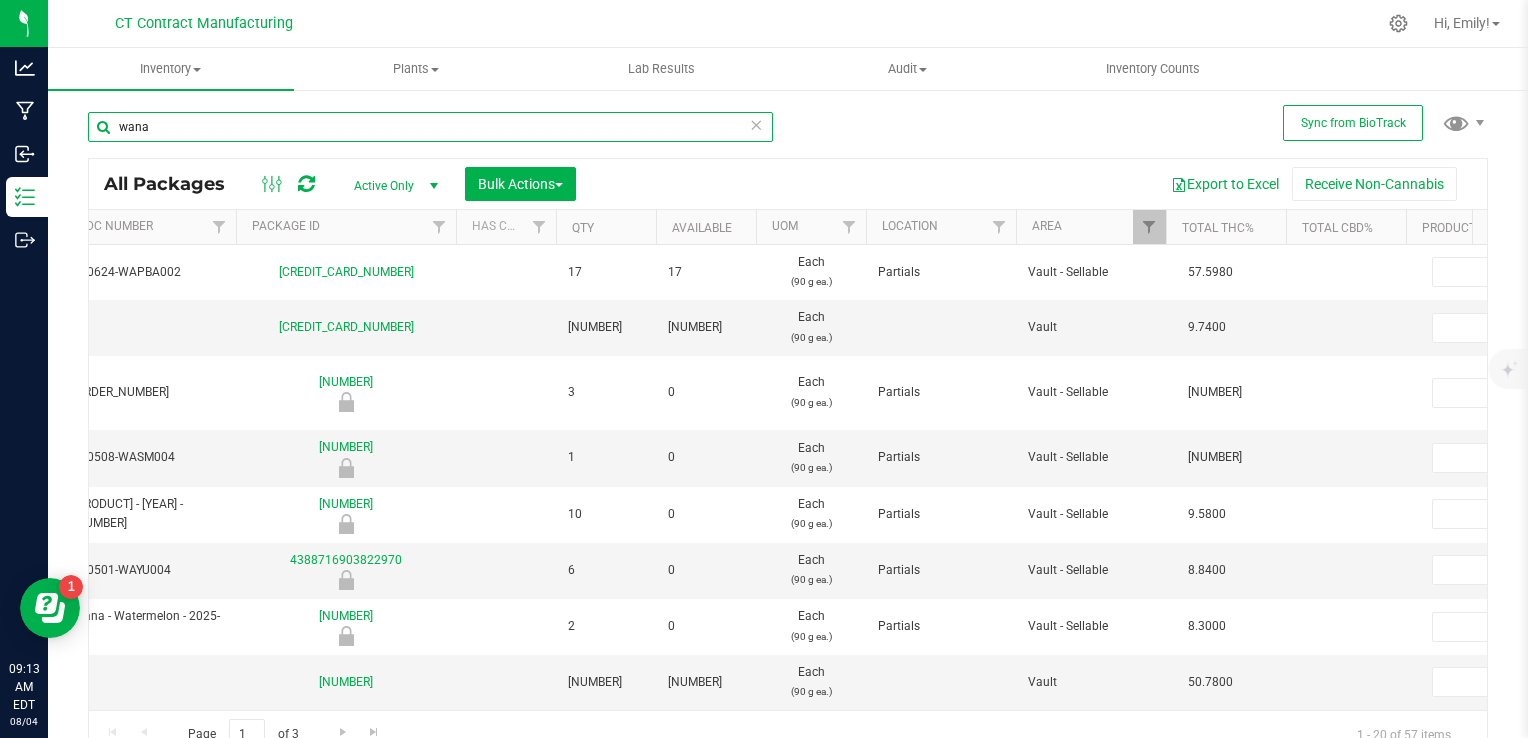 scroll, scrollTop: 0, scrollLeft: 393, axis: horizontal 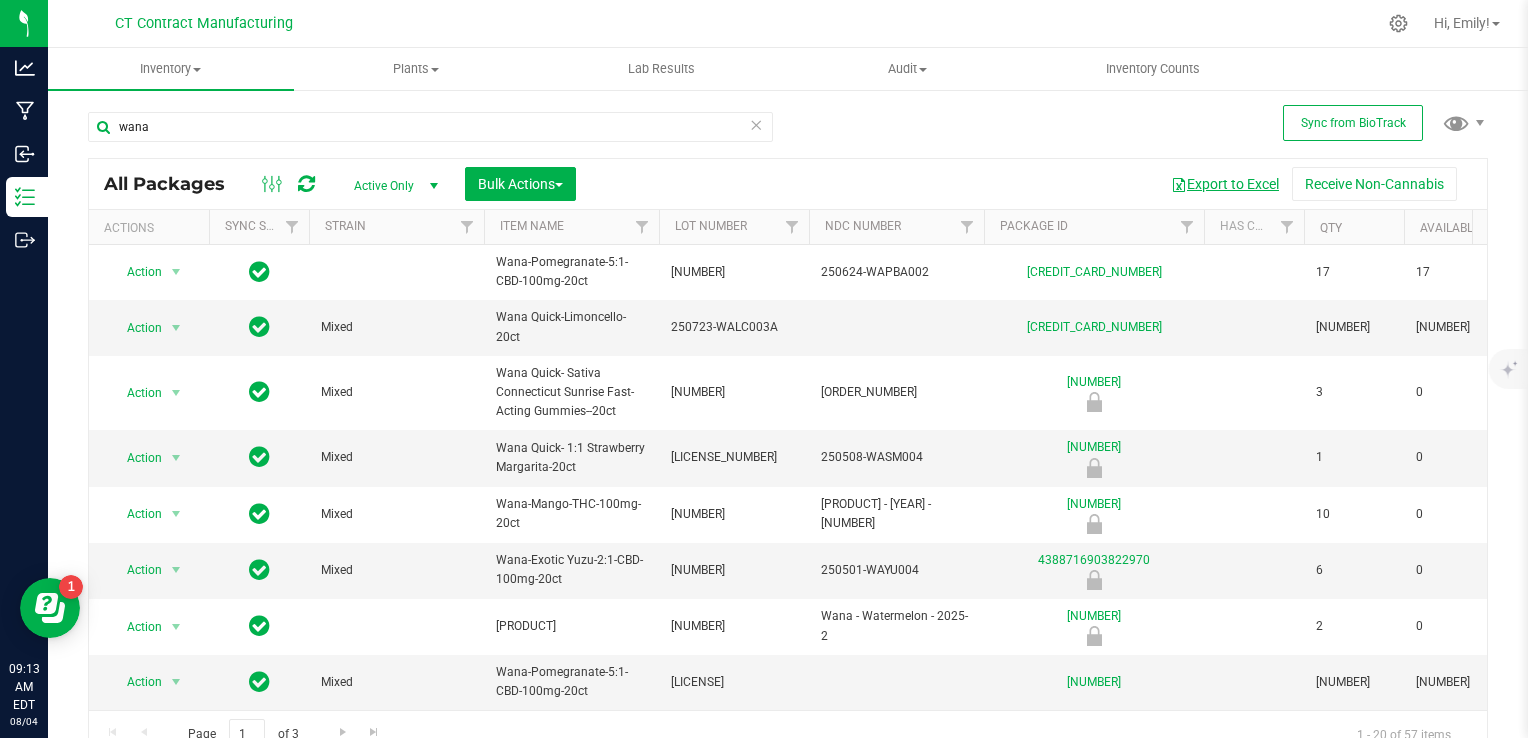 click on "Export to Excel" at bounding box center (1225, 184) 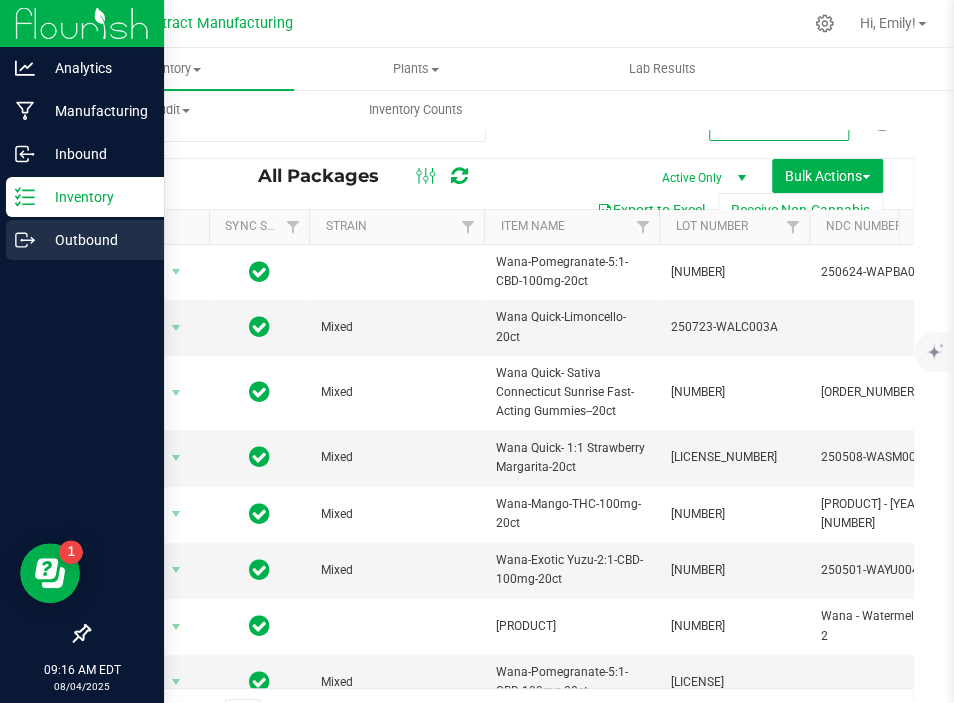 click on "Outbound" at bounding box center [82, 241] 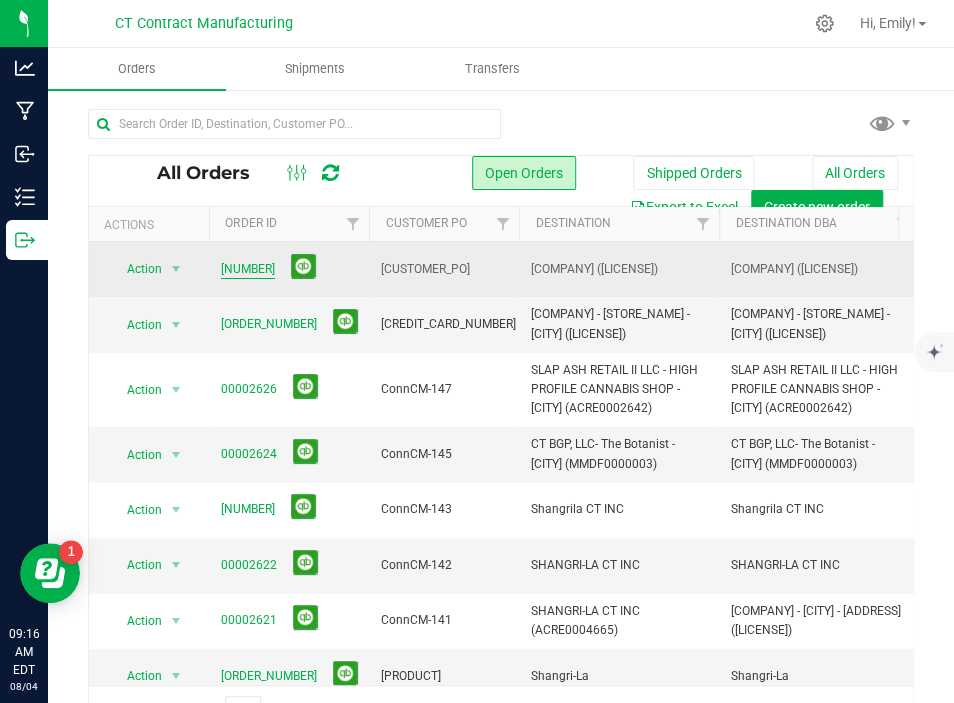 click on "00002629" at bounding box center (248, 269) 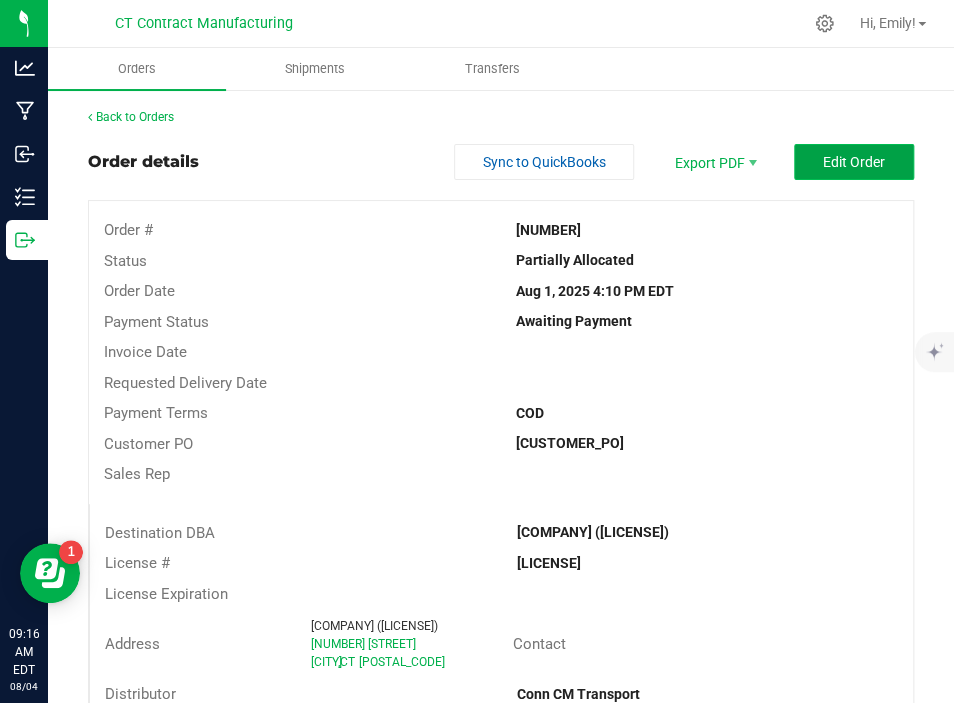 click on "Edit Order" at bounding box center [854, 162] 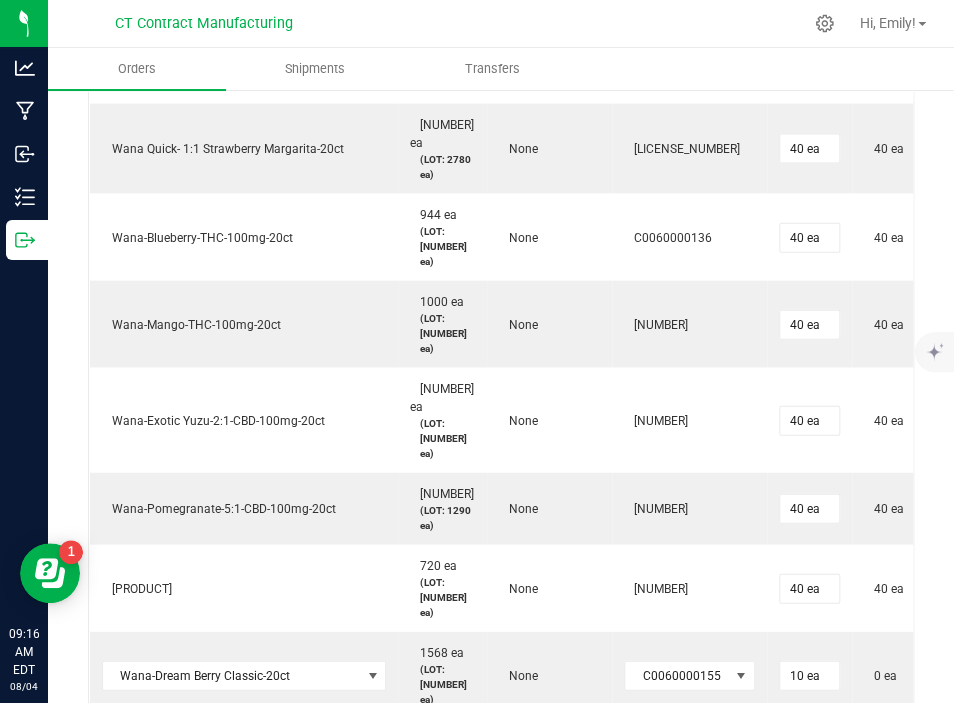 scroll, scrollTop: 1400, scrollLeft: 0, axis: vertical 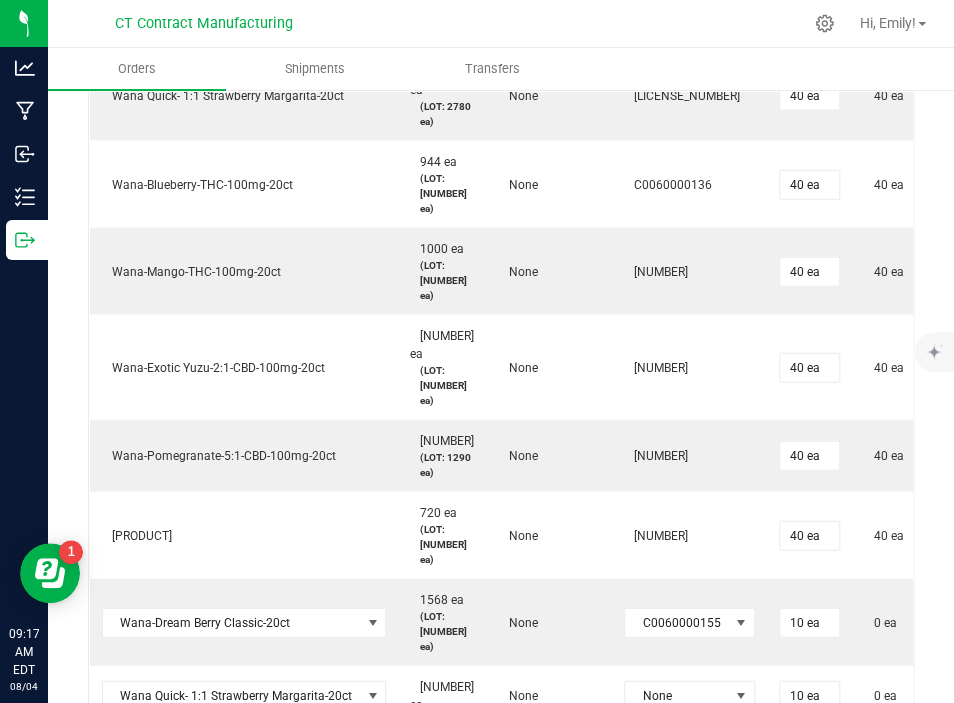 click on "Order Details Print All Labels Item  Sellable  Strain  Lot Number  Qty Ordered Qty Allocated Unit Price Line Discount Total Actions  Wana-Dream Berry Classic-20ct   1568 ea   (LOT: 1588 ea)   None   C0060000155  40 ea  40 ea  $18.00000 $0.00 $720.00  Wana Quick- Sativa Connecticut Sunrise Fast-Acting Gummies--20ct   2873 ea   (LOT: 740 ea)   None   C0060000218  40 ea  40 ea  $18.00000 $0.00 $720.00  Wana Quick-Island Punch-100mg-20ct   870 ea   (LOT: 870 ea)   None   C0060000177  40 ea  40 ea  $18.00000 $0.00 $720.00  Wana Quick-Peach Bellini-20ct   2936 ea   (LOT: 123 ea)   None   C0060000163  40 ea  40 ea  $18.00000 $0.00 $720.00  Wana-Dream Berry Quick-20ct   950 ea   (LOT: 1030 ea)   None   C0060000160  40 ea  40 ea  $18.00000 $0.00 $720.00  Wana Quick- 1:1 Strawberry Margarita-20ct   2705 ea   (LOT: 2780 ea)   None   C0060000171  40 ea  40 ea  $18.00000 $0.00 $720.00  Wana-Blueberry-THC-100mg-20ct   944 ea   (LOT: 1040 ea)   None   C0060000136  40 ea  40 ea  $17.00000" at bounding box center (501, 156) 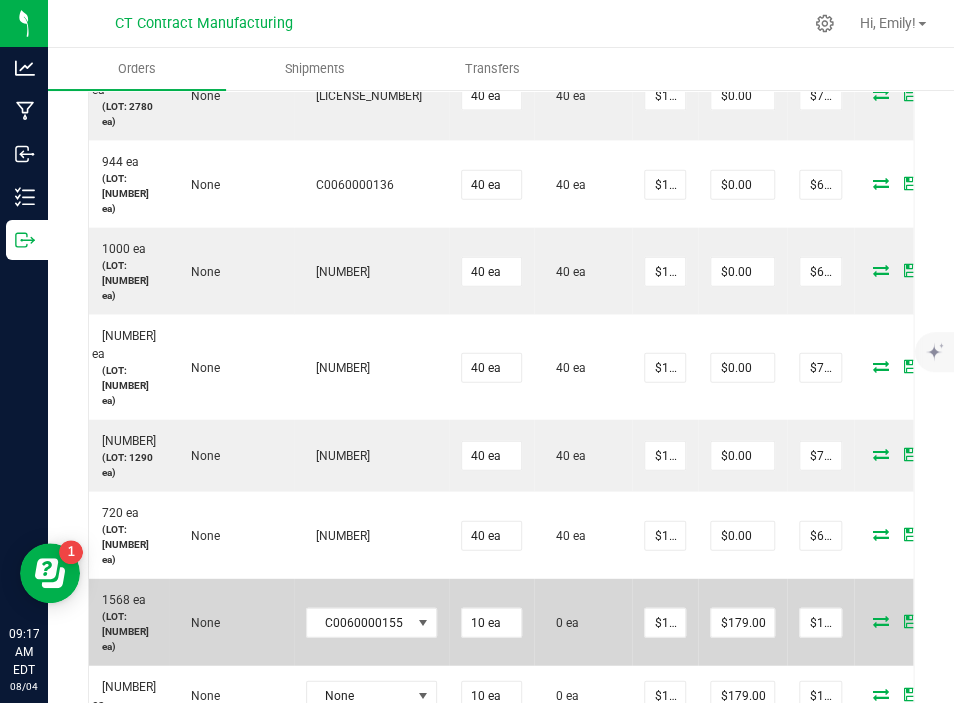 scroll, scrollTop: 0, scrollLeft: 380, axis: horizontal 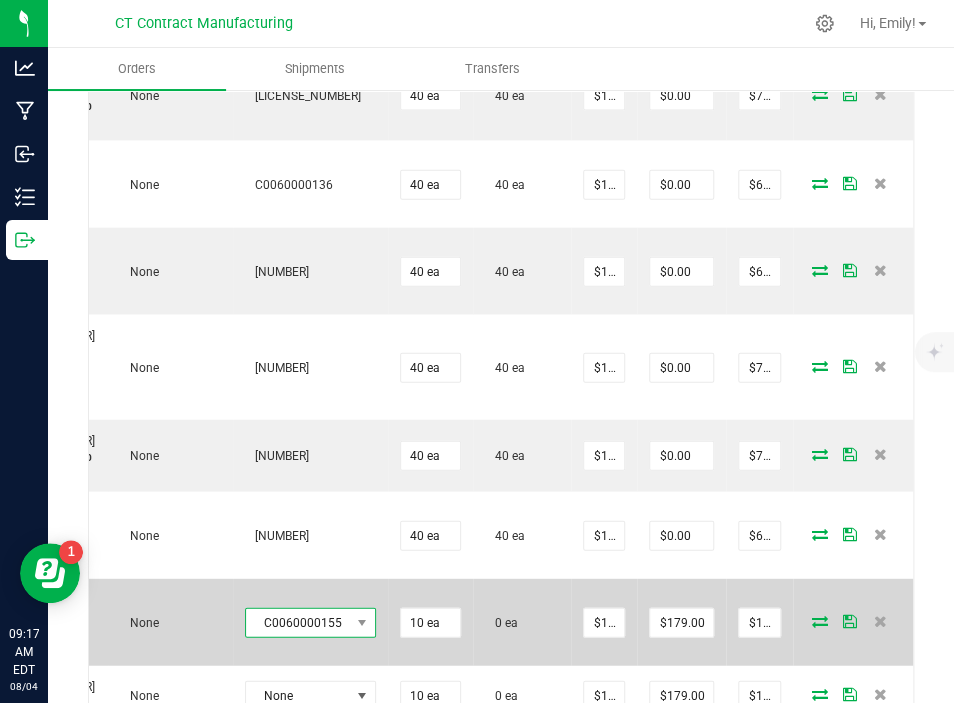 click at bounding box center (362, 623) 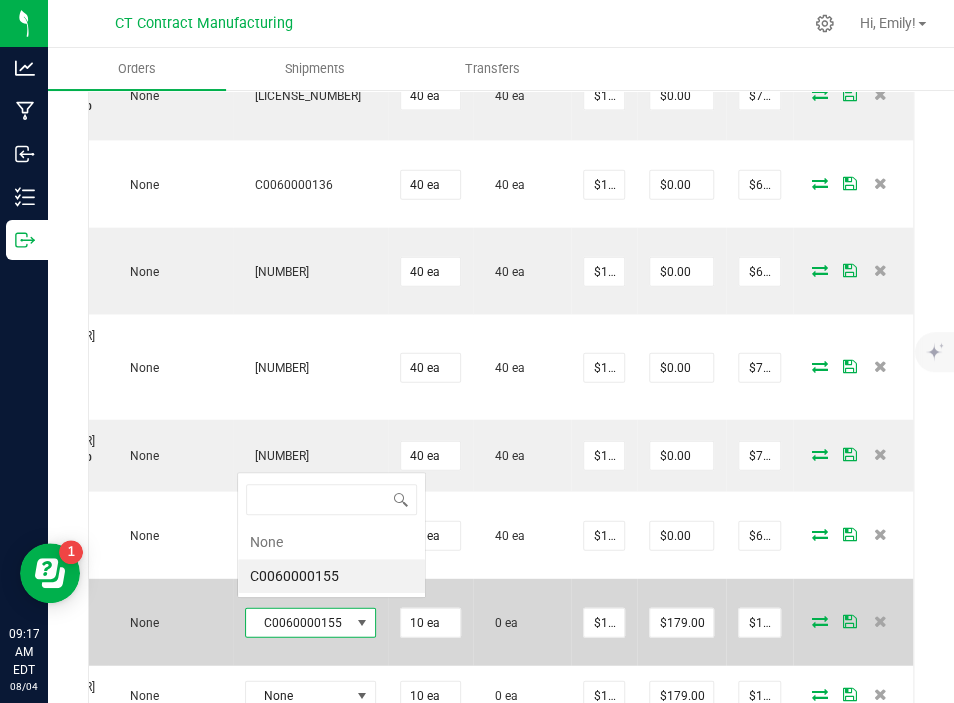 scroll, scrollTop: 99970, scrollLeft: 99872, axis: both 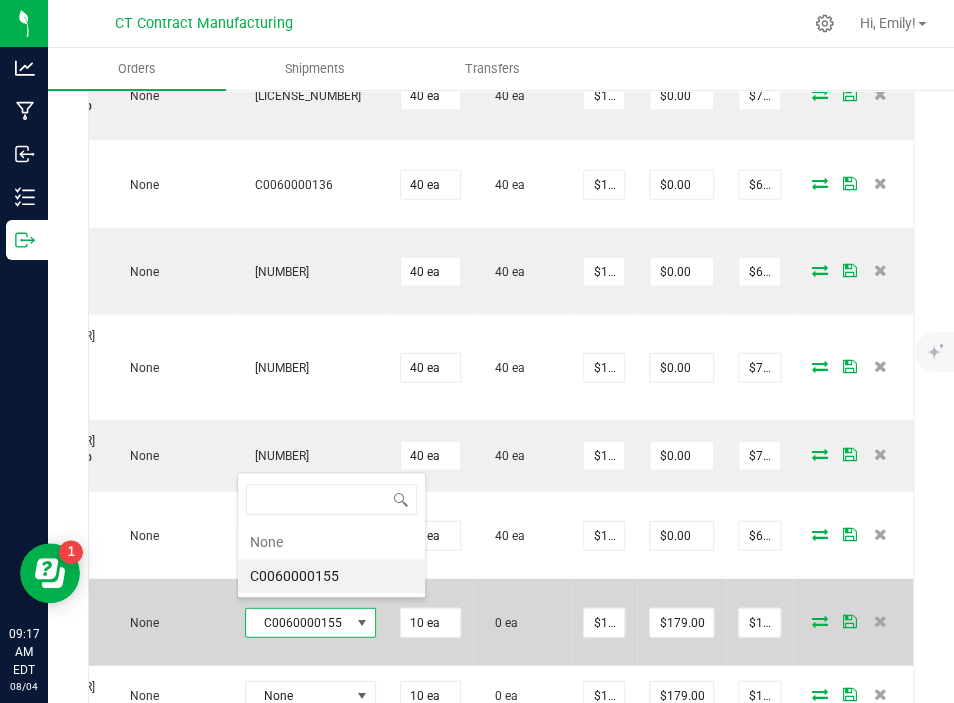 click at bounding box center [362, 623] 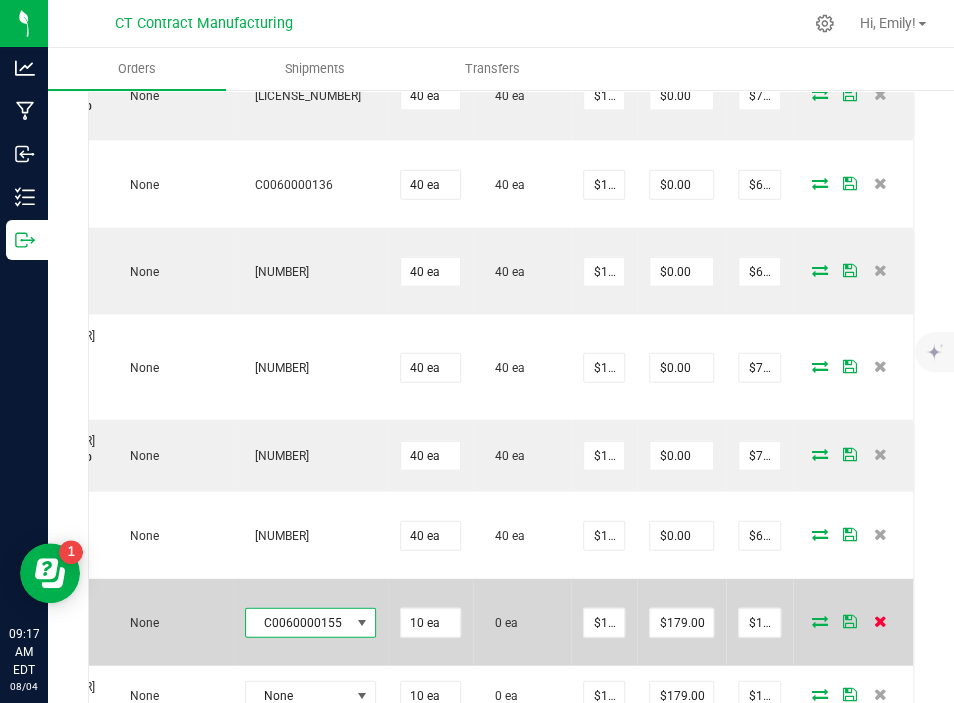 click at bounding box center [879, 621] 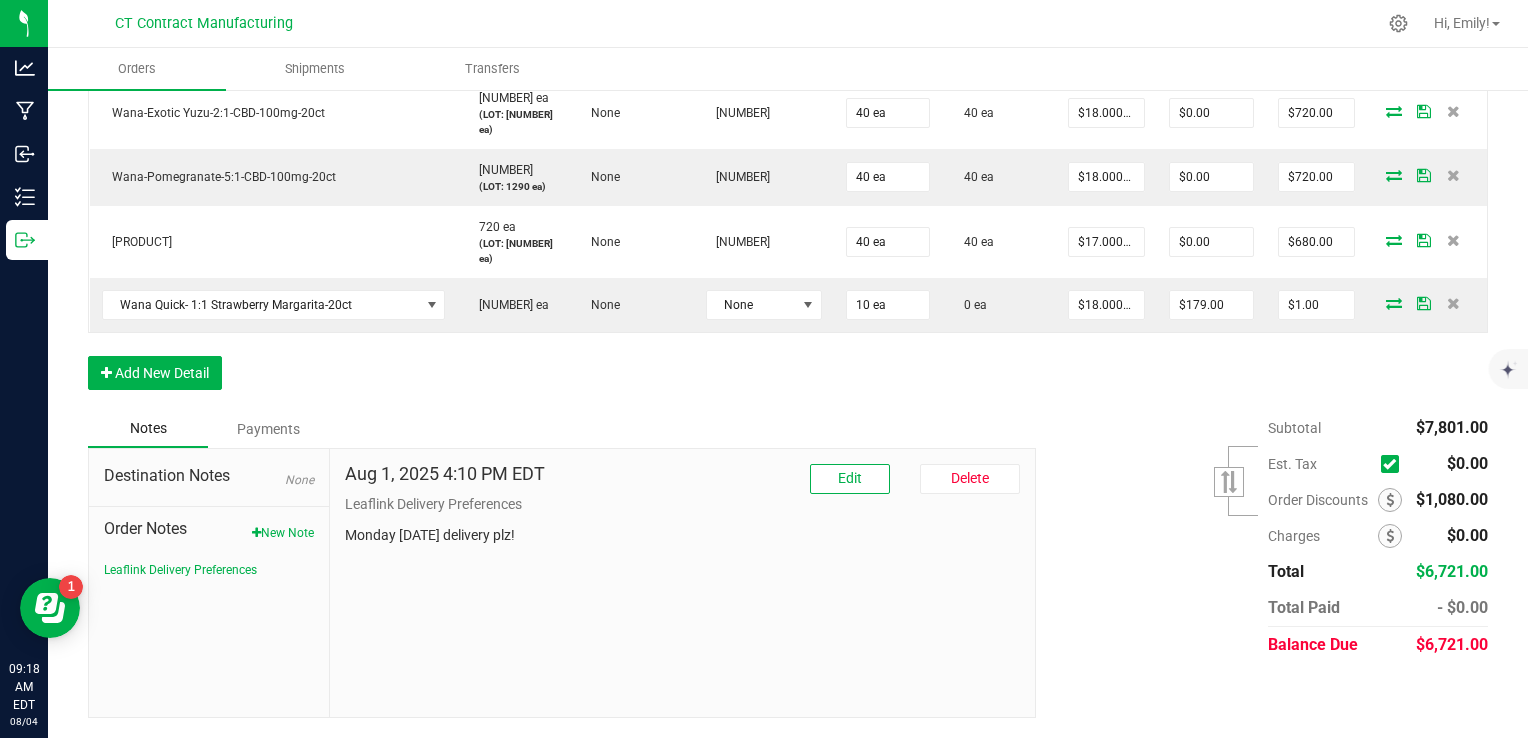 scroll, scrollTop: 0, scrollLeft: 0, axis: both 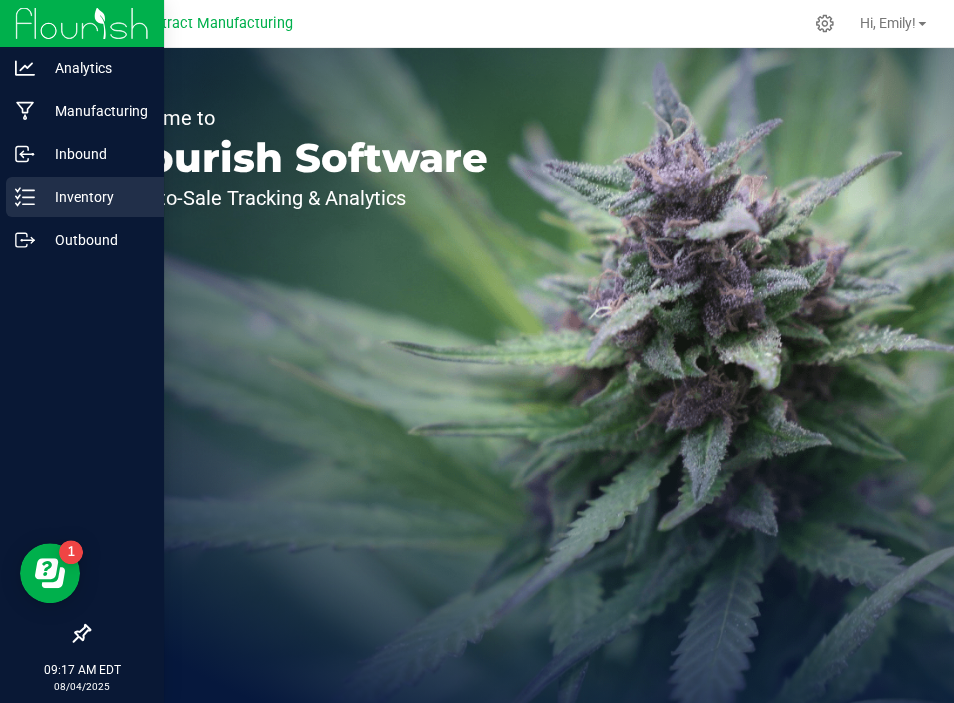 click on "Inventory" at bounding box center [85, 197] 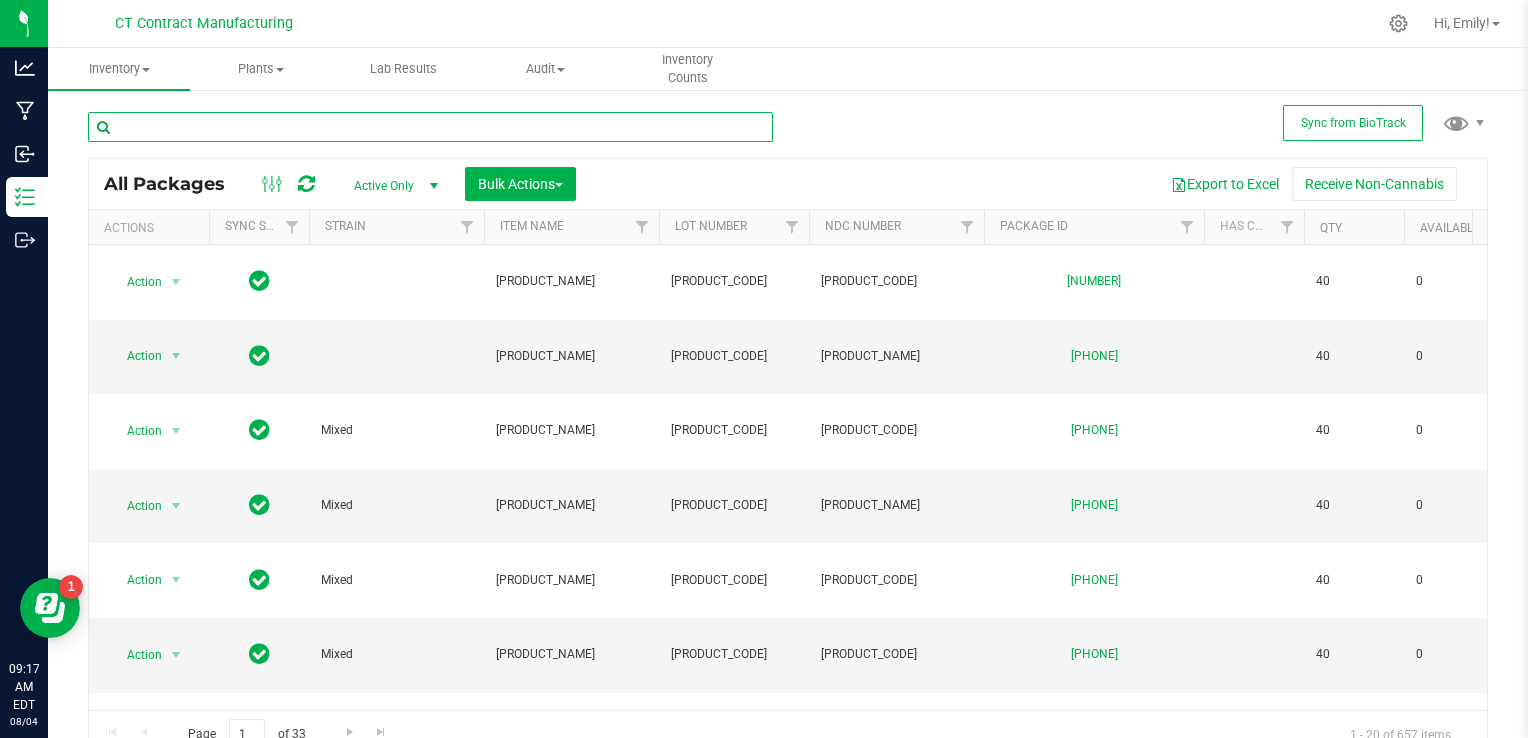 click at bounding box center [430, 127] 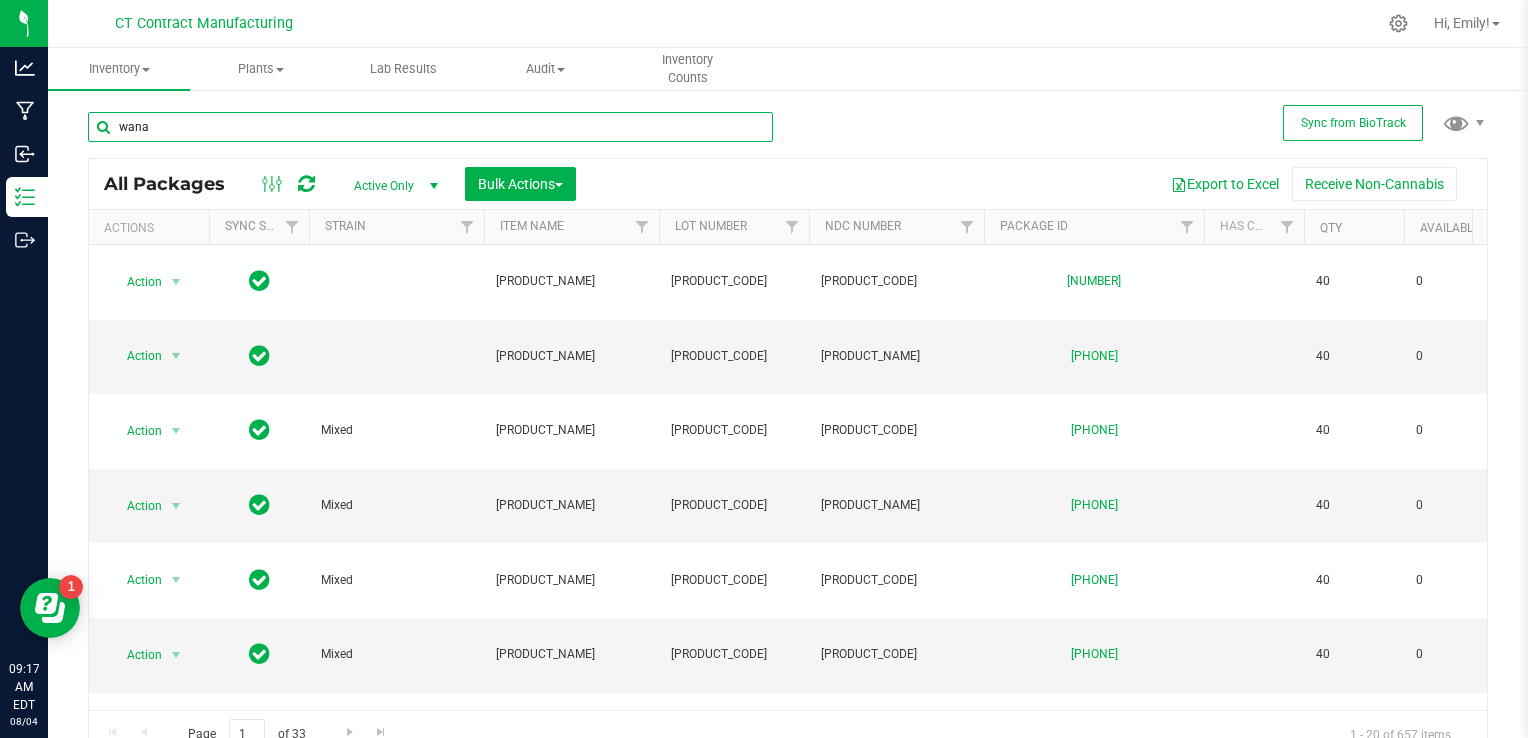 type on "wana" 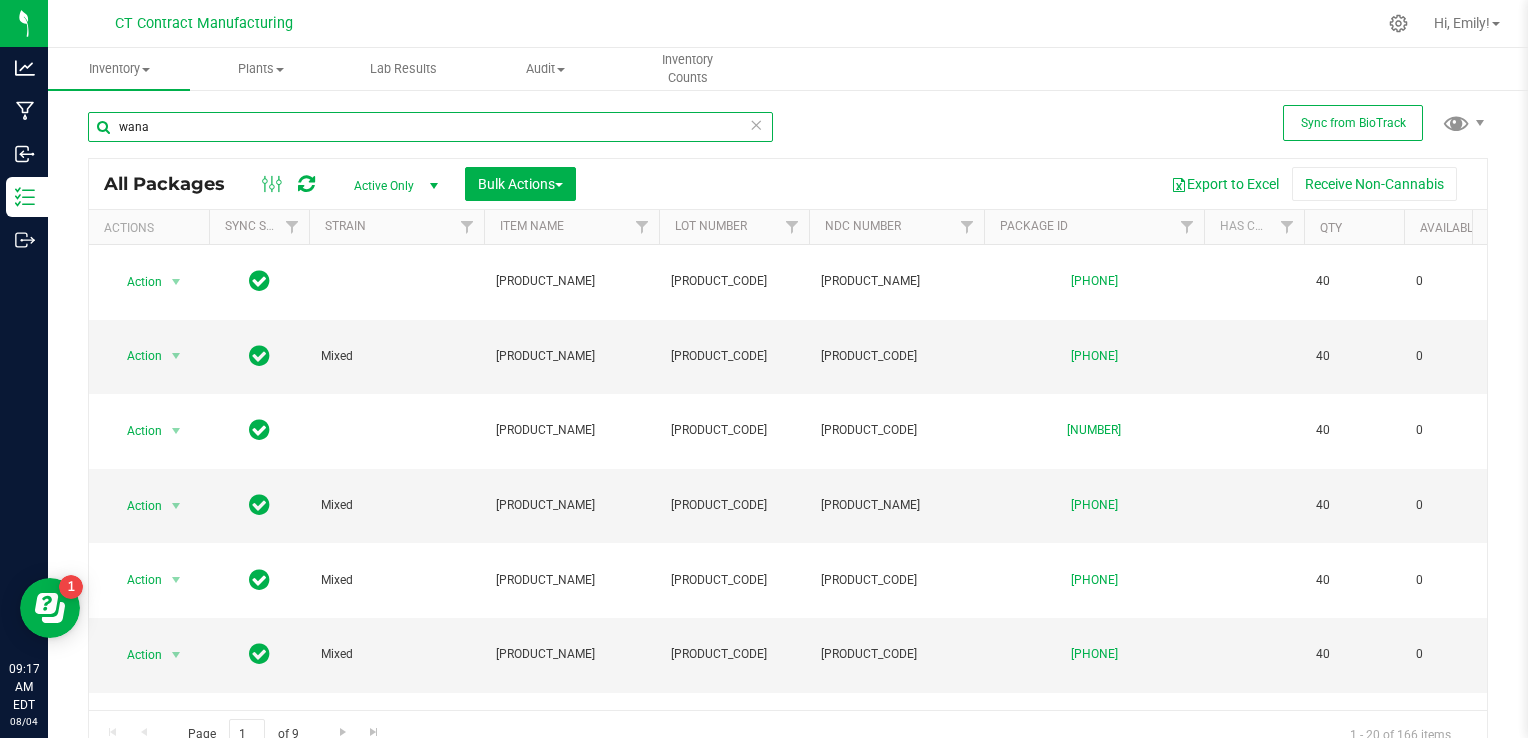 scroll, scrollTop: 0, scrollLeft: 348, axis: horizontal 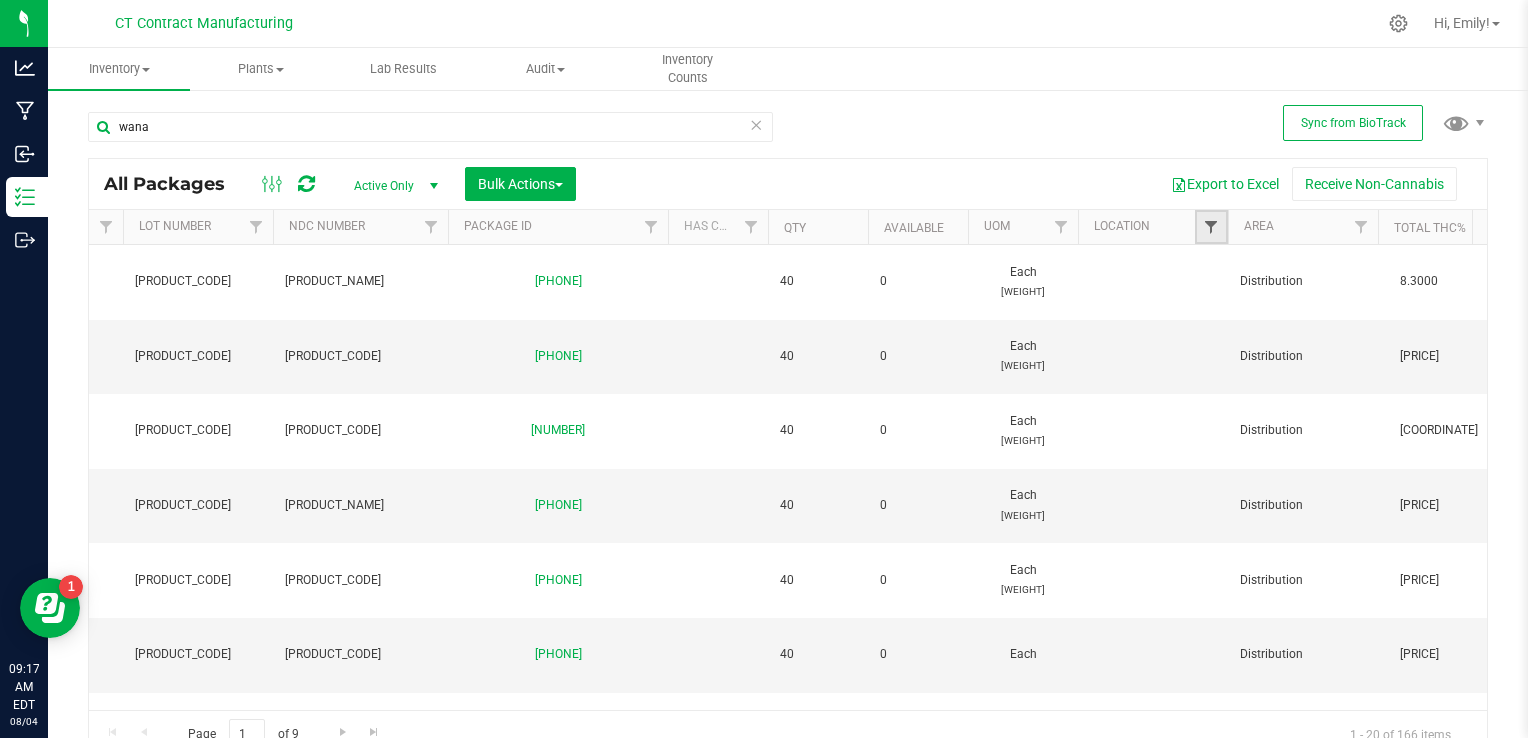 click at bounding box center (1211, 227) 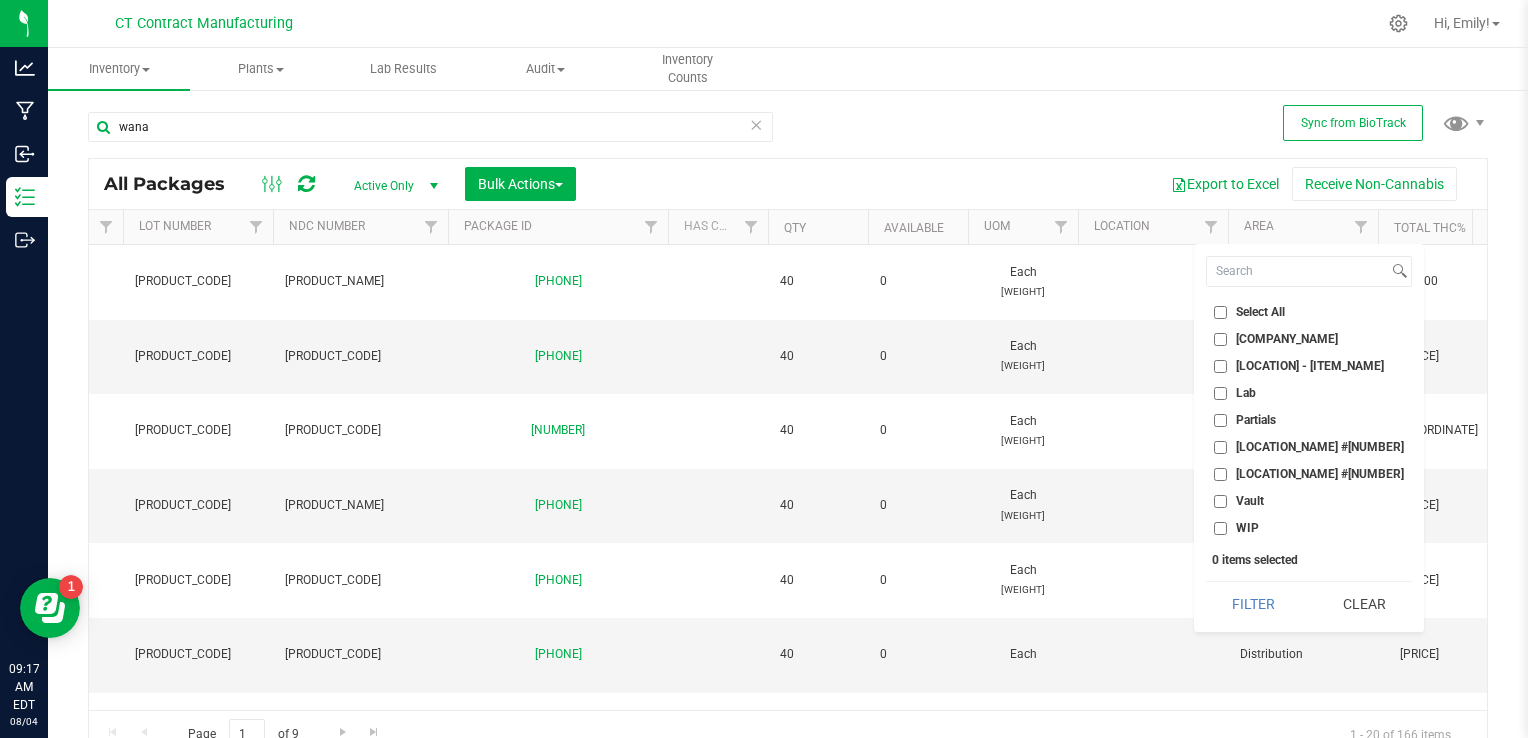 click on "Partials" at bounding box center (1220, 420) 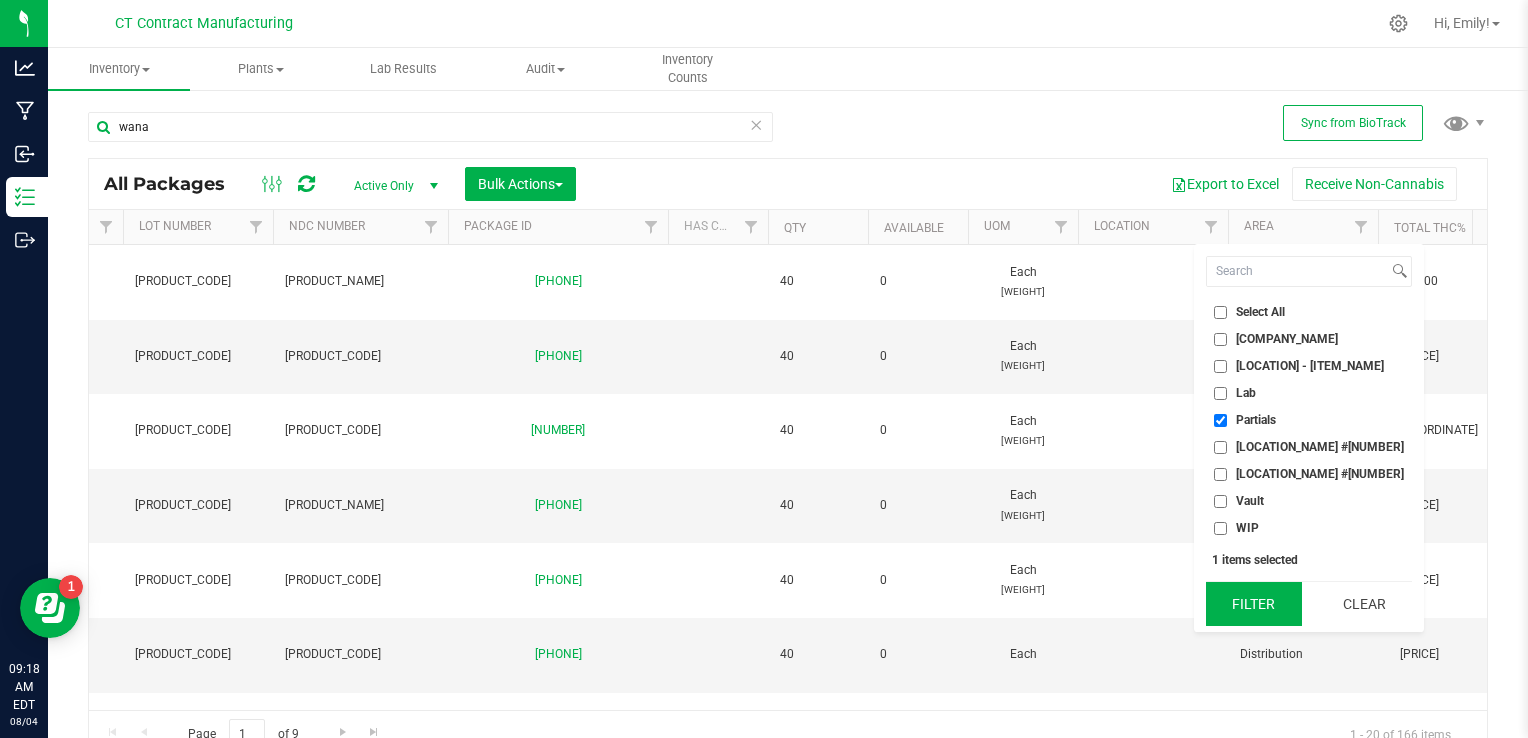 click on "Filter" at bounding box center (1254, 604) 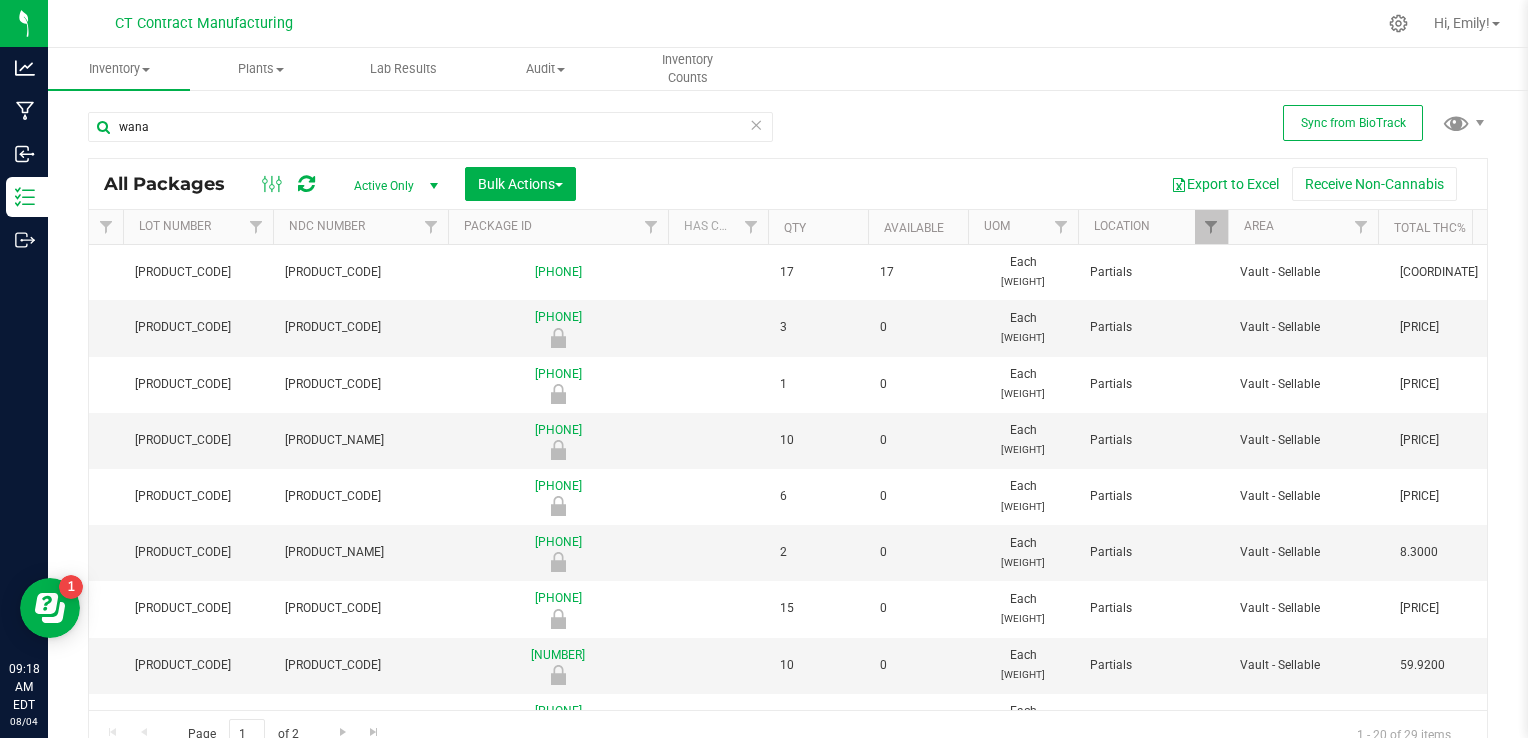 scroll, scrollTop: 0, scrollLeft: 0, axis: both 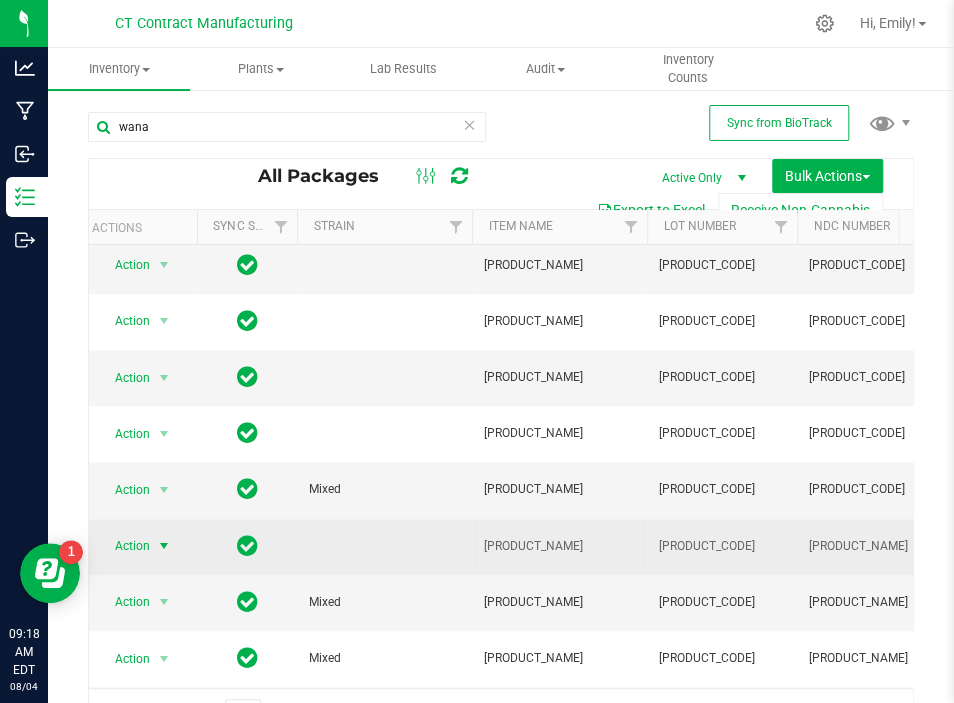 click at bounding box center (164, 546) 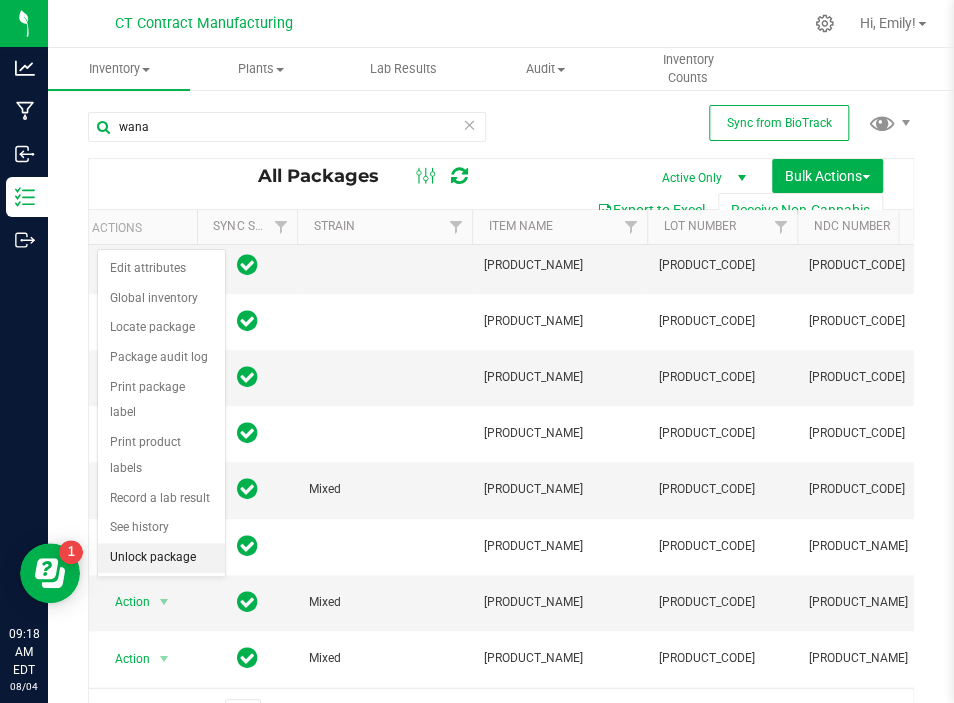 click on "Unlock package" at bounding box center (161, 558) 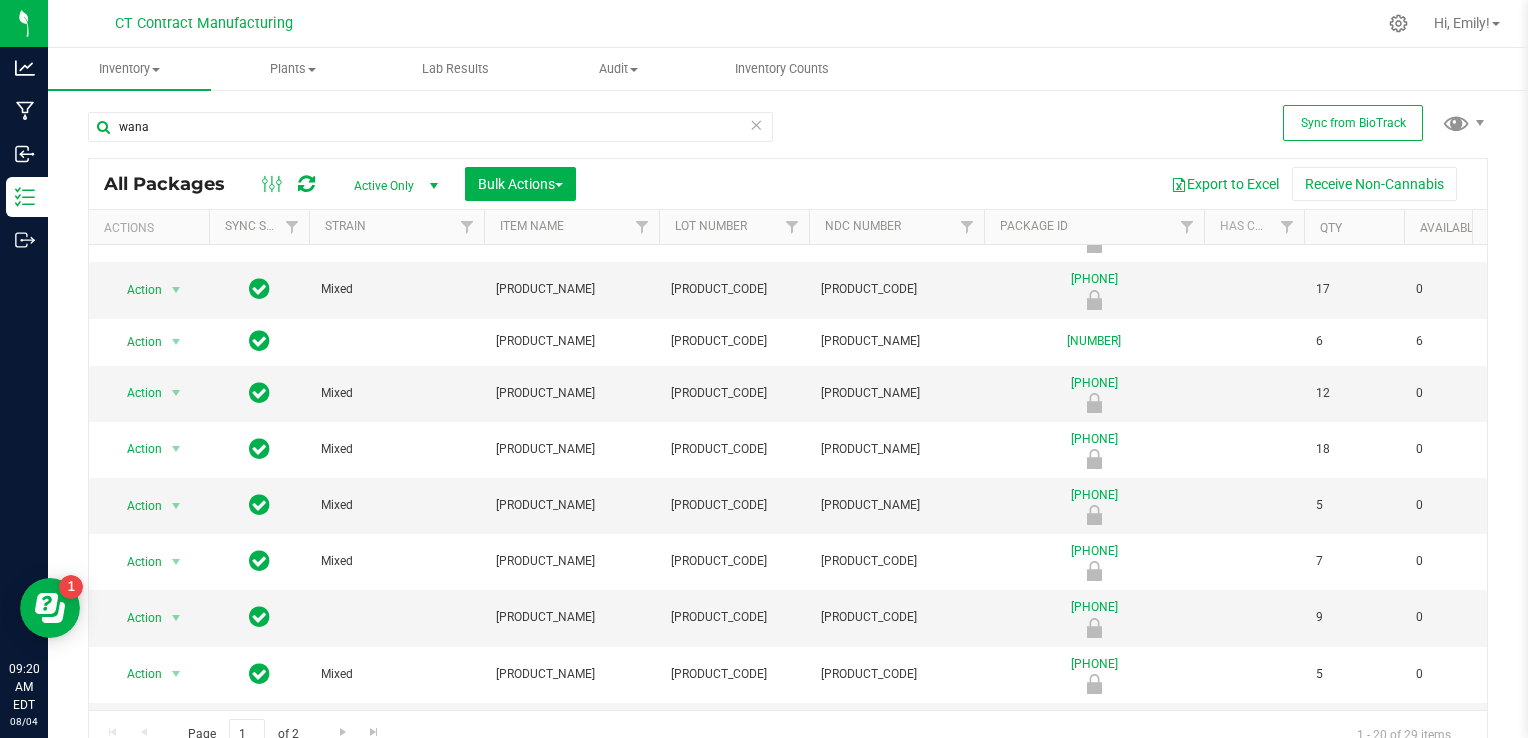 scroll, scrollTop: 685, scrollLeft: 0, axis: vertical 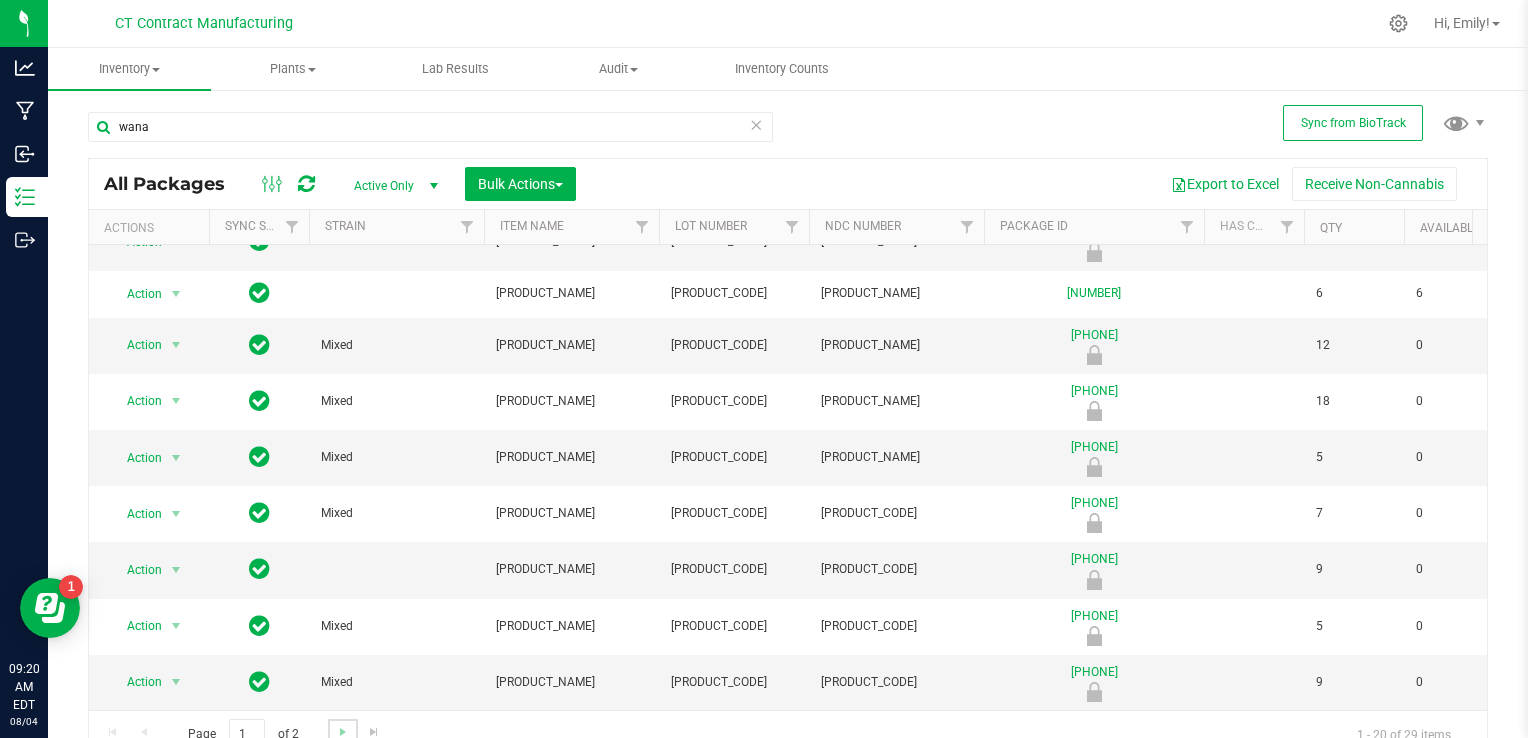 click at bounding box center (342, 732) 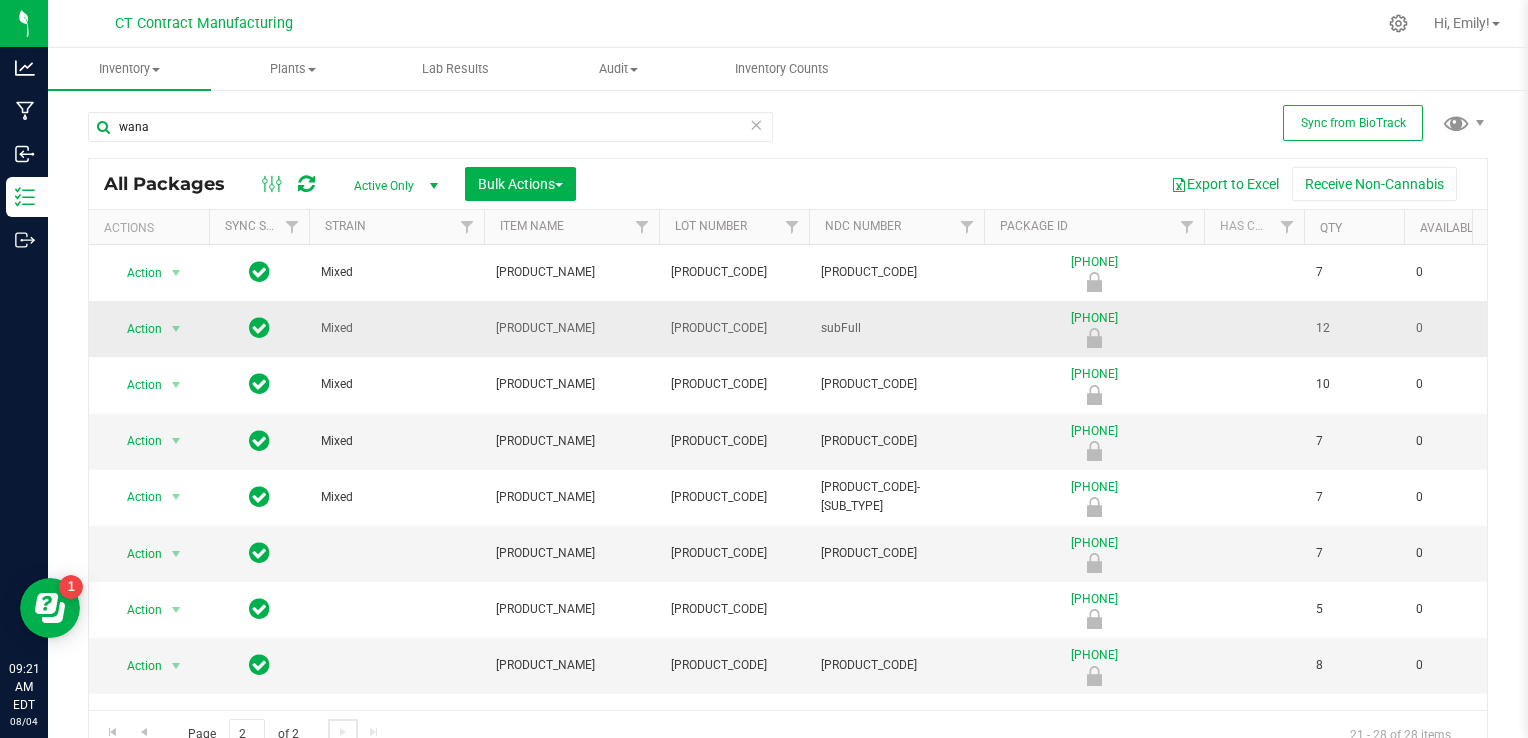 scroll, scrollTop: 0, scrollLeft: 151, axis: horizontal 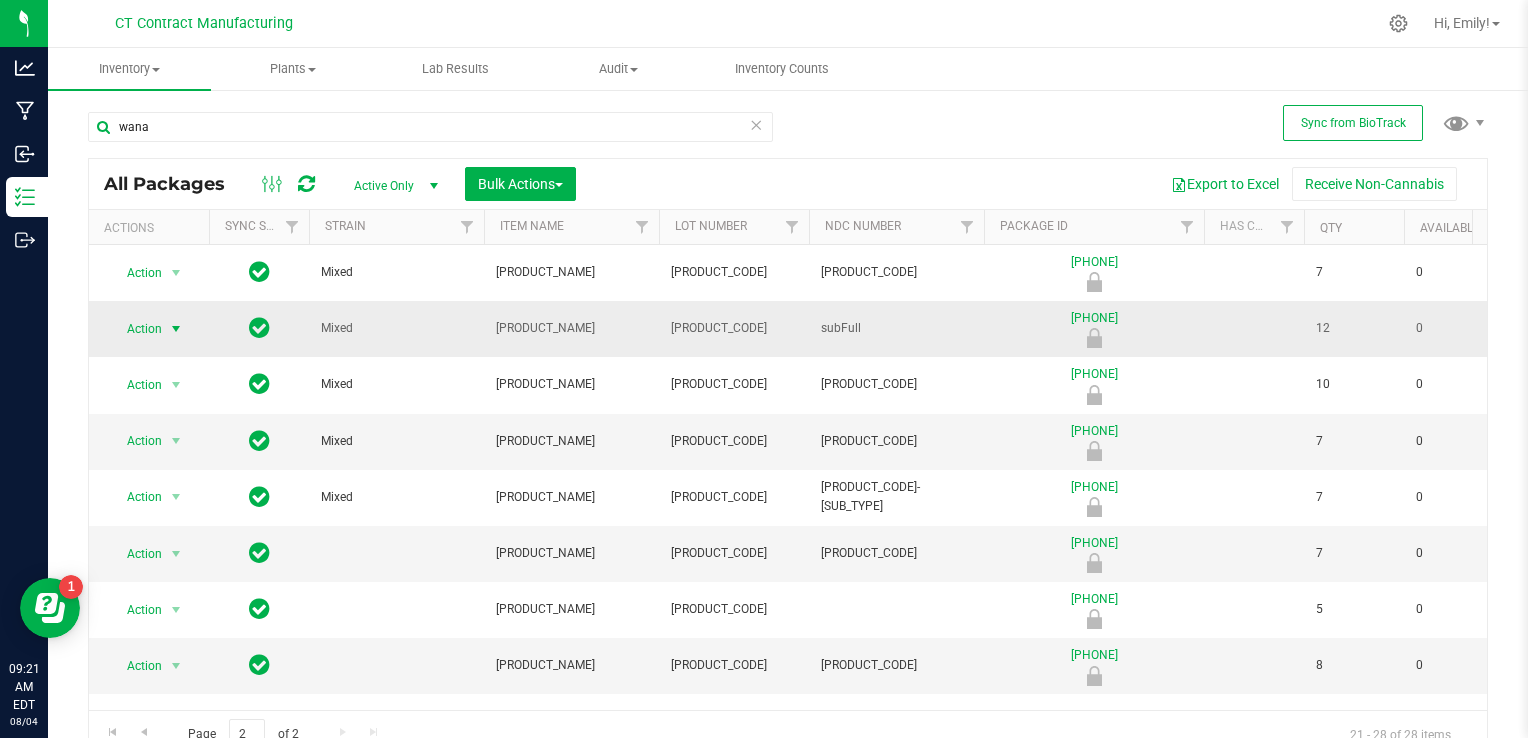 click at bounding box center [176, 329] 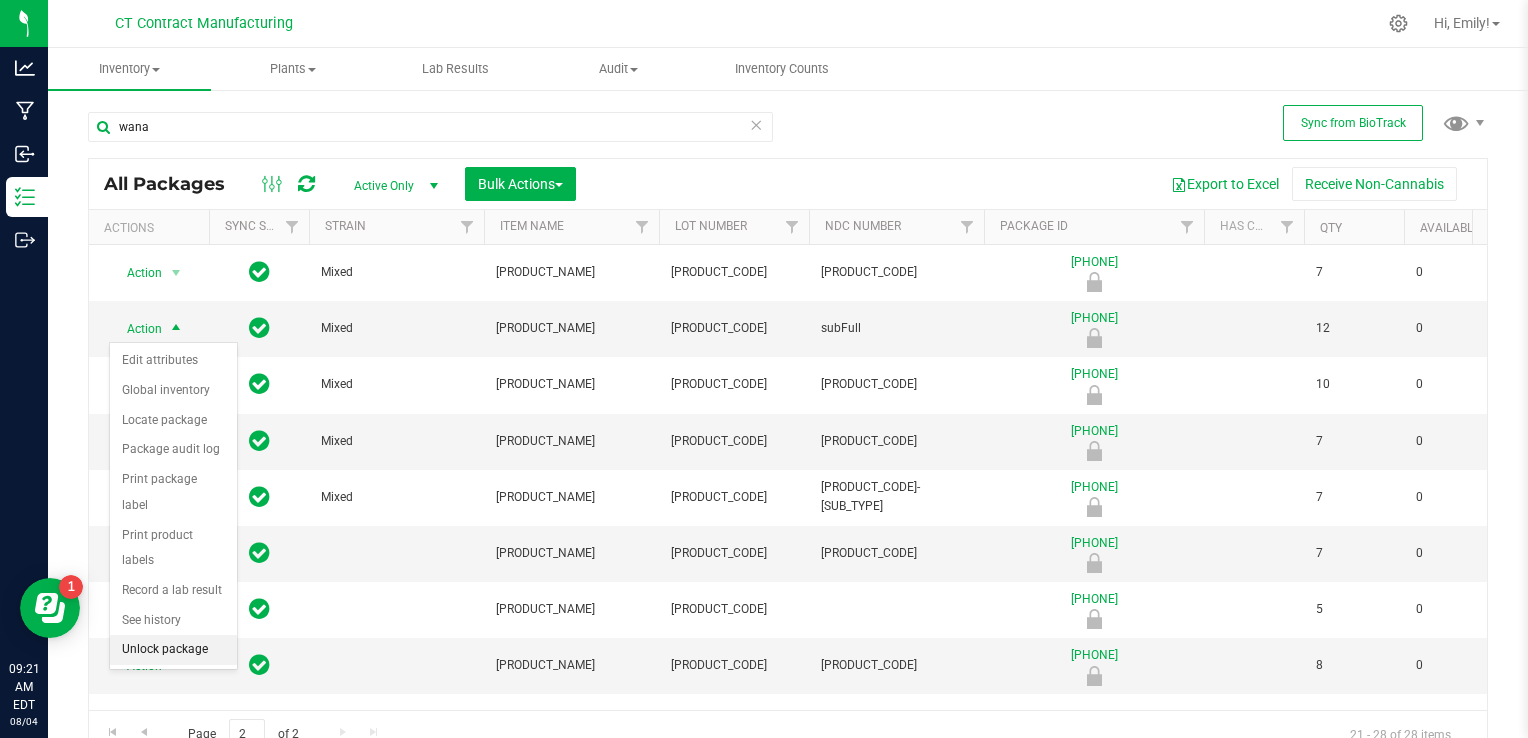 click on "Unlock package" at bounding box center (173, 650) 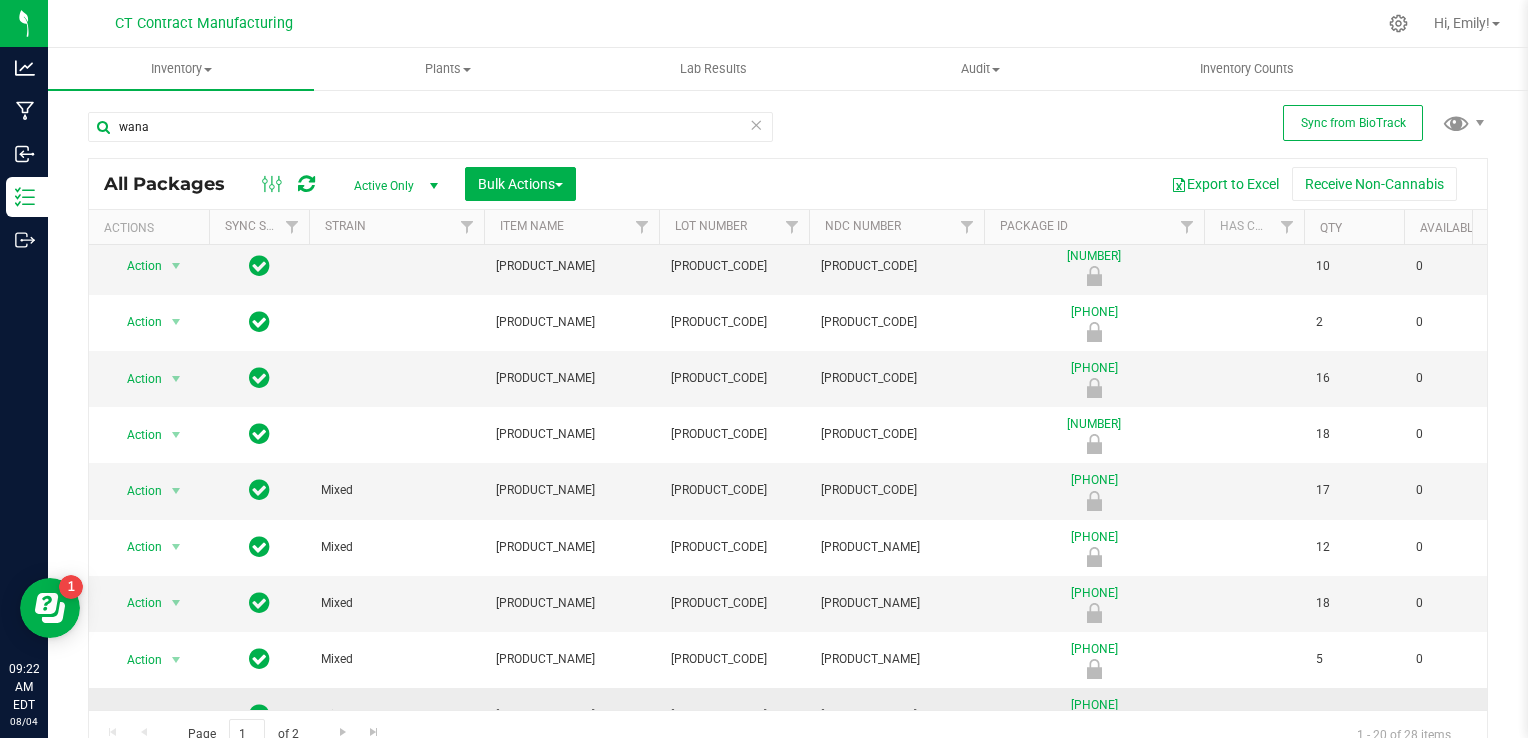 scroll, scrollTop: 486, scrollLeft: 0, axis: vertical 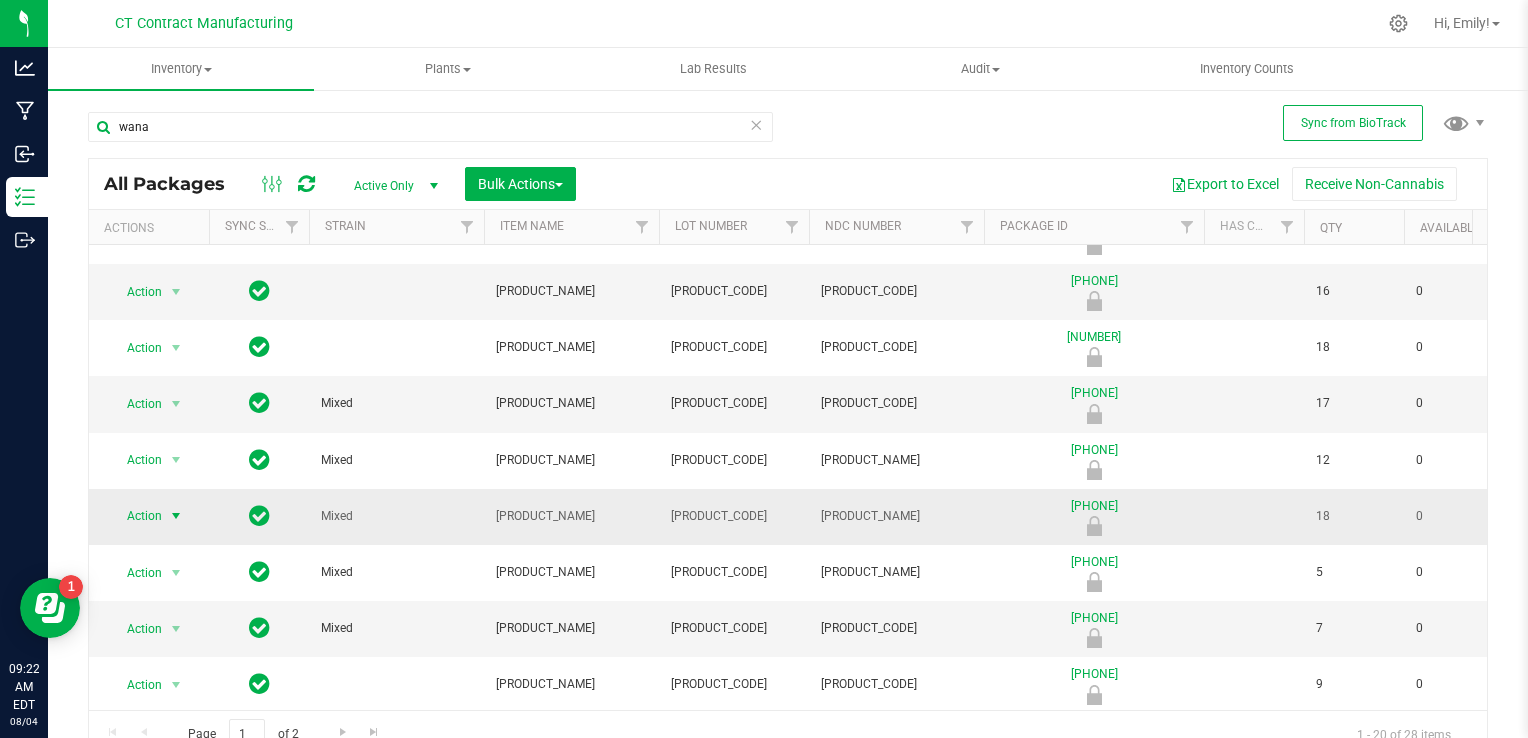 click at bounding box center [176, 516] 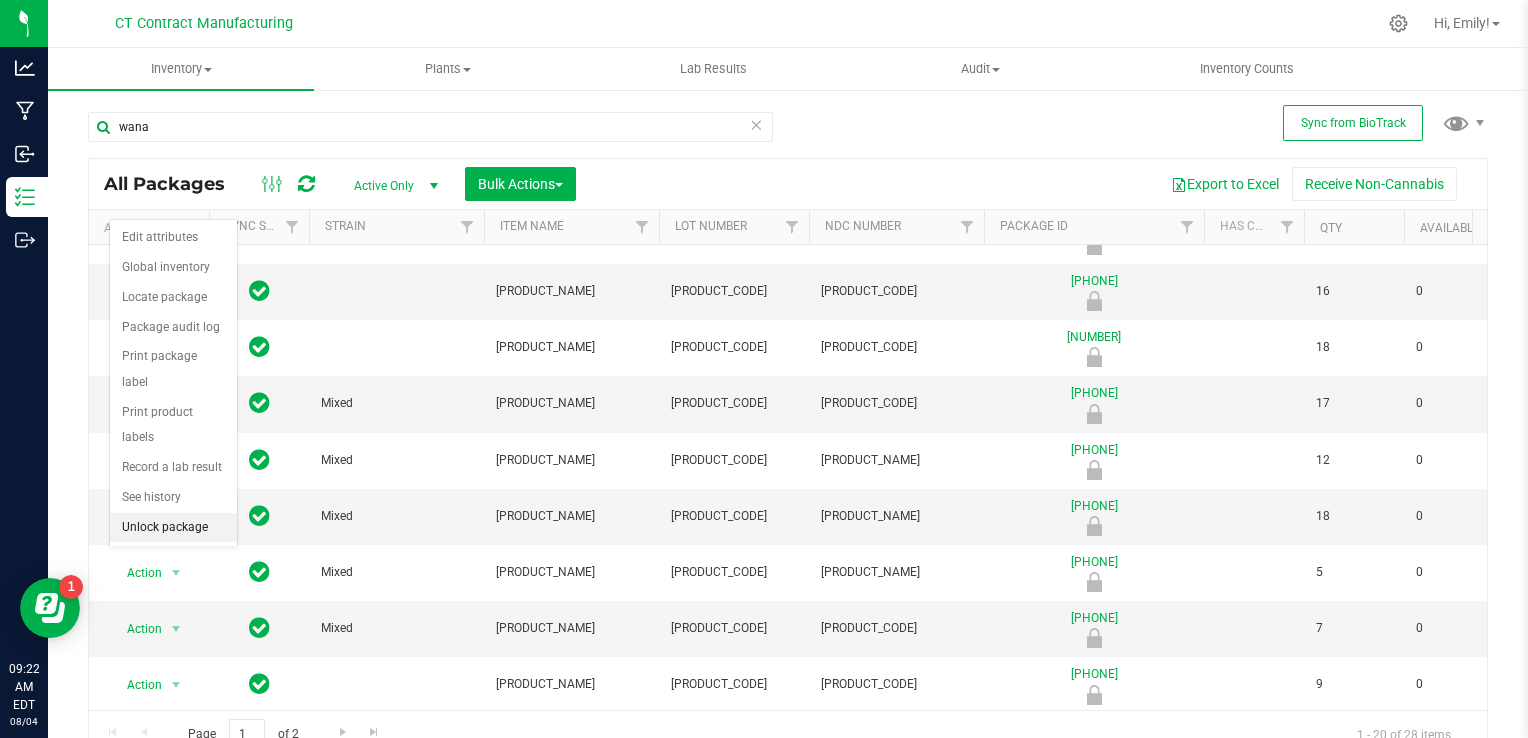 click on "Unlock package" at bounding box center [173, 528] 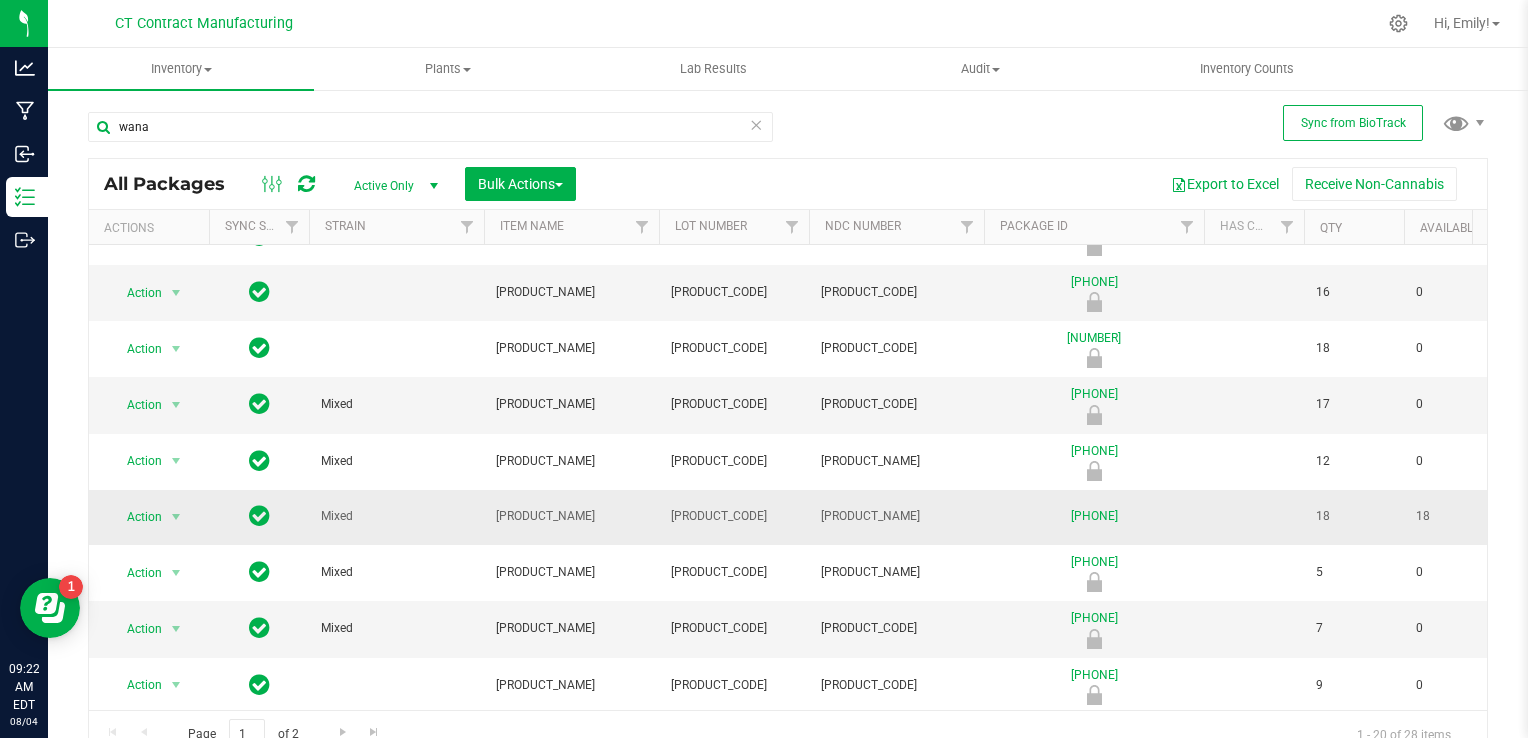 scroll, scrollTop: 485, scrollLeft: 143, axis: both 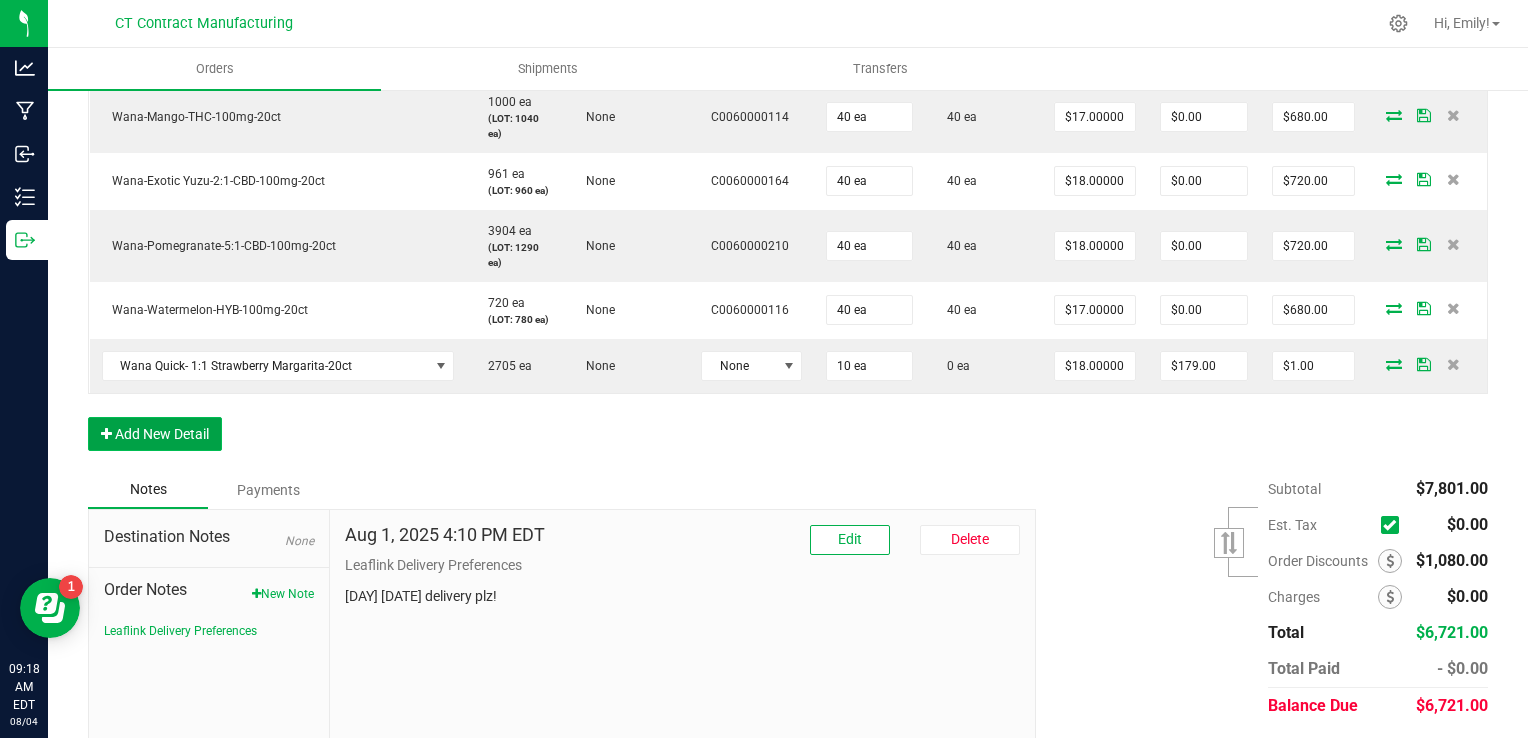 click on "Add New Detail" at bounding box center (155, 434) 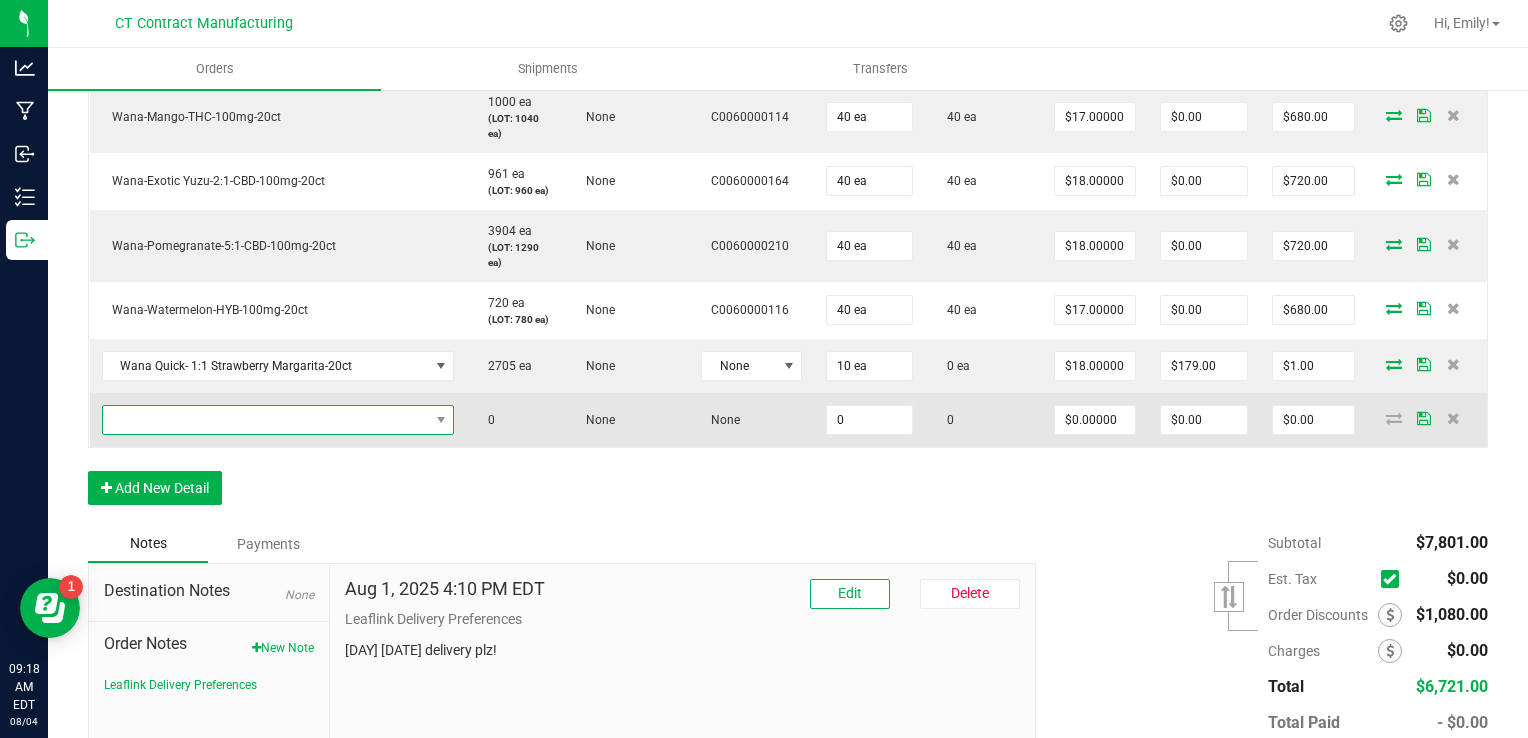 click at bounding box center (266, 420) 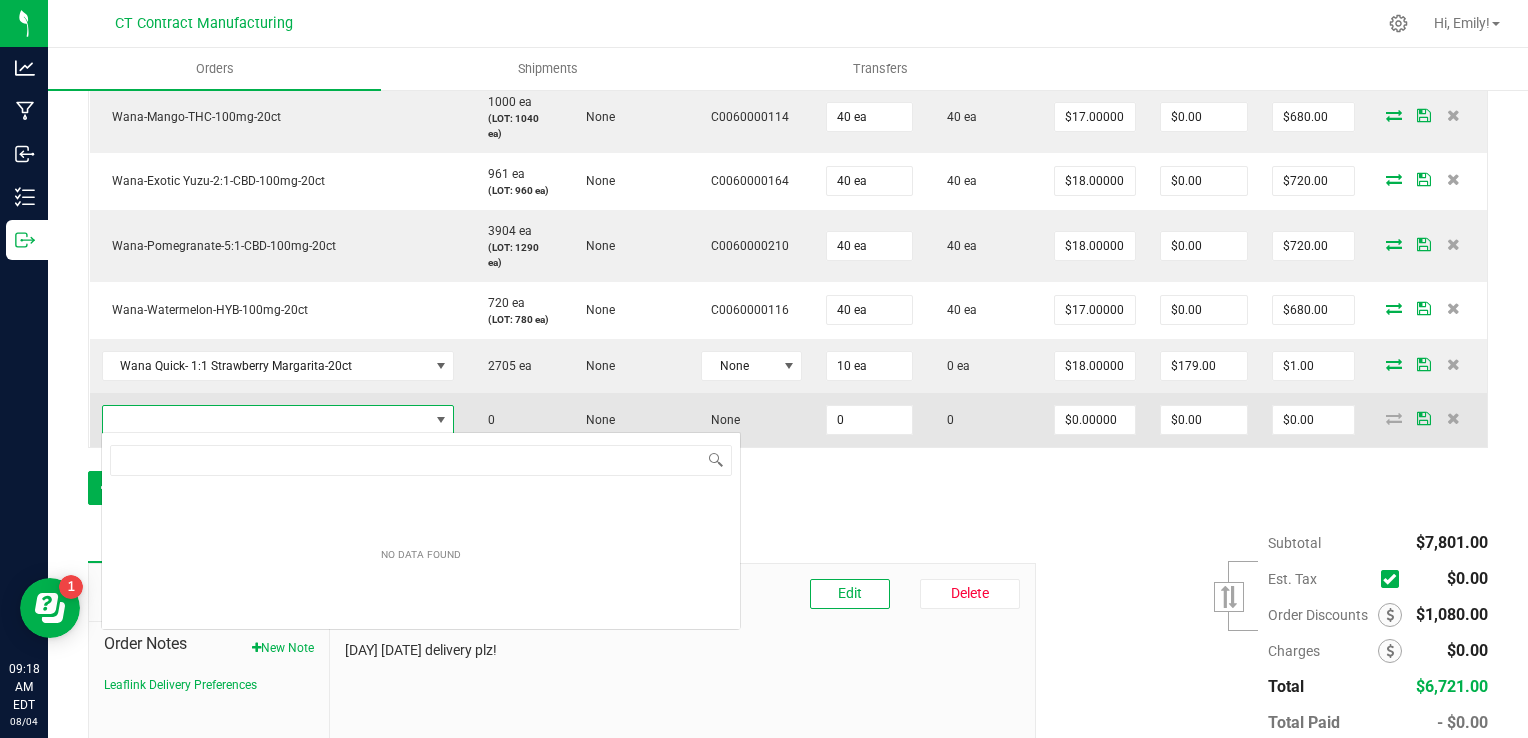 scroll, scrollTop: 99970, scrollLeft: 99654, axis: both 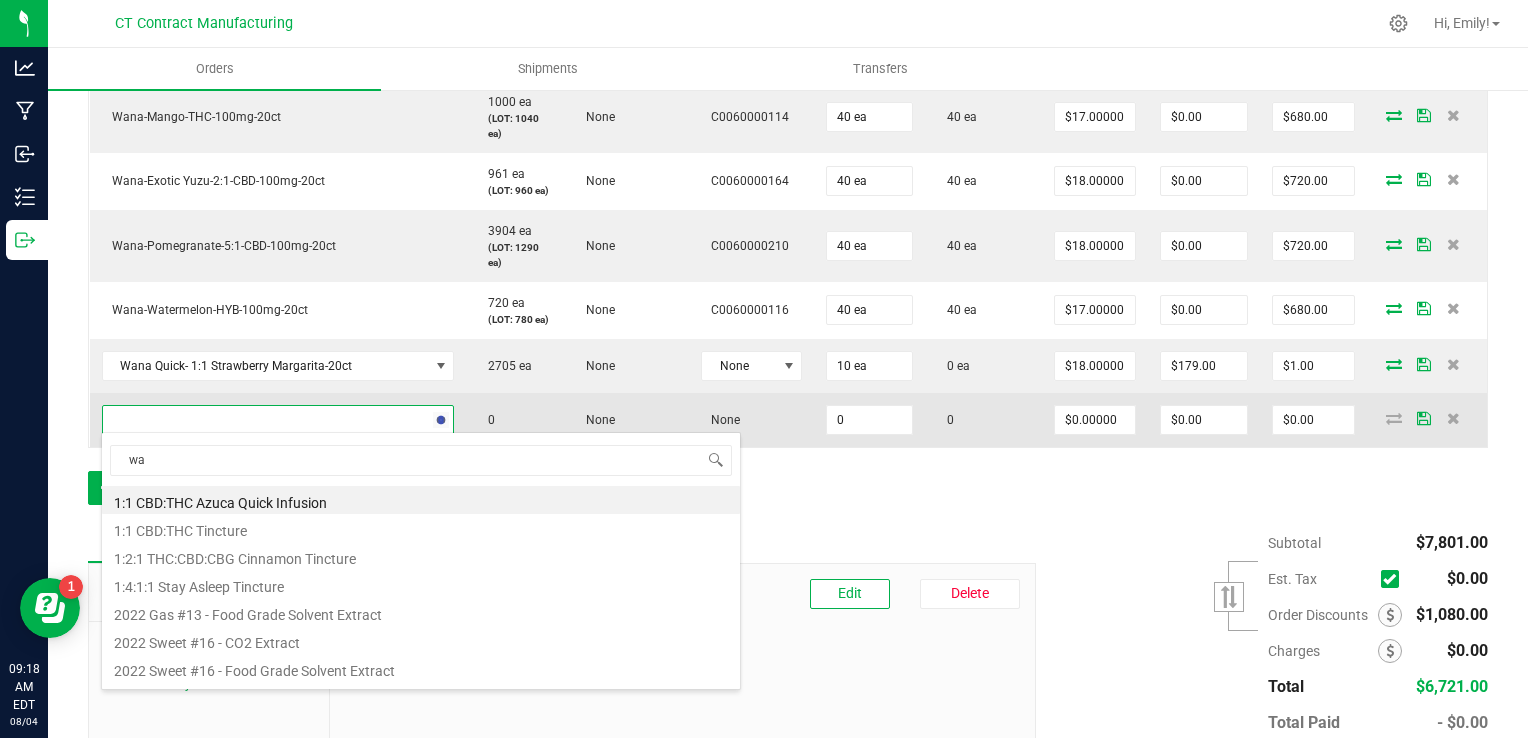 type on "w" 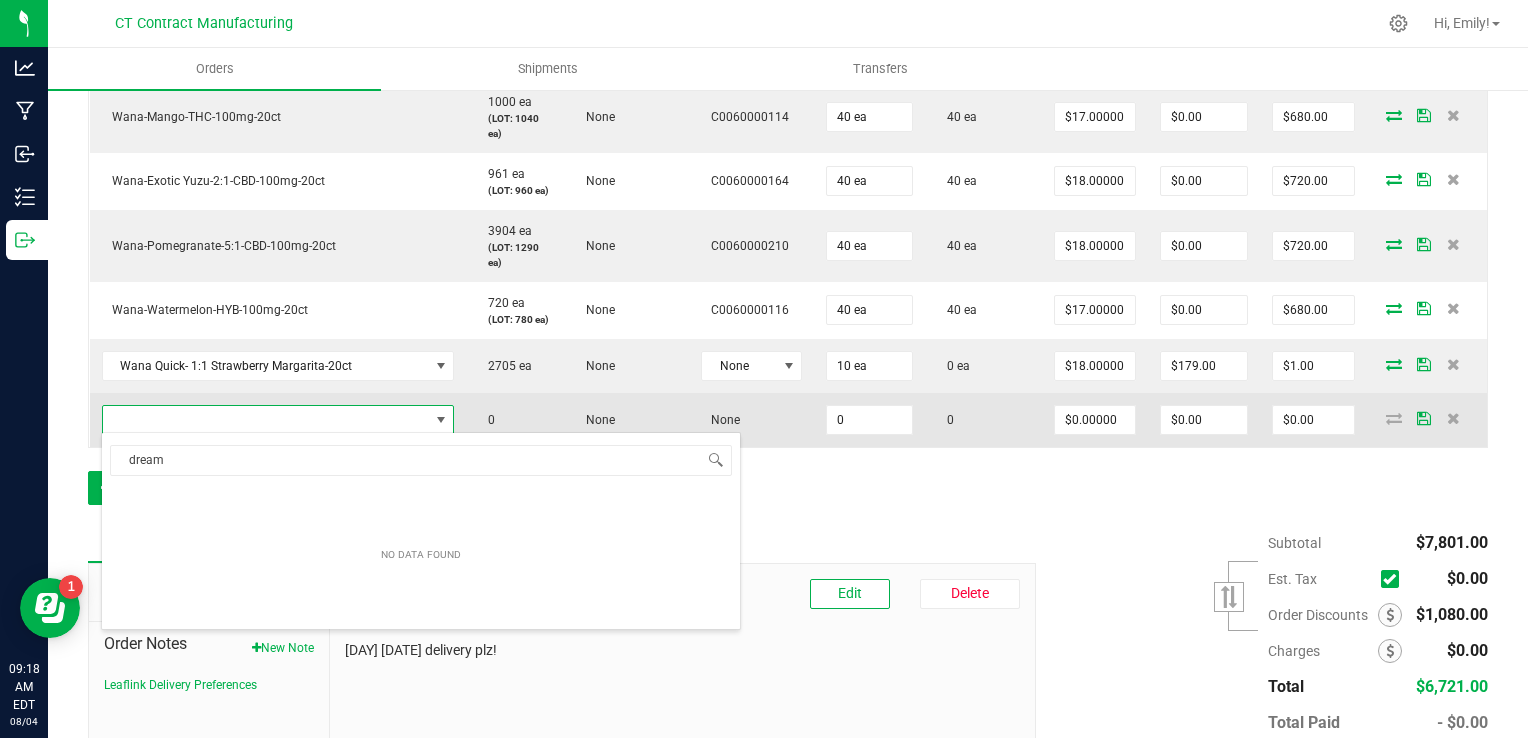 type on "dream" 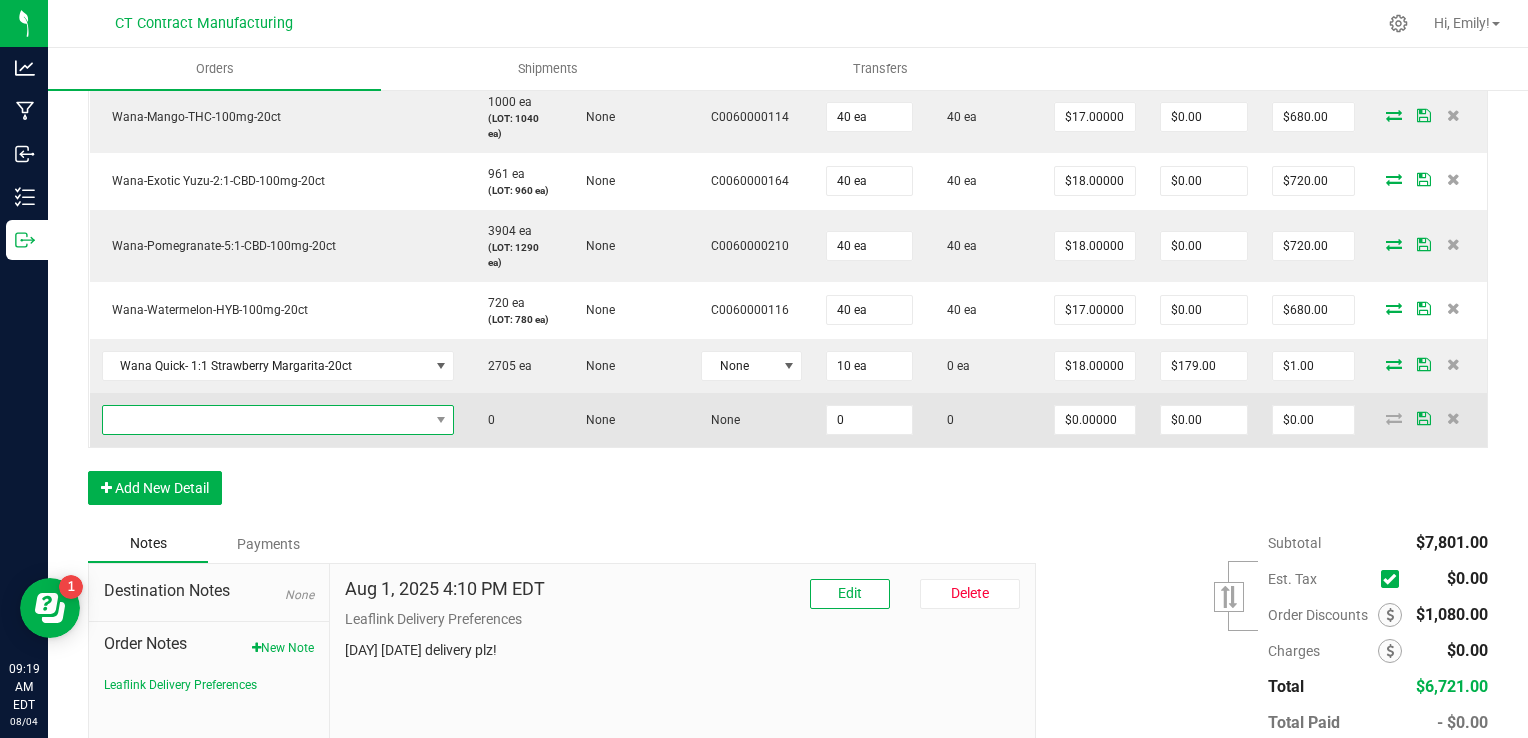 click at bounding box center [266, 420] 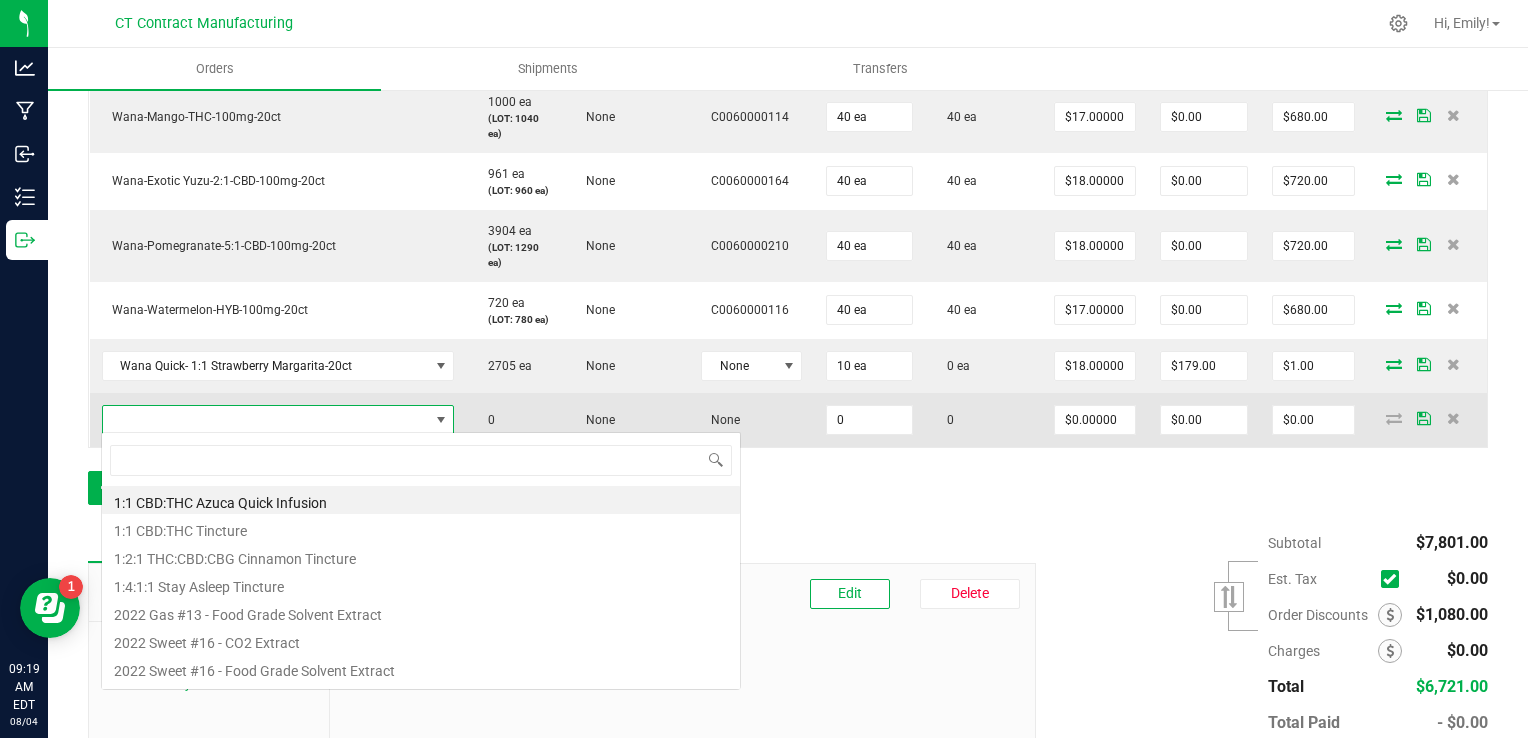 scroll, scrollTop: 99970, scrollLeft: 99654, axis: both 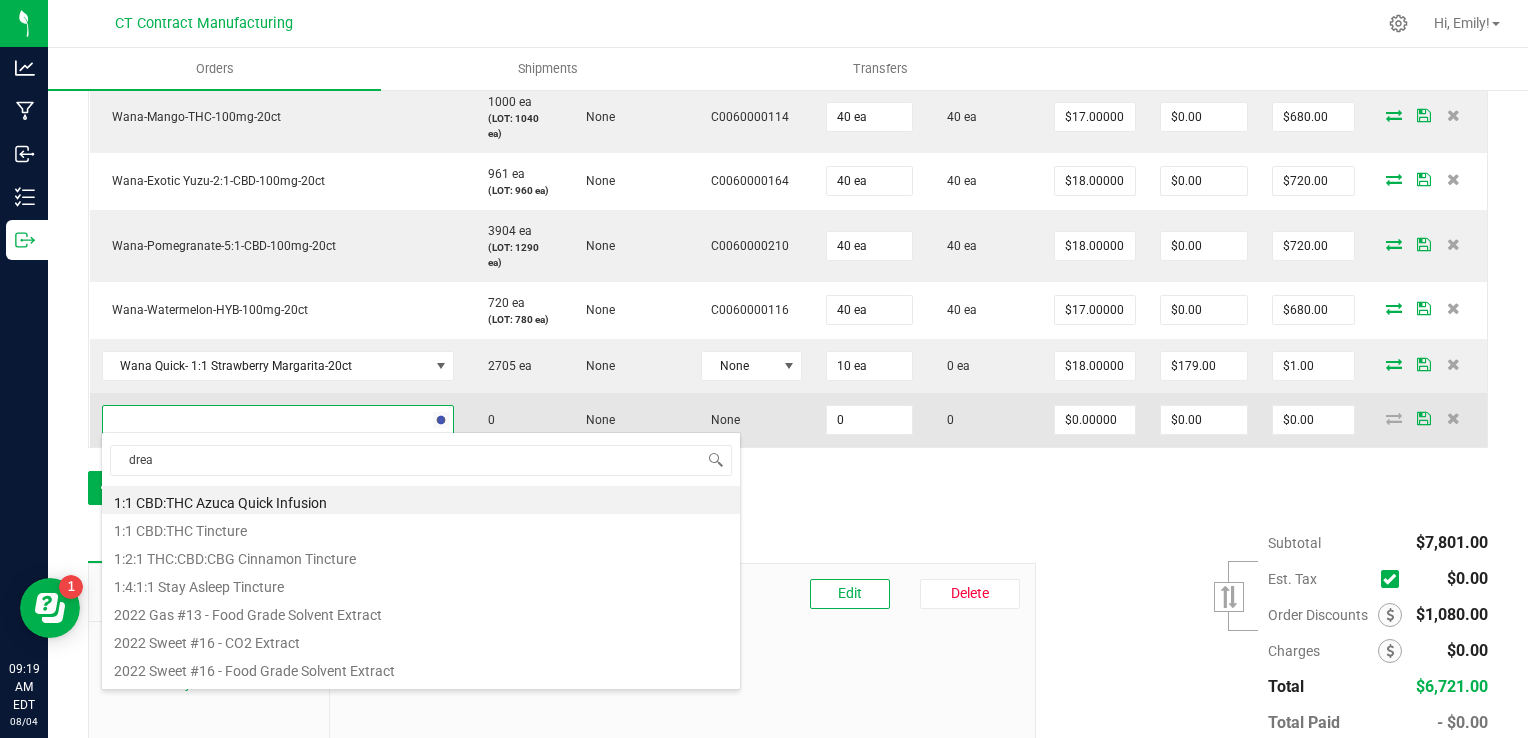 type on "dream" 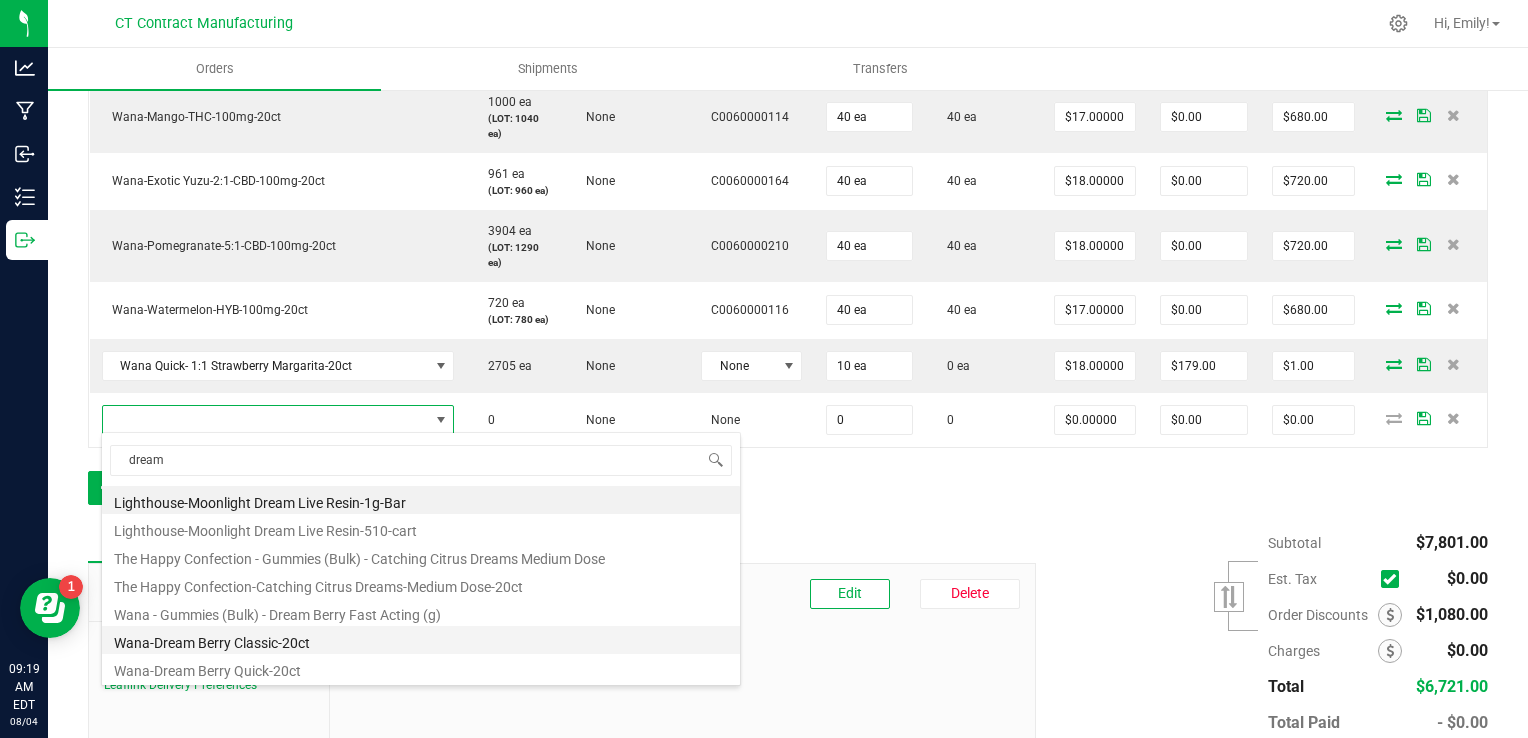 click on "[PRODUCT_NAME]" at bounding box center (421, 640) 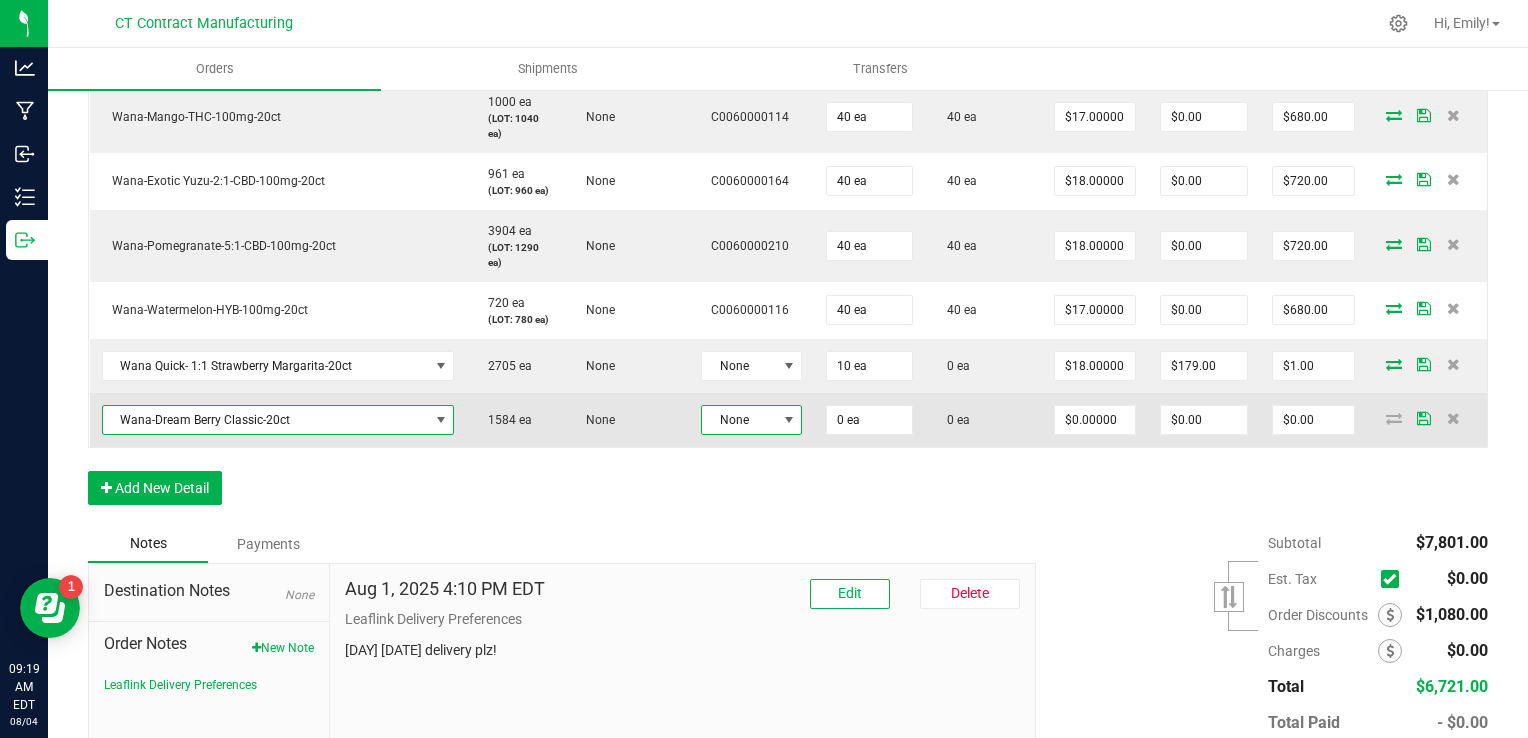 click at bounding box center [789, 420] 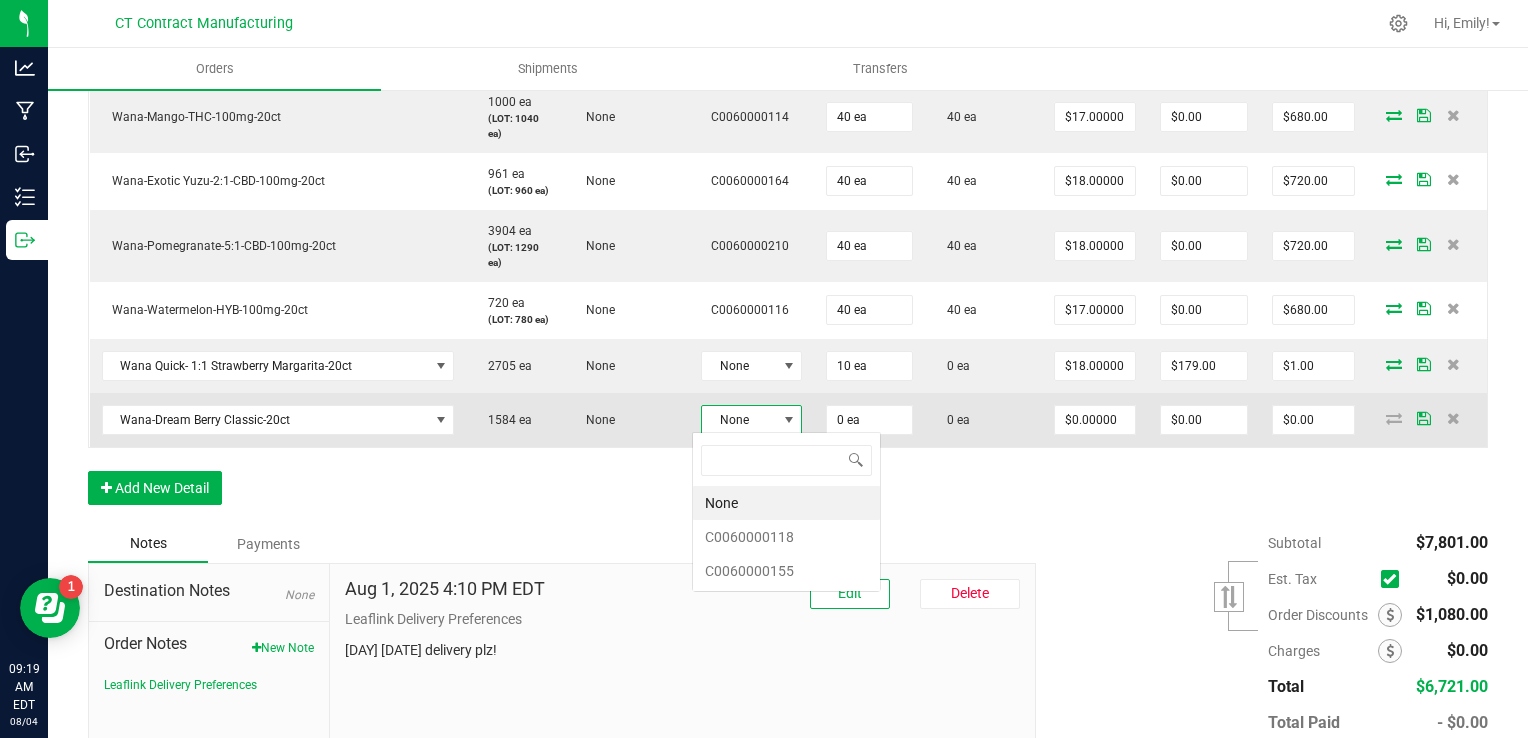 scroll, scrollTop: 99970, scrollLeft: 99899, axis: both 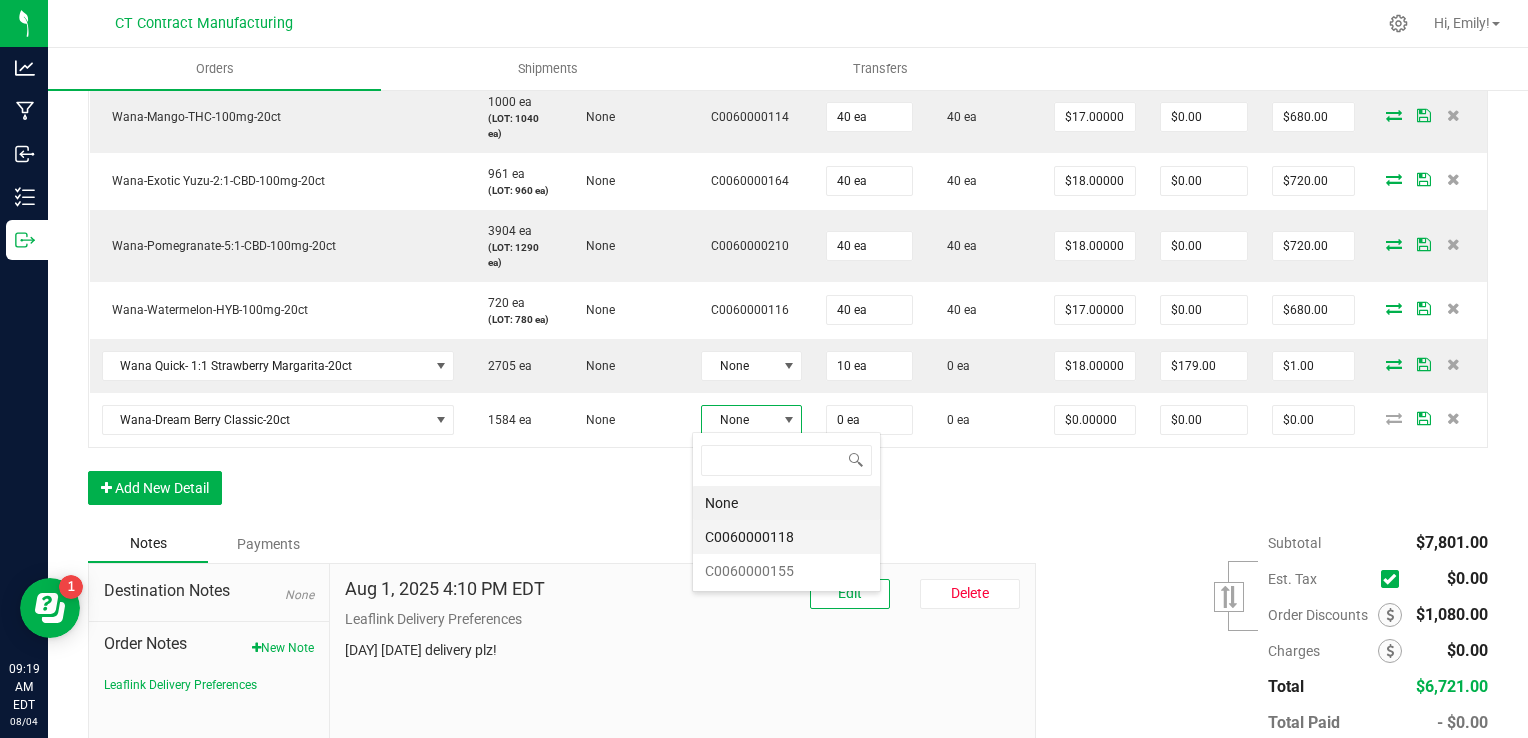 click on "[PRODUCT_CODE]" at bounding box center (786, 537) 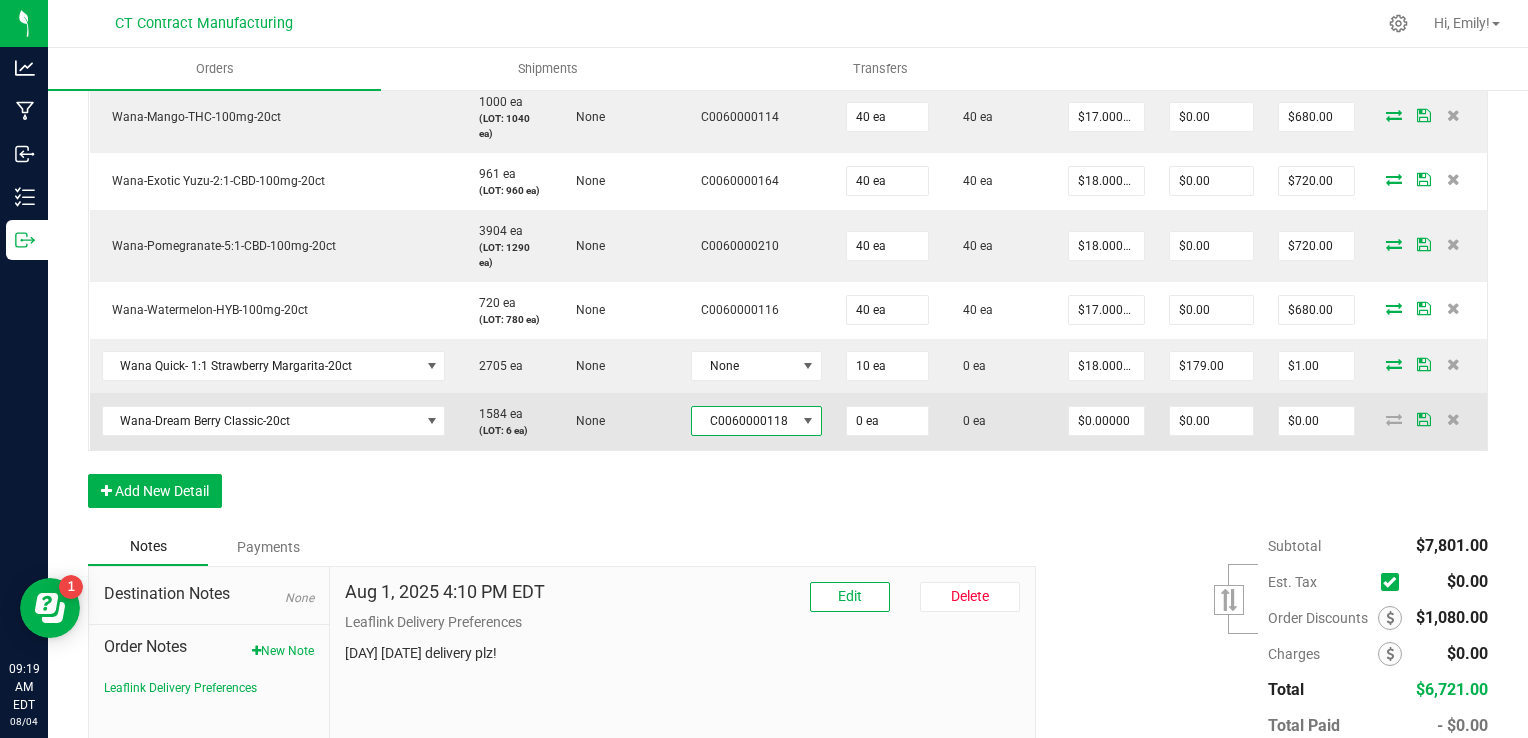 click on "0 ea" at bounding box center [888, 421] 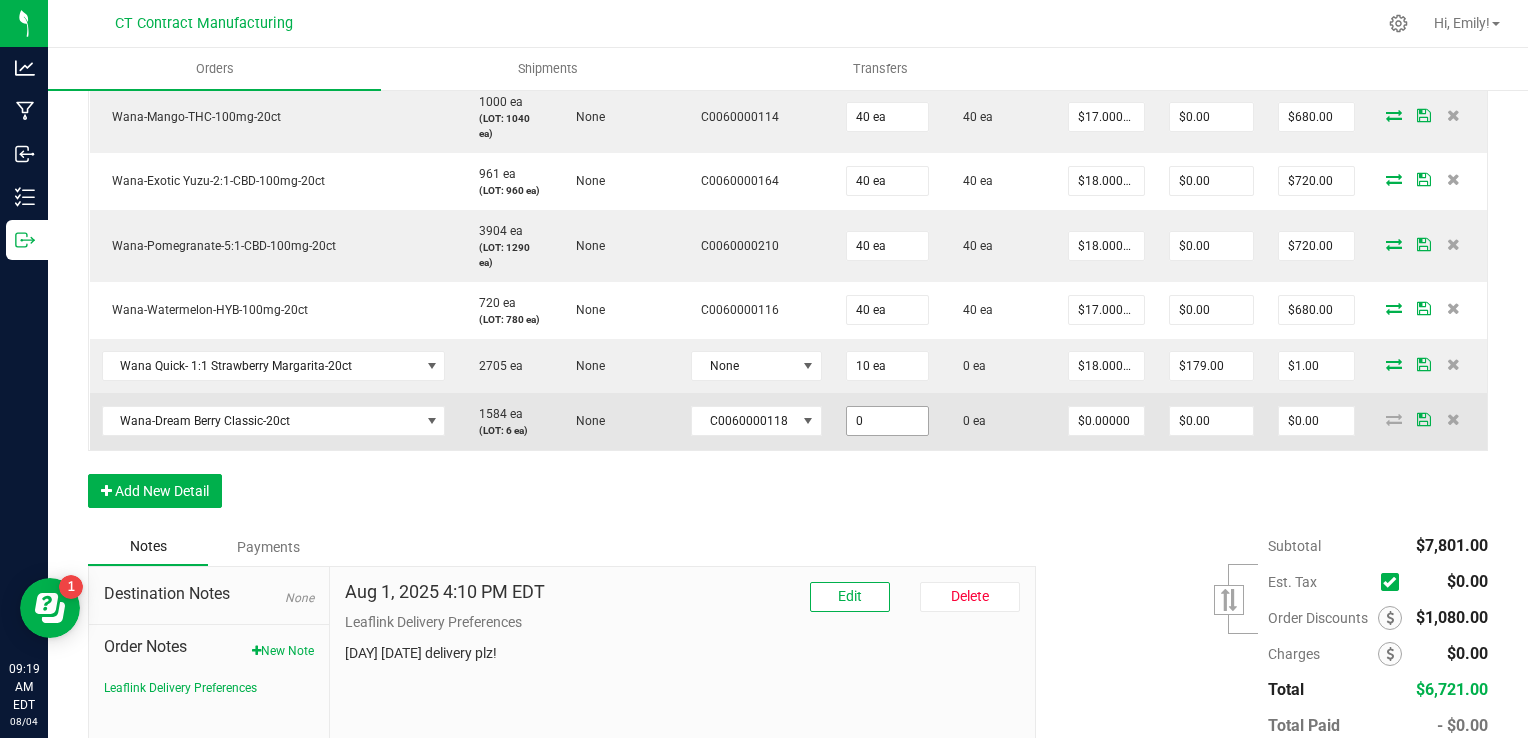 click on "0" at bounding box center [888, 421] 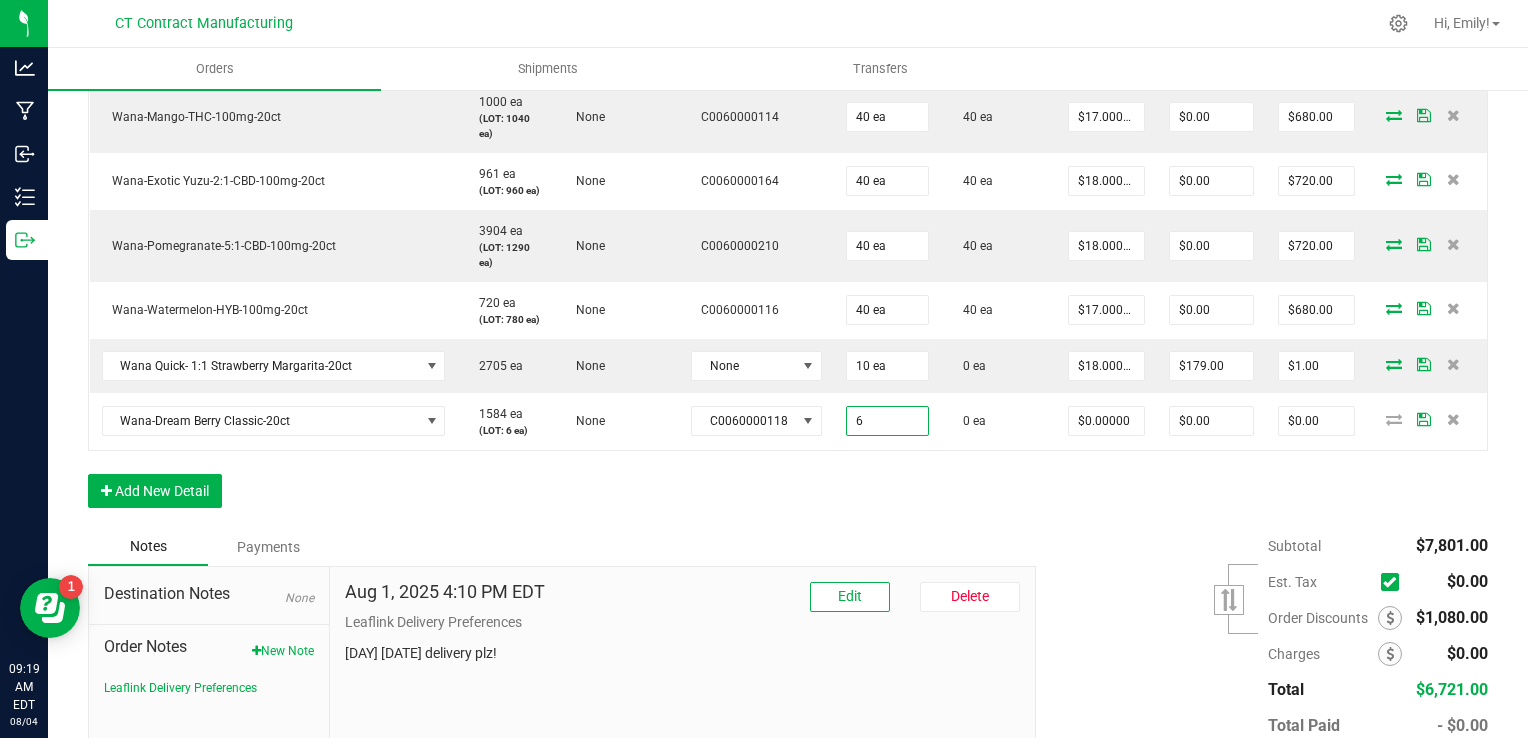 type on "6 ea" 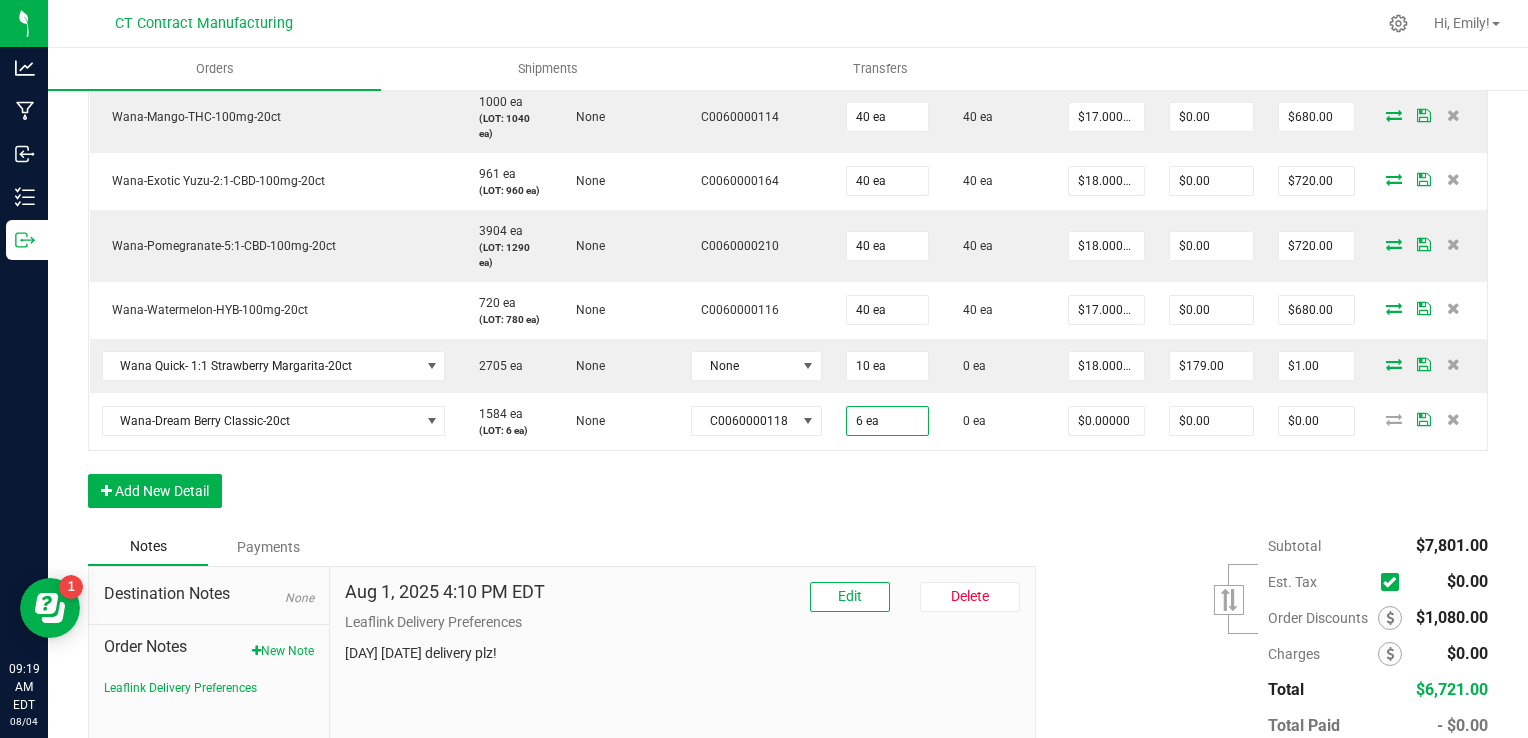 click on "Order Details Print All Labels Item  Sellable  Strain  Lot Number  Qty Ordered Qty Allocated Unit Price Line Discount Total Actions  Wana-Dream Berry Classic-20ct   1584 ea   (LOT: 1598 ea)   None   C0060000155  40 ea  40 ea  $18.00000 $0.00 $720.00  Wana Quick- Sativa Connecticut Sunrise Fast-Acting Gummies--20ct   2873 ea   (LOT: 740 ea)   None   C0060000218  40 ea  40 ea  $18.00000 $0.00 $720.00  Wana Quick-Island Punch-100mg-20ct   870 ea   (LOT: 870 ea)   None   C0060000177  40 ea  40 ea  $18.00000 $0.00 $720.00  Wana Quick-Peach Bellini-20ct   2936 ea   (LOT: 123 ea)   None   C0060000163  40 ea  40 ea  $18.00000 $0.00 $720.00  Wana-Dream Berry Quick-20ct   950 ea   (LOT: 1030 ea)   None   C0060000160  40 ea  40 ea  $18.00000 $0.00 $720.00  Wana Quick- 1:1 Strawberry Margarita-20ct   2705 ea   (LOT: 2780 ea)   None   C0060000171  40 ea  40 ea  $18.00000 $0.00 $720.00  Wana-Blueberry-THC-100mg-20ct   944 ea   (LOT: 1040 ea)   None   C0060000136  40 ea  40 ea  $17.00000" at bounding box center [788, 21] 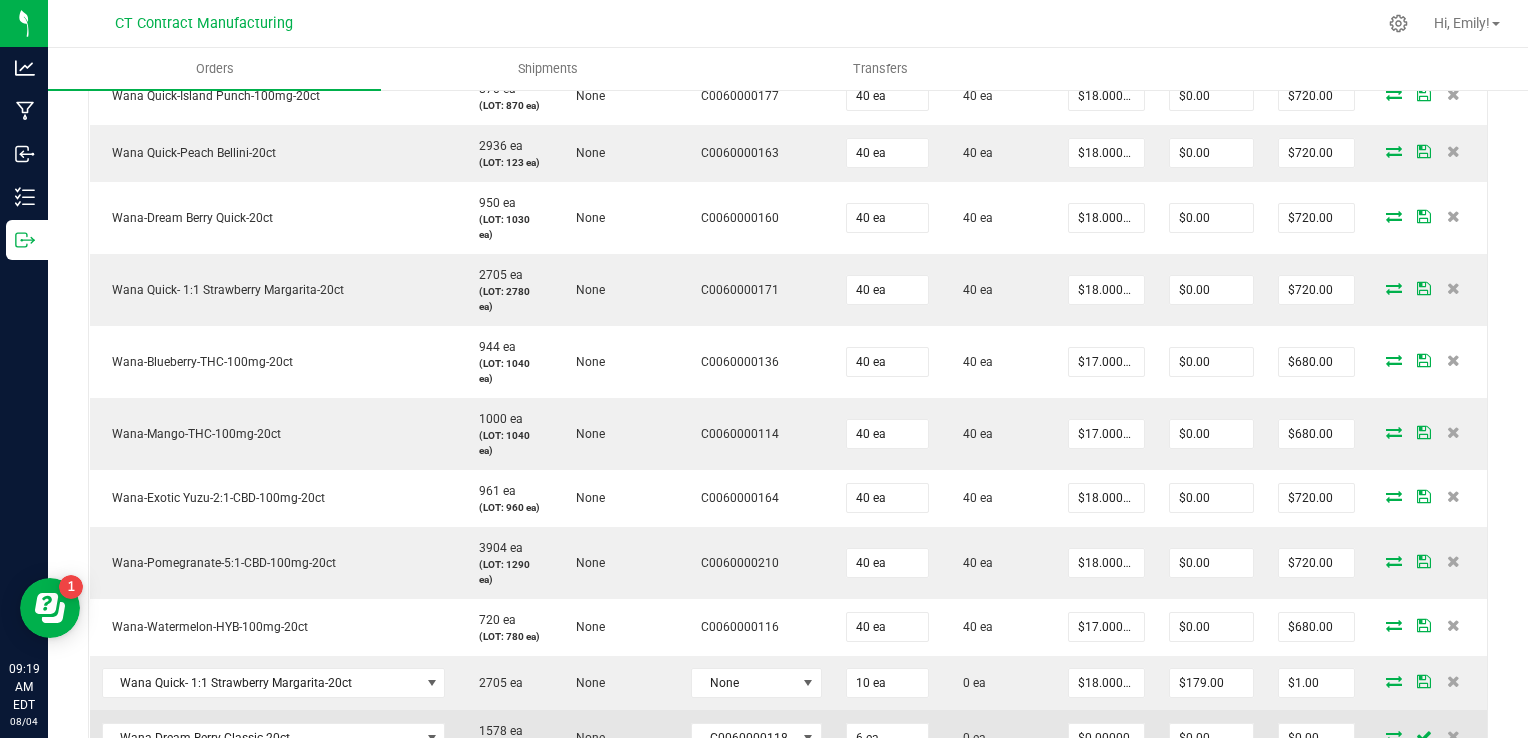 scroll, scrollTop: 1100, scrollLeft: 0, axis: vertical 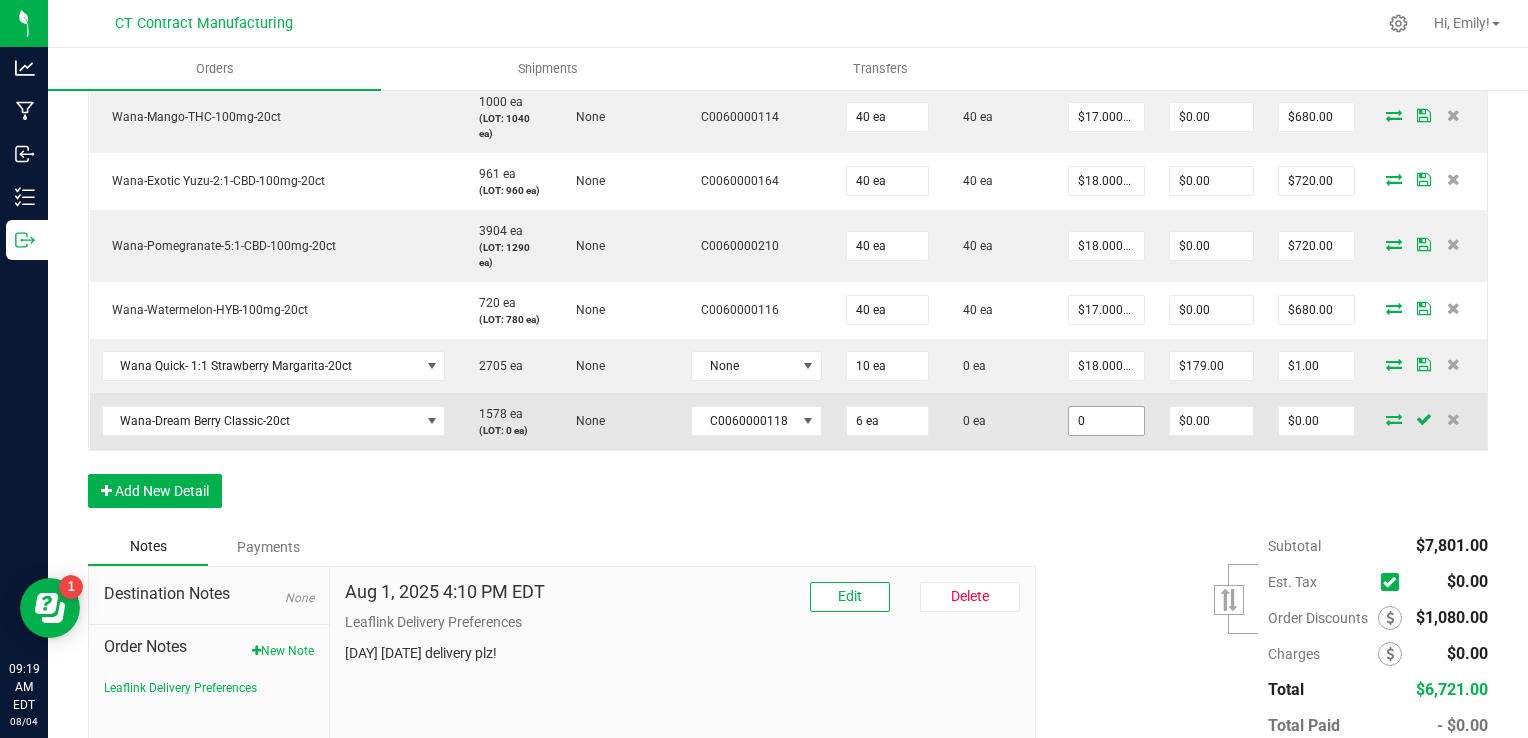 click on "0" at bounding box center [1106, 421] 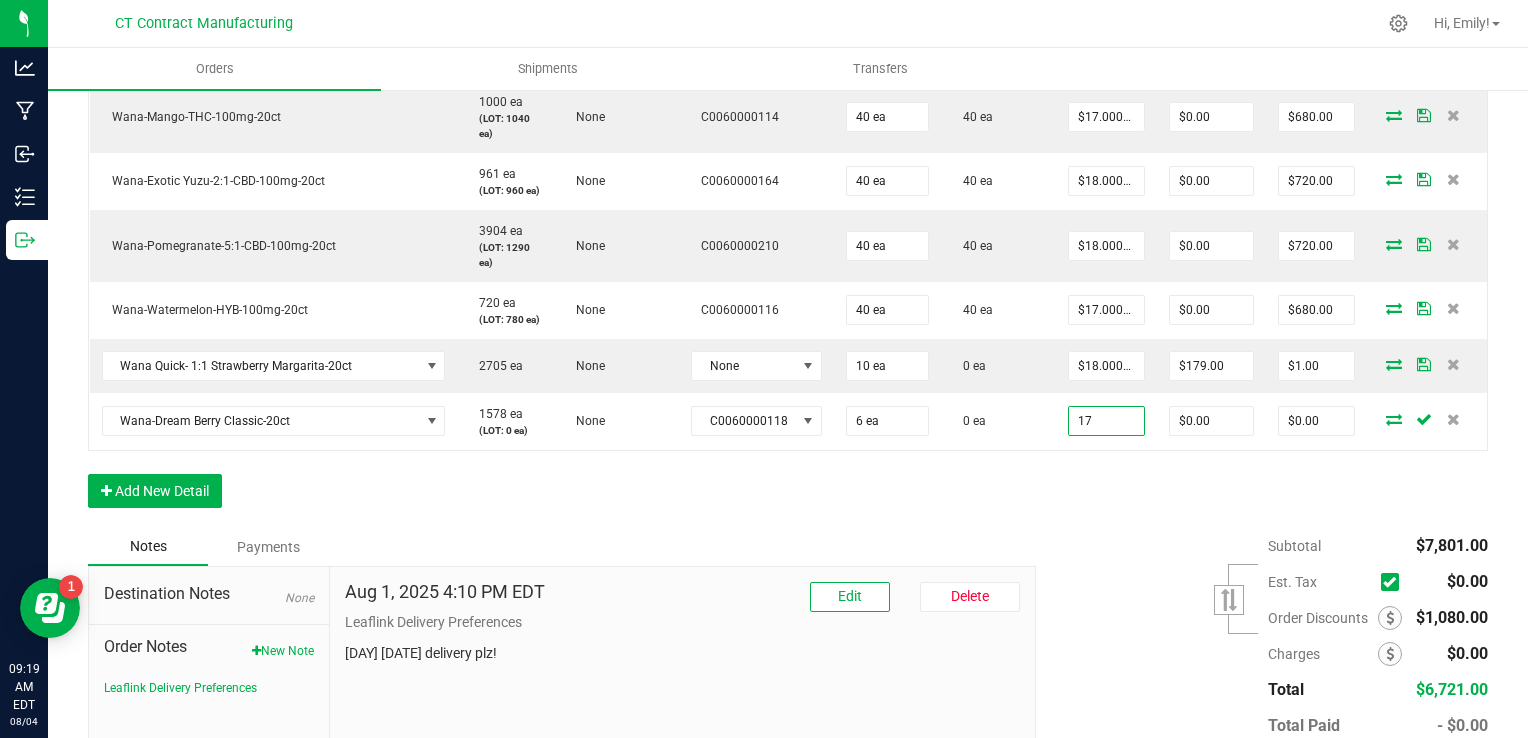 type on "$17.00000" 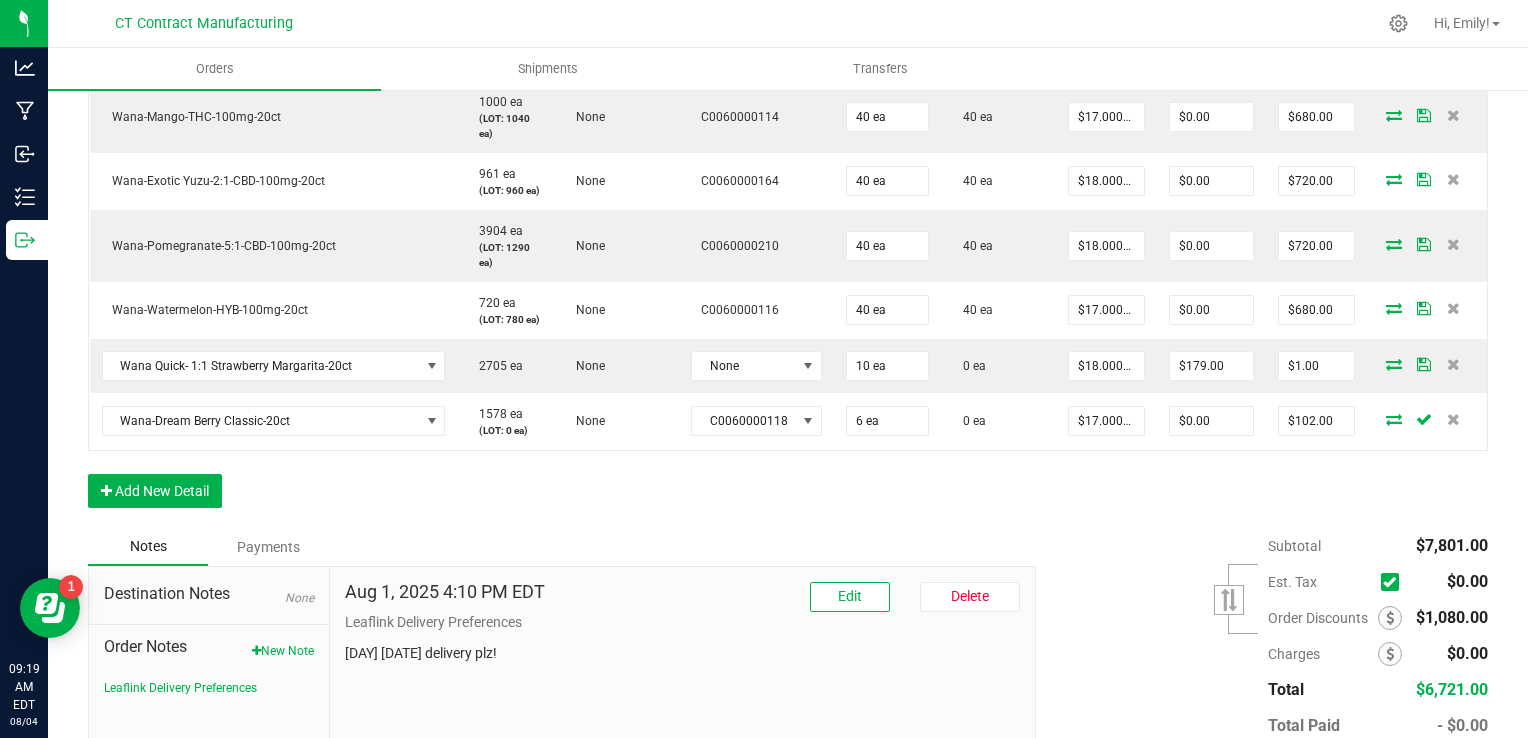 click on "Order Details Print All Labels Item  Sellable  Strain  Lot Number  Qty Ordered Qty Allocated Unit Price Line Discount Total Actions  Wana-Dream Berry Classic-20ct   1578 ea   (LOT: 1598 ea)   None   C0060000155  40 ea  40 ea  $18.00000 $0.00 $720.00  Wana Quick- Sativa Connecticut Sunrise Fast-Acting Gummies--20ct   2873 ea   (LOT: 740 ea)   None   C0060000218  40 ea  40 ea  $18.00000 $0.00 $720.00  Wana Quick-Island Punch-100mg-20ct   870 ea   (LOT: 870 ea)   None   C0060000177  40 ea  40 ea  $18.00000 $0.00 $720.00  Wana Quick-Peach Bellini-20ct   2936 ea   (LOT: 123 ea)   None   C0060000163  40 ea  40 ea  $18.00000 $0.00 $720.00  Wana-Dream Berry Quick-20ct   950 ea   (LOT: 1030 ea)   None   C0060000160  40 ea  40 ea  $18.00000 $0.00 $720.00  Wana Quick- 1:1 Strawberry Margarita-20ct   2705 ea   (LOT: 2780 ea)   None   C0060000171  40 ea  40 ea  $18.00000 $0.00 $720.00  Wana-Blueberry-THC-100mg-20ct   944 ea   (LOT: 1040 ea)   None   C0060000136  40 ea  40 ea  $17.00000" at bounding box center [788, 21] 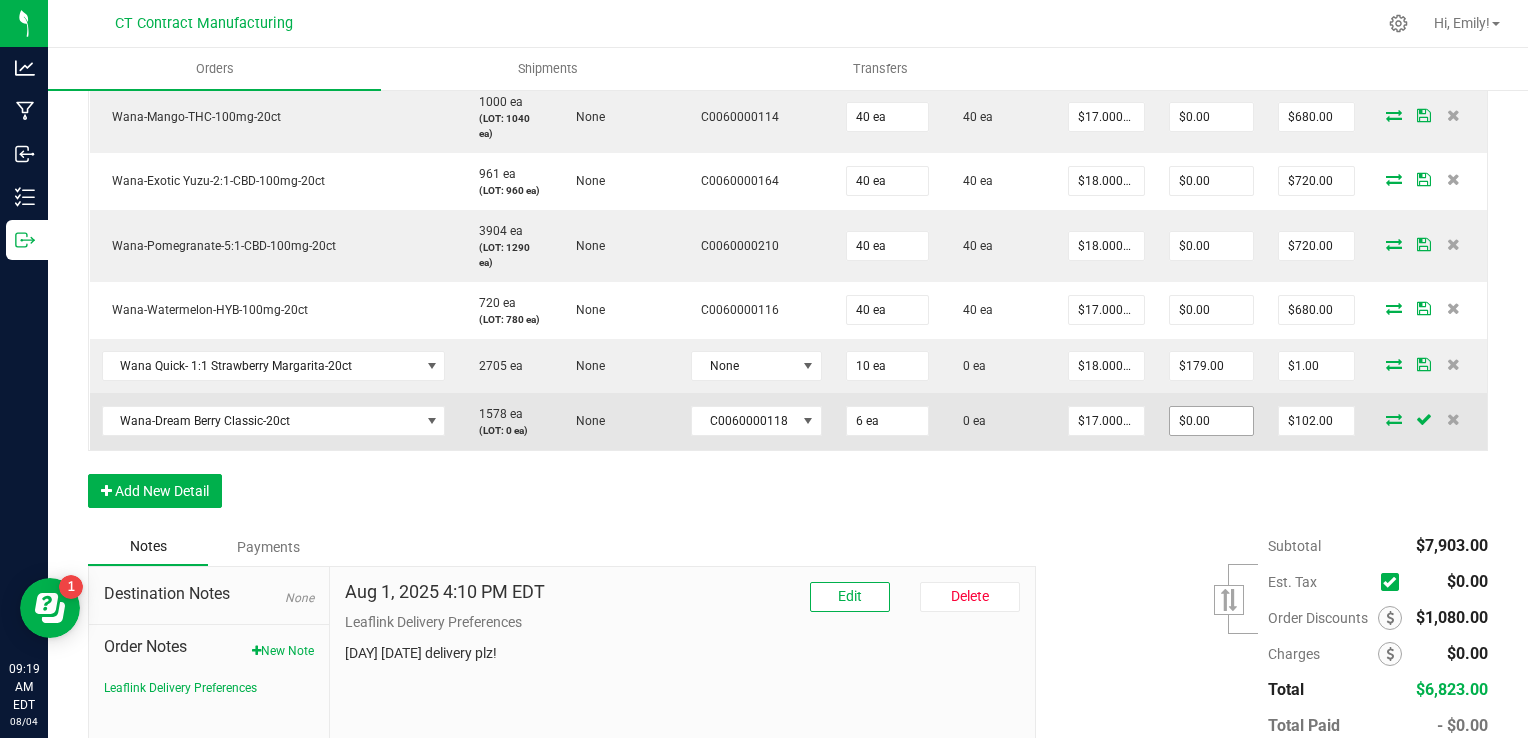 click on "$0.00" at bounding box center [1211, 421] 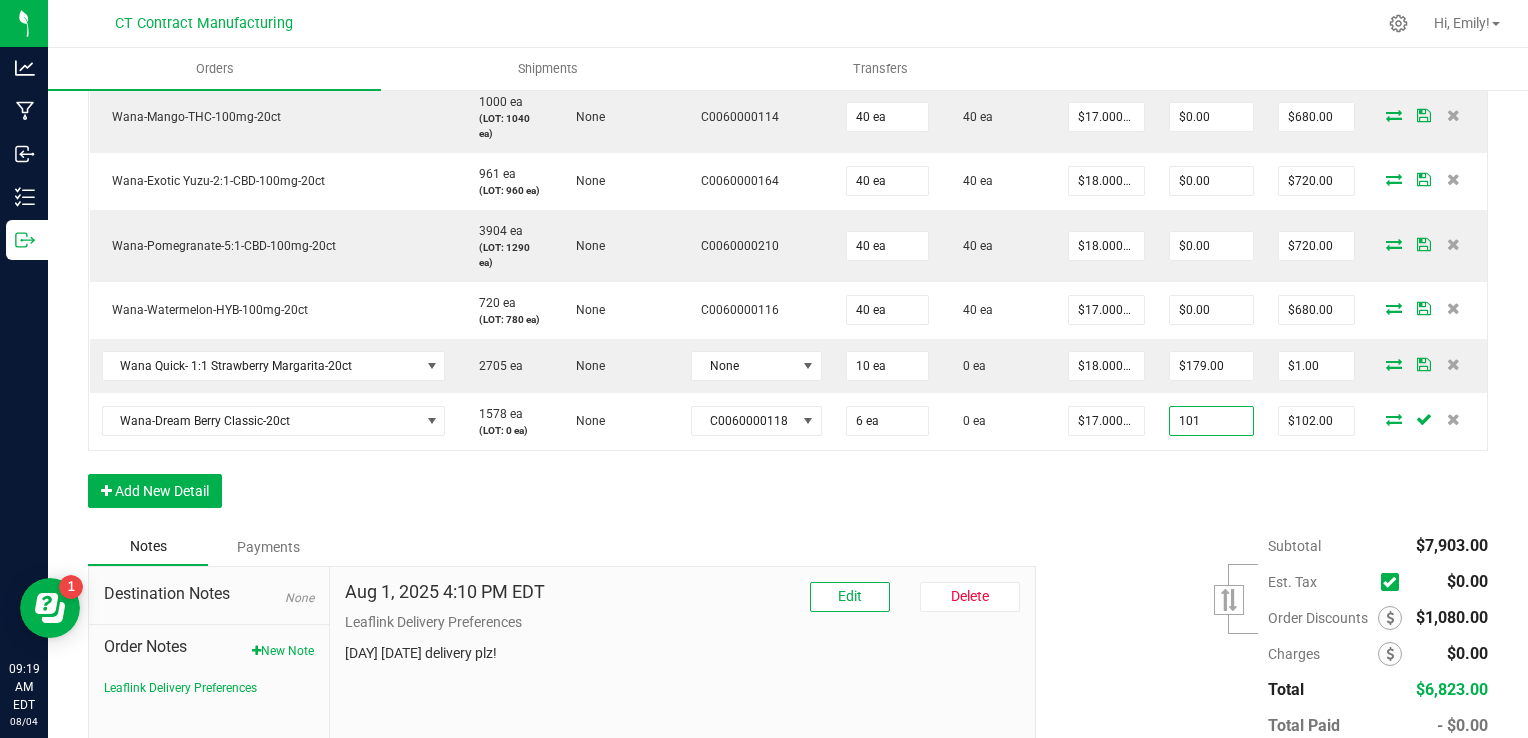 type on "$101.00" 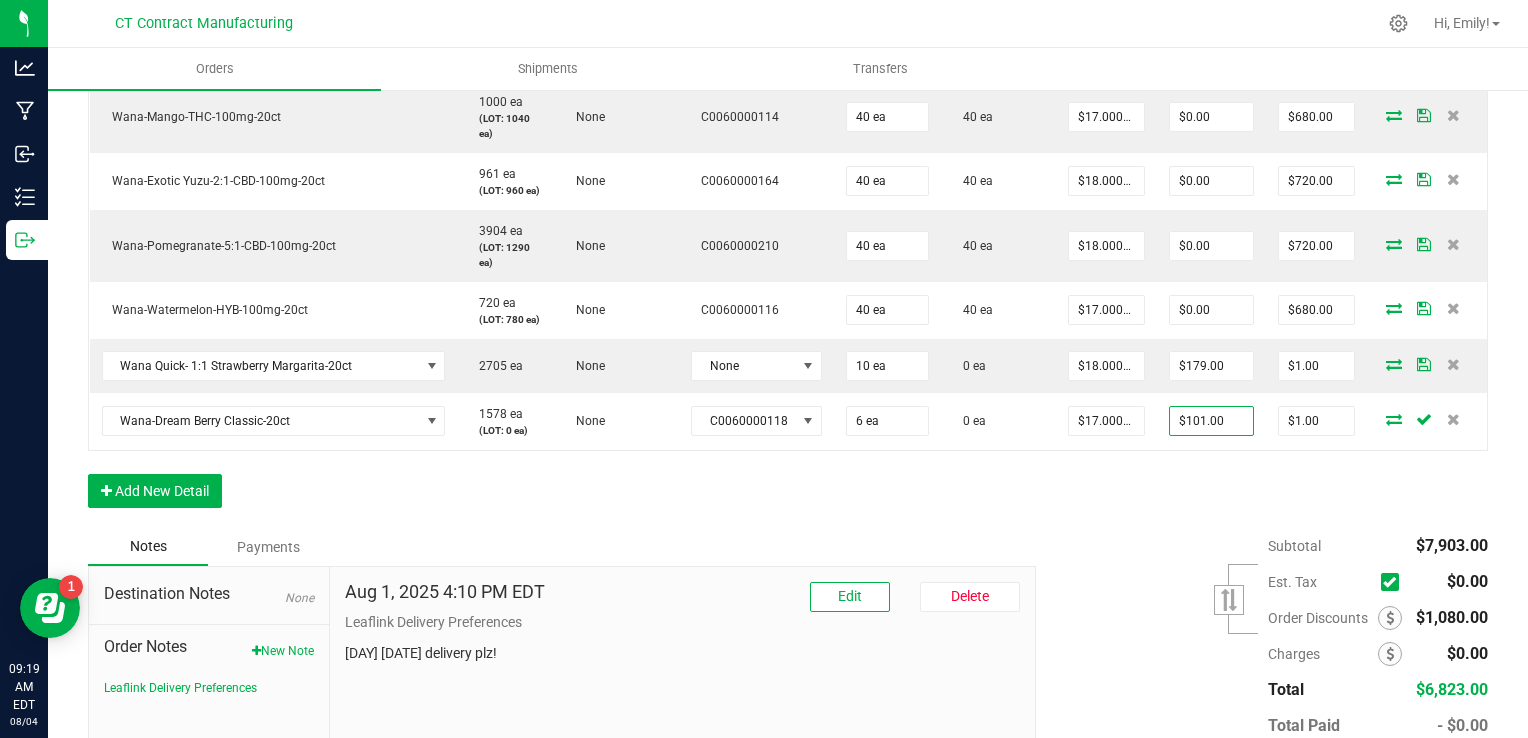 click on "Order Details Print All Labels Item  Sellable  Strain  Lot Number  Qty Ordered Qty Allocated Unit Price Line Discount Total Actions  Wana-Dream Berry Classic-20ct   1578 ea   (LOT: 1598 ea)   None   C0060000155  40 ea  40 ea  $18.00000 $0.00 $720.00  Wana Quick- Sativa Connecticut Sunrise Fast-Acting Gummies--20ct   2873 ea   (LOT: 740 ea)   None   C0060000218  40 ea  40 ea  $18.00000 $0.00 $720.00  Wana Quick-Island Punch-100mg-20ct   870 ea   (LOT: 870 ea)   None   C0060000177  40 ea  40 ea  $18.00000 $0.00 $720.00  Wana Quick-Peach Bellini-20ct   2936 ea   (LOT: 123 ea)   None   C0060000163  40 ea  40 ea  $18.00000 $0.00 $720.00  Wana-Dream Berry Quick-20ct   950 ea   (LOT: 1030 ea)   None   C0060000160  40 ea  40 ea  $18.00000 $0.00 $720.00  Wana Quick- 1:1 Strawberry Margarita-20ct   2705 ea   (LOT: 2780 ea)   None   C0060000171  40 ea  40 ea  $18.00000 $0.00 $720.00  Wana-Blueberry-THC-100mg-20ct   944 ea   (LOT: 1040 ea)   None   C0060000136  40 ea  40 ea  $17.00000" at bounding box center [788, 21] 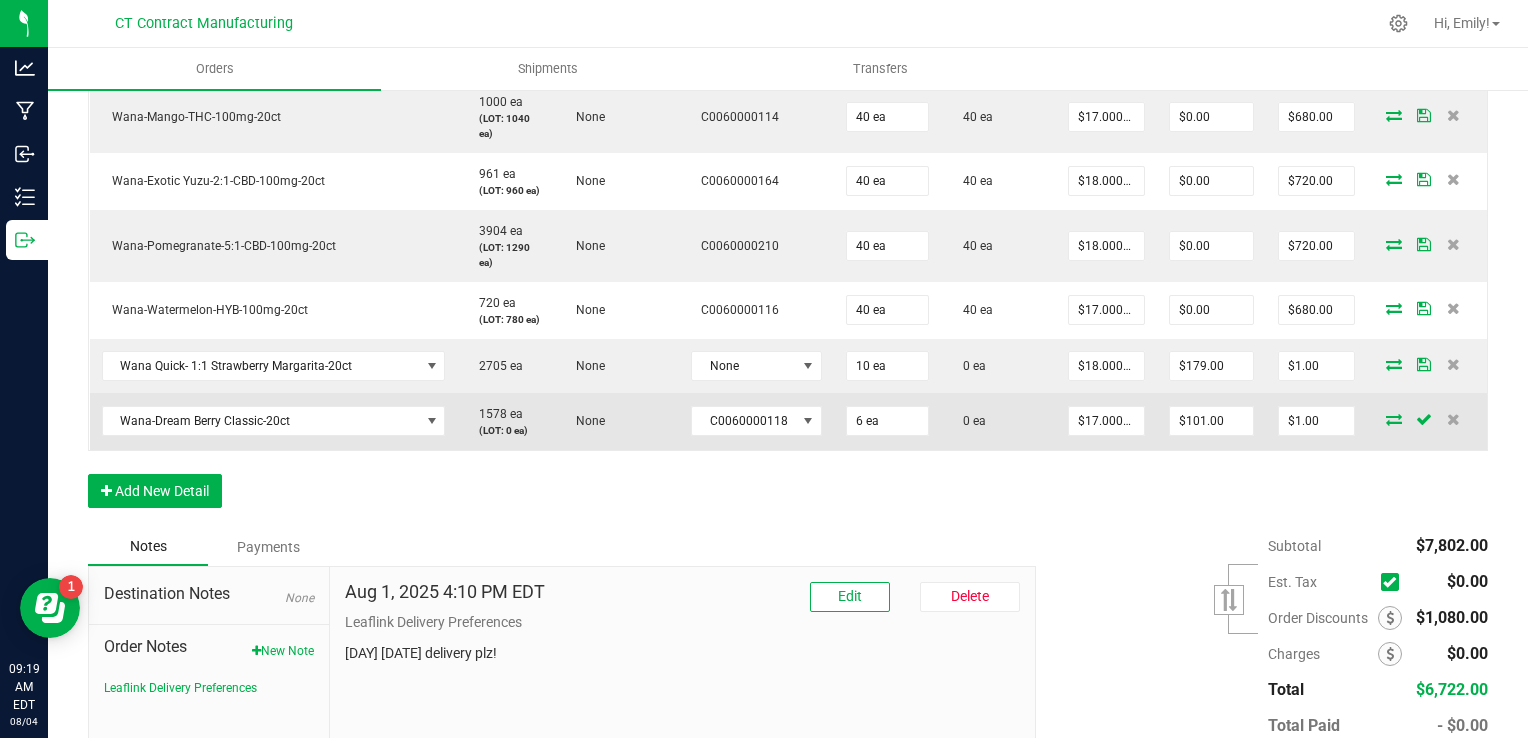 click at bounding box center [1394, 419] 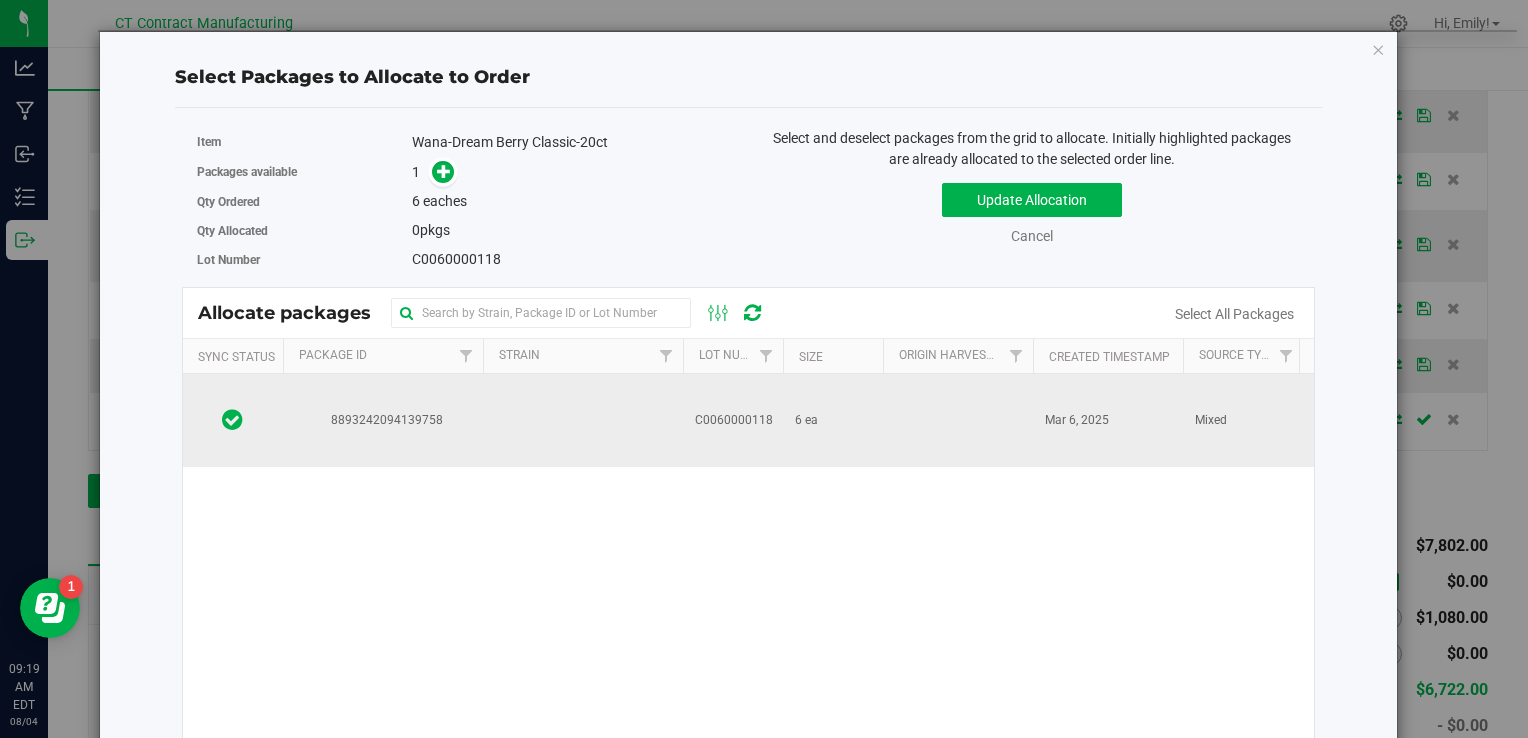 click on "[PRODUCT_CODE]" at bounding box center (733, 420) 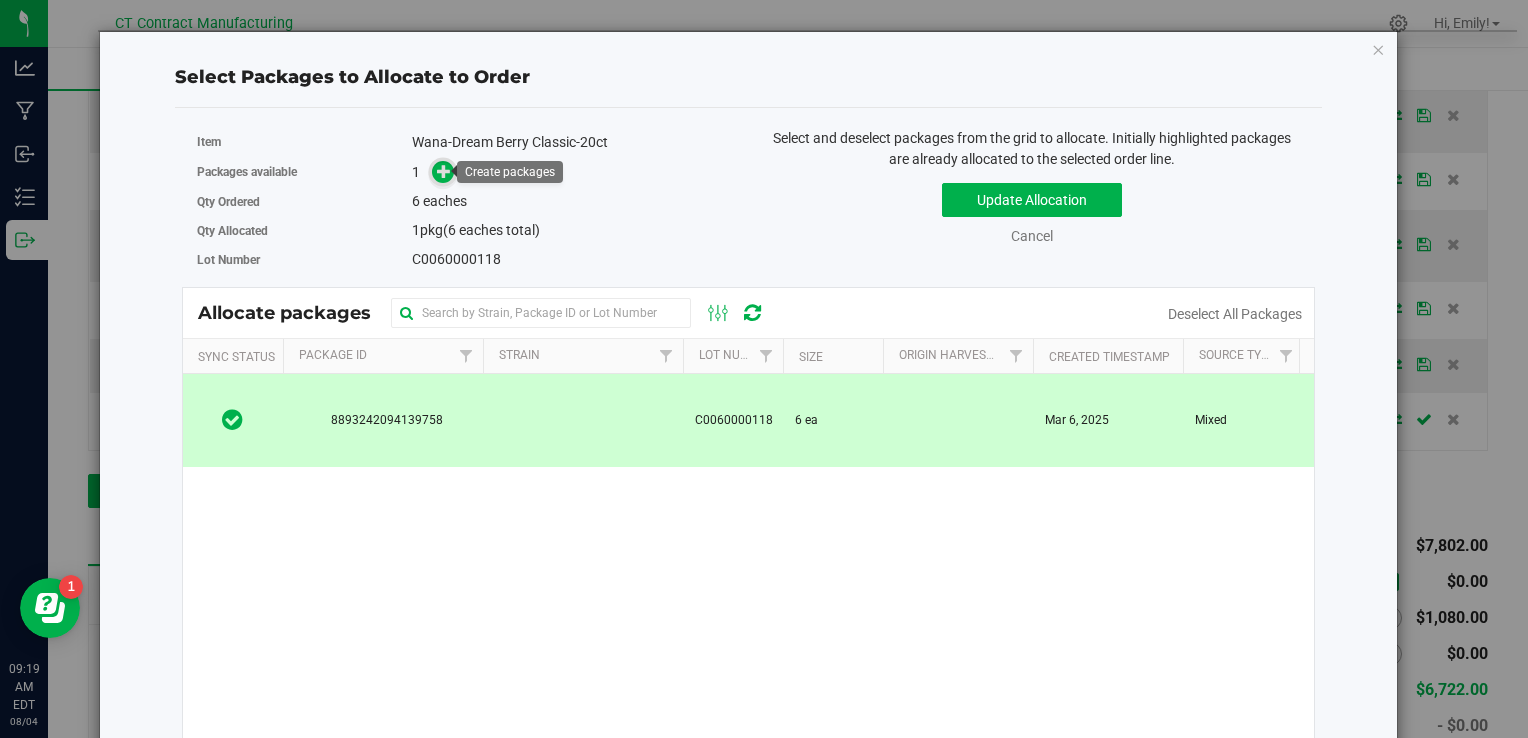 click at bounding box center [443, 172] 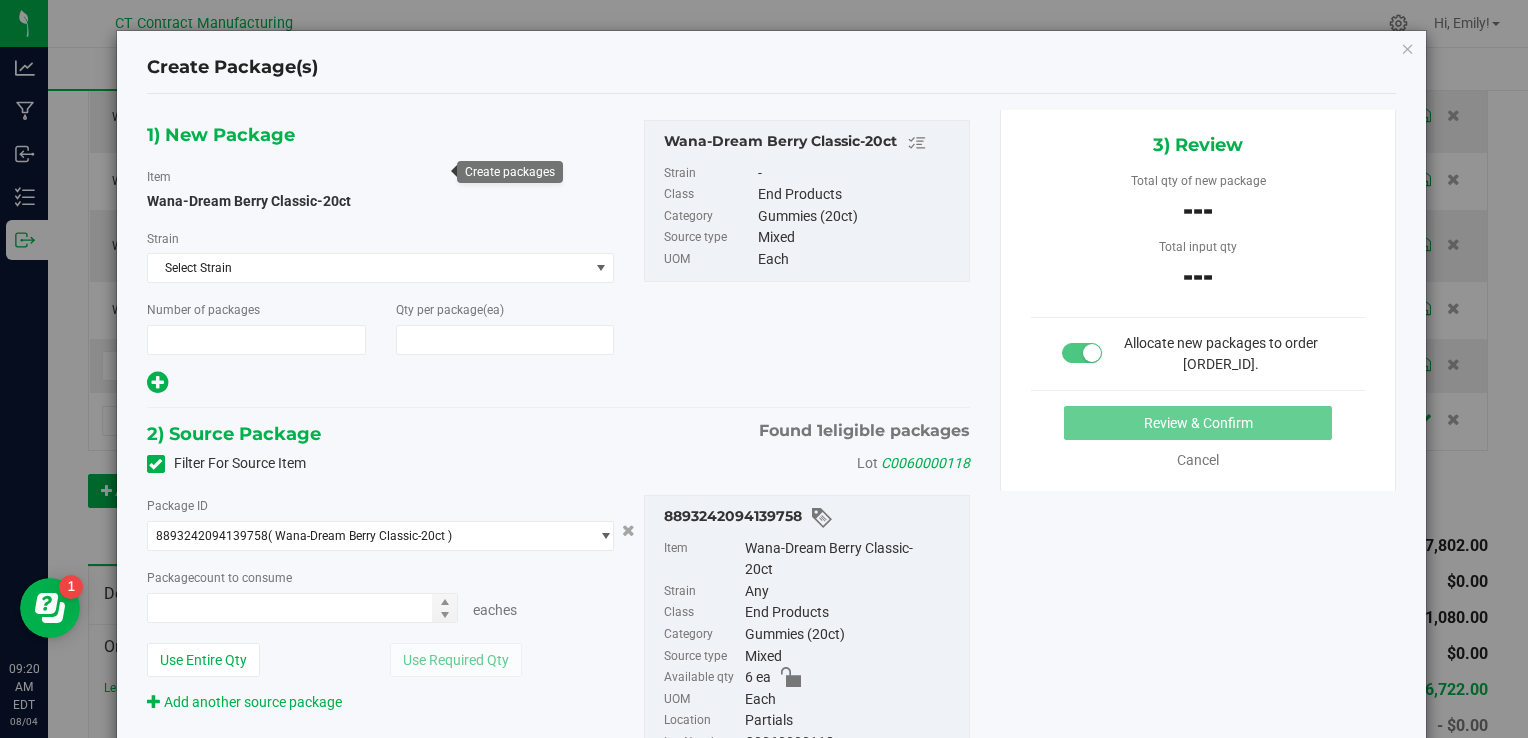 type on "1" 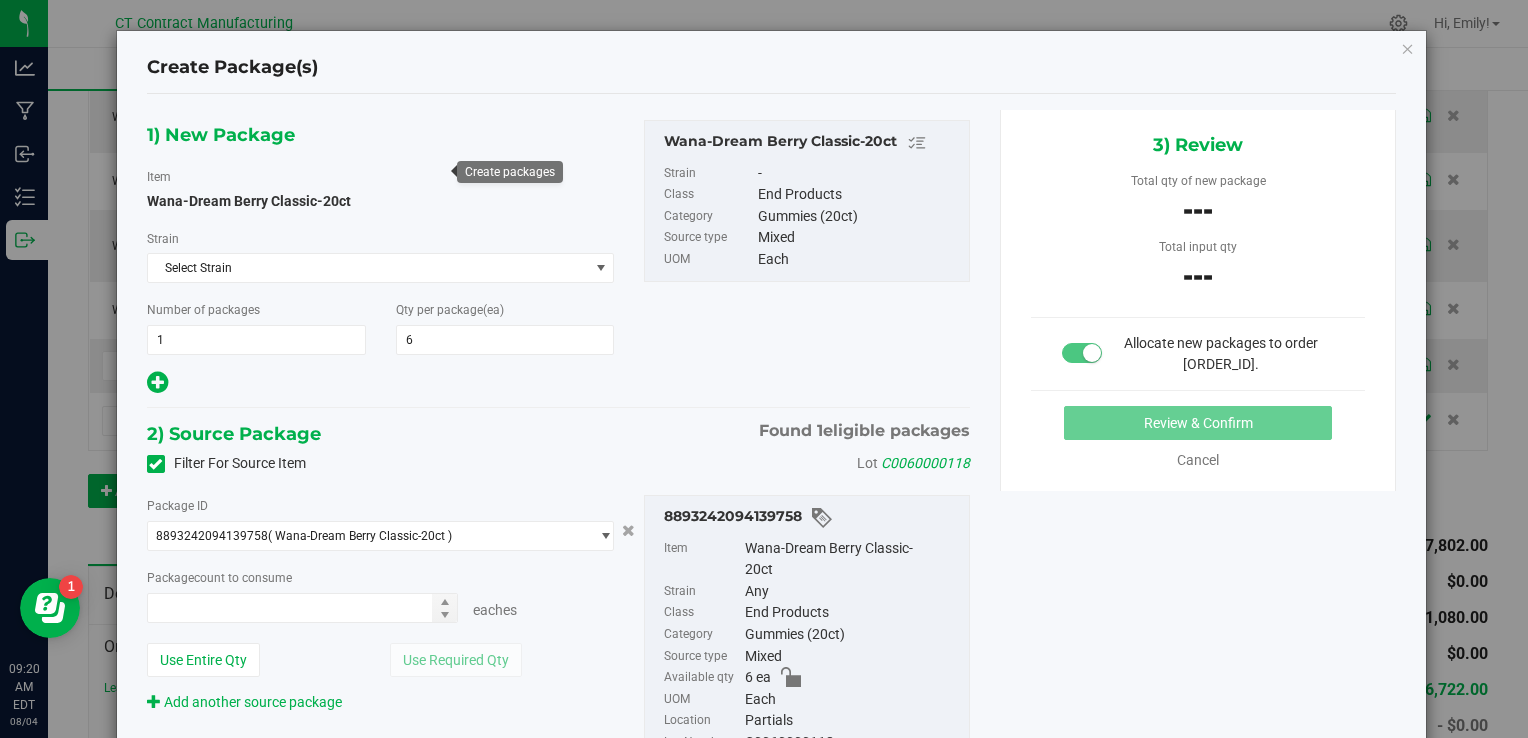 type on "0 ea" 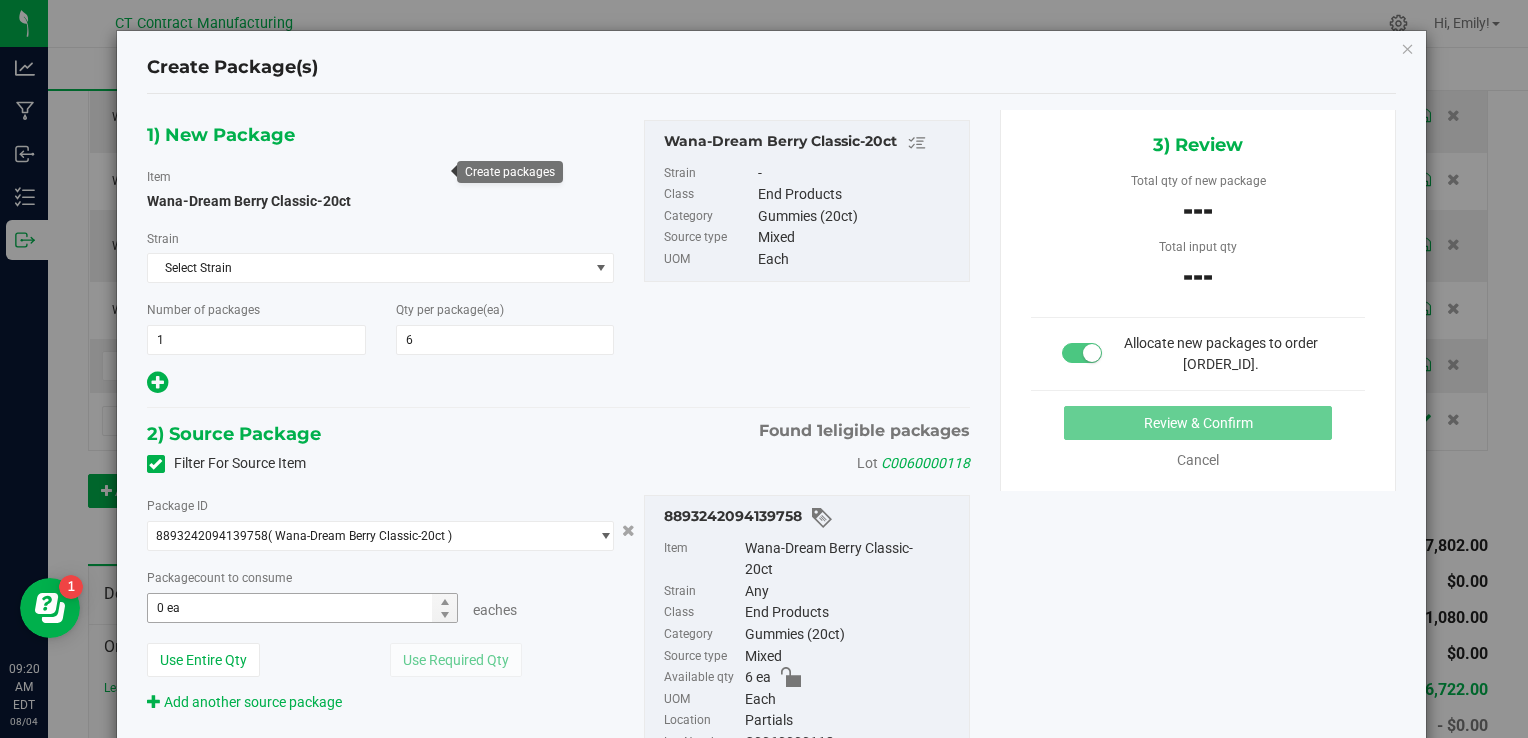 click on "0 ea 0" at bounding box center [303, 608] 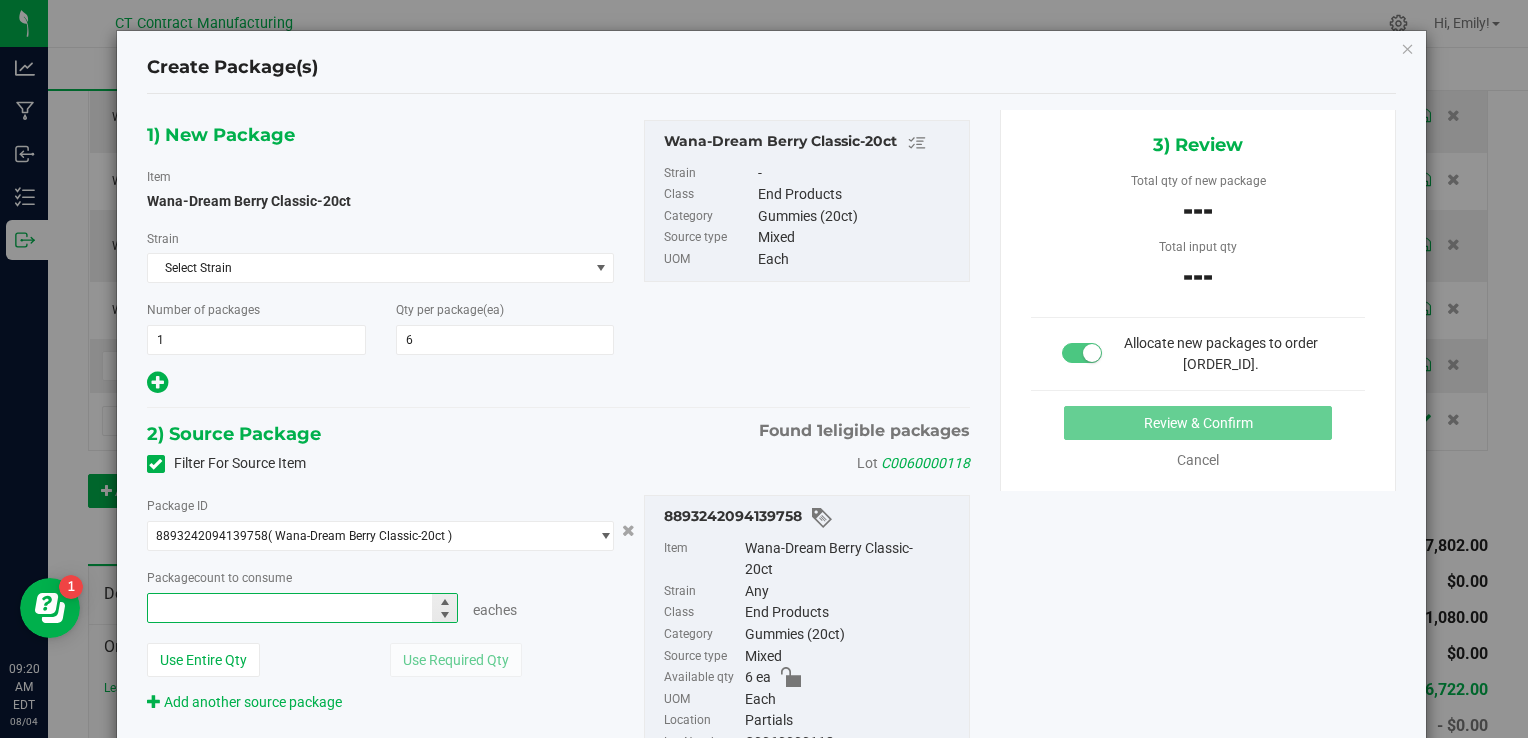 type on "6" 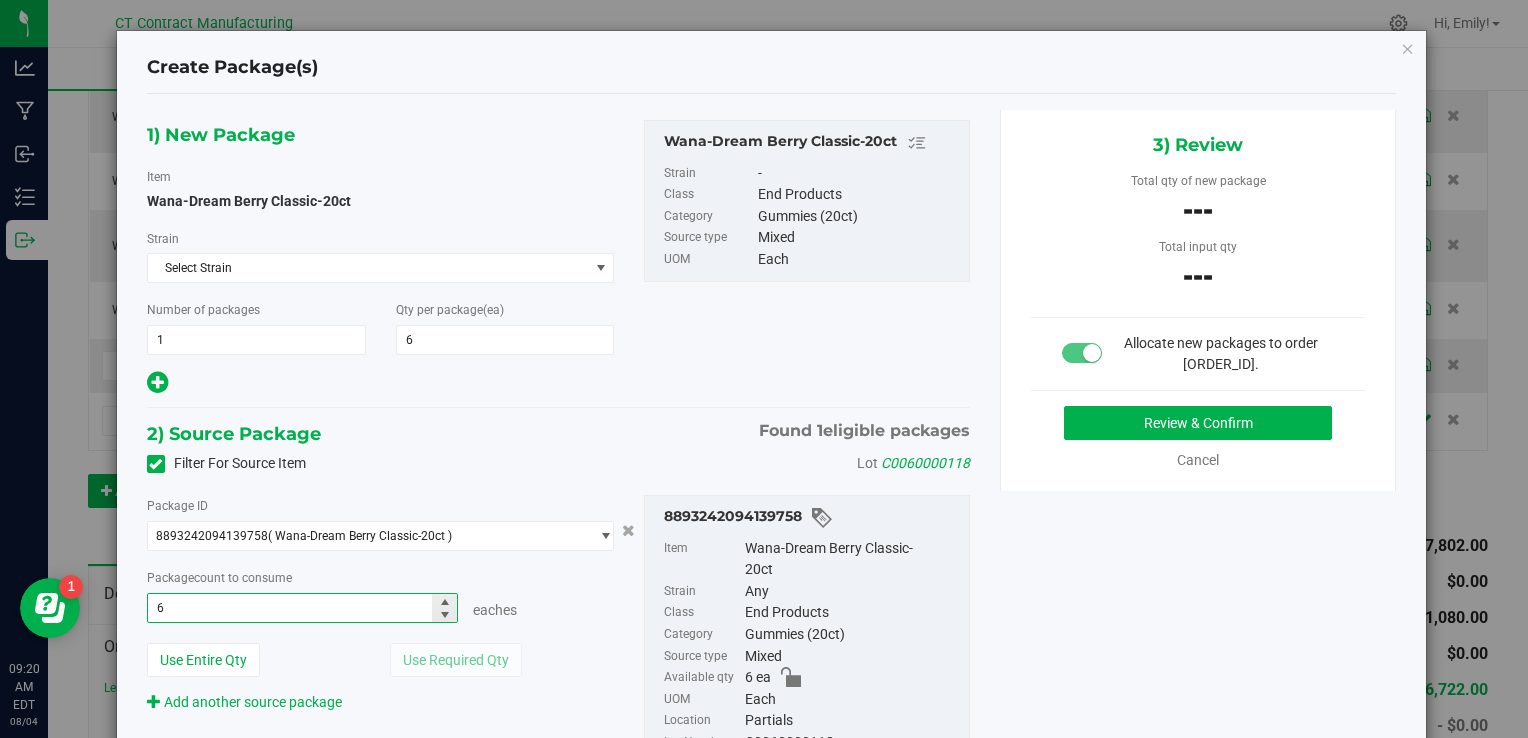 click on "6" at bounding box center [303, 608] 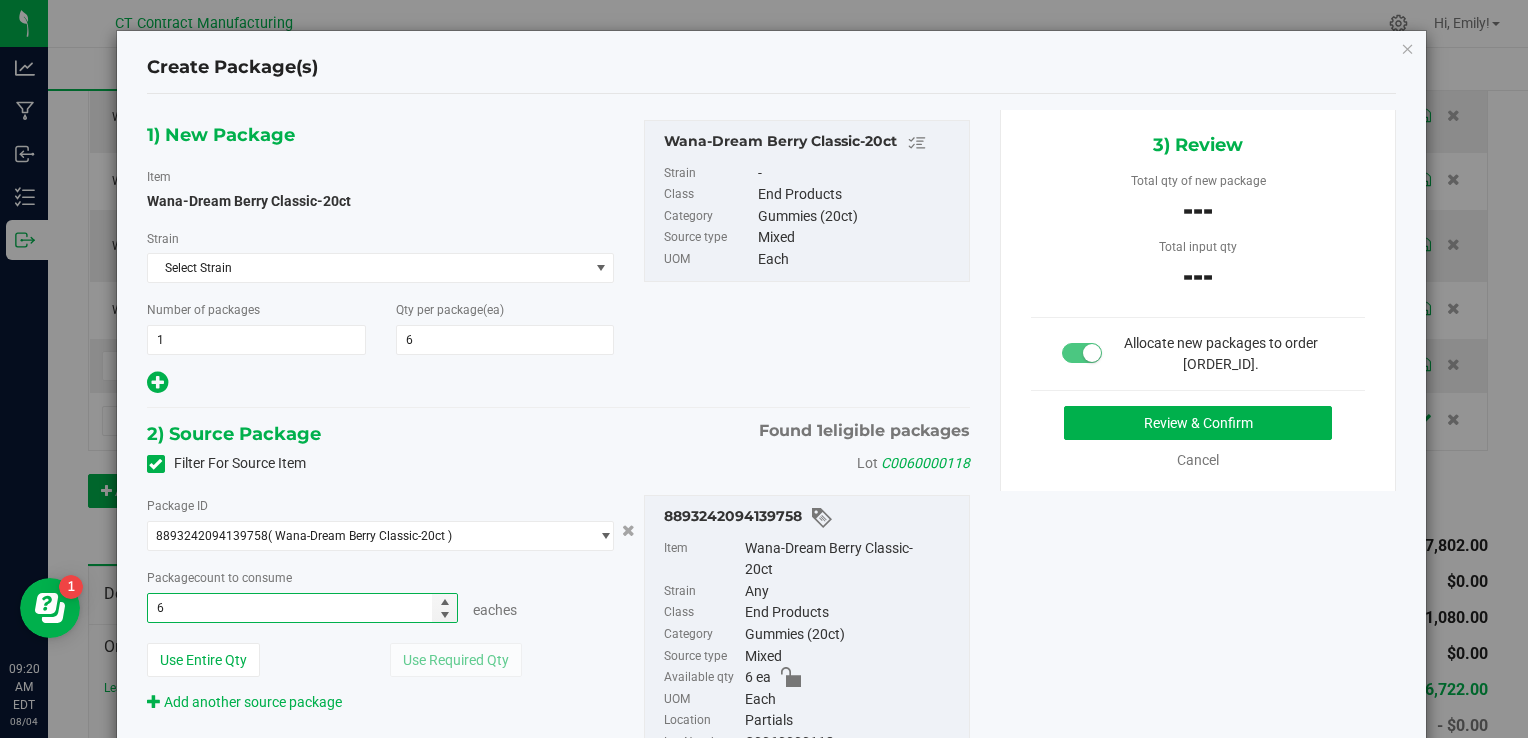 type on "6 ea" 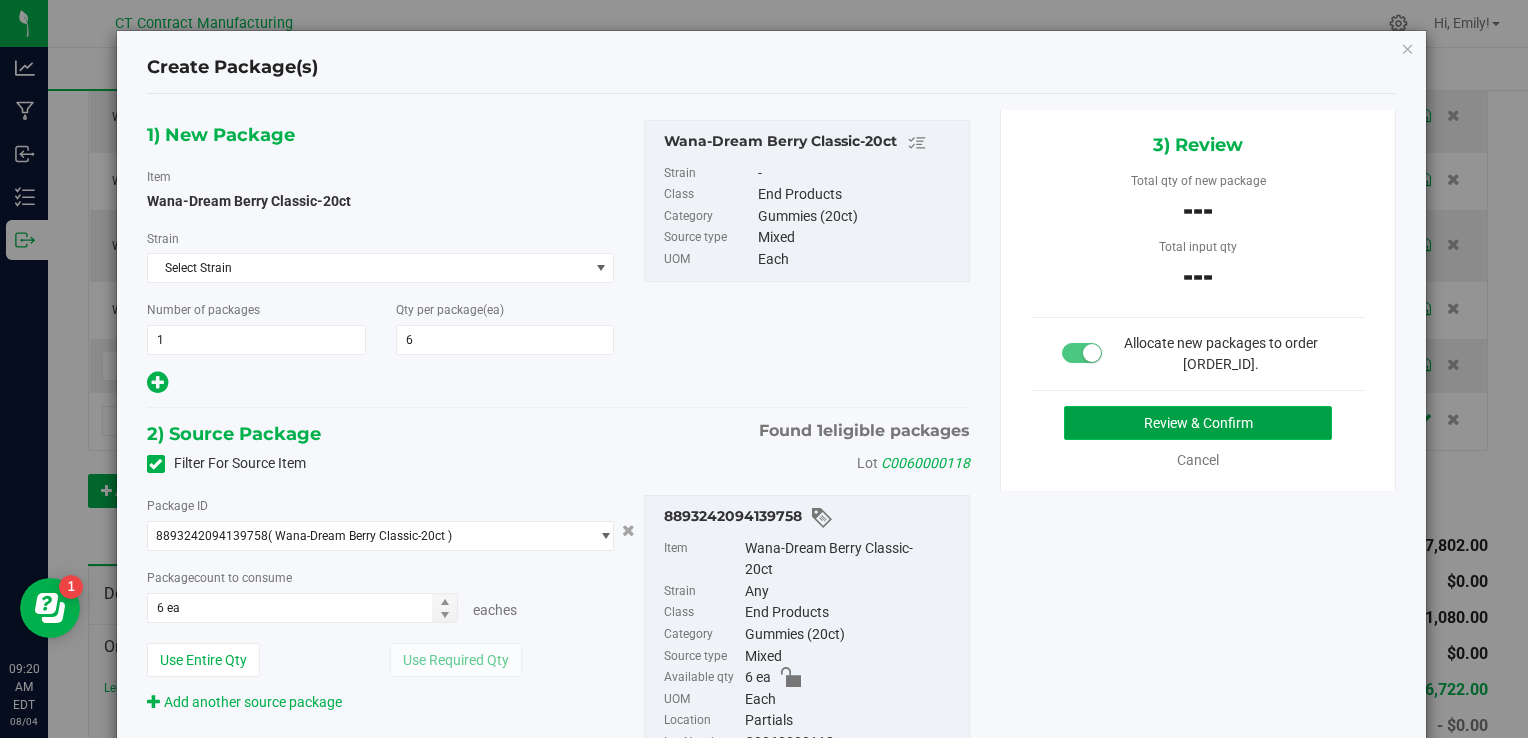 click on "Review & Confirm" at bounding box center [1198, 423] 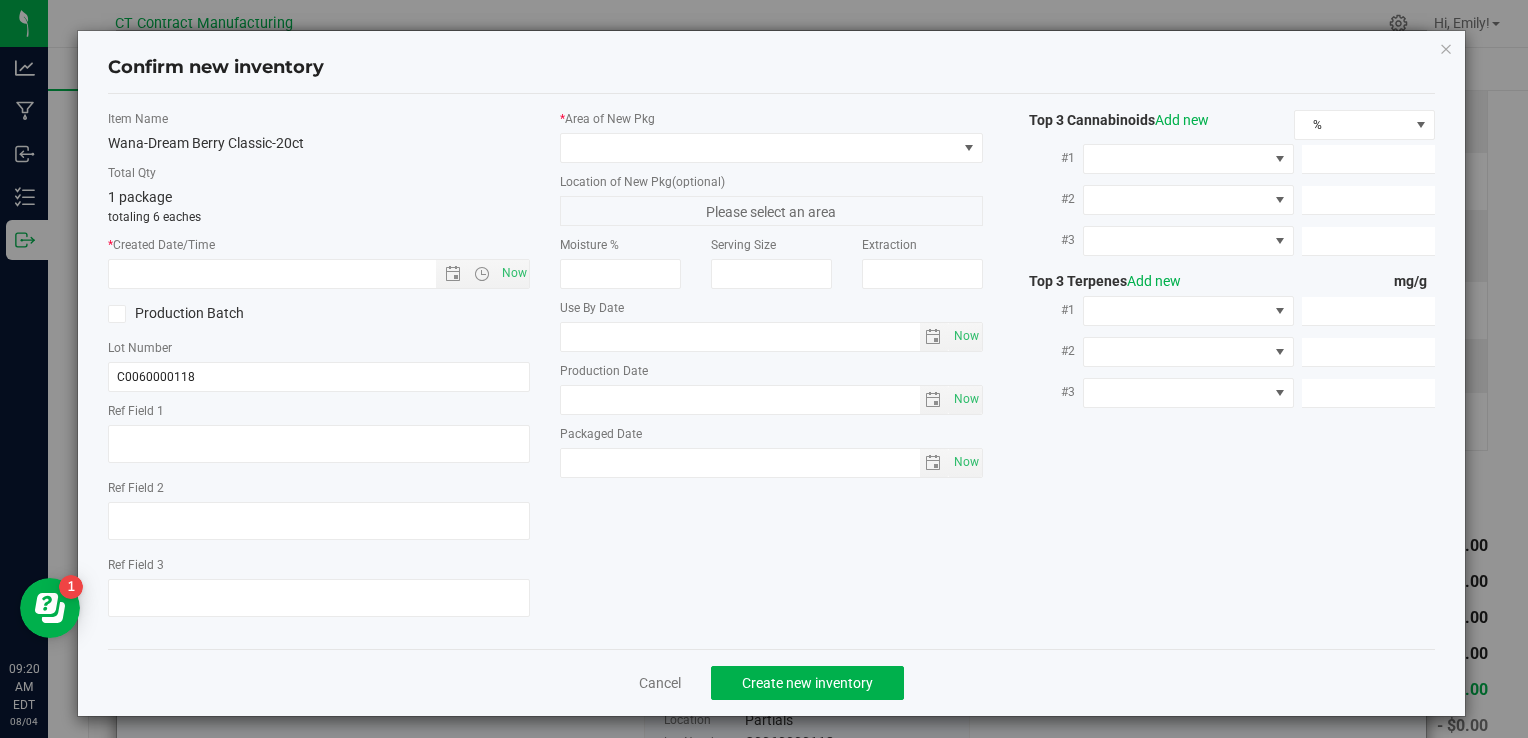 type on "Wana - Dream Berry Classic - 2025 -1" 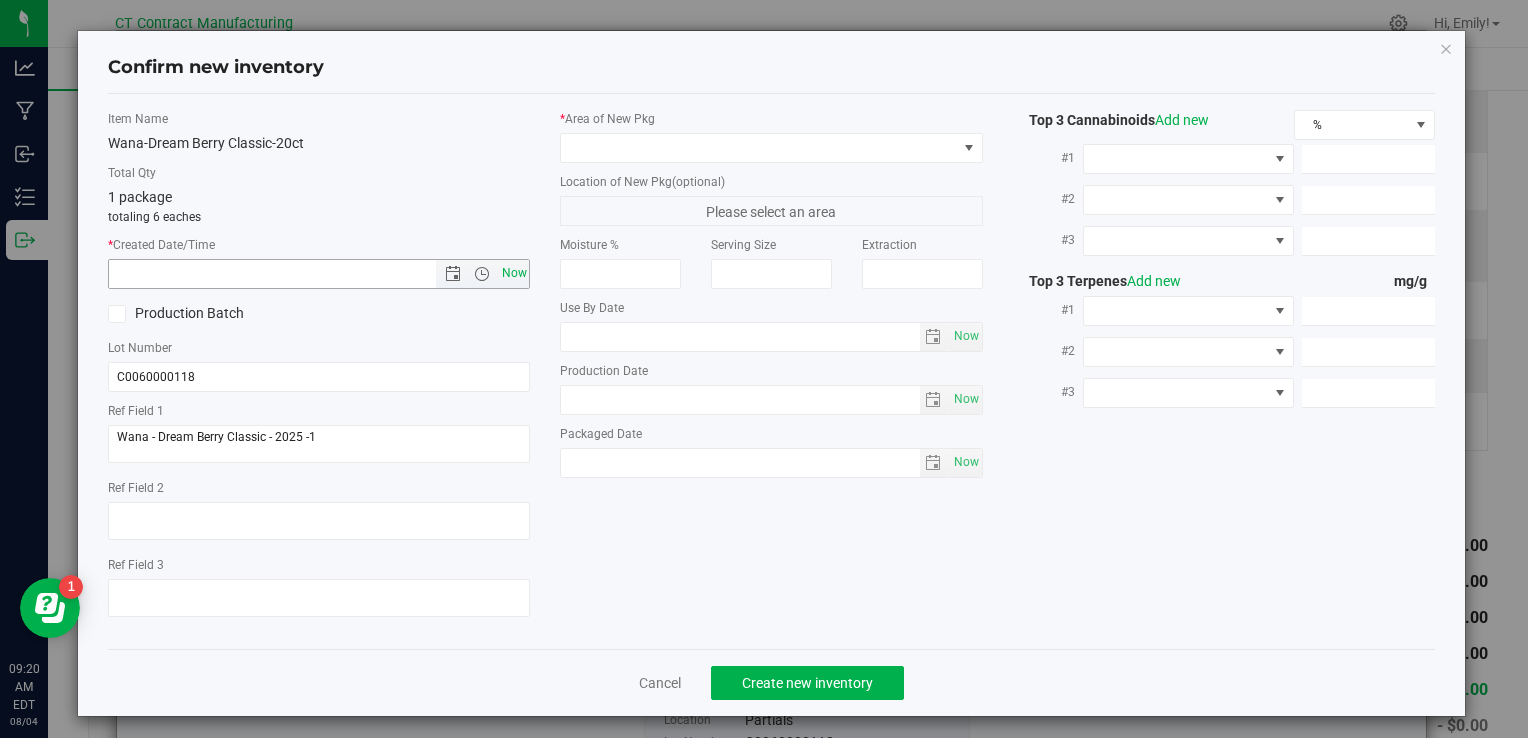 click on "Now" at bounding box center (514, 273) 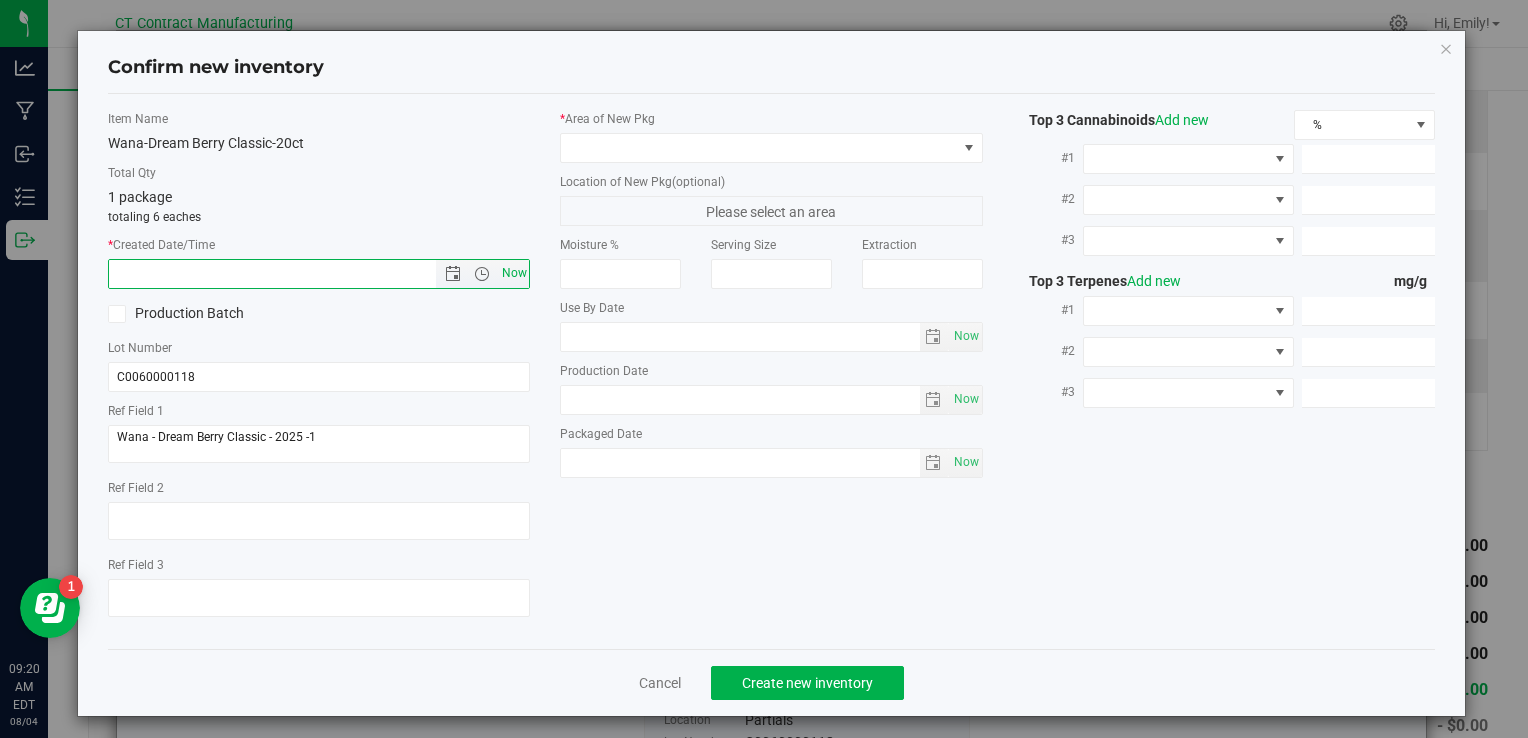 type on "8/4/2025 9:20 AM" 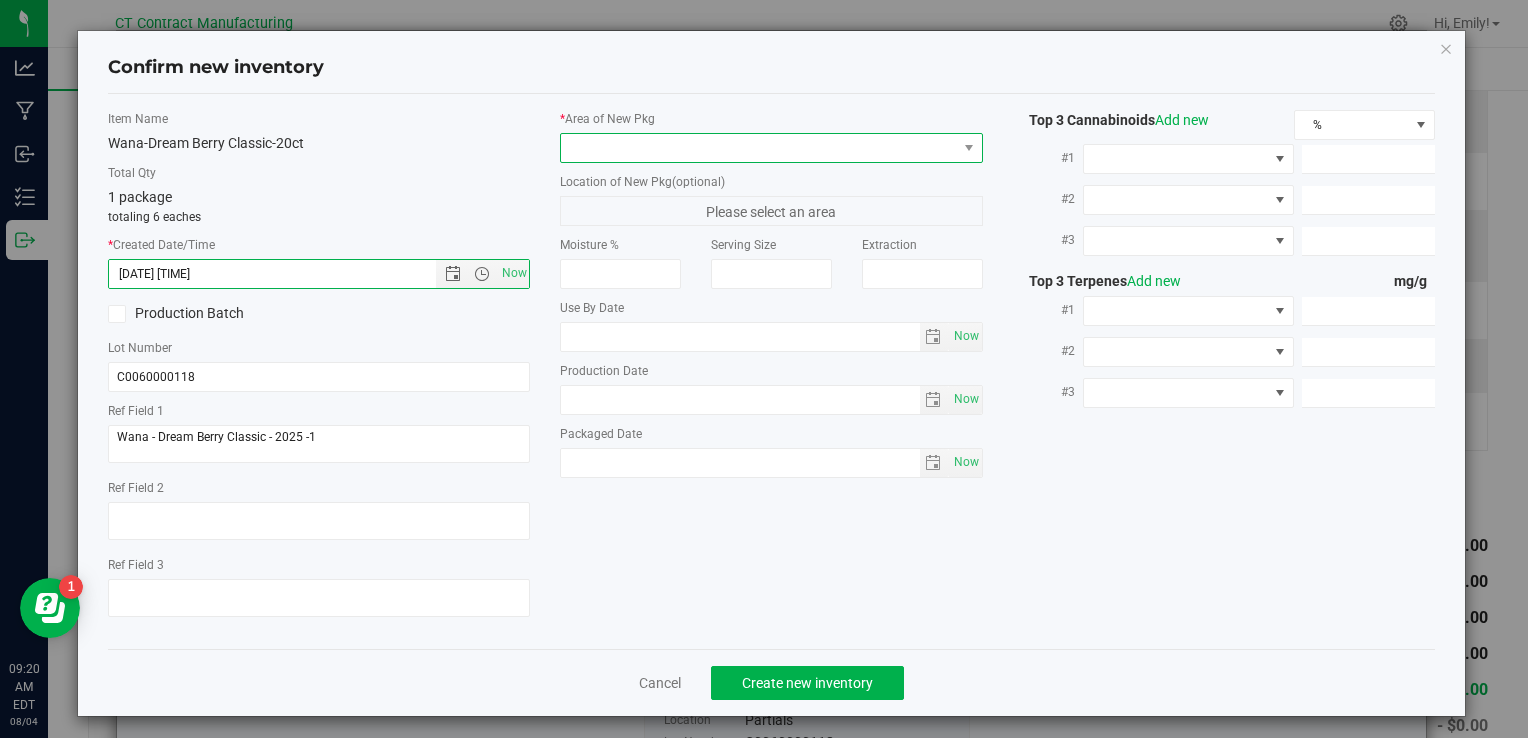 click at bounding box center [758, 148] 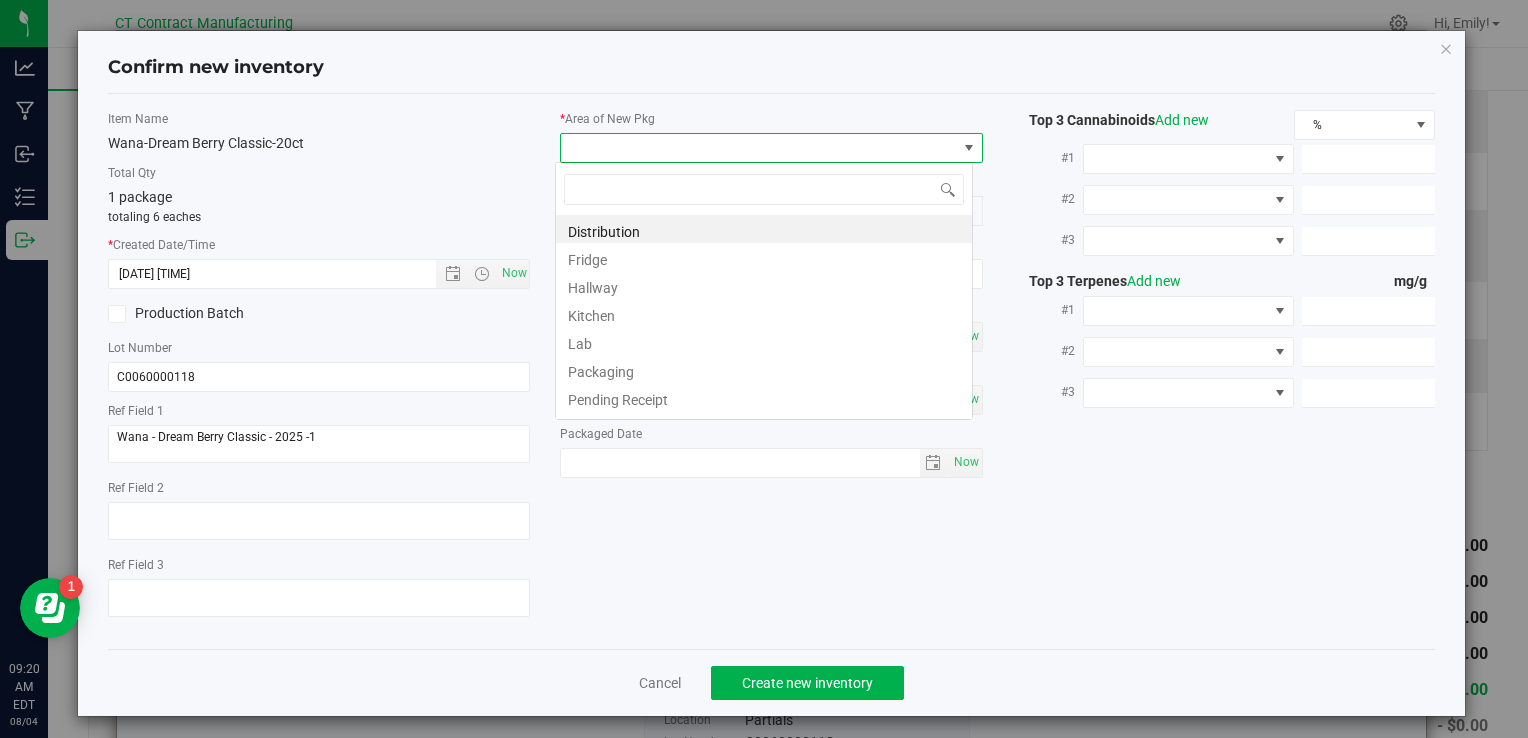 scroll, scrollTop: 99970, scrollLeft: 99582, axis: both 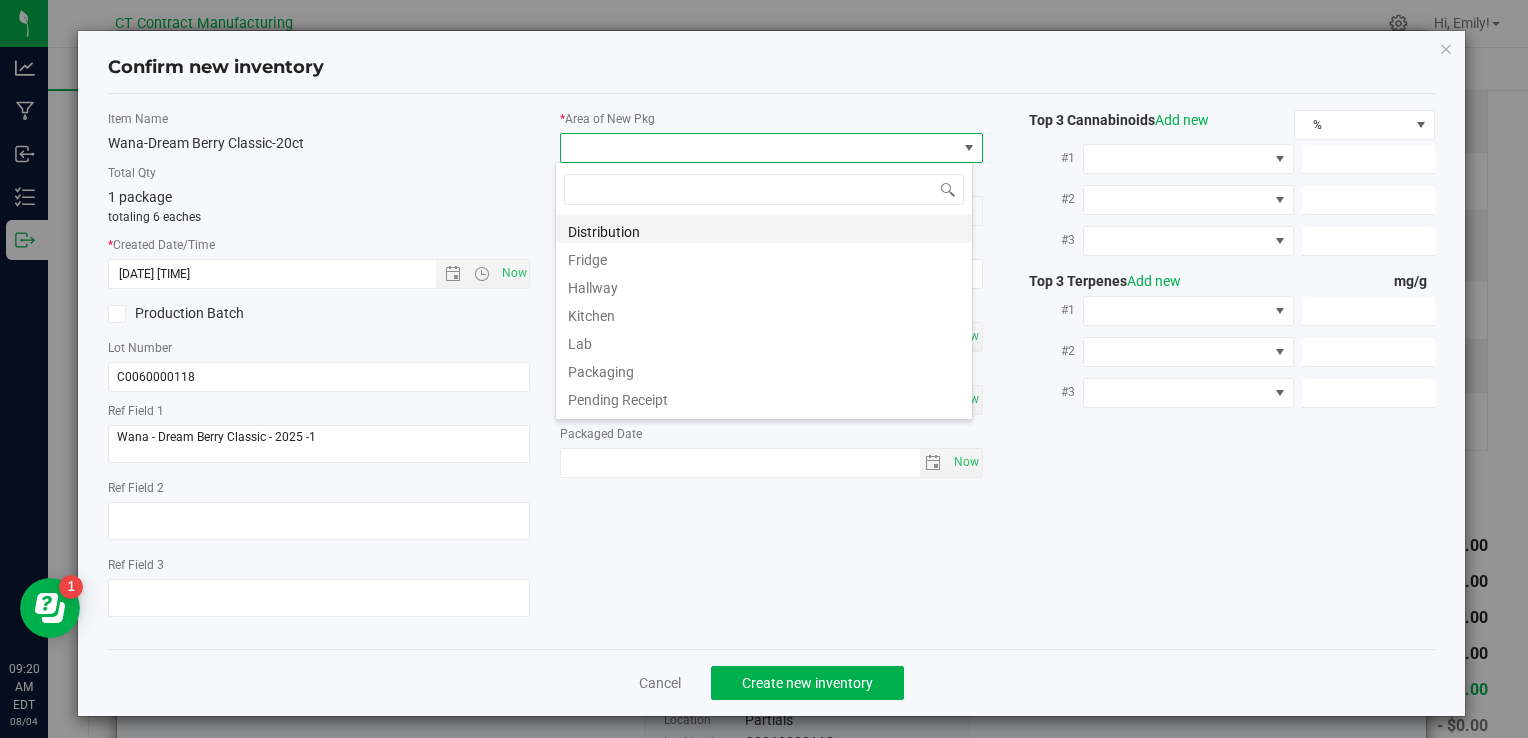 click on "Distribution" at bounding box center [764, 229] 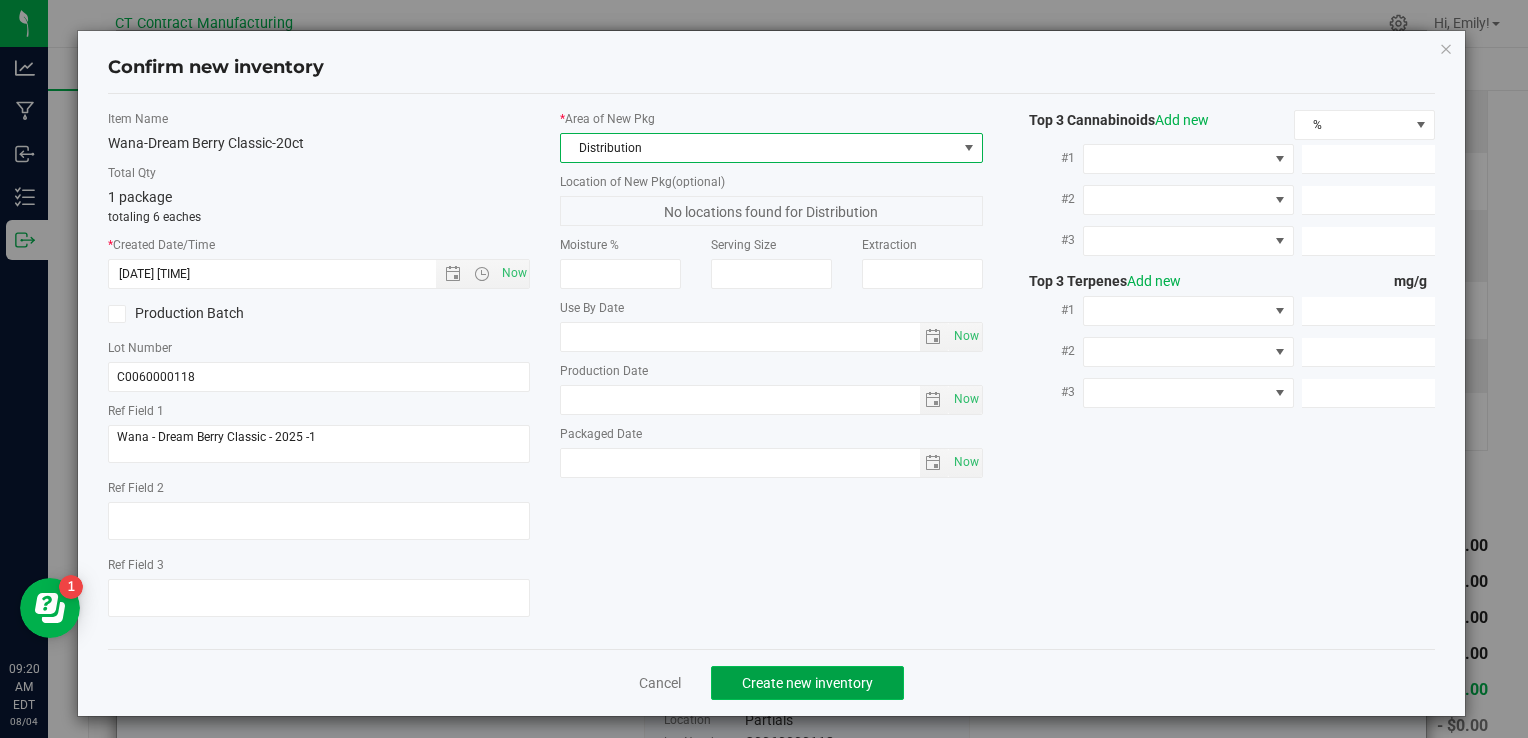 click on "Create new inventory" 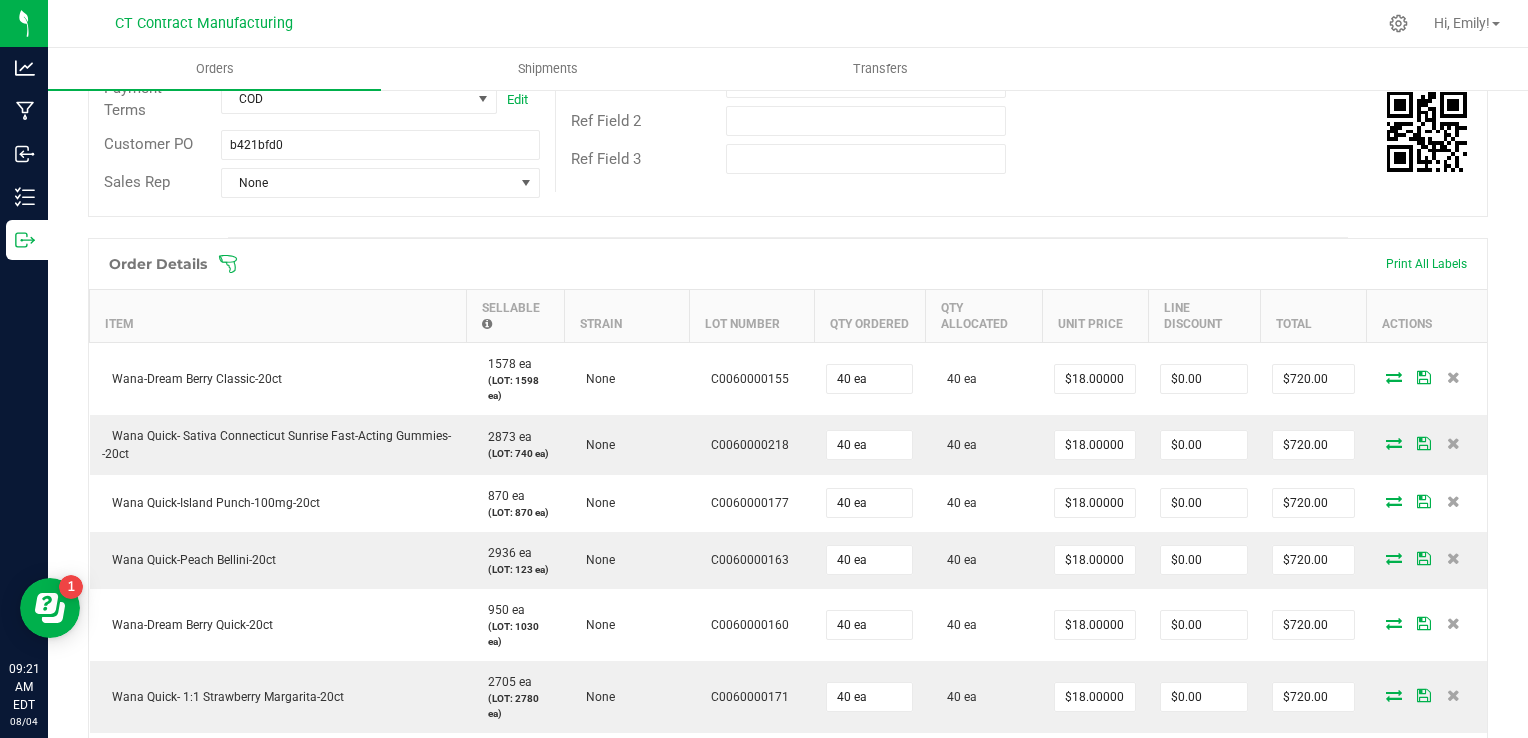 scroll, scrollTop: 0, scrollLeft: 0, axis: both 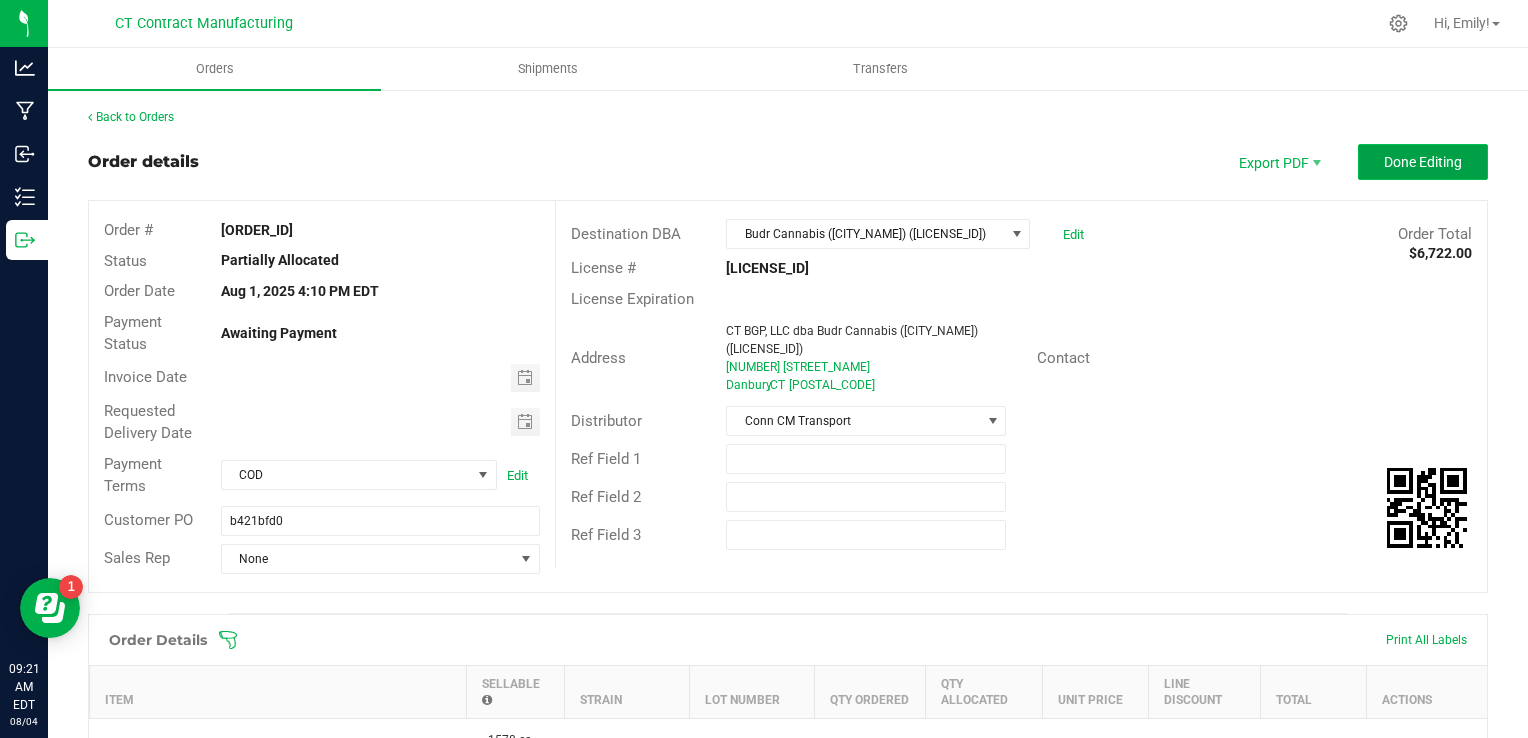 click on "Done Editing" at bounding box center (1423, 162) 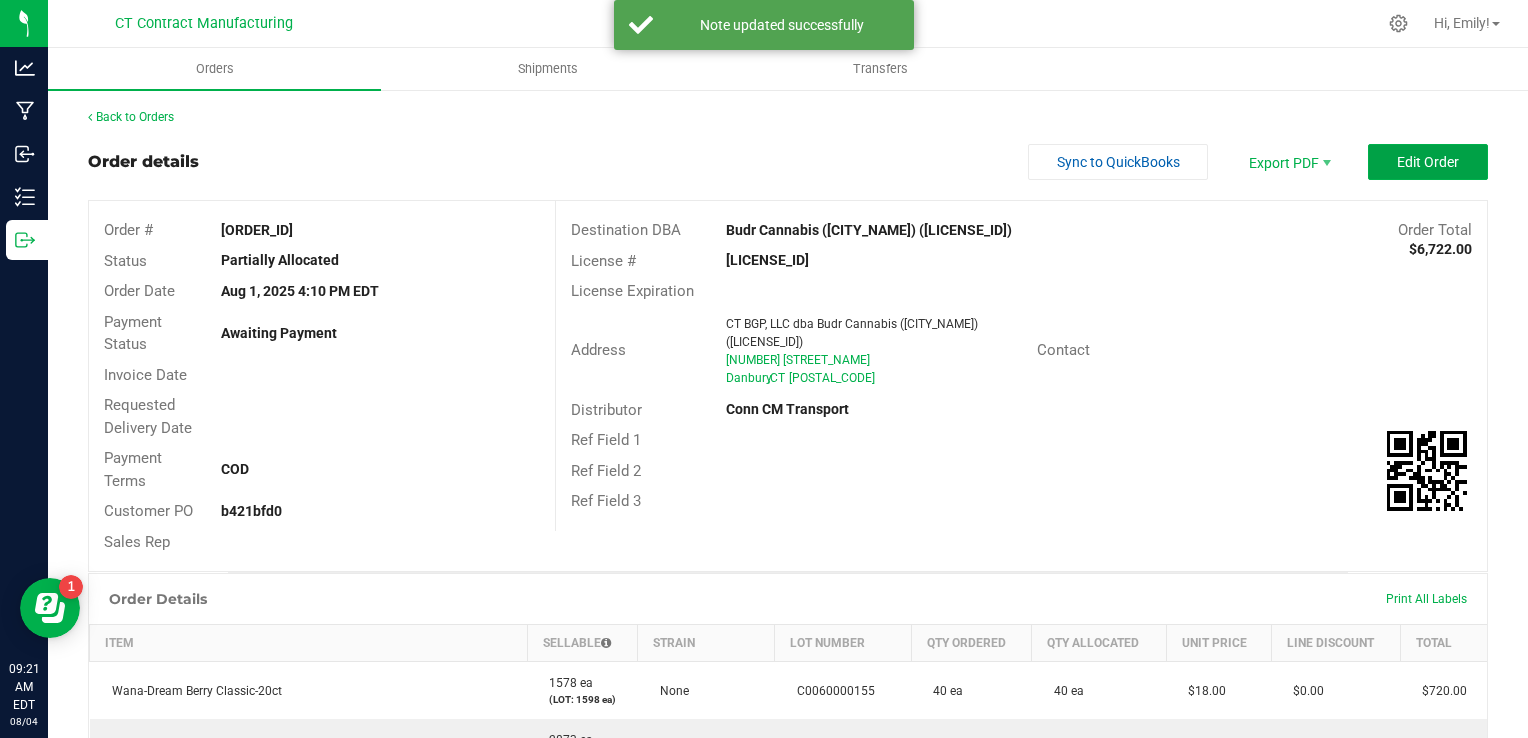 click on "Edit Order" at bounding box center (1428, 162) 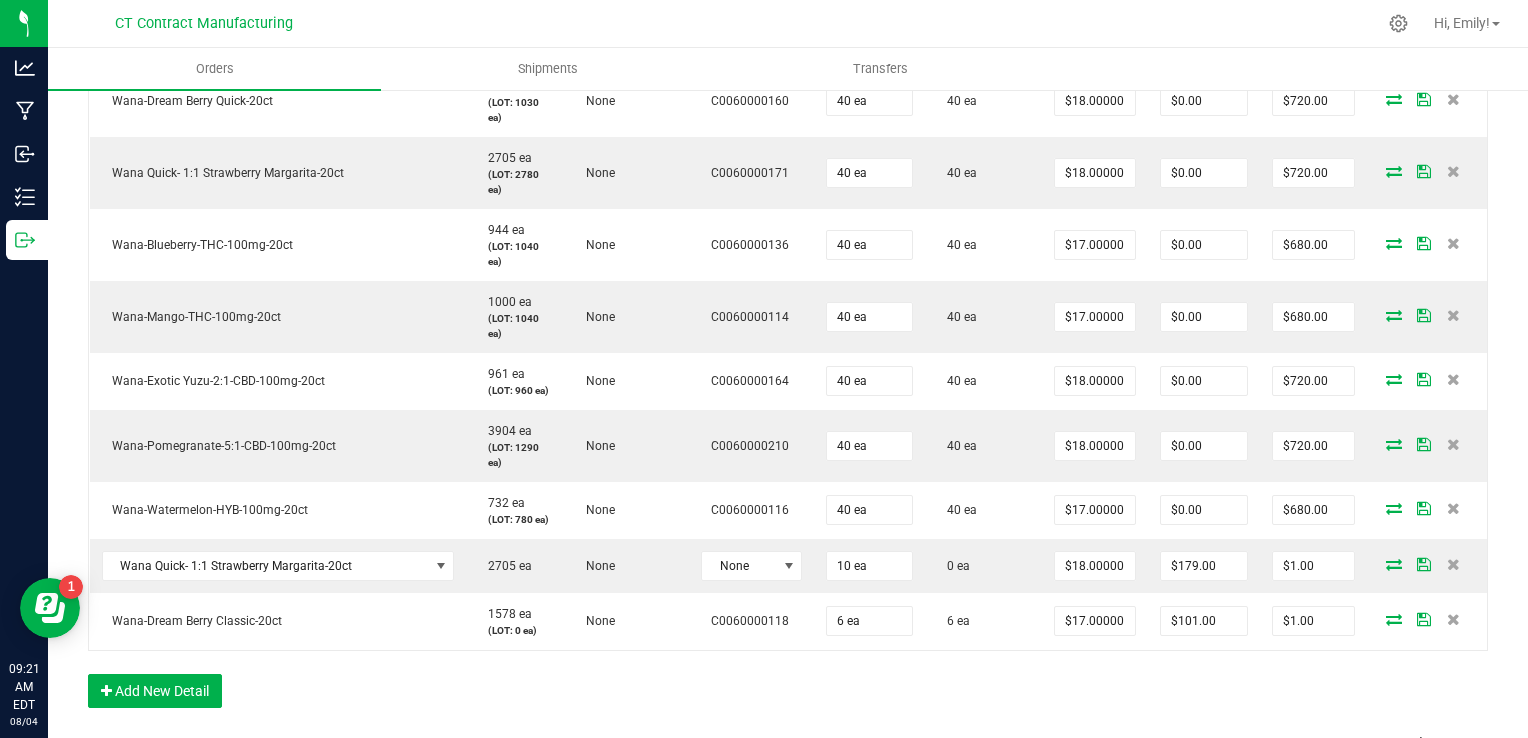 scroll, scrollTop: 1000, scrollLeft: 0, axis: vertical 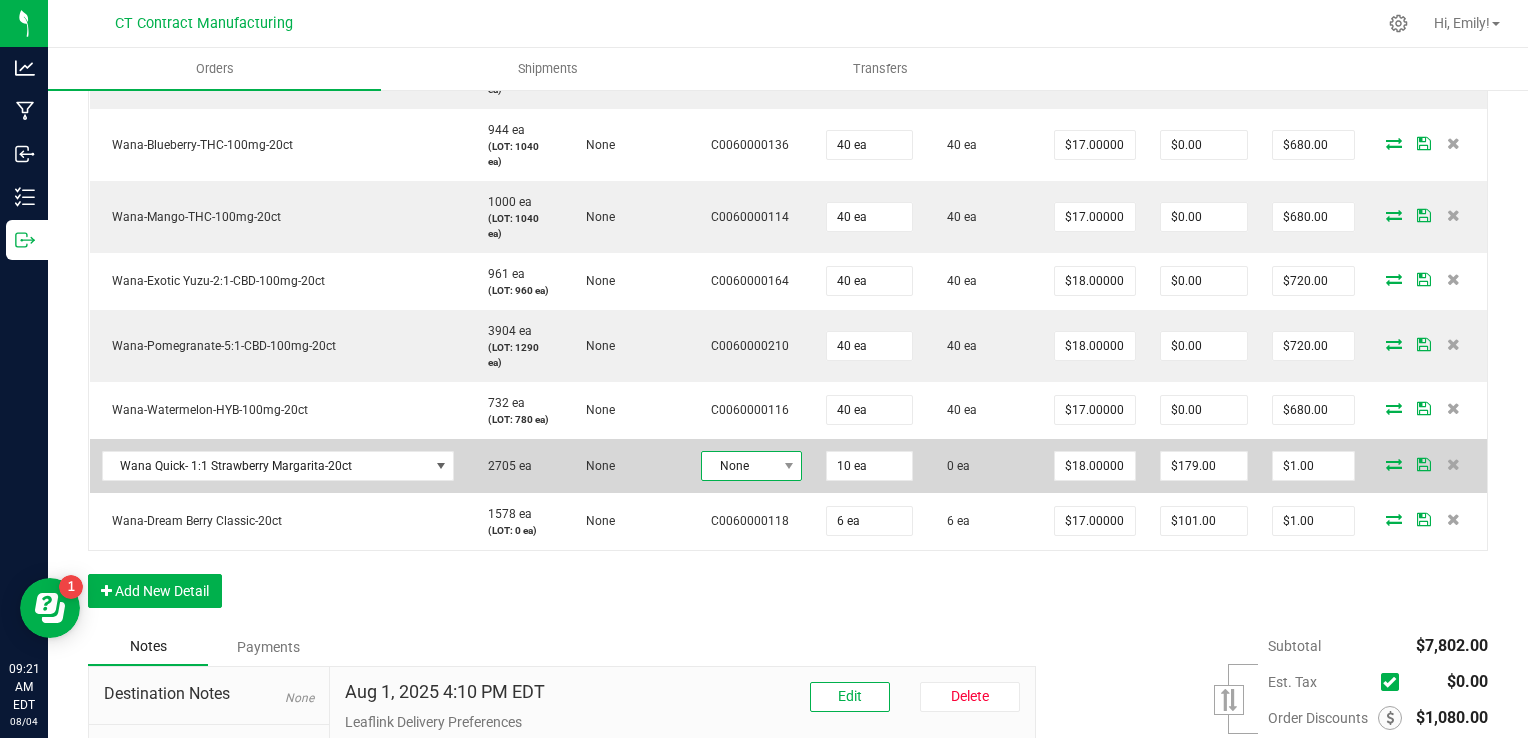 click on "None" at bounding box center (739, 466) 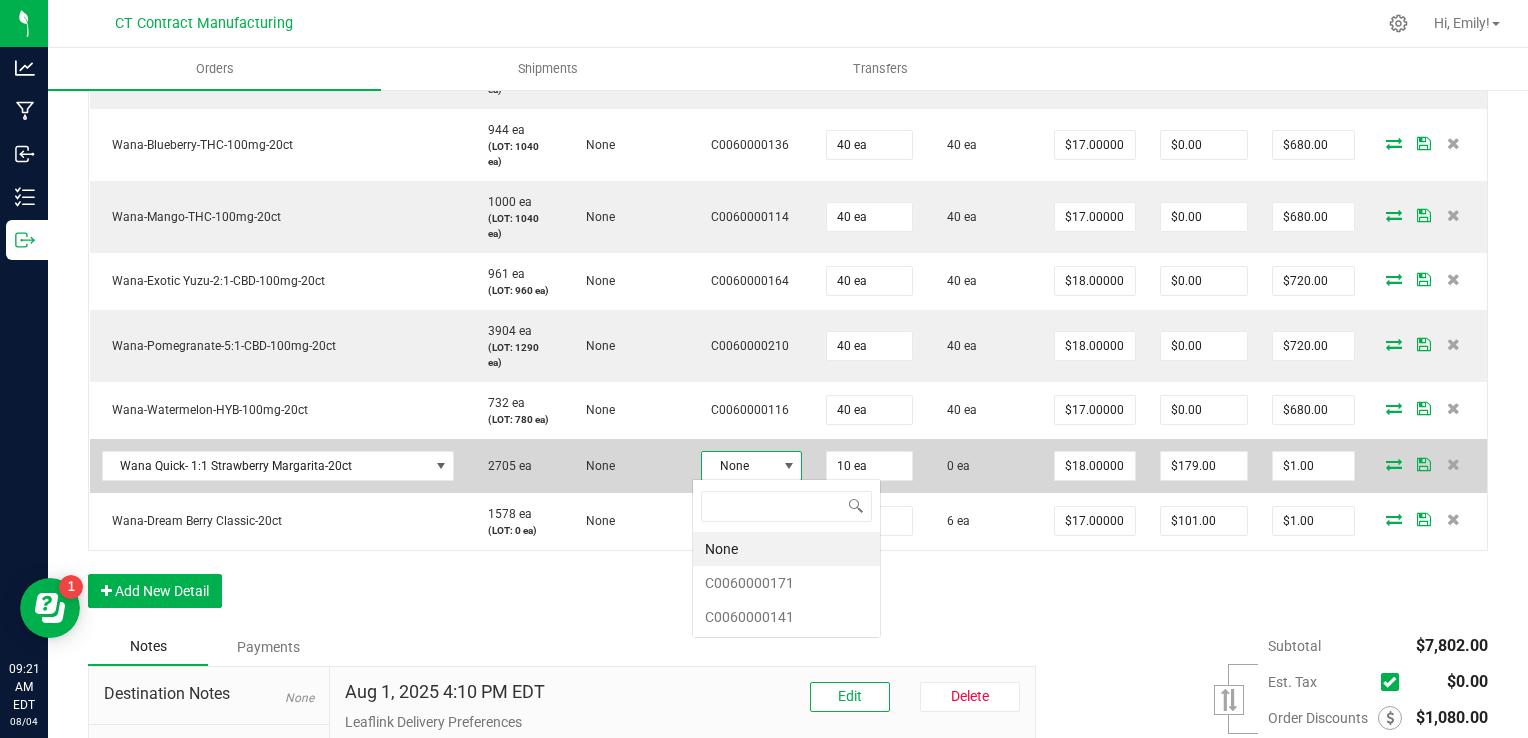 scroll, scrollTop: 99970, scrollLeft: 99899, axis: both 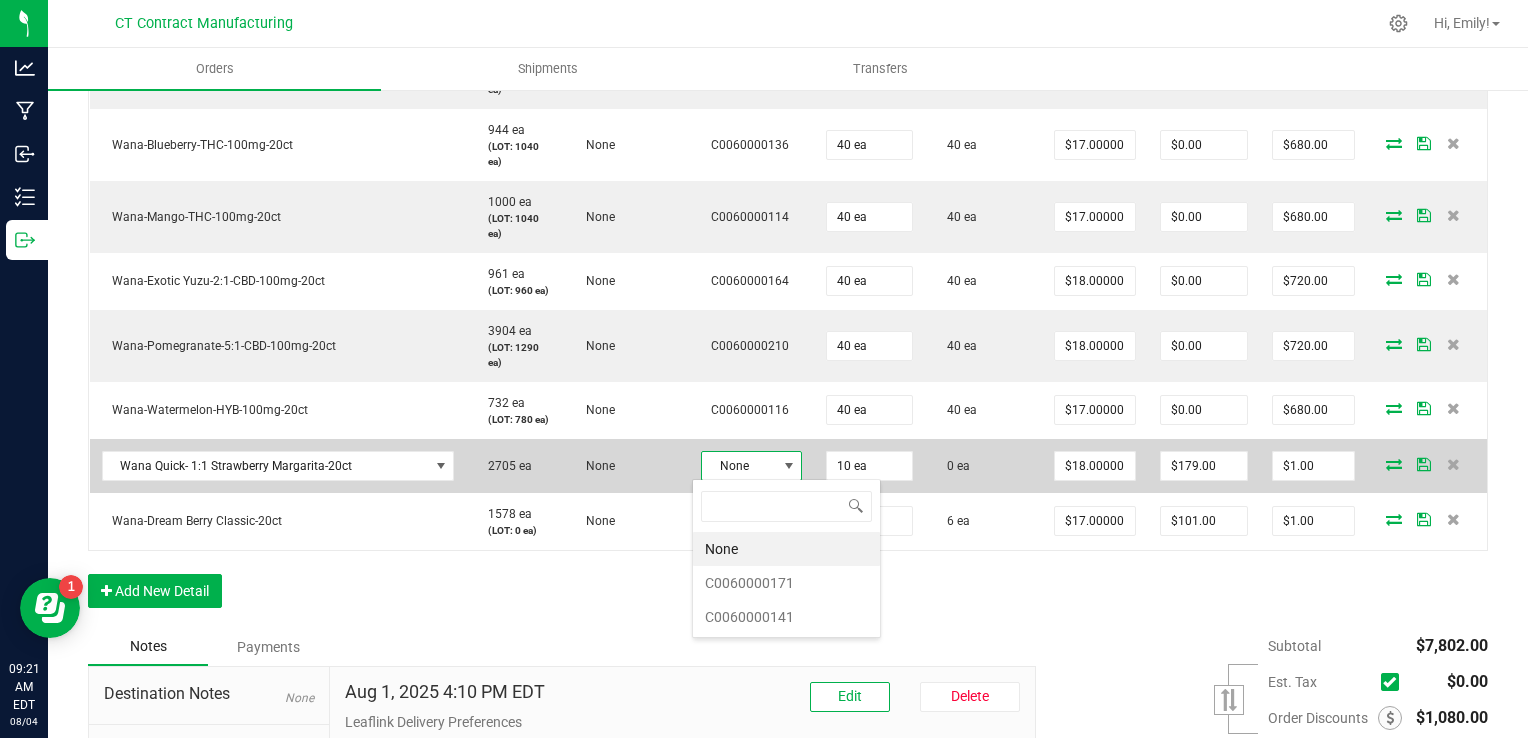 click on "None" at bounding box center [739, 466] 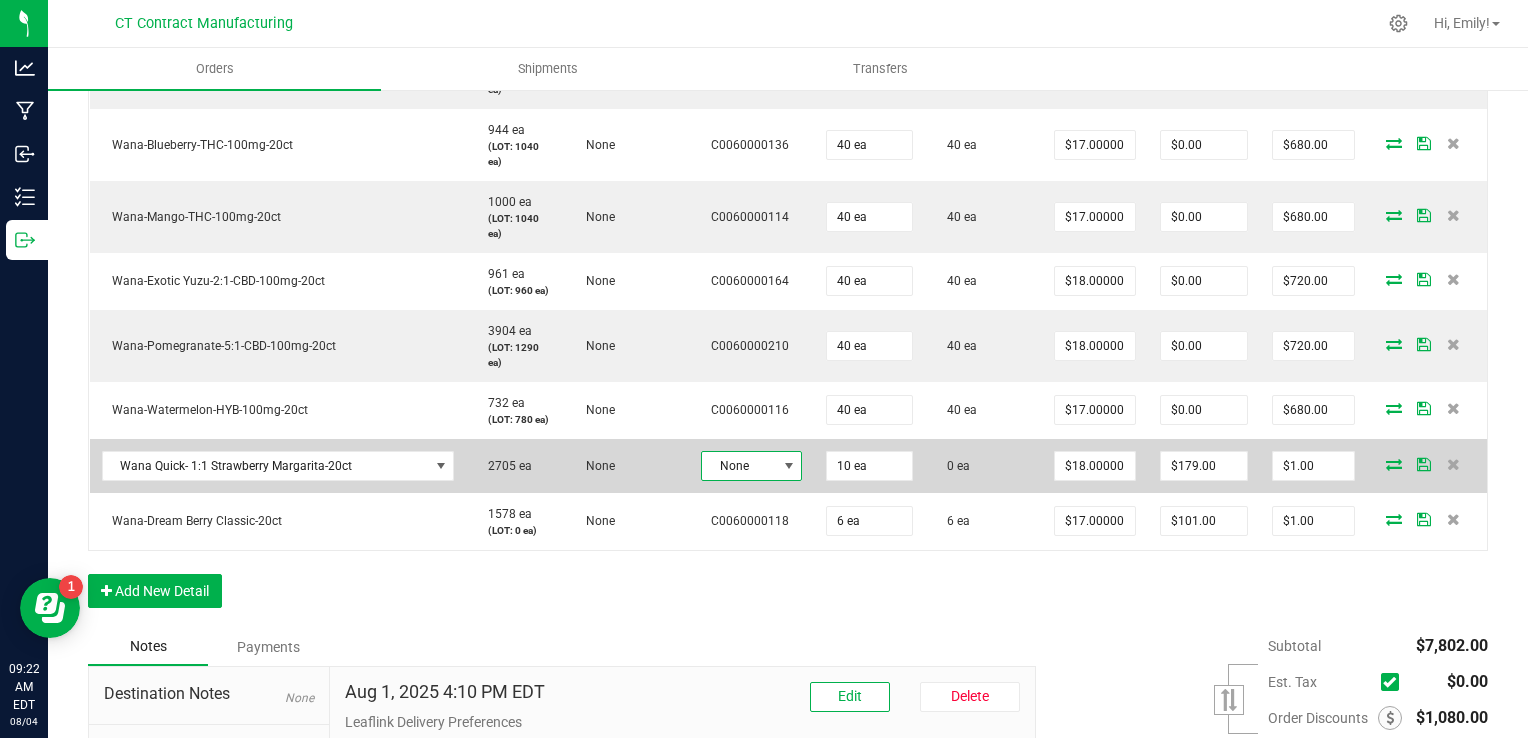 click on "None" at bounding box center [739, 466] 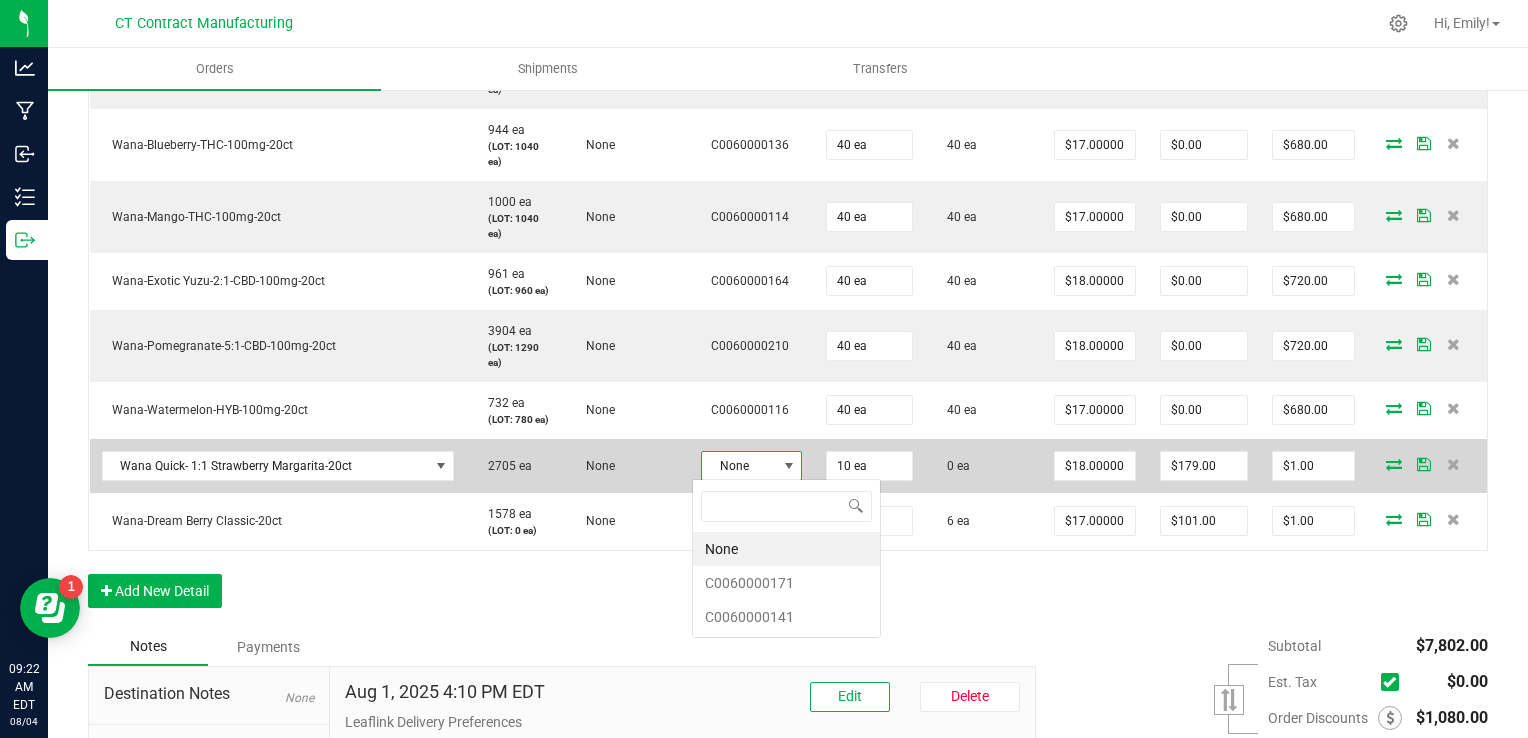 scroll, scrollTop: 99970, scrollLeft: 99899, axis: both 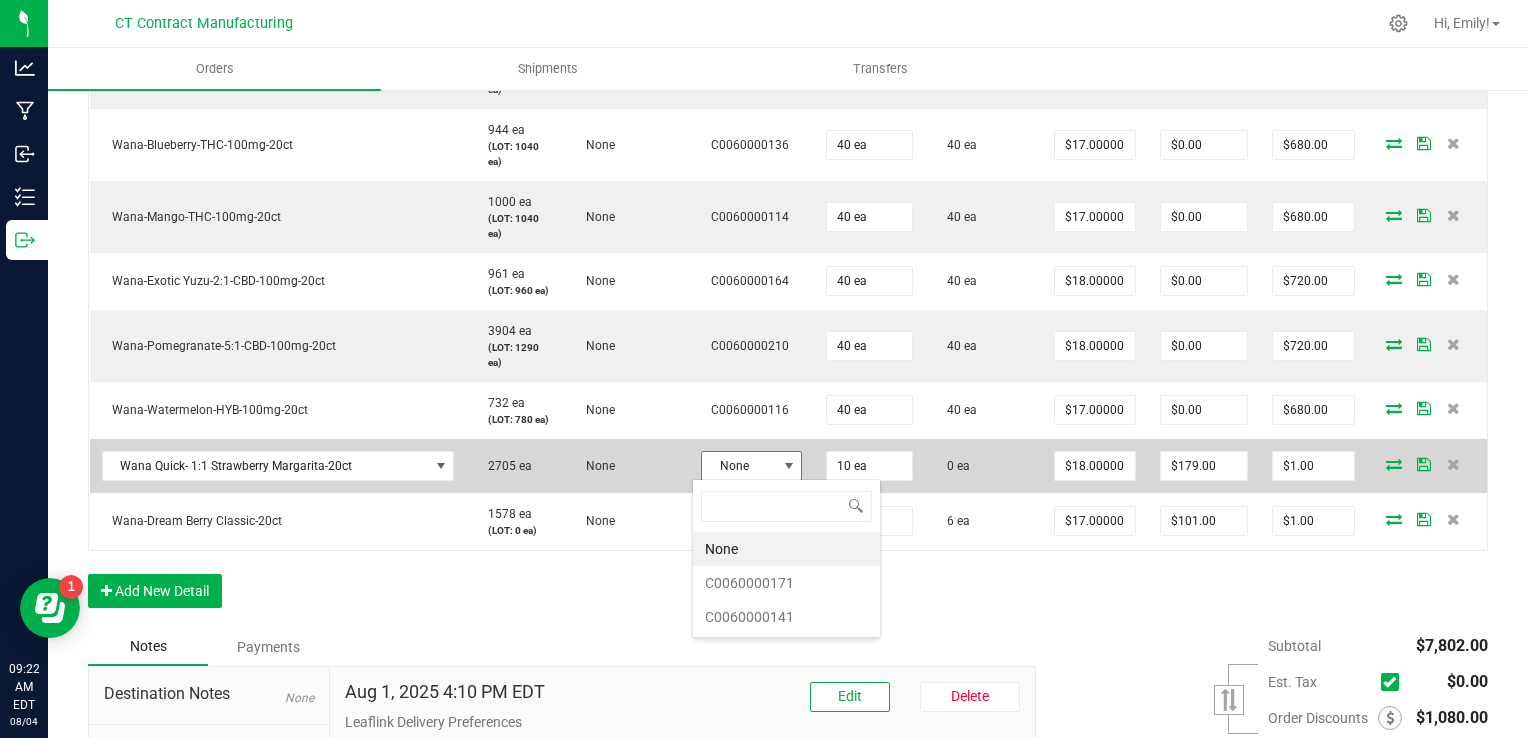click on "None" at bounding box center [739, 466] 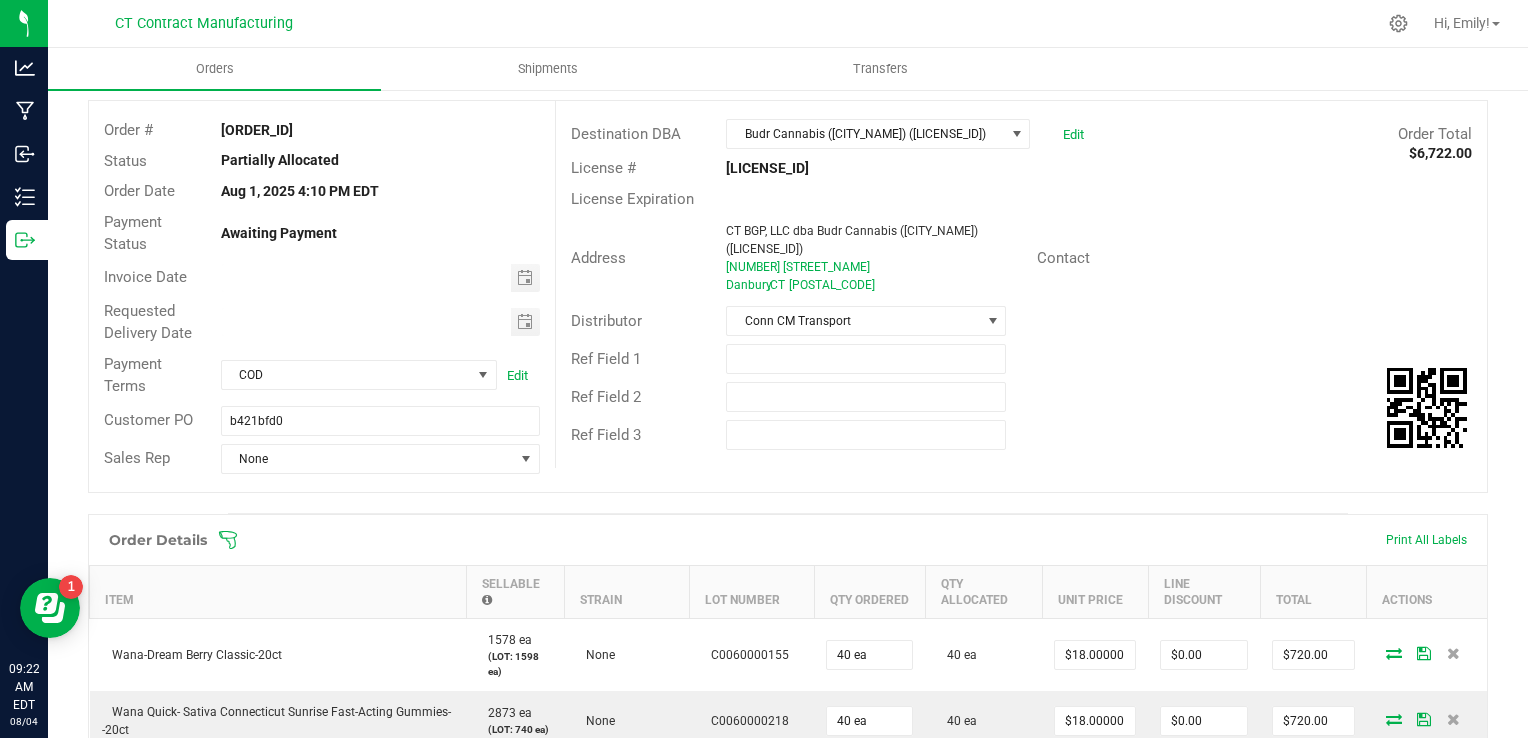 scroll, scrollTop: 0, scrollLeft: 0, axis: both 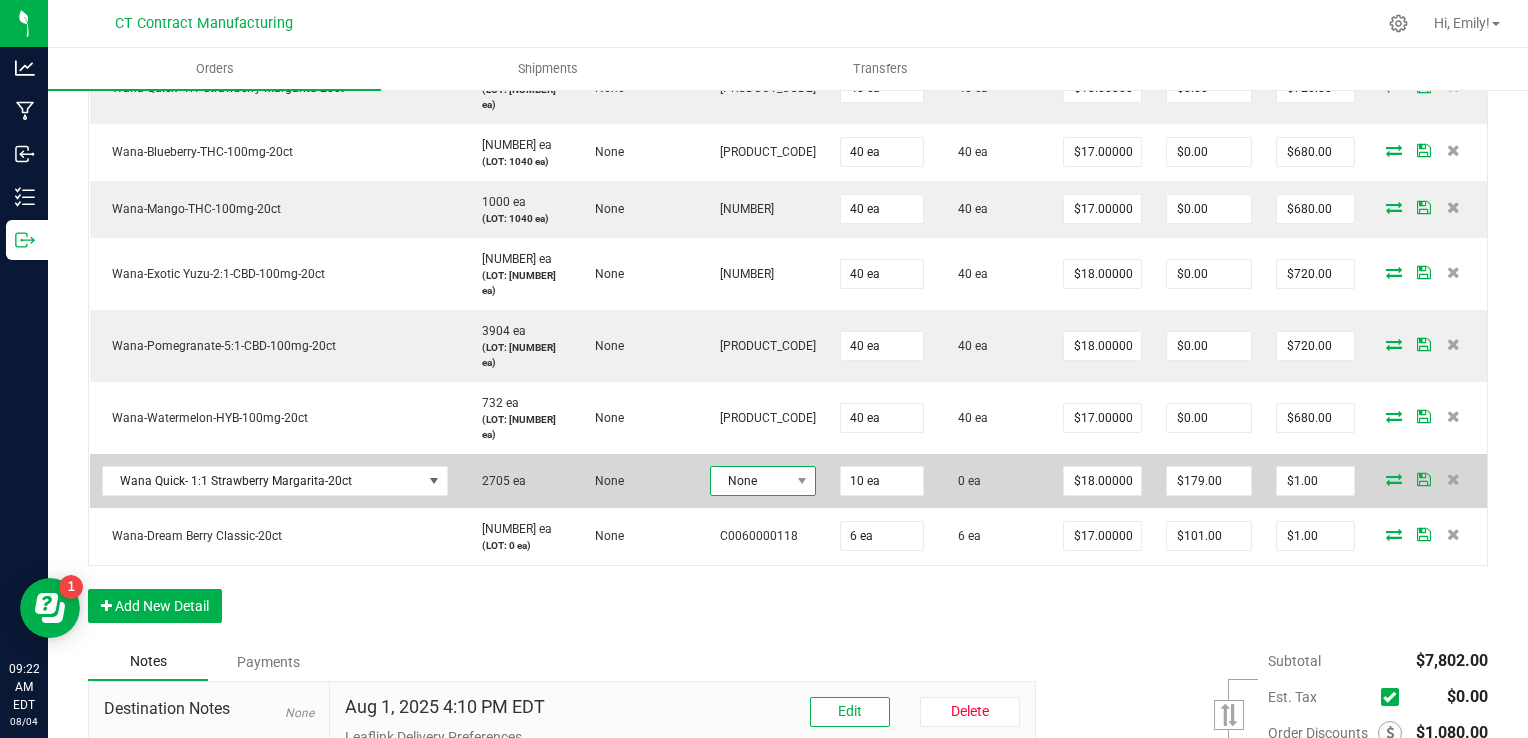 click on "None" at bounding box center (750, 481) 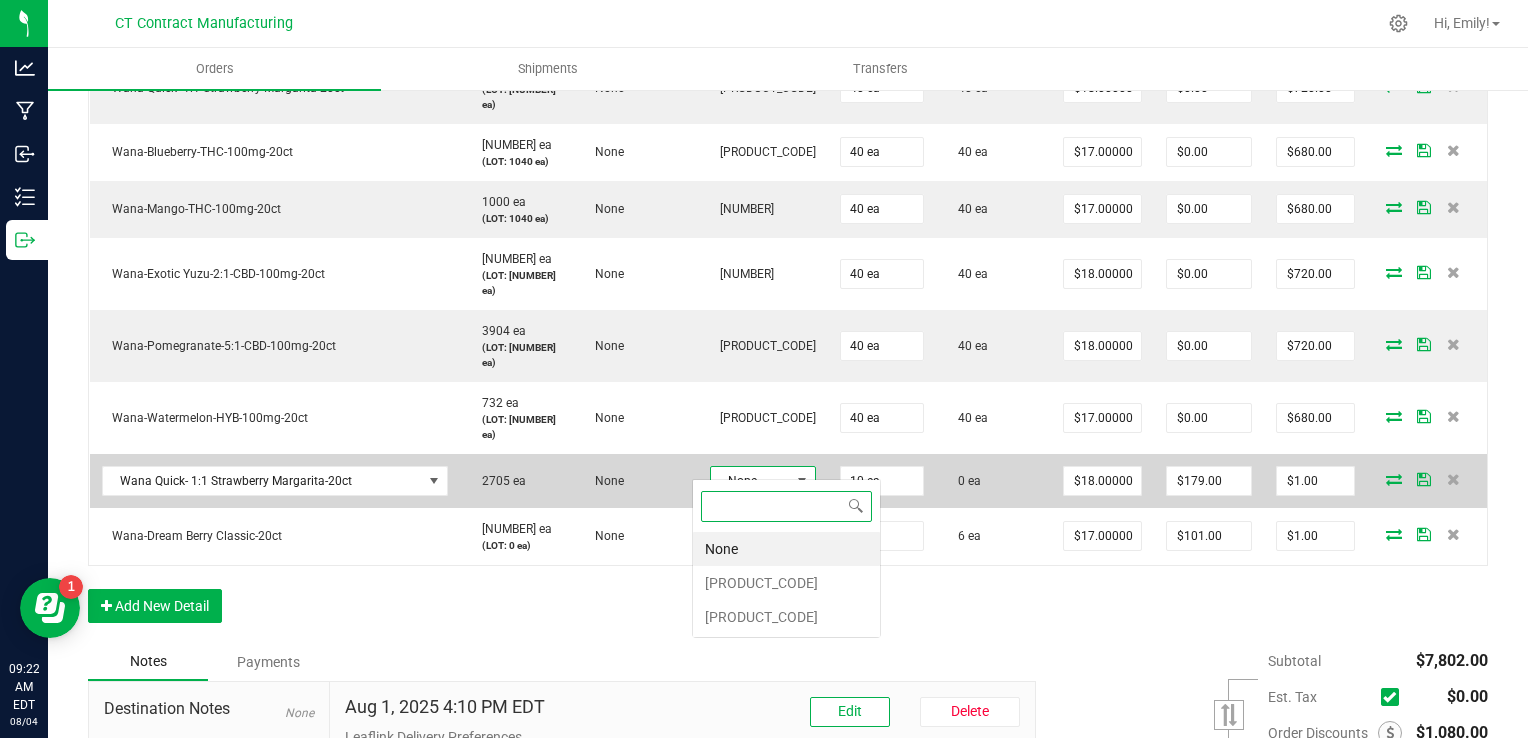 scroll, scrollTop: 99970, scrollLeft: 99899, axis: both 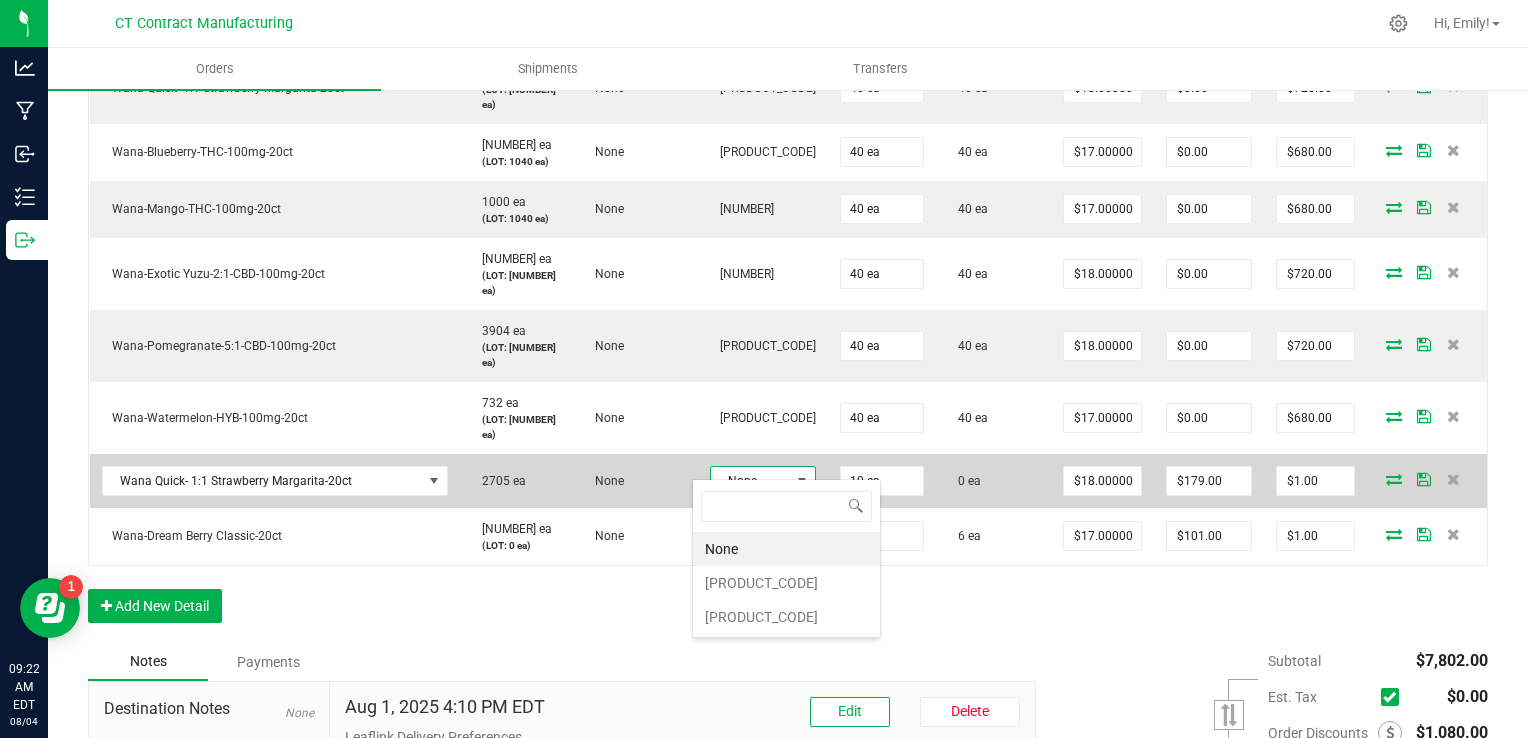 click at bounding box center (802, 481) 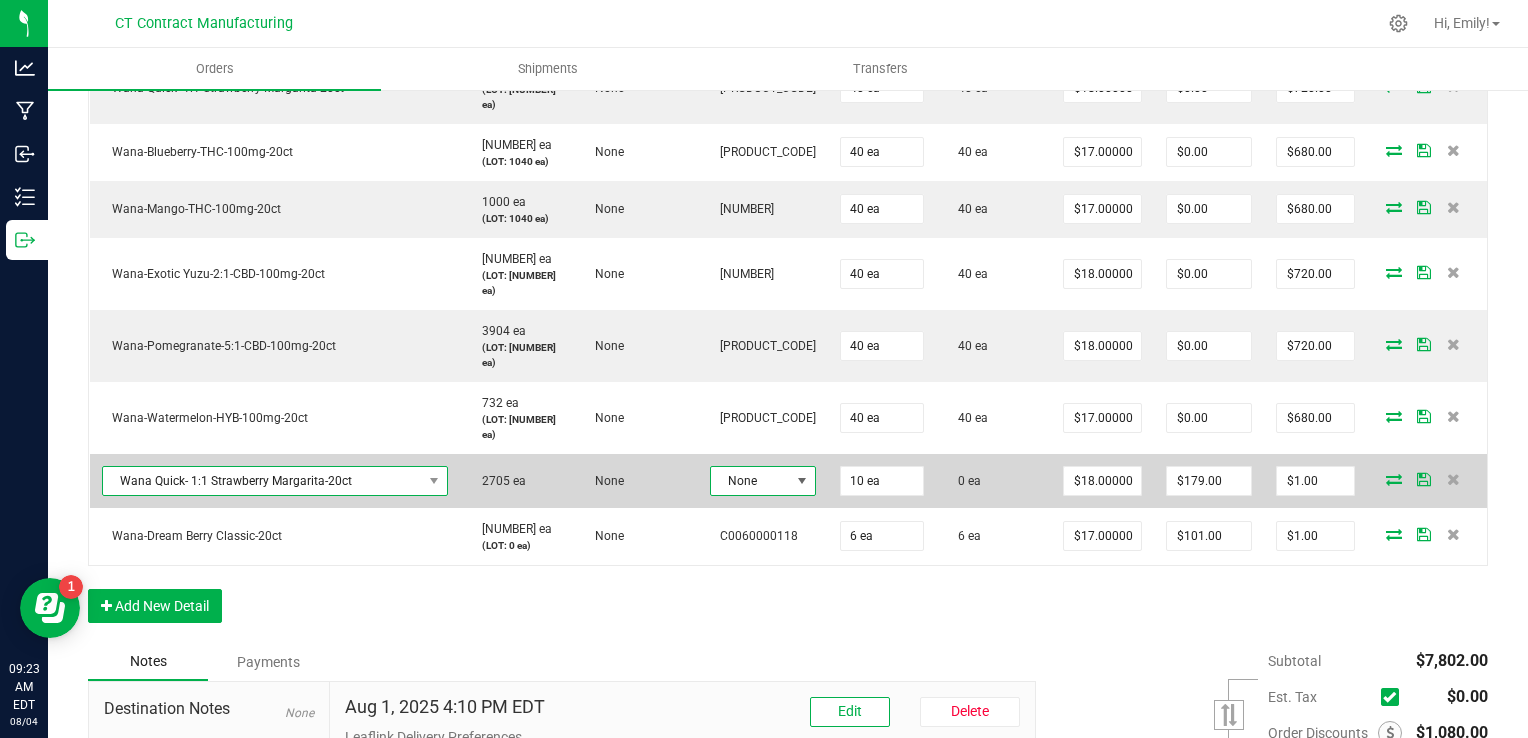 click on "[PRODUCT_NAME]" at bounding box center (263, 481) 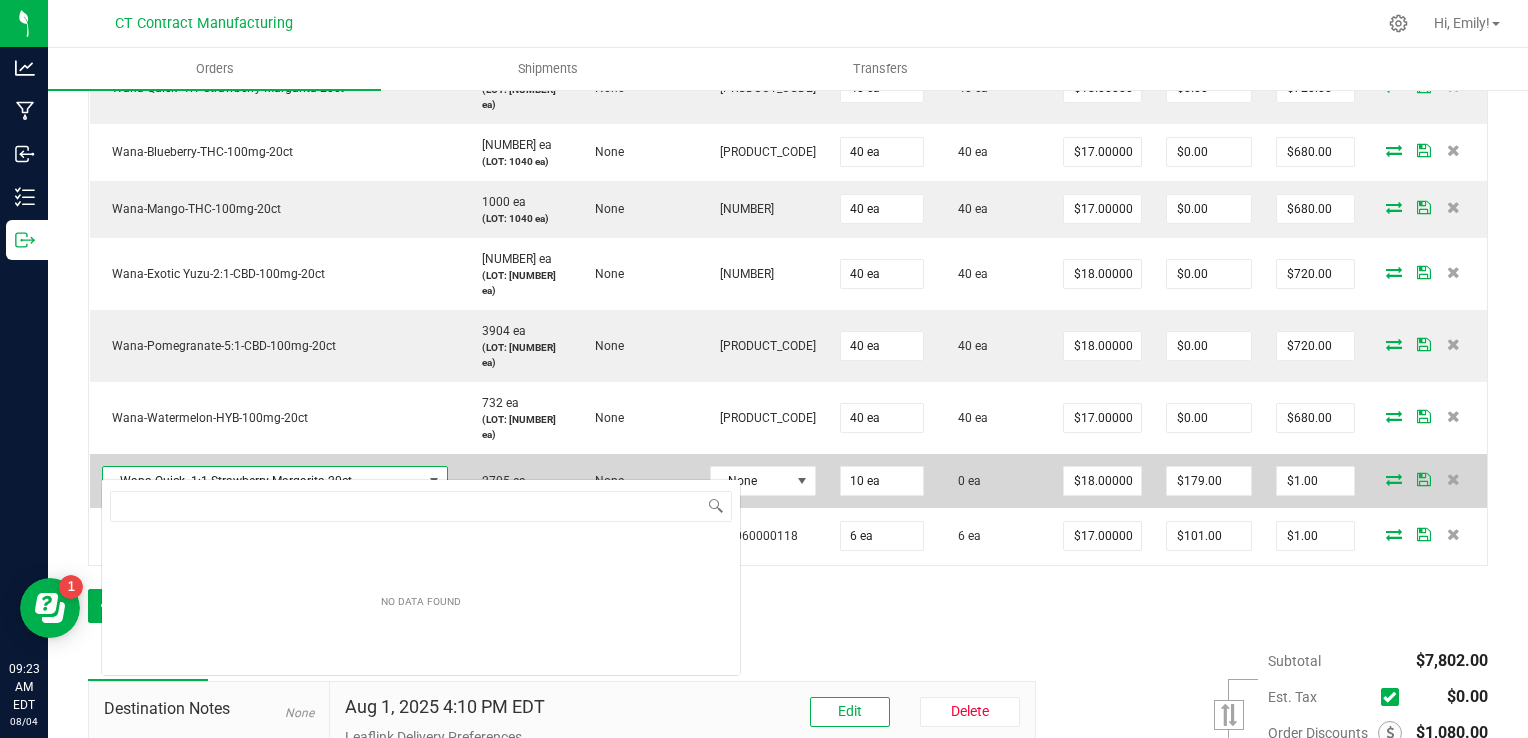 scroll, scrollTop: 99970, scrollLeft: 99654, axis: both 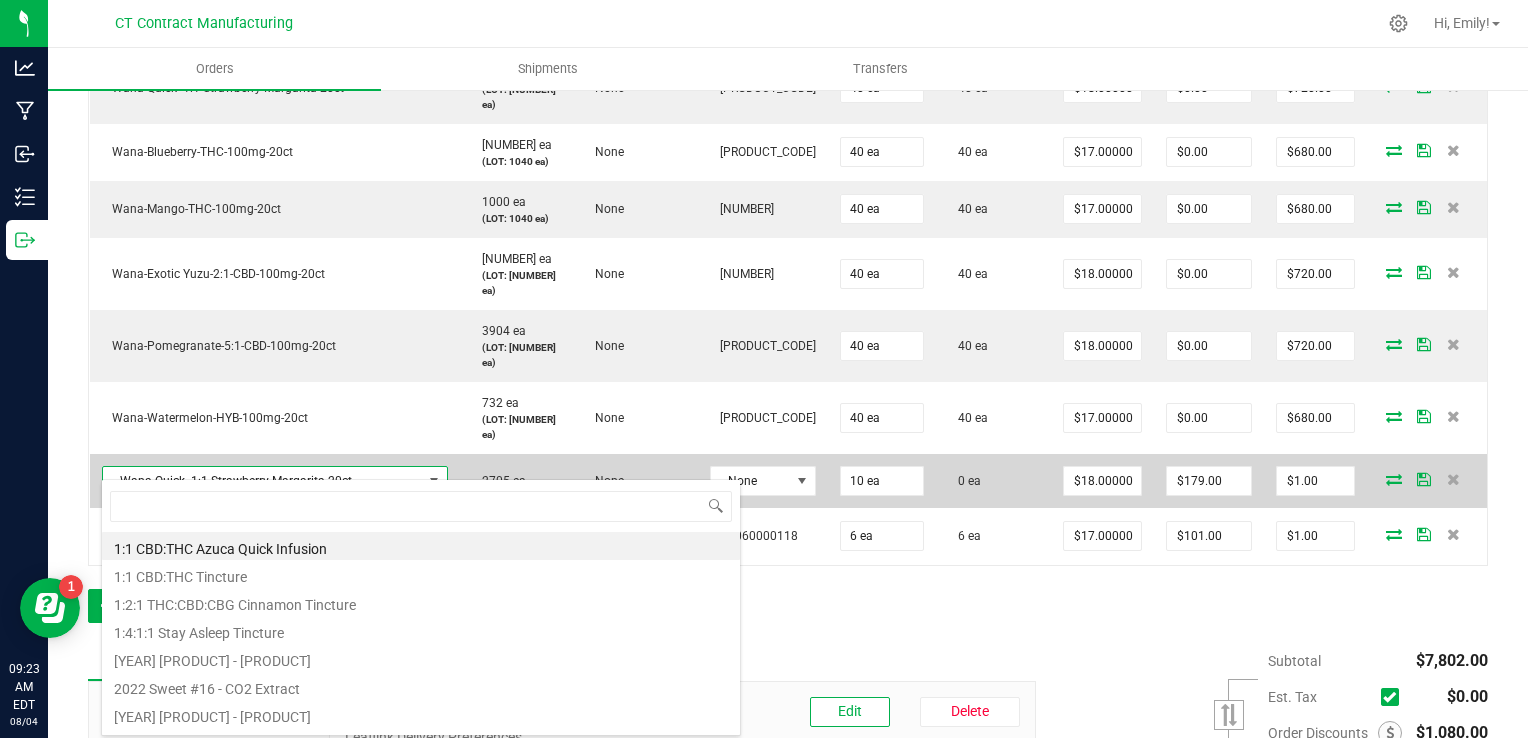 click on "[PRODUCT_NAME]" at bounding box center (263, 481) 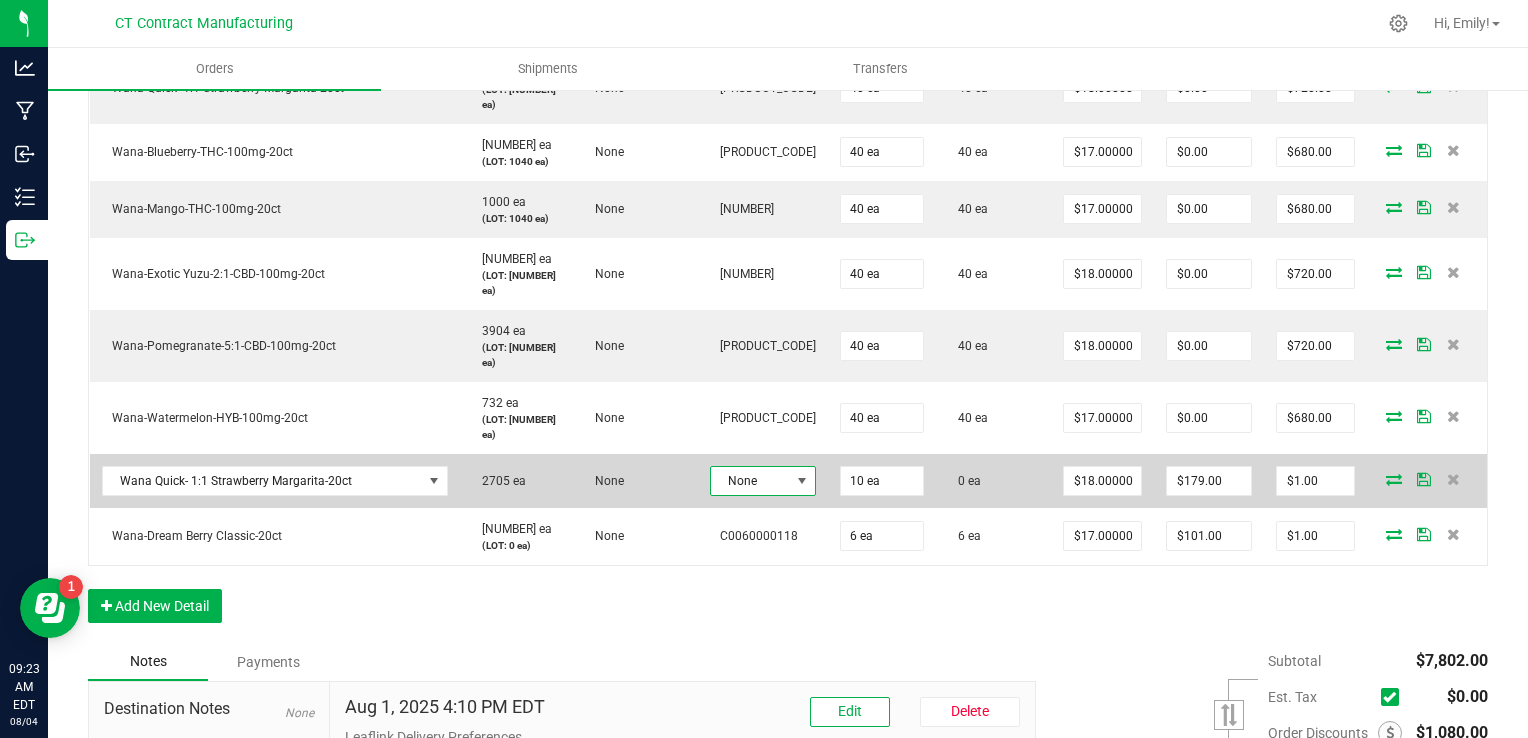 click on "None" at bounding box center (750, 481) 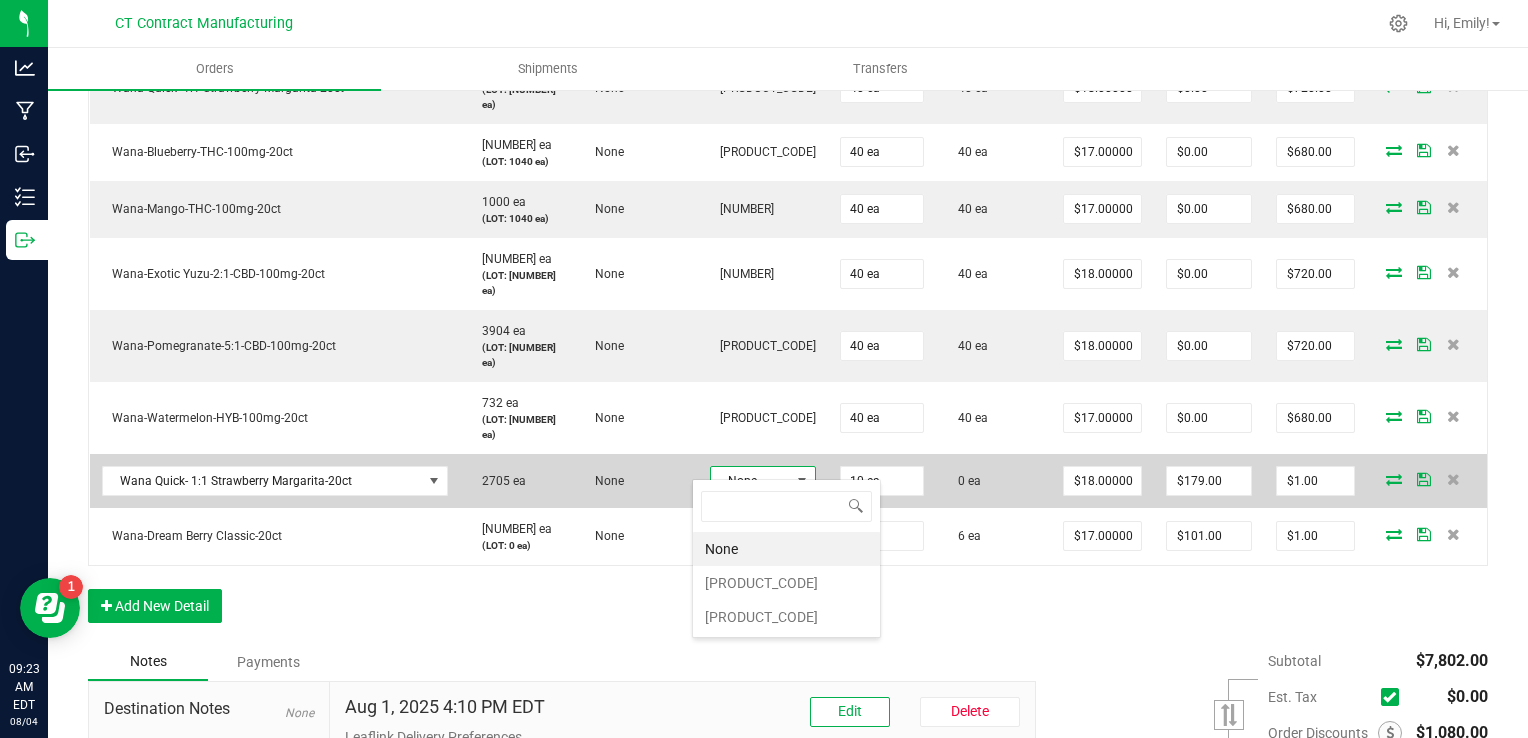 scroll, scrollTop: 99970, scrollLeft: 99899, axis: both 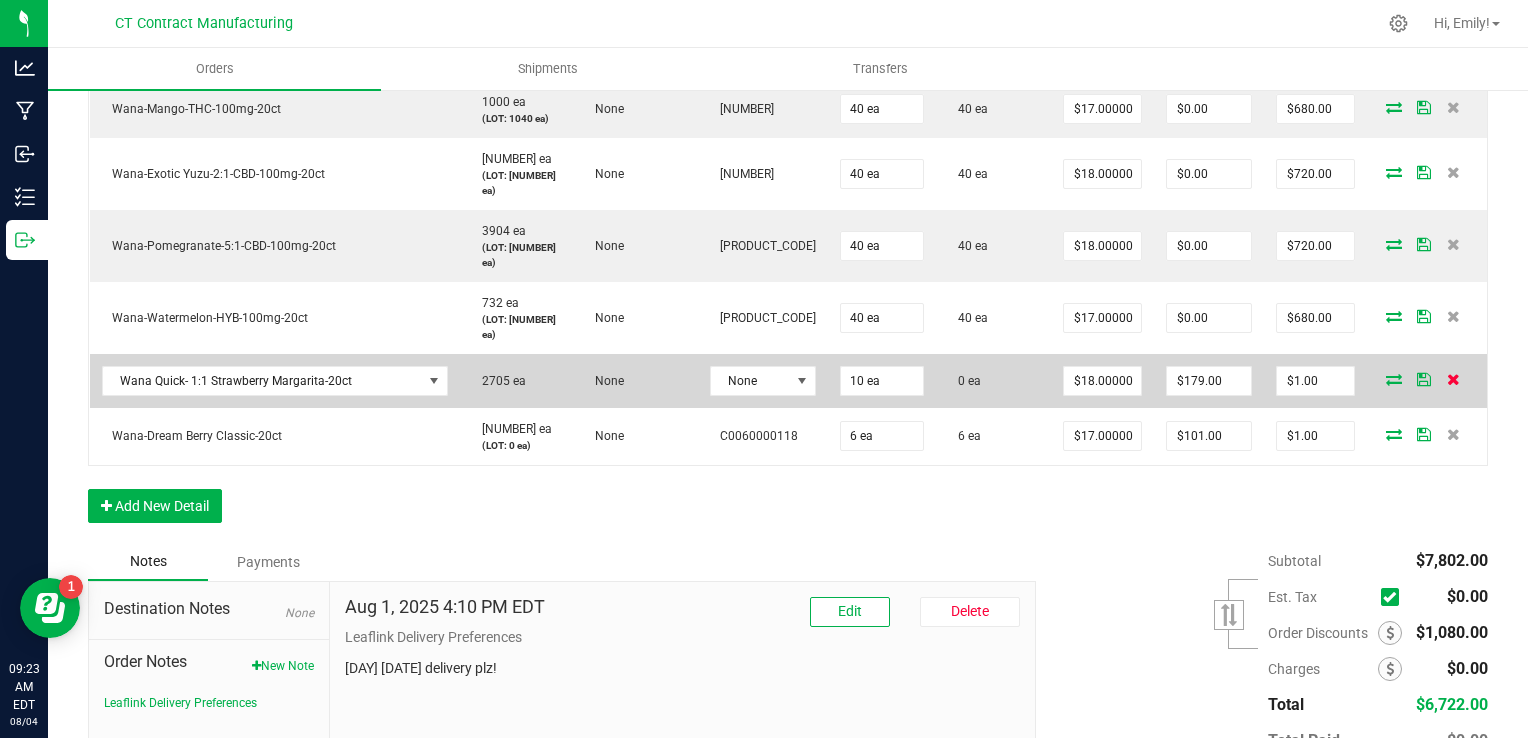 click at bounding box center [1453, 379] 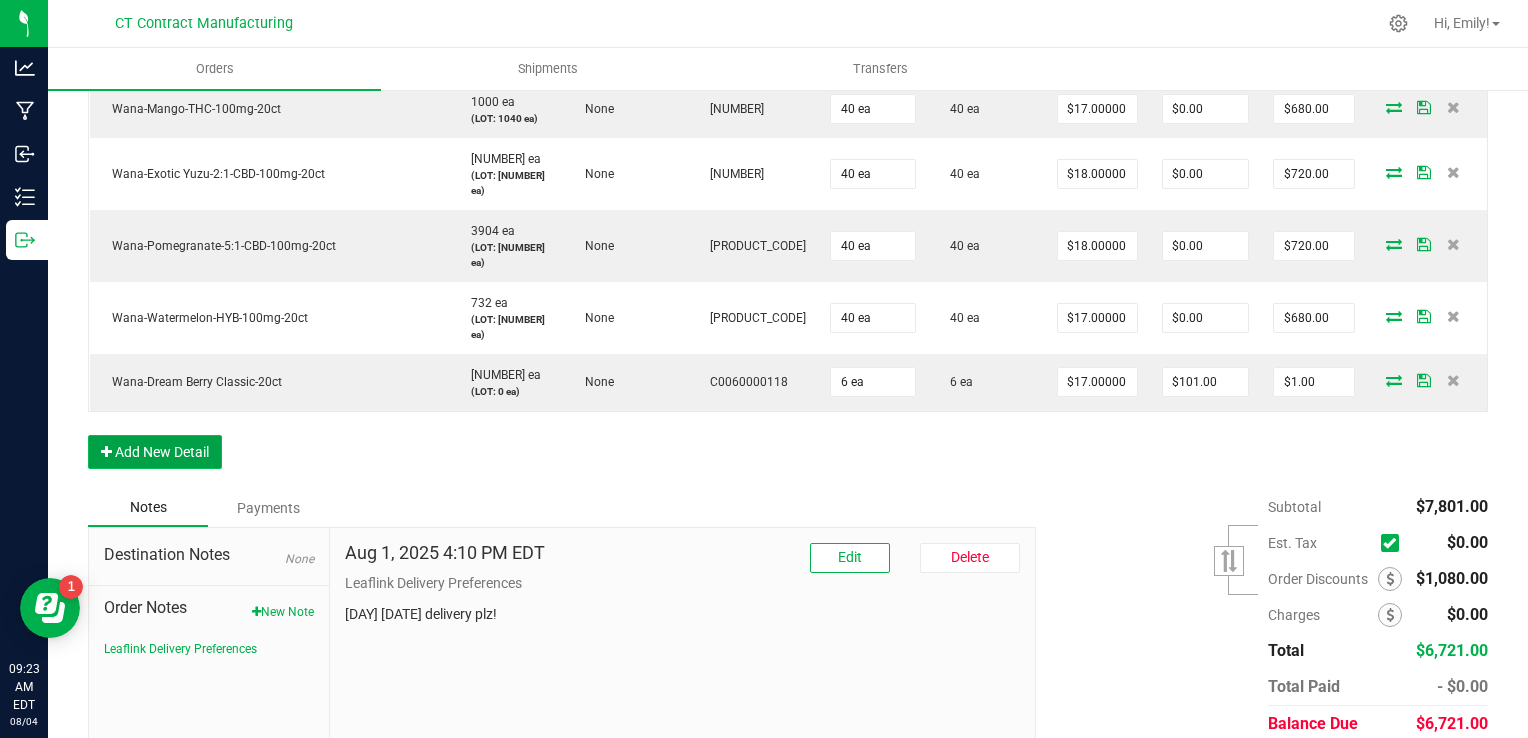 click on "Add New Detail" at bounding box center [155, 452] 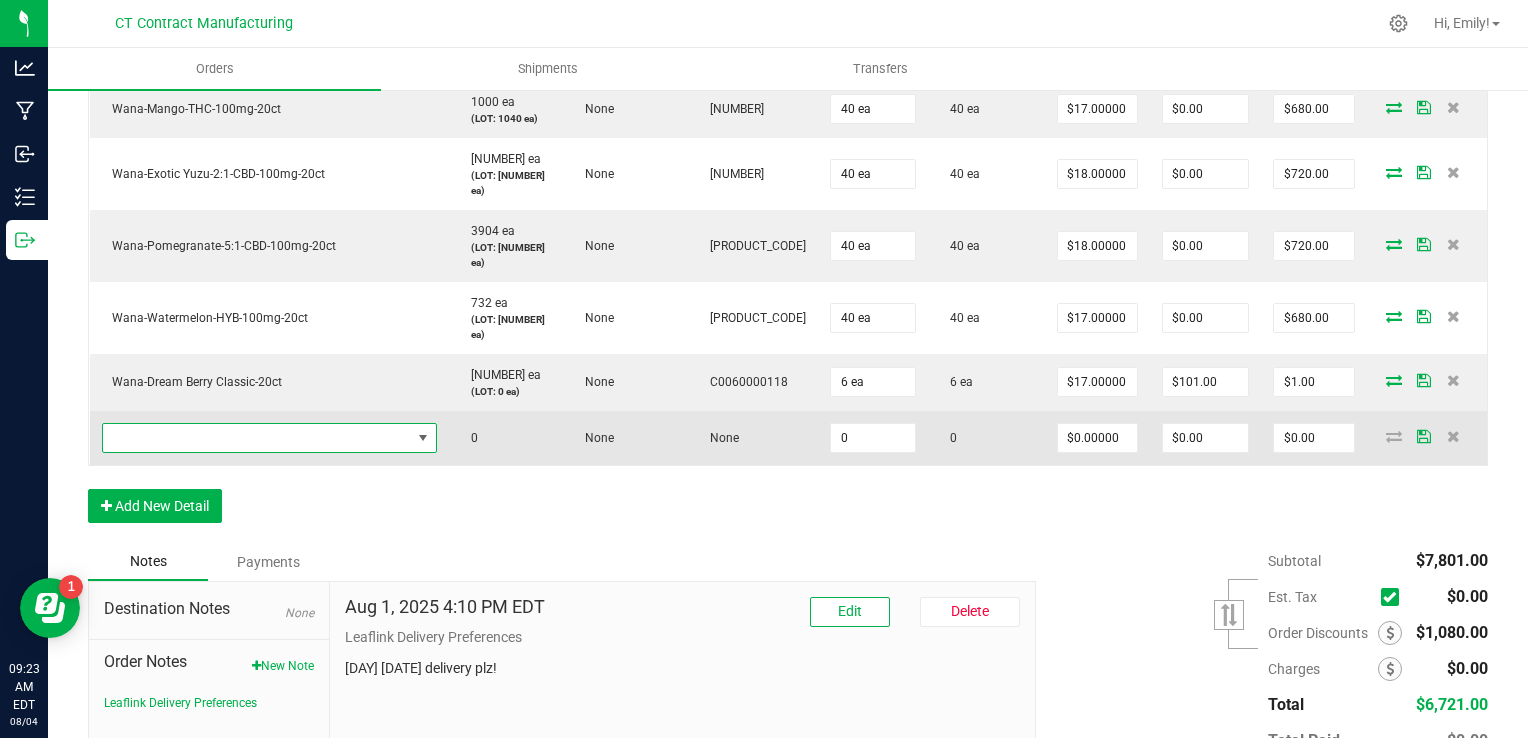 click at bounding box center (257, 438) 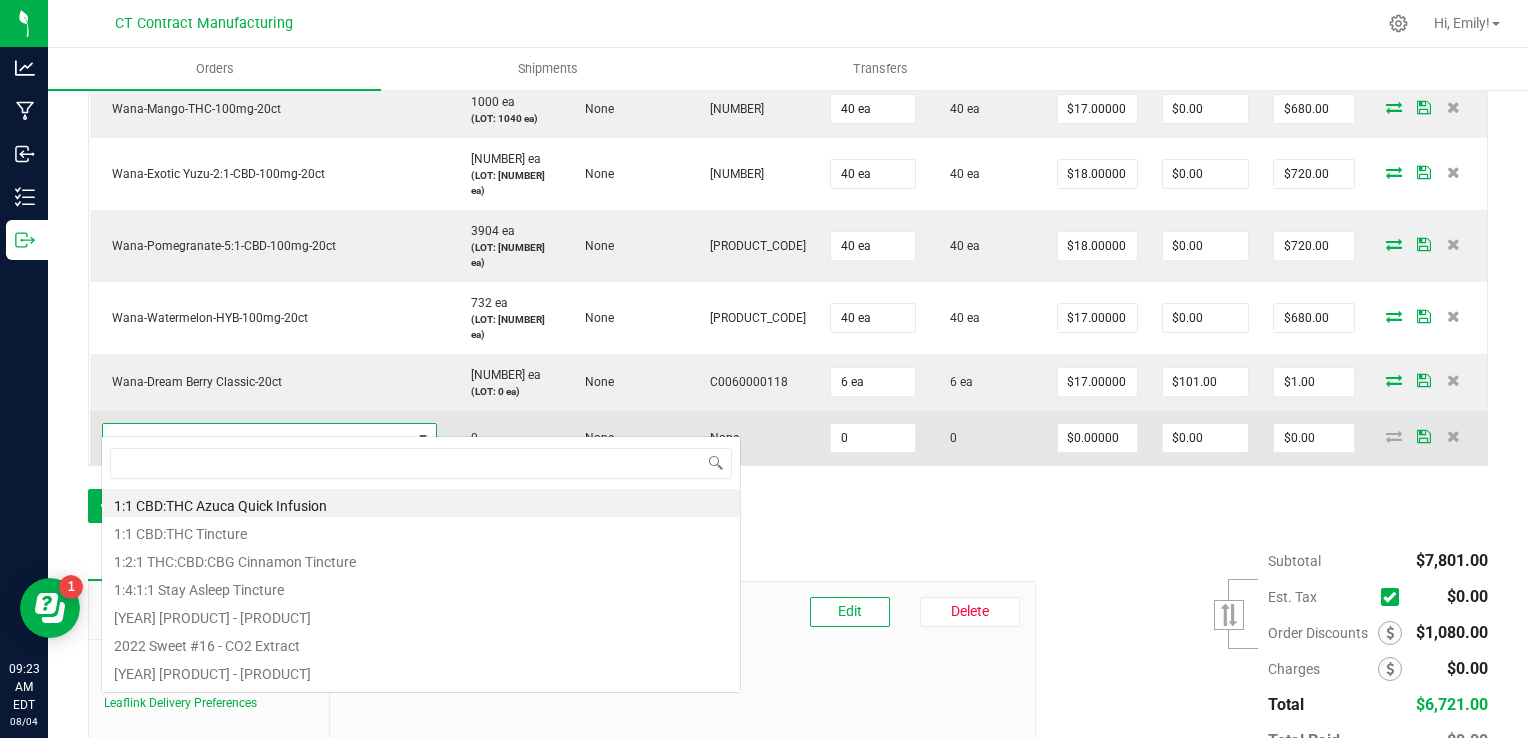 scroll, scrollTop: 99970, scrollLeft: 99663, axis: both 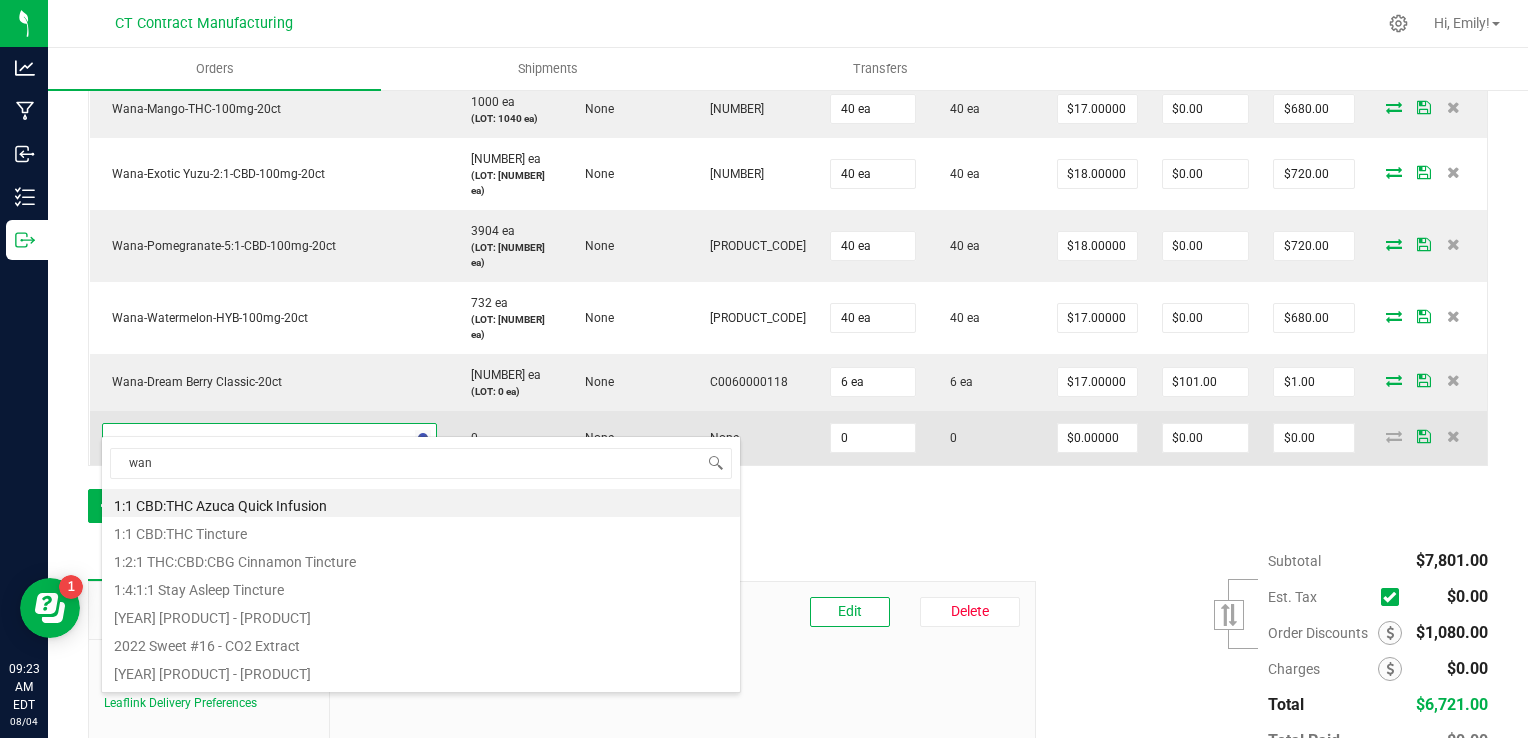 type on "wana" 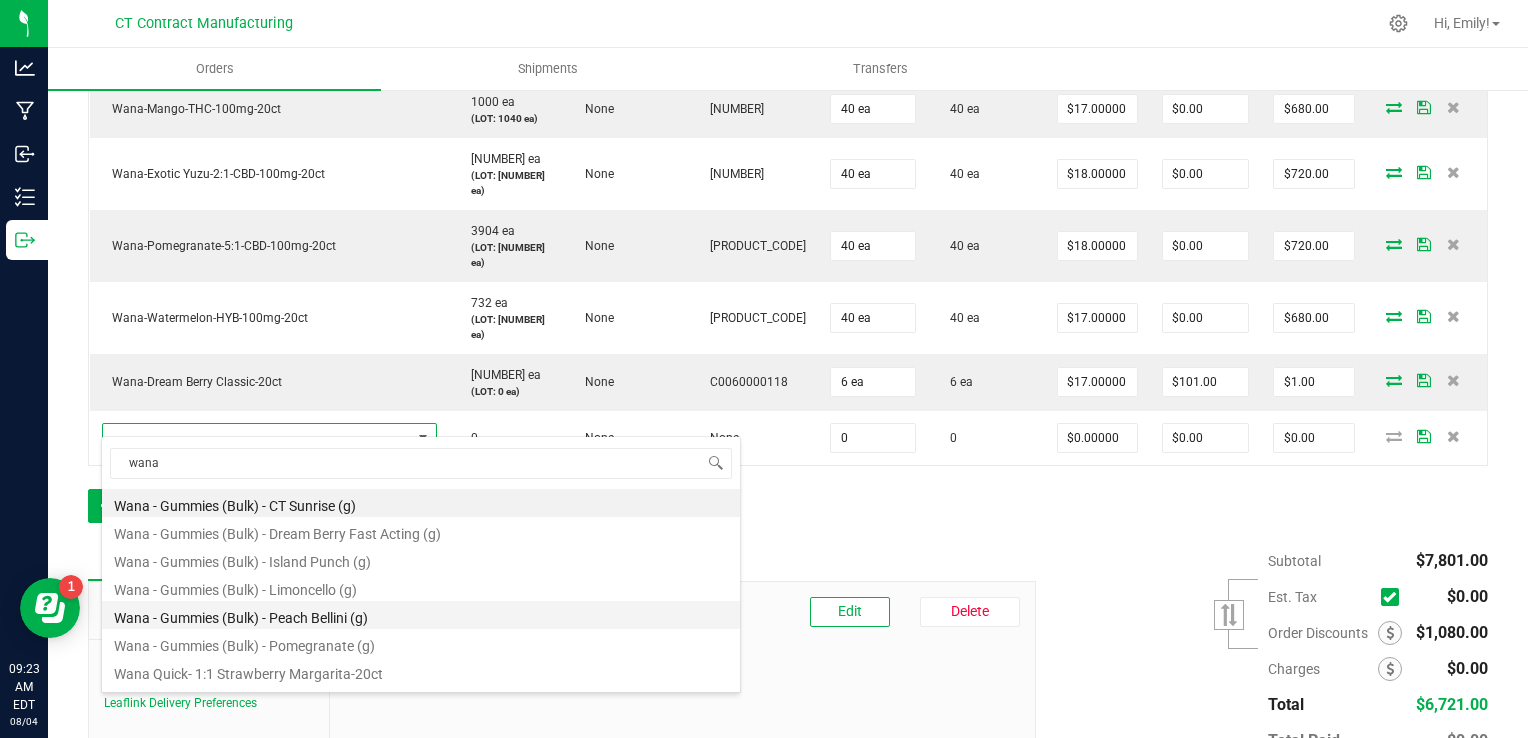scroll, scrollTop: 100, scrollLeft: 0, axis: vertical 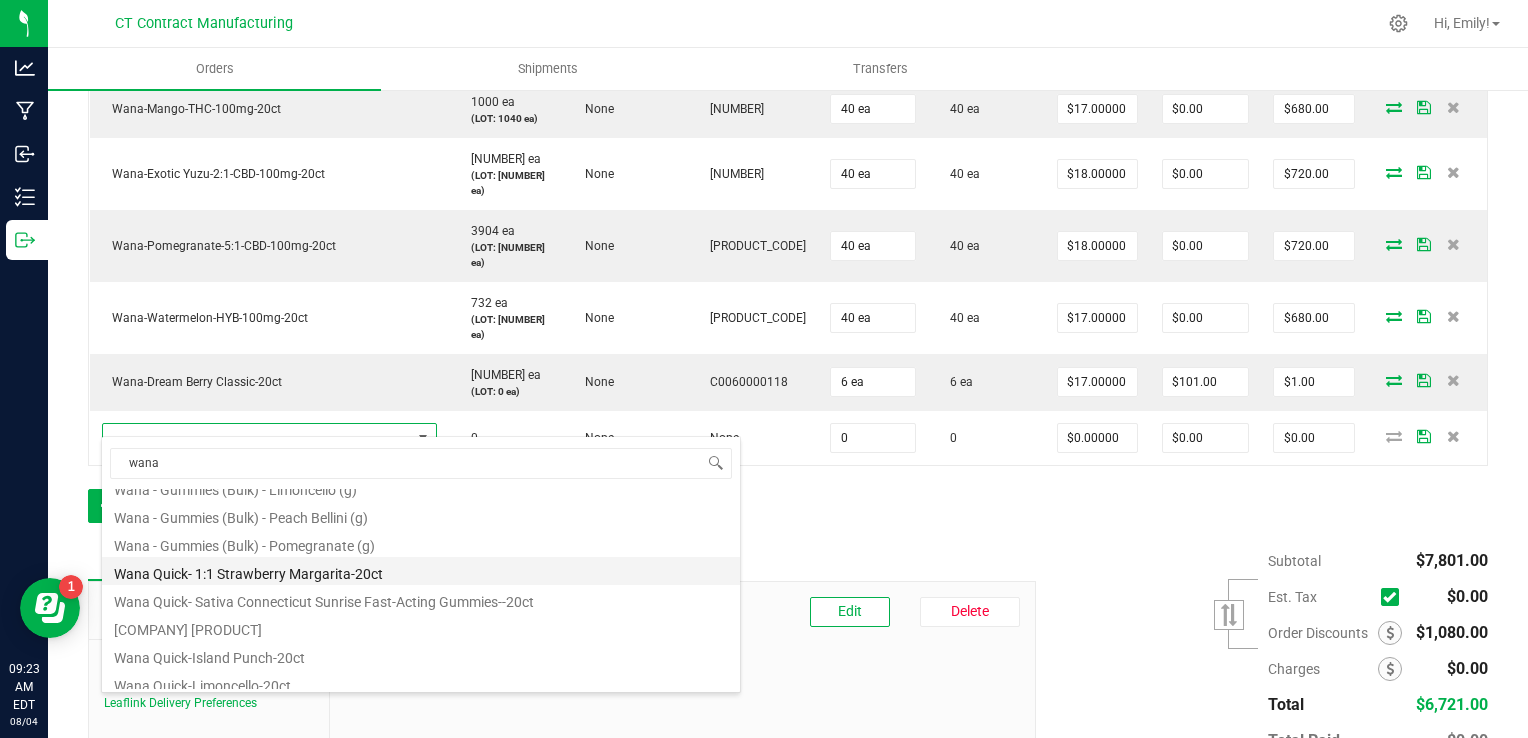 click on "[PRODUCT_NAME]" at bounding box center [421, 571] 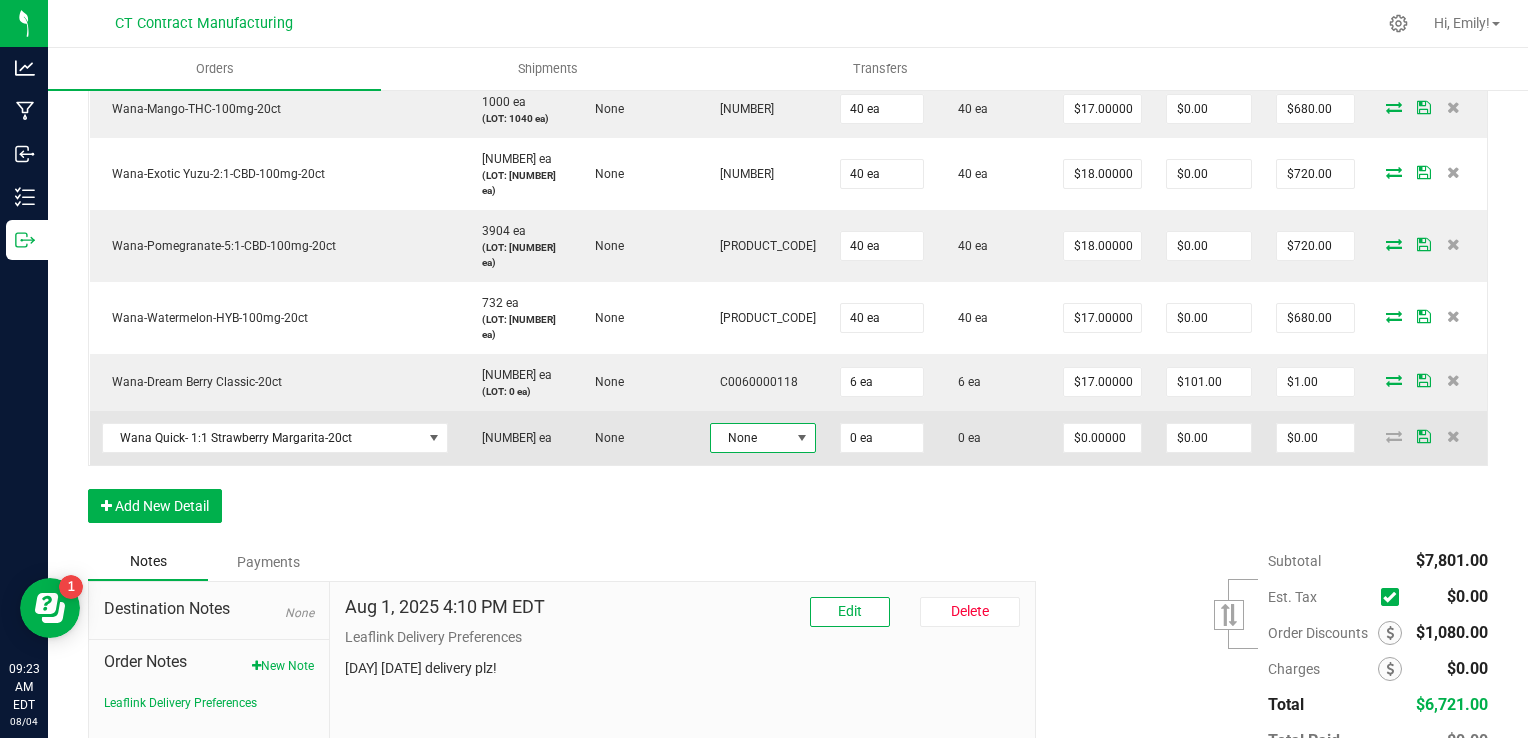 click on "None" at bounding box center [750, 438] 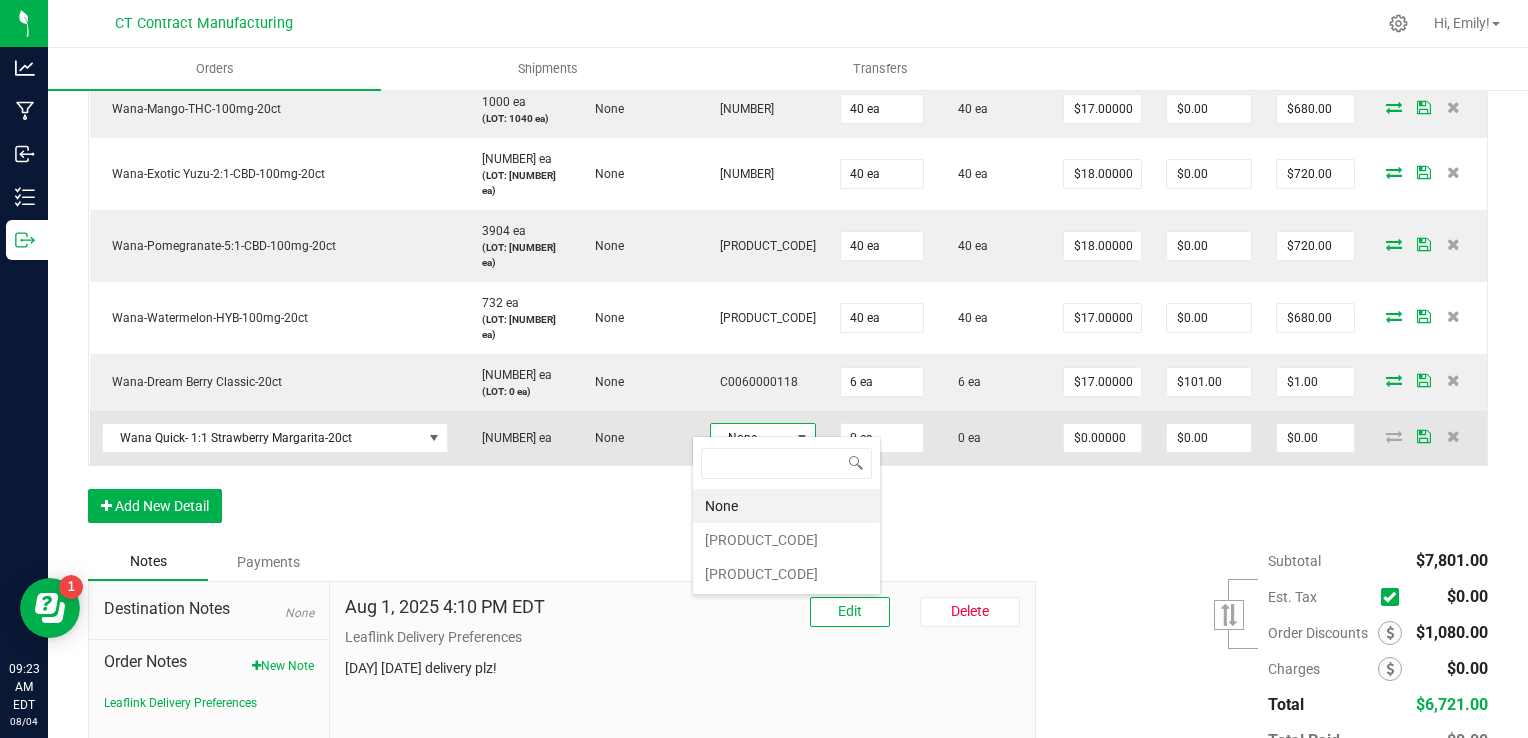 scroll, scrollTop: 99970, scrollLeft: 99899, axis: both 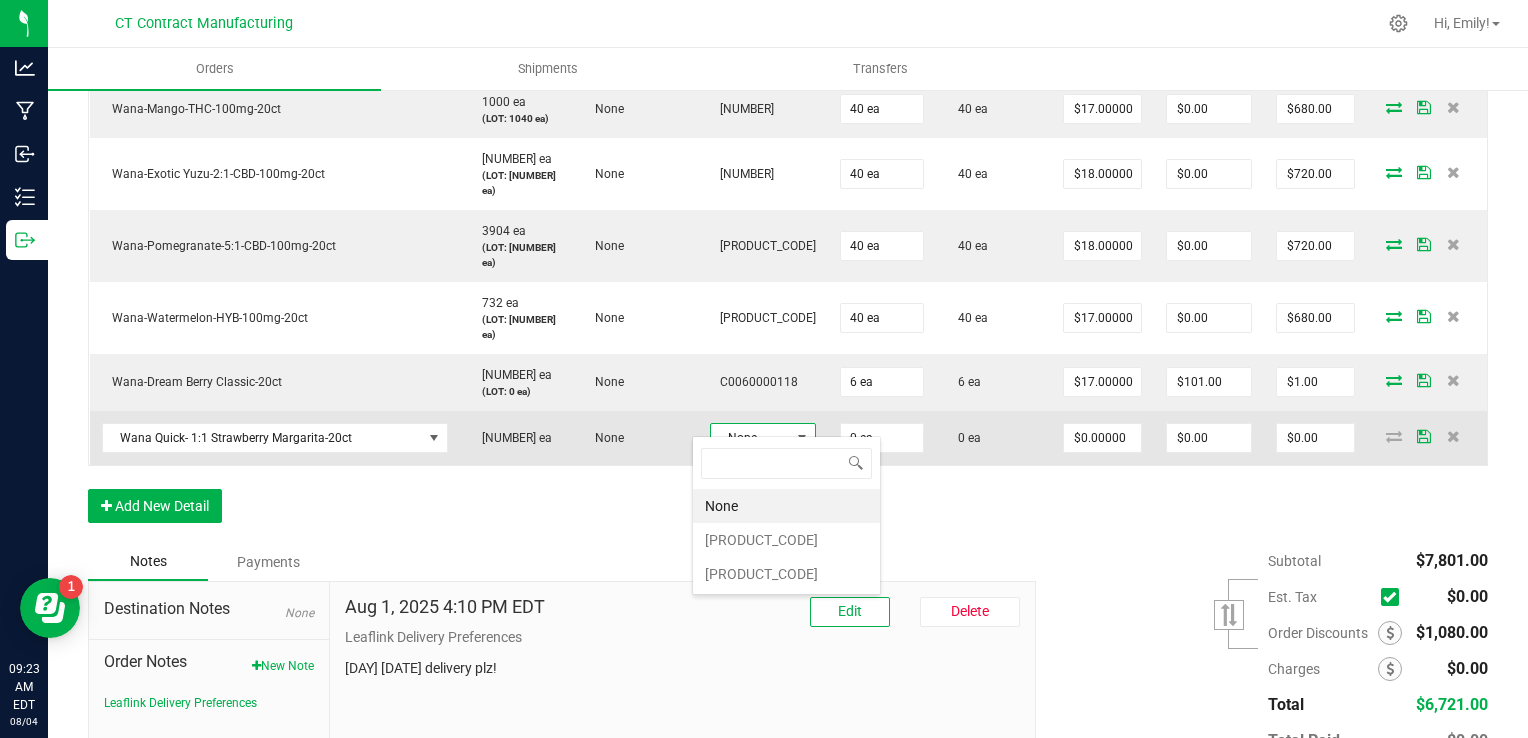 click on "None" at bounding box center [750, 438] 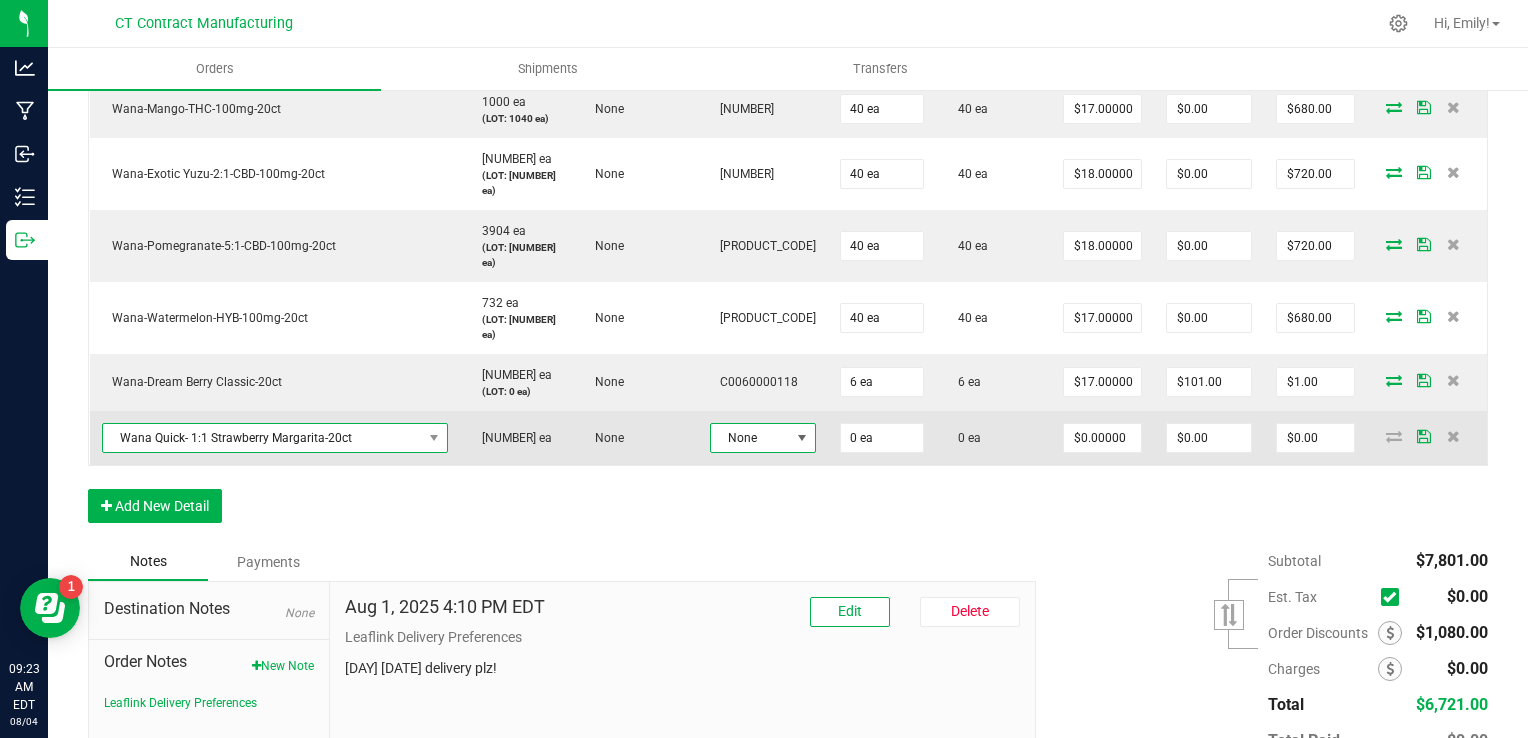 click on "Wana Quick- 1:1 Strawberry Margarita-20ct" at bounding box center (263, 438) 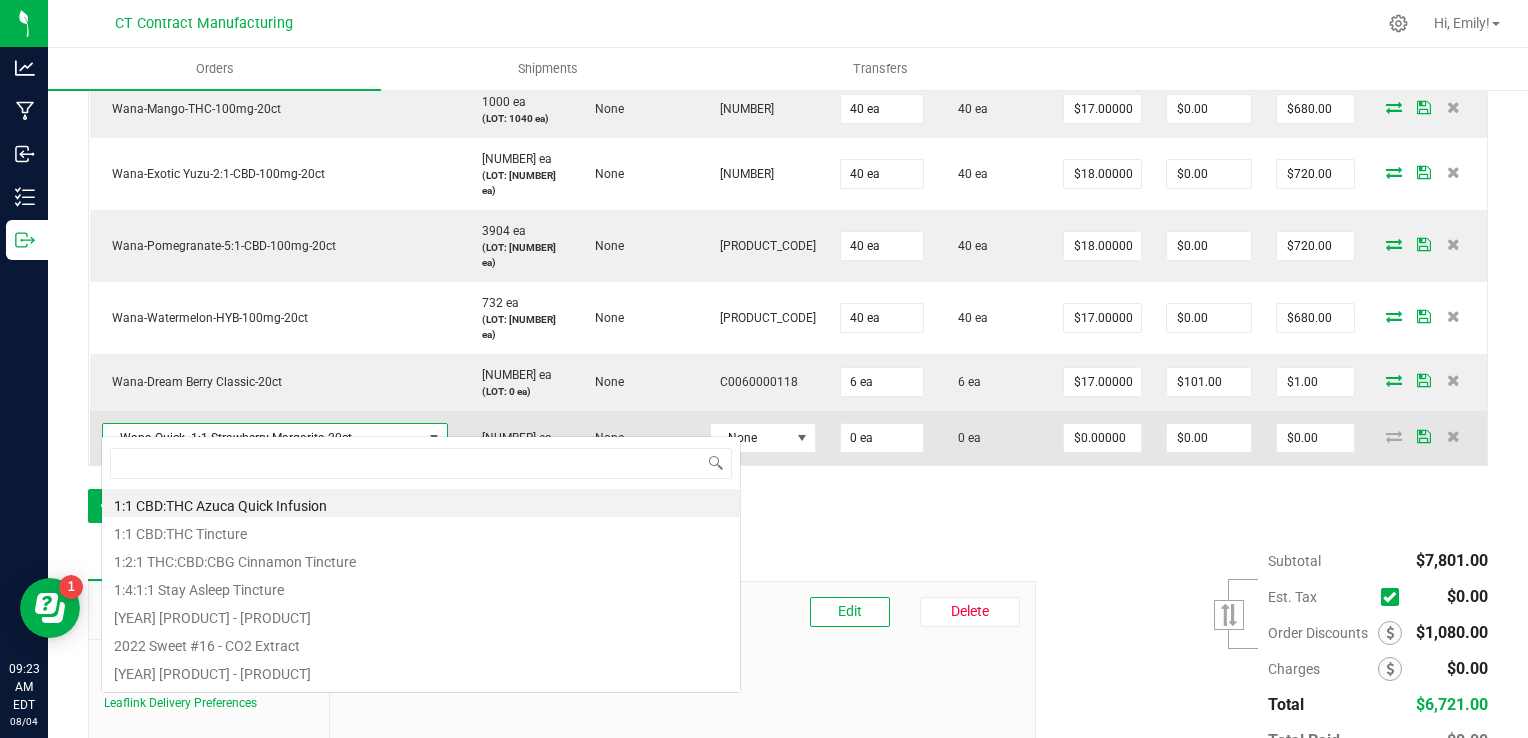 scroll, scrollTop: 99970, scrollLeft: 99654, axis: both 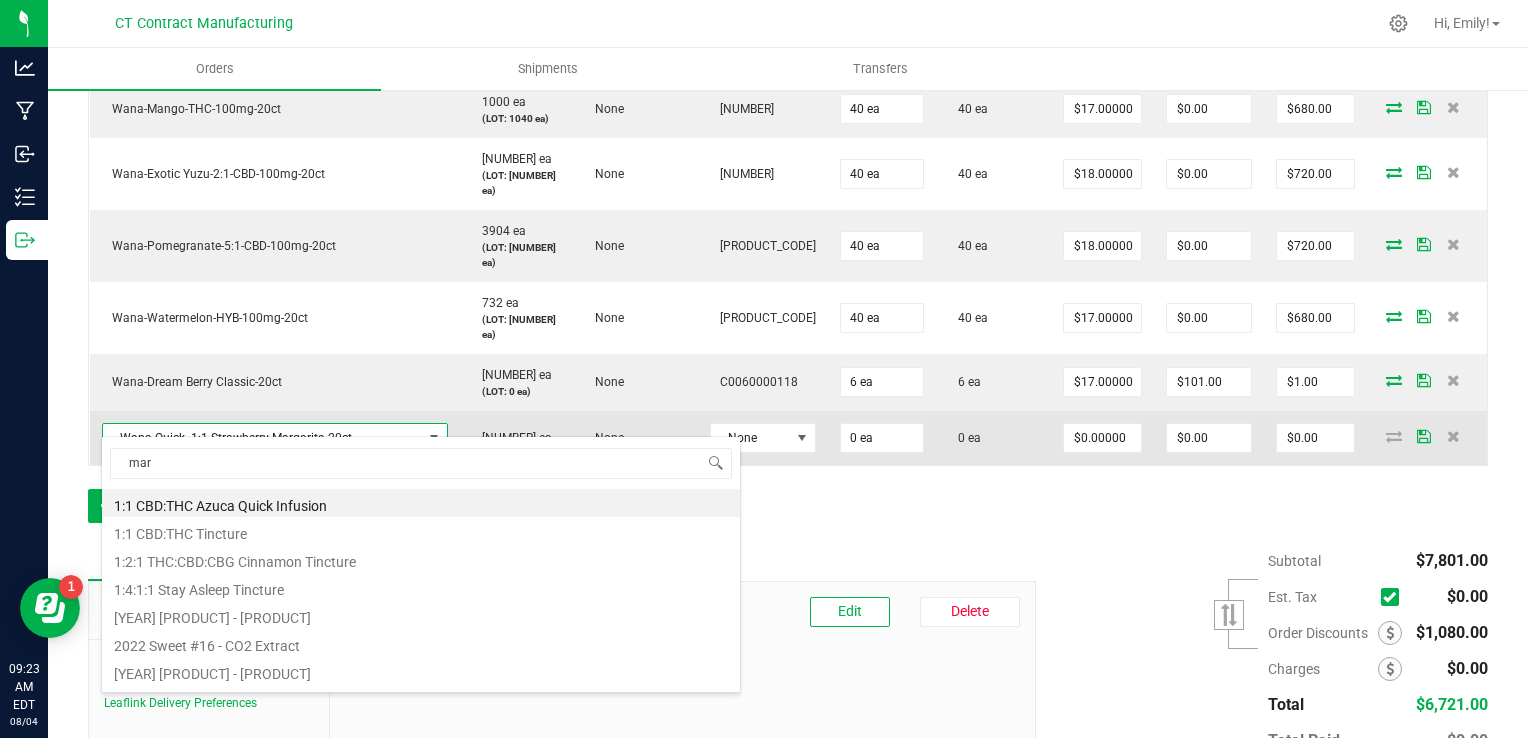 type on "marg" 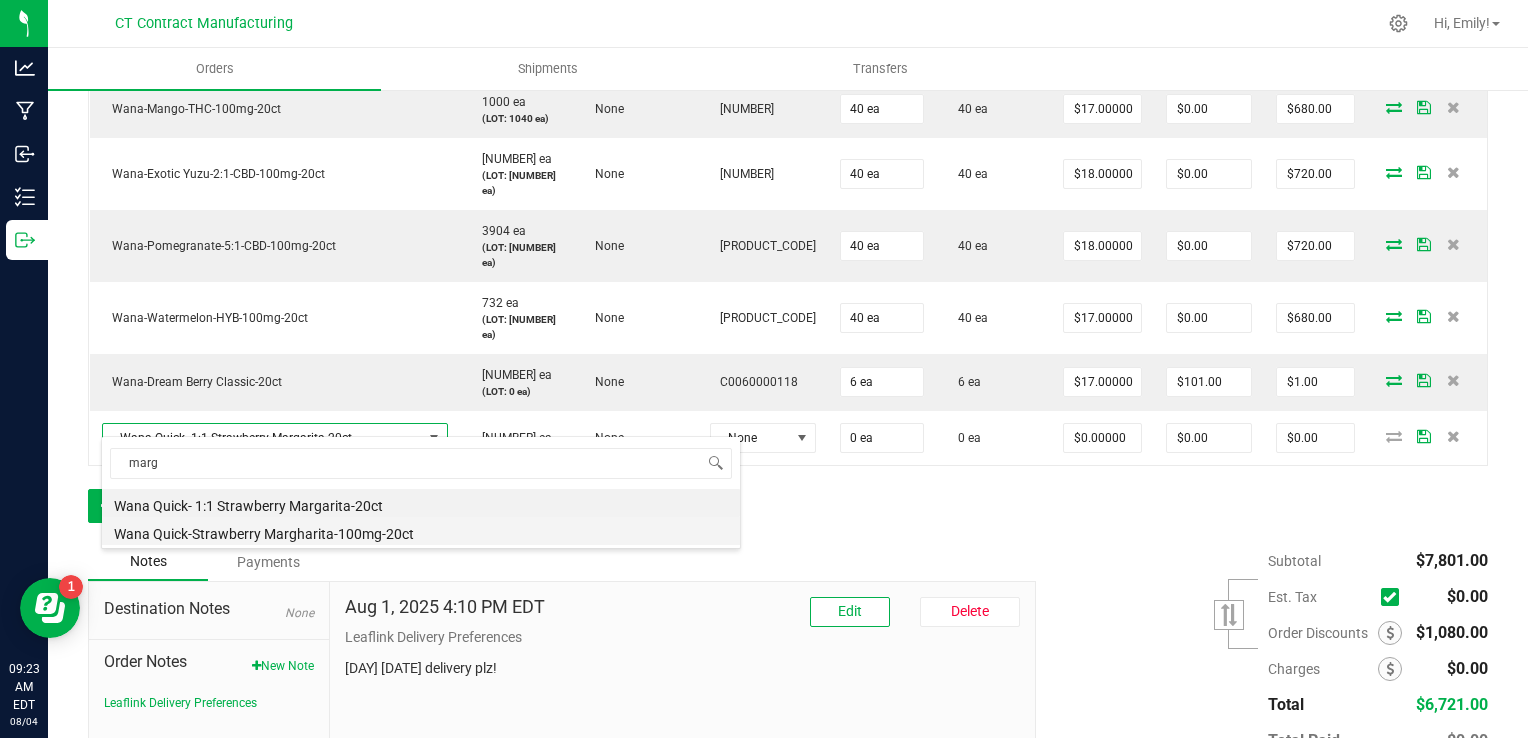click on "Wana Quick-Strawberry Margharita-100mg-20ct" at bounding box center (421, 531) 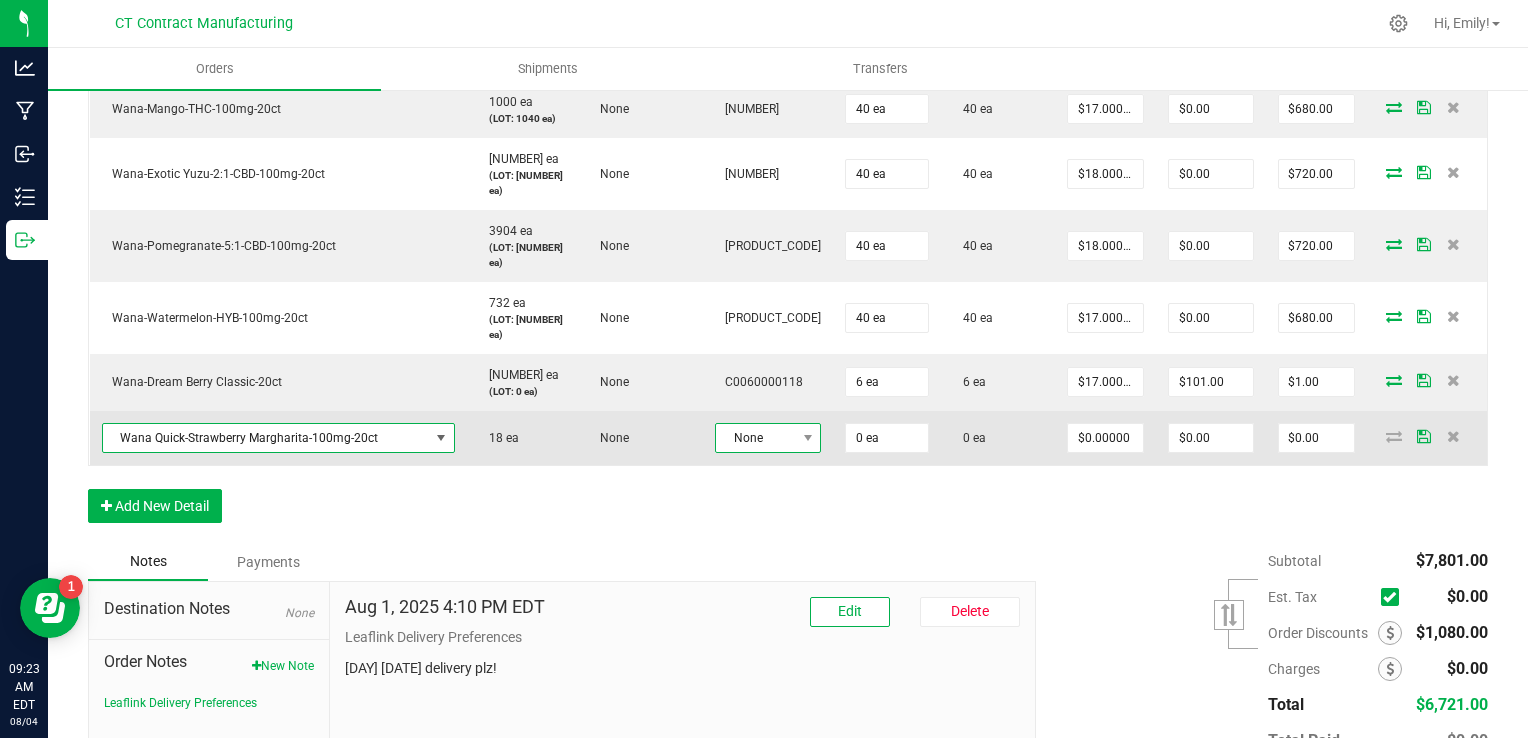 click at bounding box center [807, 438] 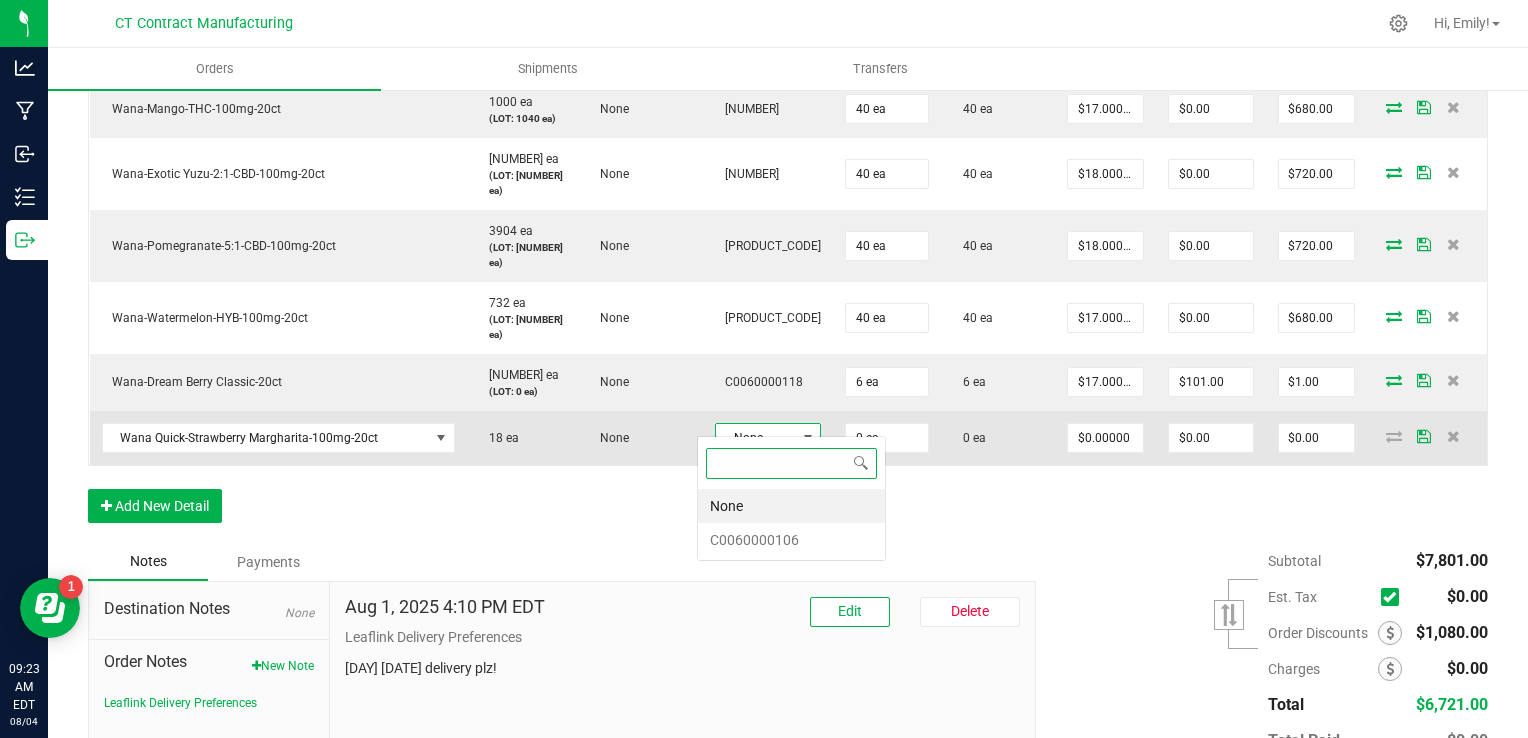 scroll, scrollTop: 99970, scrollLeft: 99899, axis: both 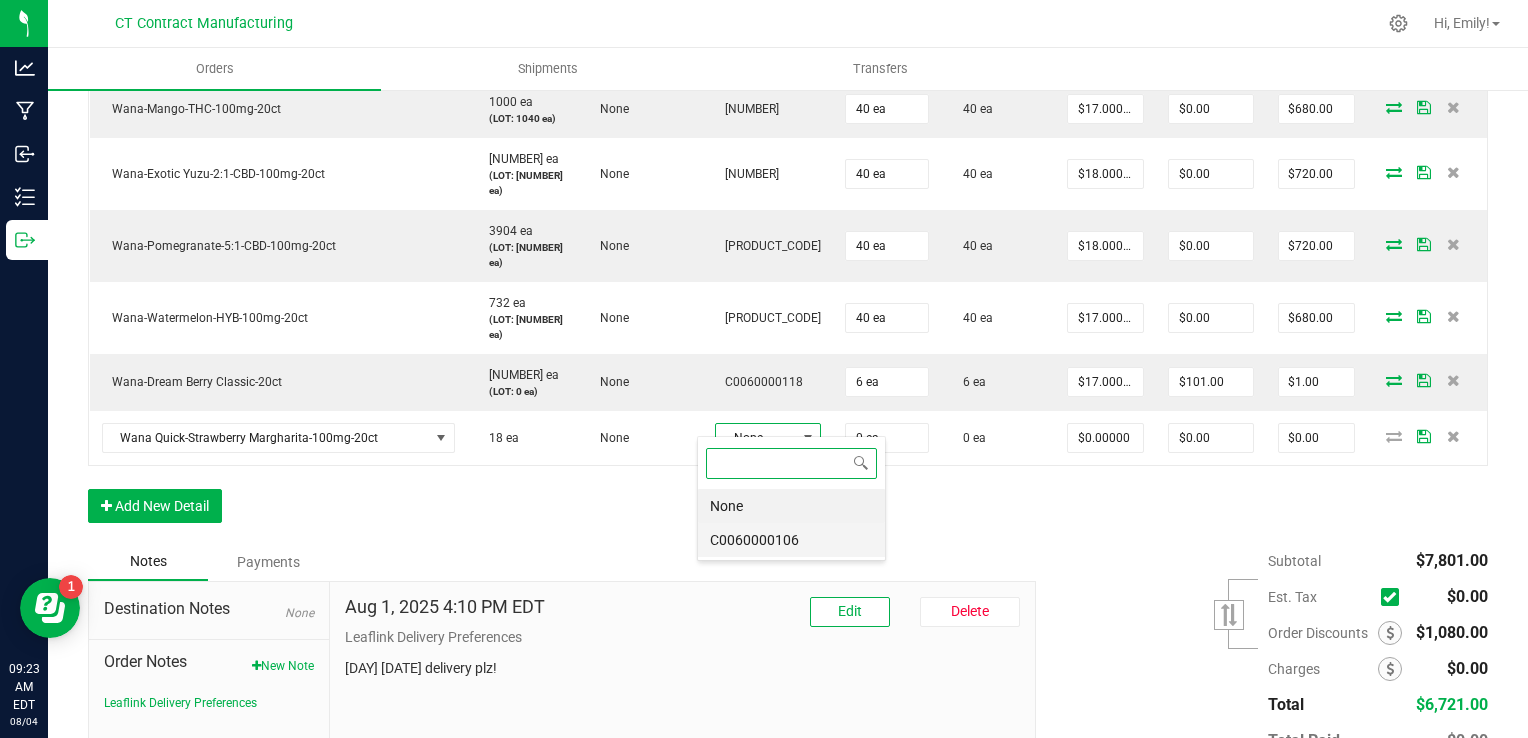 click on "C0060000106" at bounding box center [791, 540] 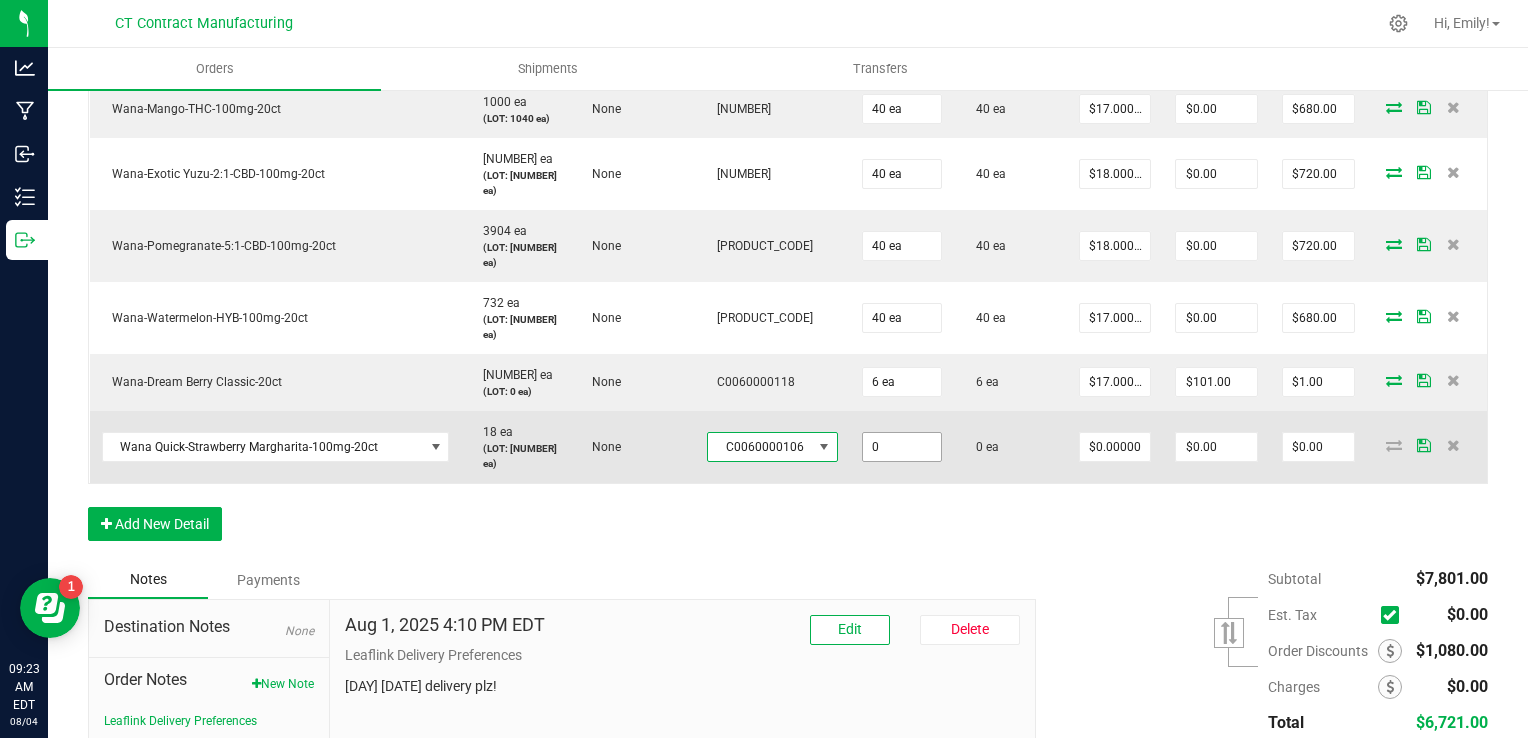 click on "0" at bounding box center (902, 447) 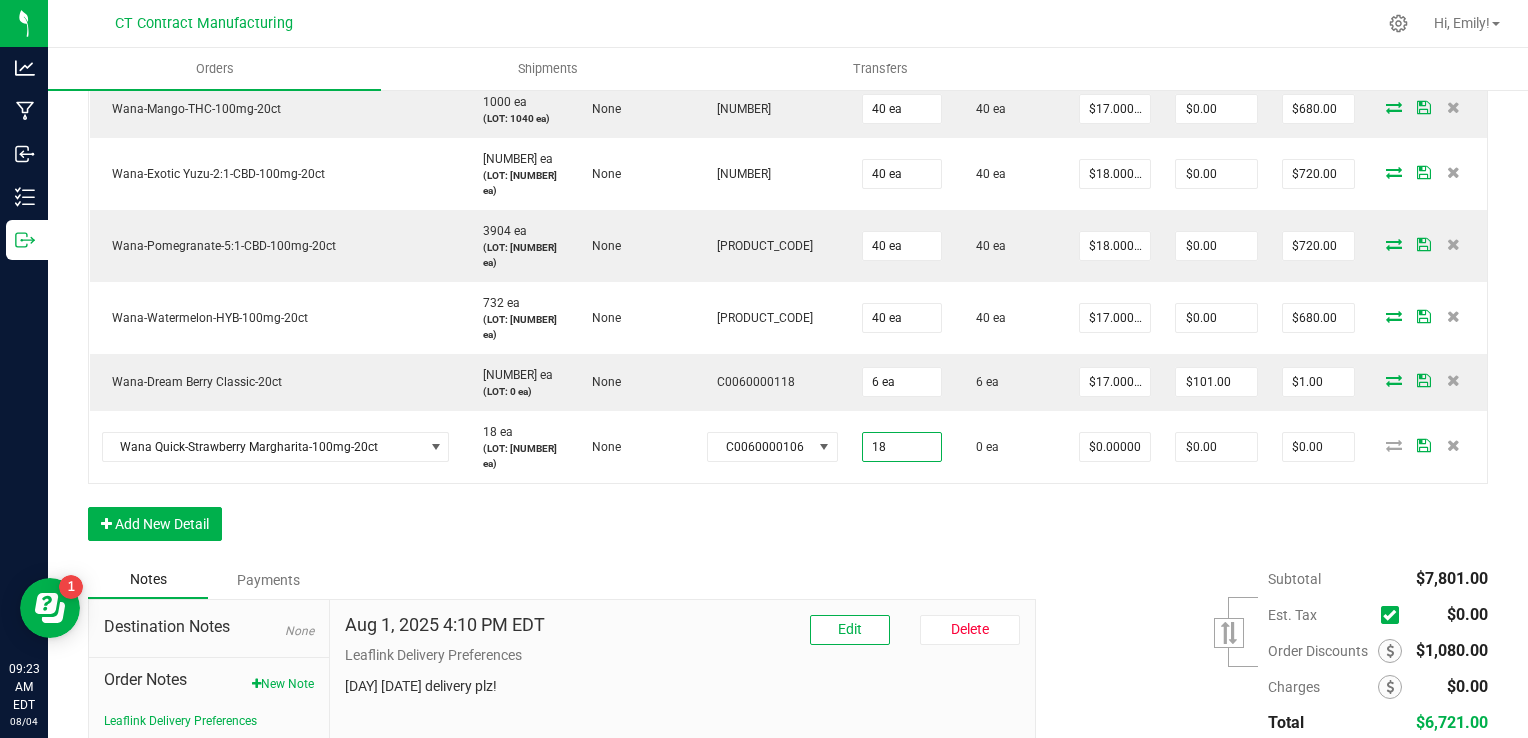 type on "18 ea" 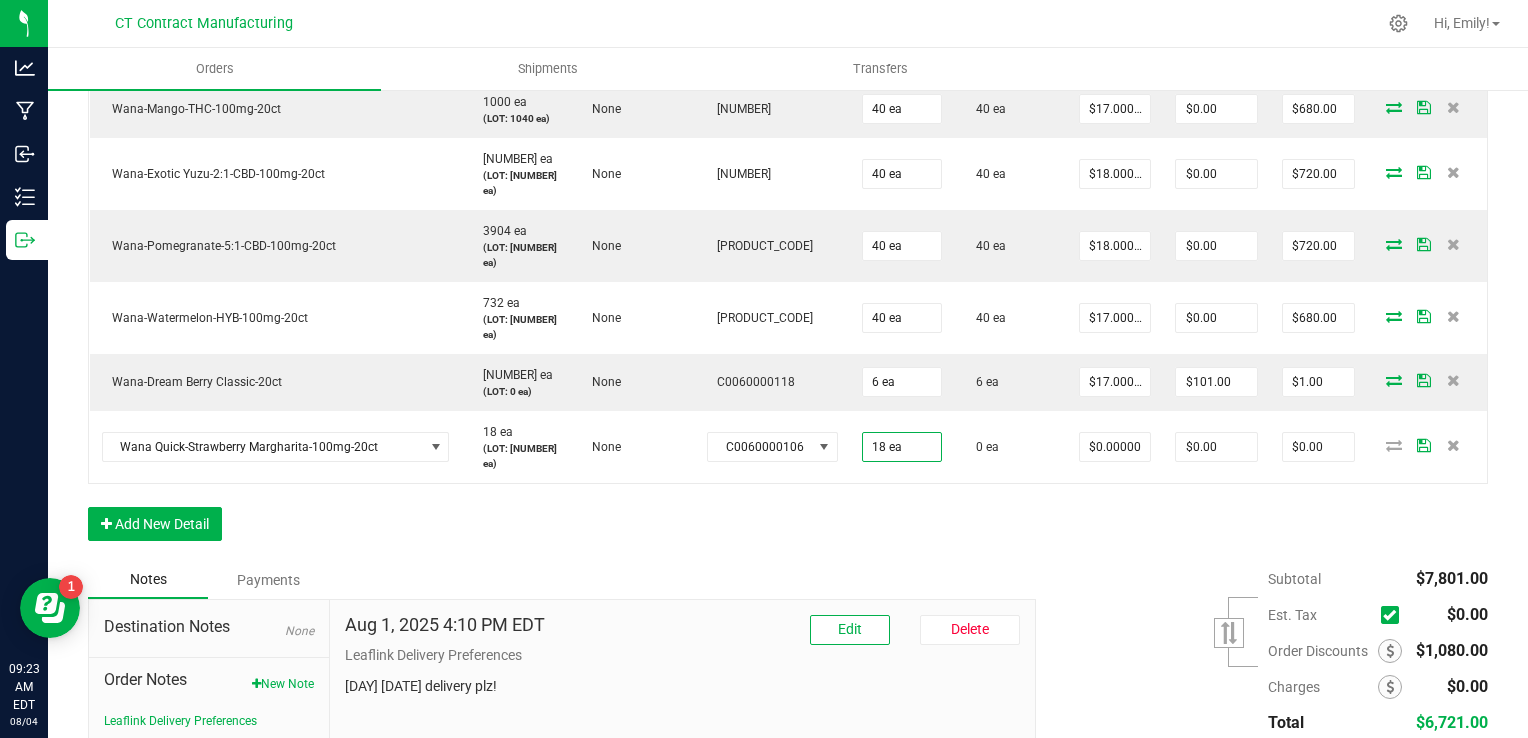 click on "Order Details Print All Labels Item  Sellable  Strain  Lot Number  Qty Ordered Qty Allocated Unit Price Line Discount Total Actions  Wana-Dream Berry Classic-20ct   1578 ea   (LOT: 1598 ea)   None   C0060000155  40 ea  40 ea  $18.00000 $0.00 $720.00  Wana Quick- Sativa Connecticut Sunrise Fast-Acting Gummies--20ct   2873 ea   (LOT: 740 ea)   None   C0060000218  40 ea  40 ea  $18.00000 $0.00 $720.00  Wana Quick-Island Punch-100mg-20ct   870 ea   (LOT: 870 ea)   None   C0060000177  40 ea  40 ea  $18.00000 $0.00 $720.00  Wana Quick-Peach Bellini-20ct   2936 ea   (LOT: 123 ea)   None   C0060000163  40 ea  40 ea  $18.00000 $0.00 $720.00  Wana-Dream Berry Quick-20ct   950 ea   (LOT: 1030 ea)   None   C0060000160  40 ea  40 ea  $18.00000 $0.00 $720.00  Wana Quick- 1:1 Strawberry Margarita-20ct   2725 ea   (LOT: 2780 ea)   None   C0060000171  40 ea  40 ea  $18.00000 $0.00 $720.00  Wana-Blueberry-THC-100mg-20ct   944 ea   (LOT: 1040 ea)   None   C0060000136  40 ea  40 ea  $17.00000" at bounding box center (788, 37) 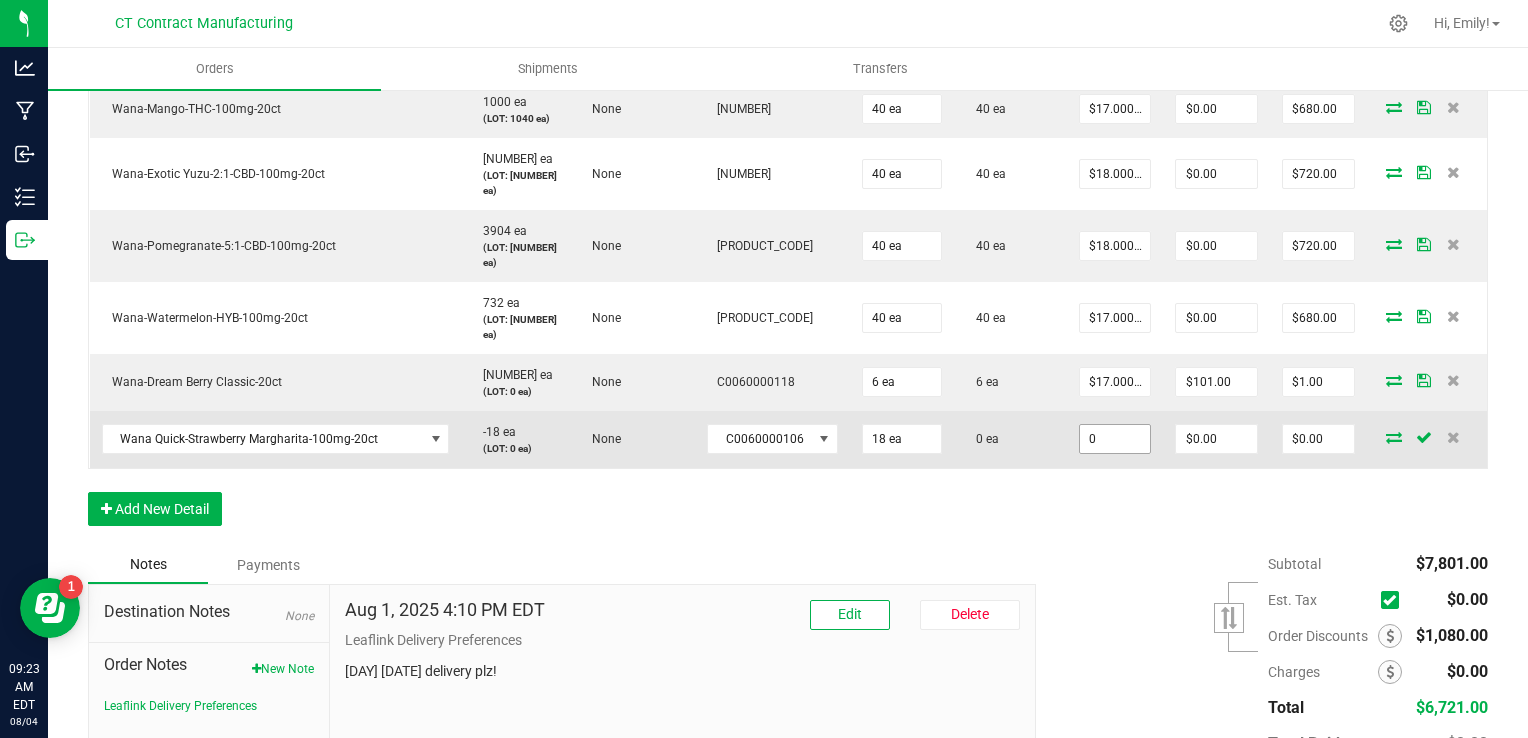 click on "0" at bounding box center [1115, 439] 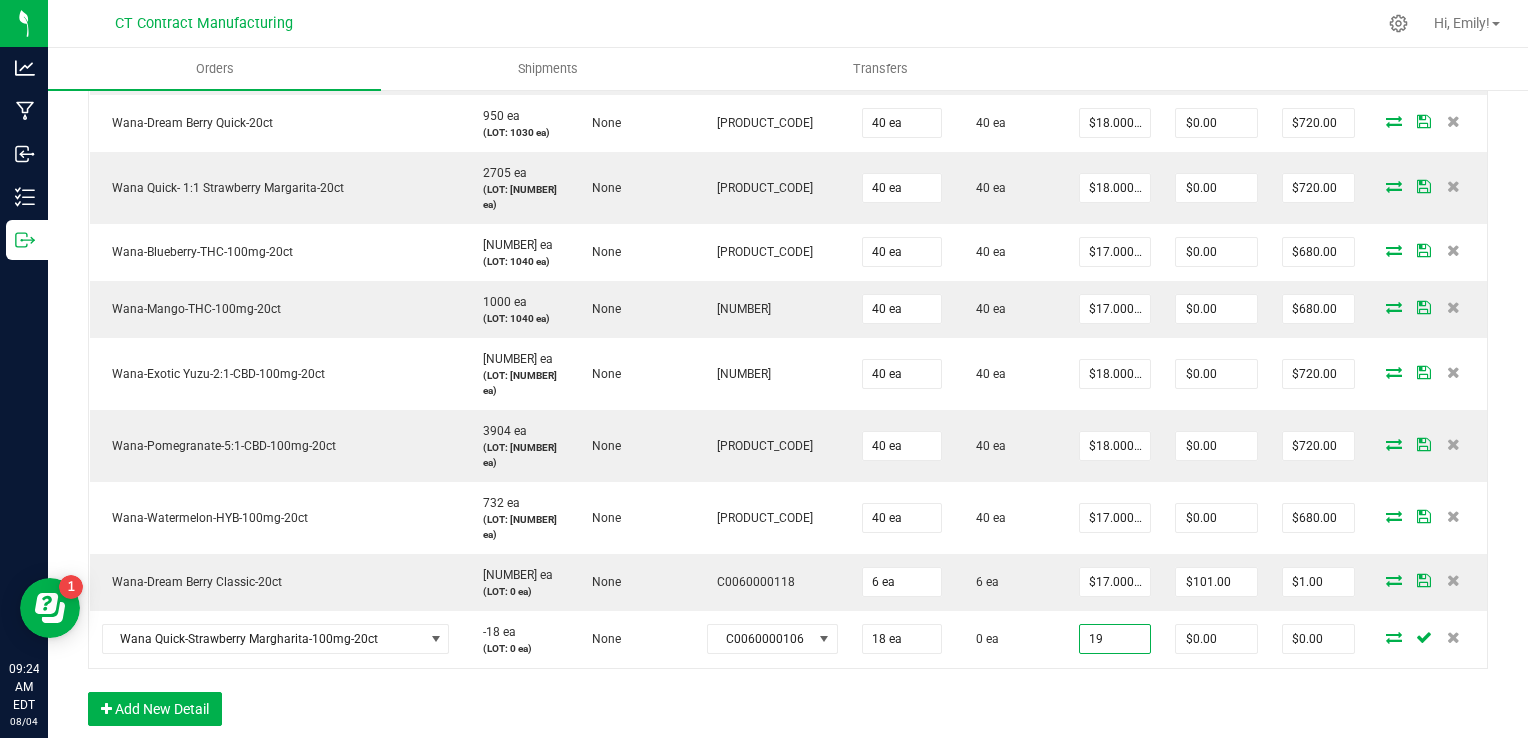 scroll, scrollTop: 1000, scrollLeft: 0, axis: vertical 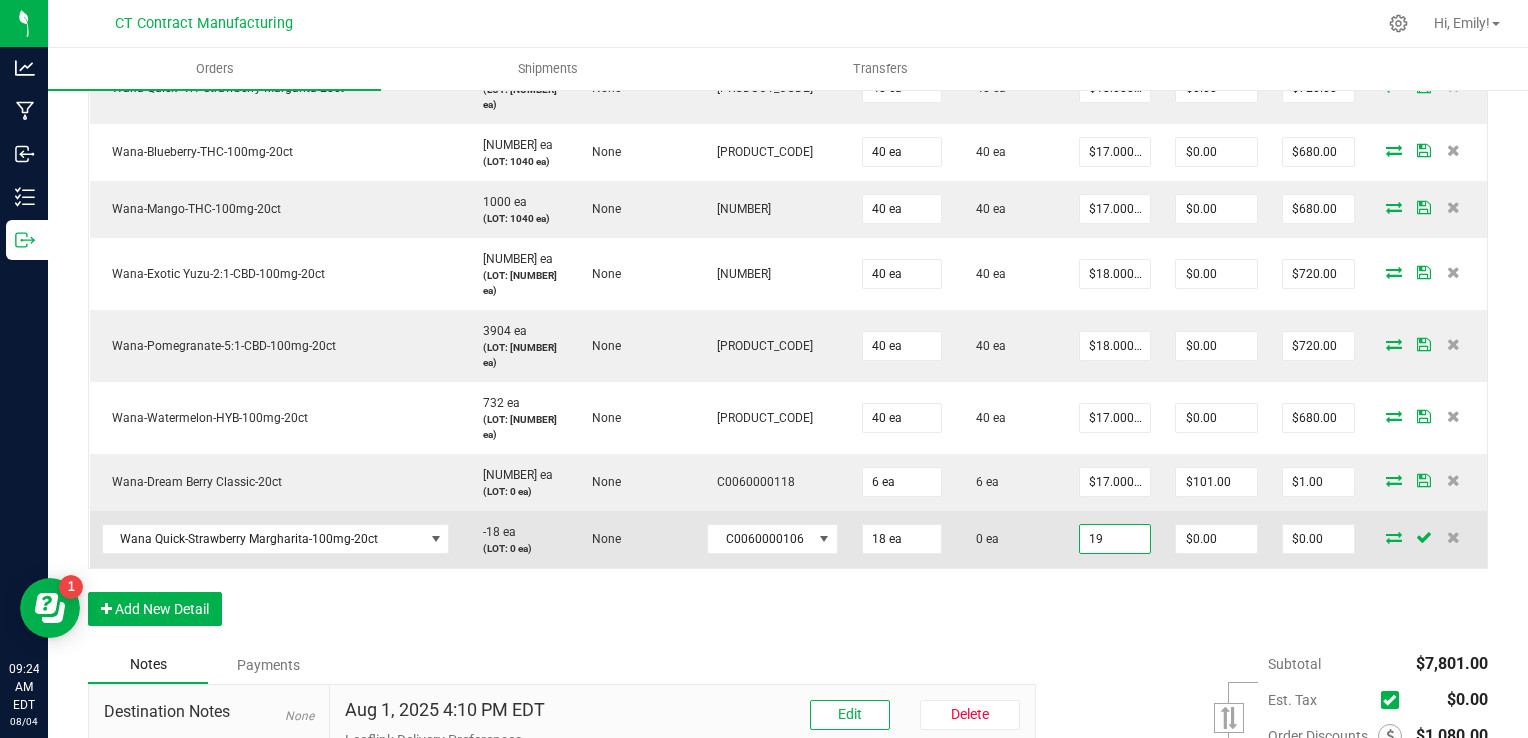 click on "19" at bounding box center (1115, 539) 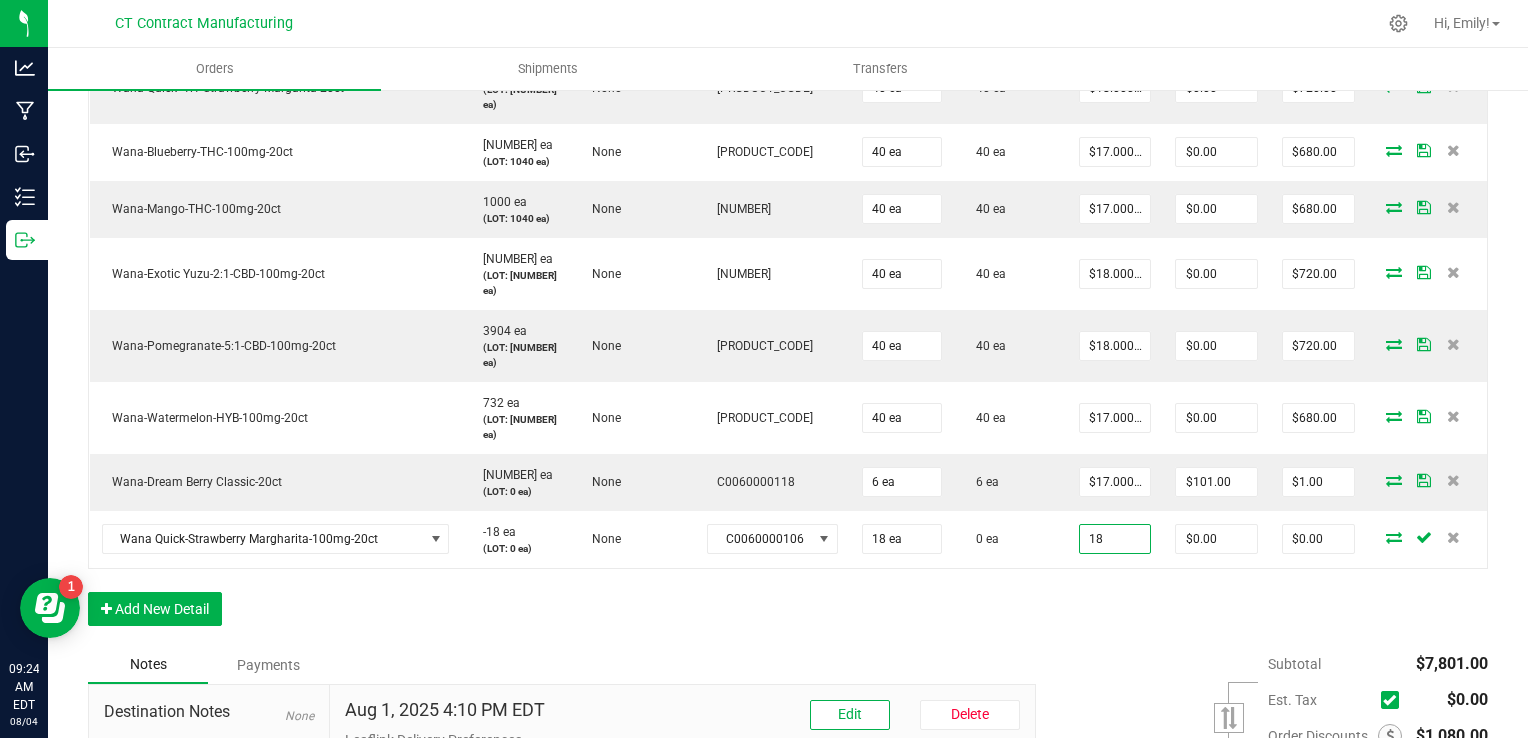 type on "$18.00000" 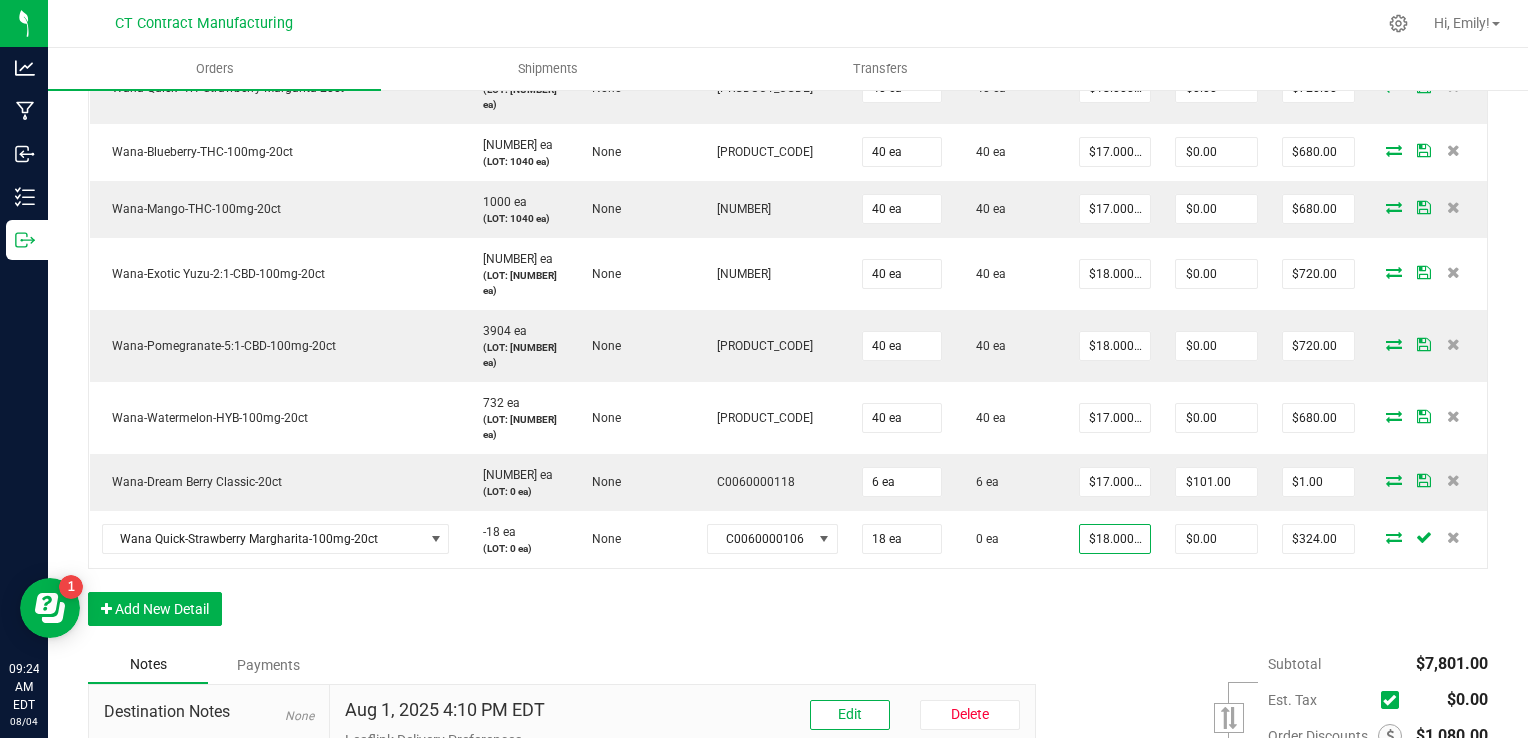 click on "Order Details Print All Labels Item  Sellable  Strain  Lot Number  Qty Ordered Qty Allocated Unit Price Line Discount Total Actions  Wana-Dream Berry Classic-20ct   1578 ea   (LOT: 1598 ea)   None   C0060000155  40 ea  40 ea  $18.00000 $0.00 $720.00  Wana Quick- Sativa Connecticut Sunrise Fast-Acting Gummies--20ct   2873 ea   (LOT: 740 ea)   None   C0060000218  40 ea  40 ea  $18.00000 $0.00 $720.00  Wana Quick-Island Punch-100mg-20ct   870 ea   (LOT: 870 ea)   None   C0060000177  40 ea  40 ea  $18.00000 $0.00 $720.00  Wana Quick-Peach Bellini-20ct   2936 ea   (LOT: 123 ea)   None   C0060000163  40 ea  40 ea  $18.00000 $0.00 $720.00  Wana-Dream Berry Quick-20ct   950 ea   (LOT: 1030 ea)   None   C0060000160  40 ea  40 ea  $18.00000 $0.00 $720.00  Wana Quick- 1:1 Strawberry Margarita-20ct   2705 ea   (LOT: 2780 ea)   None   C0060000171  40 ea  40 ea  $18.00000 $0.00 $720.00  Wana-Blueberry-THC-100mg-20ct   944 ea   (LOT: 1040 ea)   None   C0060000136  40 ea  40 ea  $17.00000" at bounding box center [788, 130] 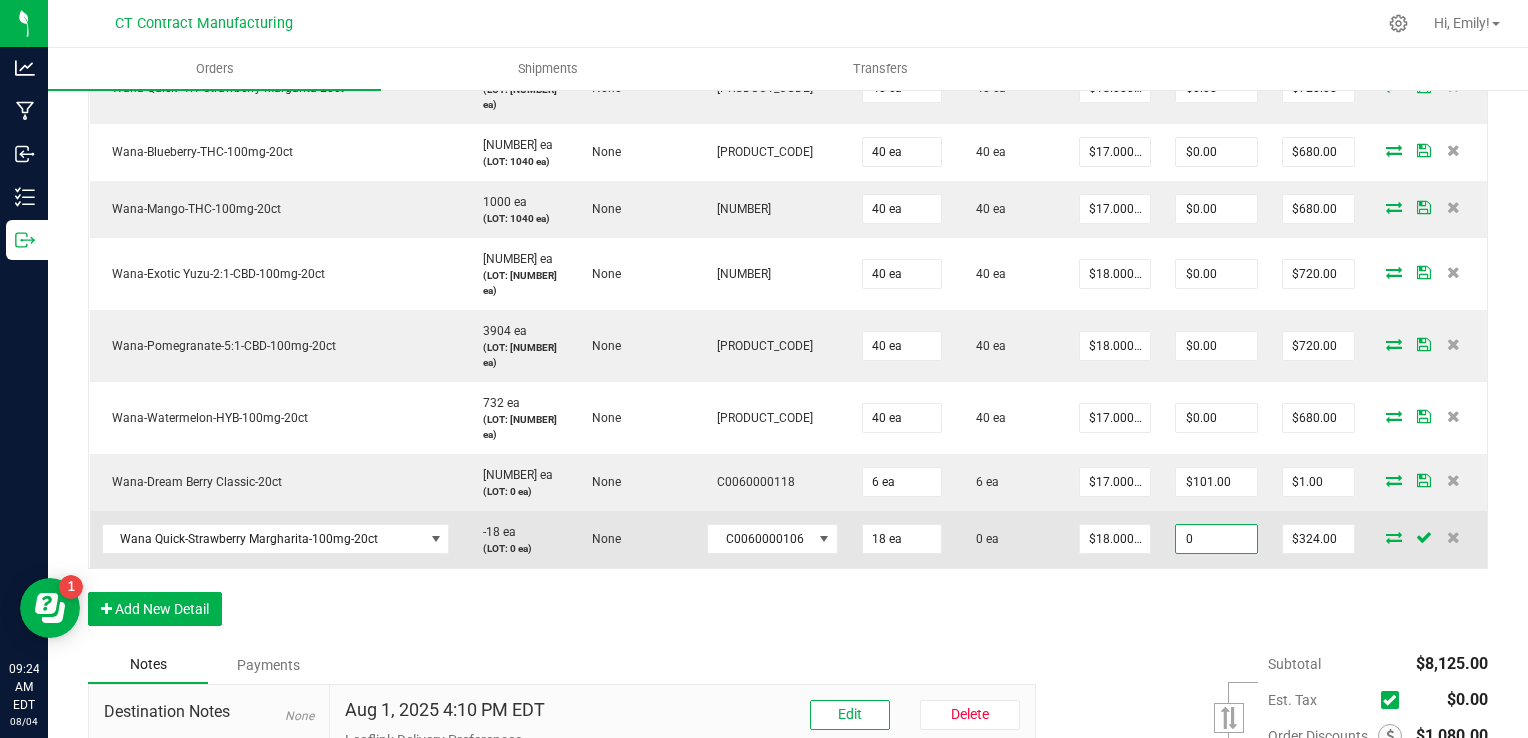 click on "0" at bounding box center [1216, 539] 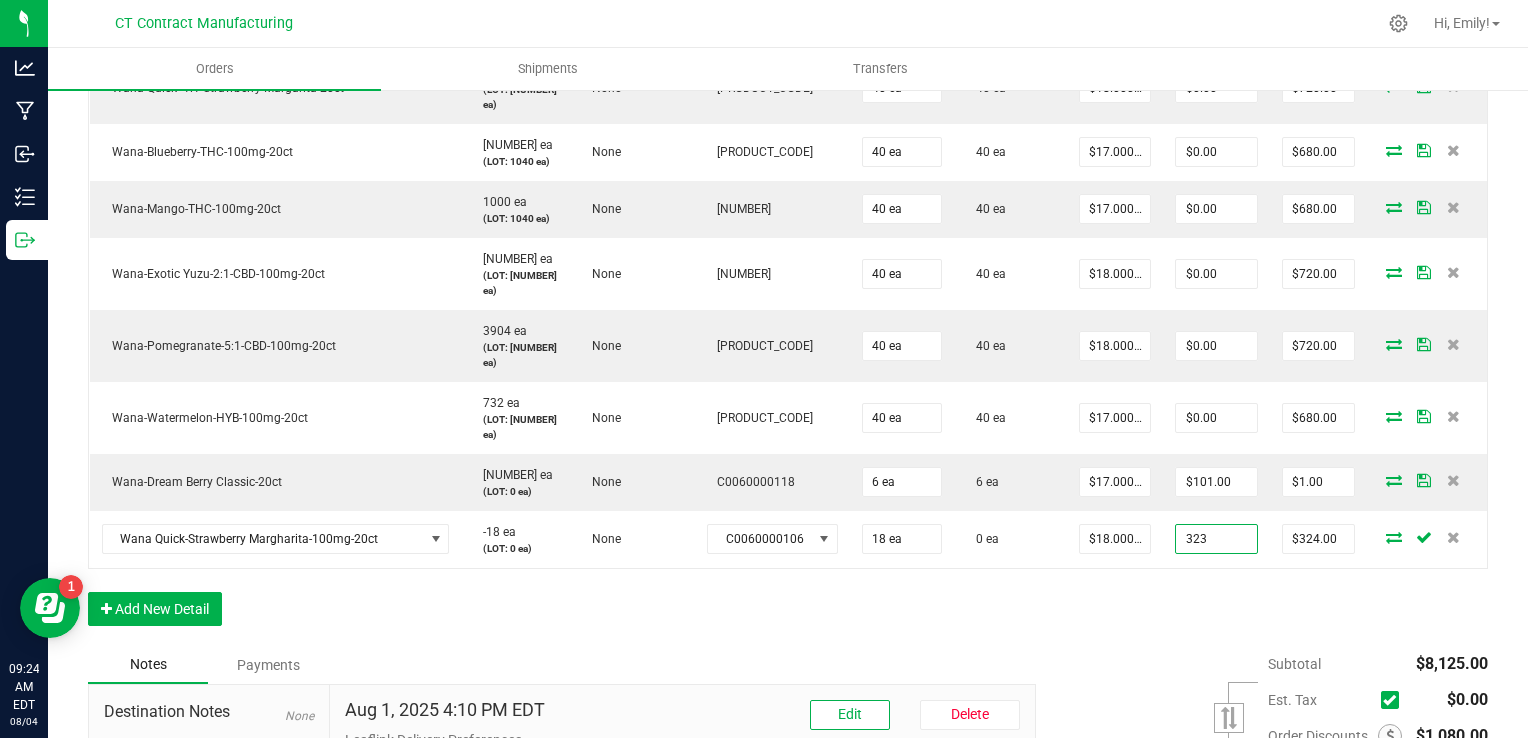 type on "$323.00" 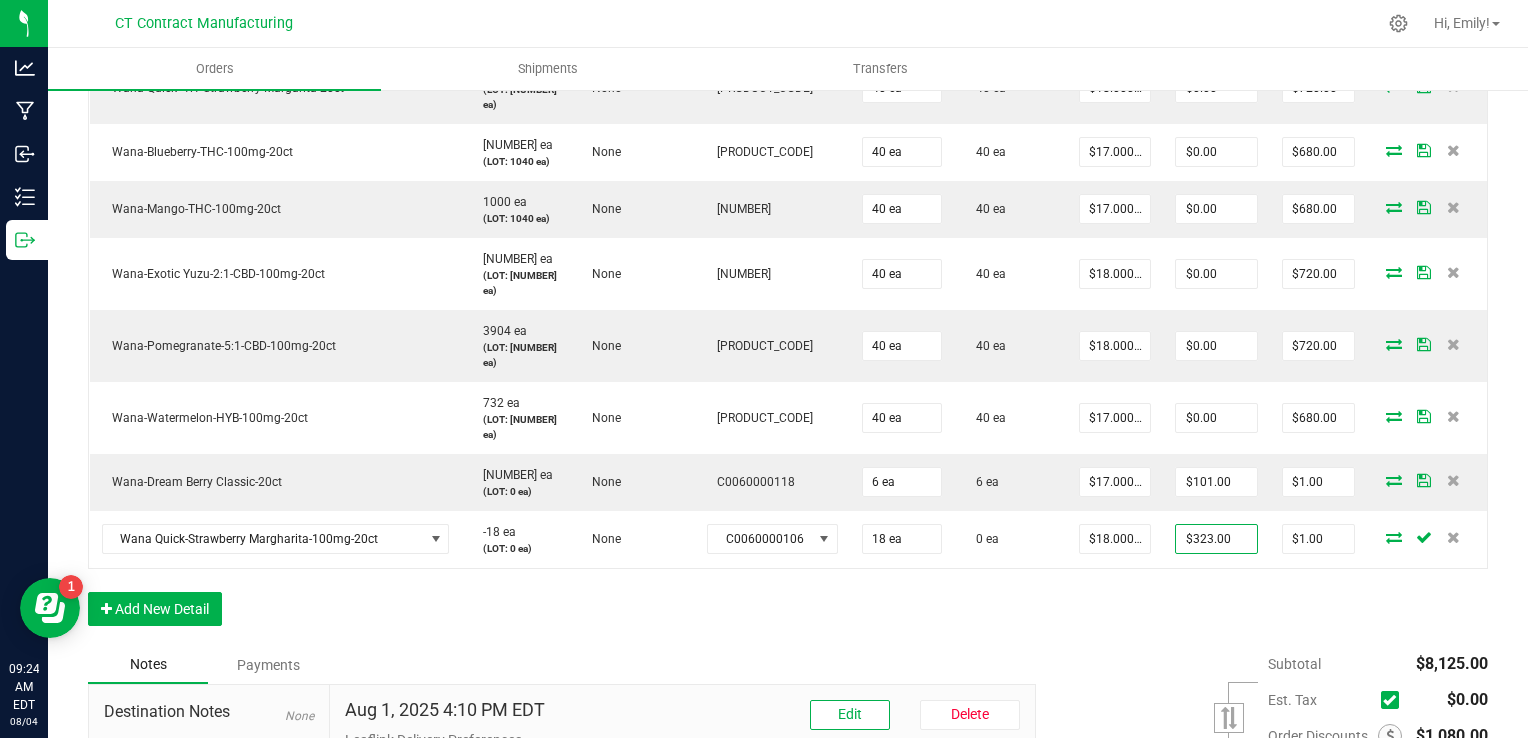 click on "Order Details Print All Labels Item  Sellable  Strain  Lot Number  Qty Ordered Qty Allocated Unit Price Line Discount Total Actions  Wana-Dream Berry Classic-20ct   1578 ea   (LOT: 1598 ea)   None   C0060000155  40 ea  40 ea  $18.00000 $0.00 $720.00  Wana Quick- Sativa Connecticut Sunrise Fast-Acting Gummies--20ct   2873 ea   (LOT: 740 ea)   None   C0060000218  40 ea  40 ea  $18.00000 $0.00 $720.00  Wana Quick-Island Punch-100mg-20ct   870 ea   (LOT: 870 ea)   None   C0060000177  40 ea  40 ea  $18.00000 $0.00 $720.00  Wana Quick-Peach Bellini-20ct   2936 ea   (LOT: 123 ea)   None   C0060000163  40 ea  40 ea  $18.00000 $0.00 $720.00  Wana-Dream Berry Quick-20ct   950 ea   (LOT: 1030 ea)   None   C0060000160  40 ea  40 ea  $18.00000 $0.00 $720.00  Wana Quick- 1:1 Strawberry Margarita-20ct   2705 ea   (LOT: 2780 ea)   None   C0060000171  40 ea  40 ea  $18.00000 $0.00 $720.00  Wana-Blueberry-THC-100mg-20ct   944 ea   (LOT: 1040 ea)   None   C0060000136  40 ea  40 ea  $17.00000" at bounding box center [788, 130] 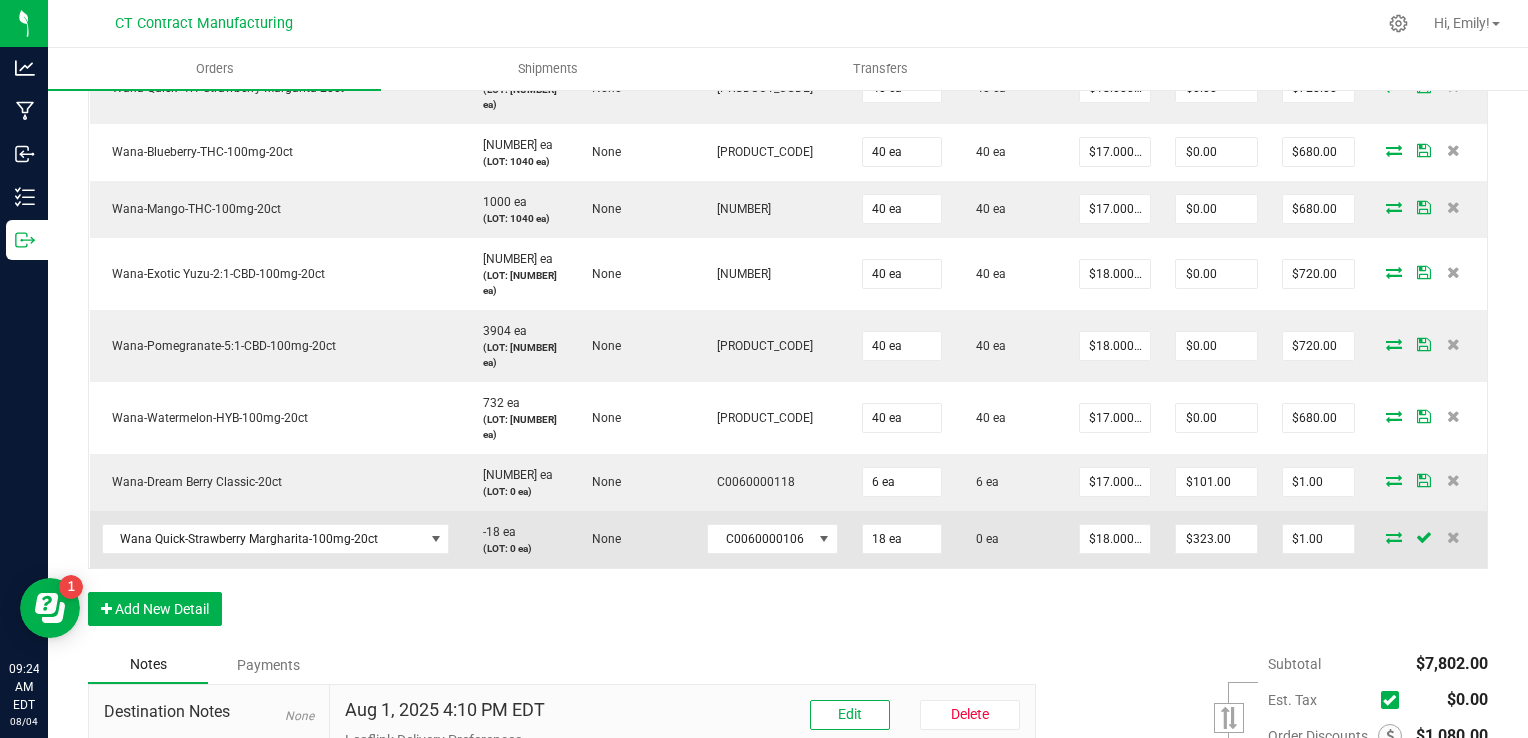 click at bounding box center [1394, 537] 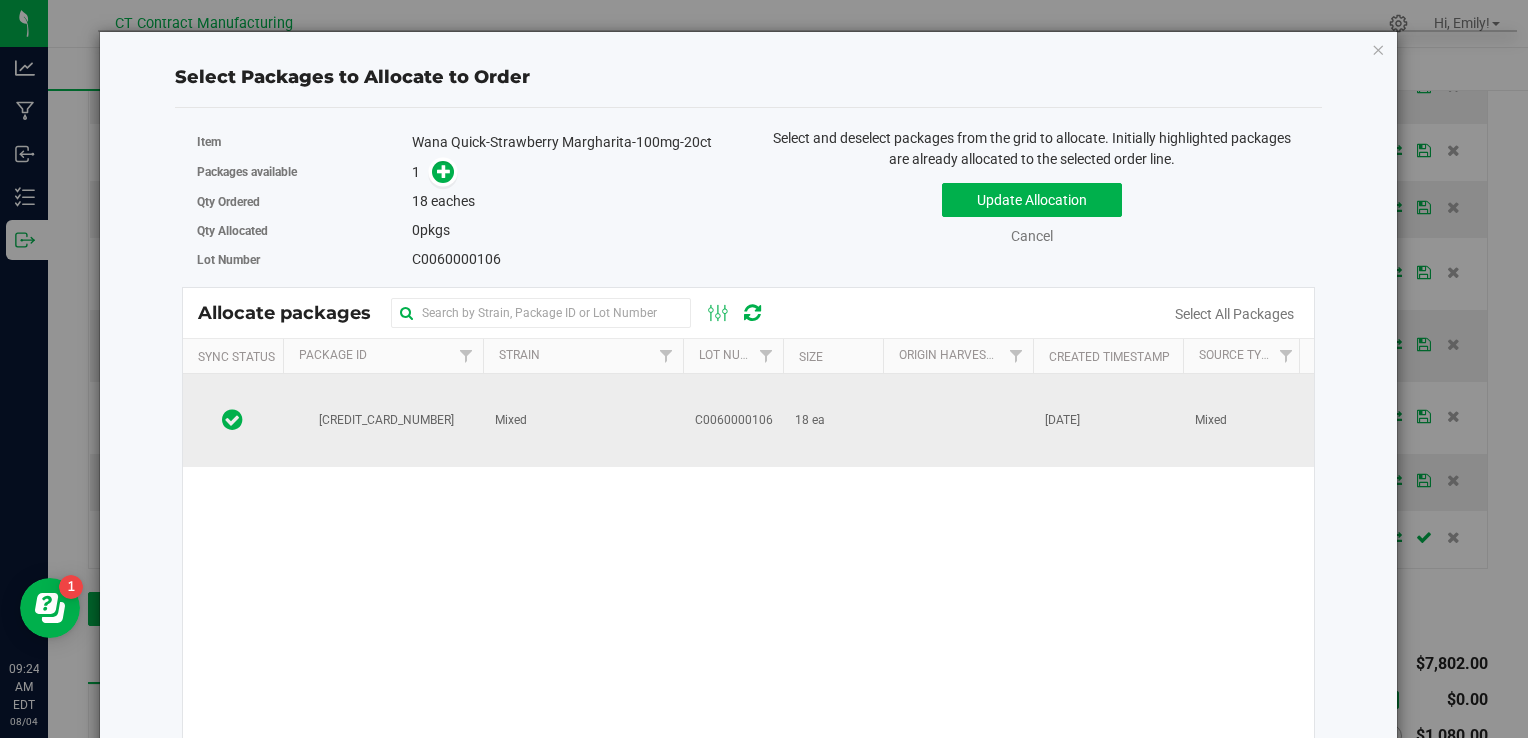 click on "Mixed" at bounding box center [583, 420] 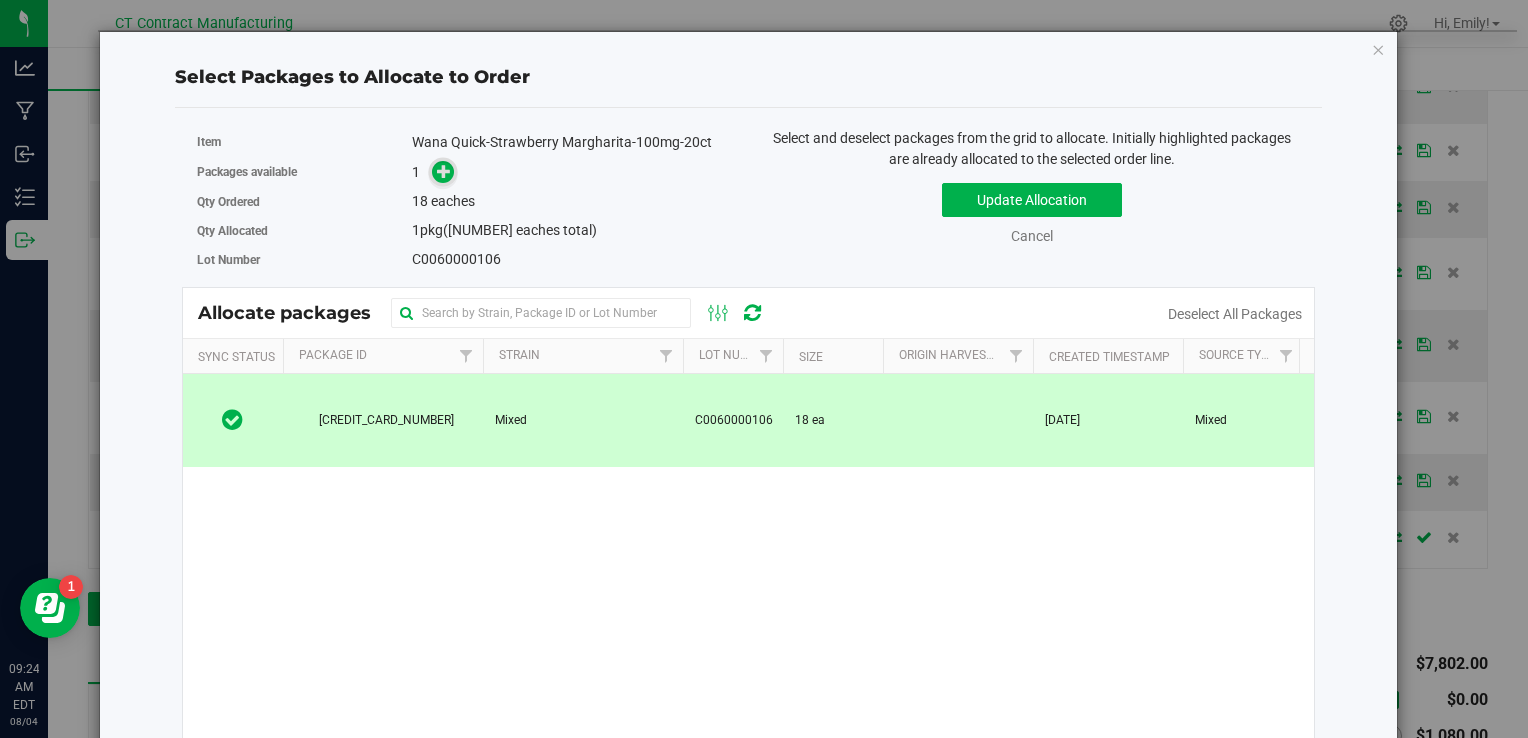 click at bounding box center [444, 171] 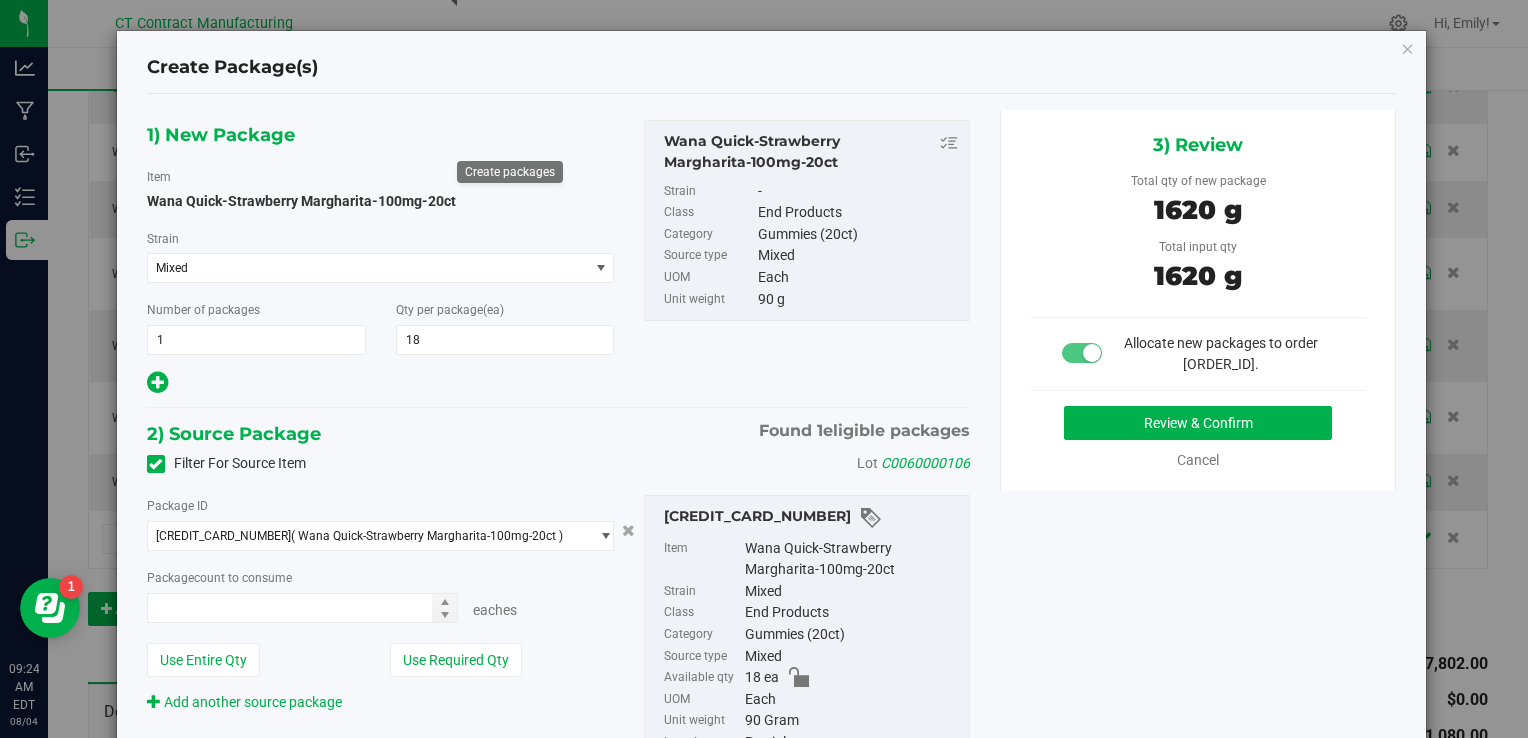 type on "18" 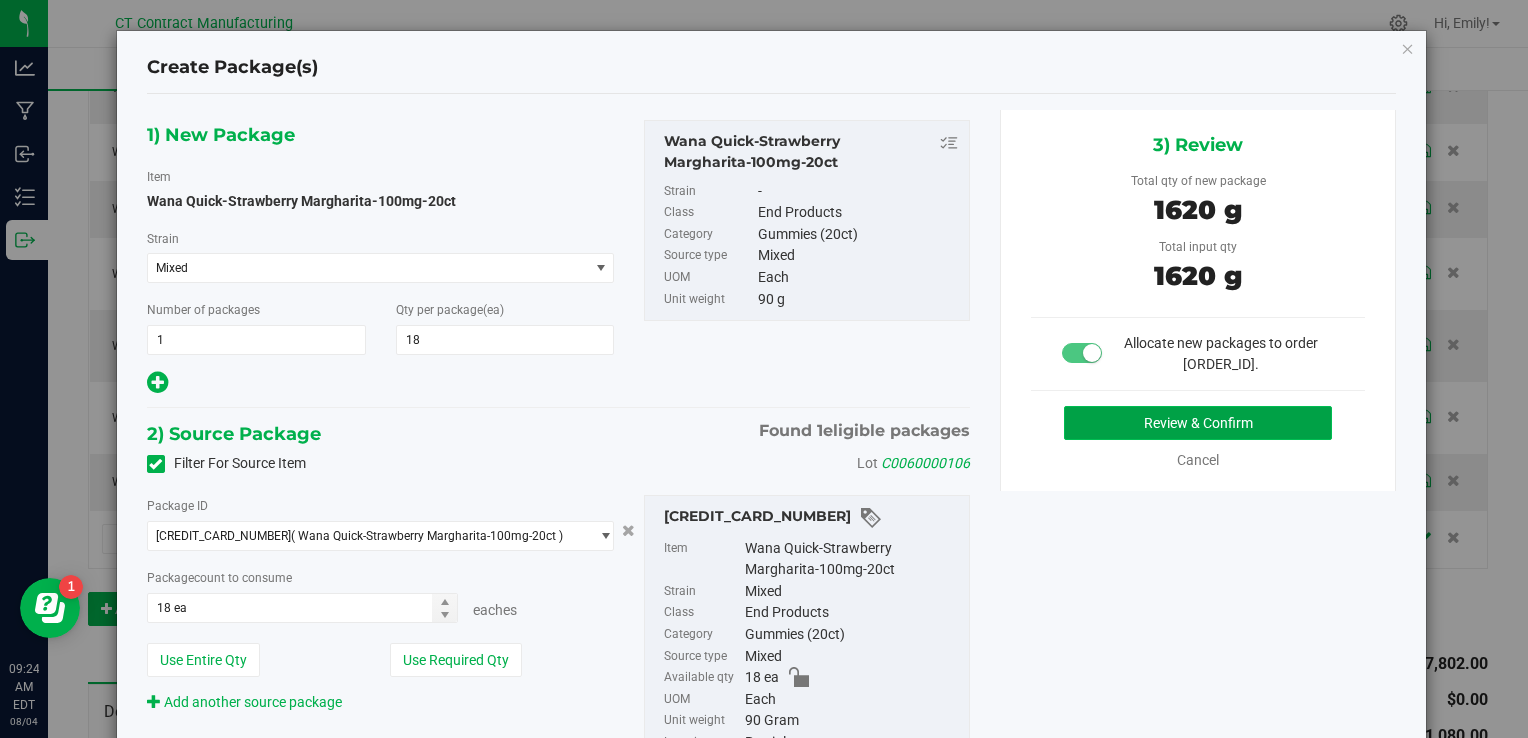 click on "Review & Confirm" at bounding box center (1198, 423) 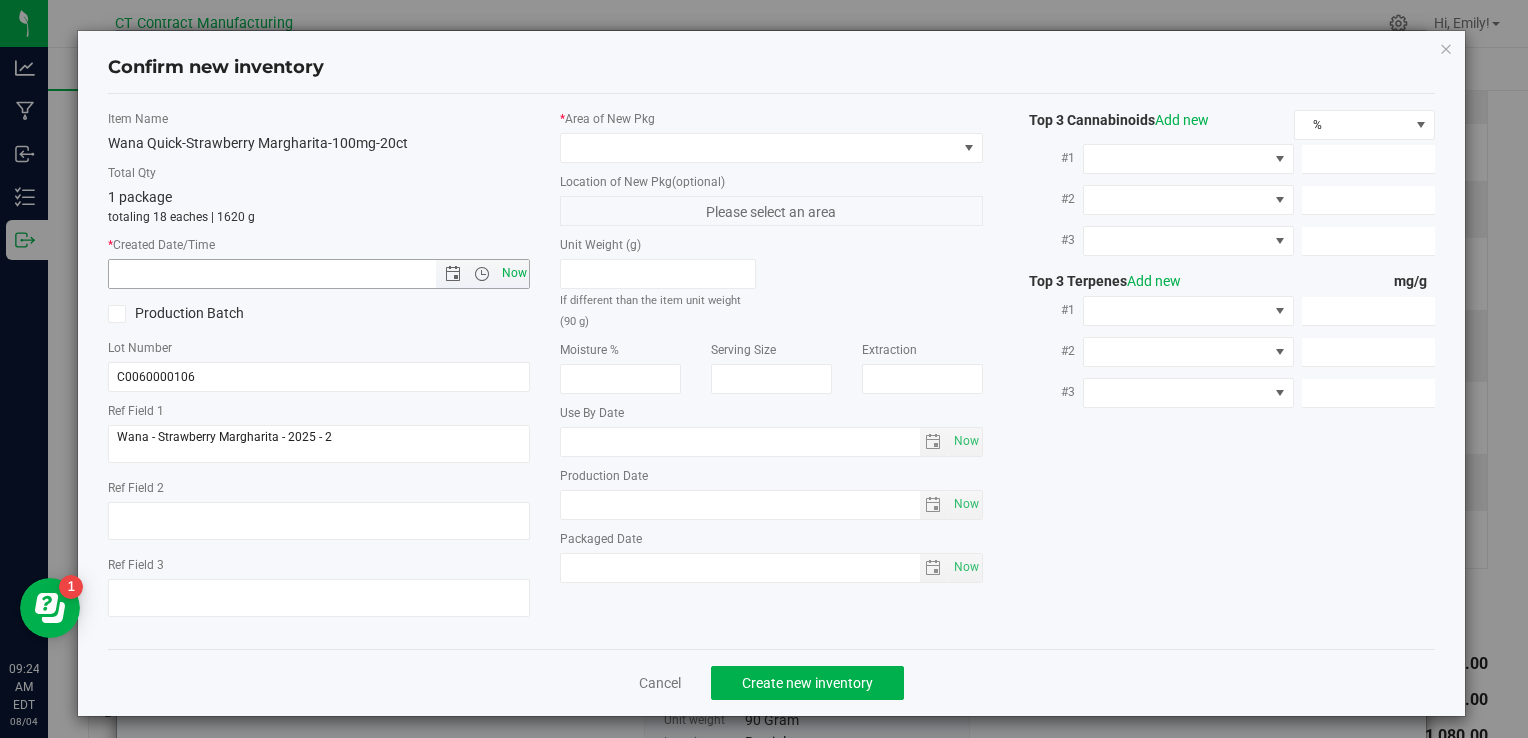 click on "Now" at bounding box center (514, 273) 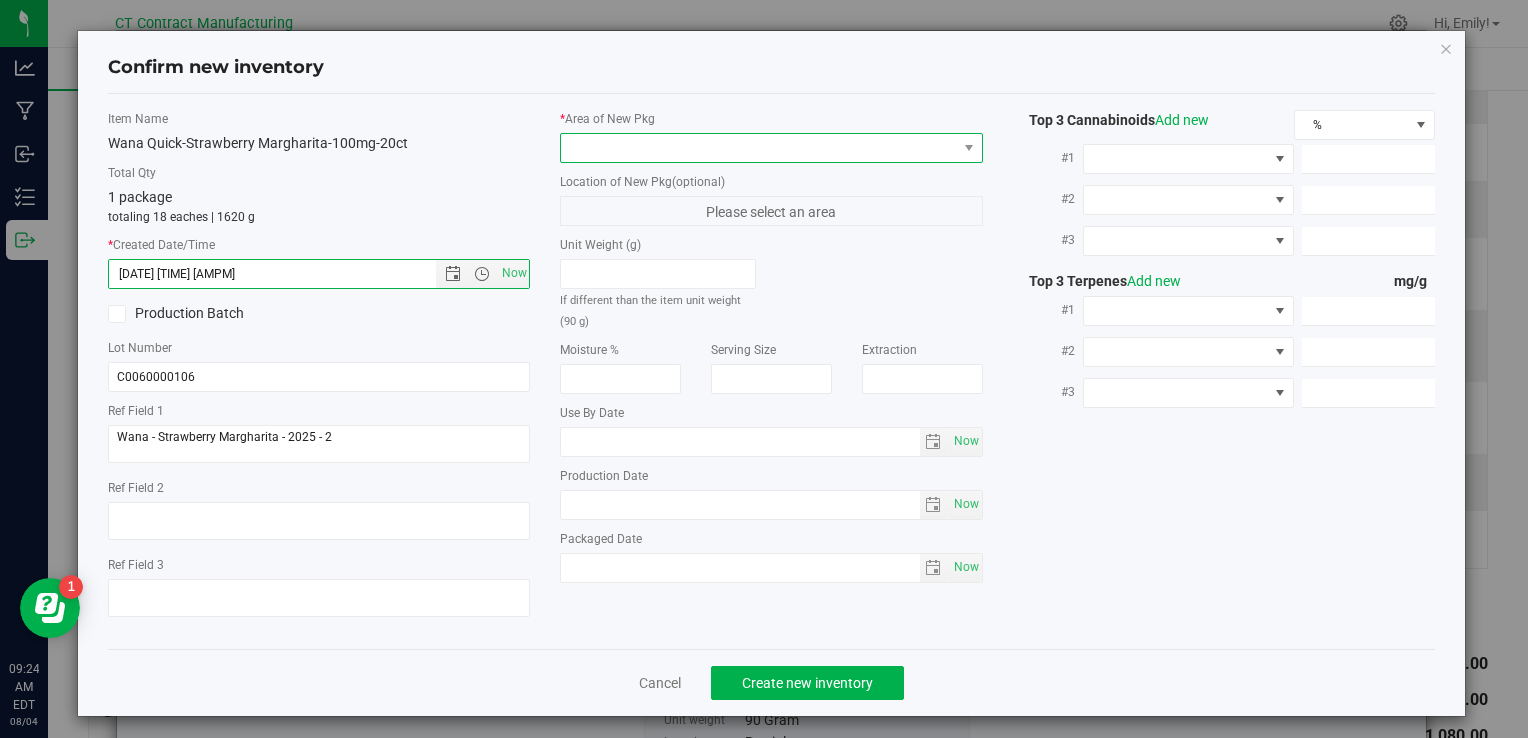 click at bounding box center (758, 148) 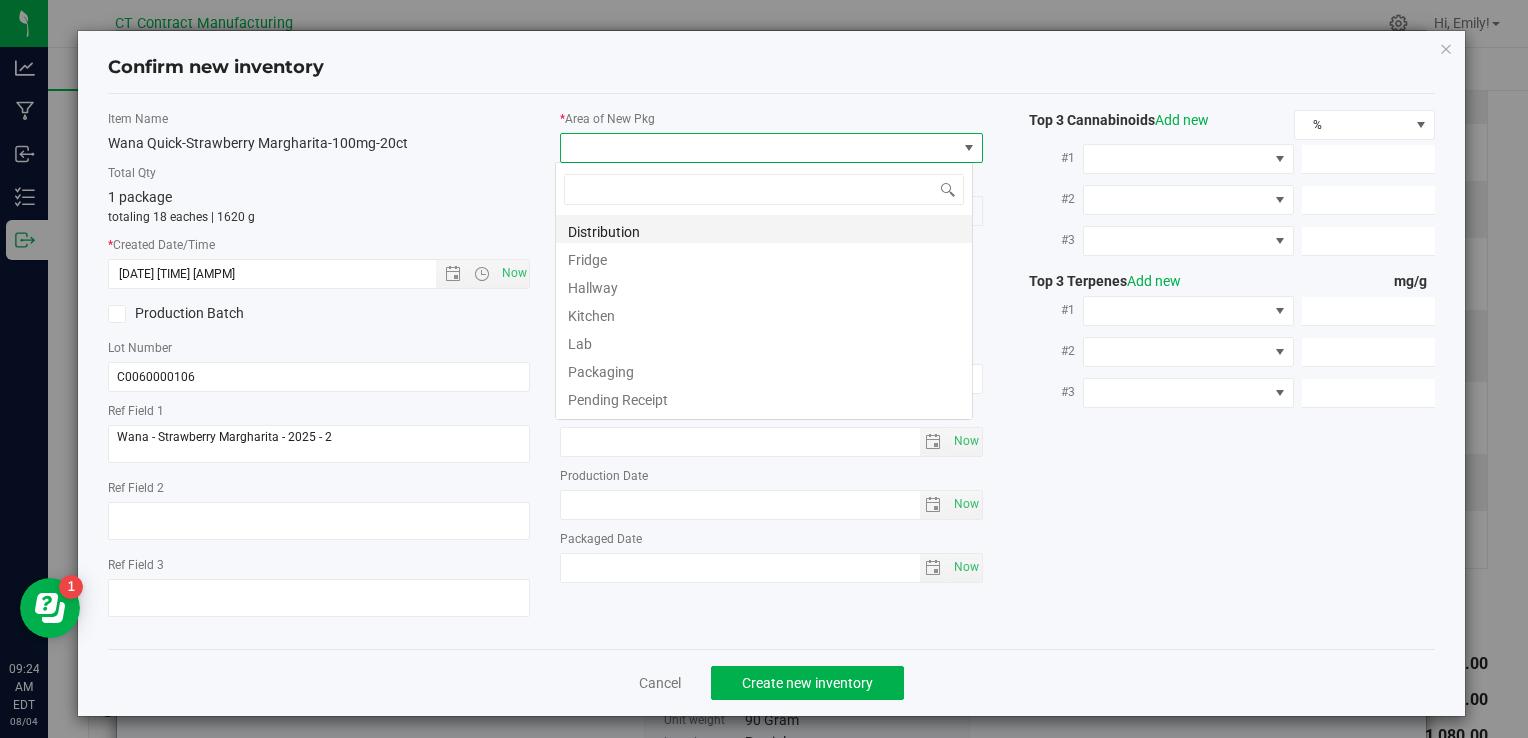 scroll, scrollTop: 99970, scrollLeft: 99582, axis: both 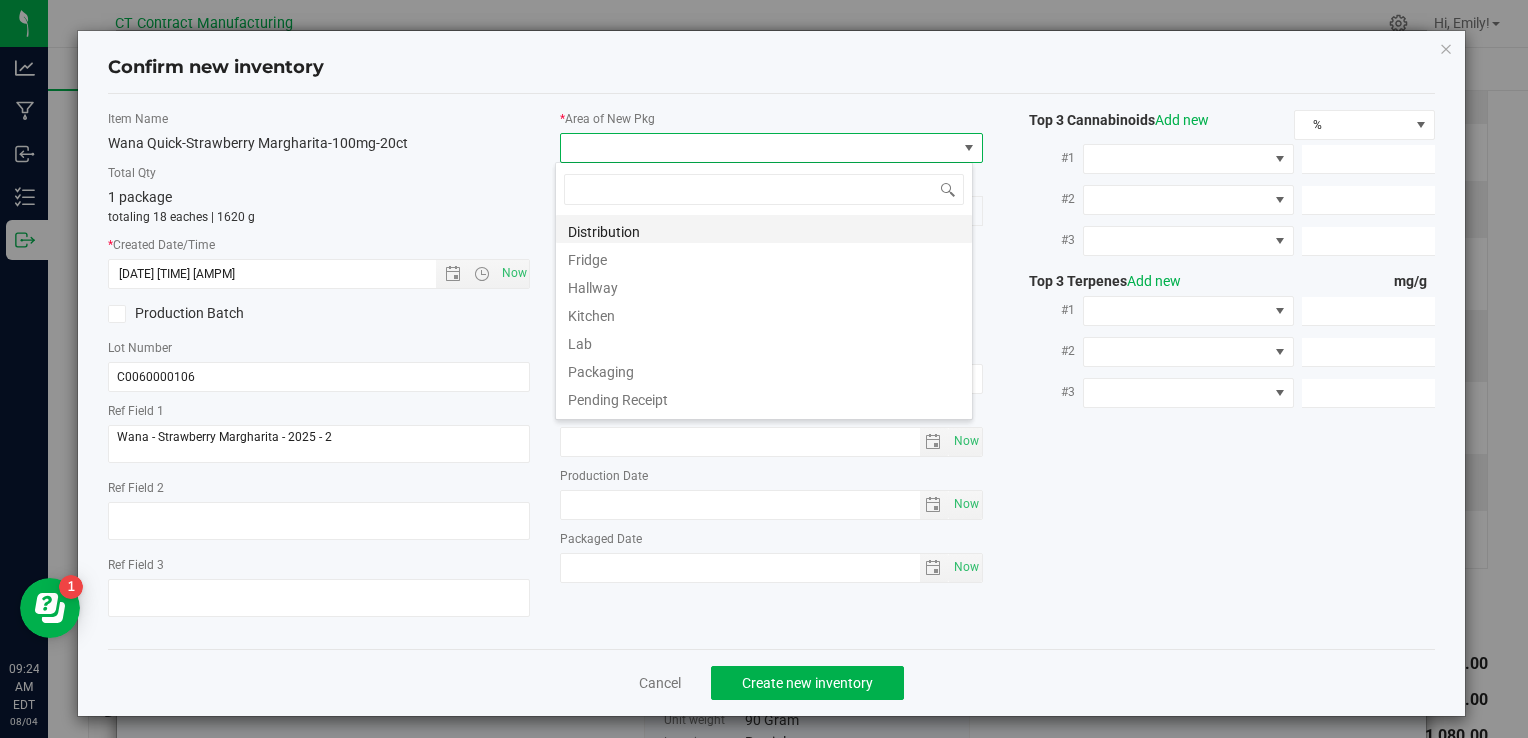 click on "Distribution" at bounding box center (764, 229) 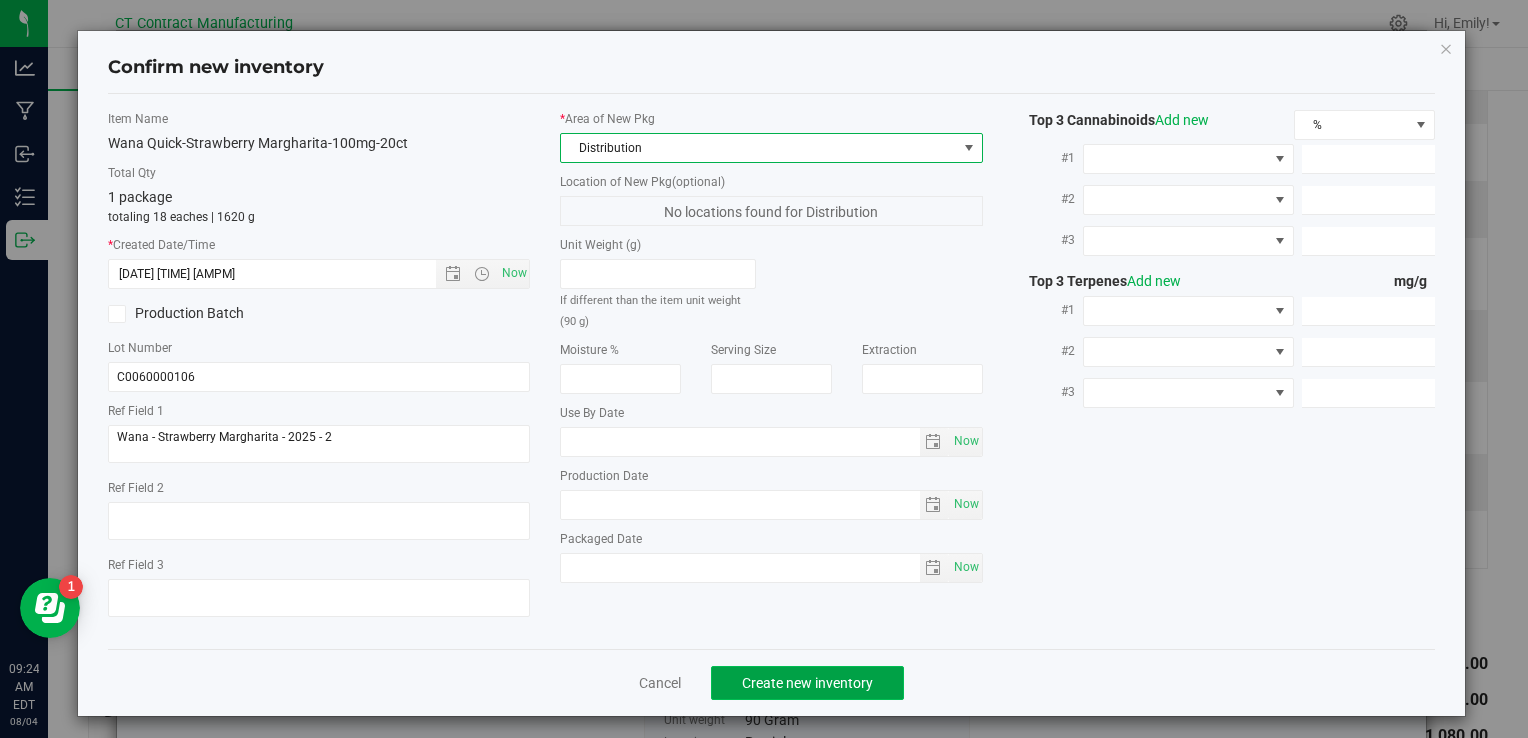 click on "Create new inventory" 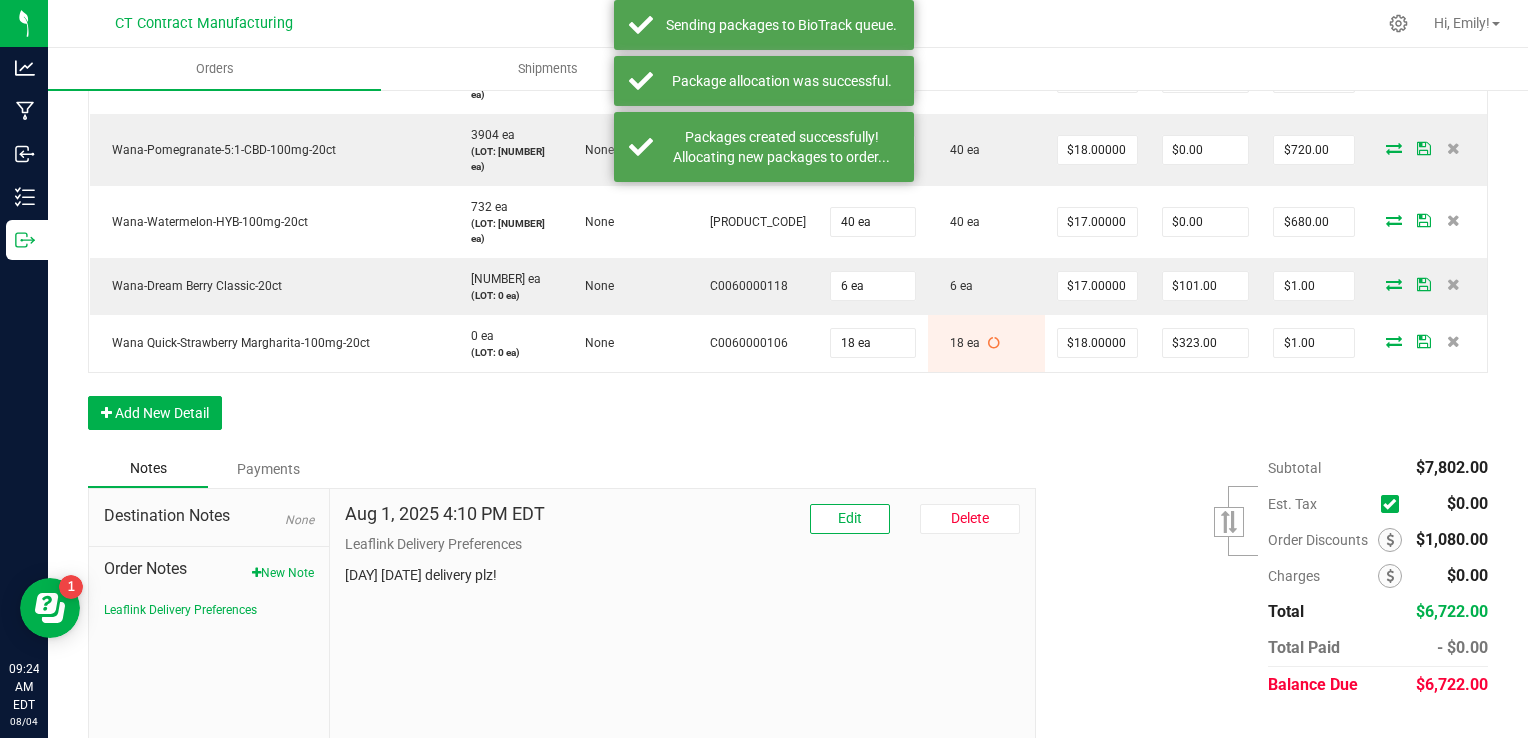 scroll, scrollTop: 1217, scrollLeft: 0, axis: vertical 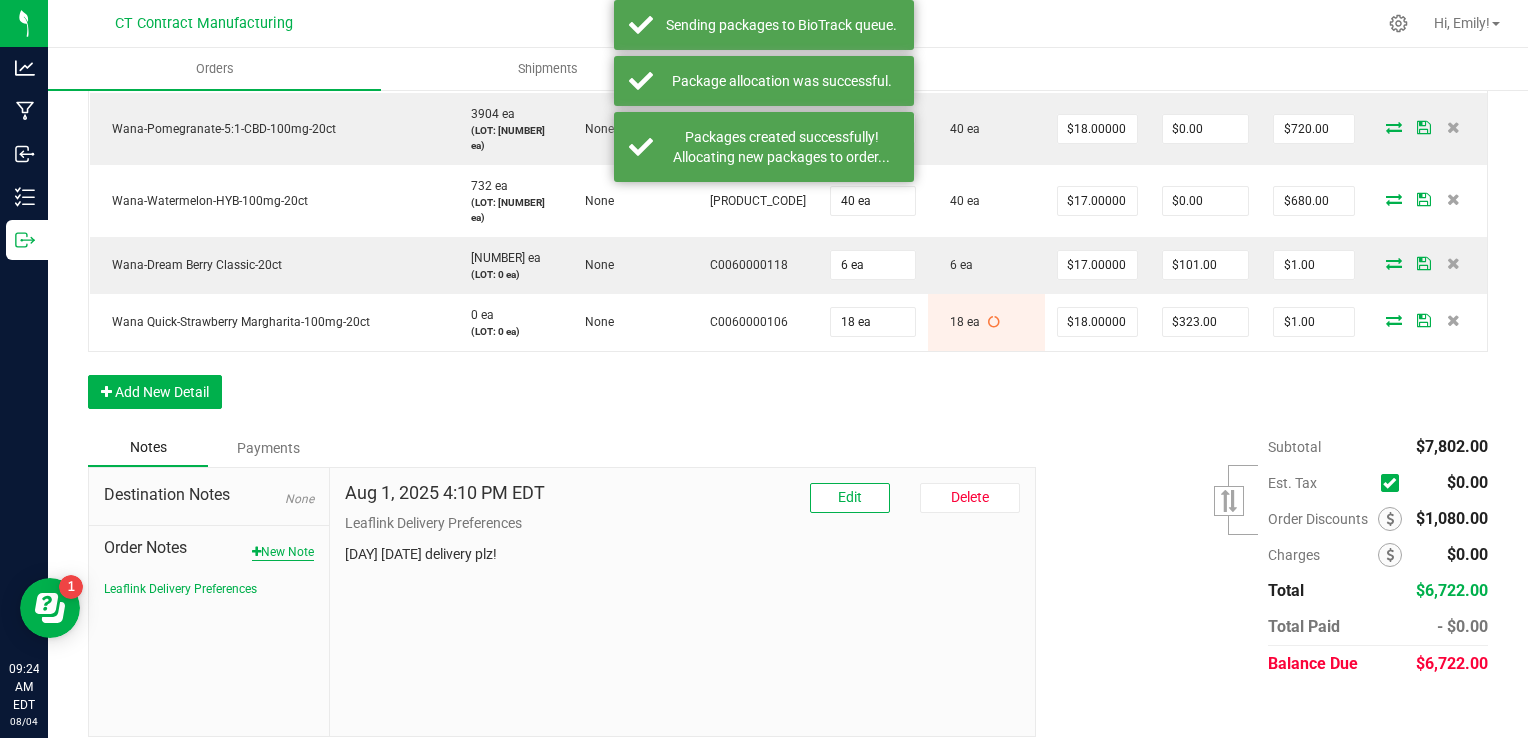 click on "New Note" at bounding box center [283, 552] 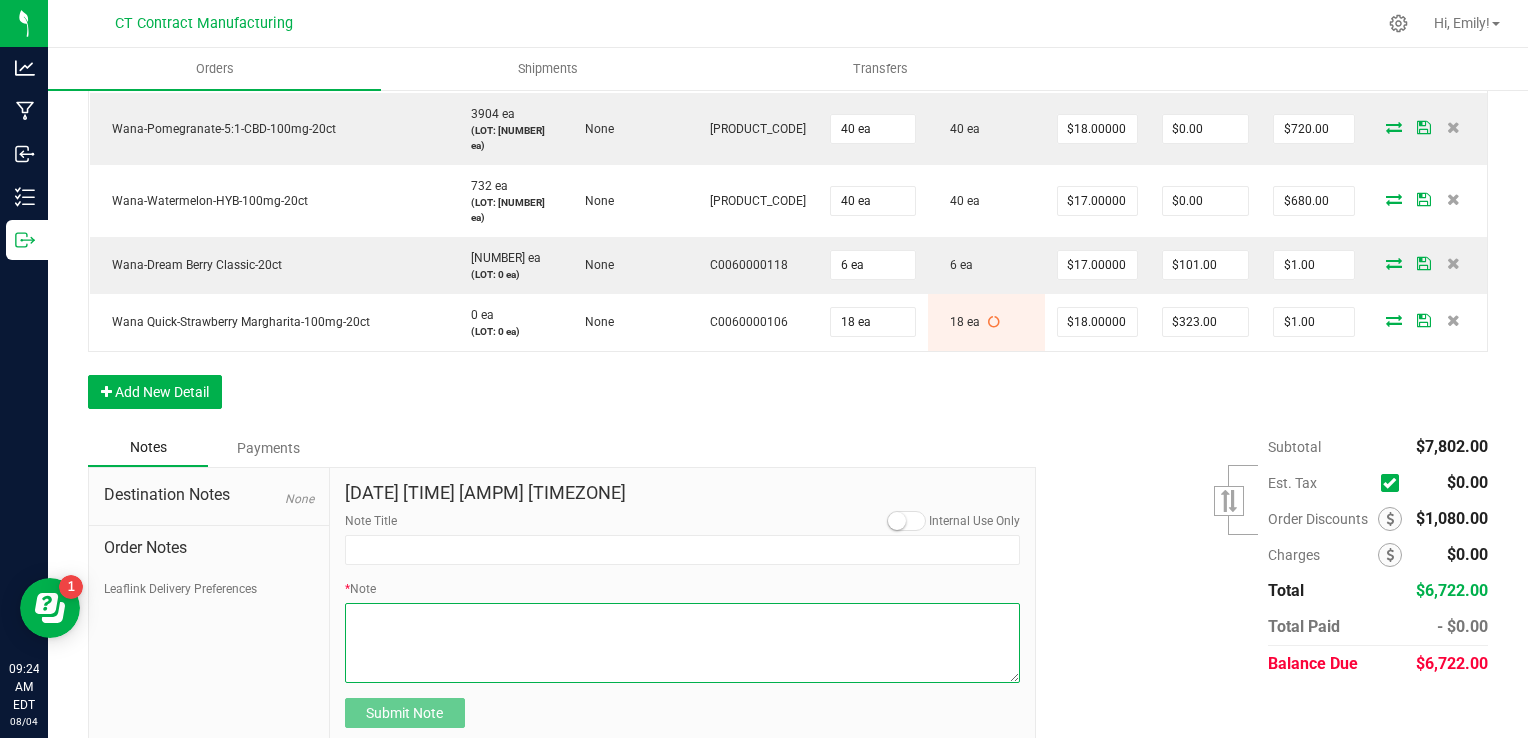 click on "*
Note" at bounding box center [683, 643] 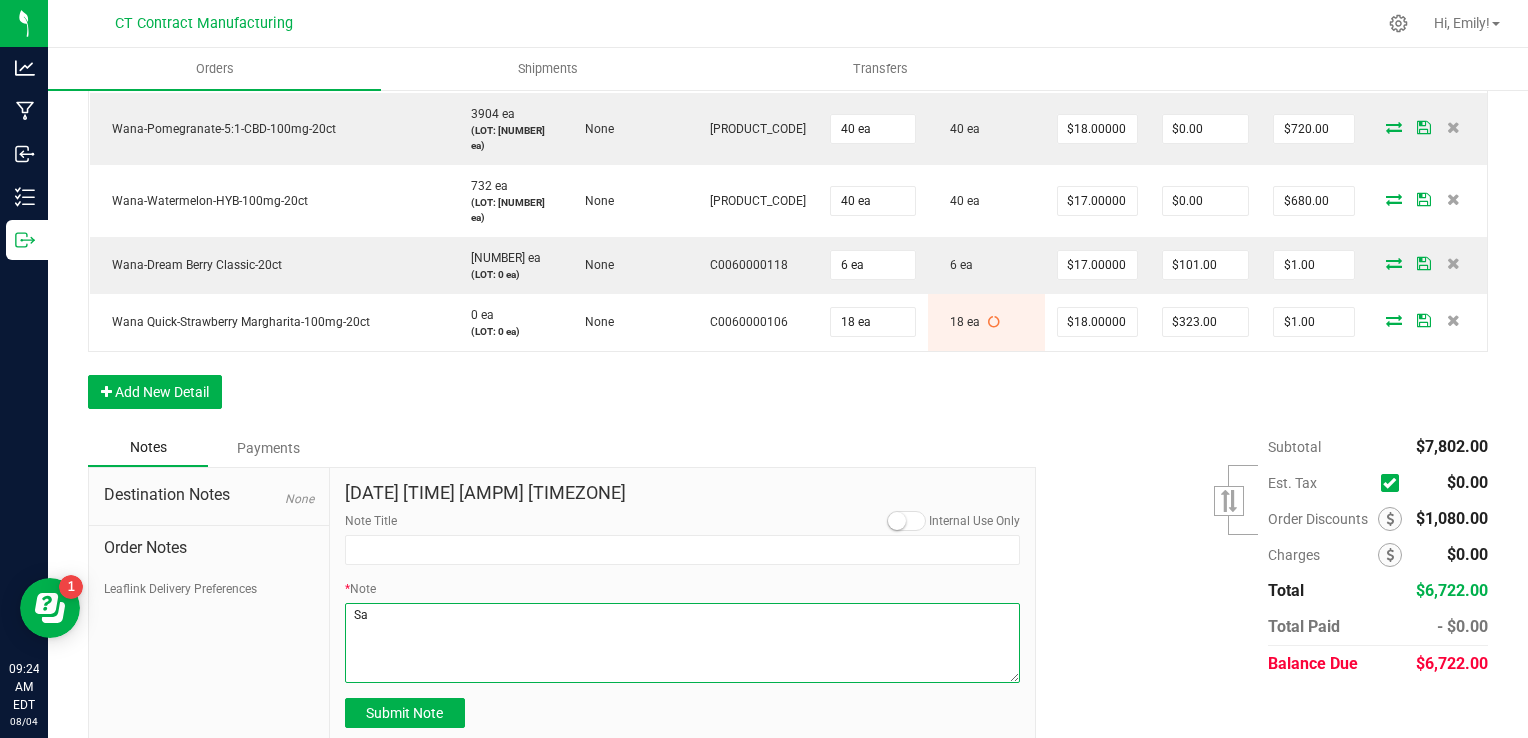 type on "S" 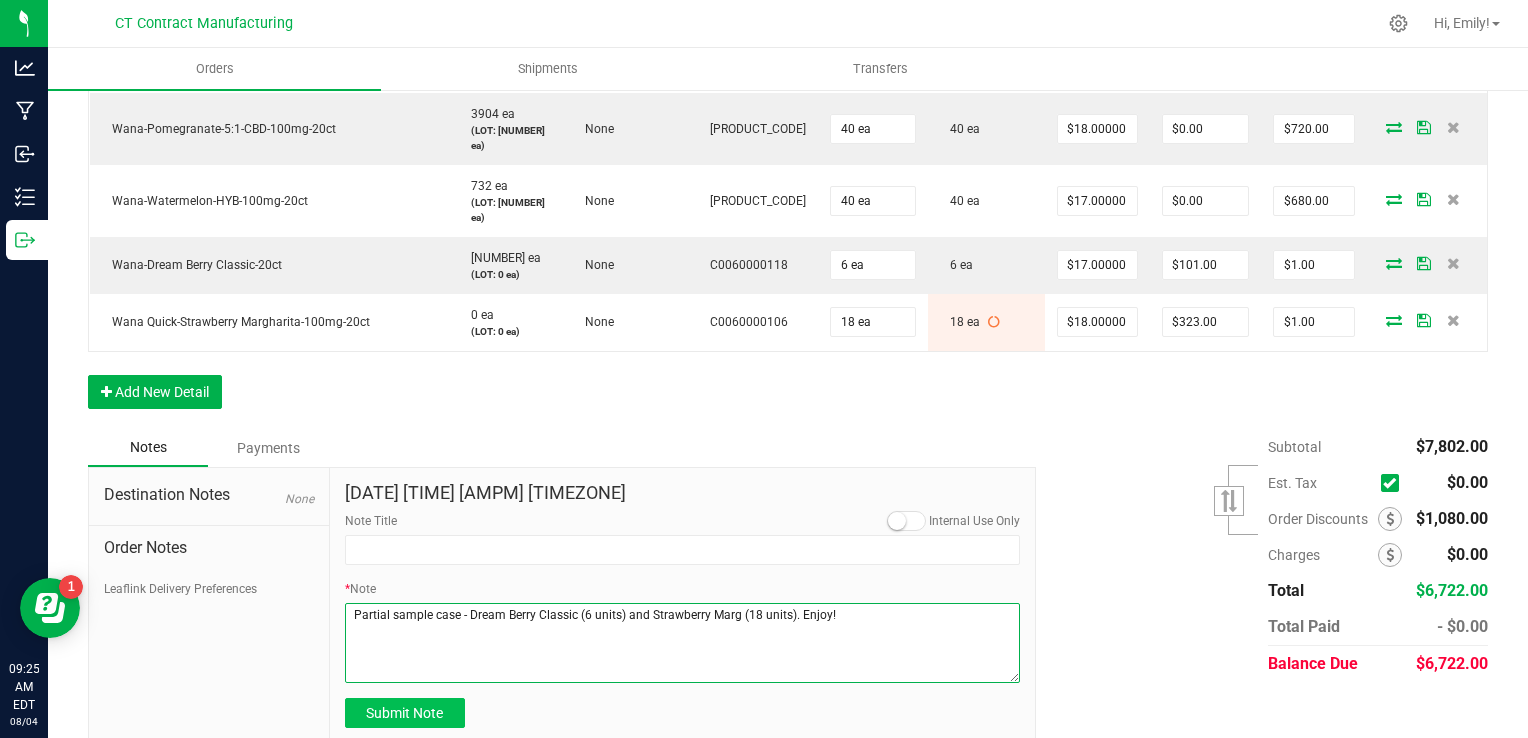 type on "Partial sample case - Dream Berry Classic (6 units) and Strawberry Marg (18 units). Enjoy!" 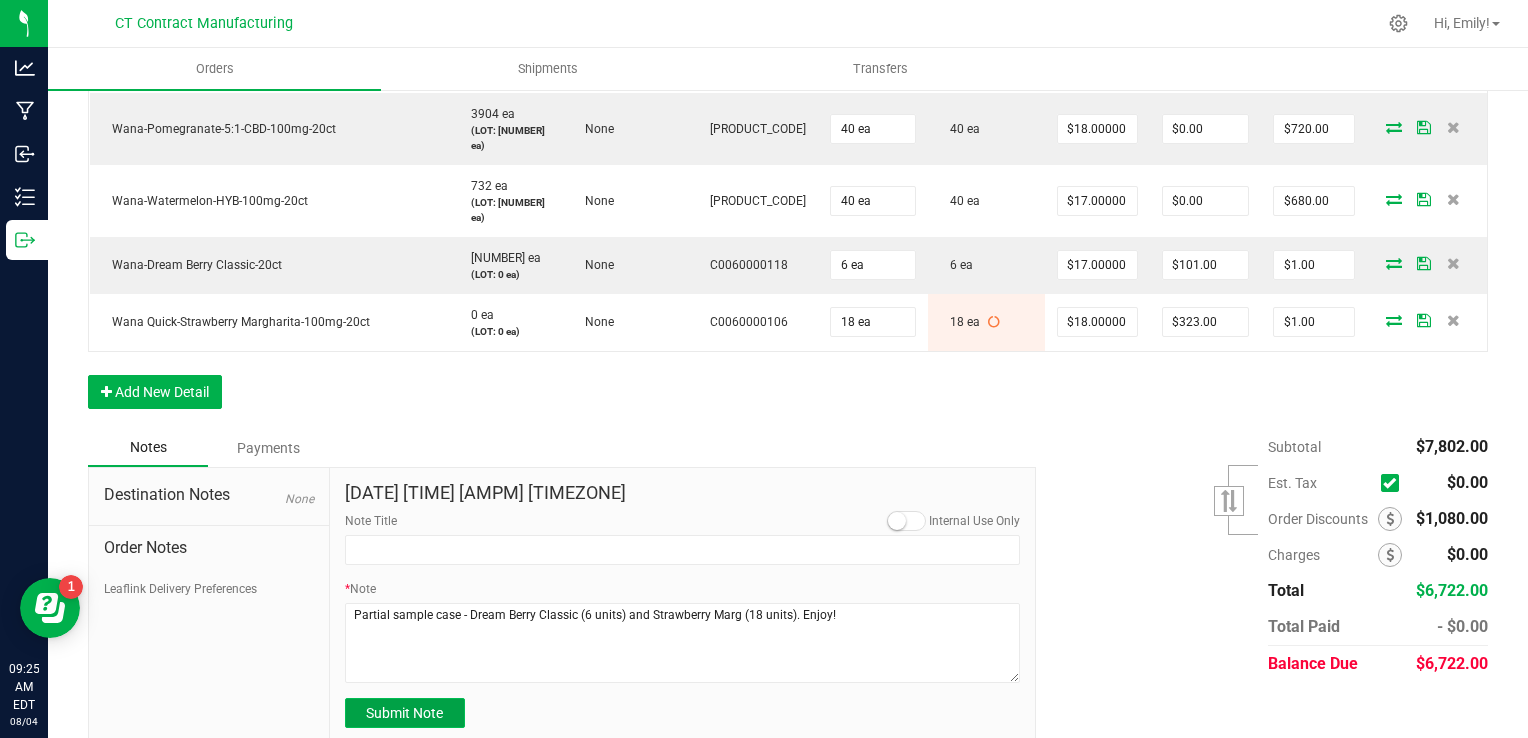 click on "Submit Note" at bounding box center [404, 713] 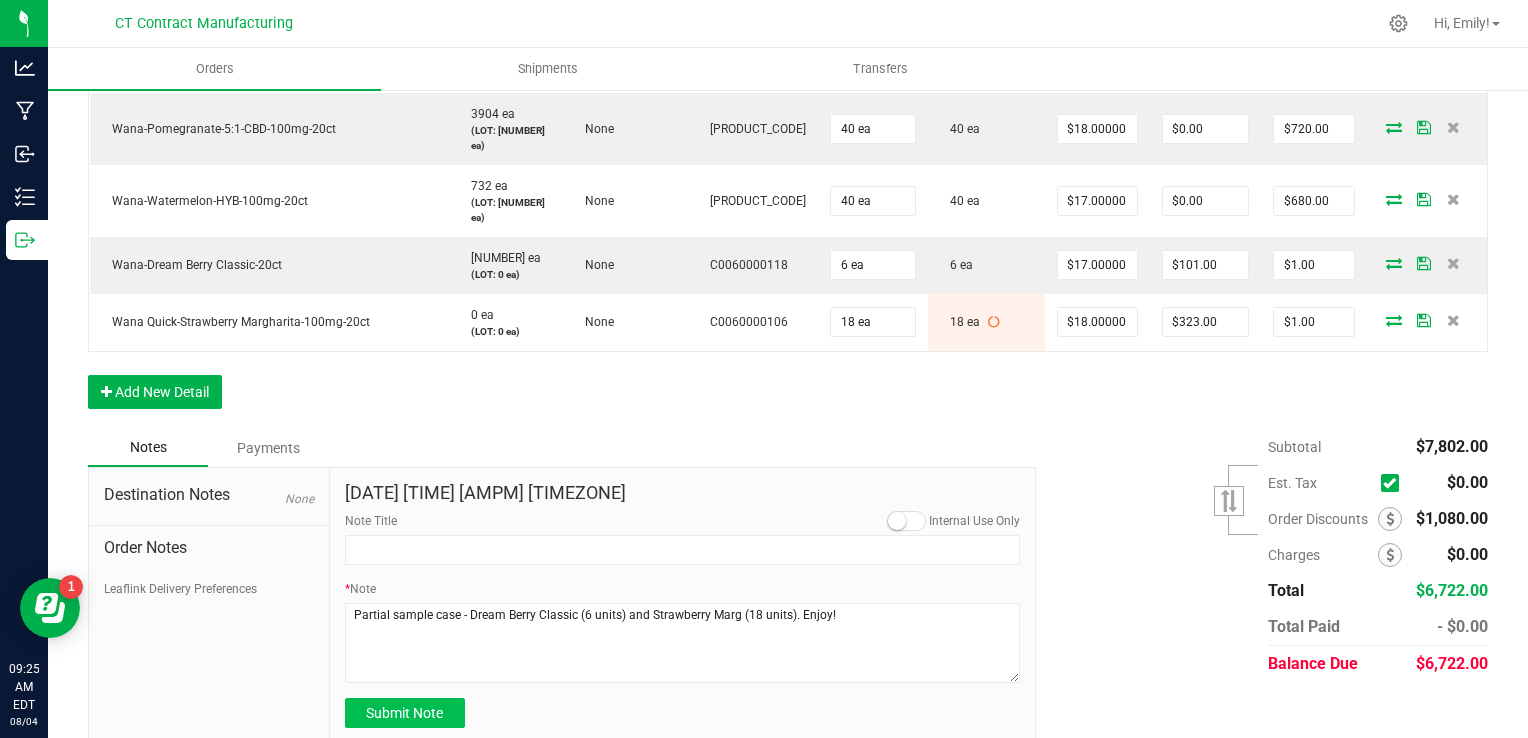 type on "8/4/2025 9:25 AM EDT" 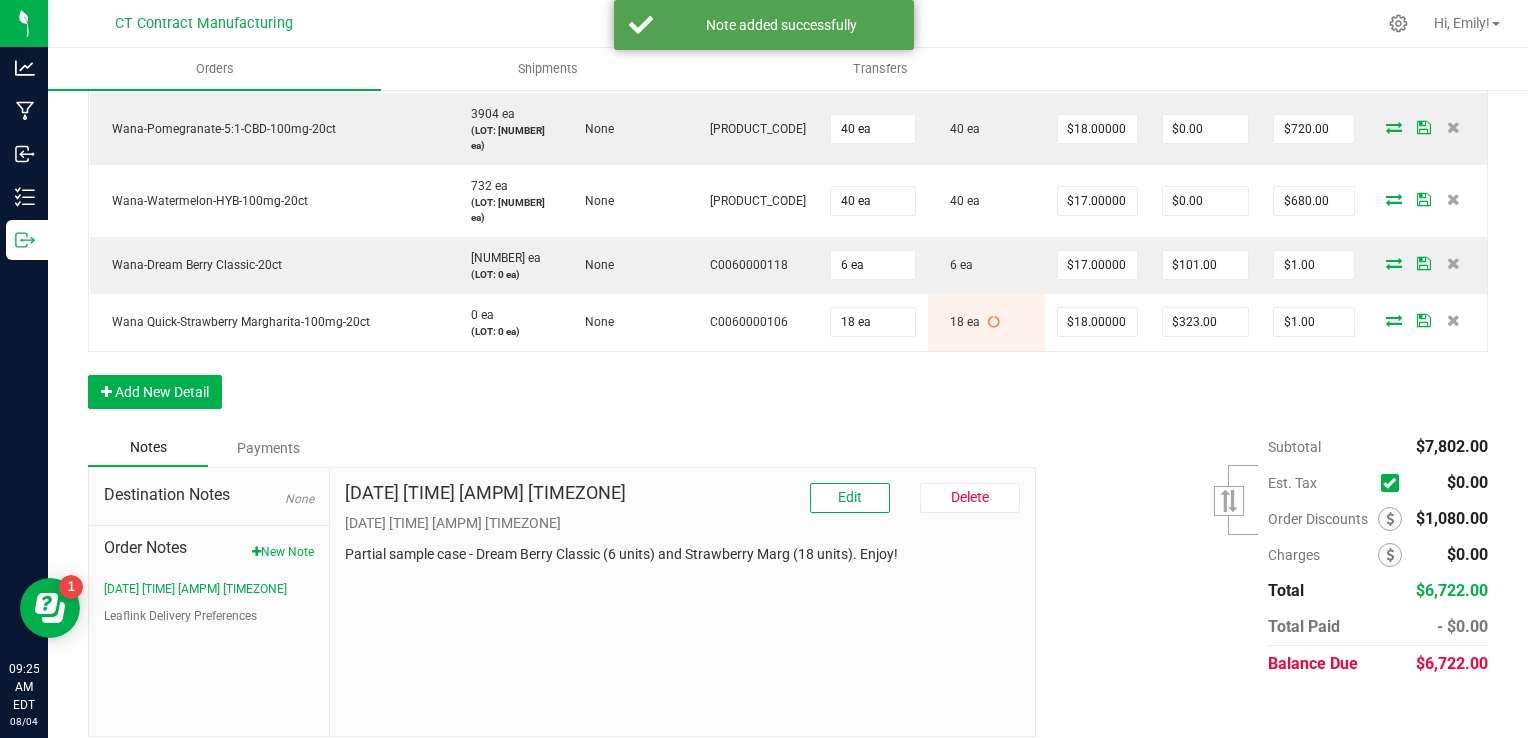 click on "Notes
Payments
Destination Notes
None
Order Notes
New Note
8/4/2025 9:25 AM EDT
Leaflink Delivery Preferences
Aug 4, 2025 9:24 AM EDT
Edit
Delete
8/4/2025 9:25 AM EDT
Partial sample case - Dream Berry Classic (6 units) and Strawberry Marg (18 units). Enjoy!" at bounding box center (788, 583) 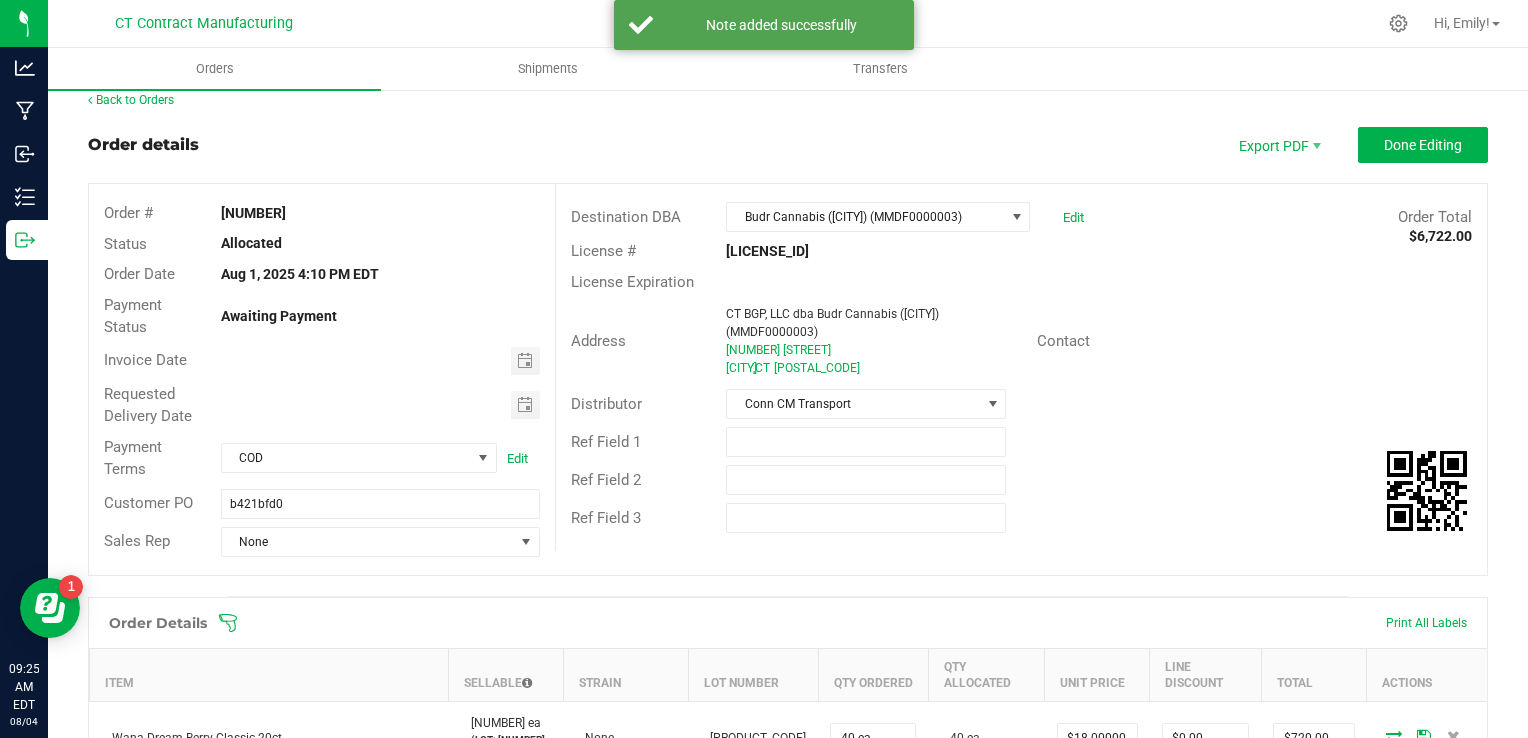 scroll, scrollTop: 0, scrollLeft: 0, axis: both 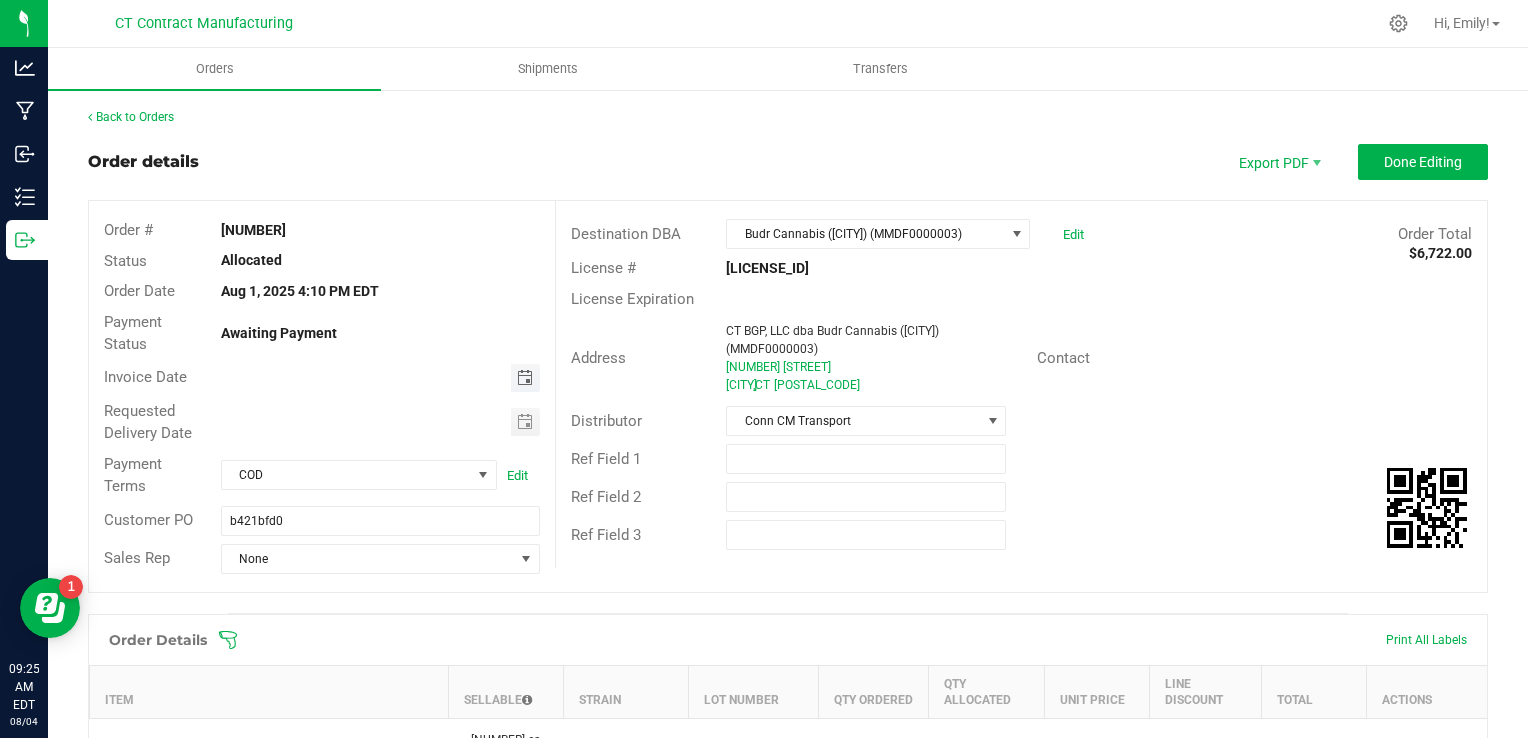 click at bounding box center (525, 378) 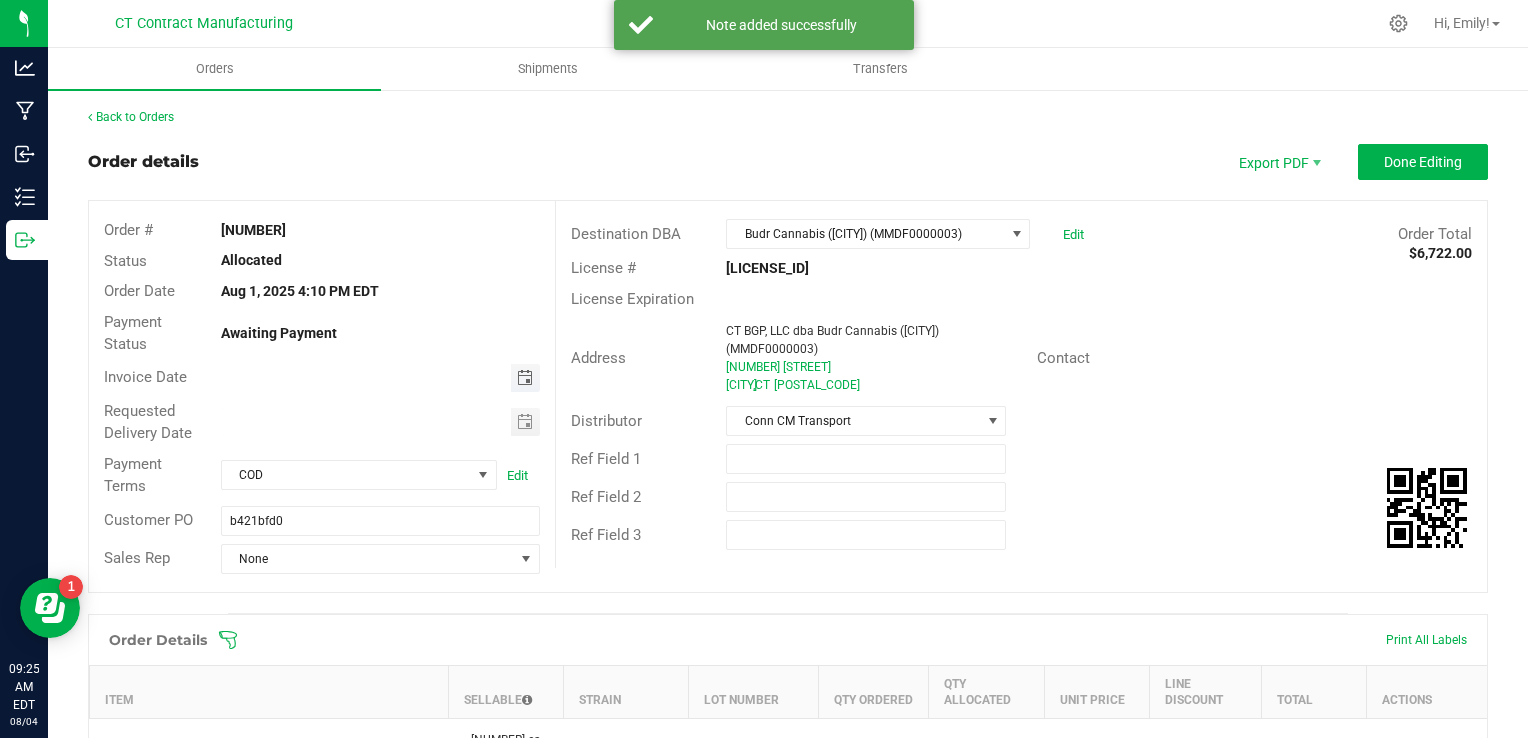type 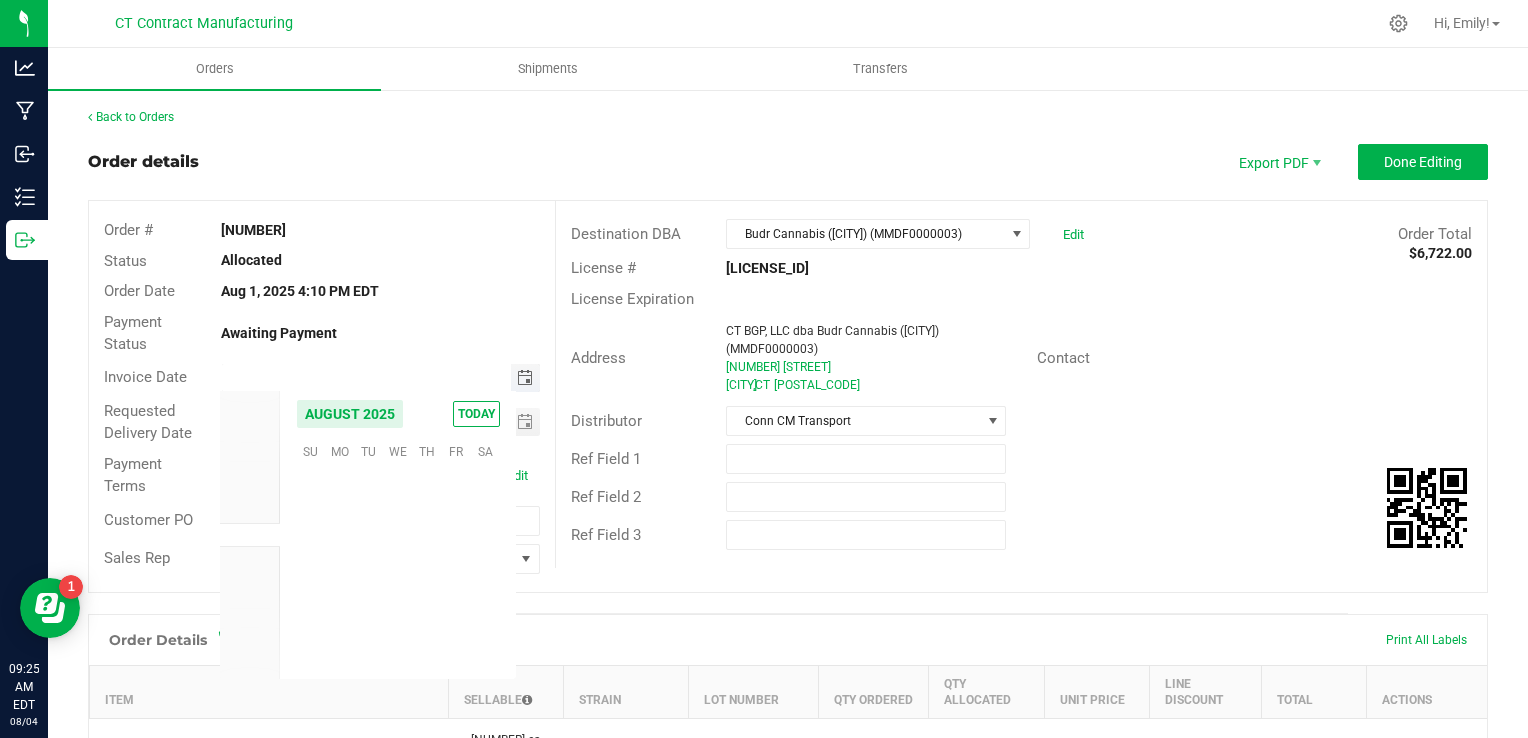scroll, scrollTop: 36168, scrollLeft: 0, axis: vertical 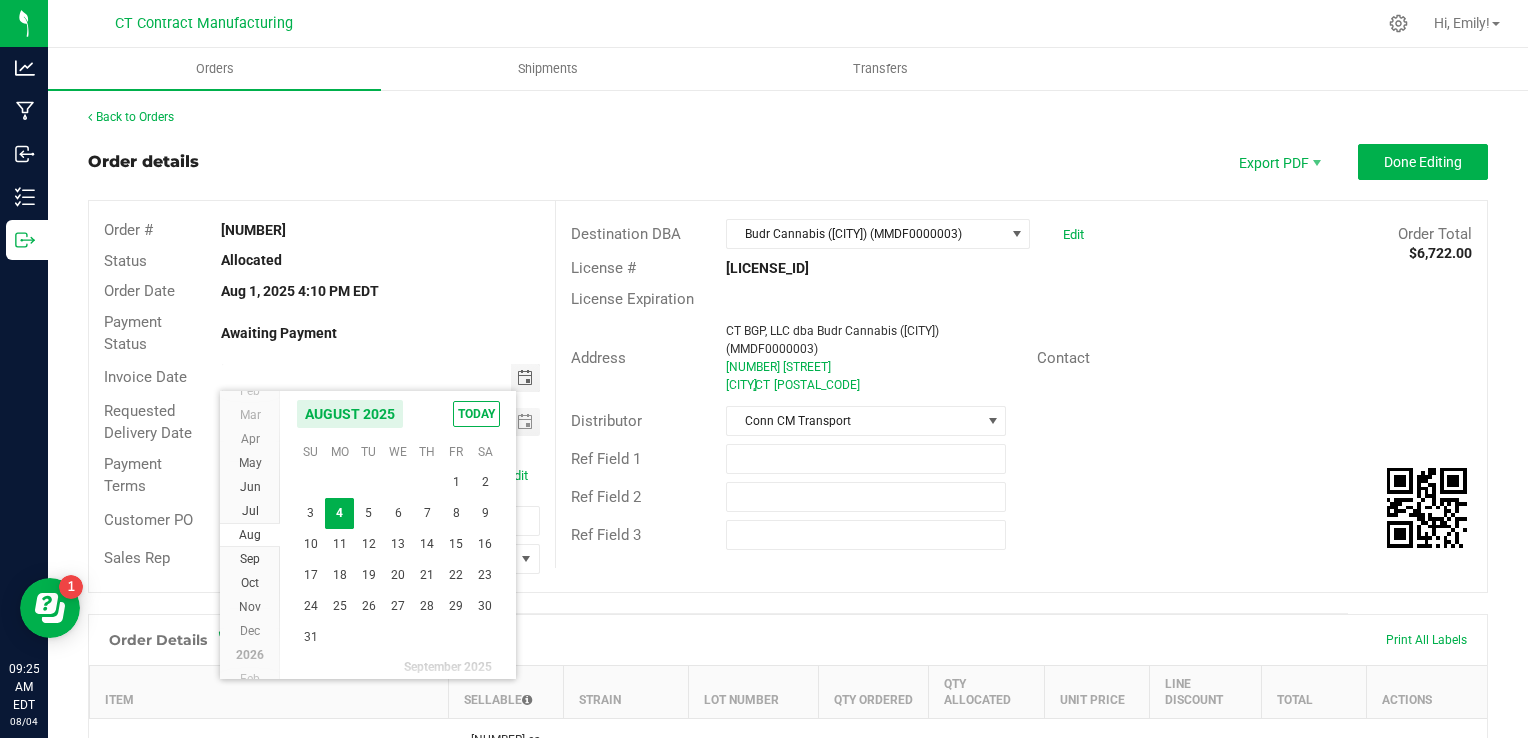 click on "Aug 1, 2025 4:10 PM EDT" at bounding box center (381, 291) 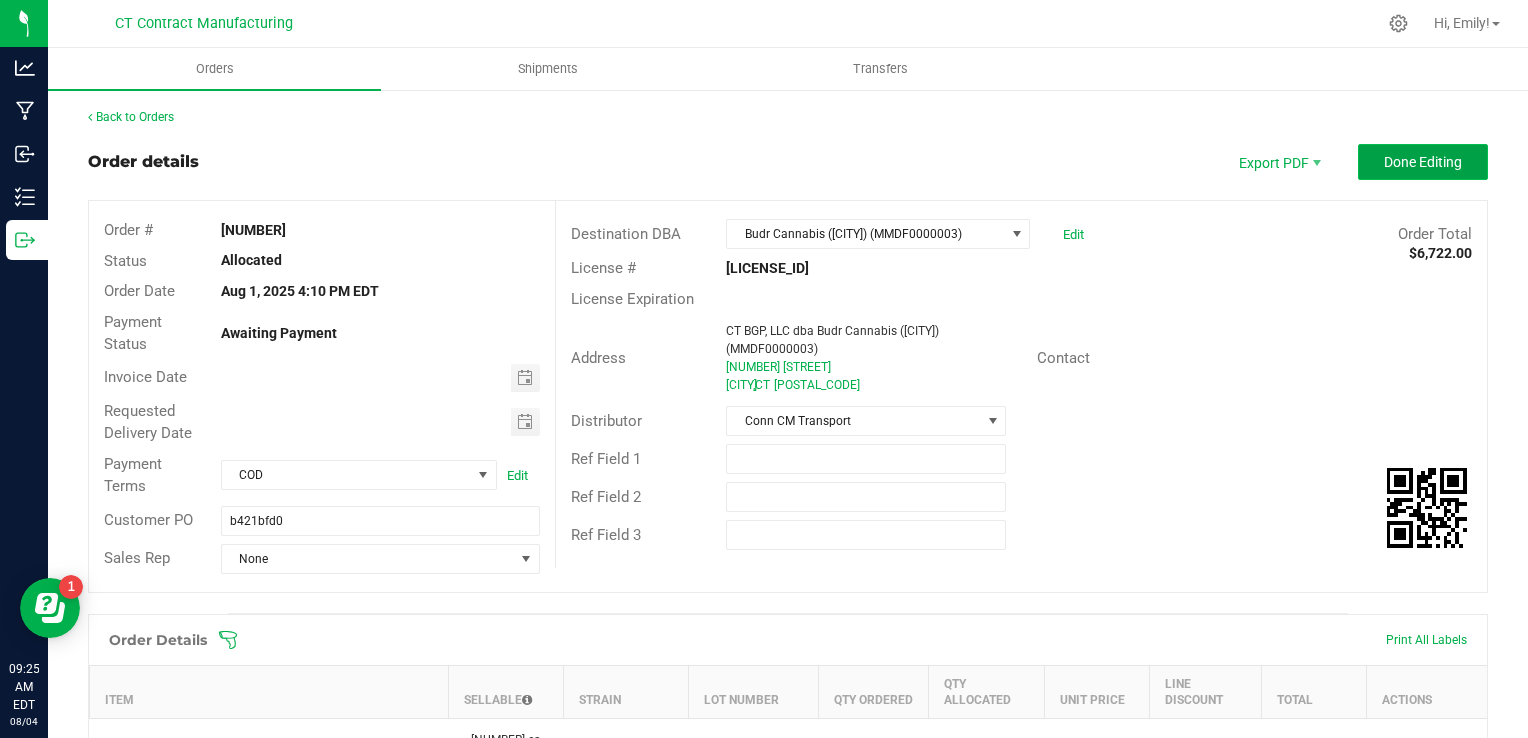 click on "Done Editing" at bounding box center (1423, 162) 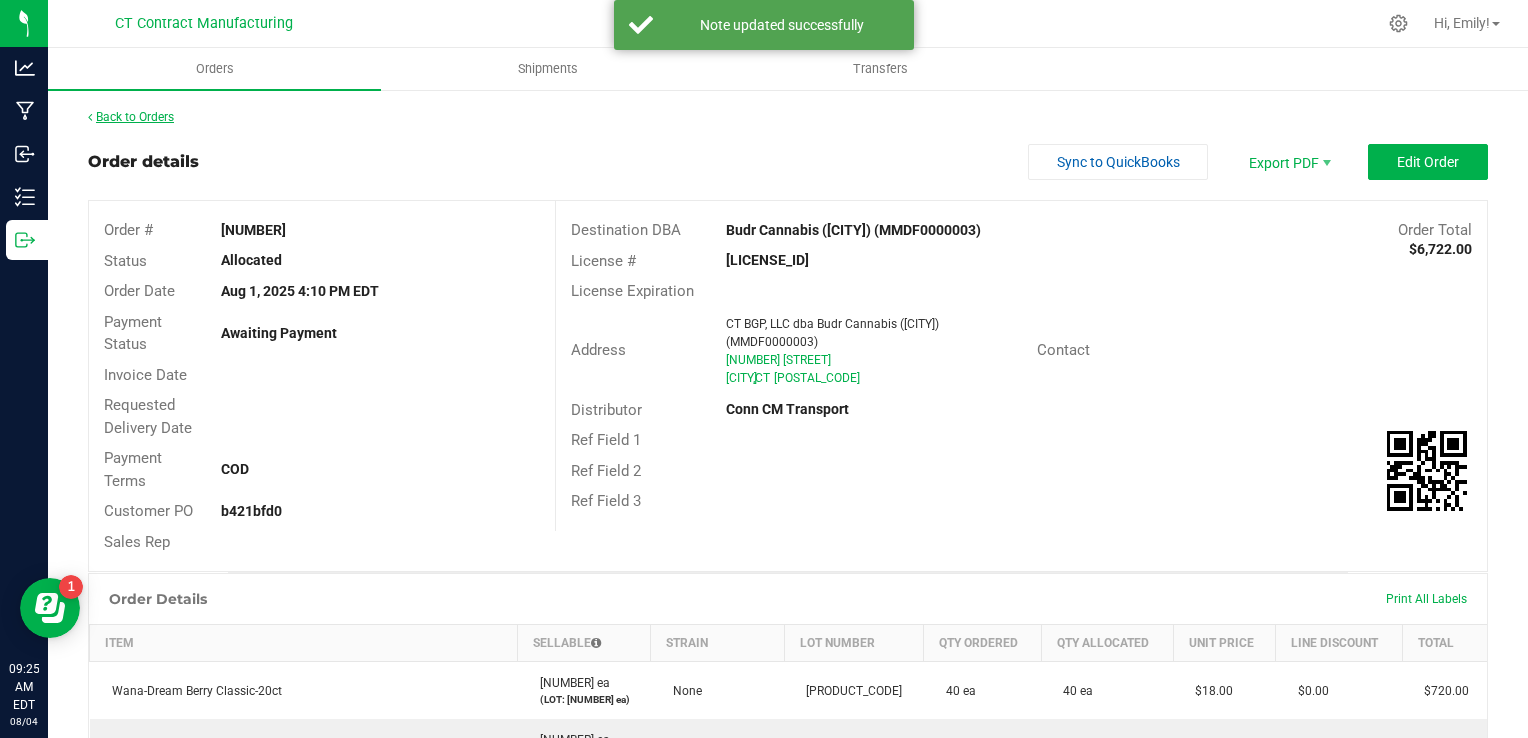 click on "Back to Orders" at bounding box center [131, 117] 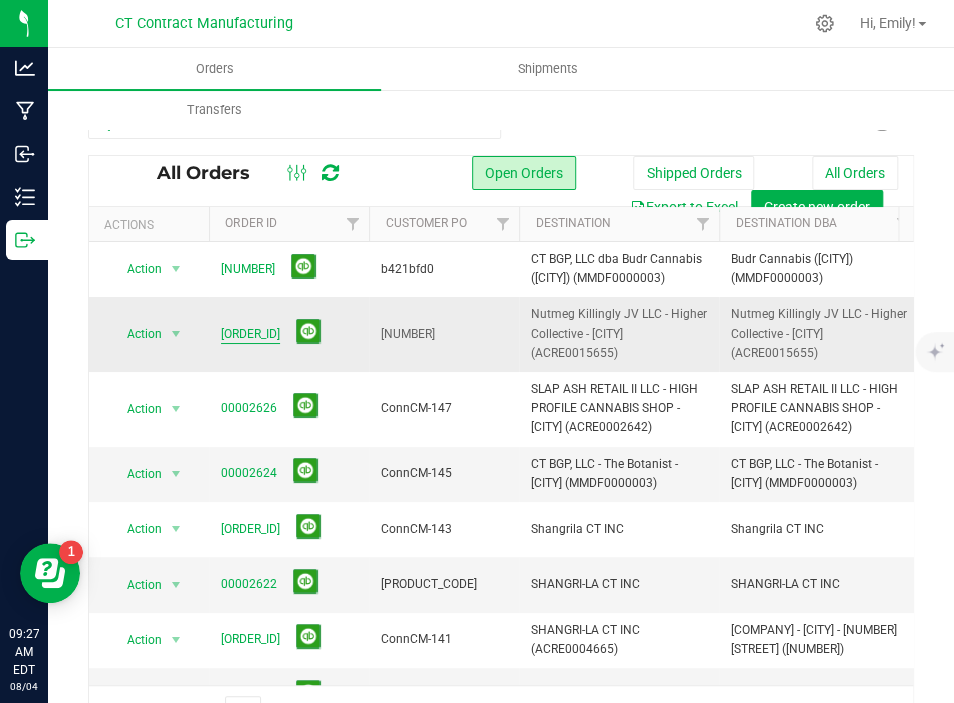 click on "00002628" at bounding box center (250, 334) 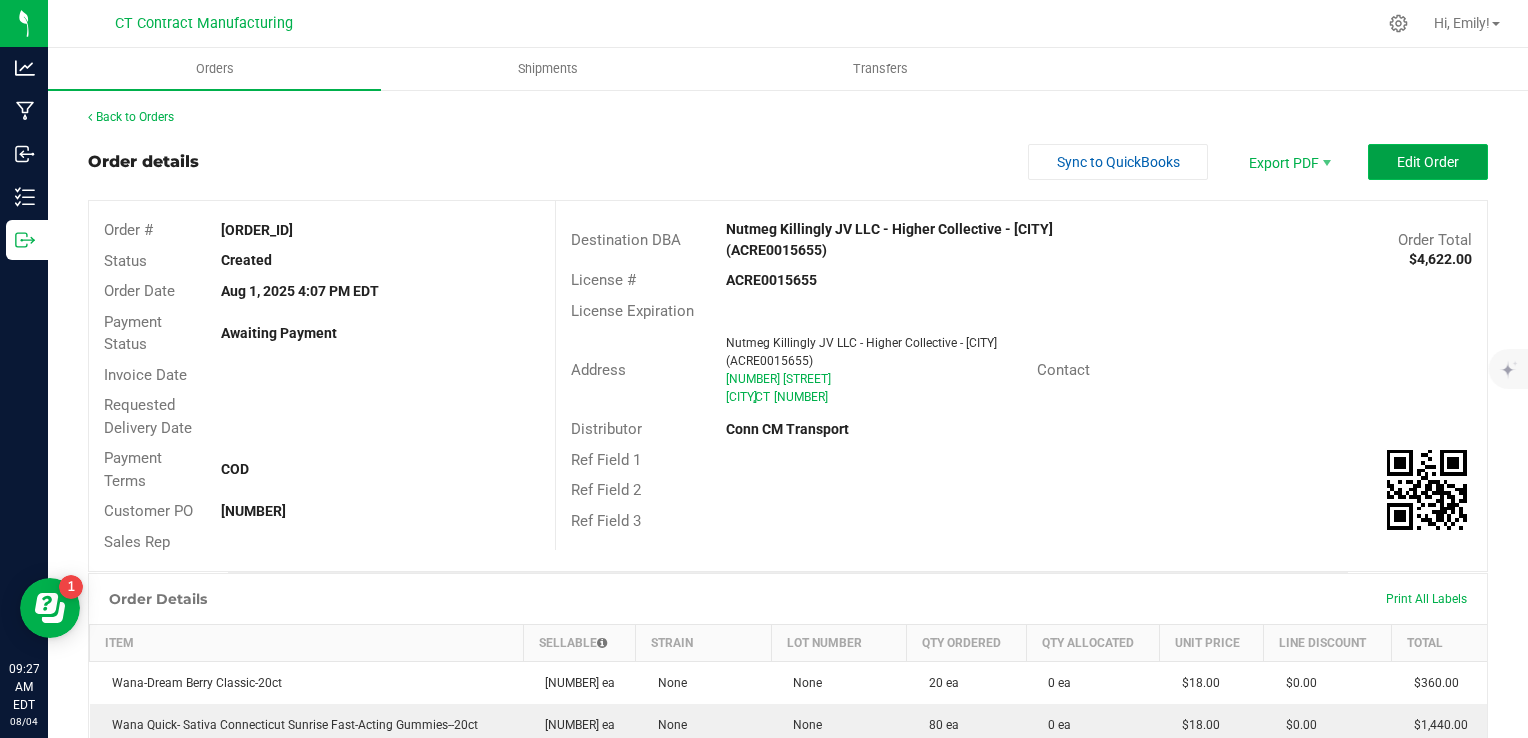 click on "Edit Order" at bounding box center [1428, 162] 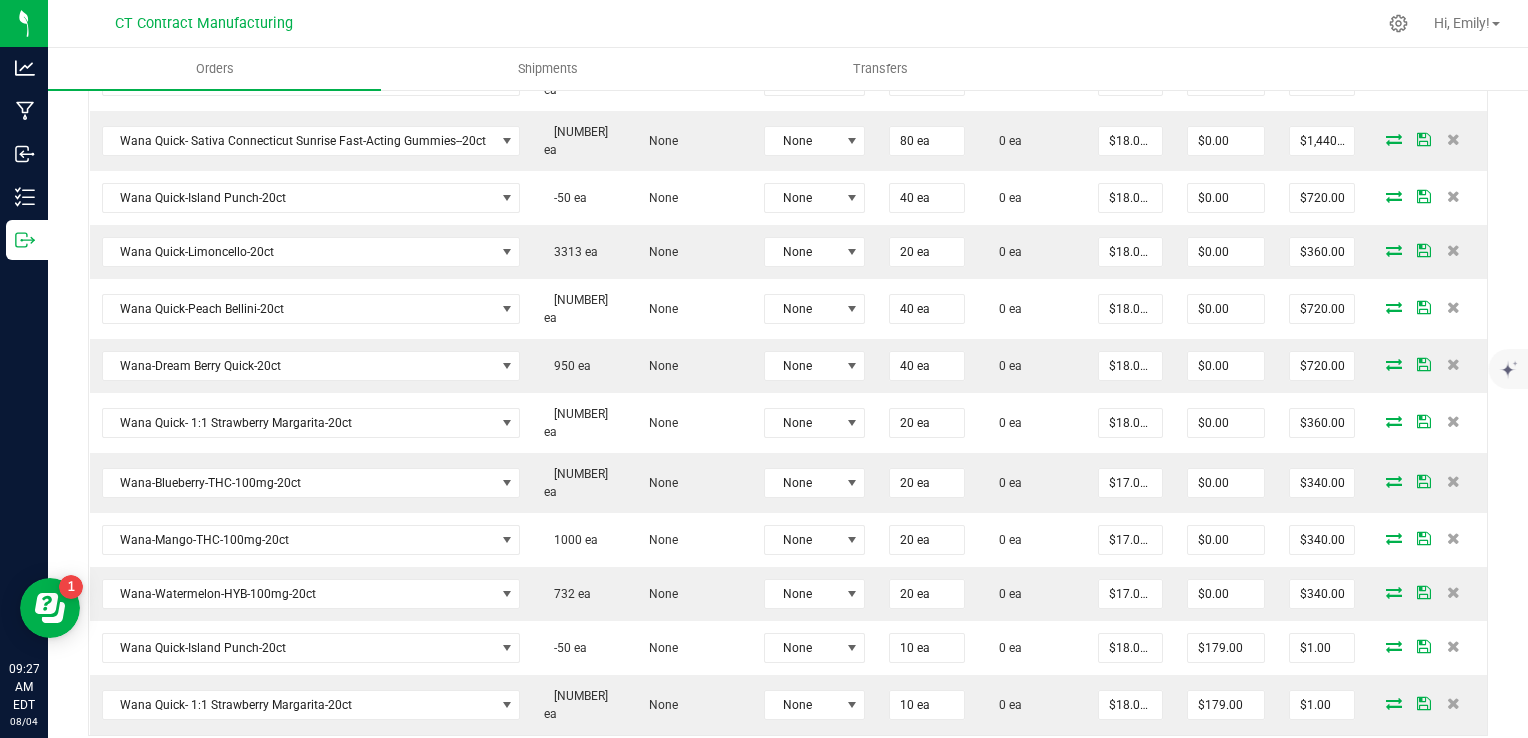 scroll, scrollTop: 700, scrollLeft: 0, axis: vertical 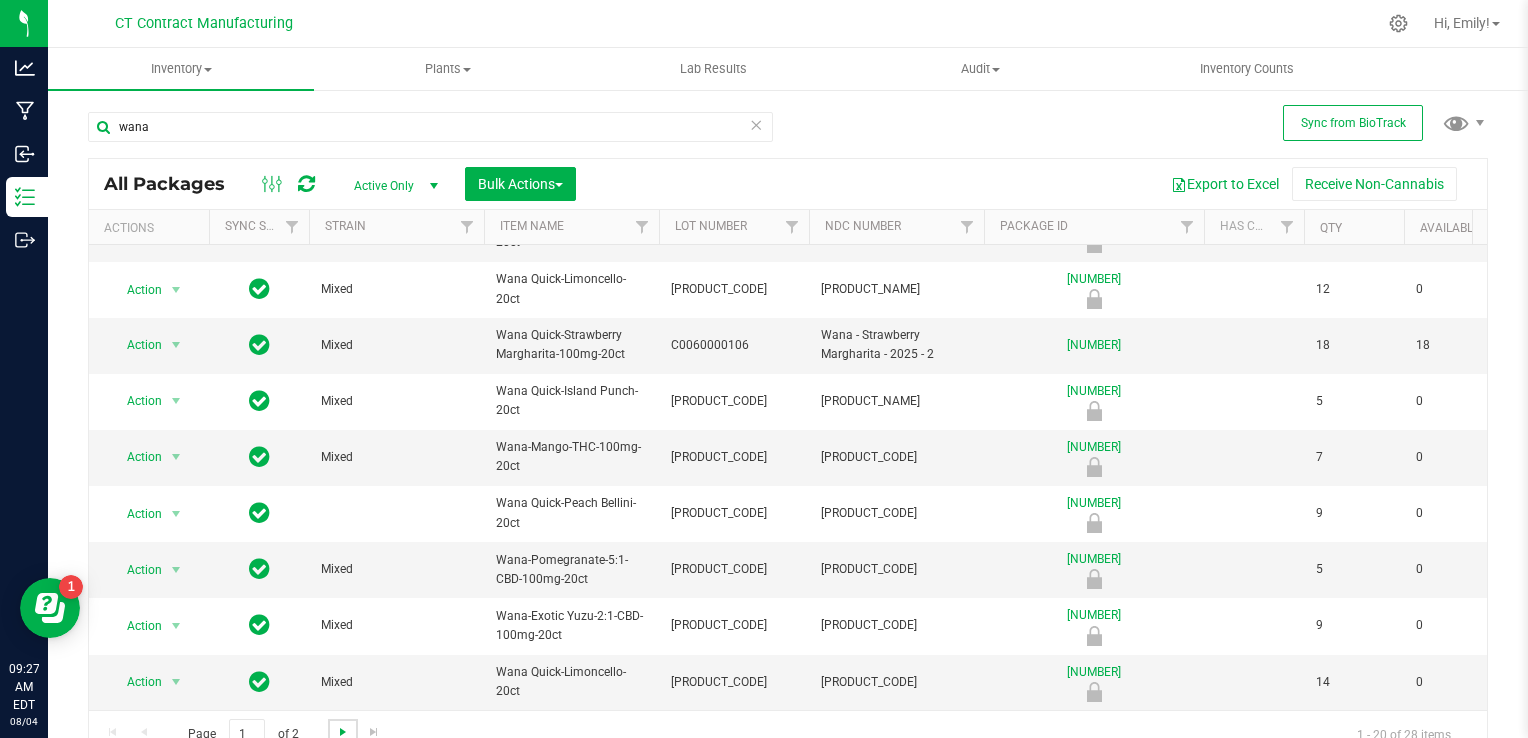 click at bounding box center (343, 732) 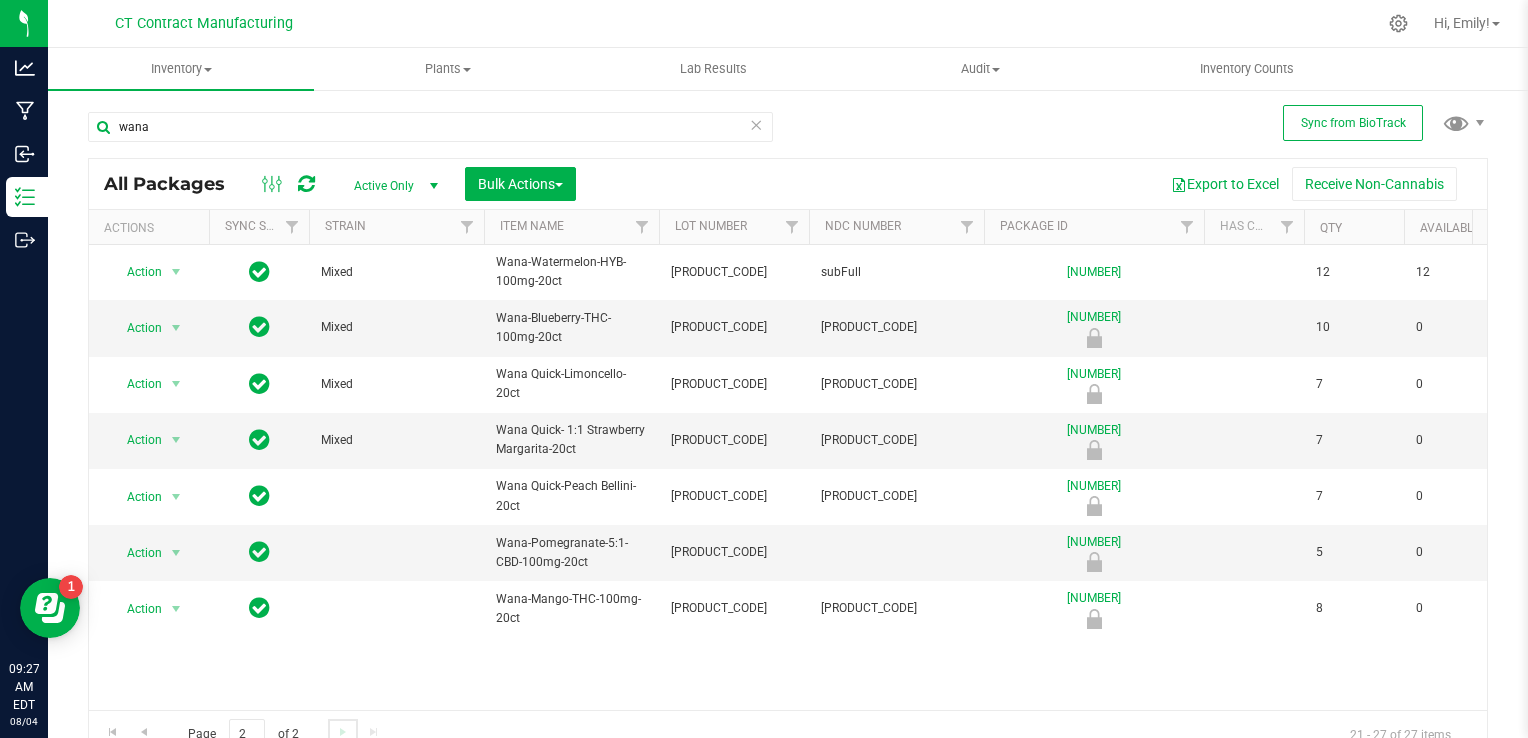 scroll, scrollTop: 0, scrollLeft: 0, axis: both 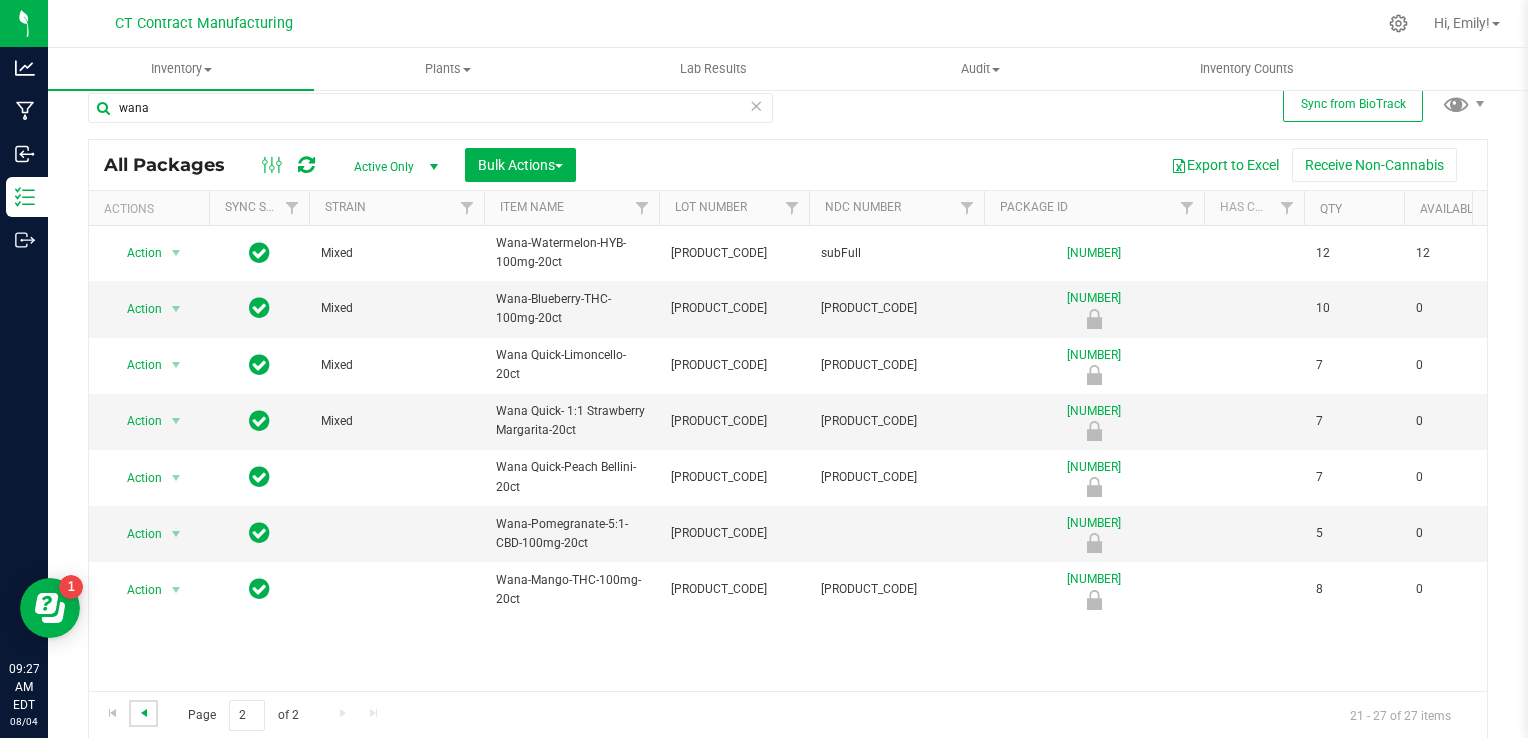 click at bounding box center [144, 713] 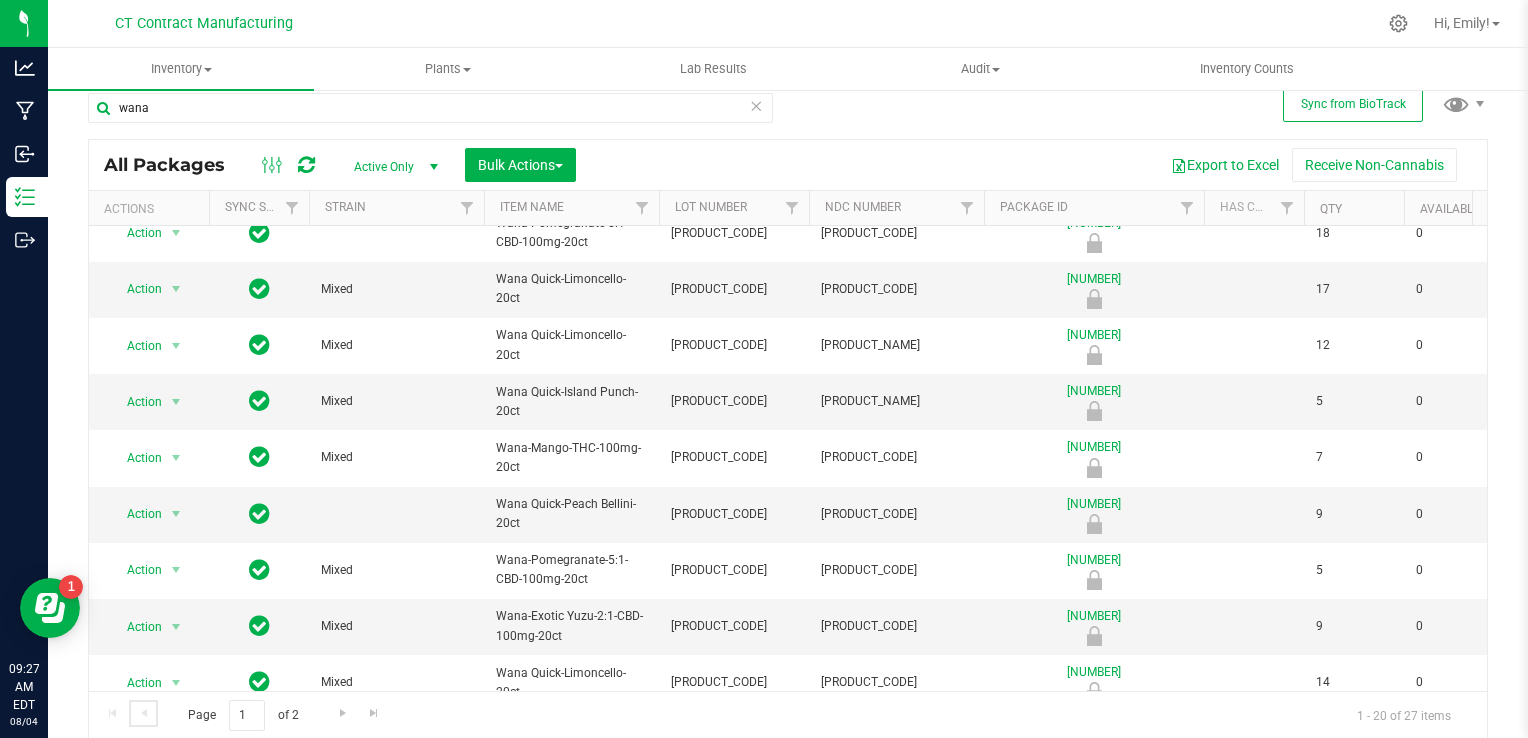 scroll, scrollTop: 686, scrollLeft: 0, axis: vertical 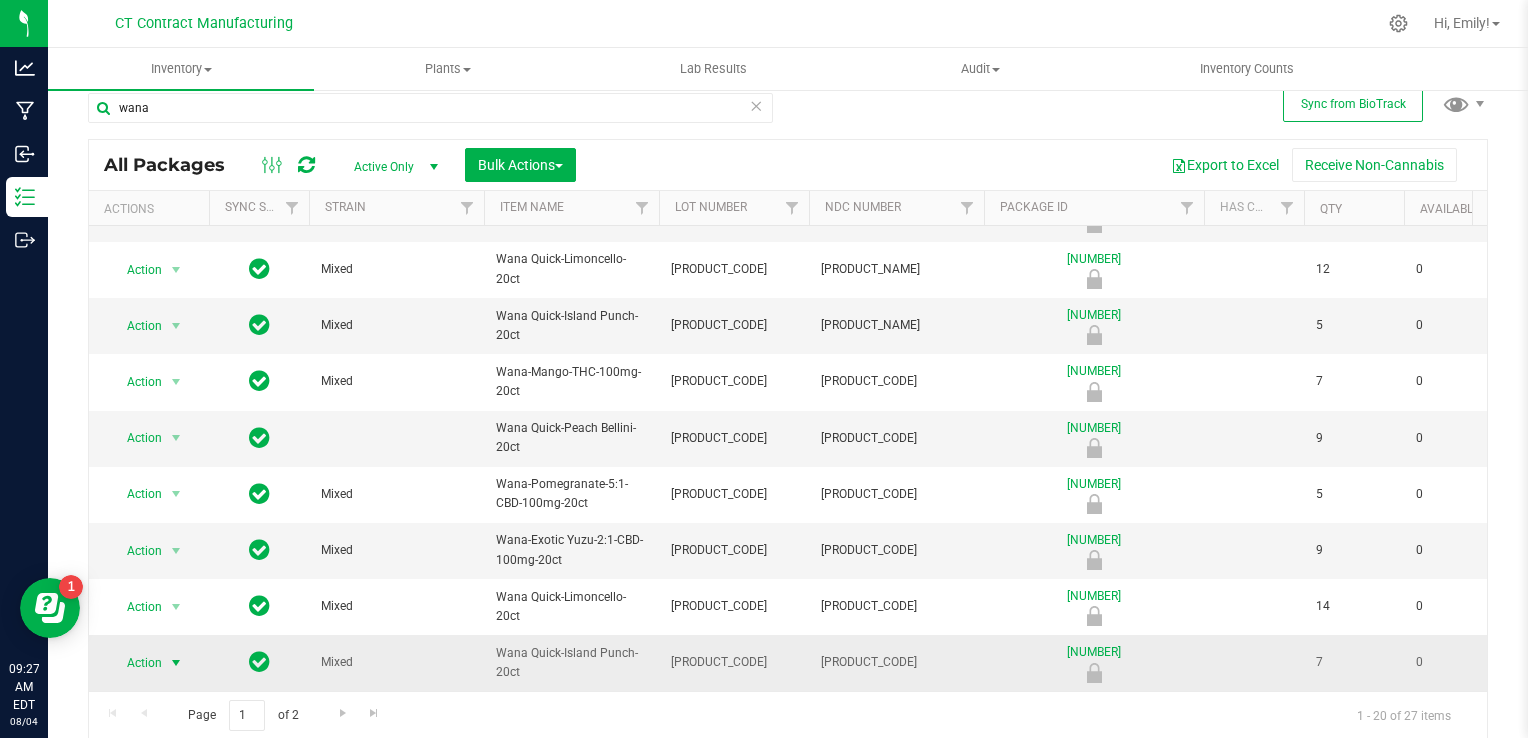 click at bounding box center [176, 663] 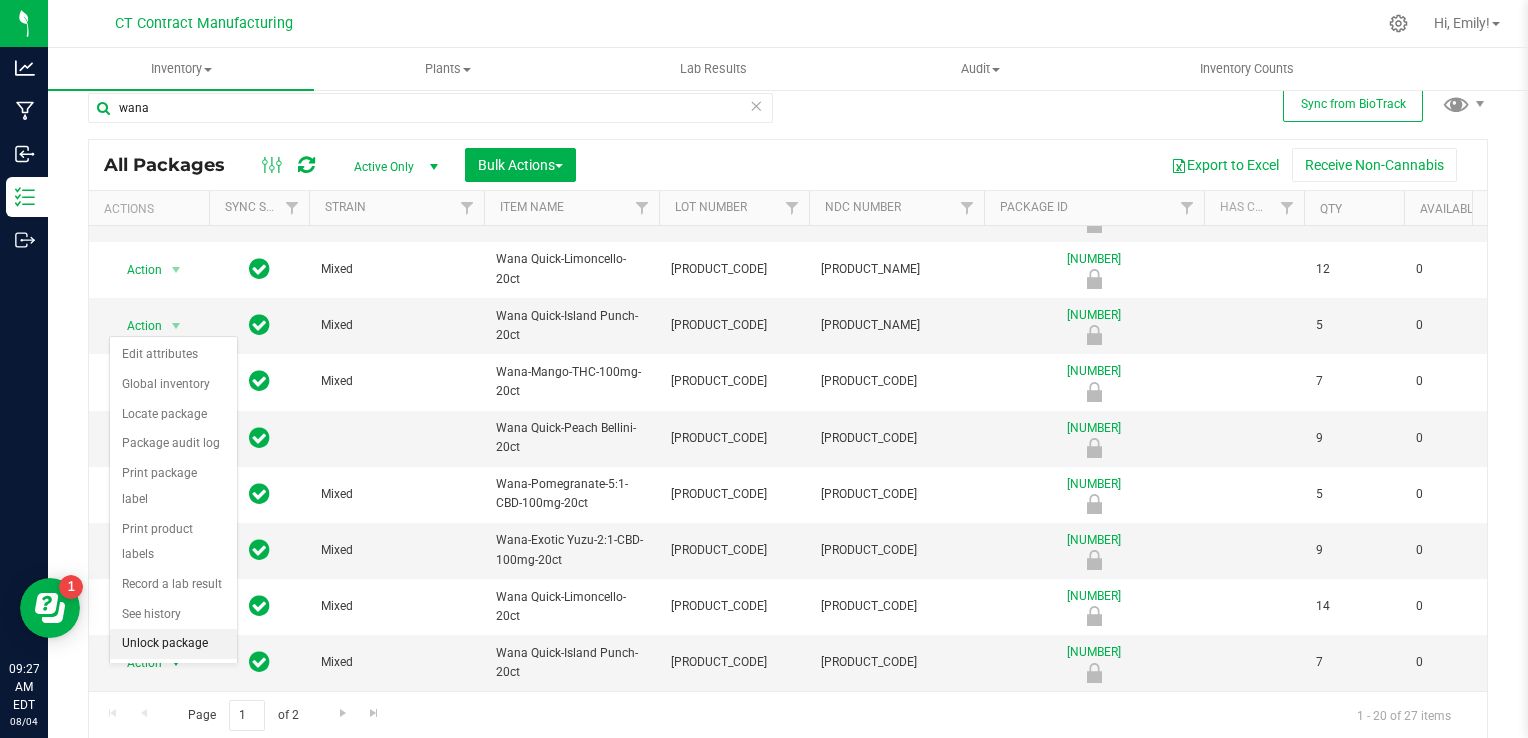 click on "Unlock package" at bounding box center [173, 644] 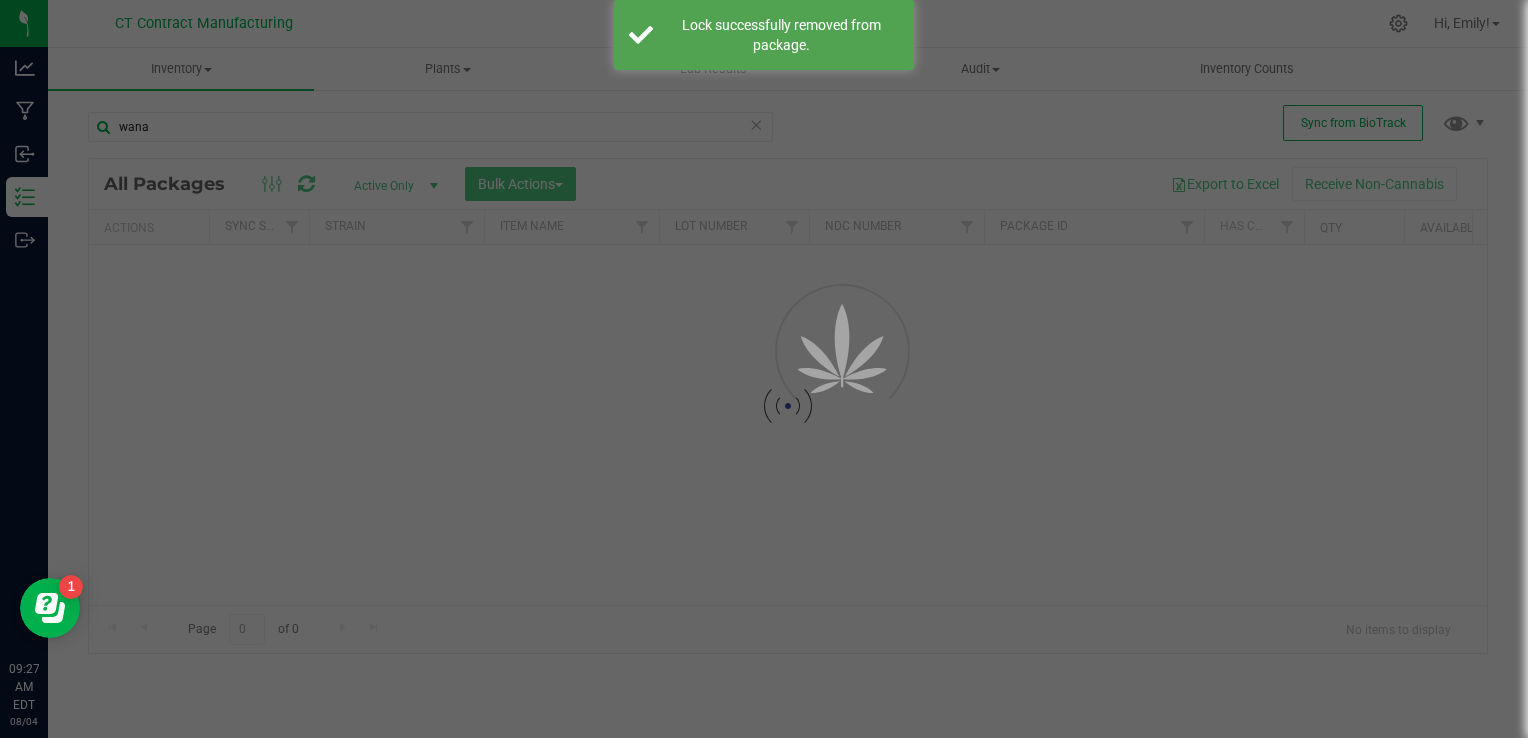 scroll, scrollTop: 0, scrollLeft: 0, axis: both 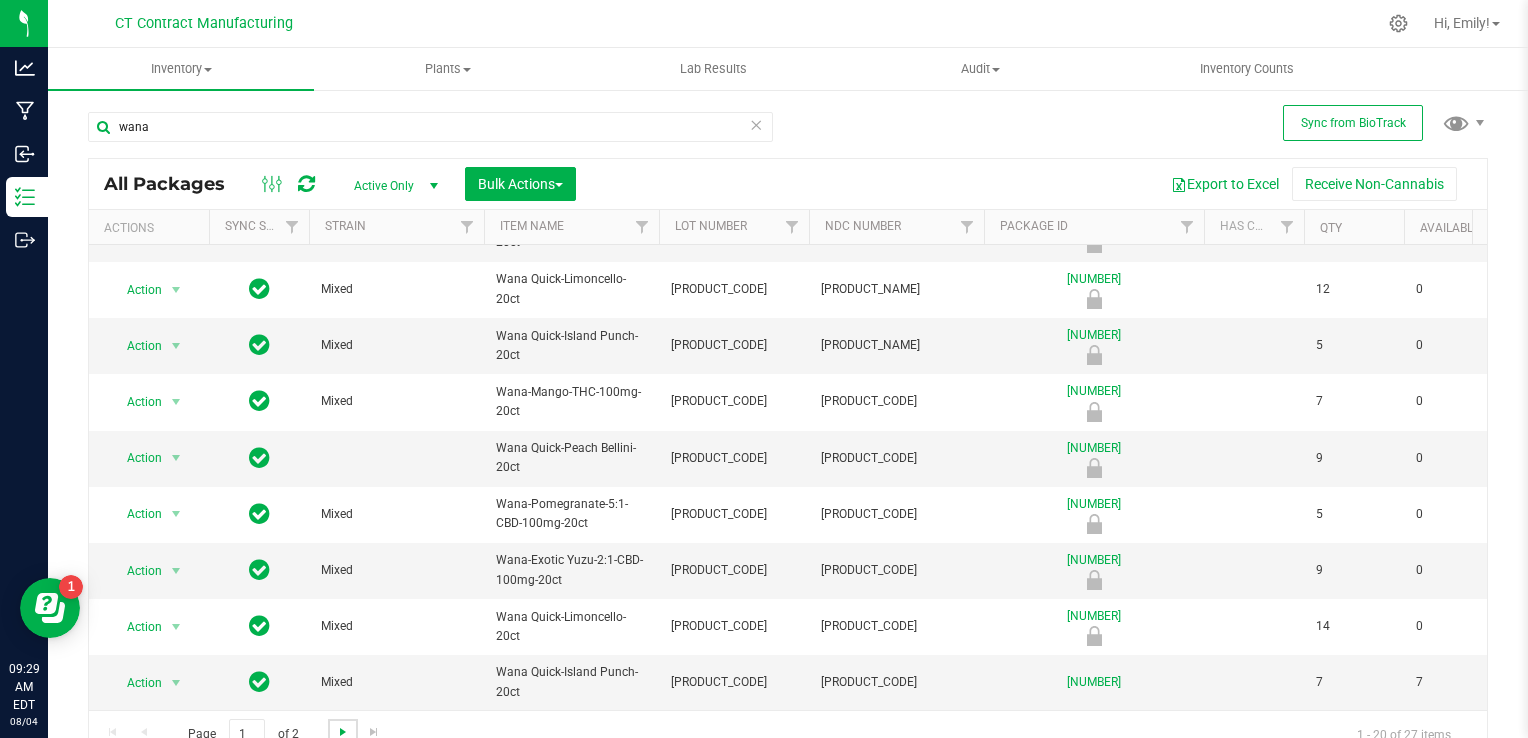 click at bounding box center (343, 732) 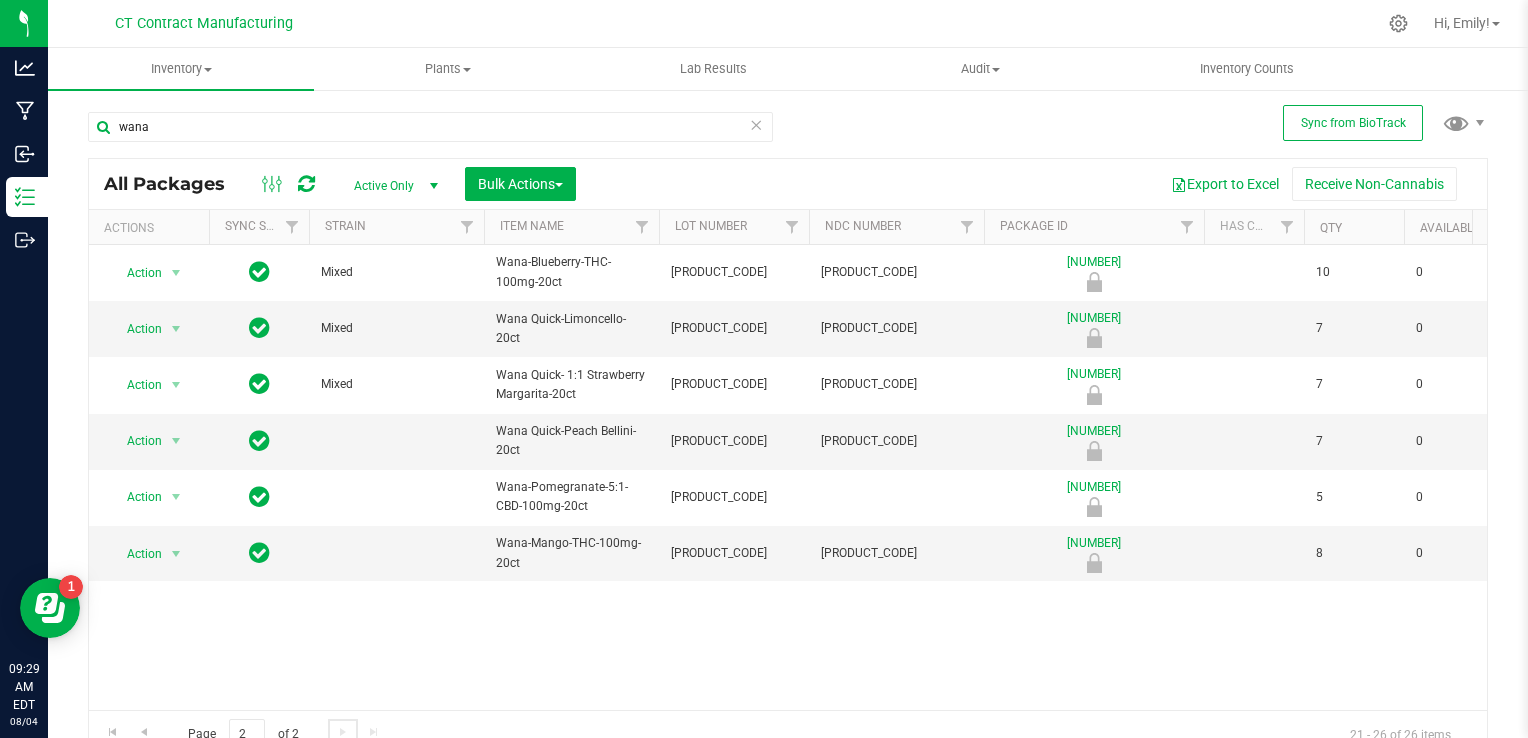 scroll, scrollTop: 0, scrollLeft: 0, axis: both 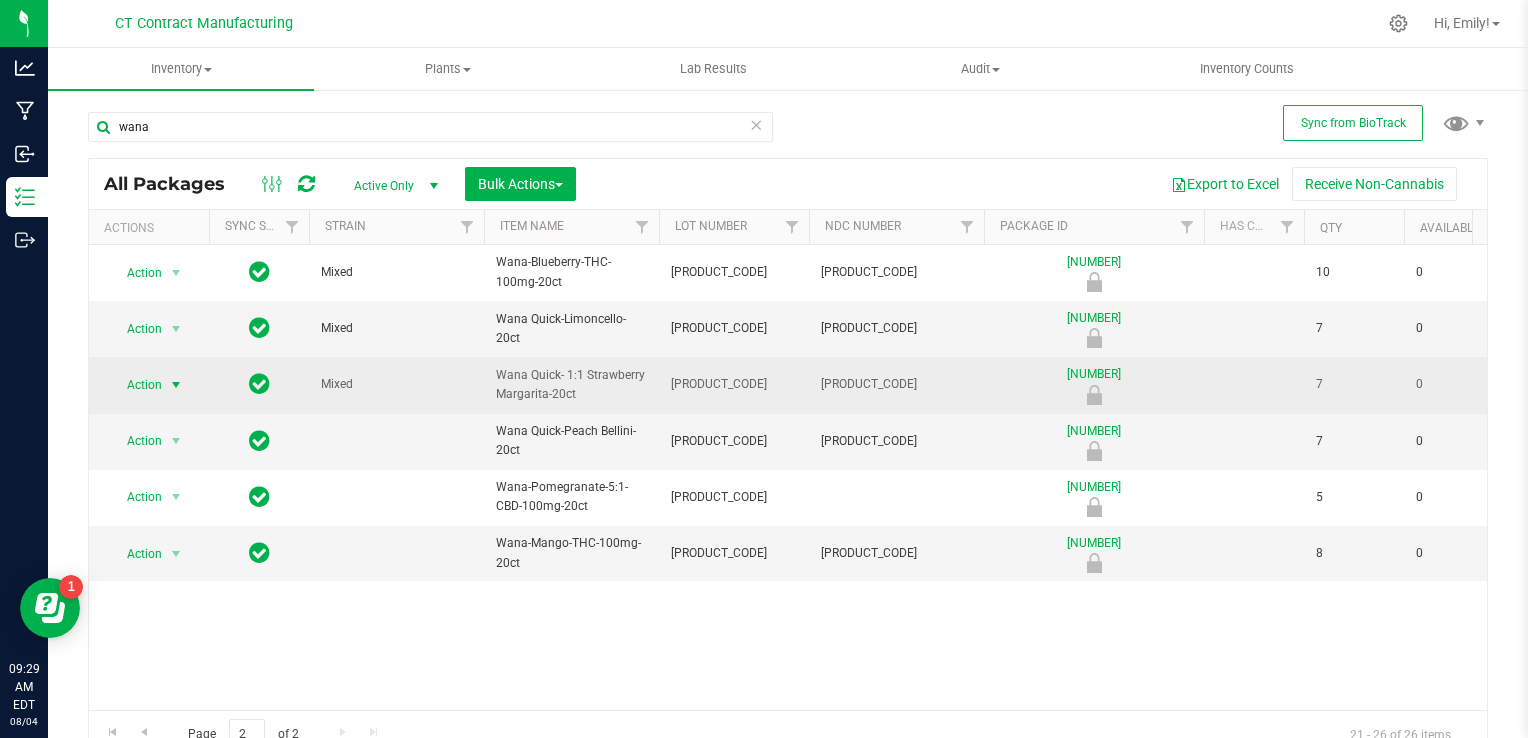 click at bounding box center (176, 385) 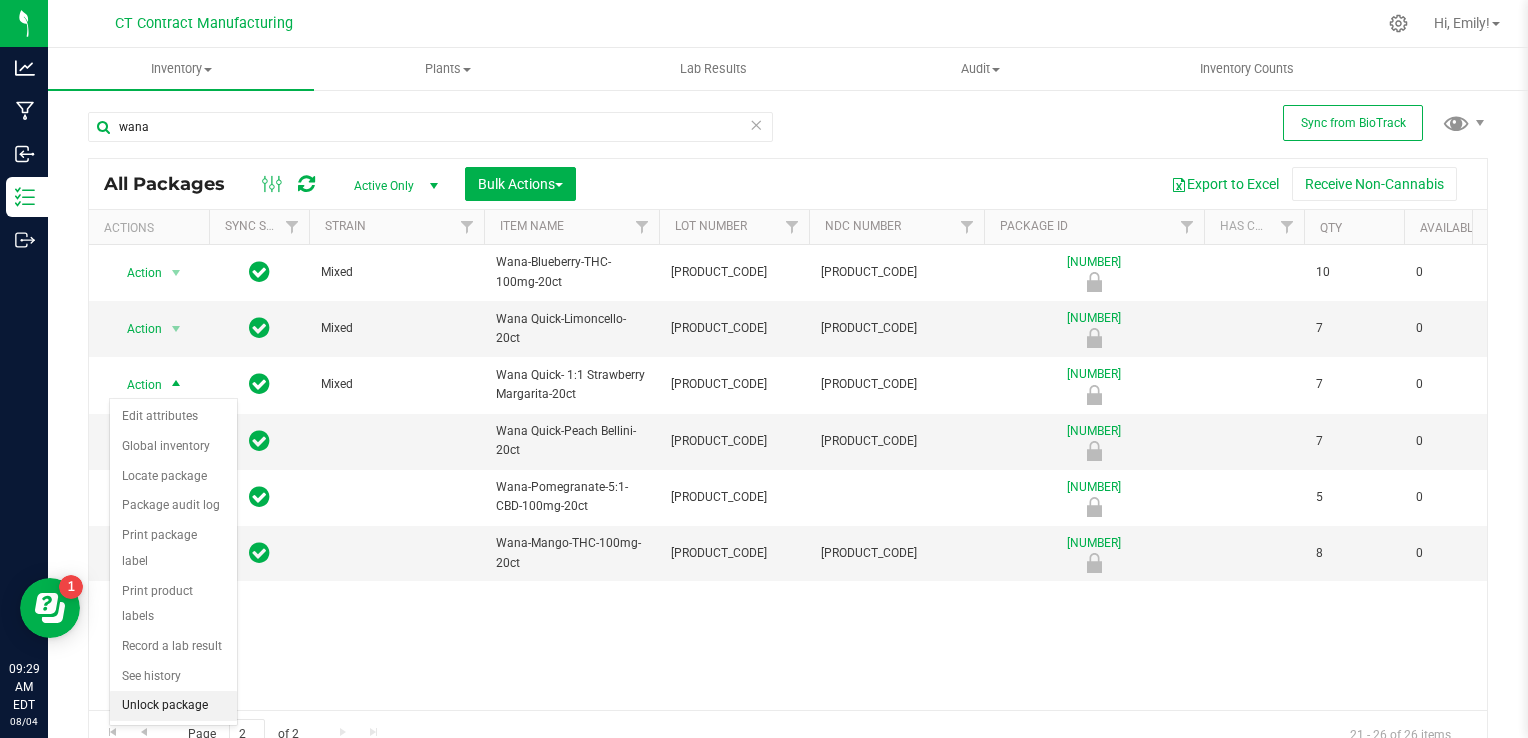 click on "Unlock package" at bounding box center (173, 706) 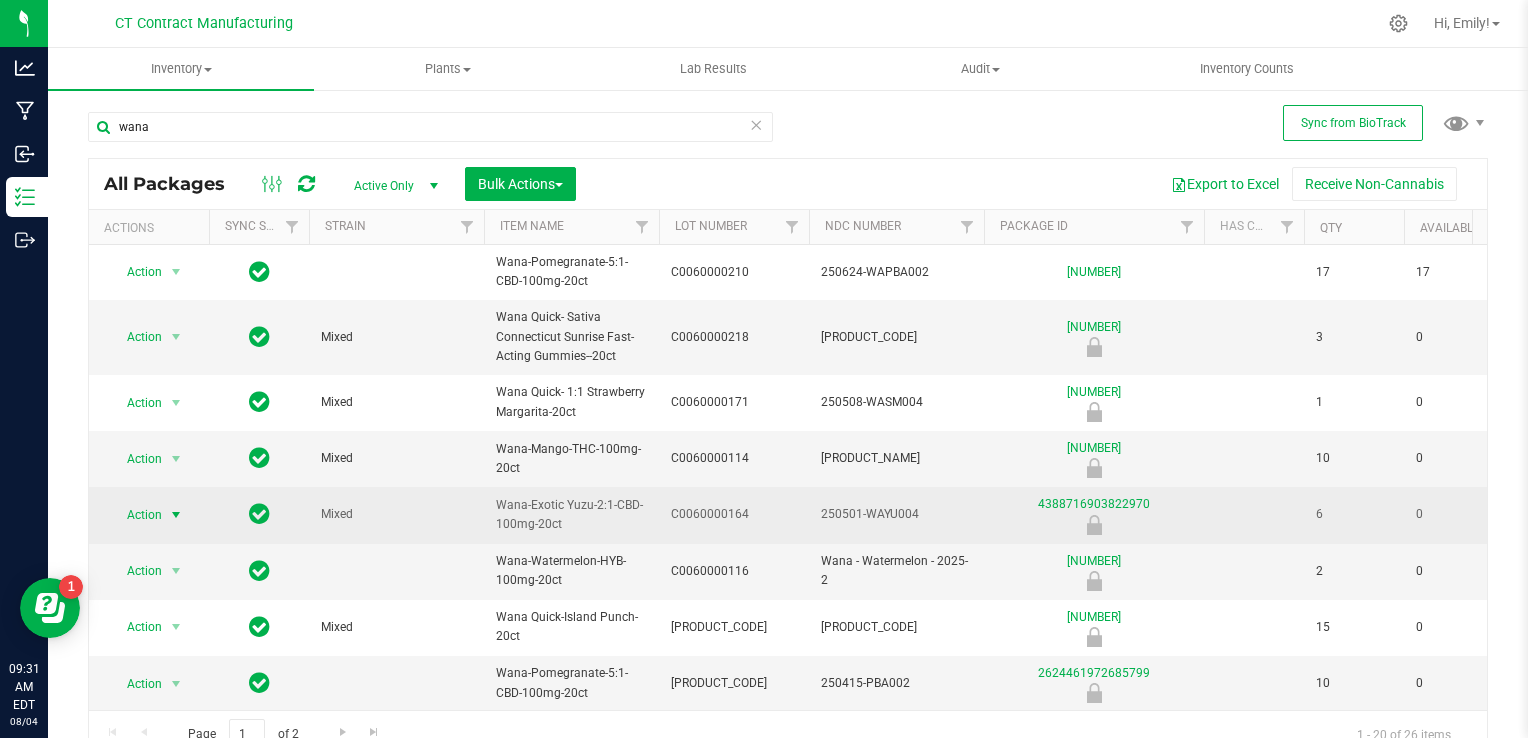 click at bounding box center [176, 515] 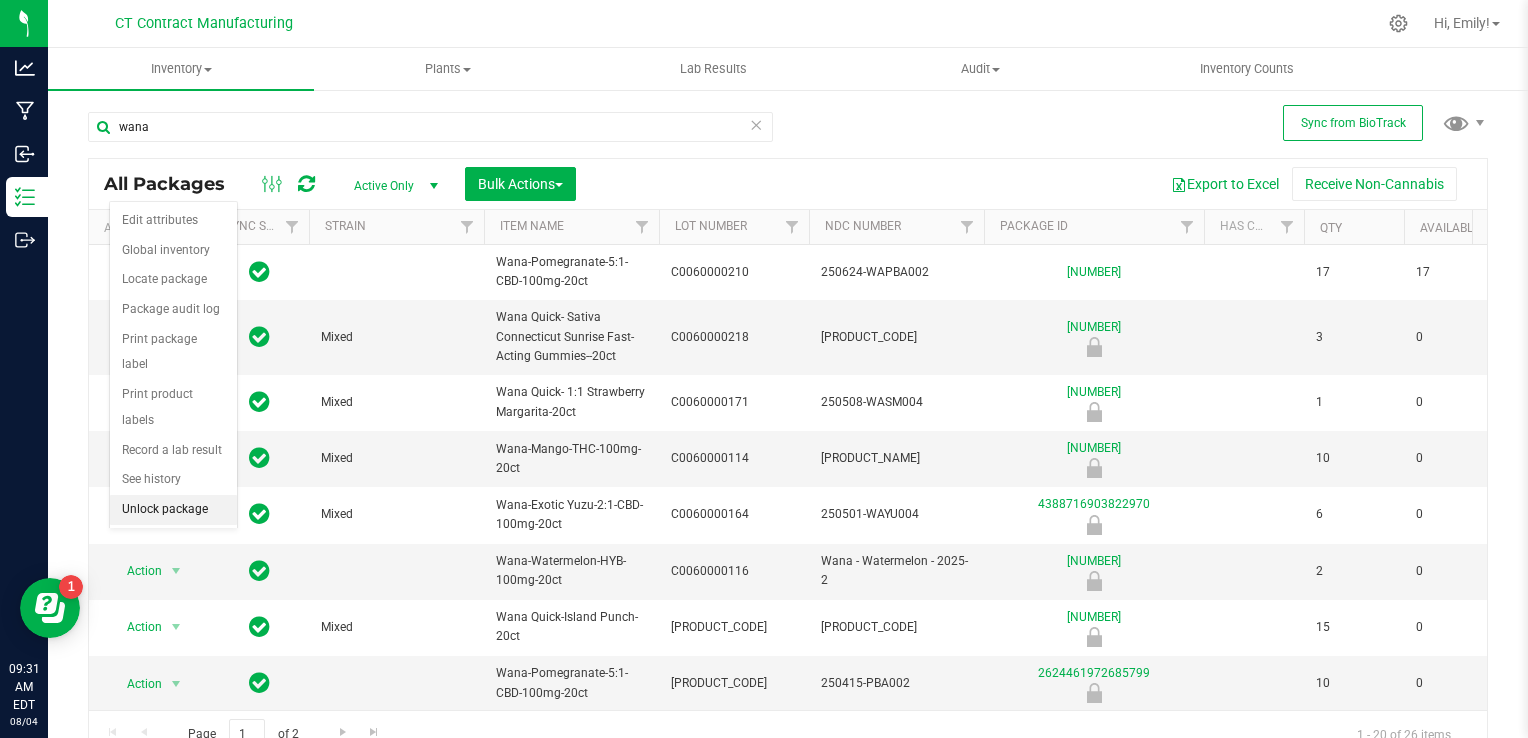 click on "Unlock package" at bounding box center (173, 510) 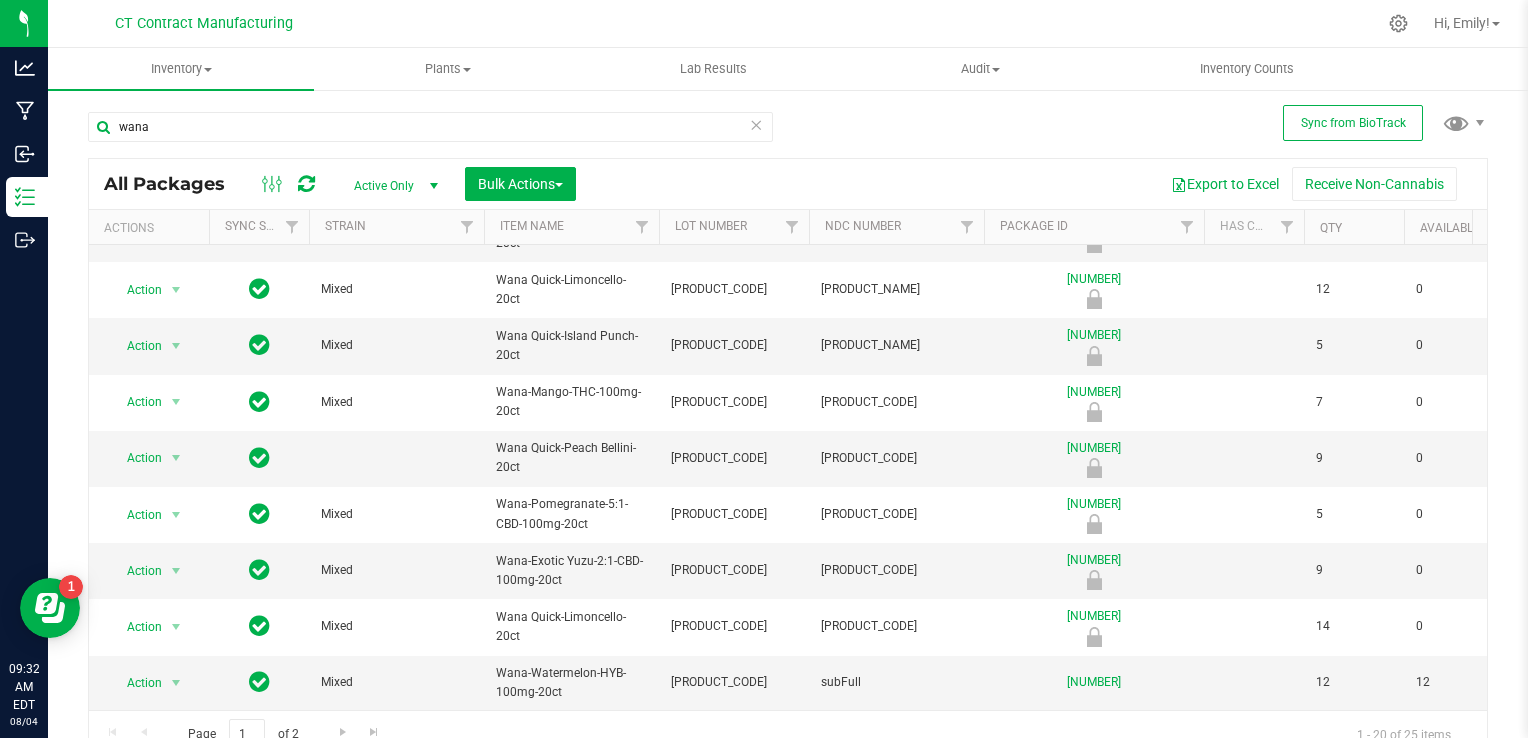 scroll, scrollTop: 684, scrollLeft: 0, axis: vertical 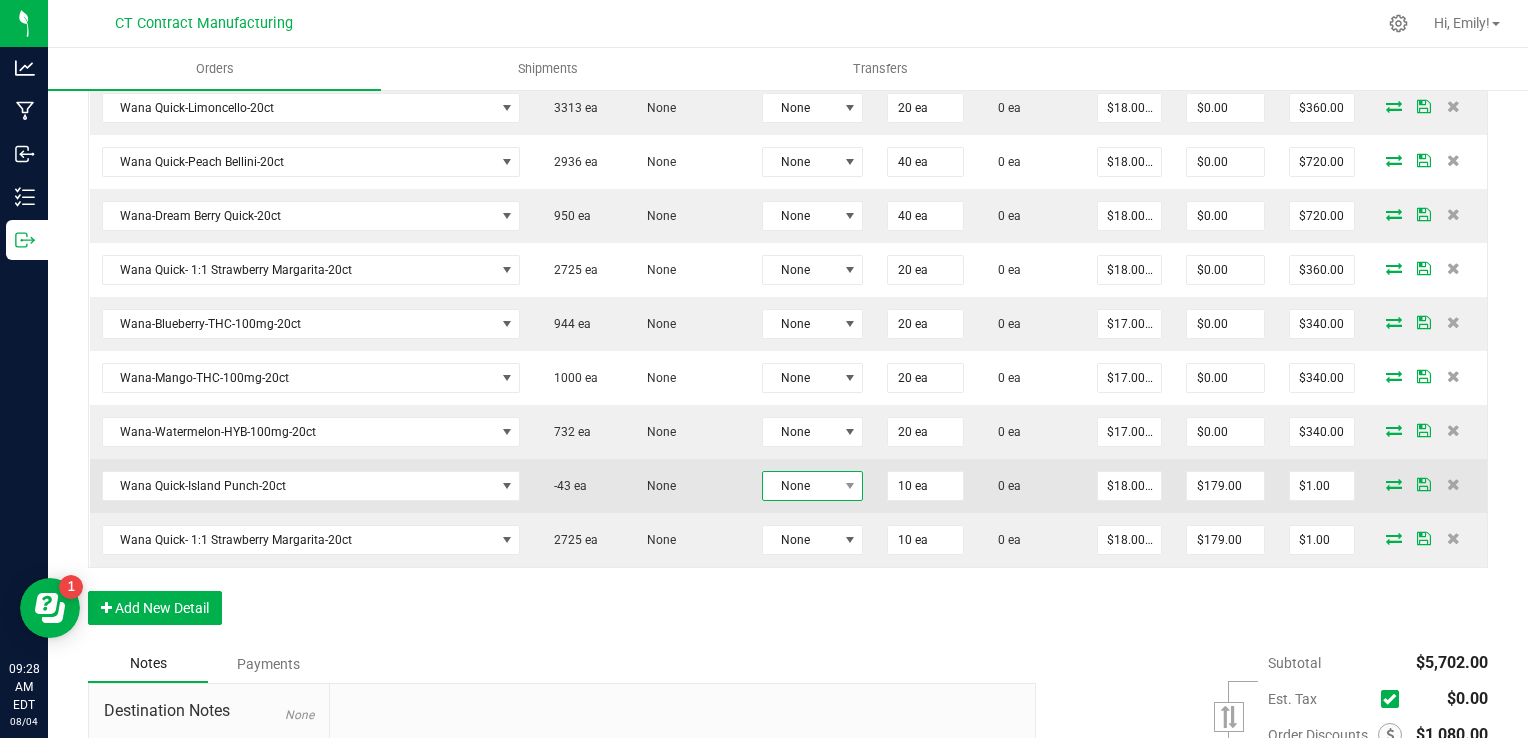 click at bounding box center [849, 486] 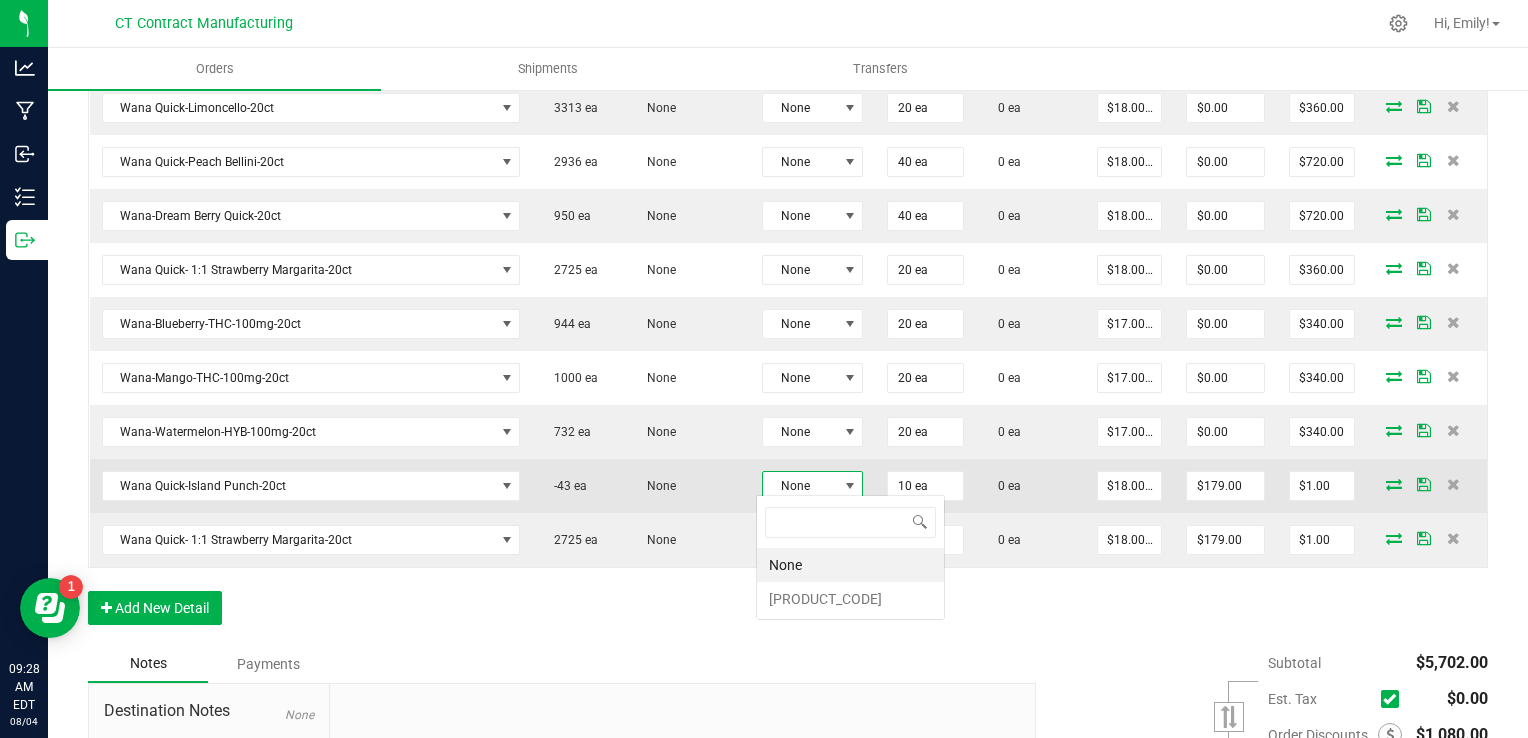 scroll, scrollTop: 99970, scrollLeft: 99899, axis: both 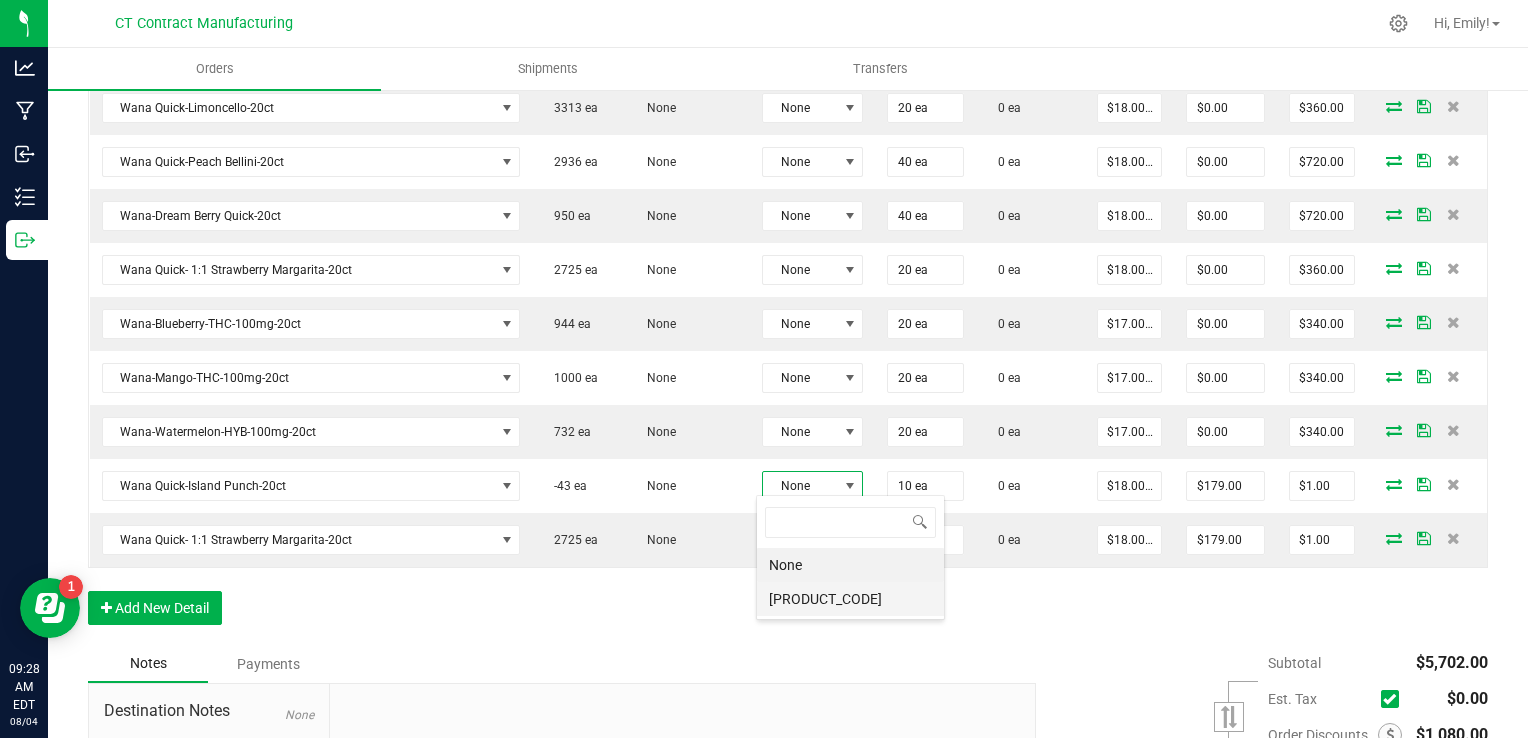 click on "[PRODUCT_CODE]" at bounding box center [850, 599] 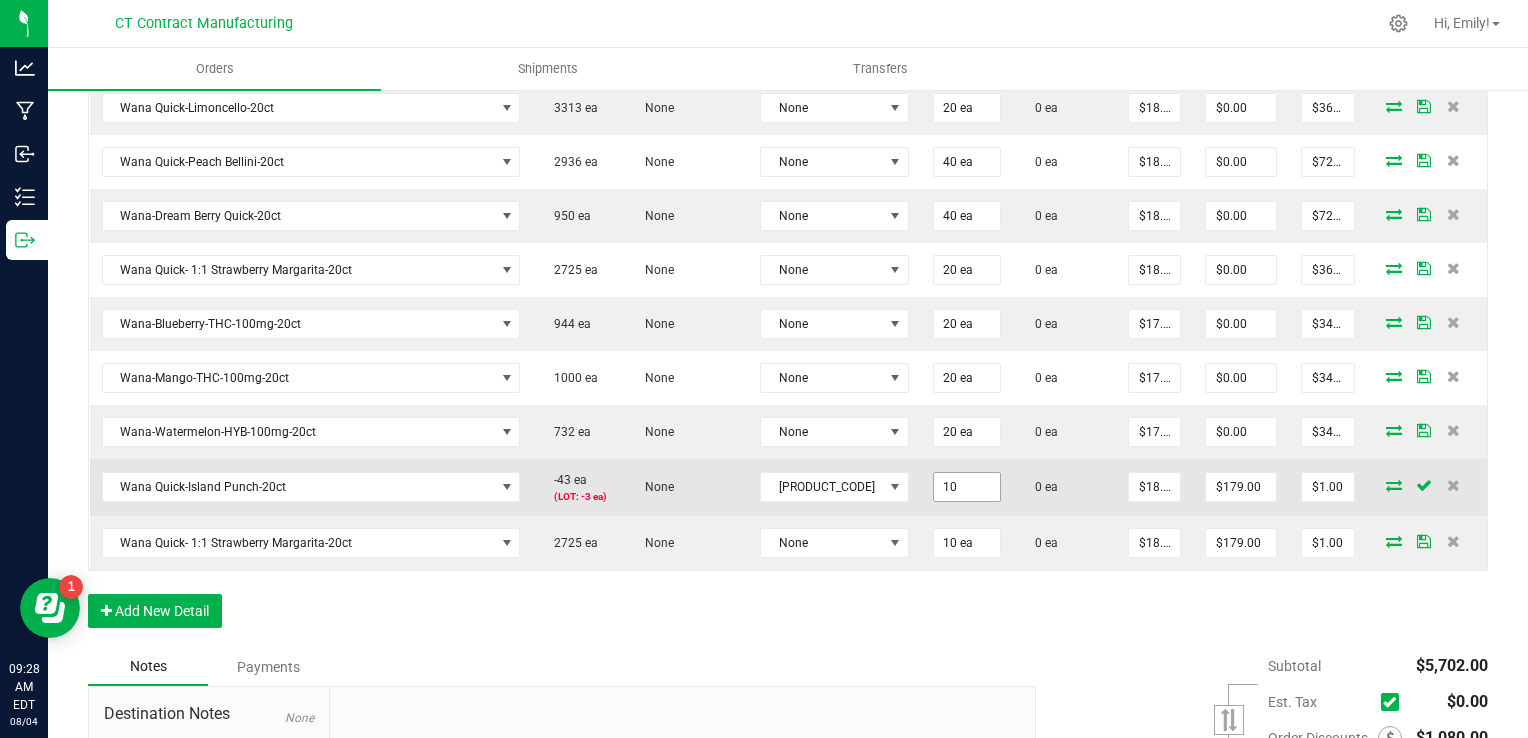 click on "10" at bounding box center [967, 487] 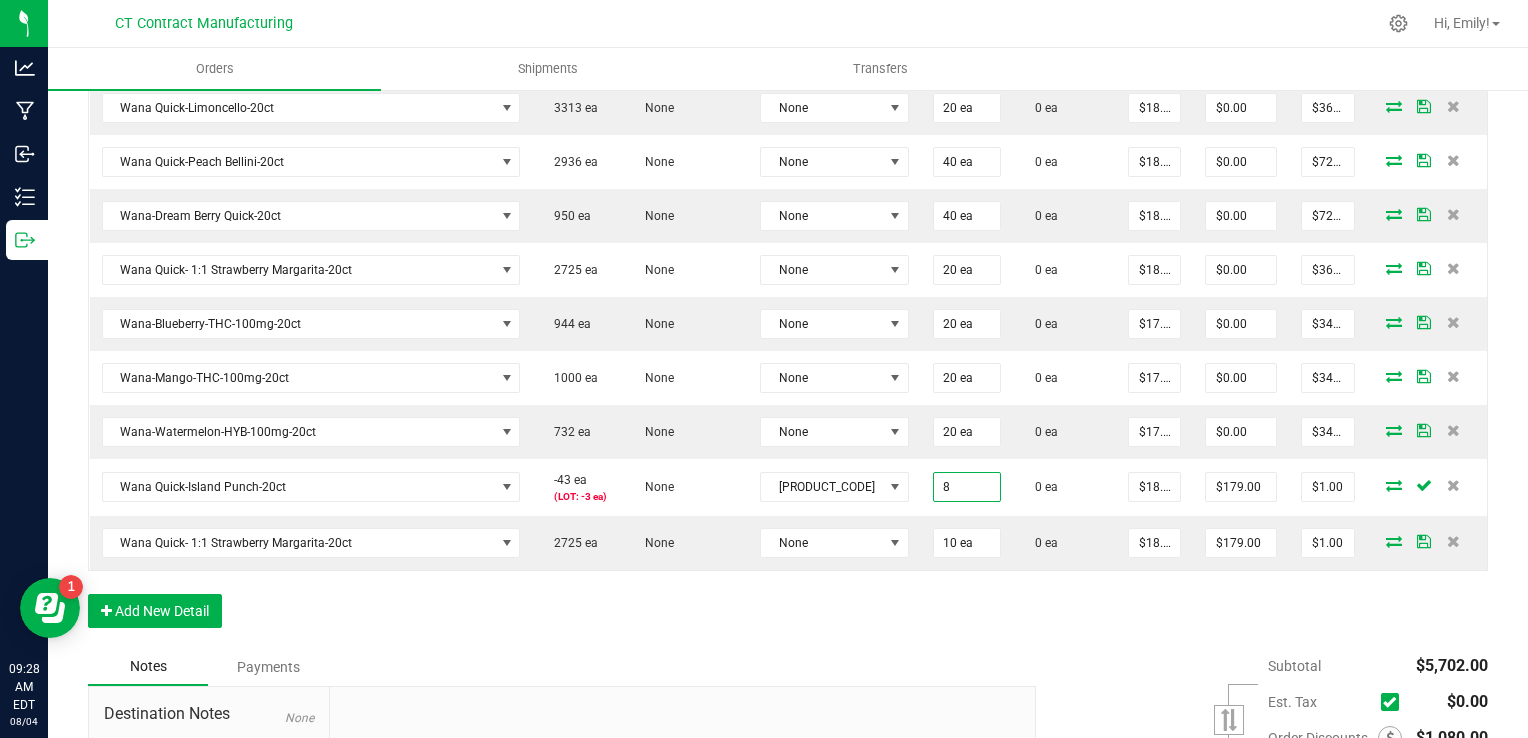 type on "8 ea" 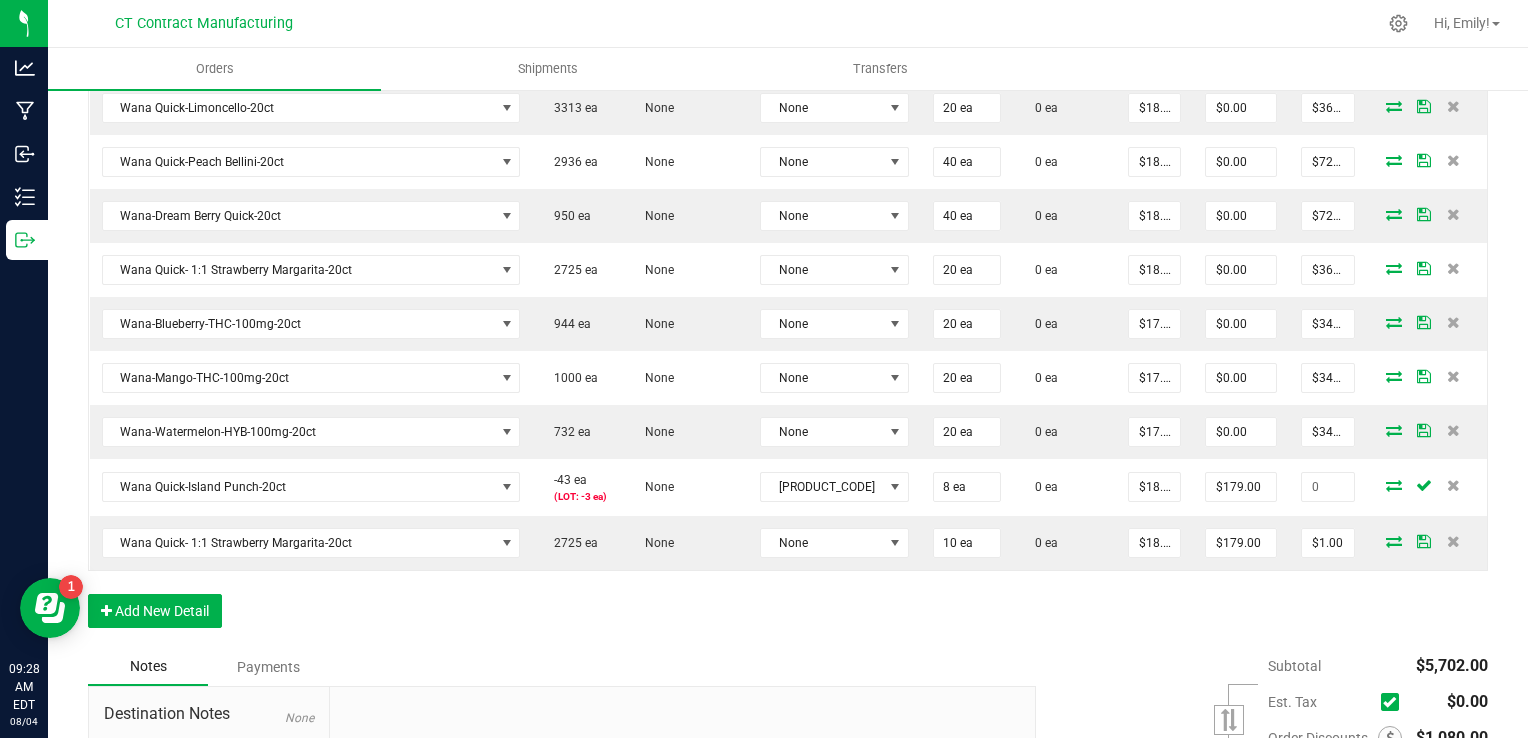 click on "Notes
Payments" at bounding box center [554, 667] 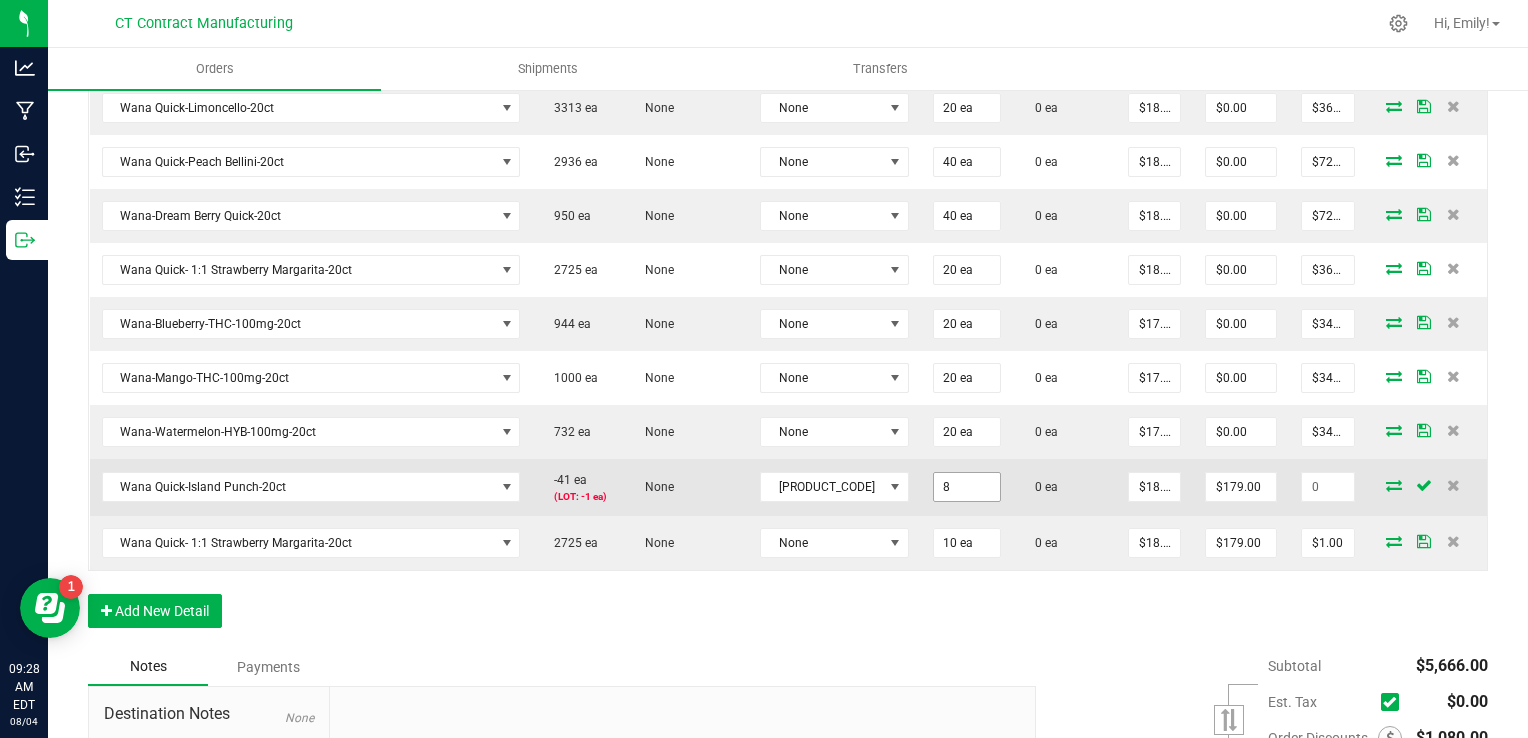 click on "8" at bounding box center (967, 487) 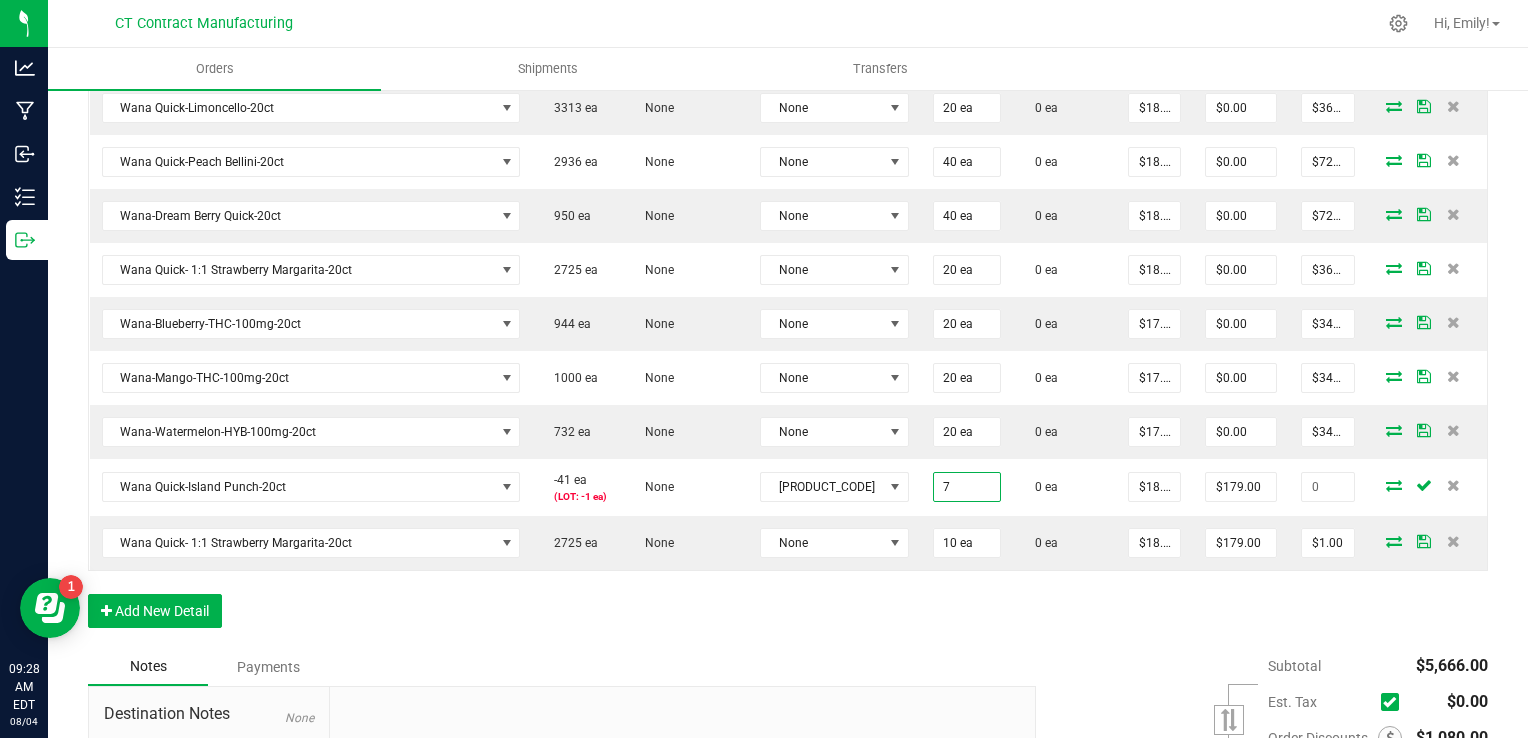 type on "7 ea" 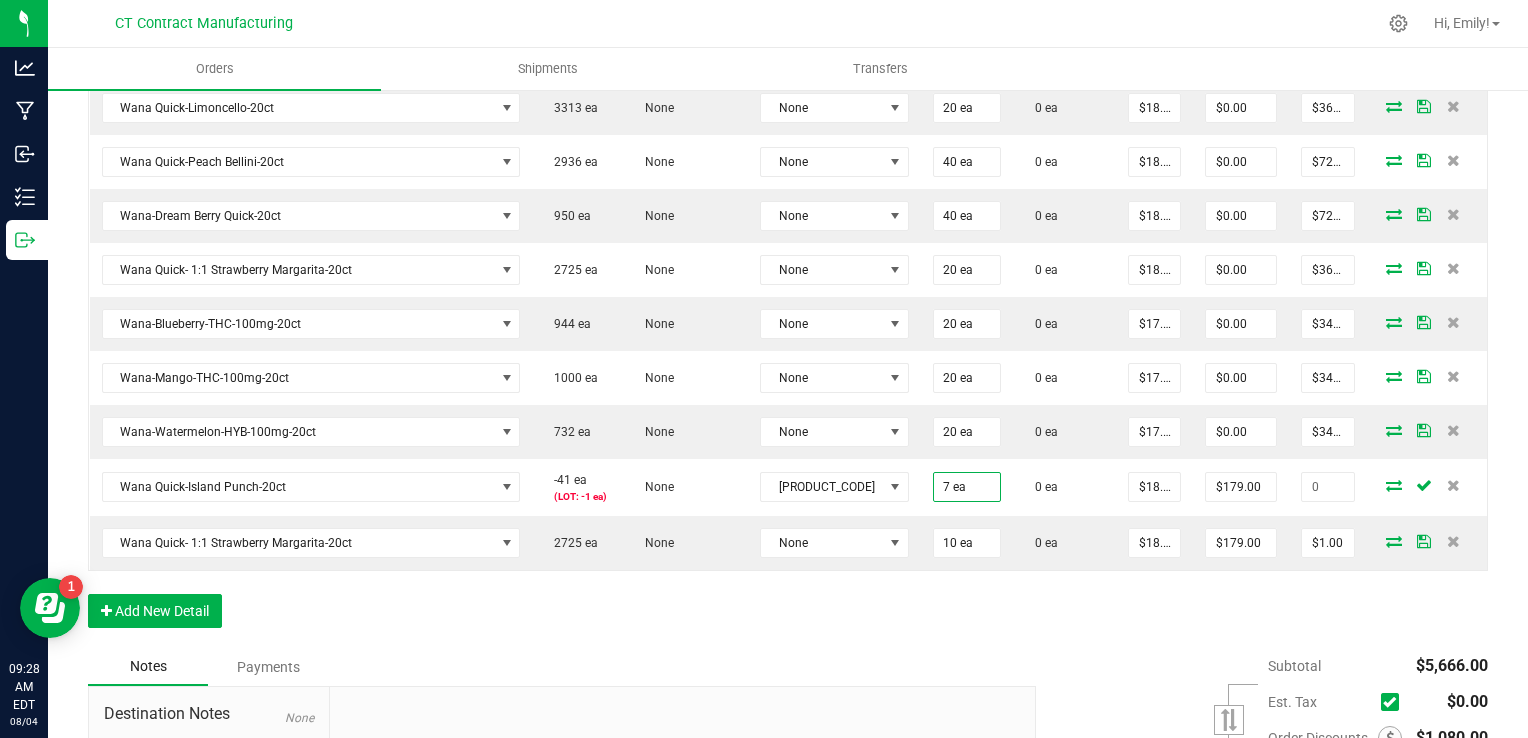 click on "Order Details Print All Labels Item  Sellable  Strain  Lot Number  Qty Ordered Qty Allocated Unit Price Line Discount Total Actions Wana-Dream Berry Classic-20ct  1578 ea   None  None 20 ea  0 ea  $18.00000 $0.00 $360.00 Wana Quick- Sativa Connecticut Sunrise Fast-Acting Gummies--20ct  2873 ea   None  None 80 ea  0 ea  $18.00000 $0.00 $1,440.00 Wana Quick-Island Punch-20ct  -41 ea   None  None 40 ea  0 ea  $18.00000 $0.00 $720.00 Wana Quick-Limoncello-20ct  3313 ea   None  None 20 ea  0 ea  $18.00000 $0.00 $360.00 Wana Quick-Peach Bellini-20ct  2936 ea   None  None 40 ea  0 ea  $18.00000 $0.00 $720.00 Wana-Dream Berry Quick-20ct  950 ea   None  None 40 ea  0 ea  $18.00000 $0.00 $720.00 Wana Quick- 1:1 Strawberry Margarita-20ct  2725 ea   None  None 20 ea  0 ea  $18.00000 $0.00 $360.00 Wana-Blueberry-THC-100mg-20ct  944 ea   None  None 20 ea  0 ea  $17.00000 $0.00 $340.00 Wana-Mango-THC-100mg-20ct  1000 ea   None  None 20 ea  0 ea  $17.00000 $0.00 $340.00  732 ea   None  None" at bounding box center [788, 231] 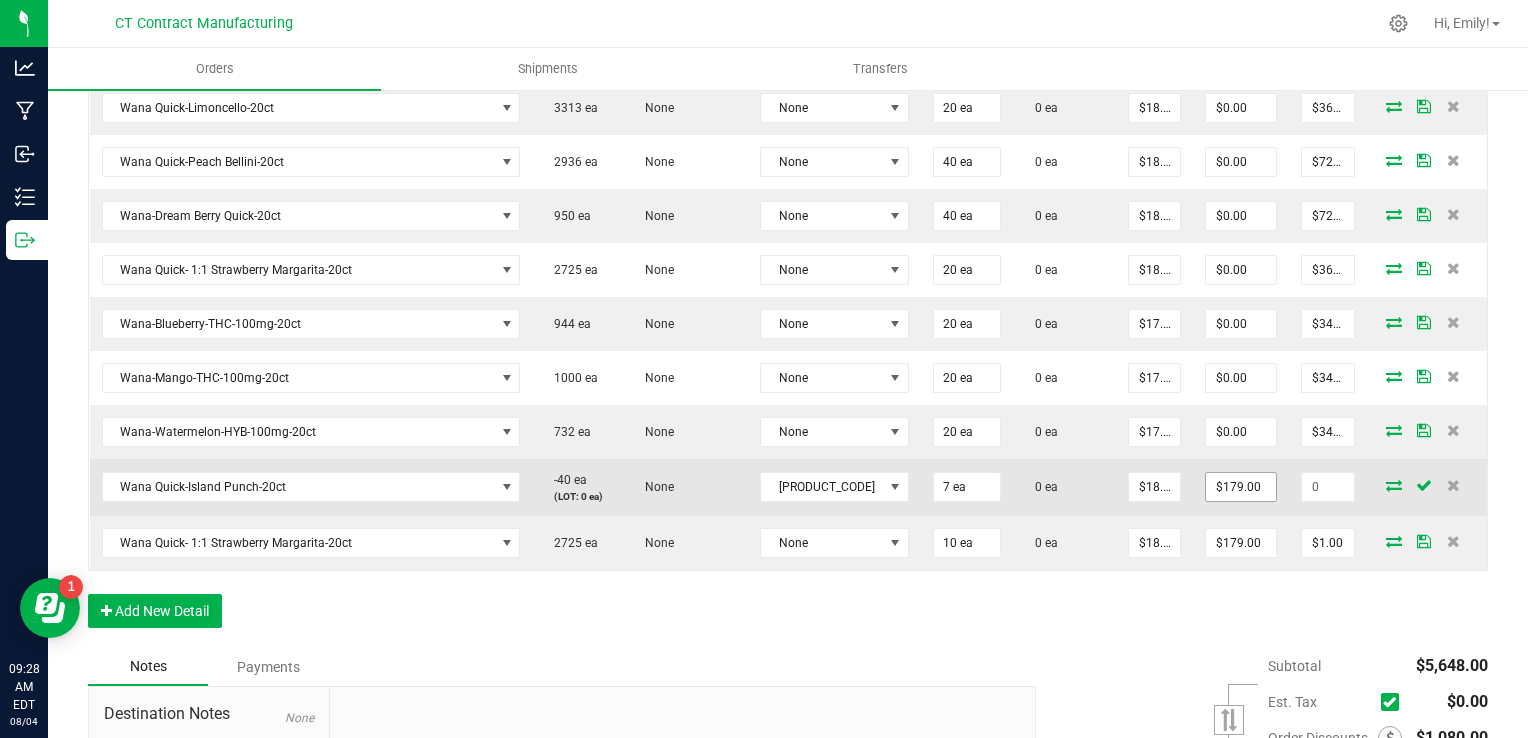 type on "179" 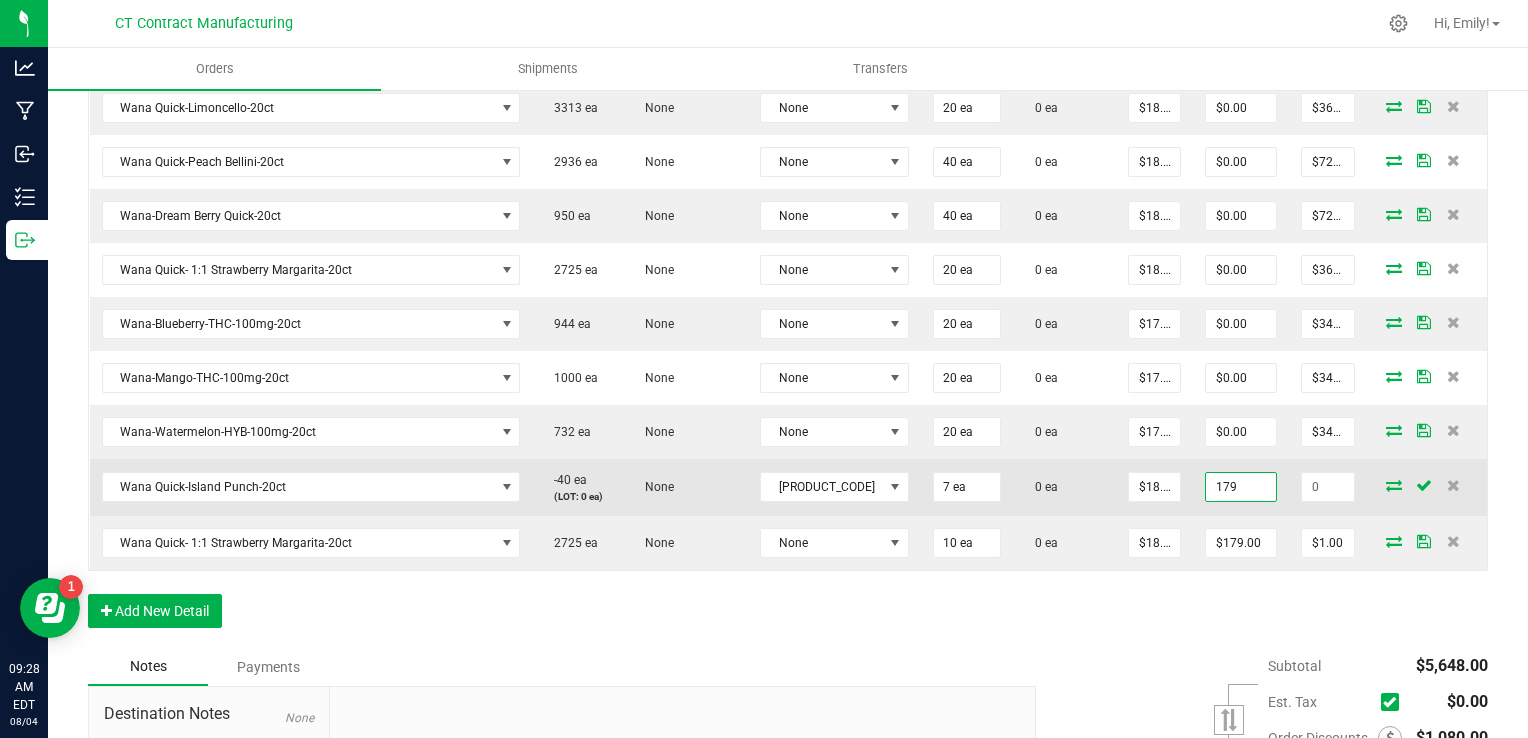 click on "179" at bounding box center [1240, 487] 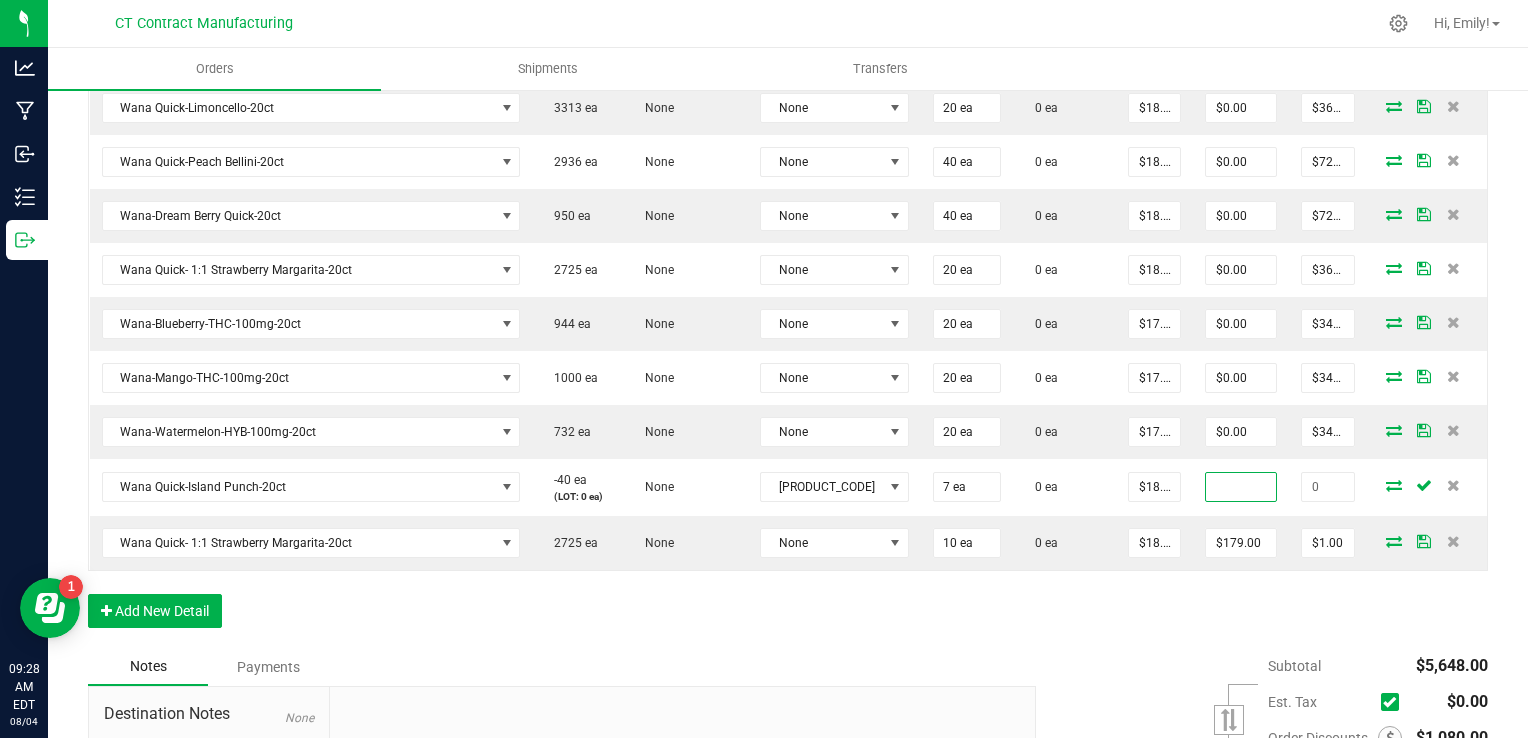 type 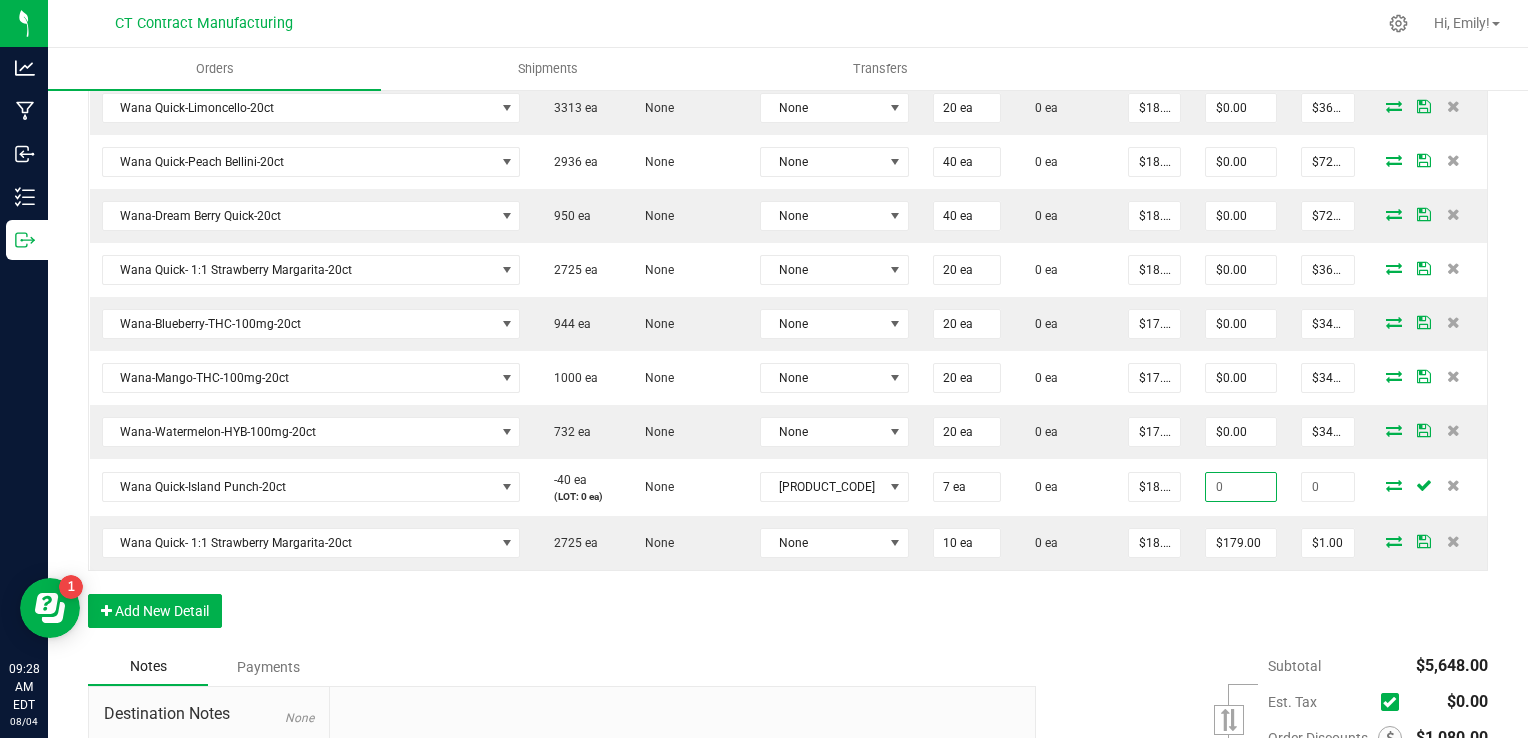 type on "$126.00" 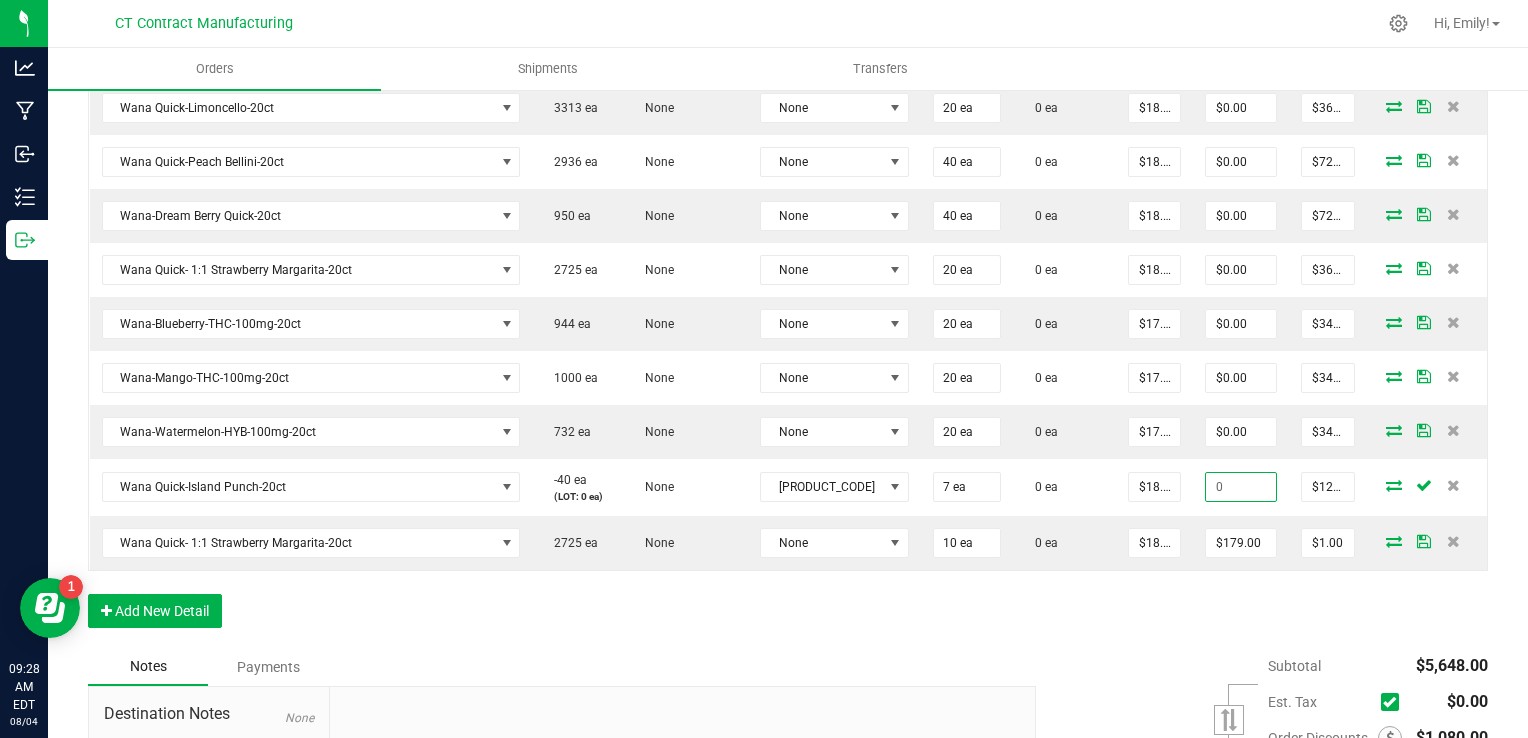 click on "Order Details Print All Labels Item  Sellable  Strain  Lot Number  Qty Ordered Qty Allocated Unit Price Line Discount Total Actions Wana-Dream Berry Classic-20ct  1578 ea   None  None 20 ea  0 ea  $18.00000 $0.00 $360.00 Wana Quick- Sativa Connecticut Sunrise Fast-Acting Gummies--20ct  2873 ea   None  None 80 ea  0 ea  $18.00000 $0.00 $1,440.00 Wana Quick-Island Punch-20ct  -40 ea   None  None 40 ea  0 ea  $18.00000 $0.00 $720.00 Wana Quick-Limoncello-20ct  3313 ea   None  None 20 ea  0 ea  $18.00000 $0.00 $360.00 Wana Quick-Peach Bellini-20ct  2936 ea   None  None 40 ea  0 ea  $18.00000 $0.00 $720.00 Wana-Dream Berry Quick-20ct  950 ea   None  None 40 ea  0 ea  $18.00000 $0.00 $720.00 Wana Quick- 1:1 Strawberry Margarita-20ct  2725 ea   None  None 20 ea  0 ea  $18.00000 $0.00 $360.00 Wana-Blueberry-THC-100mg-20ct  944 ea   None  None 20 ea  0 ea  $17.00000 $0.00 $340.00 Wana-Mango-THC-100mg-20ct  1000 ea   None  None 20 ea  0 ea  $17.00000 $0.00 $340.00  732 ea   None  None" at bounding box center (788, 231) 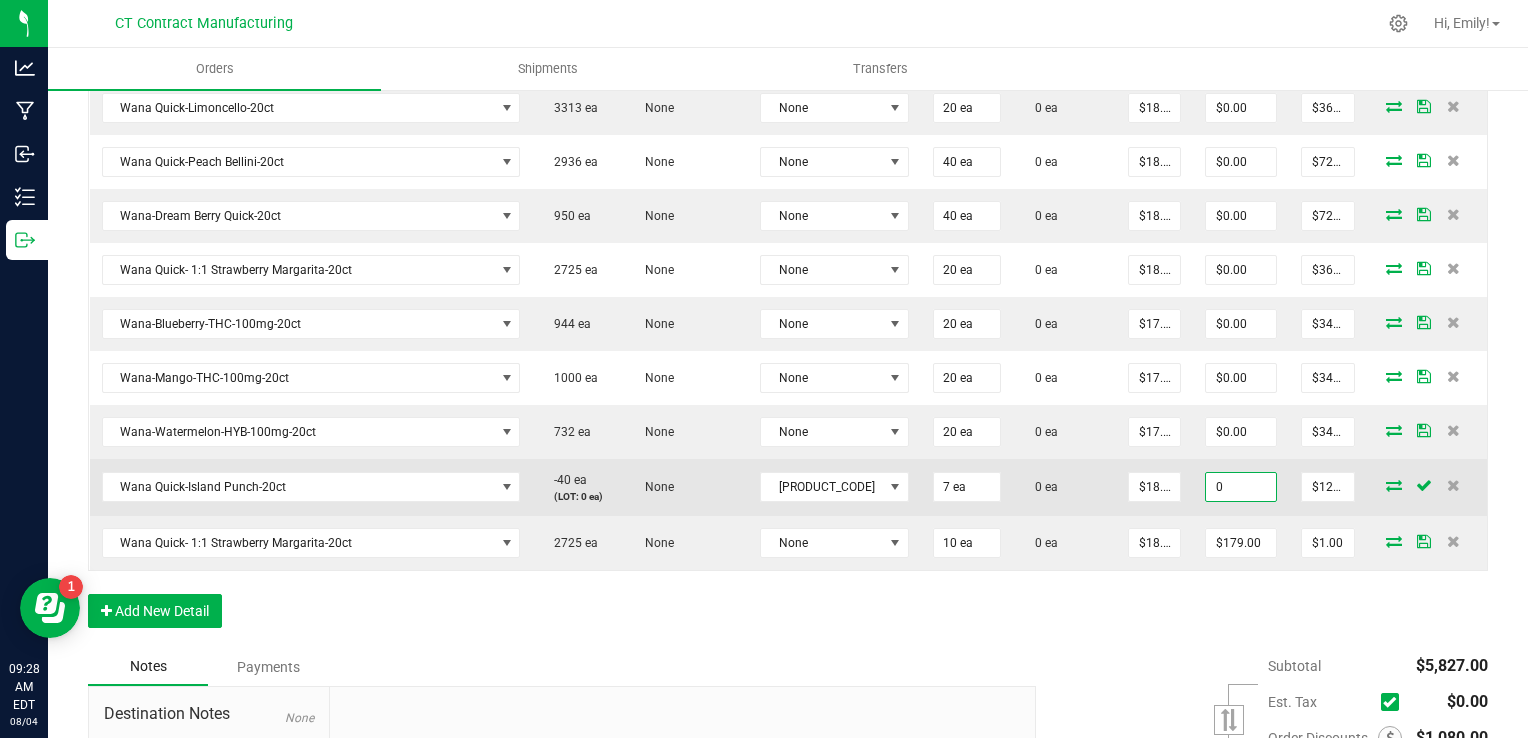 click on "0" at bounding box center (1240, 487) 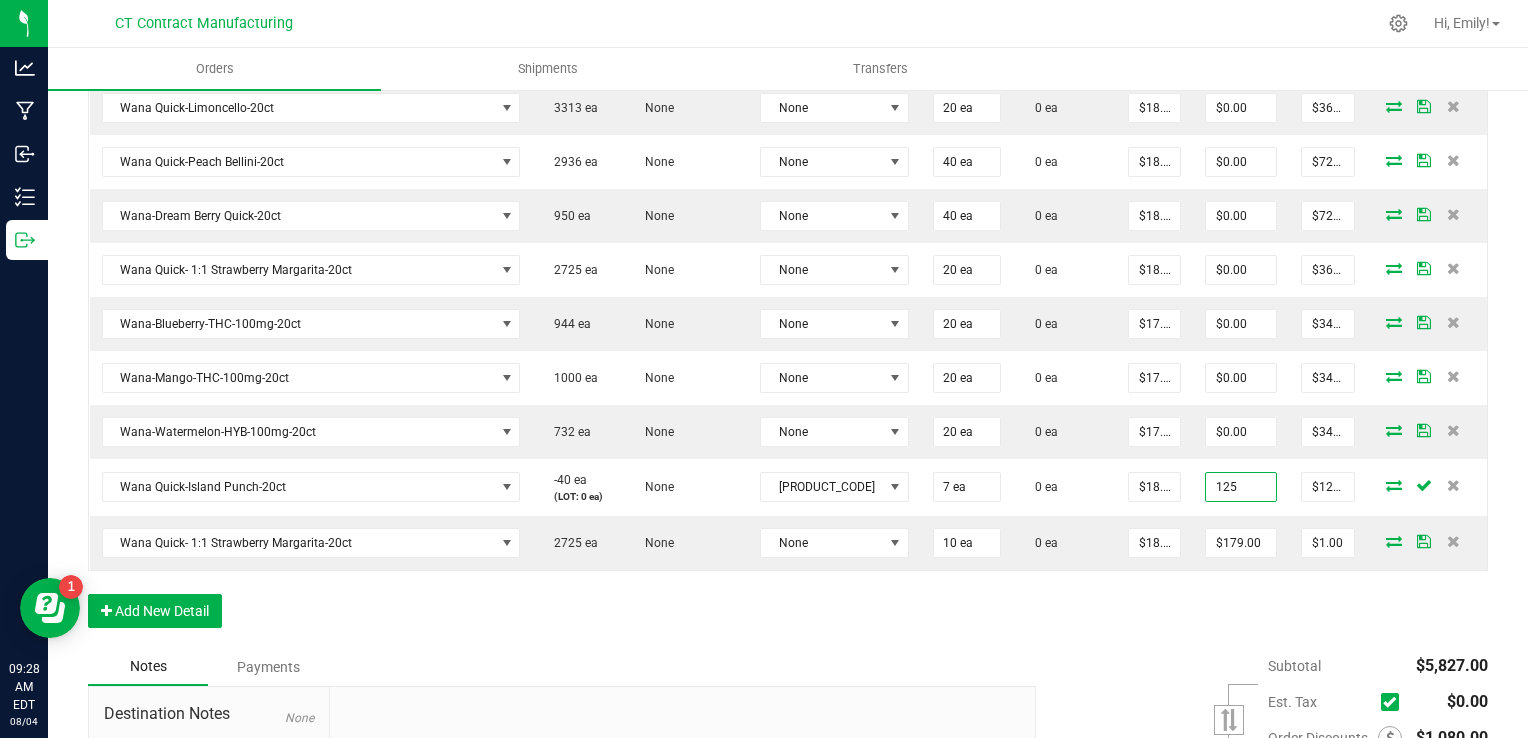 type on "$125.00" 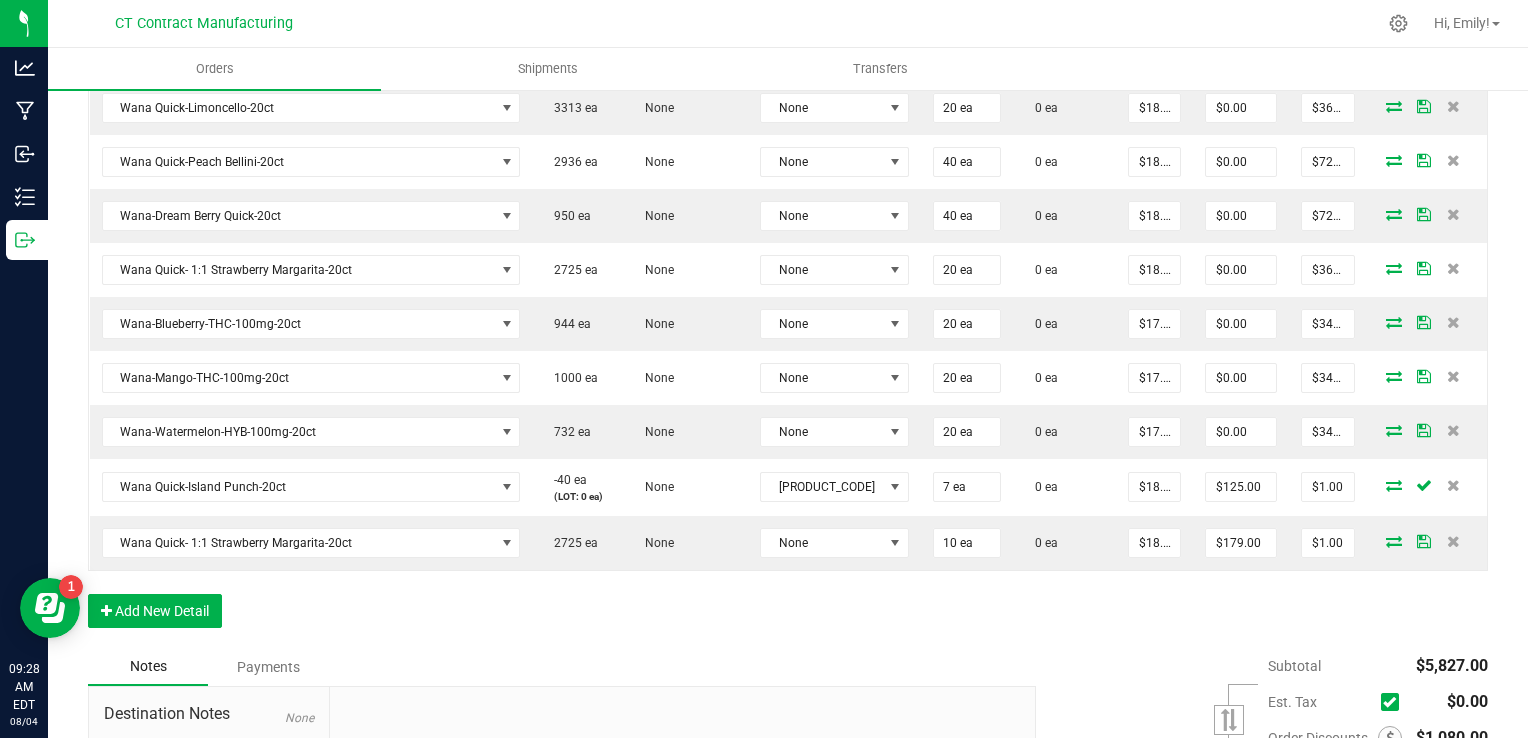 click on "Order Details Print All Labels Item  Sellable  Strain  Lot Number  Qty Ordered Qty Allocated Unit Price Line Discount Total Actions Wana-Dream Berry Classic-20ct  1578 ea   None  None 20 ea  0 ea  $18.00000 $0.00 $360.00 Wana Quick- Sativa Connecticut Sunrise Fast-Acting Gummies--20ct  2873 ea   None  None 80 ea  0 ea  $18.00000 $0.00 $1,440.00 Wana Quick-Island Punch-20ct  -40 ea   None  None 40 ea  0 ea  $18.00000 $0.00 $720.00 Wana Quick-Limoncello-20ct  3313 ea   None  None 20 ea  0 ea  $18.00000 $0.00 $360.00 Wana Quick-Peach Bellini-20ct  2936 ea   None  None 40 ea  0 ea  $18.00000 $0.00 $720.00 Wana-Dream Berry Quick-20ct  950 ea   None  None 40 ea  0 ea  $18.00000 $0.00 $720.00 Wana Quick- 1:1 Strawberry Margarita-20ct  2725 ea   None  None 20 ea  0 ea  $18.00000 $0.00 $360.00 Wana-Blueberry-THC-100mg-20ct  944 ea   None  None 20 ea  0 ea  $17.00000 $0.00 $340.00 Wana-Mango-THC-100mg-20ct  1000 ea   None  None 20 ea  0 ea  $17.00000 $0.00 $340.00  732 ea   None  None" at bounding box center (788, 231) 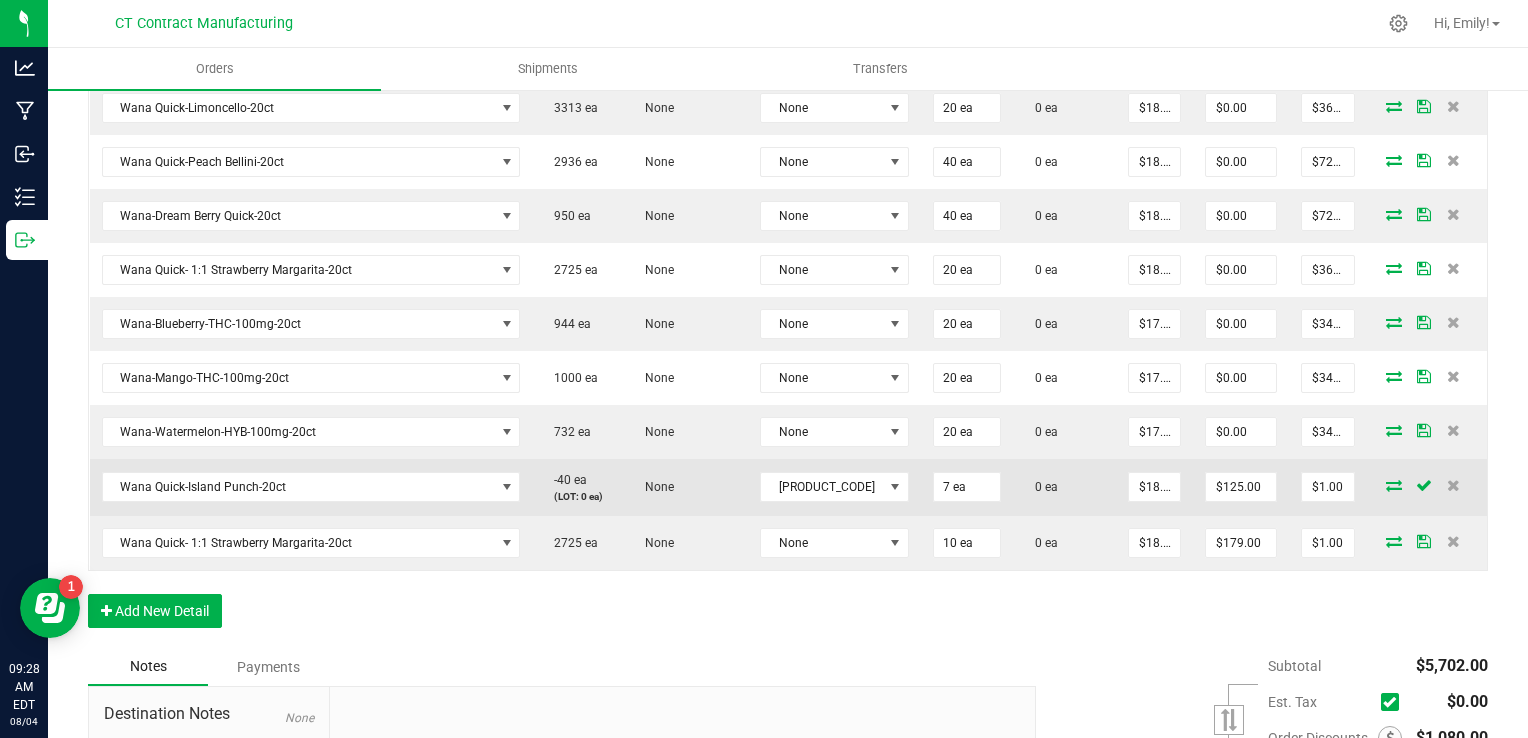 click at bounding box center (1394, 485) 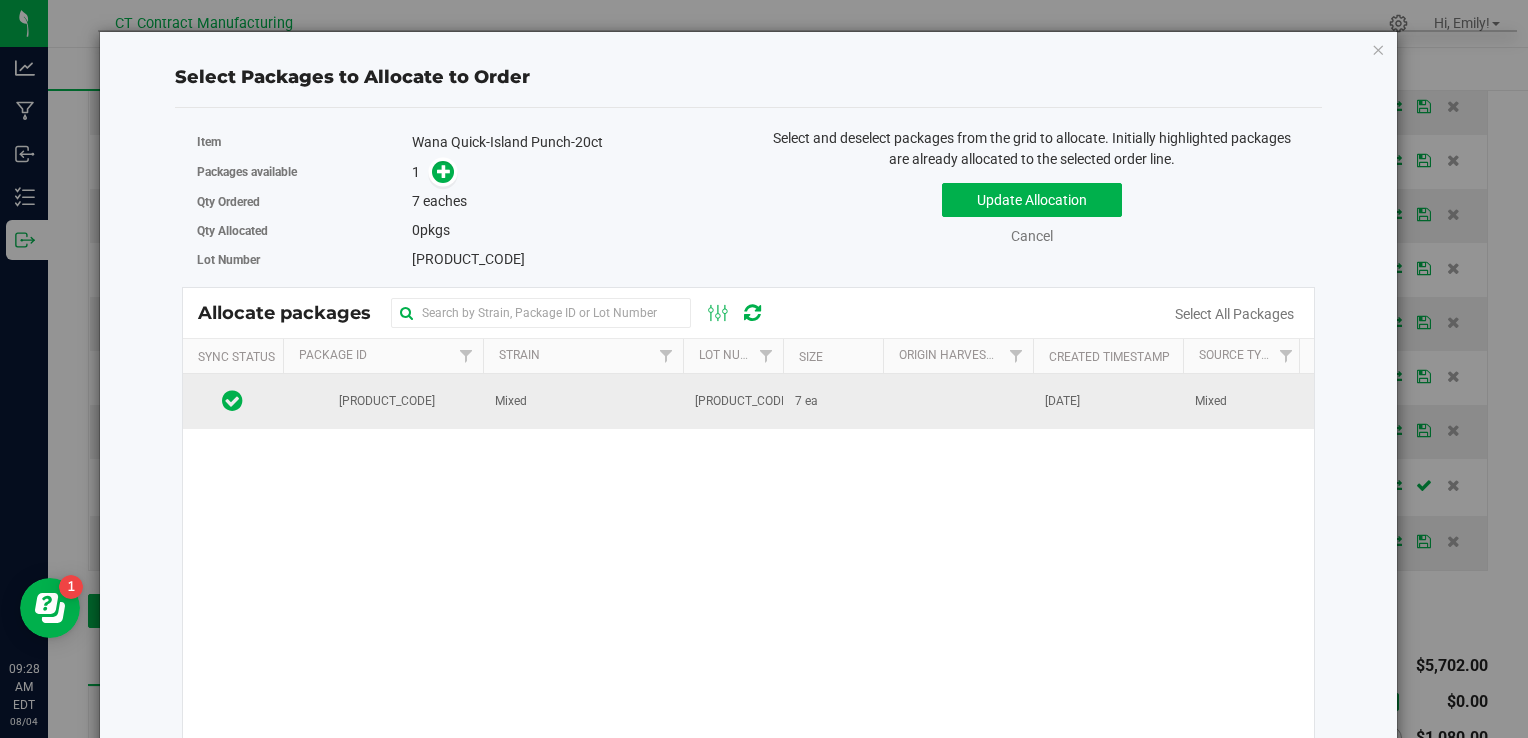 click on "[PRODUCT_CODE]" at bounding box center [743, 401] 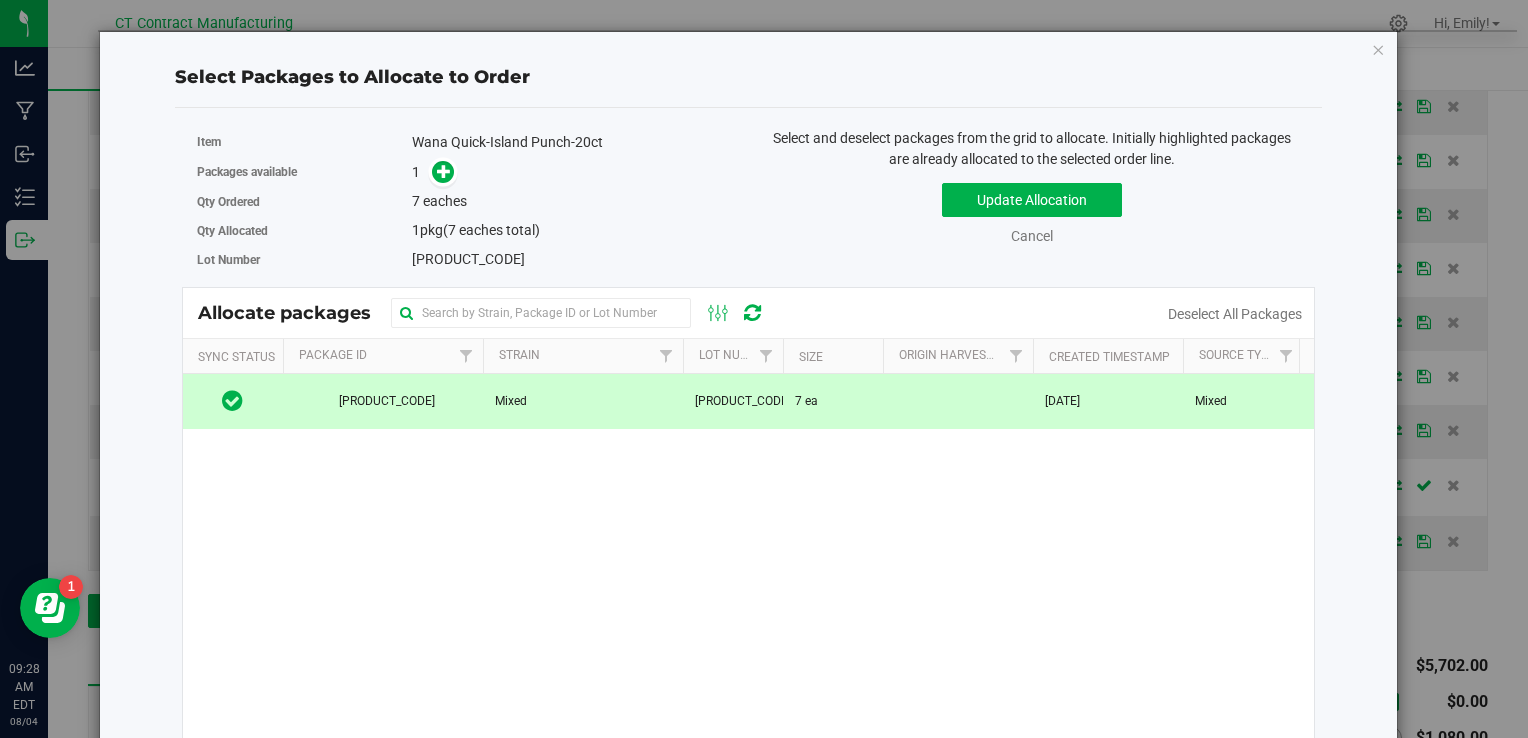 click on "Packages available
1" at bounding box center [465, 172] 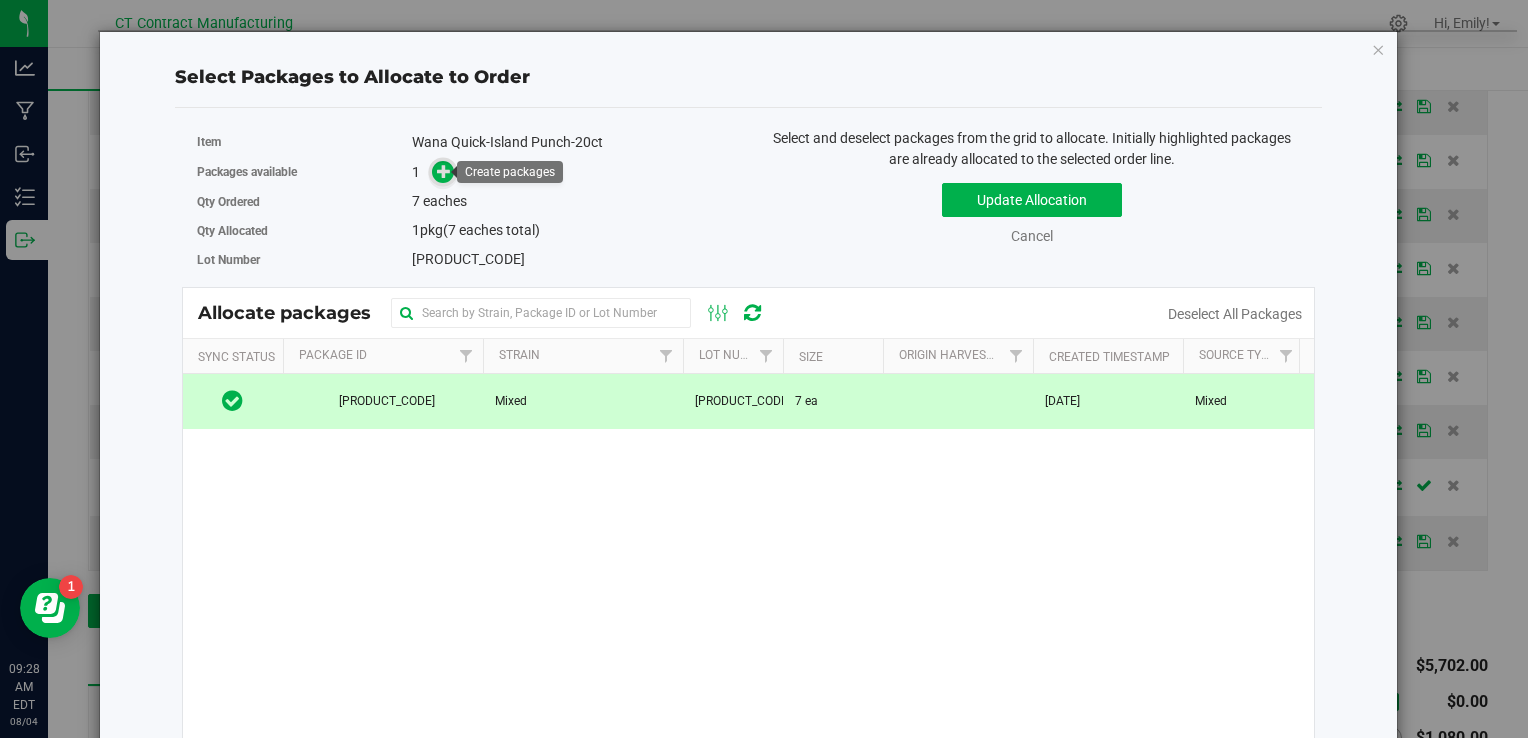 click at bounding box center (444, 171) 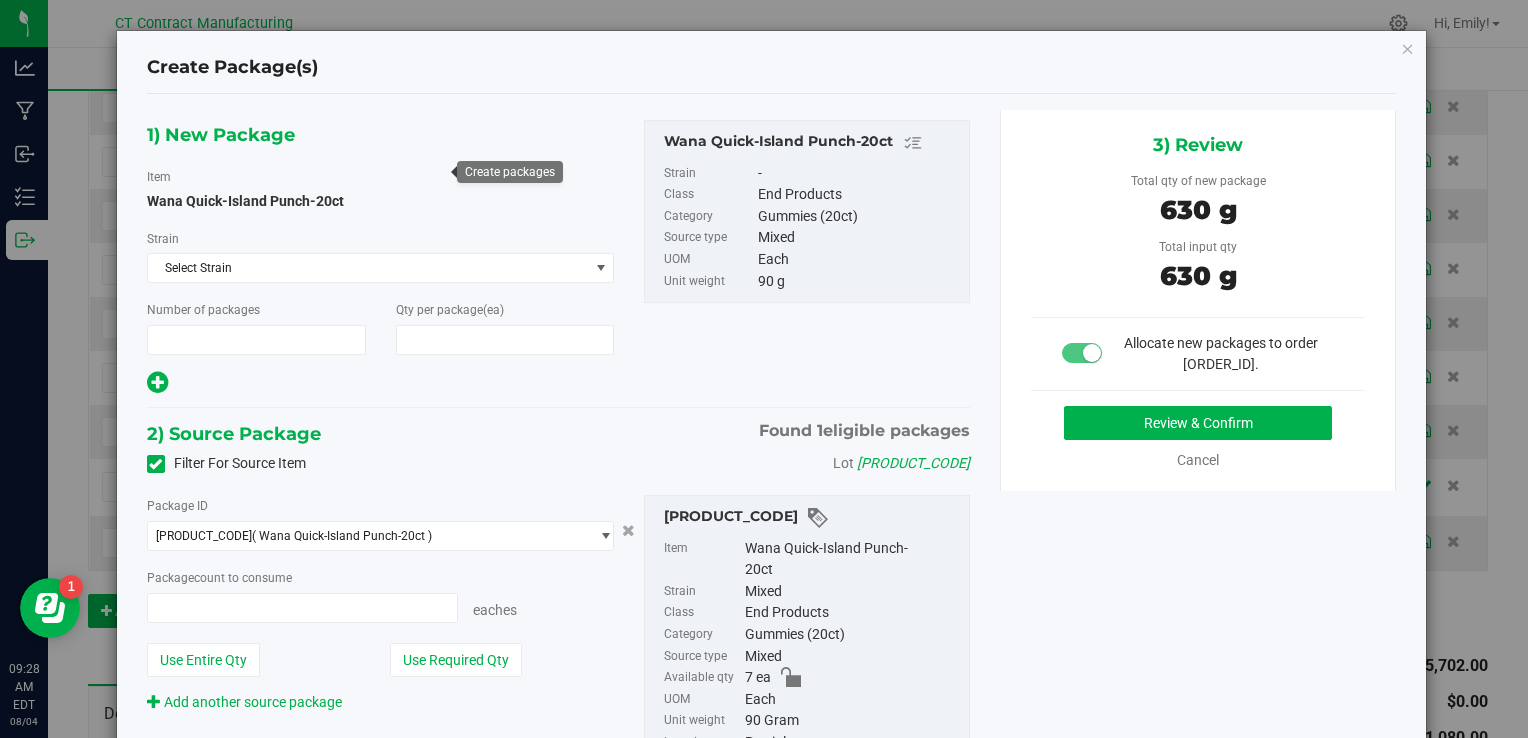 type on "1" 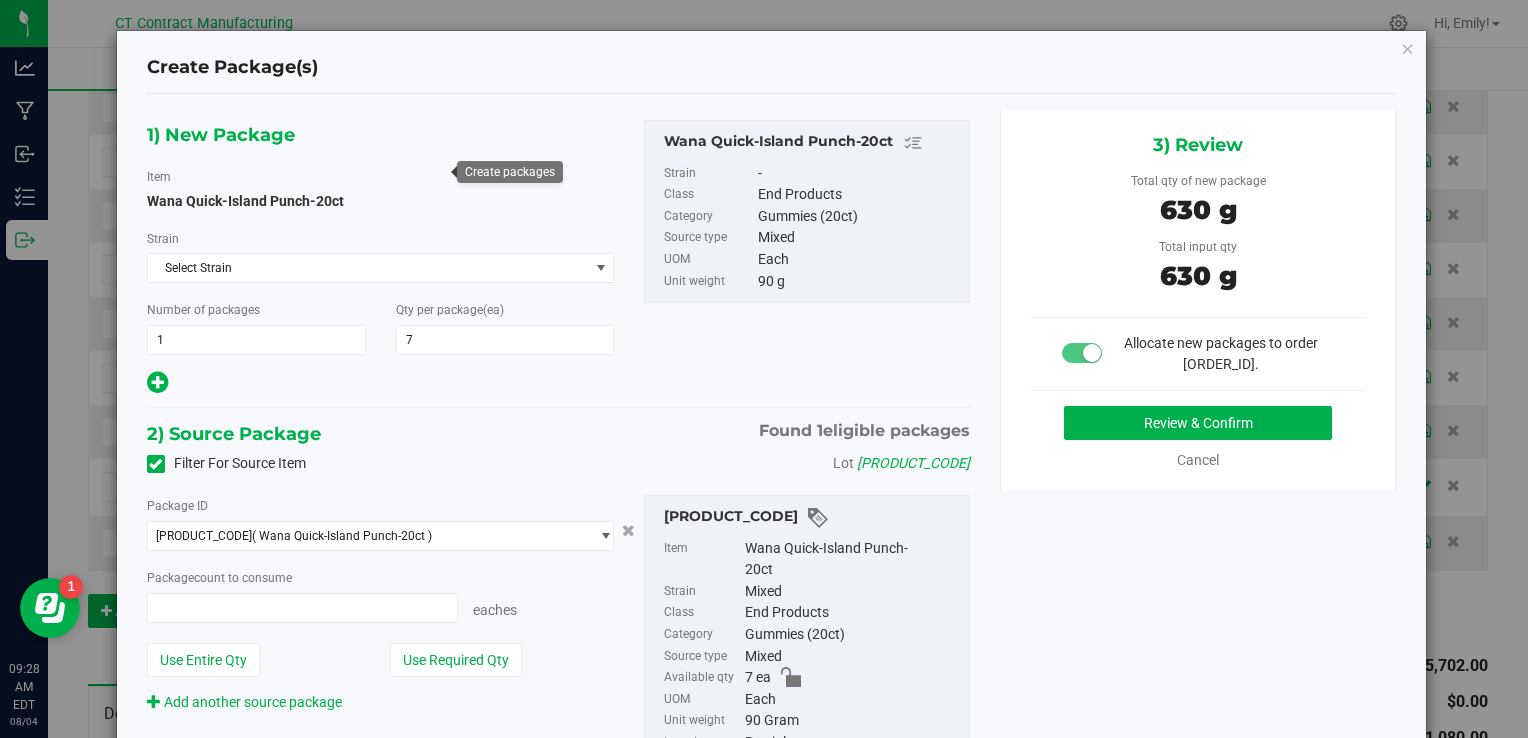 type on "7 ea" 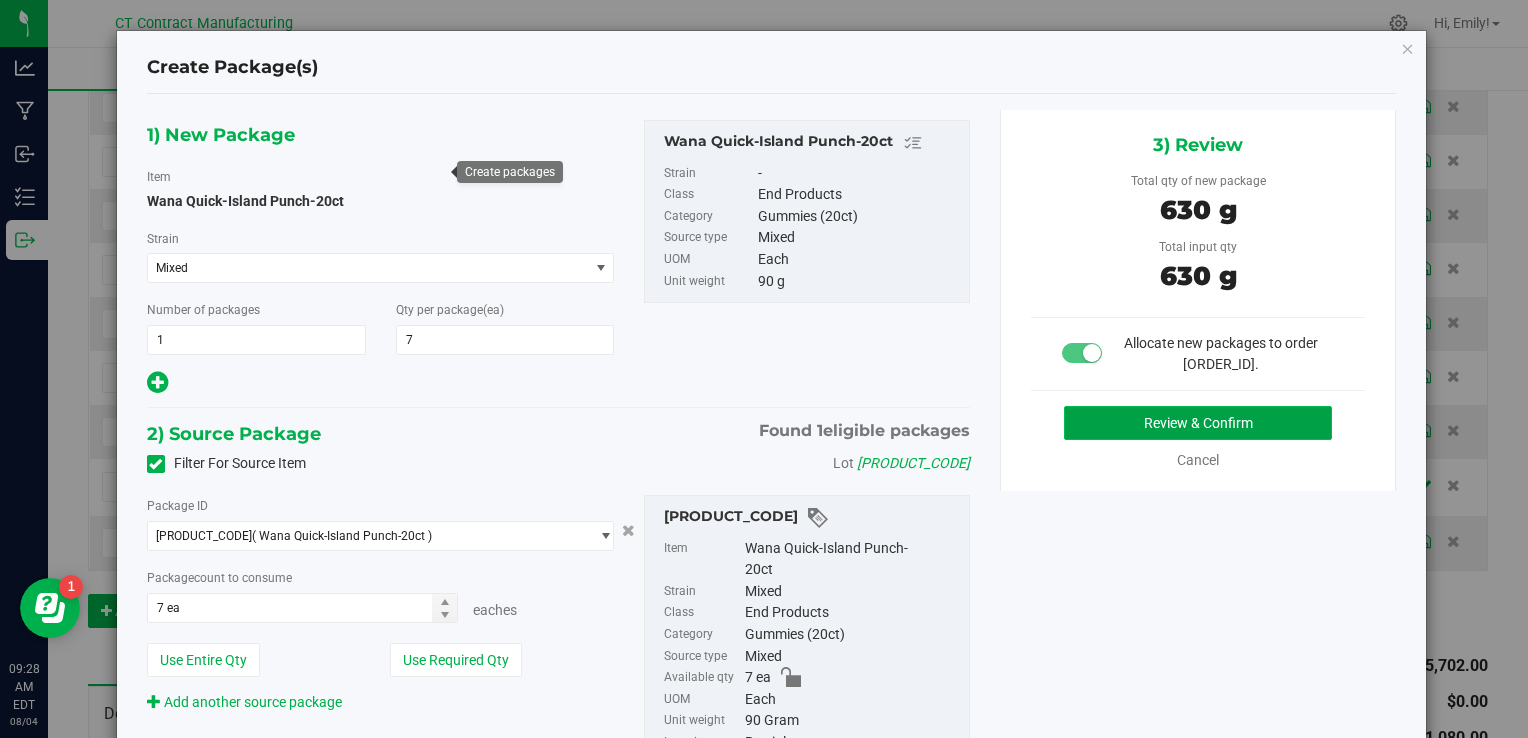 click on "Review & Confirm" at bounding box center [1198, 423] 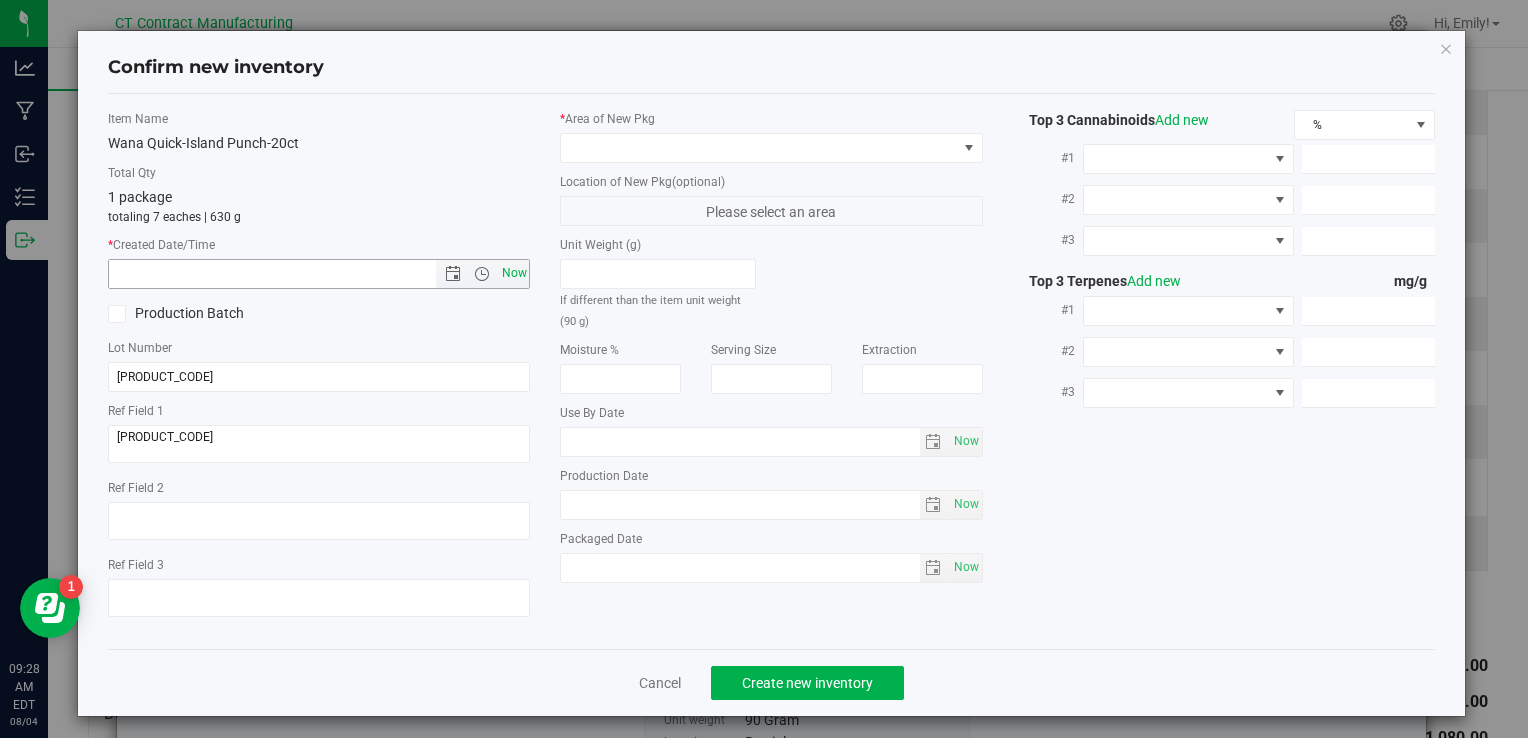 click on "Now" at bounding box center [514, 273] 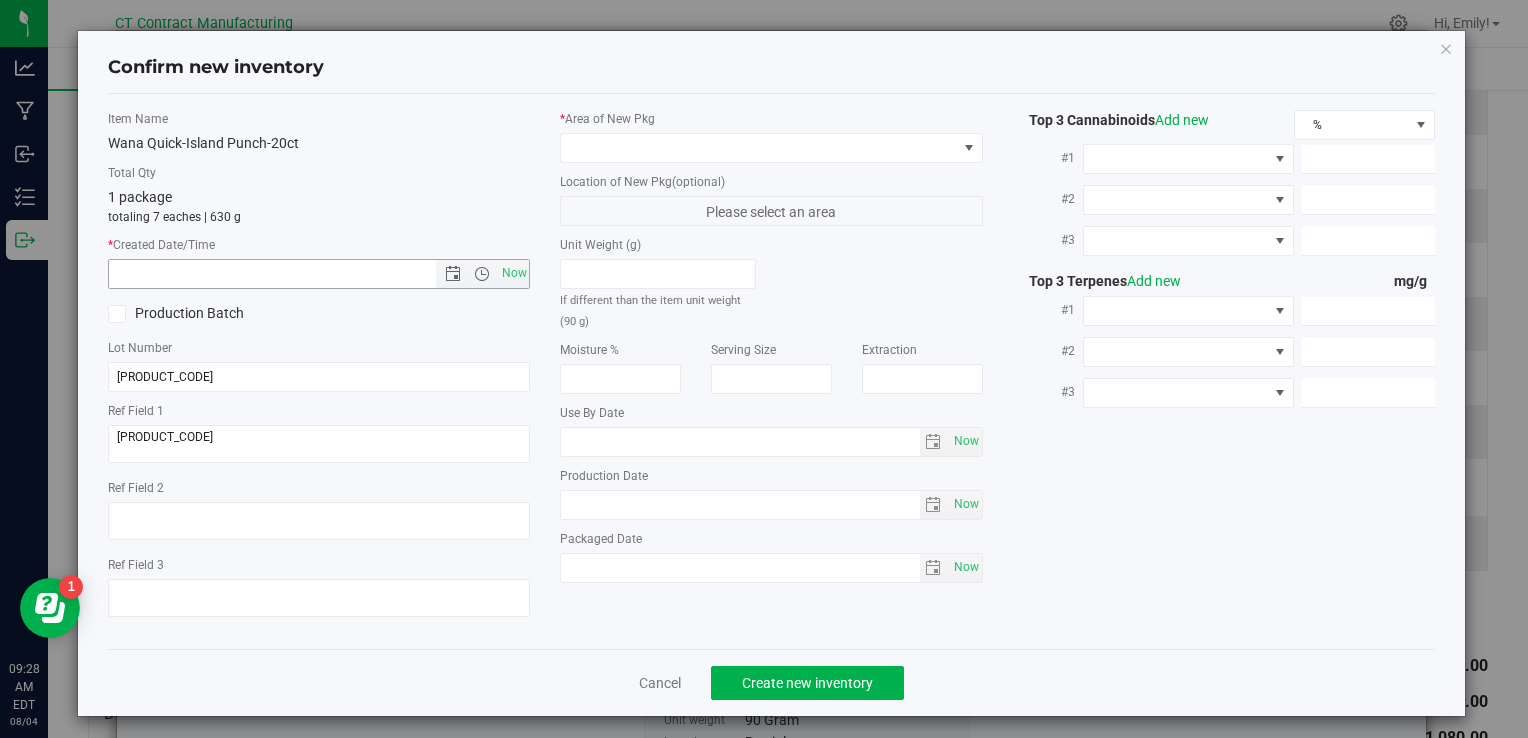 type on "8/4/2025 9:28 AM" 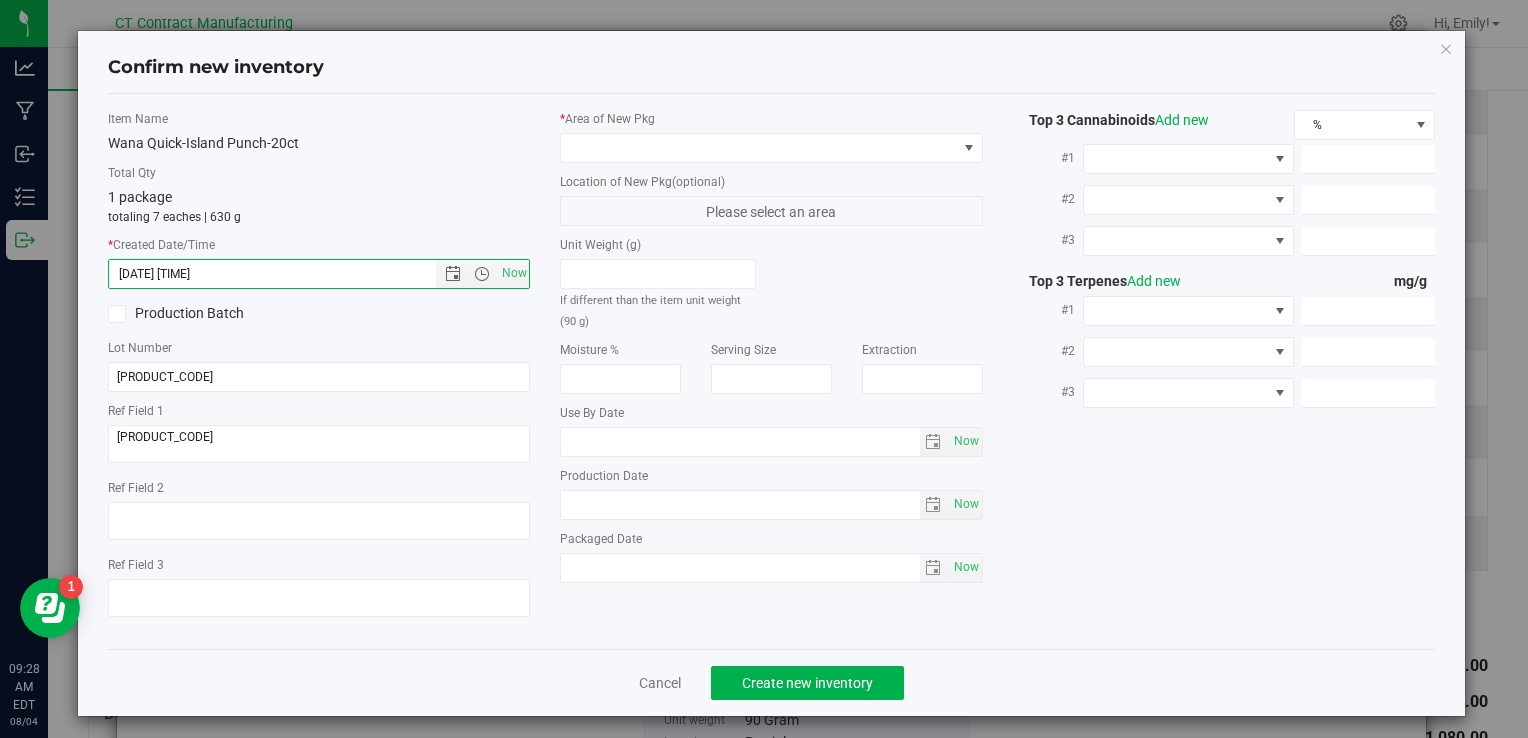 click on "*
Area of New Pkg" at bounding box center (771, 136) 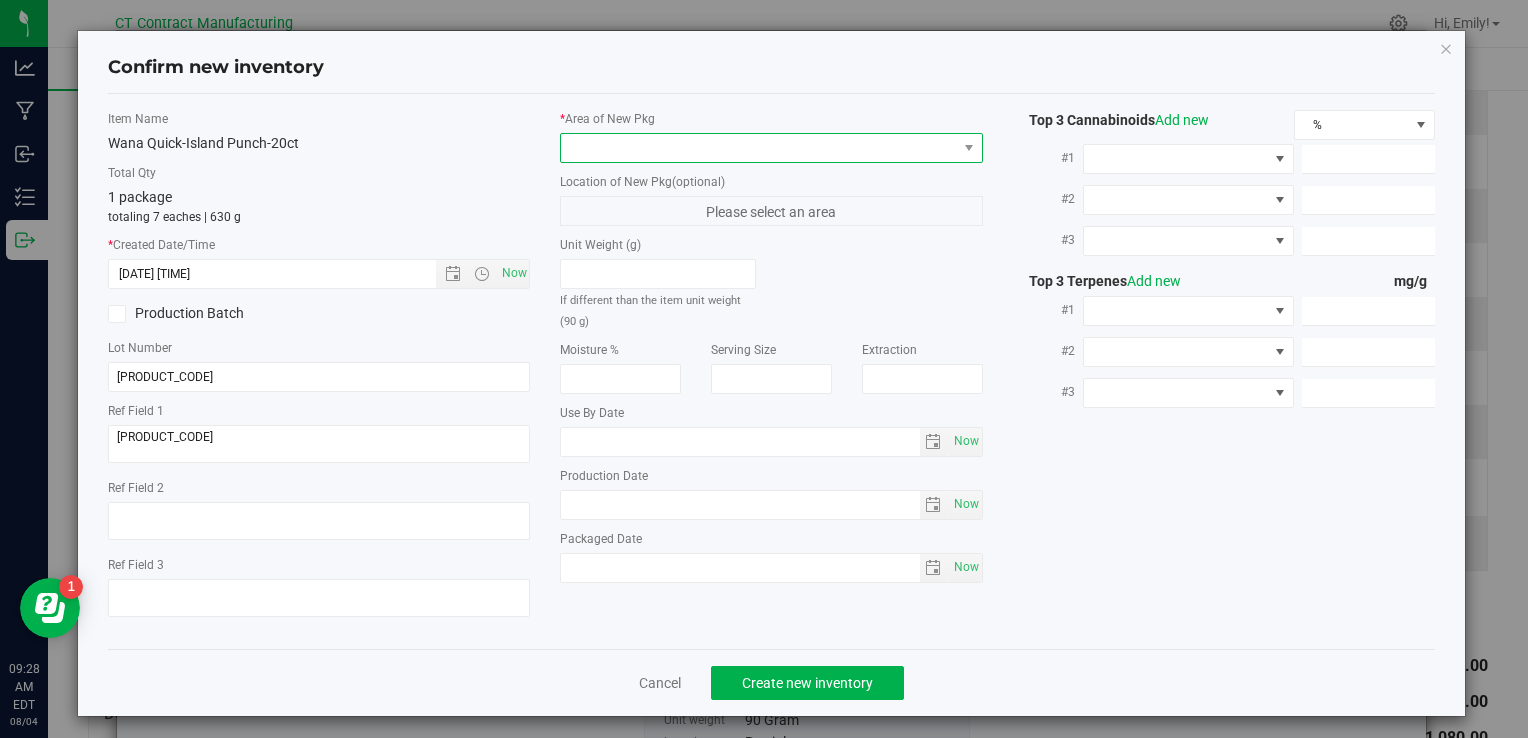 click at bounding box center [758, 148] 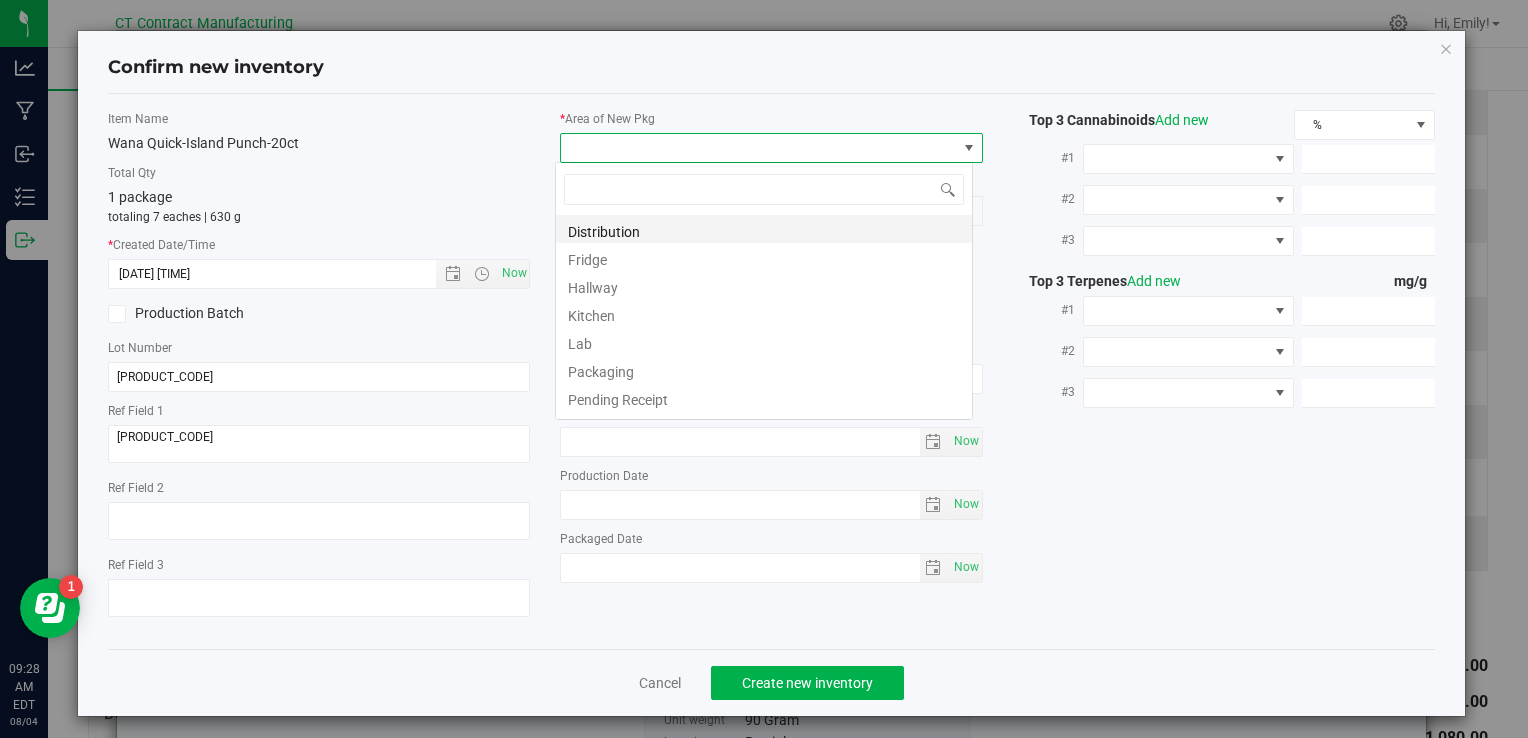 scroll, scrollTop: 99970, scrollLeft: 99582, axis: both 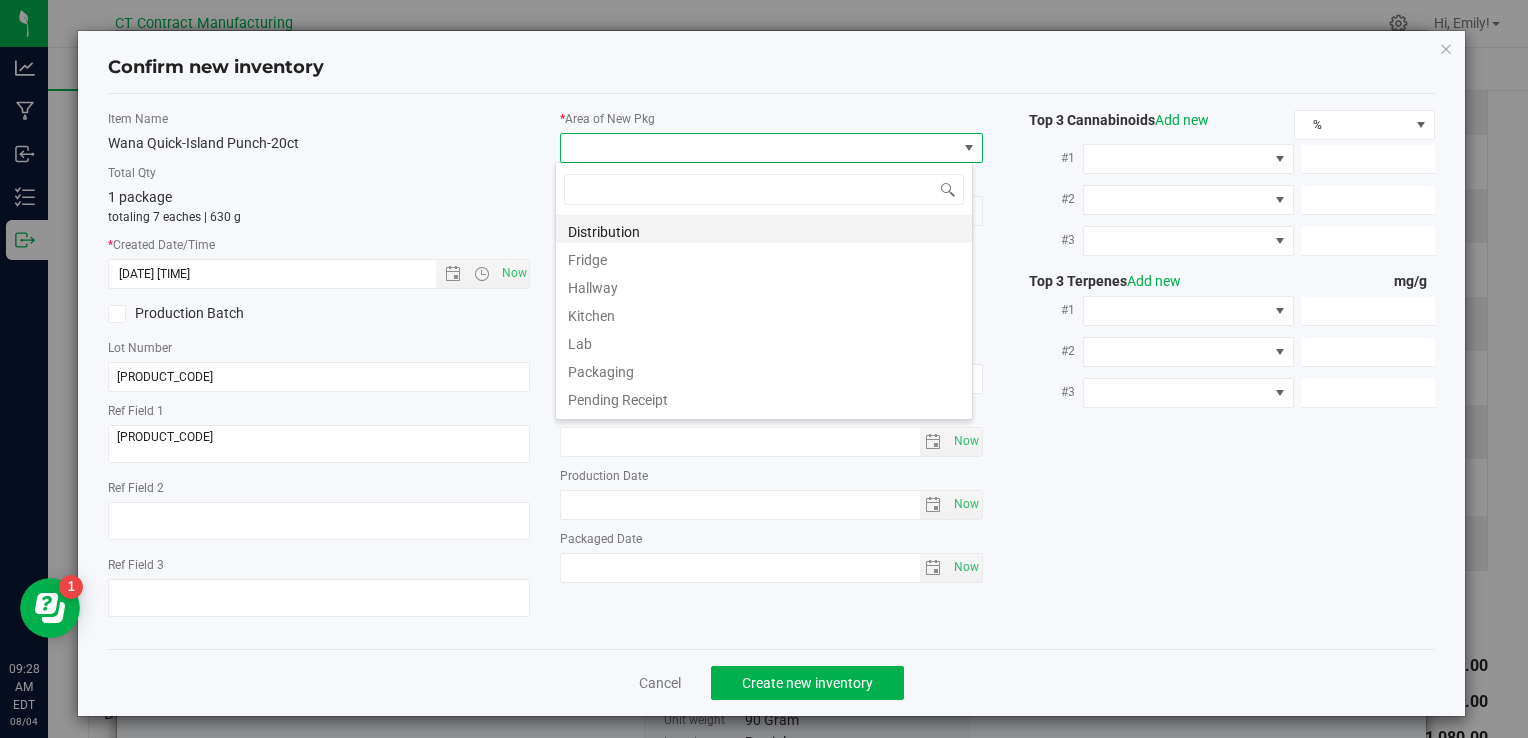 click on "Distribution" at bounding box center (764, 229) 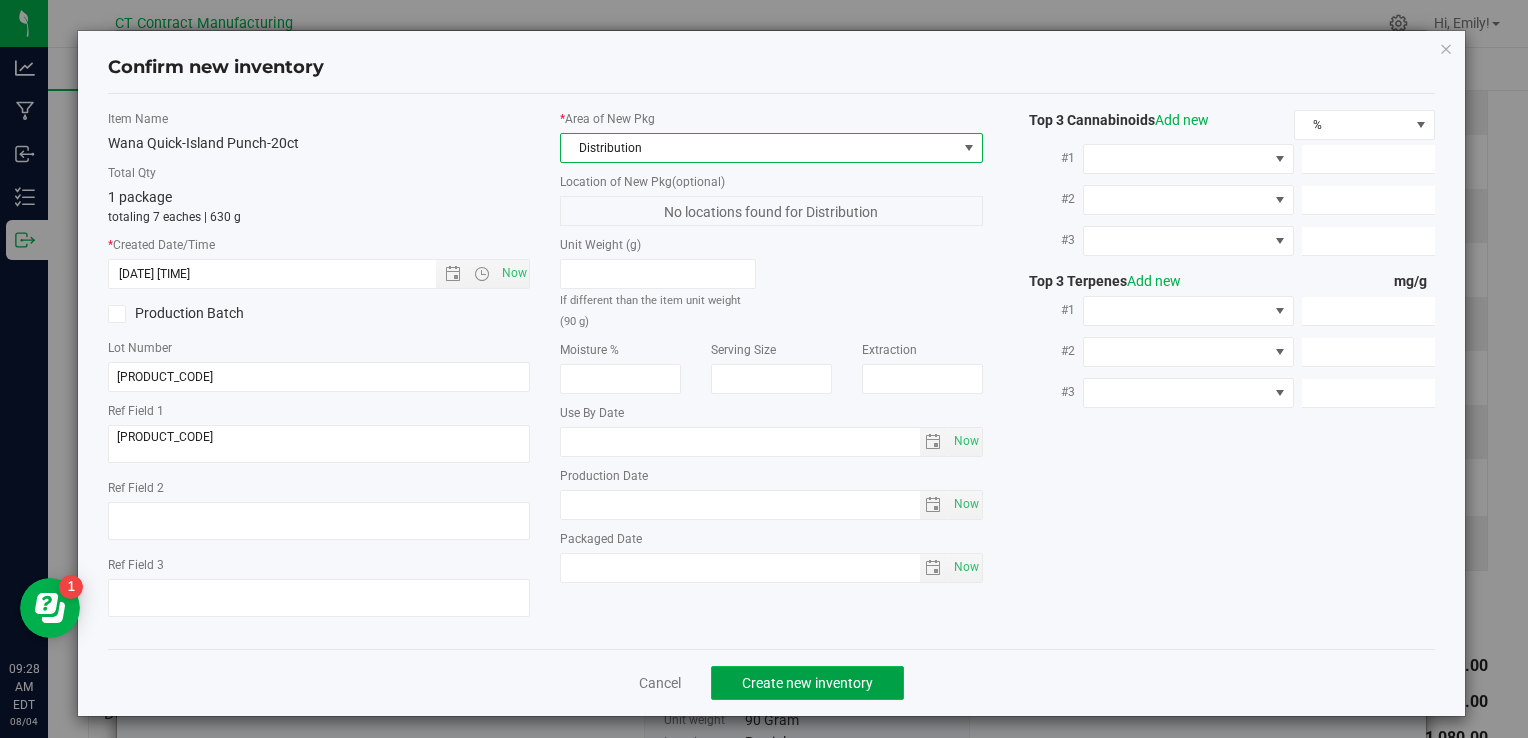 click on "Create new inventory" 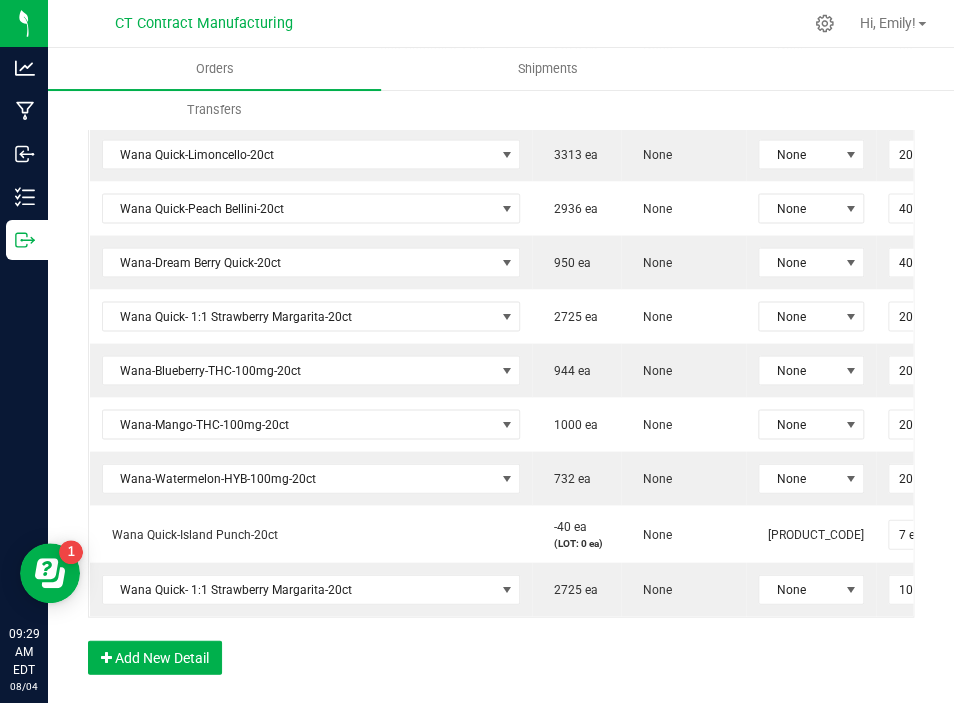scroll, scrollTop: 1100, scrollLeft: 0, axis: vertical 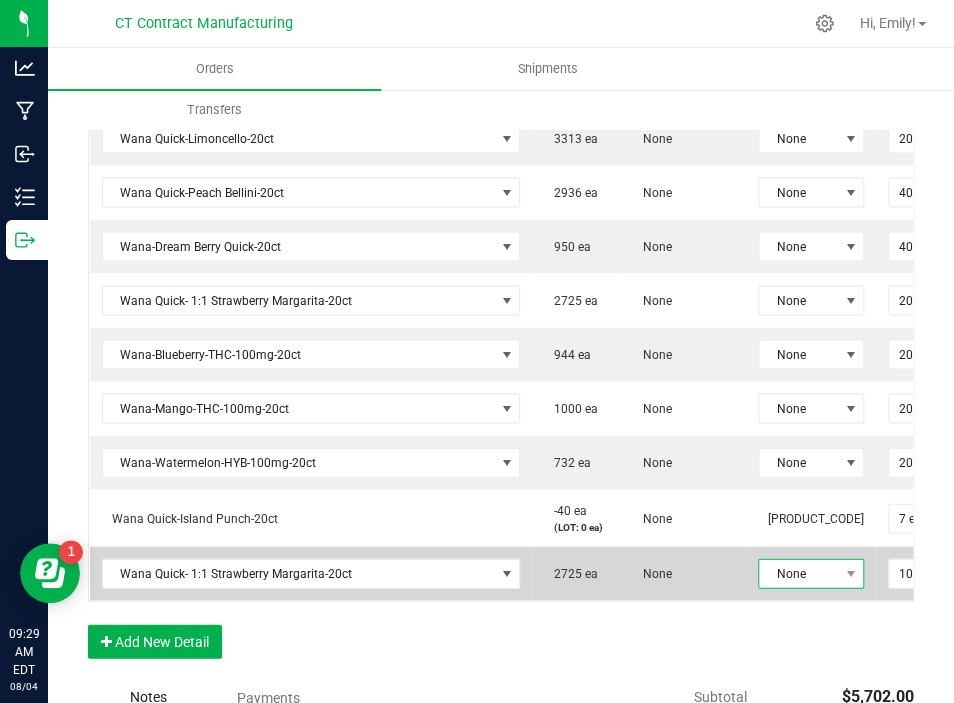 click on "None" at bounding box center [798, 573] 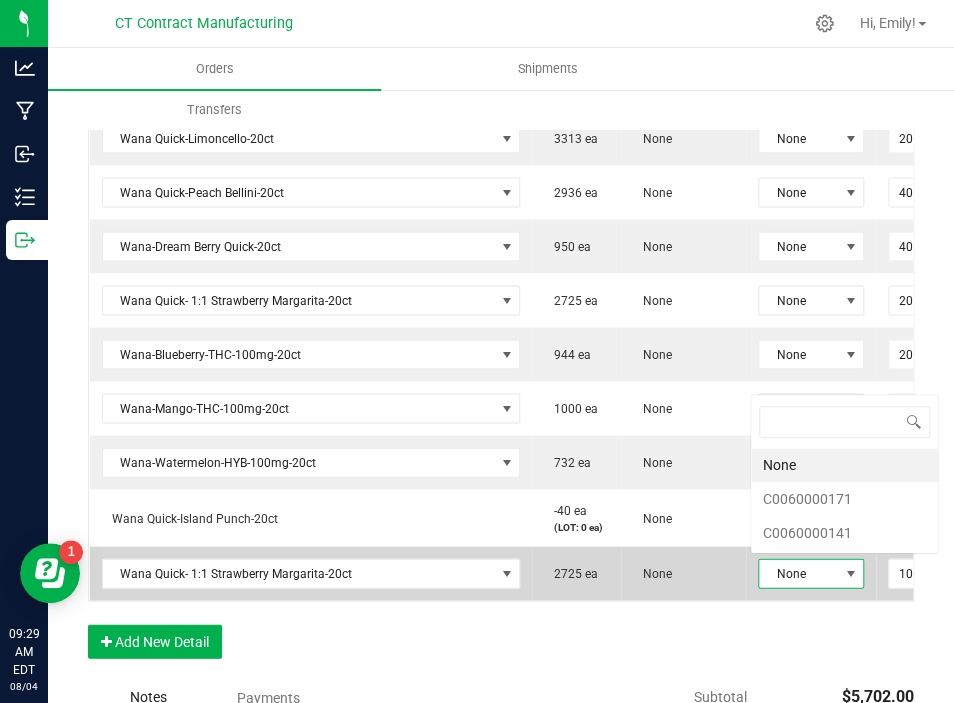 scroll, scrollTop: 0, scrollLeft: 0, axis: both 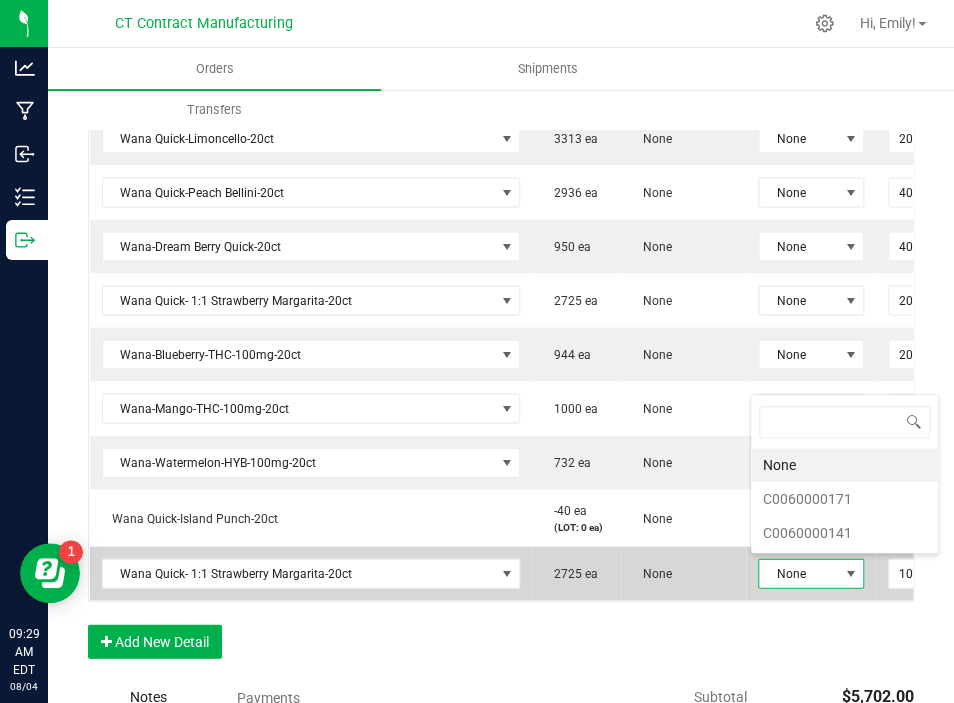 click on "None" at bounding box center [798, 573] 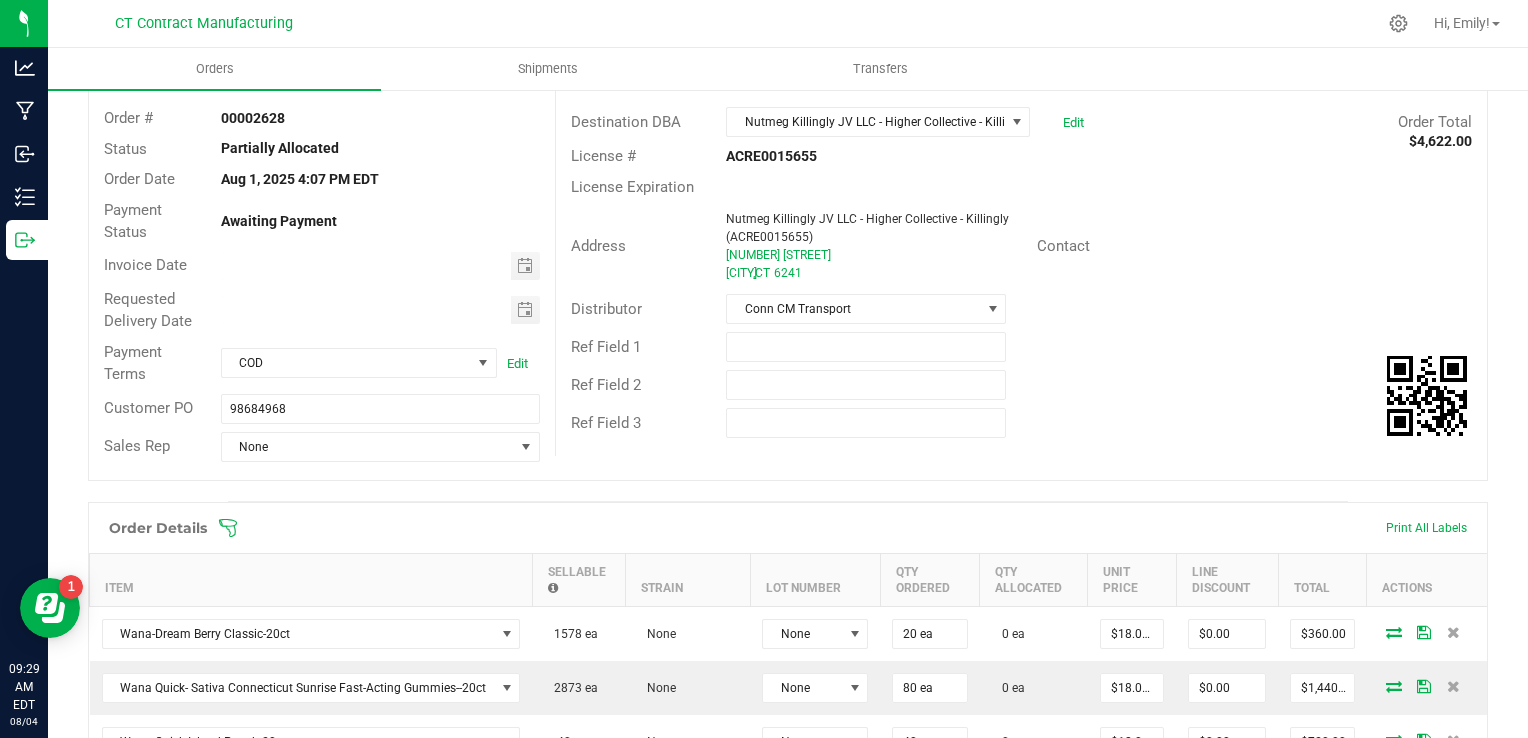 scroll, scrollTop: 0, scrollLeft: 0, axis: both 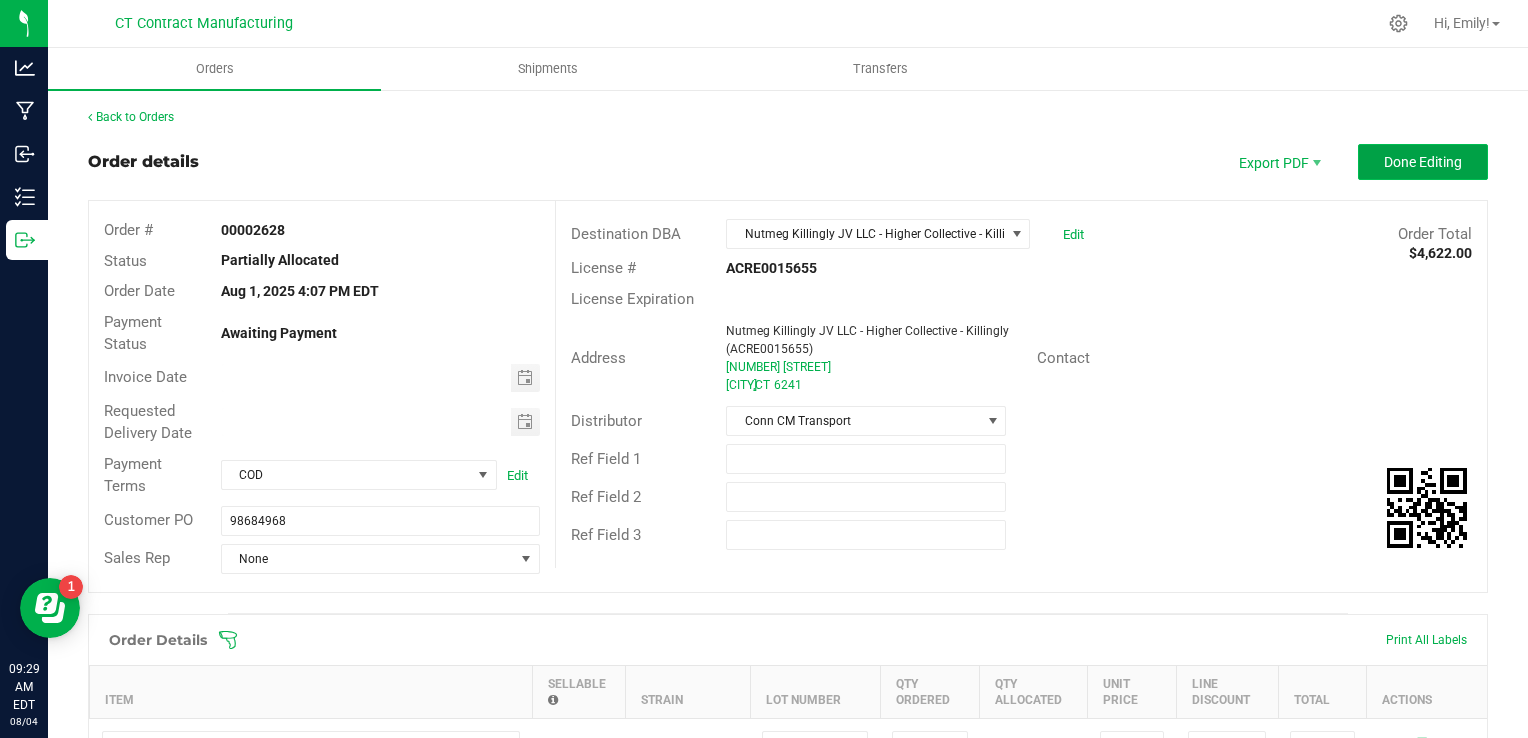 click on "Done Editing" at bounding box center [1423, 162] 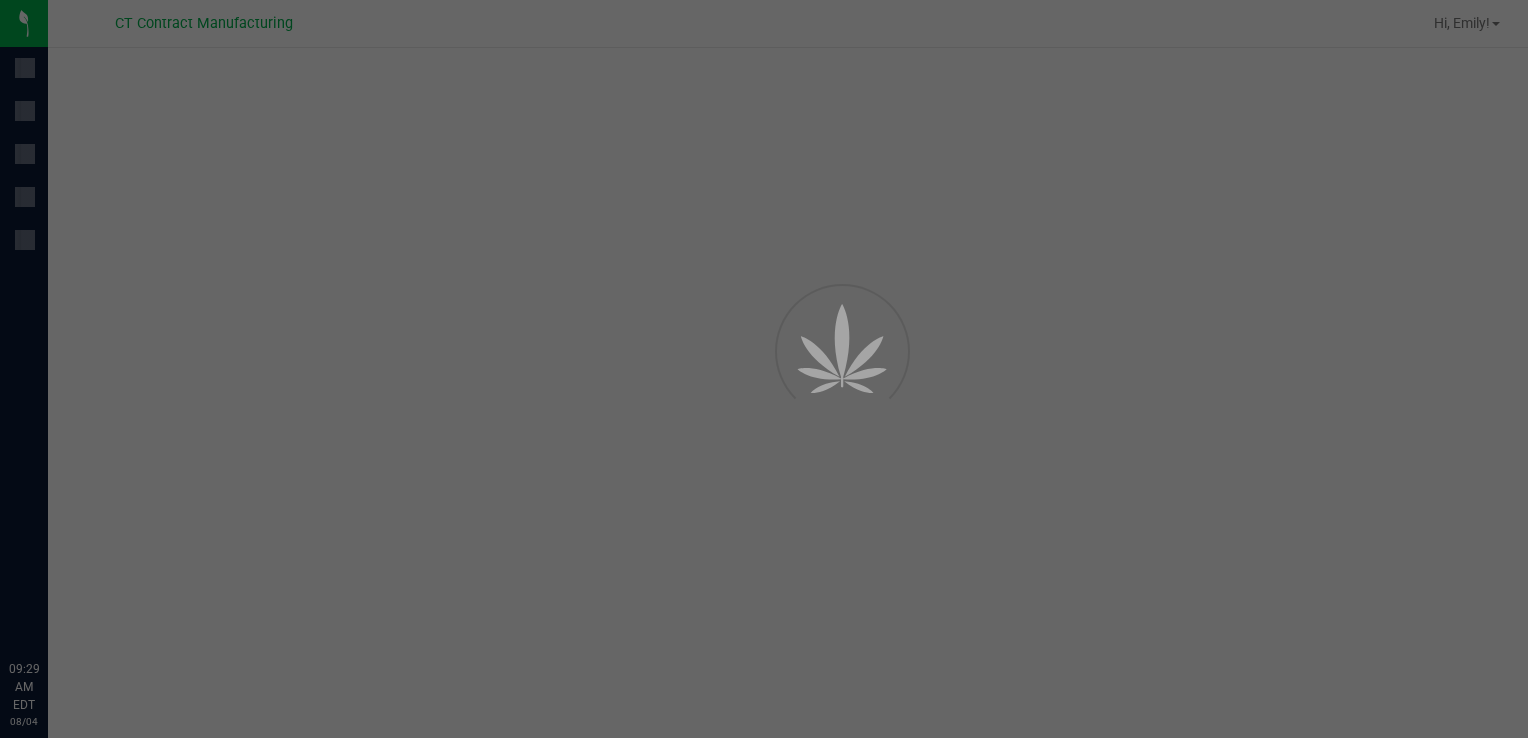 scroll, scrollTop: 0, scrollLeft: 0, axis: both 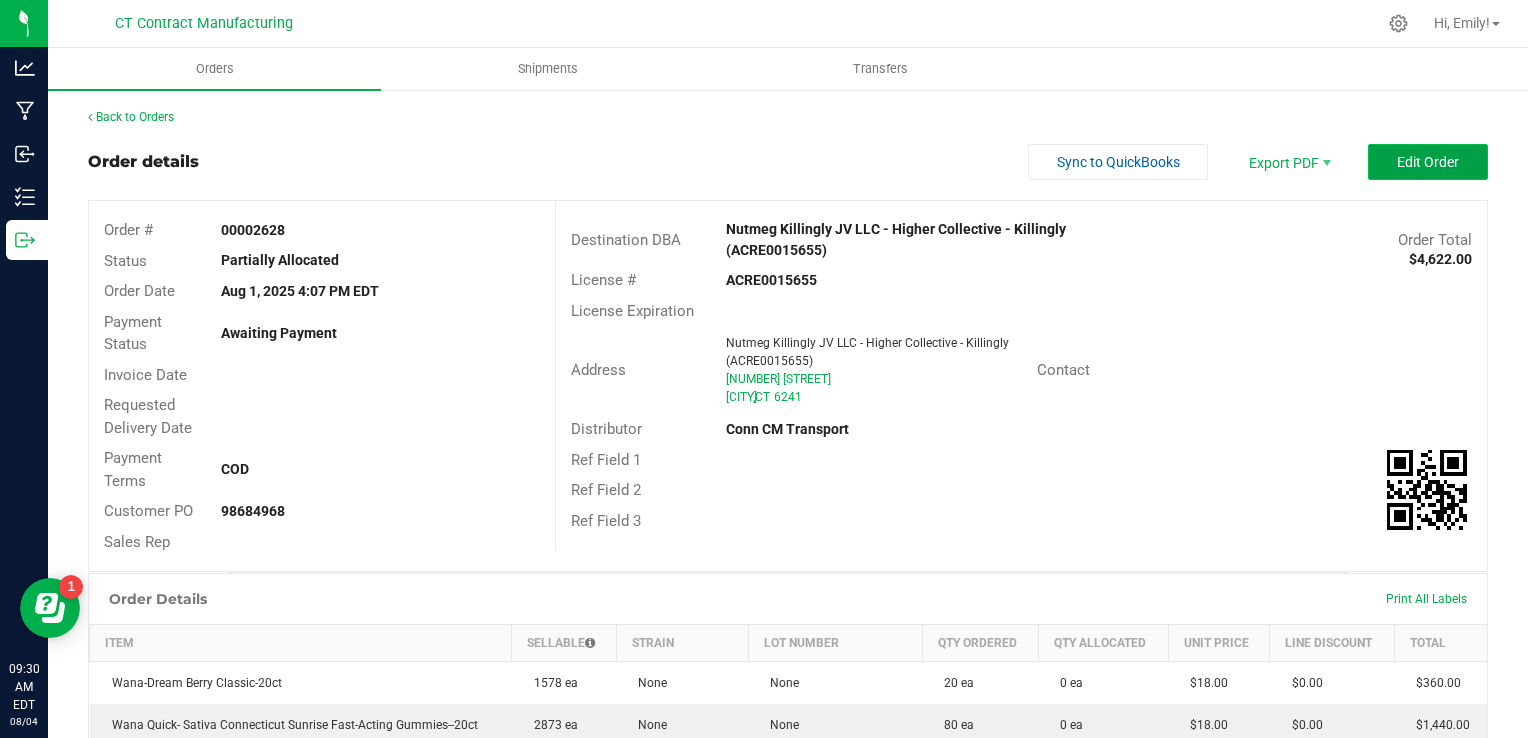 click on "Edit Order" at bounding box center (1428, 162) 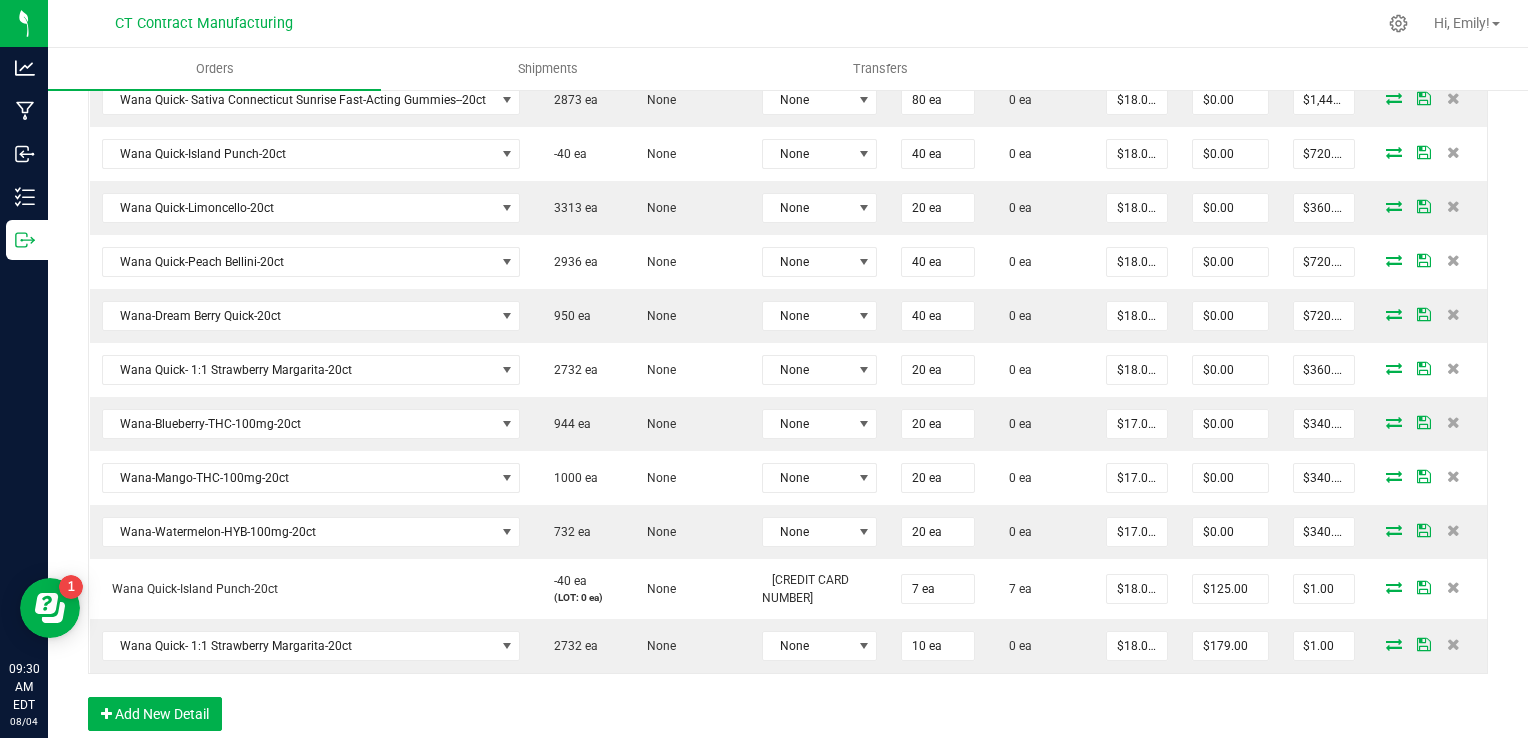 scroll, scrollTop: 900, scrollLeft: 0, axis: vertical 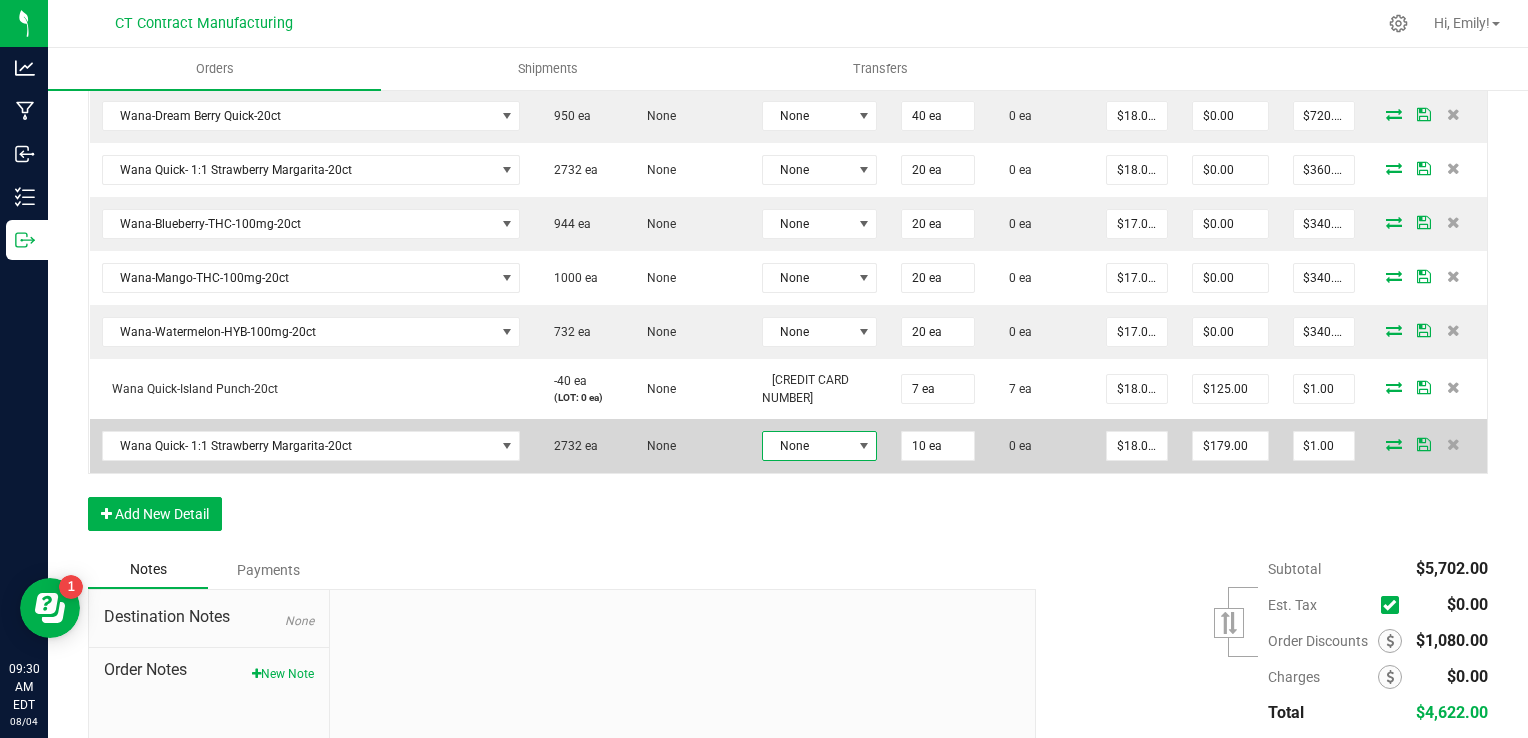 click at bounding box center (864, 446) 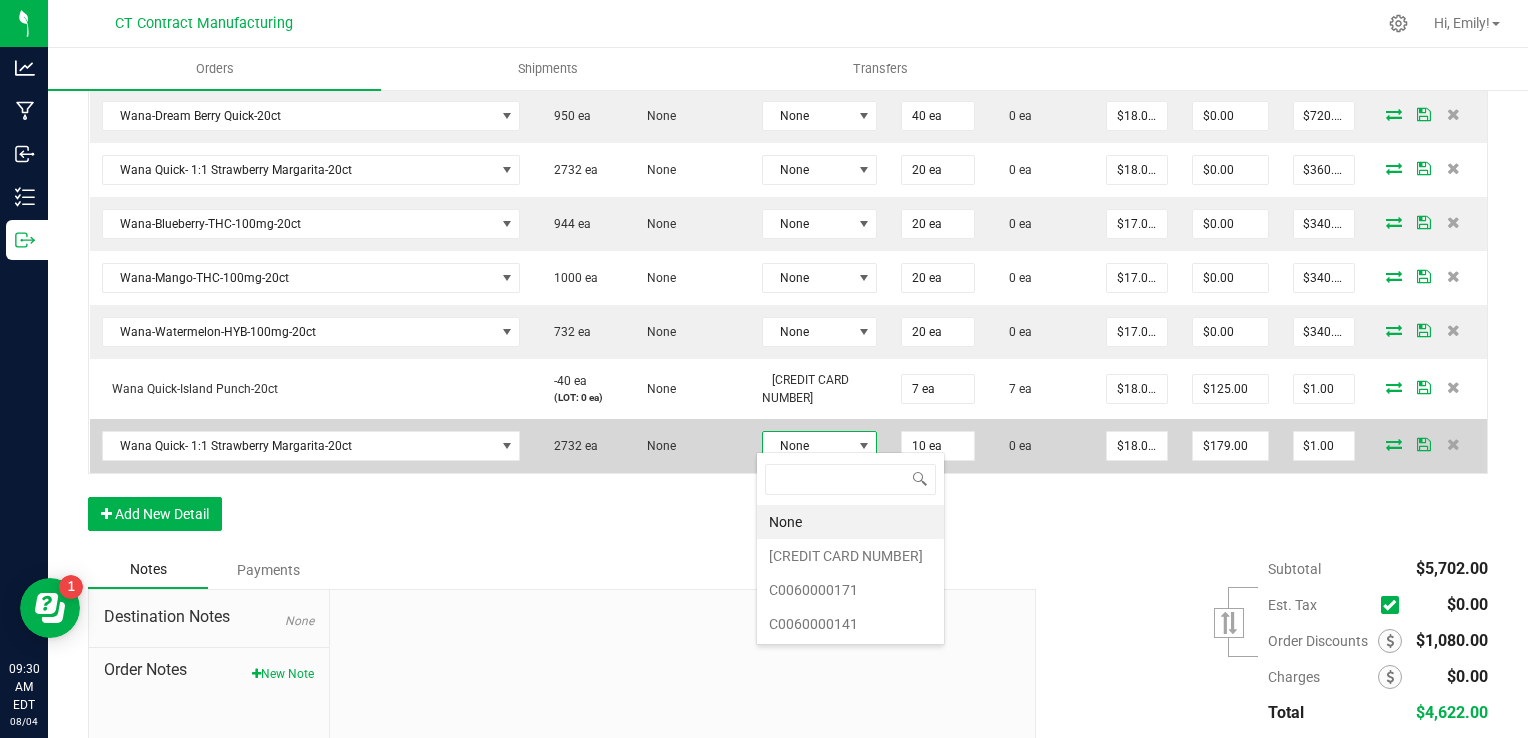 scroll, scrollTop: 99970, scrollLeft: 99899, axis: both 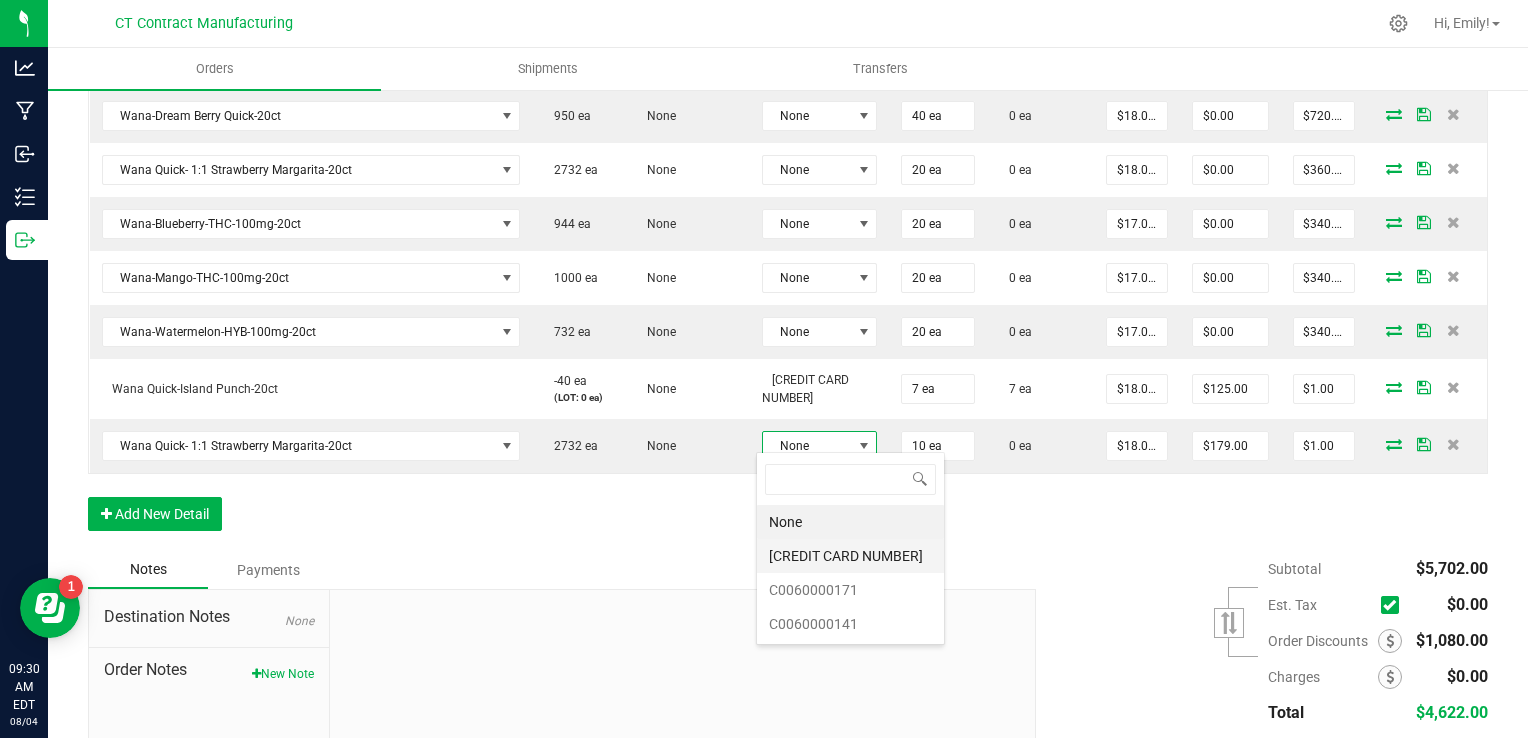 click on "[CREDIT CARD NUMBER]" at bounding box center [850, 556] 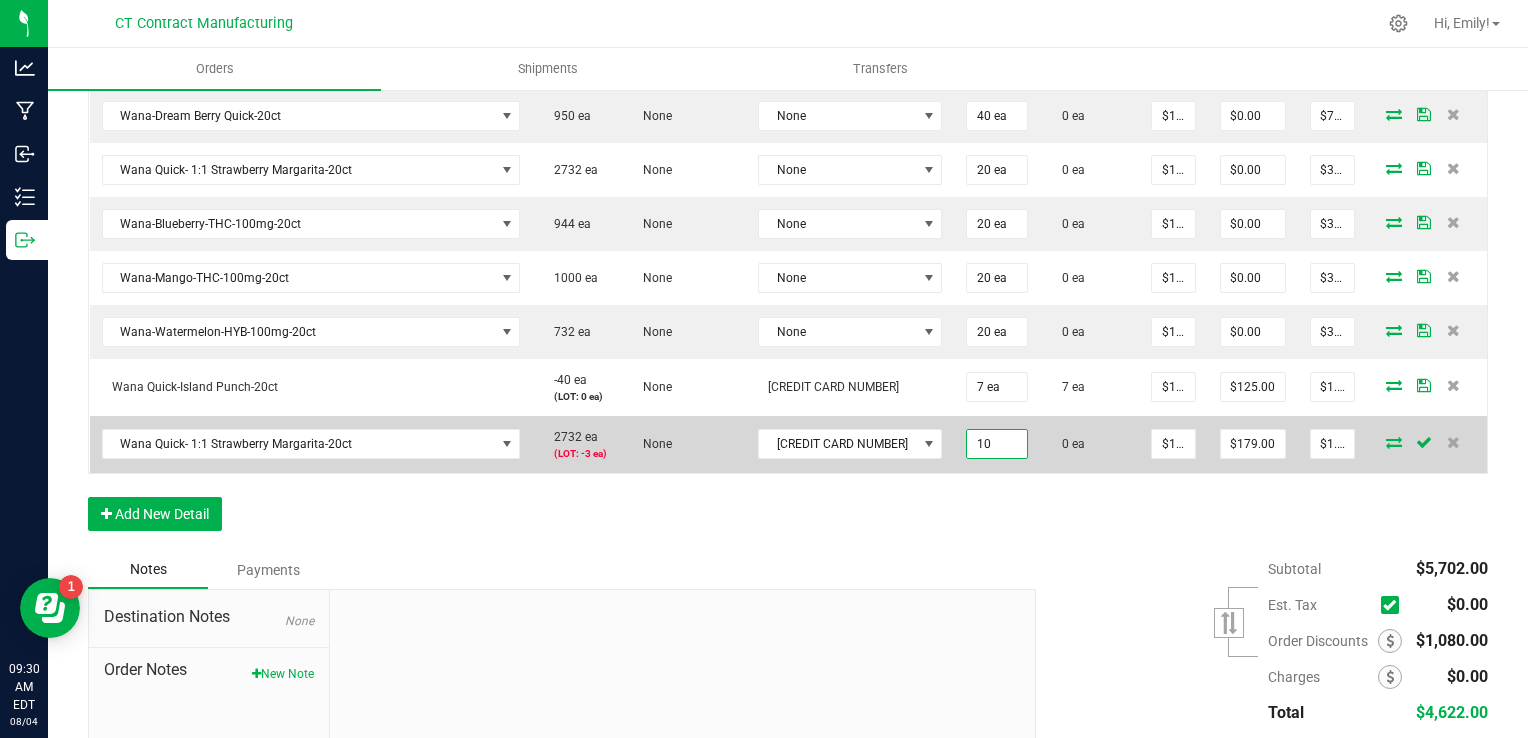 click on "10" at bounding box center [997, 444] 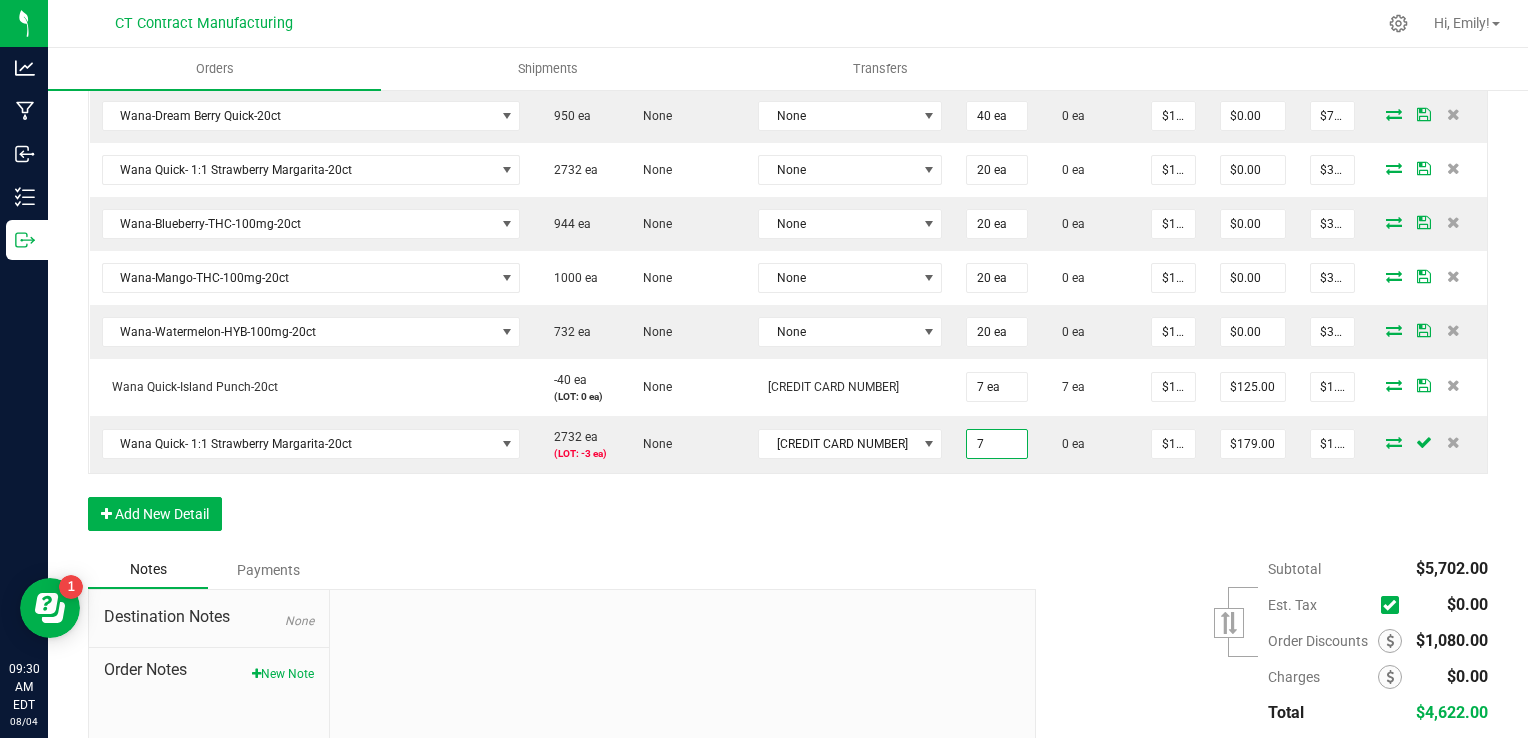 type on "7 ea" 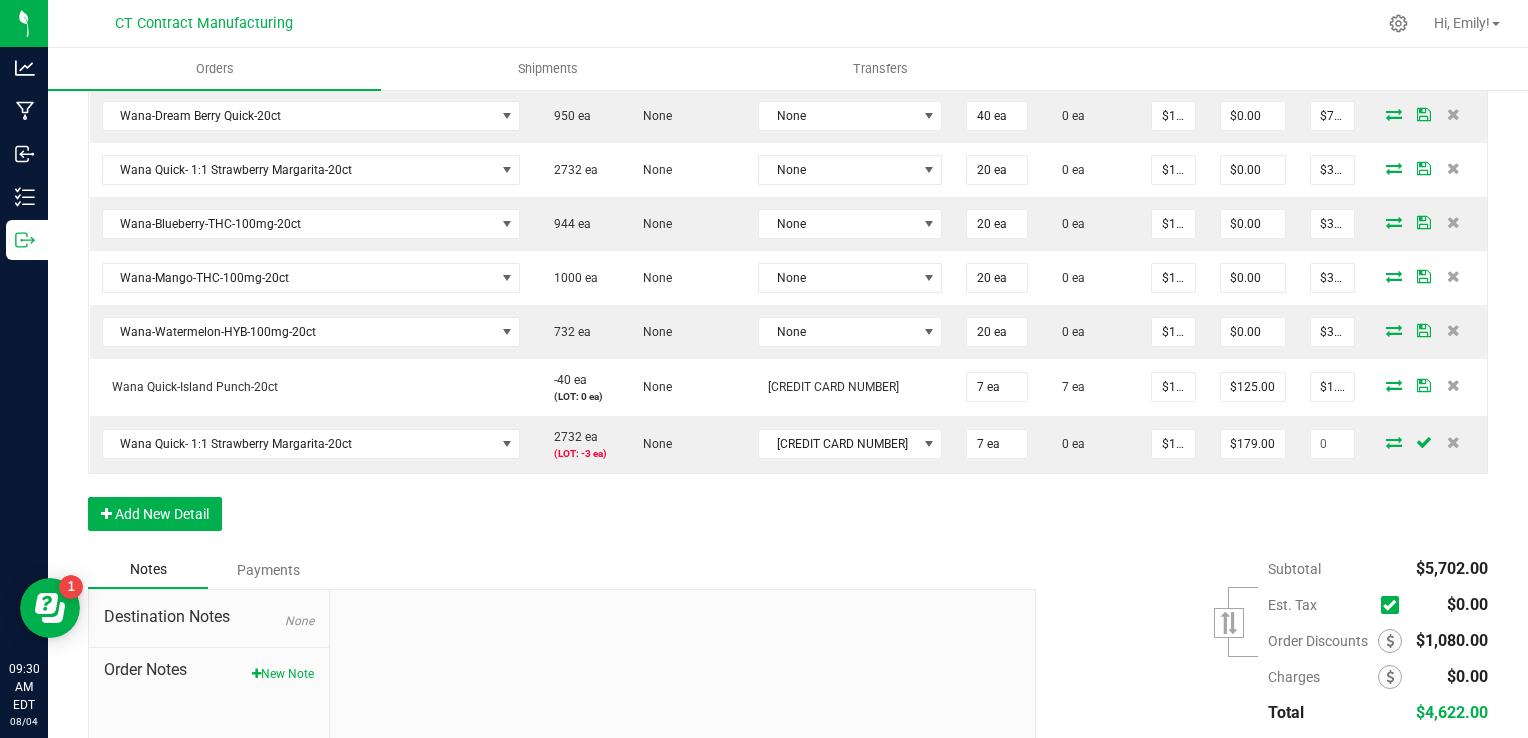 click on "Order Details Print All Labels Item  Sellable  Strain  Lot Number  Qty Ordered Qty Allocated Unit Price Line Discount Total Actions Wana-Dream Berry Classic-20ct  [NUMBER] ea   None  None 20 ea  0 ea  $18.00000 $0.00 $360.00 Wana Quick- Sativa Connecticut Sunrise Fast-Acting Gummies--20ct  [NUMBER] ea   None  None 80 ea  0 ea  $18.00000 $0.00 $1,440.00 Wana Quick-Island Punch-20ct  -[NUMBER] ea   None  None 40 ea  0 ea  $18.00000 $0.00 $720.00 Wana Quick-Limoncello-20ct  [NUMBER] ea   None  None 20 ea  0 ea  $18.00000 $0.00 $360.00 Wana Quick-Peach Bellini-20ct  [NUMBER] ea   None  None 40 ea  0 ea  $18.00000 $0.00 $720.00 Wana-Dream Berry Quick-20ct  [NUMBER] ea   None  None 40 ea  0 ea  $18.00000 $0.00 $720.00 Wana Quick- 1:1 Strawberry Margarita-20ct  [NUMBER] ea   None  None 20 ea  0 ea  $18.00000 $0.00 $360.00 Wana-Blueberry-THC-100mg-20ct  [NUMBER] ea   None  None 20 ea  0 ea  $17.00000 $0.00 $340.00 Wana-Mango-THC-100mg-20ct  [NUMBER] ea   None  None 20 ea  0 ea  $17.00000 $0.00 $340.00  [NUMBER] ea   None  None" at bounding box center [788, 132] 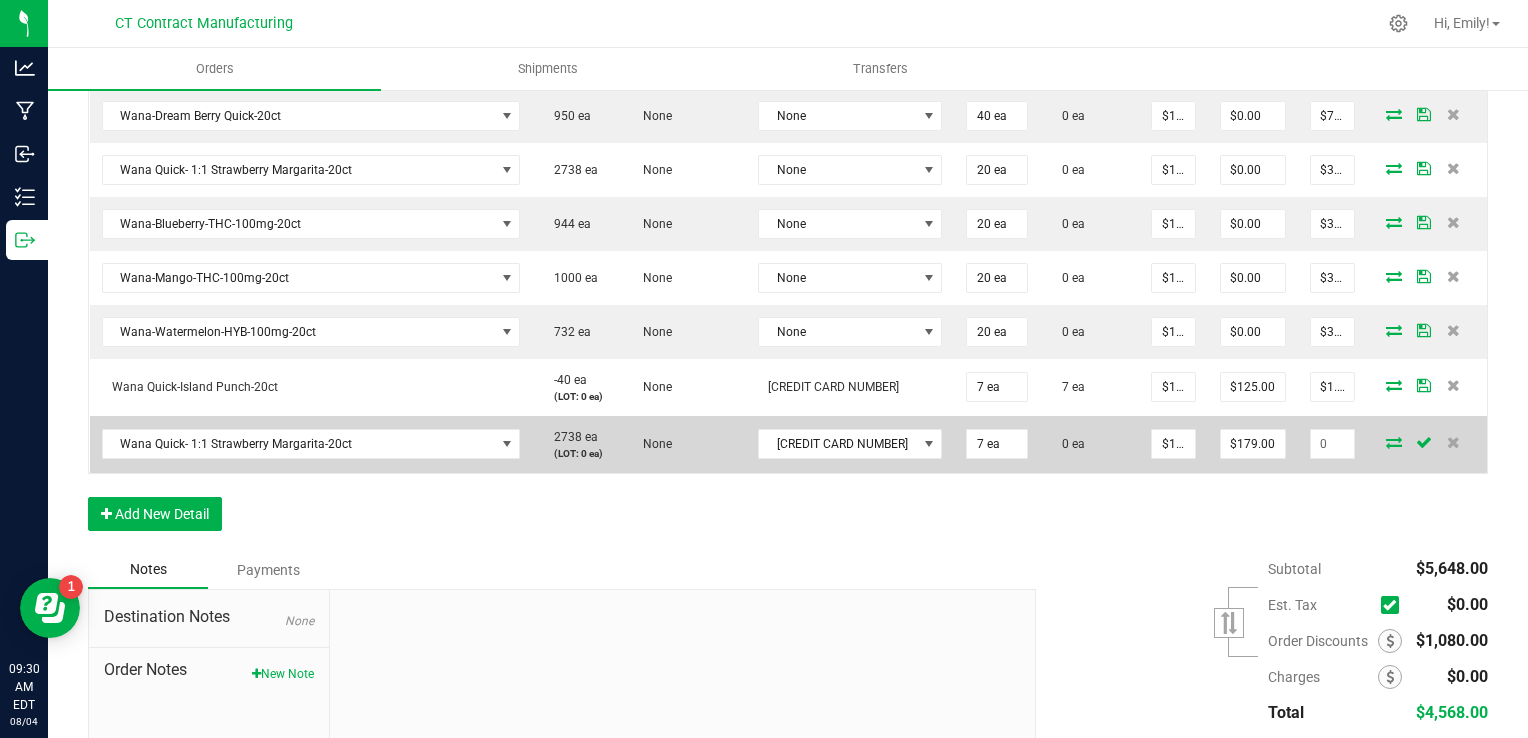 click at bounding box center (1394, 442) 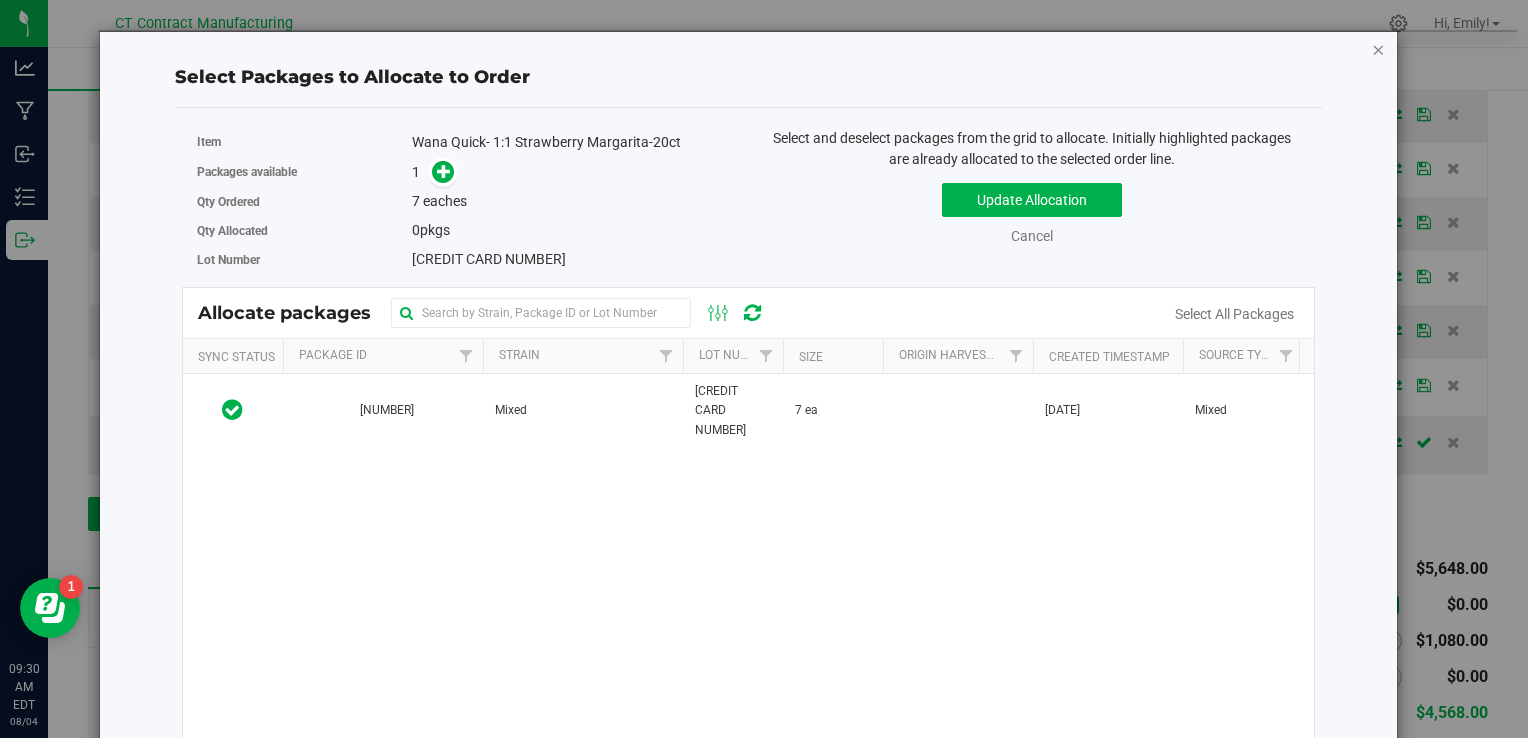 click at bounding box center (1379, 49) 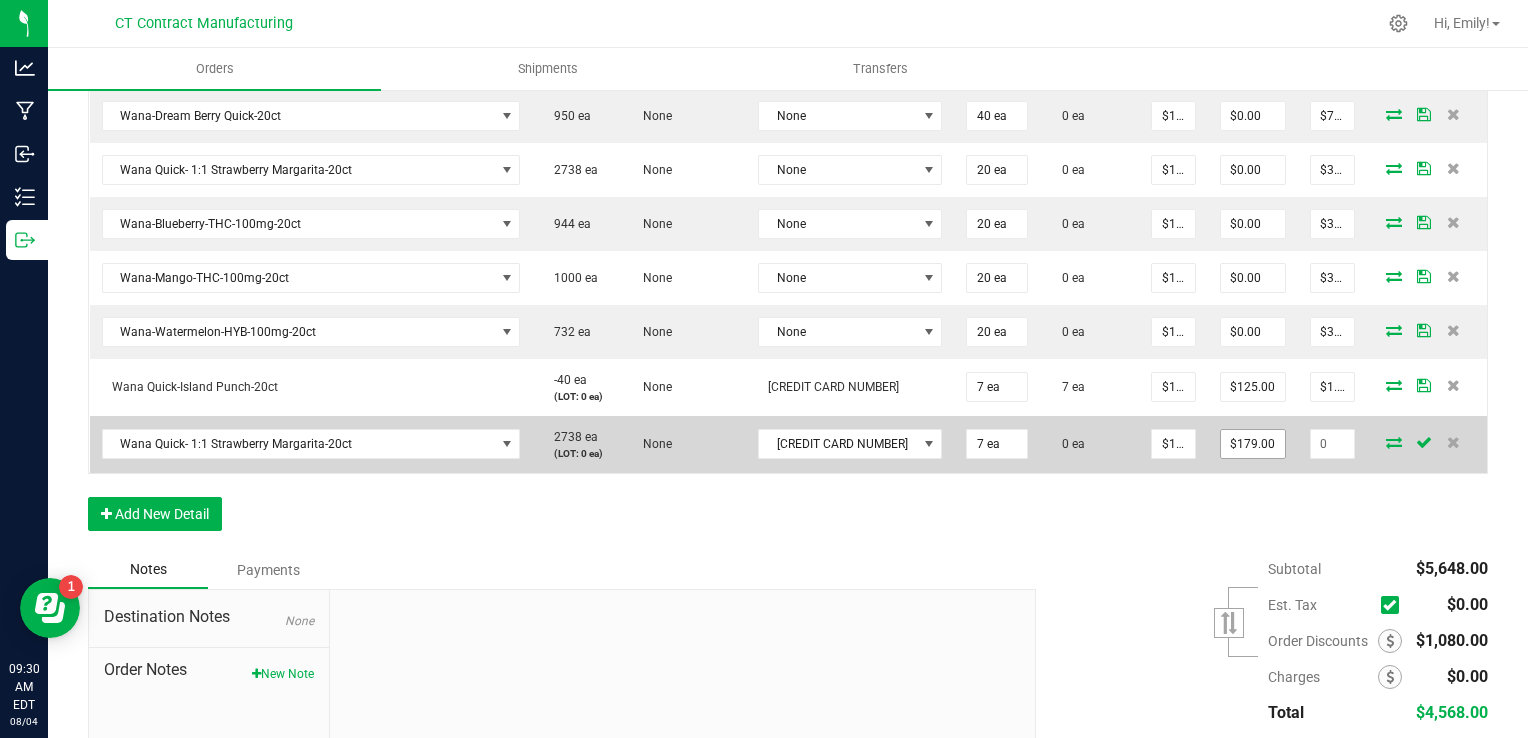 type on "179" 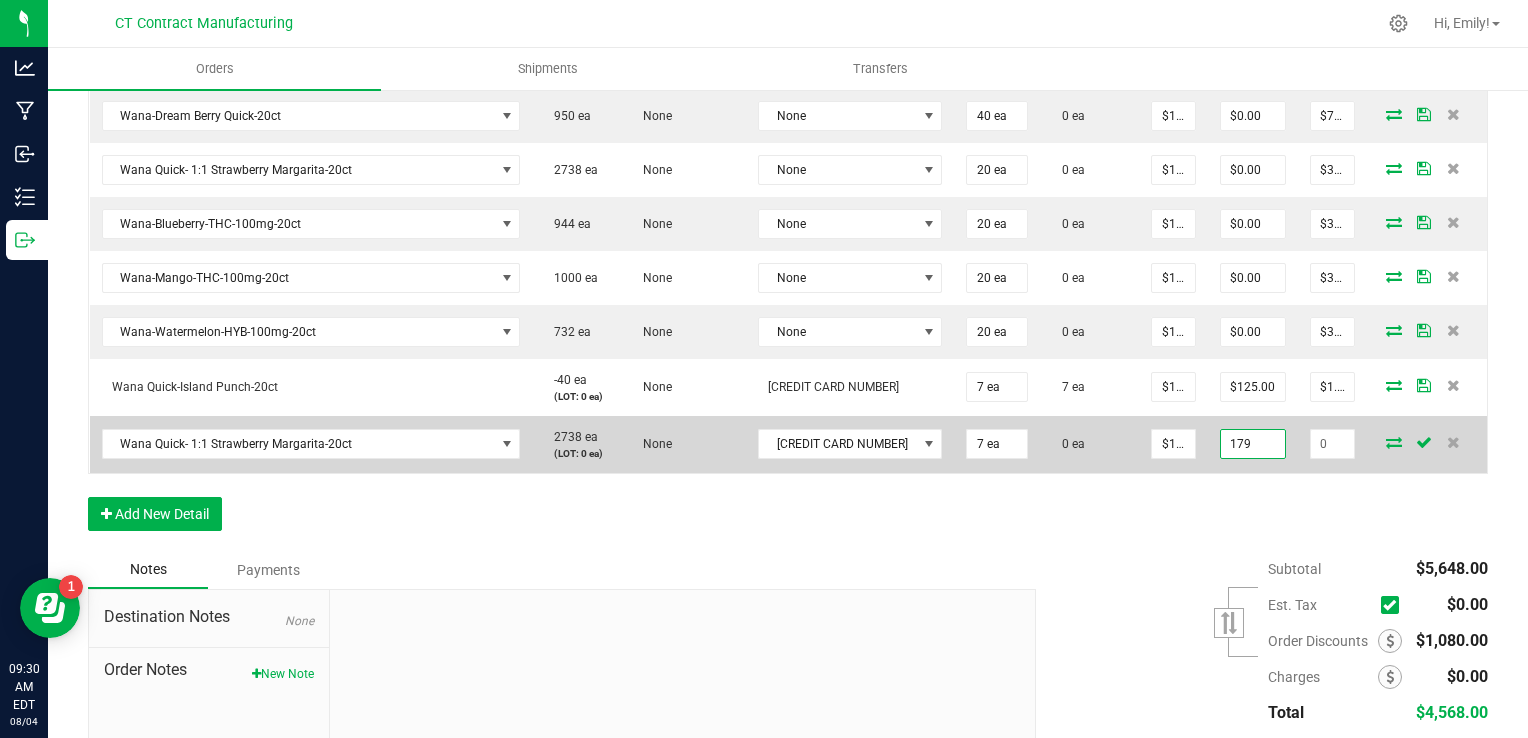 click on "179" at bounding box center (1253, 444) 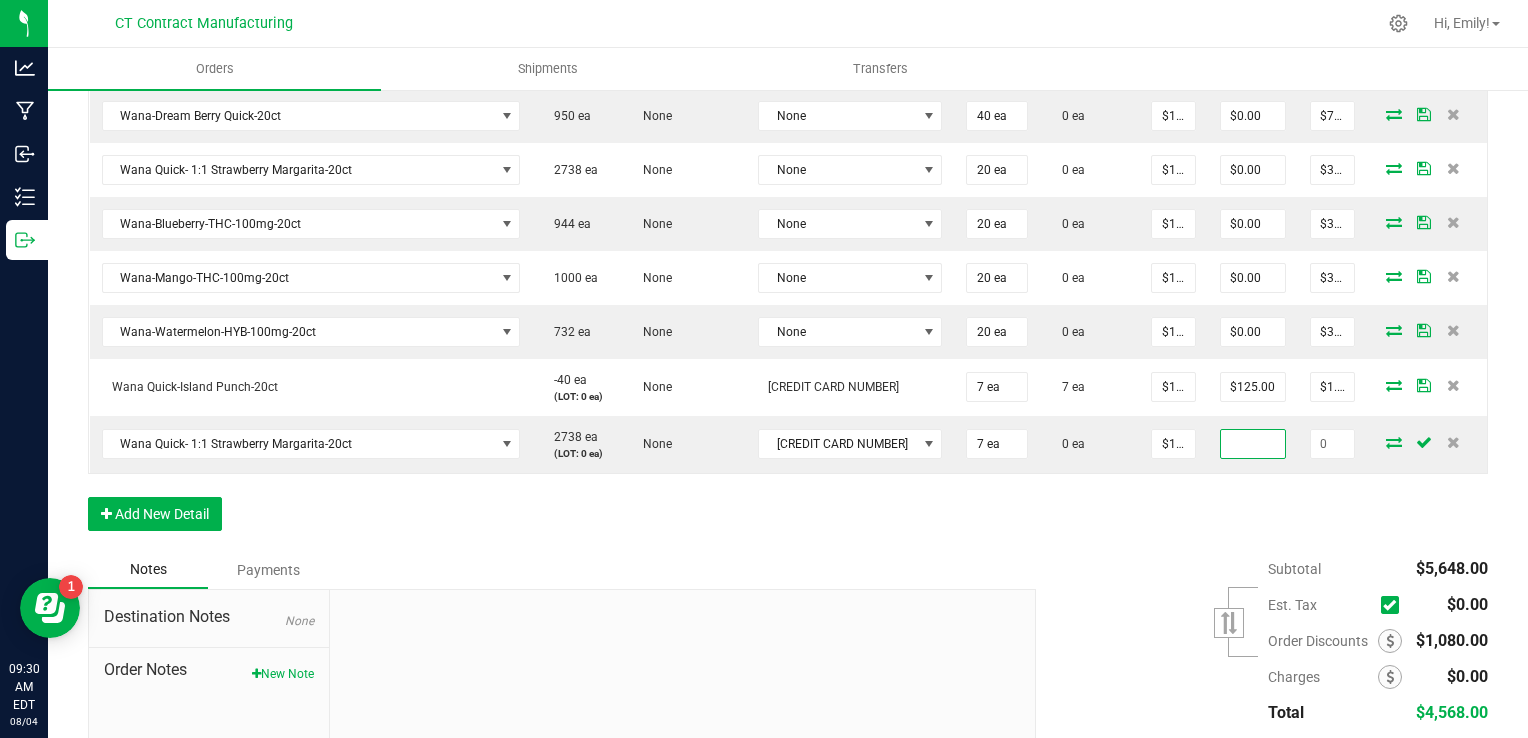 type 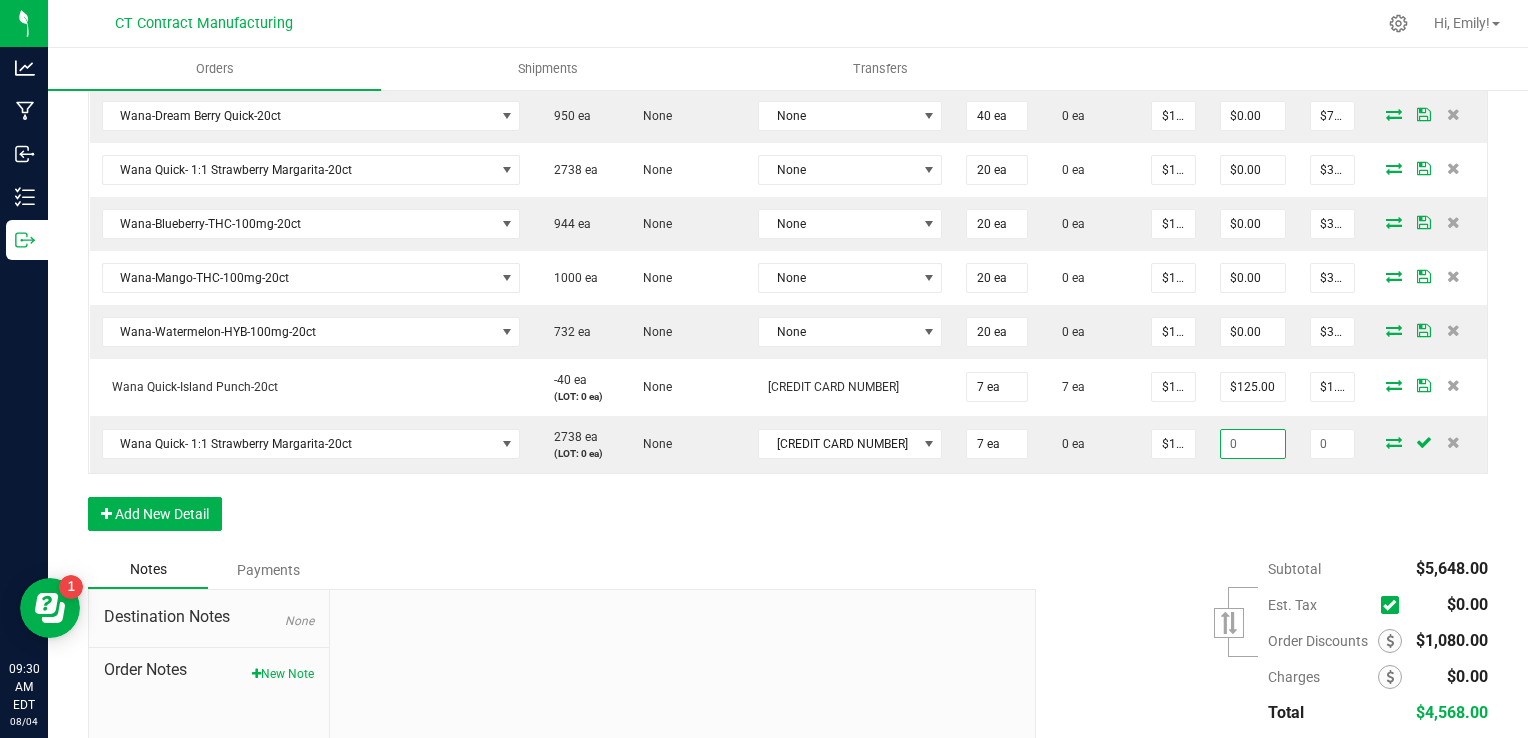 type on "$126.00" 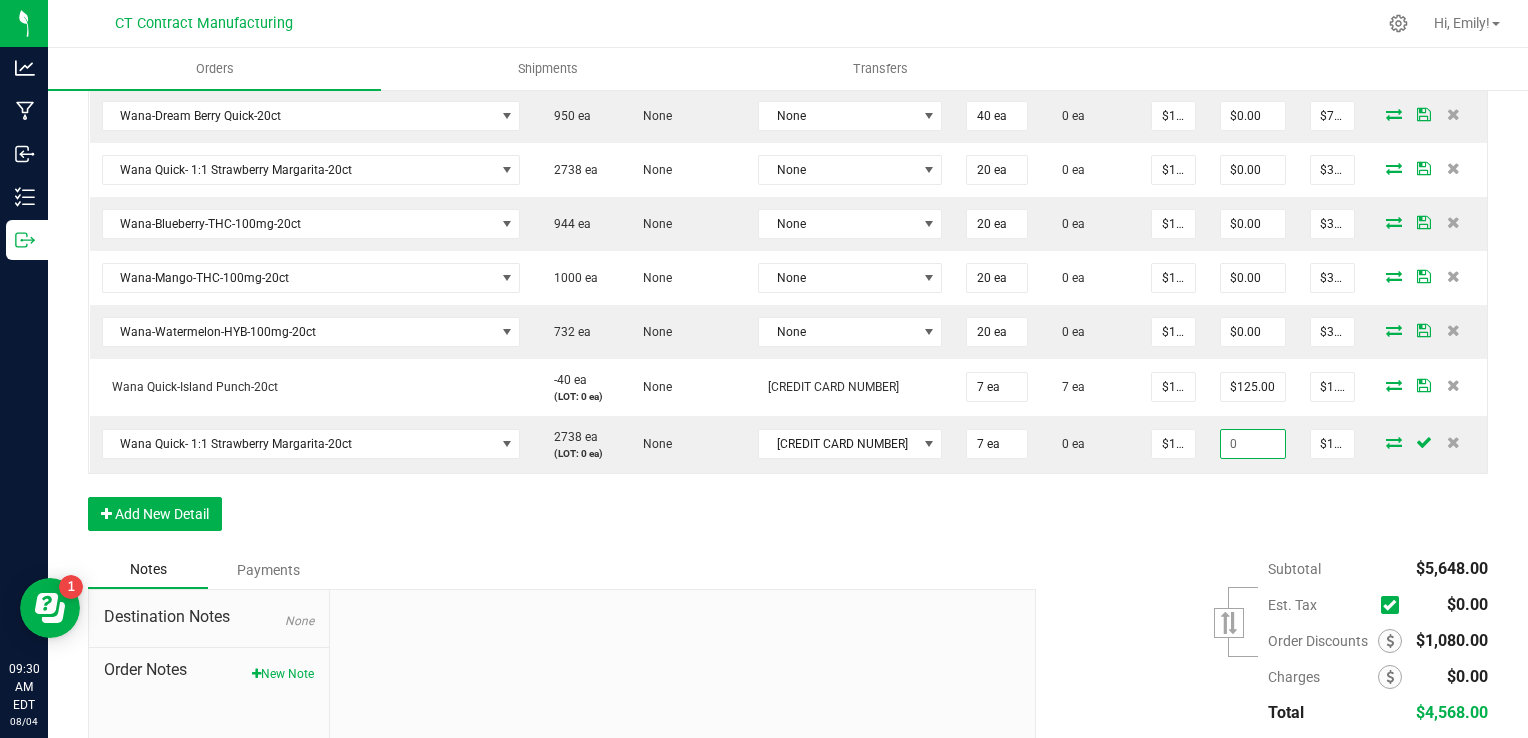 click on "Order Details Print All Labels Item  Sellable  Strain  Lot Number  Qty Ordered Qty Allocated Unit Price Line Discount Total Actions Wana-Dream Berry Classic-20ct  [NUMBER] ea   None  None 20 ea  0 ea  $18.00000 $0.00 $360.00 Wana Quick- Sativa Connecticut Sunrise Fast-Acting Gummies--20ct  [NUMBER] ea   None  None 80 ea  0 ea  $18.00000 $0.00 $1,440.00 Wana Quick-Island Punch-20ct  -[NUMBER] ea   None  None 40 ea  0 ea  $18.00000 $0.00 $720.00 Wana Quick-Limoncello-20ct  [NUMBER] ea   None  None 20 ea  0 ea  $18.00000 $0.00 $360.00 Wana Quick-Peach Bellini-20ct  [NUMBER] ea   None  None 40 ea  0 ea  $18.00000 $0.00 $720.00 Wana-Dream Berry Quick-20ct  [NUMBER] ea   None  None 40 ea  0 ea  $18.00000 $0.00 $720.00 Wana Quick- 1:1 Strawberry Margarita-20ct  [NUMBER] ea   None  None 20 ea  0 ea  $18.00000 $0.00 $360.00 Wana-Blueberry-THC-100mg-20ct  [NUMBER] ea   None  None 20 ea  0 ea  $17.00000 $0.00 $340.00 Wana-Mango-THC-100mg-20ct  [NUMBER] ea   None  None 20 ea  0 ea  $17.00000 $0.00 $340.00  [NUMBER] ea   None  None" at bounding box center (788, 132) 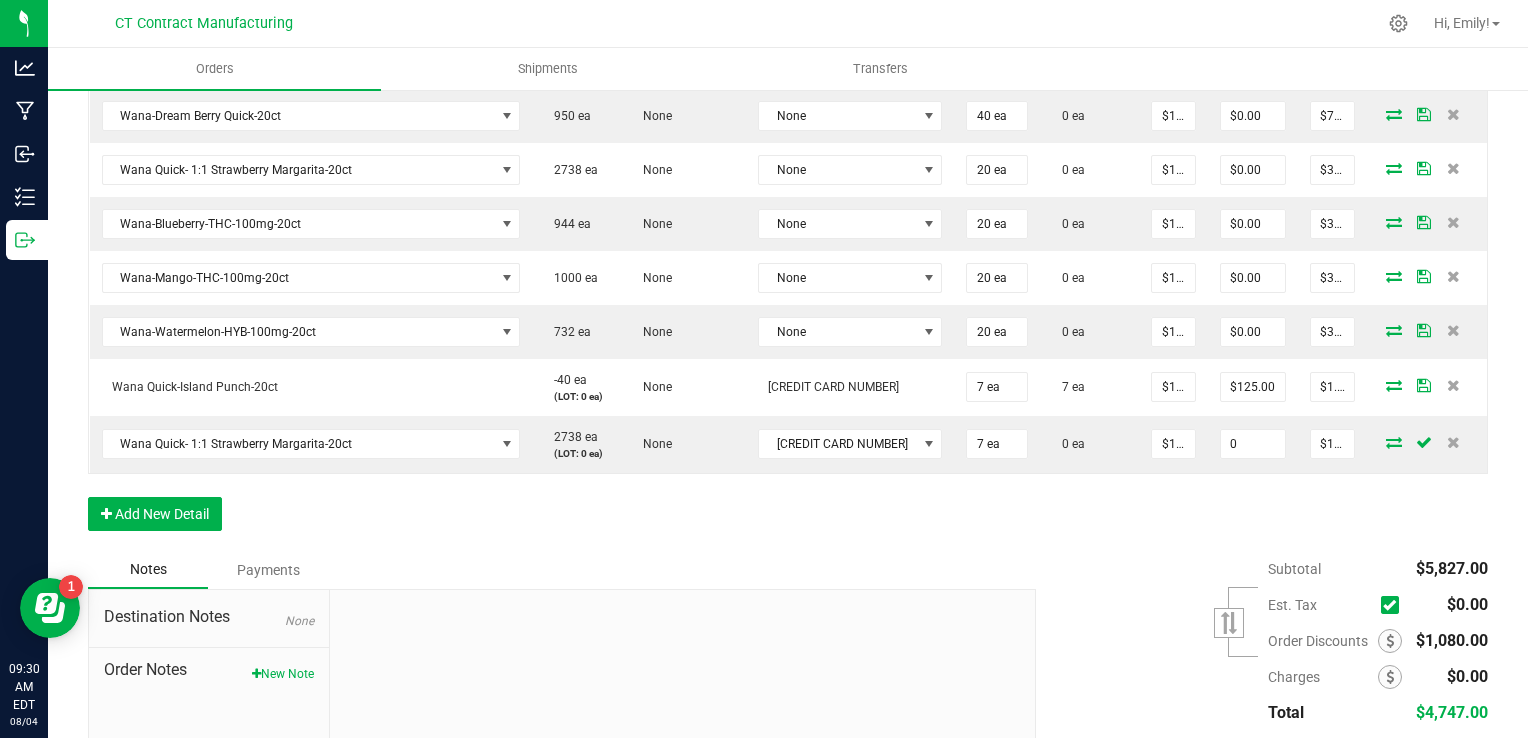 click on "0" at bounding box center [1253, 444] 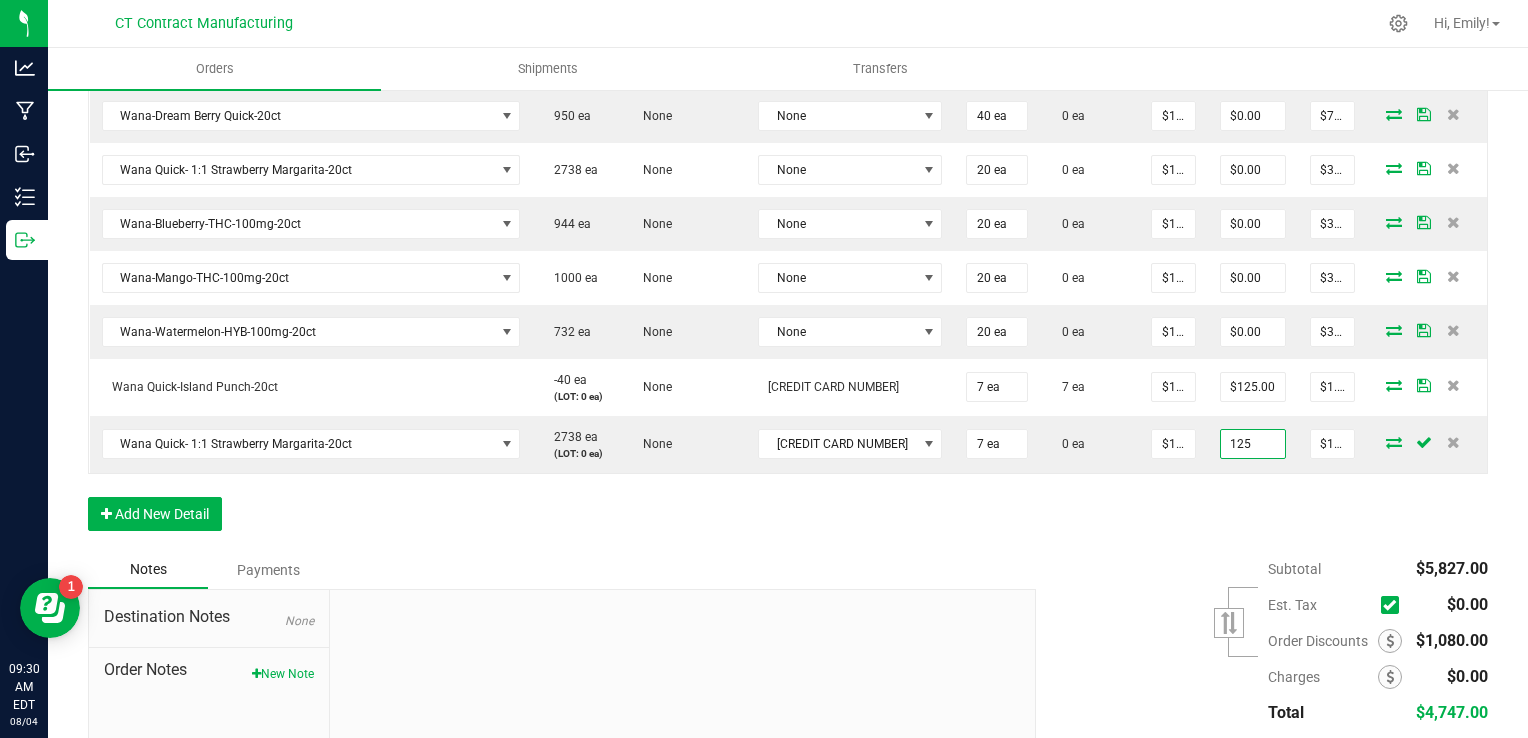 type on "$125.00" 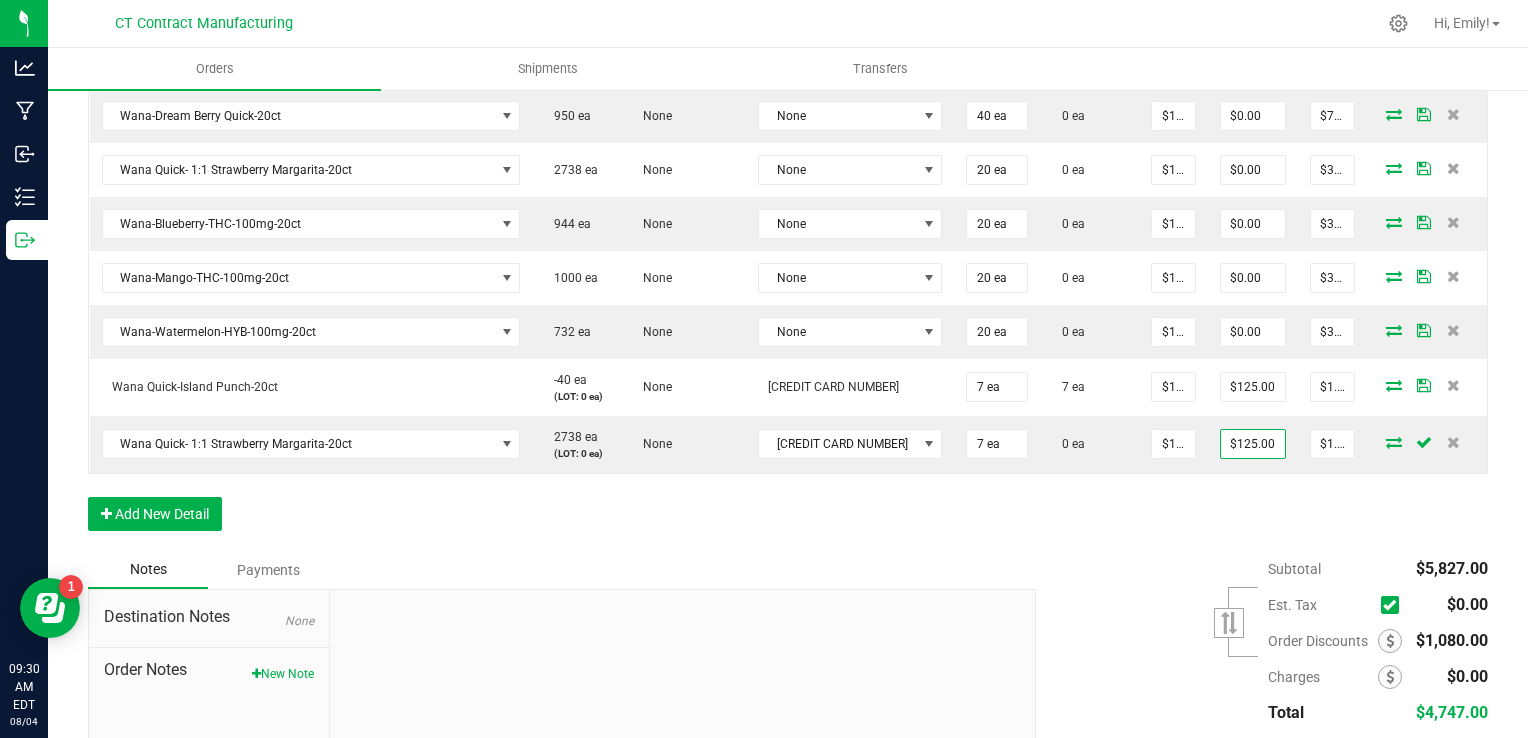 click on "Order Details Print All Labels Item  Sellable  Strain  Lot Number  Qty Ordered Qty Allocated Unit Price Line Discount Total Actions Wana-Dream Berry Classic-20ct  [NUMBER] ea   None  None 20 ea  0 ea  $18.00000 $0.00 $360.00 Wana Quick- Sativa Connecticut Sunrise Fast-Acting Gummies--20ct  [NUMBER] ea   None  None 80 ea  0 ea  $18.00000 $0.00 $1,440.00 Wana Quick-Island Punch-20ct  -[NUMBER] ea   None  None 40 ea  0 ea  $18.00000 $0.00 $720.00 Wana Quick-Limoncello-20ct  [NUMBER] ea   None  None 20 ea  0 ea  $18.00000 $0.00 $360.00 Wana Quick-Peach Bellini-20ct  [NUMBER] ea   None  None 40 ea  0 ea  $18.00000 $0.00 $720.00 Wana-Dream Berry Quick-20ct  [NUMBER] ea   None  None 40 ea  0 ea  $18.00000 $0.00 $720.00 Wana Quick- 1:1 Strawberry Margarita-20ct  [NUMBER] ea   None  None 20 ea  0 ea  $18.00000 $0.00 $360.00 Wana-Blueberry-THC-100mg-20ct  [NUMBER] ea   None  None 20 ea  0 ea  $17.00000 $0.00 $340.00 Wana-Mango-THC-100mg-20ct  [NUMBER] ea   None  None 20 ea  0 ea  $17.00000 $0.00 $340.00  [NUMBER] ea   None  None" at bounding box center (788, 132) 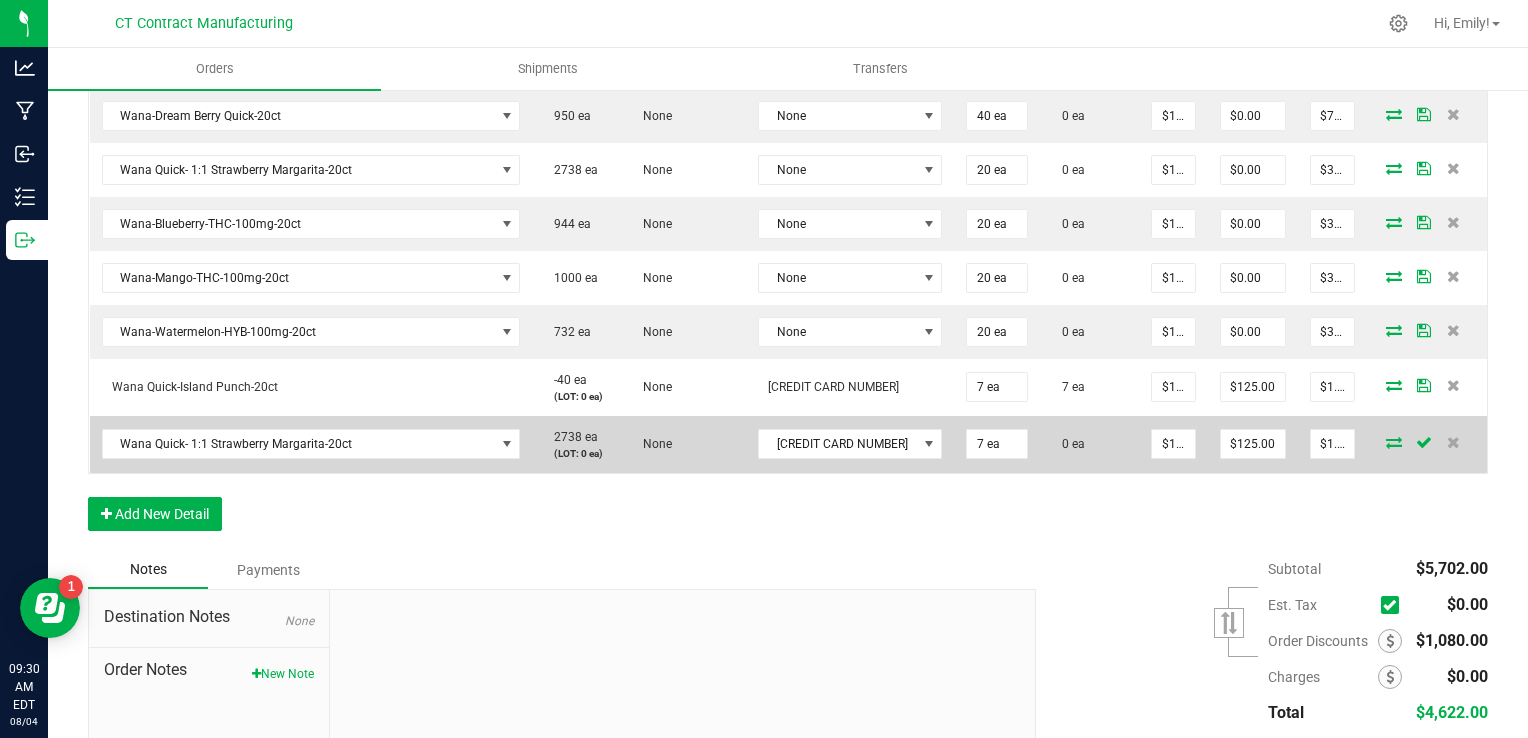 click at bounding box center [1394, 442] 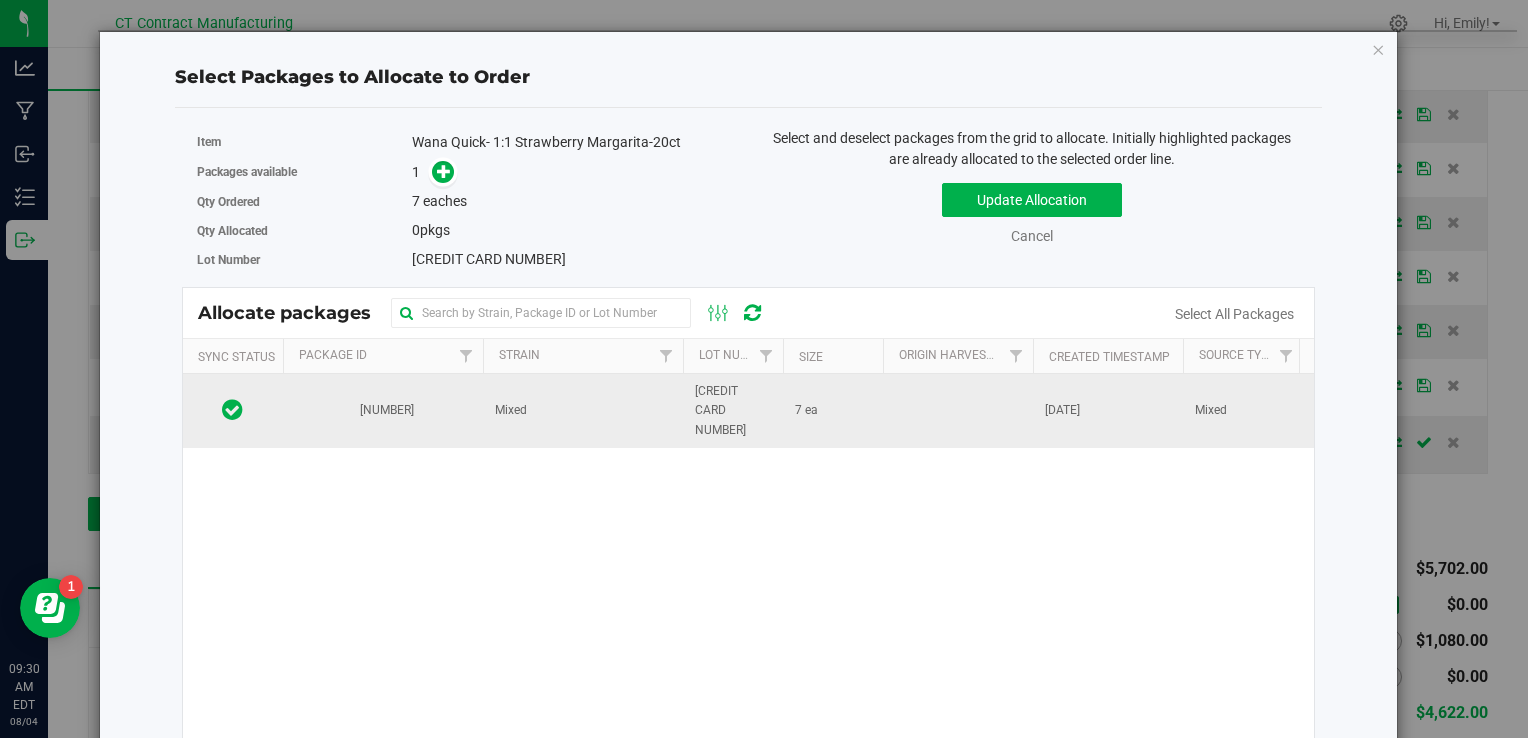 click on "7 ea" at bounding box center (806, 410) 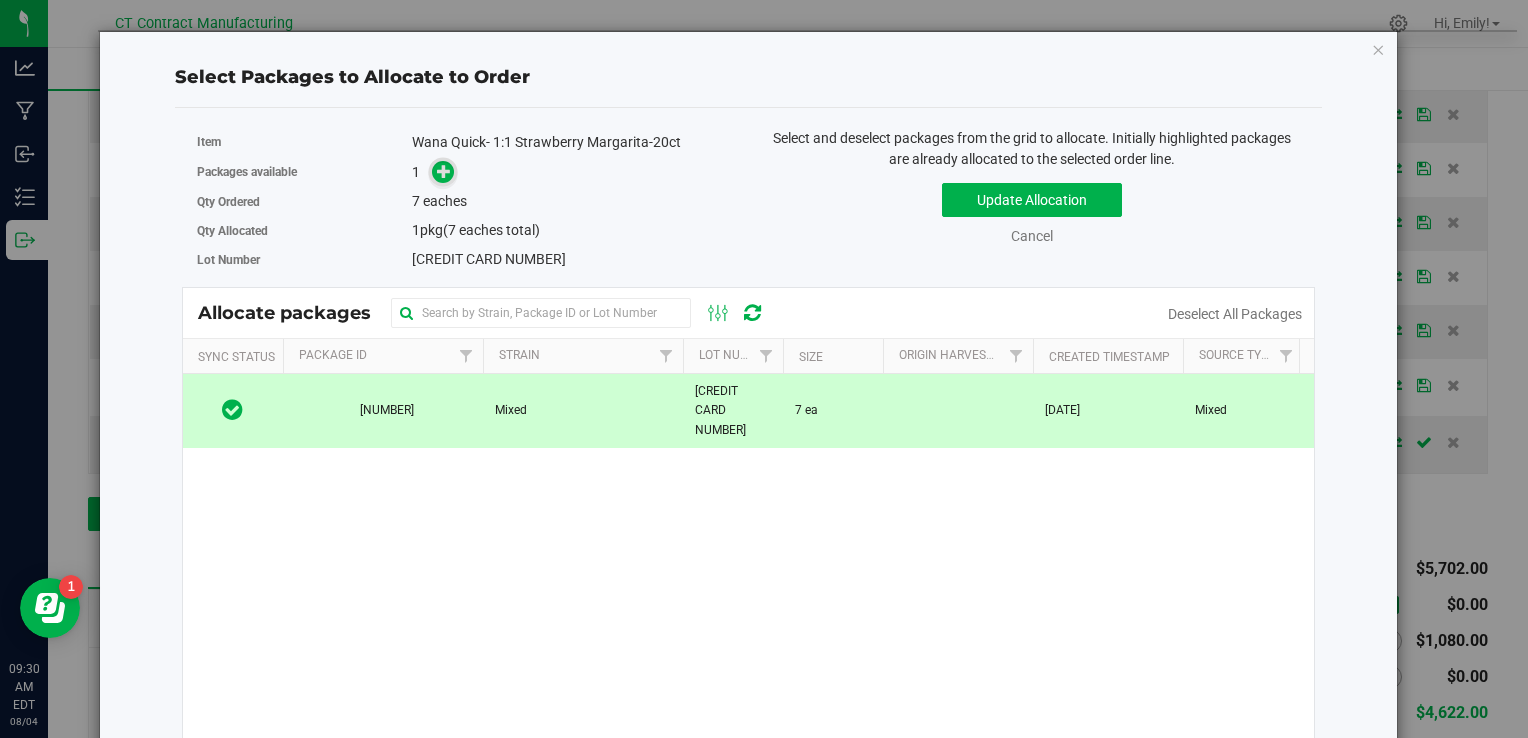 click at bounding box center (444, 171) 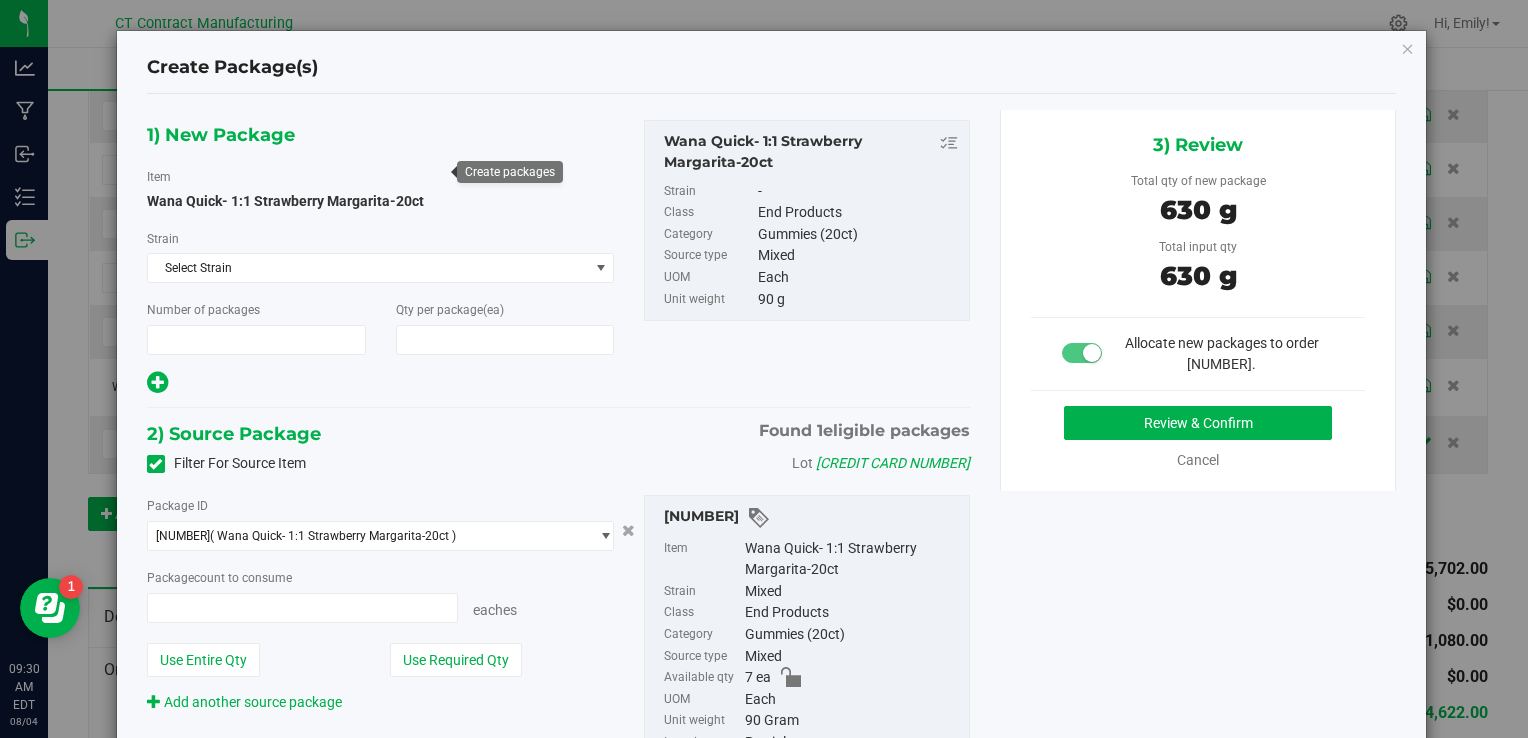 type on "1" 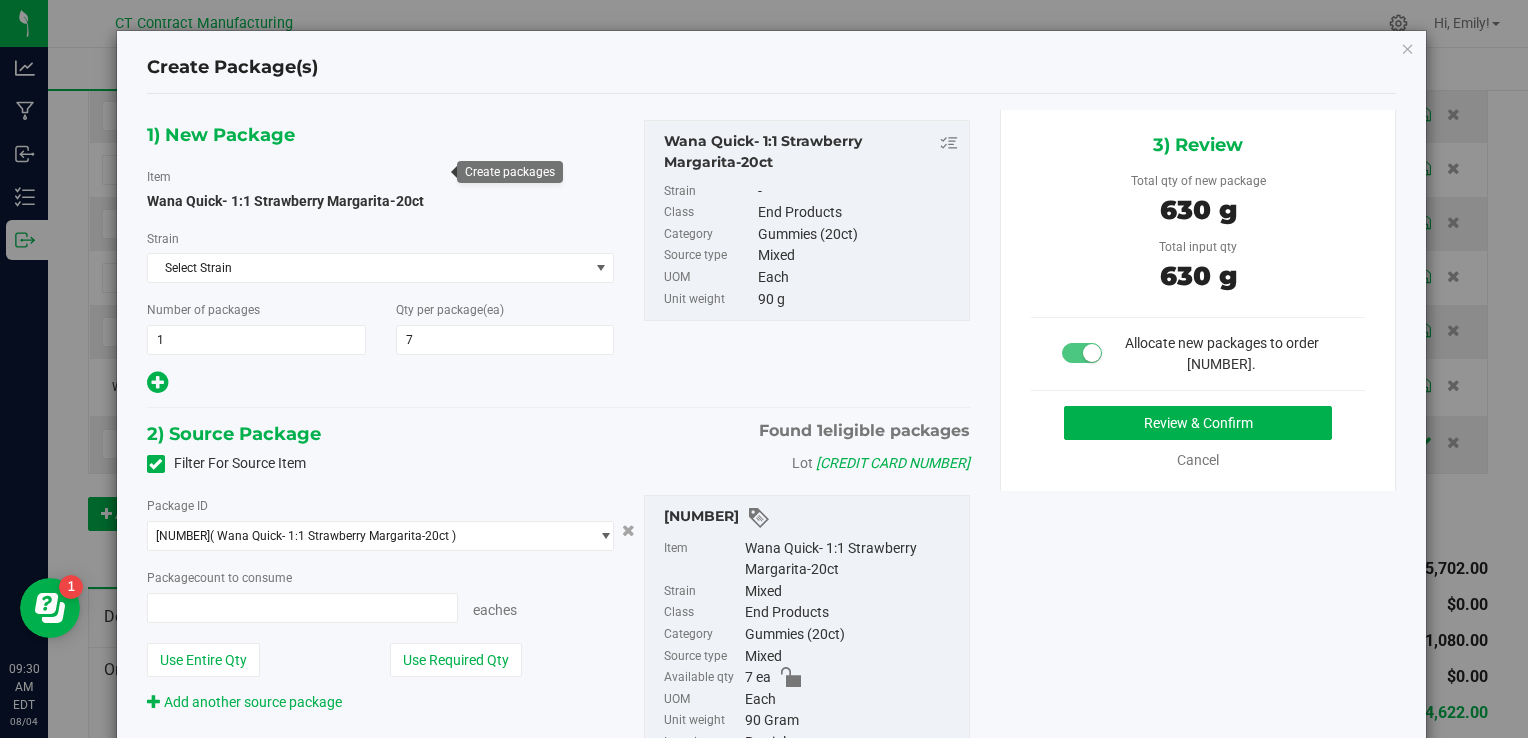 type on "7 ea" 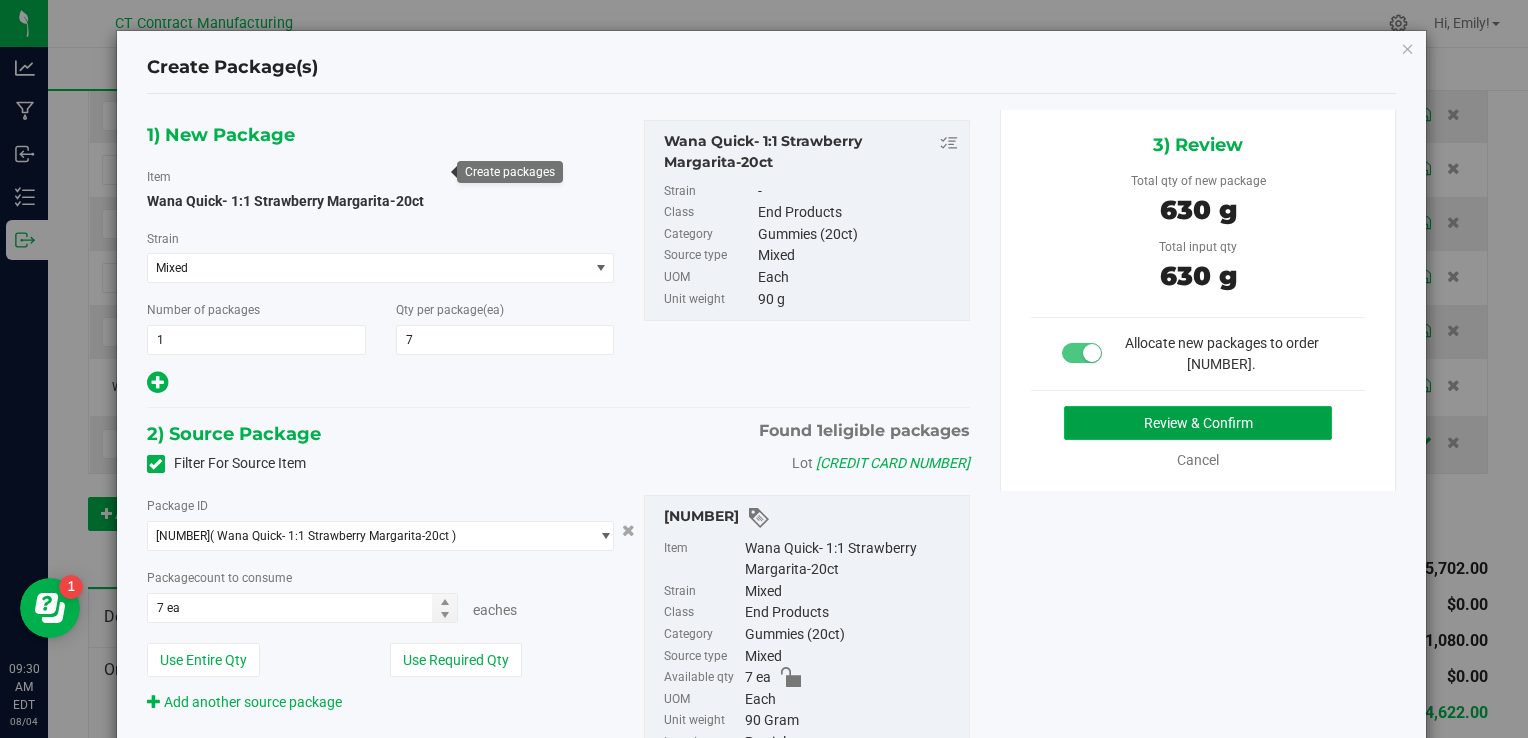click on "Review & Confirm" at bounding box center (1198, 423) 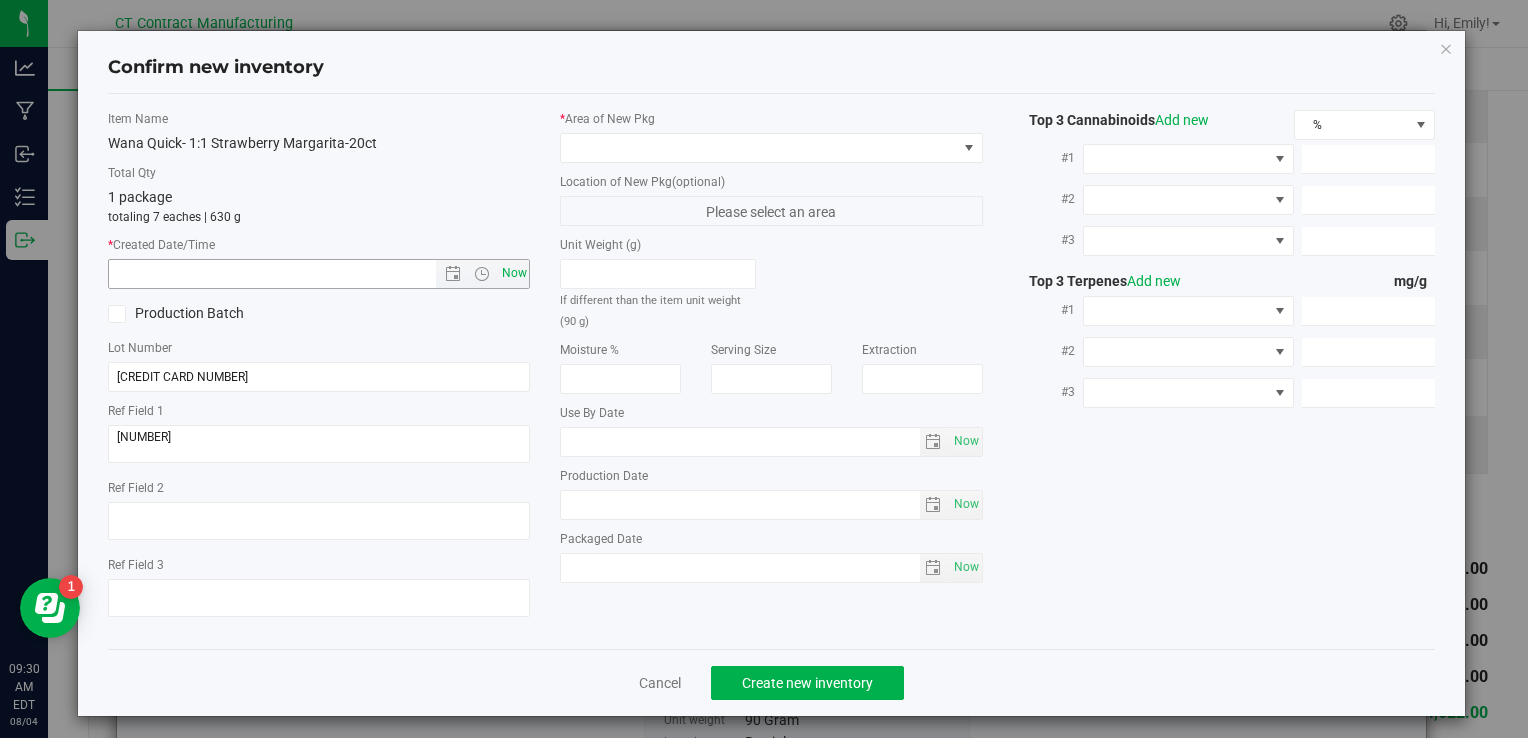 click on "Now" at bounding box center [514, 273] 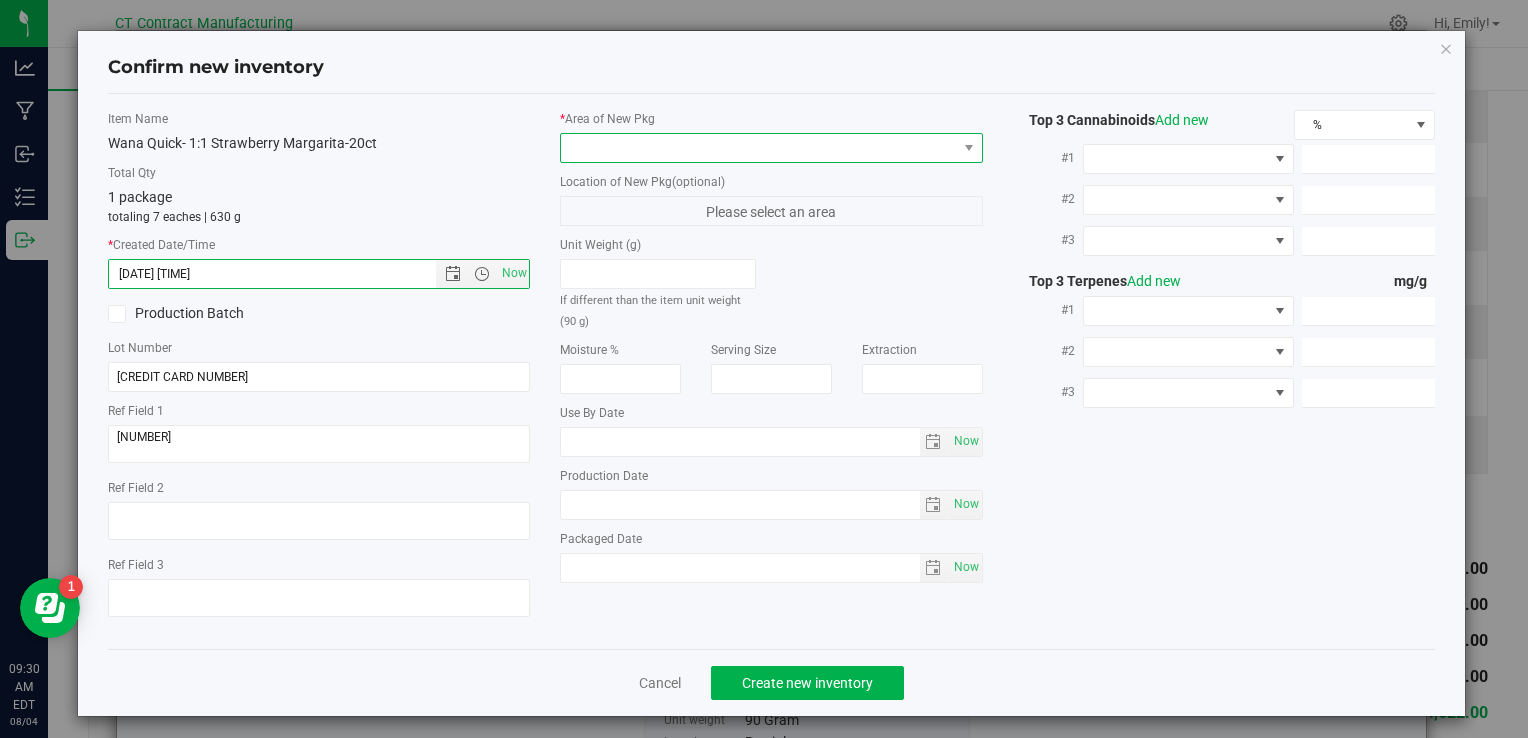 click at bounding box center (758, 148) 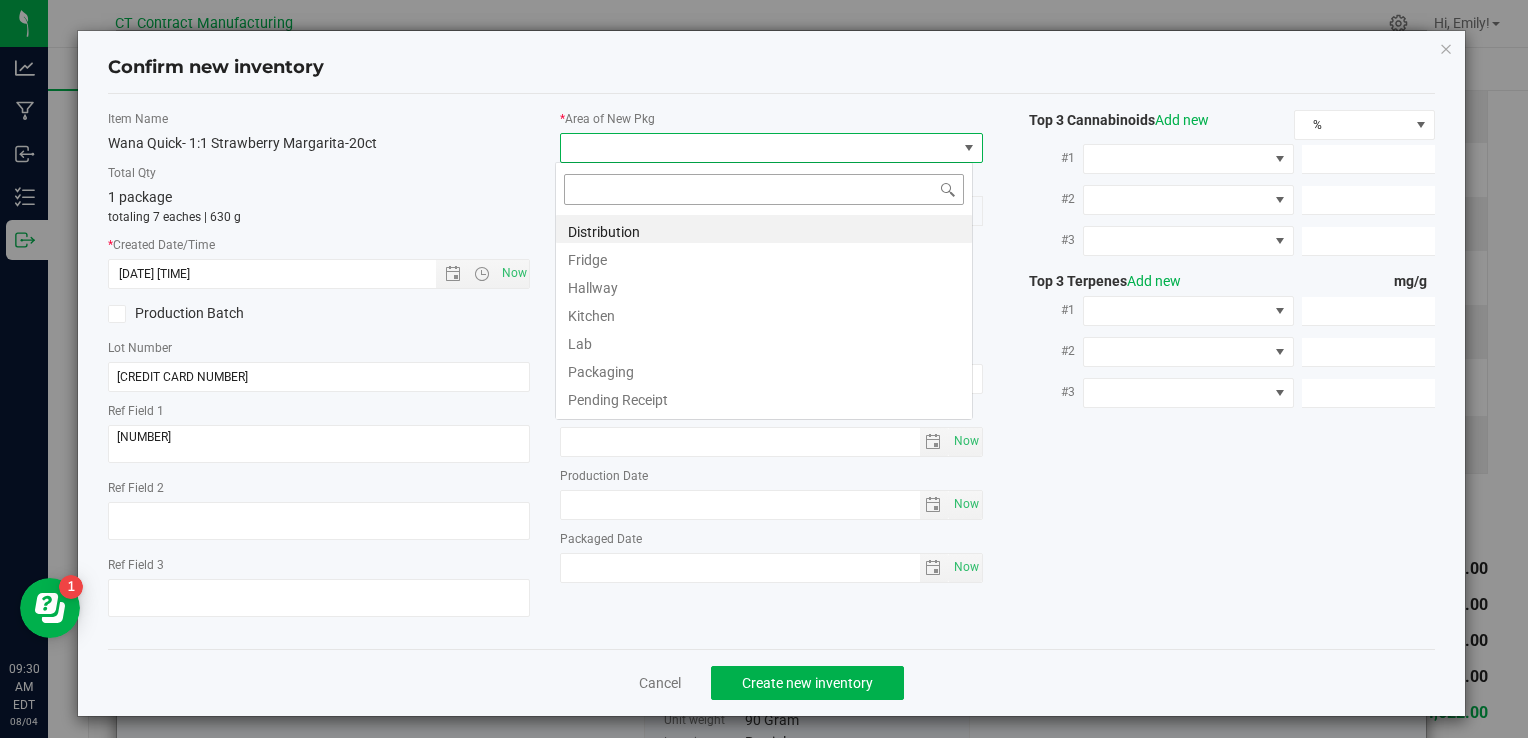 scroll, scrollTop: 99970, scrollLeft: 99582, axis: both 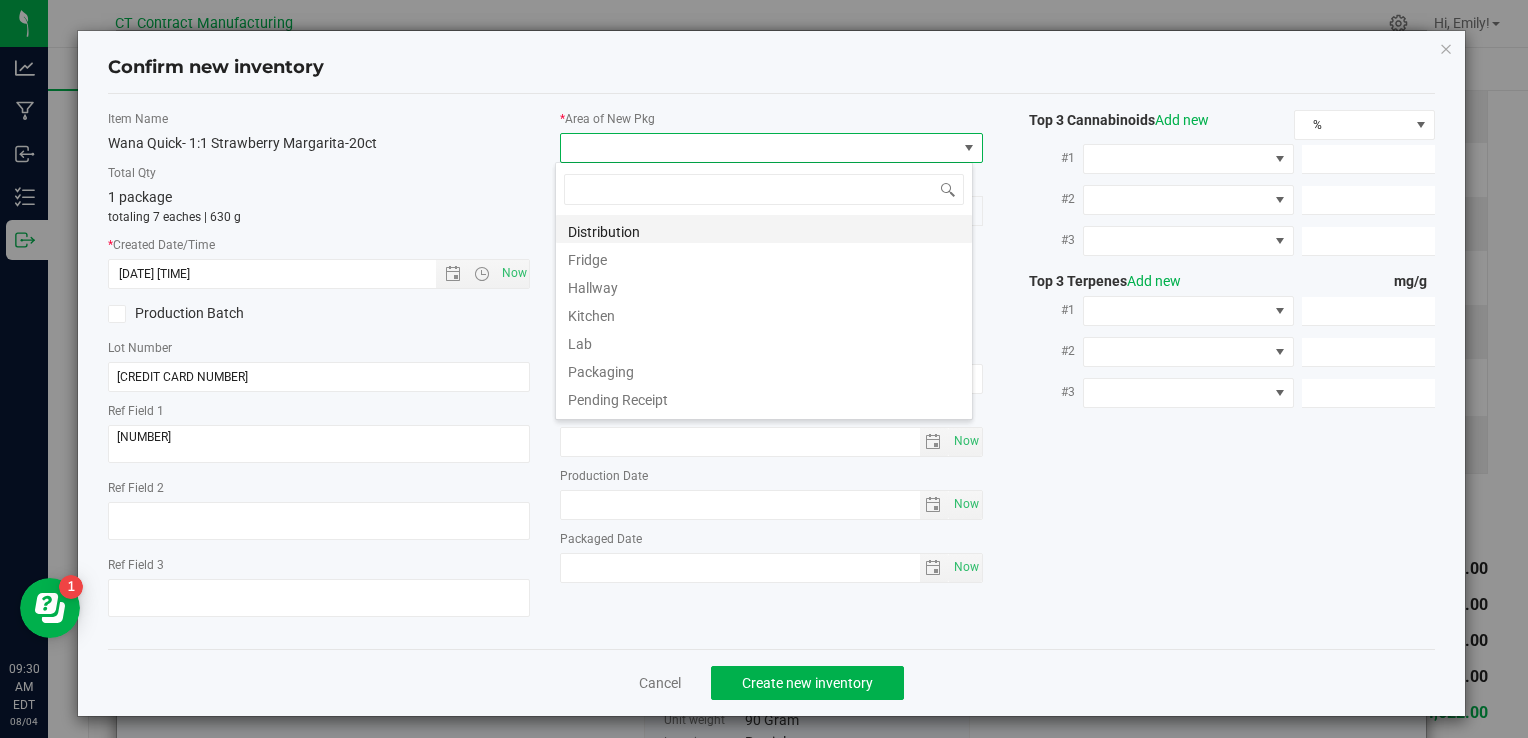 click on "Distribution" at bounding box center [764, 229] 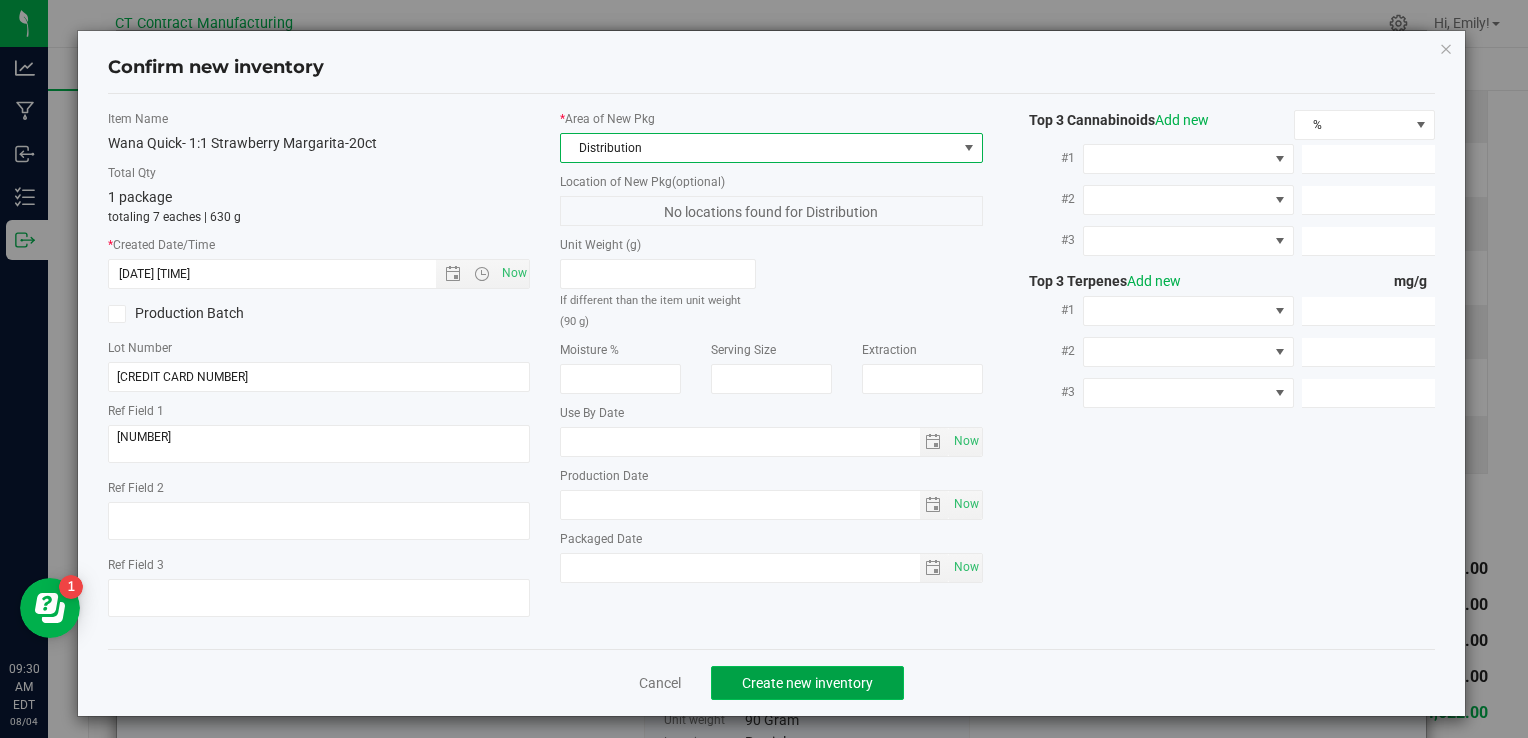 click on "Create new inventory" 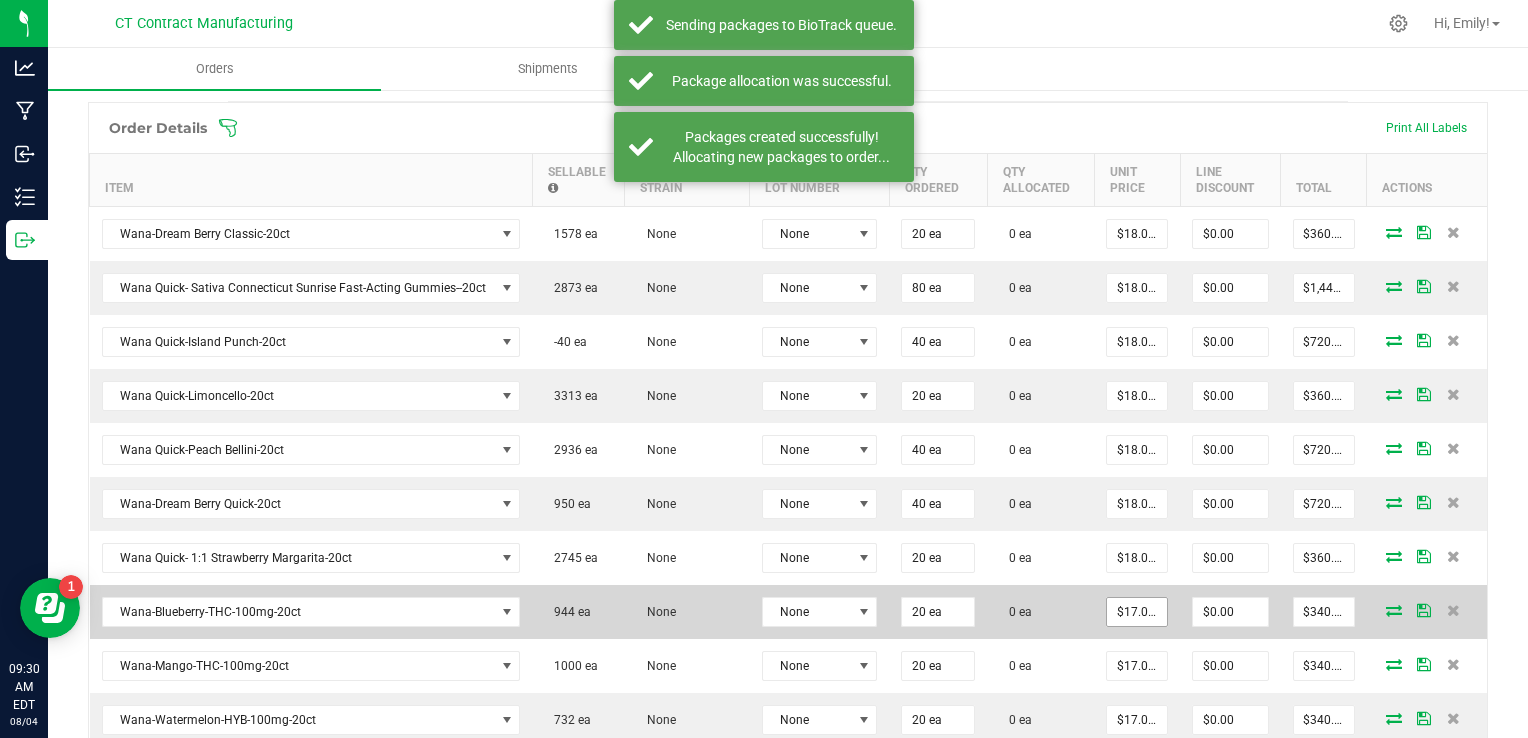 scroll, scrollTop: 300, scrollLeft: 0, axis: vertical 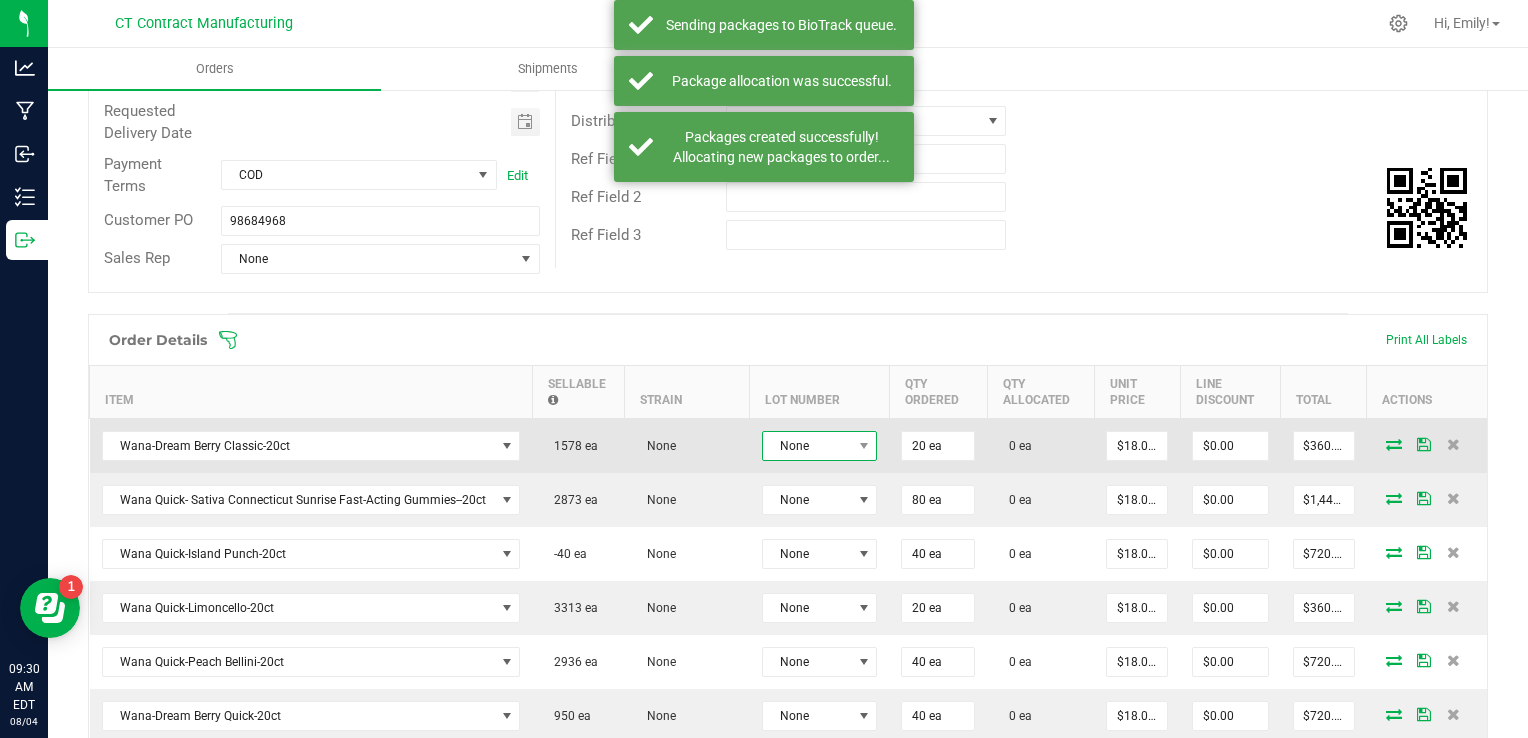 click on "None" at bounding box center (807, 446) 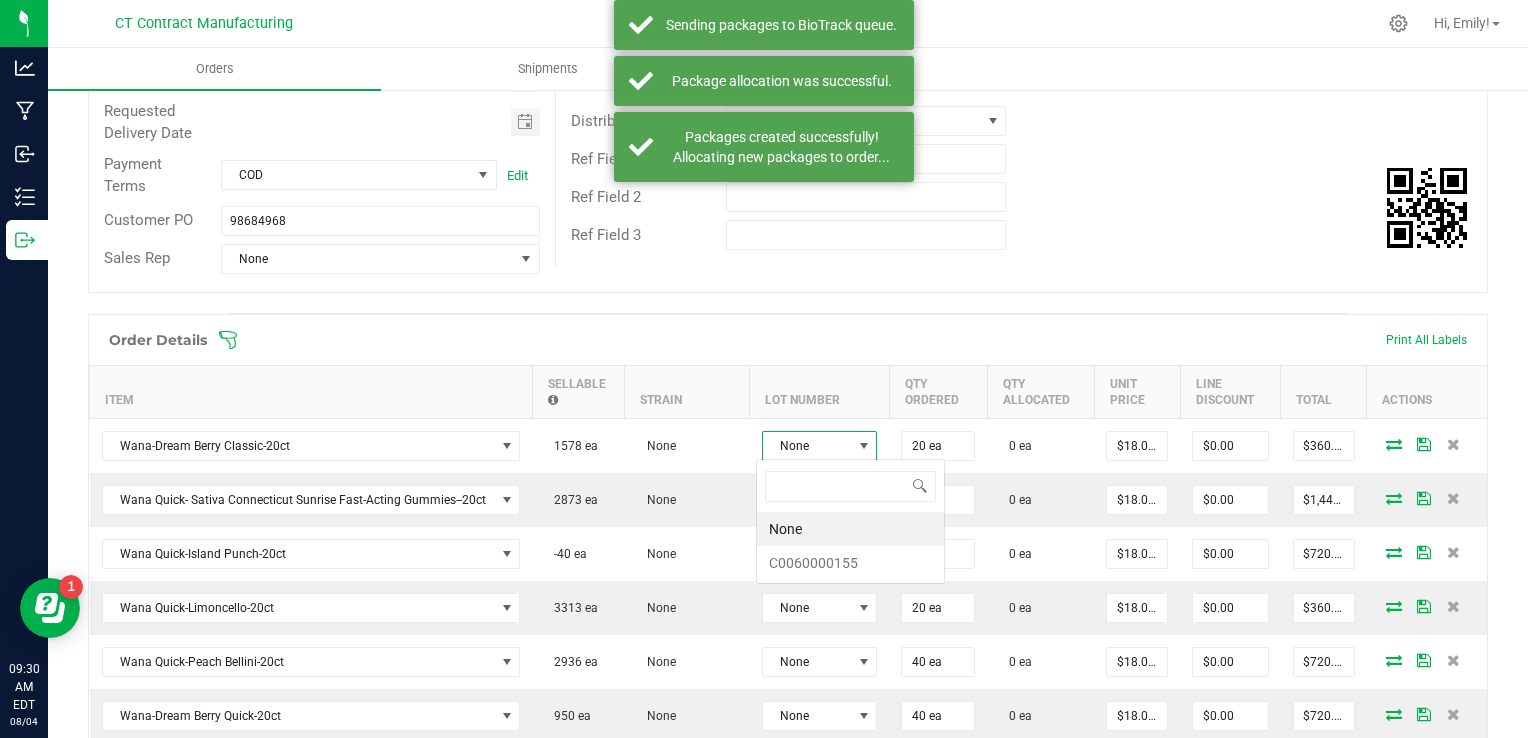 scroll, scrollTop: 99970, scrollLeft: 99899, axis: both 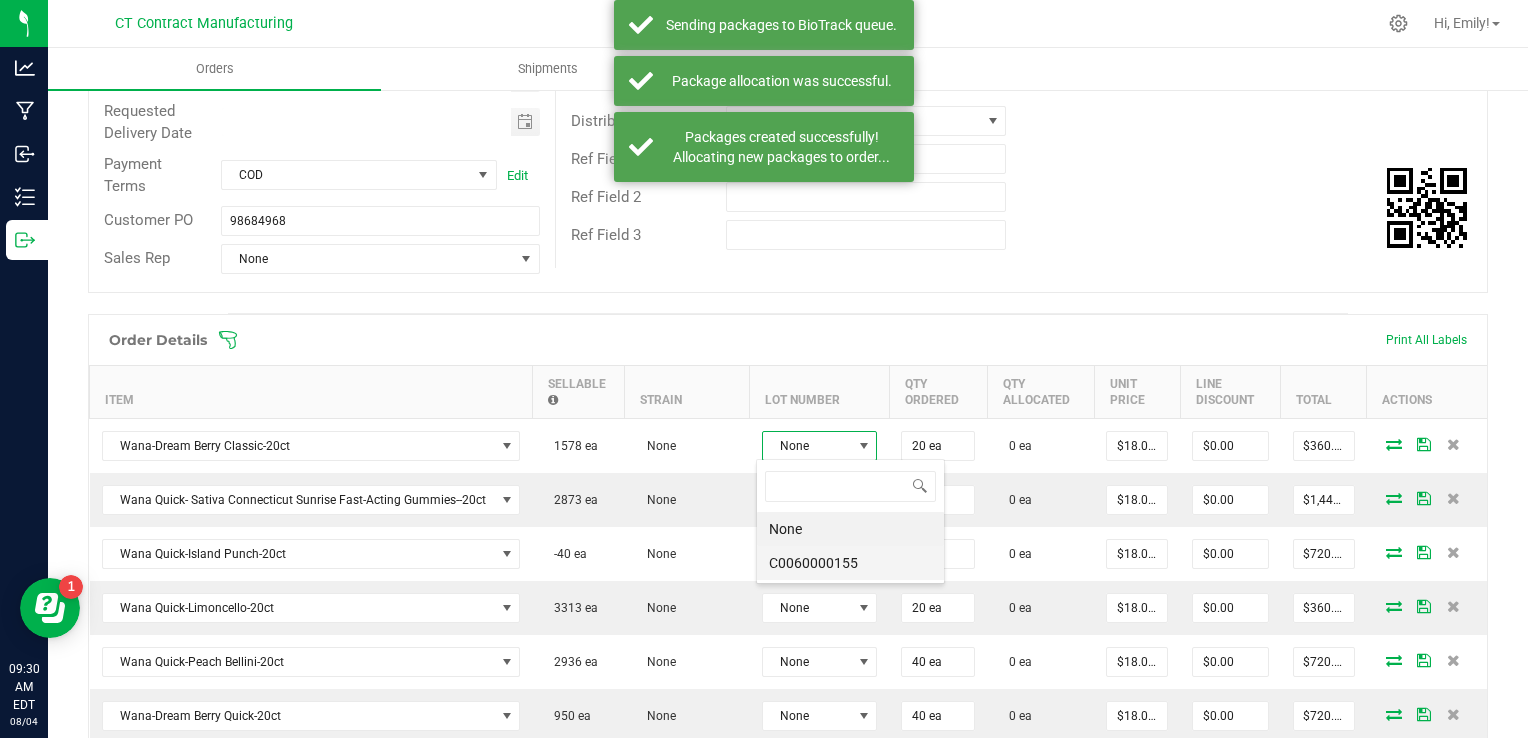 click on "C0060000155" at bounding box center (850, 563) 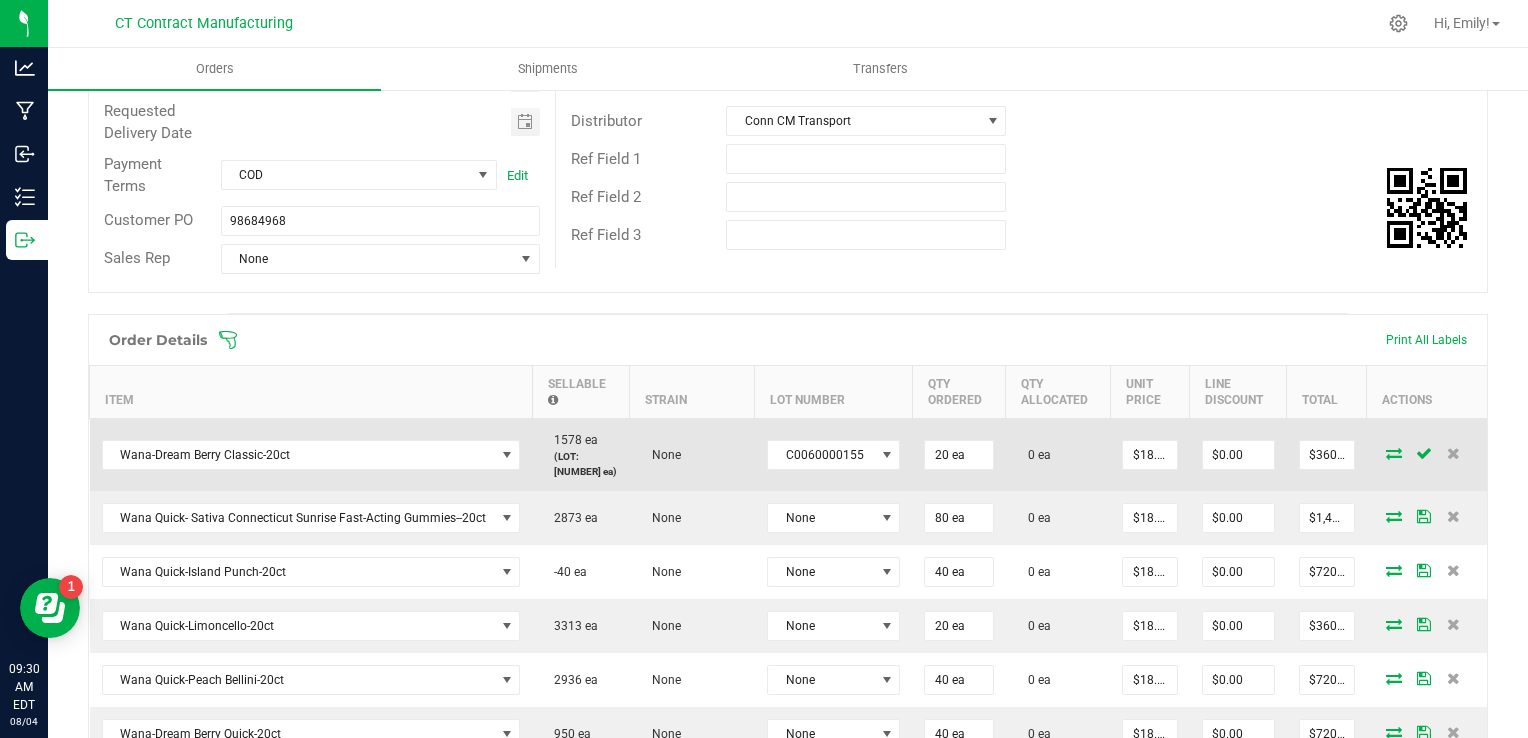 click at bounding box center (1394, 453) 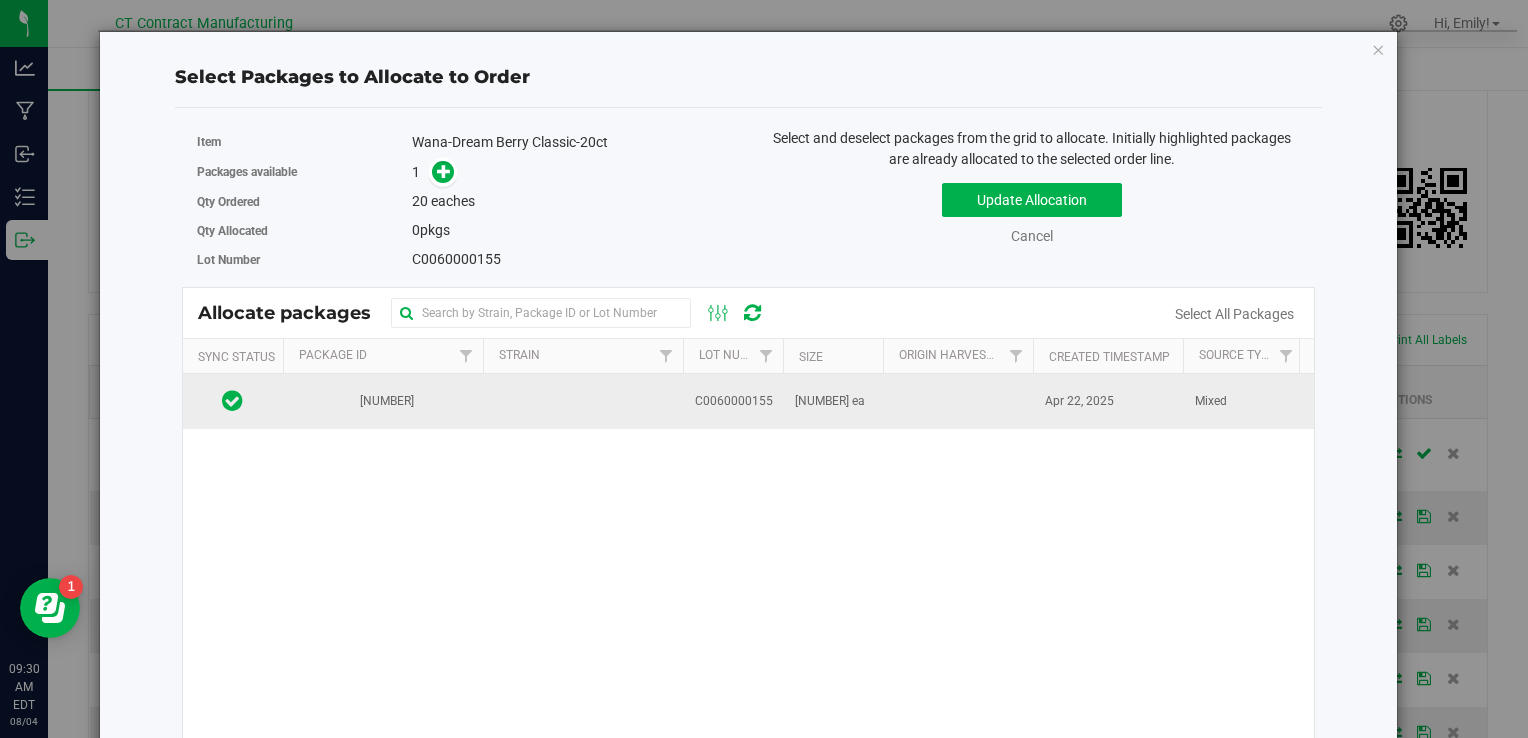 click on "C0060000155" at bounding box center (733, 401) 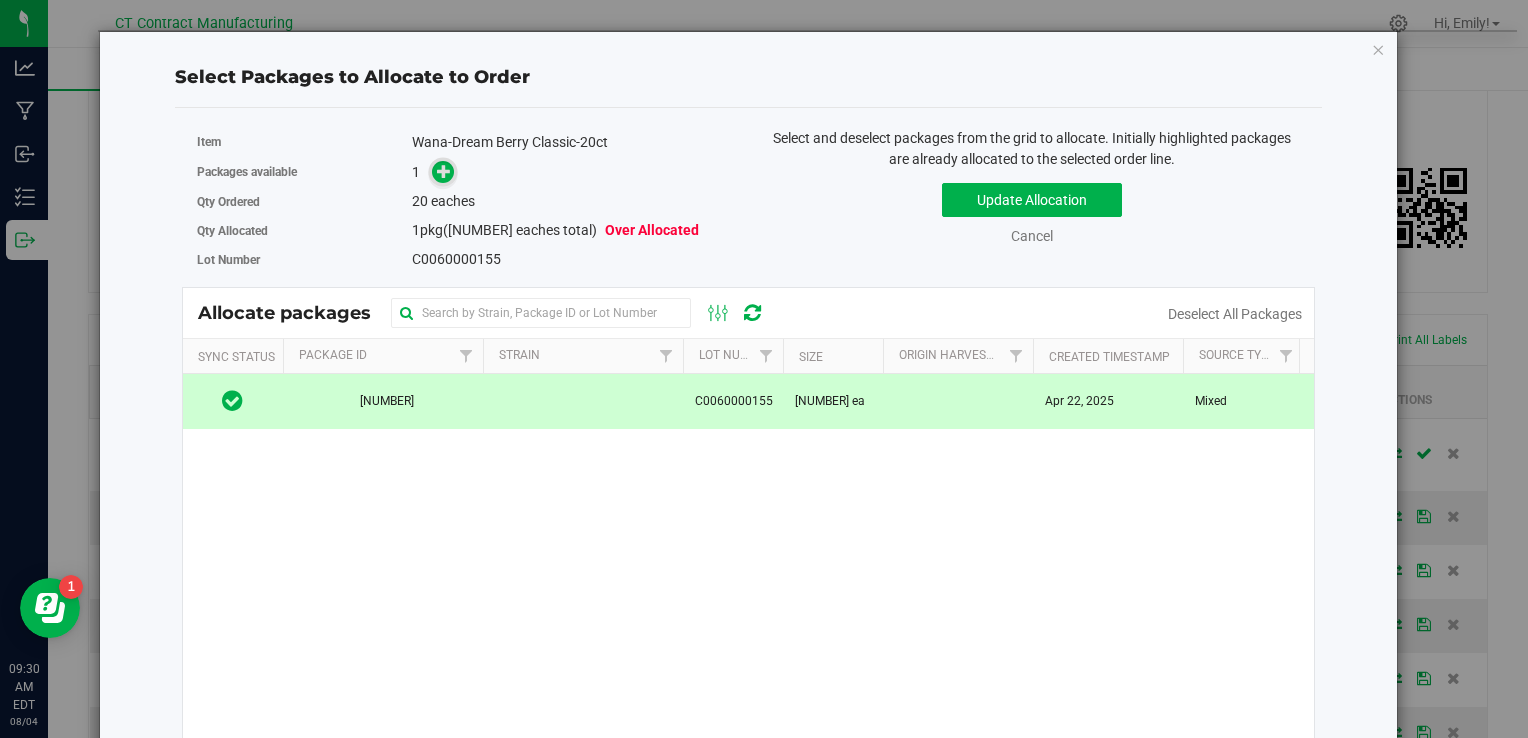 click at bounding box center [444, 171] 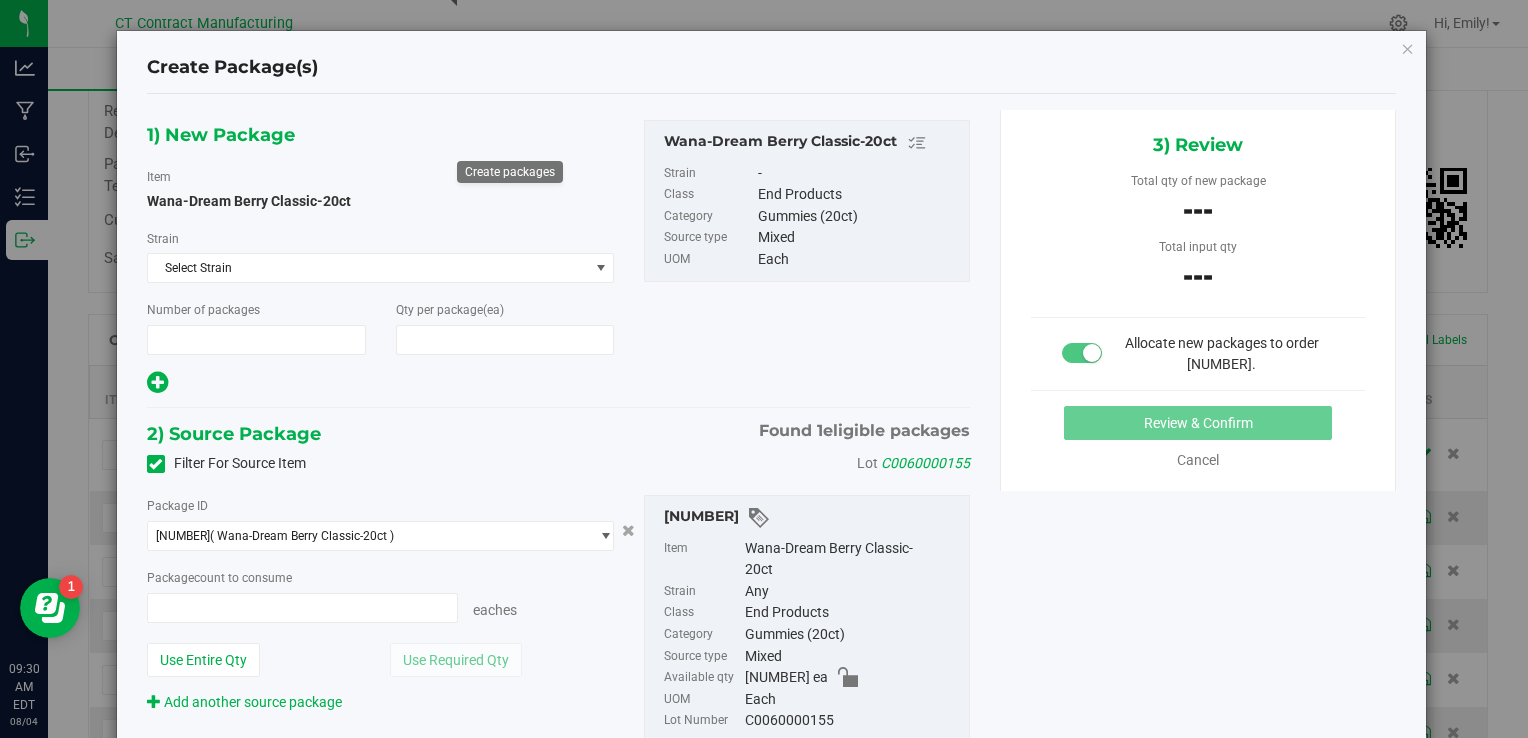 type on "1" 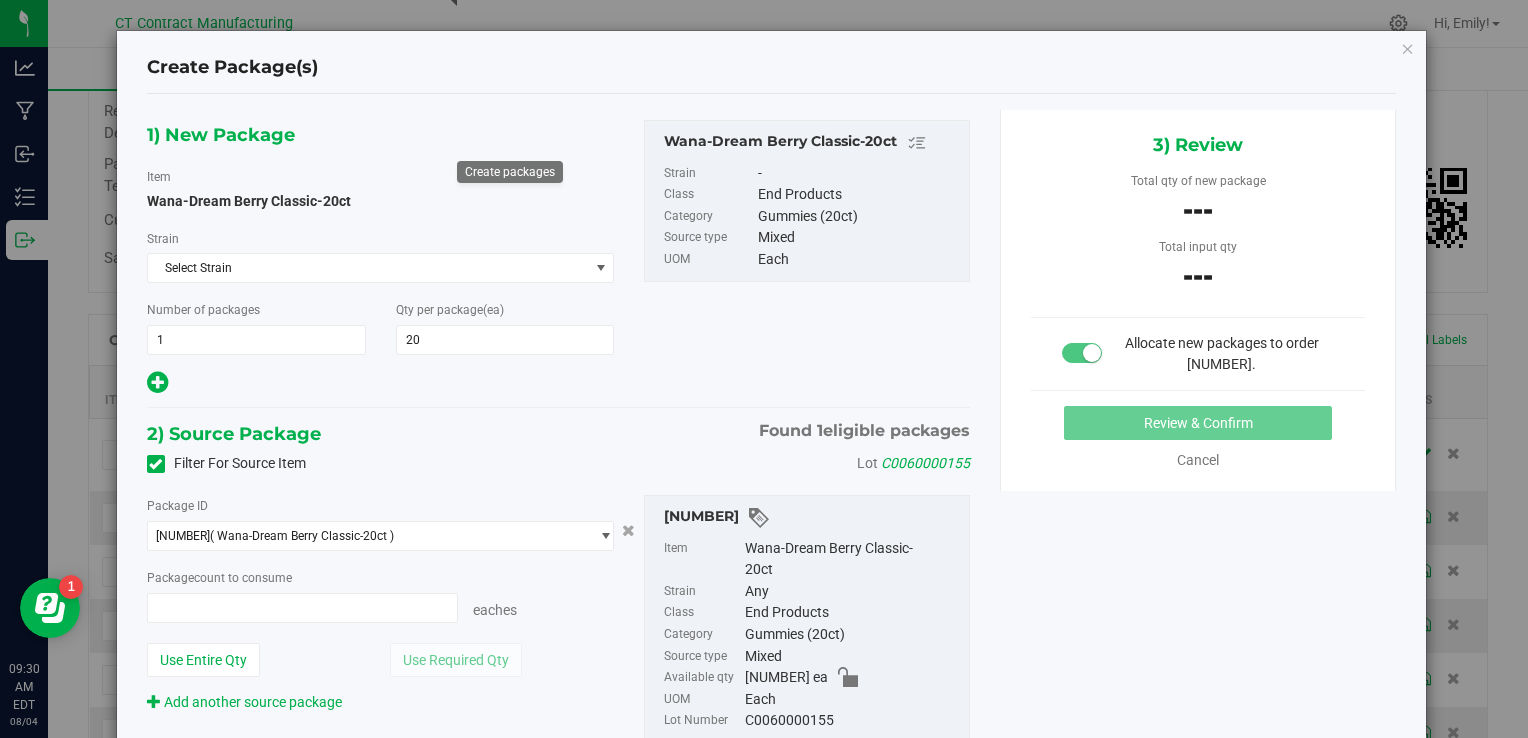 type on "0 ea" 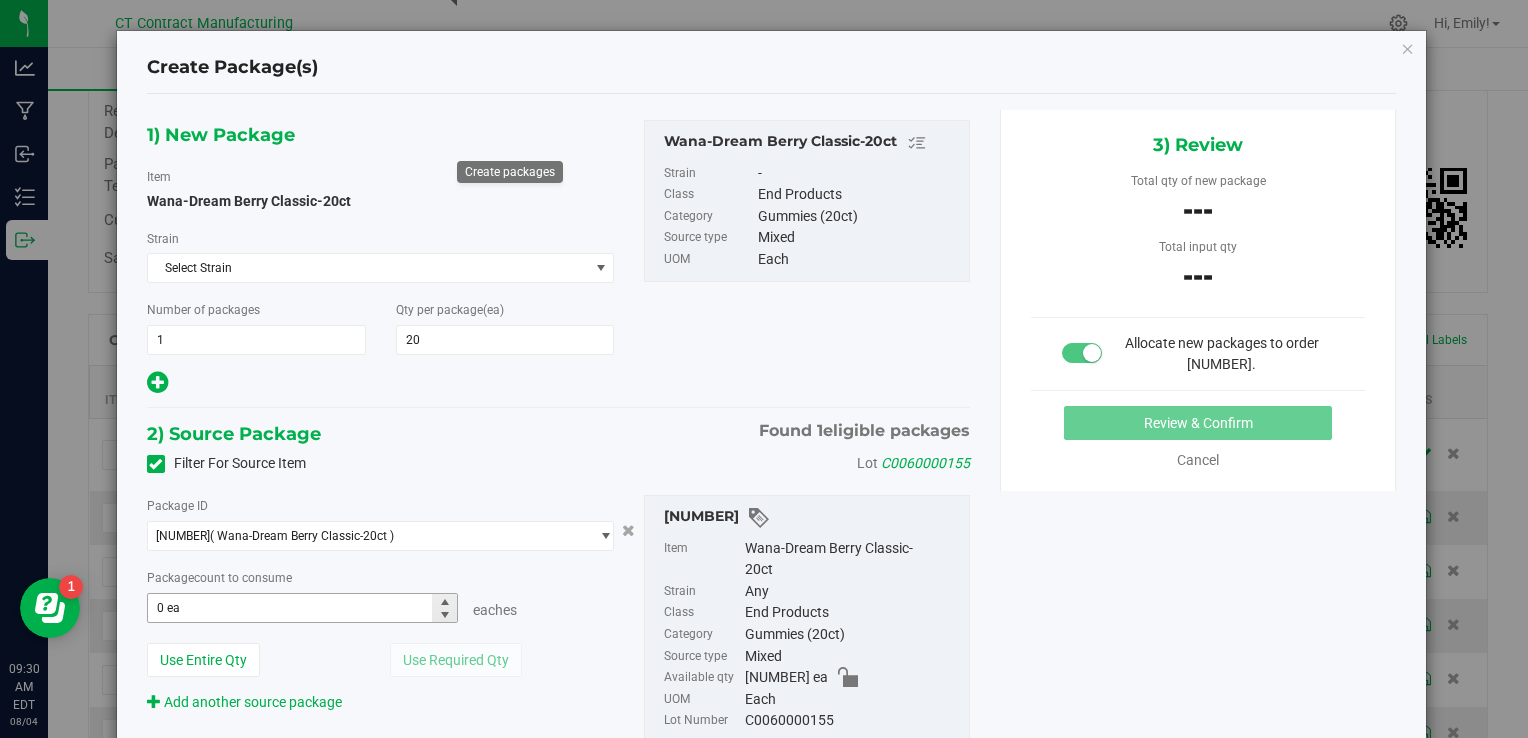 click on "0 ea 0" at bounding box center [303, 608] 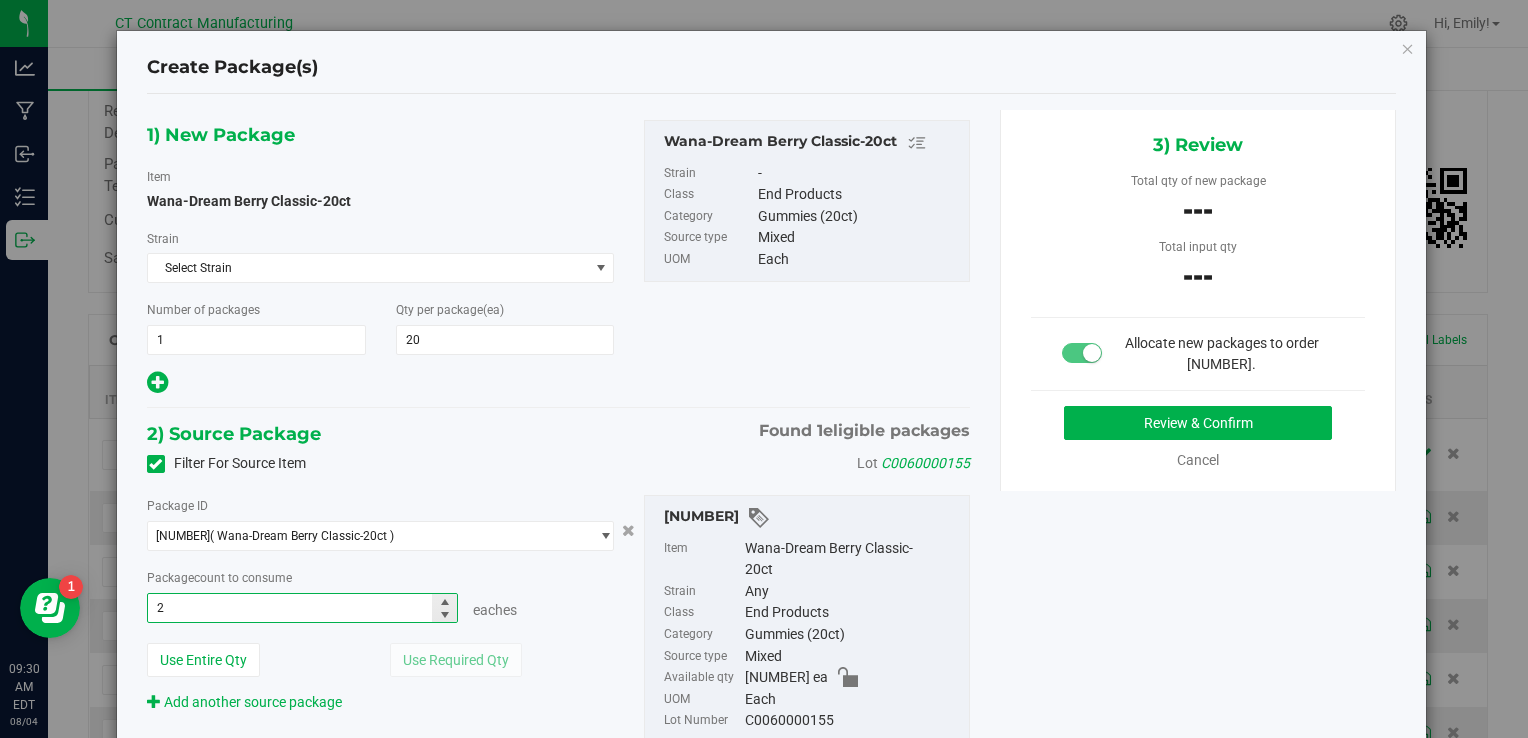 type on "20" 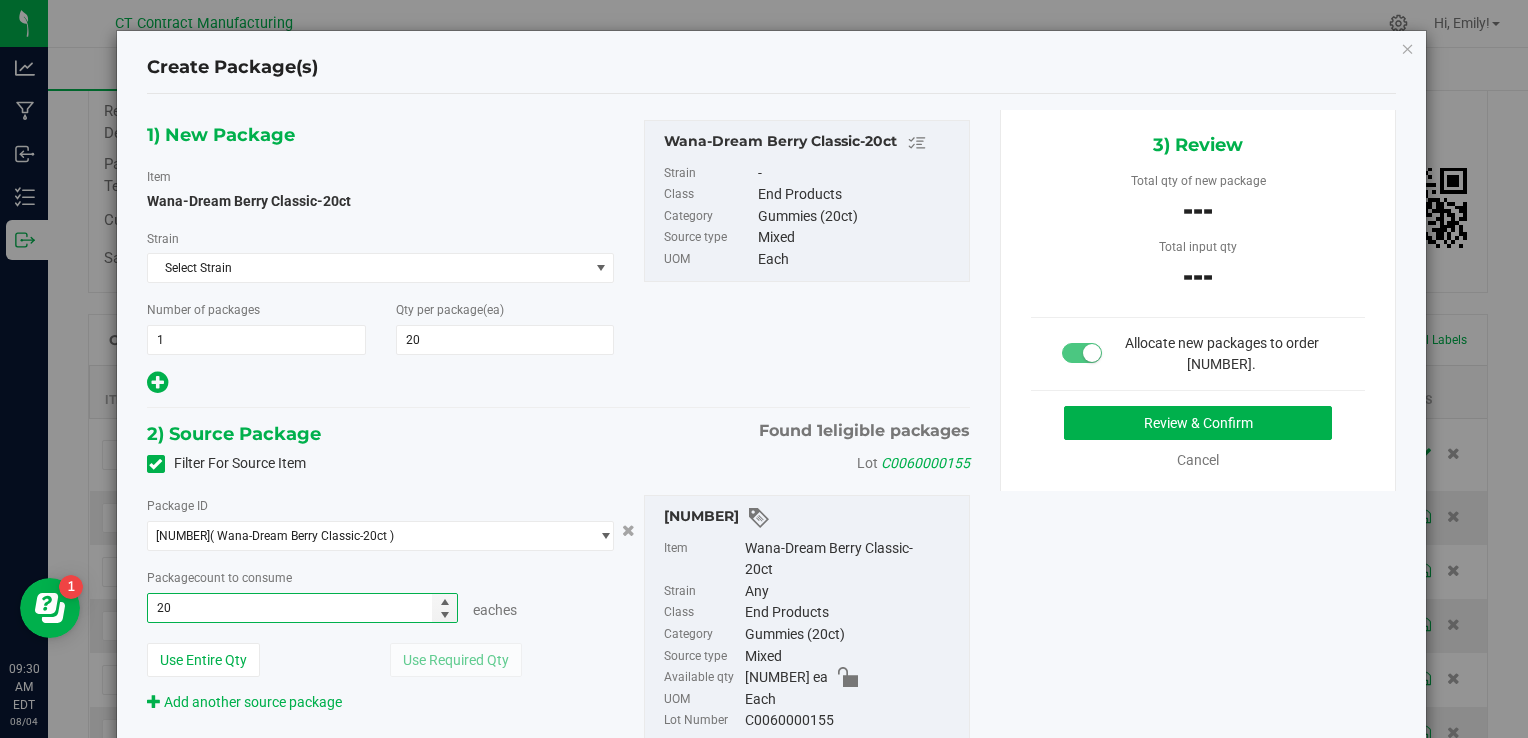 click on "1) New Package
Item
Wana-Dream Berry Classic-20ct
Strain
Select Strain Select Strain None 2022 Dessert #43 2022 Gas #13 2022 Sweet #16 2023 Dessert #110 2023 Fruit #132 2023 Fruit #134 2023 Purple #101 2023 Savory #84 2023 Sour #92 Atomic Tangerine Boomer OG Brass Bonanza CBD Broad Spectrum CBD Isolate CBG Flower CBG Isolate CBN Isolate CBT Isolate Cloud 9 Couch Surfer Ewok GMO Cookies Georgia Pie Golden Hour Grandaddy Purple Hemp Crude Horchata Hybrid Blend Indica Blend Jai Alai Kush Mintz Laughing Buddha Limewire Mixed OG Kush OG x KB Permanent Marker Pluto" at bounding box center [381, 258] 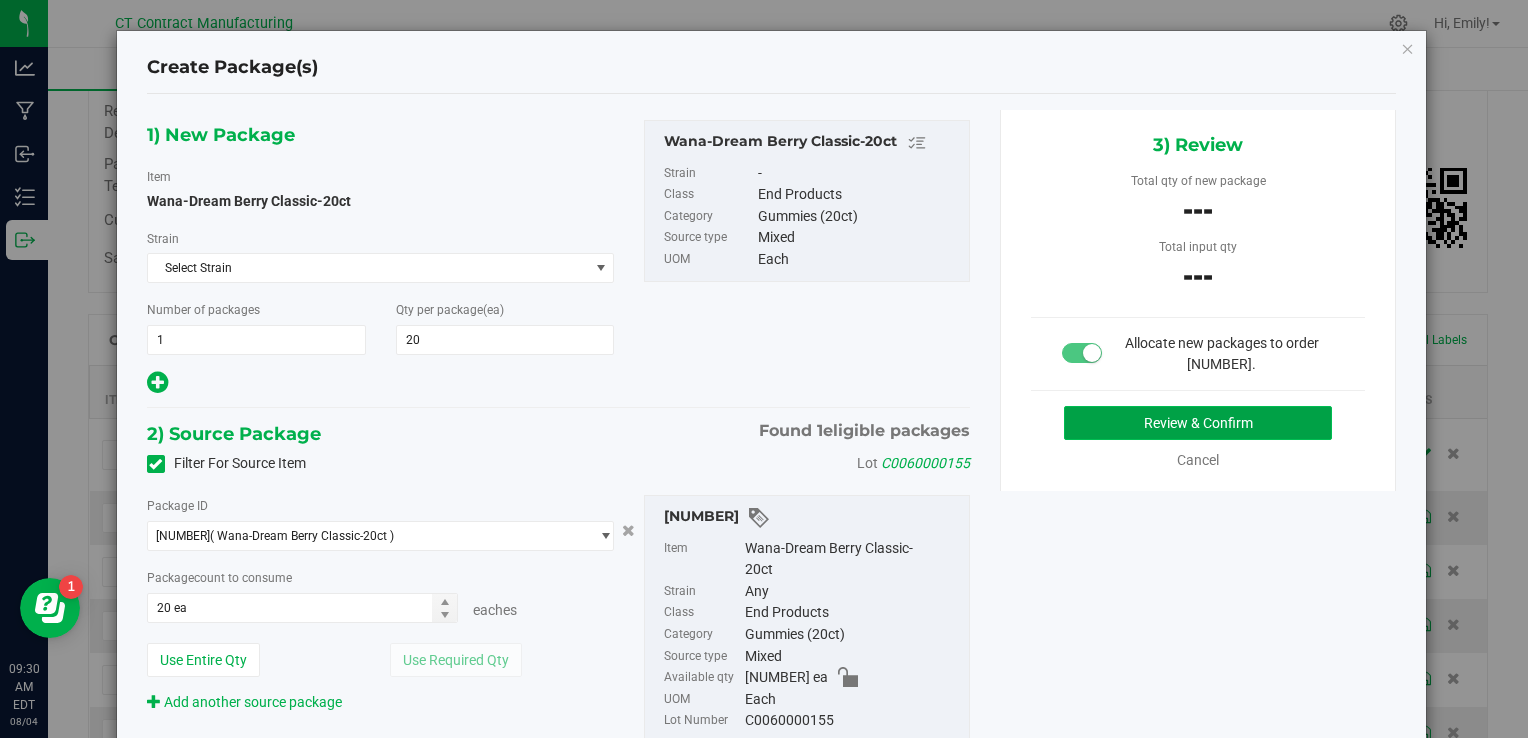 click on "Review & Confirm" at bounding box center [1198, 423] 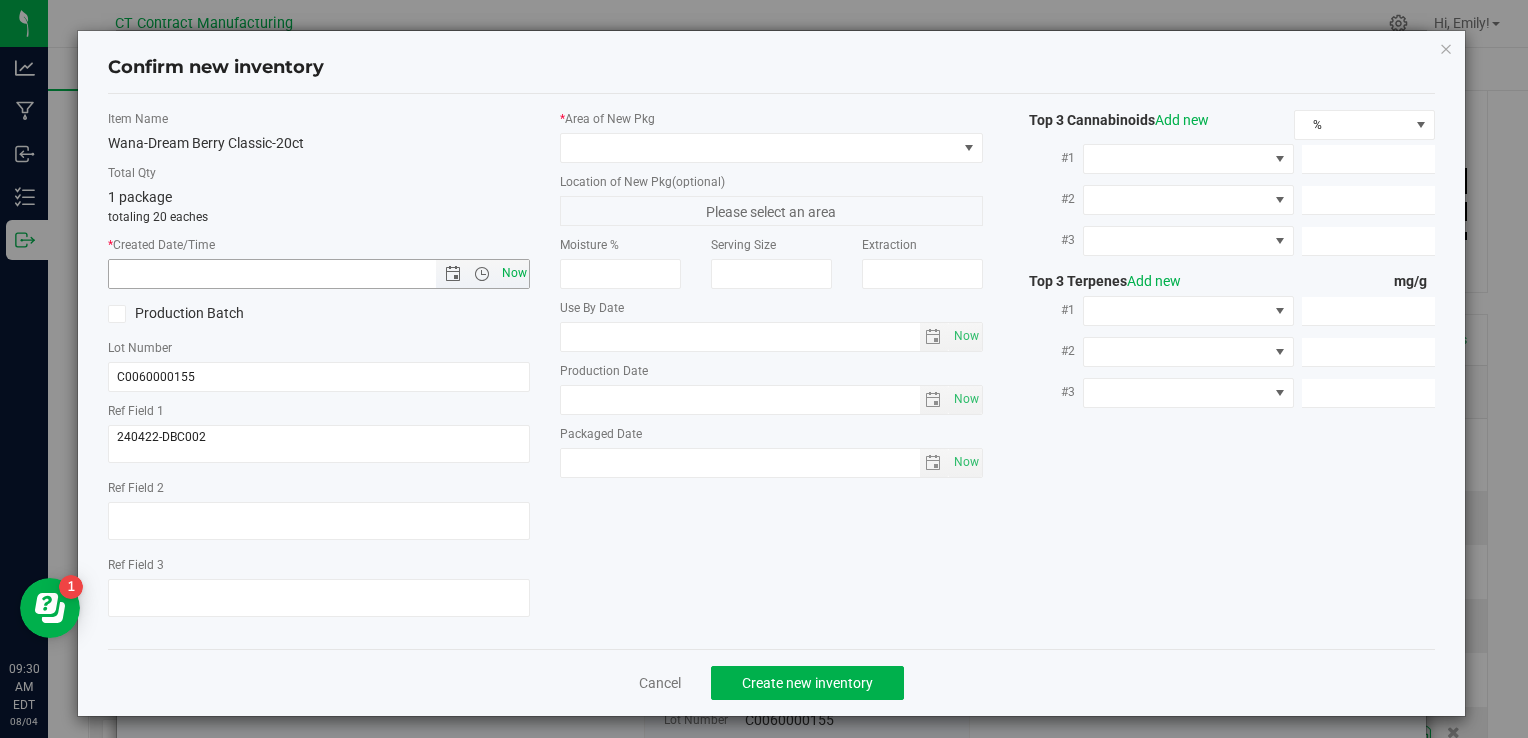 click on "Now" at bounding box center [514, 273] 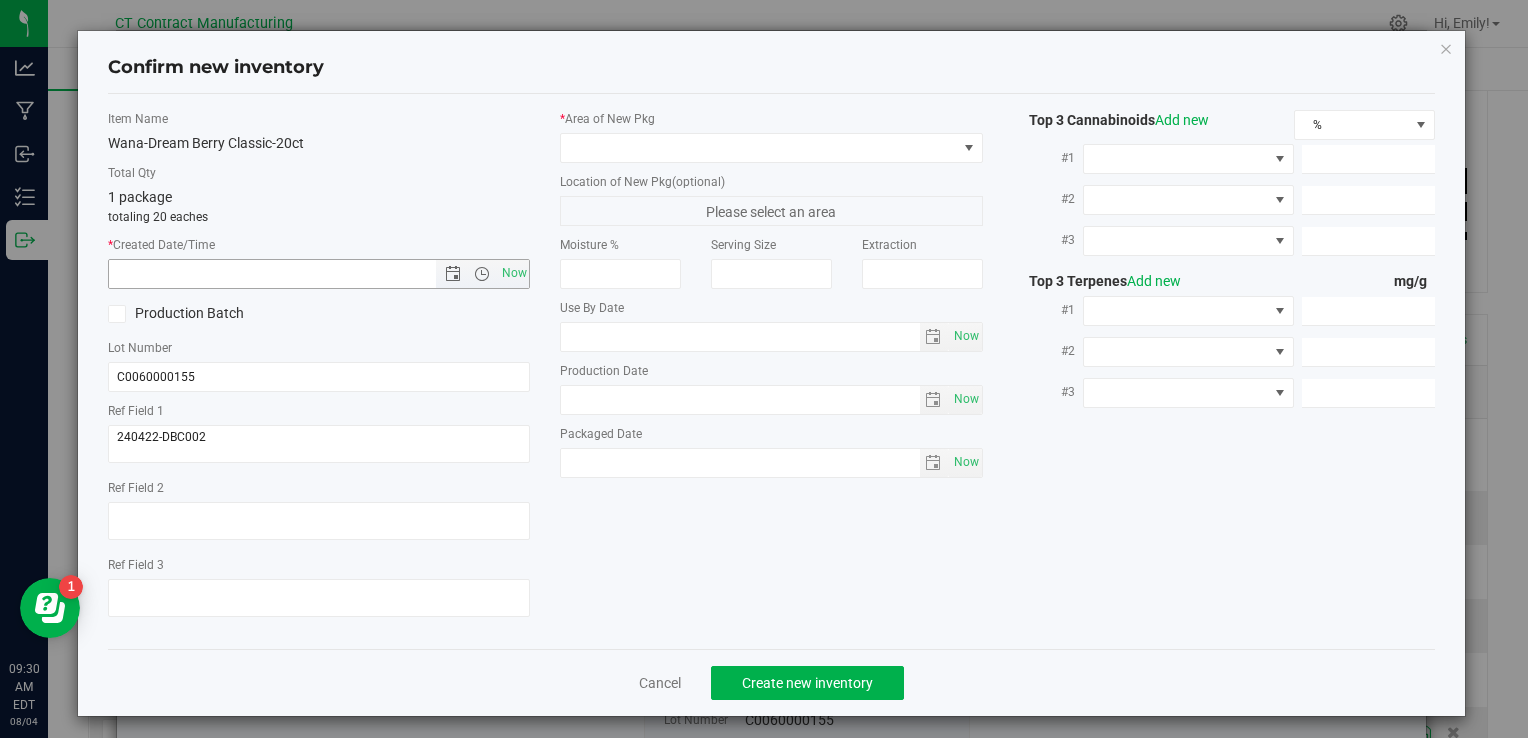 type on "8/4/2025 9:30 AM" 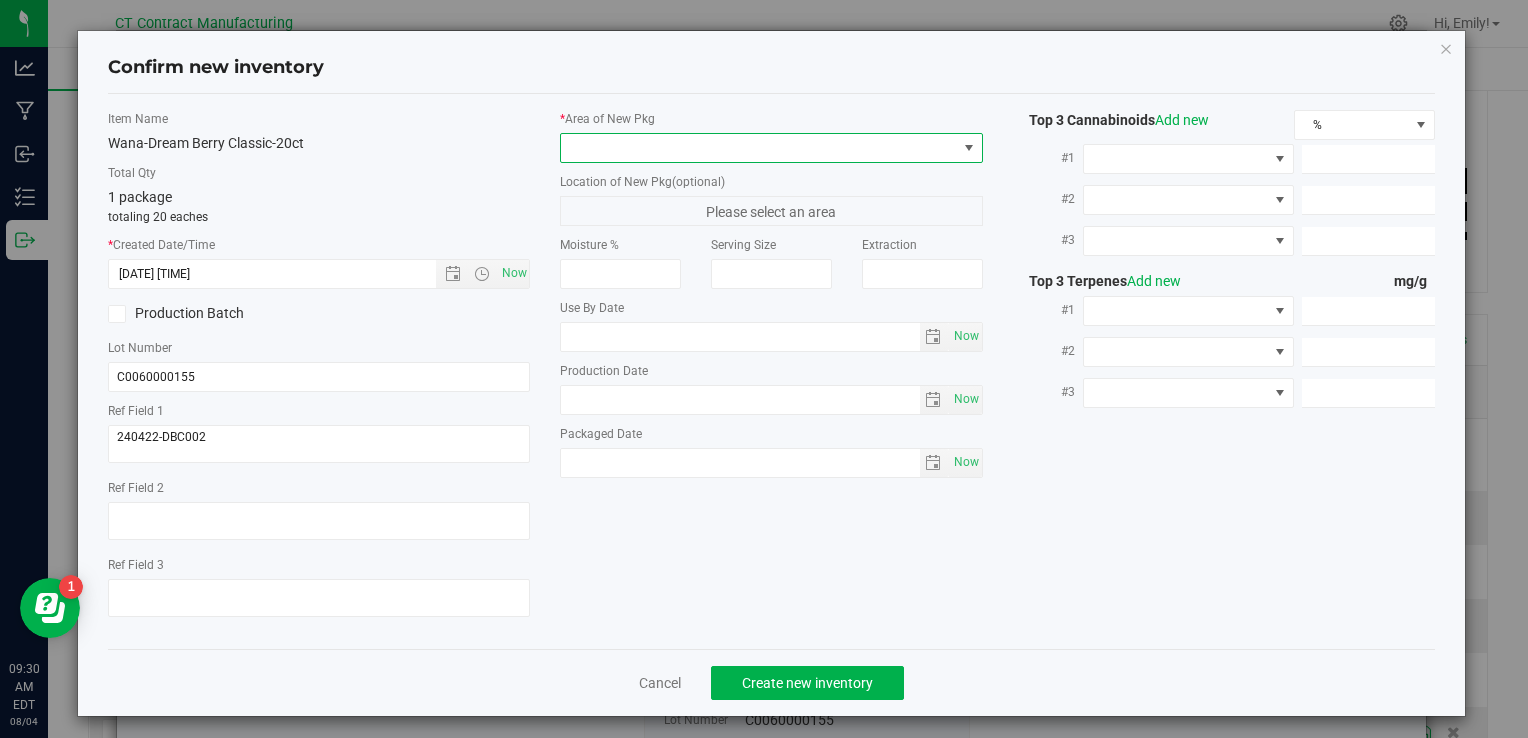 click at bounding box center [758, 148] 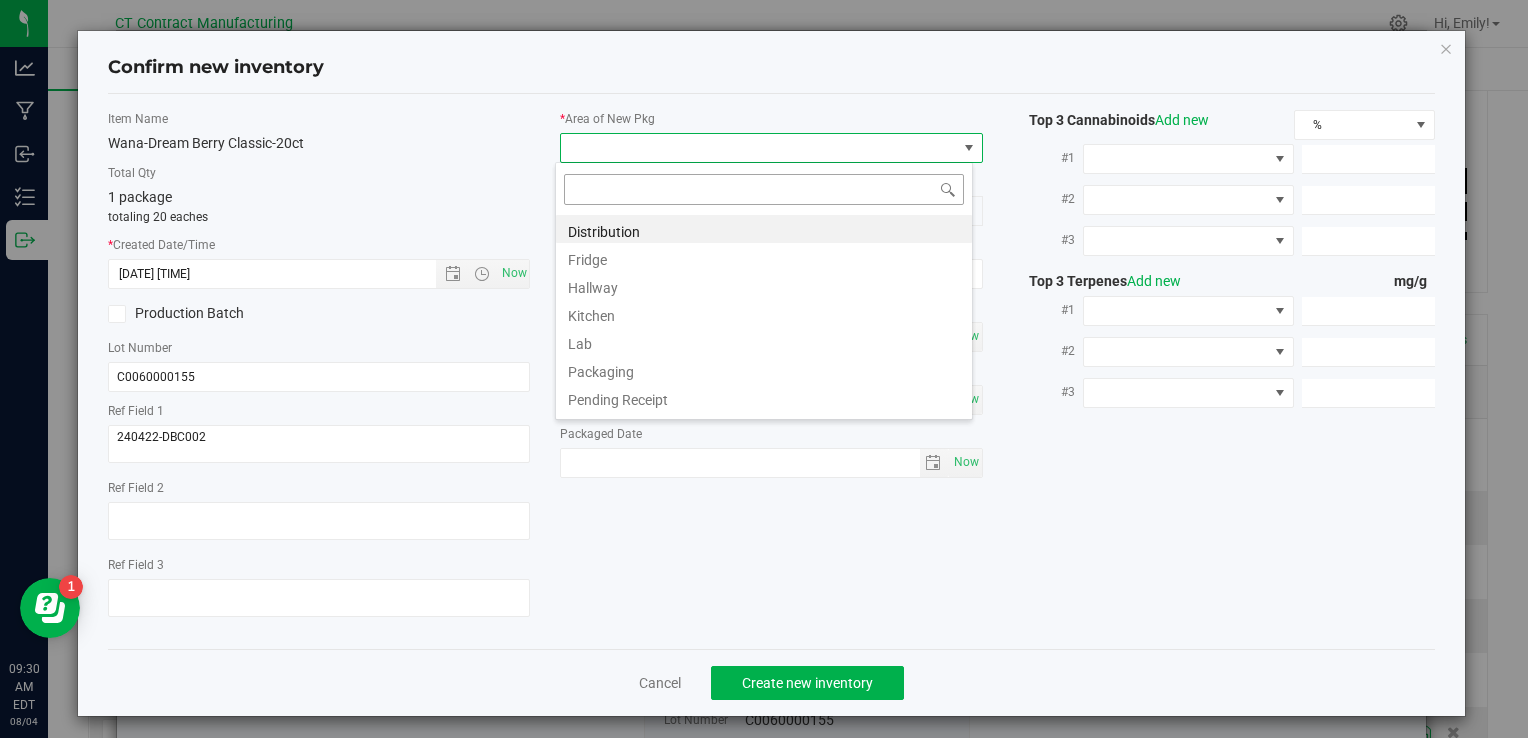 scroll, scrollTop: 99970, scrollLeft: 99582, axis: both 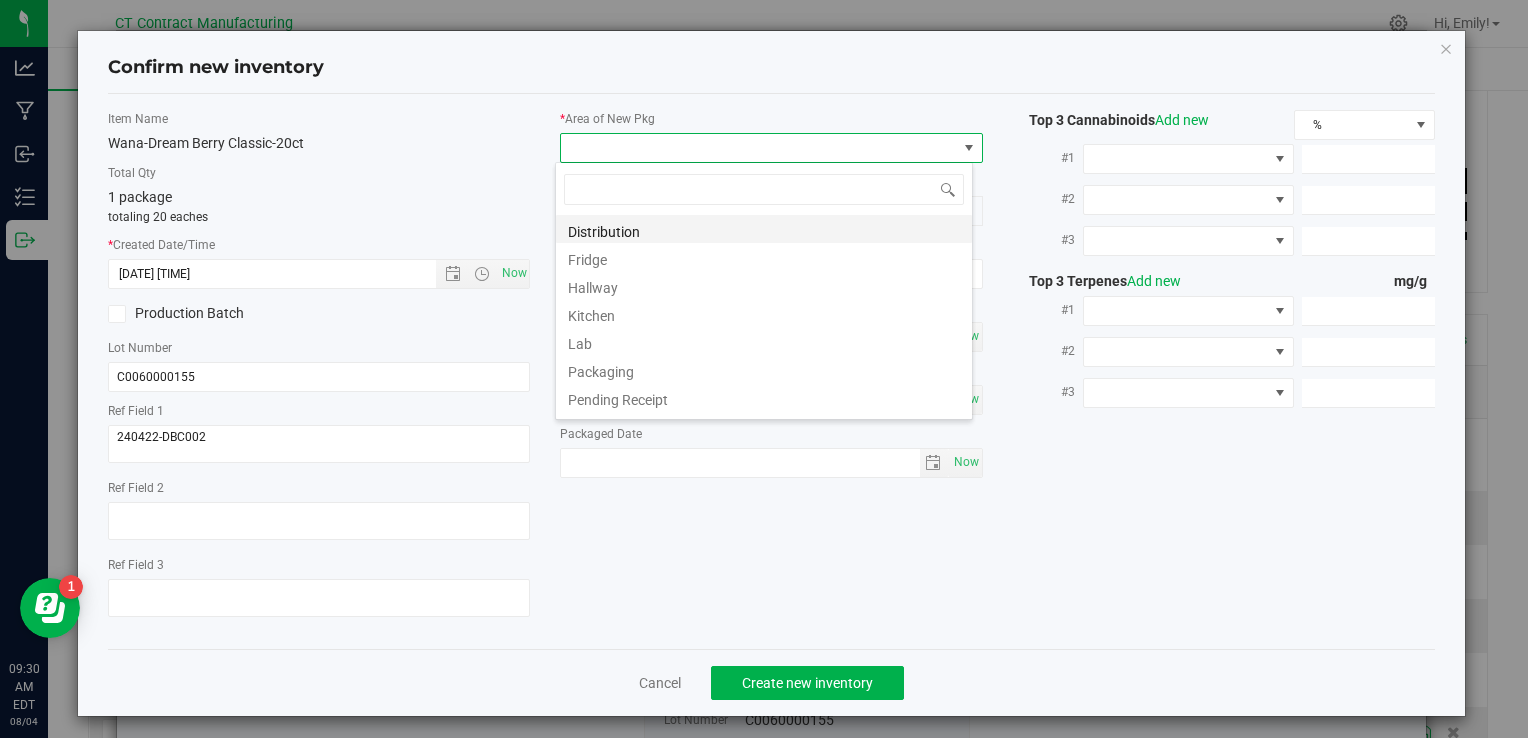 click on "Distribution" at bounding box center (764, 229) 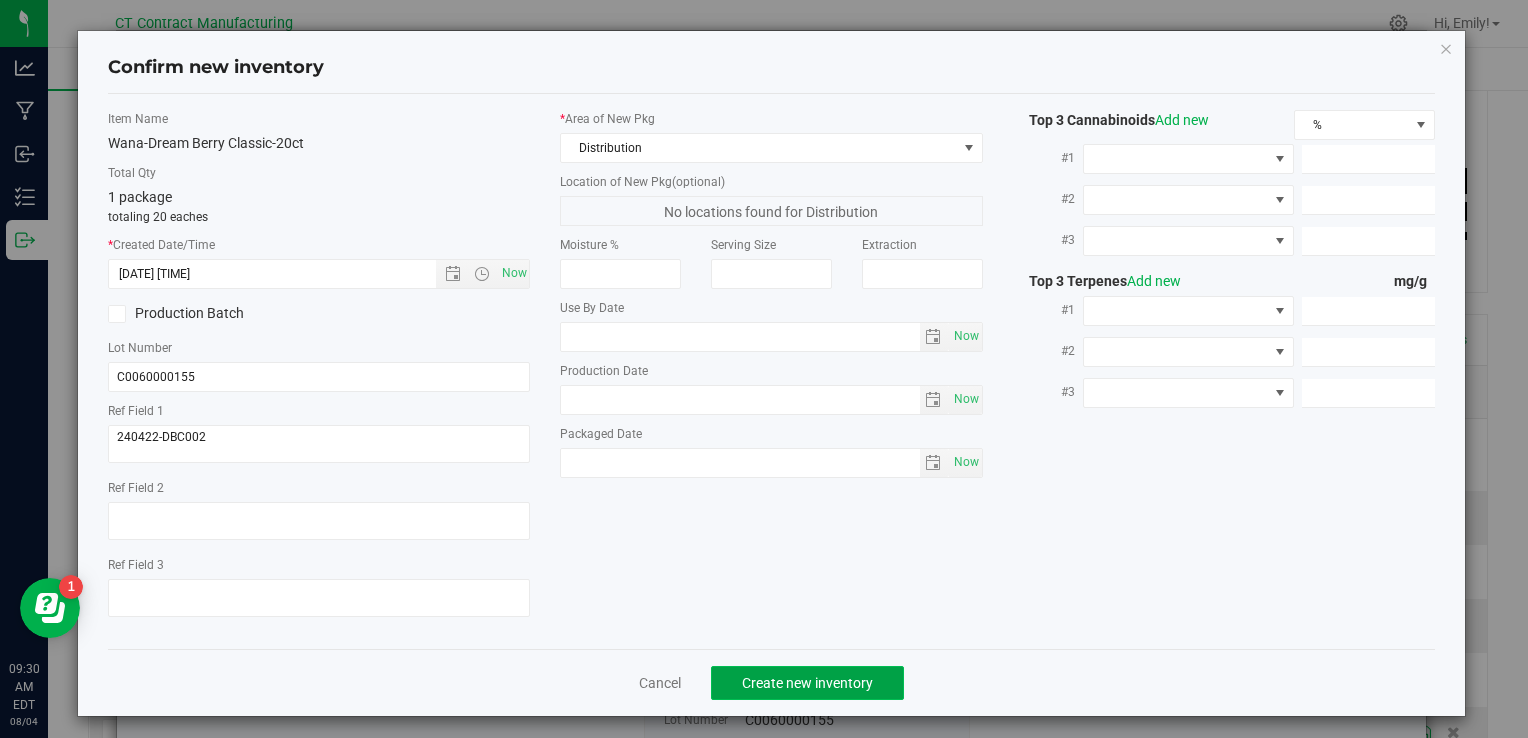click on "Create new inventory" 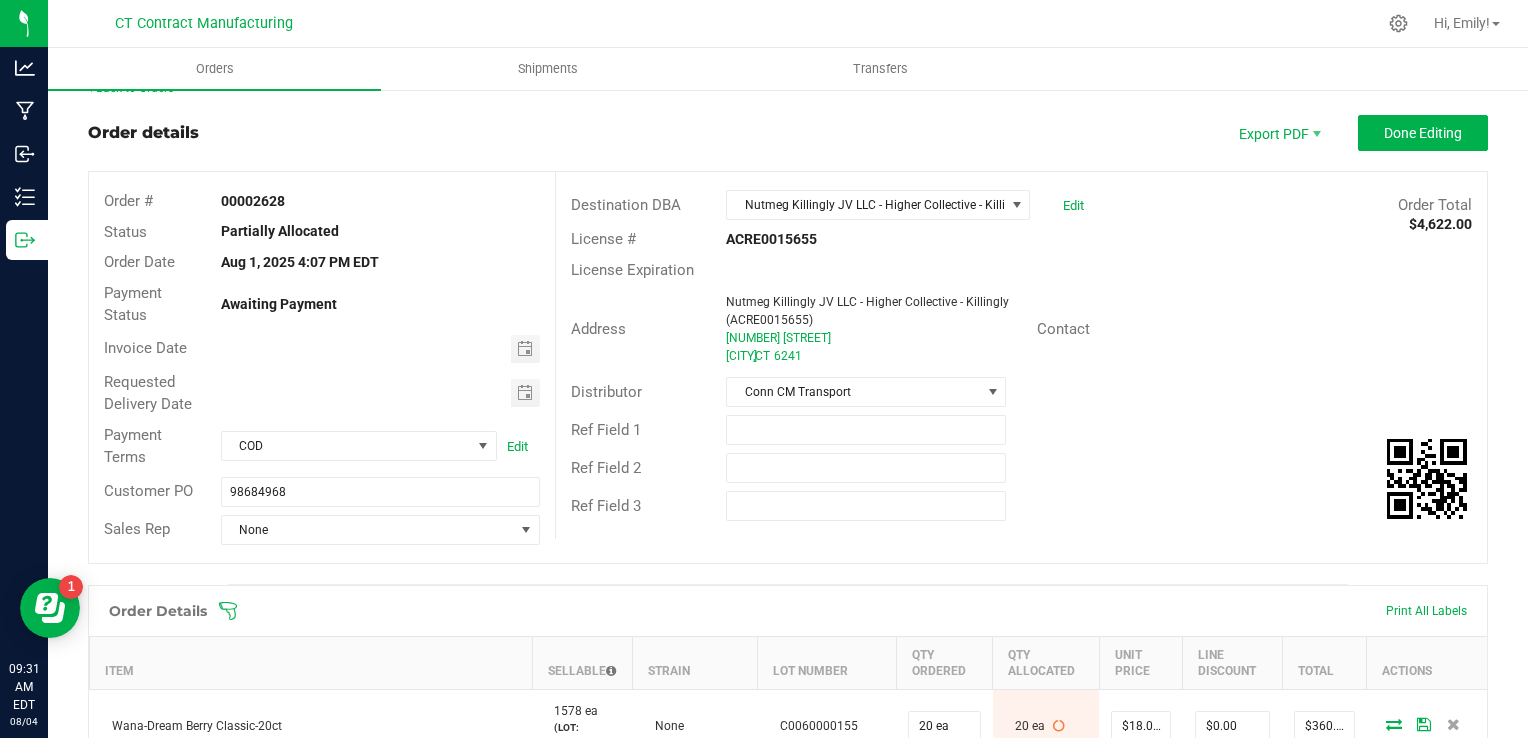 scroll, scrollTop: 0, scrollLeft: 0, axis: both 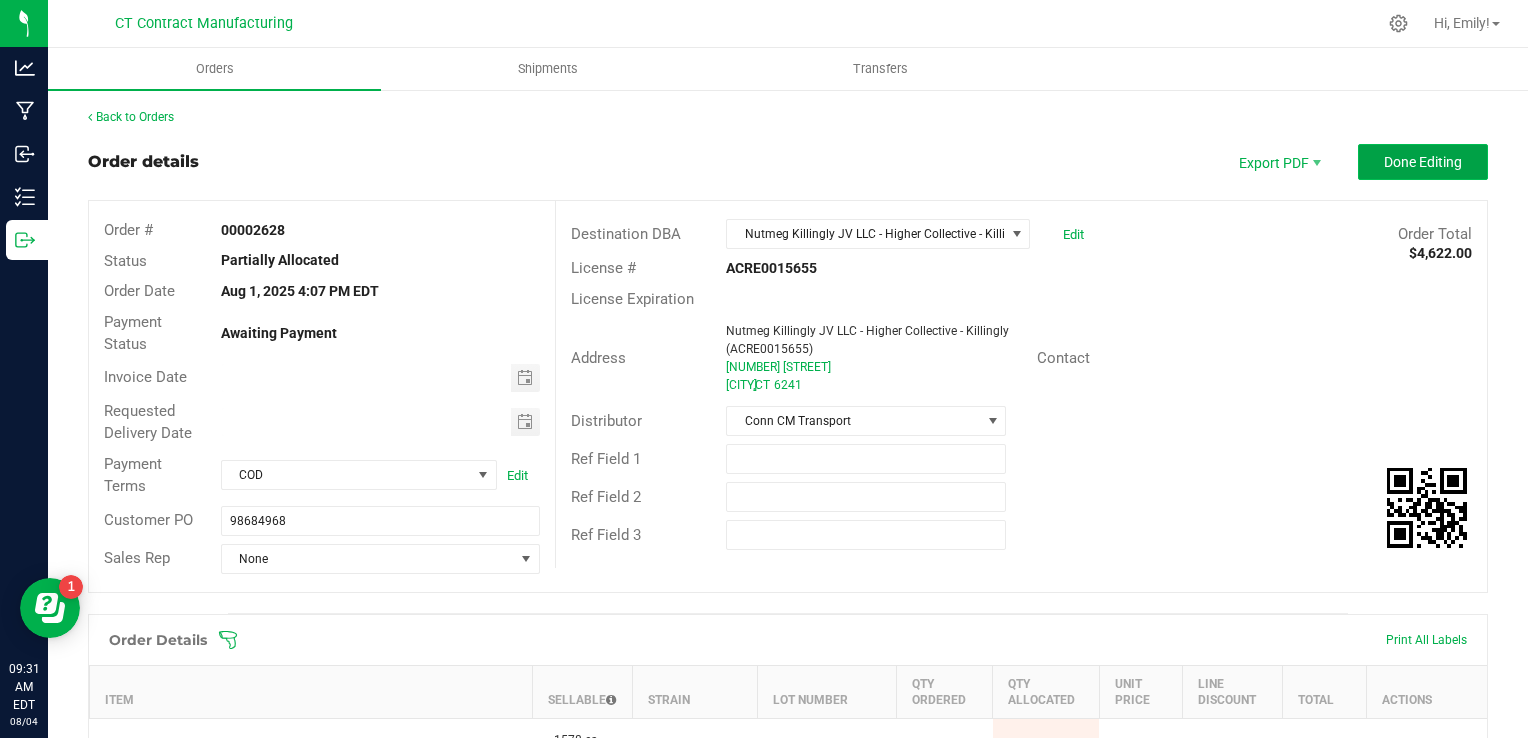 click on "Done Editing" at bounding box center [1423, 162] 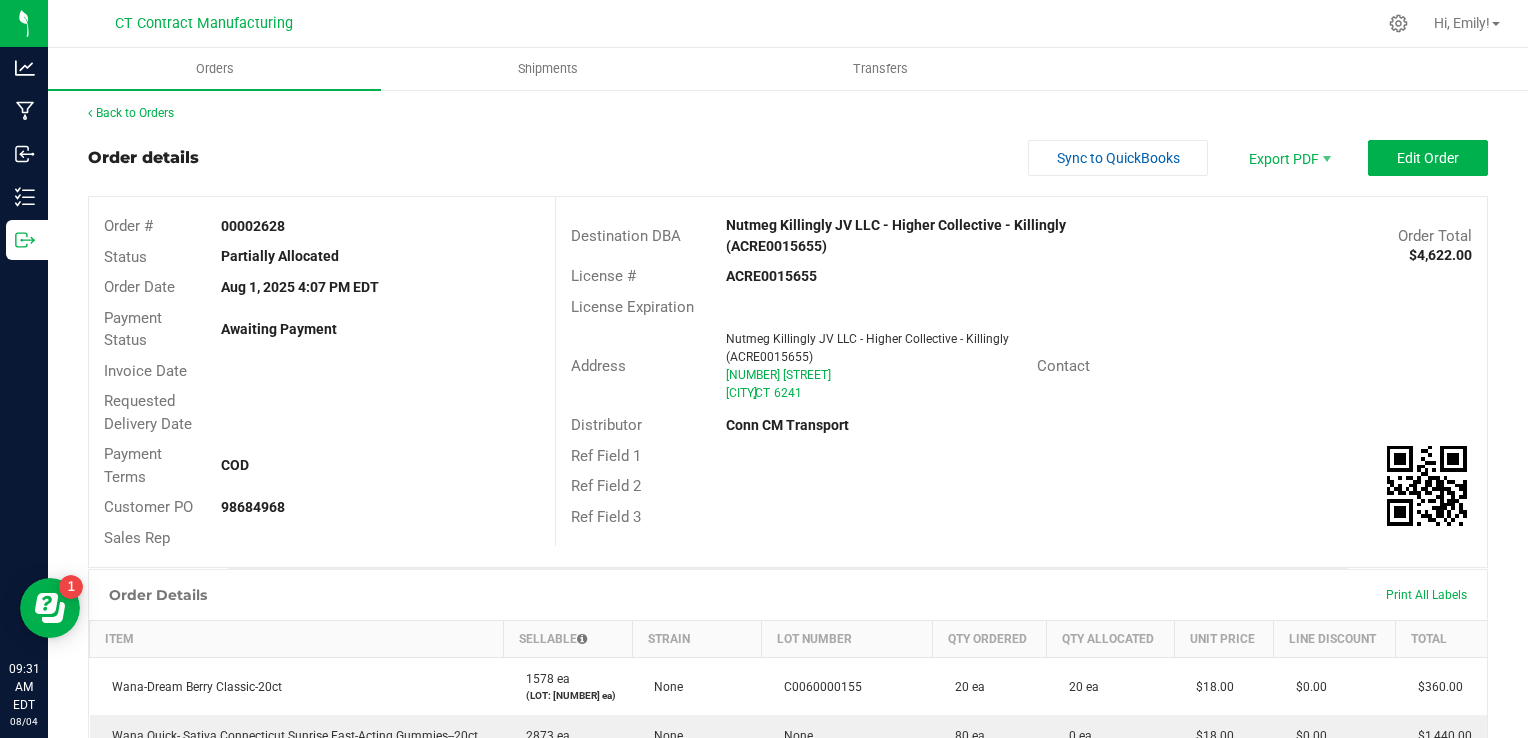 scroll, scrollTop: 0, scrollLeft: 0, axis: both 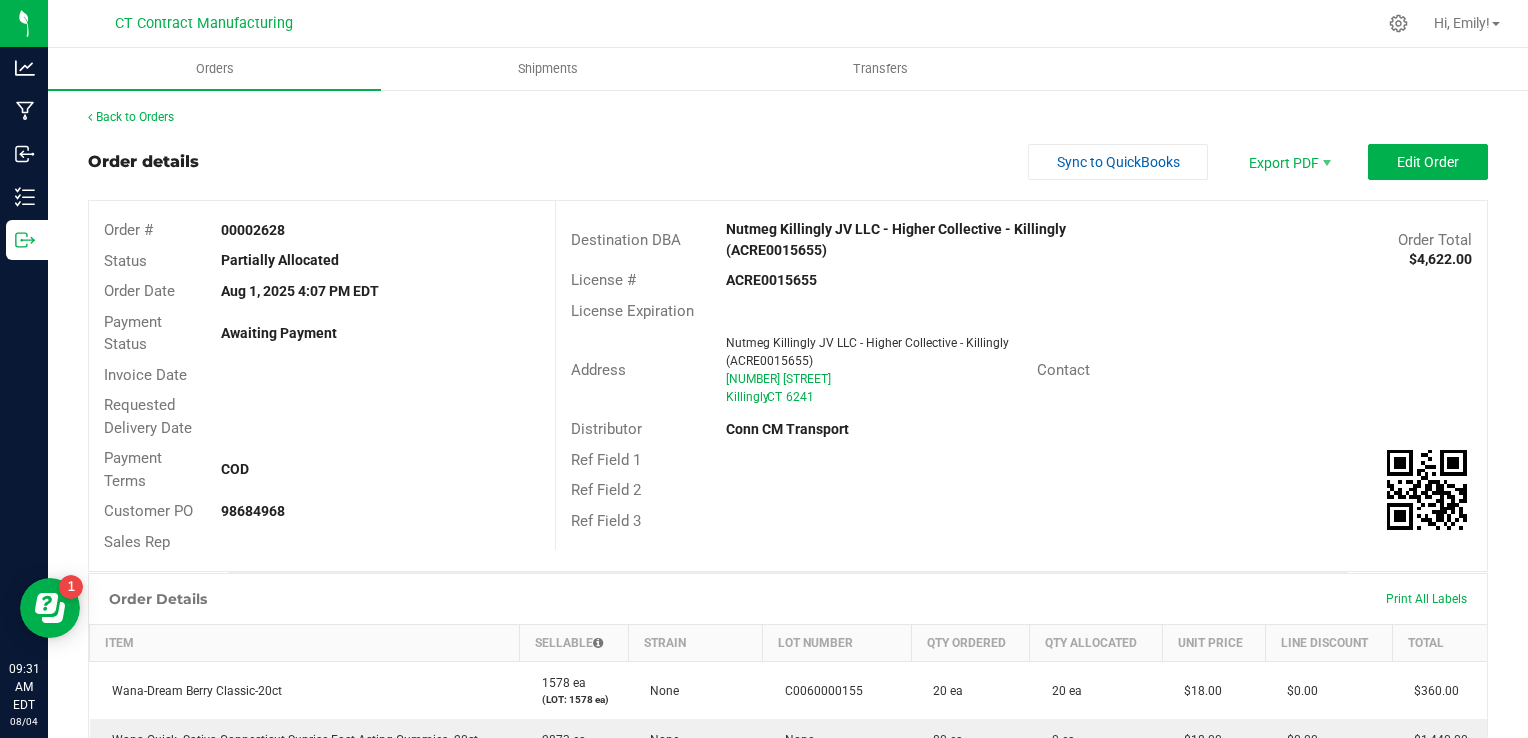 click on "Back to Orders
Order details   Sync to QuickBooks   Export PDF   Edit Order   Order #   00002628   Status   Partially Allocated   Order Date   Aug 1, 2025 4:07 PM EDT   Payment Status   Awaiting Payment   Invoice Date      Requested Delivery Date      Payment Terms   COD   Customer PO   98684968   Sales Rep       Destination DBA   Nutmeg Killingly JV LLC - Higher Collective - Killingly (ACRE0015655)   Order Total   $4,622.00   License #   ACRE0015655   License Expiration   Address  Nutmeg Killingly JV LLC - Higher Collective - Killingly (ACRE0015655) 1070 North Main Sreet Killingly  ,  CT 6241  Contact   Distributor   Conn CM Transport   Ref Field 1      Ref Field 2      Ref Field 3
Order Details Print All Labels Item  Sellable  Strain  Lot Number  Qty Ordered Qty Allocated Unit Price Line Discount Total  Wana-Dream Berry Classic-20ct   1578 ea   None" at bounding box center [788, 824] 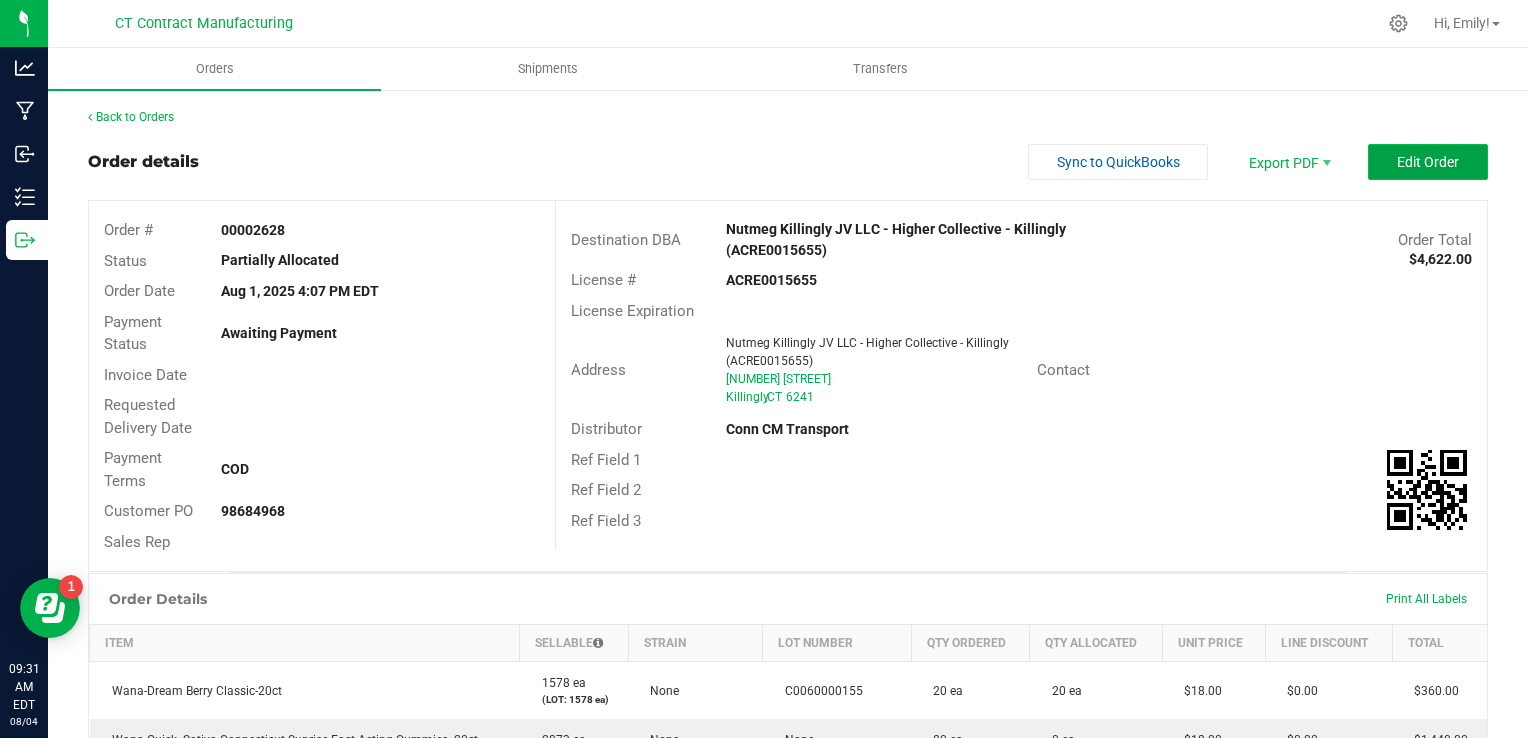 click on "Edit Order" at bounding box center (1428, 162) 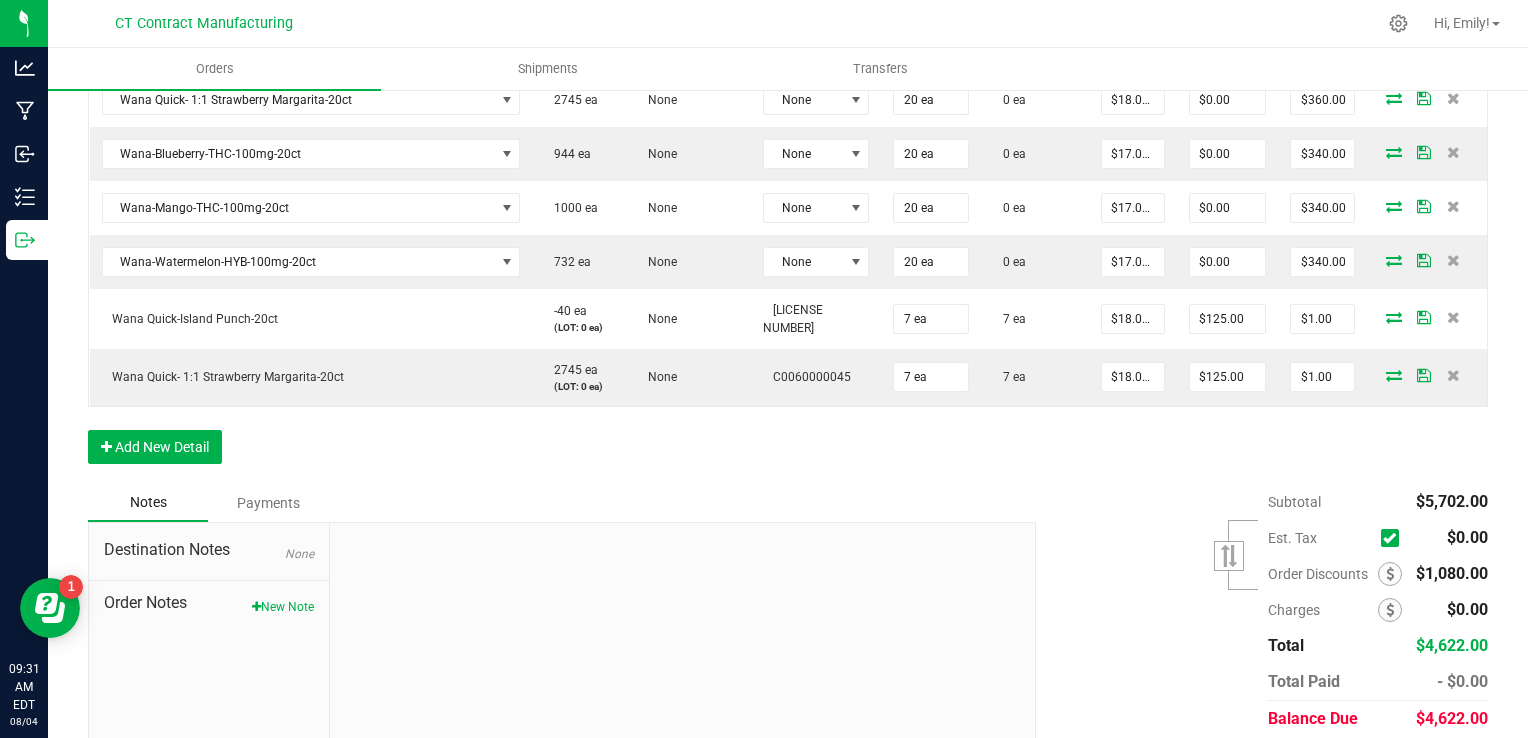 scroll, scrollTop: 1000, scrollLeft: 0, axis: vertical 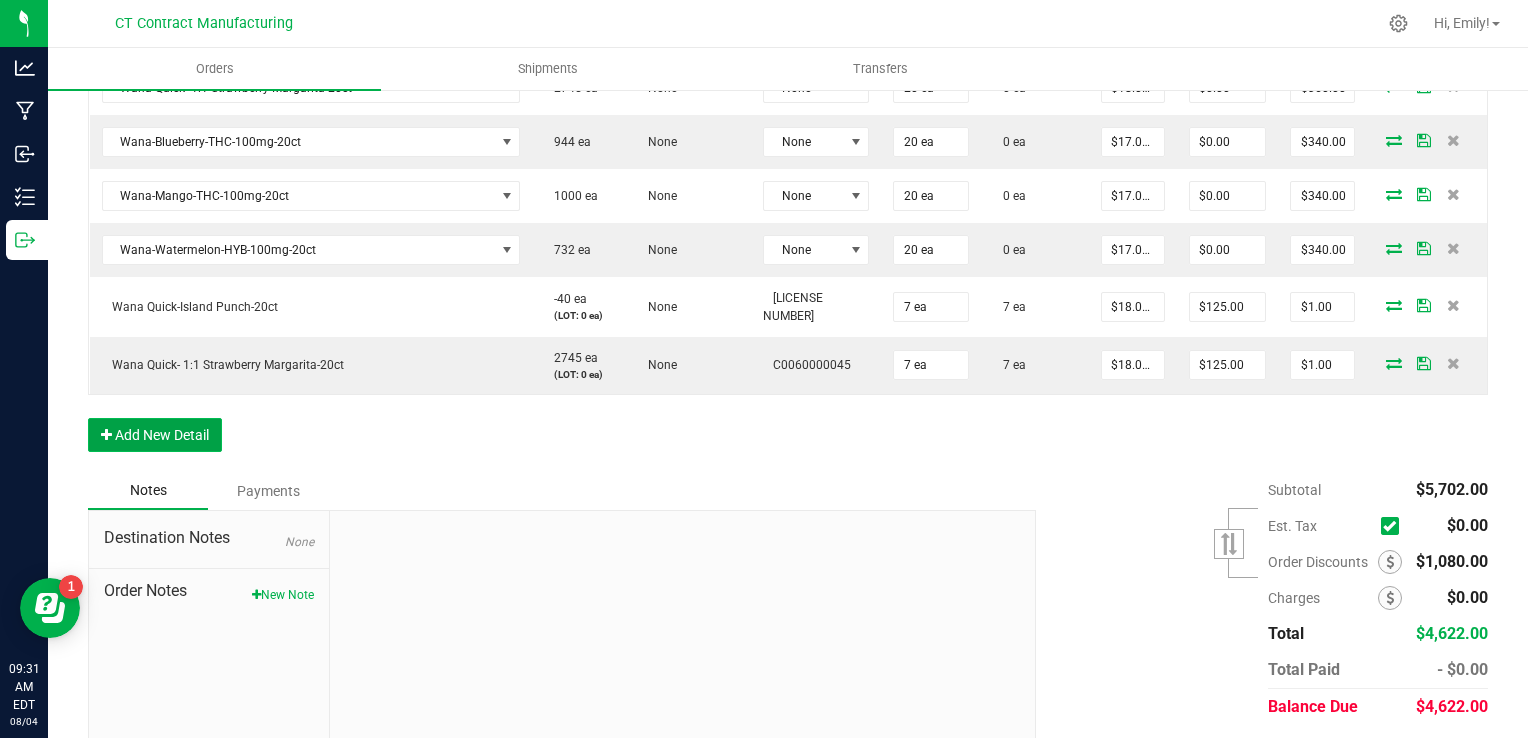 click on "Add New Detail" at bounding box center [155, 435] 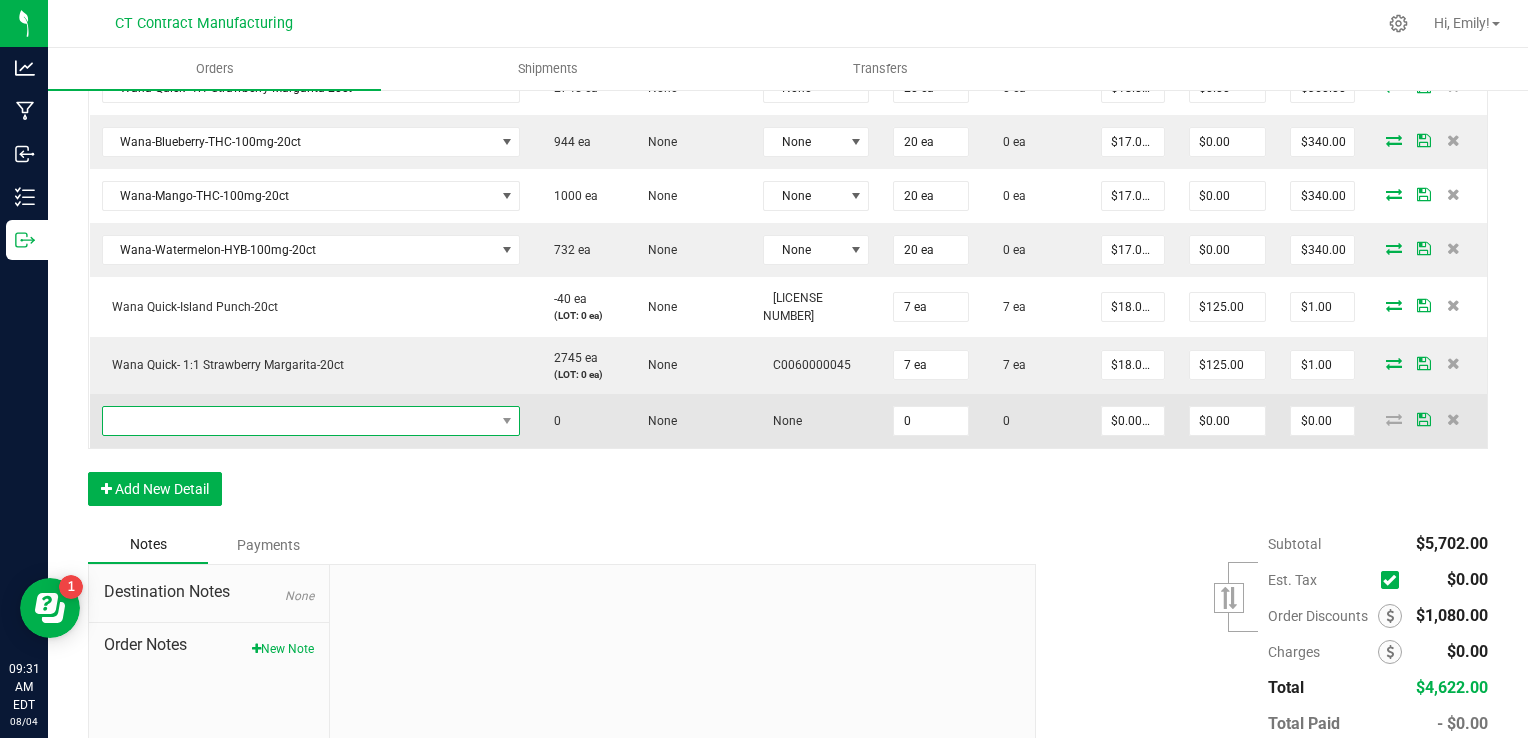 click at bounding box center (299, 421) 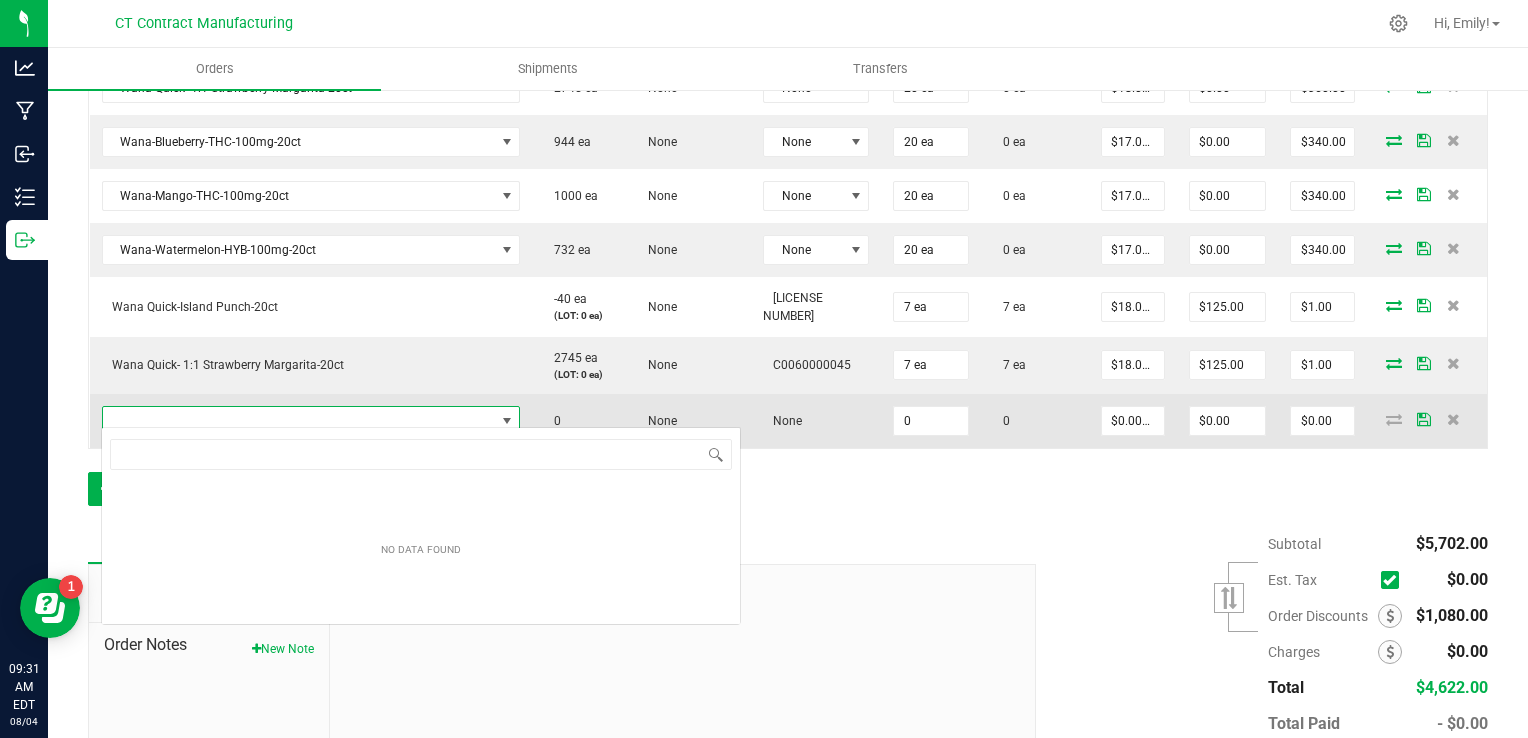 scroll, scrollTop: 99970, scrollLeft: 99587, axis: both 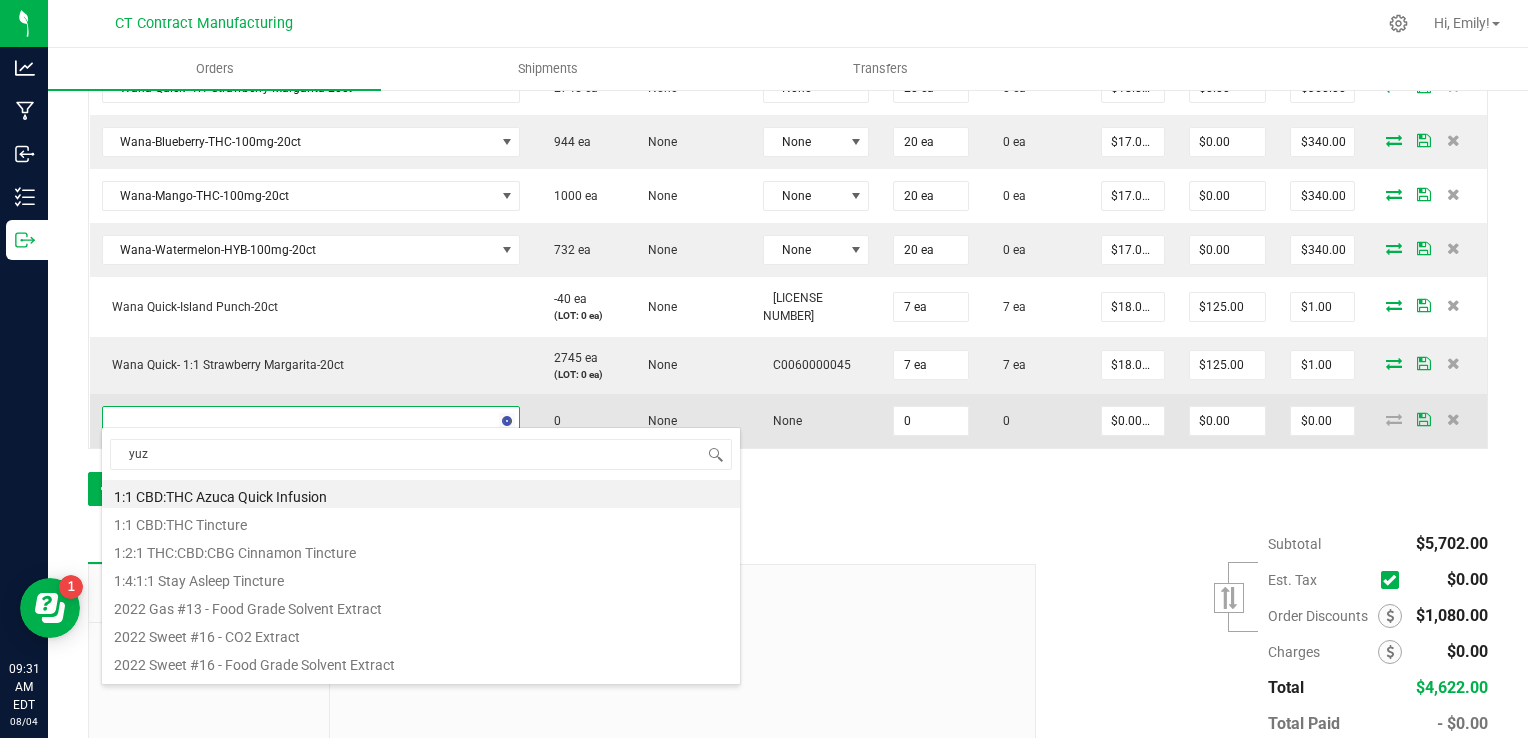 type on "yuzu" 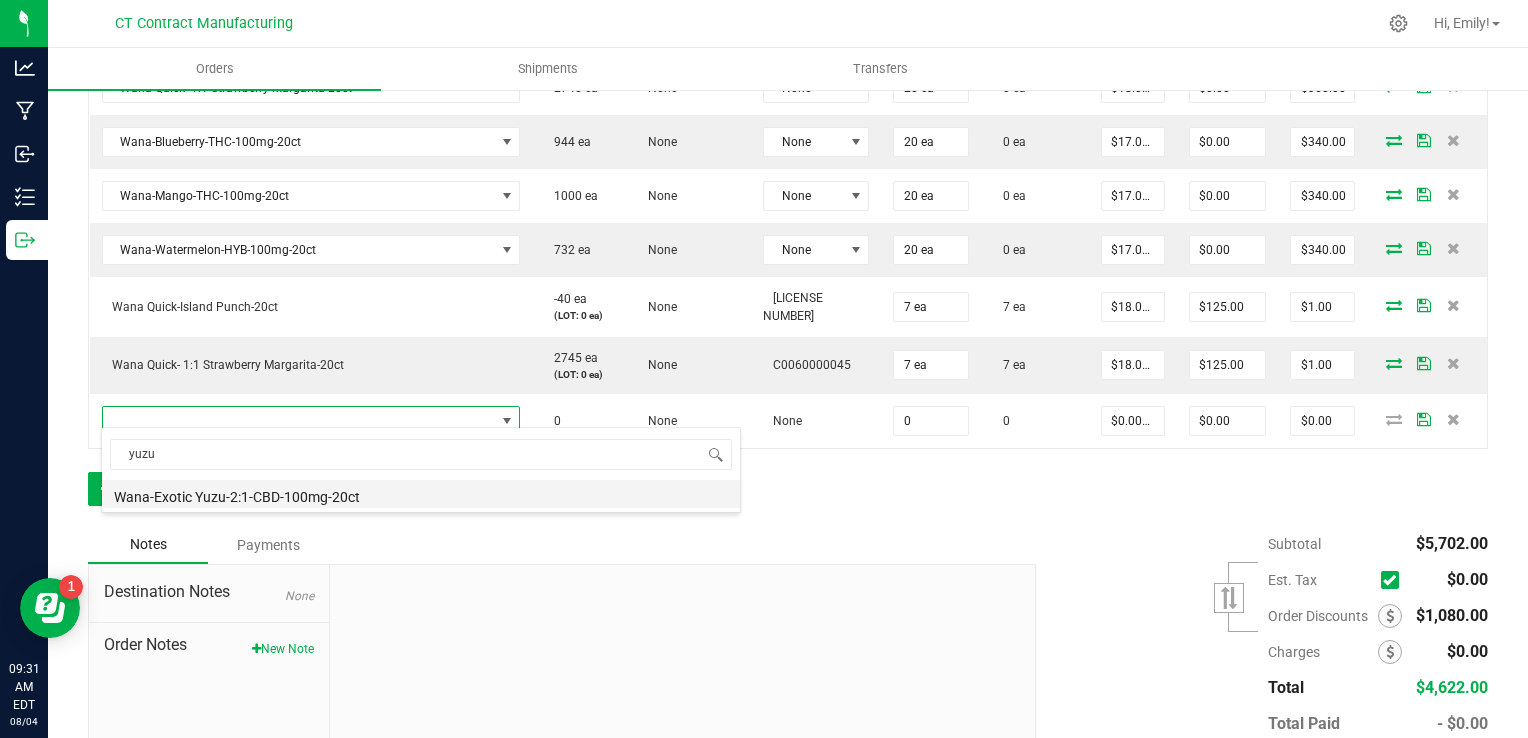 click on "Wana-Exotic Yuzu-2:1-CBD-100mg-20ct" at bounding box center [421, 494] 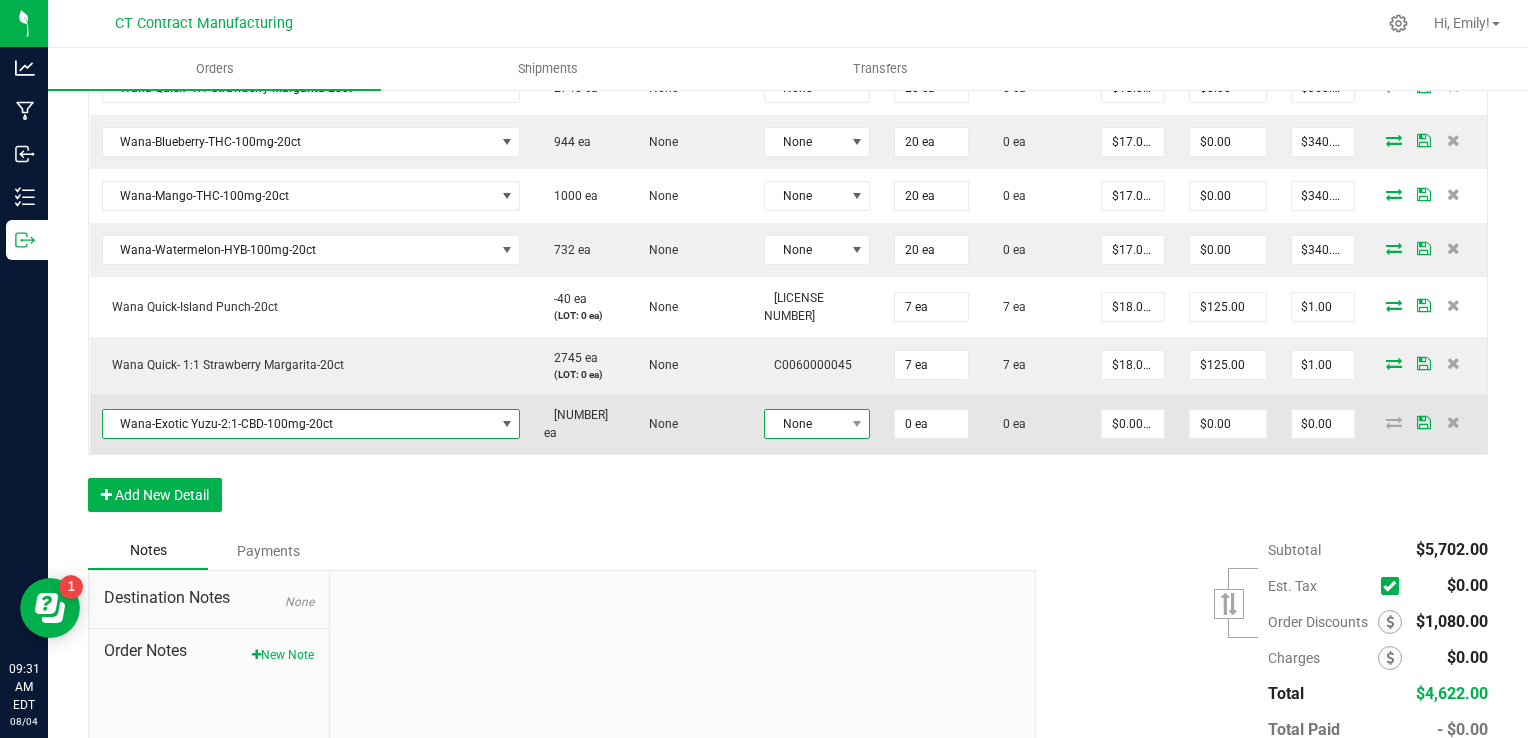 click on "None" at bounding box center [804, 424] 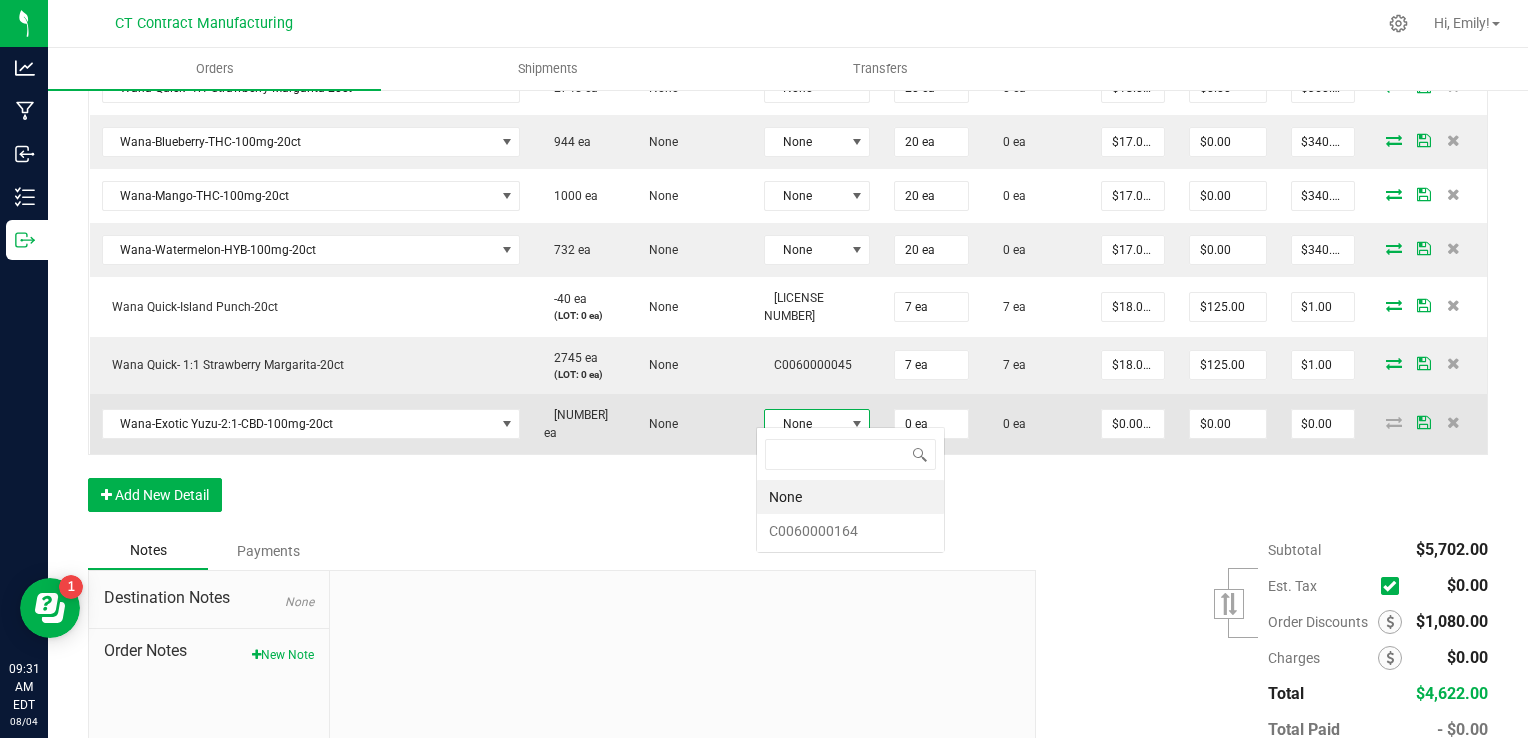 scroll, scrollTop: 99970, scrollLeft: 99899, axis: both 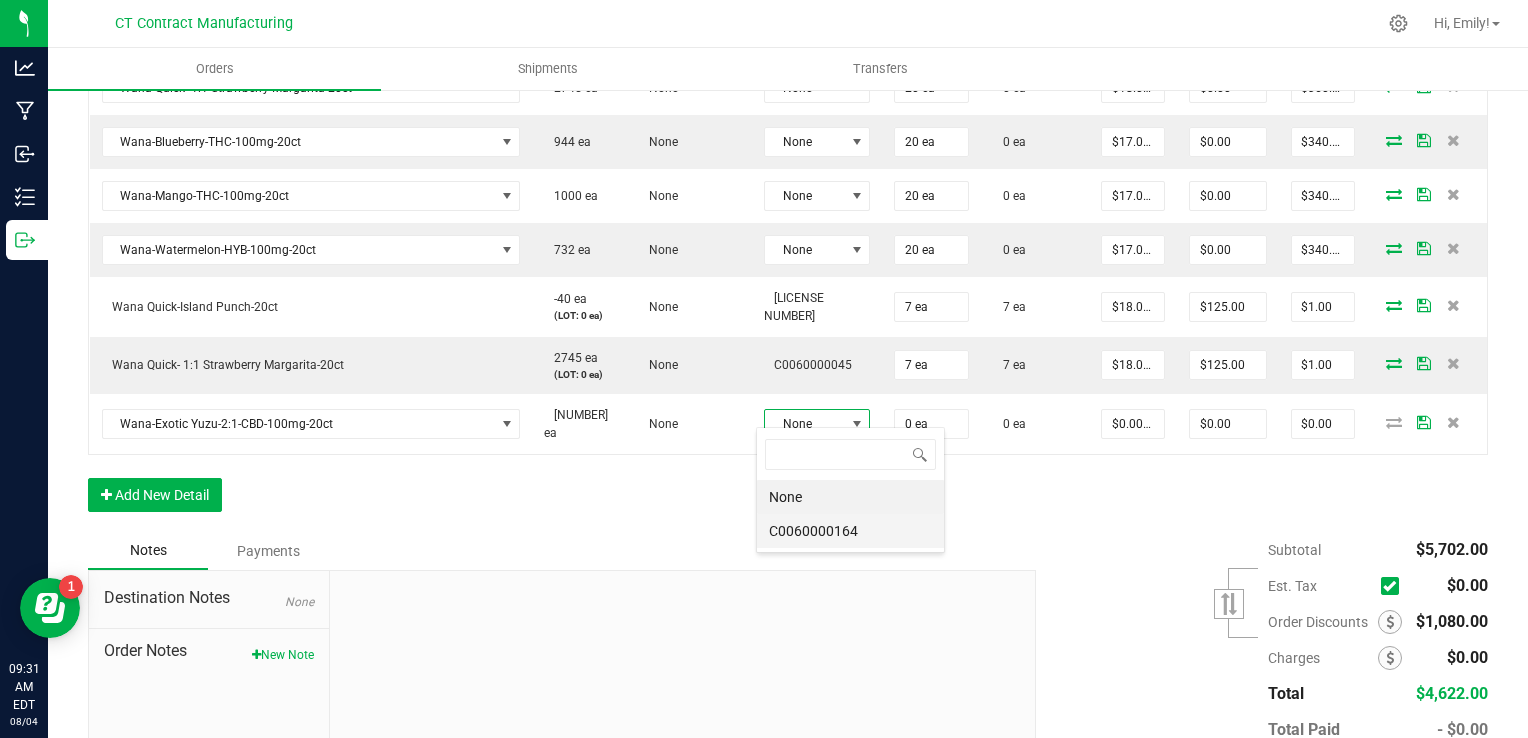 click on "C0060000164" at bounding box center [850, 531] 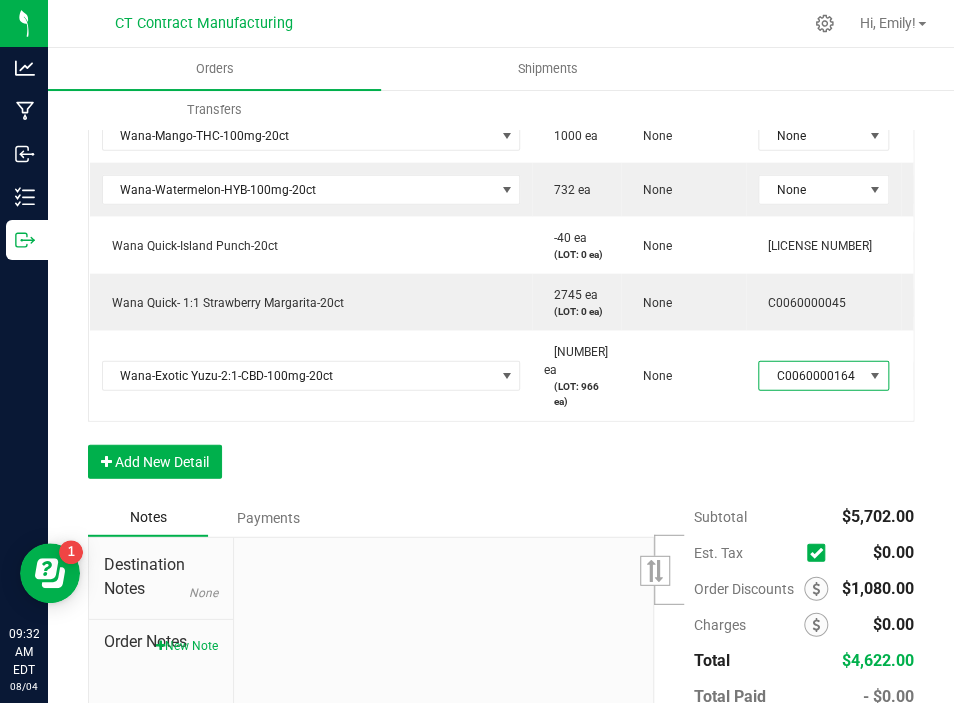 scroll, scrollTop: 1400, scrollLeft: 0, axis: vertical 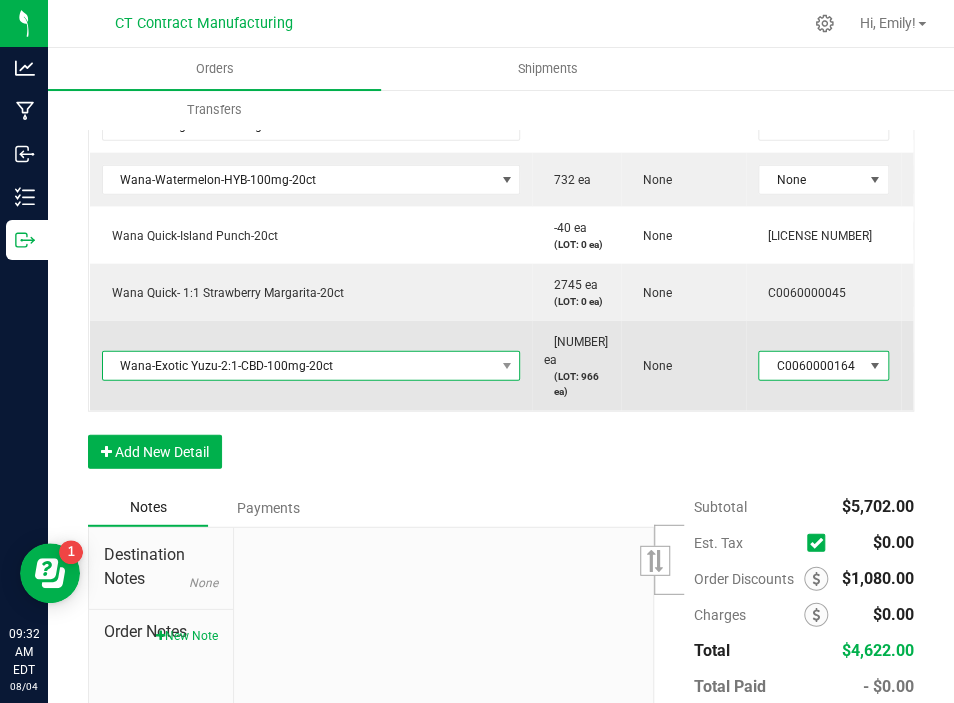 click on "Wana-Exotic Yuzu-2:1-CBD-100mg-20ct" at bounding box center (299, 366) 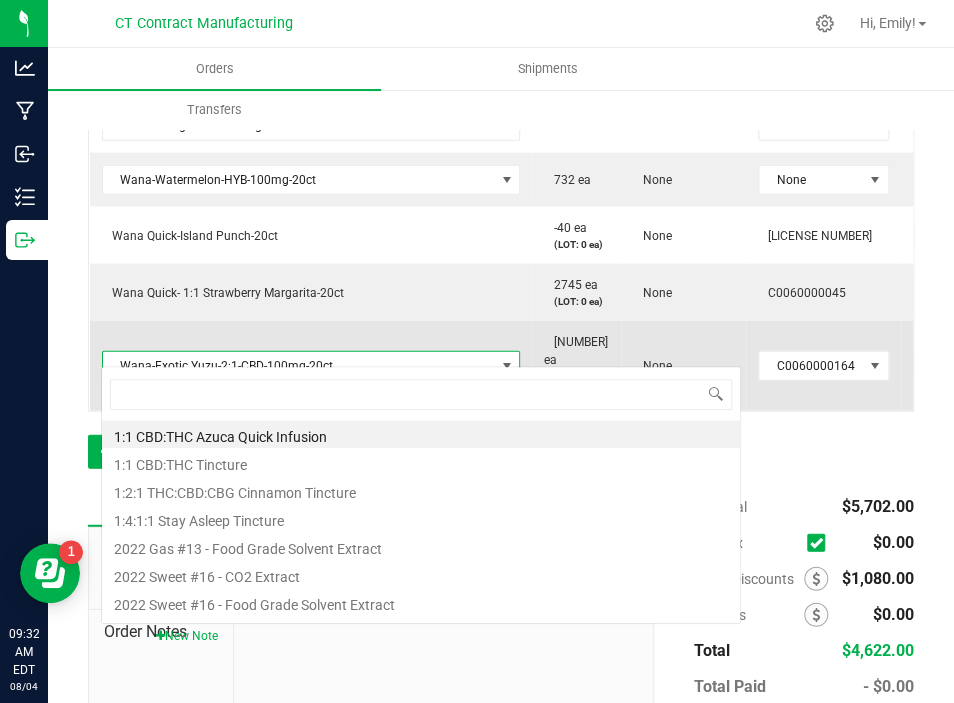 scroll, scrollTop: 99970, scrollLeft: 99587, axis: both 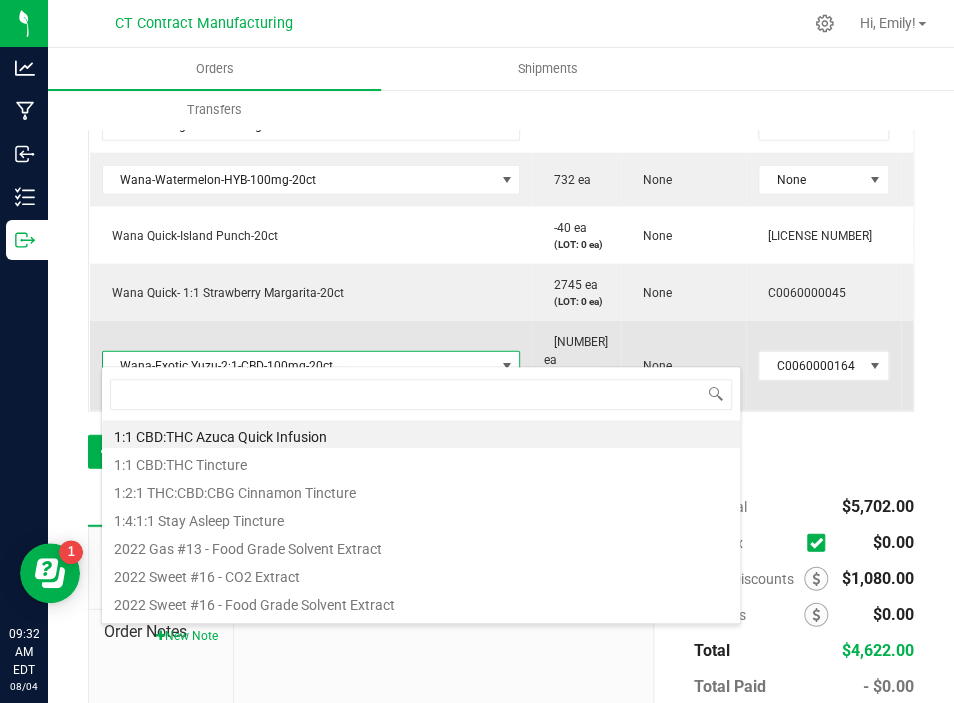 type on "u" 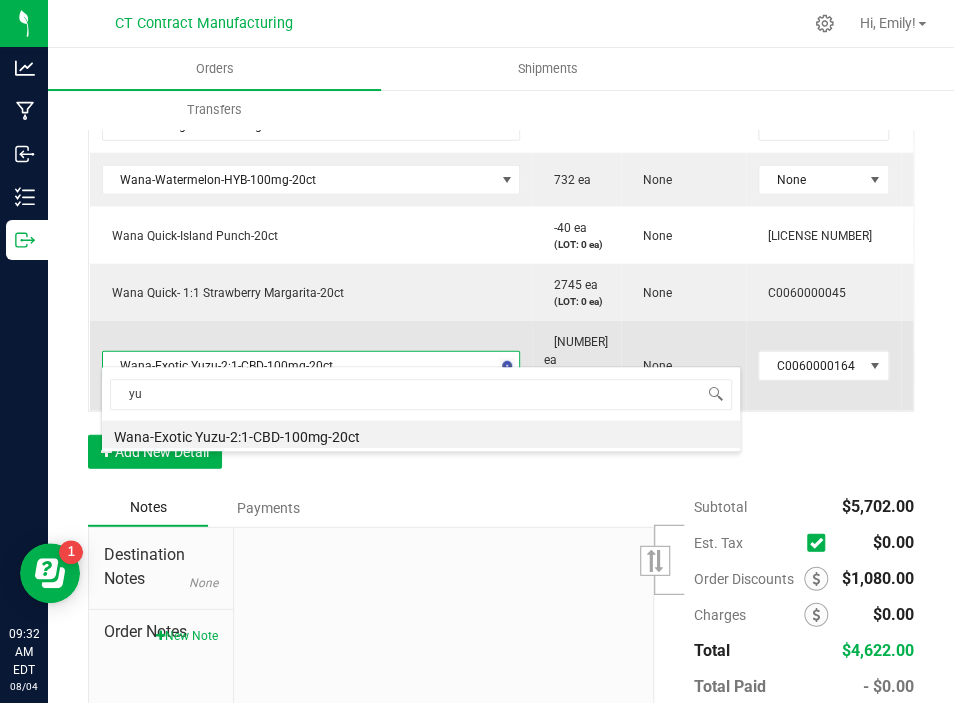 type on "y" 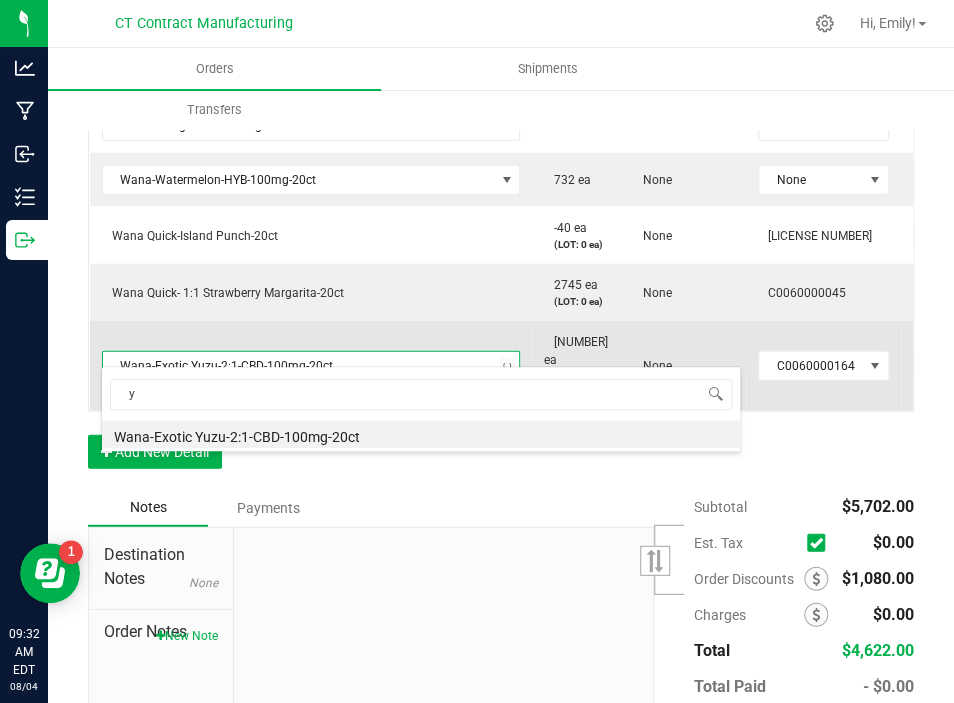 type 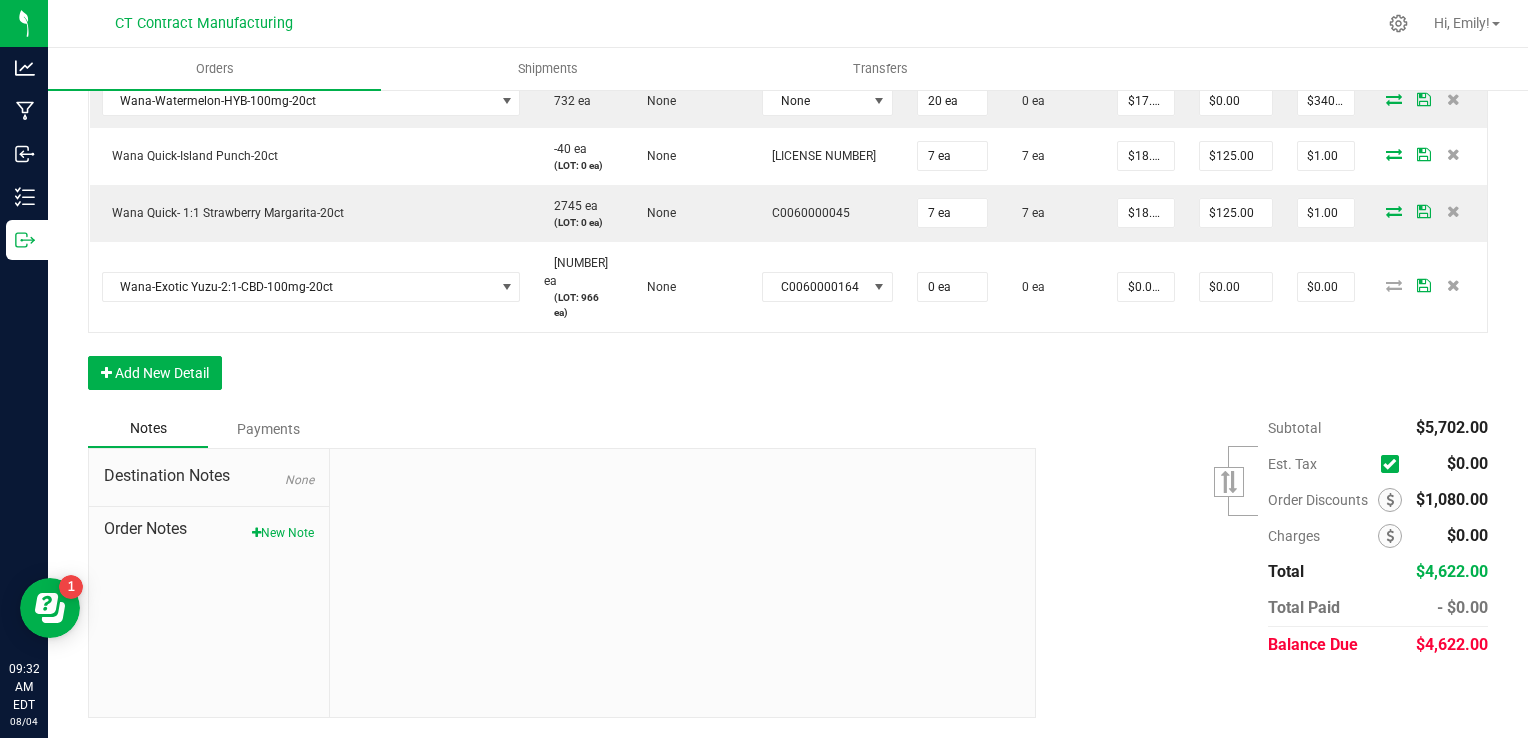 scroll, scrollTop: 1124, scrollLeft: 0, axis: vertical 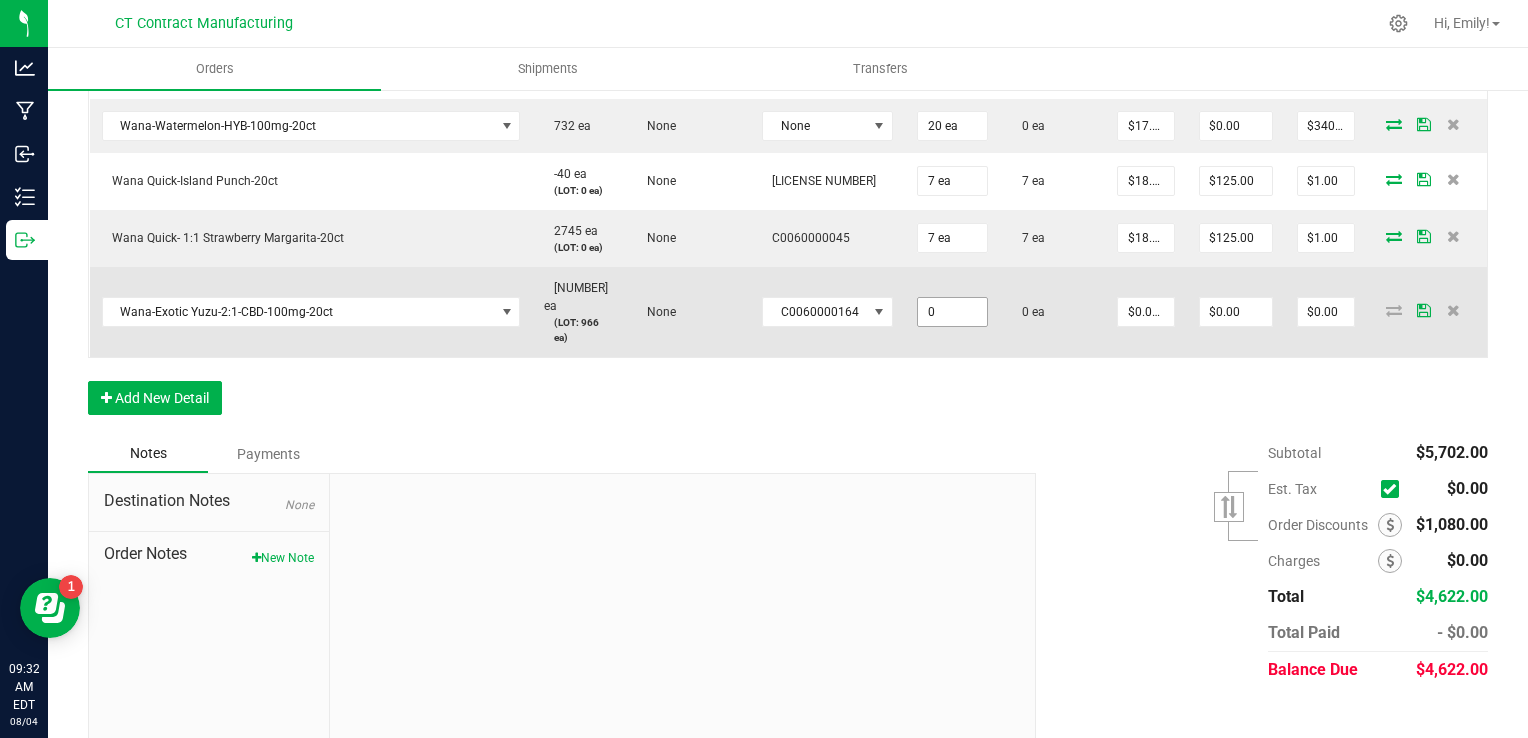 click on "0" at bounding box center (952, 312) 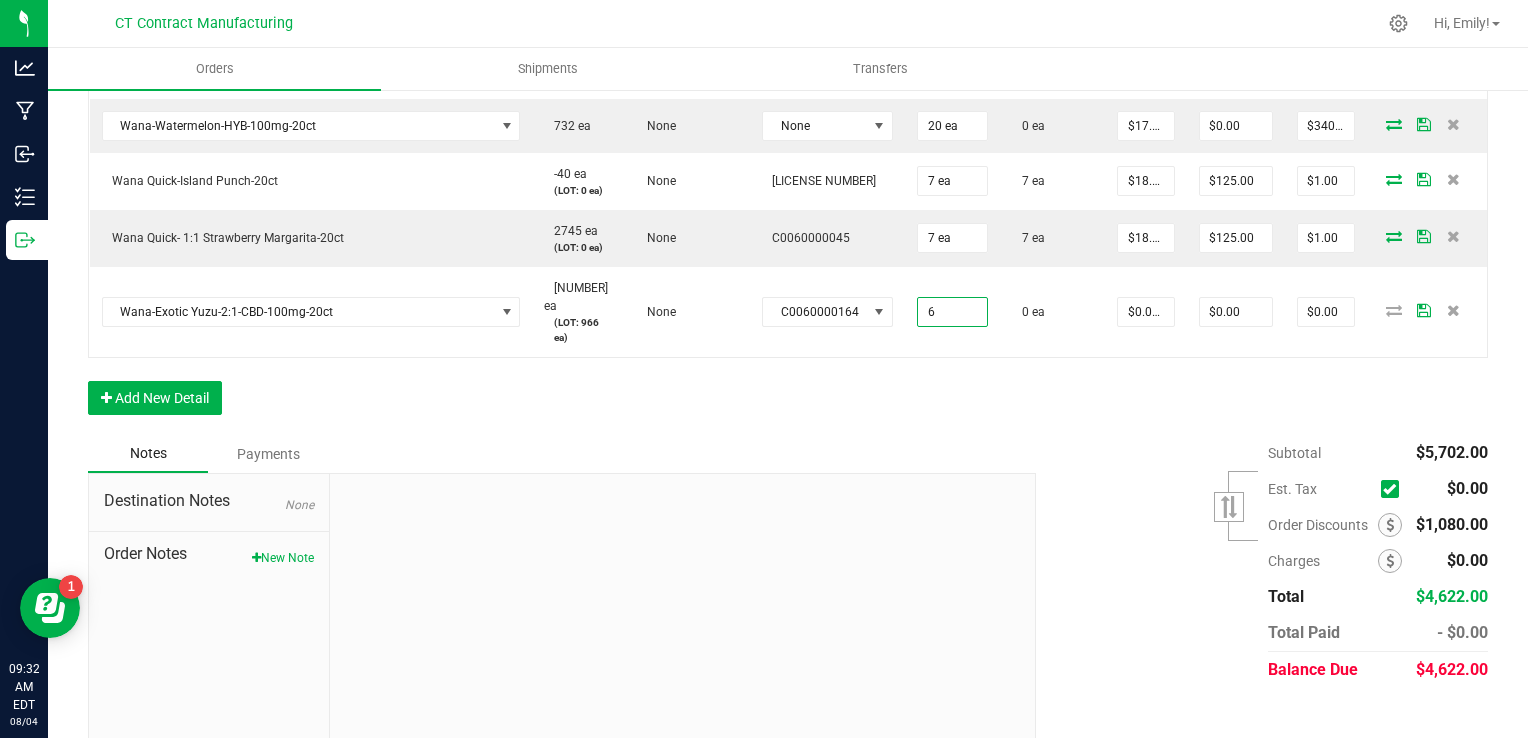 type on "6 ea" 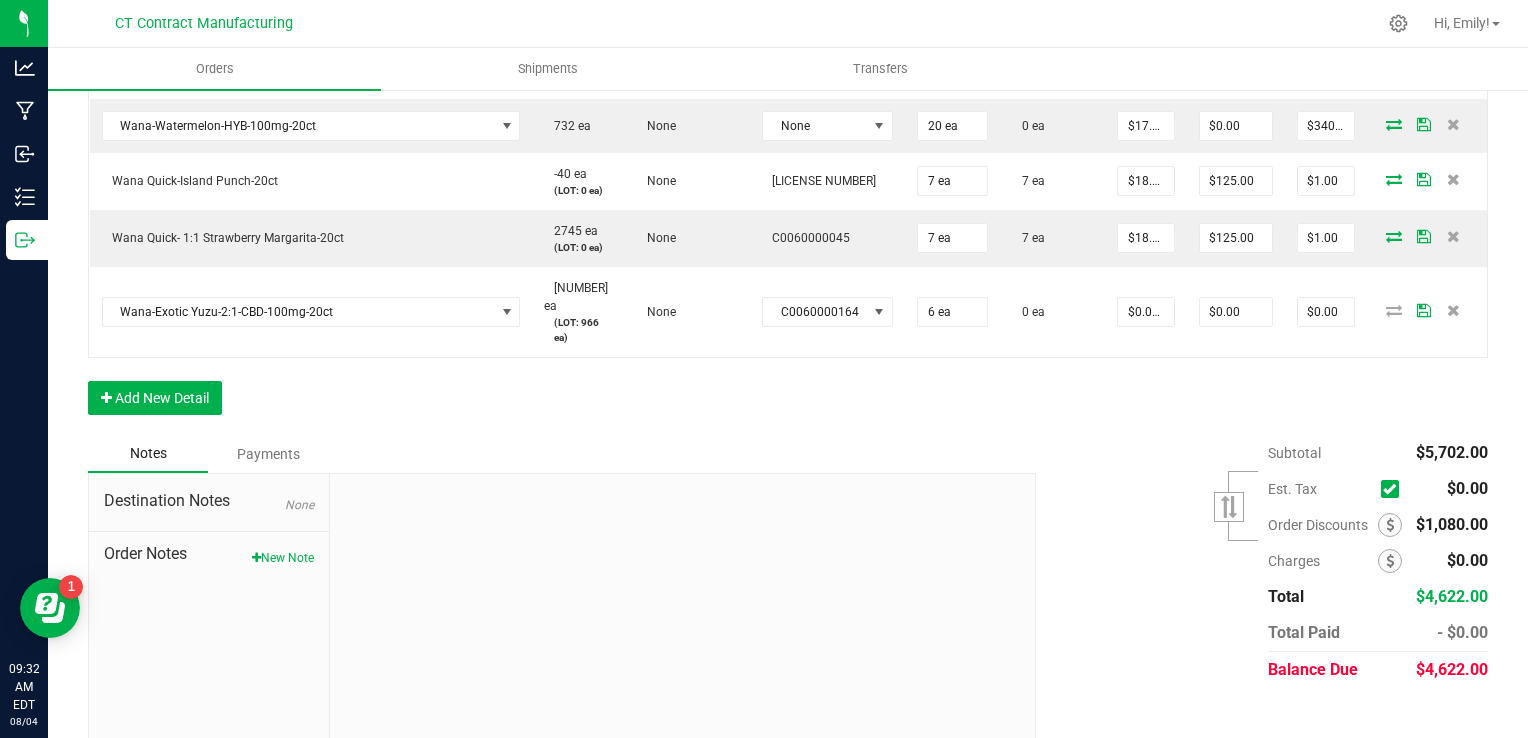 click on "Order Details Print All Labels Item  Sellable  Strain  Lot Number  Qty Ordered Qty Allocated Unit Price Line Discount Total Actions  [PRODUCT NAME]   1578 ea   (LOT: 1578 ea)   None   [PRODUCT CODE]  20 ea  20 ea  $18.00000 $0.00 $360.00 [PRODUCT NAME]  2873 ea   None  None 80 ea  0 ea  $18.00000 $0.00 $1,440.00 [PRODUCT NAME]  -40 ea   None  None 40 ea  0 ea  $18.00000 $0.00 $720.00 [PRODUCT NAME]  3313 ea   None  None 20 ea  0 ea  $18.00000 $0.00 $360.00 [PRODUCT NAME]  2936 ea   None  None 40 ea  0 ea  $18.00000 $0.00 $720.00 [PRODUCT NAME]  950 ea   None  None 40 ea  0 ea  $18.00000 $0.00 $720.00 [PRODUCT NAME]  2745 ea   None  None 20 ea  0 ea  $18.00000 $0.00 $360.00 [PRODUCT NAME]  944 ea   None  None 20 ea  0 ea  $17.00000 $0.00 $340.00 [PRODUCT NAME]  1000 ea   None  None 20 ea  0 ea  $17.00000 $0.00" at bounding box center [788, -38] 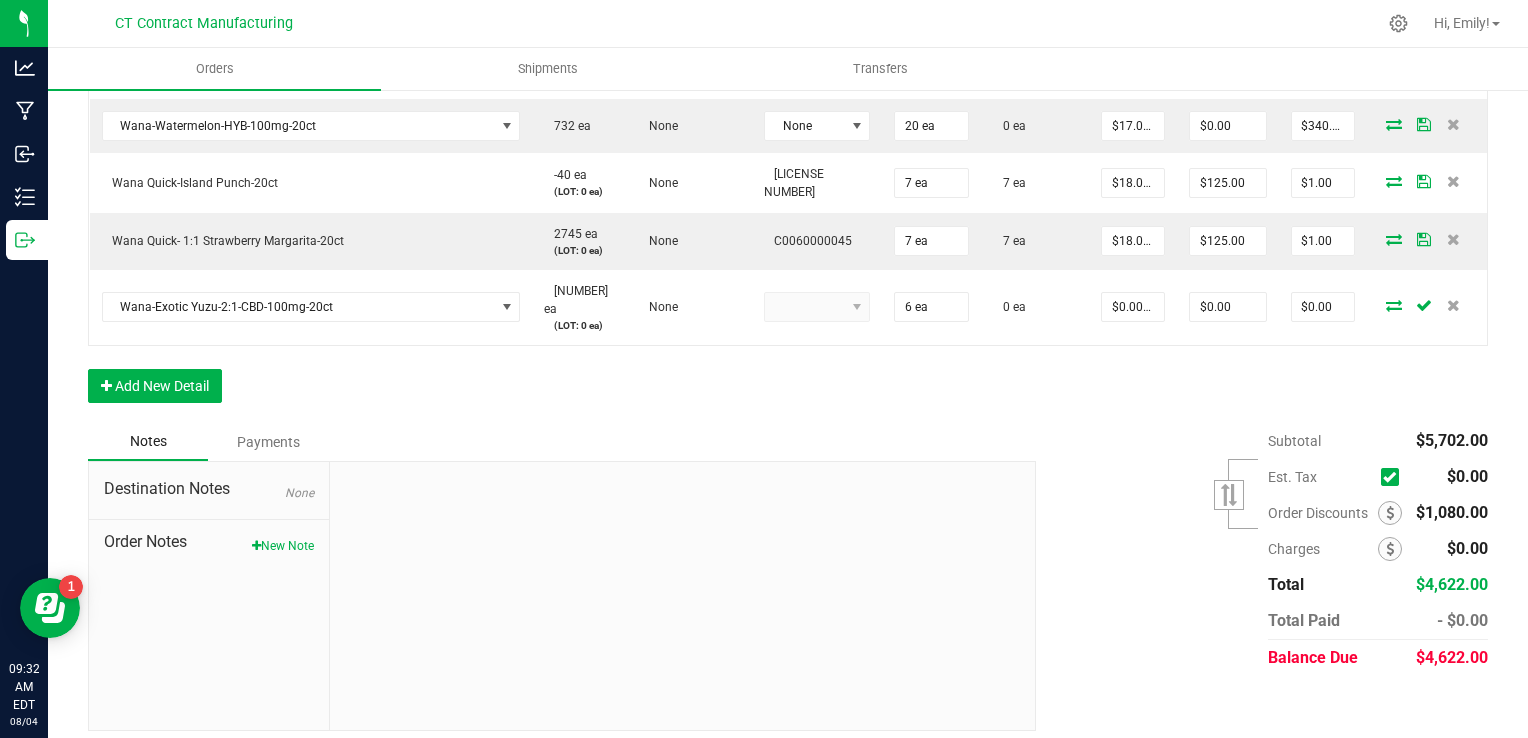 scroll, scrollTop: 1124, scrollLeft: 0, axis: vertical 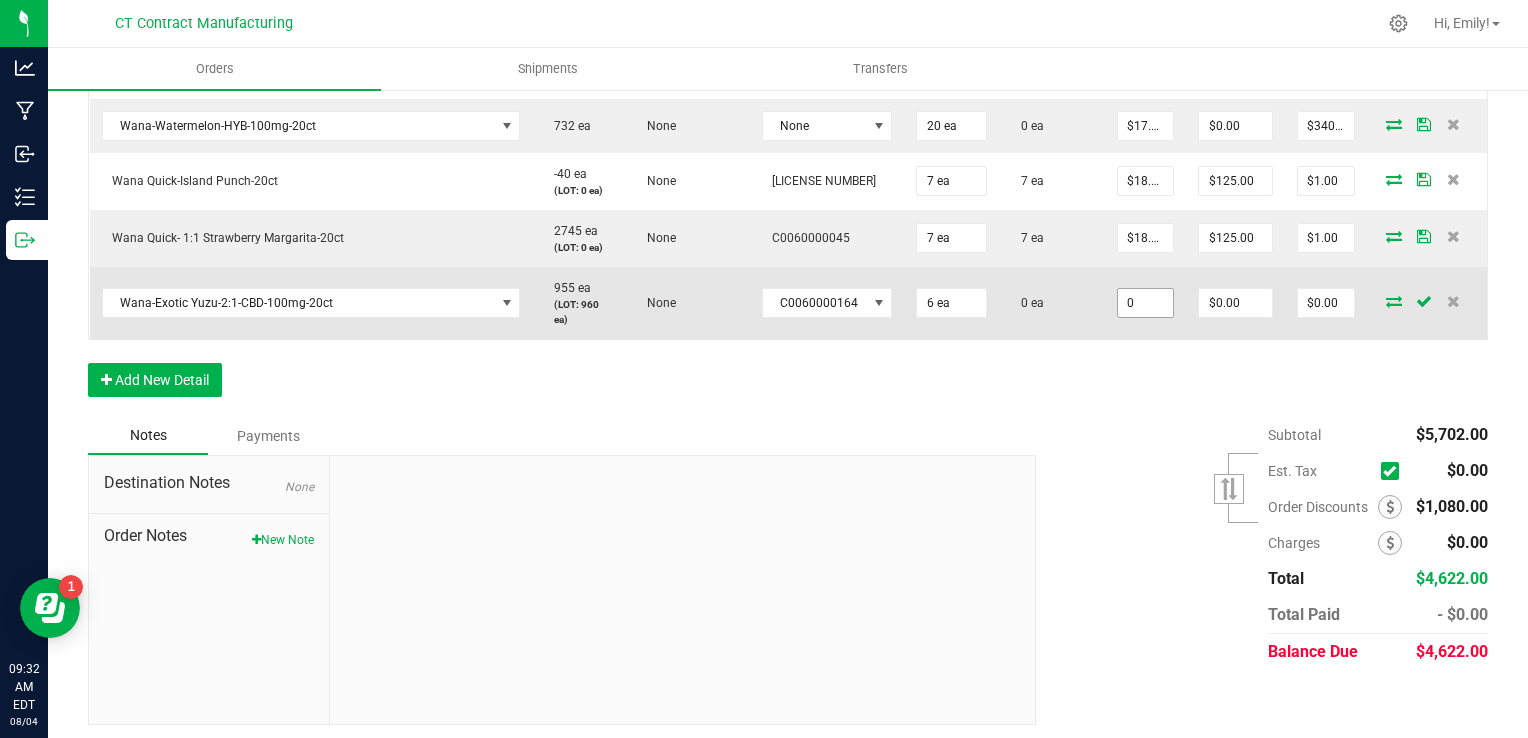 click on "0" at bounding box center (1146, 303) 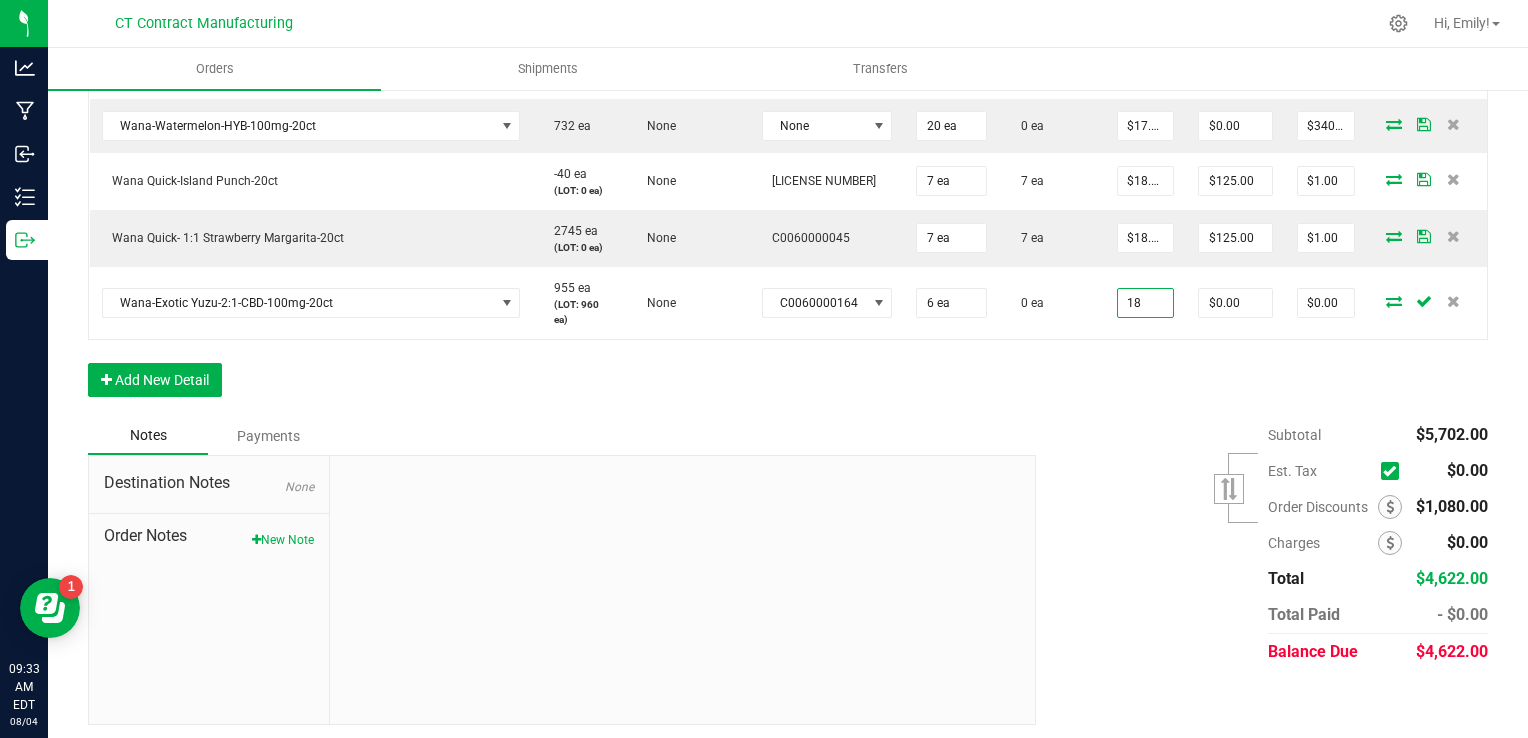 type on "$18.00000" 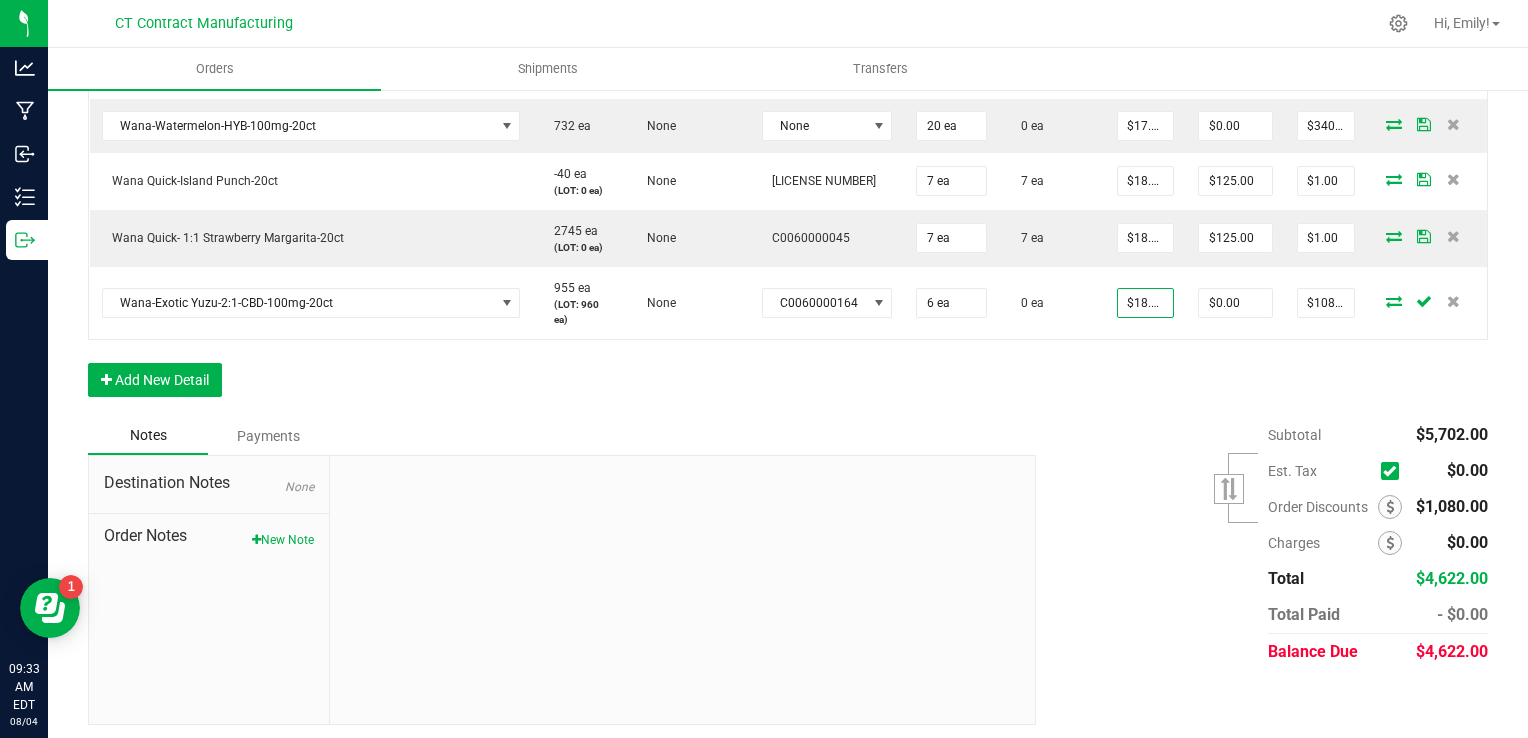 click on "Order Details Print All Labels Item  Sellable  Strain  Lot Number  Qty Ordered Qty Allocated Unit Price Line Discount Total Actions  [PRODUCT NAME]   1578 ea   (LOT: 1578 ea)   None   [PRODUCT CODE]  20 ea  20 ea  $18.00000 $0.00 $360.00 [PRODUCT NAME]  2873 ea   None  None 80 ea  0 ea  $18.00000 $0.00 $1,440.00 [PRODUCT NAME]  -40 ea   None  None 40 ea  0 ea  $18.00000 $0.00 $720.00 [PRODUCT NAME]  3313 ea   None  None 20 ea  0 ea  $18.00000 $0.00 $360.00 [PRODUCT NAME]  2936 ea   None  None 40 ea  0 ea  $18.00000 $0.00 $720.00 [PRODUCT NAME]  950 ea   None  None 40 ea  0 ea  $18.00000 $0.00 $720.00 [PRODUCT NAME]  2745 ea   None  None 20 ea  0 ea  $18.00000 $0.00 $360.00 [PRODUCT NAME]  944 ea   None  None 20 ea  0 ea  $17.00000 $0.00 $340.00 [PRODUCT NAME]  1000 ea   None  None 20 ea  0 ea  $17.00000 $0.00" at bounding box center [788, -47] 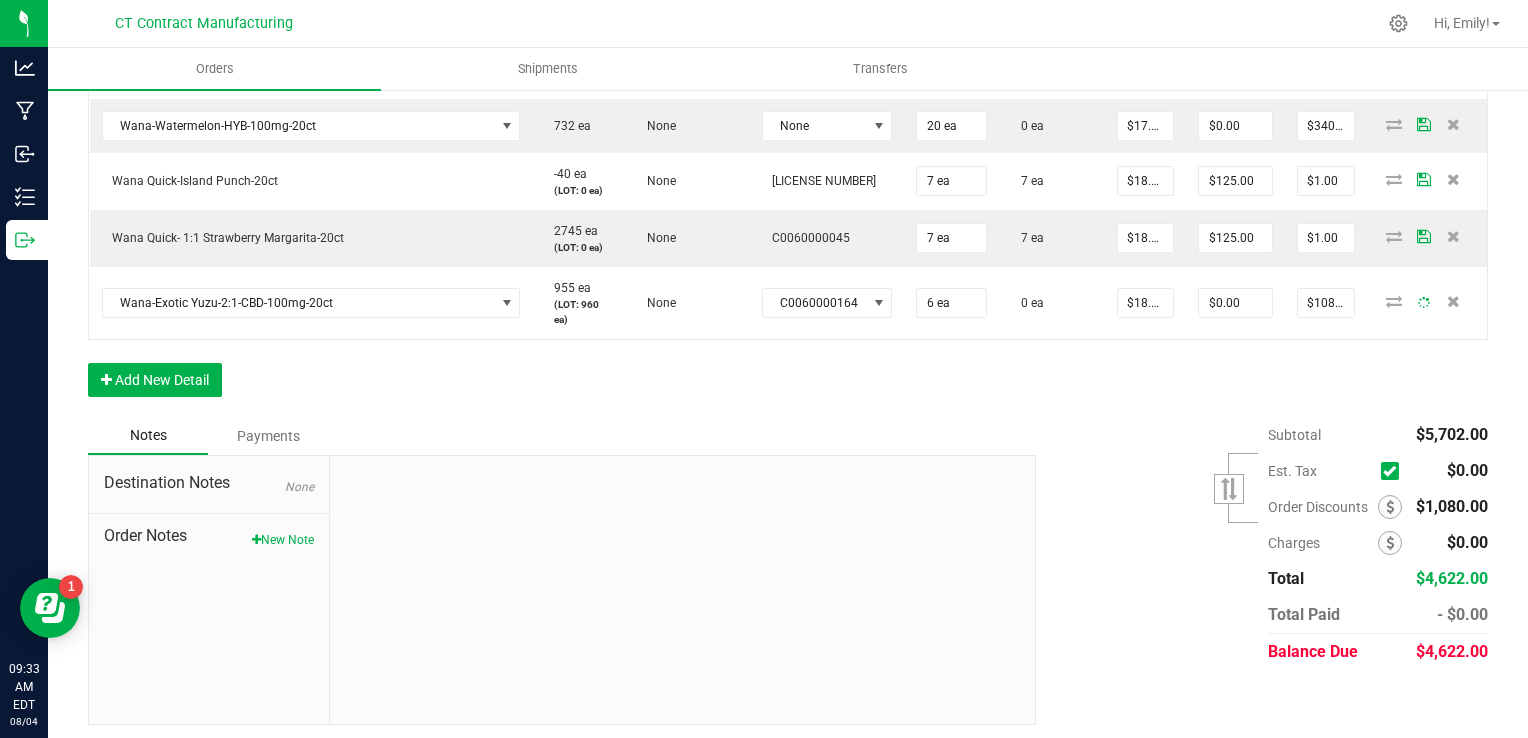 scroll, scrollTop: 1124, scrollLeft: 0, axis: vertical 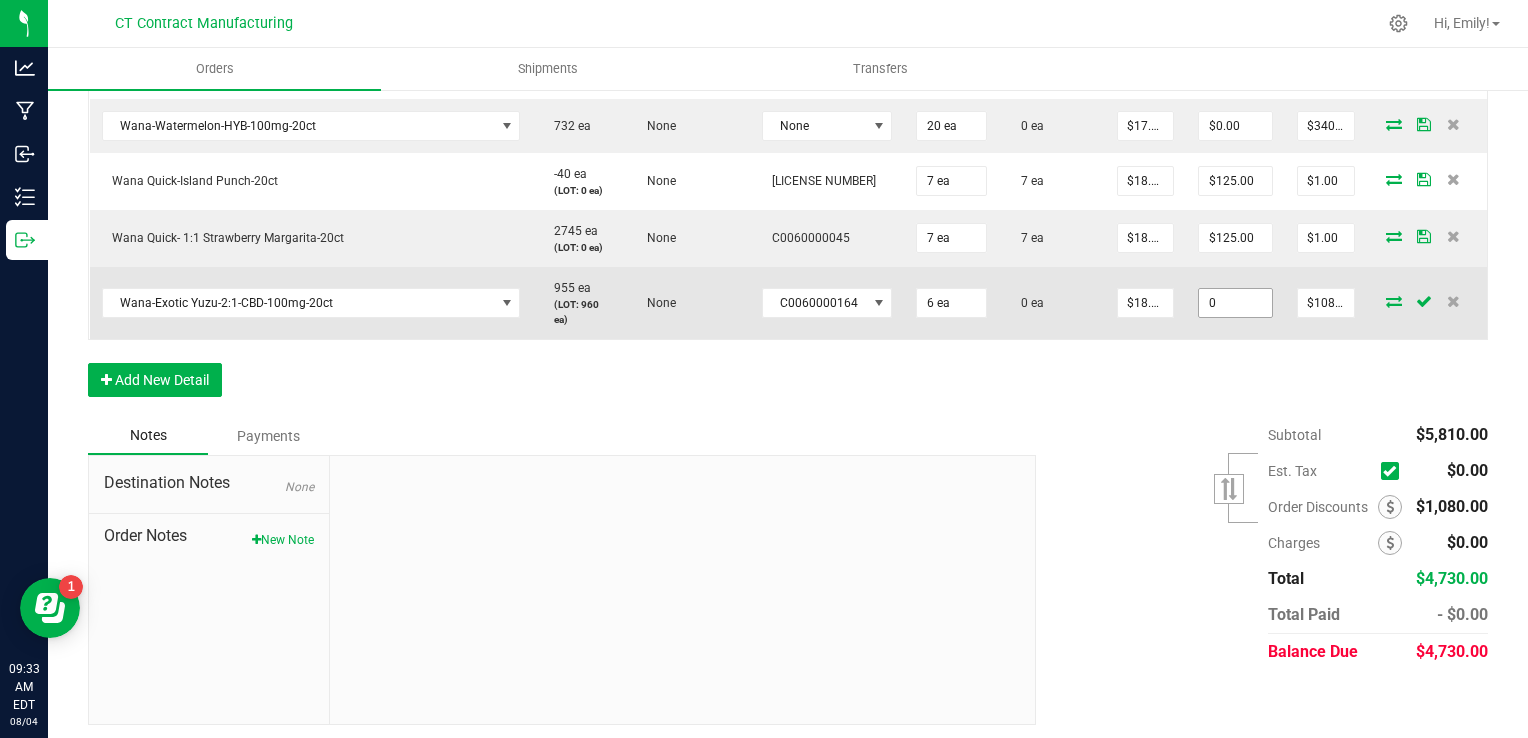 click on "0" at bounding box center [1235, 303] 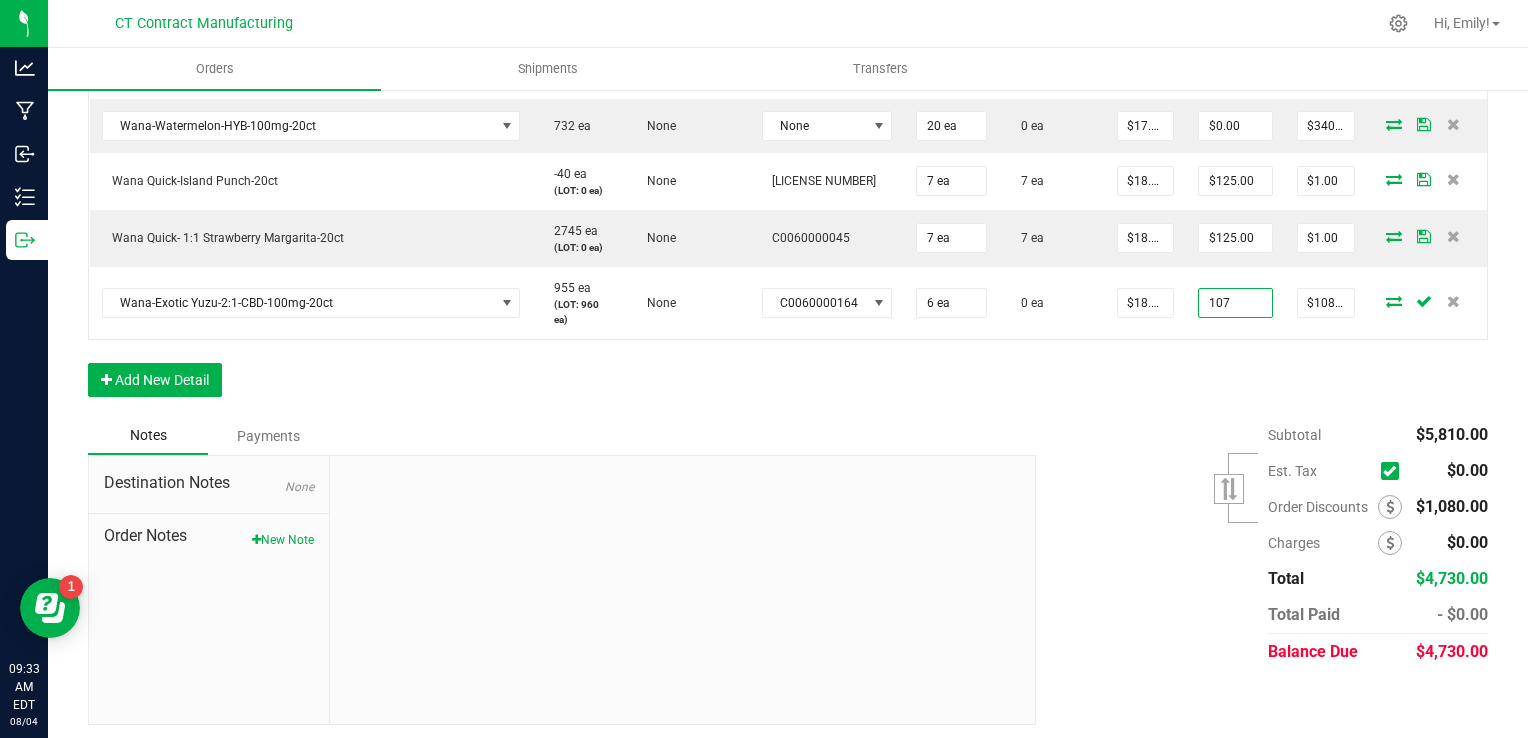 type on "$107.00" 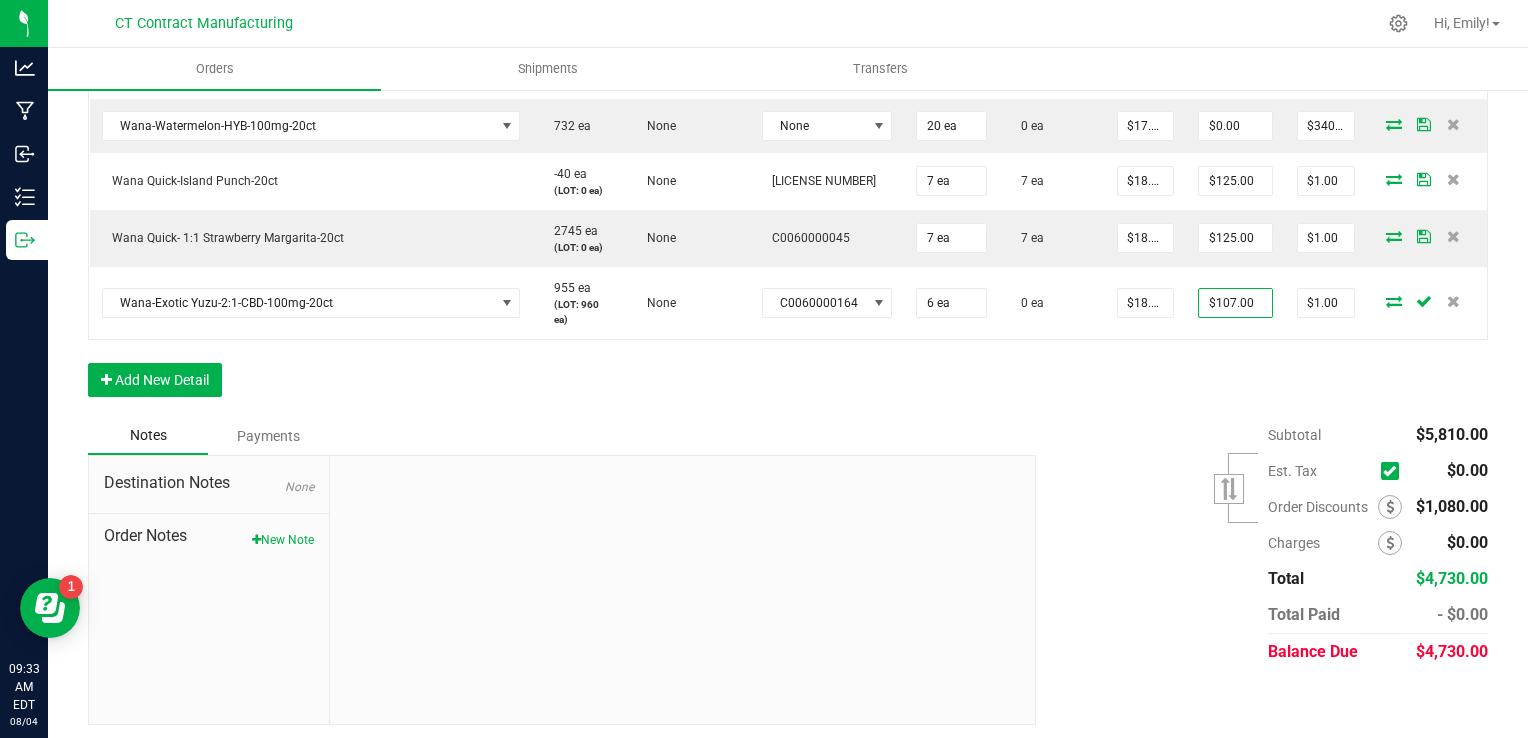 click on "Order Details Print All Labels Item  Sellable  Strain  Lot Number  Qty Ordered Qty Allocated Unit Price Line Discount Total Actions  Wana-Dream Berry Classic-20ct   1578 ea   (LOT: 1578 ea)   None   C0060000155  20 ea  20 ea  $18.00000 $0.00 $360.00 Wana Quick- Sativa Connecticut Sunrise Fast-Acting Gummies--20ct  2873 ea   None  None 80 ea  0 ea  $18.00000 $0.00 $1,440.00 Wana Quick-Island Punch-20ct  -40 ea   None  None 40 ea  0 ea  $18.00000 $0.00 $720.00 Wana Quick-Limoncello-20ct  3313 ea   None  None 20 ea  0 ea  $18.00000 $0.00 $360.00 Wana Quick-Peach Bellini-20ct  2936 ea   None  None 40 ea  0 ea  $18.00000 $0.00 $720.00 Wana-Dream Berry Quick-20ct  950 ea   None  None 40 ea  0 ea  $18.00000 $0.00 $720.00 Wana Quick- 1:1 Strawberry Margarita-20ct  2745 ea   None  None 20 ea  0 ea  $18.00000 $0.00 $360.00 Wana-Blueberry-THC-100mg-20ct  944 ea   None  None 20 ea  0 ea  $17.00000 $0.00 $340.00 Wana-Mango-THC-100mg-20ct  1000 ea   None  None 20 ea  0 ea  $17.00000 $0.00" at bounding box center [788, -47] 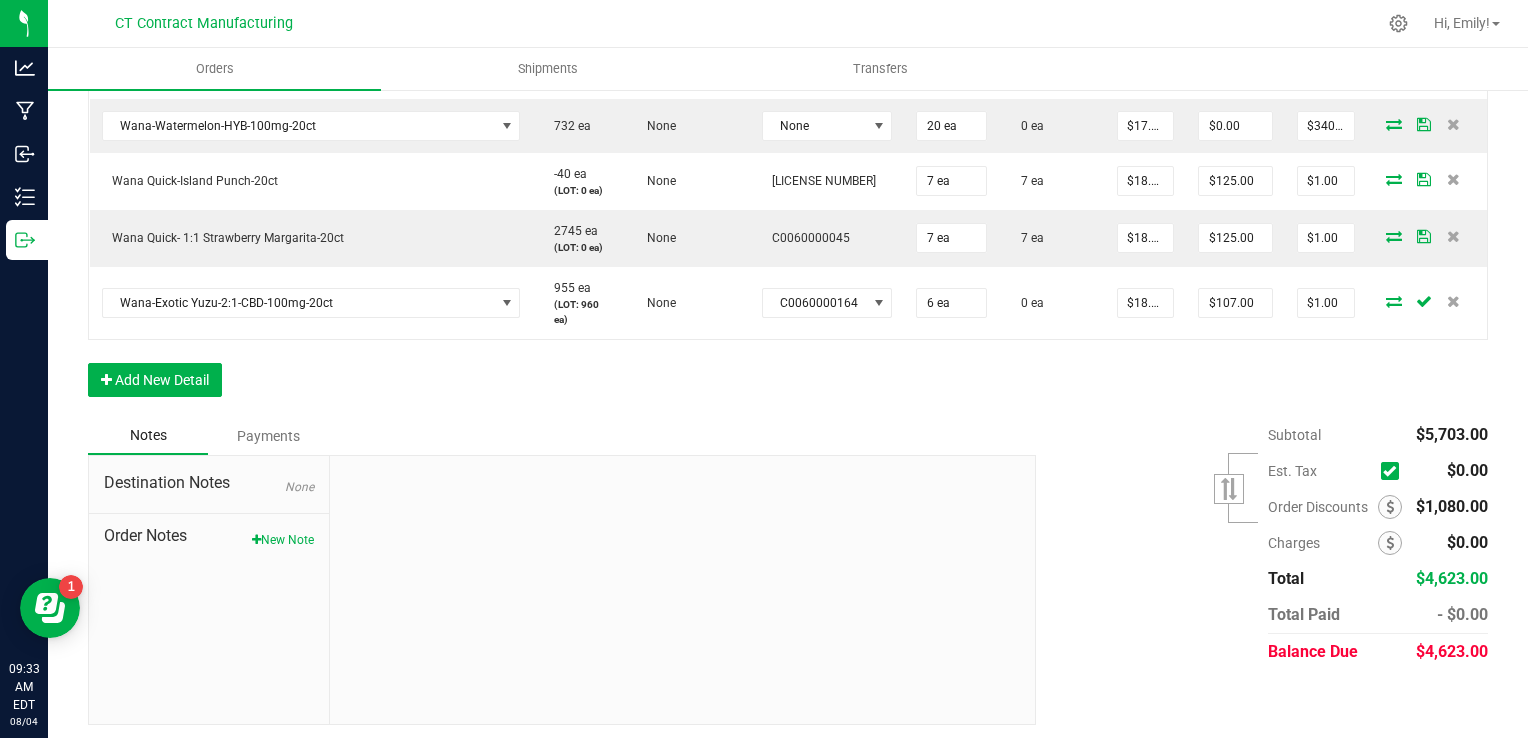 scroll, scrollTop: 1124, scrollLeft: 0, axis: vertical 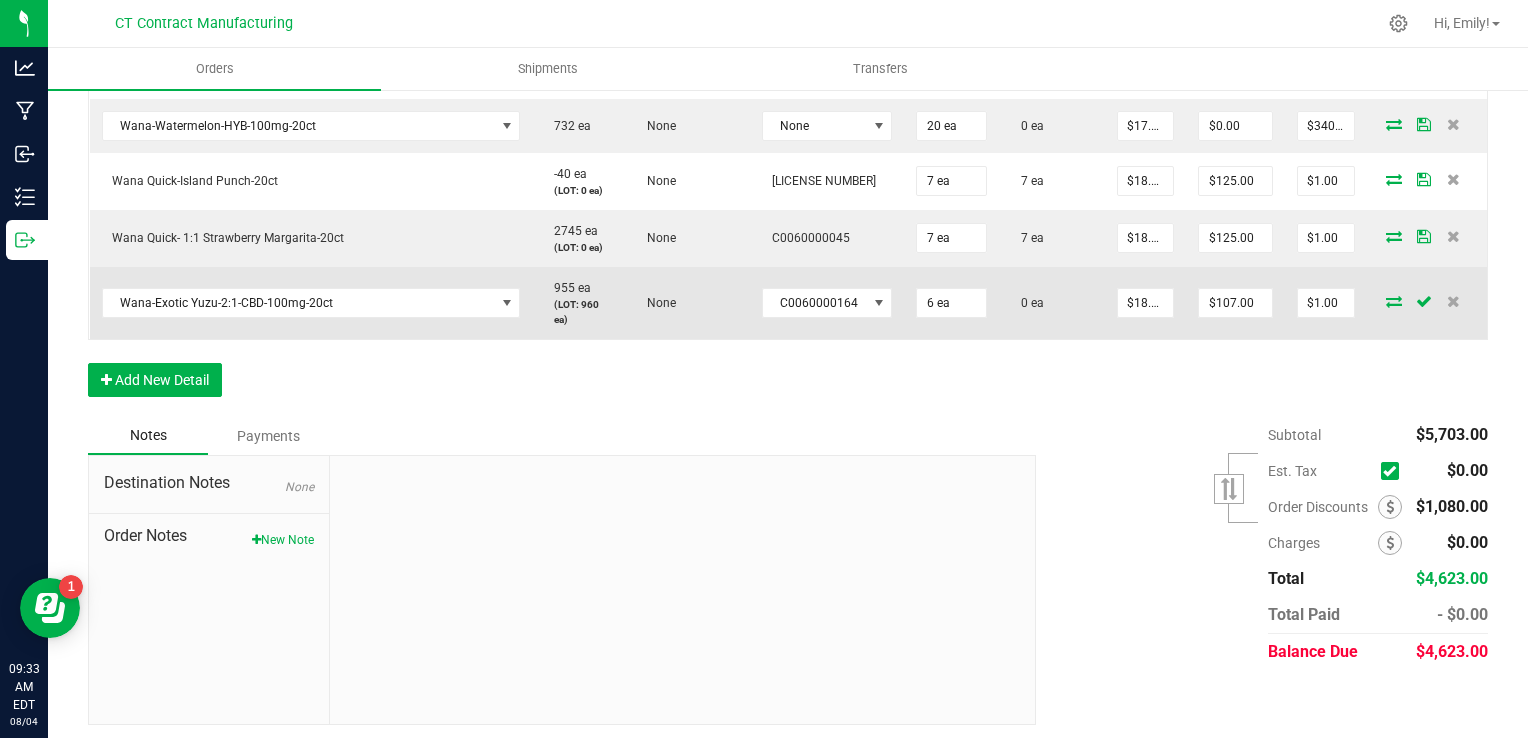 click at bounding box center [1394, 301] 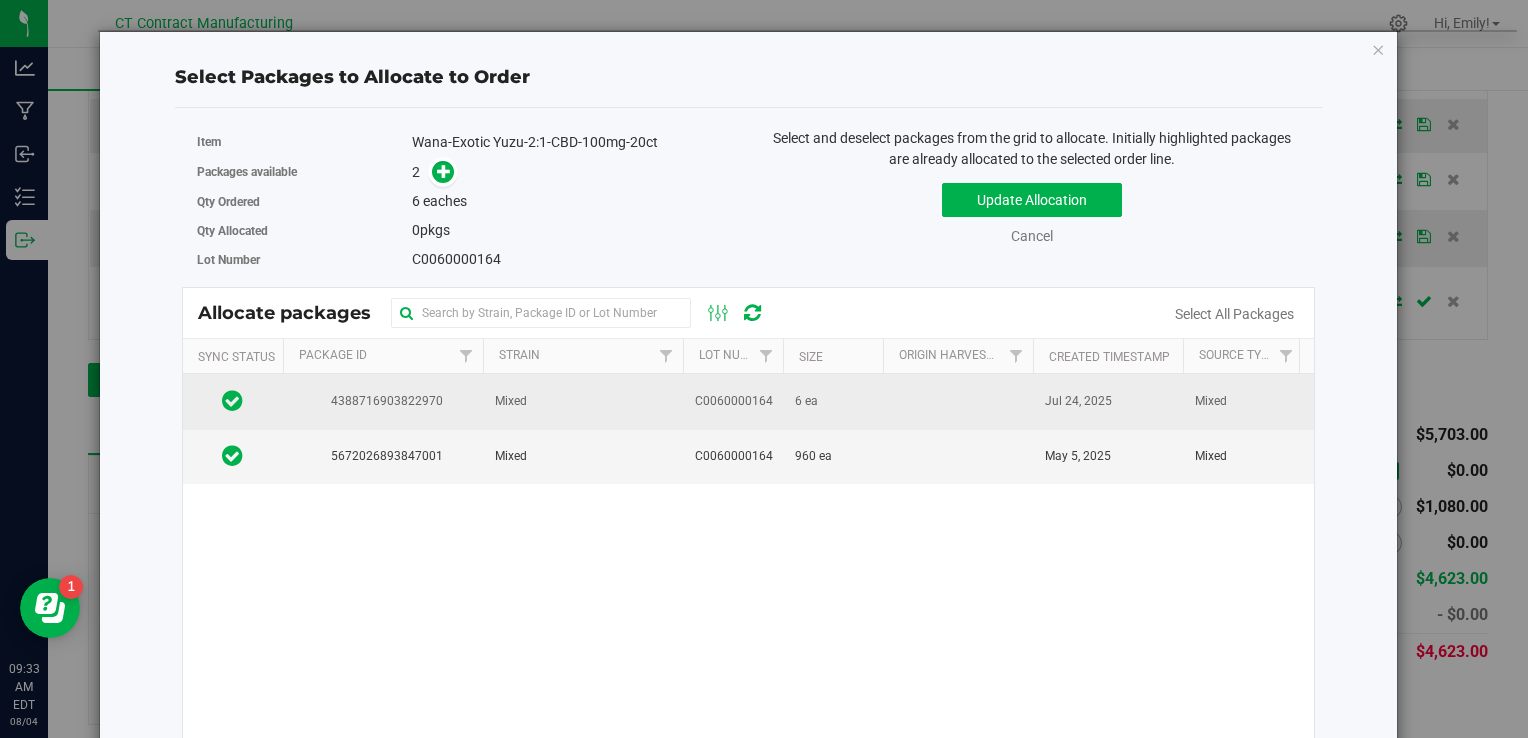 click on "Mixed" at bounding box center [583, 401] 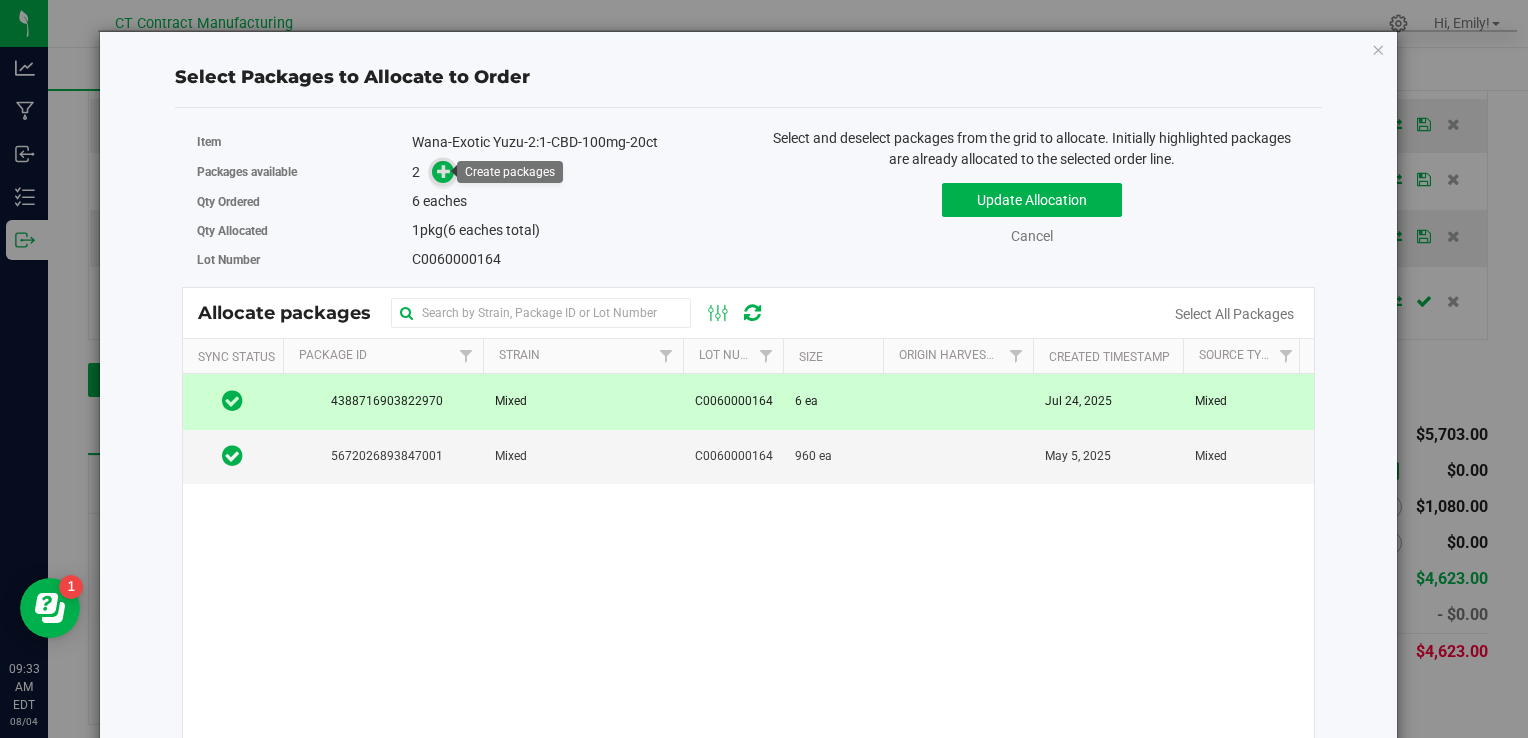 click at bounding box center [444, 171] 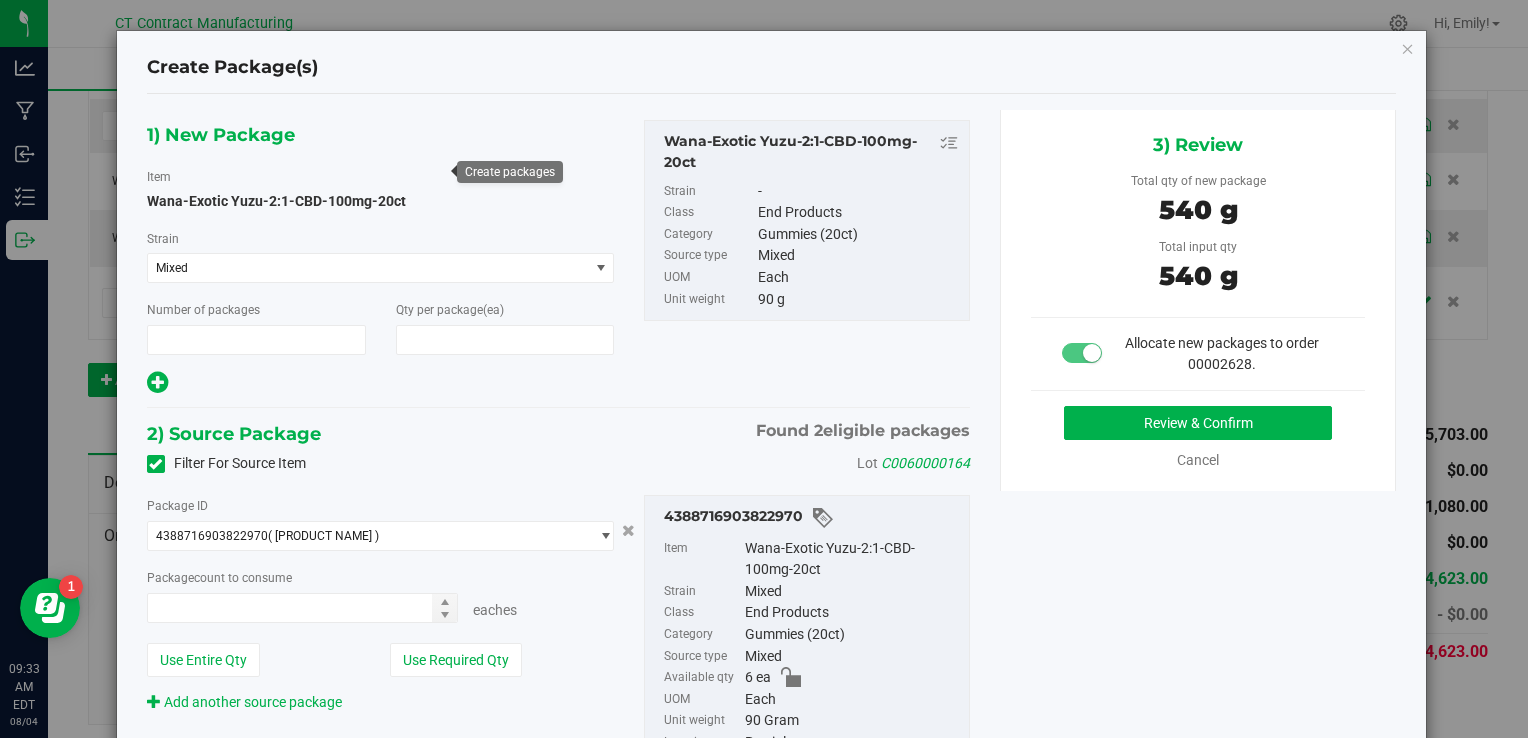 type on "1" 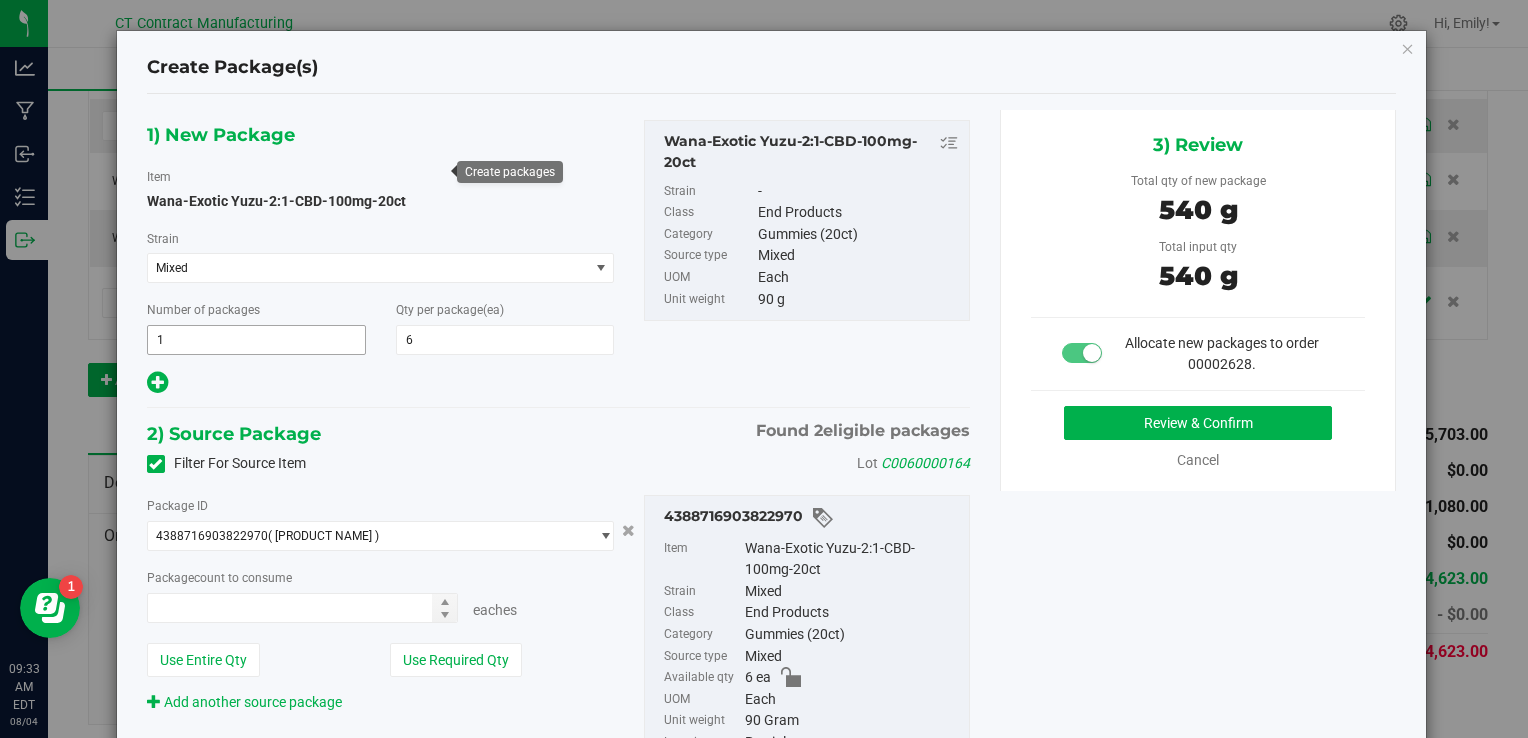 type on "6 ea" 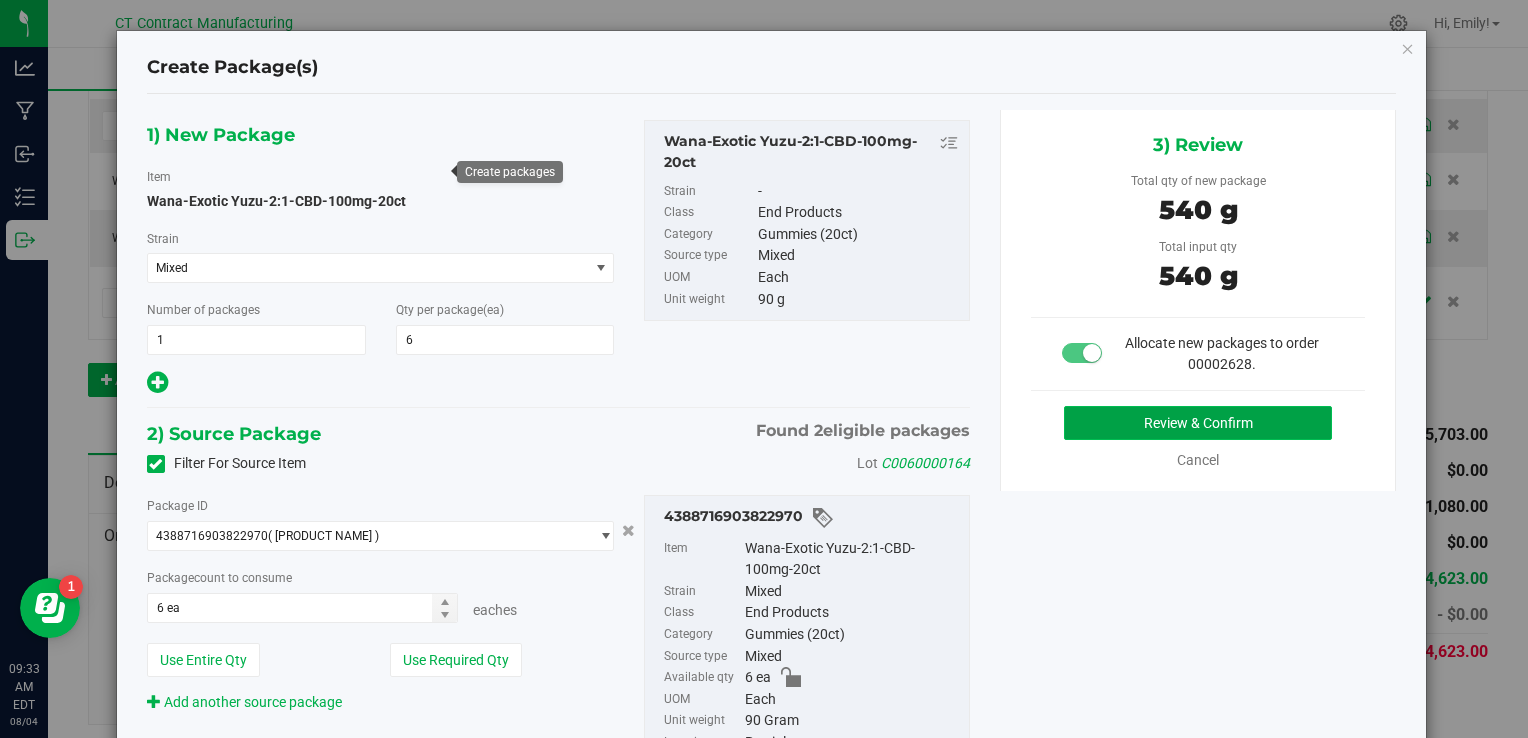 click on "Review & Confirm" at bounding box center (1198, 423) 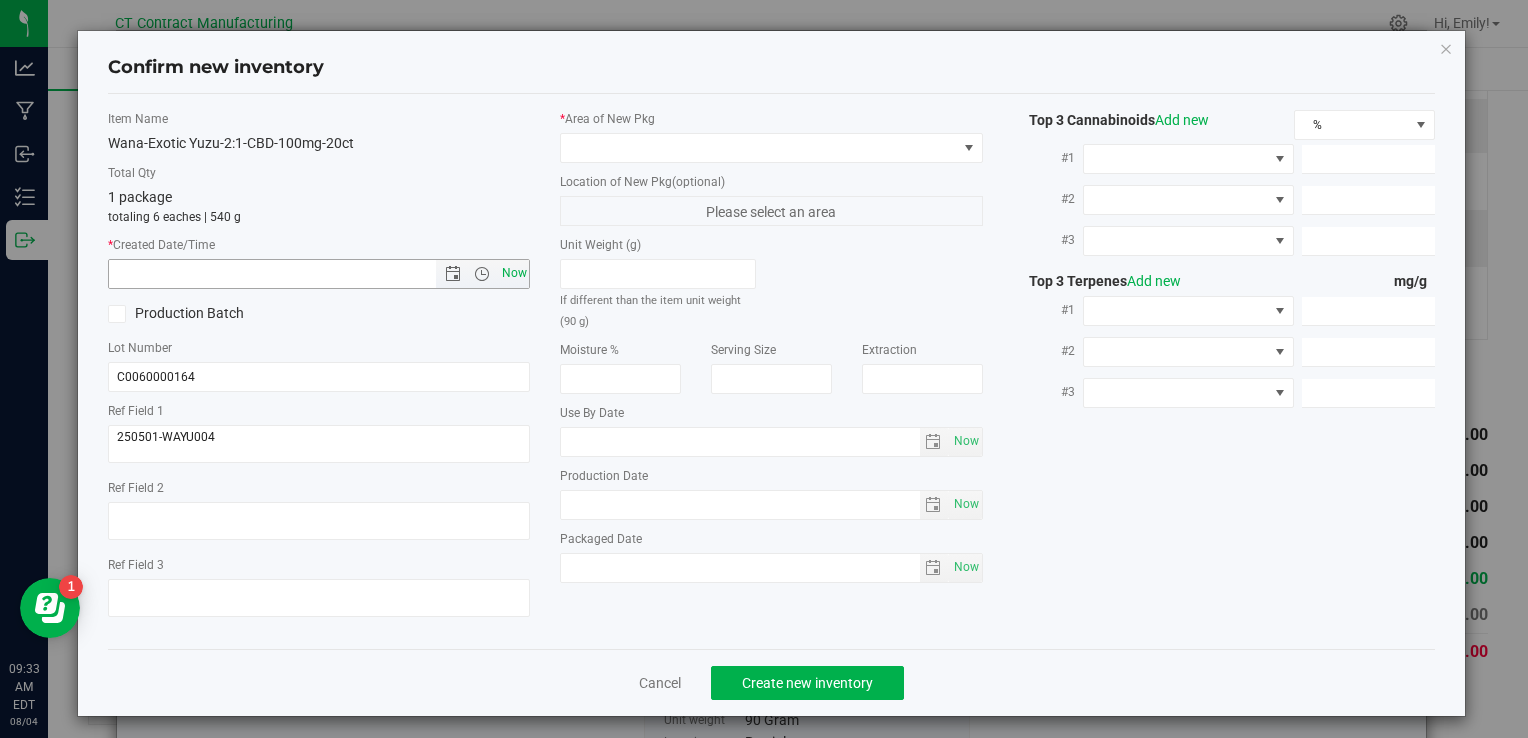 click on "Now" at bounding box center [514, 273] 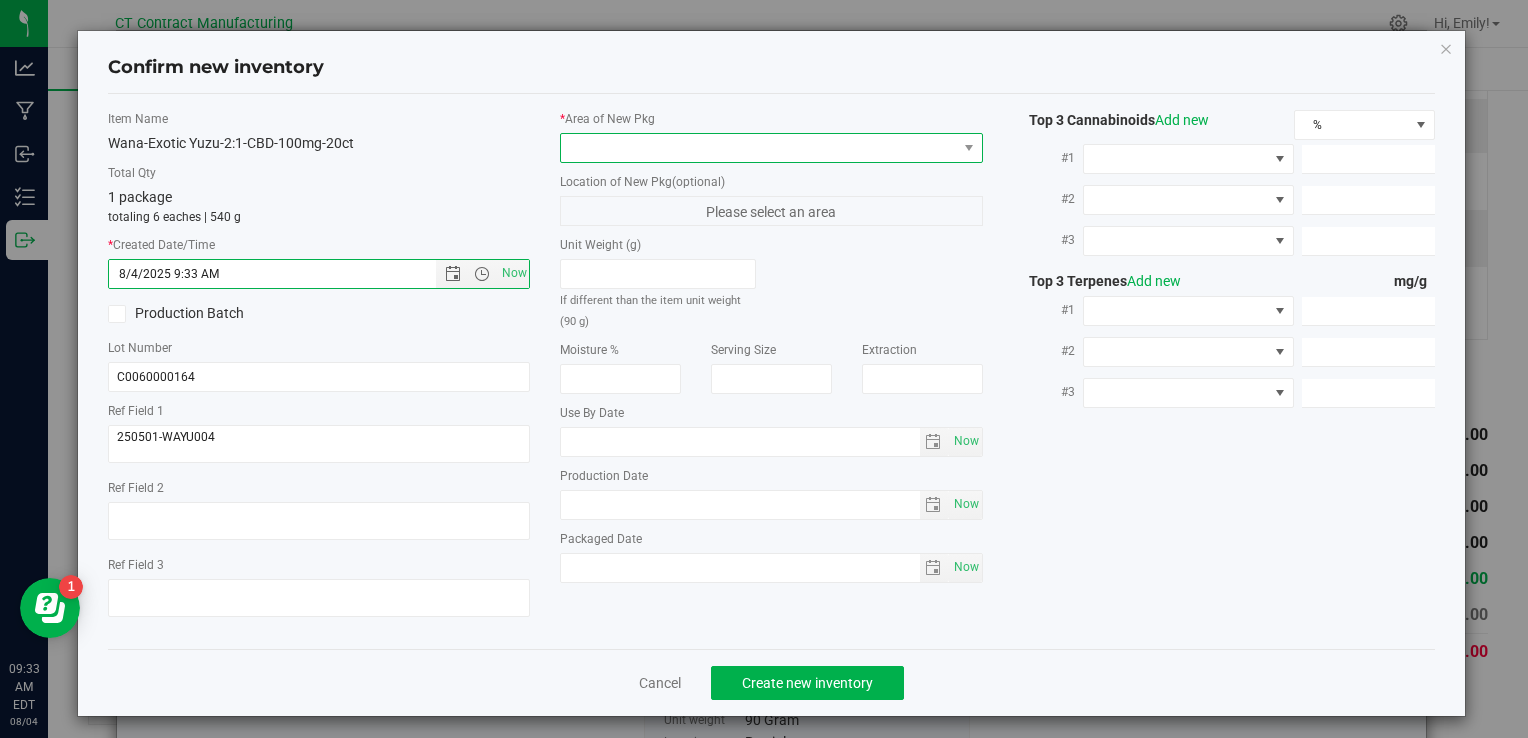 click at bounding box center [758, 148] 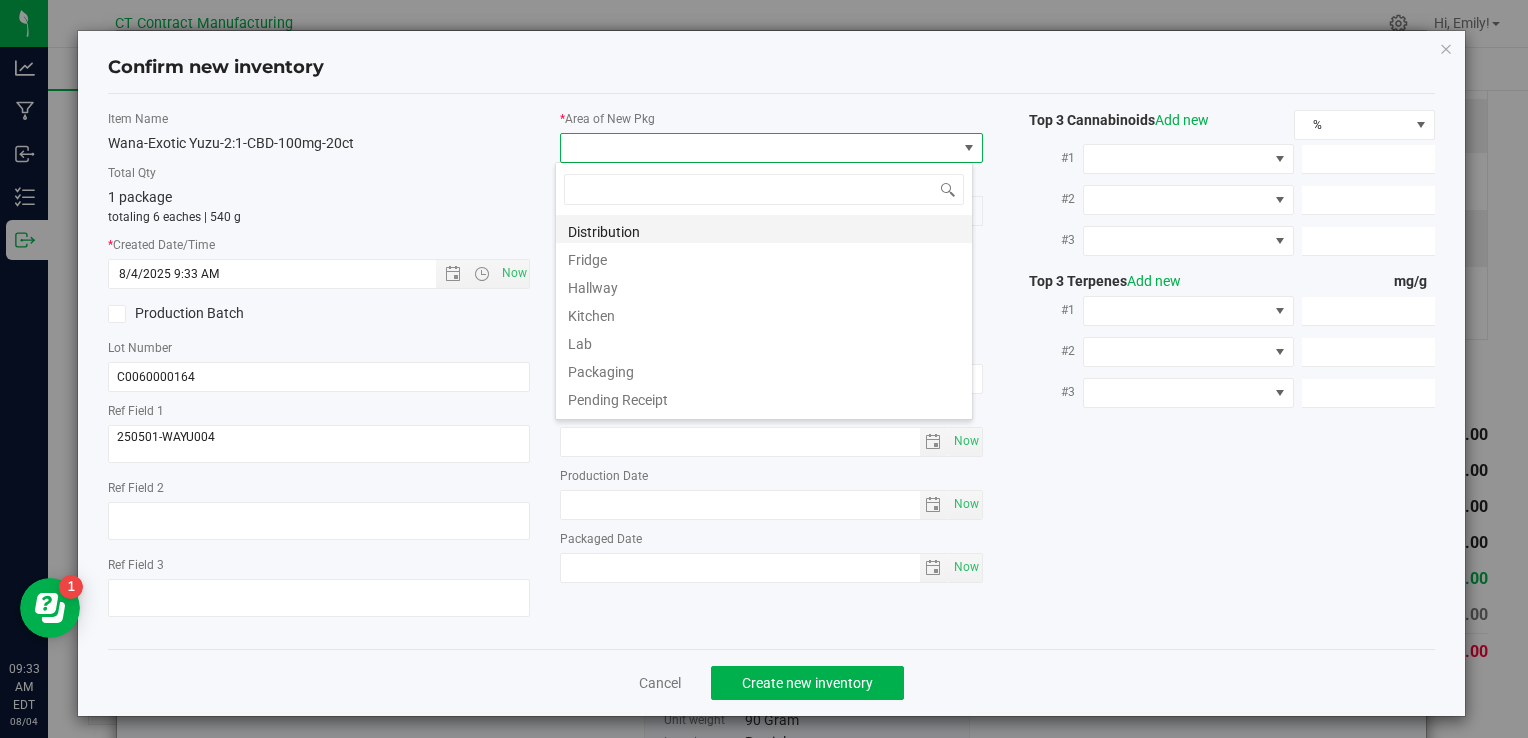 scroll, scrollTop: 99970, scrollLeft: 99582, axis: both 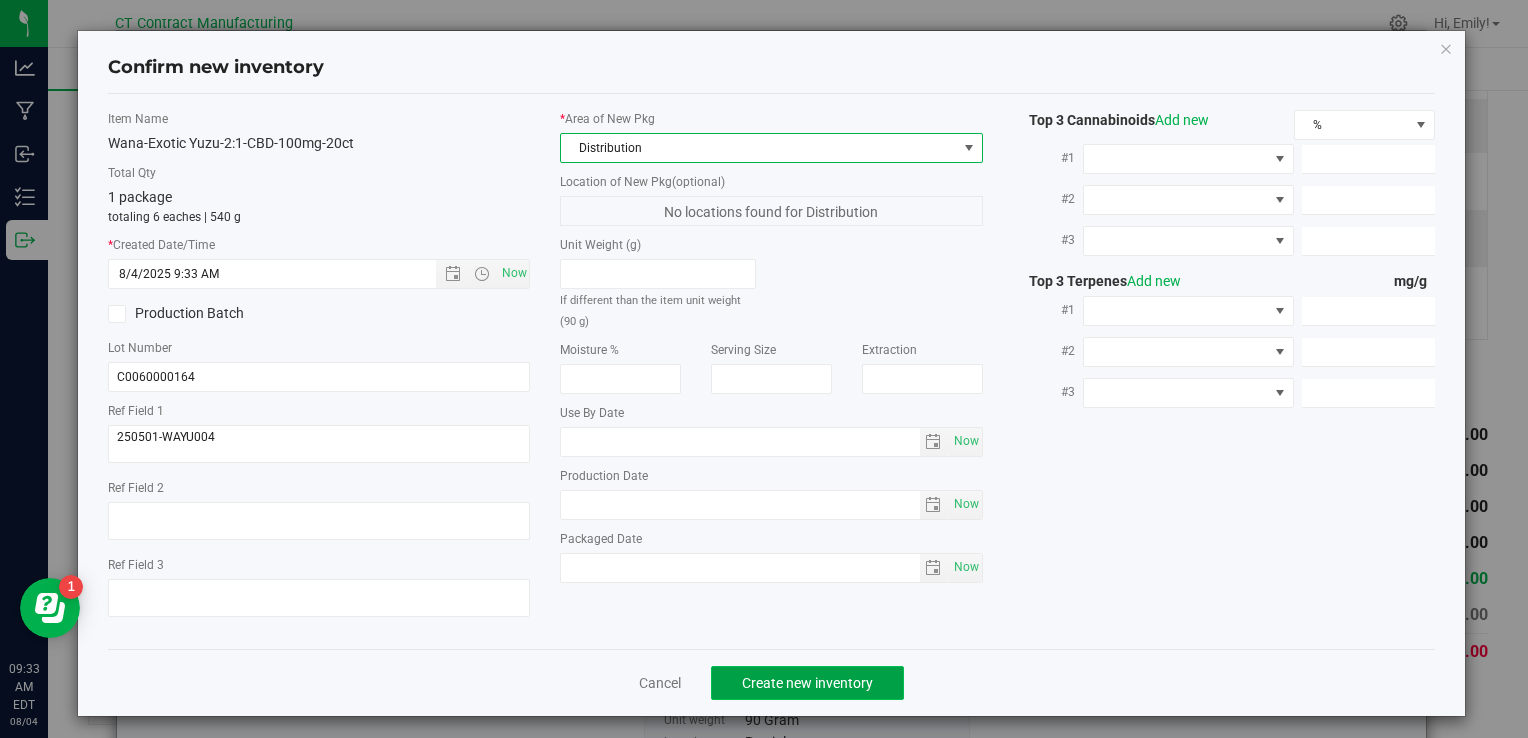 click on "Create new inventory" 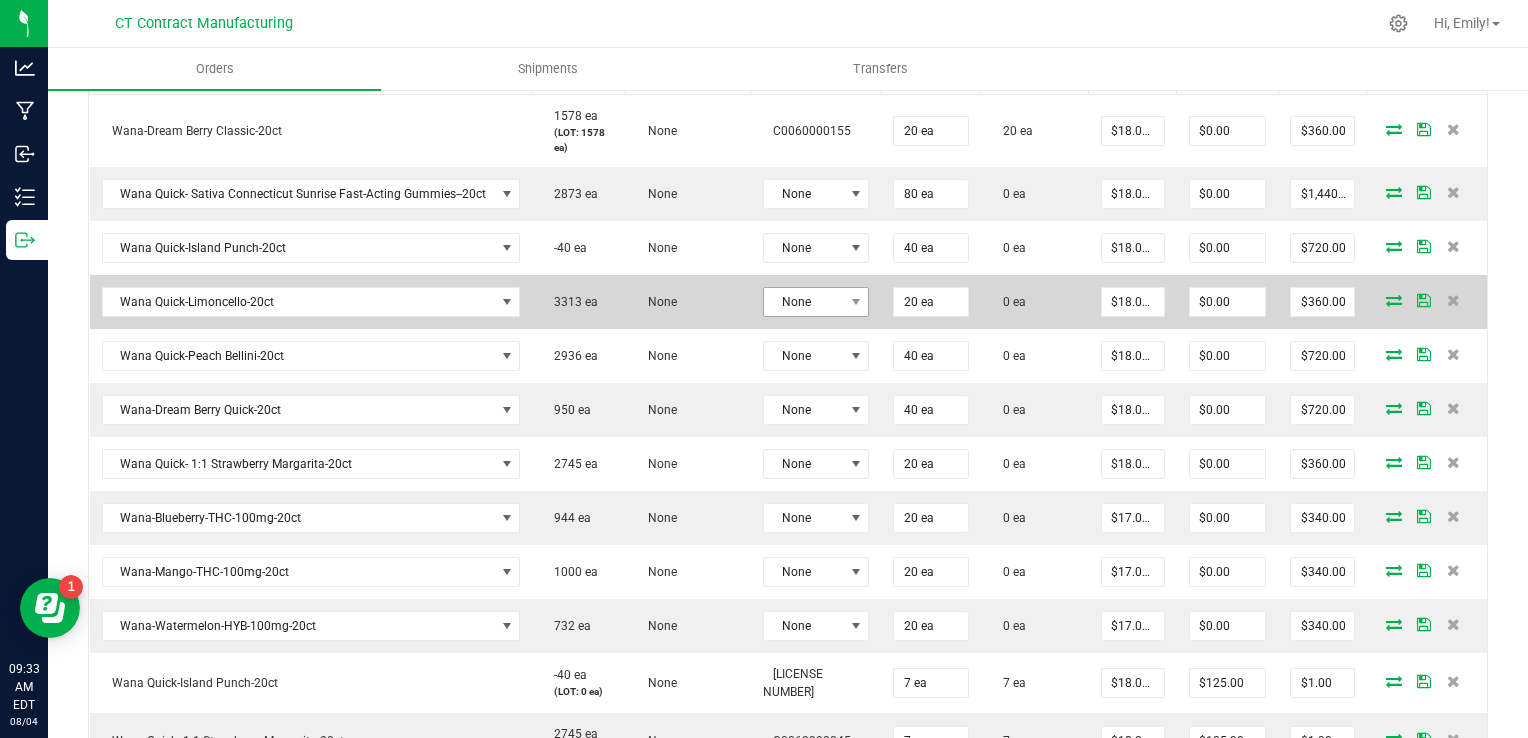 scroll, scrollTop: 624, scrollLeft: 0, axis: vertical 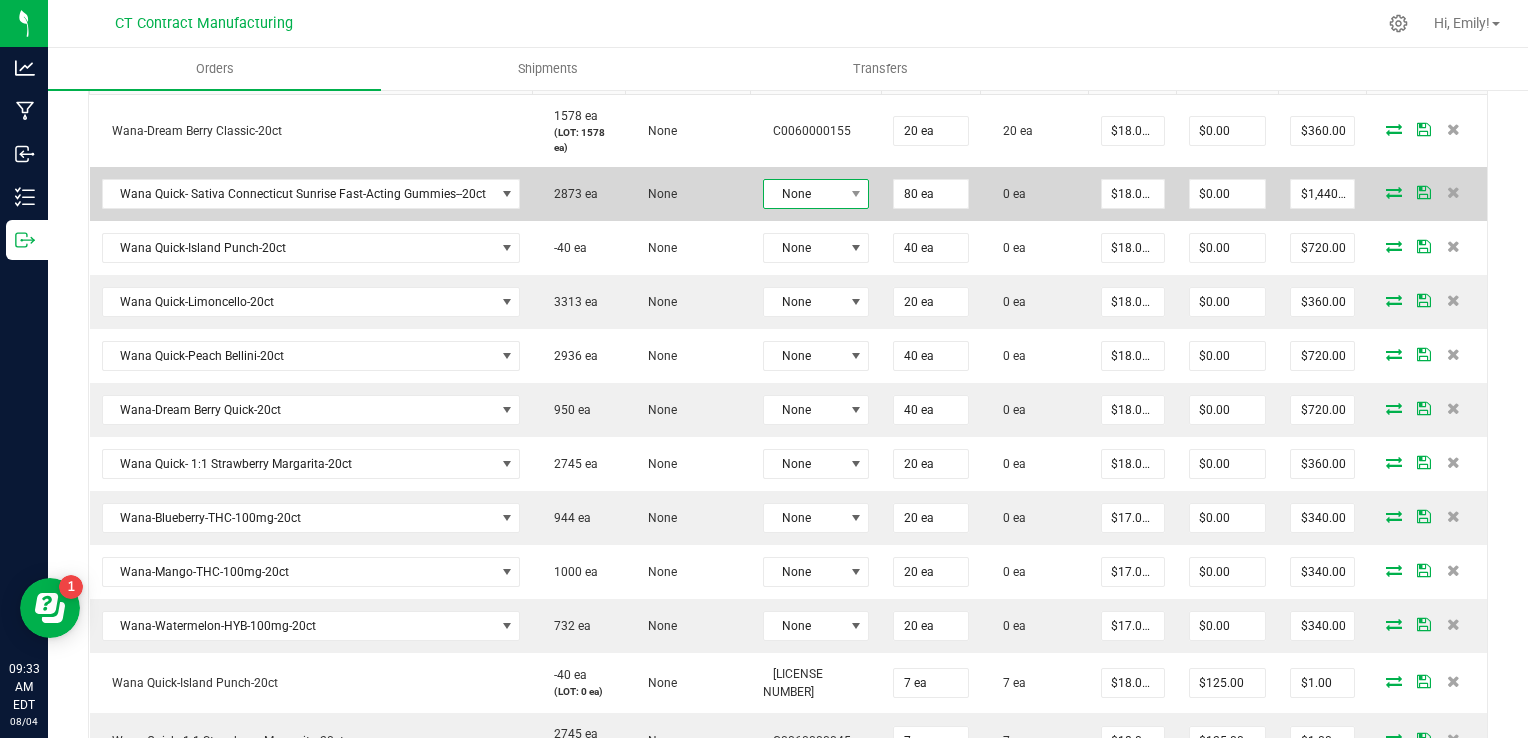 click on "None" at bounding box center (803, 194) 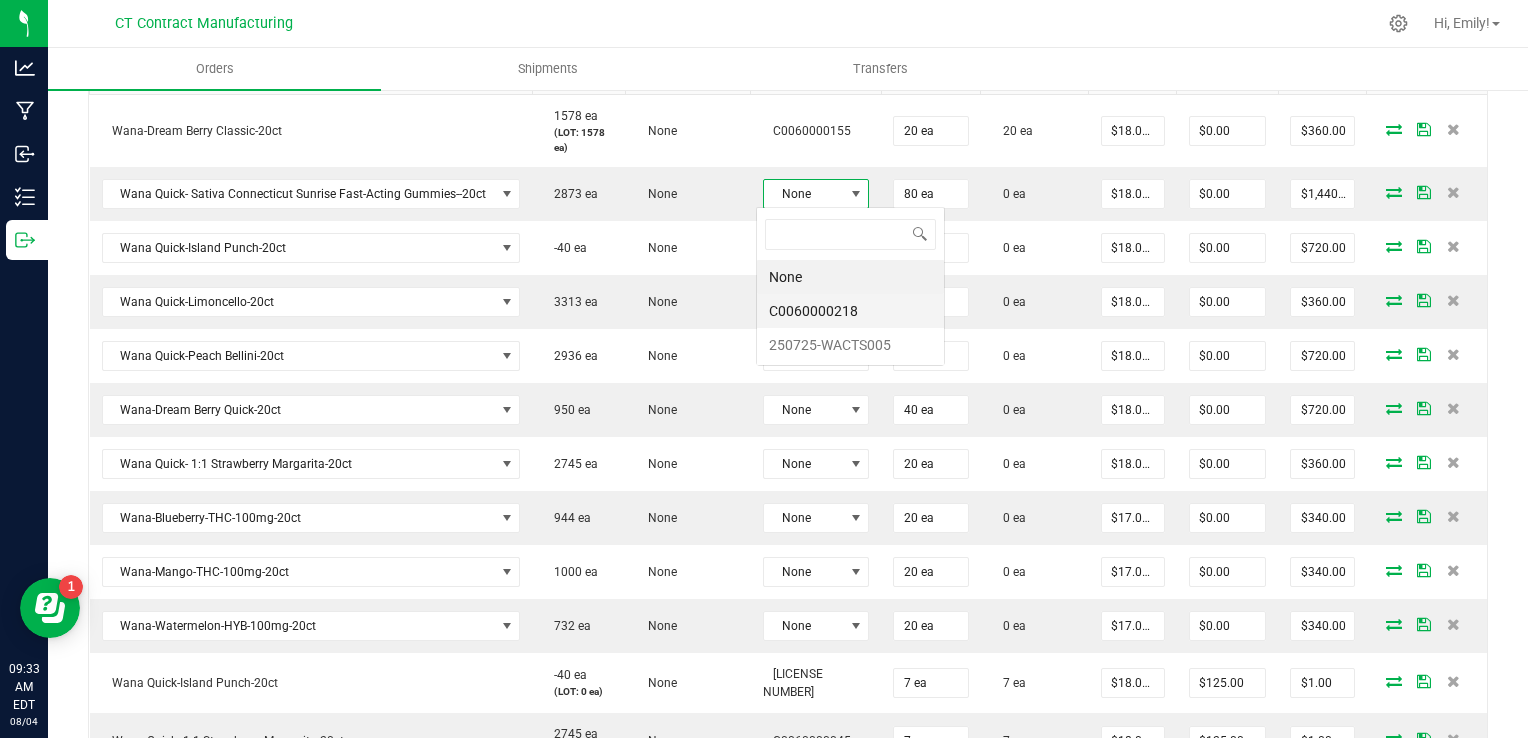 scroll, scrollTop: 99970, scrollLeft: 99899, axis: both 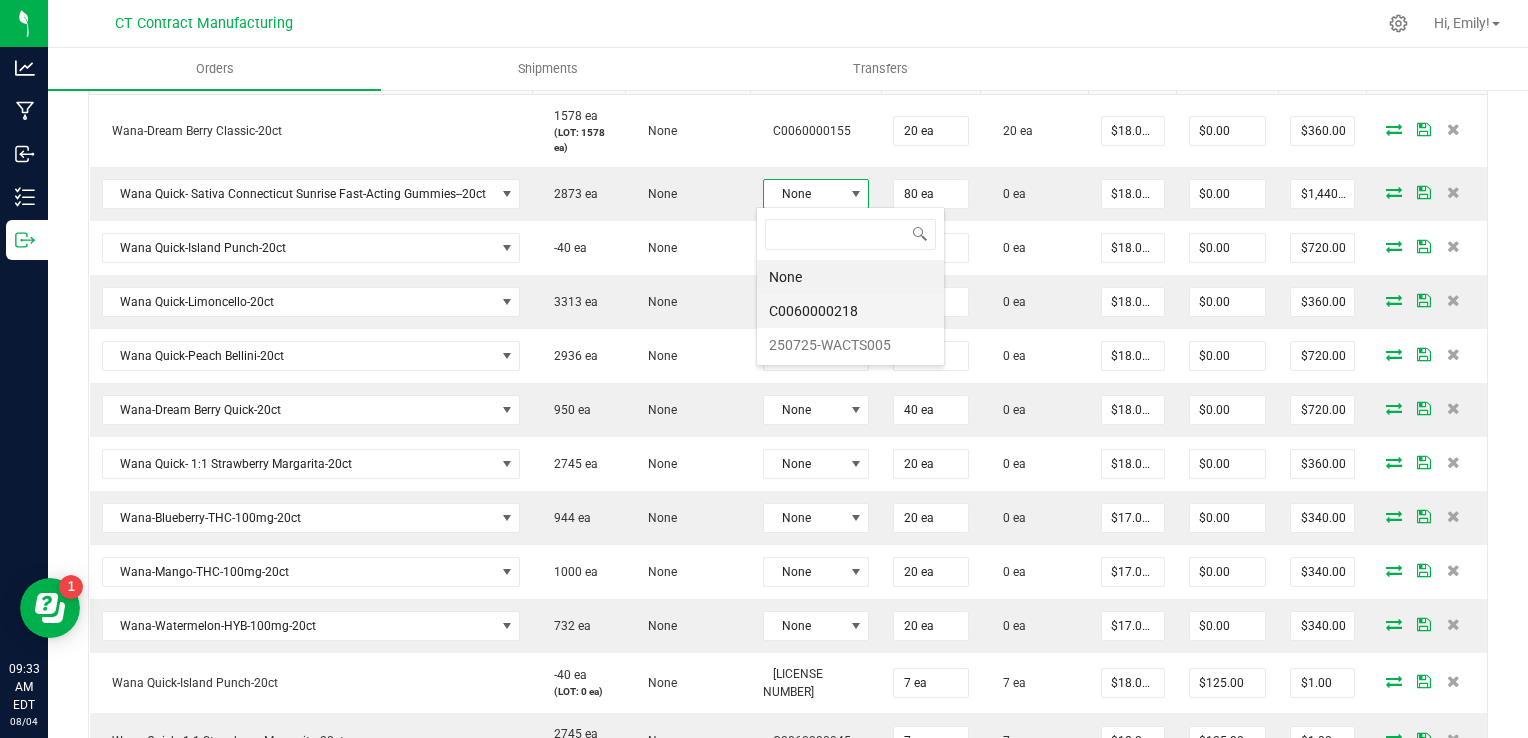 click on "C0060000218" at bounding box center (850, 311) 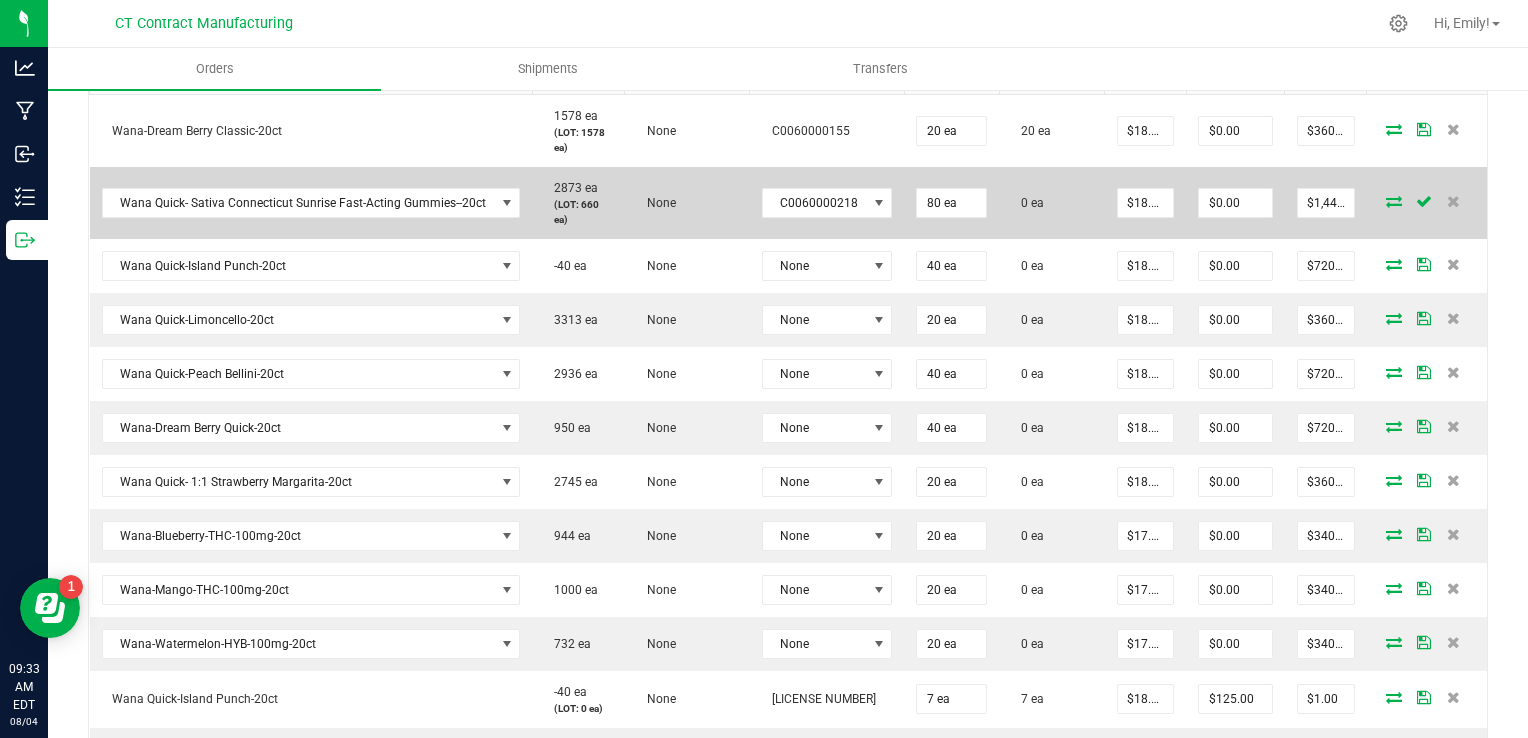 click at bounding box center (1394, 201) 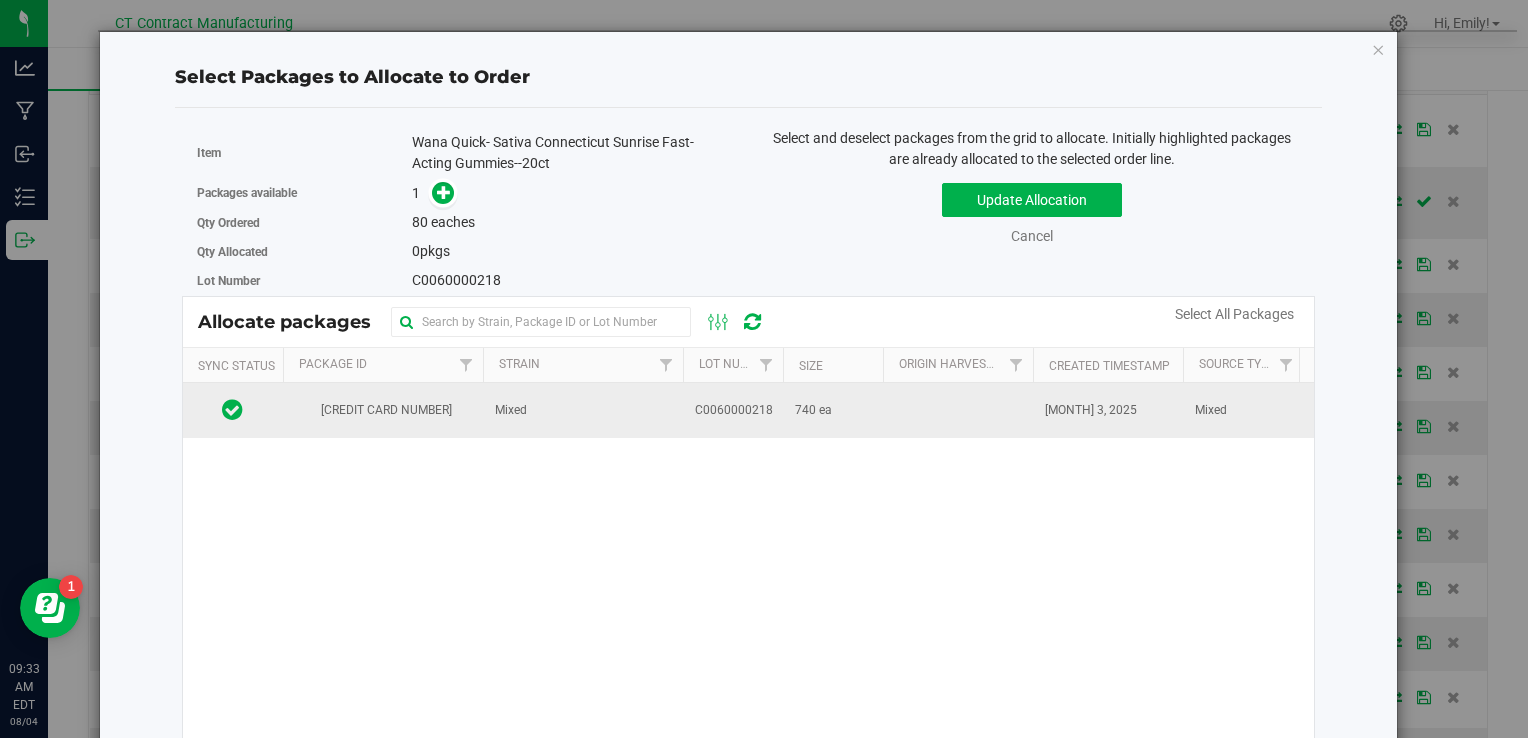 click on "[NUMBER]" at bounding box center [383, 410] 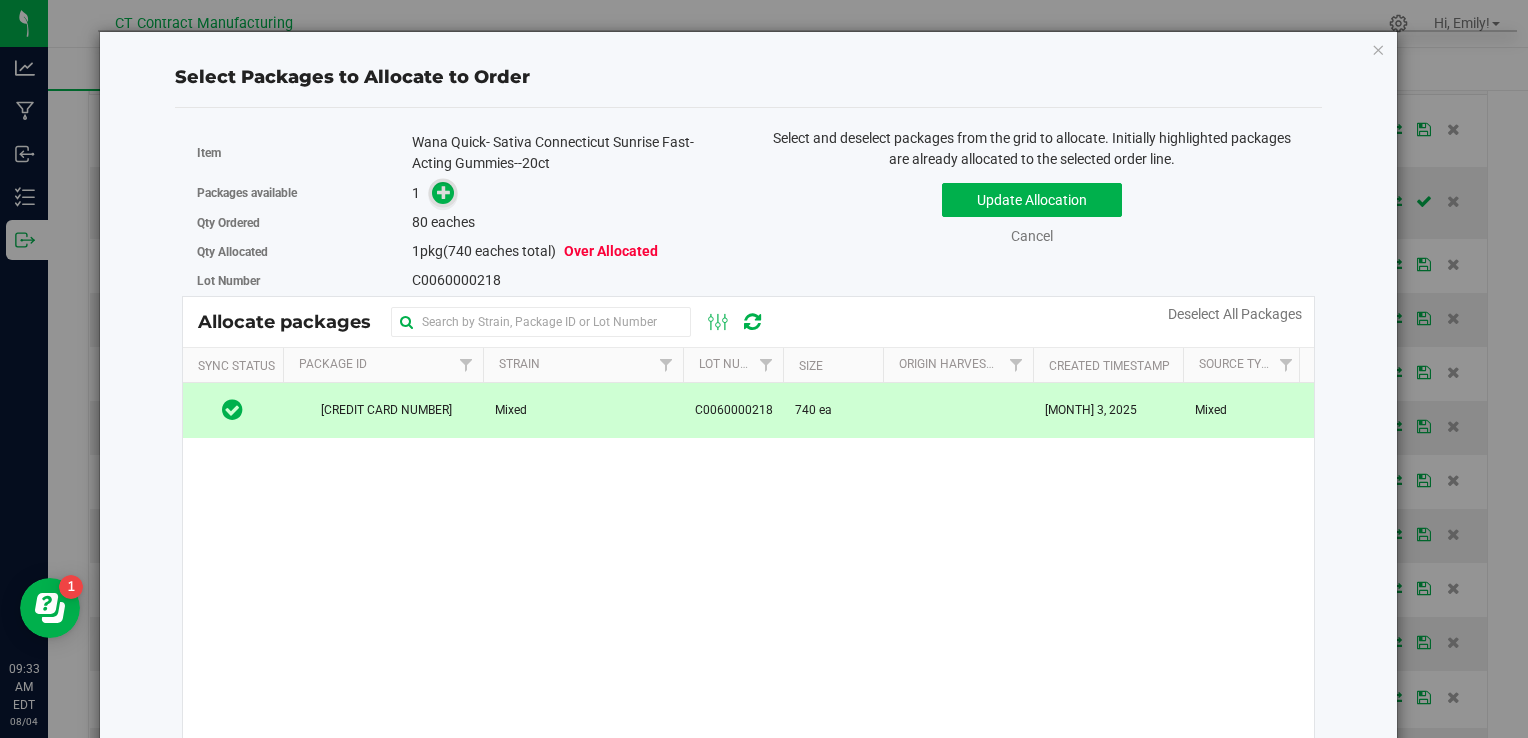 click at bounding box center [443, 193] 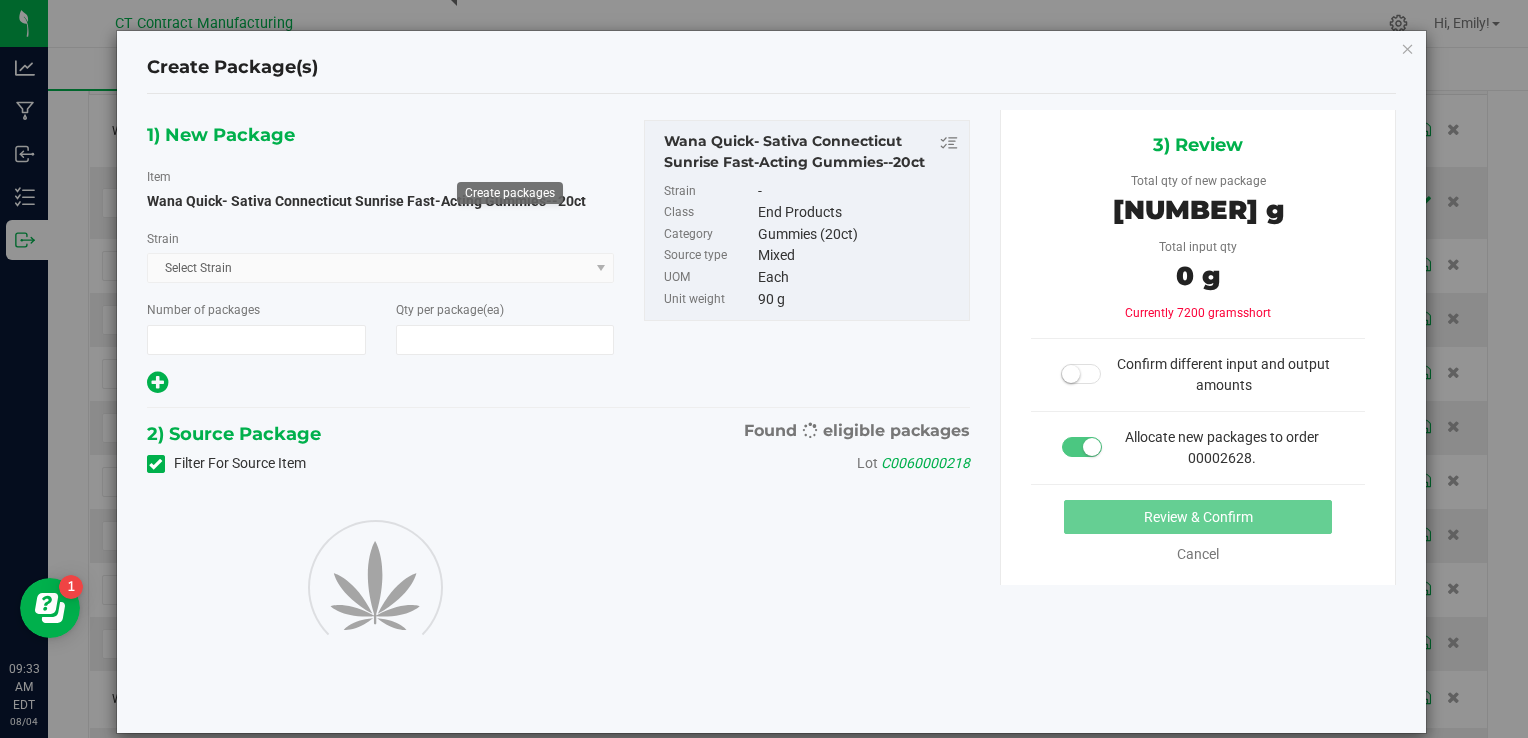 type on "1" 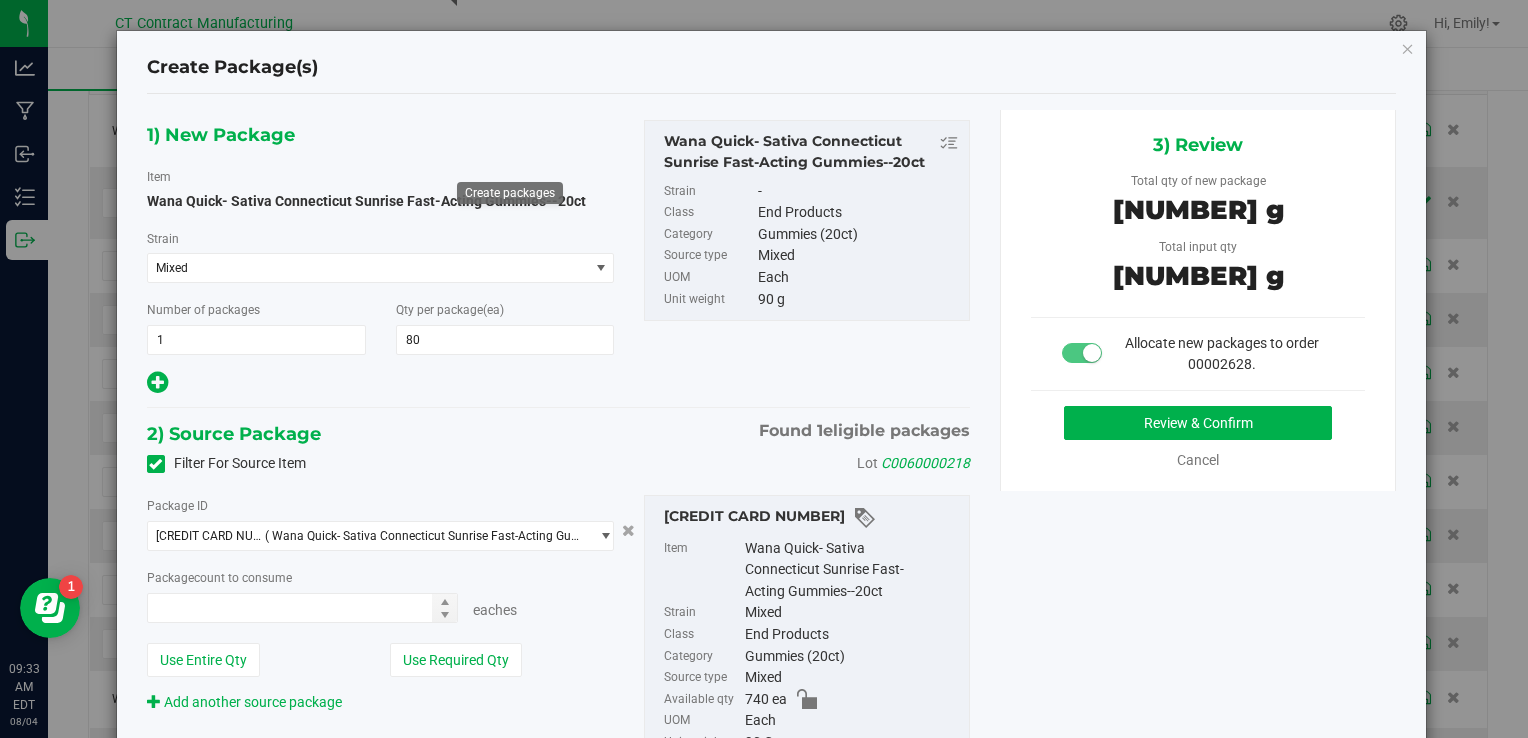 type on "80 ea" 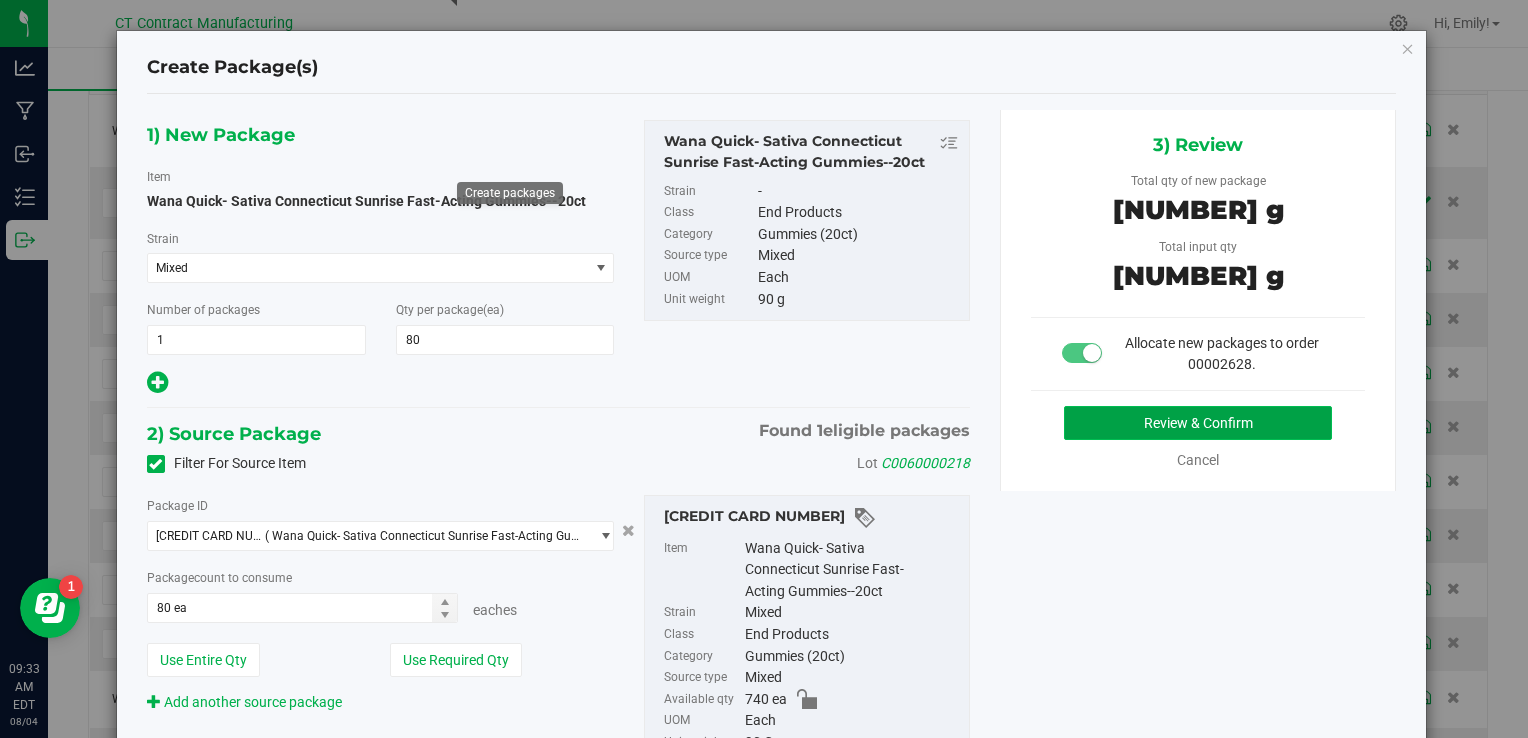 click on "Review & Confirm" at bounding box center (1198, 423) 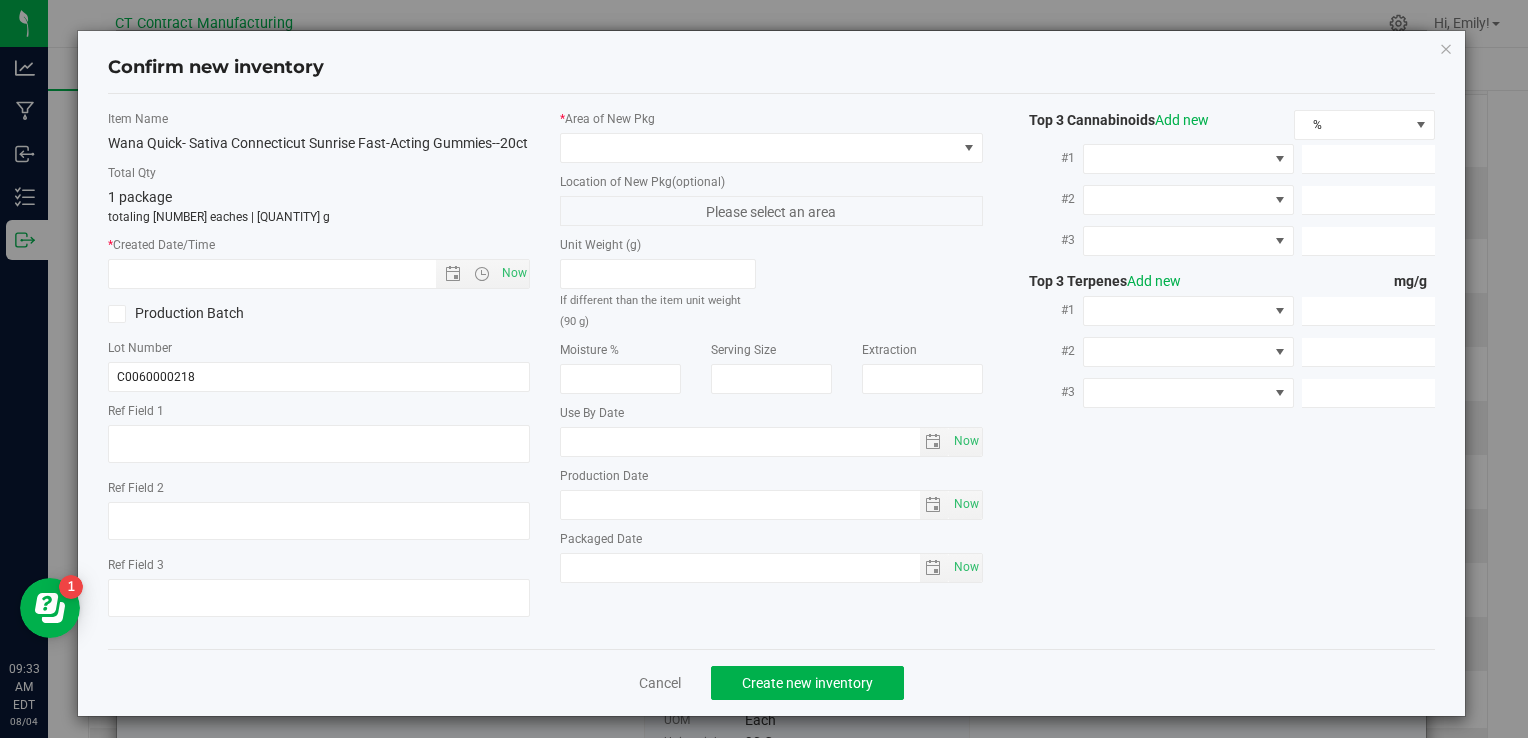 type on "250627-WACTS005" 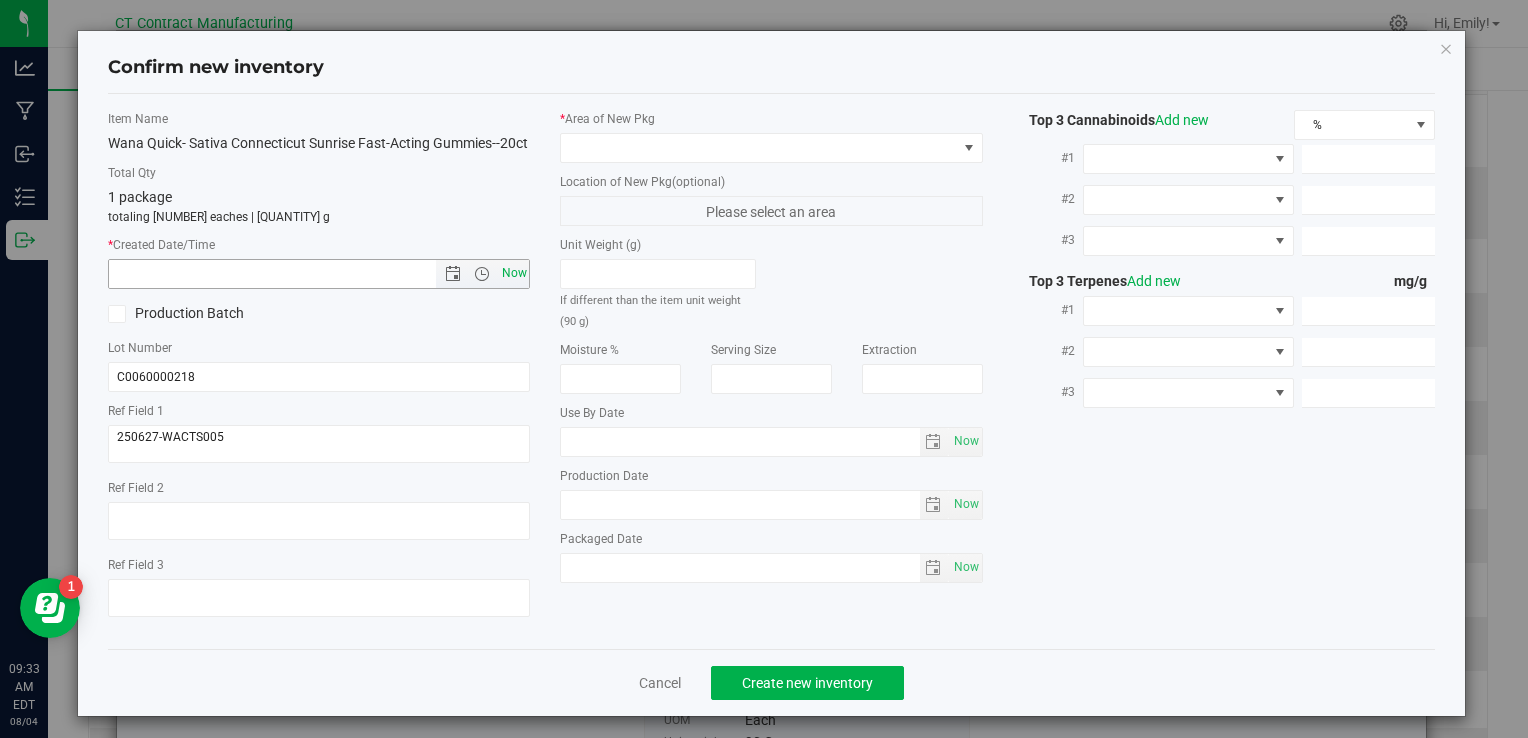 click on "Now" at bounding box center [514, 273] 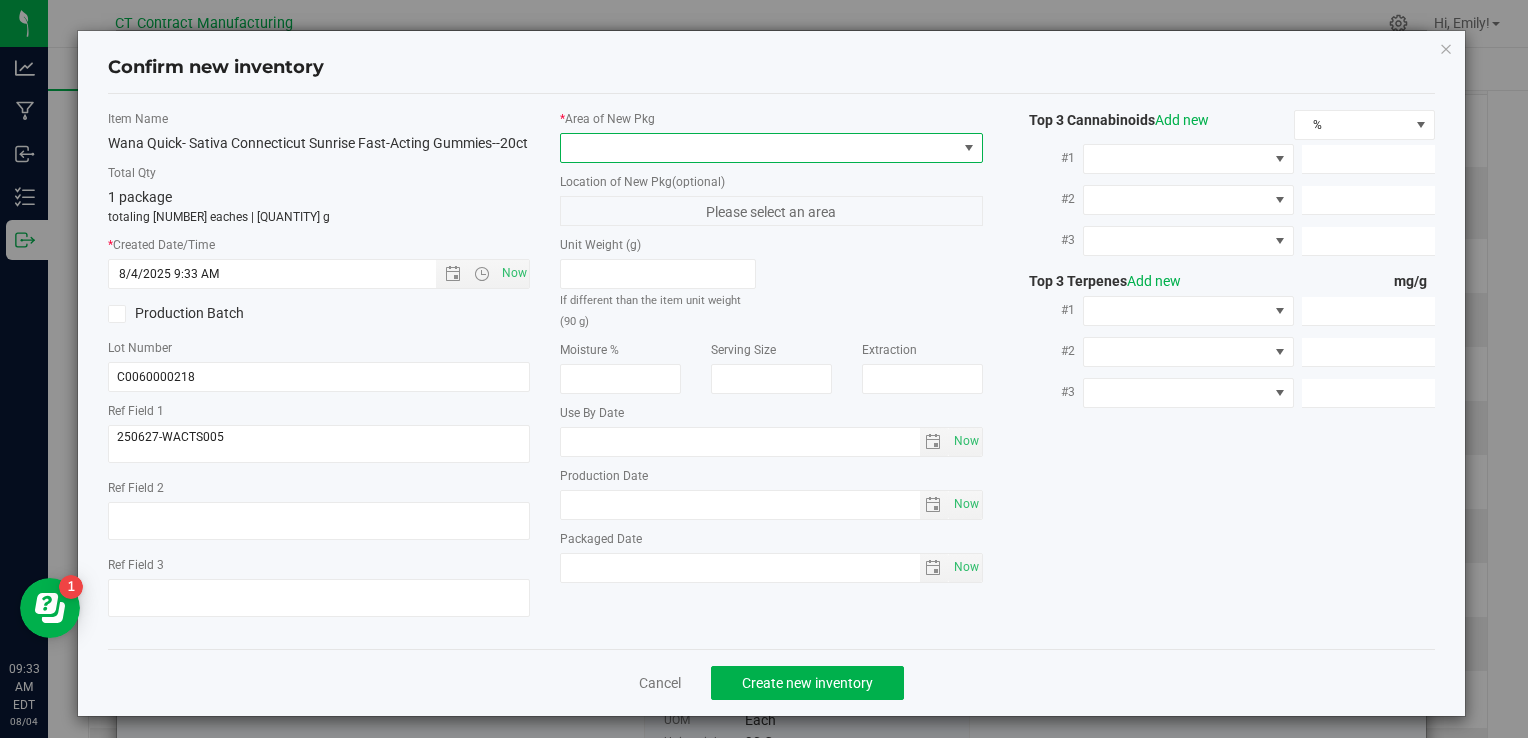 click at bounding box center (758, 148) 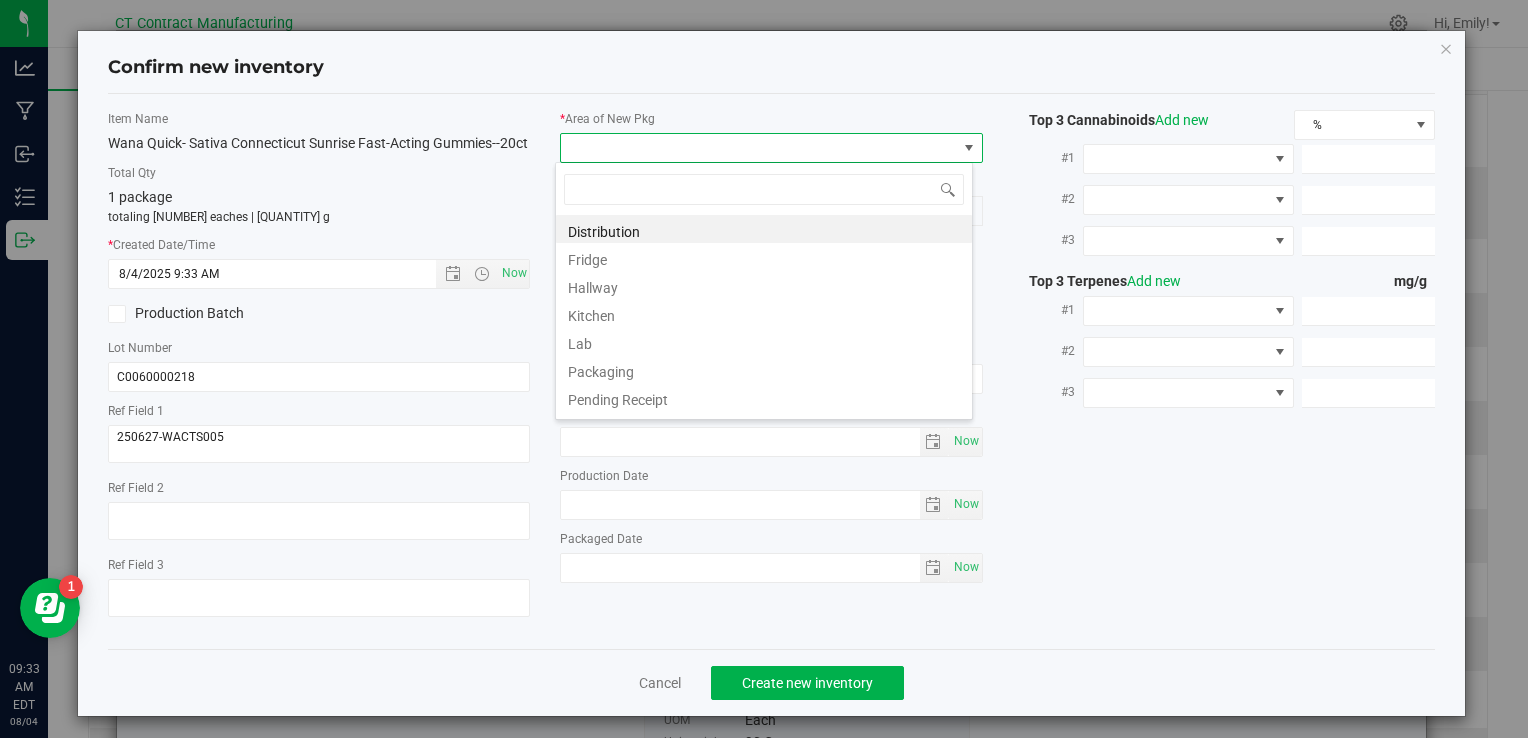 scroll, scrollTop: 99970, scrollLeft: 99582, axis: both 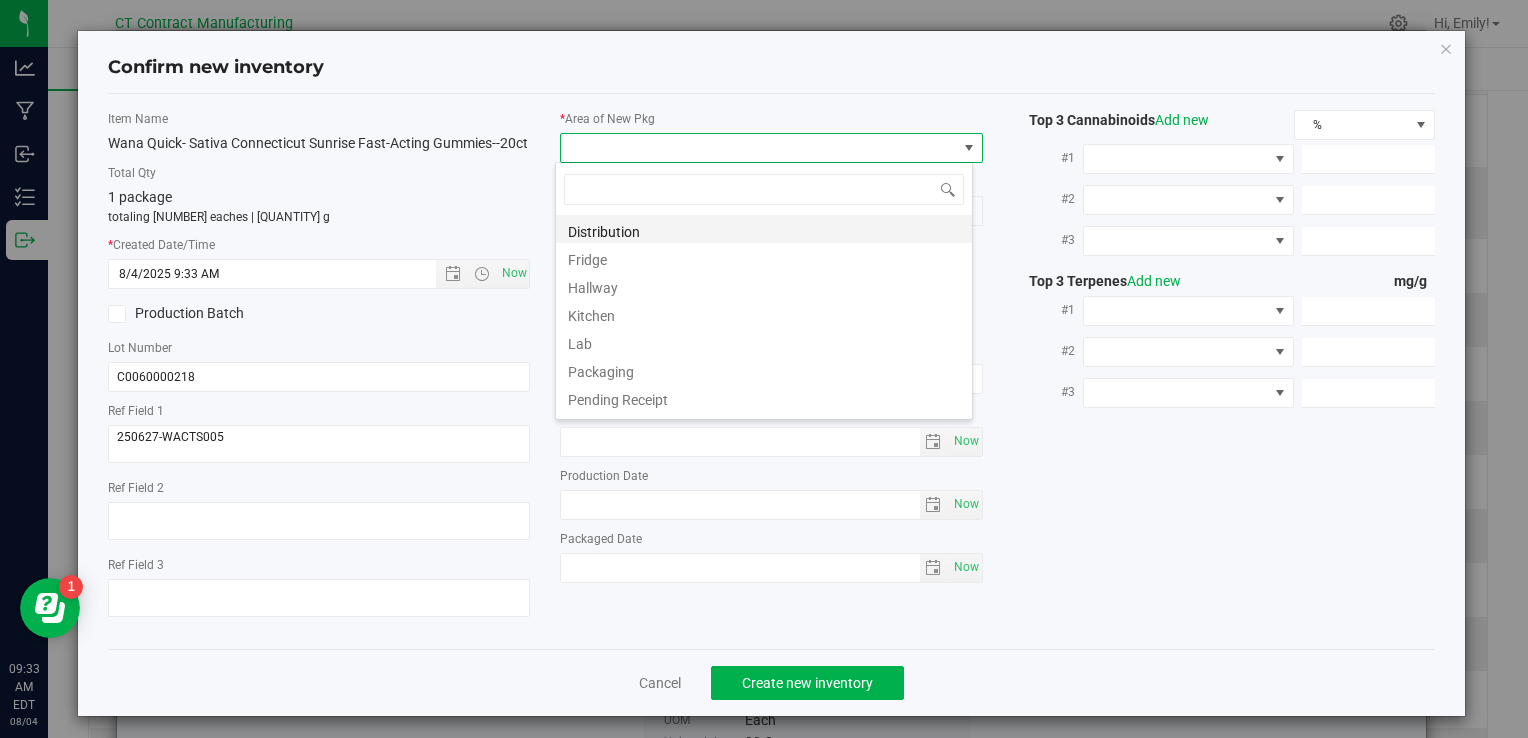click on "Distribution" at bounding box center [764, 229] 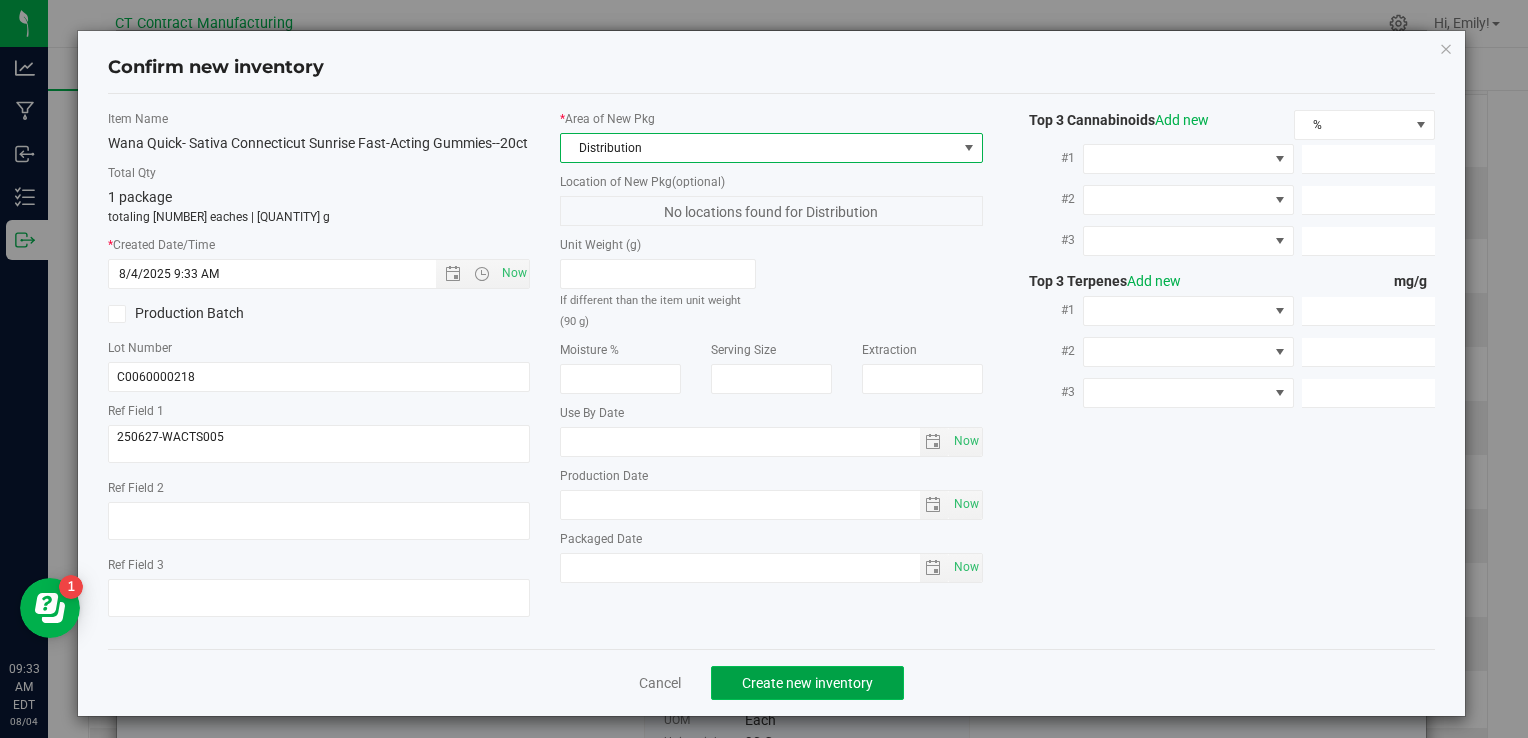 click on "Create new inventory" 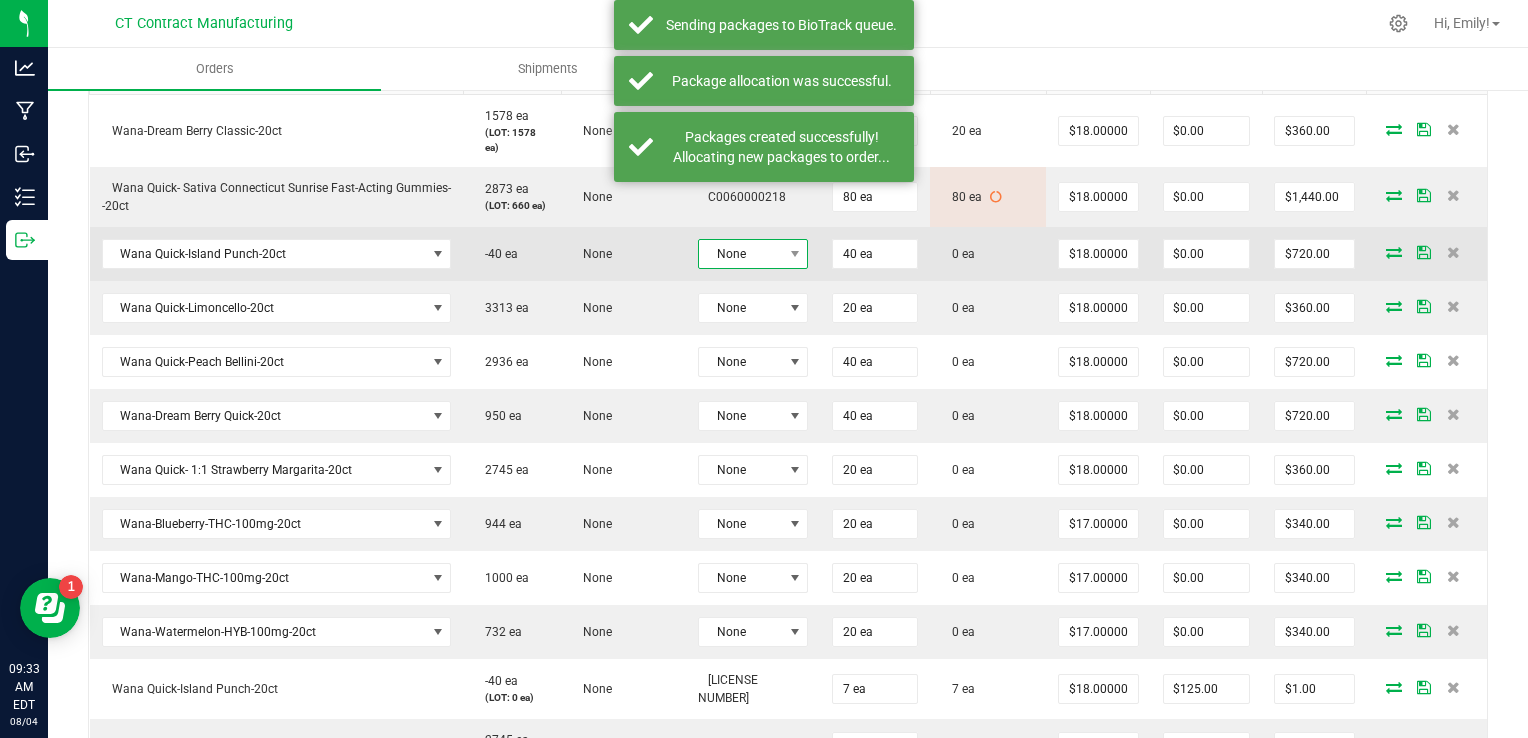 click on "None" at bounding box center [740, 254] 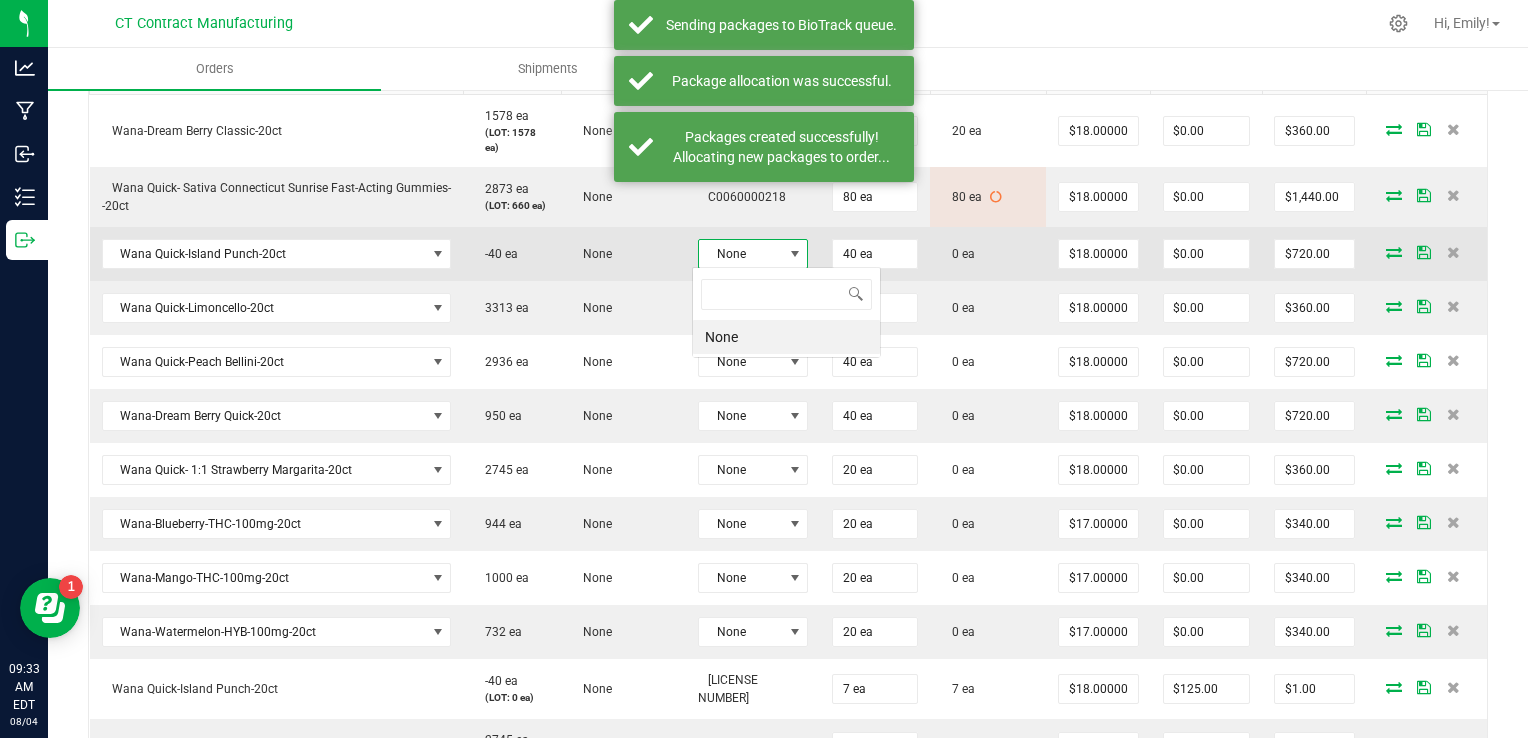 scroll, scrollTop: 99970, scrollLeft: 99899, axis: both 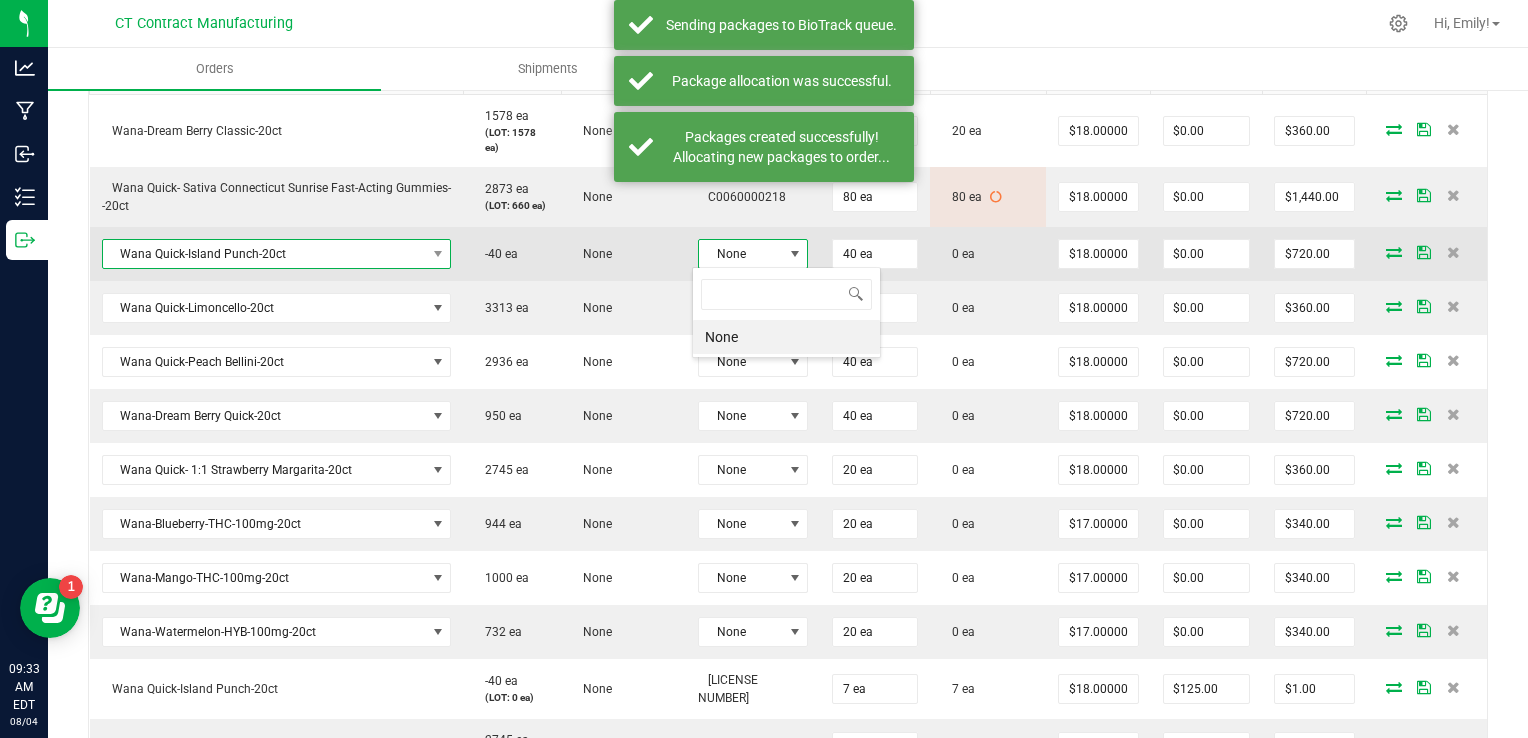 click at bounding box center (437, 254) 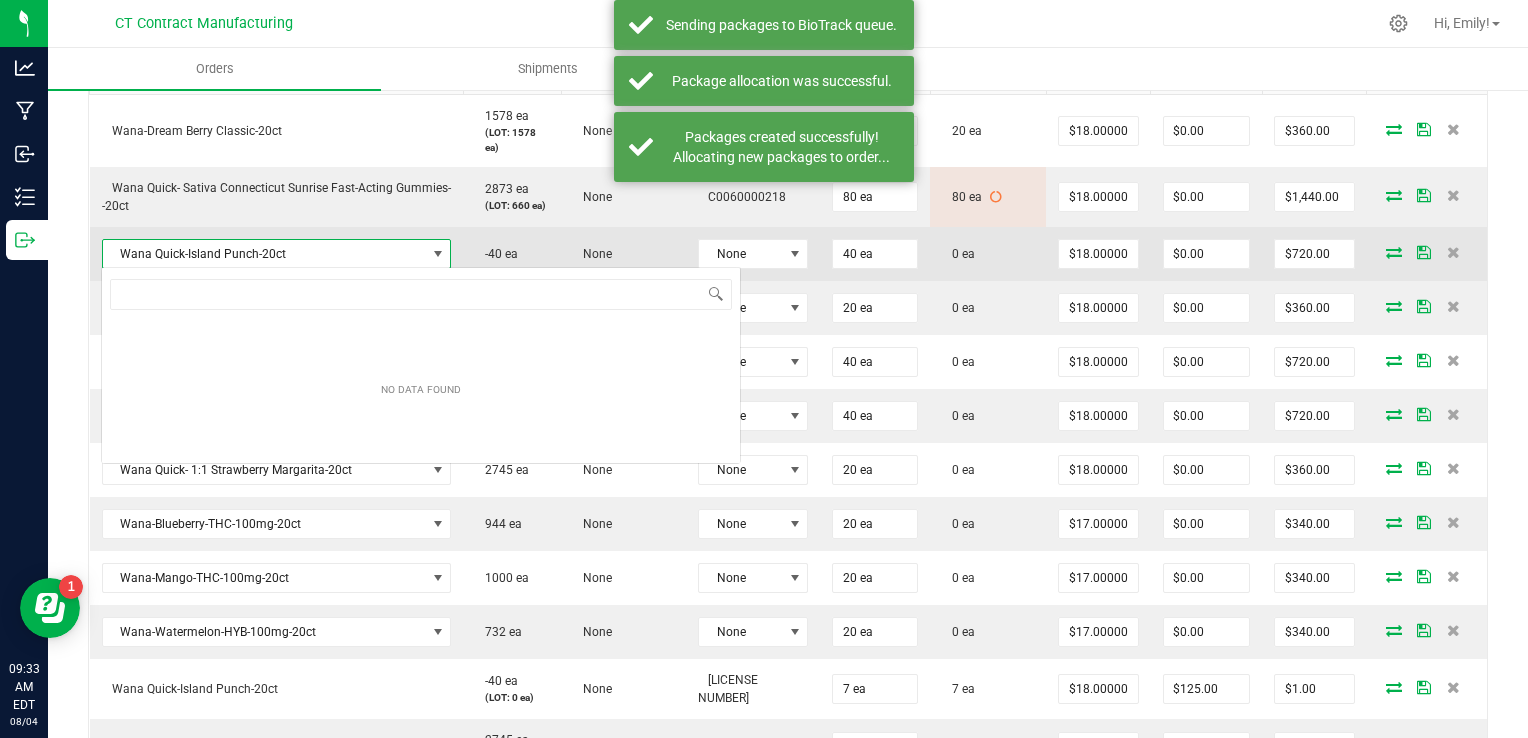 scroll, scrollTop: 99970, scrollLeft: 99654, axis: both 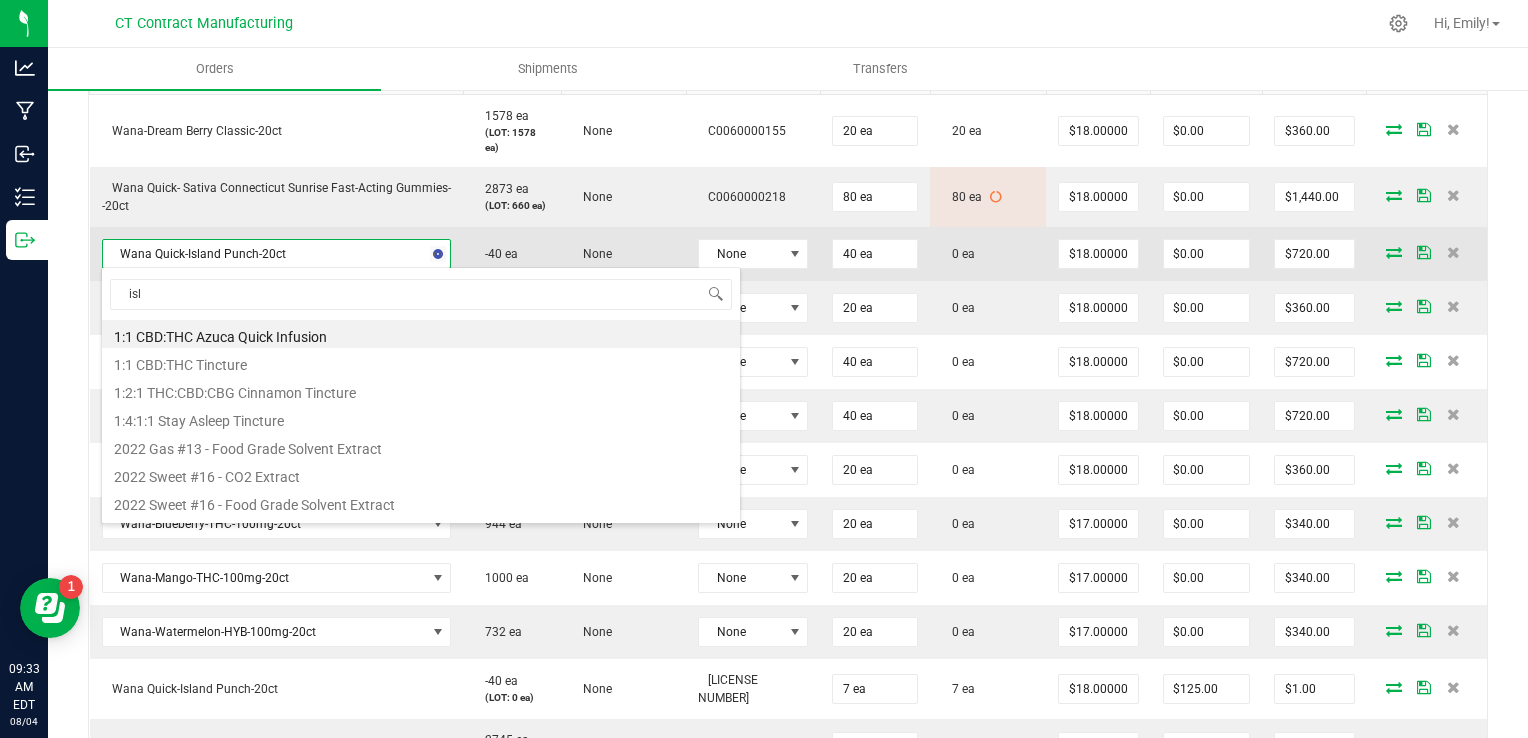 type on "isla" 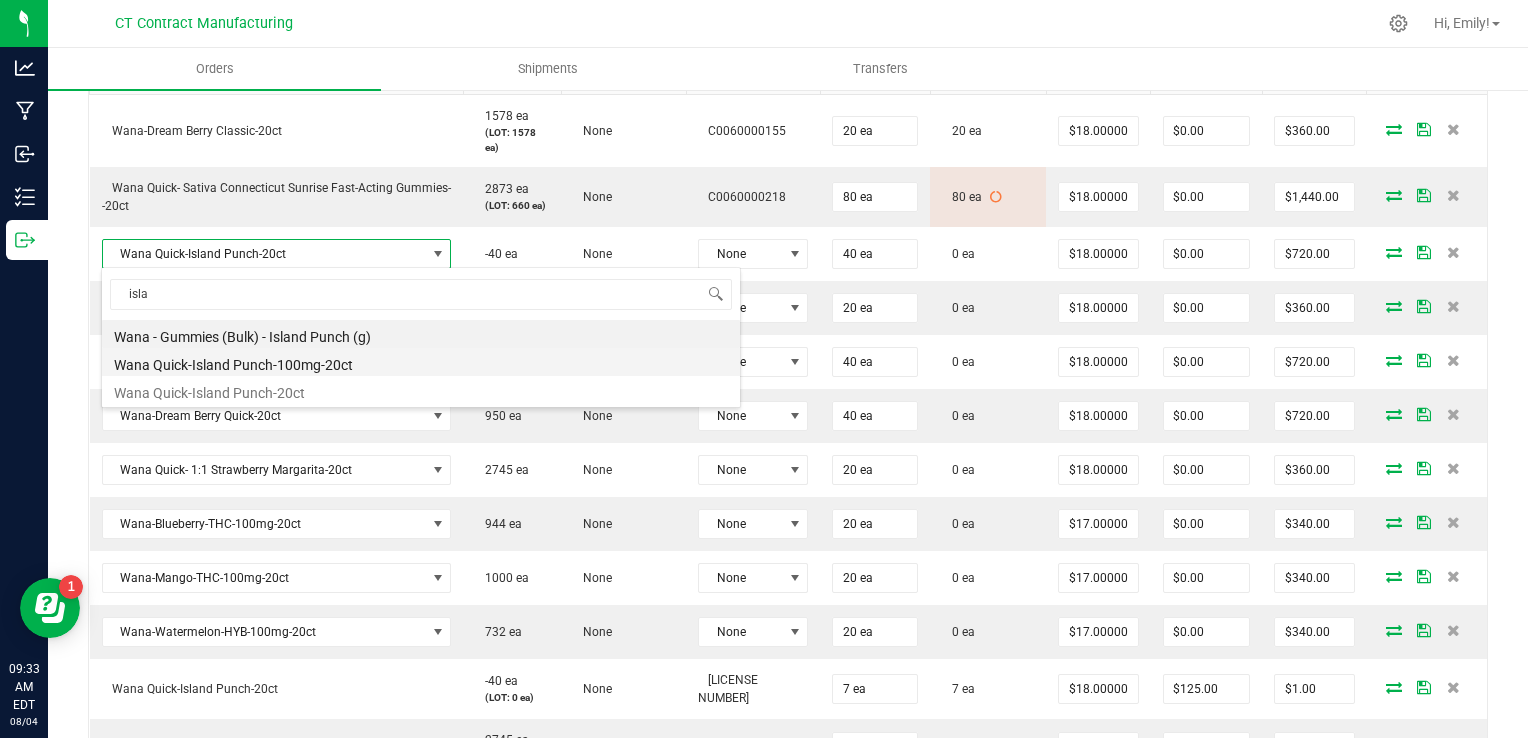 click on "Wana Quick-Island Punch-100mg-20ct" at bounding box center [421, 362] 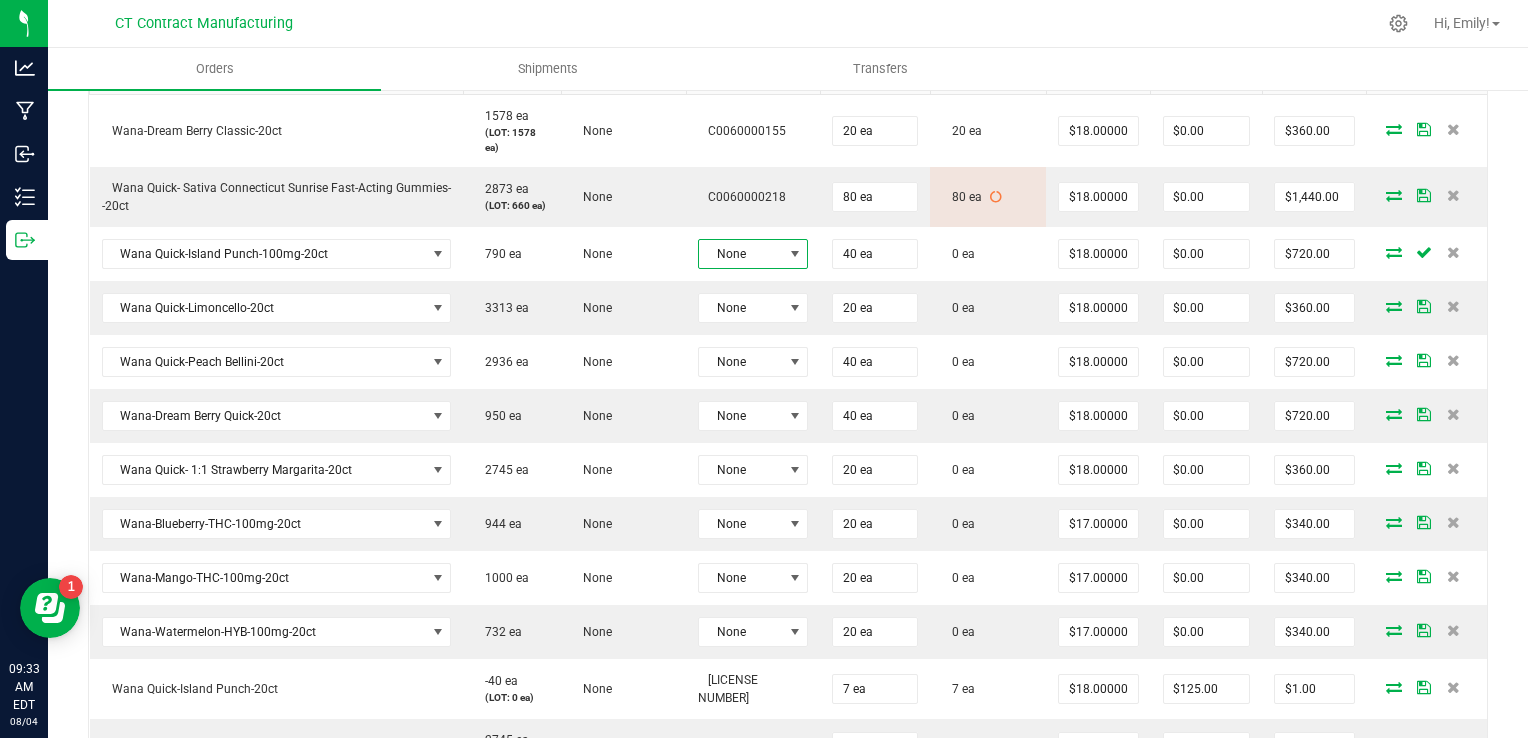 click on "None" at bounding box center (740, 254) 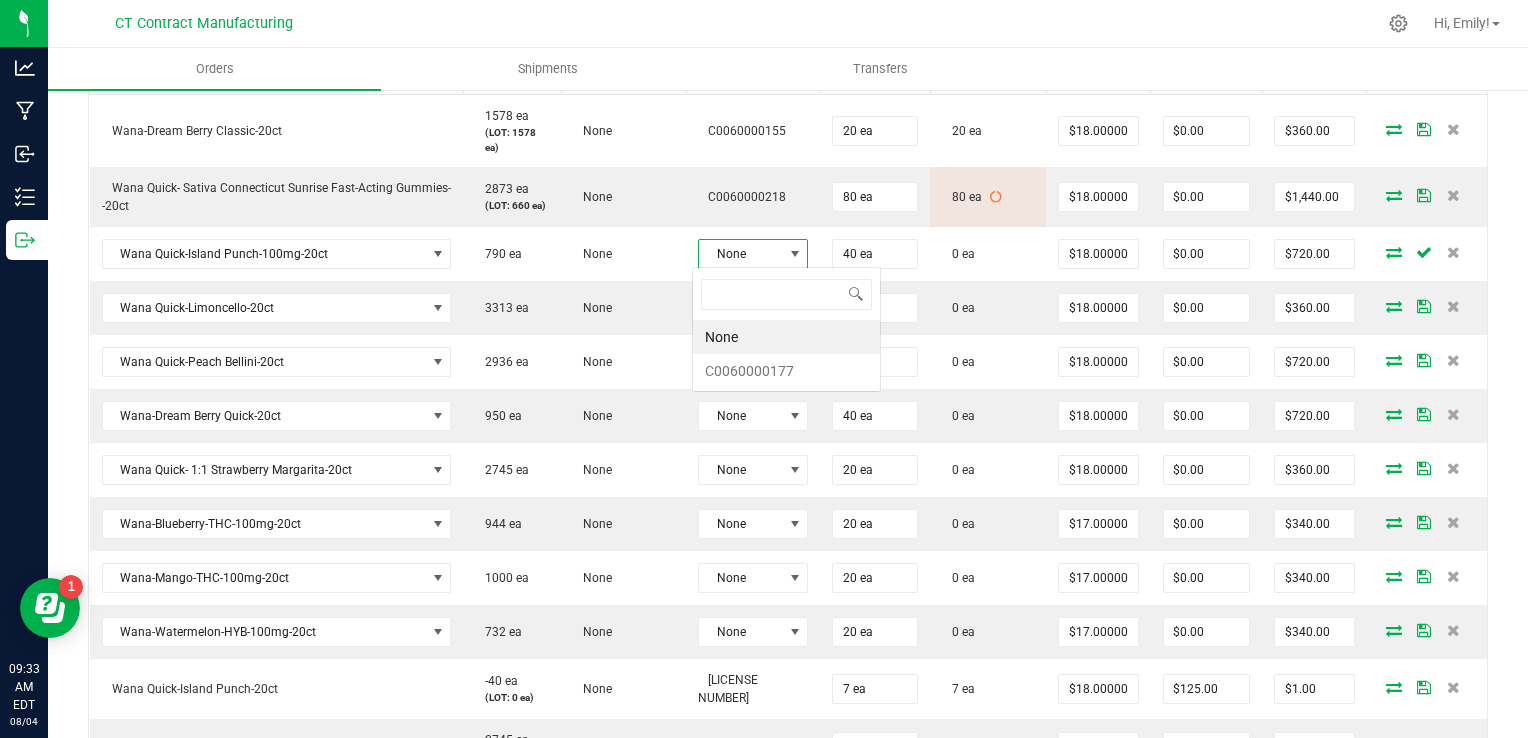 scroll, scrollTop: 99970, scrollLeft: 99899, axis: both 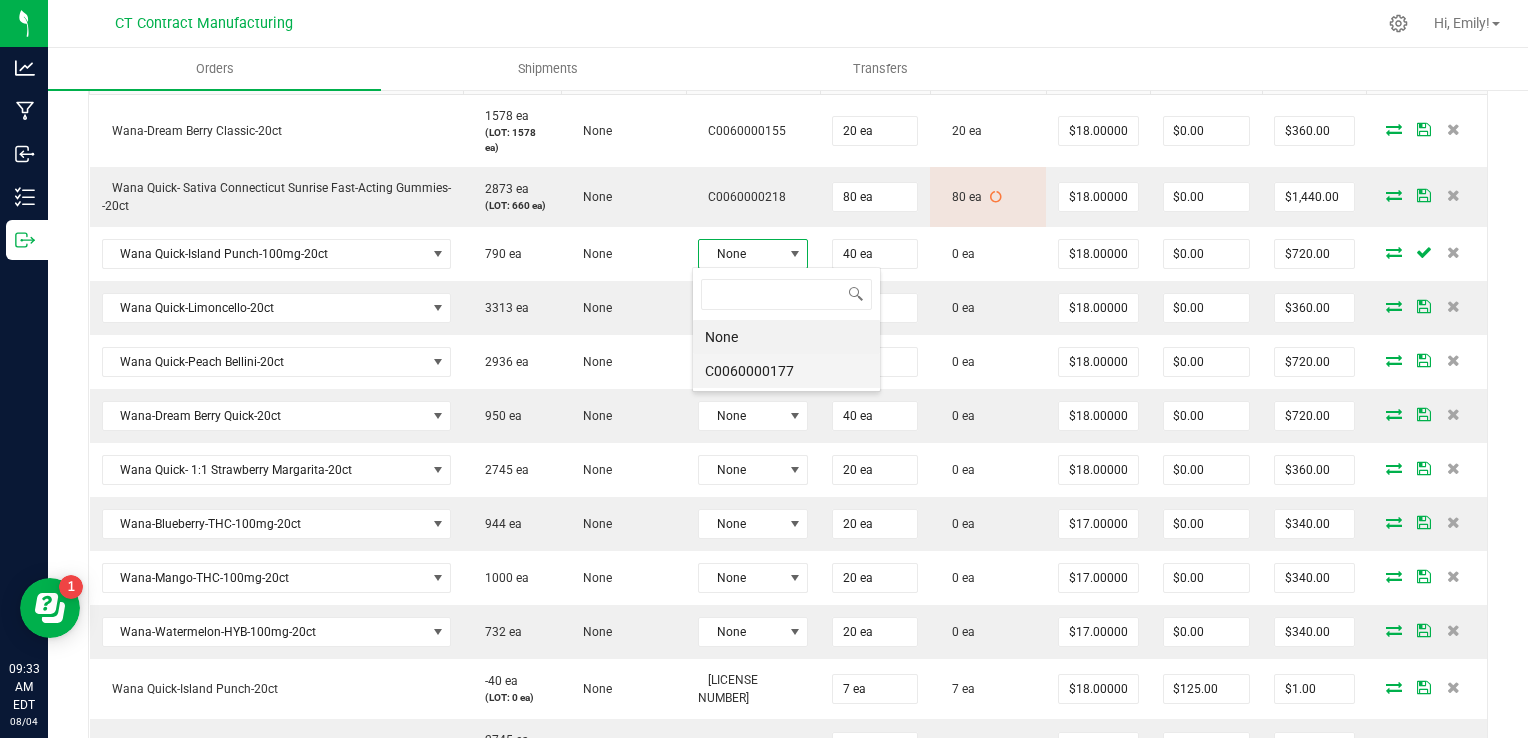 click on "C0060000177" at bounding box center (786, 371) 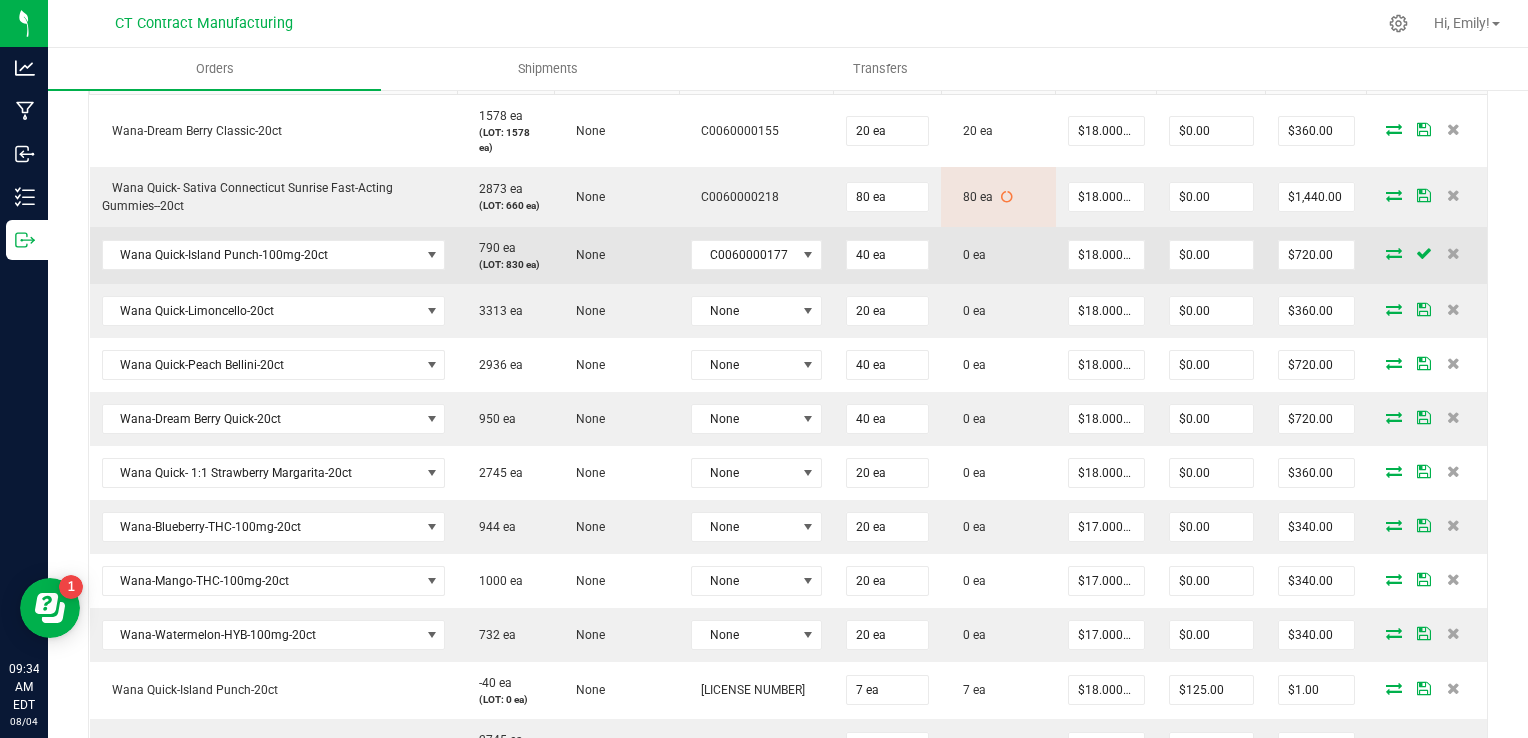 click at bounding box center (1394, 253) 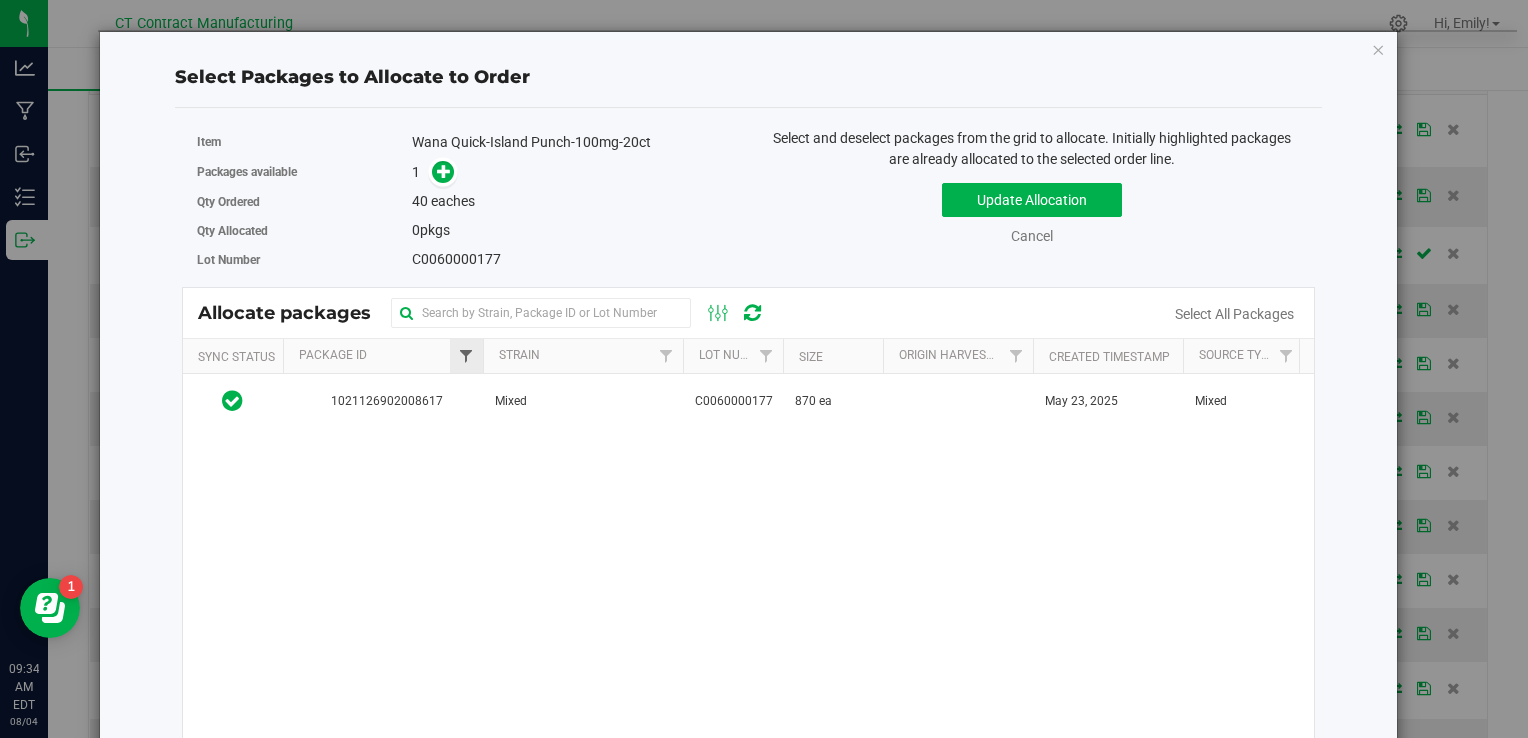 drag, startPoint x: 472, startPoint y: 402, endPoint x: 466, endPoint y: 362, distance: 40.4475 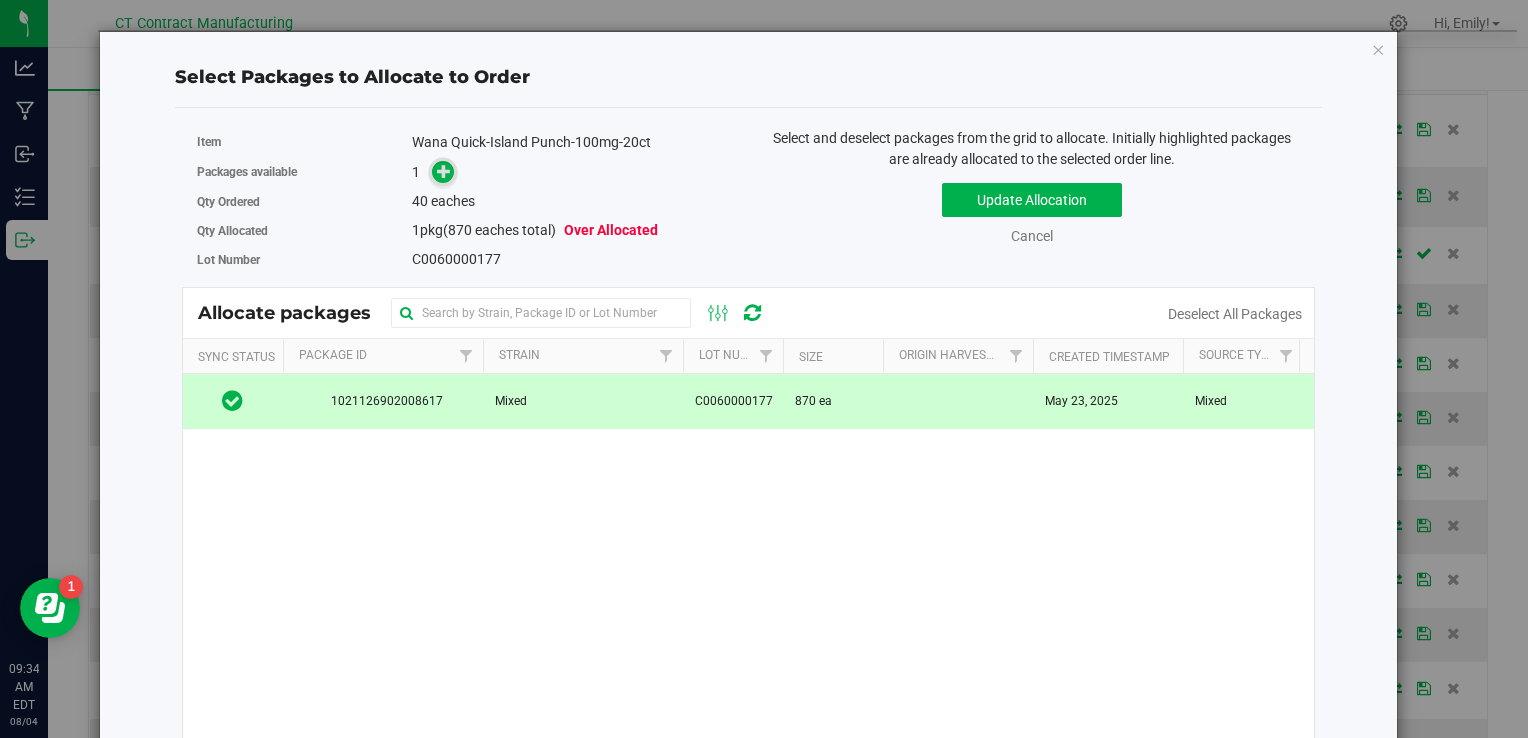 click at bounding box center [444, 171] 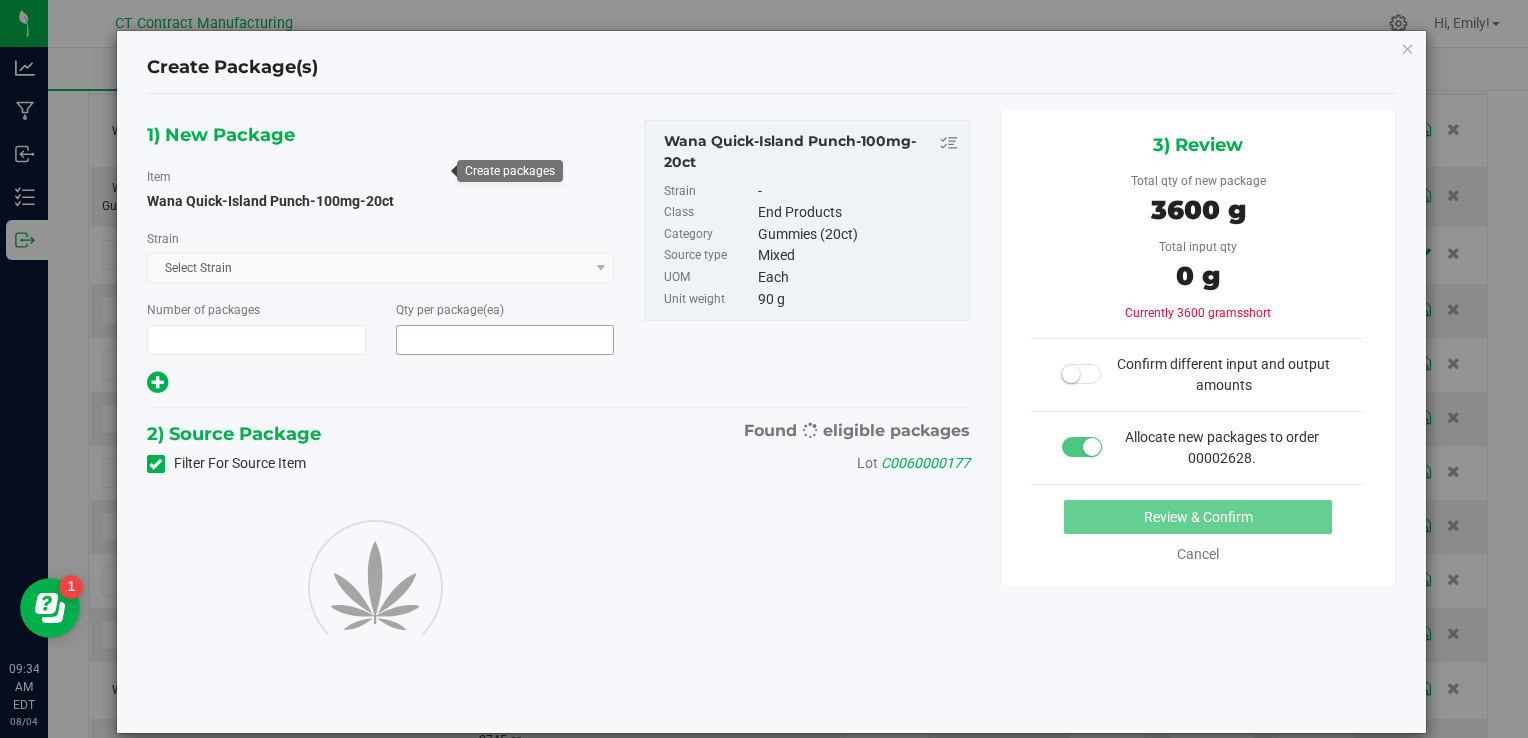 type on "1" 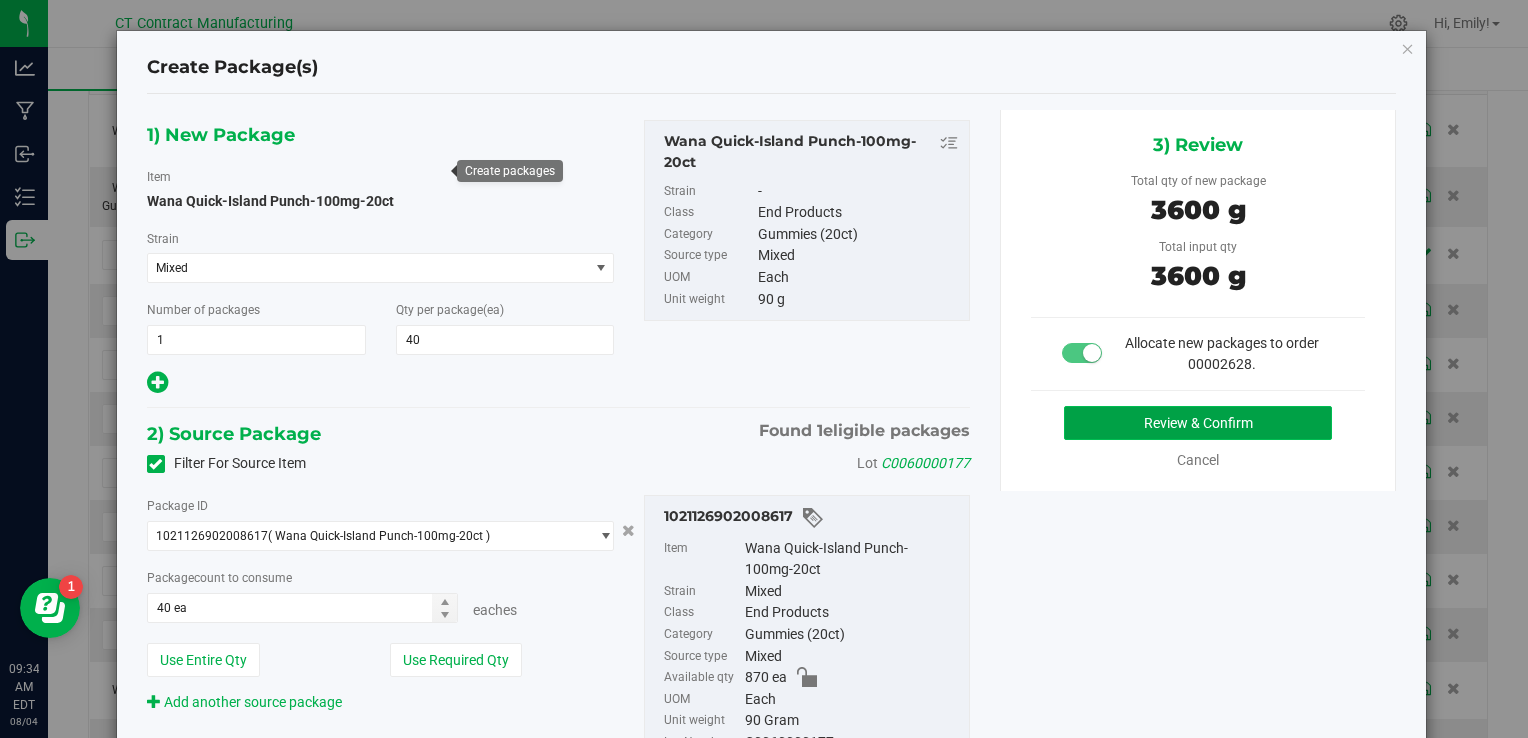 click on "Review & Confirm" at bounding box center [1198, 423] 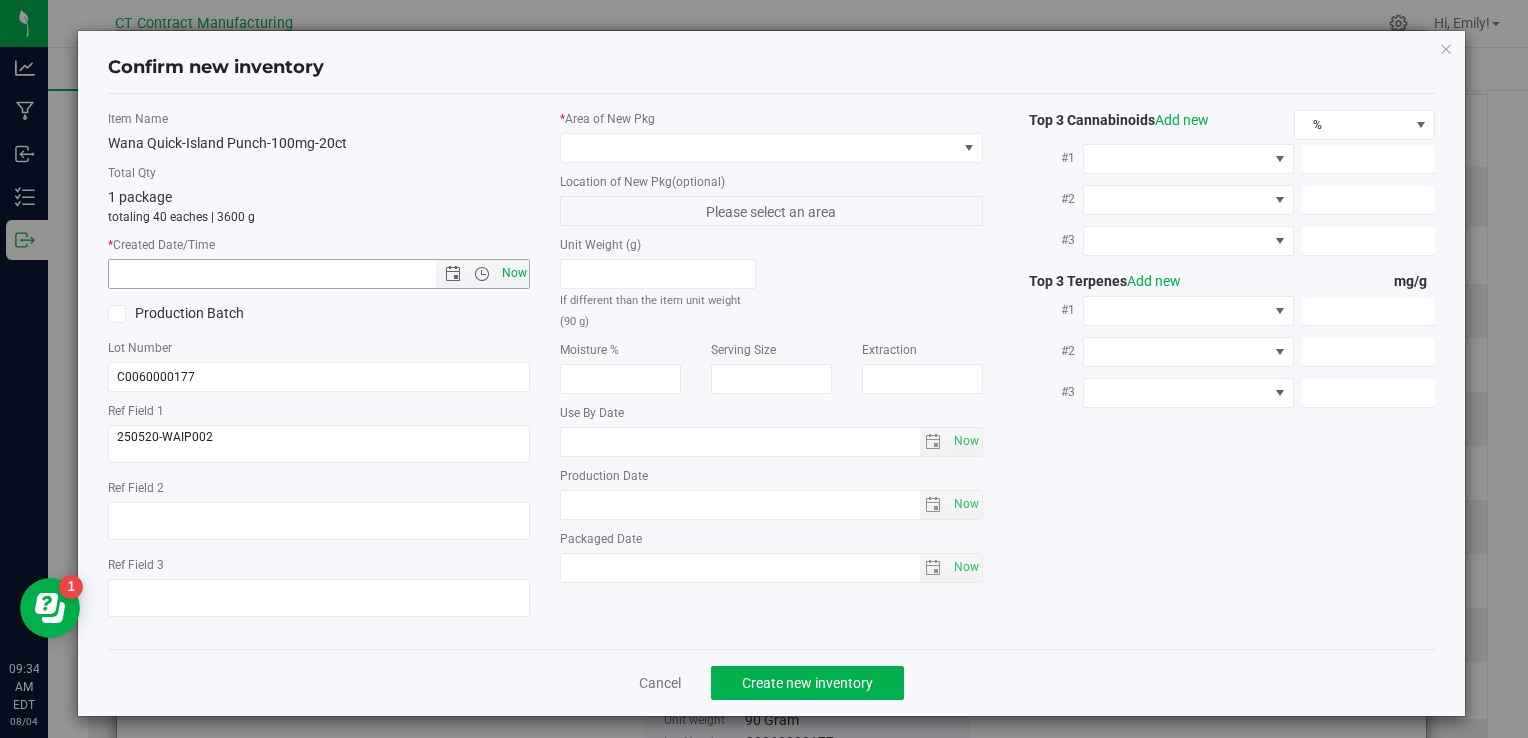 click on "Now" at bounding box center (514, 273) 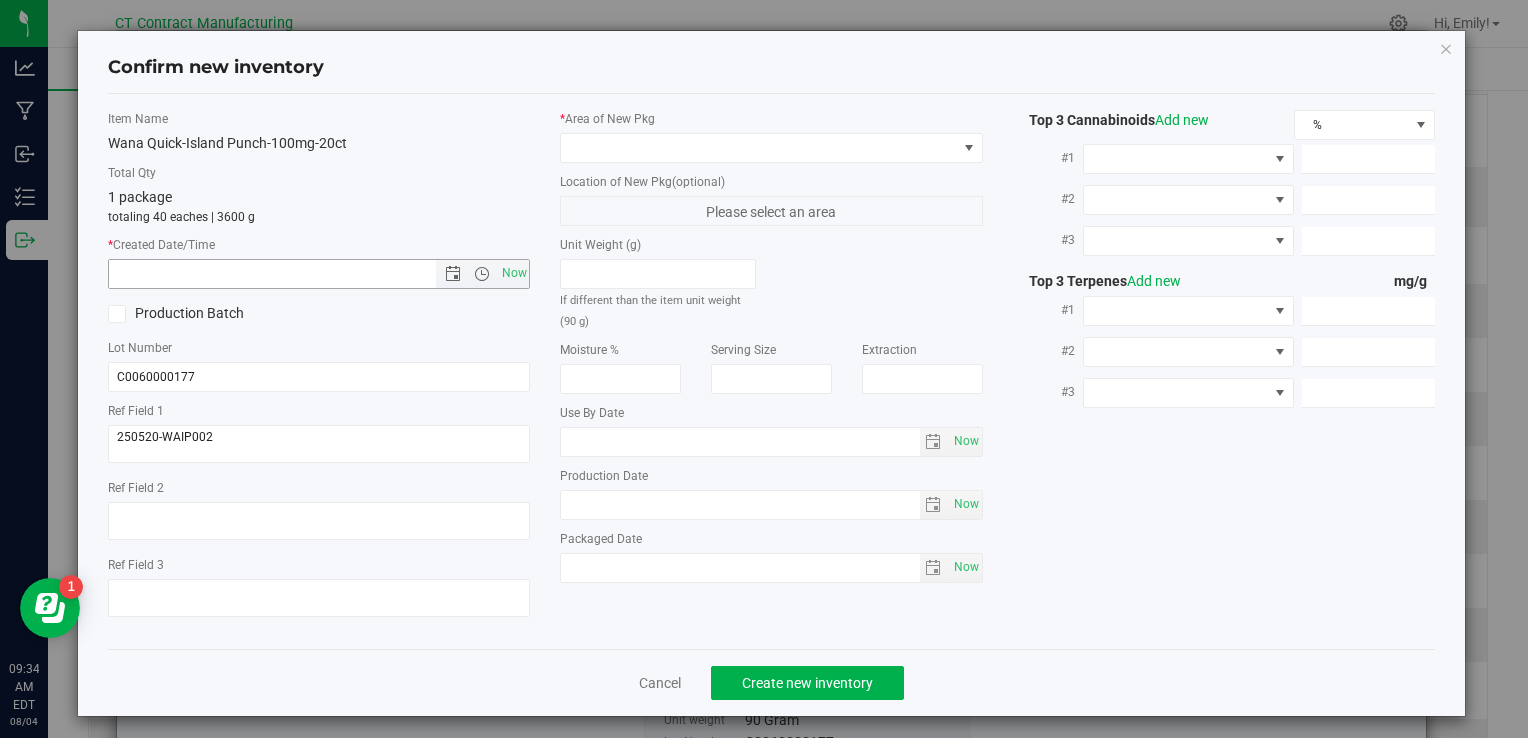 type on "8/4/2025 9:34 AM" 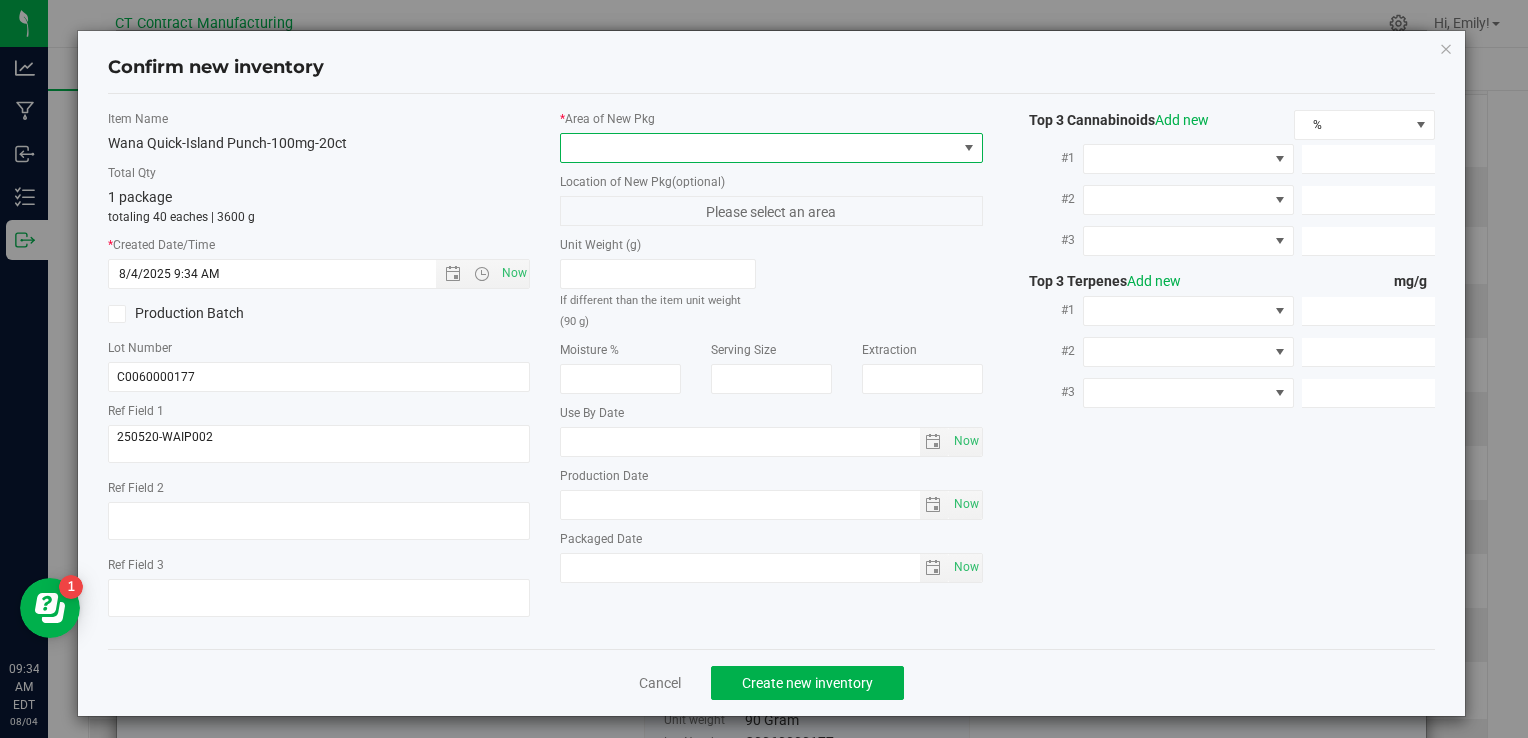 click at bounding box center [758, 148] 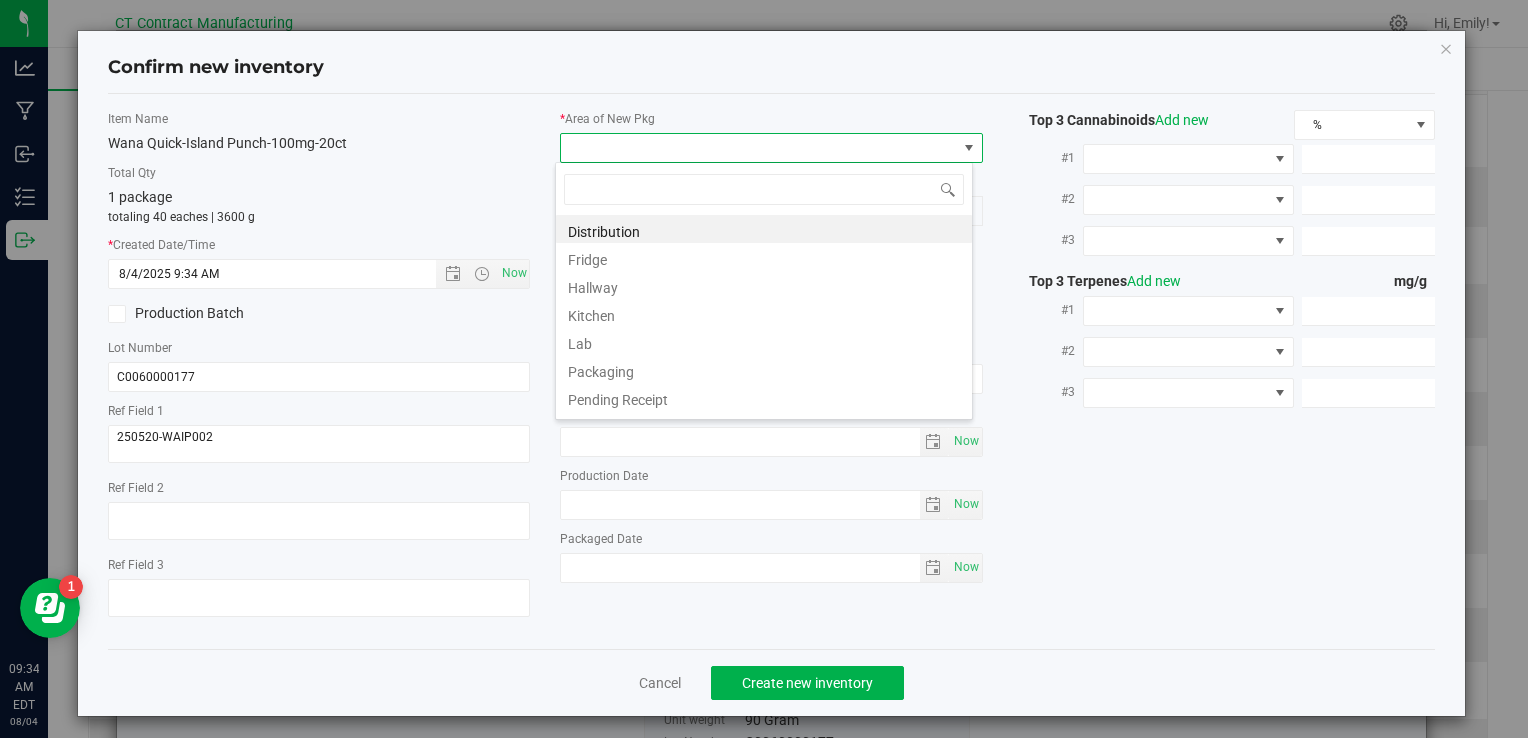 scroll, scrollTop: 99970, scrollLeft: 99582, axis: both 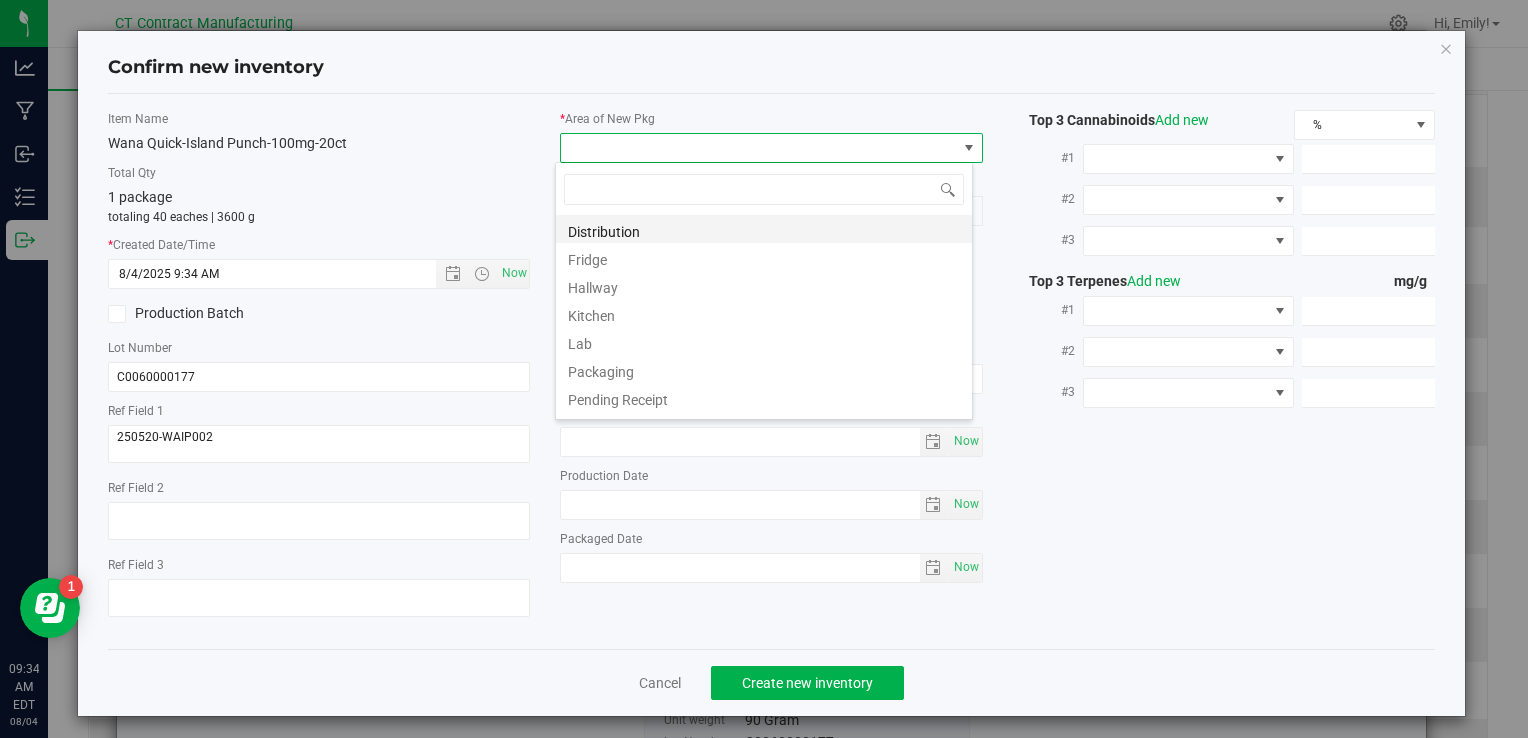 click on "Distribution" at bounding box center [764, 229] 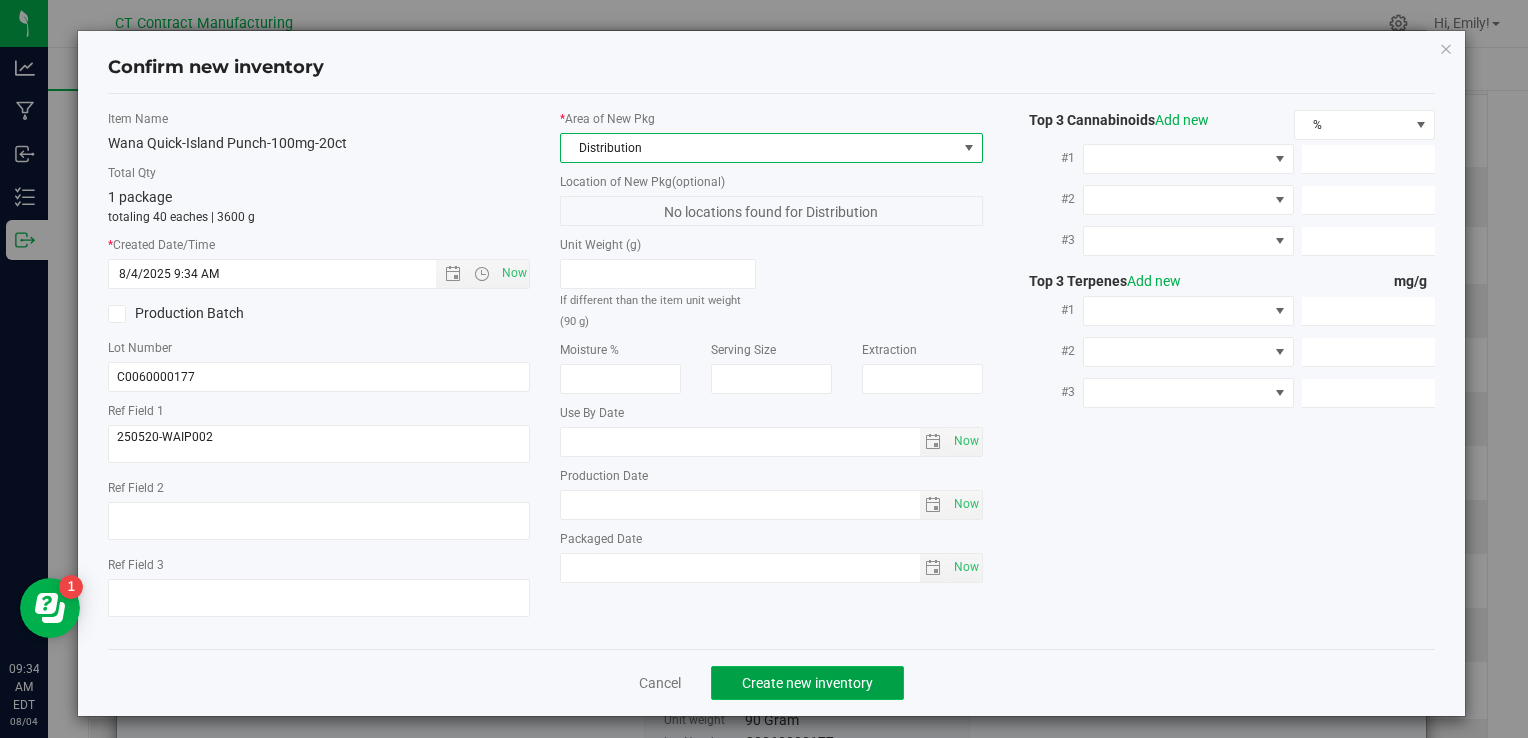 click on "Create new inventory" 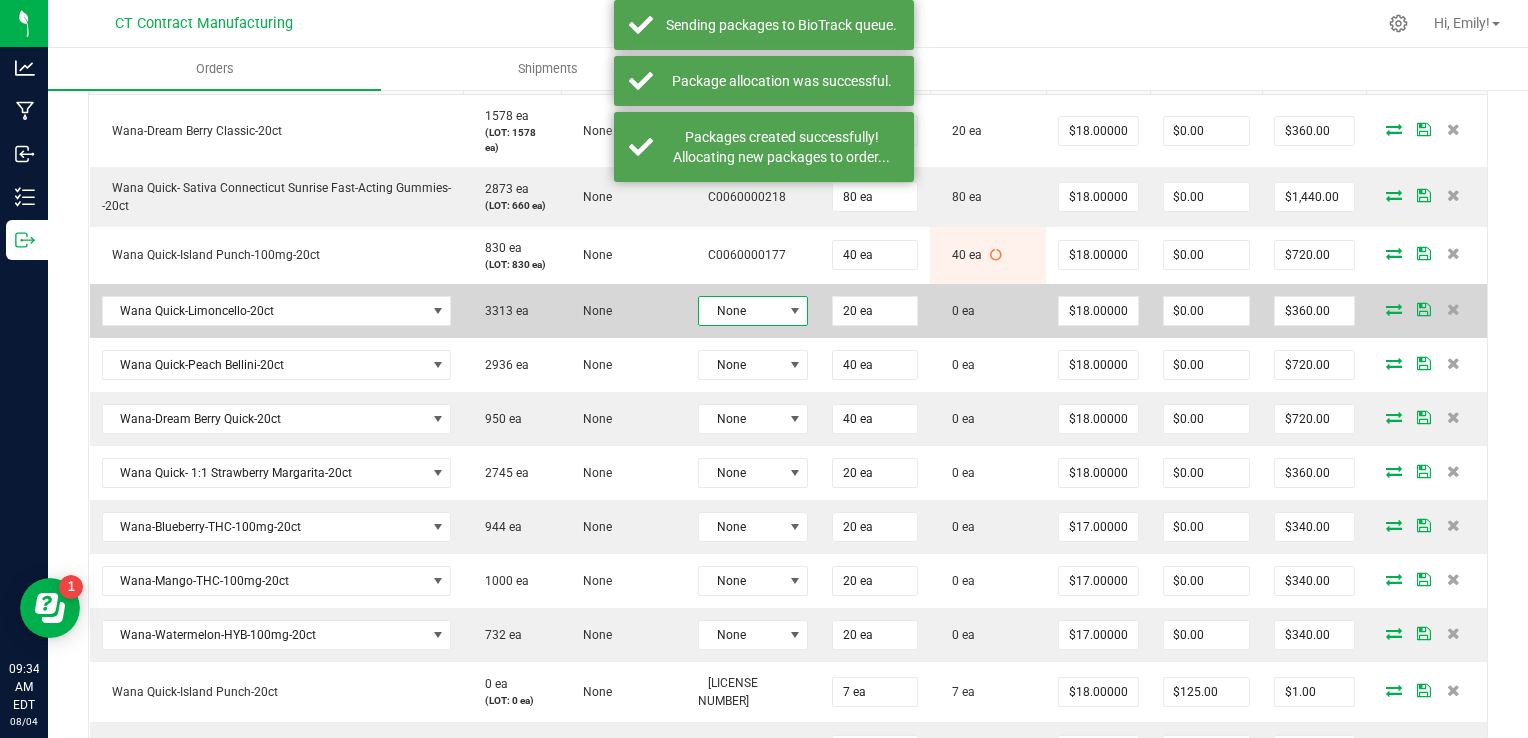 click on "None" at bounding box center [740, 311] 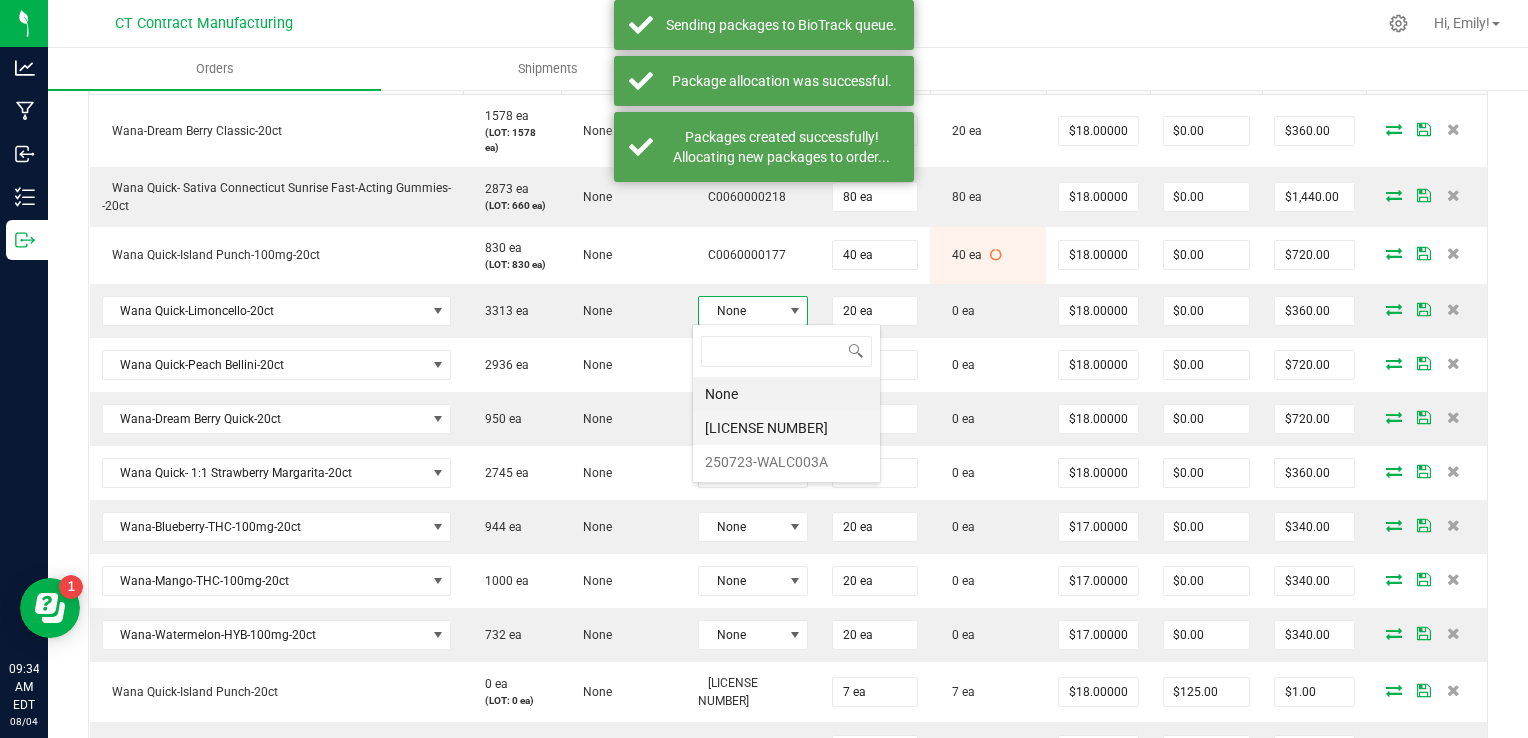 scroll, scrollTop: 99970, scrollLeft: 99899, axis: both 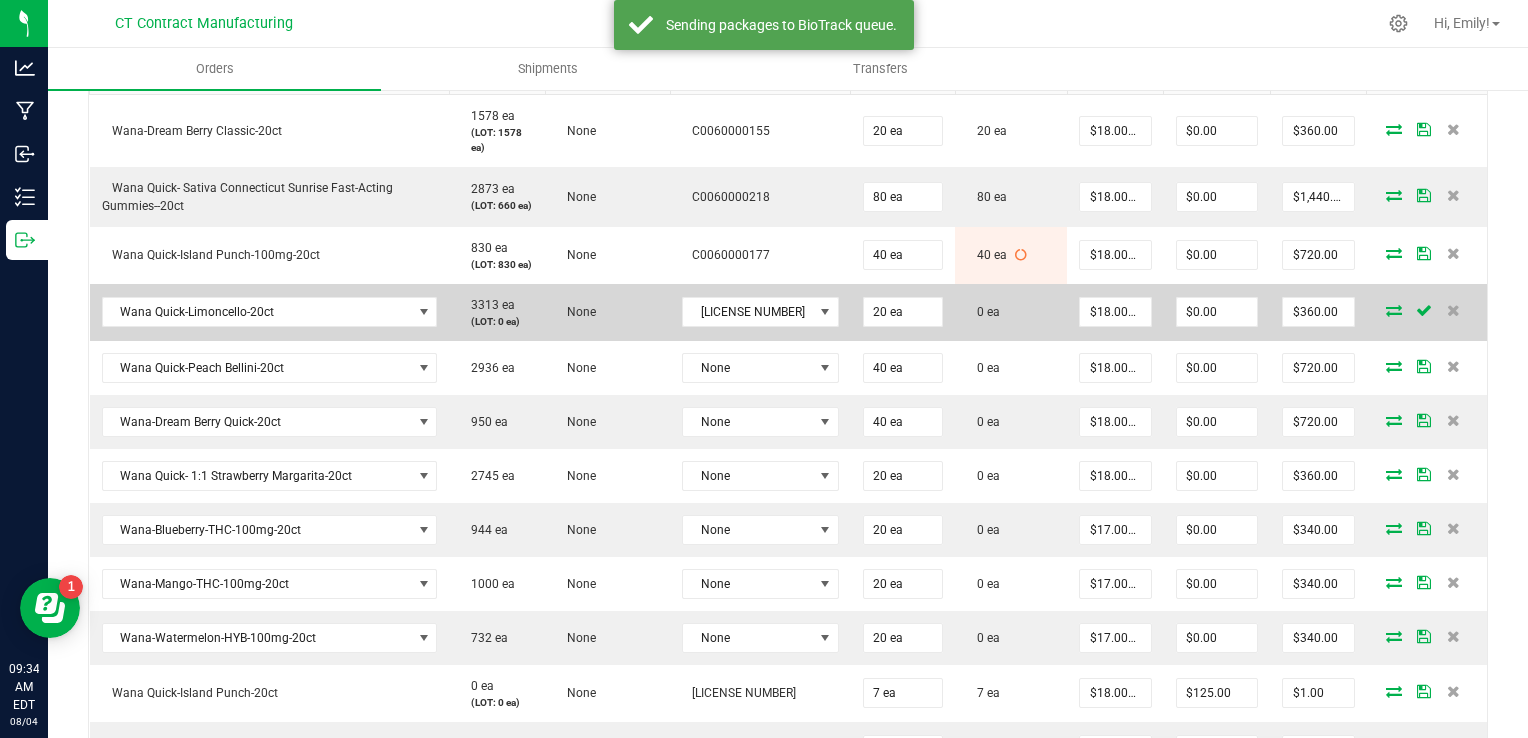 click at bounding box center (1394, 310) 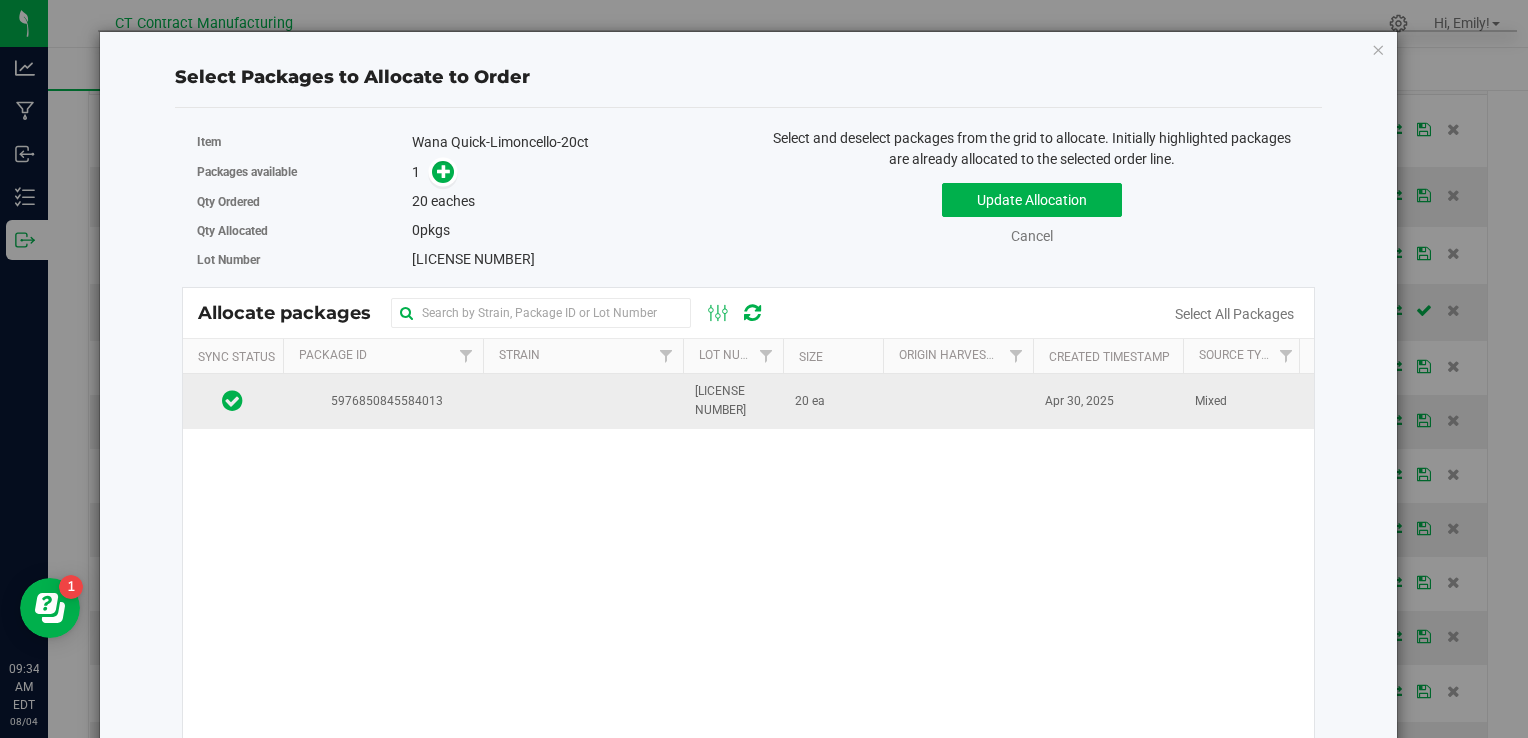 click on "5976850845584013" at bounding box center (383, 401) 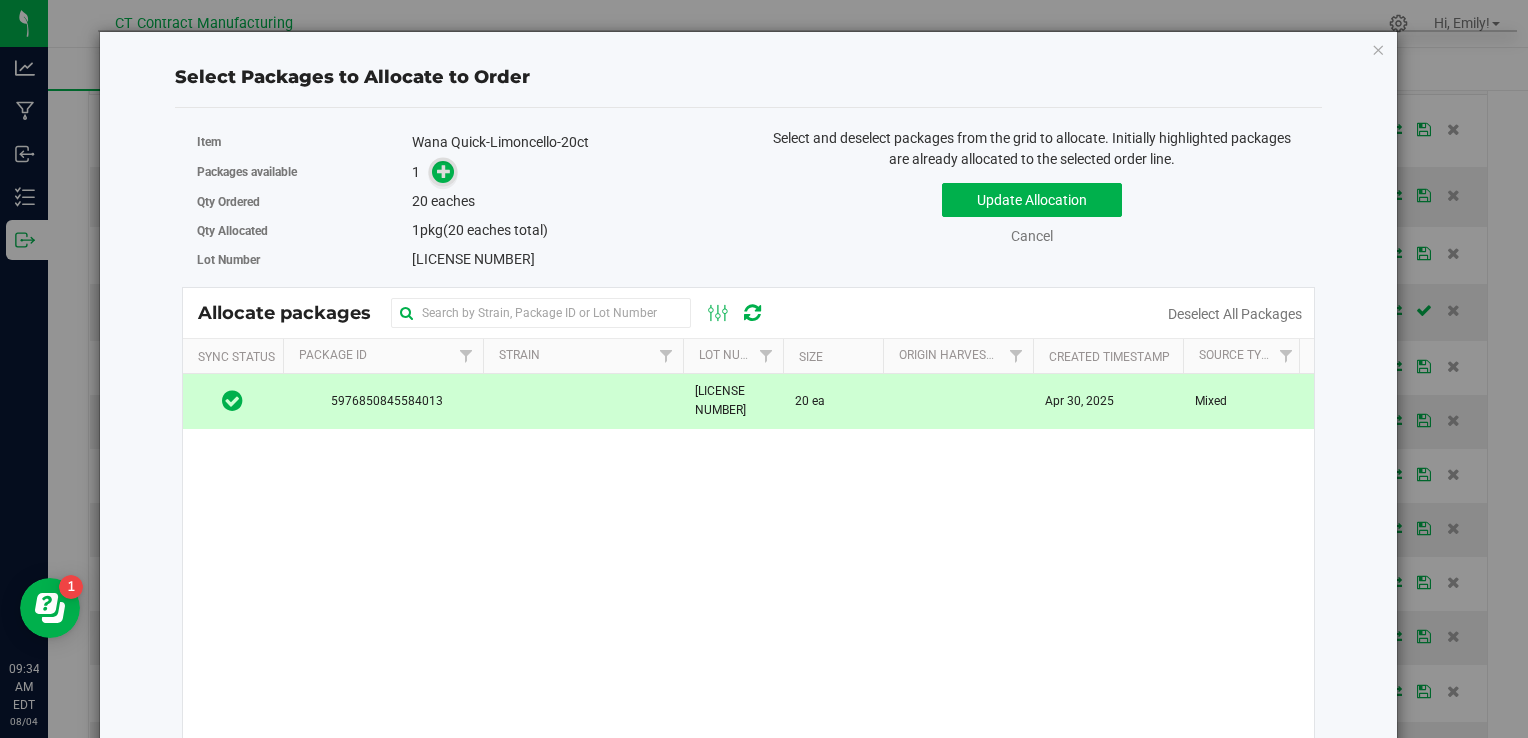 click at bounding box center (444, 171) 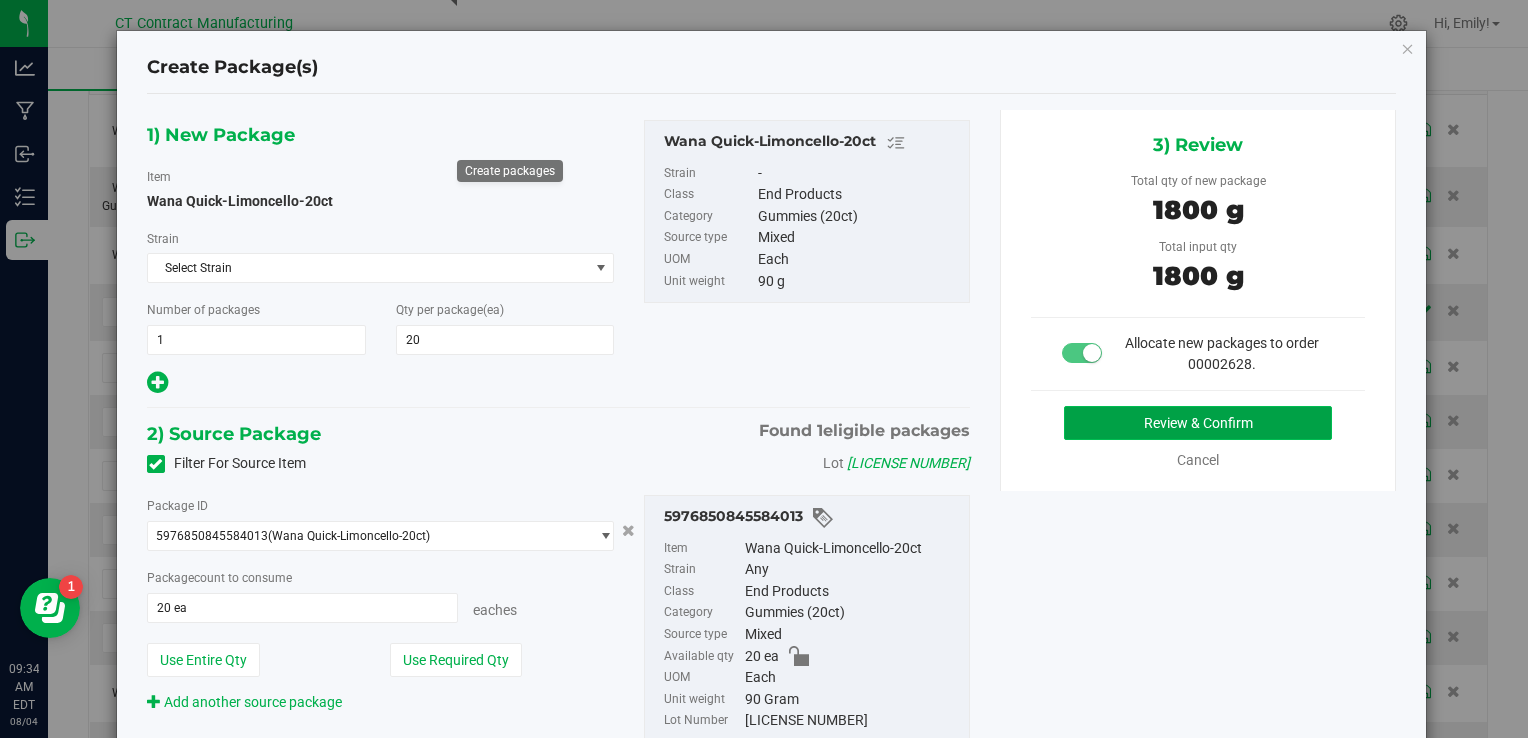 click on "Review & Confirm" at bounding box center [1198, 423] 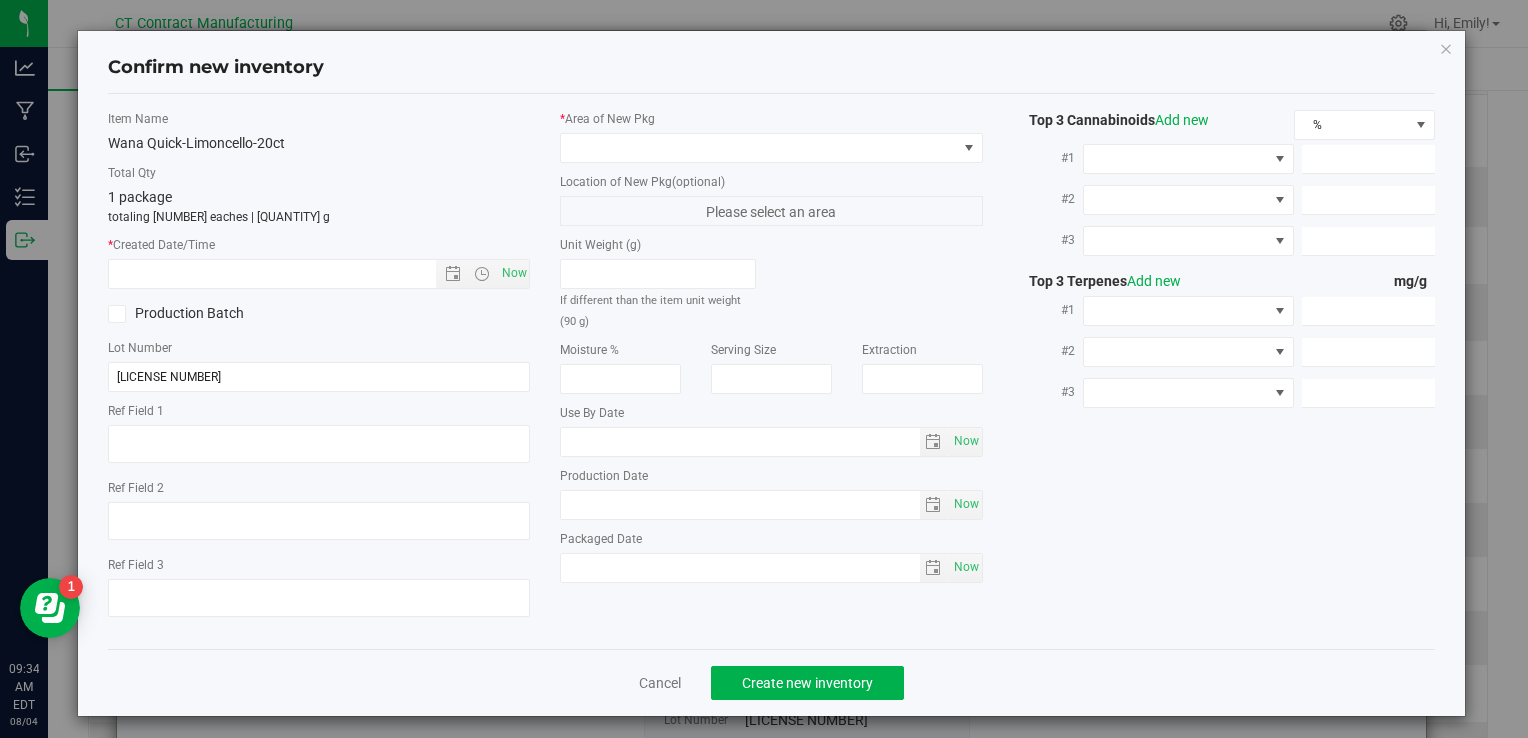 type on "250428-WALC001" 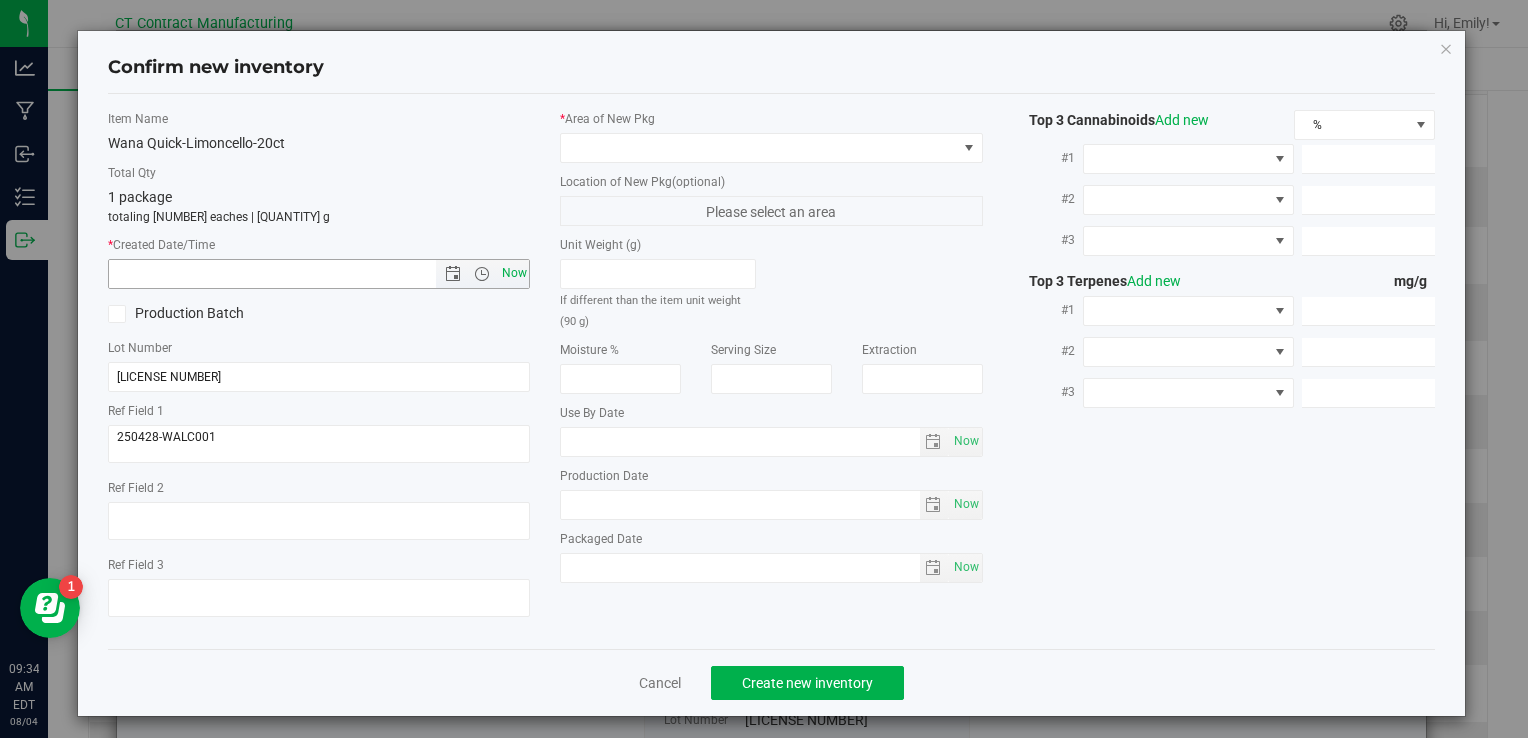 click on "Now" at bounding box center [514, 273] 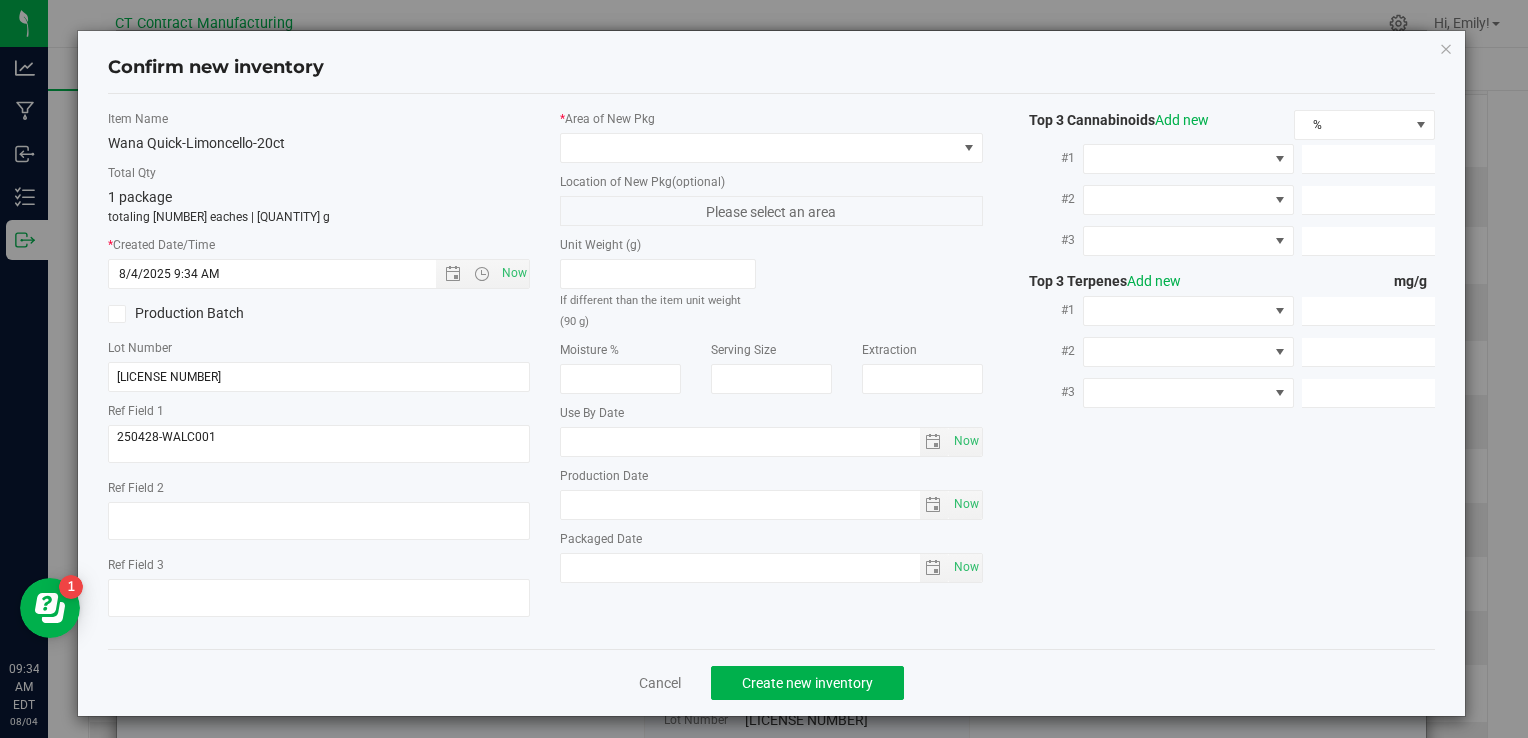 click on "*
Area of New Pkg" at bounding box center [771, 119] 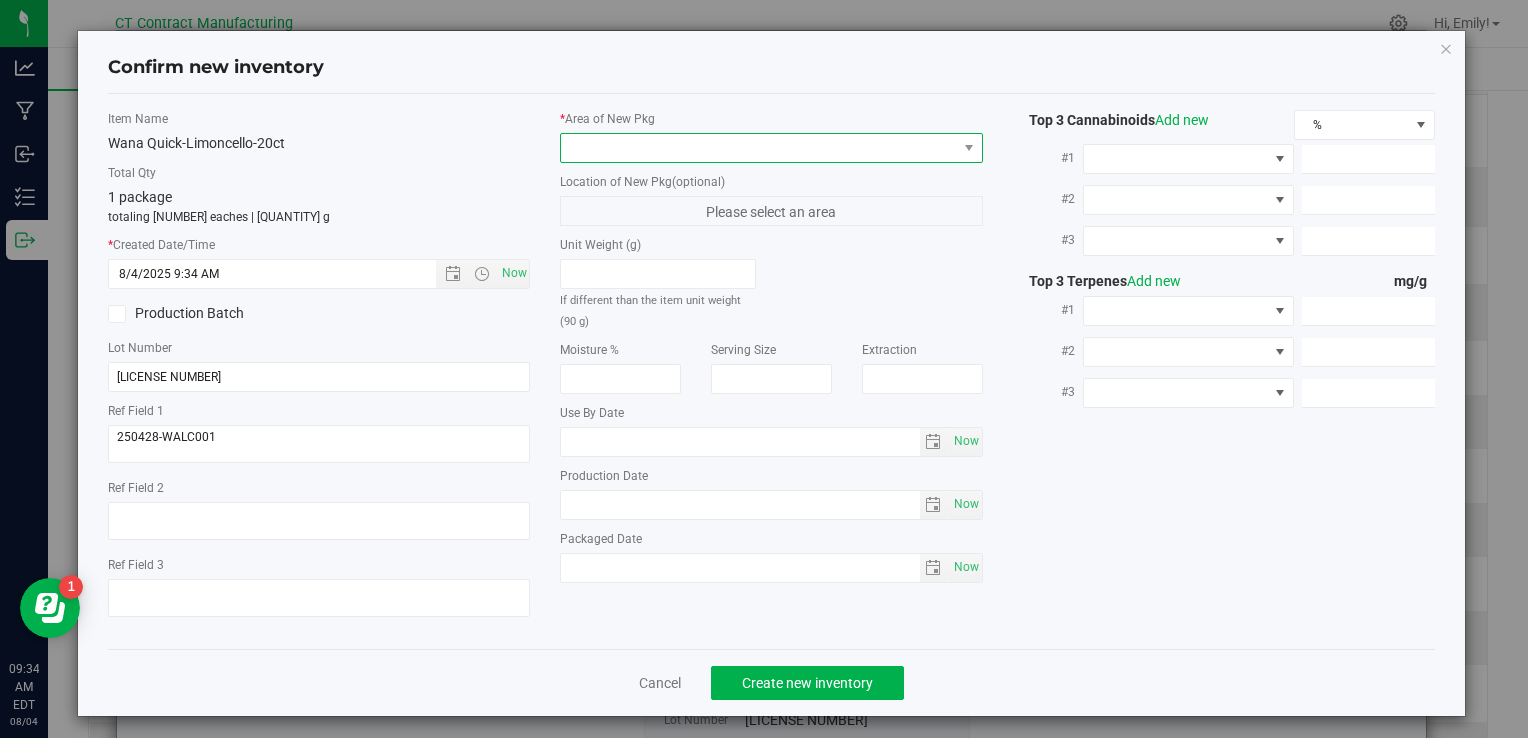 click at bounding box center (758, 148) 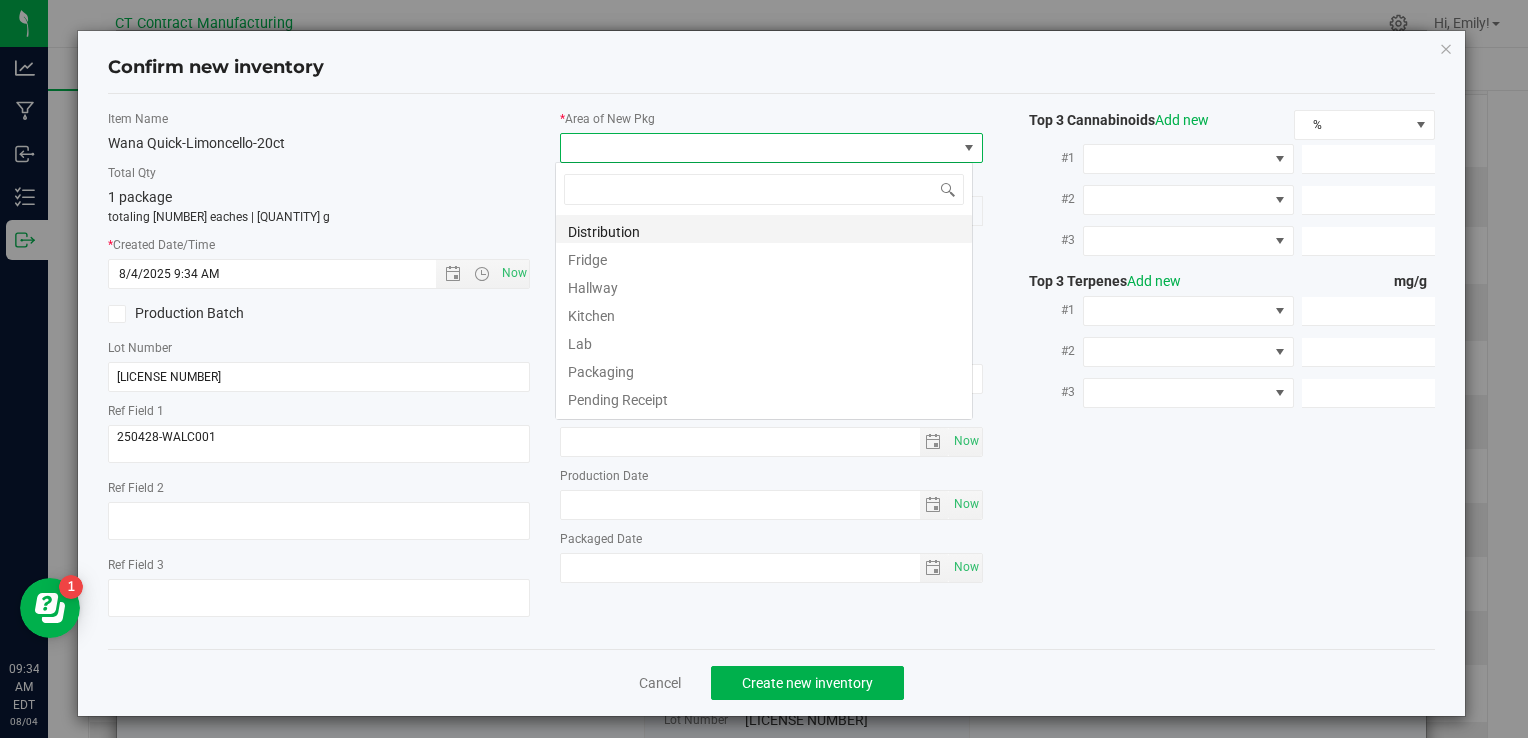scroll, scrollTop: 99970, scrollLeft: 99582, axis: both 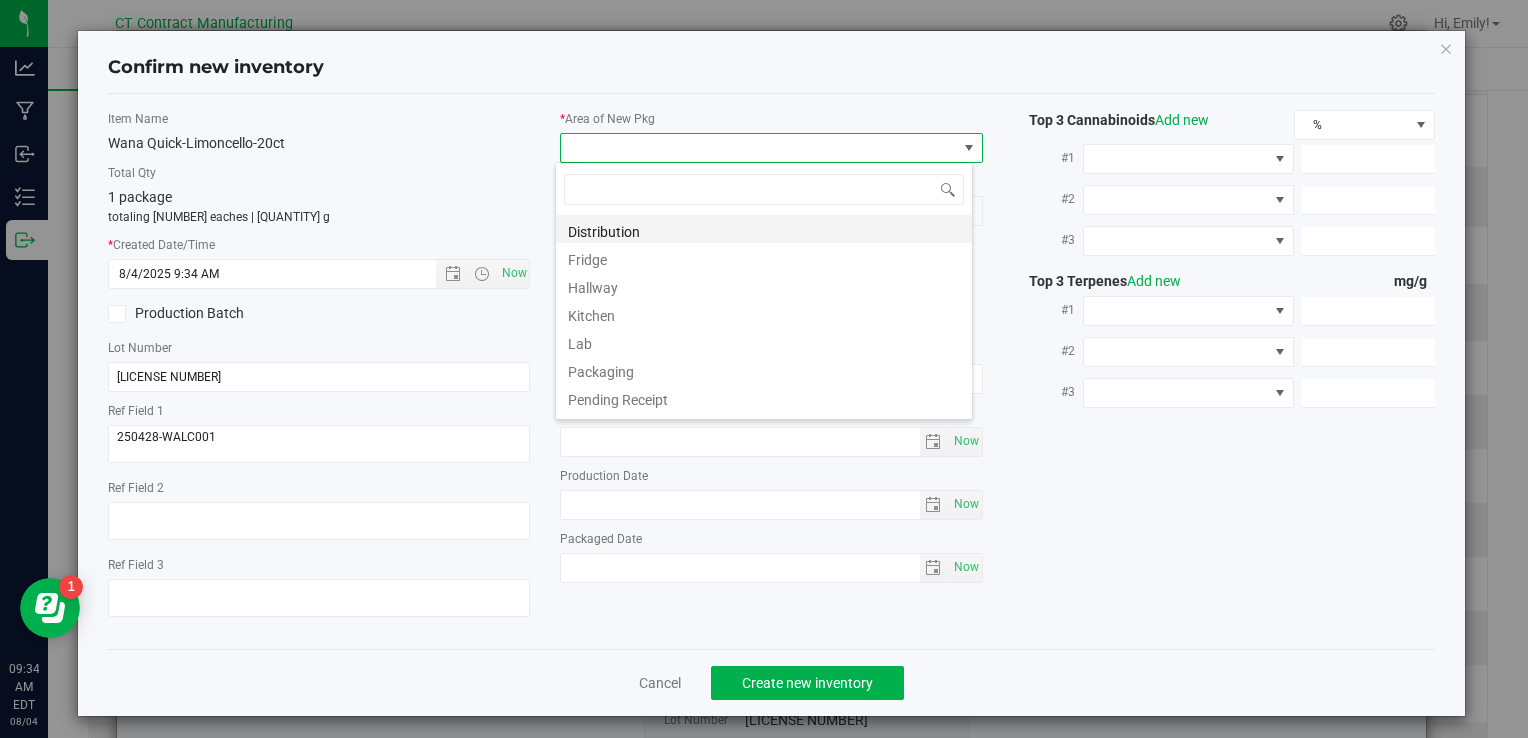 click on "Distribution" at bounding box center (764, 229) 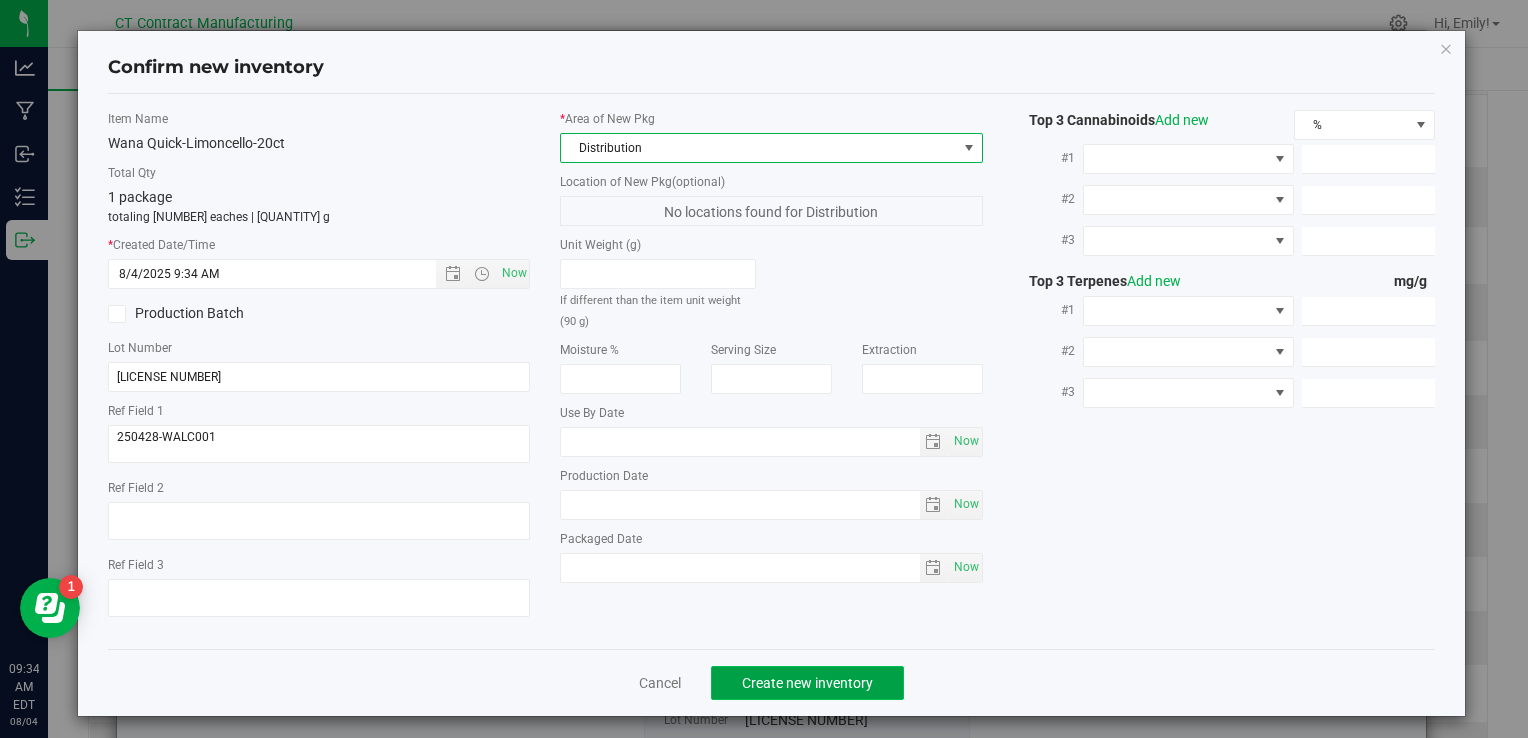 click on "Create new inventory" 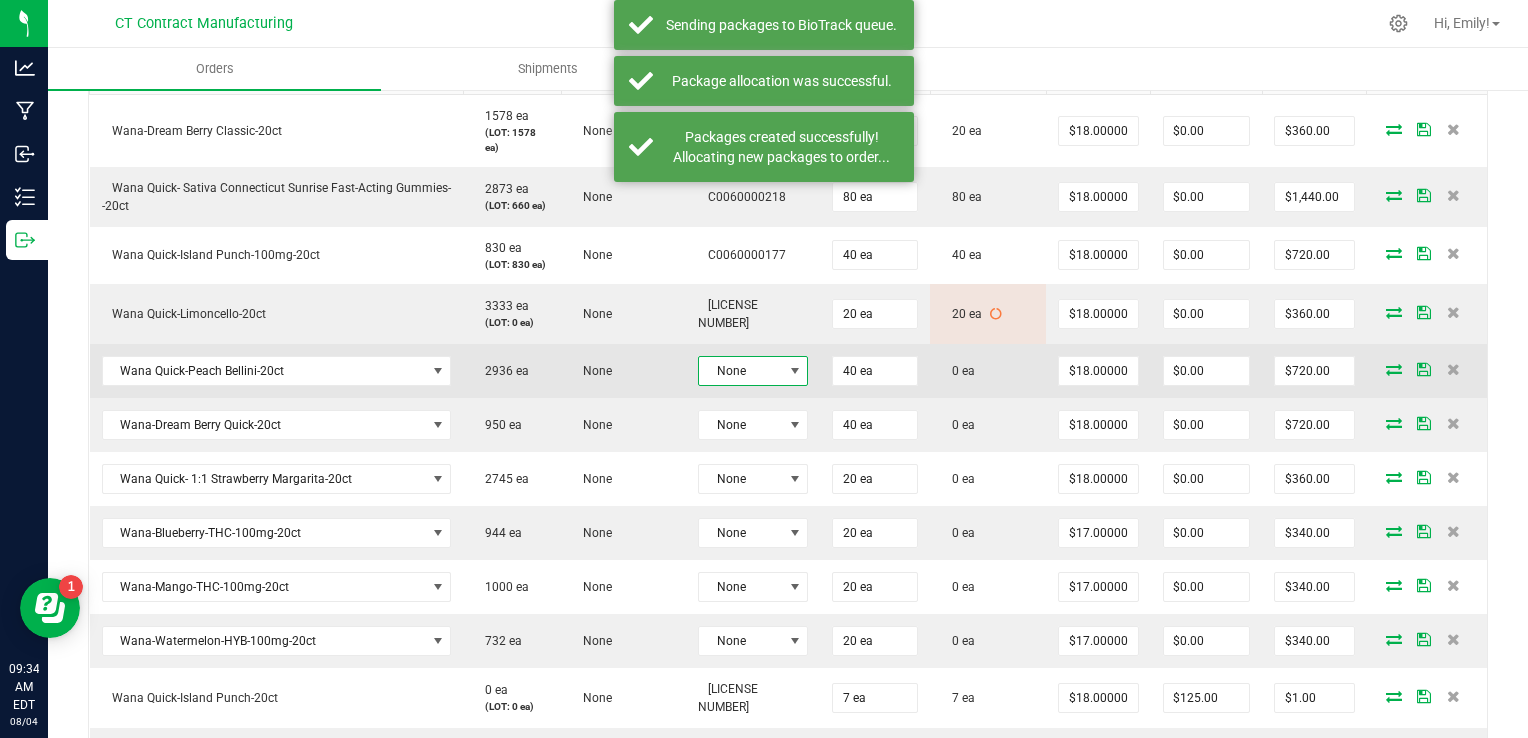 click at bounding box center [795, 371] 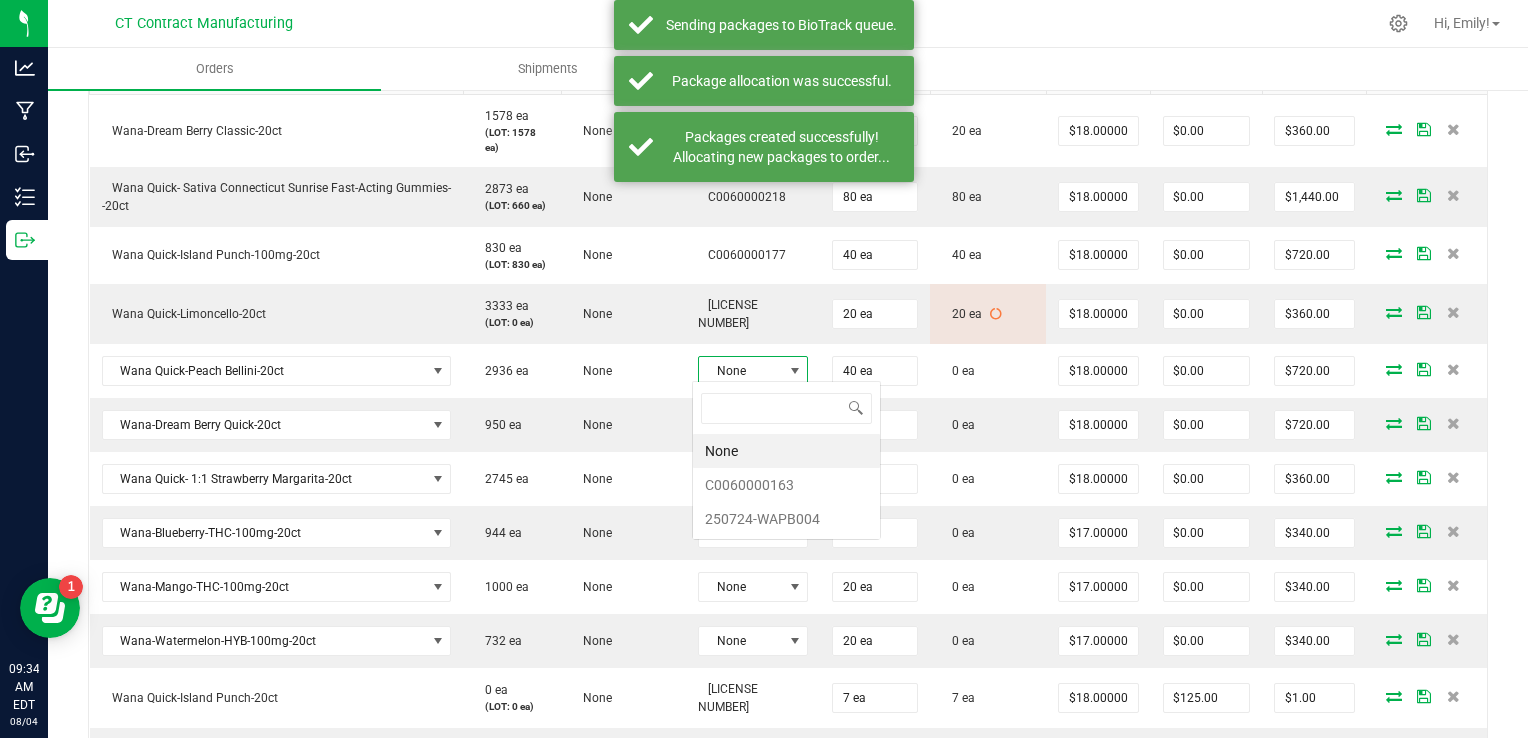 scroll, scrollTop: 99970, scrollLeft: 99899, axis: both 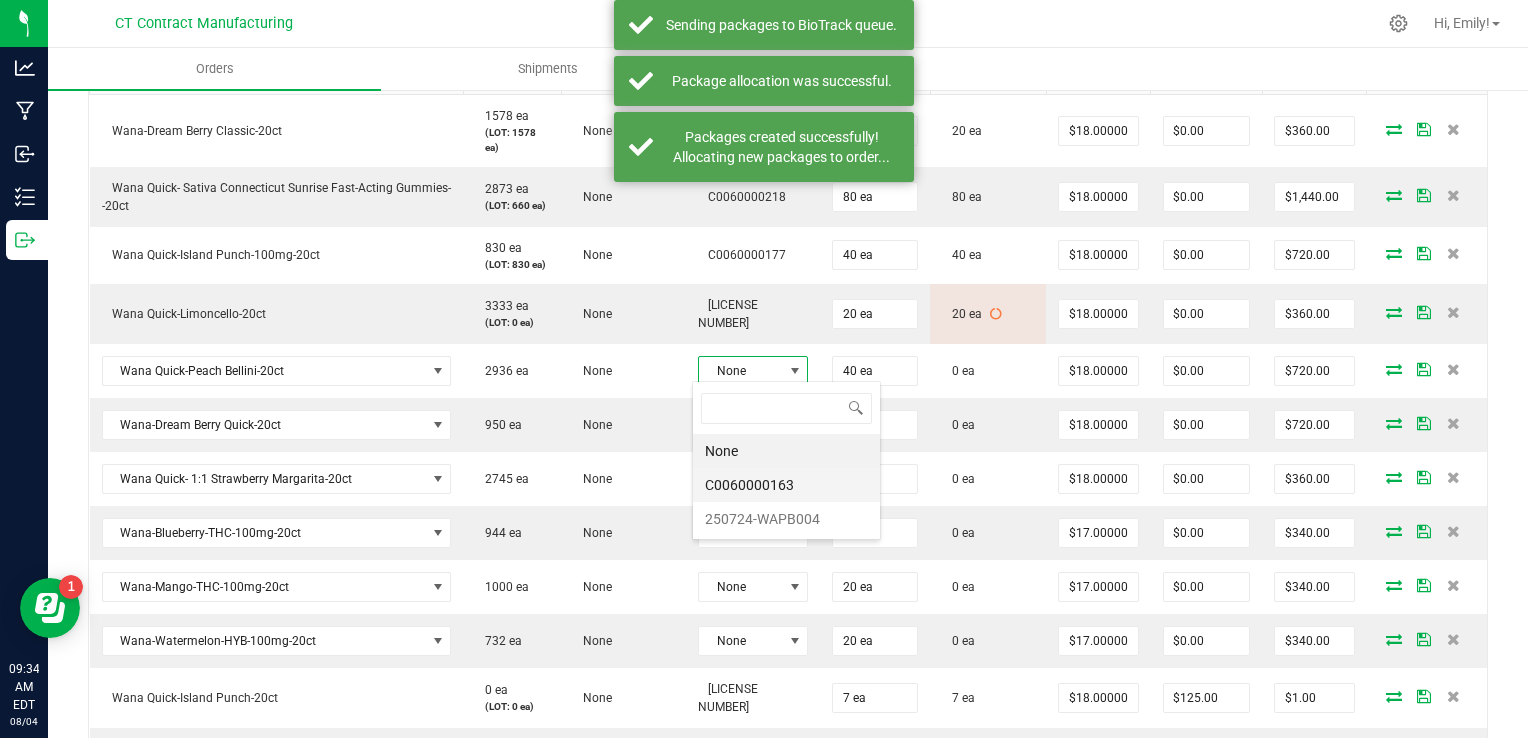 click on "C0060000163" at bounding box center (786, 485) 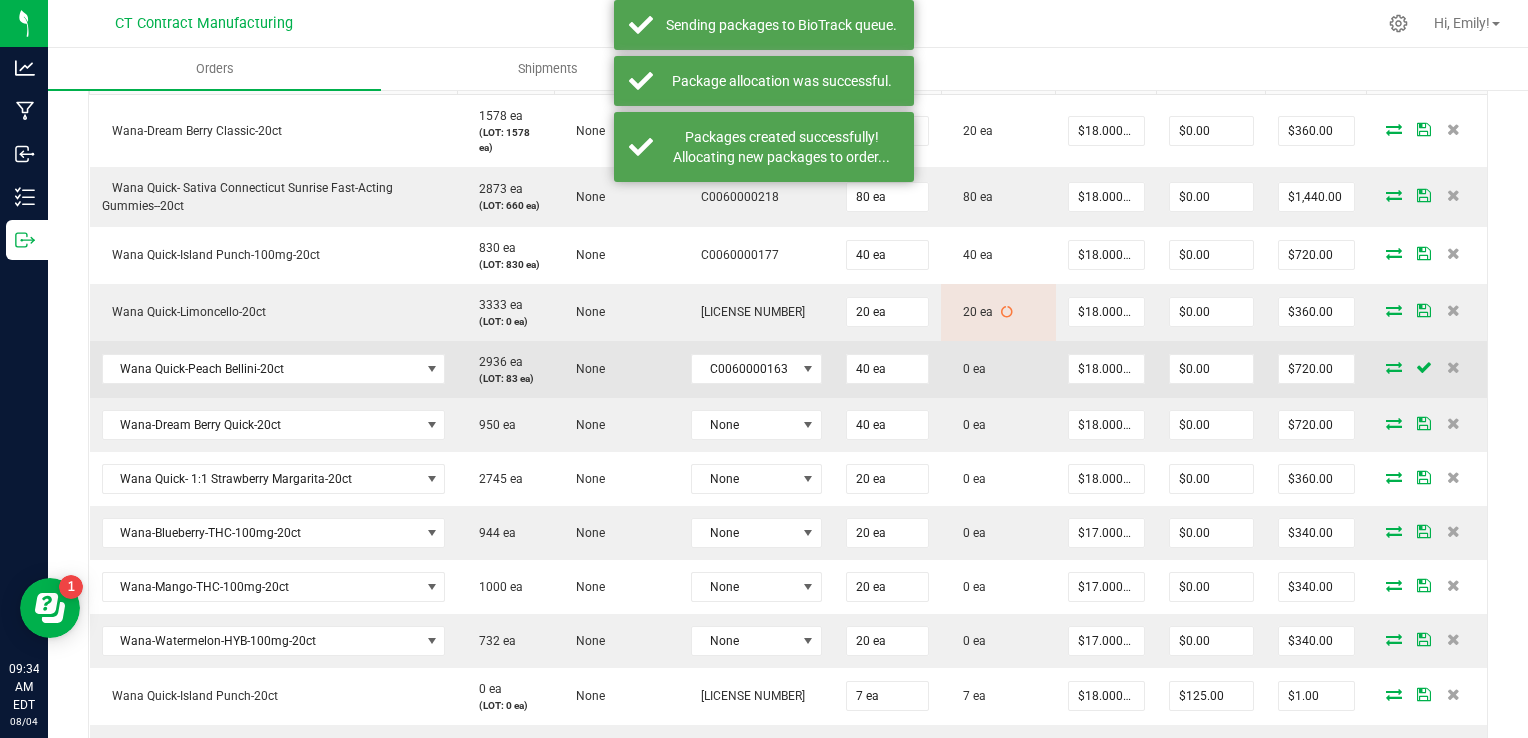 click at bounding box center (1394, 367) 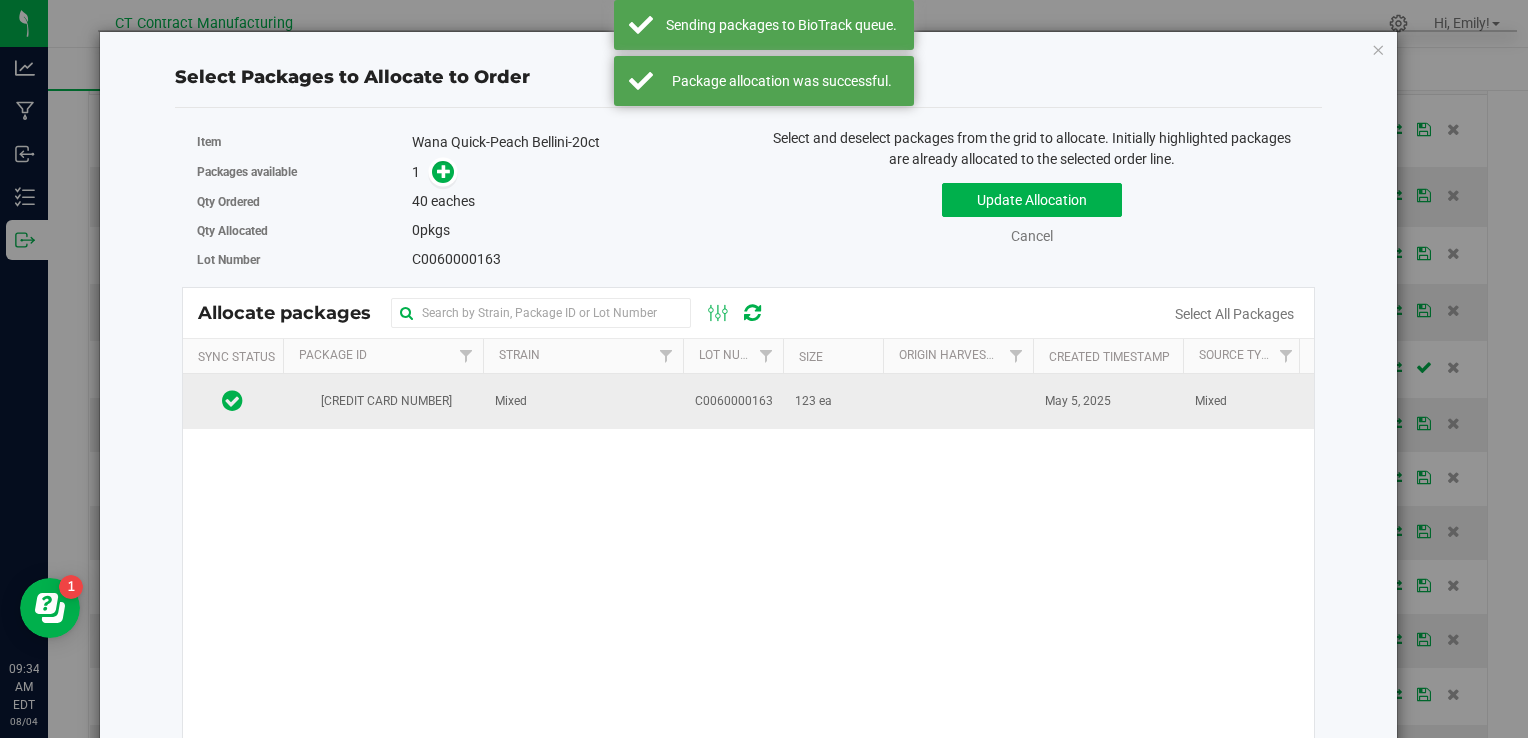 click on "Mixed" at bounding box center [583, 401] 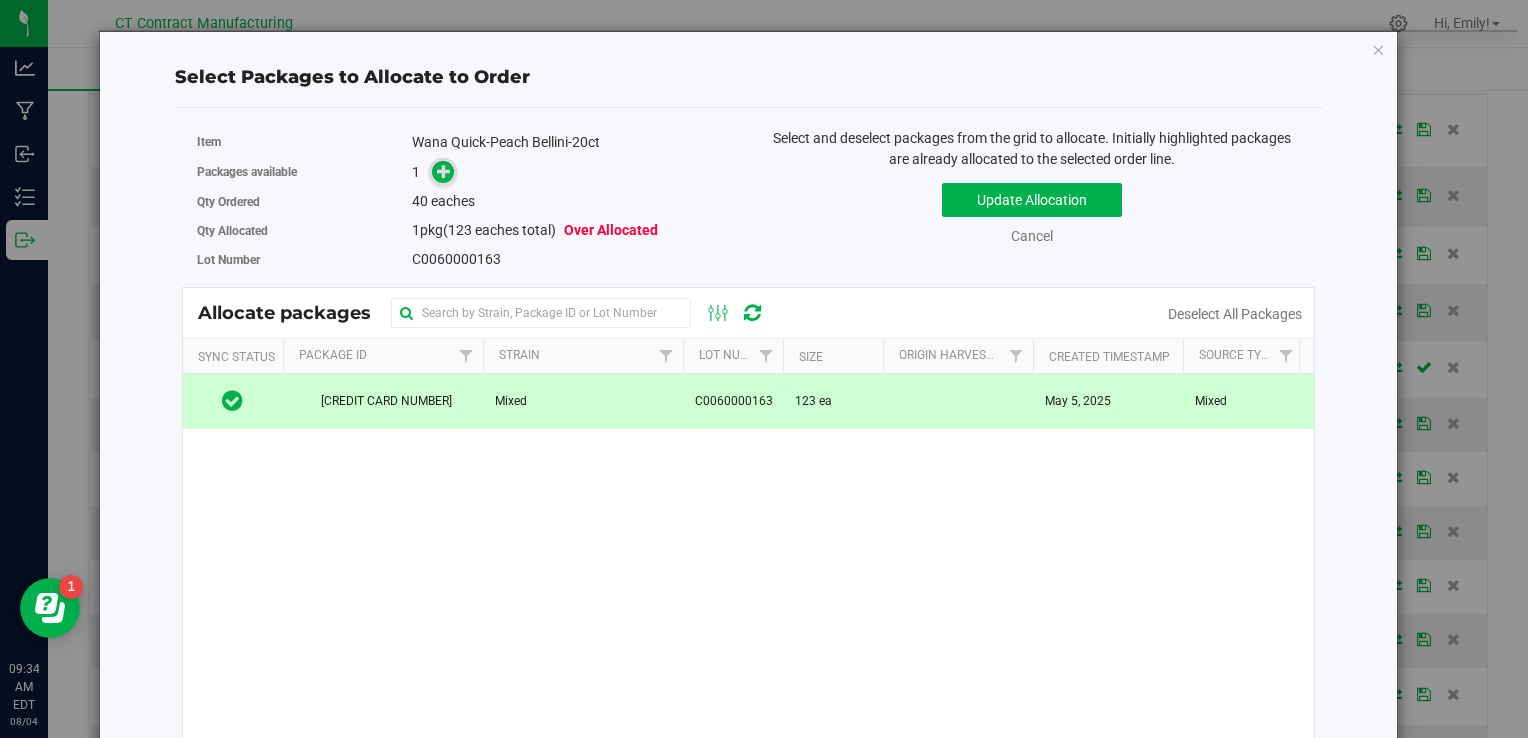 click at bounding box center [444, 171] 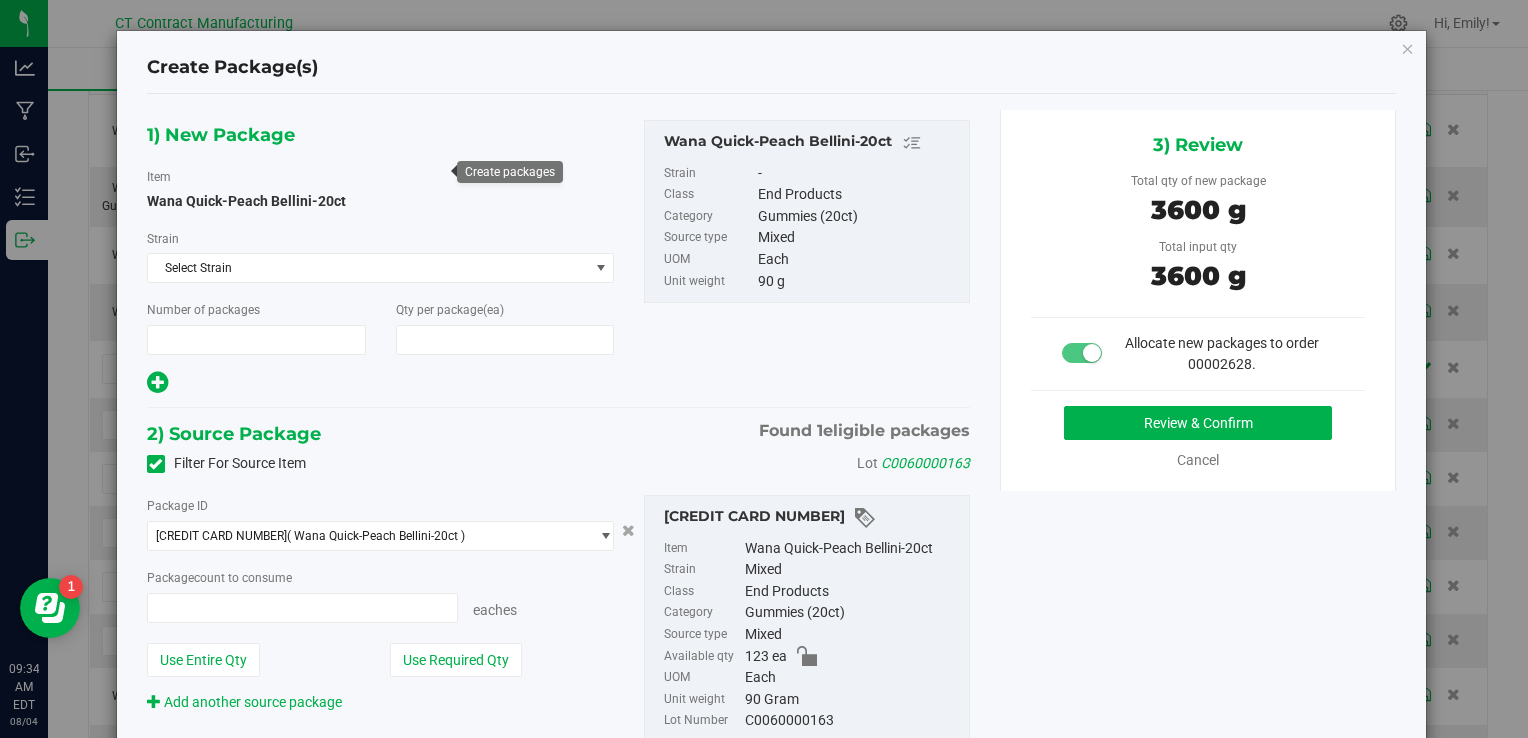 type on "1" 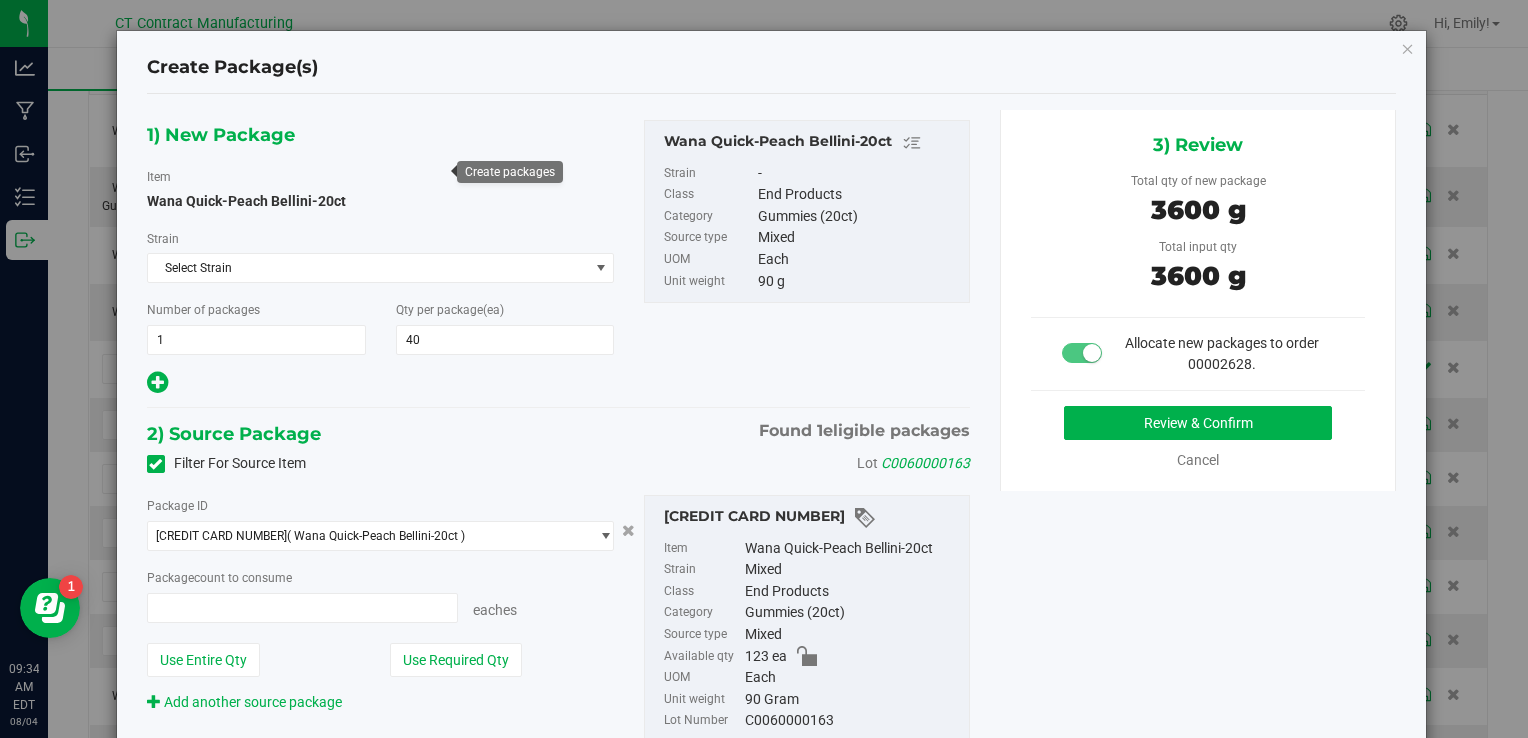 type on "40 ea" 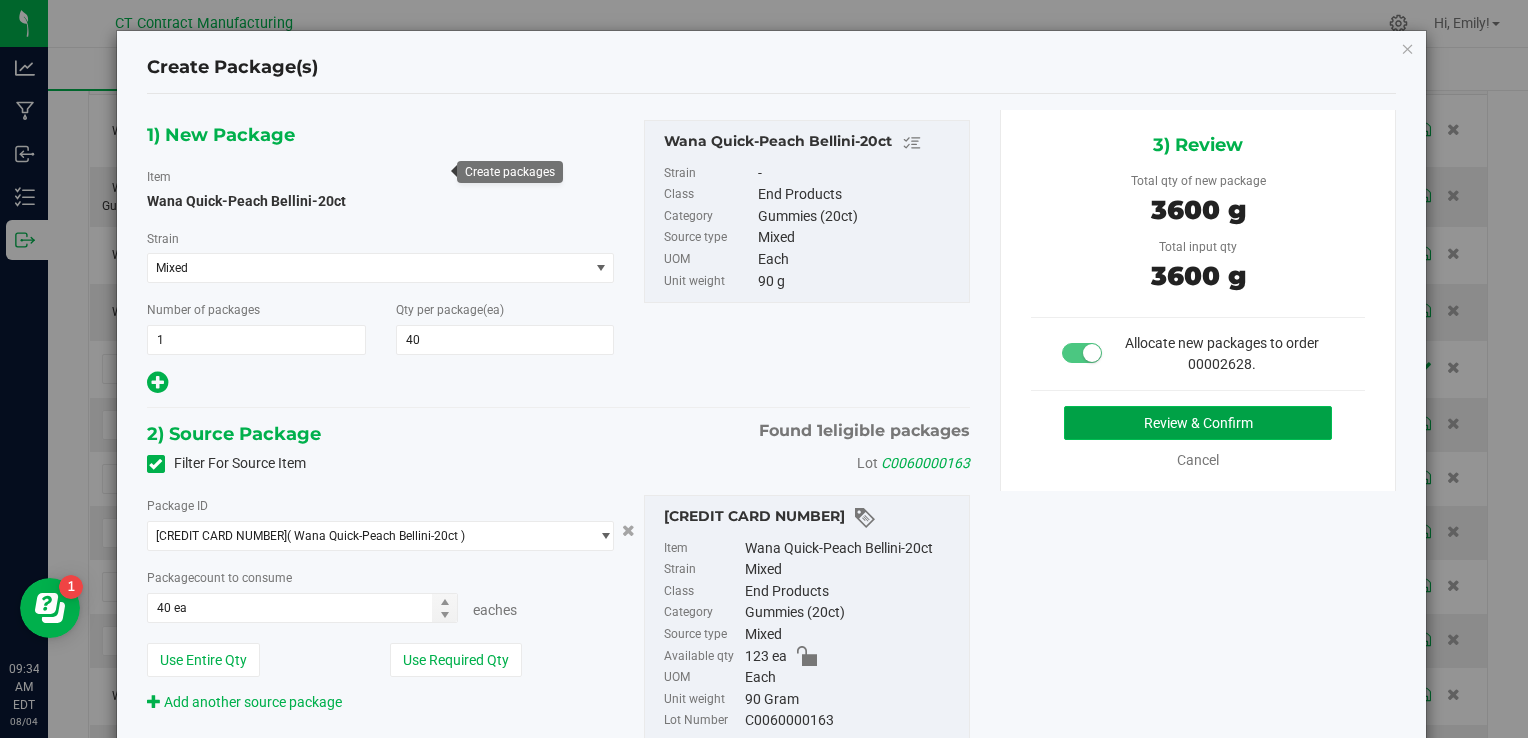 click on "Review & Confirm" at bounding box center [1198, 423] 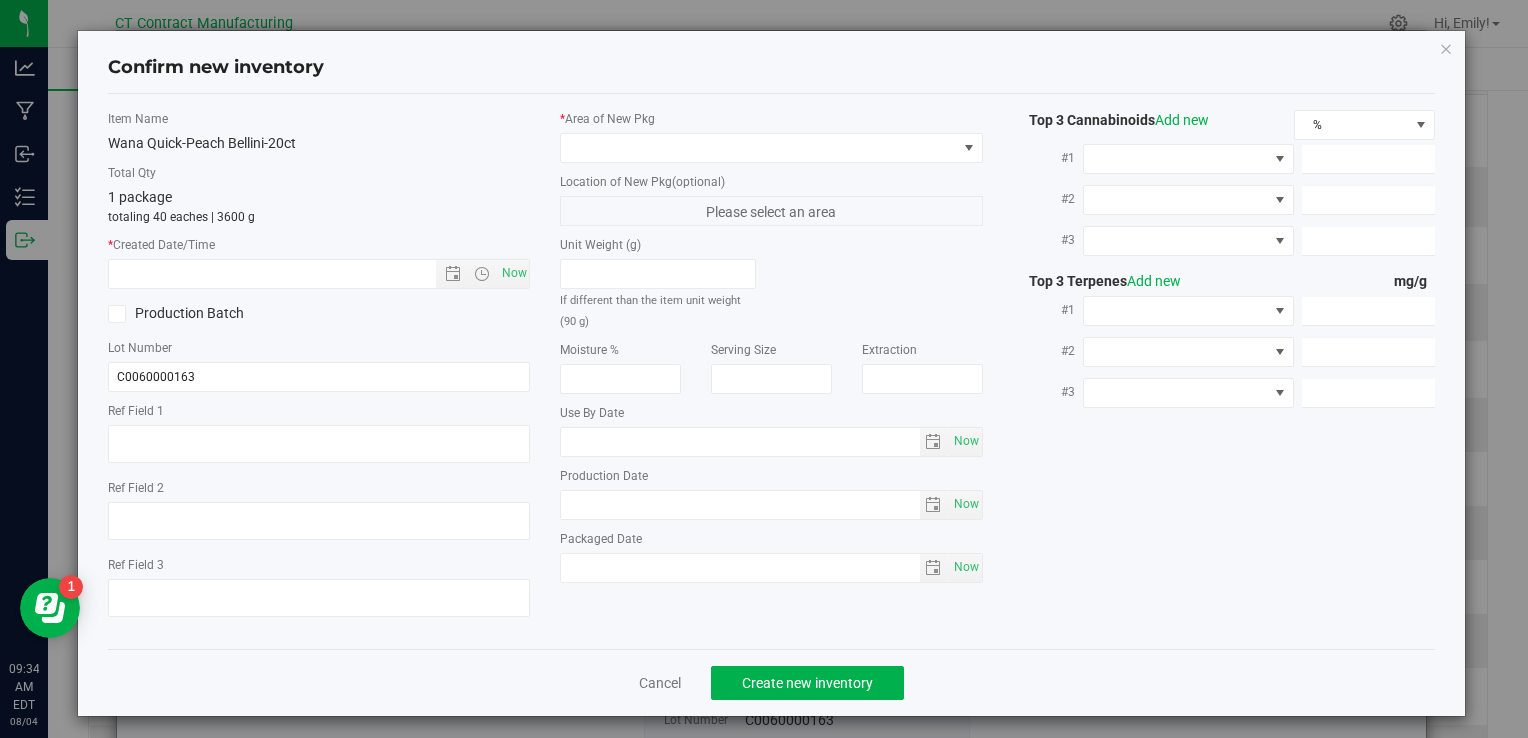 type on "250430-WAPB003" 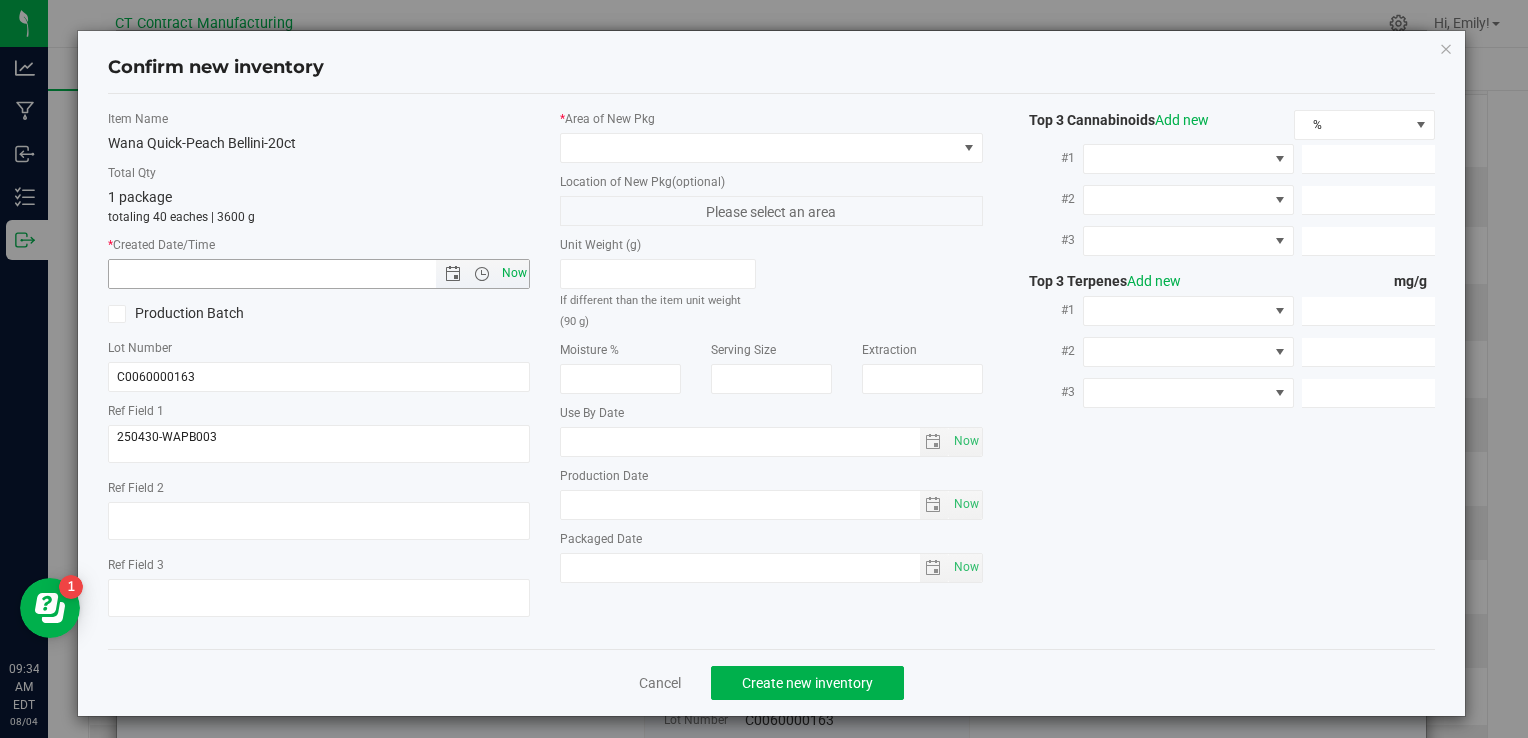 click on "Now" at bounding box center [514, 273] 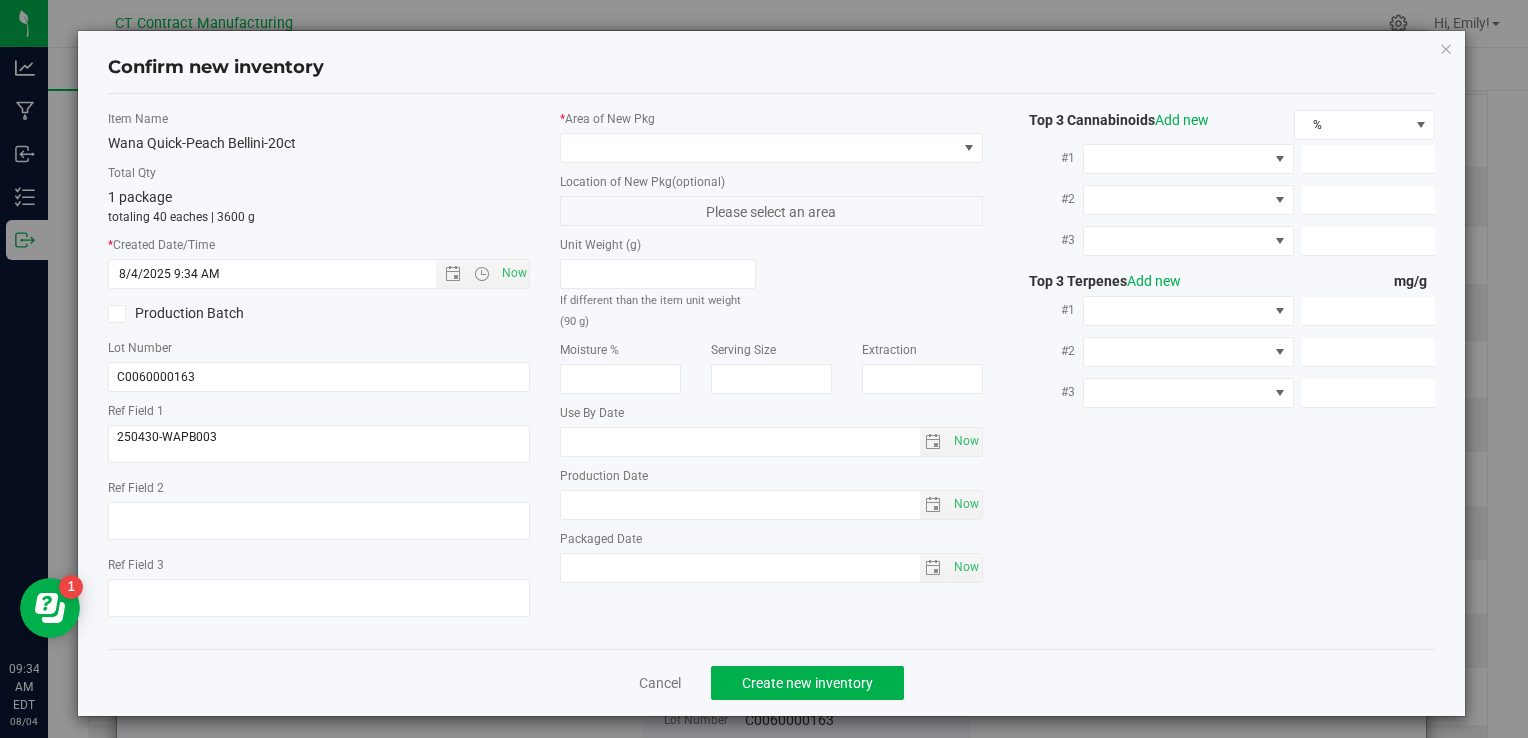 click on "*
Area of New Pkg
Location of New Pkg
(optional)
Please select an area
Unit Weight (g)
If different than the item unit weight (90 g)
Moisture %
Serving Size" at bounding box center [771, 351] 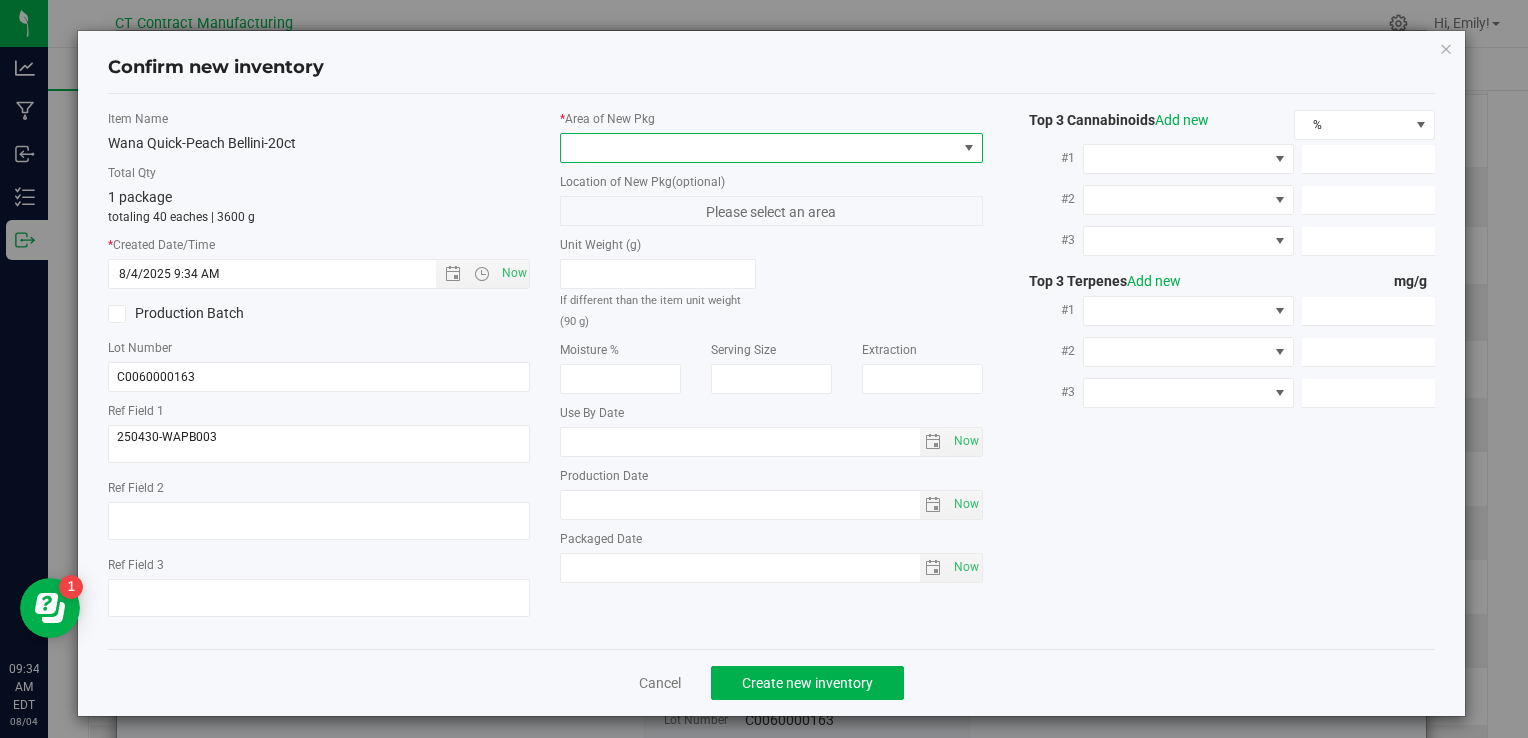click at bounding box center [758, 148] 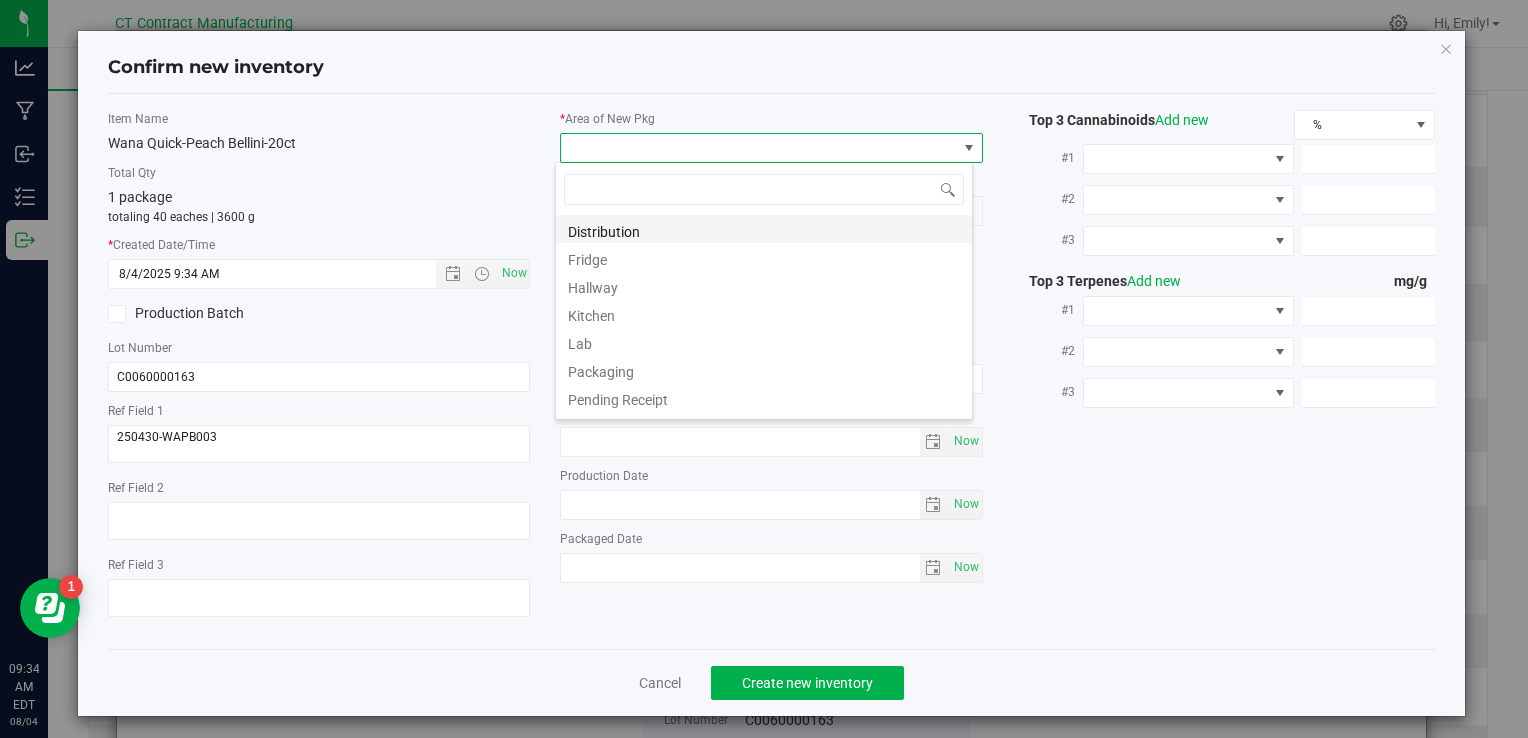 scroll, scrollTop: 99970, scrollLeft: 99582, axis: both 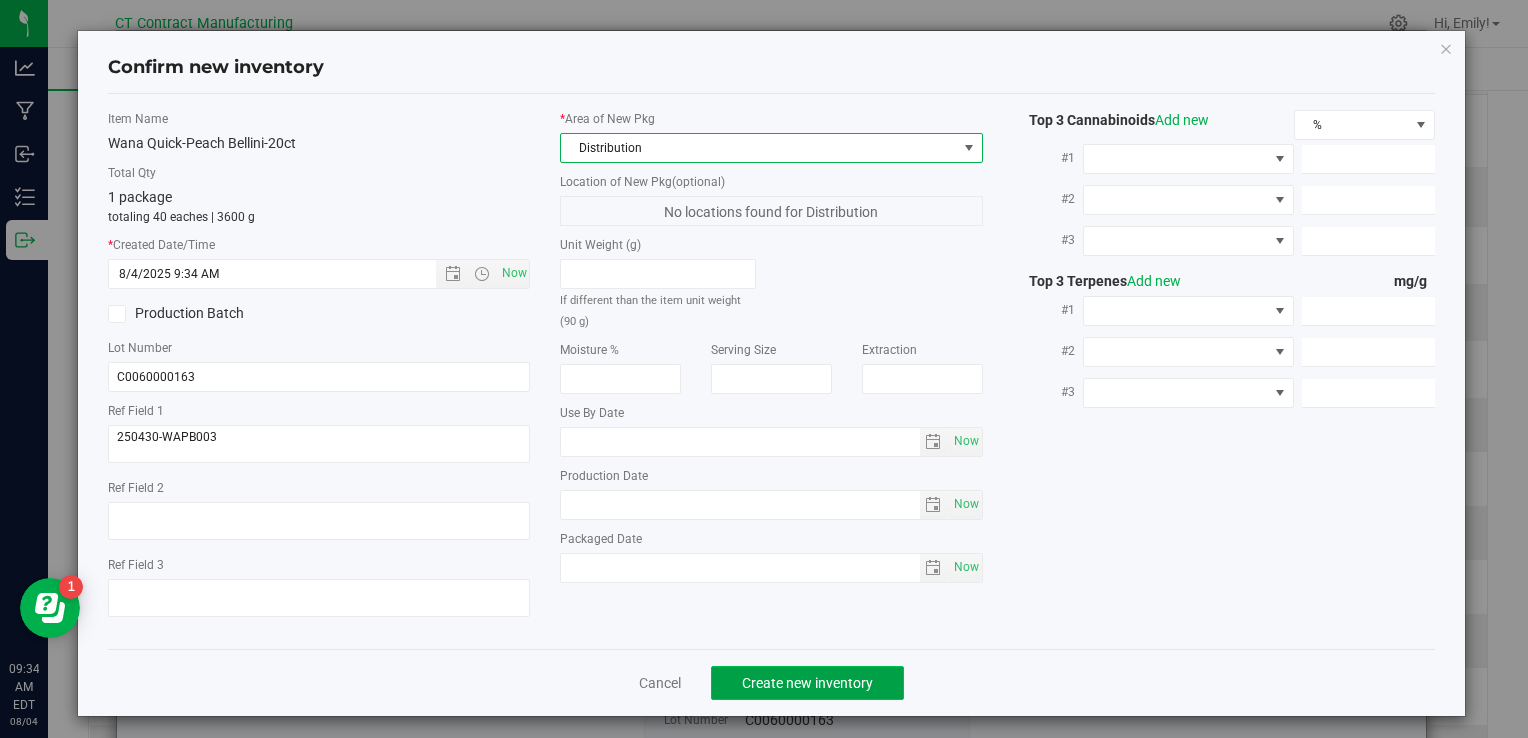 click on "Create new inventory" 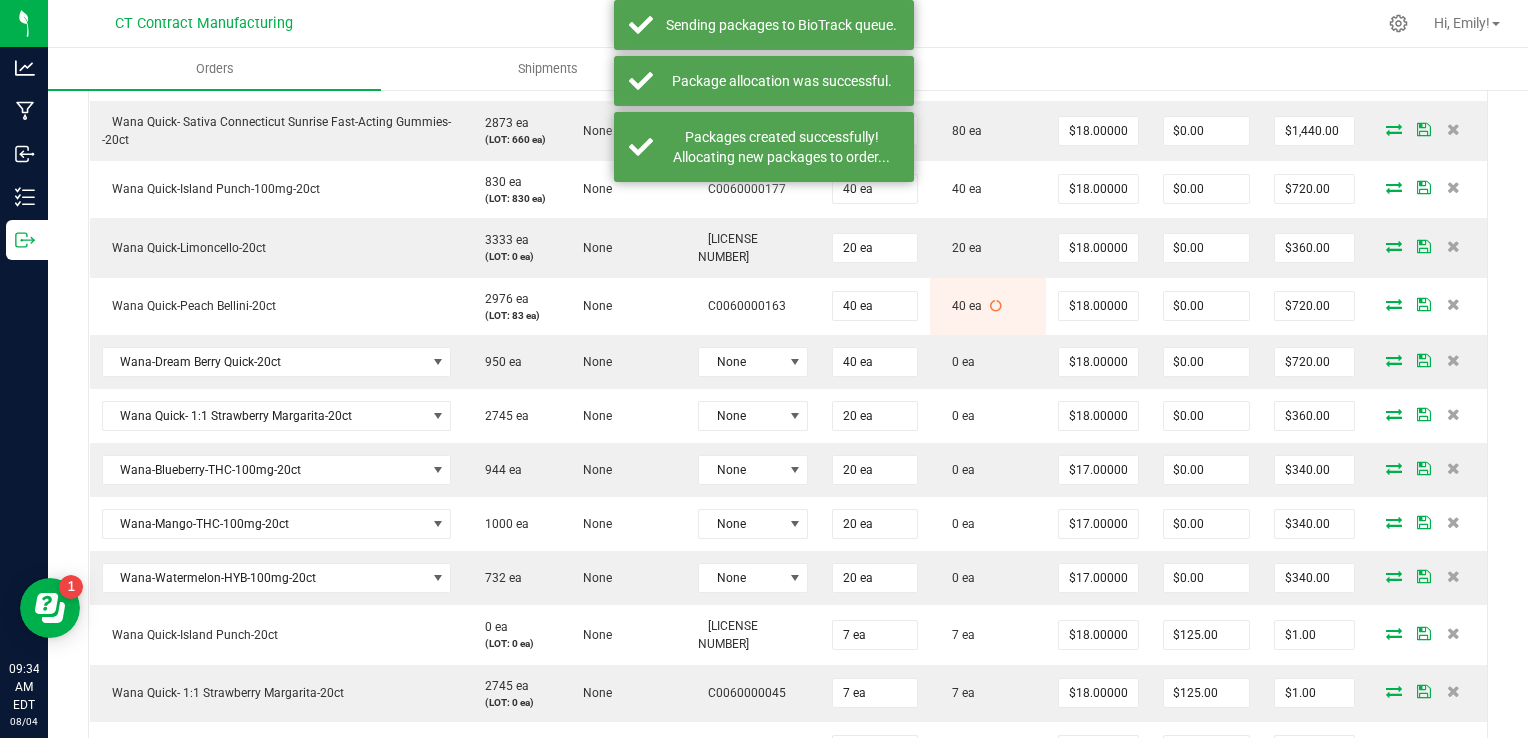 scroll, scrollTop: 724, scrollLeft: 0, axis: vertical 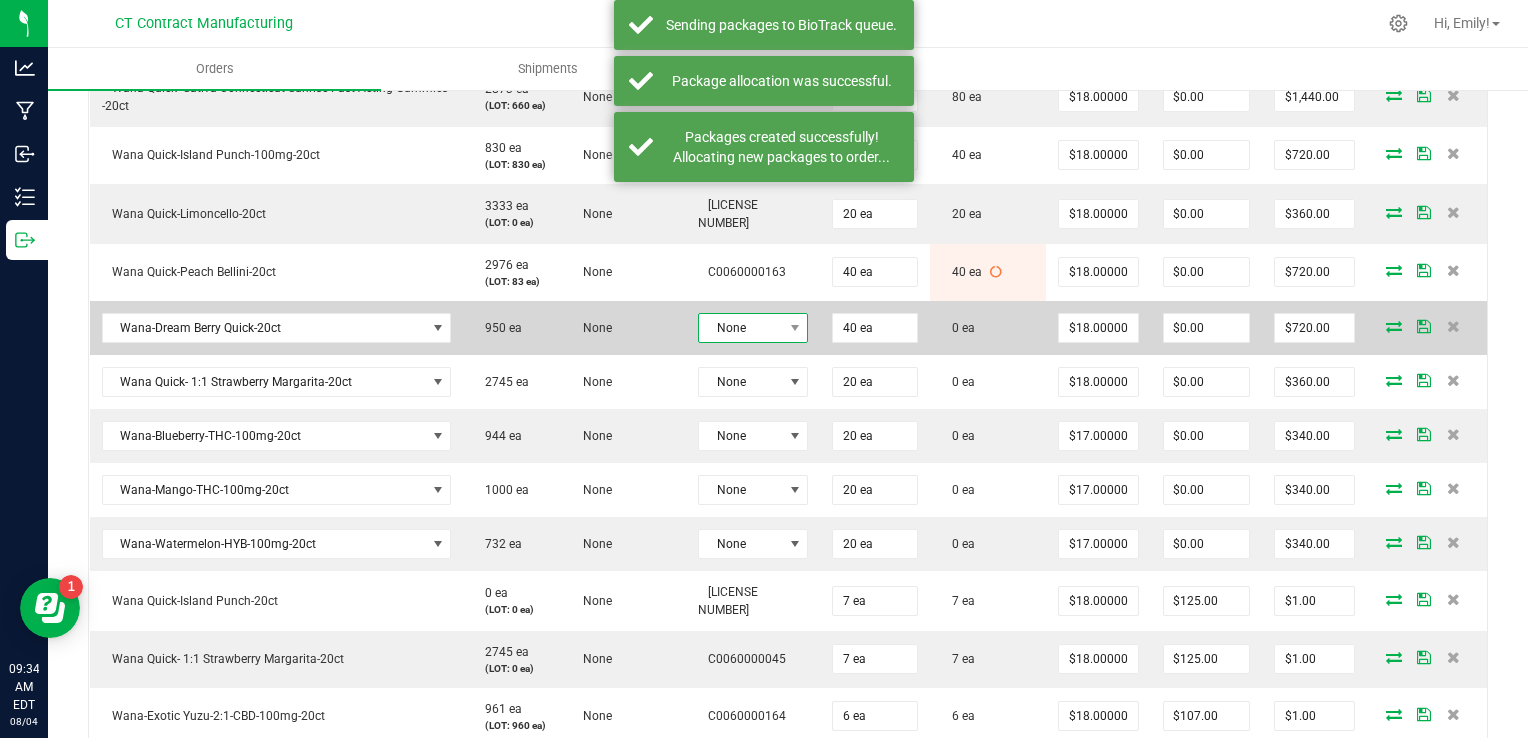 click on "None" at bounding box center (740, 328) 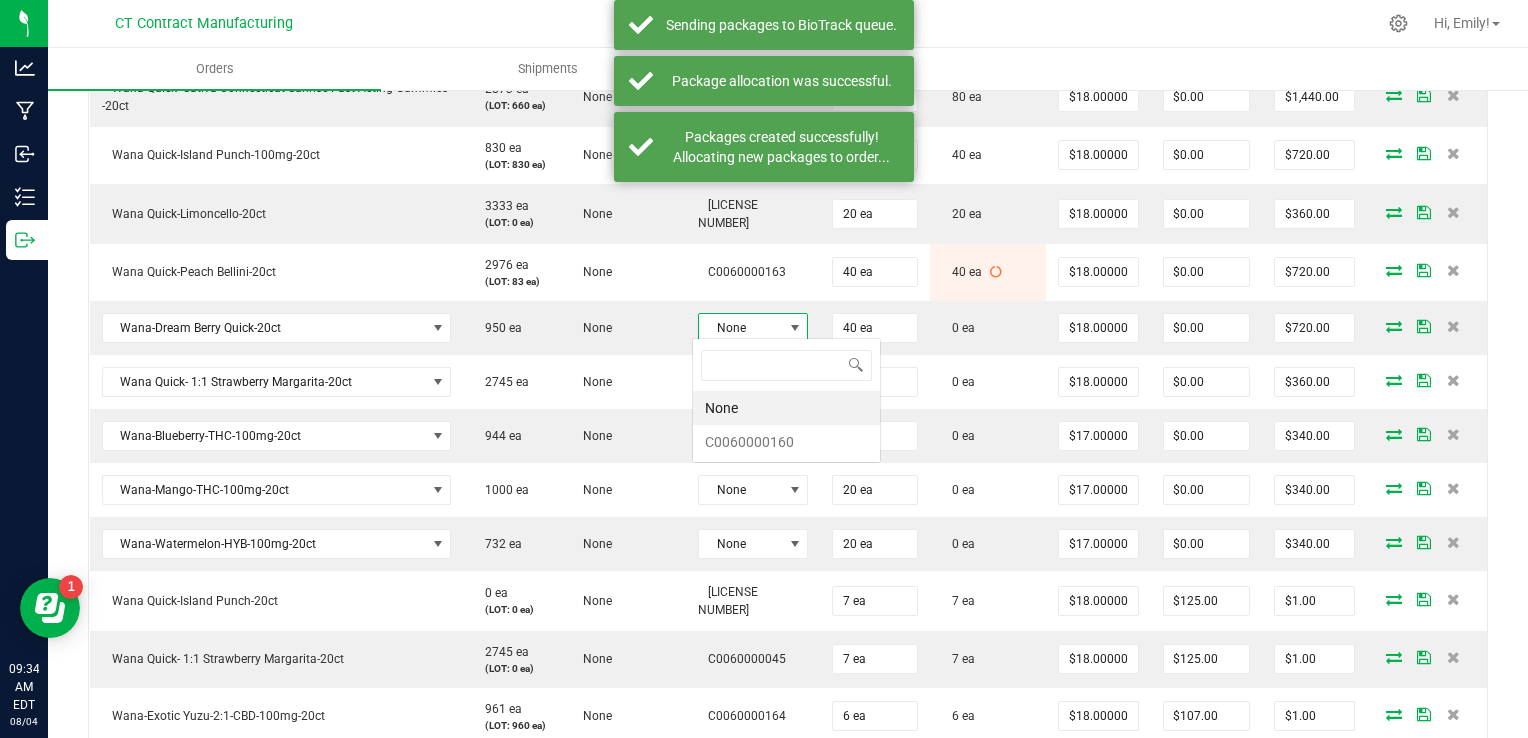 scroll, scrollTop: 99970, scrollLeft: 99899, axis: both 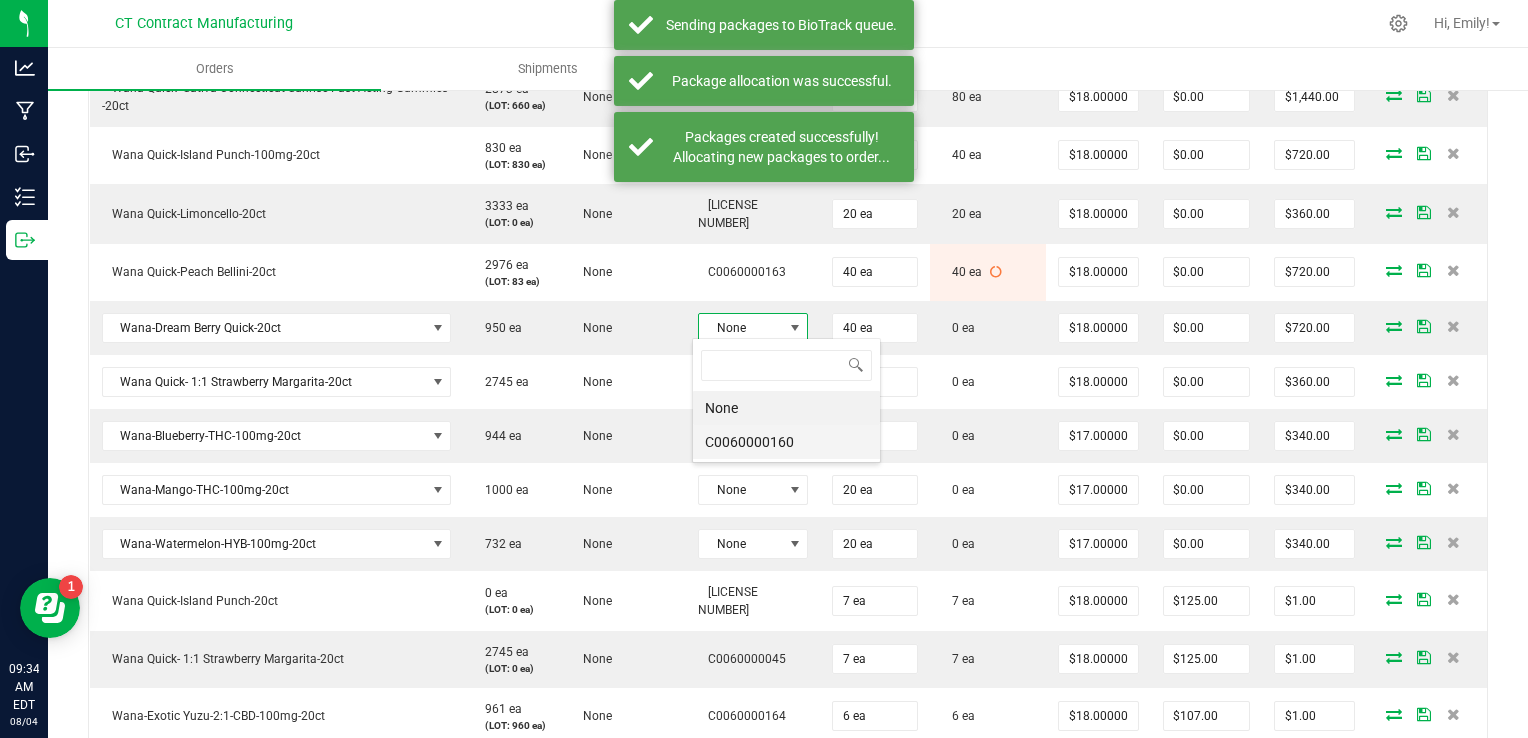 click on "C0060000160" at bounding box center [786, 442] 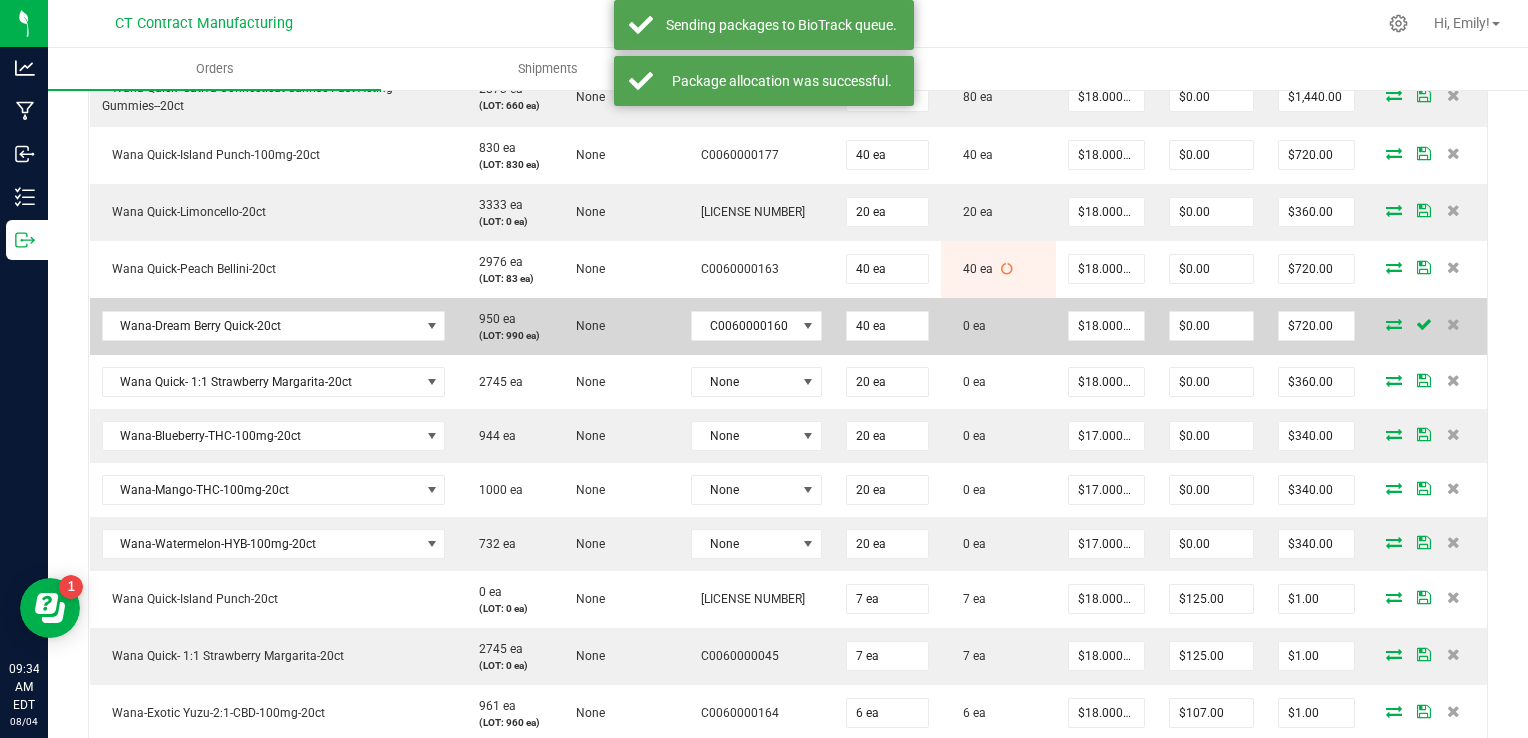 click at bounding box center (1394, 324) 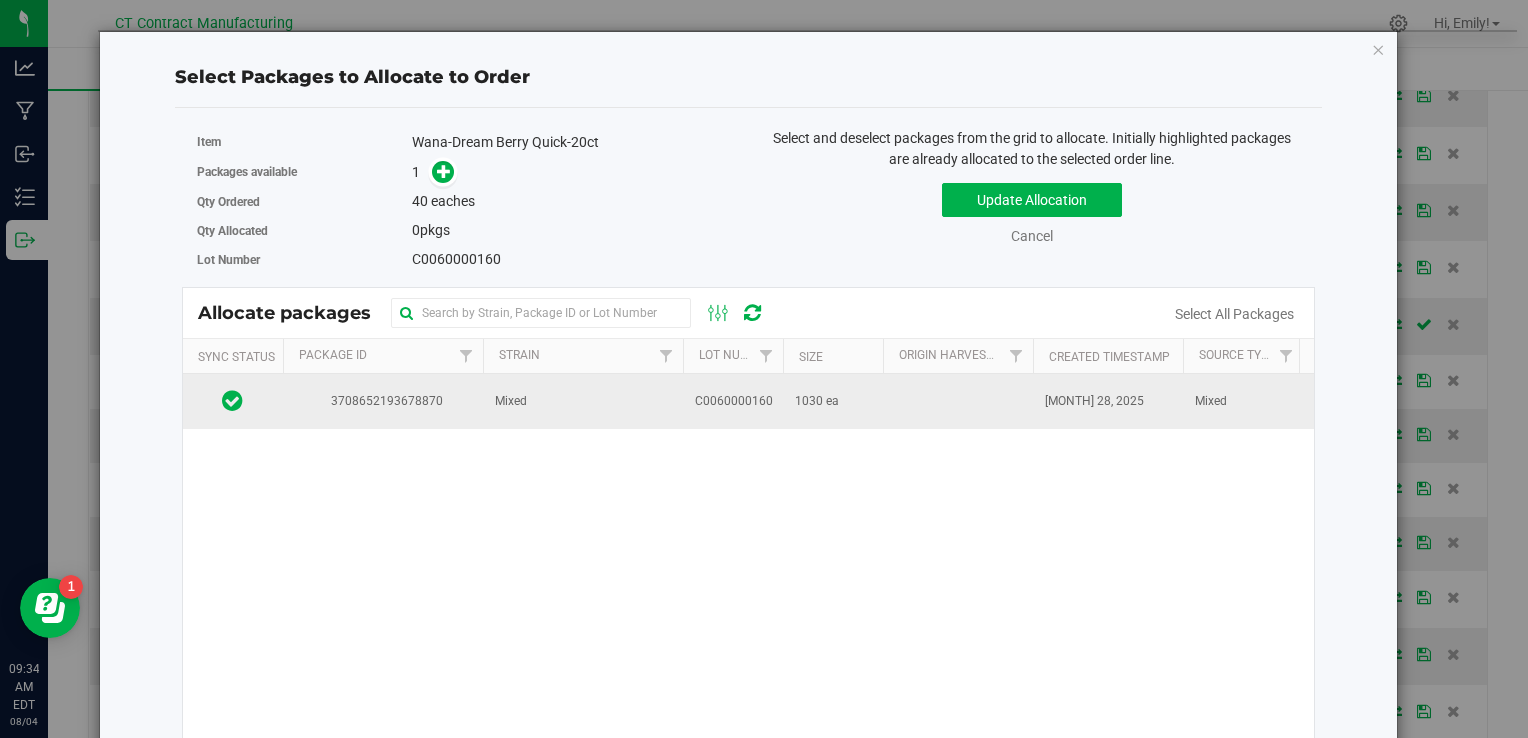 click on "Mixed" at bounding box center (583, 401) 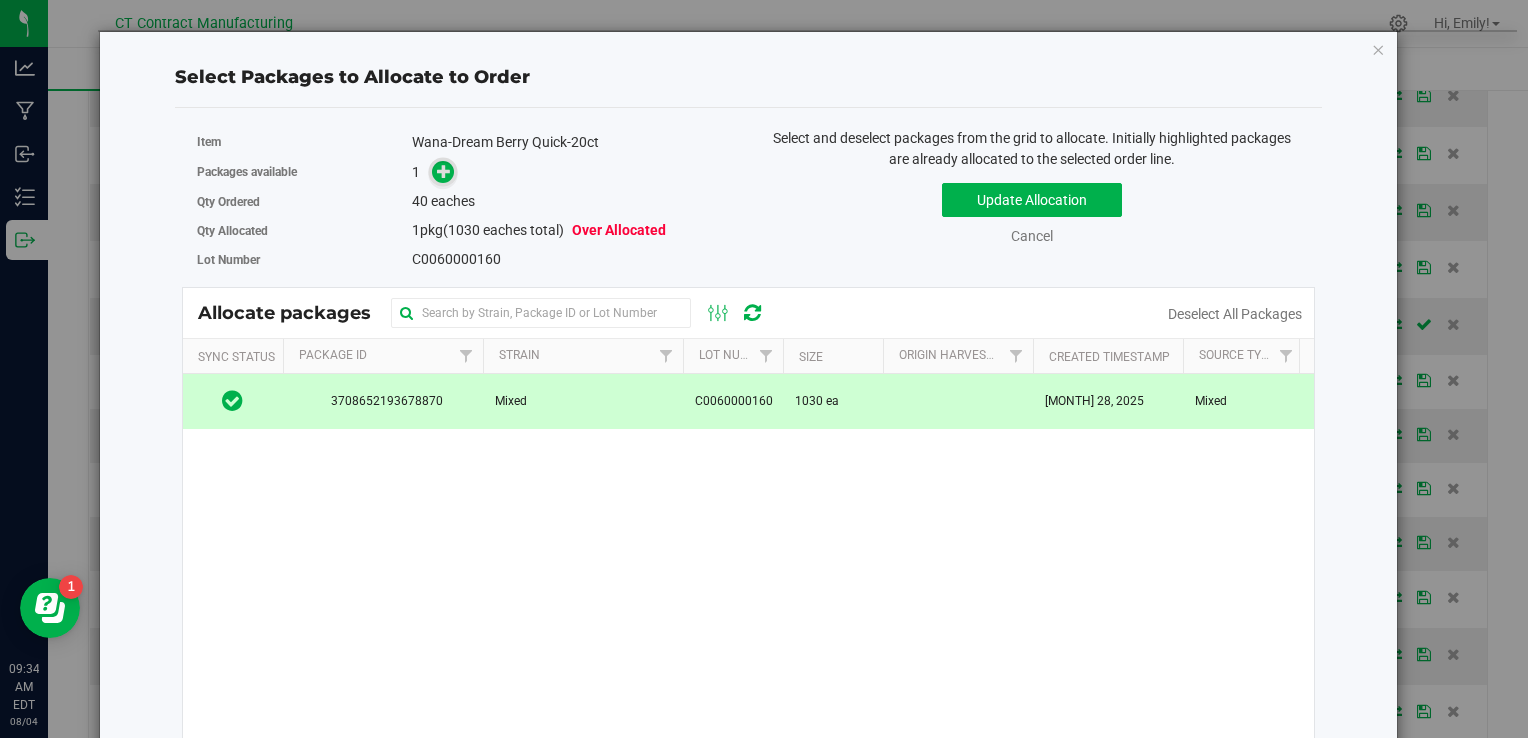 click at bounding box center (444, 171) 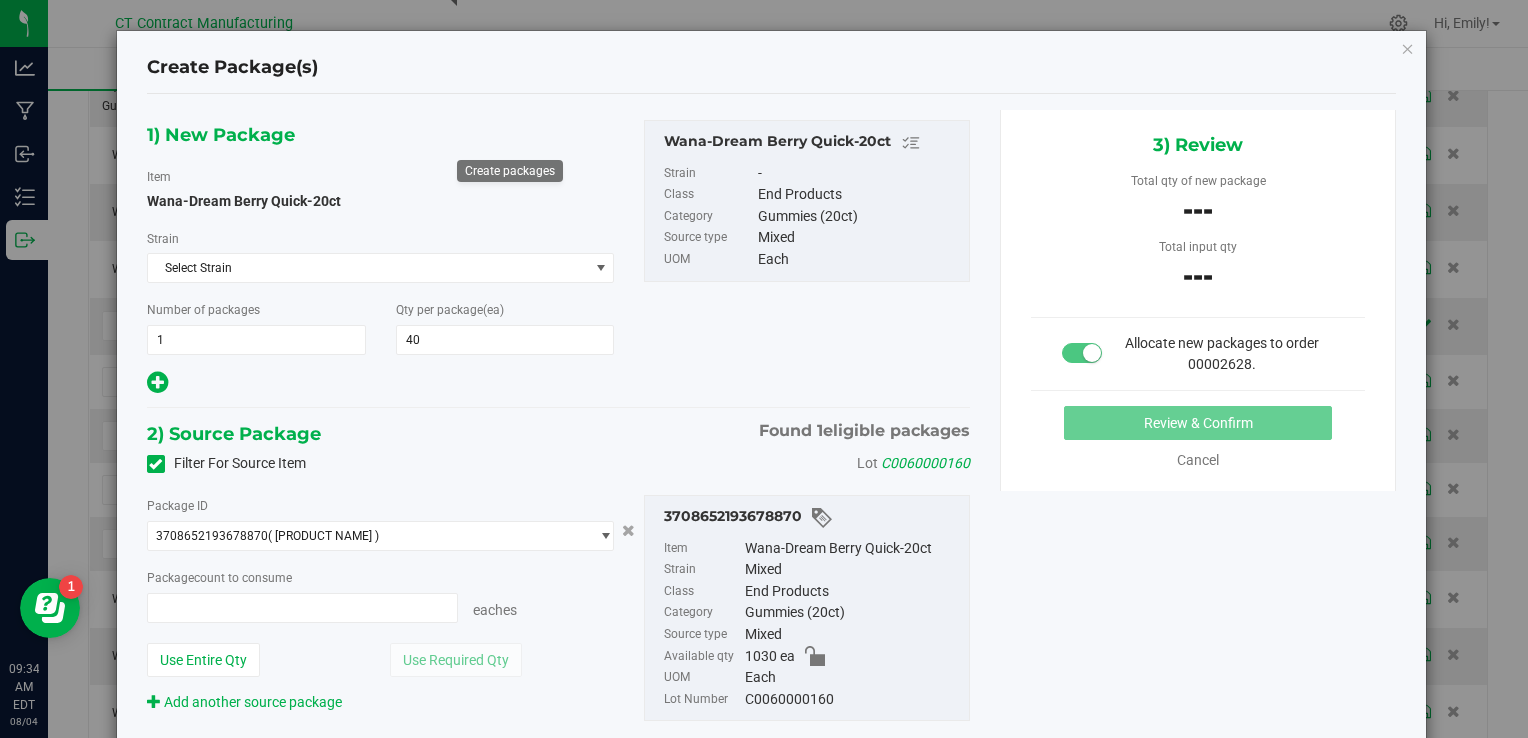 type on "0 ea" 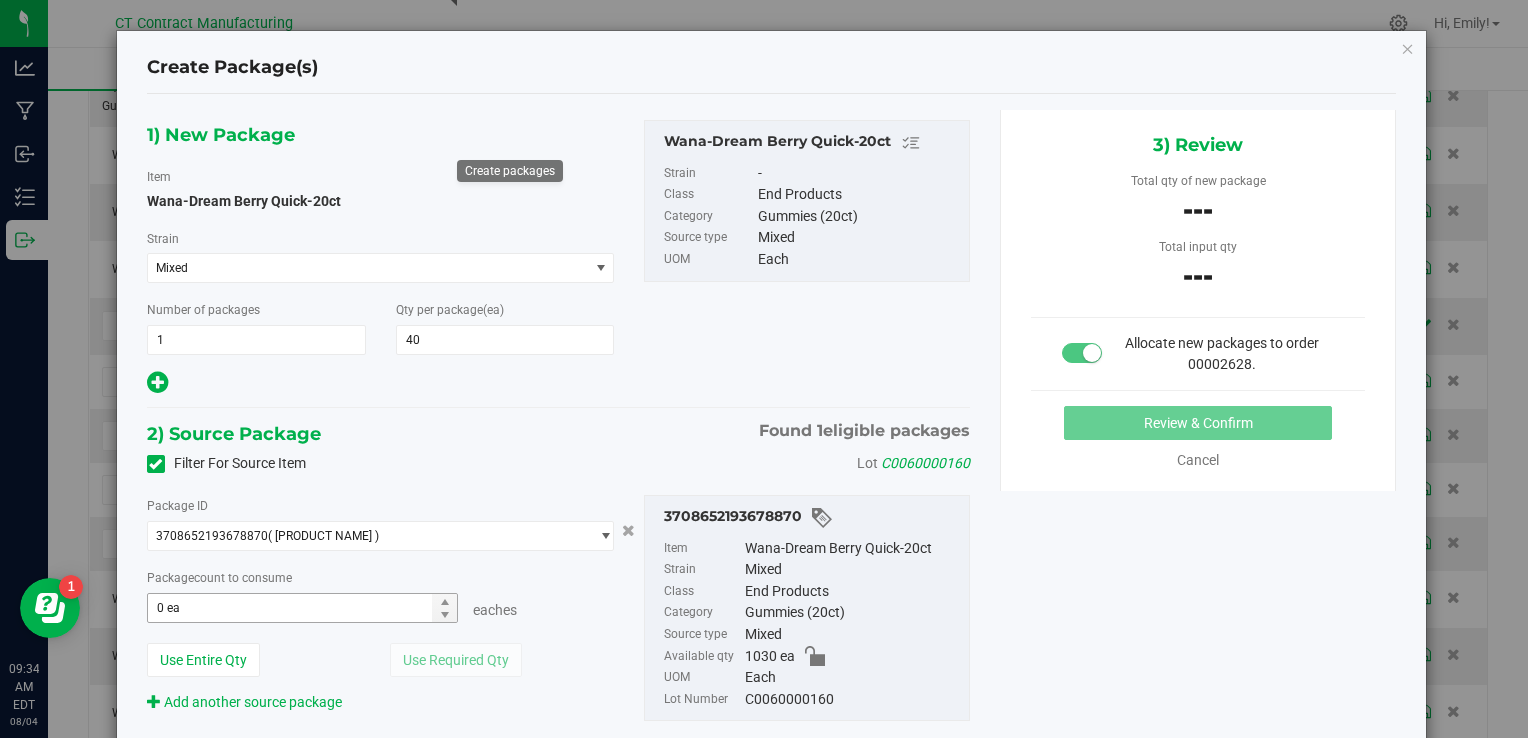 click on "0 ea 0" at bounding box center [303, 608] 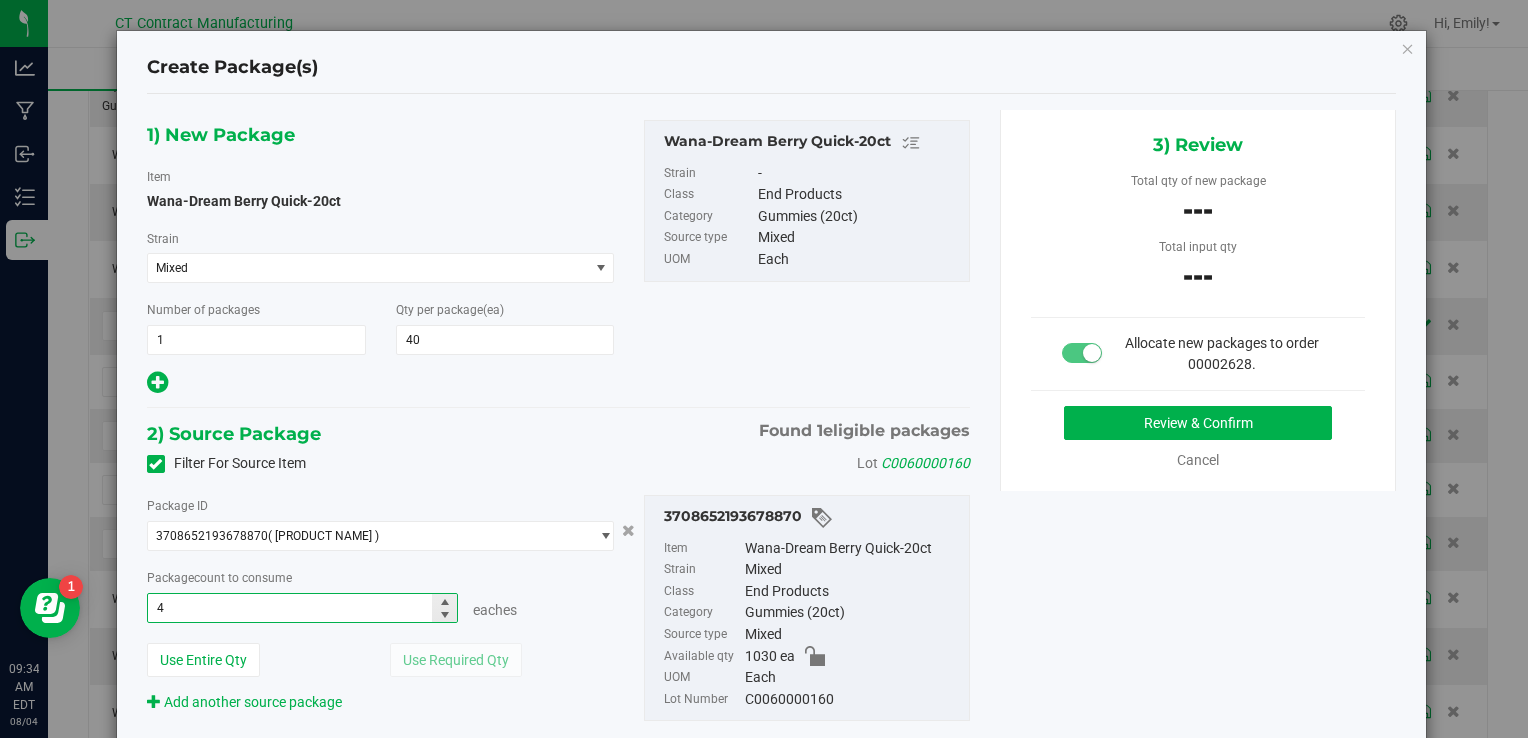 type on "40" 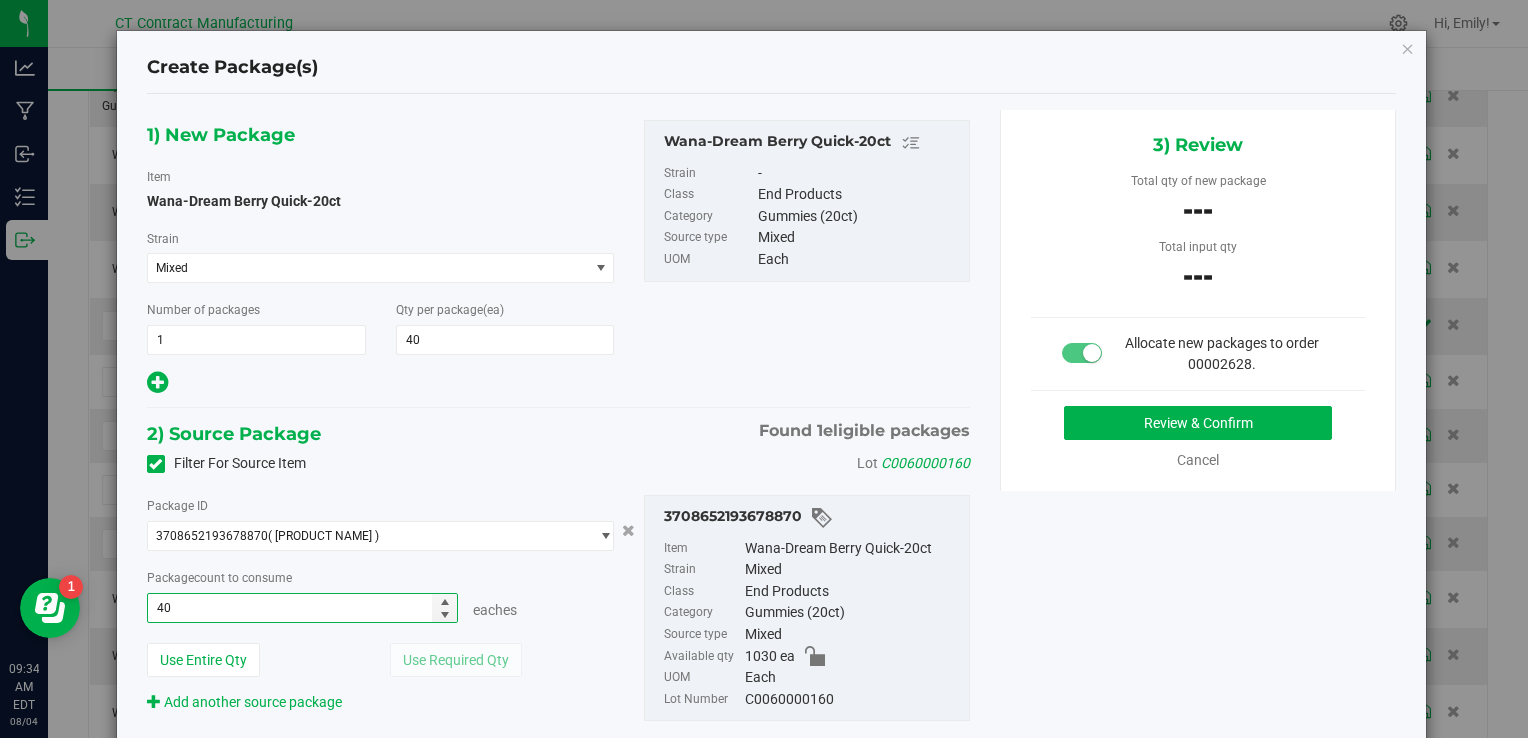 type on "40 ea" 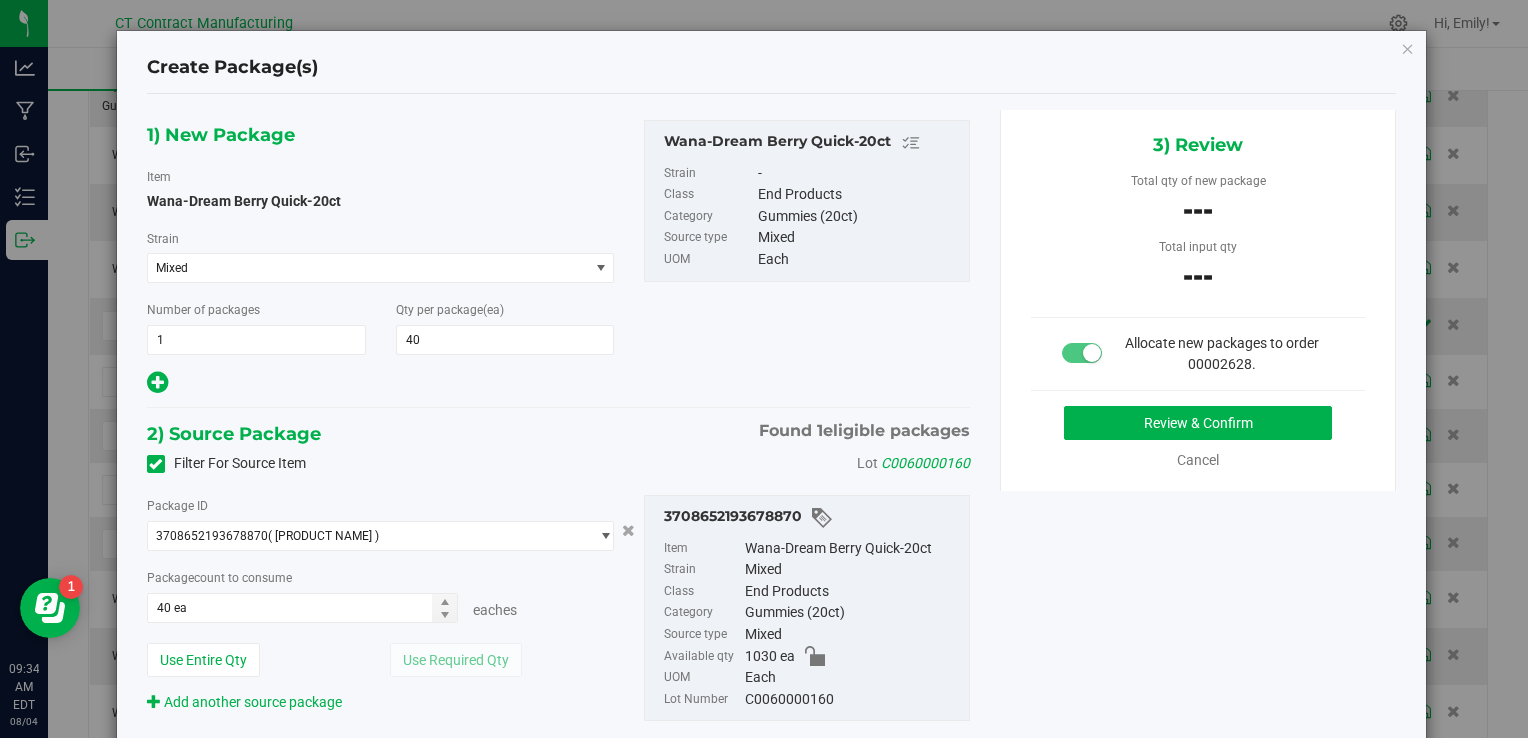 click on "Review & Confirm
Cancel" at bounding box center [1198, 438] 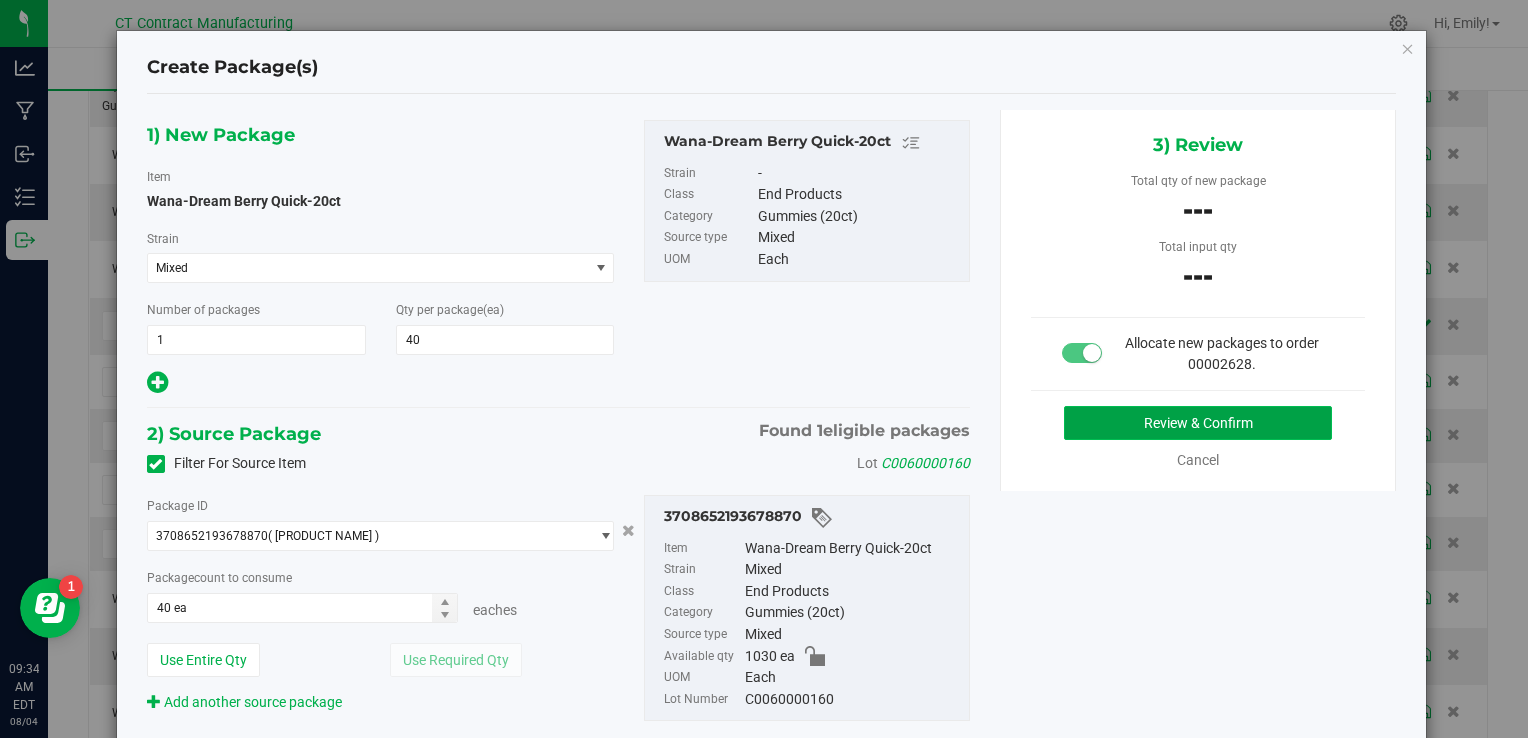 click on "Review & Confirm" at bounding box center [1198, 423] 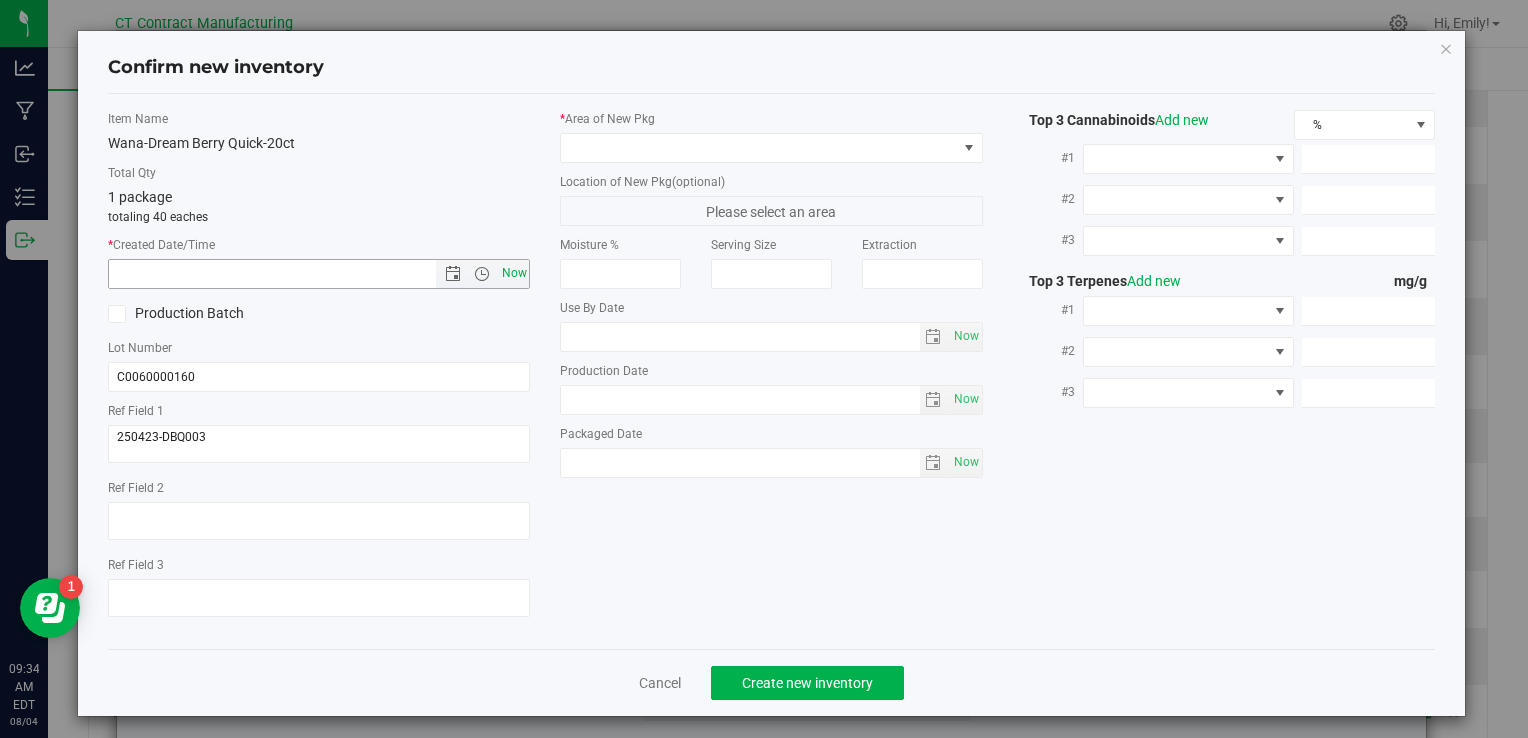 click on "Now" at bounding box center (514, 273) 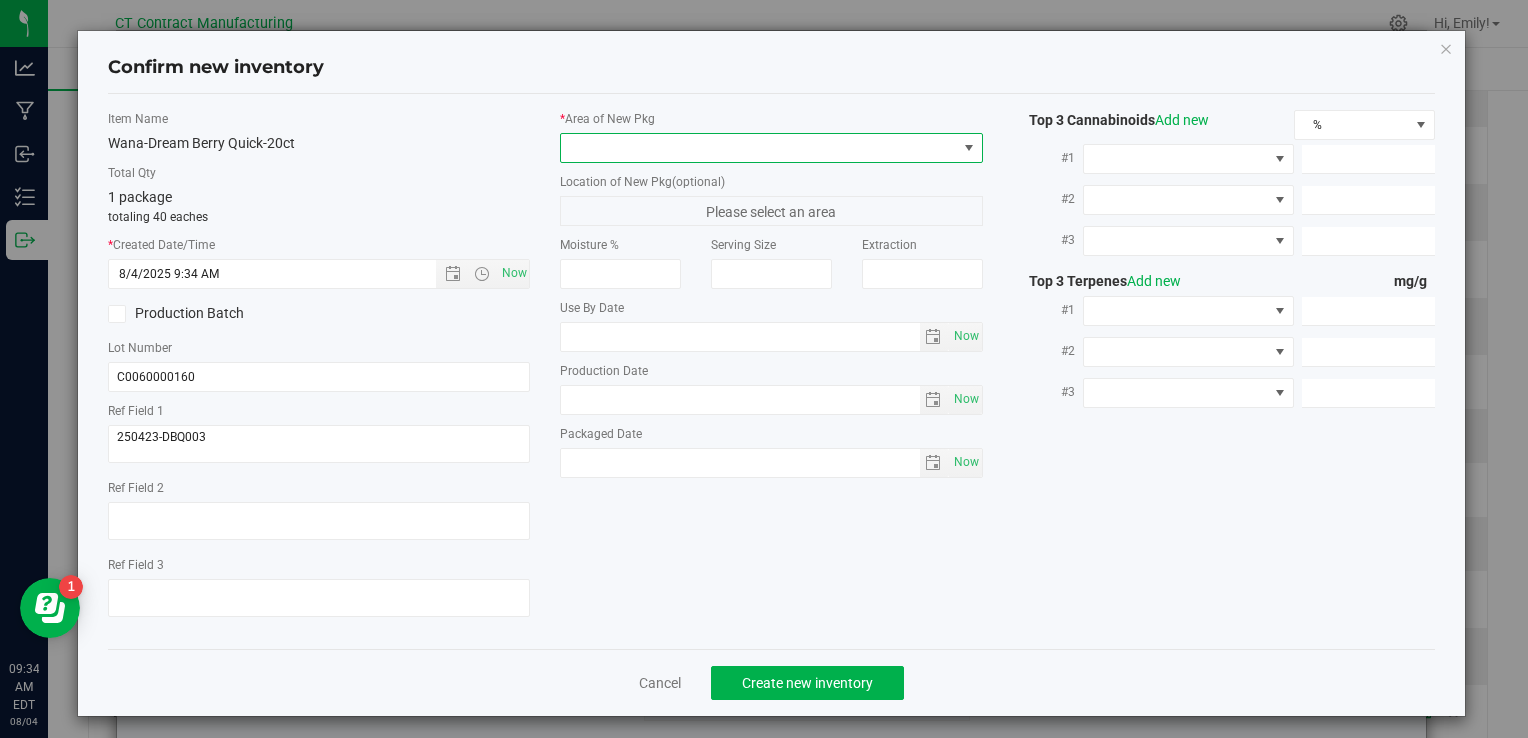 click at bounding box center (758, 148) 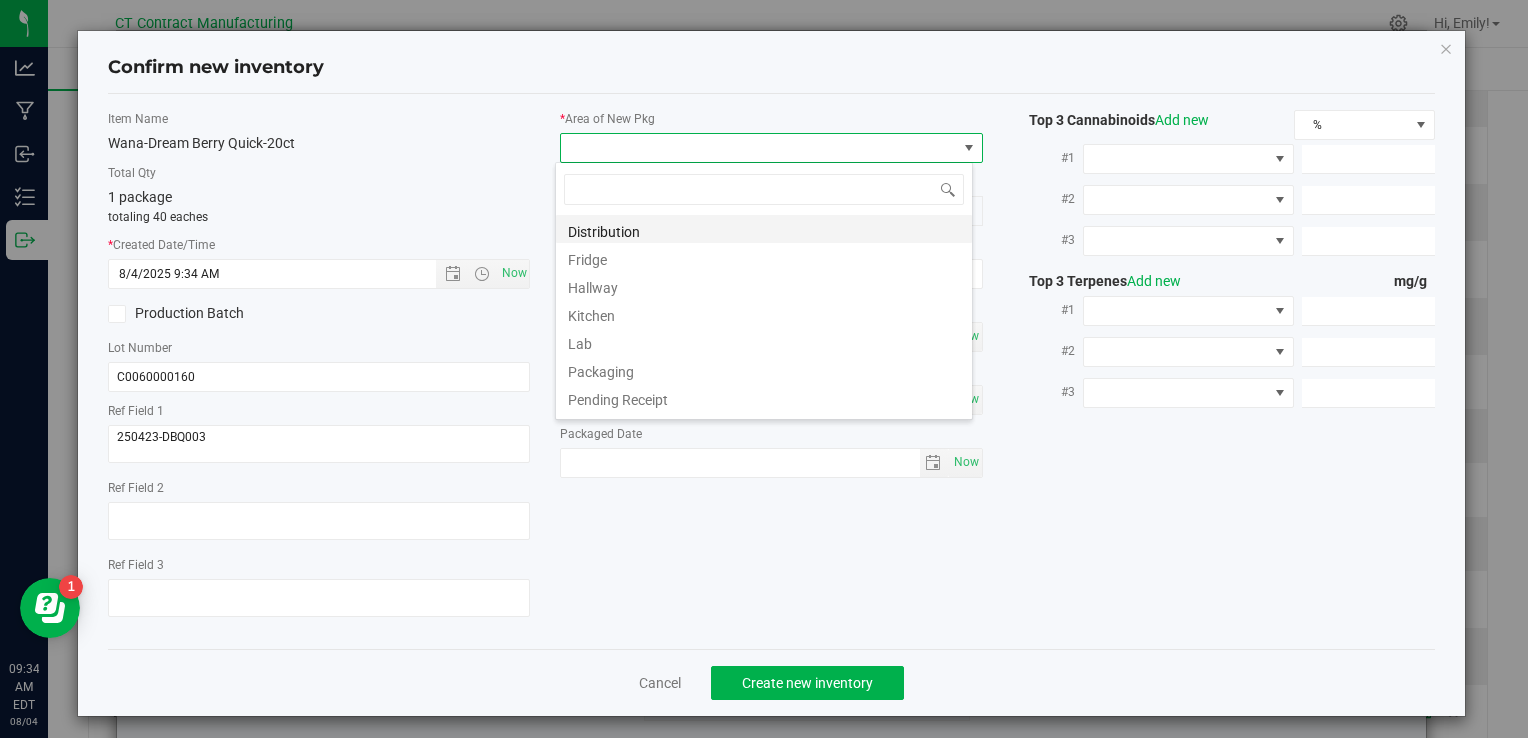 scroll, scrollTop: 99970, scrollLeft: 99582, axis: both 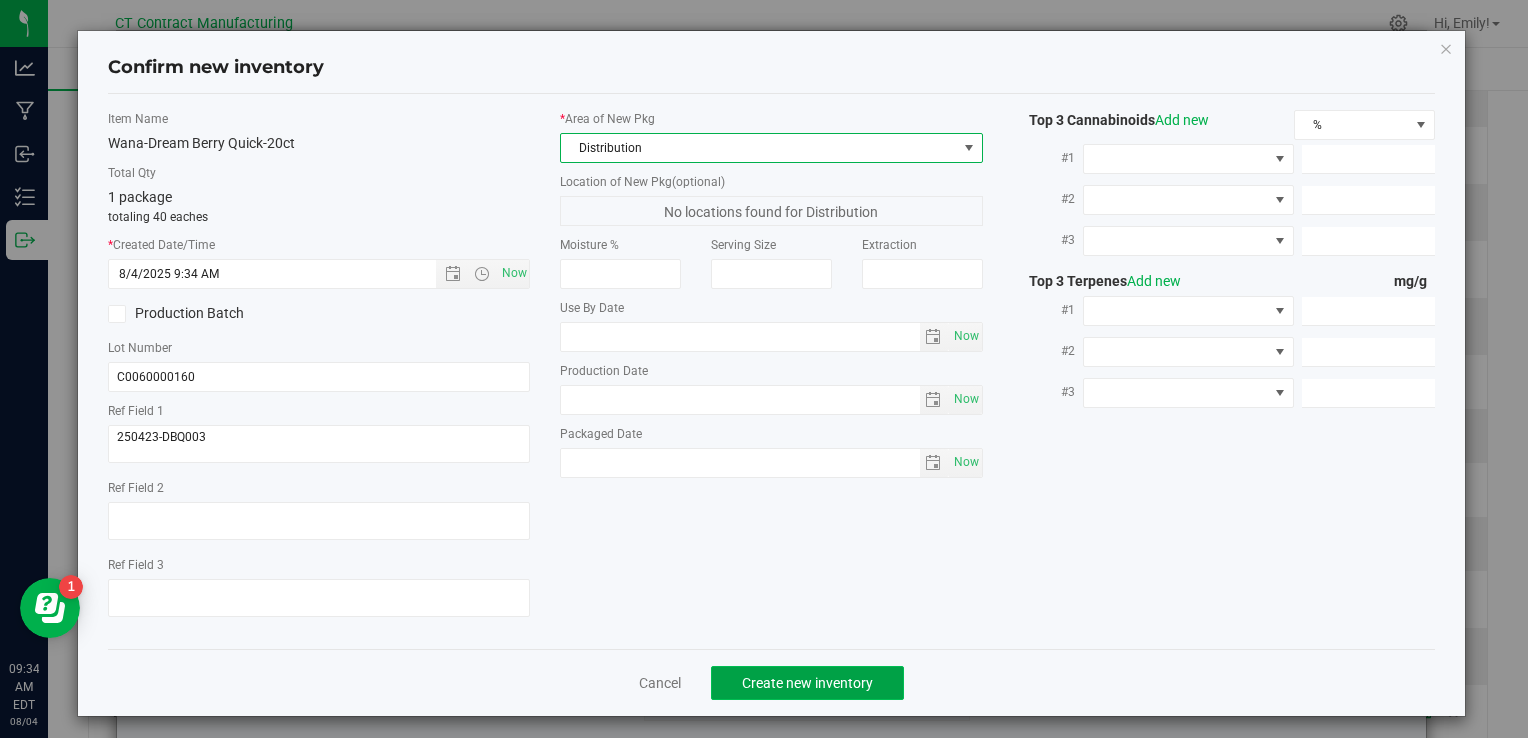 click on "Create new inventory" 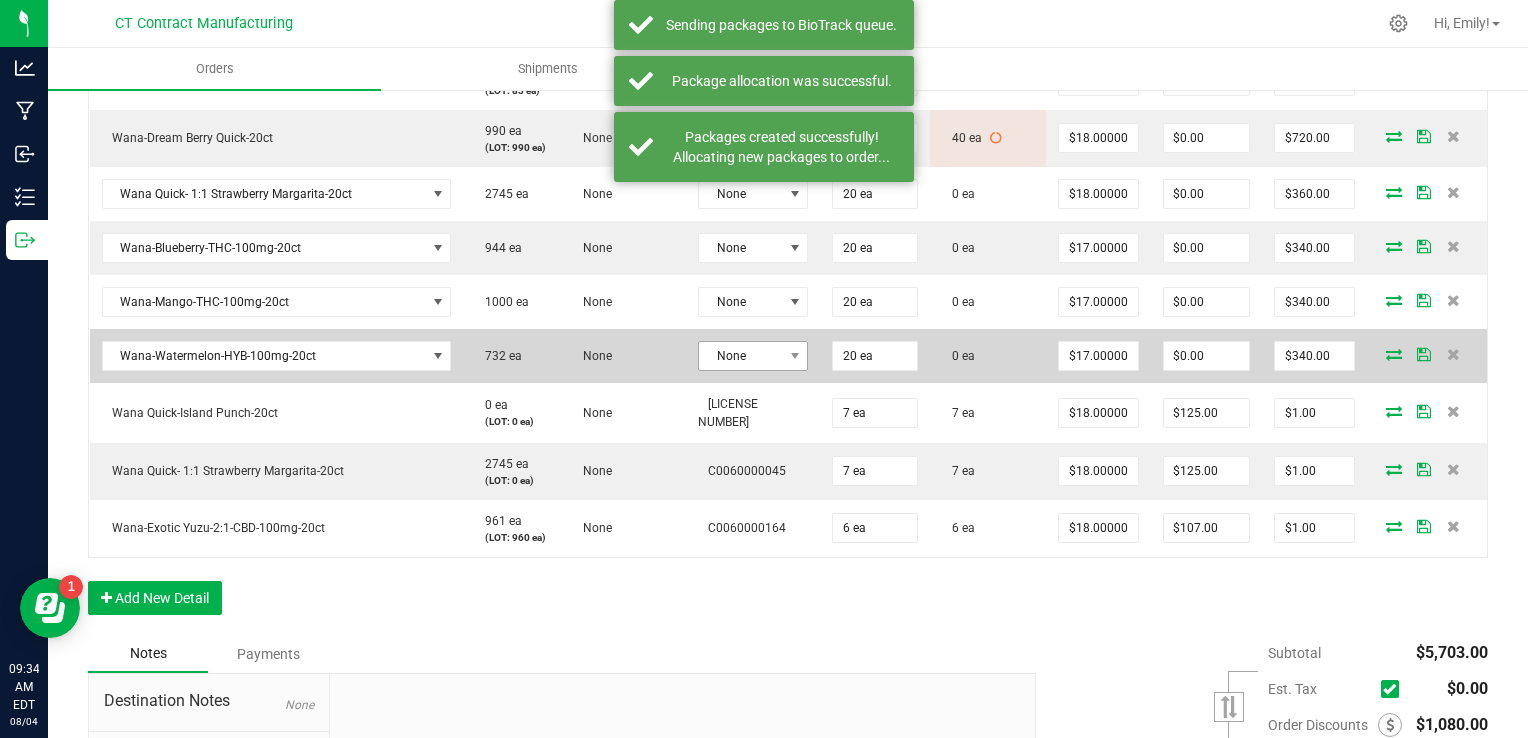 scroll, scrollTop: 924, scrollLeft: 0, axis: vertical 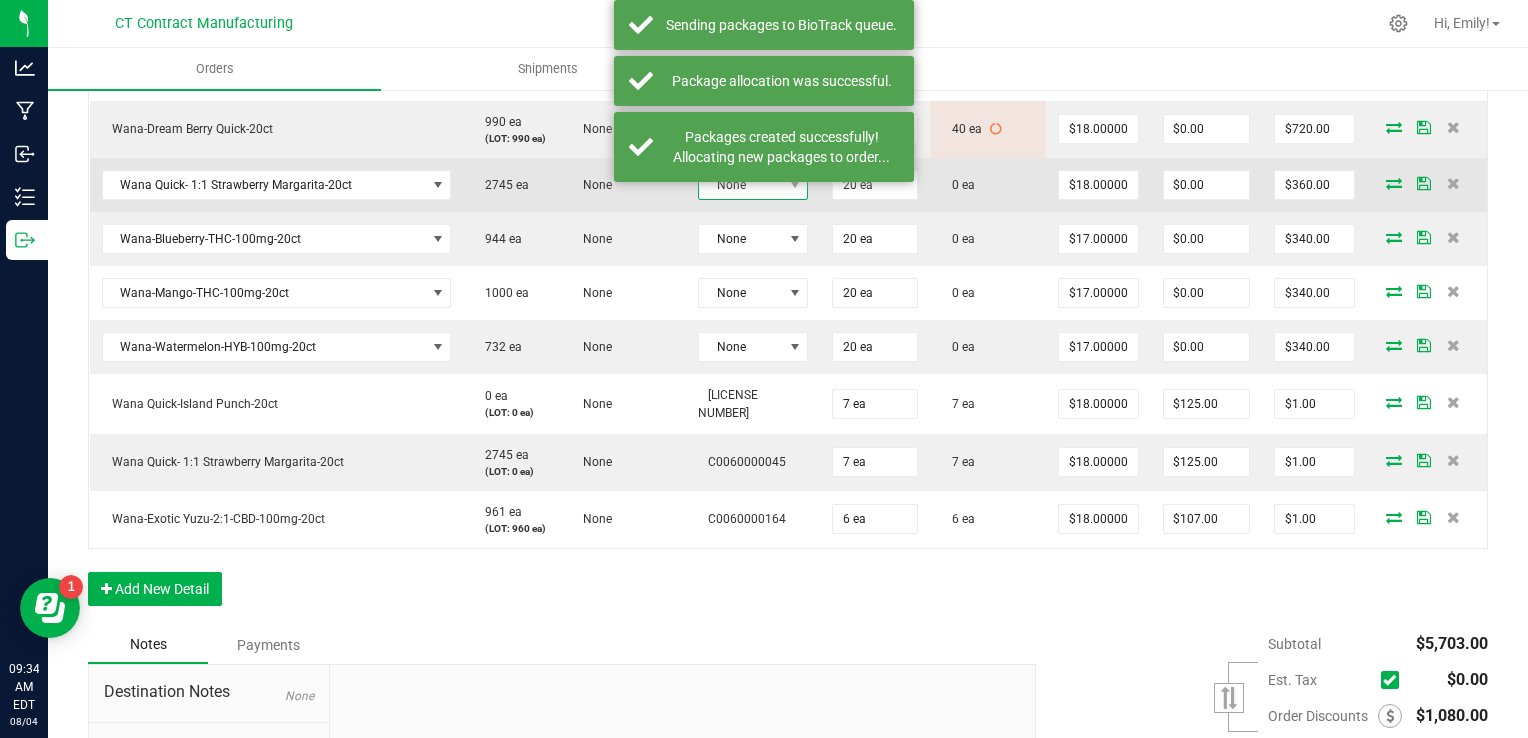 click on "None" at bounding box center (740, 185) 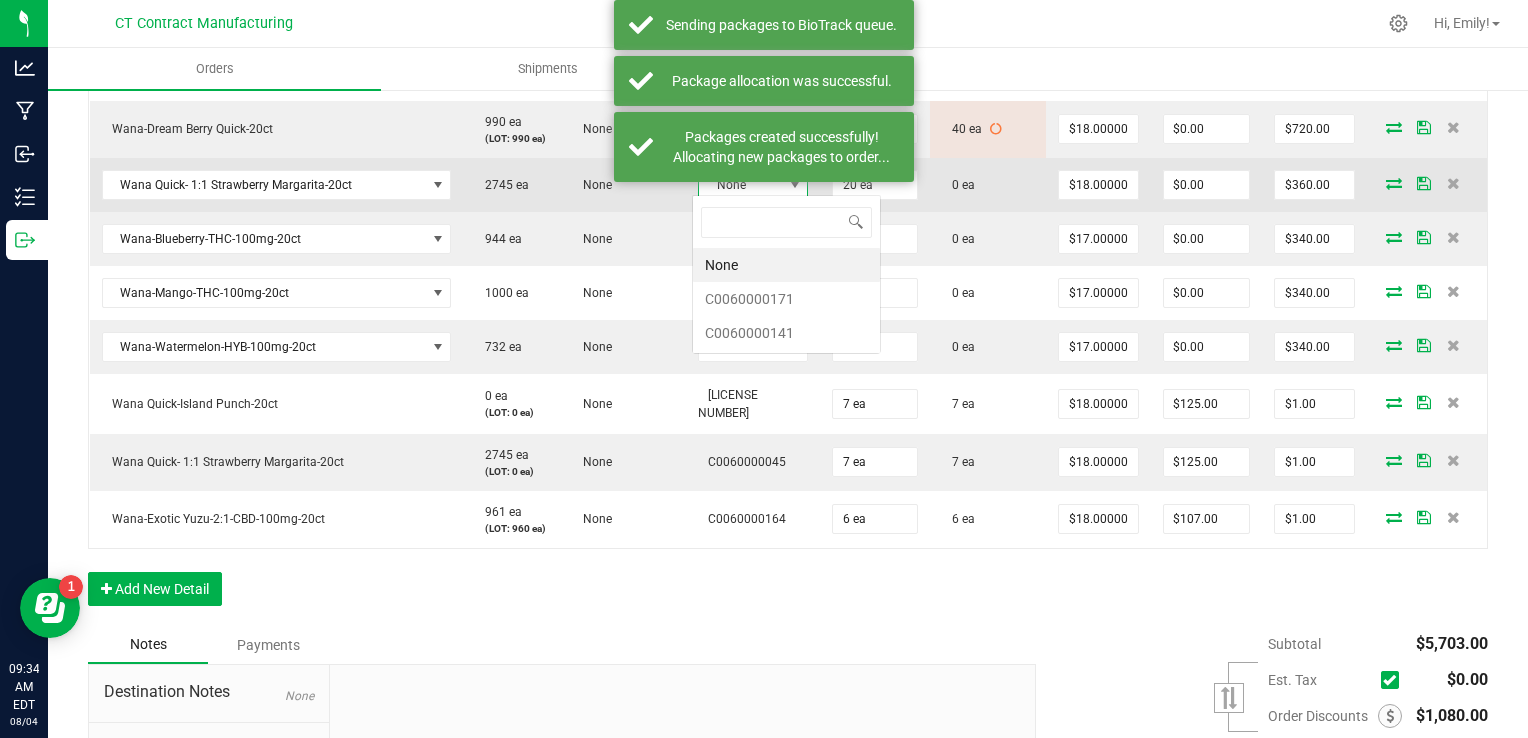 scroll, scrollTop: 99970, scrollLeft: 99899, axis: both 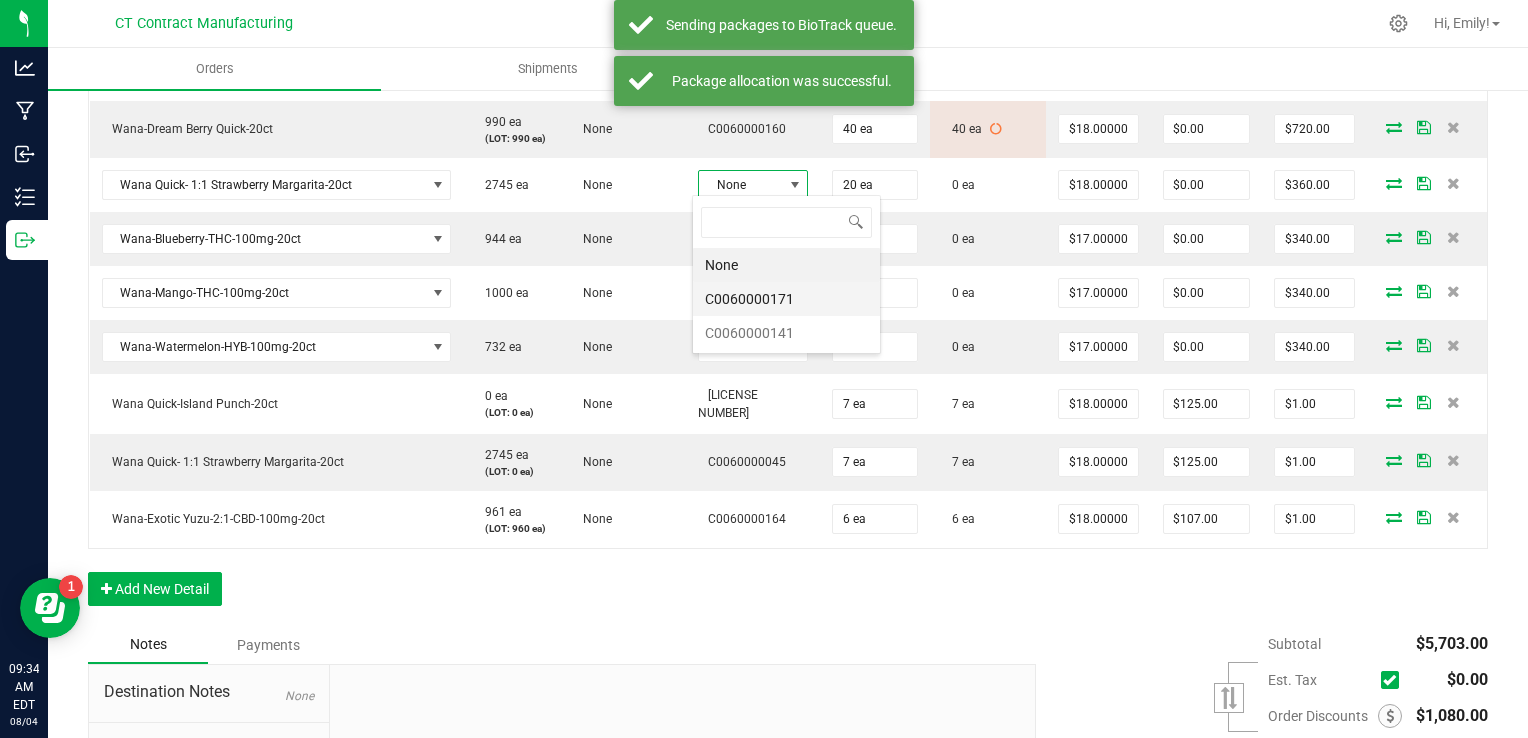 click on "C0060000171" at bounding box center [786, 299] 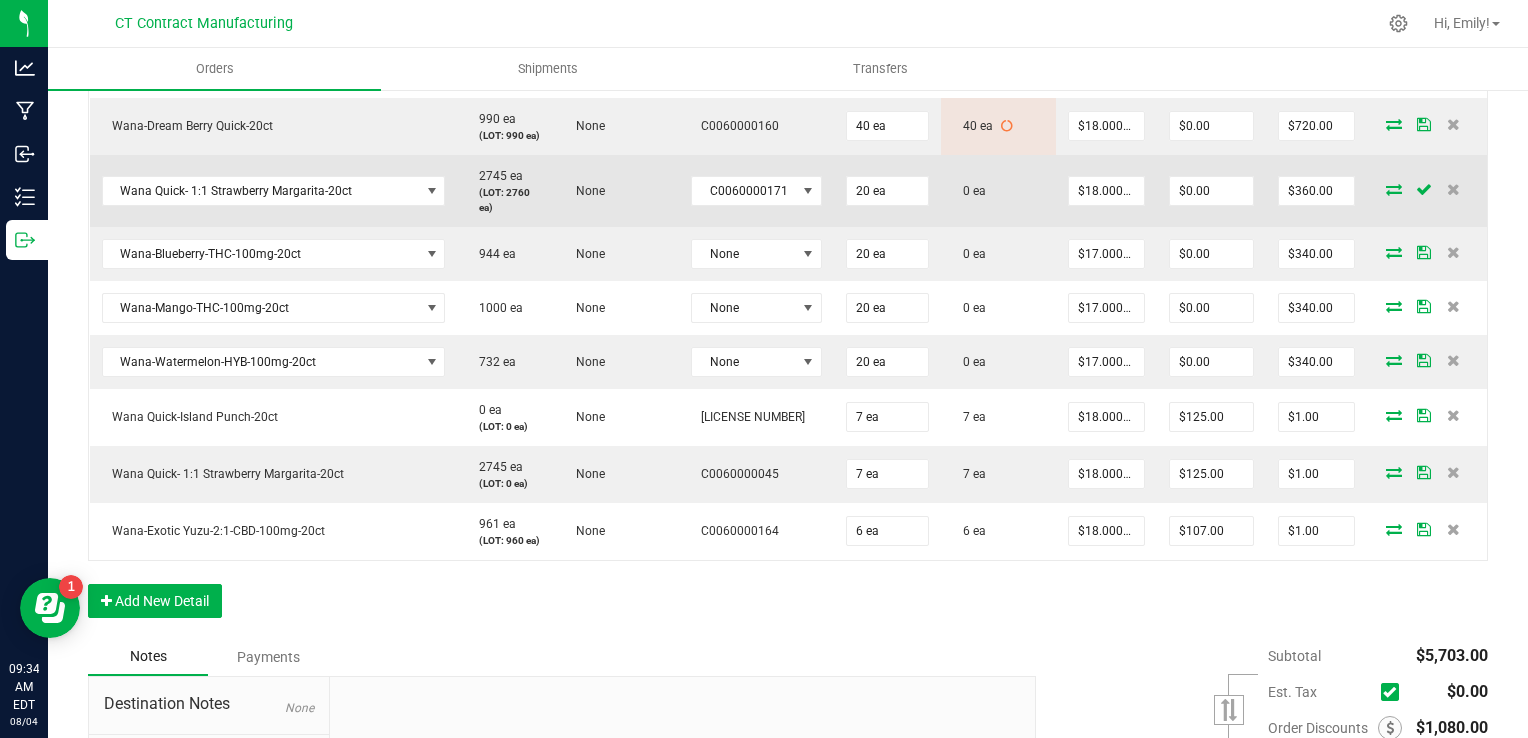 click at bounding box center [1394, 189] 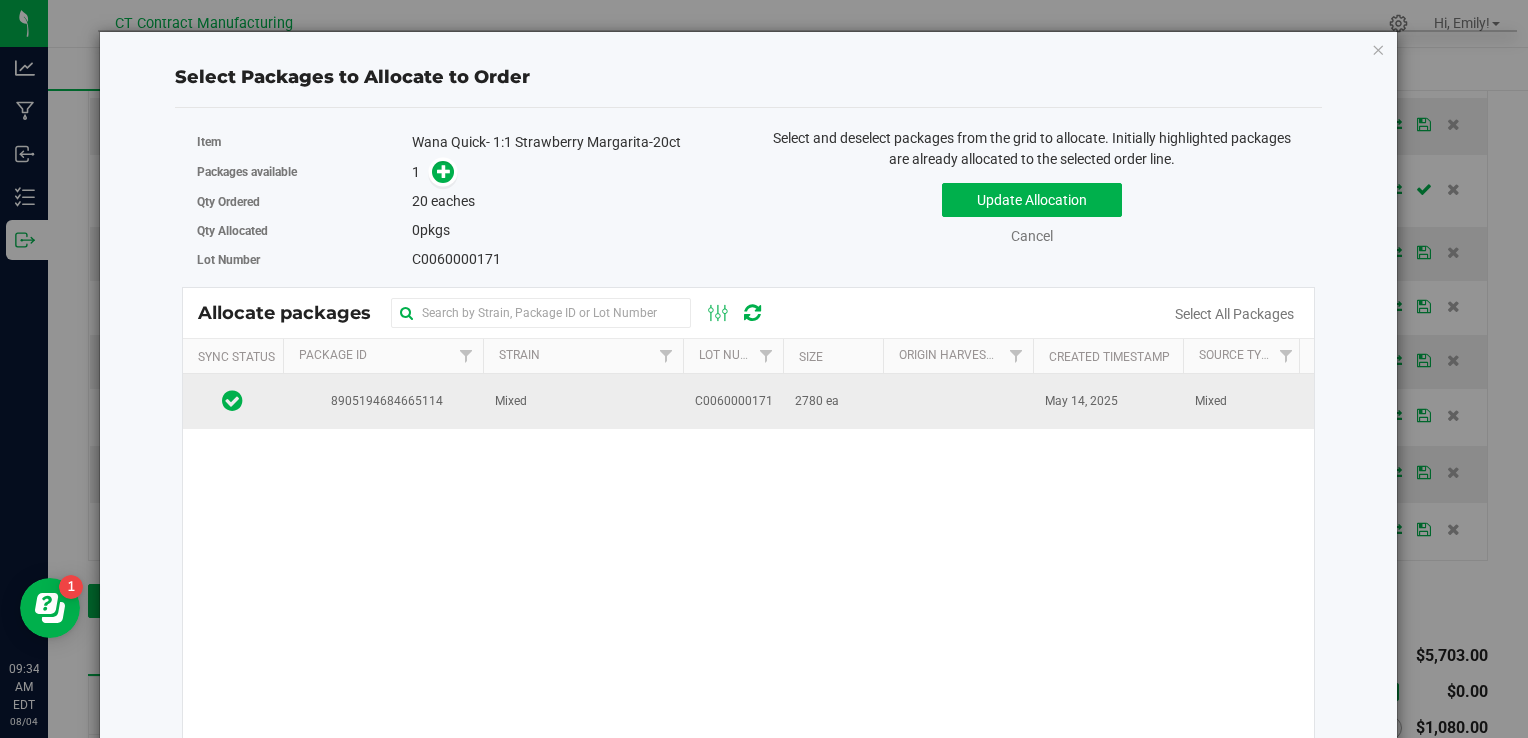 click on "Mixed" at bounding box center [583, 401] 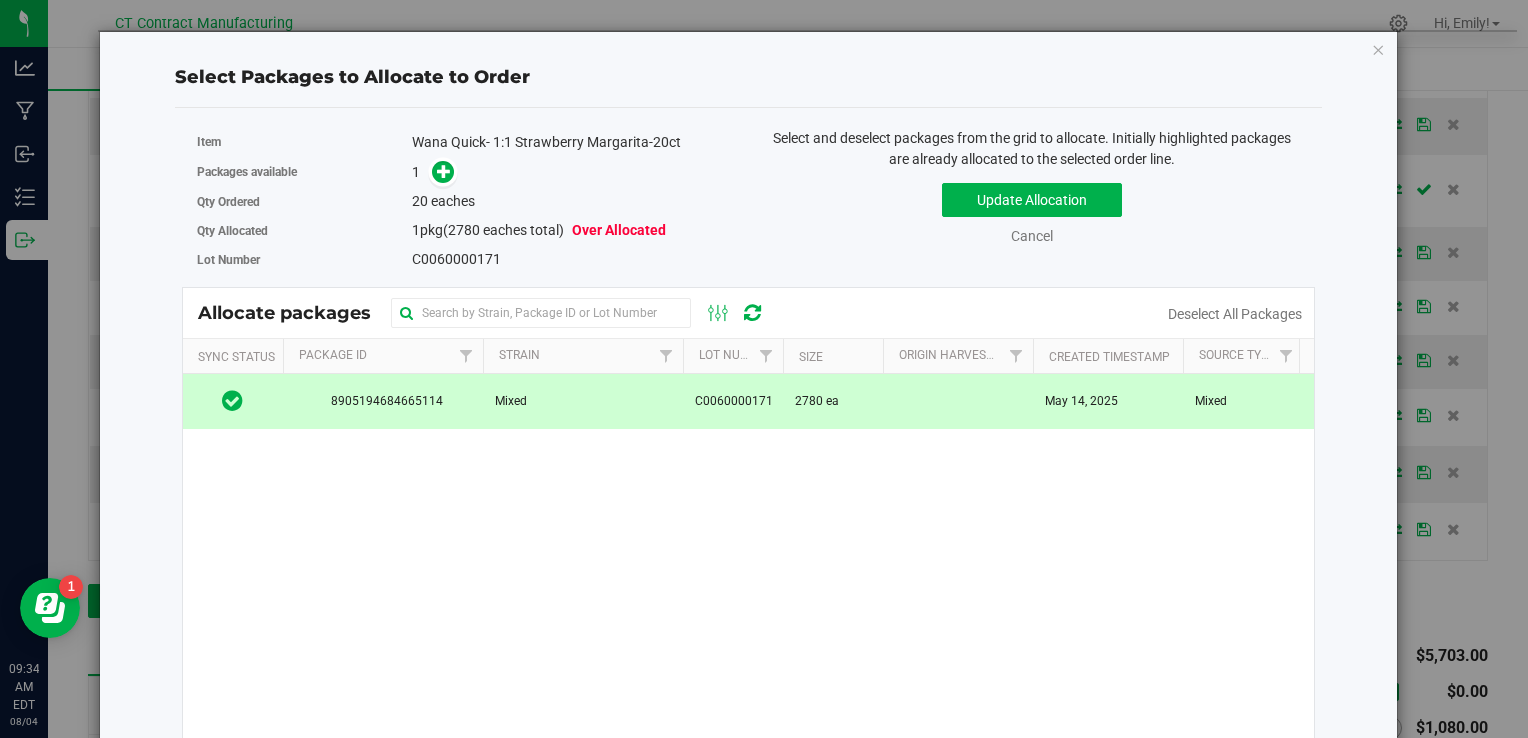 click at bounding box center (439, 172) 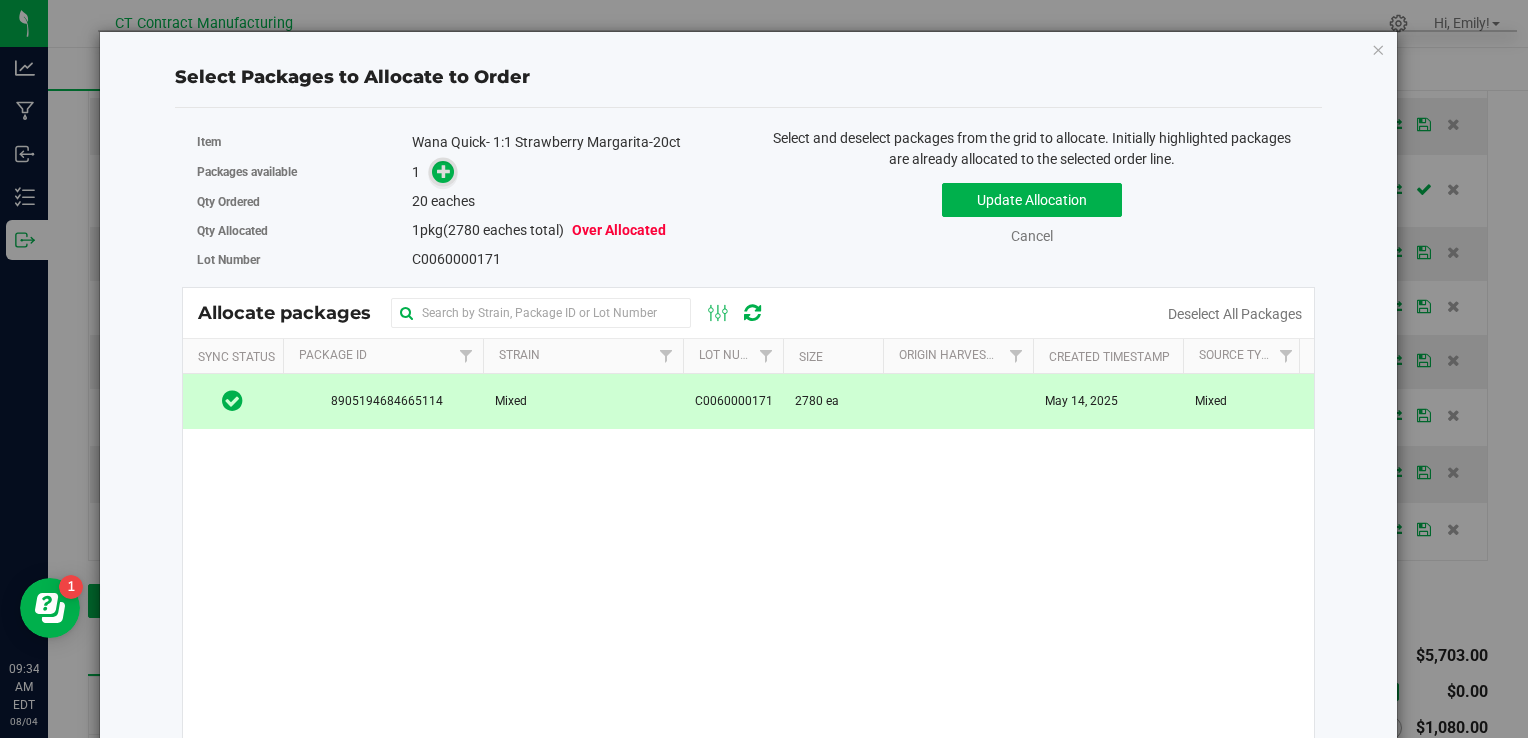 click at bounding box center (444, 171) 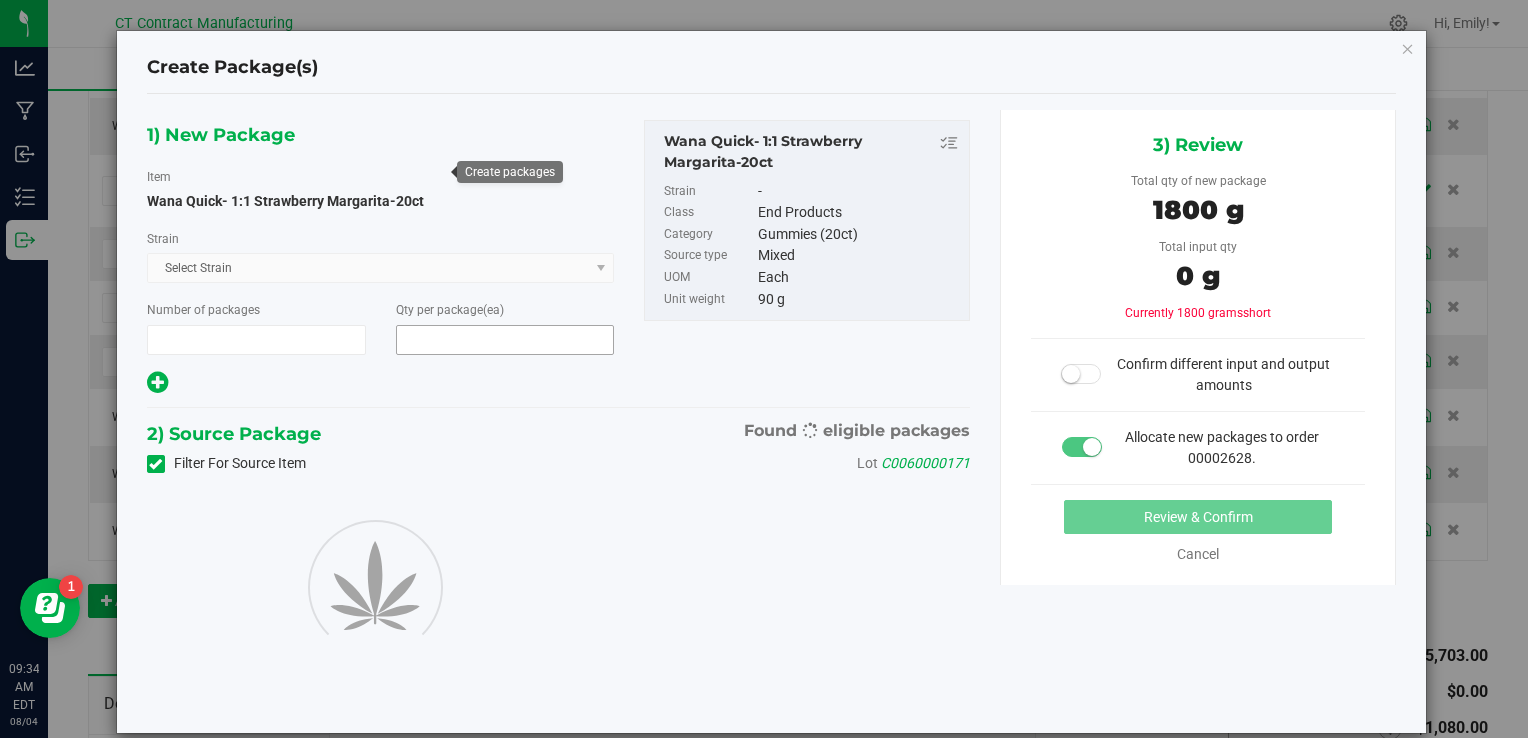type on "1" 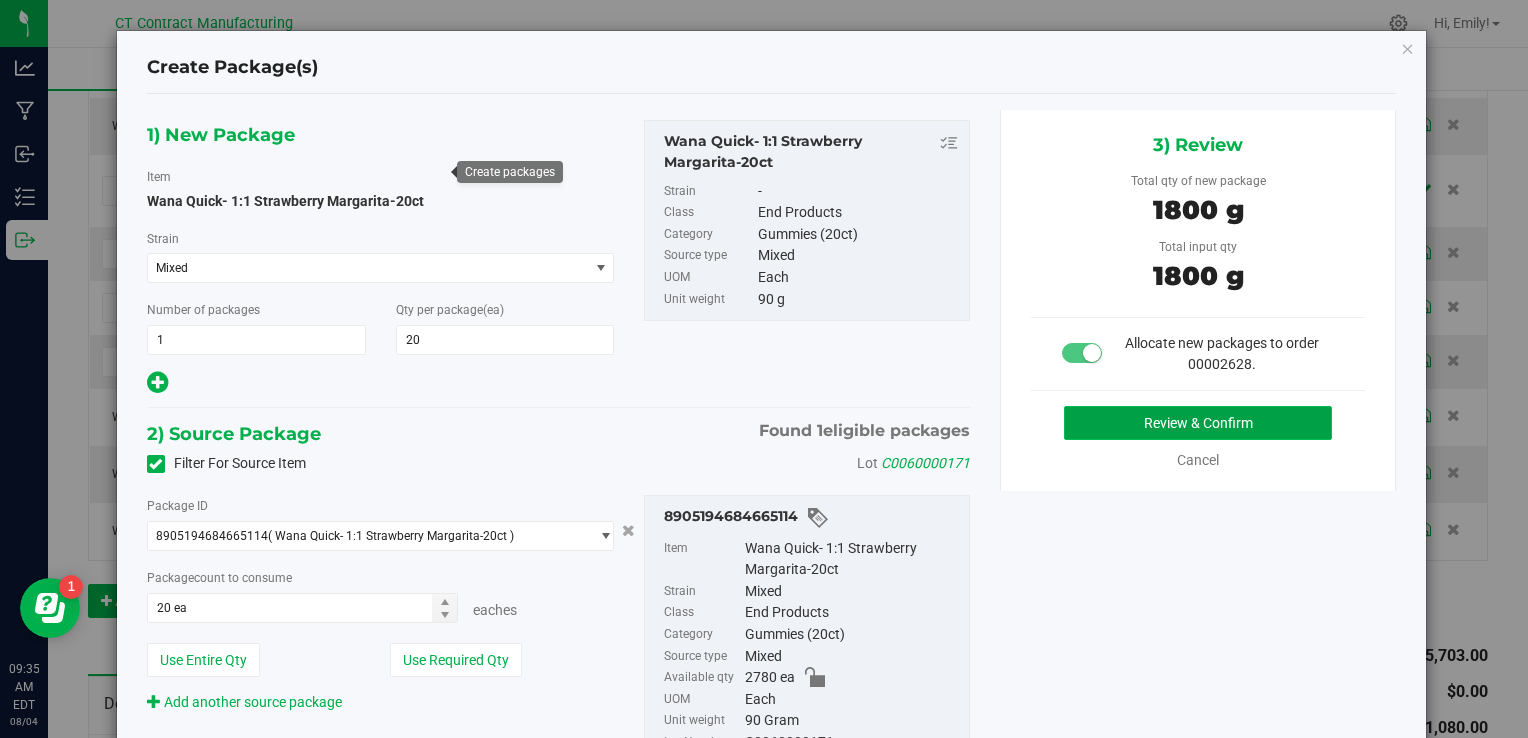 click on "Review & Confirm" at bounding box center [1198, 423] 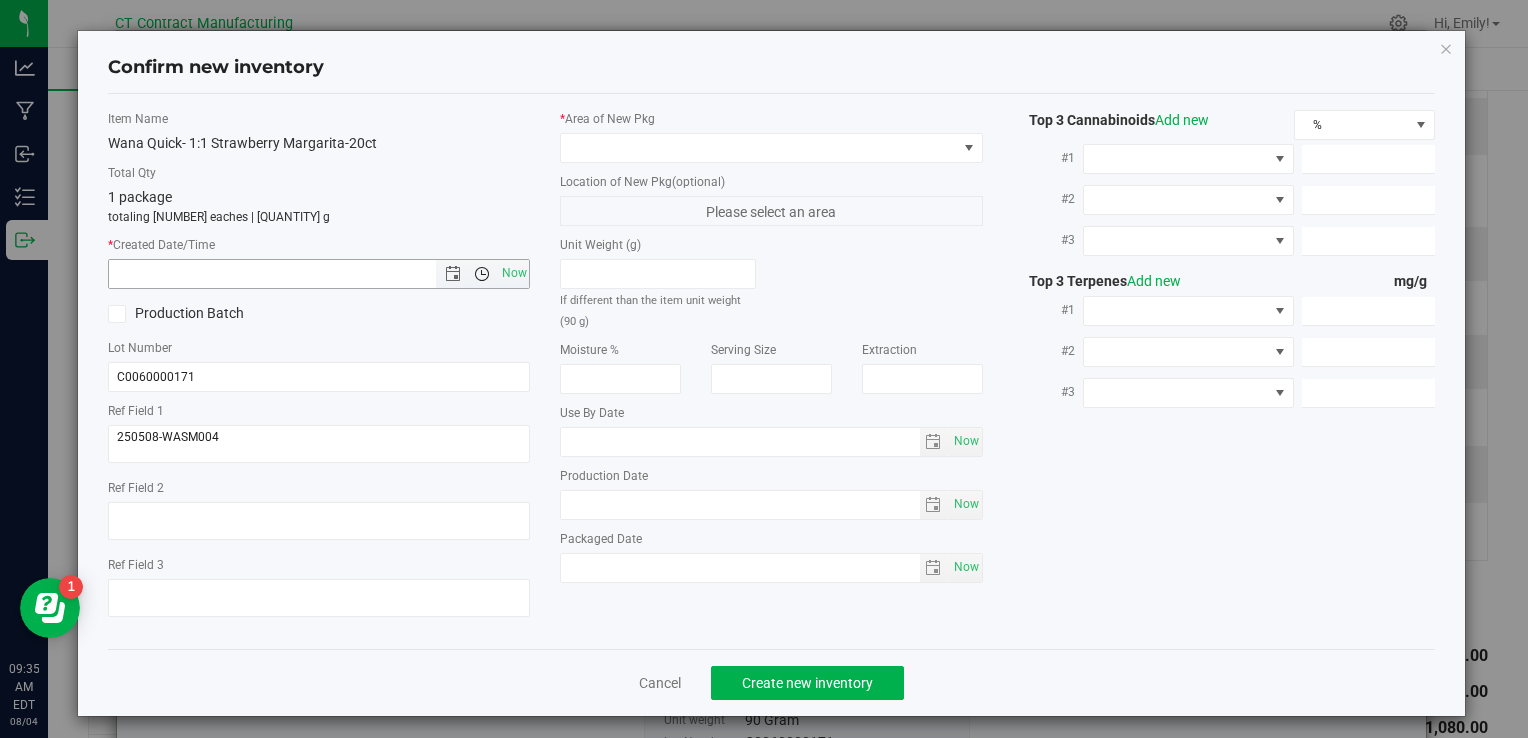click at bounding box center (482, 274) 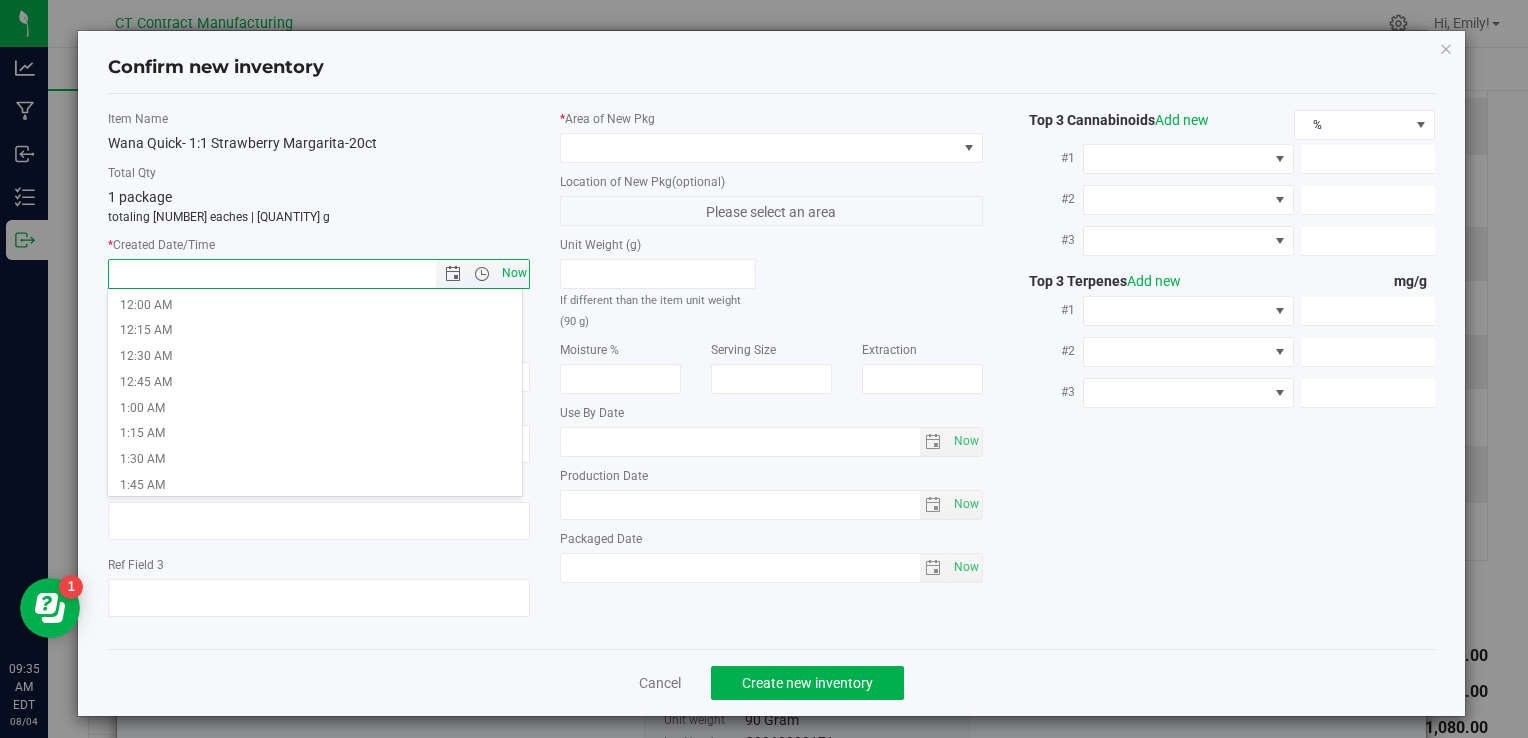 click on "Now" at bounding box center (514, 273) 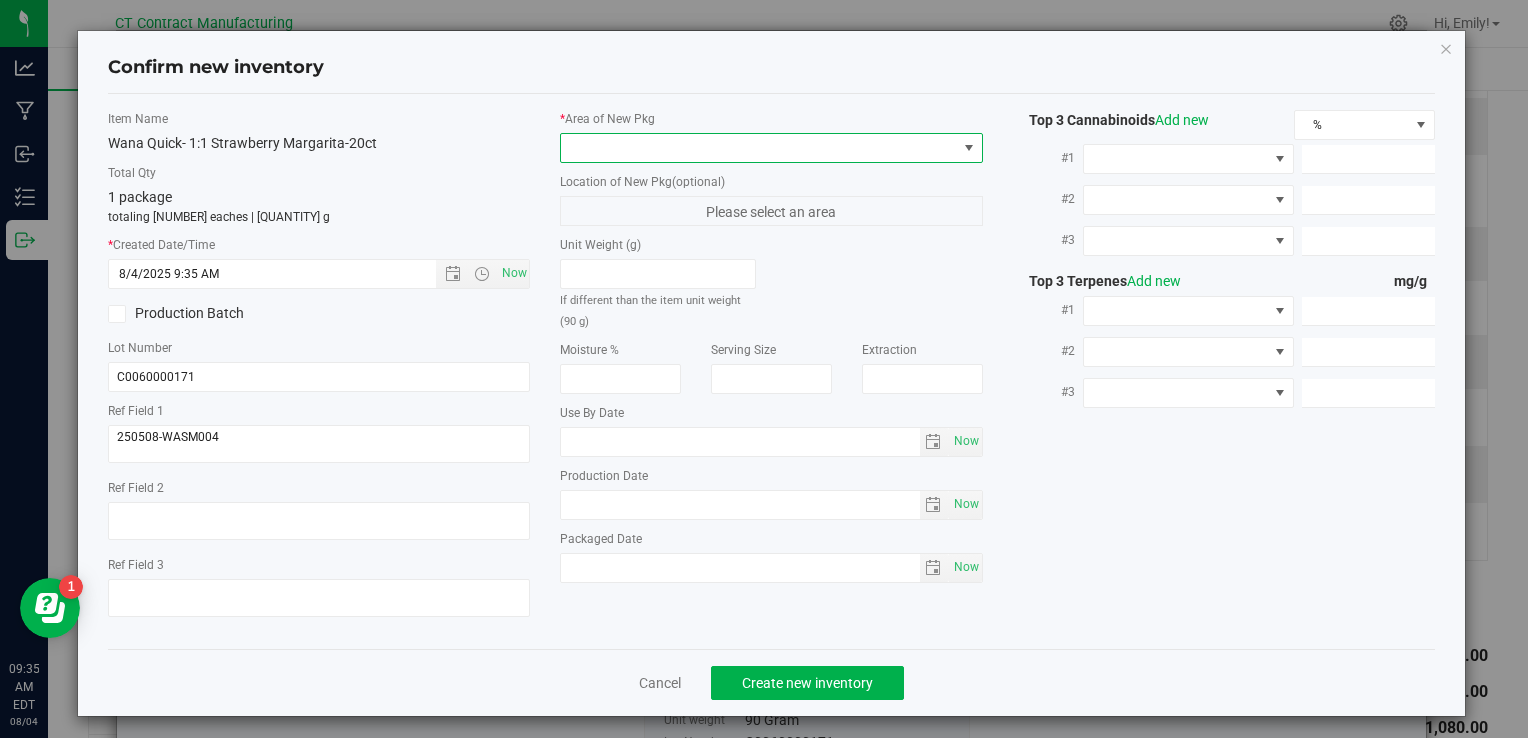 click at bounding box center (758, 148) 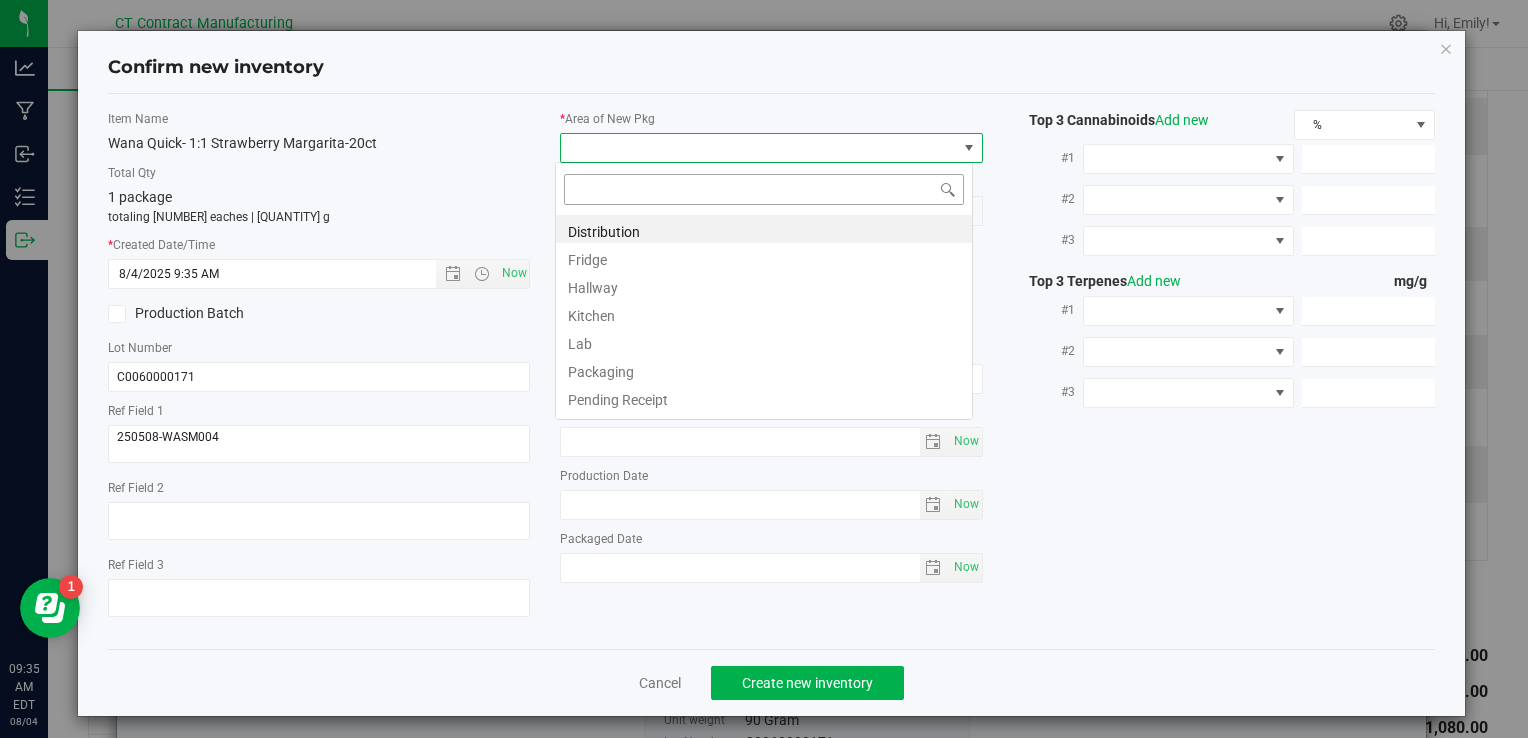 scroll, scrollTop: 99970, scrollLeft: 99582, axis: both 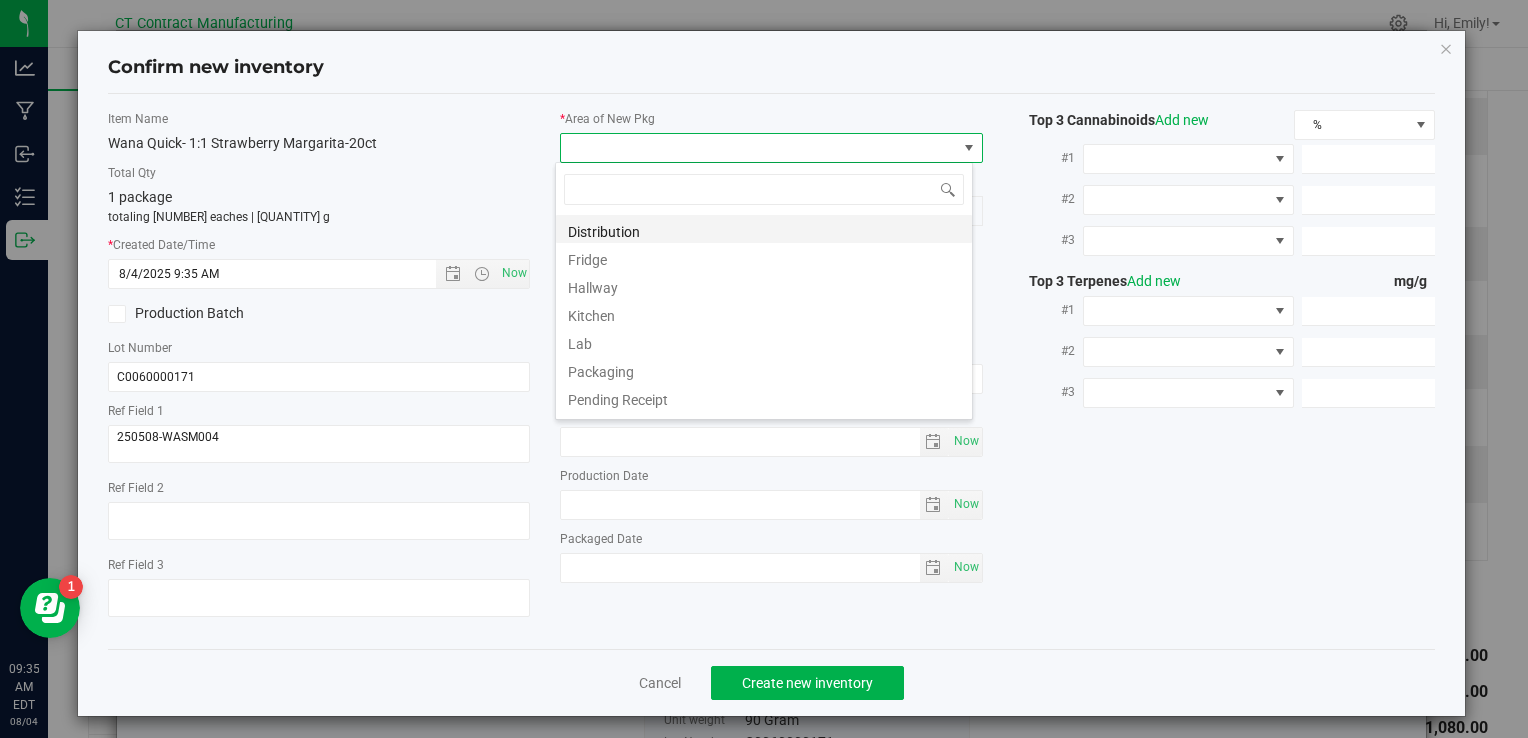click on "Distribution" at bounding box center [764, 229] 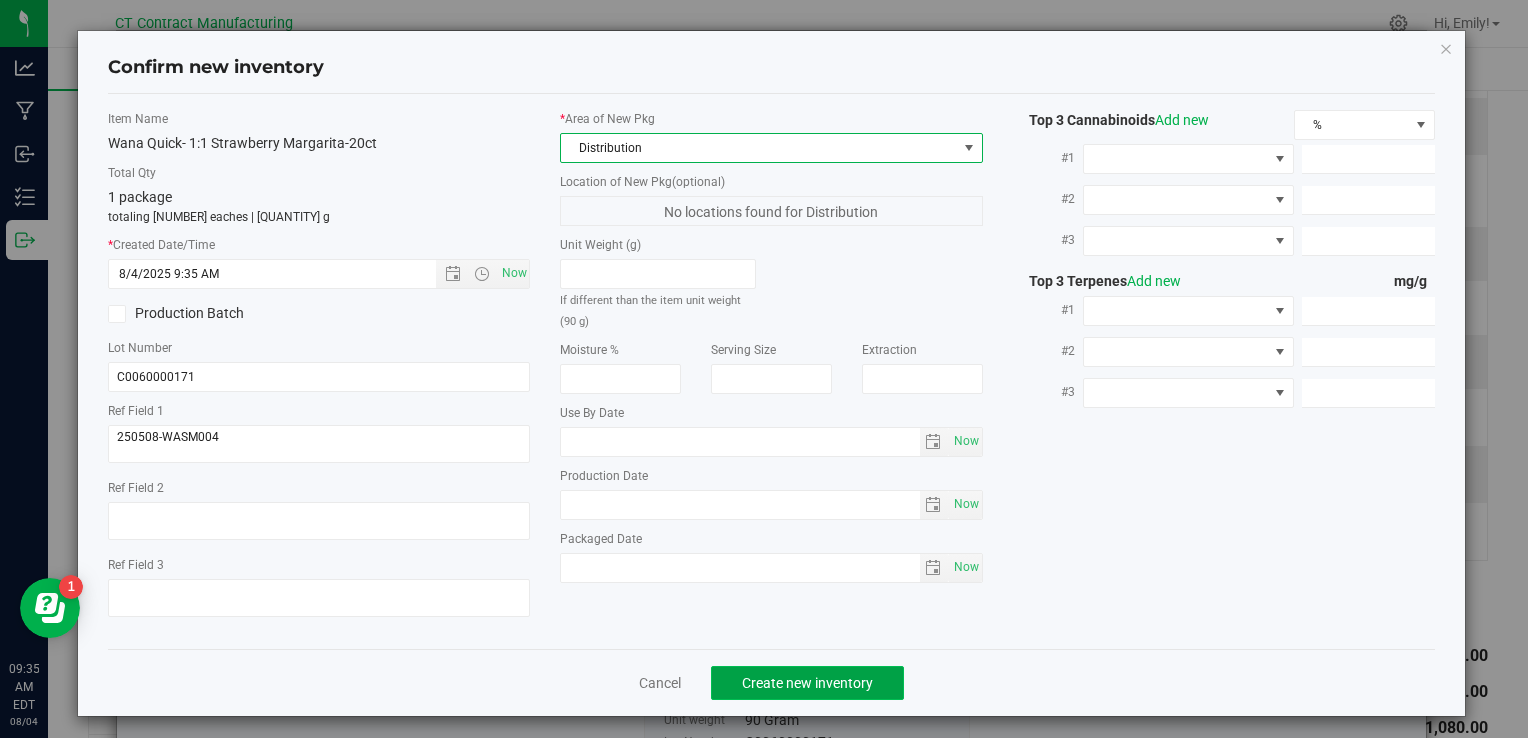 click on "Create new inventory" 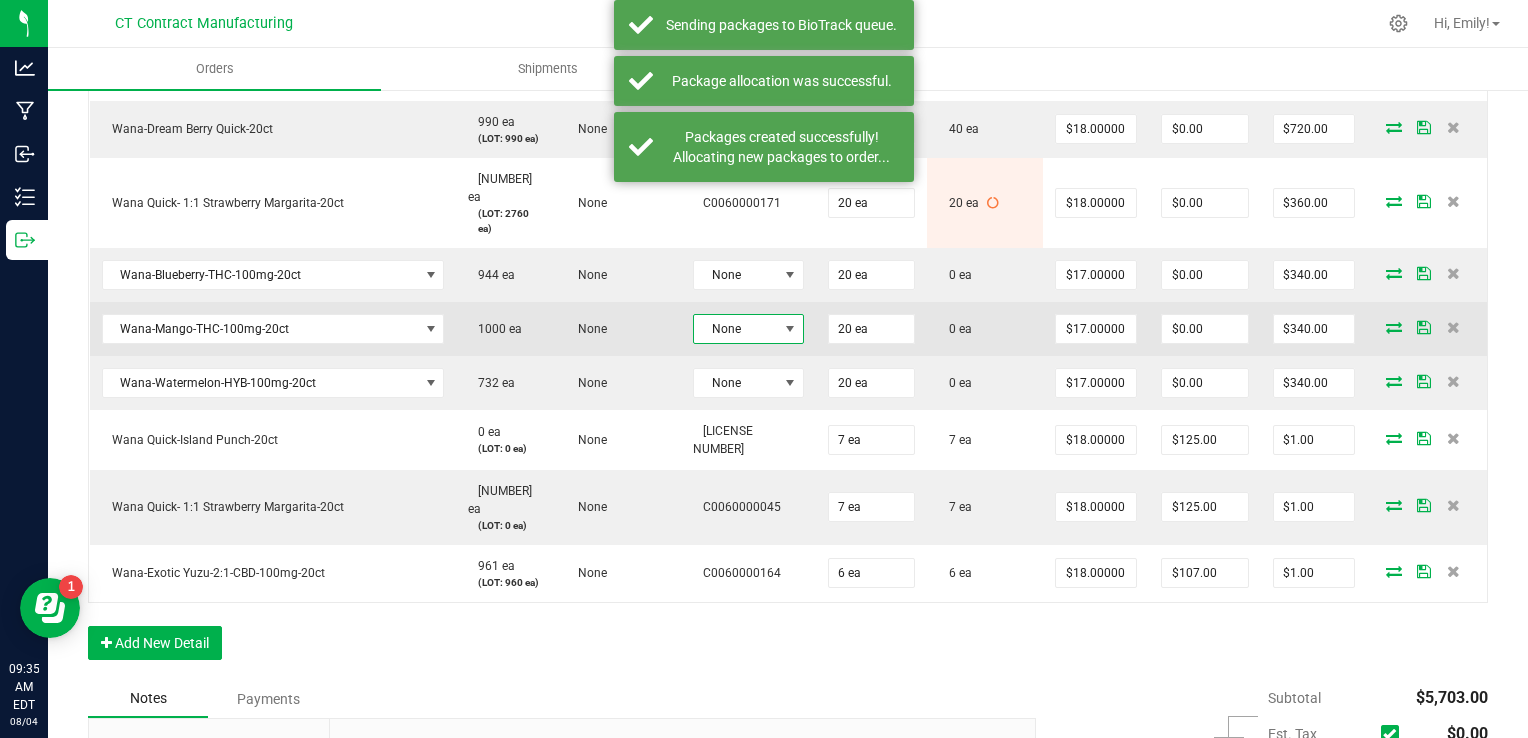click on "None" at bounding box center [736, 329] 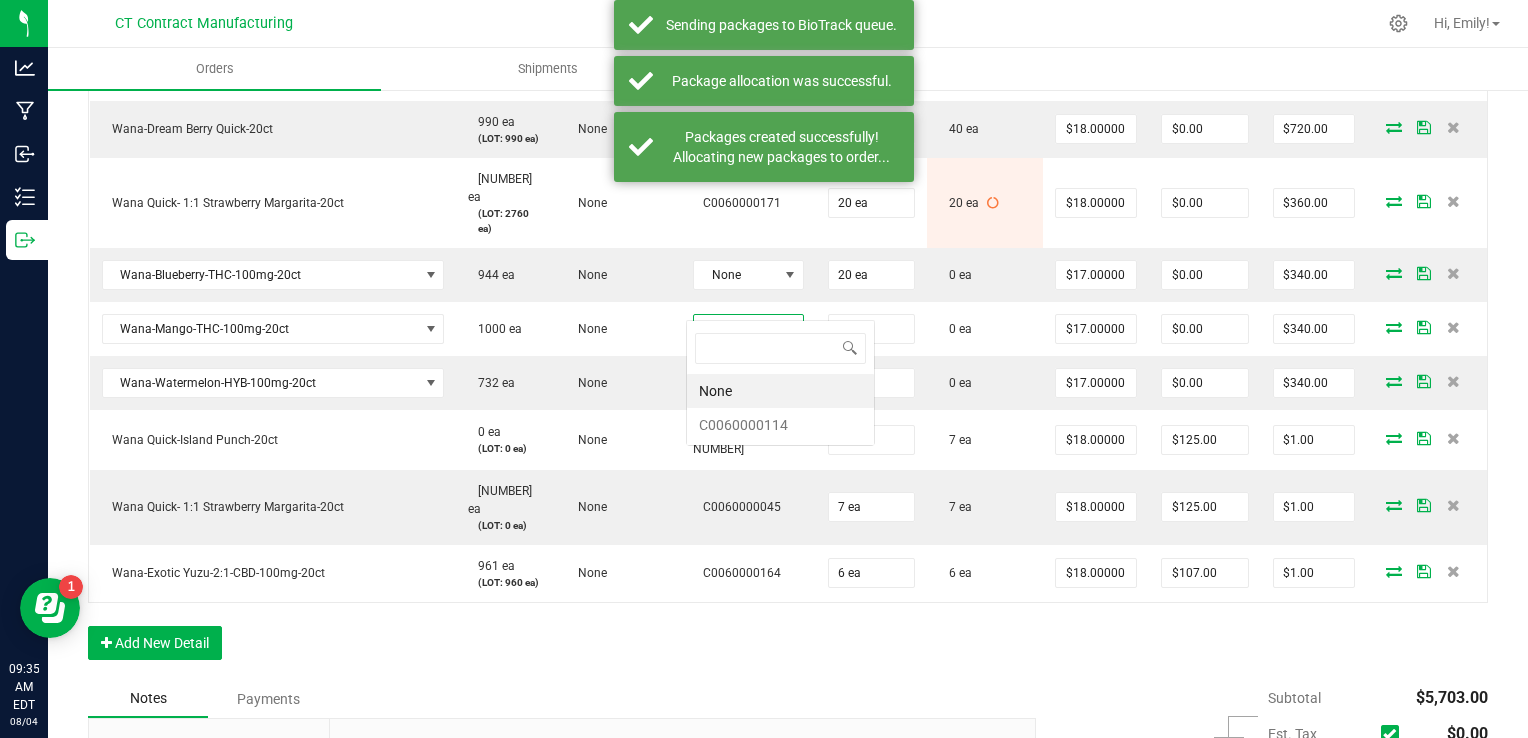 scroll, scrollTop: 99970, scrollLeft: 99899, axis: both 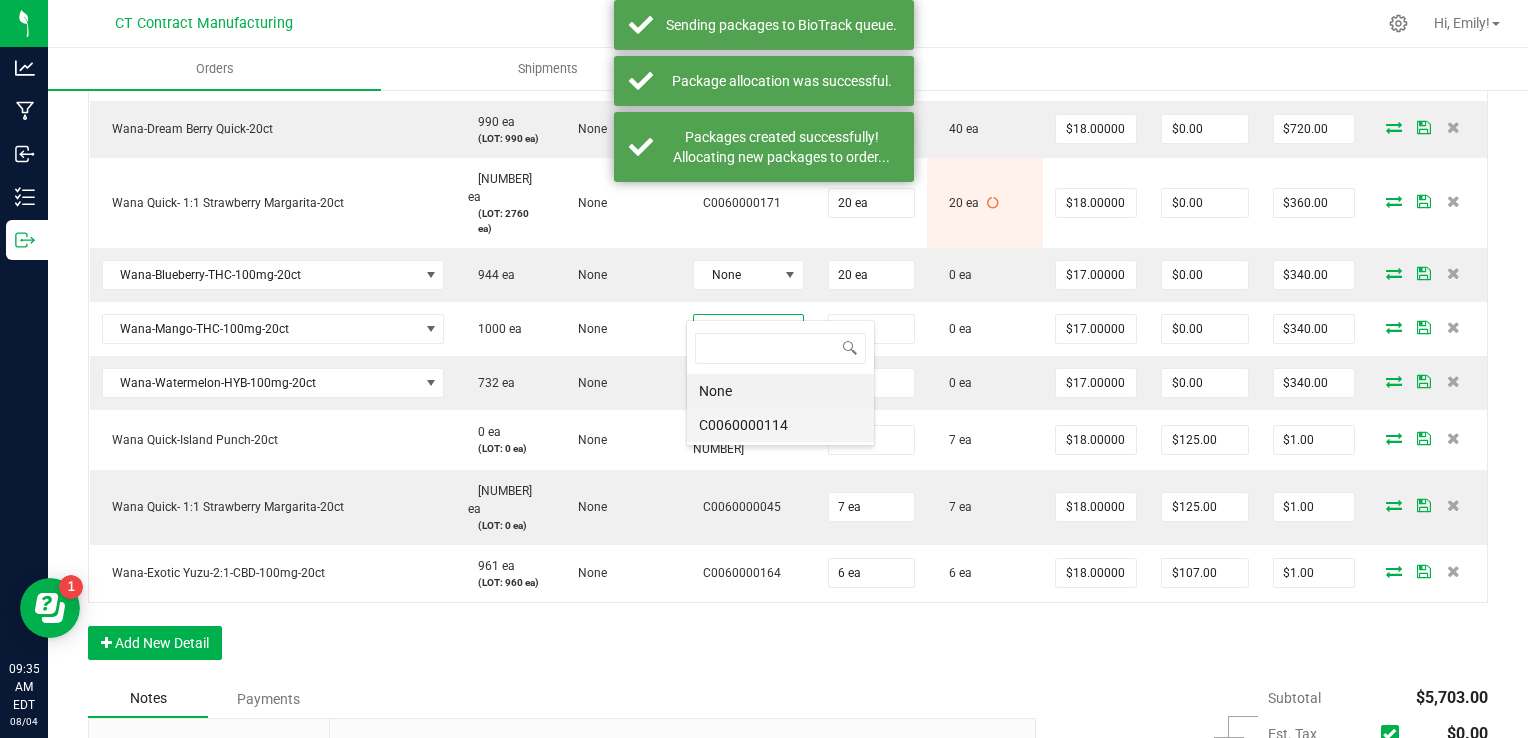 click on "C0060000114" at bounding box center [780, 425] 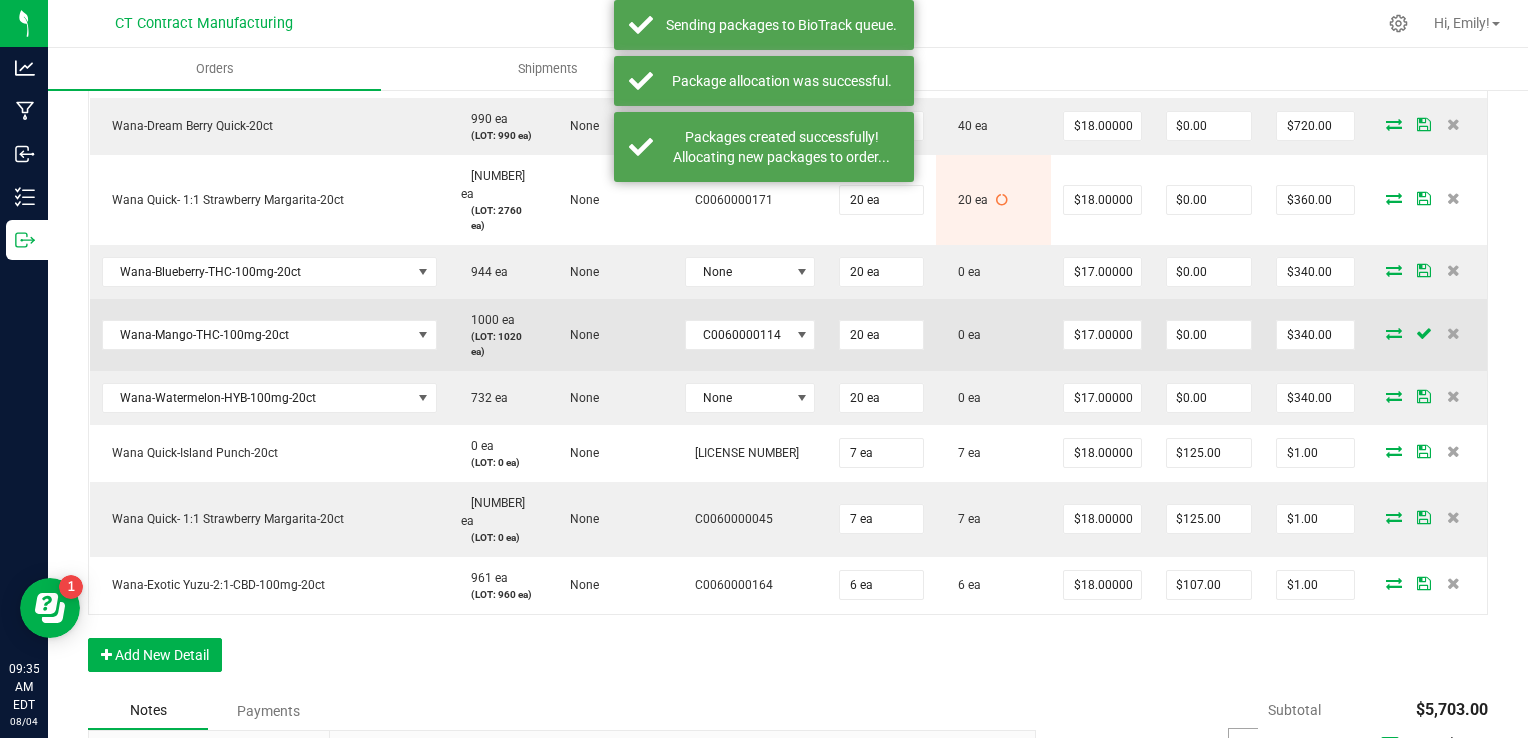 click at bounding box center (1394, 333) 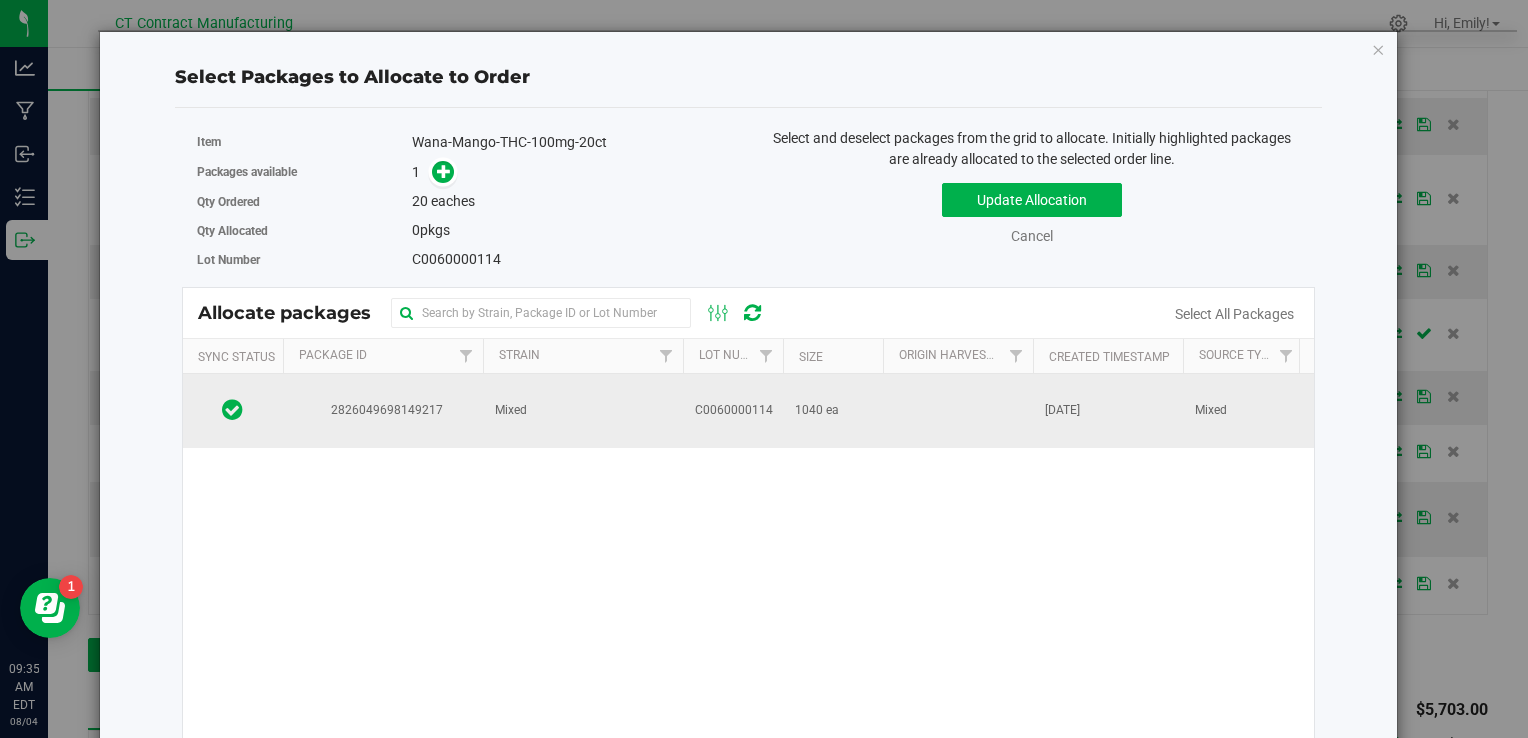 click on "Mixed" at bounding box center (583, 411) 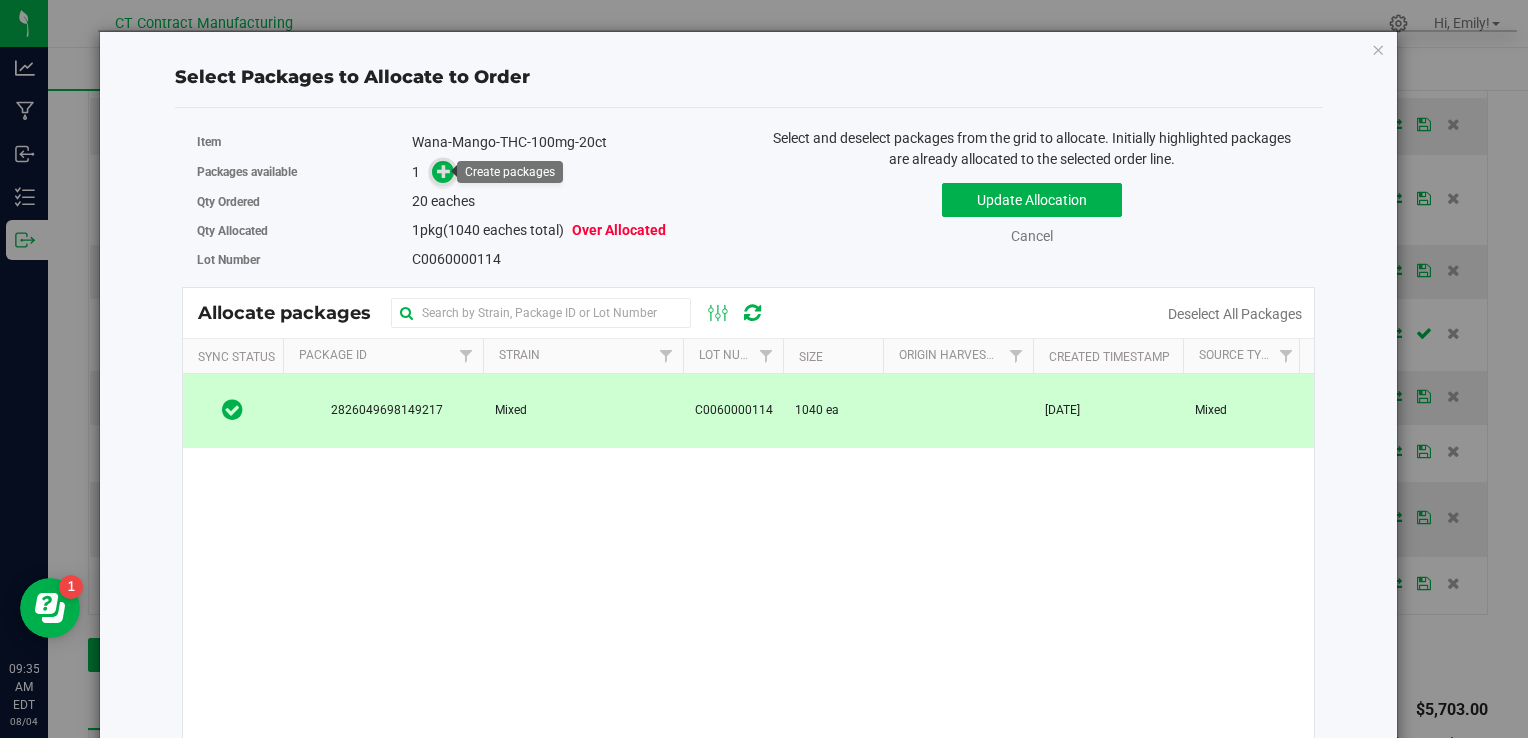 click at bounding box center [444, 171] 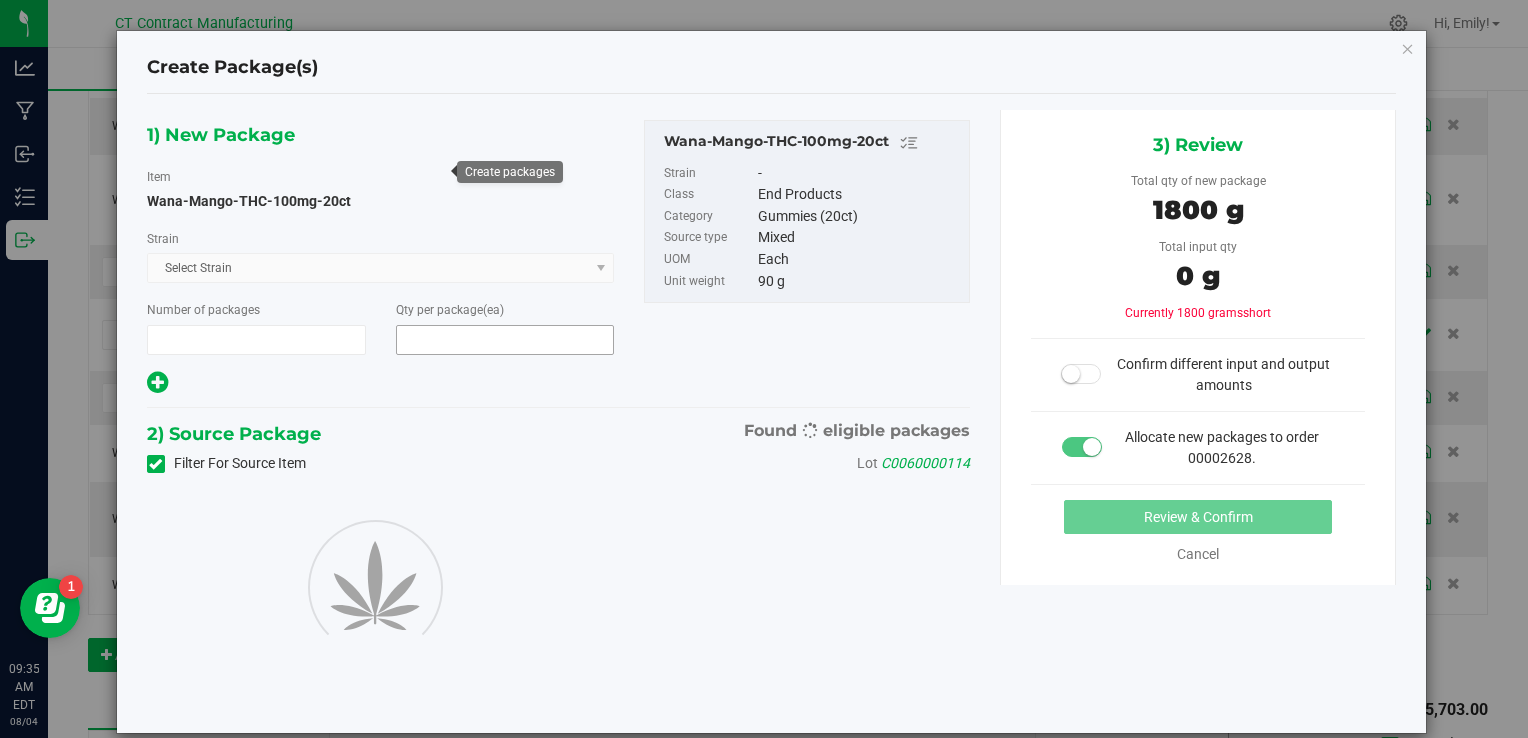 type on "1" 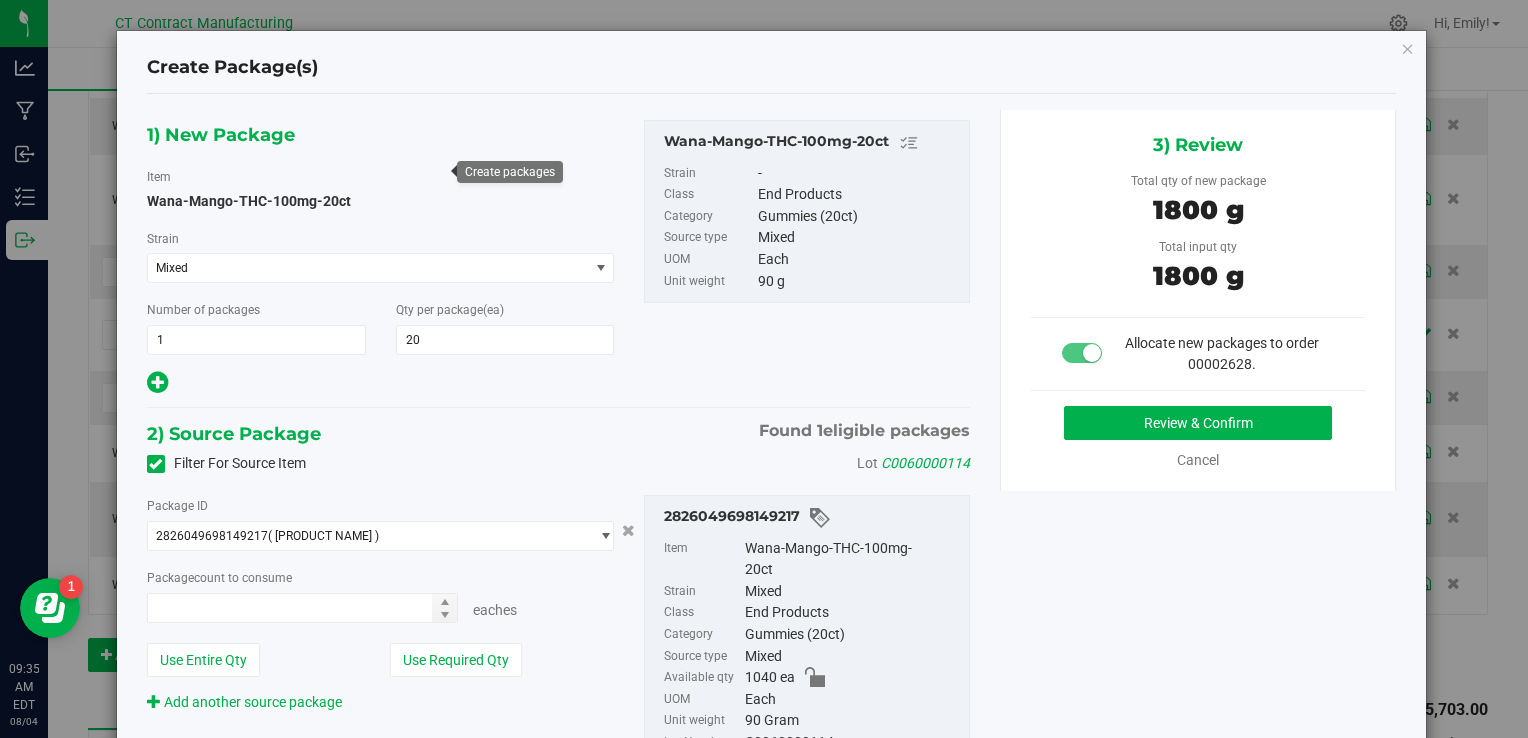 type on "20 ea" 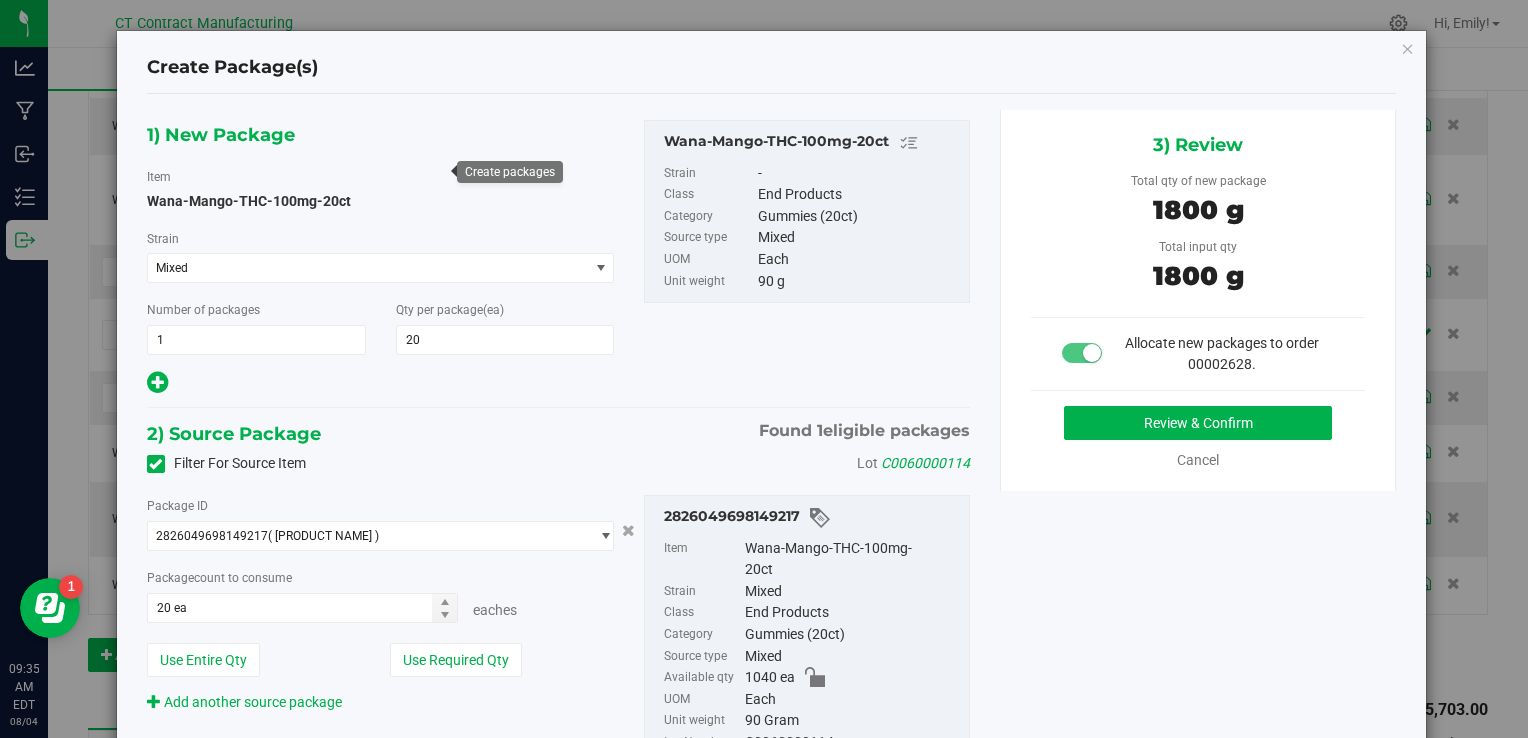 click on "3) Review
Total qty of new package
1800 g
Total input qty
1800 g
Allocate new packages to order 00002628." at bounding box center [1198, 300] 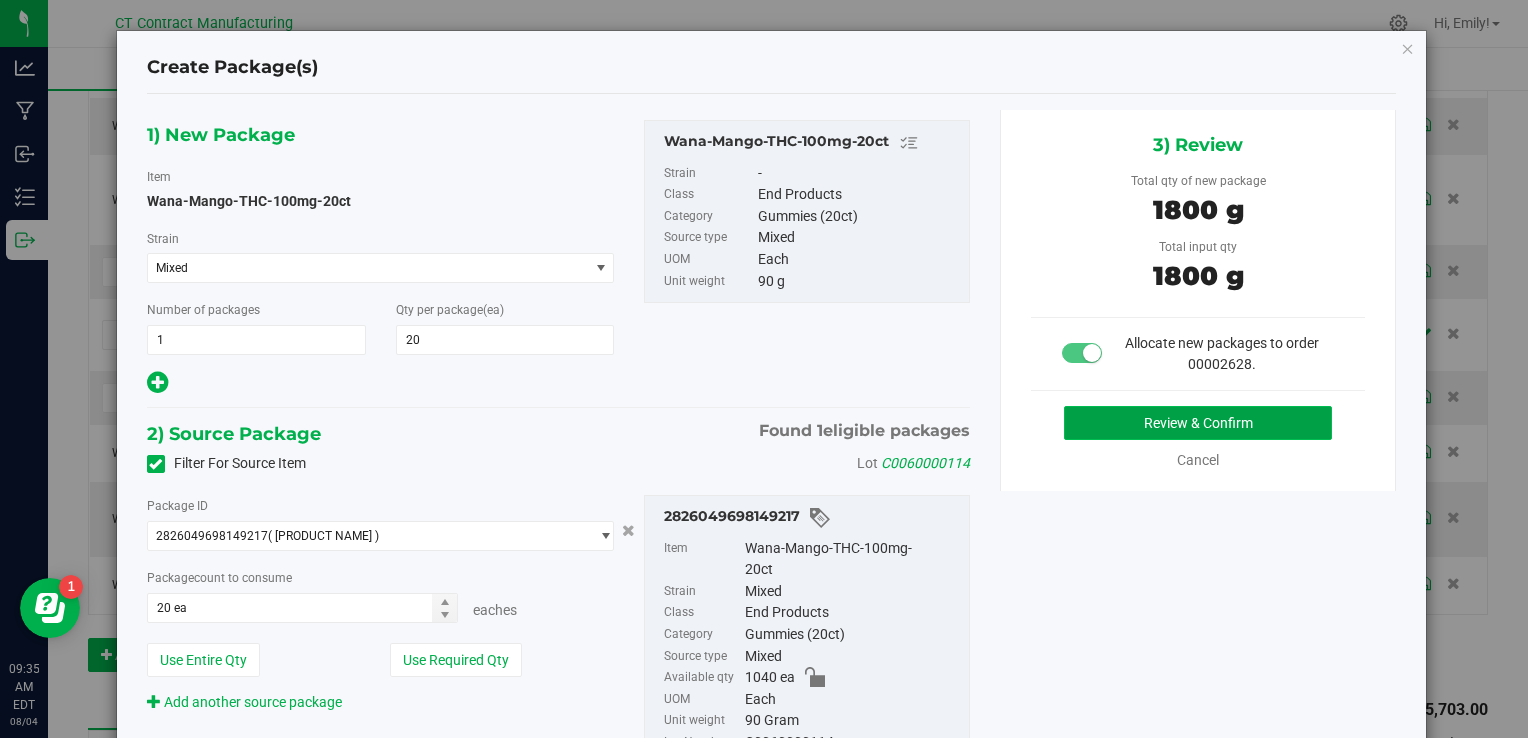 click on "Review & Confirm" at bounding box center (1198, 423) 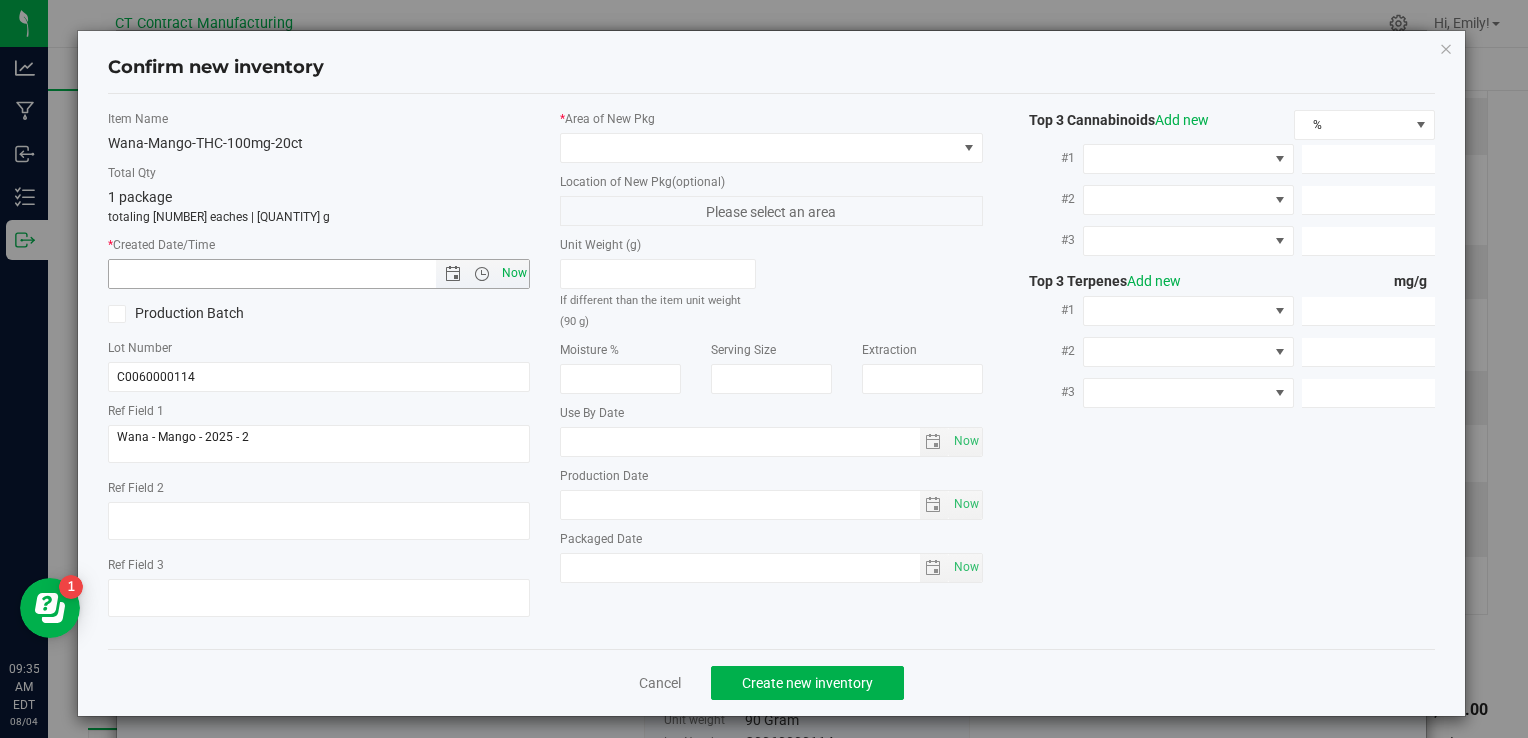 click on "Now" at bounding box center [514, 273] 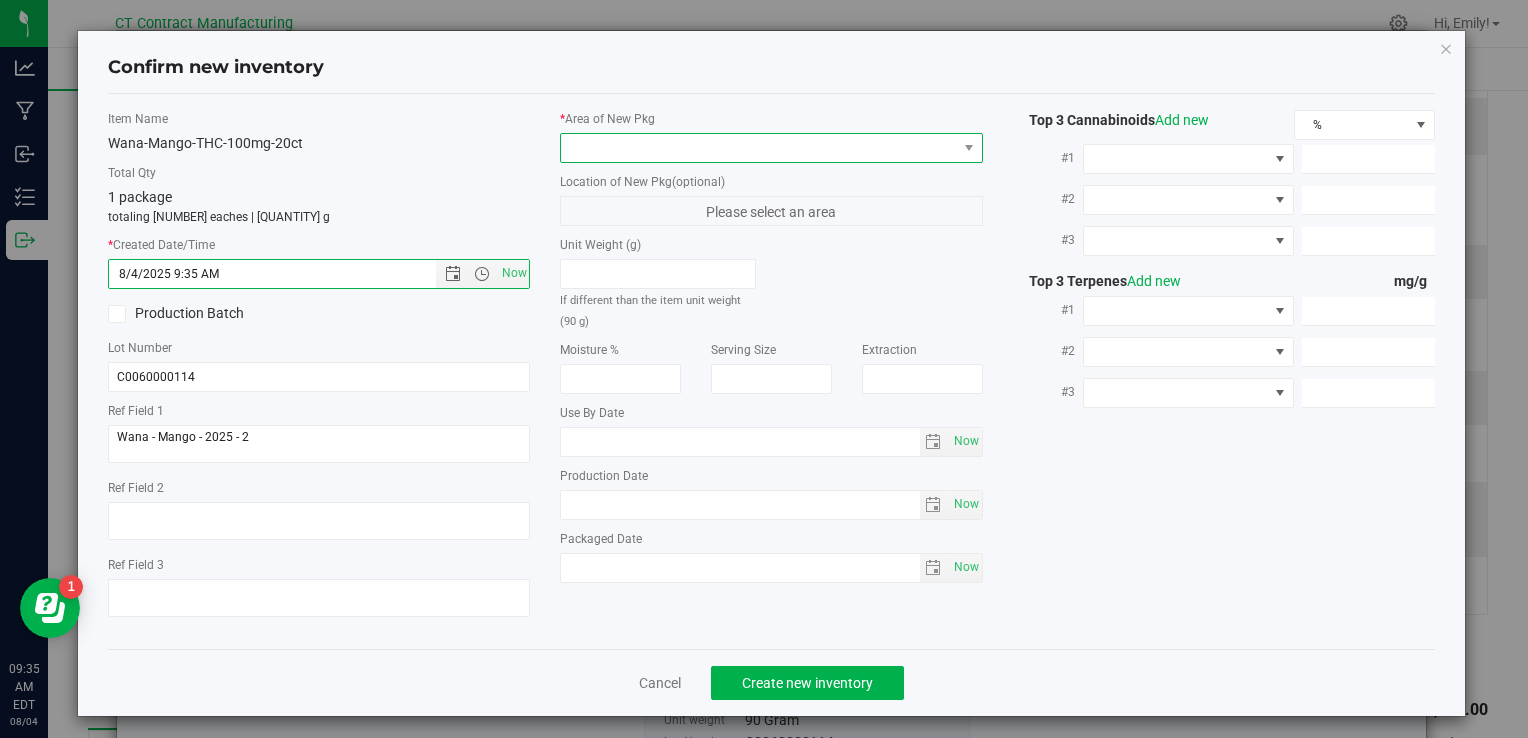 click at bounding box center (758, 148) 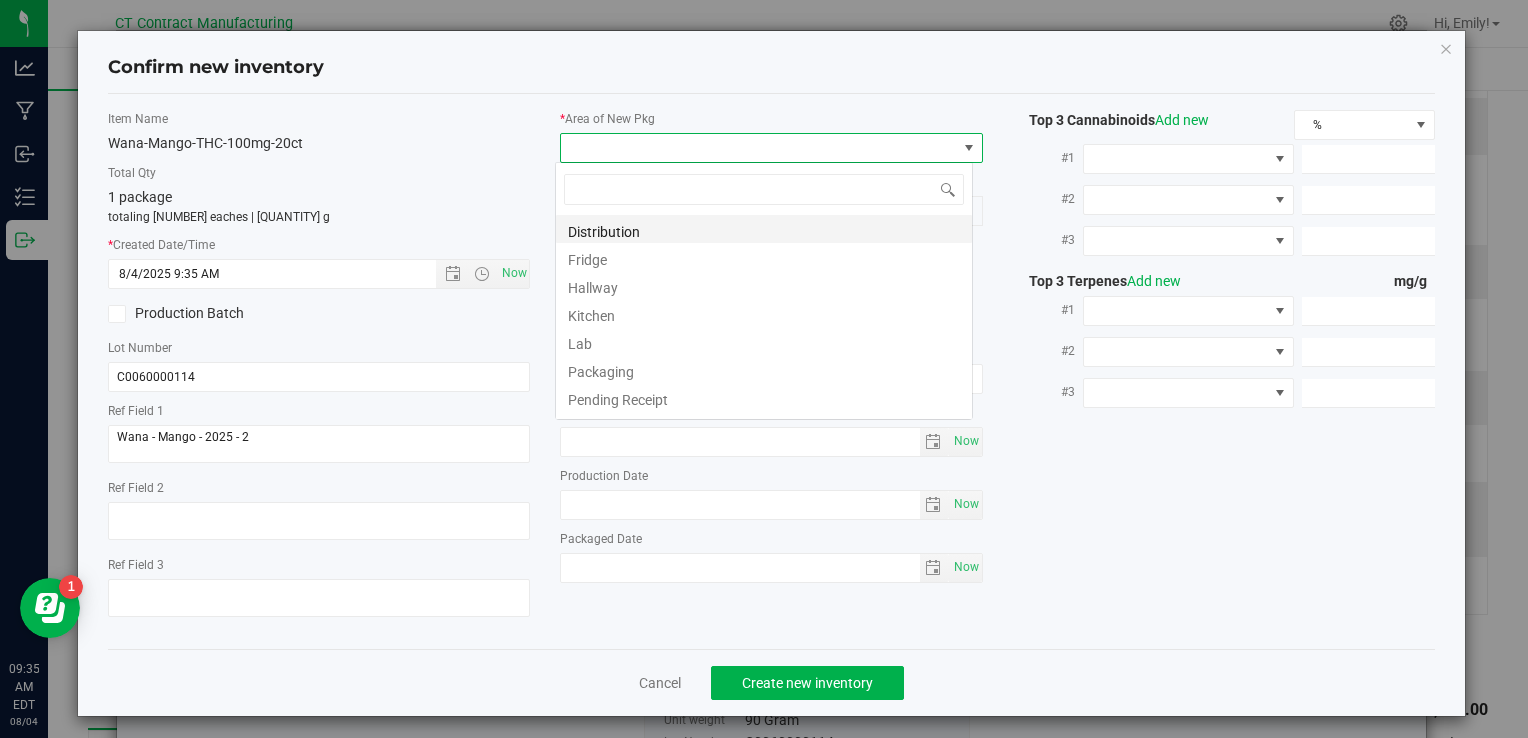 scroll, scrollTop: 99970, scrollLeft: 99582, axis: both 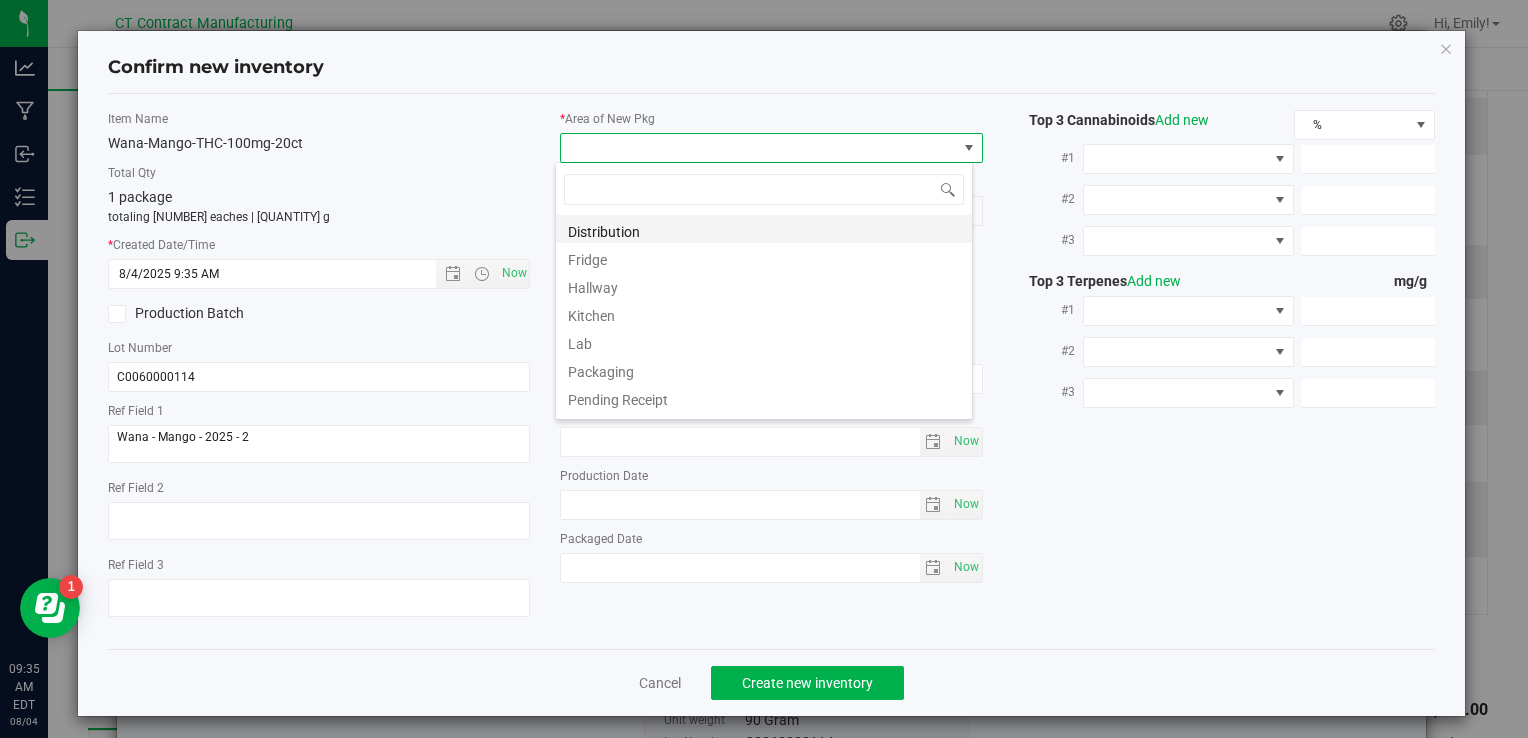 click on "Distribution" at bounding box center [764, 229] 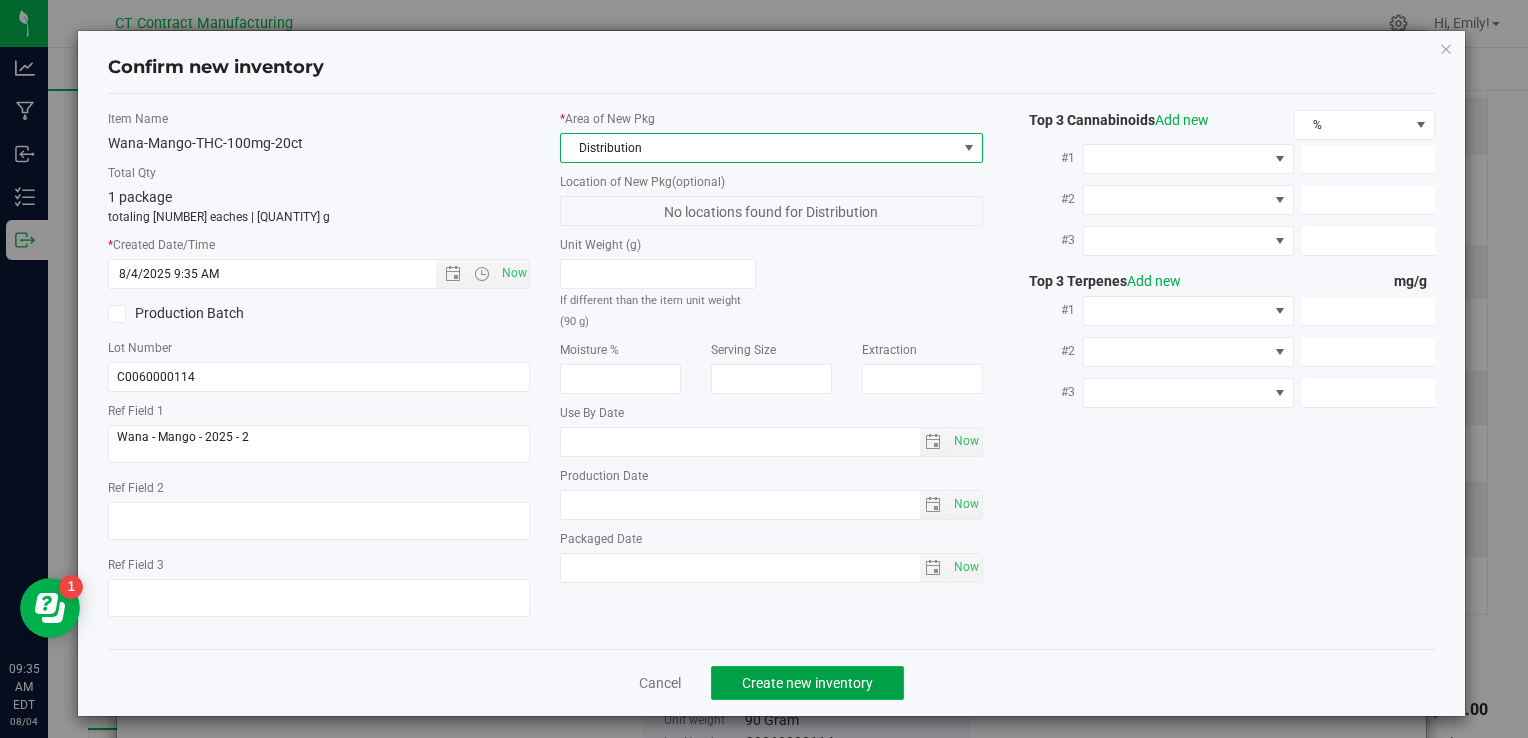 click on "Create new inventory" 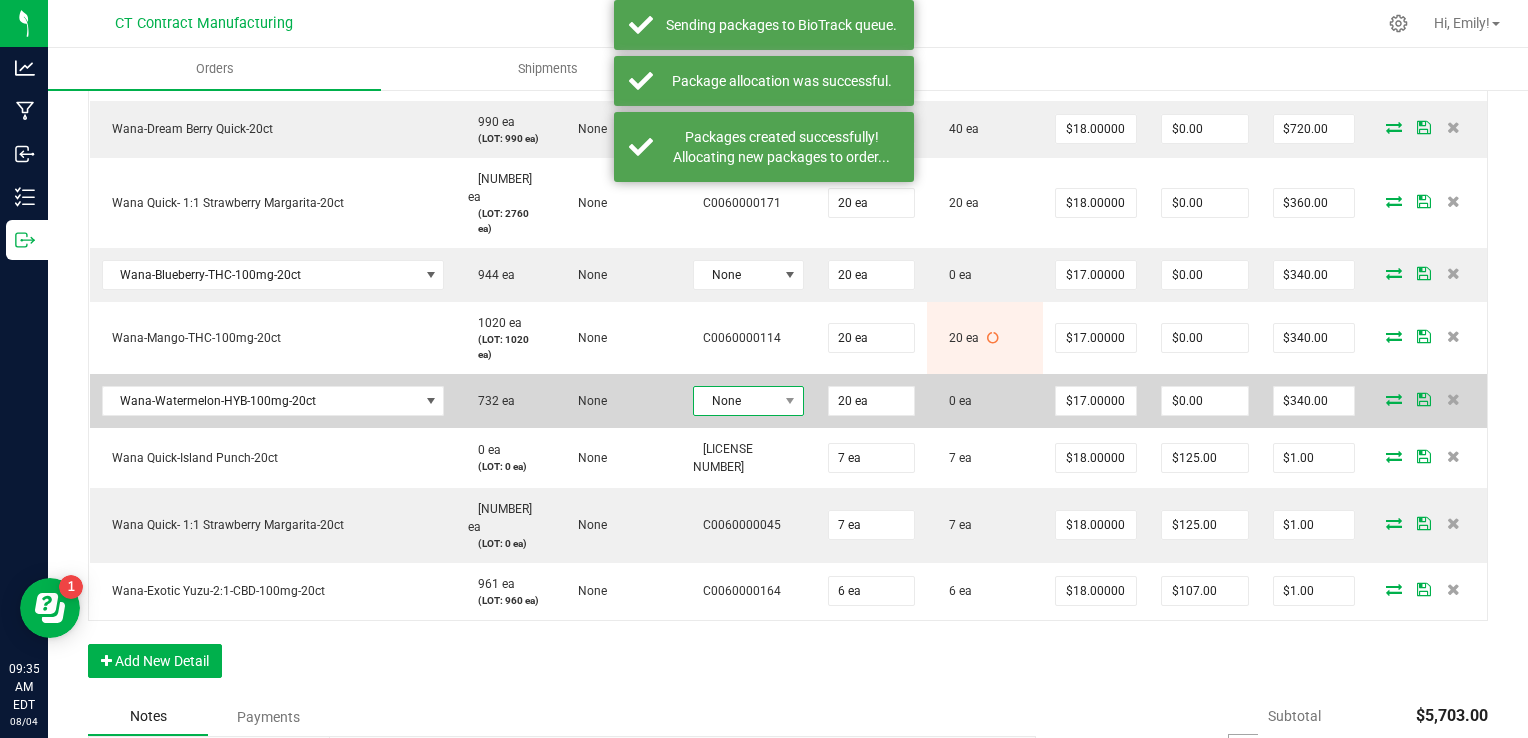 click on "None" at bounding box center (736, 401) 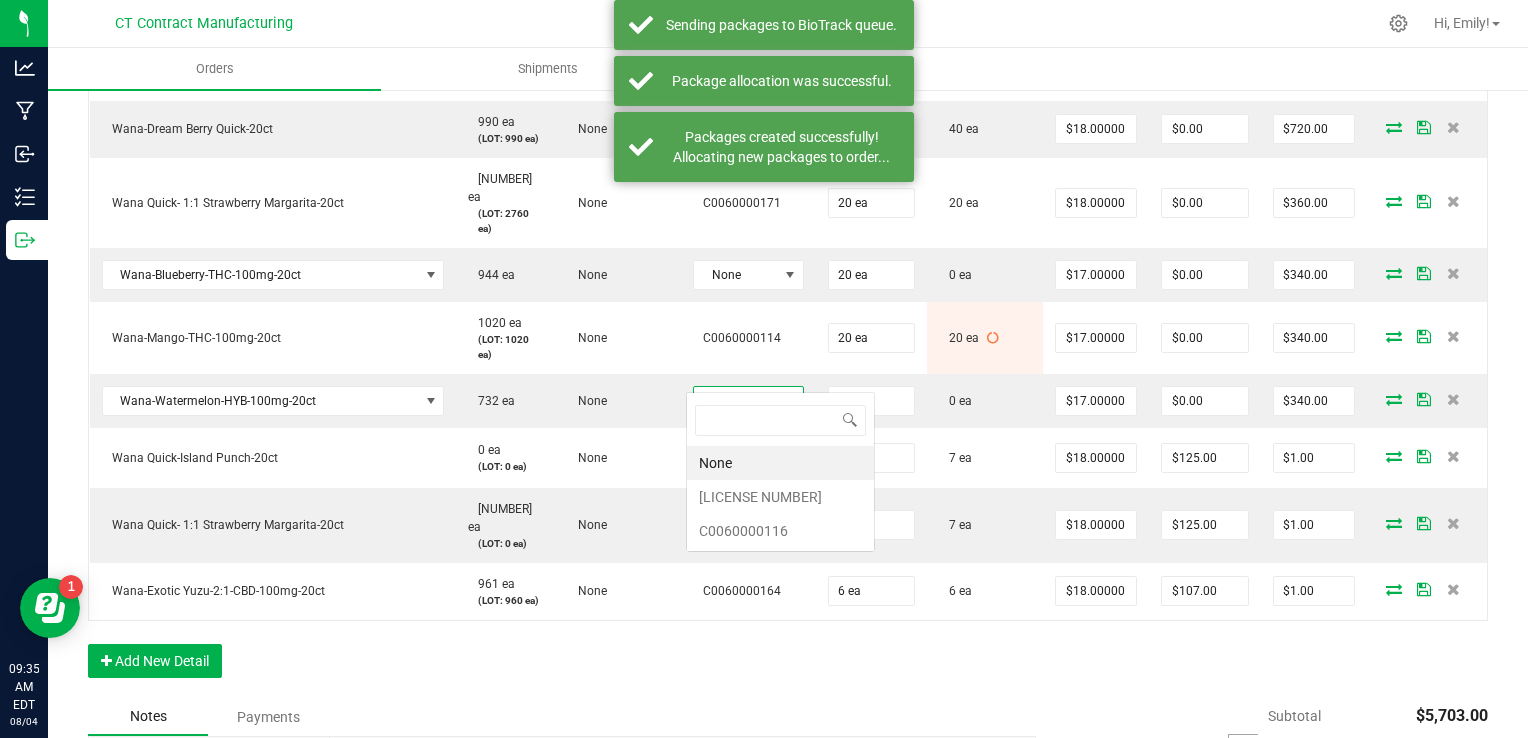 scroll, scrollTop: 99970, scrollLeft: 99899, axis: both 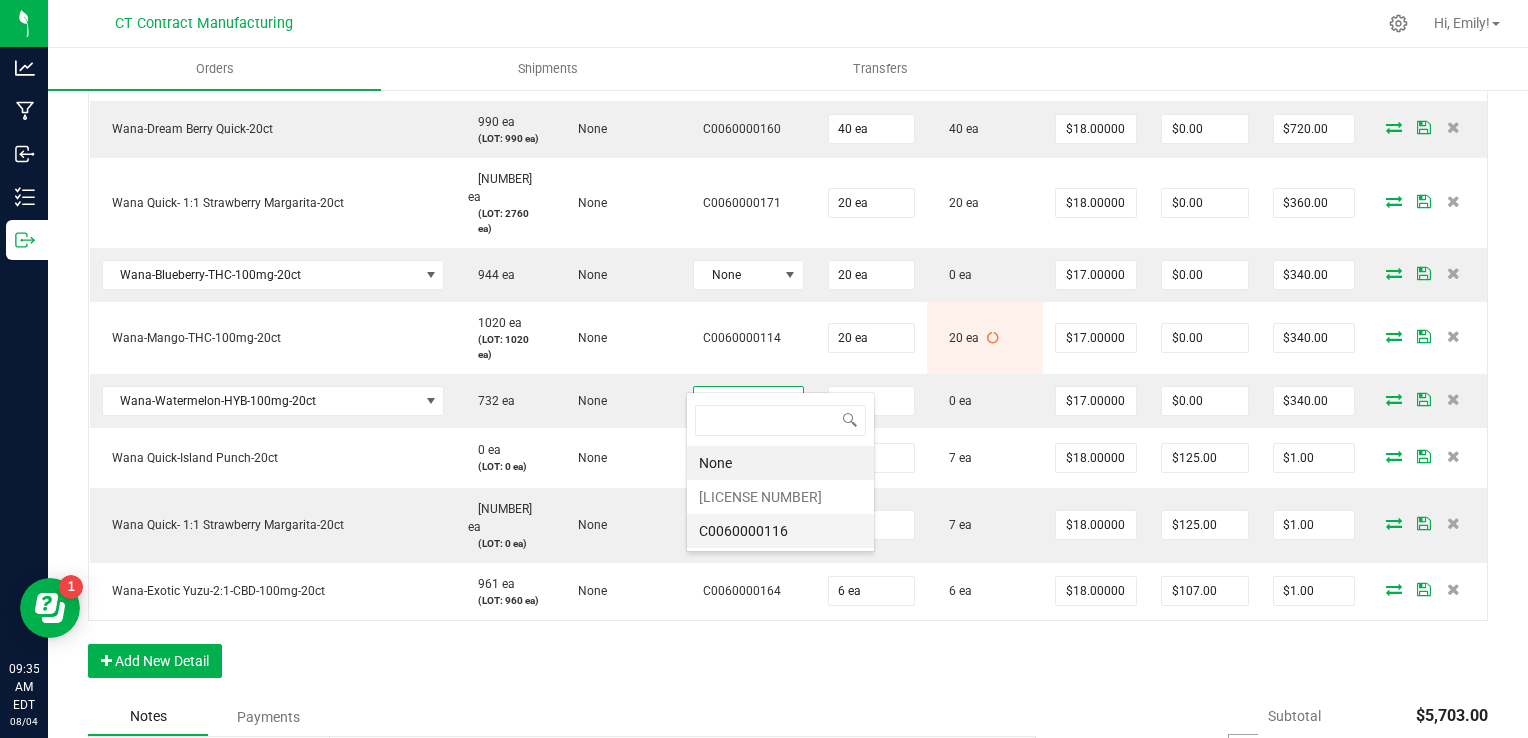 click on "C0060000116" at bounding box center [780, 531] 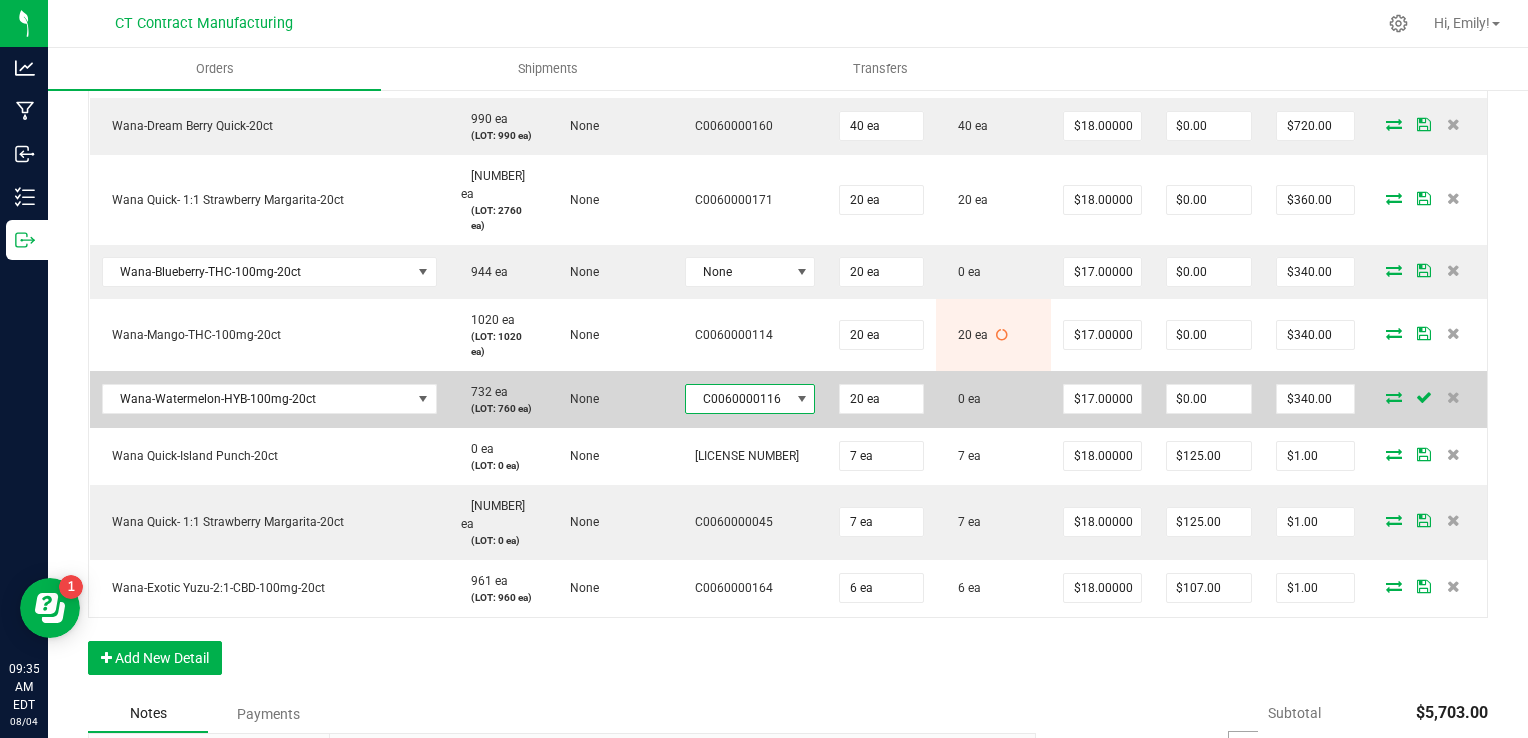 click at bounding box center [802, 399] 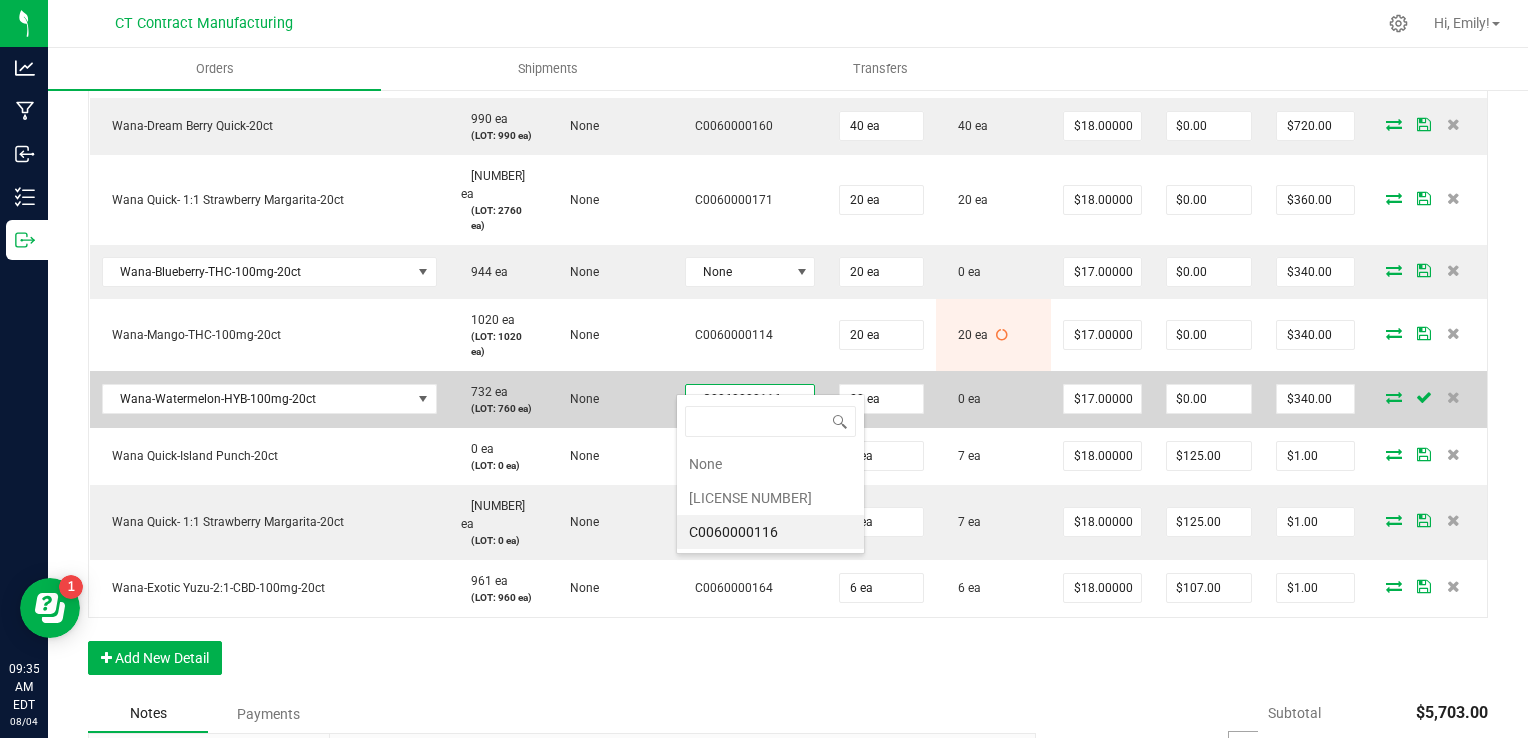 scroll, scrollTop: 99970, scrollLeft: 99872, axis: both 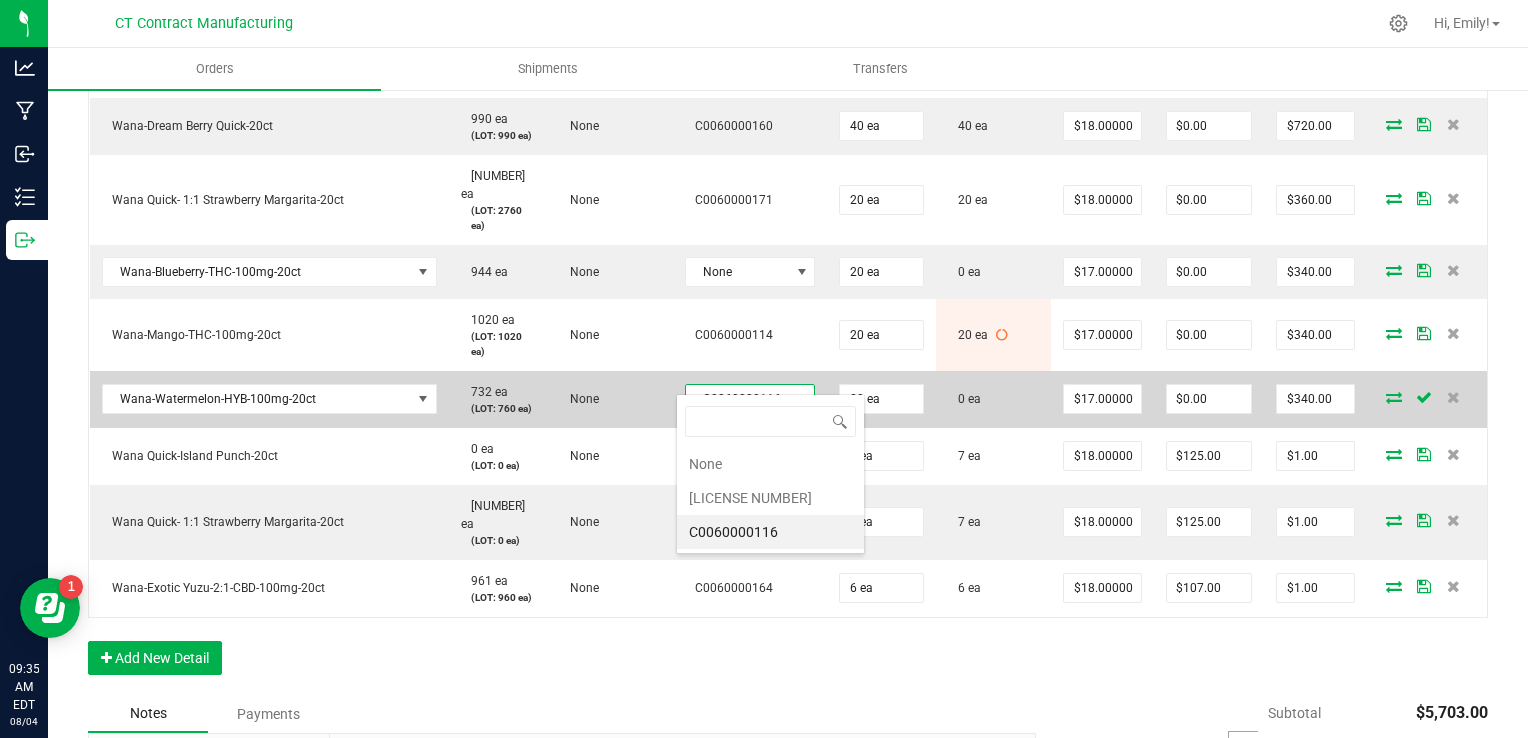 click at bounding box center (802, 399) 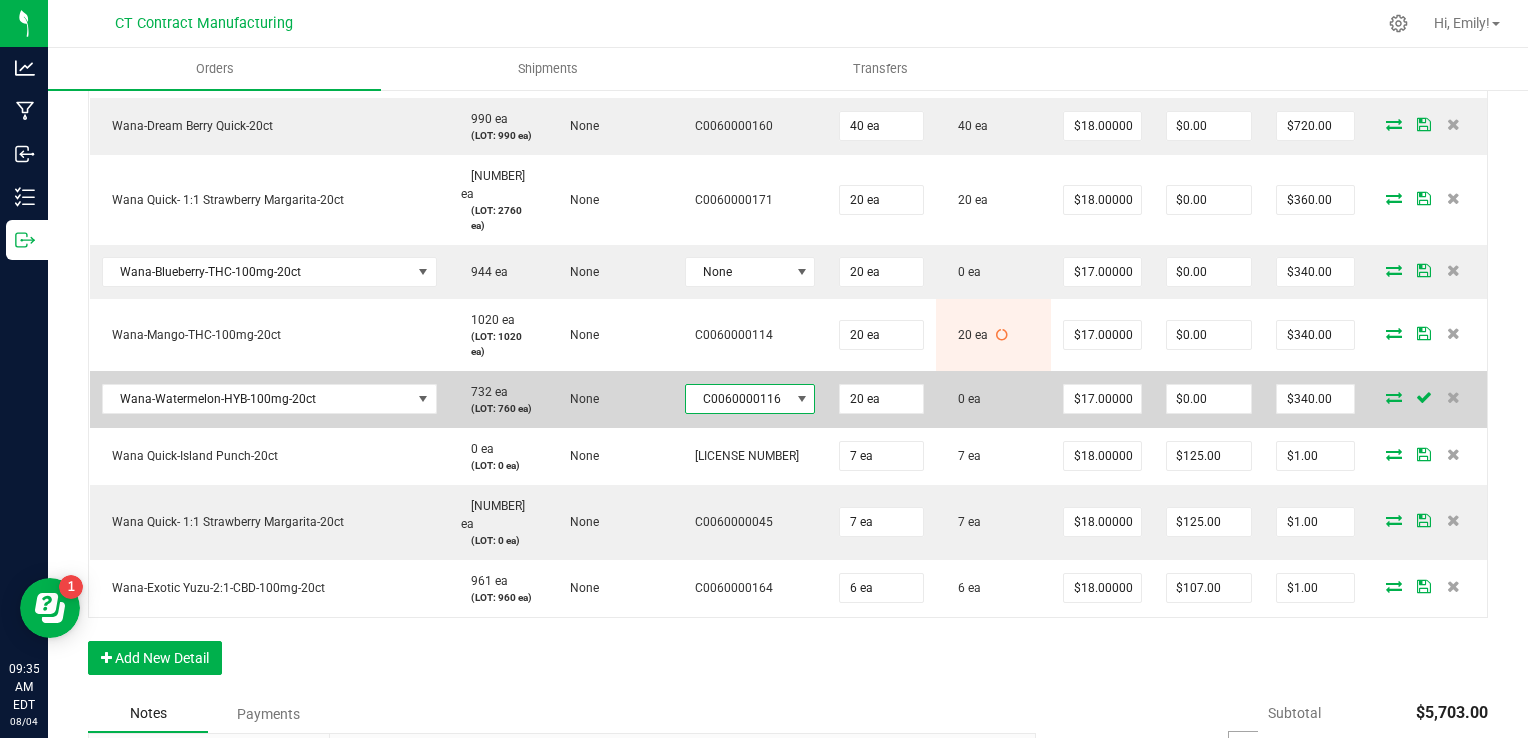 click at bounding box center [1394, 397] 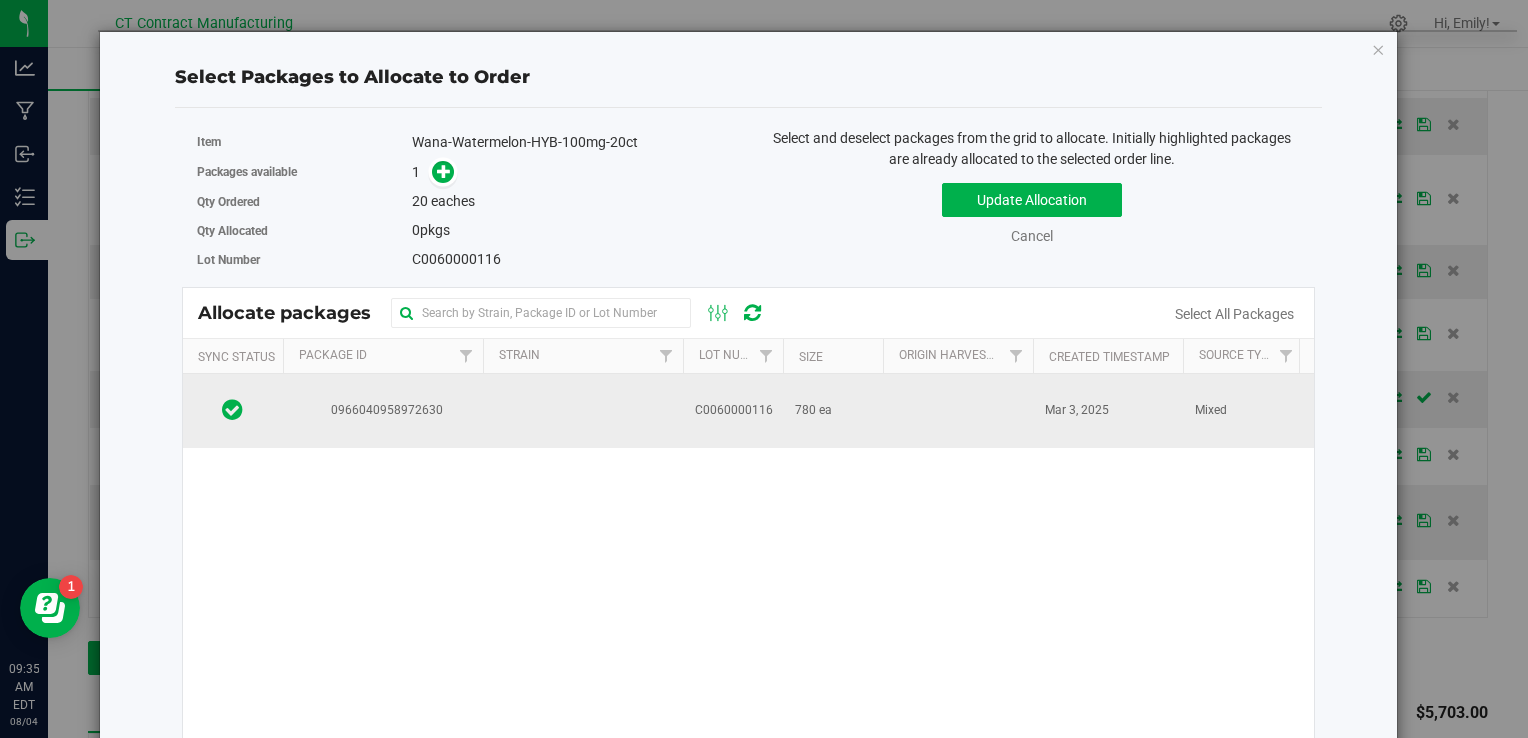 click at bounding box center [583, 411] 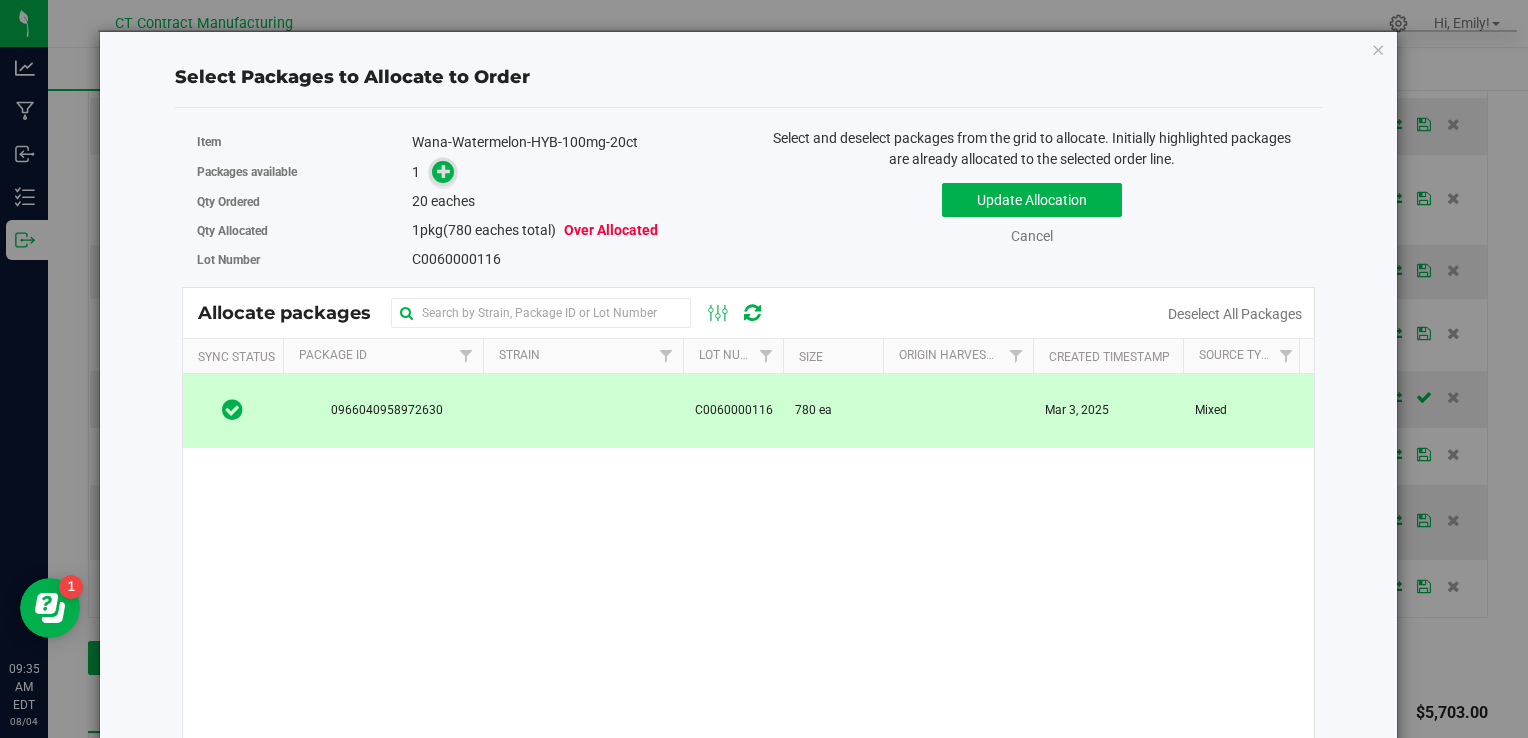 click at bounding box center (444, 171) 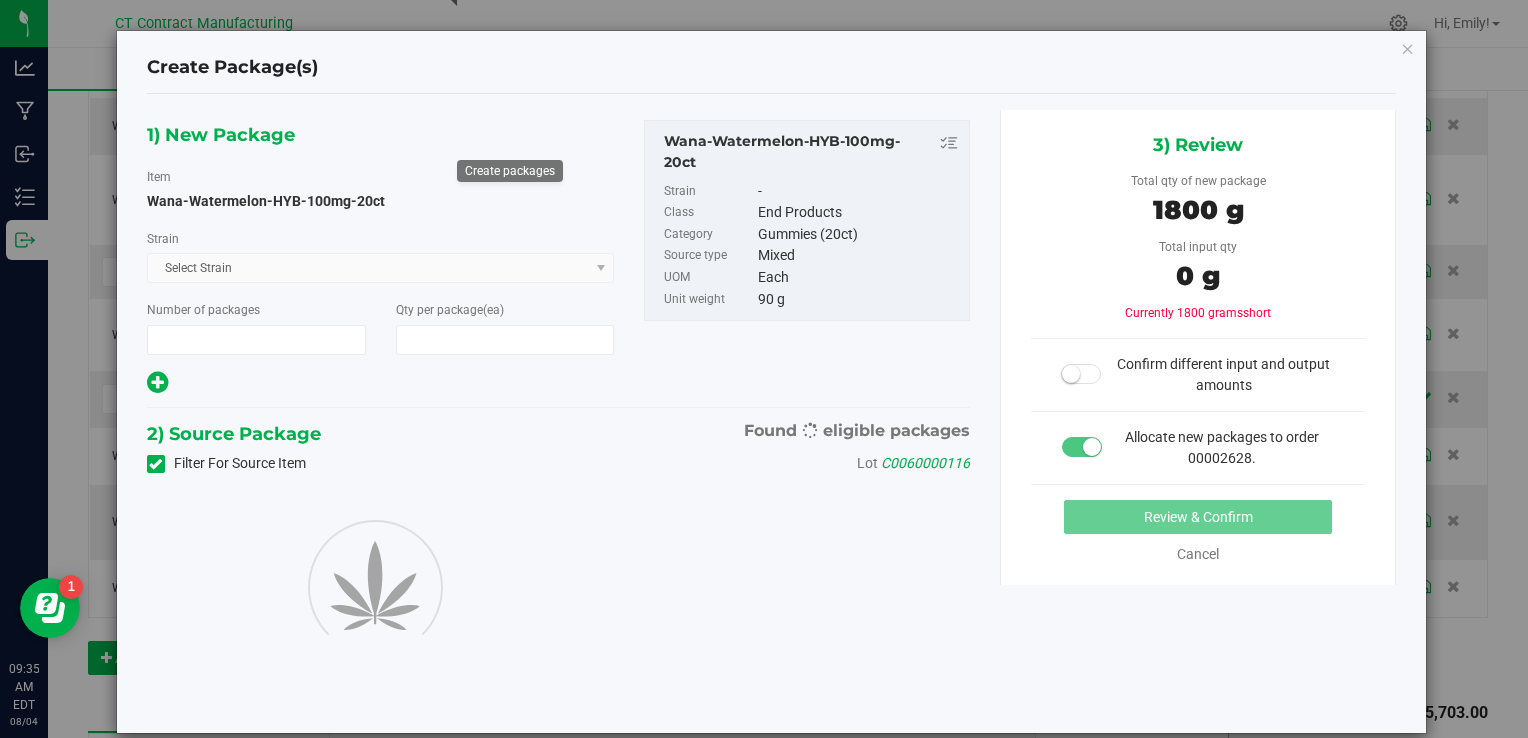 type on "1" 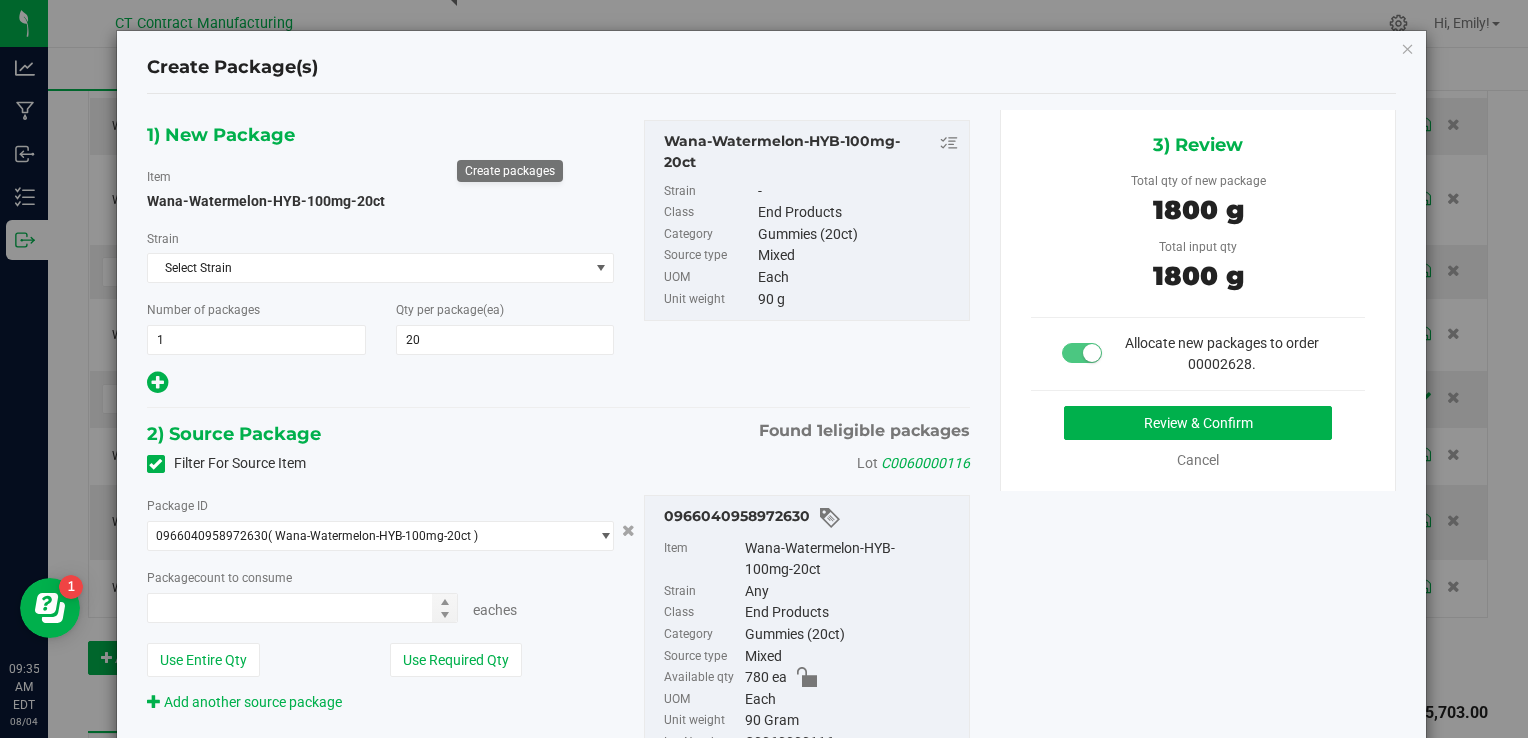 type on "20 ea" 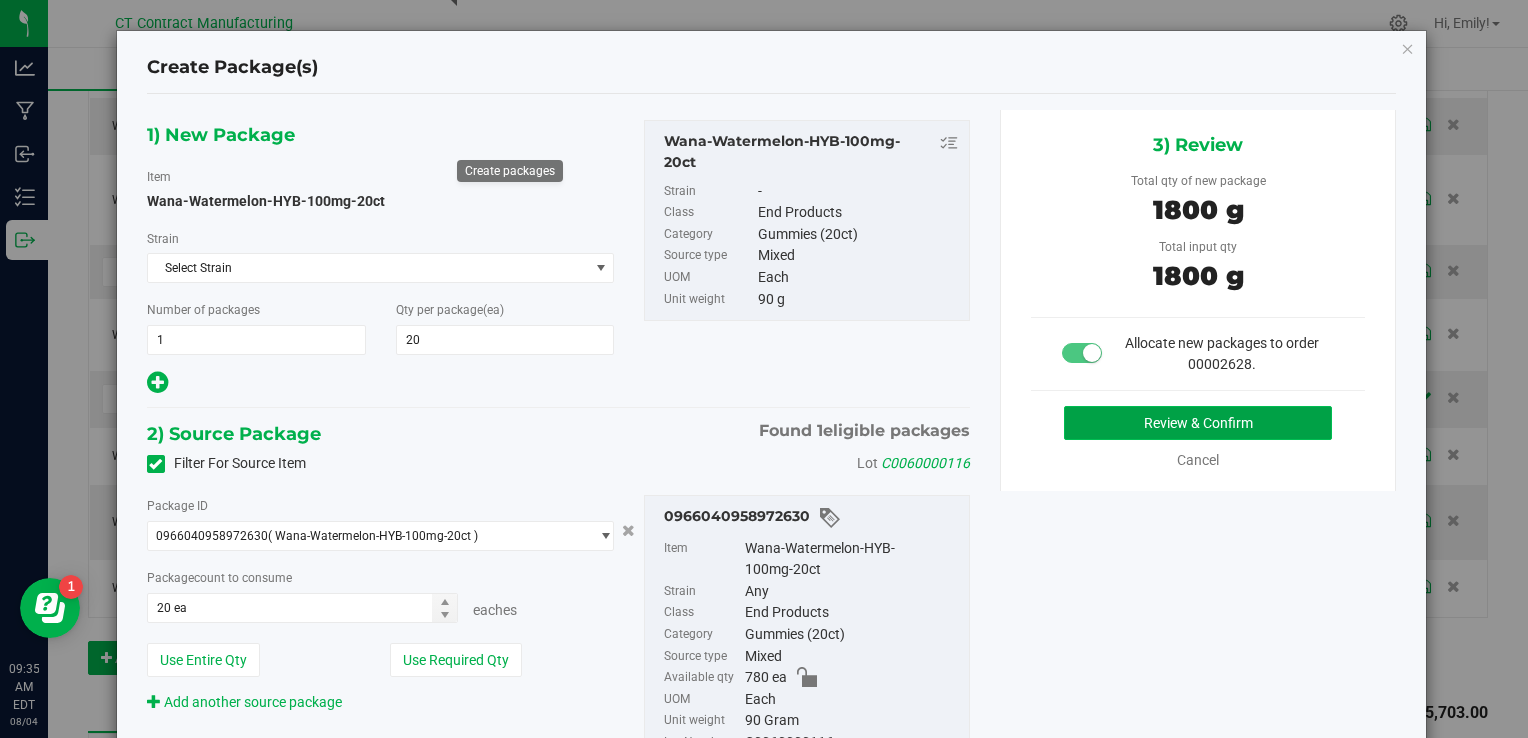 click on "Review & Confirm" at bounding box center (1198, 423) 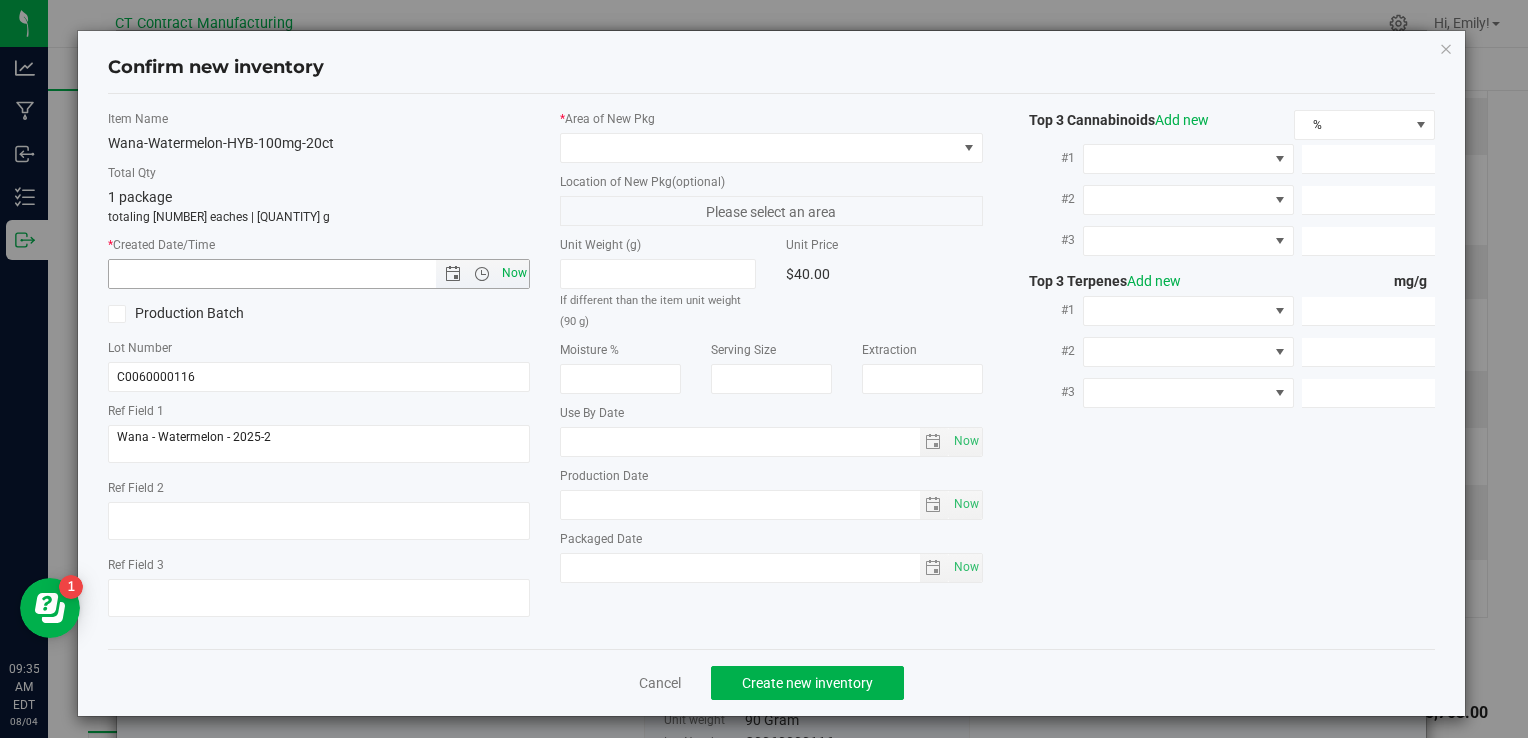 click on "Now" at bounding box center (514, 273) 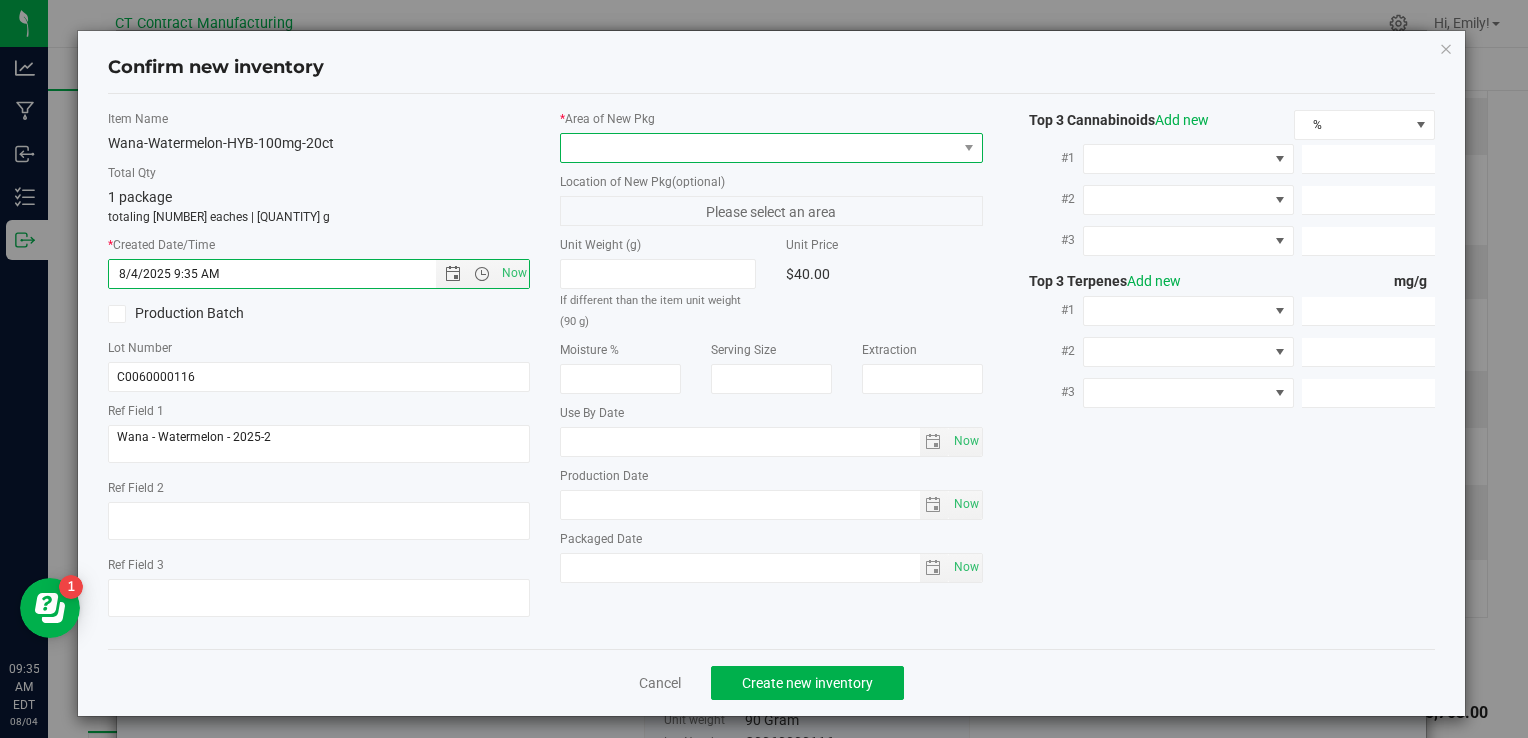 click at bounding box center [758, 148] 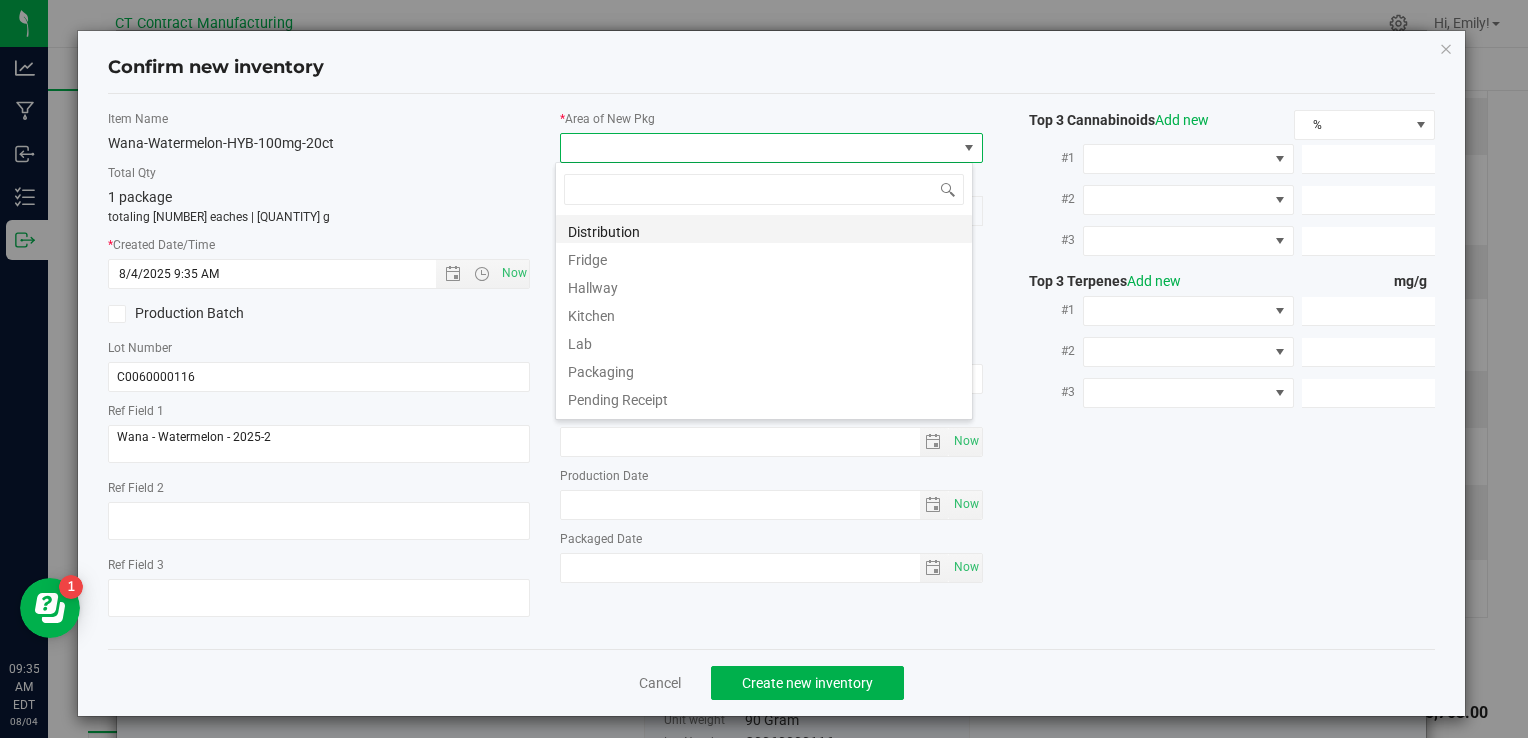scroll, scrollTop: 99970, scrollLeft: 99582, axis: both 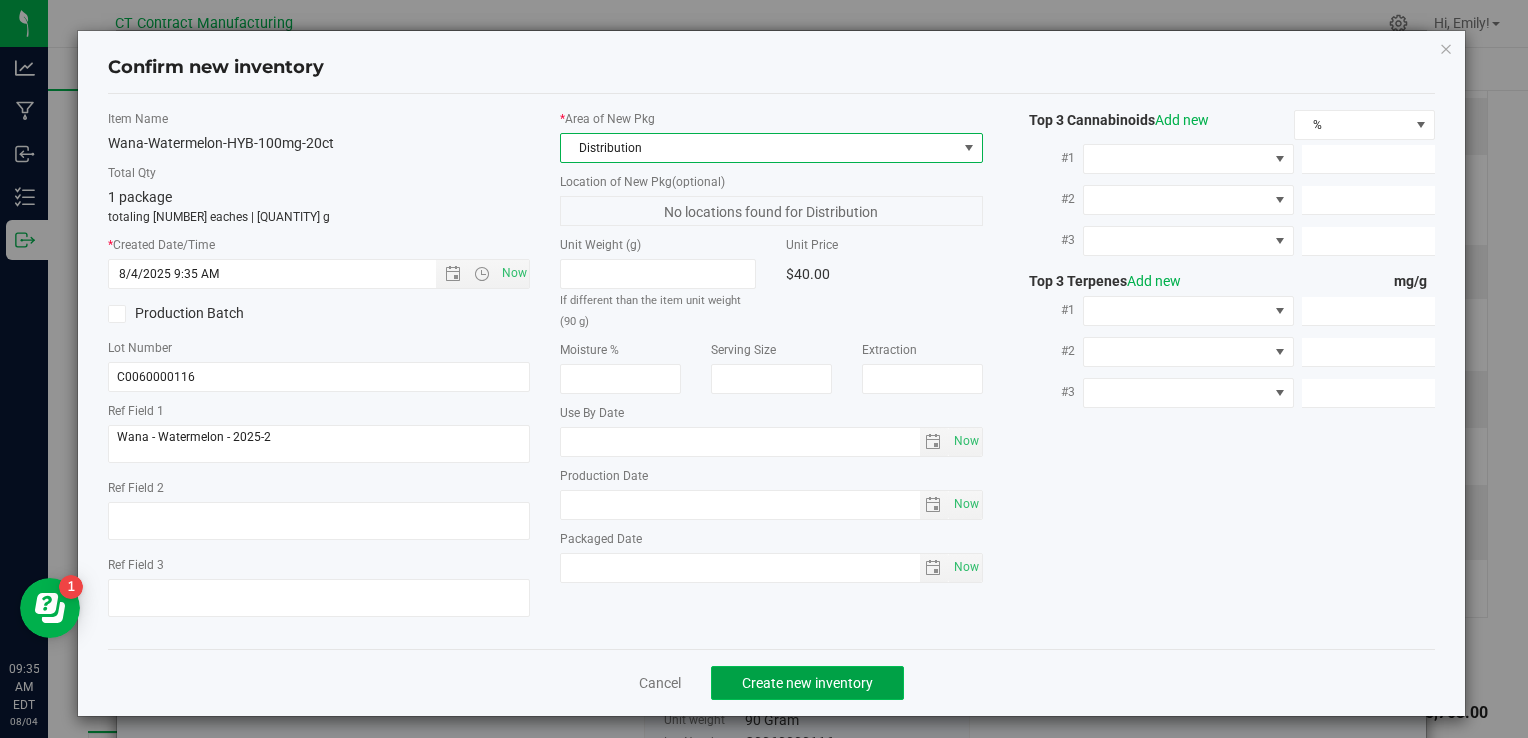 click on "Create new inventory" 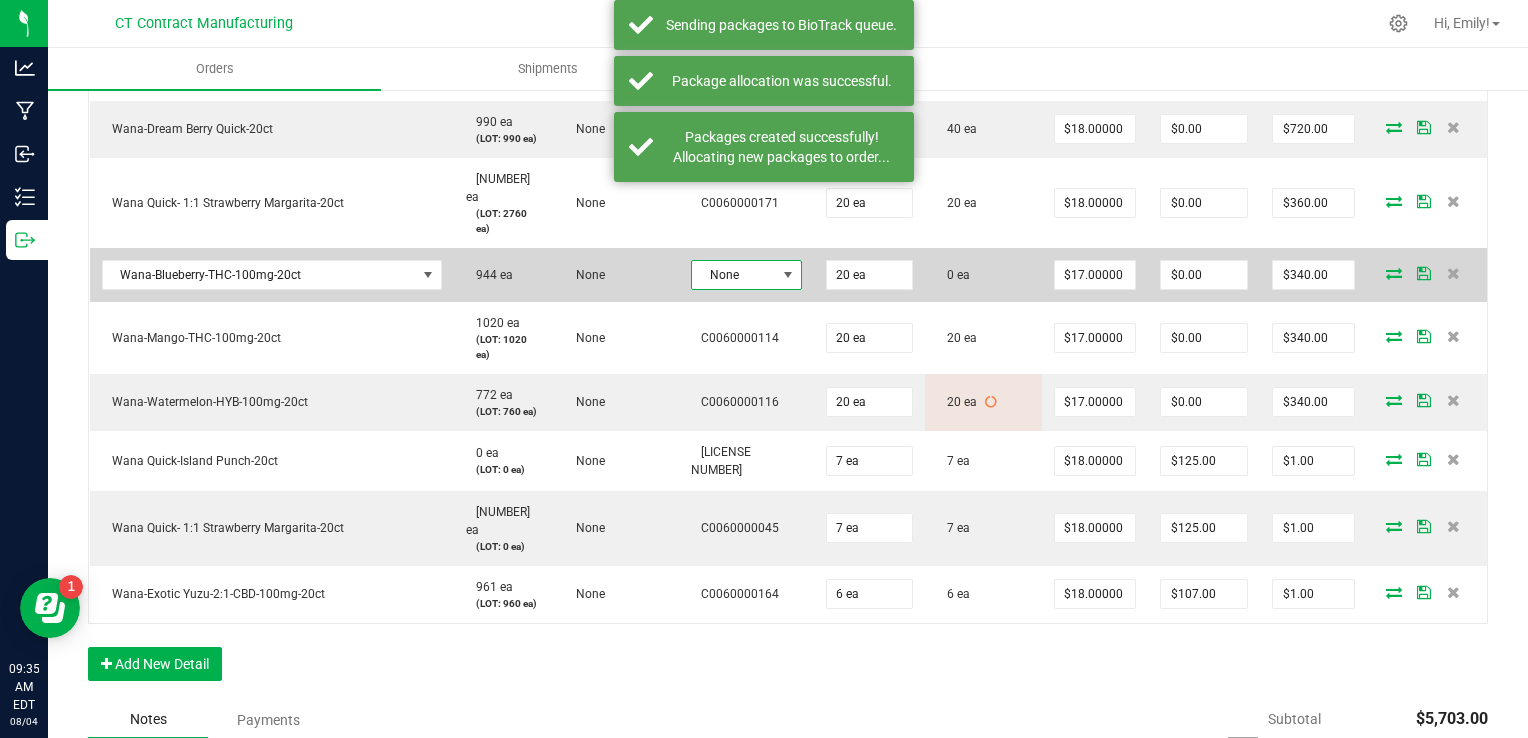 click at bounding box center (788, 275) 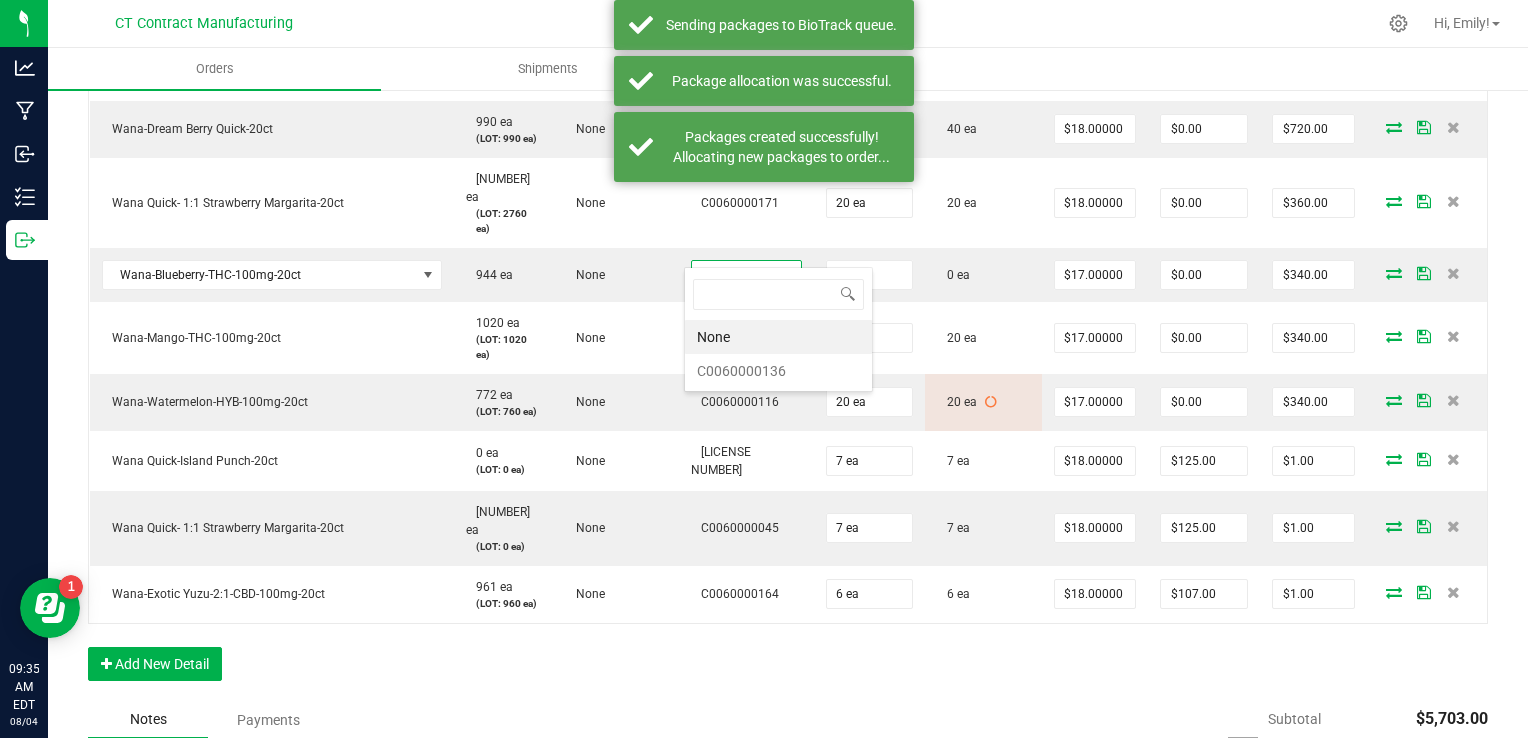 scroll, scrollTop: 99970, scrollLeft: 99899, axis: both 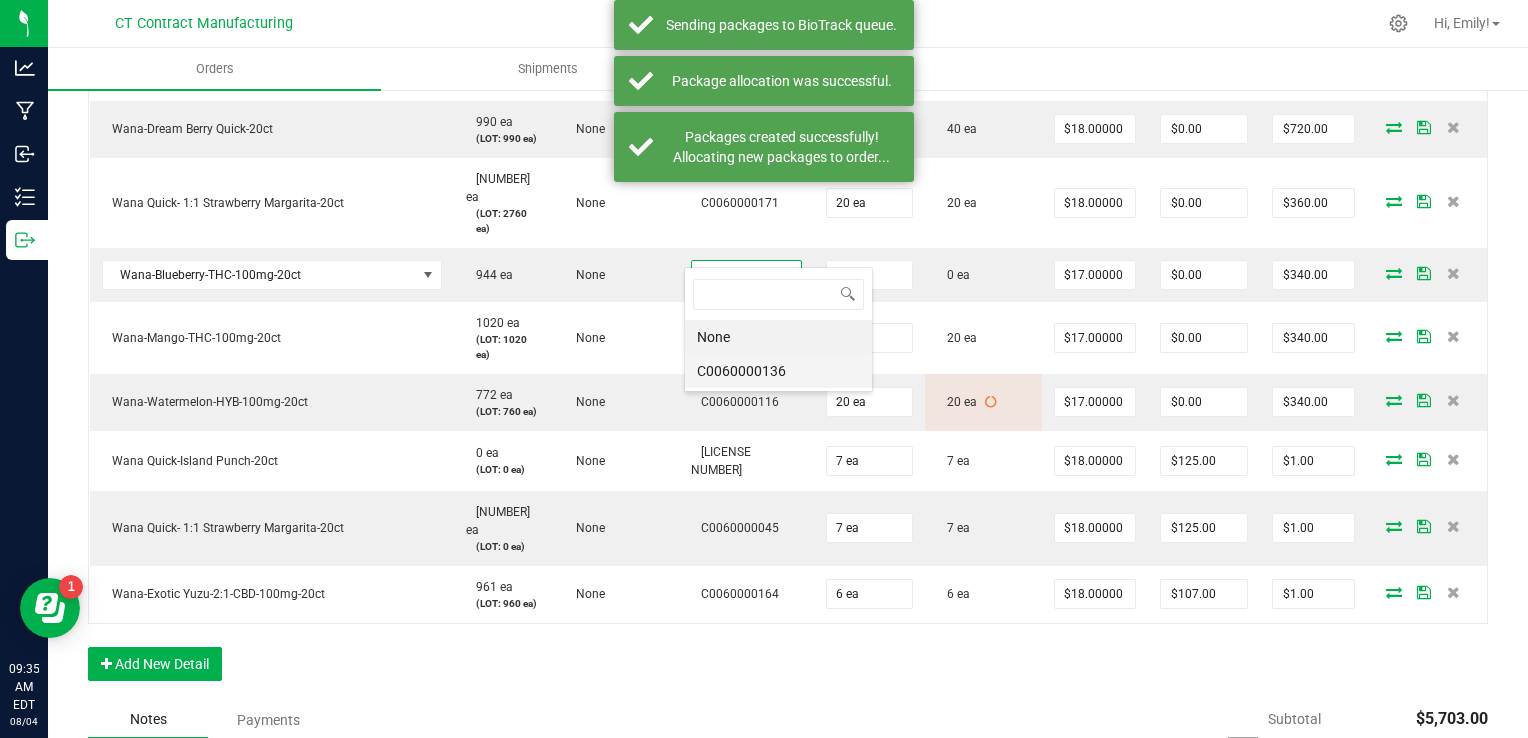 click on "C0060000136" at bounding box center [778, 371] 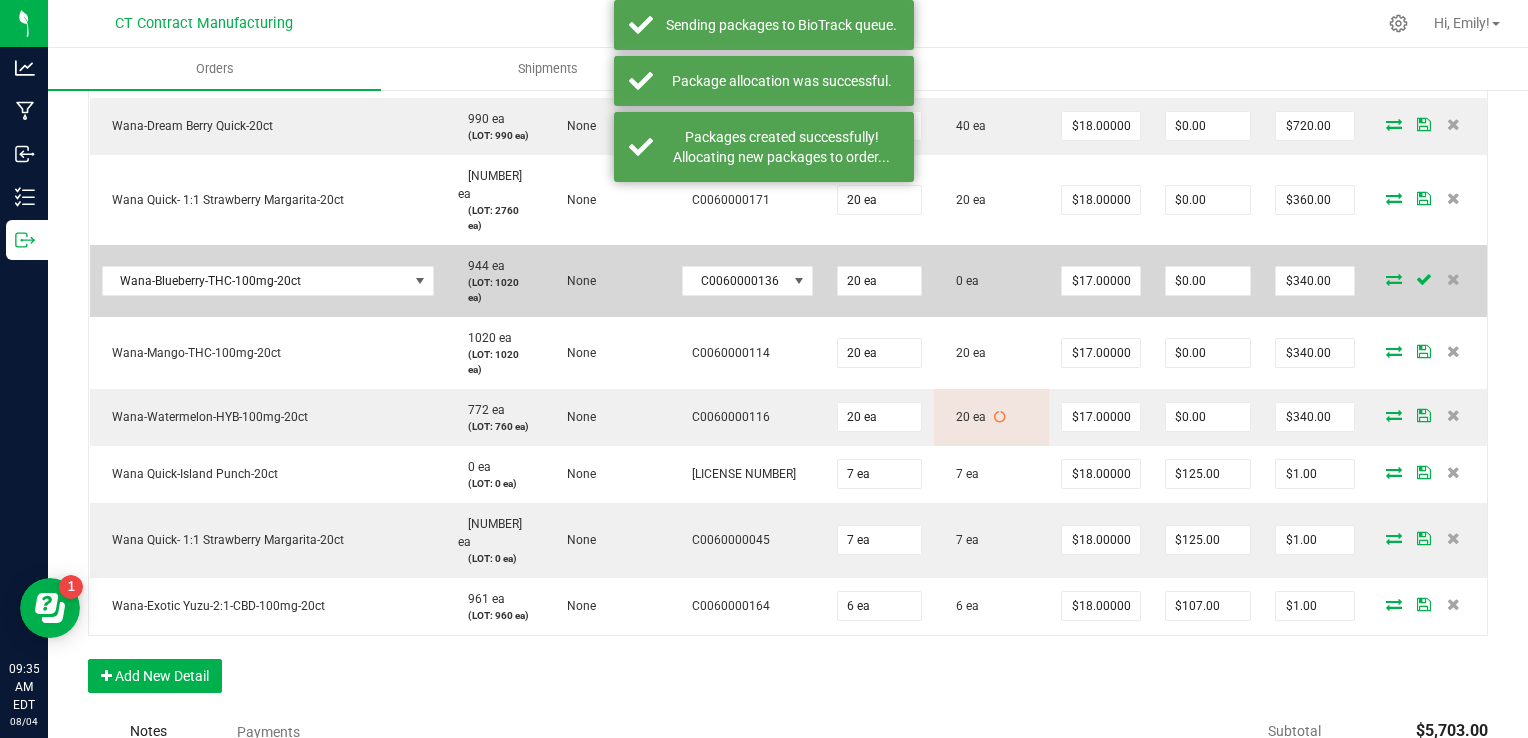 click at bounding box center [1394, 279] 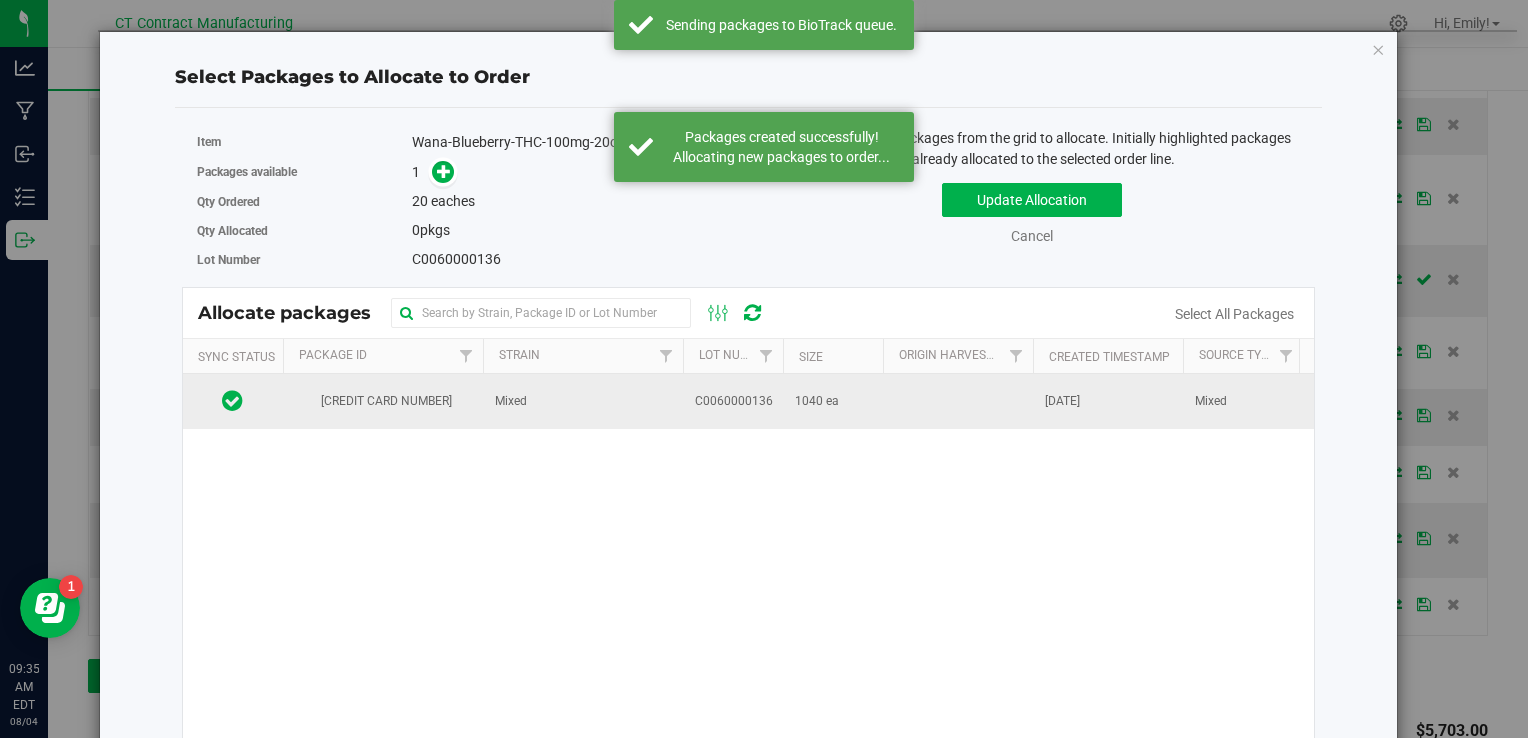 click on "Mixed" at bounding box center (583, 401) 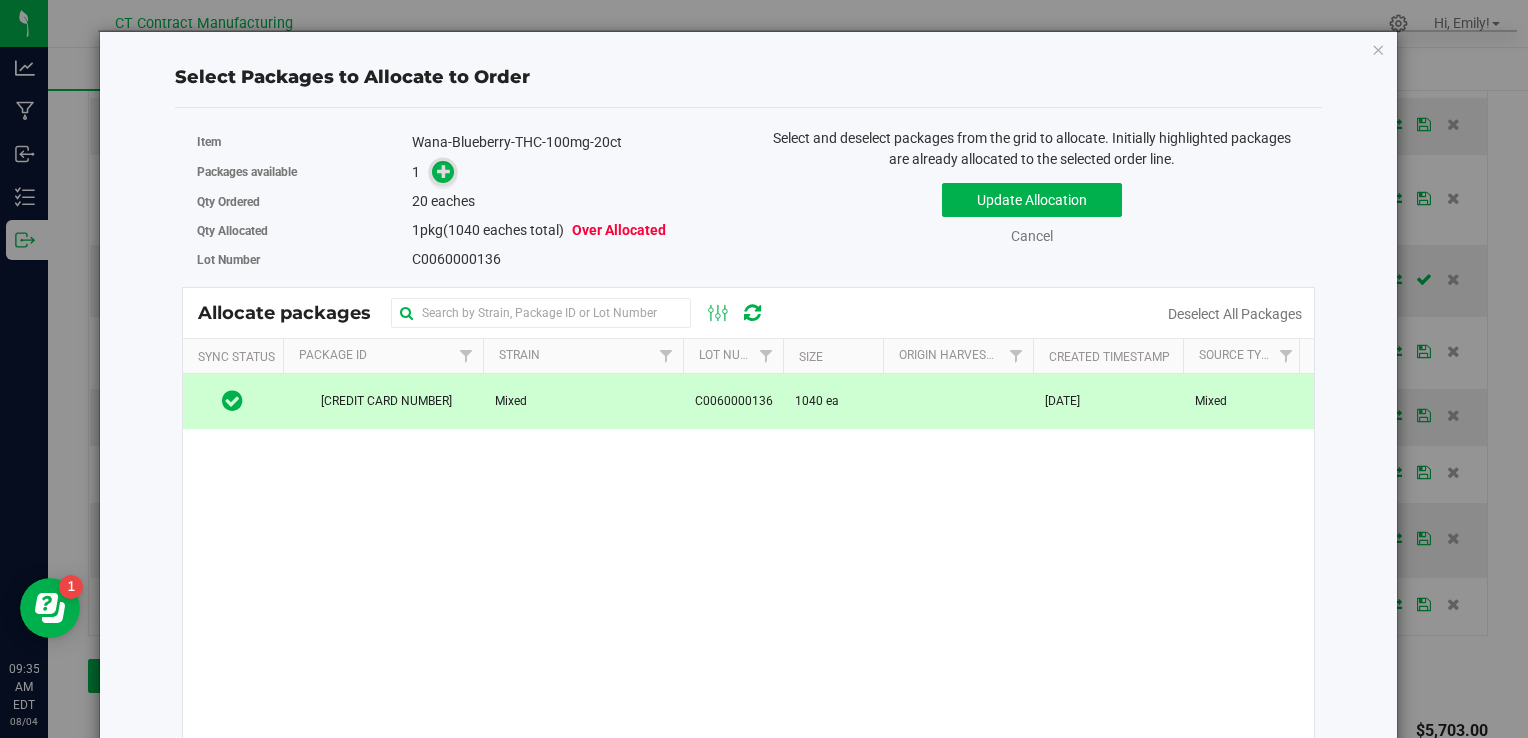 click on "1" at bounding box center (573, 172) 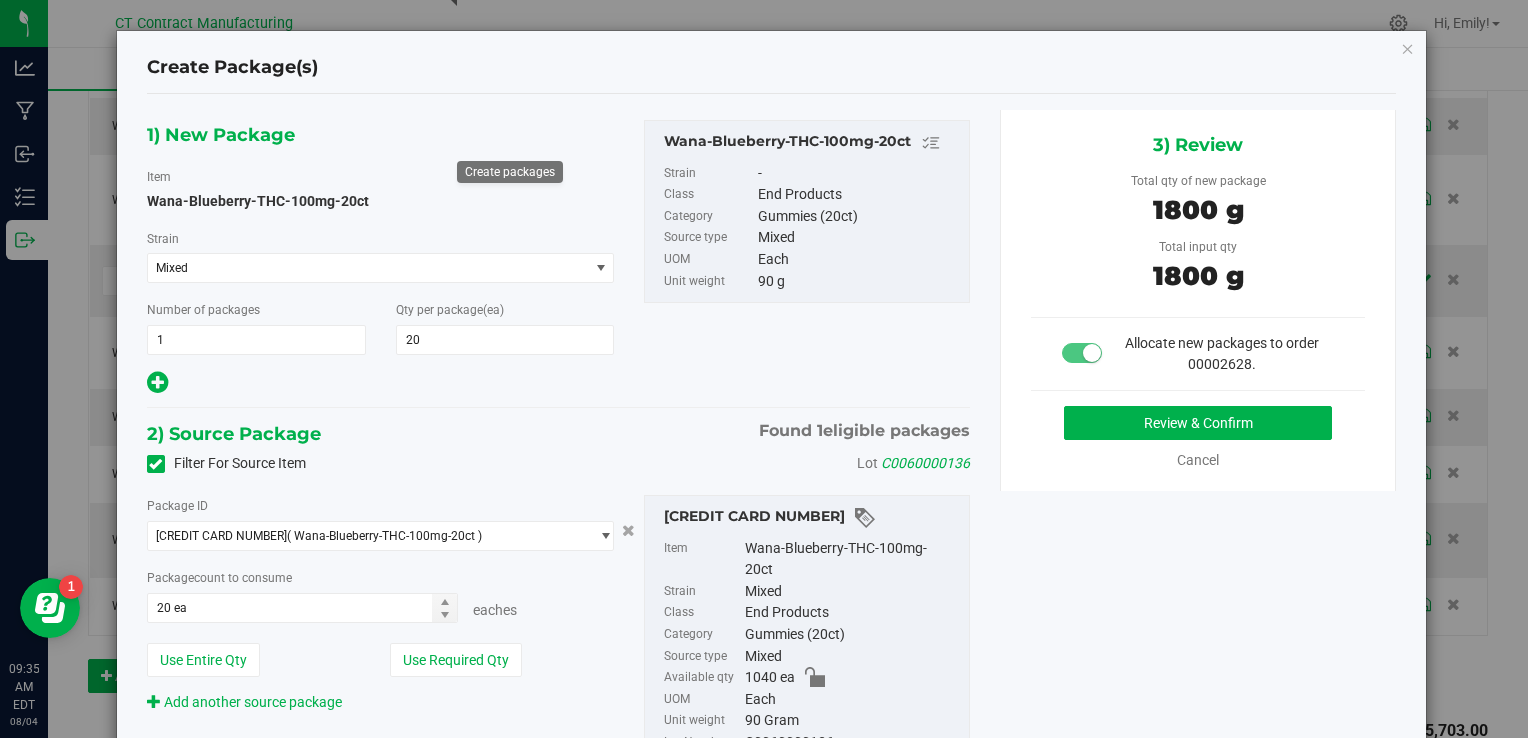 type on "20" 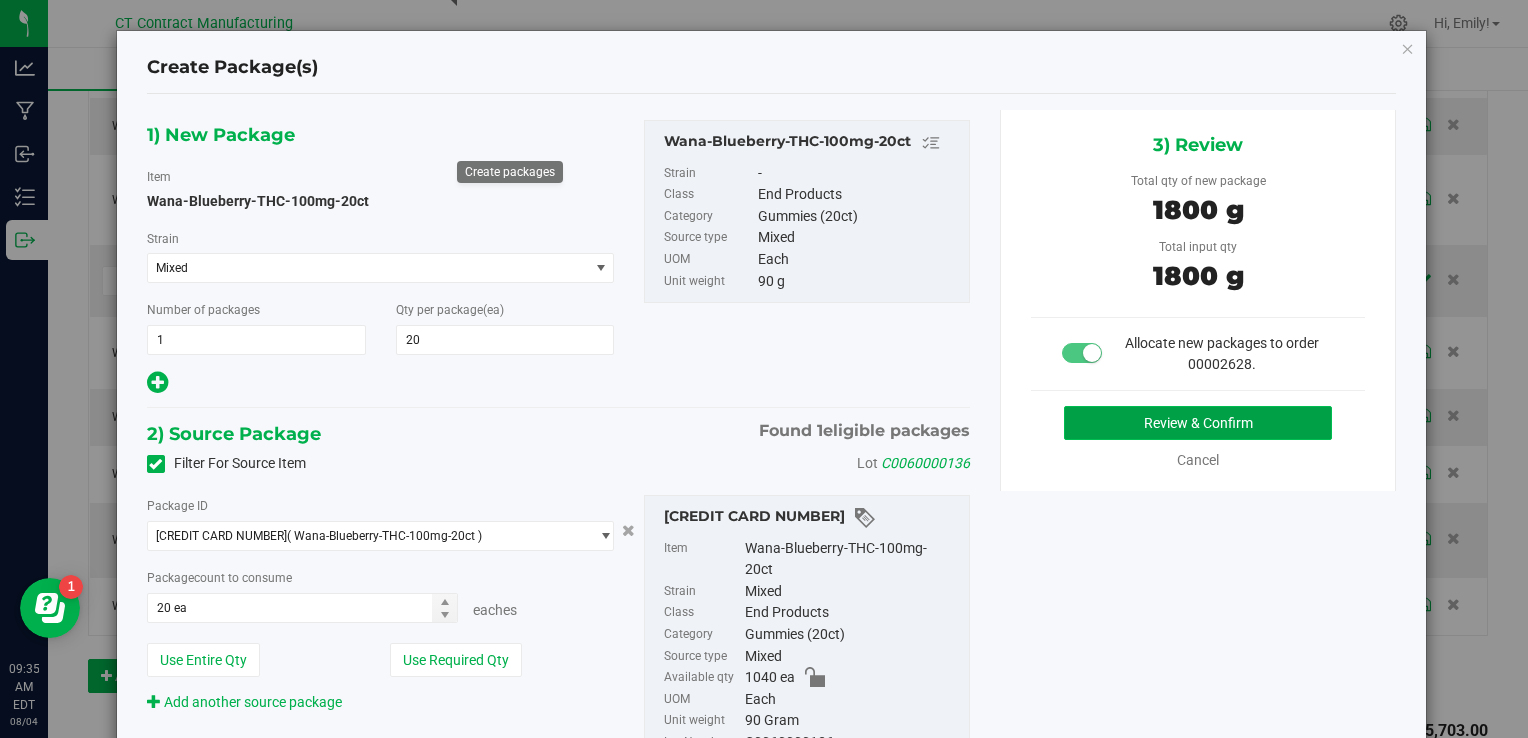 click on "Review & Confirm" at bounding box center [1198, 423] 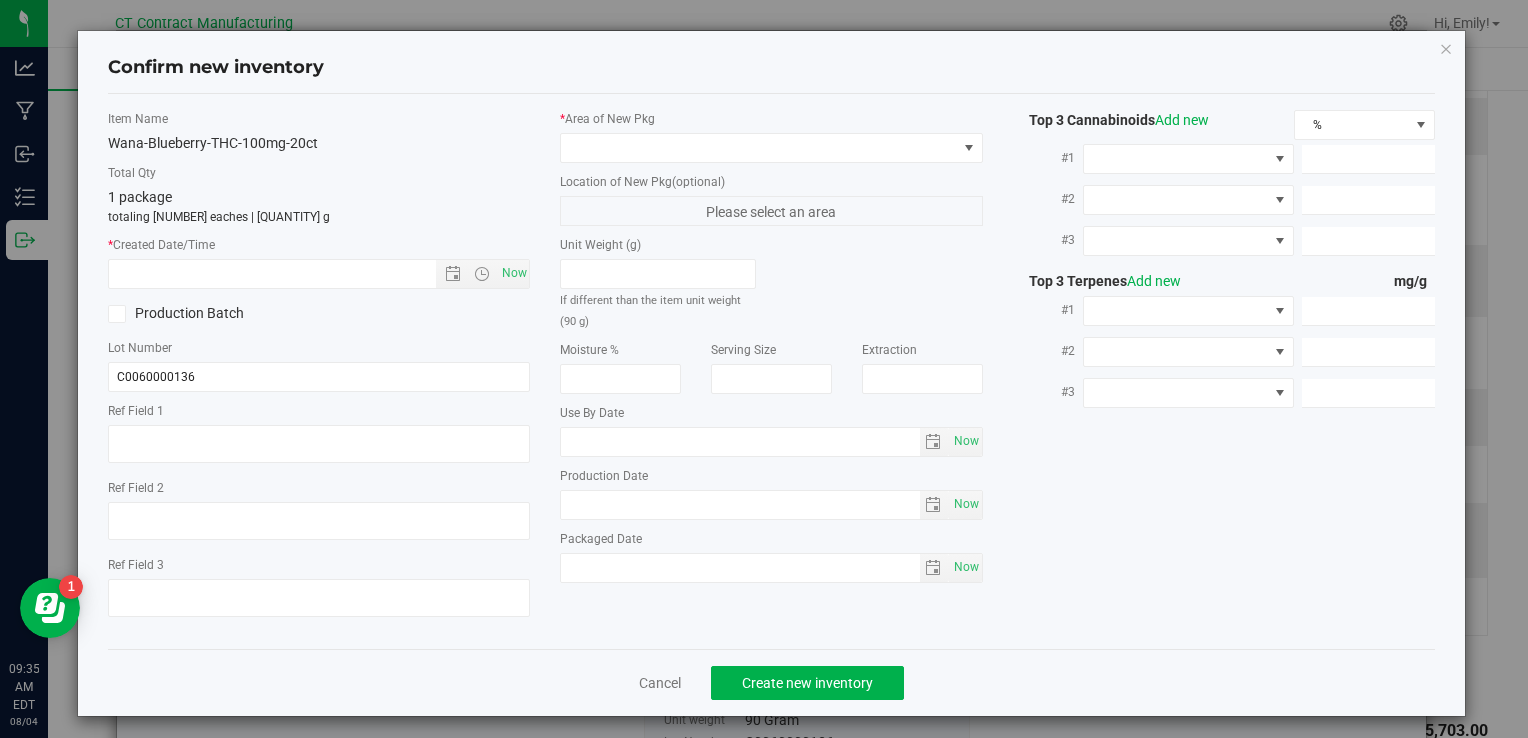 type on "250306-WABB004" 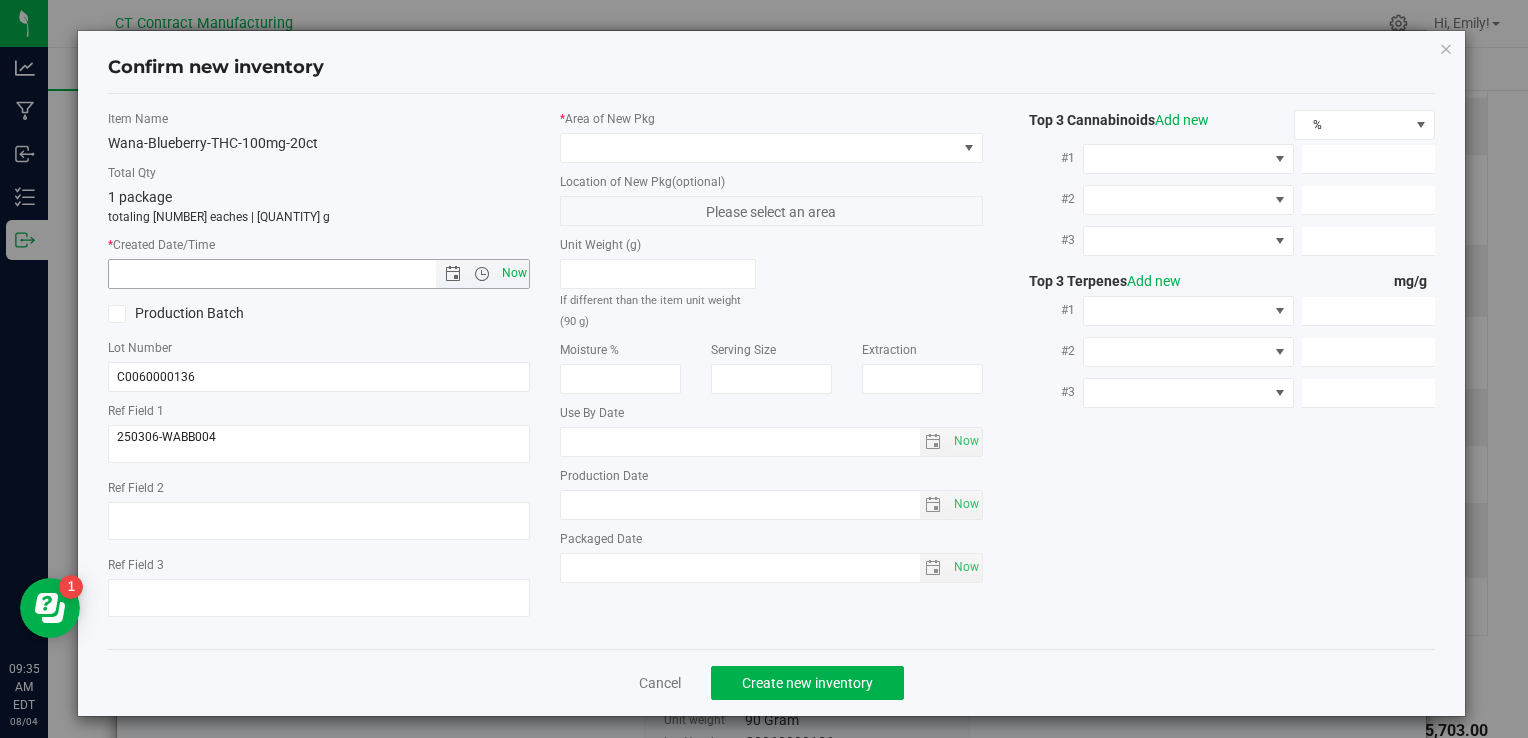 click on "Now" at bounding box center (514, 273) 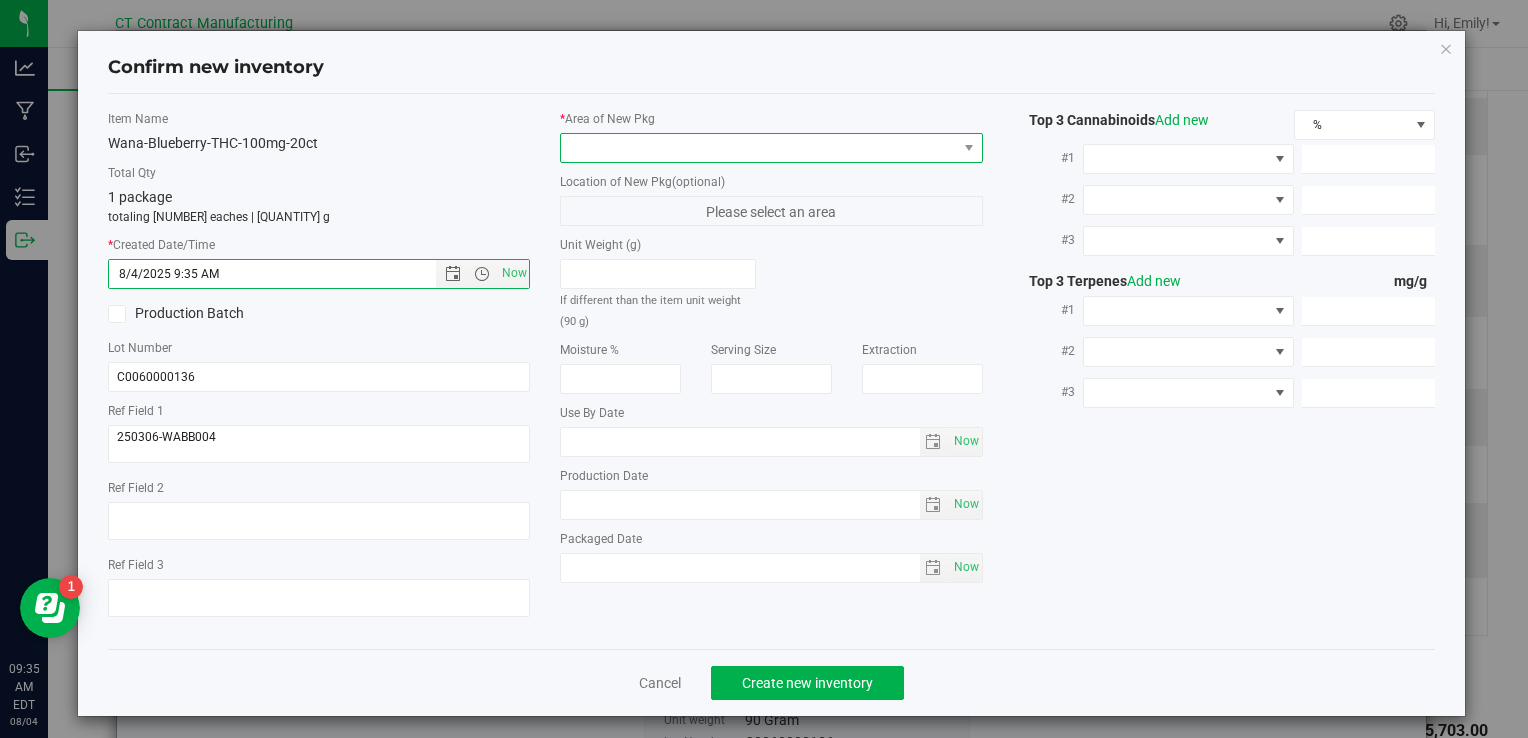 click at bounding box center [771, 148] 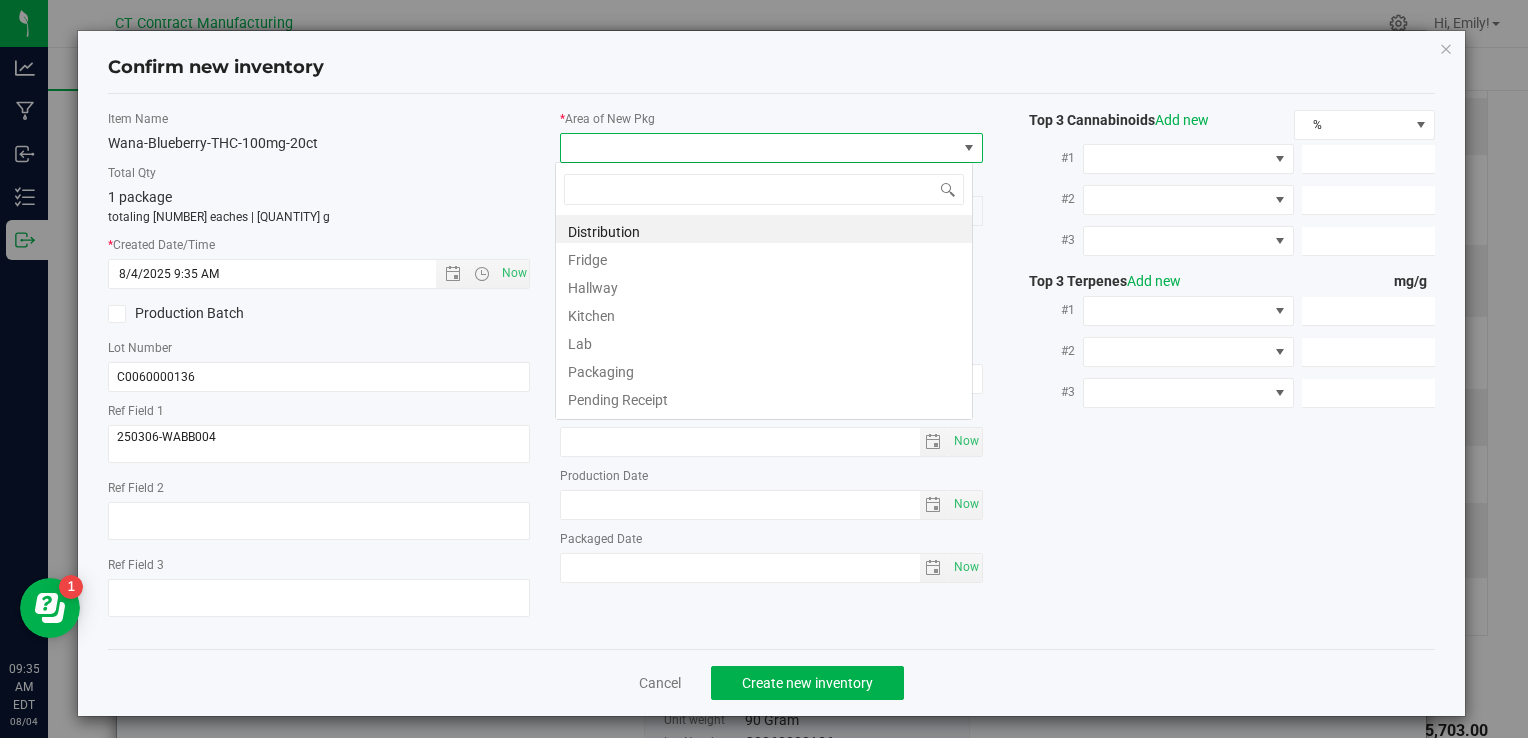 scroll, scrollTop: 99970, scrollLeft: 99582, axis: both 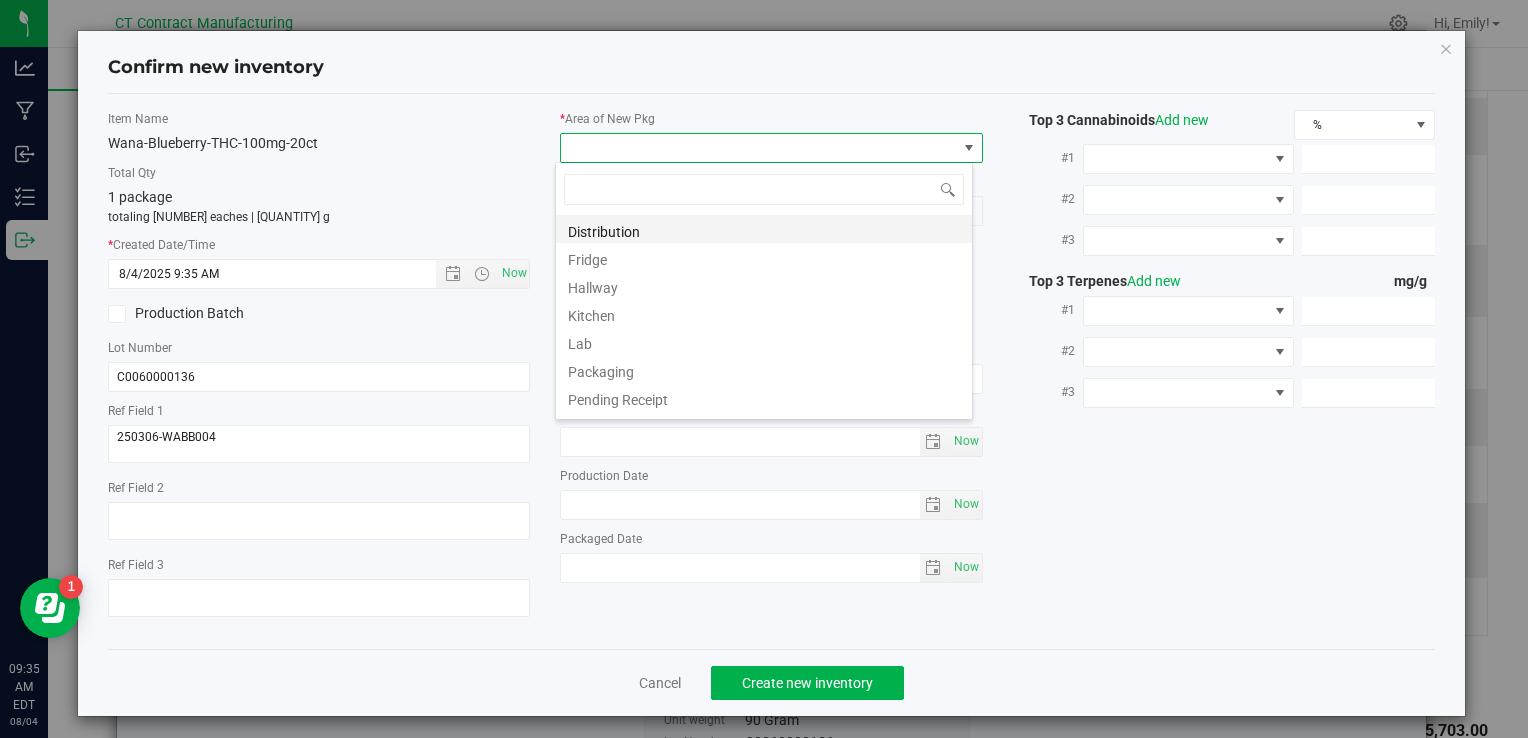 click on "Distribution" at bounding box center [764, 229] 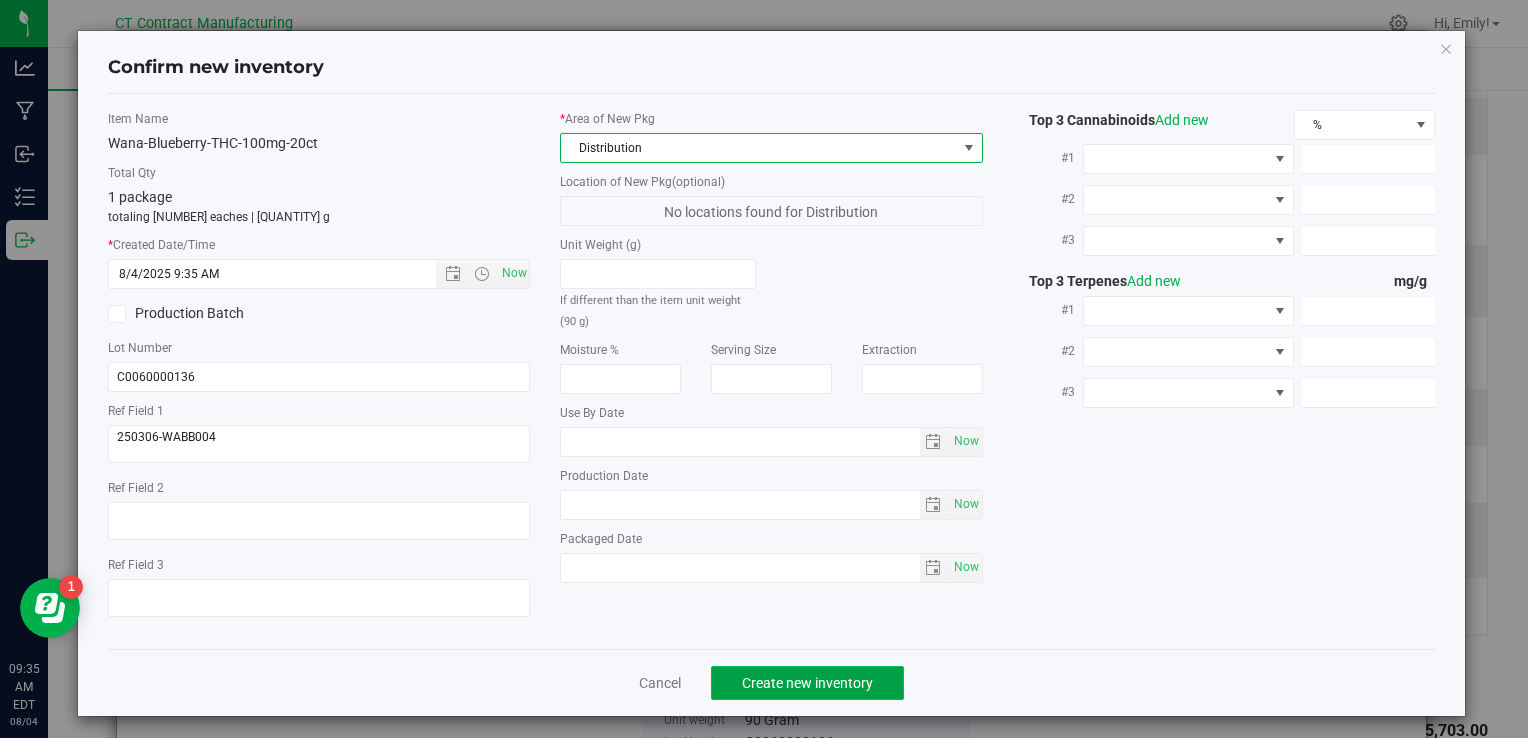 click on "Create new inventory" 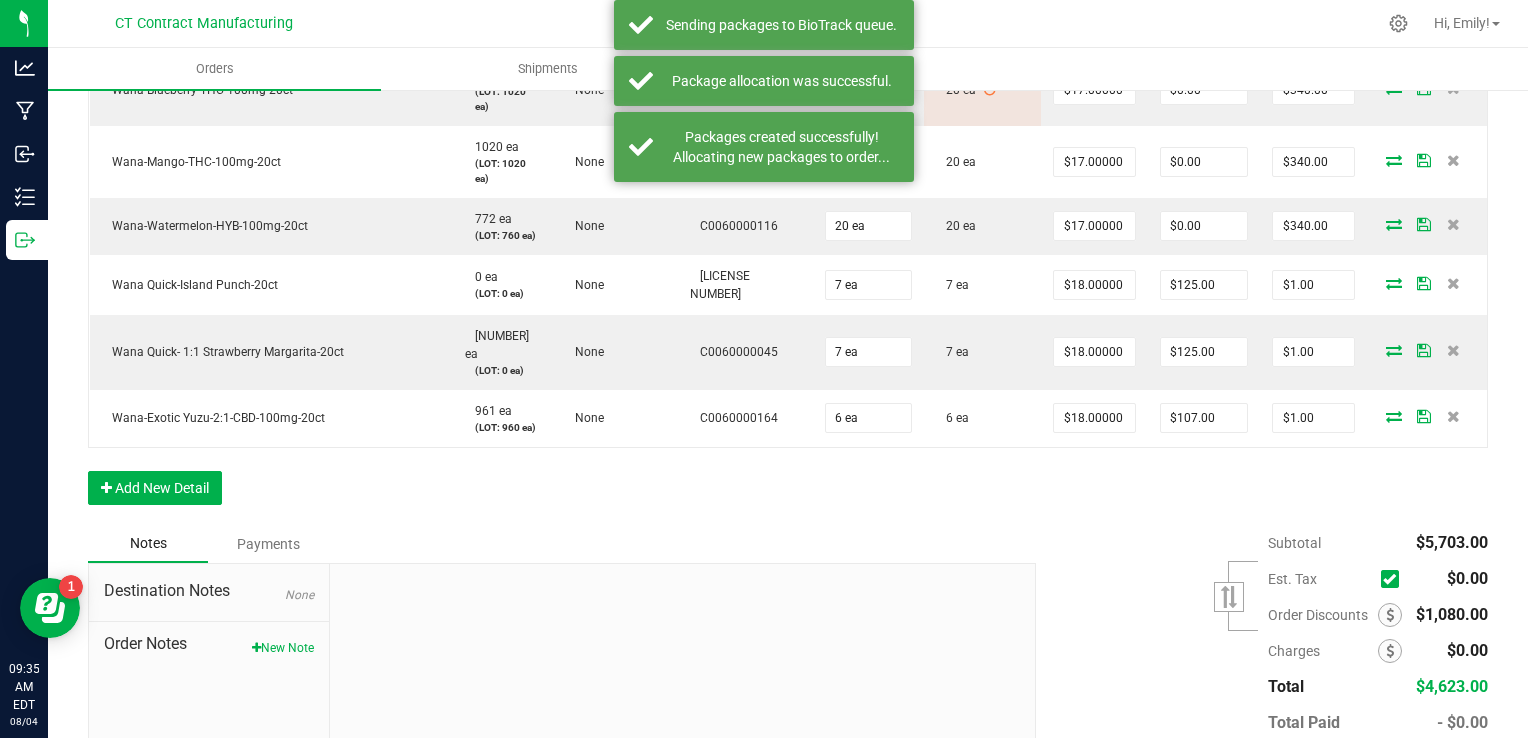 scroll, scrollTop: 1124, scrollLeft: 0, axis: vertical 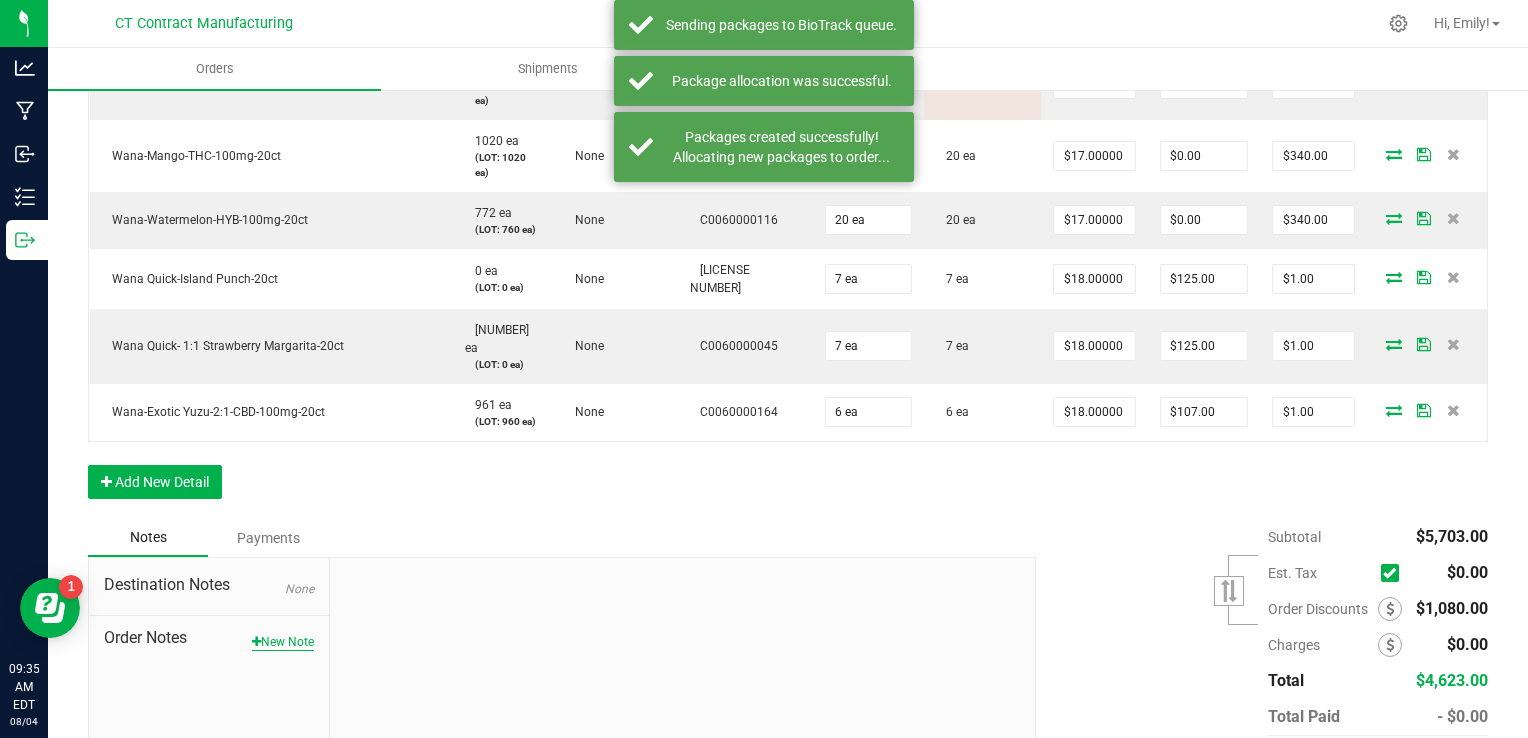 click on "New Note" at bounding box center (283, 642) 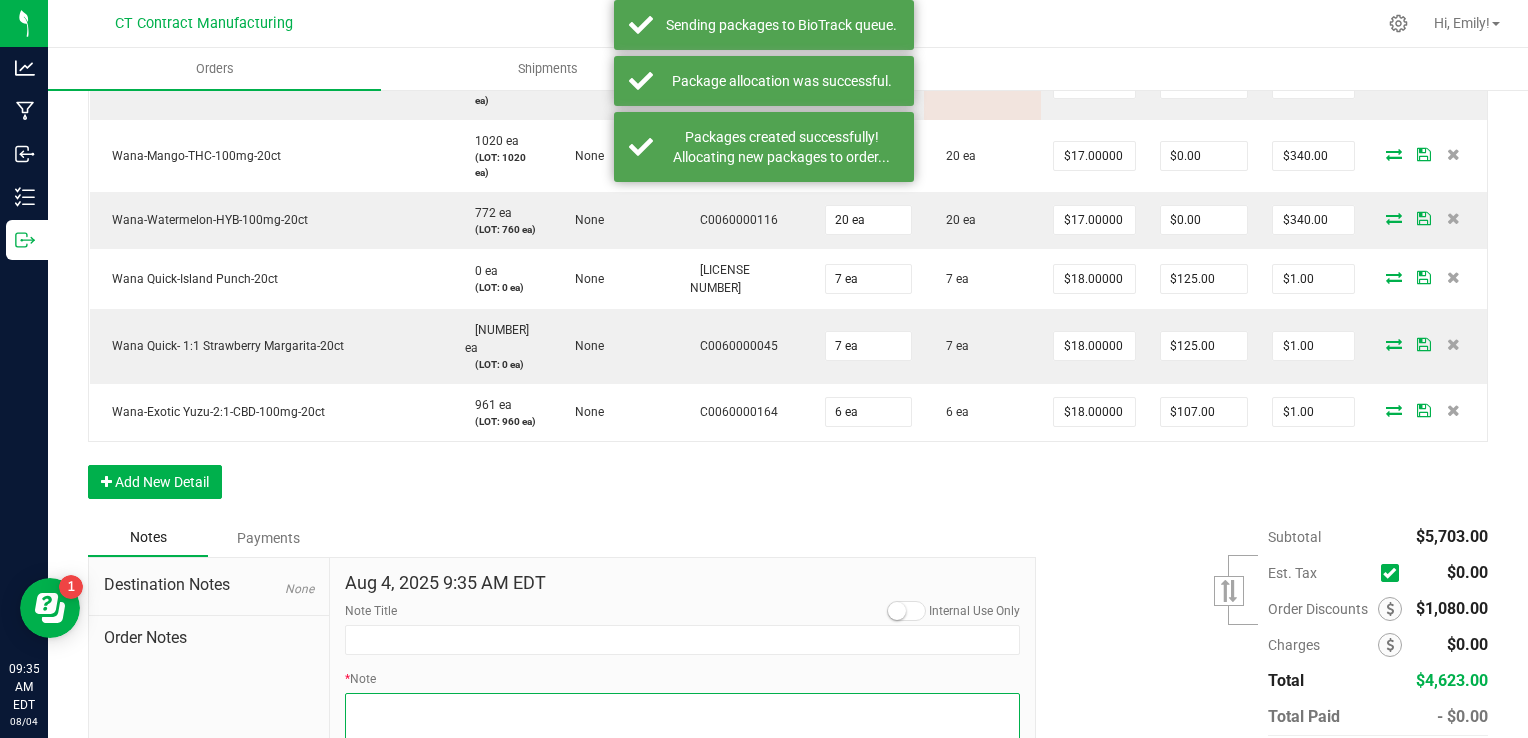 click on "*
Note" at bounding box center (683, 733) 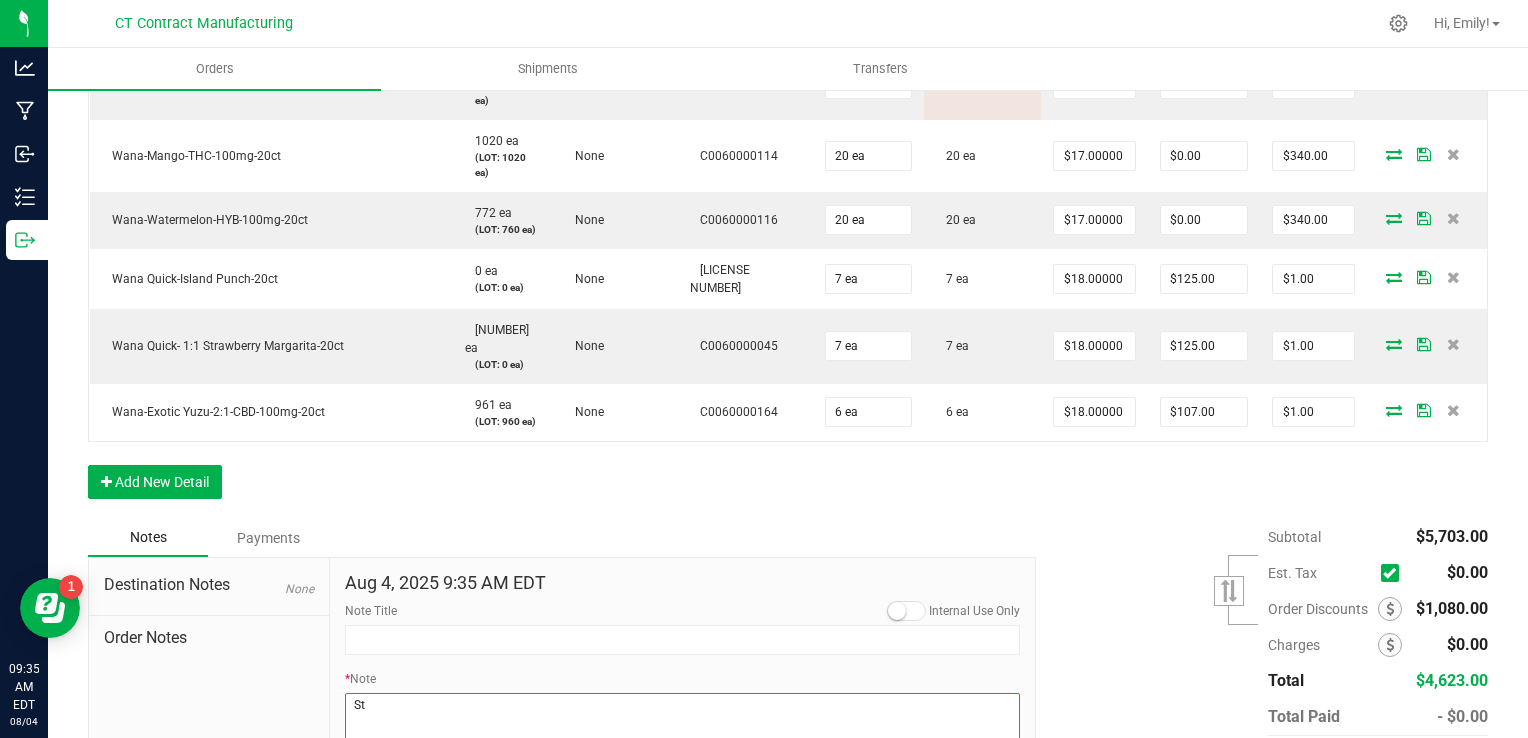 type on "S" 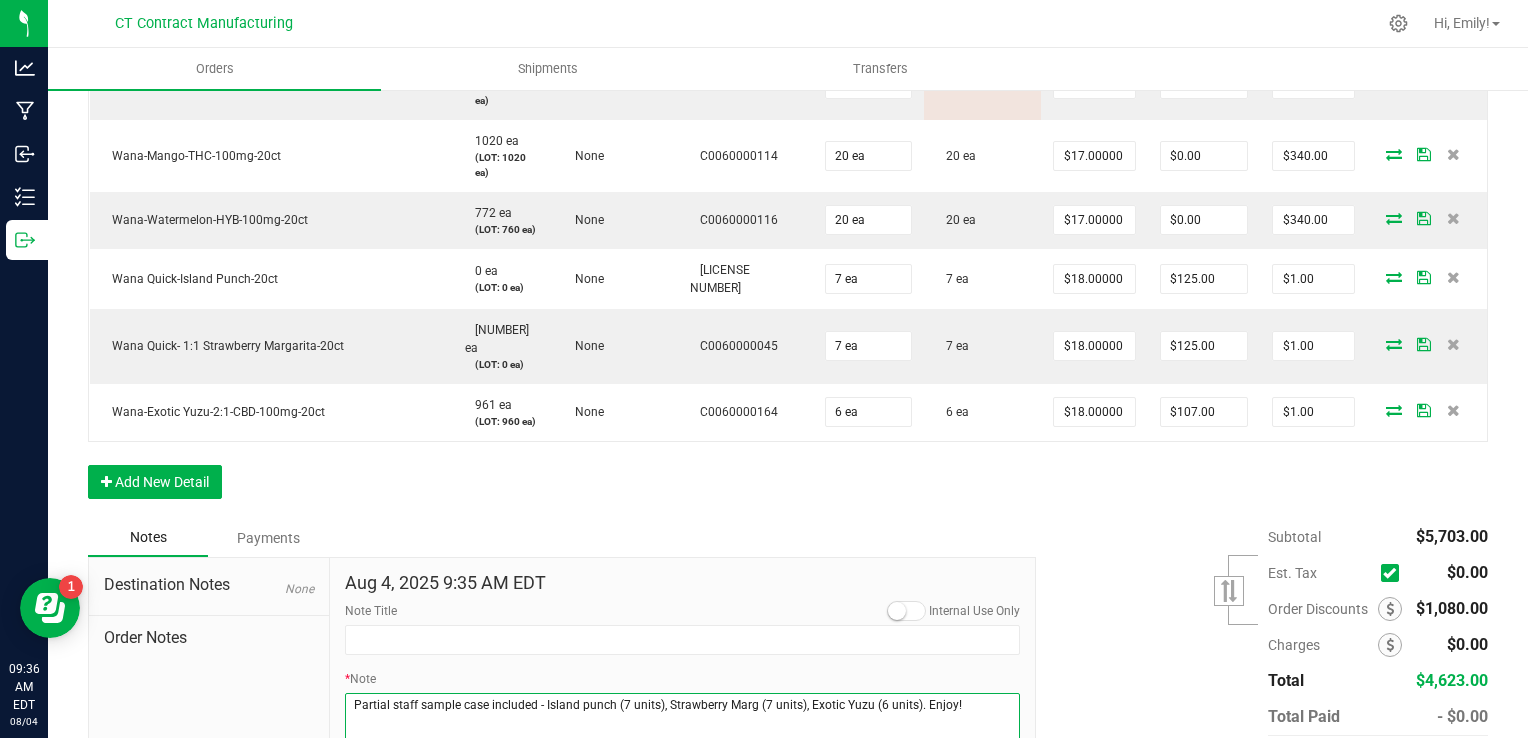 click on "*
Note" at bounding box center (683, 733) 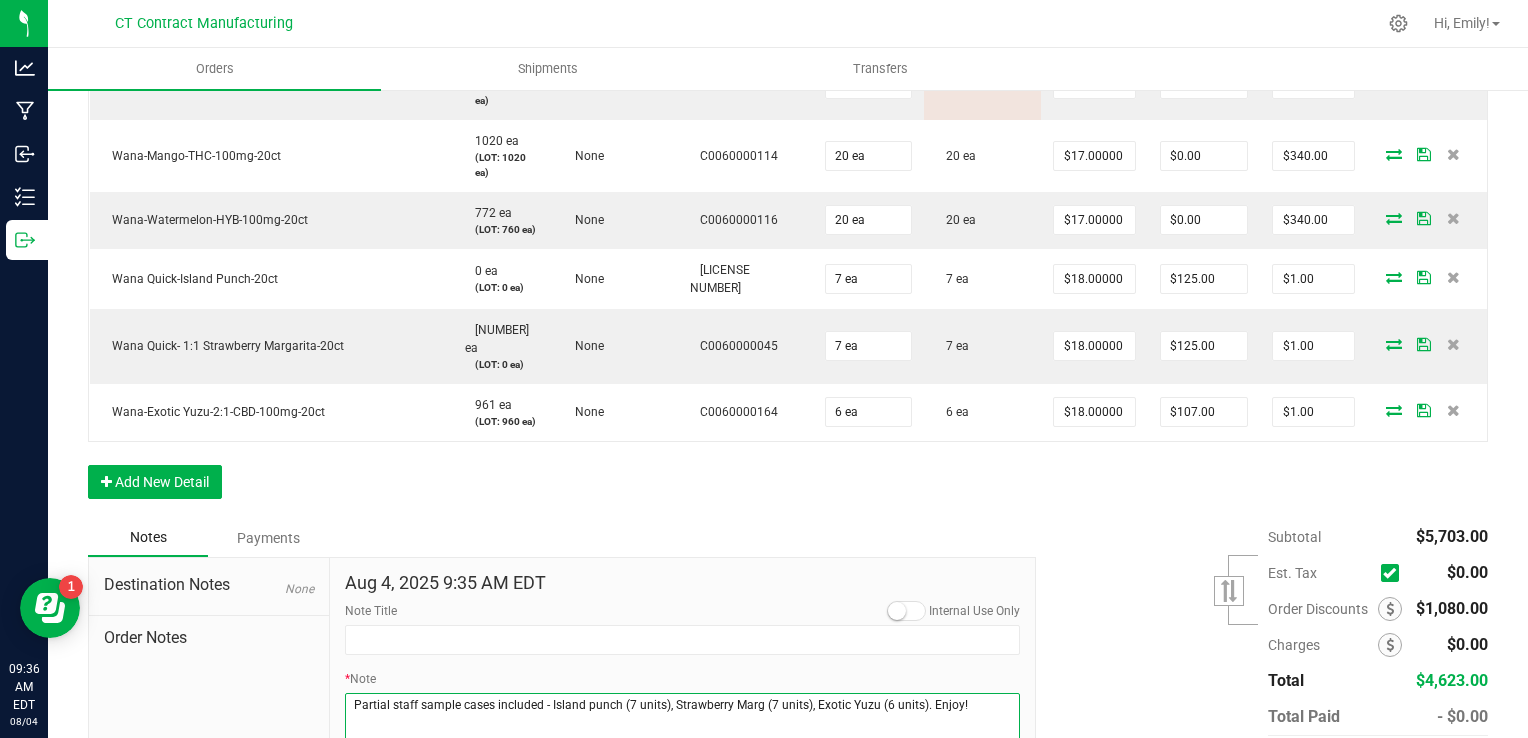 type on "Partial staff sample cases included - Island punch (7 units), Strawberry Marg (7 units), Exotic Yuzu (6 units). Enjoy!" 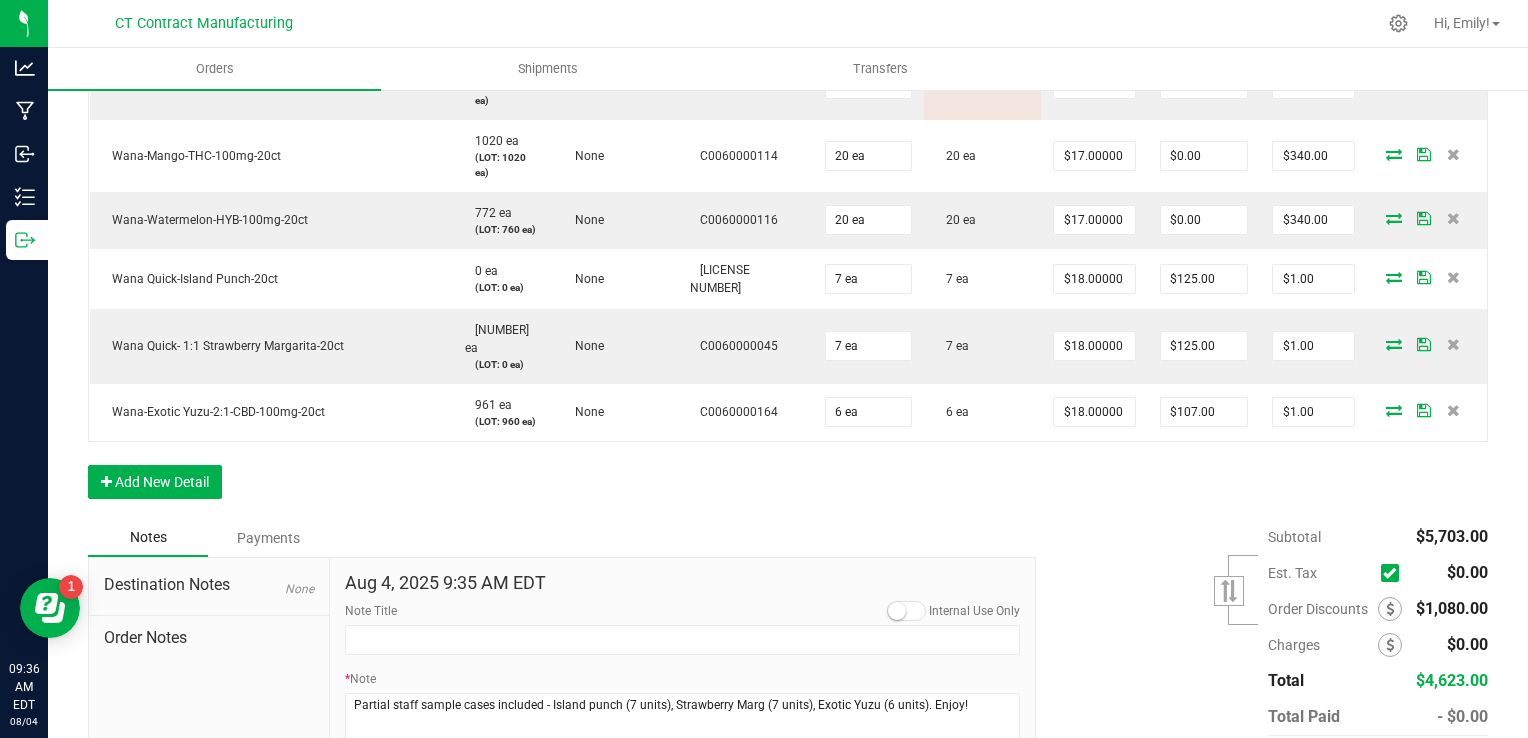 click on "Subtotal
$5,703.00
Est.  Tax" at bounding box center [1254, 645] 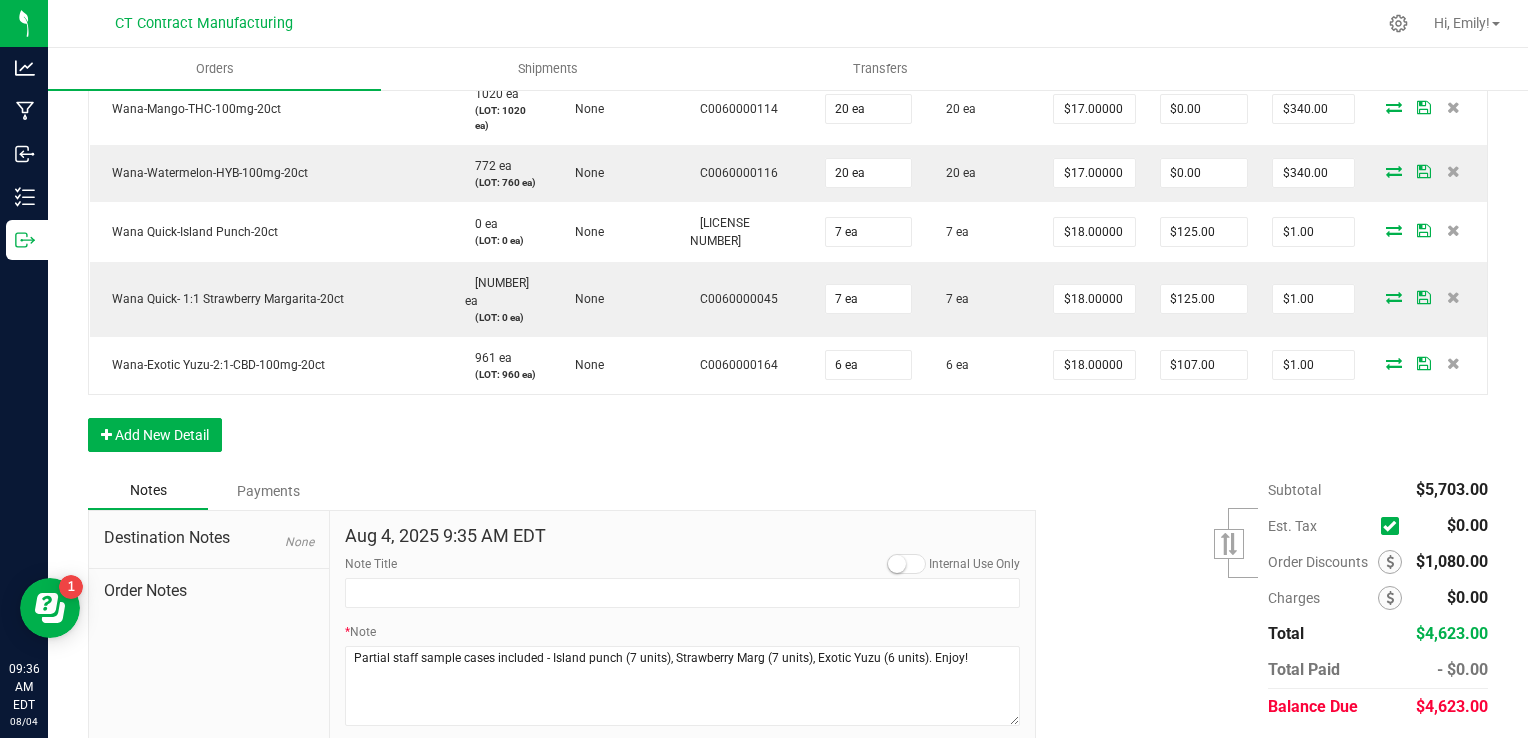scroll, scrollTop: 1196, scrollLeft: 0, axis: vertical 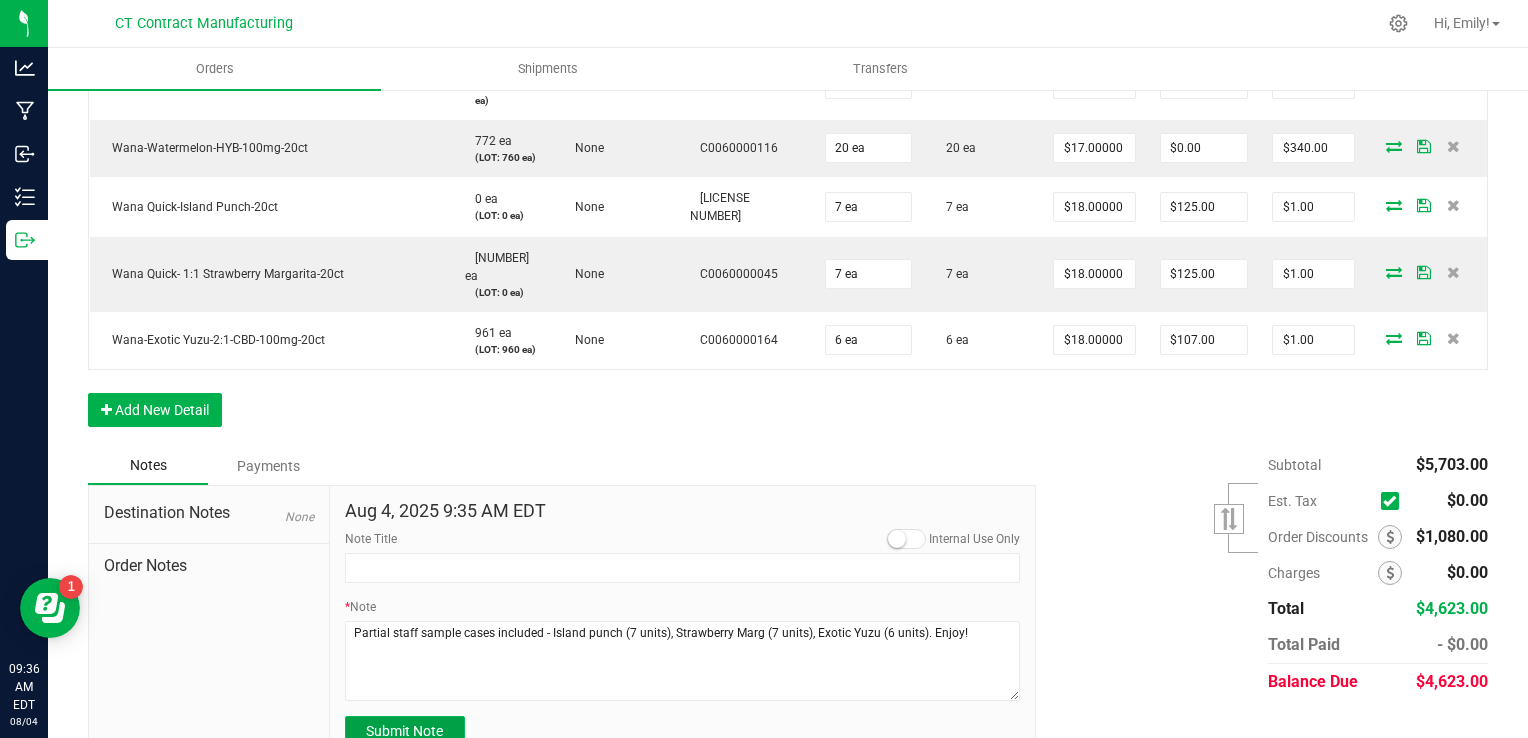click on "Submit Note" at bounding box center (404, 731) 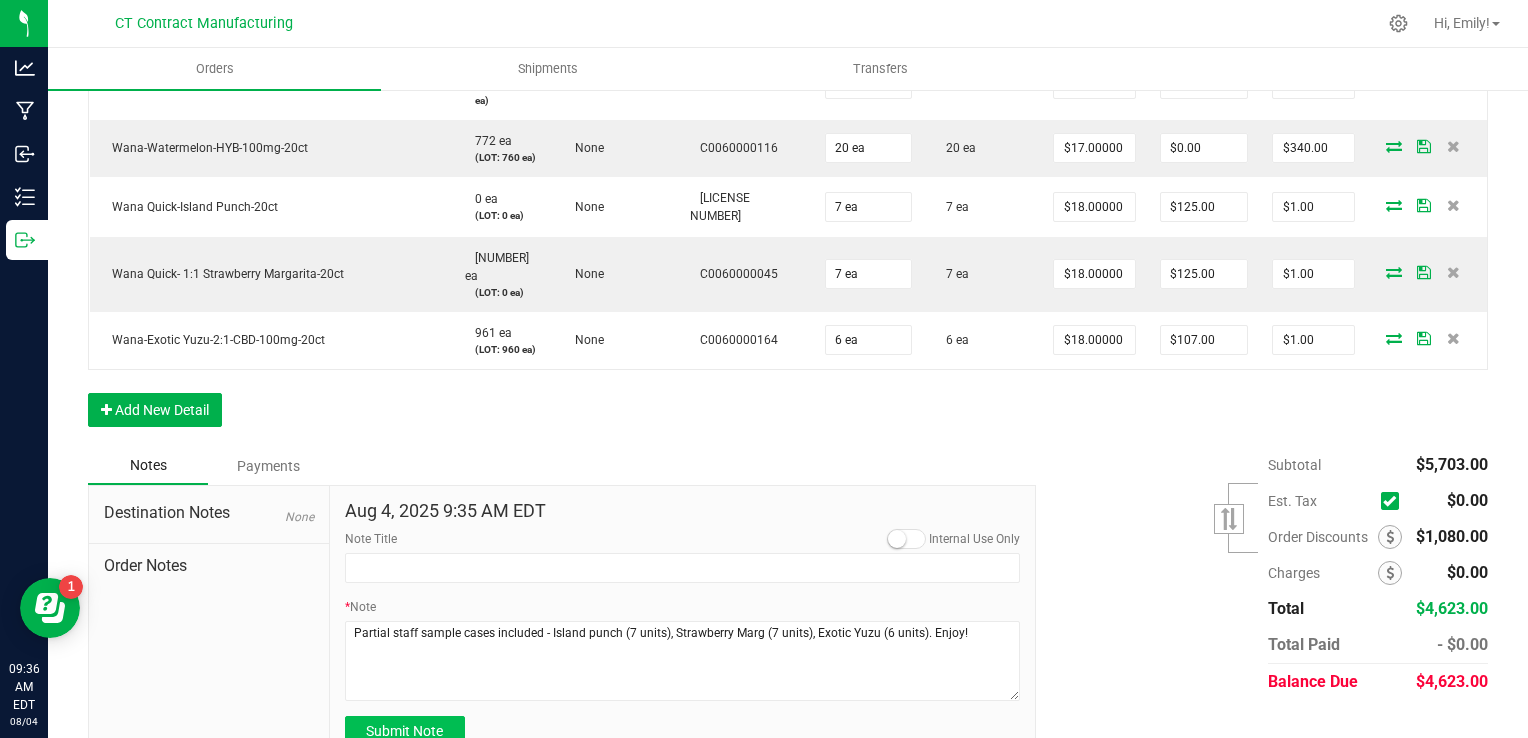 type on "8/4/2025 9:36 AM EDT" 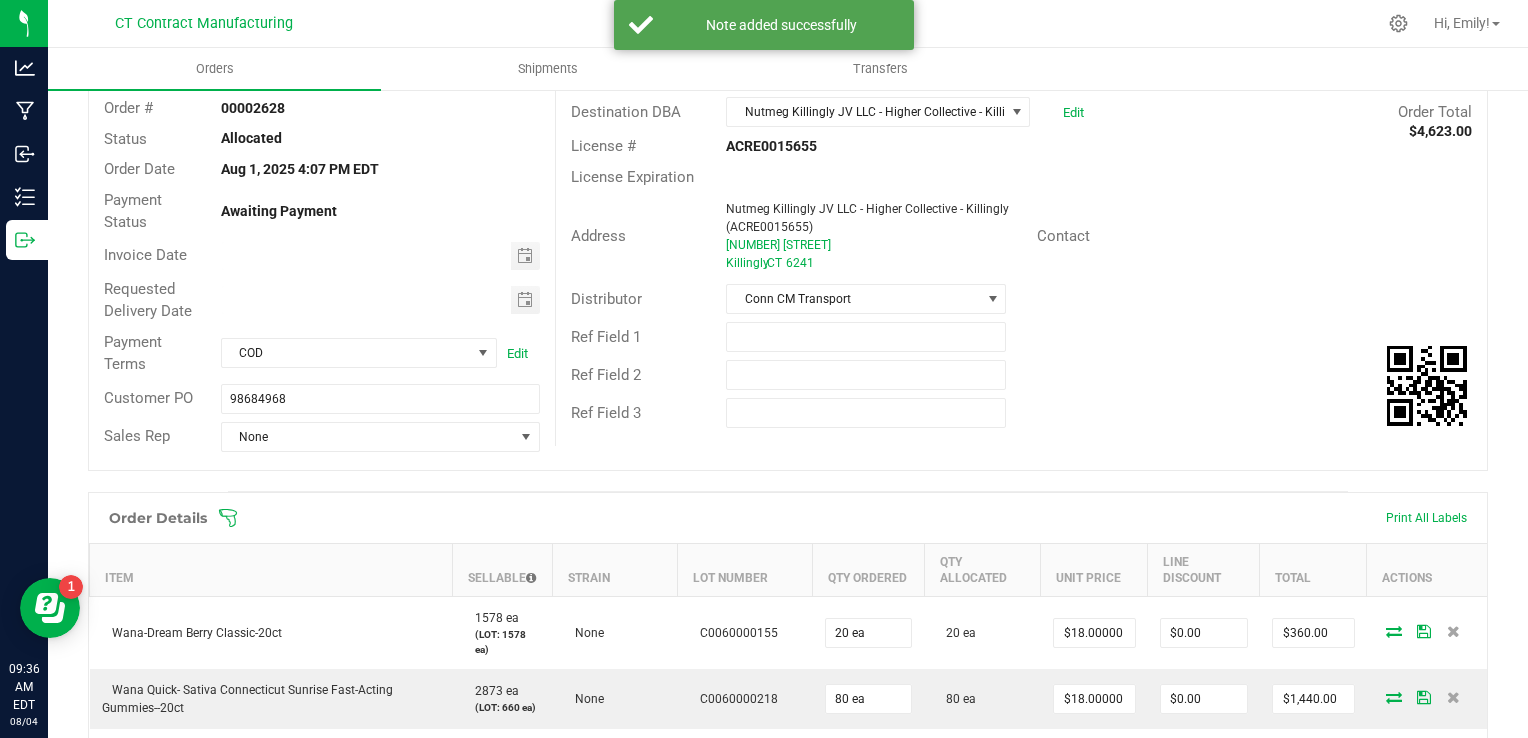scroll, scrollTop: 0, scrollLeft: 0, axis: both 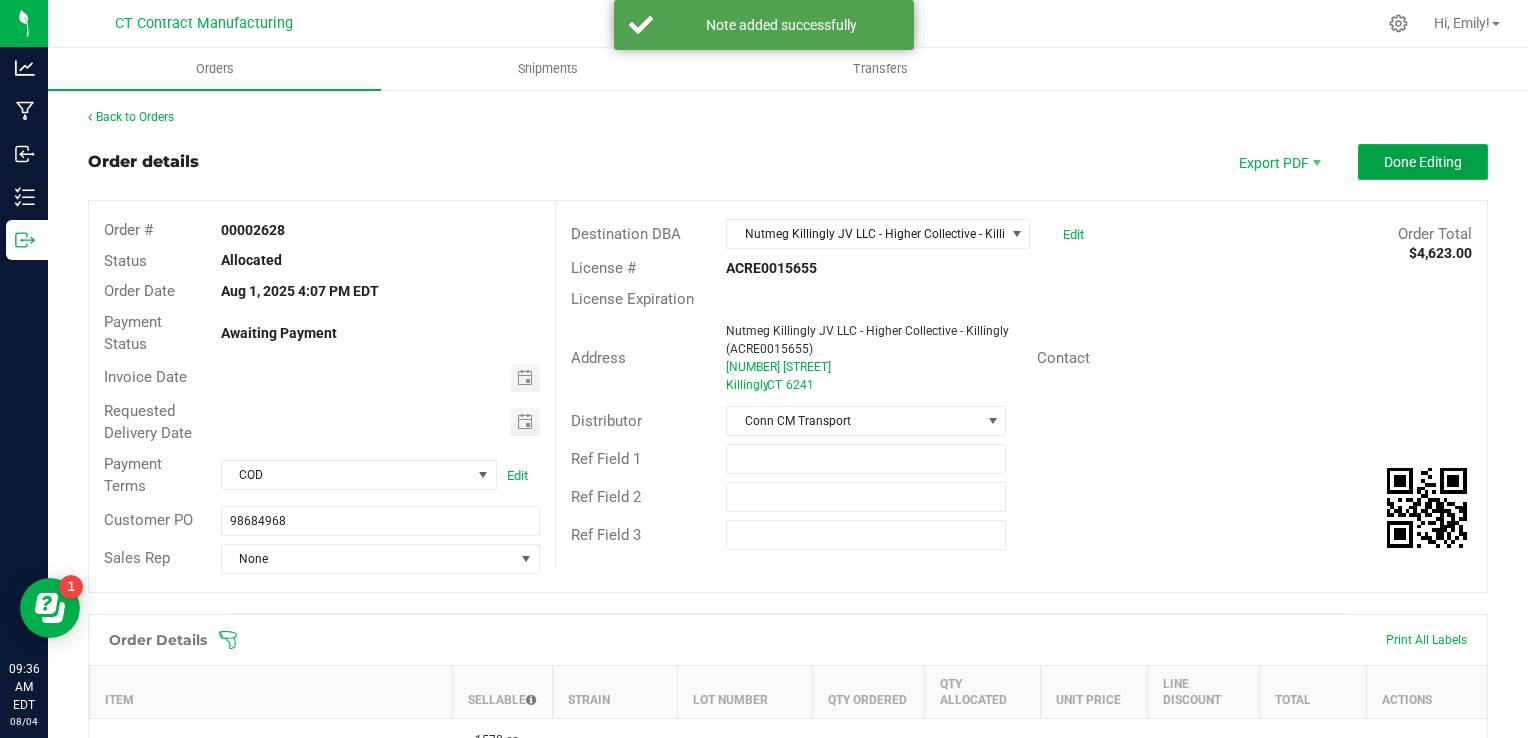 click on "Done Editing" at bounding box center (1423, 162) 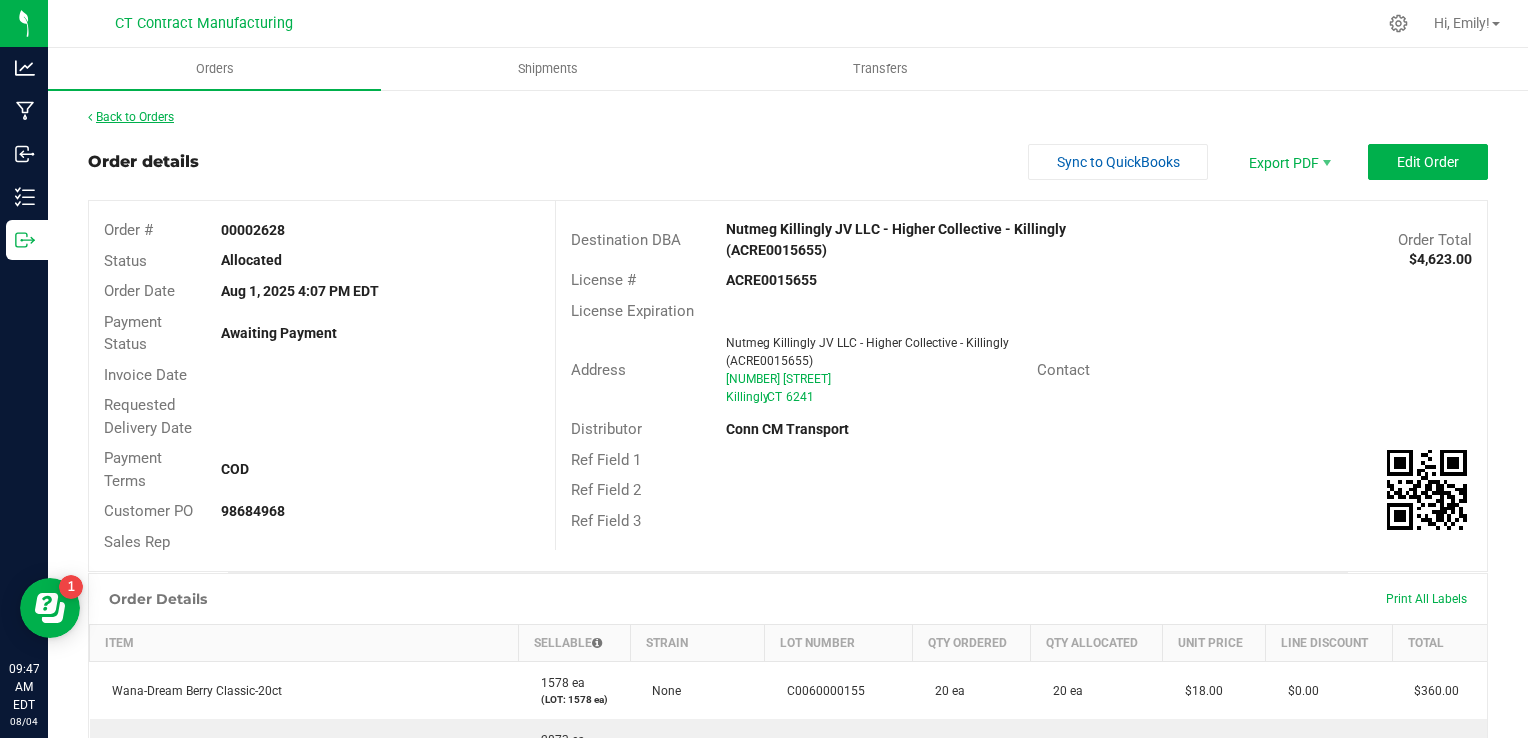 click on "Back to Orders" at bounding box center (131, 117) 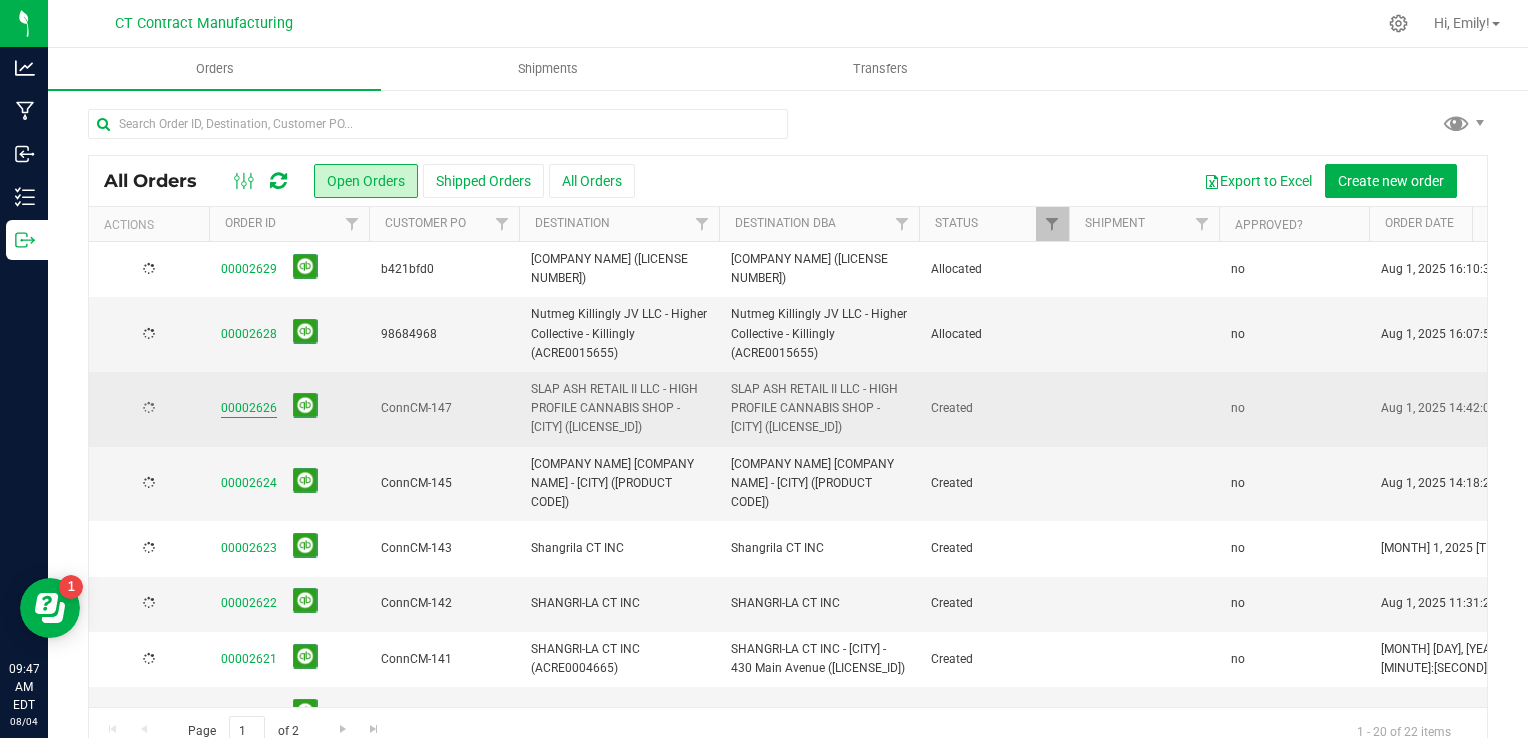 click on "00002626" at bounding box center (249, 408) 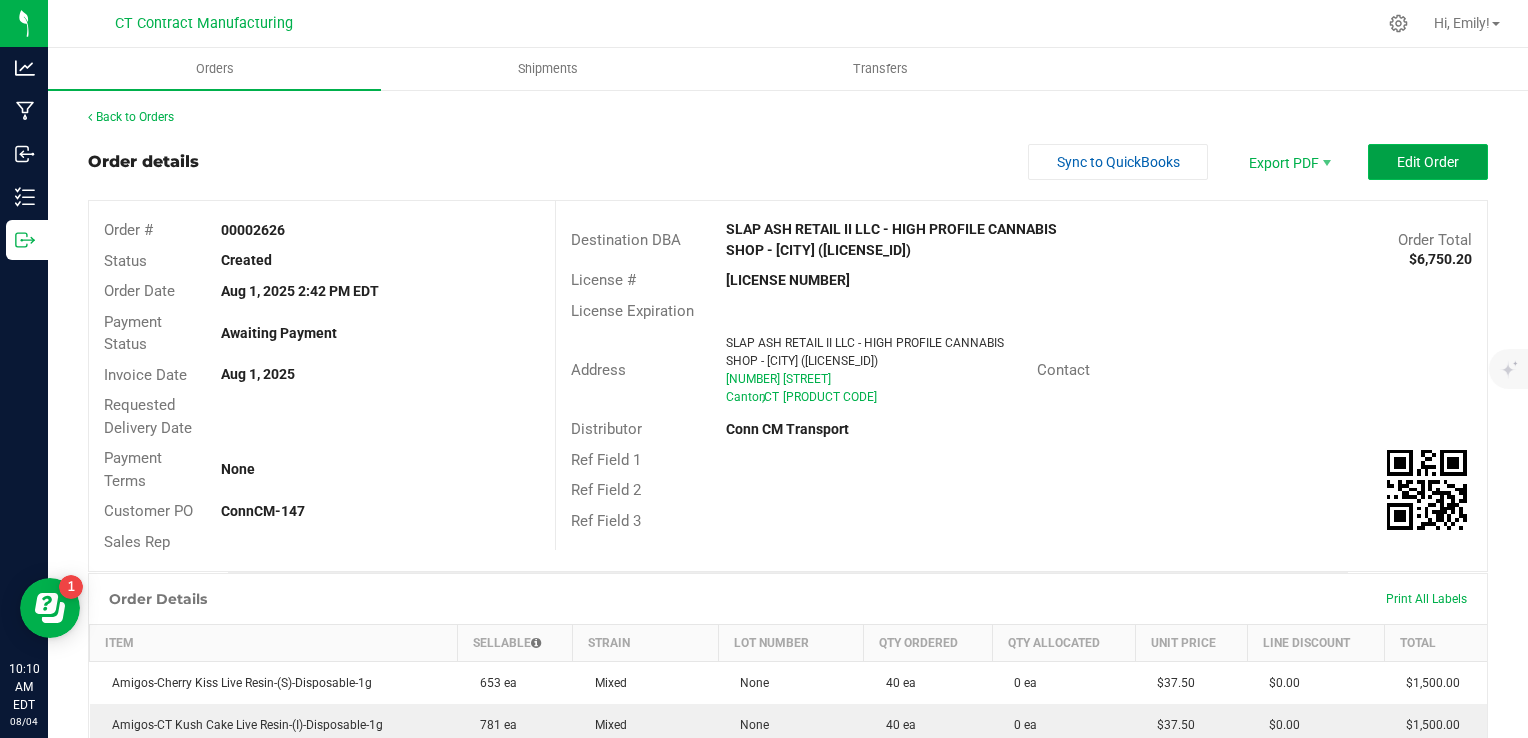 click on "Edit Order" at bounding box center (1428, 162) 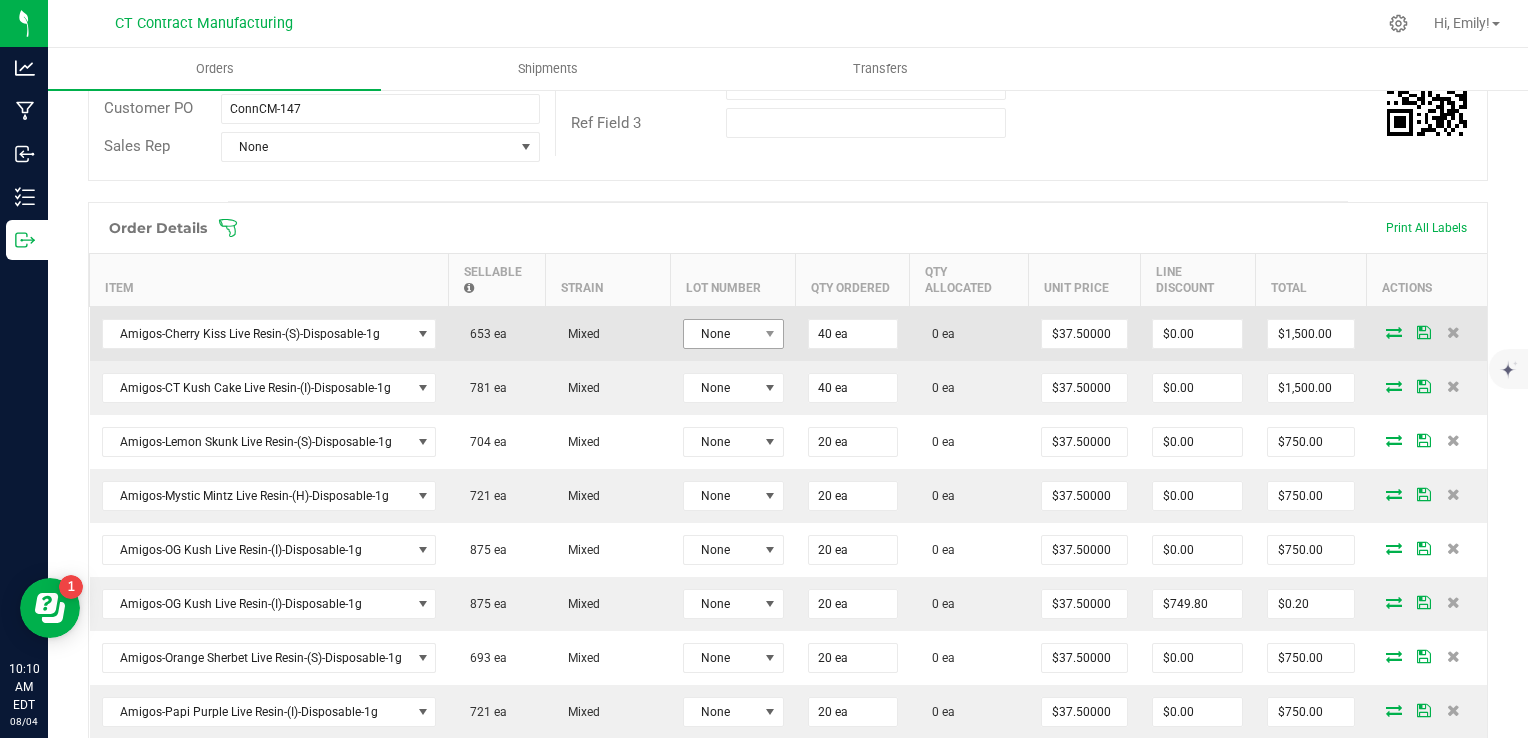 scroll, scrollTop: 400, scrollLeft: 0, axis: vertical 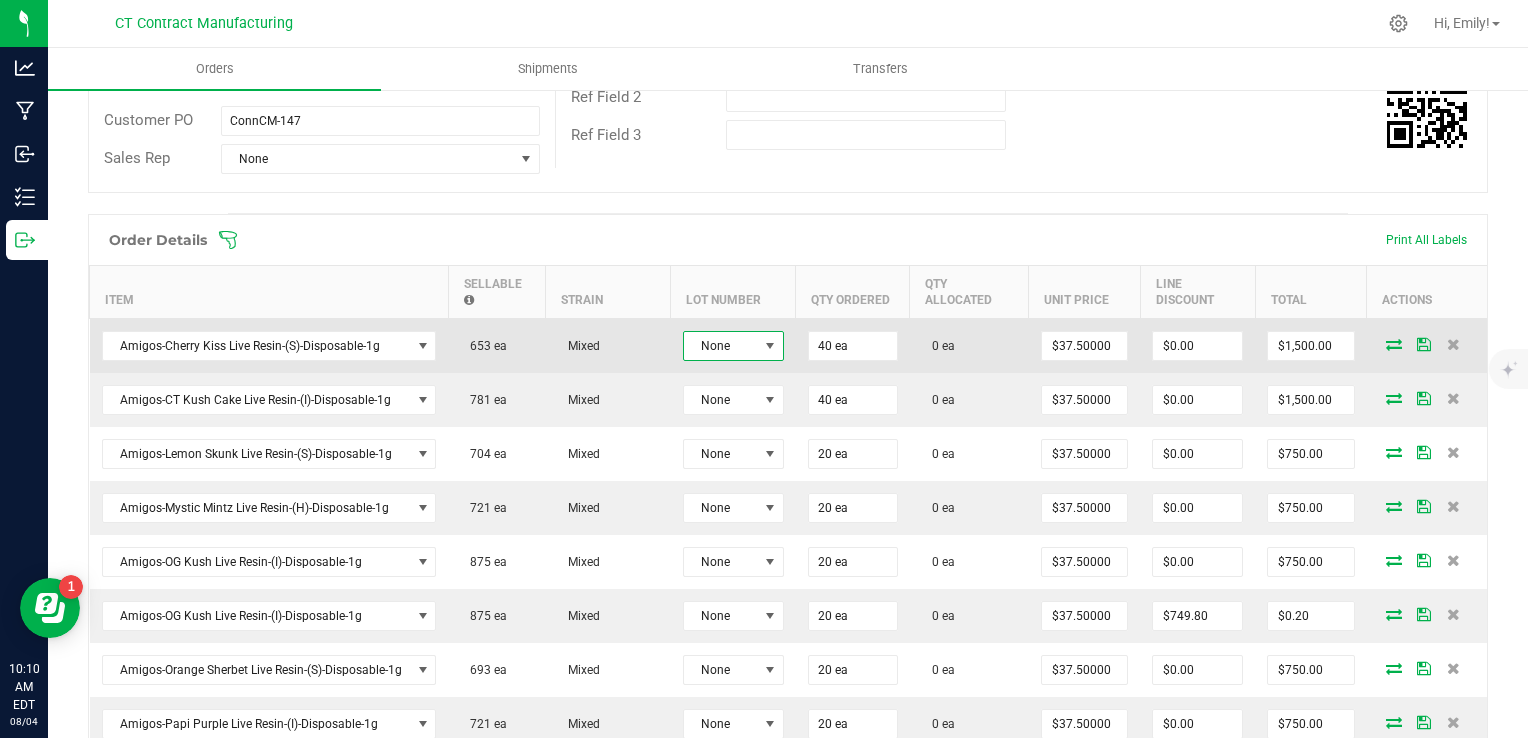 click at bounding box center [769, 346] 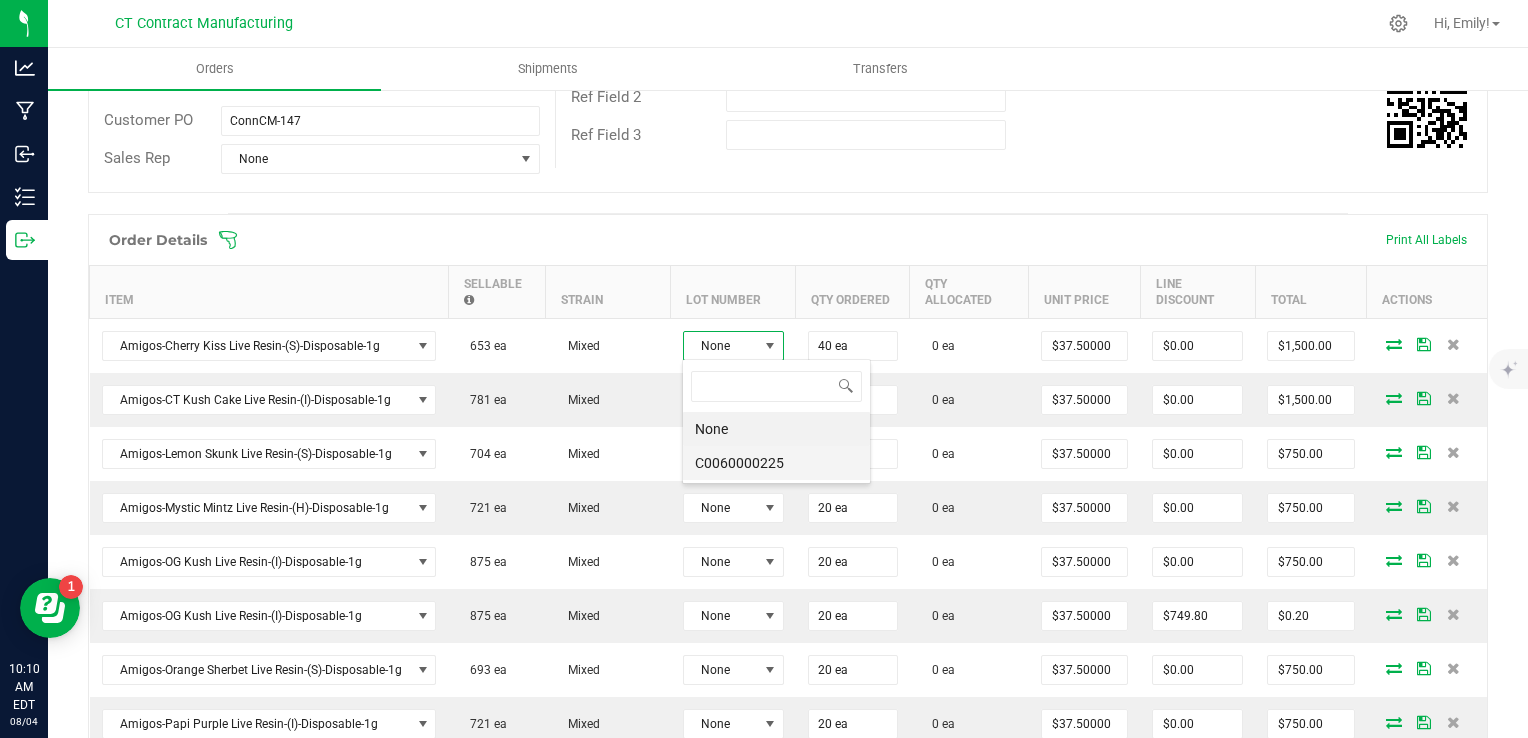 scroll, scrollTop: 99970, scrollLeft: 99899, axis: both 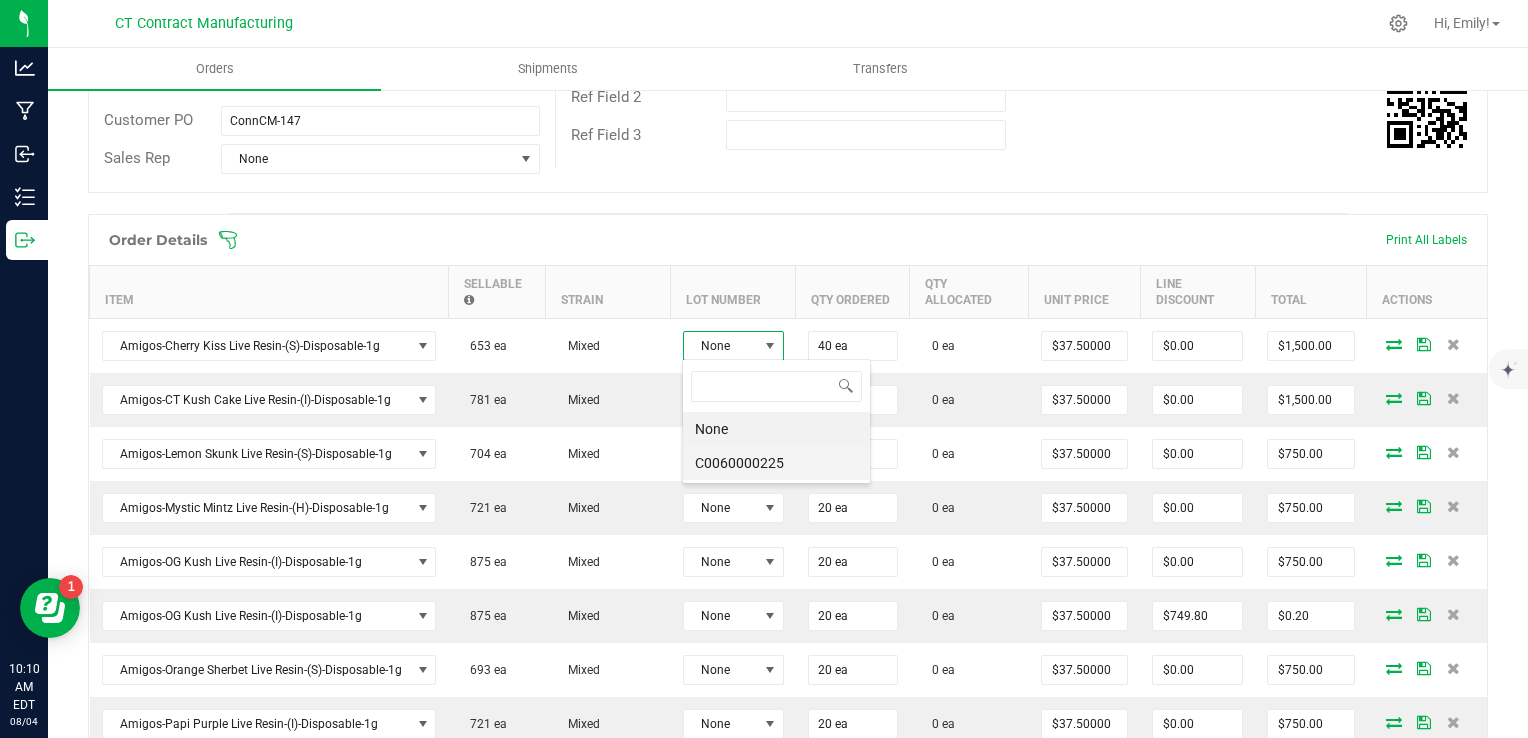 click on "C0060000225" at bounding box center [776, 463] 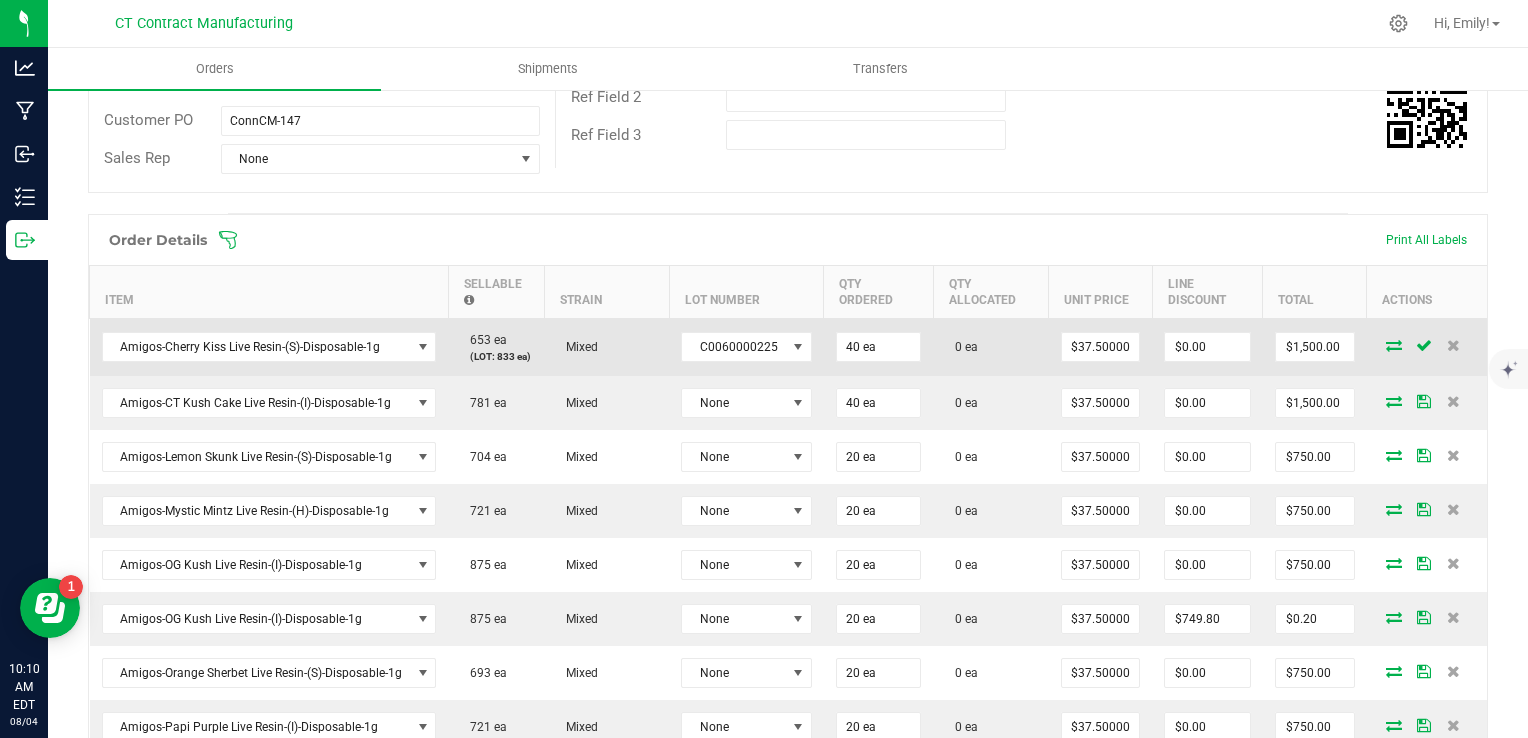 click at bounding box center (1394, 345) 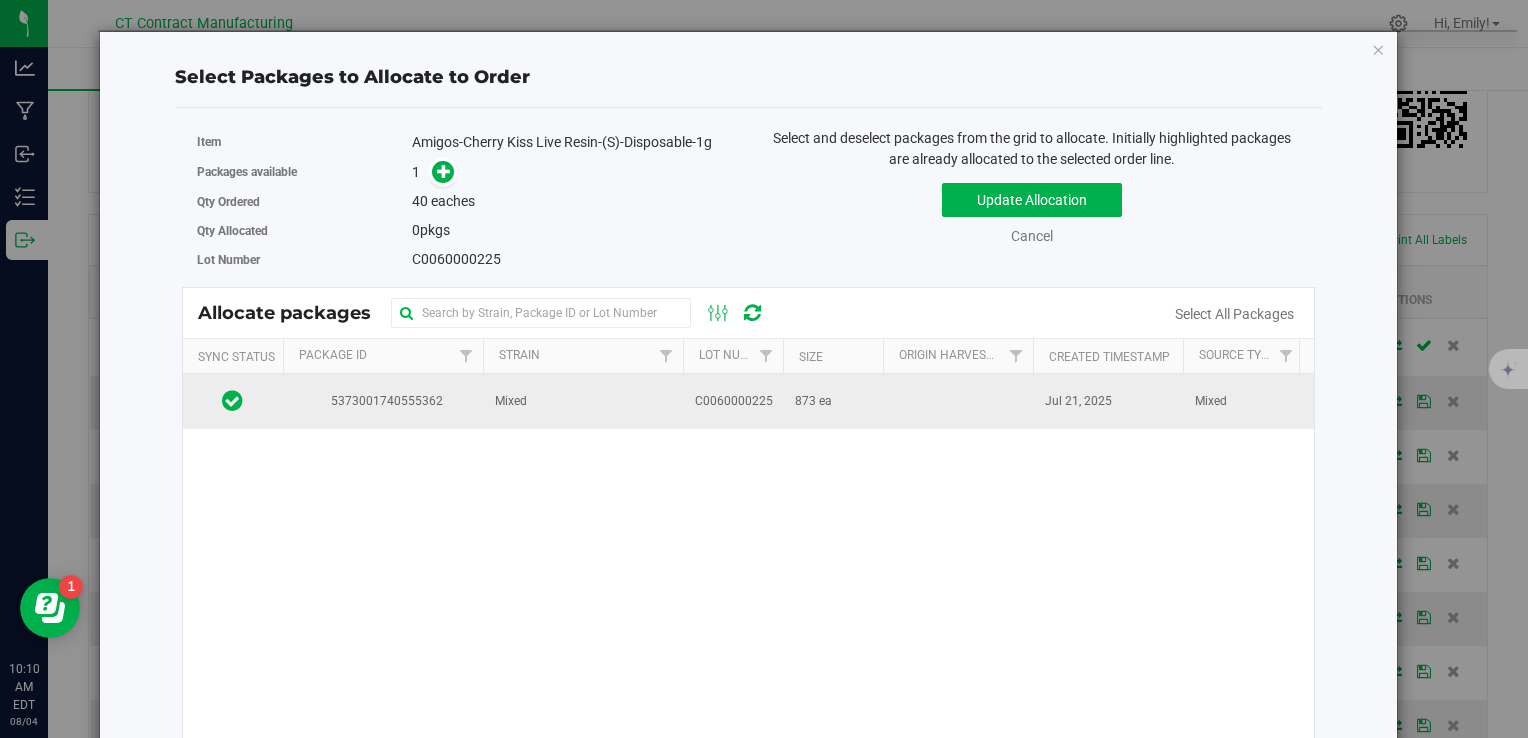 click on "5373001740555362" at bounding box center (383, 401) 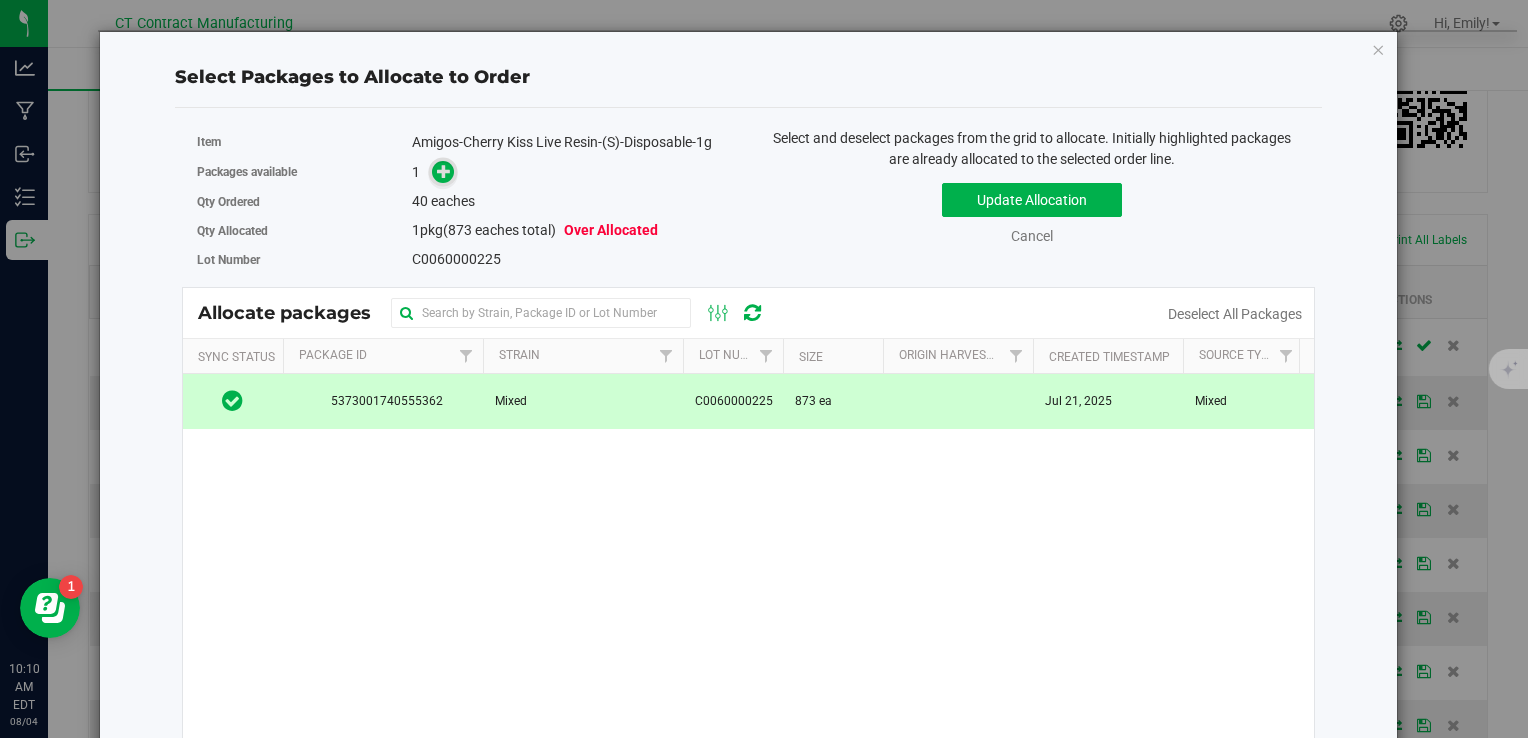 click at bounding box center (443, 172) 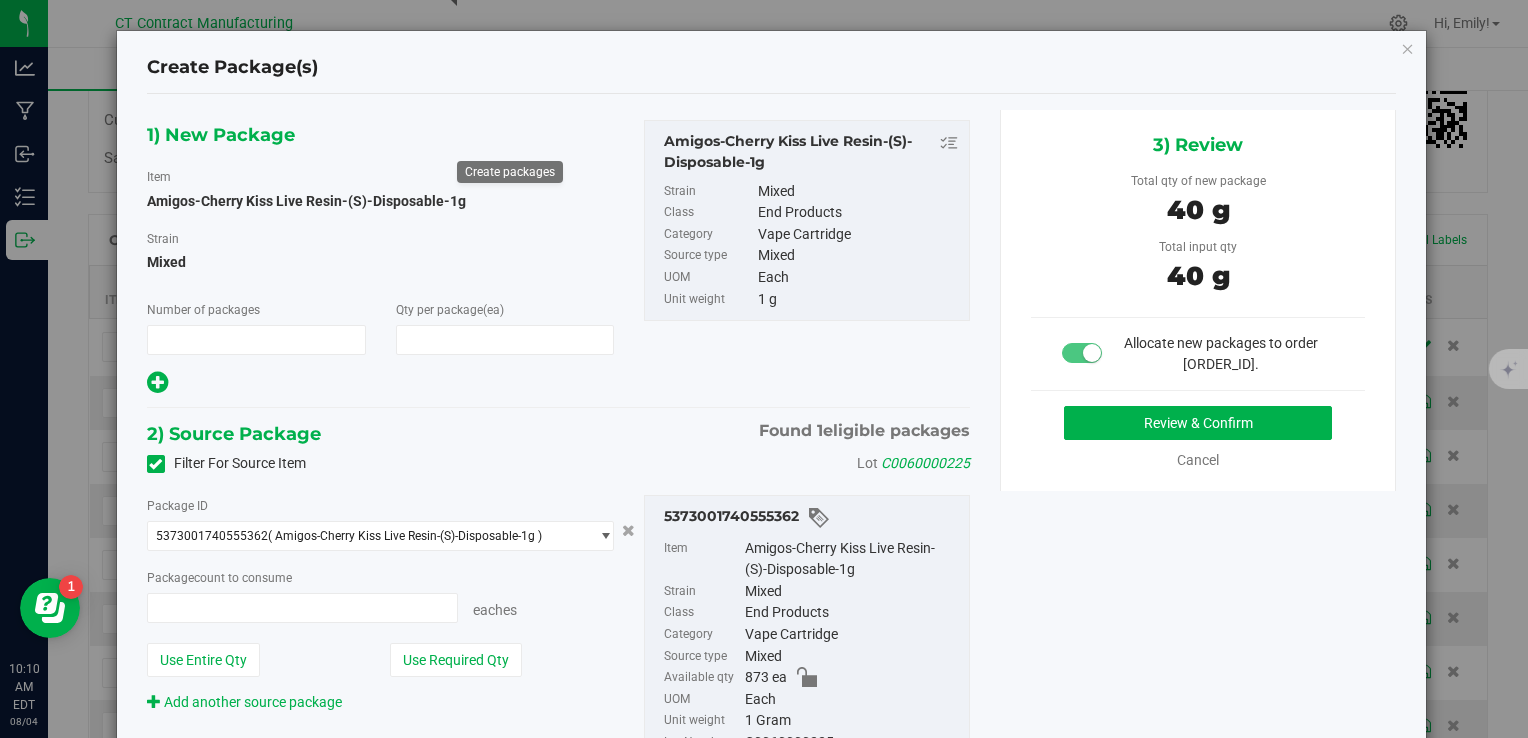 type on "1" 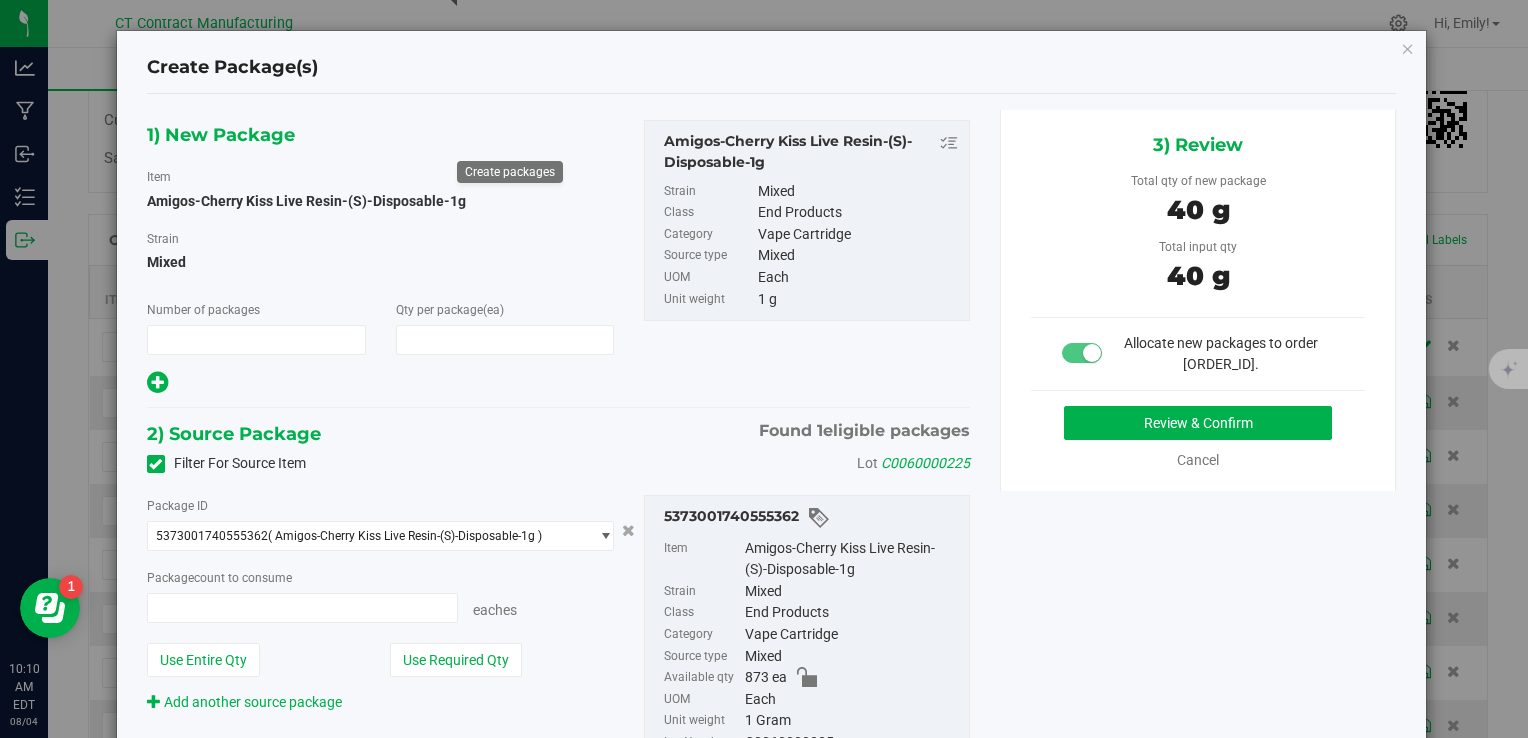 type on "40" 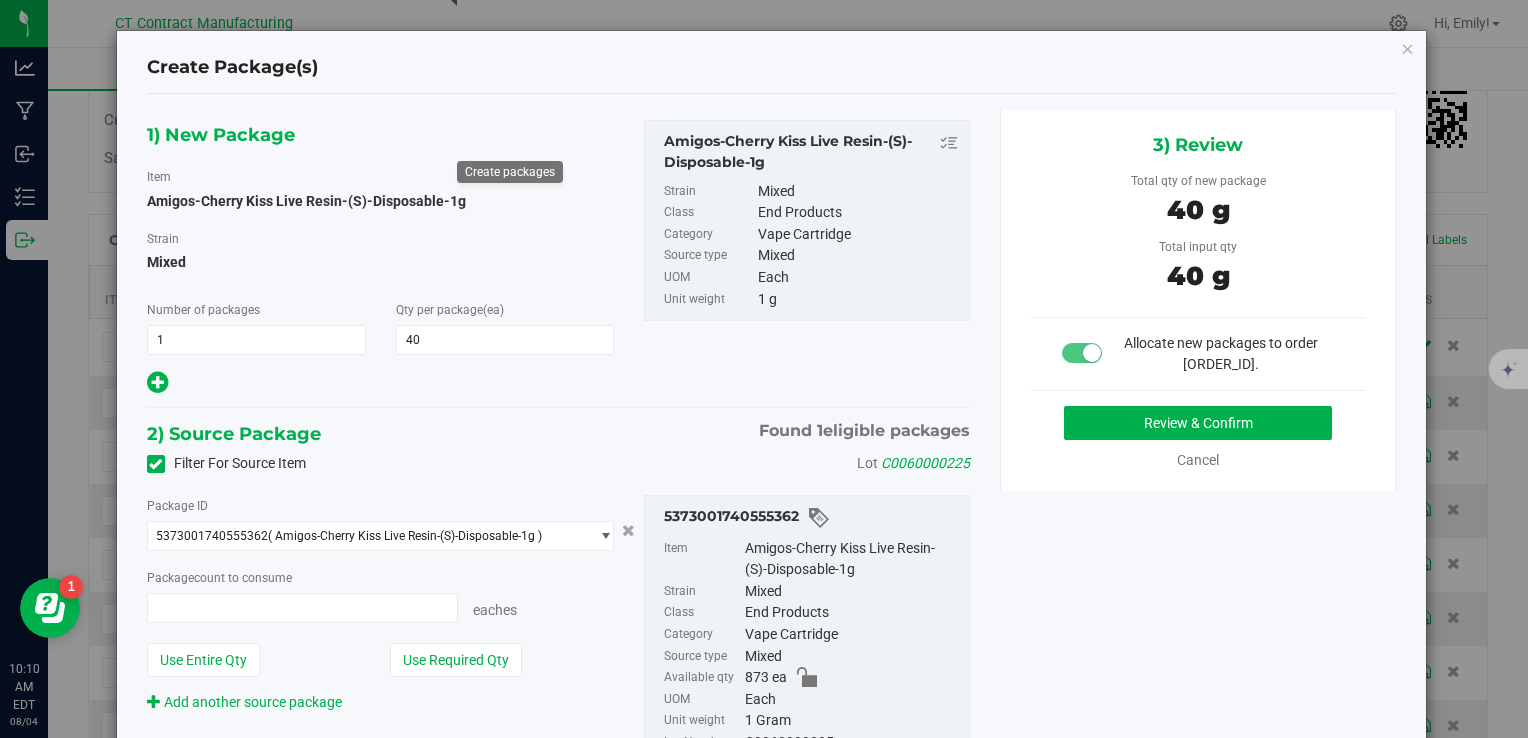 type on "40 ea" 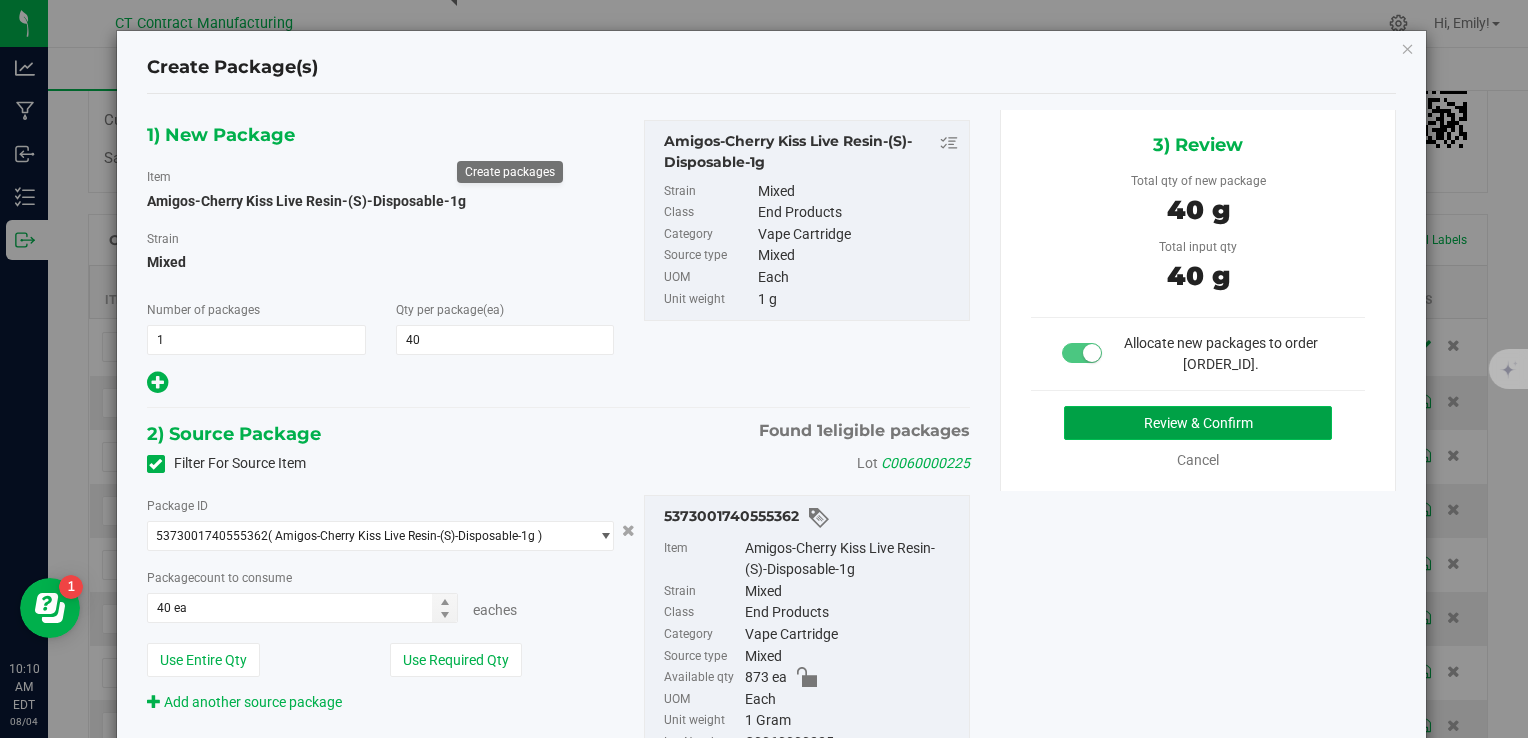 click on "Review & Confirm" at bounding box center [1198, 423] 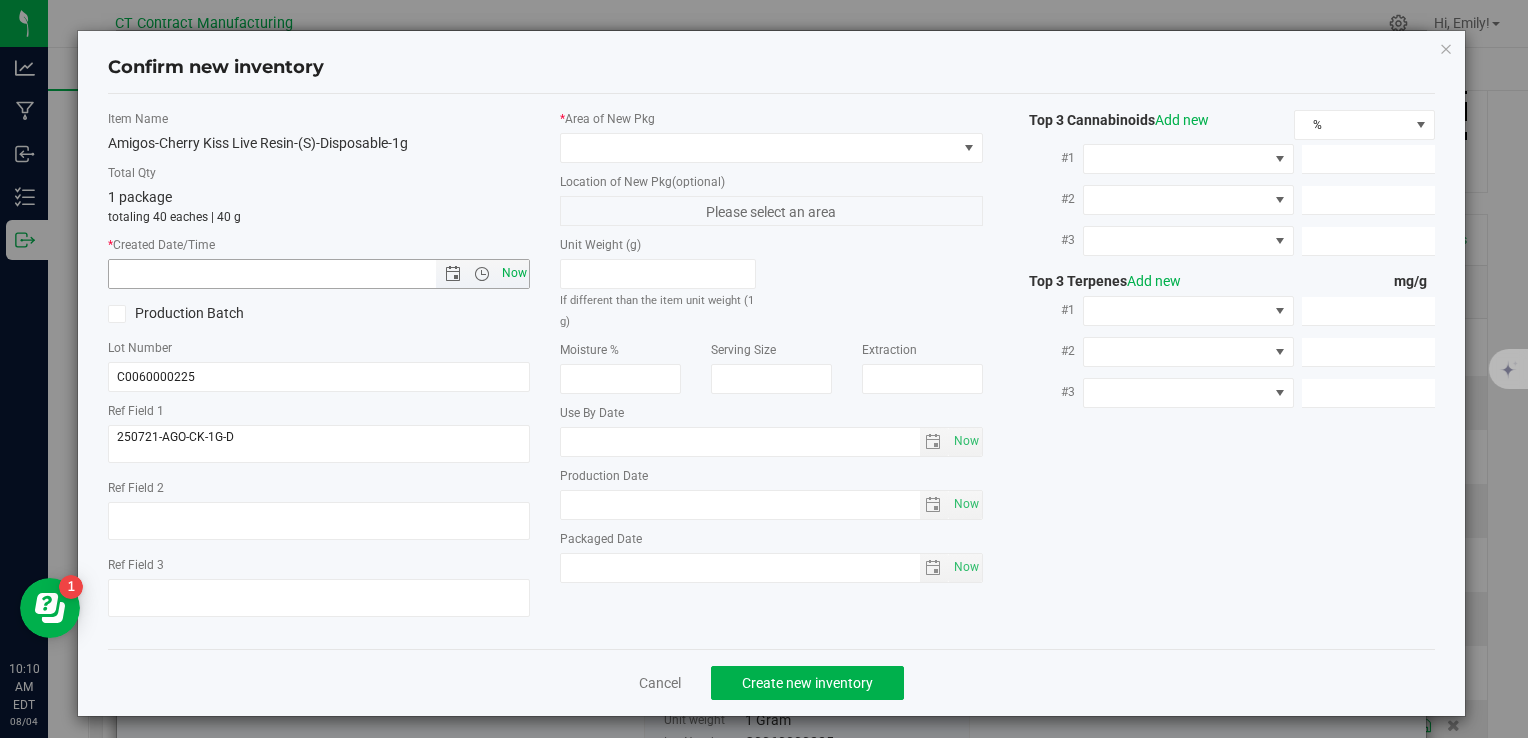 click on "Now" at bounding box center [514, 273] 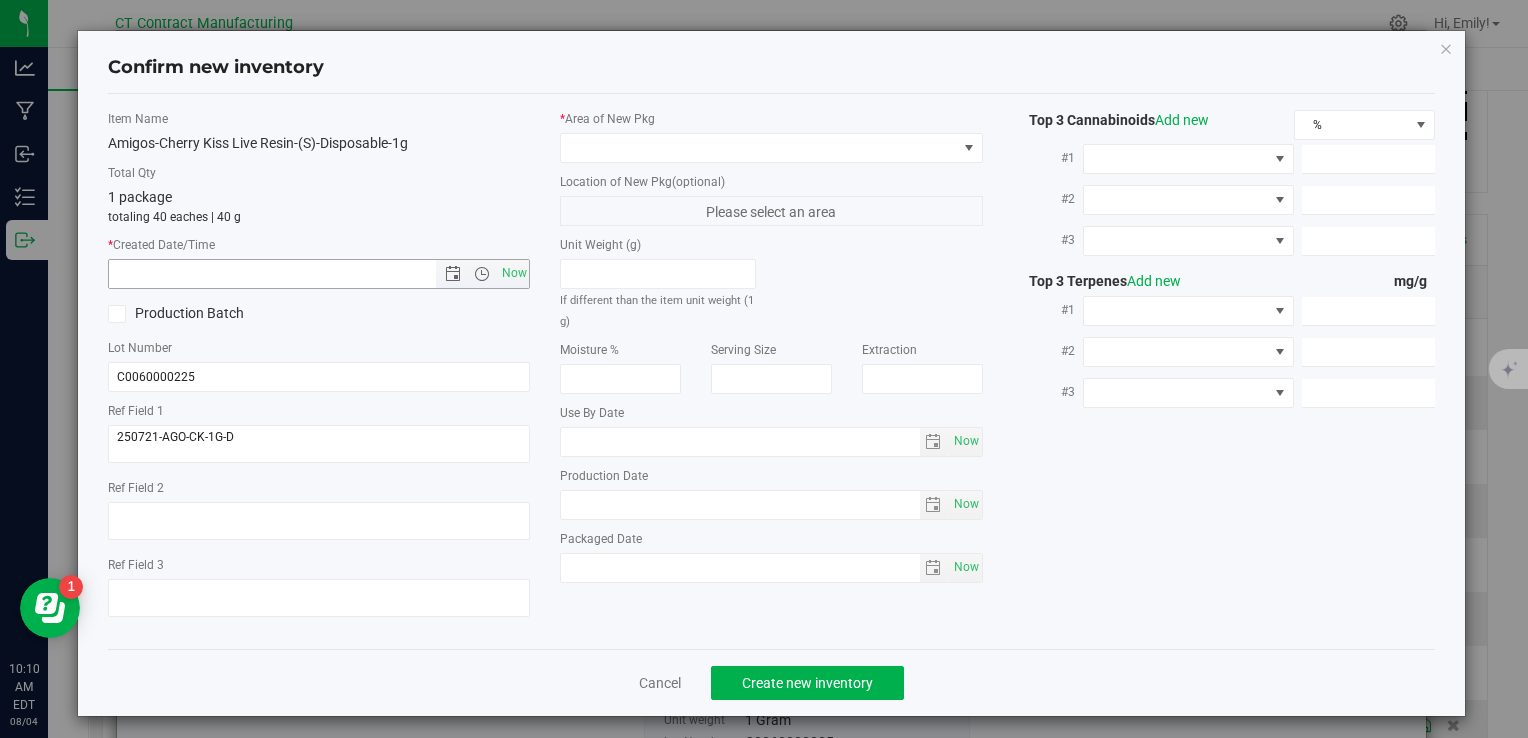 type on "8/4/2025 10:10 AM" 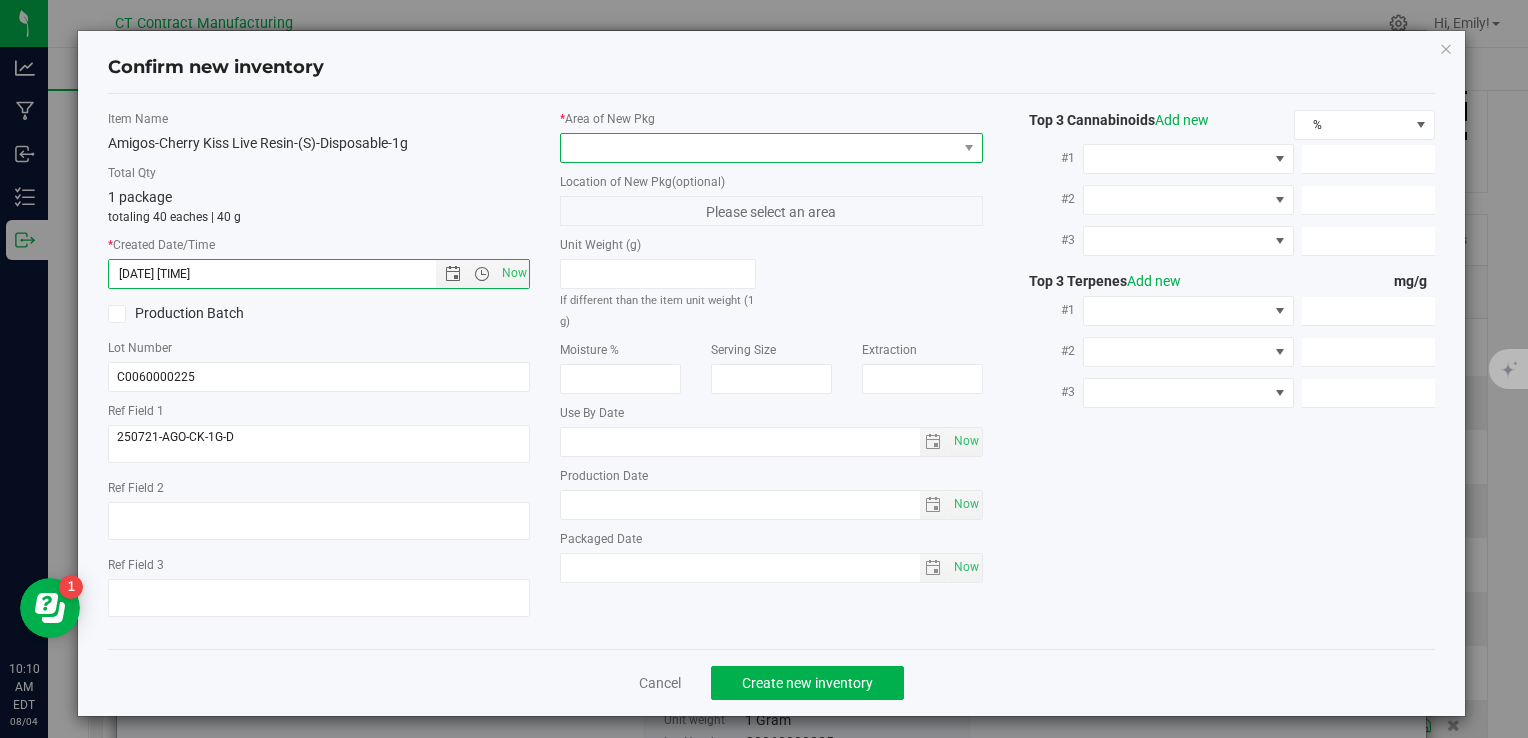 click at bounding box center [758, 148] 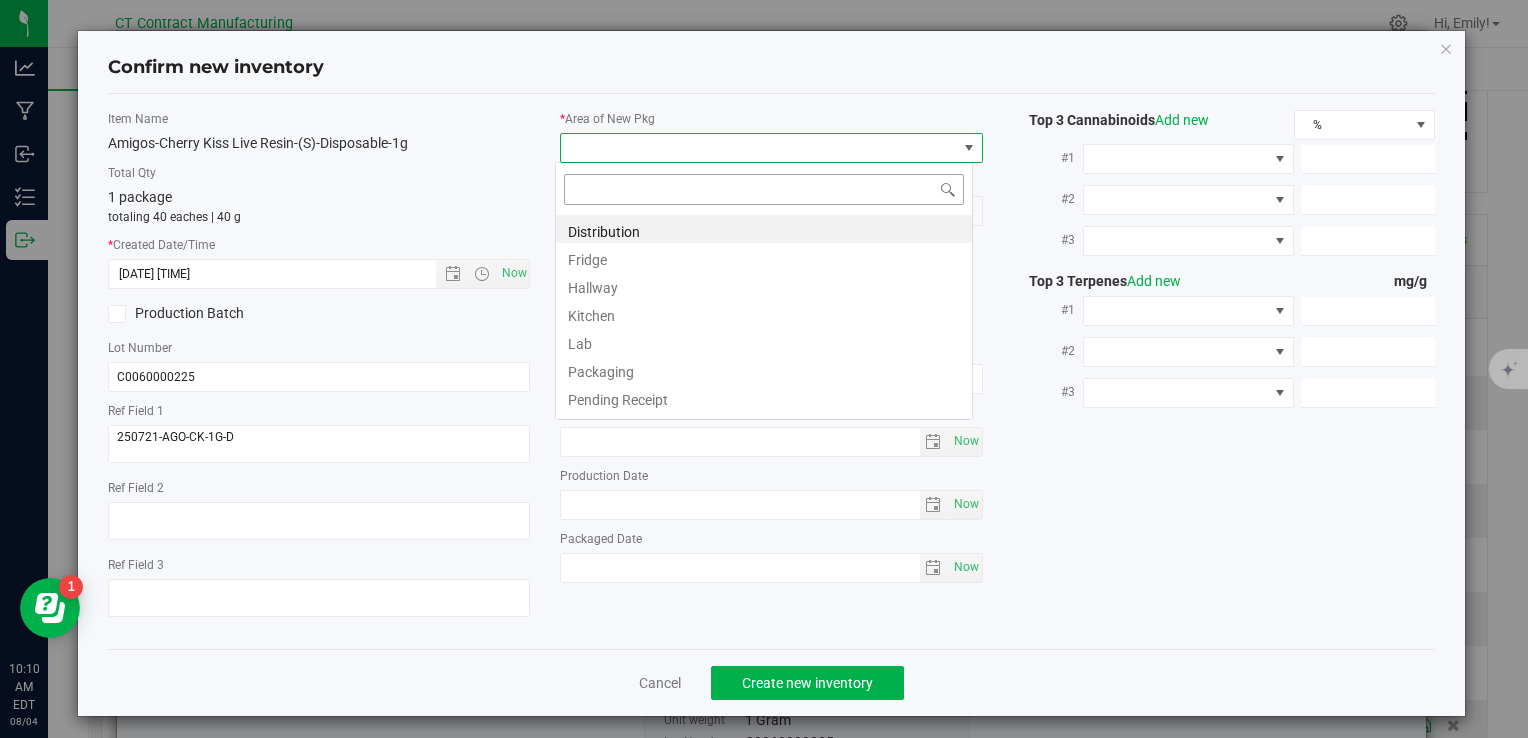 scroll, scrollTop: 99970, scrollLeft: 99582, axis: both 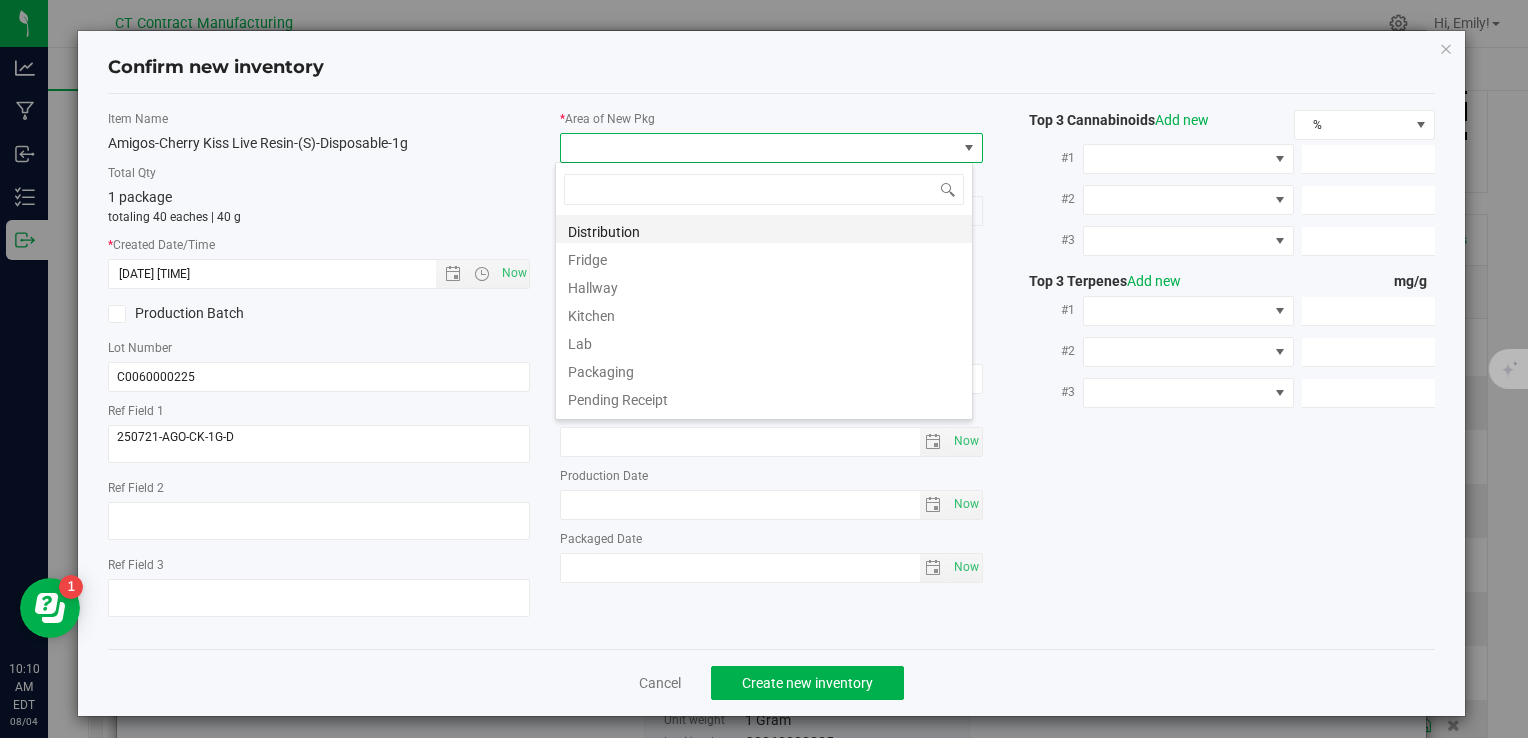 click on "Distribution" at bounding box center (764, 229) 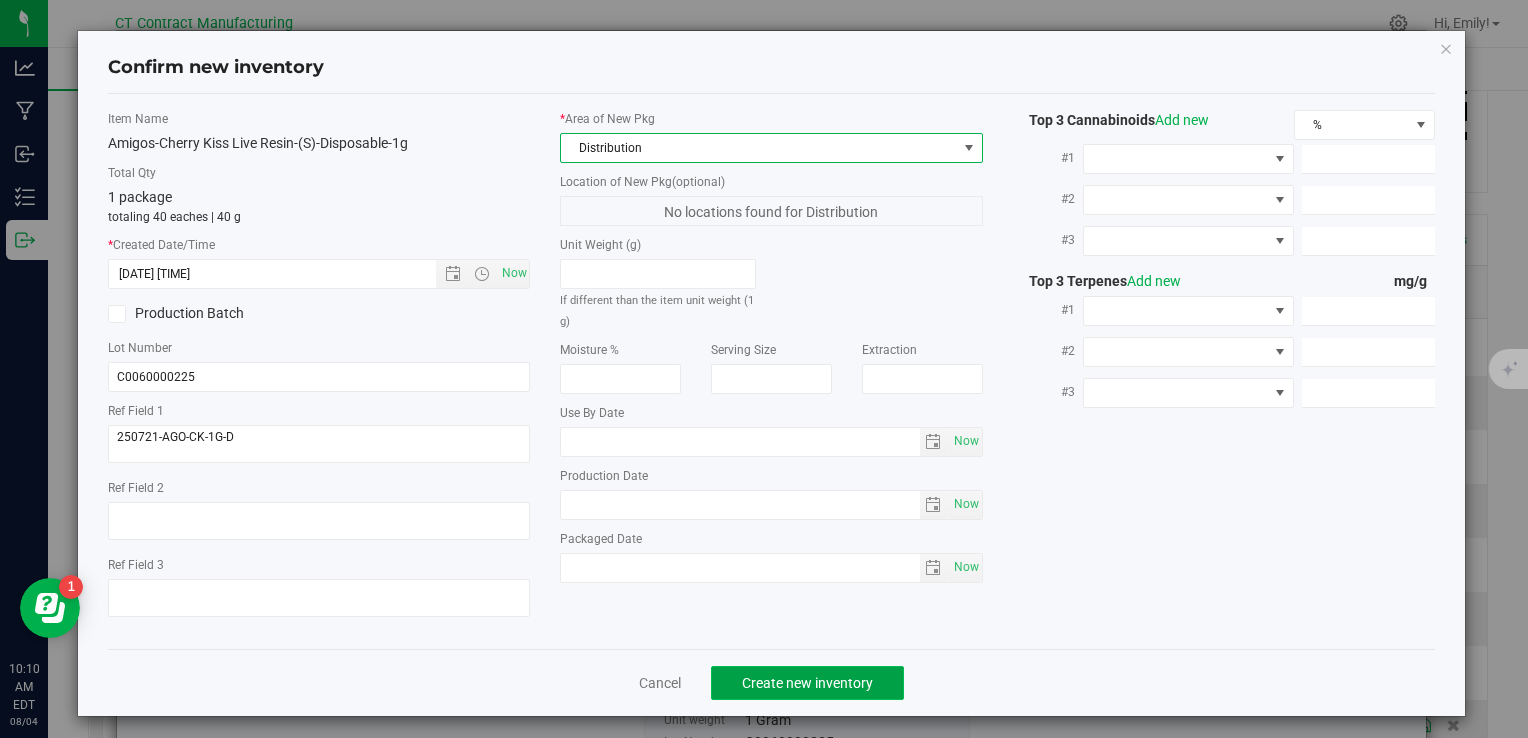 click on "Create new inventory" 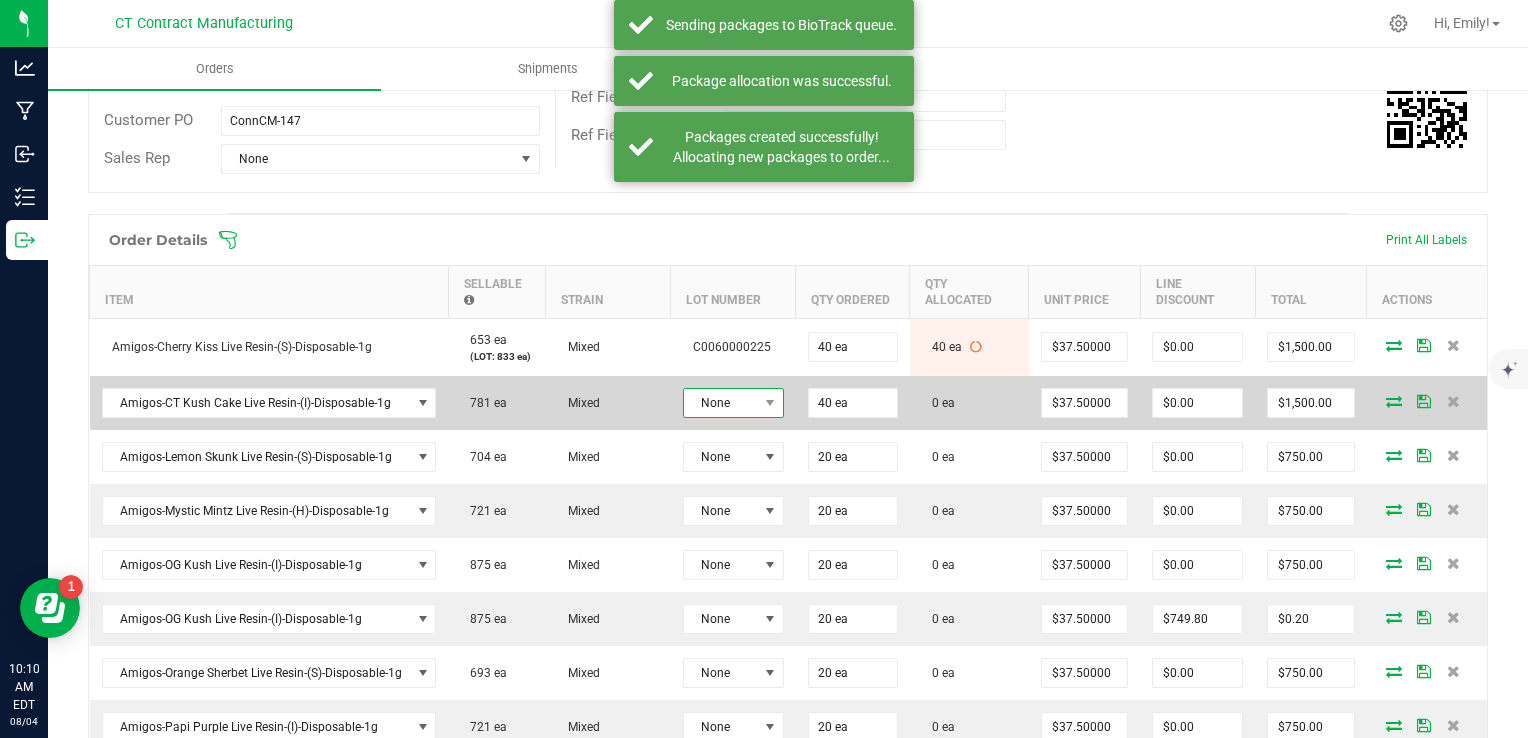 click at bounding box center [769, 403] 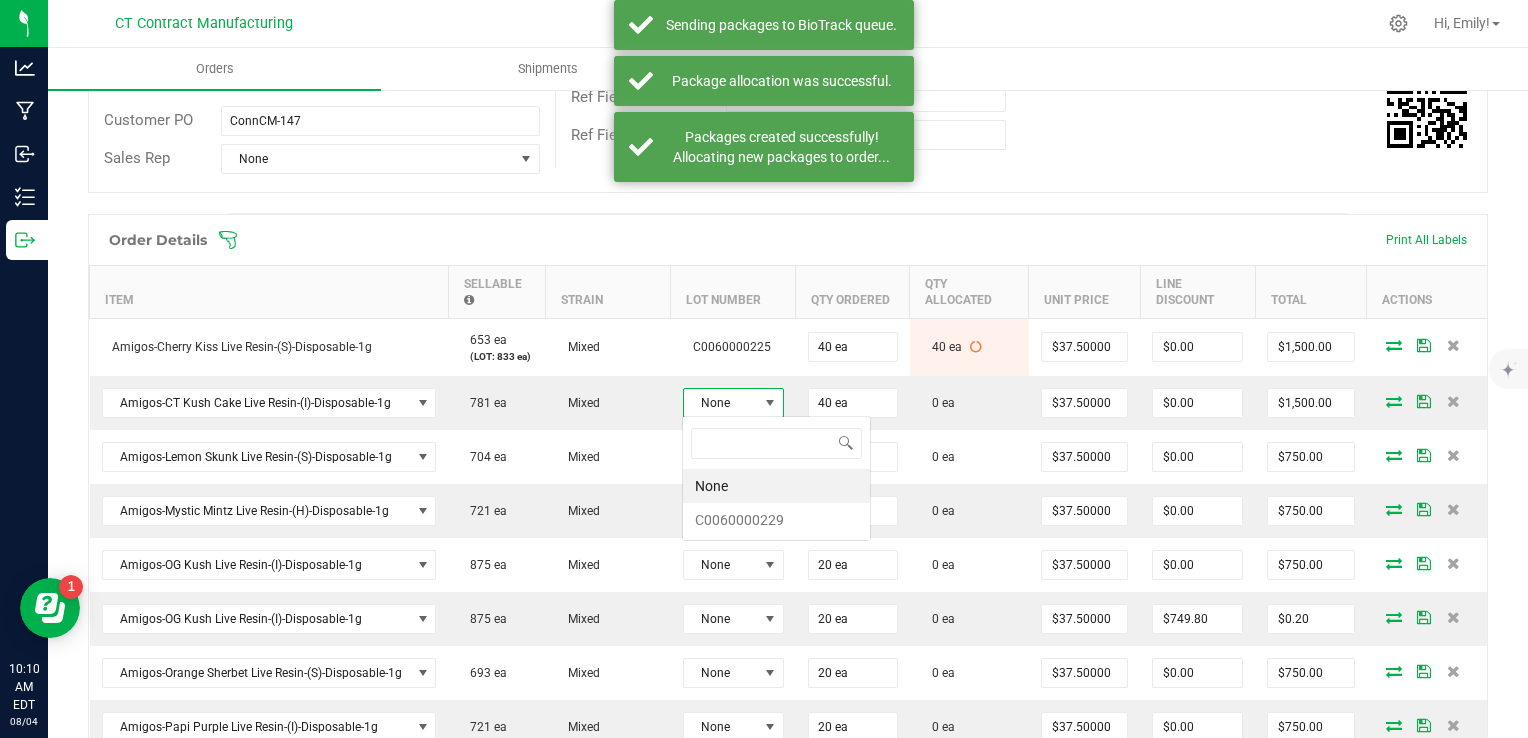 scroll, scrollTop: 99970, scrollLeft: 99899, axis: both 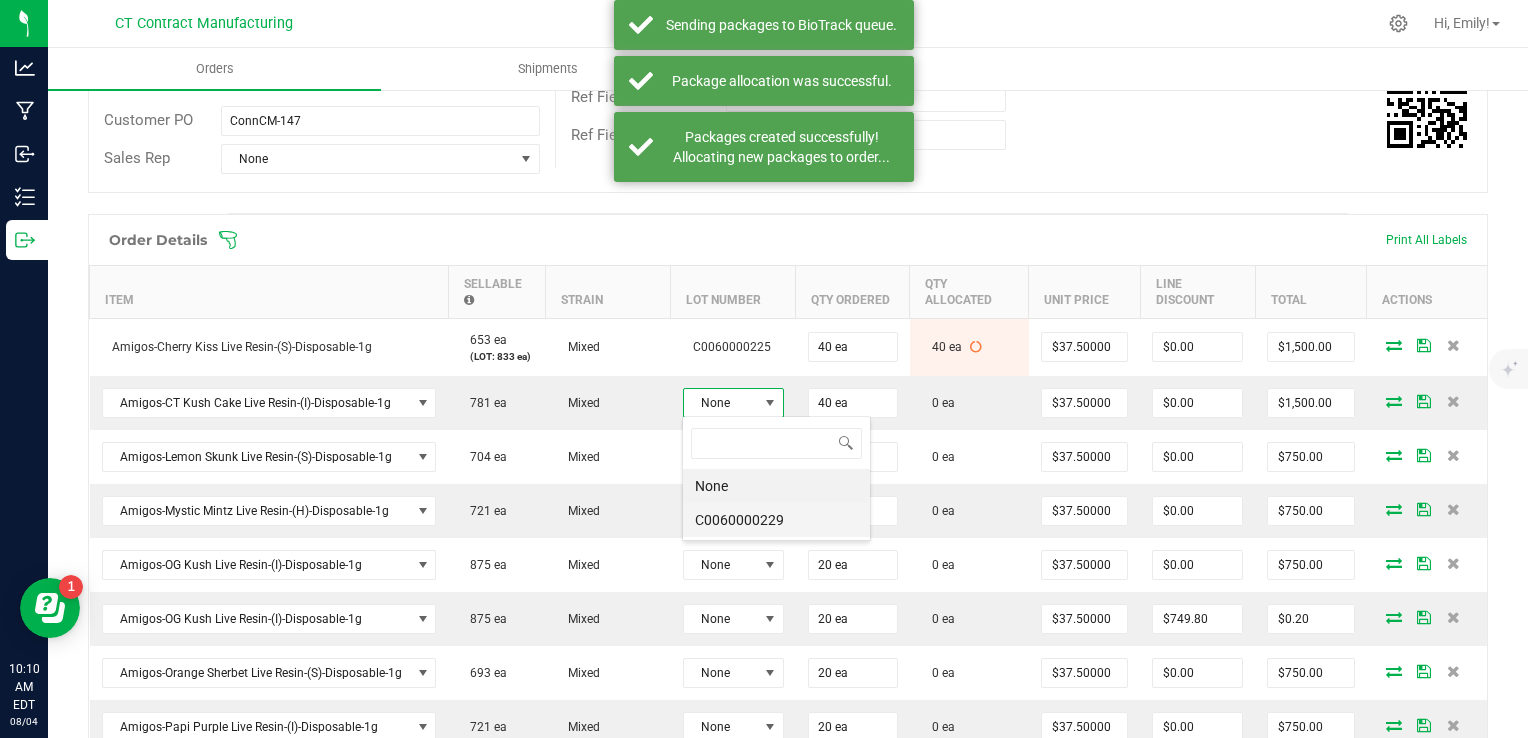 click on "C0060000229" at bounding box center [776, 520] 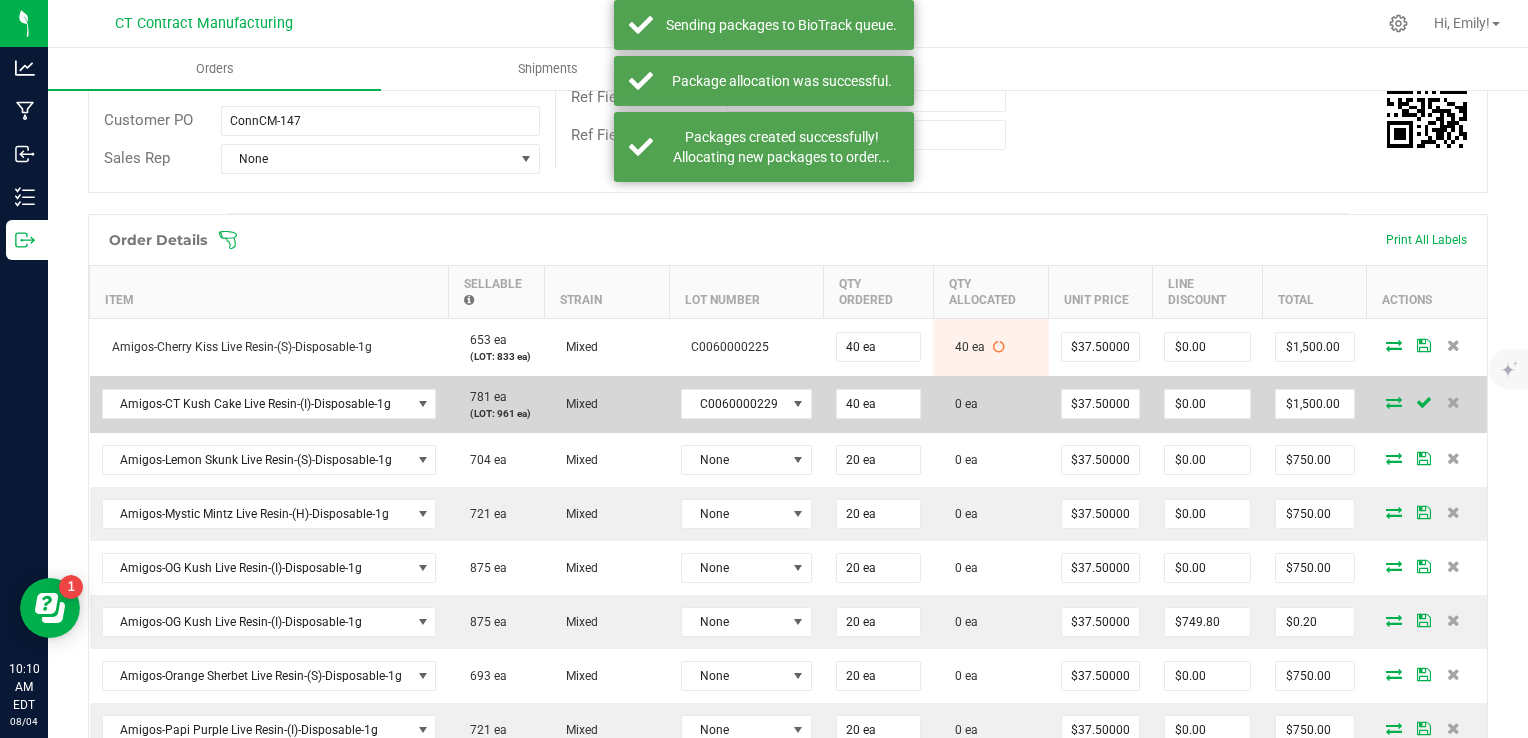 click at bounding box center [1394, 402] 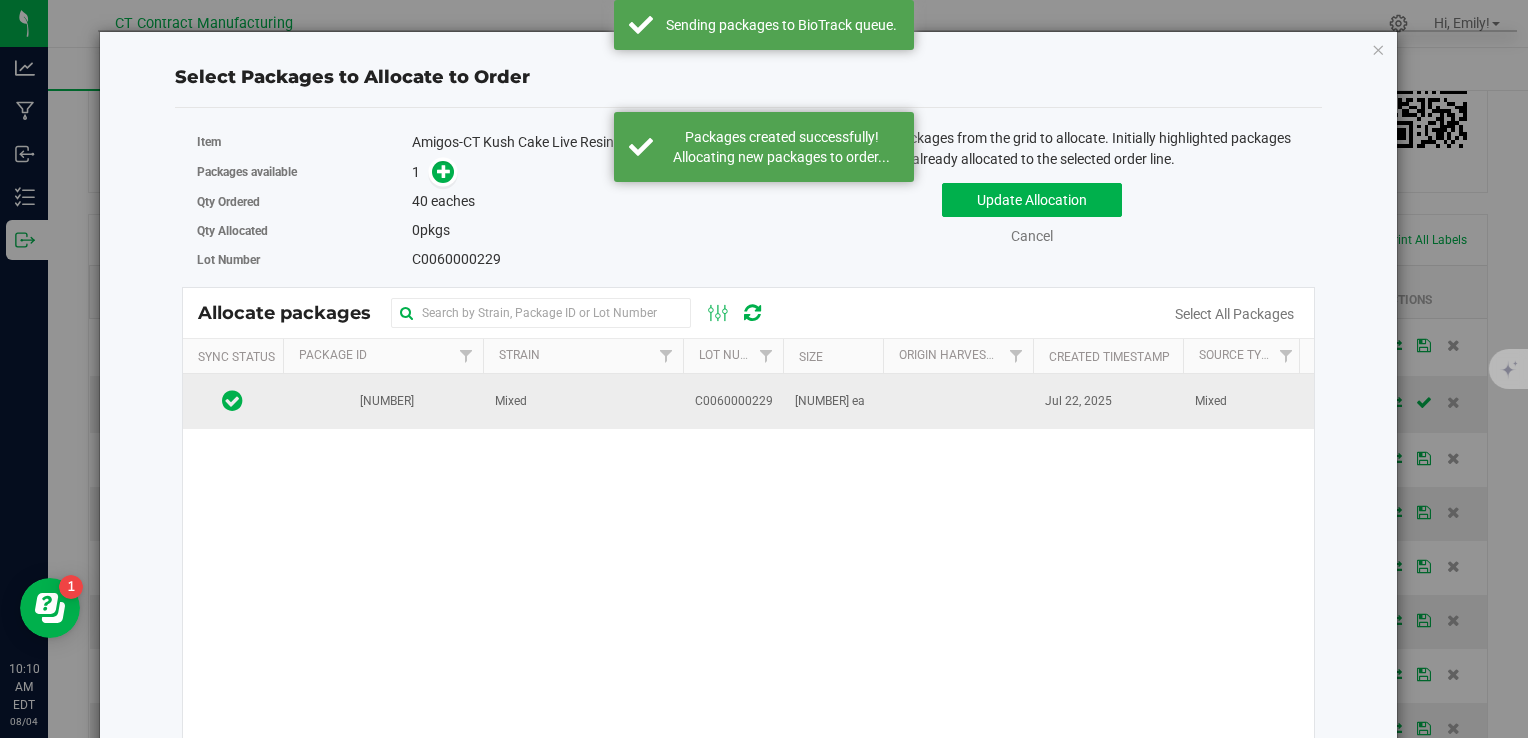 click on "Mixed" at bounding box center (583, 401) 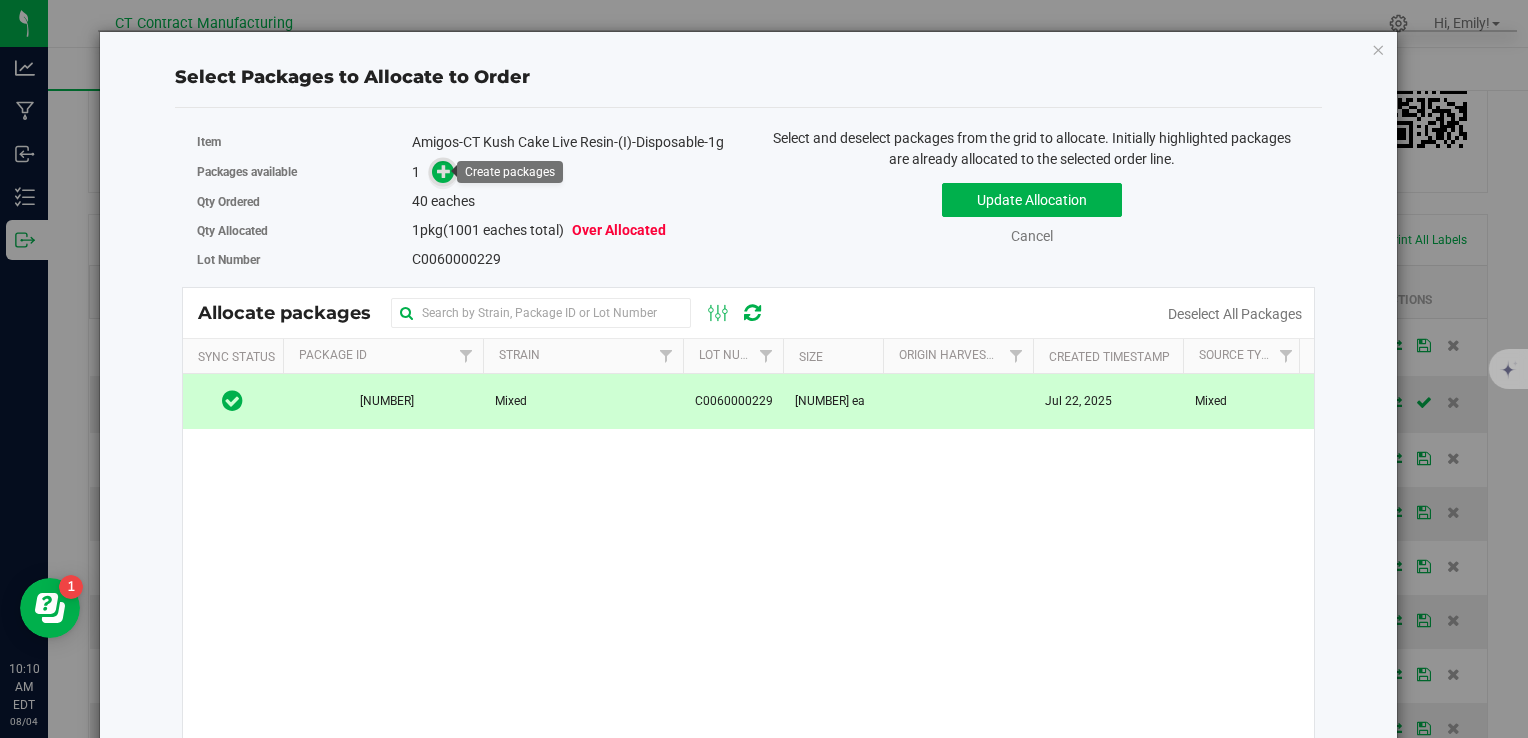 click at bounding box center [443, 172] 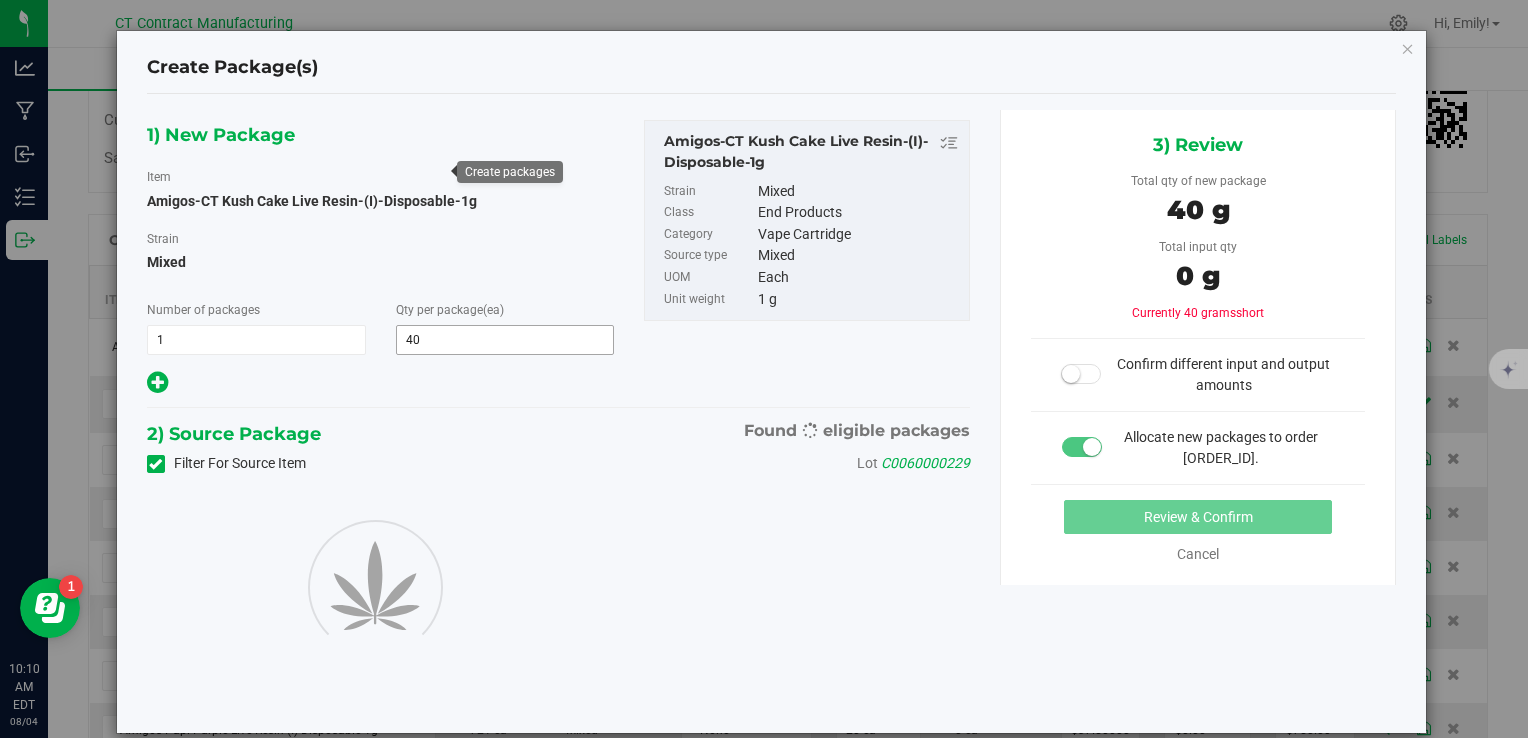 type on "40" 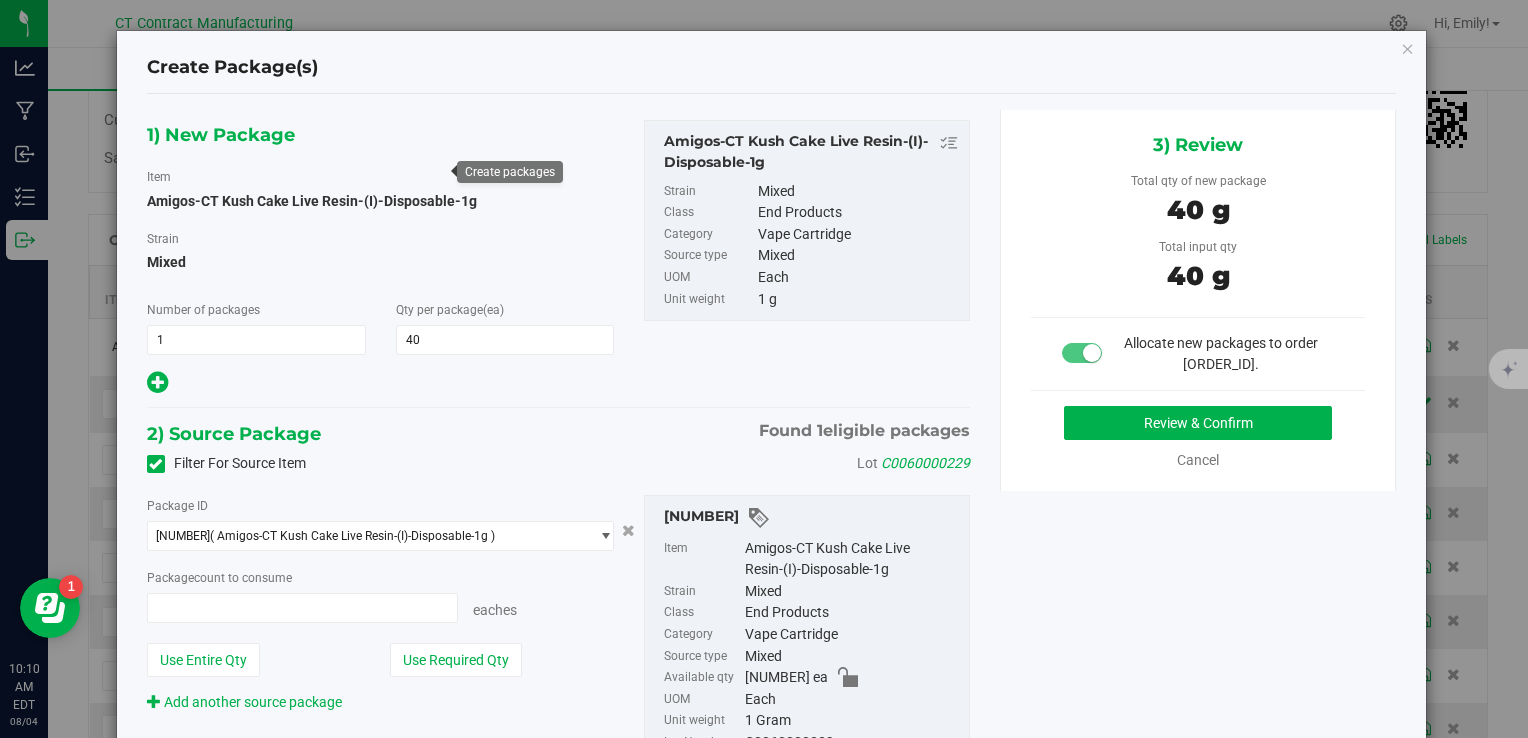 type on "40 ea" 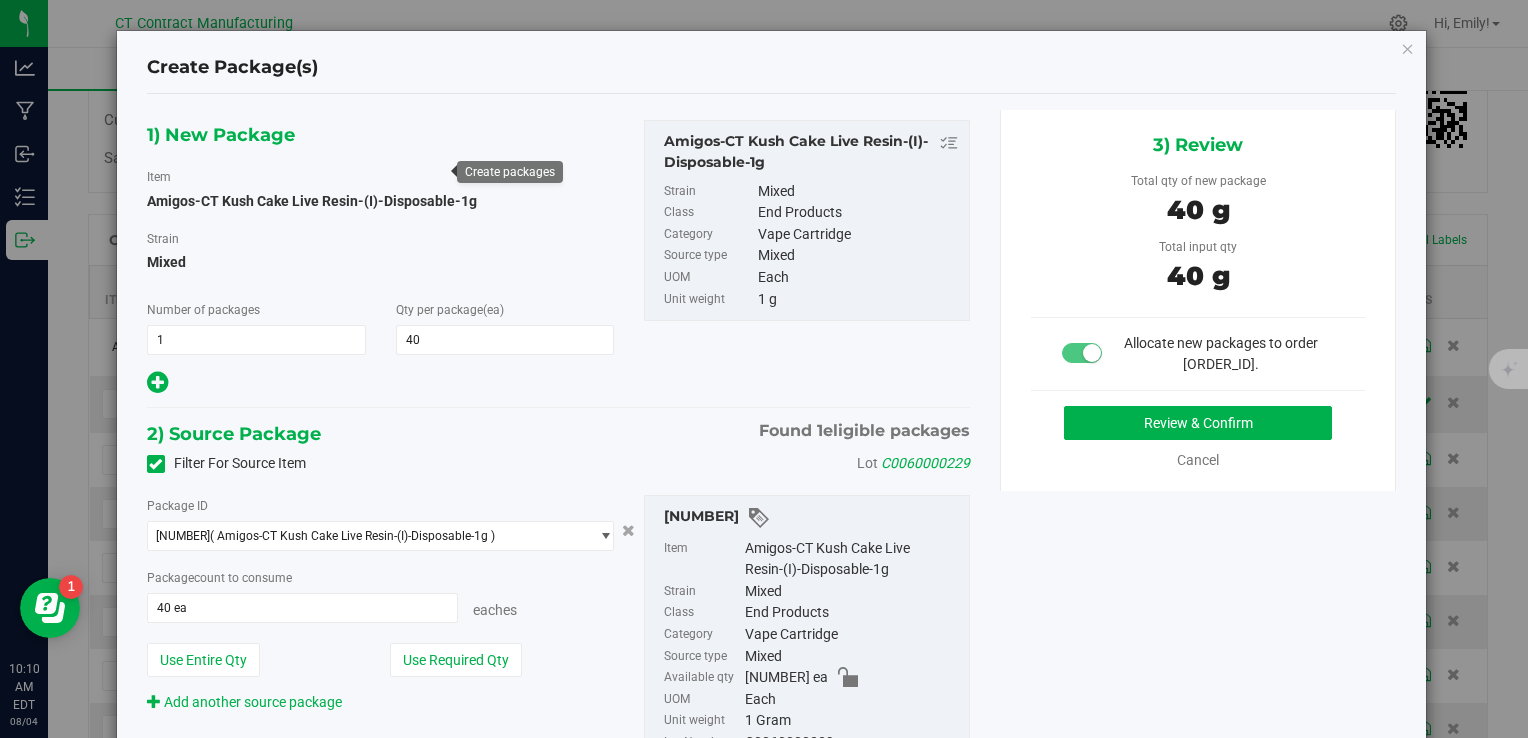 click on "Review & Confirm
Cancel" at bounding box center [1198, 438] 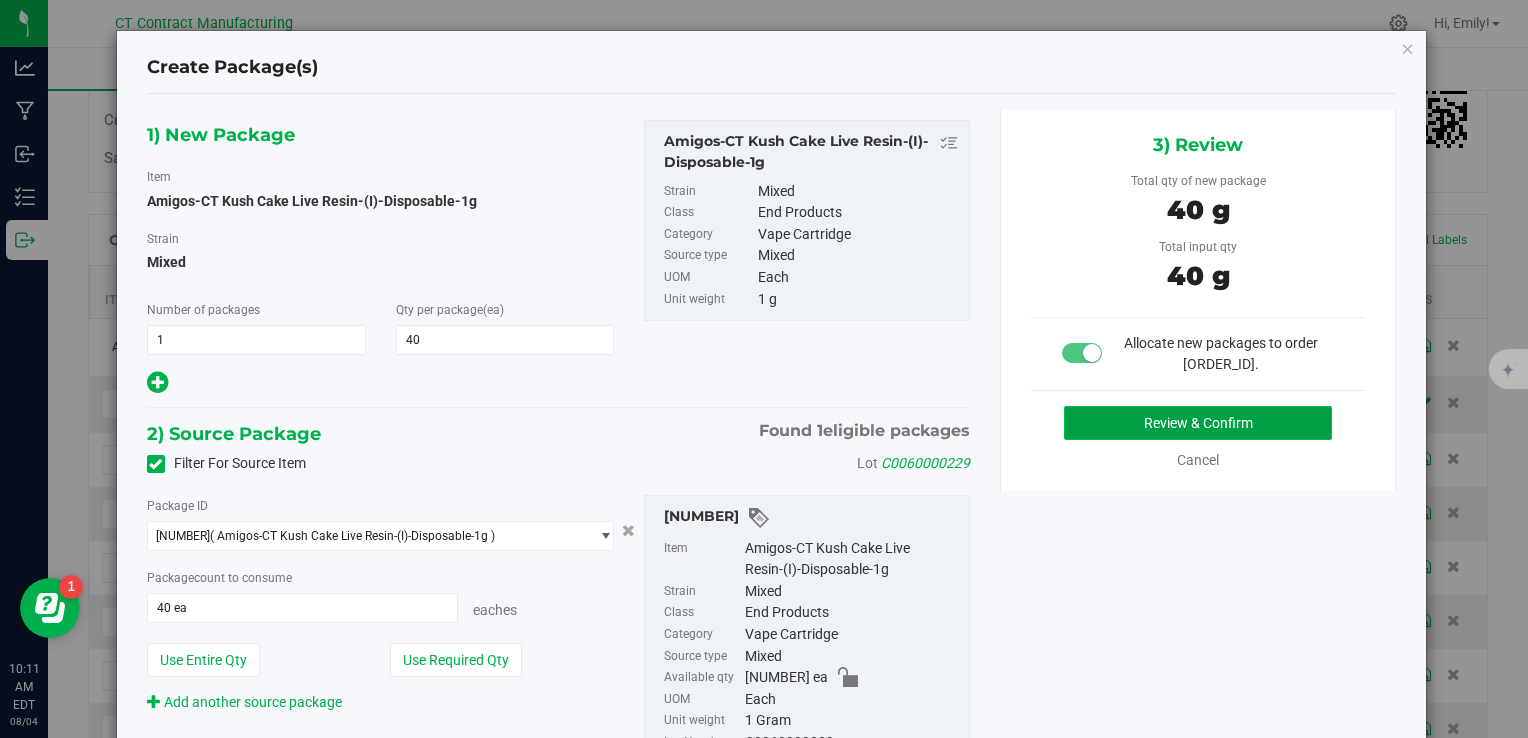 click on "Review & Confirm" at bounding box center (1198, 423) 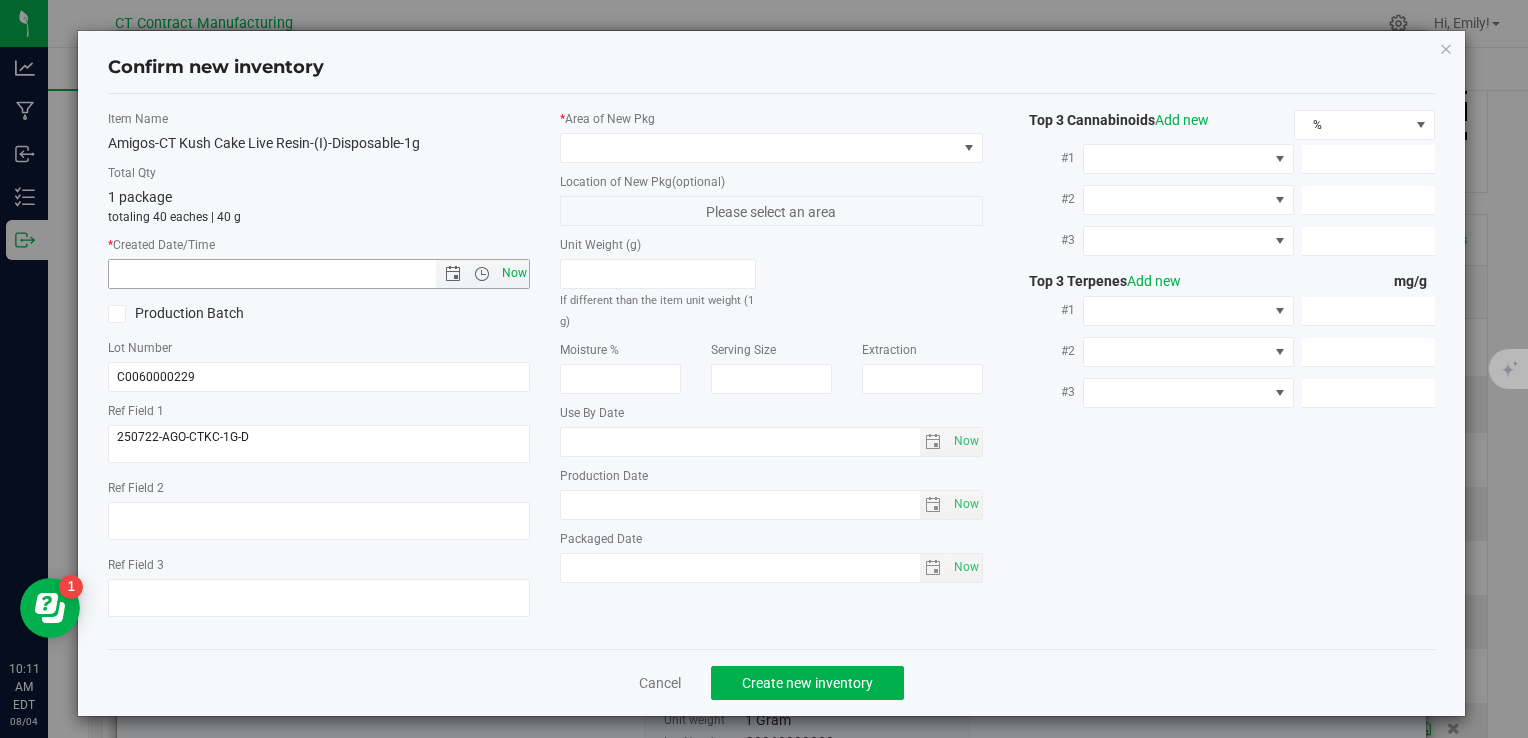 click on "Now" at bounding box center (514, 273) 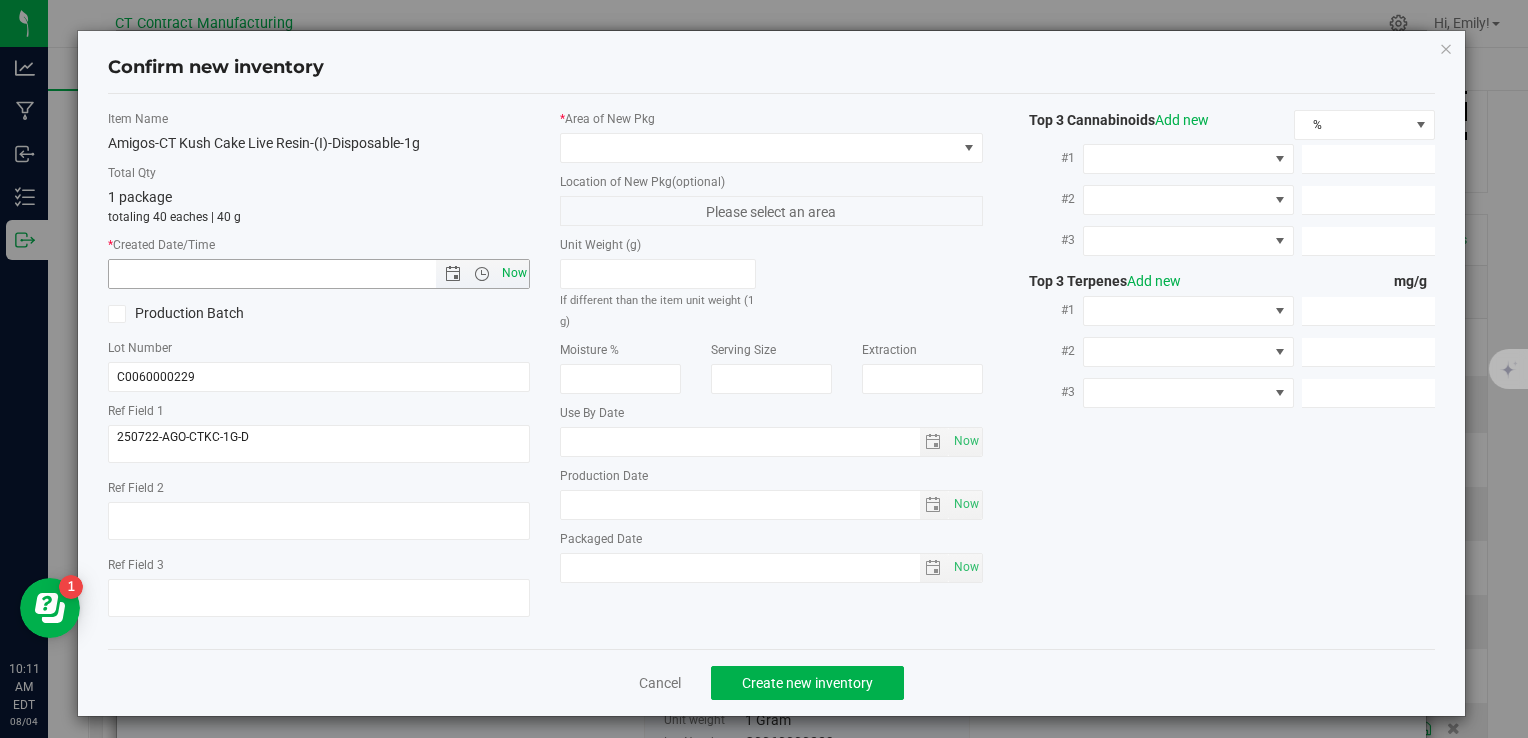 type on "8/4/2025 10:11 AM" 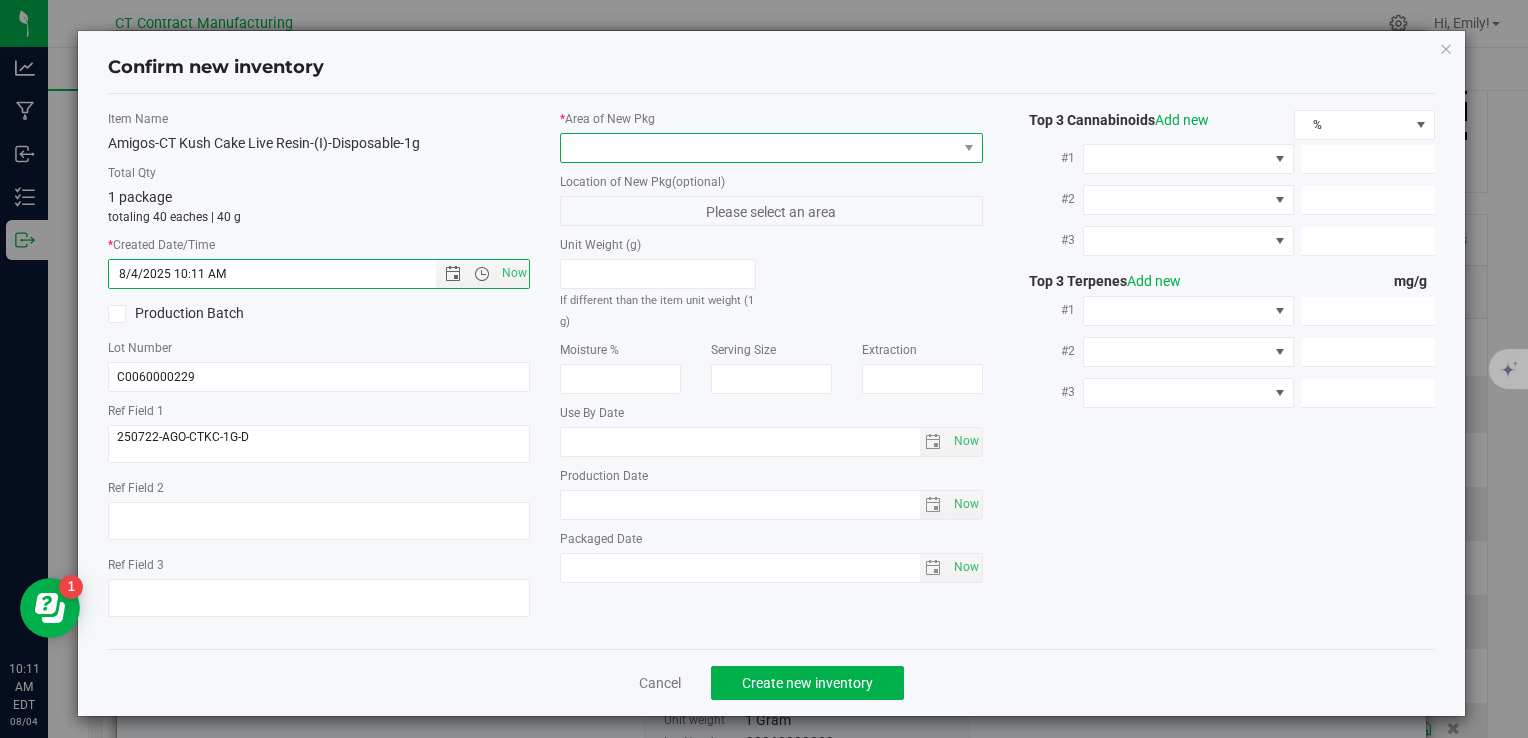 click at bounding box center [758, 148] 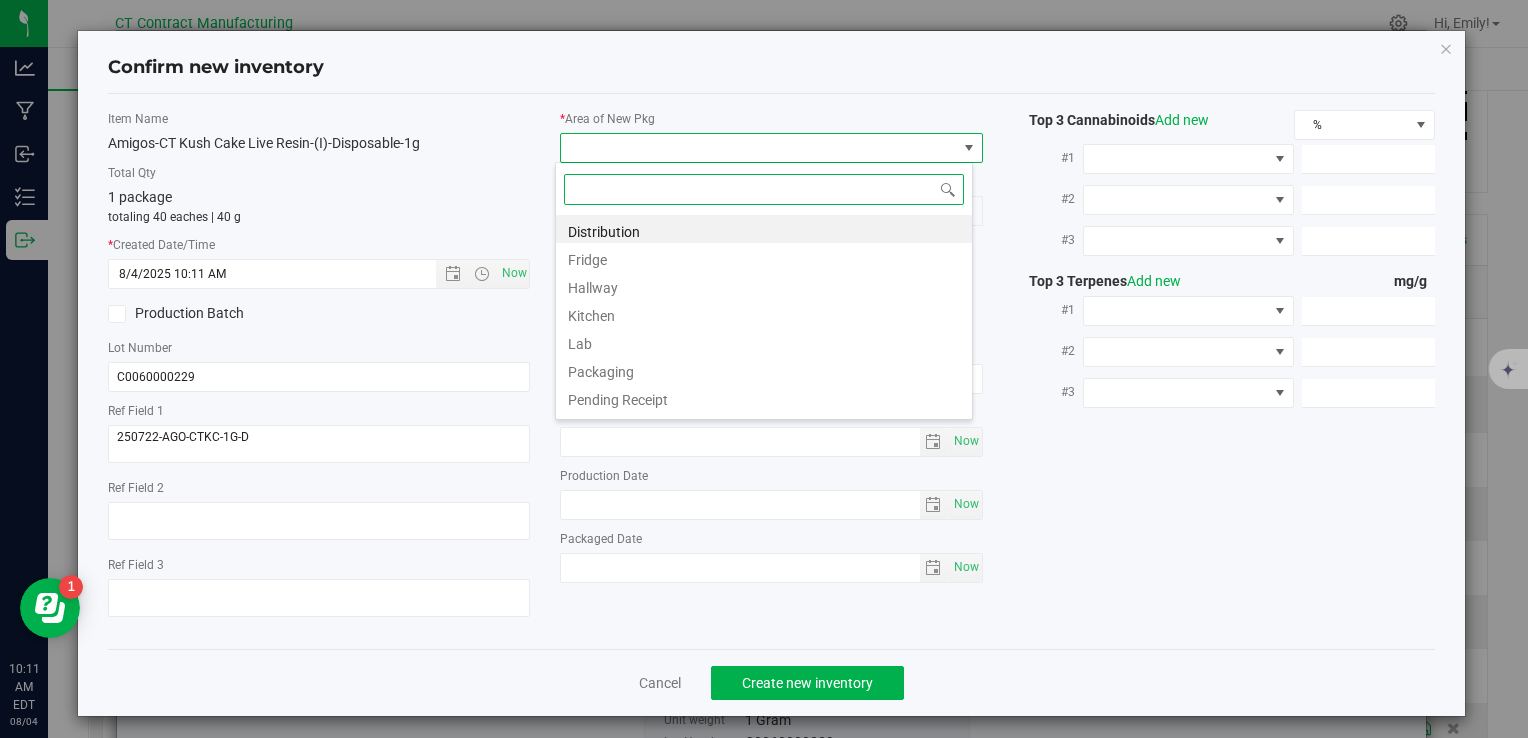 scroll, scrollTop: 99970, scrollLeft: 99582, axis: both 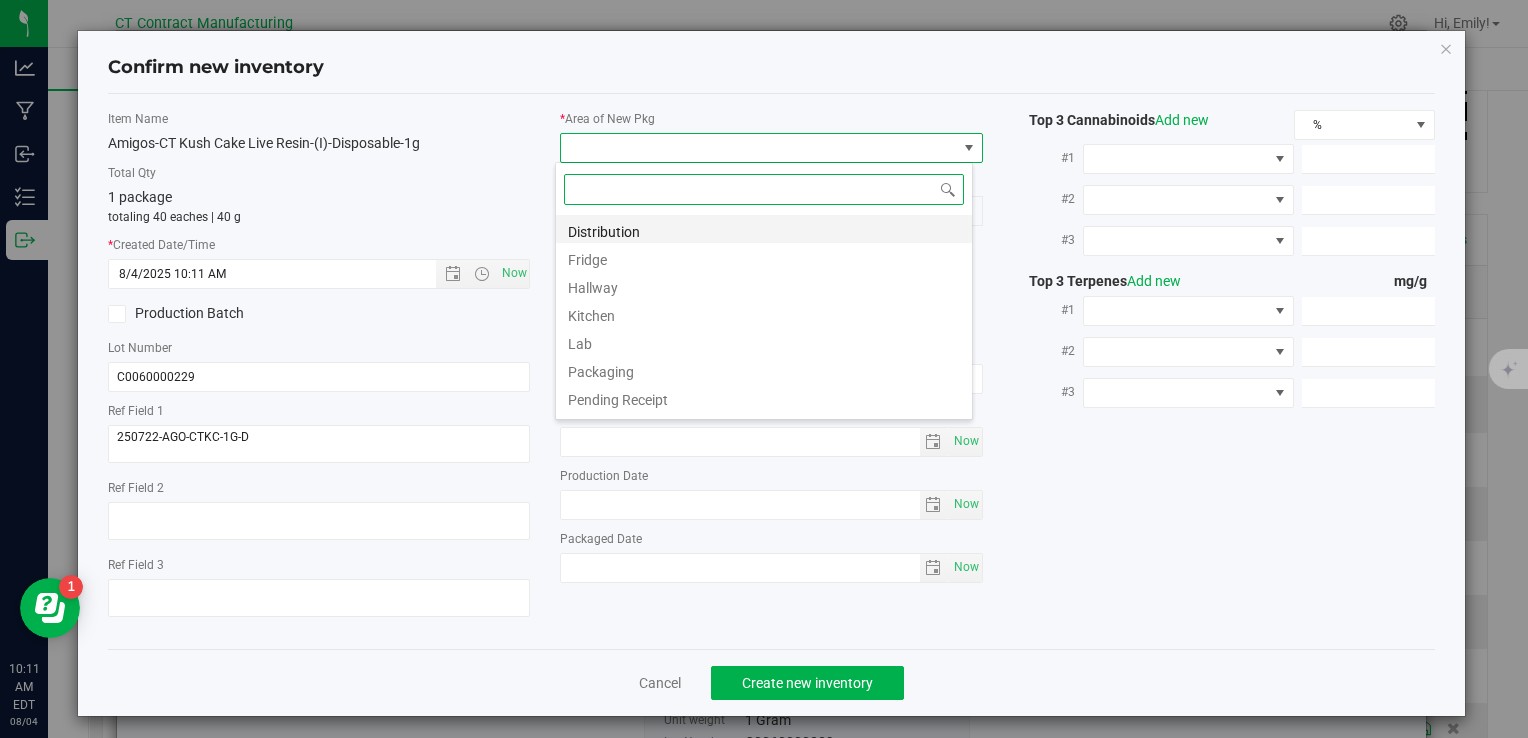click on "Distribution" at bounding box center (764, 229) 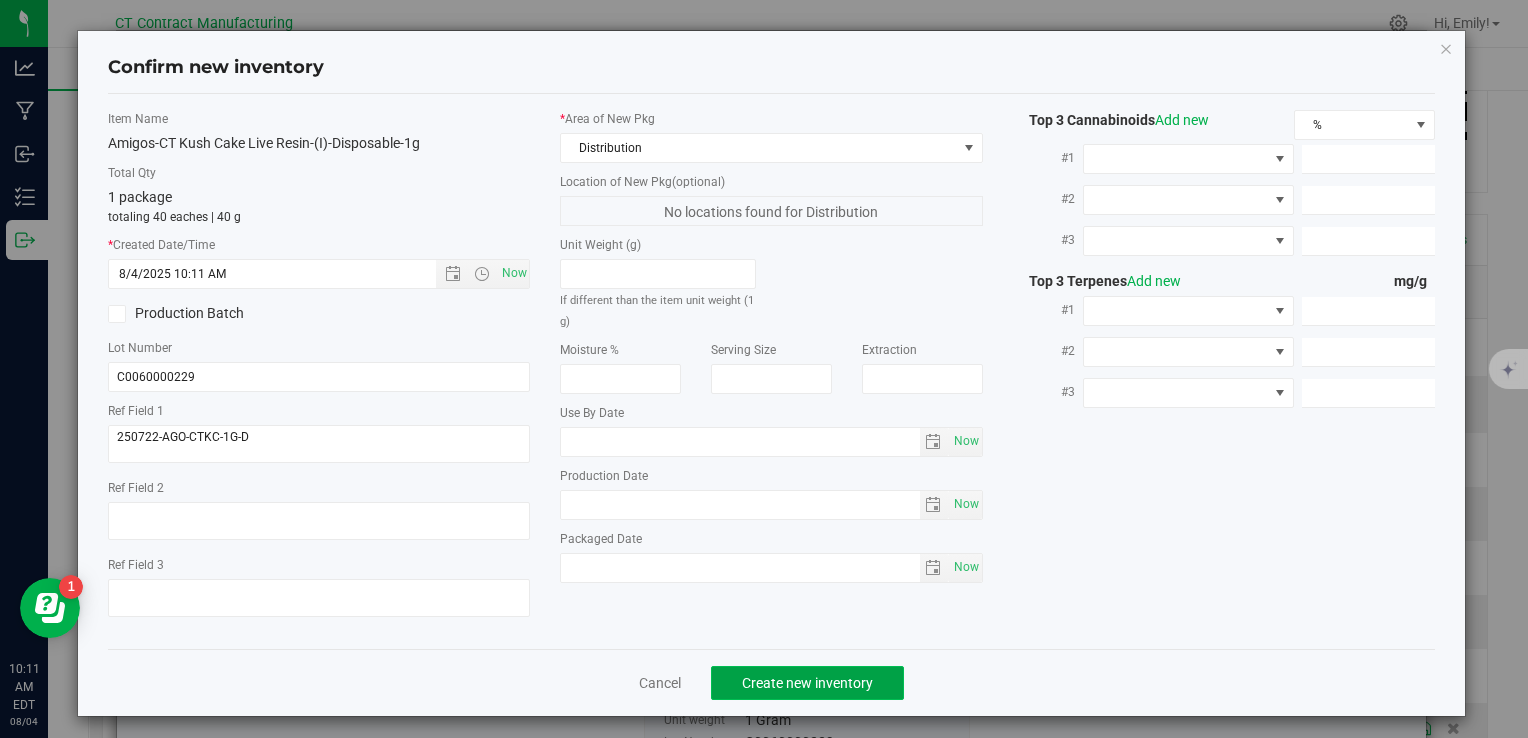 click on "Create new inventory" 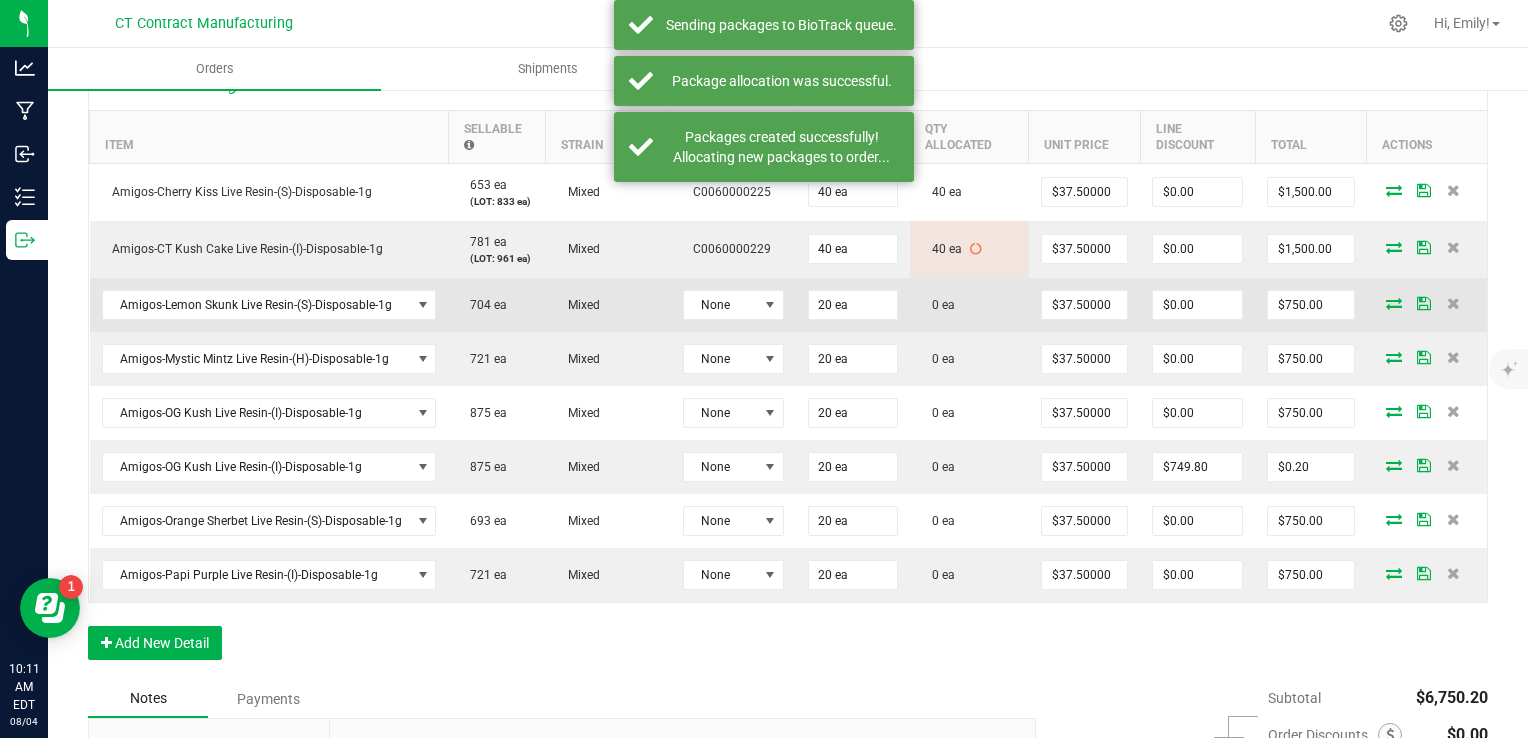 scroll, scrollTop: 600, scrollLeft: 0, axis: vertical 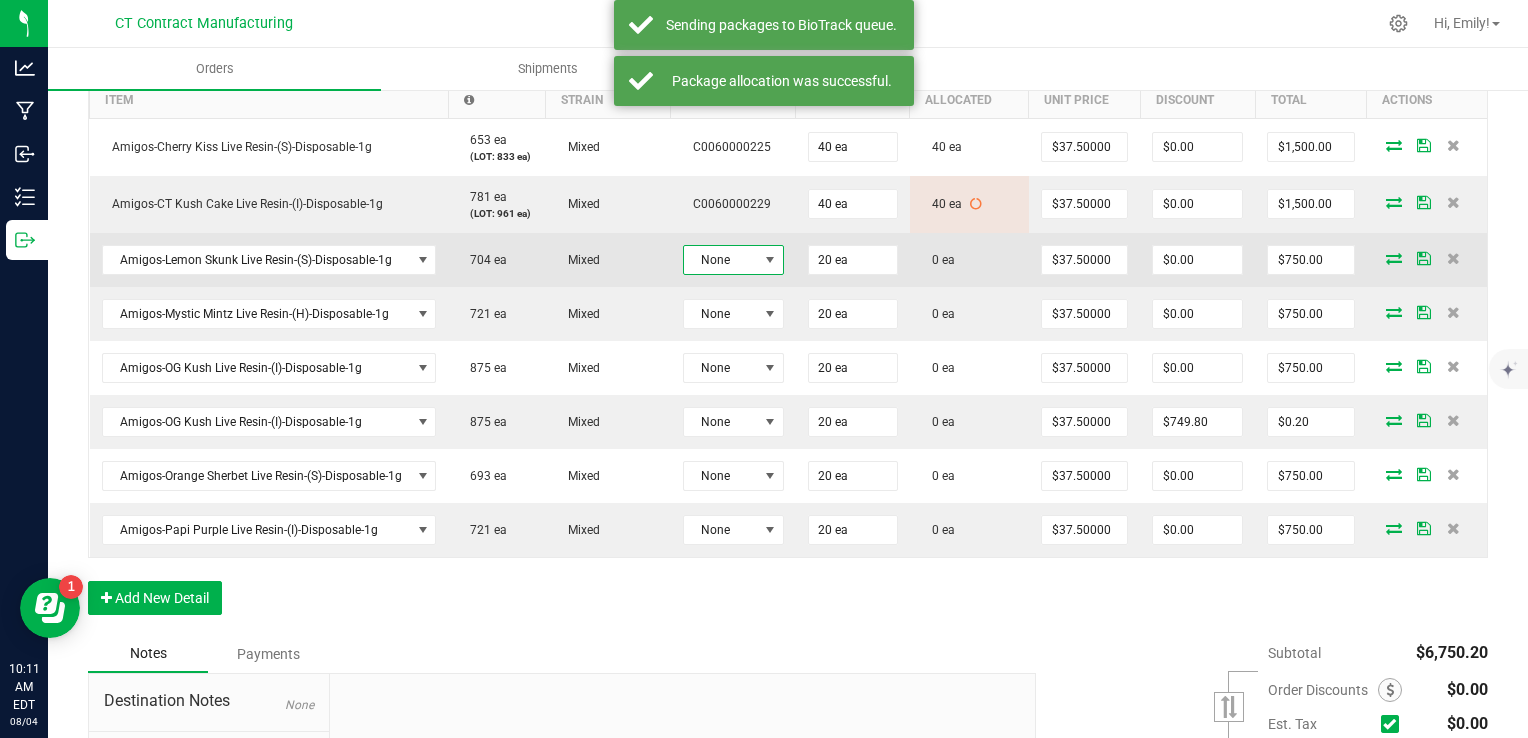 click at bounding box center [770, 260] 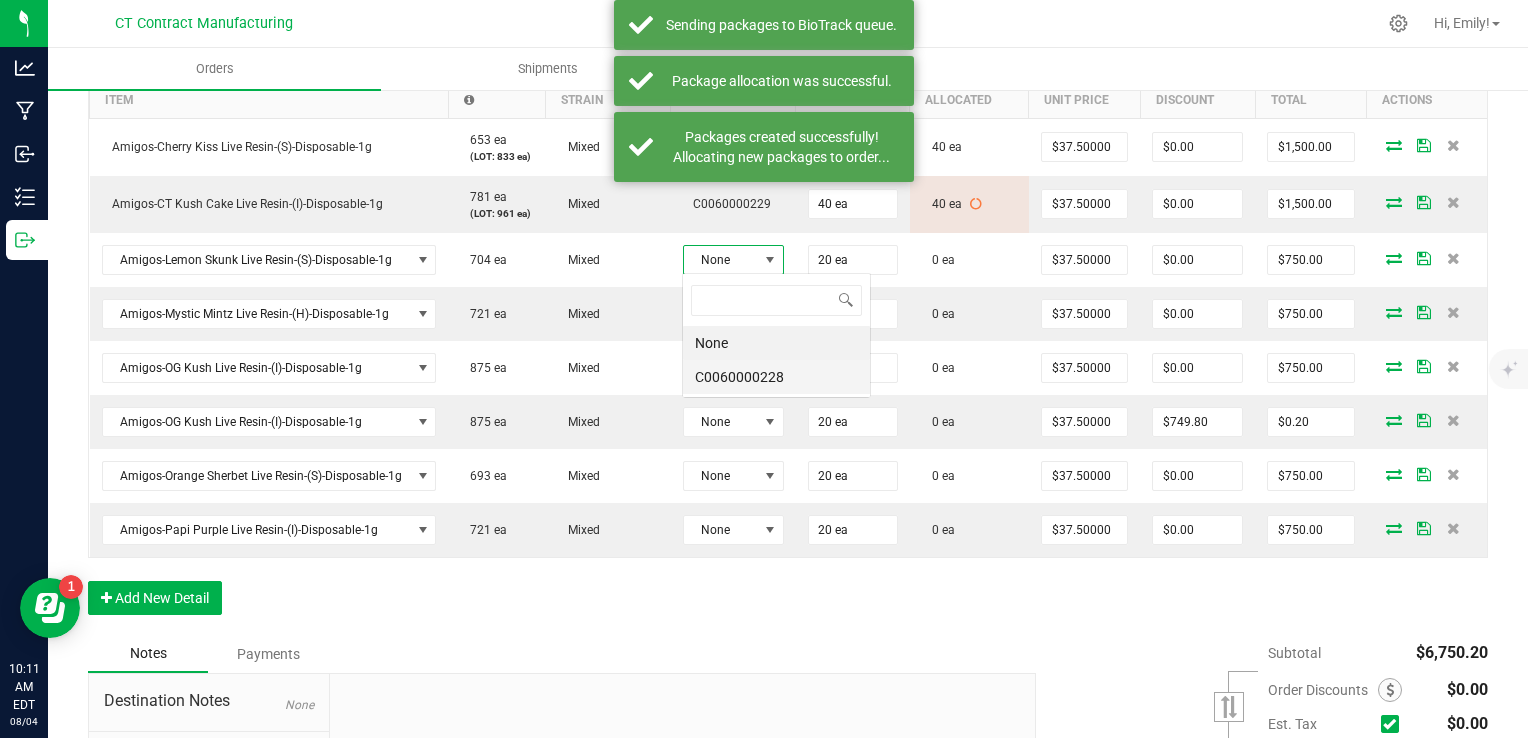 scroll, scrollTop: 99970, scrollLeft: 99899, axis: both 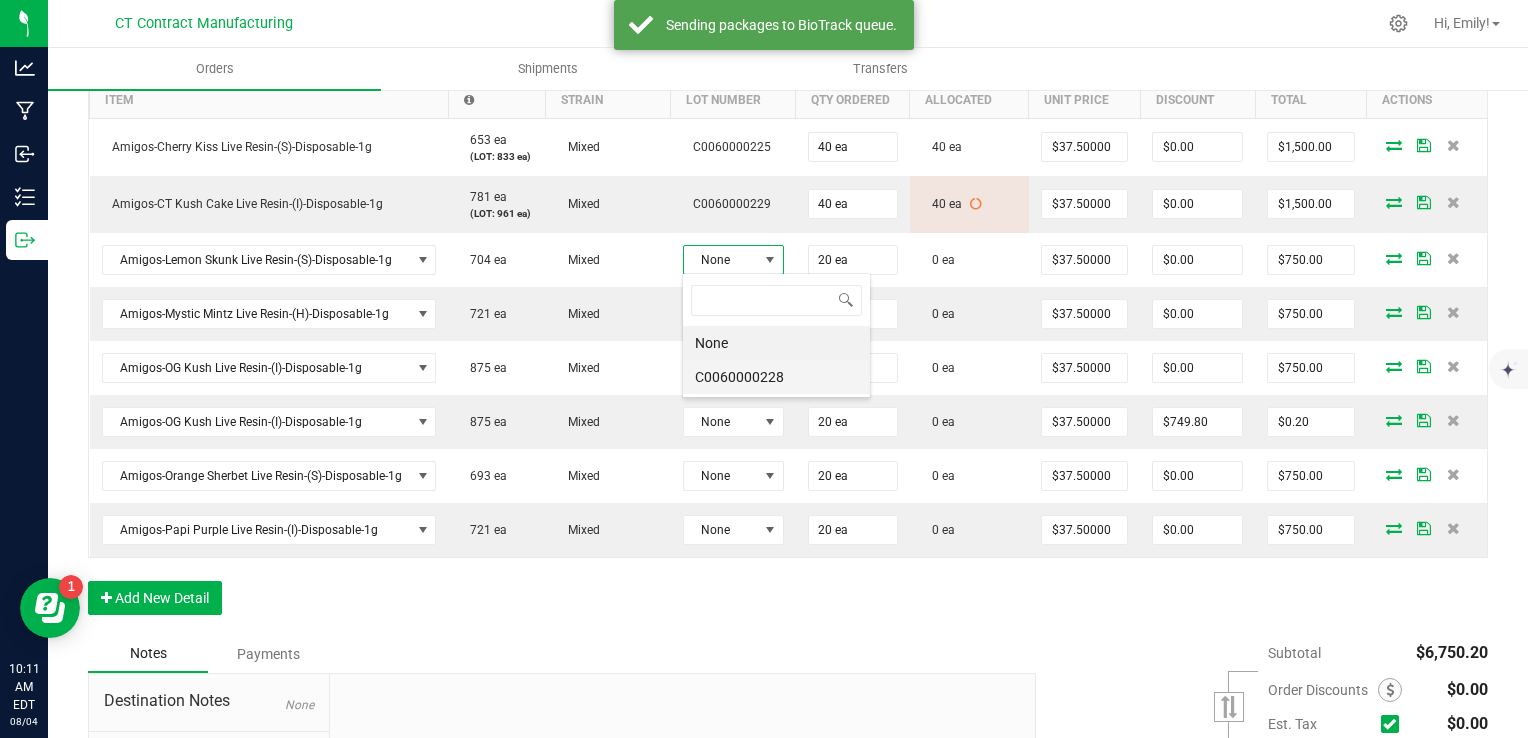 click on "C0060000228" at bounding box center (776, 377) 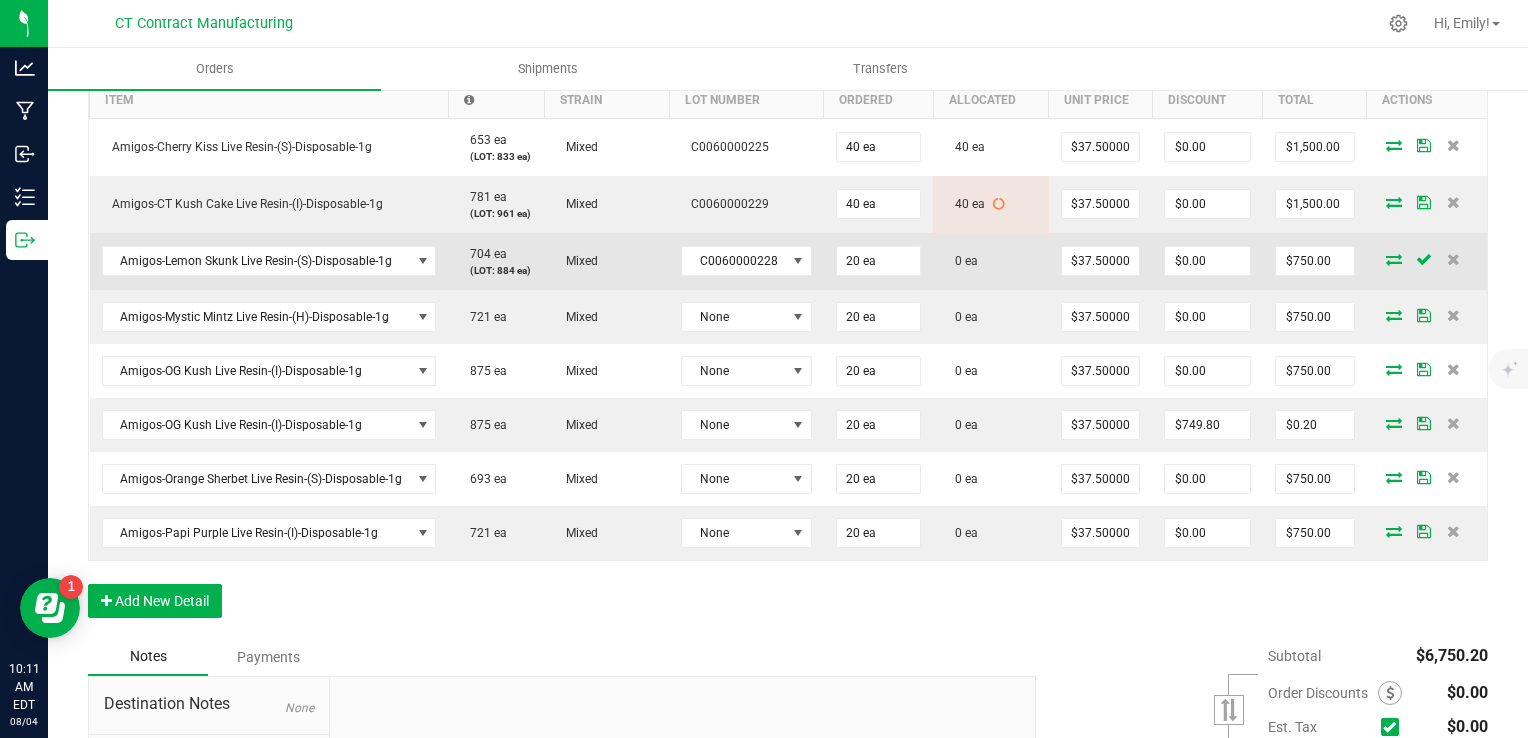 click at bounding box center [1394, 259] 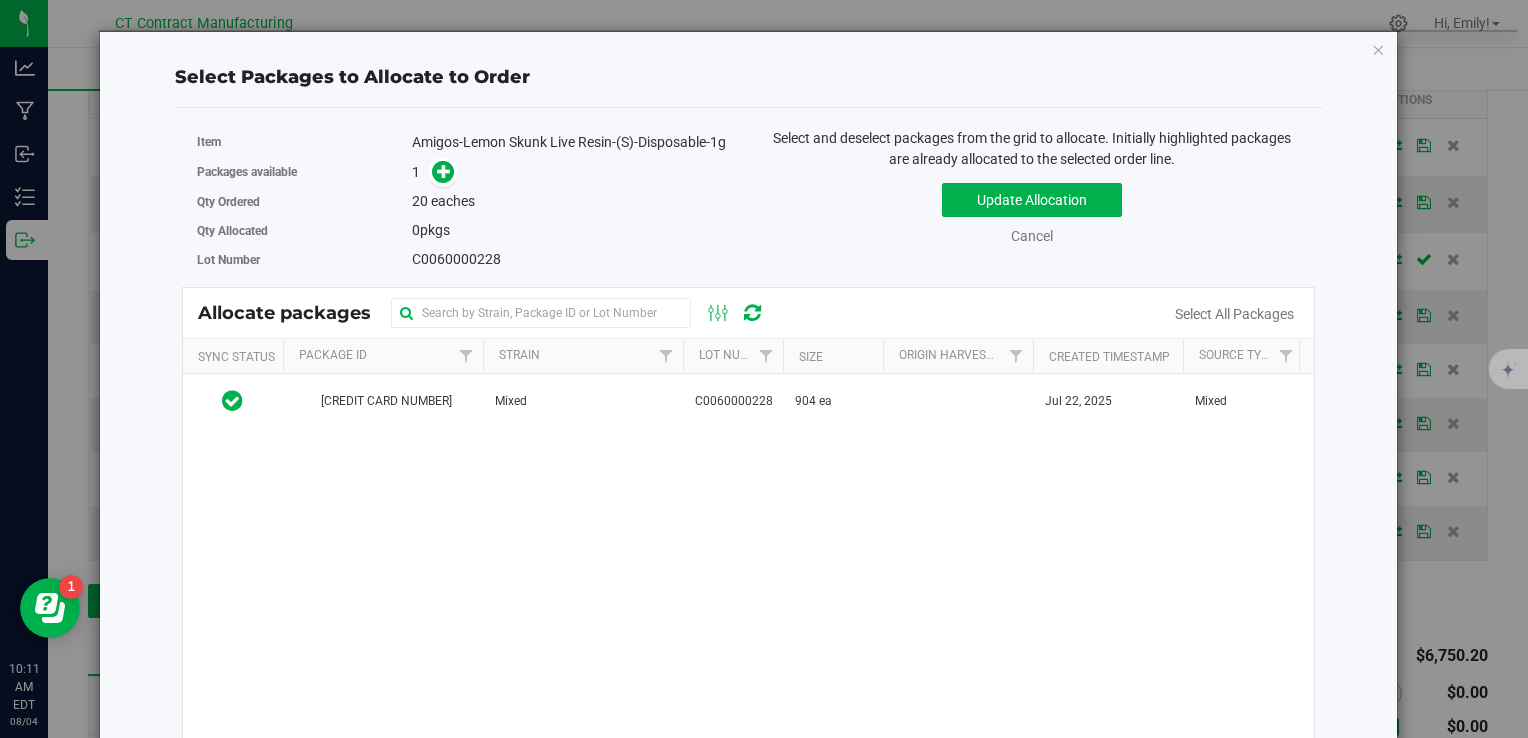 click on "1134600602006945  Mixed   C0060000228
904 ea
Jul 22, 2025  Mixed   250722-AGO-LS-1G-D         Vault - Sellable     $0.00 $0.00" at bounding box center [748, 624] 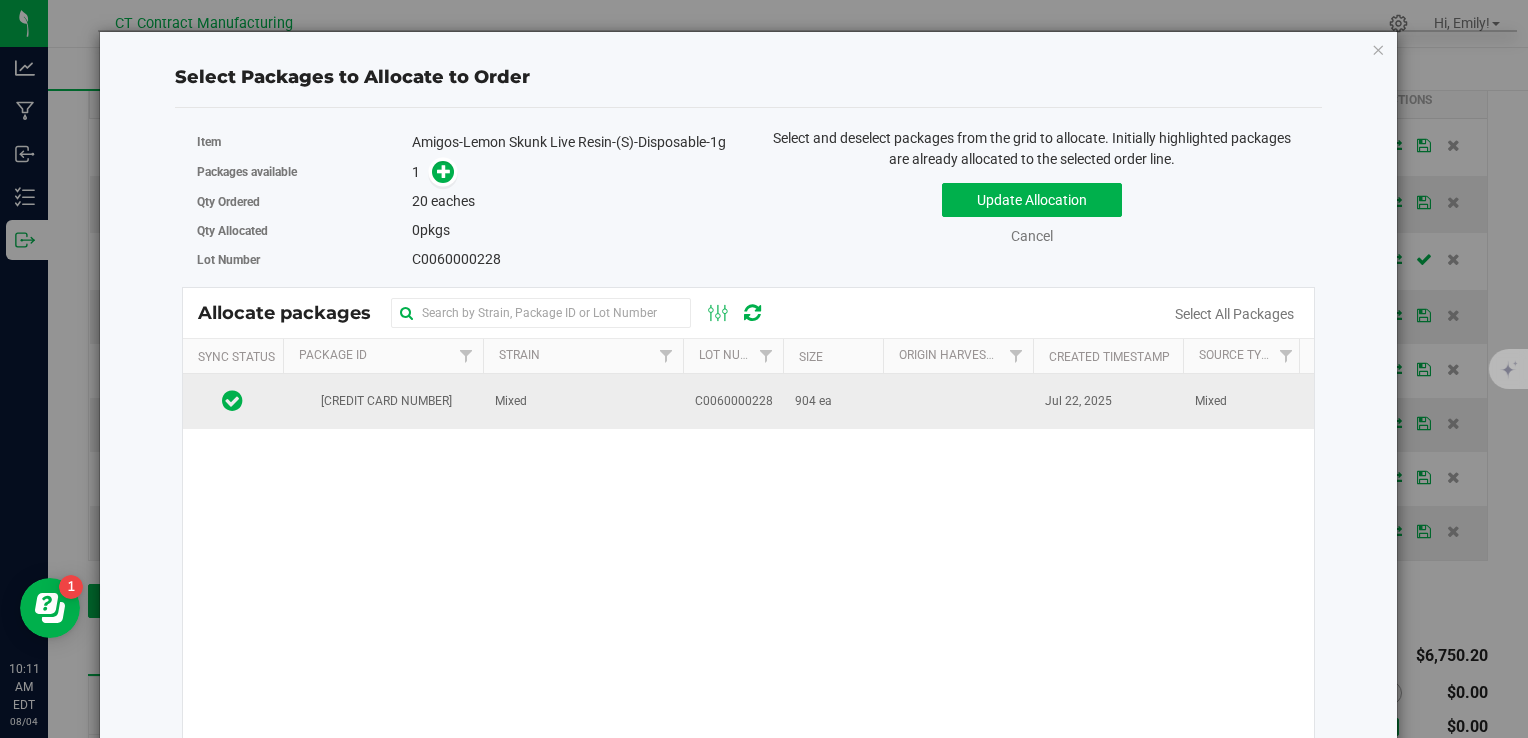 click on "Mixed" at bounding box center [583, 401] 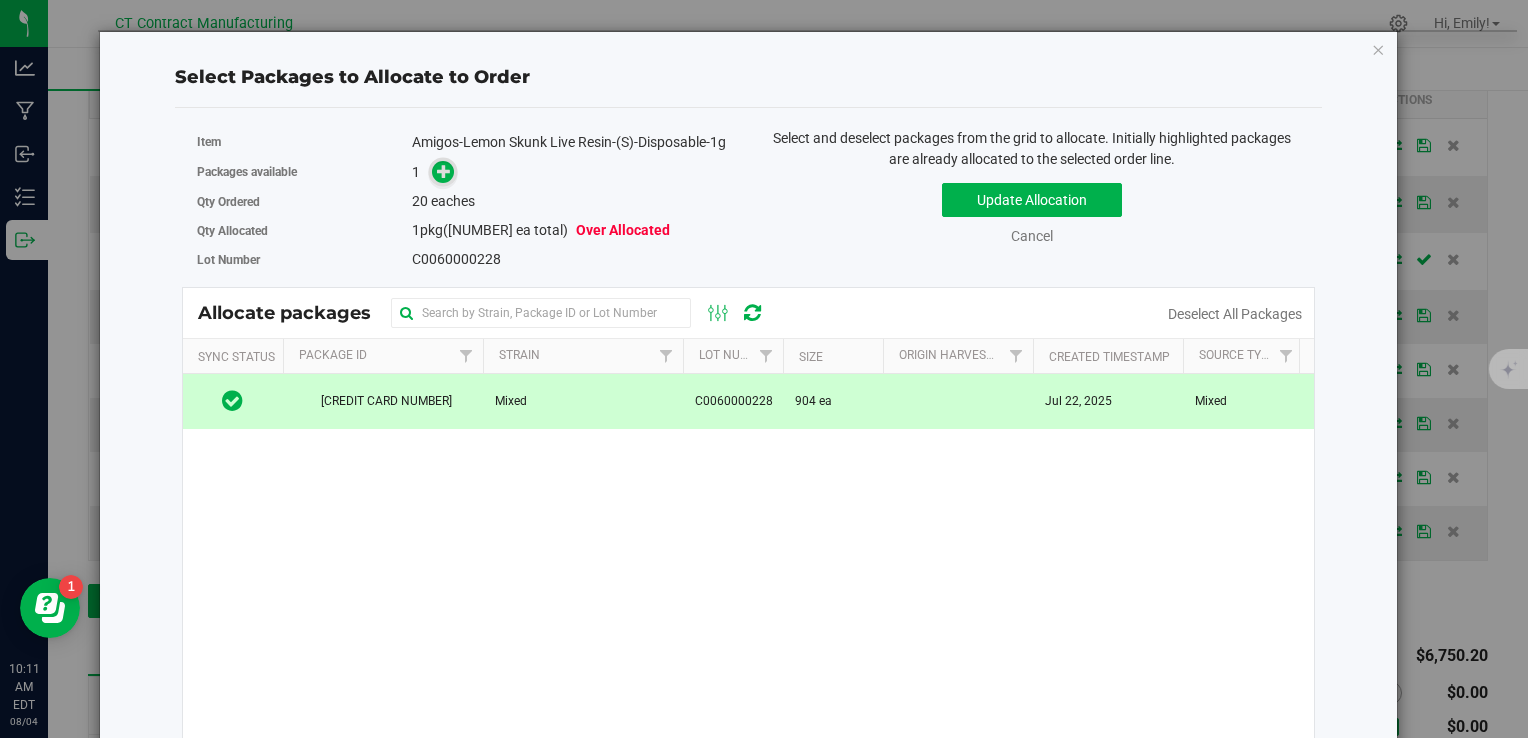 click at bounding box center [444, 171] 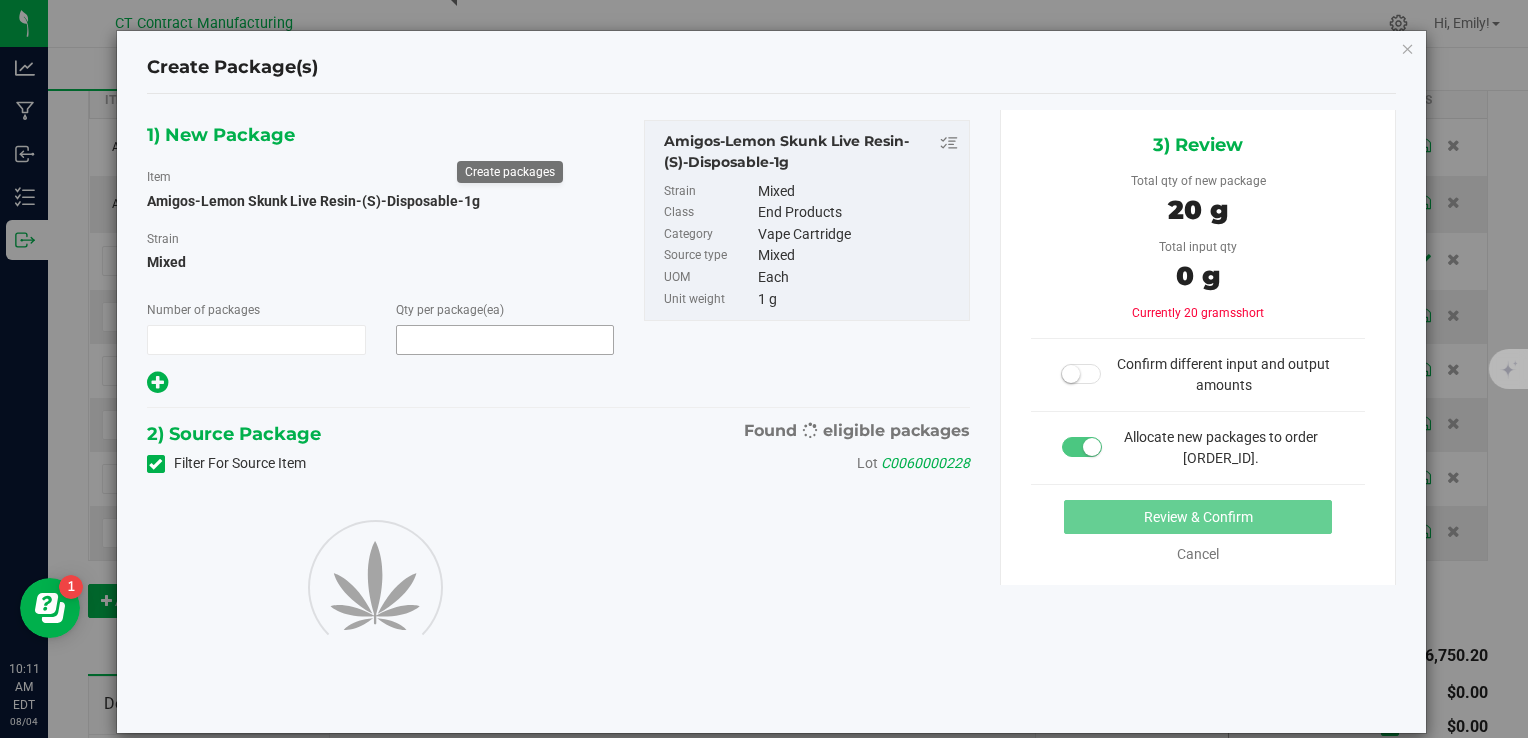 type on "1" 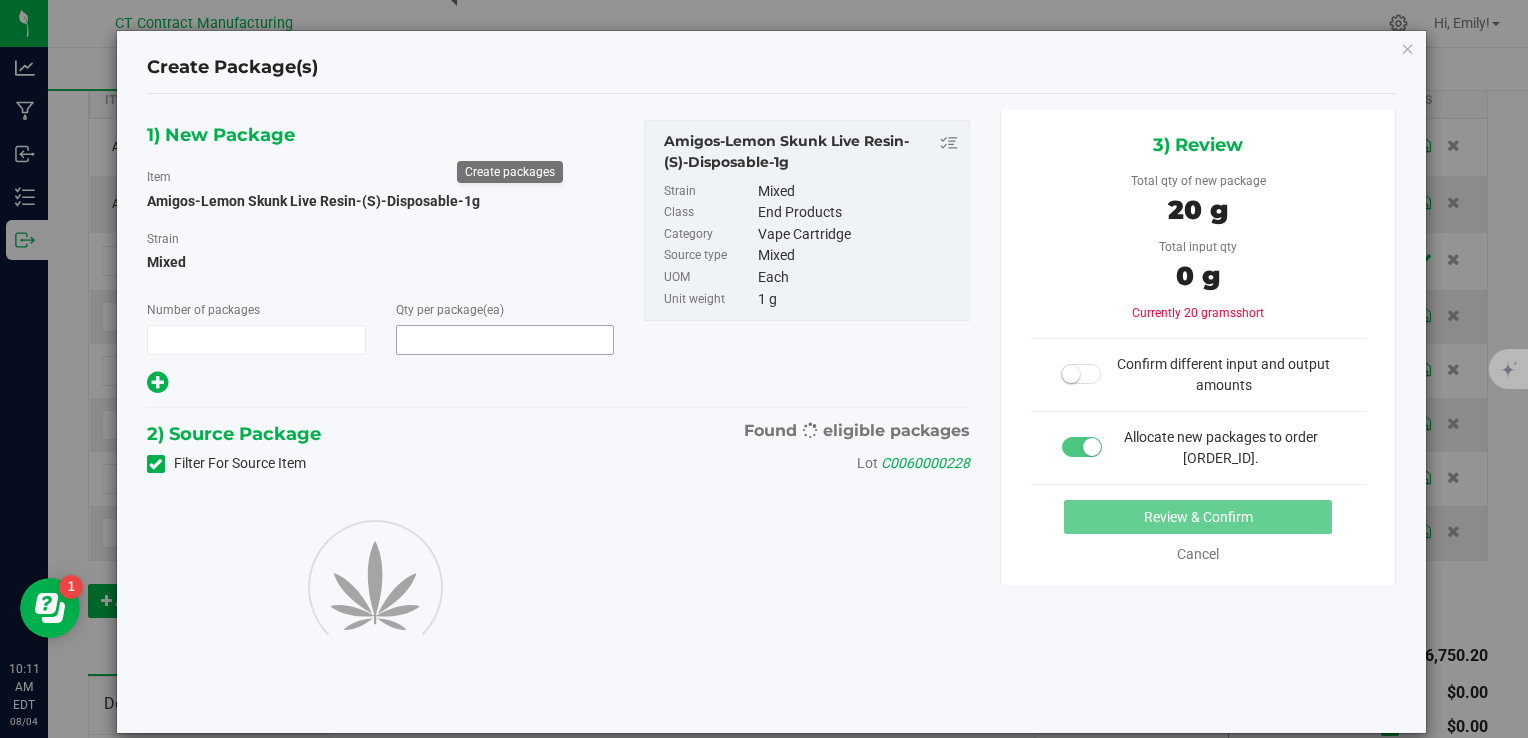 type on "20" 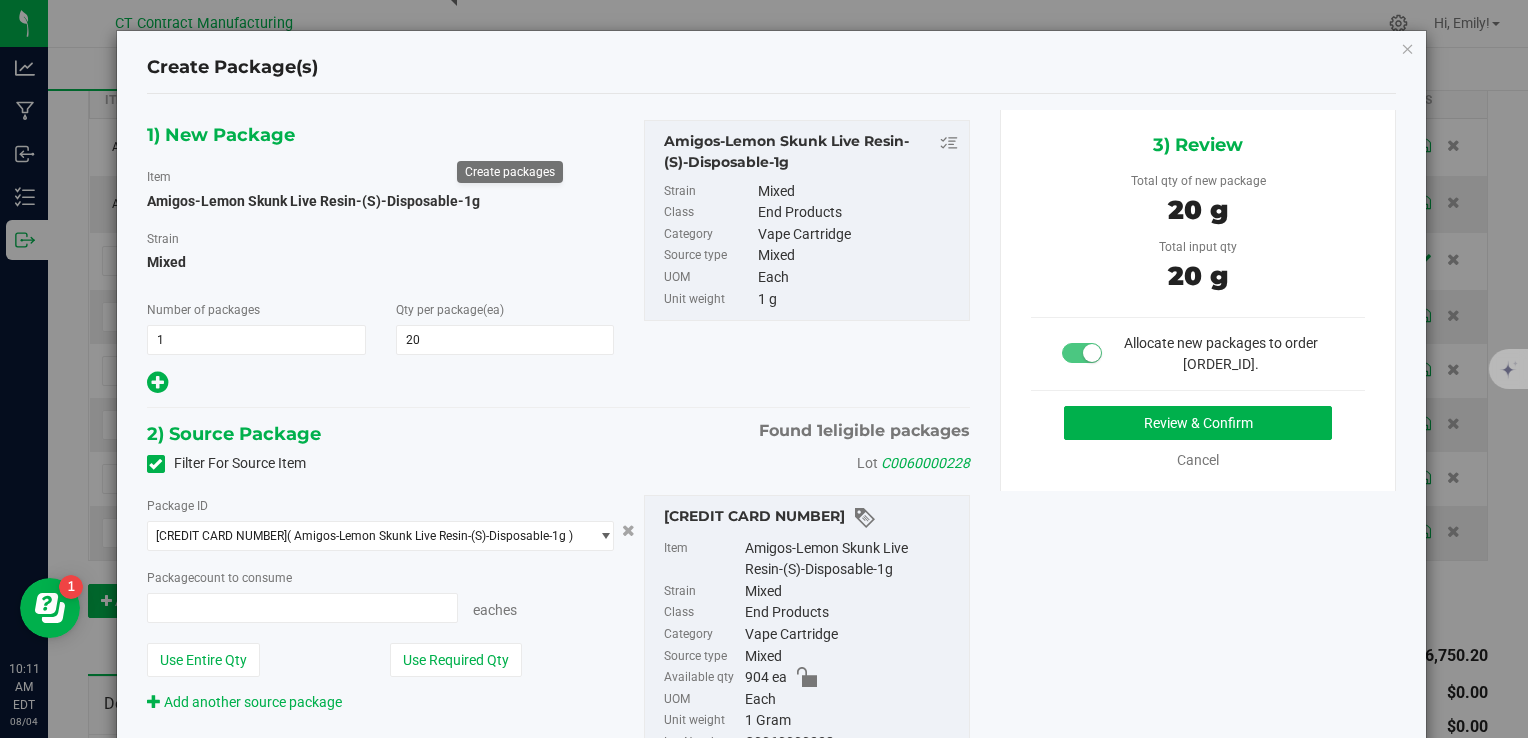 type on "20 ea" 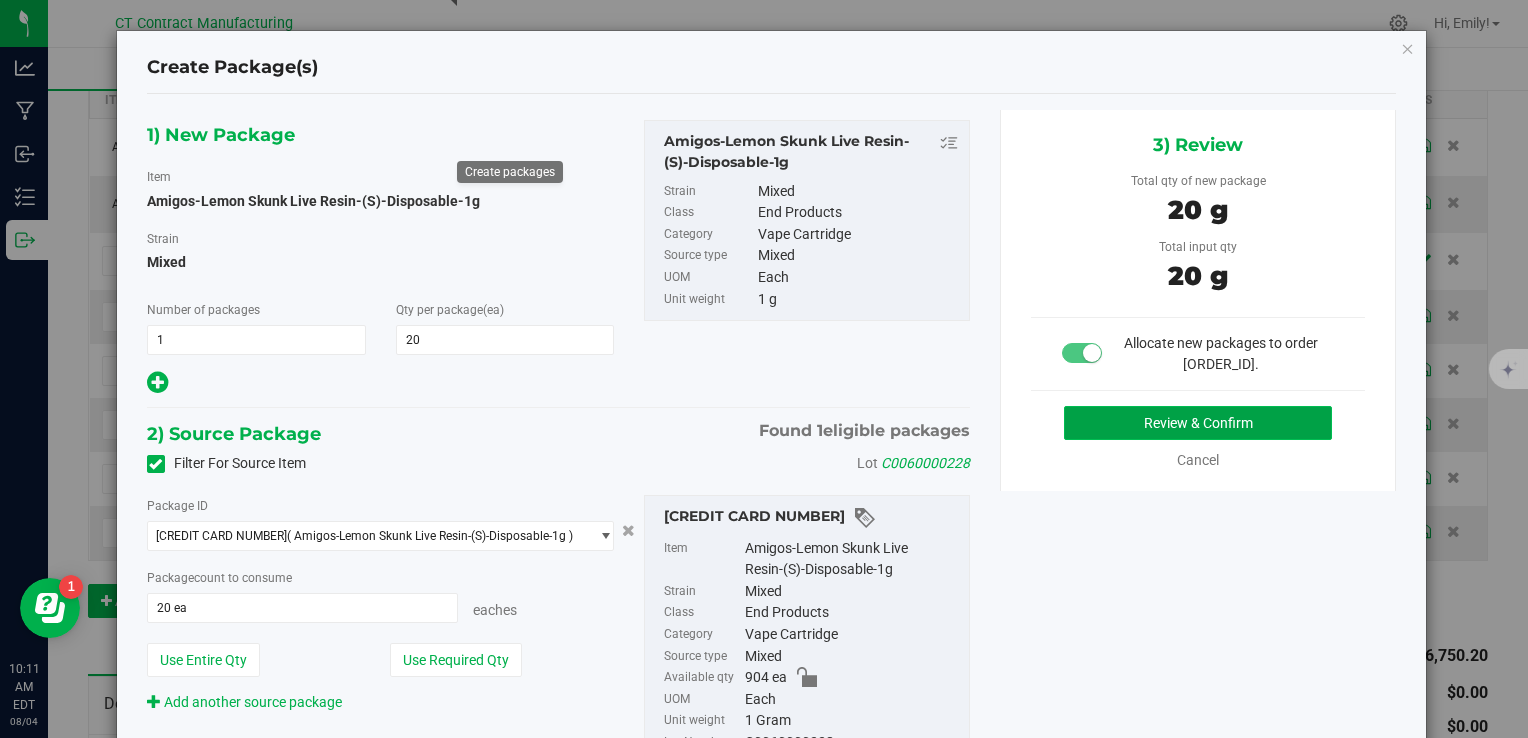 click on "Review & Confirm" at bounding box center (1198, 423) 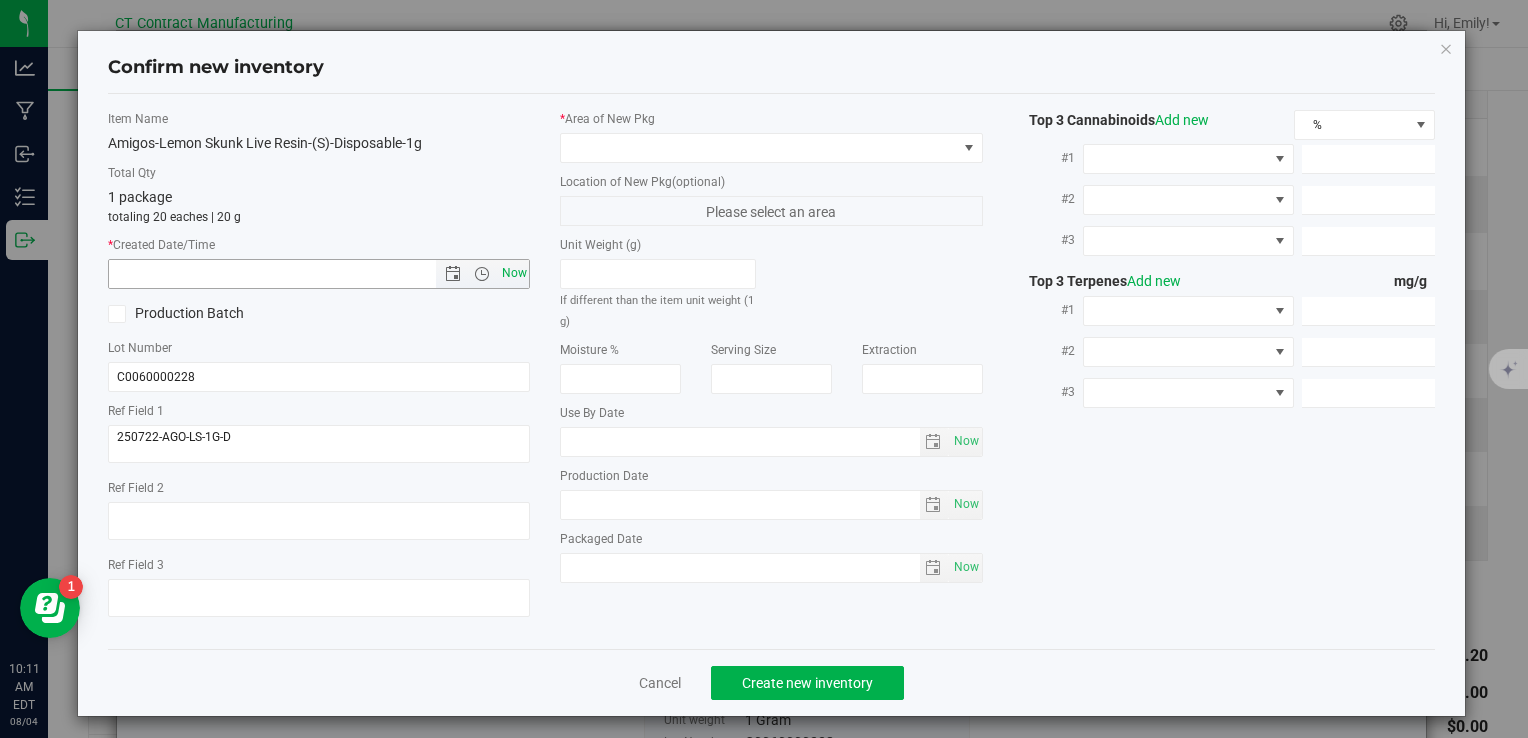 click on "Now" at bounding box center [514, 273] 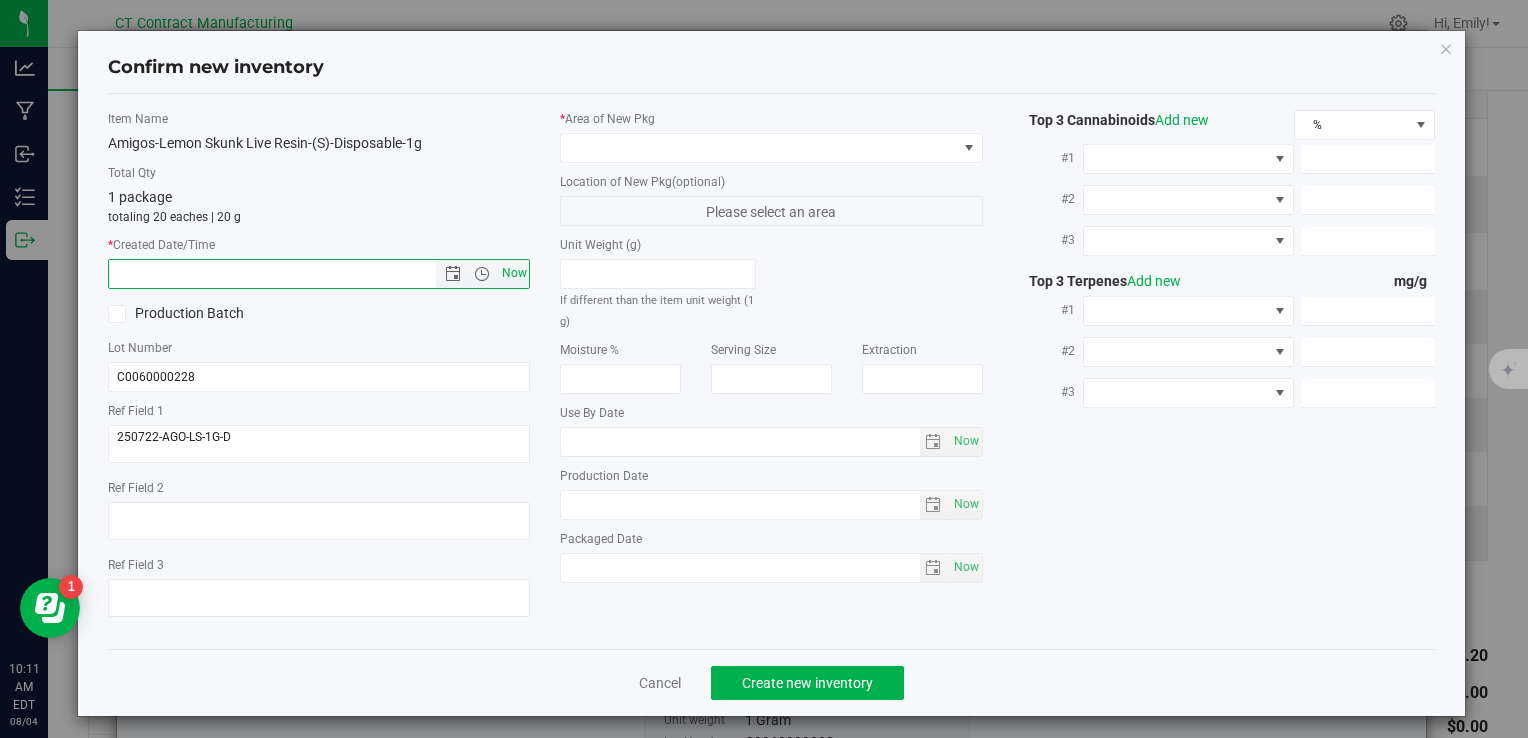 type on "8/4/2025 10:11 AM" 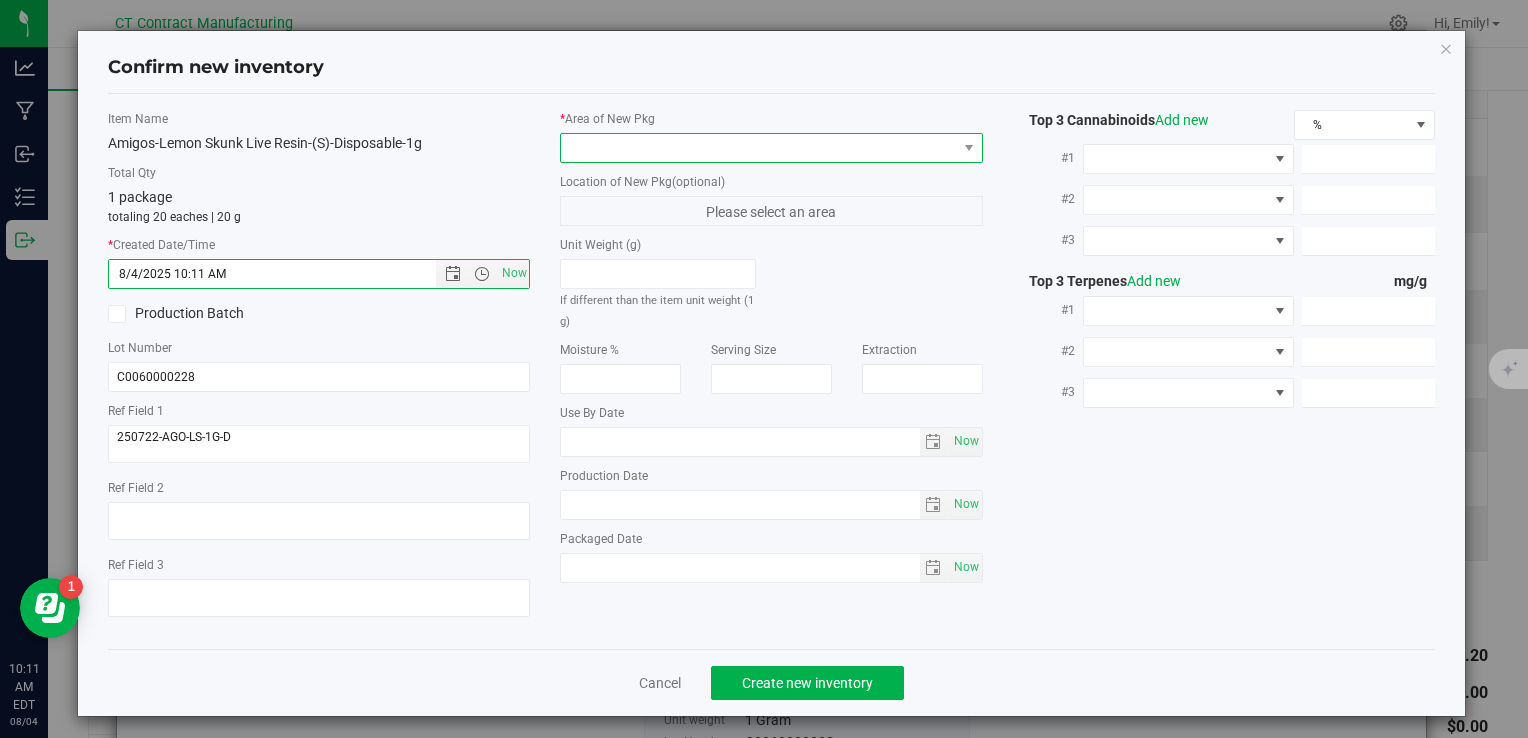 click at bounding box center (758, 148) 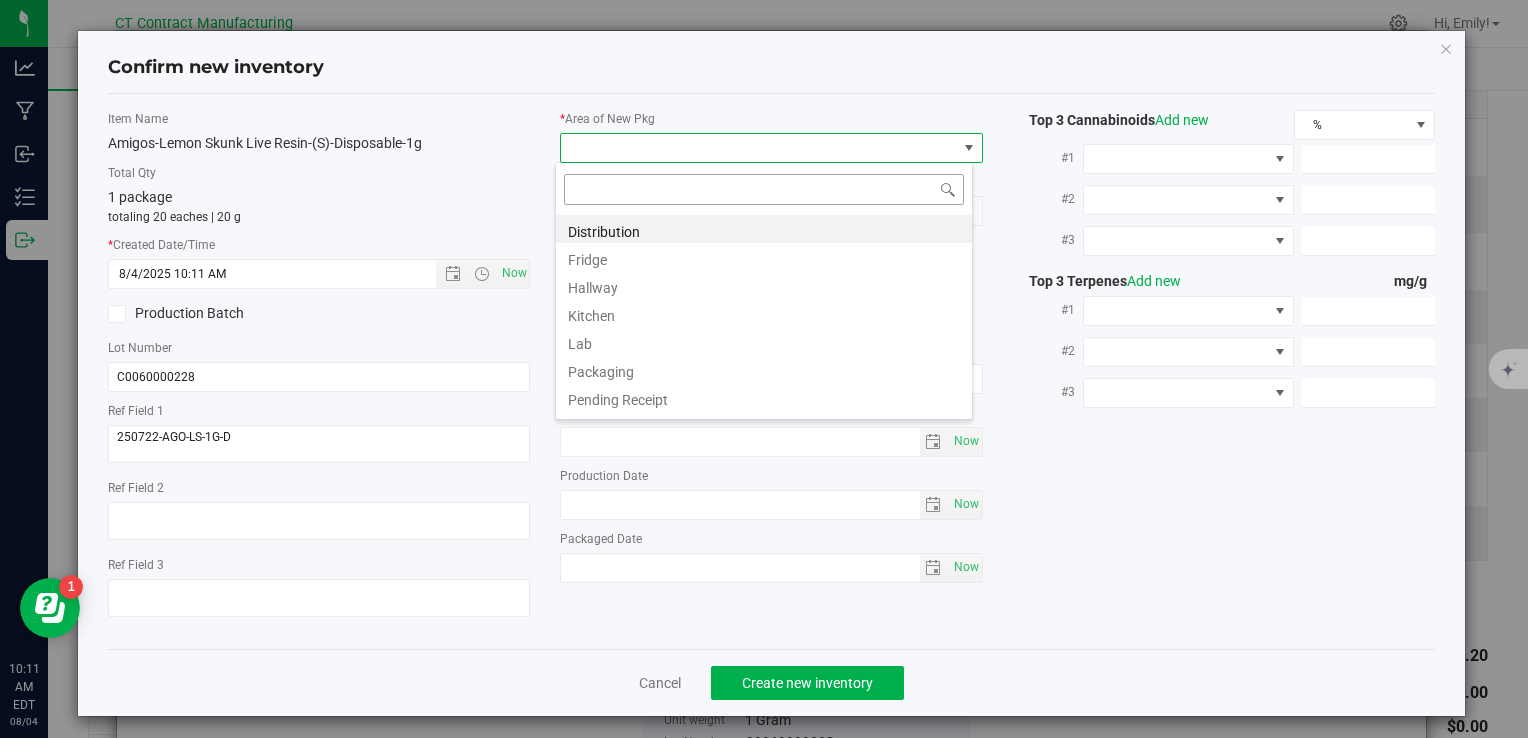scroll, scrollTop: 99970, scrollLeft: 99582, axis: both 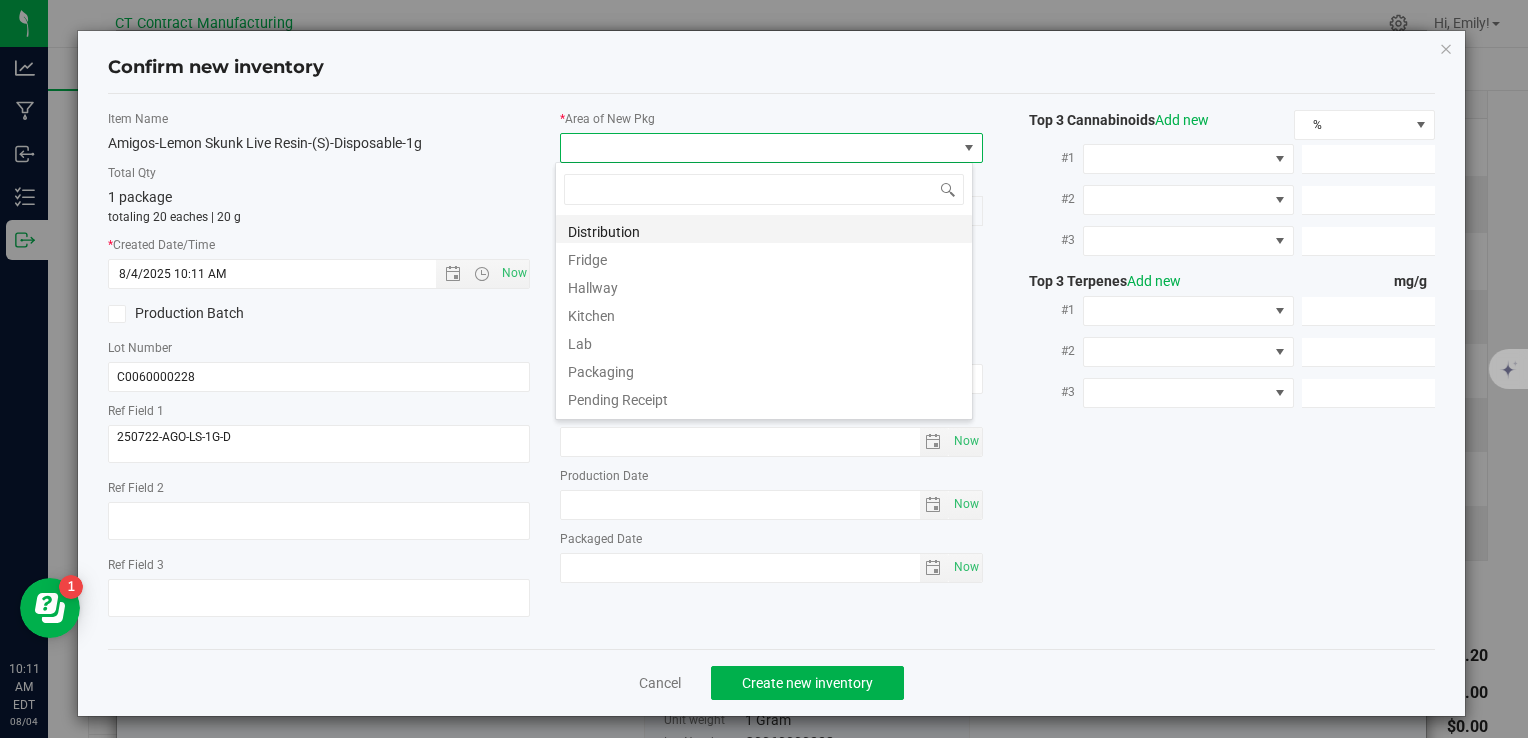 click on "Distribution" at bounding box center (764, 229) 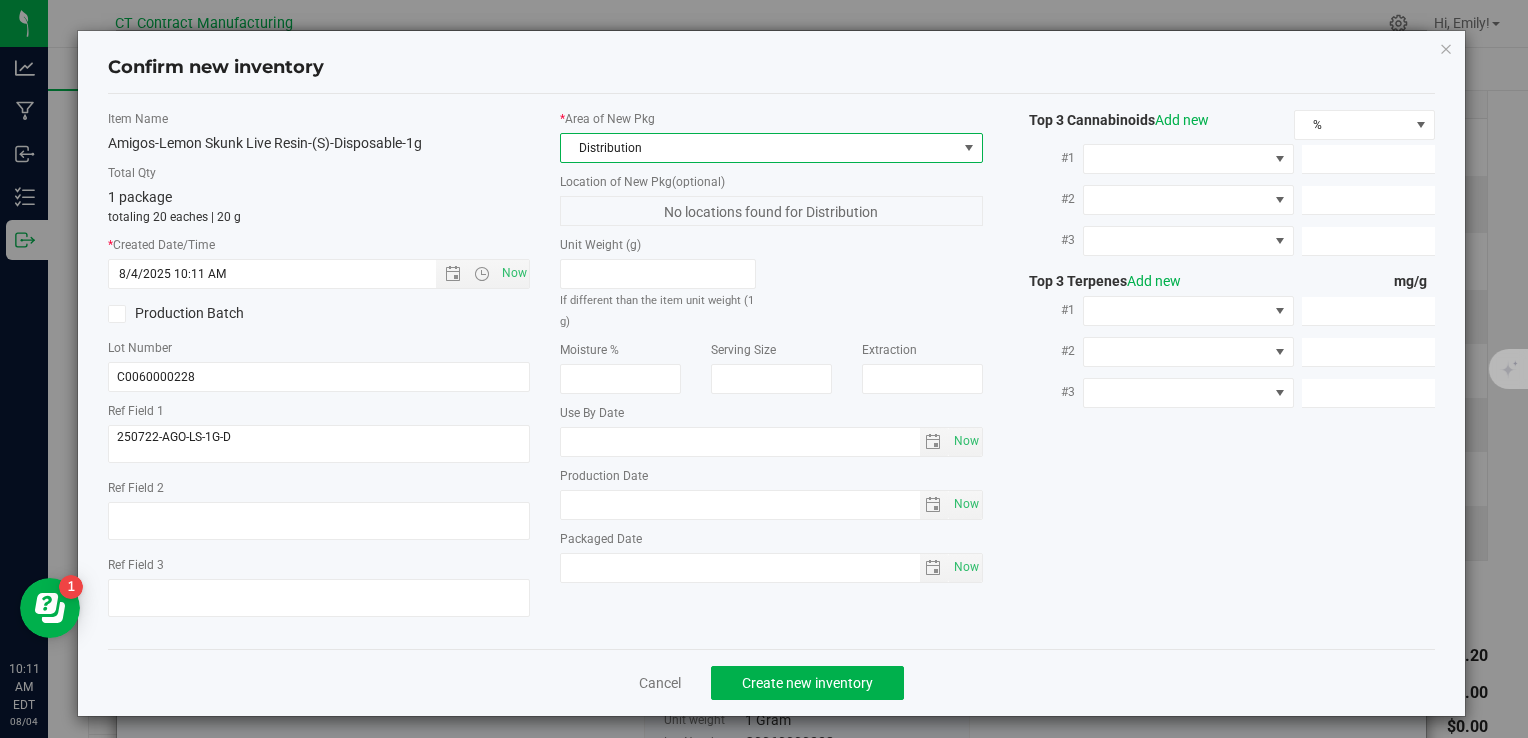 click on "Cancel
Create new inventory" at bounding box center (771, 682) 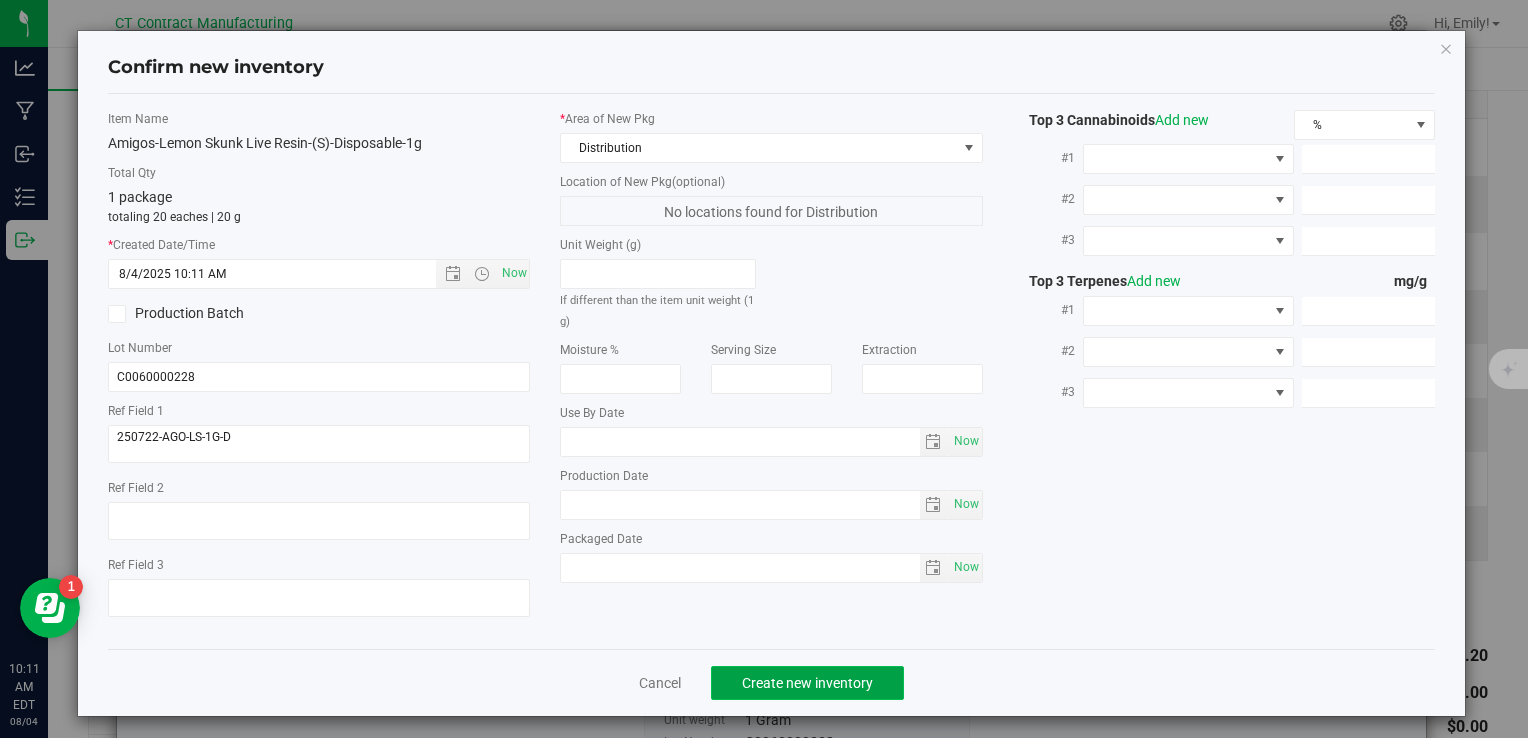click on "Create new inventory" 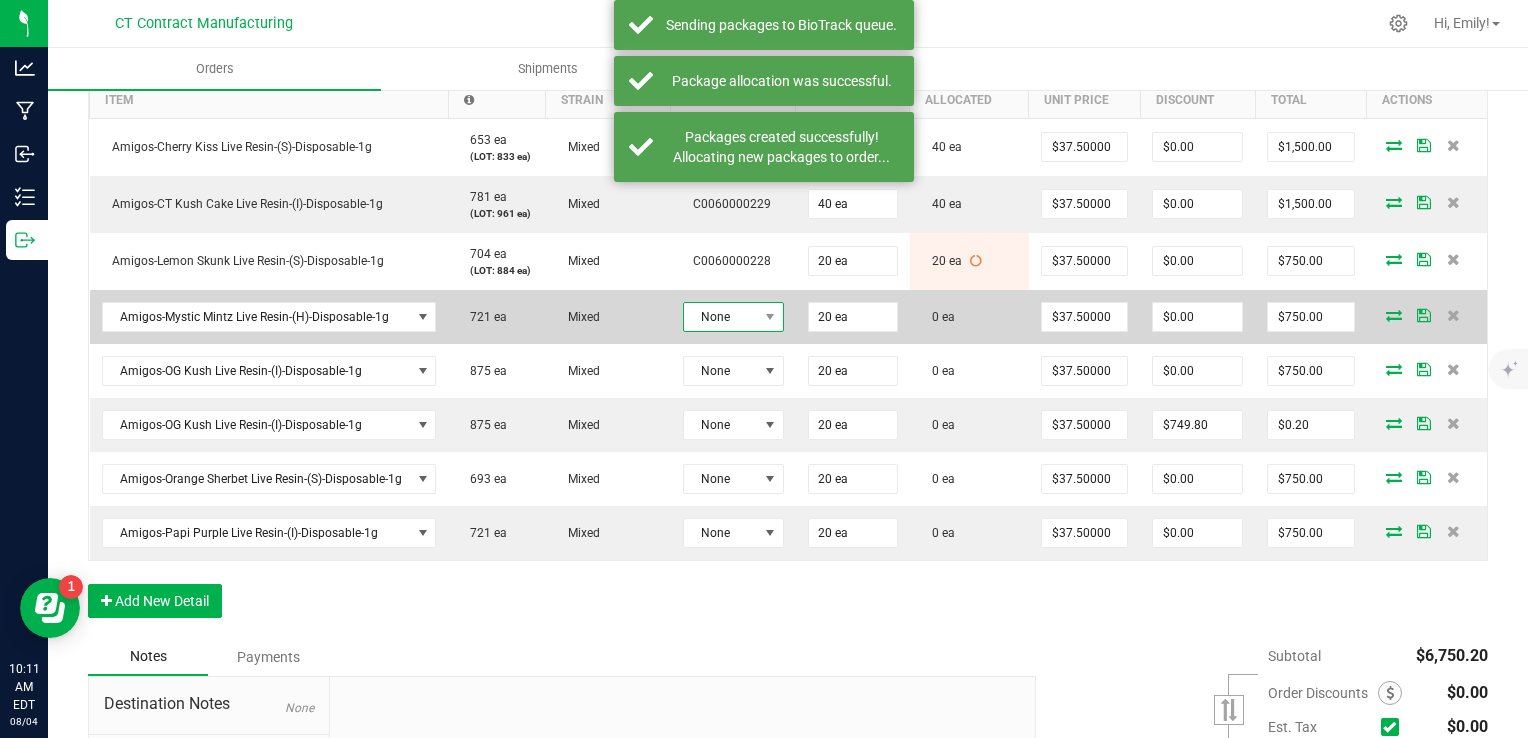 click on "None" at bounding box center [721, 317] 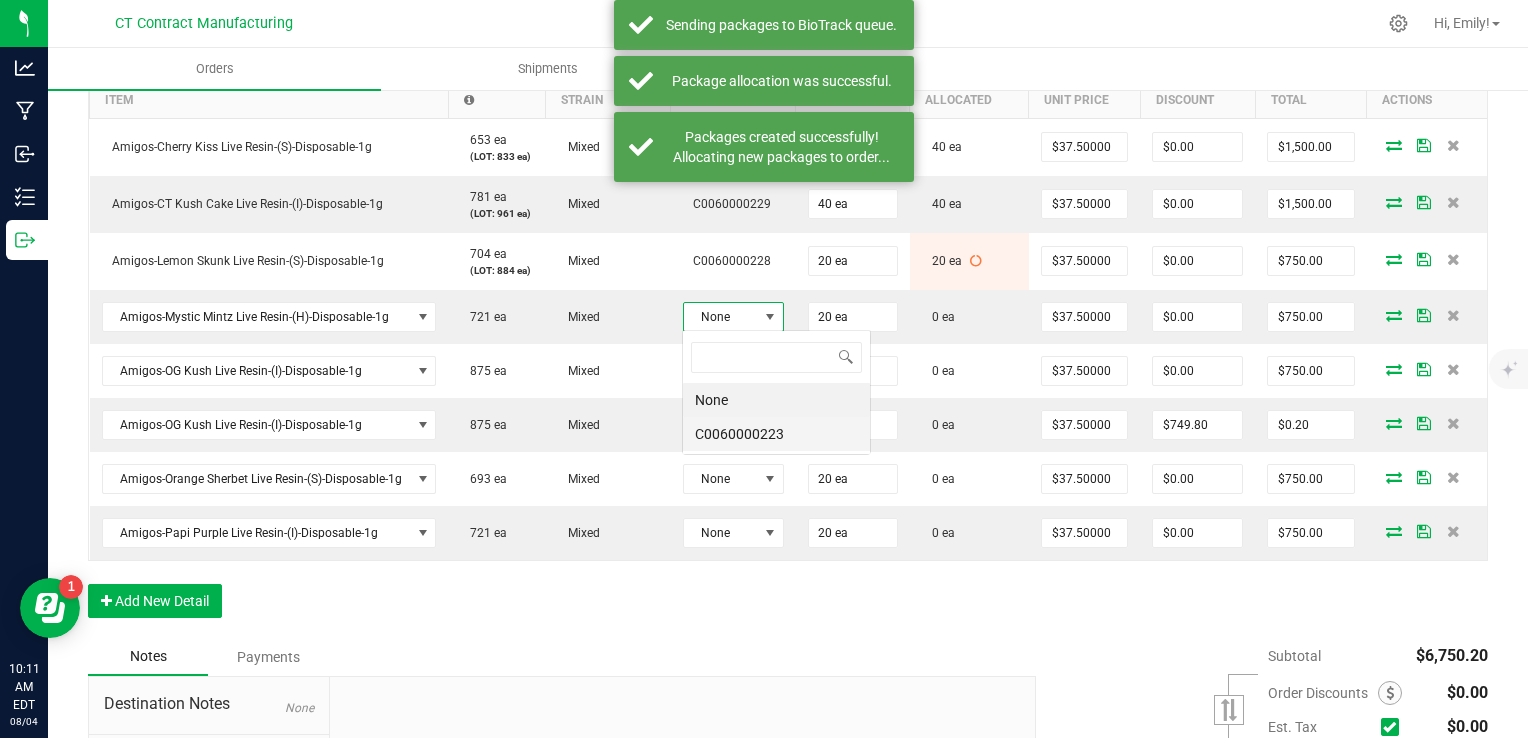 scroll, scrollTop: 99970, scrollLeft: 99899, axis: both 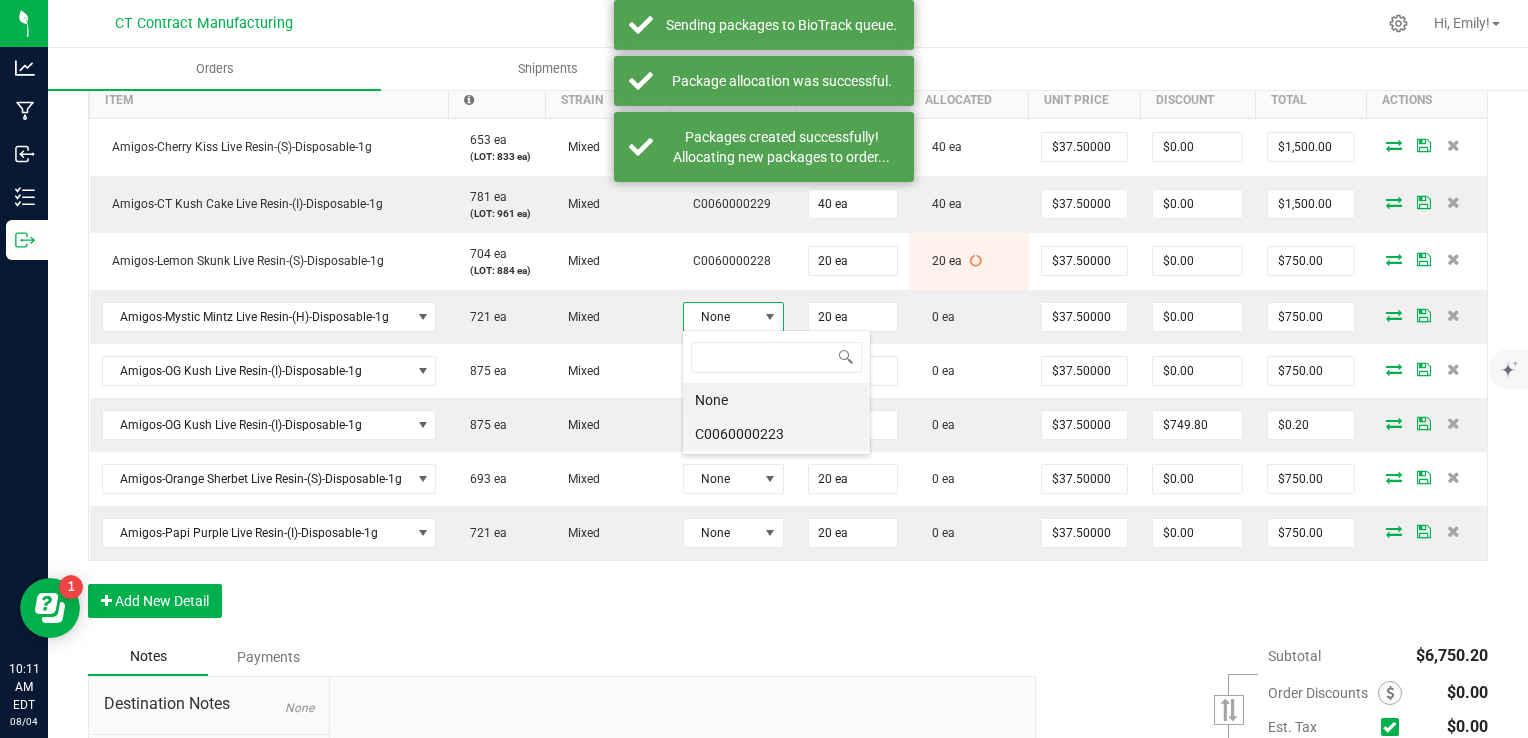click on "C0060000223" at bounding box center (776, 434) 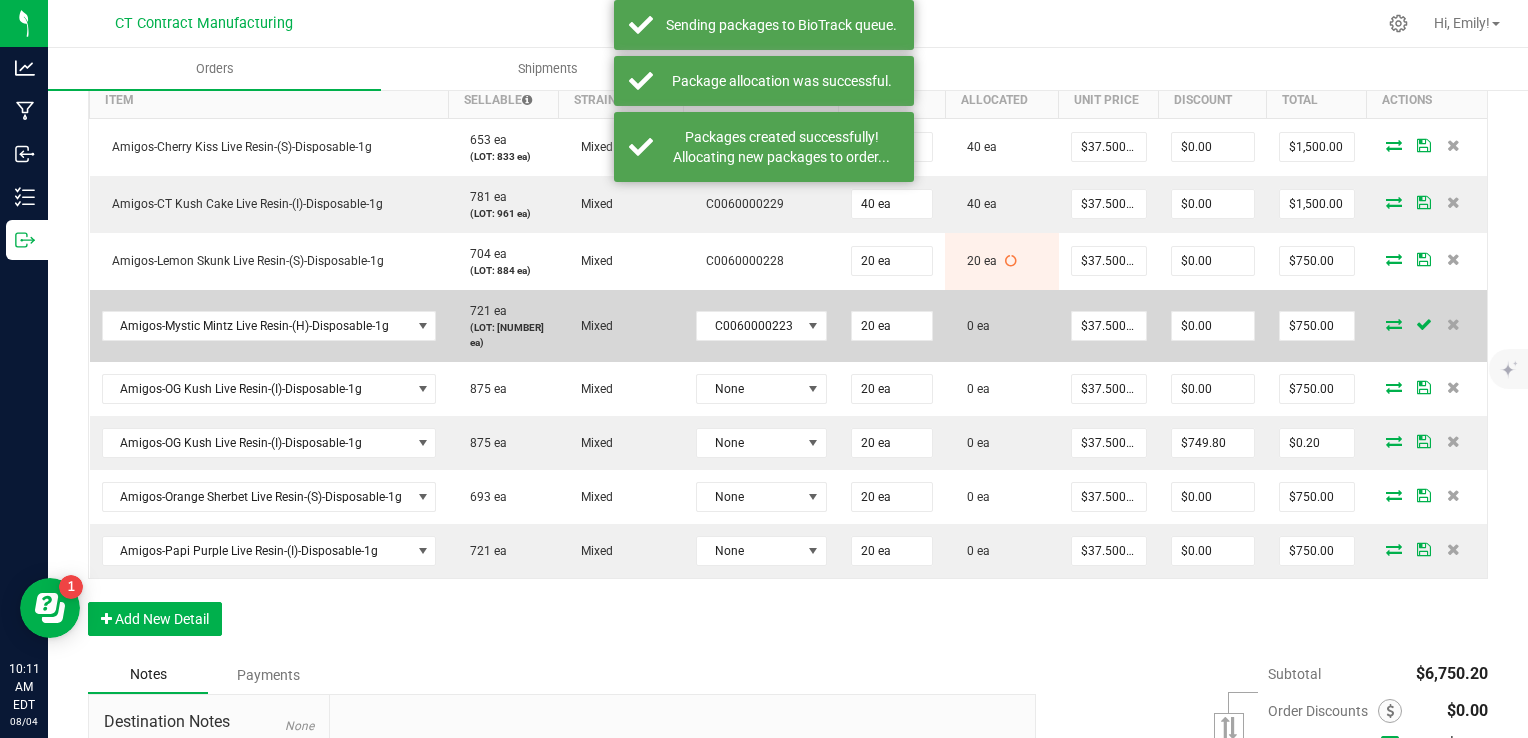 click at bounding box center (1394, 324) 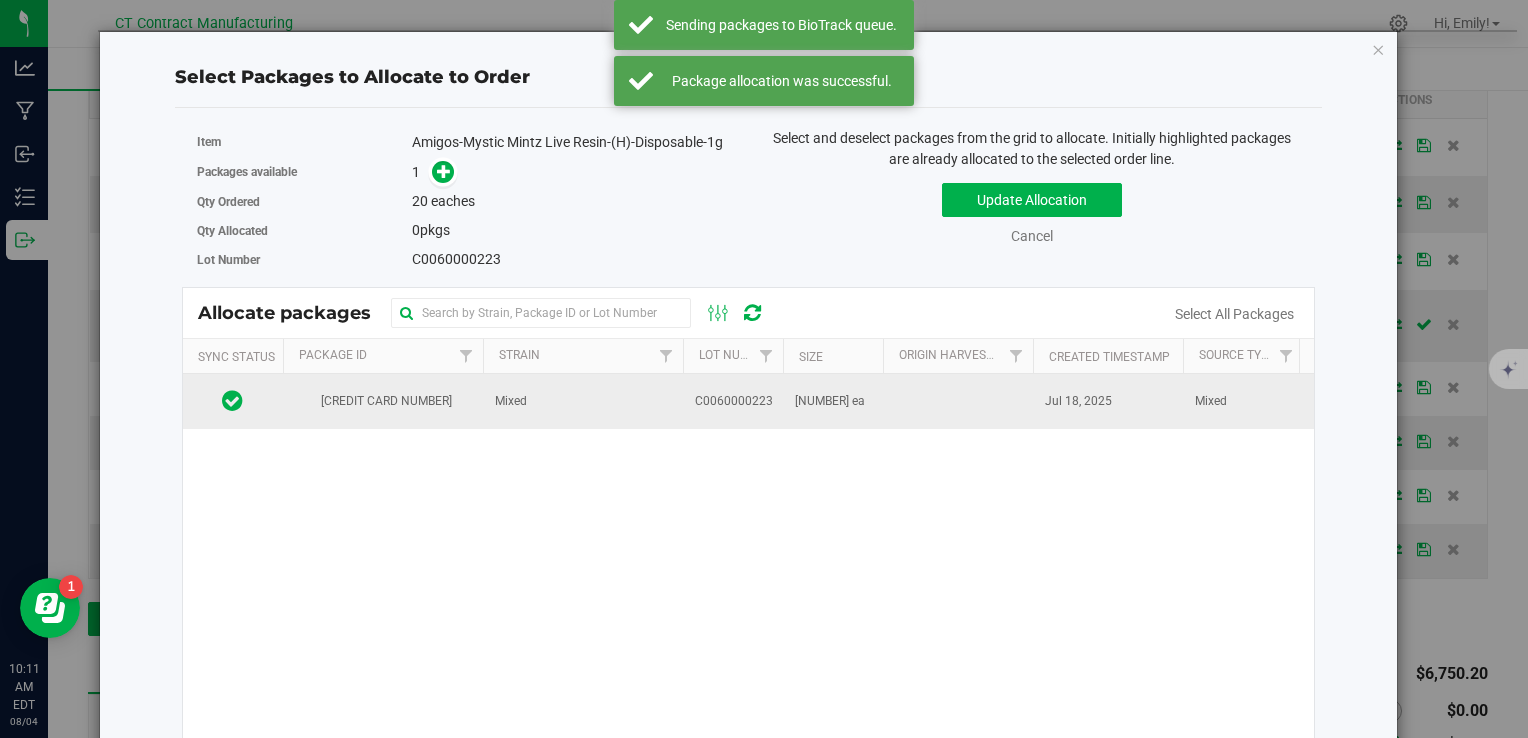 click on "Mixed" at bounding box center [583, 401] 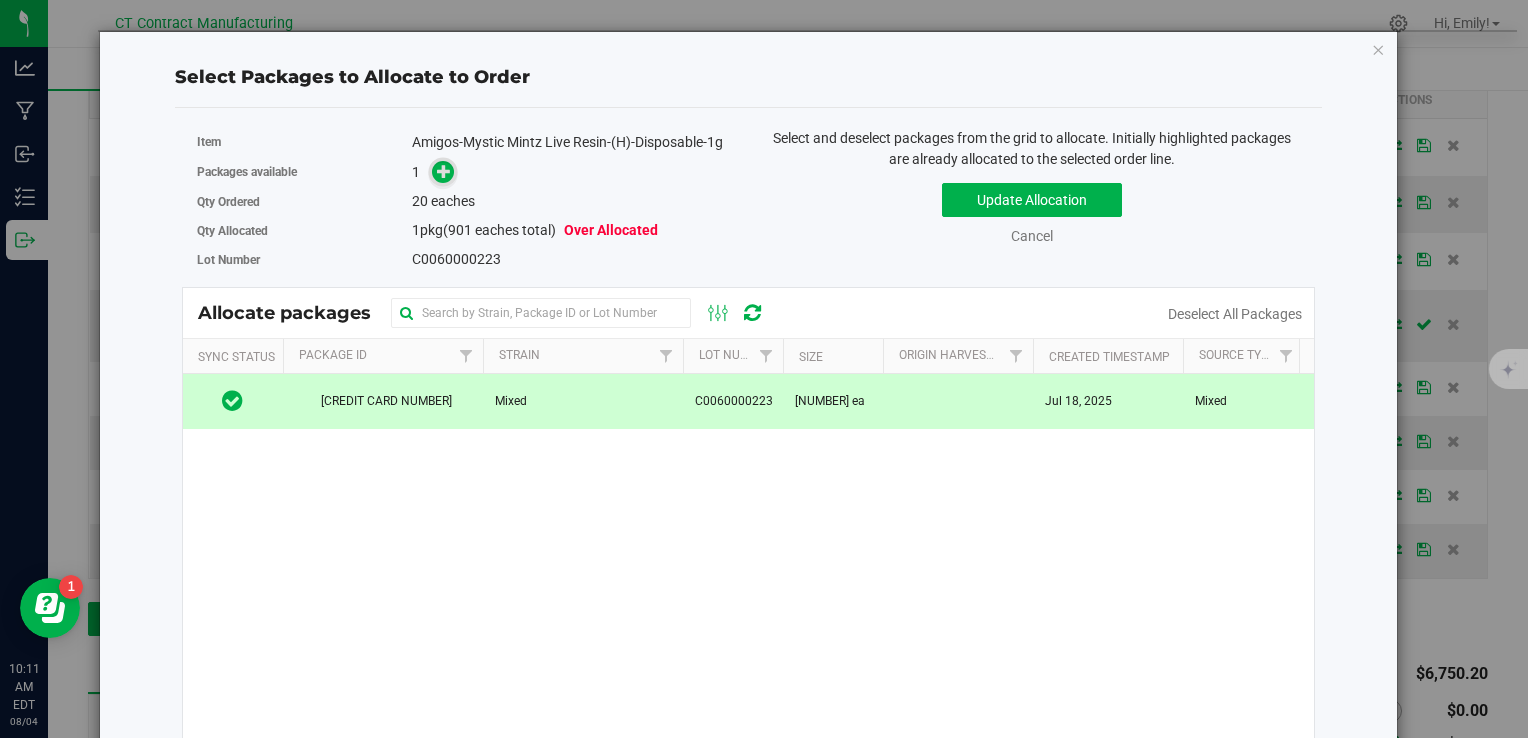 click at bounding box center [444, 171] 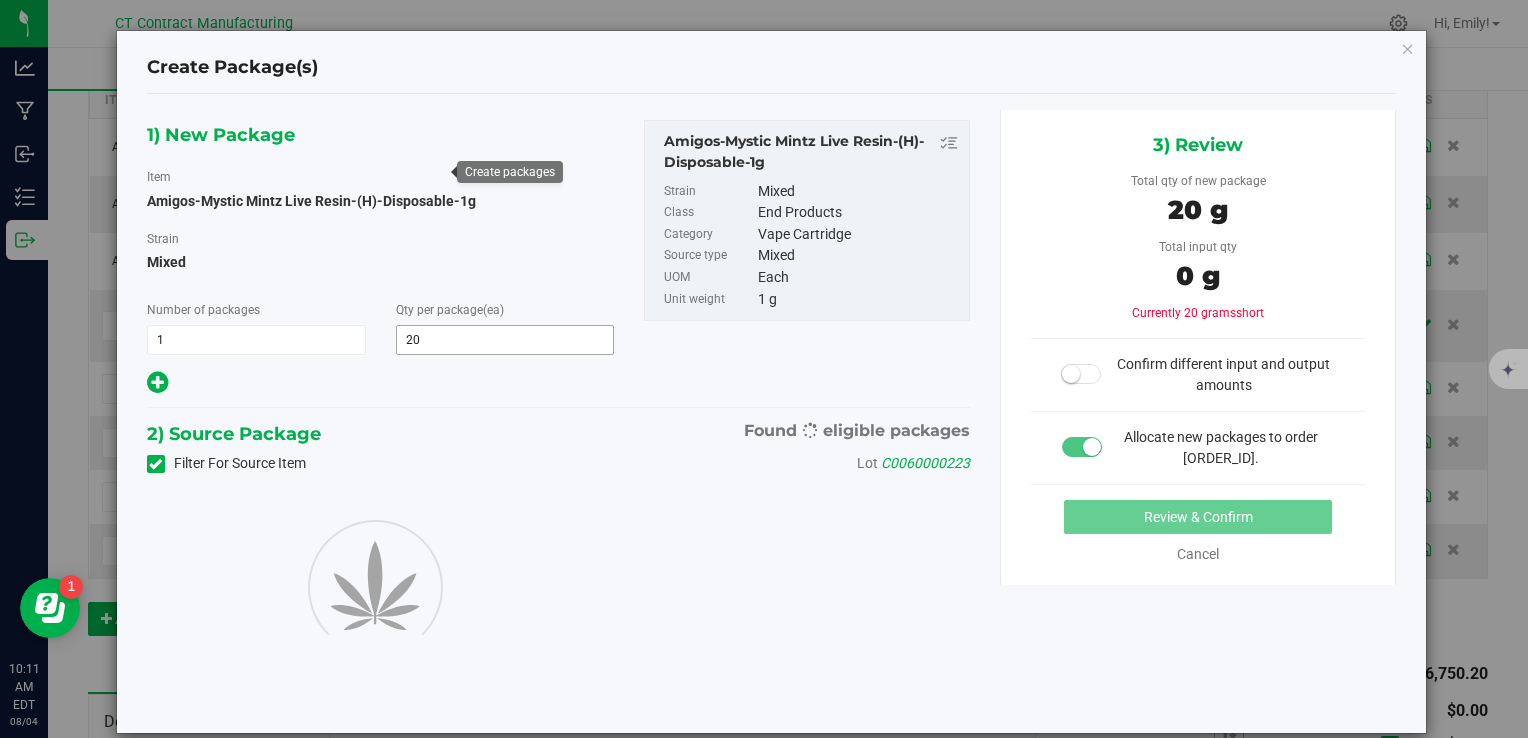 type on "20" 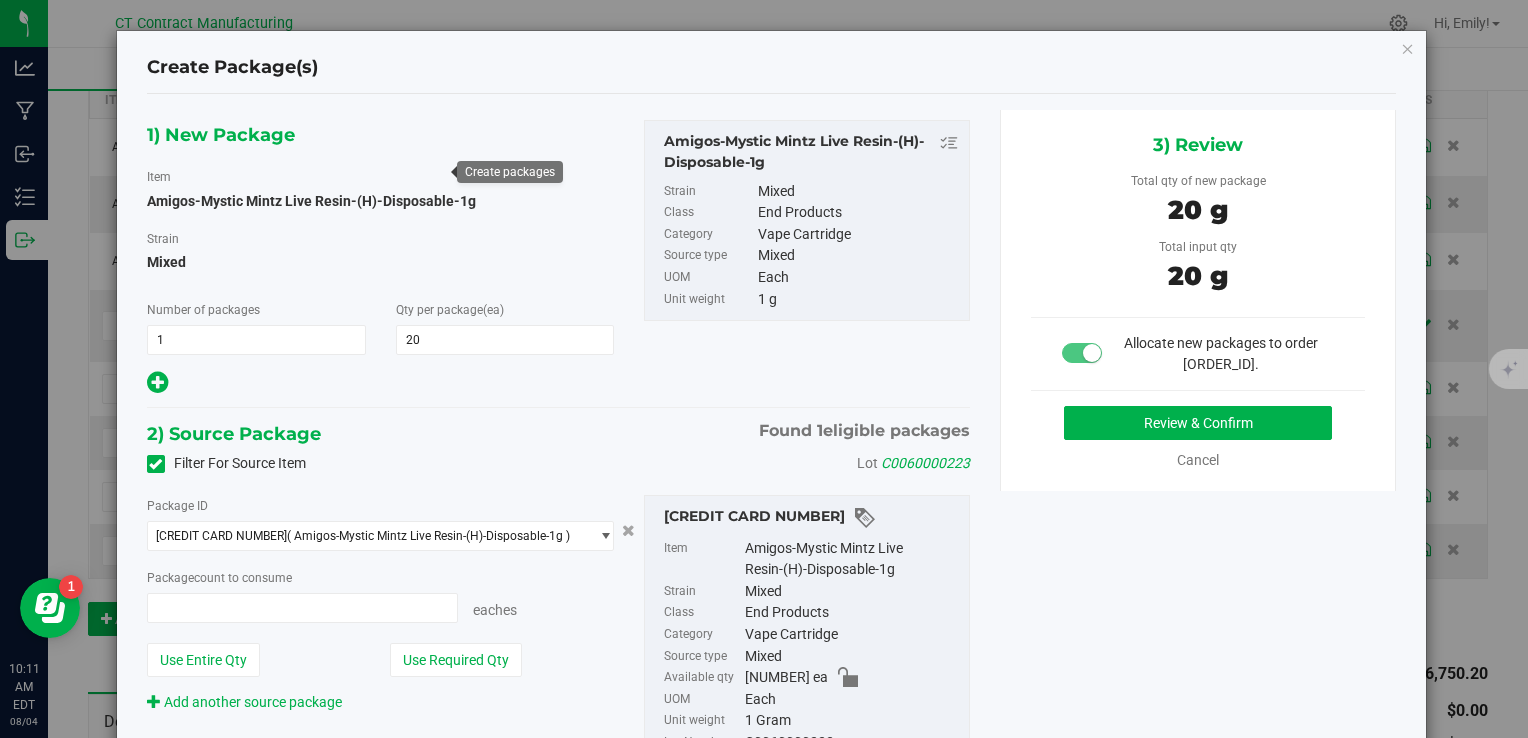 type on "20 ea" 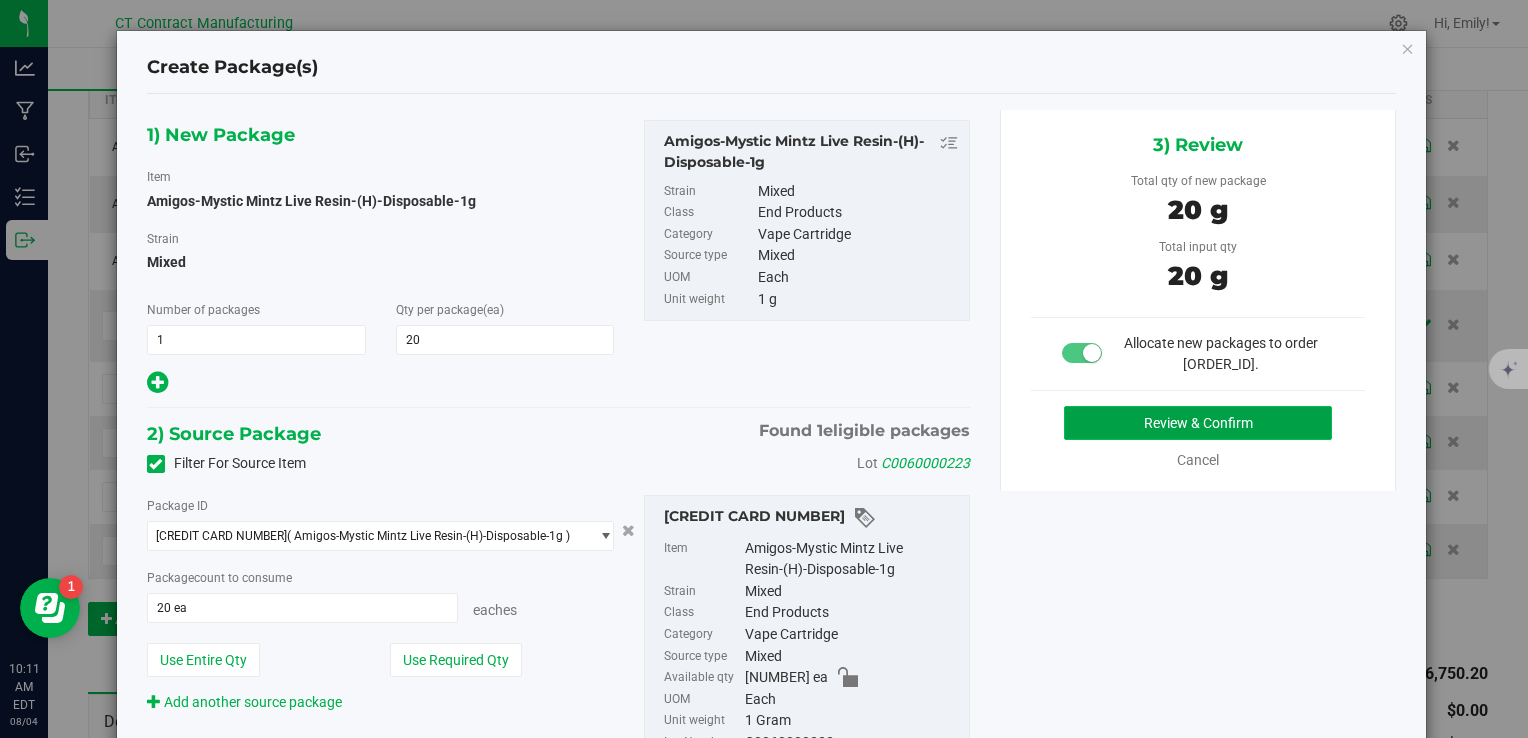 click on "Review & Confirm" at bounding box center (1198, 423) 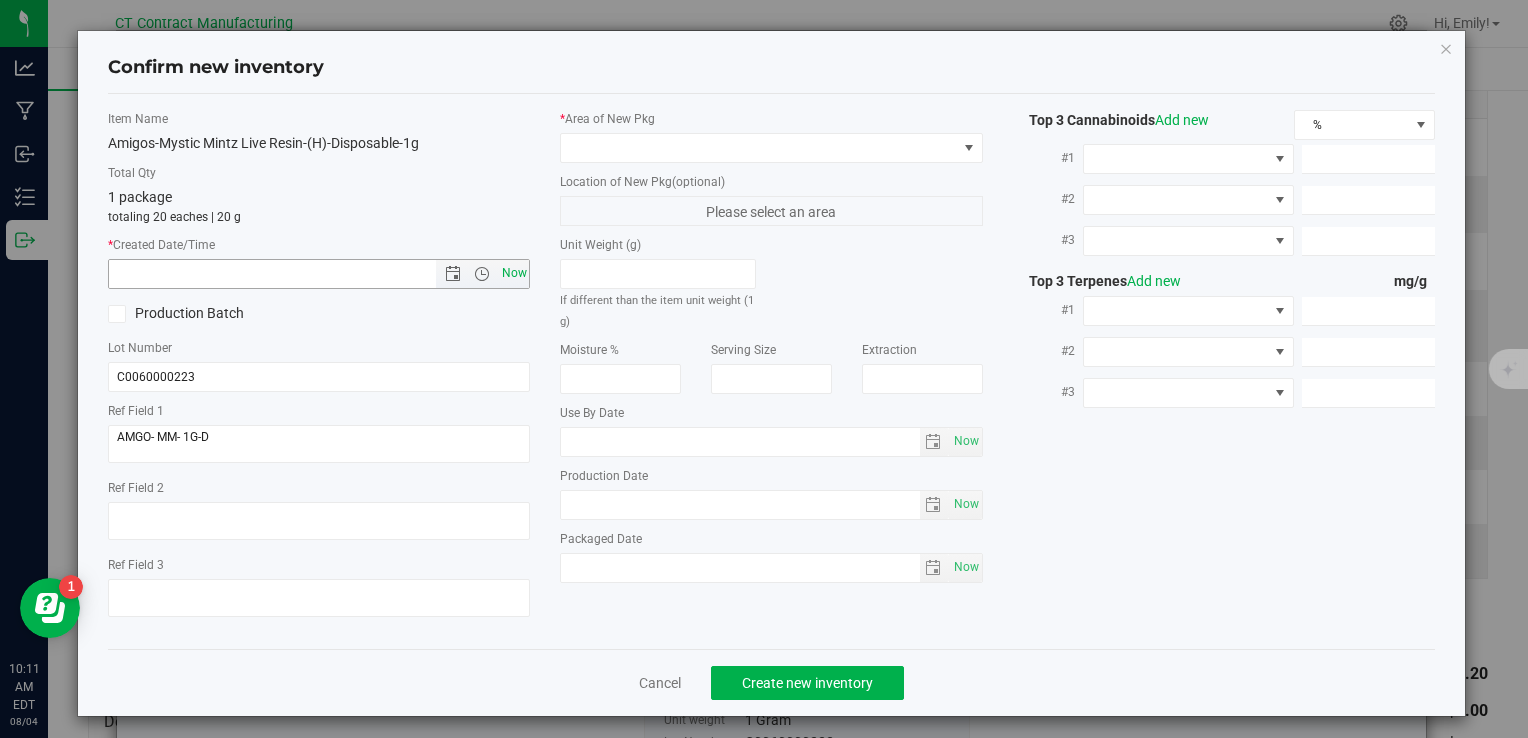 click on "Now" at bounding box center [514, 273] 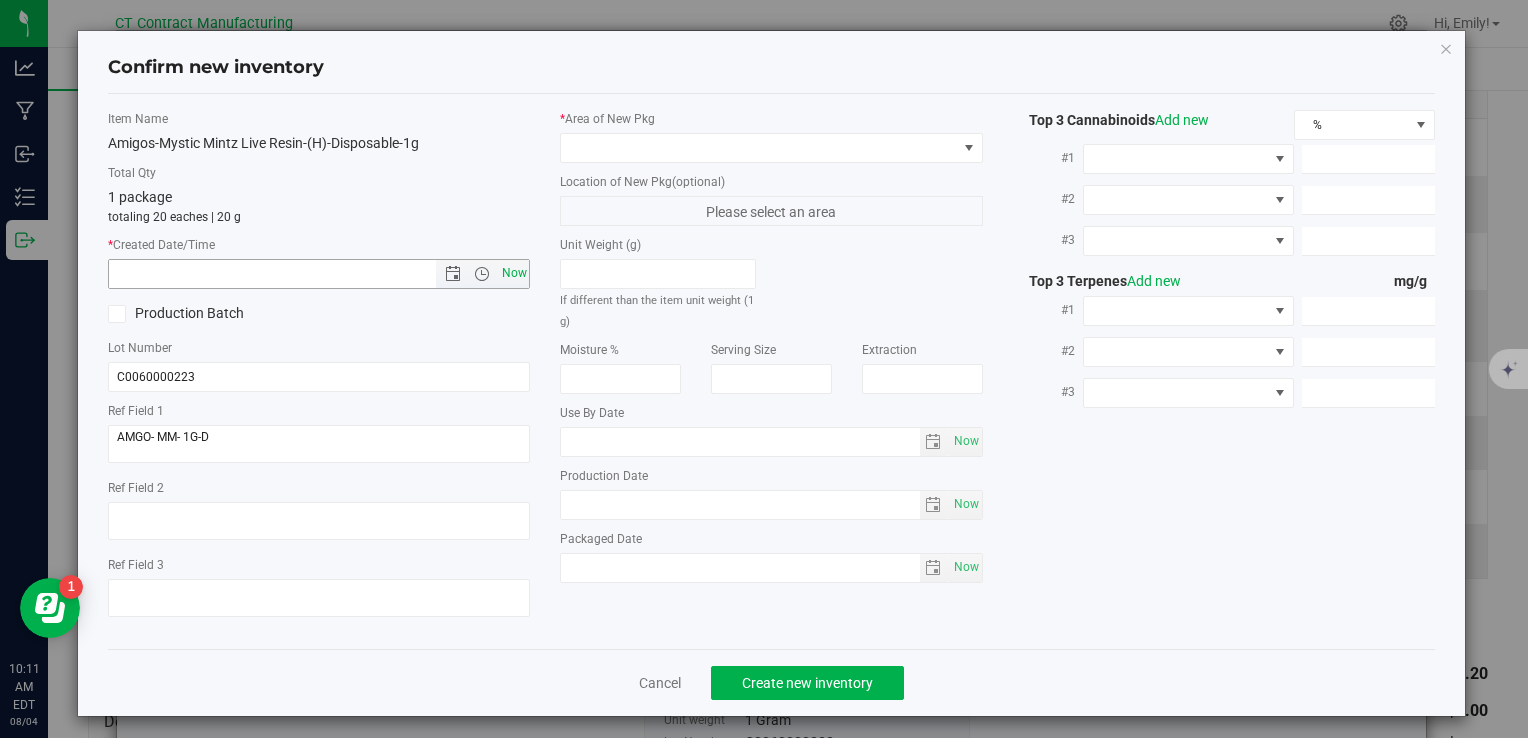 type on "8/4/2025 10:11 AM" 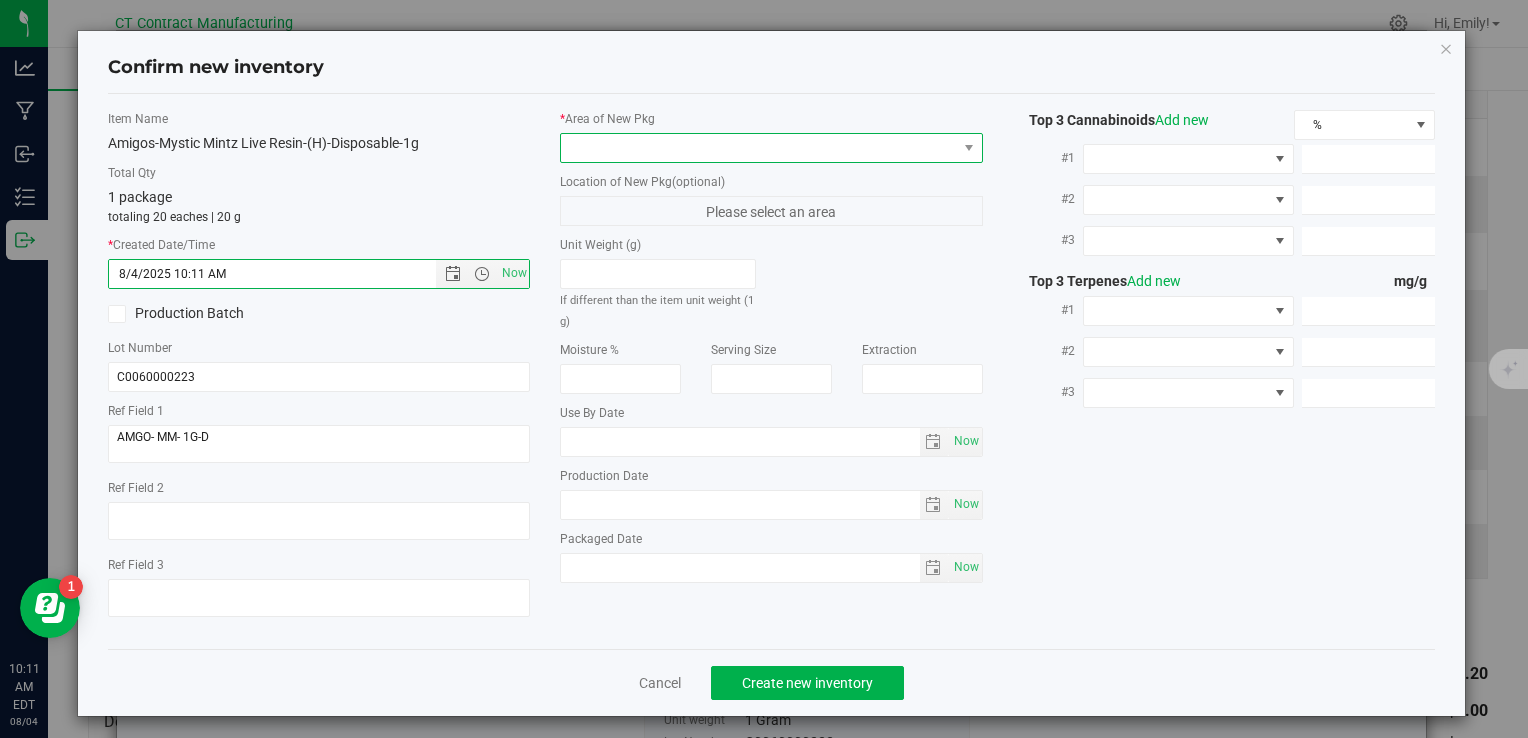 click at bounding box center [758, 148] 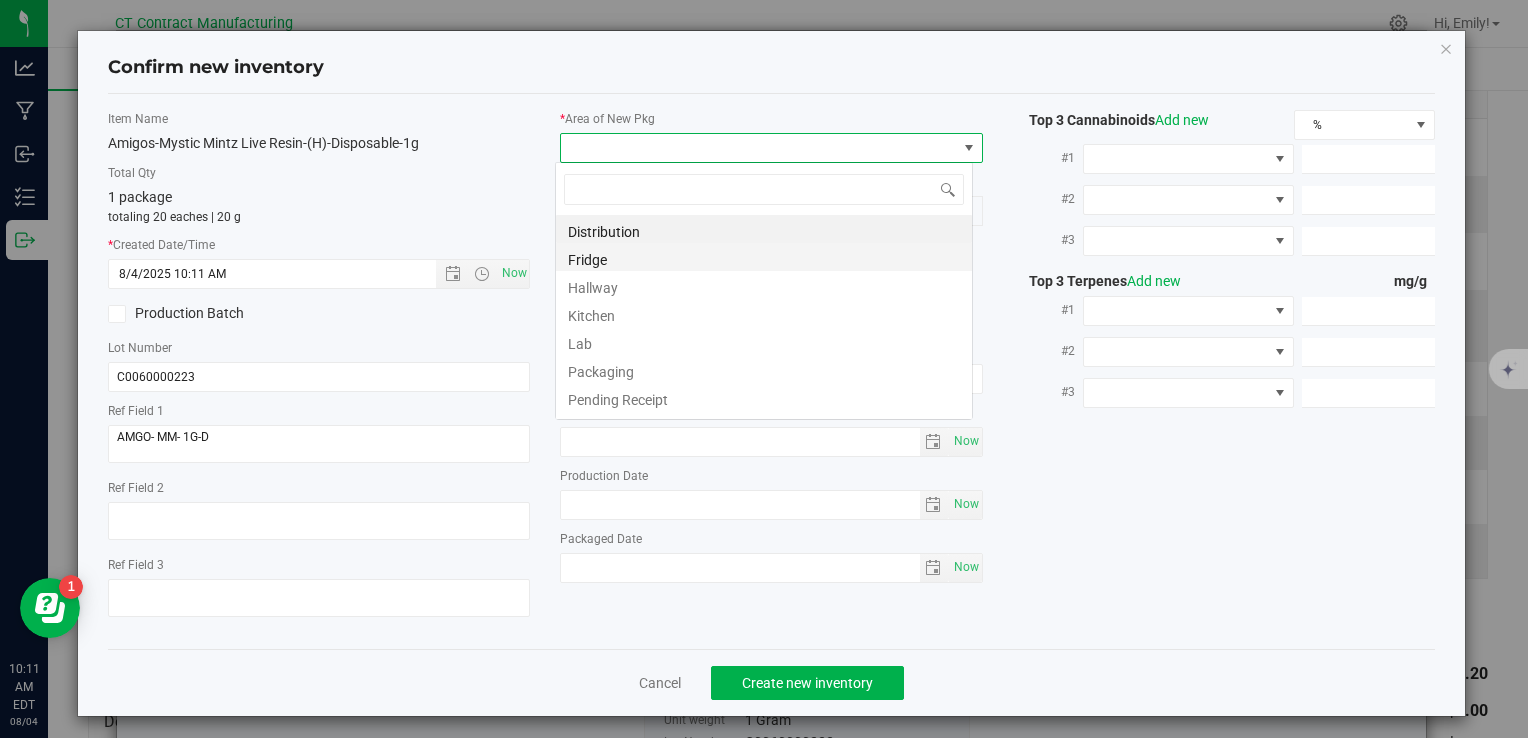 scroll, scrollTop: 99970, scrollLeft: 99582, axis: both 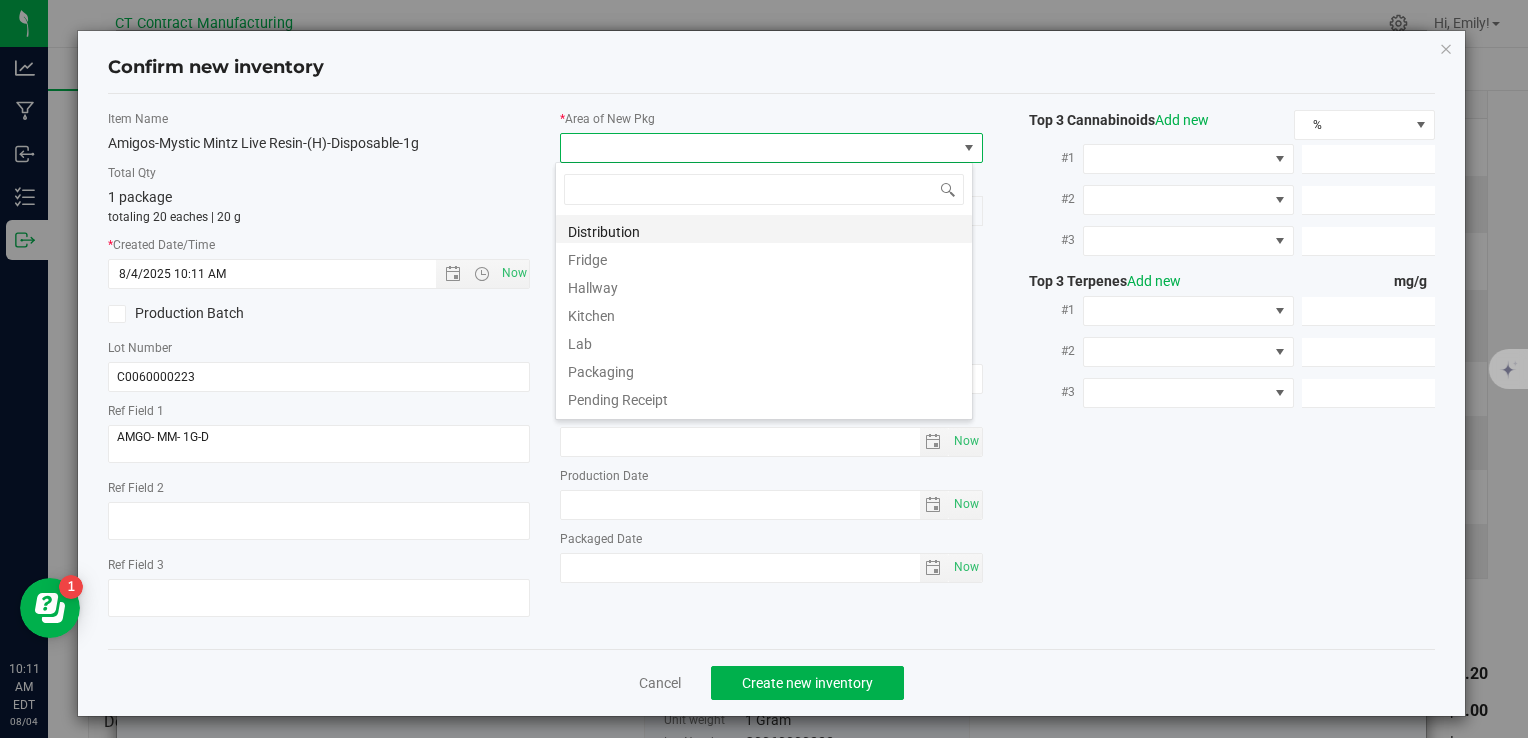 click on "Distribution" at bounding box center [764, 229] 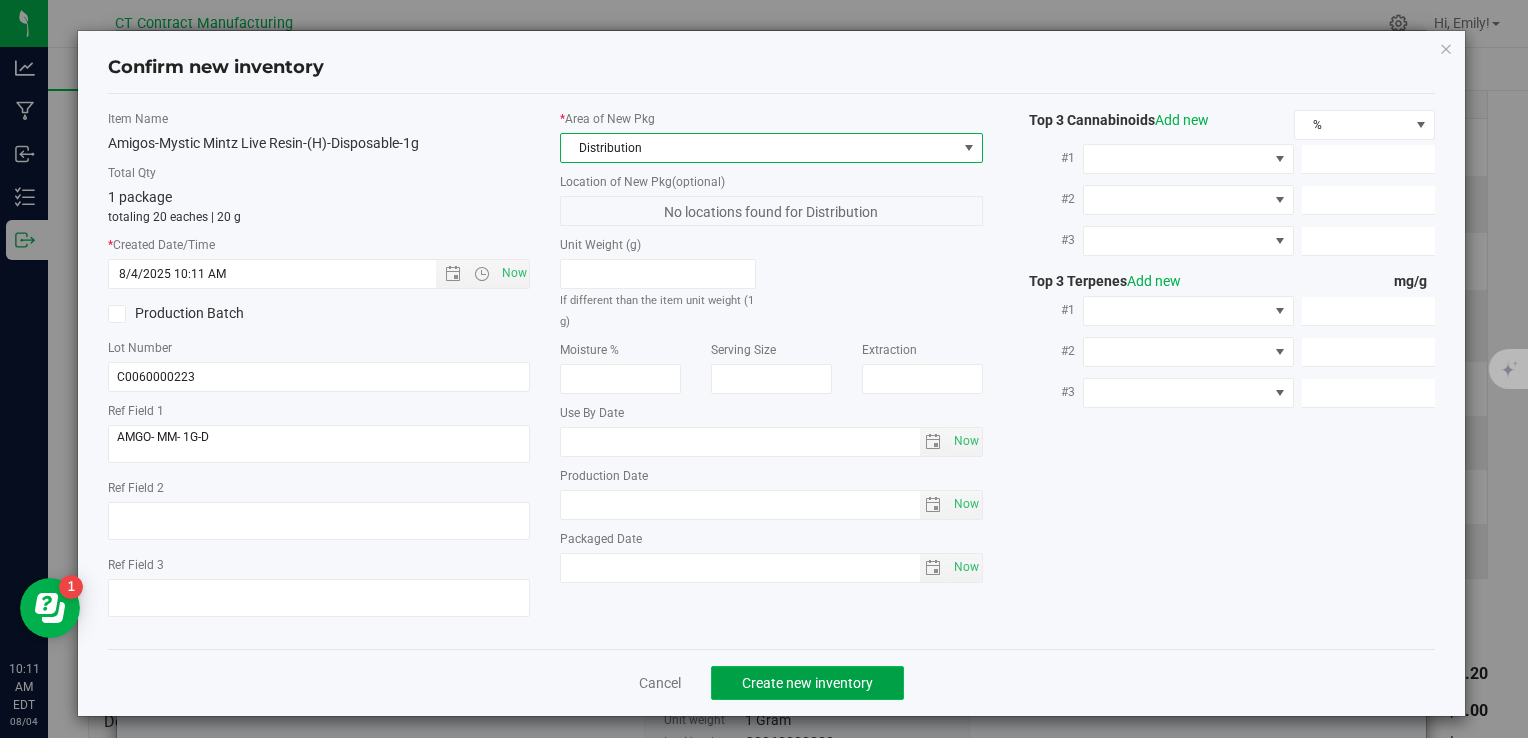 click on "Create new inventory" 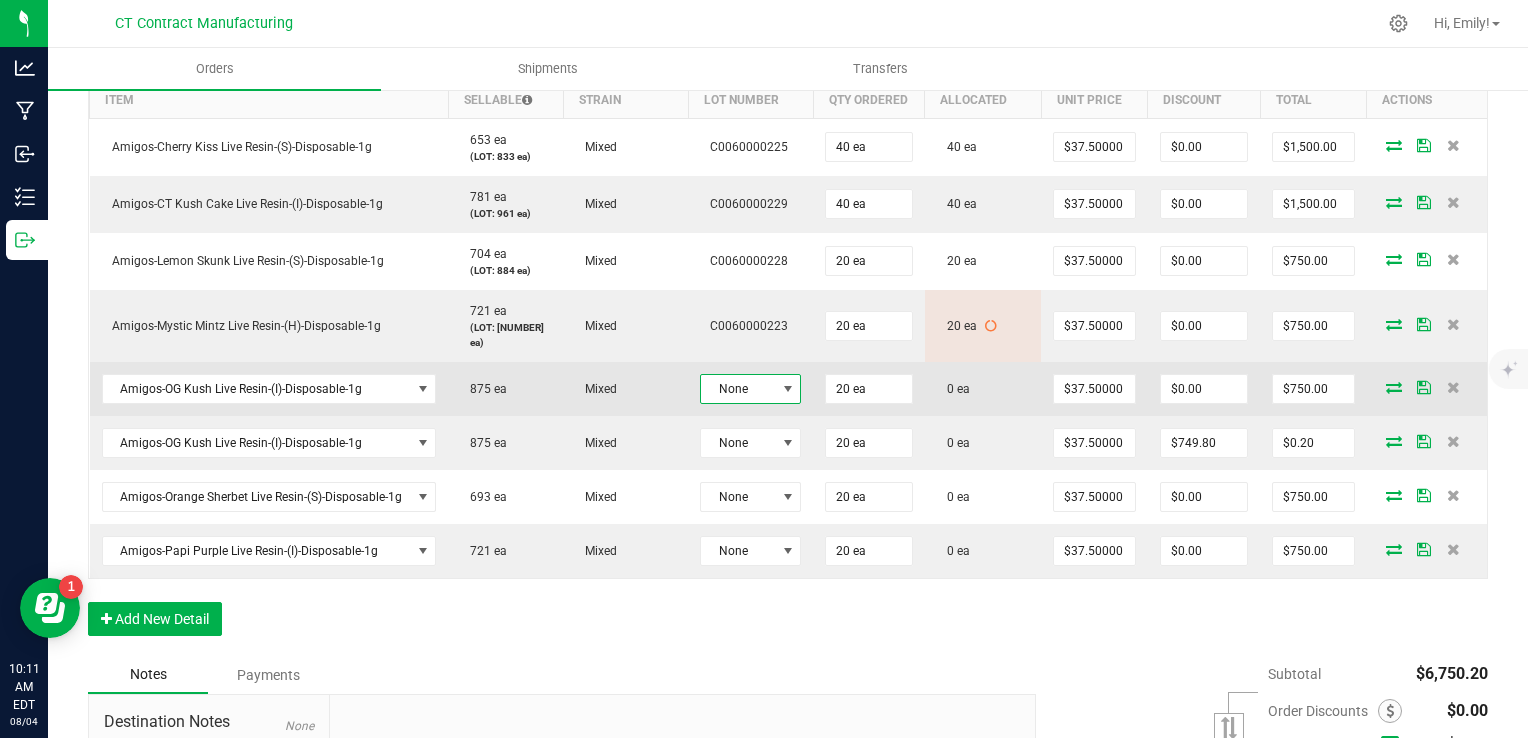 click at bounding box center [788, 389] 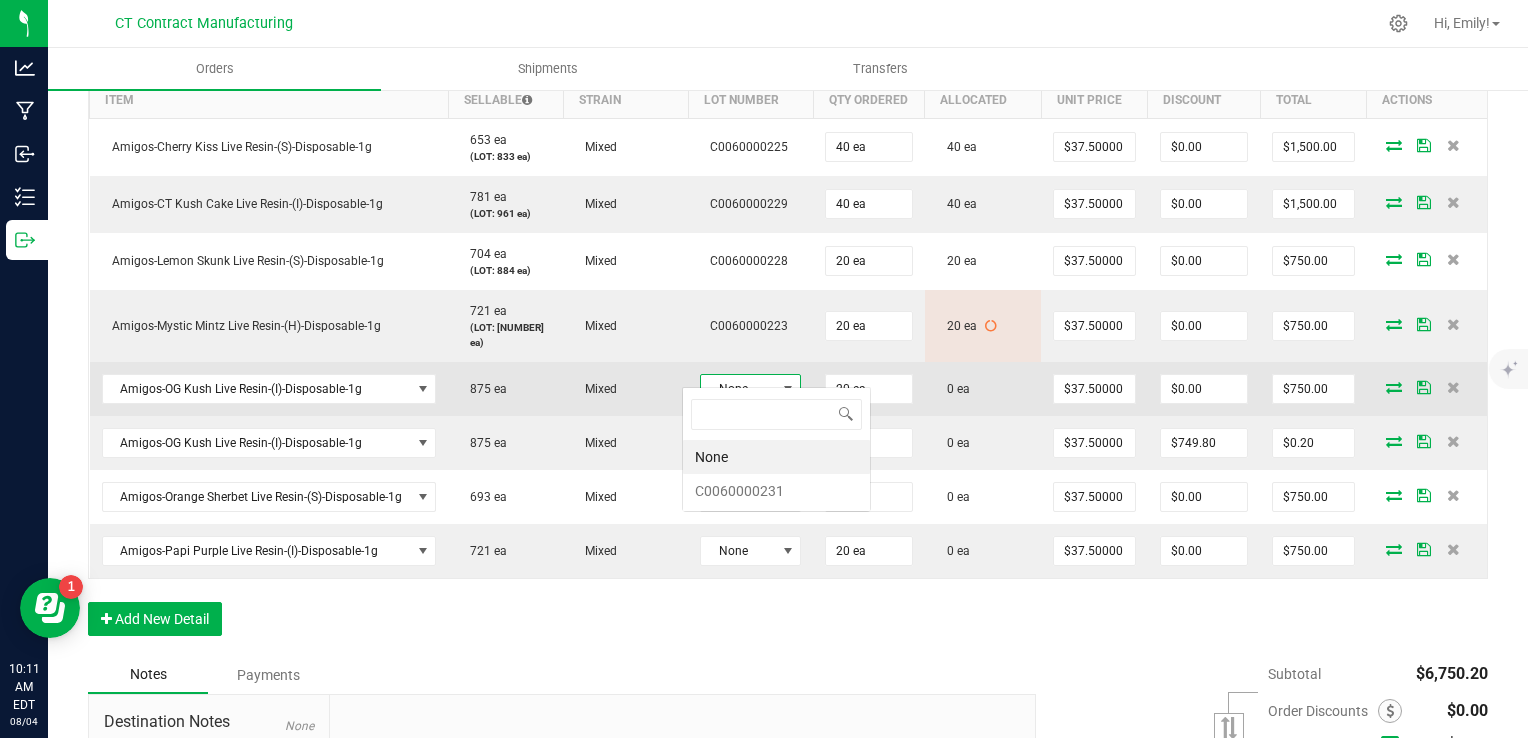 scroll, scrollTop: 99970, scrollLeft: 99899, axis: both 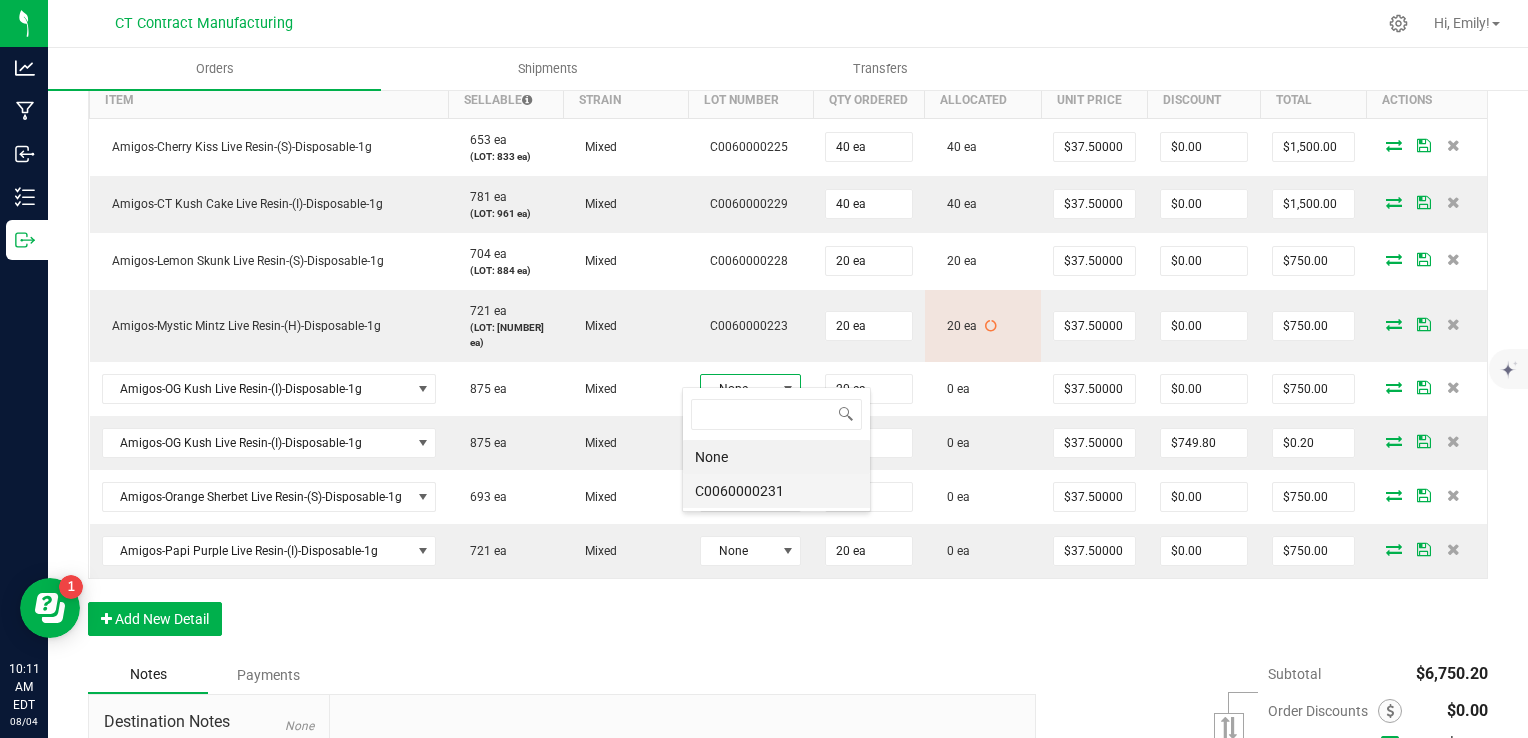 click on "C0060000231" at bounding box center (776, 491) 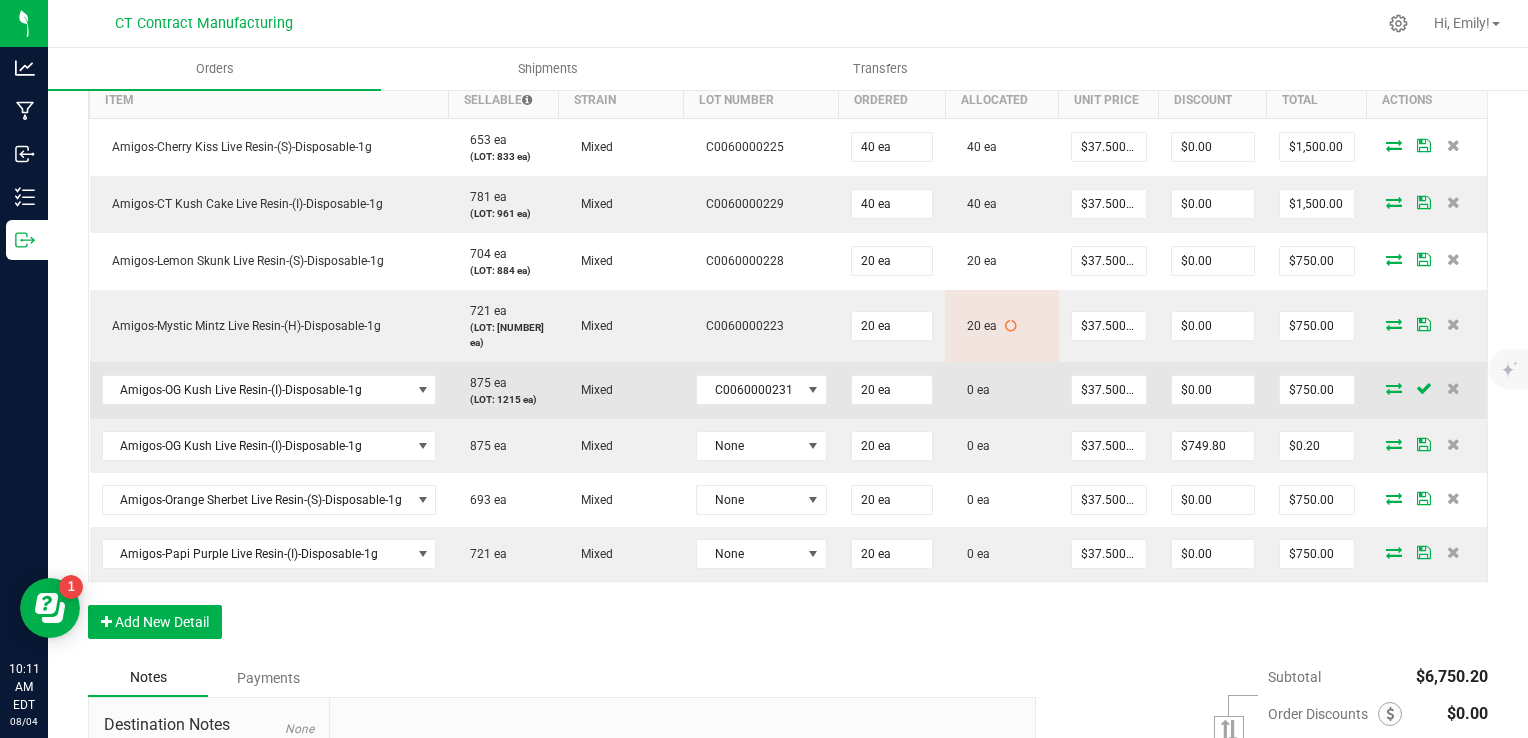 click at bounding box center (1394, 388) 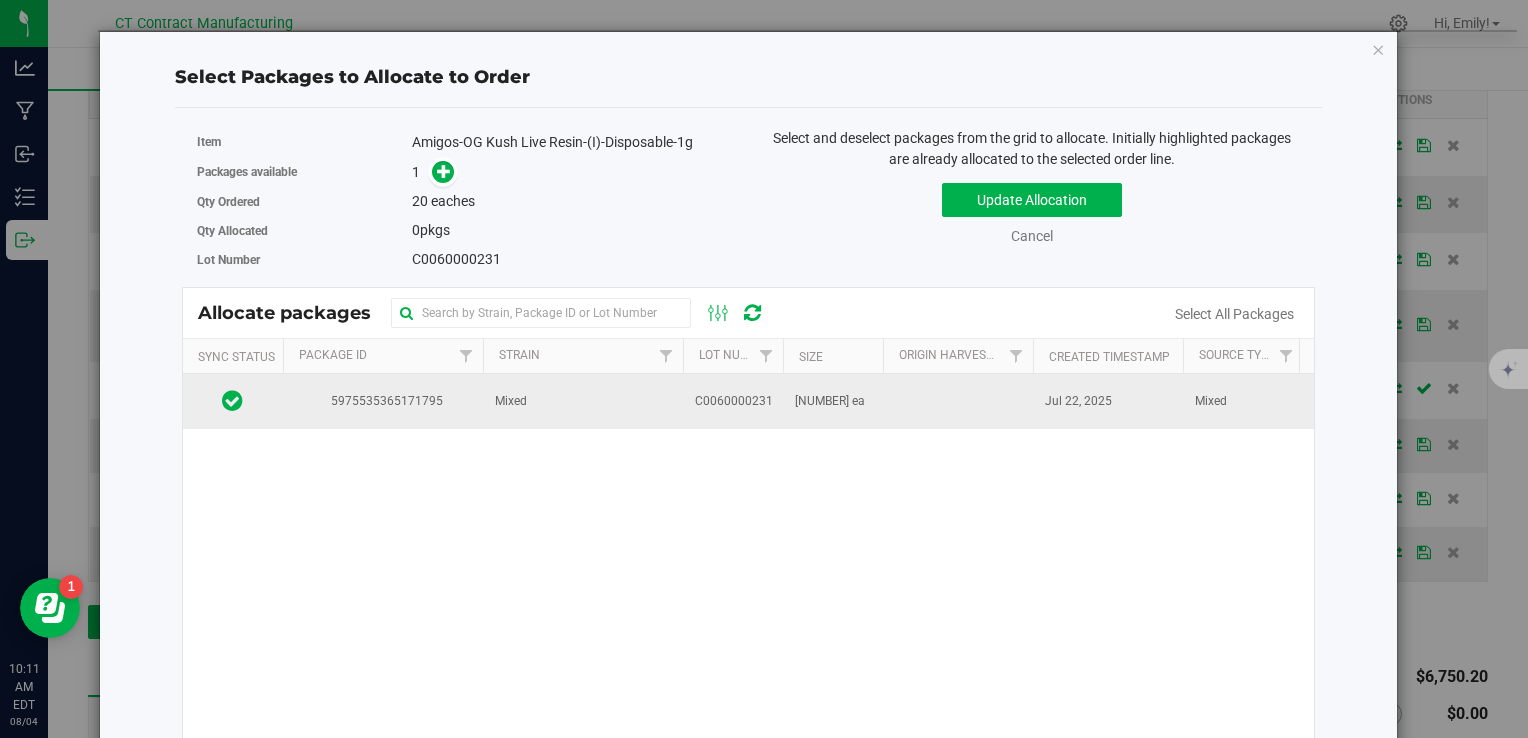 click on "Mixed" at bounding box center (583, 401) 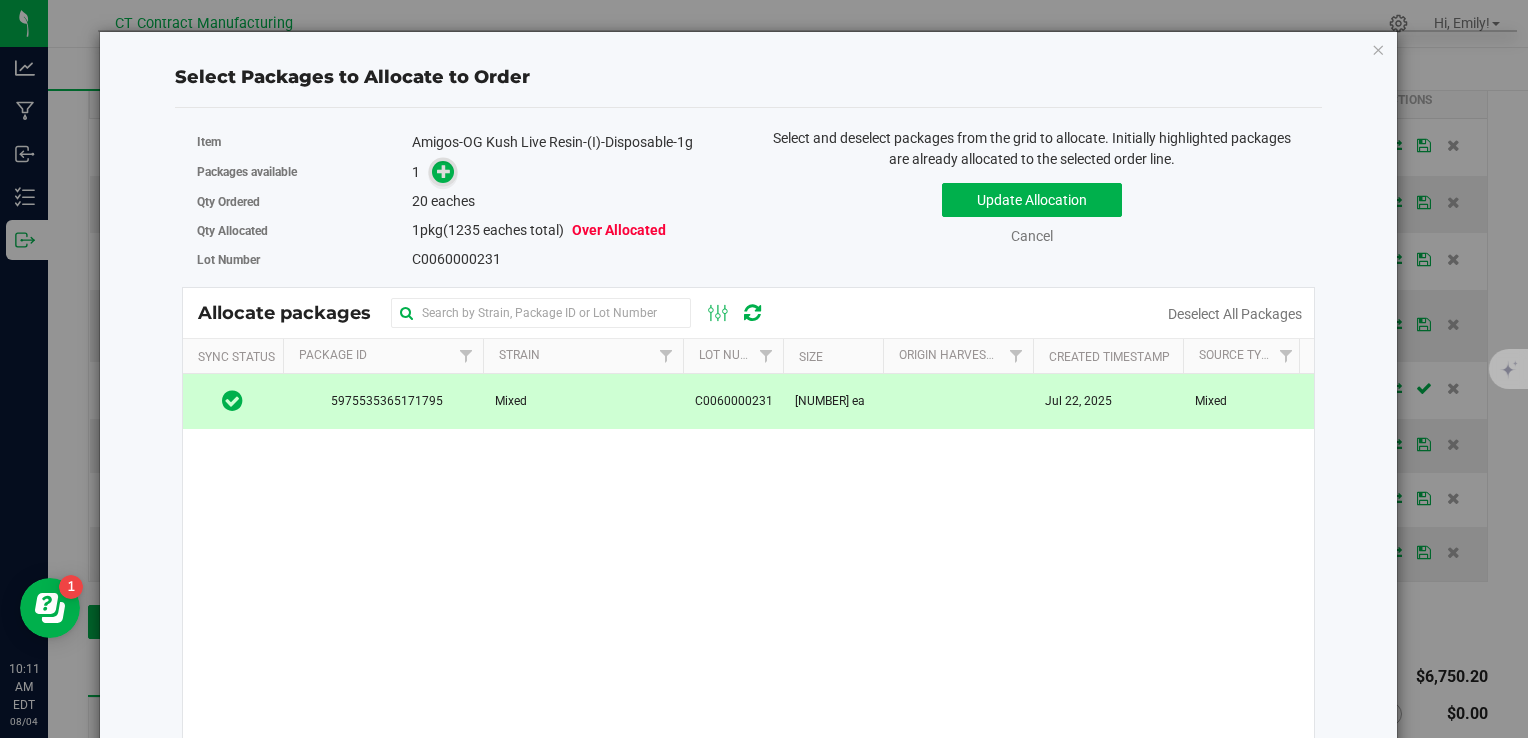 click at bounding box center (444, 171) 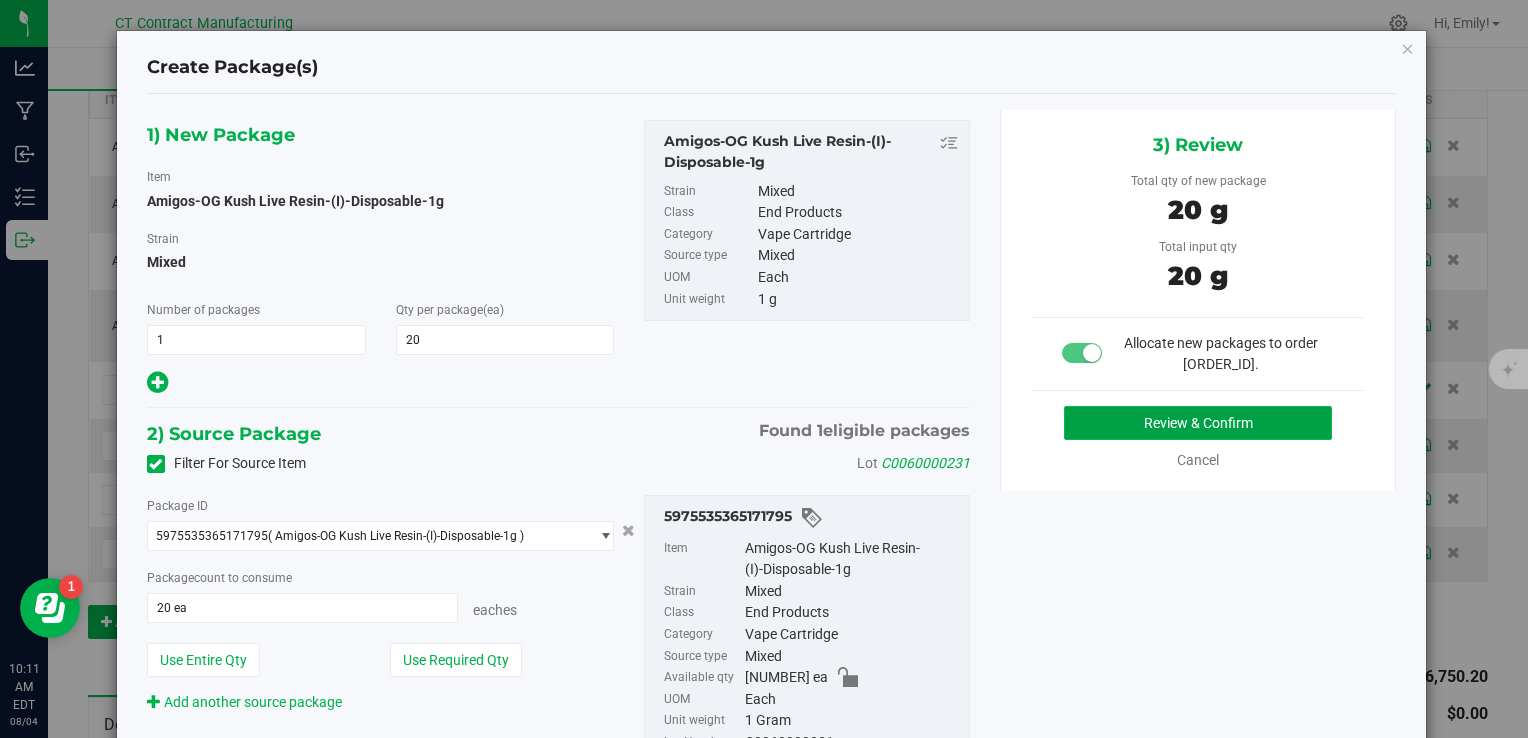click on "Review & Confirm" at bounding box center [1198, 423] 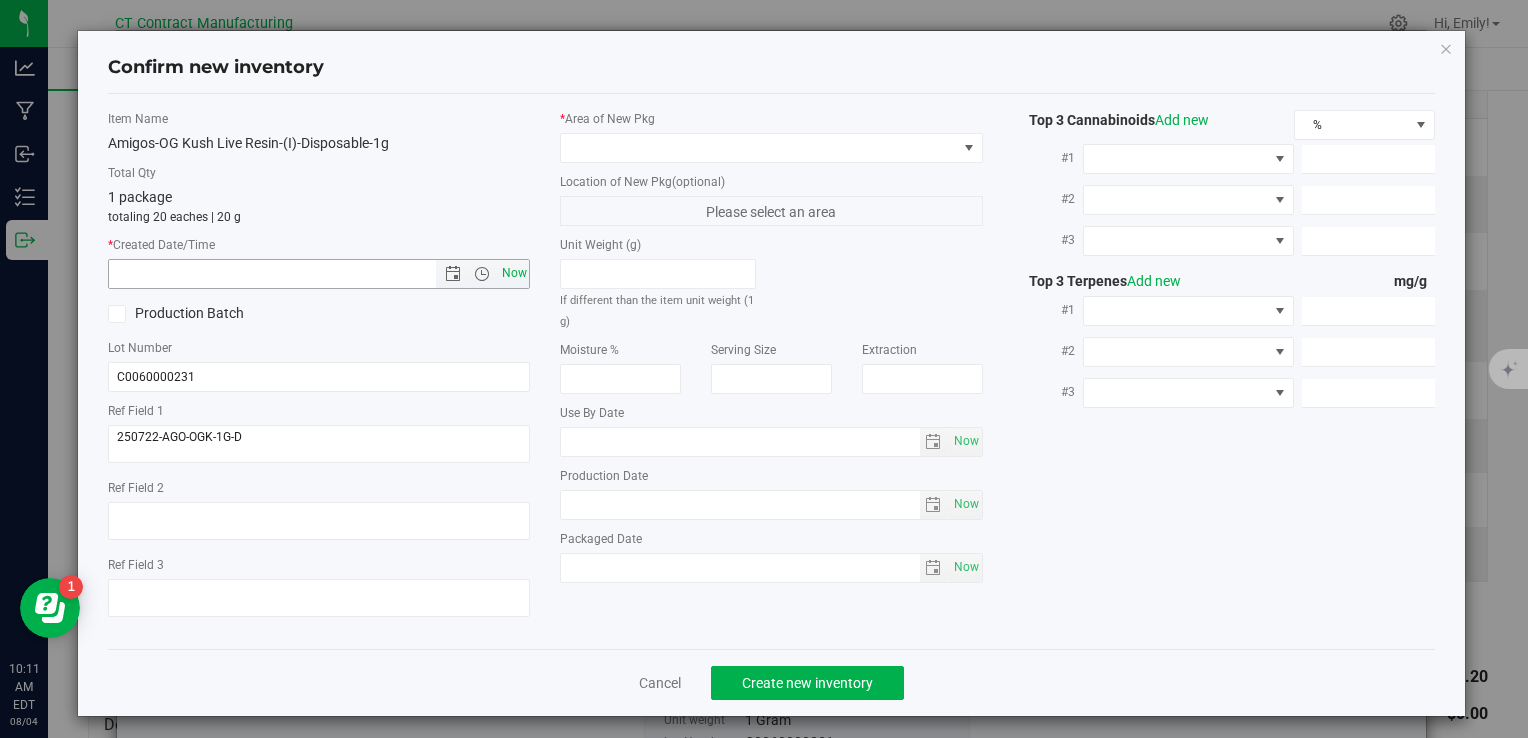 click on "Now" at bounding box center (514, 273) 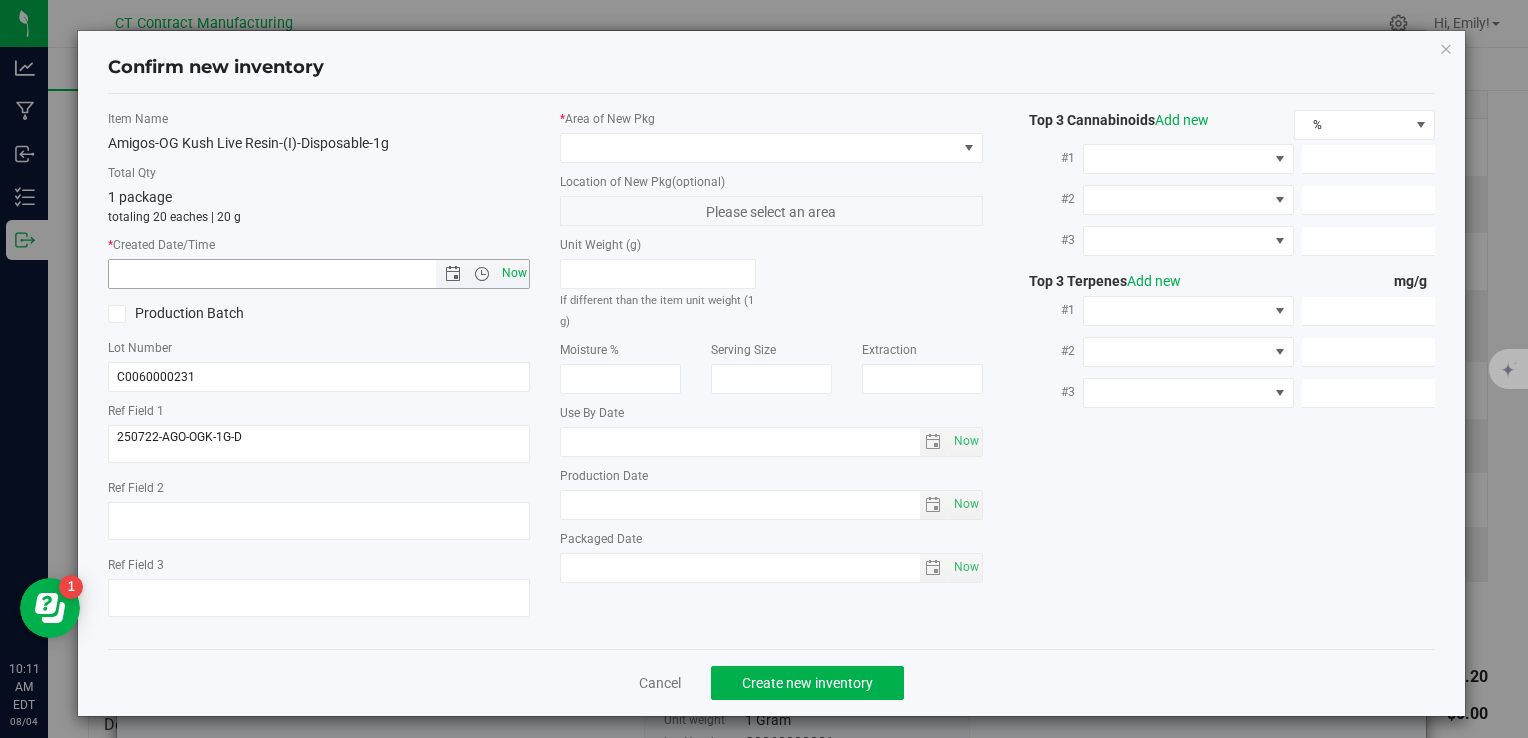 type on "8/4/2025 10:11 AM" 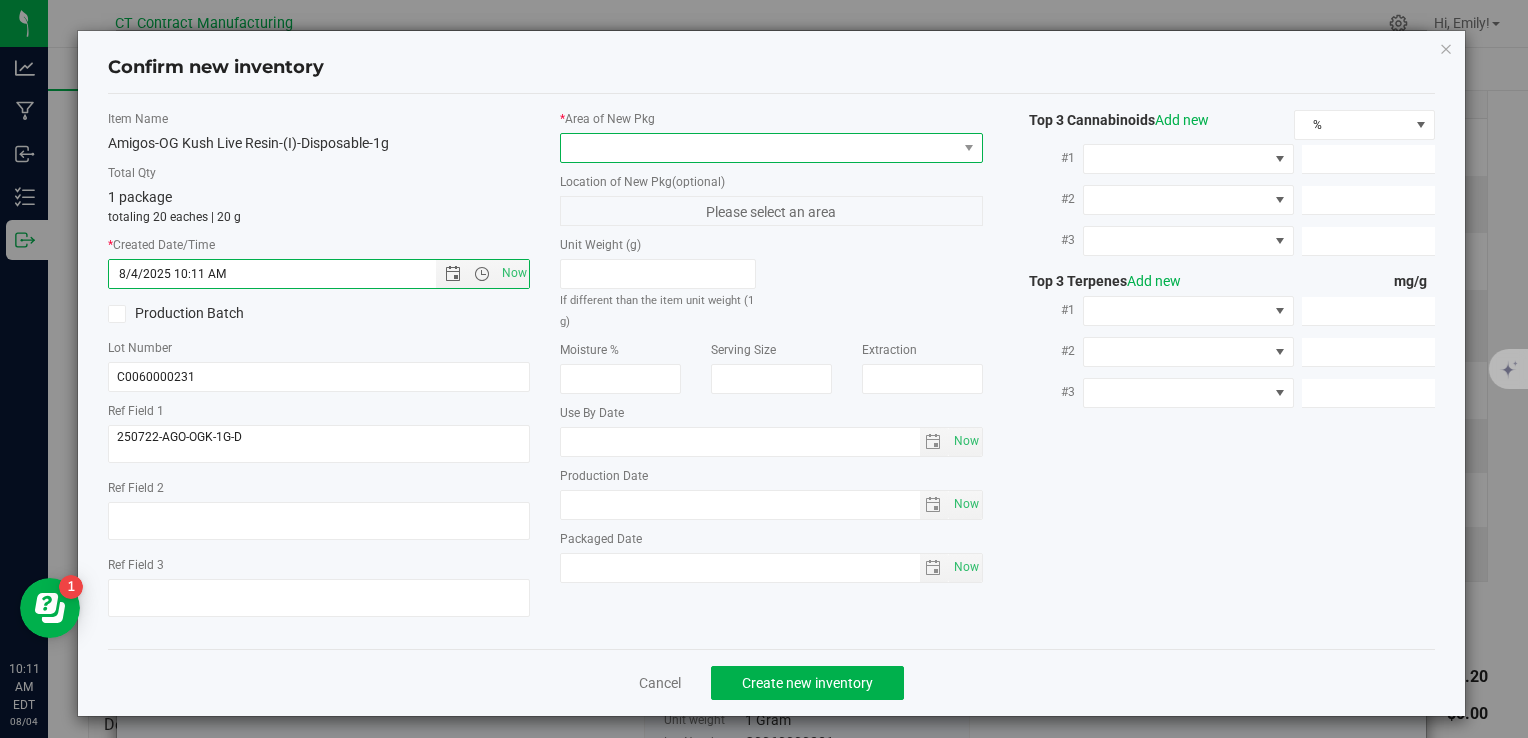 click at bounding box center (758, 148) 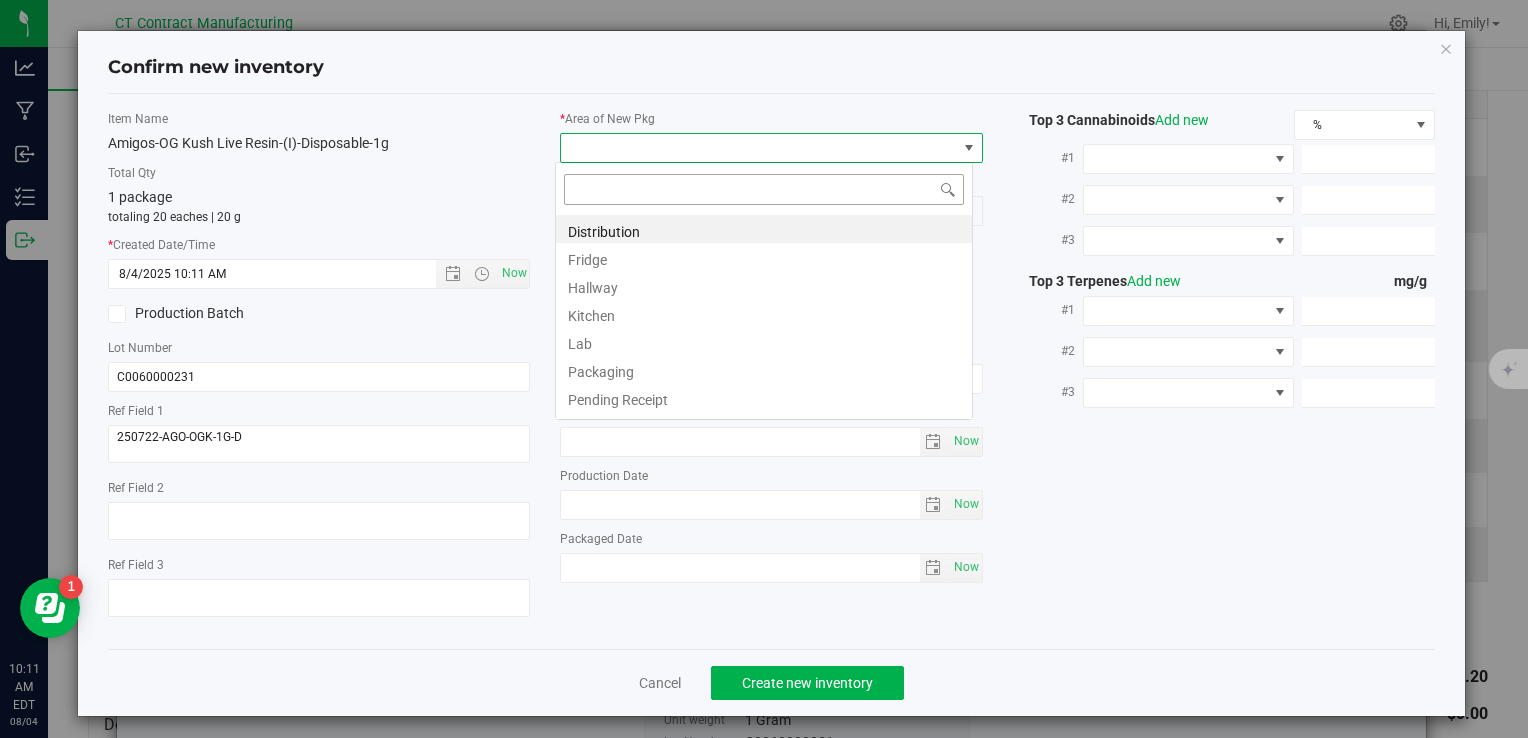 scroll, scrollTop: 99970, scrollLeft: 99582, axis: both 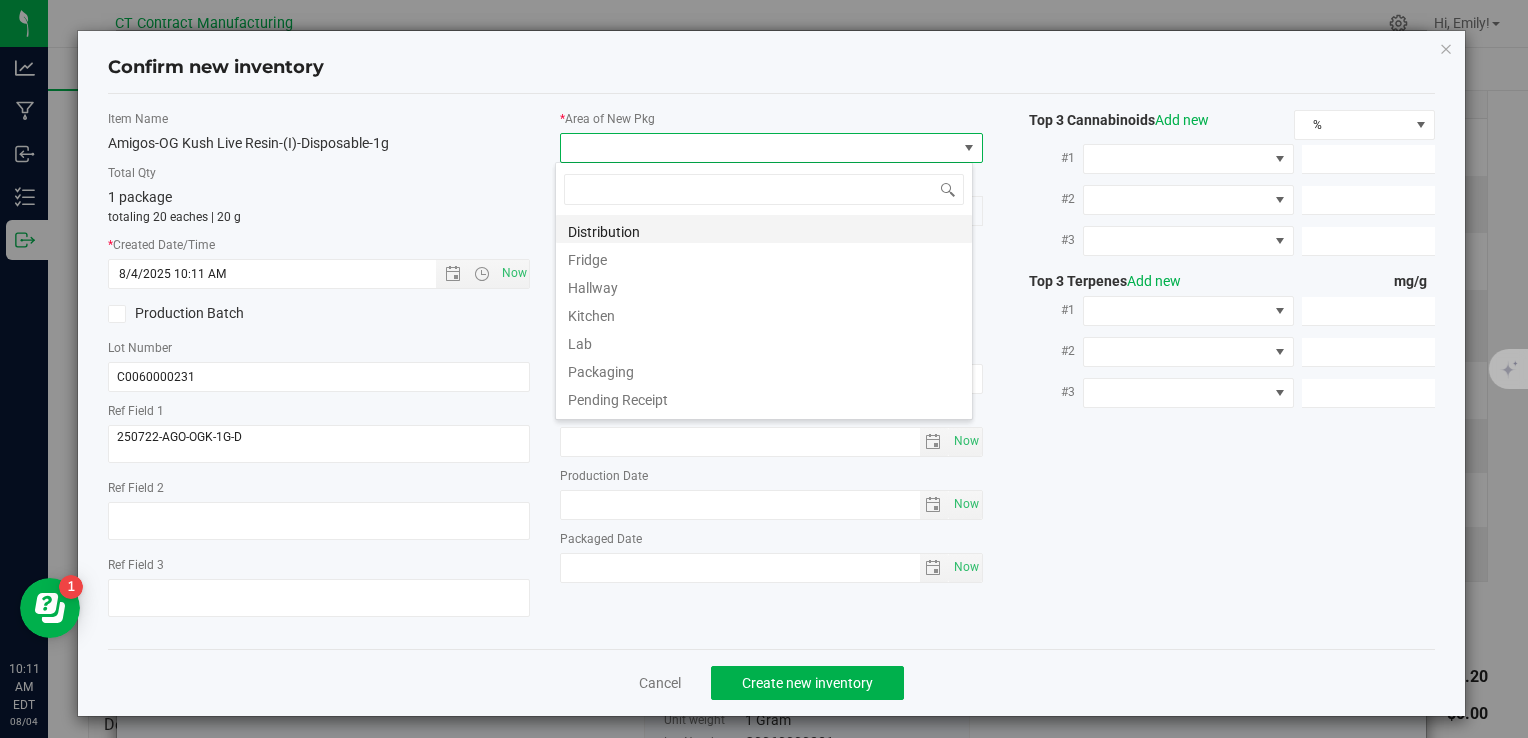 click on "Distribution" at bounding box center [764, 229] 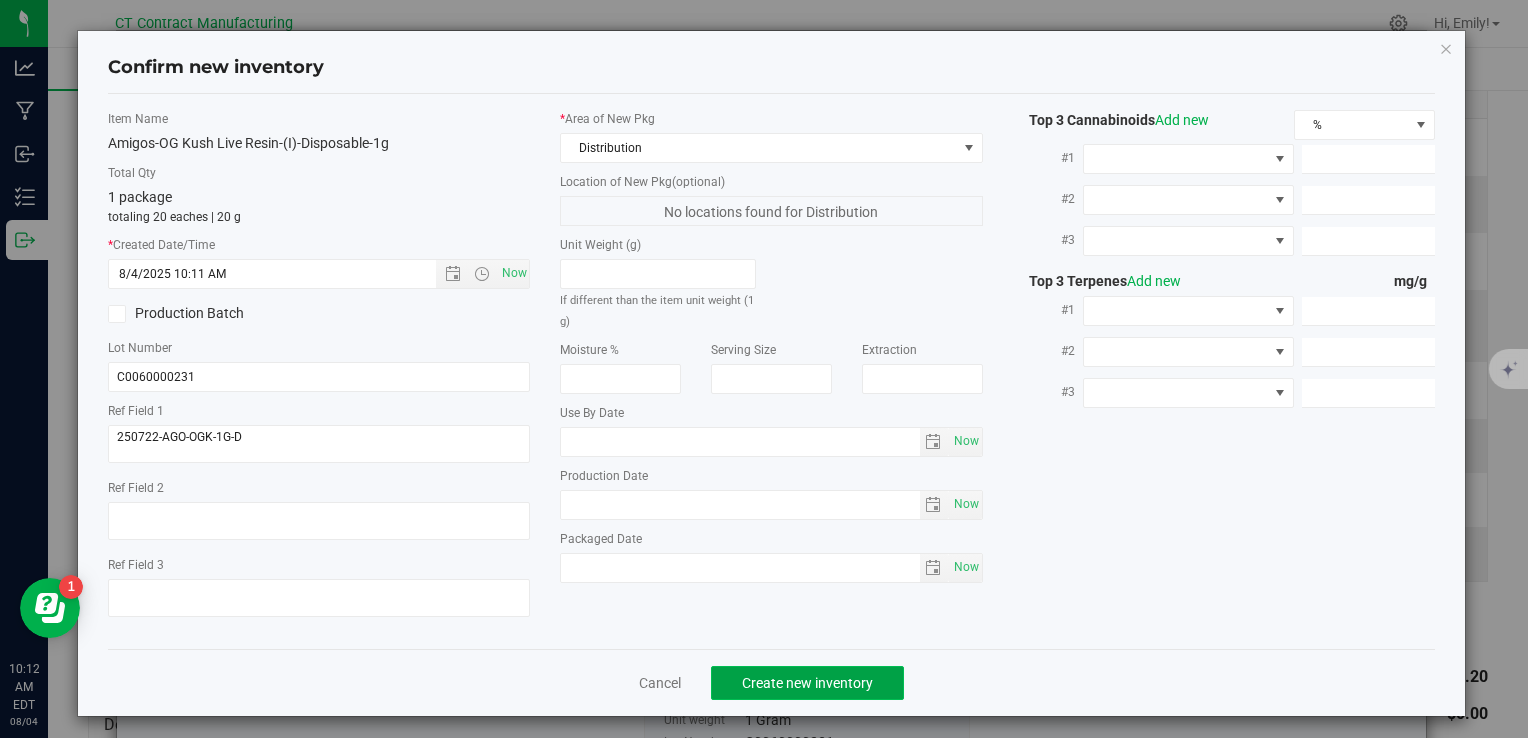 click on "Create new inventory" 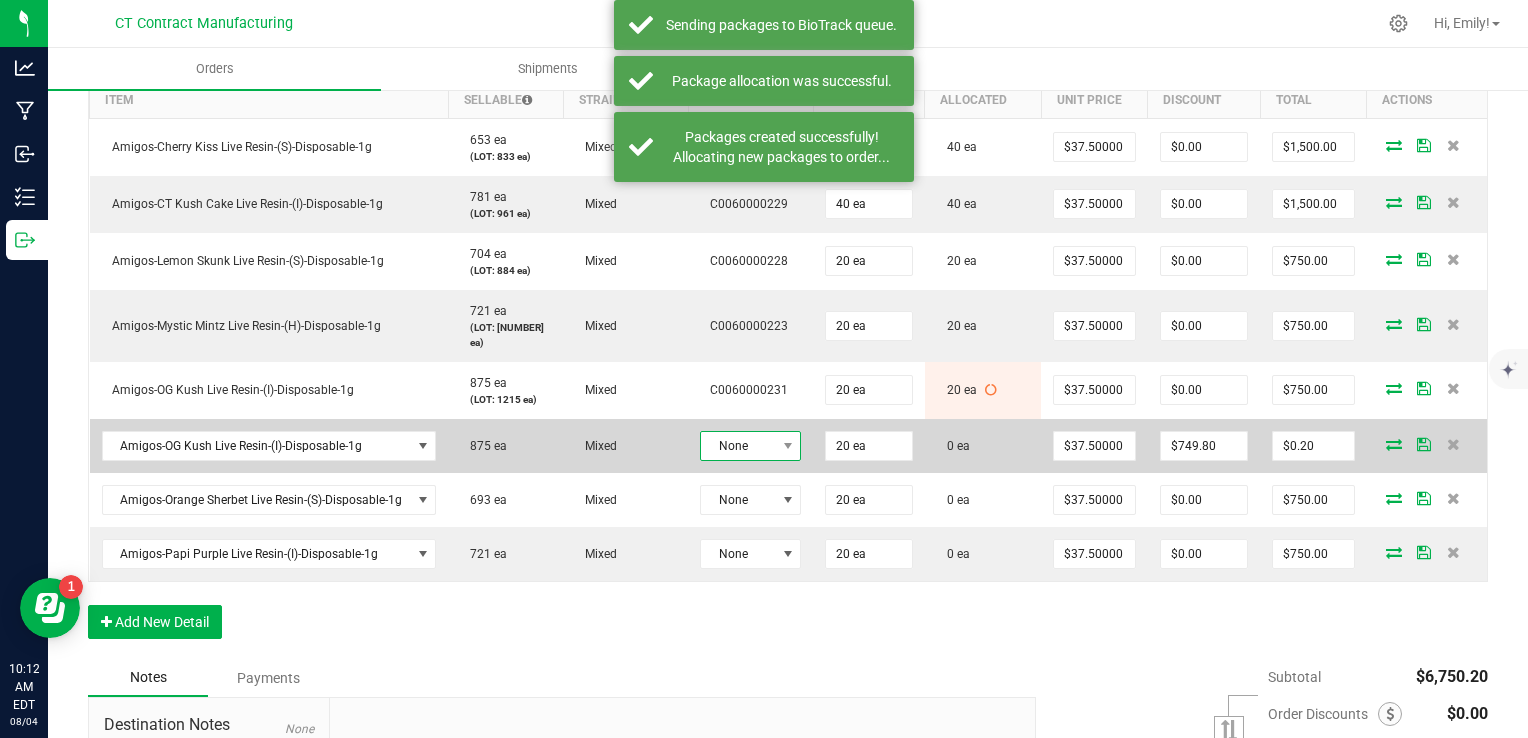 click on "None" at bounding box center [738, 446] 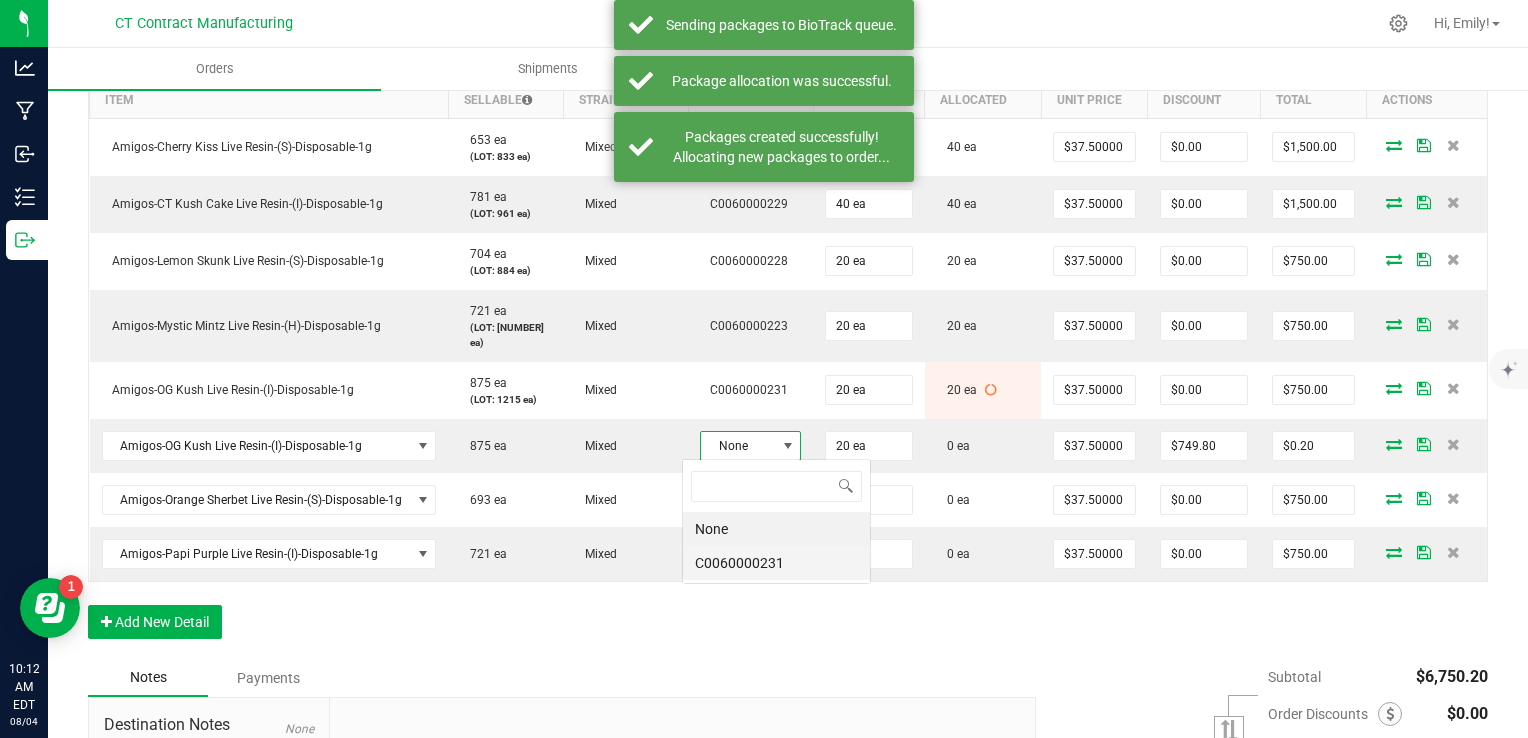 scroll, scrollTop: 99970, scrollLeft: 99899, axis: both 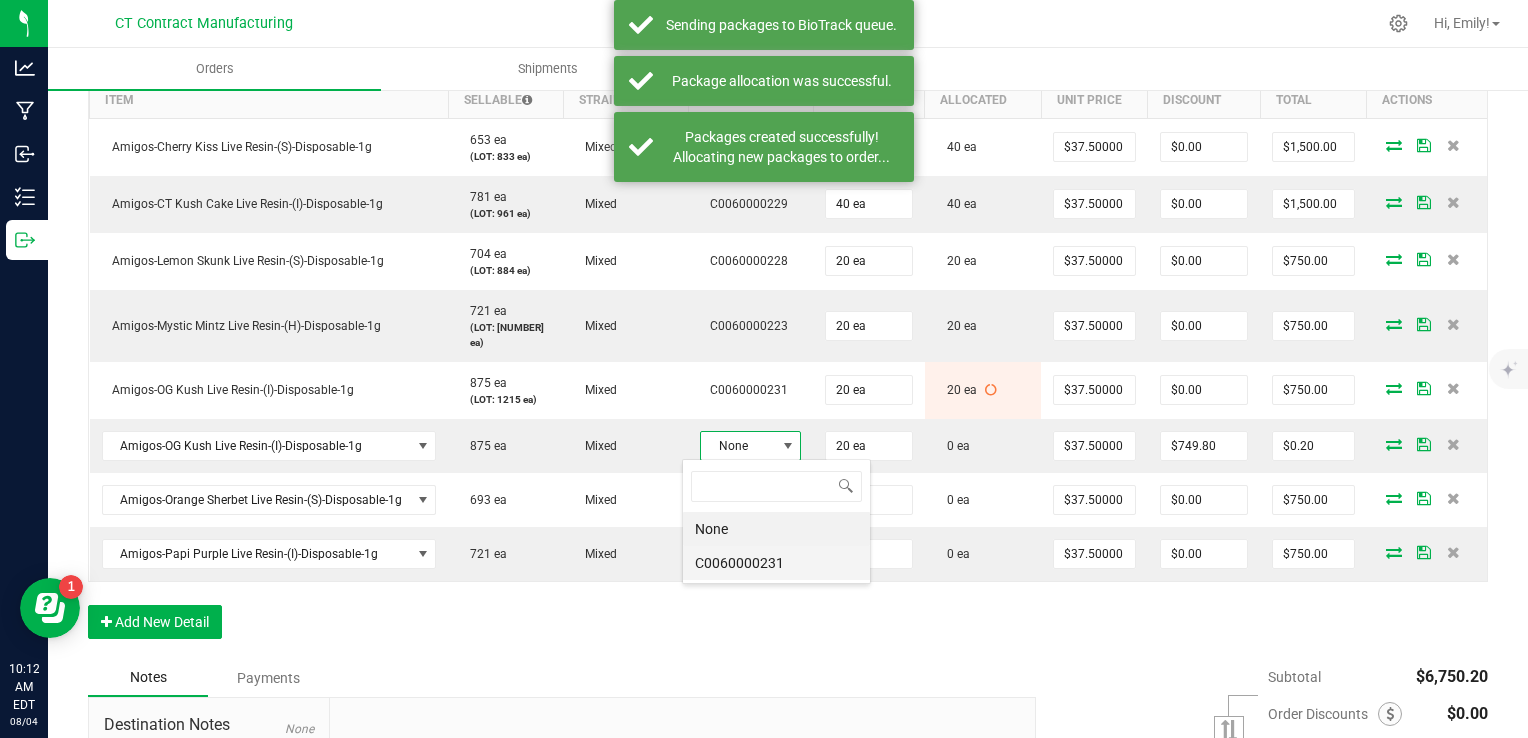 click on "C0060000231" at bounding box center (776, 563) 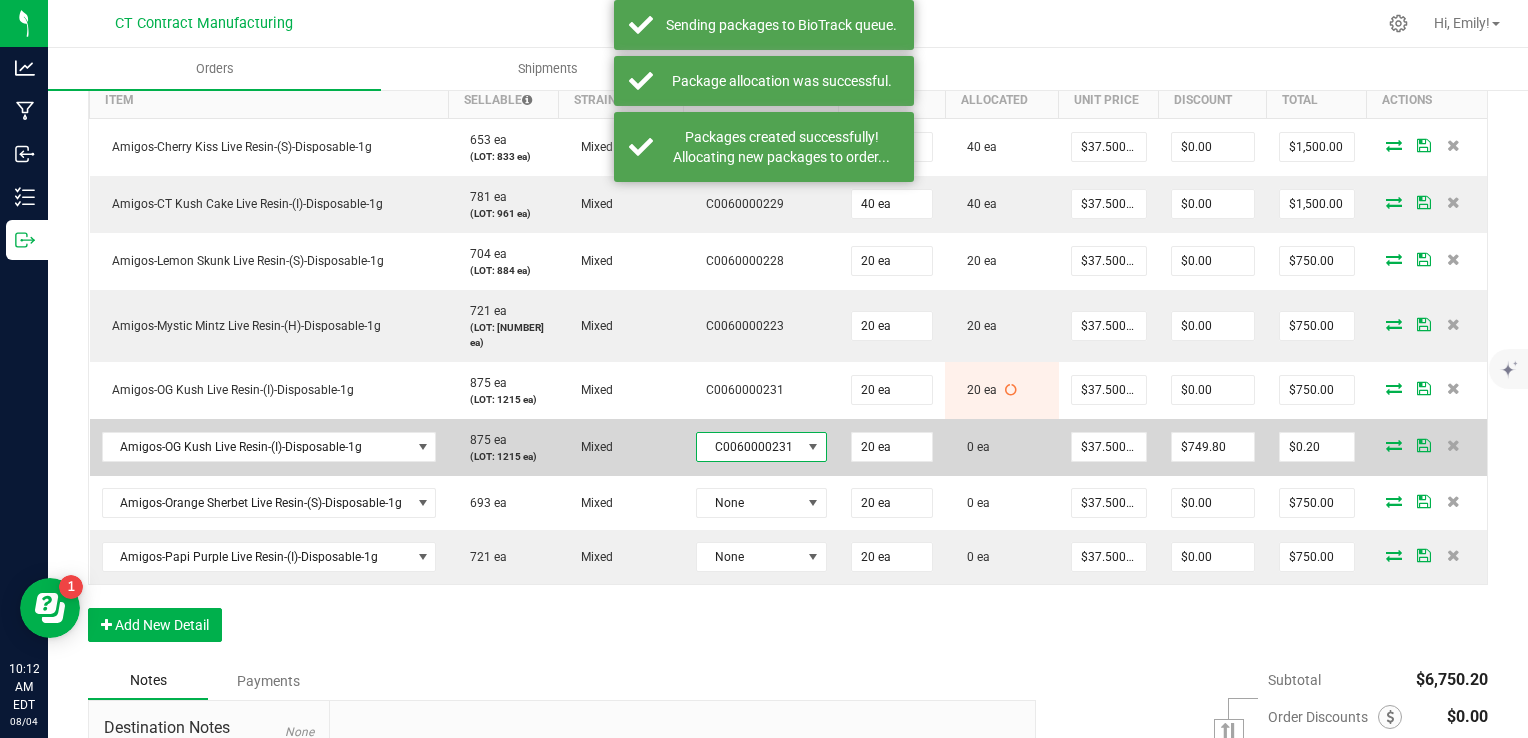 click at bounding box center (1394, 445) 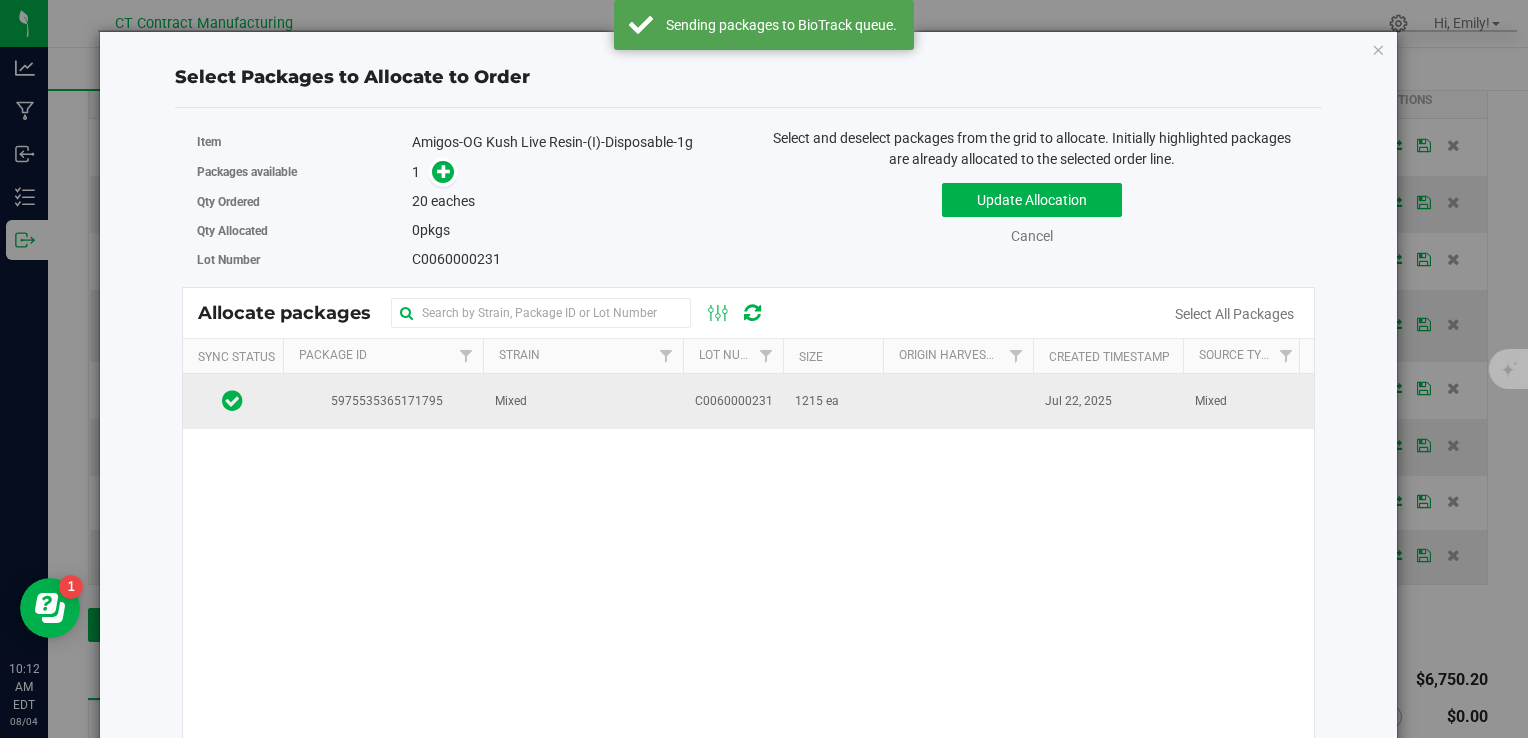 click on "Mixed" at bounding box center (583, 401) 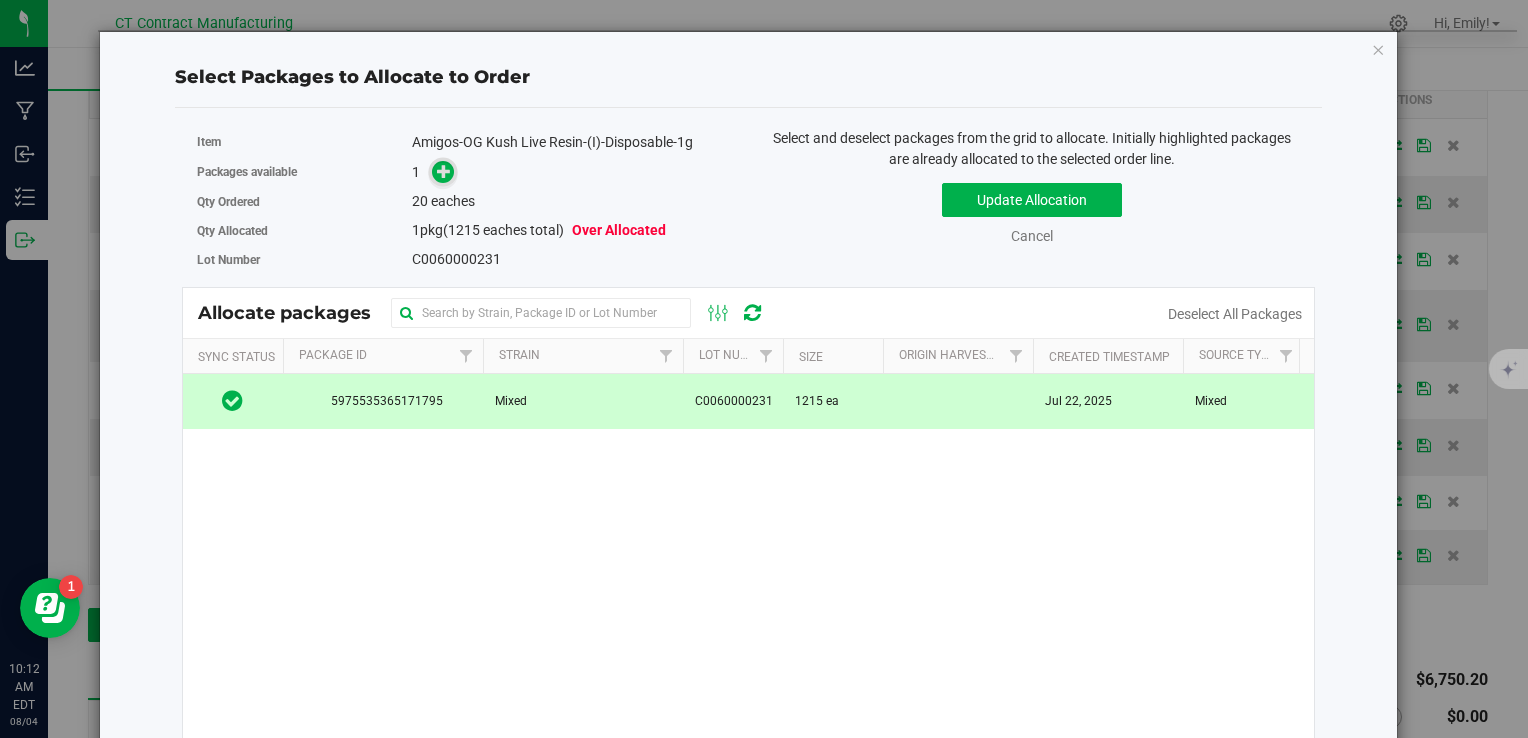click at bounding box center [444, 171] 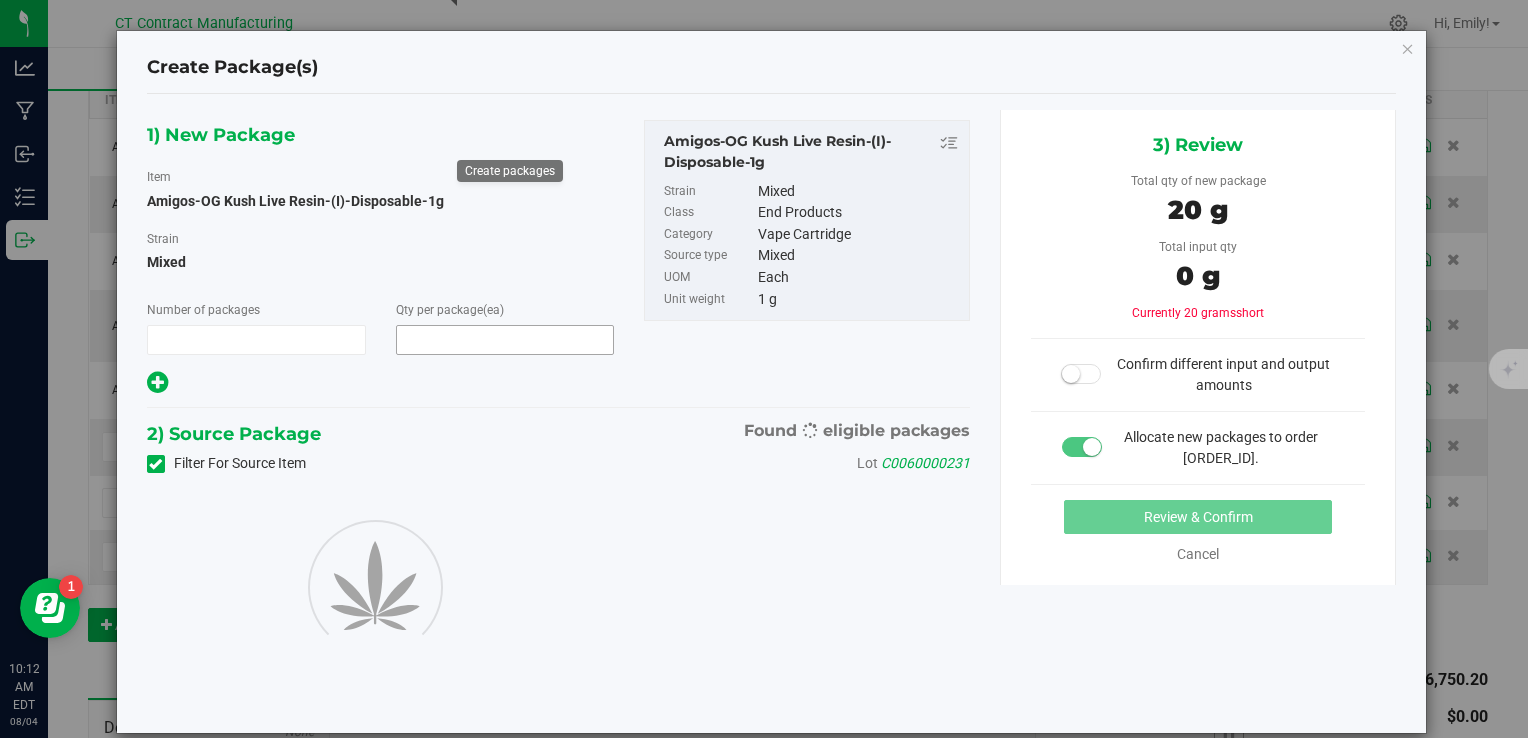 type on "1" 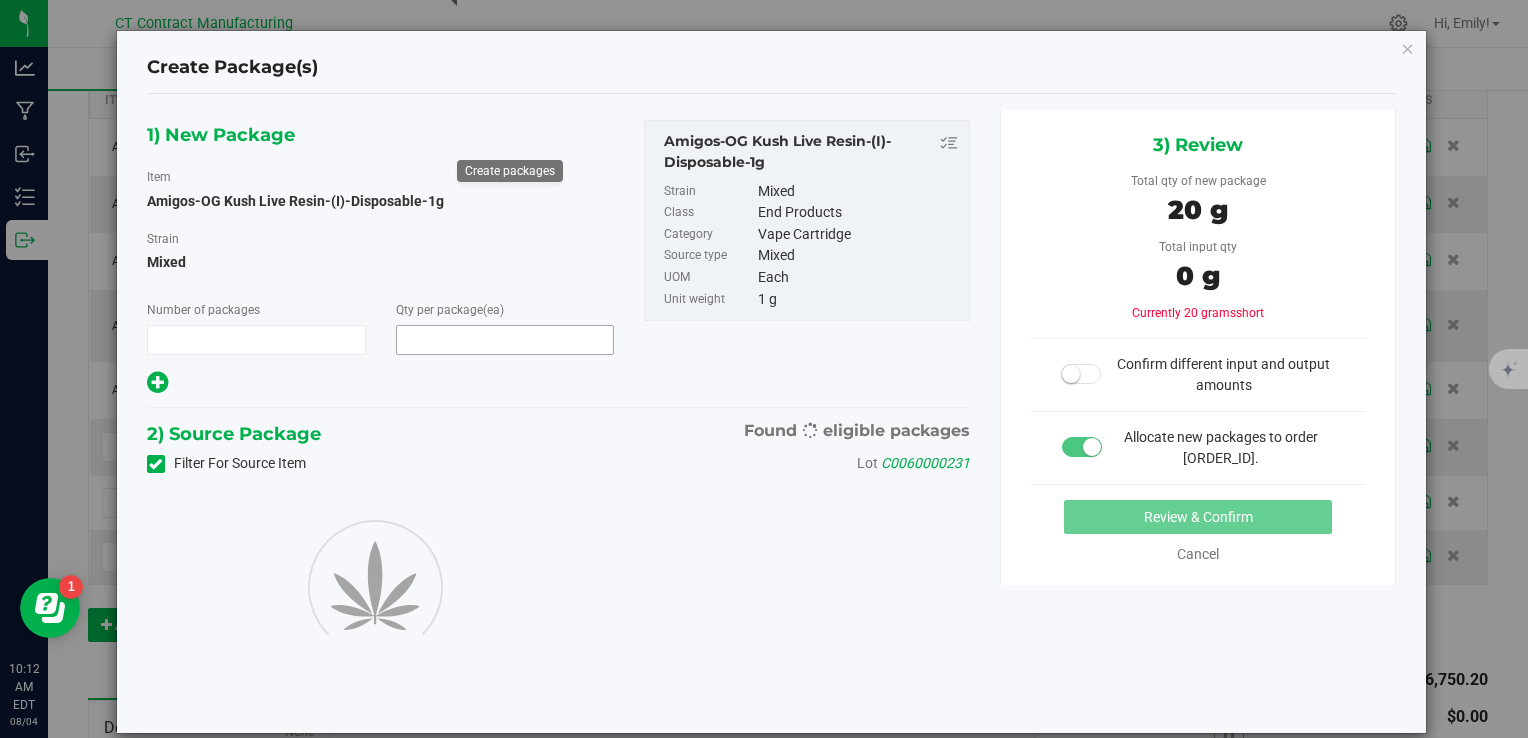 type on "20" 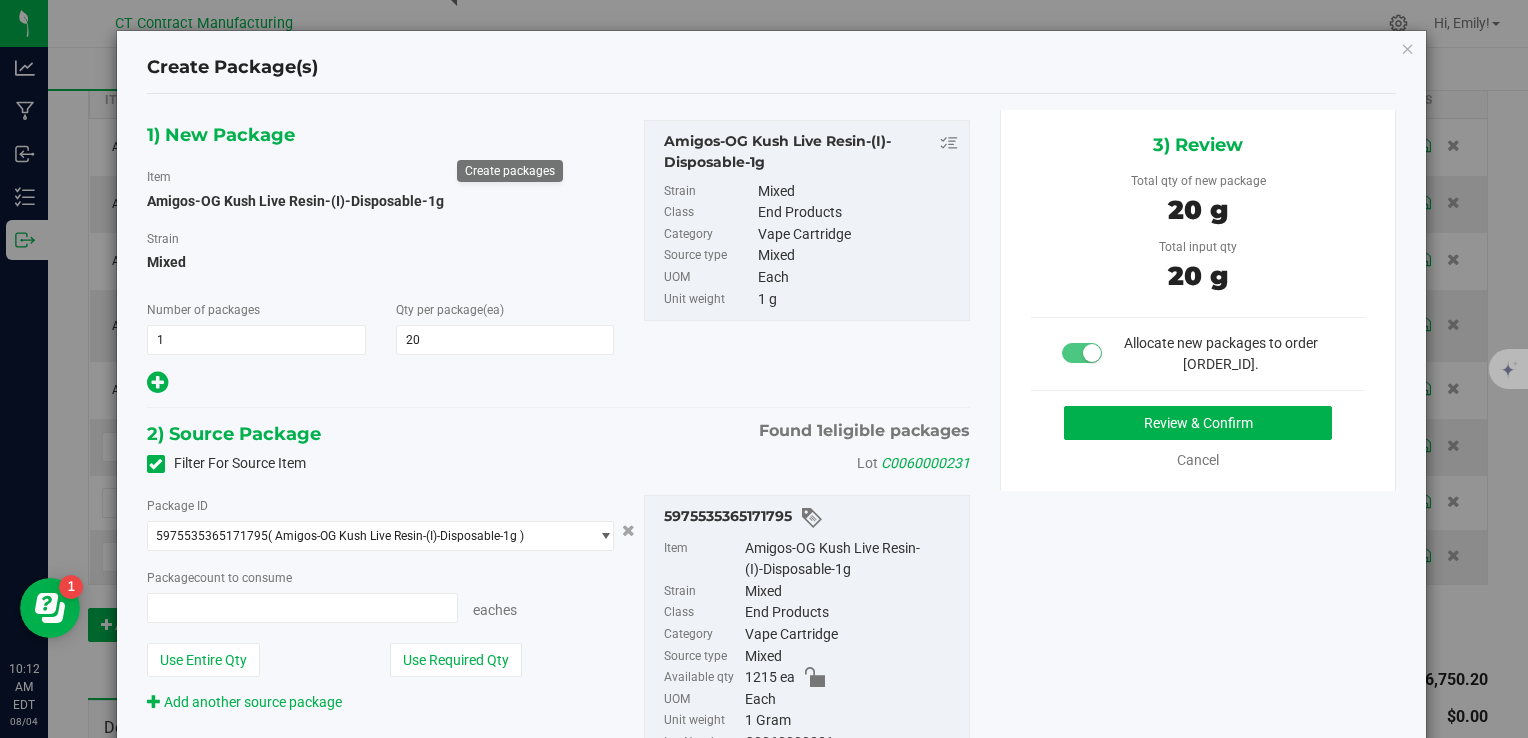 type on "20 ea" 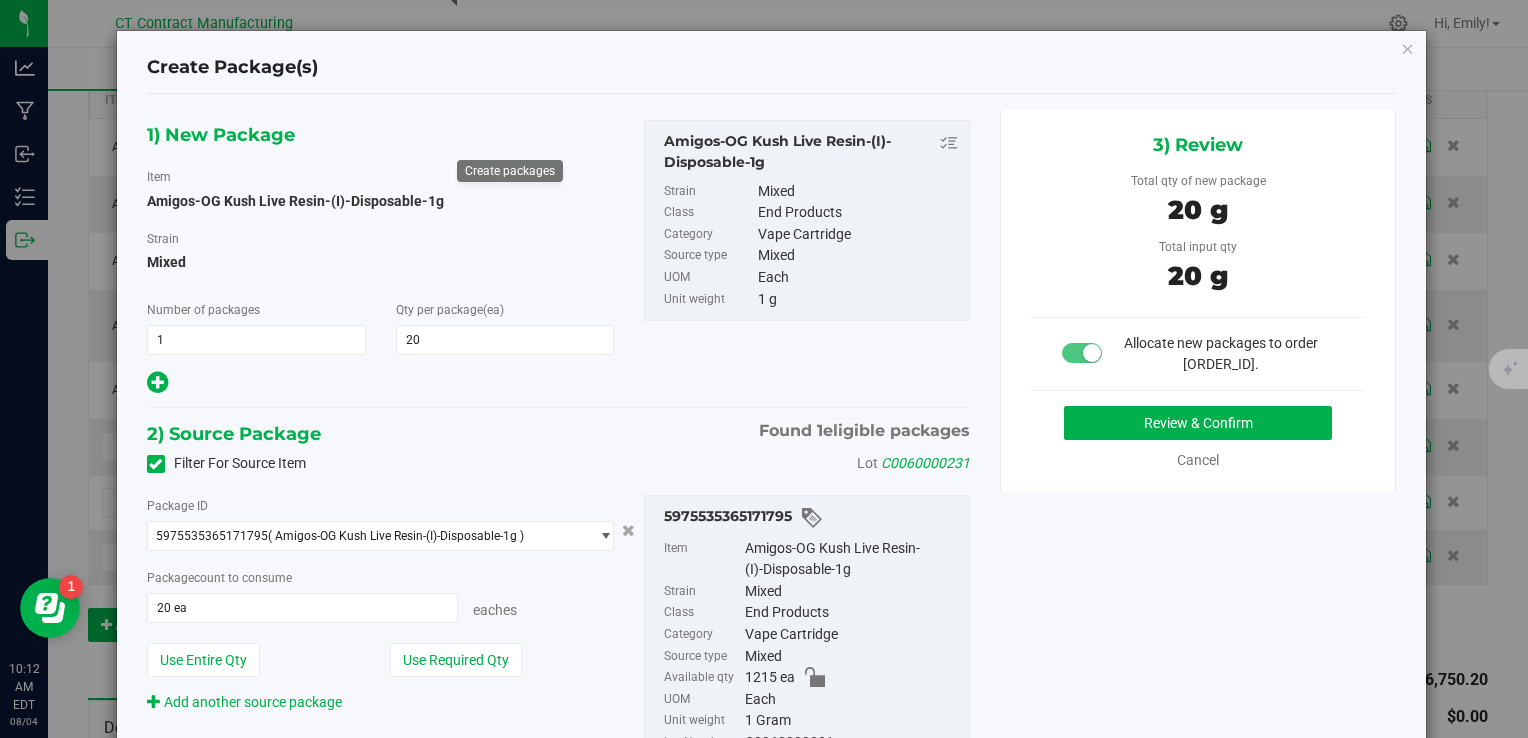 click on "3) Review
Total qty of new package
20 g
Total input qty
20 g
Allocate new packages to order 00002626." at bounding box center (1198, 300) 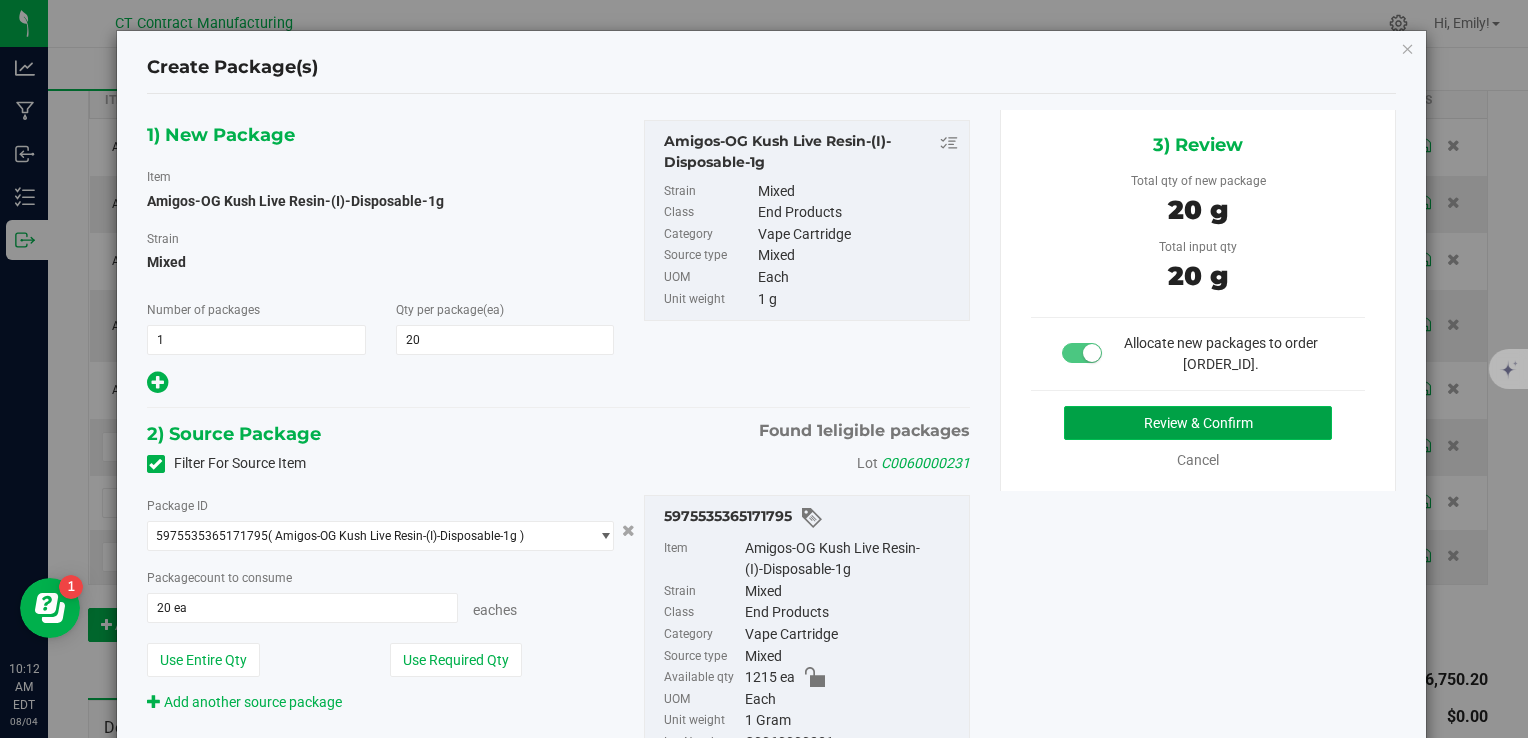 click on "Review & Confirm" at bounding box center (1198, 423) 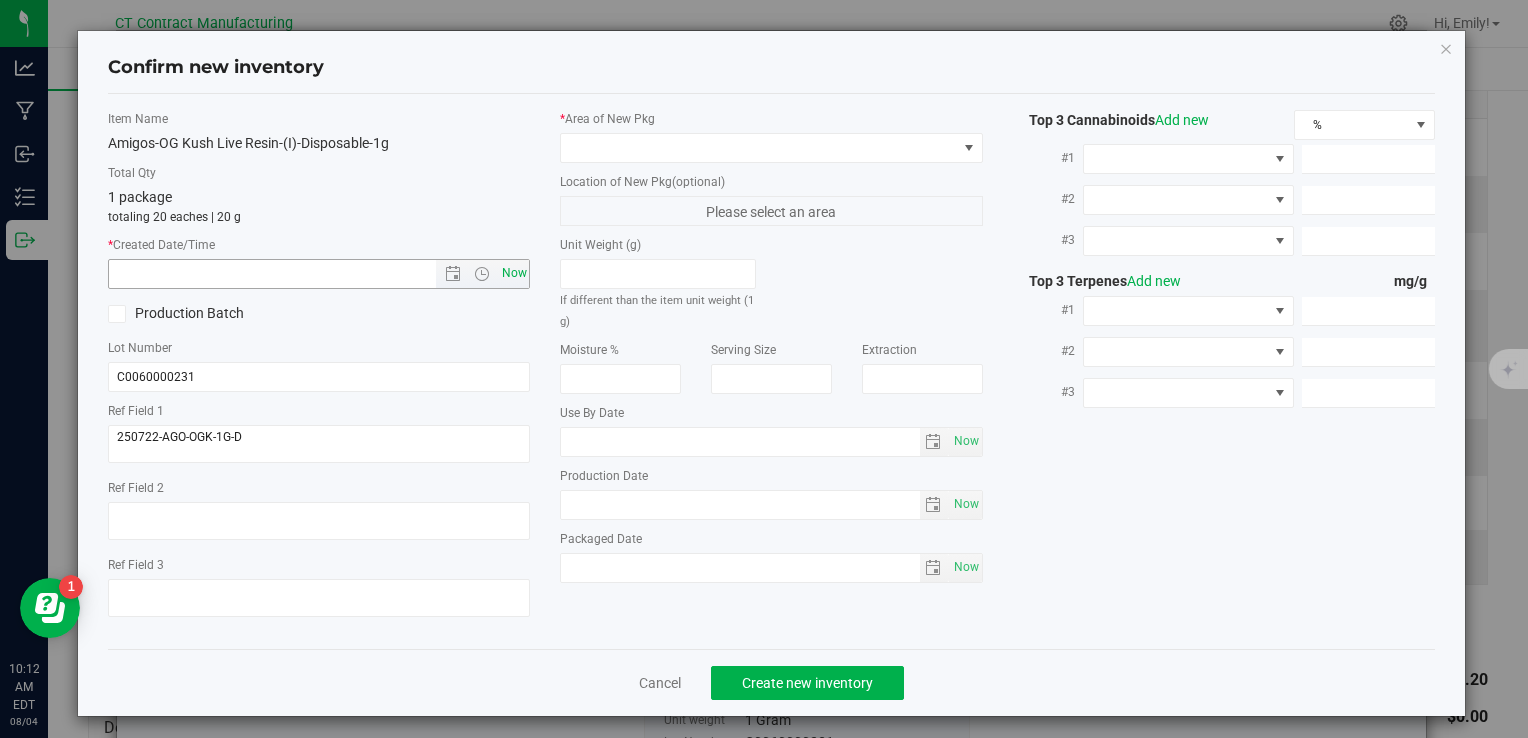 click on "Now" at bounding box center (514, 273) 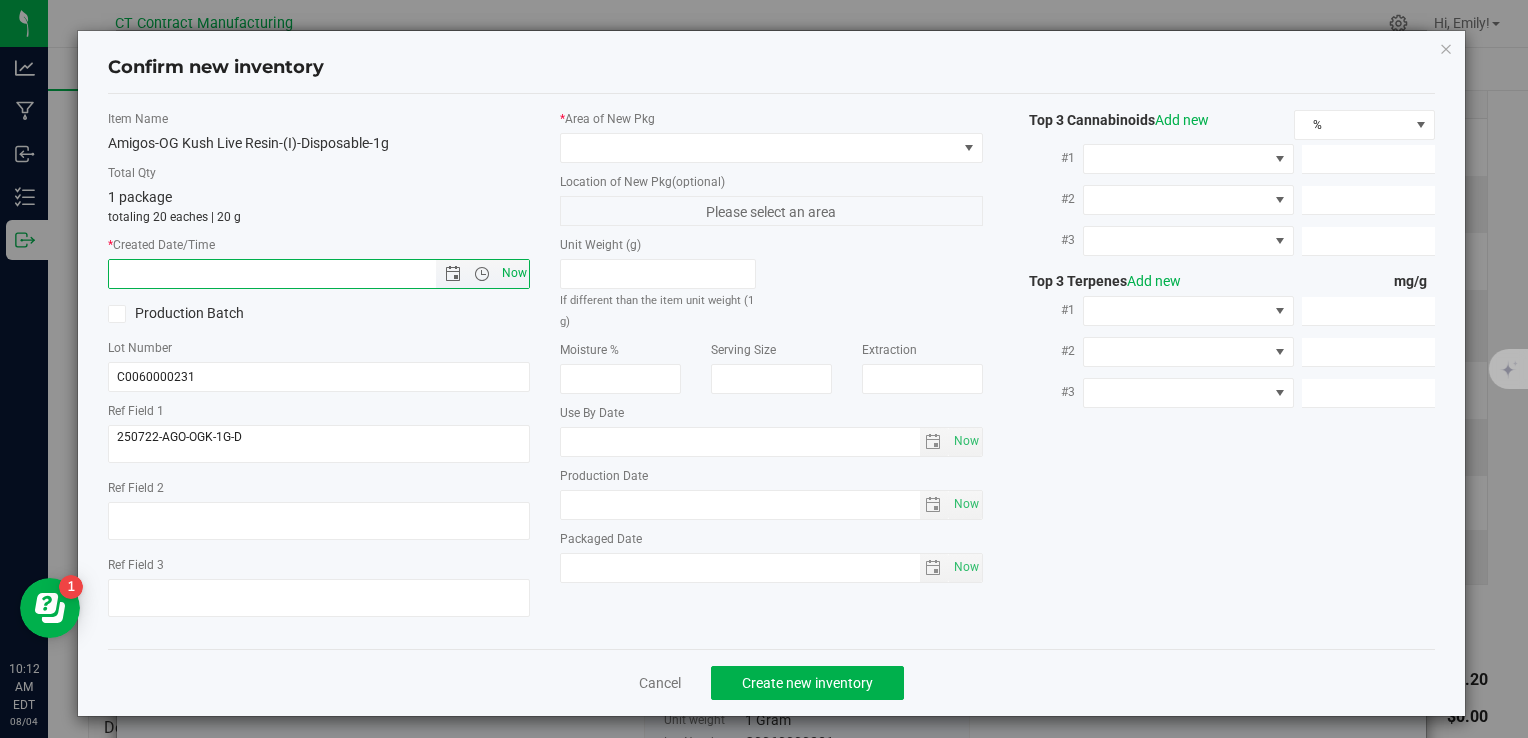 type on "8/4/2025 10:12 AM" 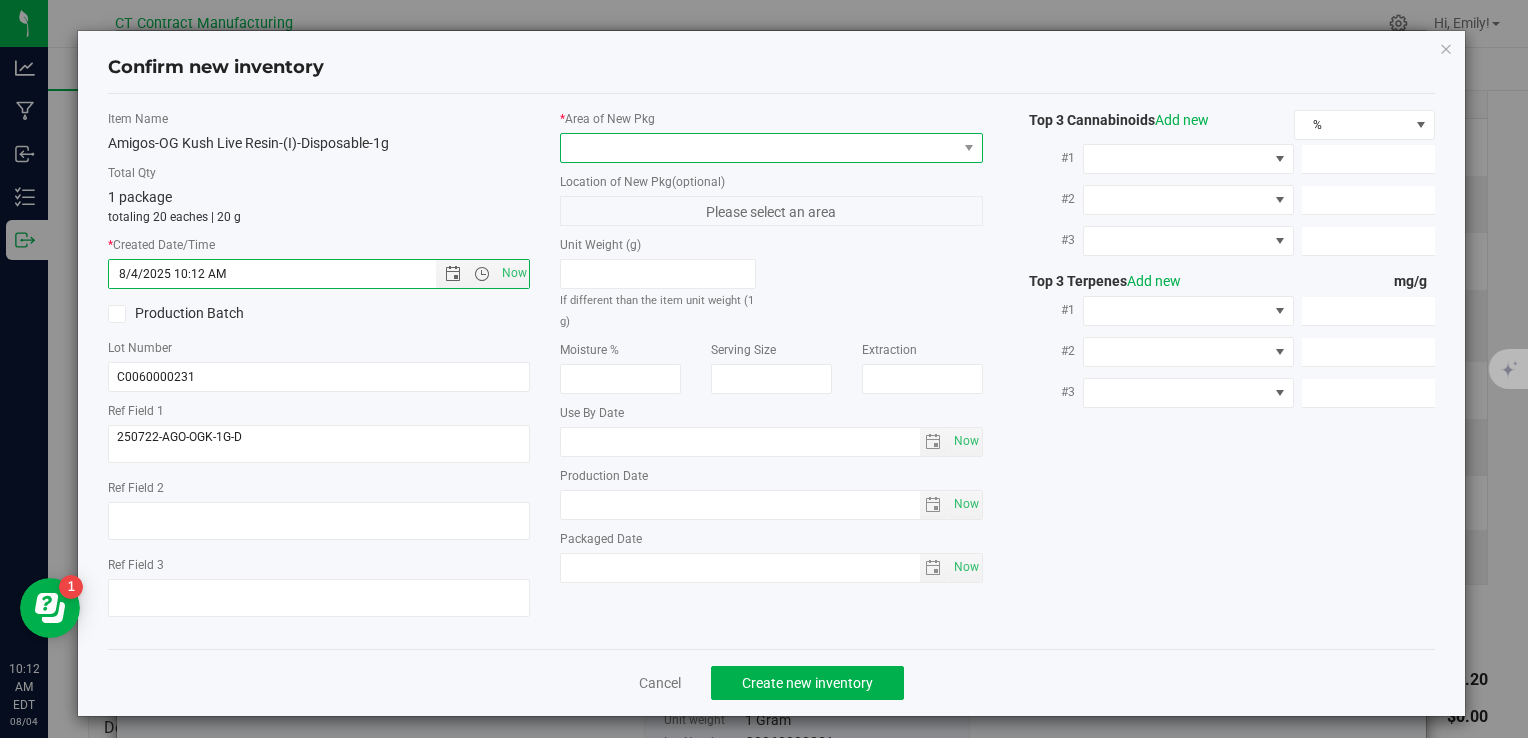 click at bounding box center [758, 148] 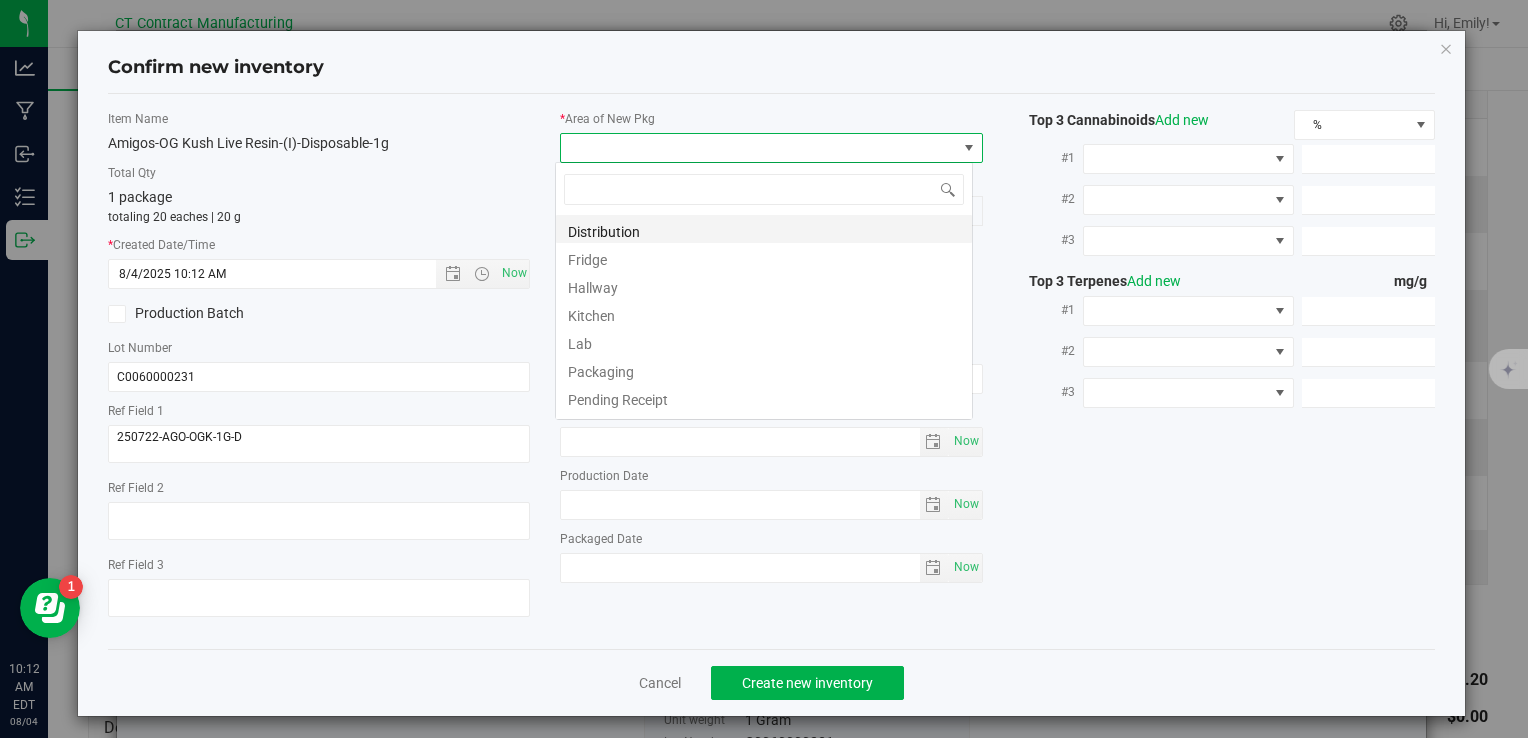 scroll, scrollTop: 99970, scrollLeft: 99582, axis: both 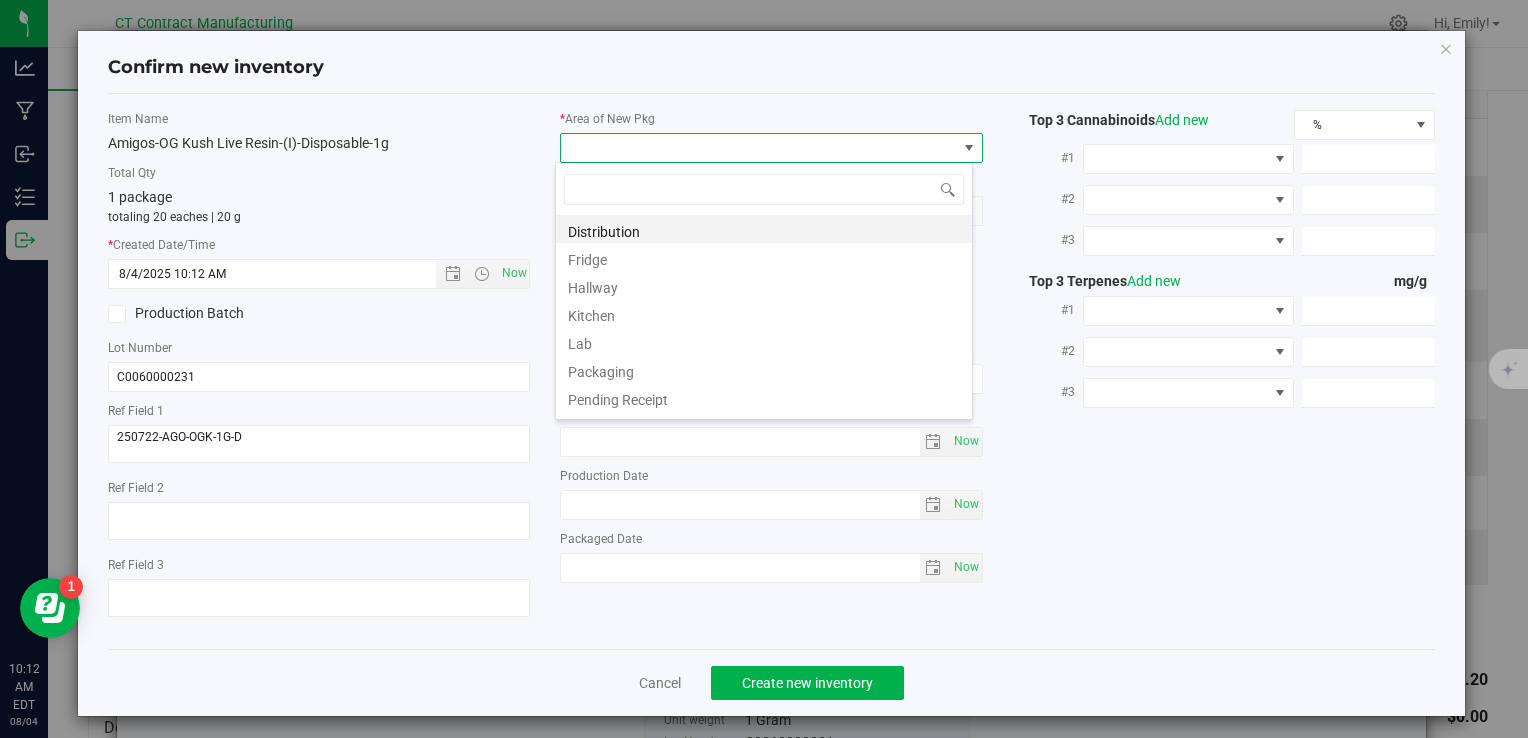 click on "Distribution" at bounding box center [764, 229] 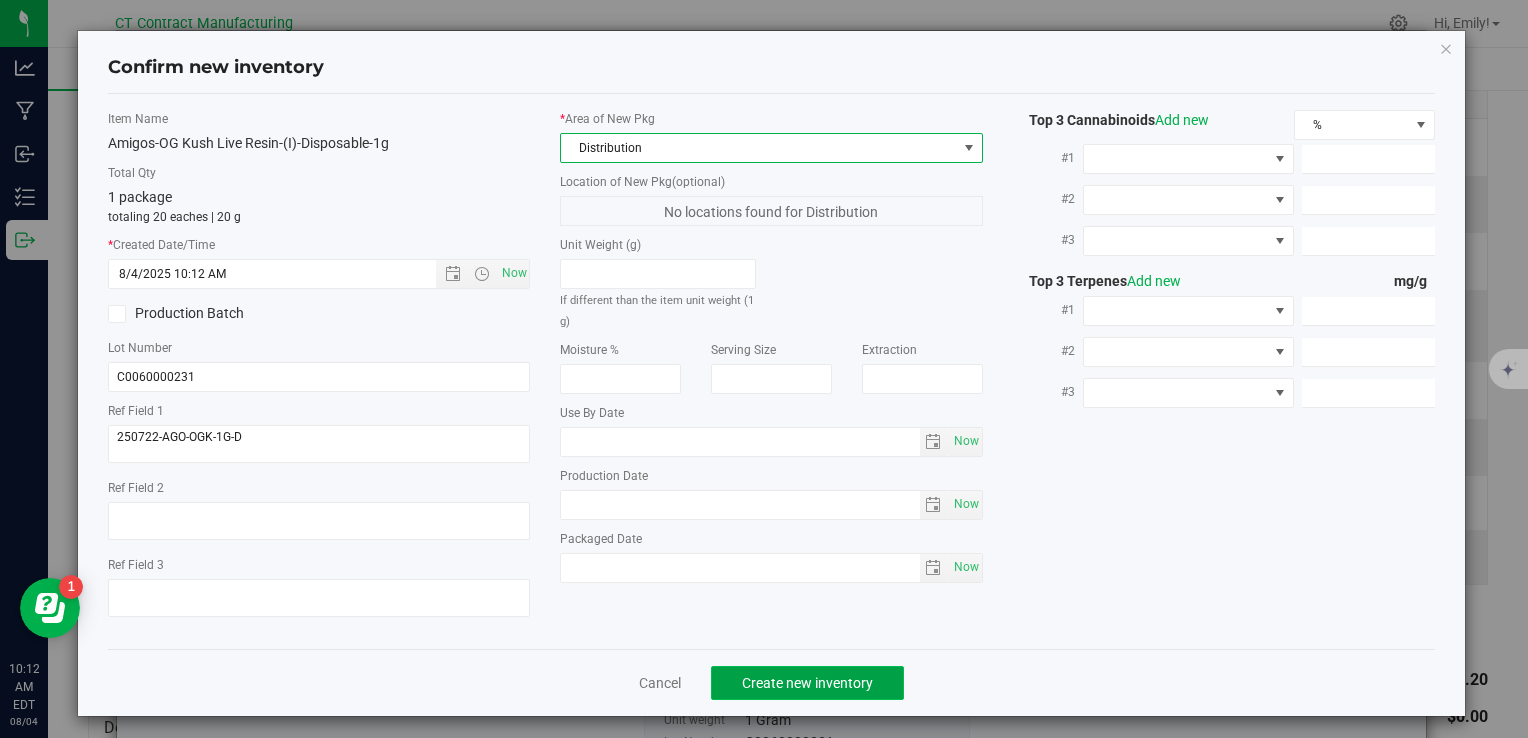 click on "Create new inventory" 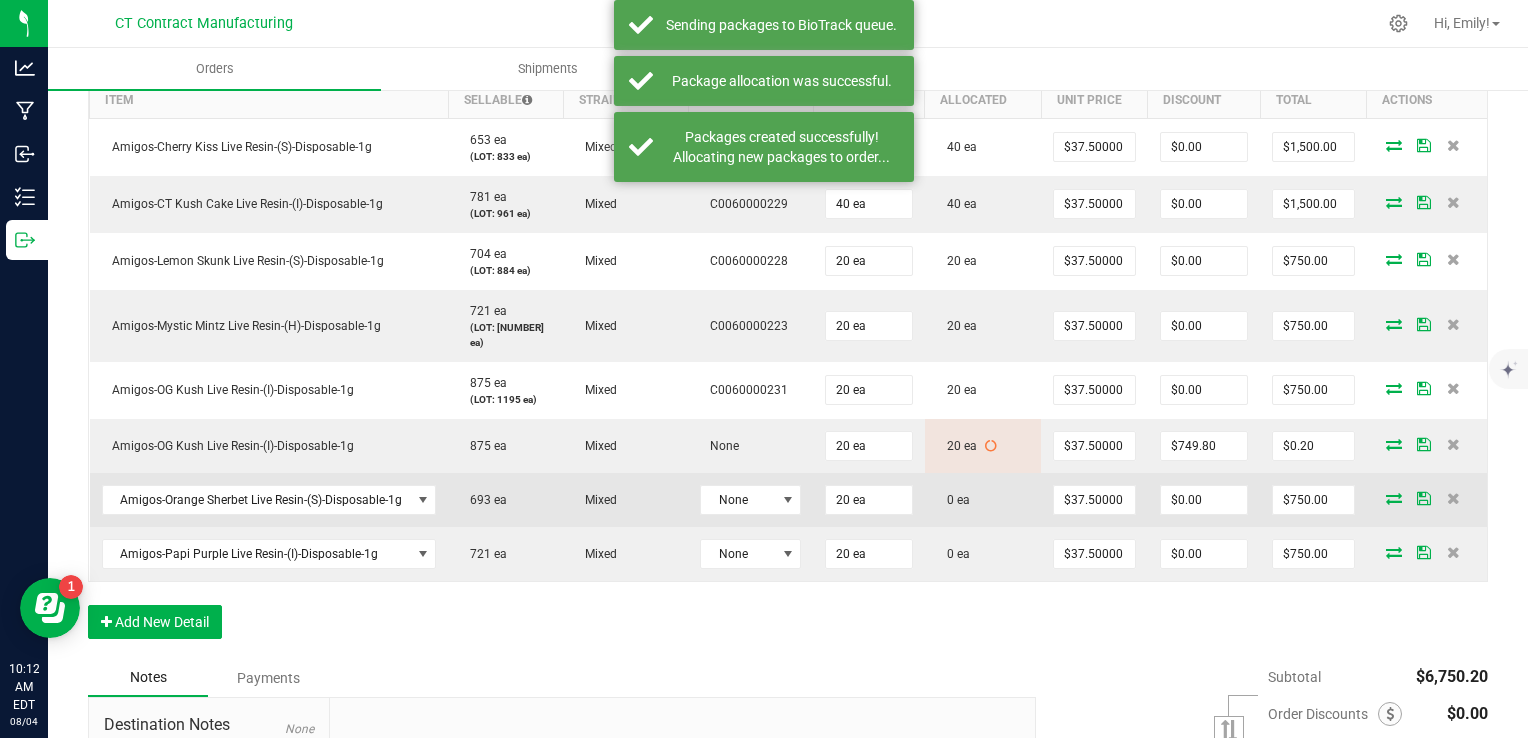click on "None" at bounding box center [750, 500] 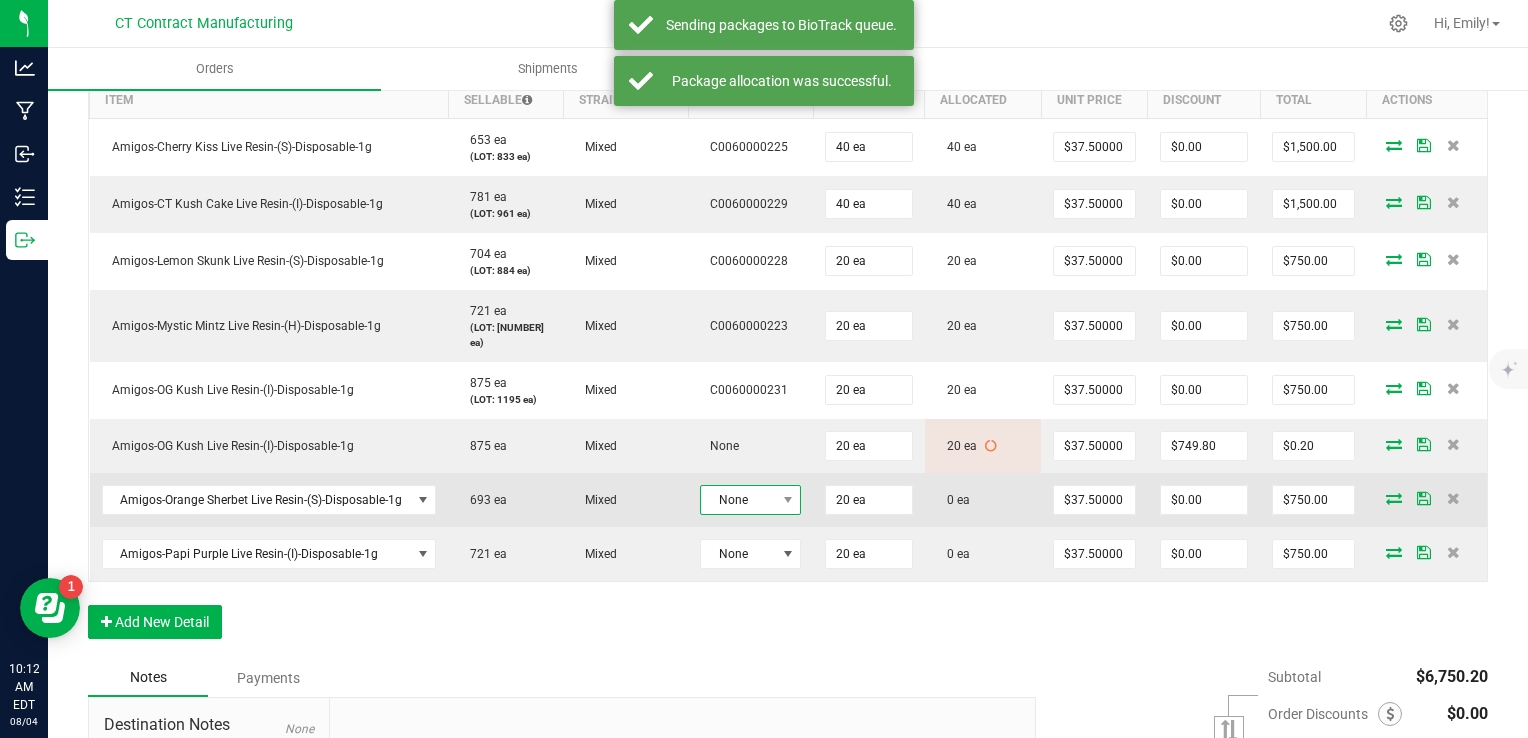 click on "None" at bounding box center (738, 500) 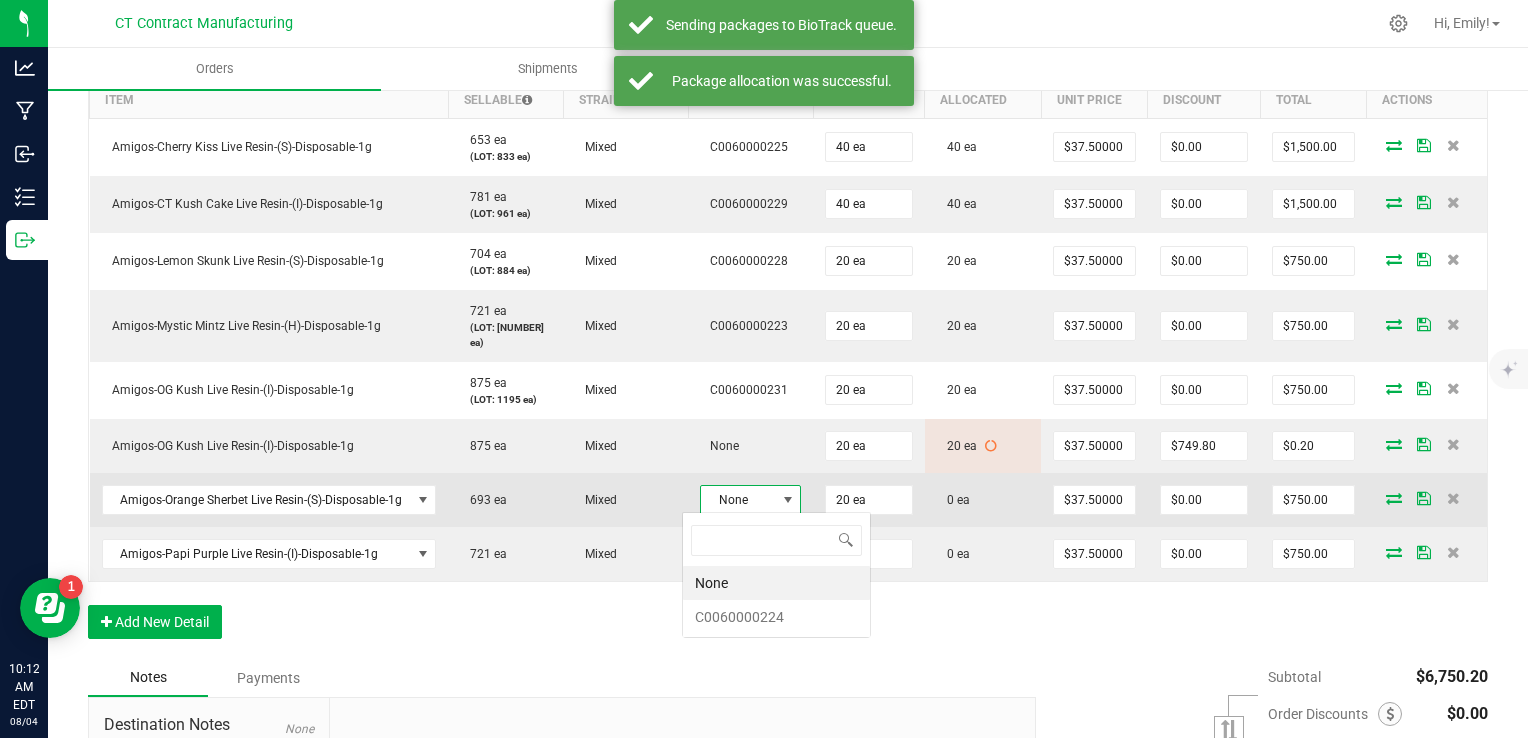 scroll, scrollTop: 99970, scrollLeft: 99899, axis: both 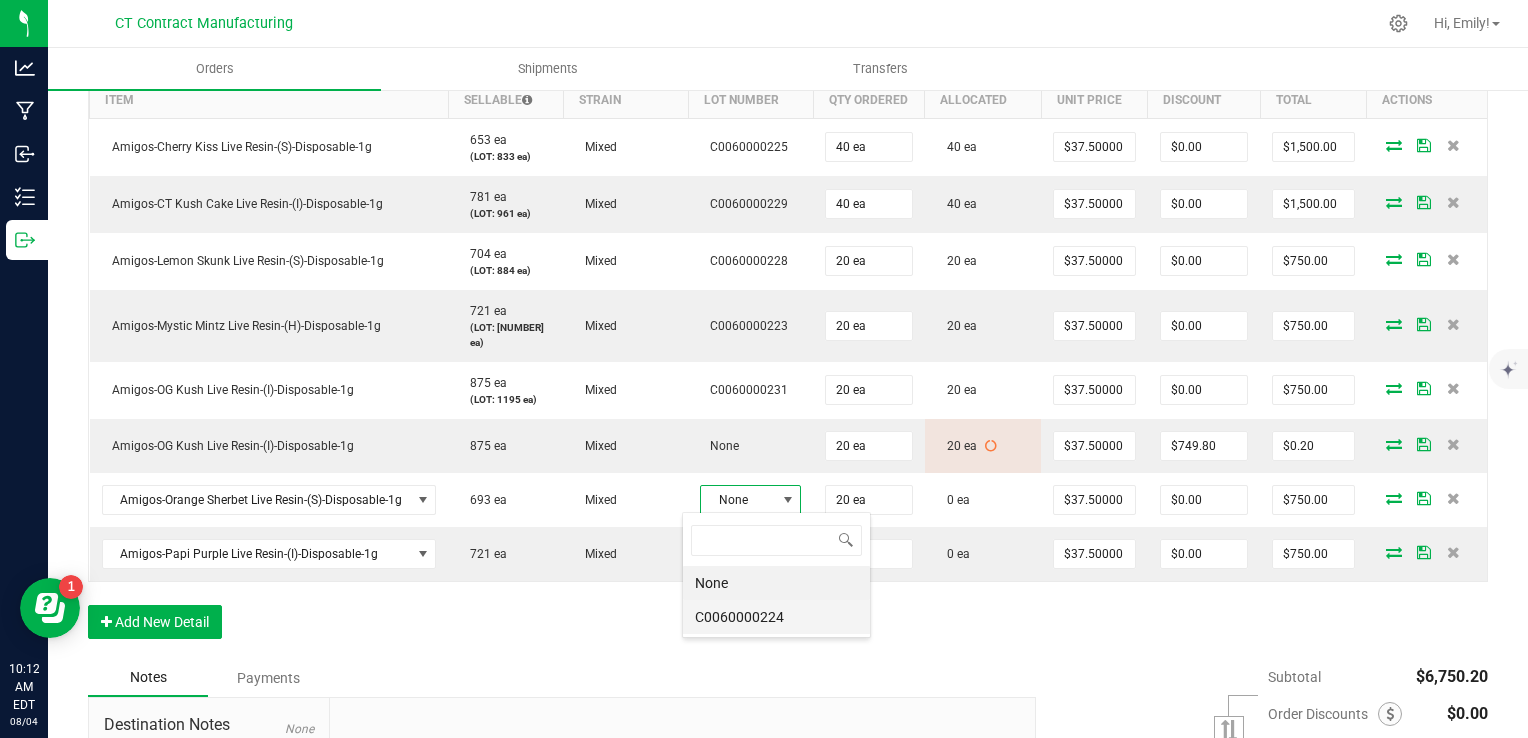 click on "C0060000224" at bounding box center [776, 617] 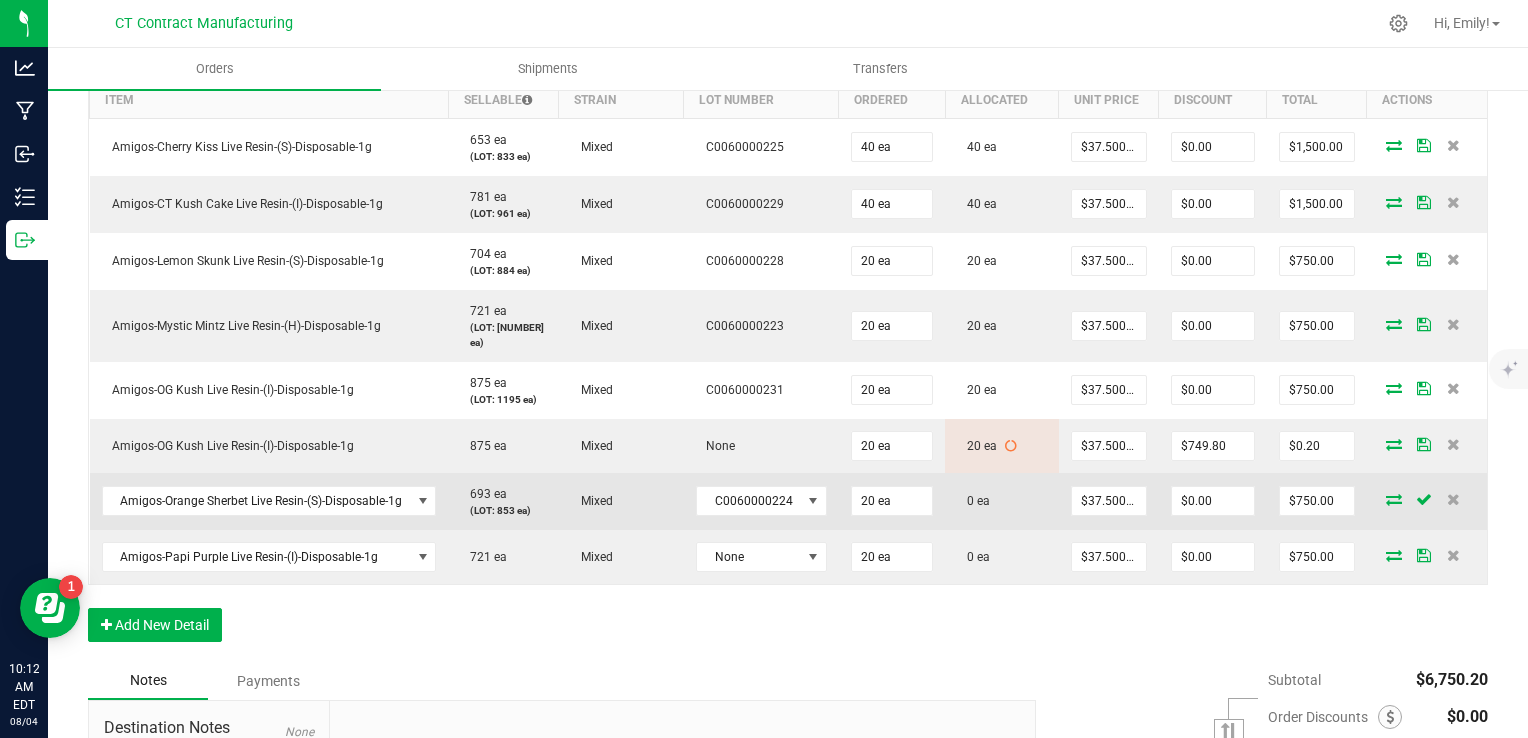 click at bounding box center [1394, 499] 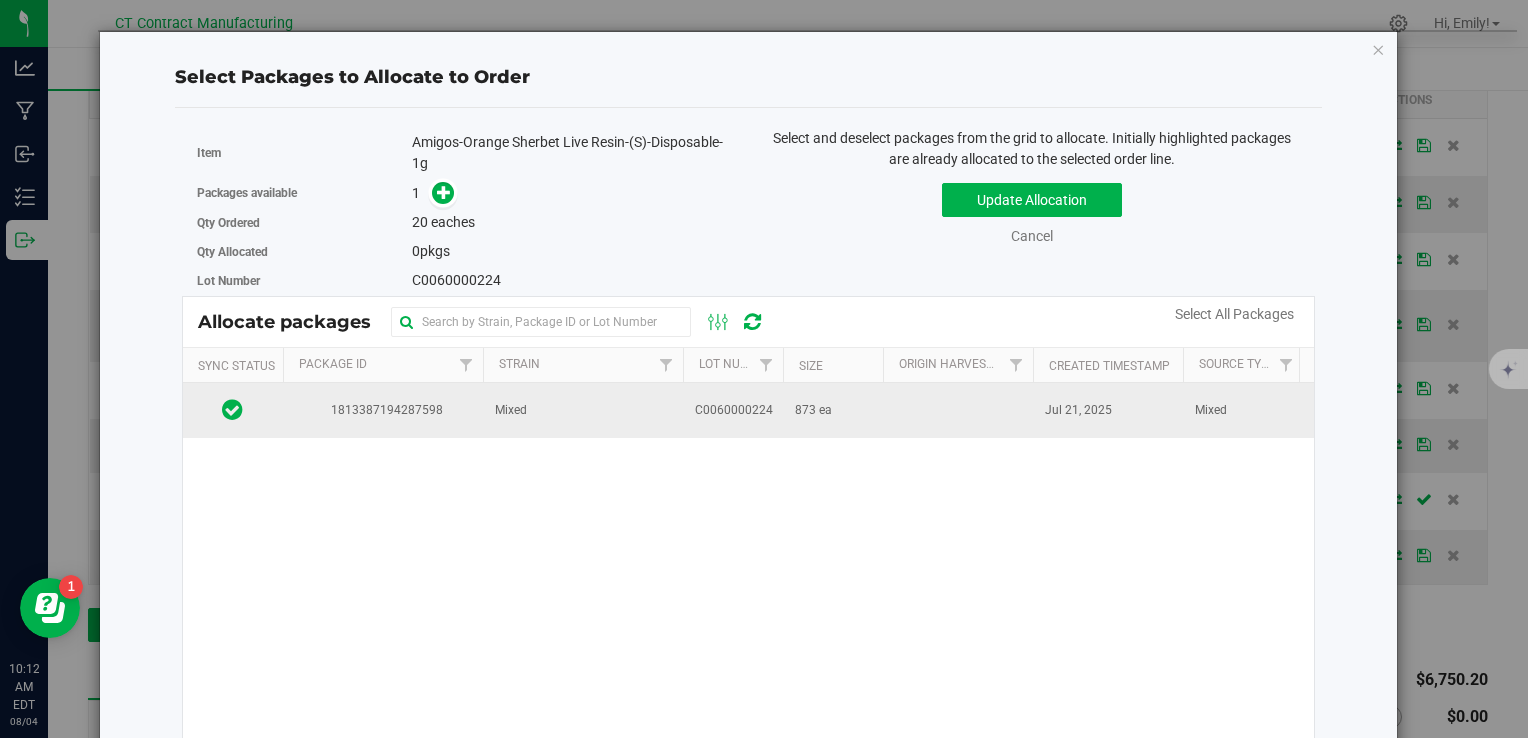 click on "Mixed" at bounding box center (583, 410) 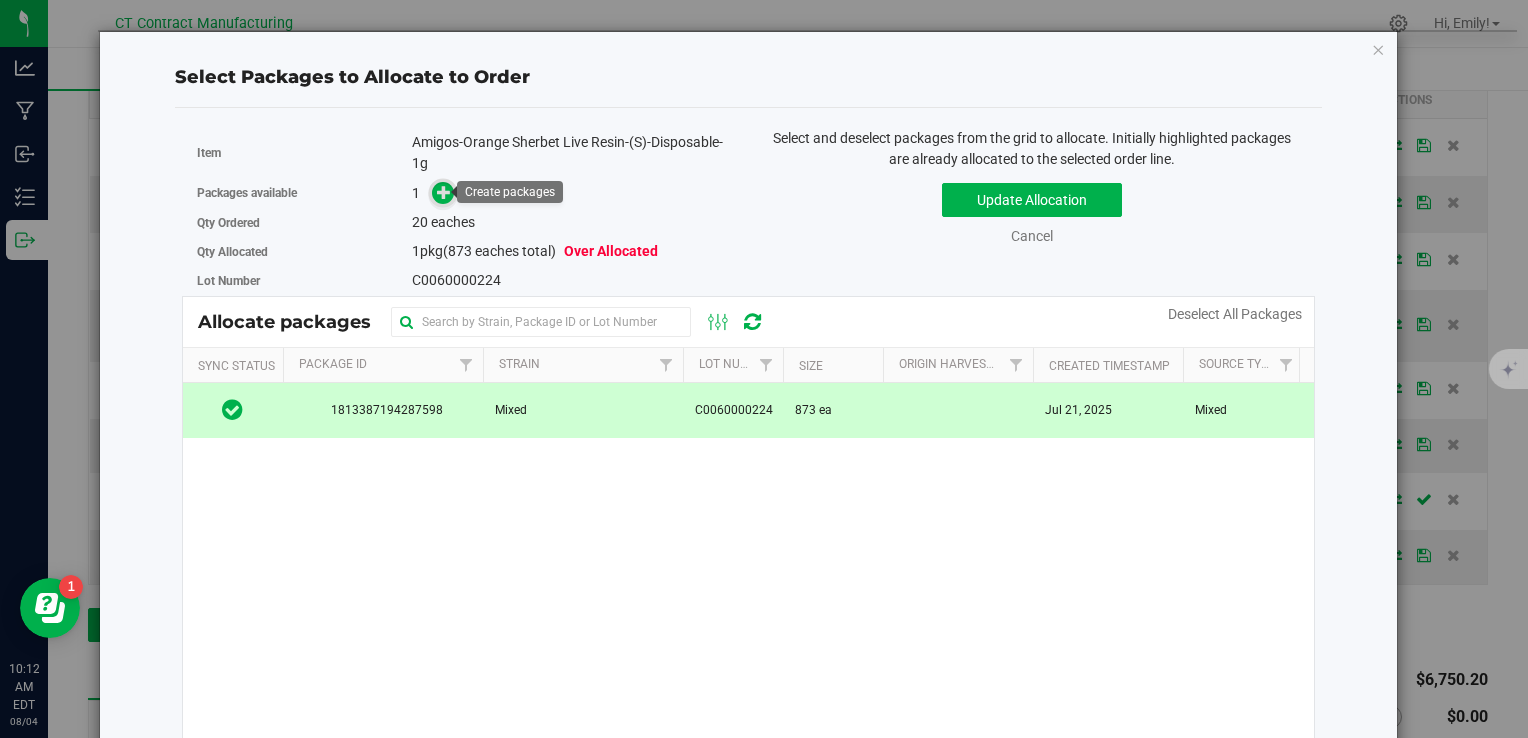 click at bounding box center [444, 192] 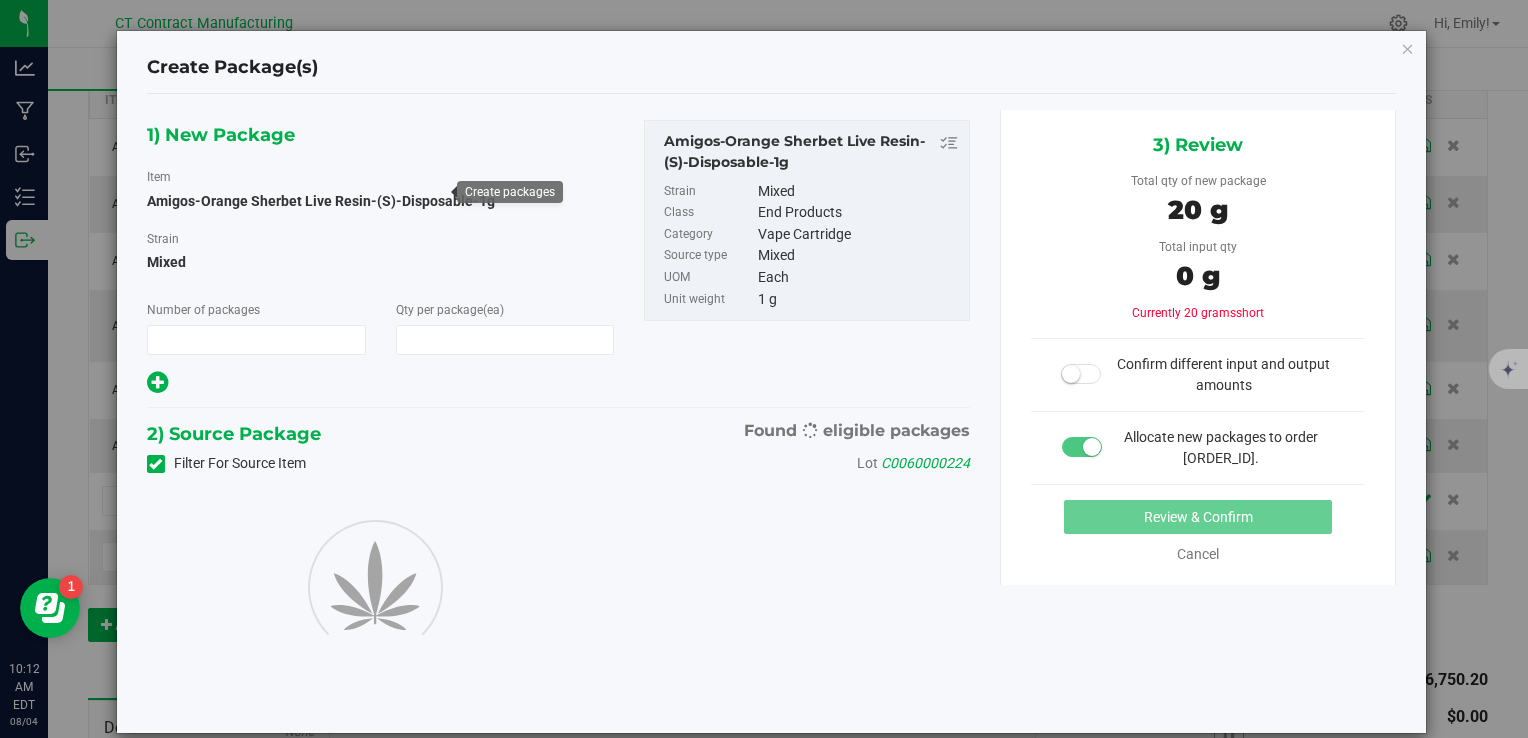 type on "1" 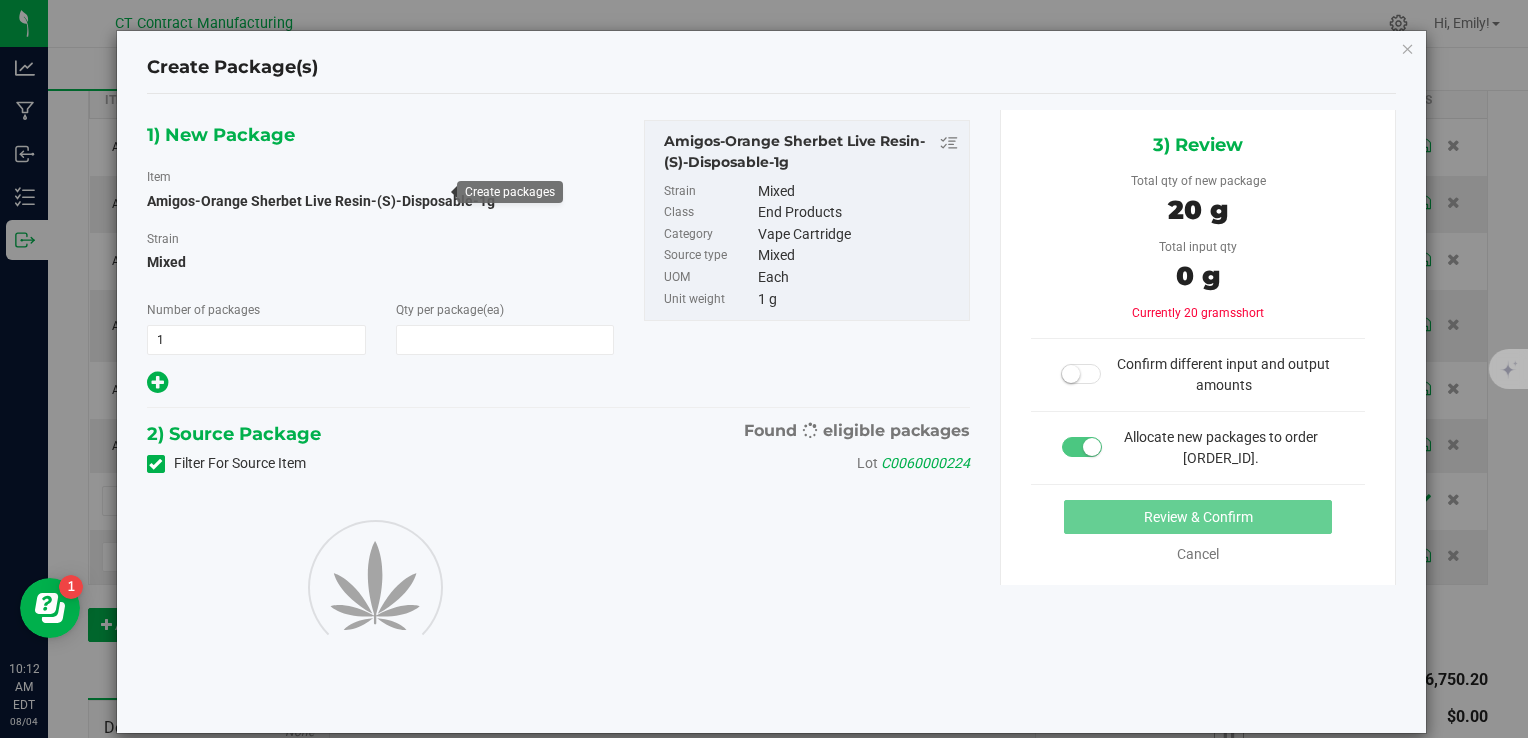 type on "20" 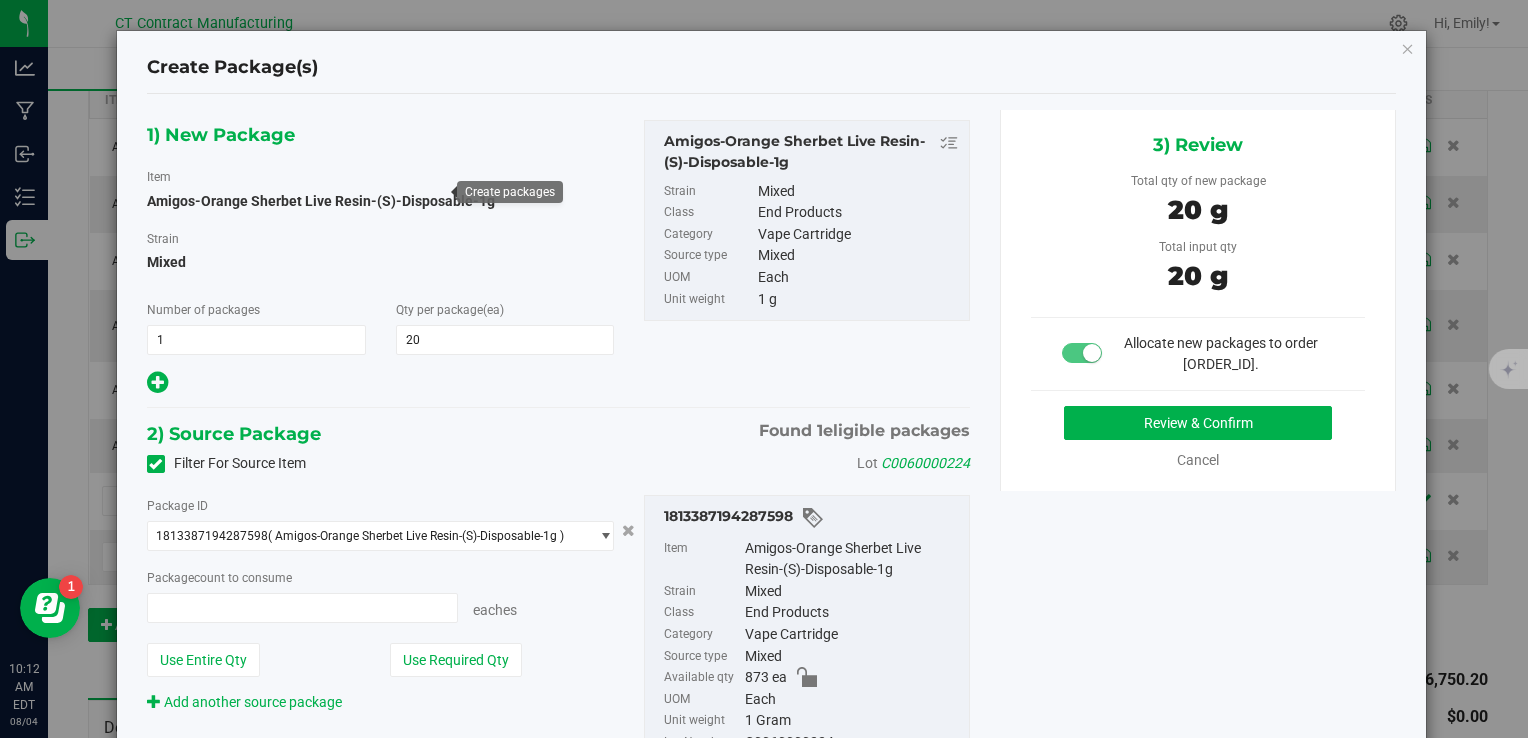 type on "20 ea" 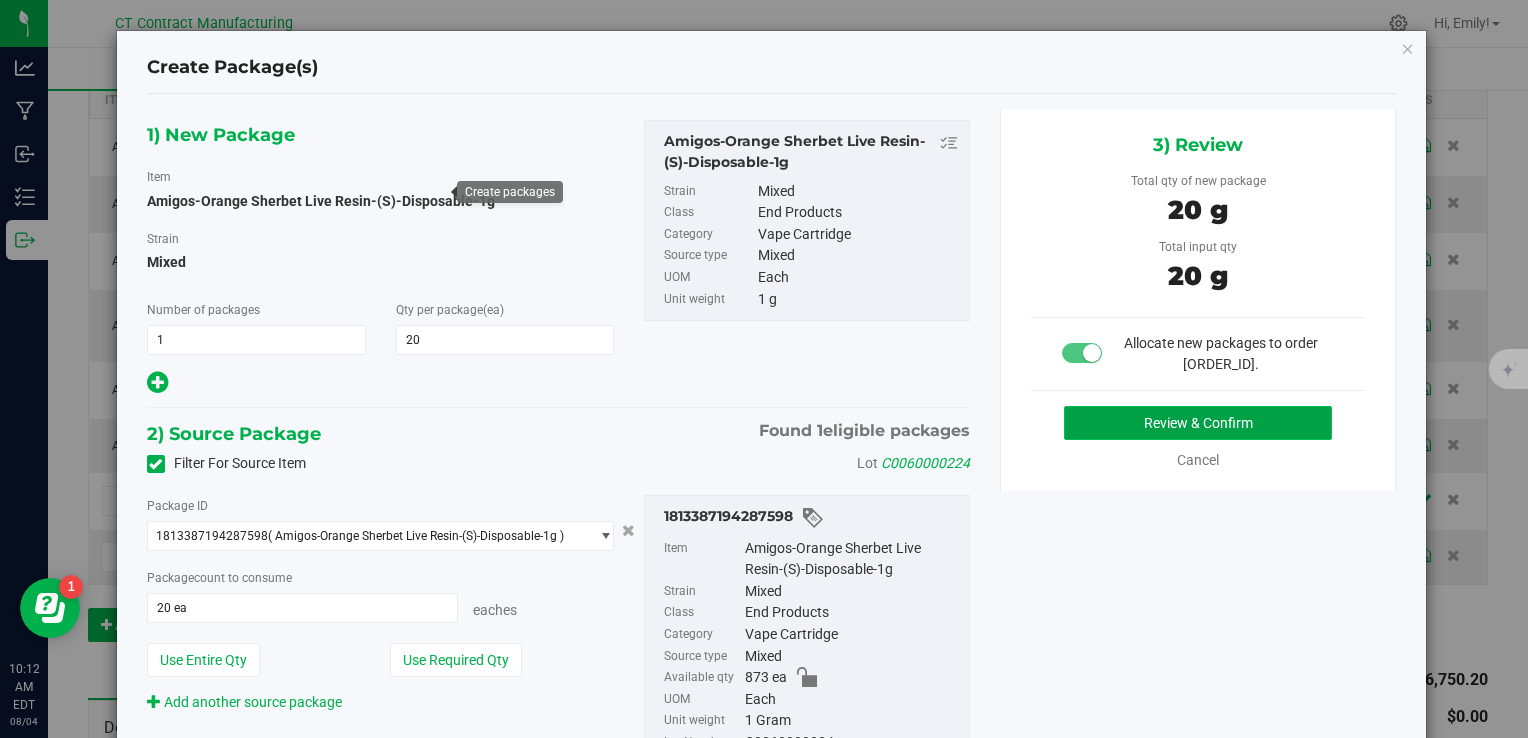 click on "Review & Confirm" at bounding box center [1198, 423] 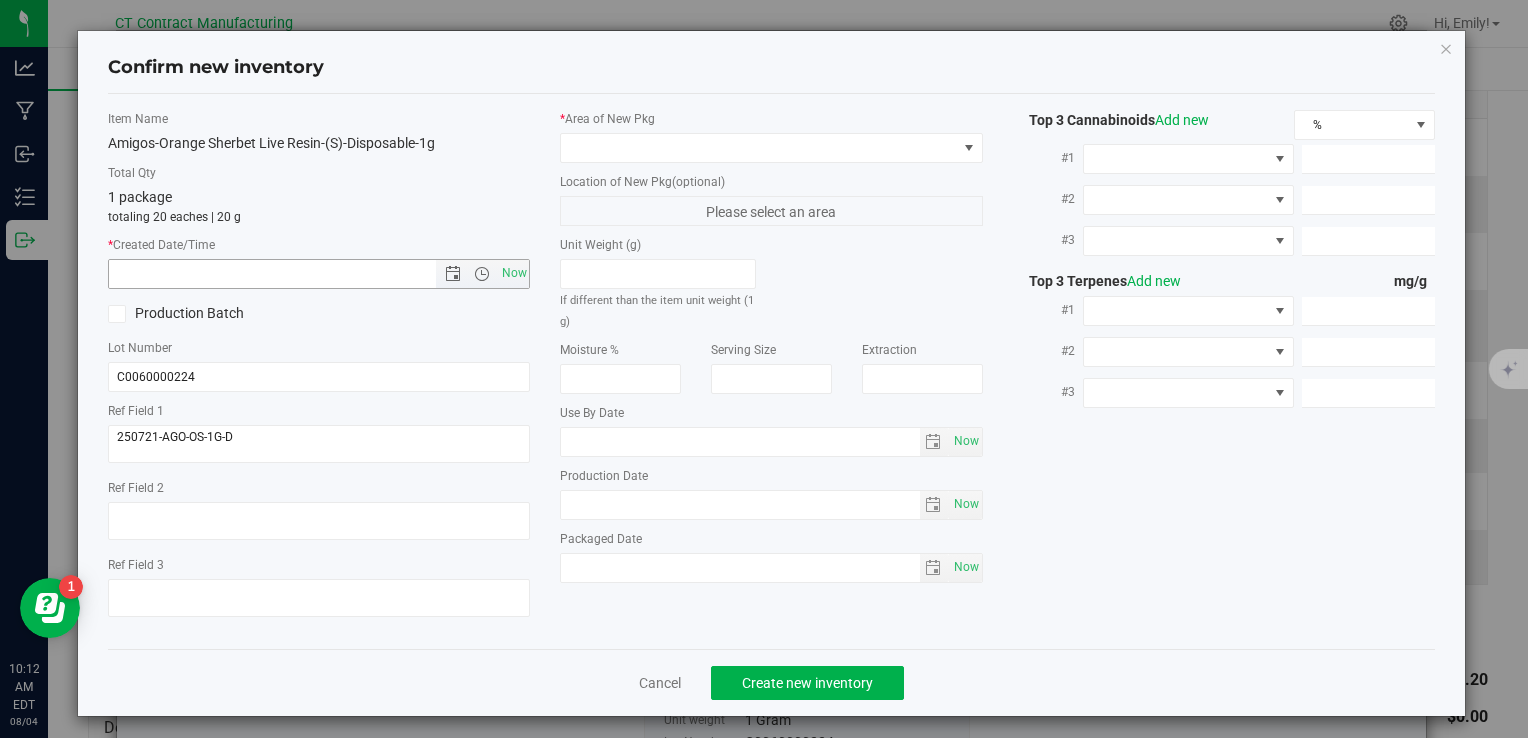 click on "Now" at bounding box center [514, 273] 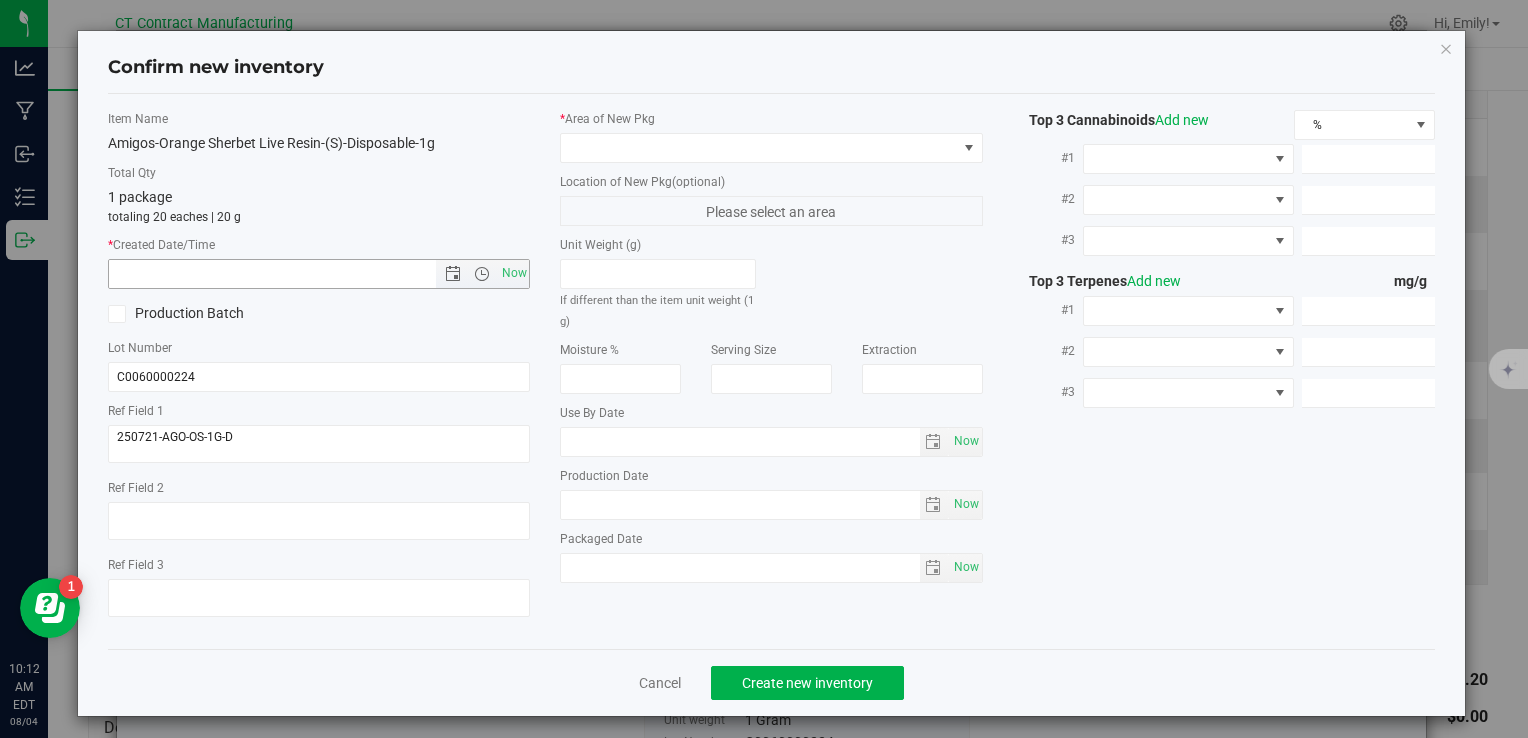 type on "8/4/2025 10:12 AM" 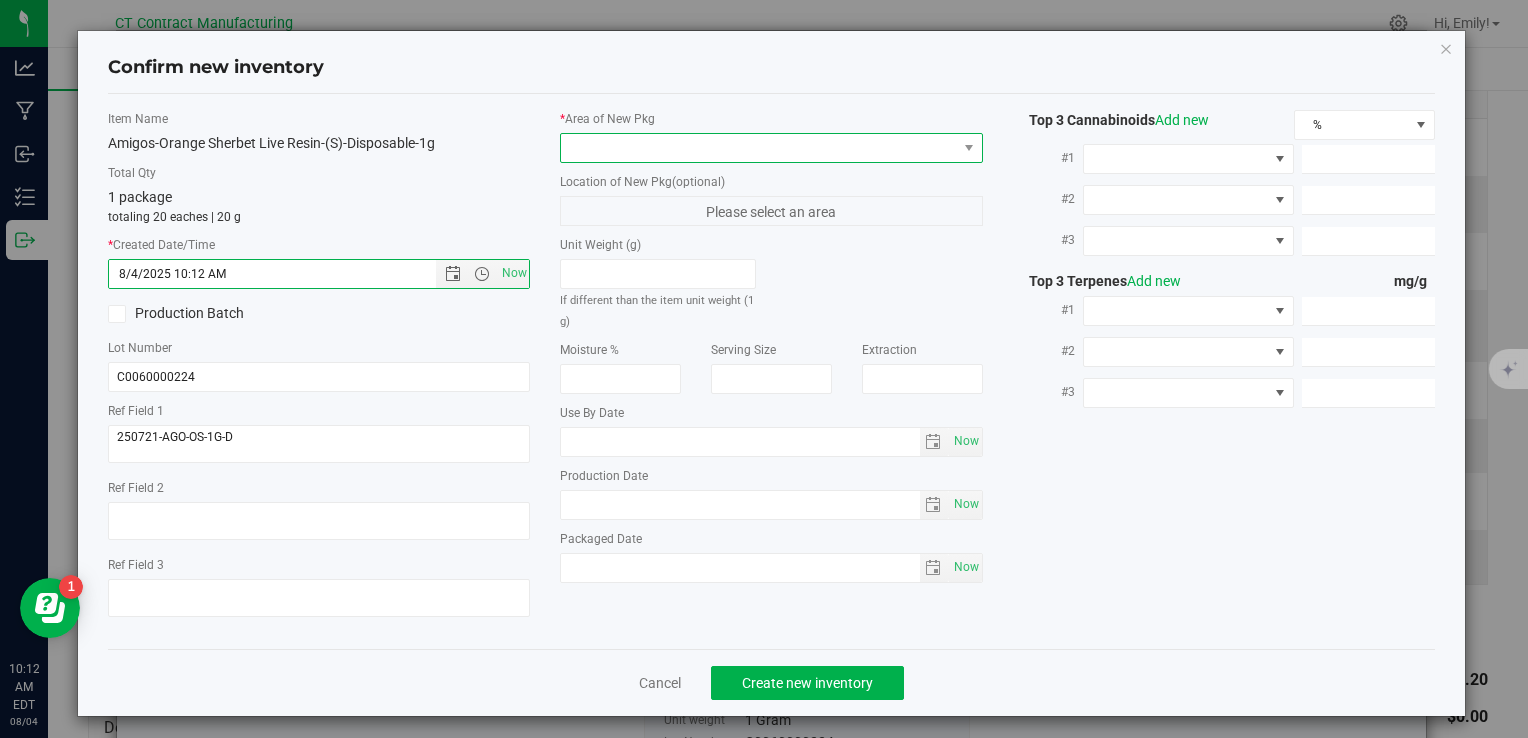 click at bounding box center (758, 148) 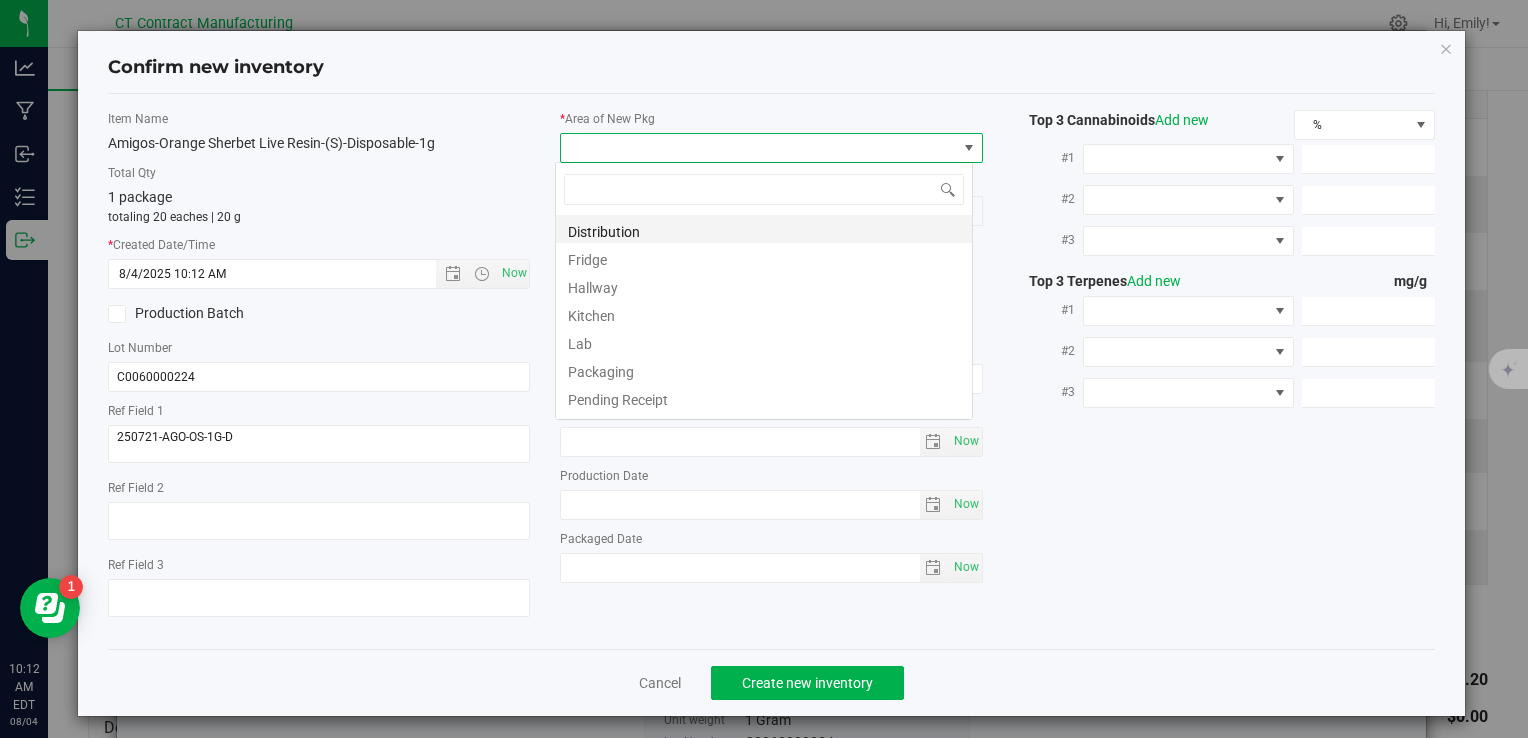 scroll, scrollTop: 99970, scrollLeft: 99582, axis: both 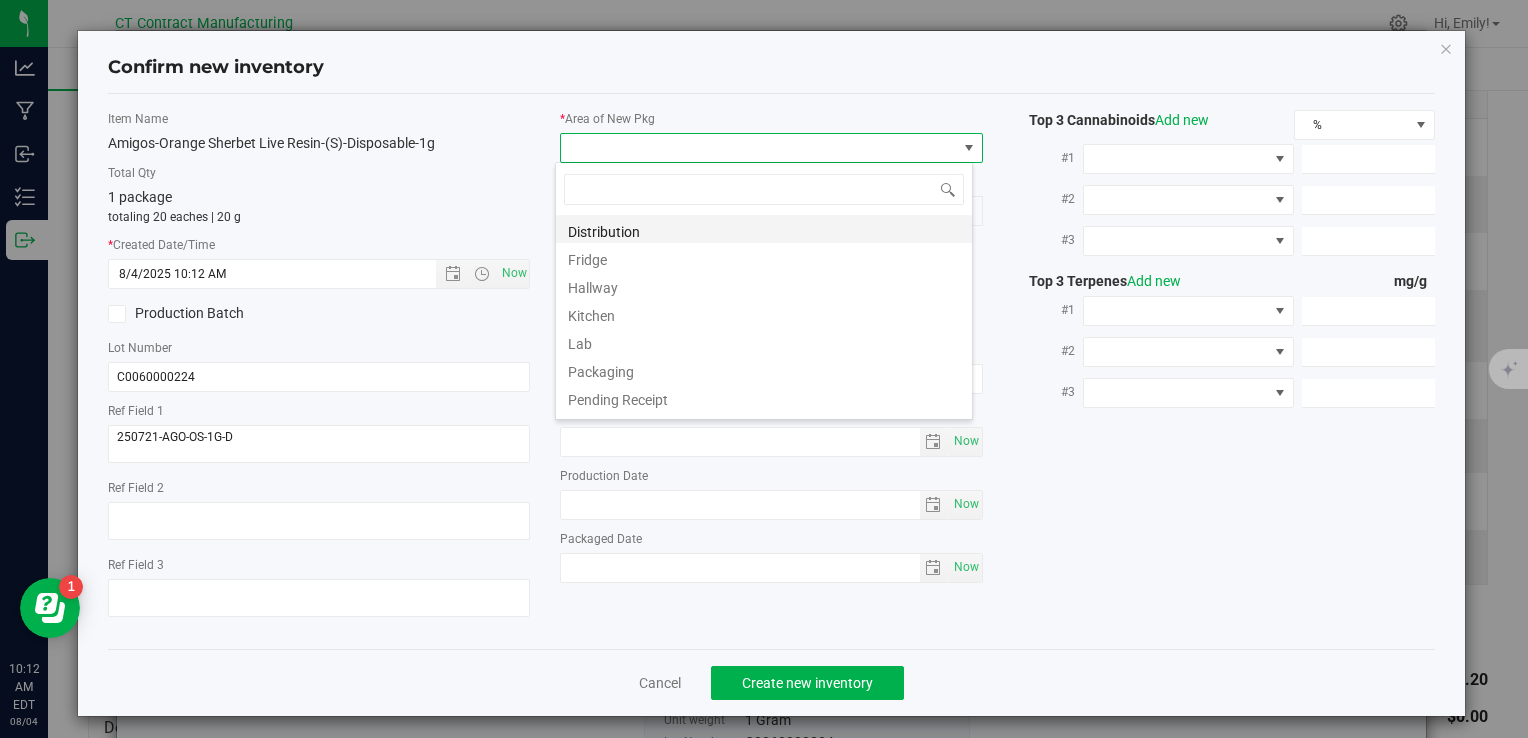 click on "Distribution" at bounding box center (764, 229) 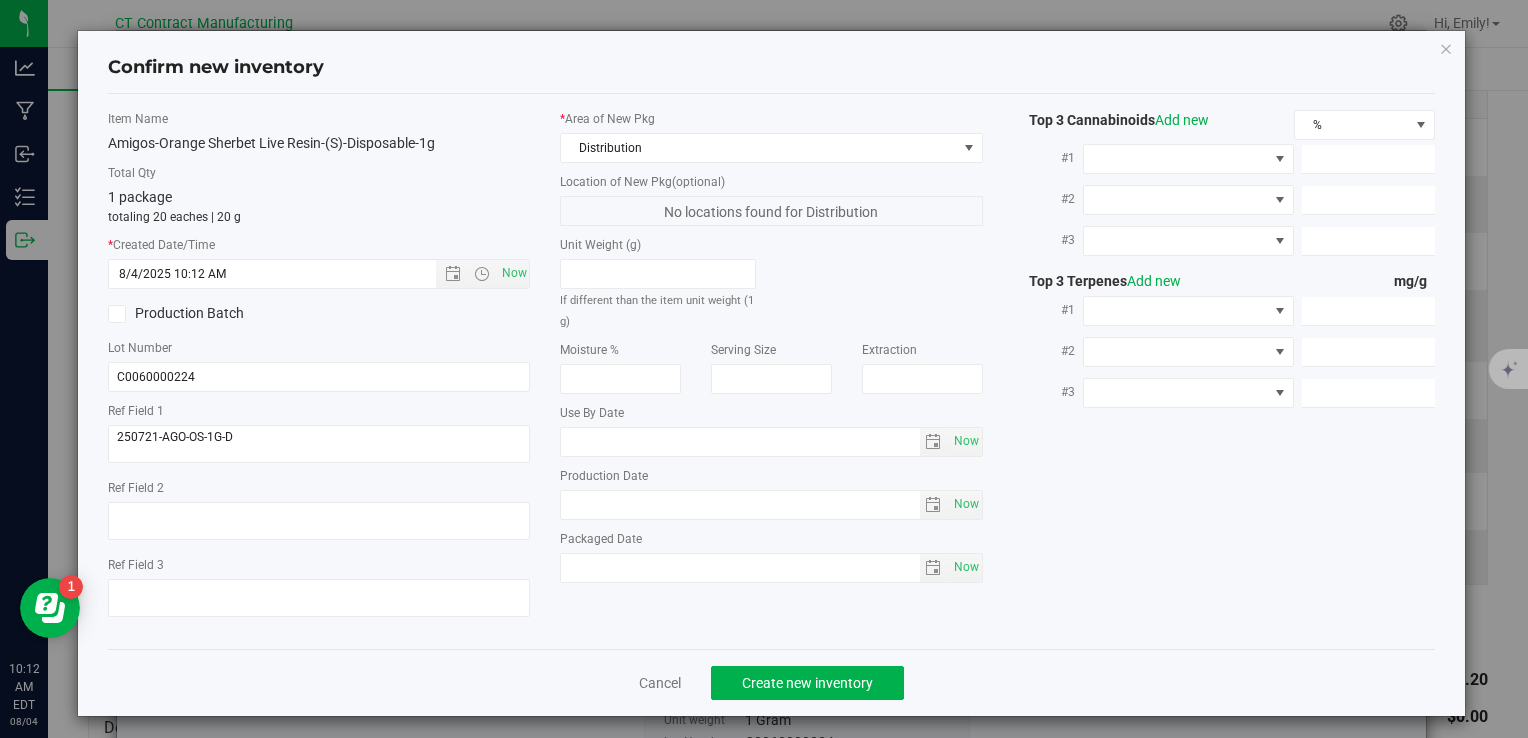 click on "Cancel
Create new inventory" at bounding box center (771, 682) 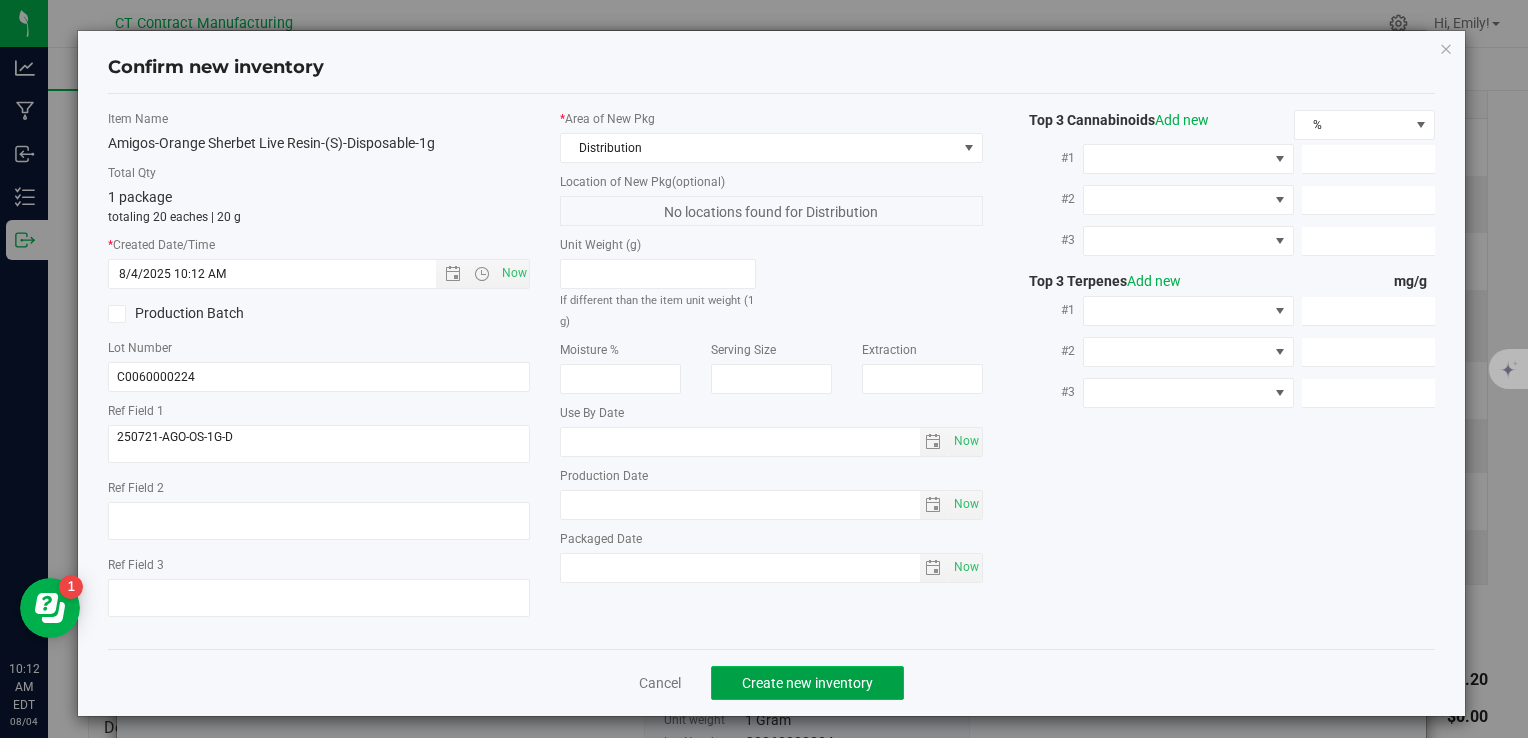 click on "Create new inventory" 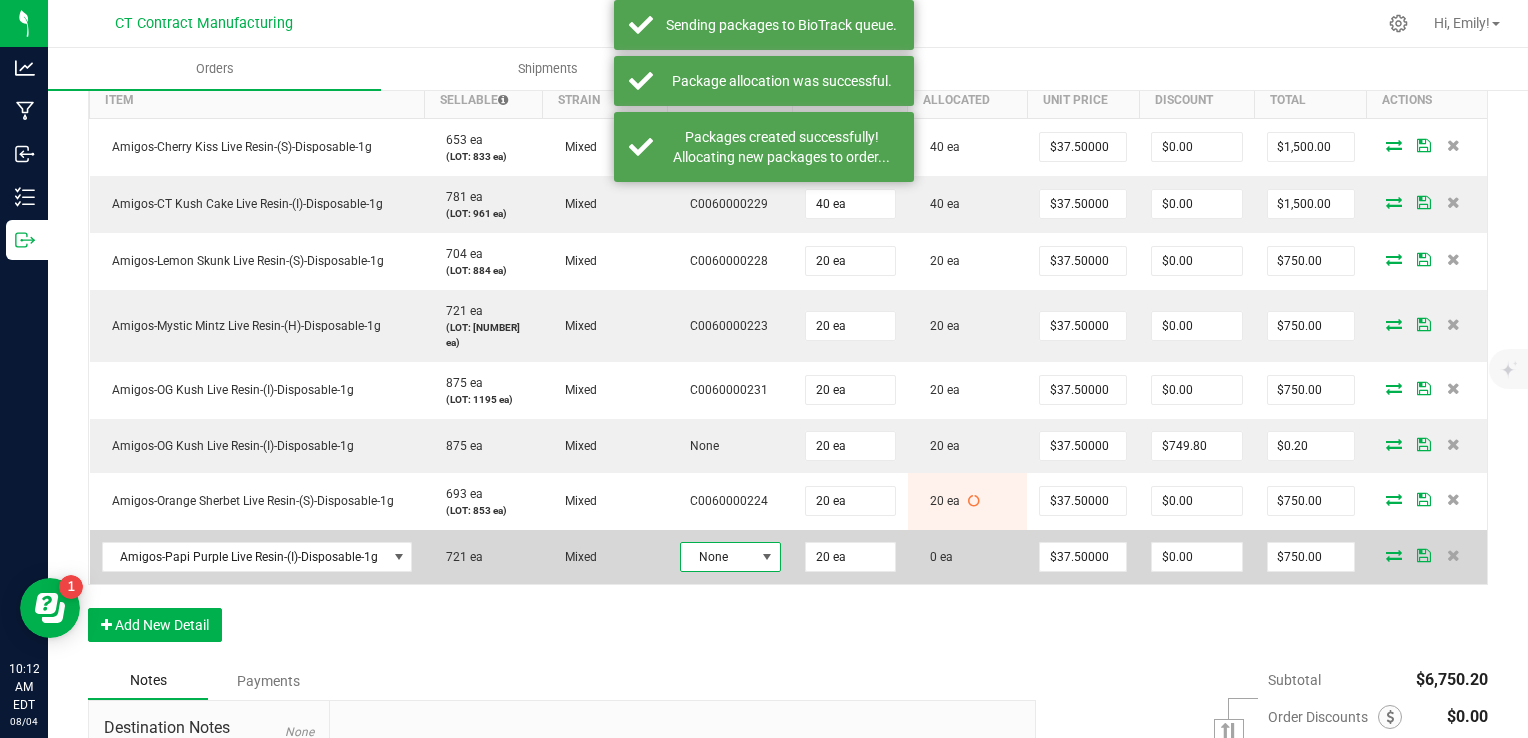 click at bounding box center [767, 557] 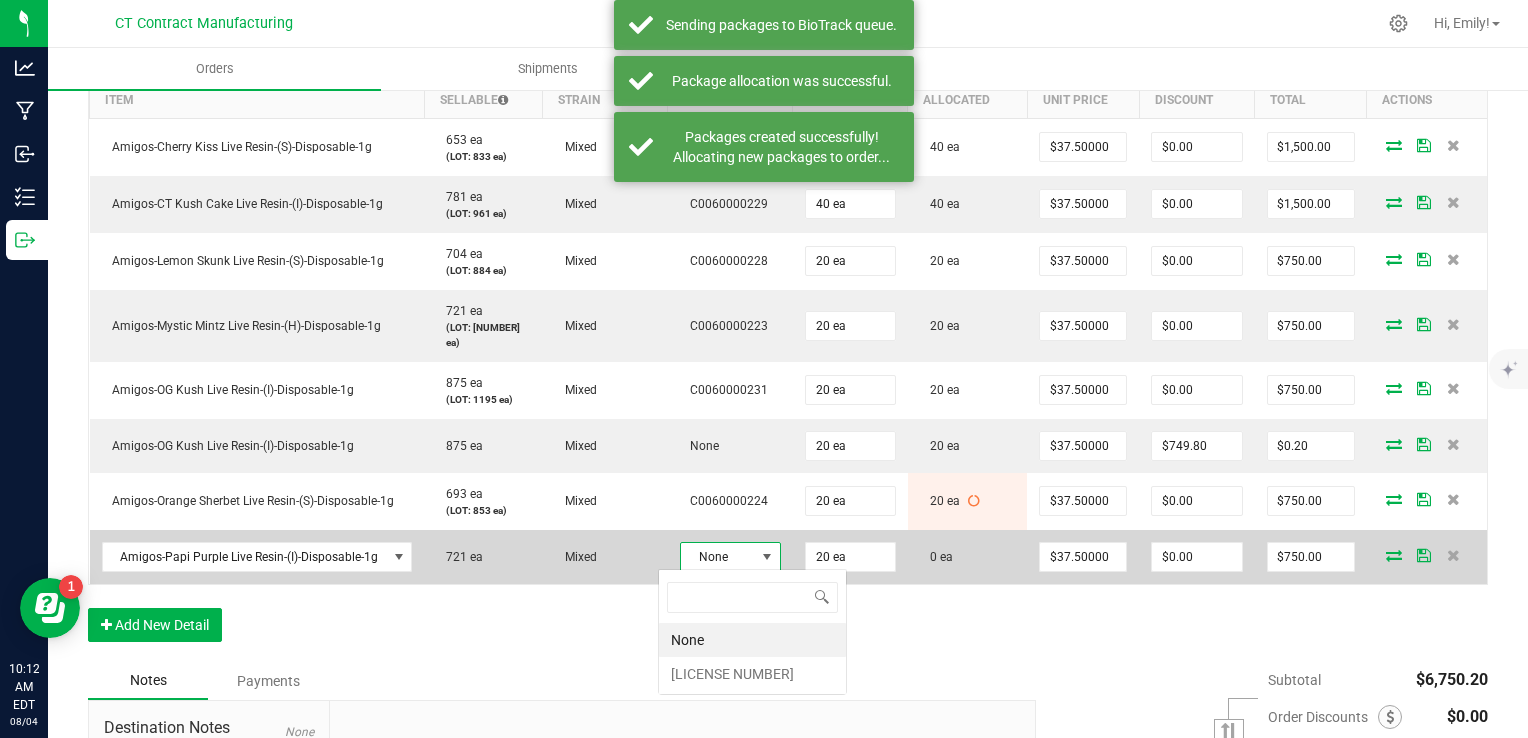 scroll, scrollTop: 99970, scrollLeft: 99899, axis: both 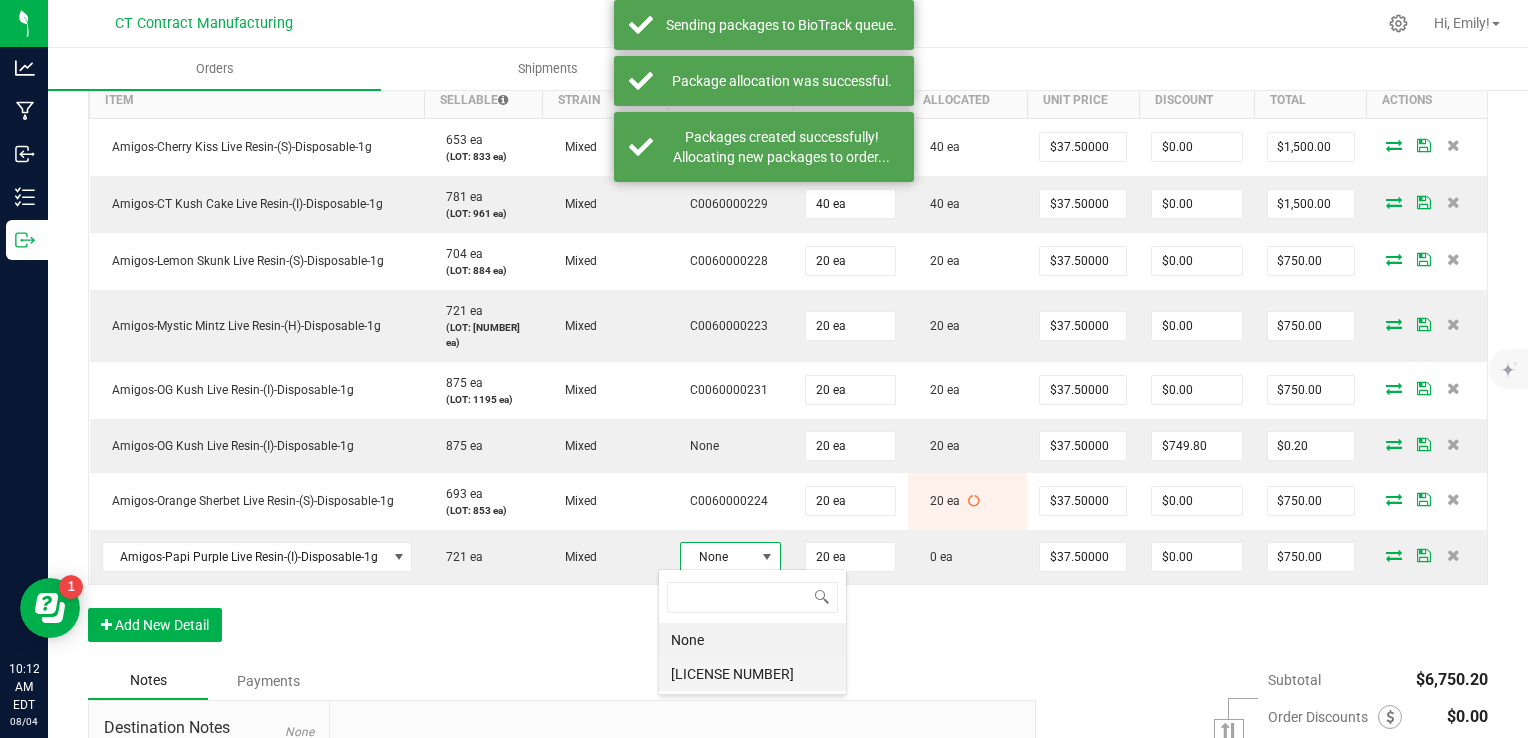 click on "C0060000230" at bounding box center (752, 674) 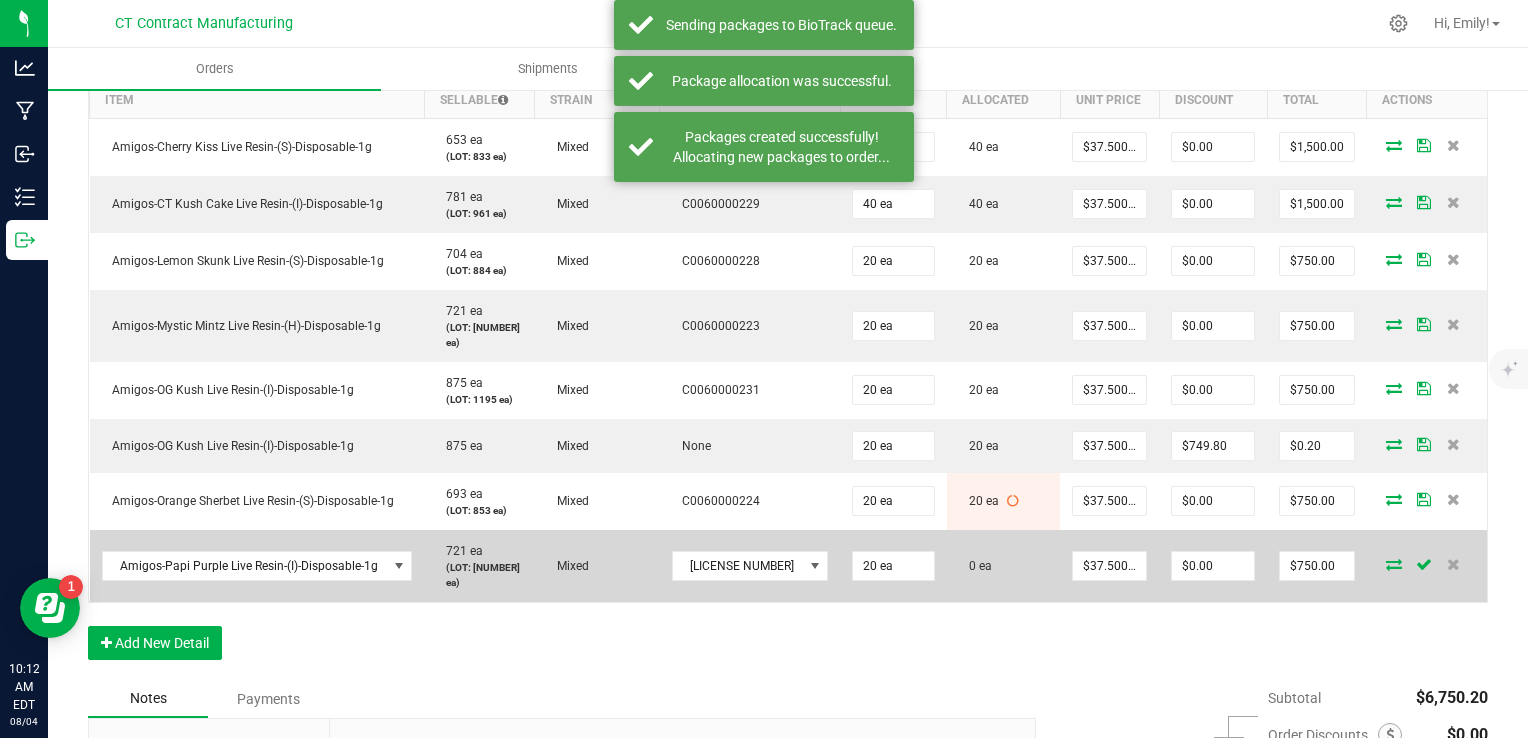click at bounding box center (1394, 564) 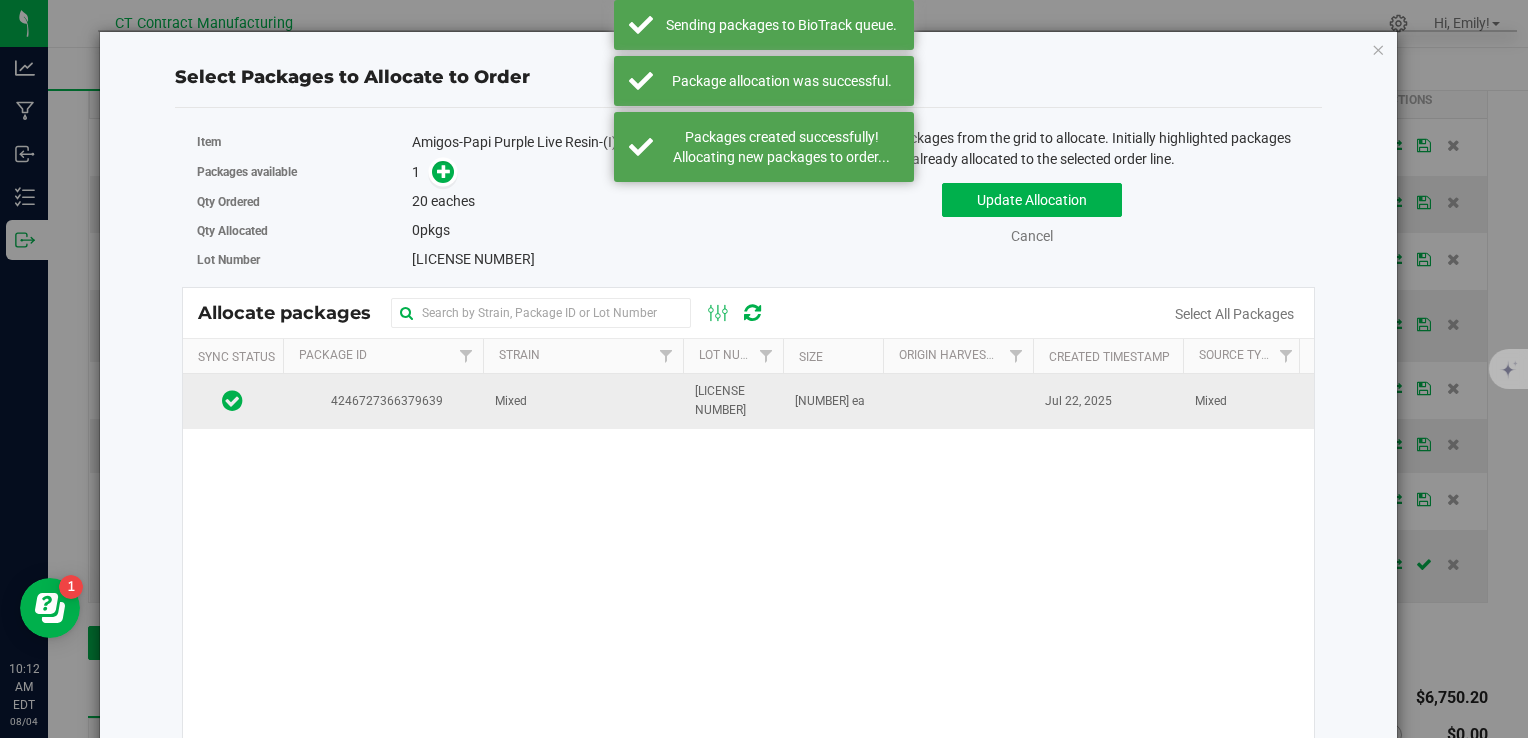 click on "Mixed" at bounding box center [583, 401] 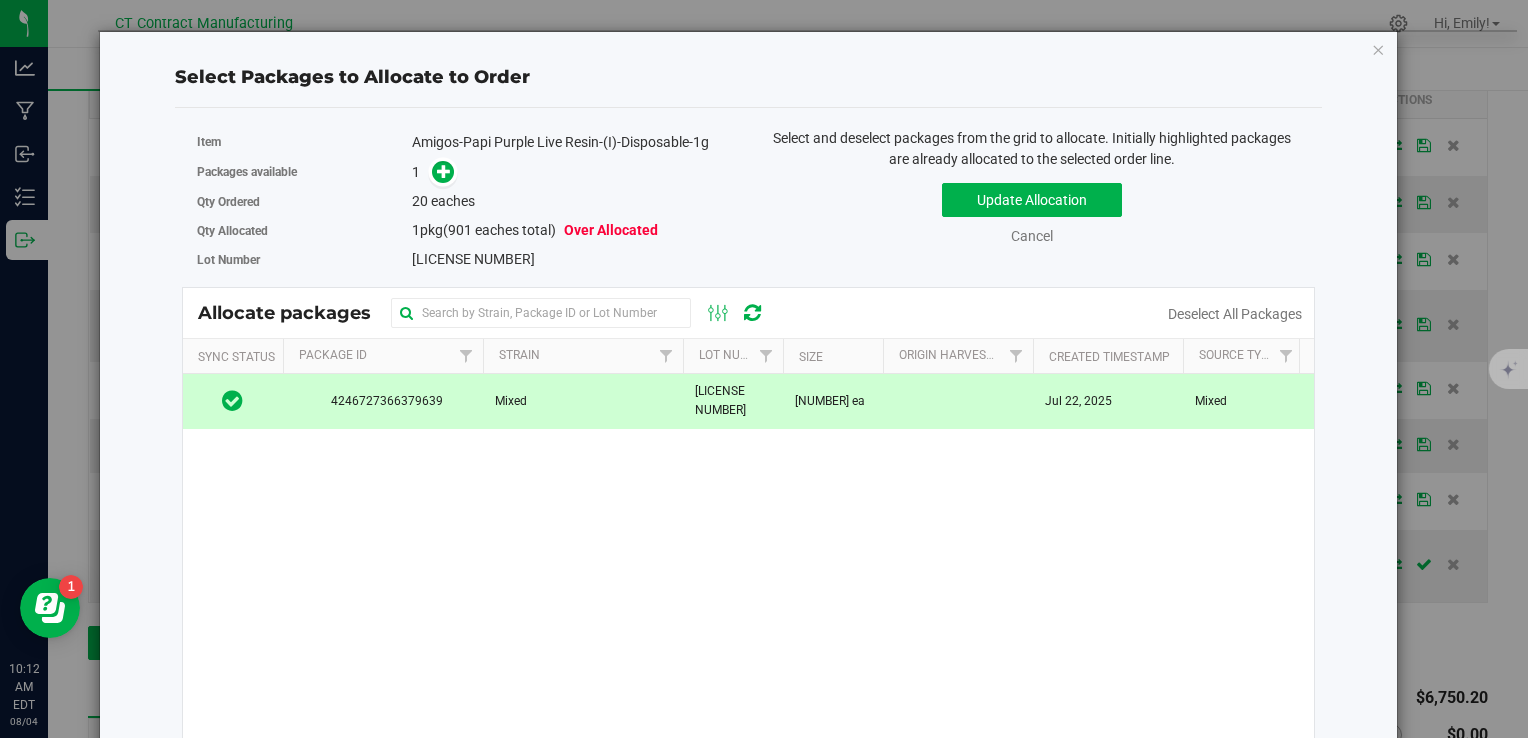 click on "1" at bounding box center [573, 172] 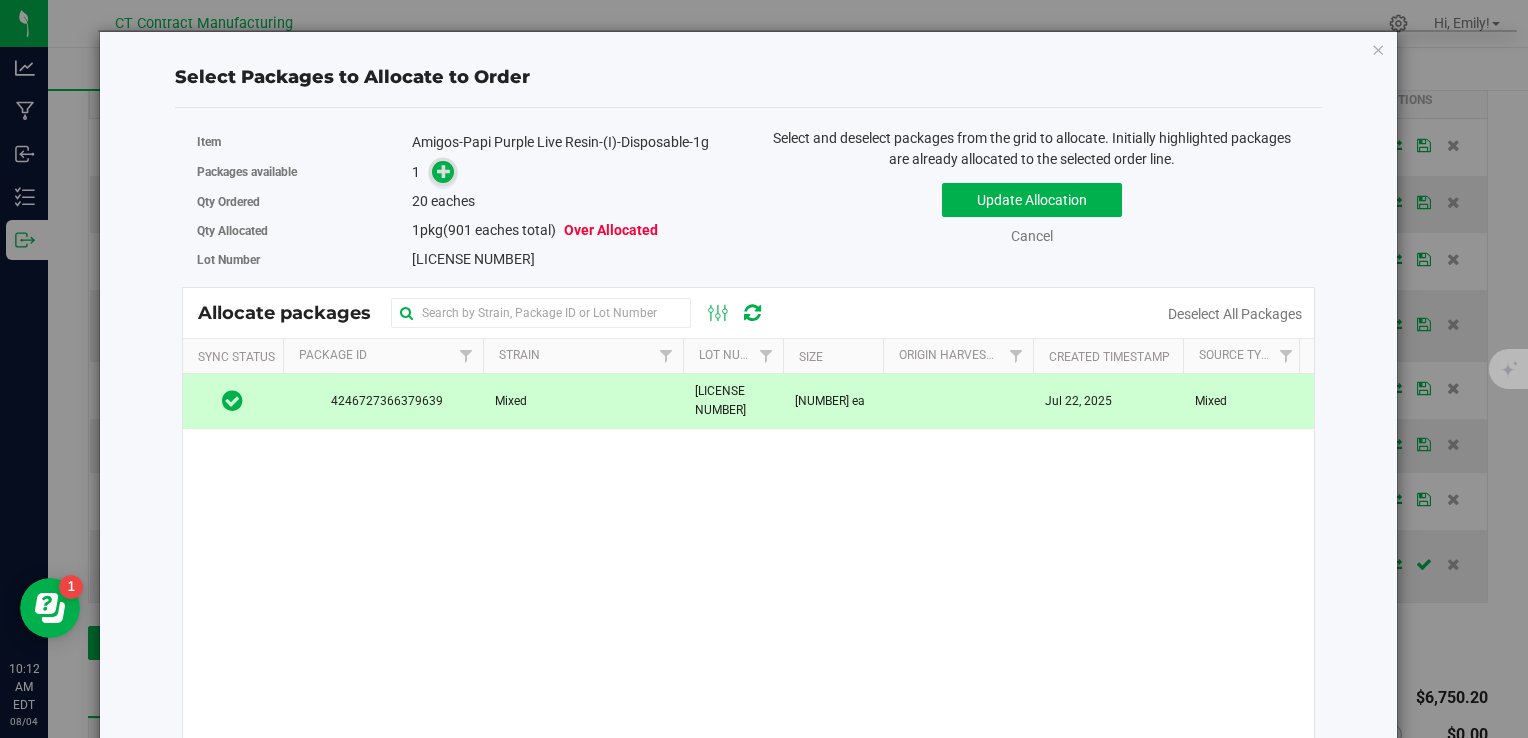click at bounding box center [444, 171] 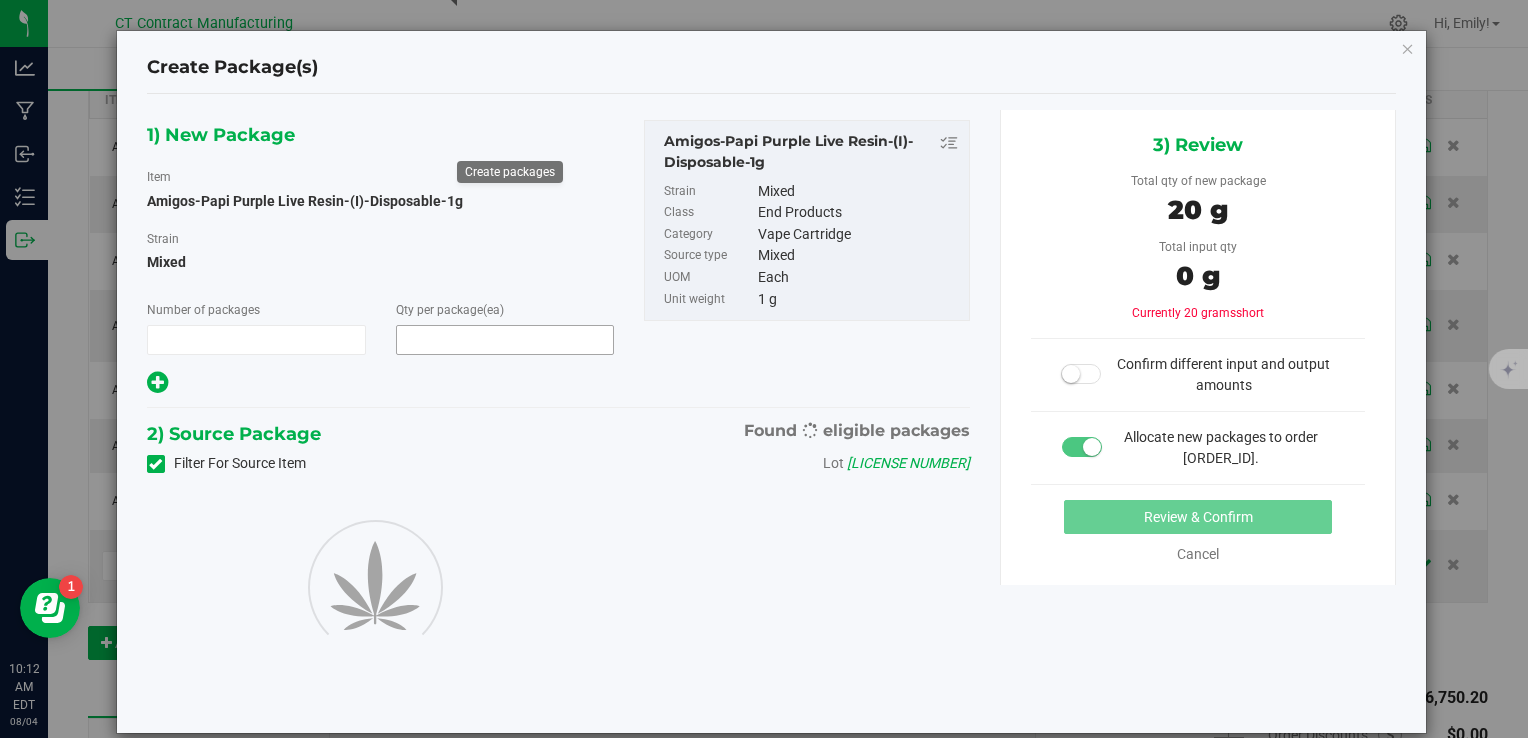 type on "1" 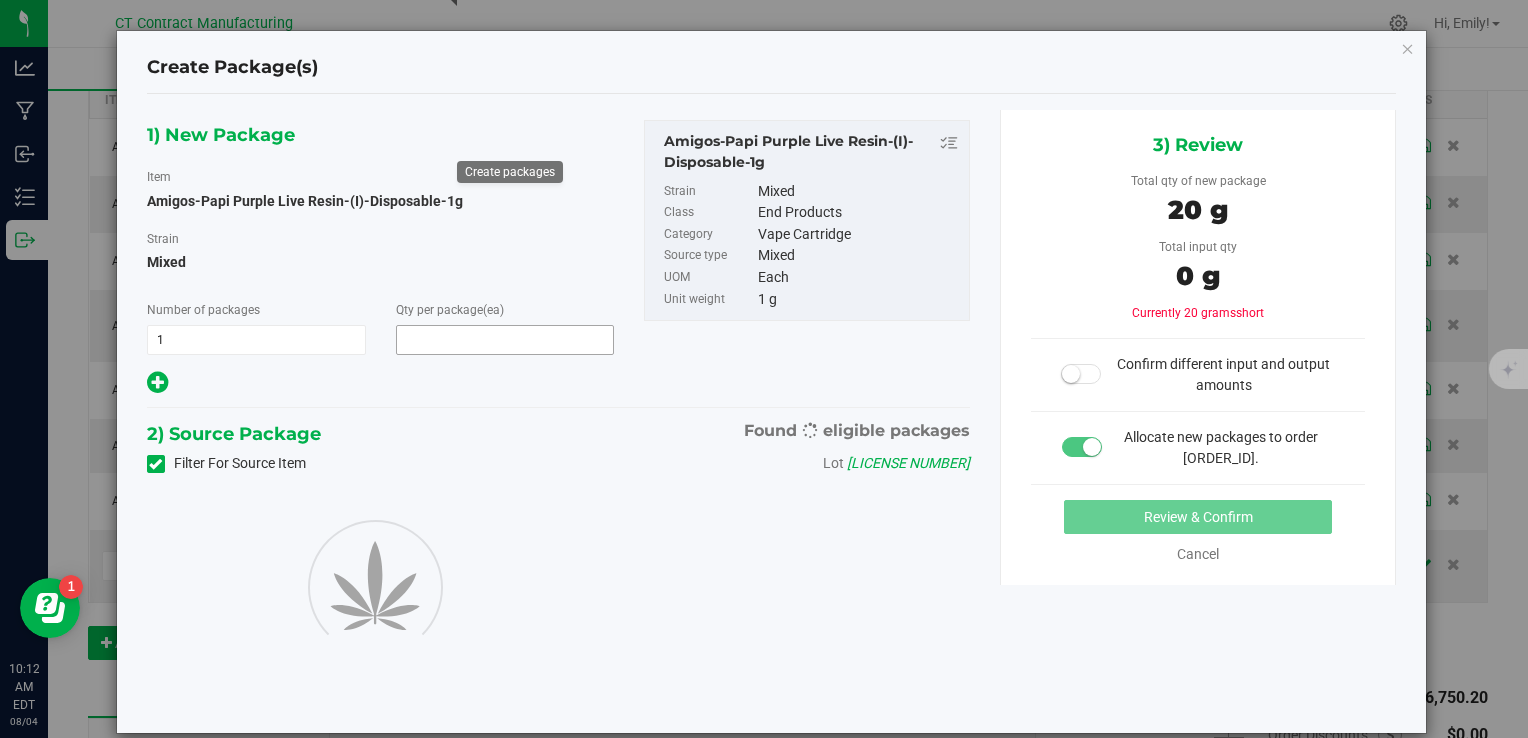 type on "20" 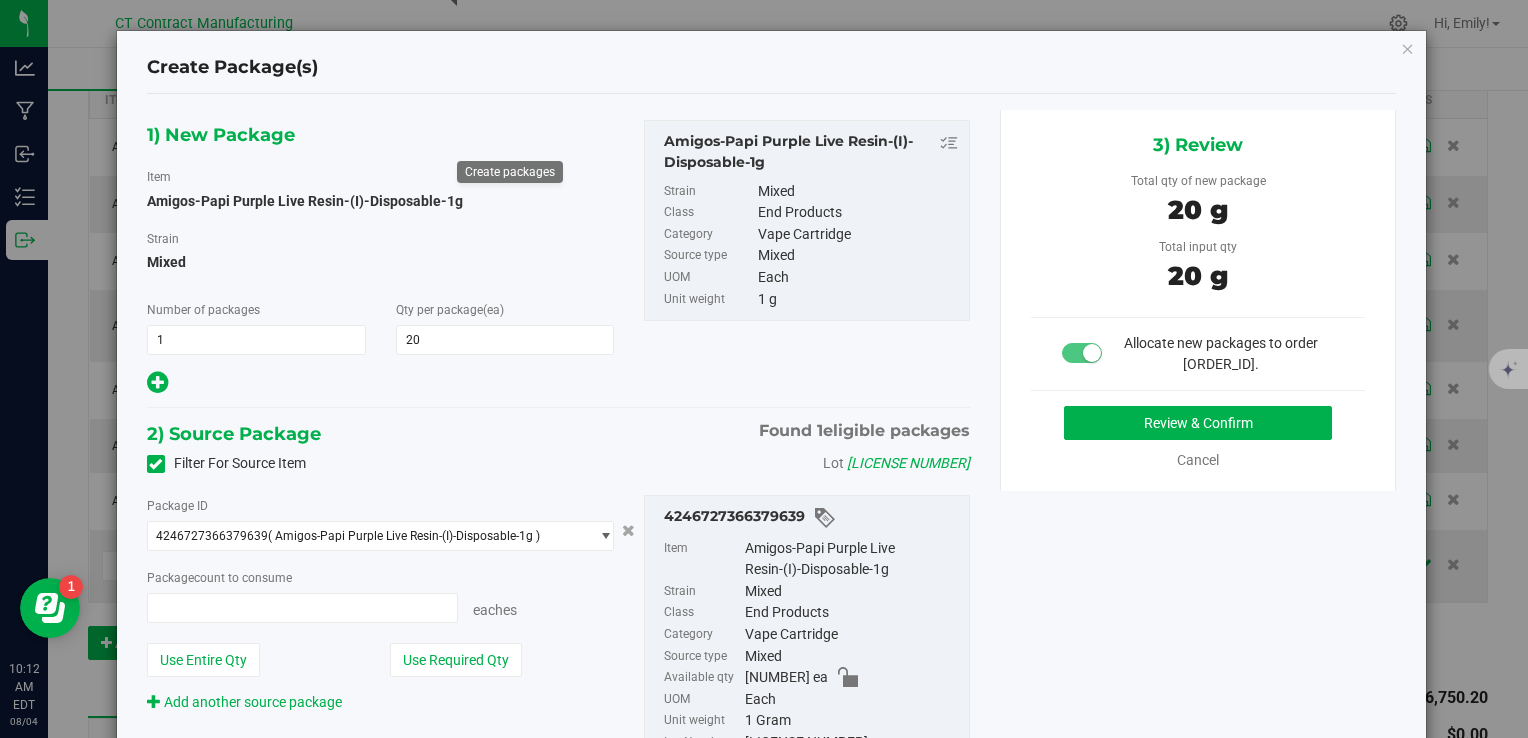 type on "20 ea" 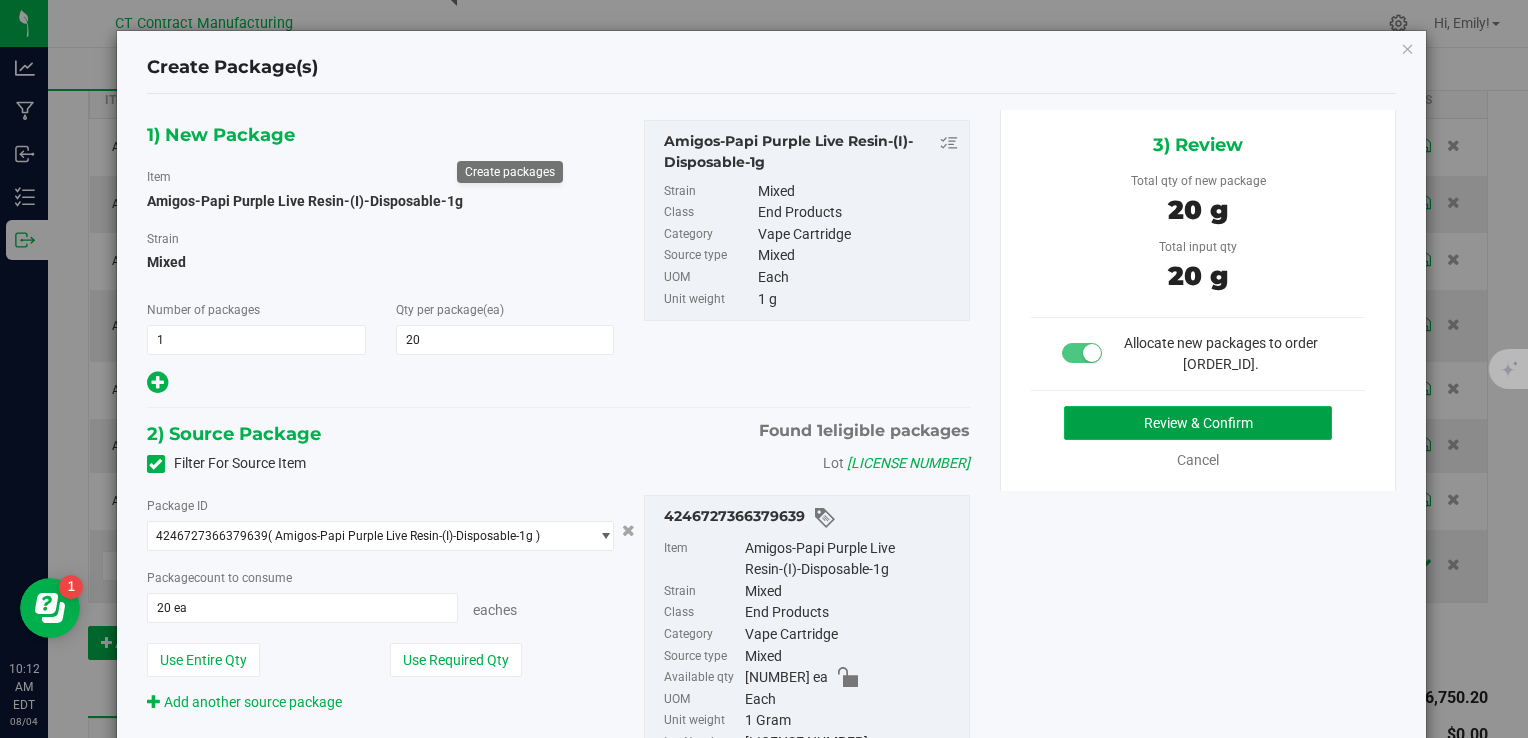click on "Review & Confirm" at bounding box center [1198, 423] 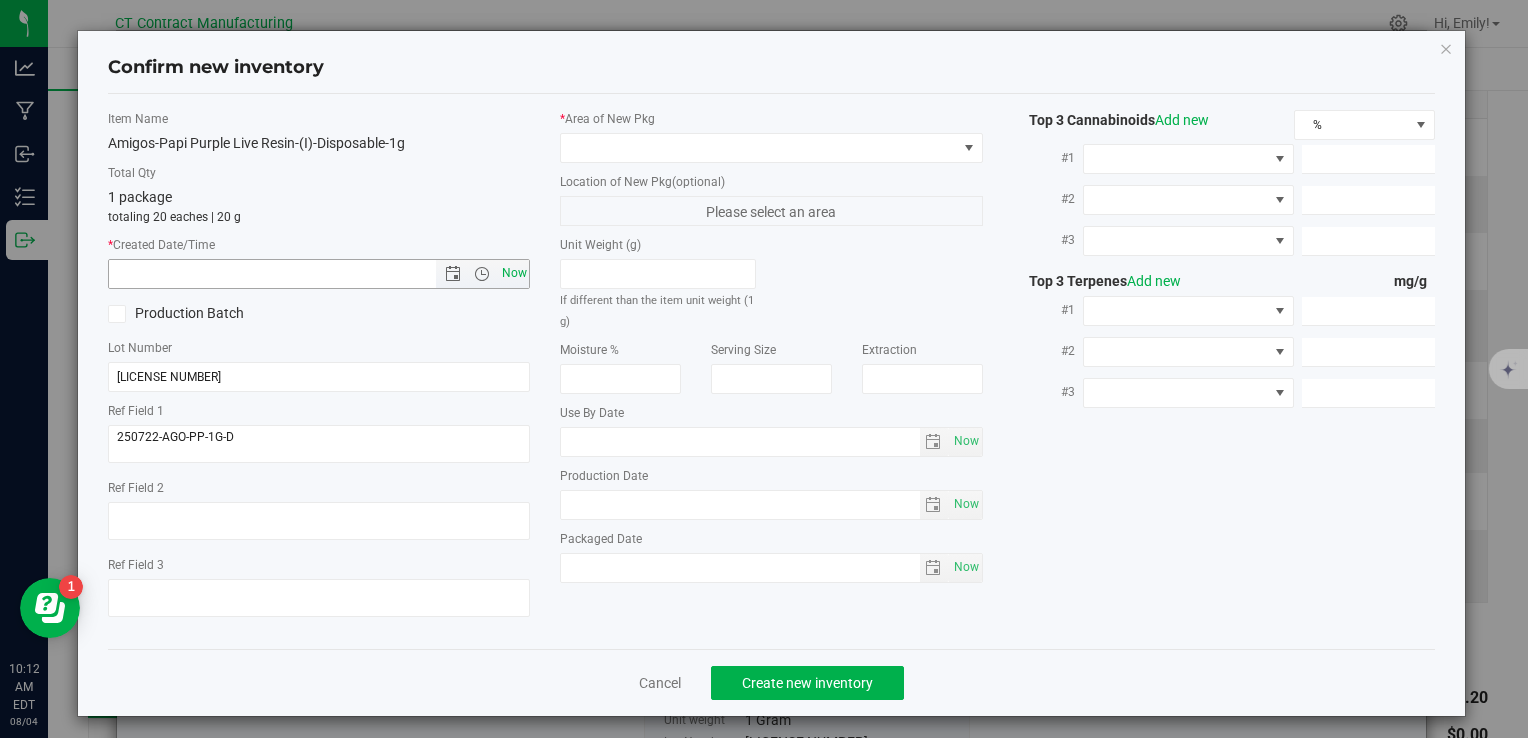 click on "Now" at bounding box center (514, 273) 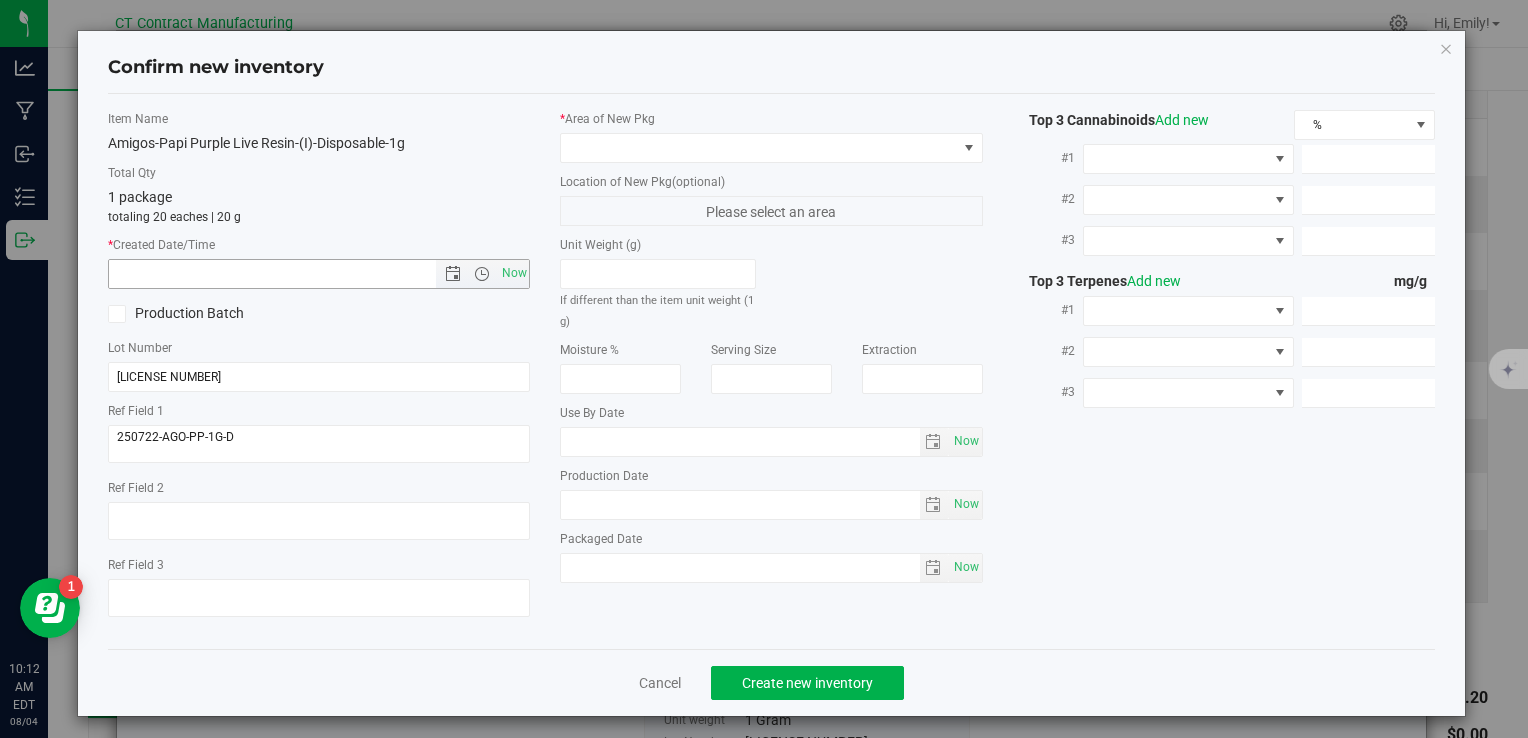 type on "8/4/2025 10:12 AM" 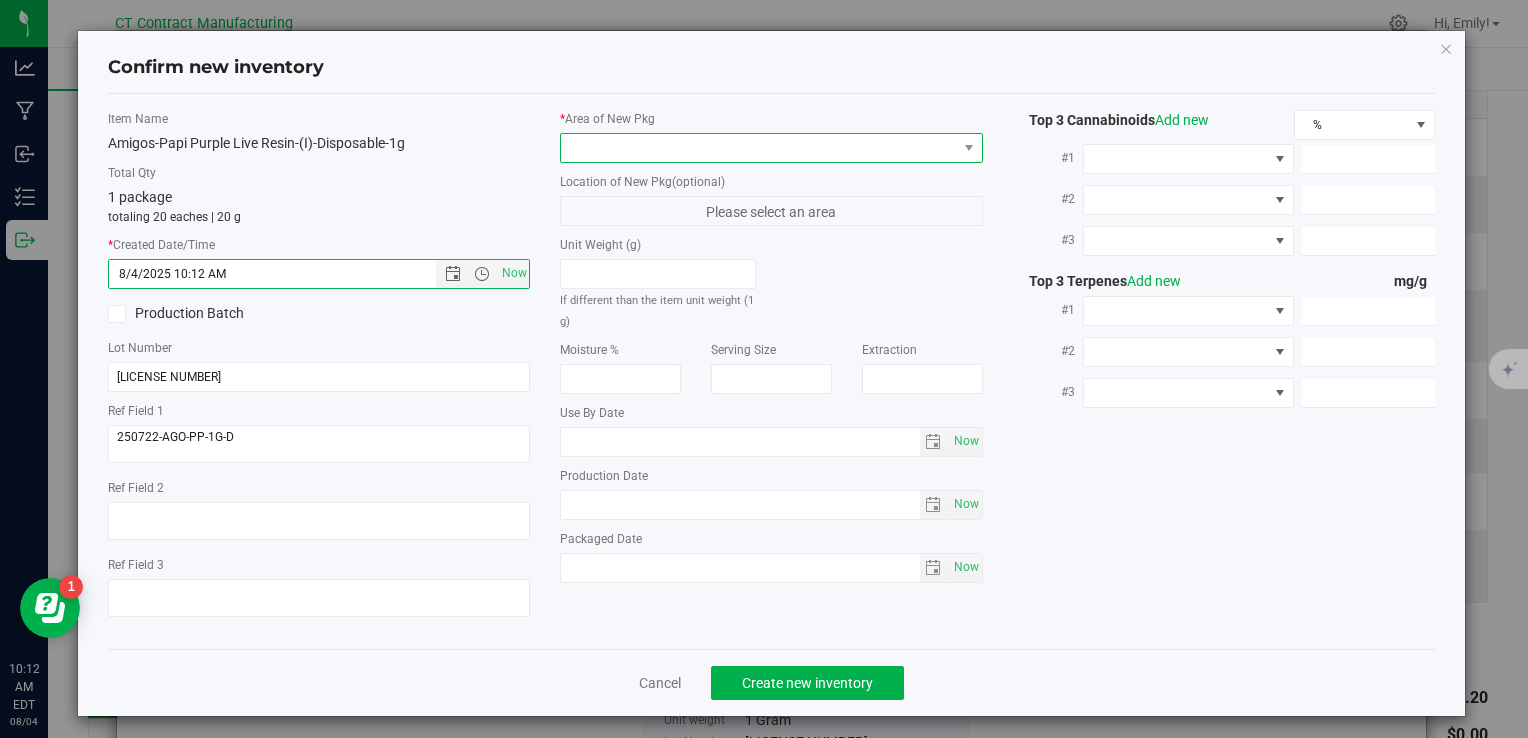 click at bounding box center (758, 148) 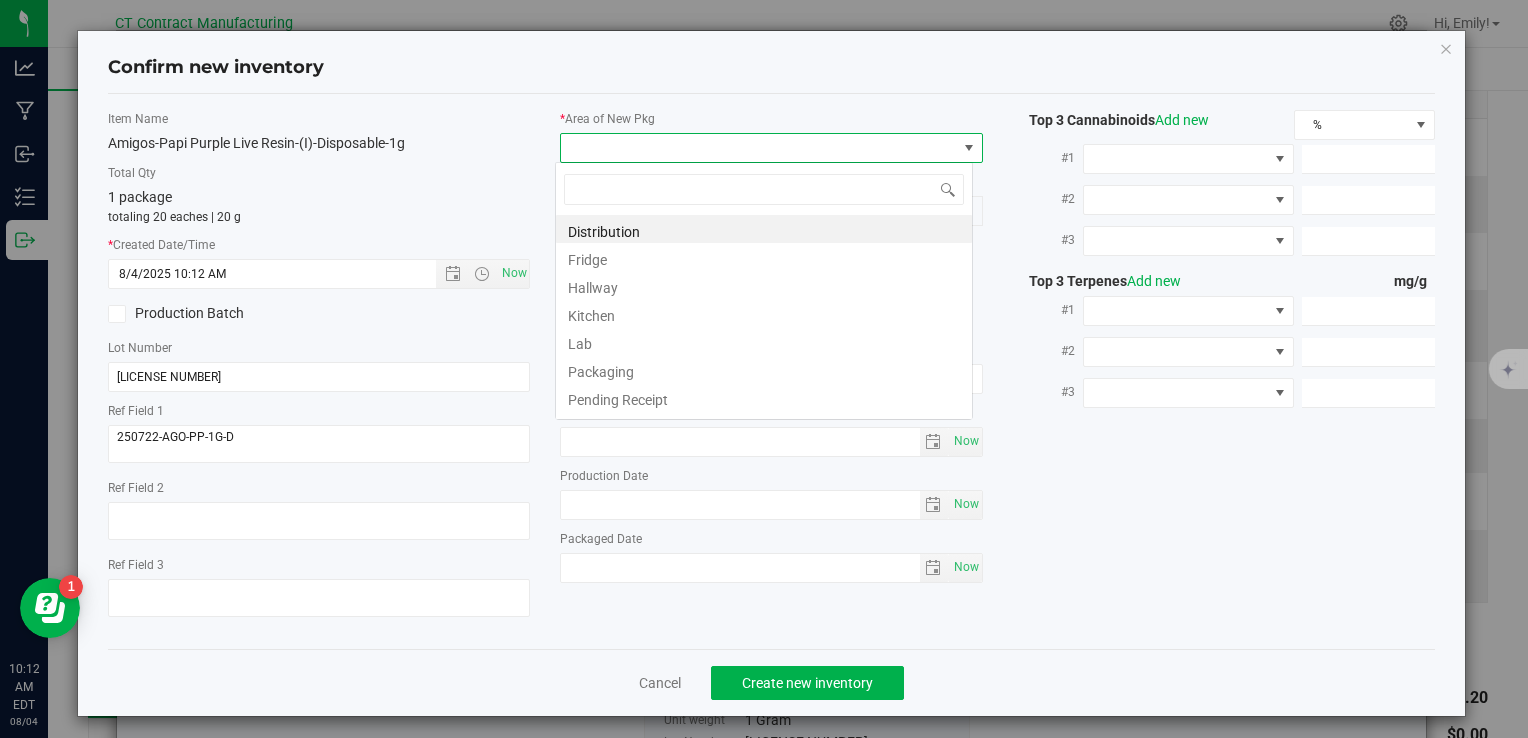 scroll, scrollTop: 99970, scrollLeft: 99582, axis: both 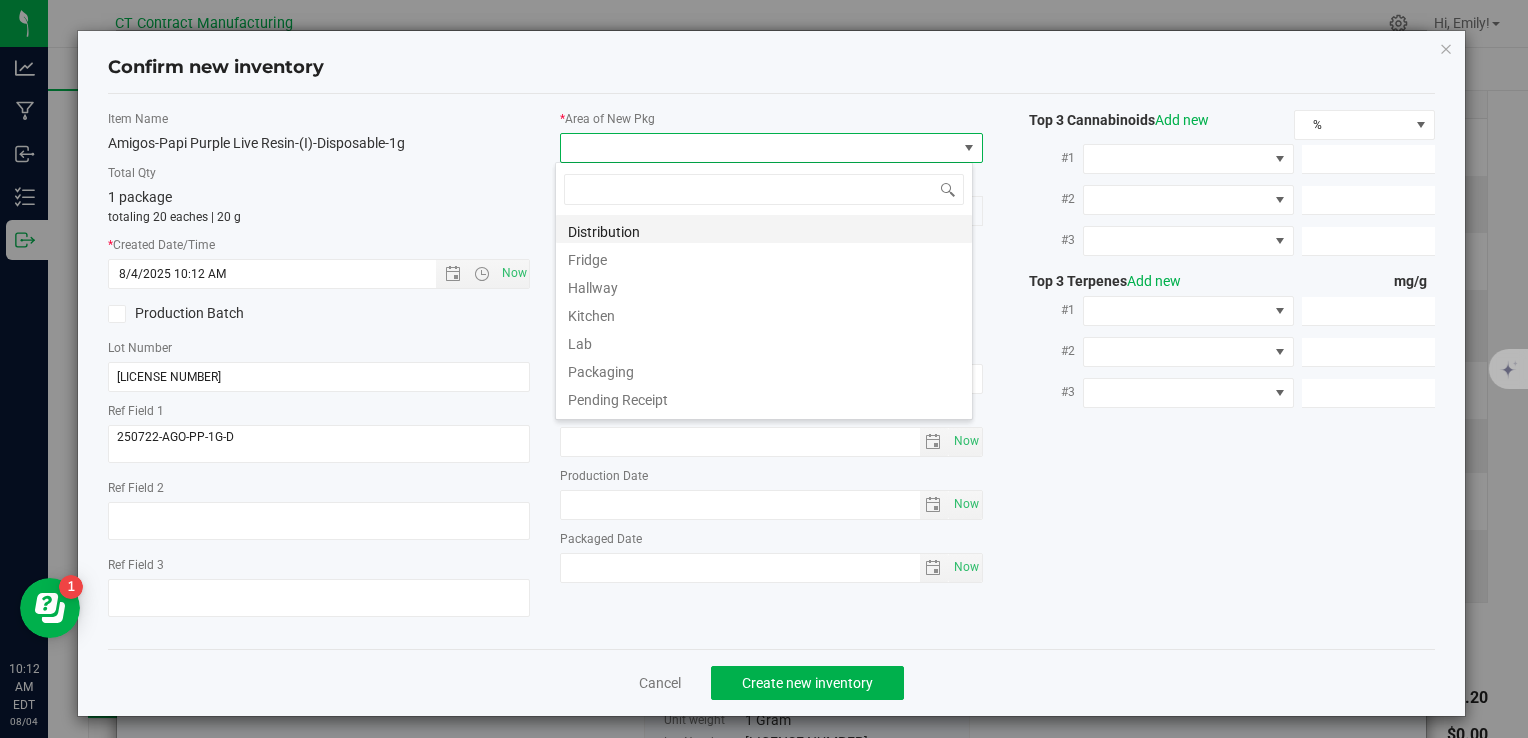 drag, startPoint x: 658, startPoint y: 208, endPoint x: 659, endPoint y: 221, distance: 13.038404 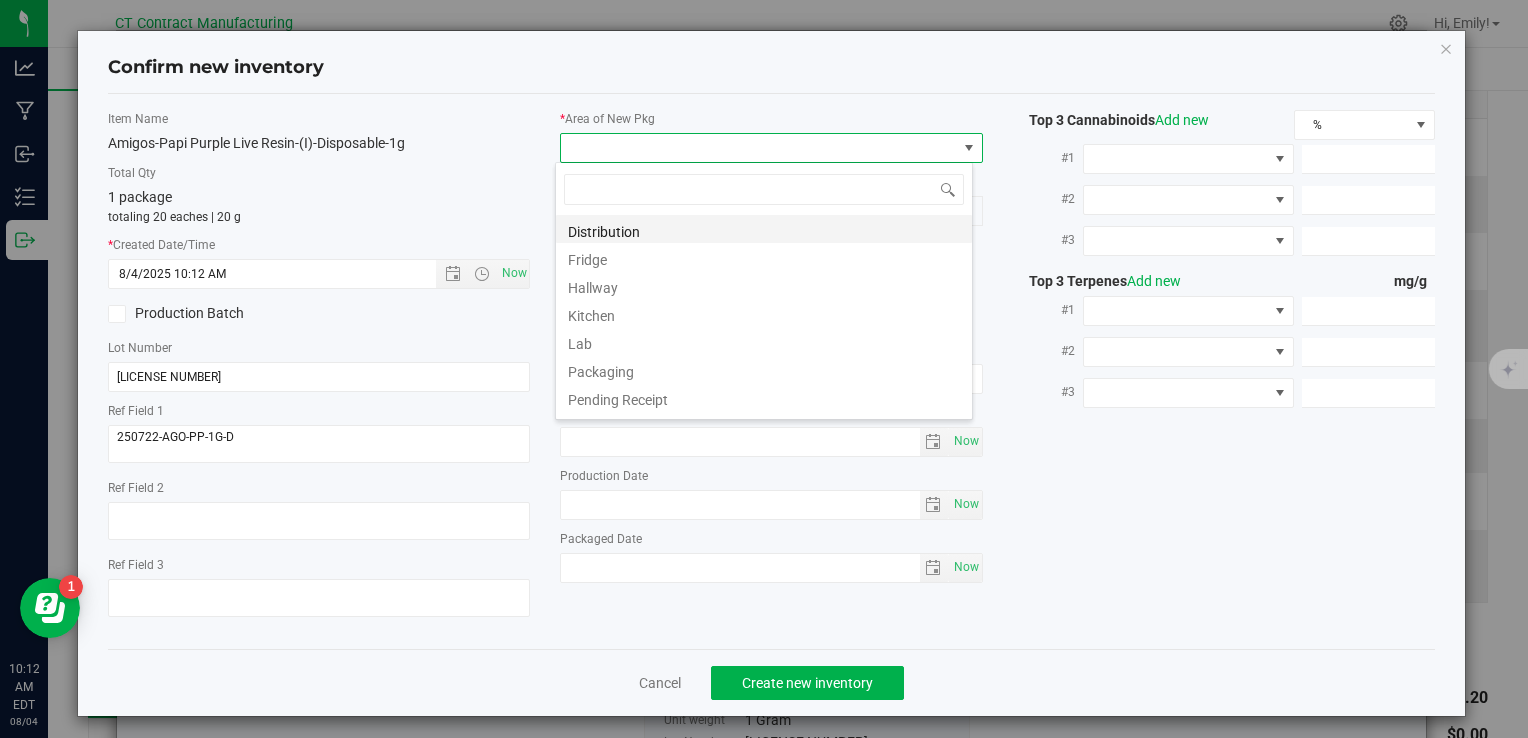 click on "Distribution Fridge Hallway Kitchen Lab Packaging Pending Receipt Processing Quarantine Secured Storage Vault Vault - 30 Day Retain Vault - 60 Day Retain Vault - Sellable Waste Storage" at bounding box center [764, 291] 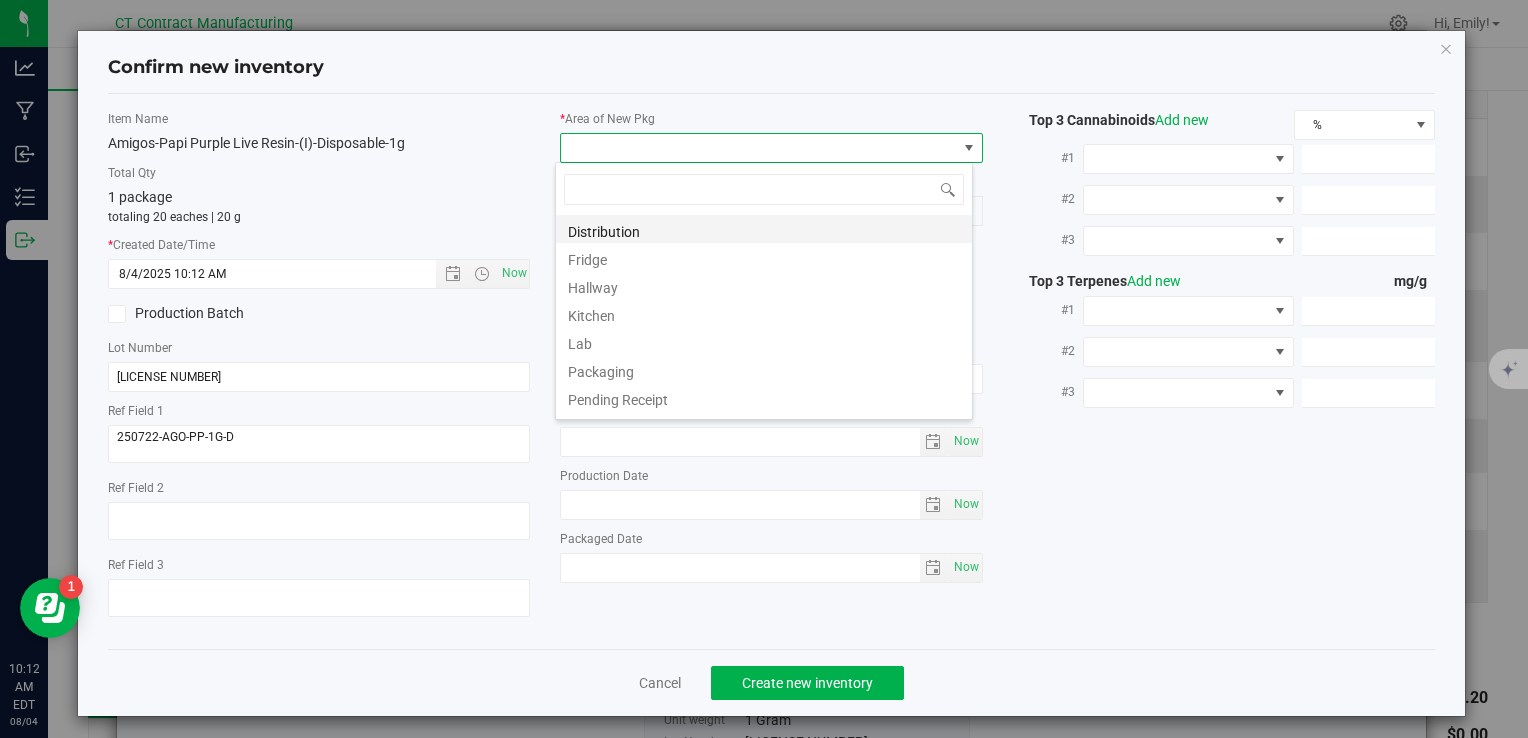 click on "Distribution" at bounding box center (764, 229) 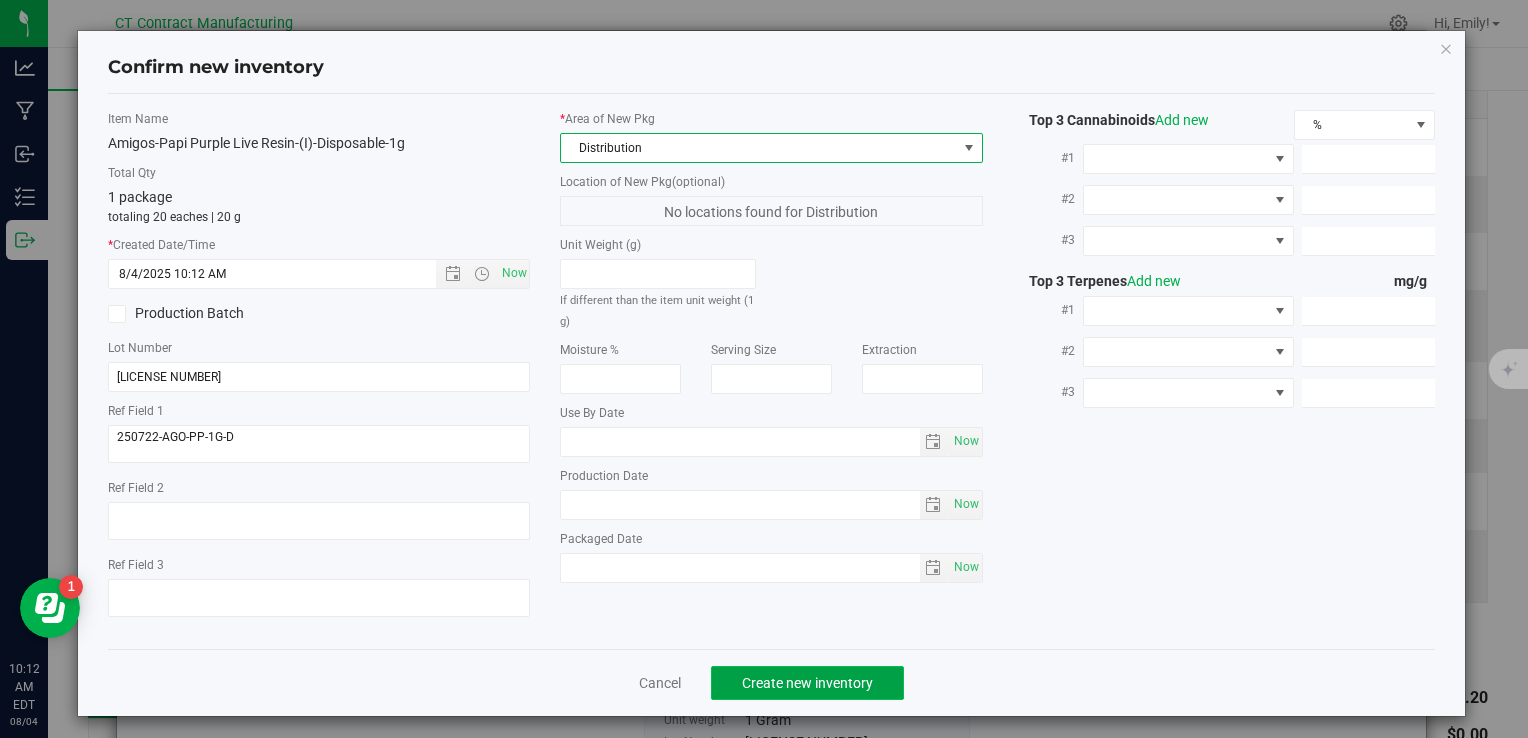 click on "Create new inventory" 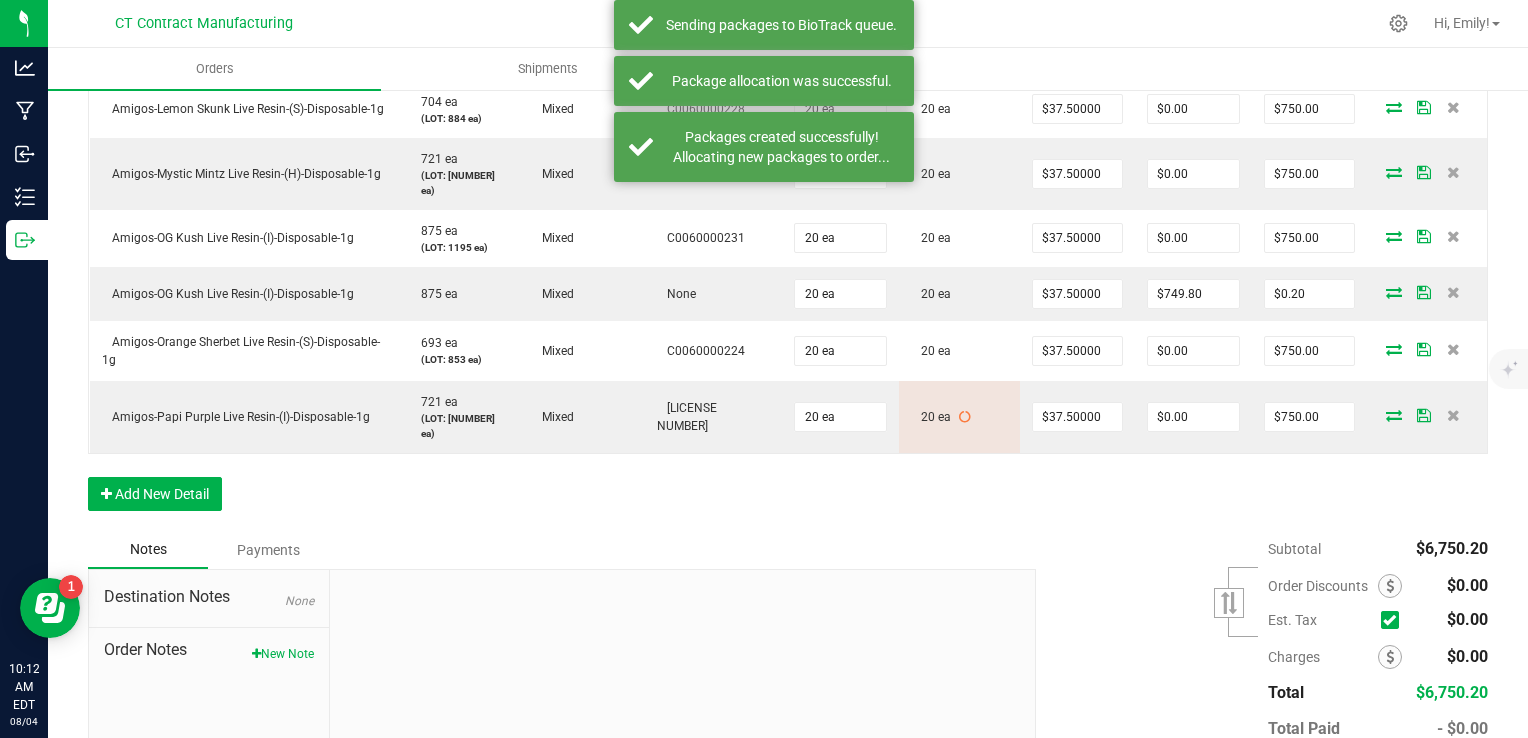 scroll, scrollTop: 854, scrollLeft: 0, axis: vertical 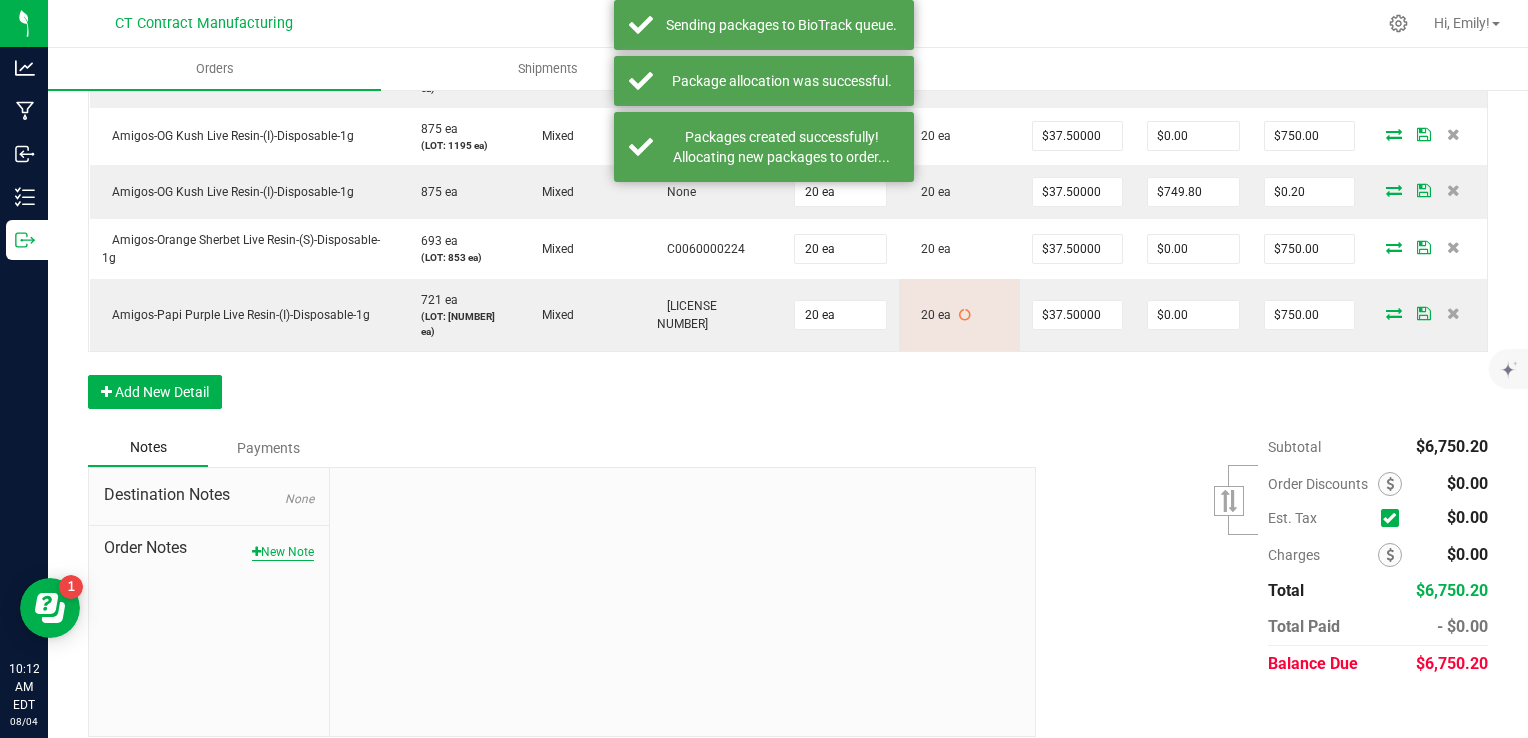 click on "New Note" at bounding box center (283, 552) 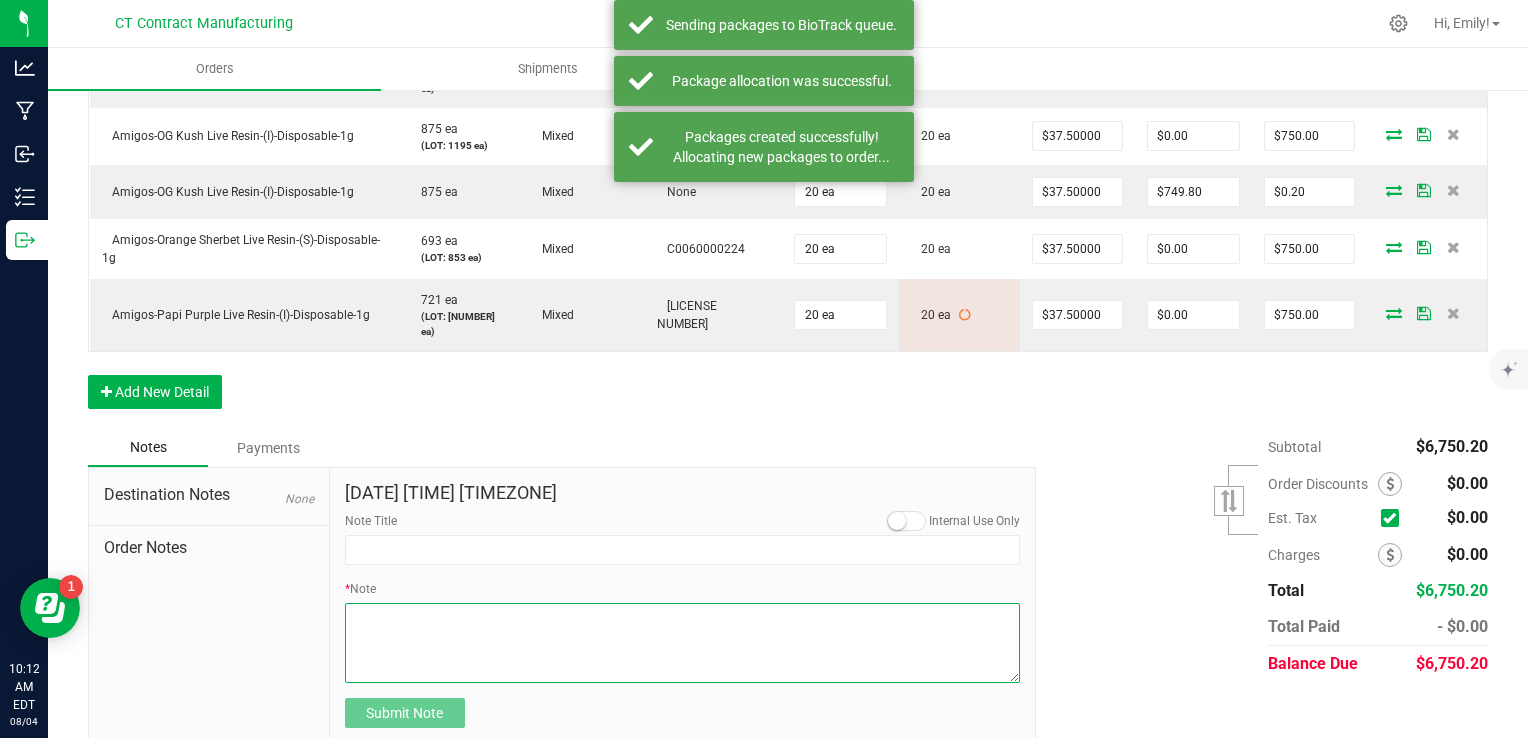 click on "*
Note" at bounding box center (683, 643) 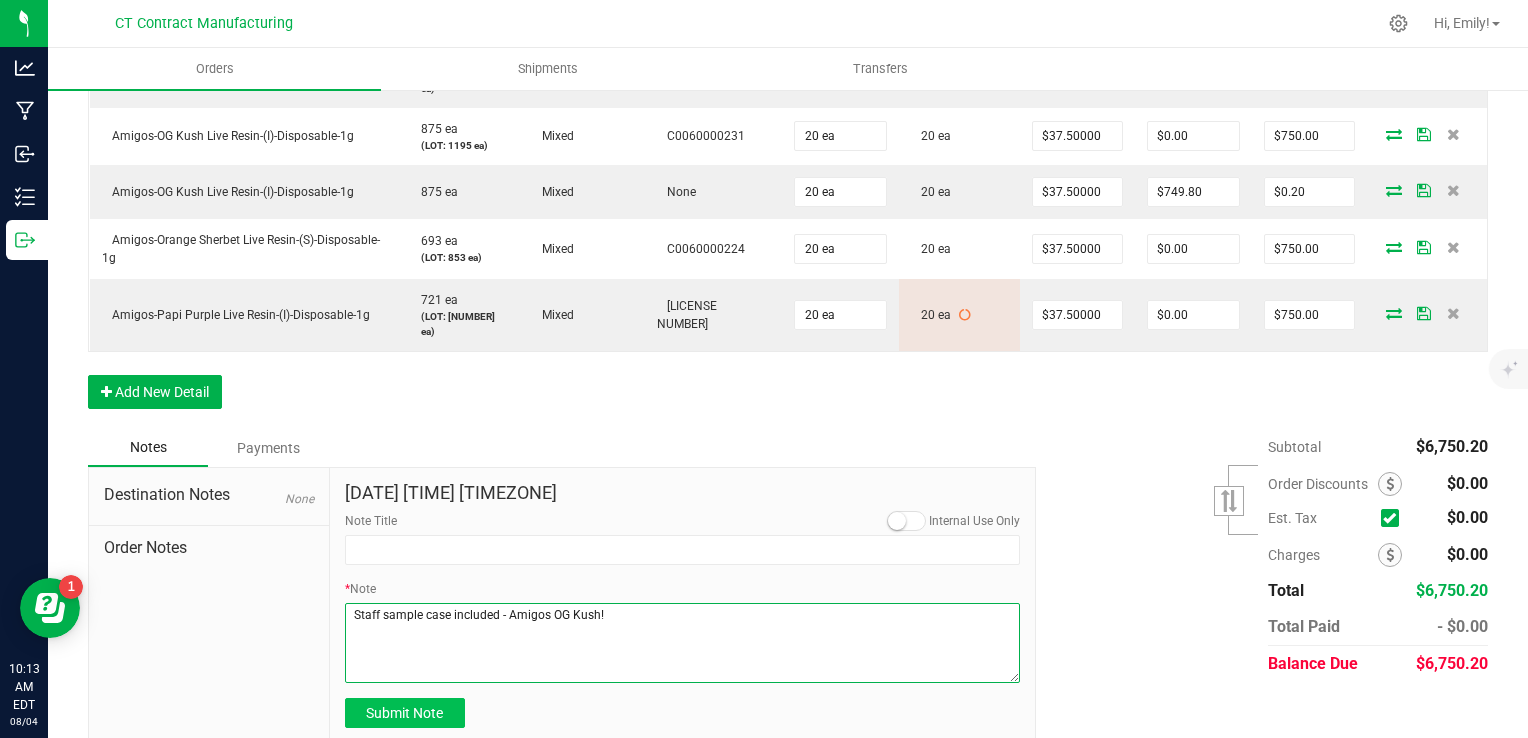 type on "Staff sample case included - Amigos OG Kush!" 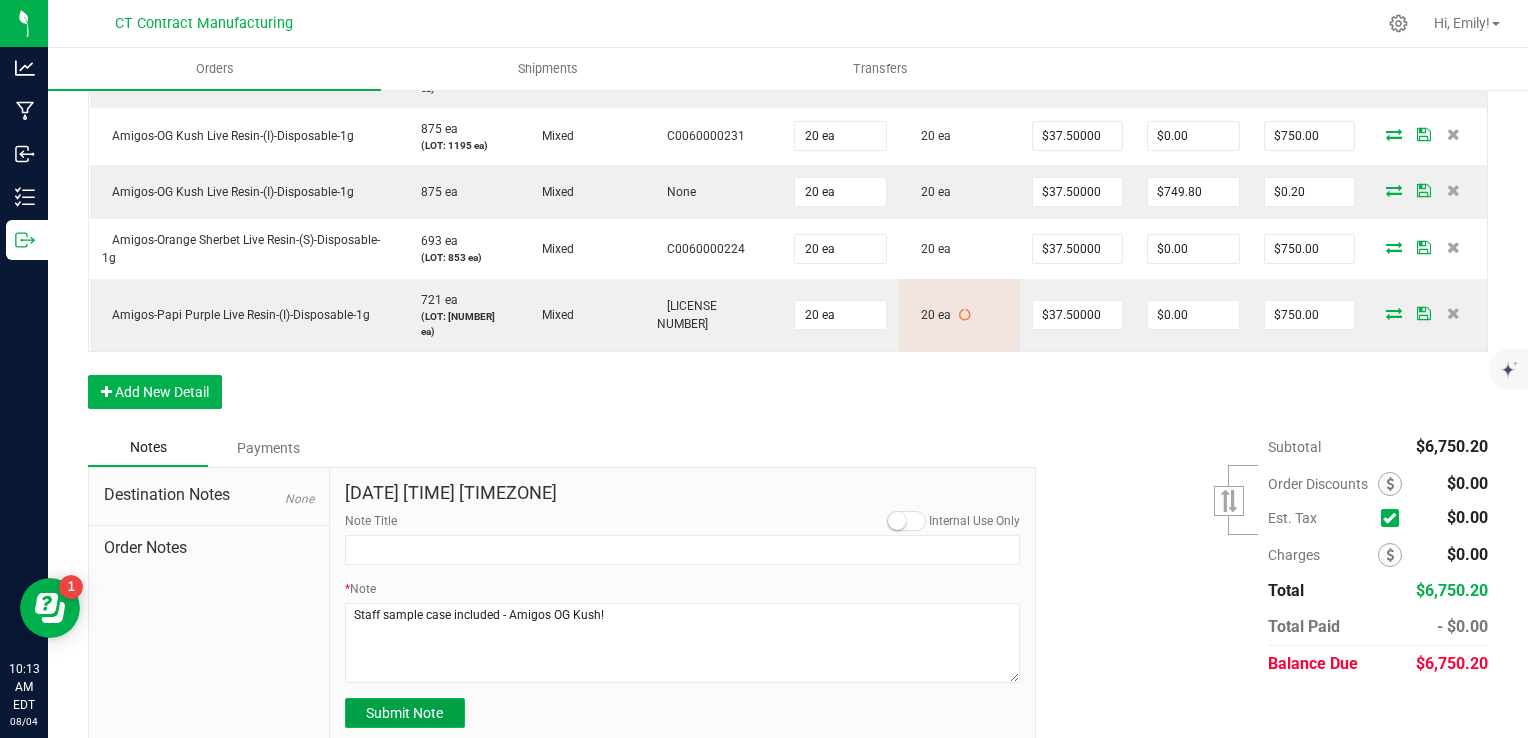 click on "Submit Note" at bounding box center [404, 713] 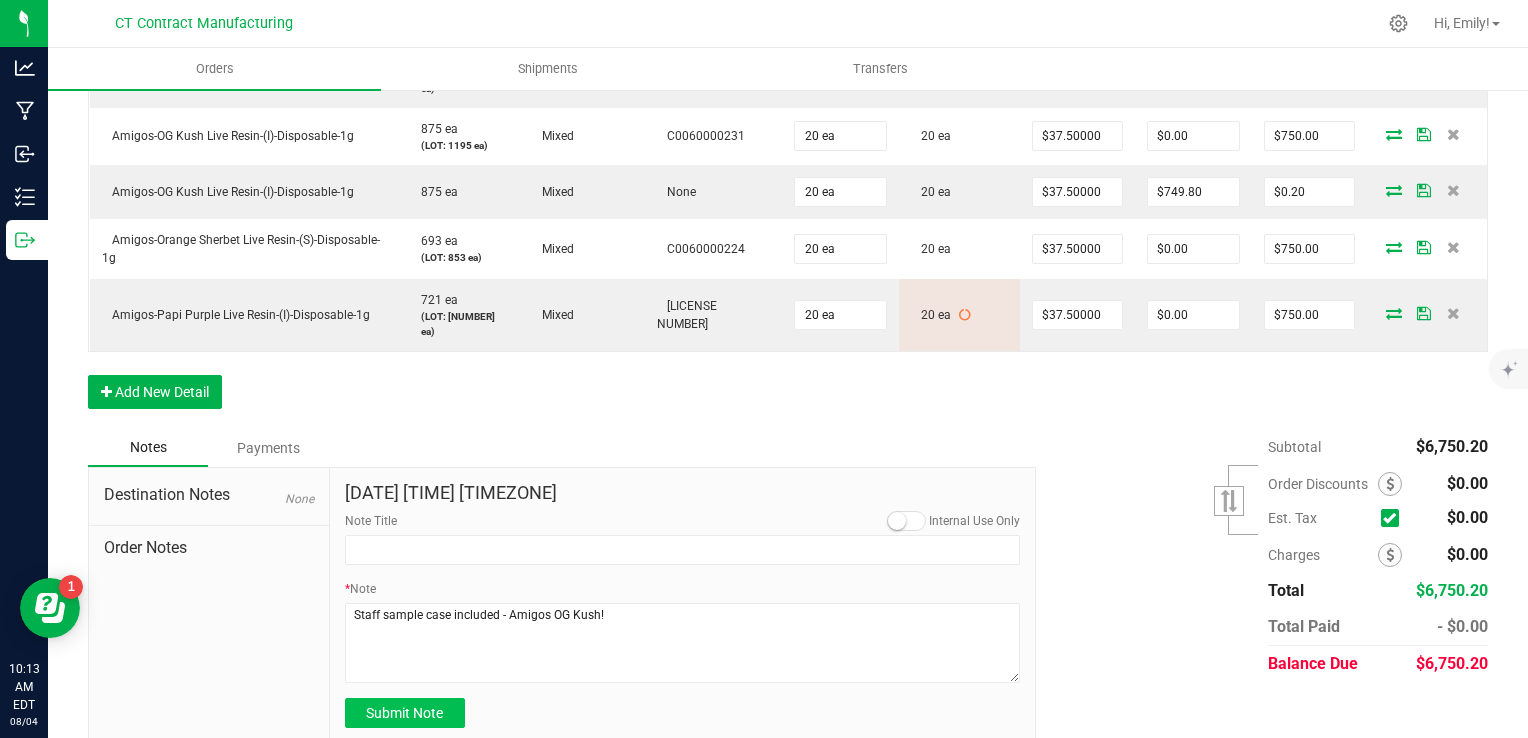 type on "8/4/2025 10:13 AM EDT" 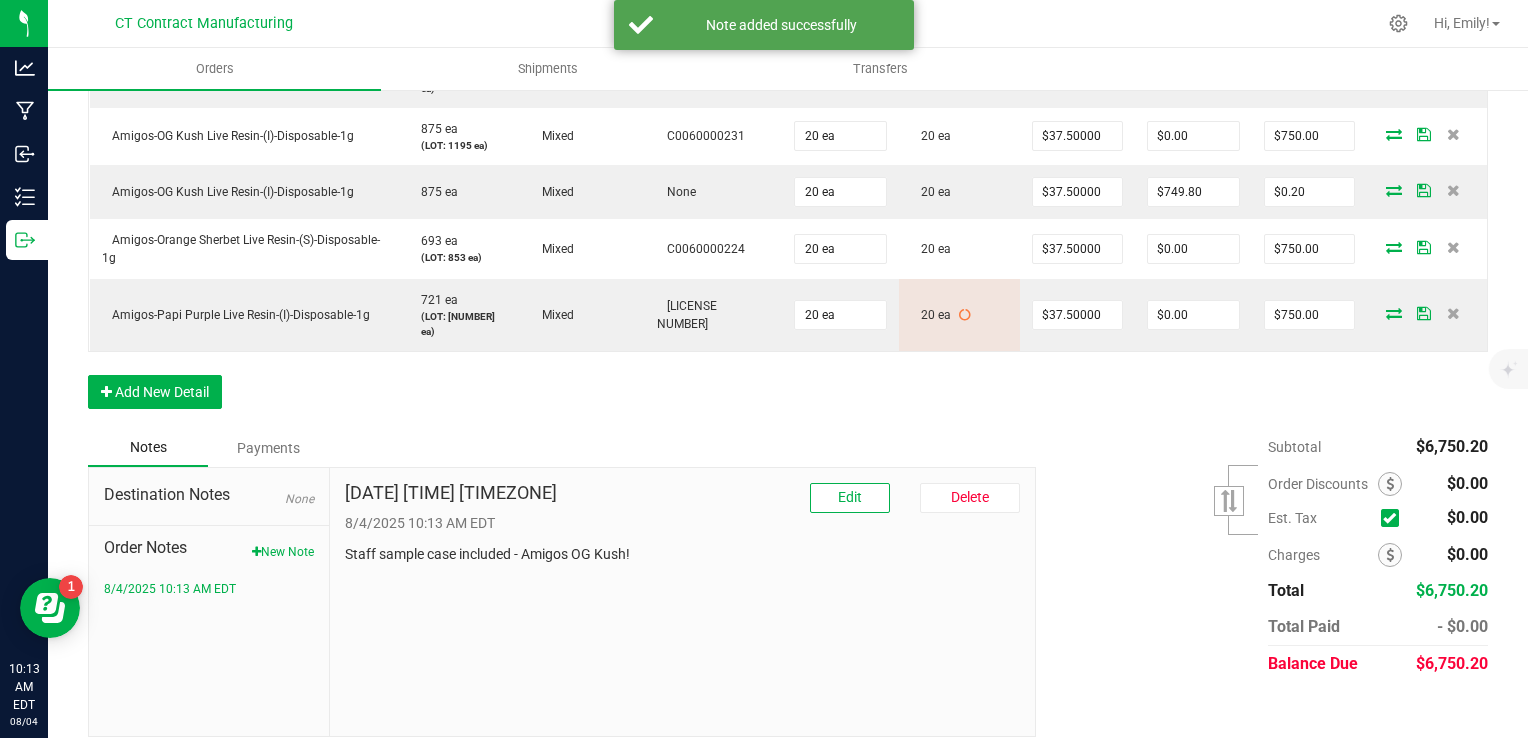 click on "Subtotal
$6,750.20
Est.  Tax" at bounding box center [1254, 555] 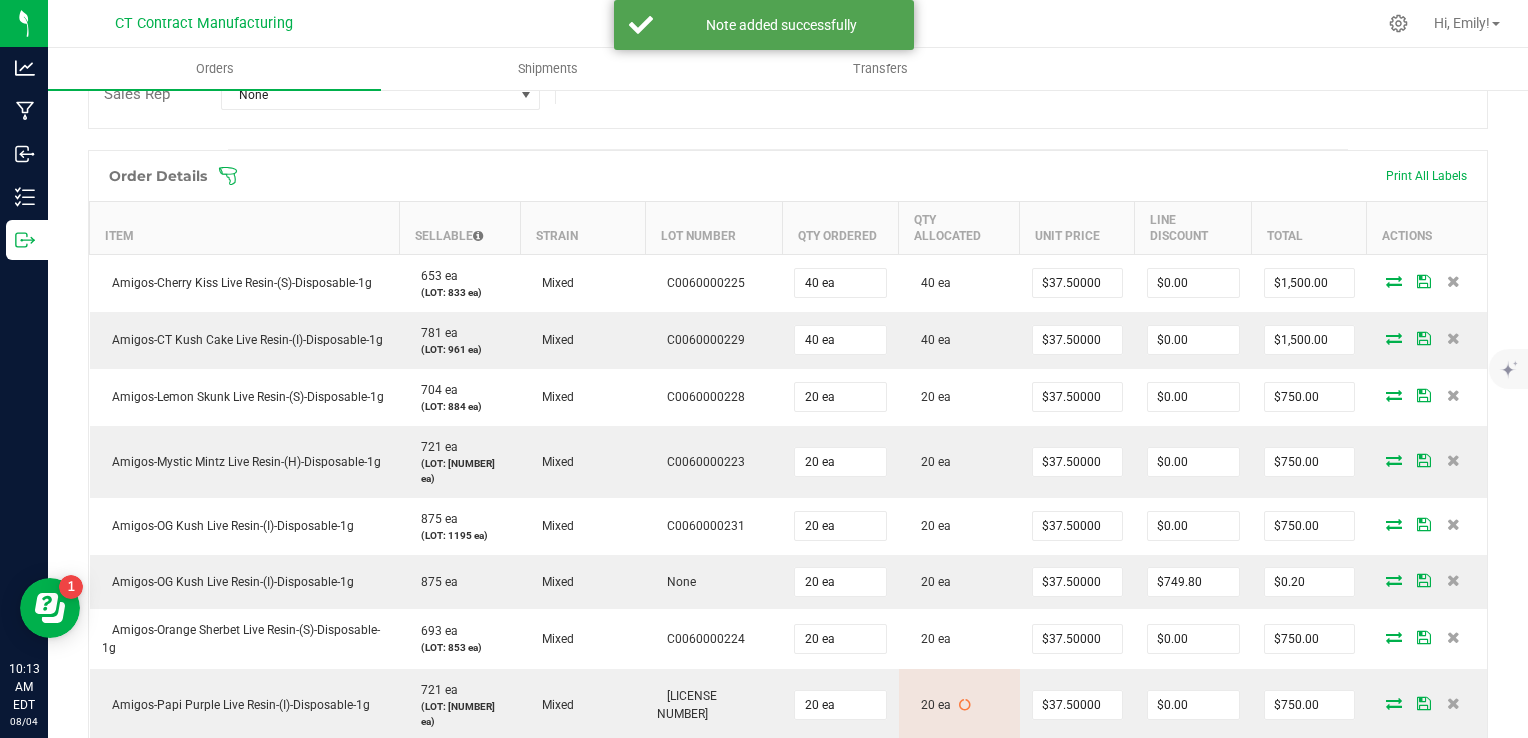 scroll, scrollTop: 0, scrollLeft: 0, axis: both 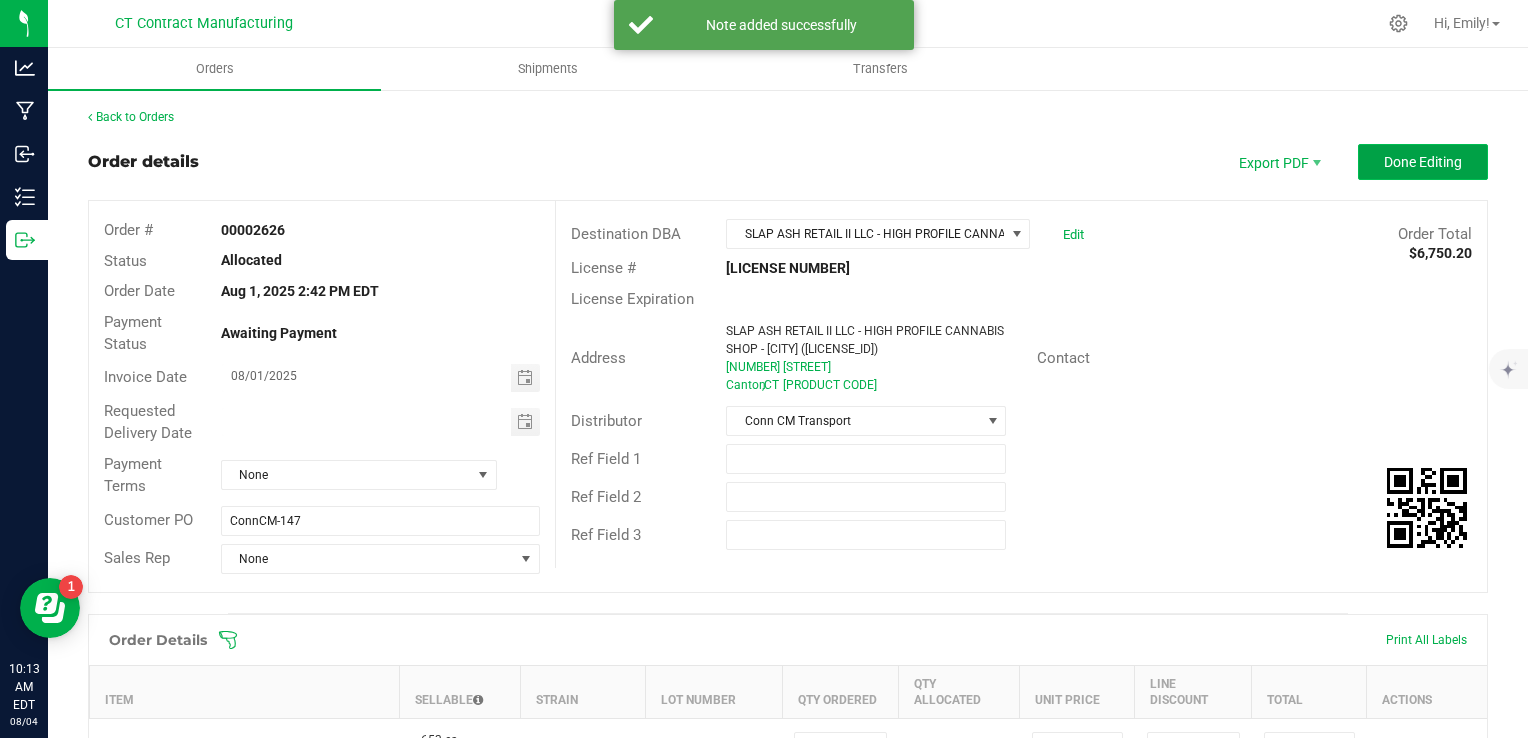 click on "Done Editing" at bounding box center (1423, 162) 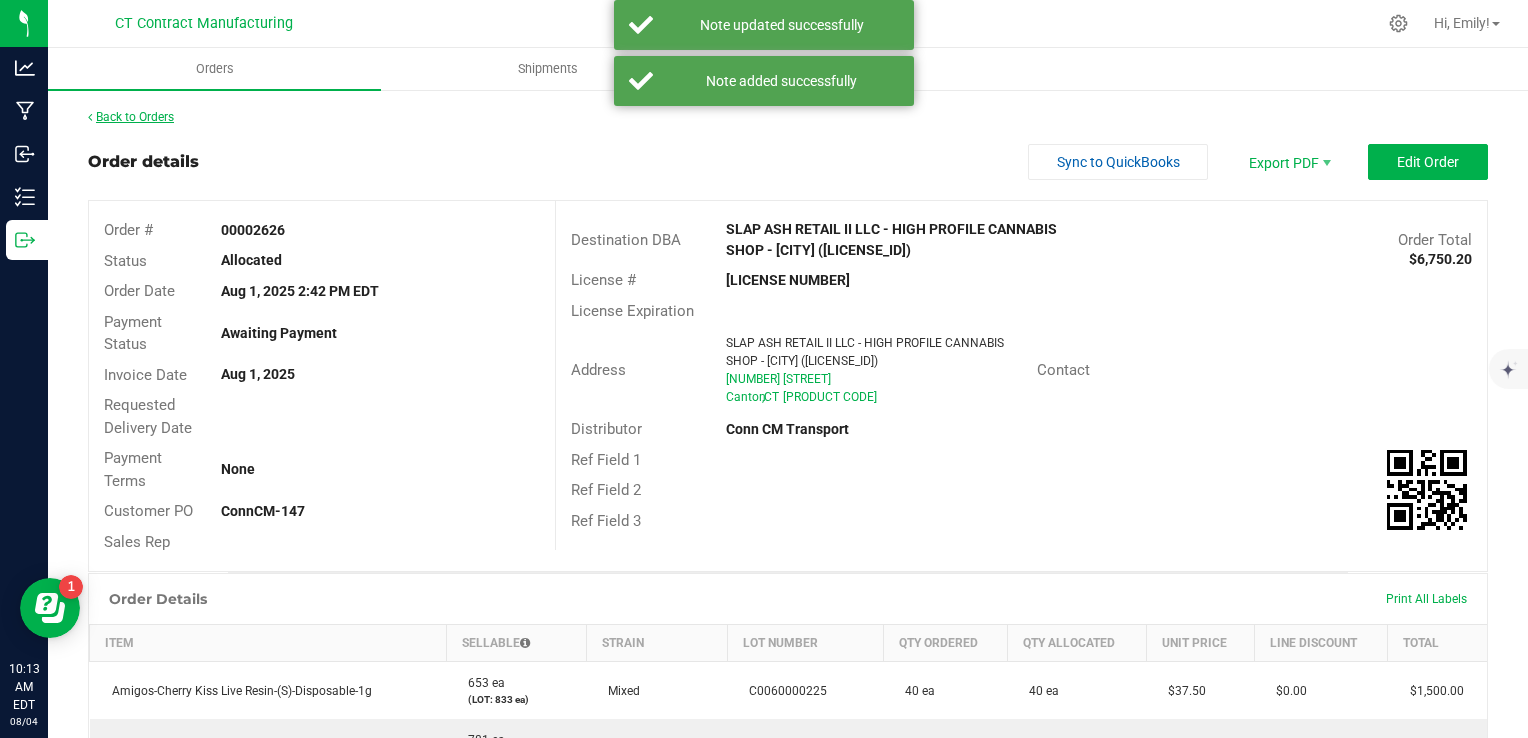 click on "Back to Orders" at bounding box center [131, 117] 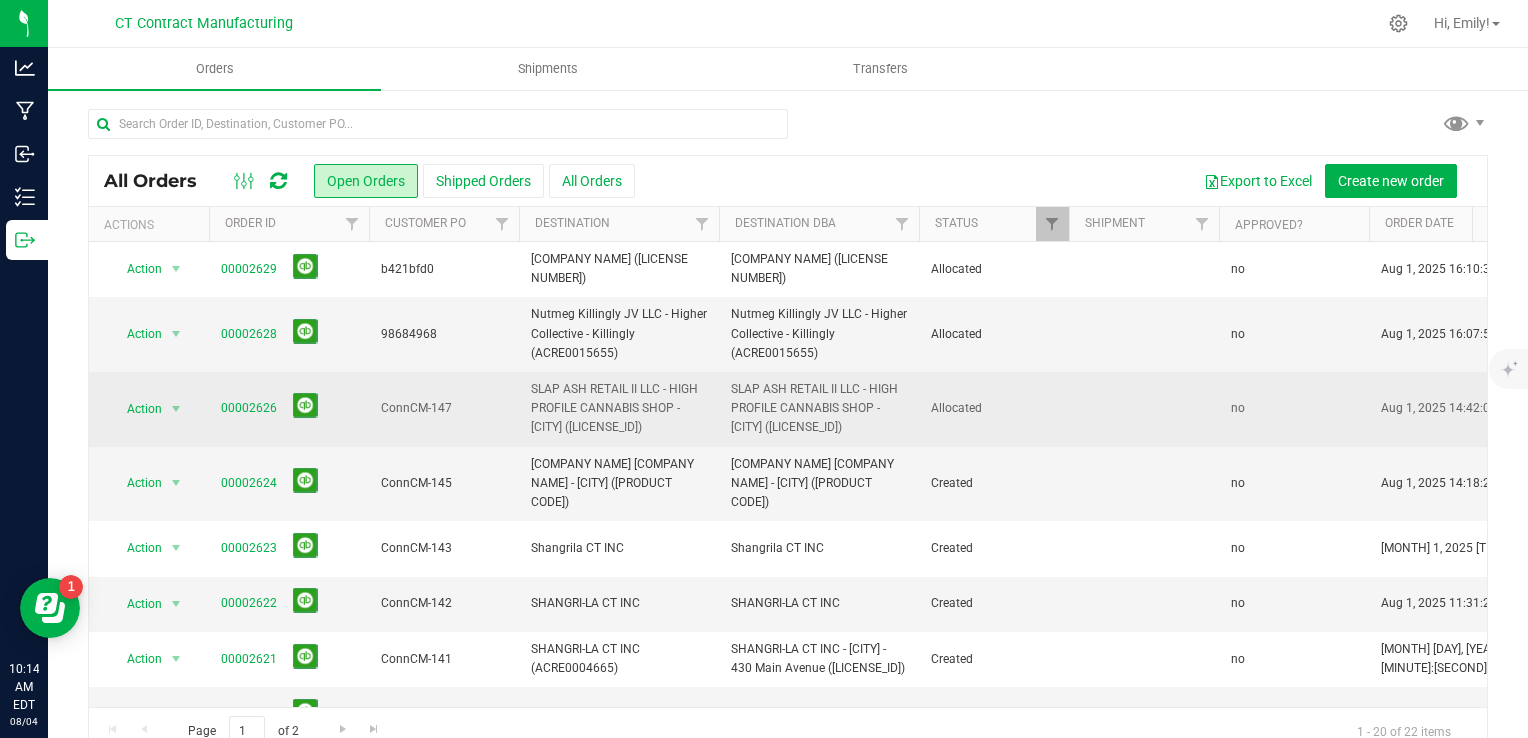 scroll, scrollTop: 0, scrollLeft: 496, axis: horizontal 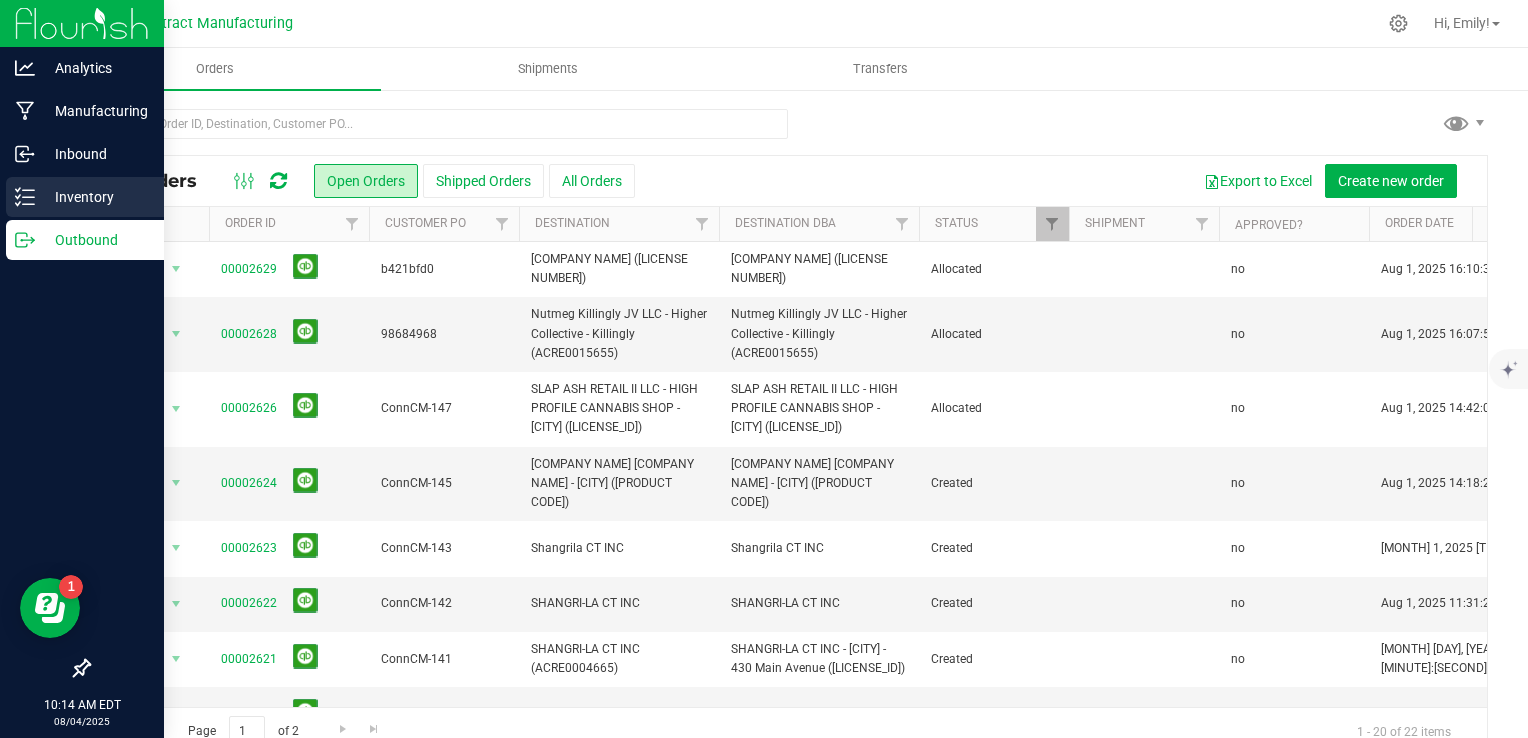 click on "Inventory" at bounding box center [95, 197] 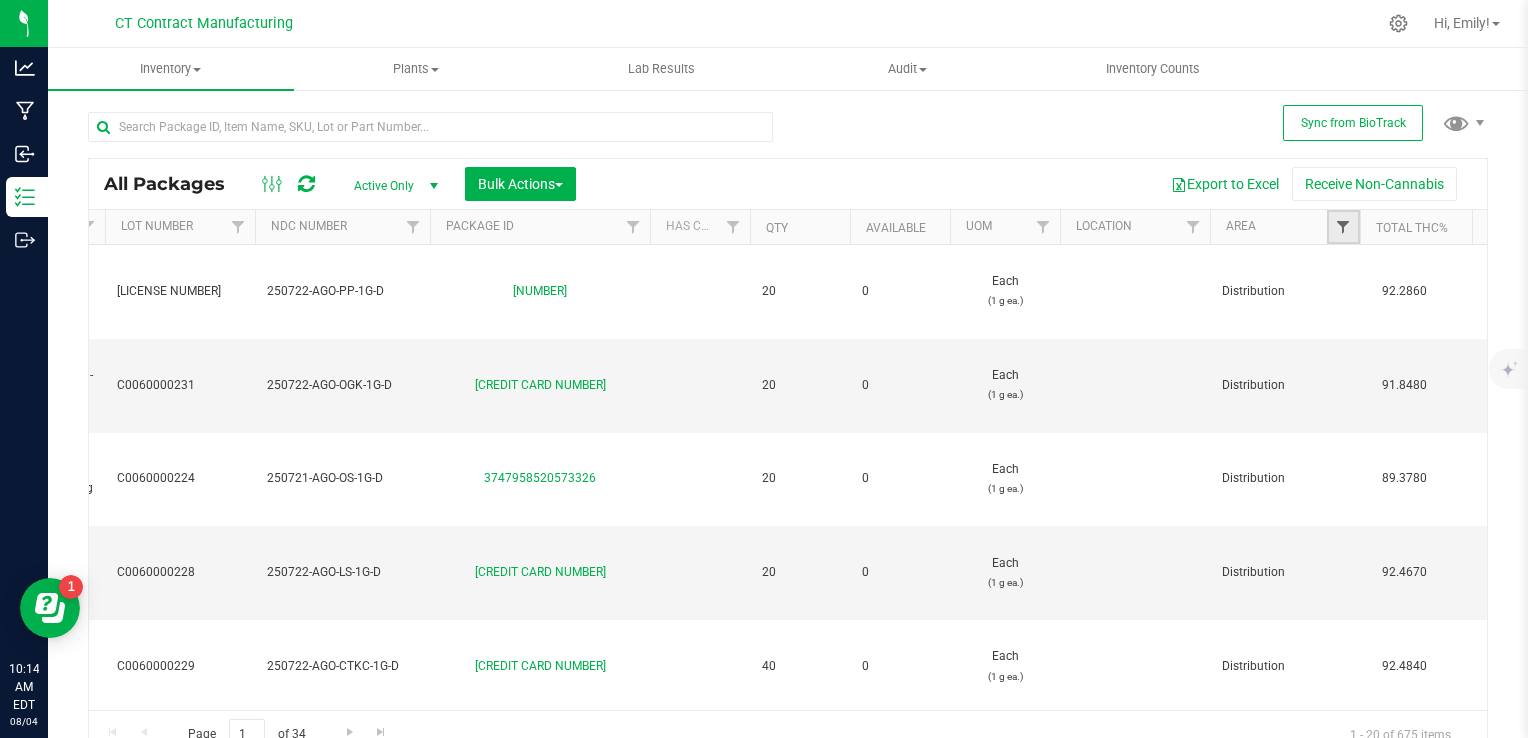 click at bounding box center [1343, 227] 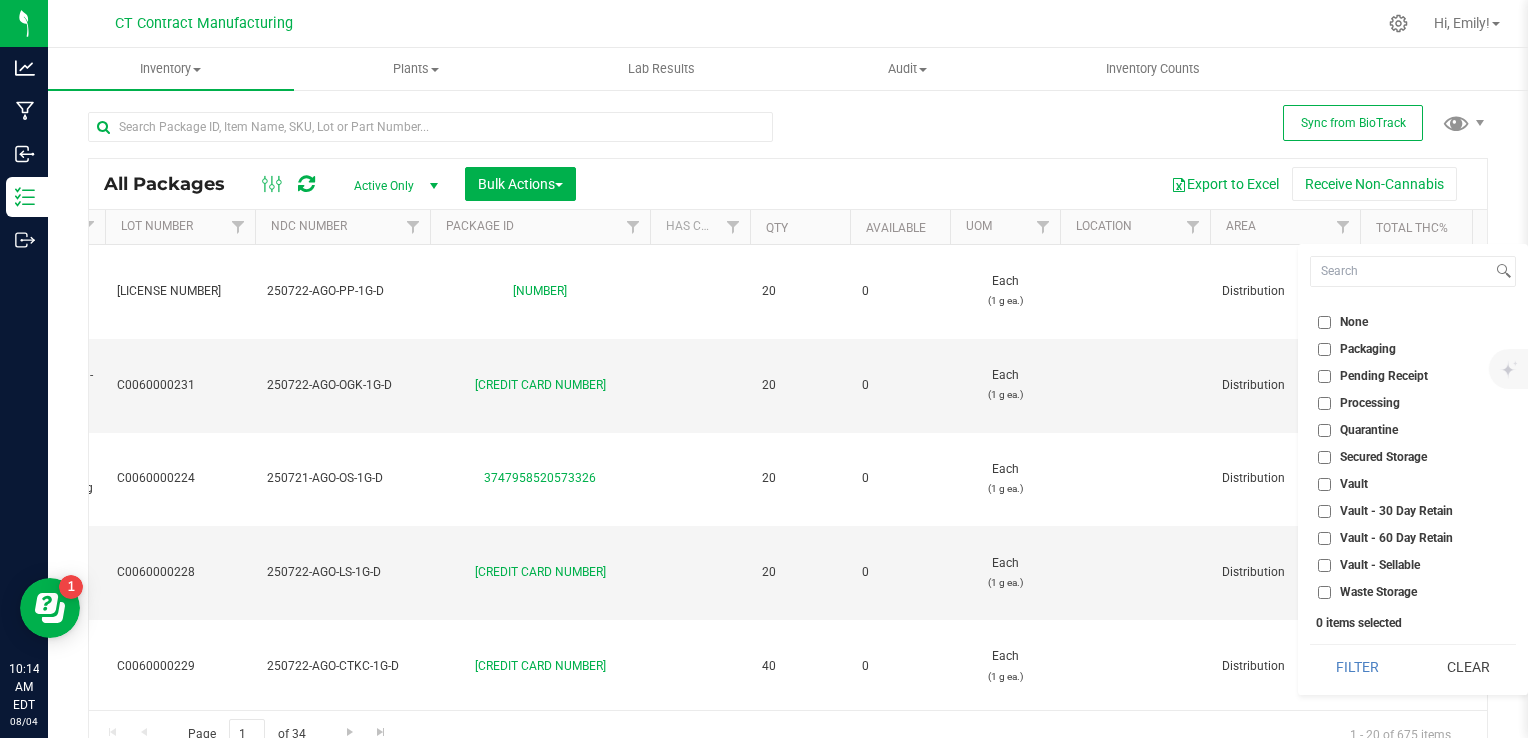 click on "Vault" at bounding box center [1324, 484] 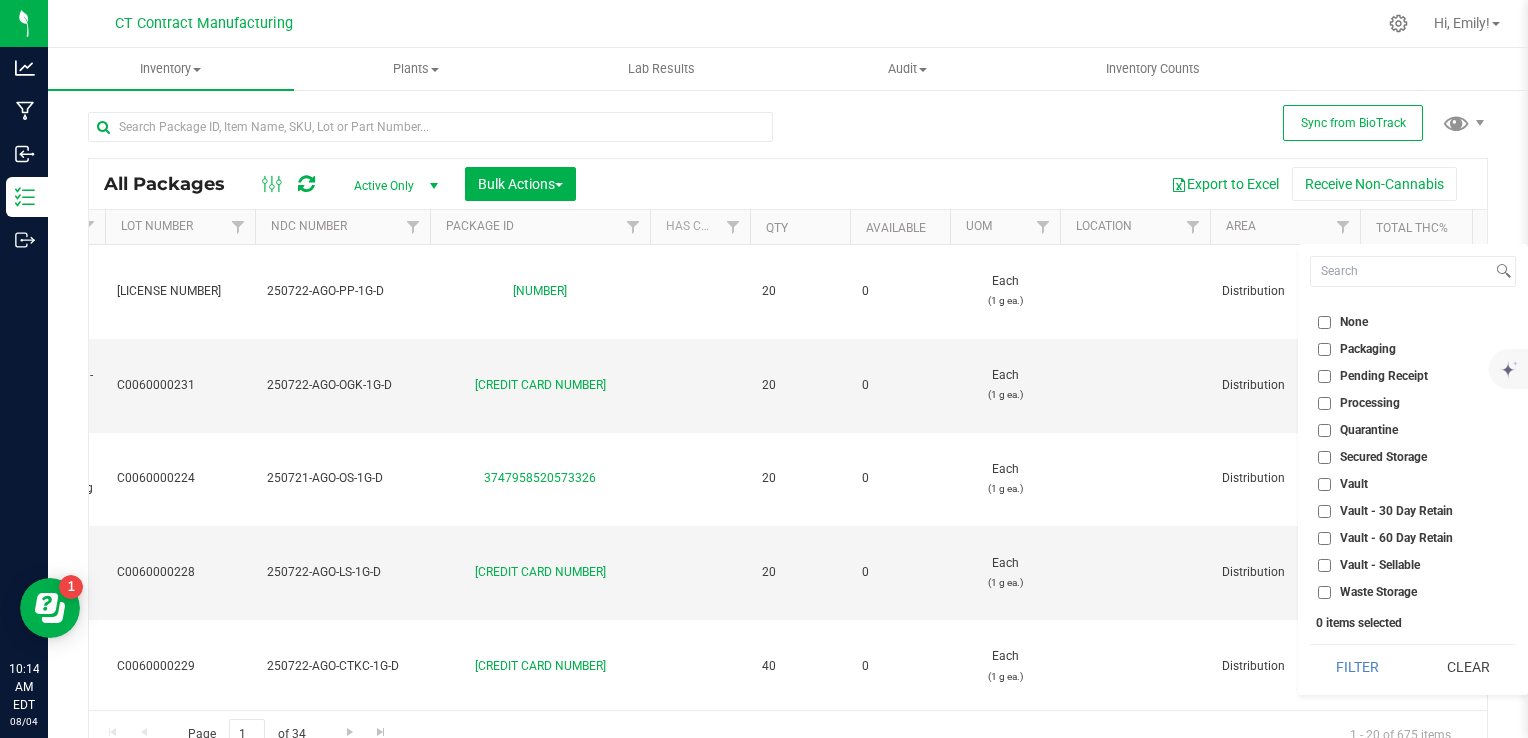 checkbox on "true" 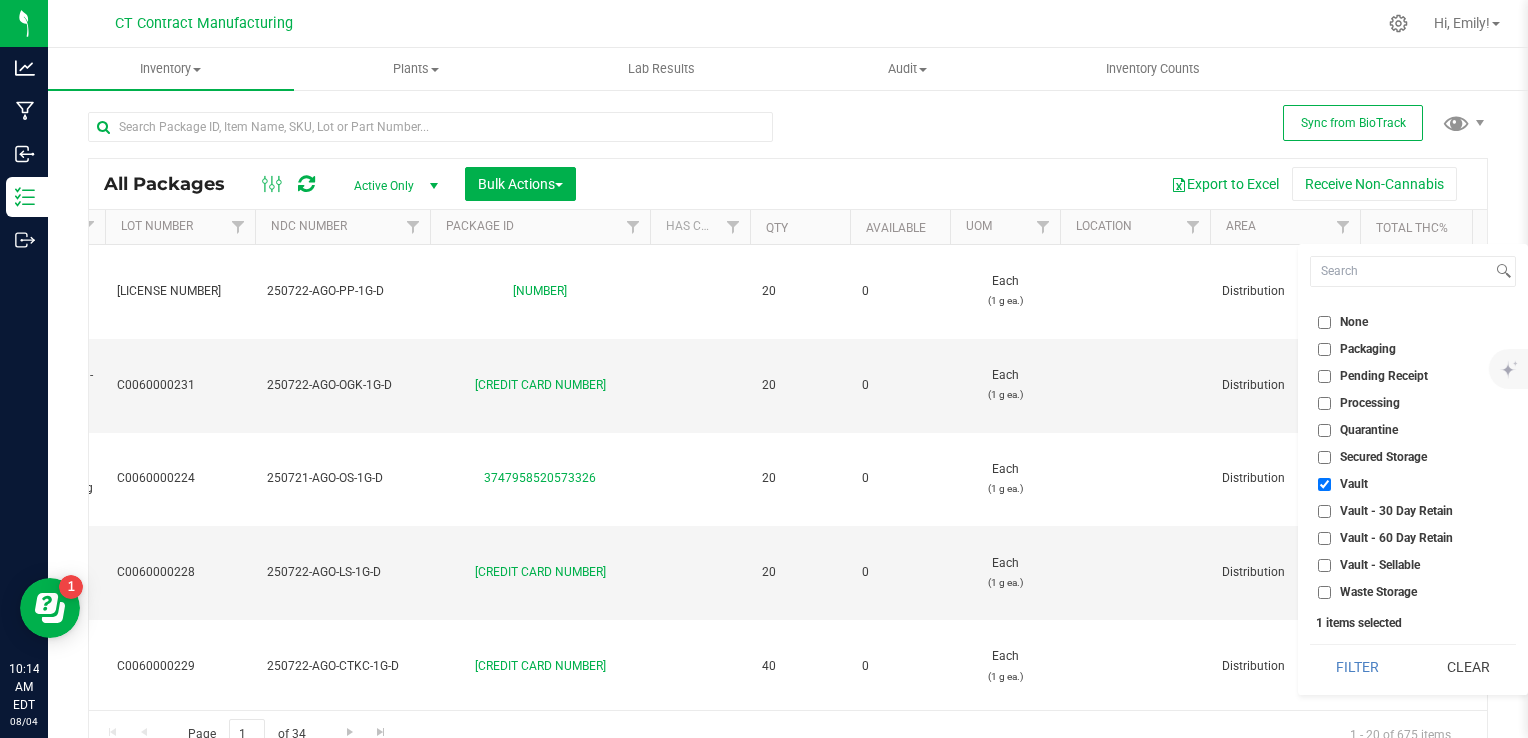 click on "Vault - Sellable" at bounding box center (1324, 565) 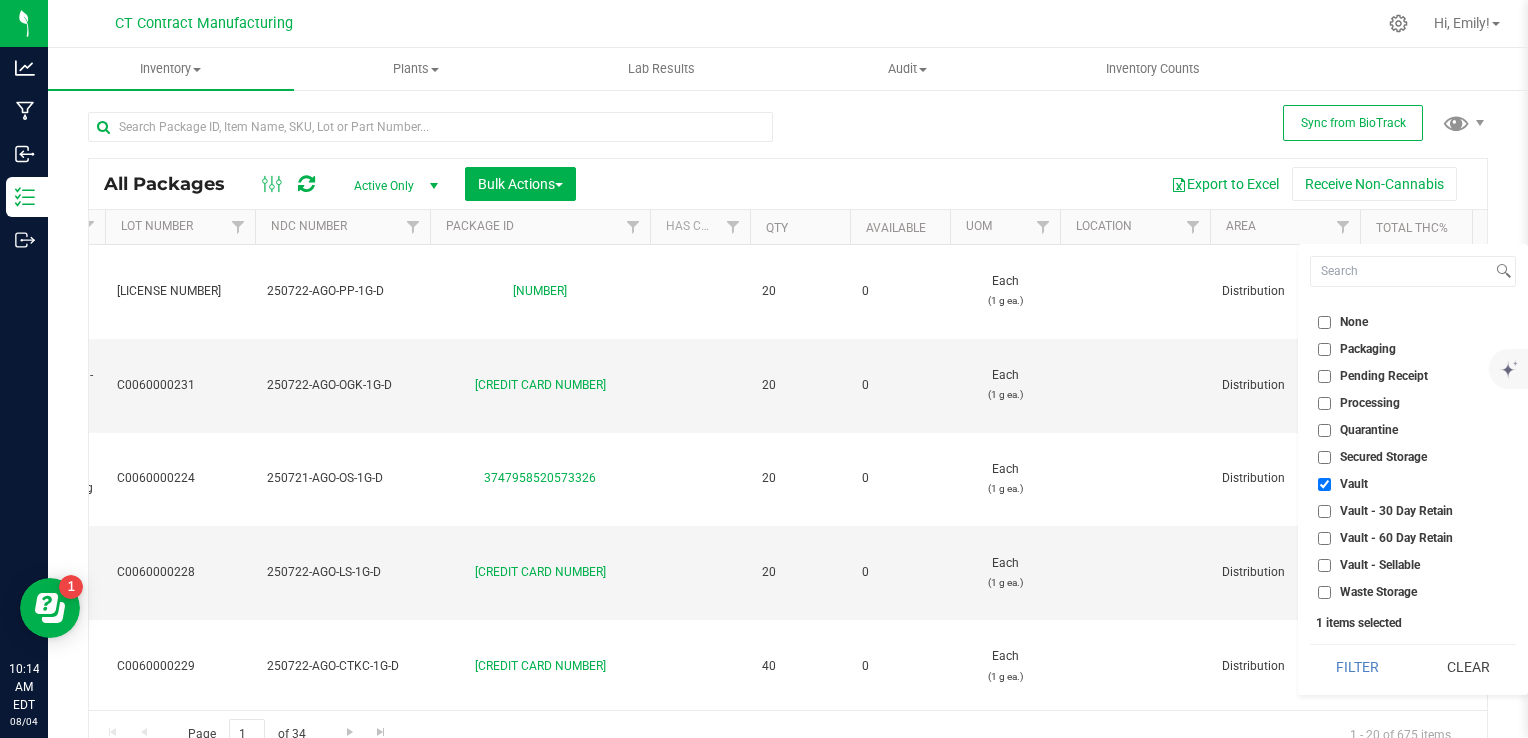 checkbox on "true" 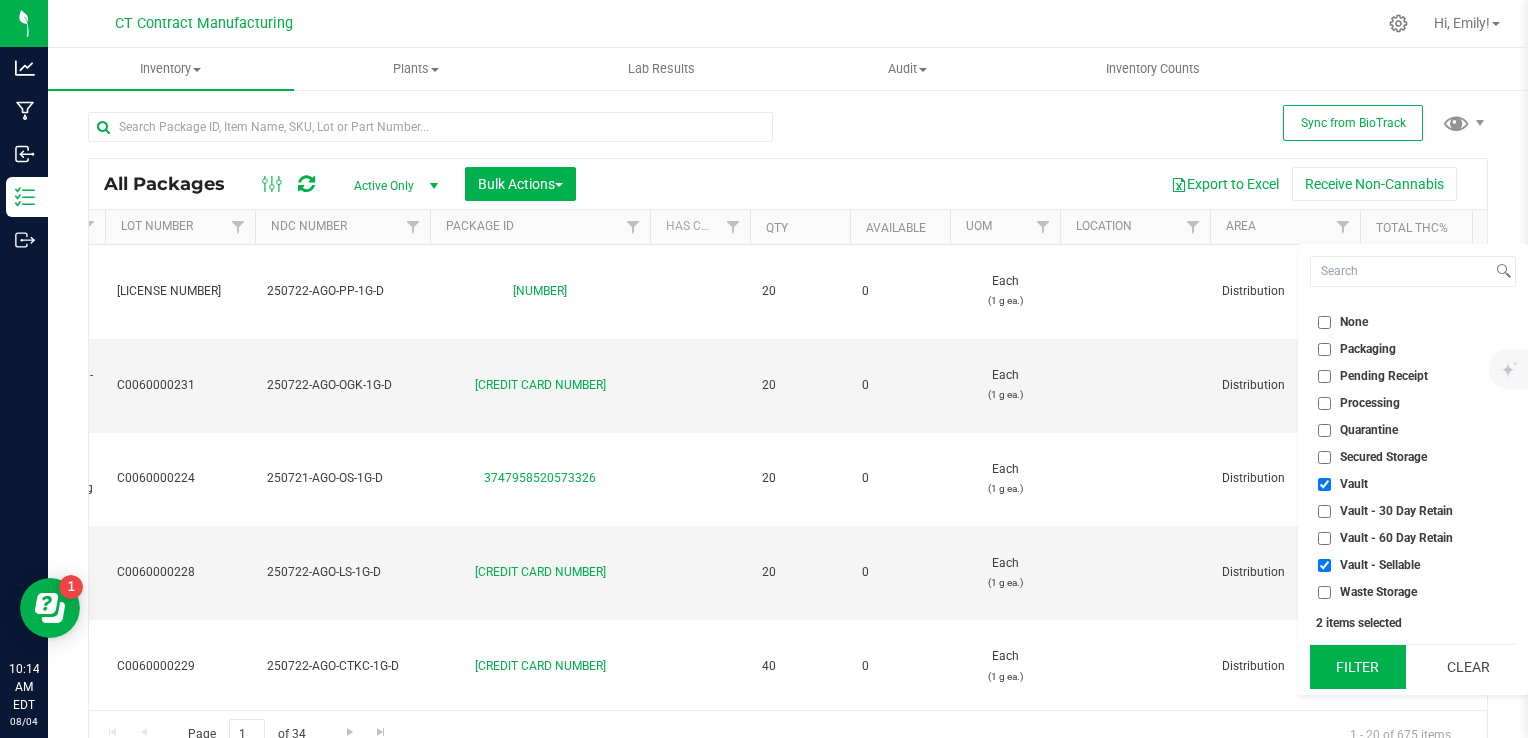 click on "Filter" at bounding box center [1358, 667] 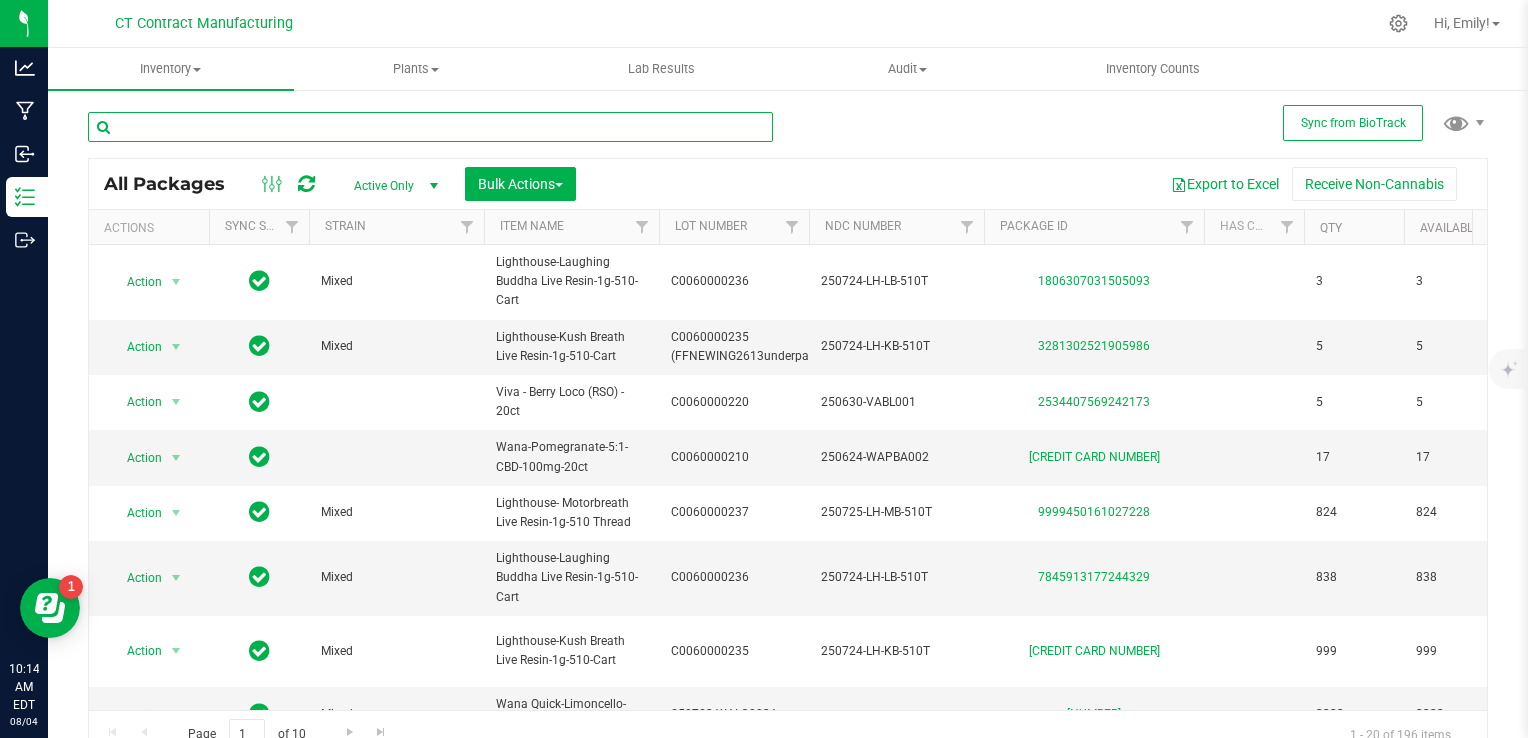 click at bounding box center (430, 127) 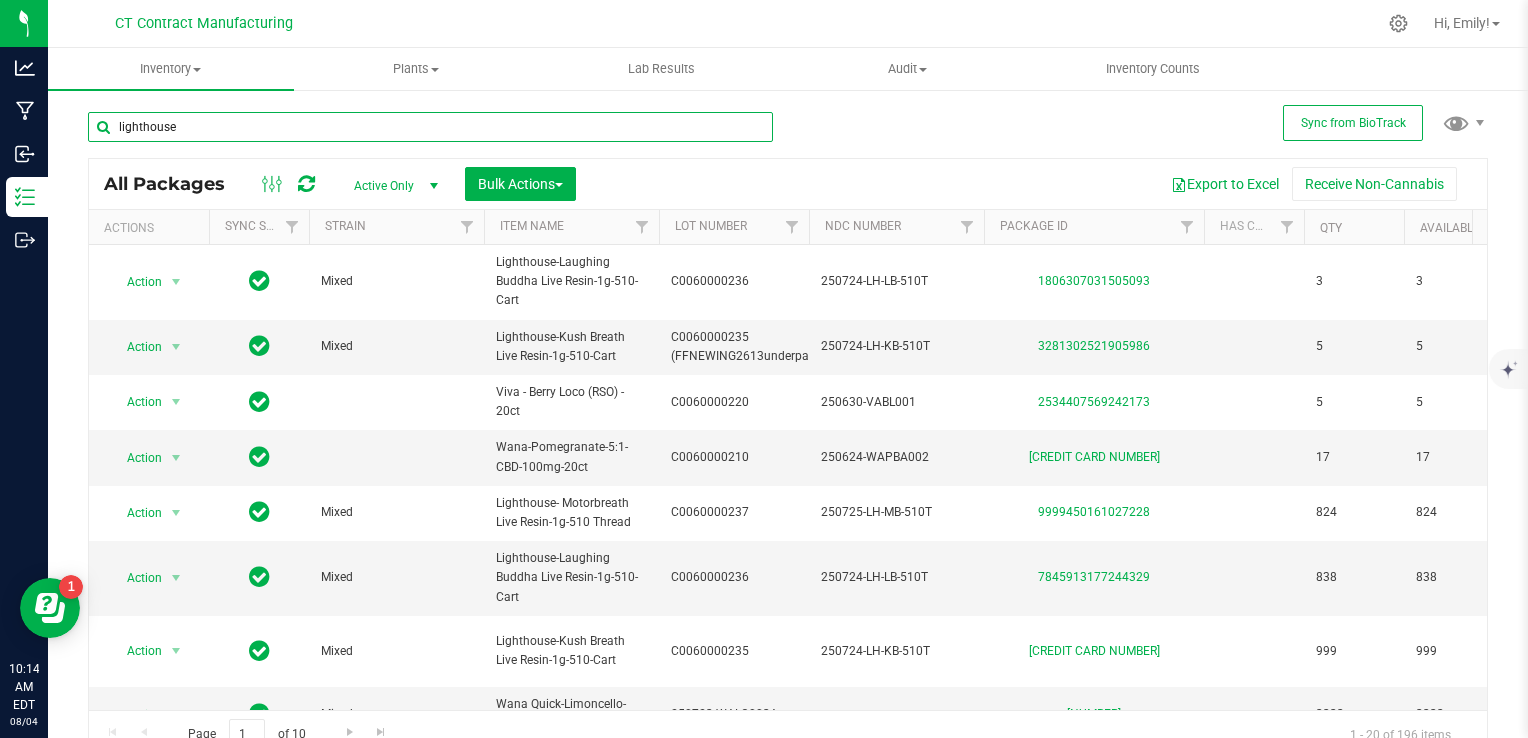 type on "lighthouse" 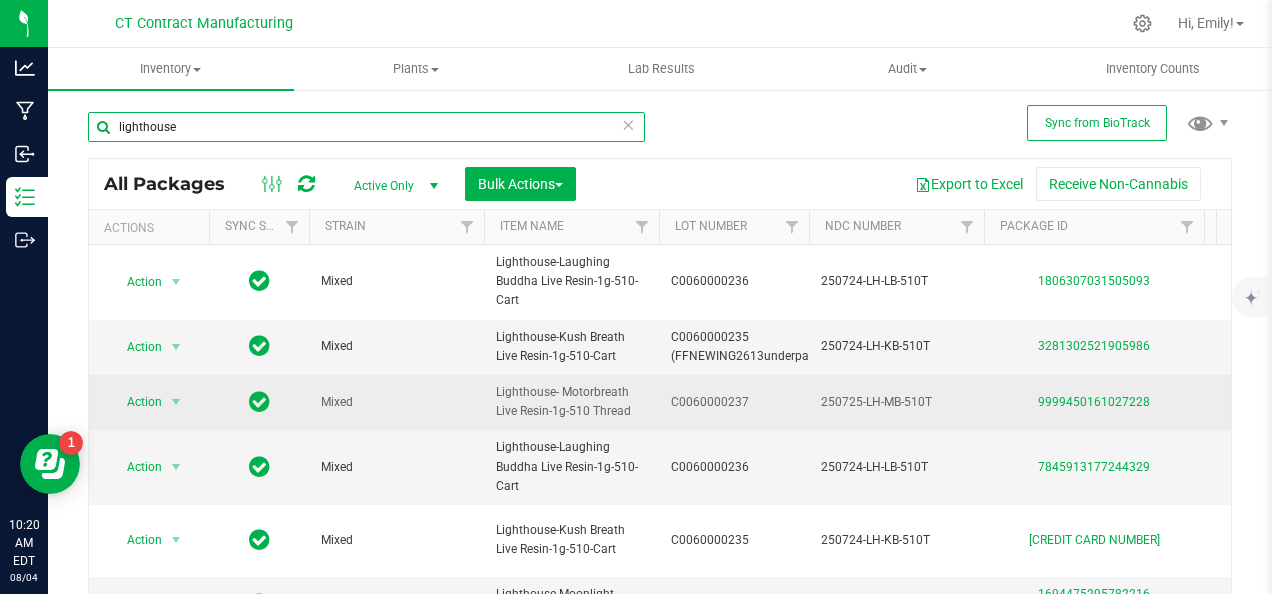 scroll, scrollTop: 0, scrollLeft: 95, axis: horizontal 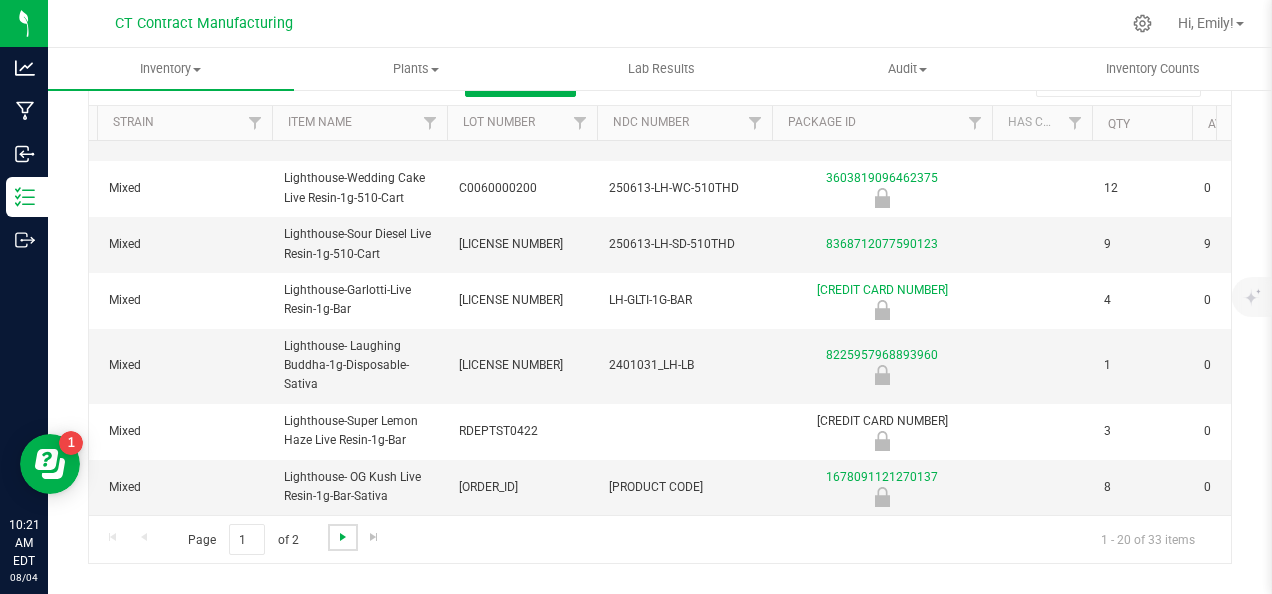 click at bounding box center (343, 537) 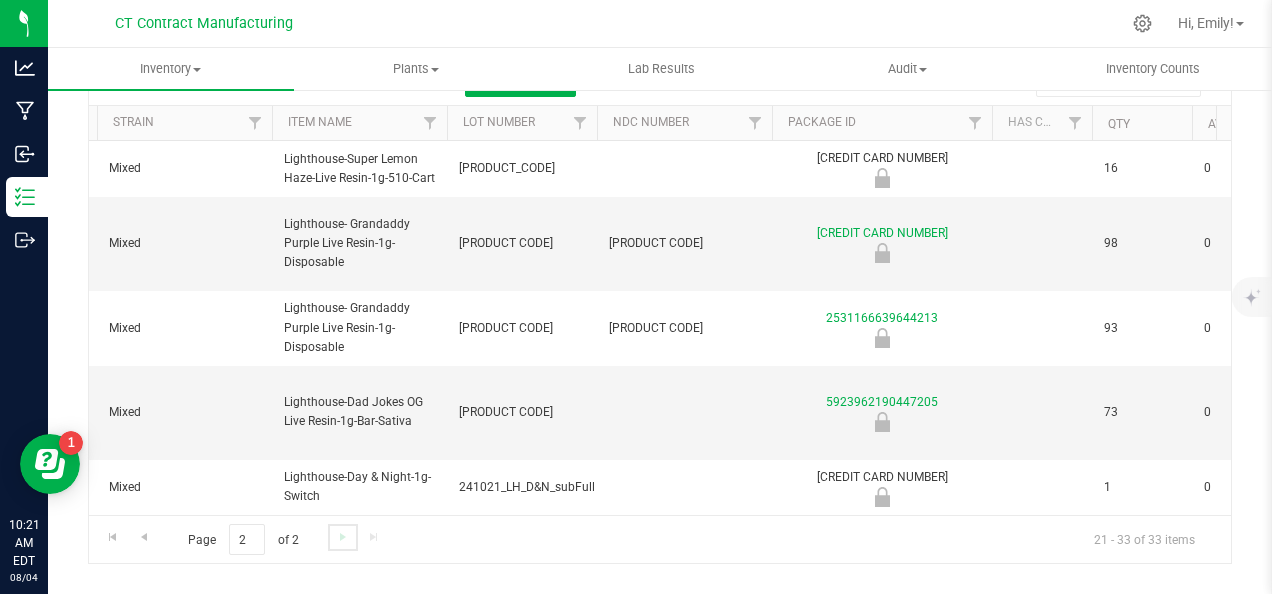 scroll, scrollTop: 0, scrollLeft: 0, axis: both 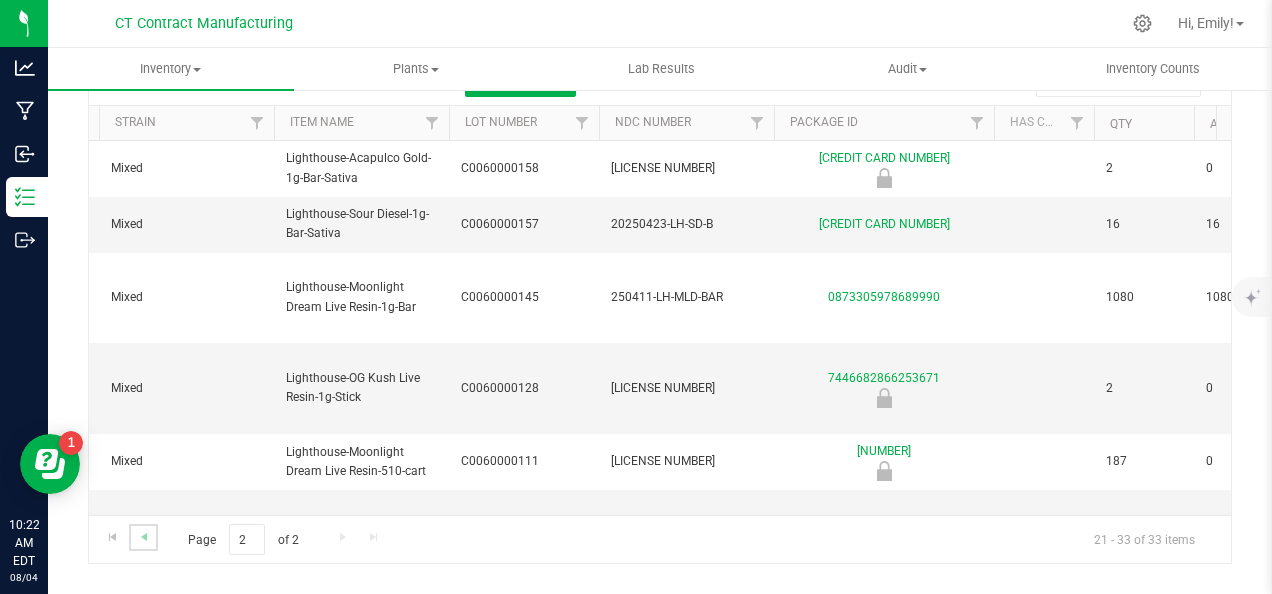 click at bounding box center (143, 537) 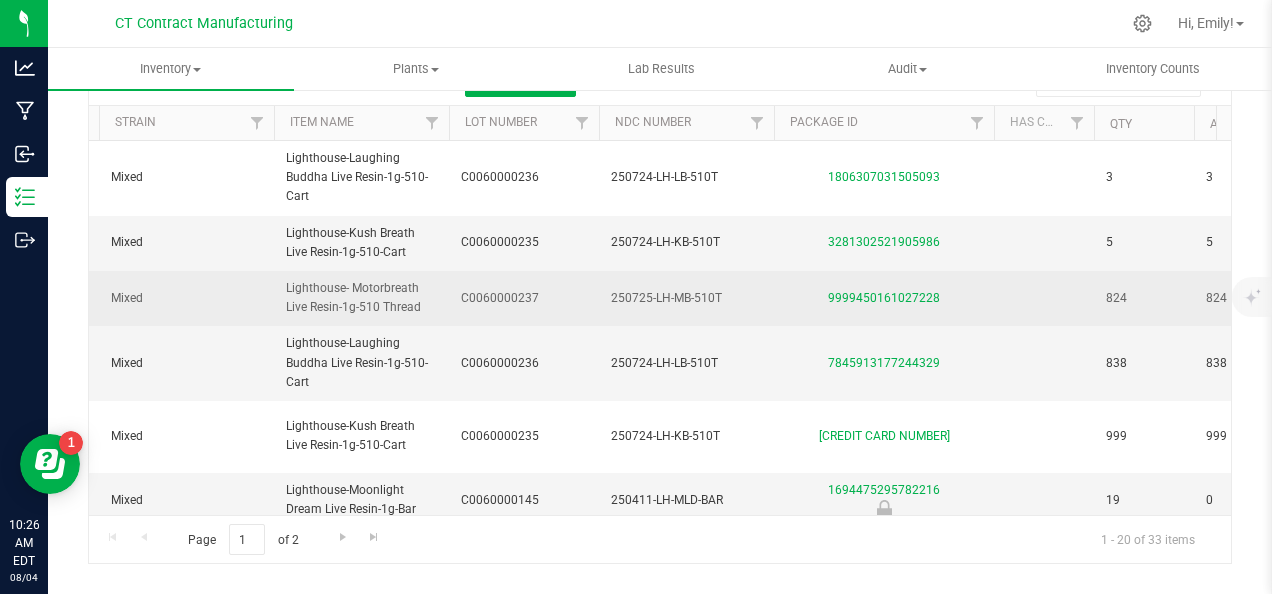 scroll, scrollTop: 0, scrollLeft: 410, axis: horizontal 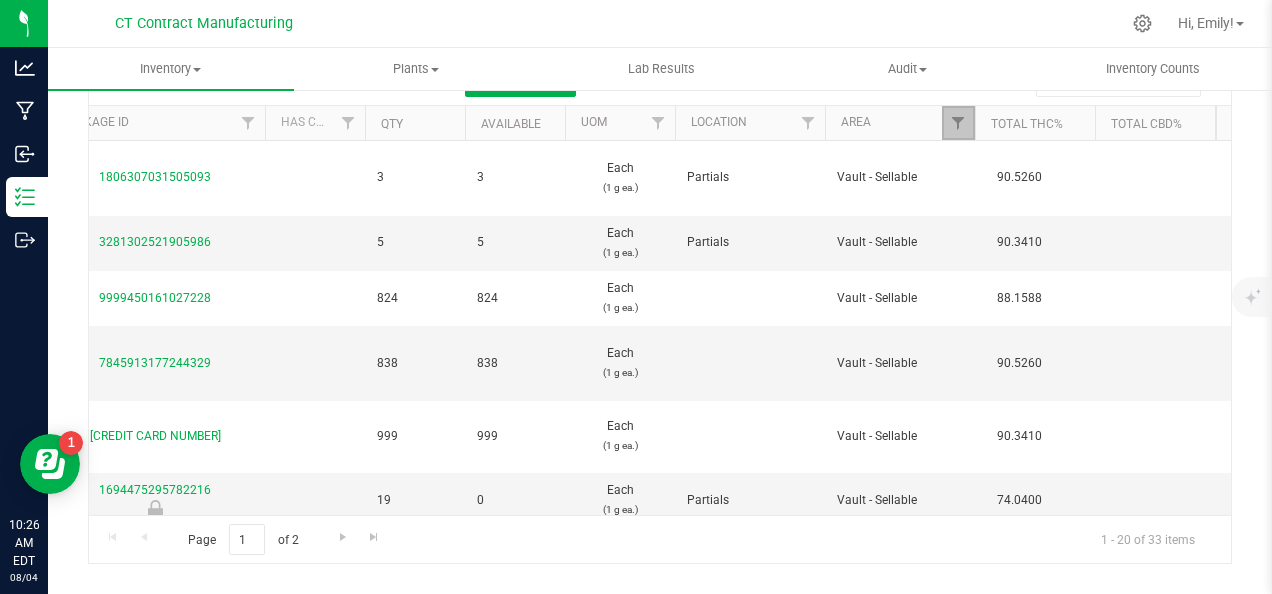 click at bounding box center [958, 123] 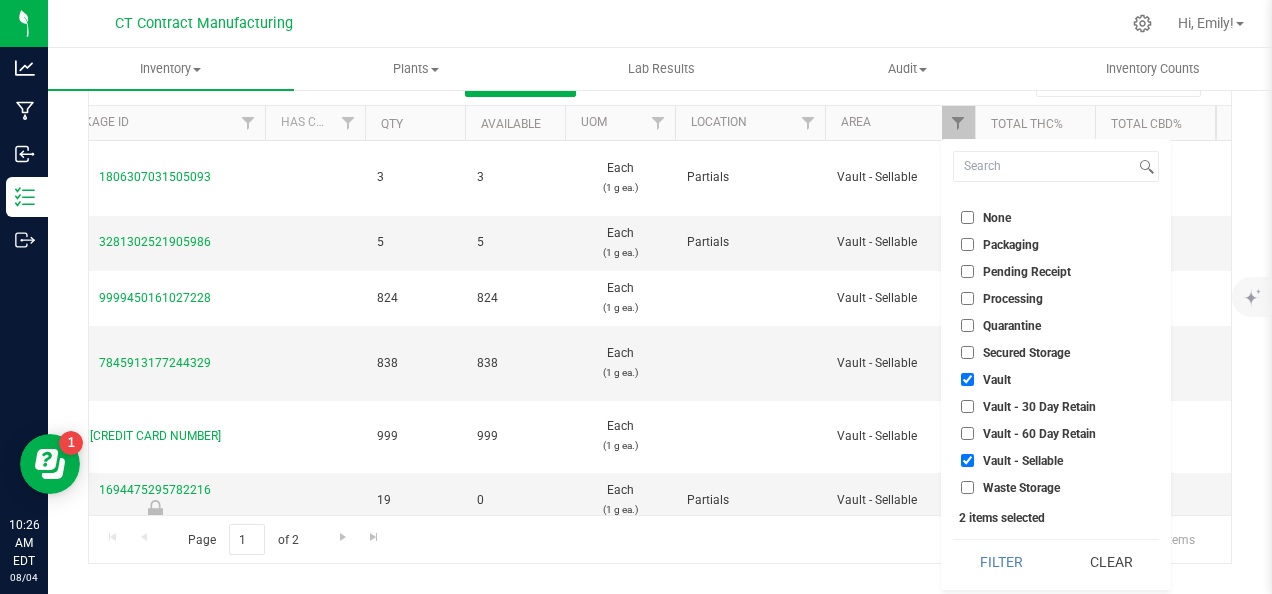 click on "Processing" at bounding box center [967, 298] 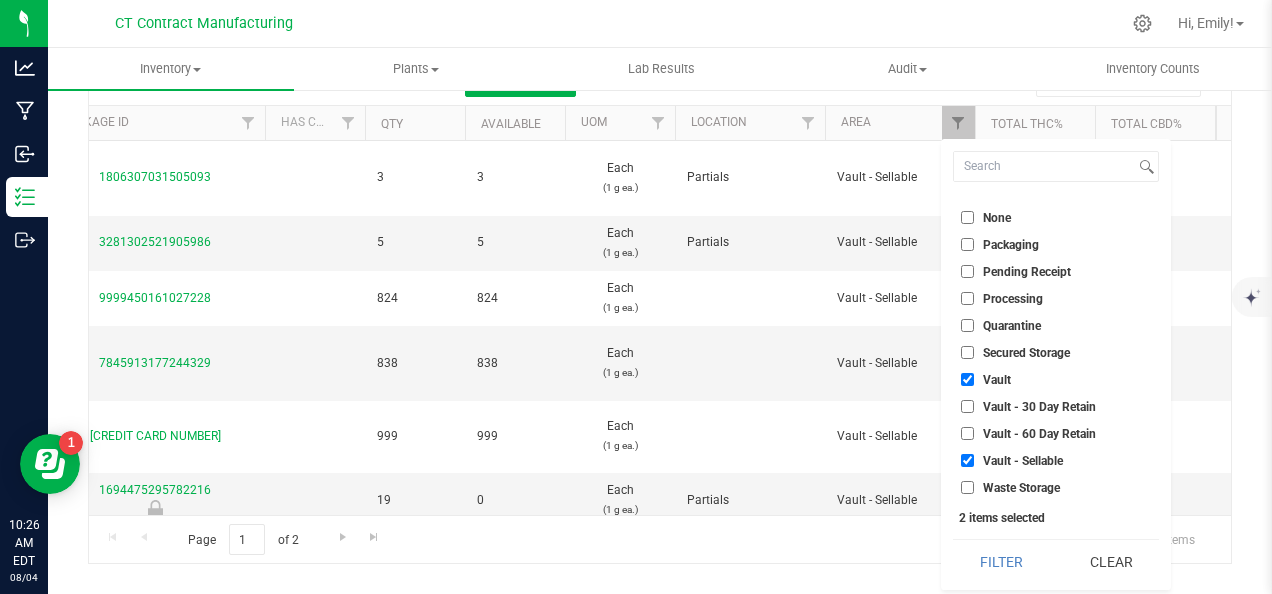 checkbox on "true" 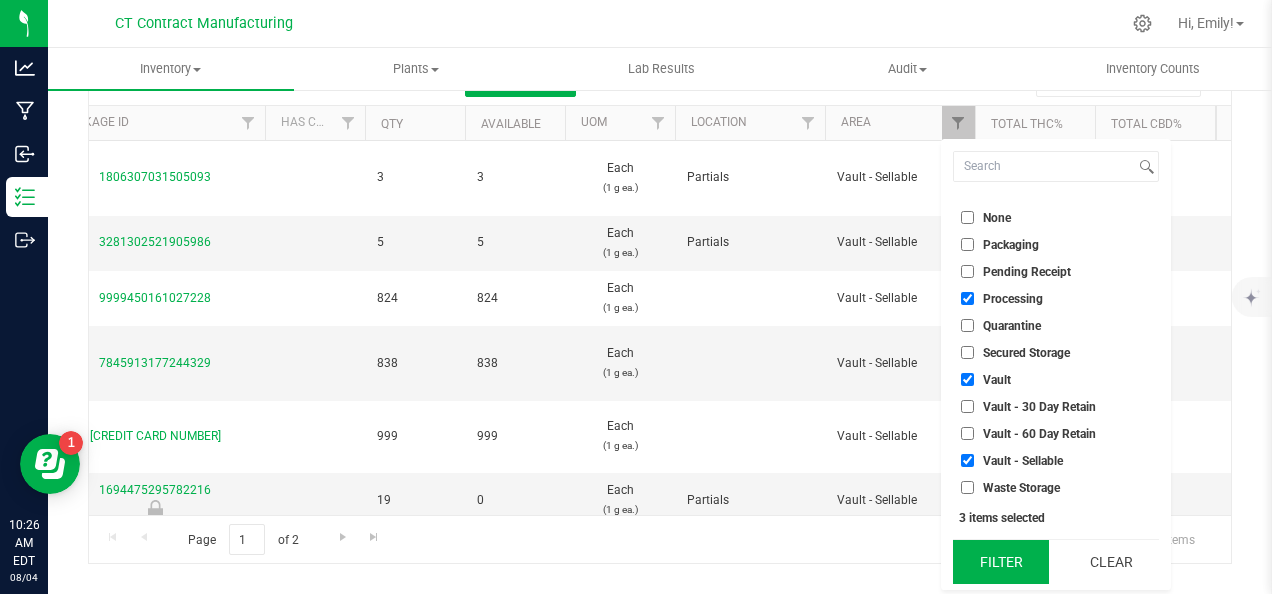 click on "Filter" at bounding box center [1001, 562] 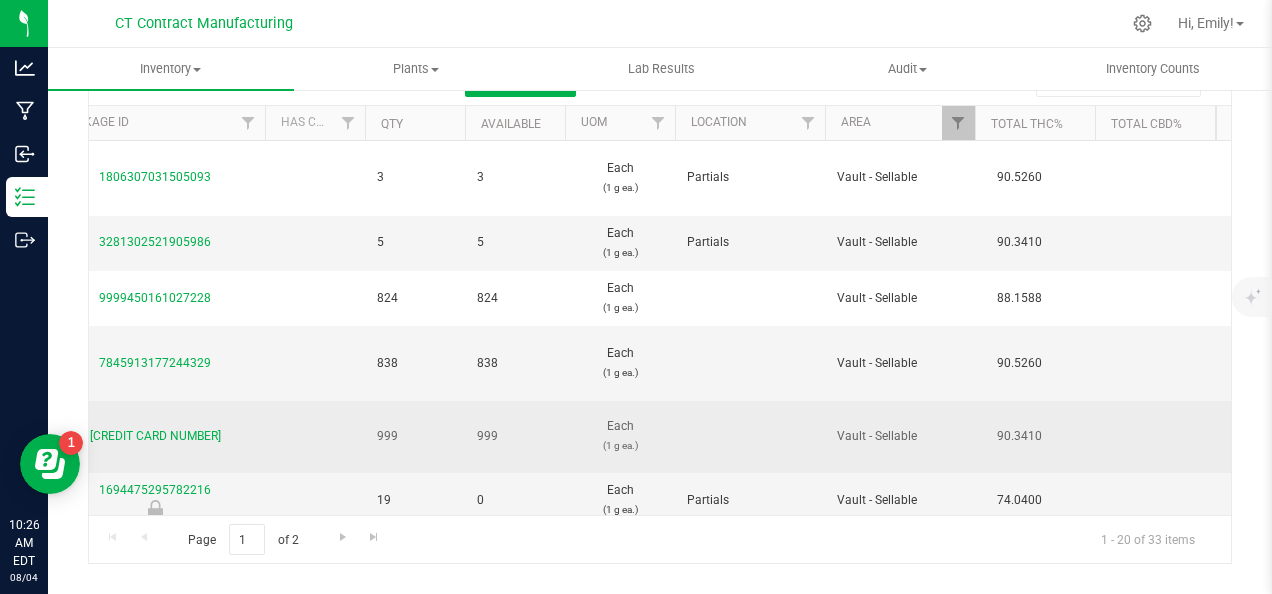 scroll, scrollTop: 0, scrollLeft: 0, axis: both 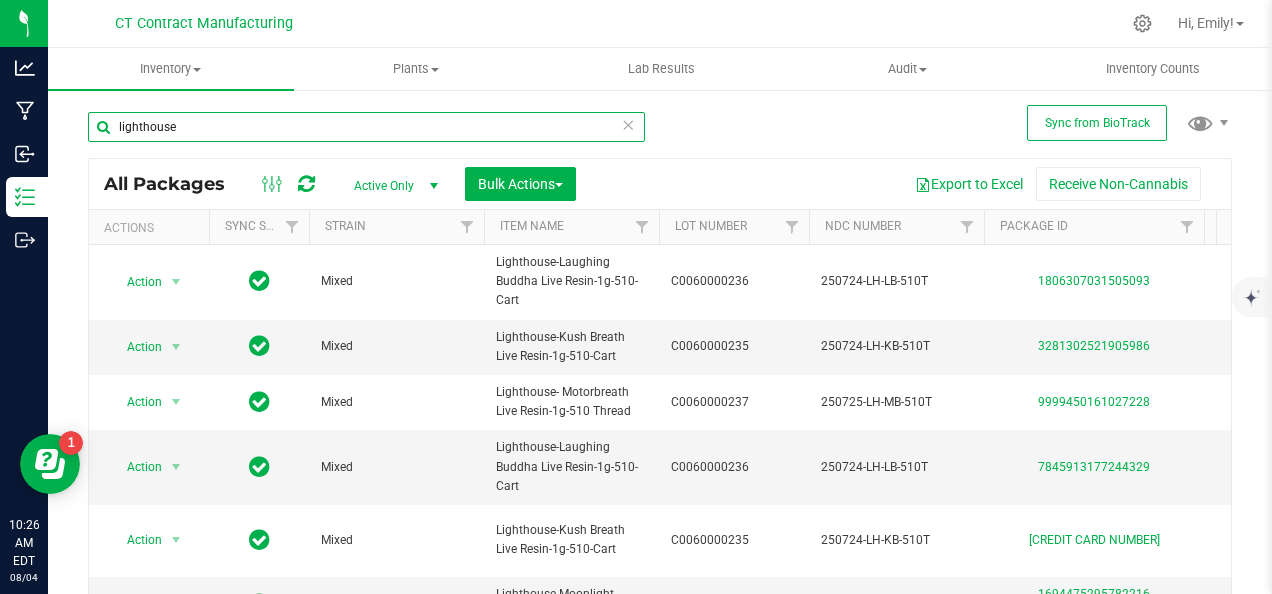 click on "lighthouse" at bounding box center [366, 127] 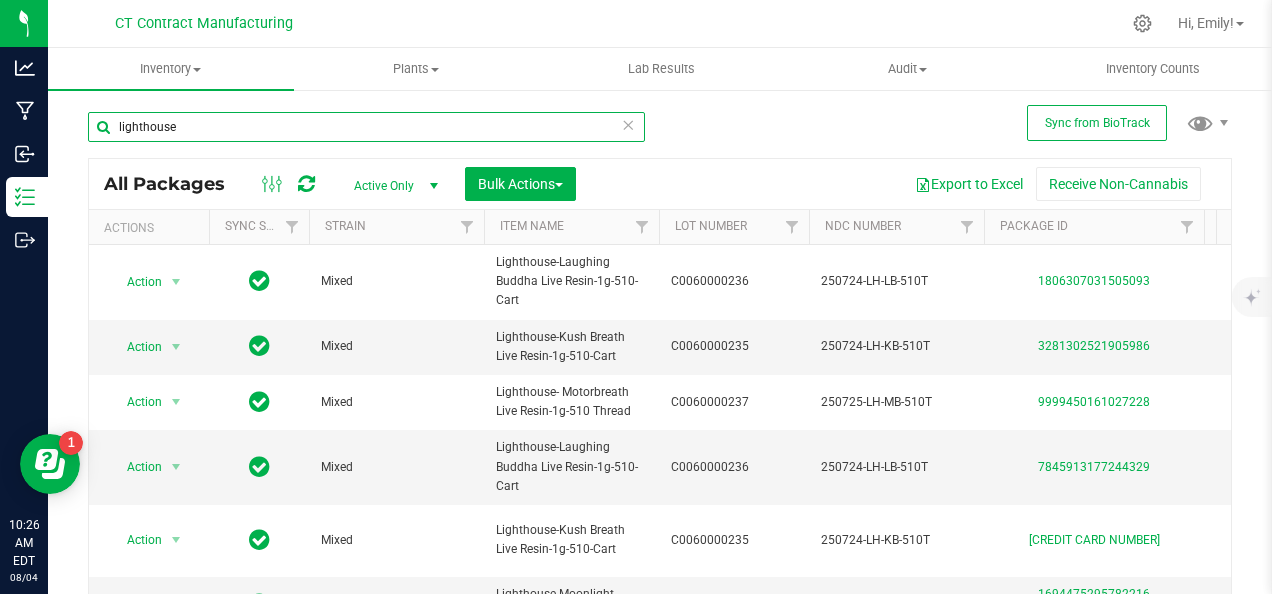 click on "lighthouse" at bounding box center (366, 127) 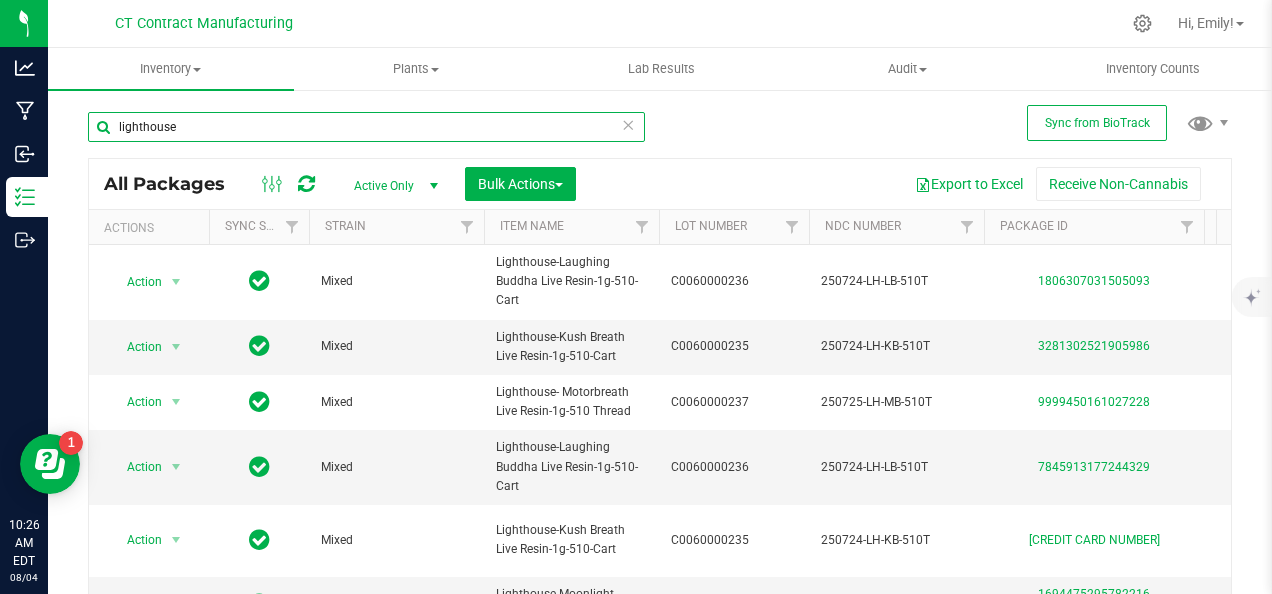 click on "lighthouse" at bounding box center [366, 127] 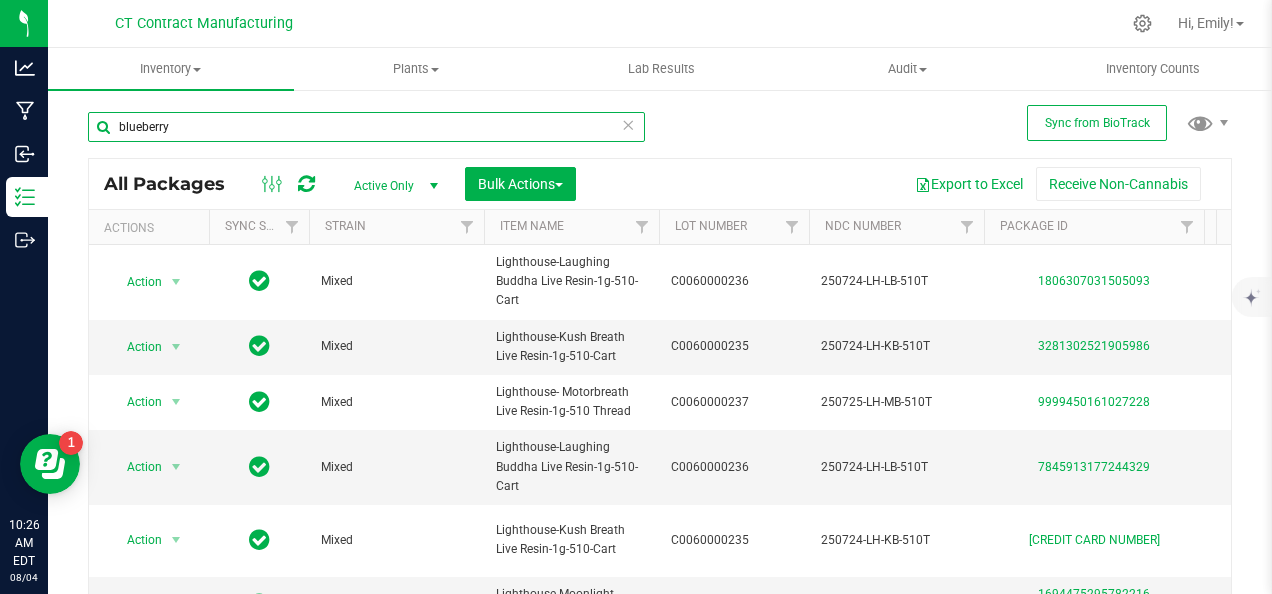 type on "blueberry" 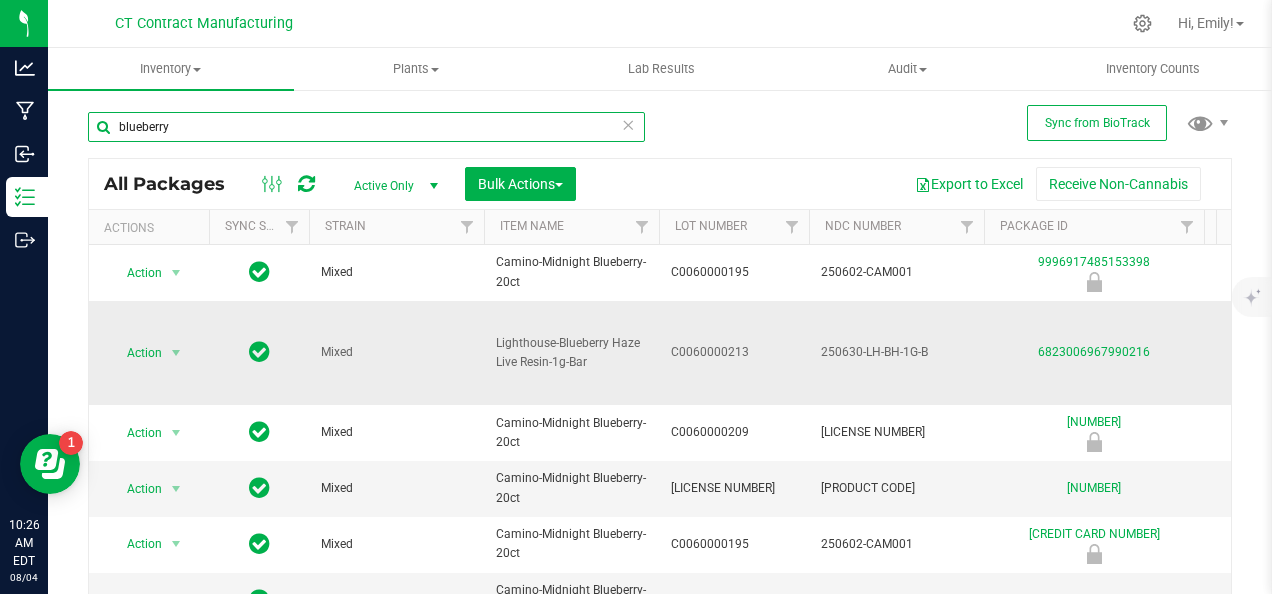 scroll, scrollTop: 0, scrollLeft: 140, axis: horizontal 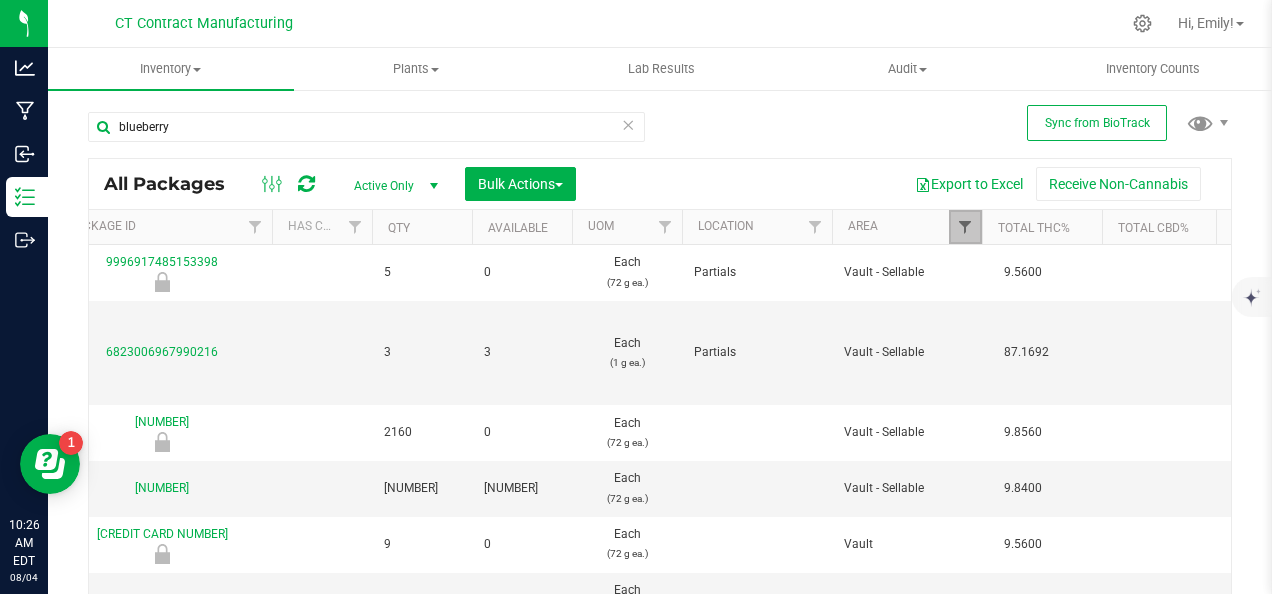 click at bounding box center [965, 227] 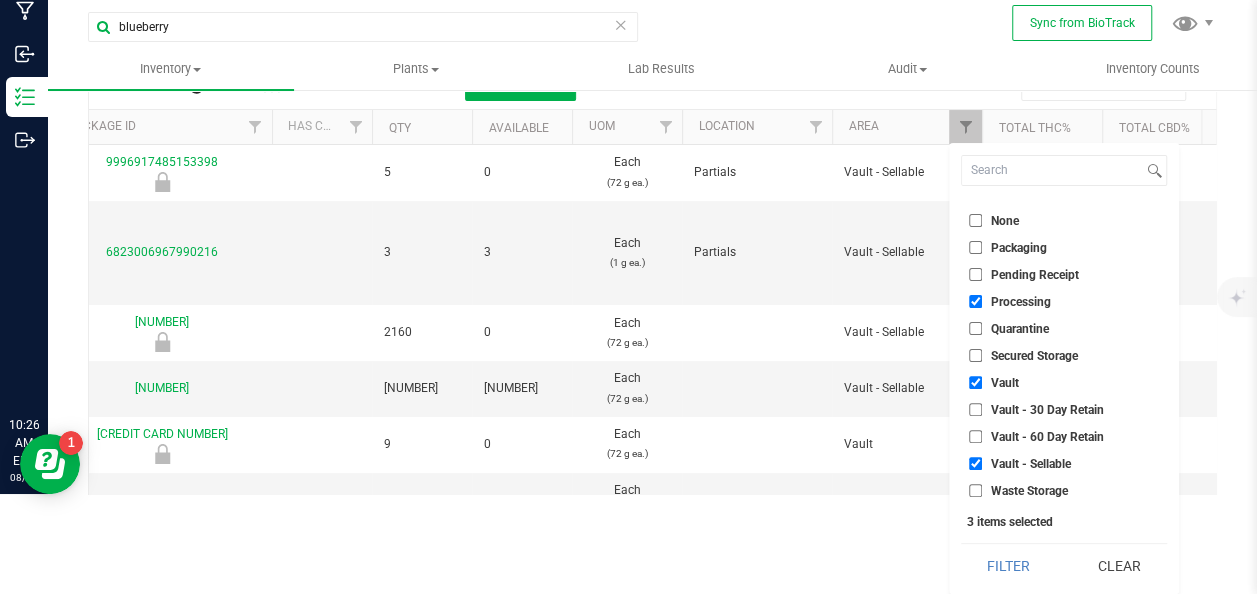 click on "Secured Storage" at bounding box center [975, 355] 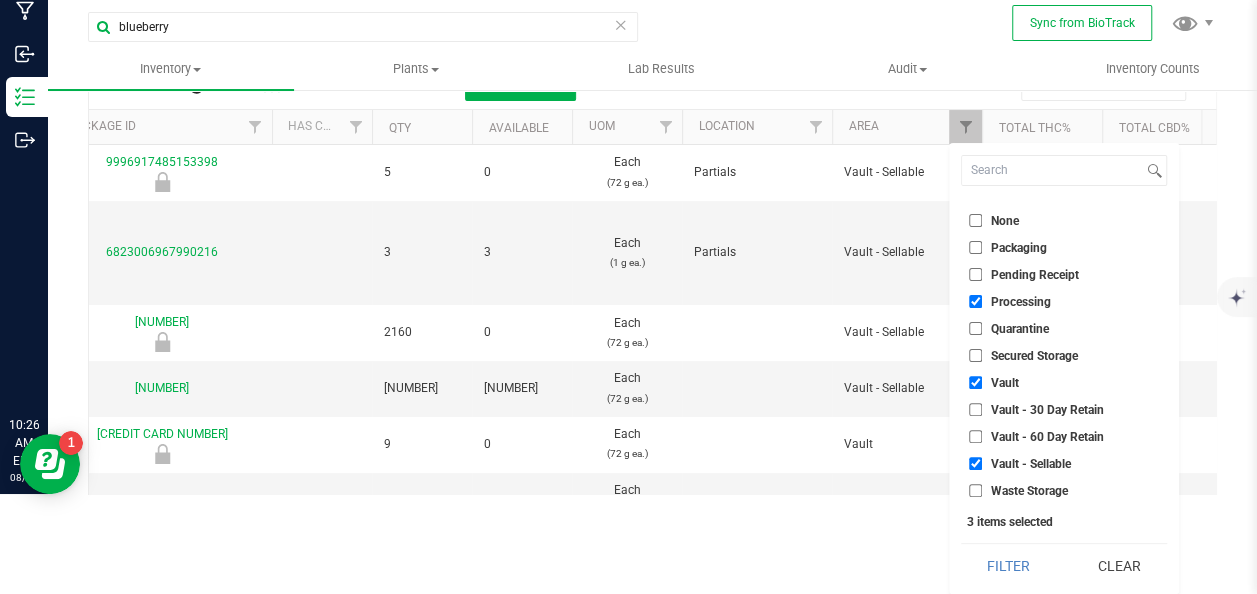 checkbox on "true" 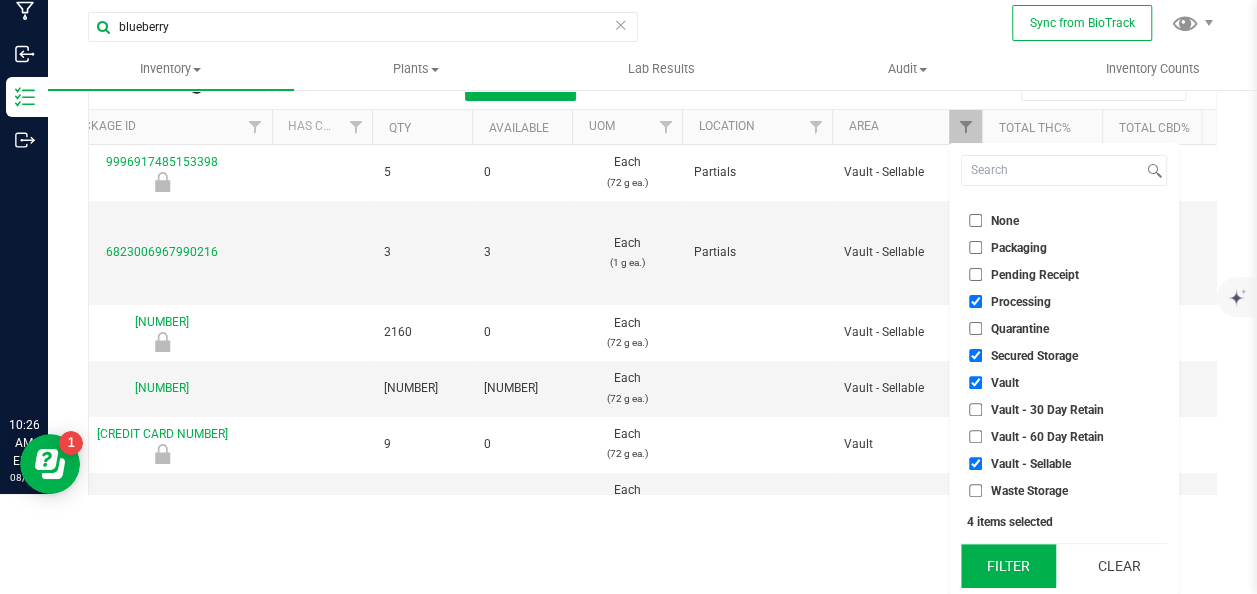 click on "Filter" at bounding box center (1009, 566) 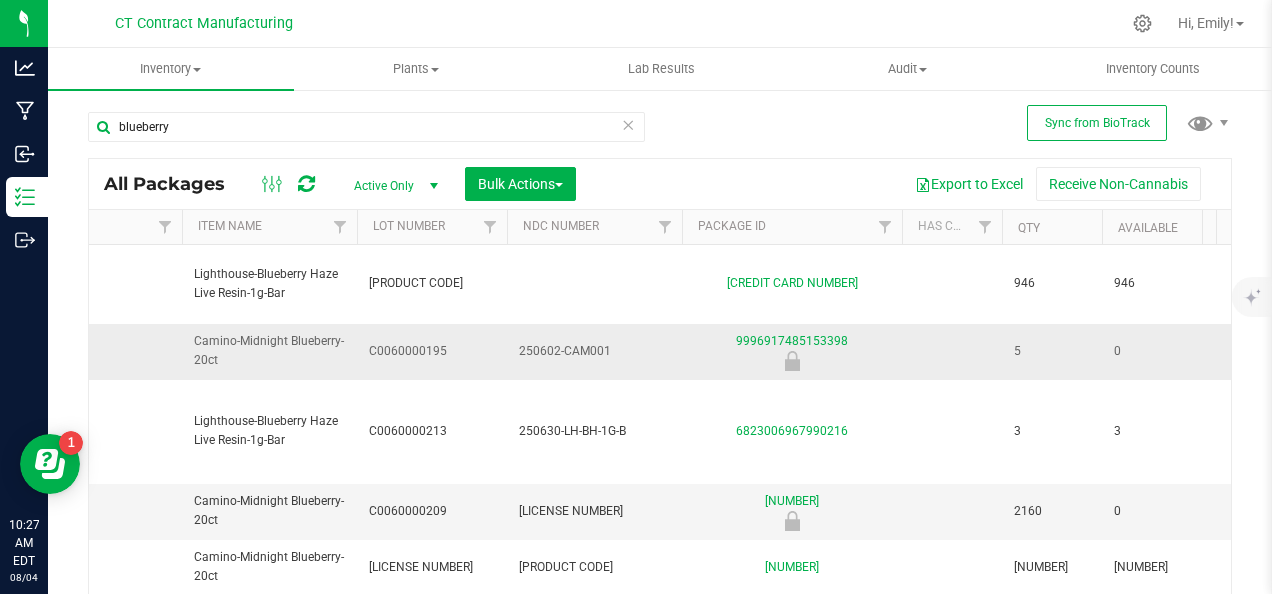 drag, startPoint x: 538, startPoint y: 317, endPoint x: 400, endPoint y: 340, distance: 139.90353 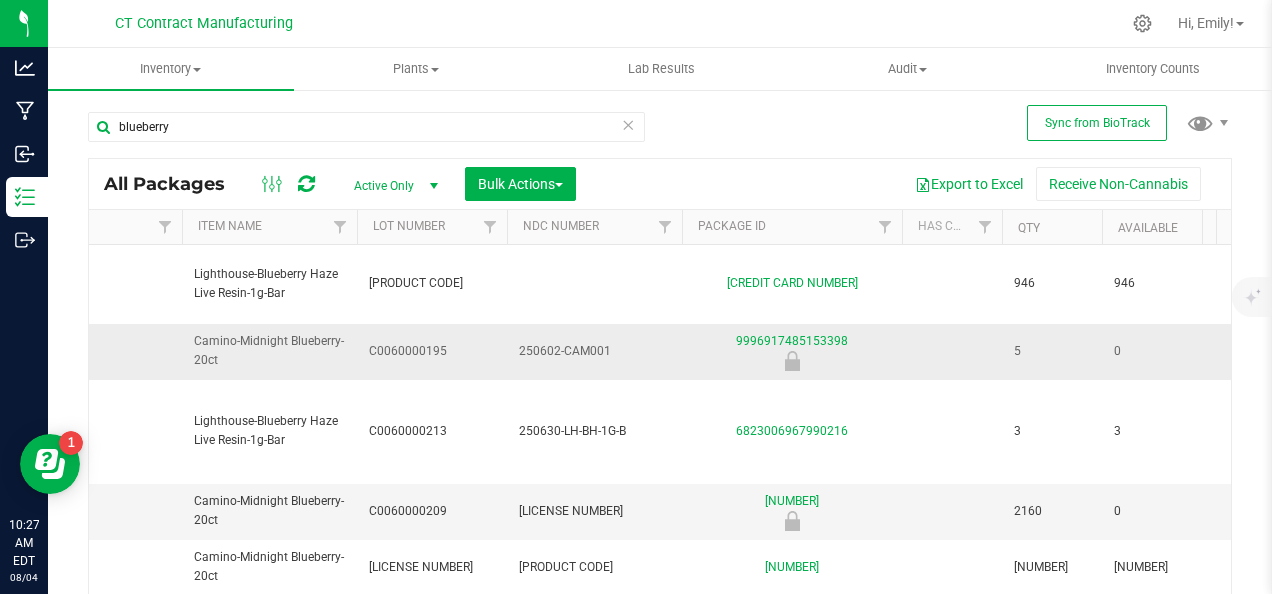 click on "Action Action Adjust qty Create package Edit attributes Global inventory Locate package Lock package Package audit log Print package label Print product labels Record a lab result Schedule for destruction See history
Mixed
Lighthouse-Blueberry Haze Live Resin-1g-Bar
250725-LH-BBH-1G-B
3874616325635942
946
946
Each
(1 g ea.)
Secured Storage
89.6835
Now
Created
Jul 25, 2025 18:42:47 EDT" at bounding box center (4752, 615) 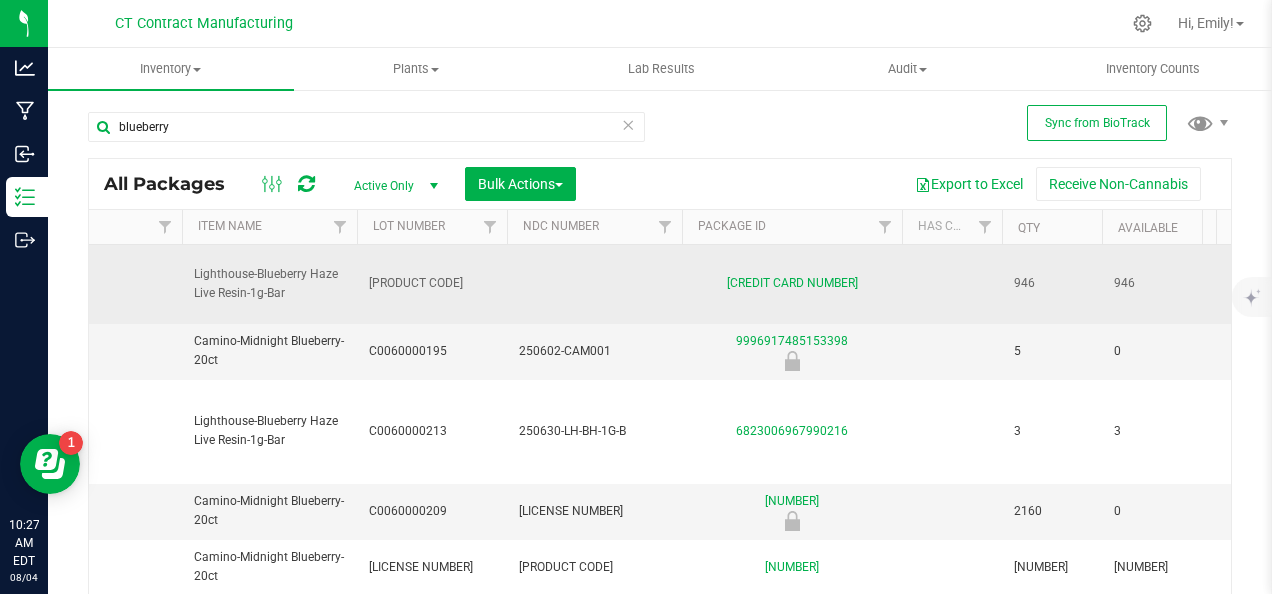 drag, startPoint x: 400, startPoint y: 340, endPoint x: 586, endPoint y: 319, distance: 187.18173 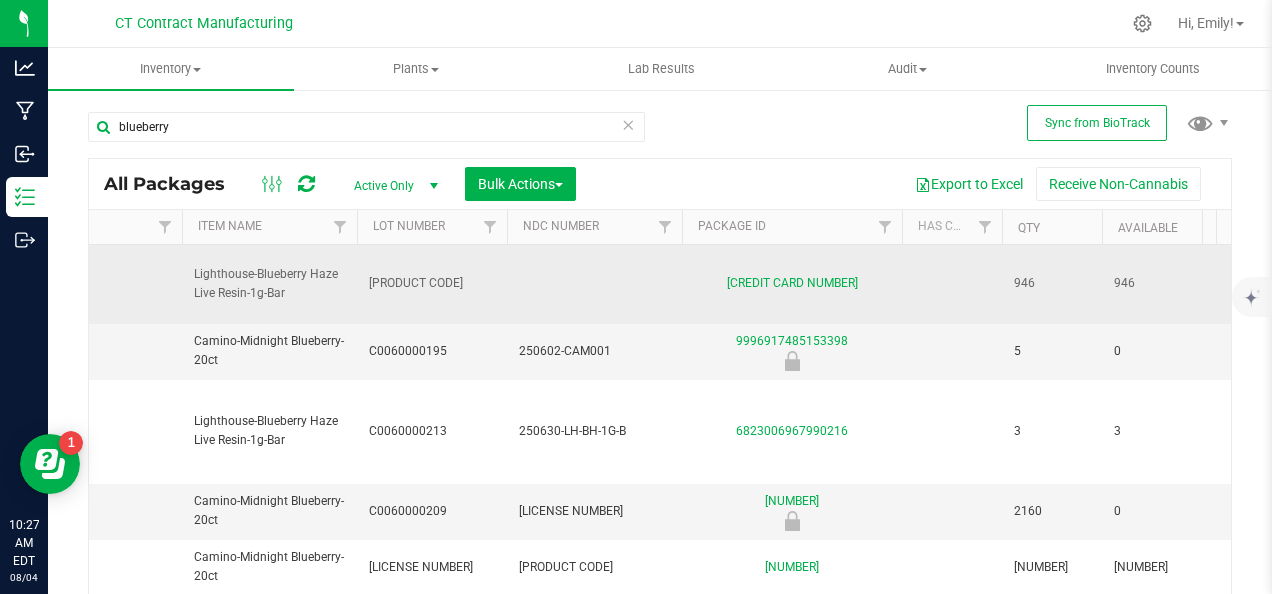 click at bounding box center (594, 284) 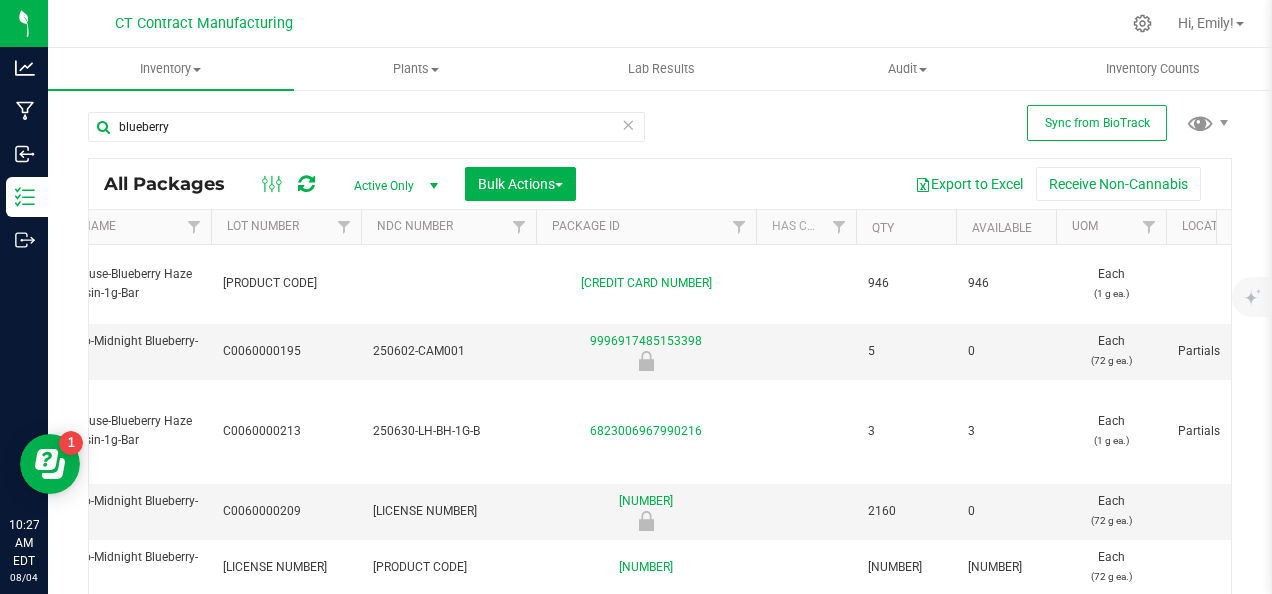 click on "Export to Excel
Receive Non-Cannabis" at bounding box center (903, 184) 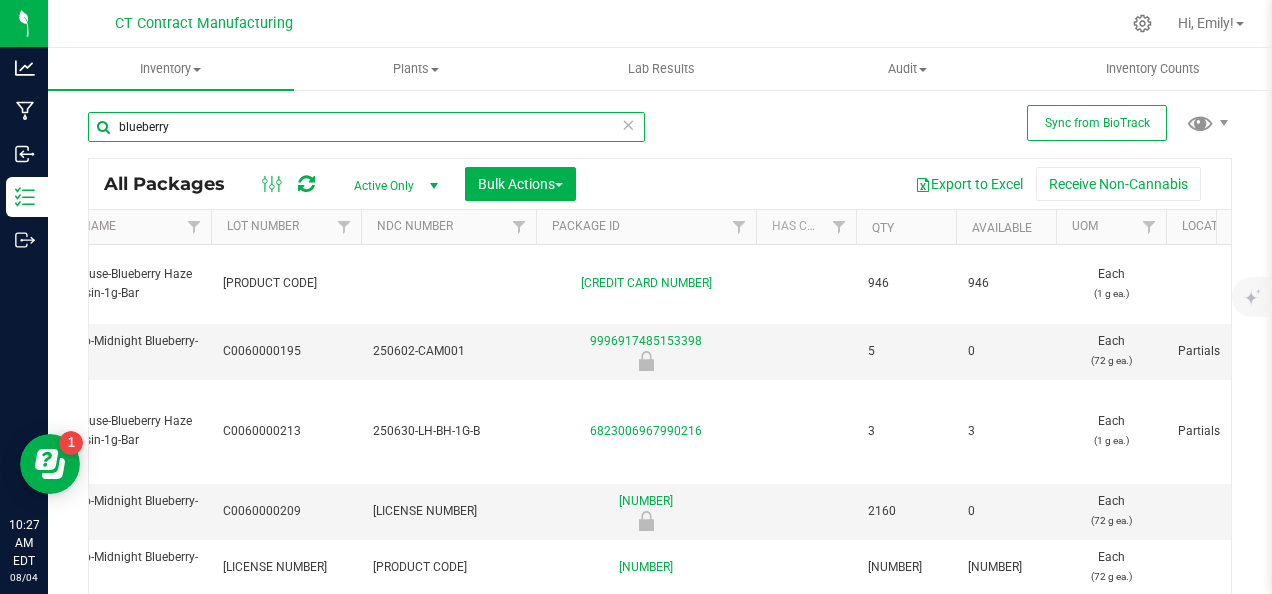 click on "blueberry" at bounding box center [366, 127] 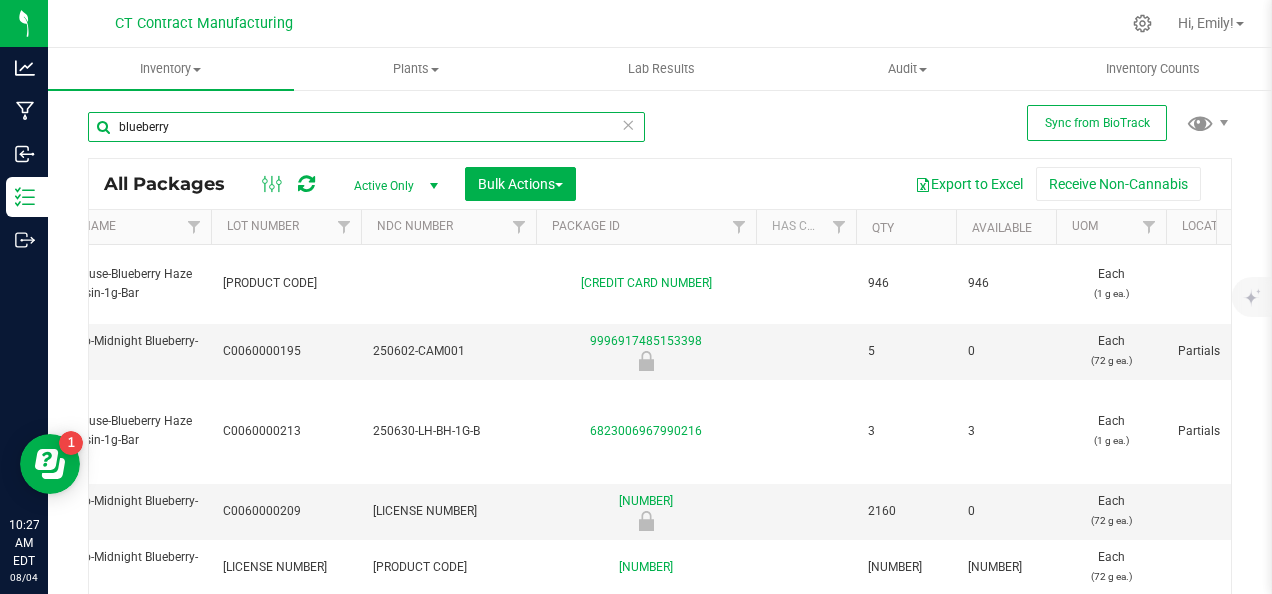 click on "blueberry" at bounding box center (366, 127) 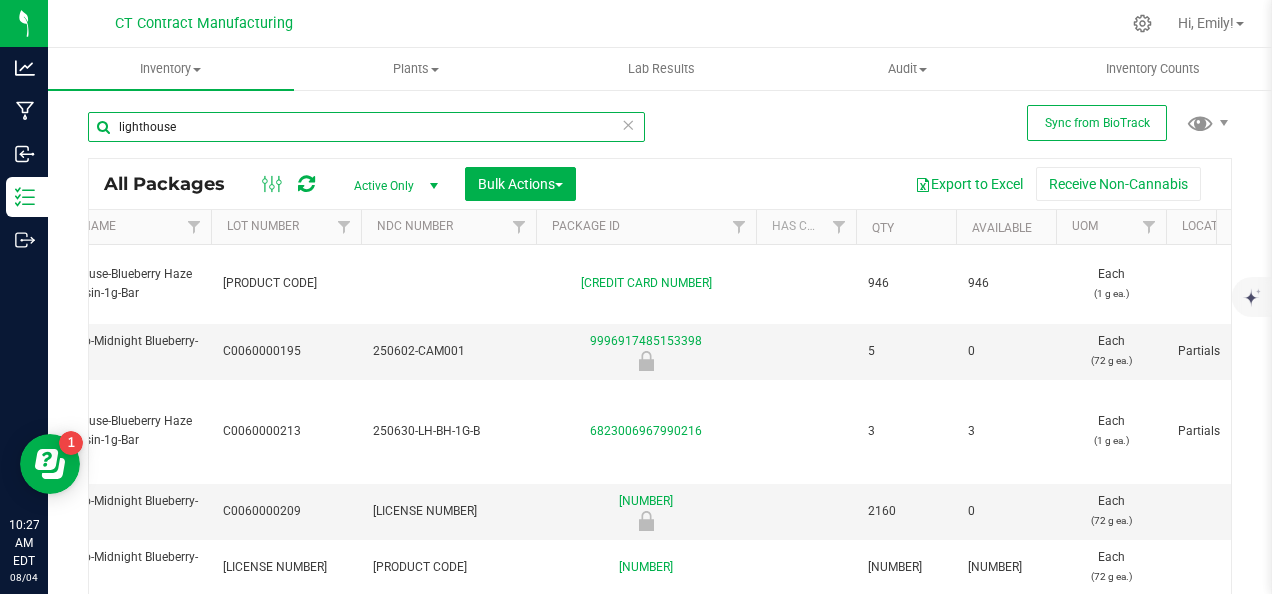 type on "lighthouse" 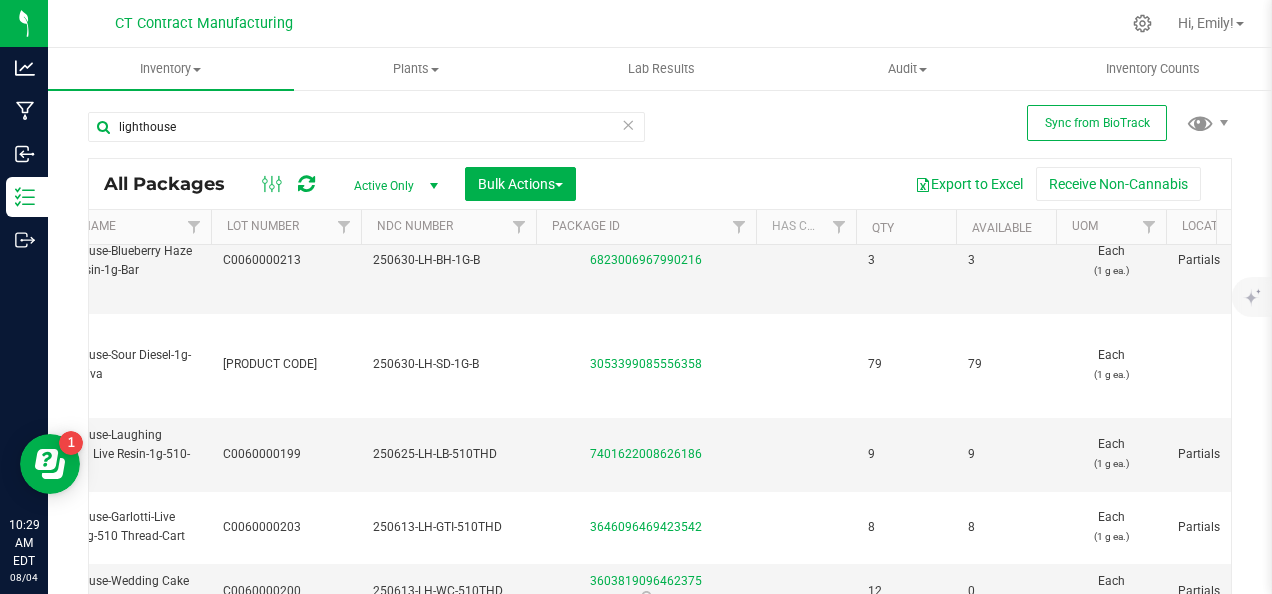 scroll, scrollTop: 1106, scrollLeft: 448, axis: both 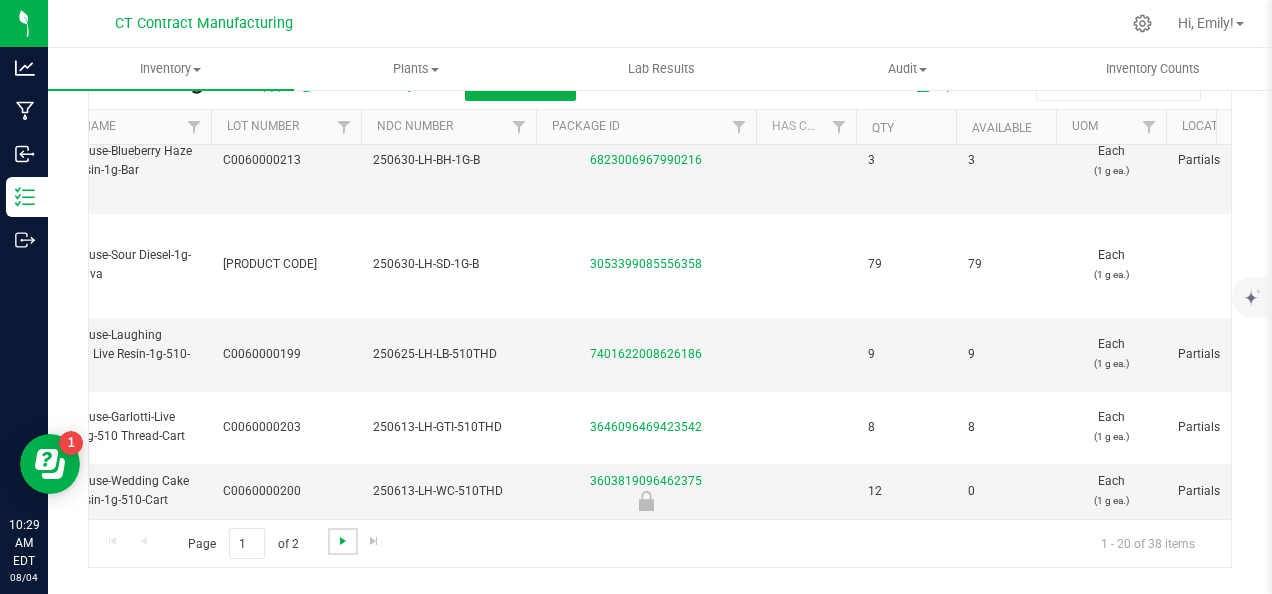 click at bounding box center [343, 541] 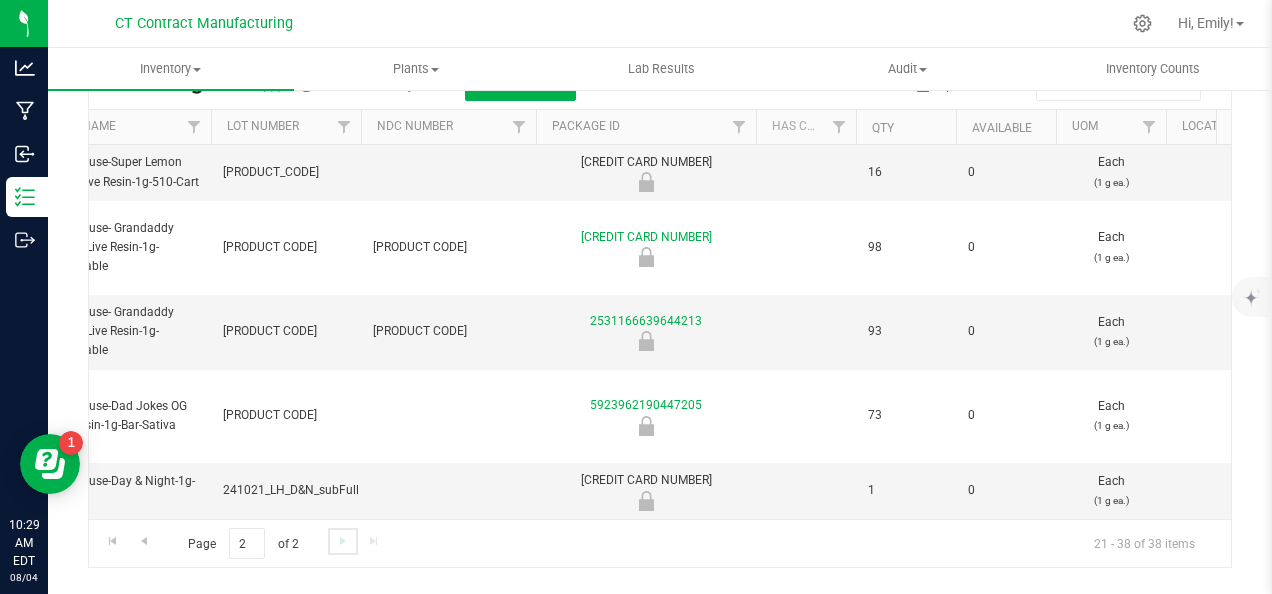 scroll, scrollTop: 0, scrollLeft: 0, axis: both 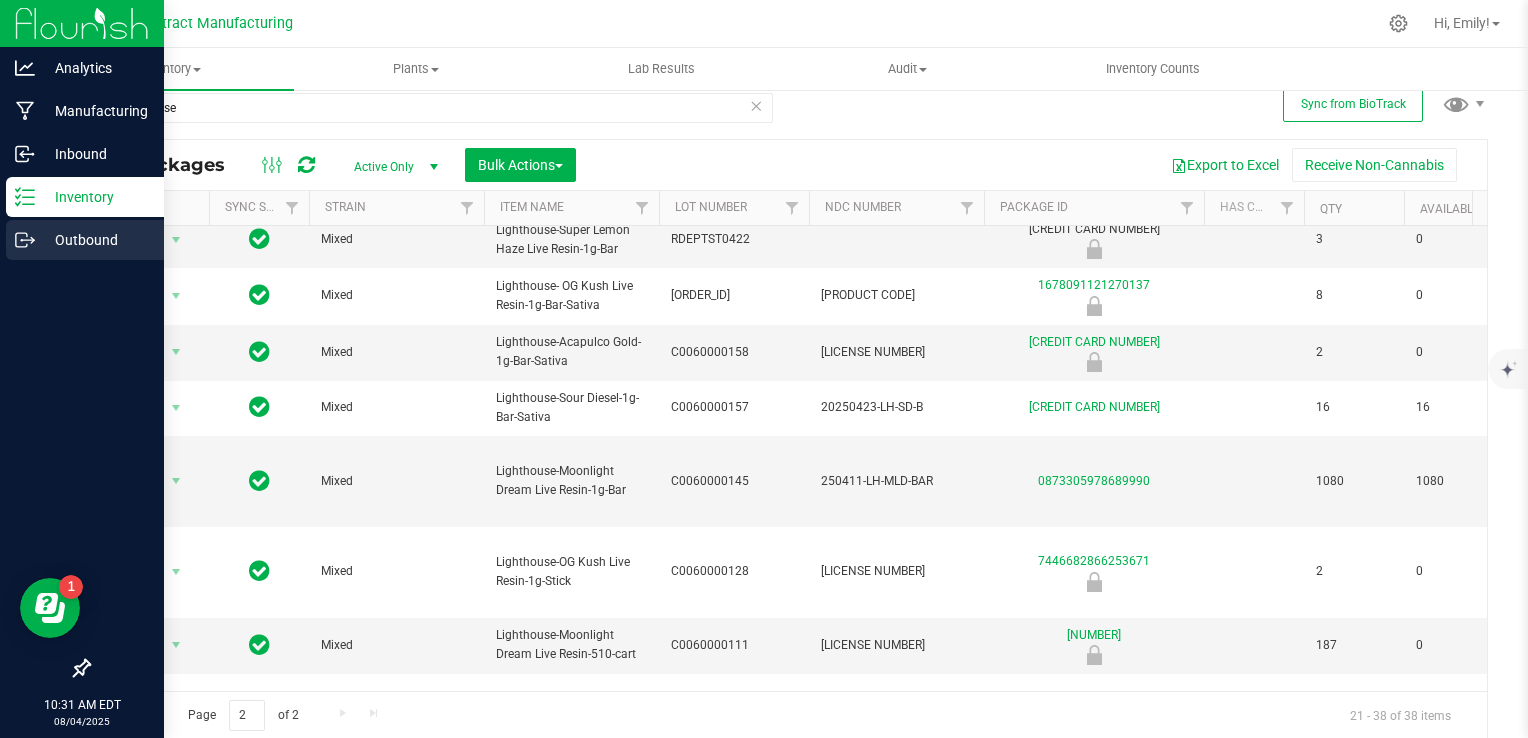 click on "Outbound" at bounding box center (95, 240) 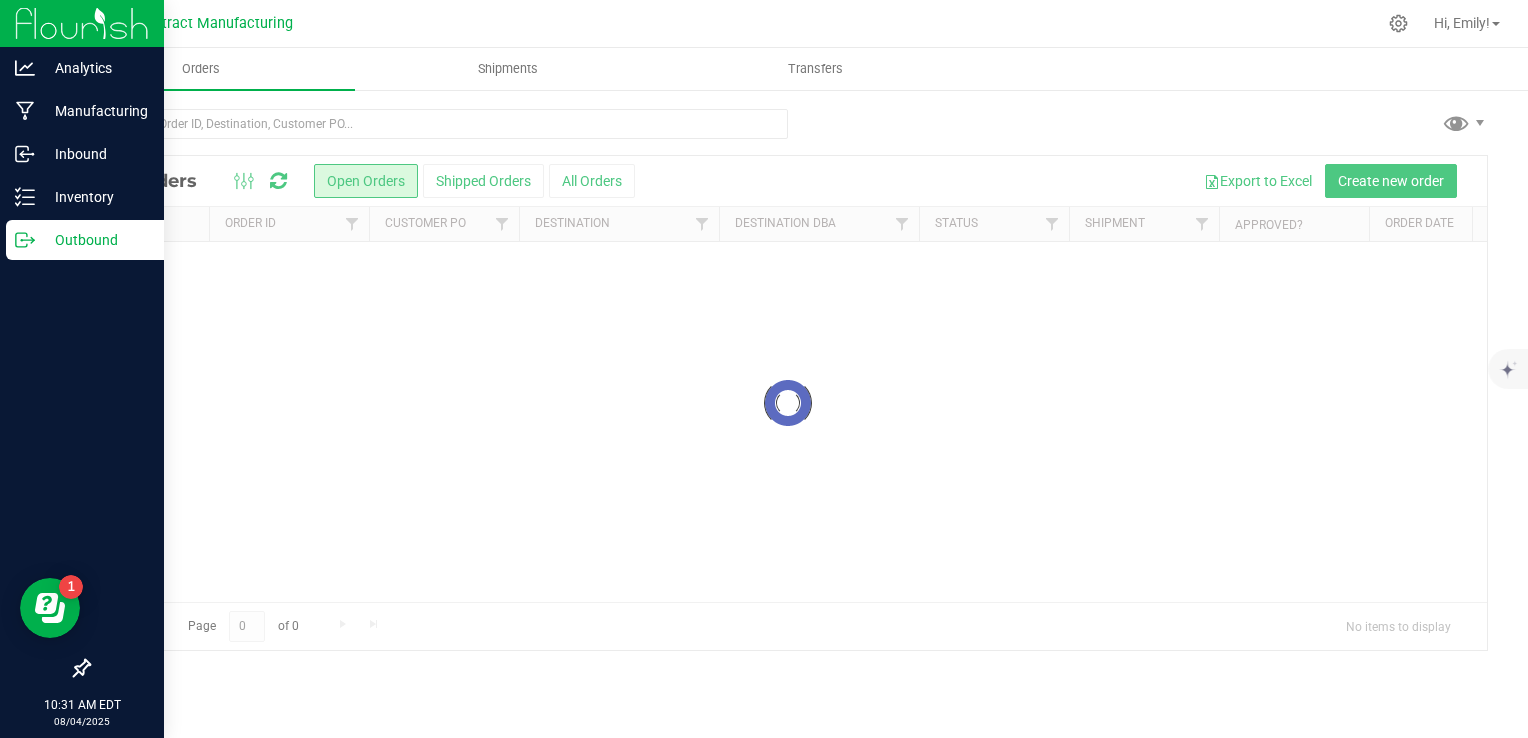 scroll, scrollTop: 0, scrollLeft: 0, axis: both 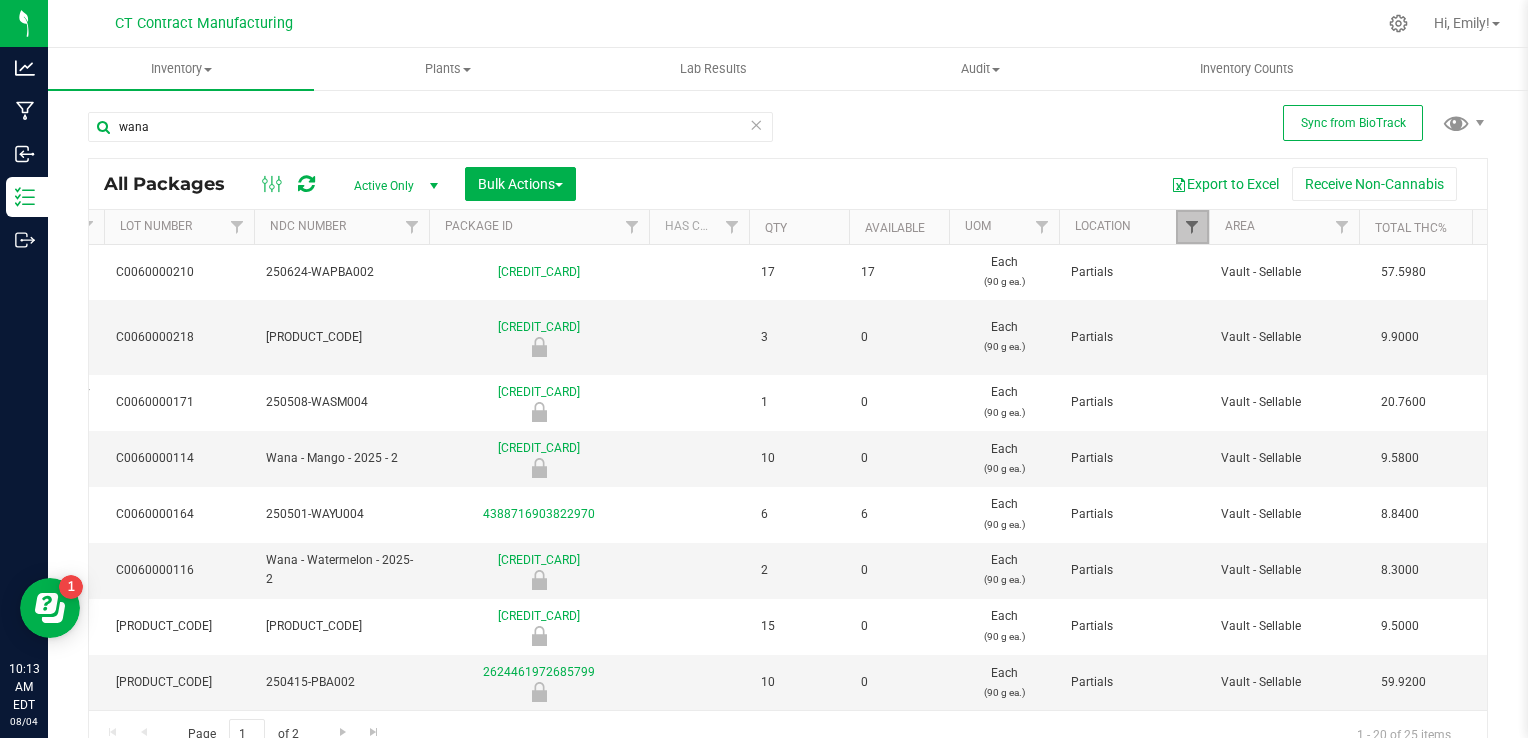 click at bounding box center (1192, 227) 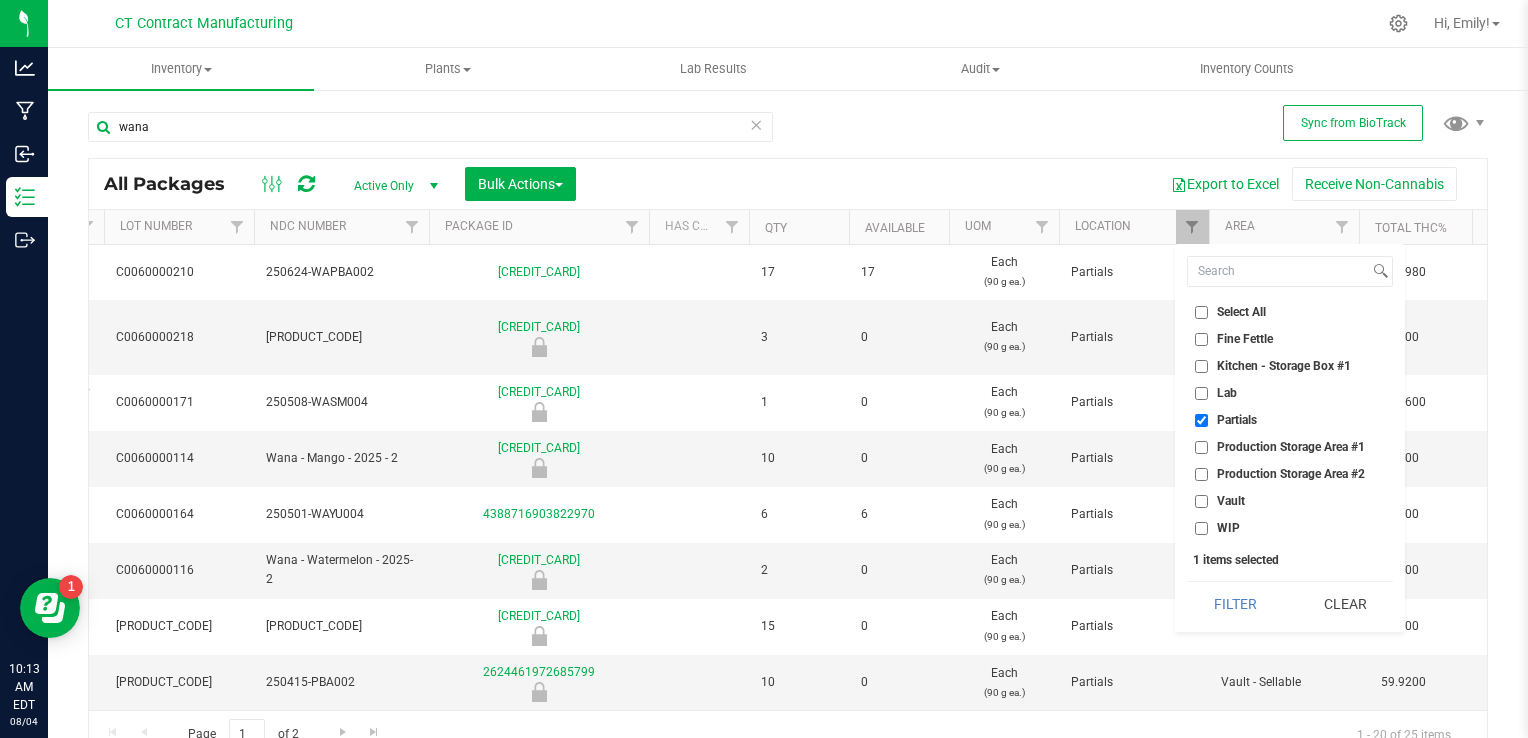click on "Partials" at bounding box center (1201, 420) 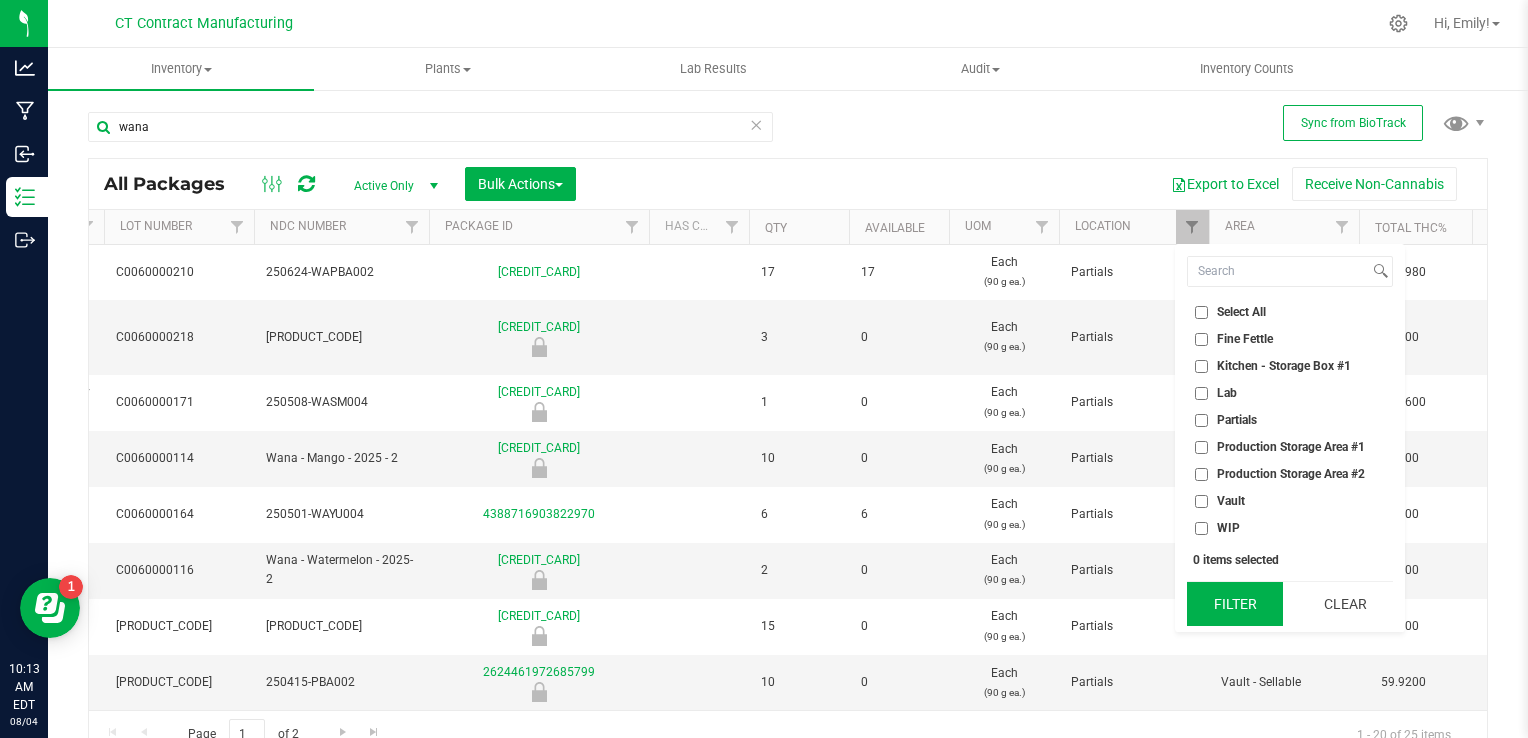 click on "Filter" at bounding box center [1235, 604] 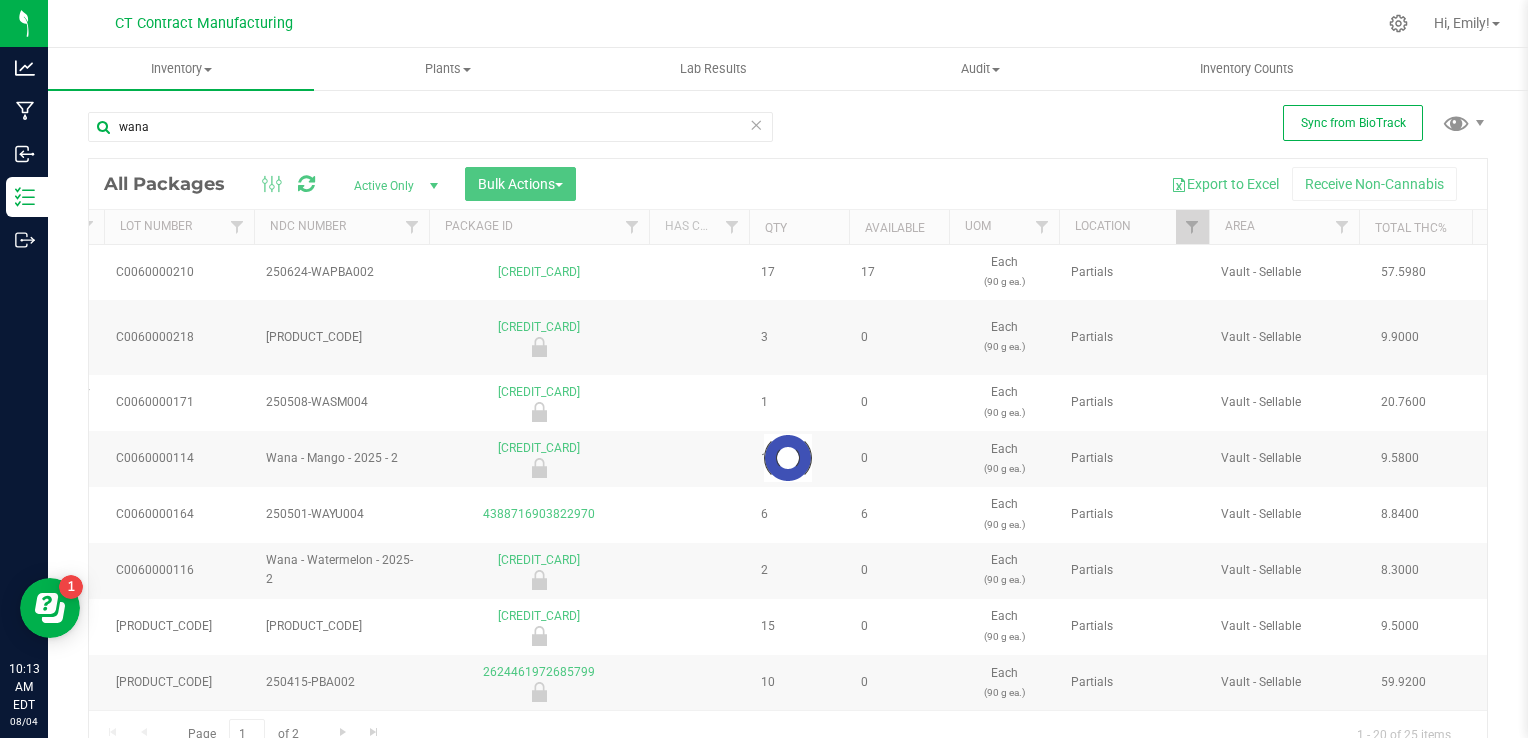 click at bounding box center (788, 458) 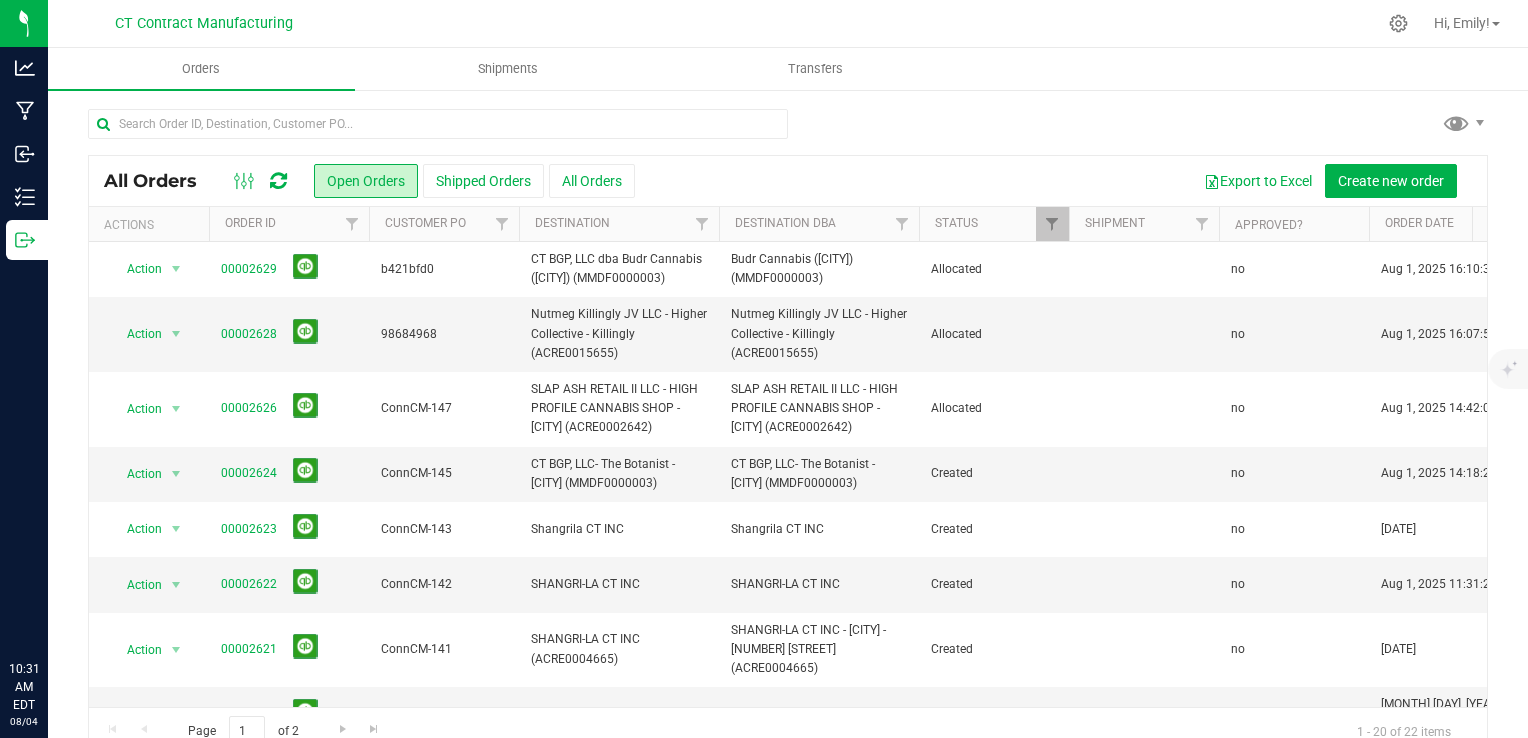 scroll, scrollTop: 0, scrollLeft: 0, axis: both 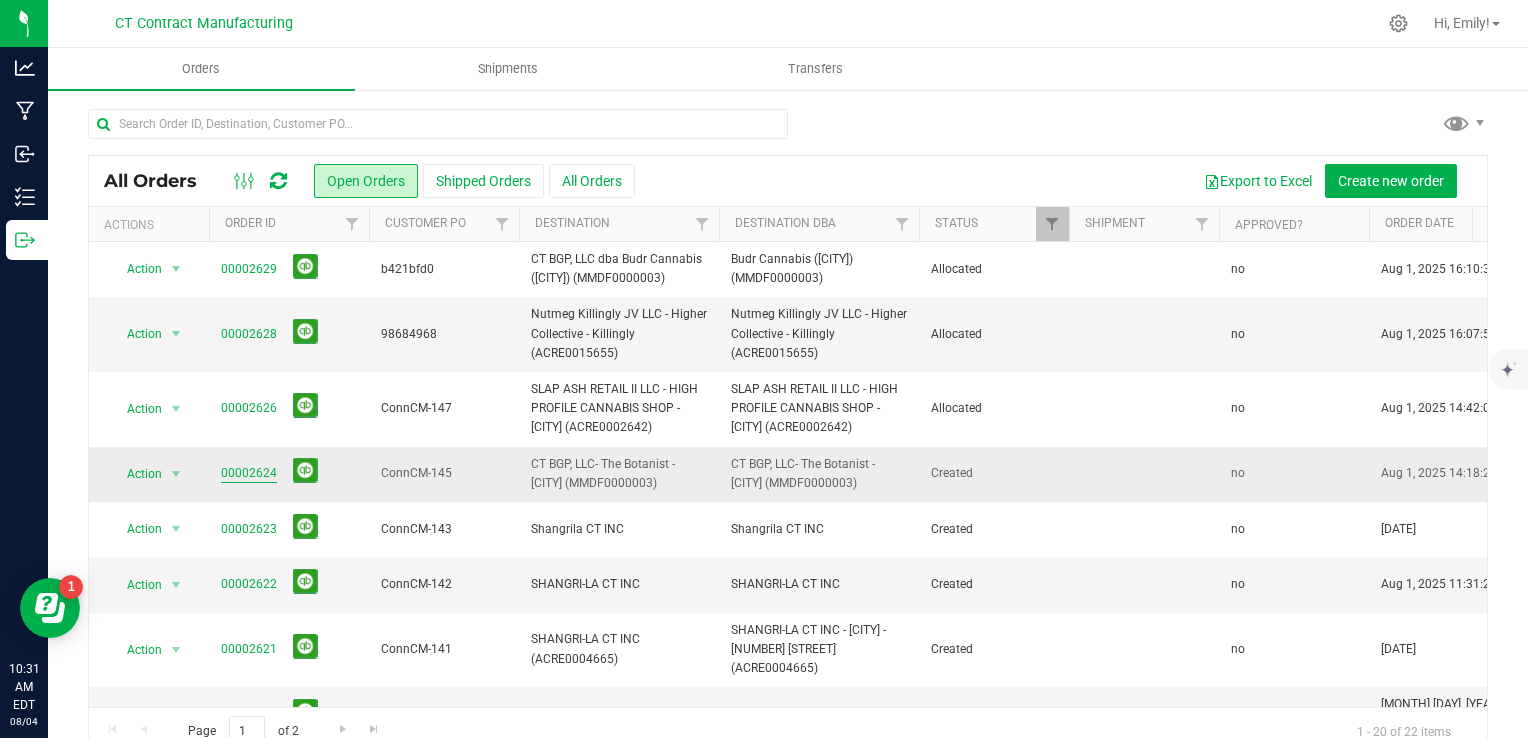 click on "00002624" at bounding box center (249, 473) 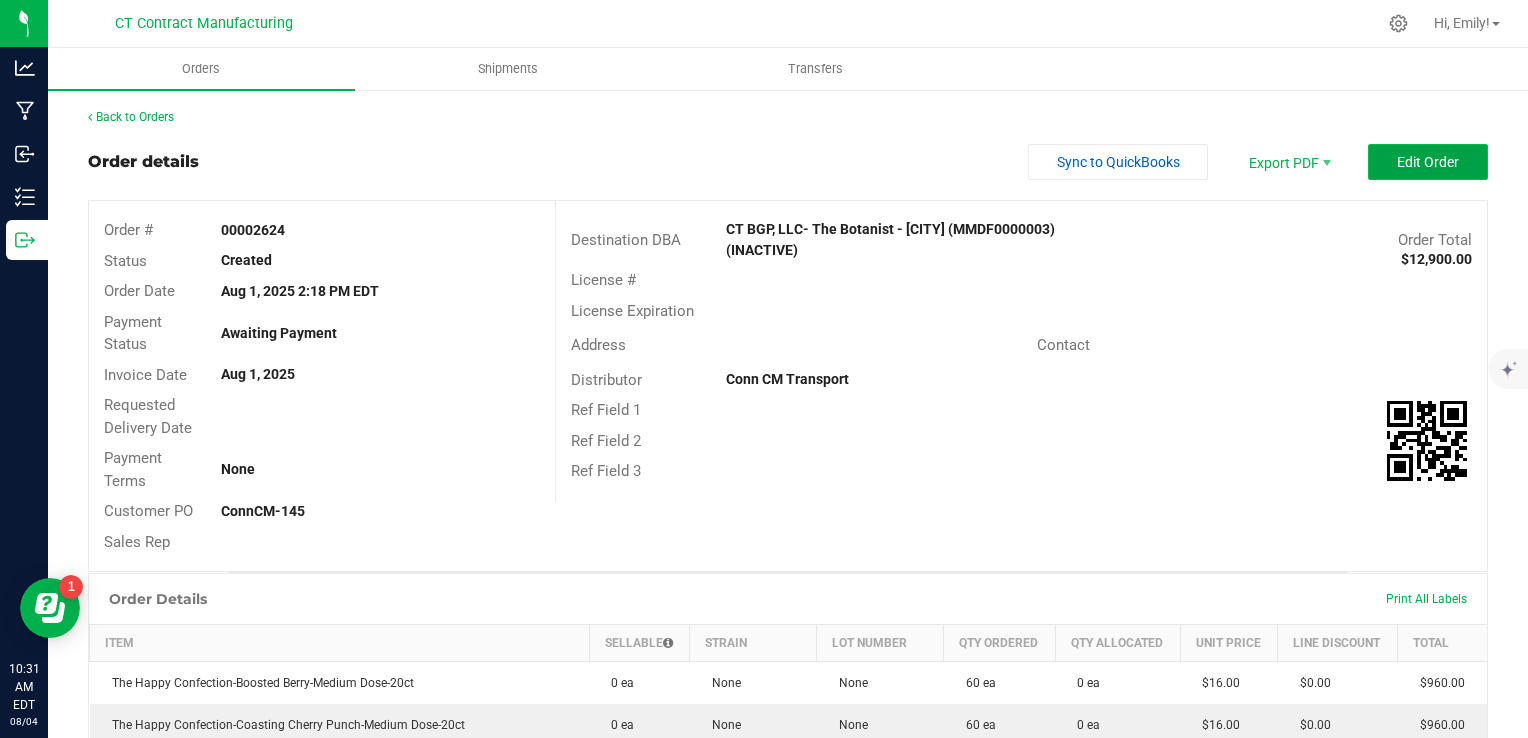 click on "Edit Order" at bounding box center [1428, 162] 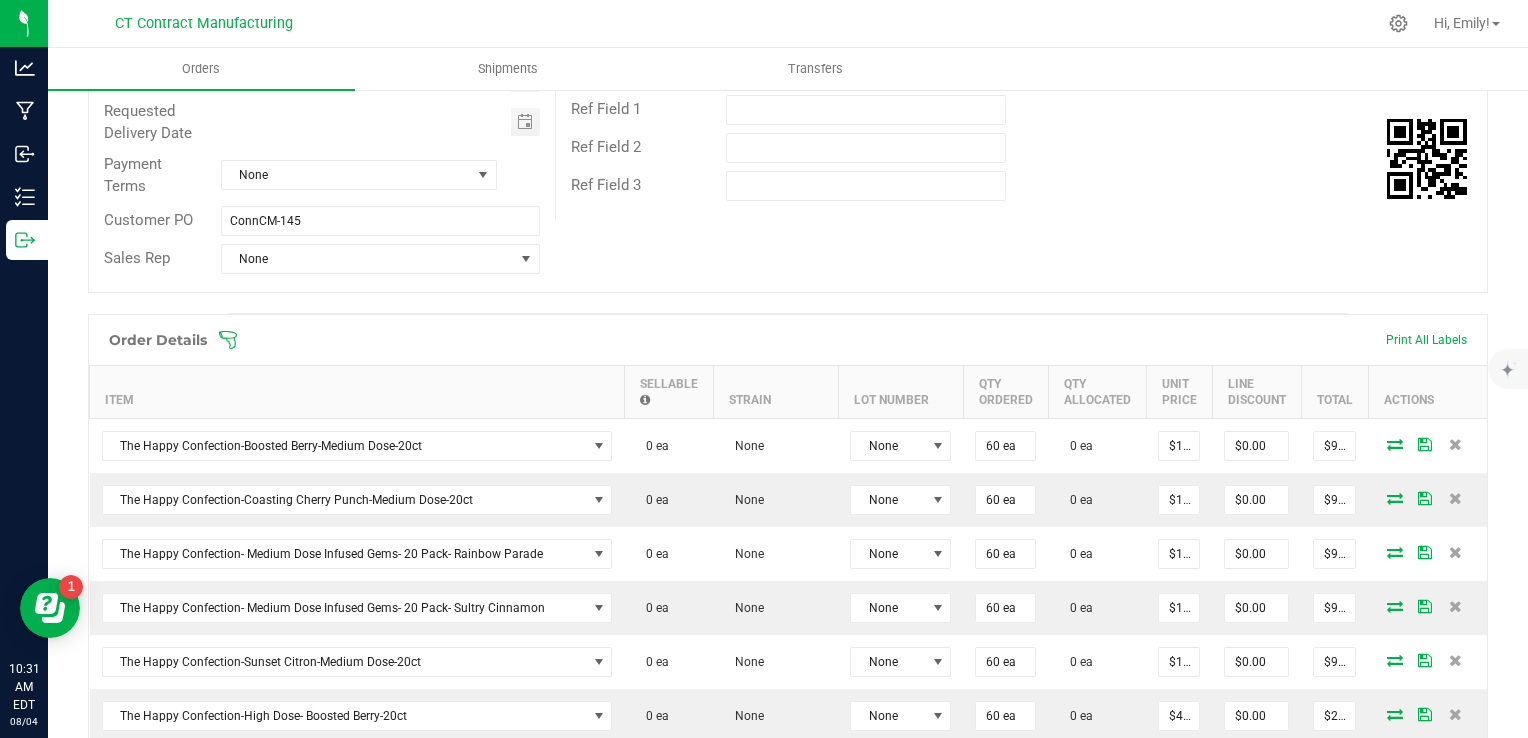 scroll, scrollTop: 400, scrollLeft: 0, axis: vertical 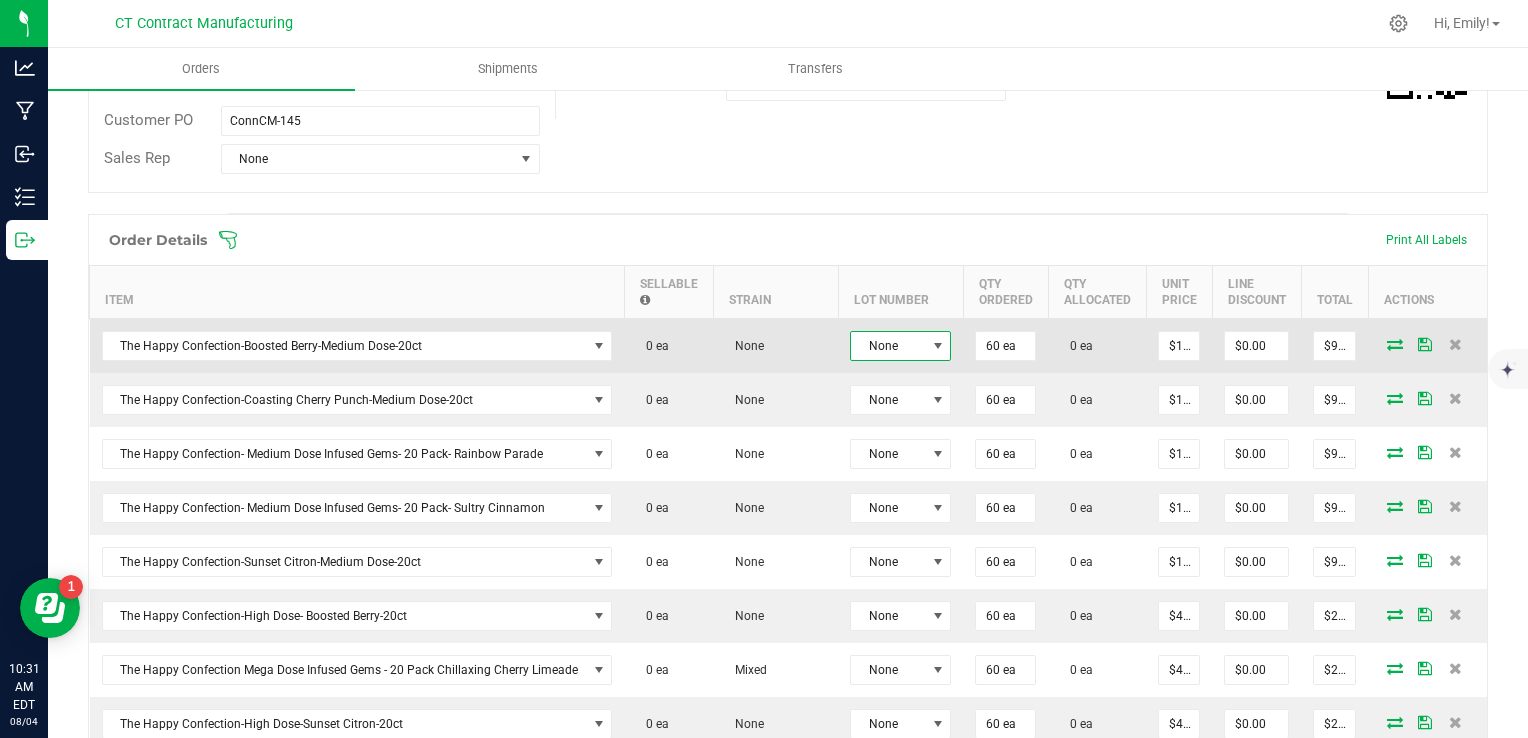 click on "None" at bounding box center [888, 346] 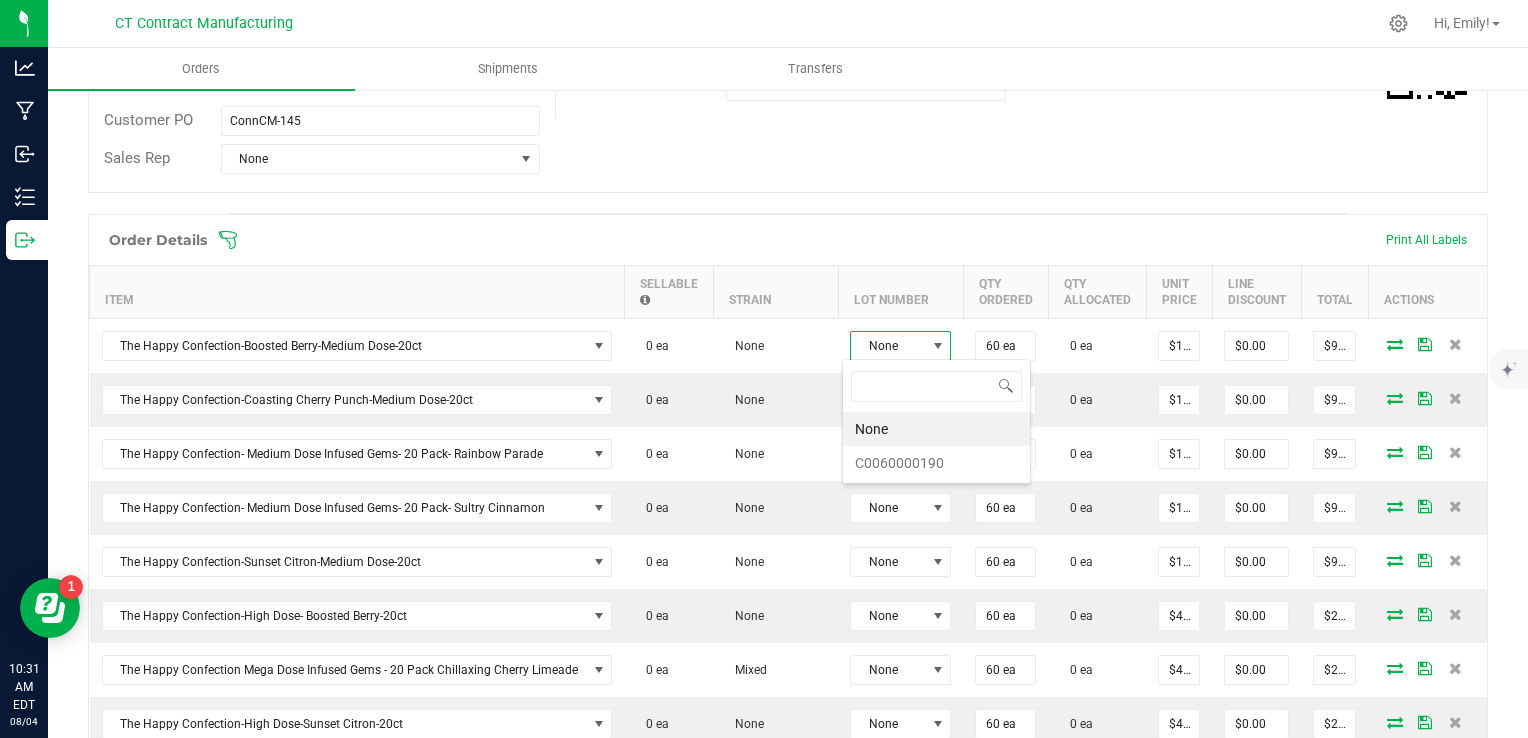 scroll, scrollTop: 99970, scrollLeft: 99899, axis: both 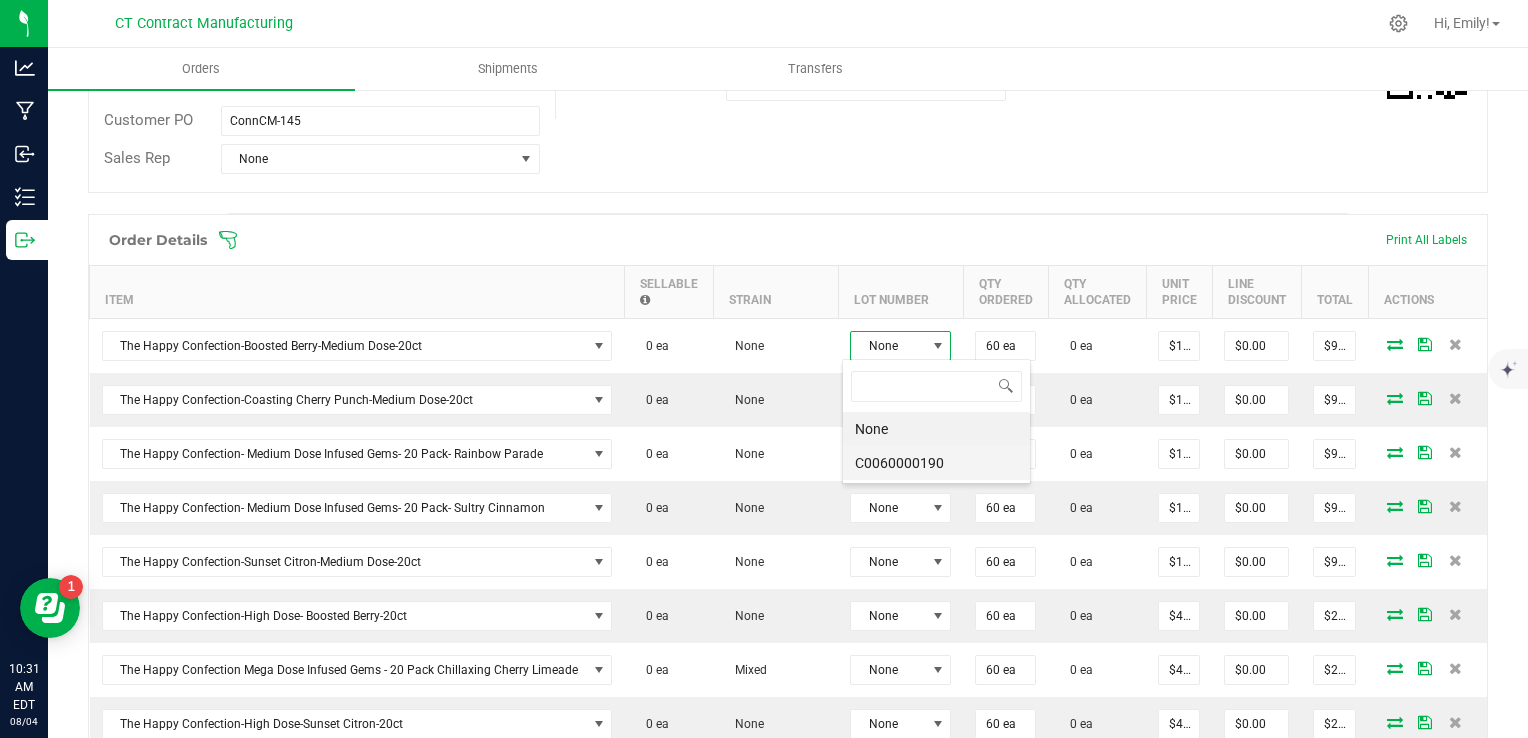 click on "C0060000190" at bounding box center [936, 463] 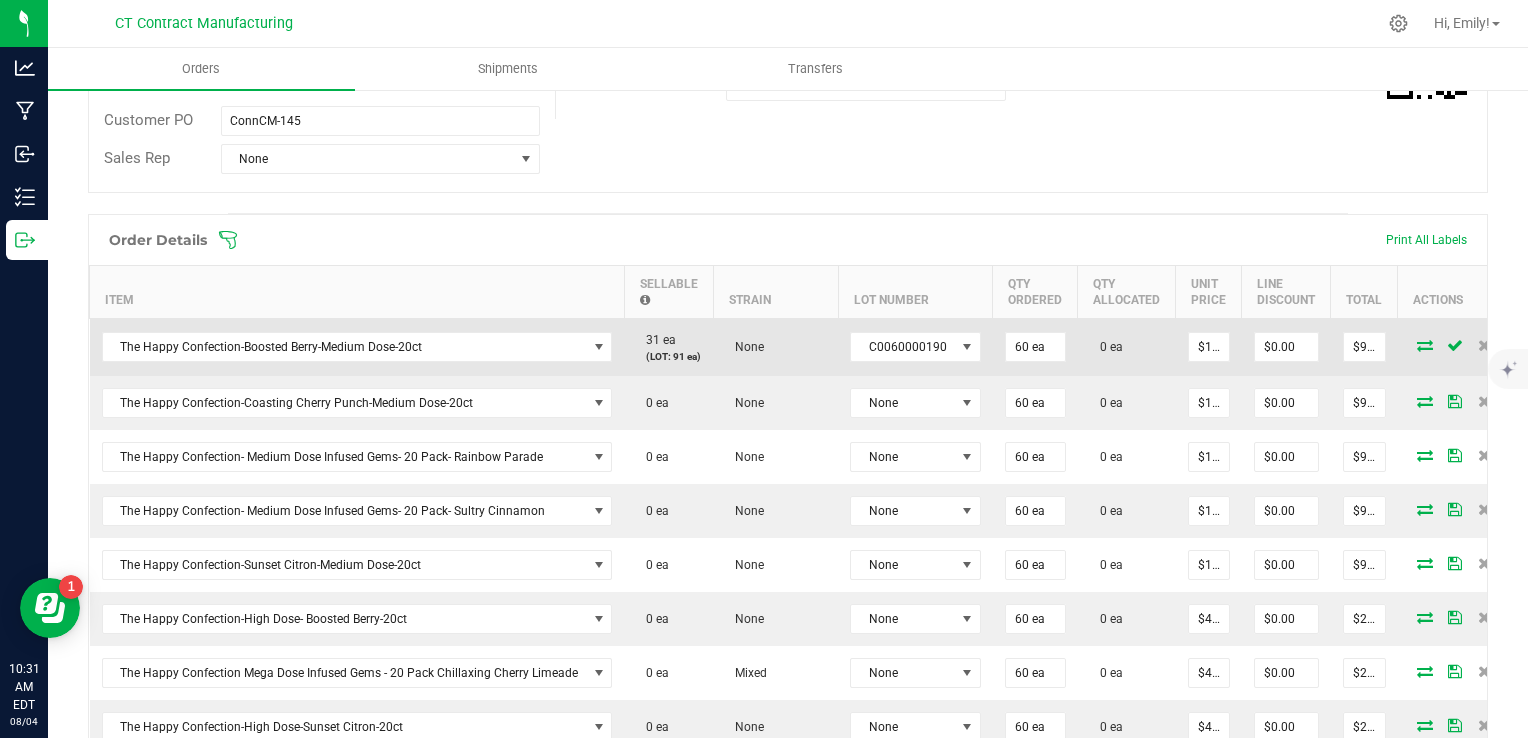 click at bounding box center [1425, 345] 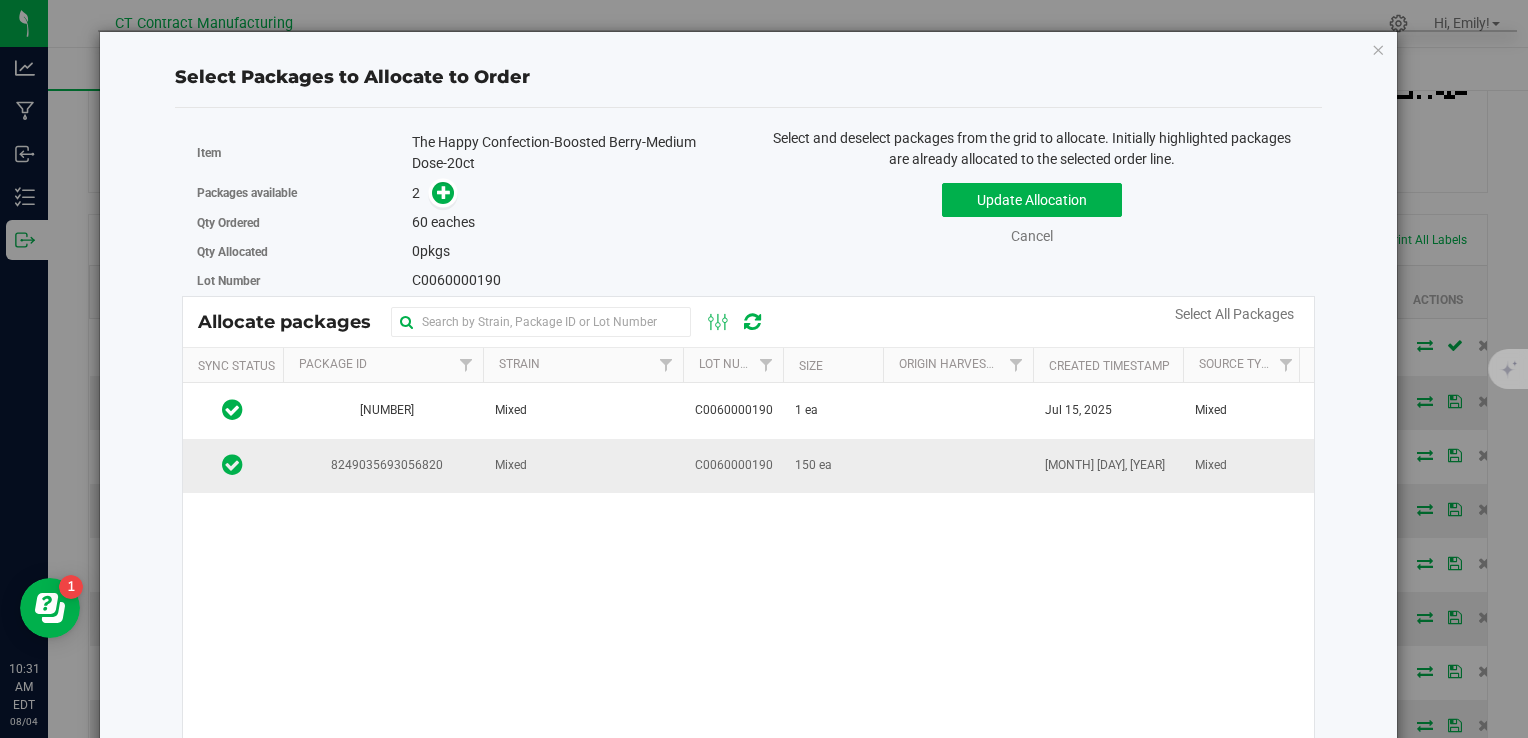 click on "Mixed" at bounding box center (583, 466) 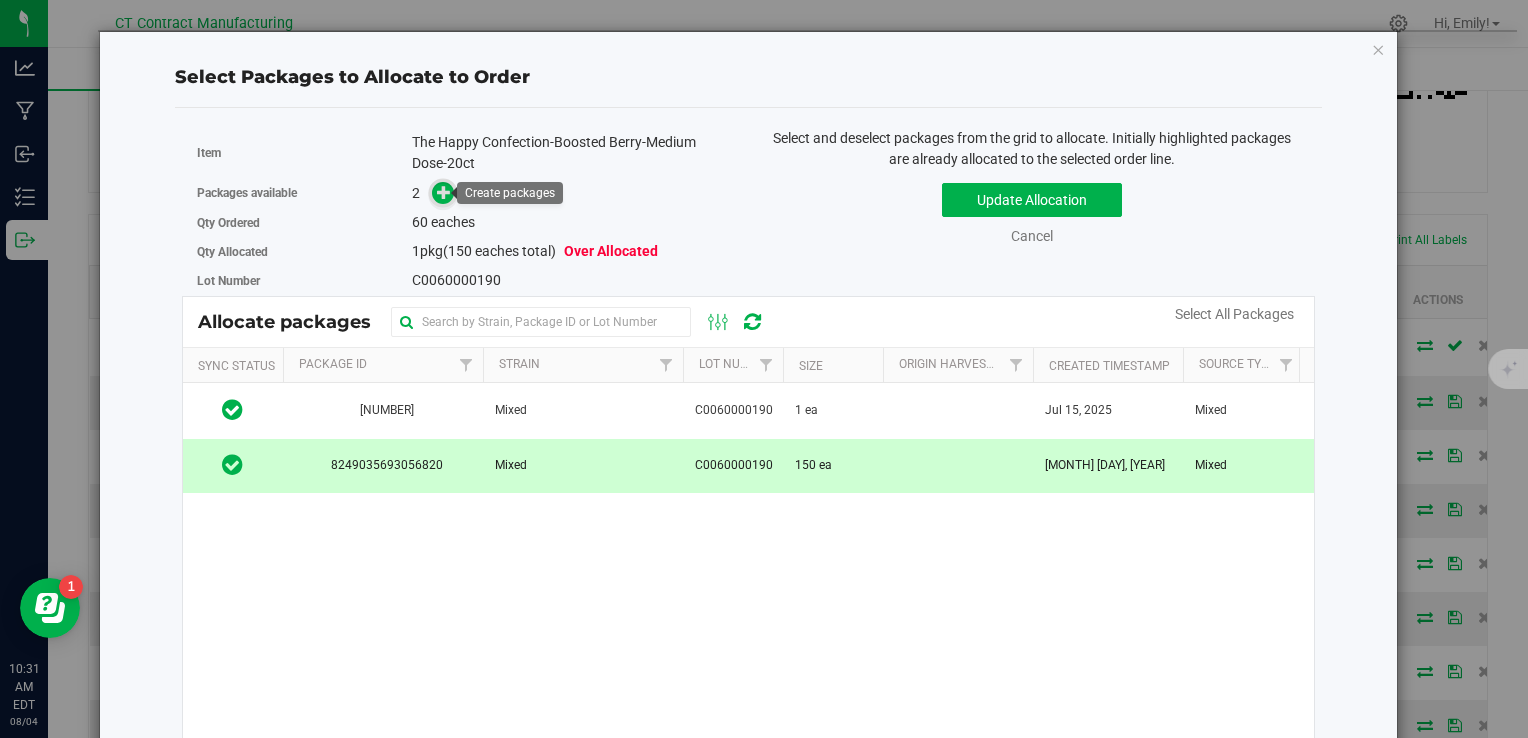 click at bounding box center (444, 192) 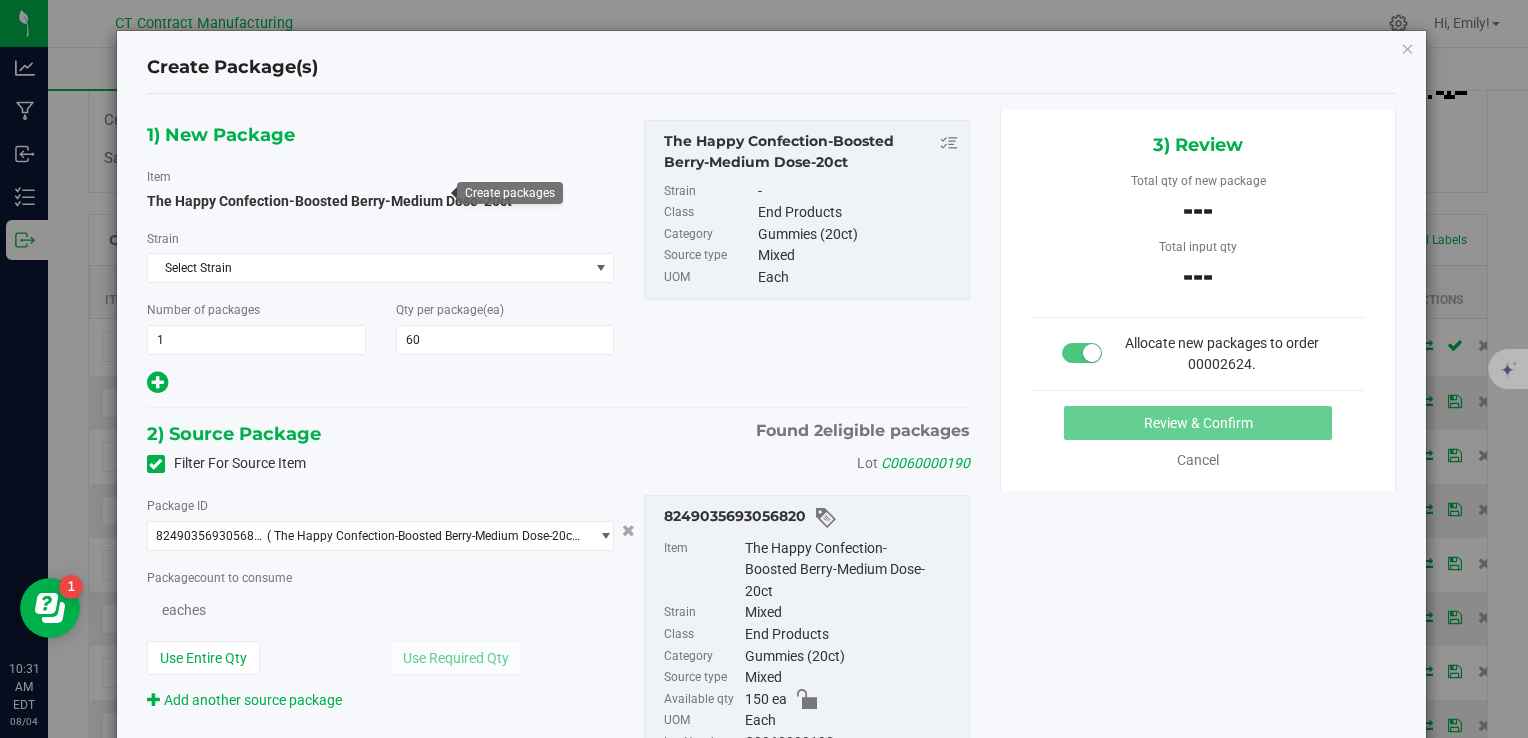 type on "60" 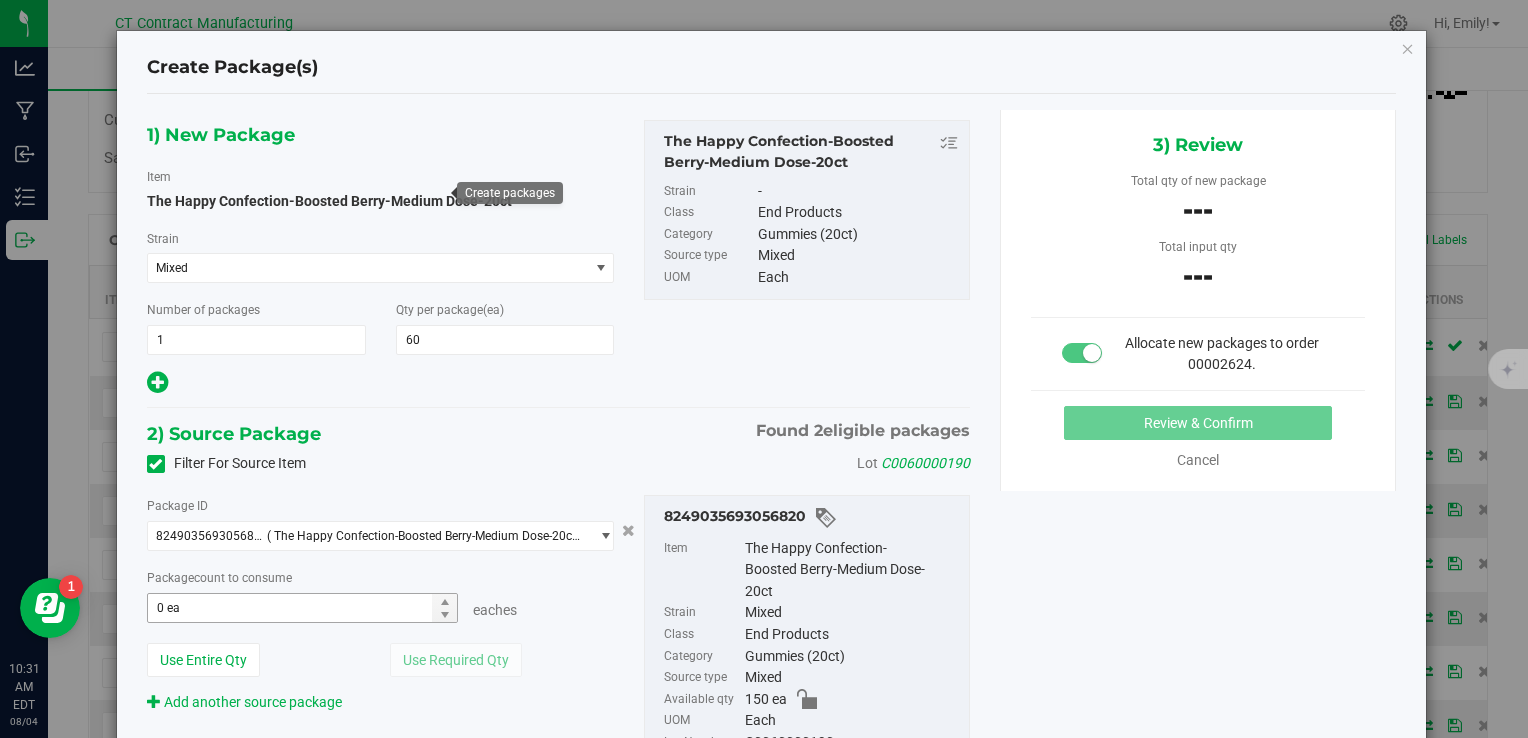 click on "0 ea 0" at bounding box center (303, 608) 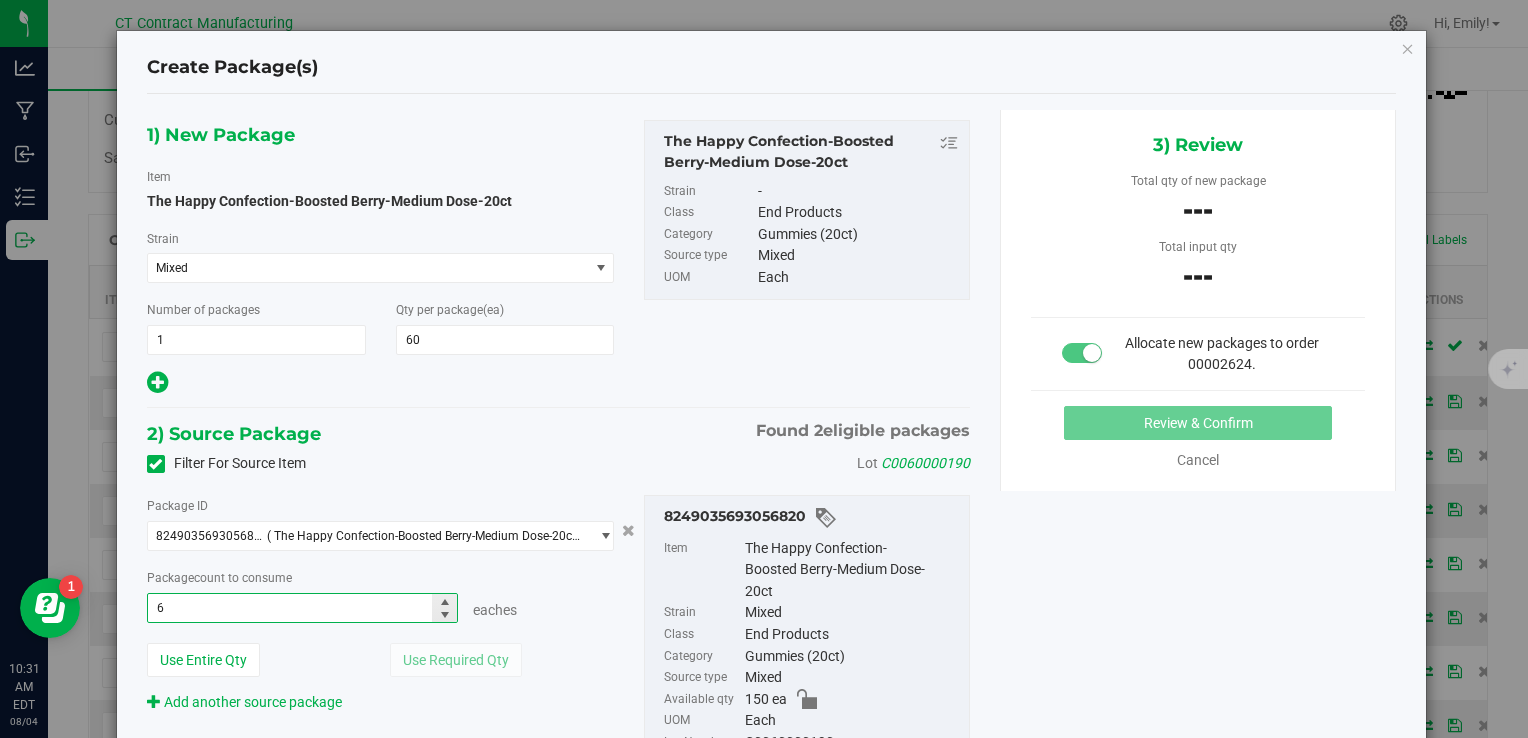 type on "60" 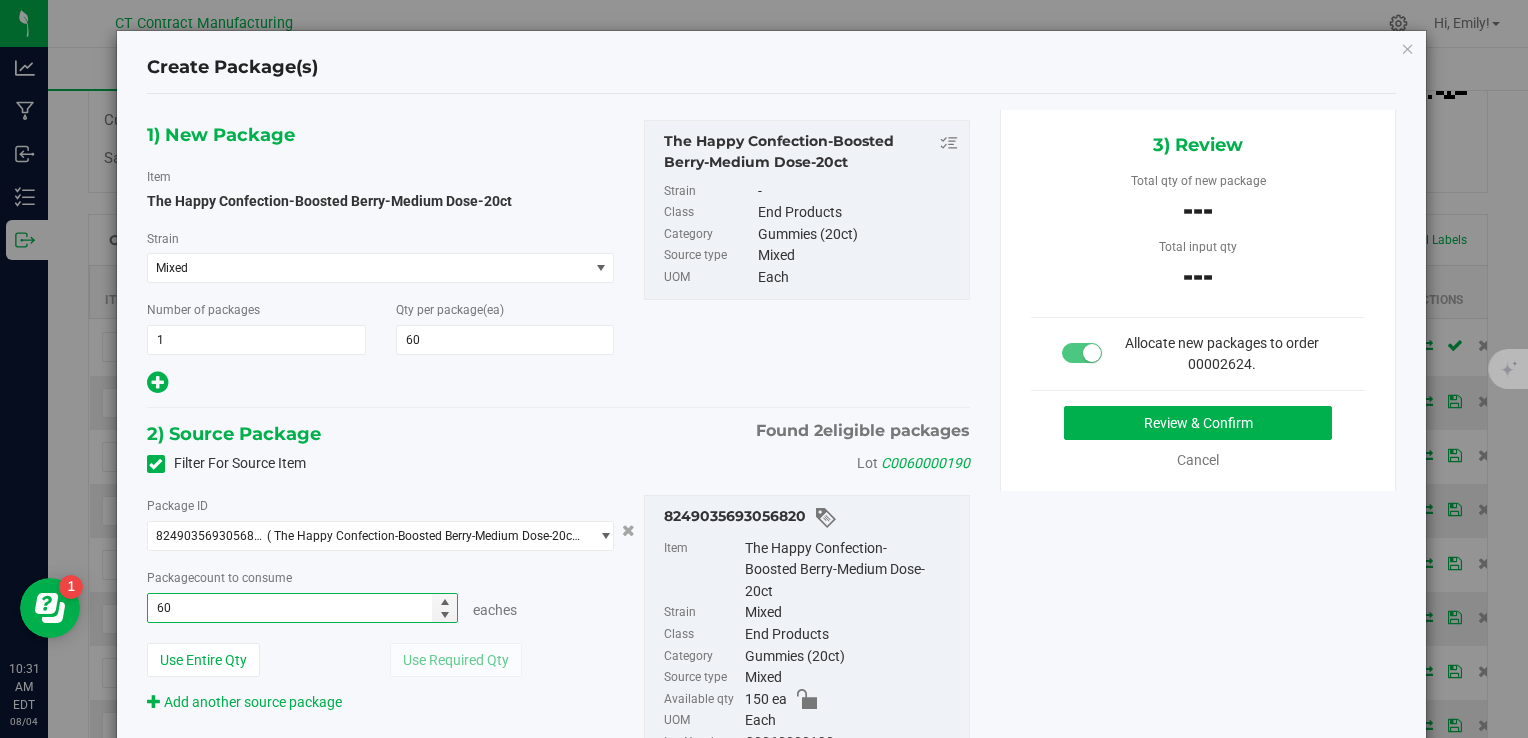 type on "60 ea" 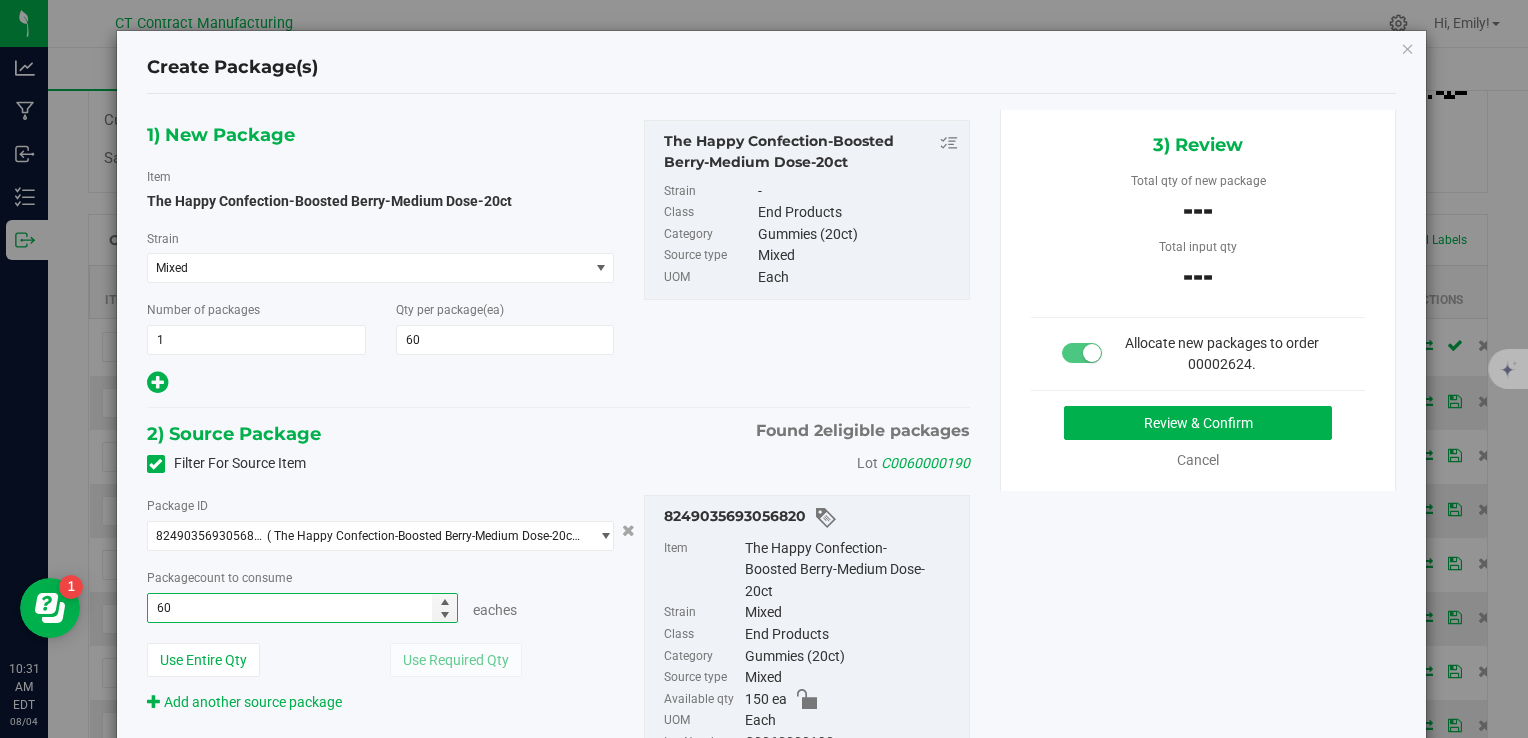 click on "2) Source Package
Found
2
eligible packages" at bounding box center (558, 434) 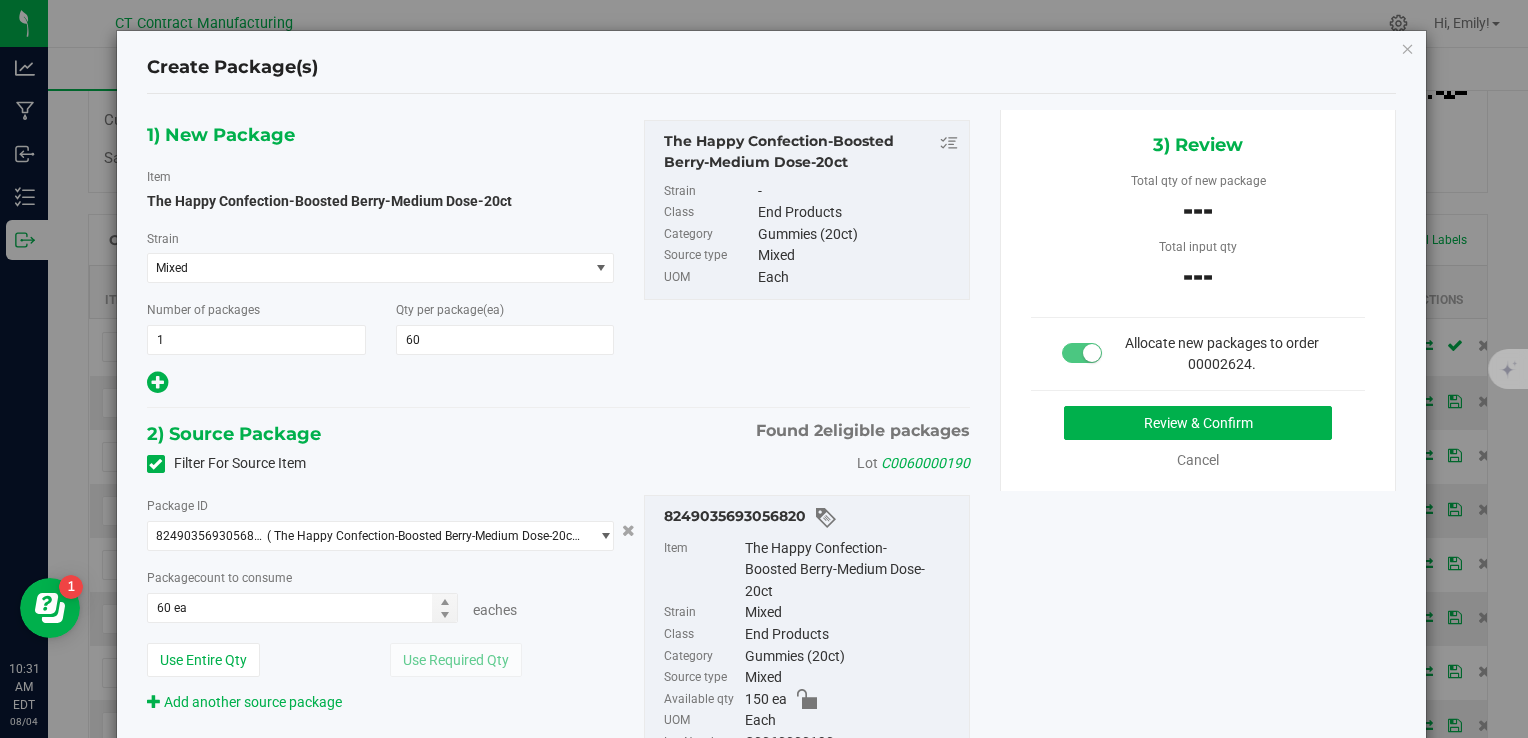 click on "Review & Confirm" at bounding box center [1198, 423] 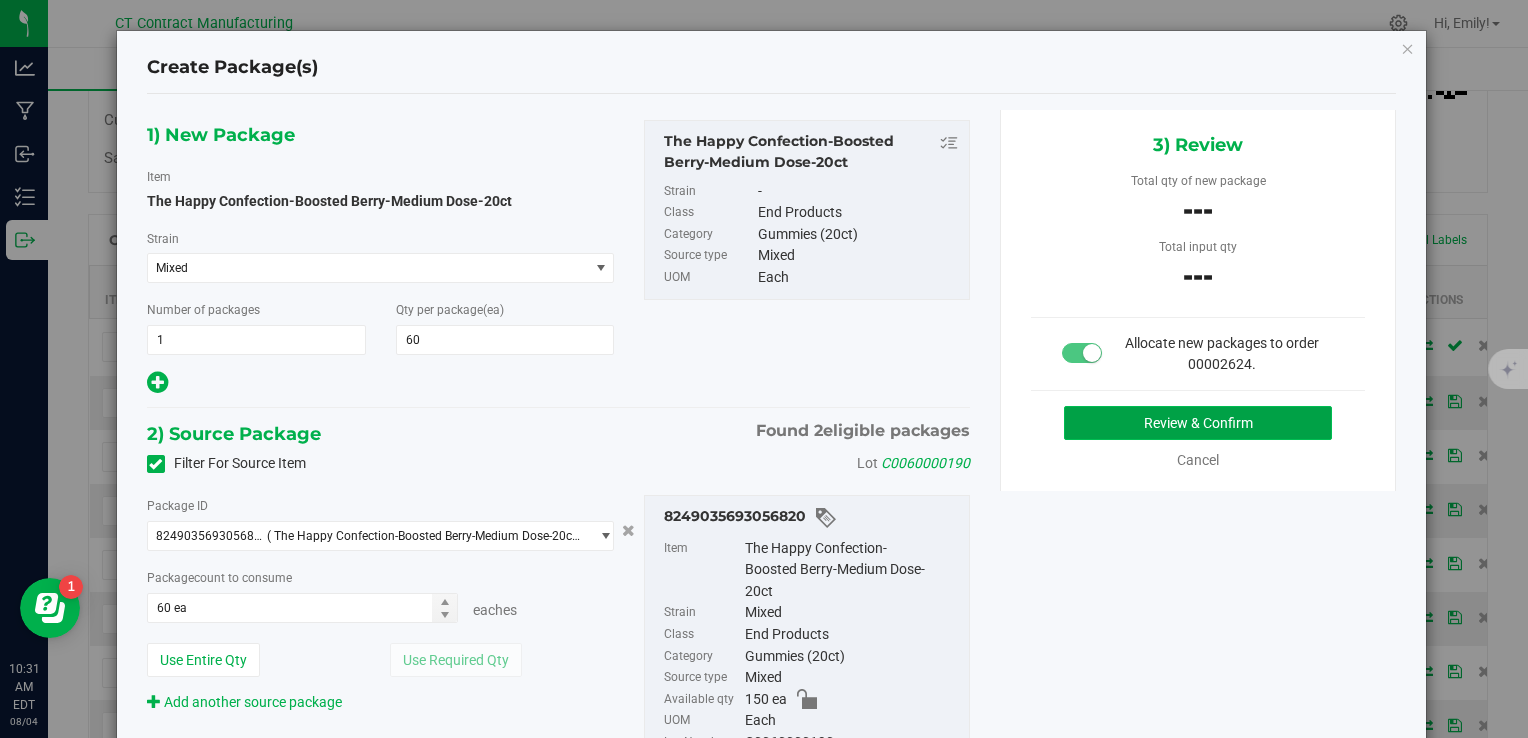 click on "Review & Confirm" at bounding box center [1198, 423] 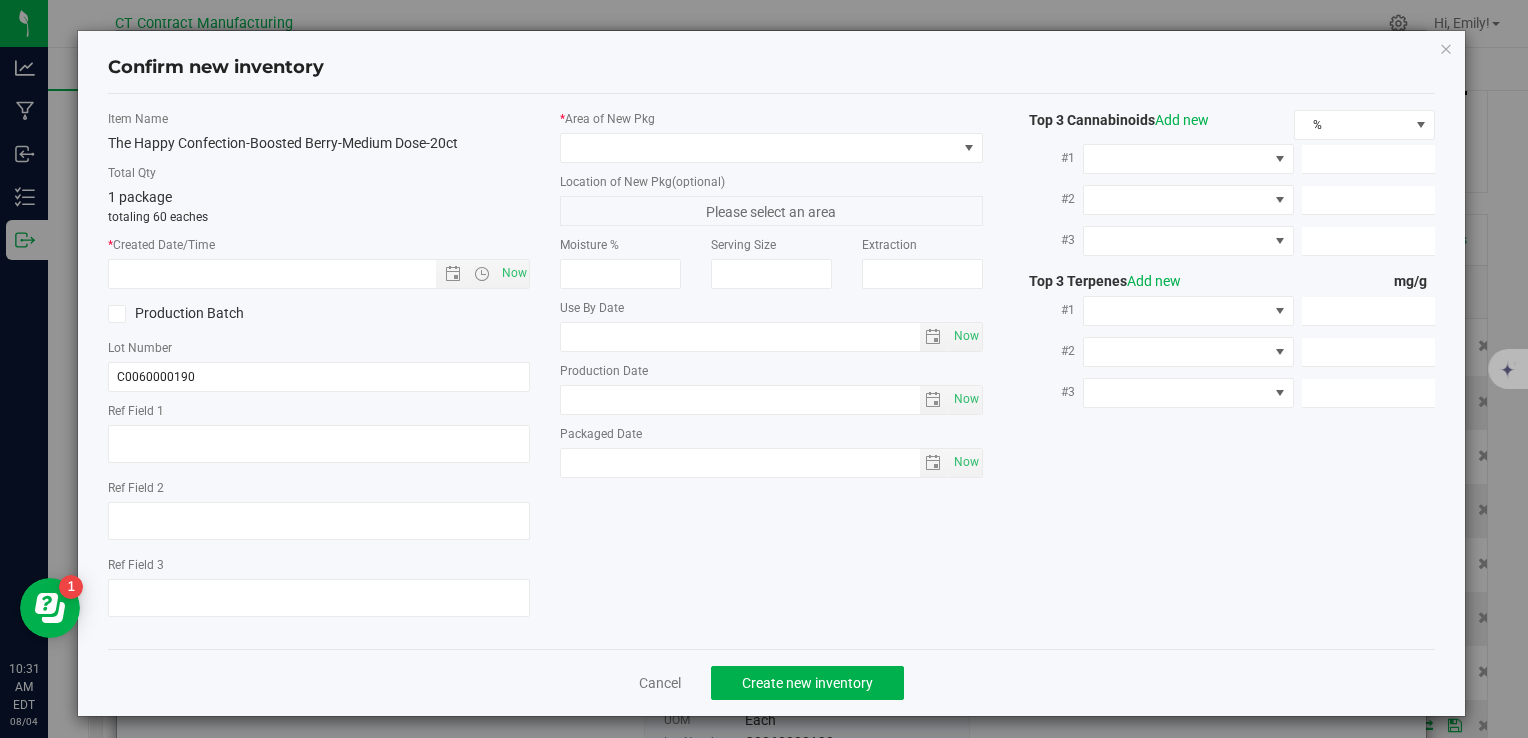 type on "[PRODUCT_CODE]" 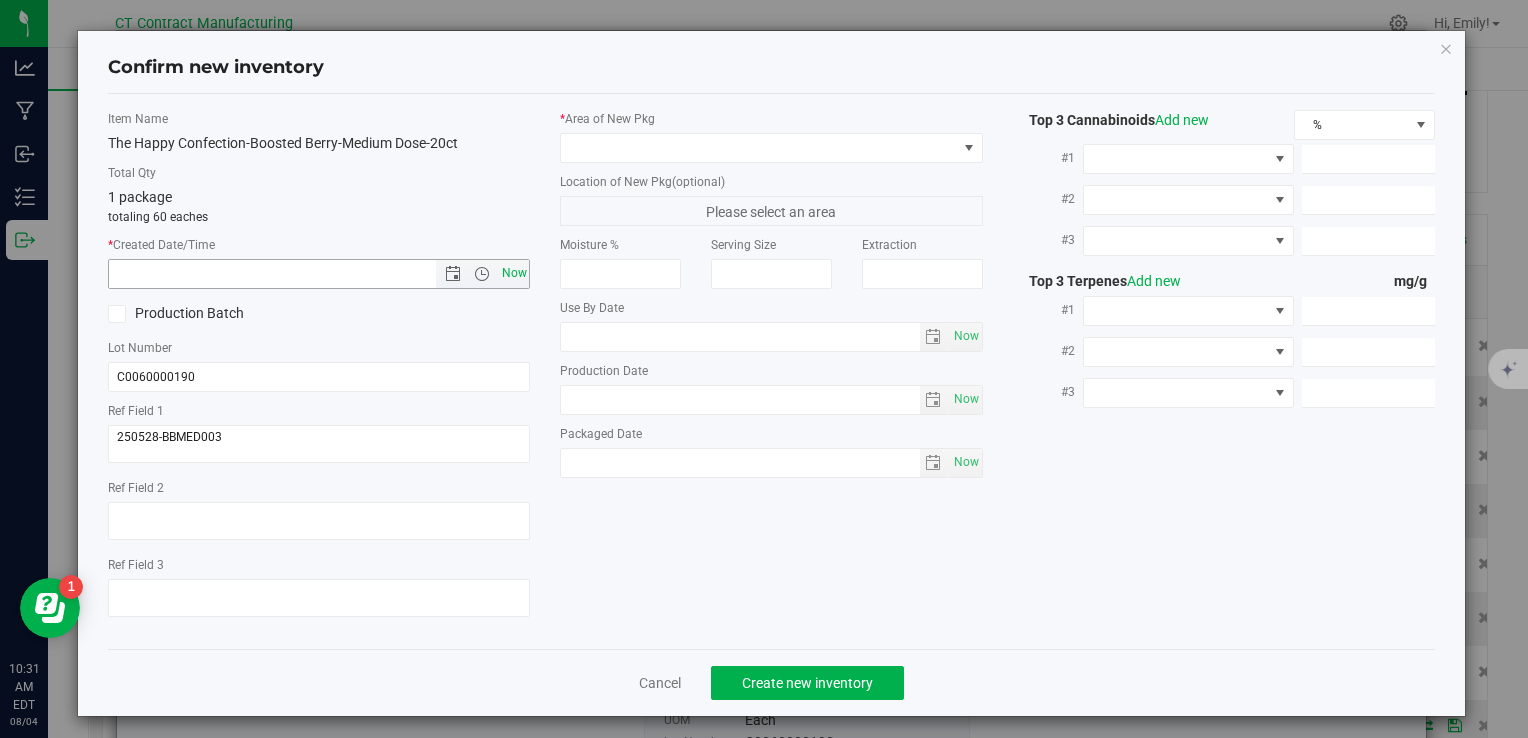 click on "Now" at bounding box center (514, 273) 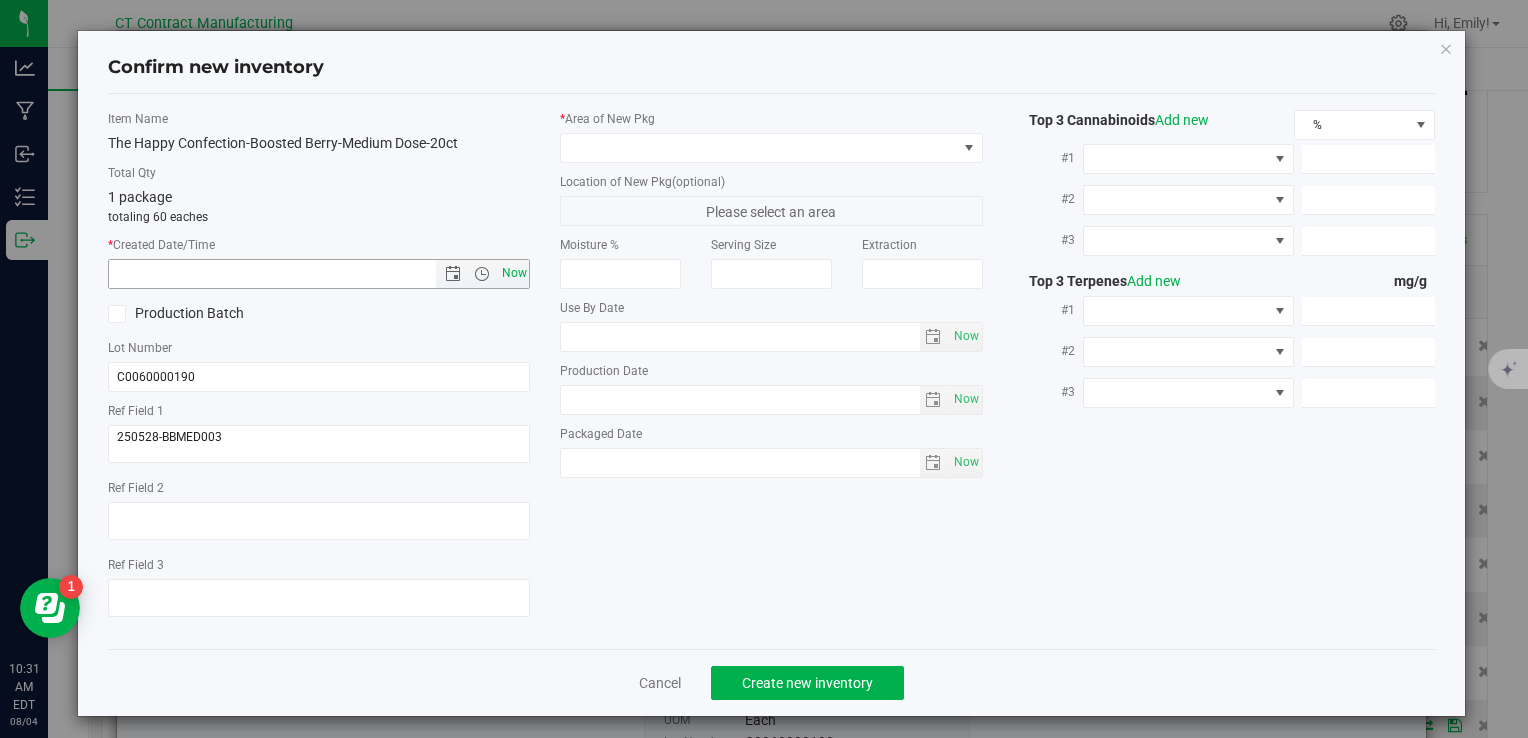 type on "8/4/2025 10:31 AM" 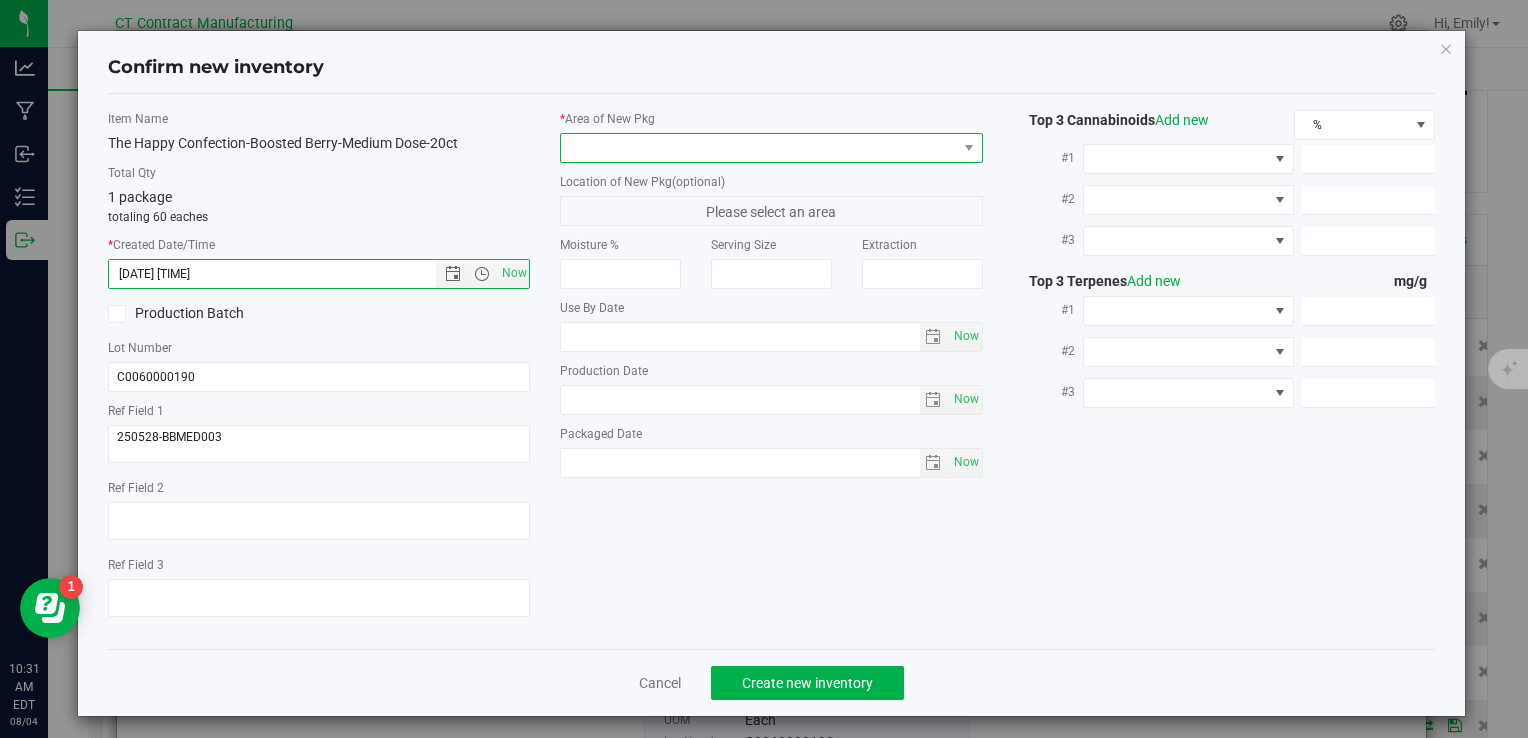 click at bounding box center (758, 148) 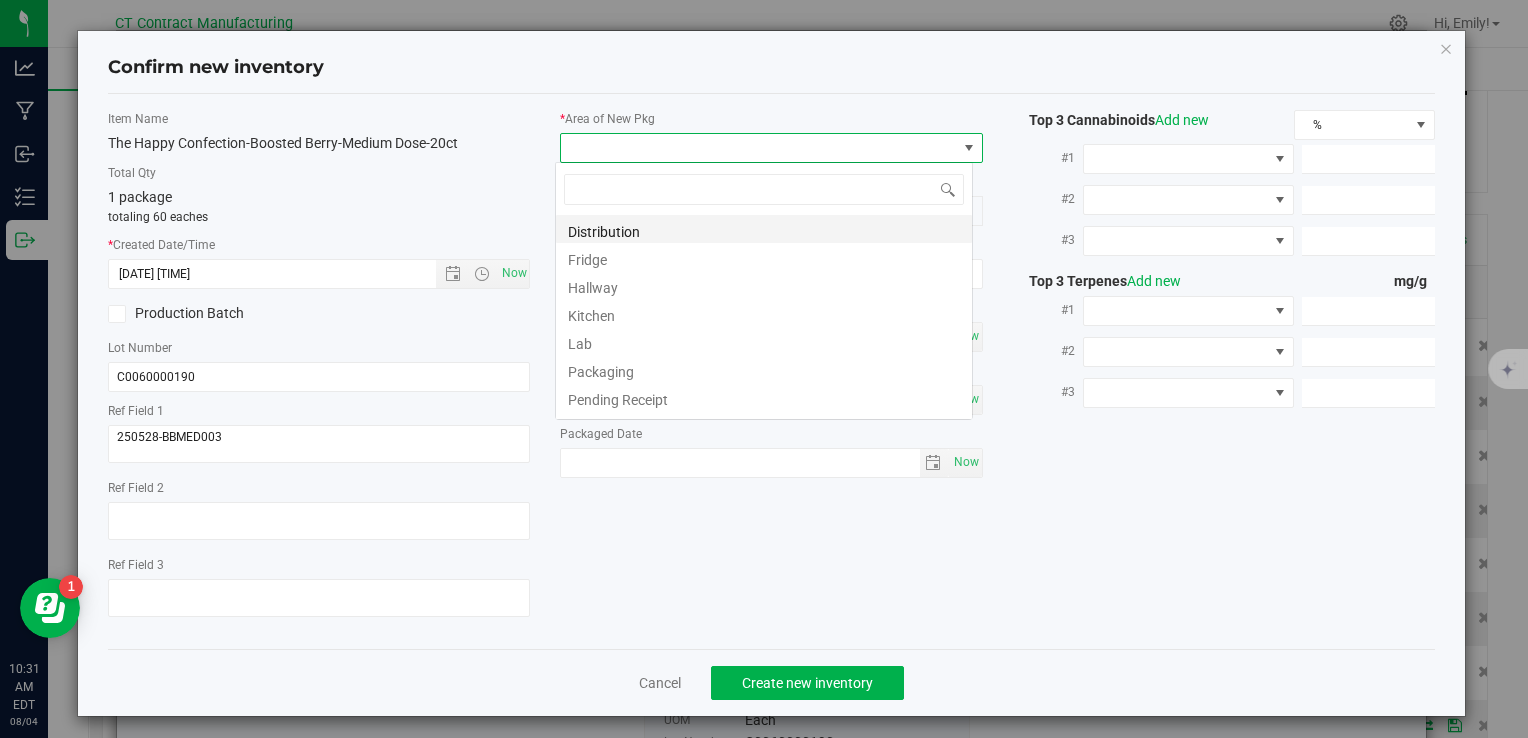 scroll, scrollTop: 99970, scrollLeft: 99582, axis: both 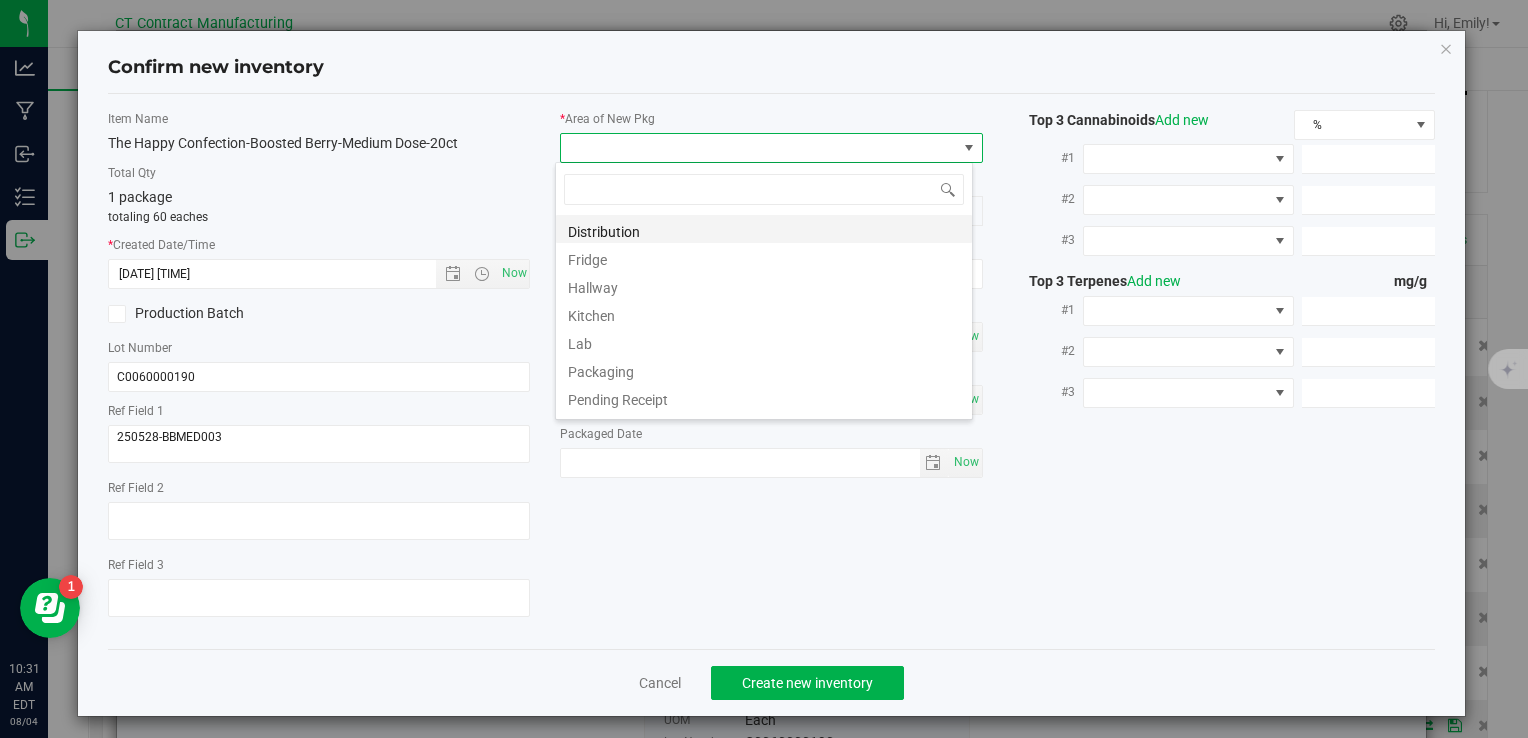 click on "Distribution" at bounding box center [764, 229] 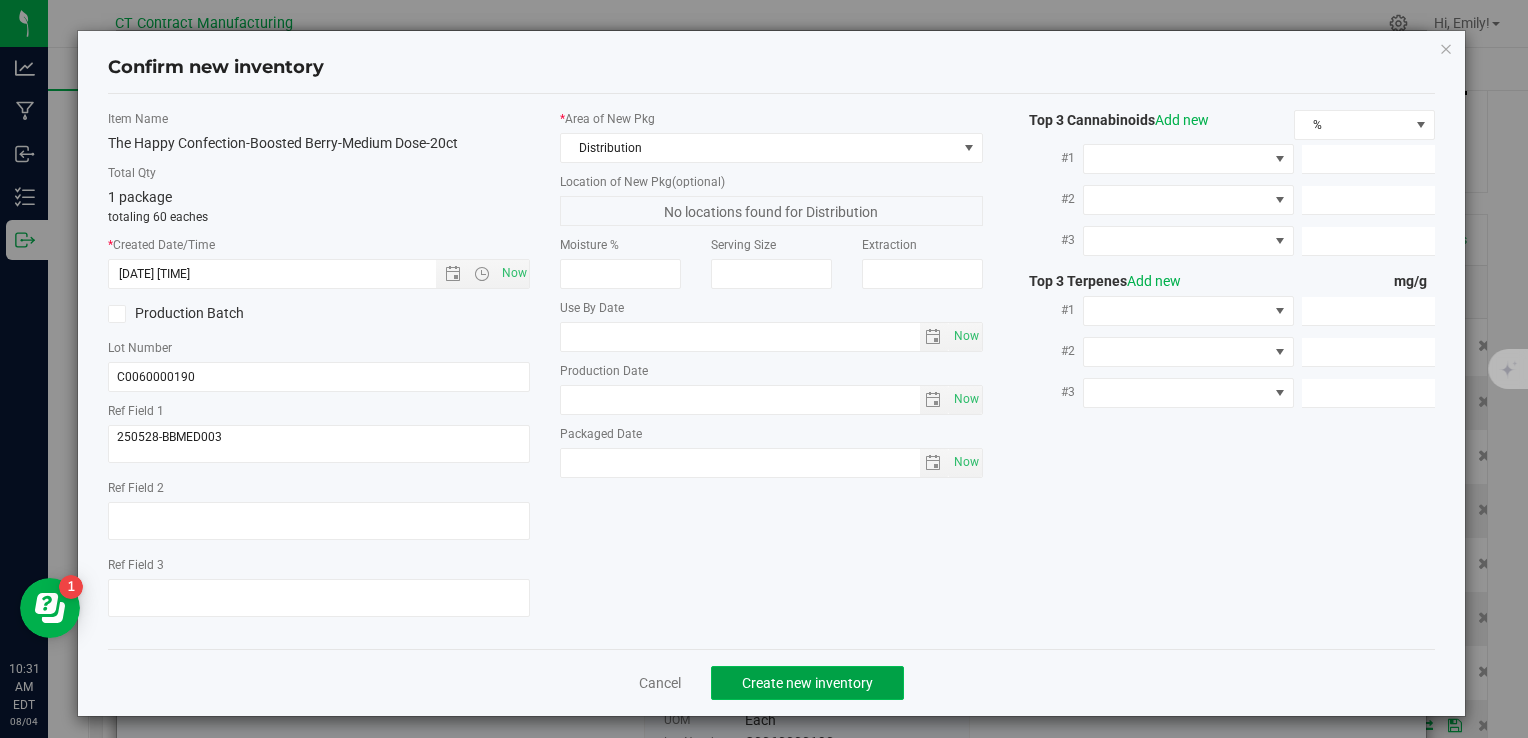 click on "Create new inventory" 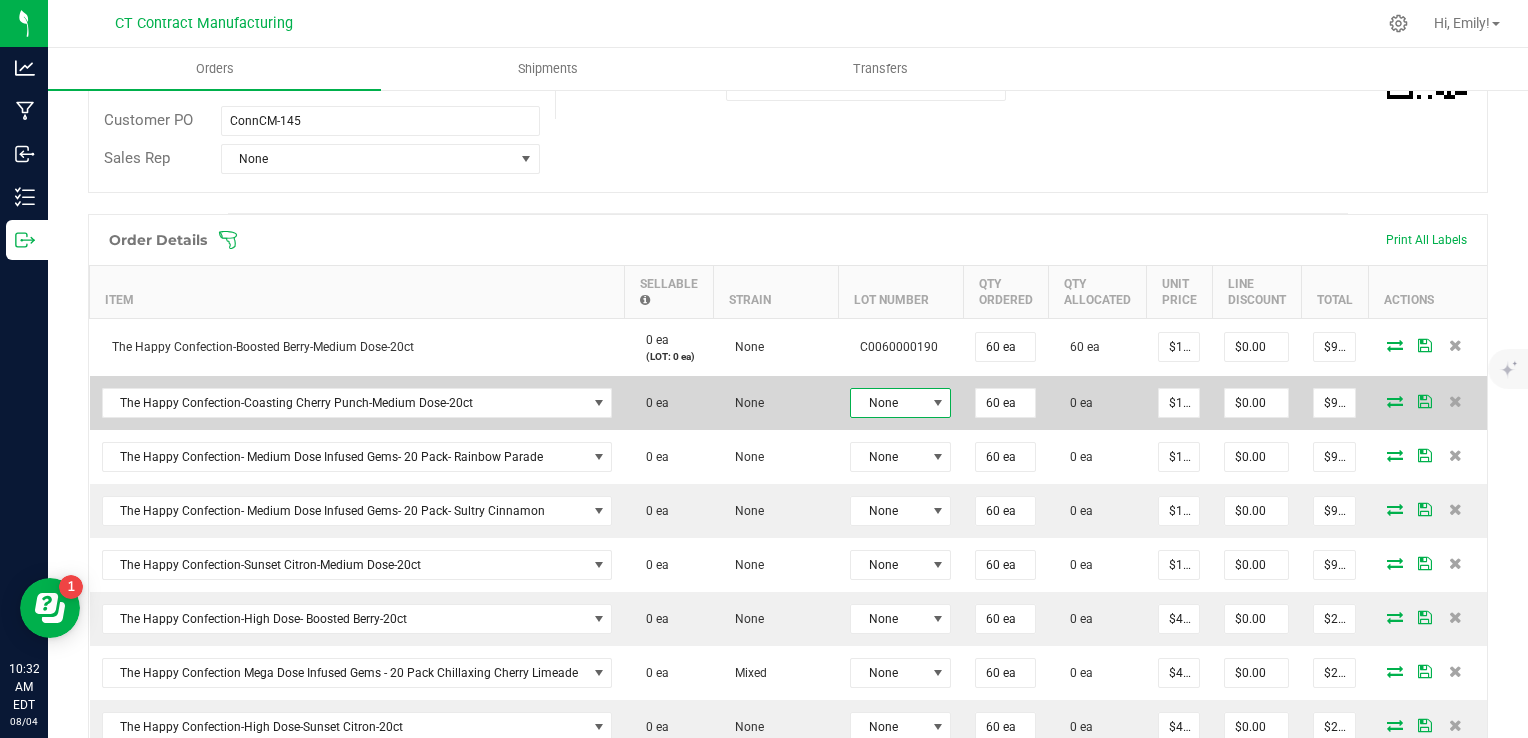 click at bounding box center [938, 403] 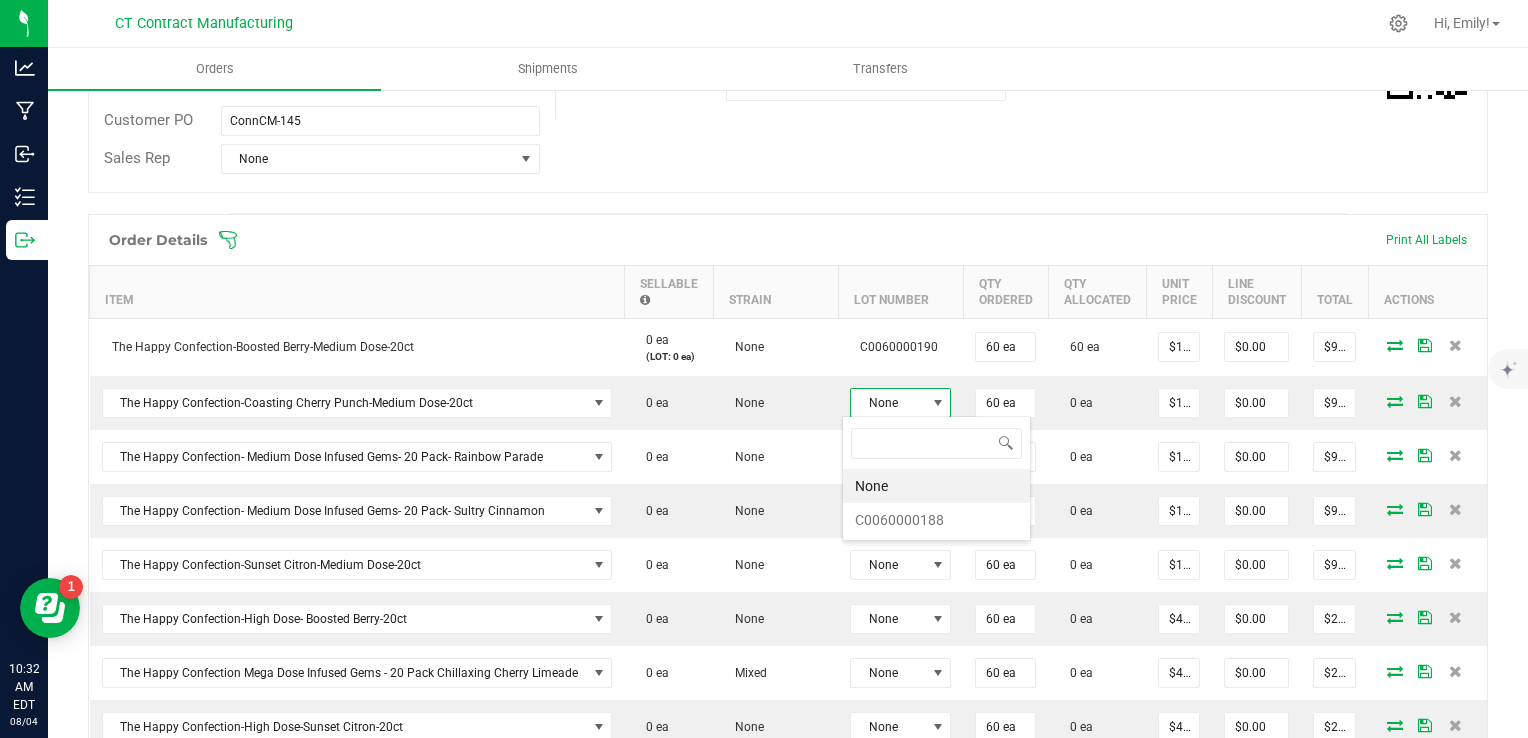 scroll, scrollTop: 99970, scrollLeft: 99899, axis: both 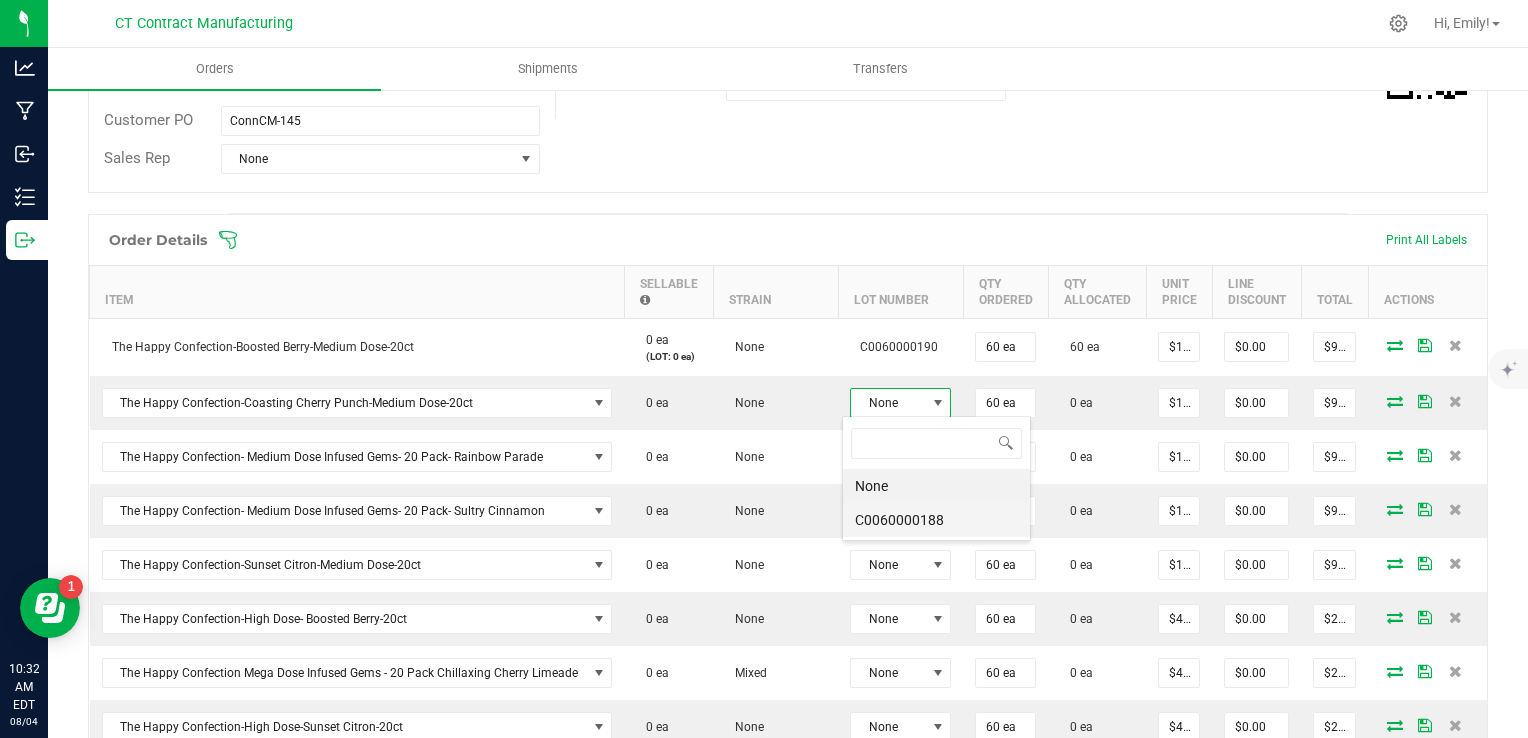 click on "C0060000188" at bounding box center [936, 520] 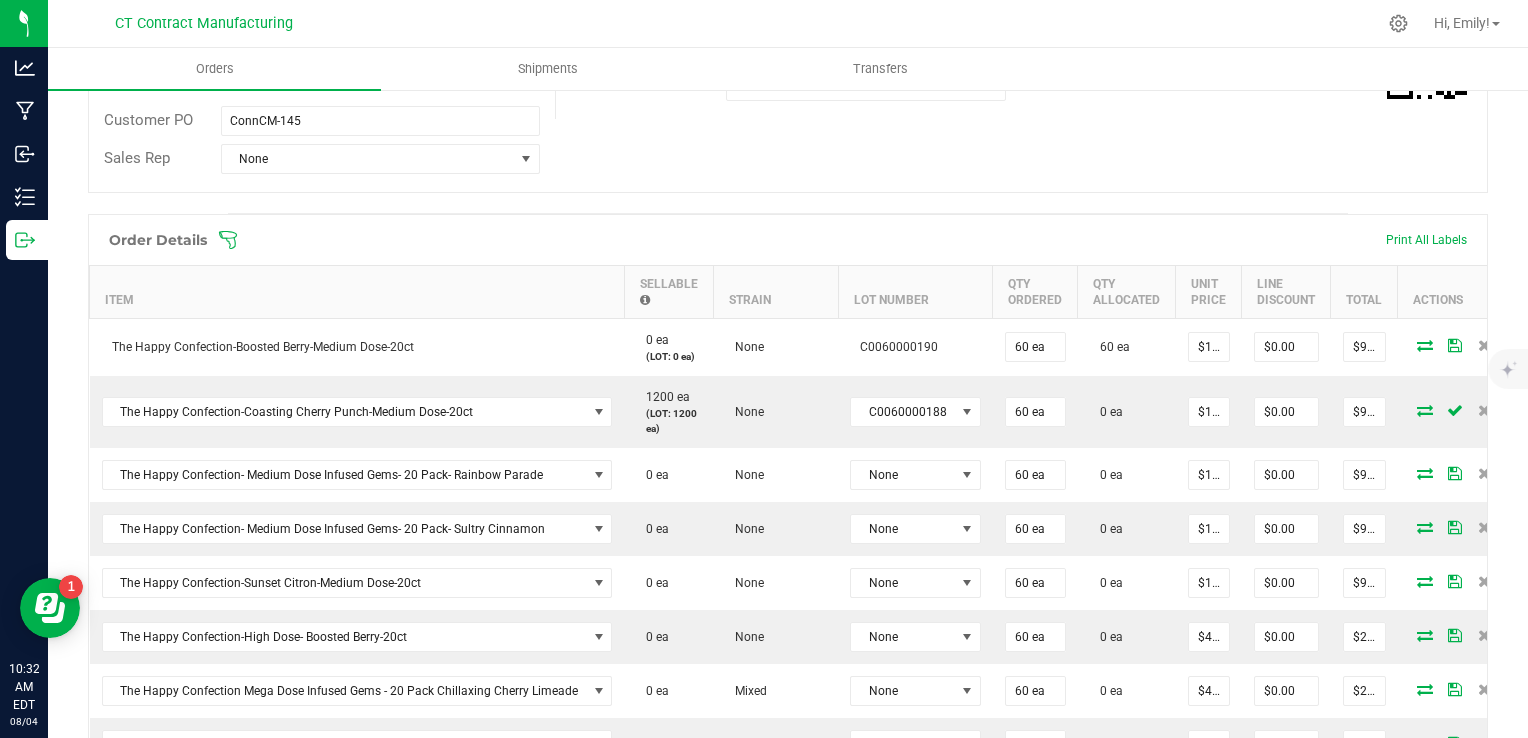 click at bounding box center [1425, 410] 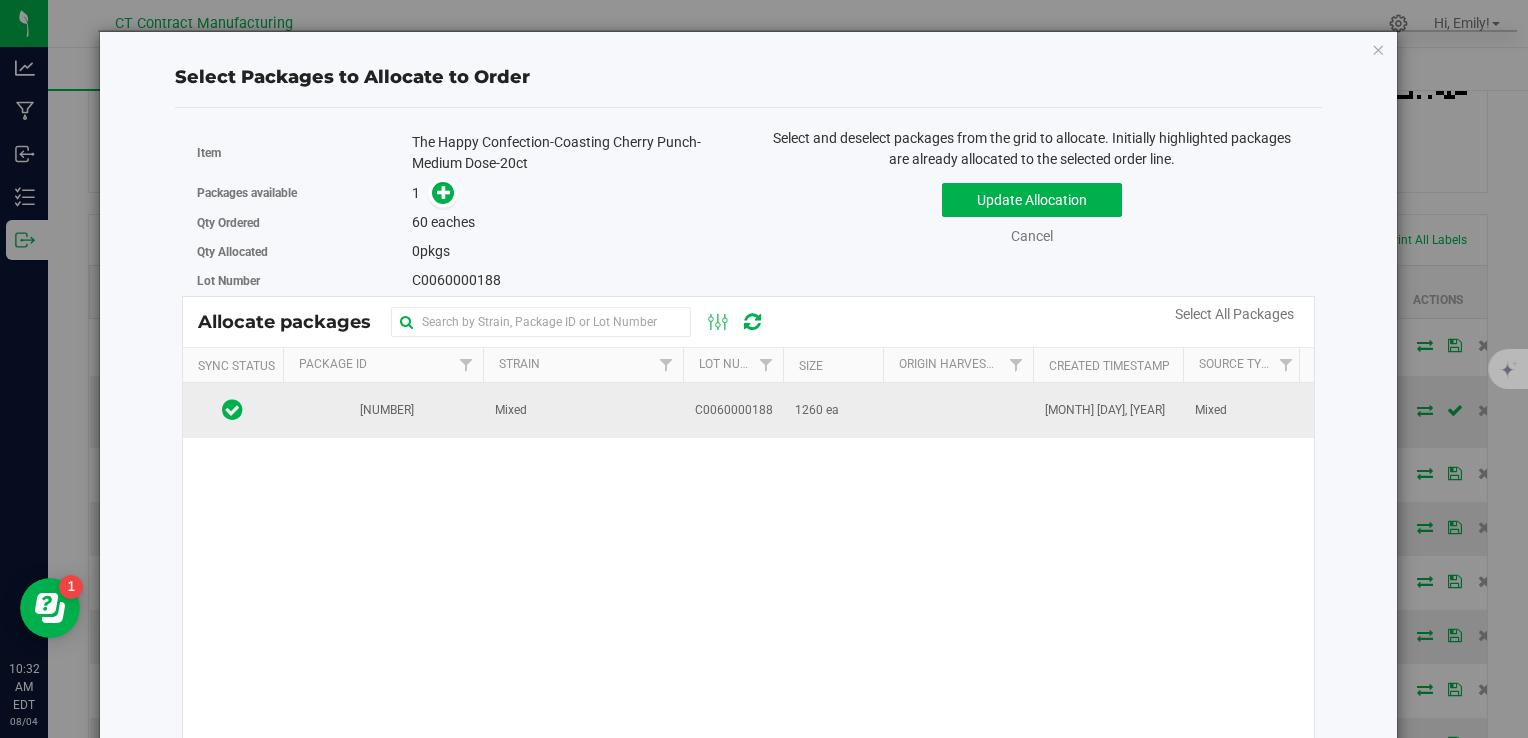 click on "Mixed" at bounding box center [583, 410] 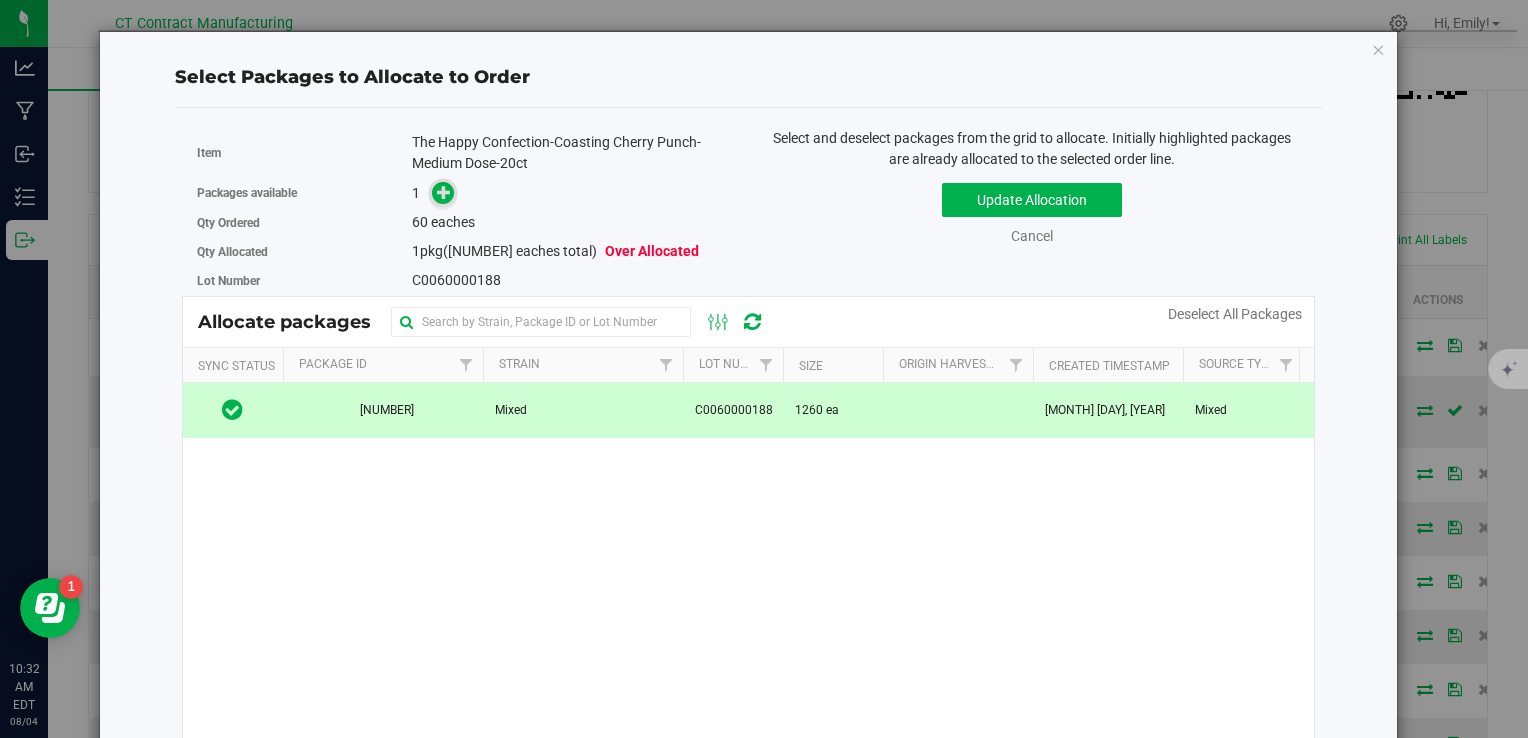 click at bounding box center [443, 193] 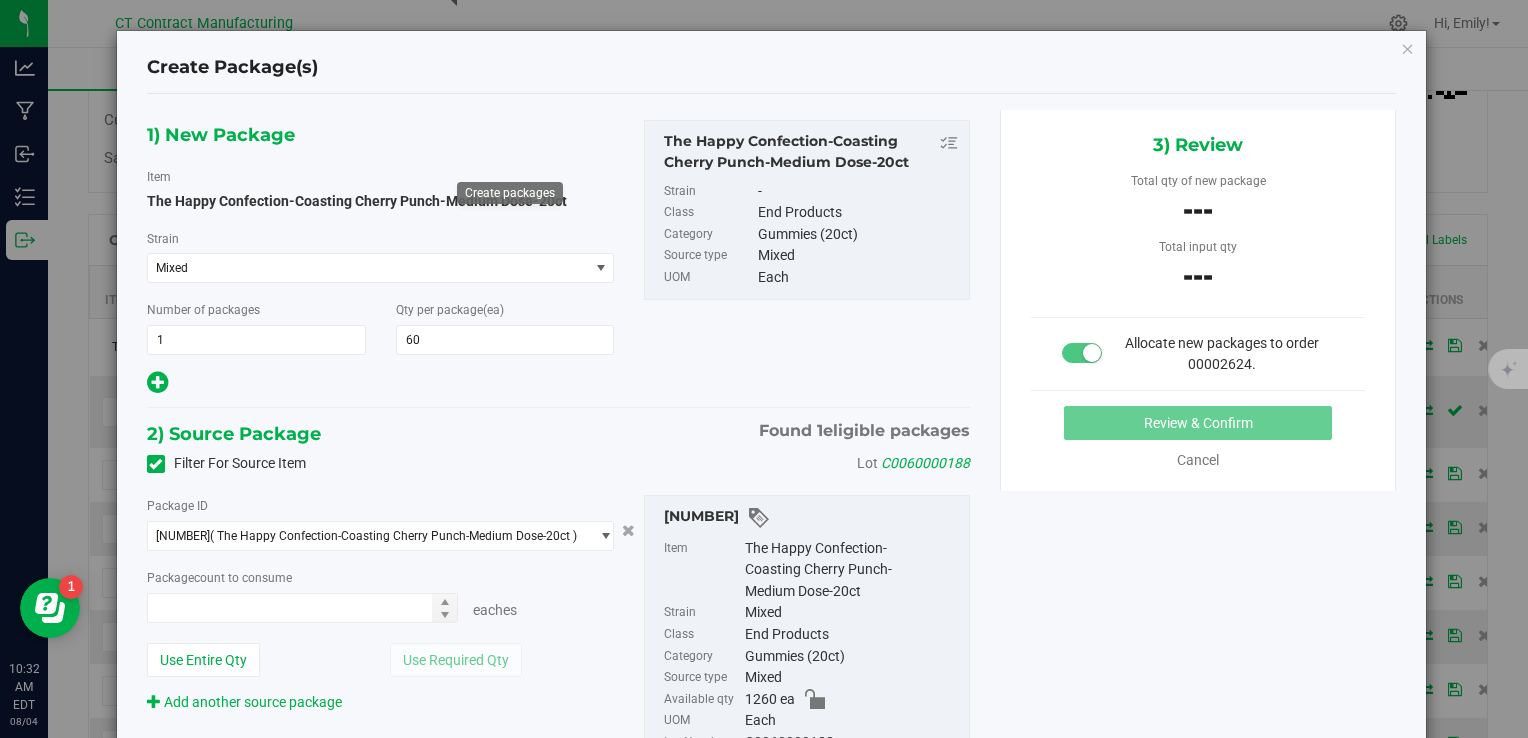 type on "60" 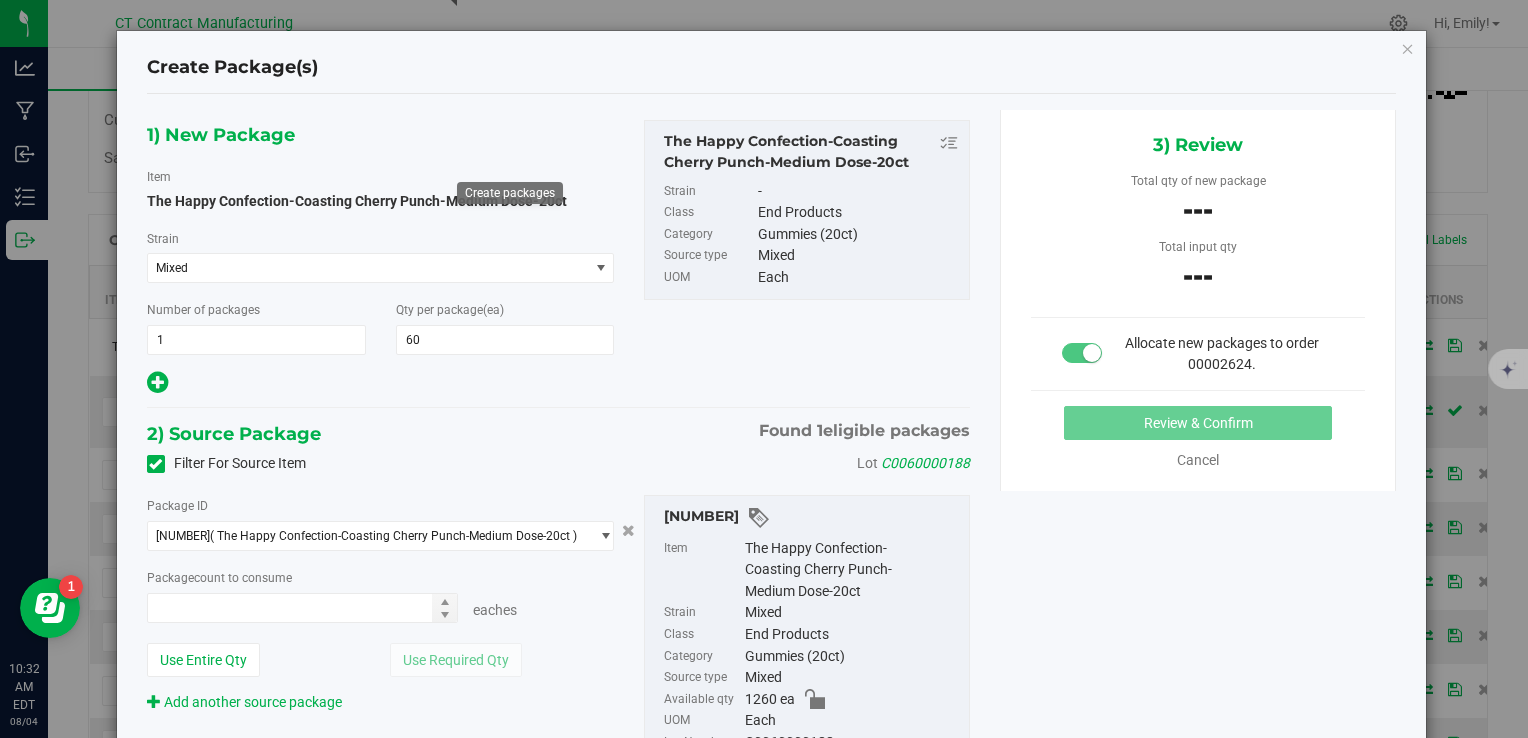 type on "0 ea" 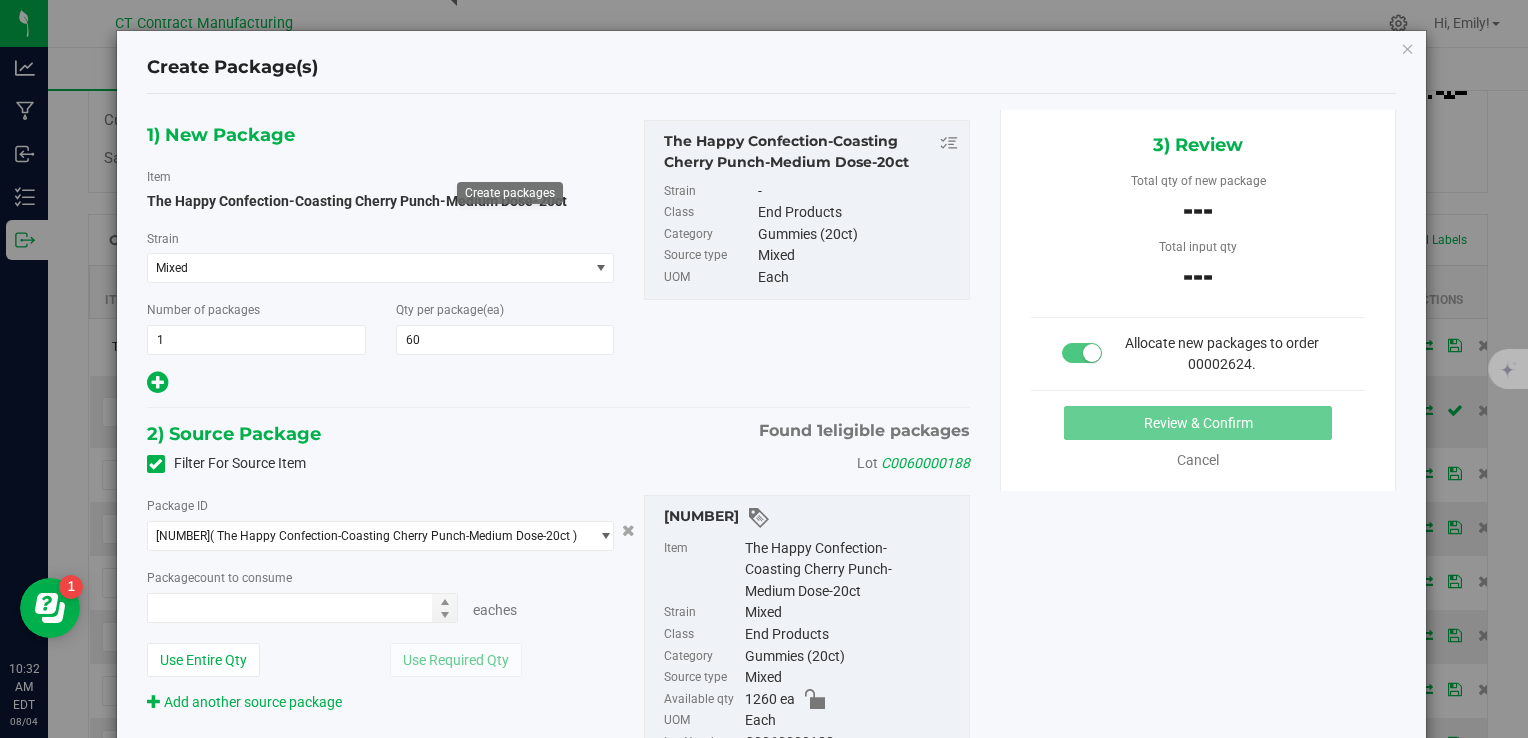 type on "0" 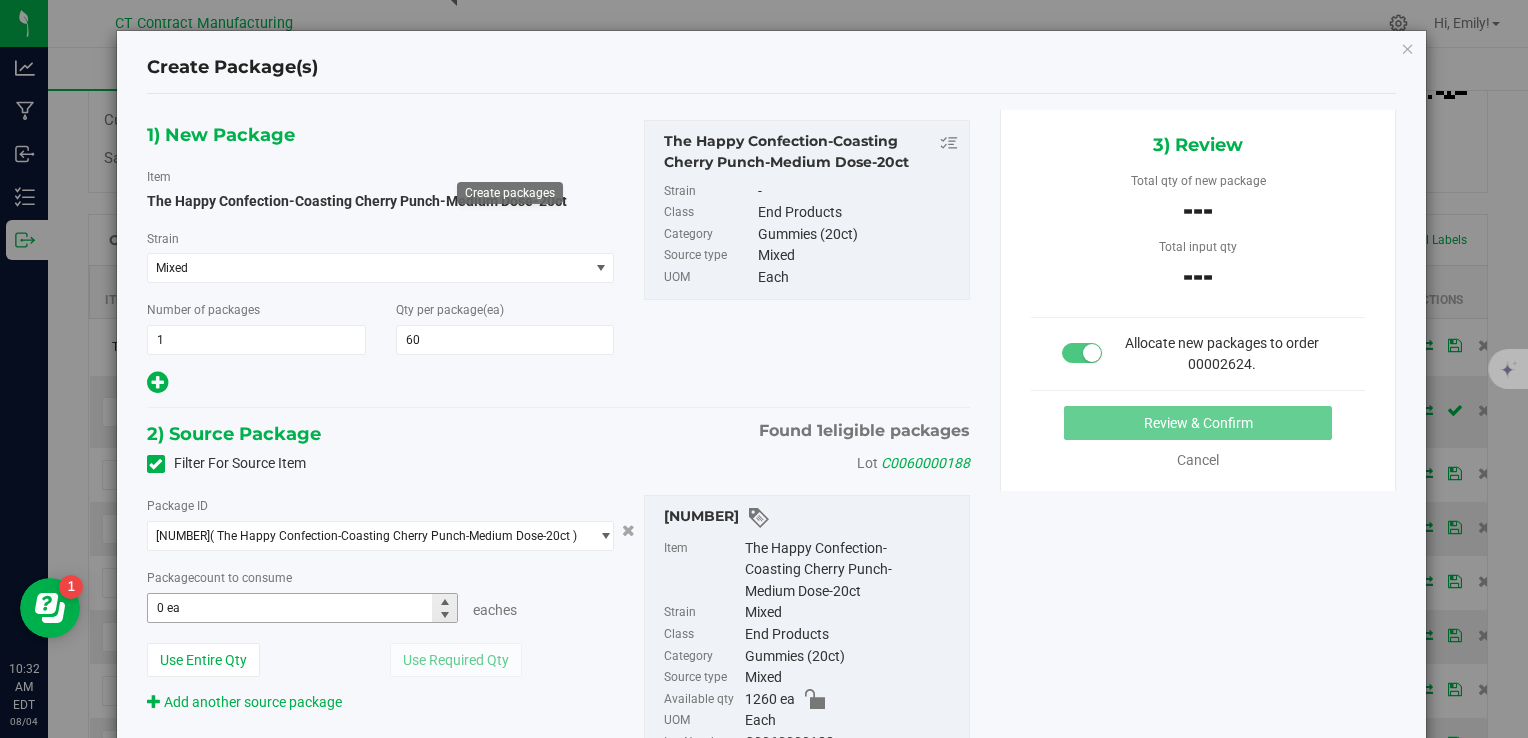 click on "0 ea 0" at bounding box center [303, 608] 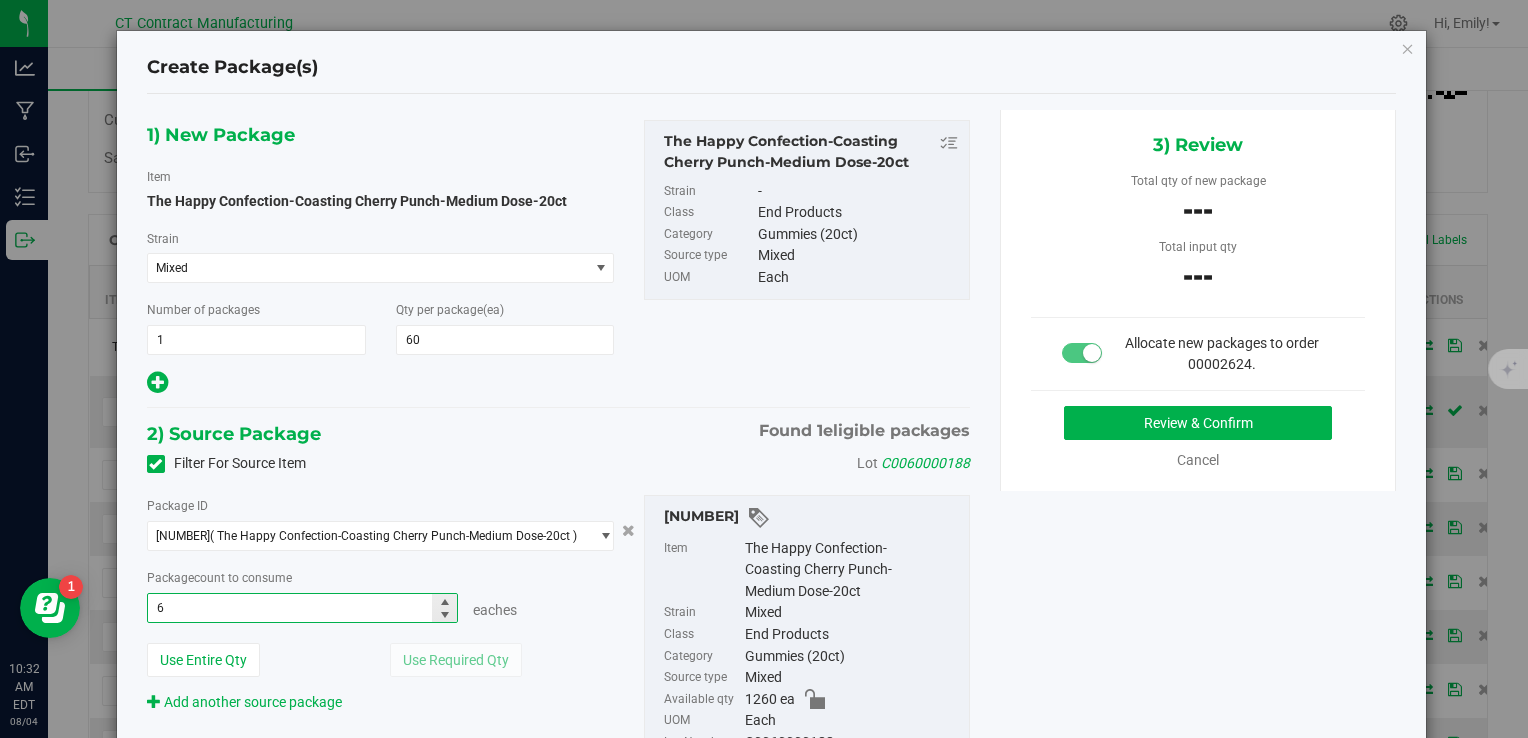type on "60" 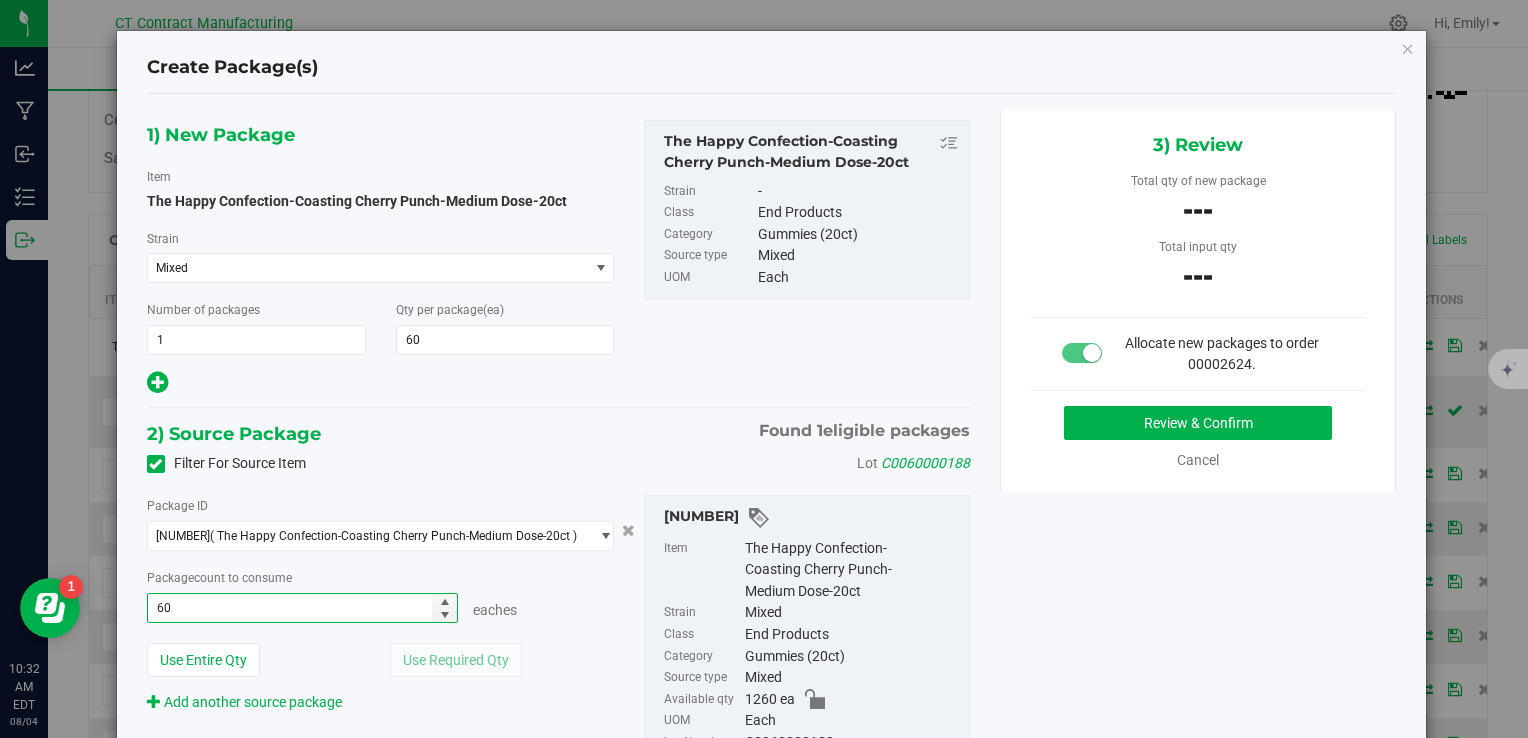 type on "60 ea" 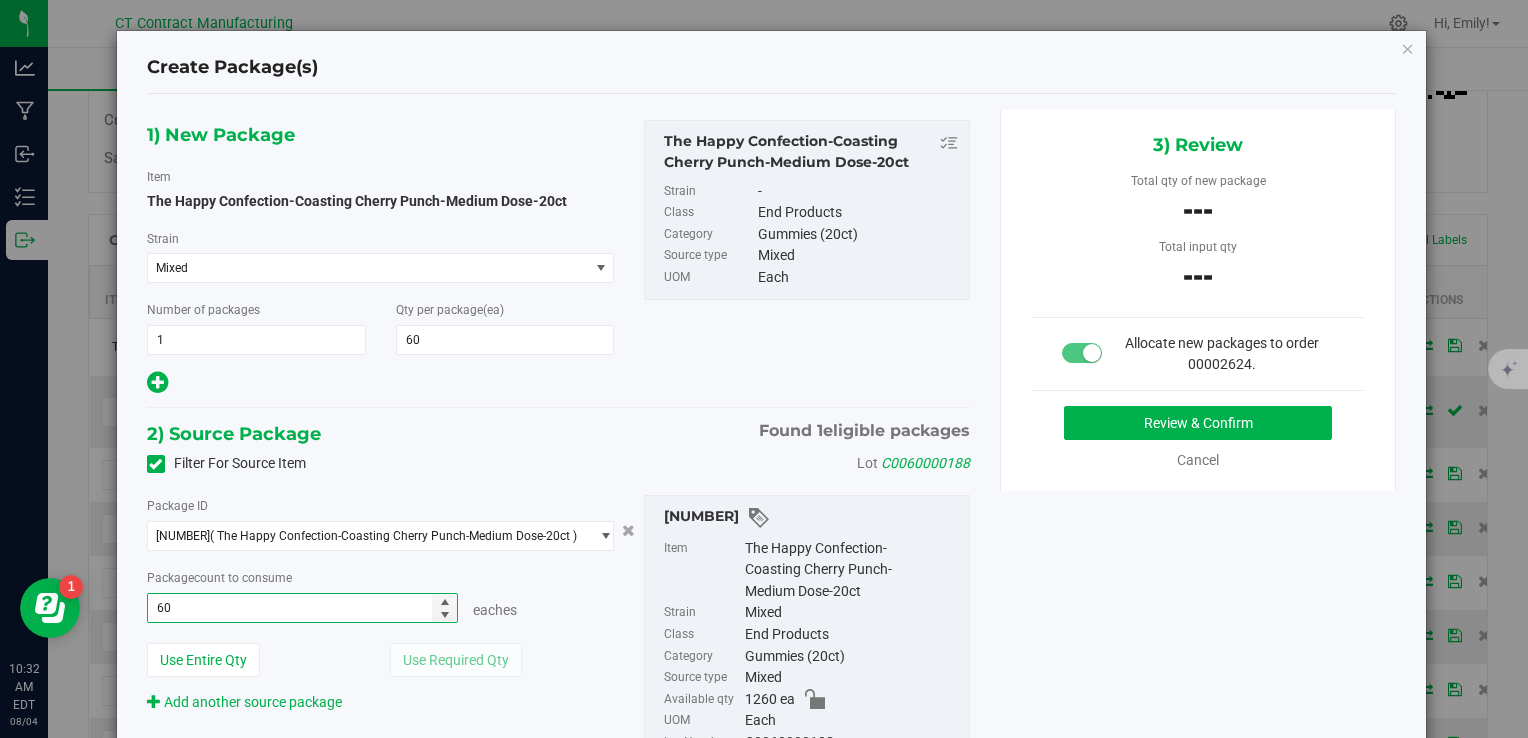 click at bounding box center (381, 383) 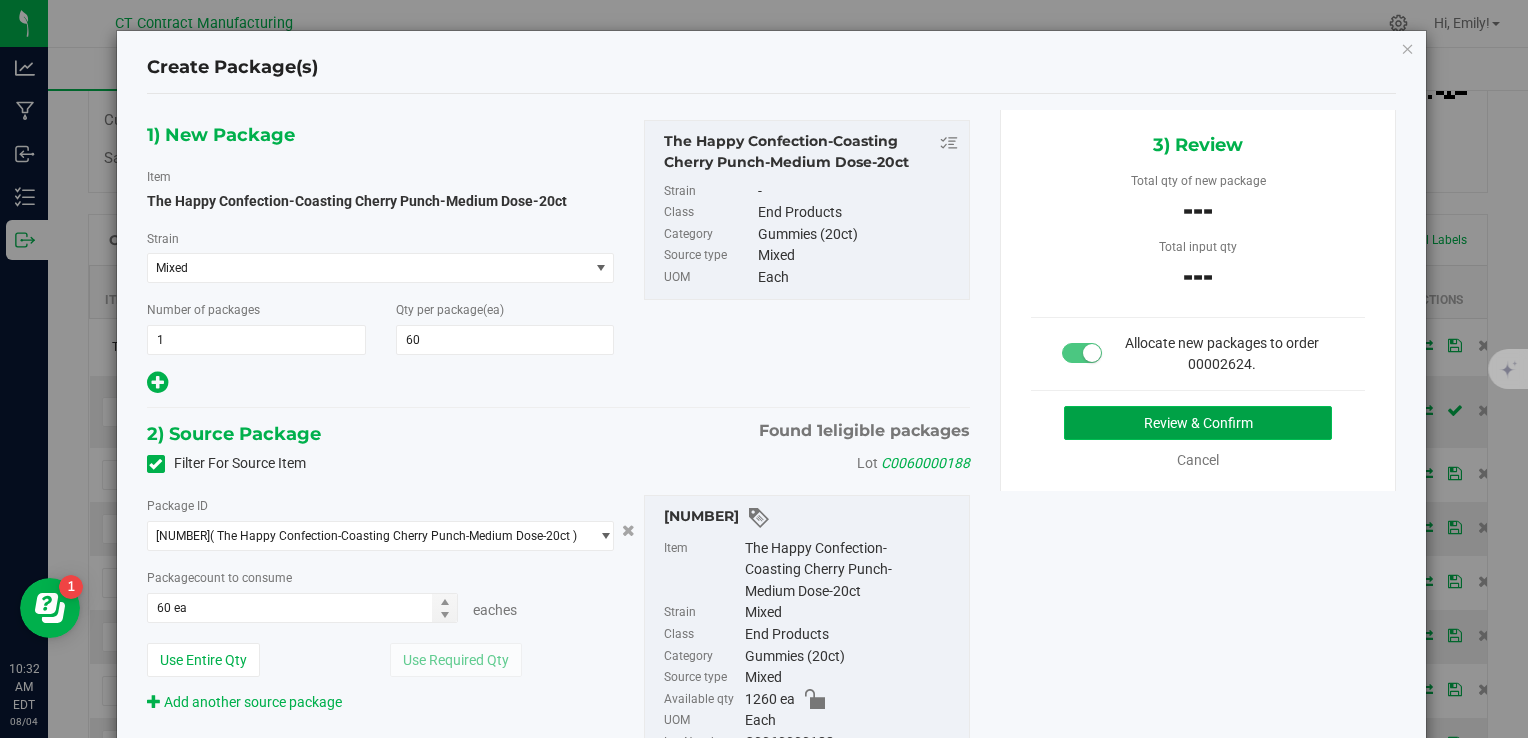 click on "Review & Confirm" at bounding box center [1198, 423] 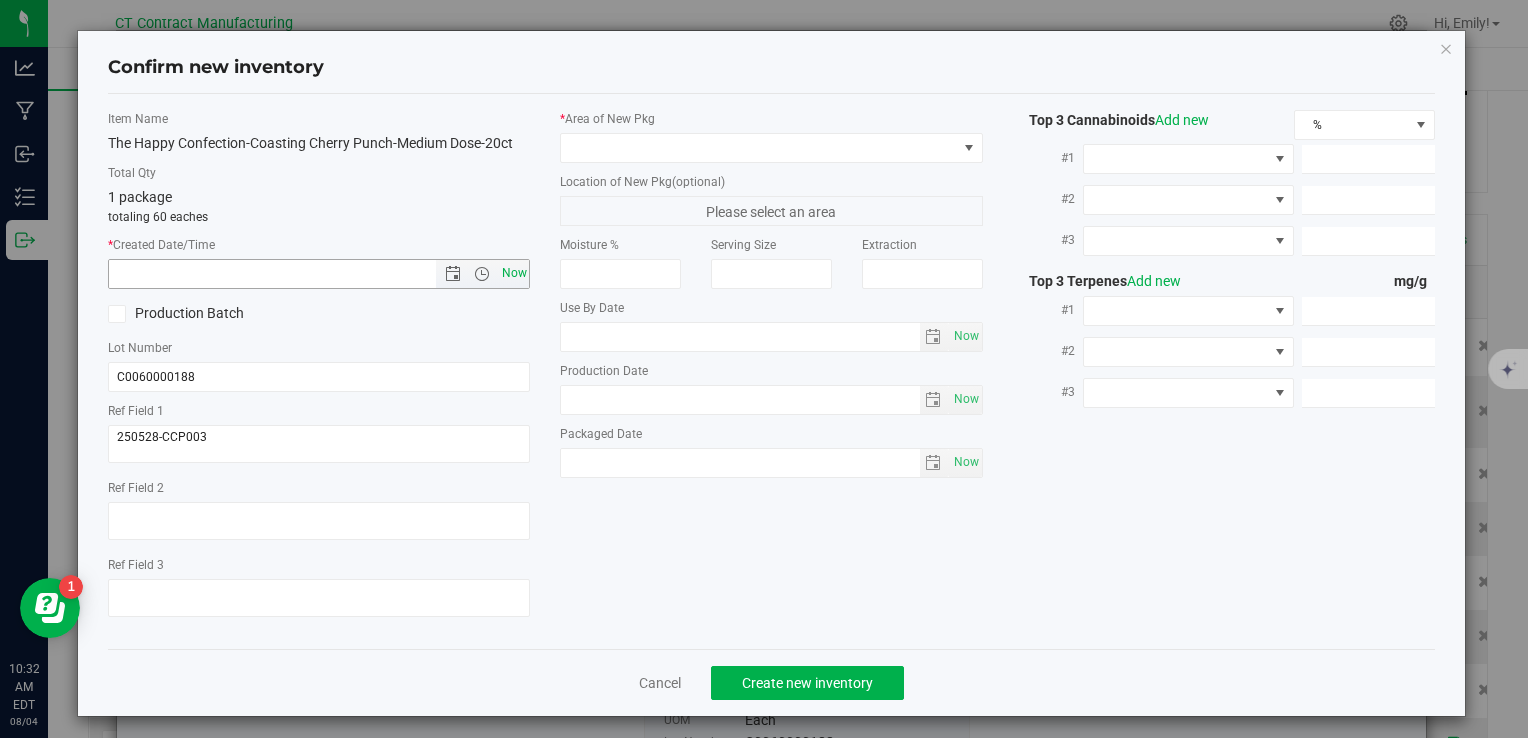 click on "Now" at bounding box center [514, 273] 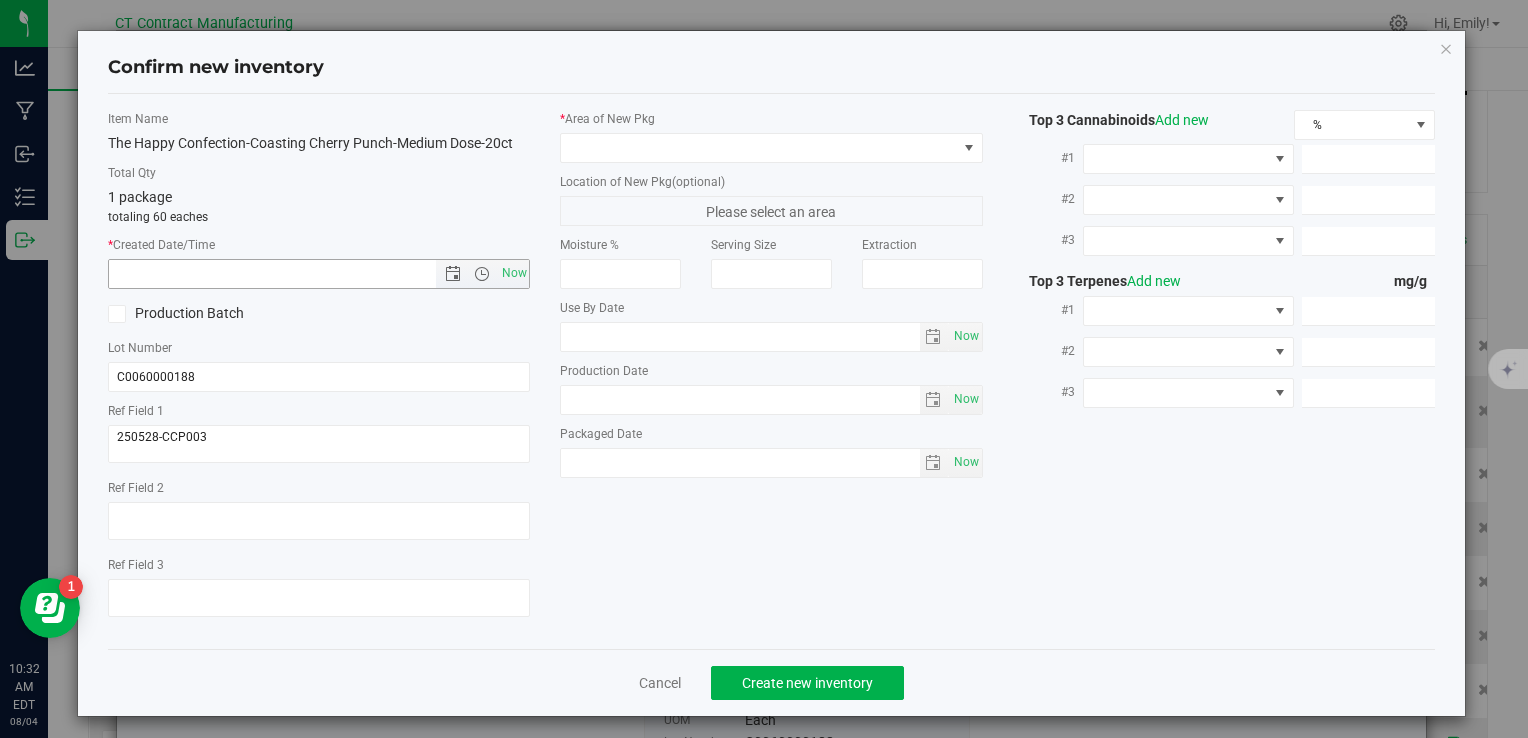 type on "8/4/2025 10:32 AM" 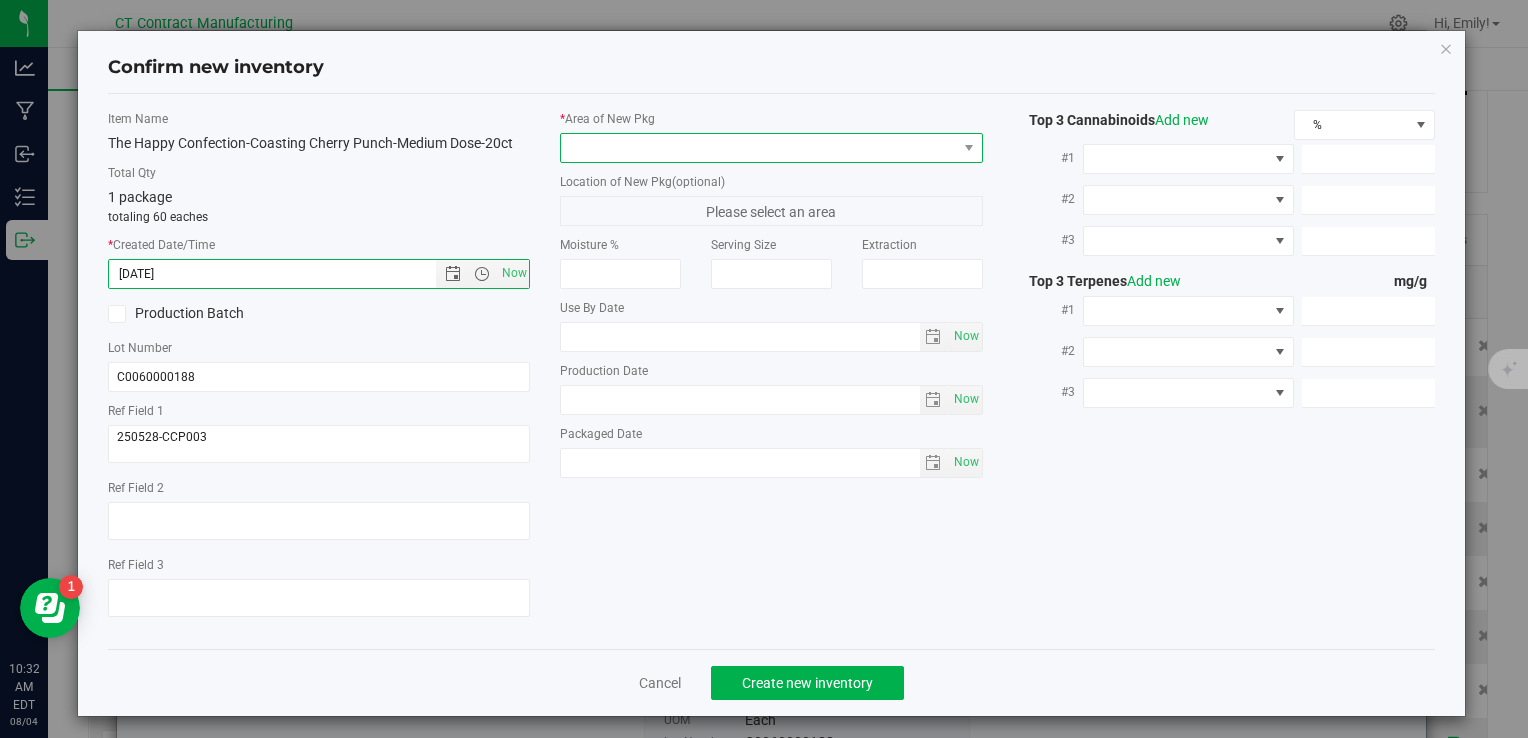click at bounding box center (758, 148) 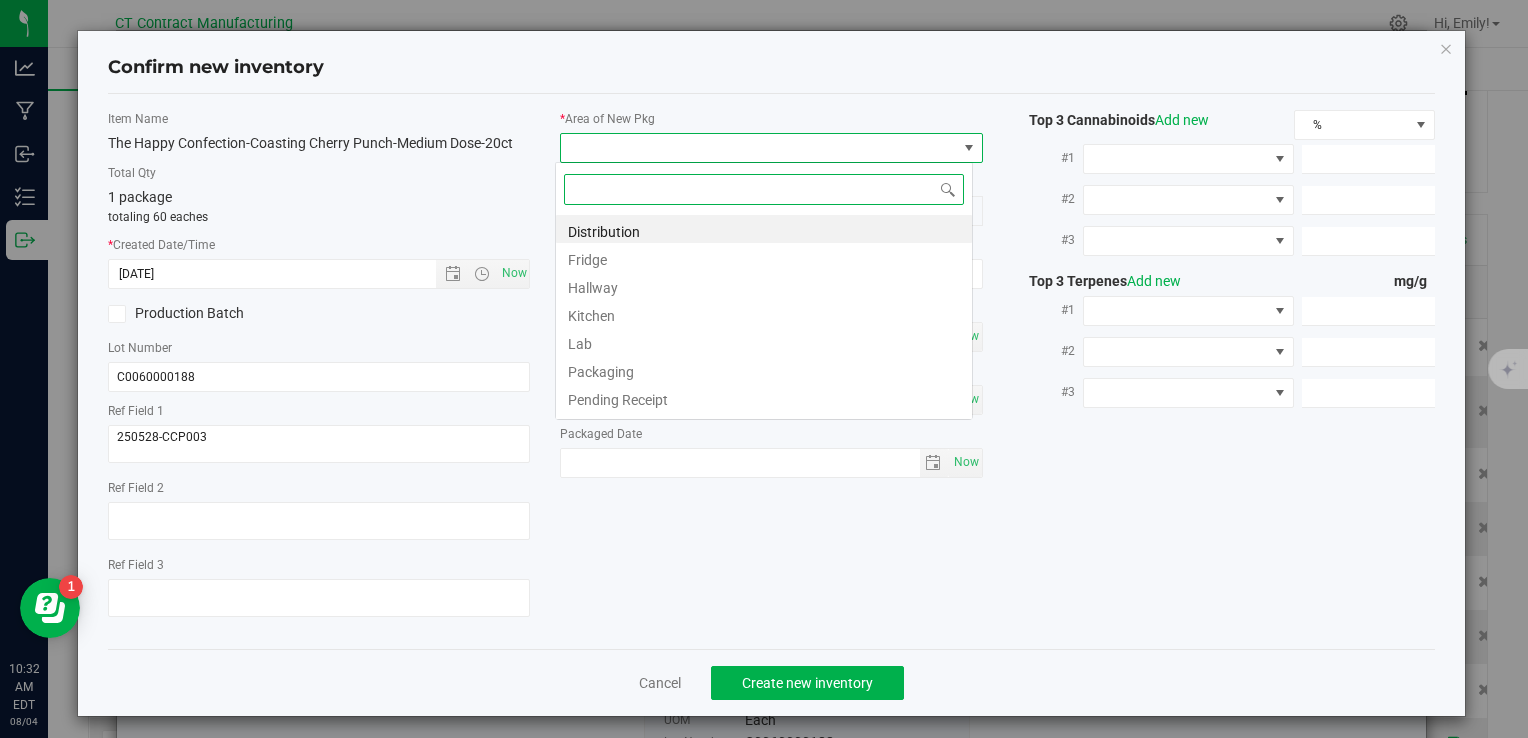 scroll, scrollTop: 99970, scrollLeft: 99582, axis: both 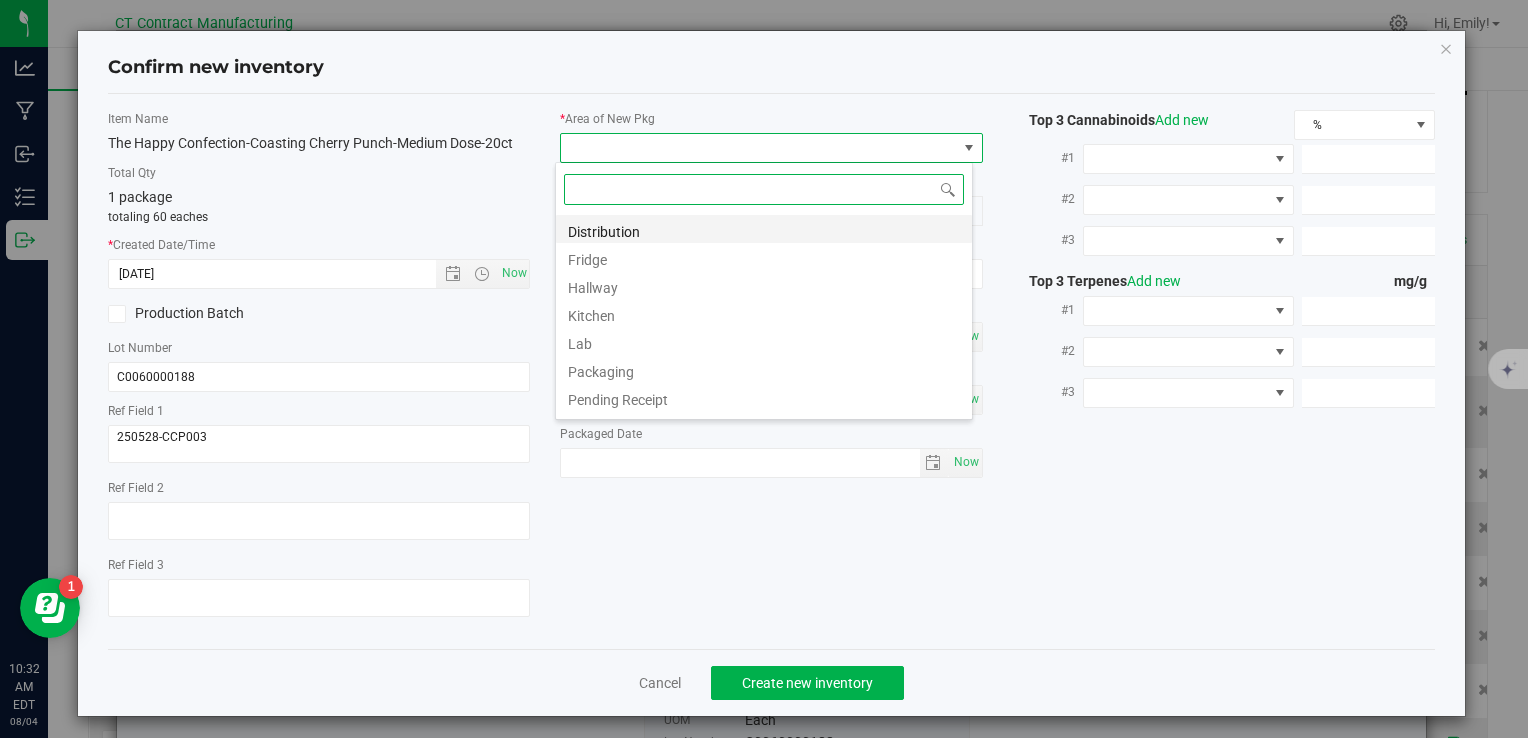 click on "Distribution" at bounding box center (764, 229) 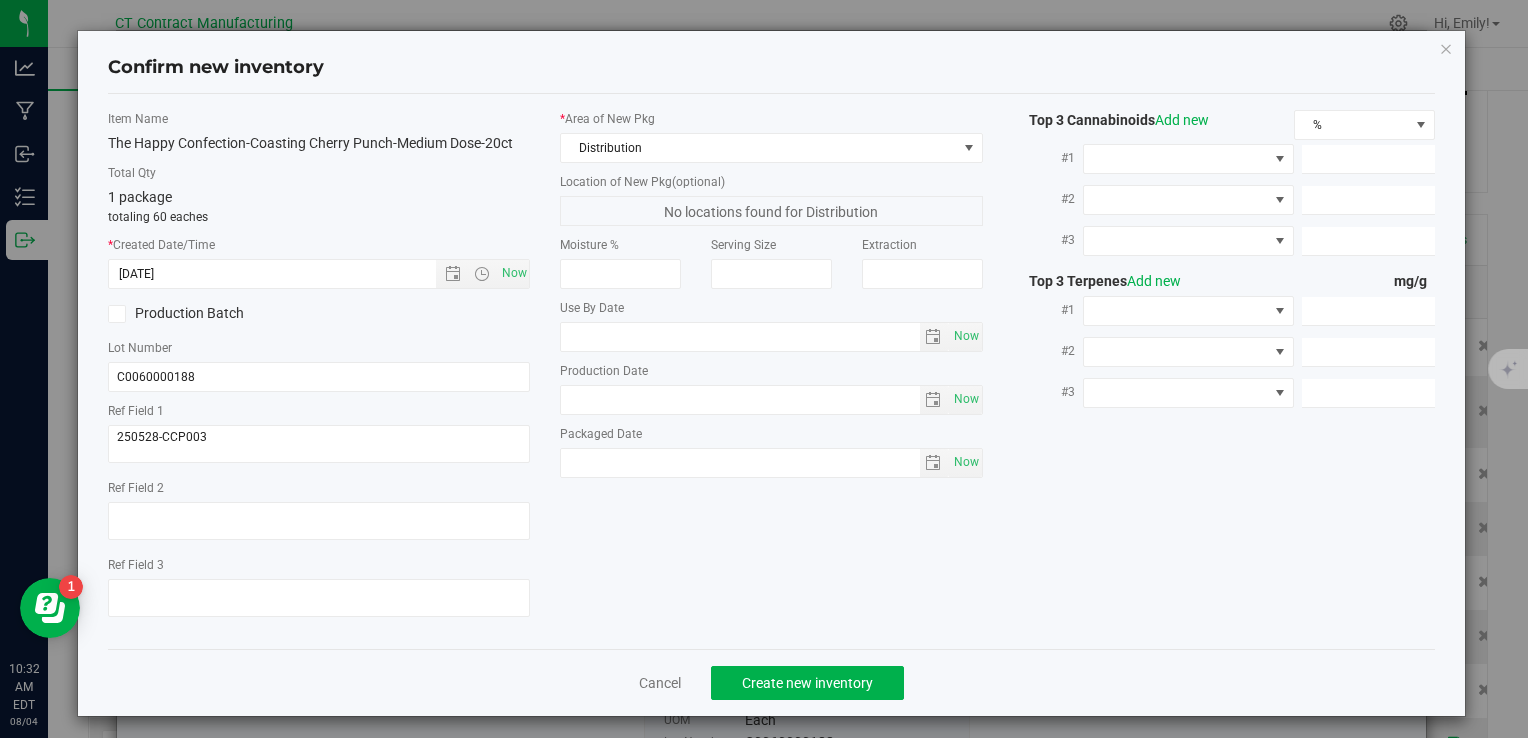 click on "Cancel
Create new inventory" at bounding box center [771, 682] 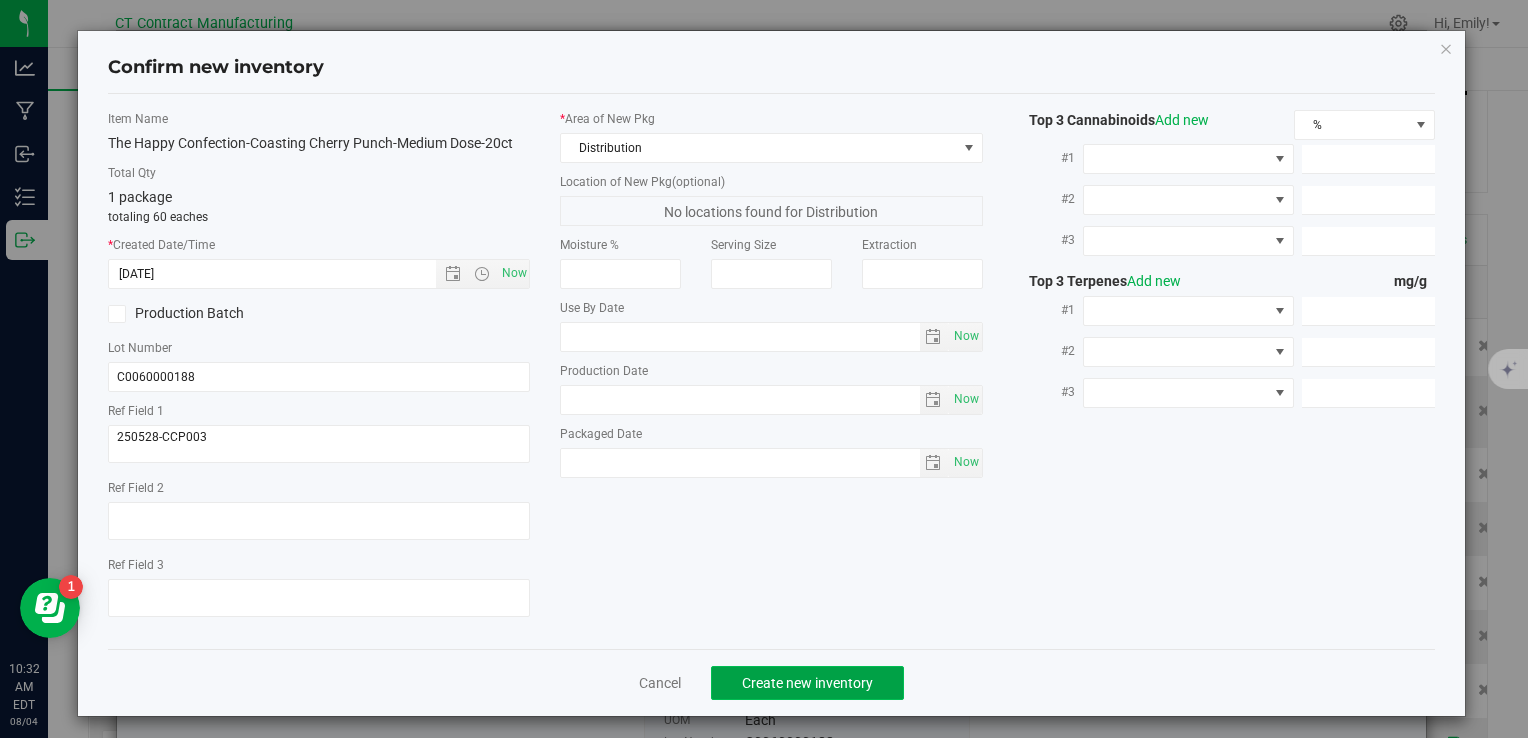 click on "Create new inventory" 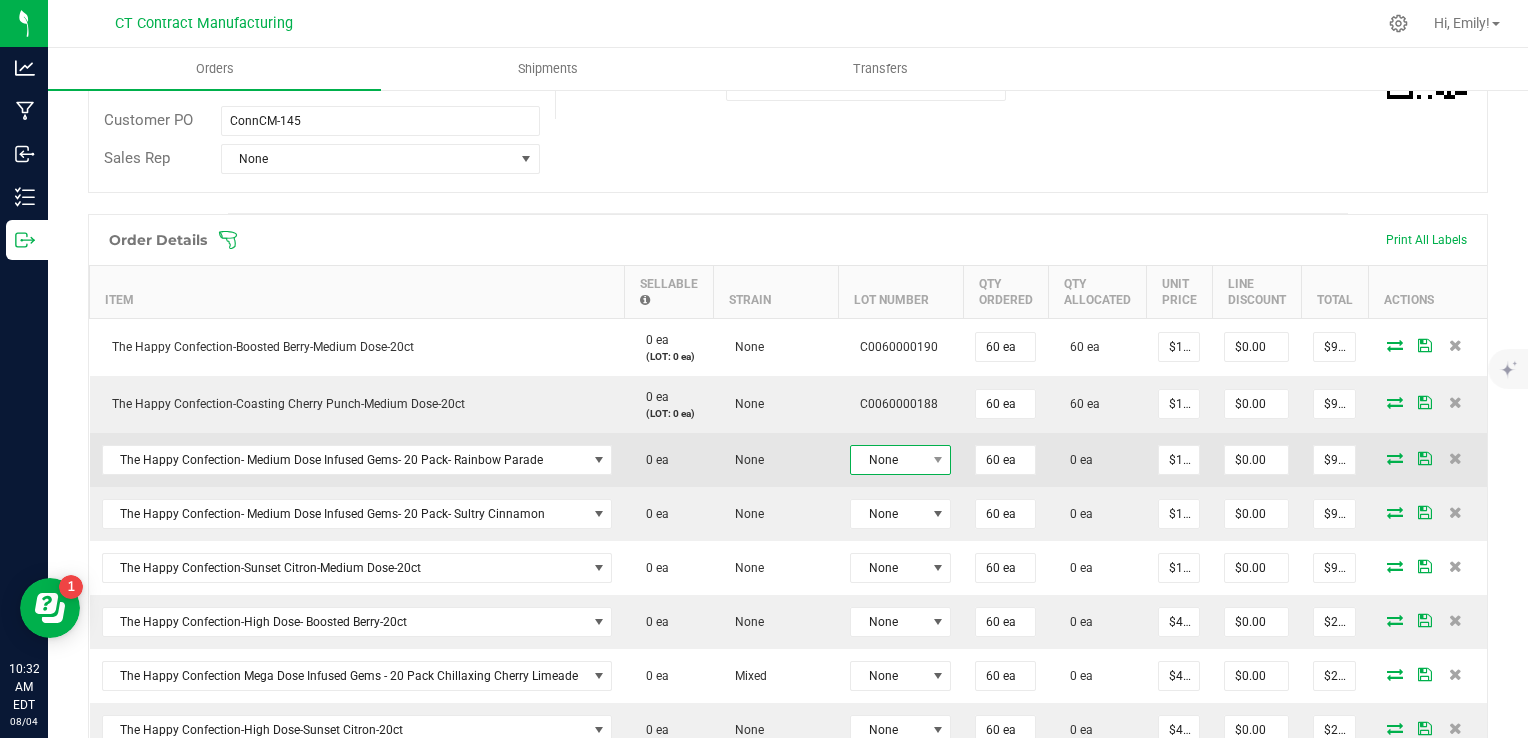 click on "None" at bounding box center (888, 460) 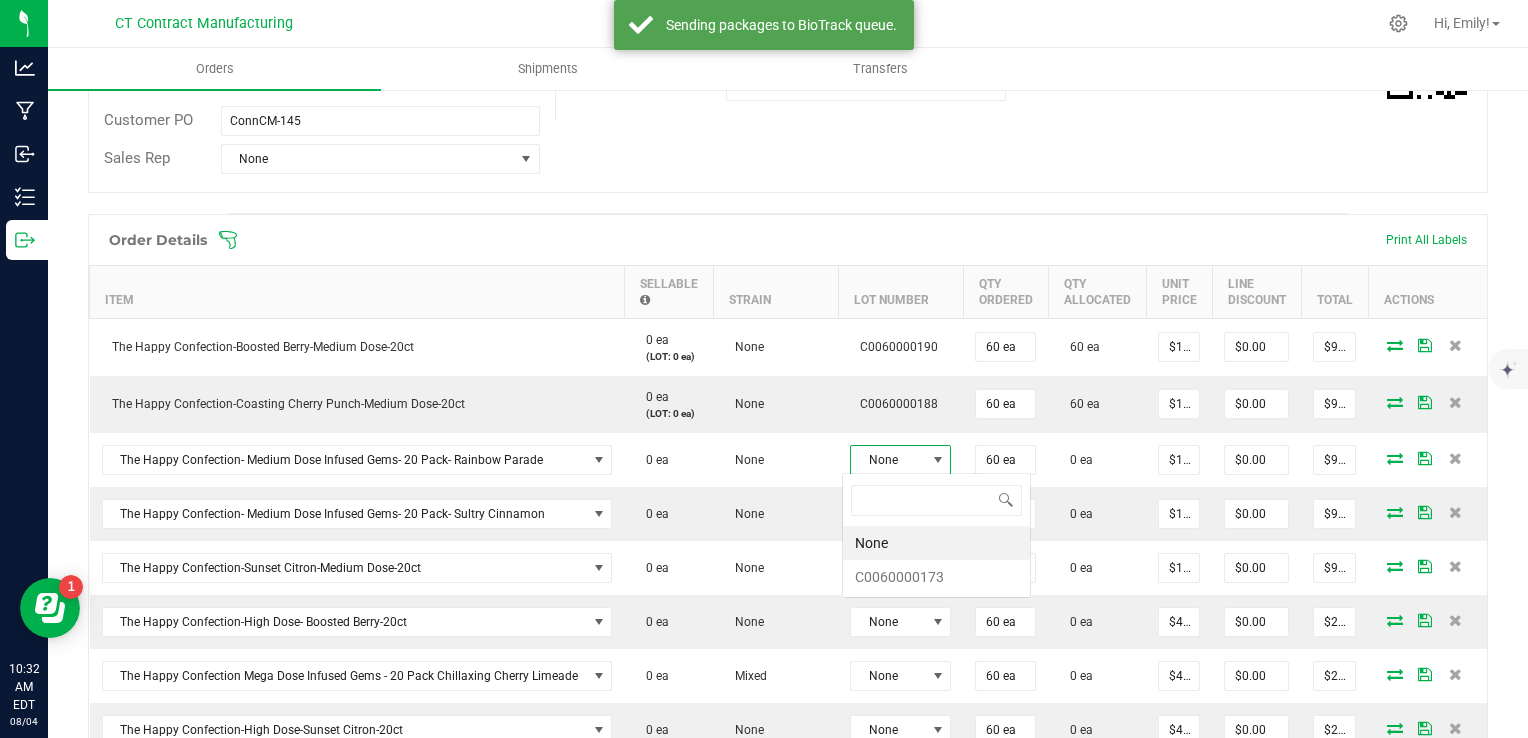 scroll, scrollTop: 99970, scrollLeft: 99899, axis: both 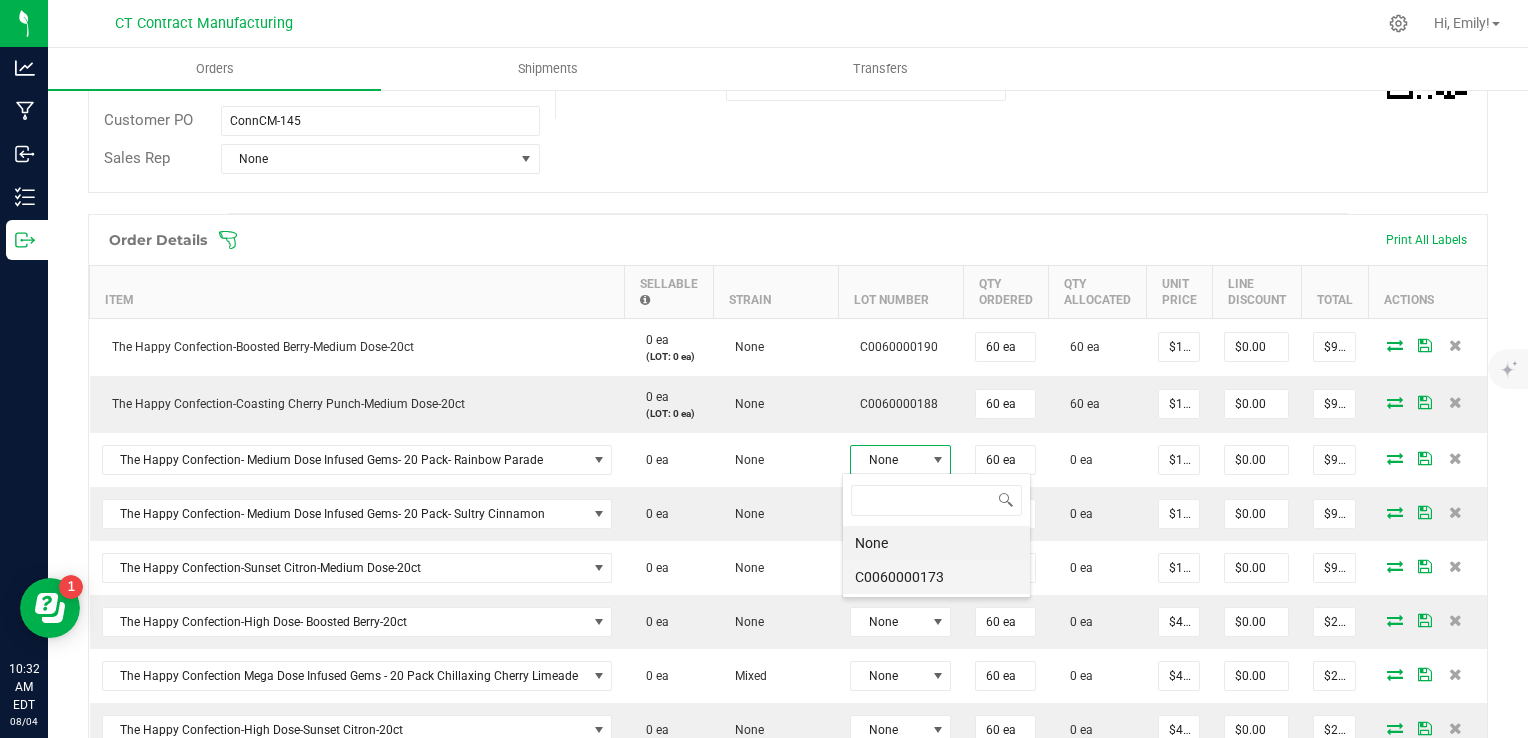 click on "C0060000173" at bounding box center (936, 577) 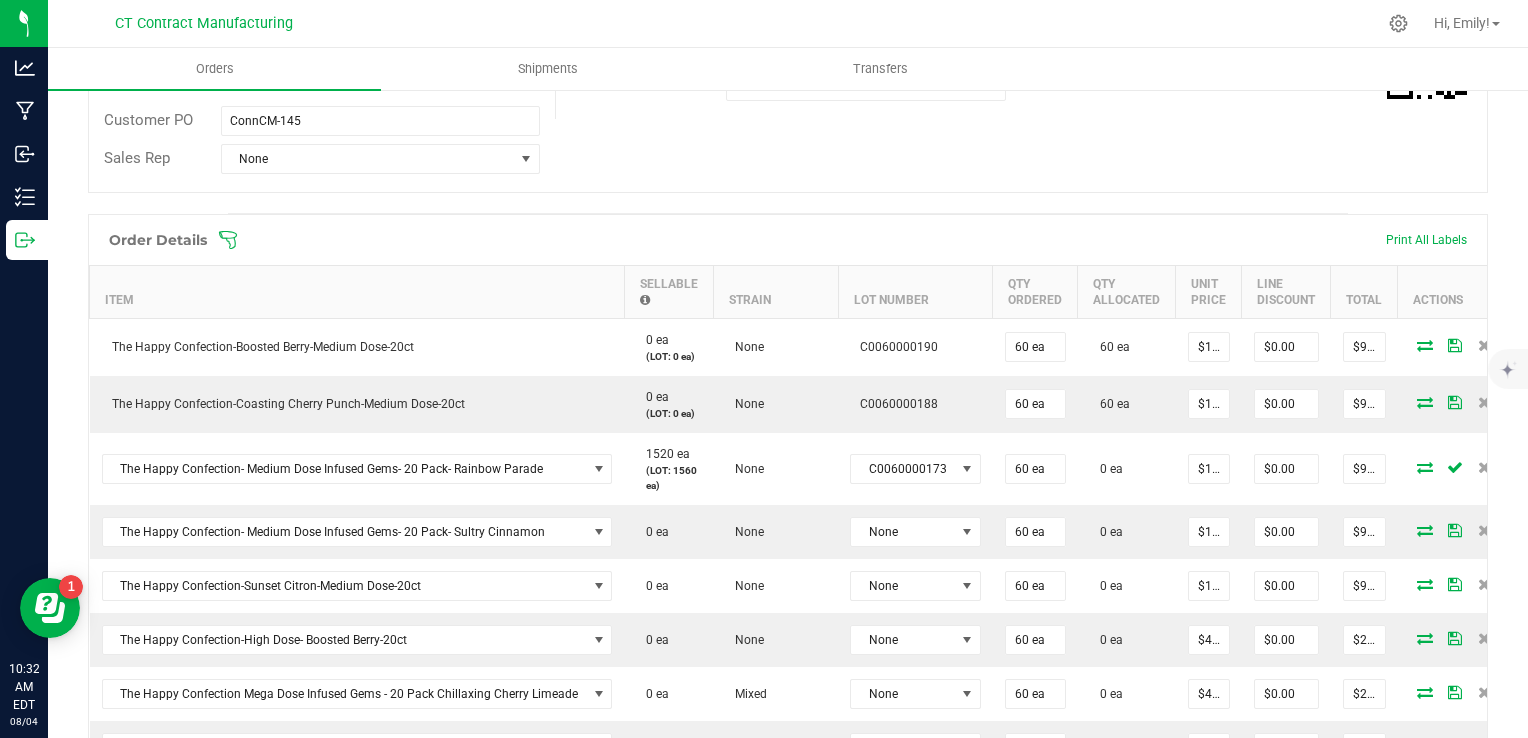 click at bounding box center [1425, 467] 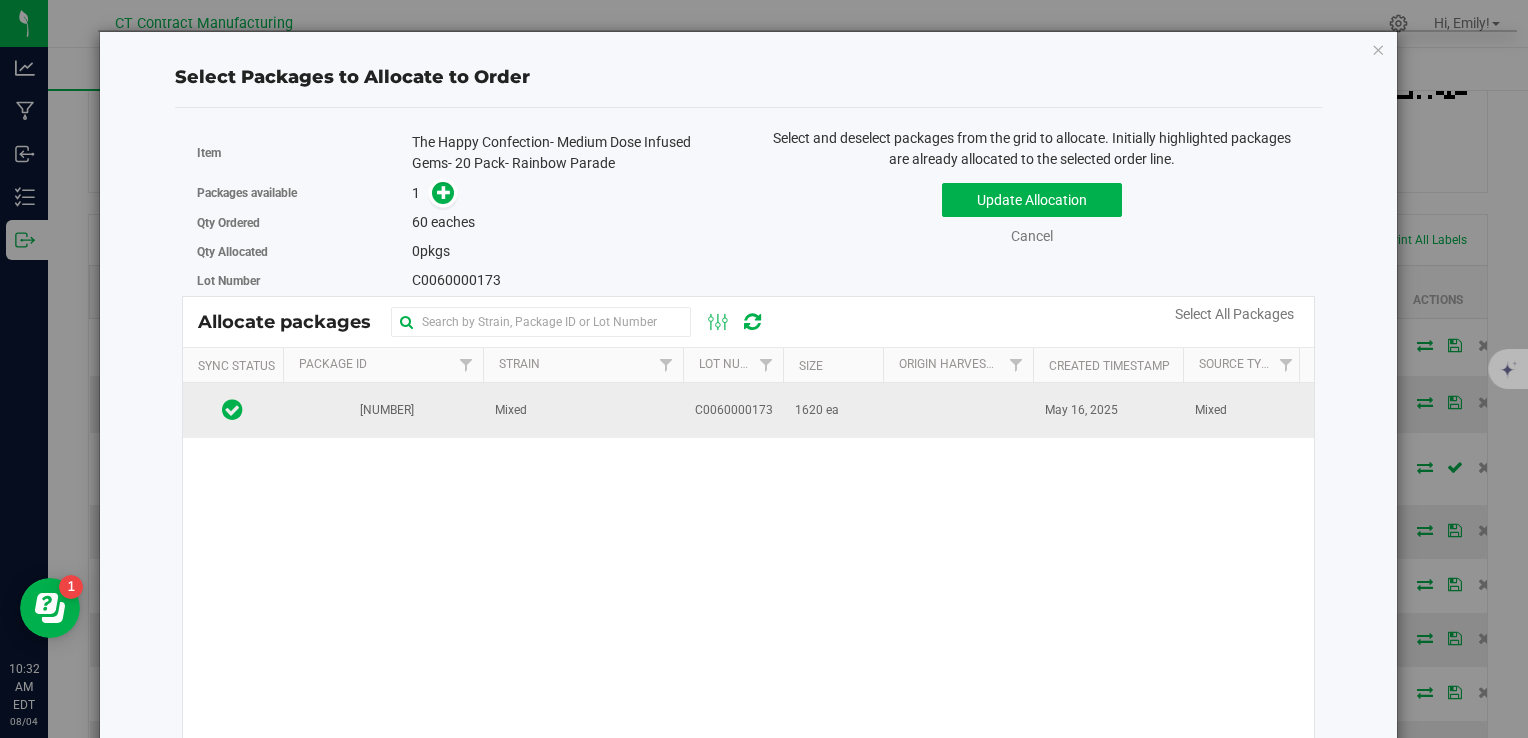 click on "C0060000173" at bounding box center [734, 410] 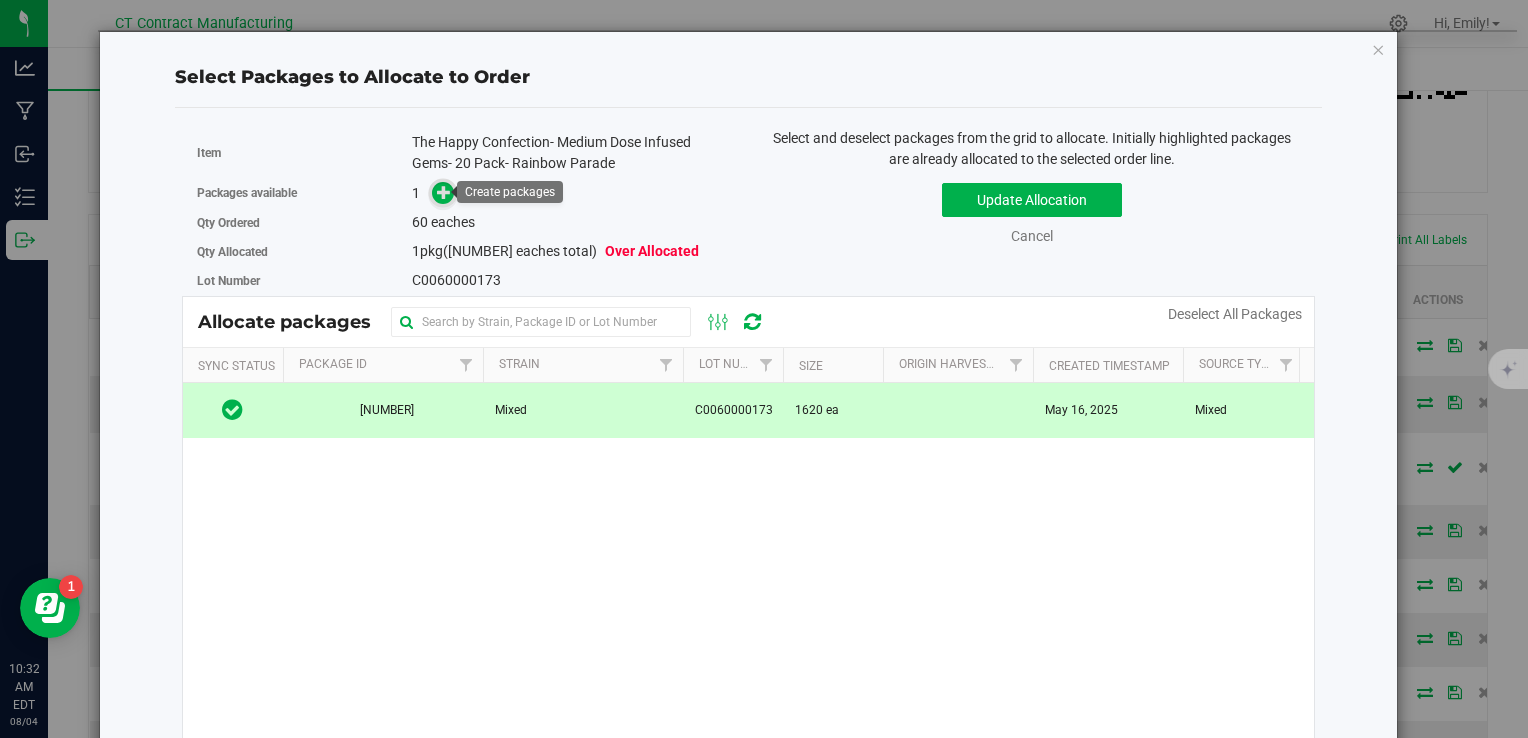 click at bounding box center [444, 192] 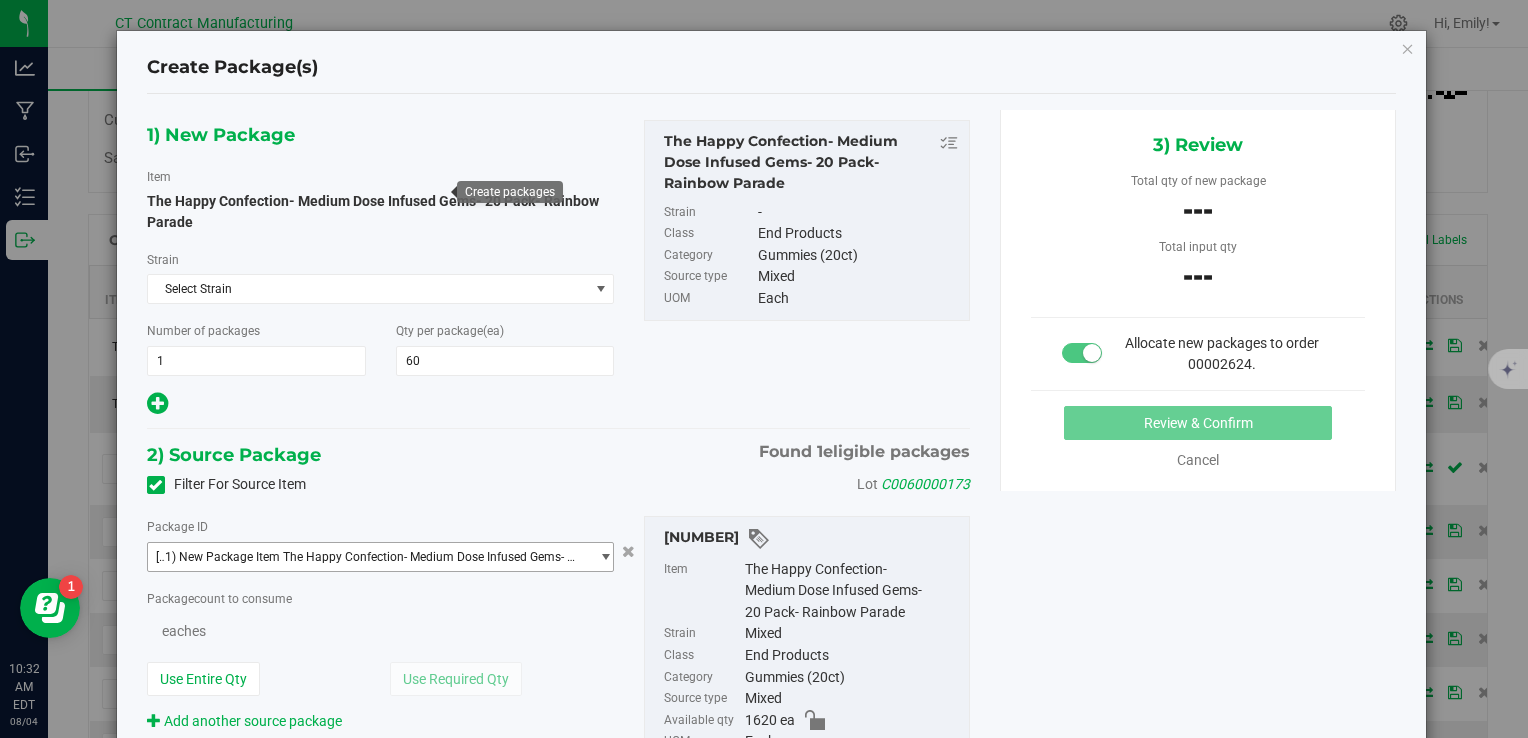 type on "60" 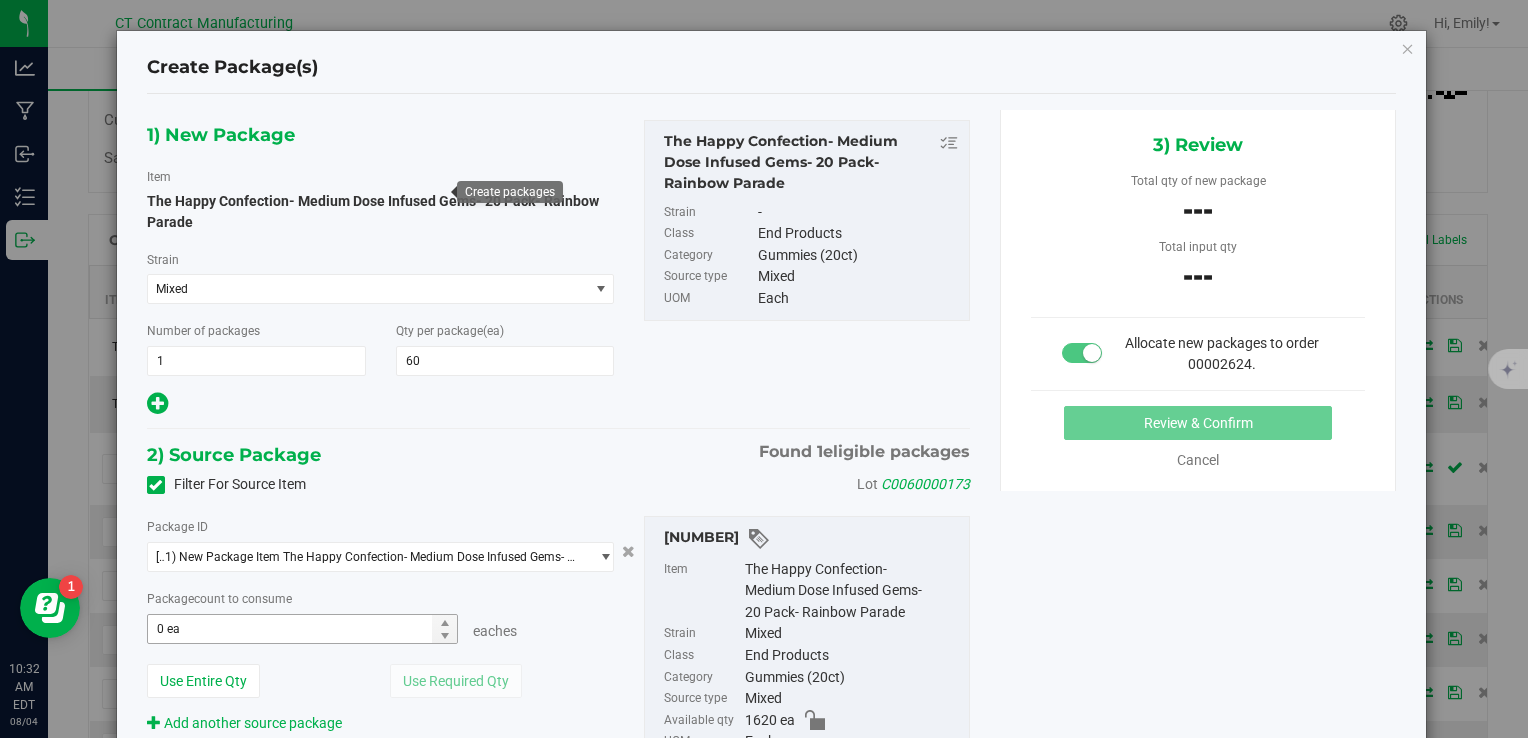 click on "0 ea 0" at bounding box center [303, 629] 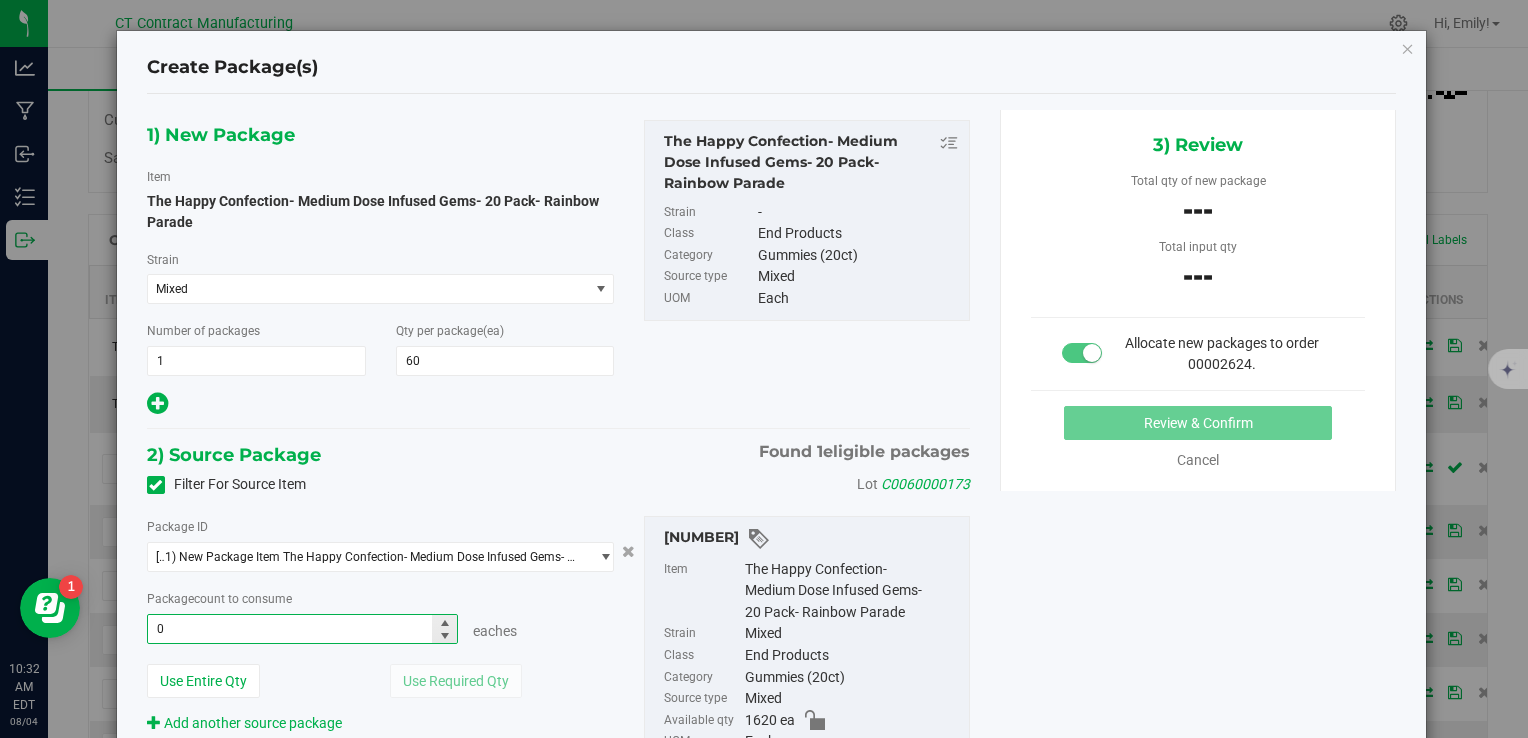 type 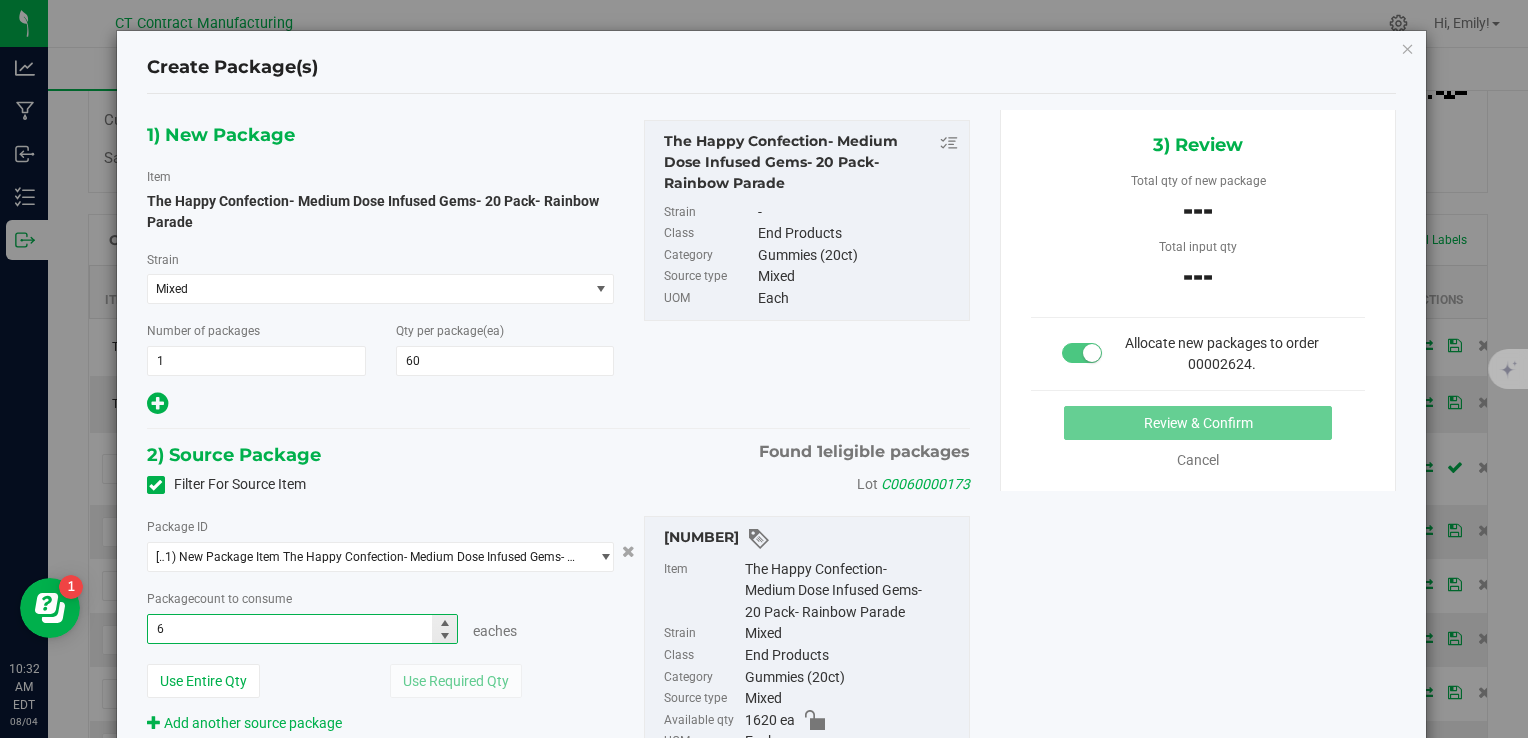 type on "60" 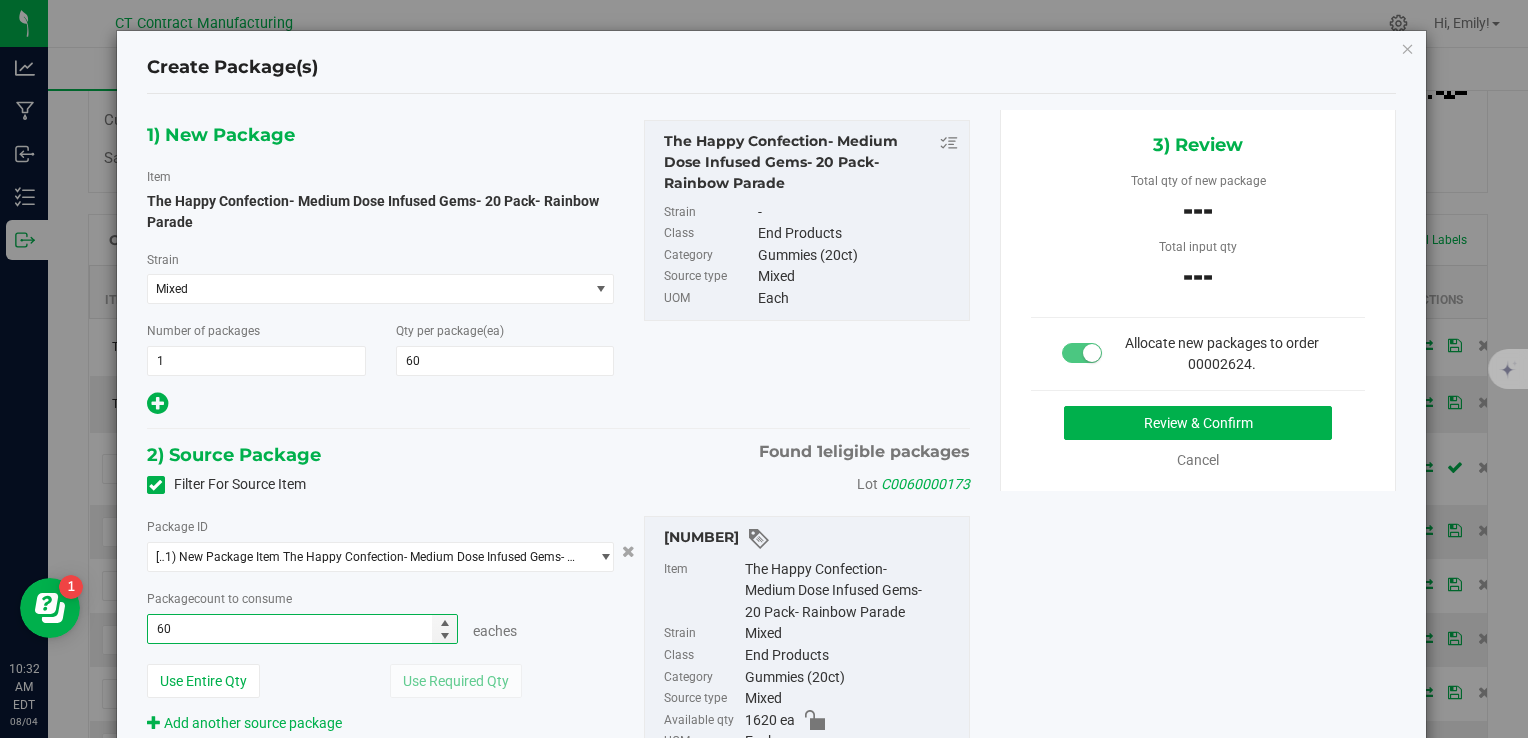 click at bounding box center [381, 404] 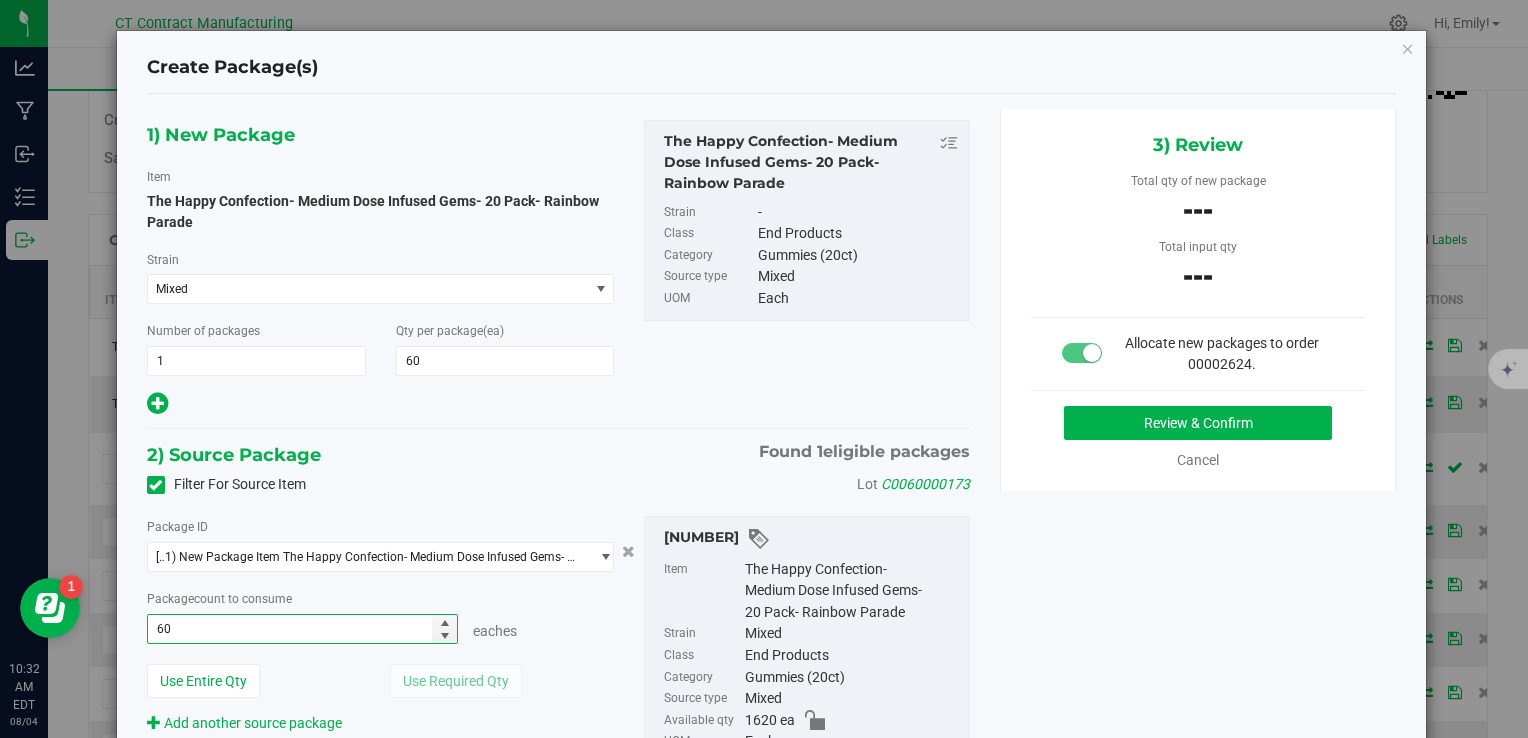 type on "60 ea" 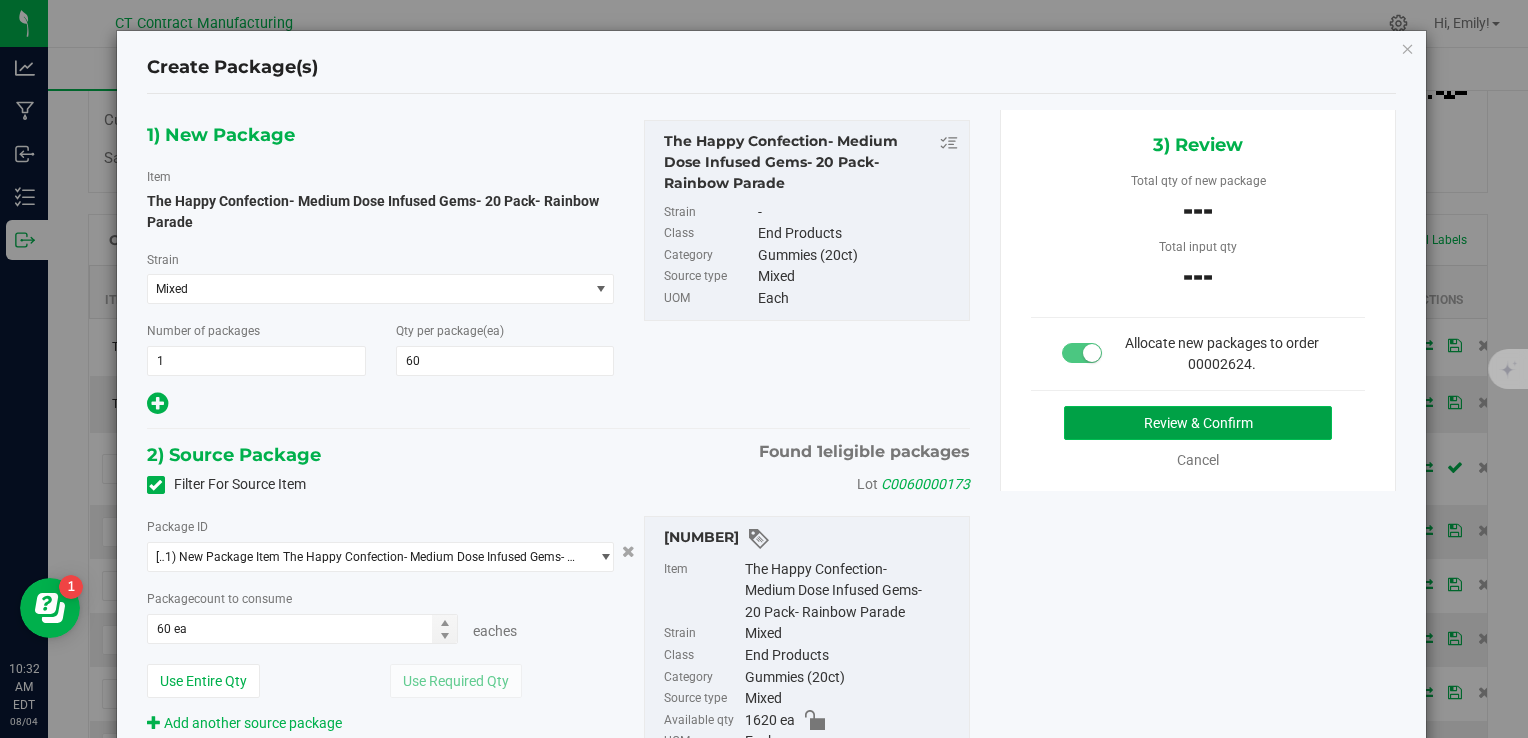 click on "Review & Confirm" at bounding box center (1198, 423) 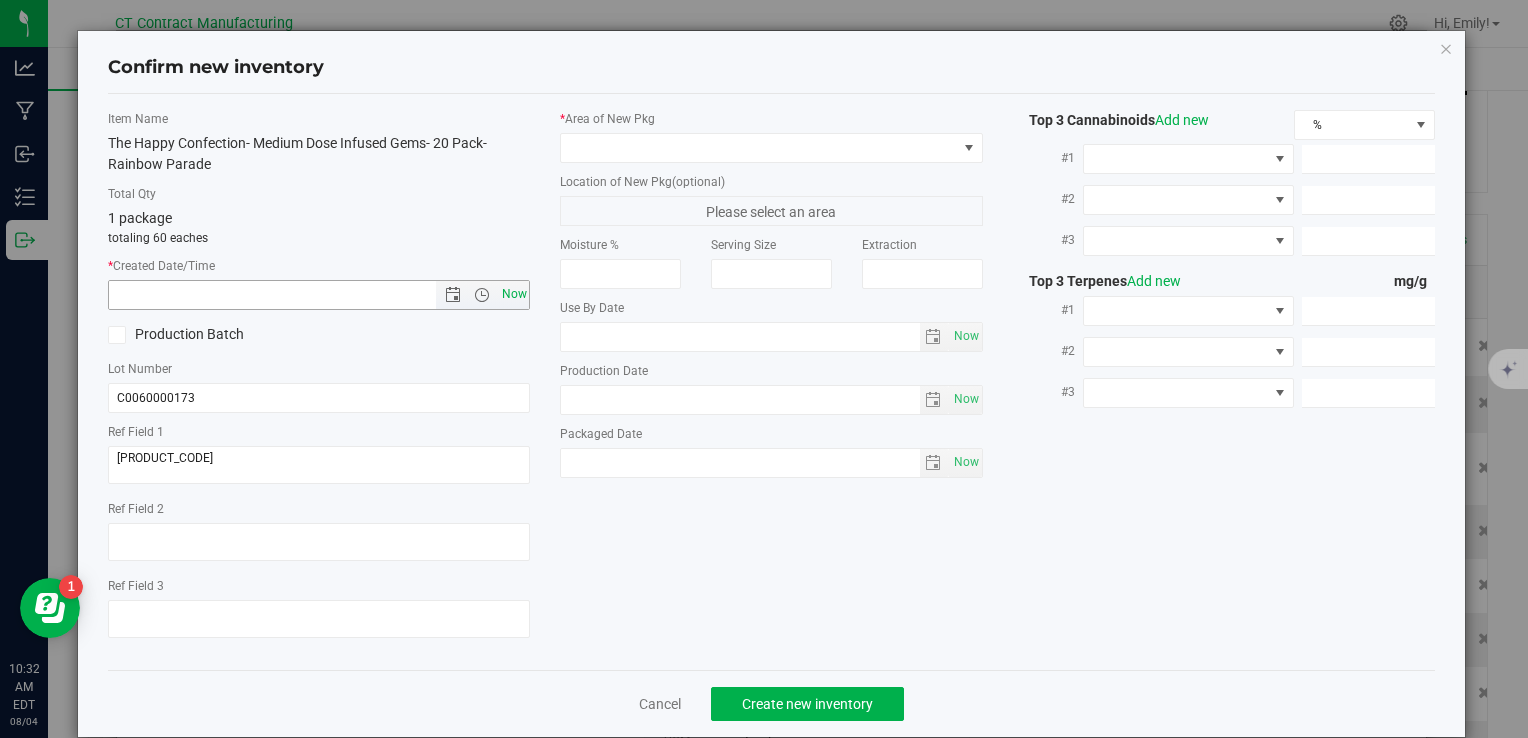 click on "Now" at bounding box center (514, 294) 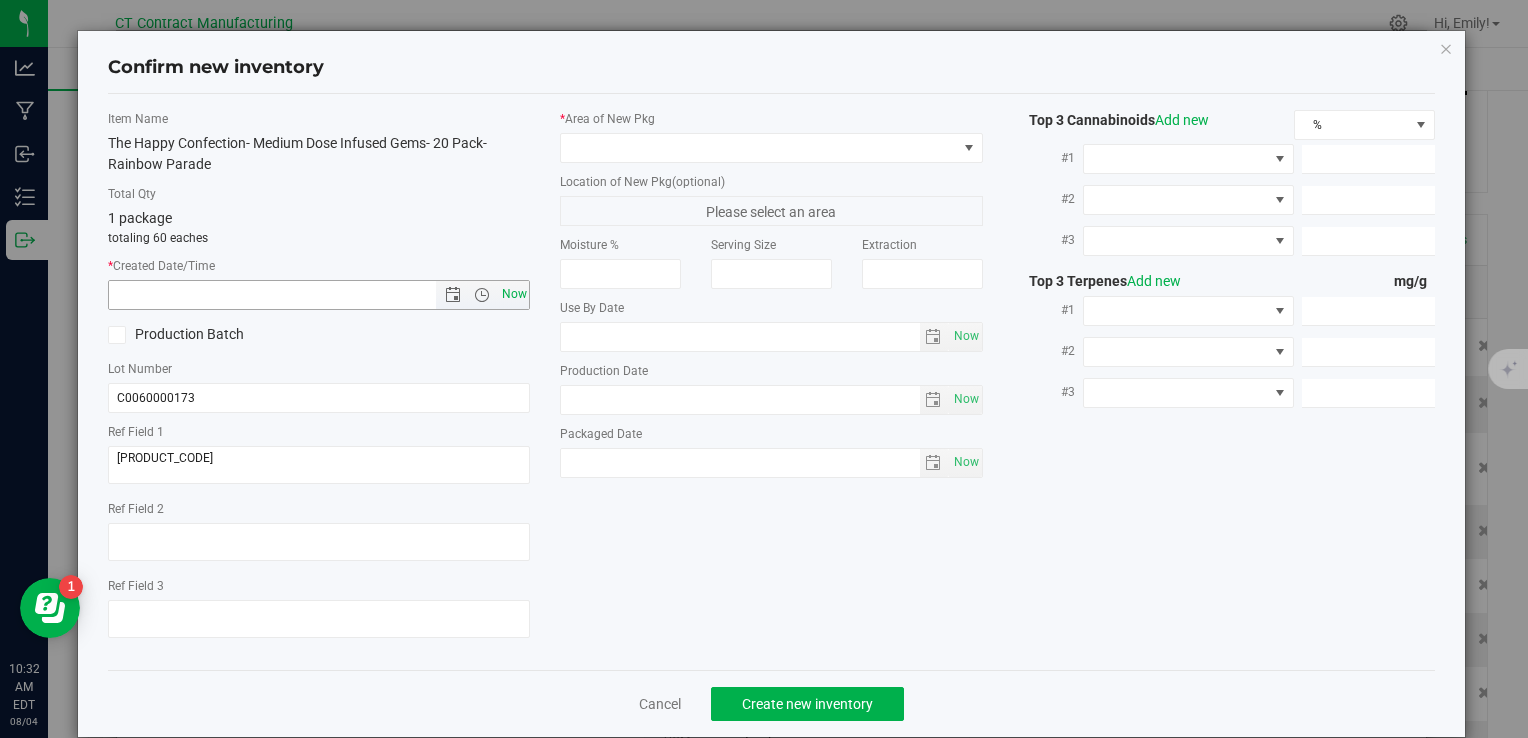 type on "8/4/2025 10:32 AM" 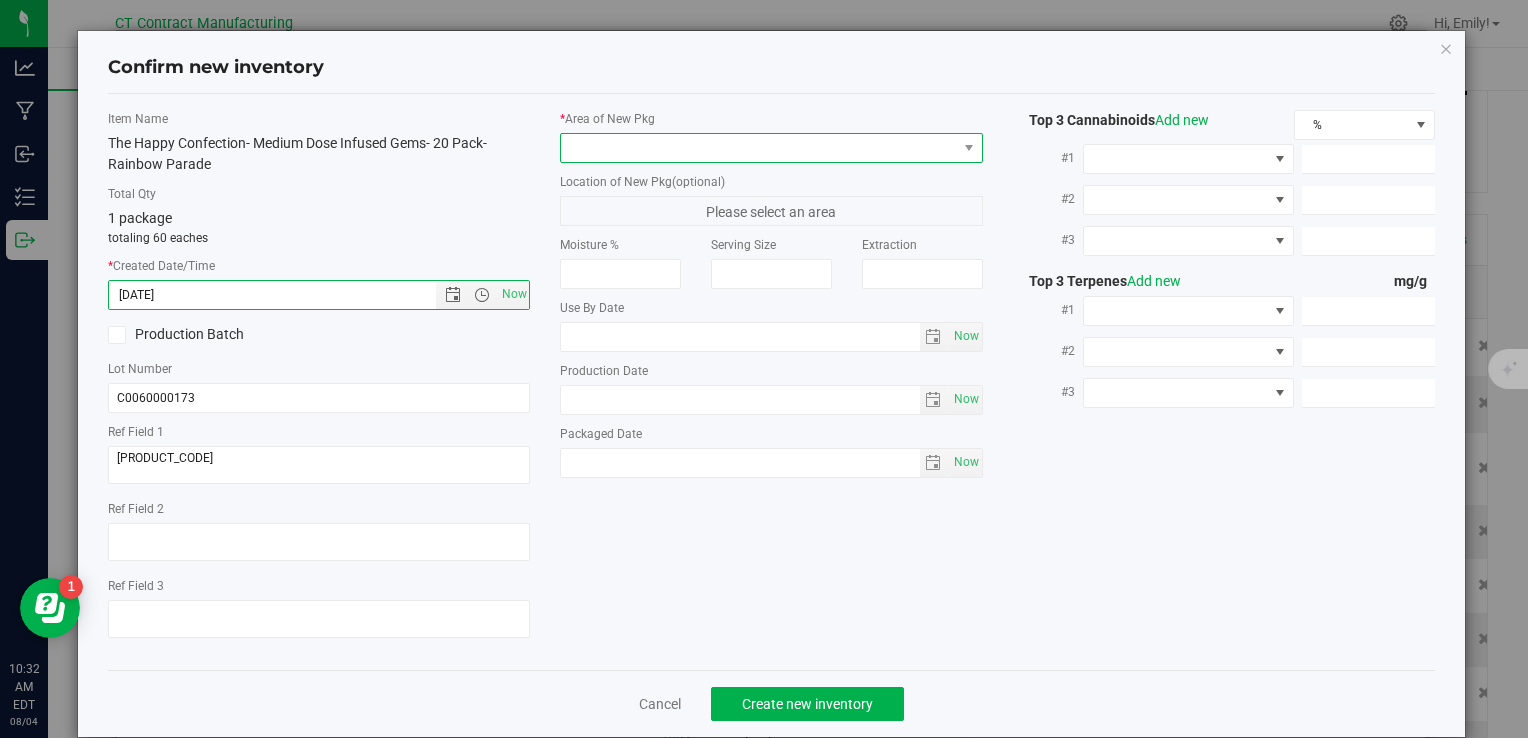 click at bounding box center [758, 148] 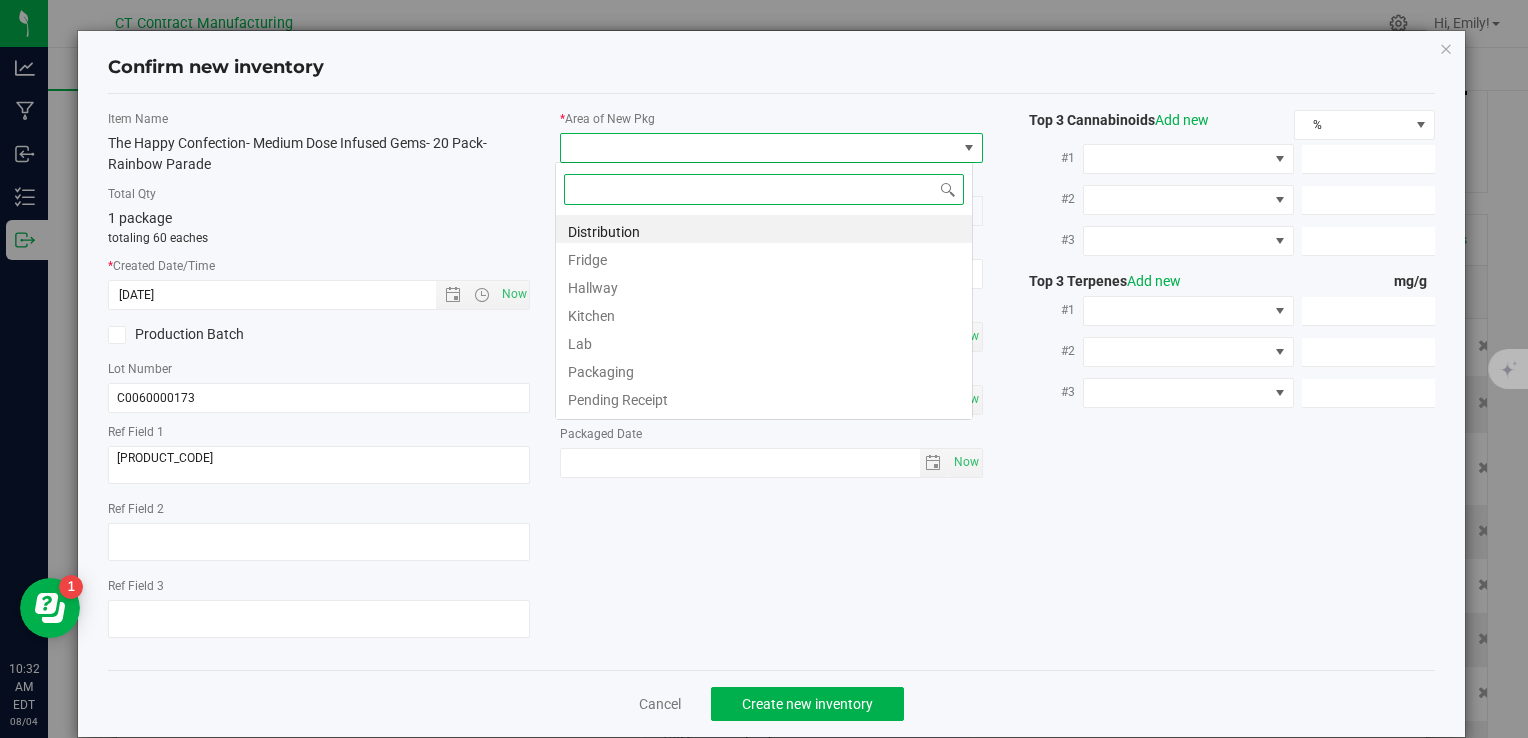 scroll, scrollTop: 99970, scrollLeft: 99582, axis: both 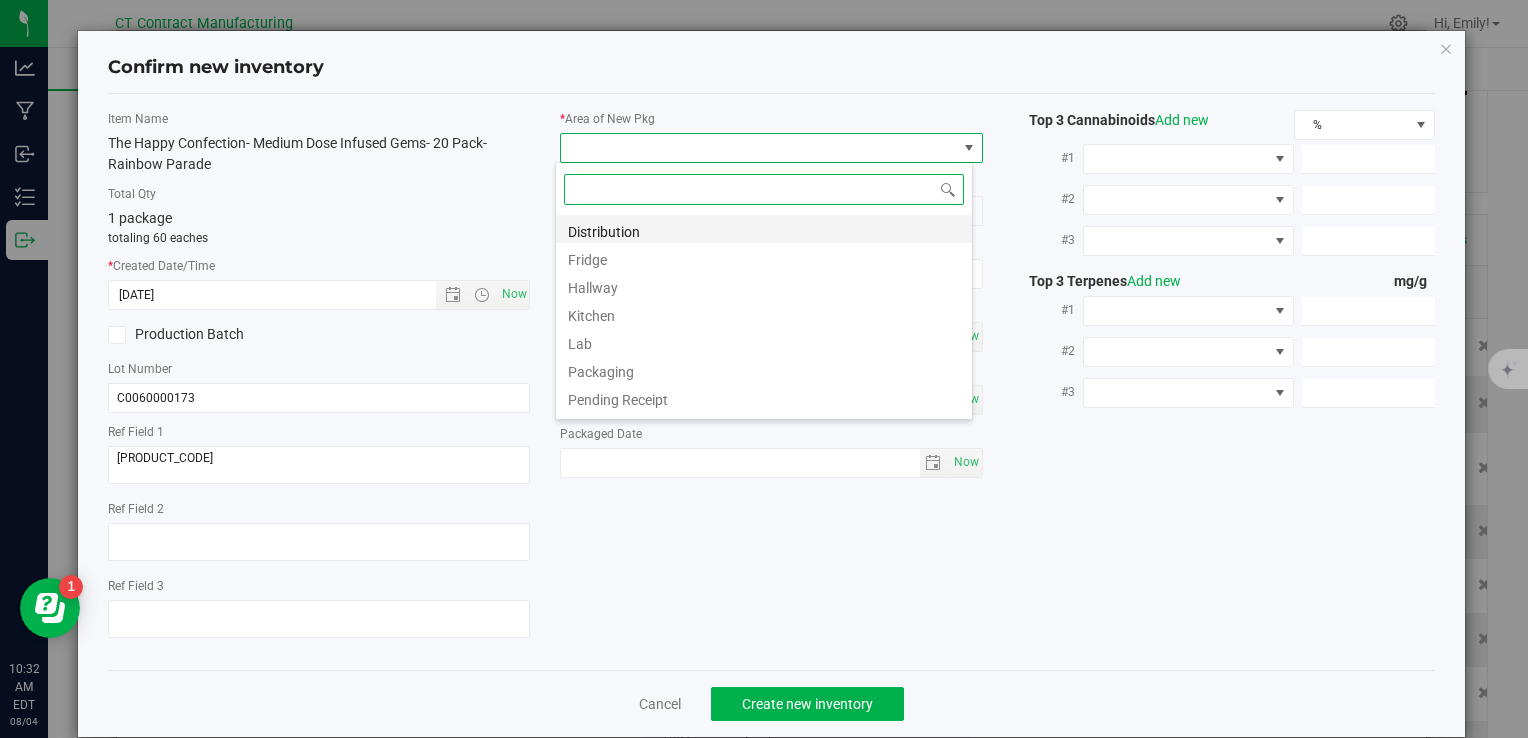 click on "Distribution" at bounding box center [764, 229] 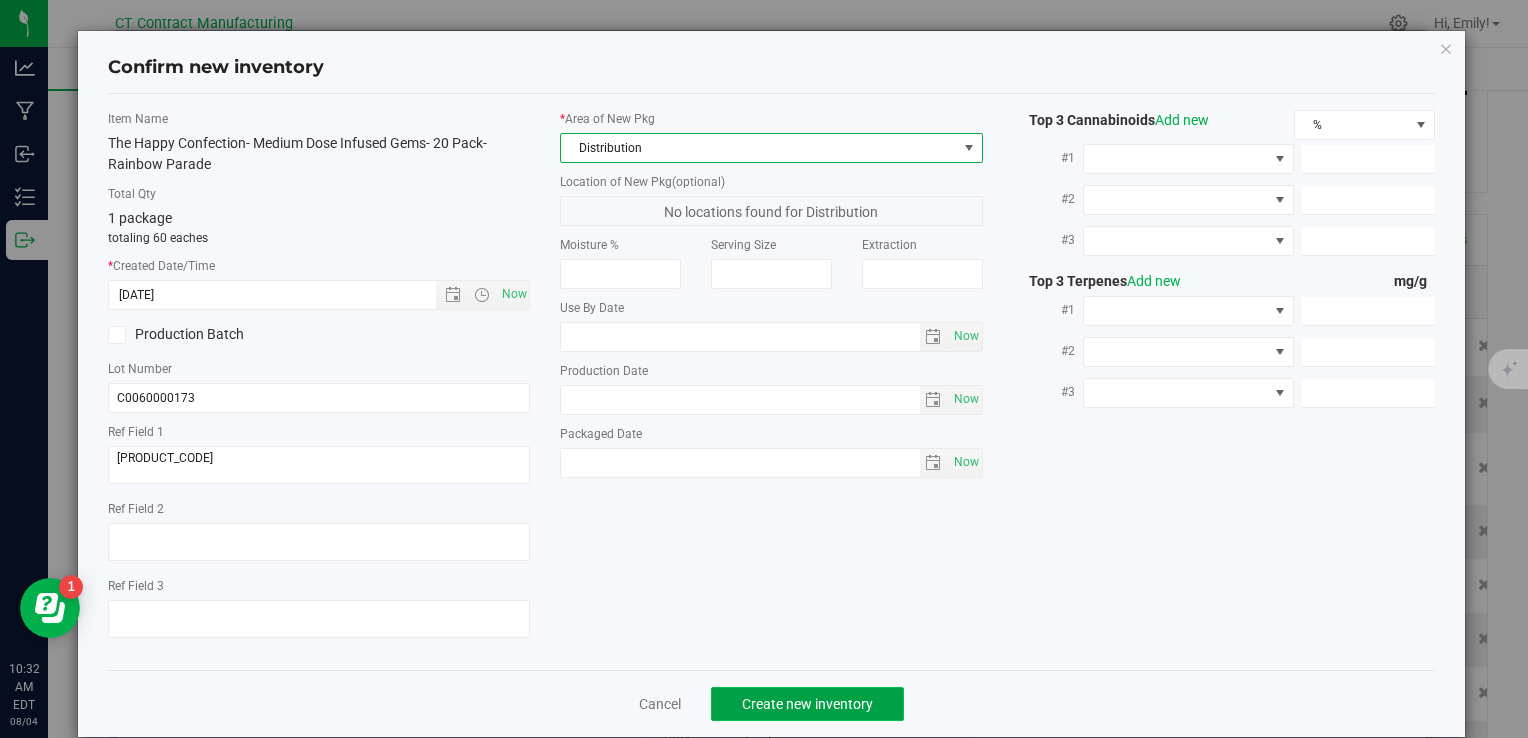 click on "Create new inventory" 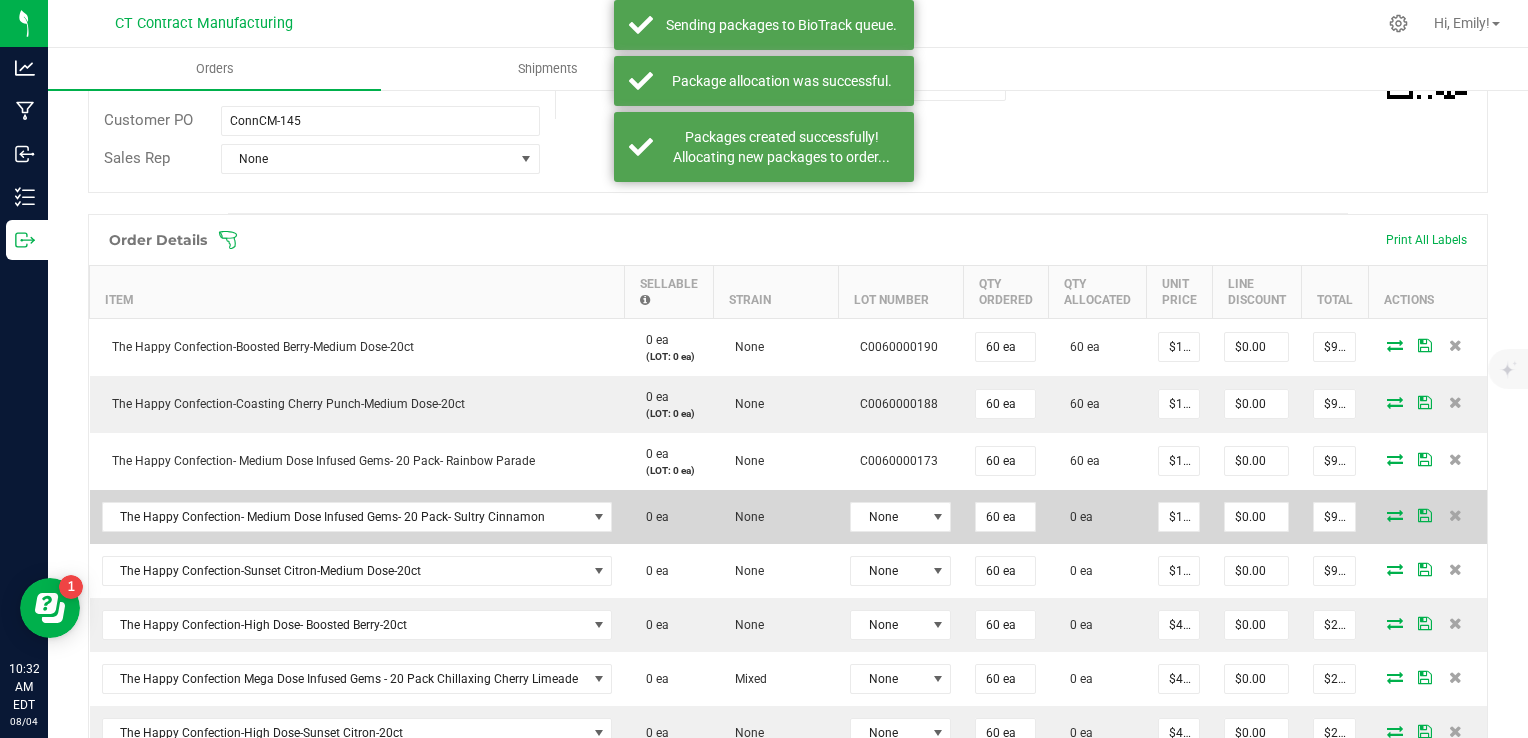 click on "None" at bounding box center [900, 517] 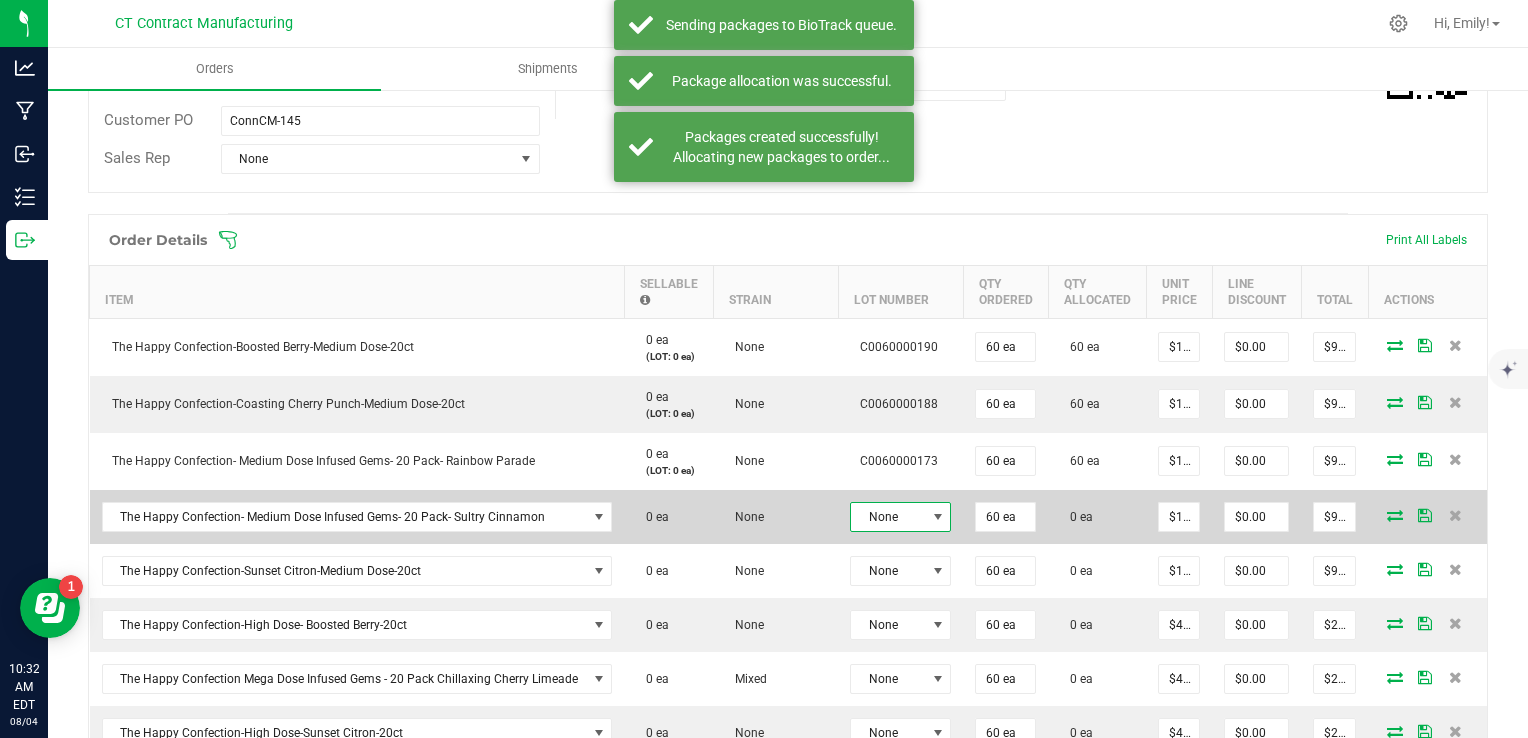 click on "None" at bounding box center [888, 517] 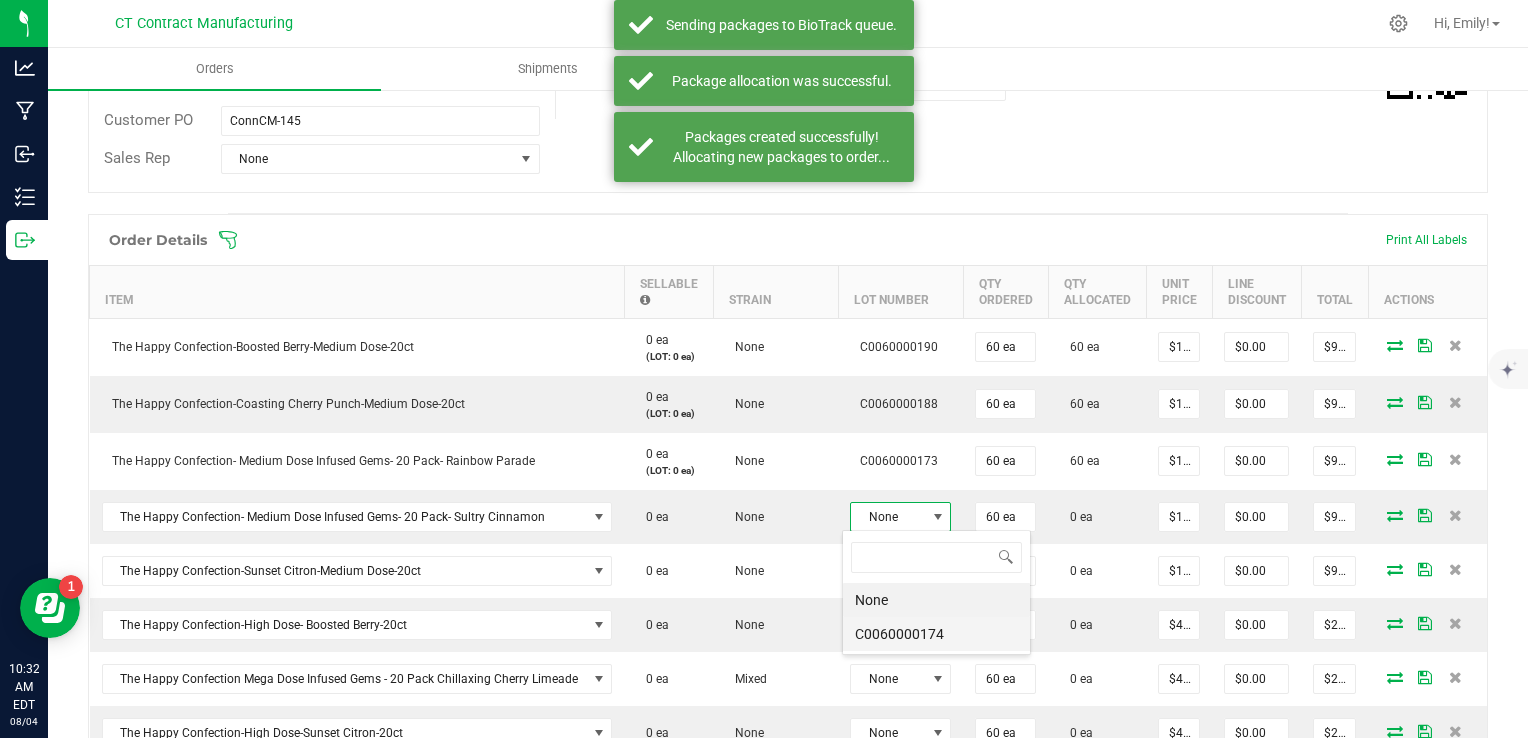 scroll, scrollTop: 99970, scrollLeft: 99899, axis: both 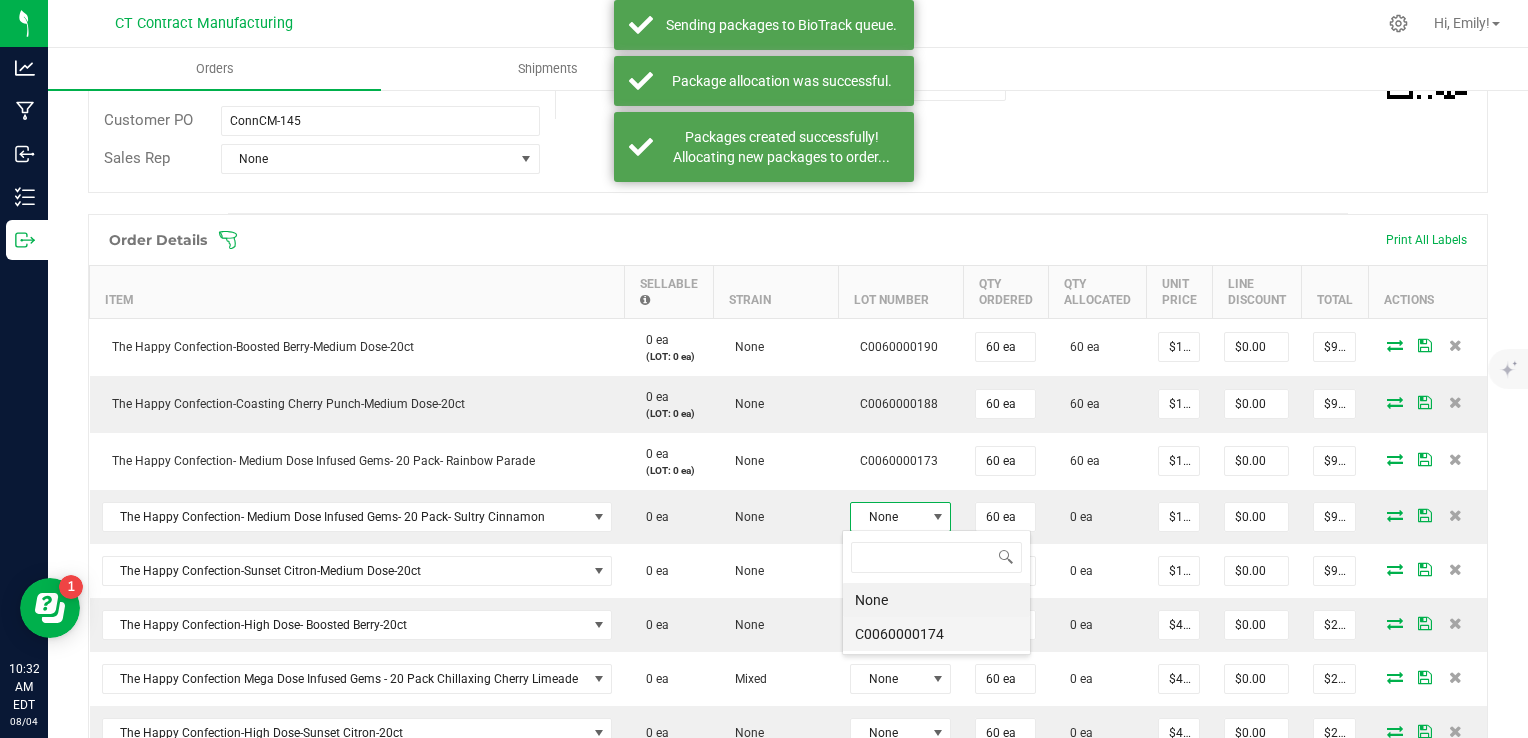 click on "C0060000174" at bounding box center (936, 634) 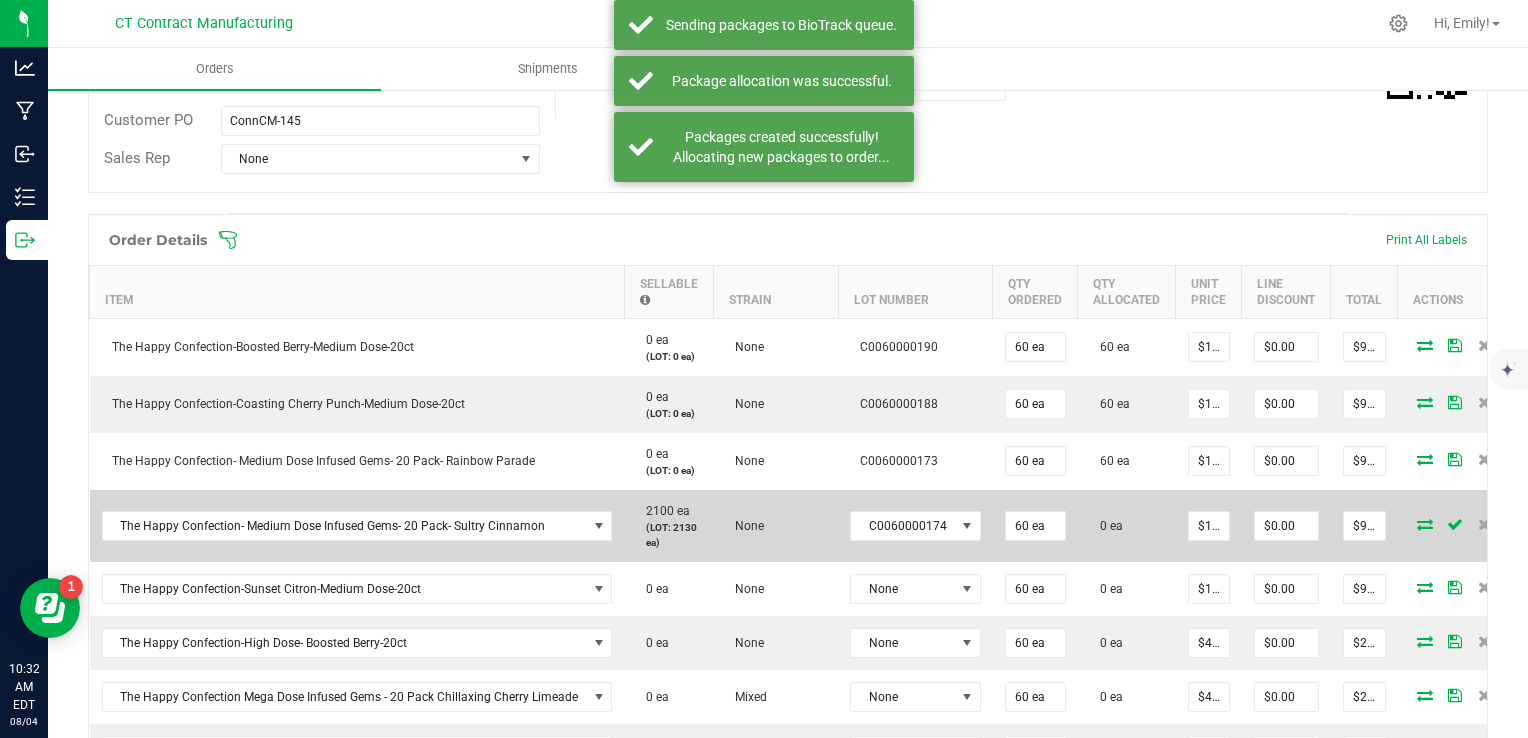 click at bounding box center (1425, 524) 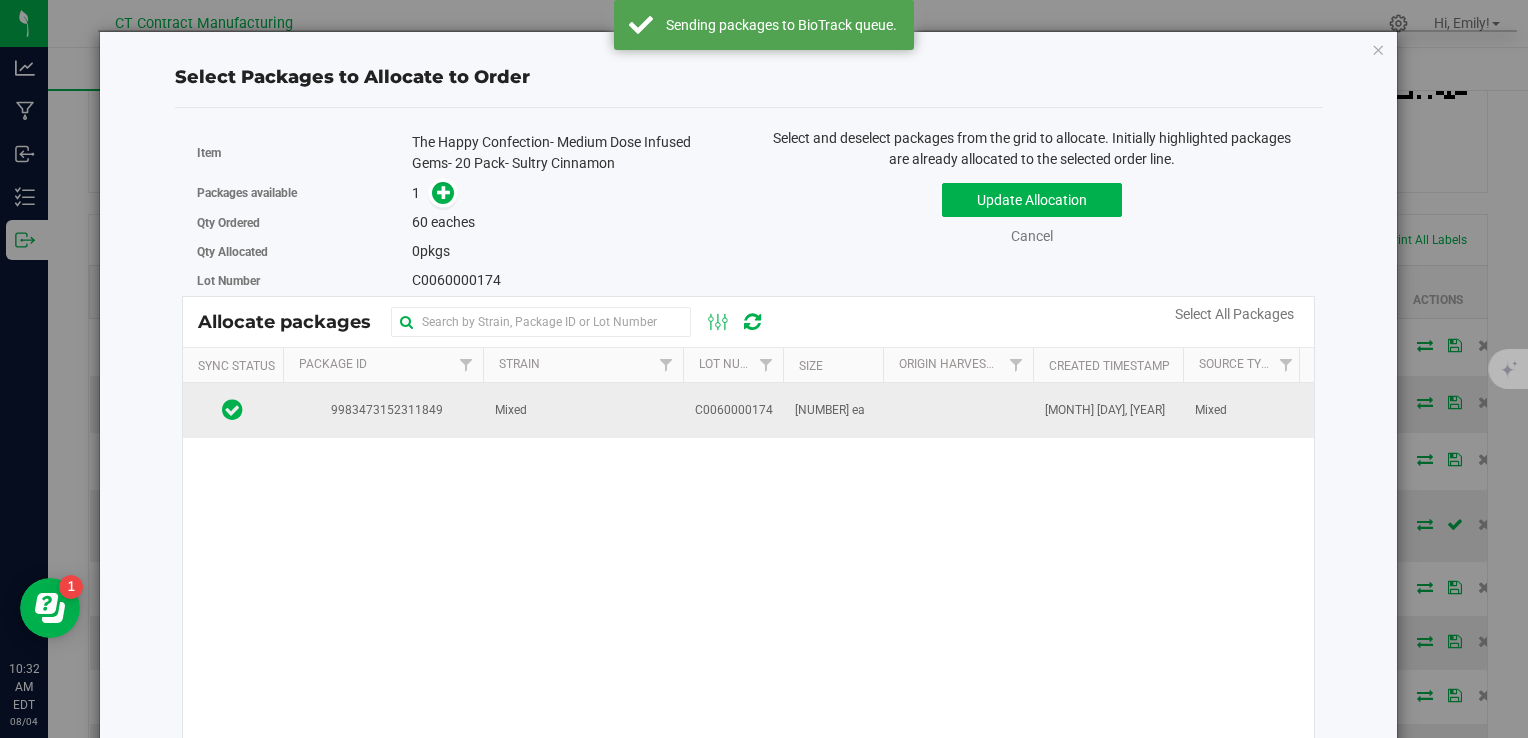 click on "Mixed" at bounding box center [511, 410] 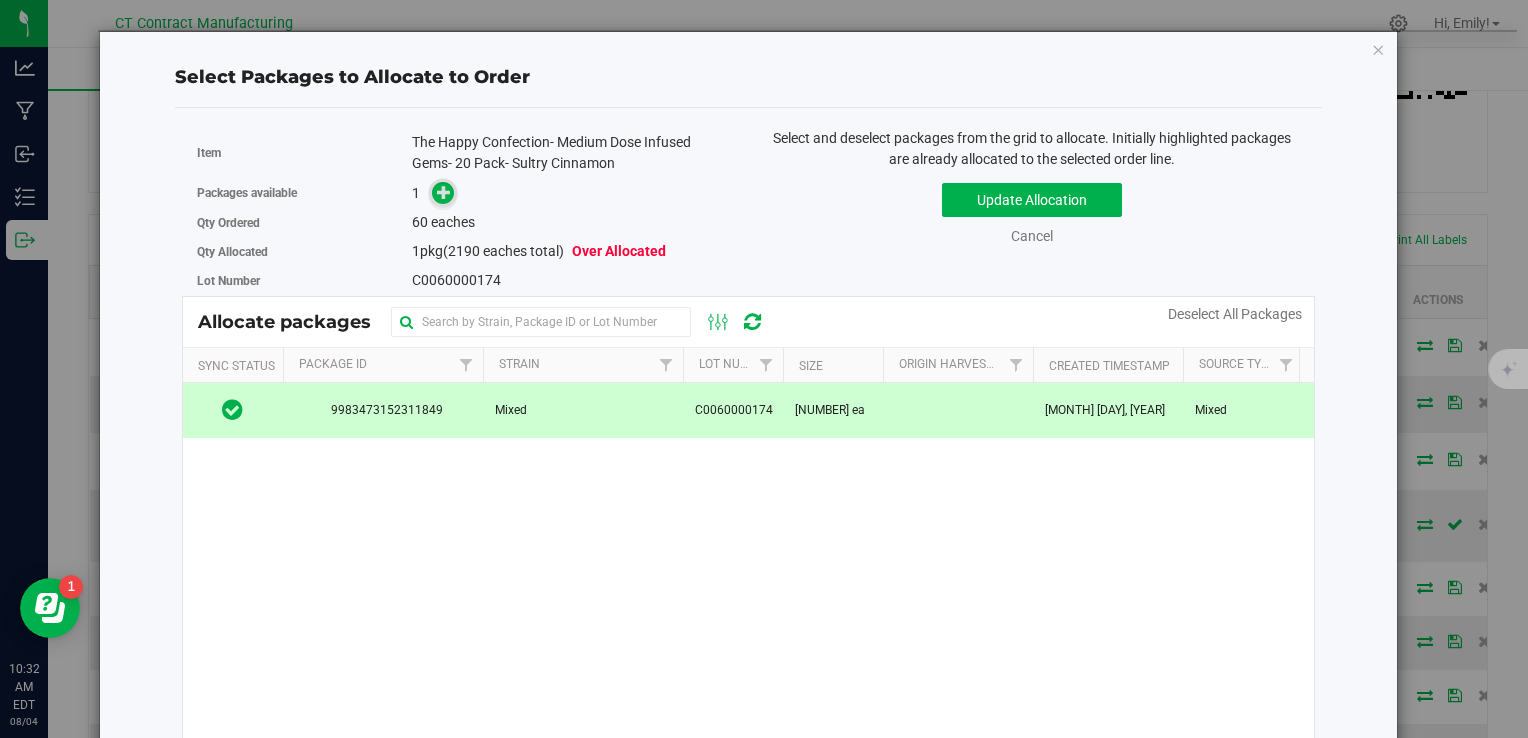 click at bounding box center (444, 192) 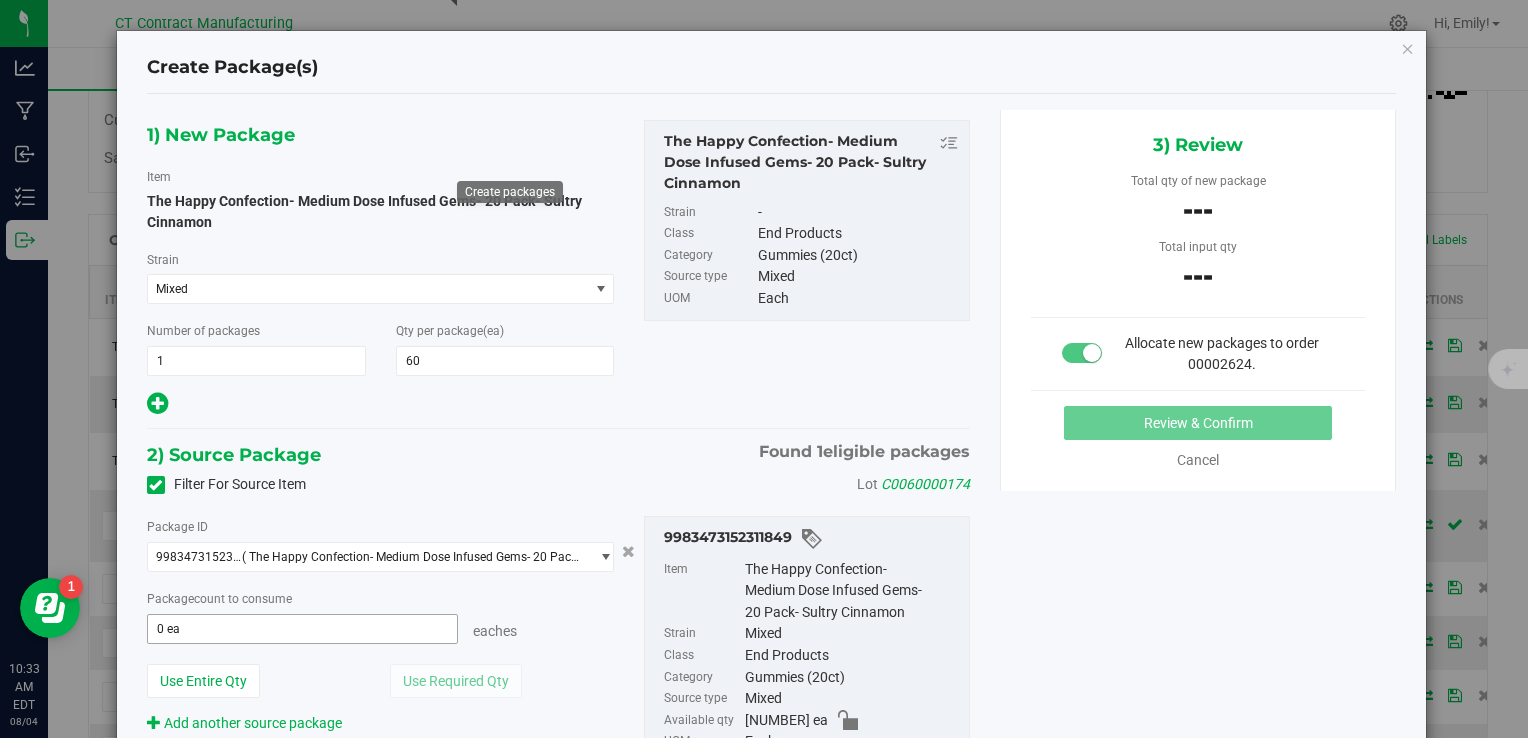 click on "0 ea" at bounding box center (303, 629) 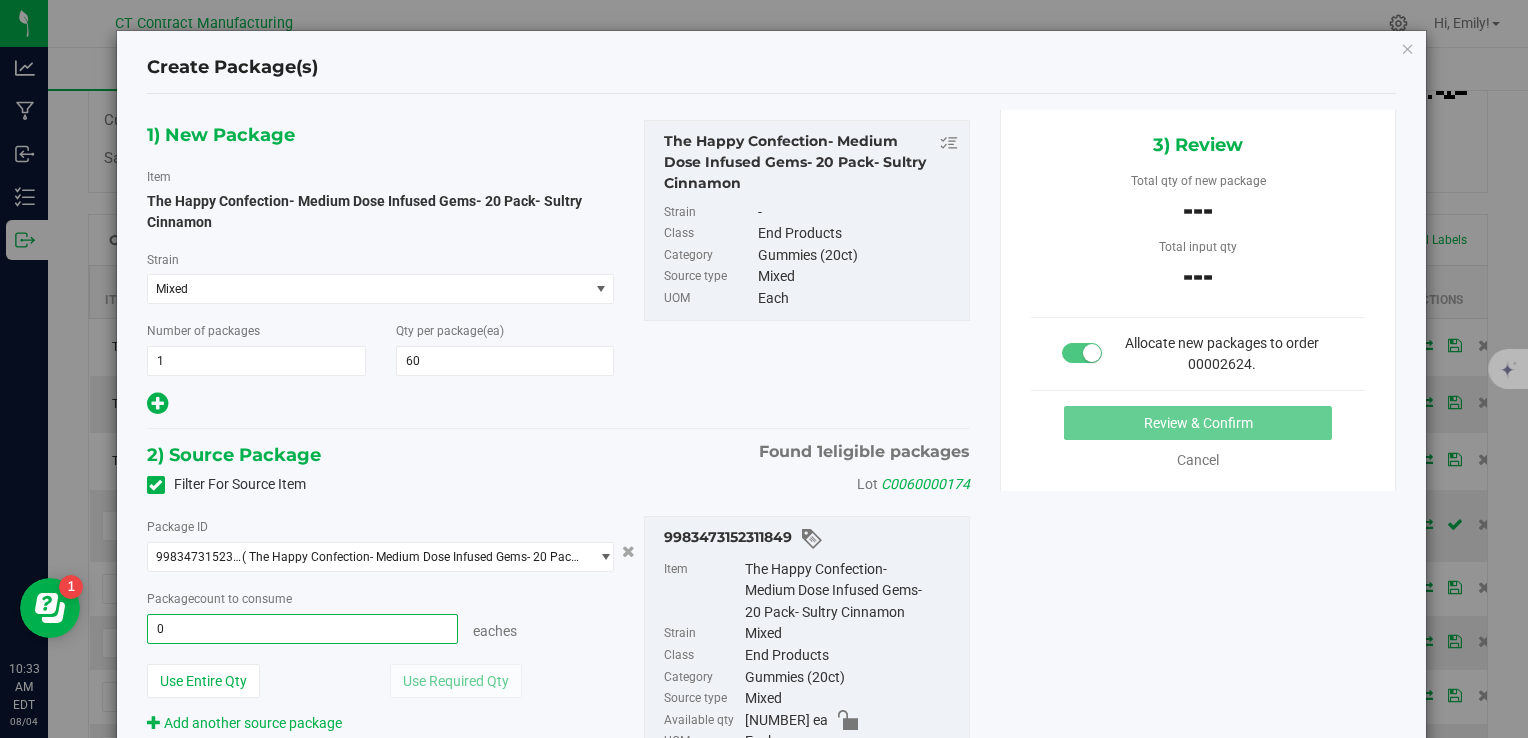 type 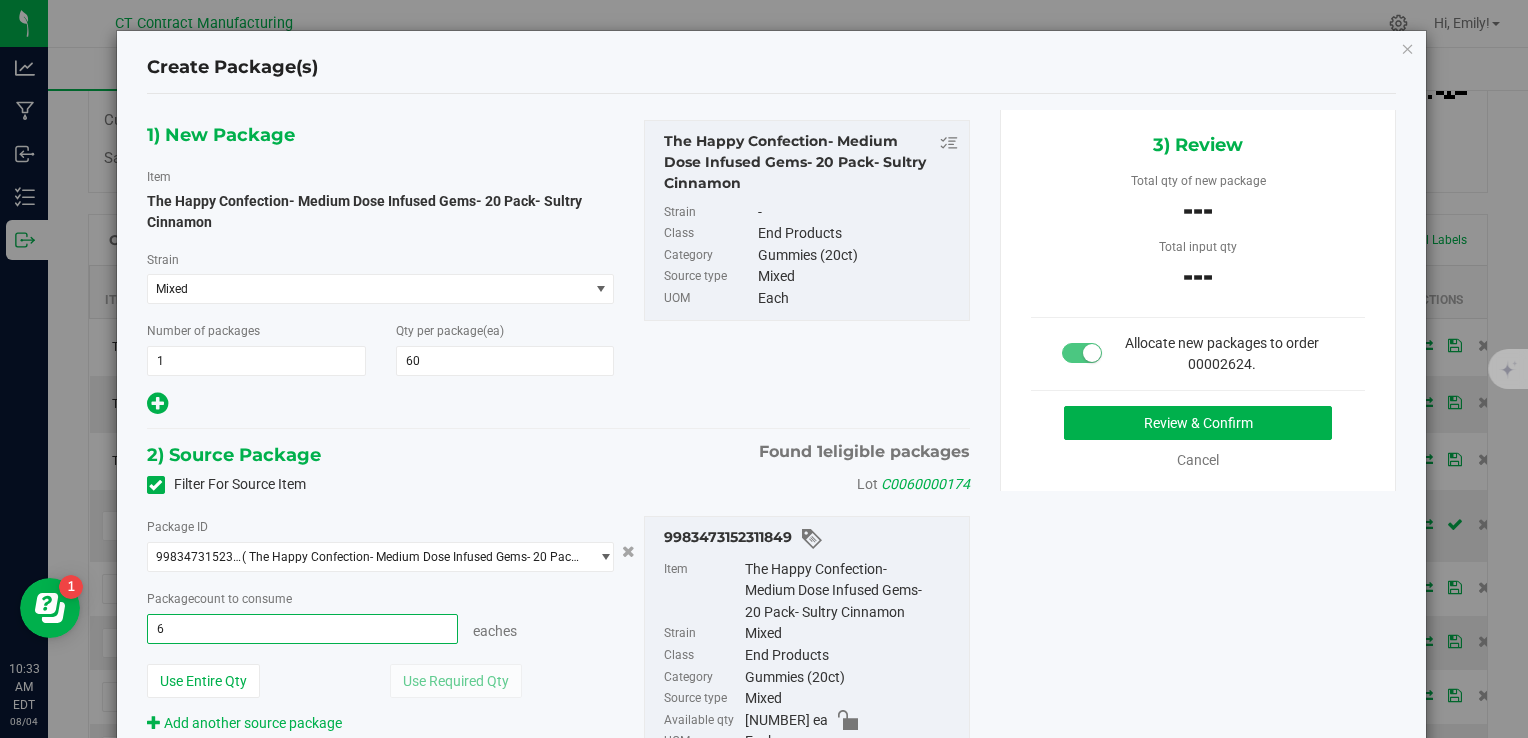 type on "60" 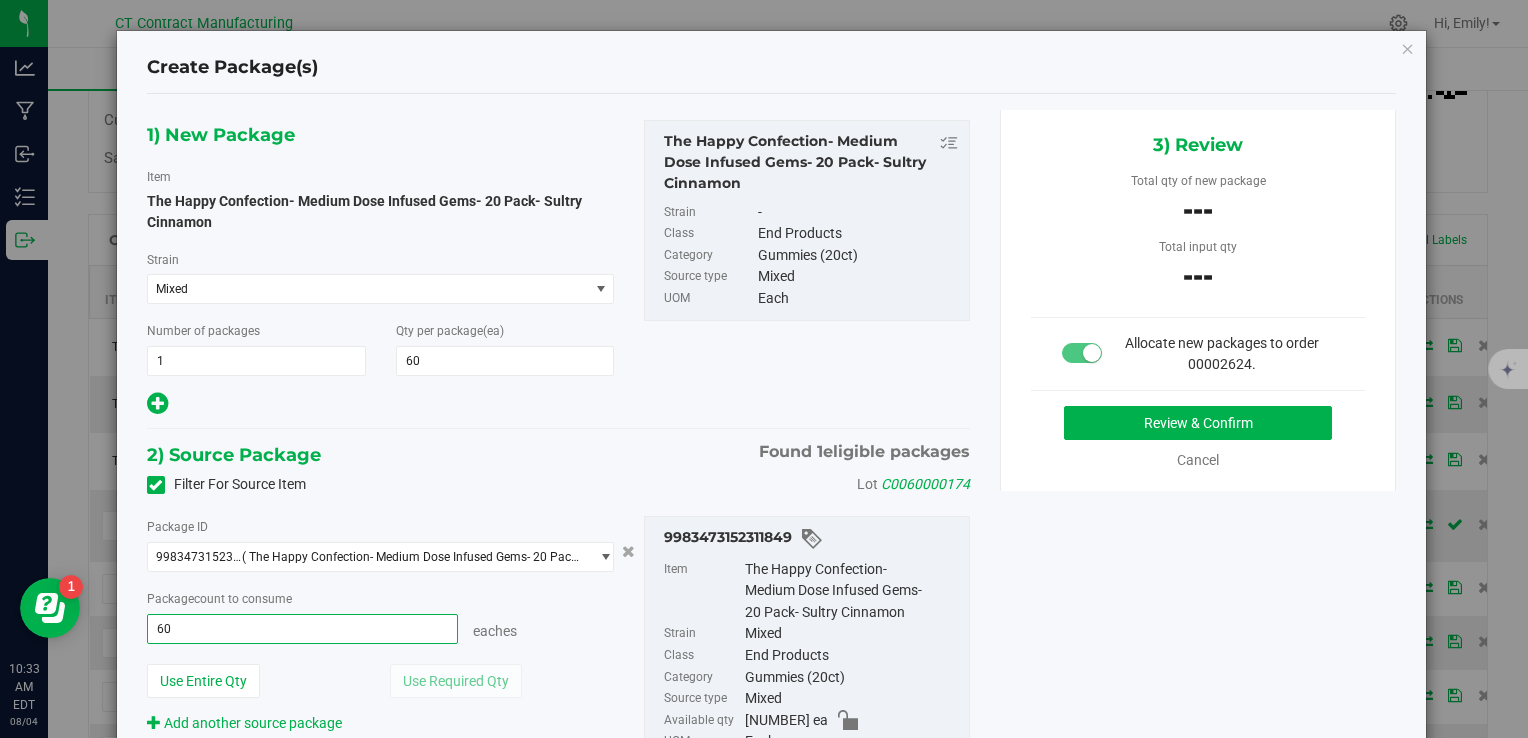click at bounding box center [381, 404] 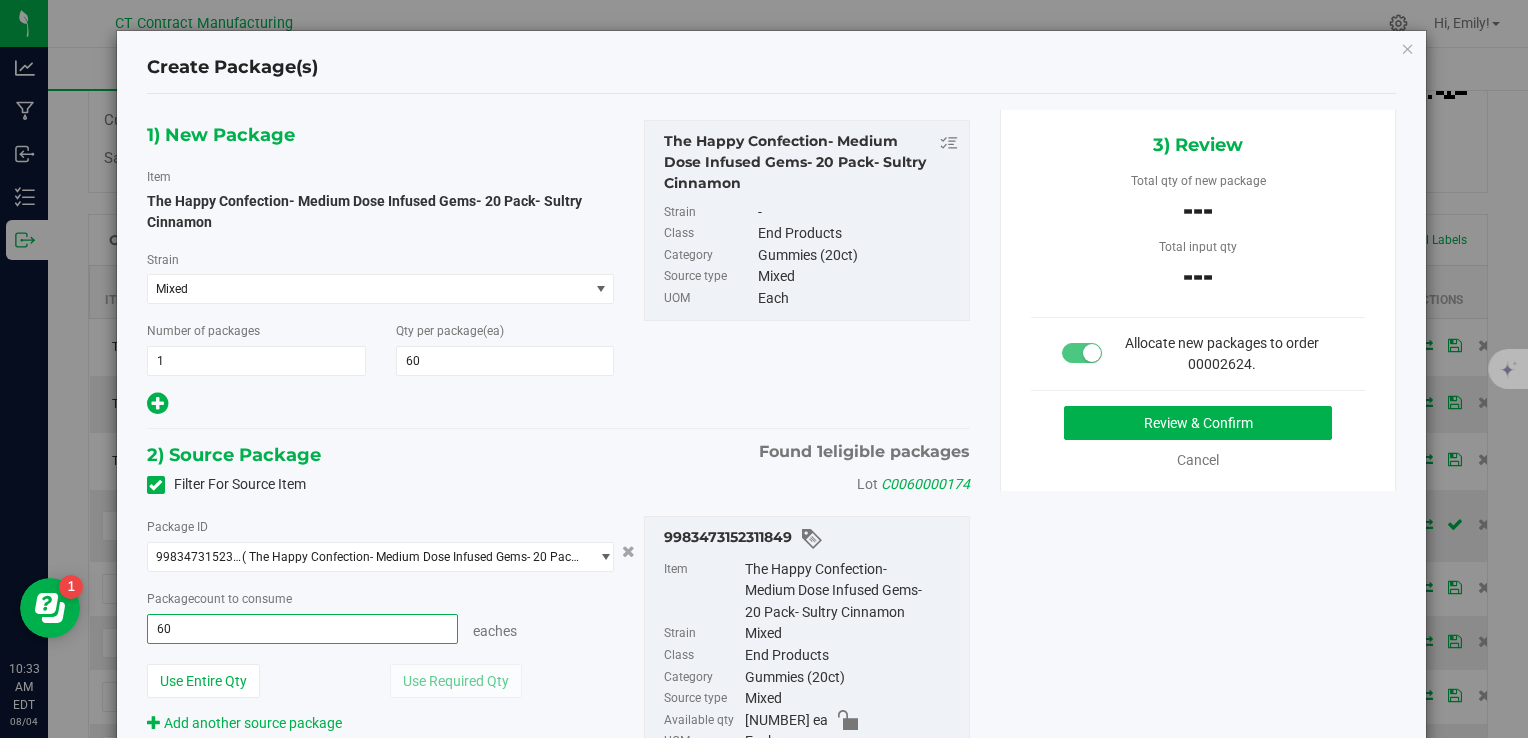 type on "60 ea" 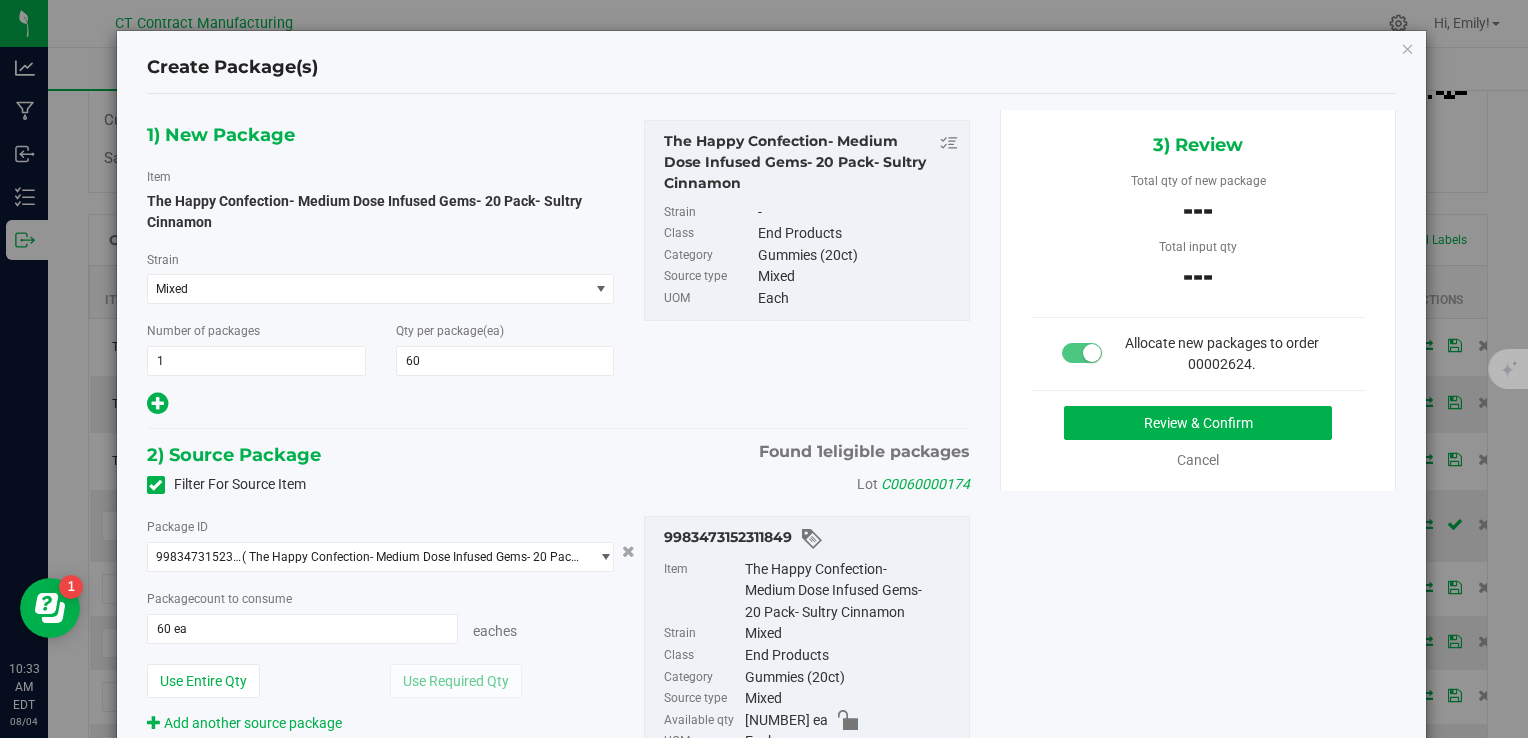 click on "3) Review
Total qty of new package
---
Total input qty
---
Allocate new packages to order 00002624." at bounding box center (1198, 300) 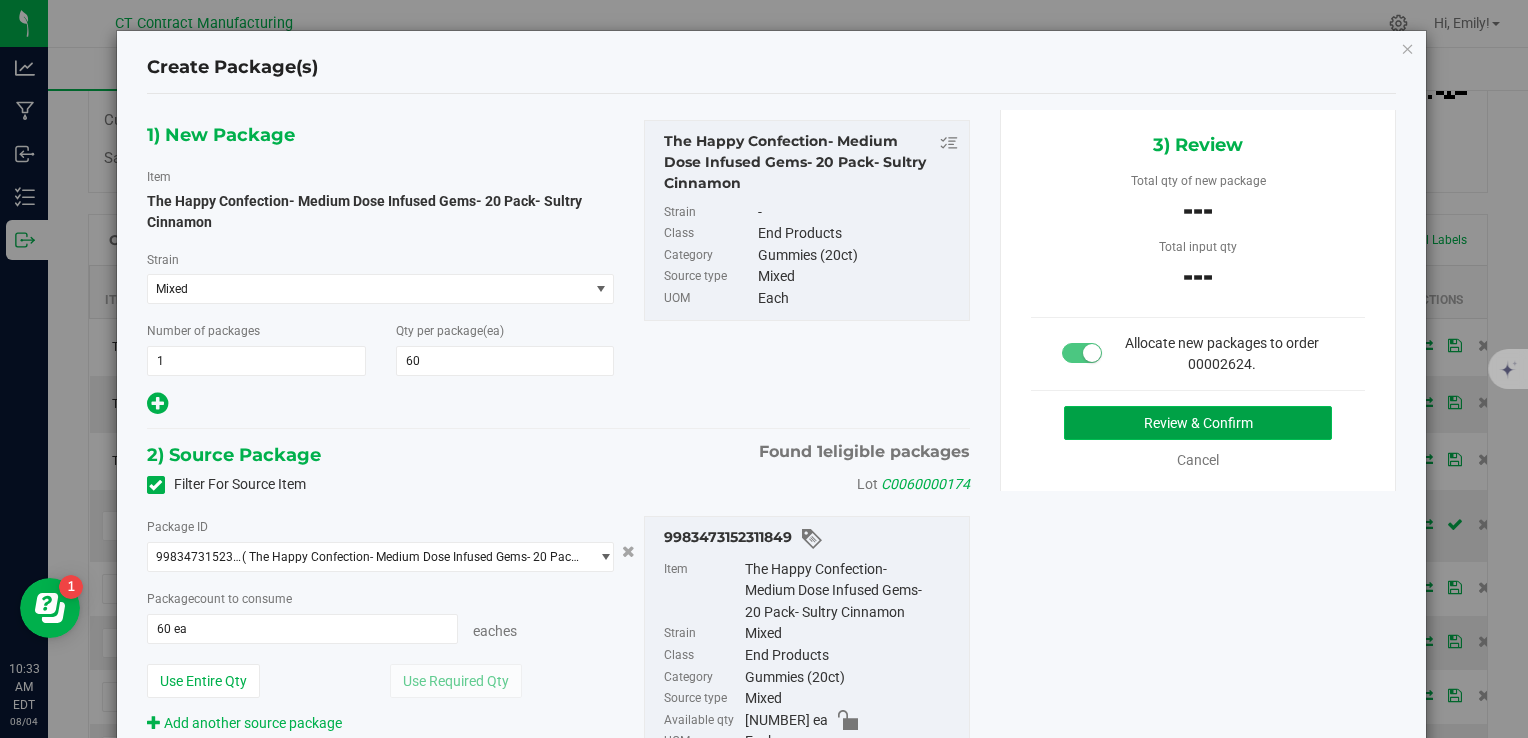 click on "Review & Confirm" at bounding box center (1198, 423) 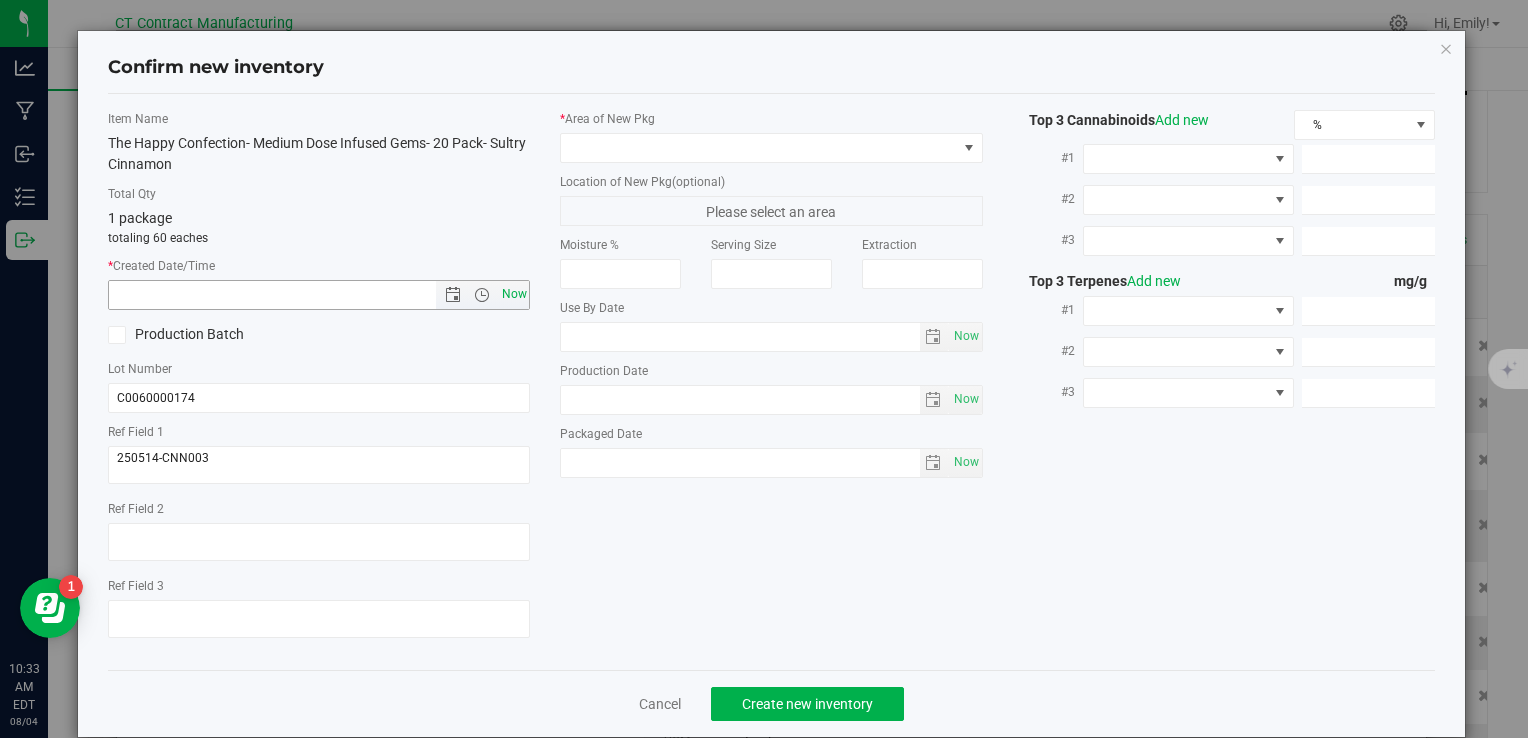 click on "Now" at bounding box center [514, 294] 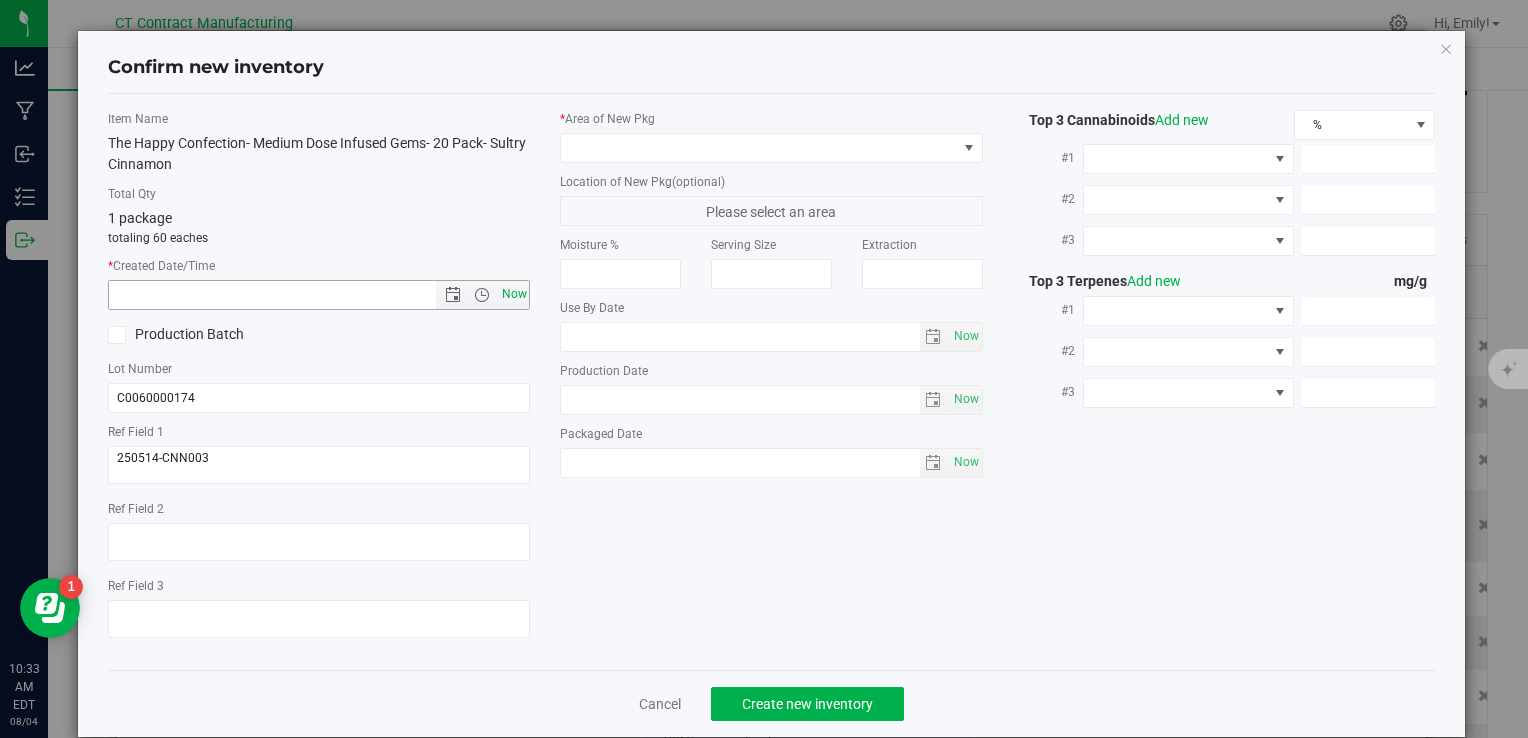 type on "8/4/2025 10:33 AM" 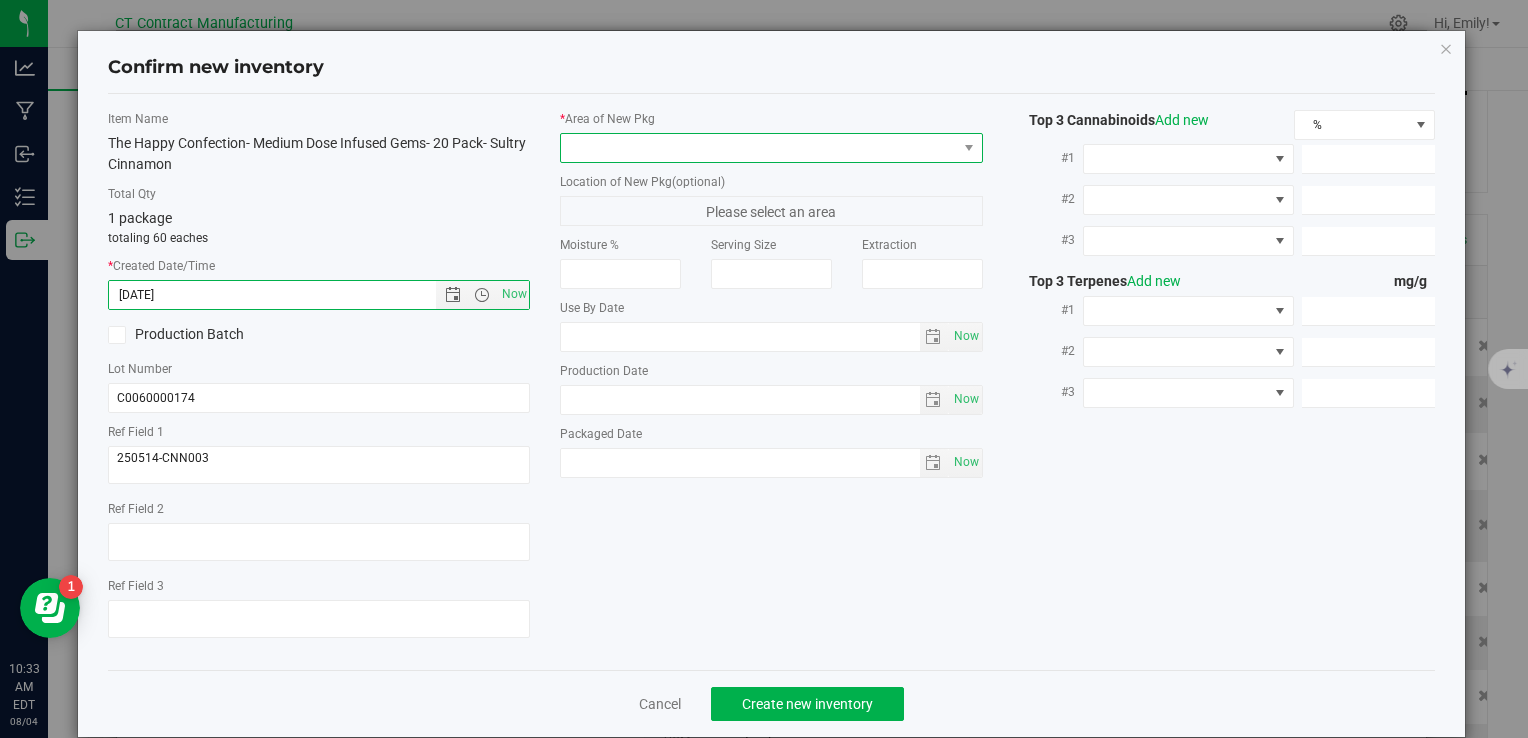 click at bounding box center (758, 148) 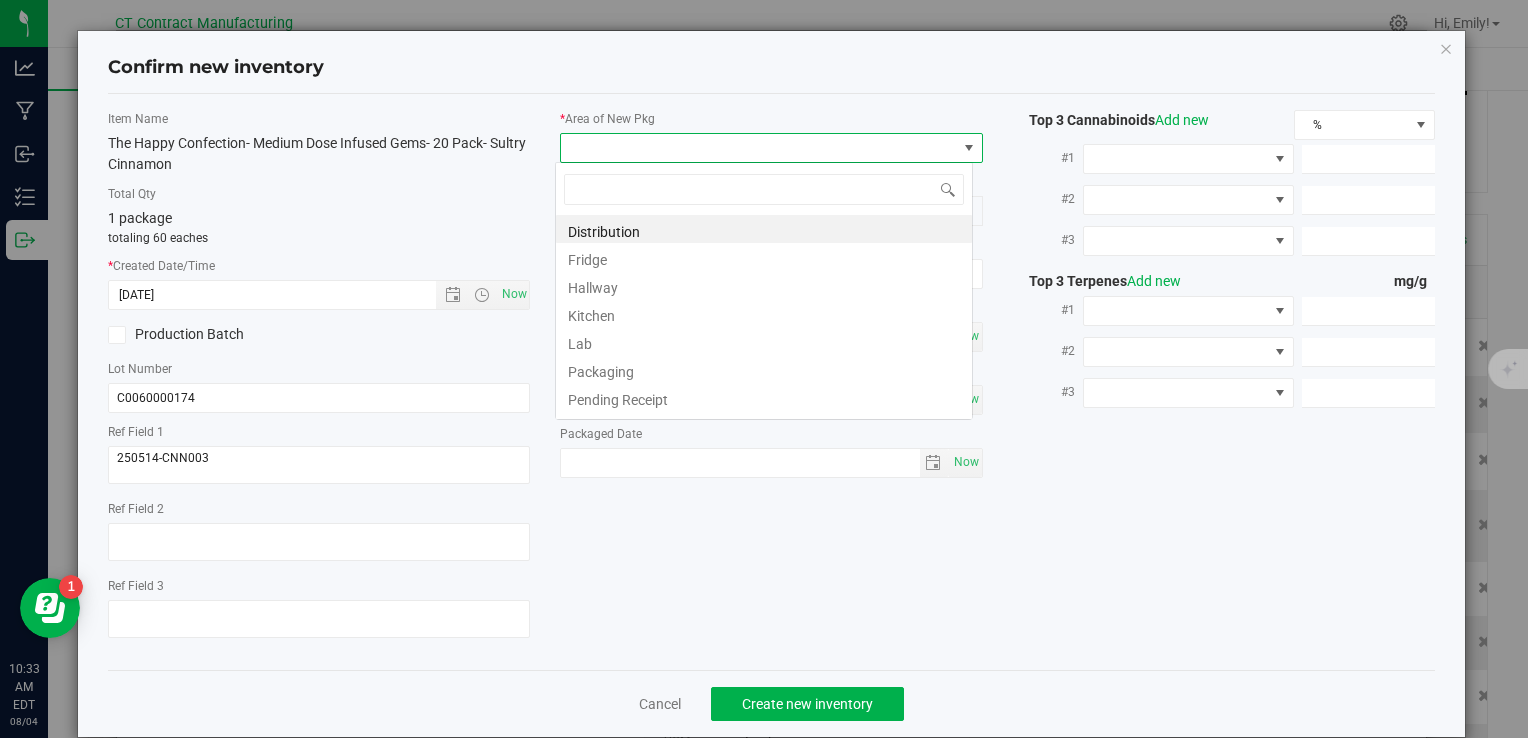 scroll, scrollTop: 99970, scrollLeft: 99582, axis: both 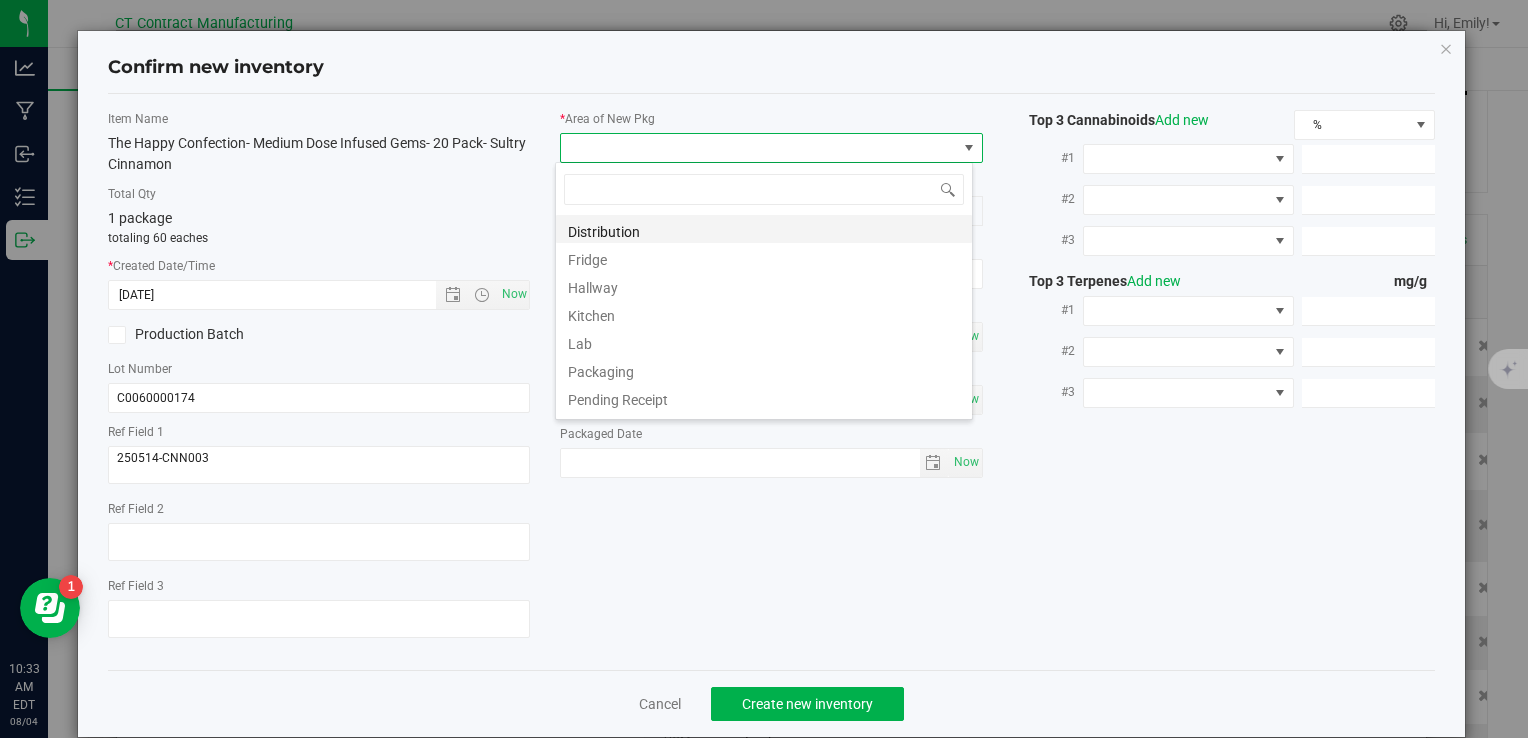click on "Distribution" at bounding box center [764, 229] 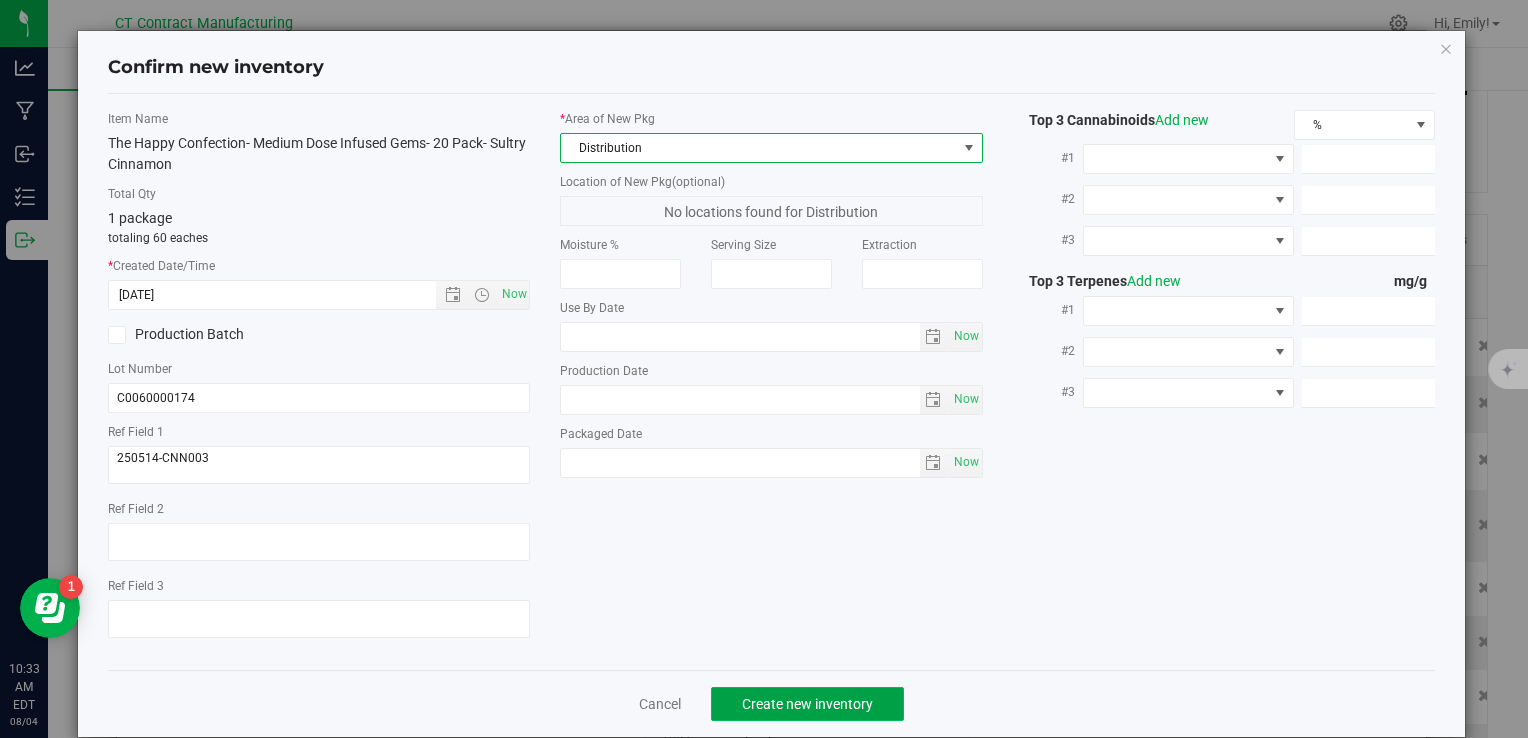click on "Create new inventory" 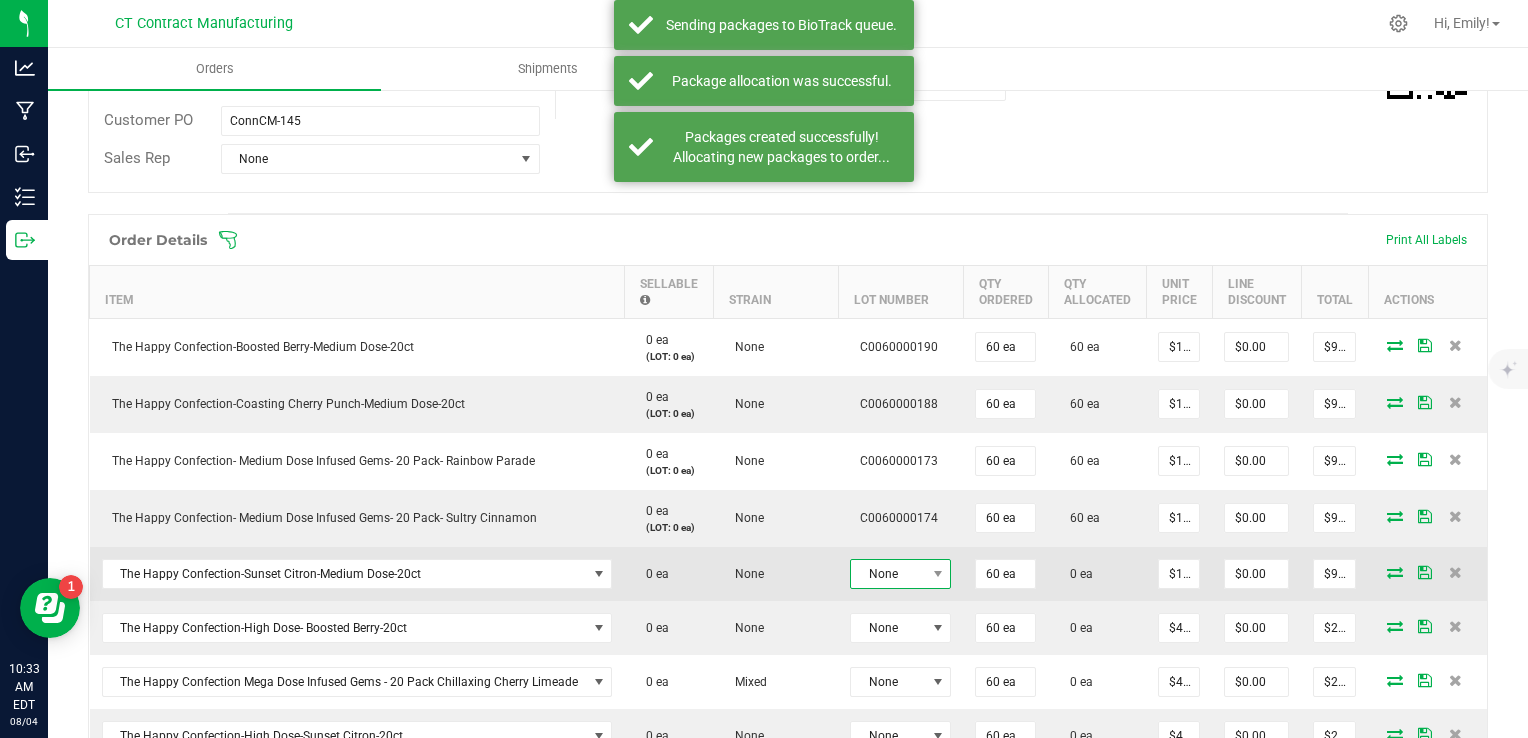 click on "None" at bounding box center (888, 574) 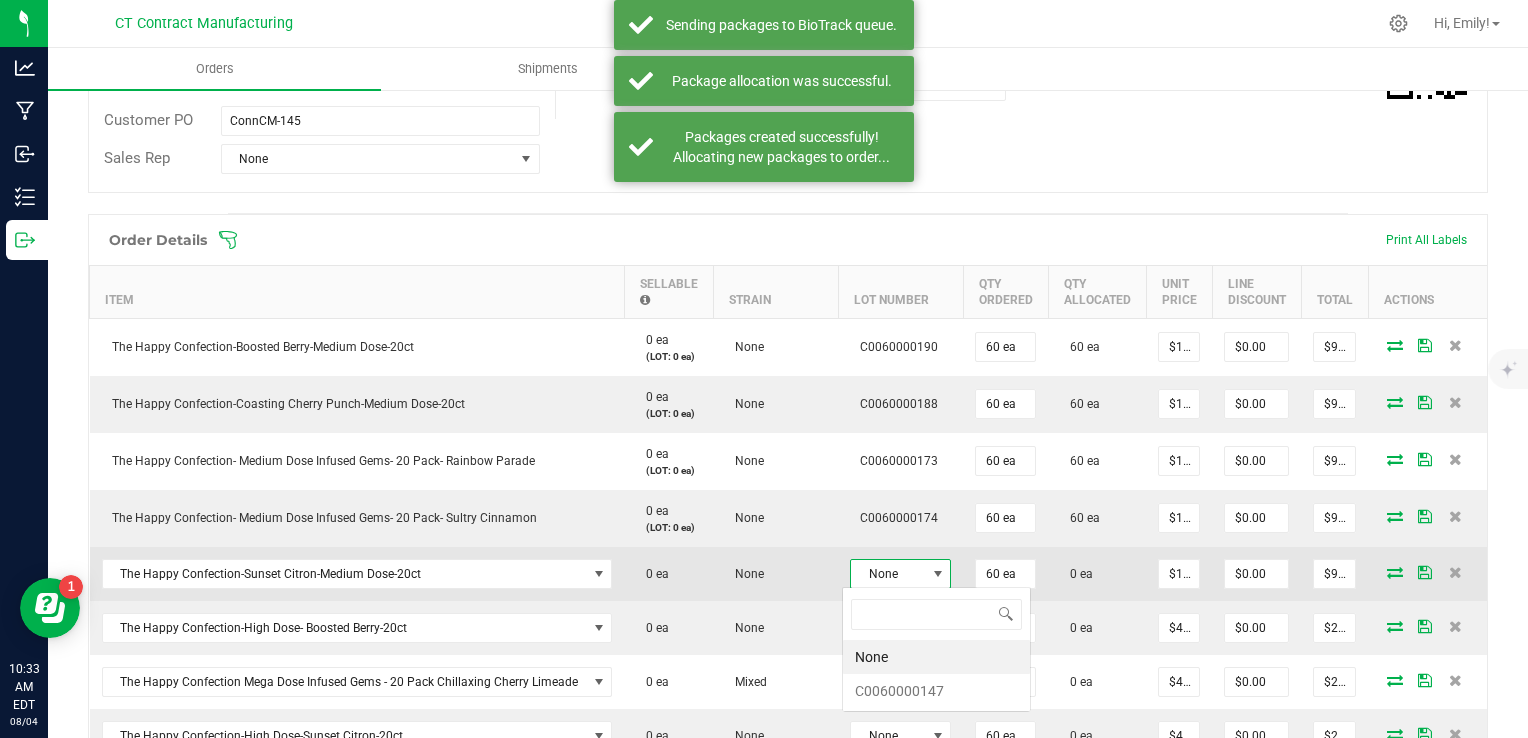scroll, scrollTop: 99970, scrollLeft: 99899, axis: both 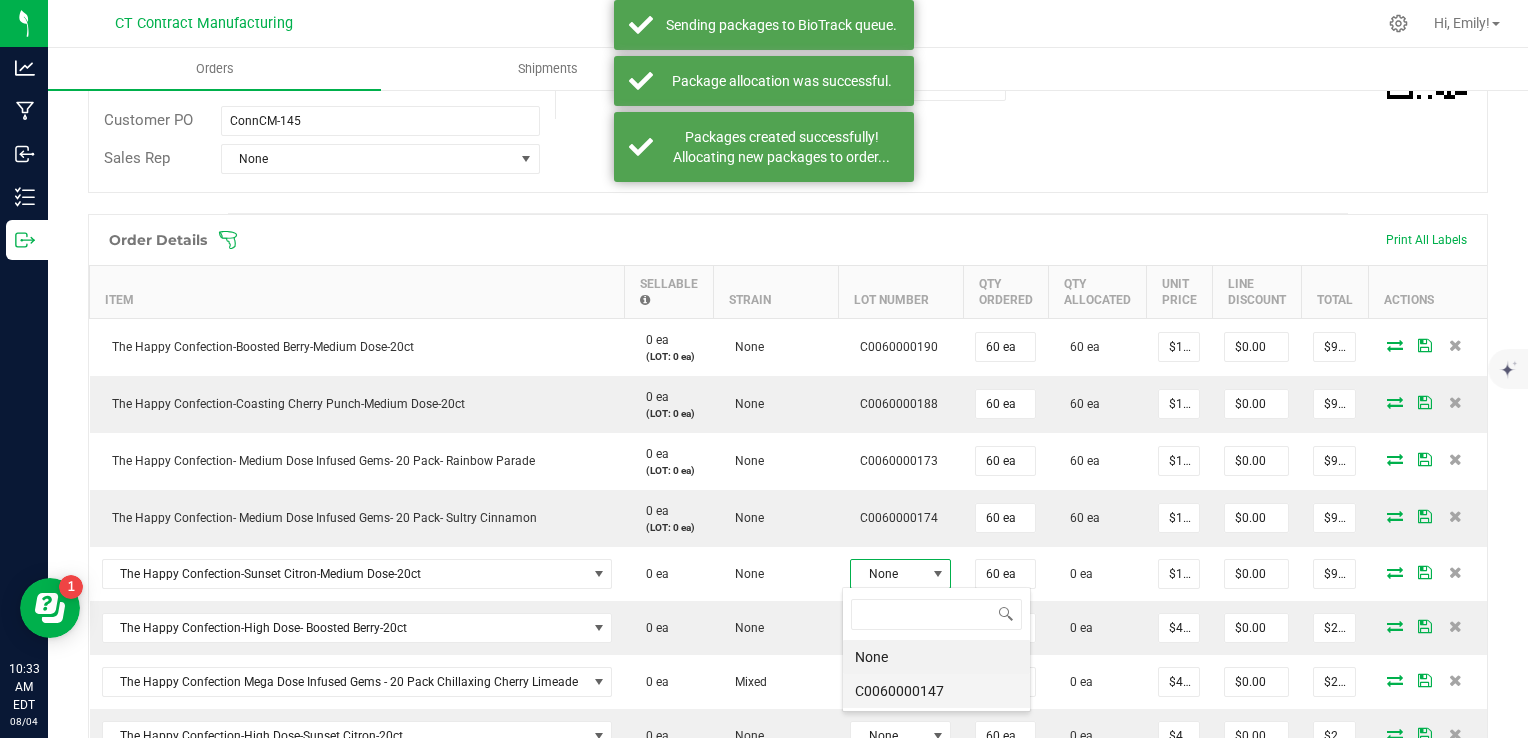 click on "C0060000147" at bounding box center (936, 691) 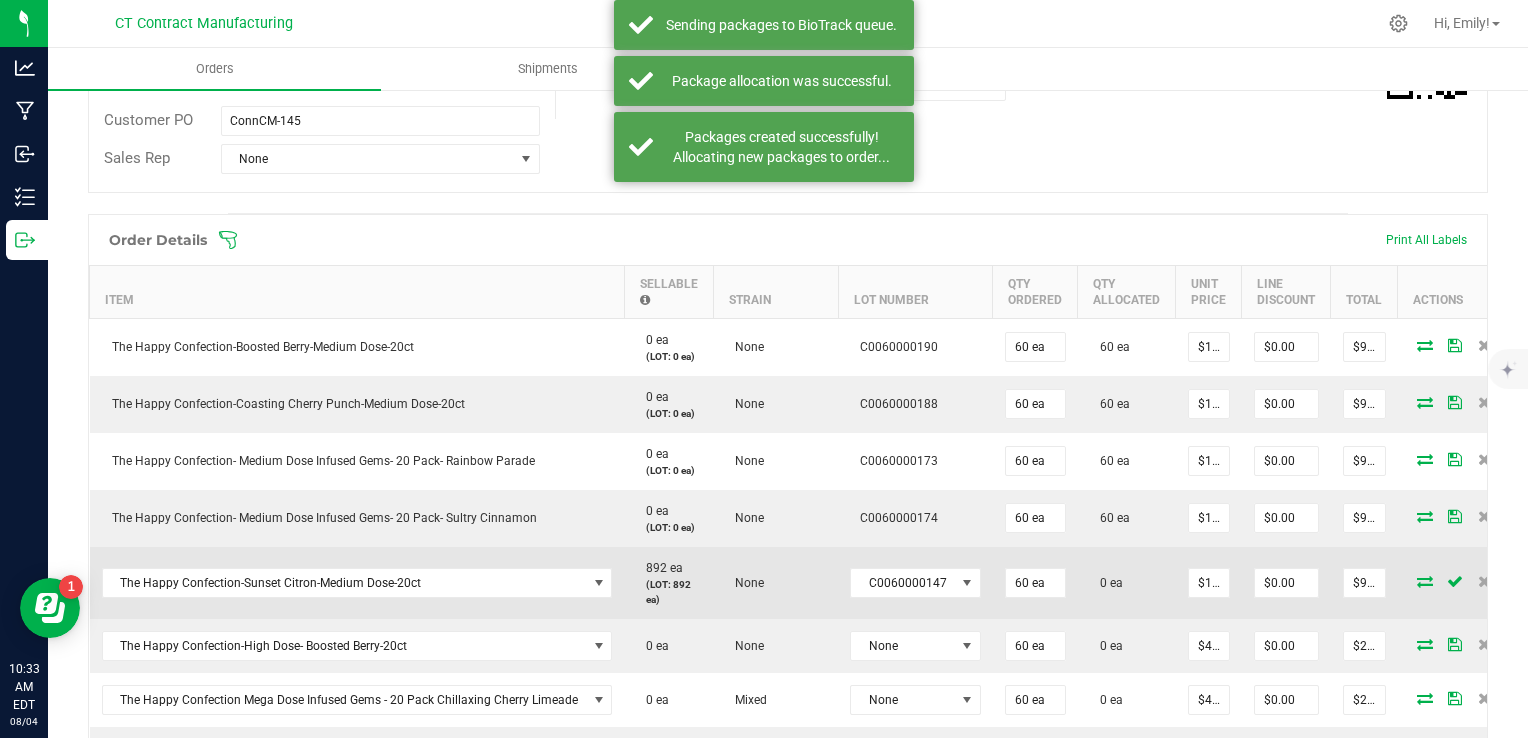 click at bounding box center (1425, 581) 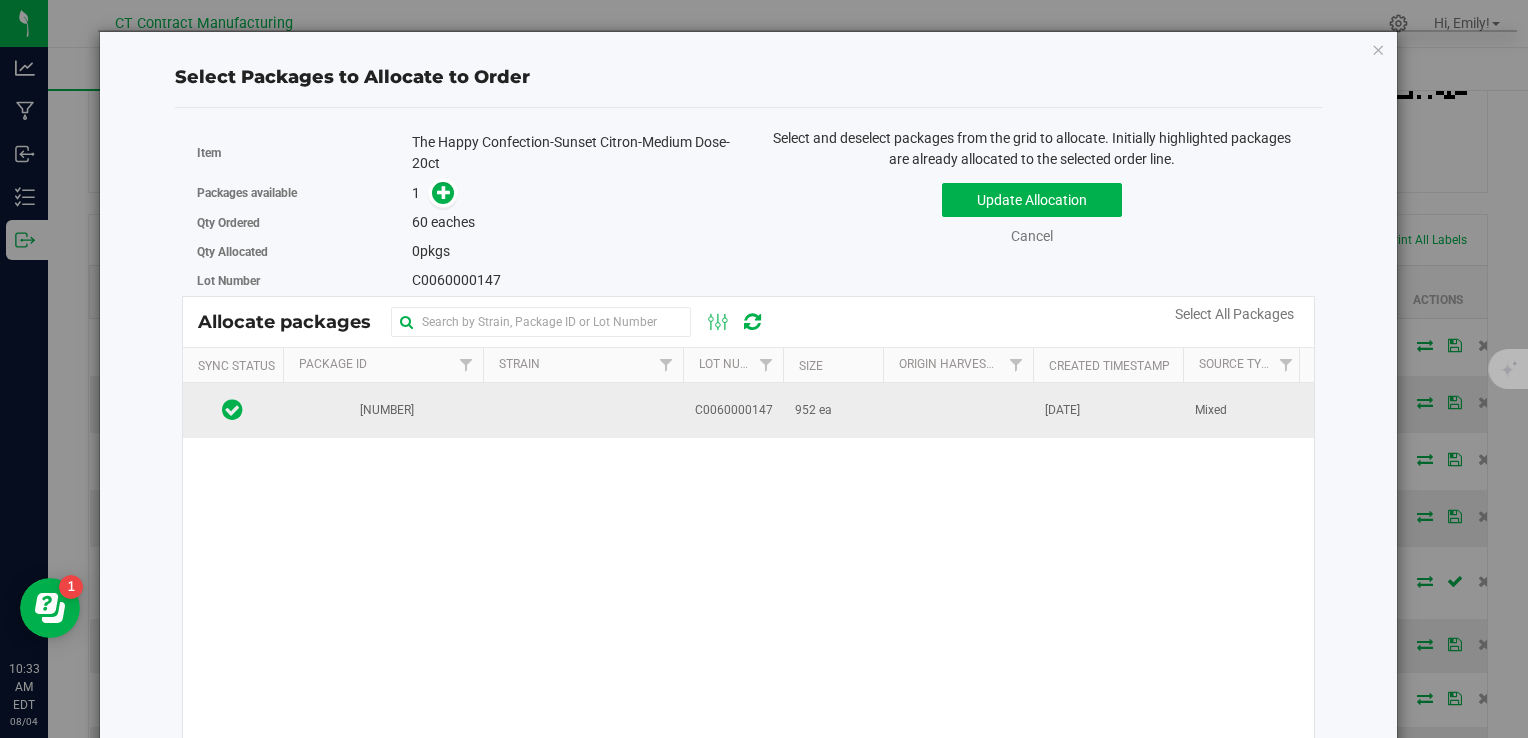 click at bounding box center (583, 410) 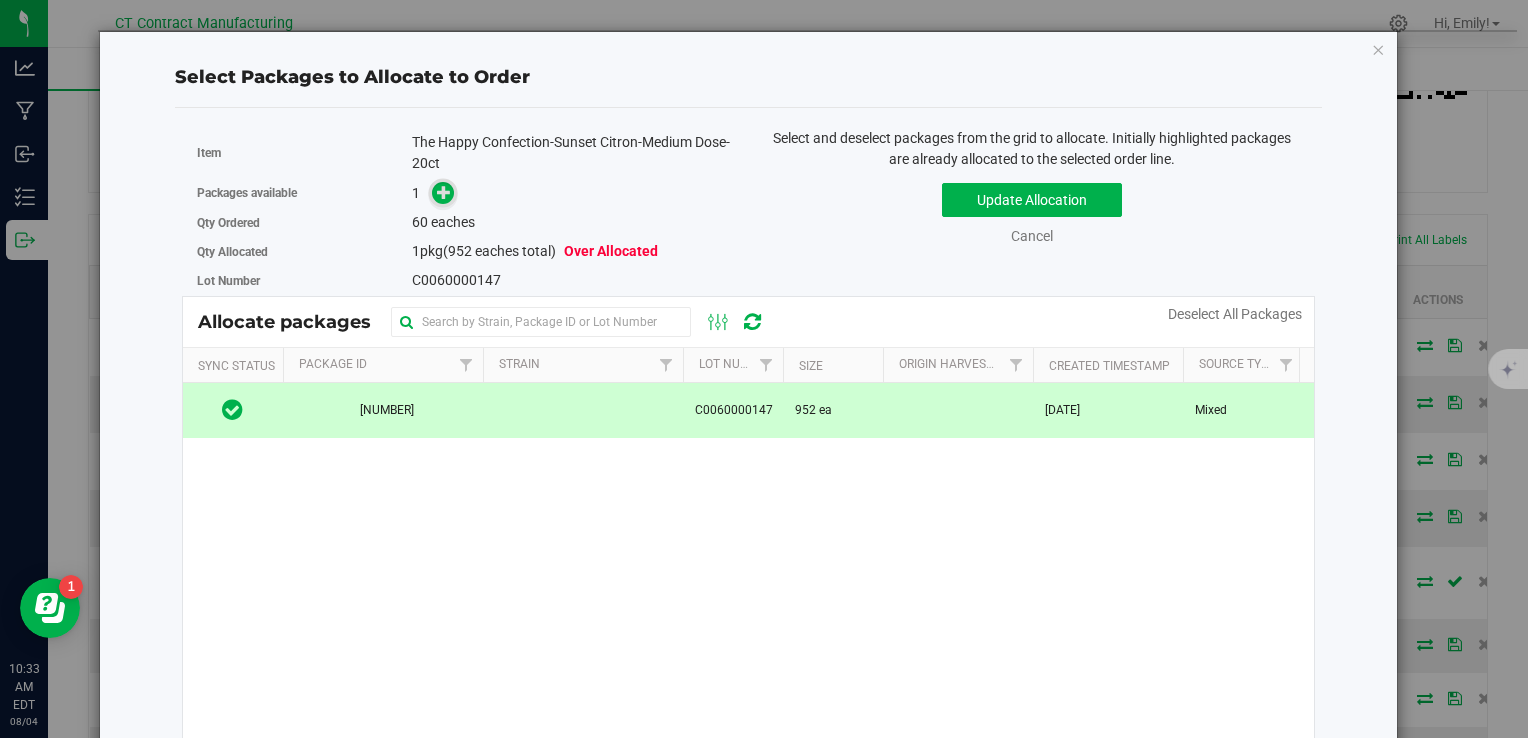 click at bounding box center (443, 193) 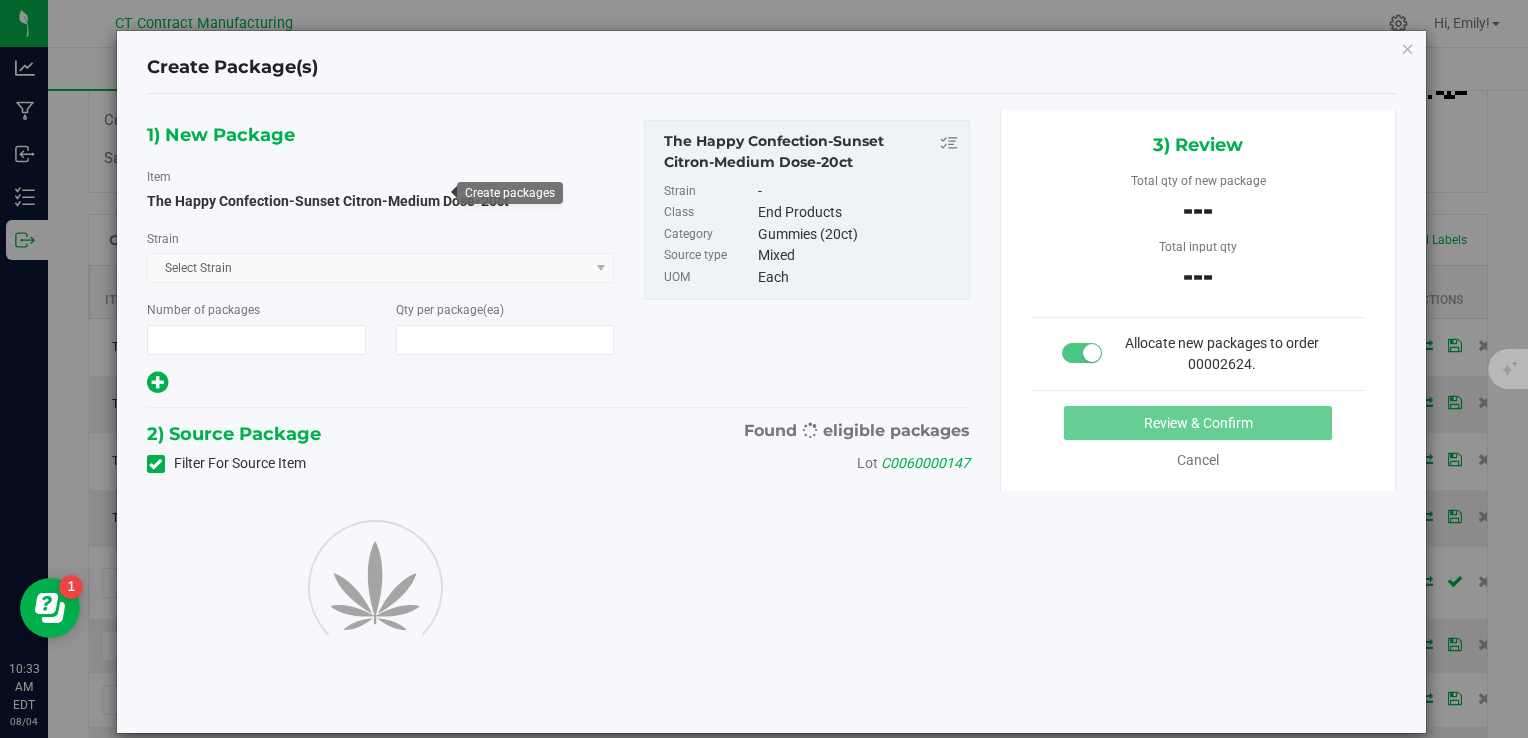 type on "1" 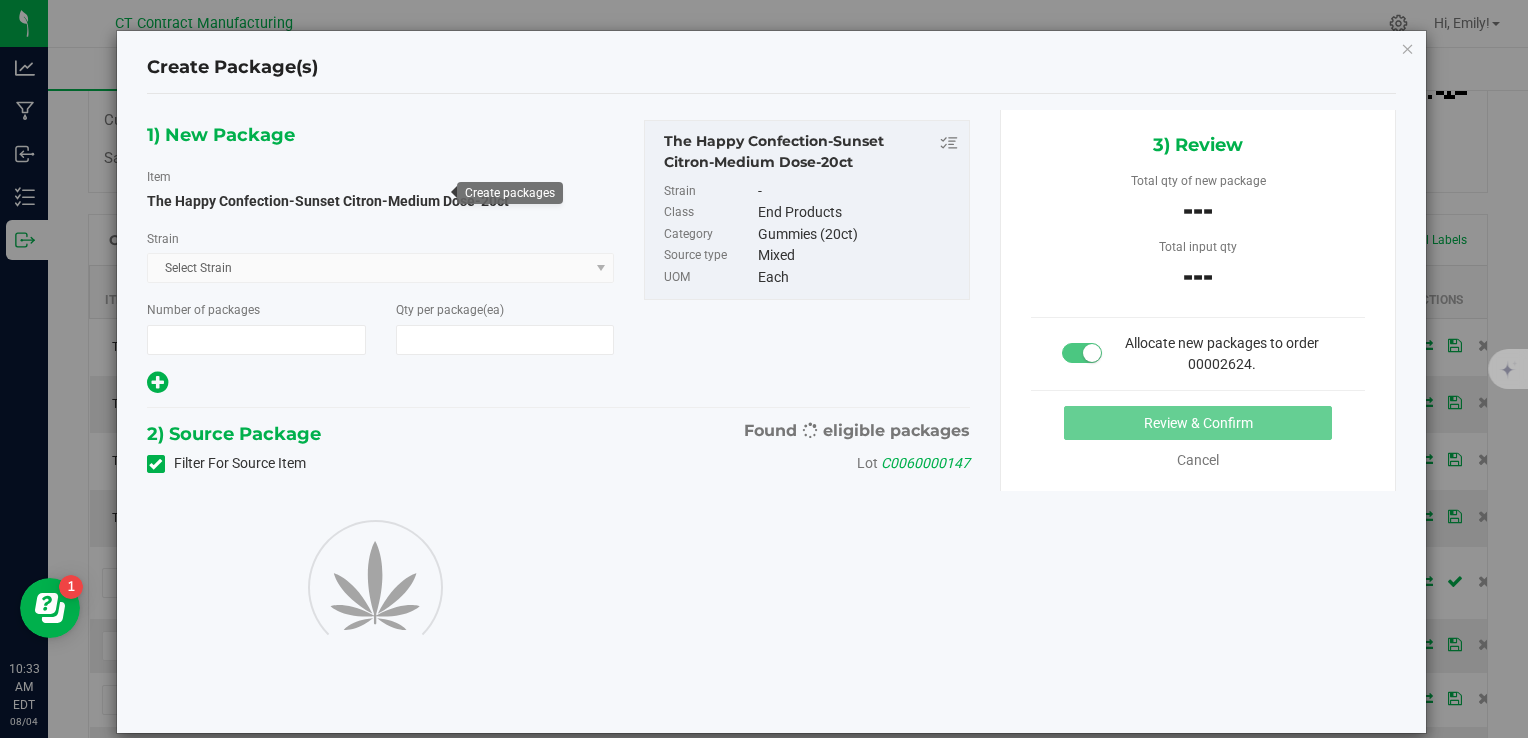 type on "60" 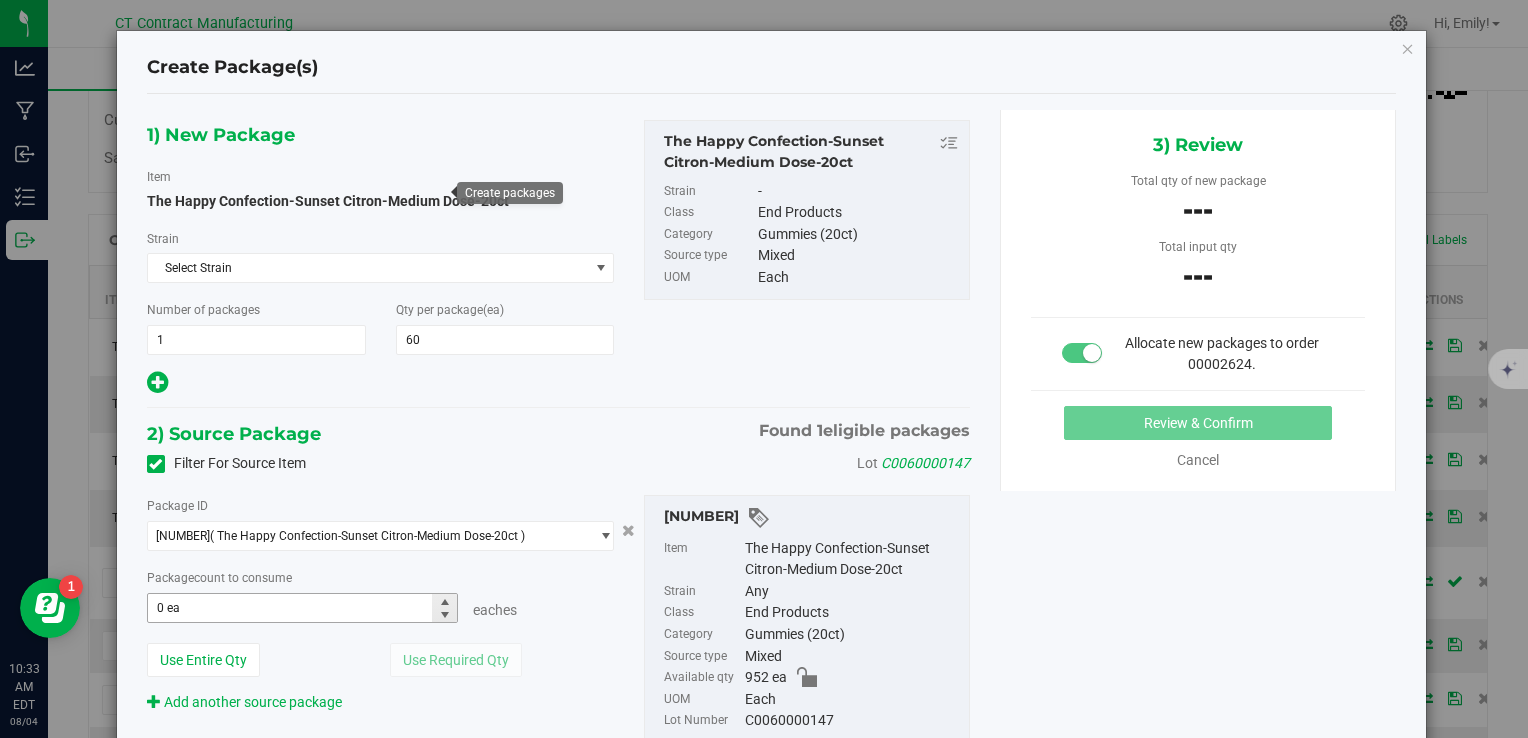 click on "0 ea 0" at bounding box center [303, 608] 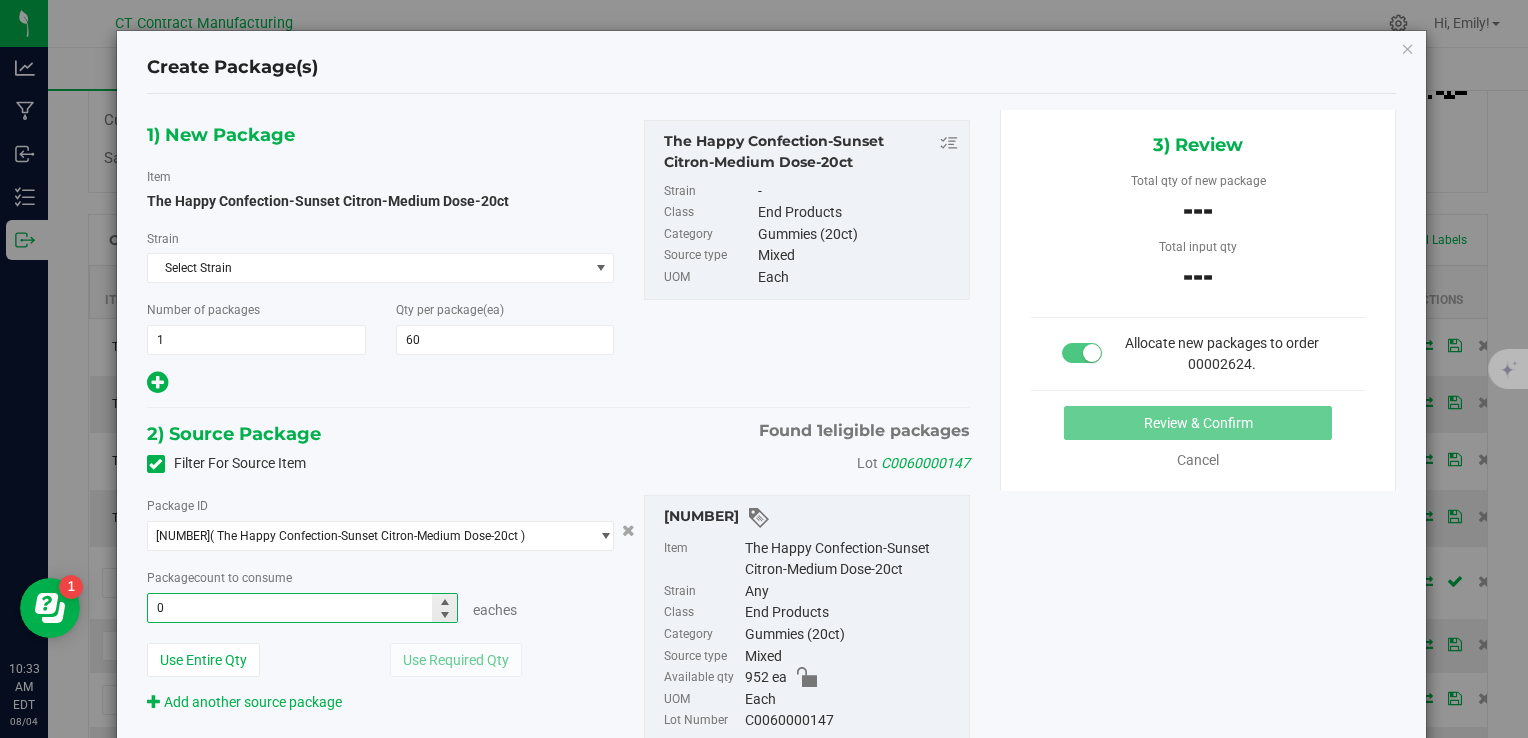 type 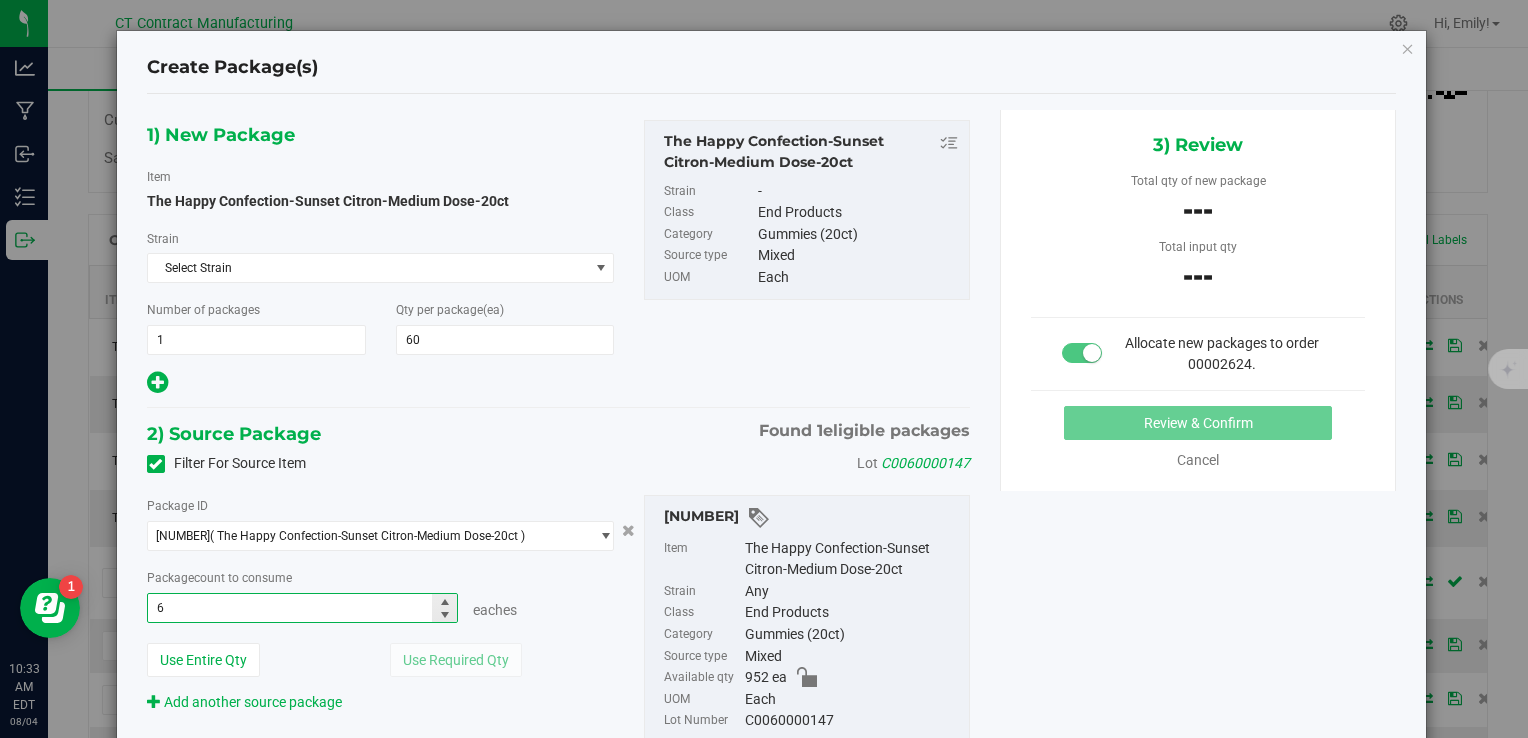 type on "60" 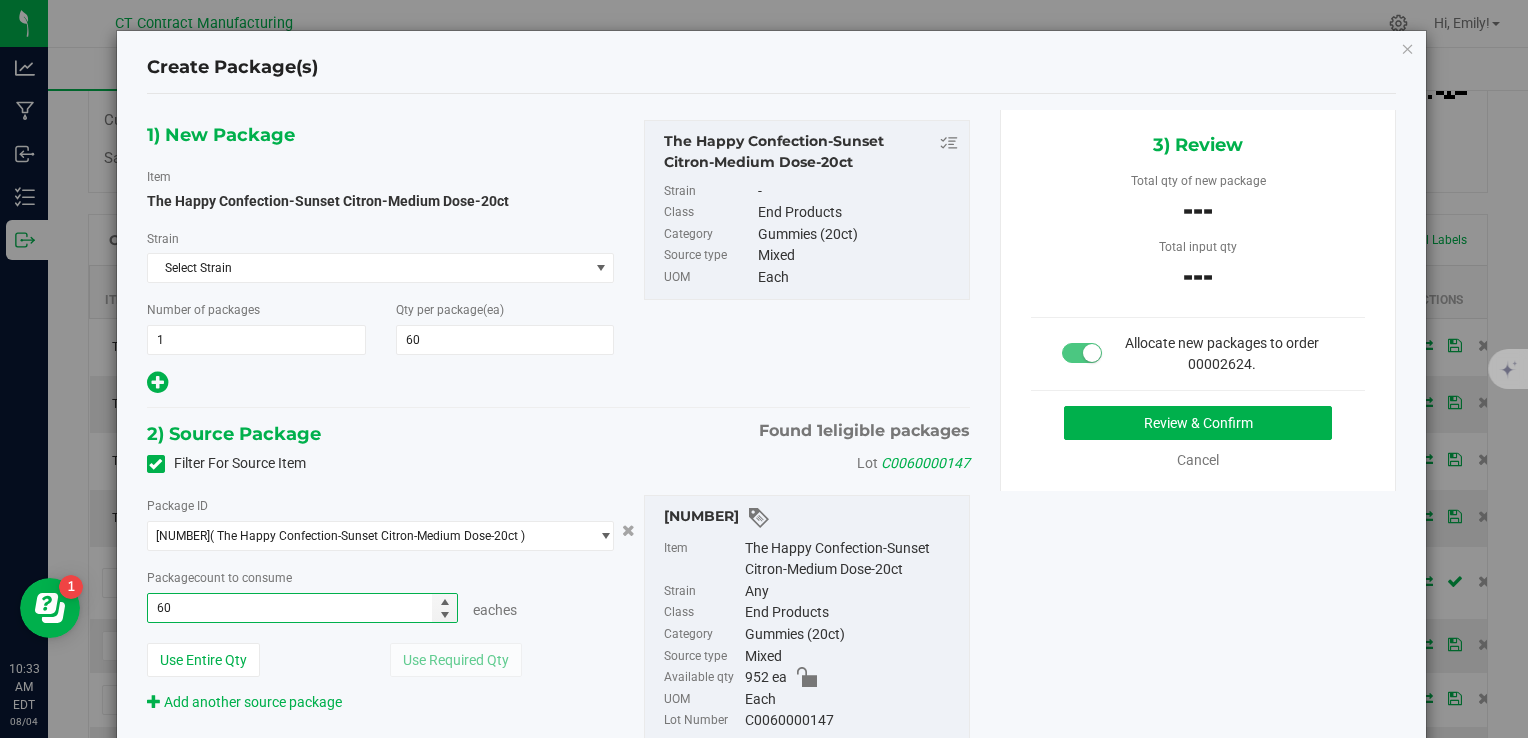 click at bounding box center (381, 383) 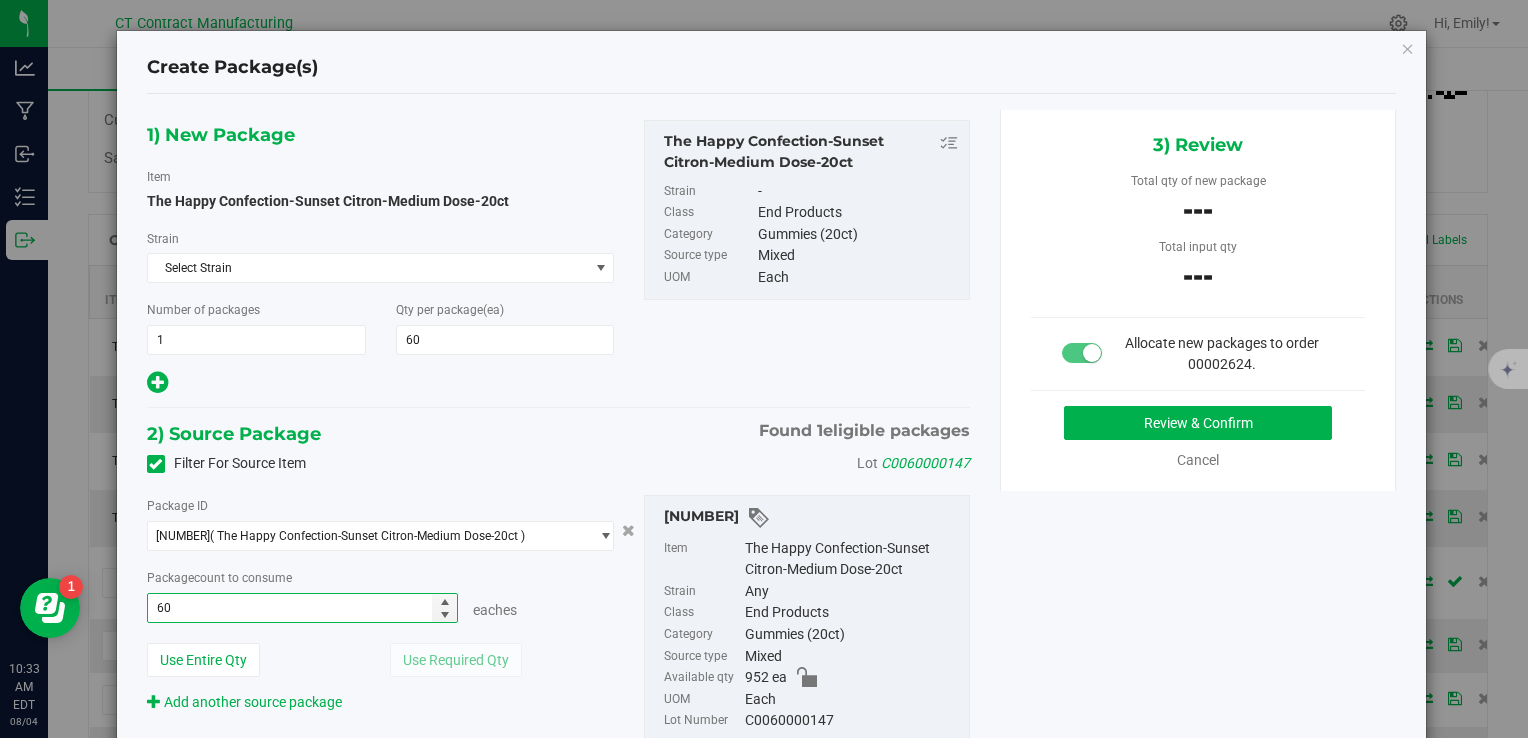 type on "60 ea" 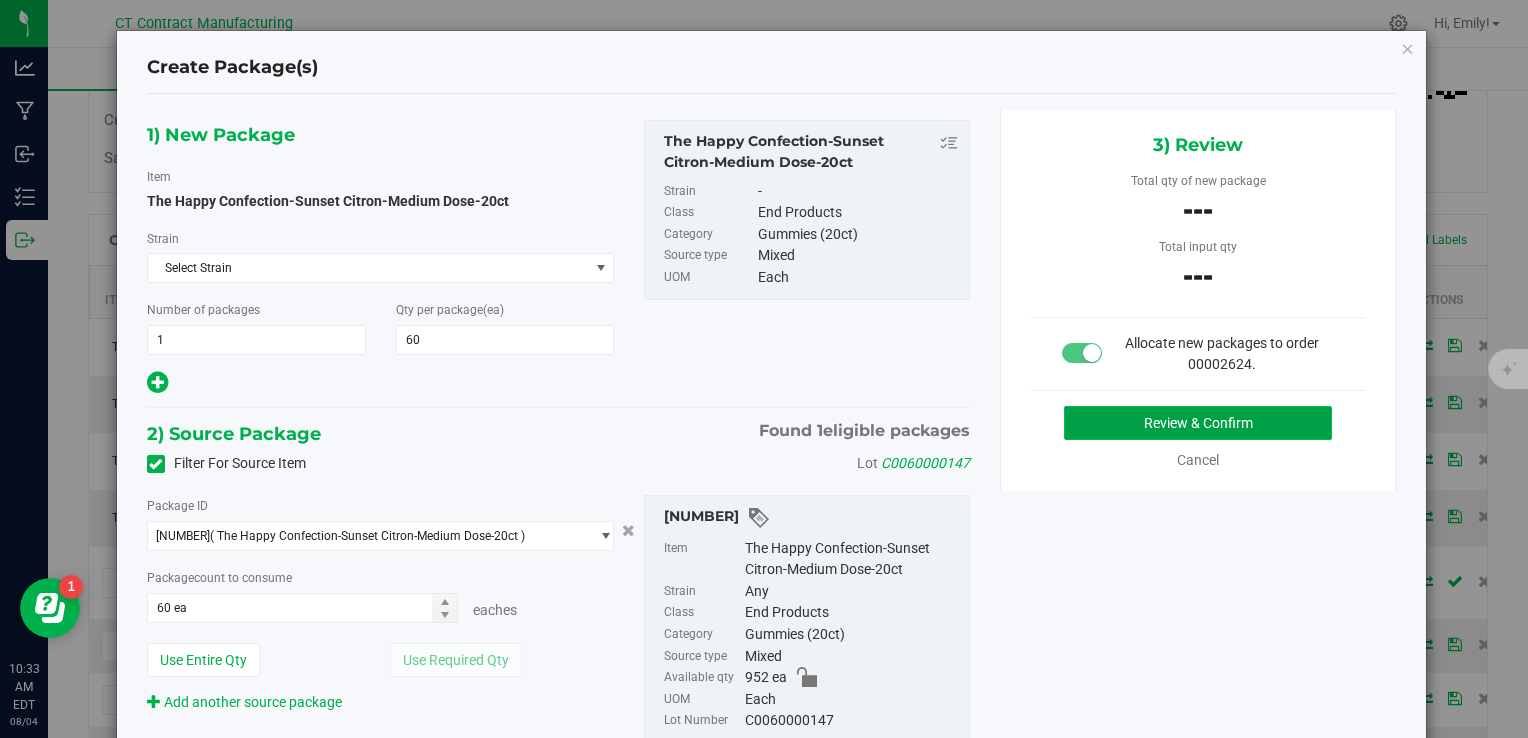 click on "Review & Confirm" at bounding box center [1198, 423] 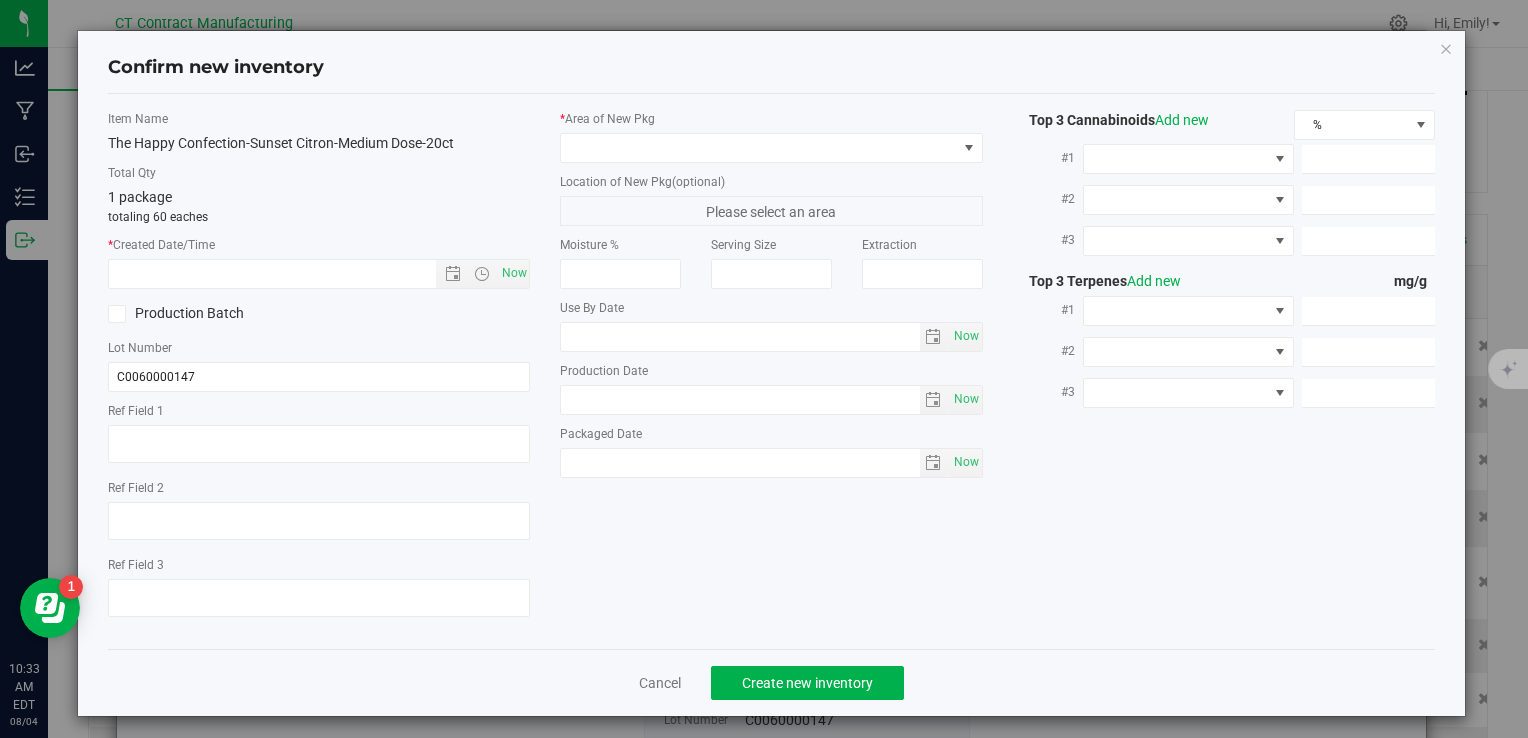 type on "[NUMBER]-[LETTER][LETTER][NUMBER][LETTER]" 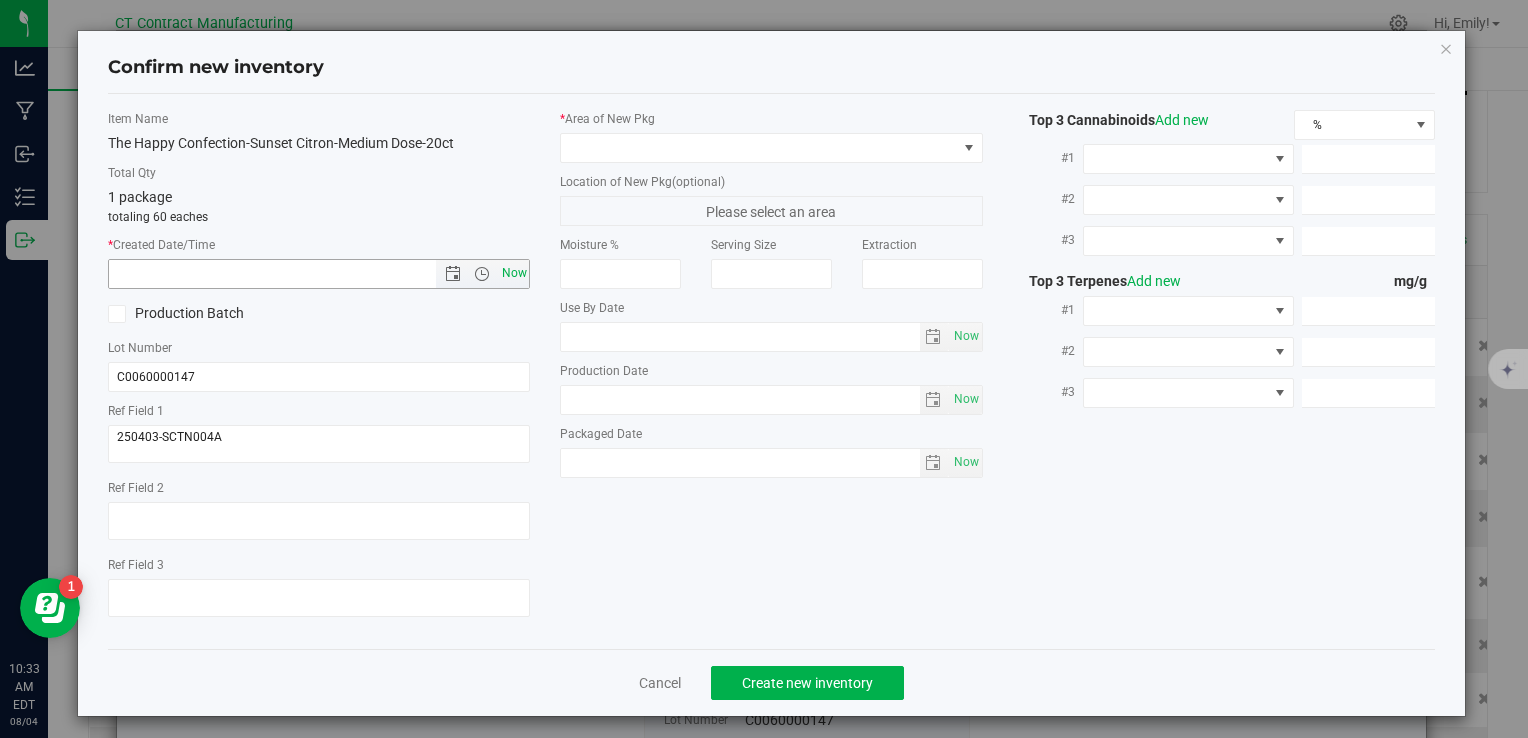 click on "Now" at bounding box center (514, 273) 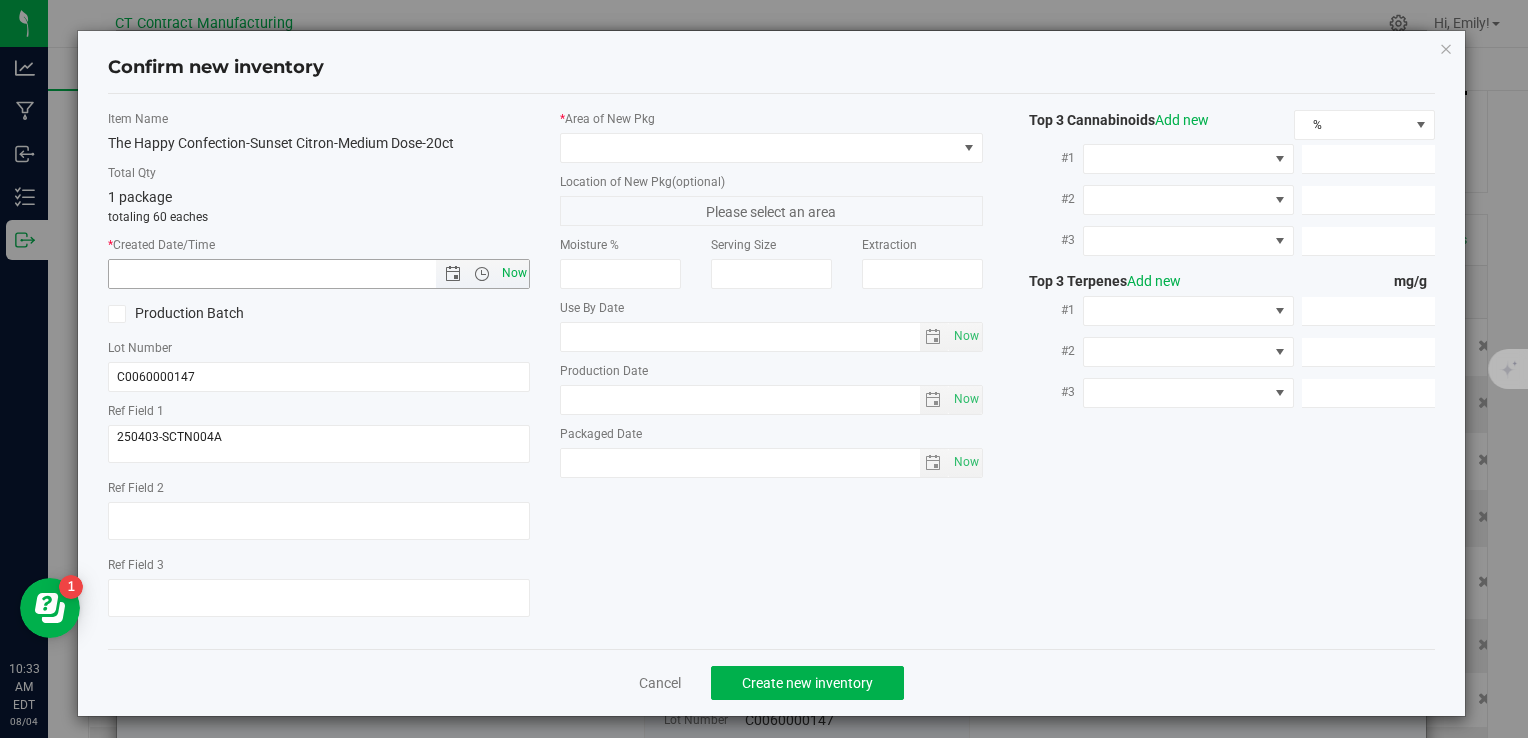 type on "8/4/2025 10:33 AM" 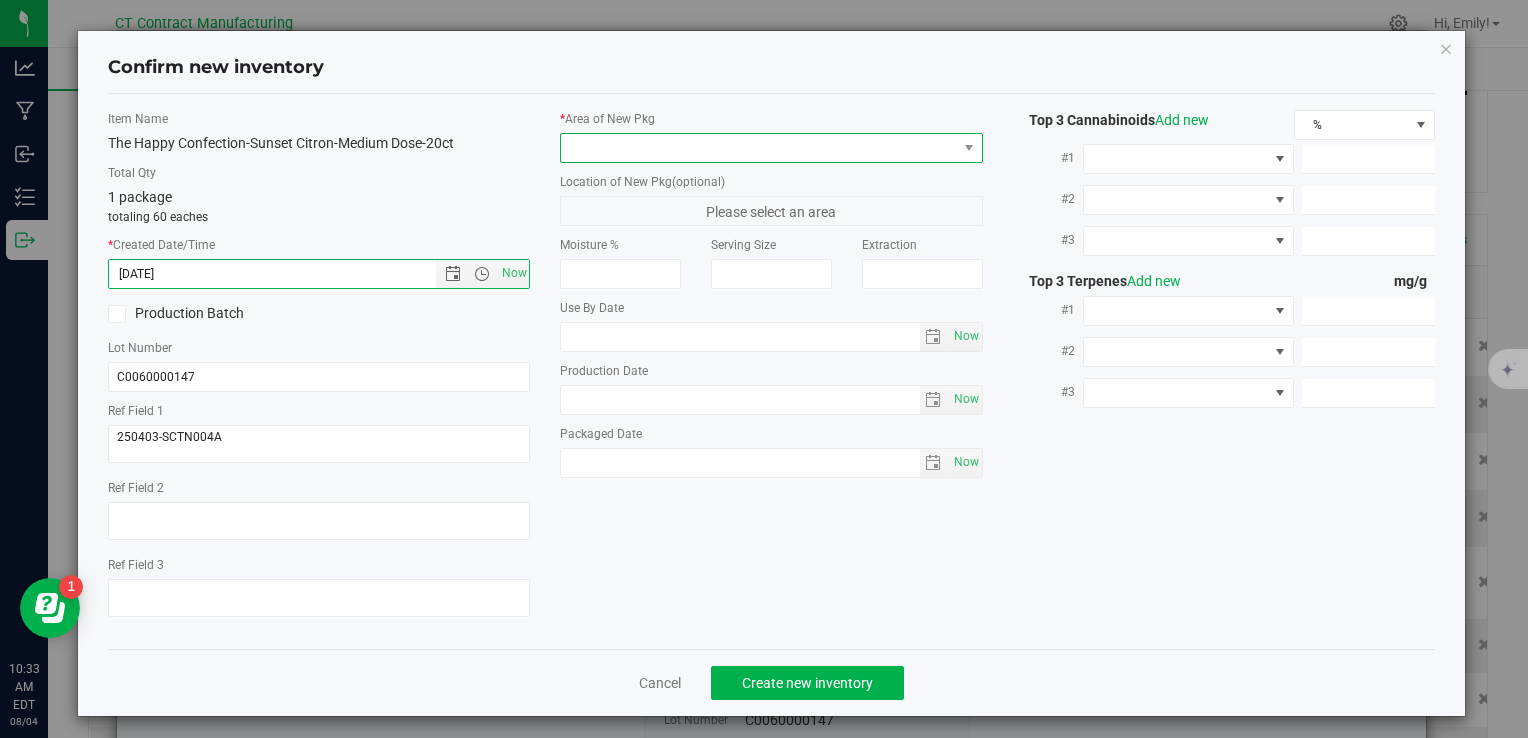 click at bounding box center (758, 148) 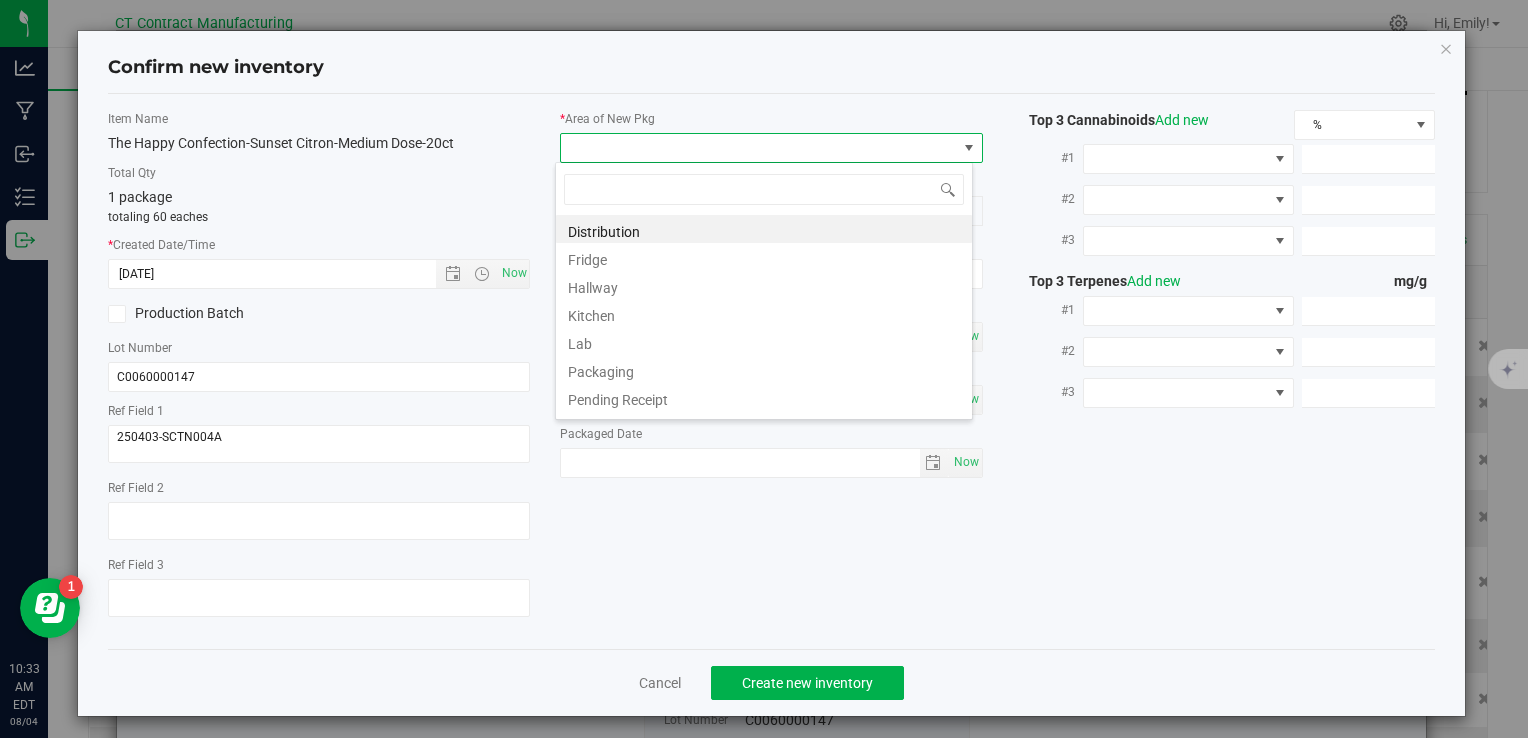 scroll, scrollTop: 99970, scrollLeft: 99582, axis: both 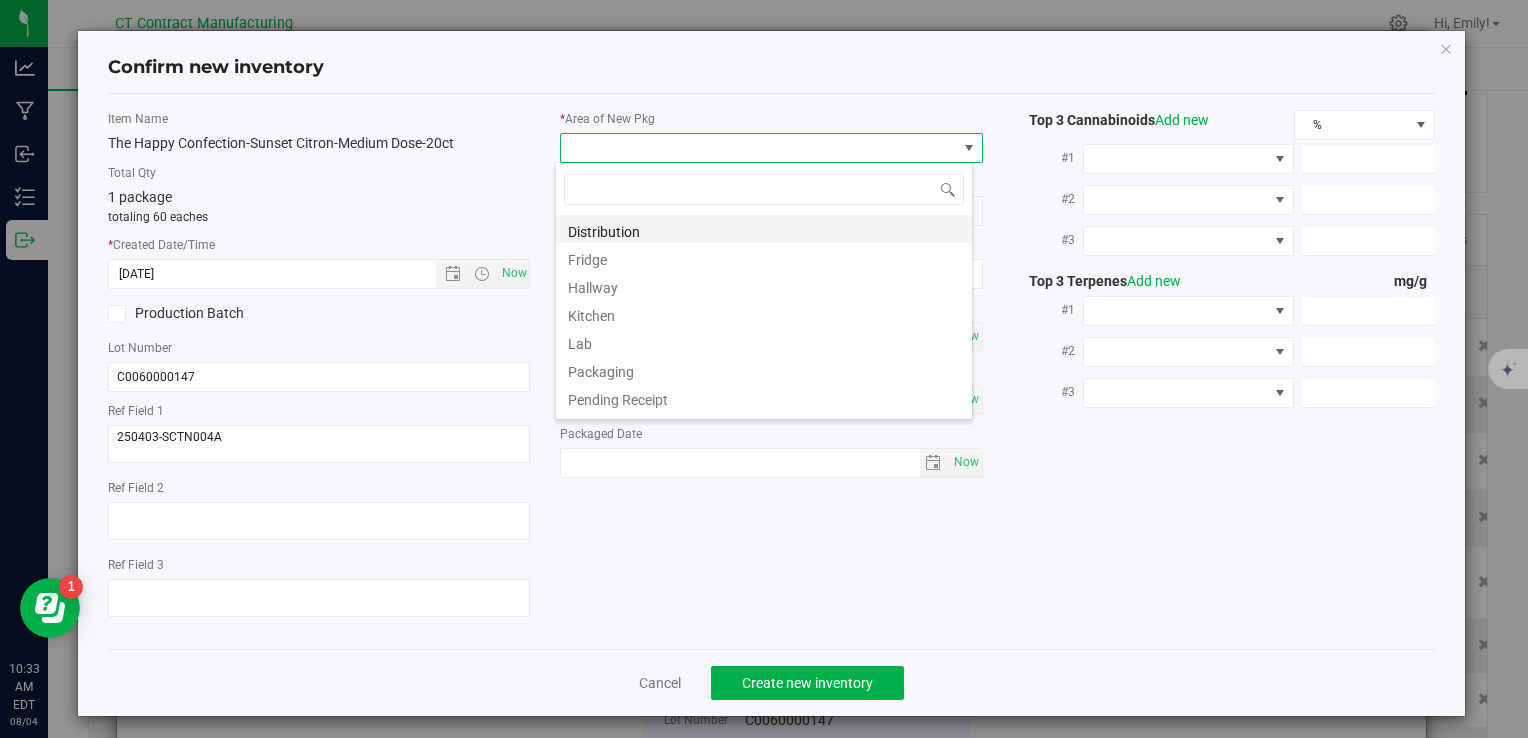 click on "Distribution" at bounding box center [764, 229] 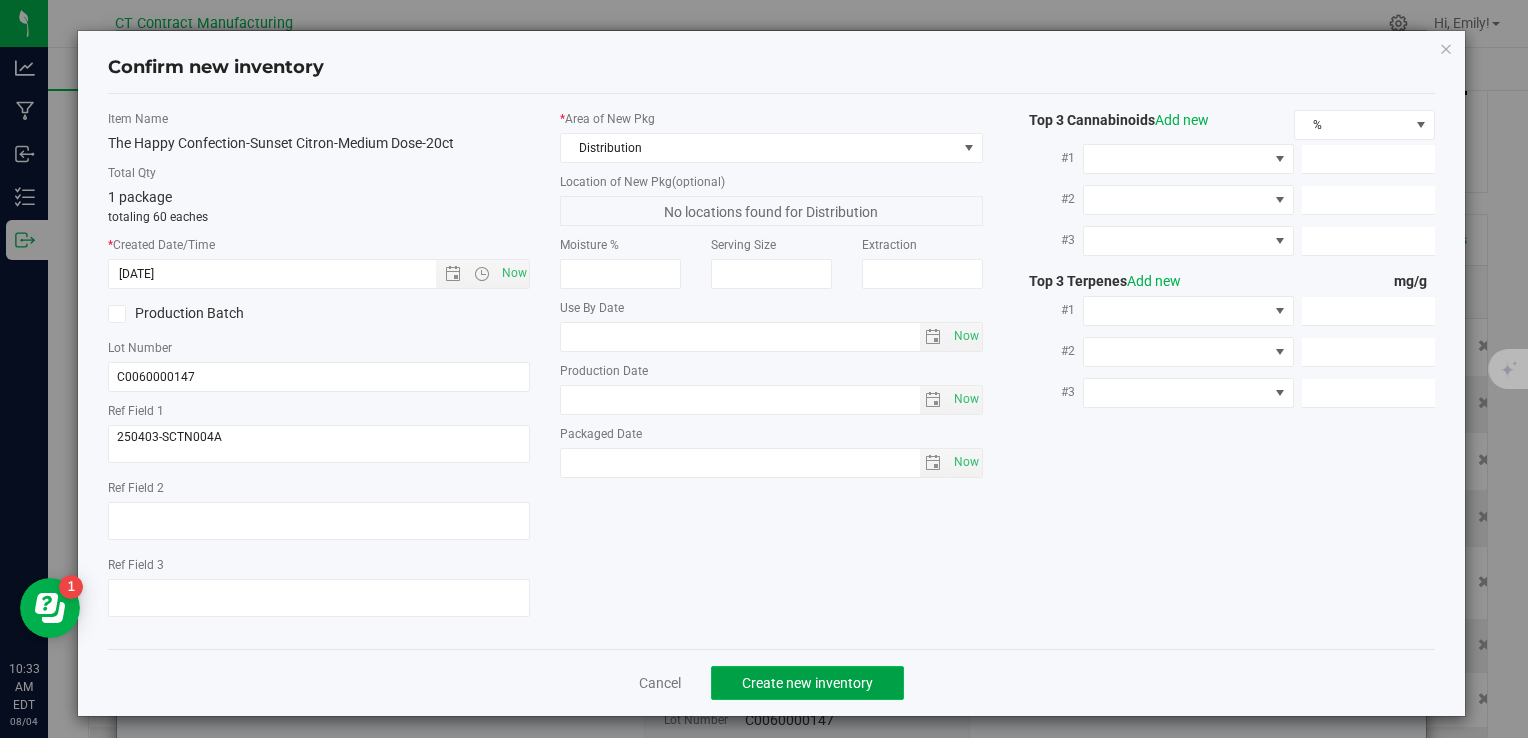 click on "Create new inventory" 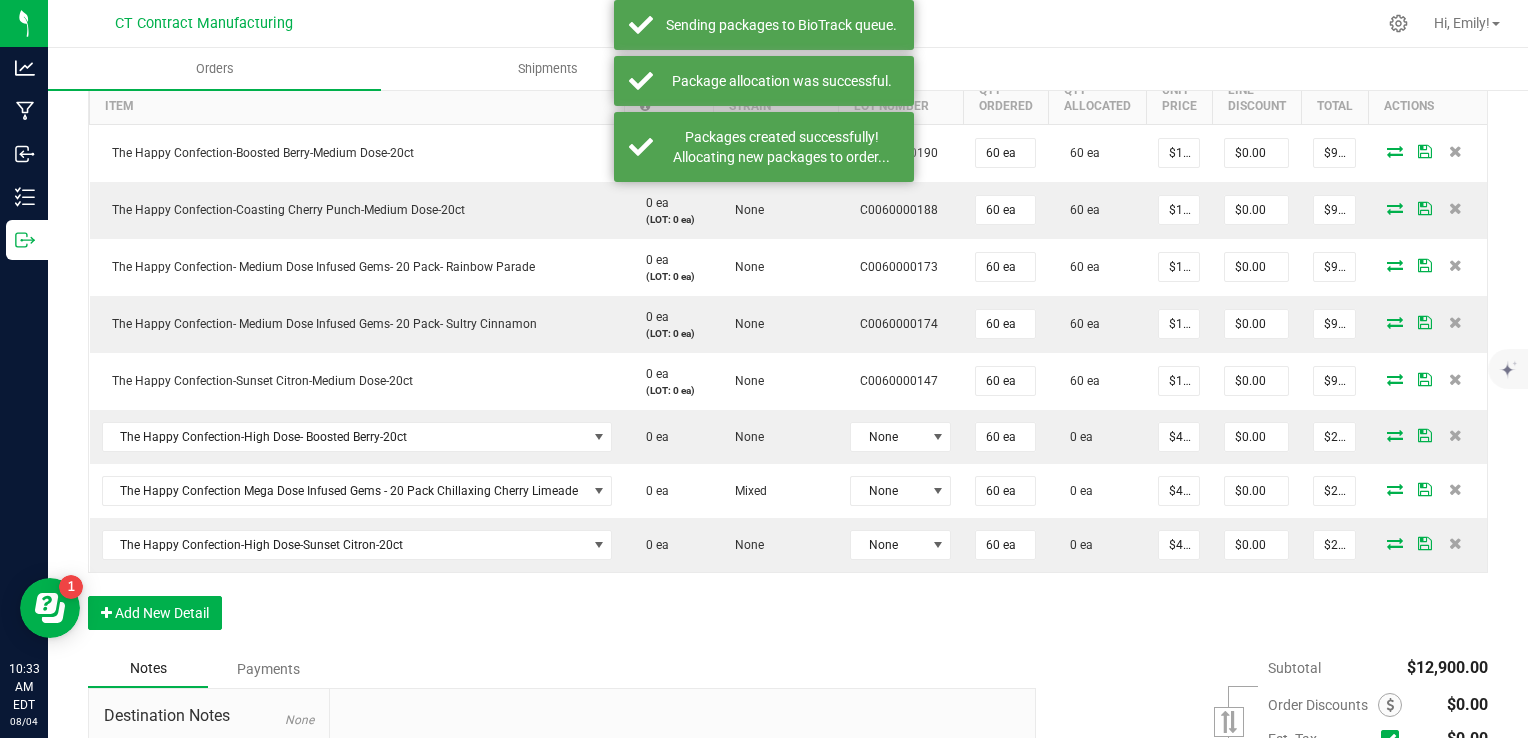 scroll, scrollTop: 600, scrollLeft: 0, axis: vertical 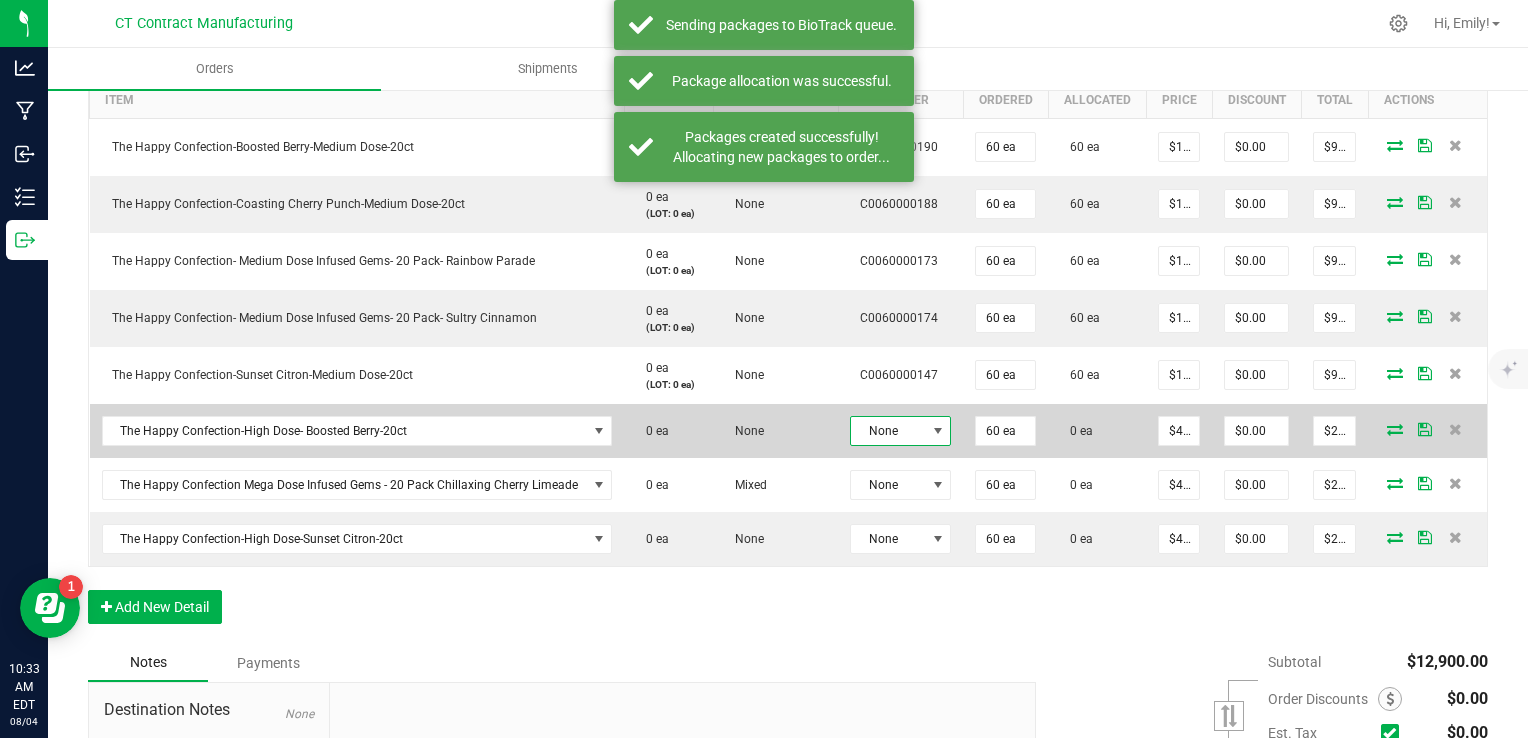 click on "None" at bounding box center [888, 431] 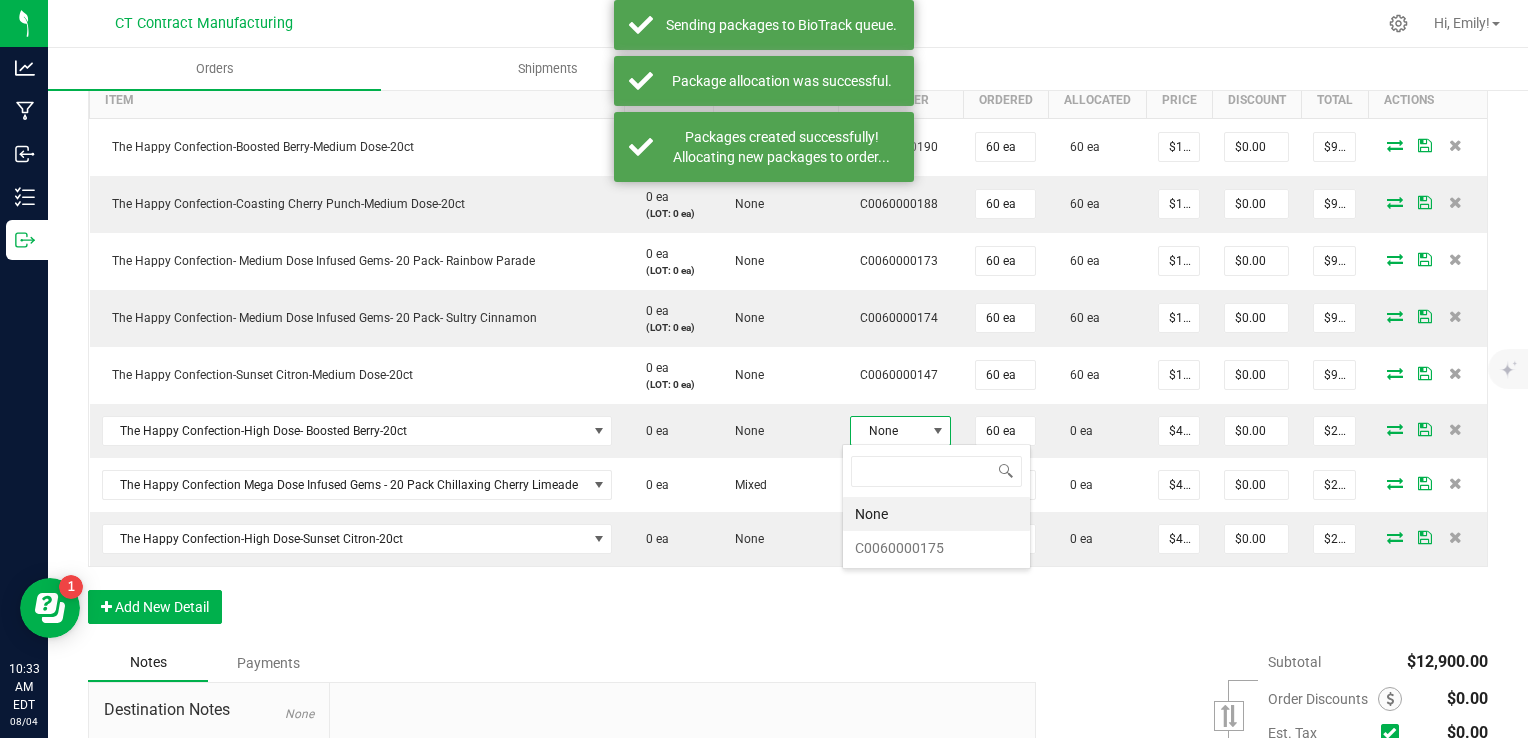 scroll, scrollTop: 99970, scrollLeft: 99899, axis: both 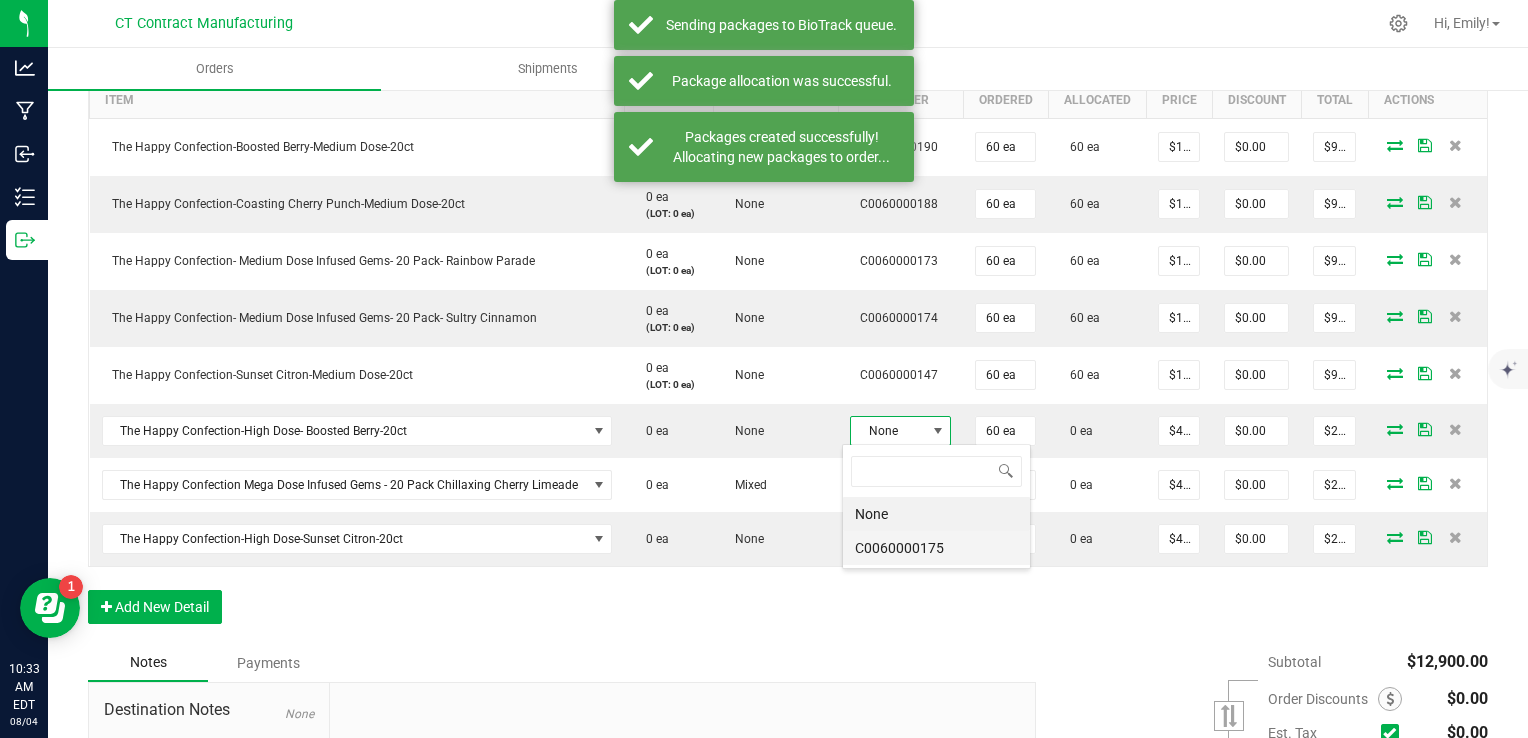 click on "C0060000175" at bounding box center [936, 548] 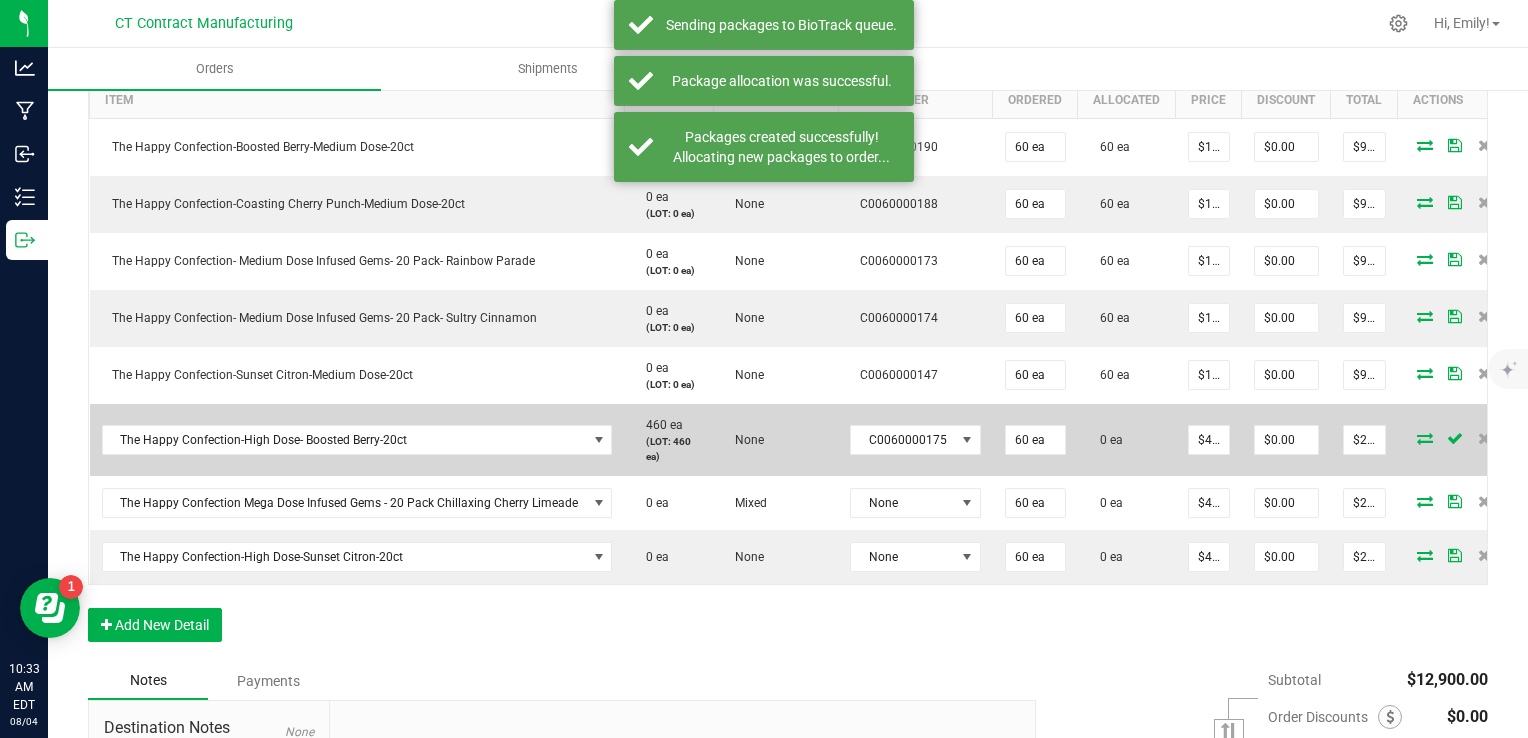 click at bounding box center (1425, 438) 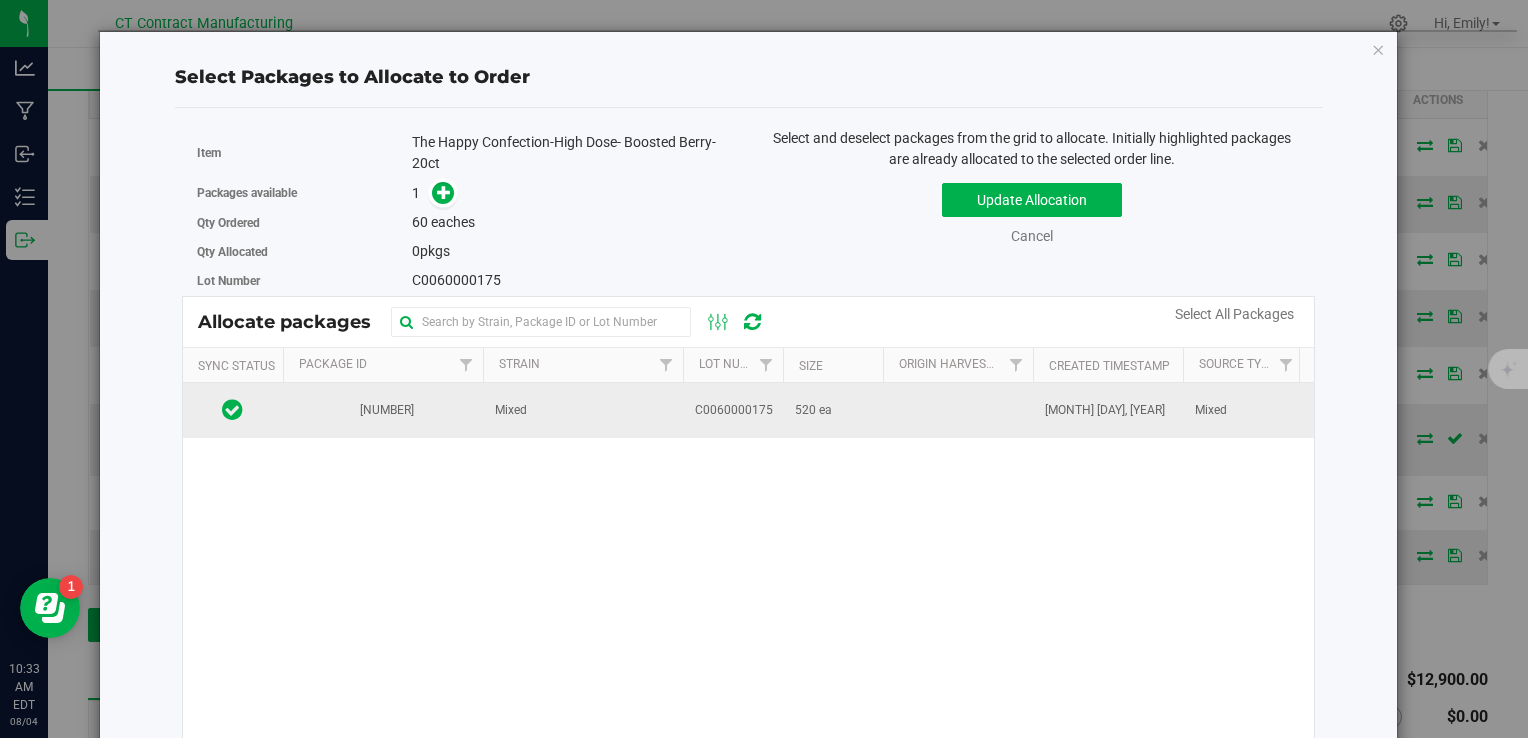click on "Mixed" at bounding box center [583, 410] 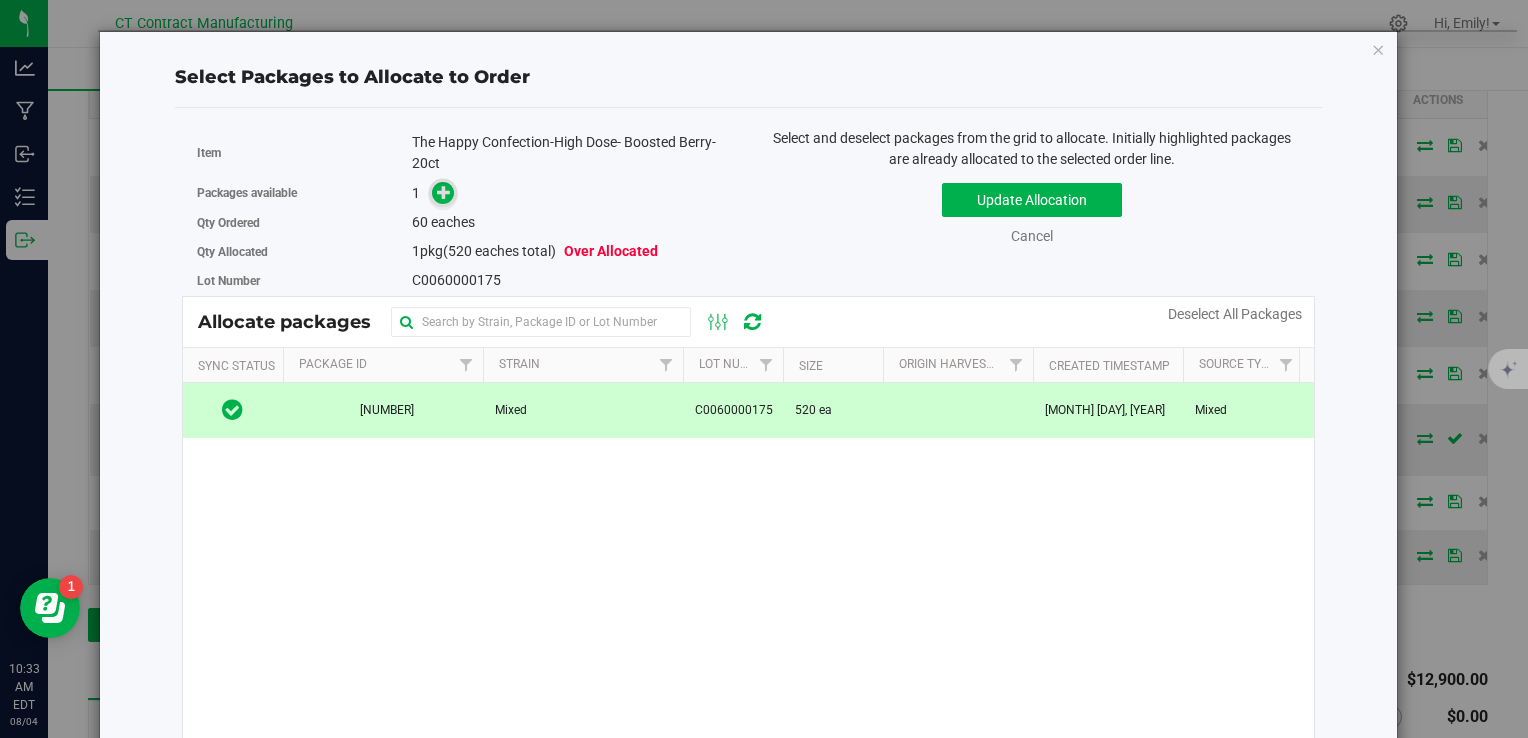click at bounding box center [444, 192] 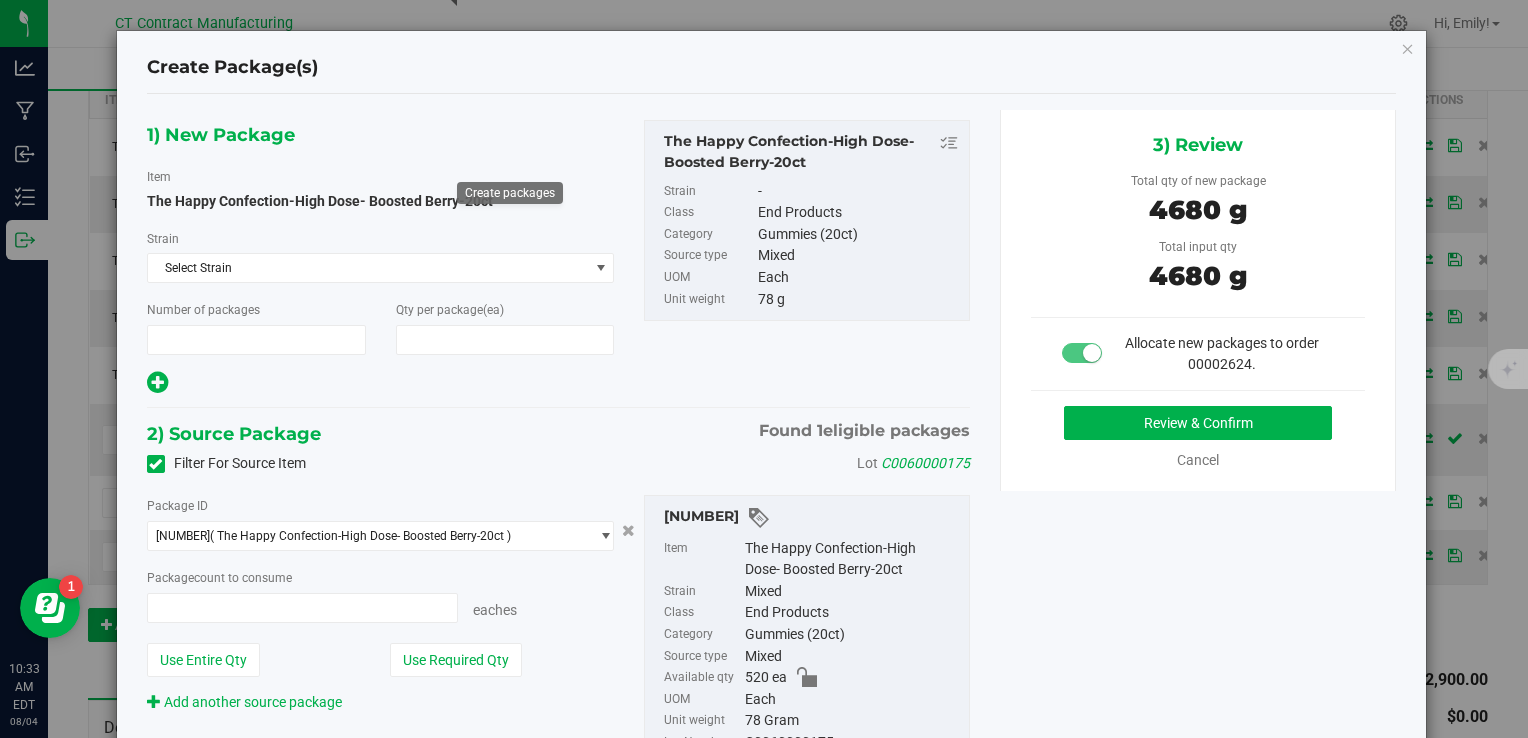 type on "1" 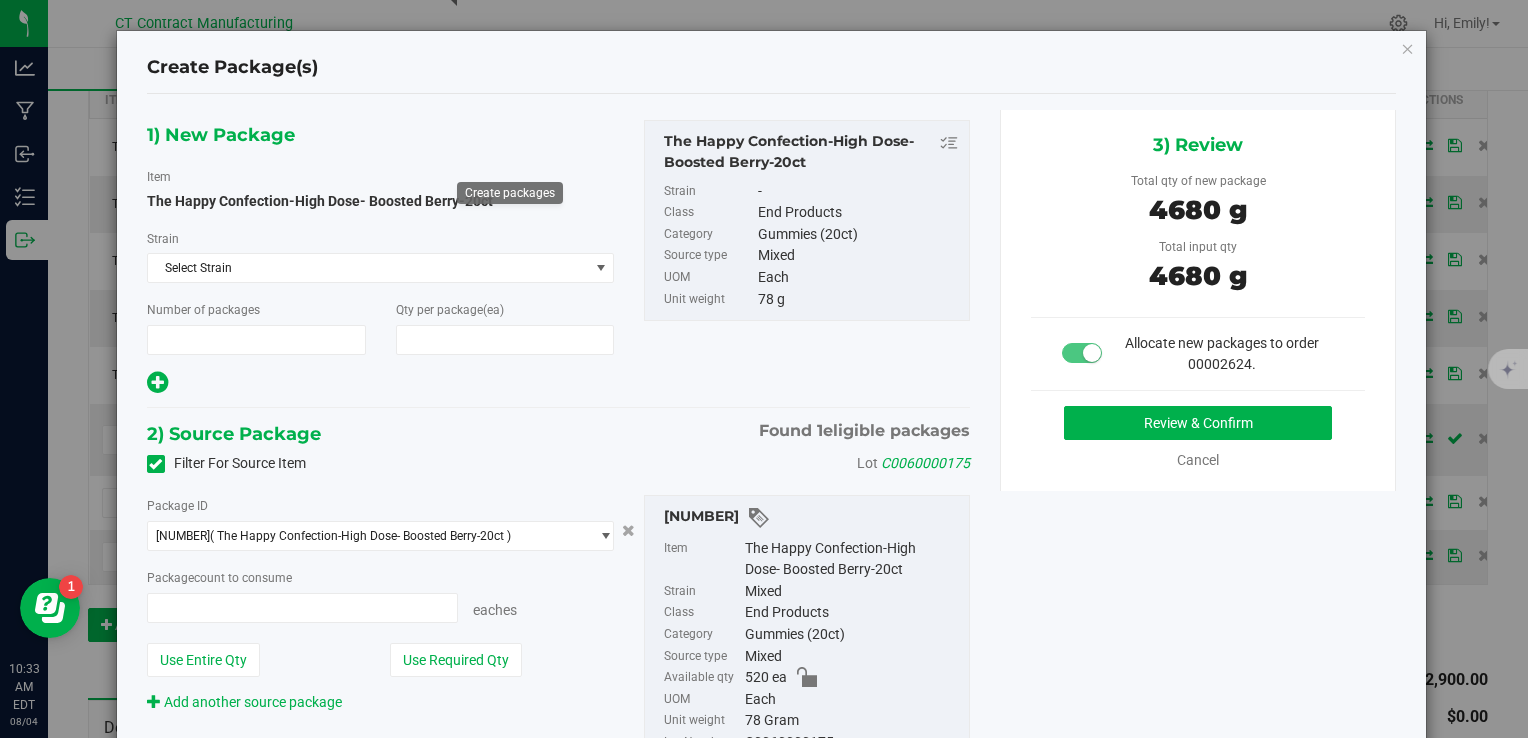 type on "60" 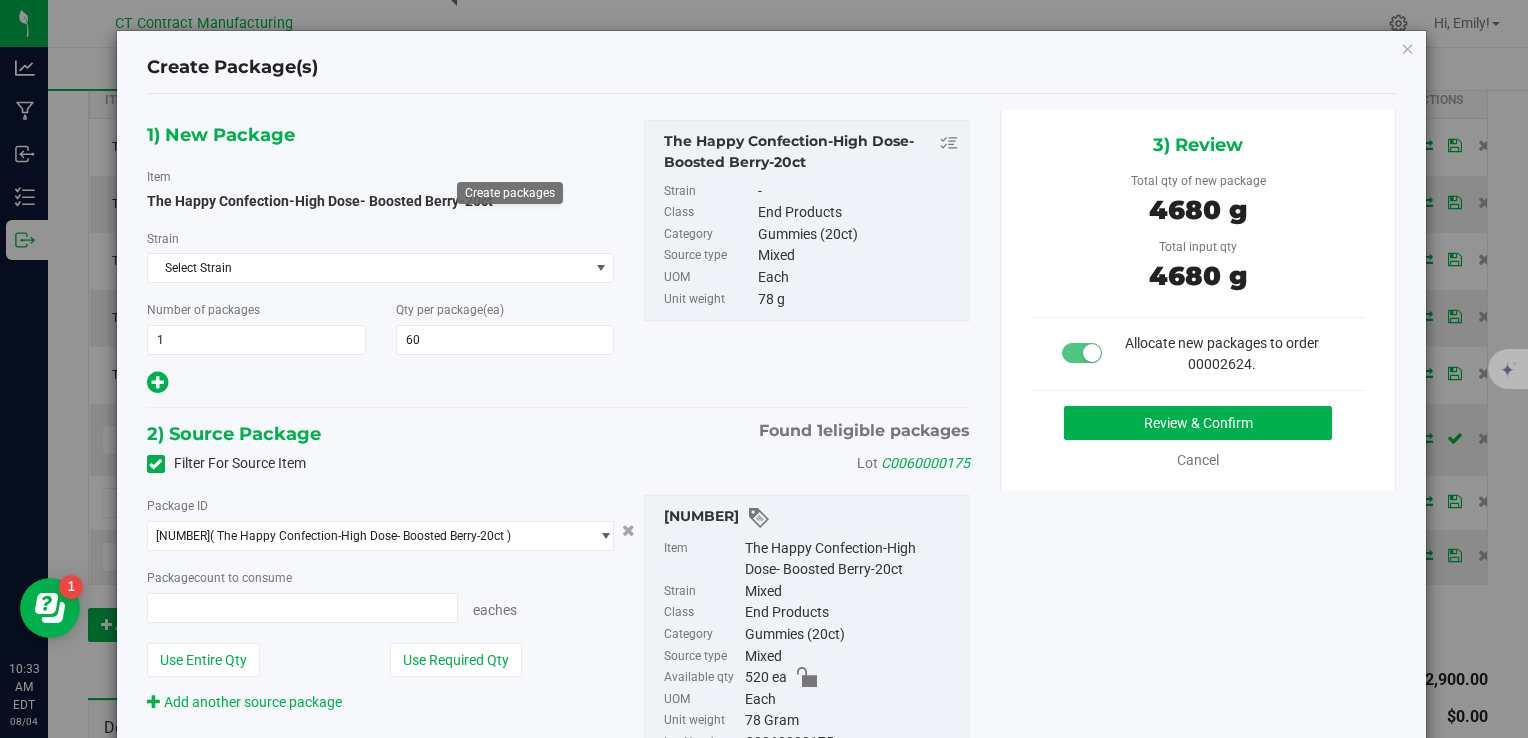 type on "60 ea" 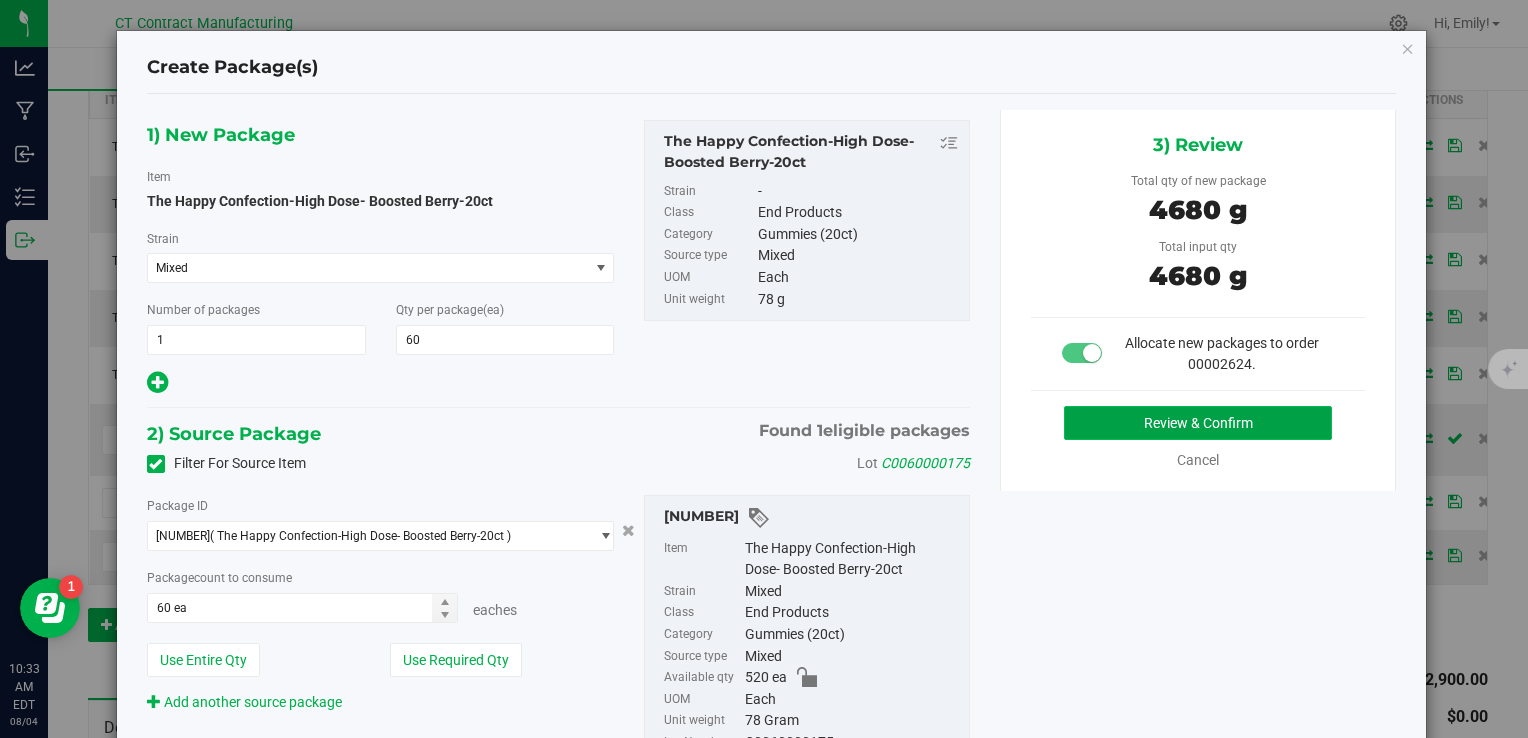 click on "Review & Confirm" at bounding box center (1198, 423) 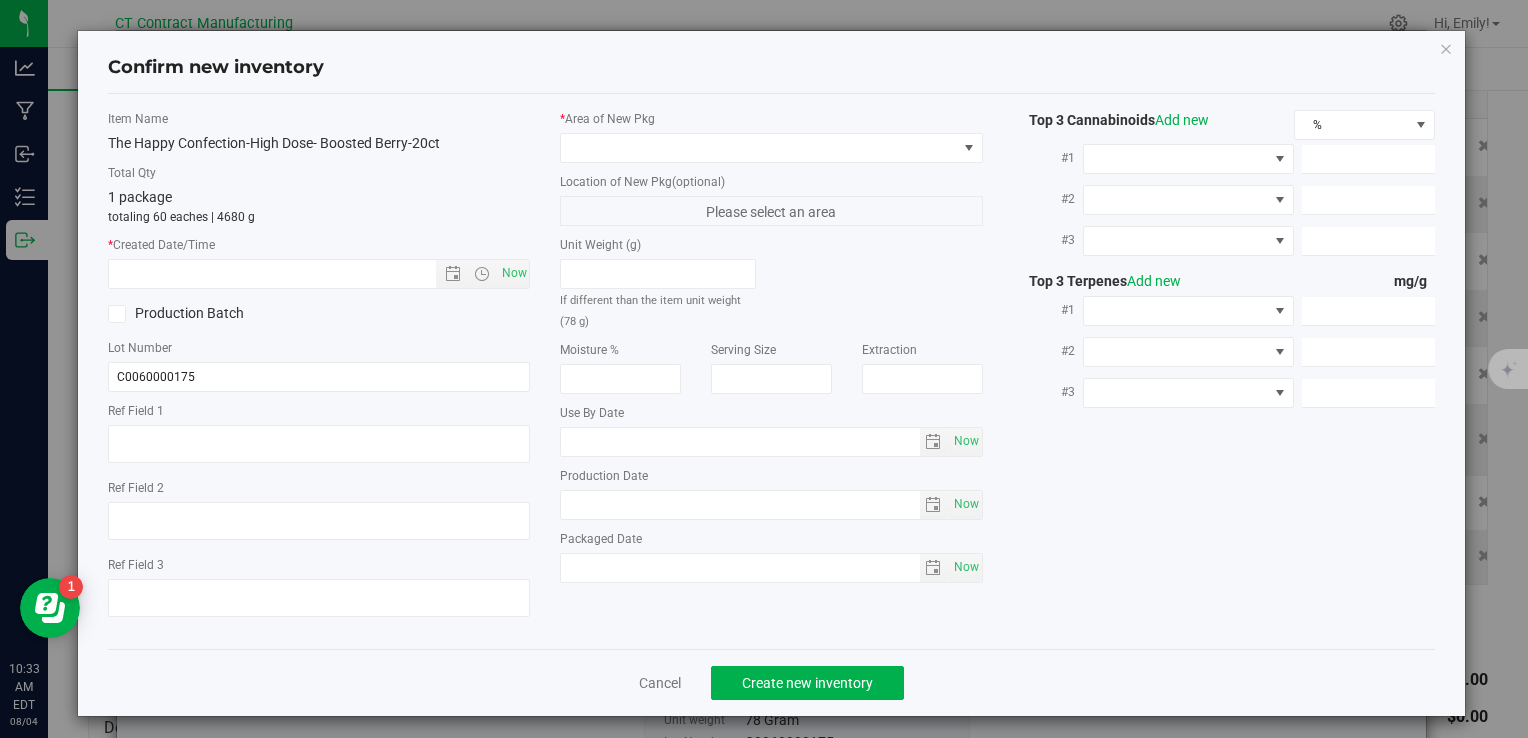 type on "250515-HDBB004" 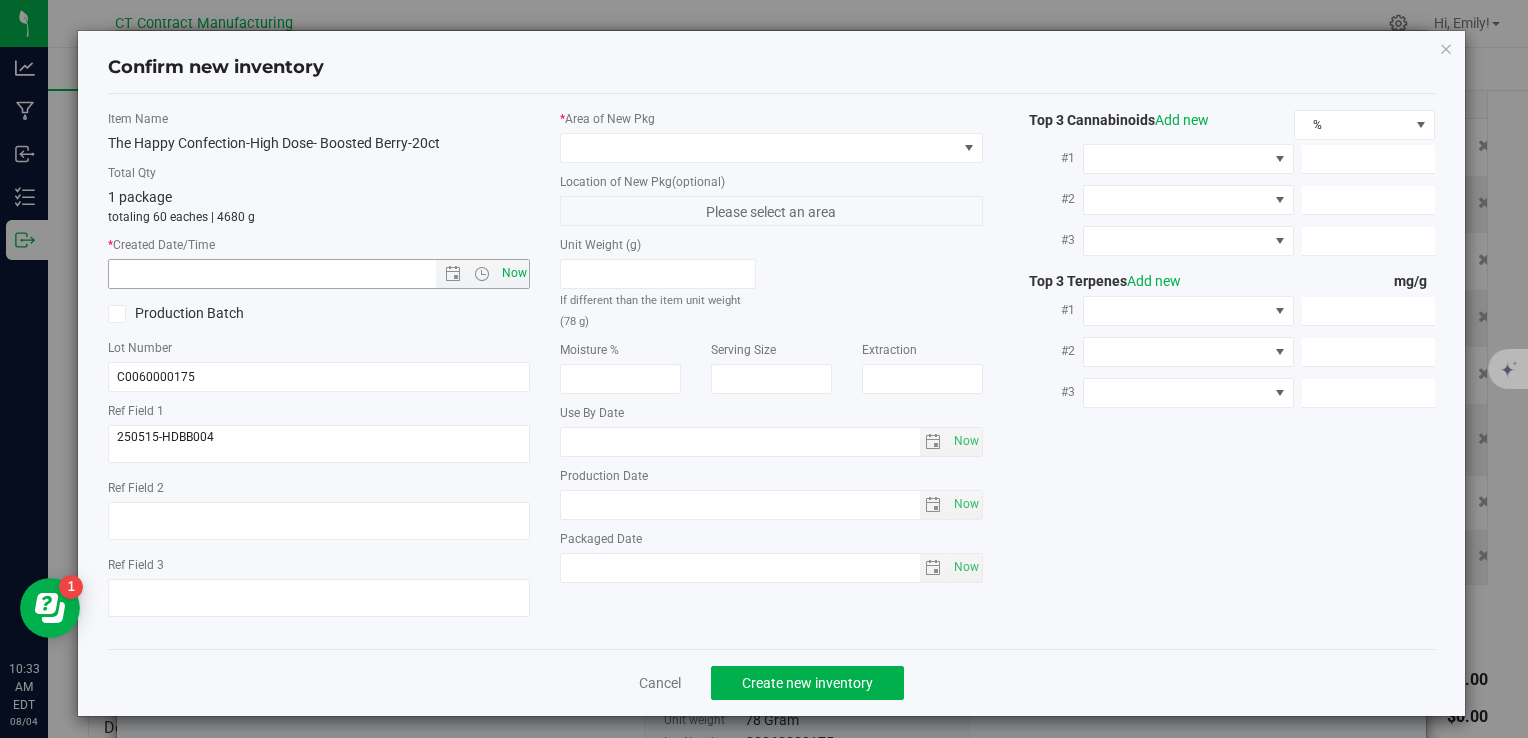 click on "Now" at bounding box center [514, 273] 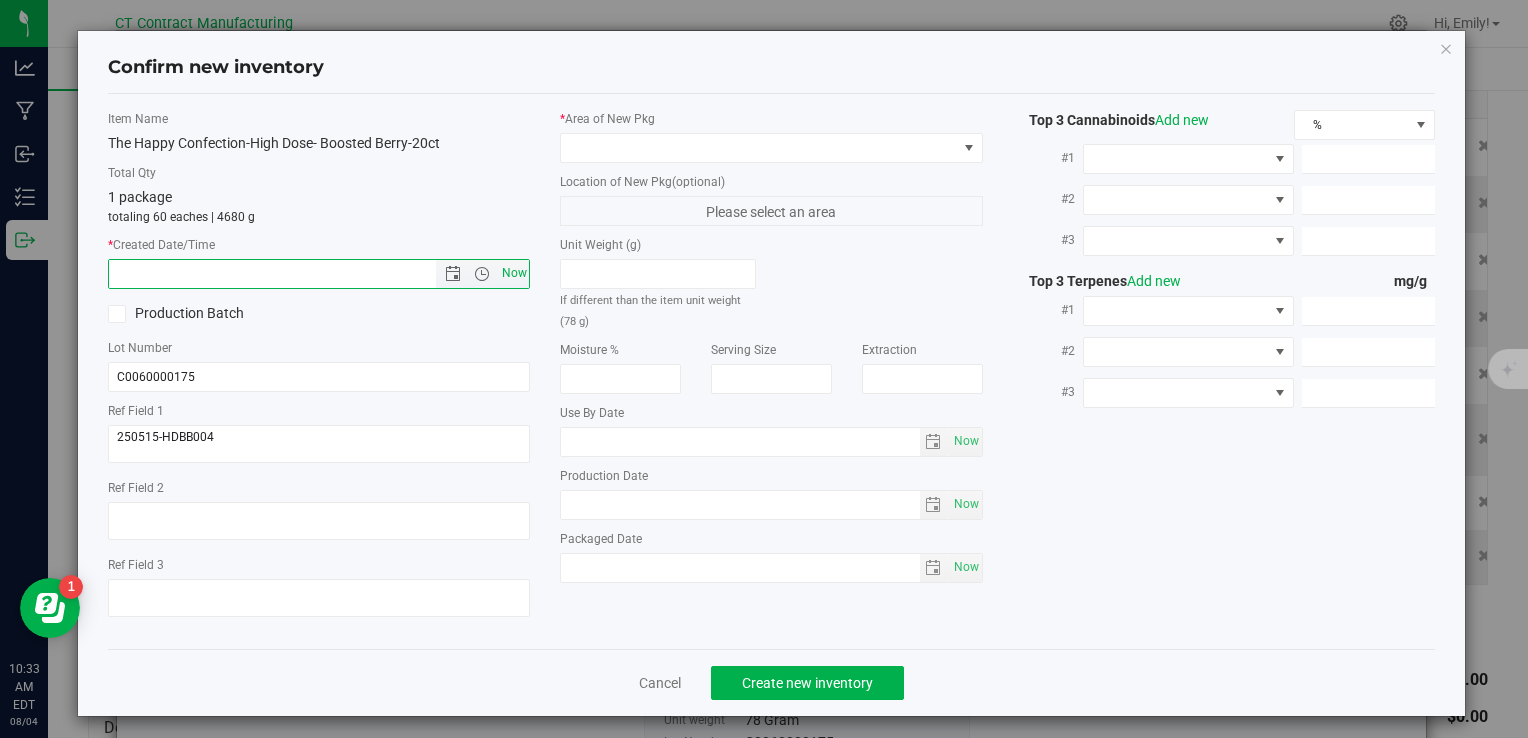 type on "8/4/2025 10:33 AM" 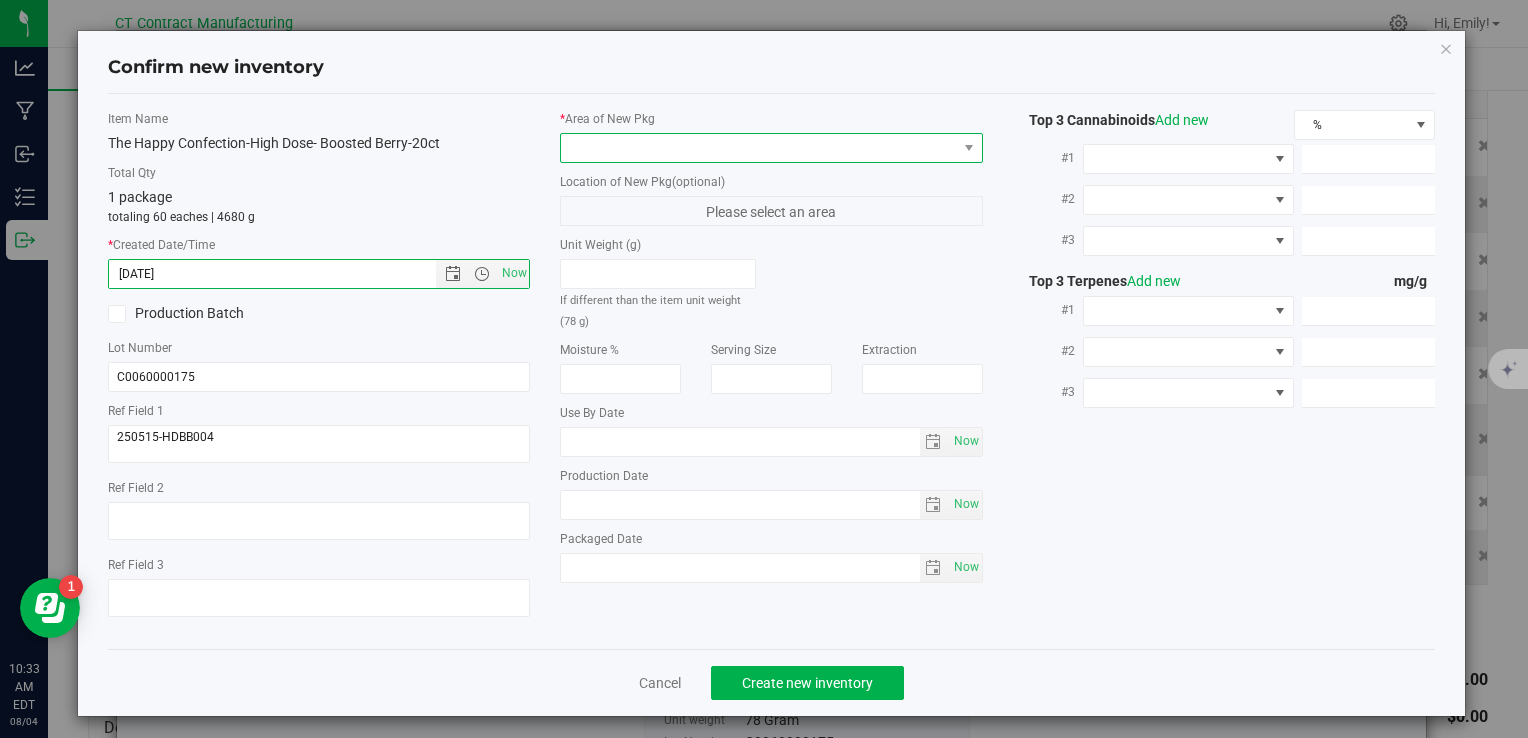 click at bounding box center (758, 148) 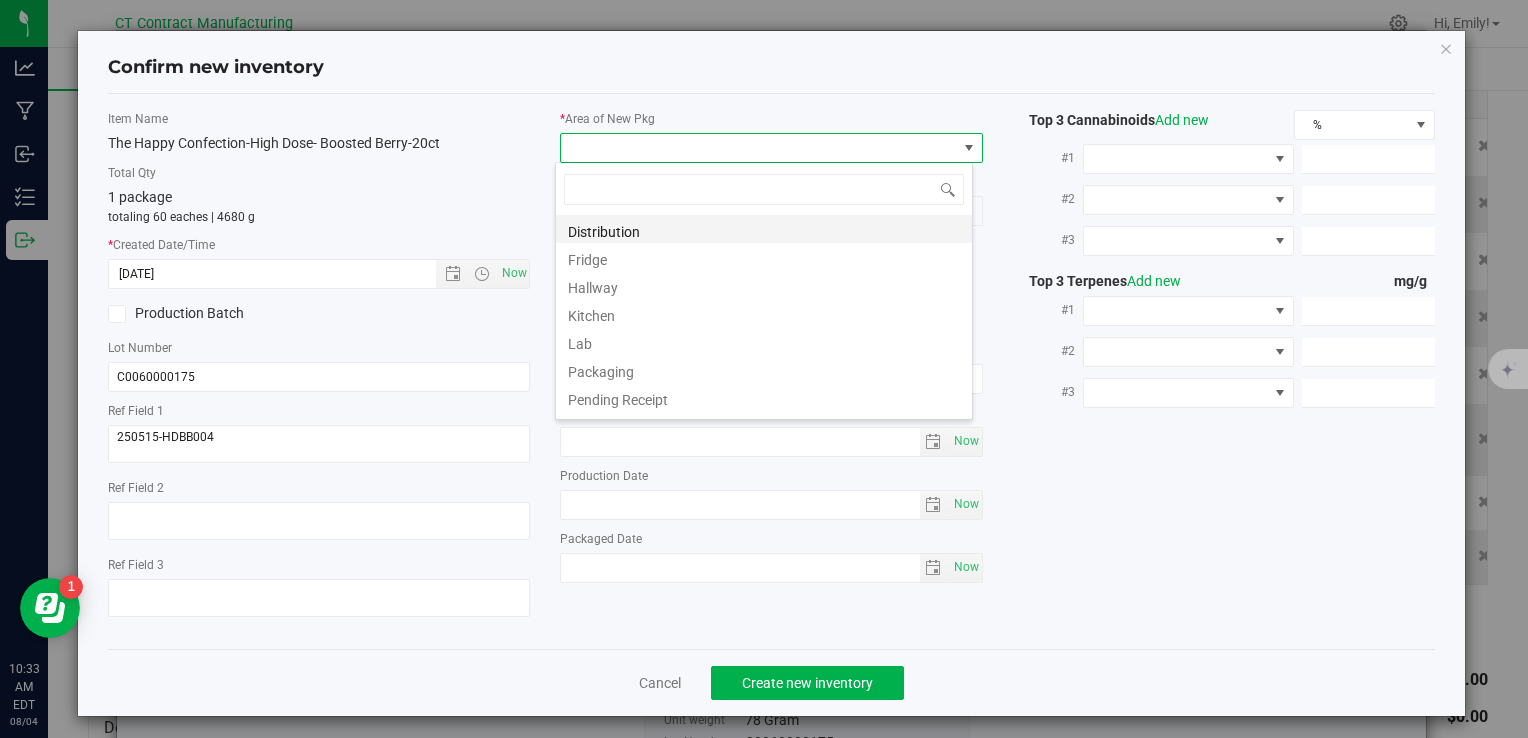 scroll, scrollTop: 99970, scrollLeft: 99582, axis: both 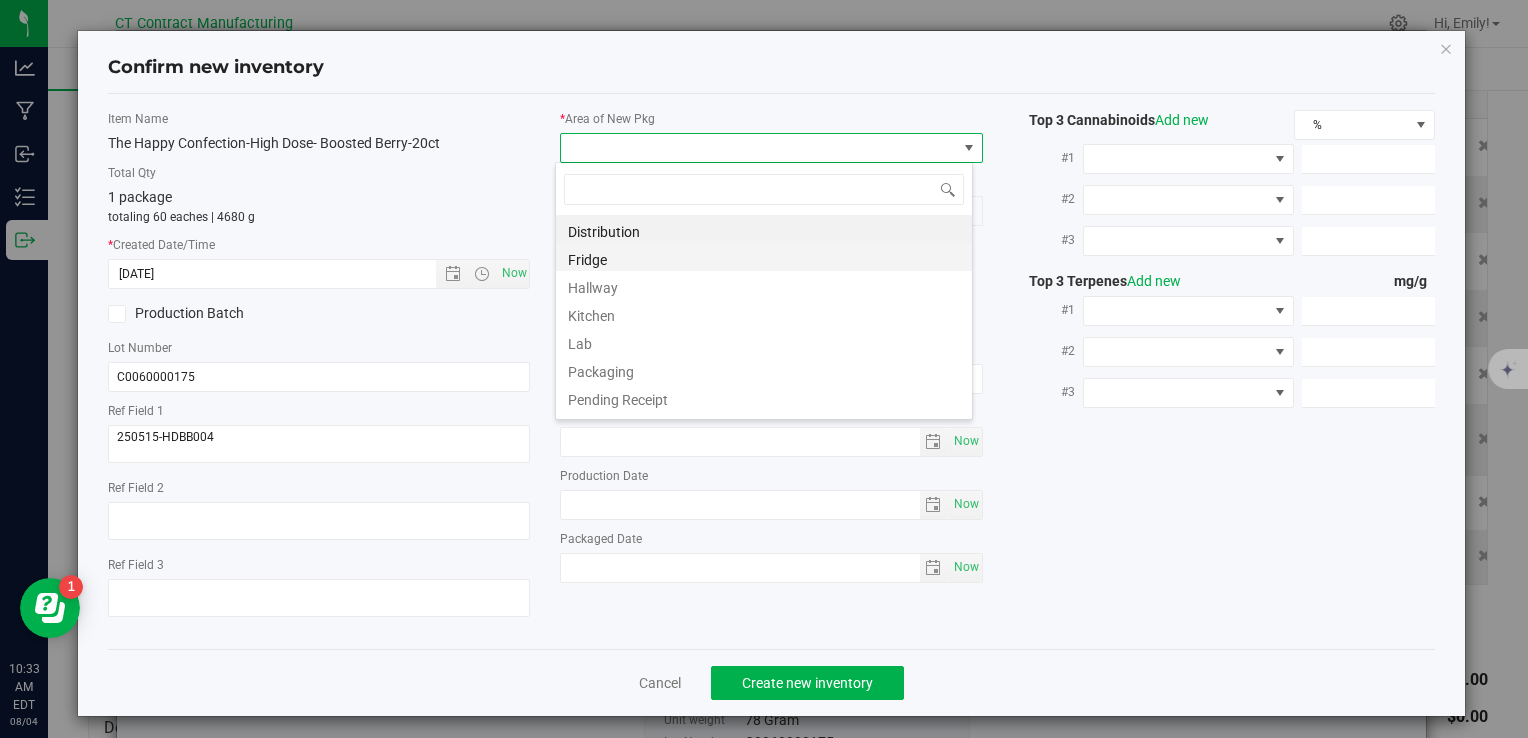 click on "Fridge" at bounding box center (764, 257) 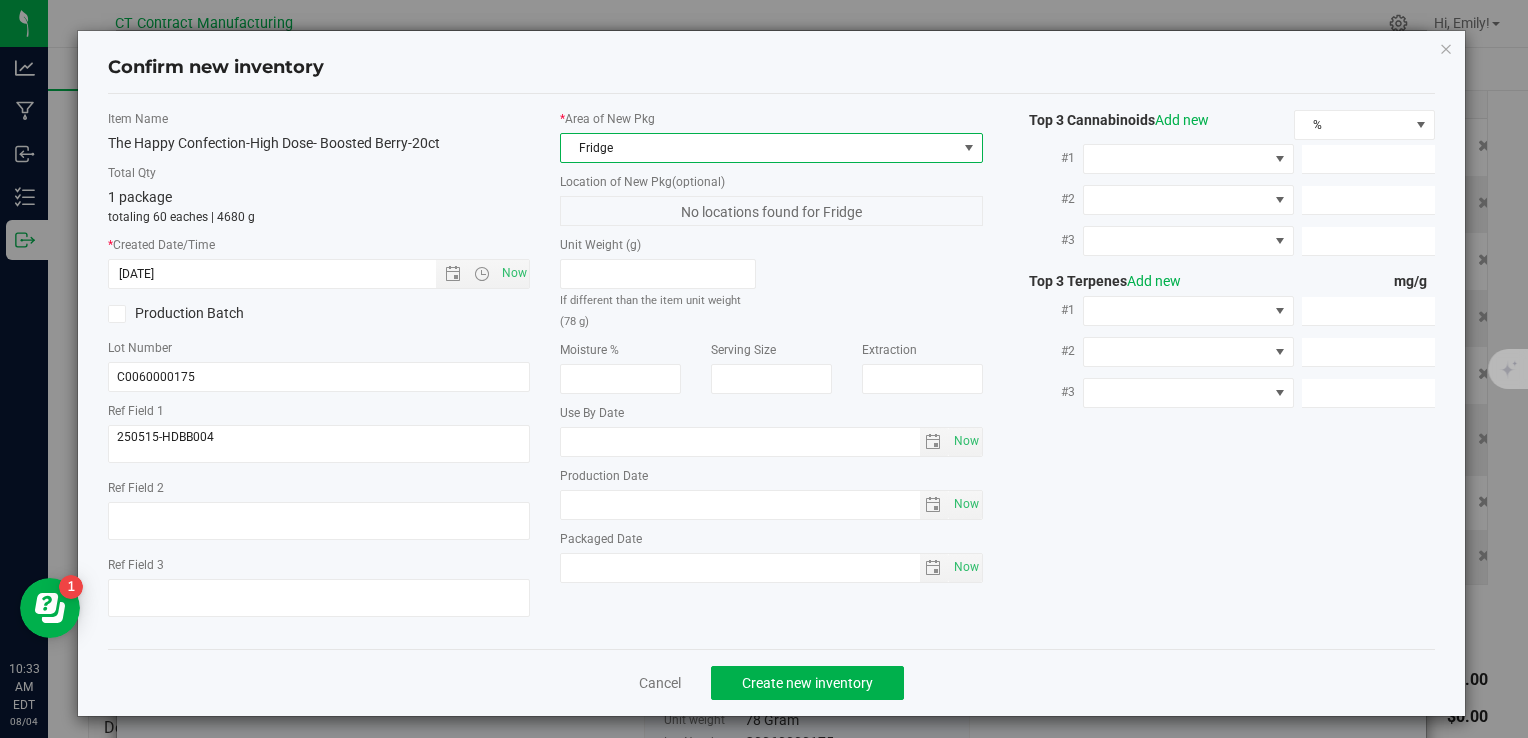 click on "Fridge" at bounding box center (758, 148) 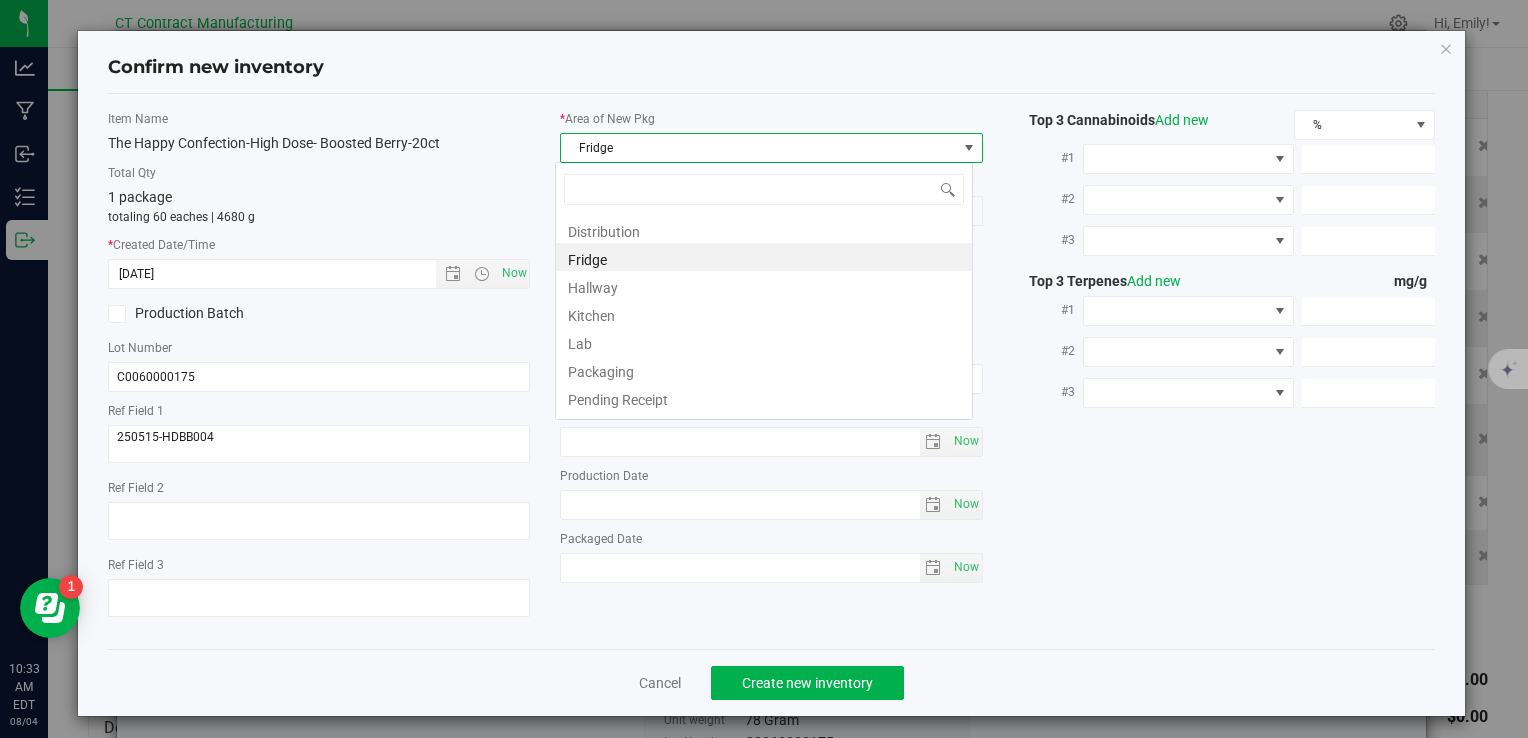 scroll, scrollTop: 99970, scrollLeft: 99582, axis: both 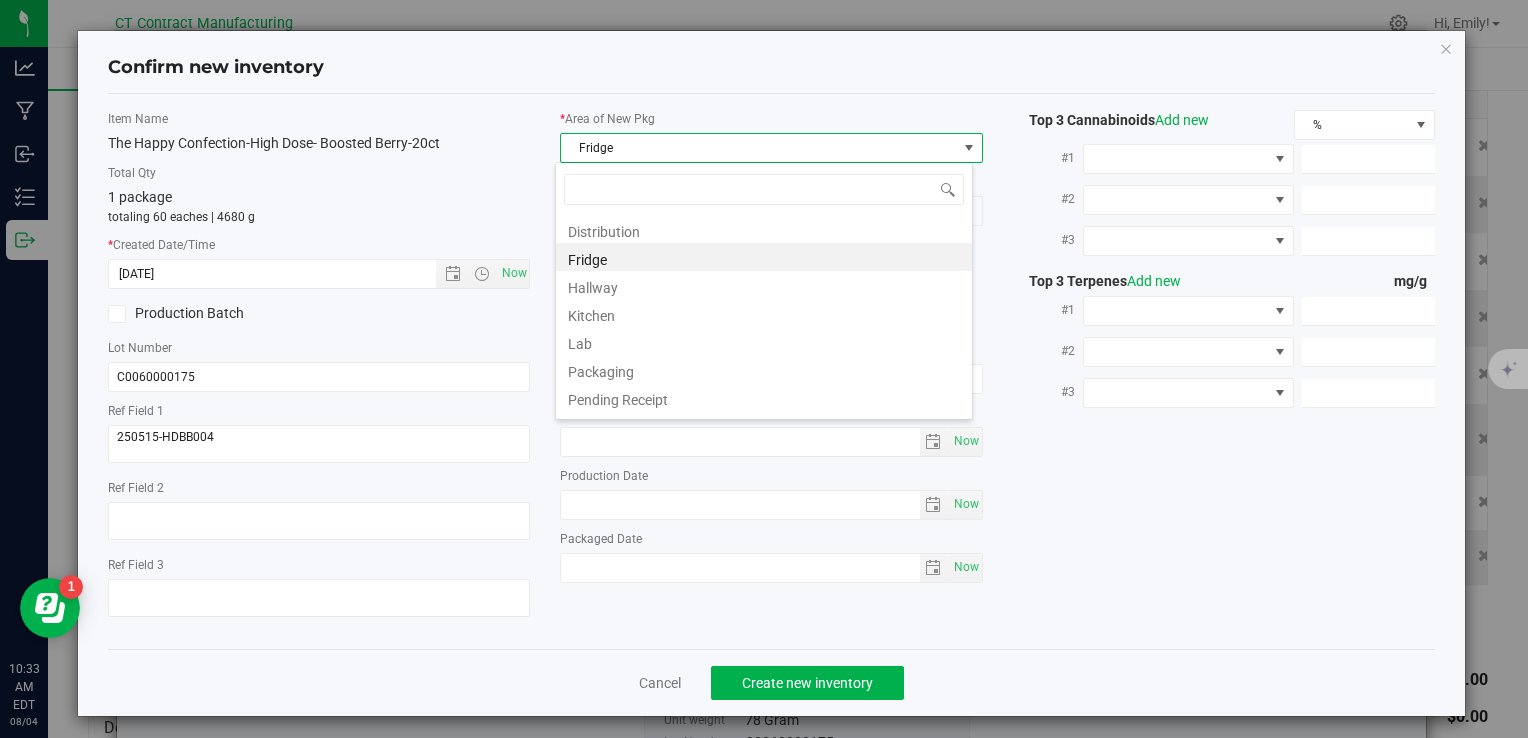 click on "Distribution" at bounding box center [764, 229] 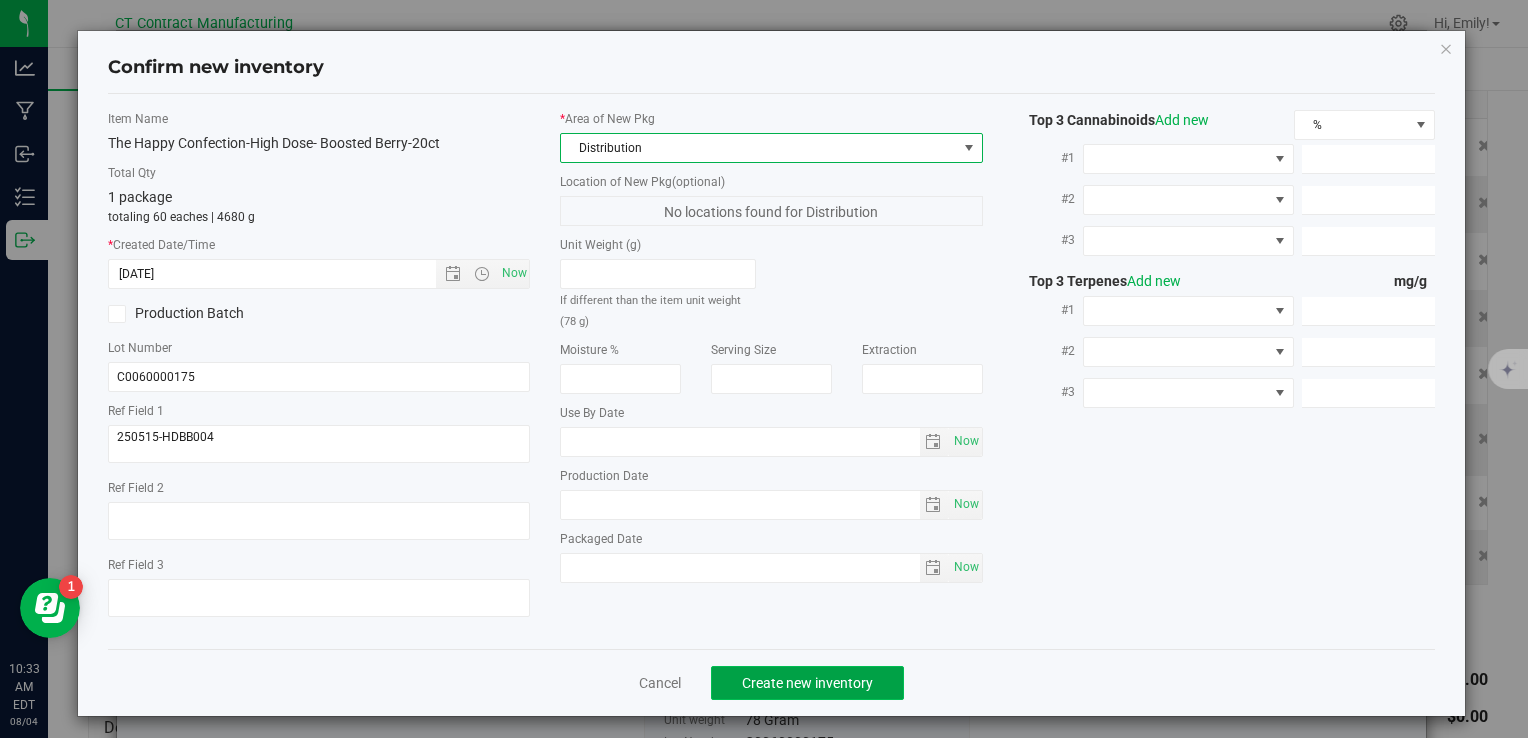 click on "Create new inventory" 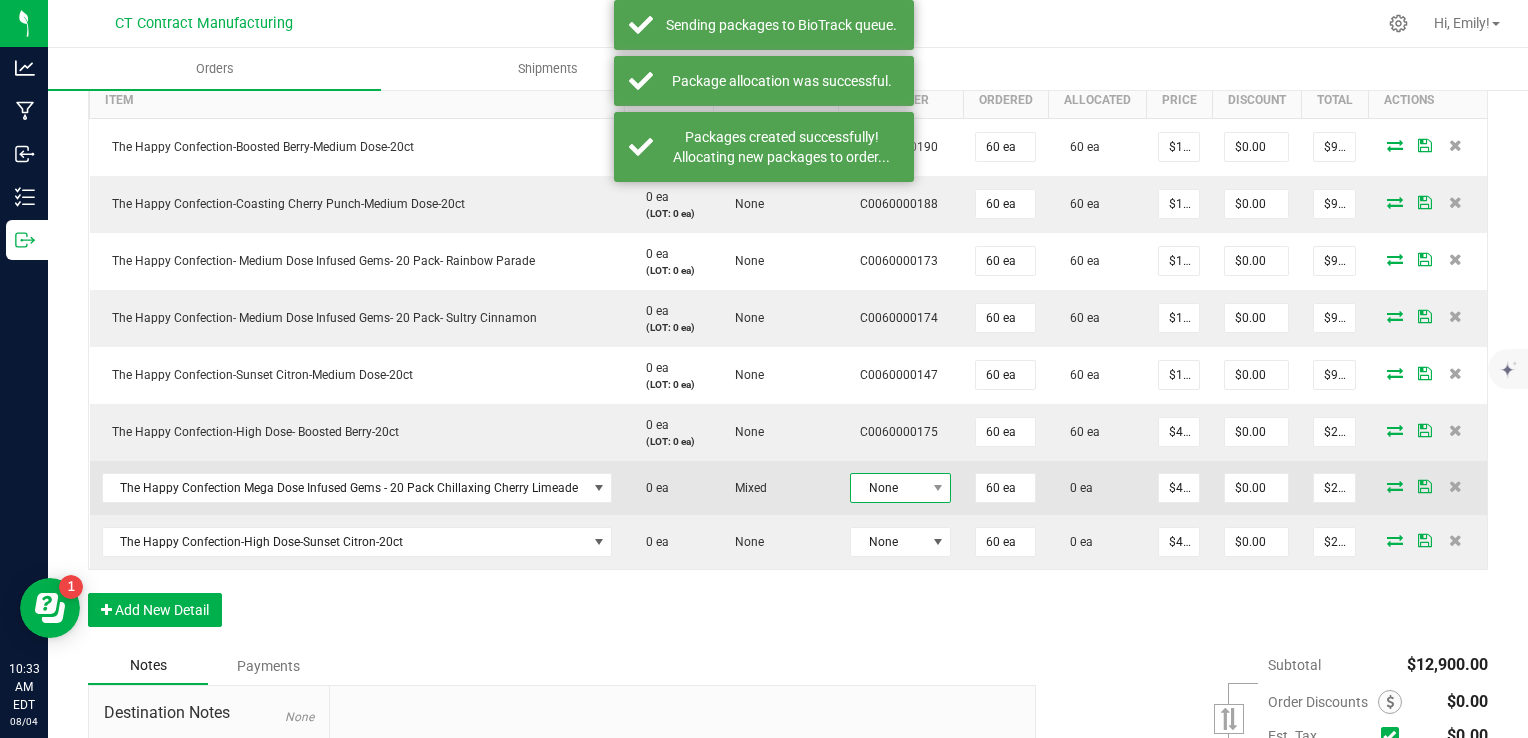 click on "None" at bounding box center (888, 488) 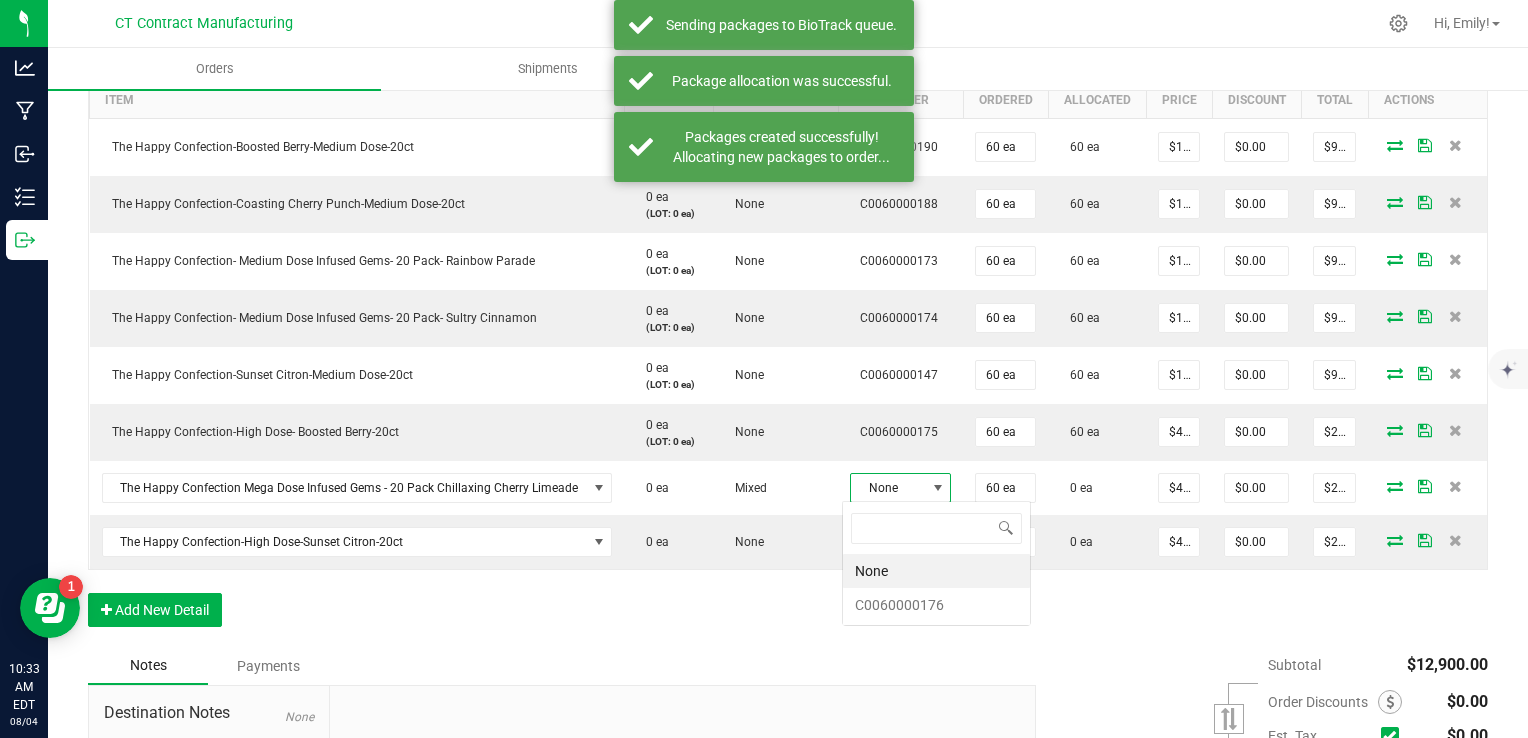 scroll, scrollTop: 99970, scrollLeft: 99899, axis: both 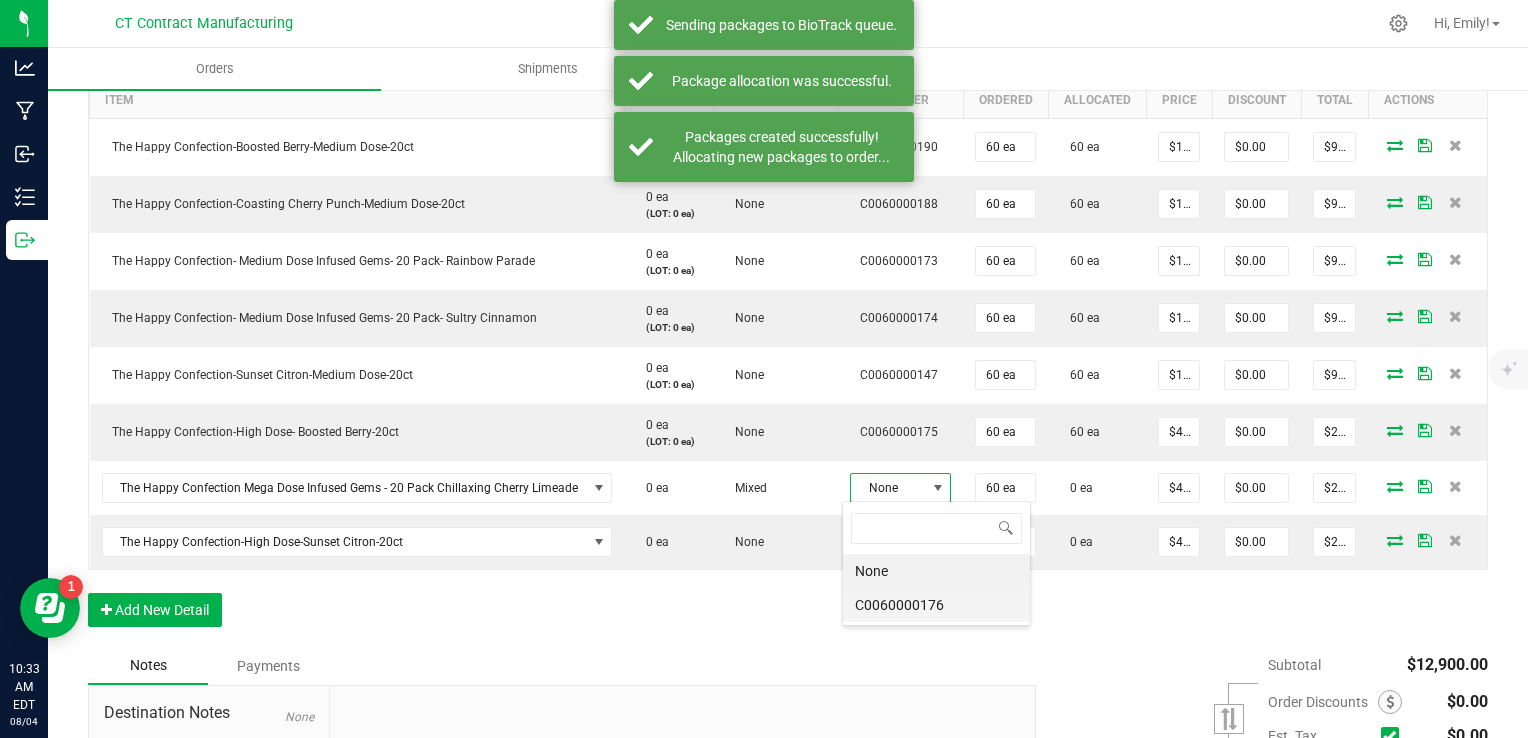 click on "C0060000176" at bounding box center [936, 605] 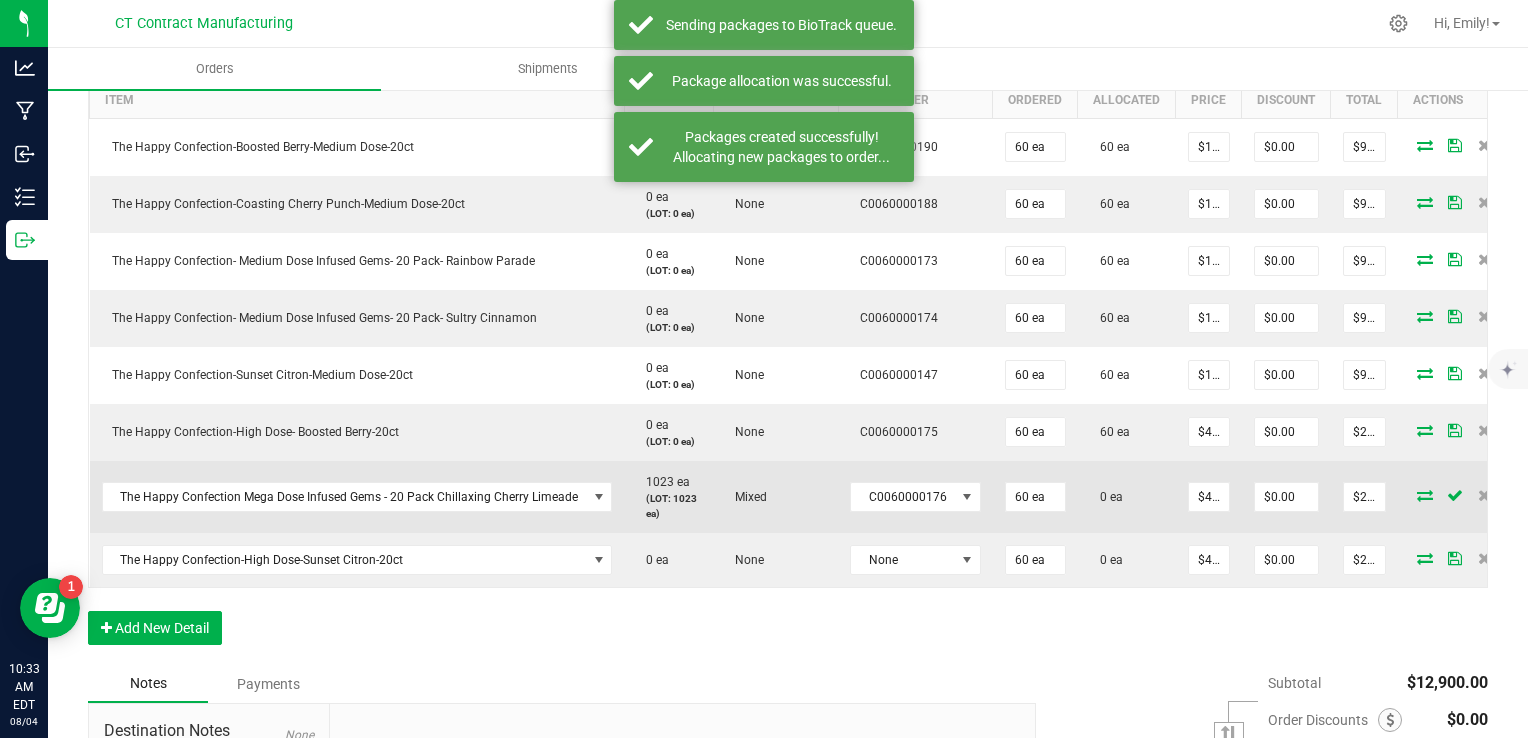 click at bounding box center (1425, 495) 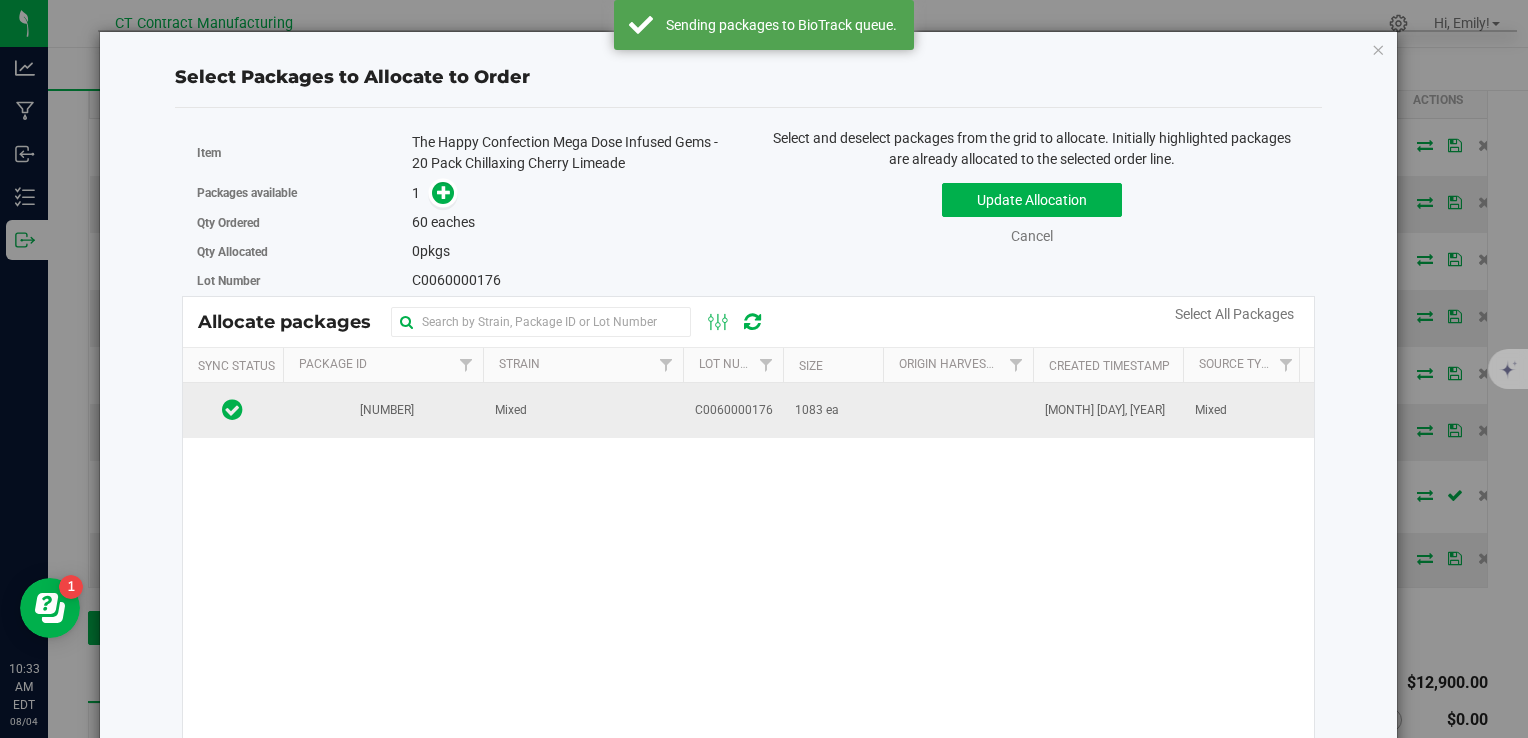 click on "Mixed" at bounding box center (511, 410) 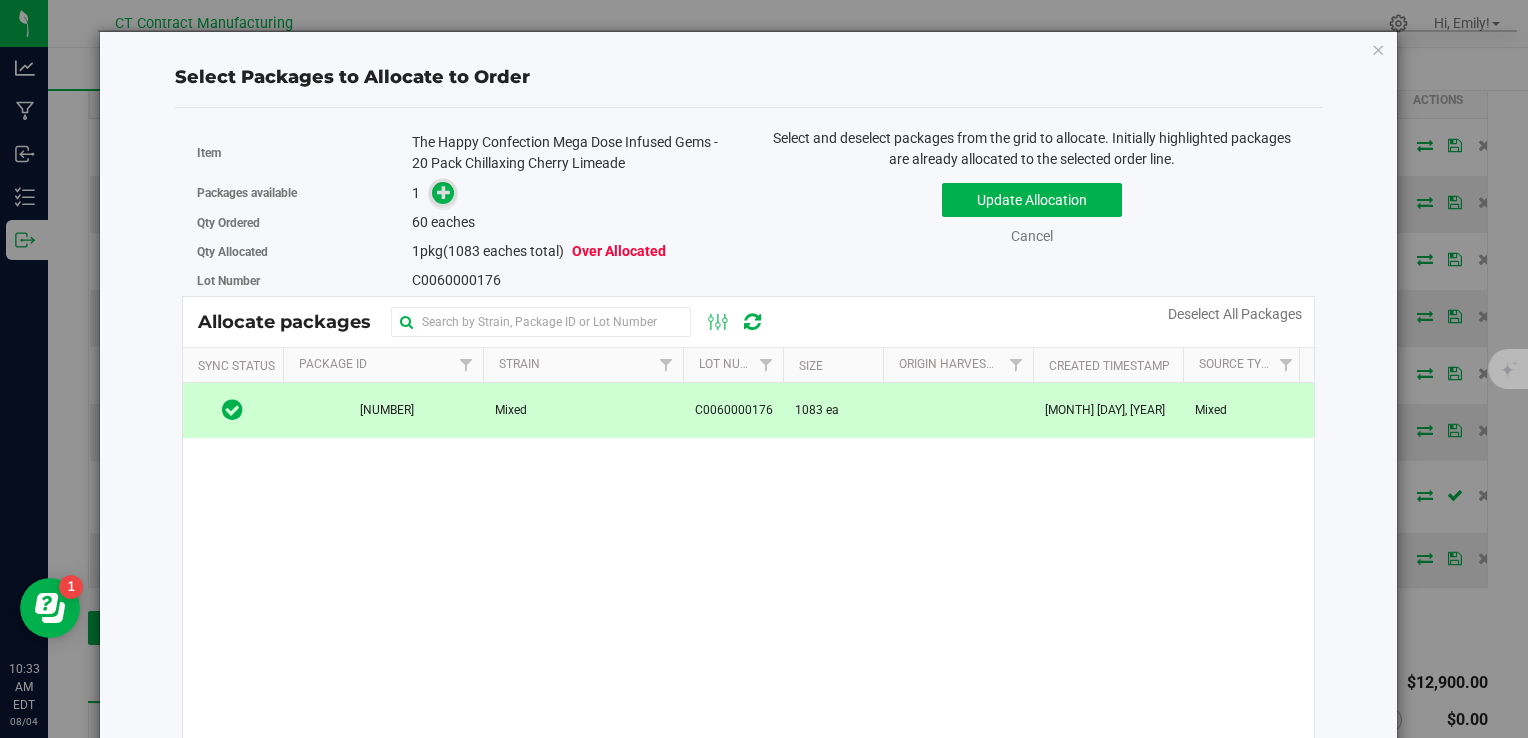 click at bounding box center [443, 193] 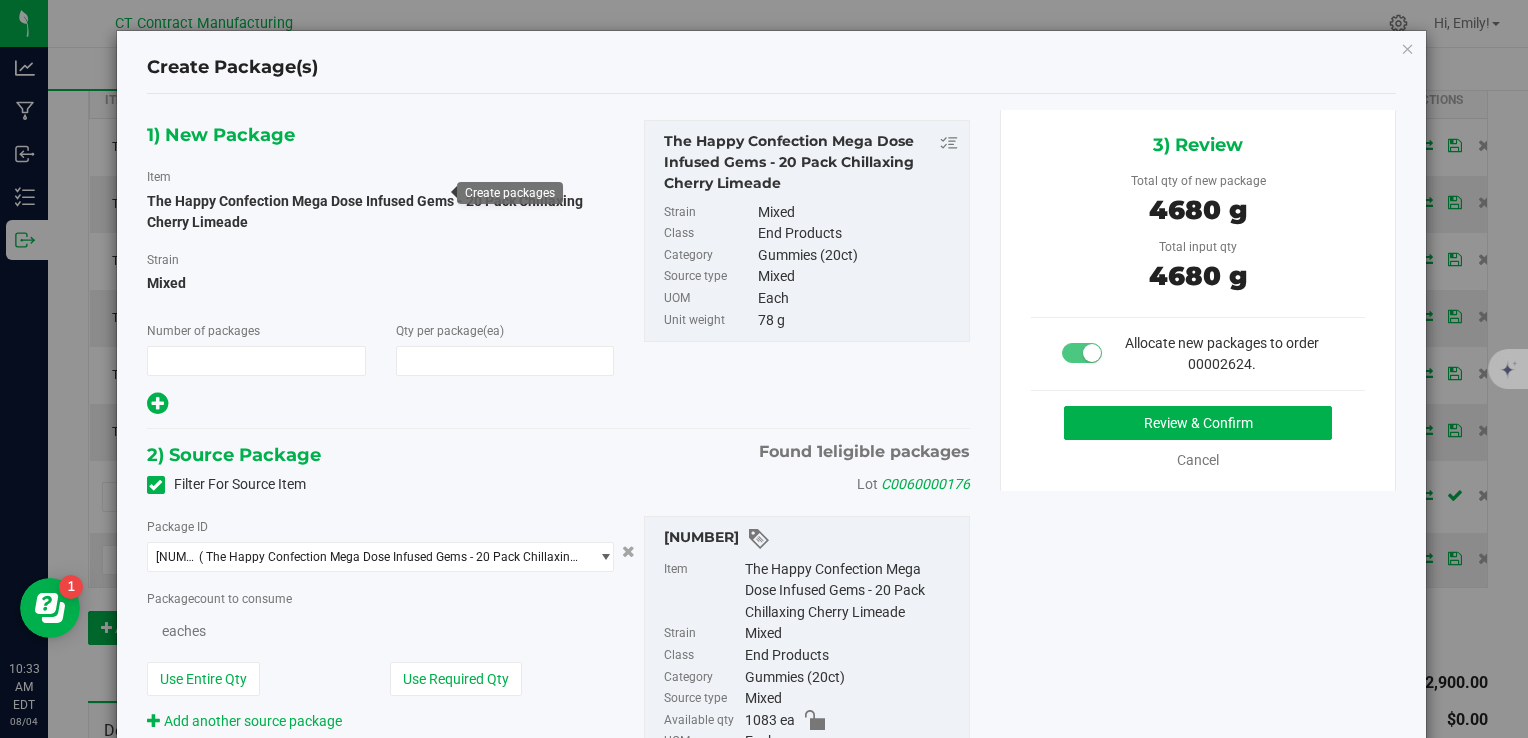 type on "1" 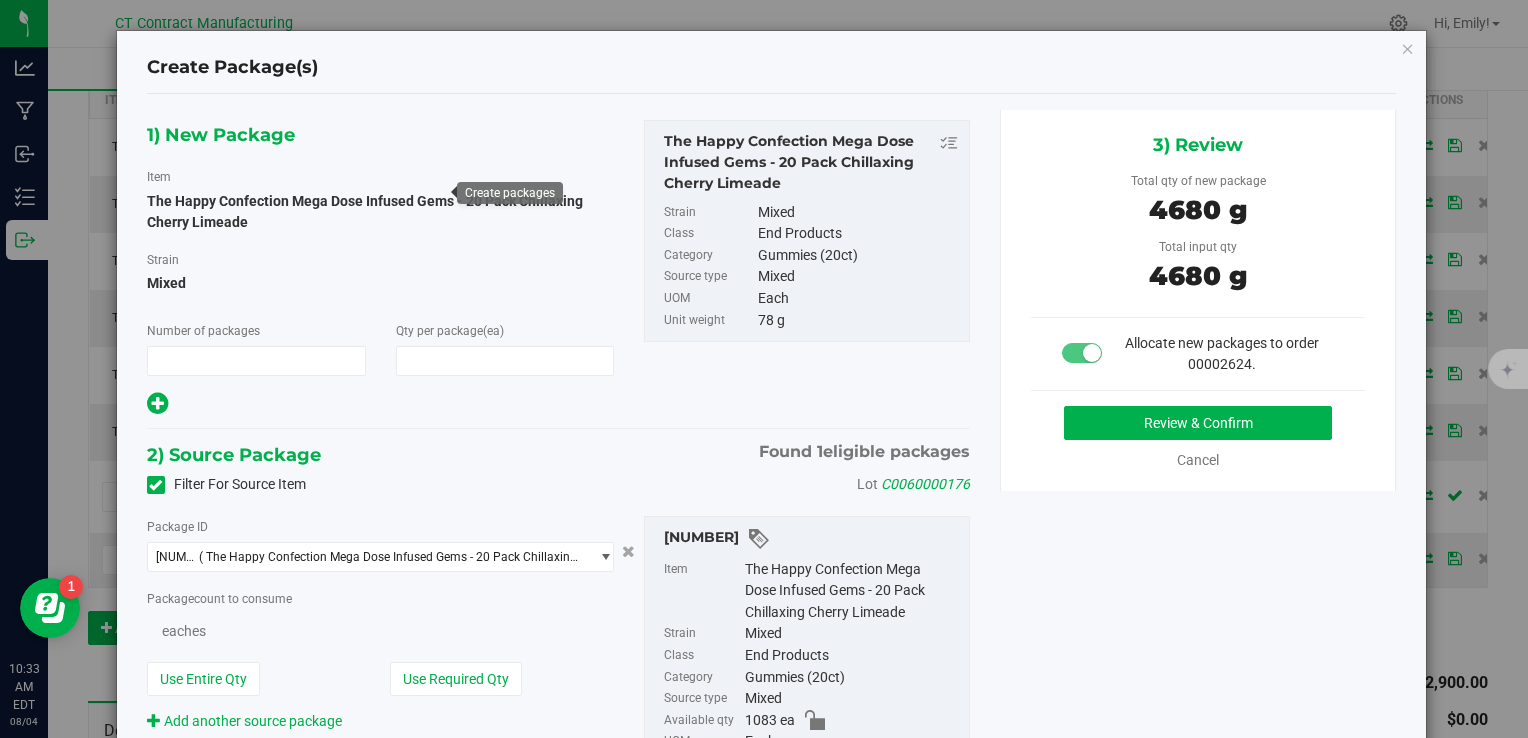 type on "60" 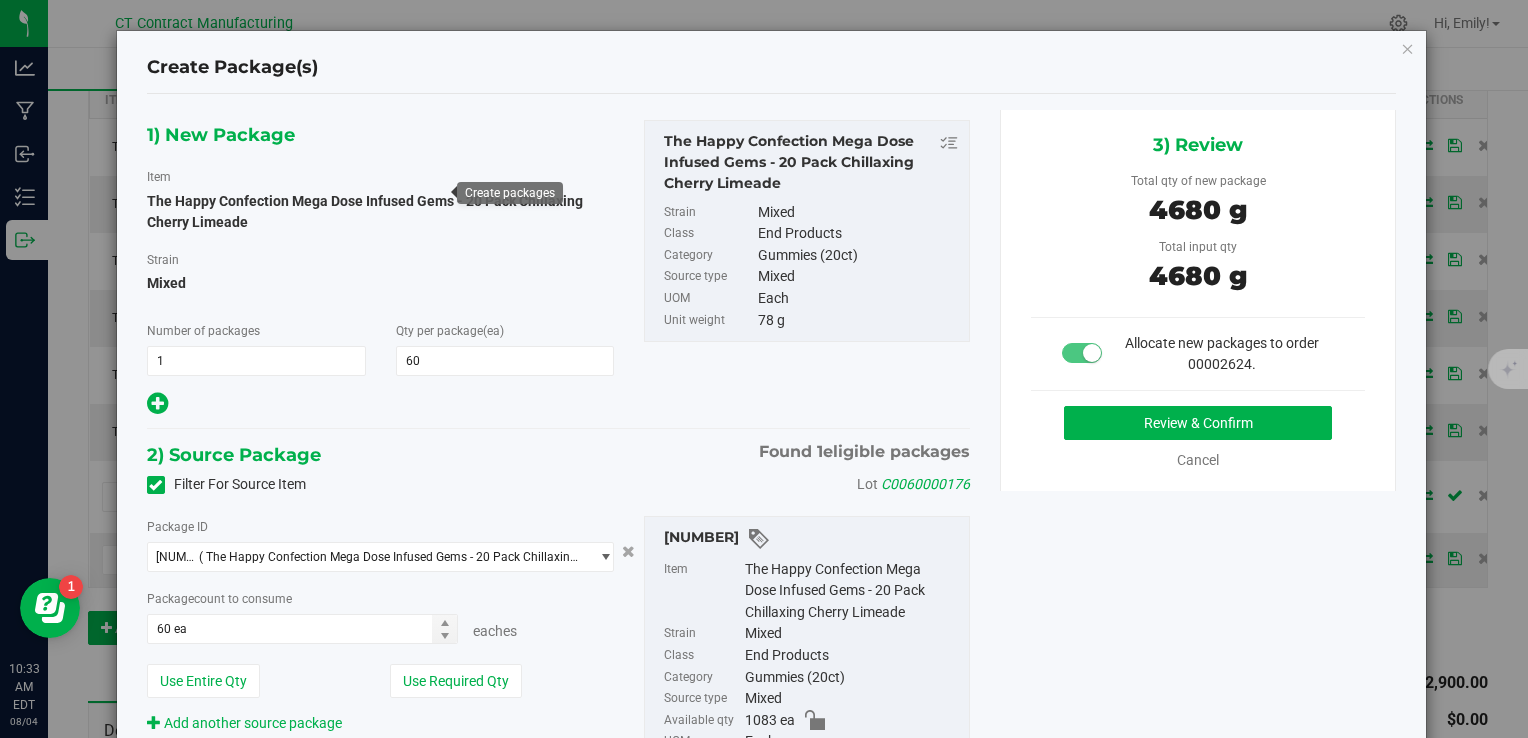 click on "3) Review
Total qty of new package
4680 g
Total input qty
4680 g
Allocate new packages to order 00002624." at bounding box center [1198, 300] 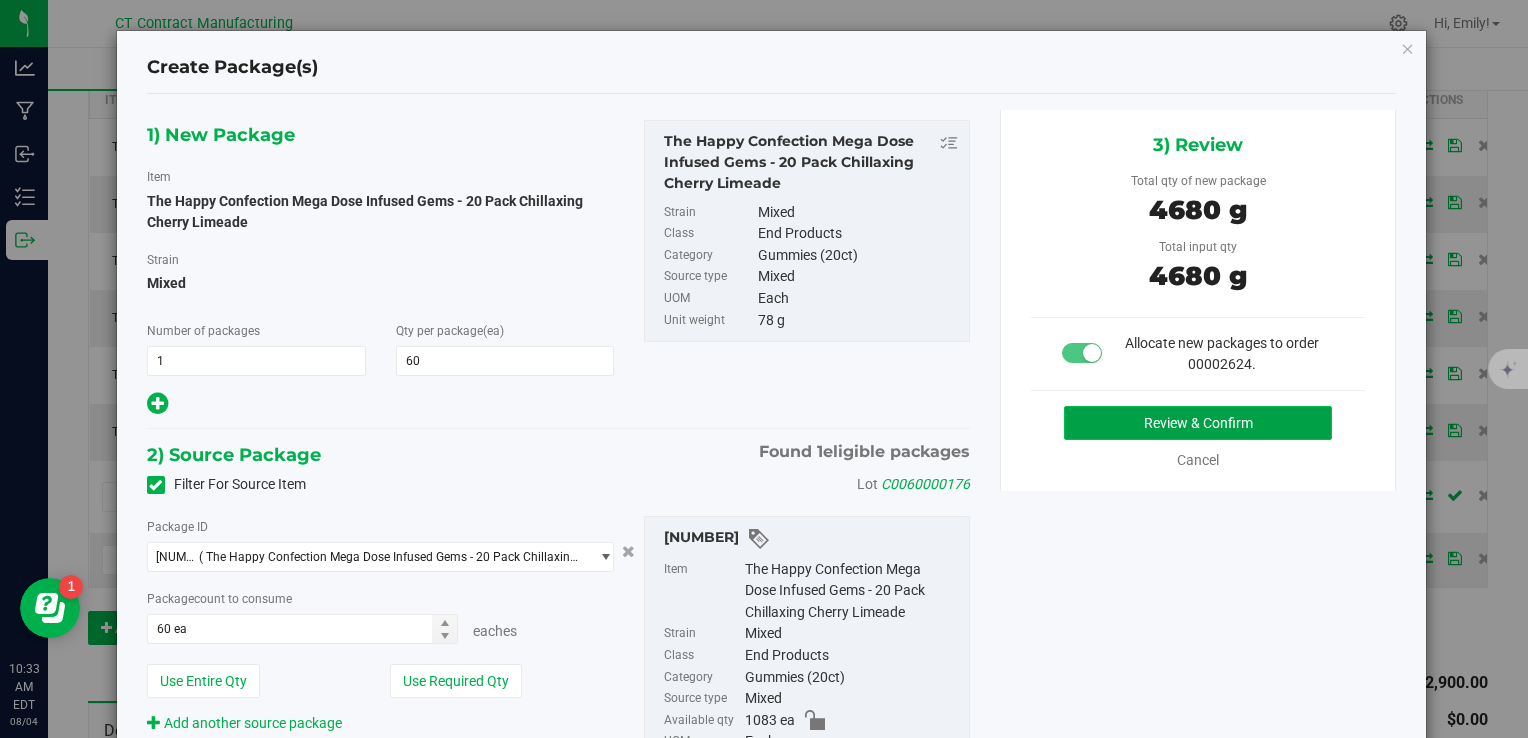 click on "Review & Confirm" at bounding box center (1198, 423) 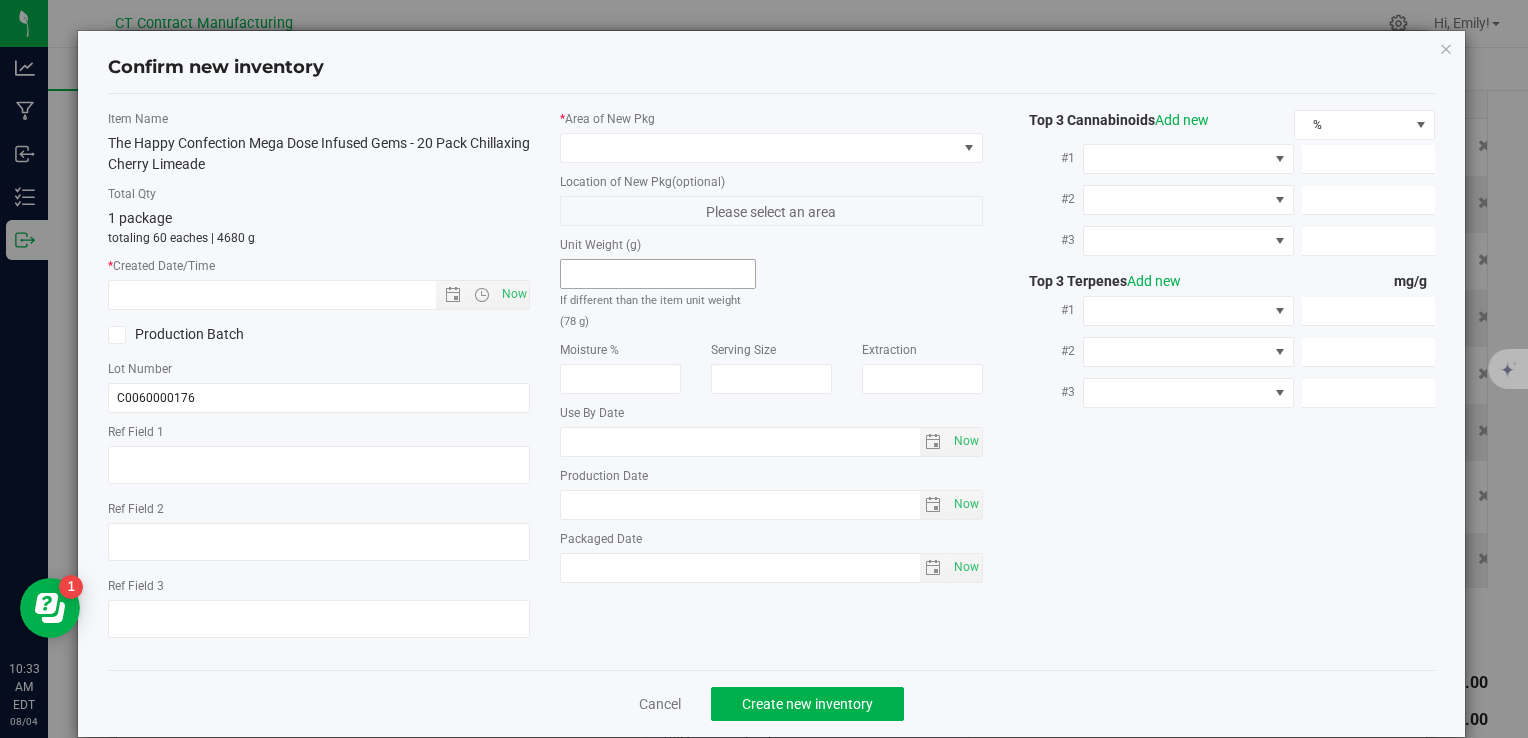 type on "250514-HDCLA003" 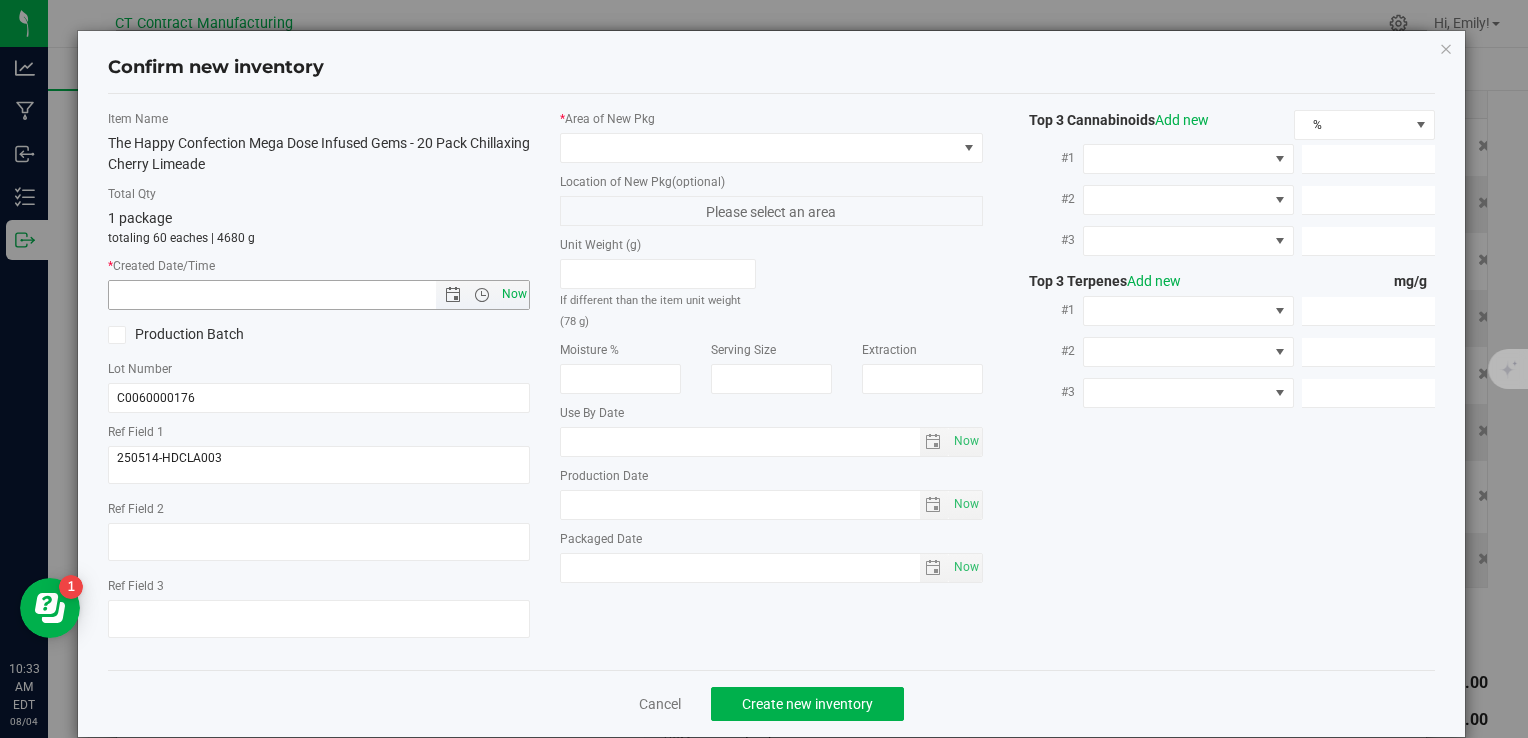 click on "Now" at bounding box center (514, 294) 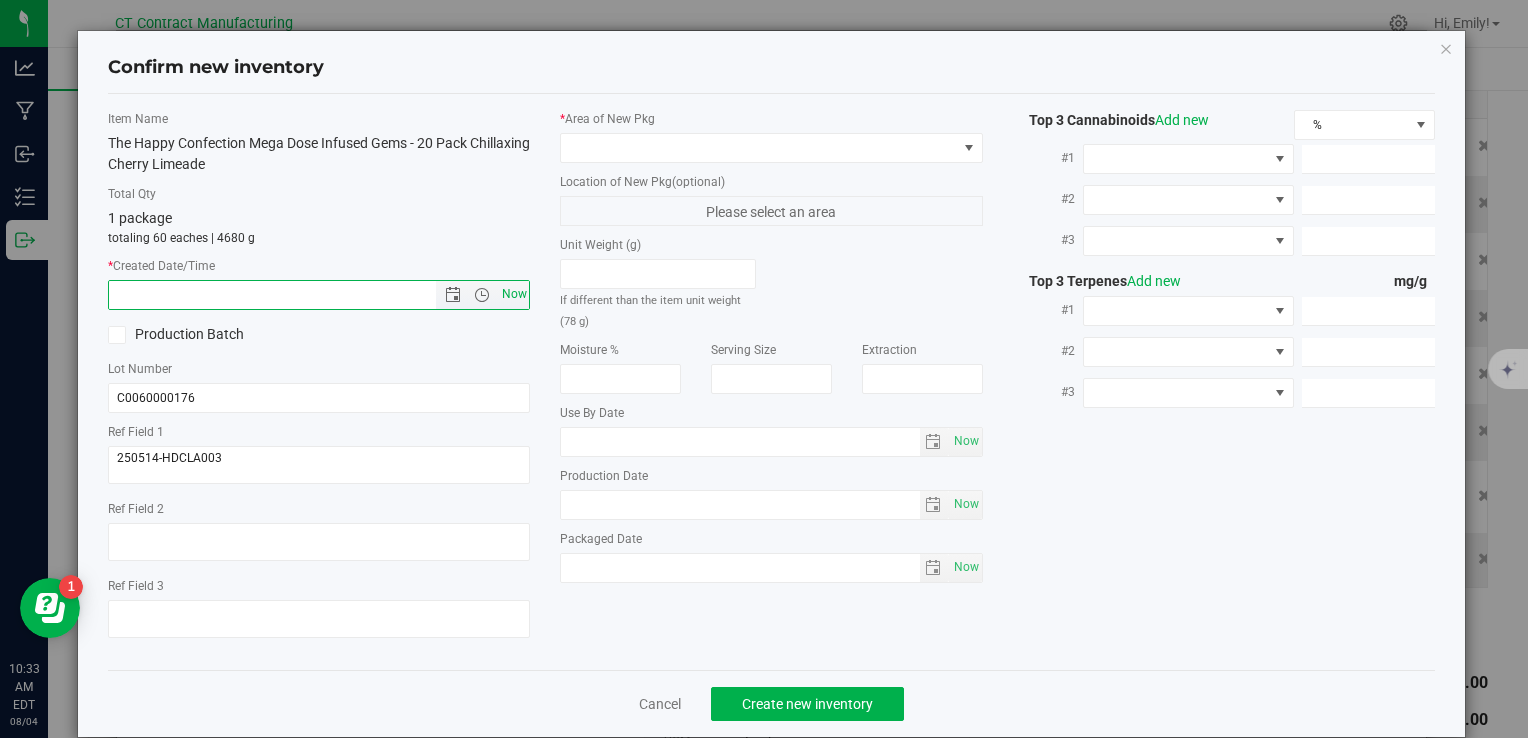 type on "8/4/2025 10:33 AM" 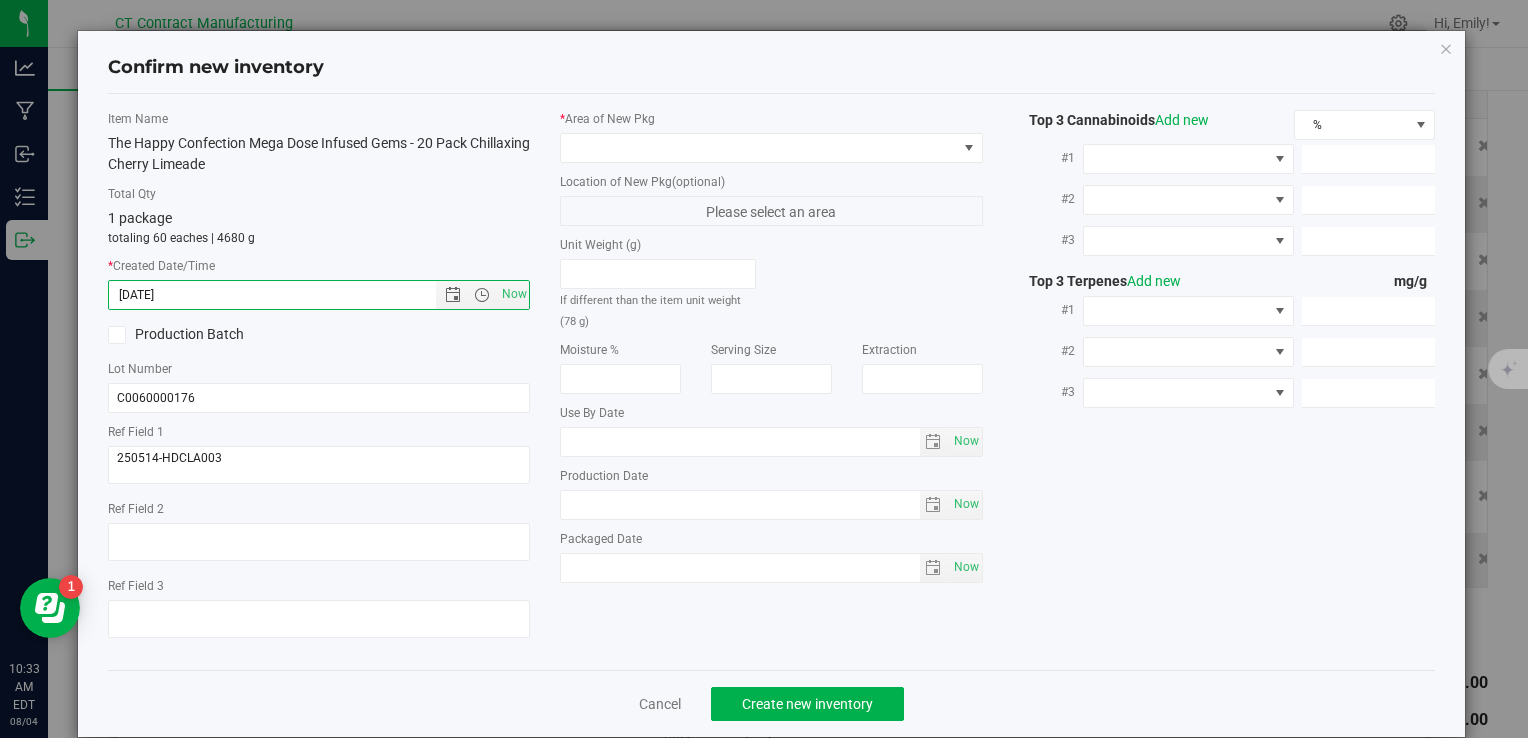 click on "*
Area of New Pkg
Location of New Pkg
(optional)
Please select an area
Unit Weight (g)
If different than the item unit weight (78 g)
Moisture %
Serving Size" at bounding box center (771, 351) 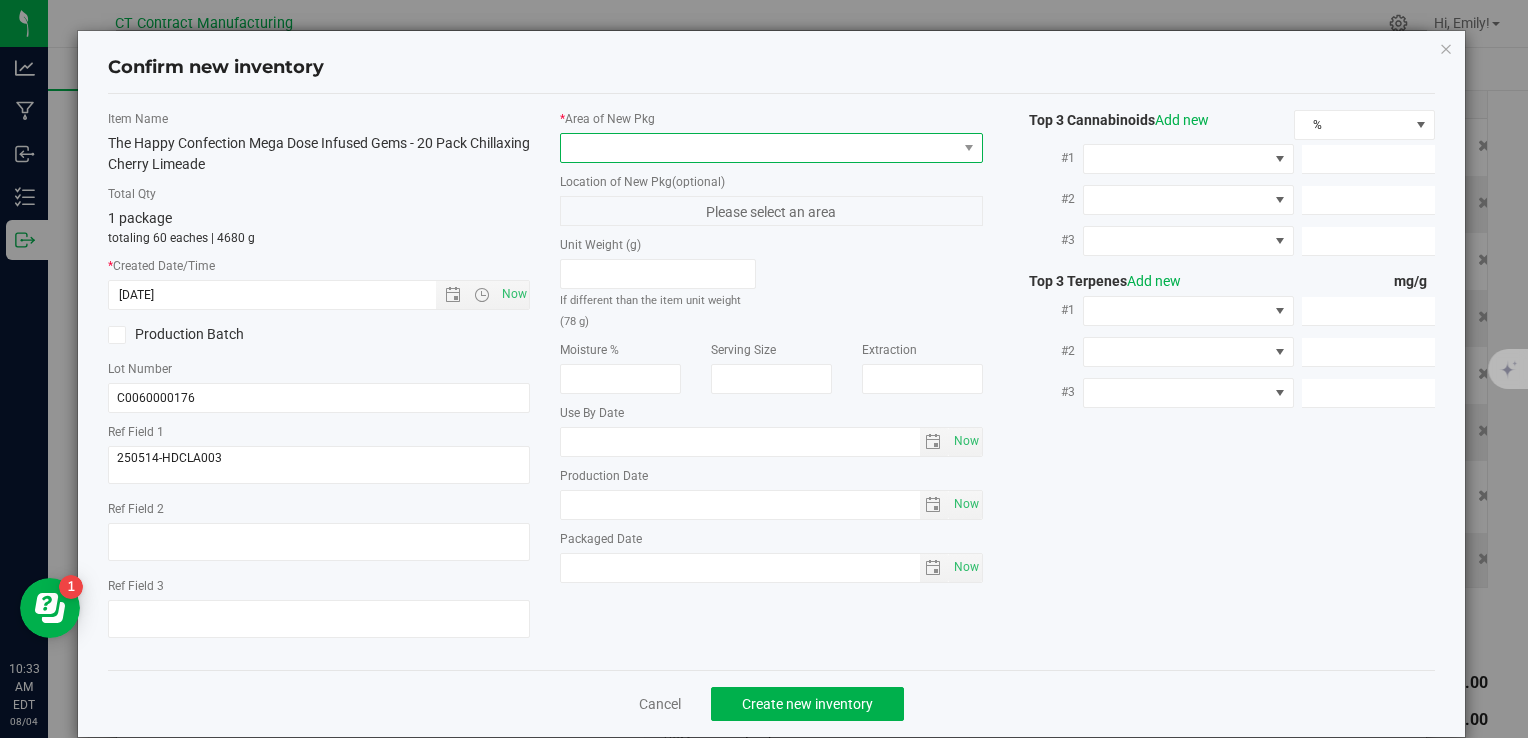 click at bounding box center [758, 148] 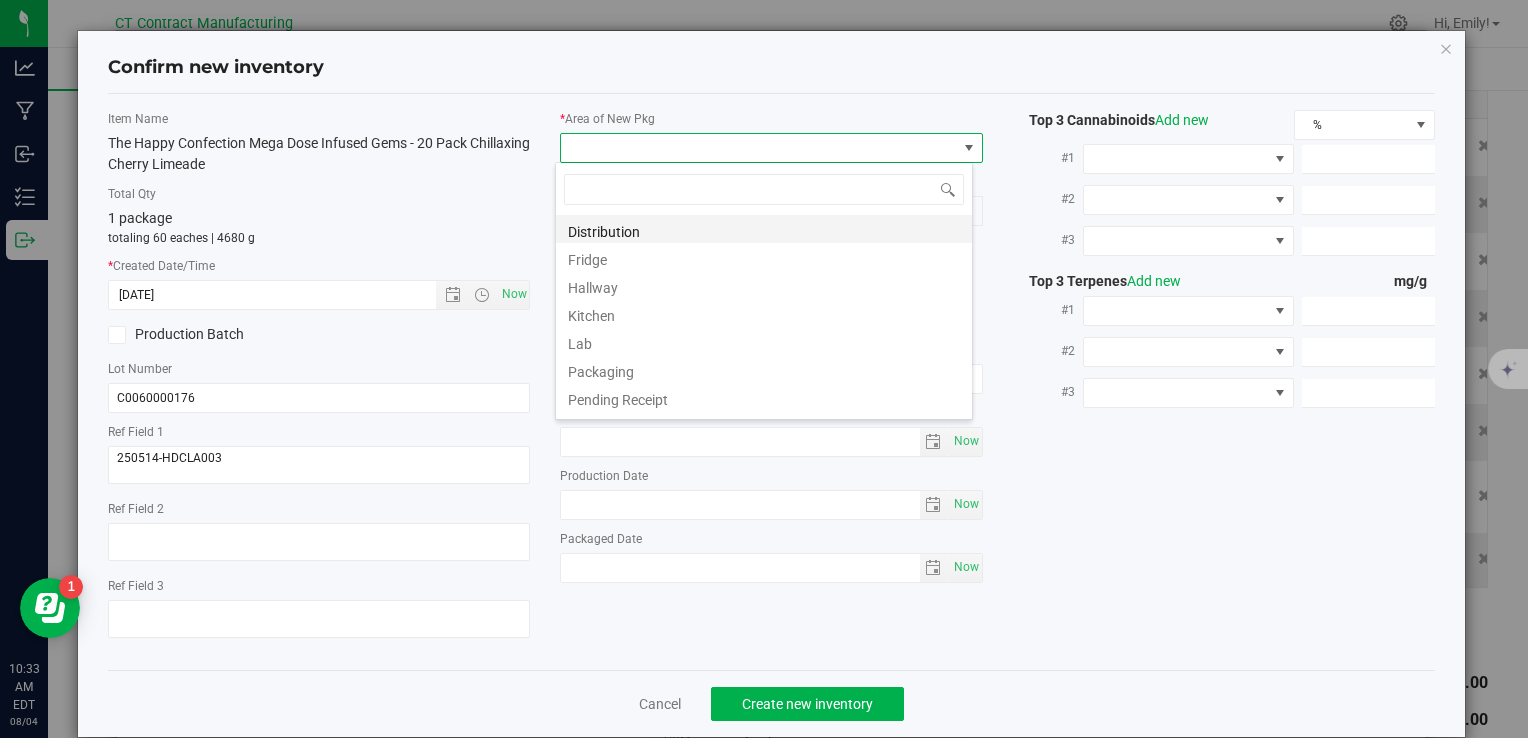 scroll, scrollTop: 99970, scrollLeft: 99582, axis: both 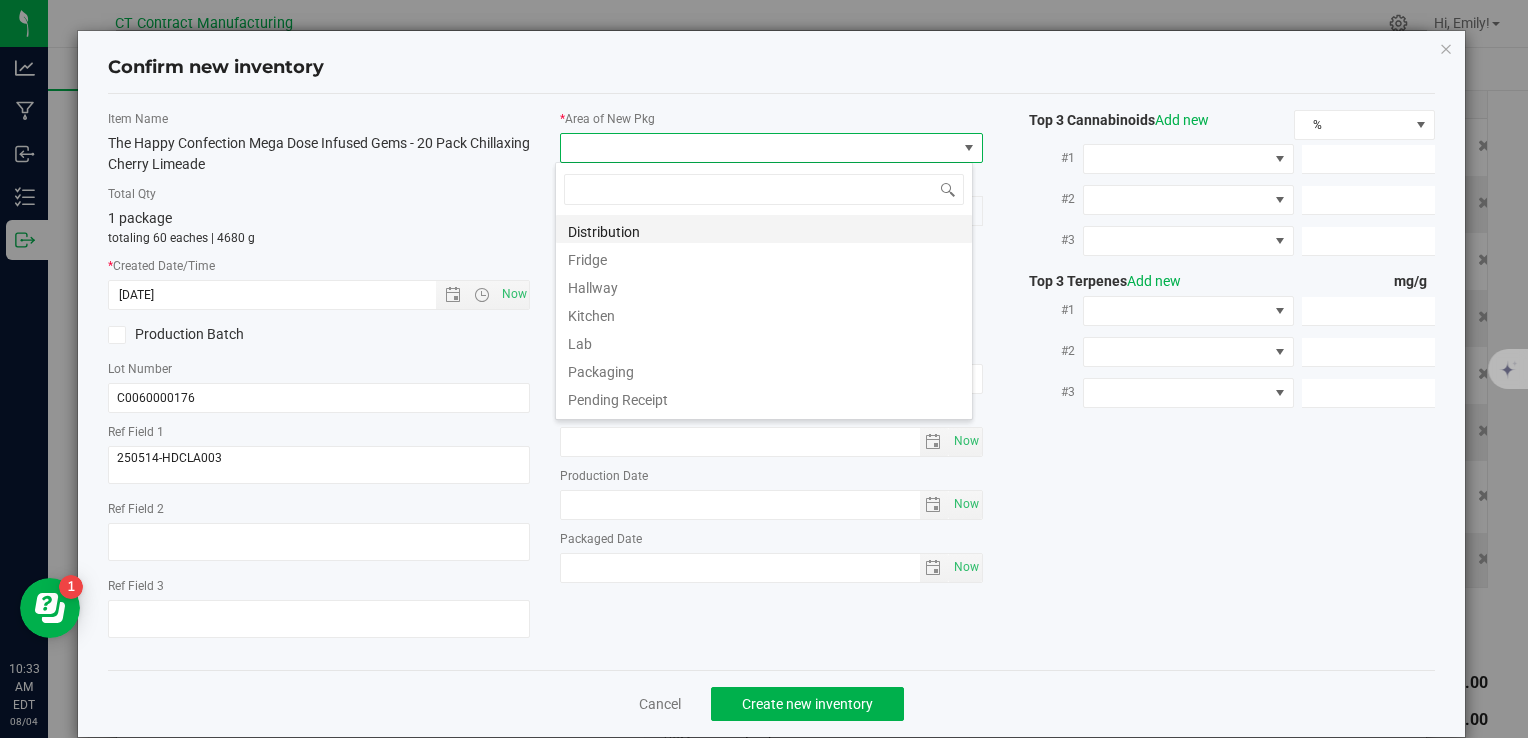 click on "Distribution" at bounding box center [764, 229] 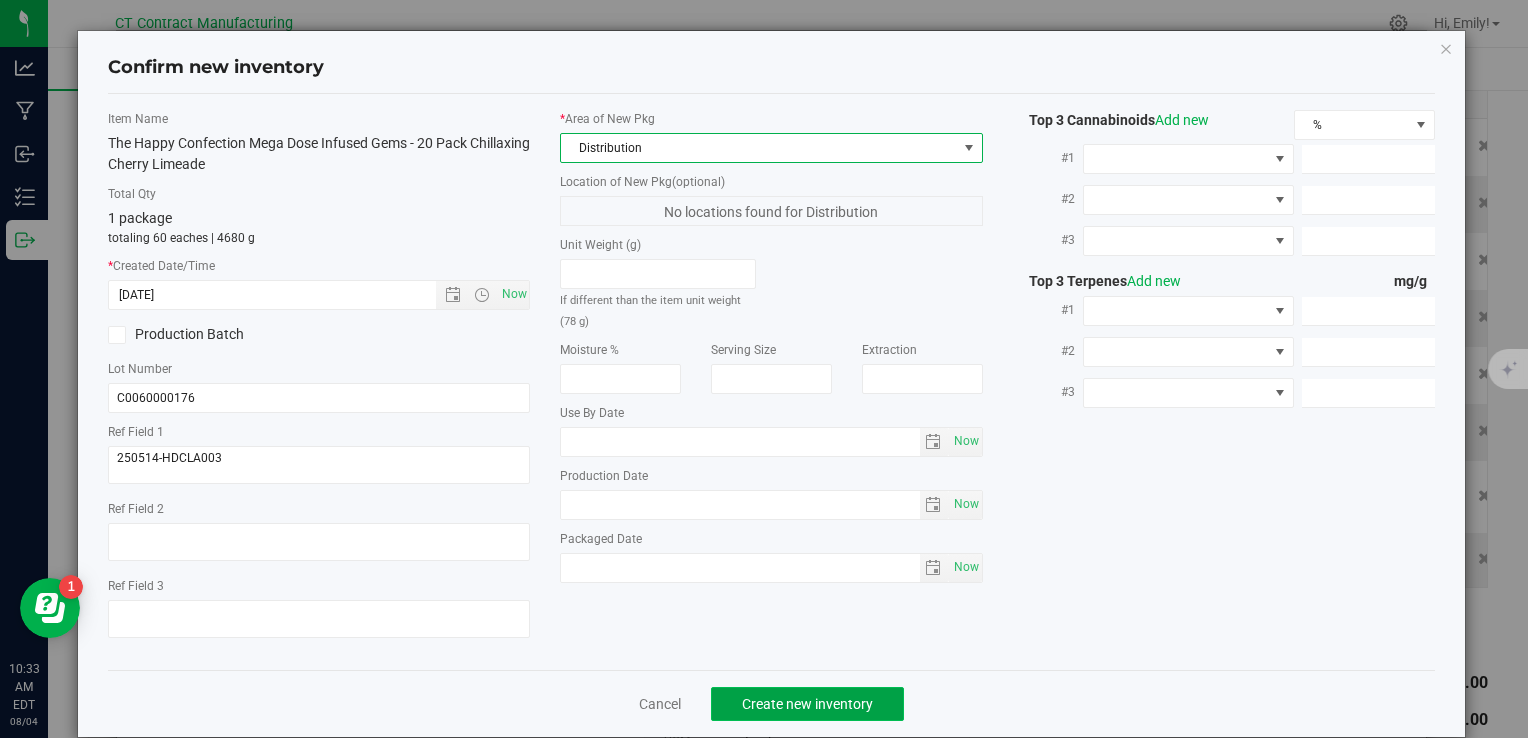 click on "Create new inventory" 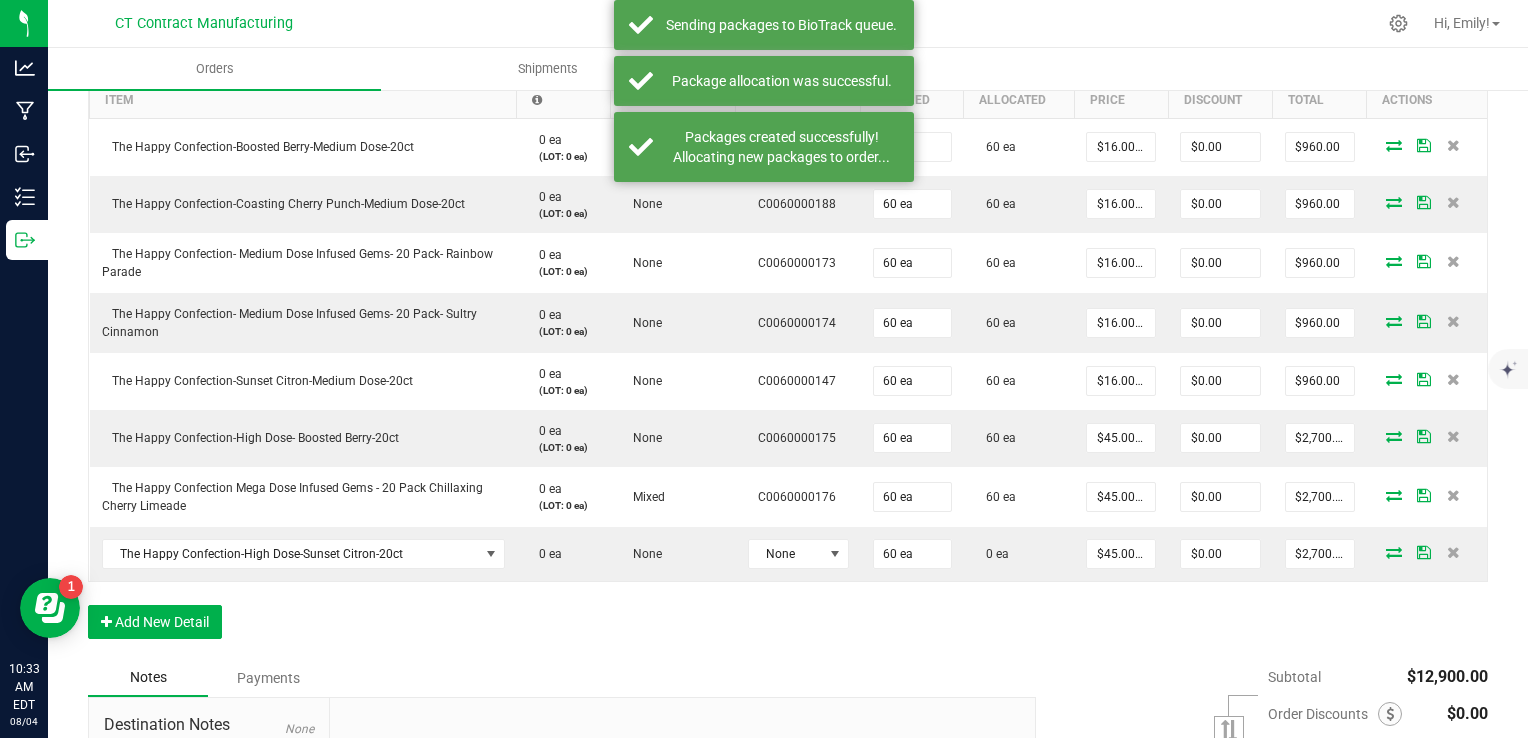 click on "Order Details Print All Labels Item  Sellable  Strain  Lot Number  Qty Ordered Qty Allocated Unit Price Line Discount Total Actions  The Happy Confection-Boosted Berry-Medium Dose-20ct   0 ea   (LOT: 0 ea)   None   C0060000190  60 ea  60 ea  $16.00000 $0.00 $960.00  The Happy Confection-Coasting Cherry Punch-Medium Dose-20ct   0 ea   (LOT: 0 ea)   None   C0060000188  60 ea  60 ea  $16.00000 $0.00 $960.00  The Happy Confection- Medium Dose Infused Gems- 20 Pack- Rainbow Parade   0 ea   (LOT: 0 ea)   None   C0060000173  60 ea  60 ea  $16.00000 $0.00 $960.00  The Happy Confection- Medium Dose Infused Gems- 20 Pack- Sultry Cinnamon   0 ea   (LOT: 0 ea)   None   C0060000174  60 ea  60 ea  $16.00000 $0.00 $960.00  The Happy Confection-Sunset Citron-Medium Dose-20ct   0 ea   (LOT: 0 ea)   None   C0060000147  60 ea  60 ea  $16.00000 $0.00 $960.00  The Happy Confection-High Dose- Boosted Berry-20ct   0 ea   (LOT: 0 ea)   None   C0060000175  60 ea  60 ea  $45.00000 $0.00 $2,700.00  0 ea   (LOT: 0 ea)   Mixed  60 ea" at bounding box center (788, 298) 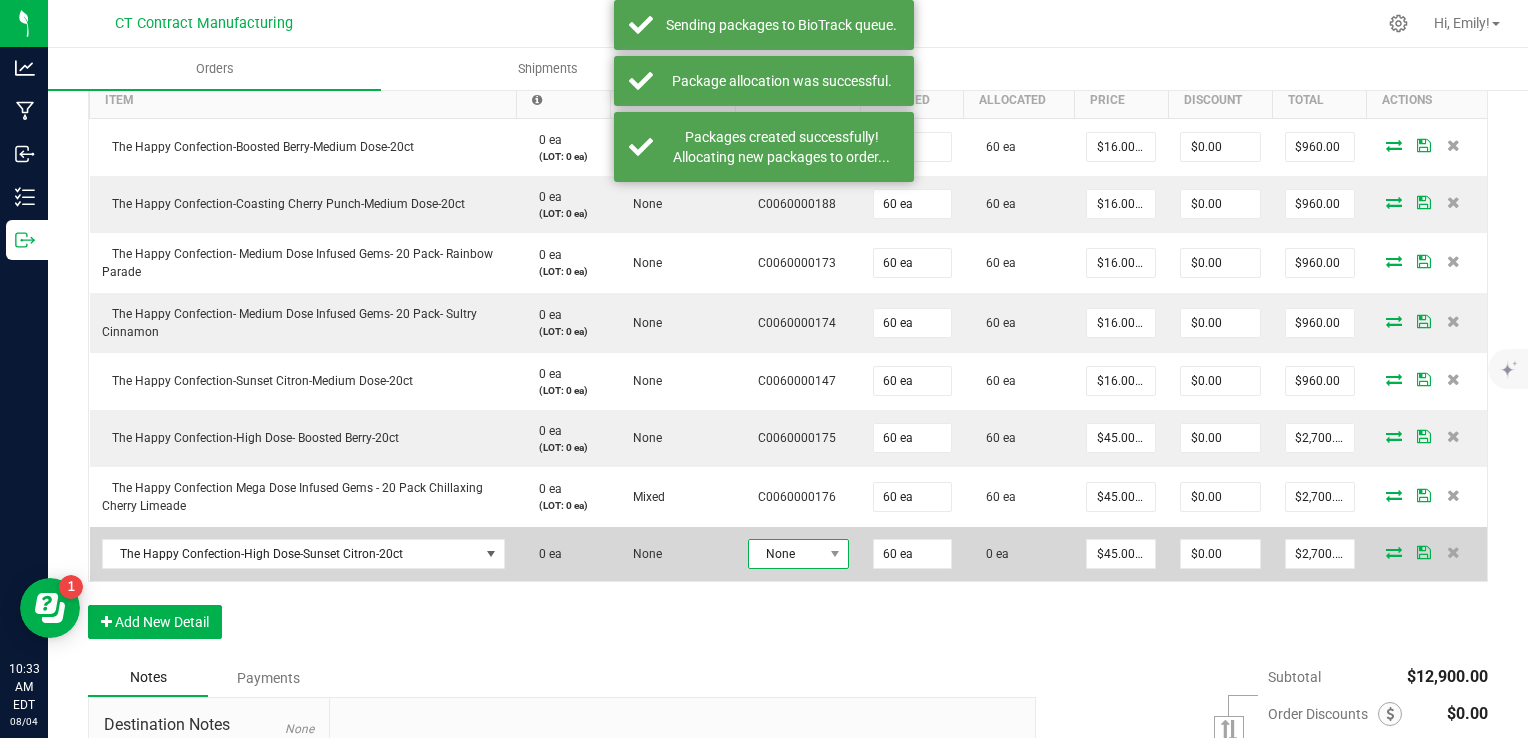 click at bounding box center [835, 554] 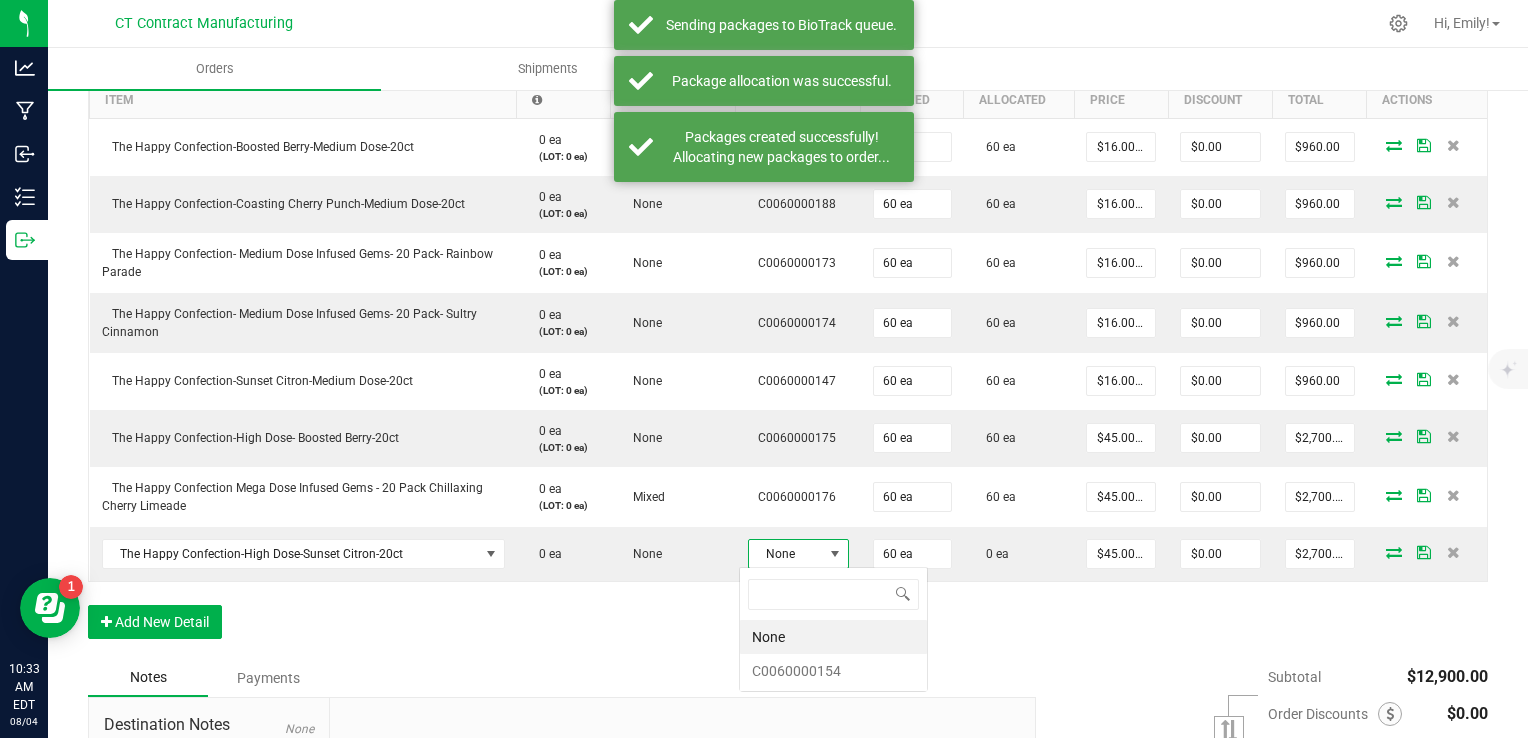scroll, scrollTop: 99970, scrollLeft: 99899, axis: both 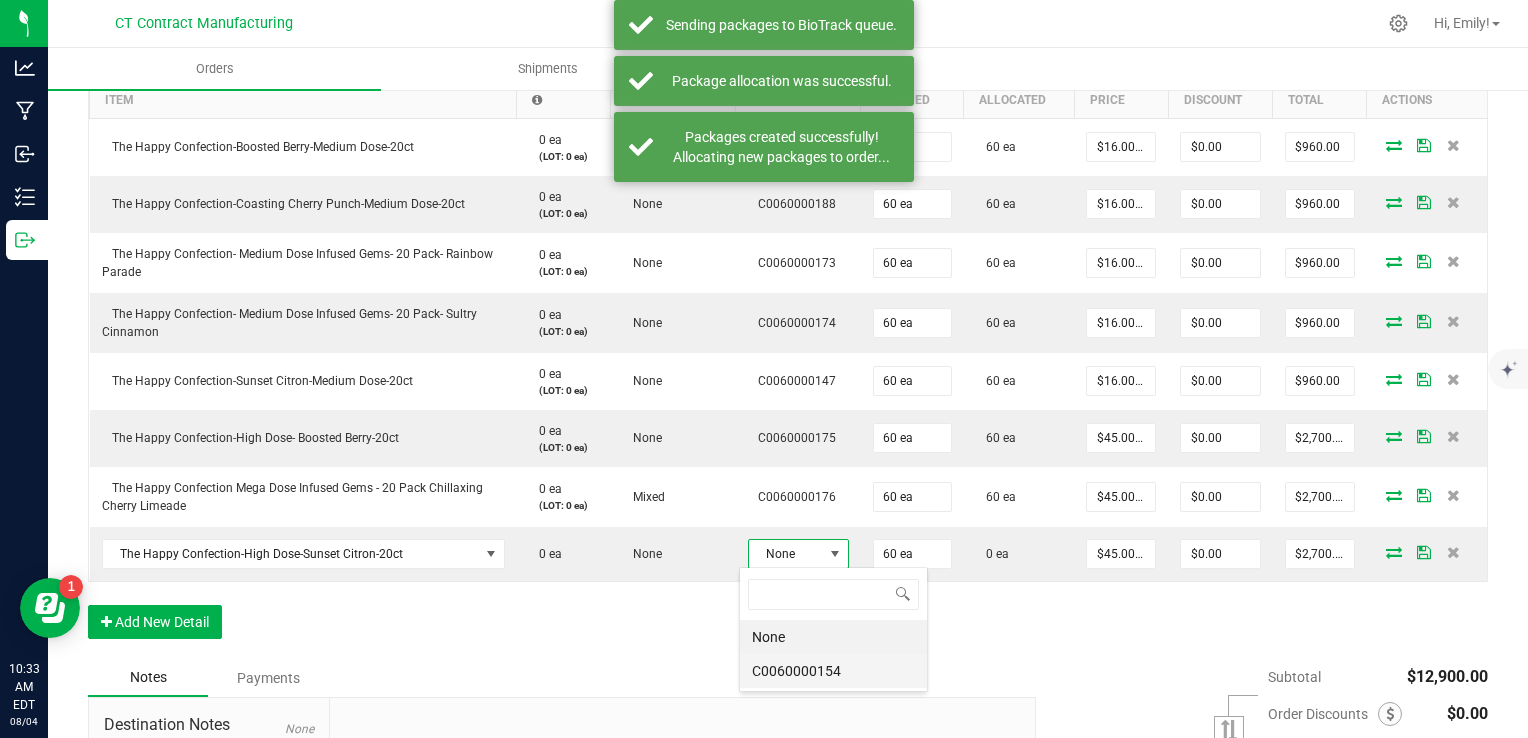 click on "C0060000154" at bounding box center [833, 671] 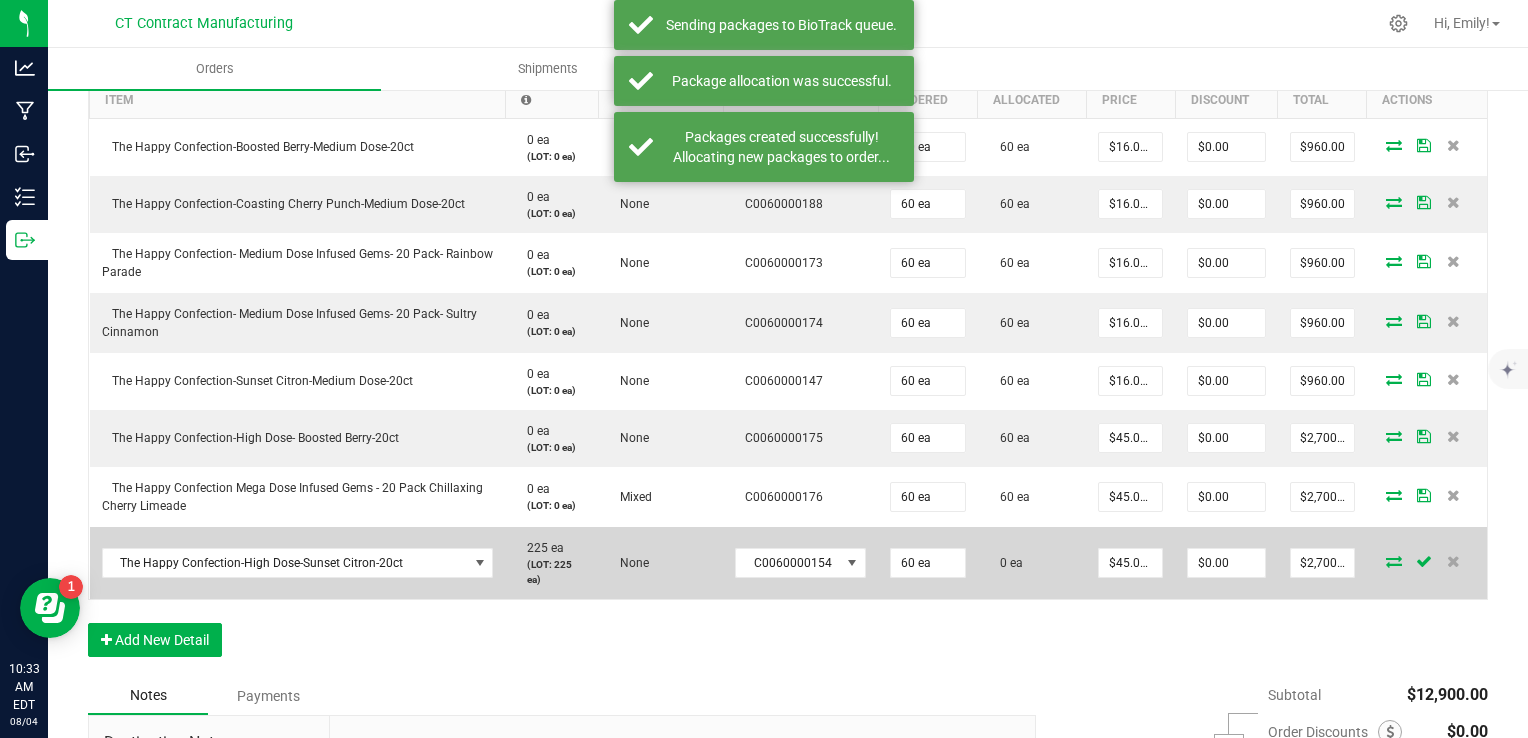 click at bounding box center (1394, 561) 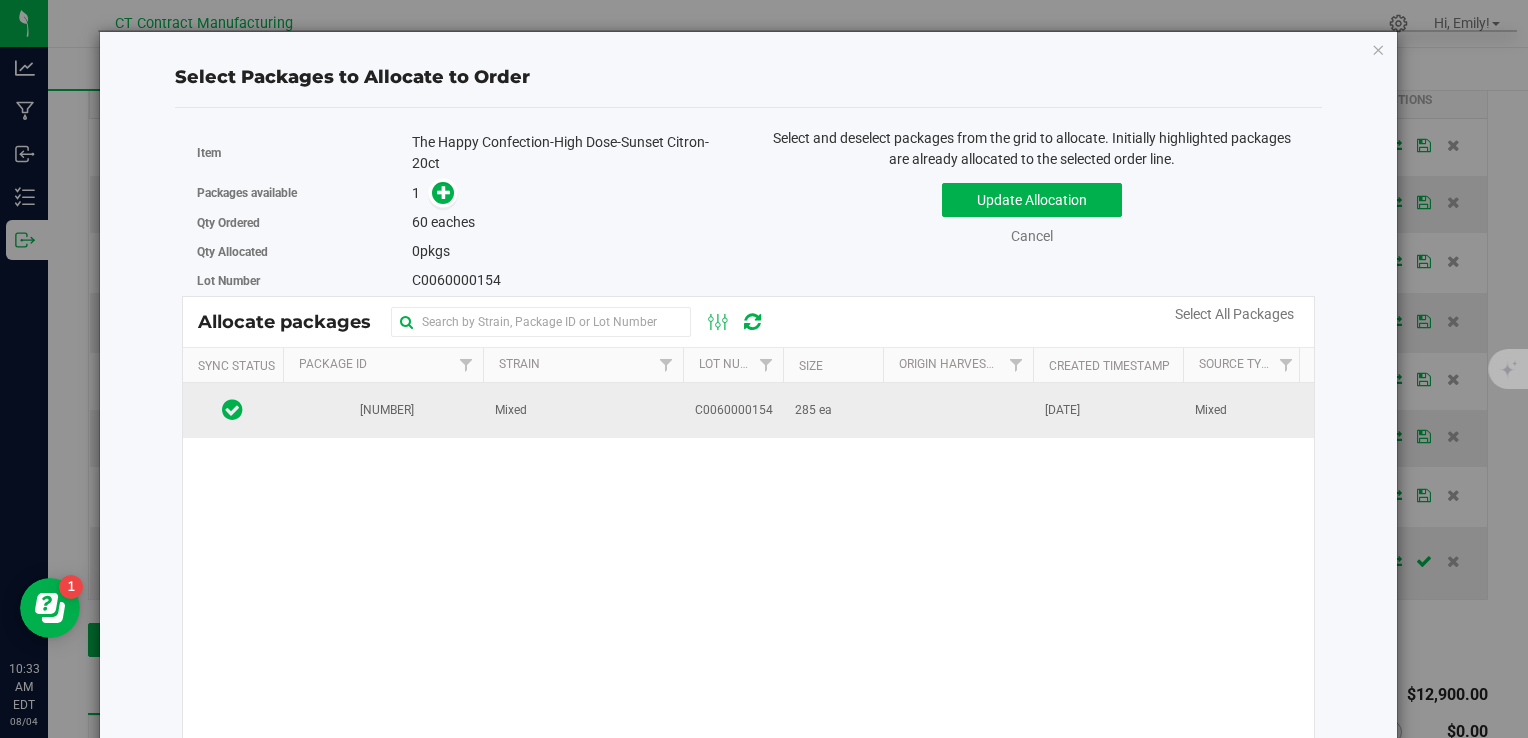 click on "Mixed" at bounding box center (583, 410) 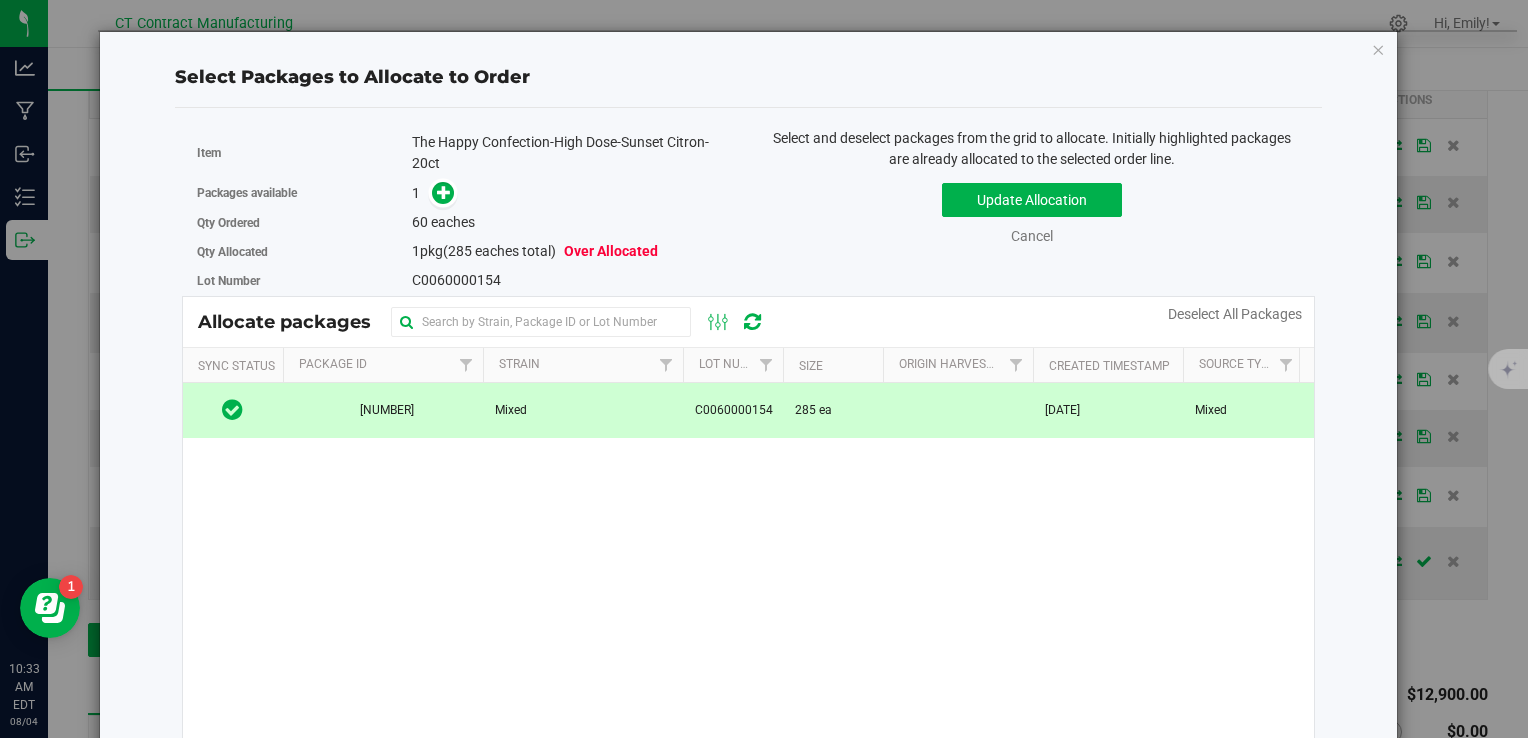 click on "Packages available
1" at bounding box center [465, 193] 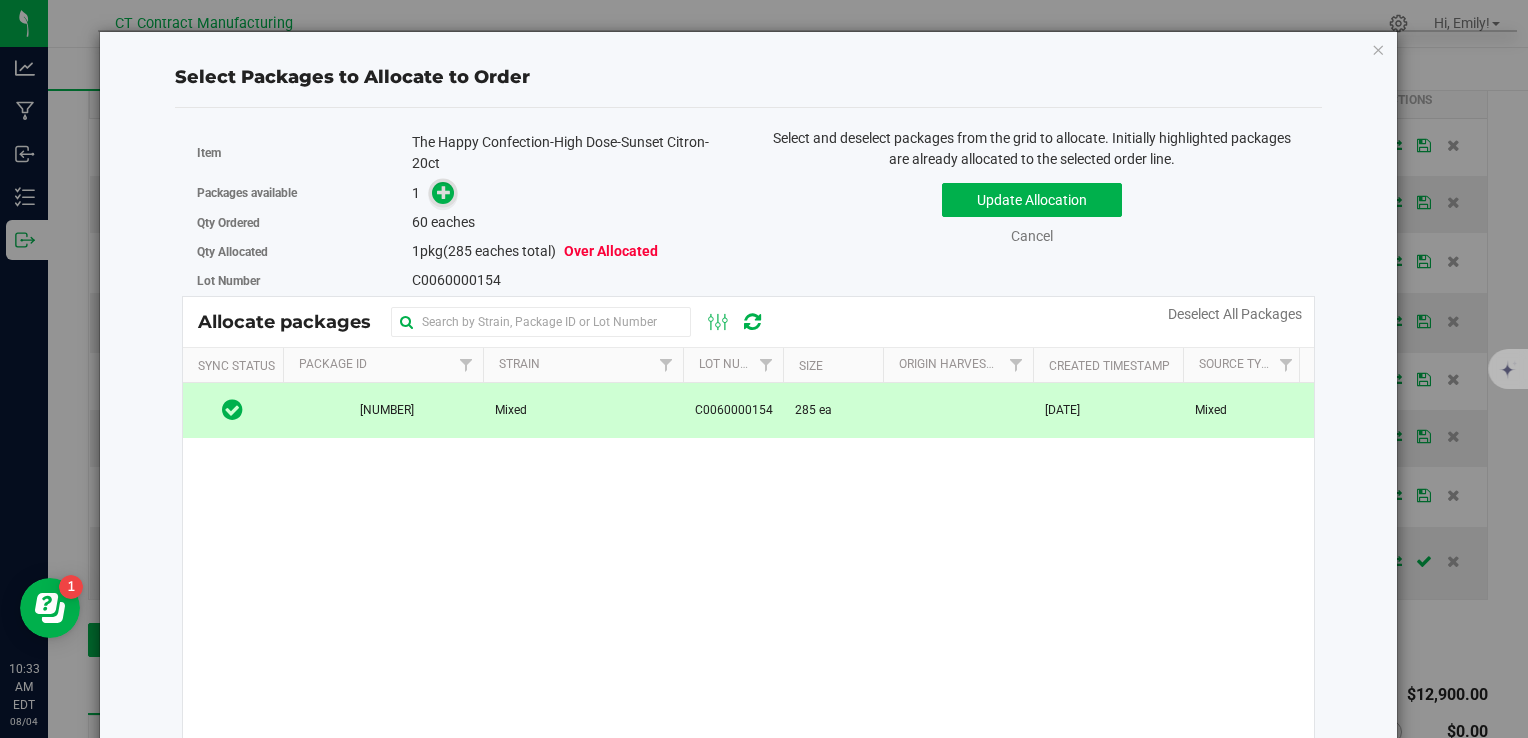 click at bounding box center [444, 192] 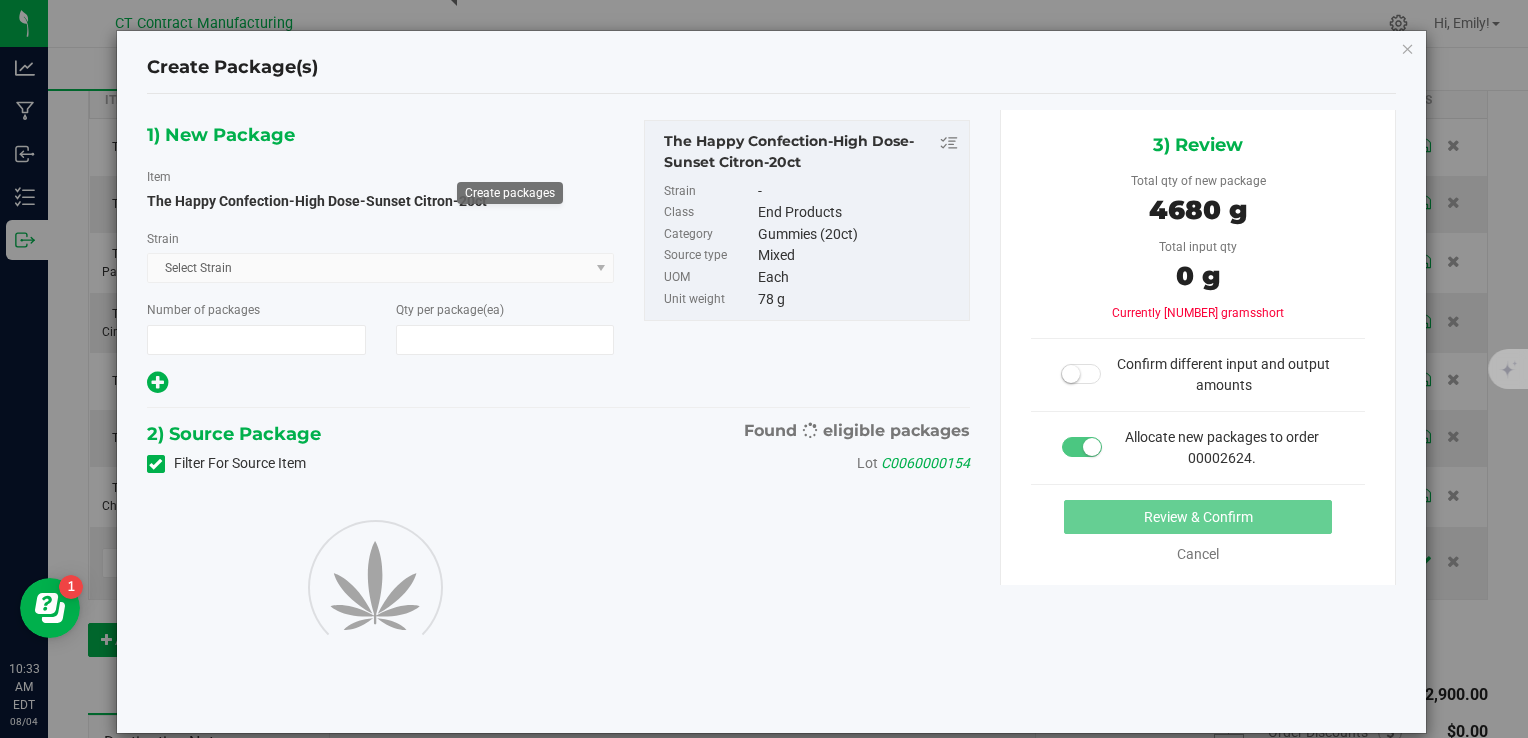type on "1" 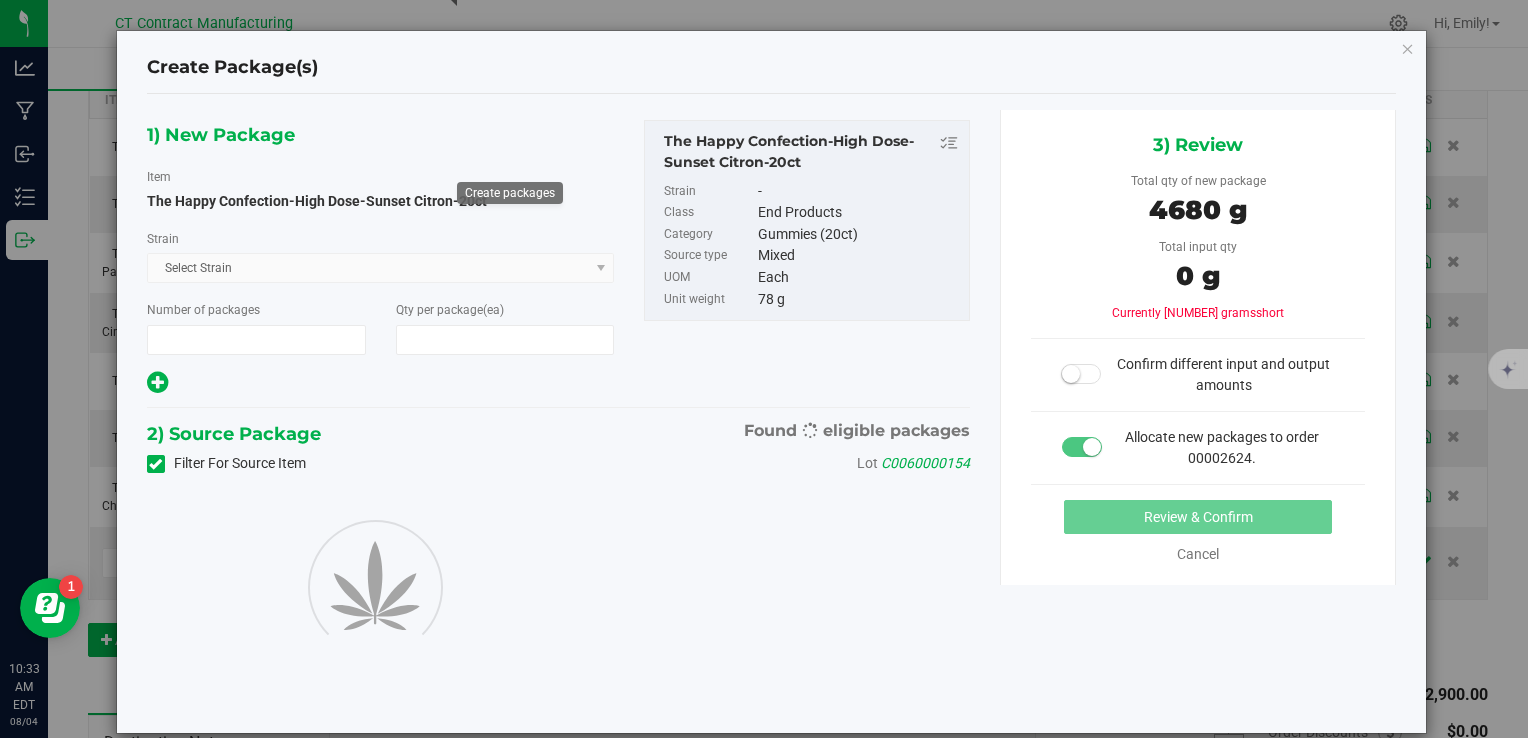 type on "60" 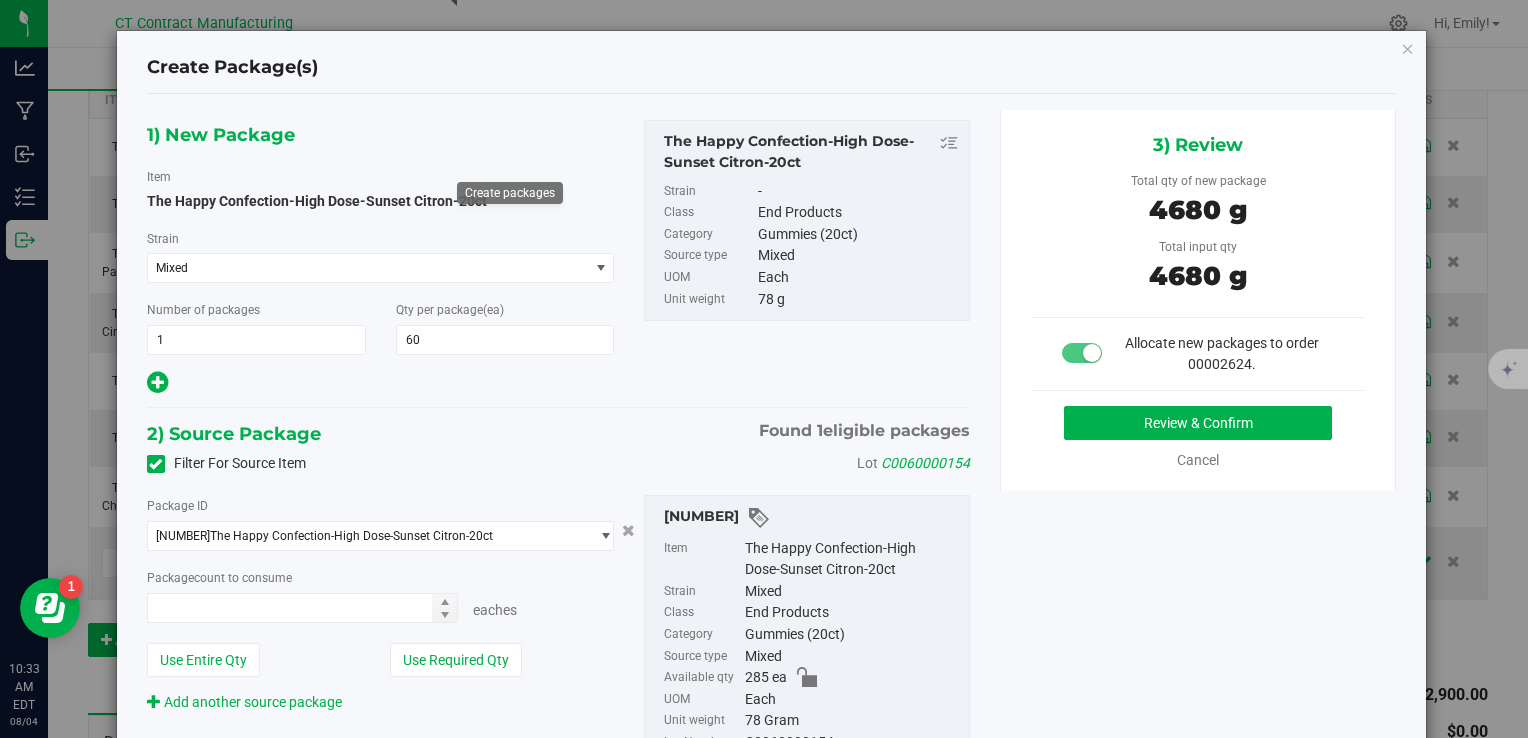 type on "60 ea" 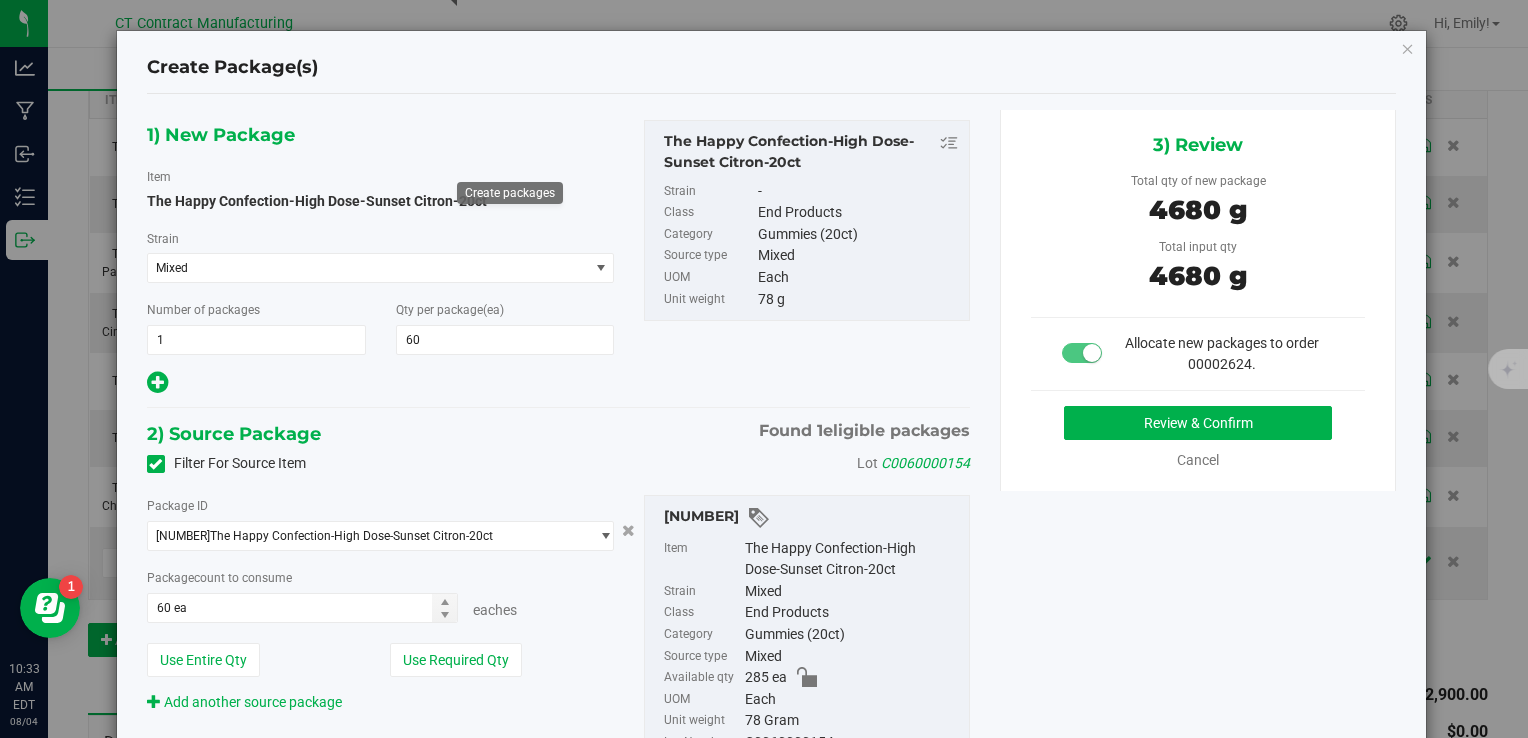 click on "Review & Confirm" at bounding box center (1198, 423) 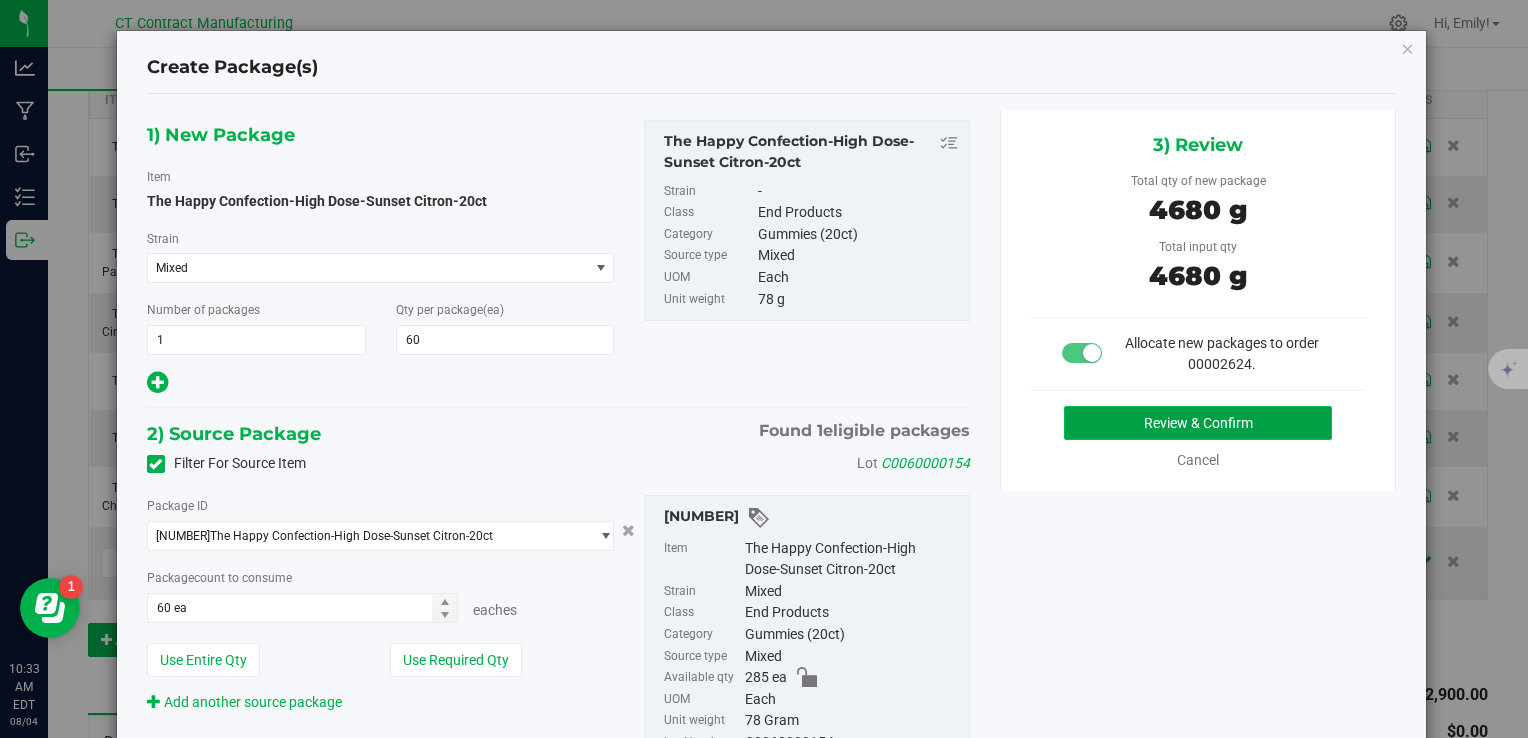 click on "Review & Confirm" at bounding box center (1198, 423) 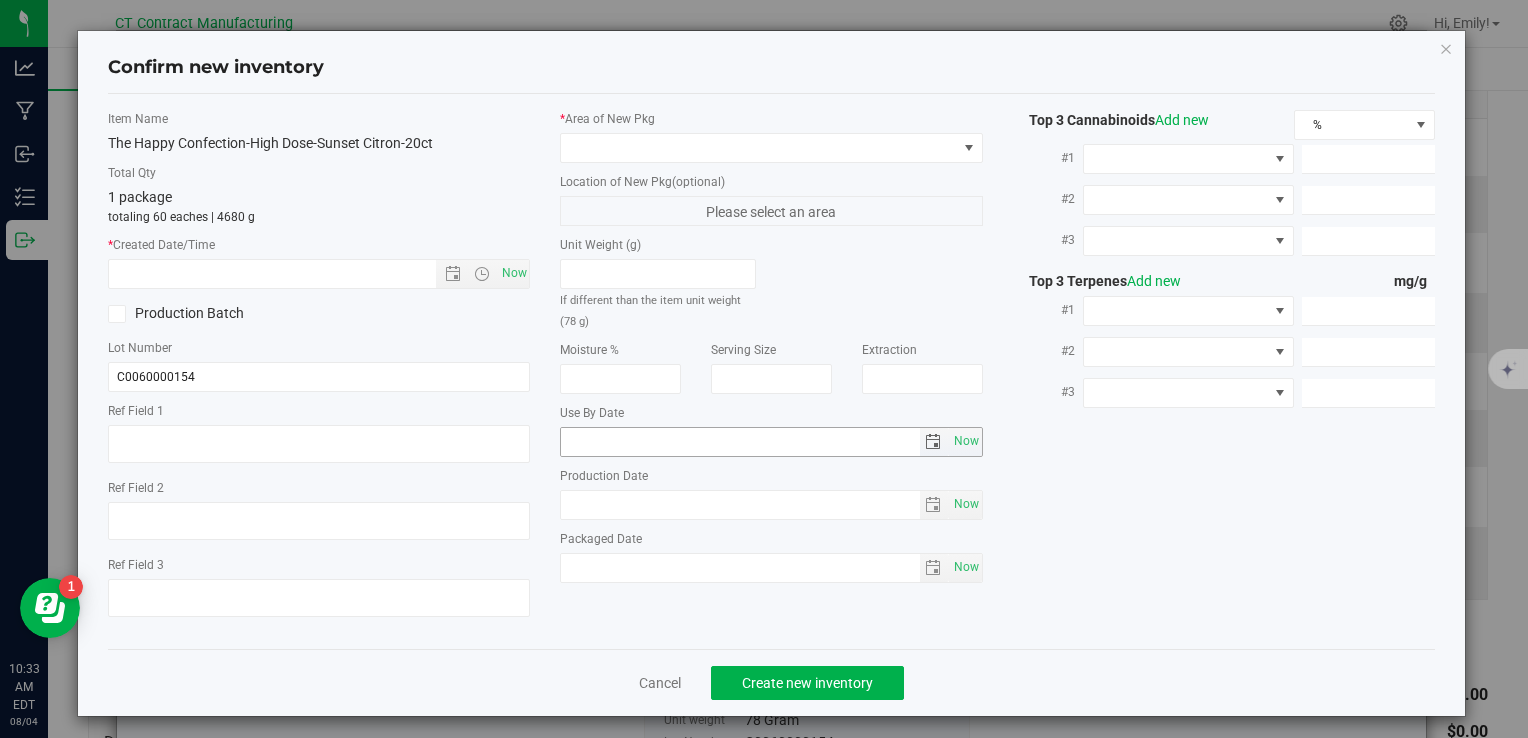 type on "[PRODUCT_CODE]" 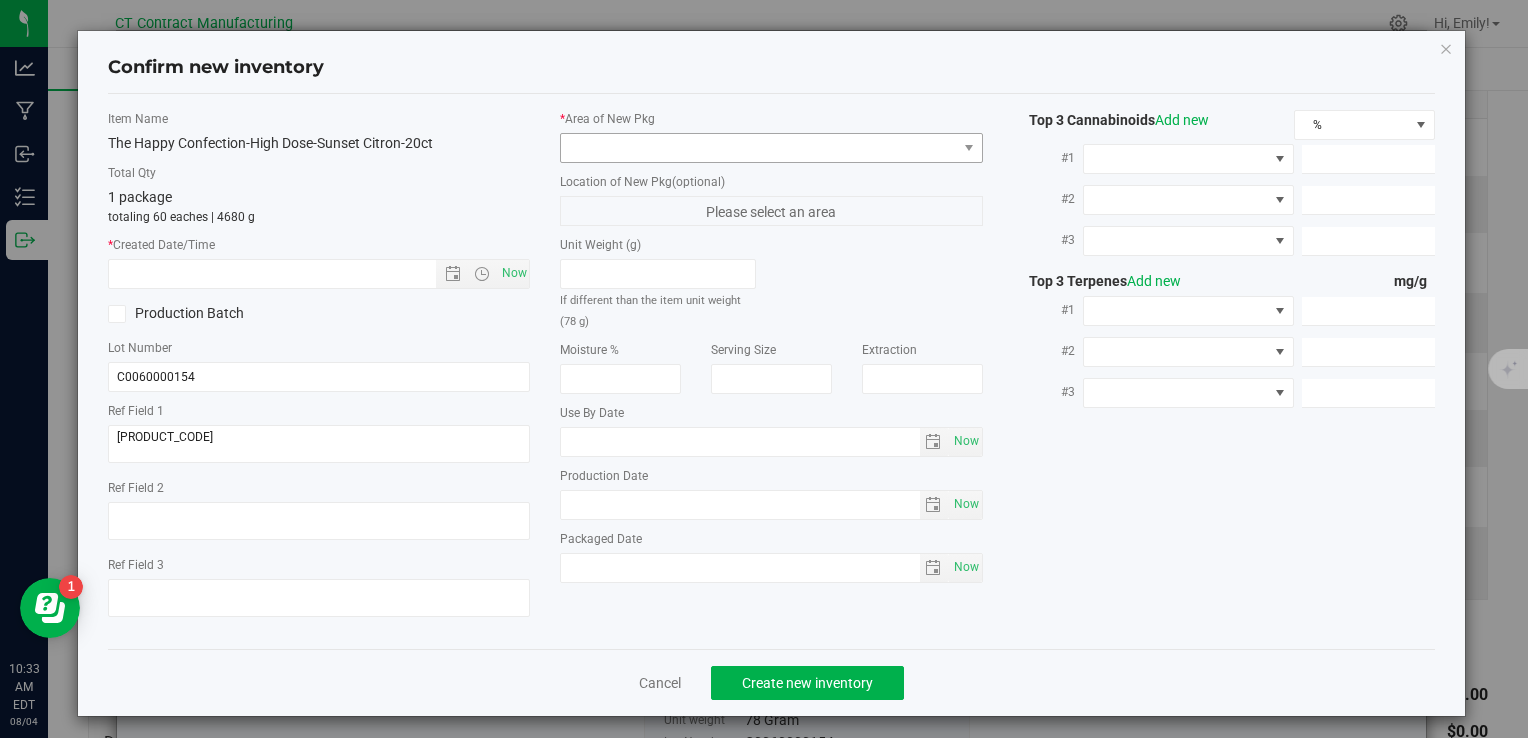 click on "Now" at bounding box center [514, 273] 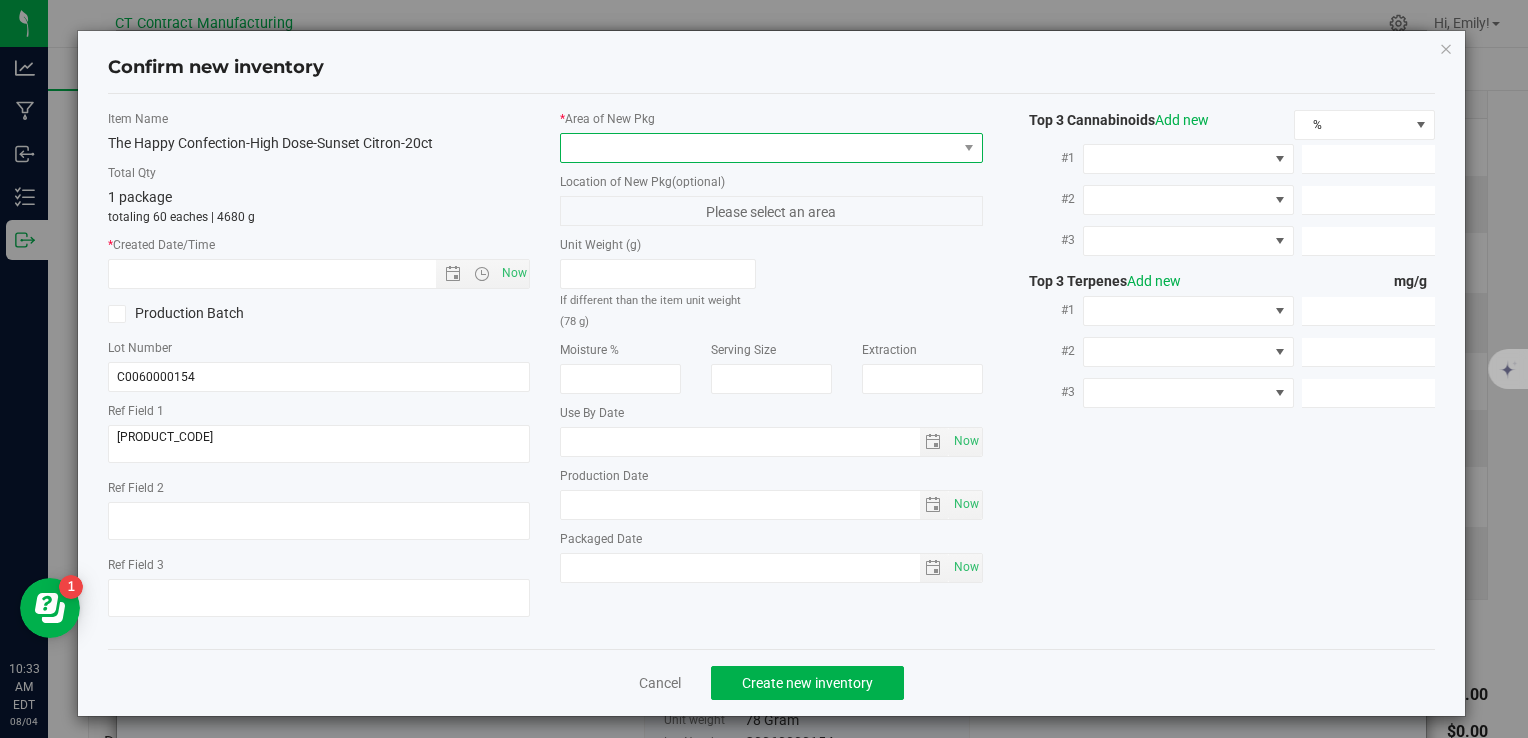 click at bounding box center [758, 148] 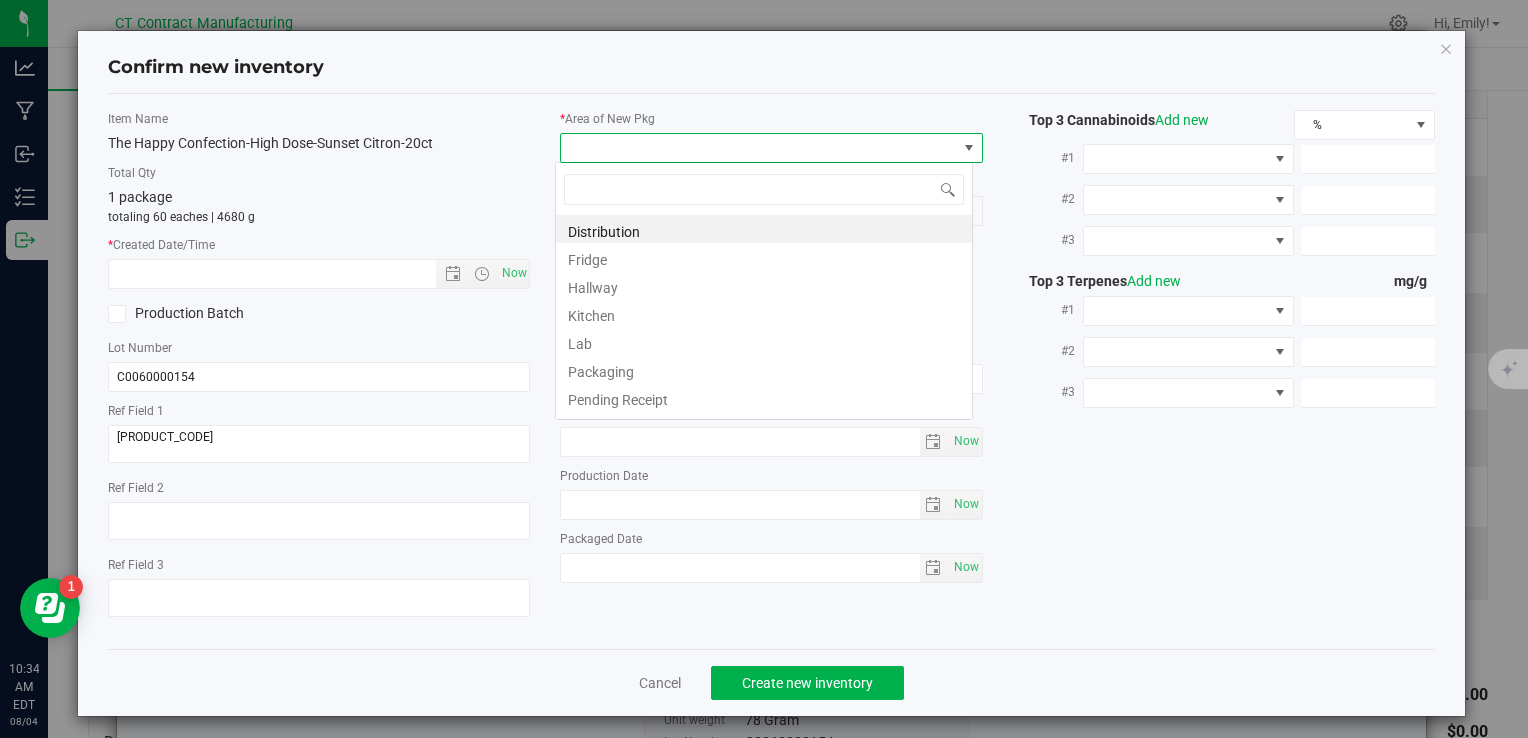 type on "8/4/2025 10:34 AM" 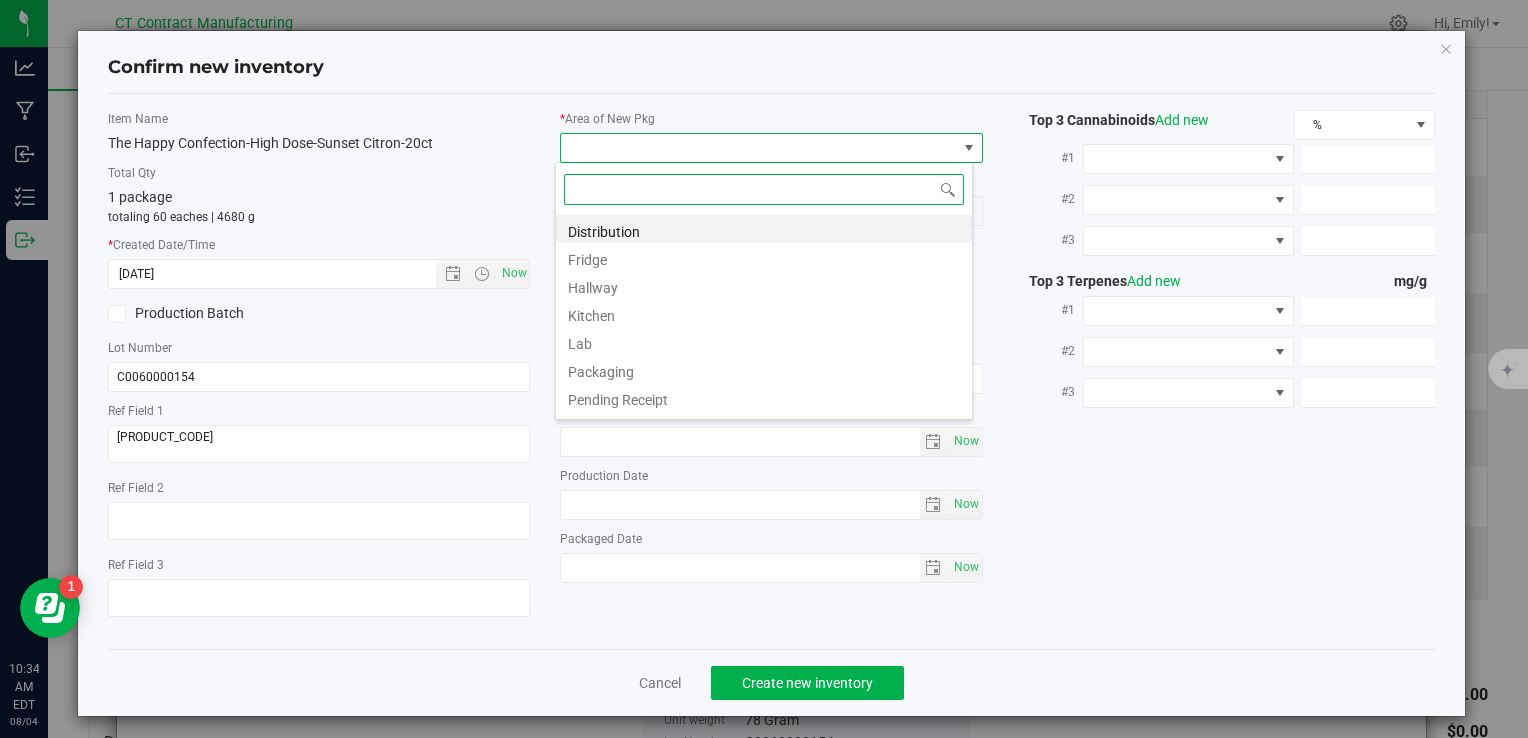 scroll, scrollTop: 99970, scrollLeft: 99582, axis: both 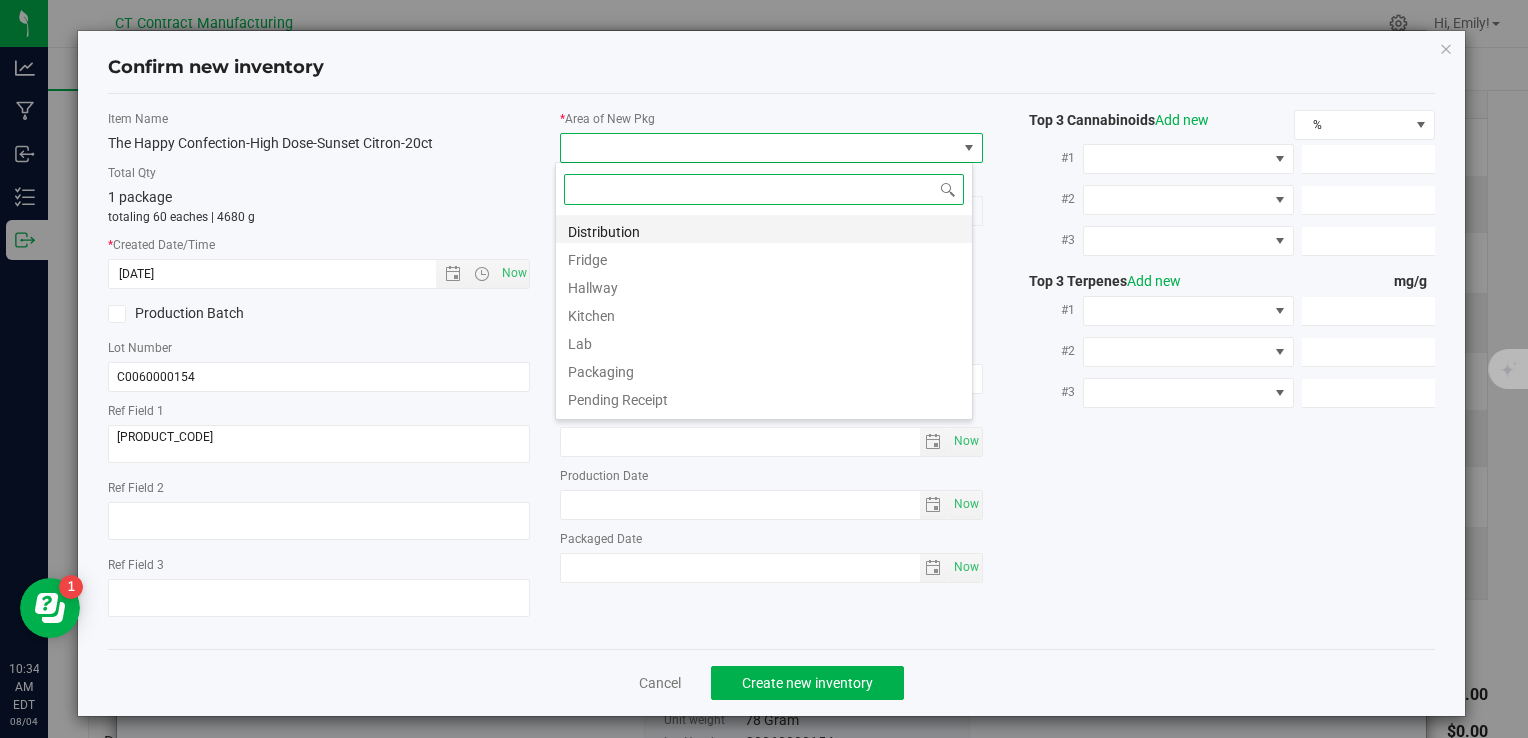 click on "Distribution" at bounding box center [764, 229] 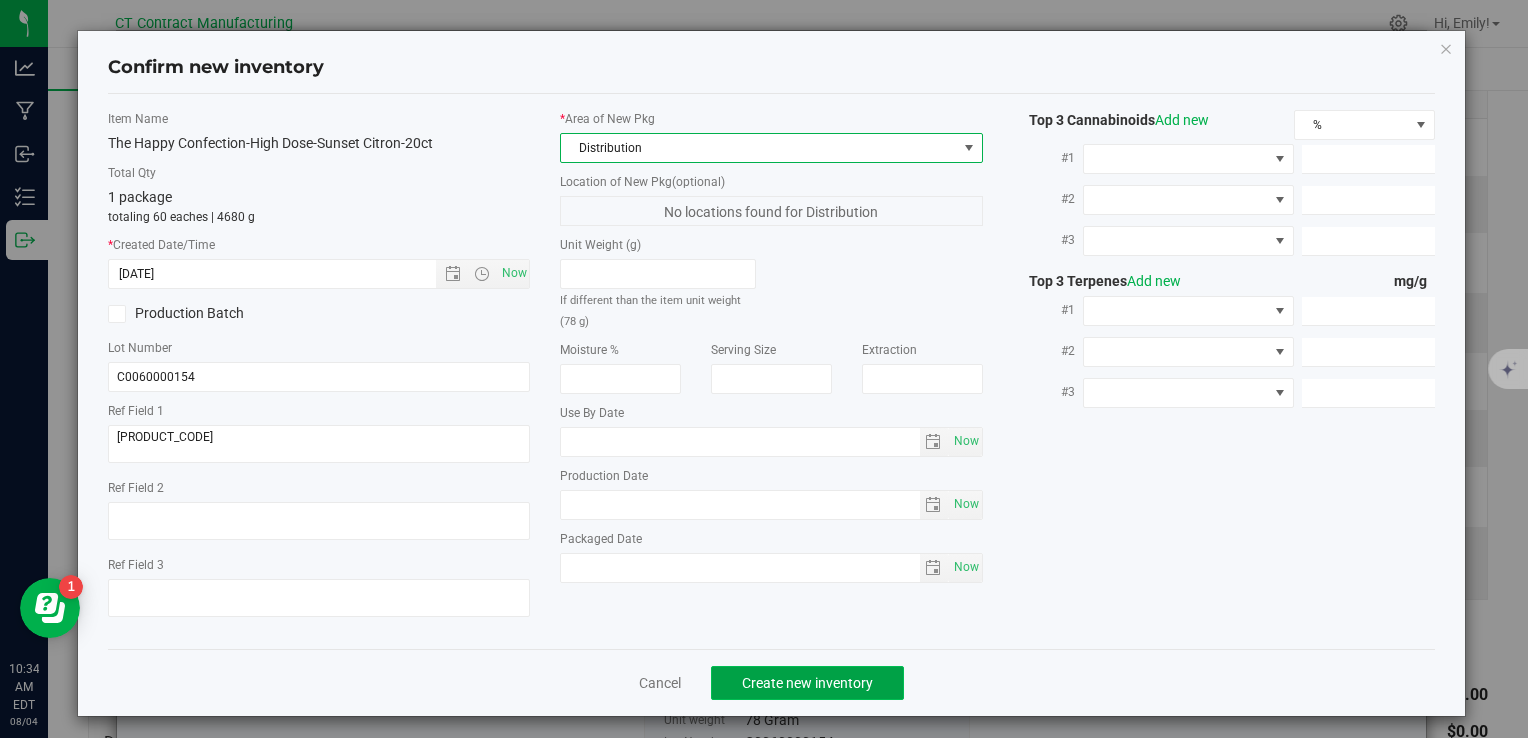 click on "Create new inventory" 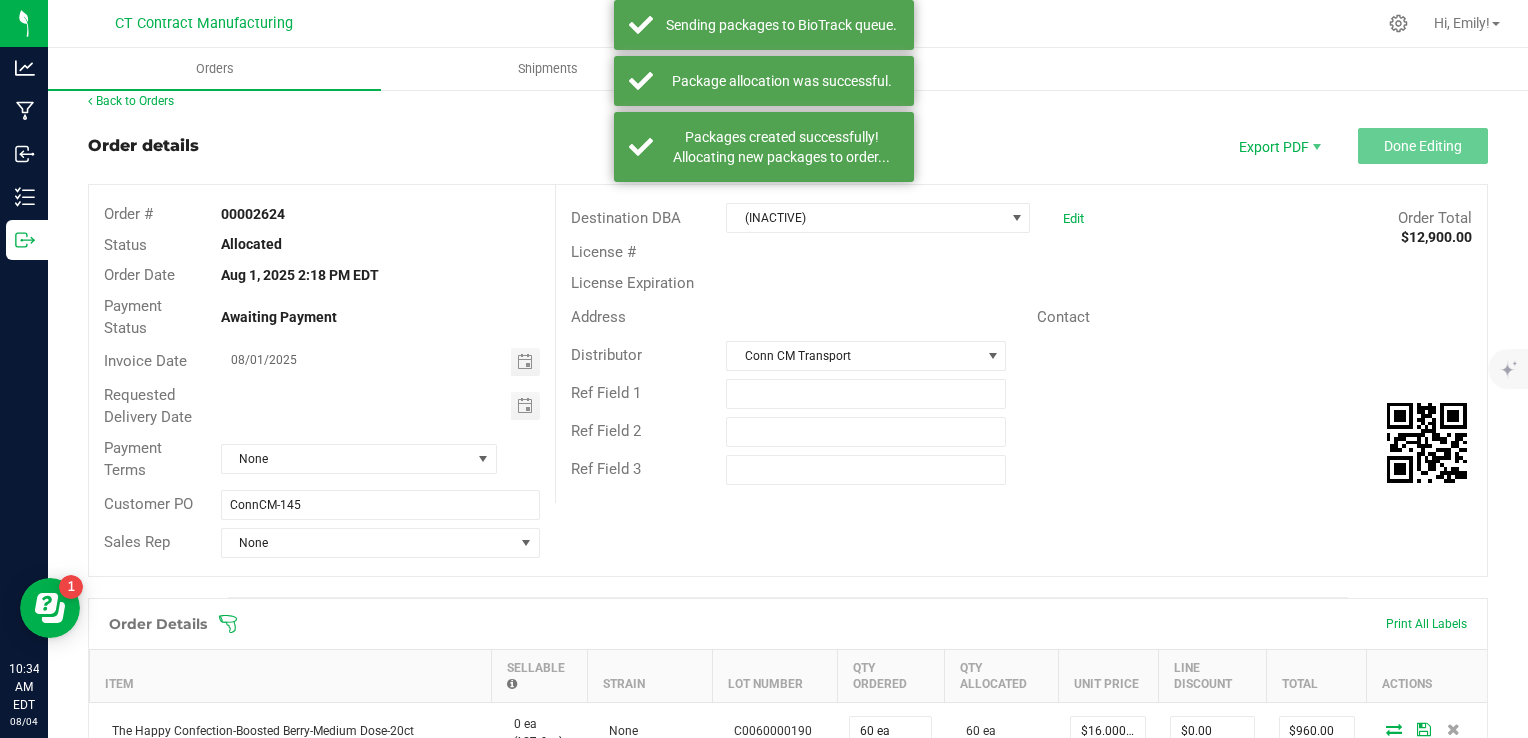 scroll, scrollTop: 0, scrollLeft: 0, axis: both 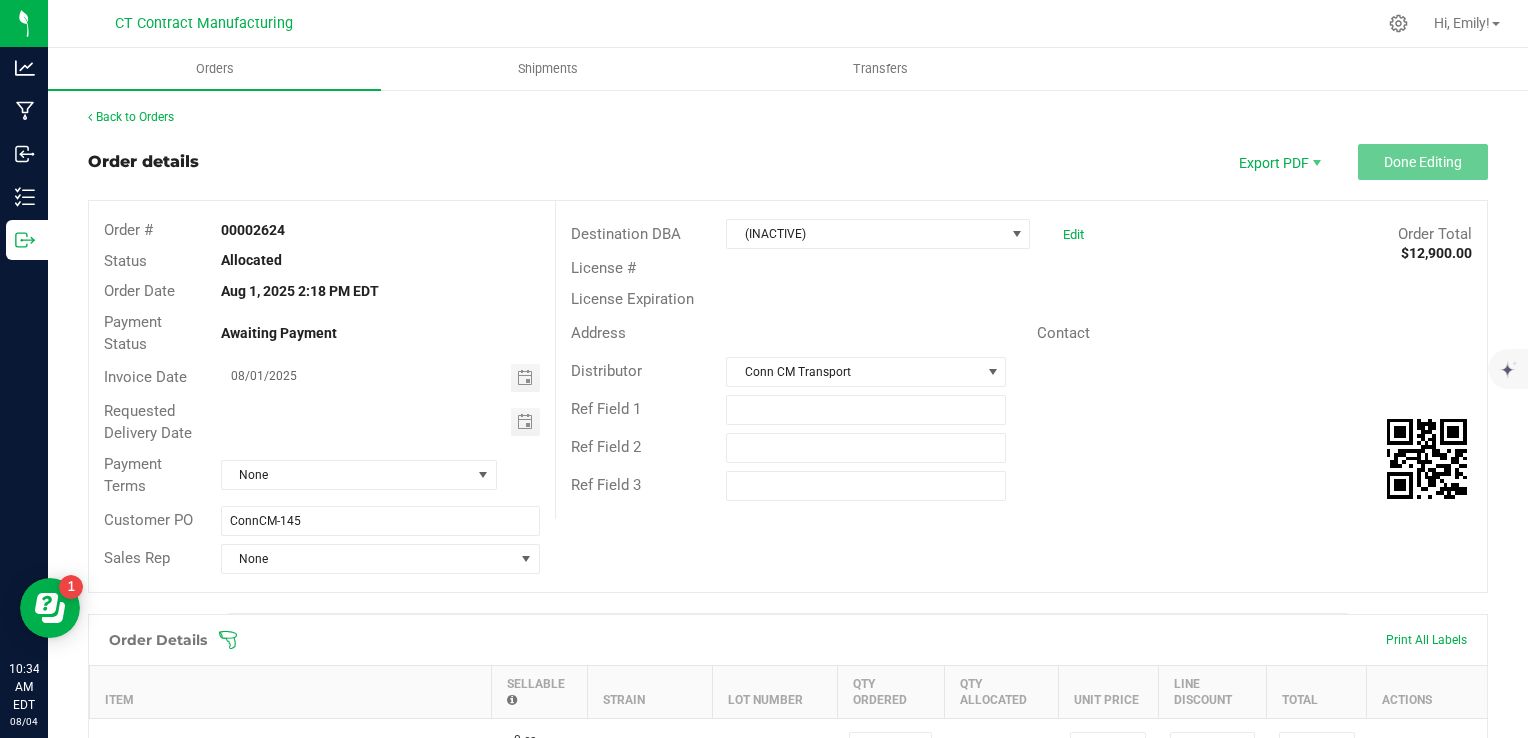 click on "Order #   00002624   Status   Allocated   Order Date   Aug 1, 2025 2:18 PM EDT   Payment Status   Awaiting Payment   Invoice Date  08/01/2025  Requested Delivery Date   Payment Terms  None  Customer PO  ConnCM-145  Sales Rep  None  Destination DBA   (INACTIVE)  Edit   Order Total   $12,900.00   License #      License Expiration   Address   Contact   Distributor  Conn CM Transport  Ref Field 1   Ref Field 2   Ref Field 3" at bounding box center (788, 396) 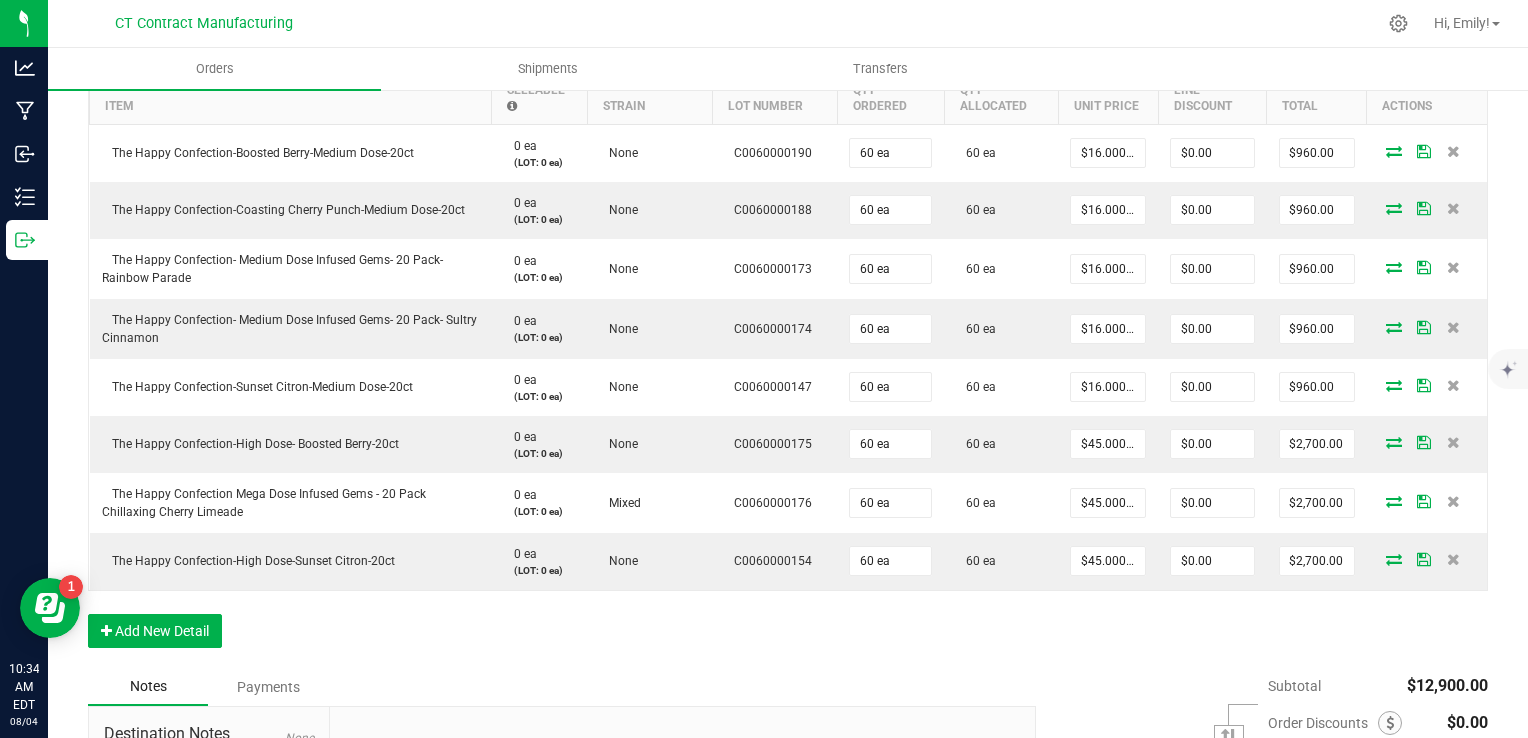 scroll, scrollTop: 700, scrollLeft: 0, axis: vertical 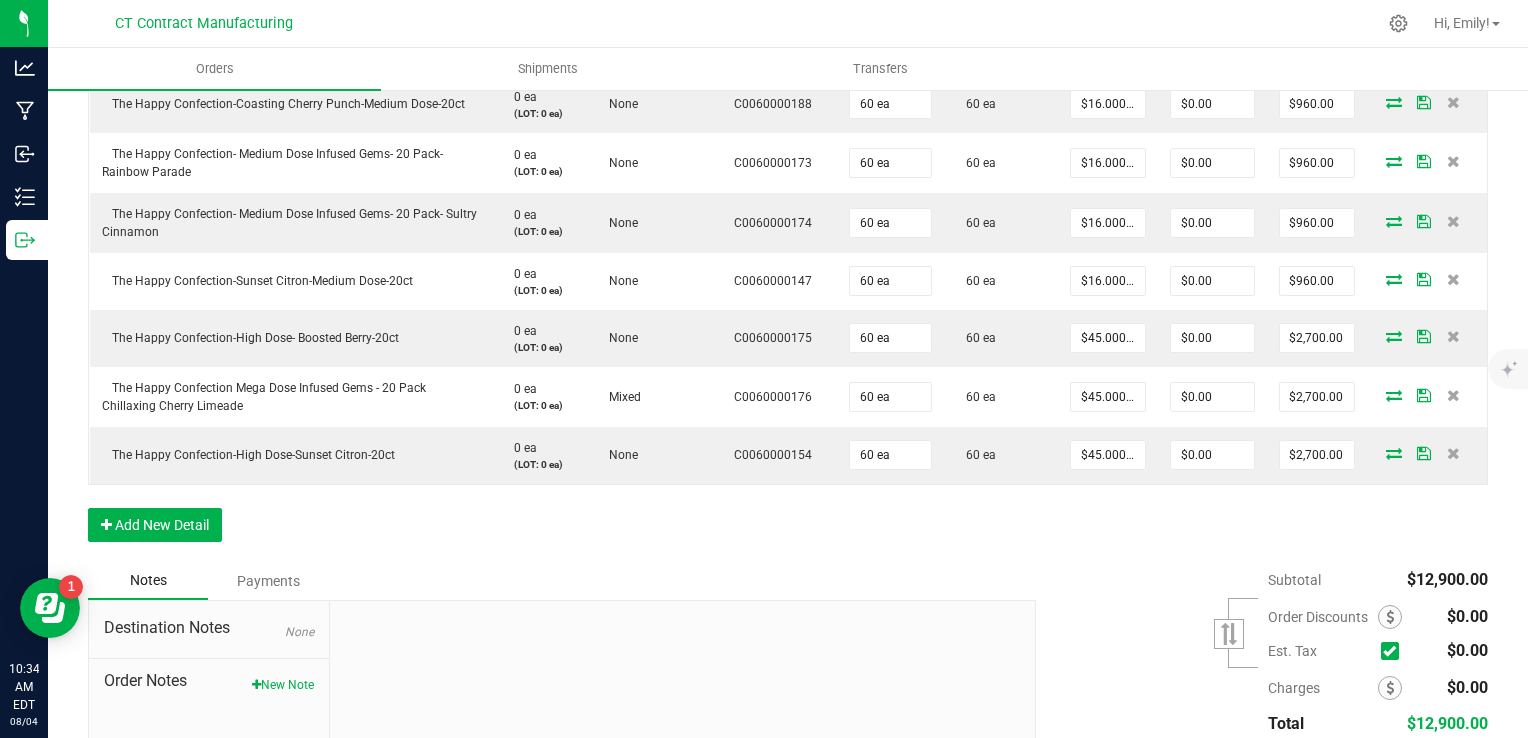 click on "Subtotal
$12,900.00
Est.  Tax" at bounding box center (1254, 688) 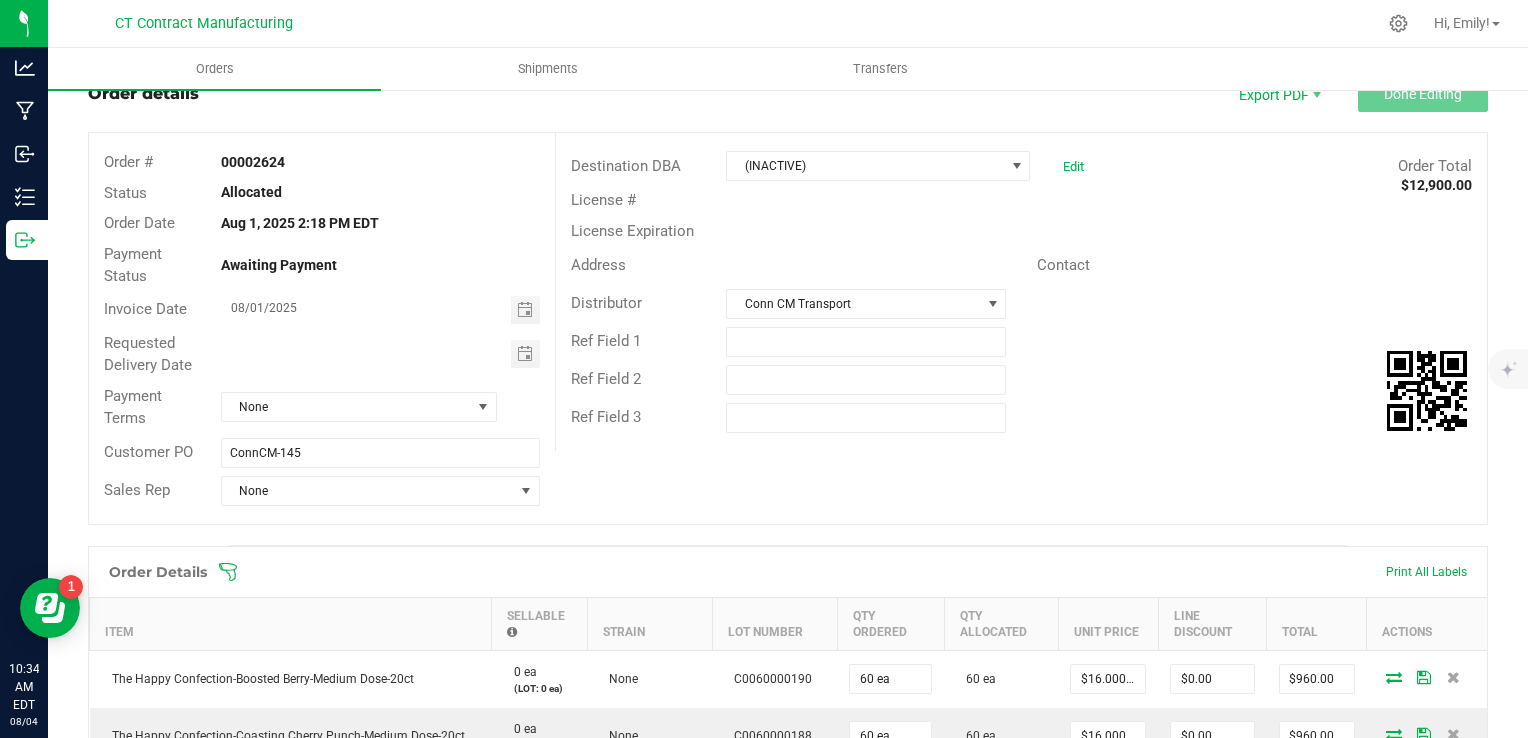 scroll, scrollTop: 0, scrollLeft: 0, axis: both 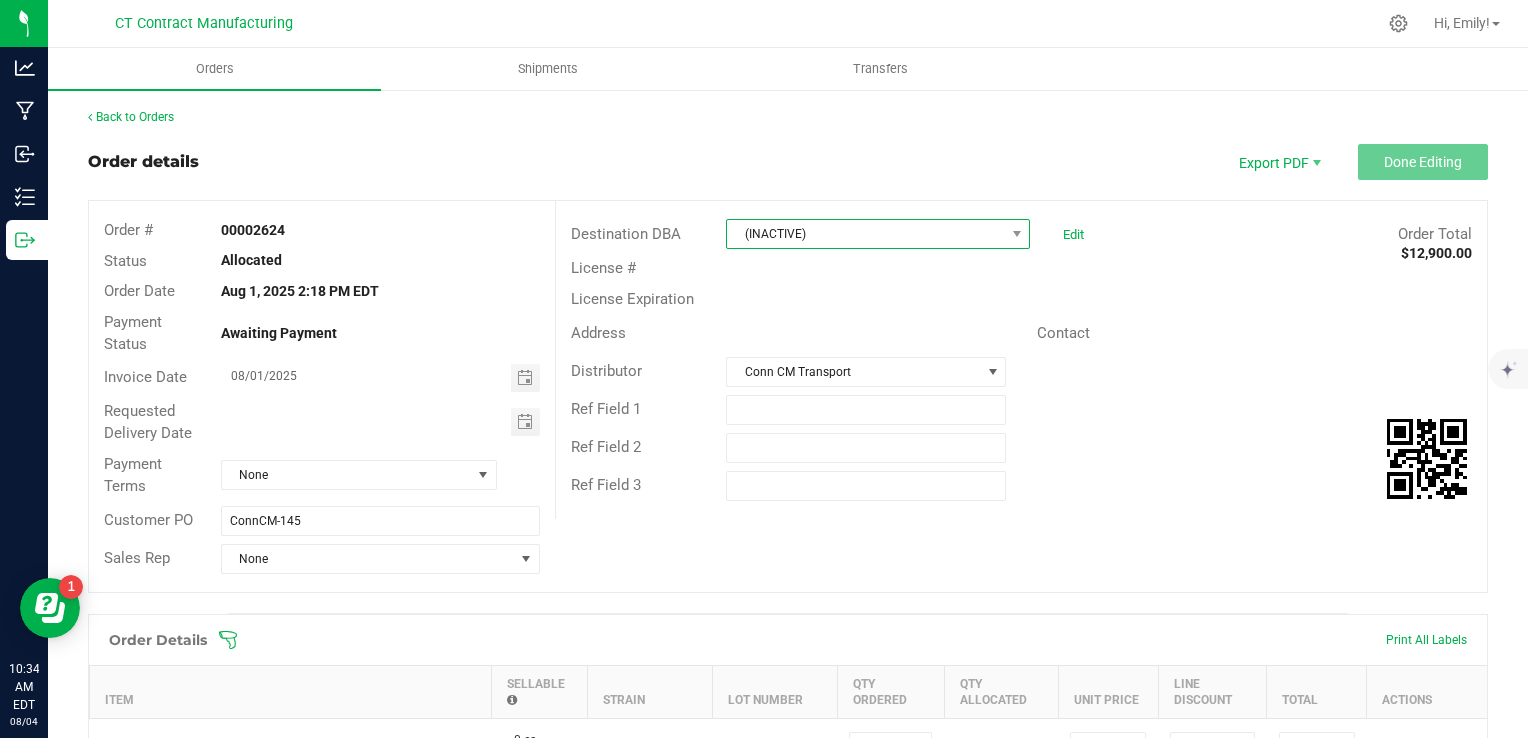 click on "(INACTIVE)" at bounding box center [865, 234] 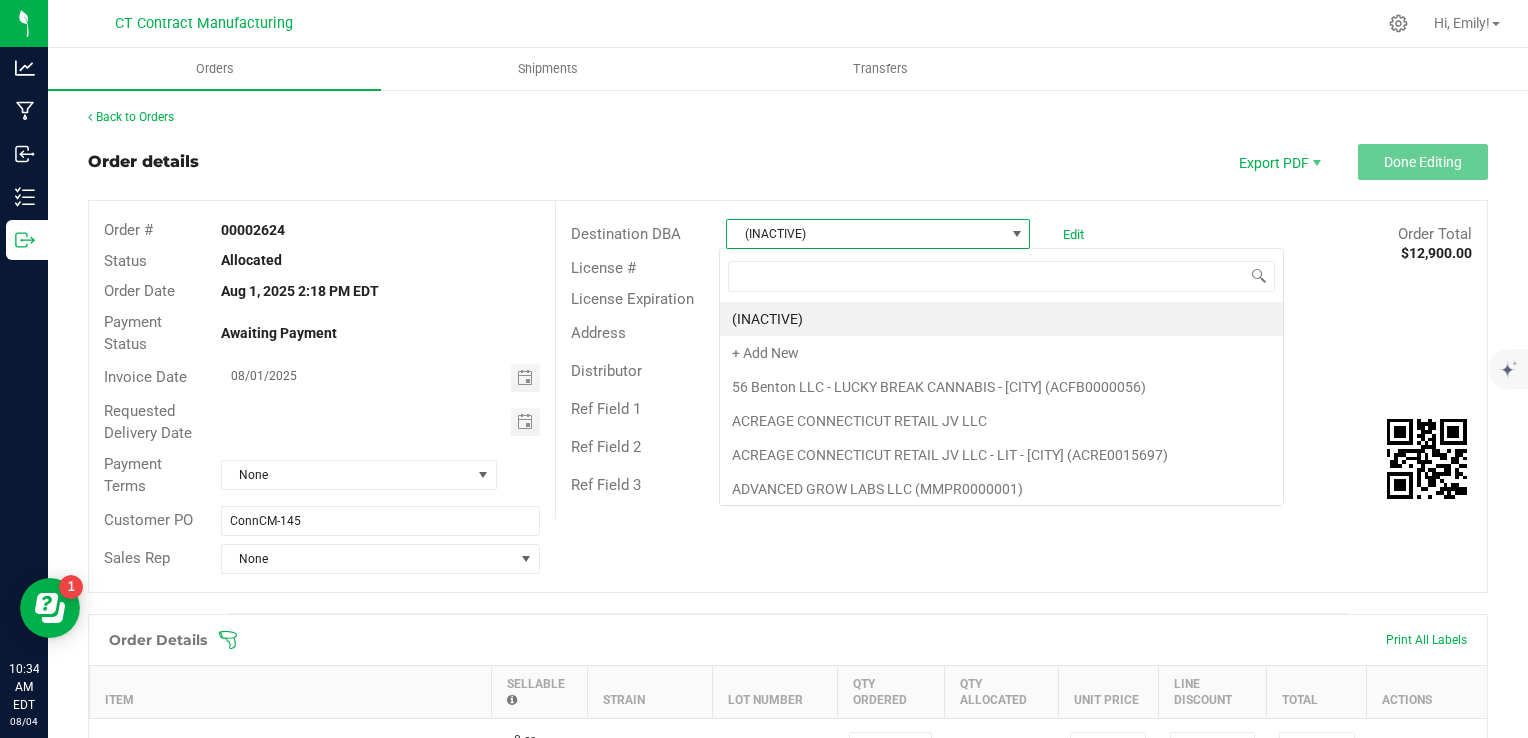 scroll, scrollTop: 99970, scrollLeft: 99699, axis: both 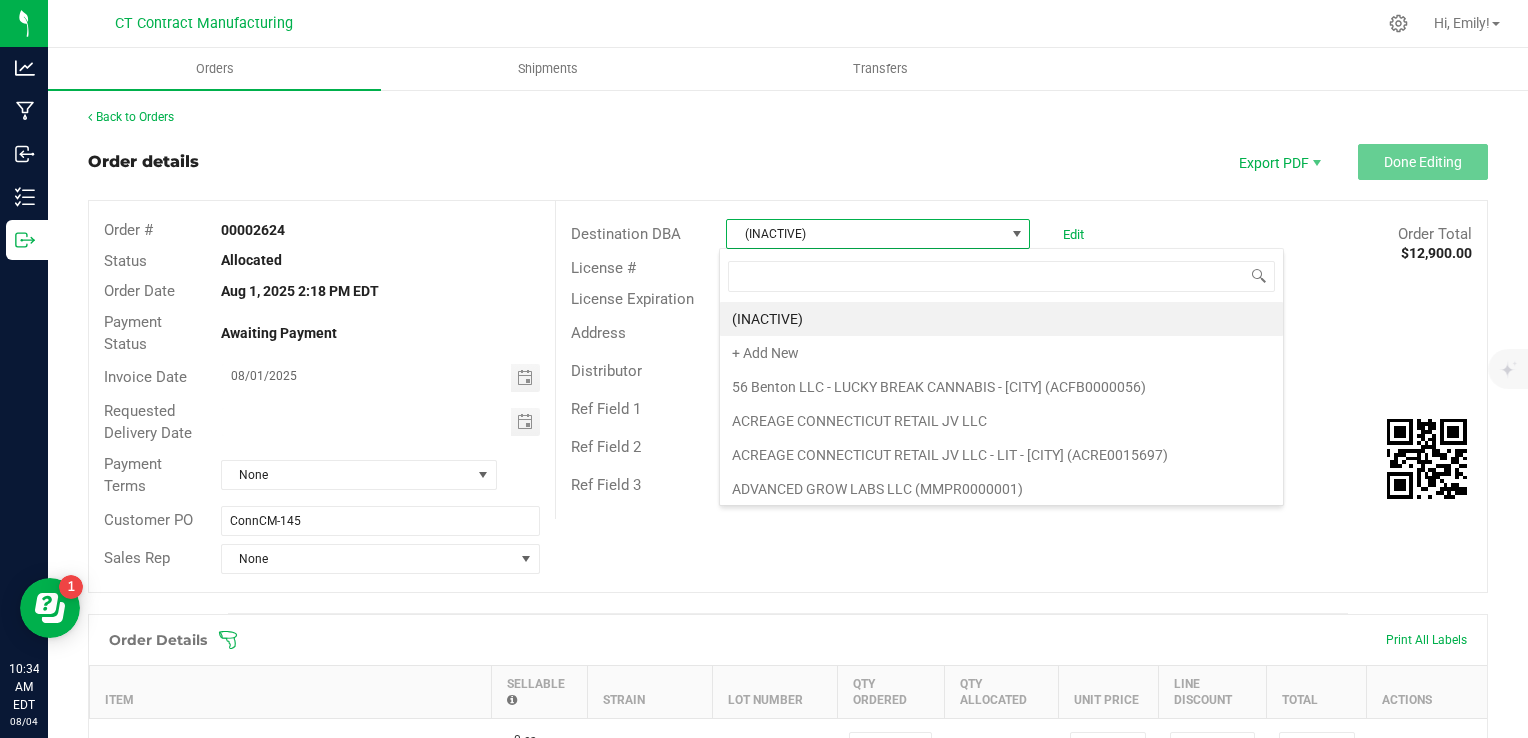 type on "b" 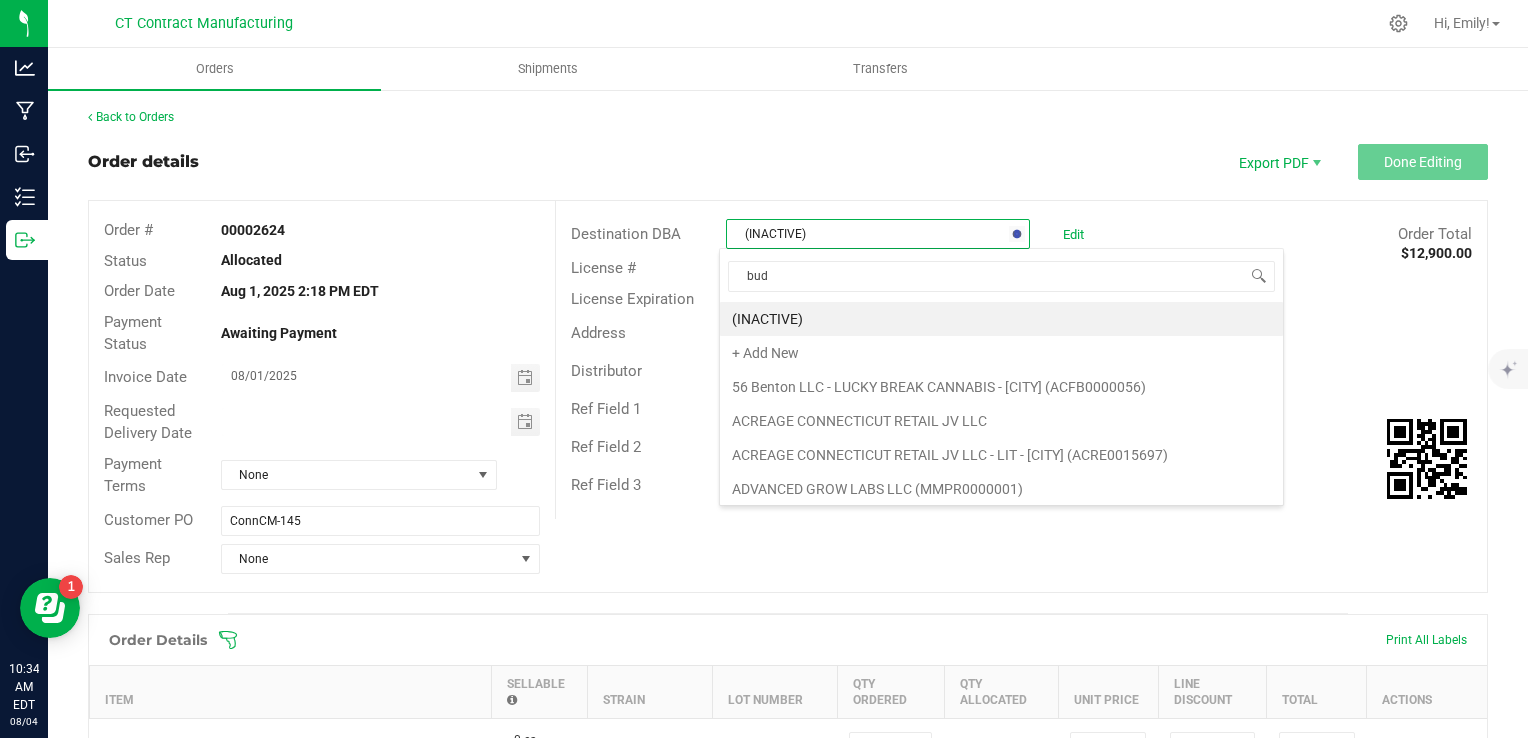type on "budr" 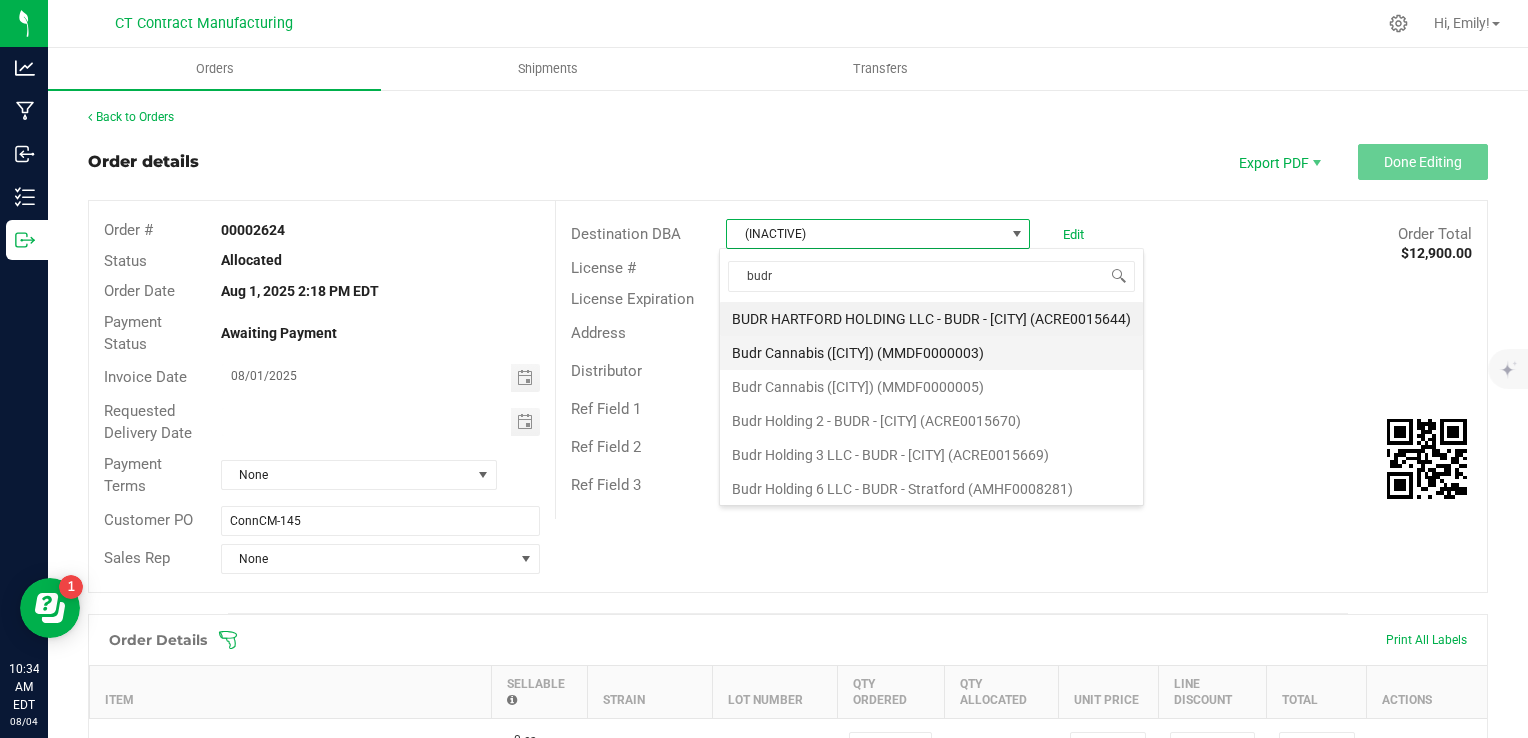 click on "[COMPANY_NAME] ([LICENSE_NUMBER])" at bounding box center [931, 353] 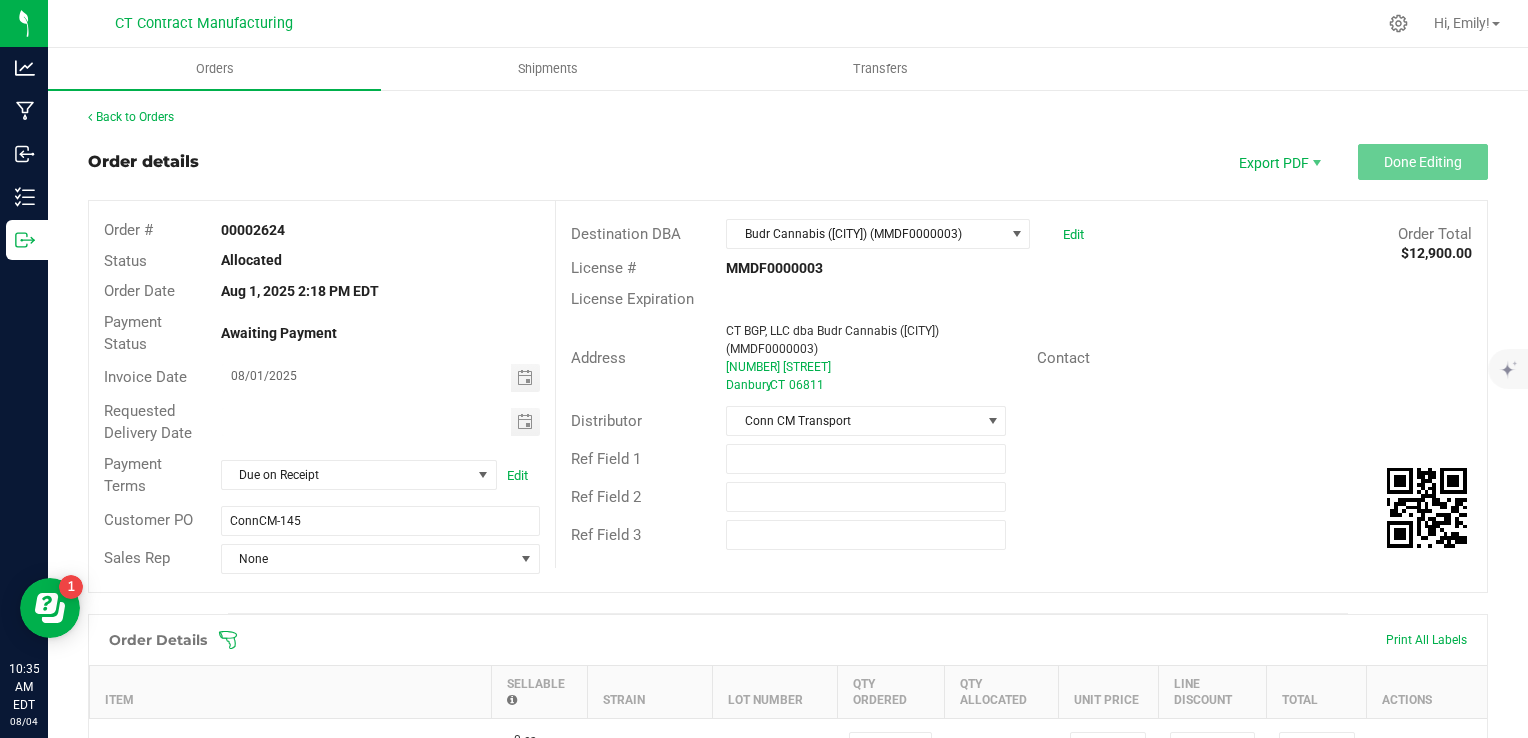 click on "Order details   Export PDF   Done Editing" at bounding box center [788, 162] 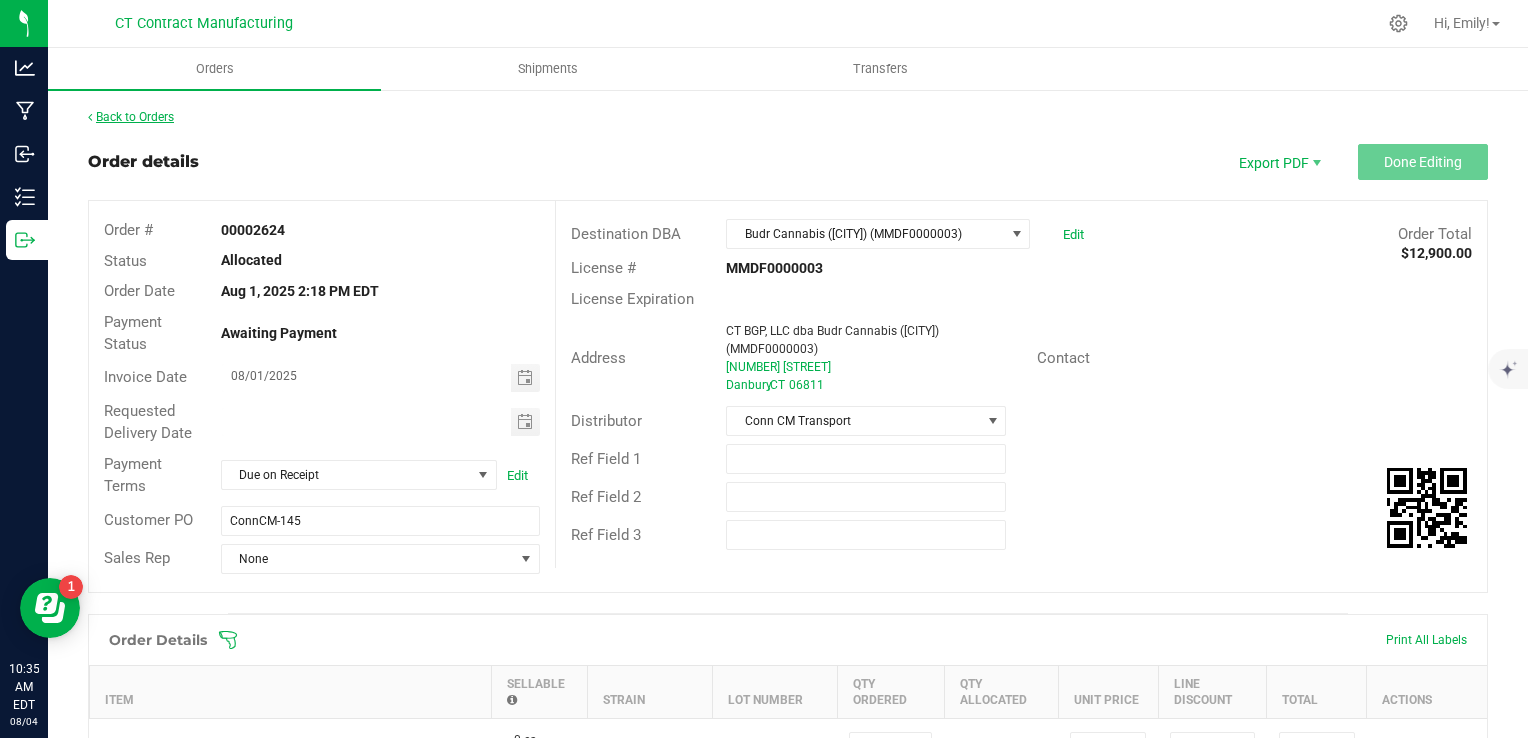 click on "Back to Orders" at bounding box center [131, 117] 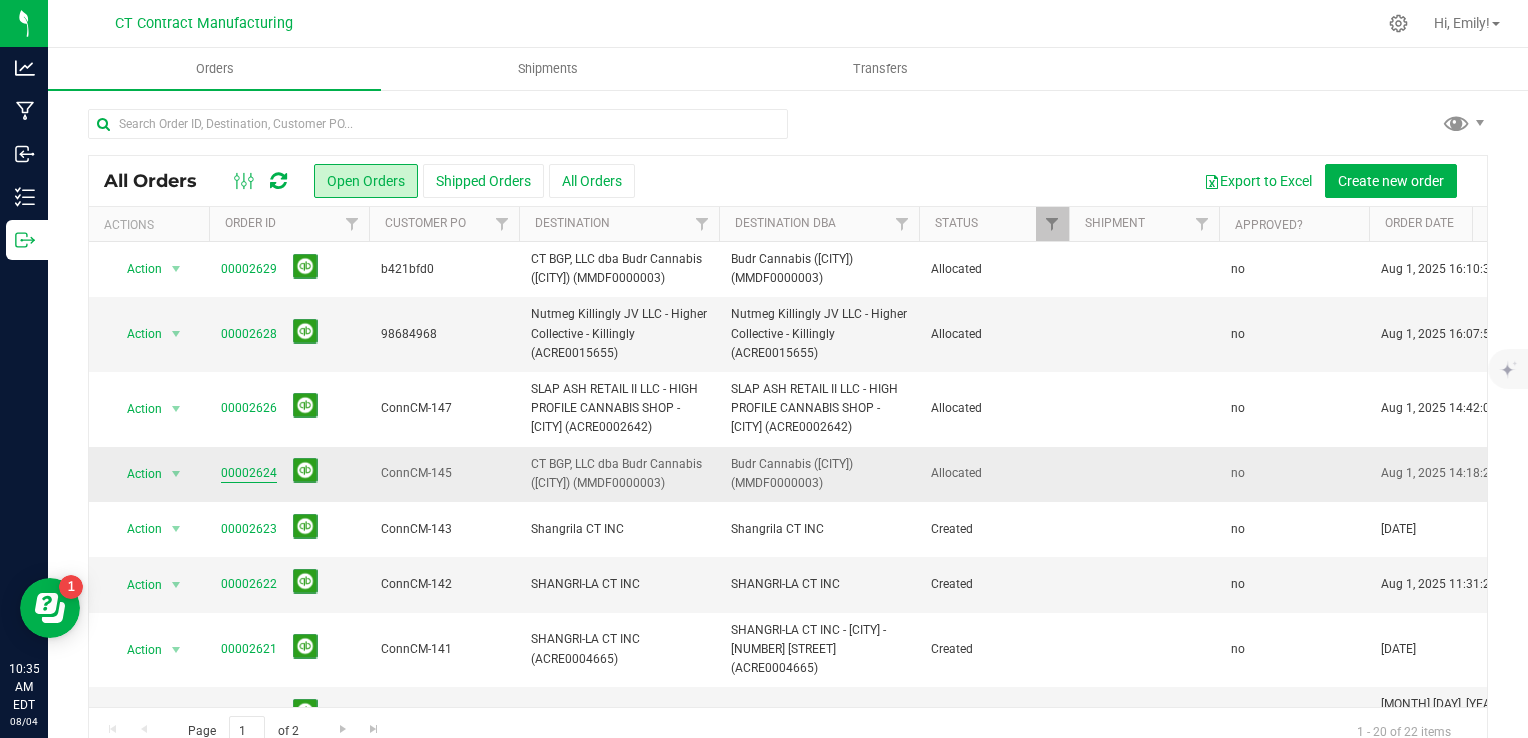 click on "00002624" at bounding box center [249, 473] 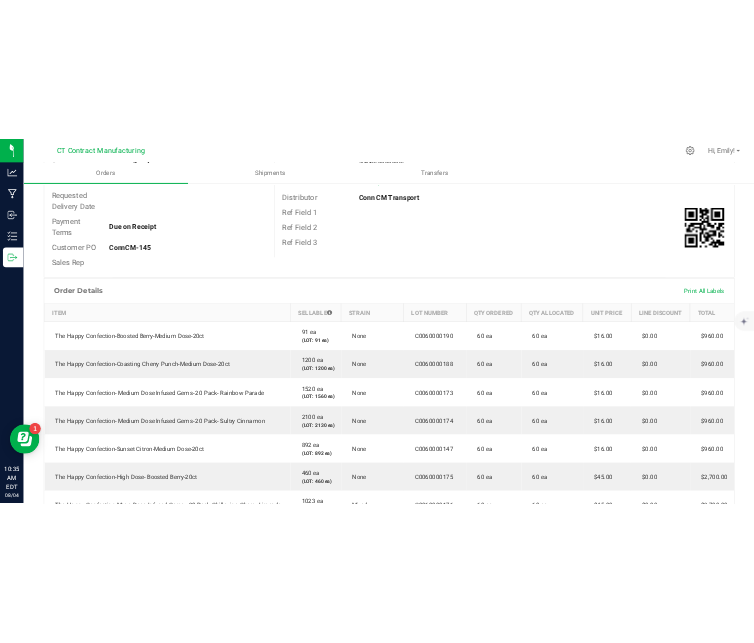 scroll, scrollTop: 0, scrollLeft: 0, axis: both 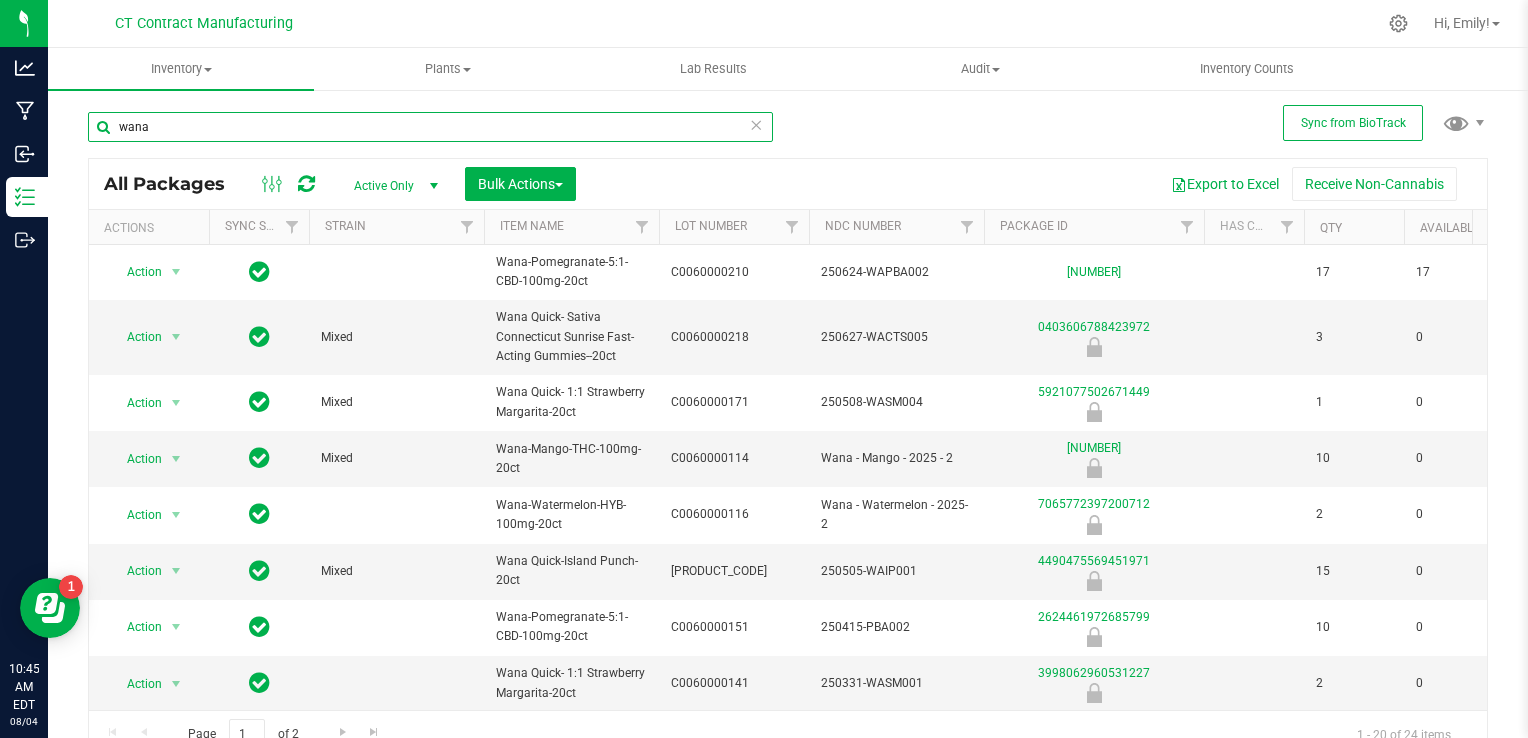 click on "wana" at bounding box center (430, 127) 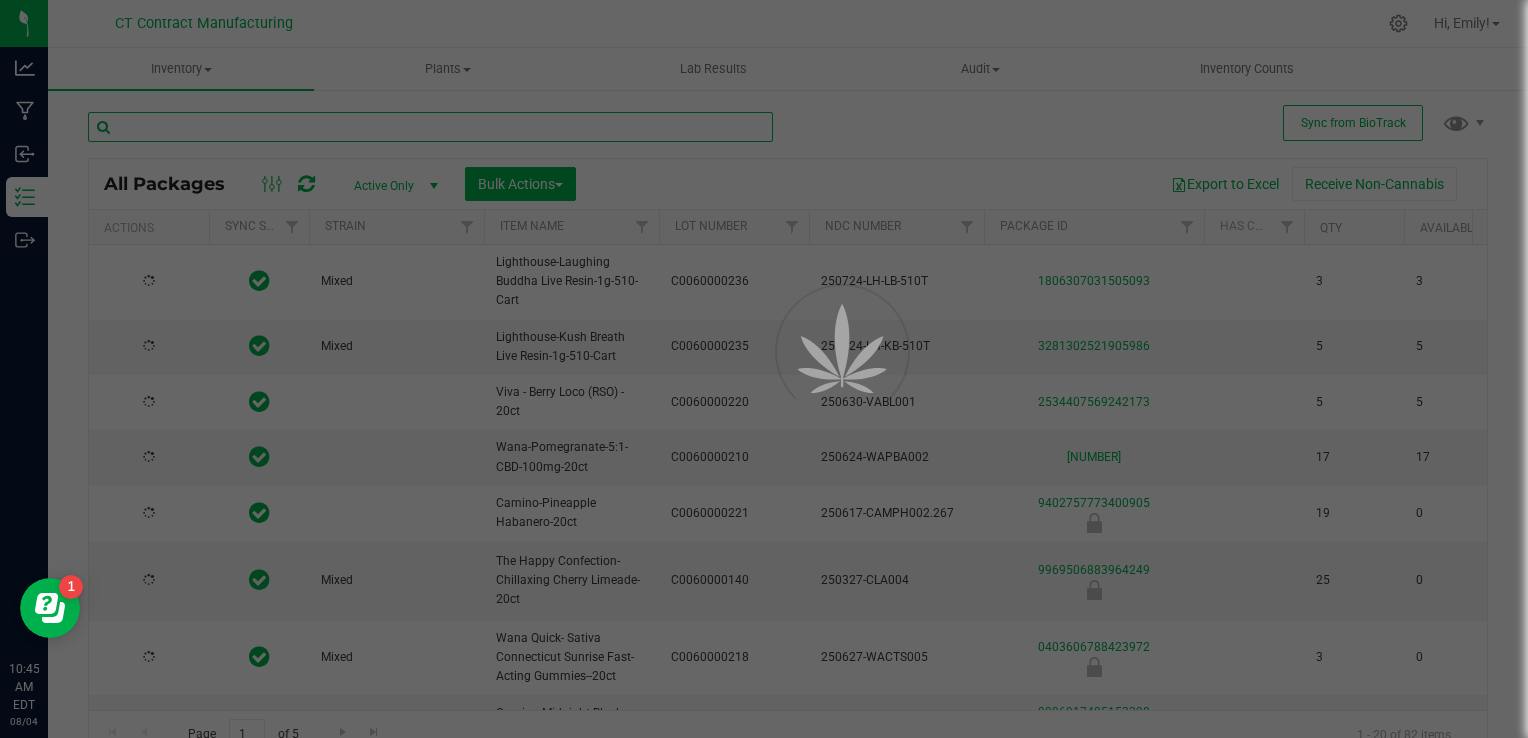type 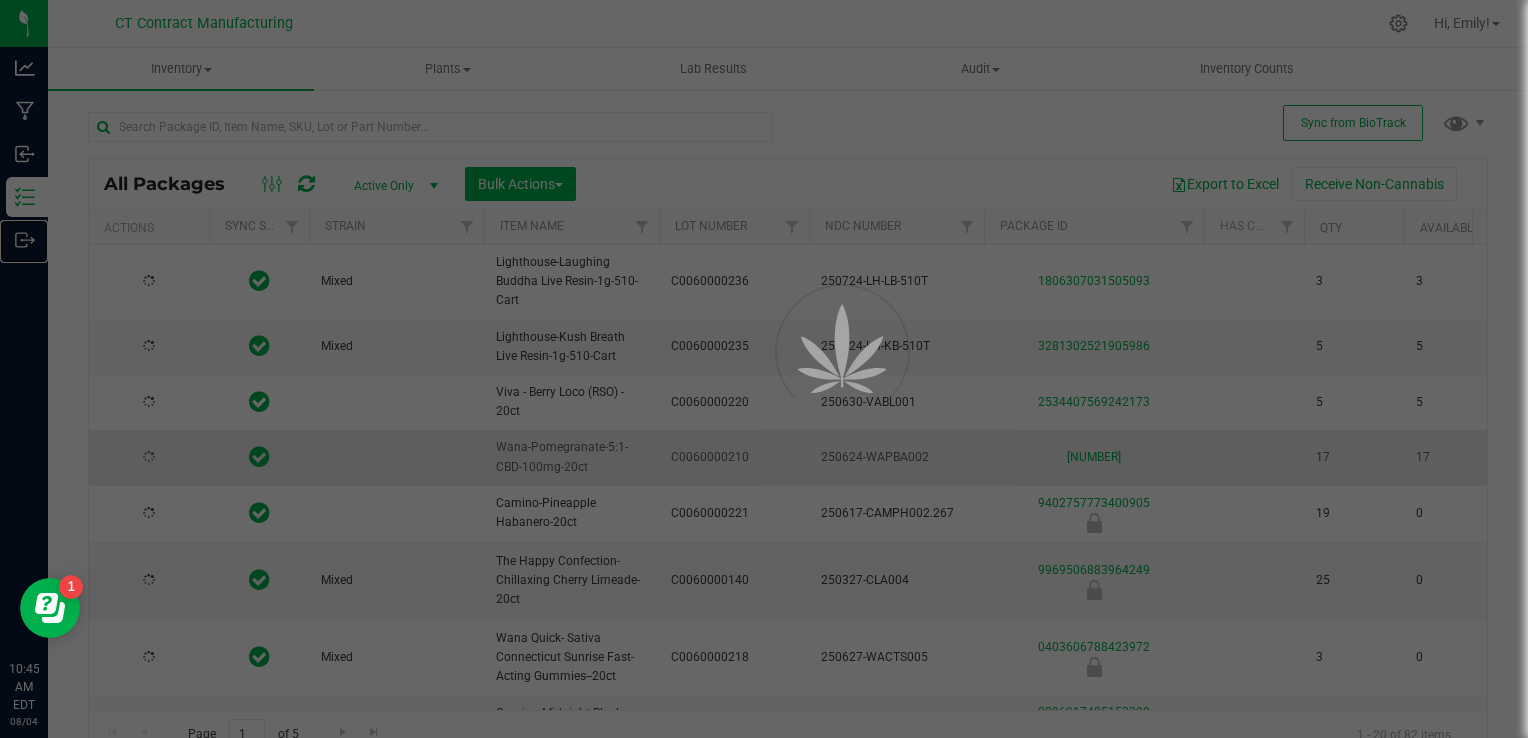 drag, startPoint x: 172, startPoint y: 158, endPoint x: 548, endPoint y: 434, distance: 466.4247 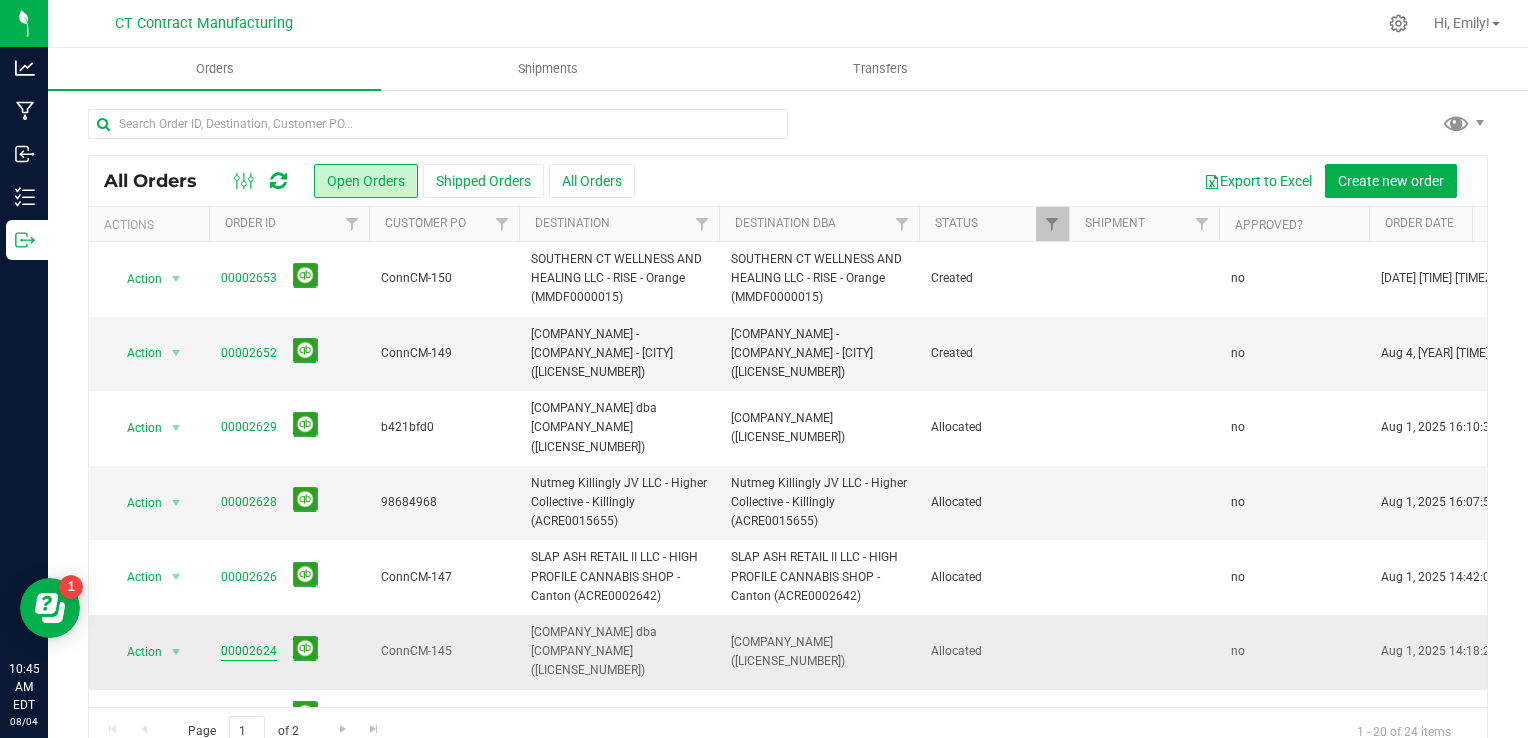 click on "00002624" at bounding box center (249, 651) 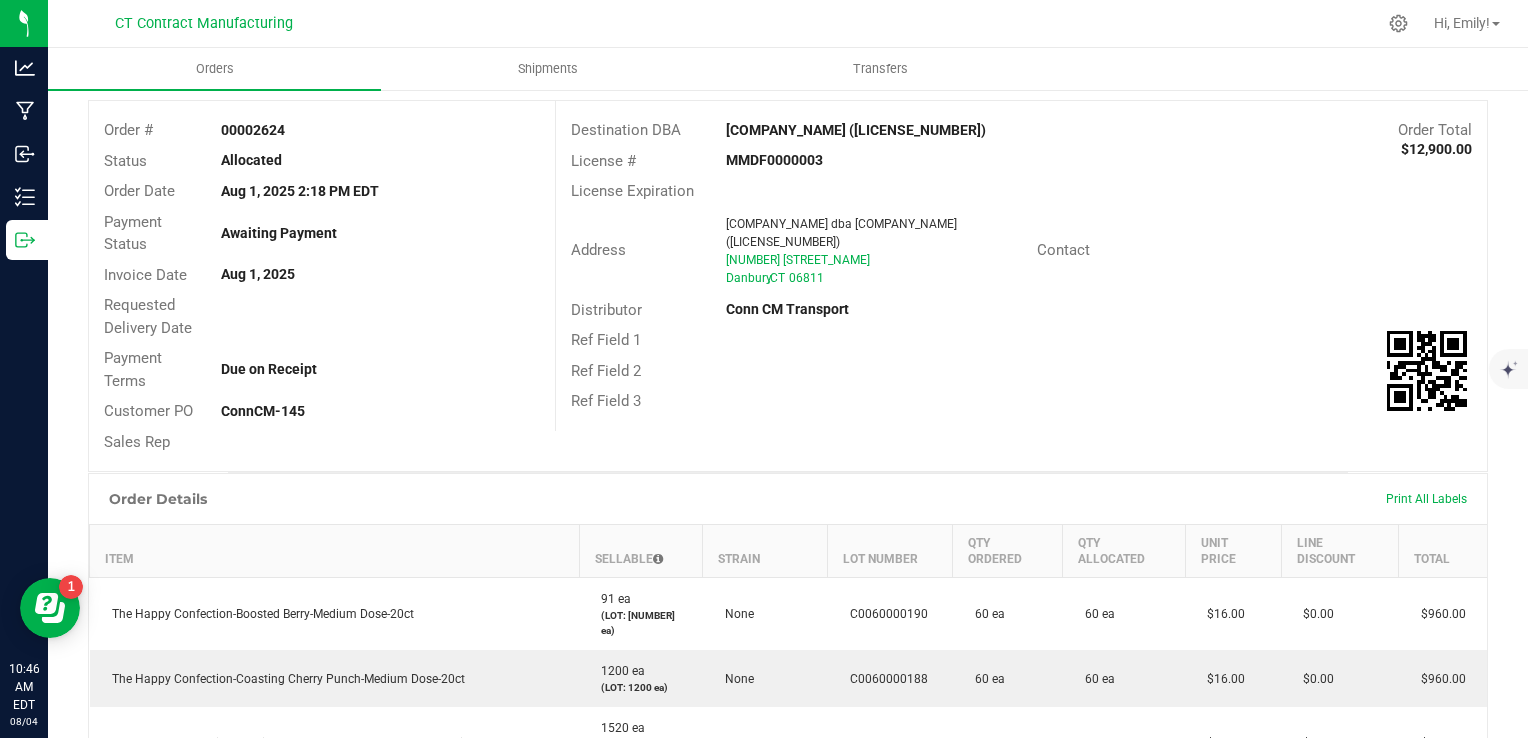 scroll, scrollTop: 0, scrollLeft: 0, axis: both 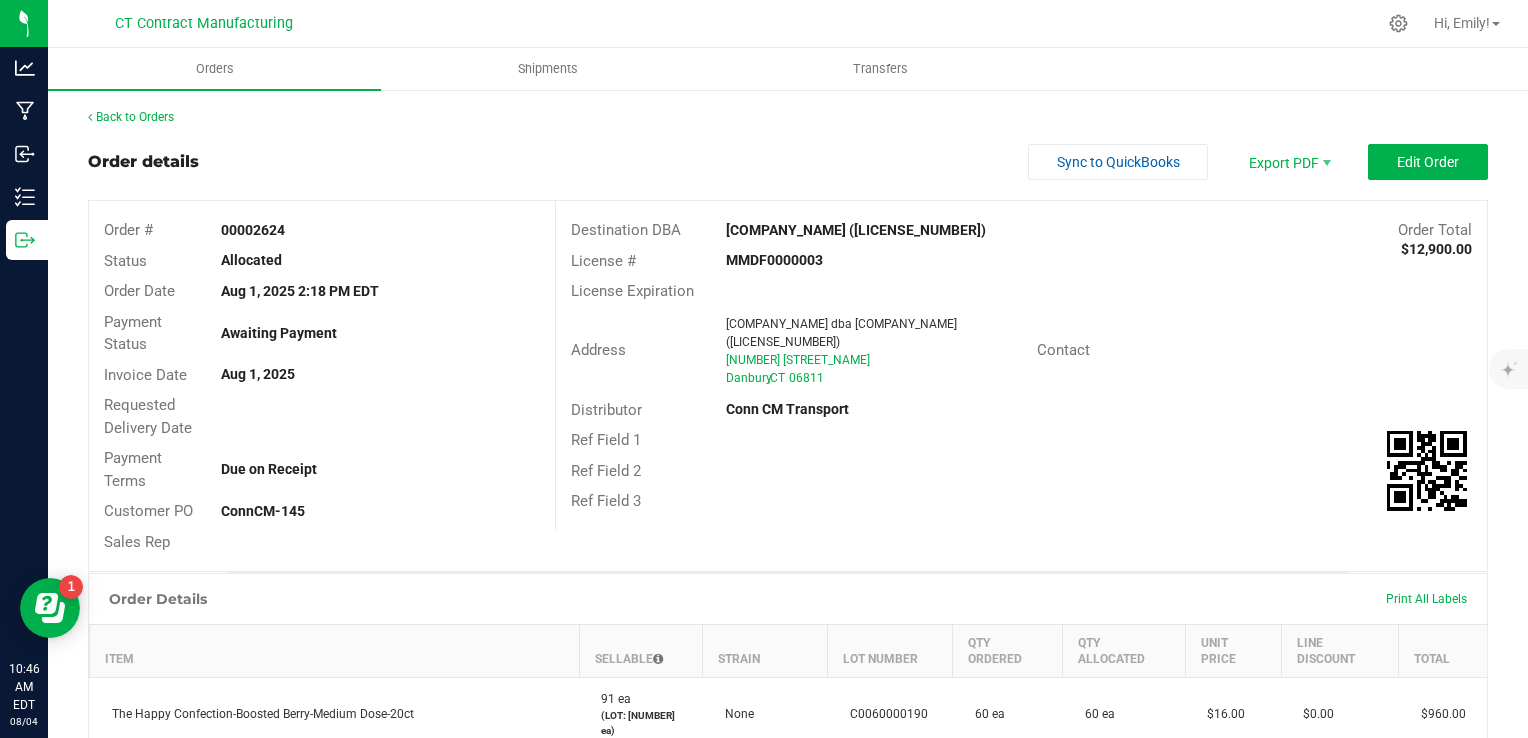 click on "Order details   Sync to QuickBooks   Export PDF   Edit Order   Order #   [ORDER_NUMBER]   Status   Allocated   Order Date   Aug 1, [YEAR] [TIME] [TIMEZONE]   Payment Status   Awaiting Payment   Invoice Date   Aug 1, [YEAR]   Requested Delivery Date      Payment Terms   Due on Receipt   Customer PO   [PO_NUMBER]   Sales Rep       Destination DBA   Budr Cannabis (Danbury) ([CODE])   Order Total   $12,900.00   License #   [CODE]   License Expiration   Address  CT BGP, LLC dba Budr Cannabis (Danbury) ([CODE]) [NUMBER] [STREET] [CITY]  ,  CT [ZIP_CODE]  Contact   Distributor   Conn CM Transport   Ref Field 1      Ref Field 2      Ref Field 3
Order Details Print All Labels Item  Sellable  Strain  Lot Number  Qty Ordered Qty Allocated Unit Price Line Discount Total  The Happy Confection-Boosted Berry-Medium Dose-20ct   91 ea   (LOT: 91 ea)   None" at bounding box center [788, 808] 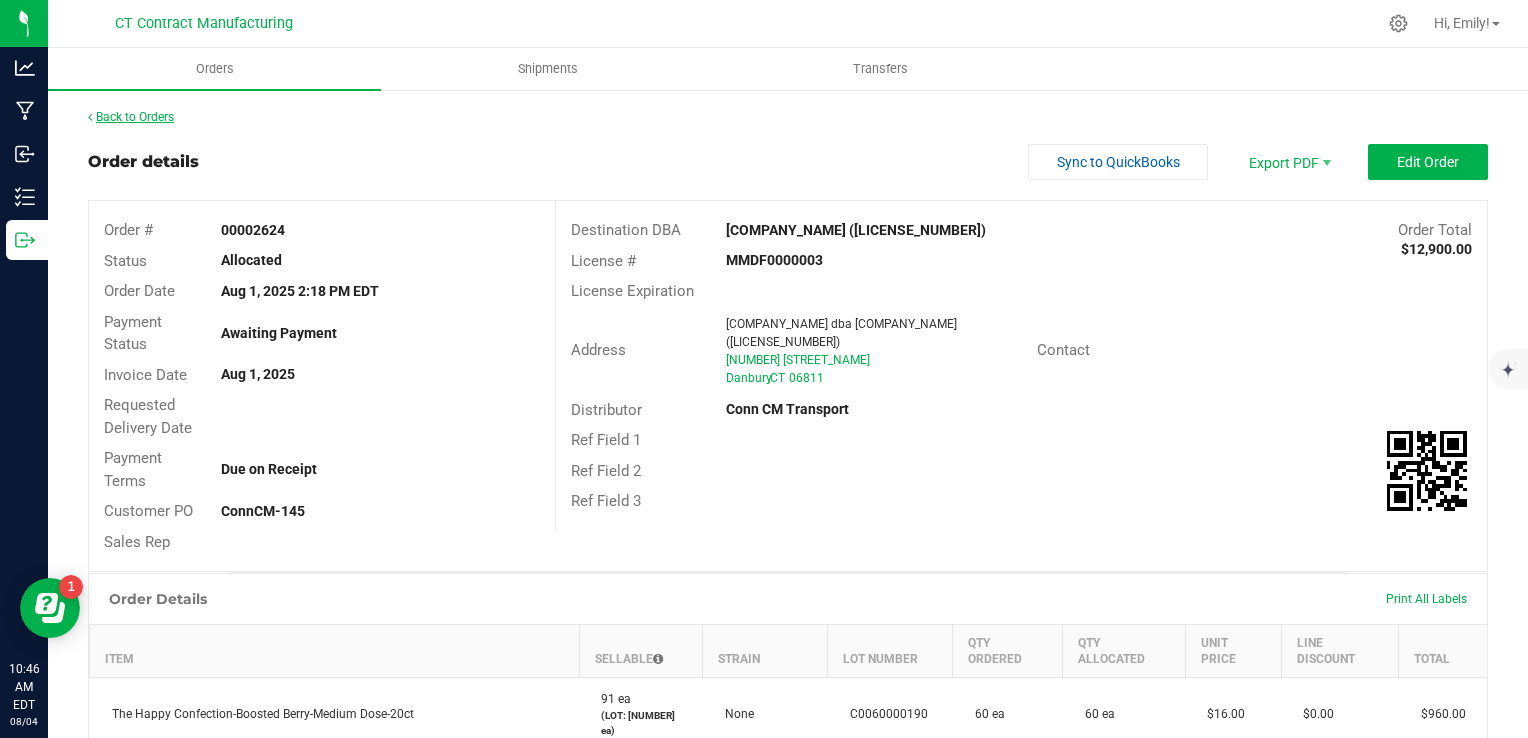 click on "Back to Orders" at bounding box center (131, 117) 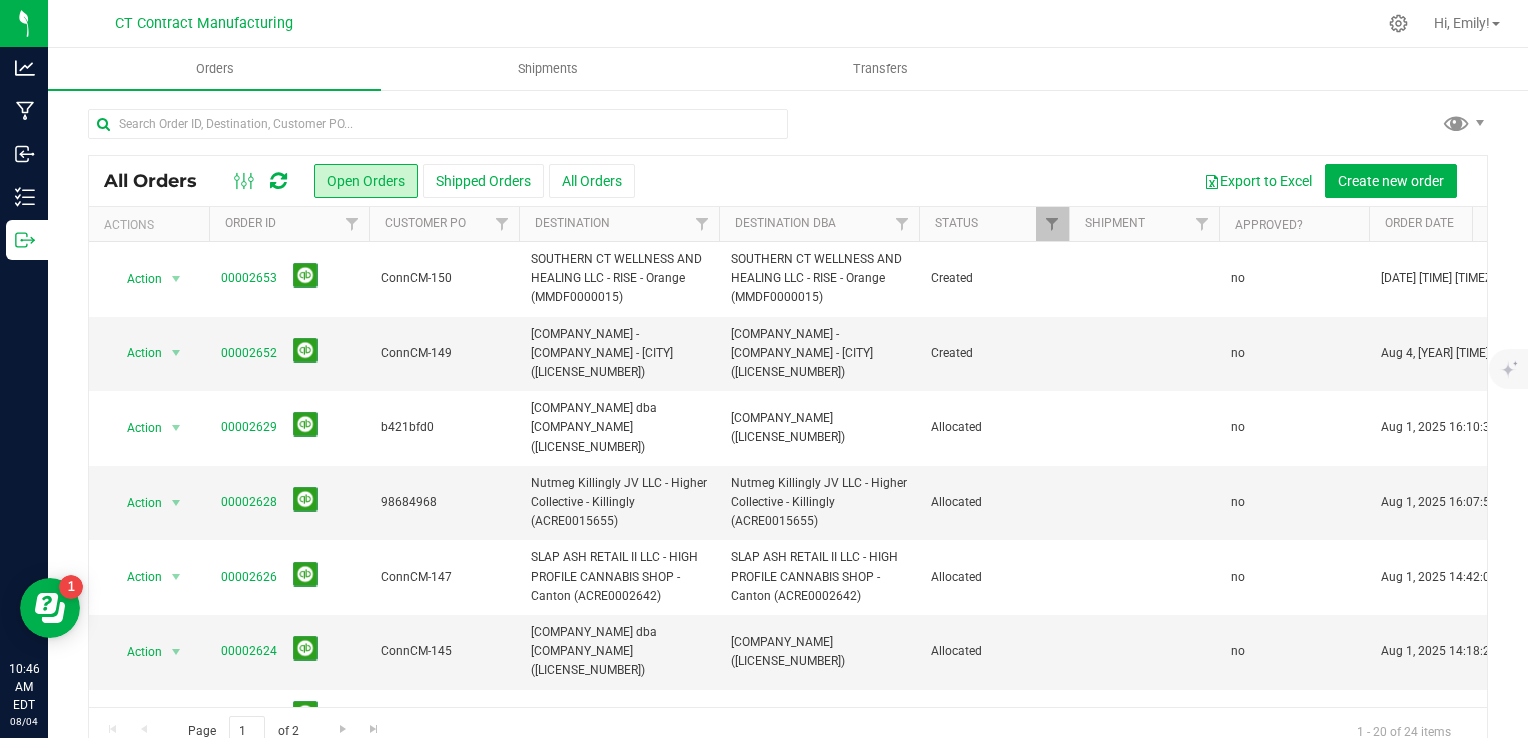 scroll, scrollTop: 100, scrollLeft: 0, axis: vertical 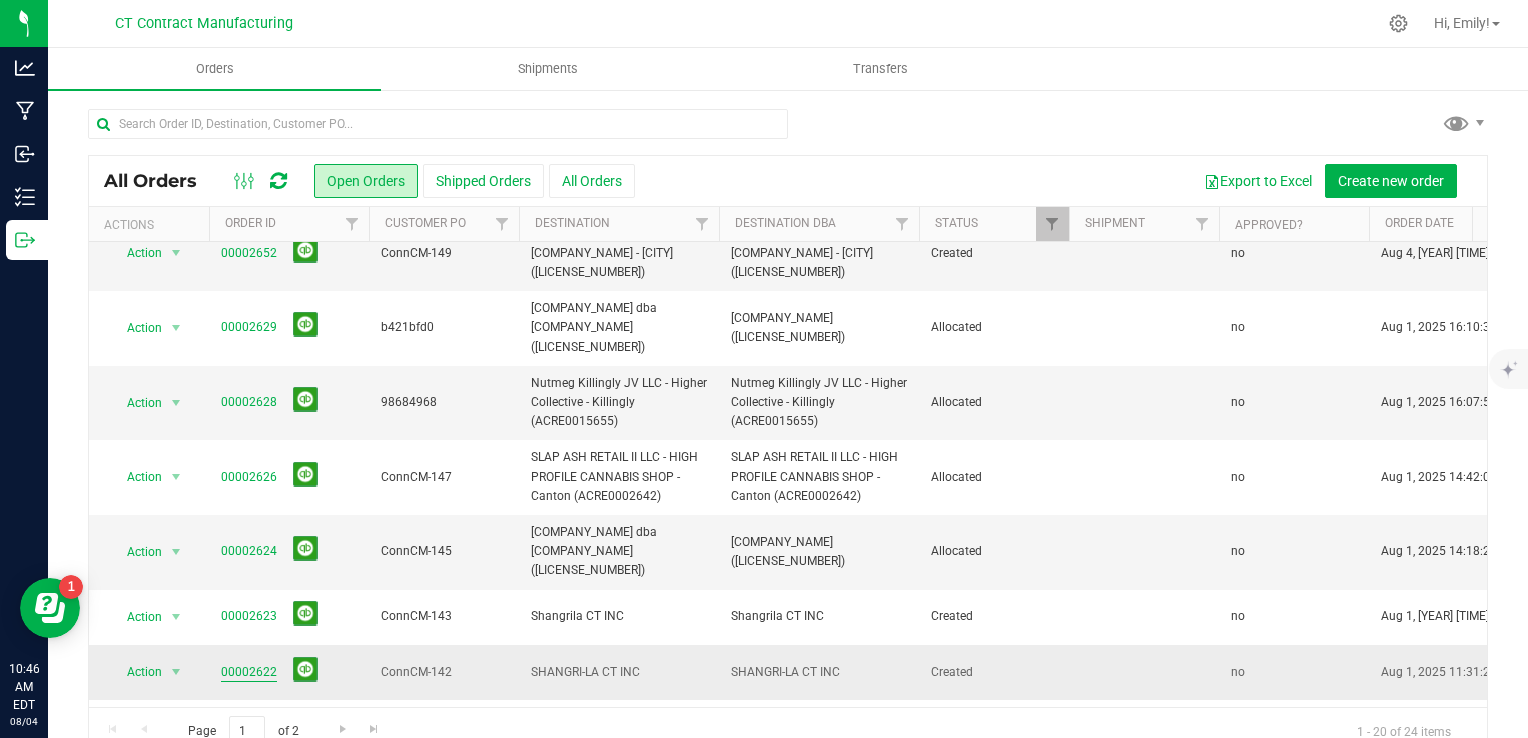 click on "00002622" at bounding box center [249, 672] 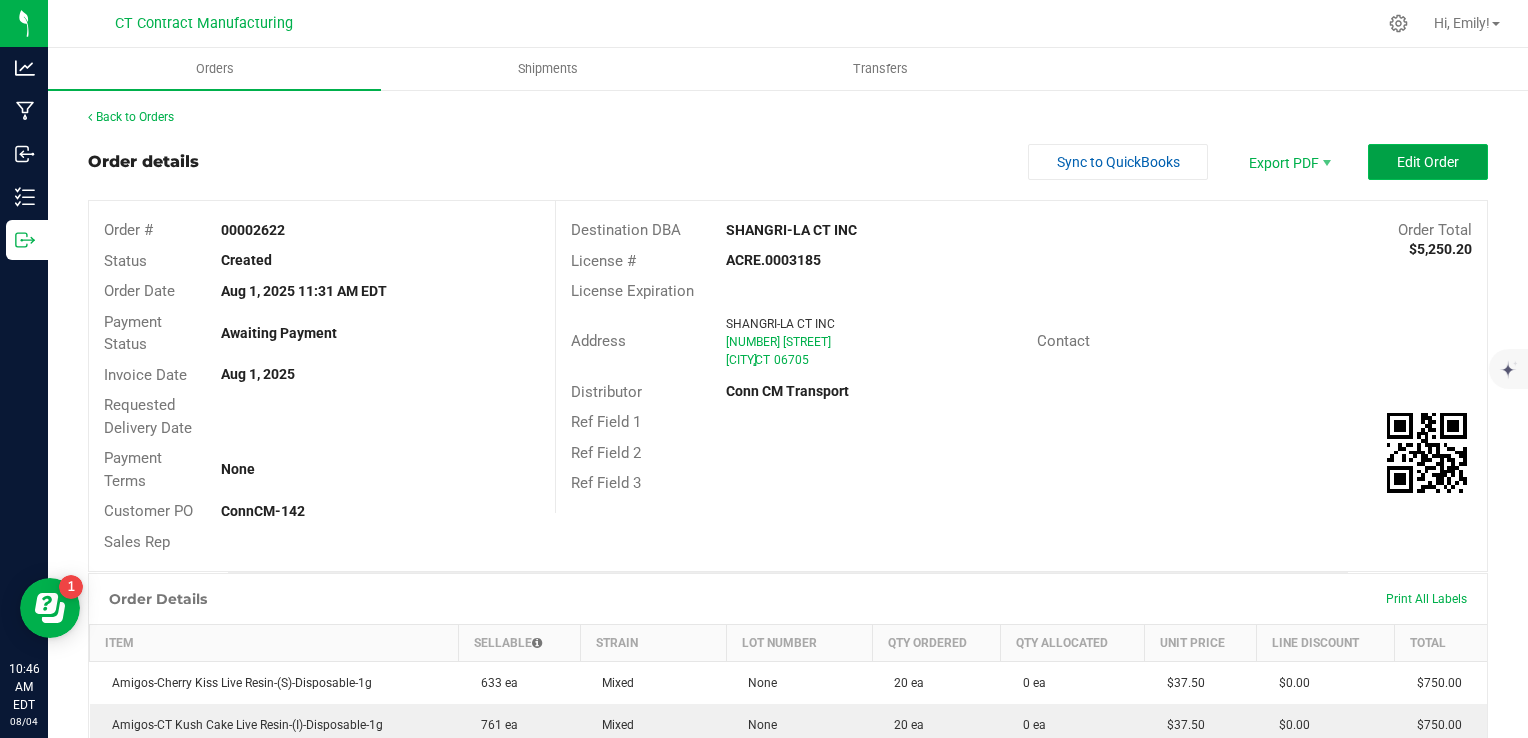 click on "Edit Order" at bounding box center [1428, 162] 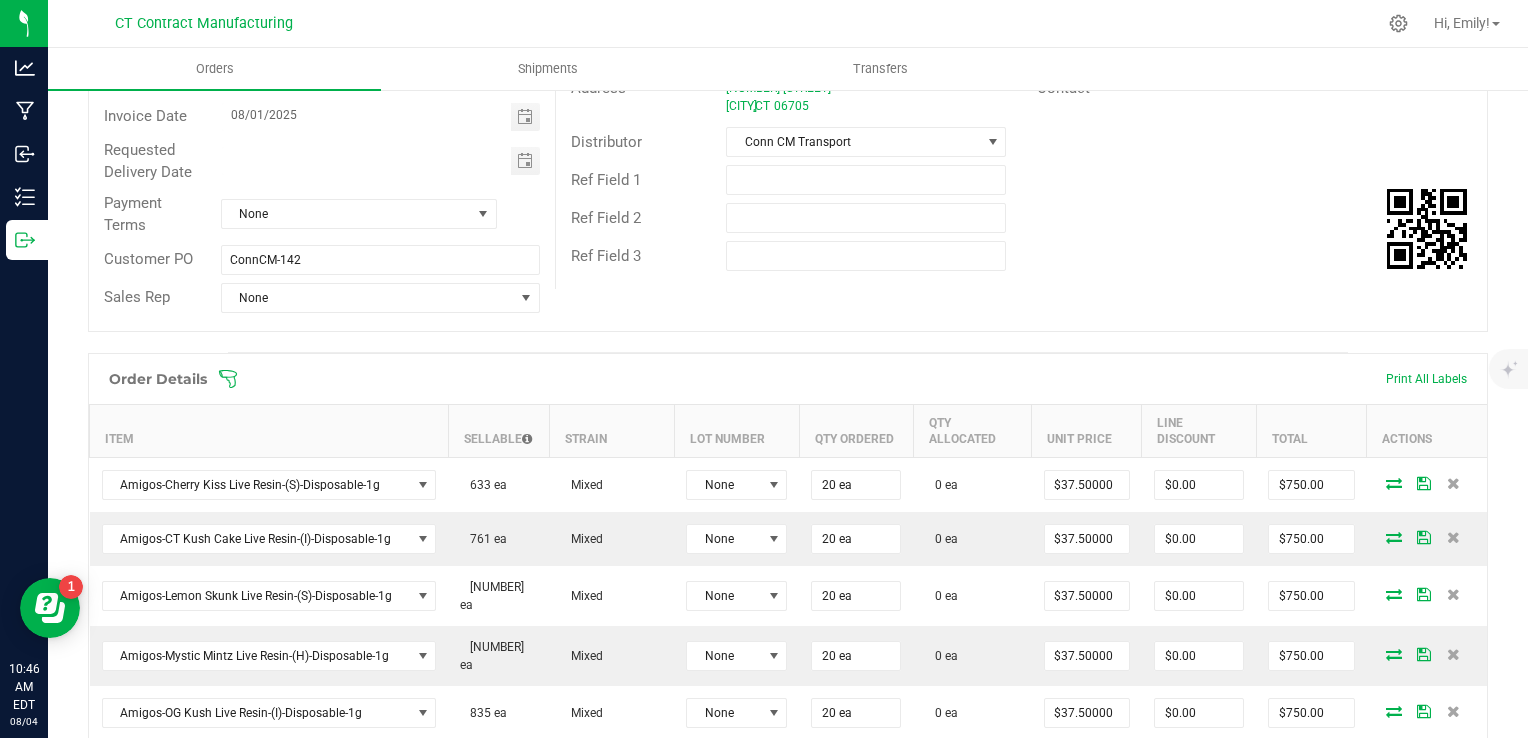 scroll, scrollTop: 300, scrollLeft: 0, axis: vertical 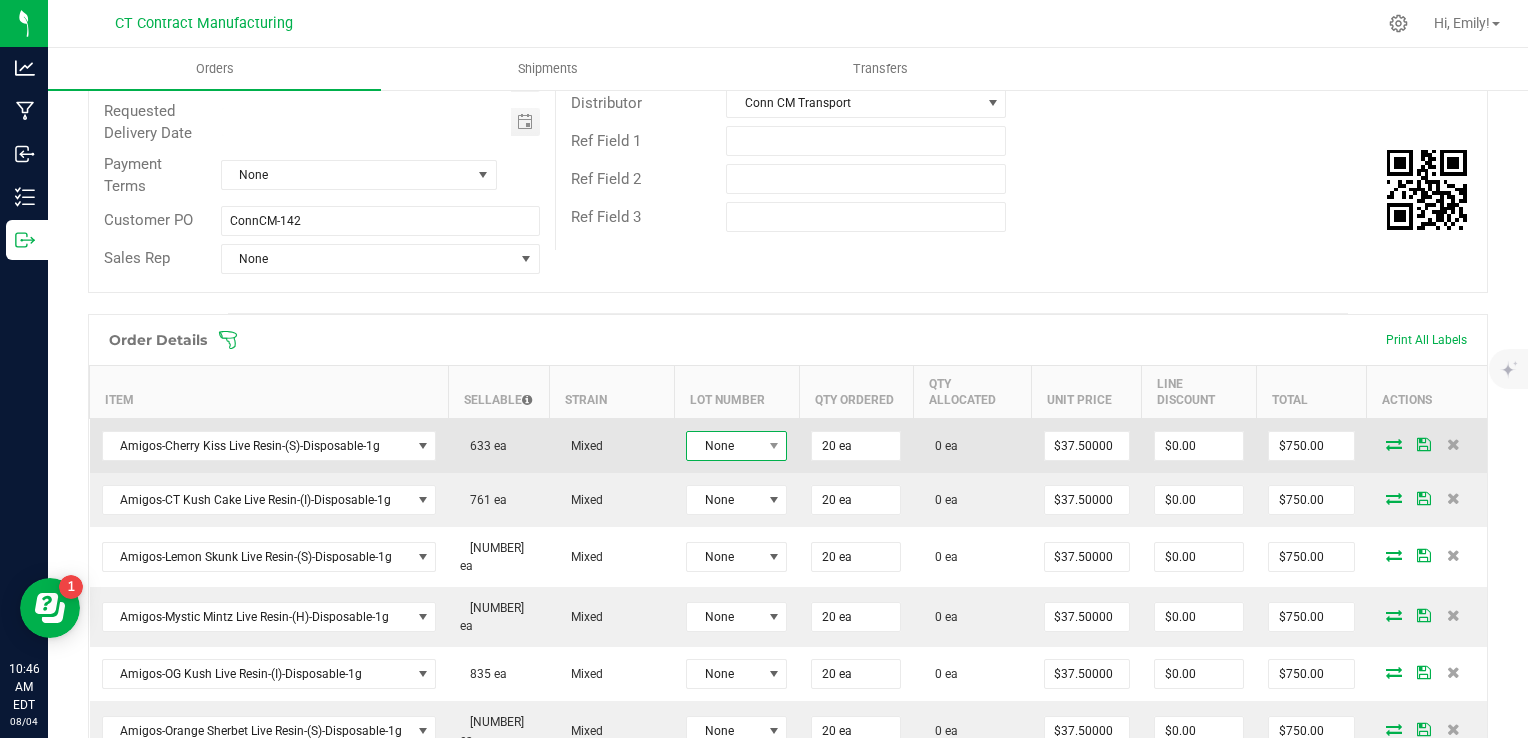 click on "None" at bounding box center [724, 446] 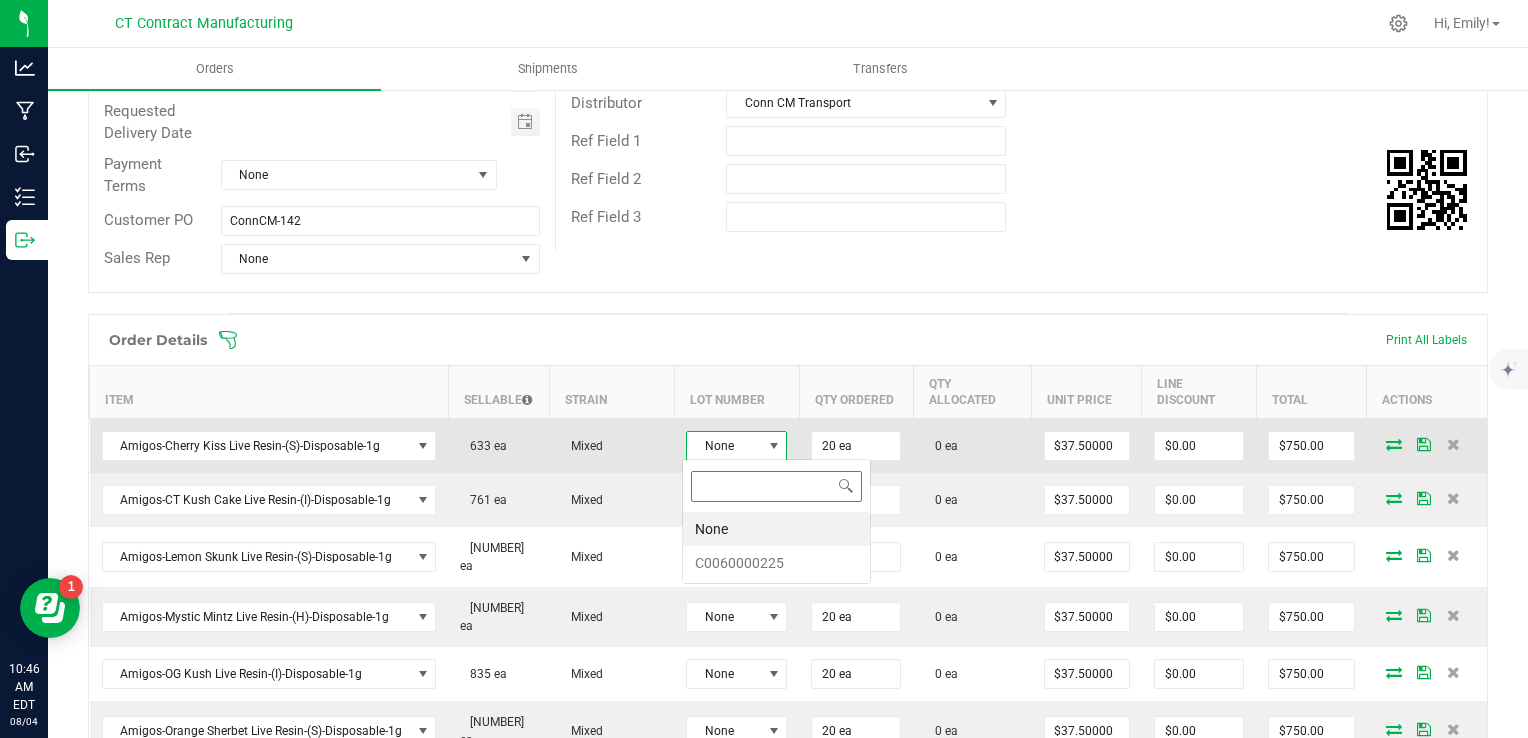 scroll, scrollTop: 99970, scrollLeft: 99899, axis: both 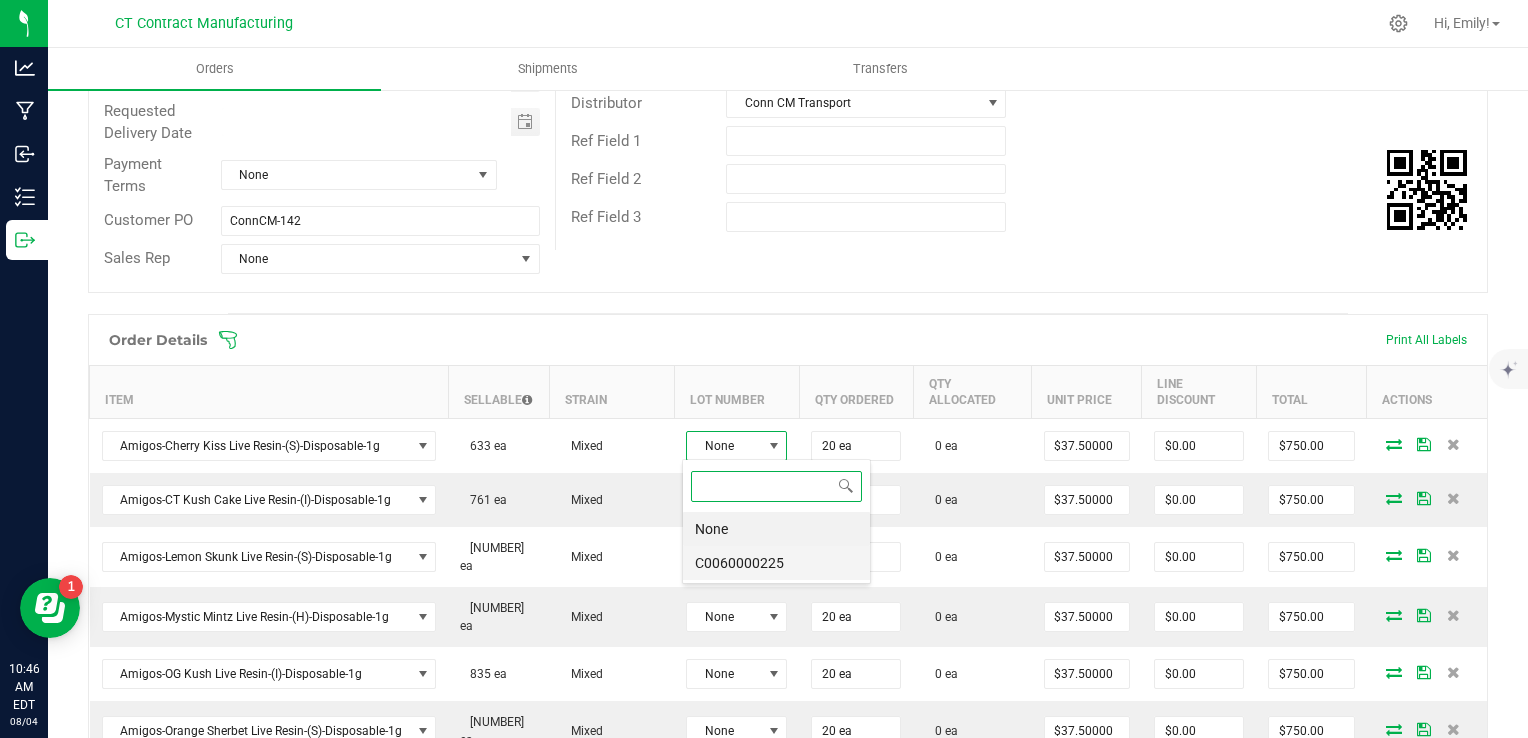 click on "C0060000225" at bounding box center [776, 563] 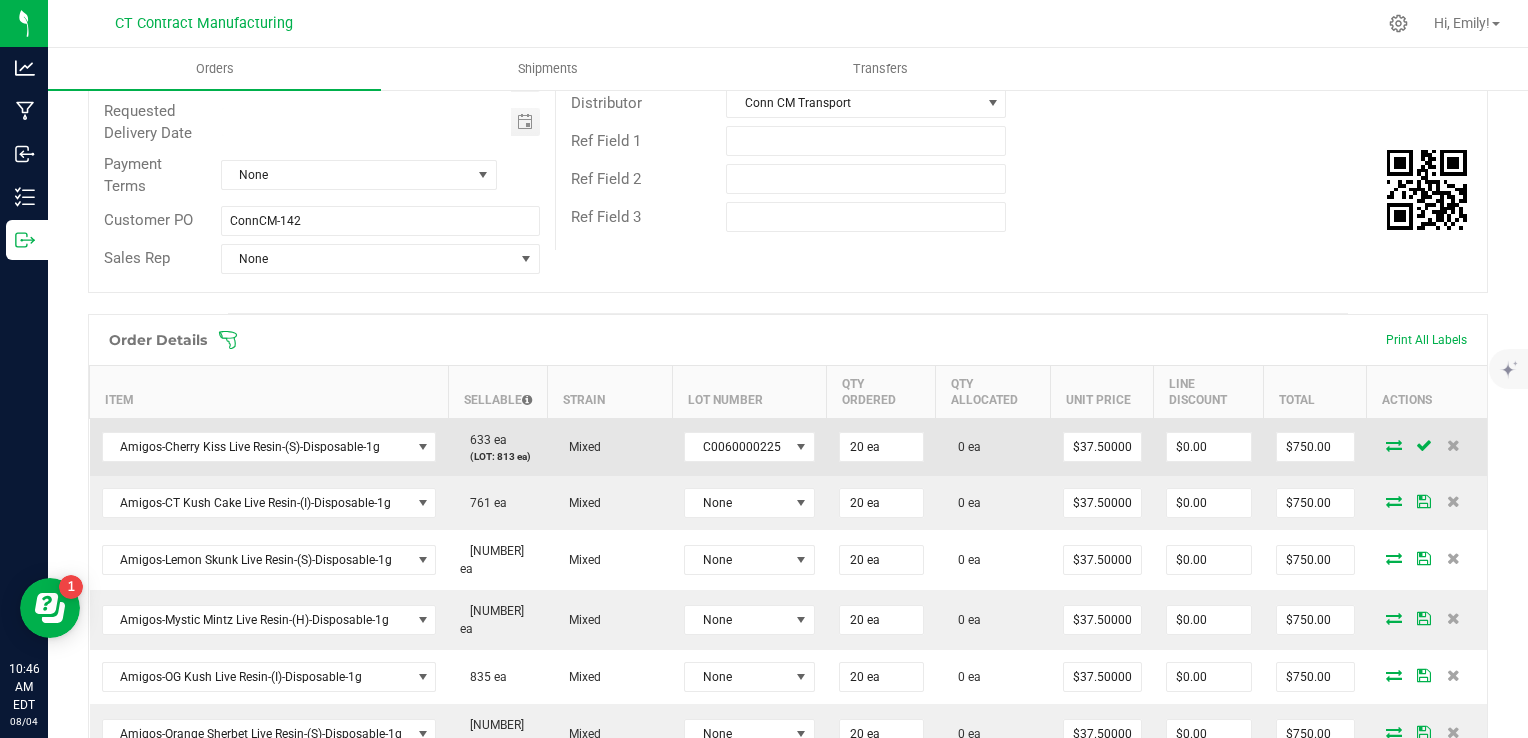 click at bounding box center [1394, 445] 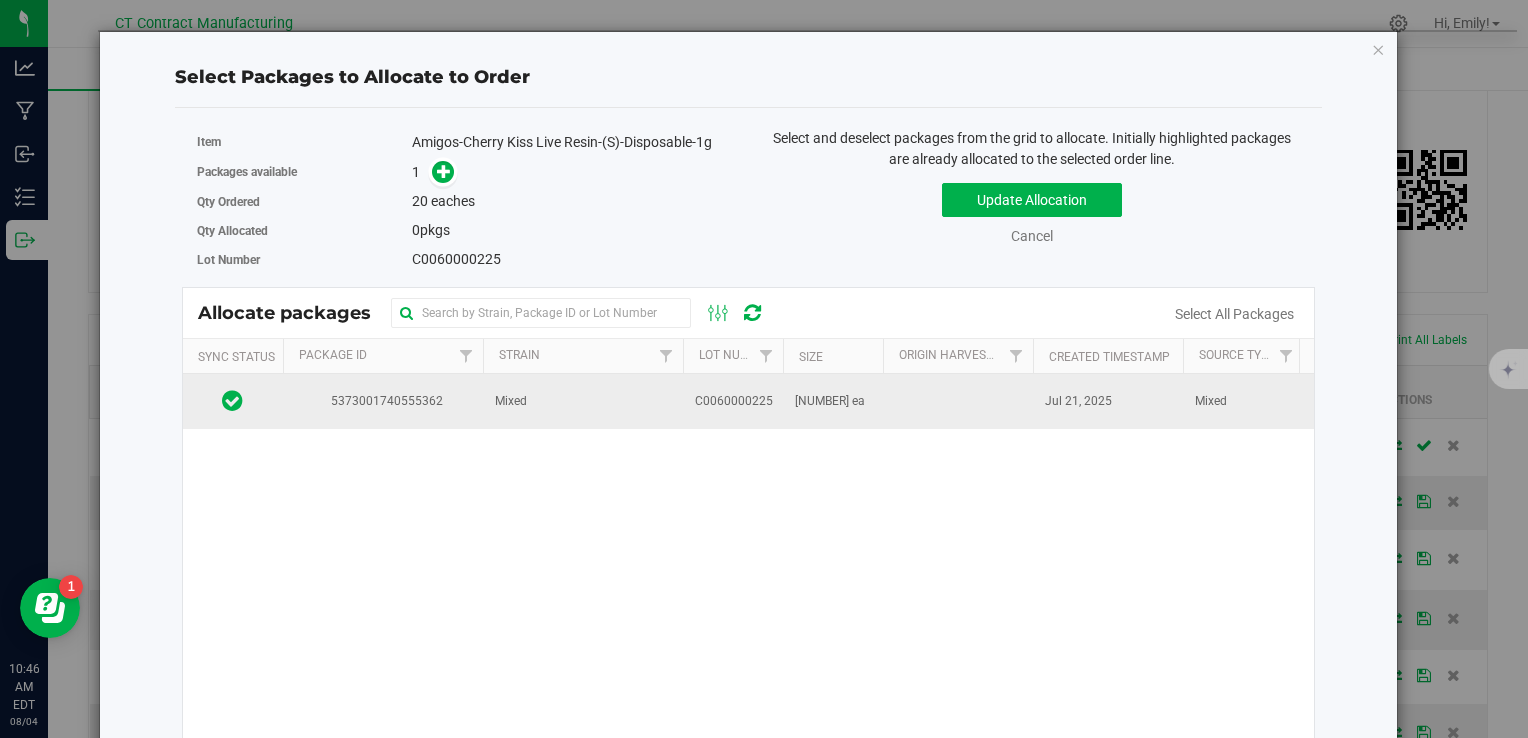 click on "Mixed" at bounding box center [583, 401] 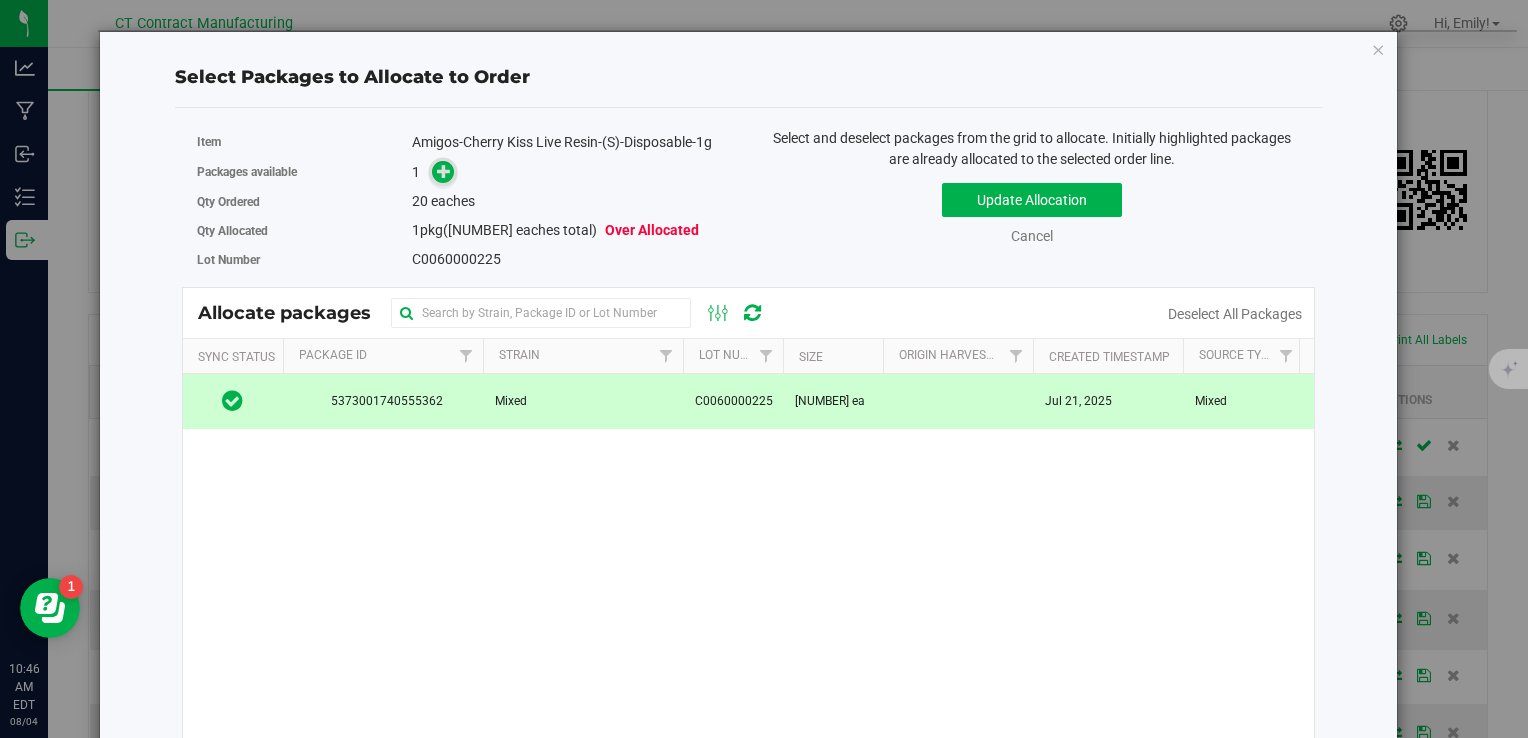 click at bounding box center [444, 171] 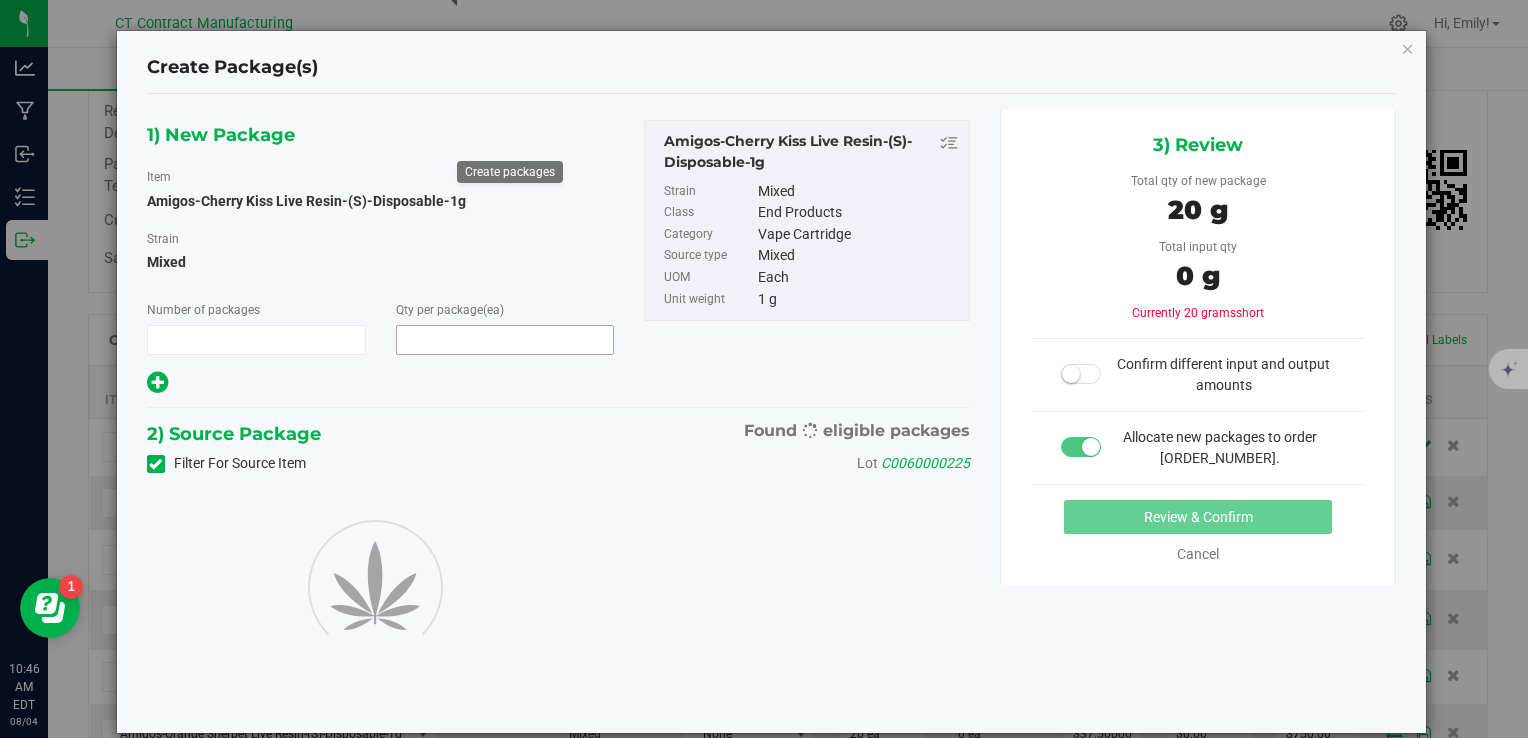 type on "1" 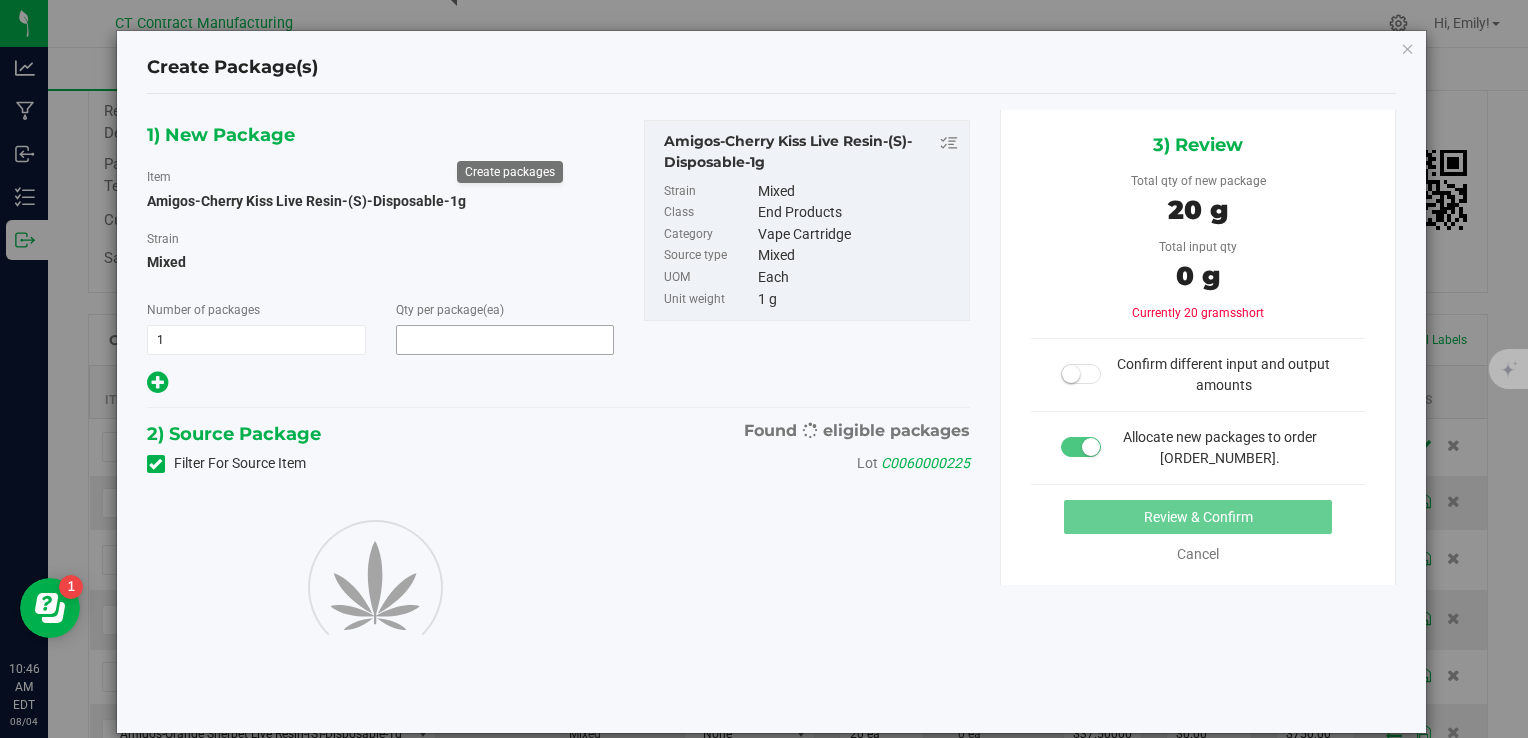 type on "20" 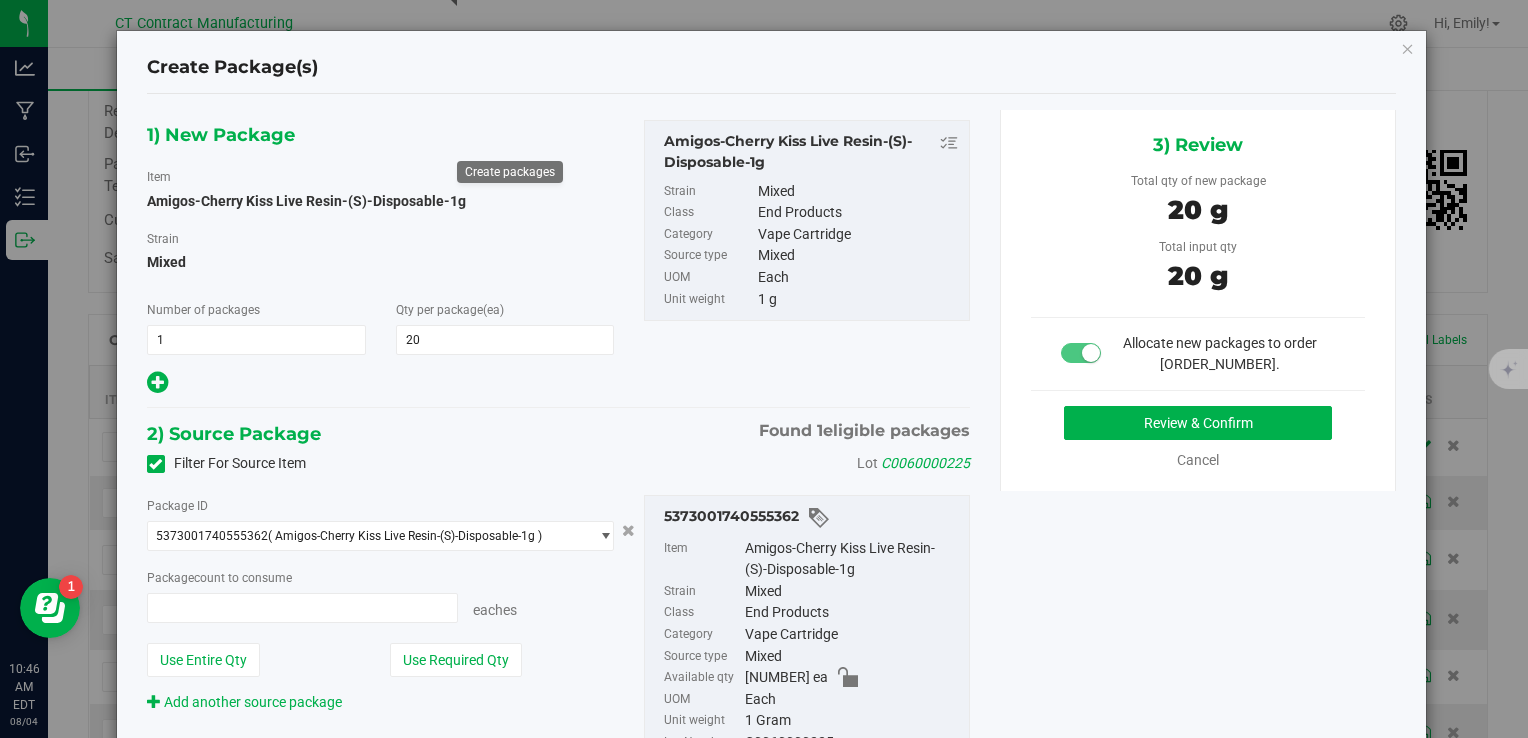 type on "20 ea" 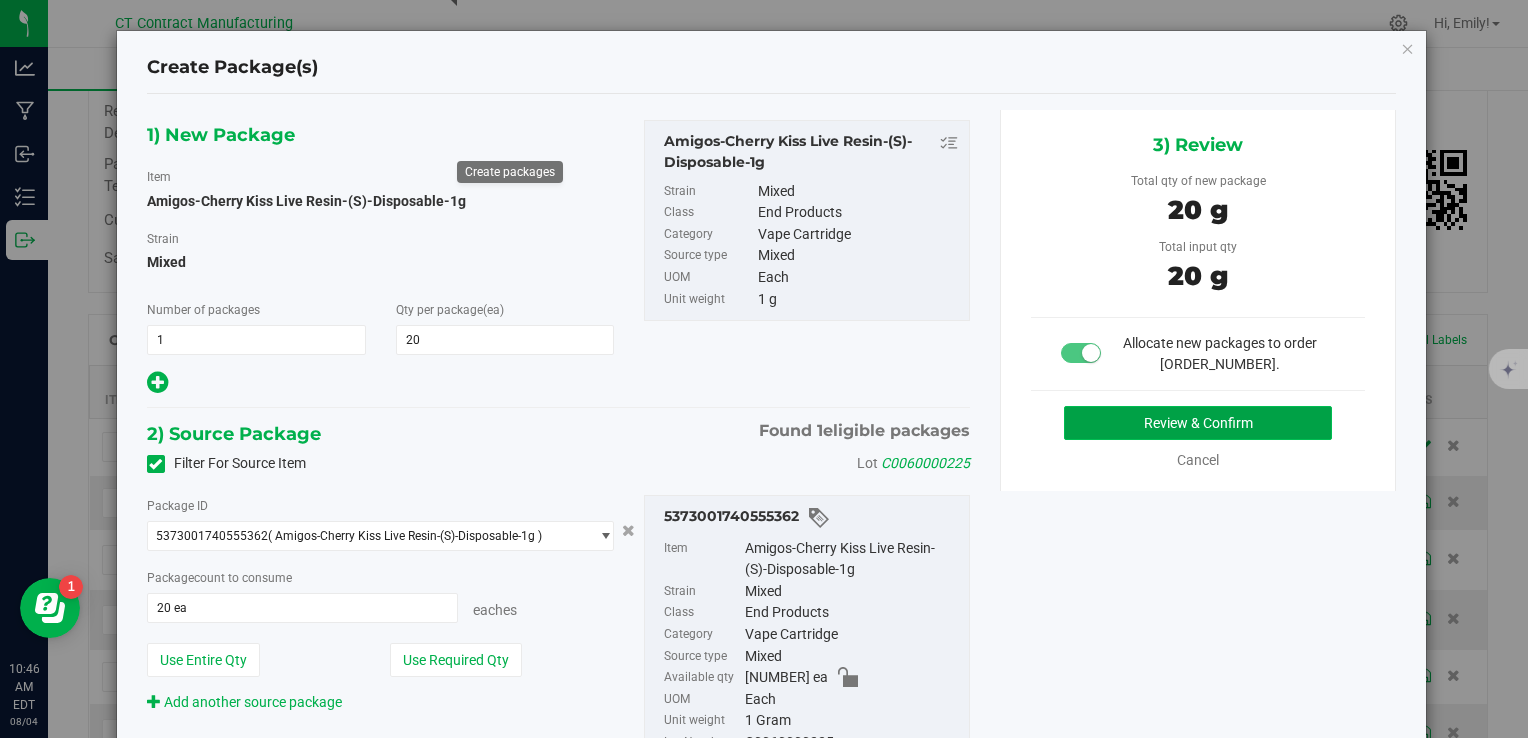 click on "Review & Confirm" at bounding box center [1198, 423] 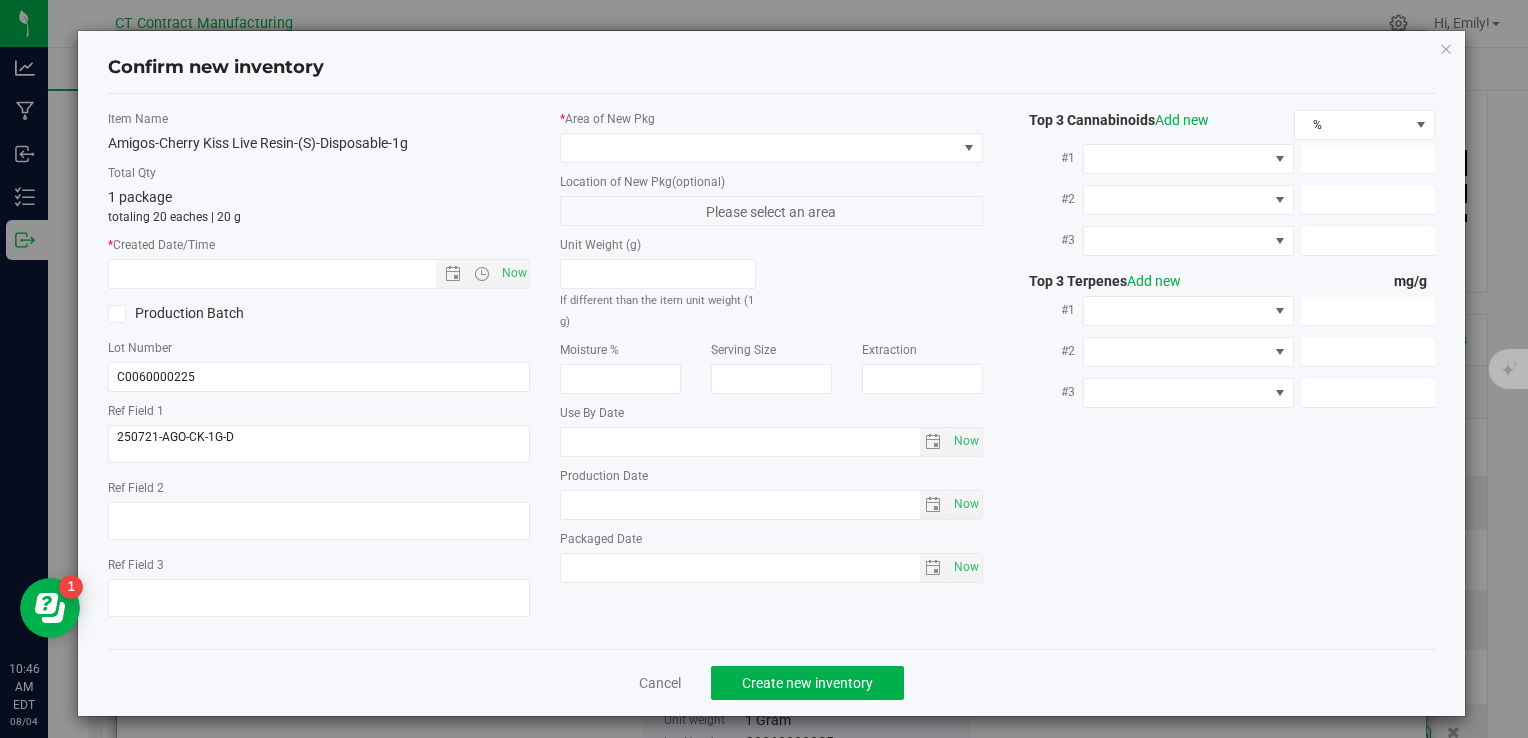 click on "Item Name
[BRAND]-[STRAIN]-[TYPE]-[SIZE]
Total Qty
1 package  totaling [NUMBER] eaches | [NUMBER] g
*
Created Date/Time
Now
Production Batch
Lot Number
[PRODUCT_CODE]" at bounding box center [319, 371] 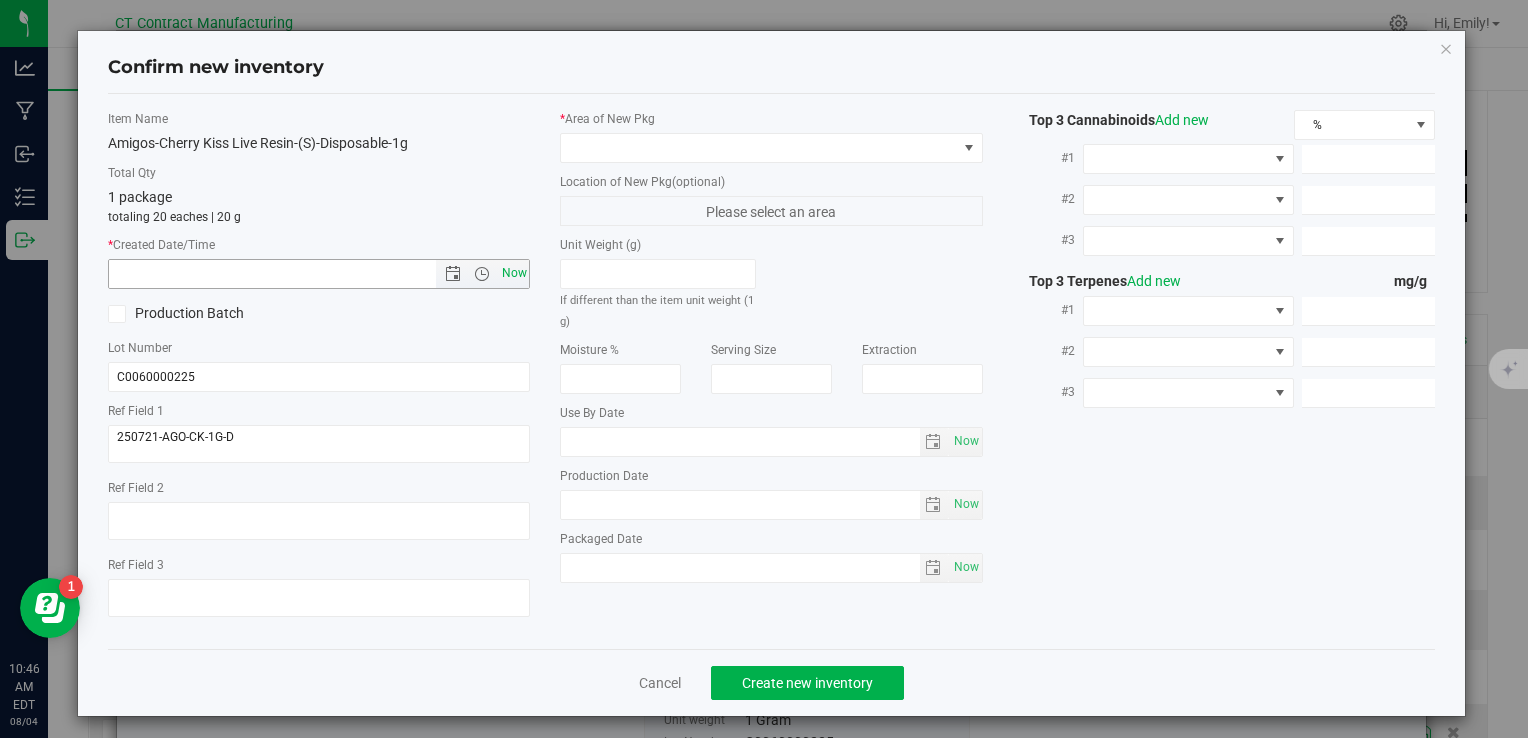 click on "Now" at bounding box center (514, 273) 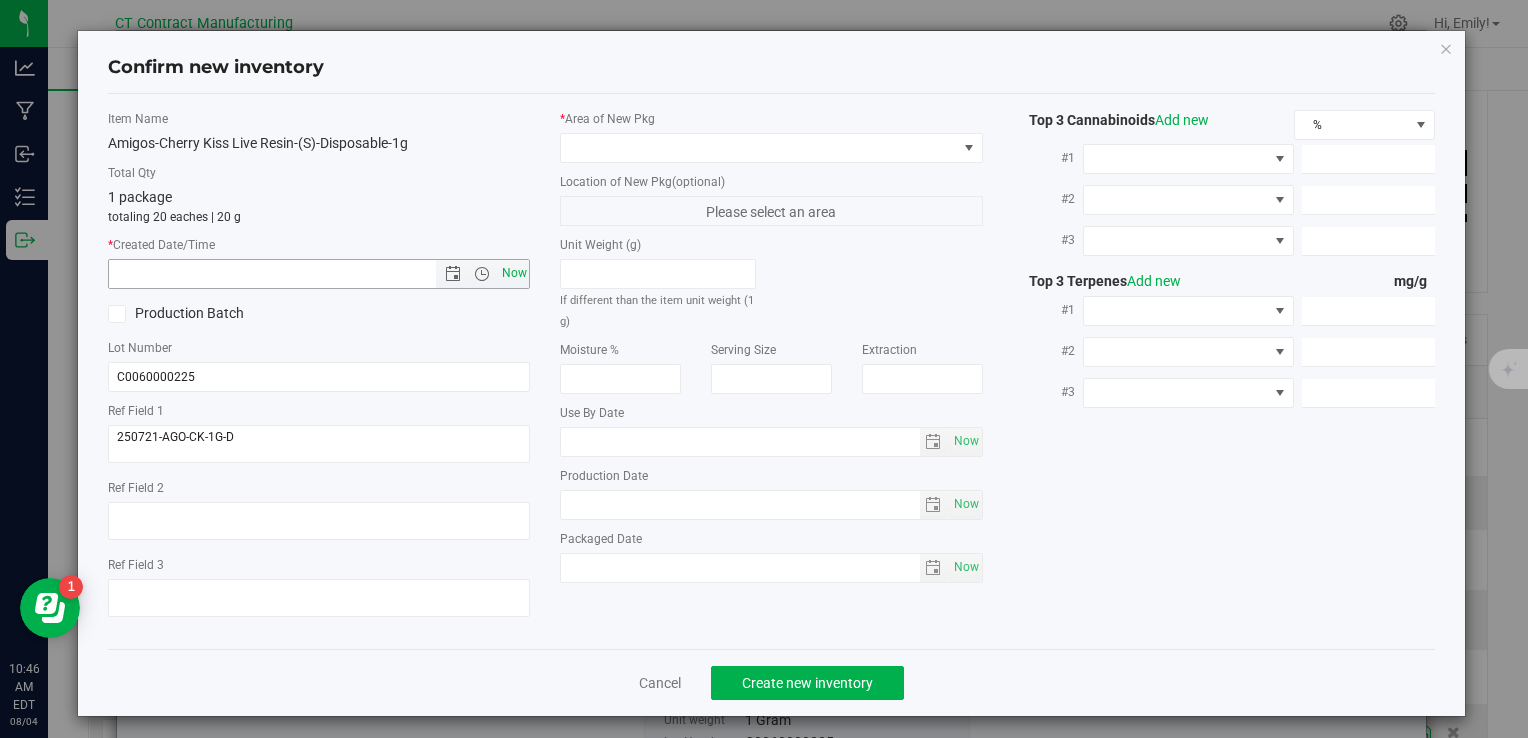 type on "[MONTH]/4/[YEAR] [TIME] [AMPM]" 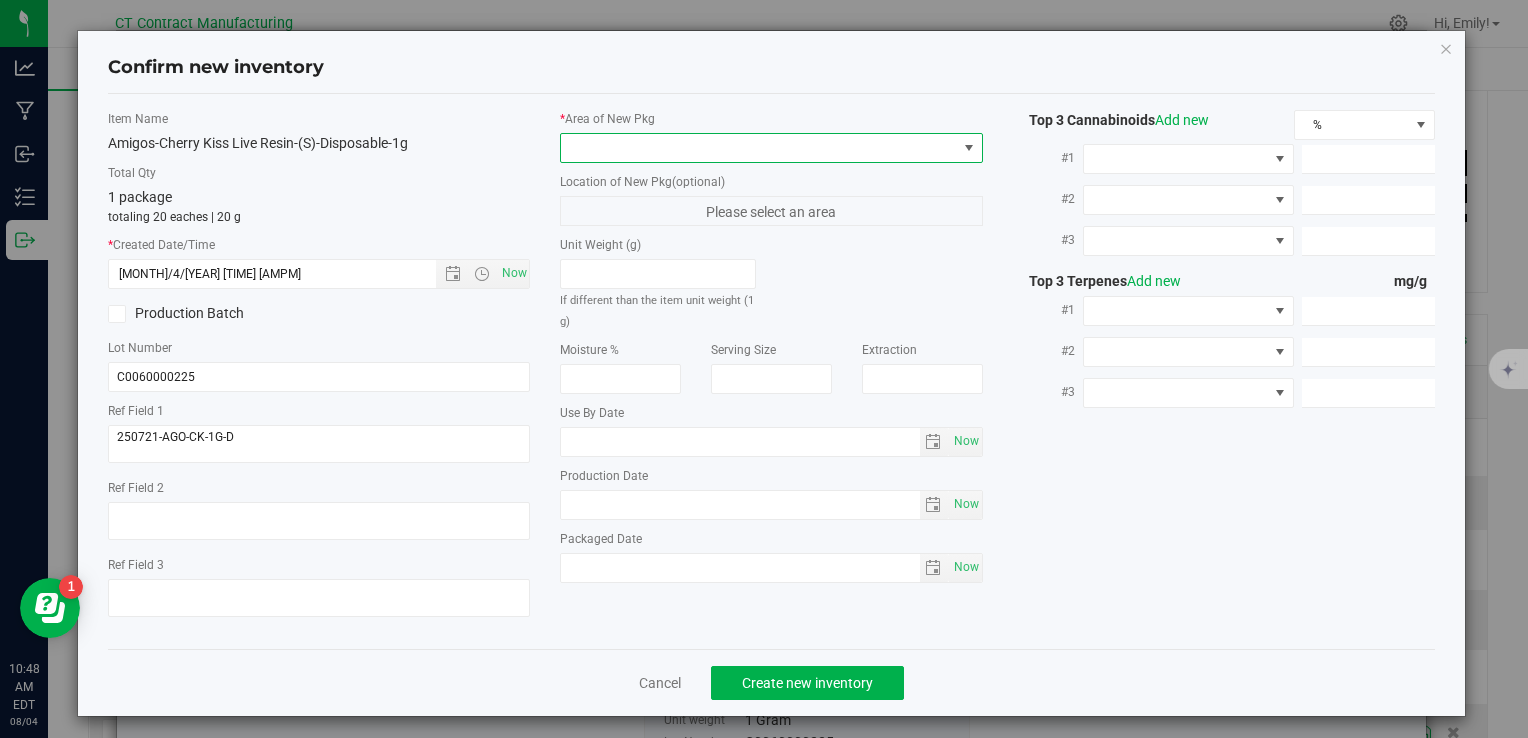 click at bounding box center [758, 148] 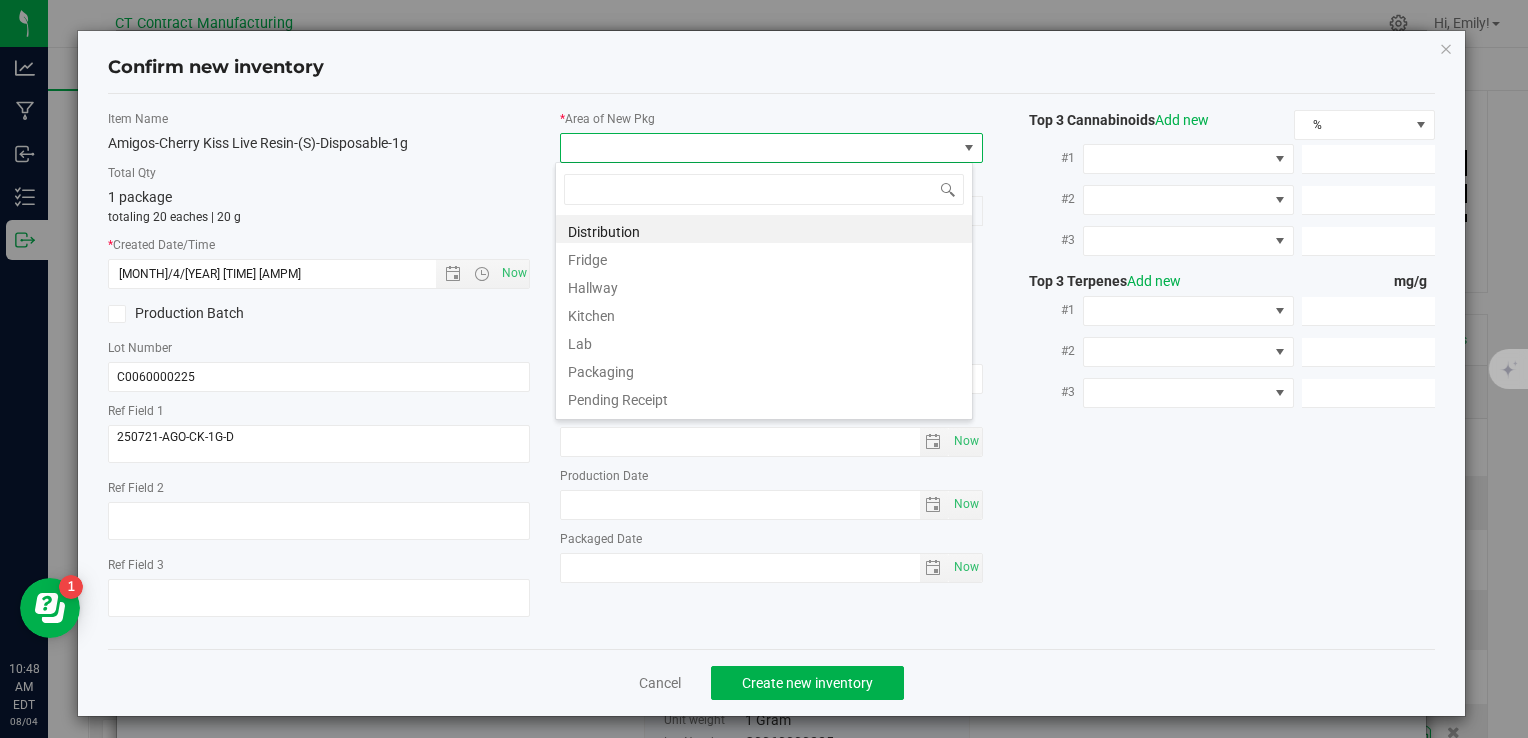 scroll, scrollTop: 99970, scrollLeft: 99582, axis: both 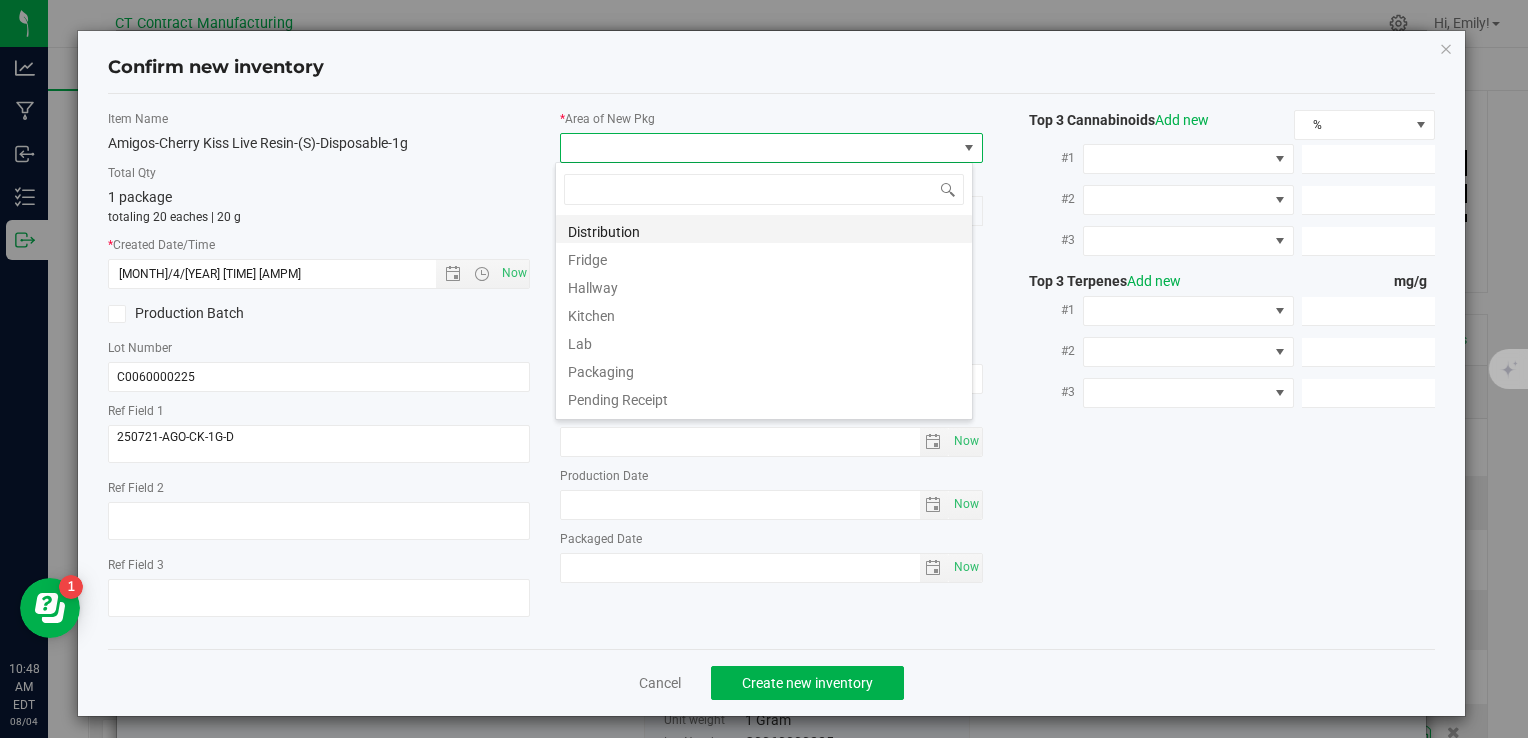 click on "Distribution" at bounding box center (764, 229) 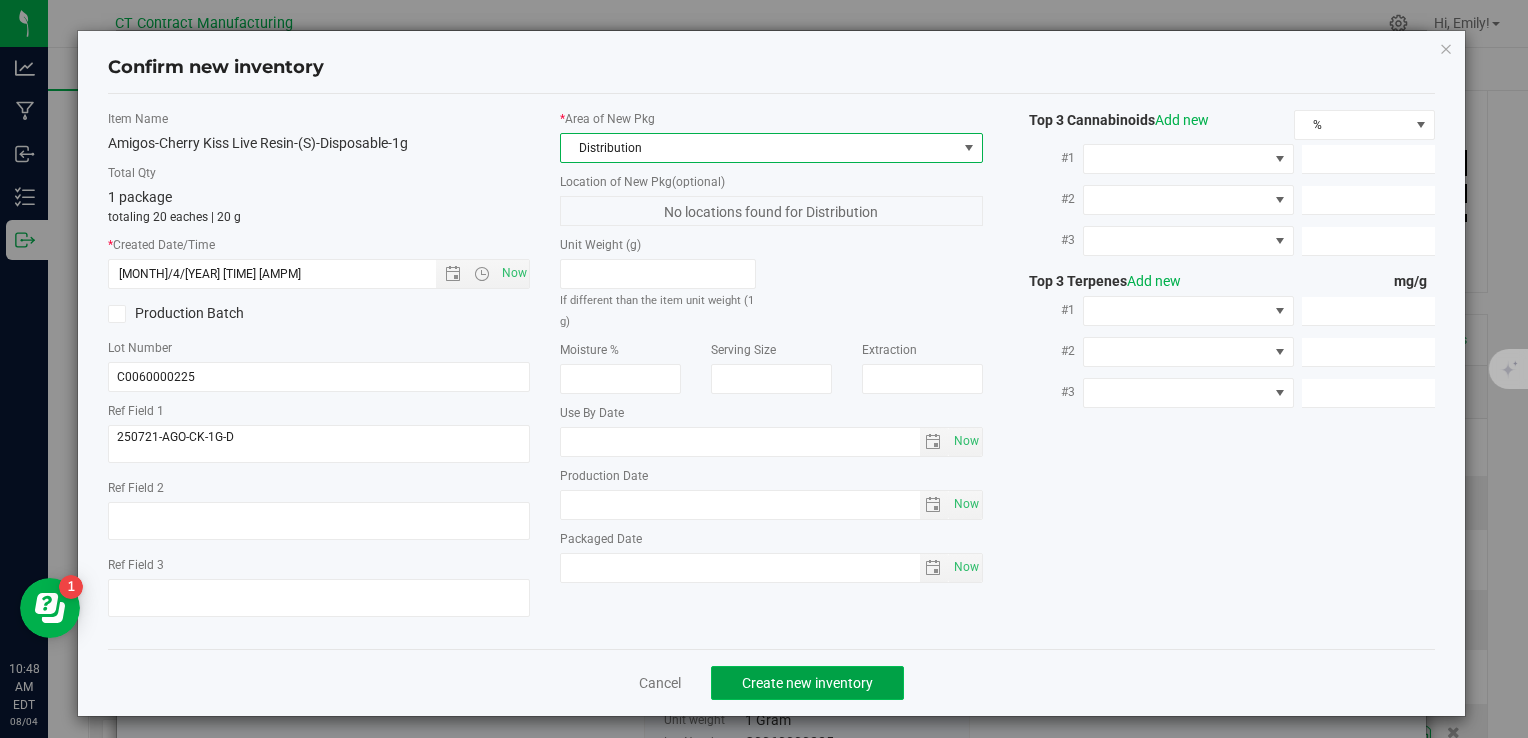 click on "Create new inventory" 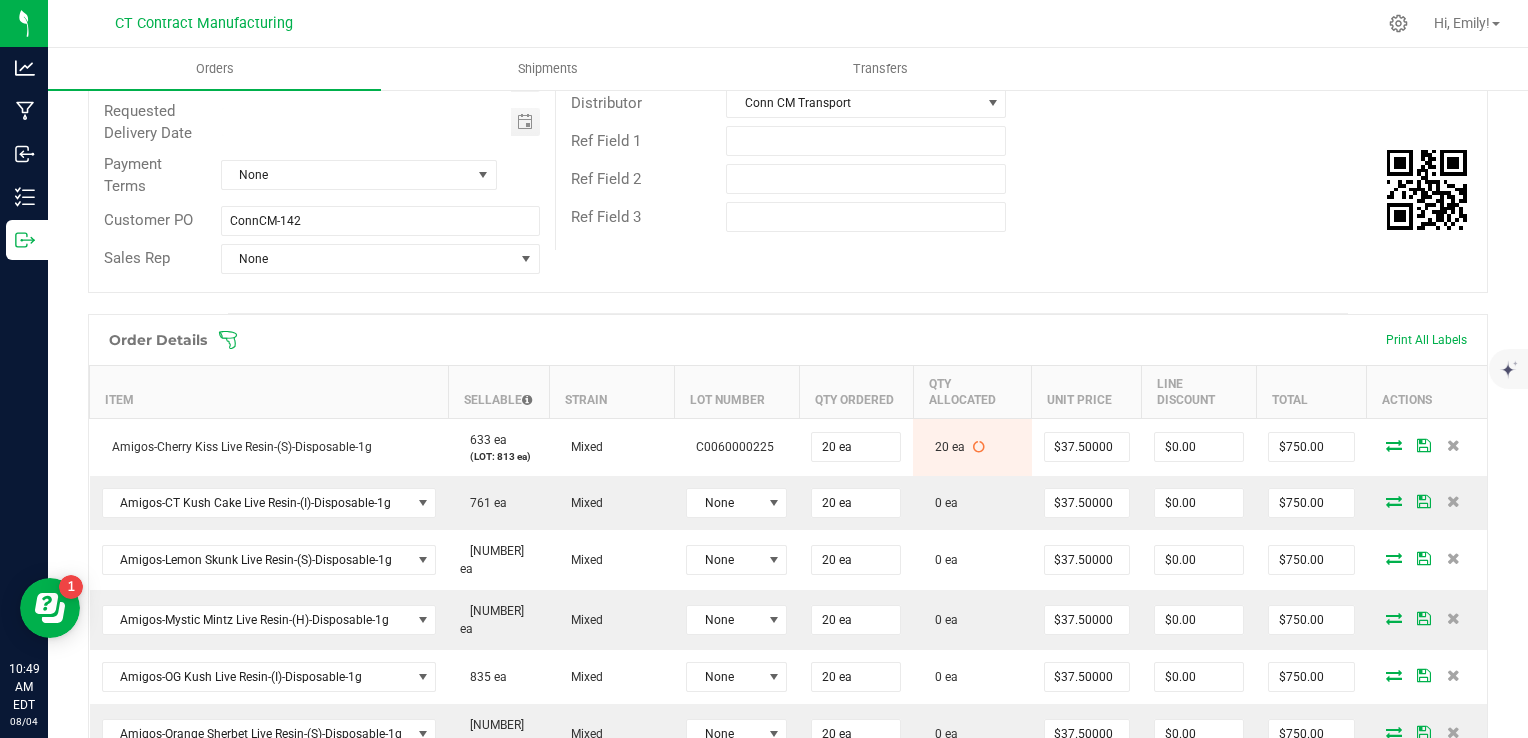scroll, scrollTop: 400, scrollLeft: 0, axis: vertical 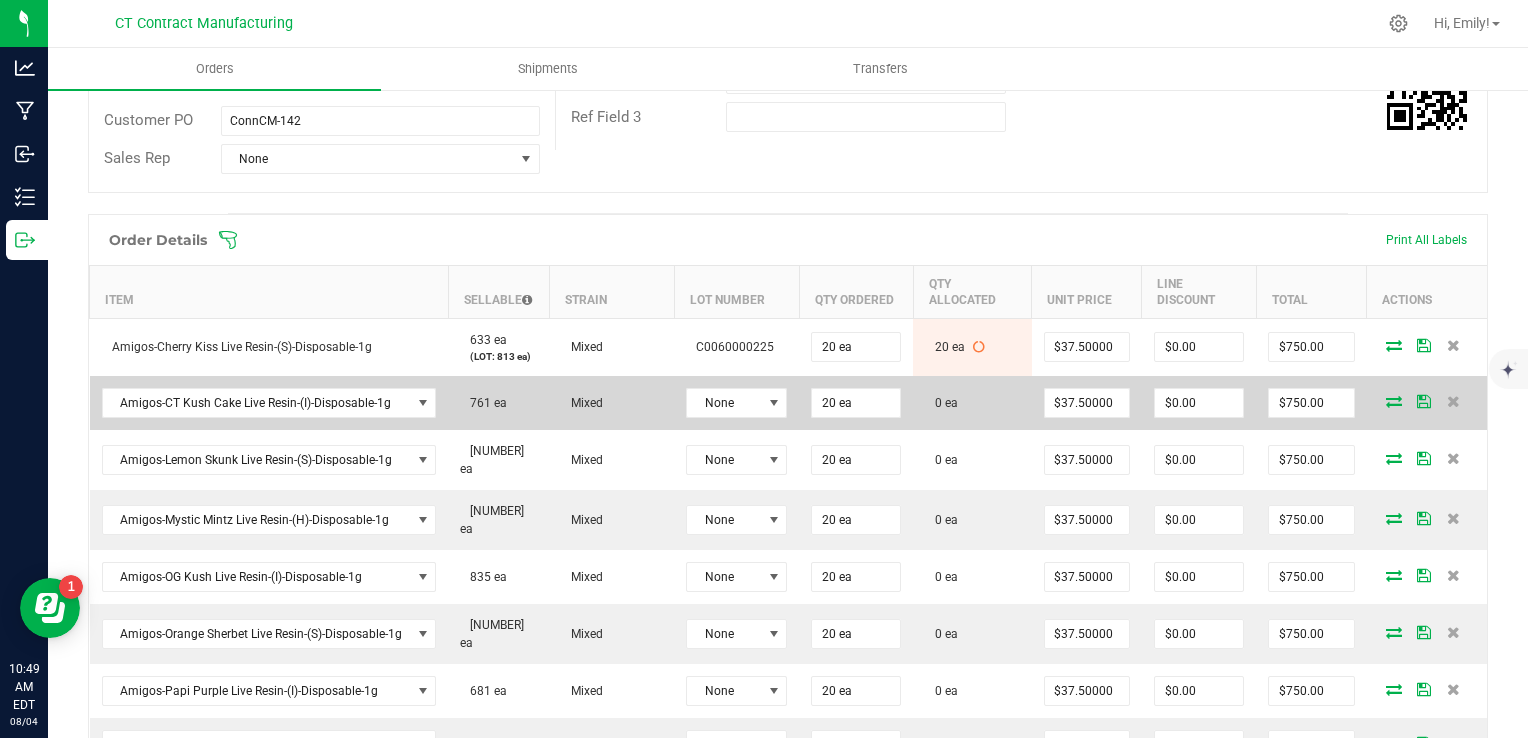 click on "None" at bounding box center [736, 403] 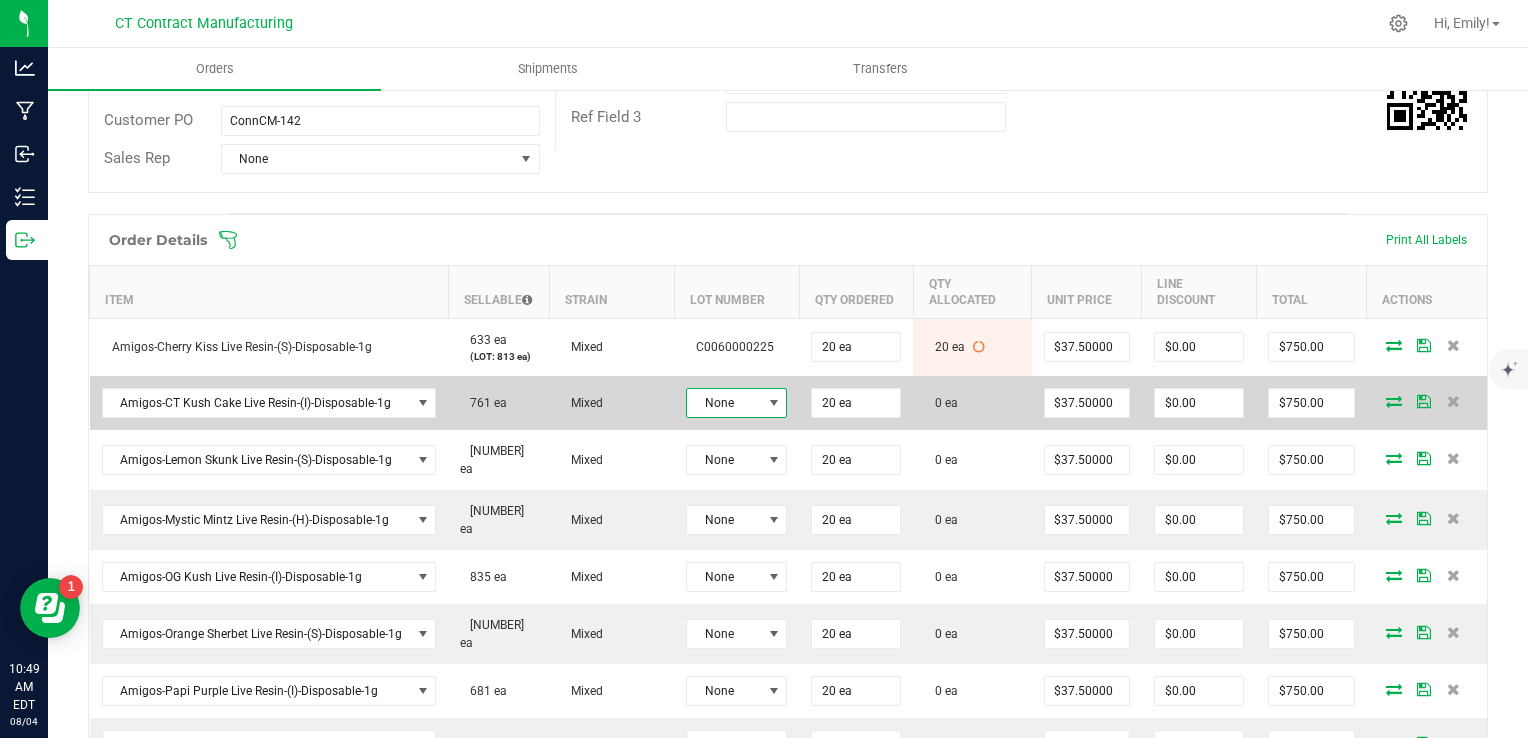 click at bounding box center [774, 403] 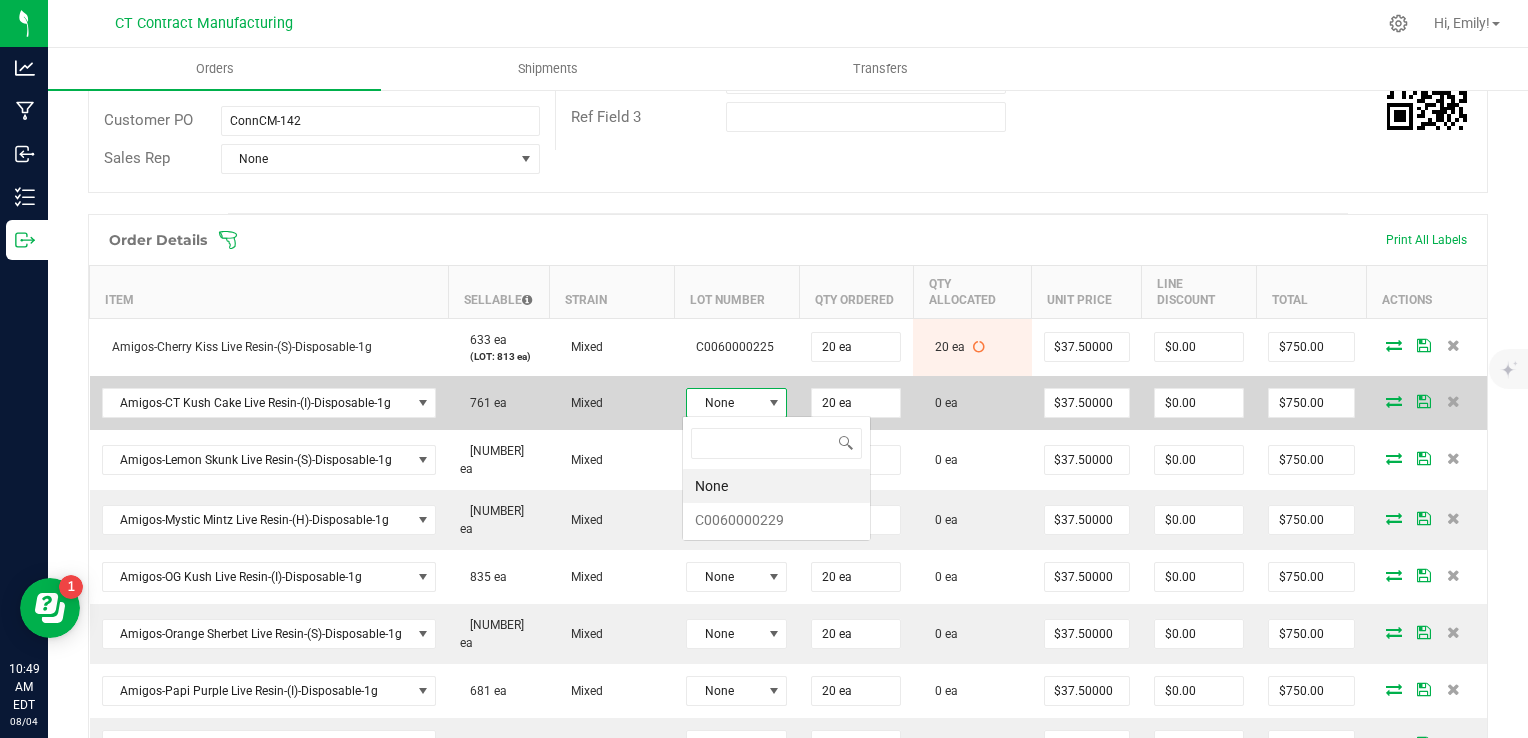 scroll, scrollTop: 99970, scrollLeft: 99899, axis: both 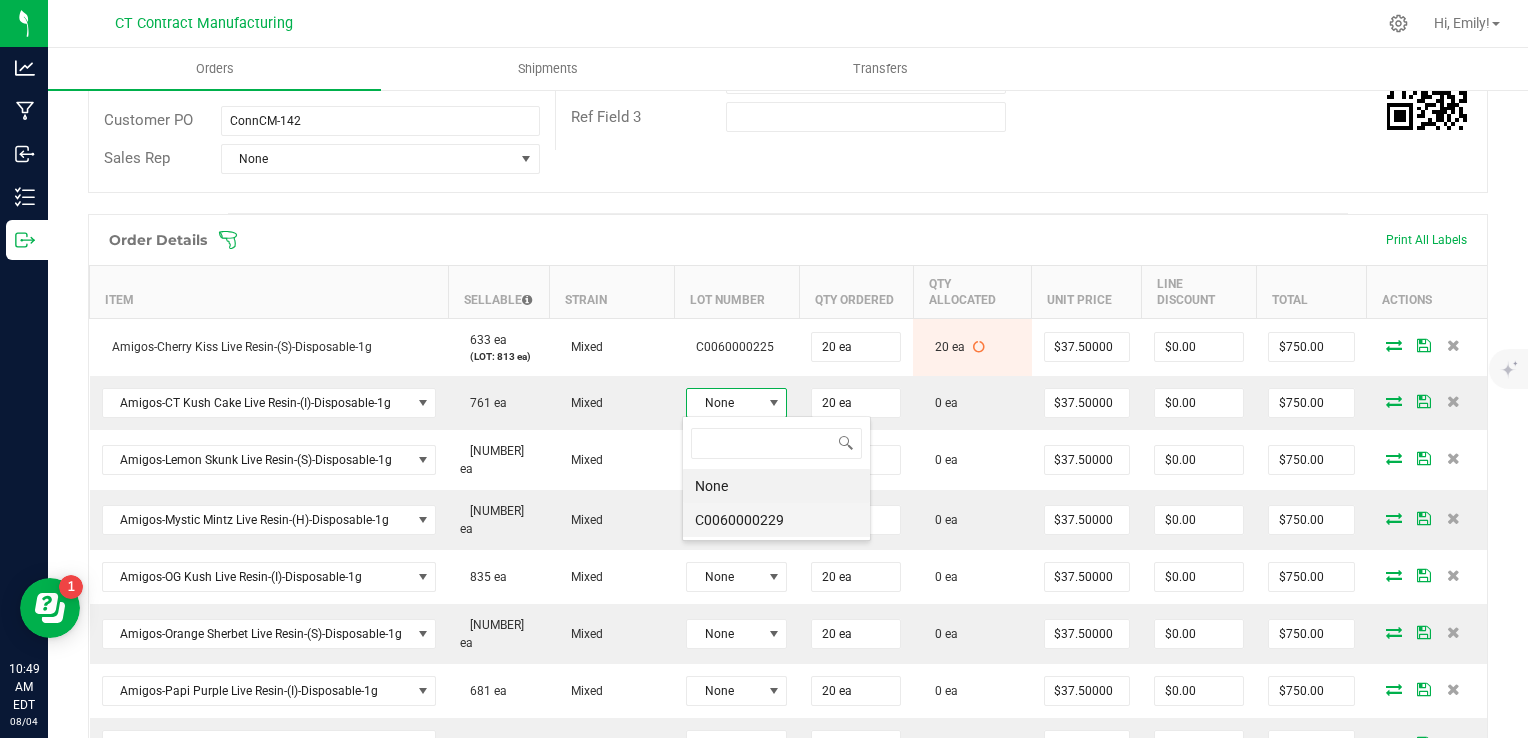 click on "C0060000229" at bounding box center (776, 520) 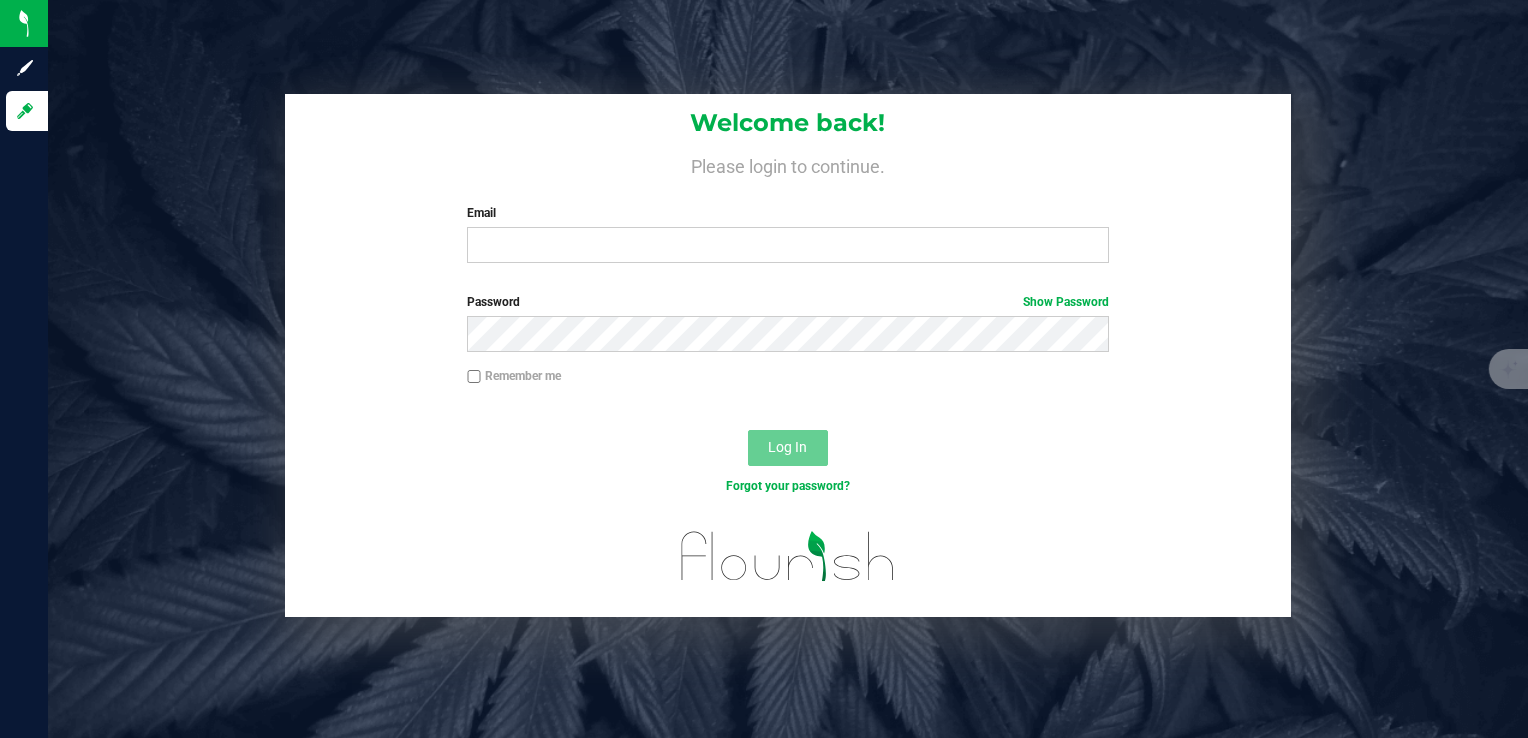 scroll, scrollTop: 0, scrollLeft: 0, axis: both 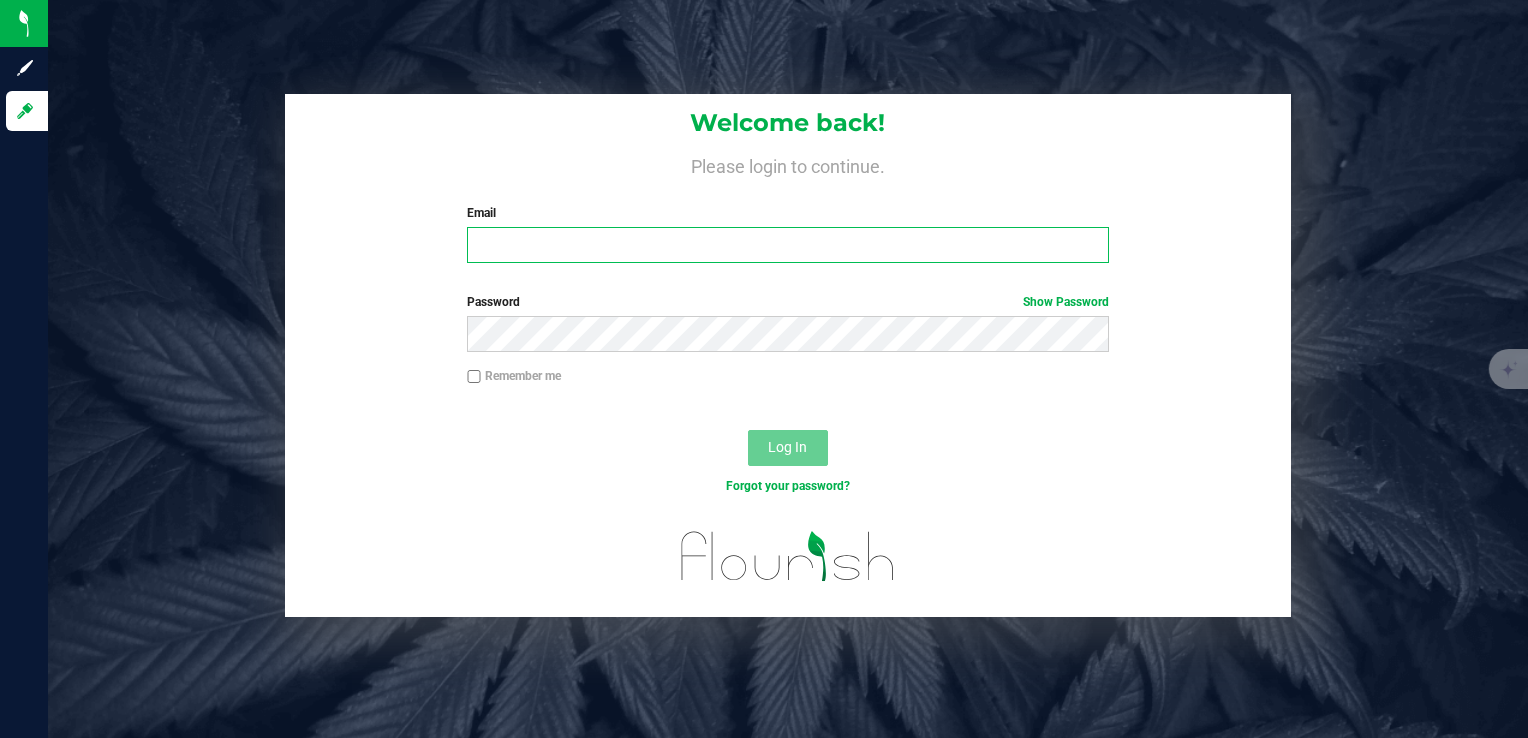 type on "[EMAIL]" 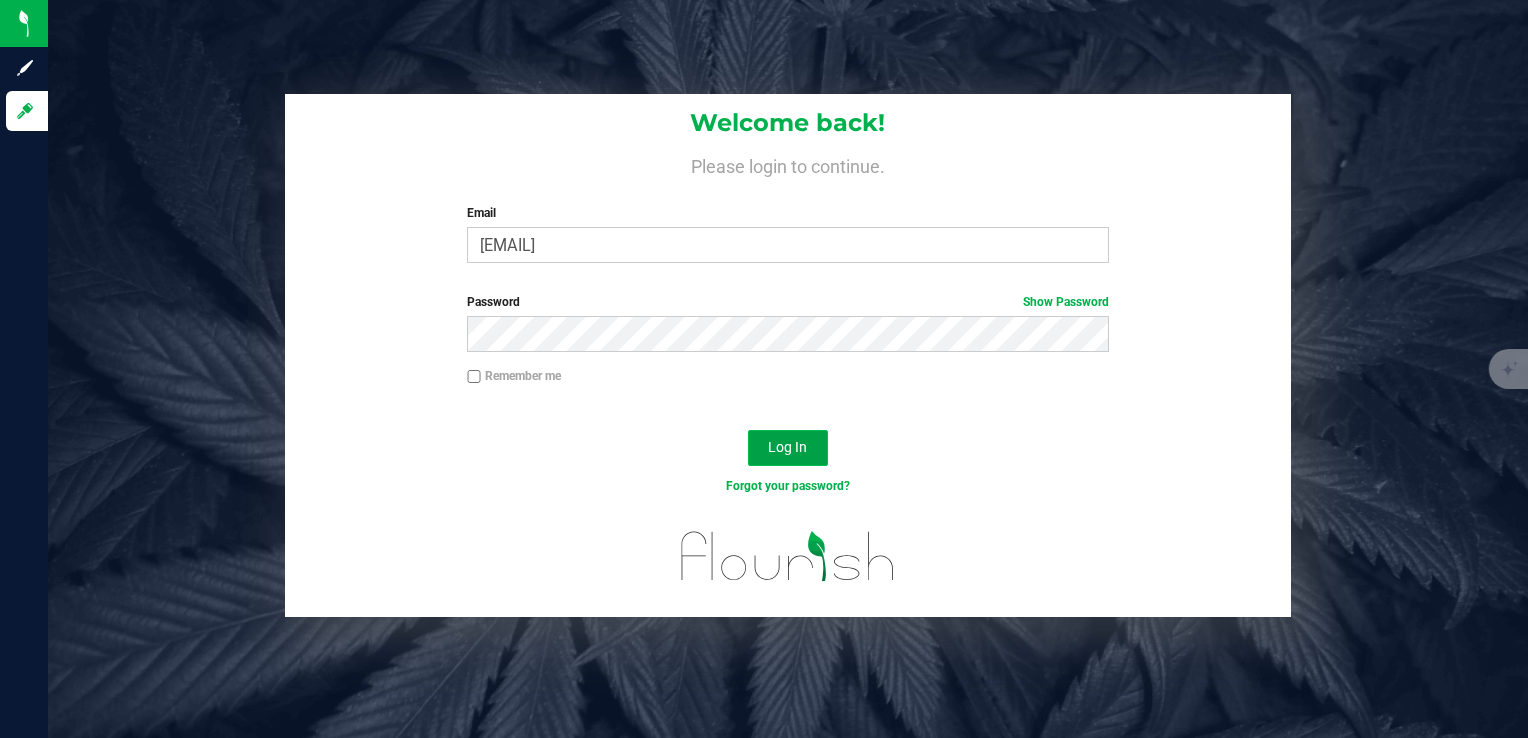 click on "Log In" at bounding box center (788, 448) 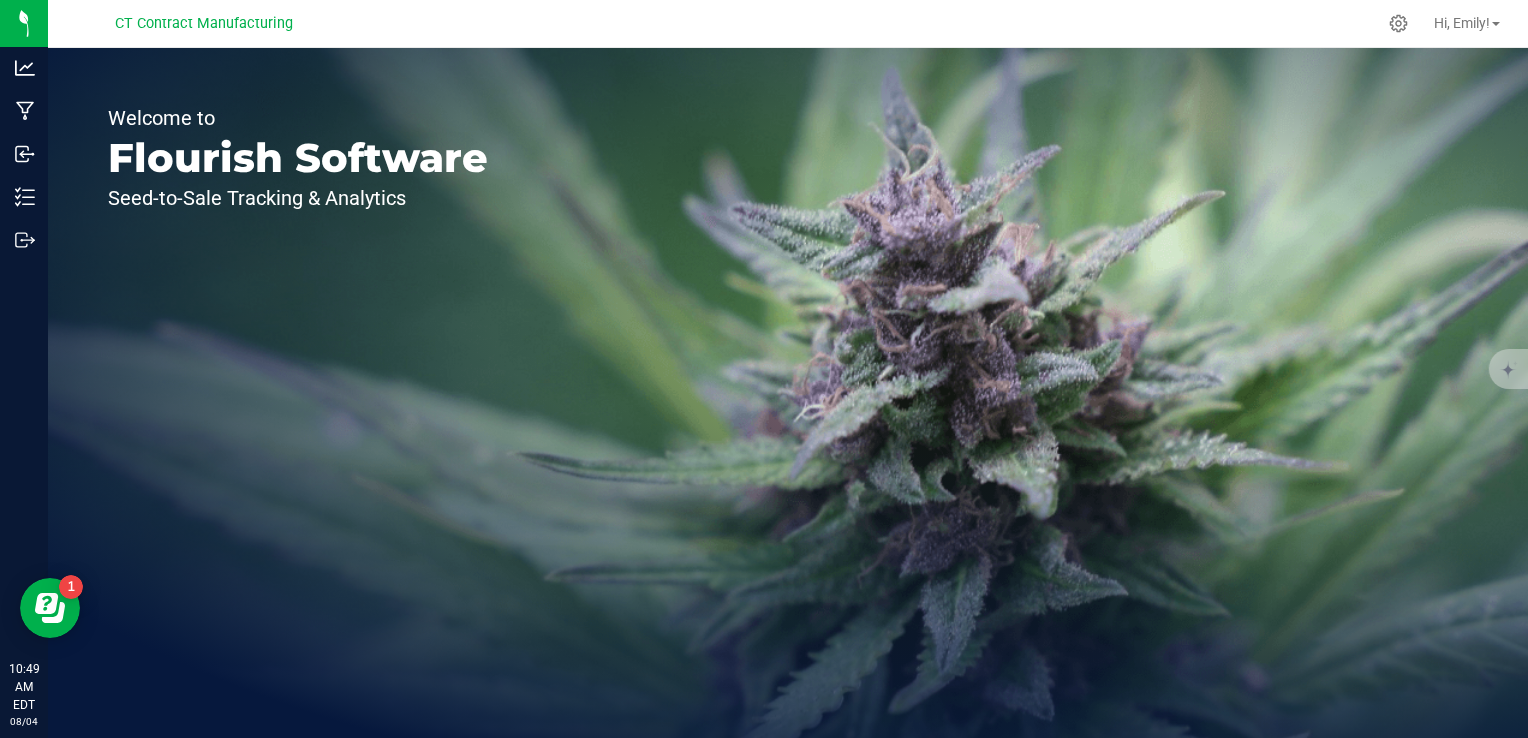 scroll, scrollTop: 0, scrollLeft: 0, axis: both 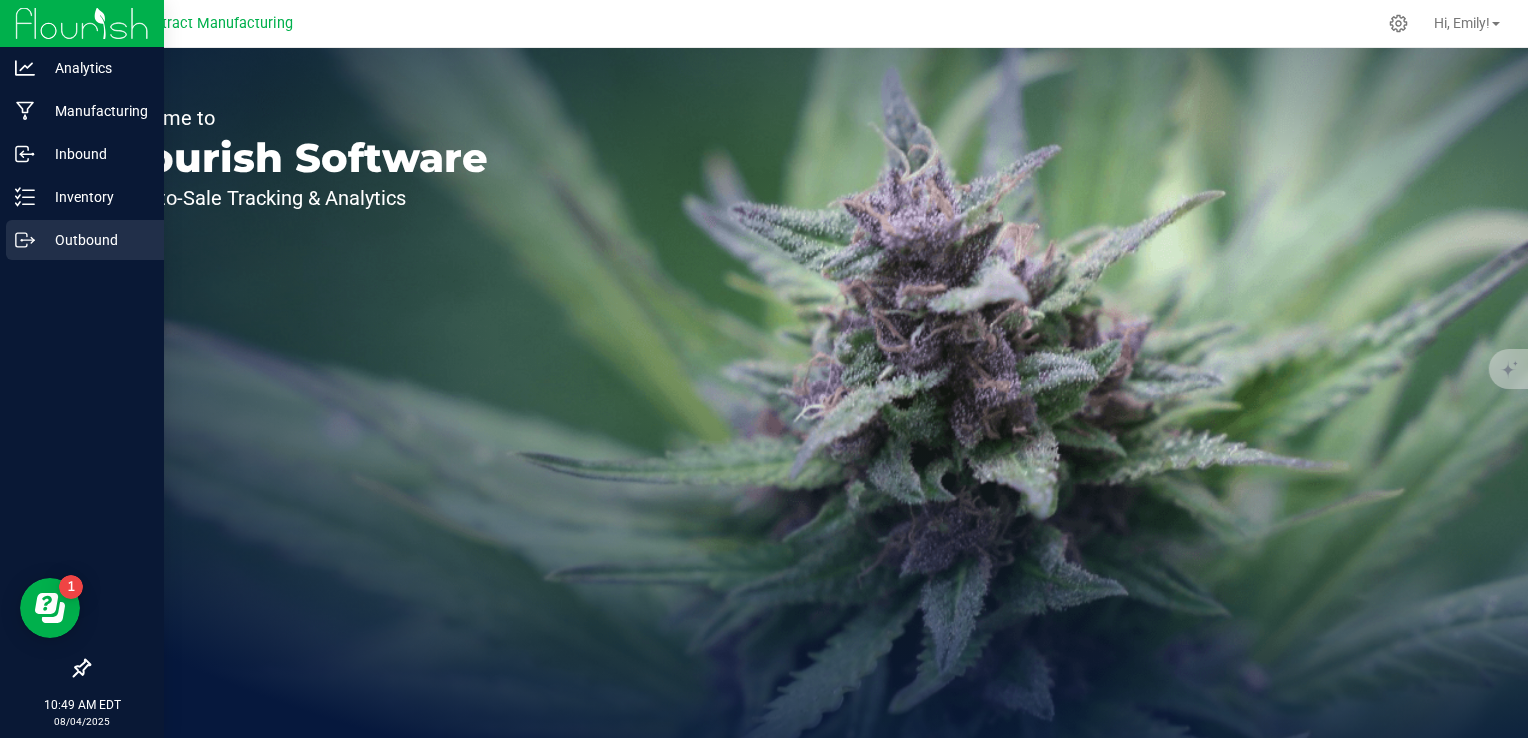 click 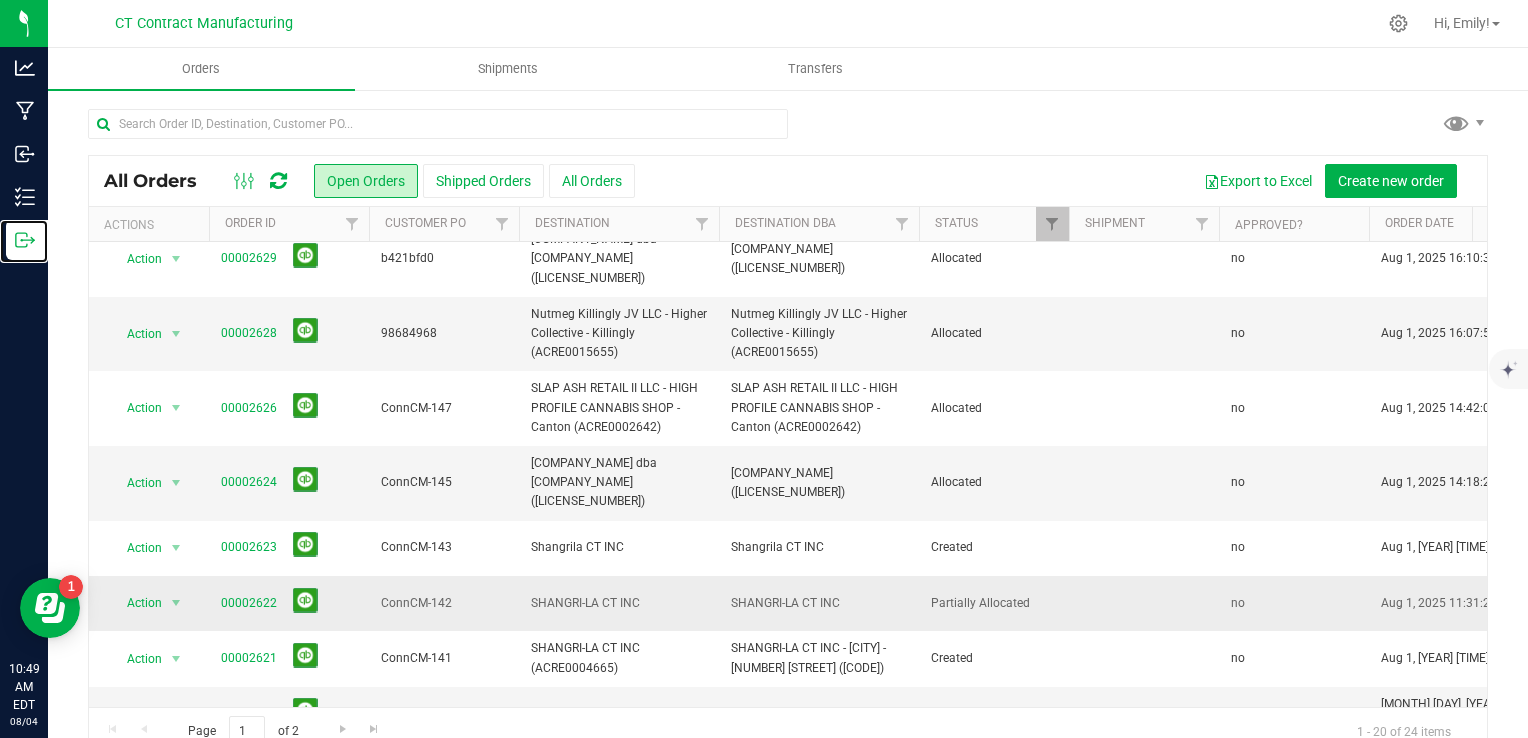 scroll, scrollTop: 200, scrollLeft: 0, axis: vertical 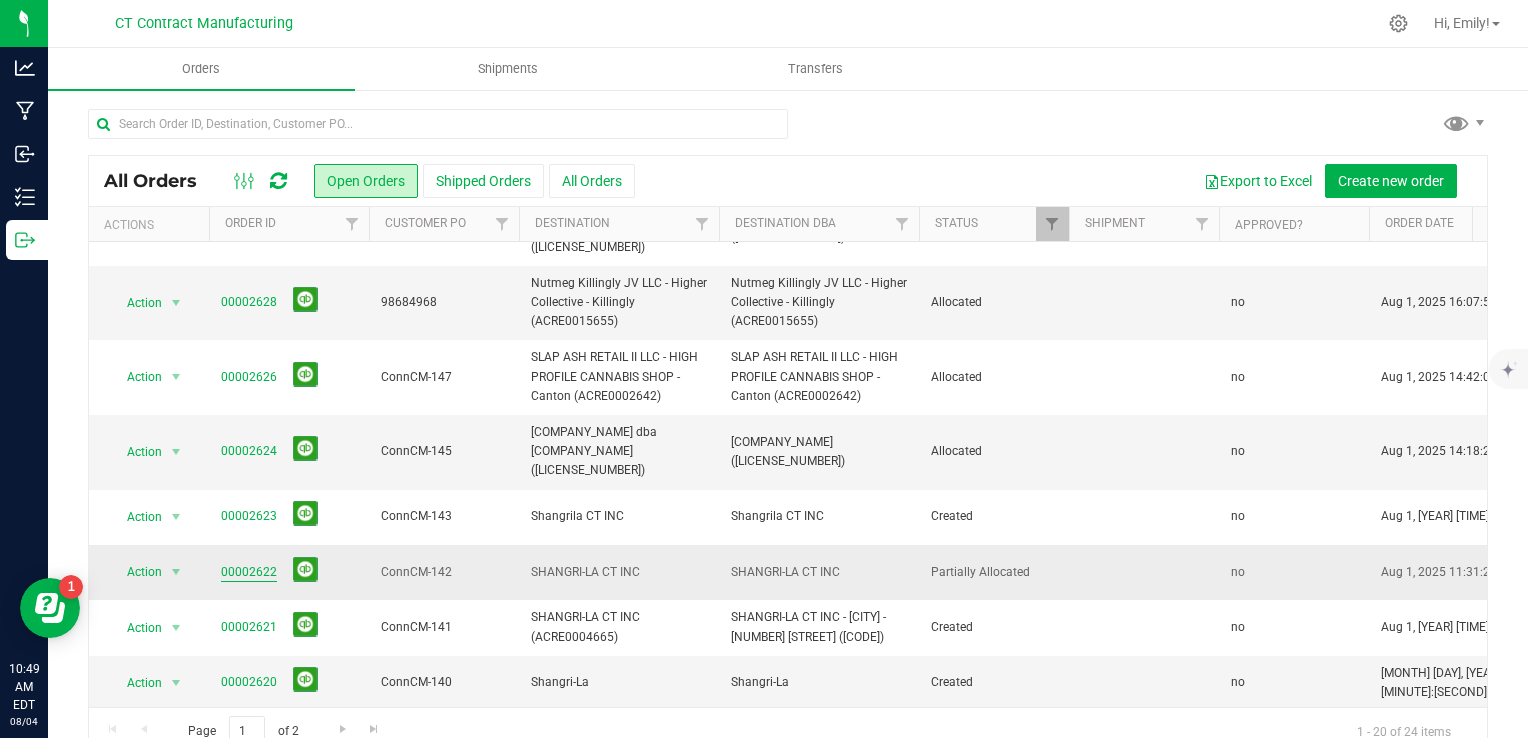 click on "00002622" at bounding box center [249, 572] 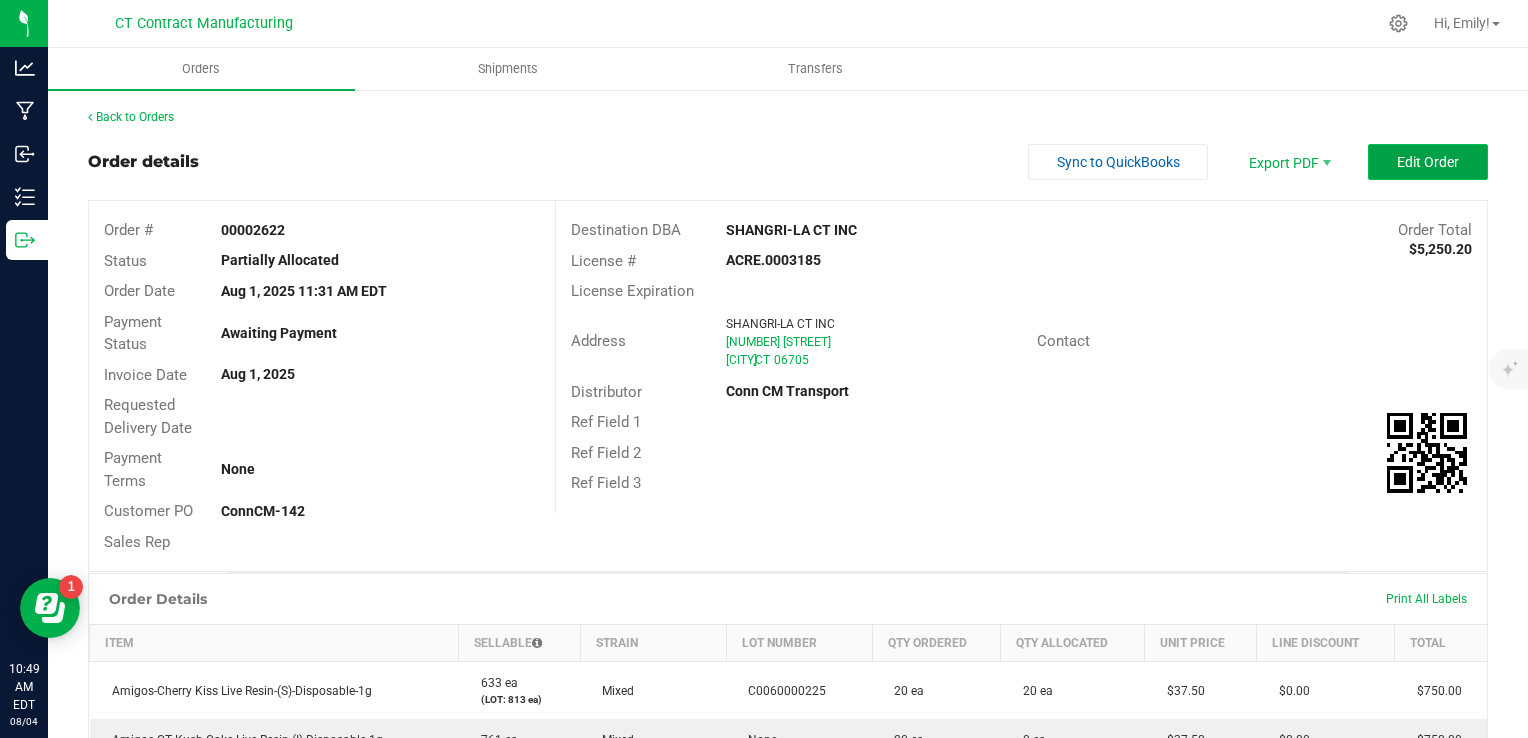 click on "Edit Order" at bounding box center (1428, 162) 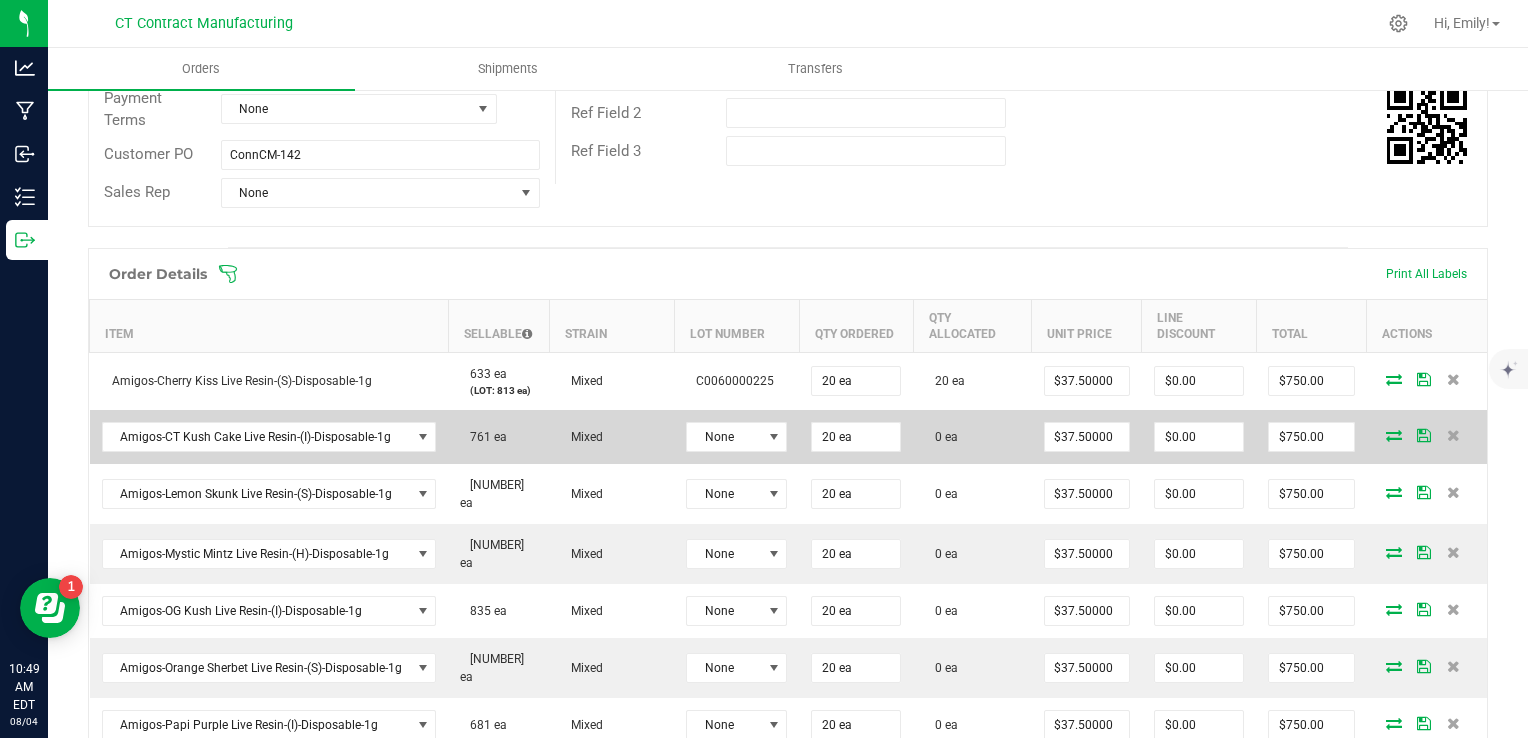 scroll, scrollTop: 400, scrollLeft: 0, axis: vertical 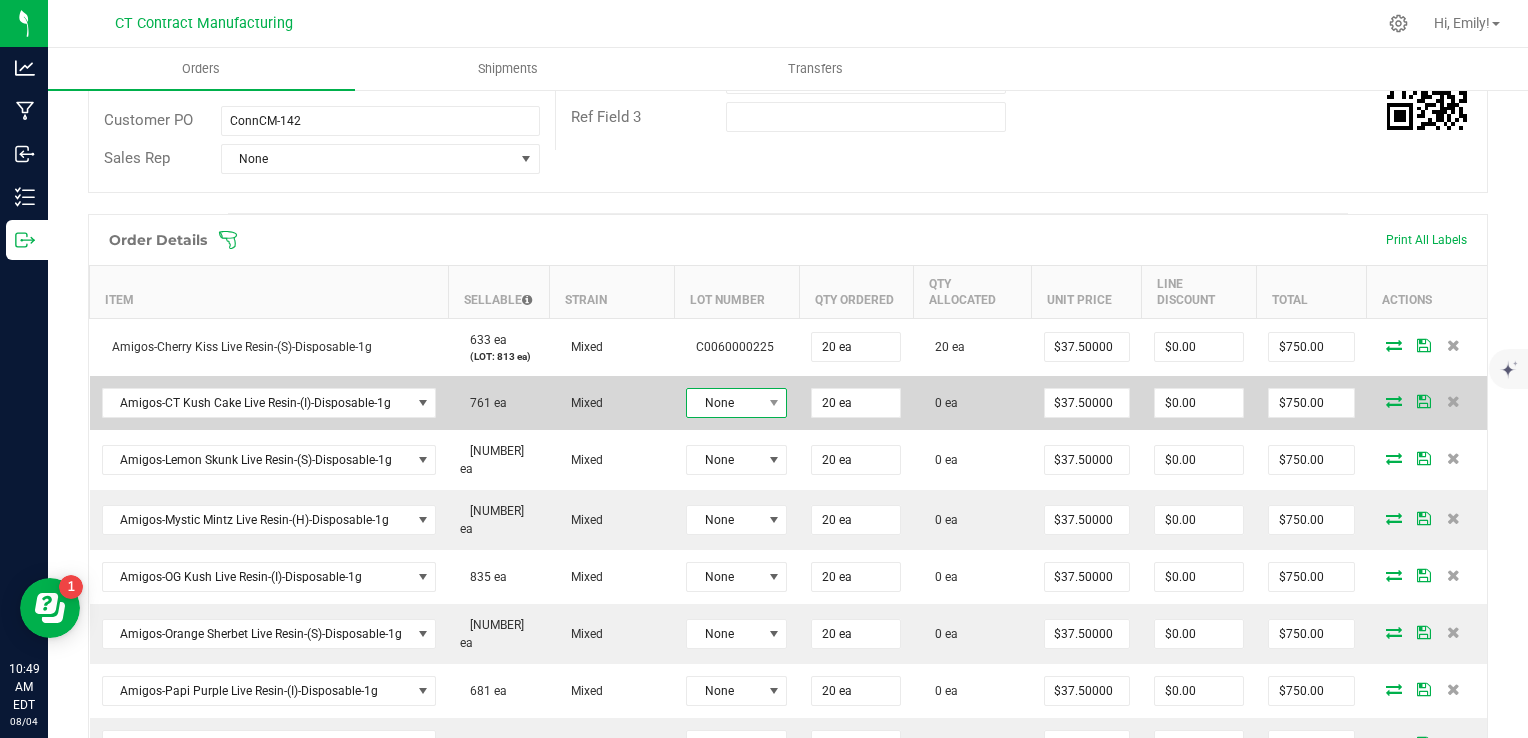 click on "None" at bounding box center (724, 403) 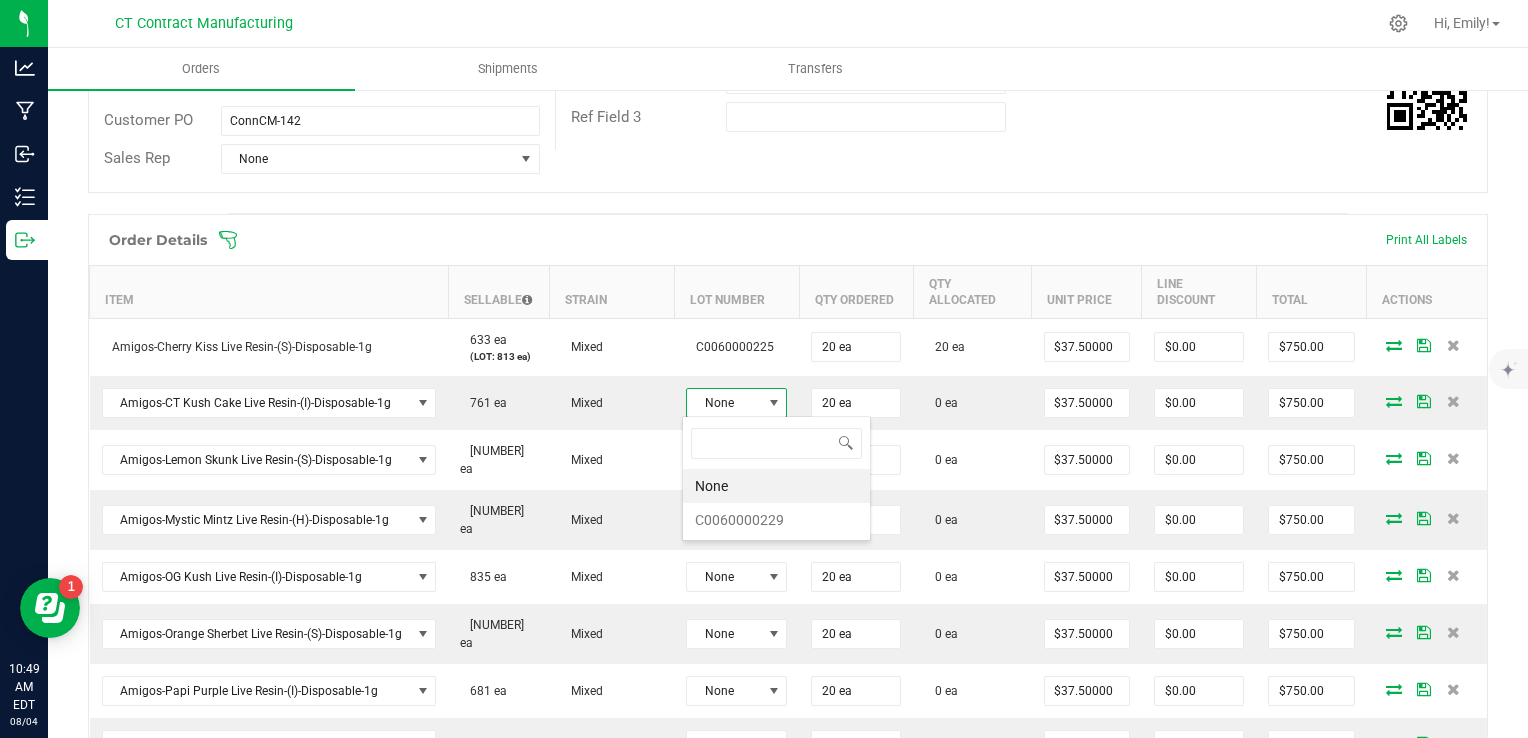 scroll, scrollTop: 99970, scrollLeft: 99899, axis: both 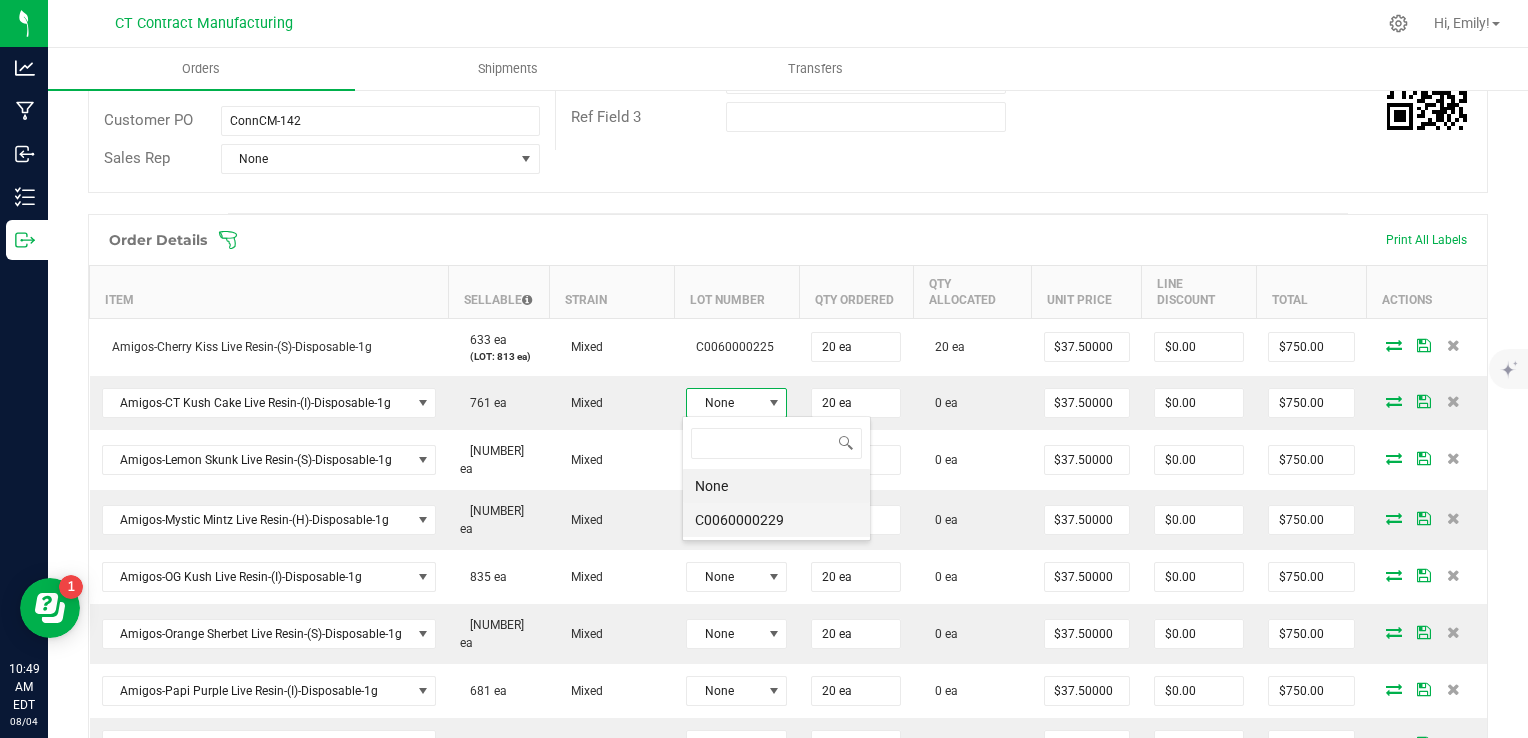 click on "C0060000229" at bounding box center [776, 520] 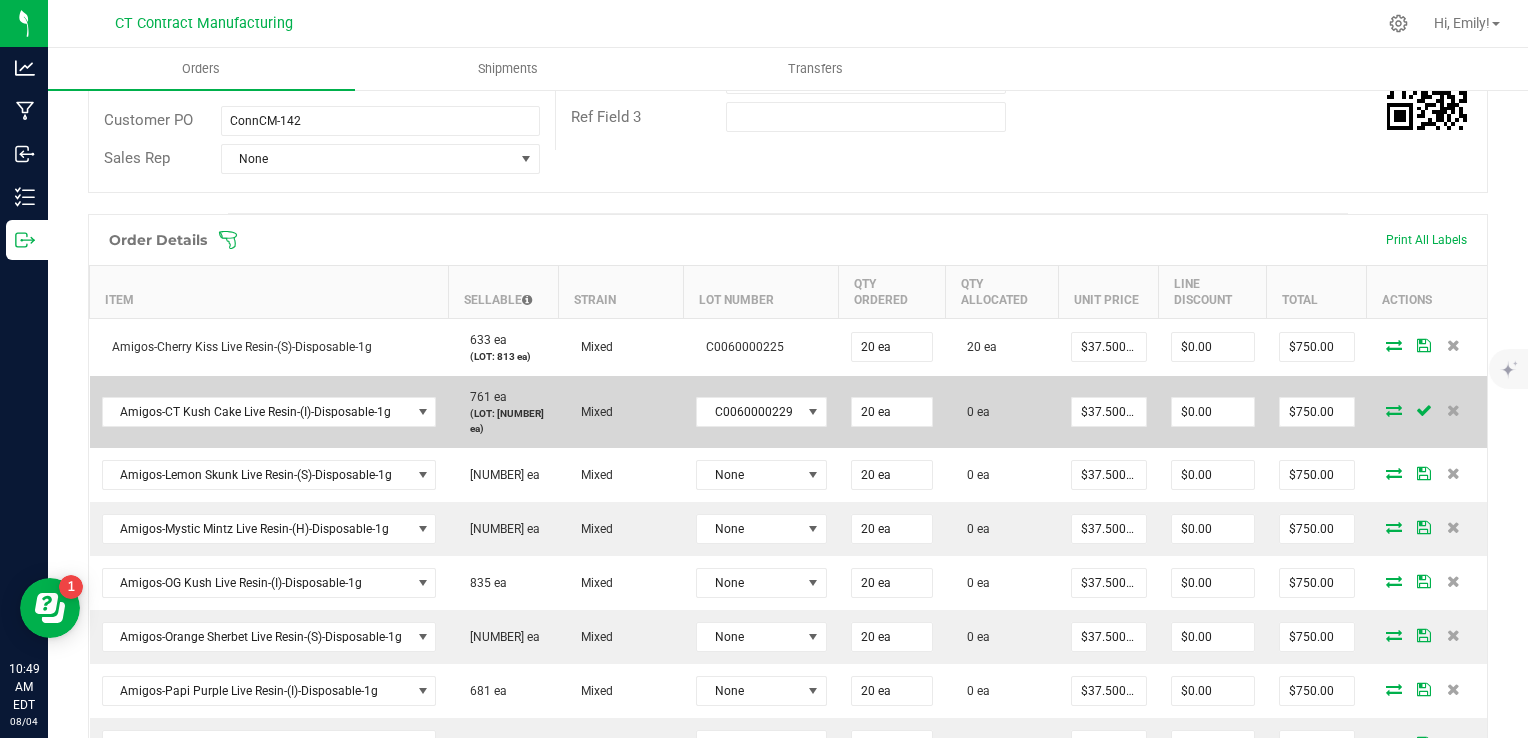 click at bounding box center [1394, 410] 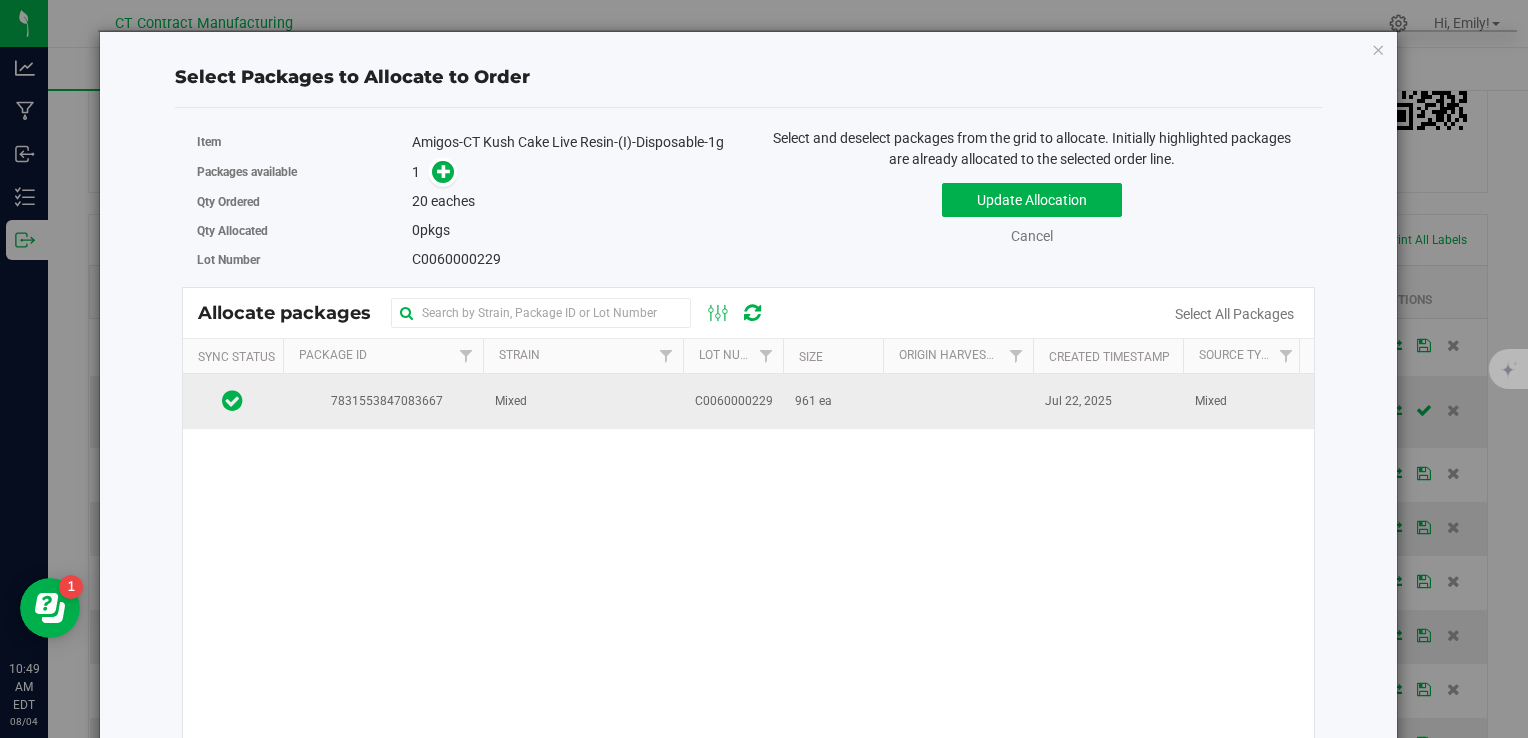 click on "Mixed" at bounding box center (583, 401) 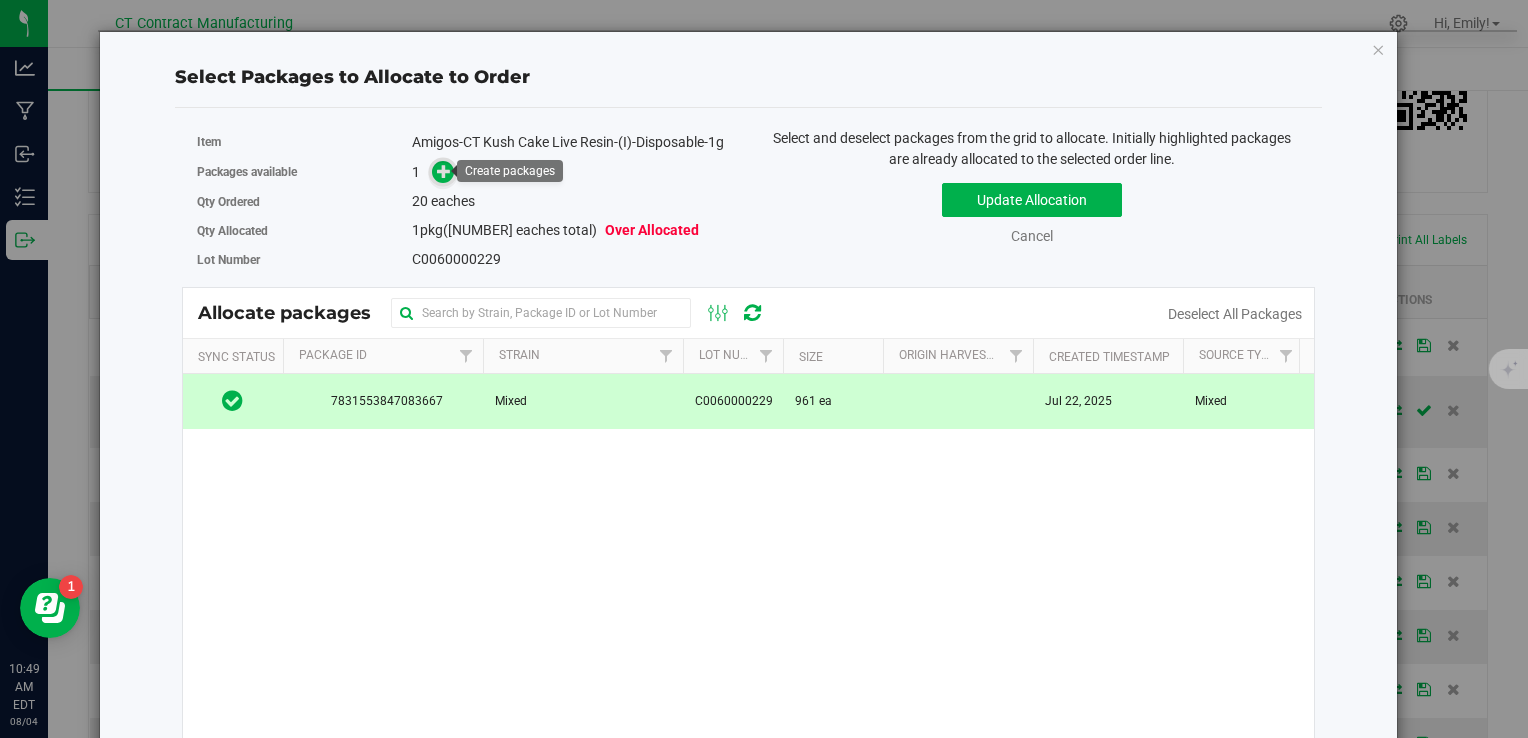 click at bounding box center [444, 171] 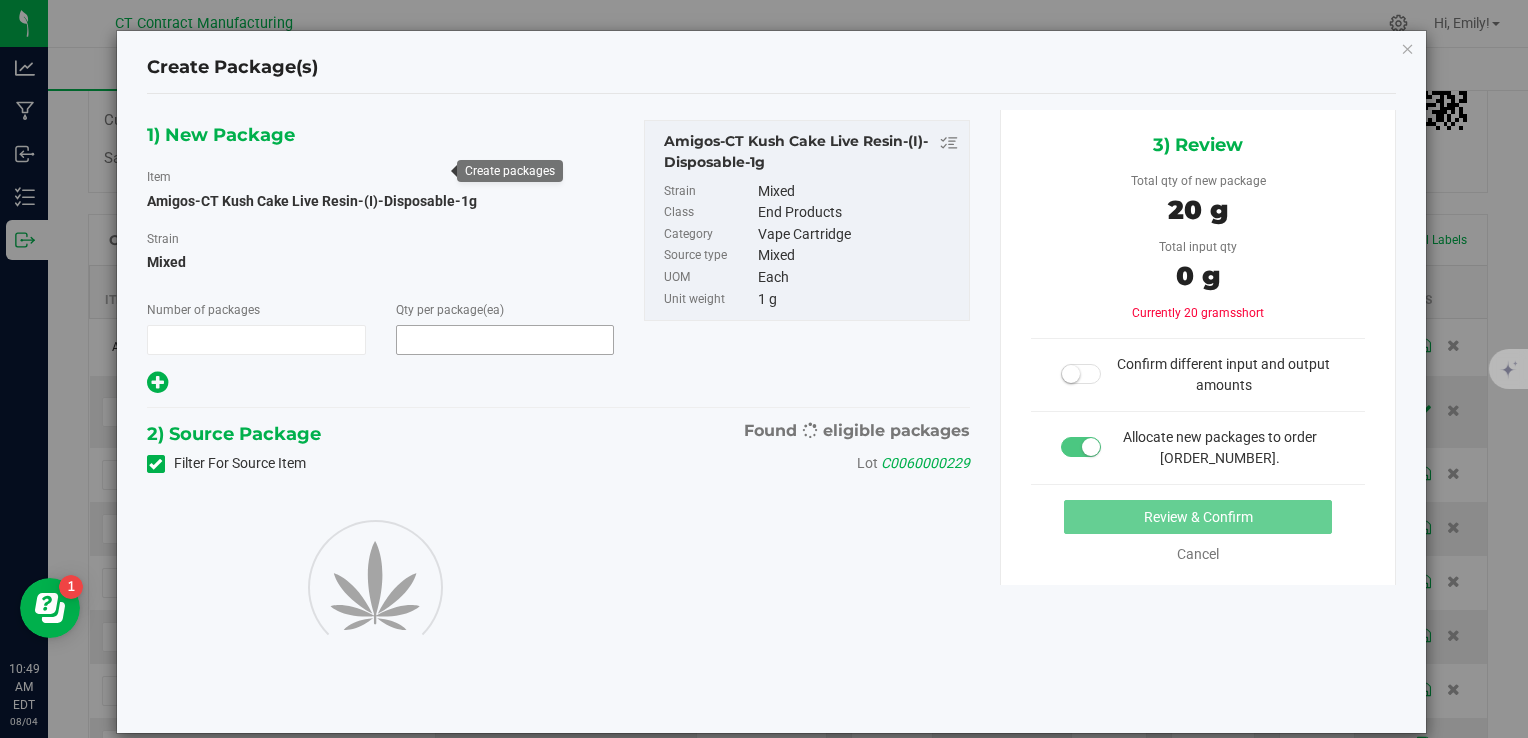 type on "1" 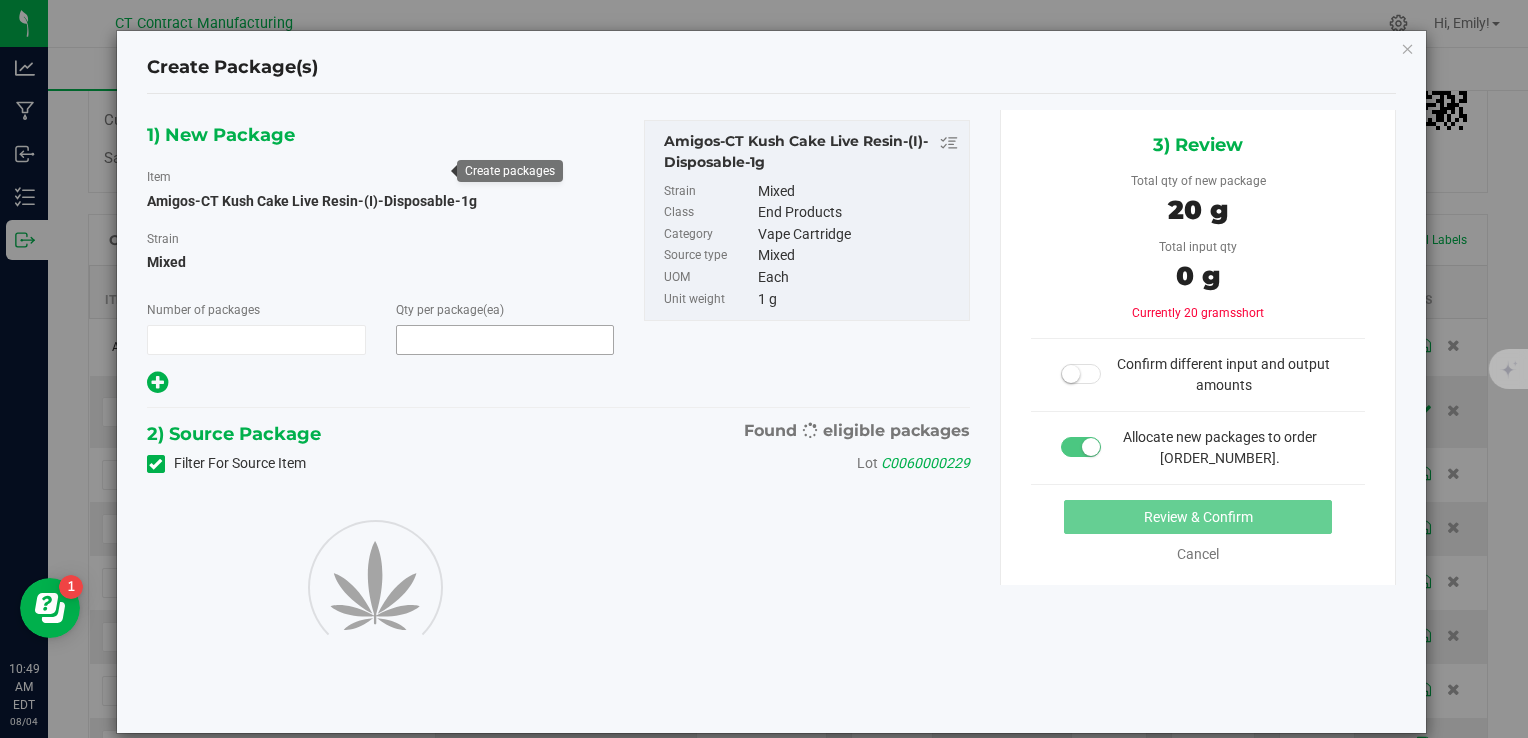 type on "20" 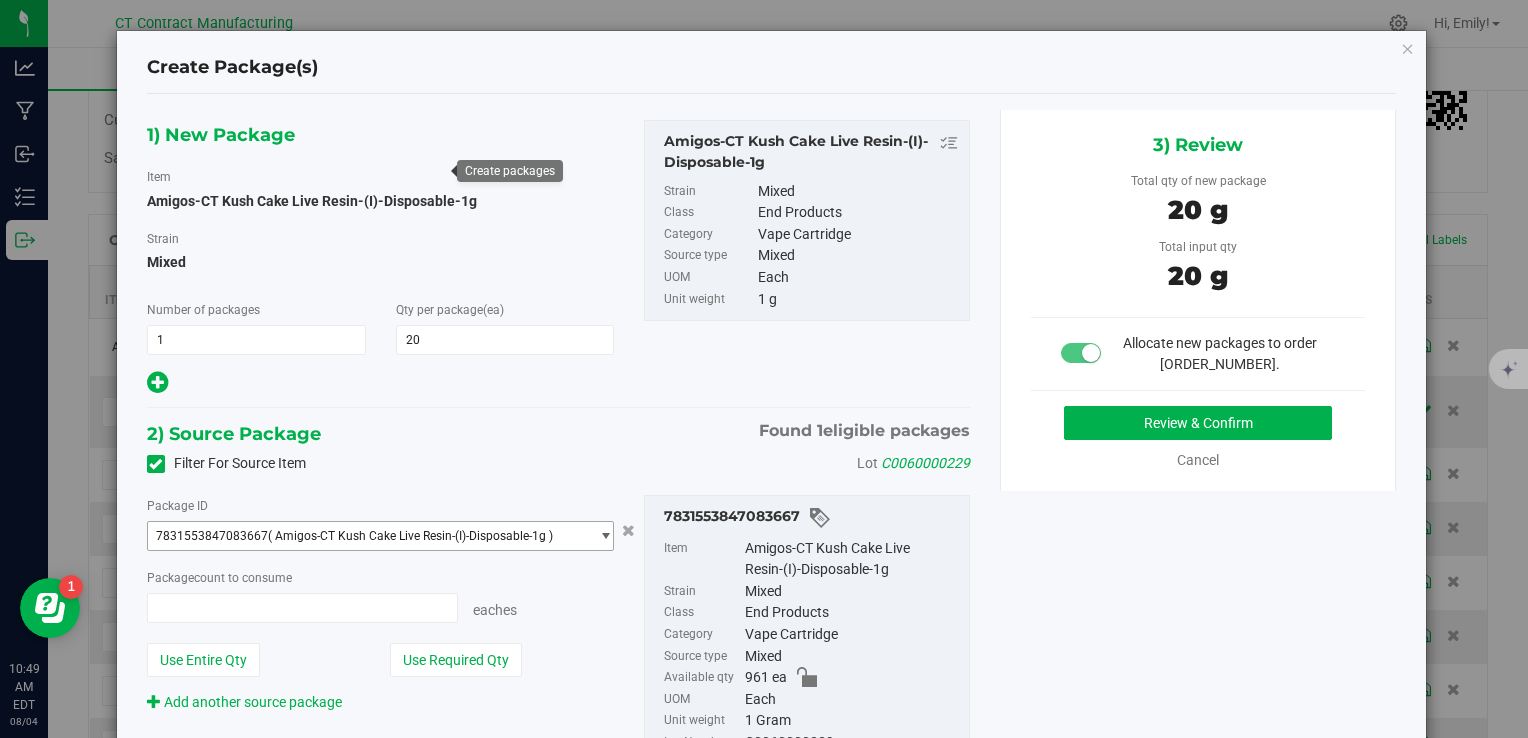 type on "20 ea" 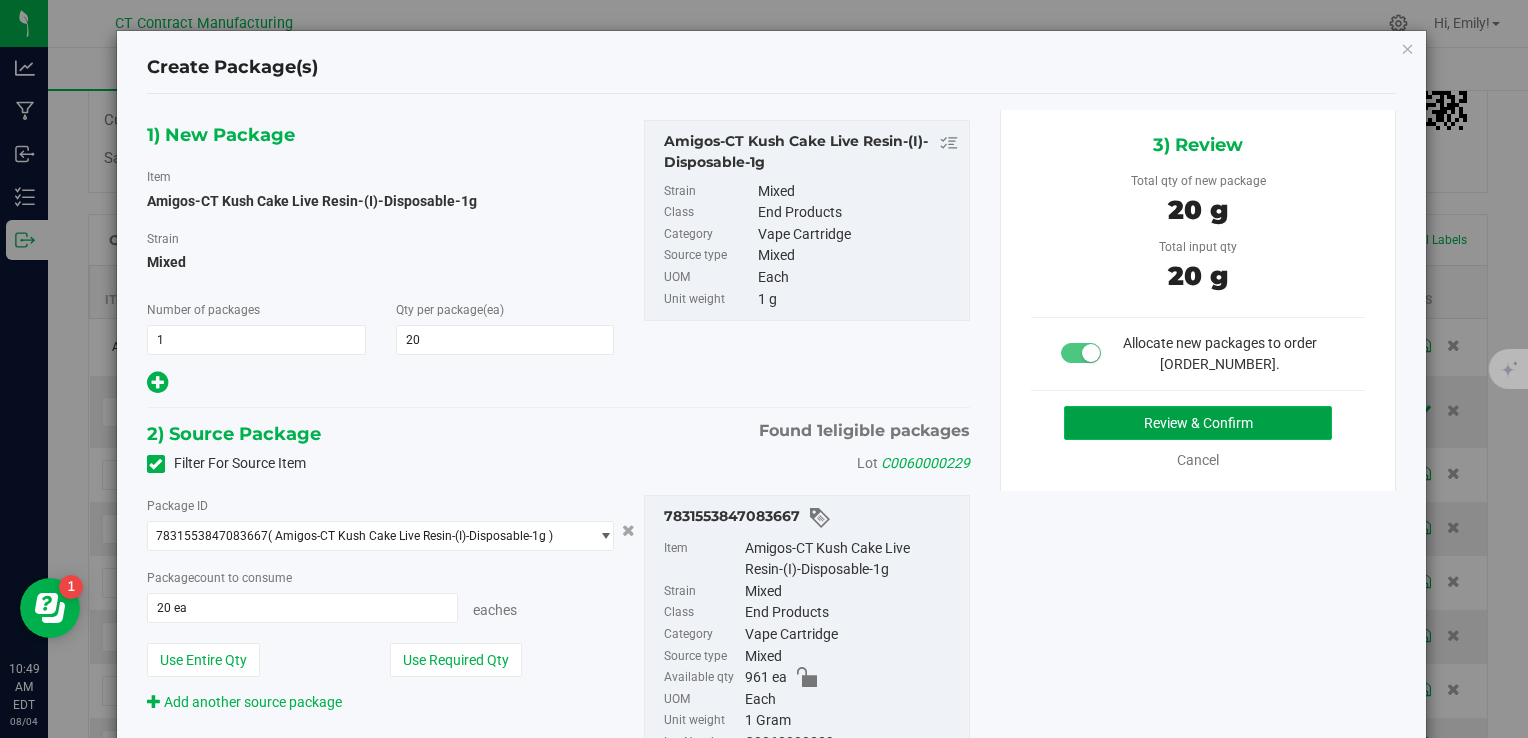 click on "Review & Confirm" at bounding box center (1198, 423) 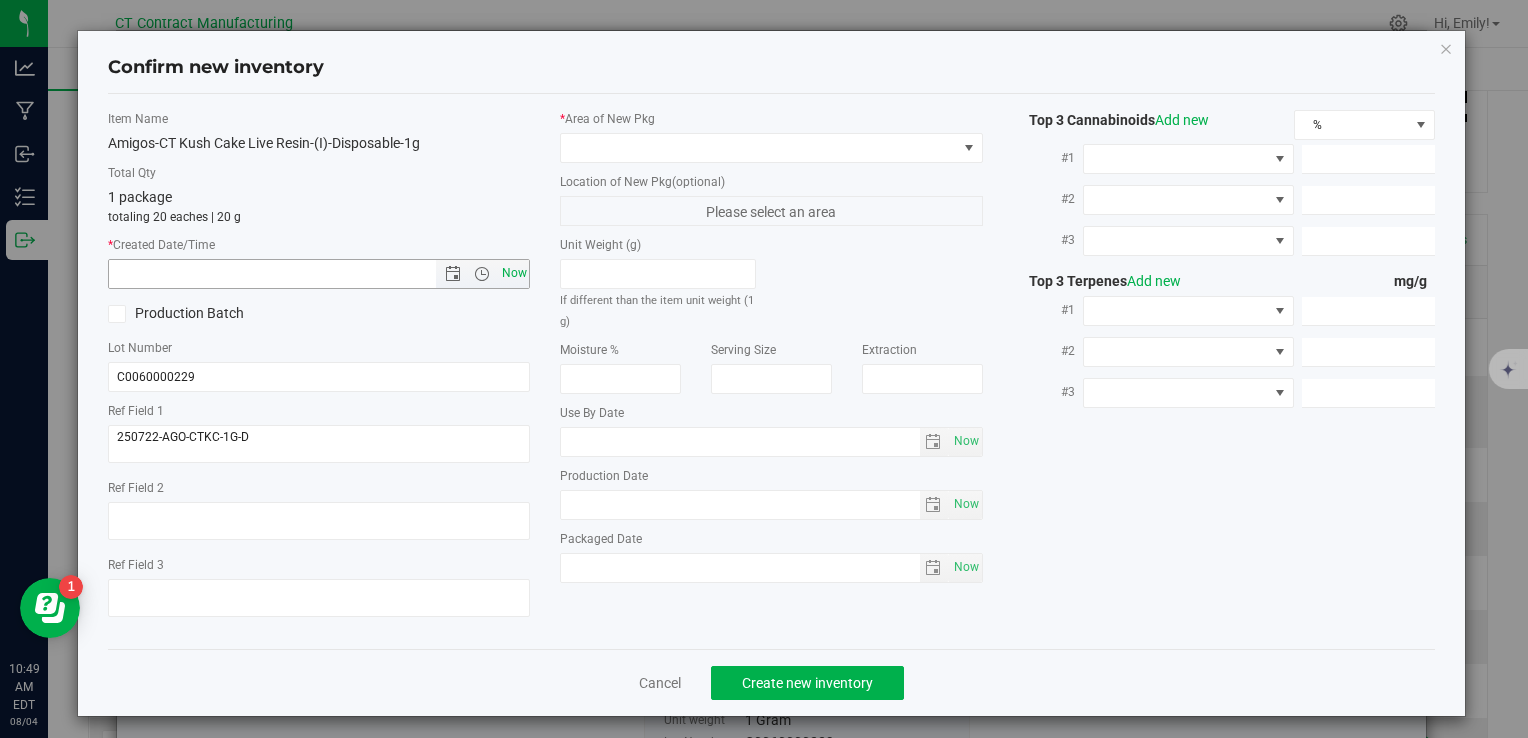click on "Now" at bounding box center (514, 273) 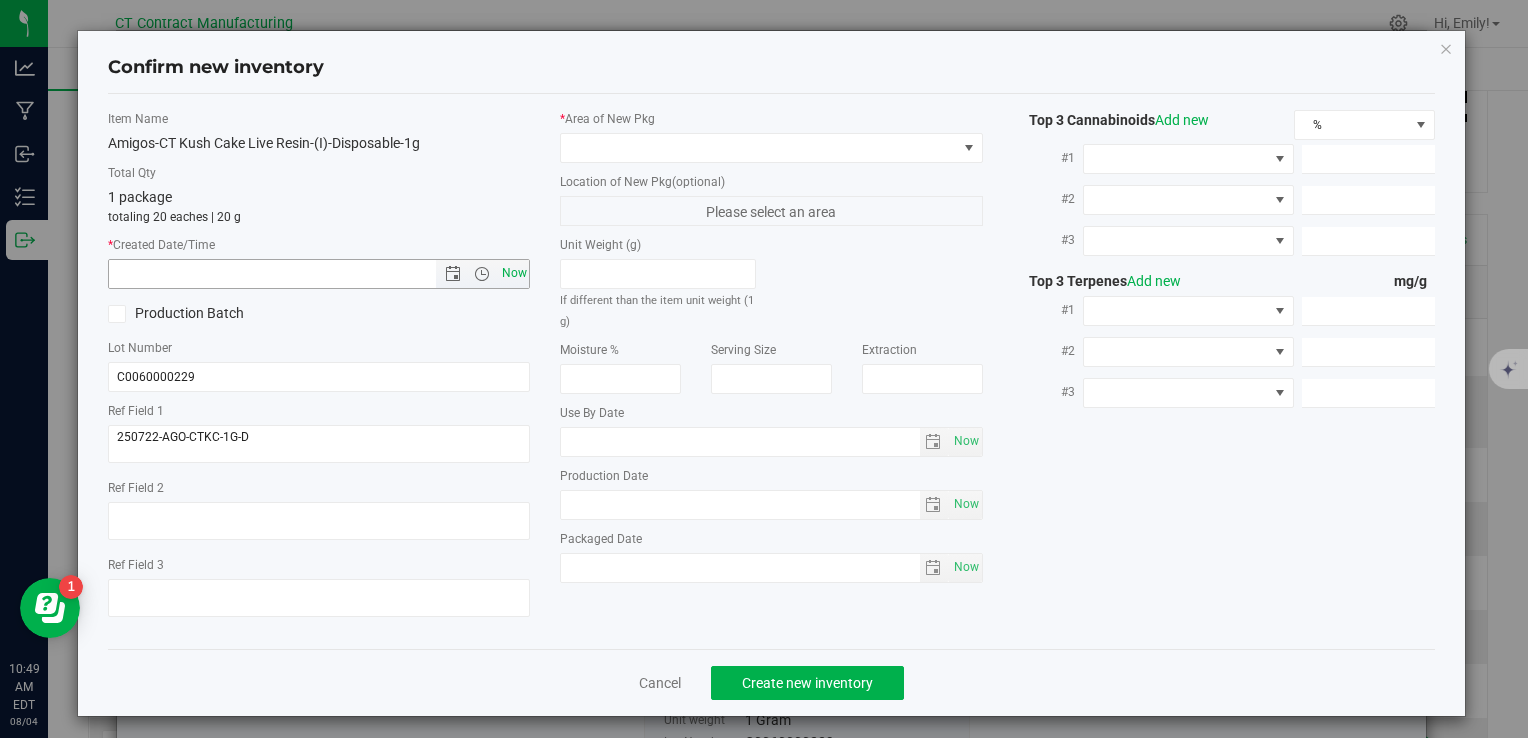 type on "8/4/2025 10:49 AM" 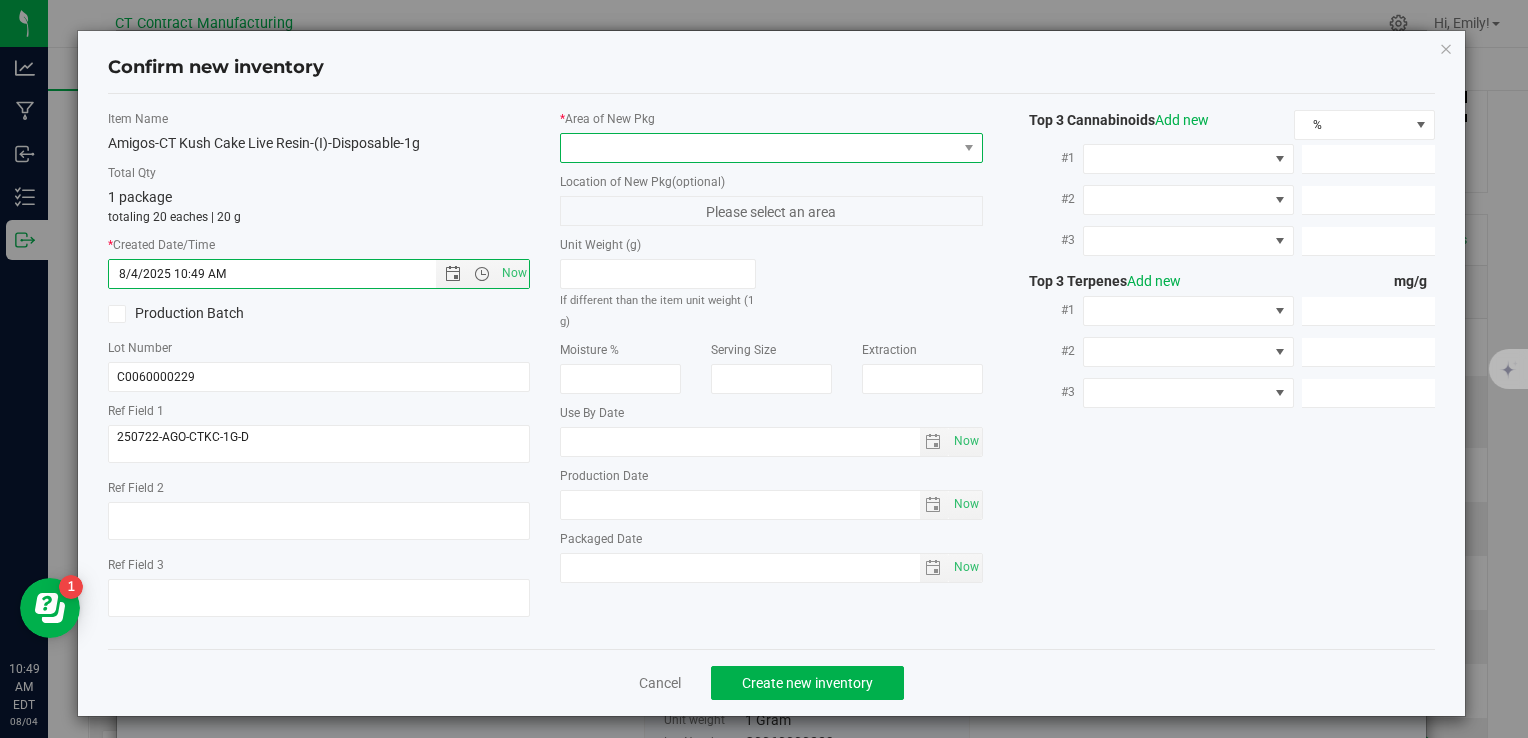 click at bounding box center (758, 148) 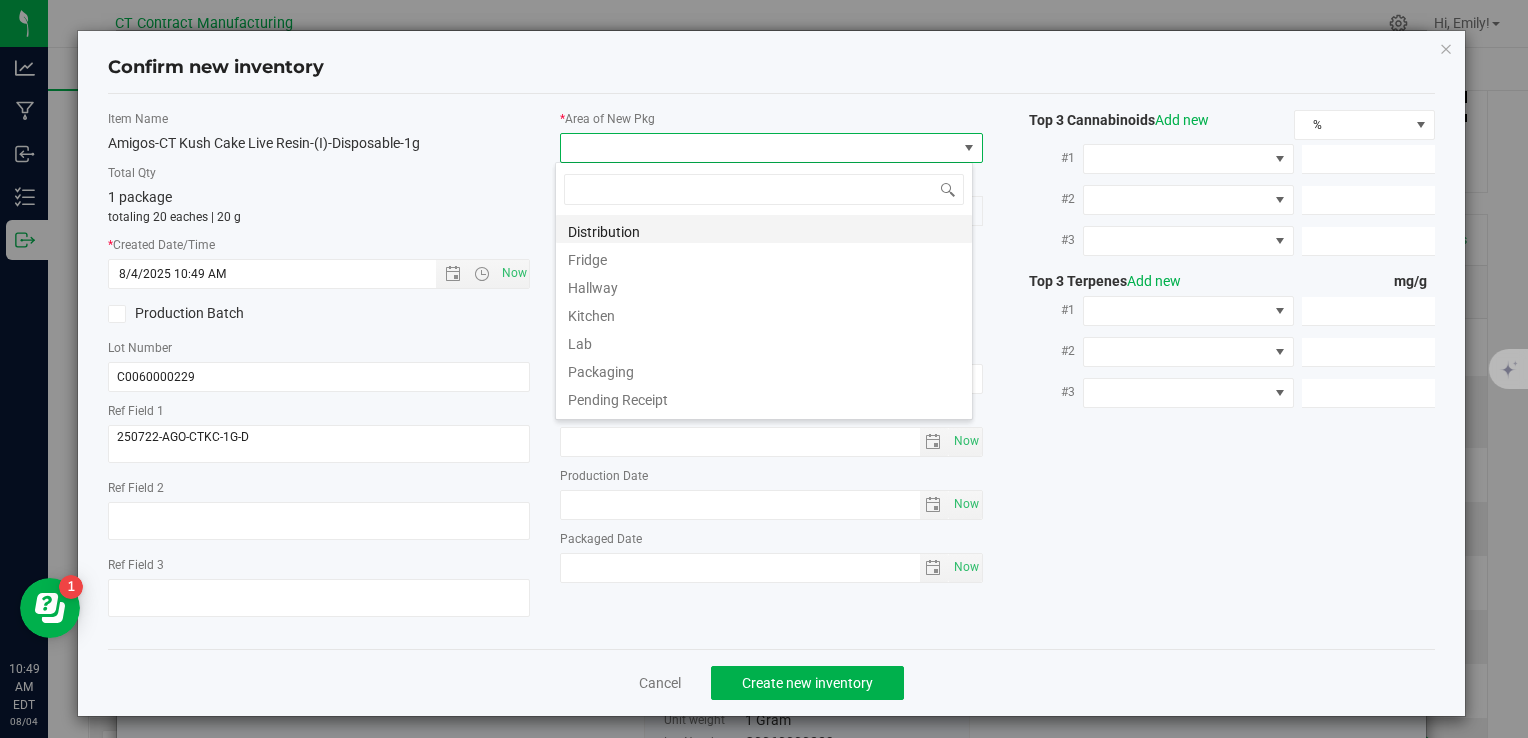 scroll, scrollTop: 99970, scrollLeft: 99582, axis: both 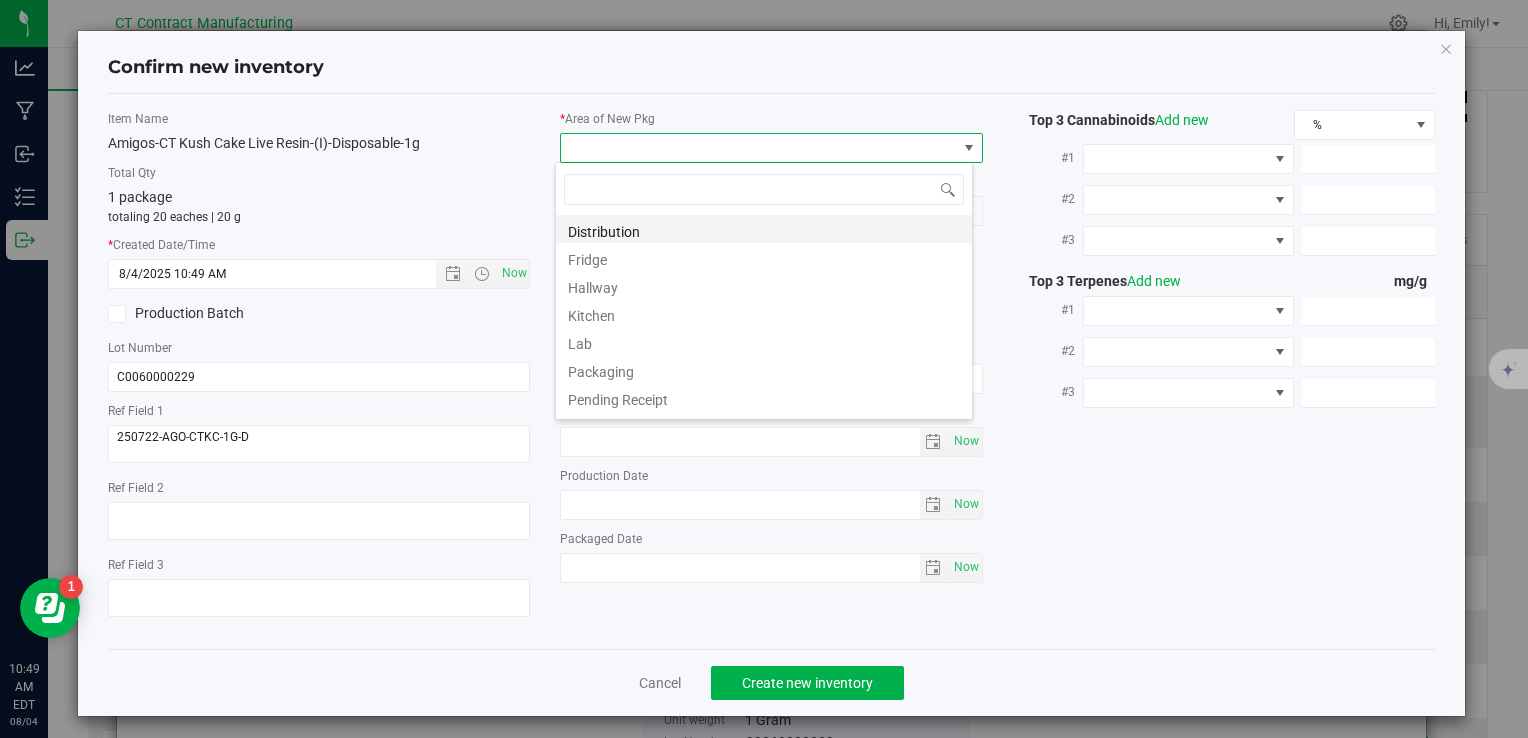 click on "Distribution" at bounding box center [764, 229] 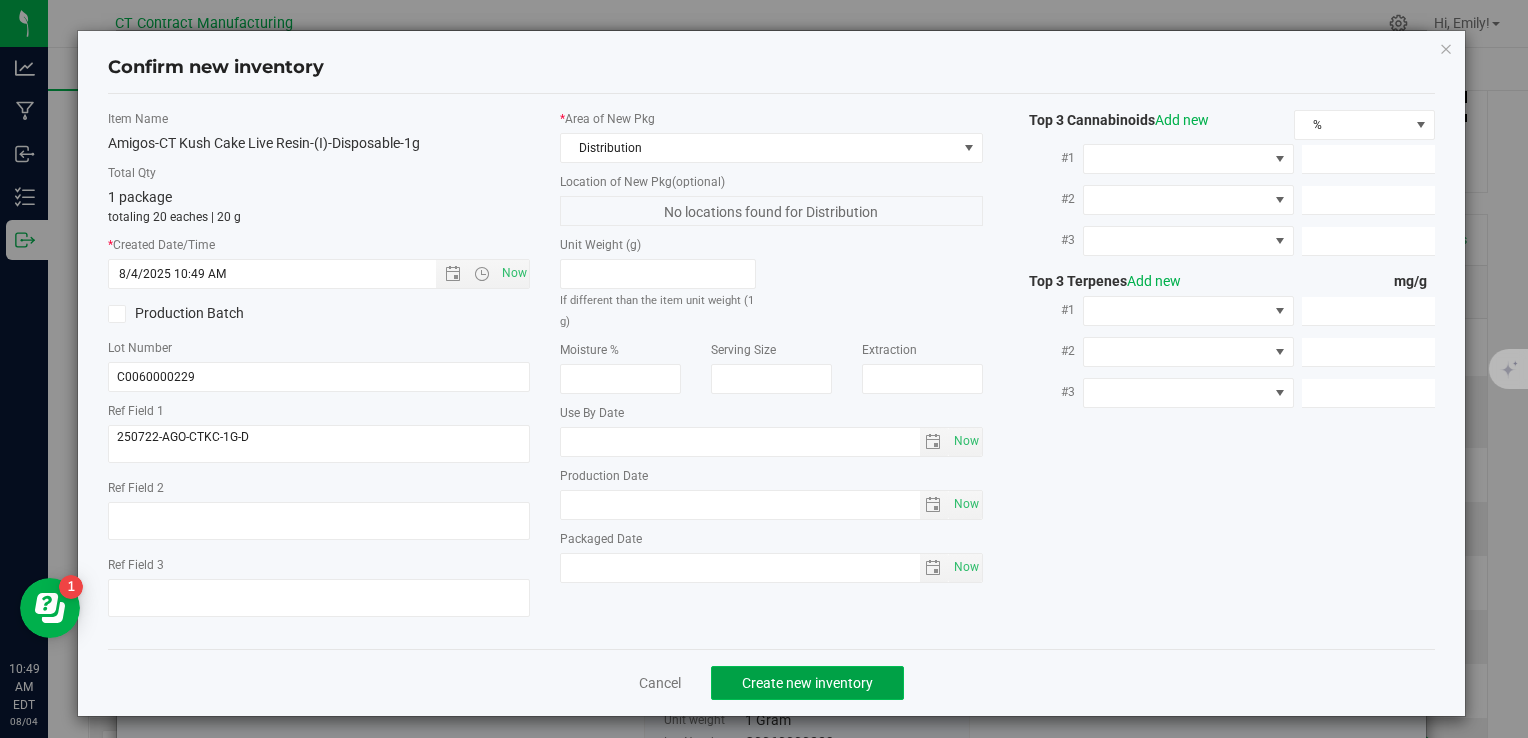 click on "Create new inventory" 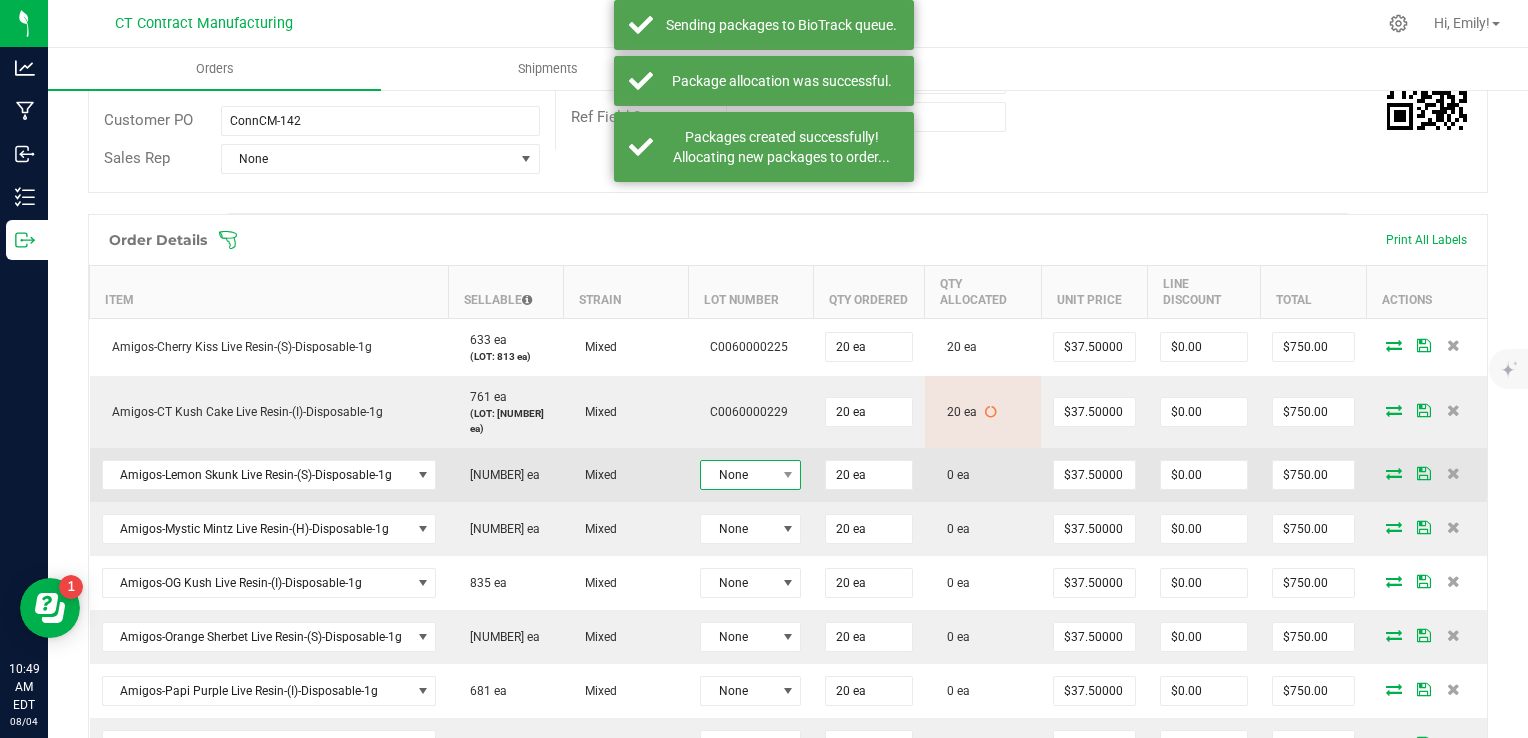 click on "None" at bounding box center (738, 475) 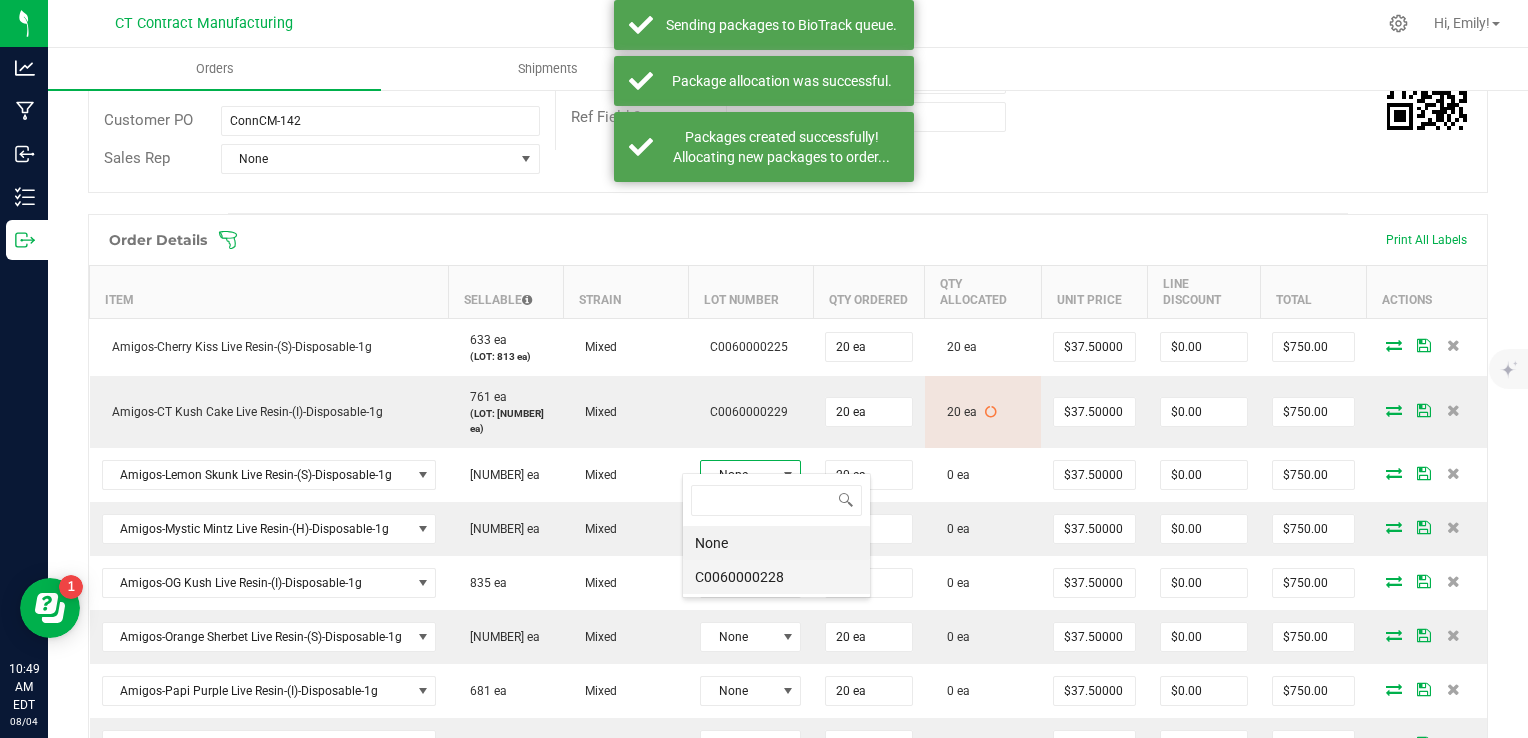 scroll, scrollTop: 99970, scrollLeft: 99899, axis: both 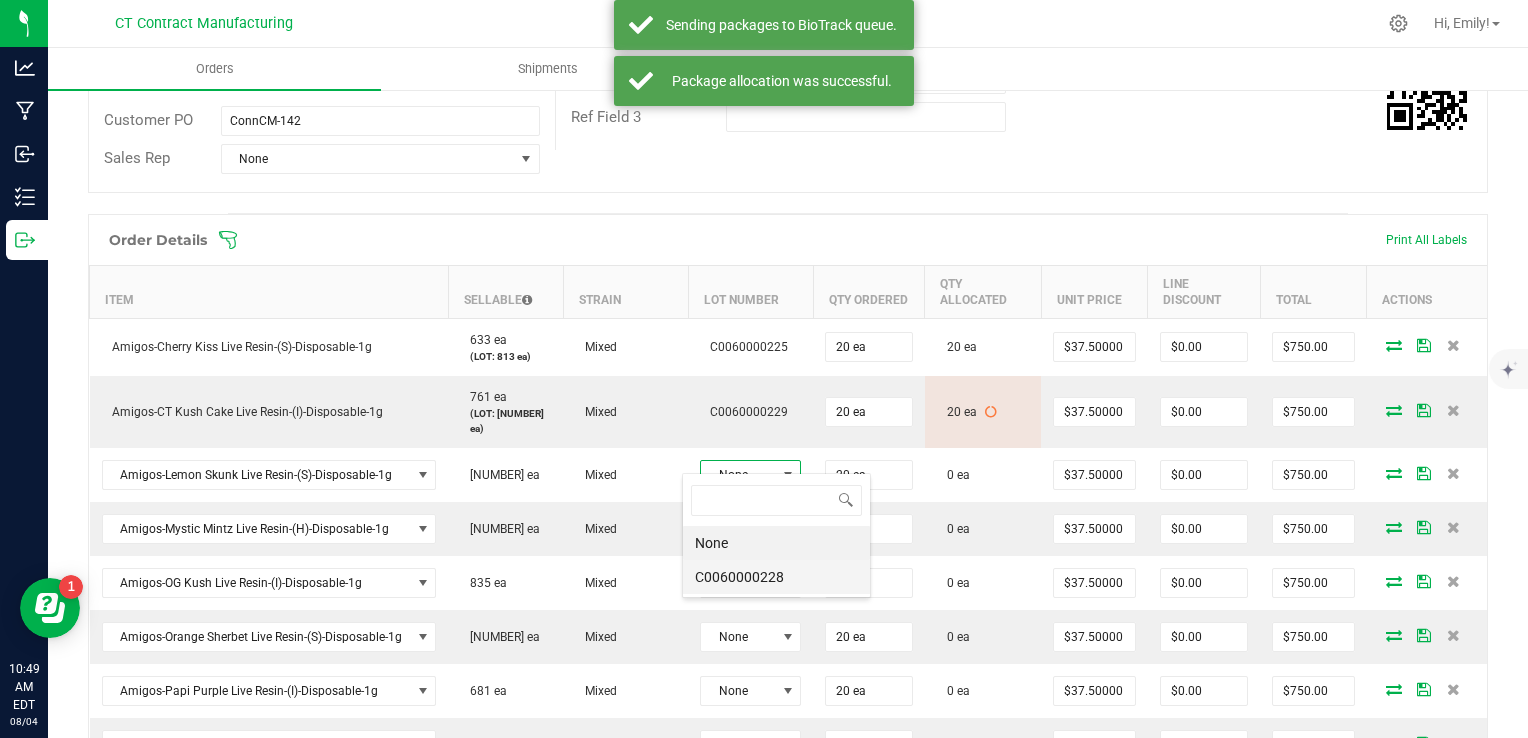 click on "C0060000228" at bounding box center [776, 577] 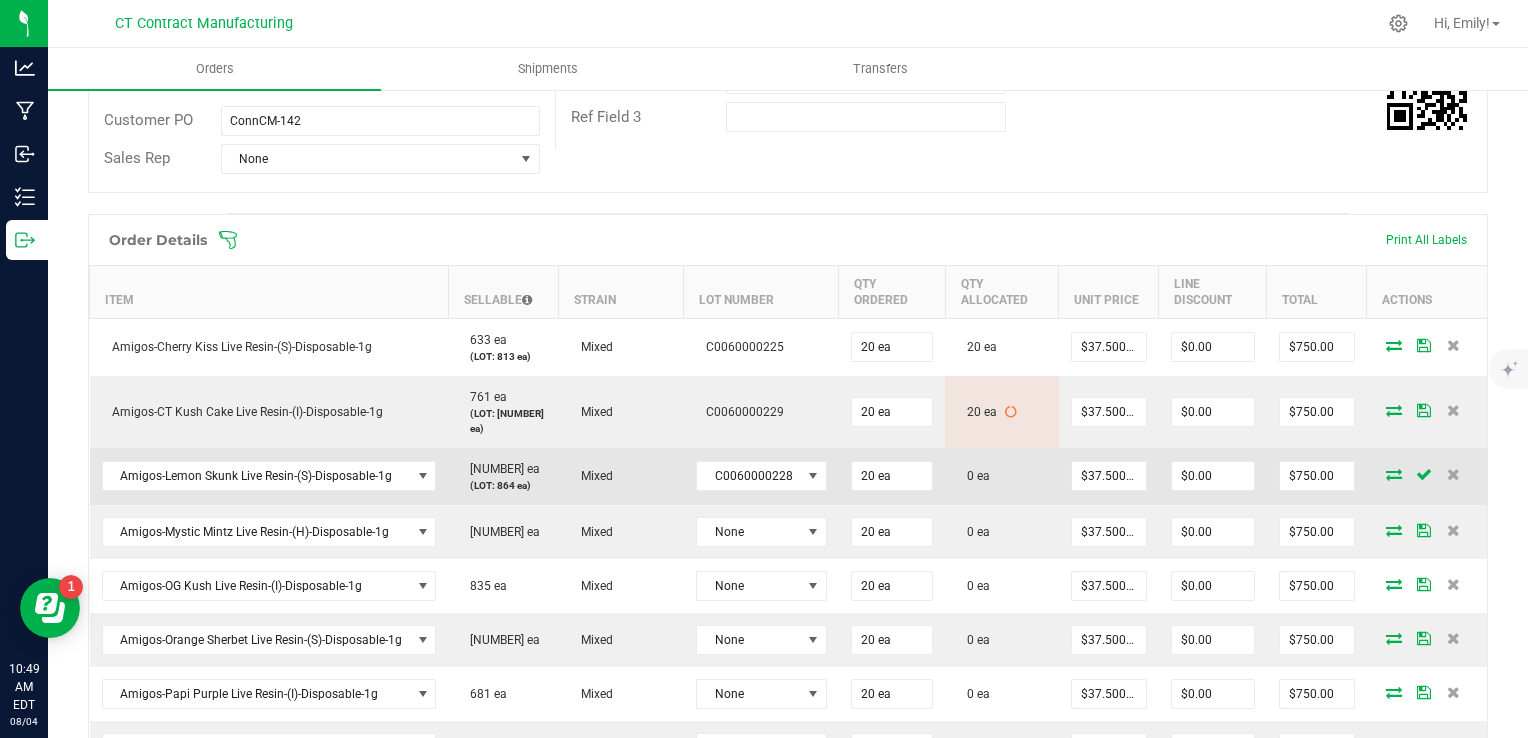 click at bounding box center [1394, 474] 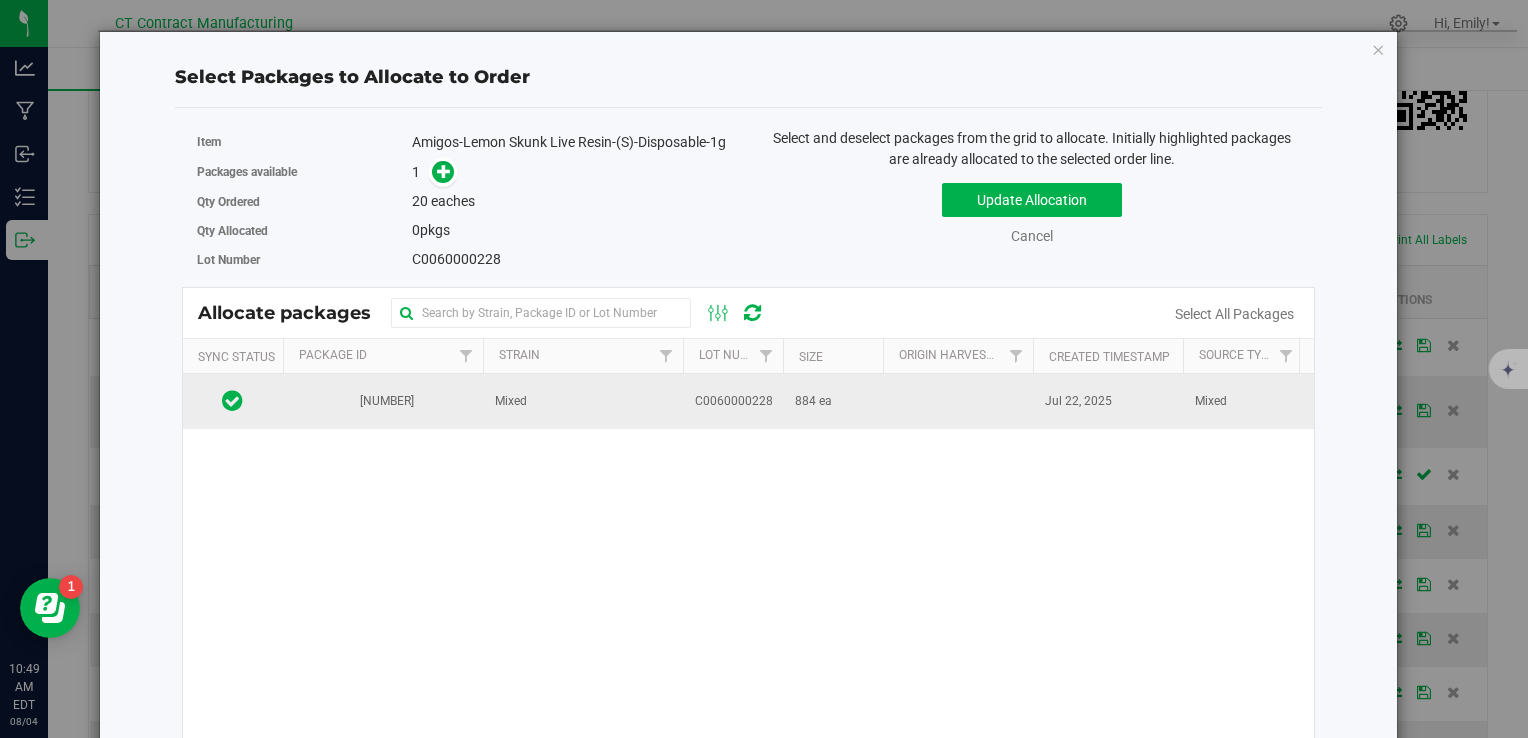 click on "Mixed" at bounding box center (583, 401) 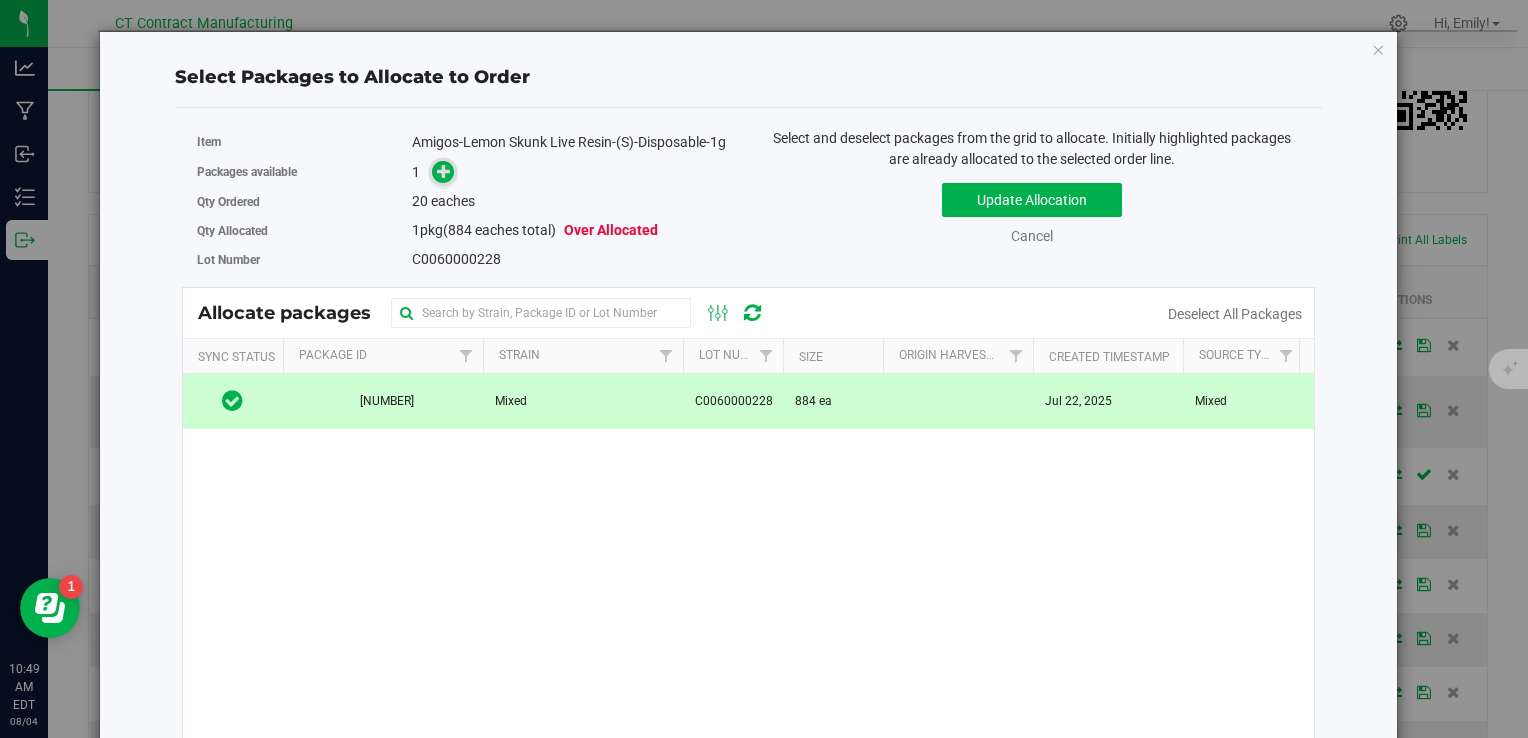 click at bounding box center [444, 171] 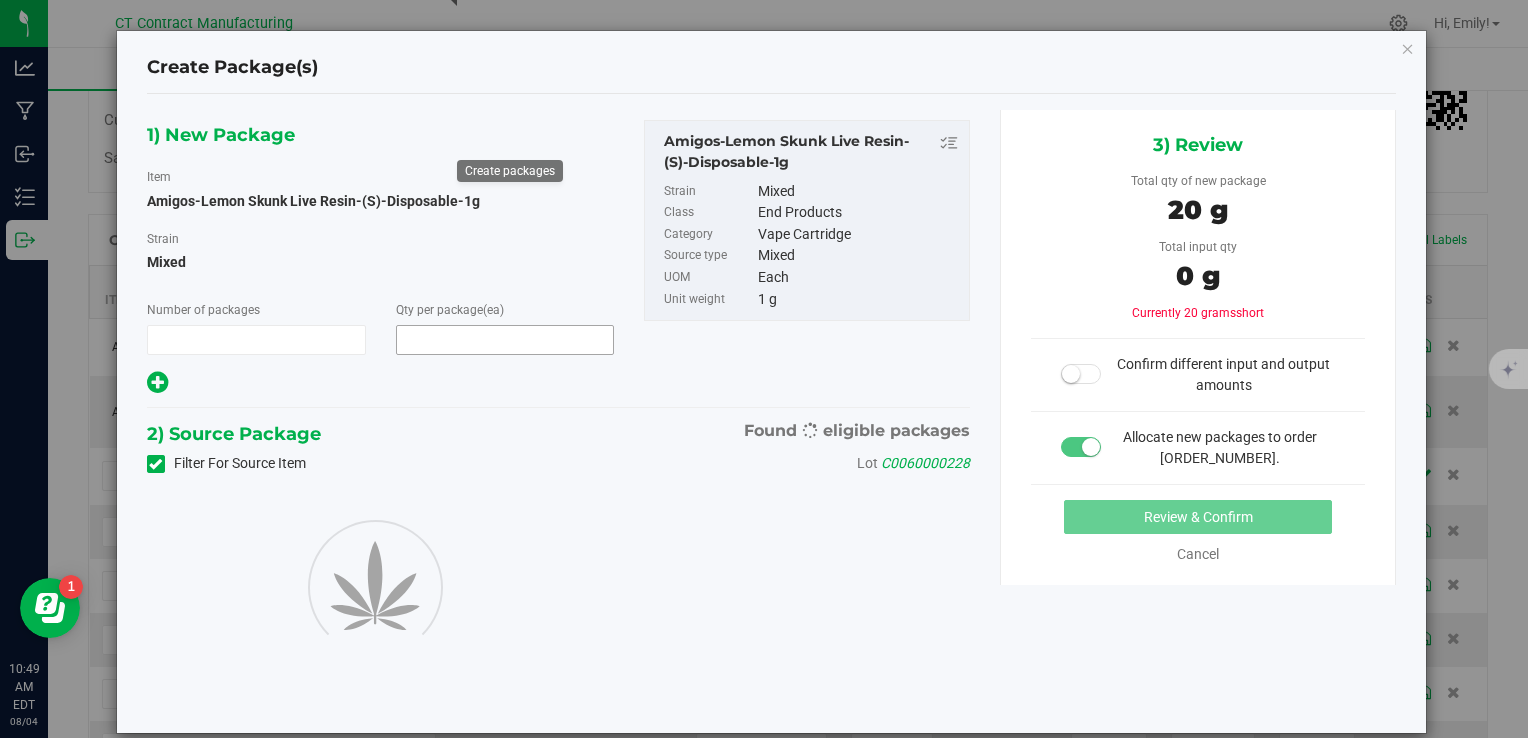 type on "1" 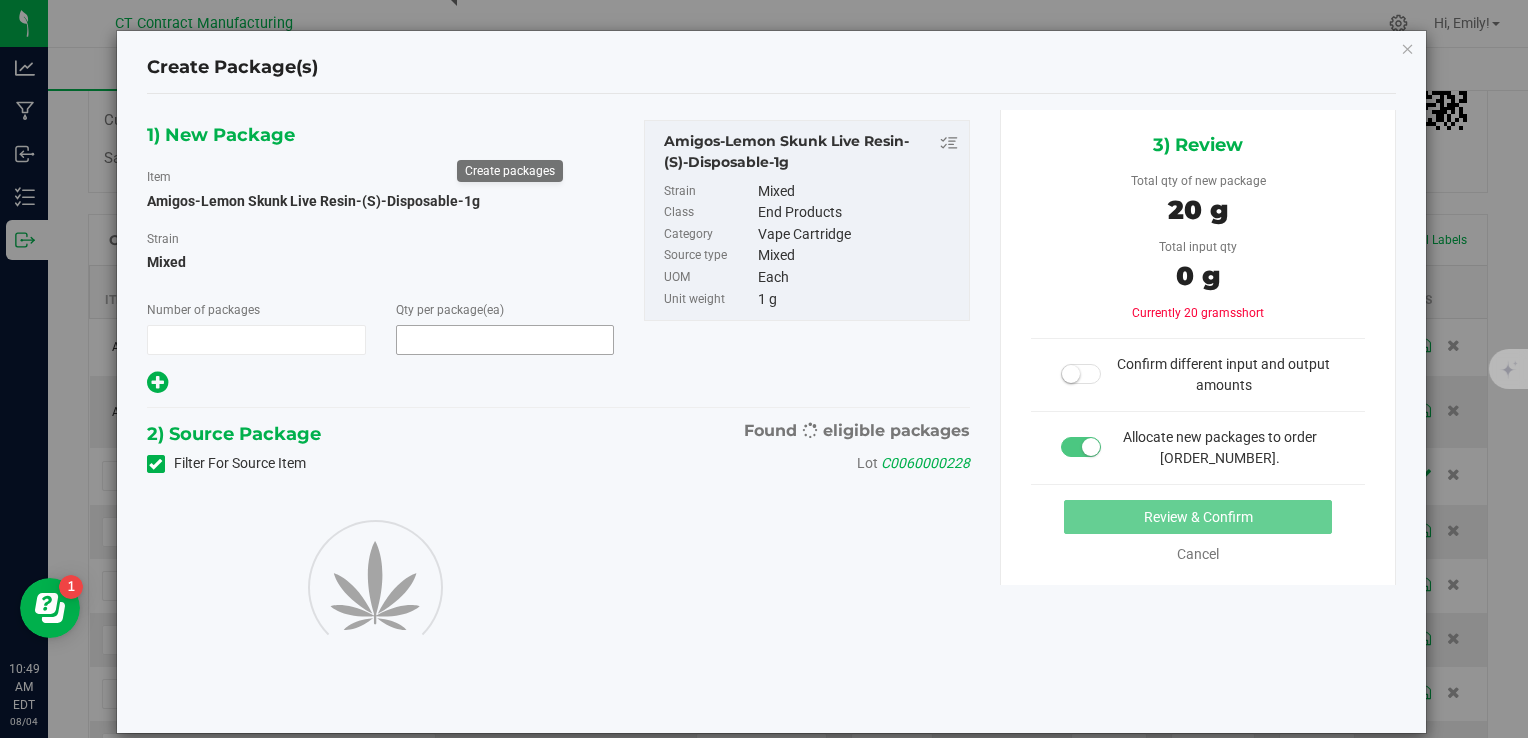 type on "20" 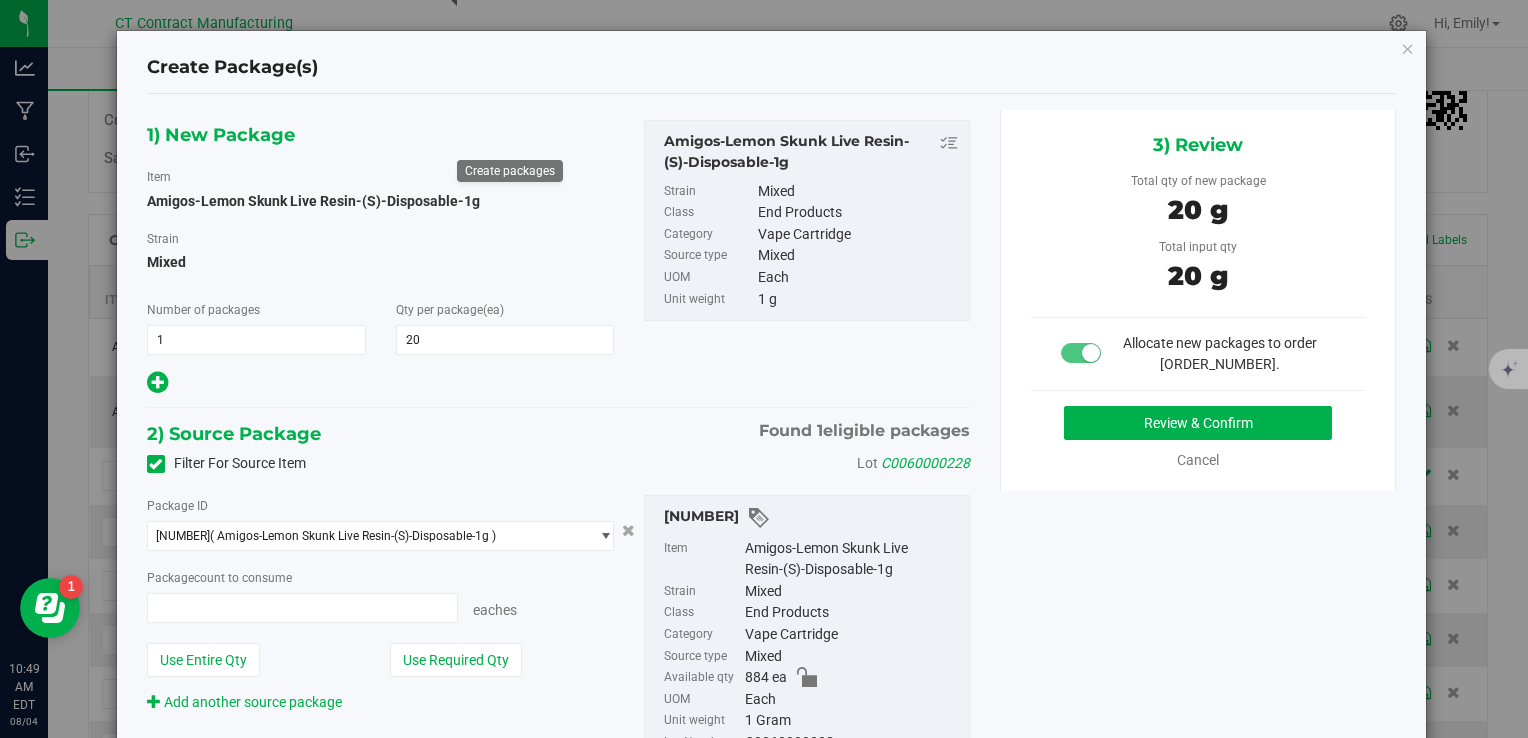 type on "20 ea" 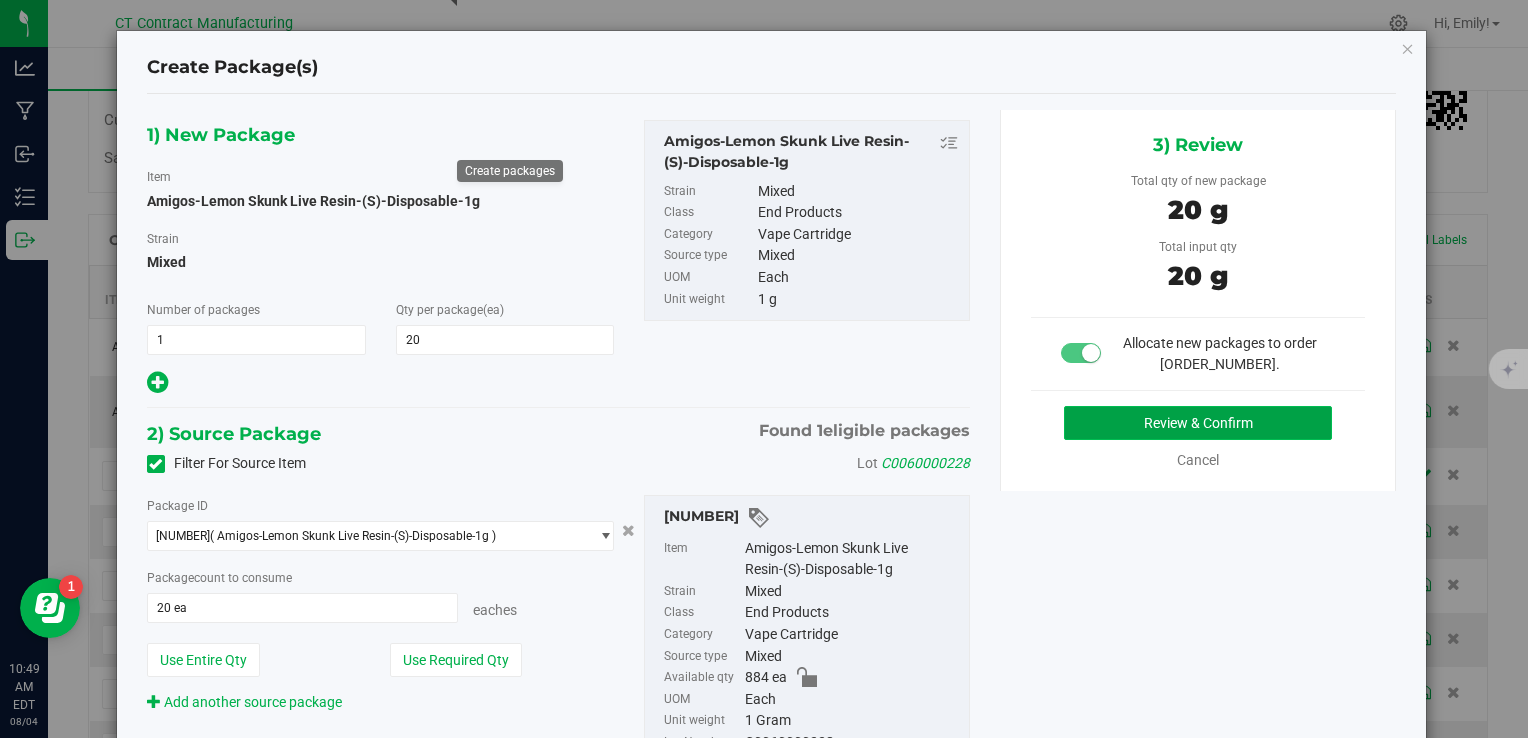 click on "Review & Confirm" at bounding box center [1198, 423] 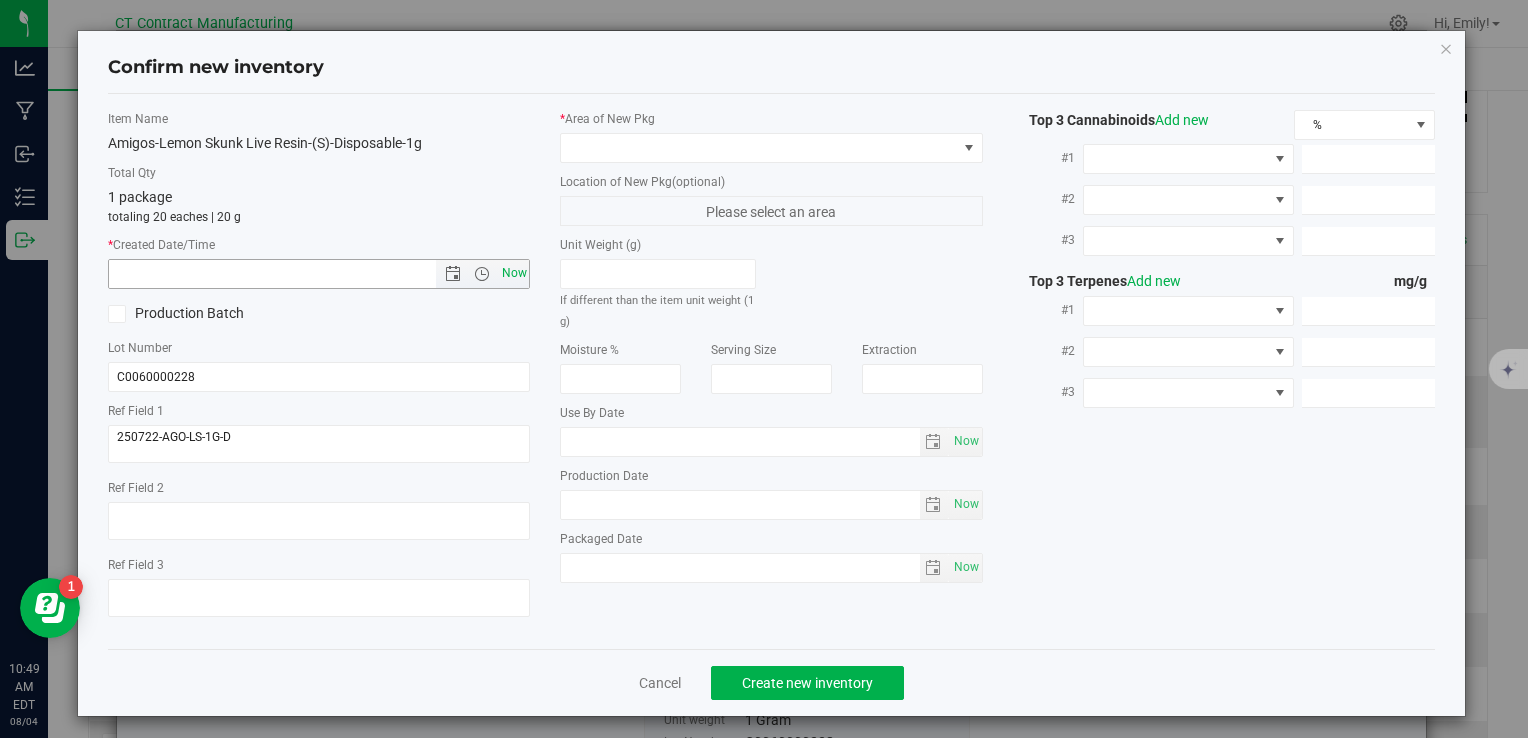 click on "Now" at bounding box center [514, 273] 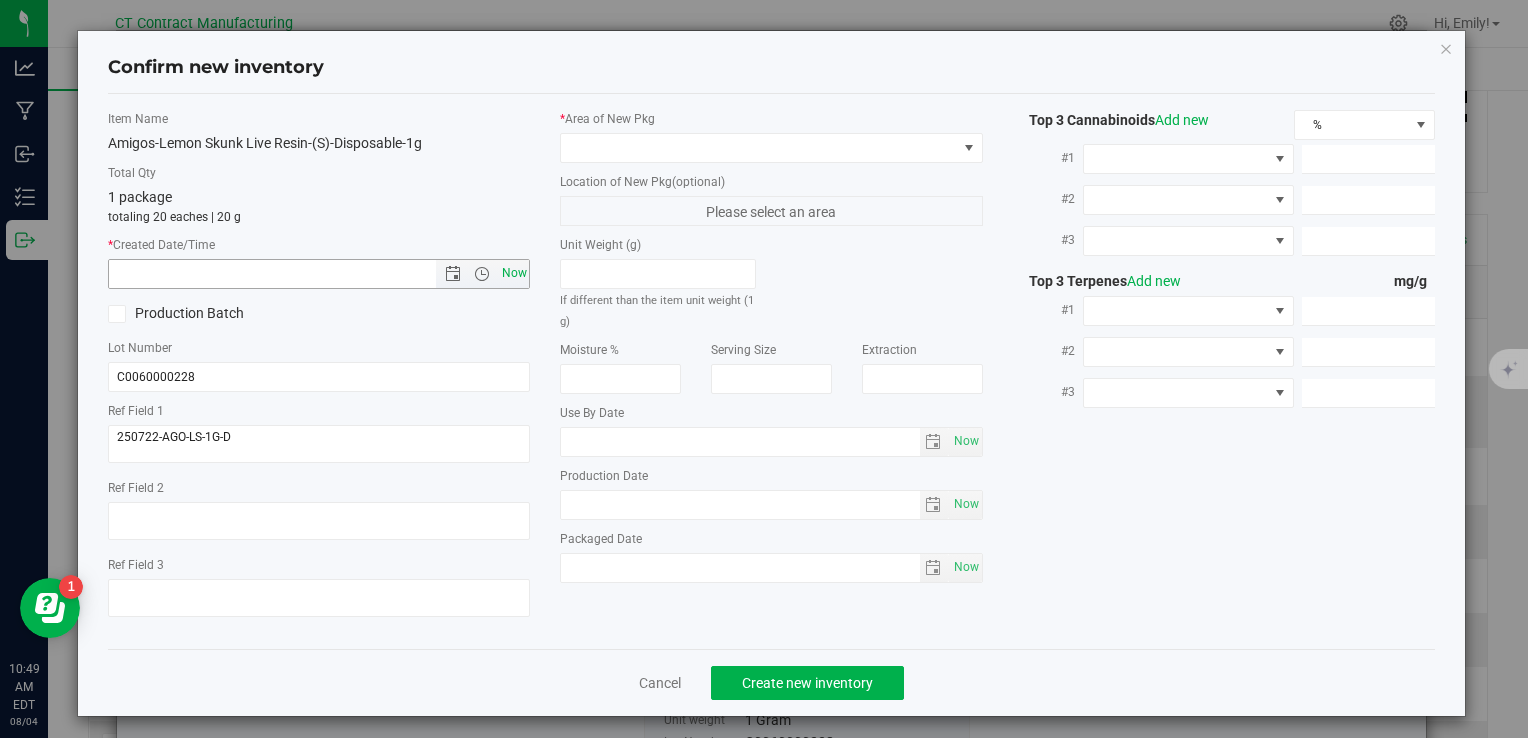 type on "8/4/2025 10:49 AM" 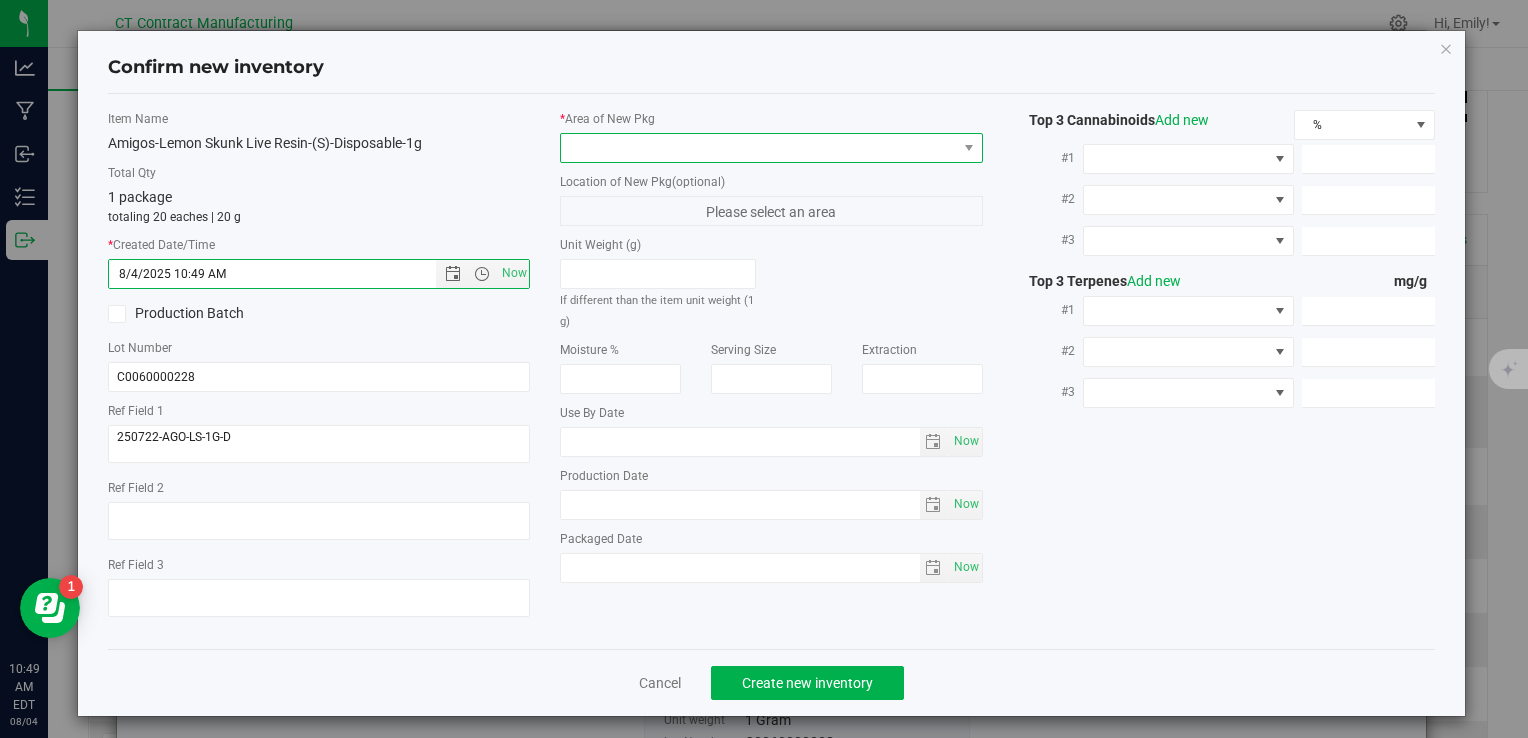 click at bounding box center (758, 148) 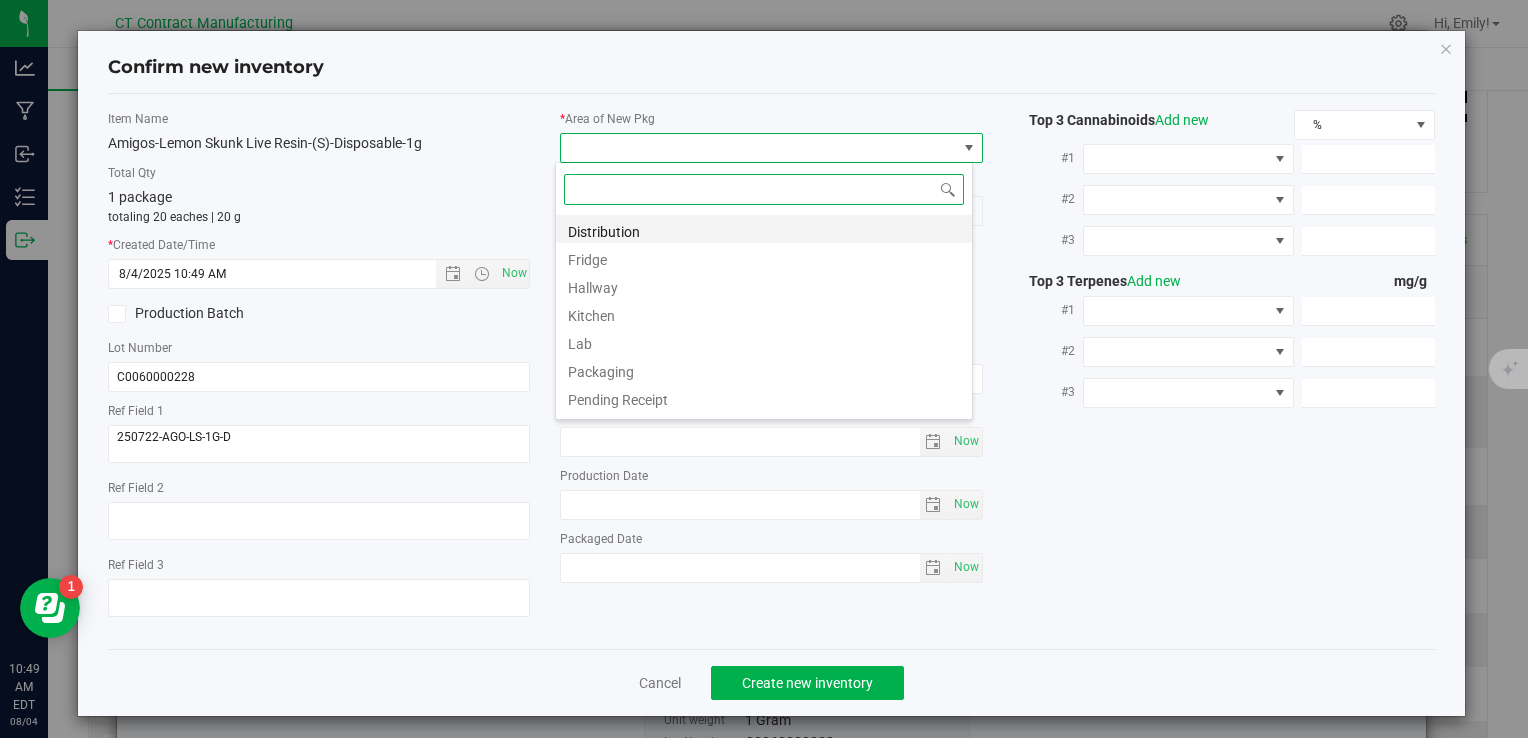 scroll, scrollTop: 99970, scrollLeft: 99582, axis: both 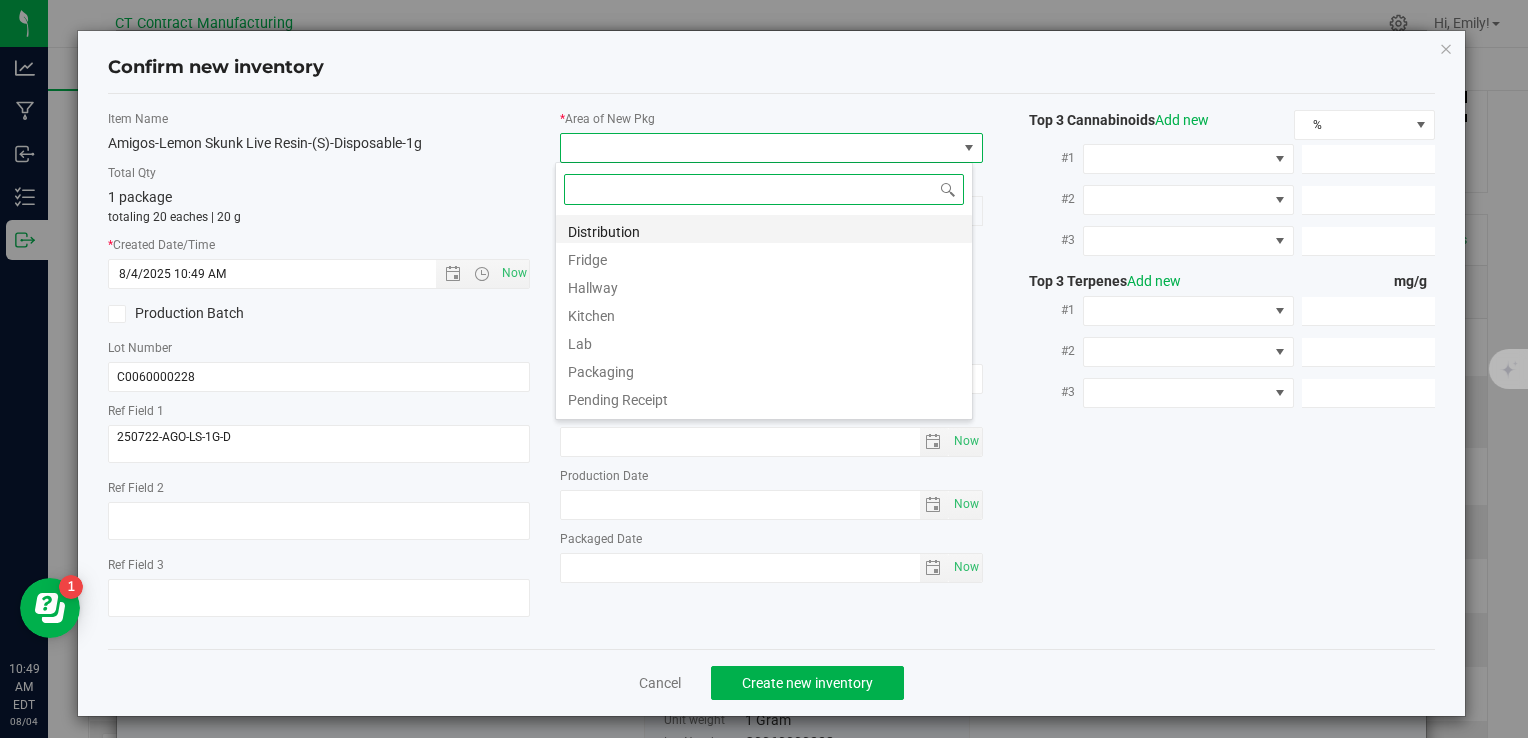 click on "Distribution" at bounding box center (764, 229) 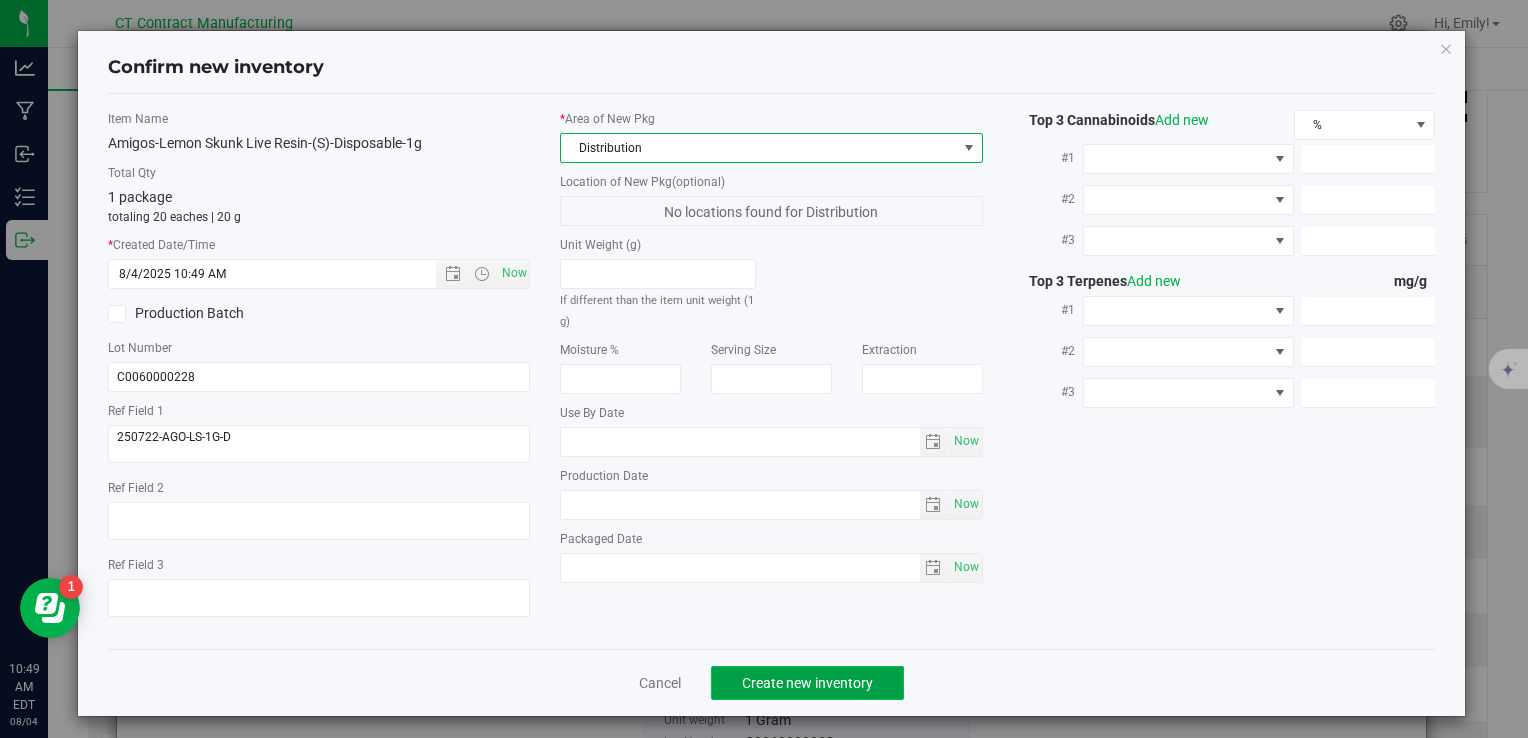 click on "Create new inventory" 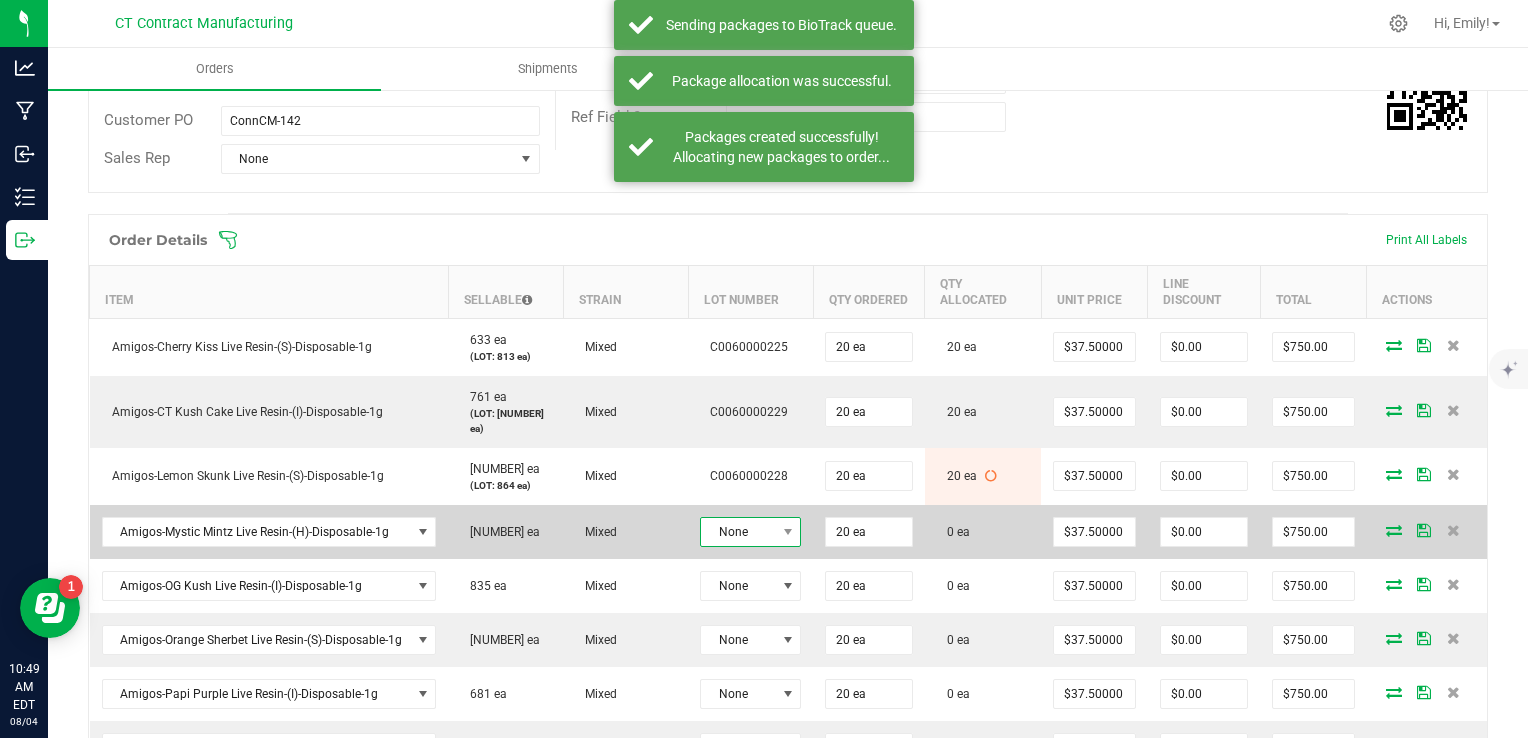 click on "None" at bounding box center (738, 532) 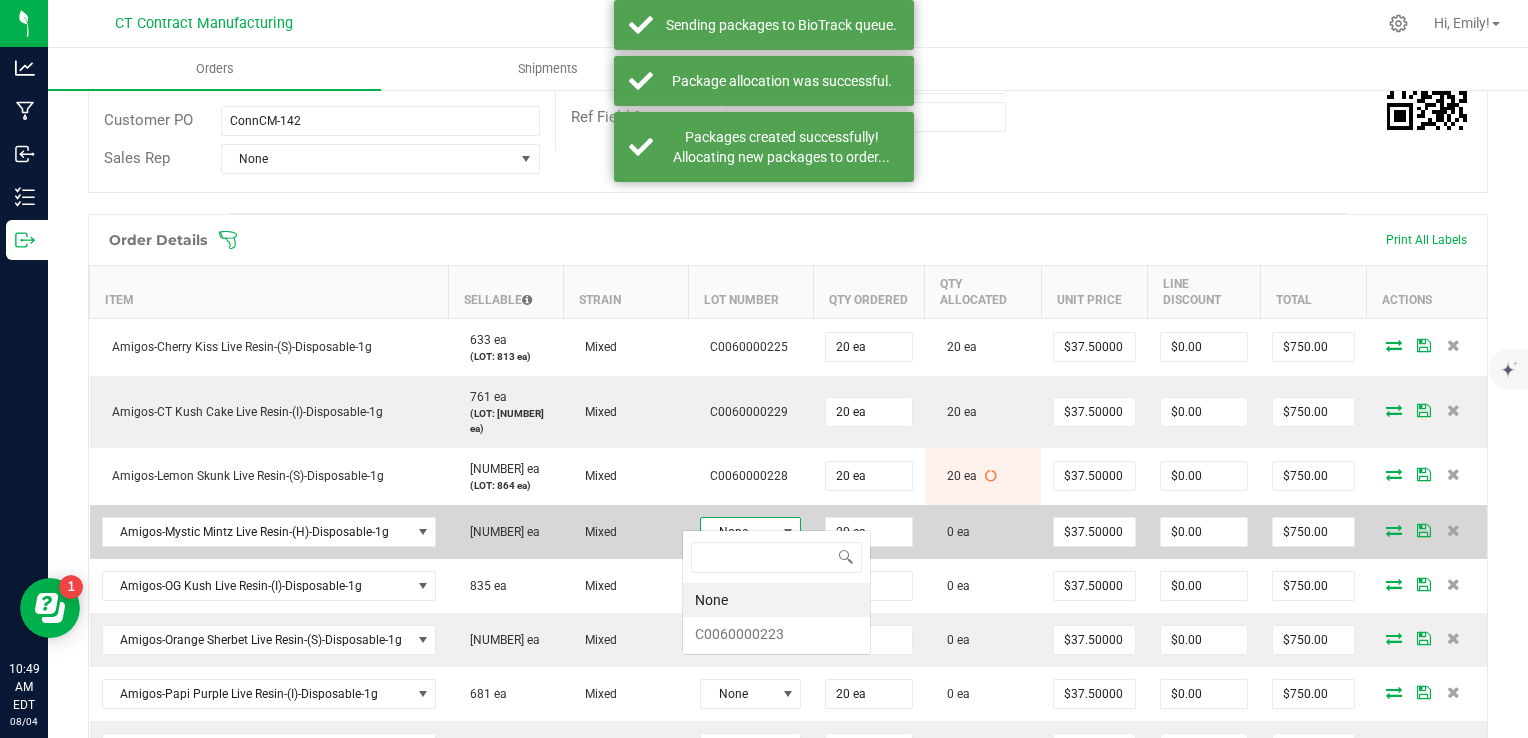 scroll, scrollTop: 99970, scrollLeft: 99899, axis: both 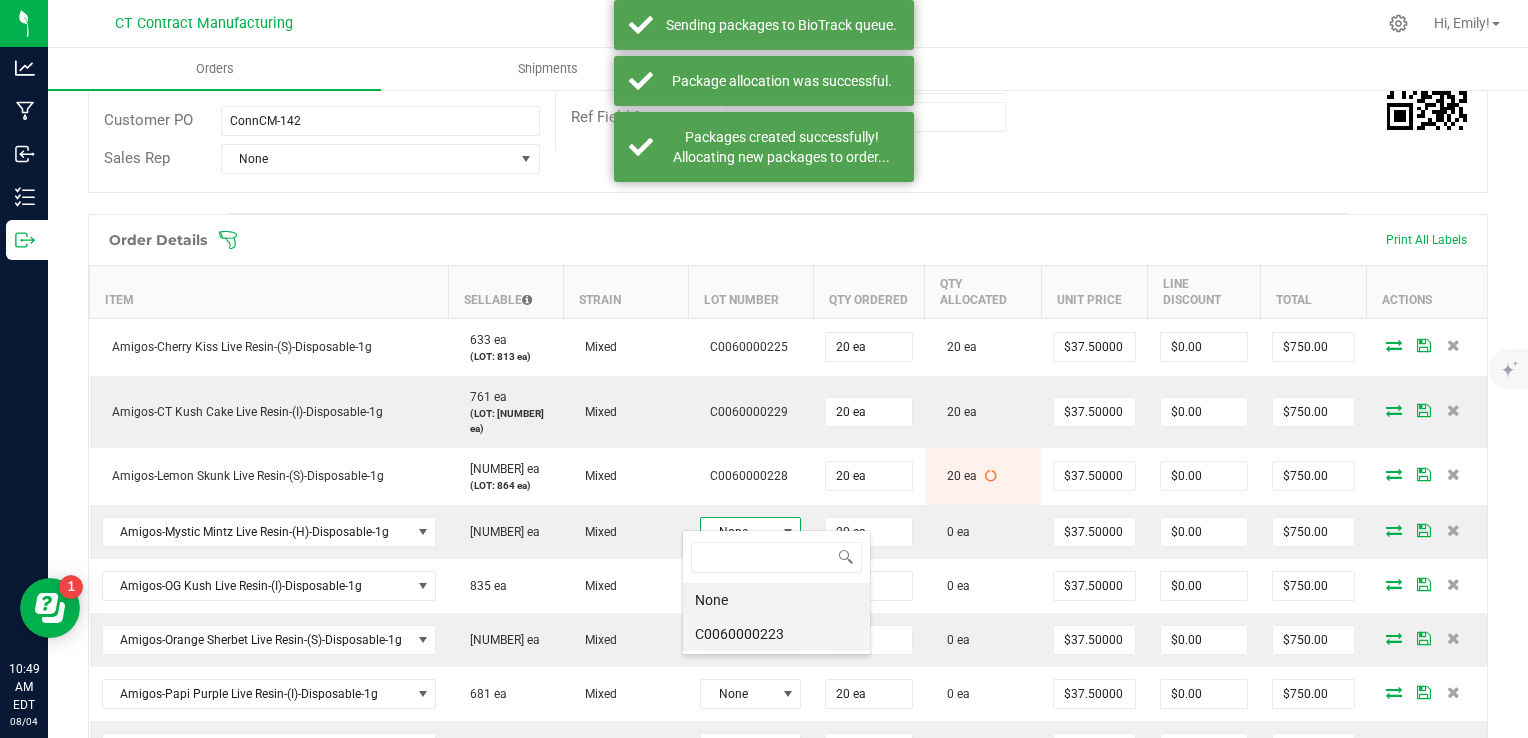 click on "C0060000223" at bounding box center [776, 634] 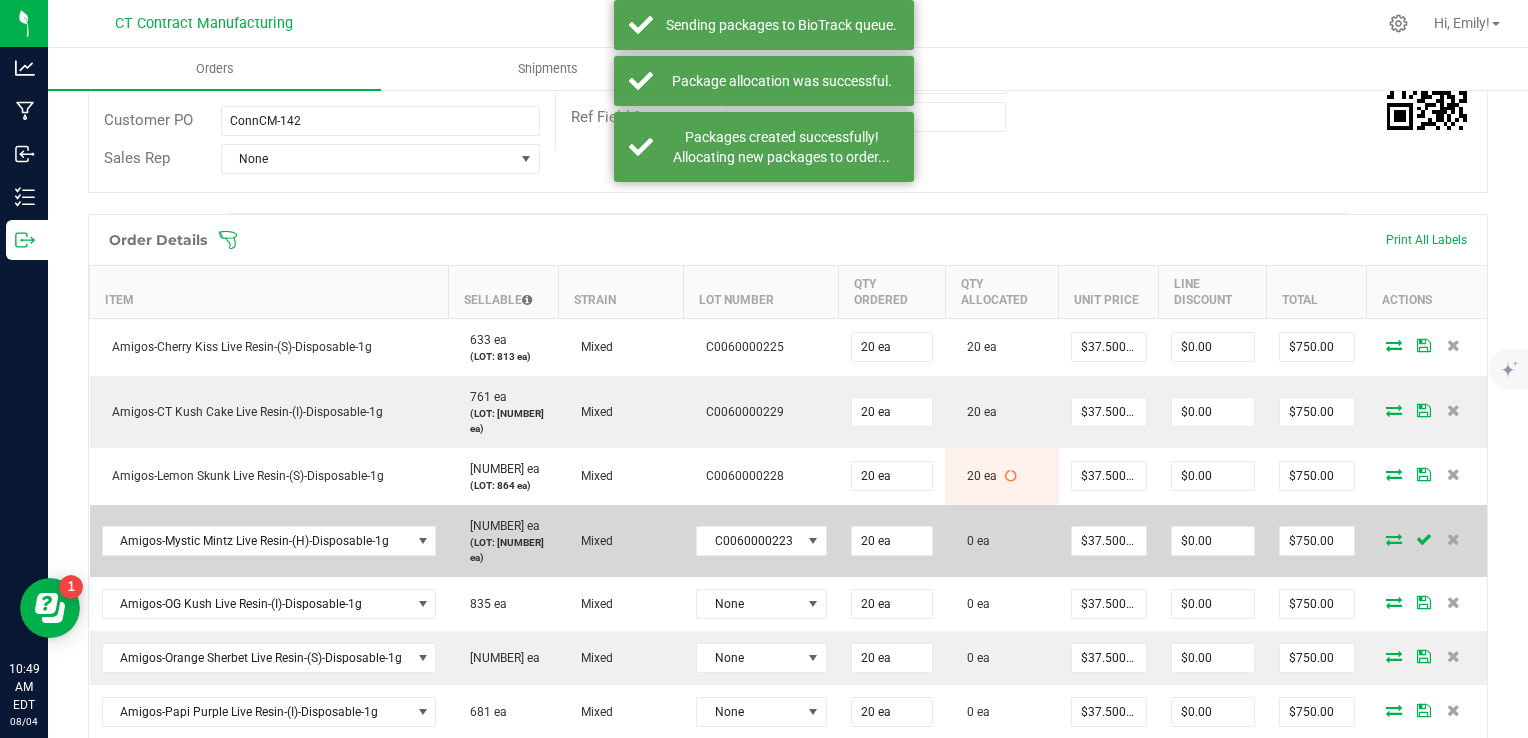 click at bounding box center [1394, 539] 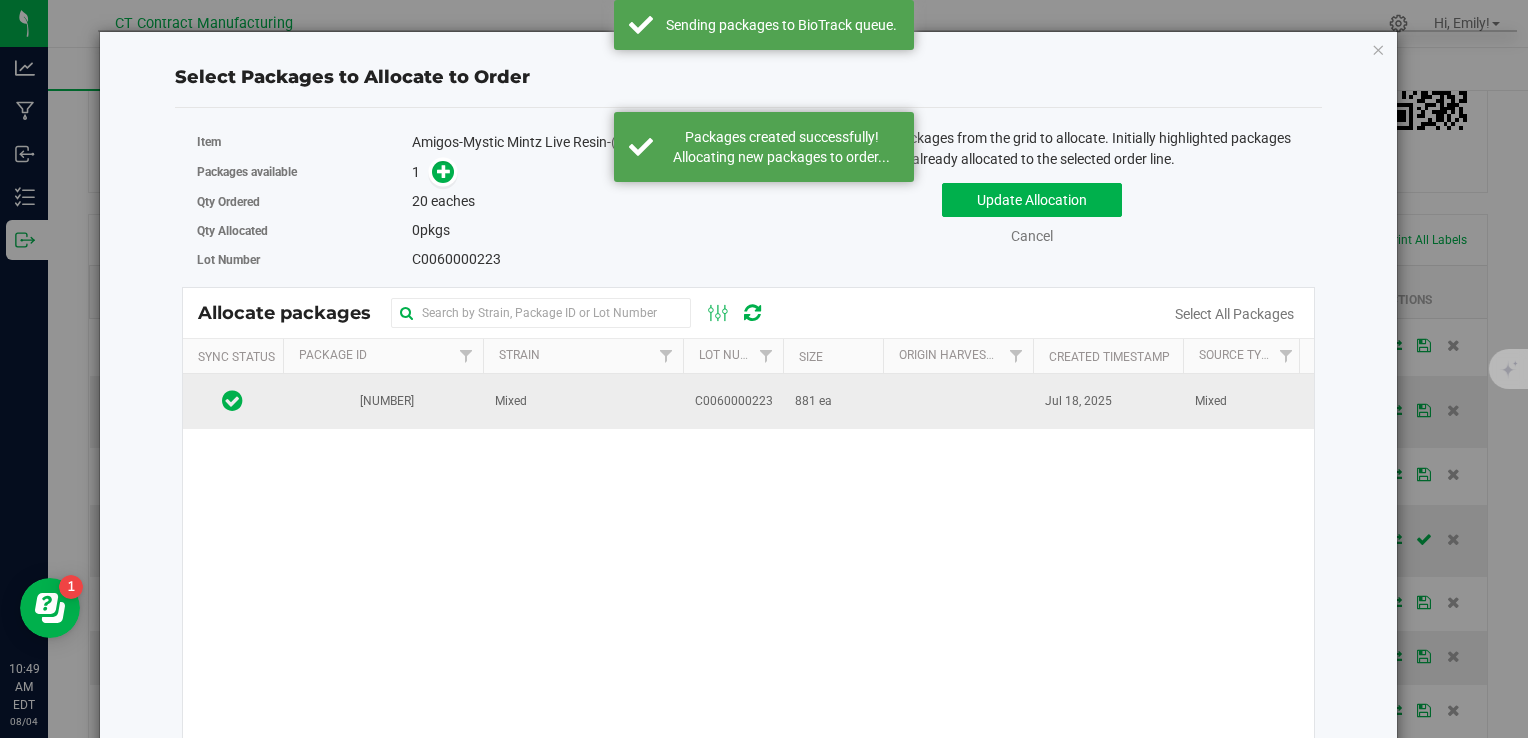 click on "Mixed" at bounding box center (583, 401) 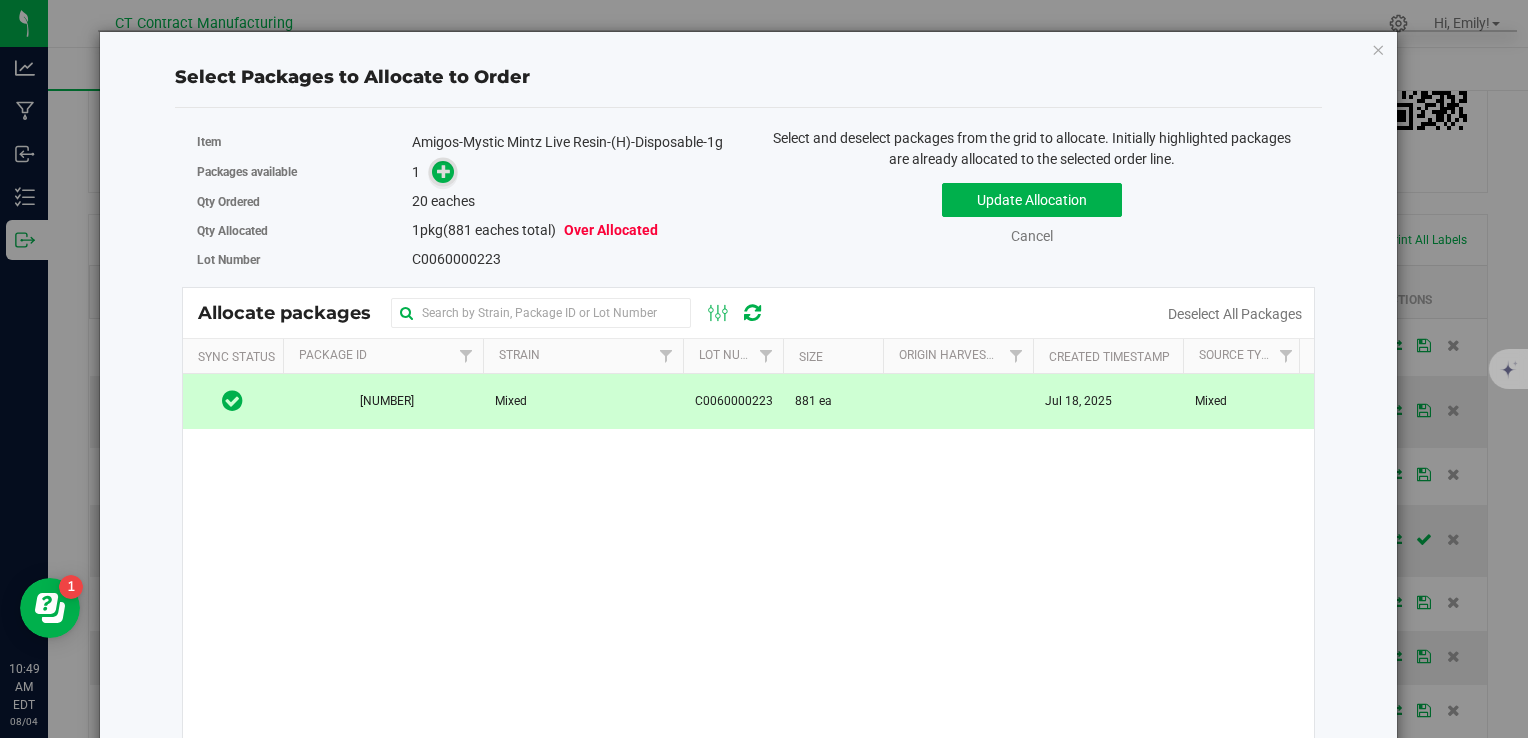 click at bounding box center [444, 171] 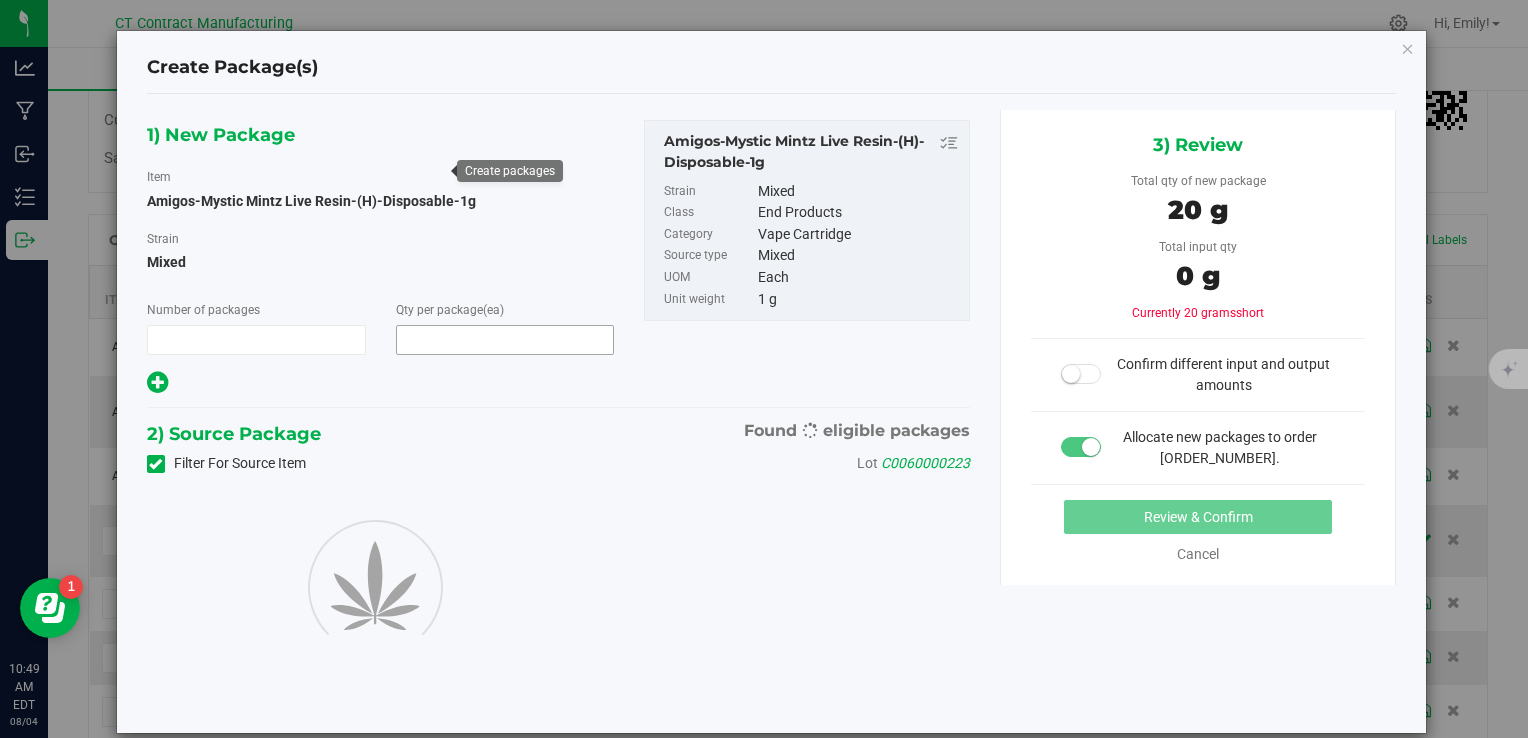 type on "1" 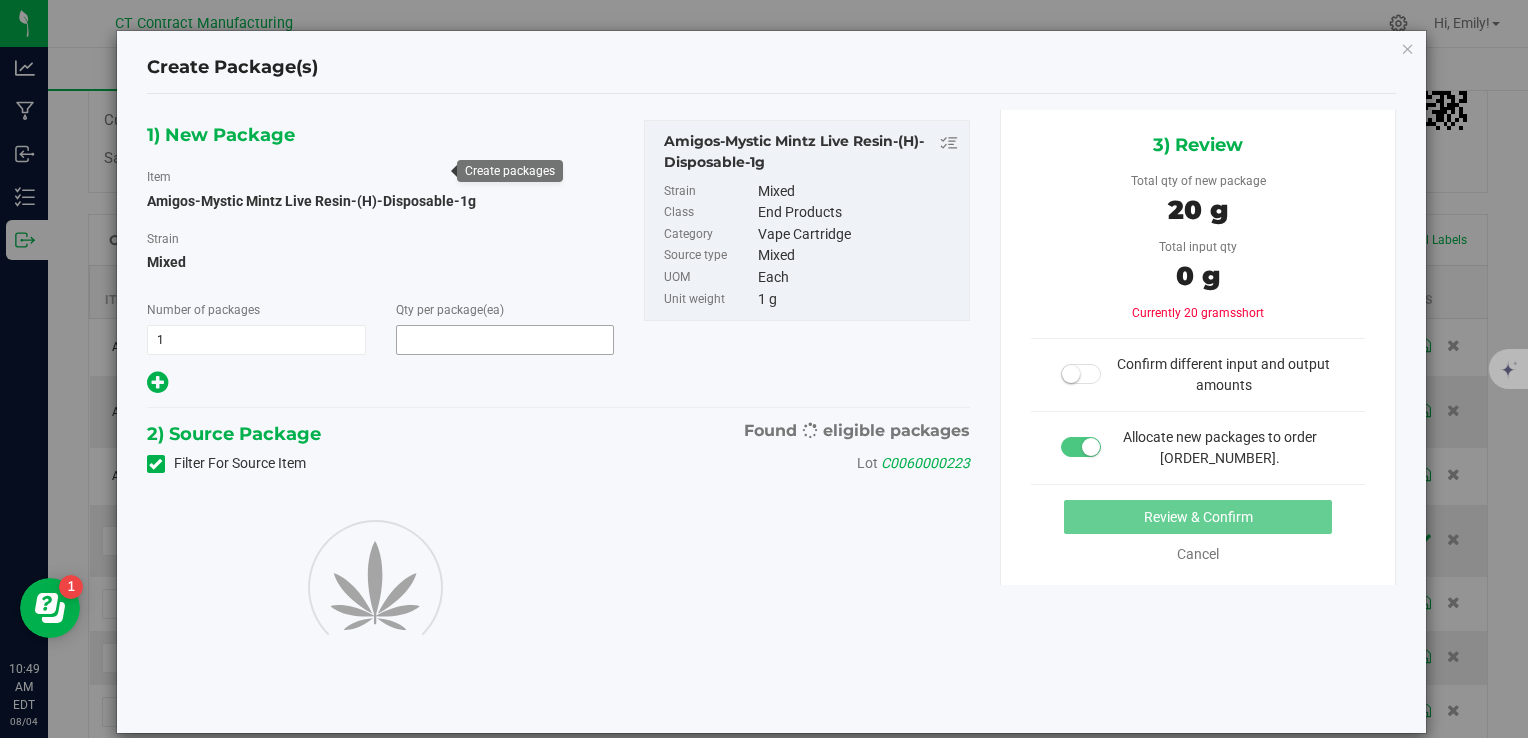 type on "20" 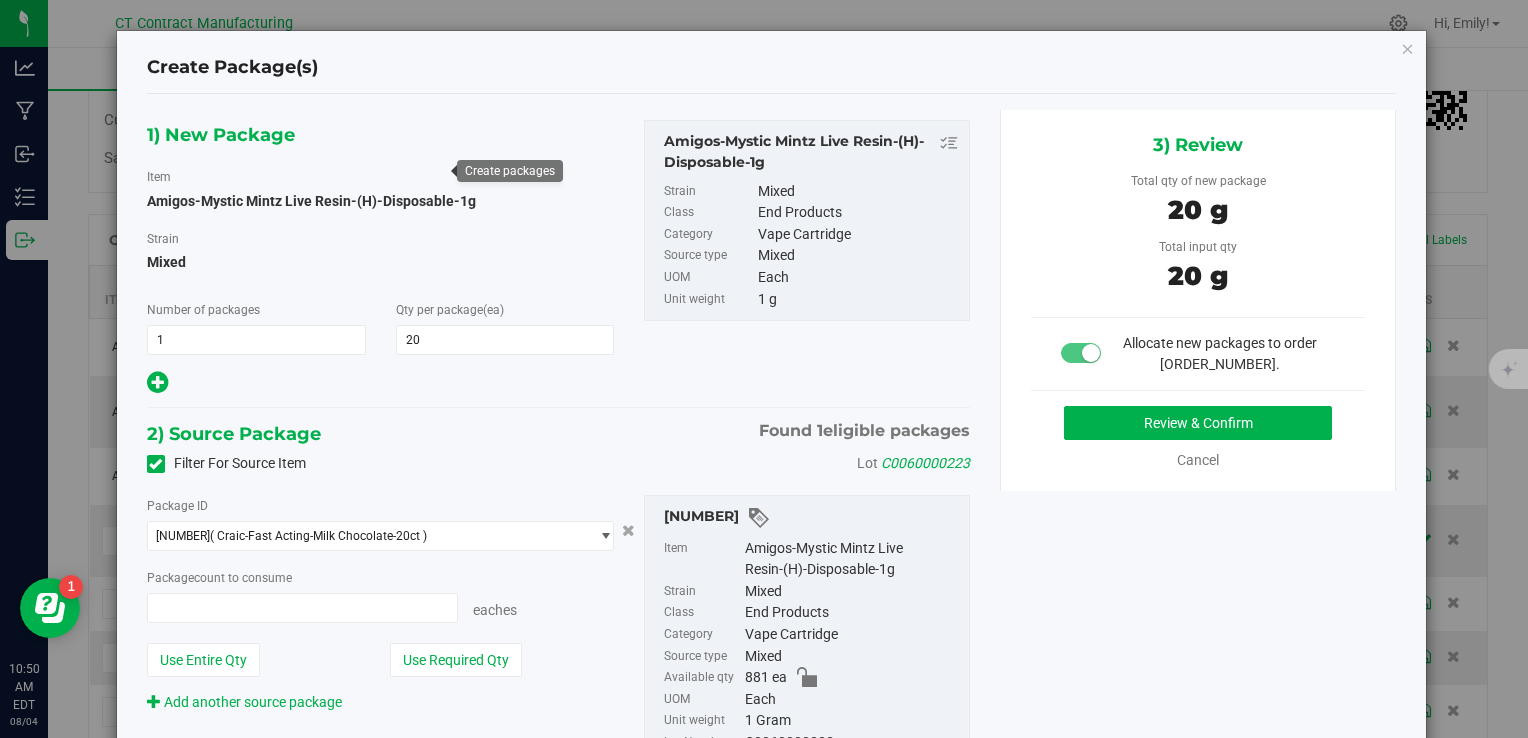 type on "20 ea" 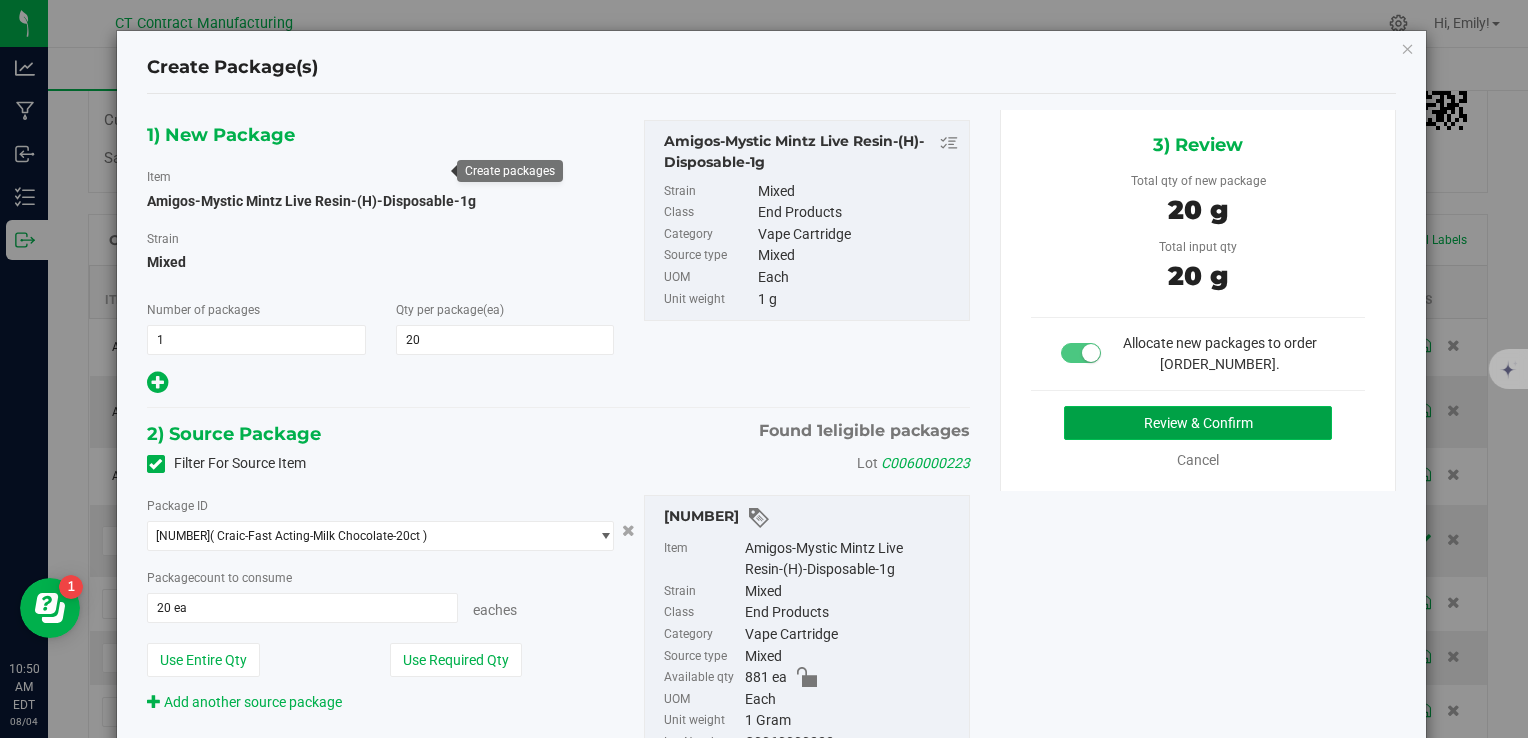 click on "Review & Confirm" at bounding box center (1198, 423) 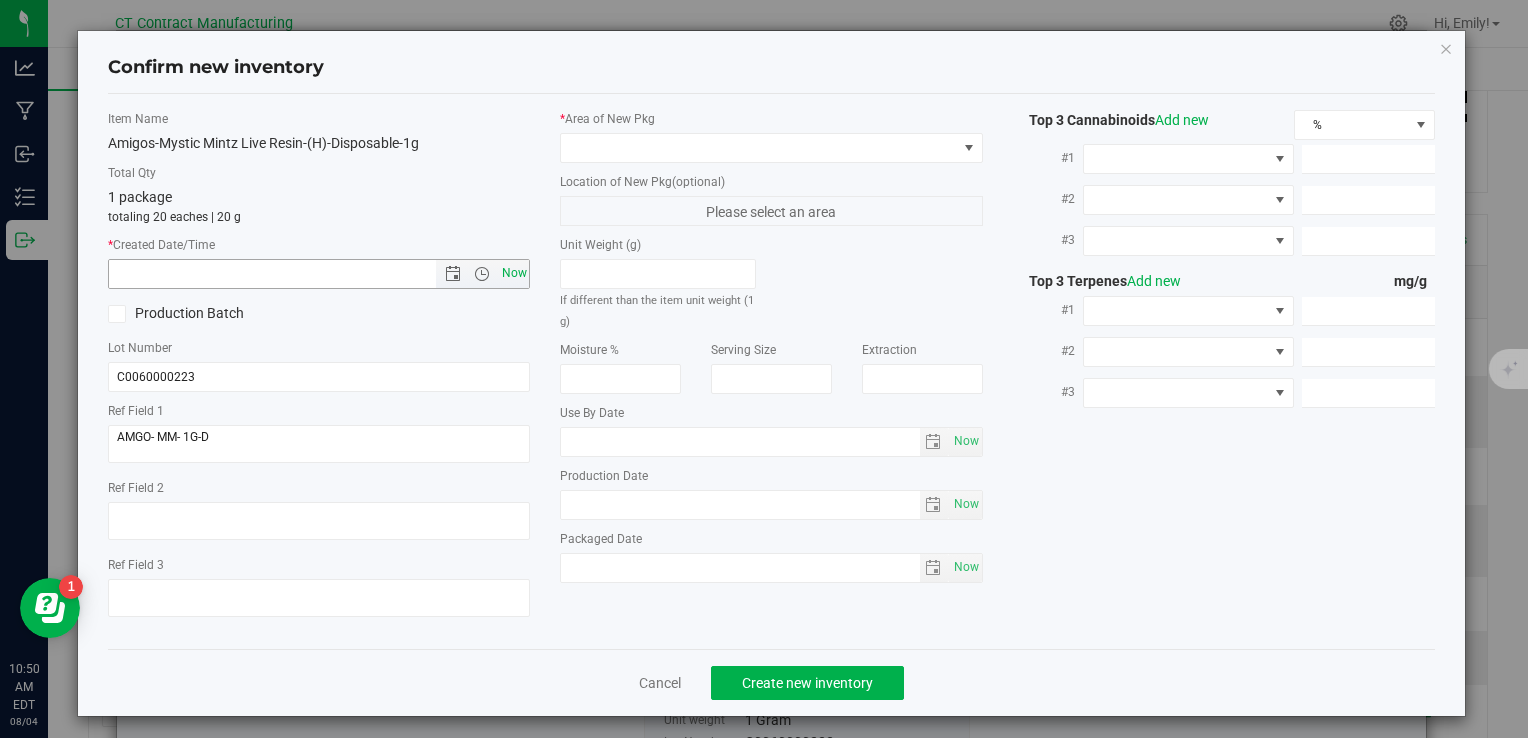 click on "Now" at bounding box center (514, 273) 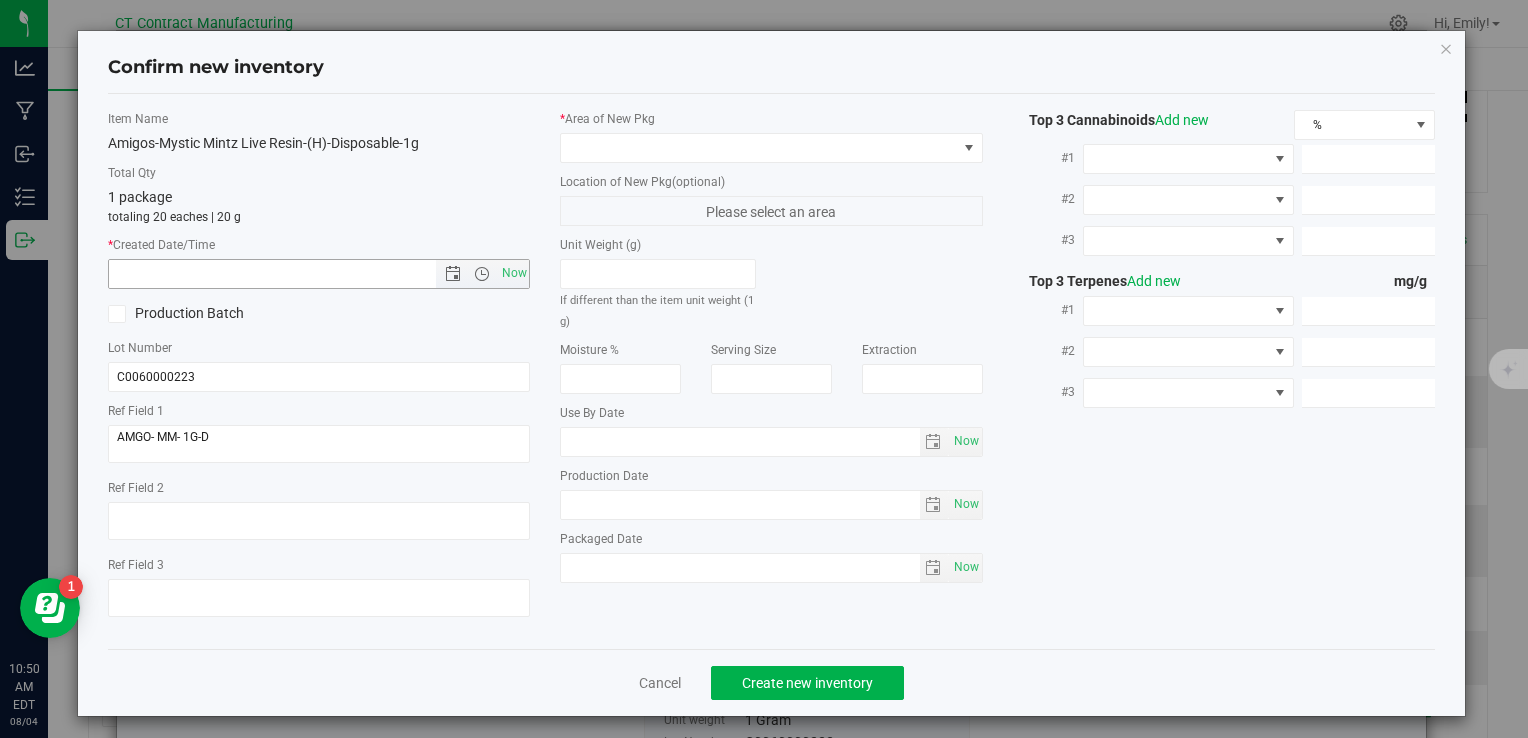 type on "[MONTH]/[DAY]/[YEAR] [HOUR]:[MINUTE] [TIMEZONE]" 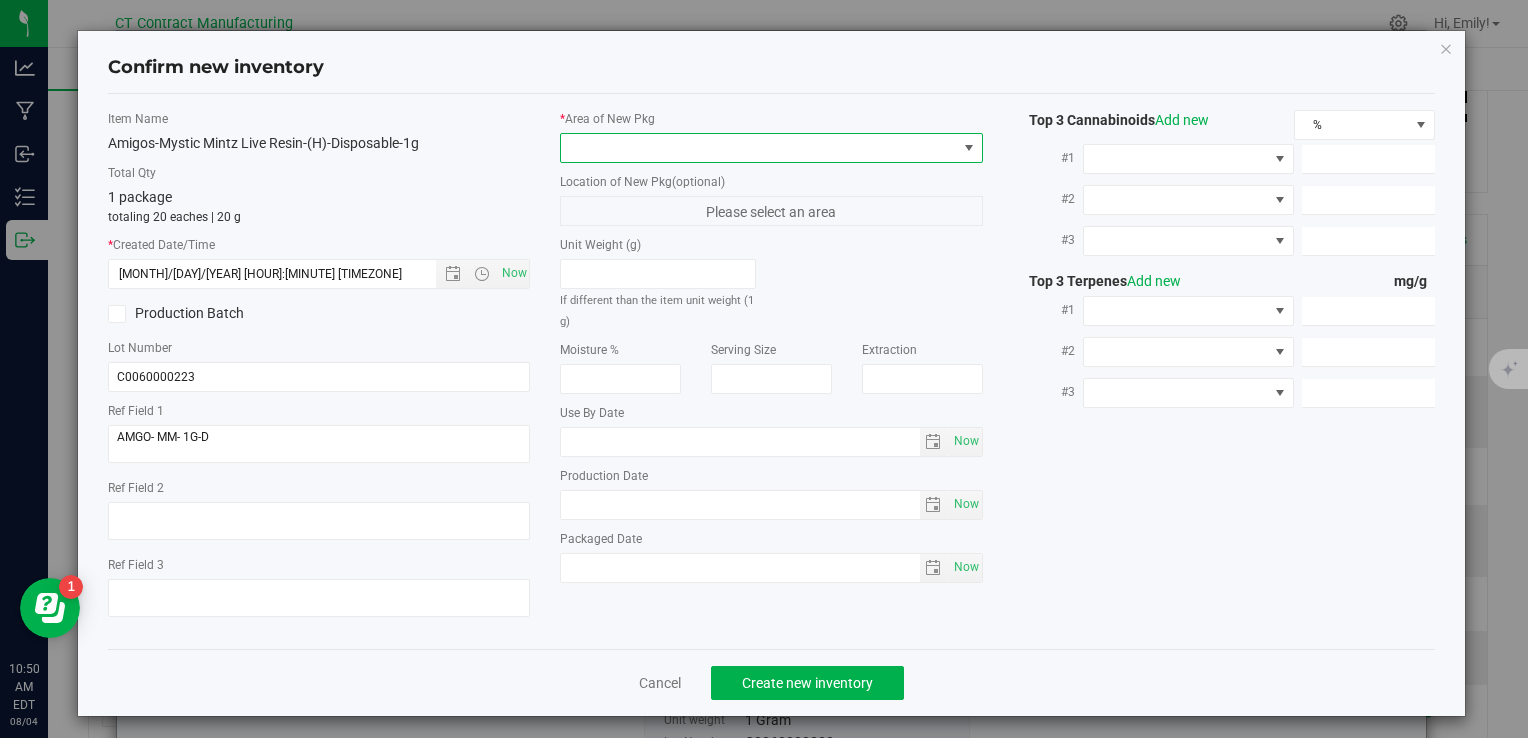 click at bounding box center [758, 148] 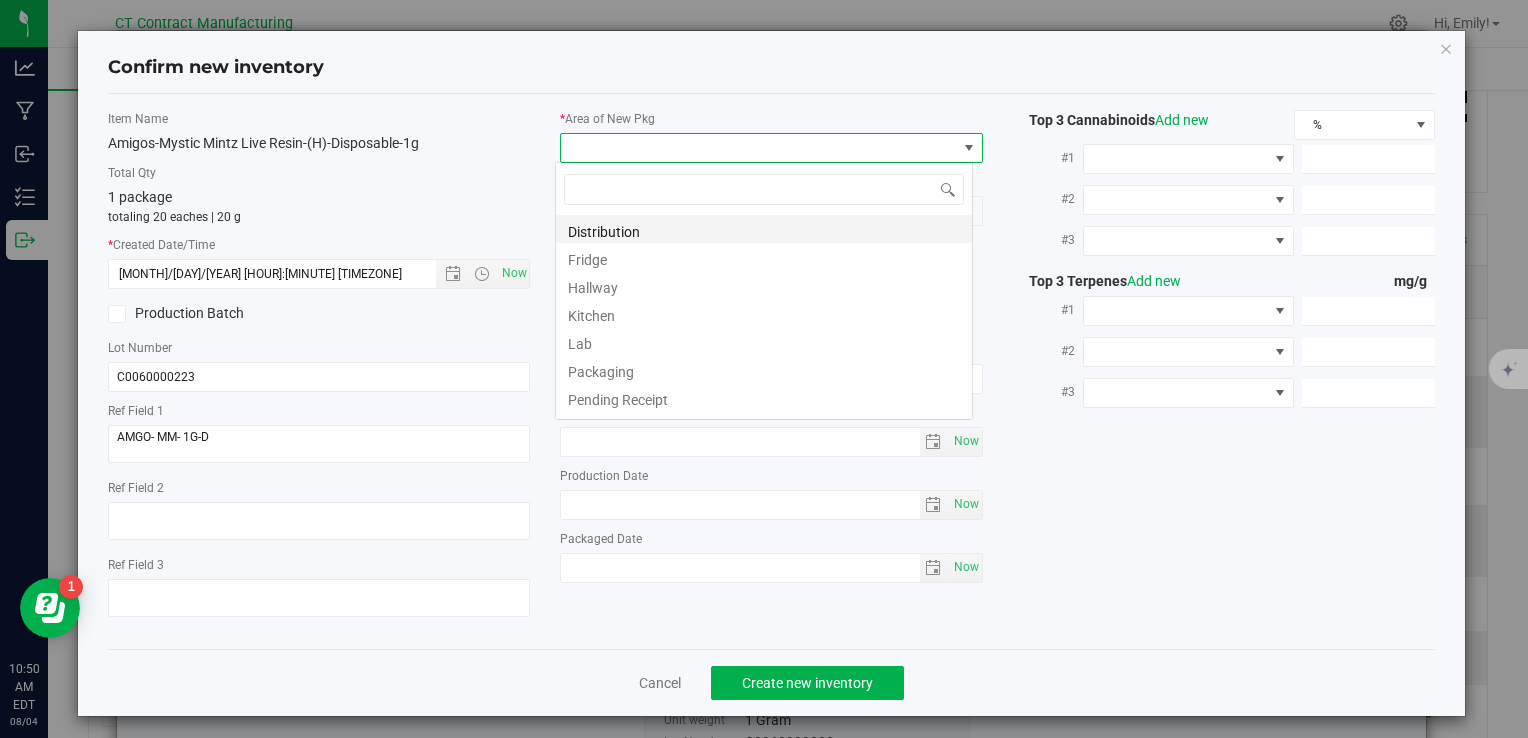 scroll, scrollTop: 99970, scrollLeft: 99582, axis: both 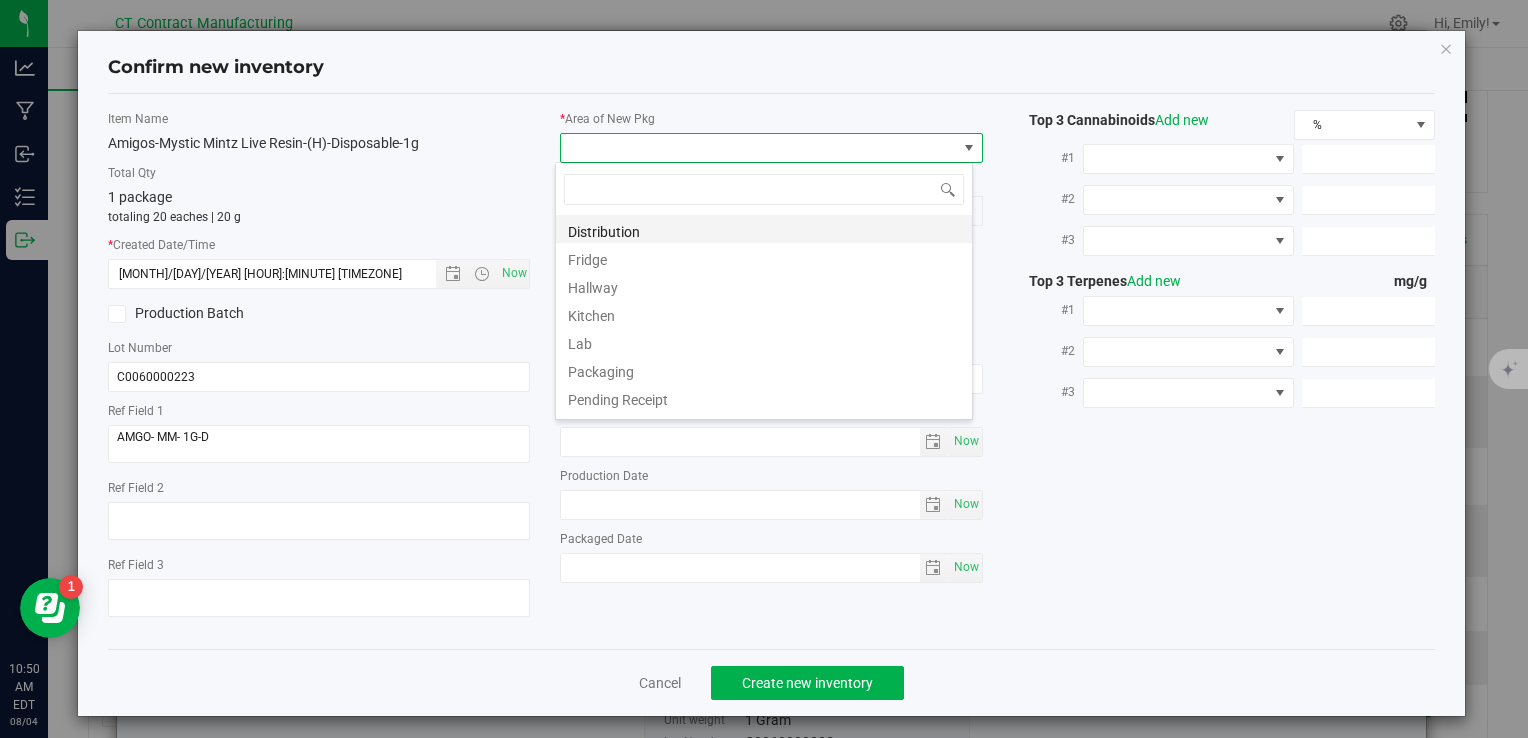 click on "Distribution" at bounding box center (764, 229) 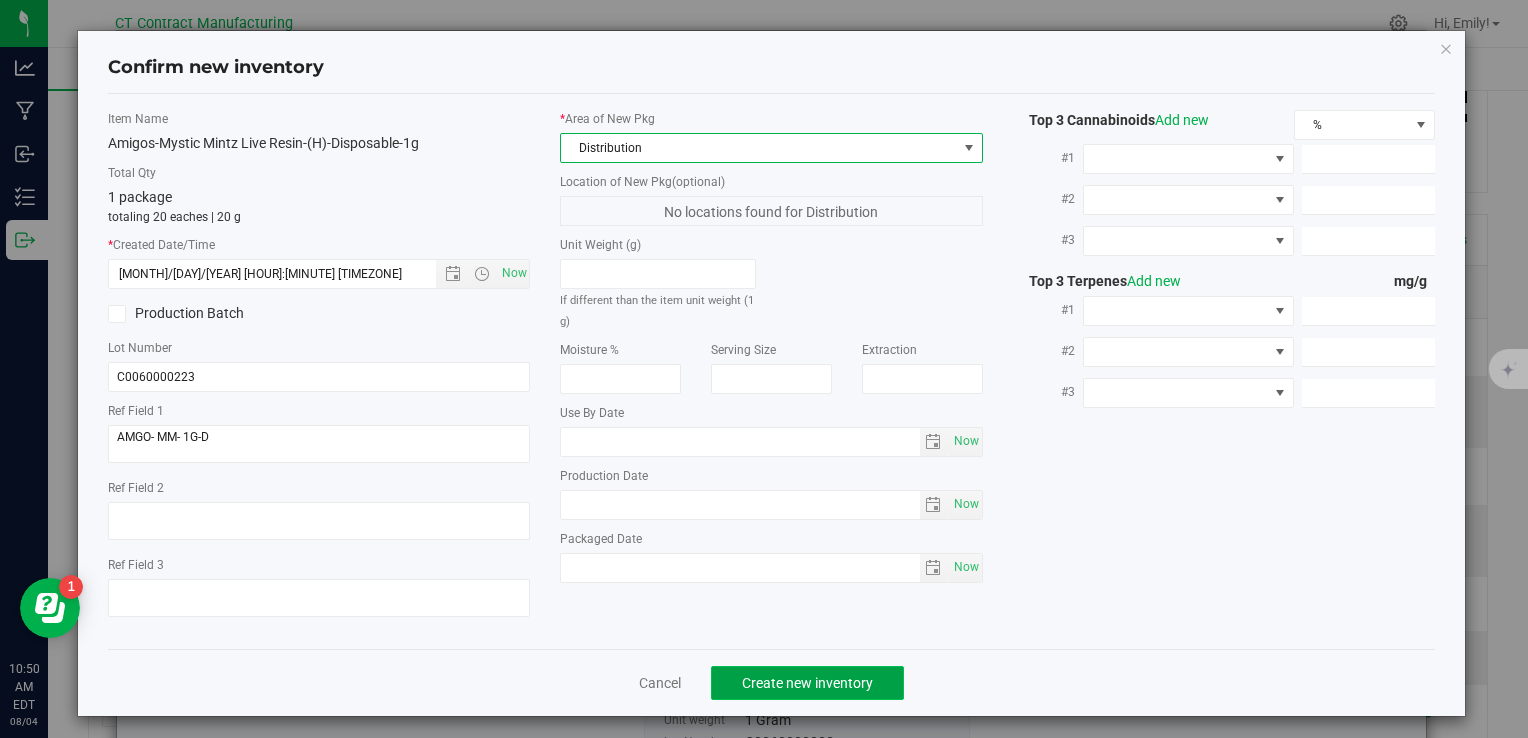 click on "Create new inventory" 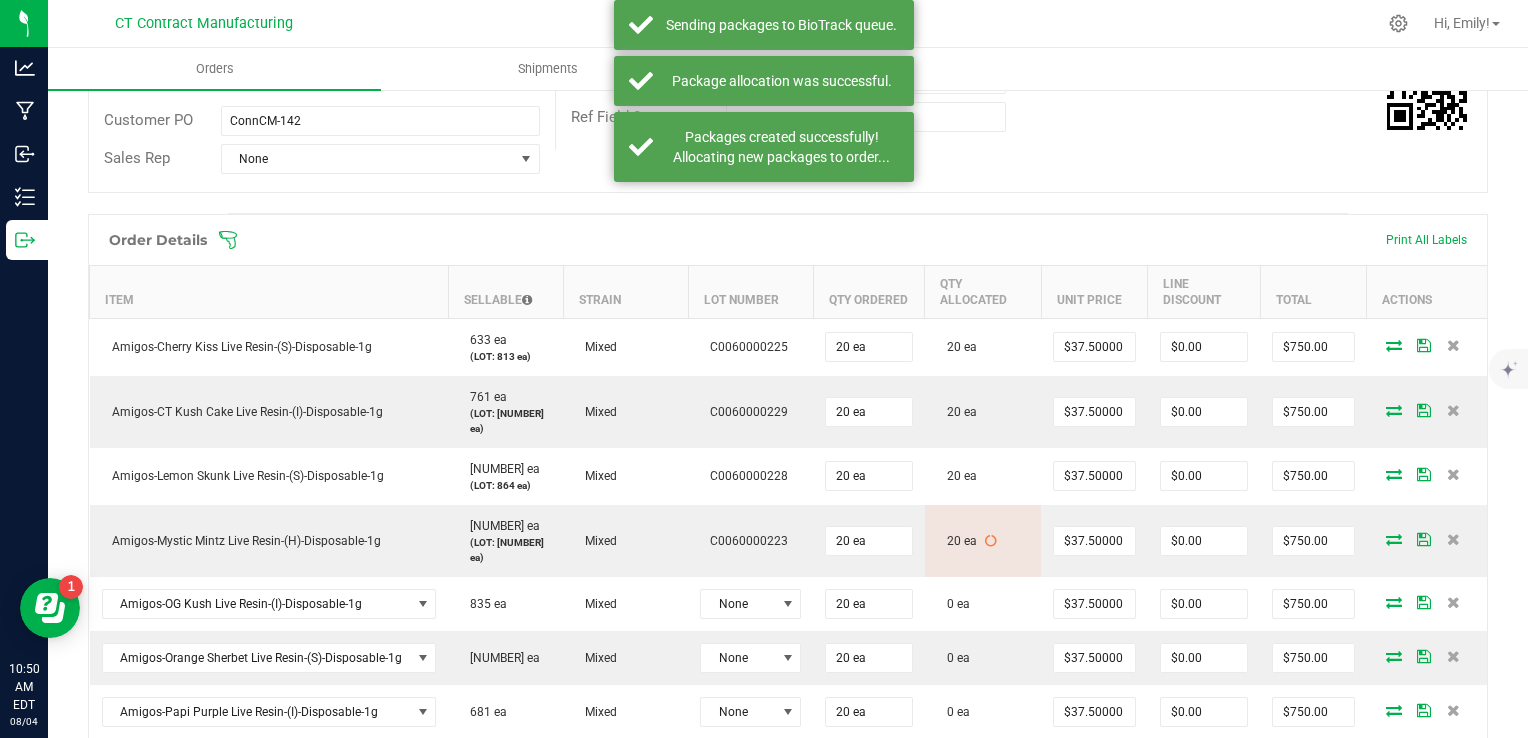 scroll, scrollTop: 500, scrollLeft: 0, axis: vertical 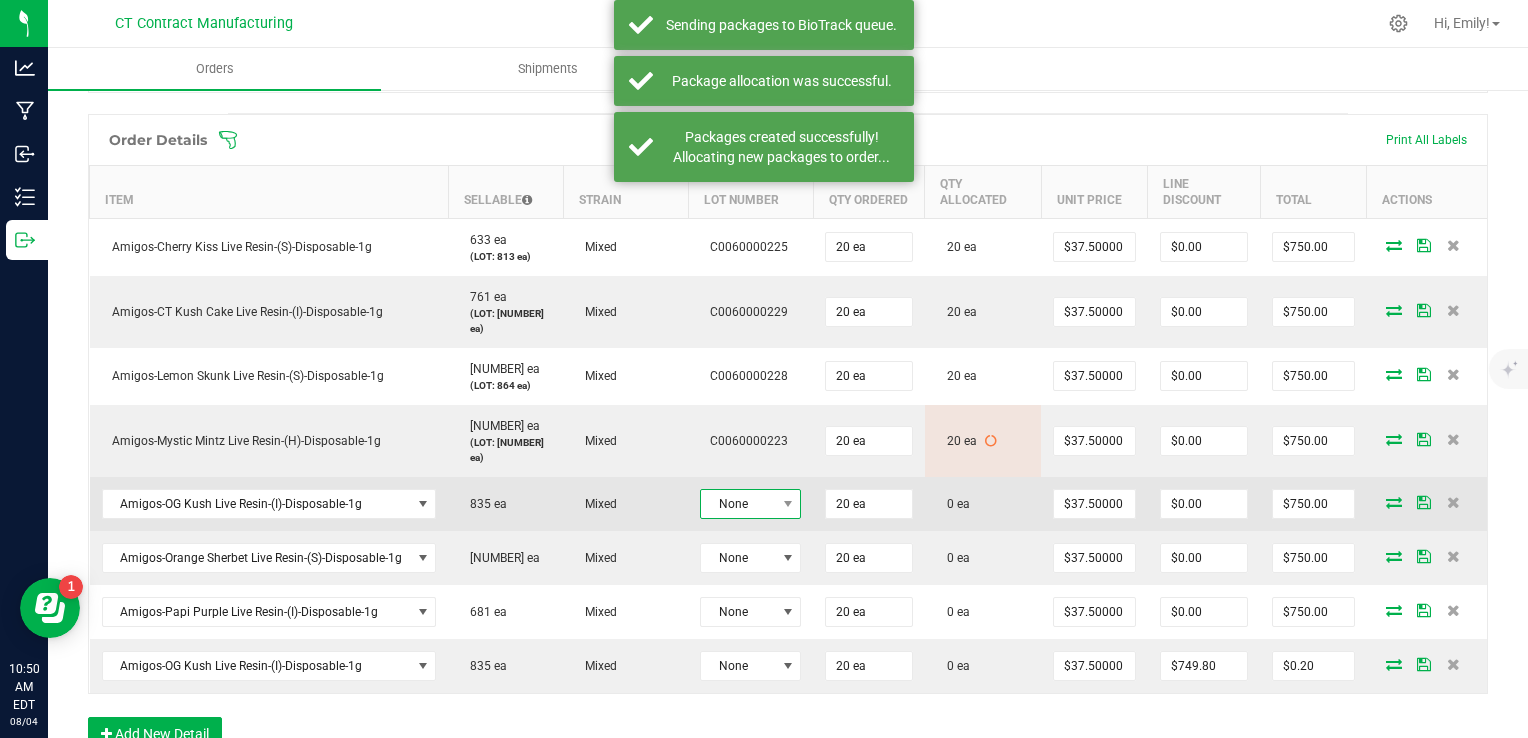 click on "None" at bounding box center [738, 504] 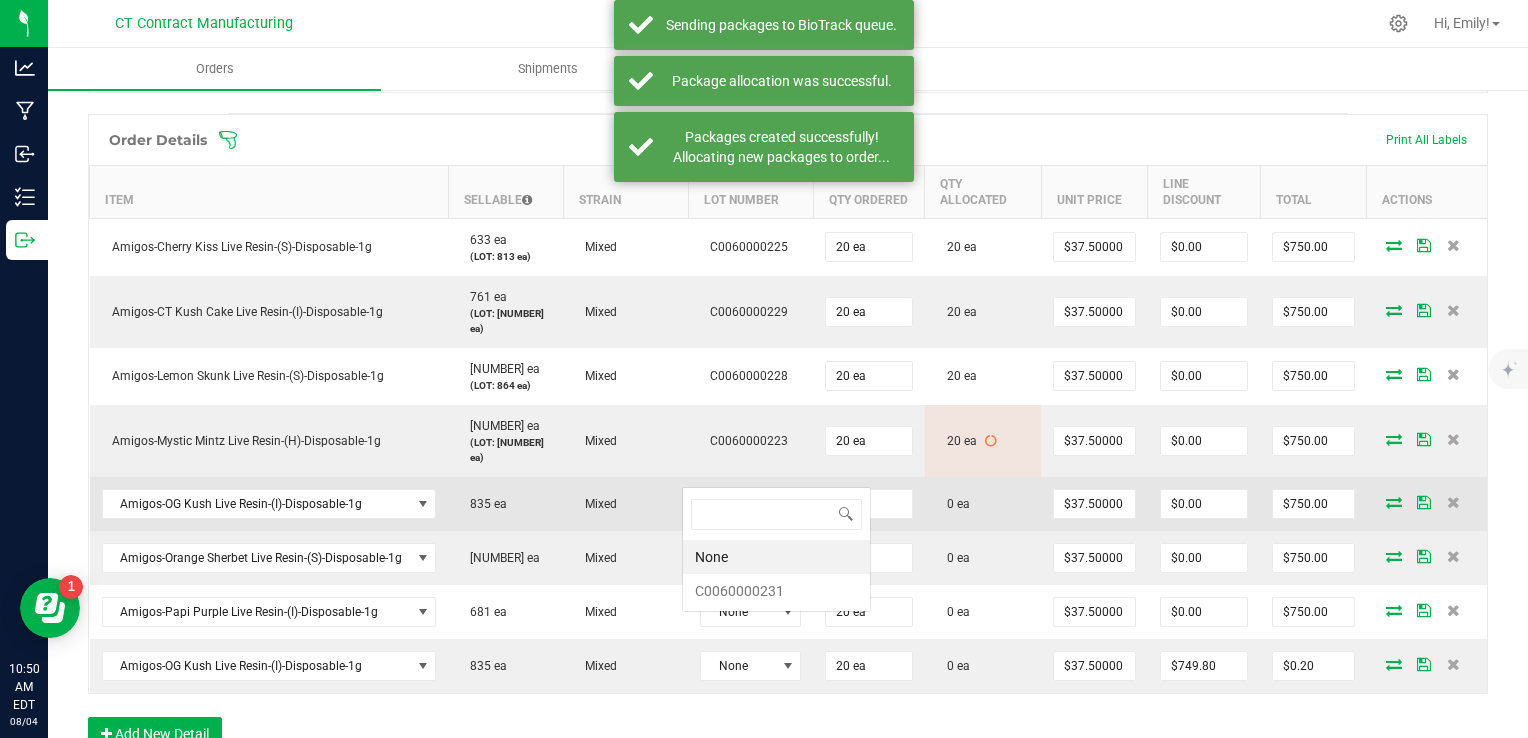 scroll, scrollTop: 99970, scrollLeft: 99899, axis: both 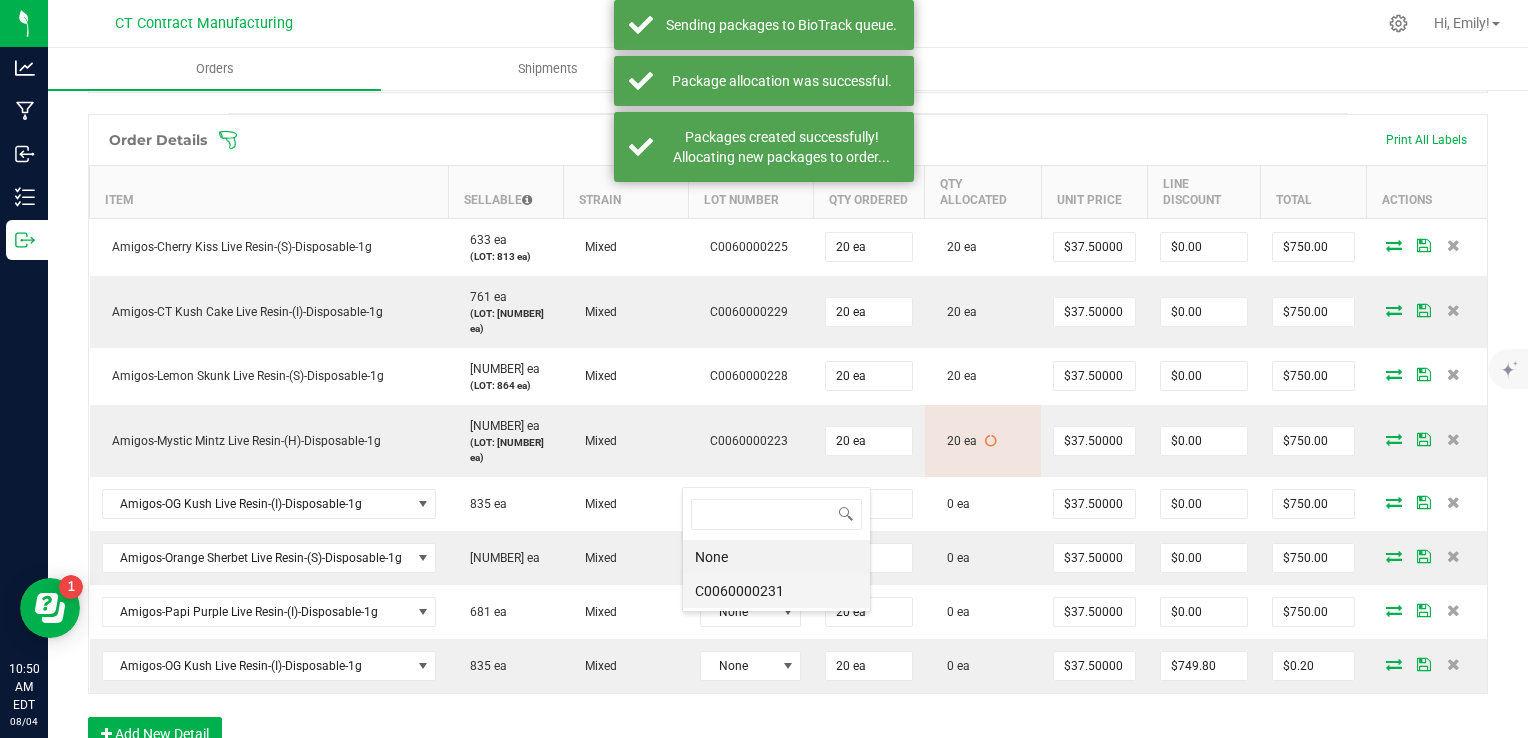 click on "C0060000231" at bounding box center (776, 591) 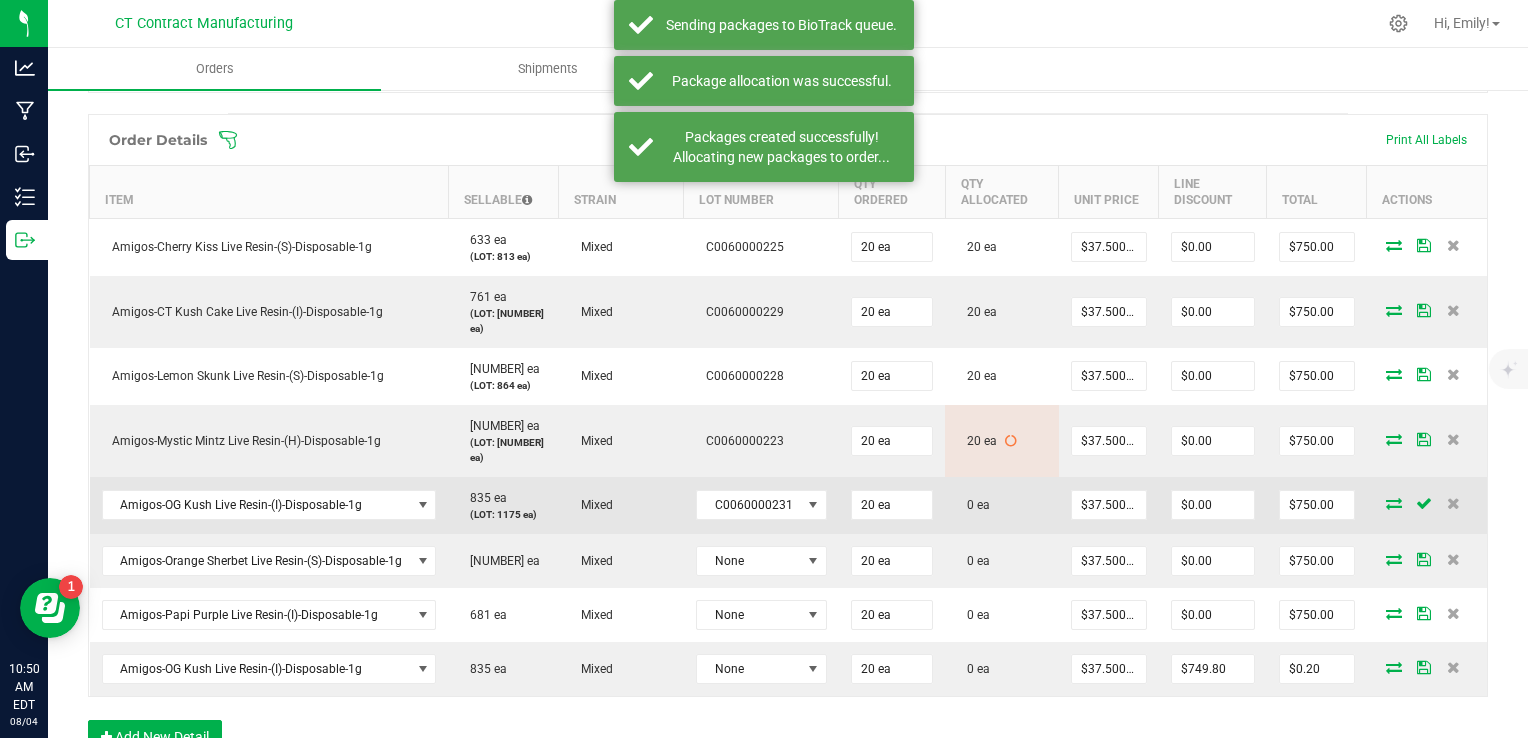 click at bounding box center (1394, 503) 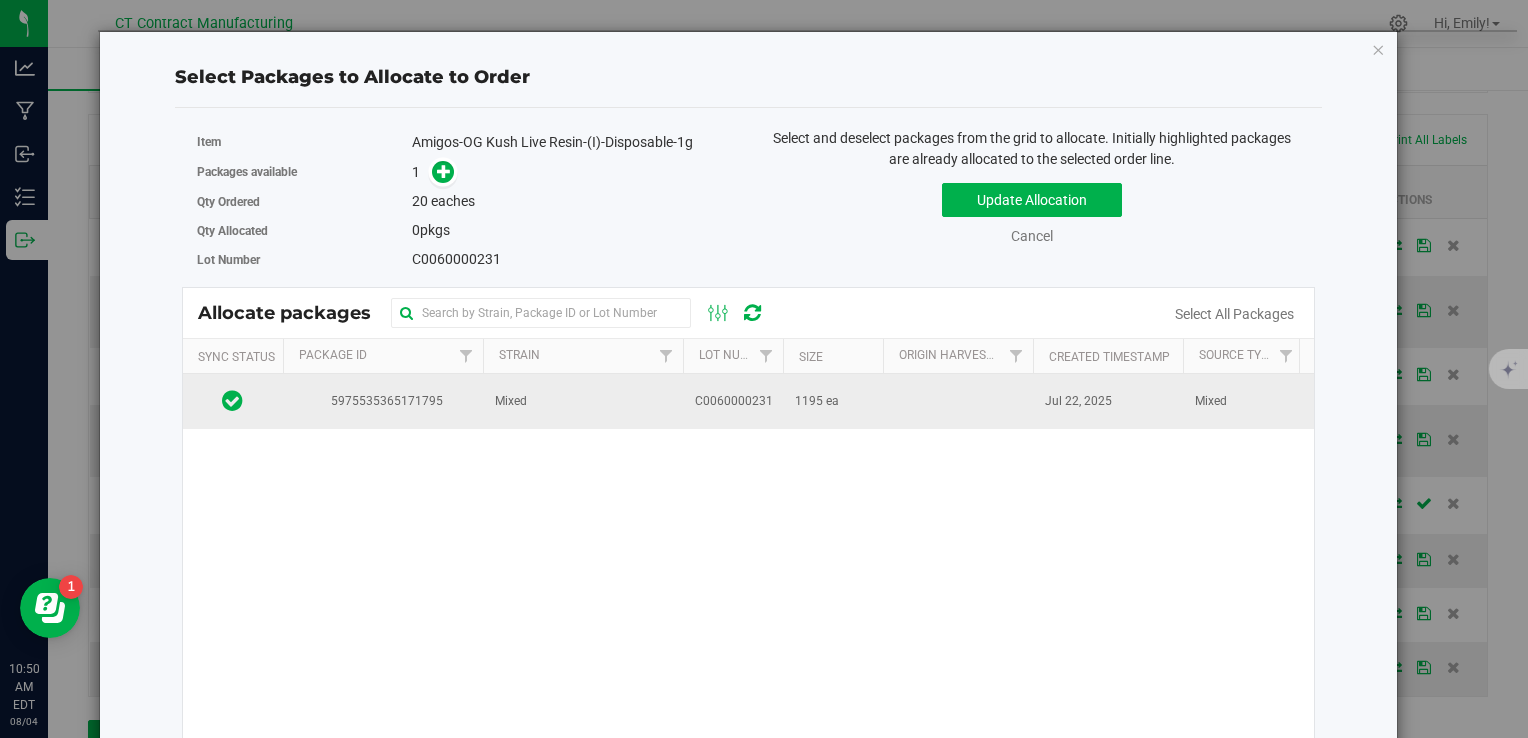 click on "Mixed" at bounding box center [583, 401] 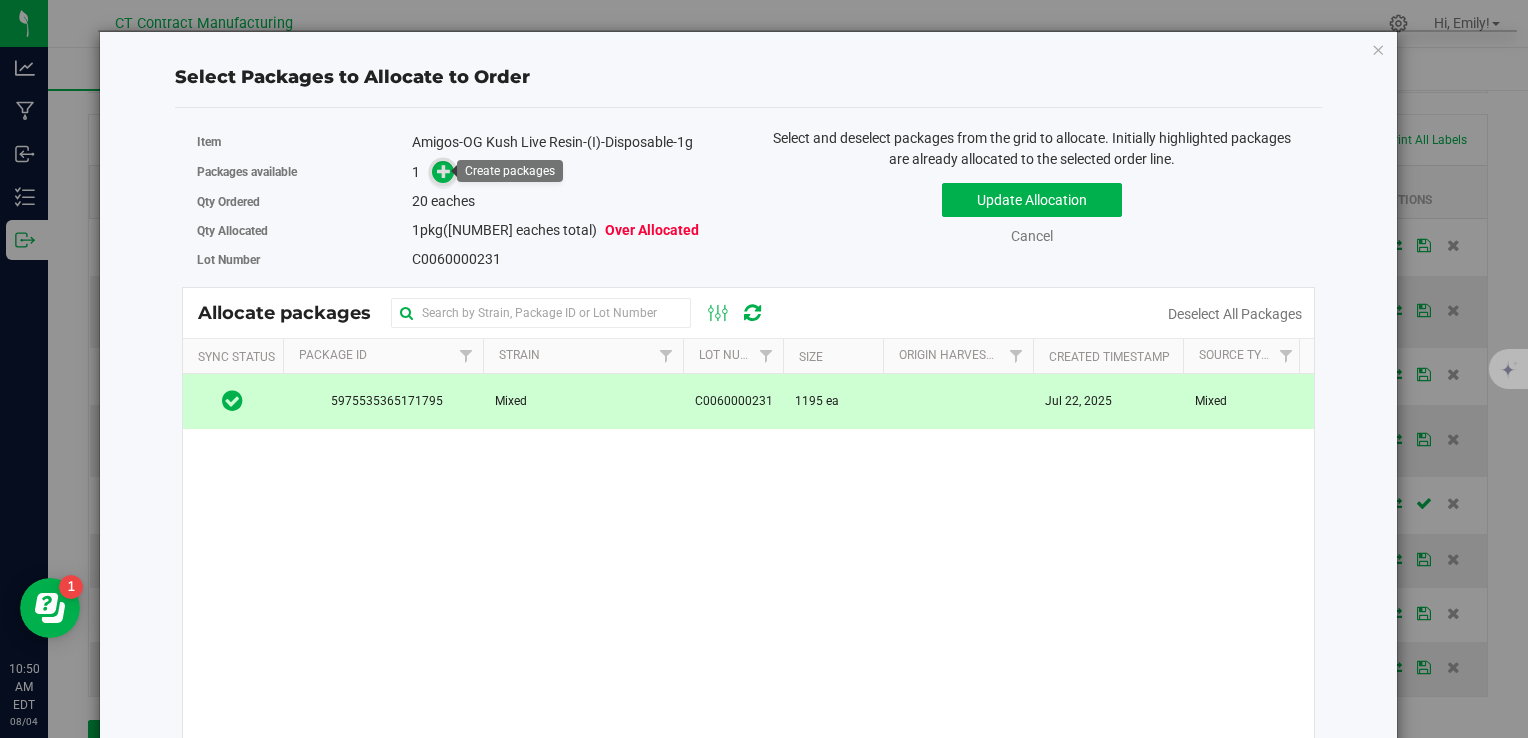 click at bounding box center [444, 171] 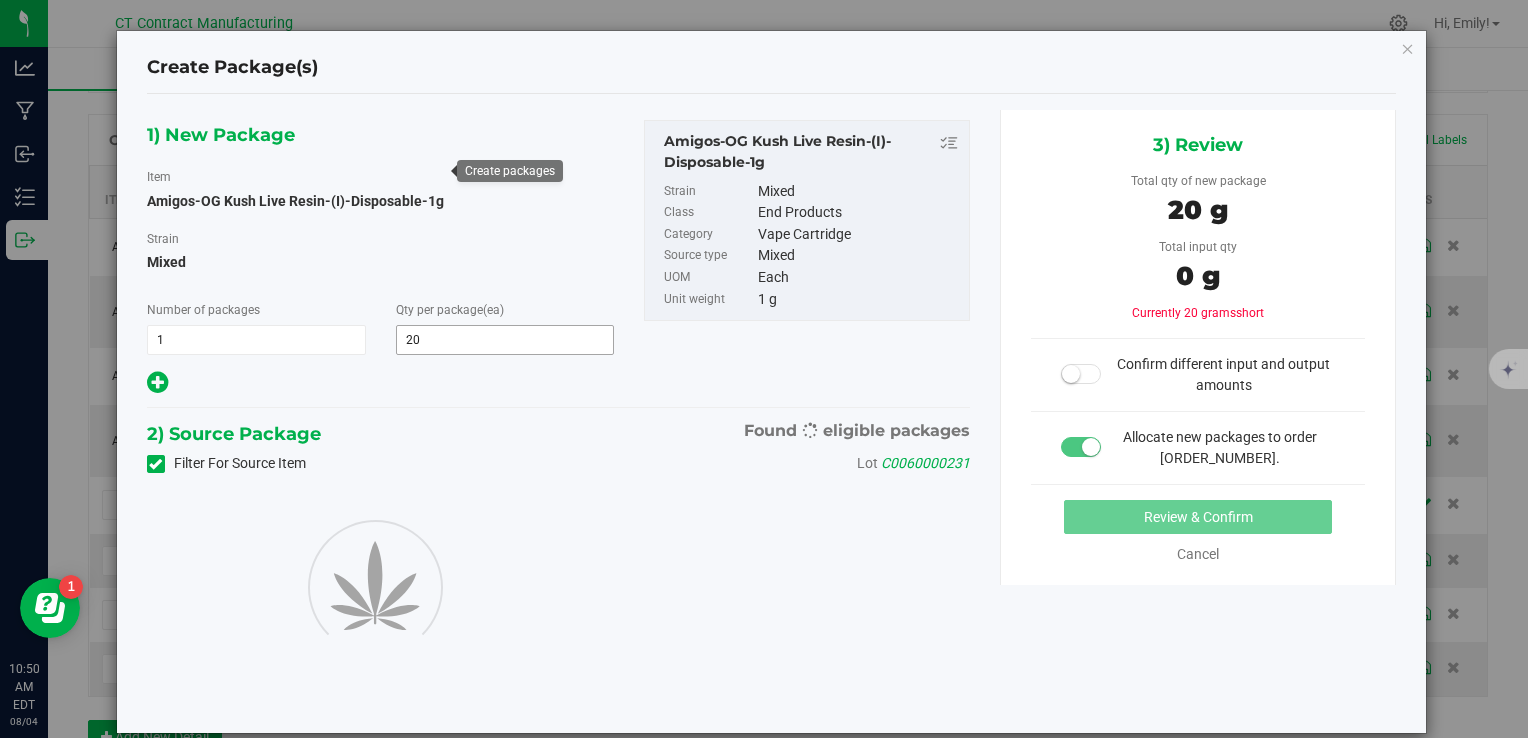 type on "20" 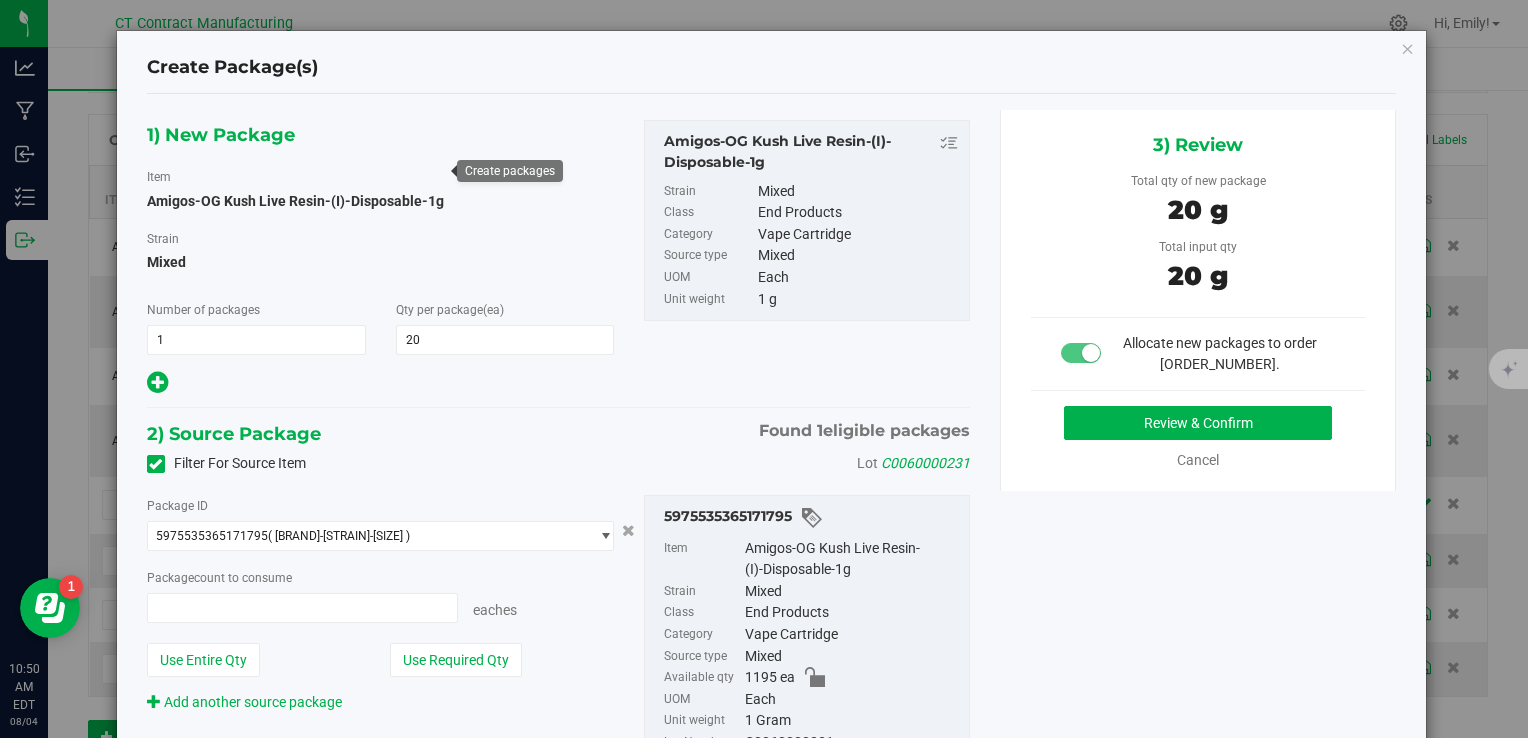 type on "20 ea" 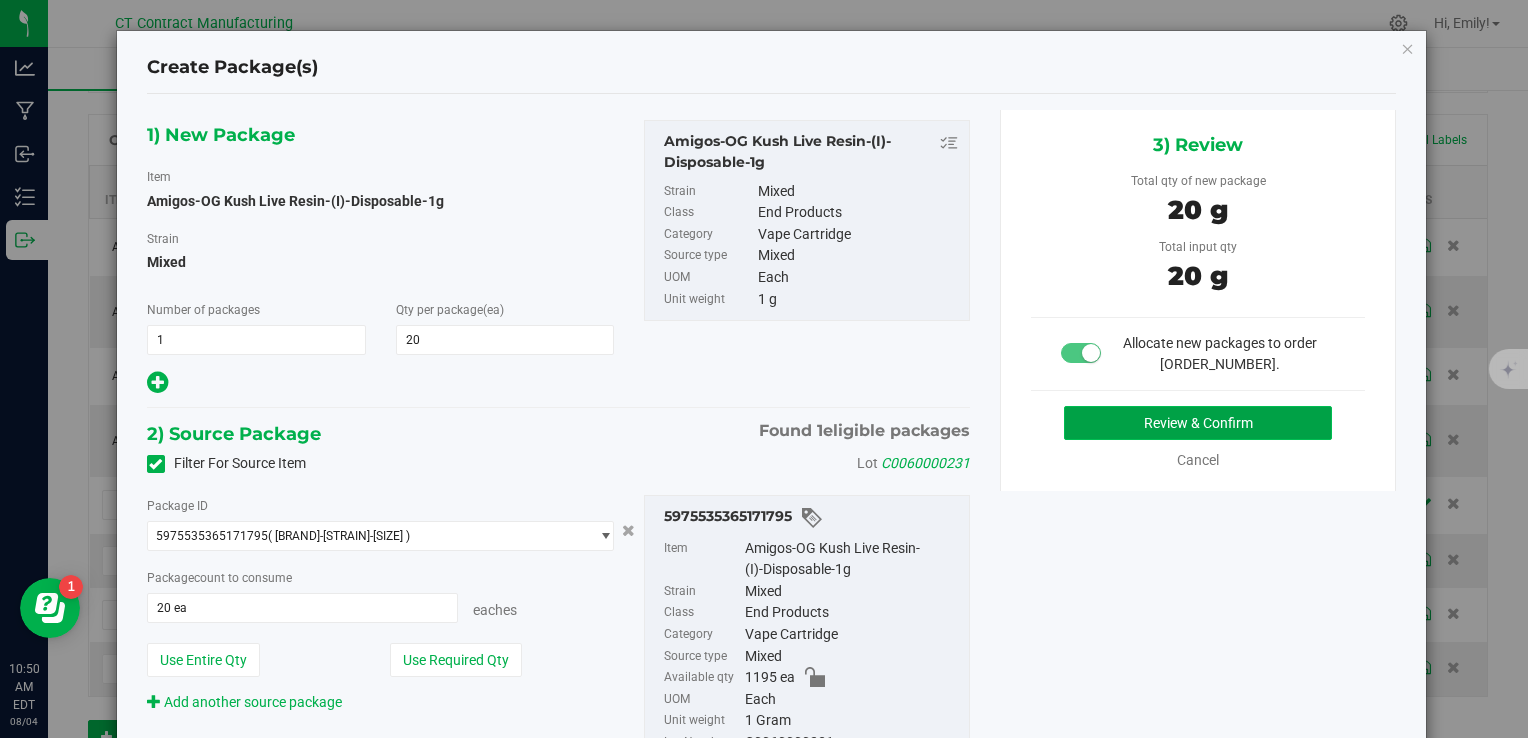 click on "Review & Confirm" at bounding box center (1198, 423) 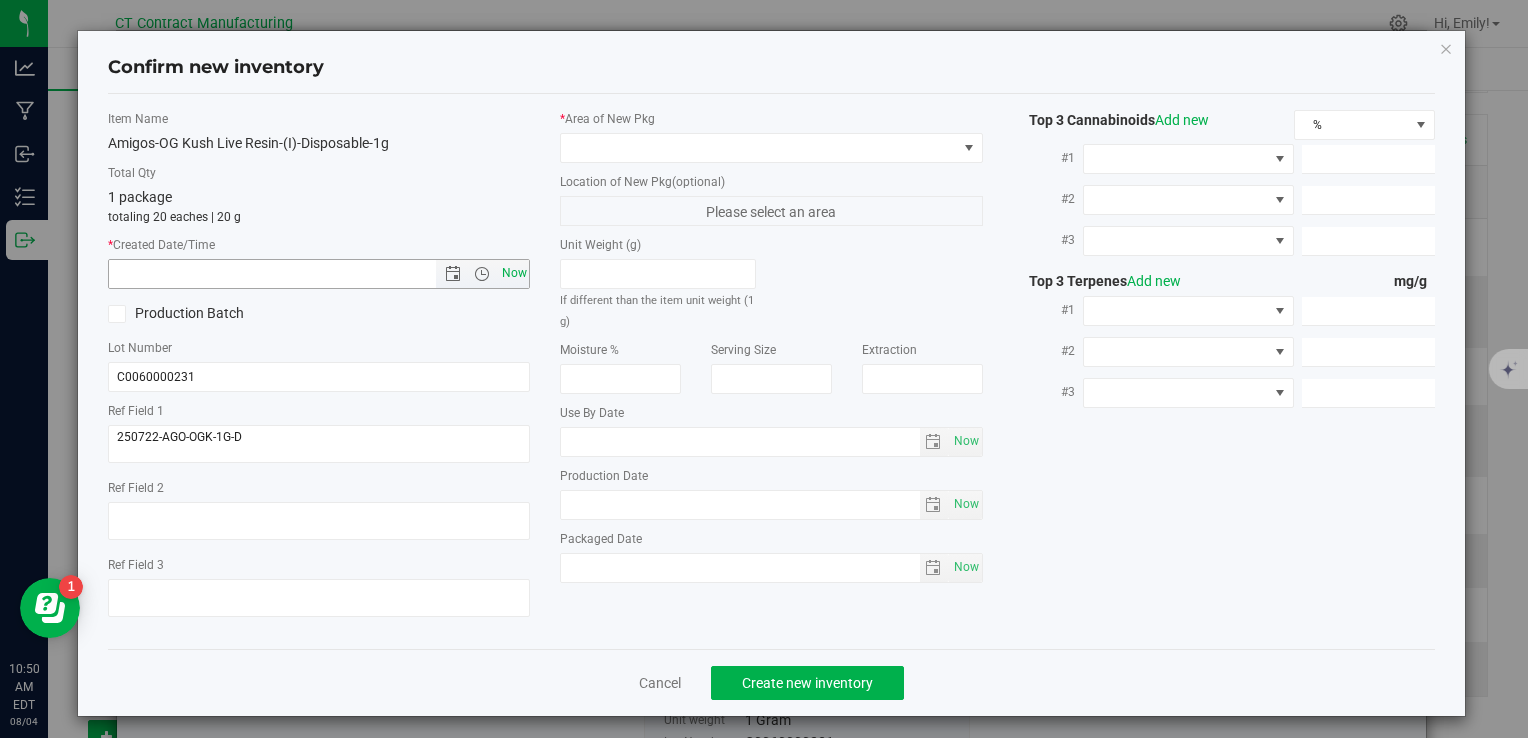click on "Now" at bounding box center [514, 273] 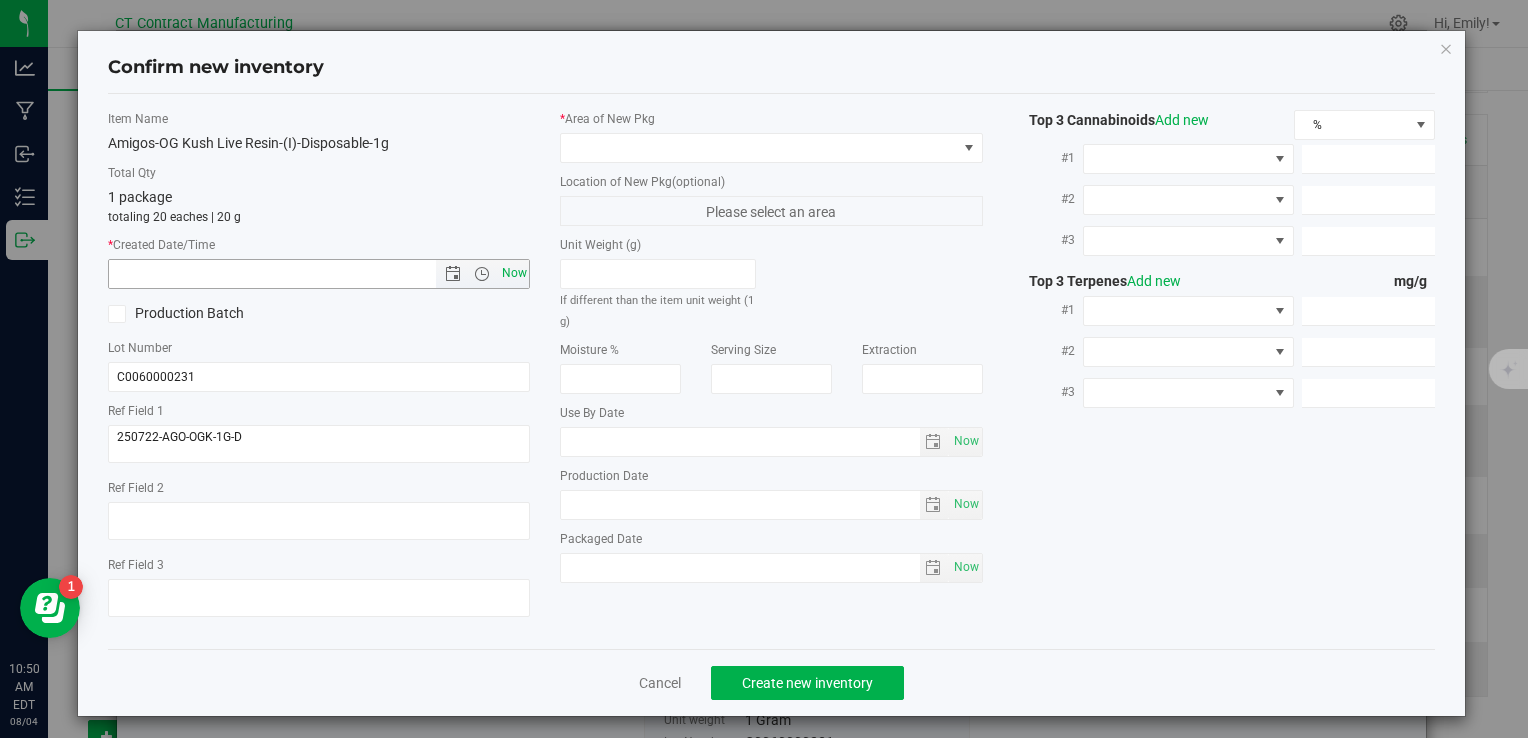 type on "[MONTH]/[DAY]/[YEAR] [HOUR]:[MINUTE] [TIMEZONE]" 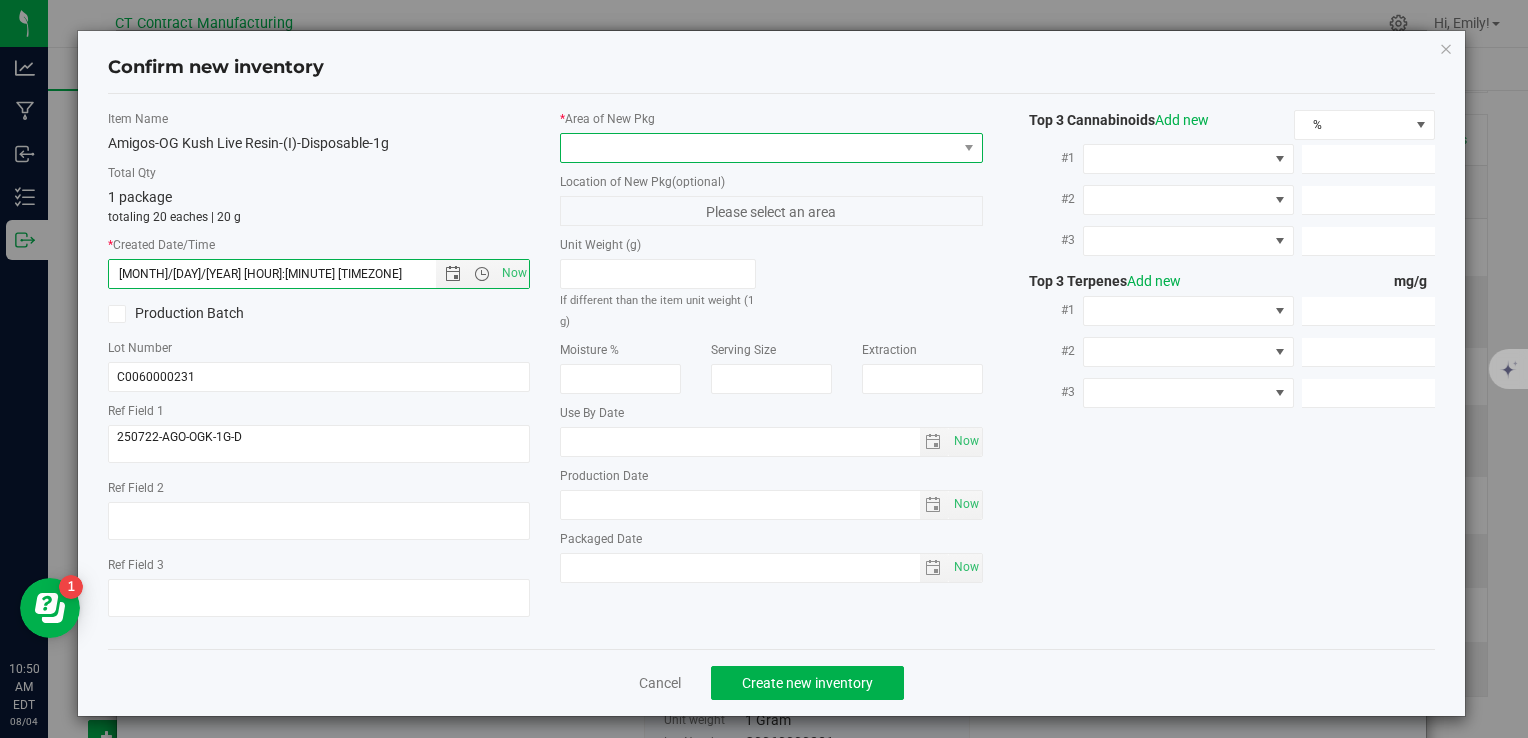 click at bounding box center (758, 148) 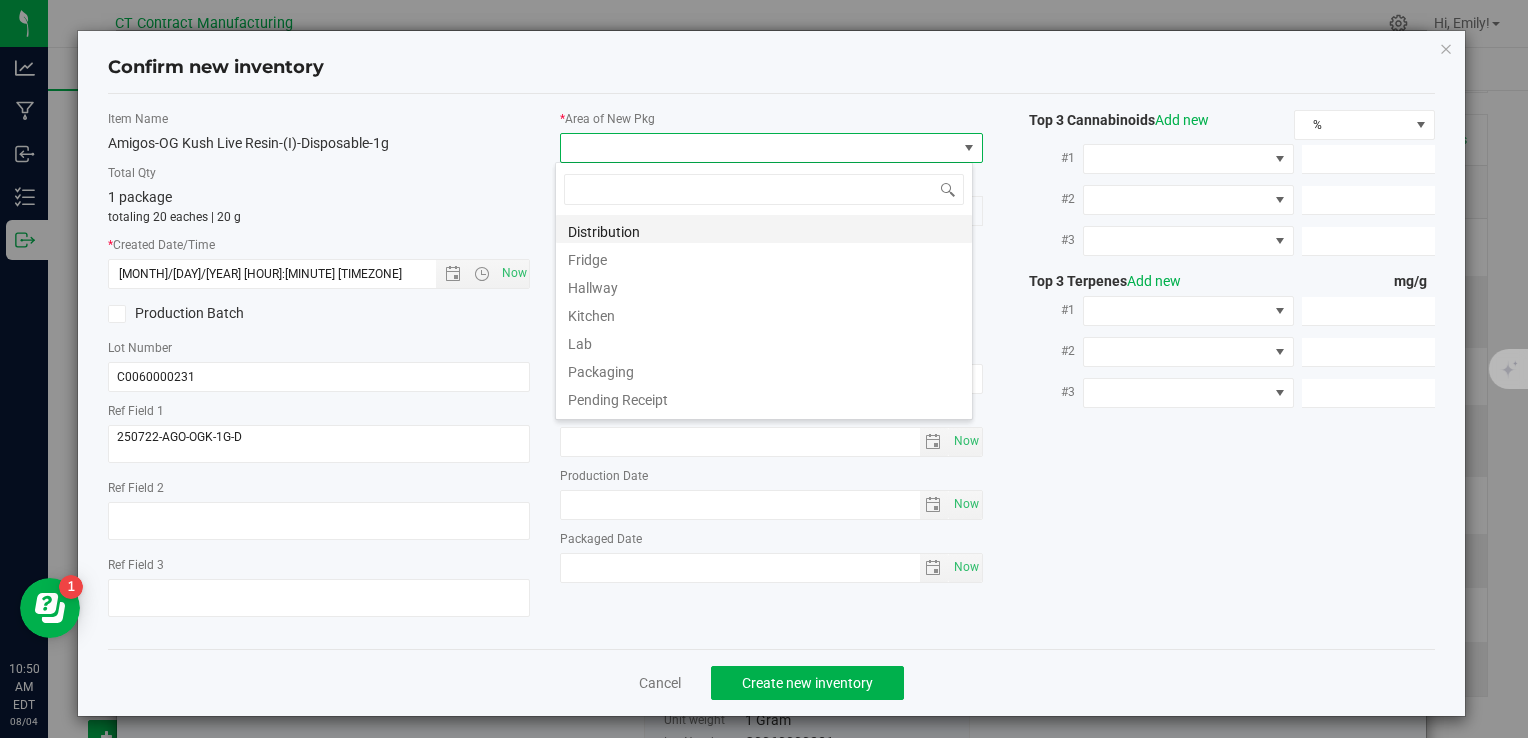 scroll, scrollTop: 99970, scrollLeft: 99582, axis: both 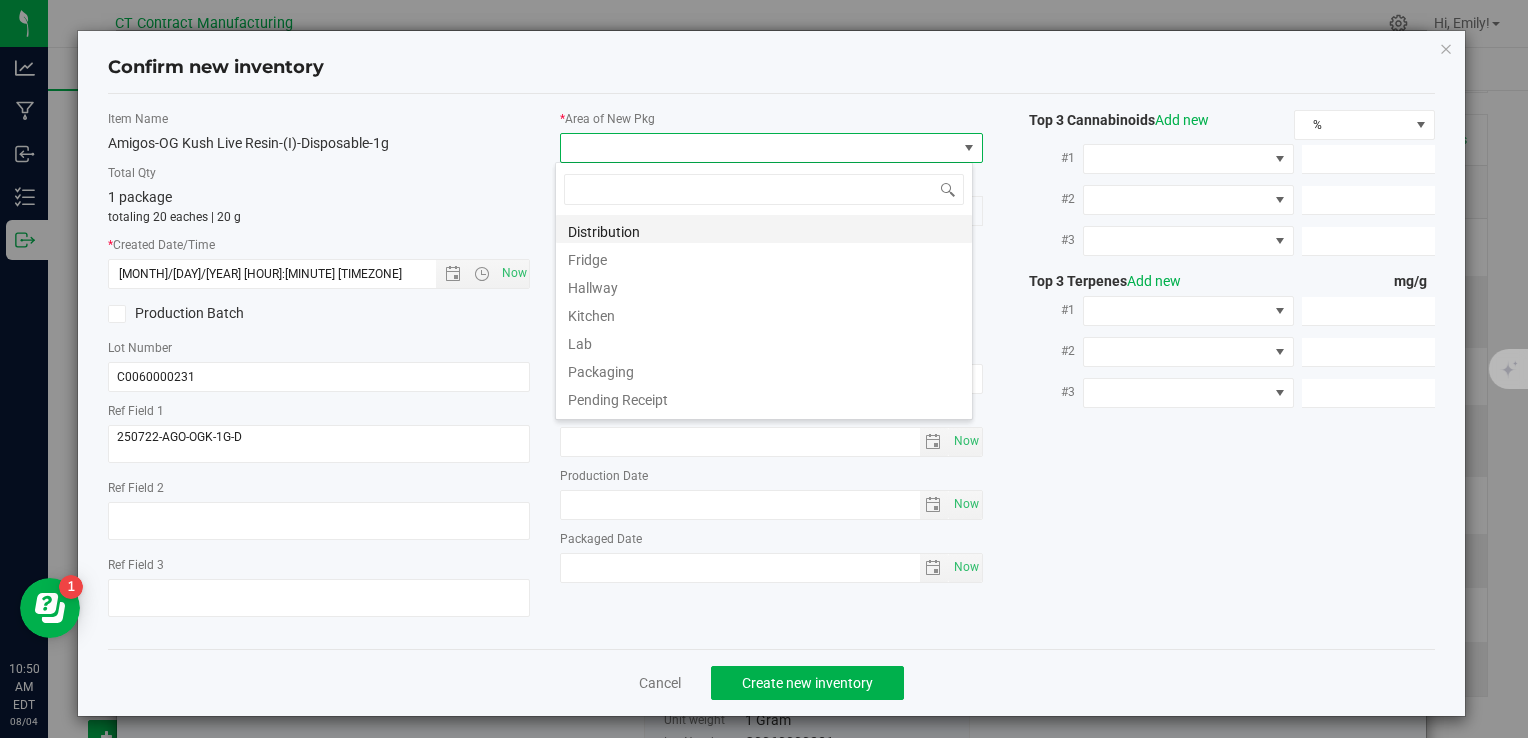 click on "Distribution" at bounding box center (764, 229) 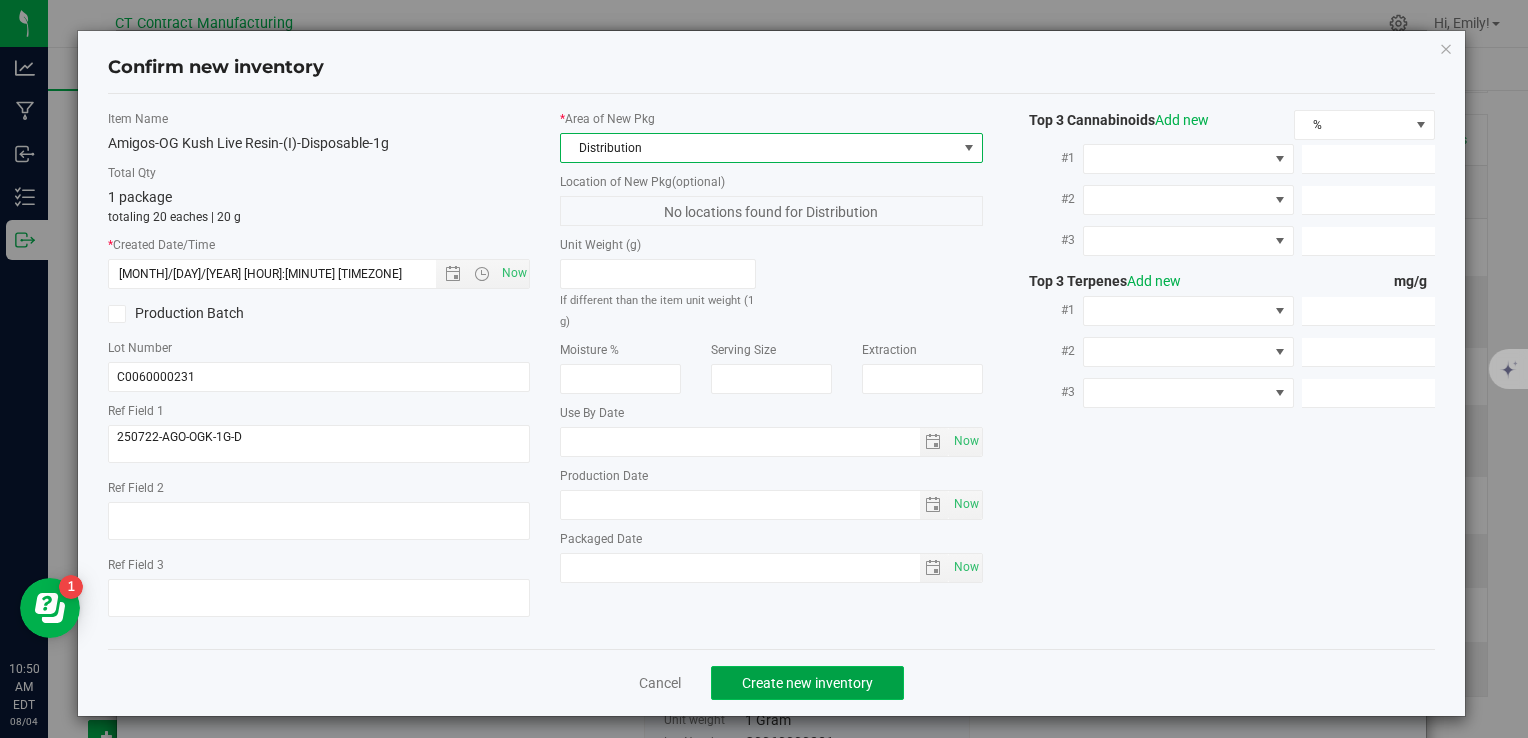 click on "Create new inventory" 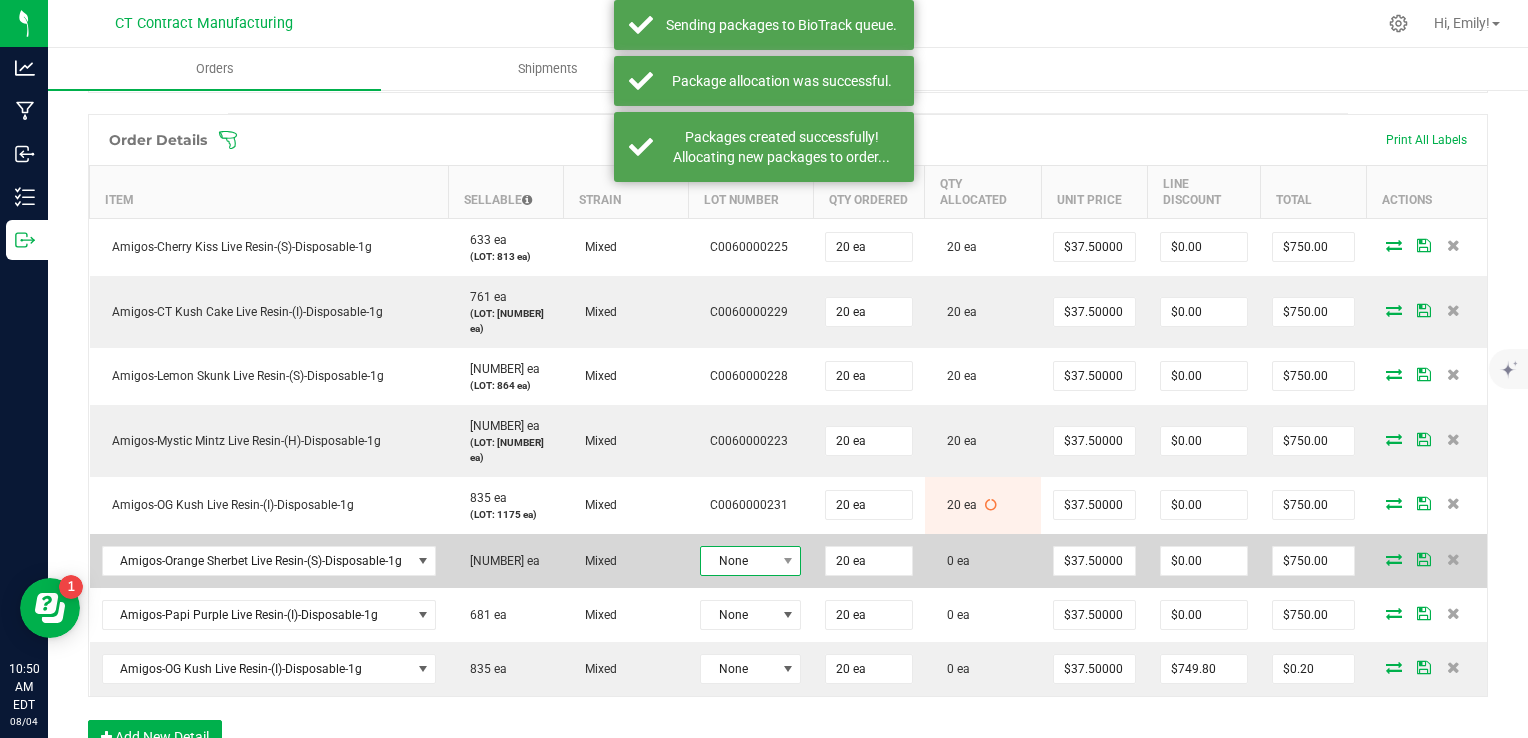 click on "None" at bounding box center (738, 561) 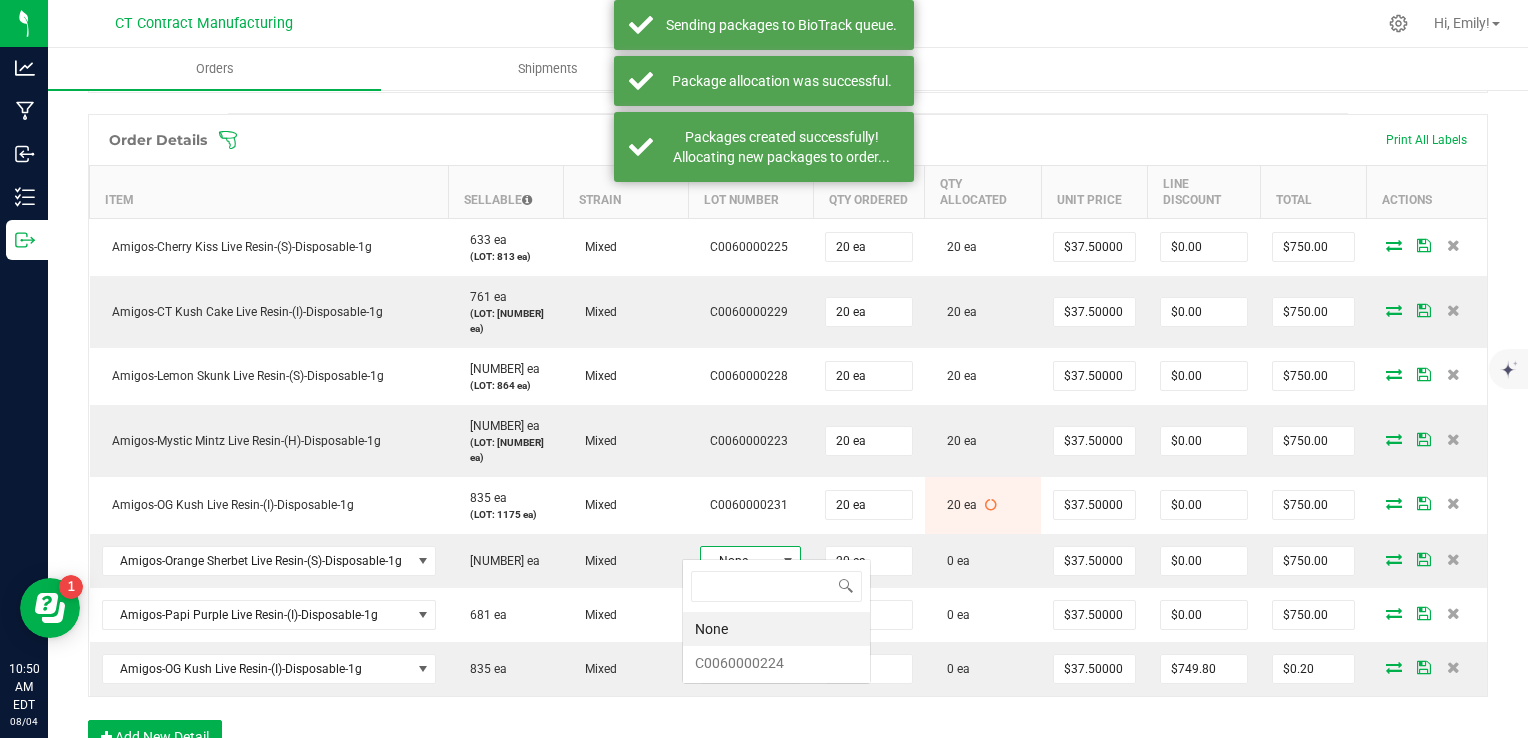 scroll, scrollTop: 99970, scrollLeft: 99899, axis: both 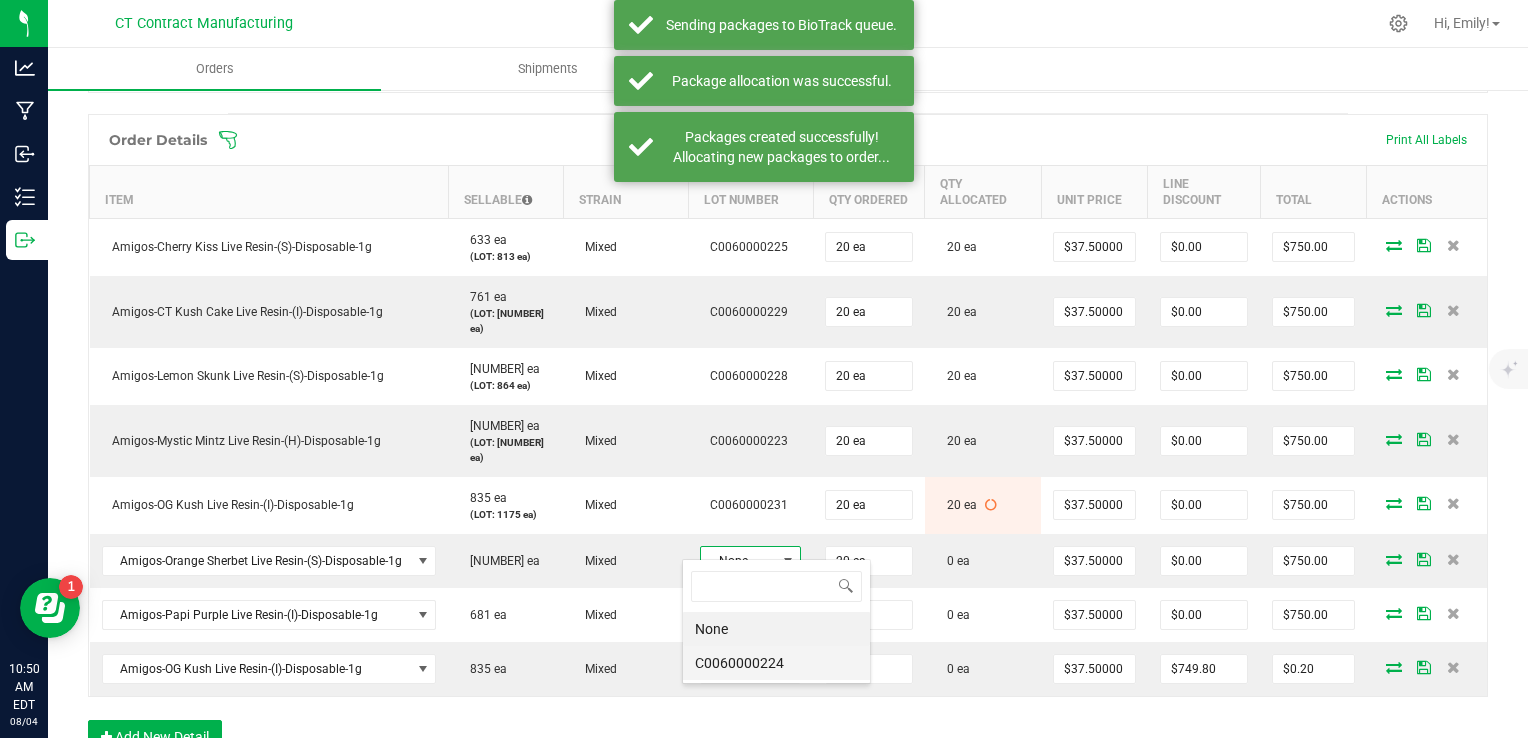 click on "C0060000224" at bounding box center [776, 663] 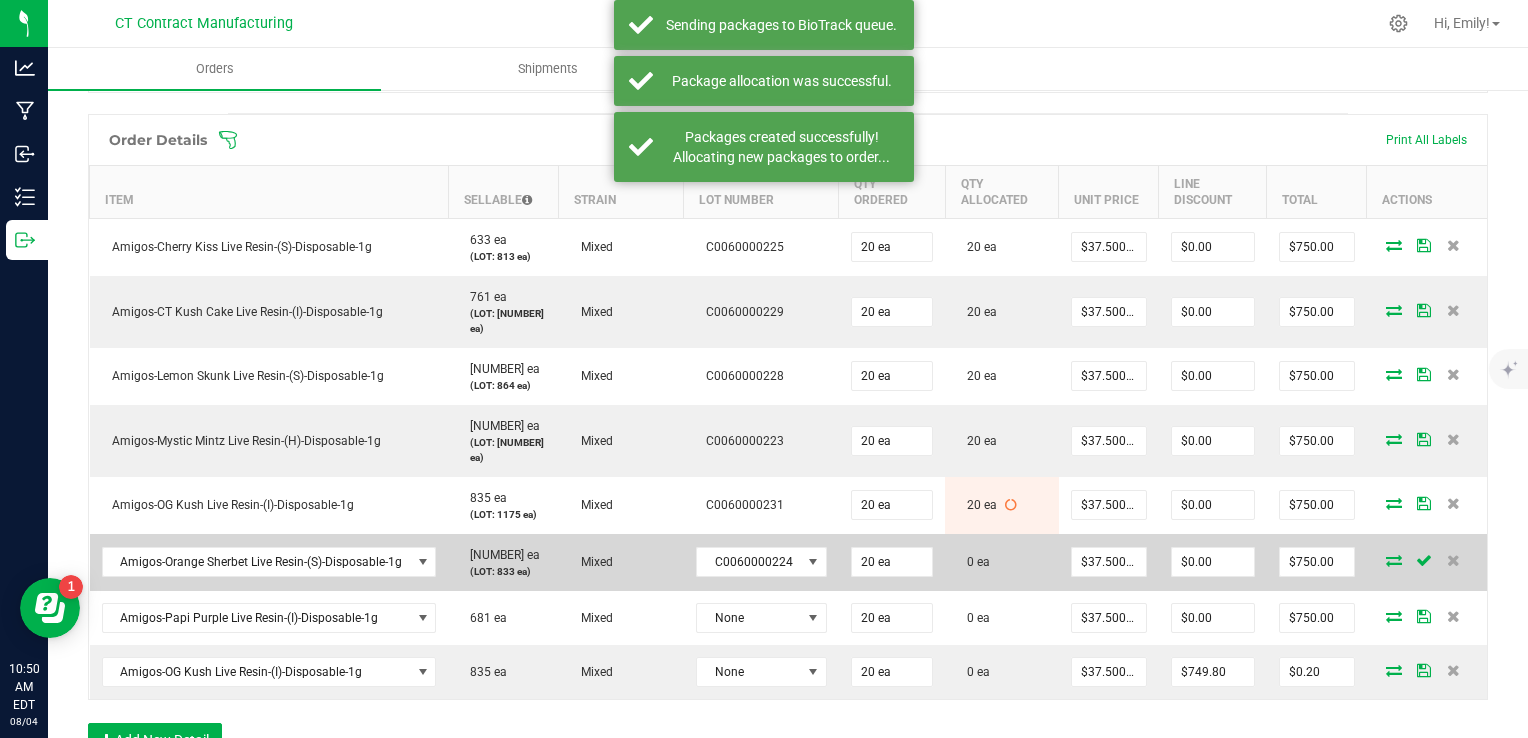click at bounding box center [1394, 560] 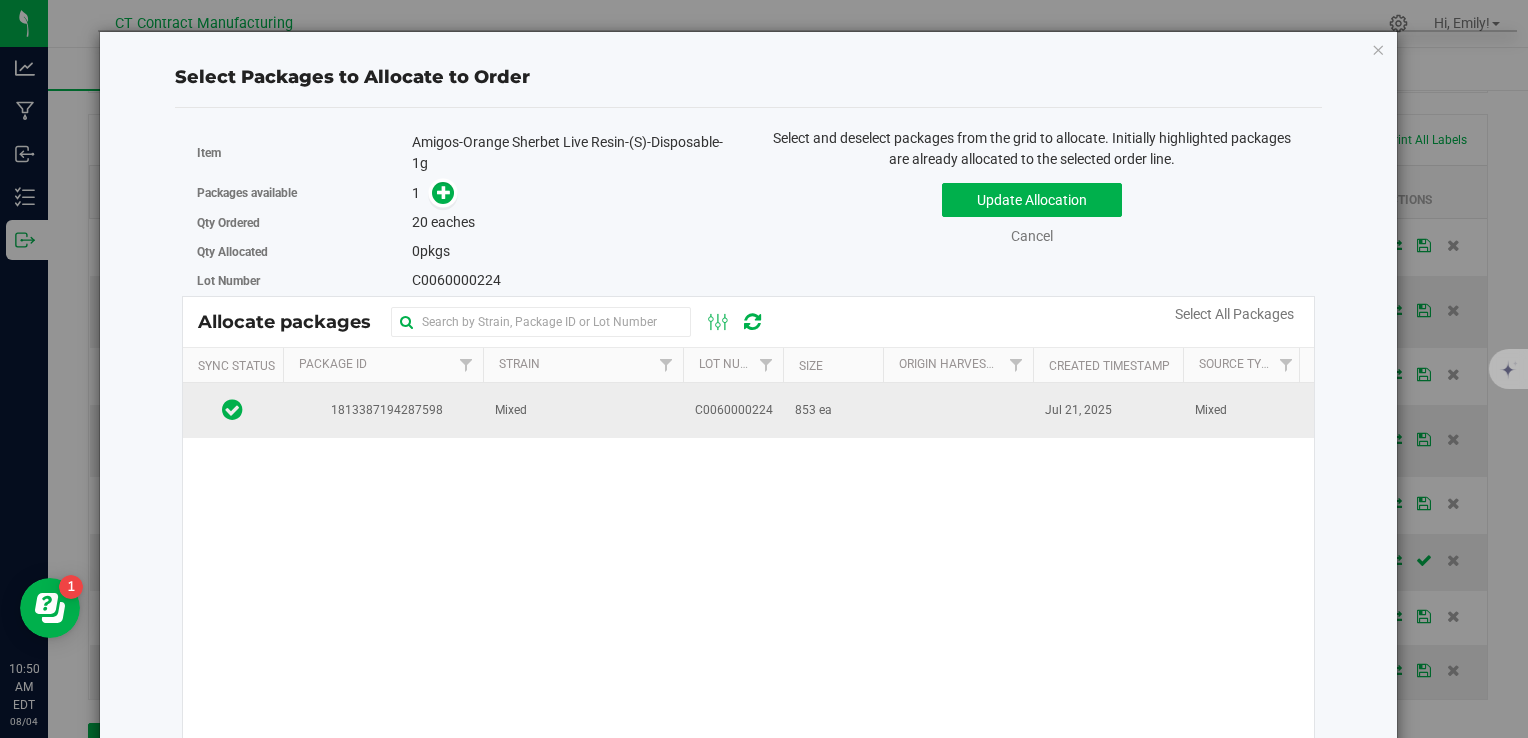 click on "C0060000224" at bounding box center (734, 410) 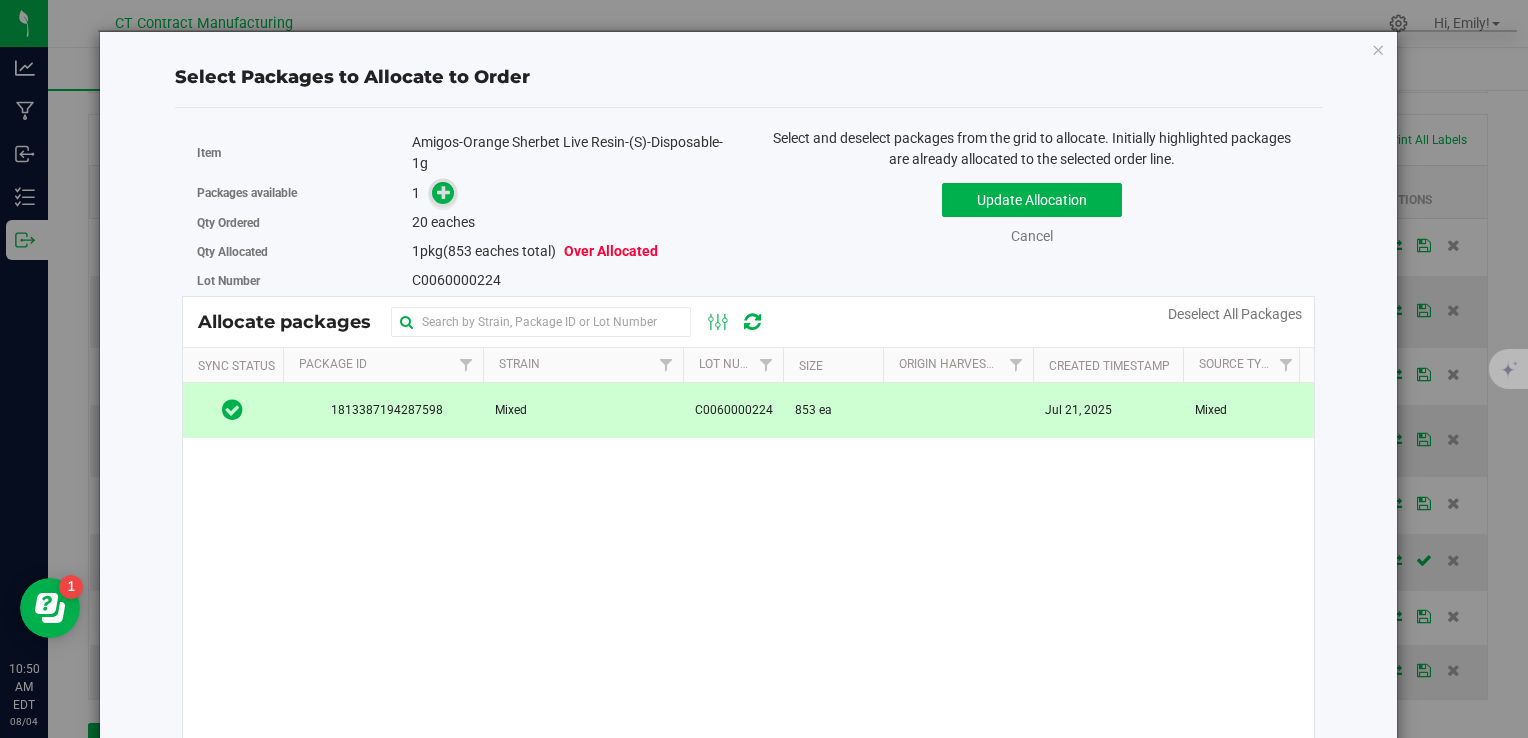 click at bounding box center [444, 192] 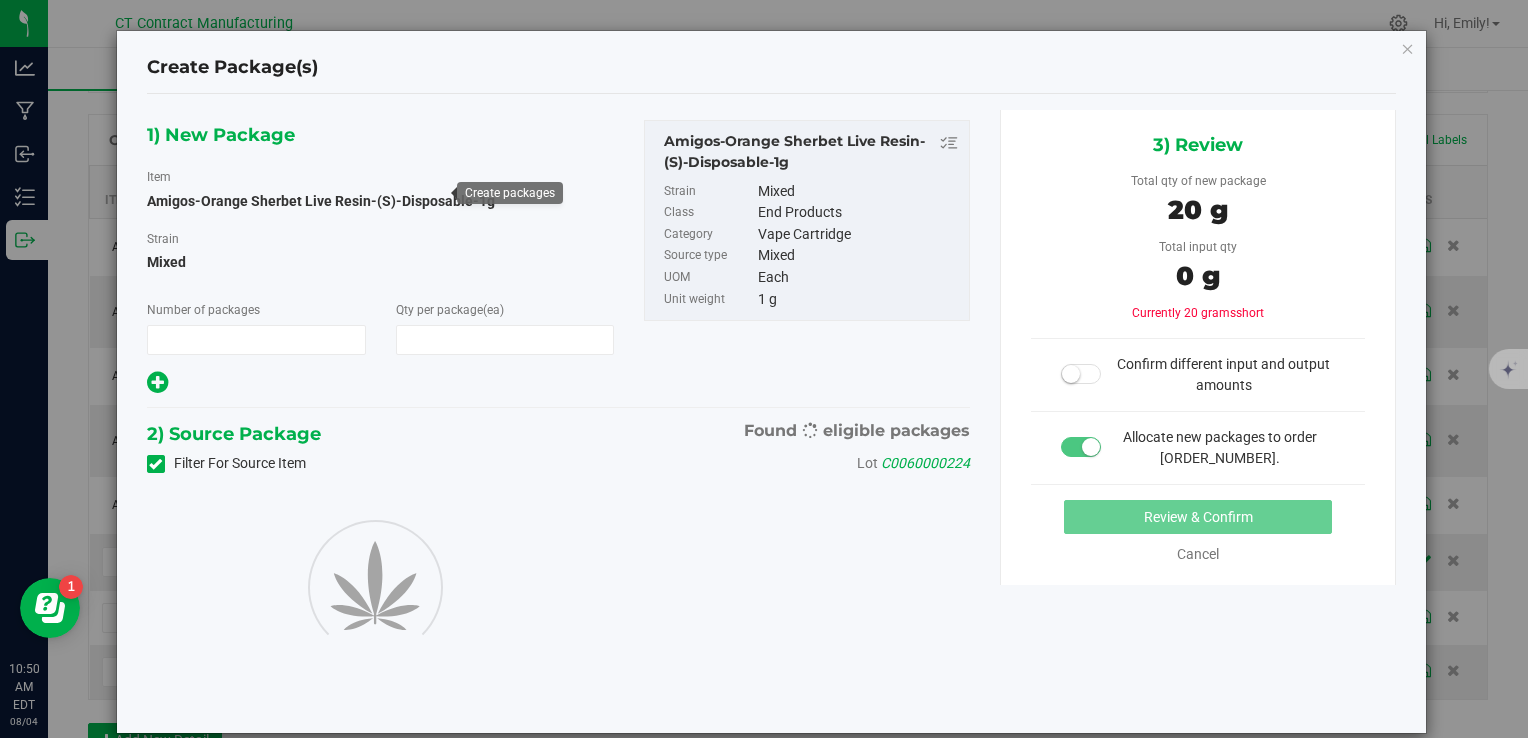type on "1" 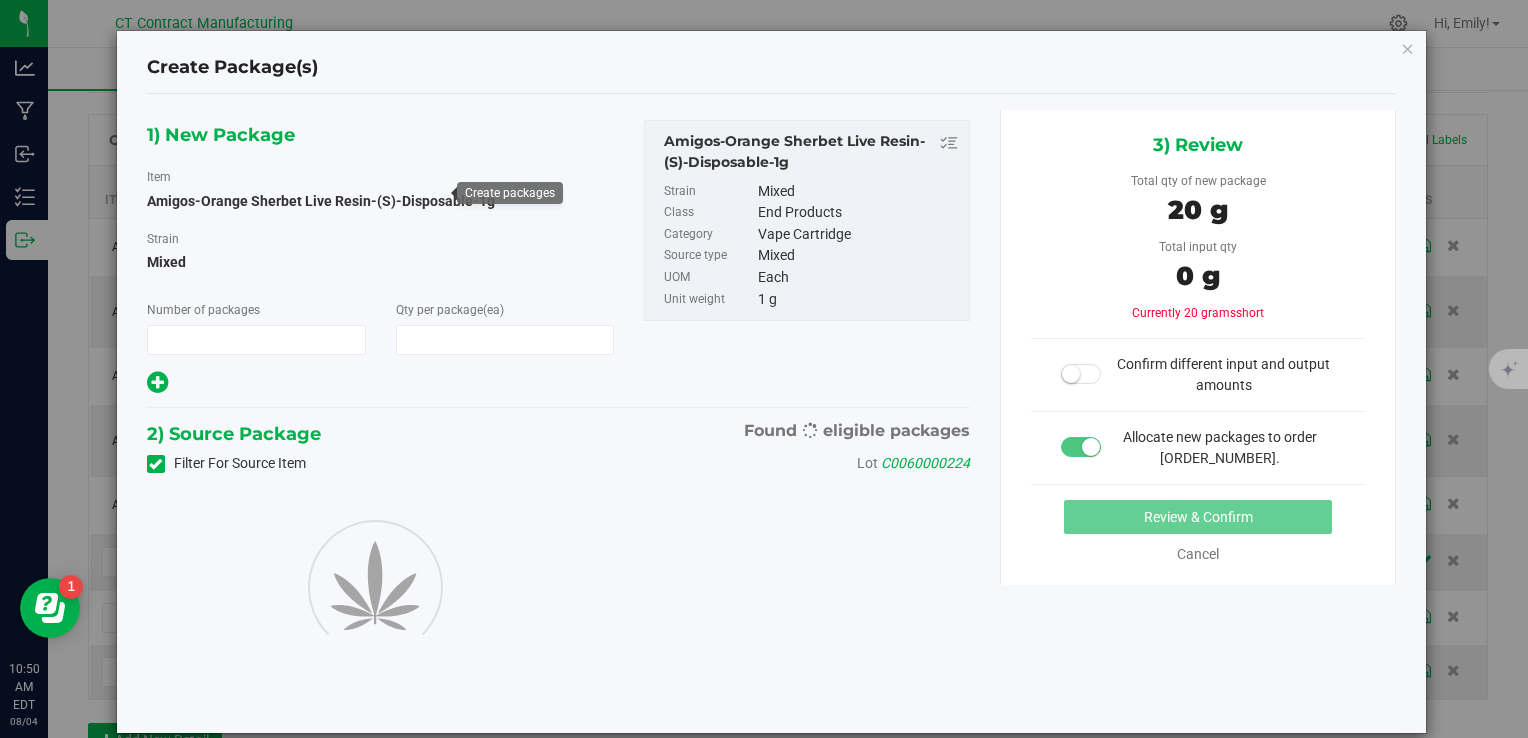 type on "20" 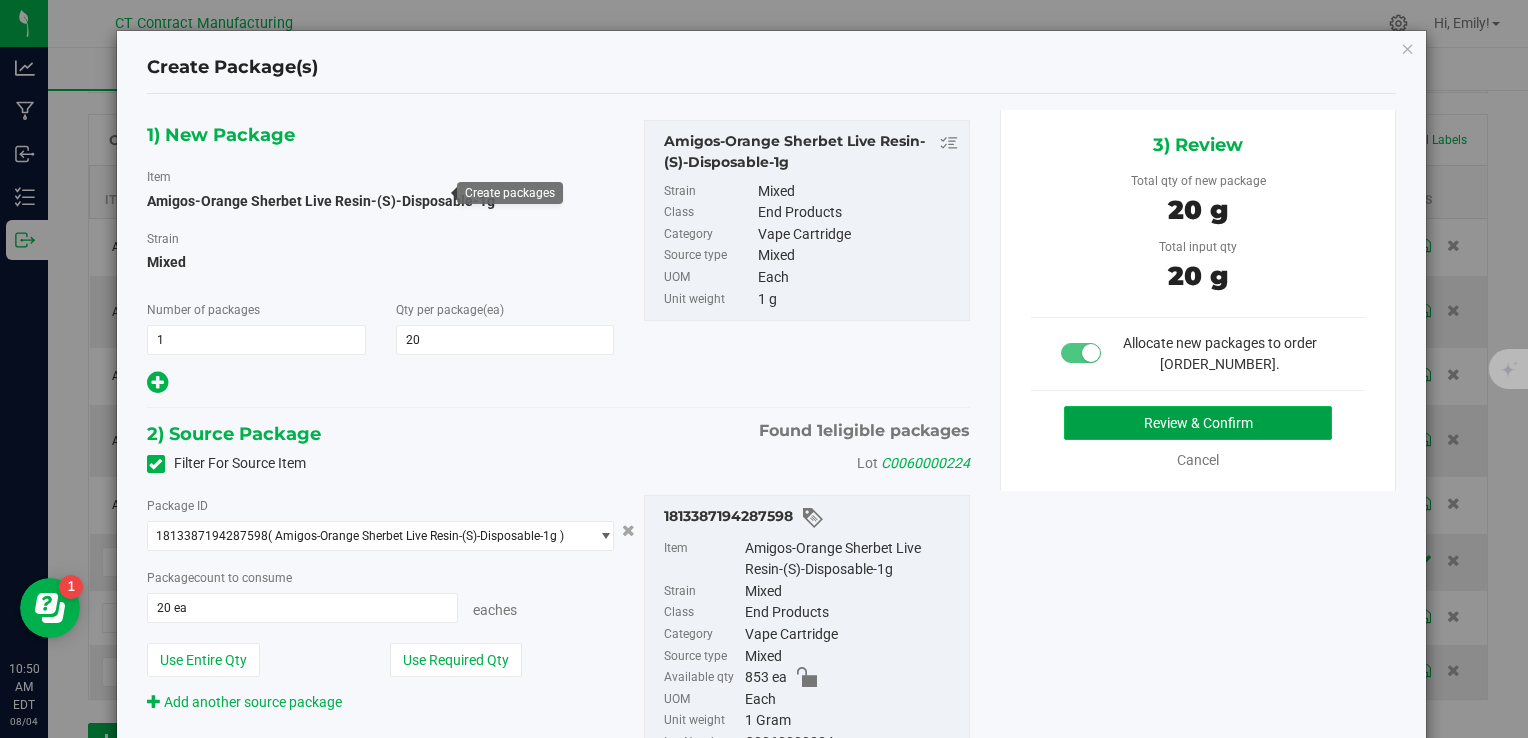 click on "Review & Confirm" at bounding box center (1198, 423) 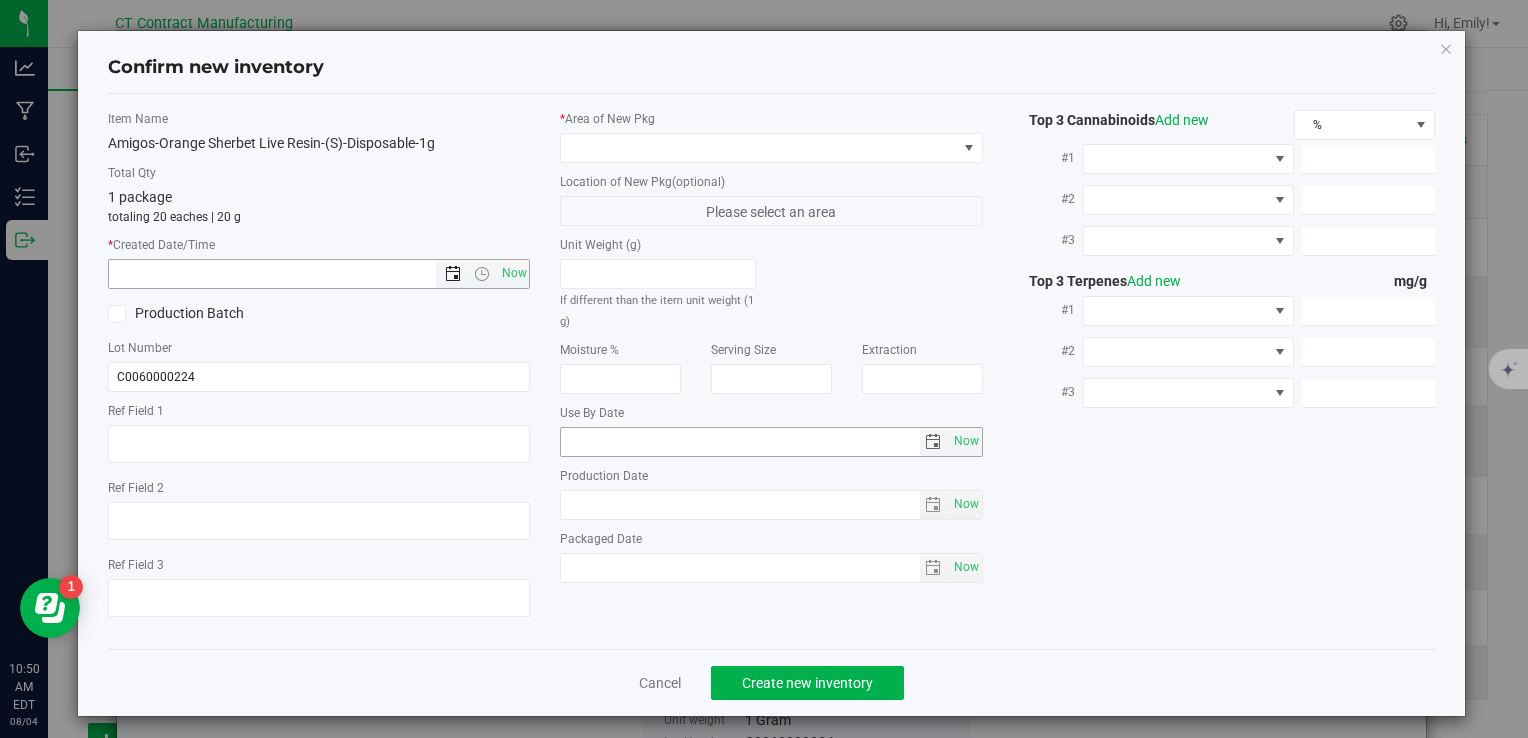 type on "250721-AGO-OS-1G-D" 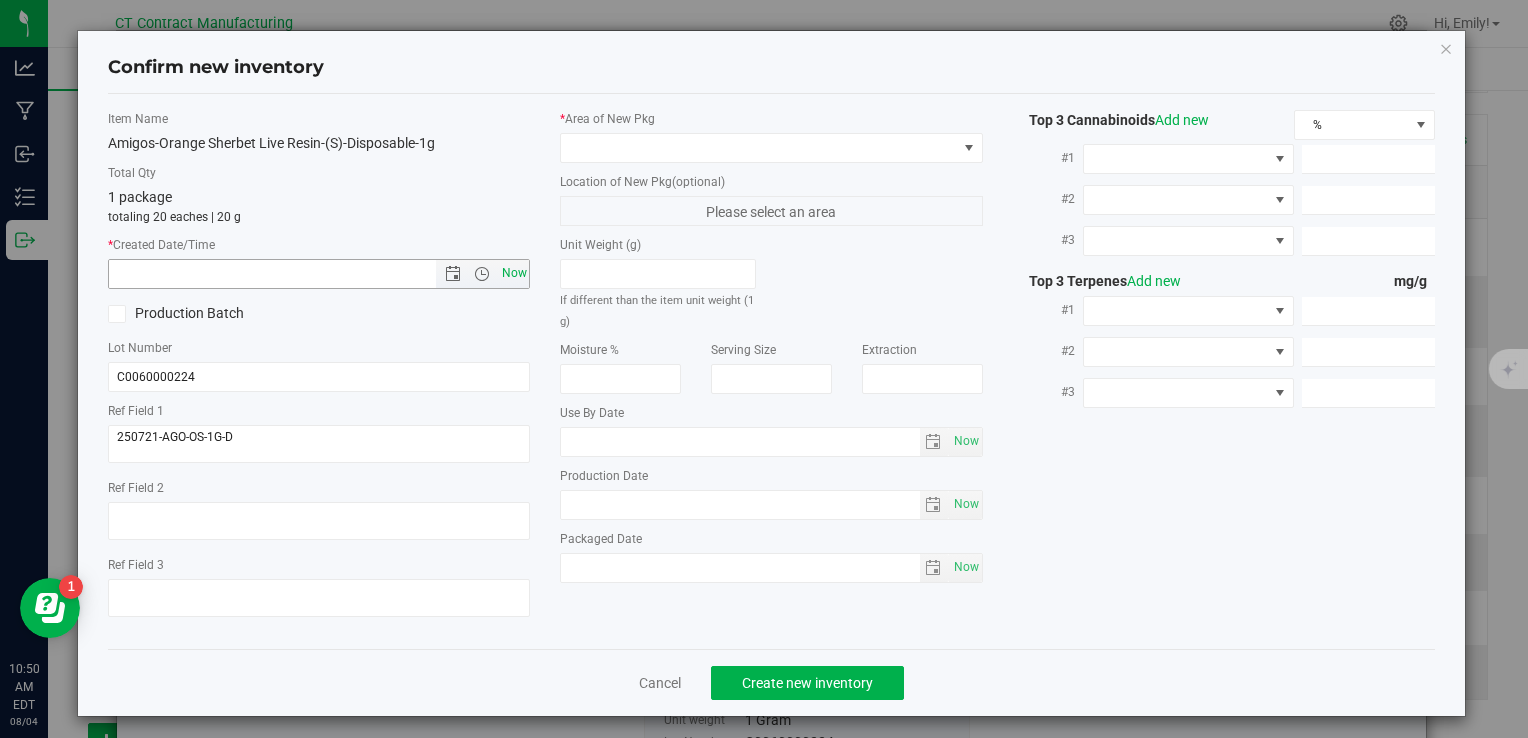 click on "Now" at bounding box center (514, 273) 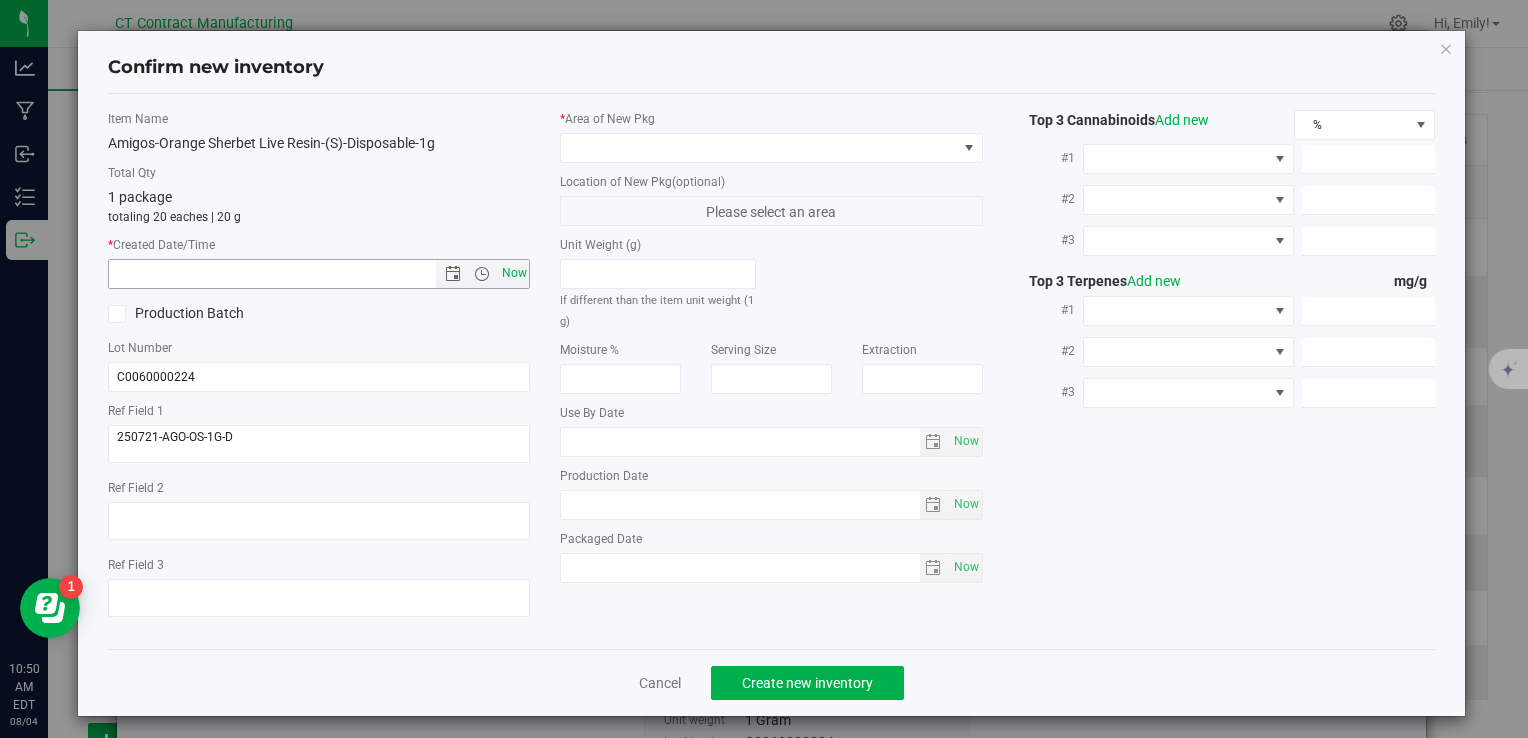 type on "8/4/2025 10:50 AM" 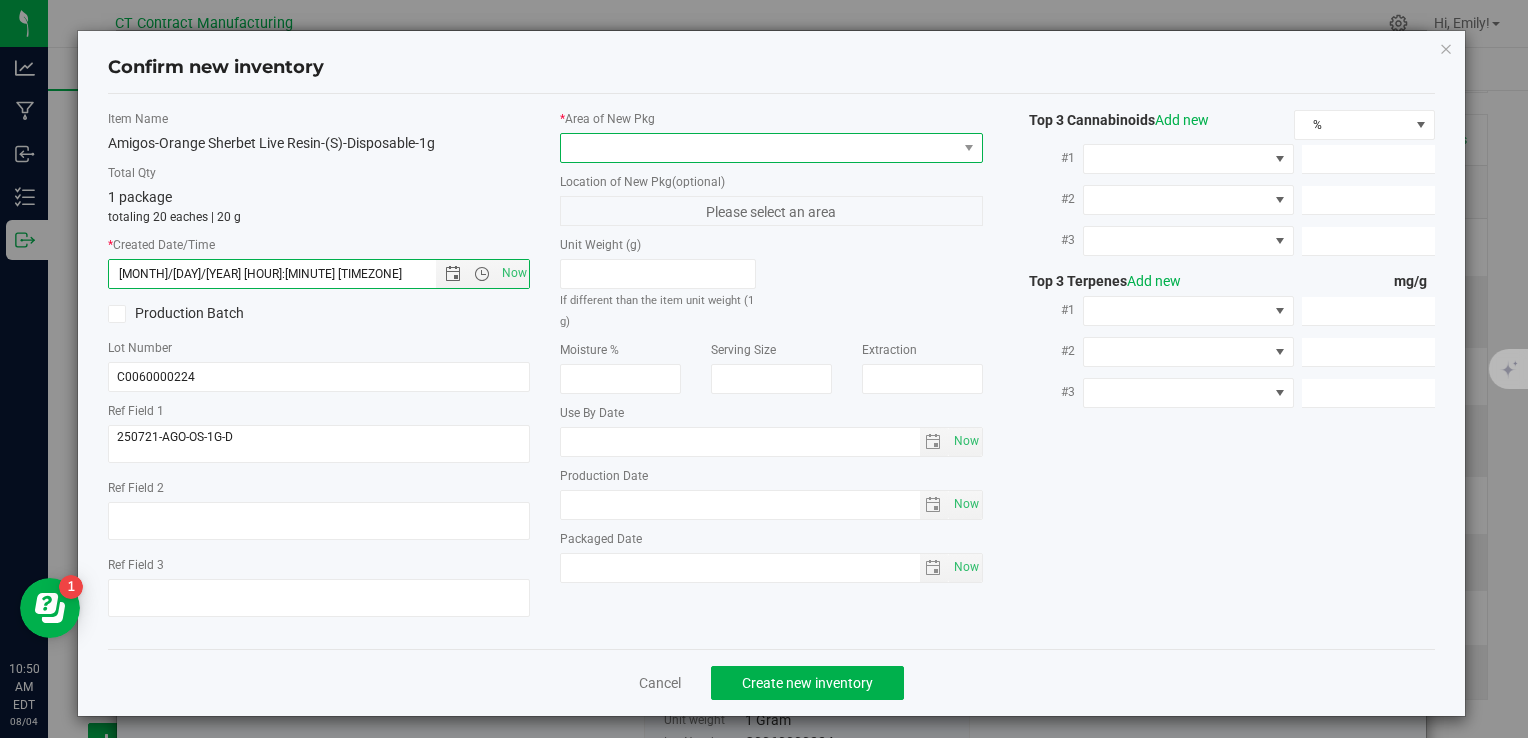 click at bounding box center (758, 148) 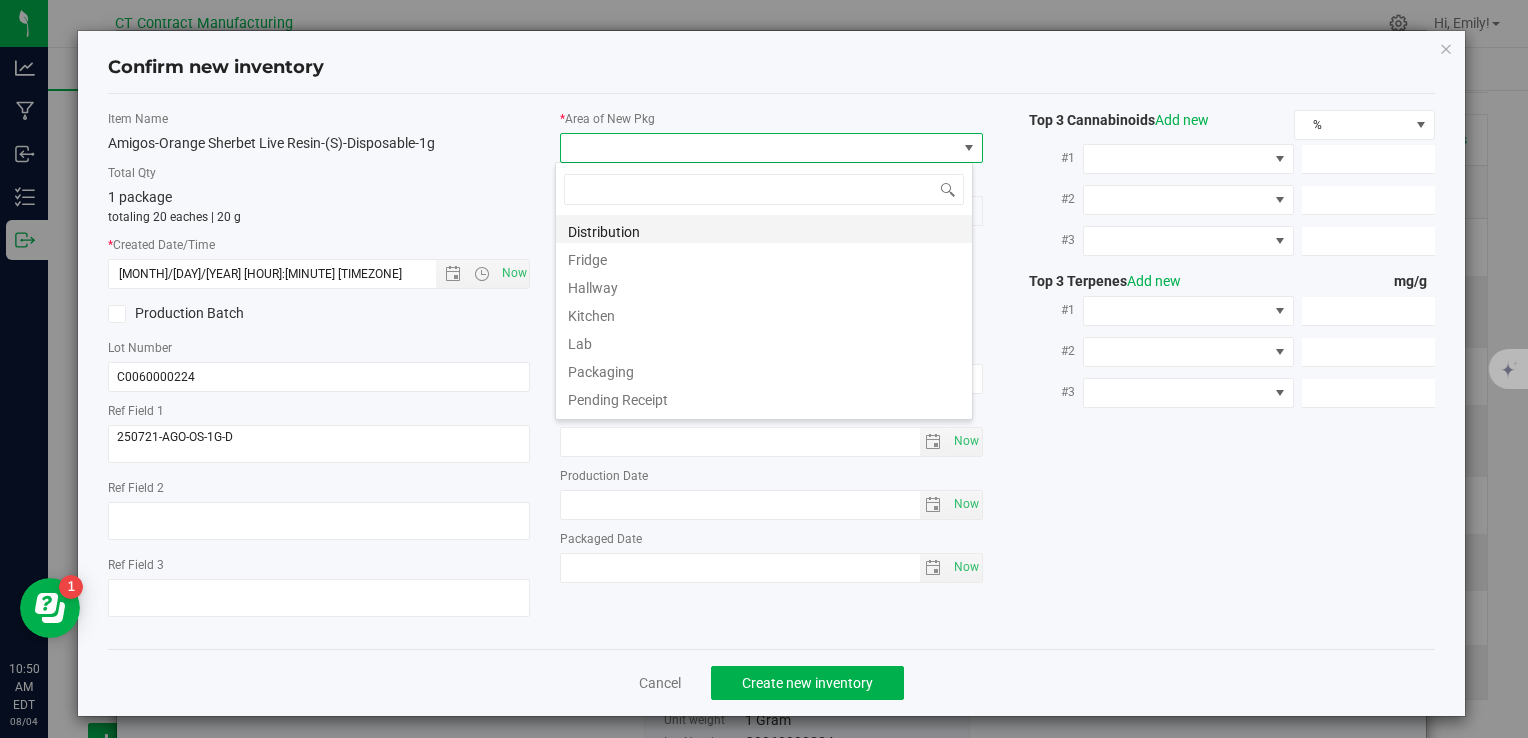 scroll, scrollTop: 99970, scrollLeft: 99582, axis: both 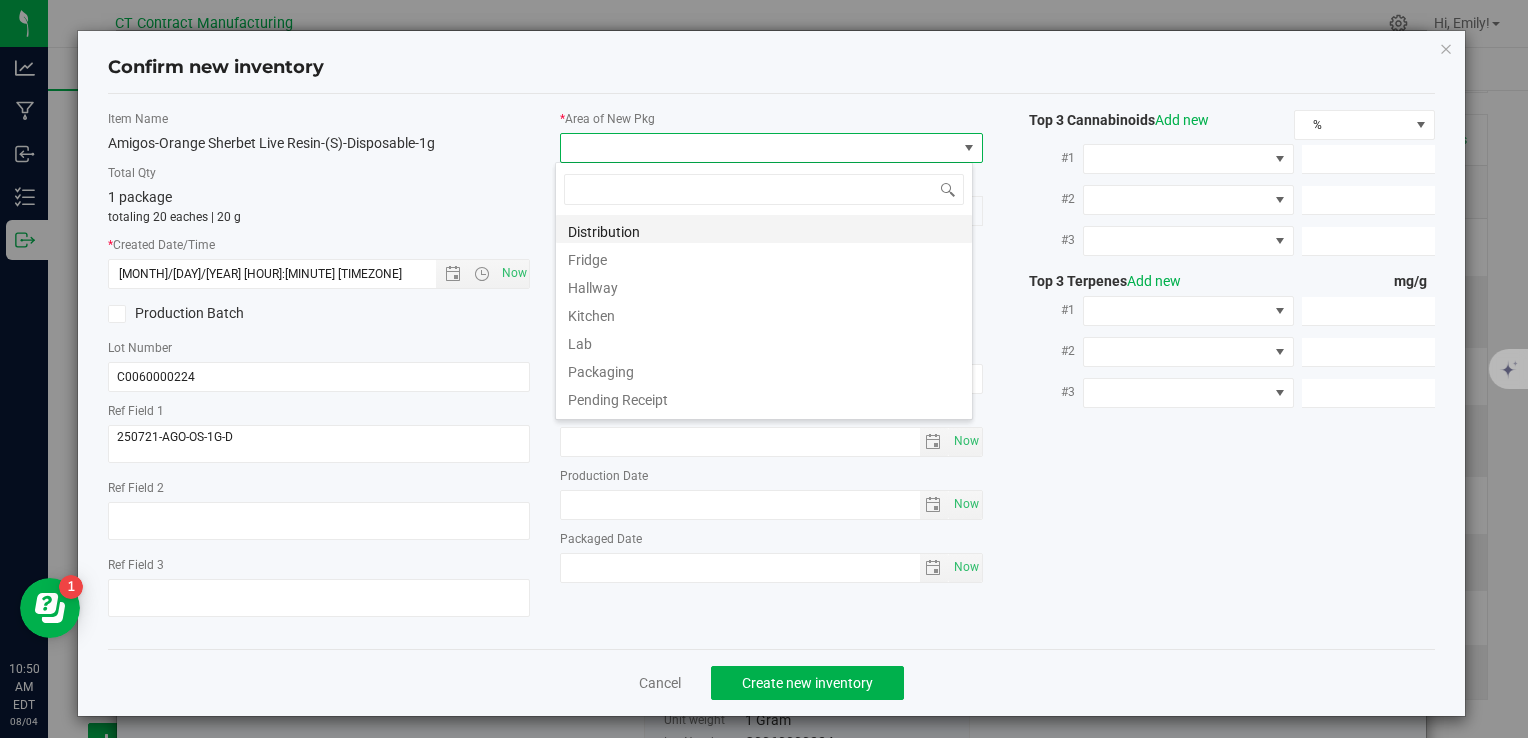click on "Distribution" at bounding box center [764, 229] 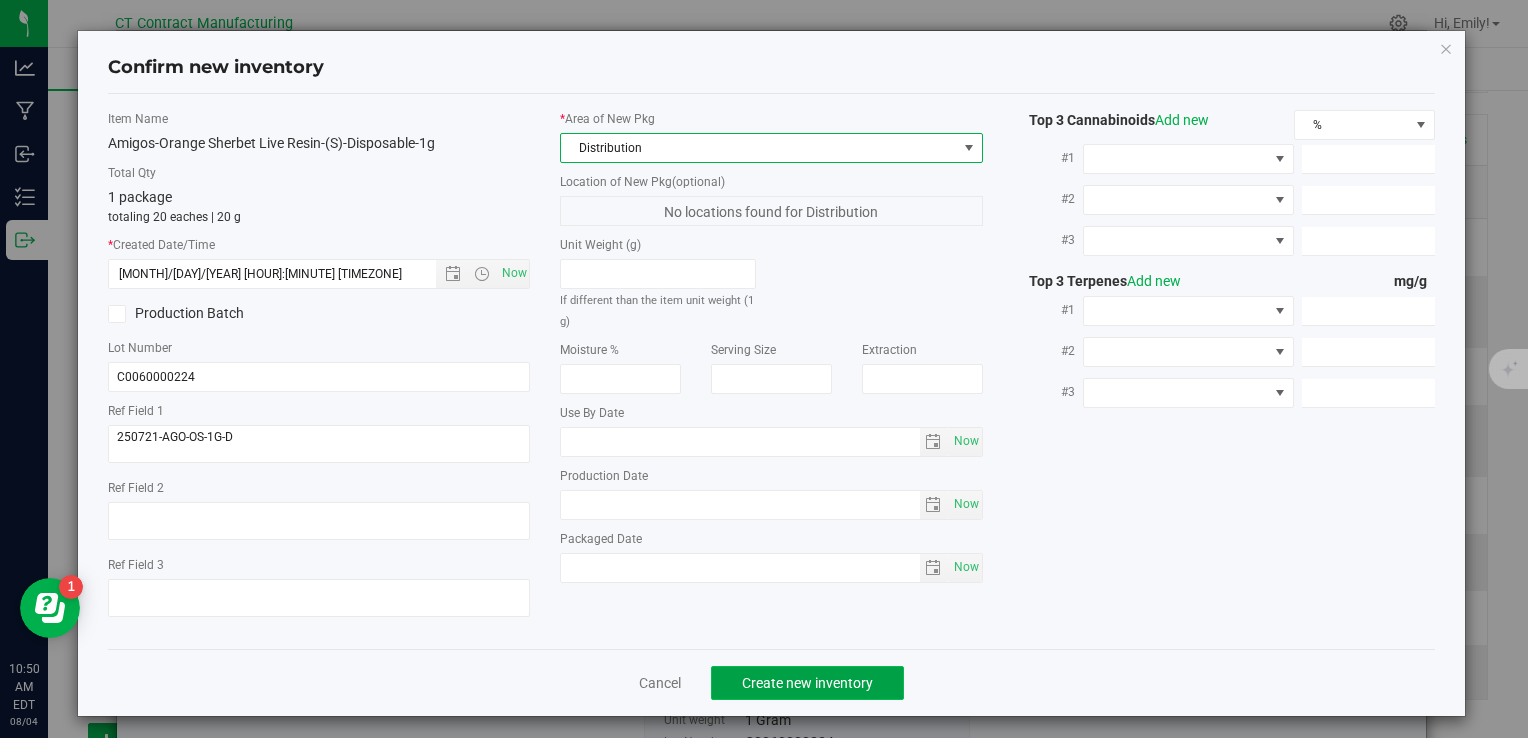 click on "Create new inventory" 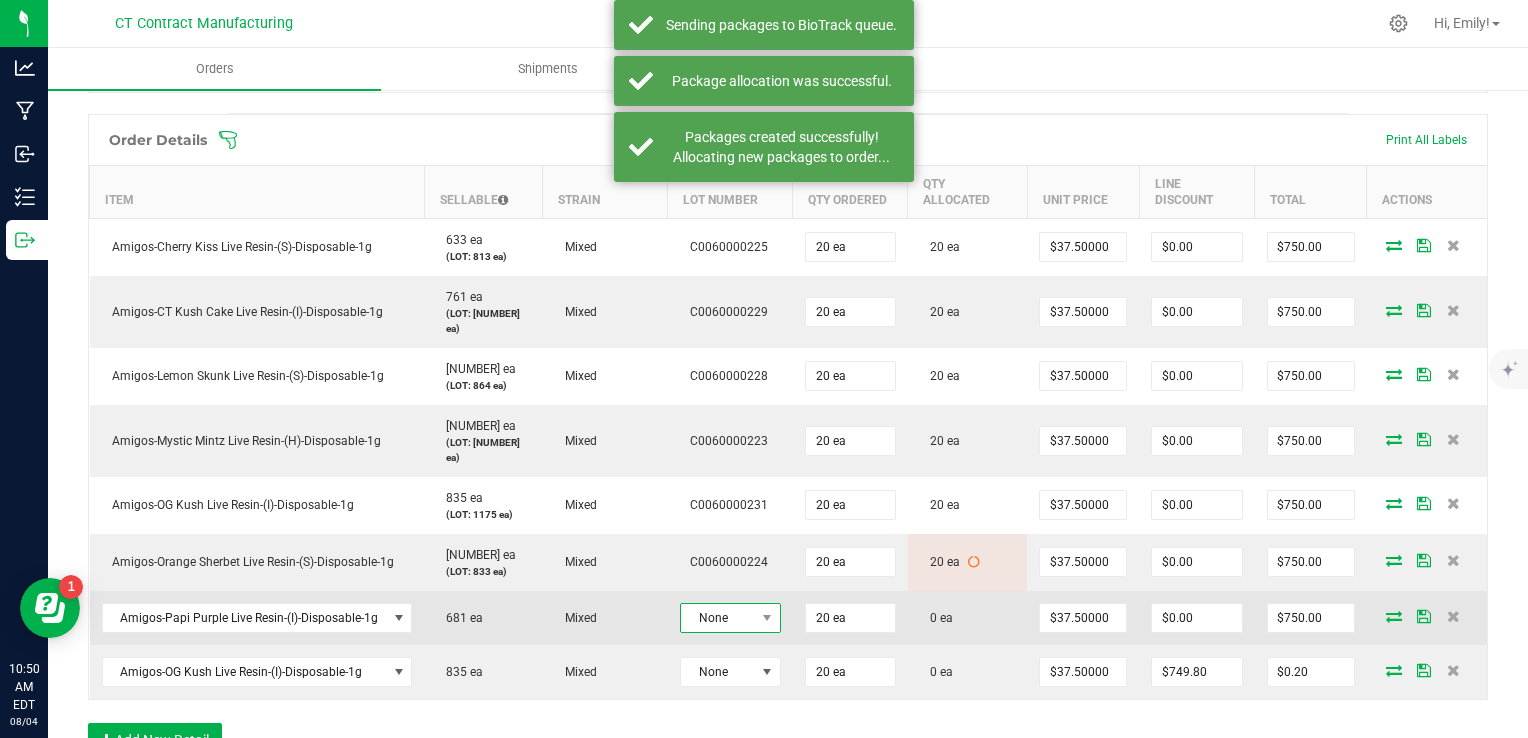 click on "None" at bounding box center (718, 618) 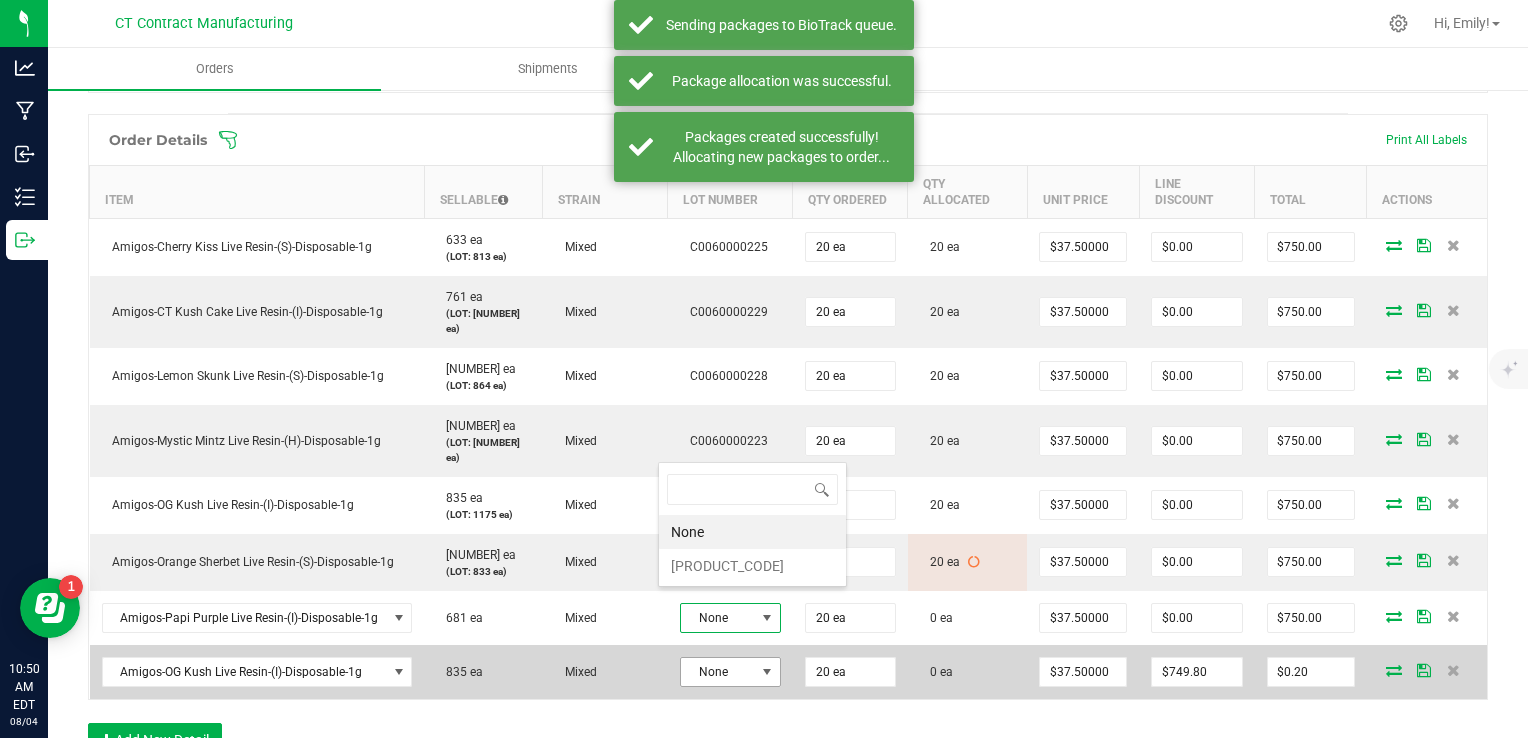 scroll, scrollTop: 0, scrollLeft: 0, axis: both 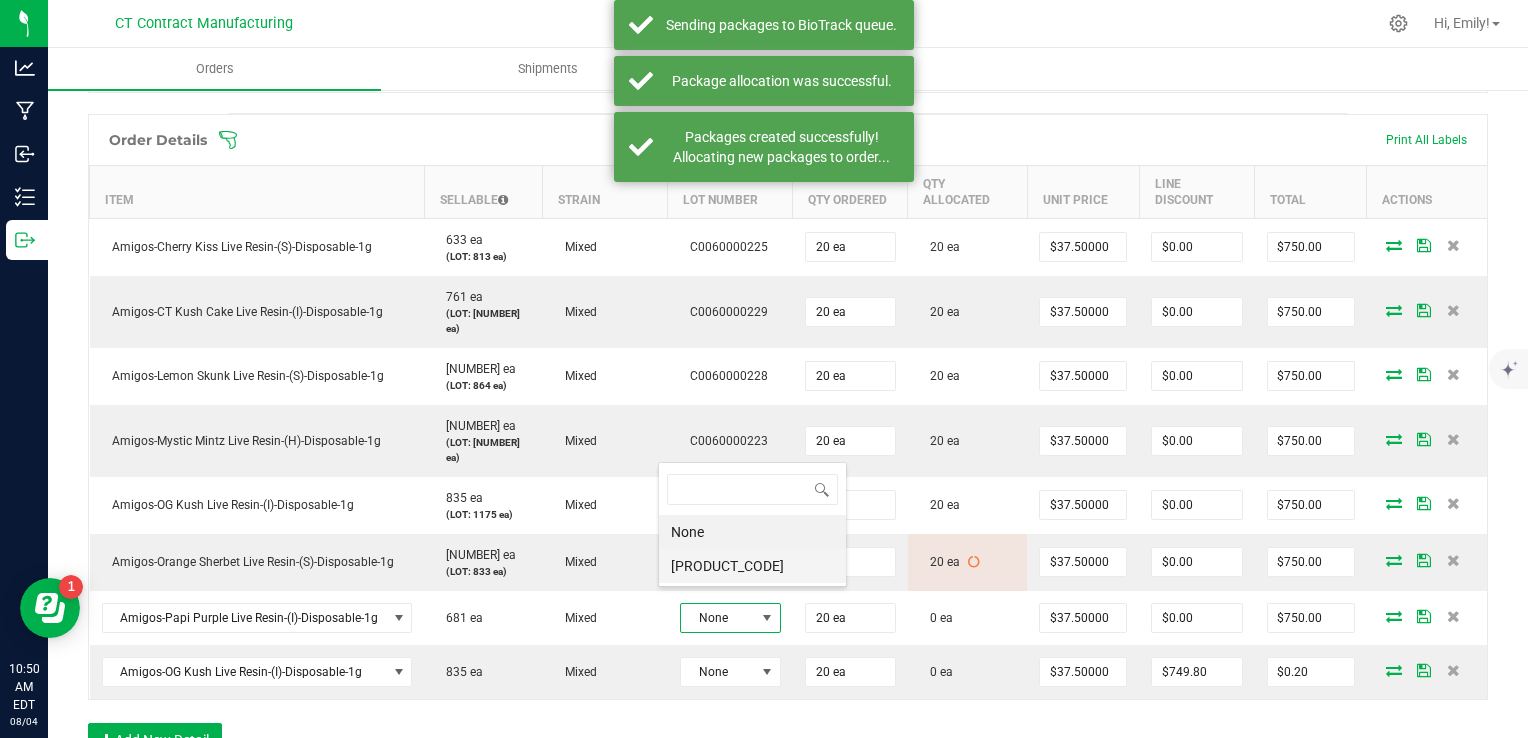 click on "C0060000230" at bounding box center [752, 566] 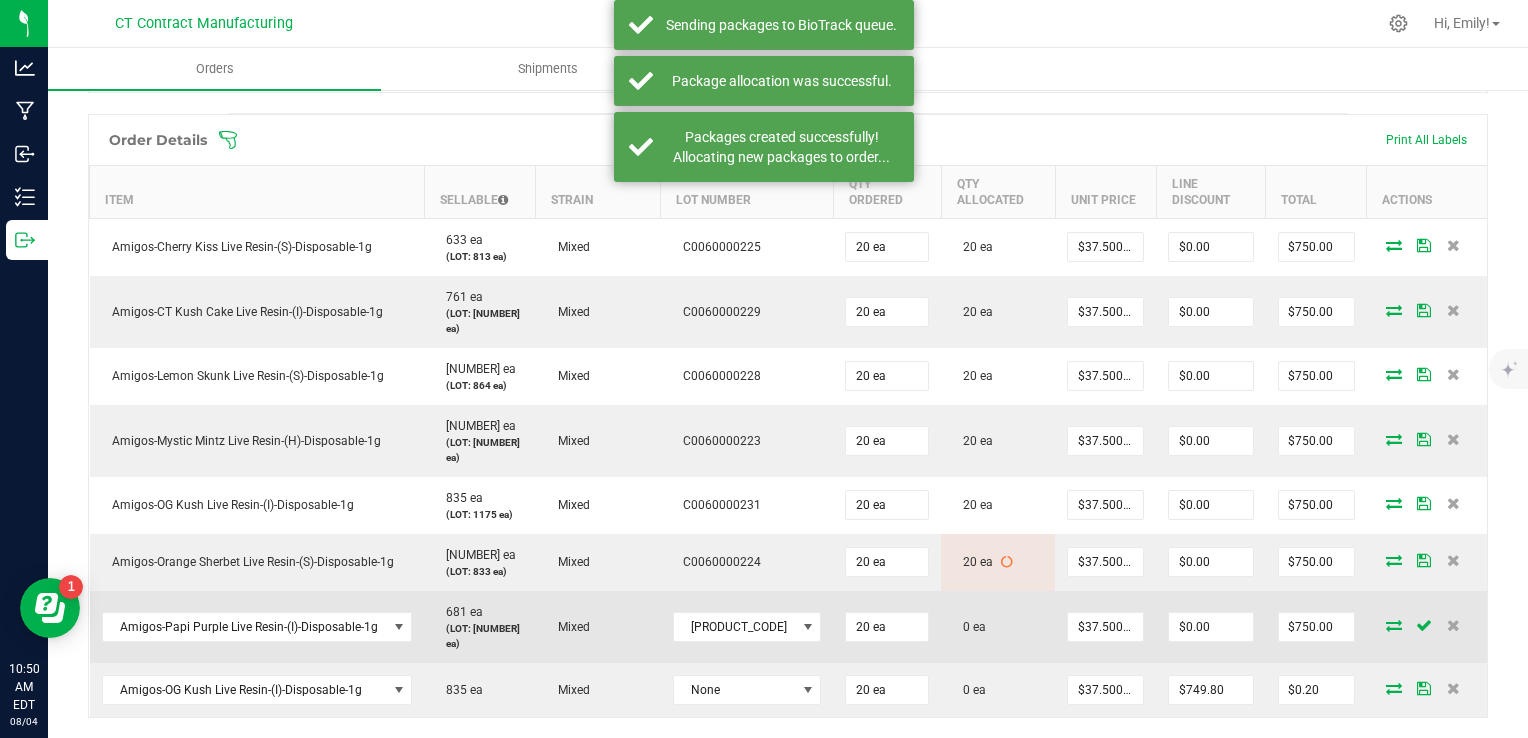 click at bounding box center (1394, 625) 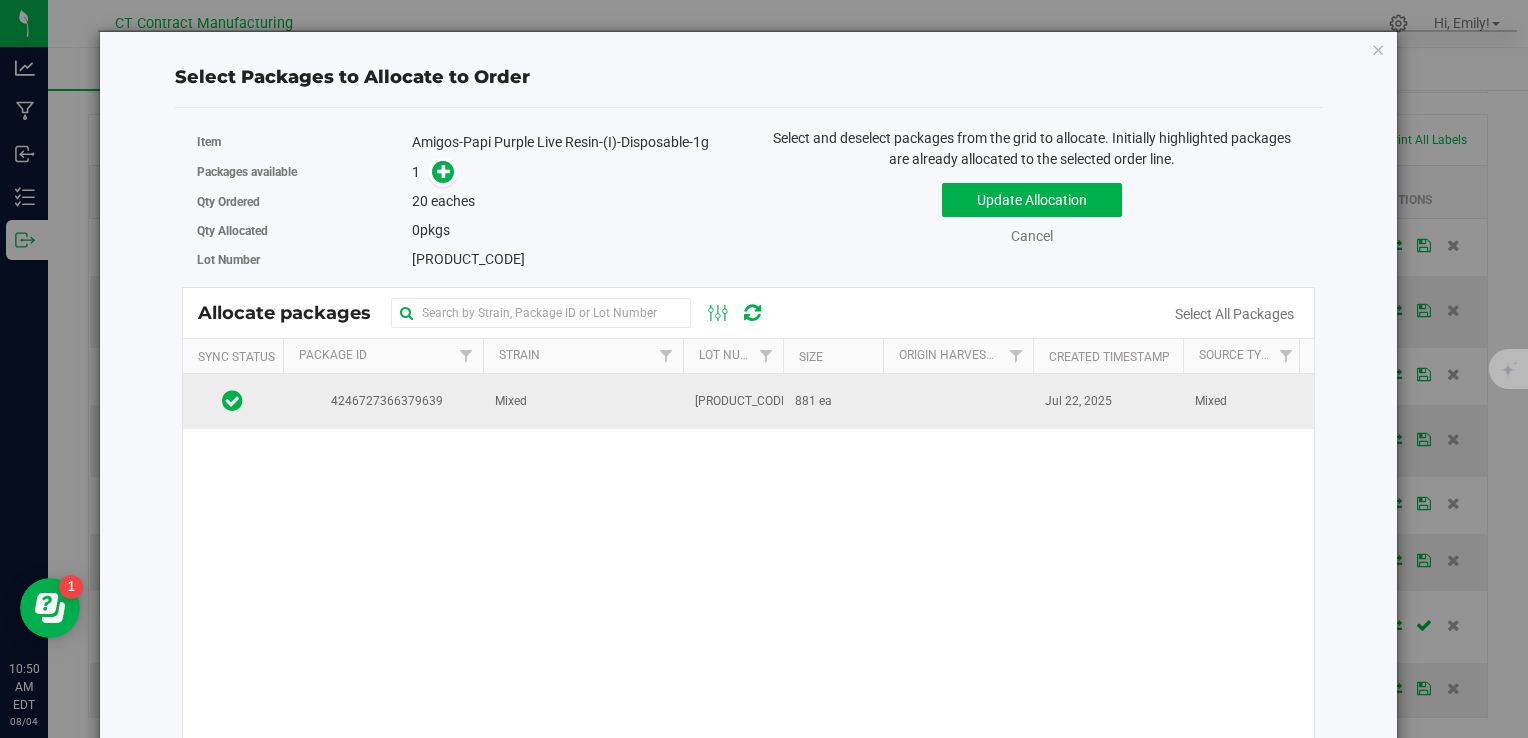 click on "C0060000230" at bounding box center (733, 401) 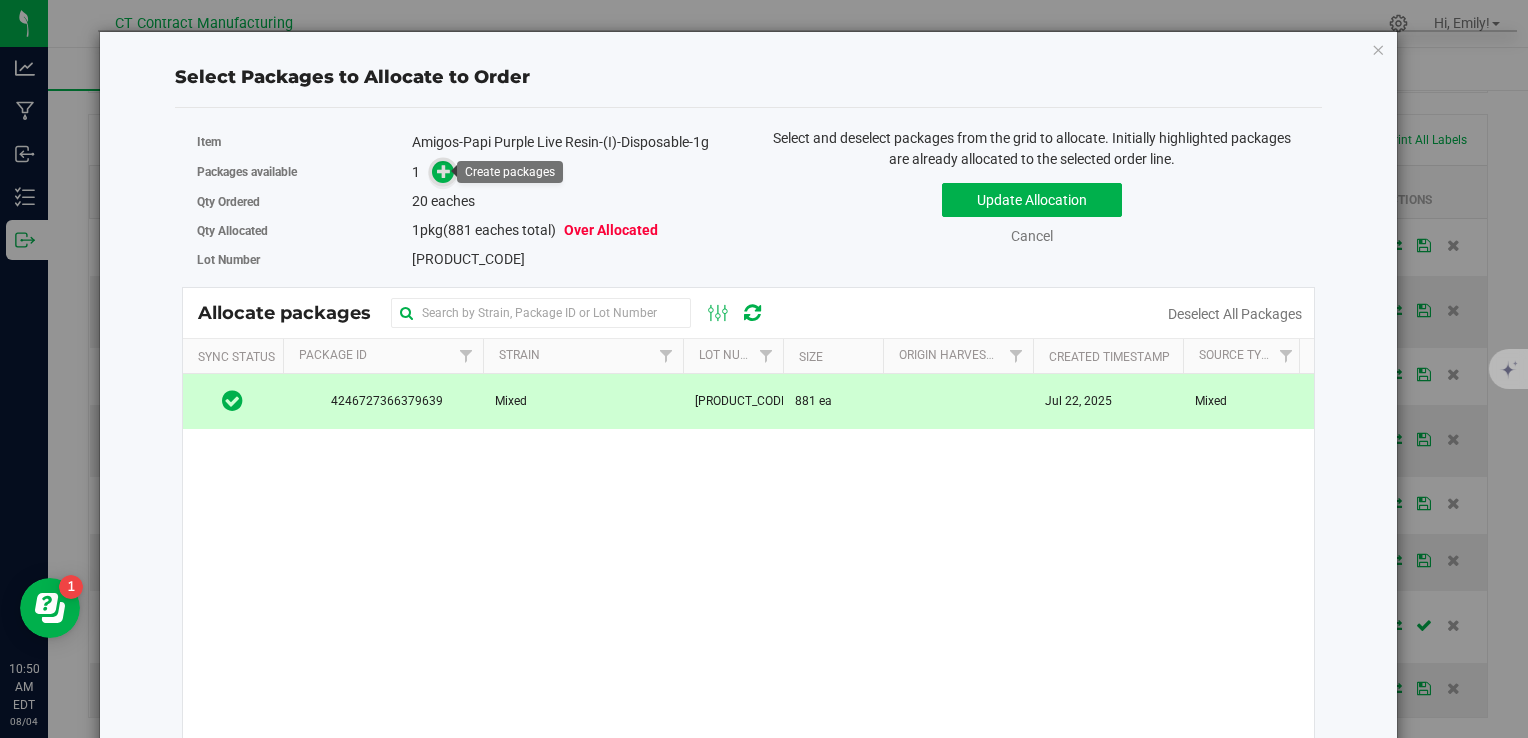 click at bounding box center [444, 171] 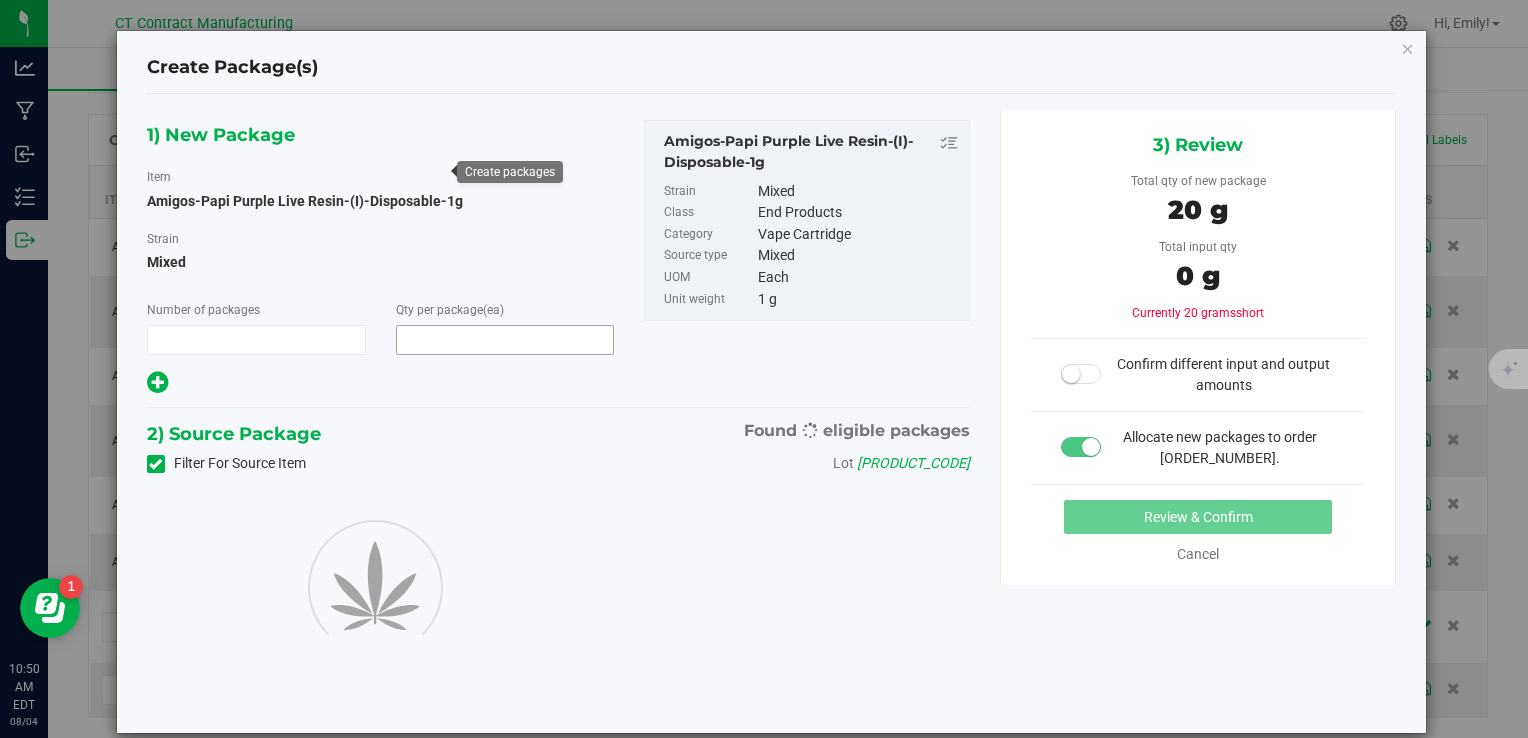 type on "1" 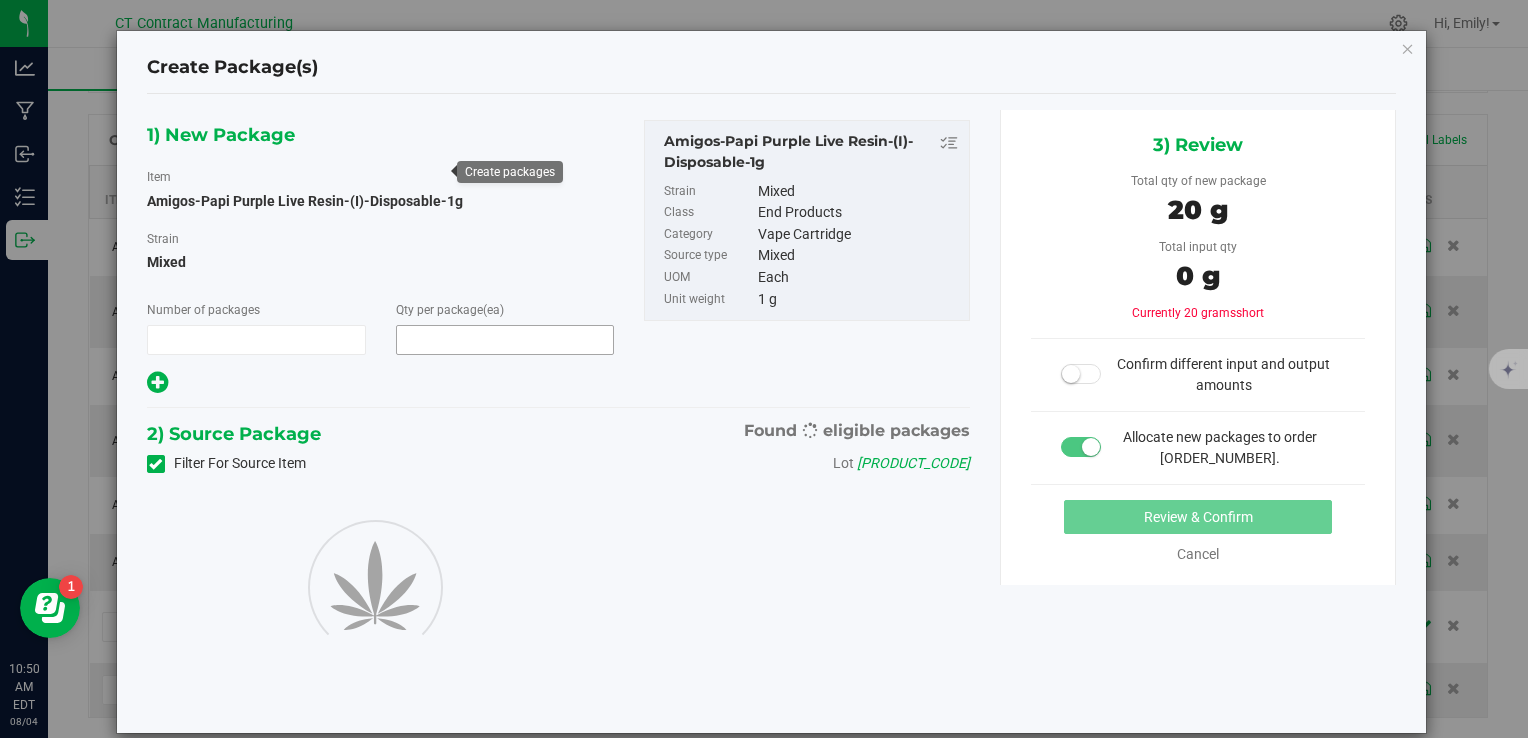 type on "20" 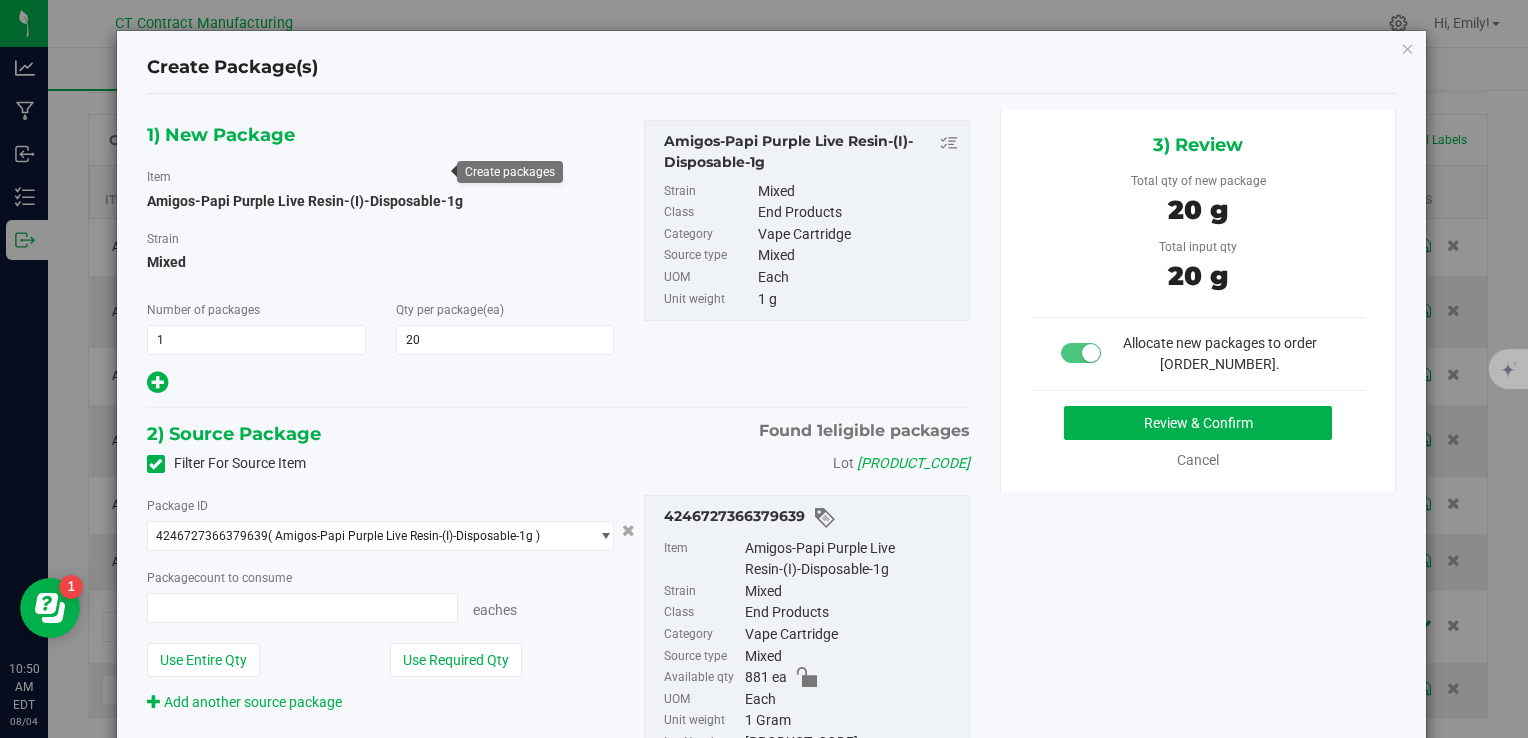 type on "20 ea" 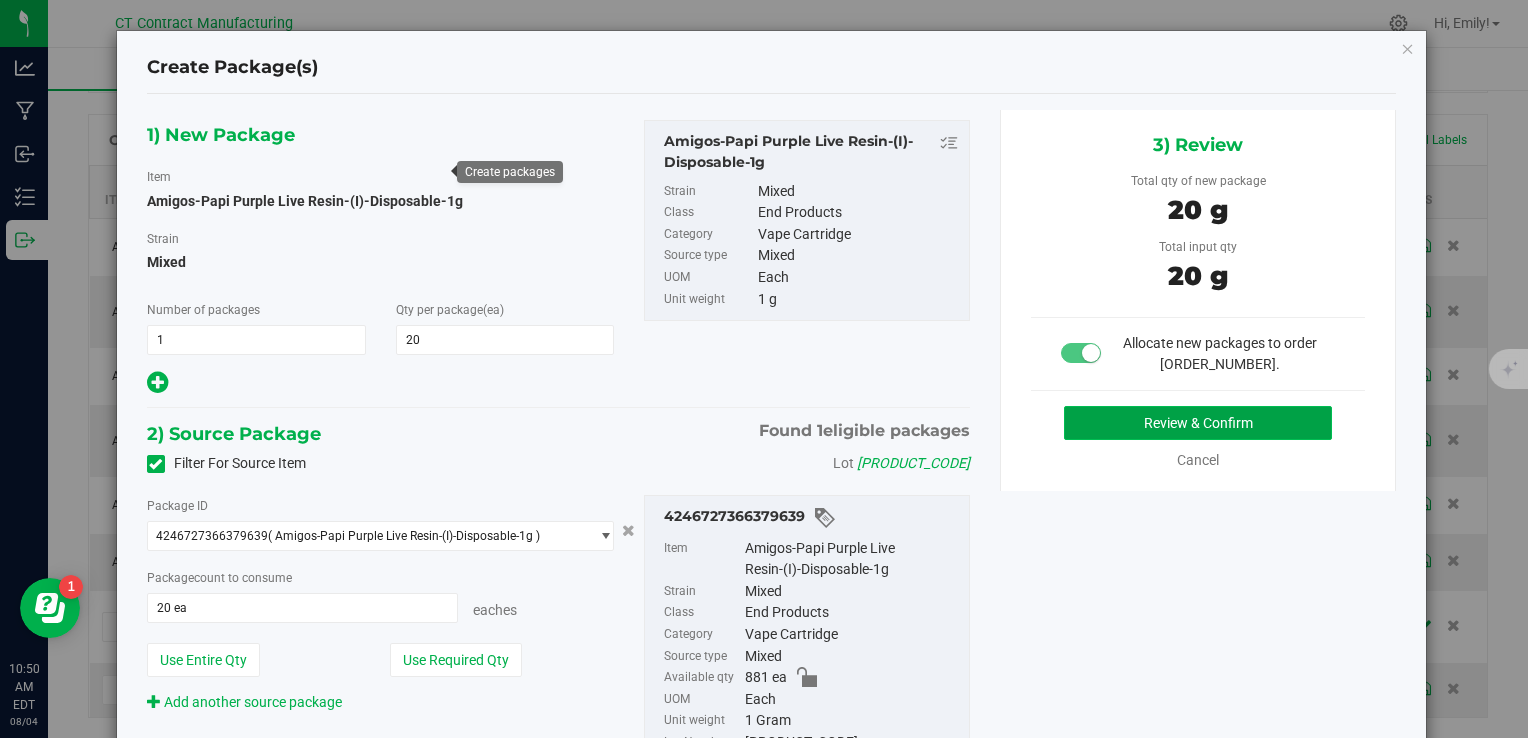 click on "Review & Confirm" at bounding box center [1198, 423] 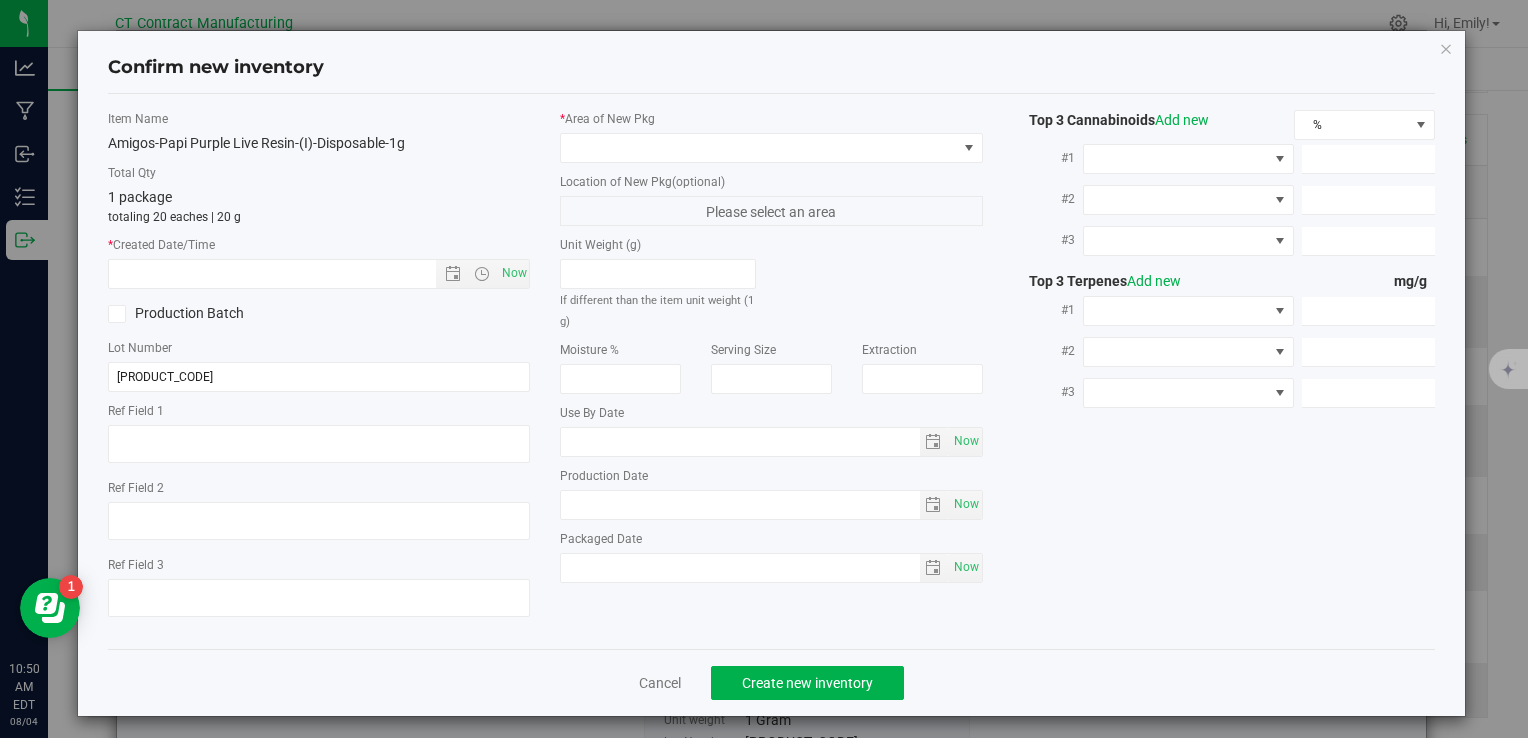 type on "250722-AGO-PP-1G-D" 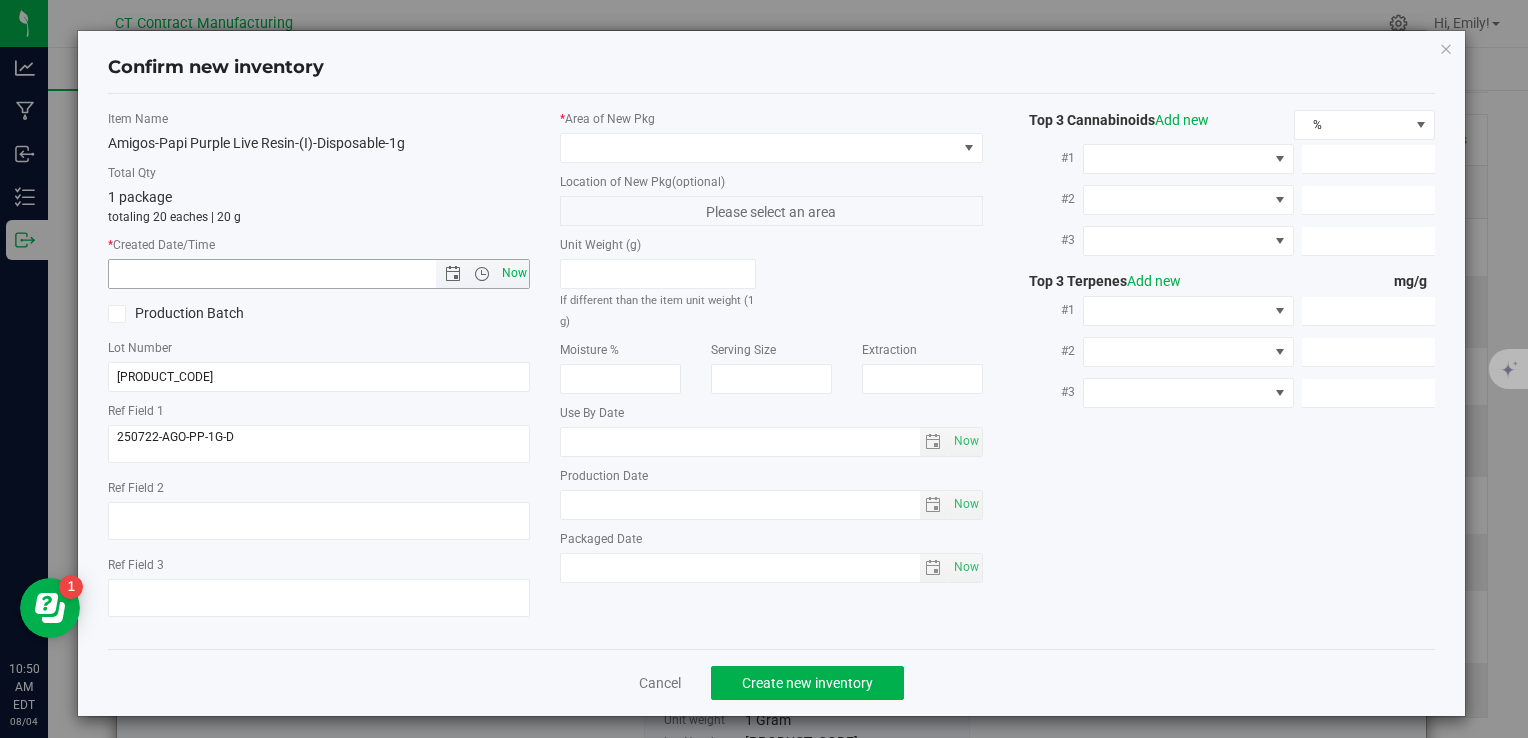 click on "Now" at bounding box center [514, 273] 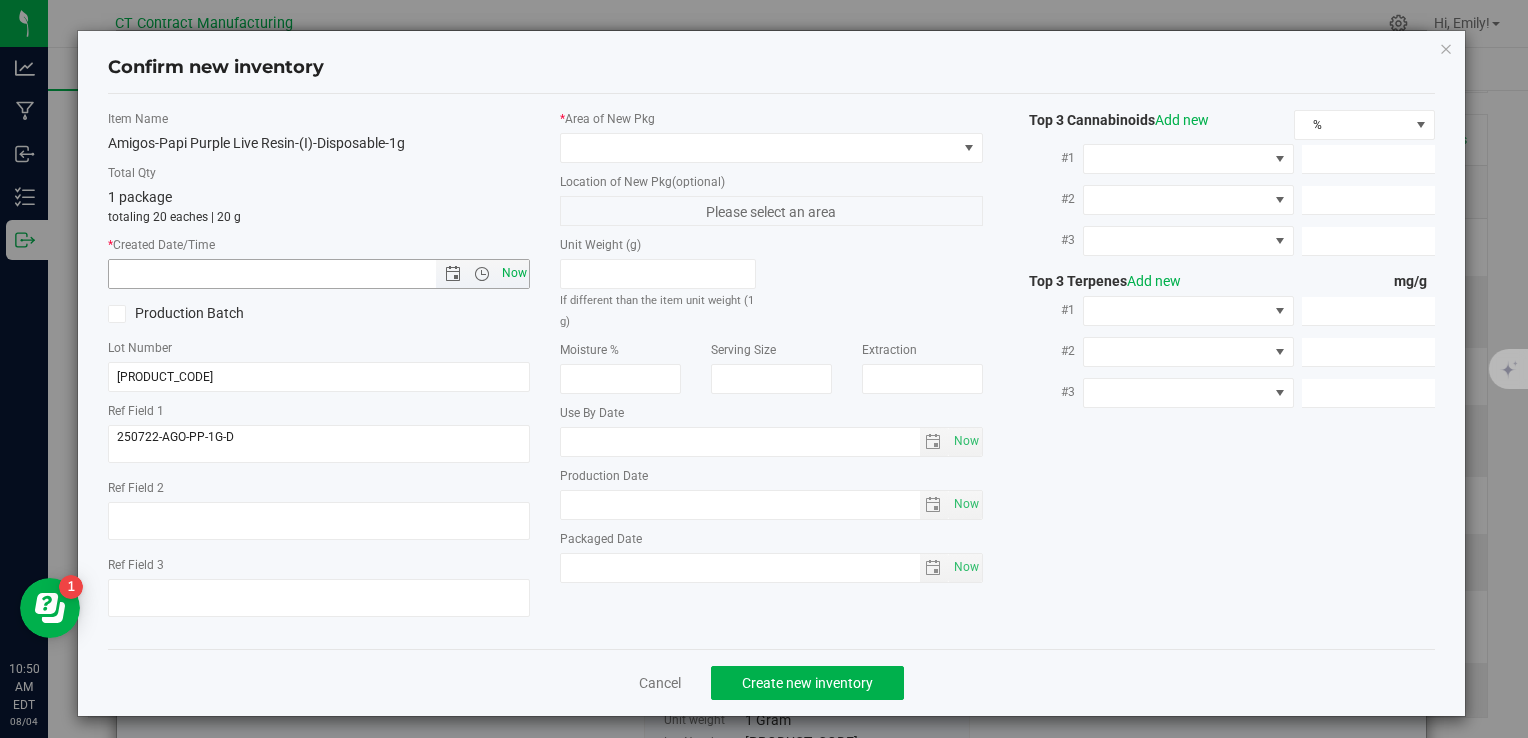 type on "8/4/2025 10:50 AM" 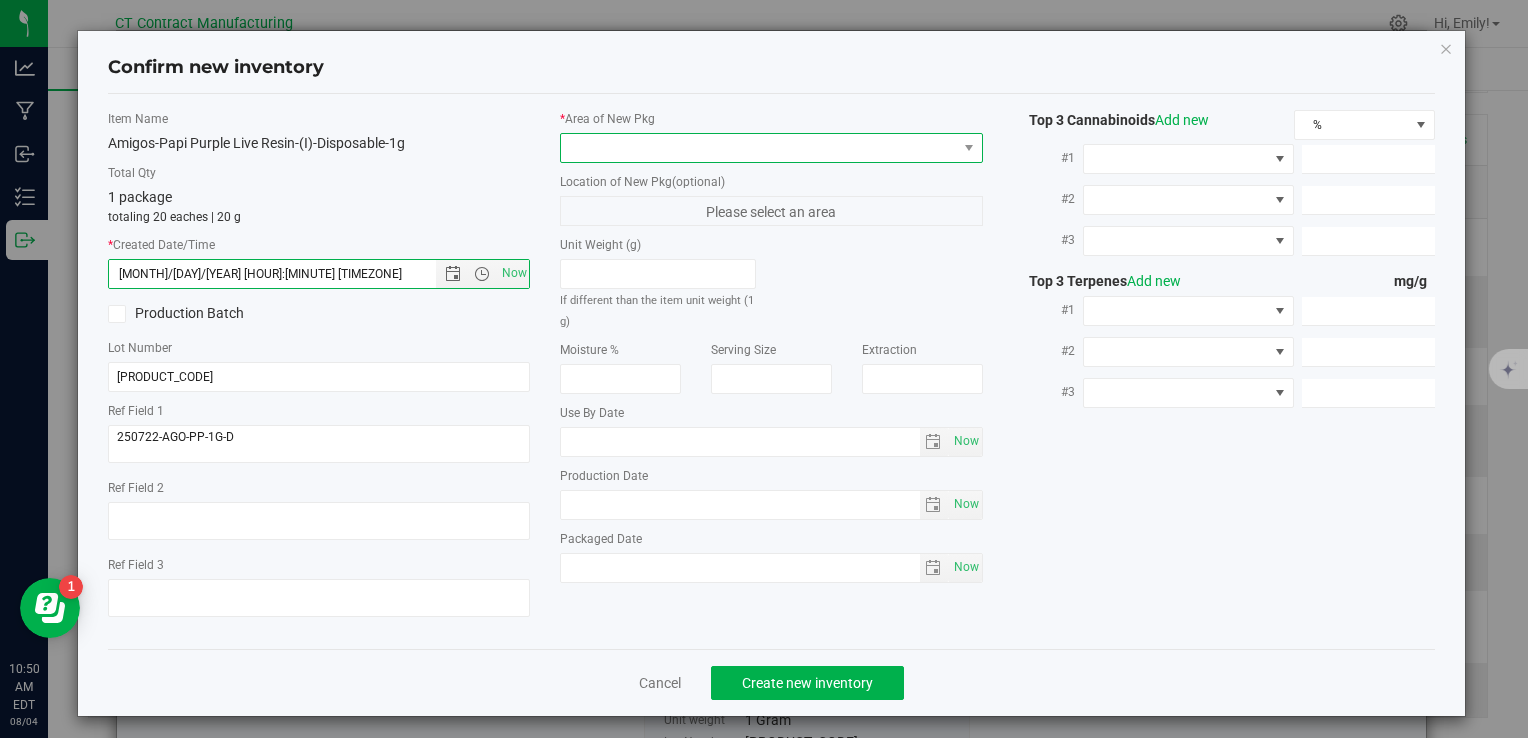 click at bounding box center [758, 148] 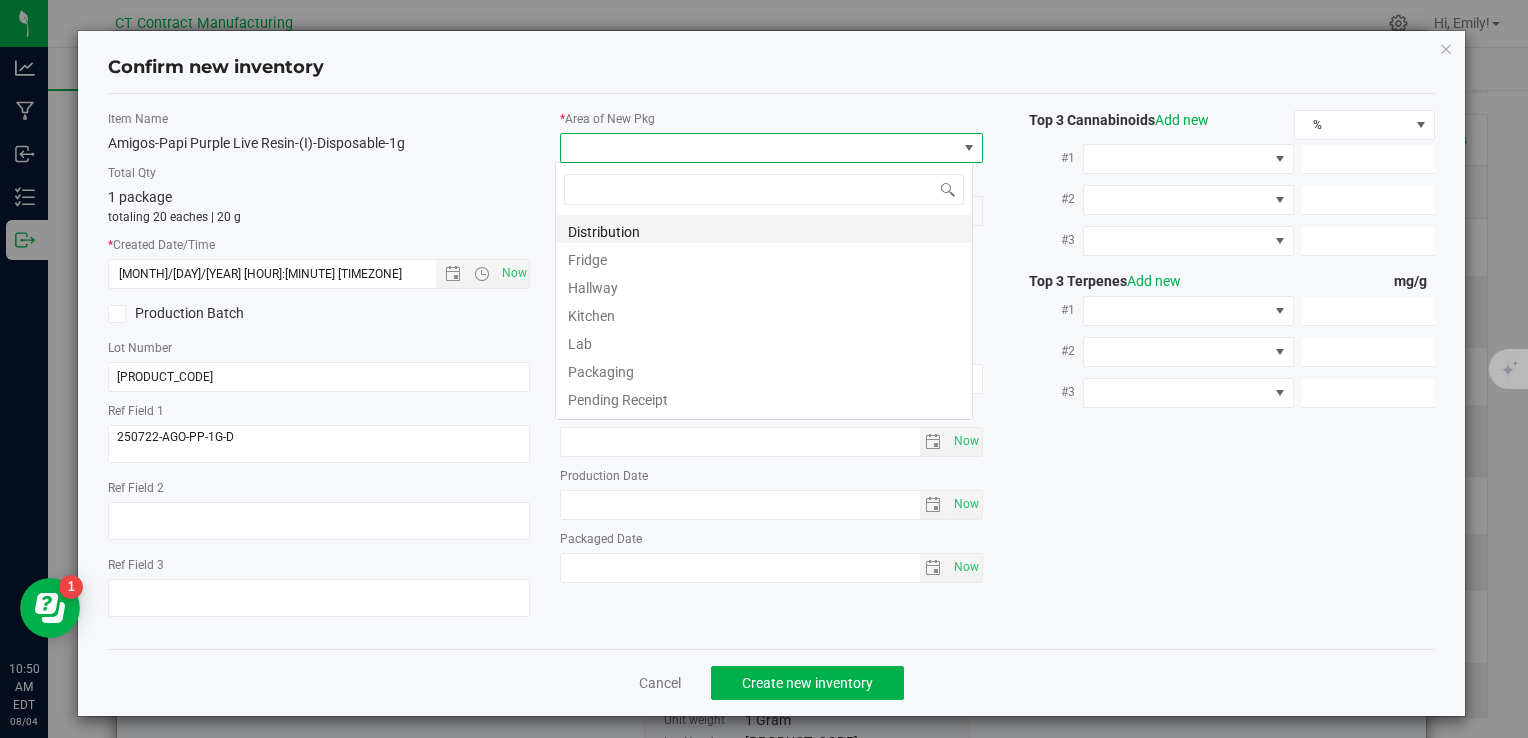 scroll, scrollTop: 99970, scrollLeft: 99582, axis: both 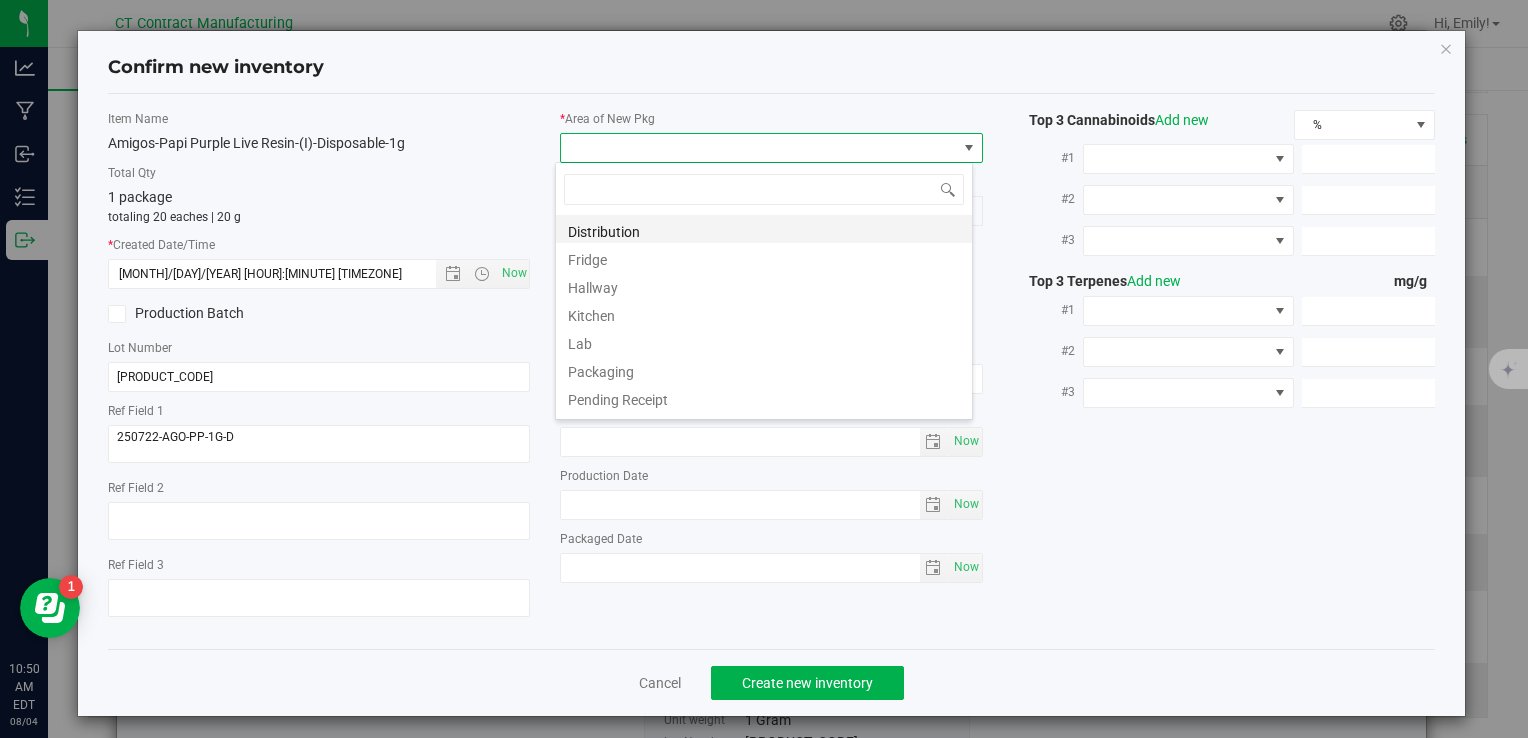 click on "Distribution" at bounding box center [764, 229] 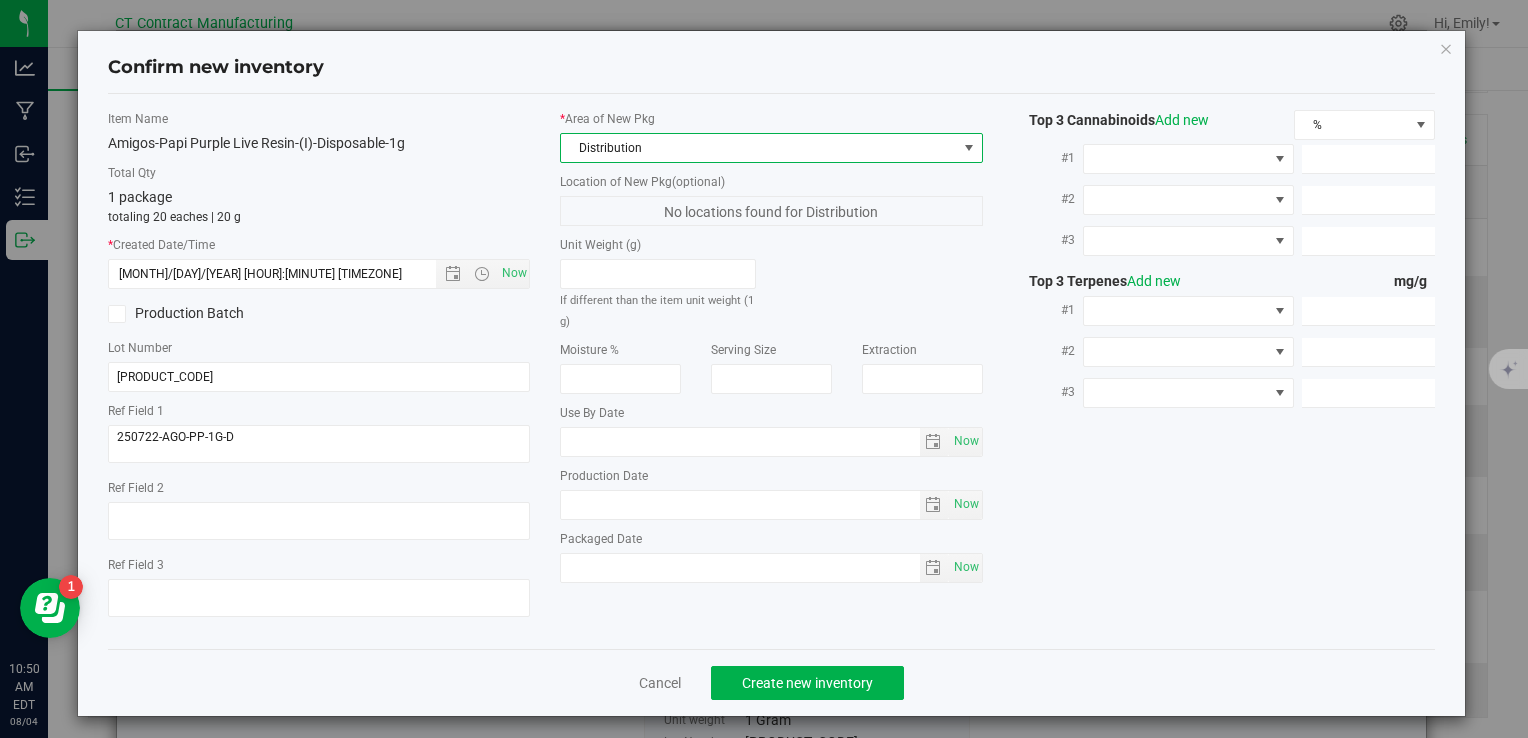 click on "Cancel
Create new inventory" at bounding box center (771, 682) 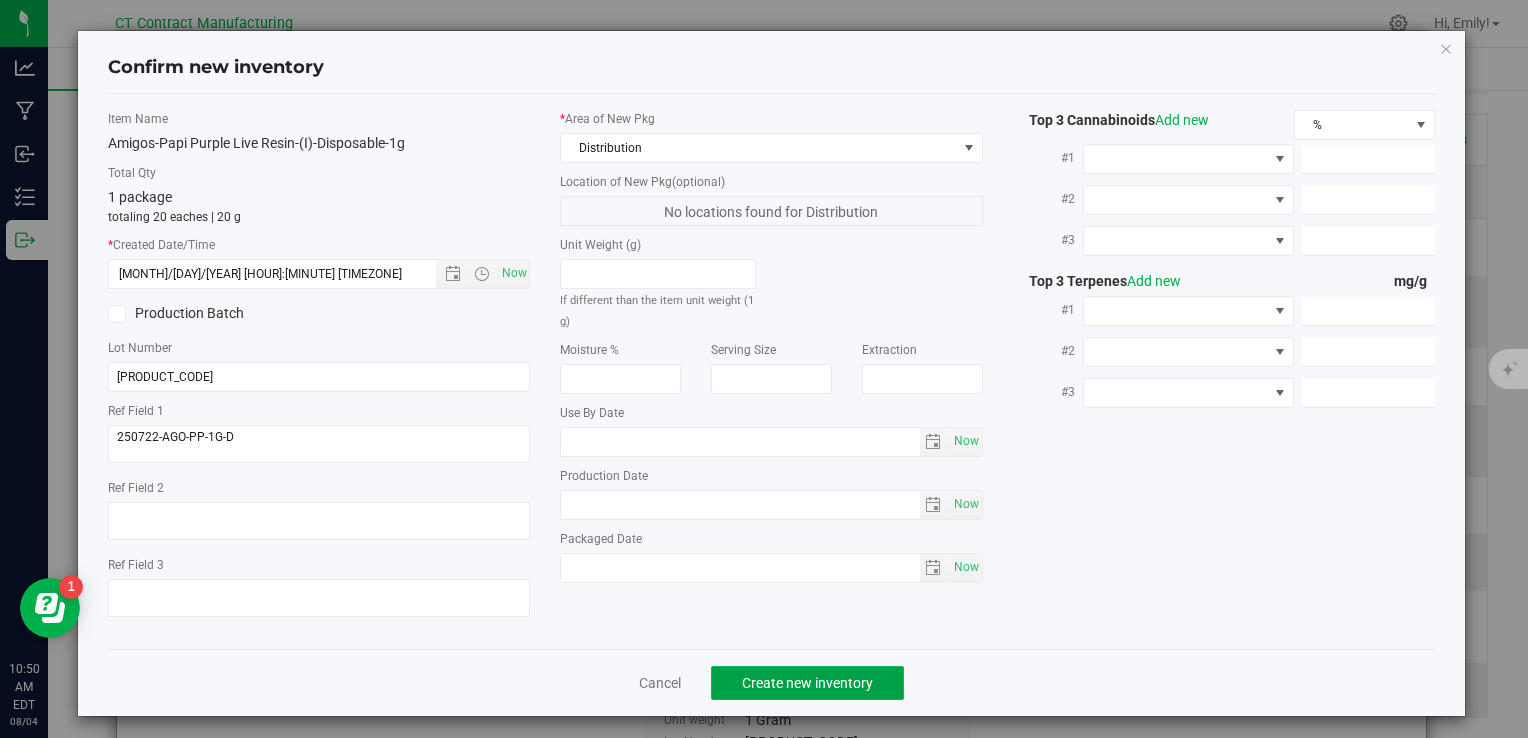click on "Create new inventory" 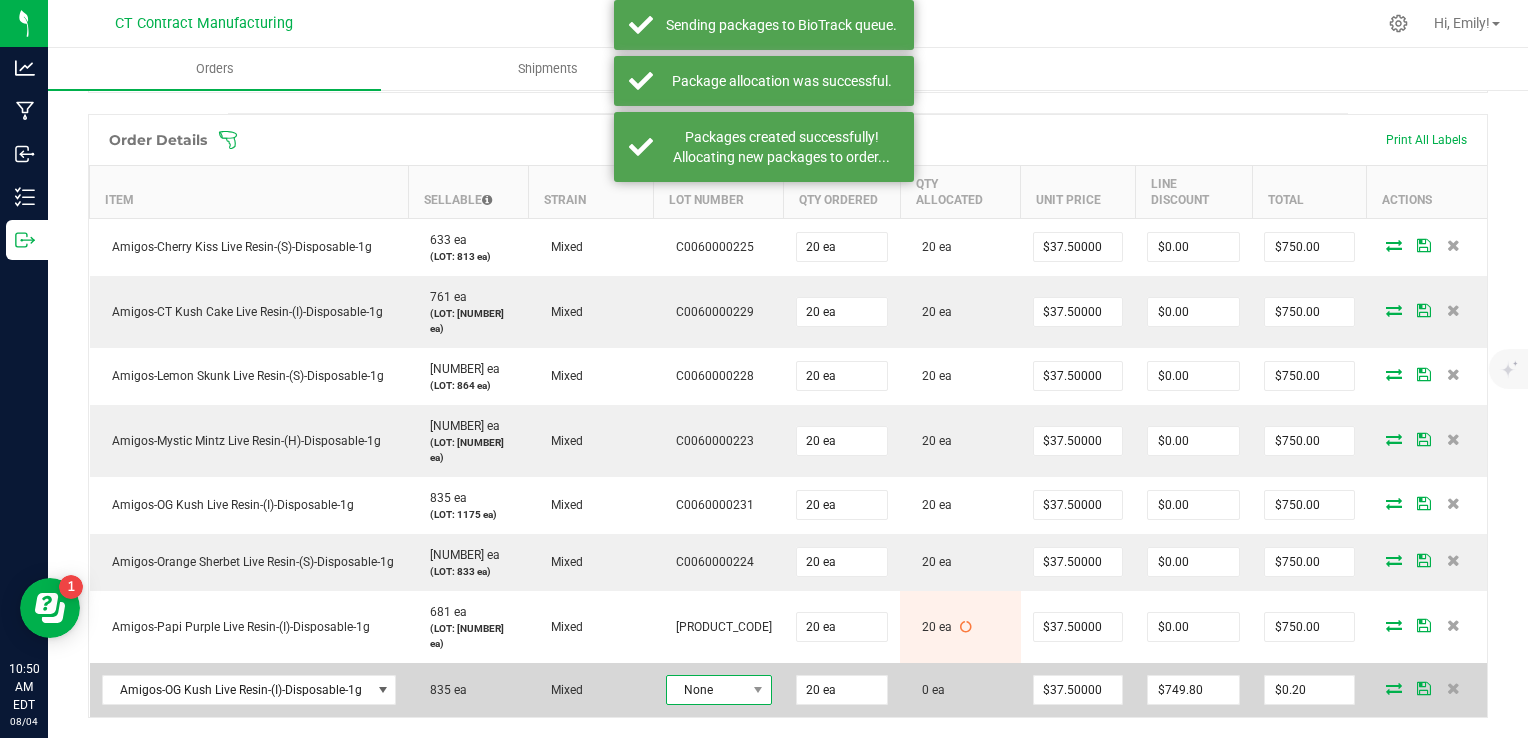 click at bounding box center (757, 690) 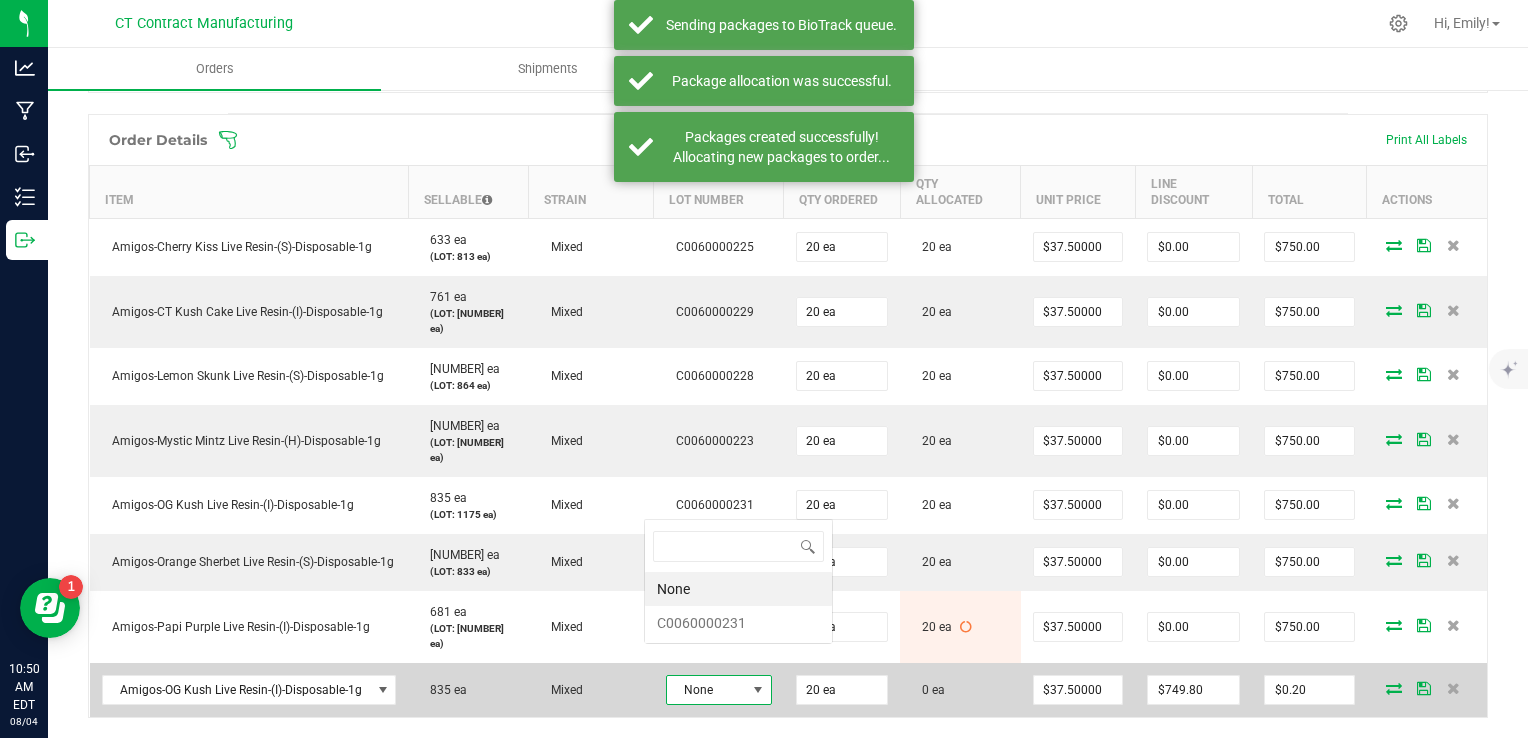 scroll, scrollTop: 99970, scrollLeft: 99899, axis: both 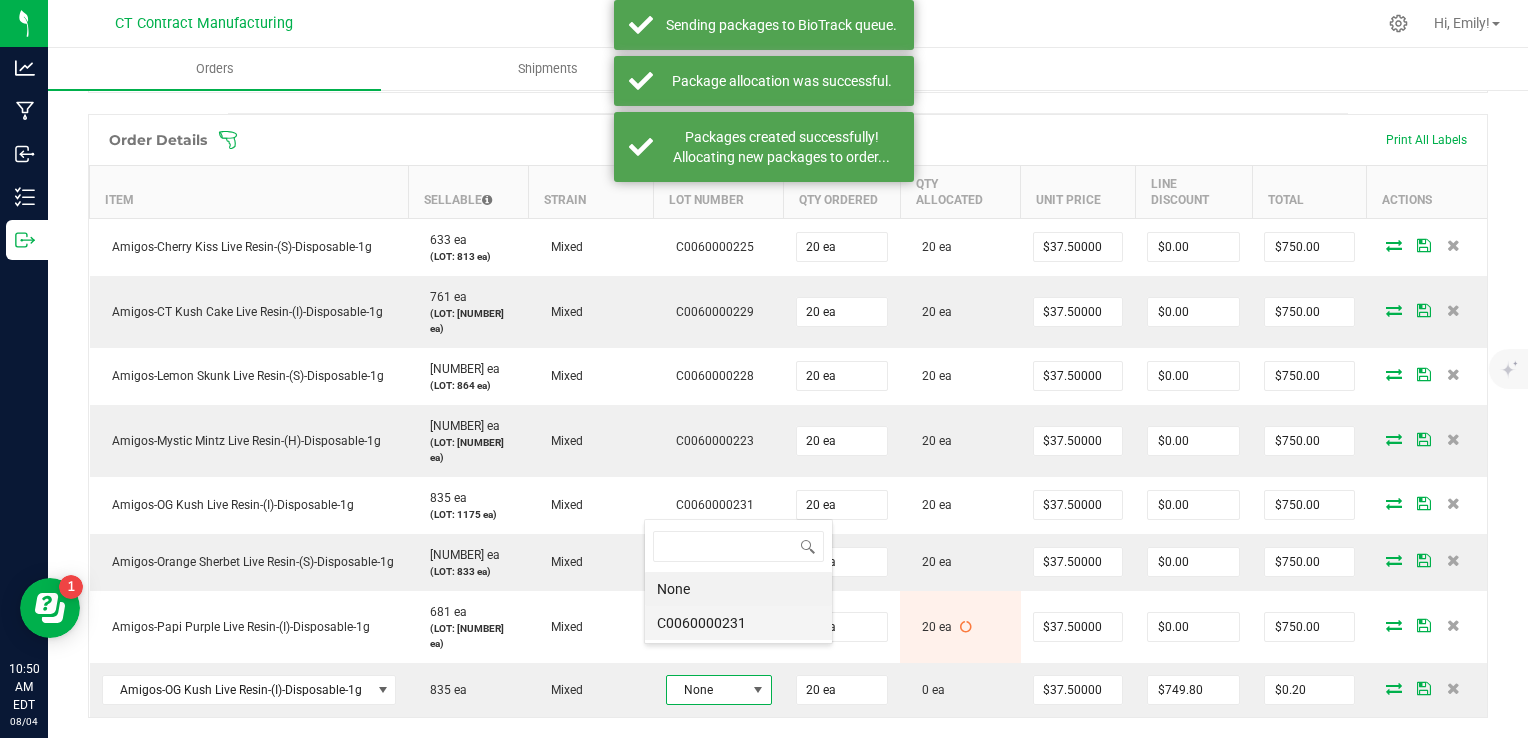 click on "C0060000231" at bounding box center (738, 623) 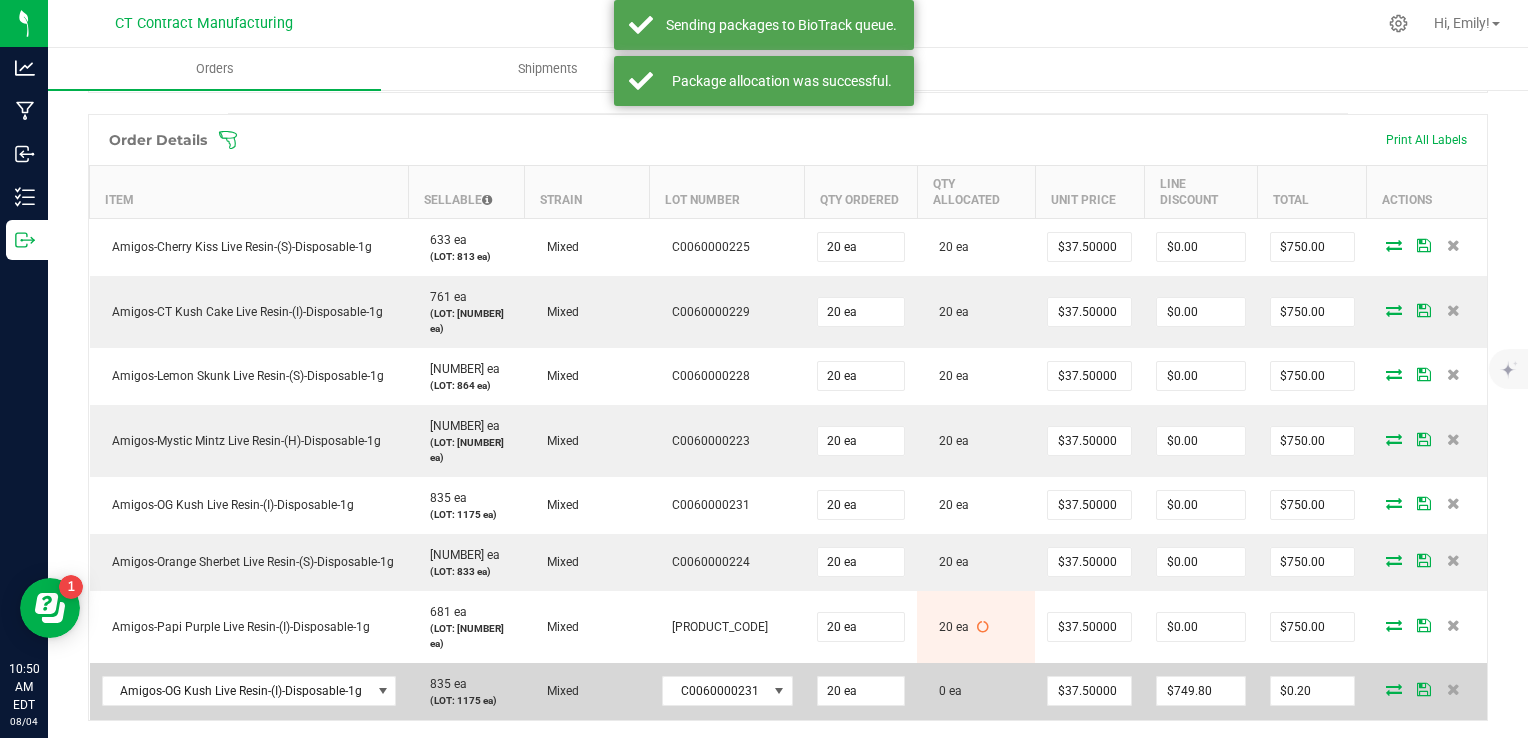 click at bounding box center [1394, 689] 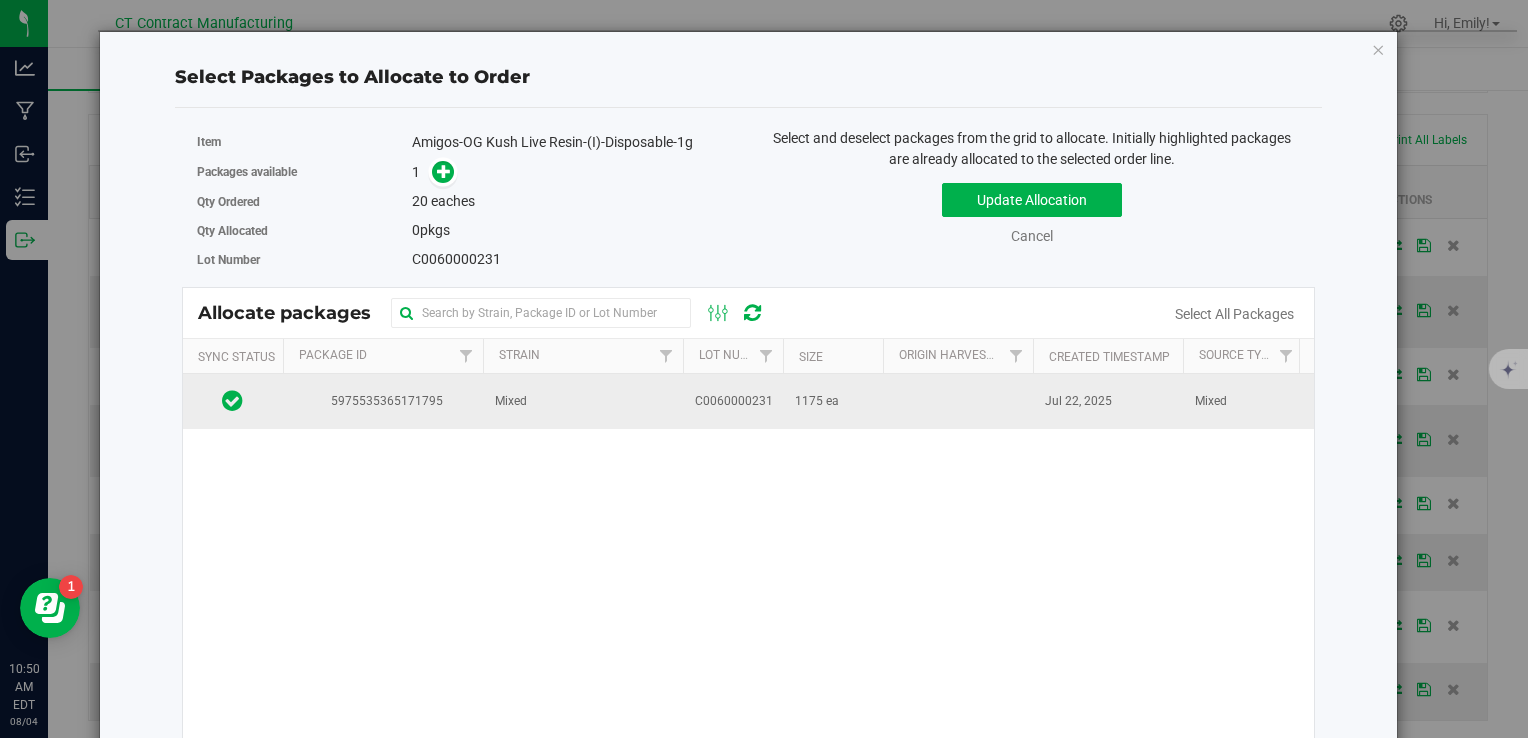 click on "5975535365171795" at bounding box center (383, 401) 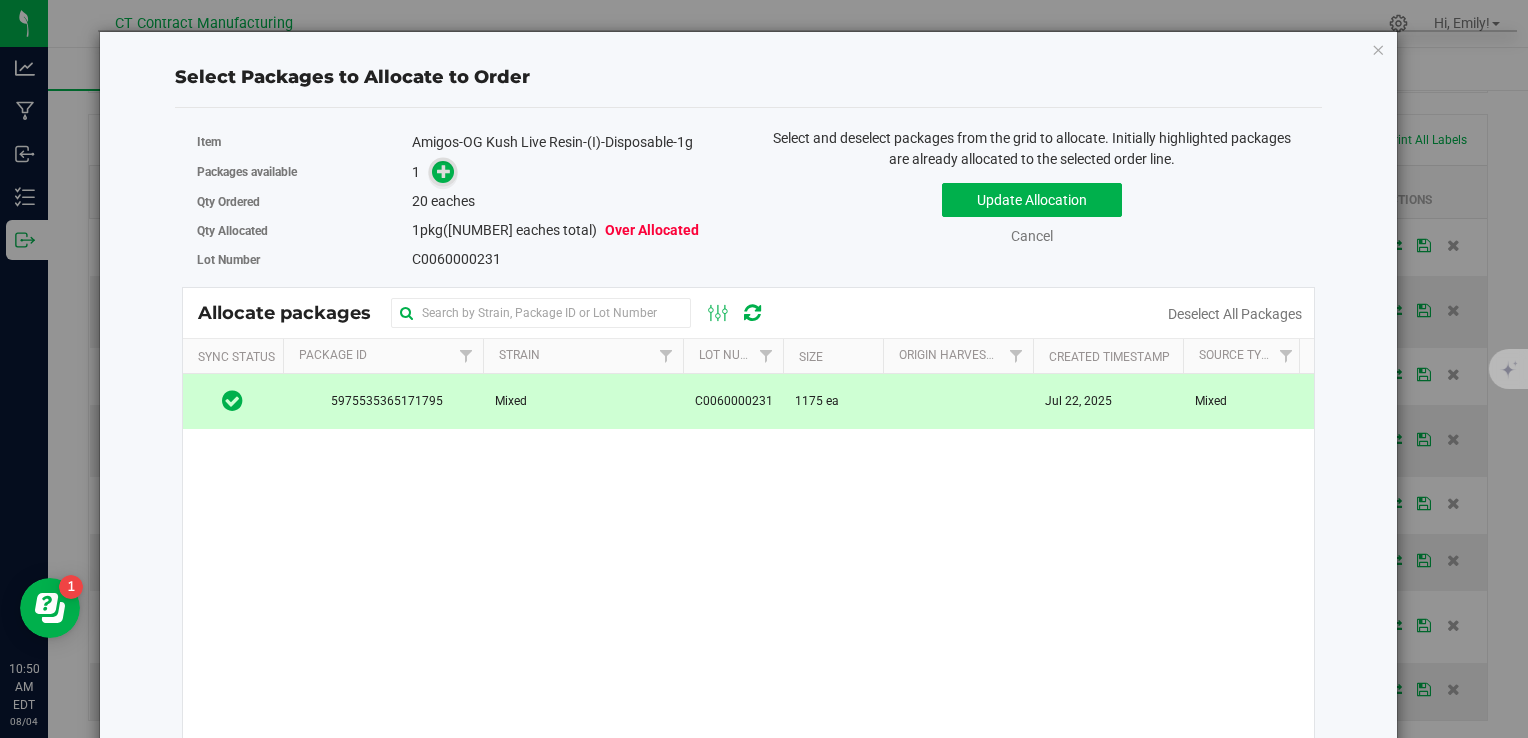 click at bounding box center (444, 171) 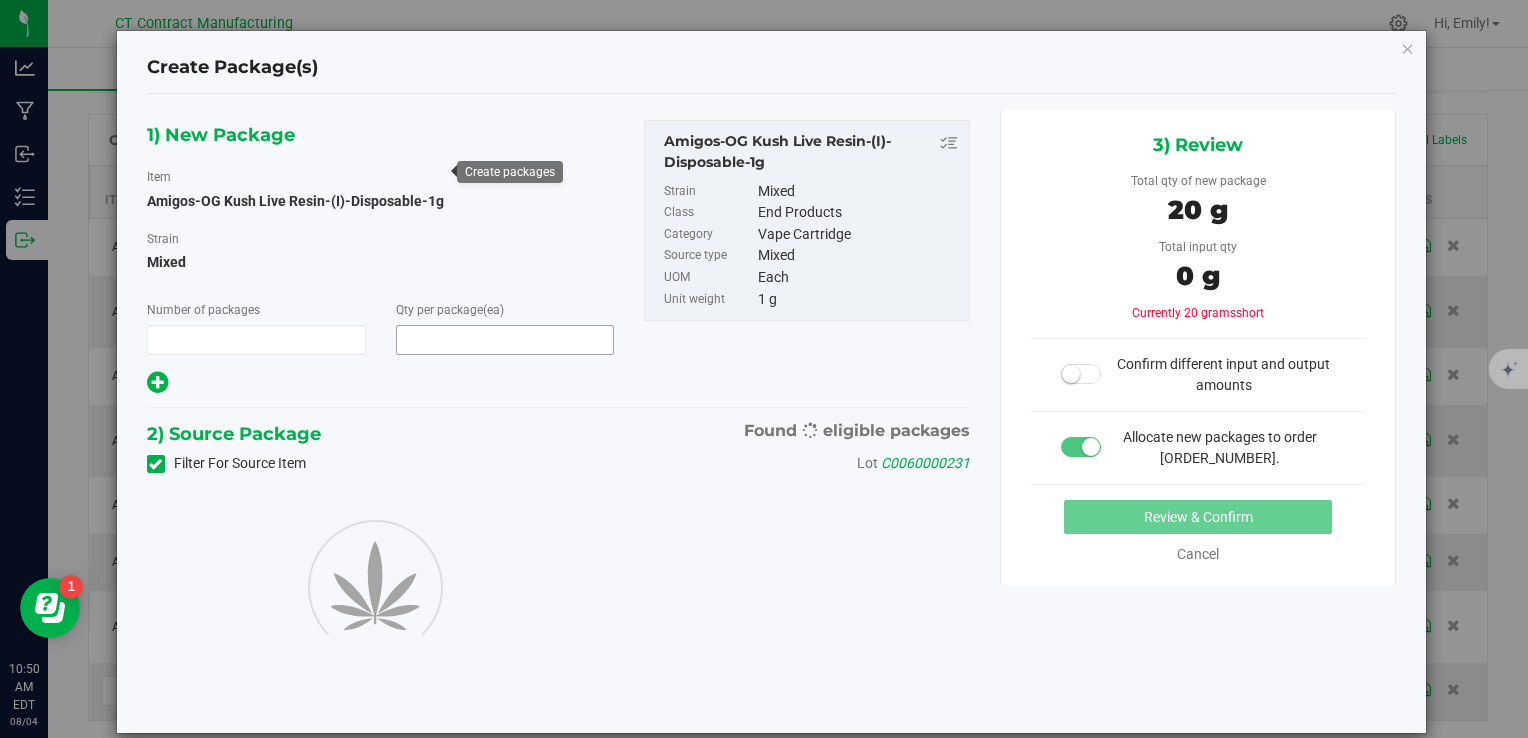 type on "1" 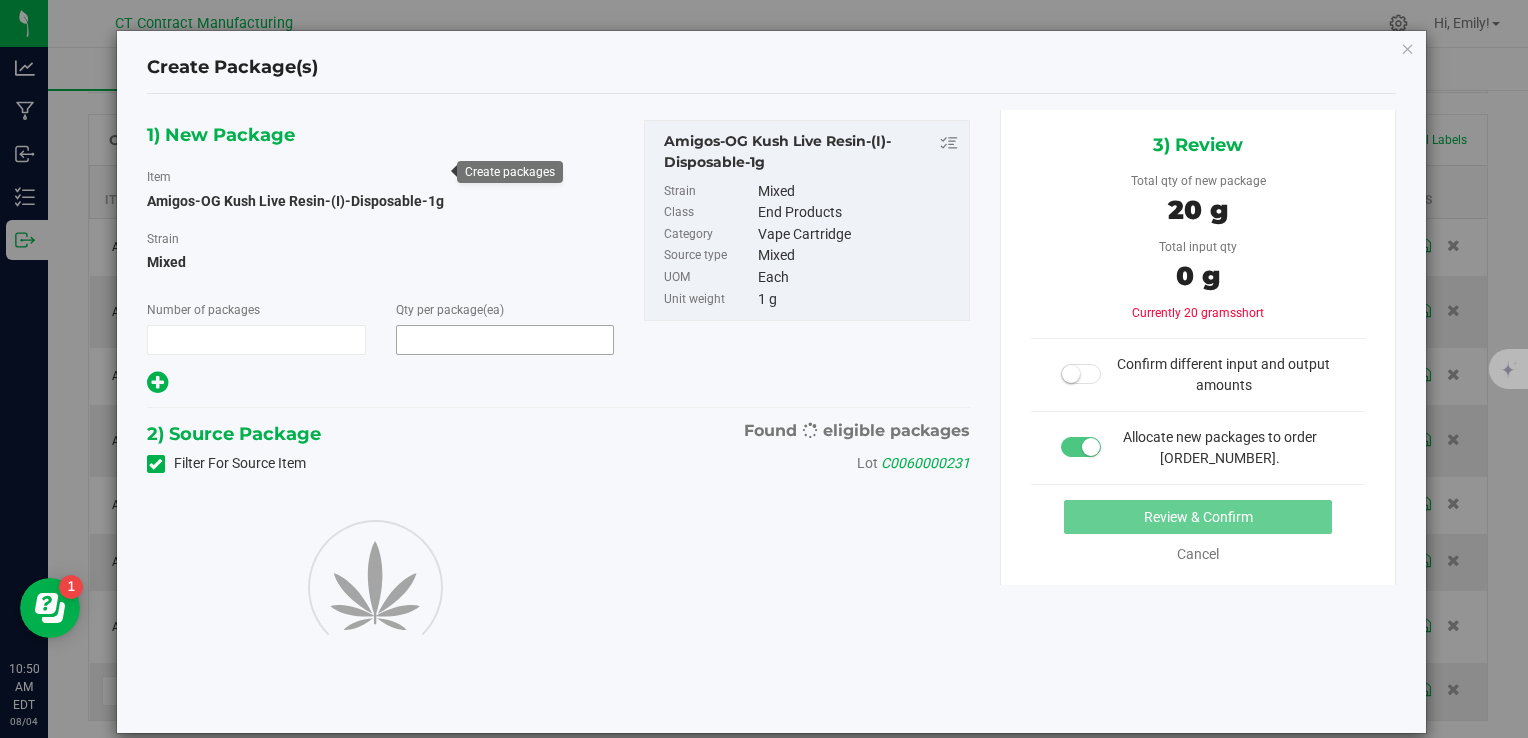 type on "20" 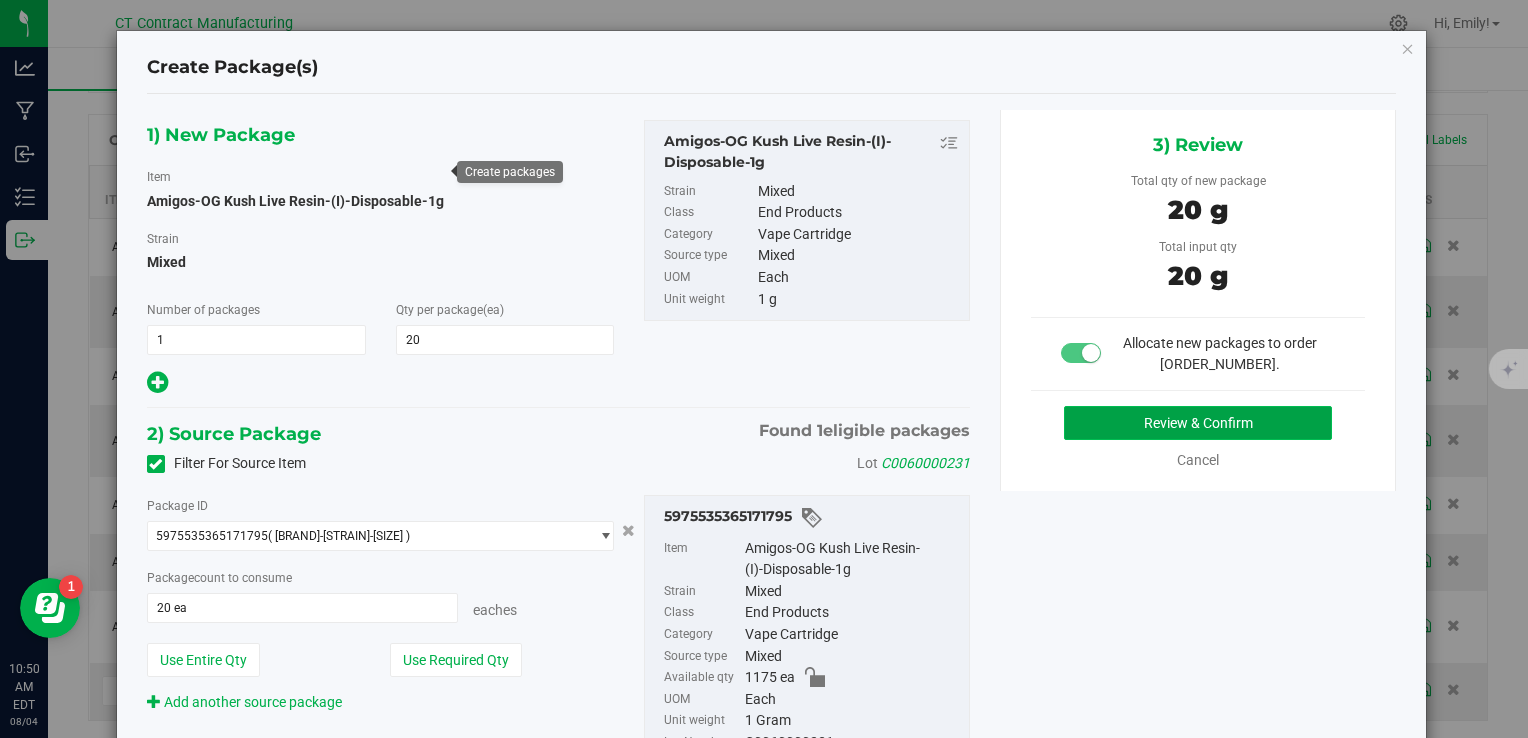 click on "Review & Confirm" at bounding box center (1198, 423) 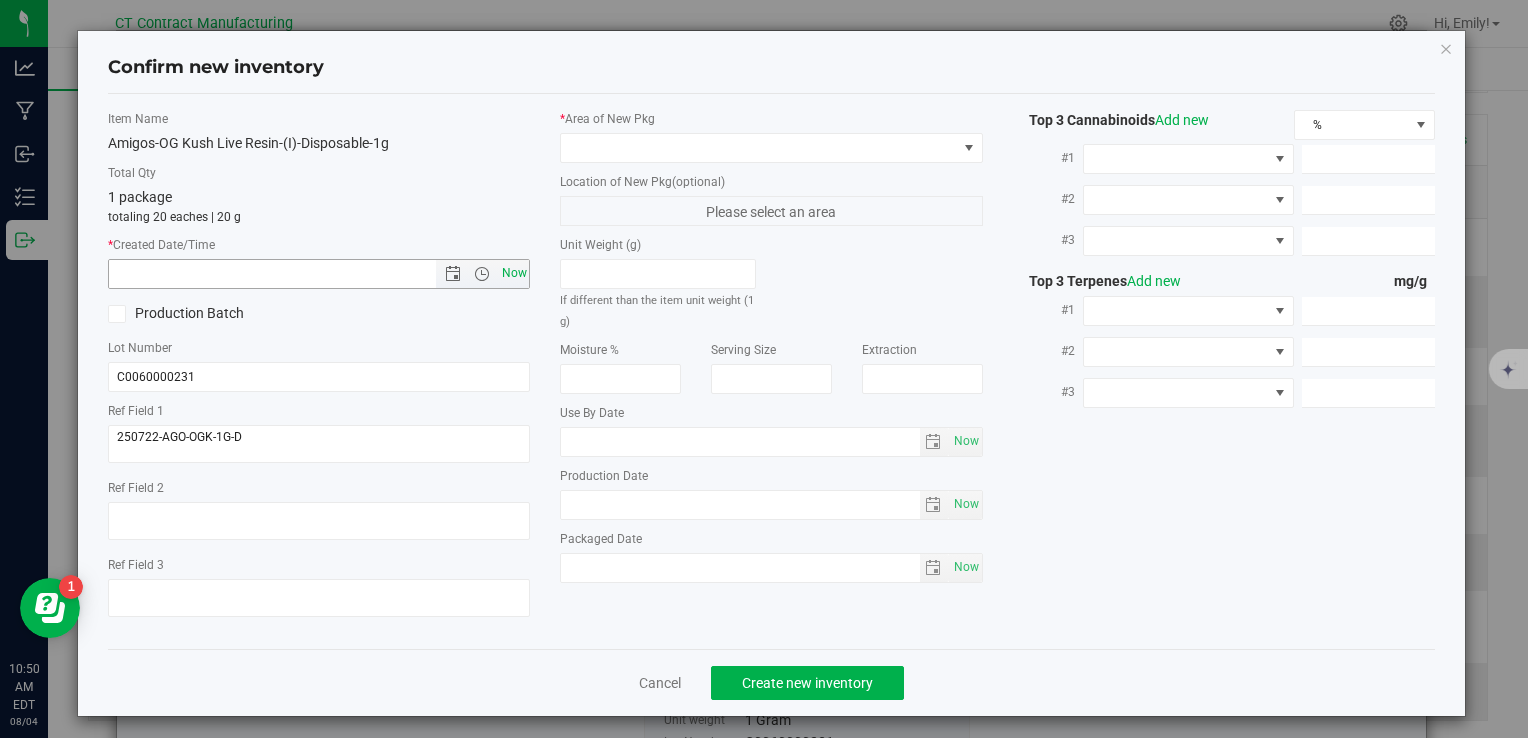 click on "Now" at bounding box center (514, 273) 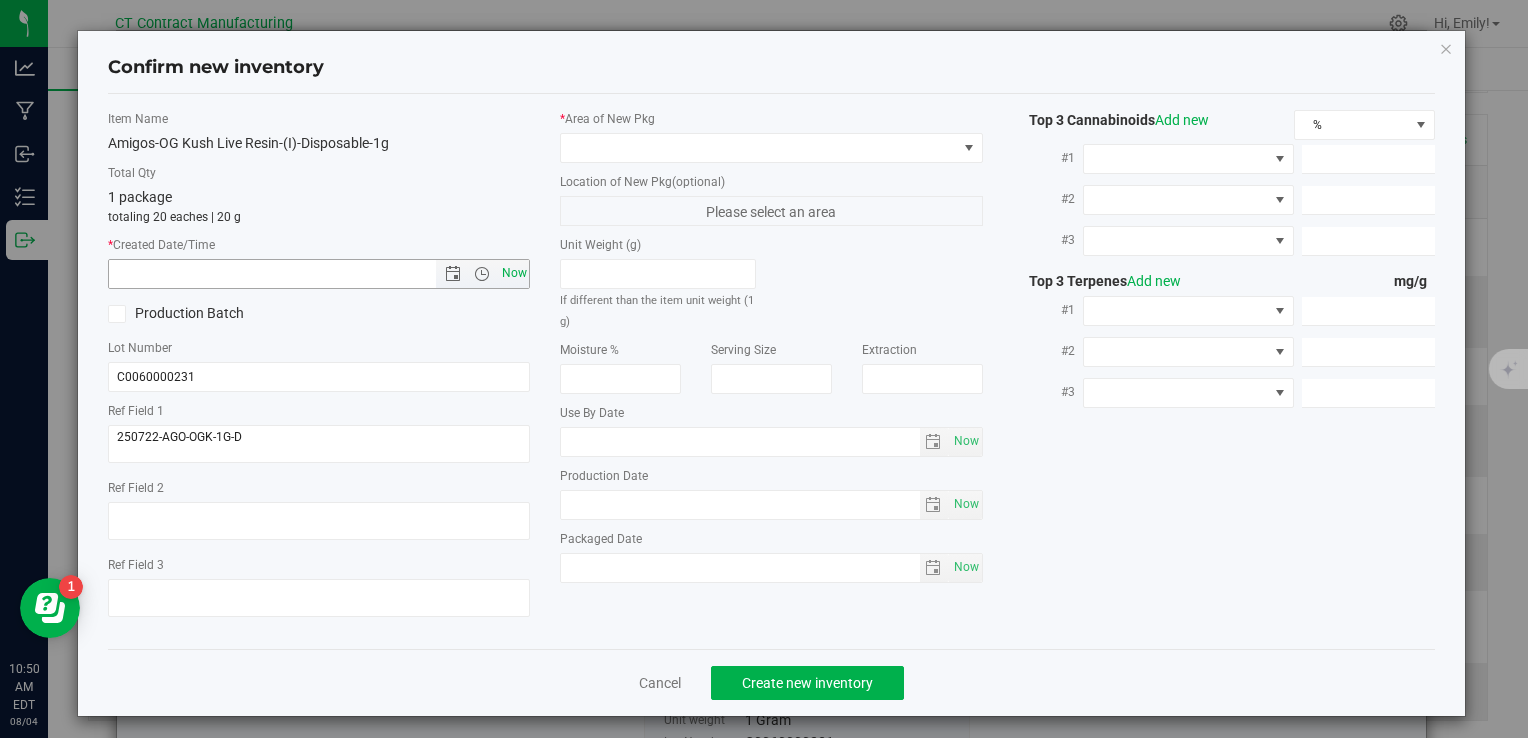type on "8/4/2025 10:50 AM" 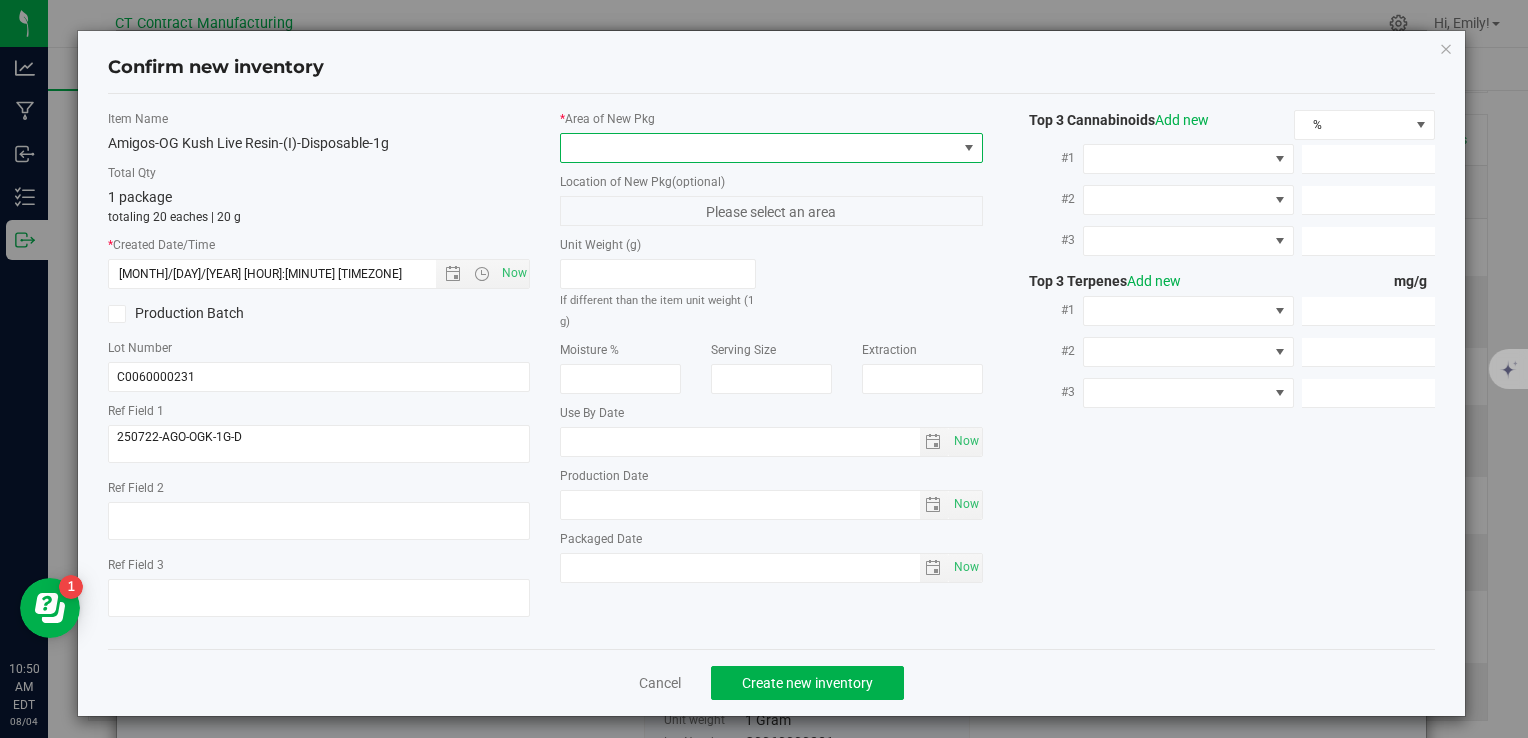 click at bounding box center [758, 148] 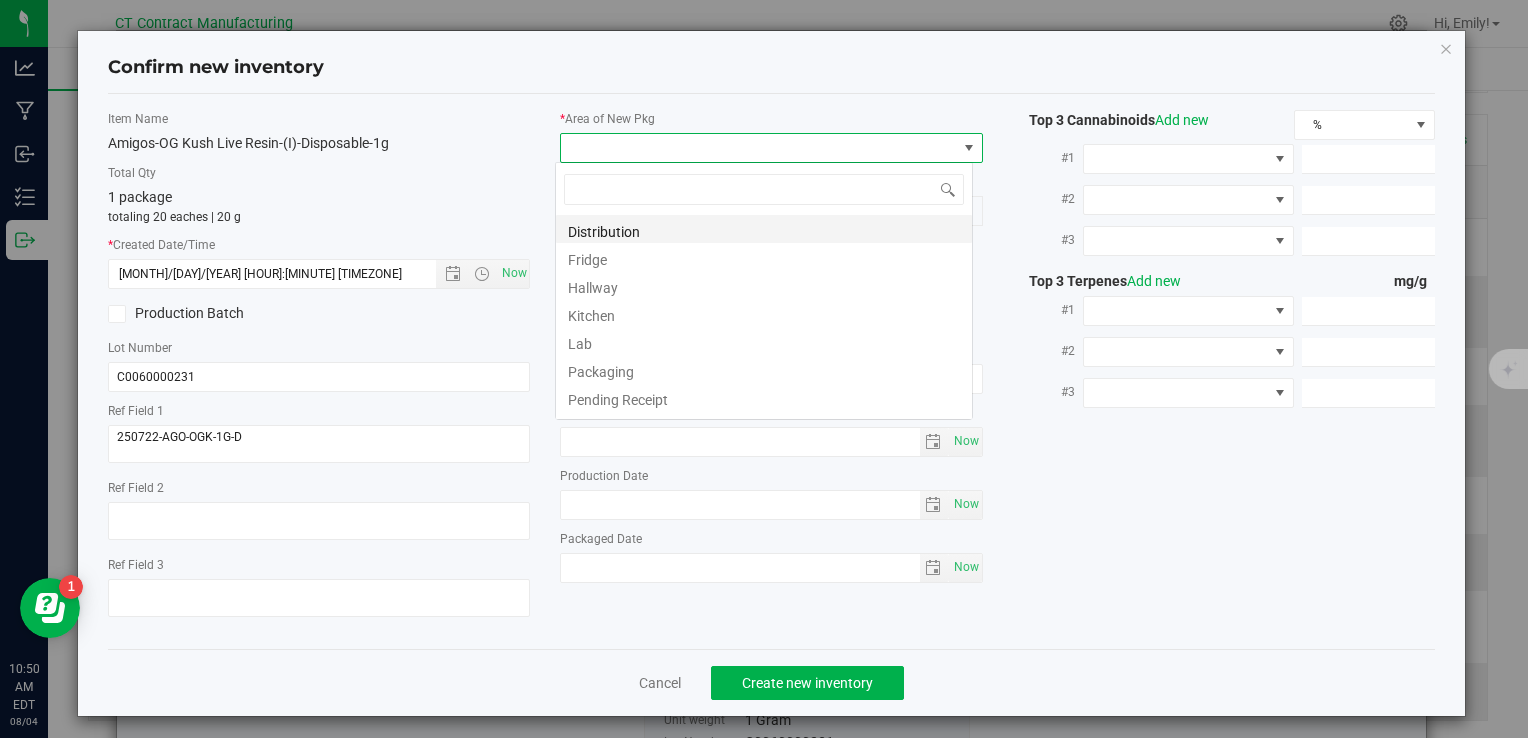 scroll, scrollTop: 99970, scrollLeft: 99582, axis: both 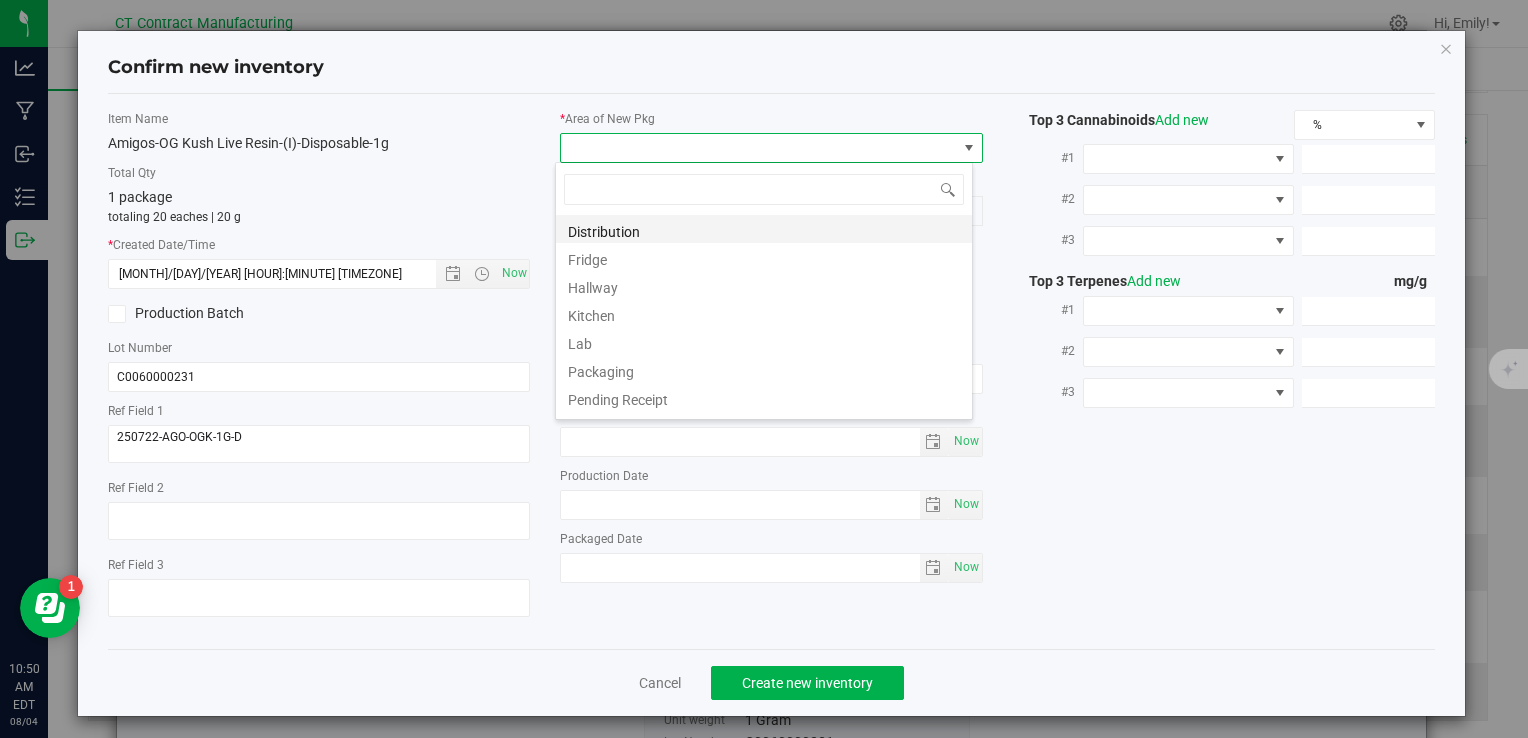 click on "Distribution" at bounding box center (764, 229) 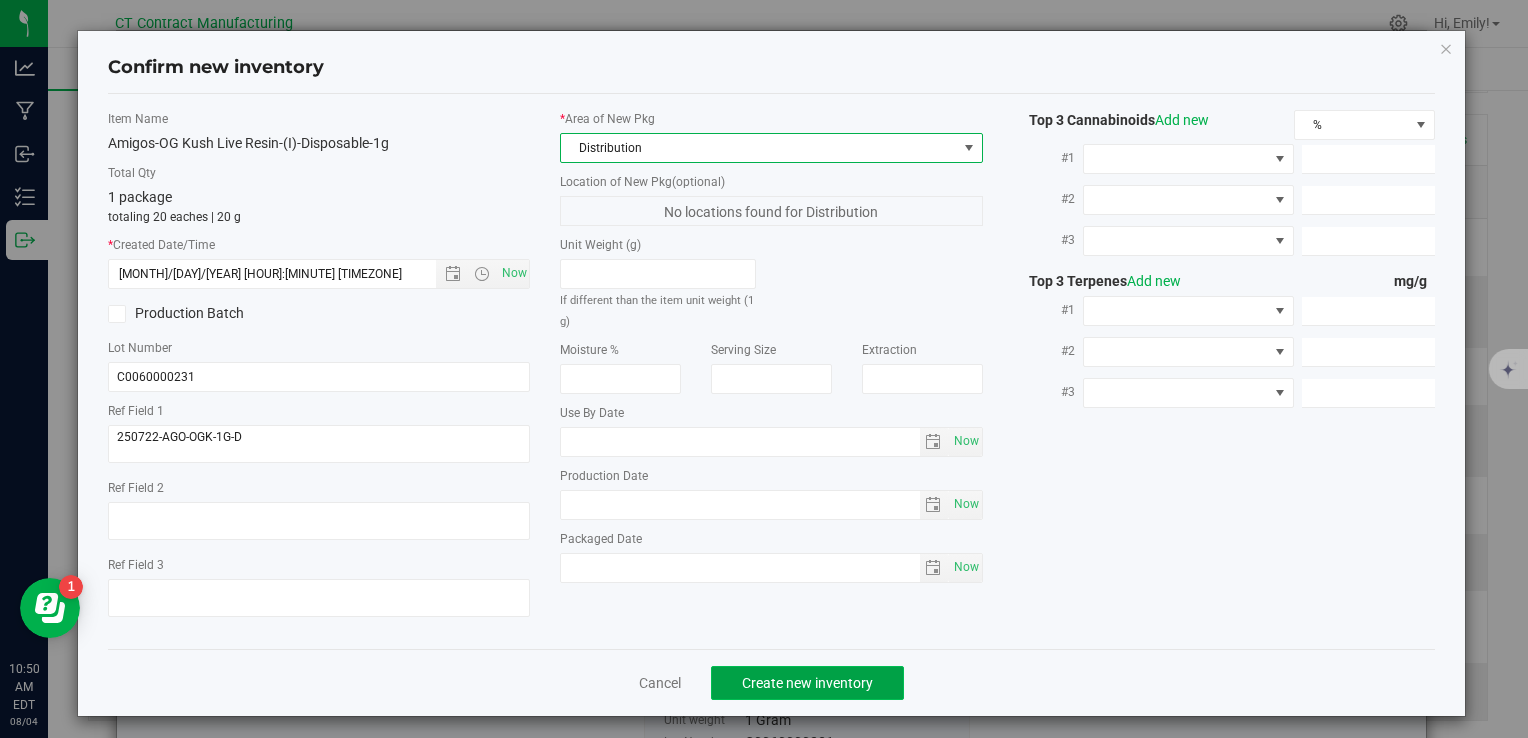 click on "Create new inventory" 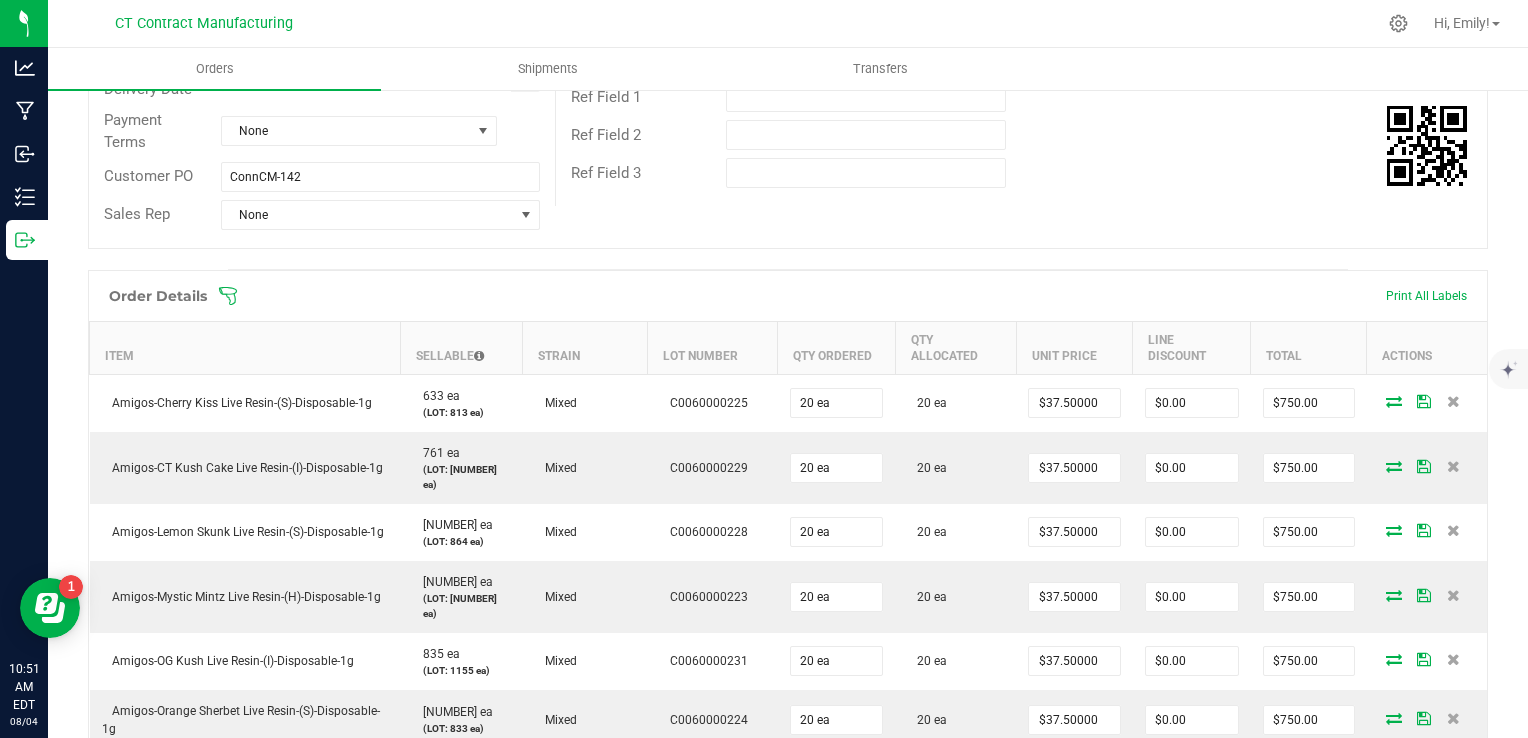 scroll, scrollTop: 0, scrollLeft: 0, axis: both 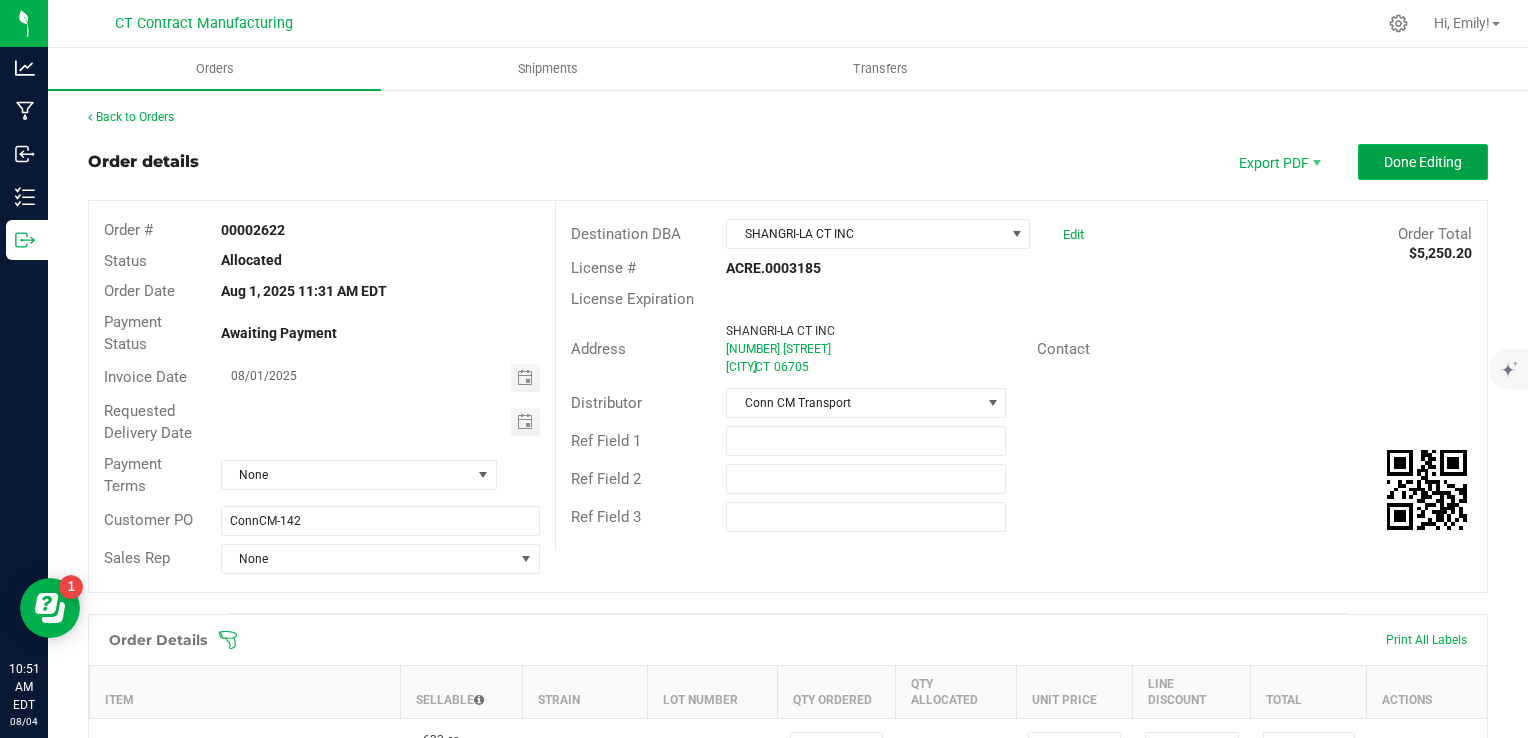 click on "Done Editing" at bounding box center [1423, 162] 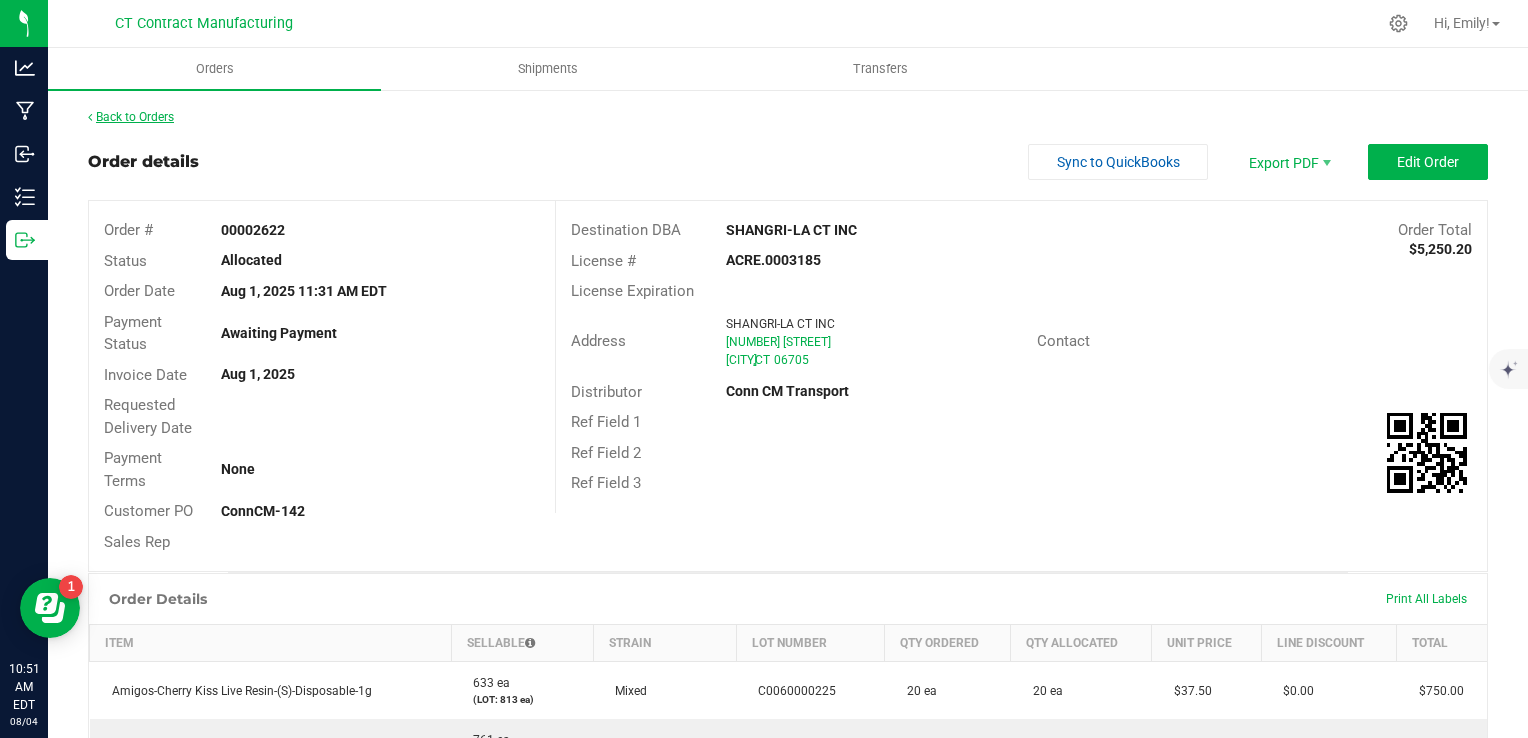 click on "Back to Orders" at bounding box center [131, 117] 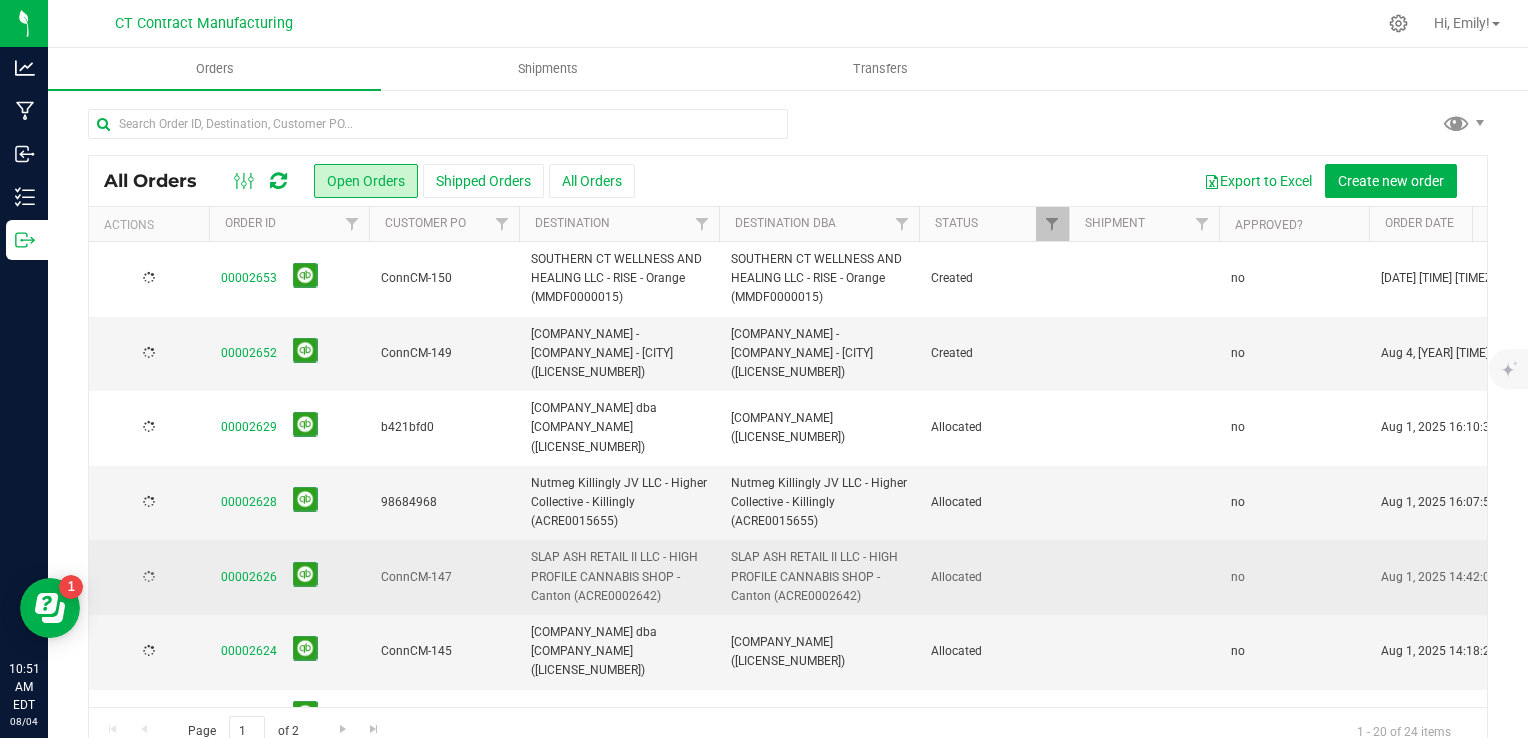 scroll, scrollTop: 36, scrollLeft: 0, axis: vertical 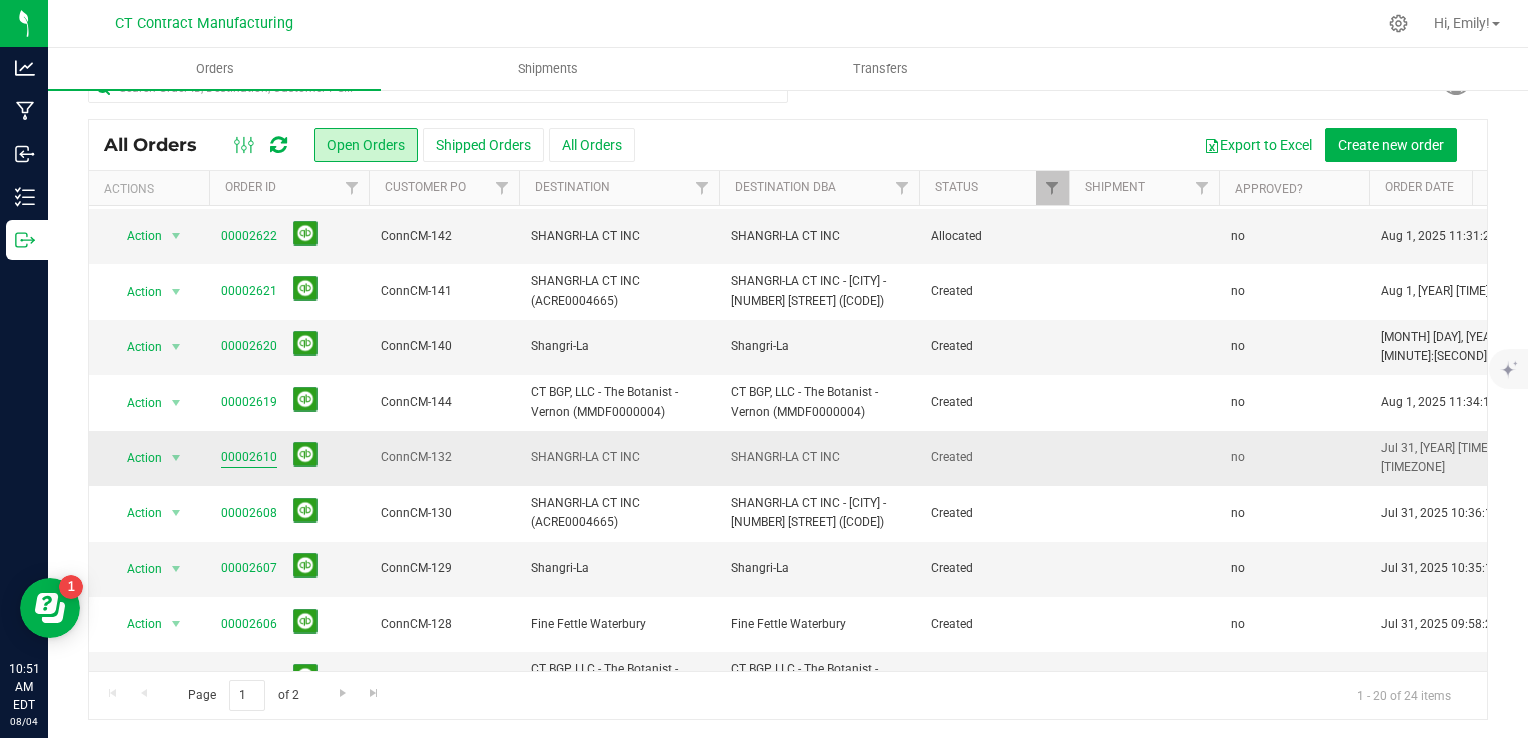 click on "00002610" at bounding box center [249, 457] 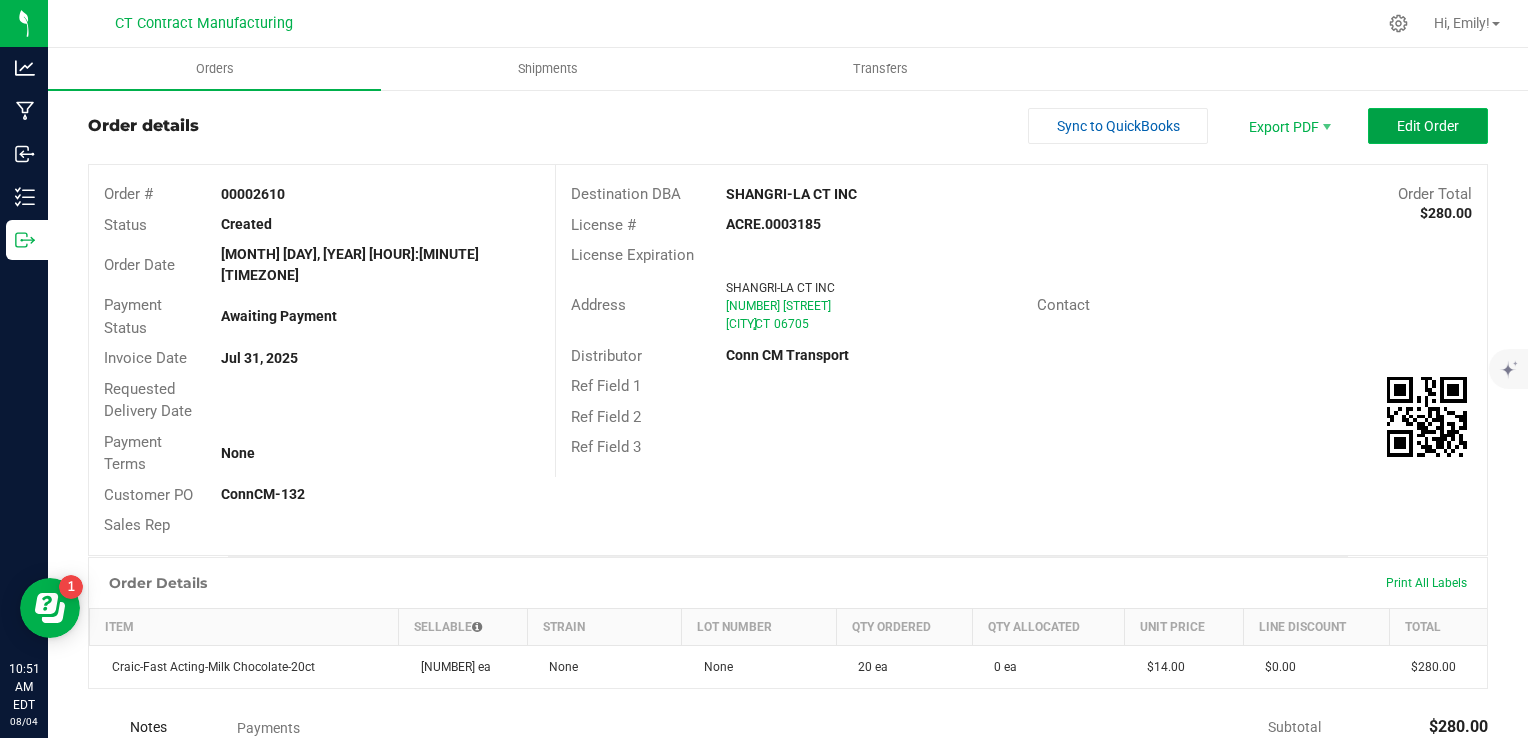 click on "Edit Order" at bounding box center [1428, 126] 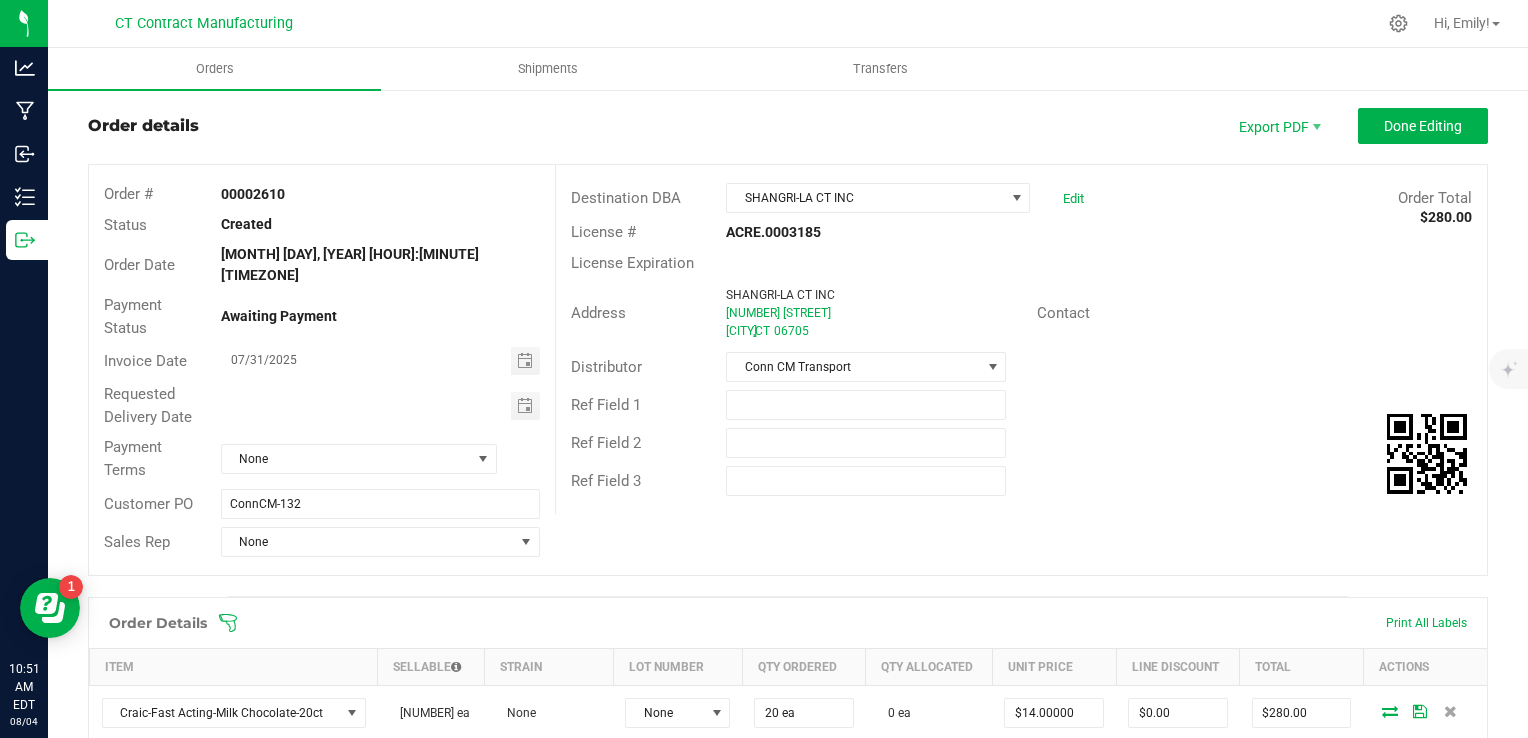 scroll, scrollTop: 236, scrollLeft: 0, axis: vertical 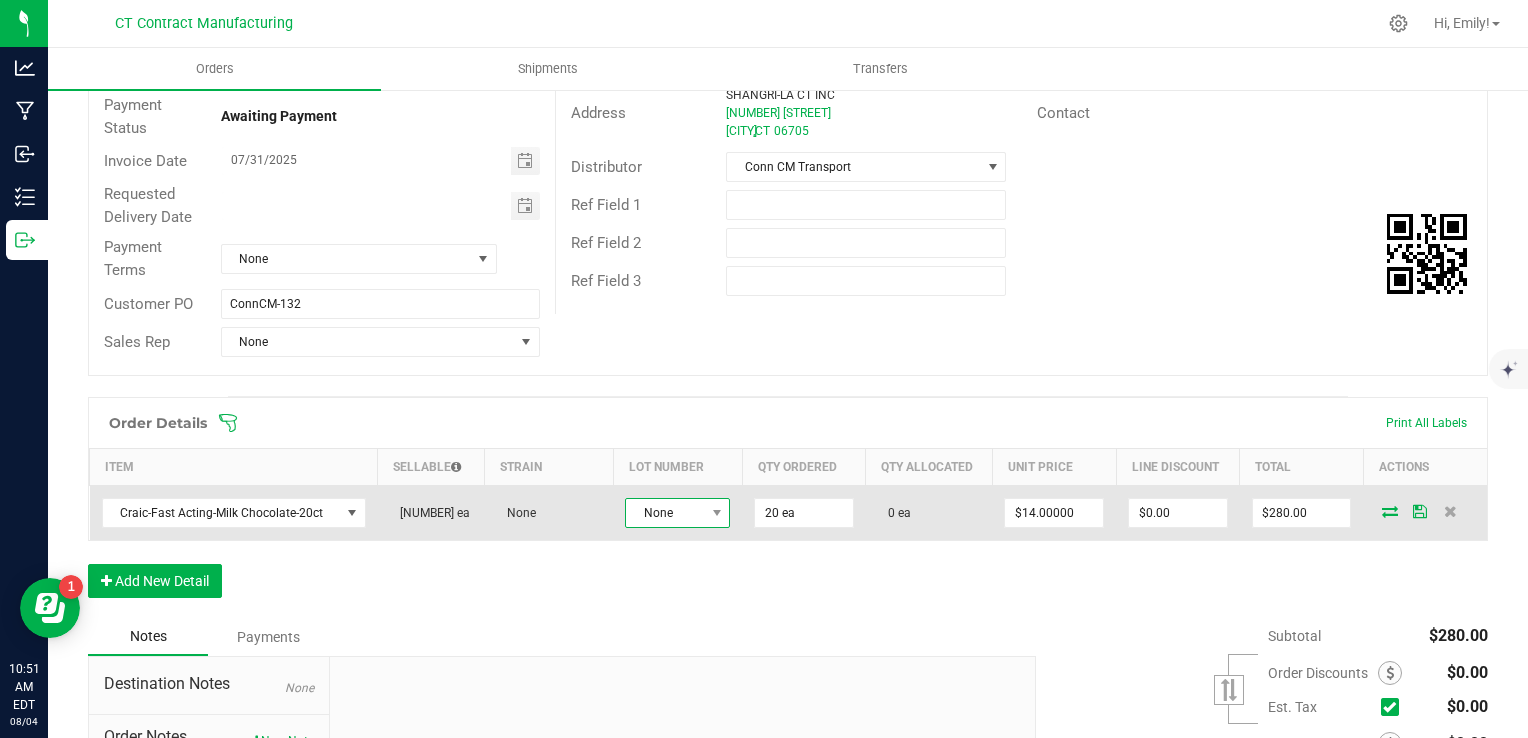 click on "None" at bounding box center (665, 513) 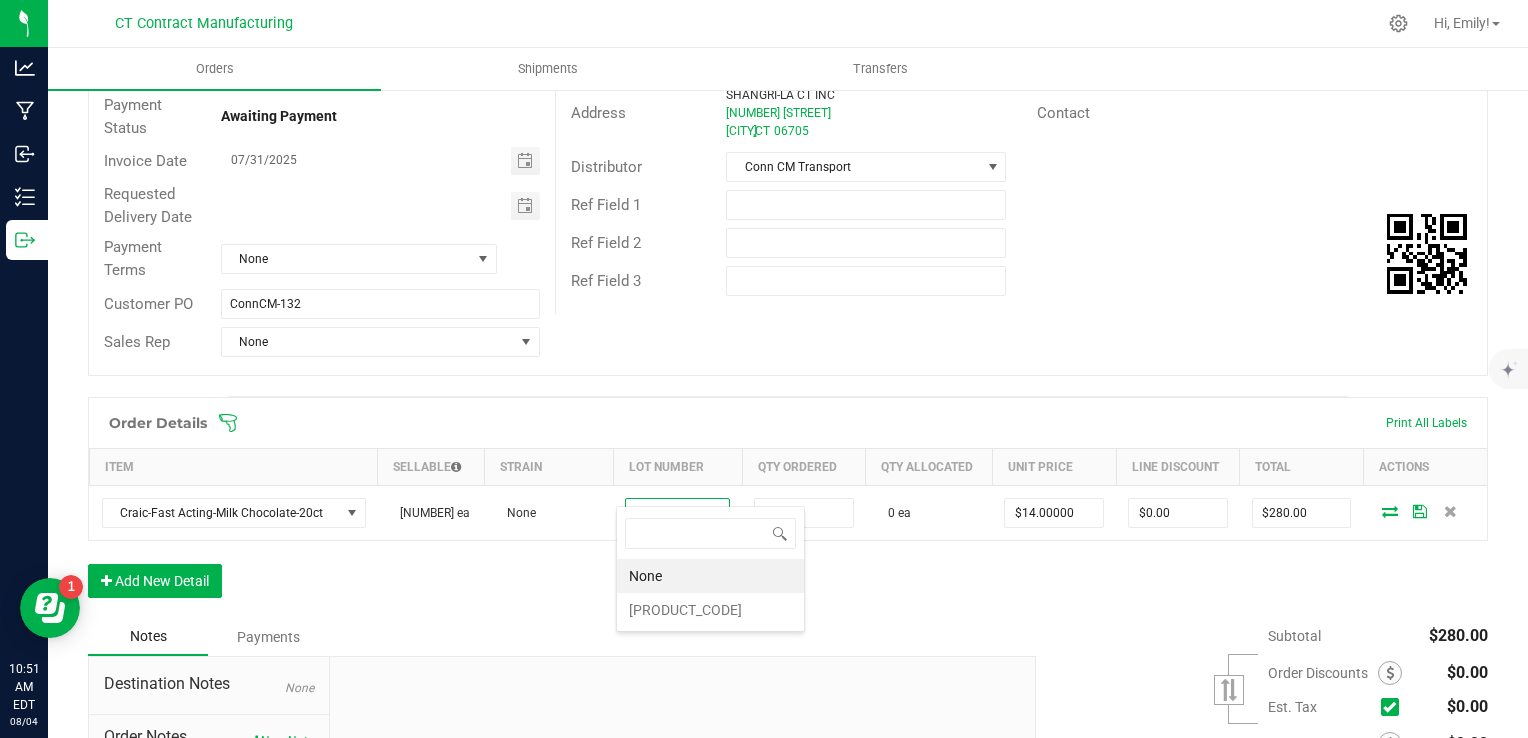 scroll, scrollTop: 99970, scrollLeft: 99896, axis: both 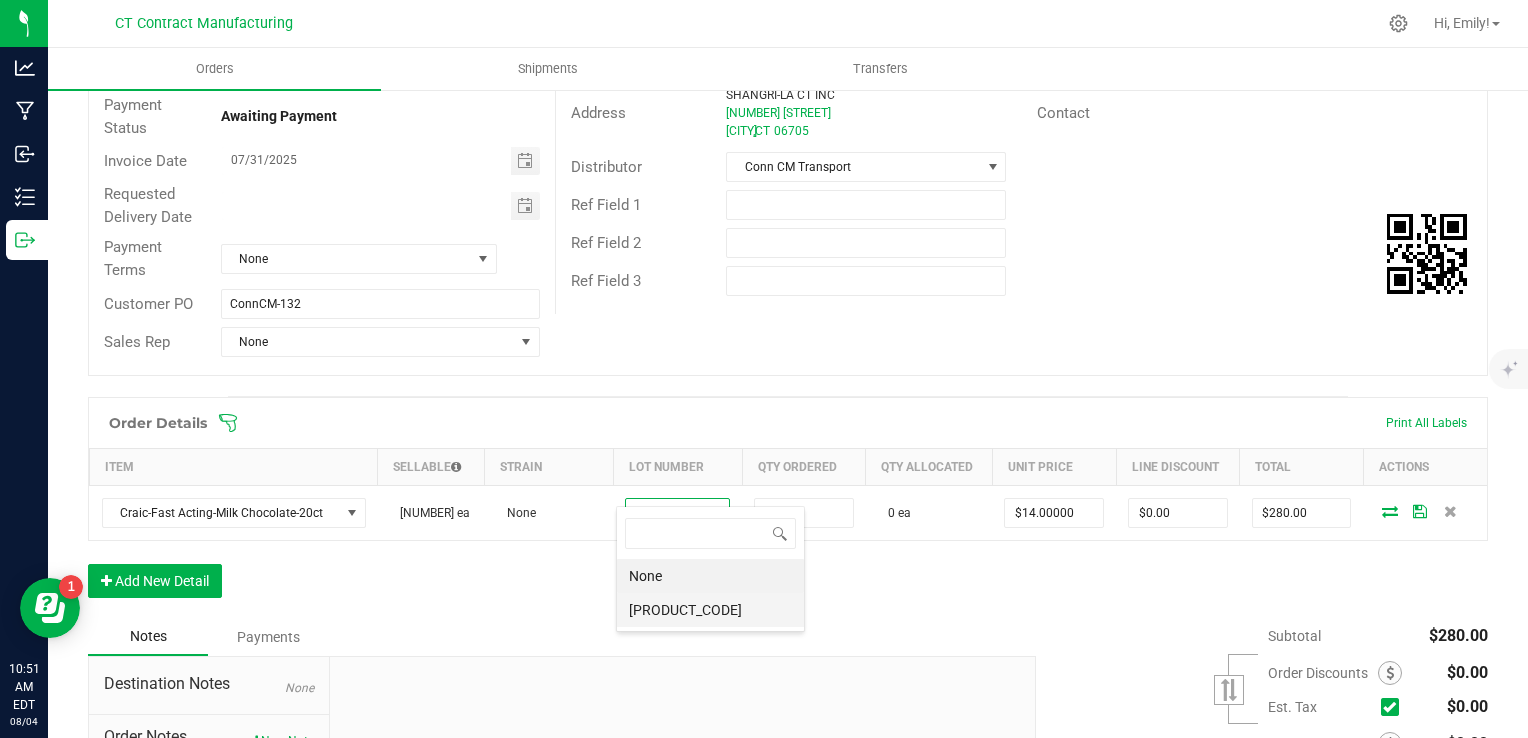 click on "C0060000222" at bounding box center (710, 610) 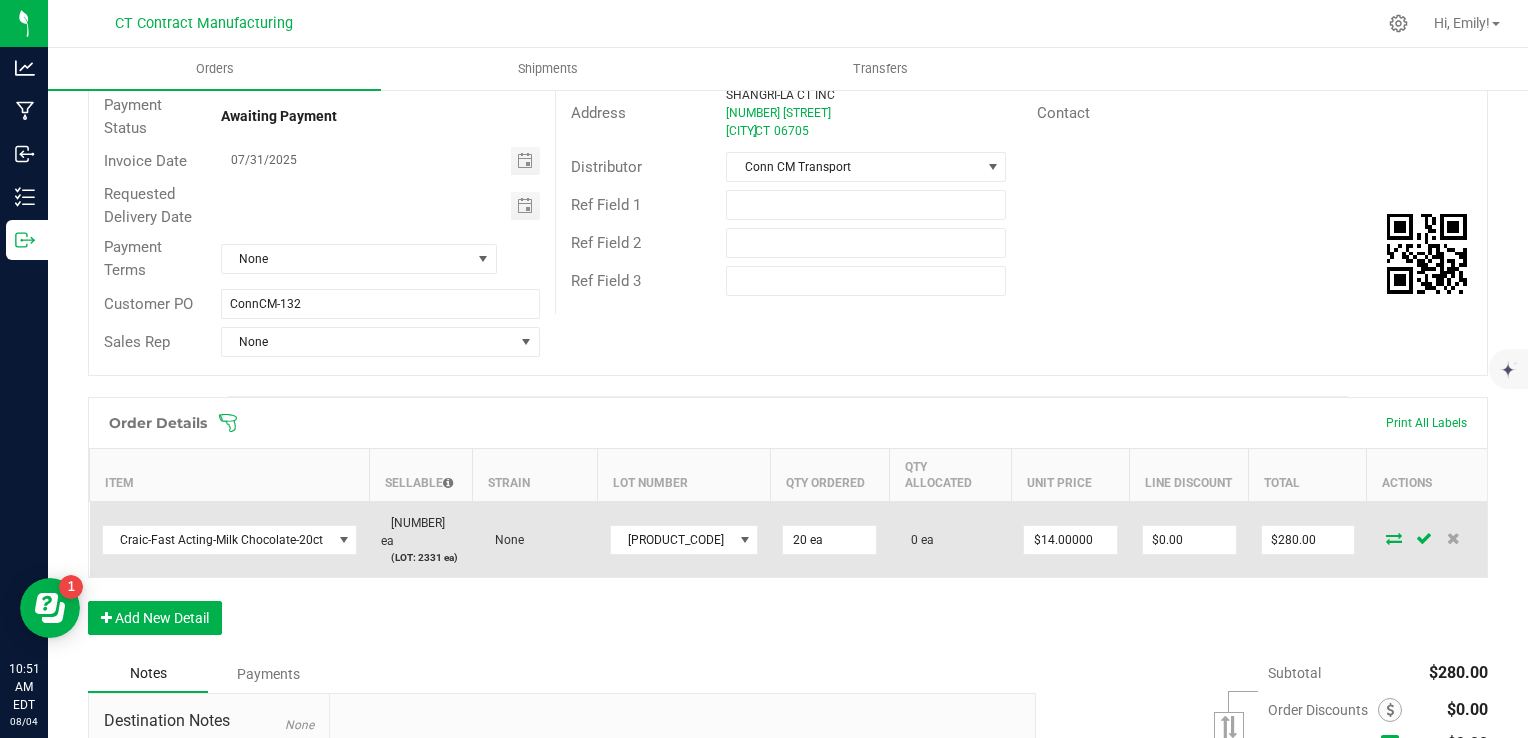 click at bounding box center [1394, 538] 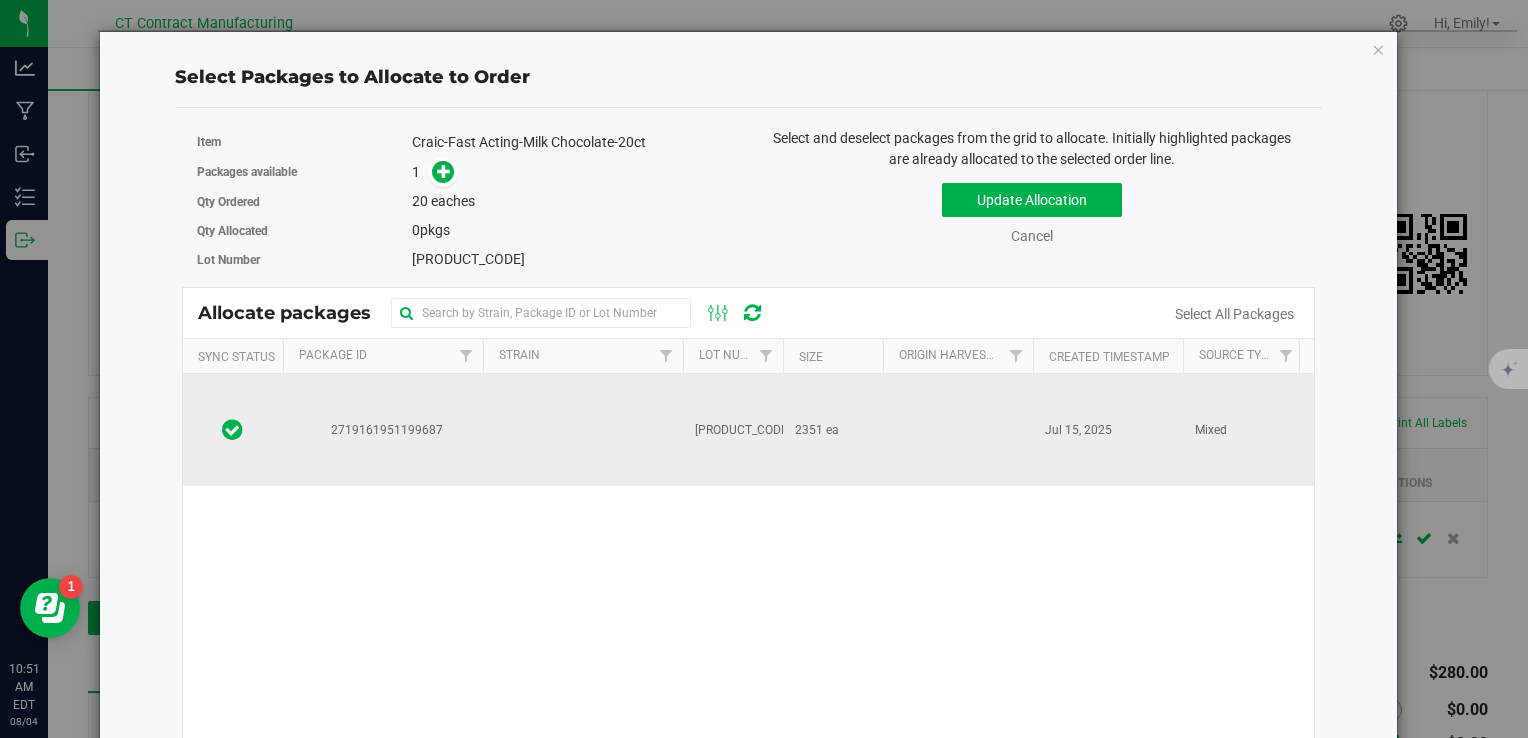 click on "2719161951199687" at bounding box center (383, 430) 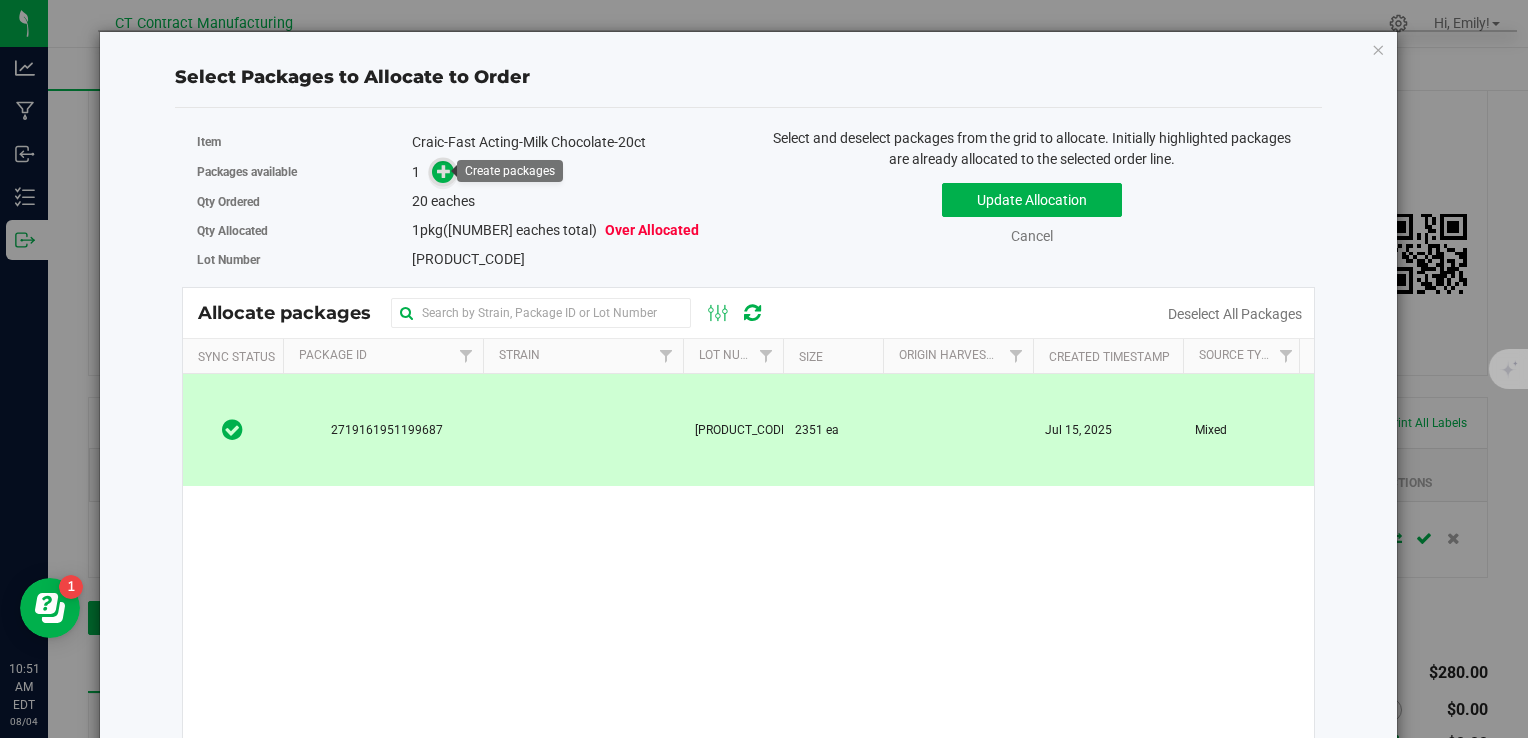 click at bounding box center [444, 171] 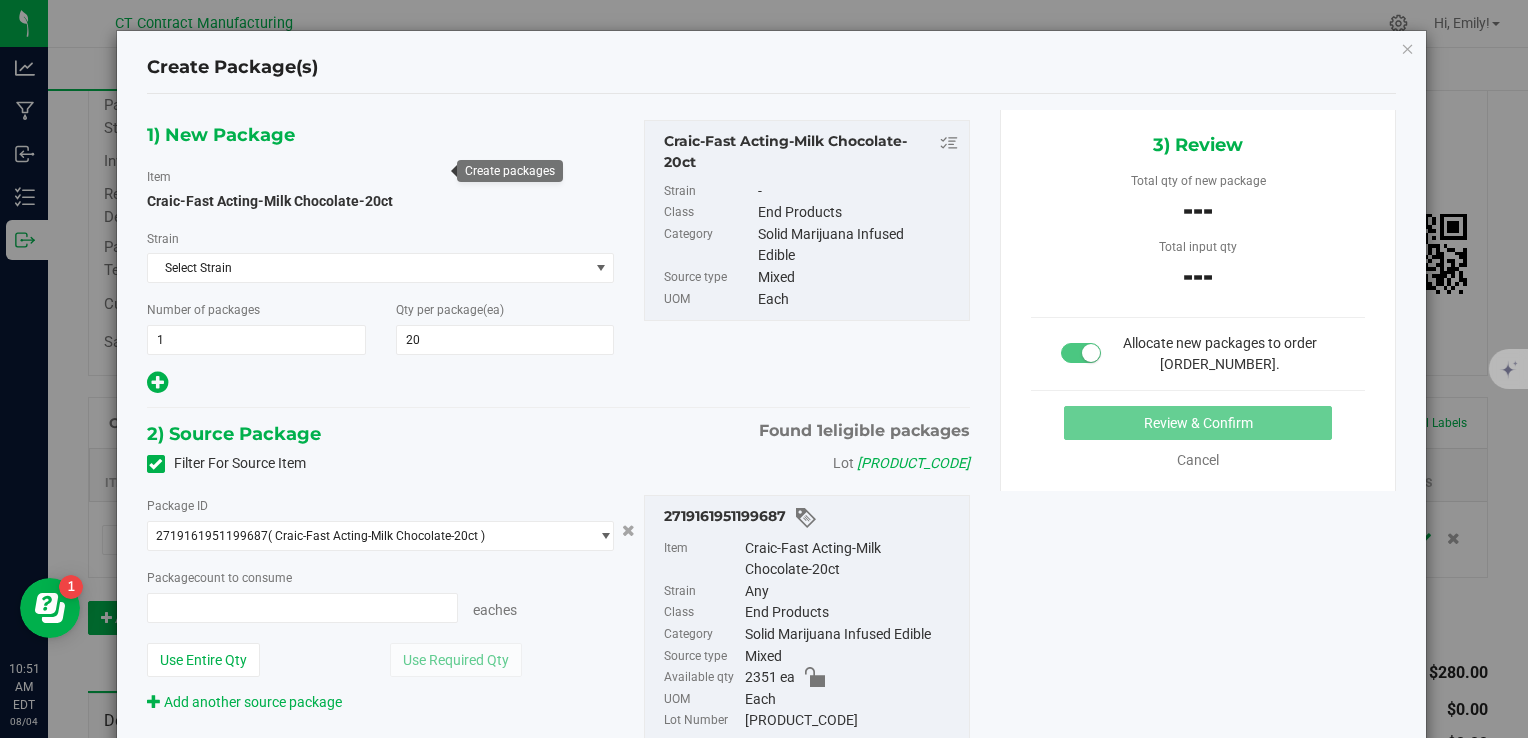 type on "0 ea" 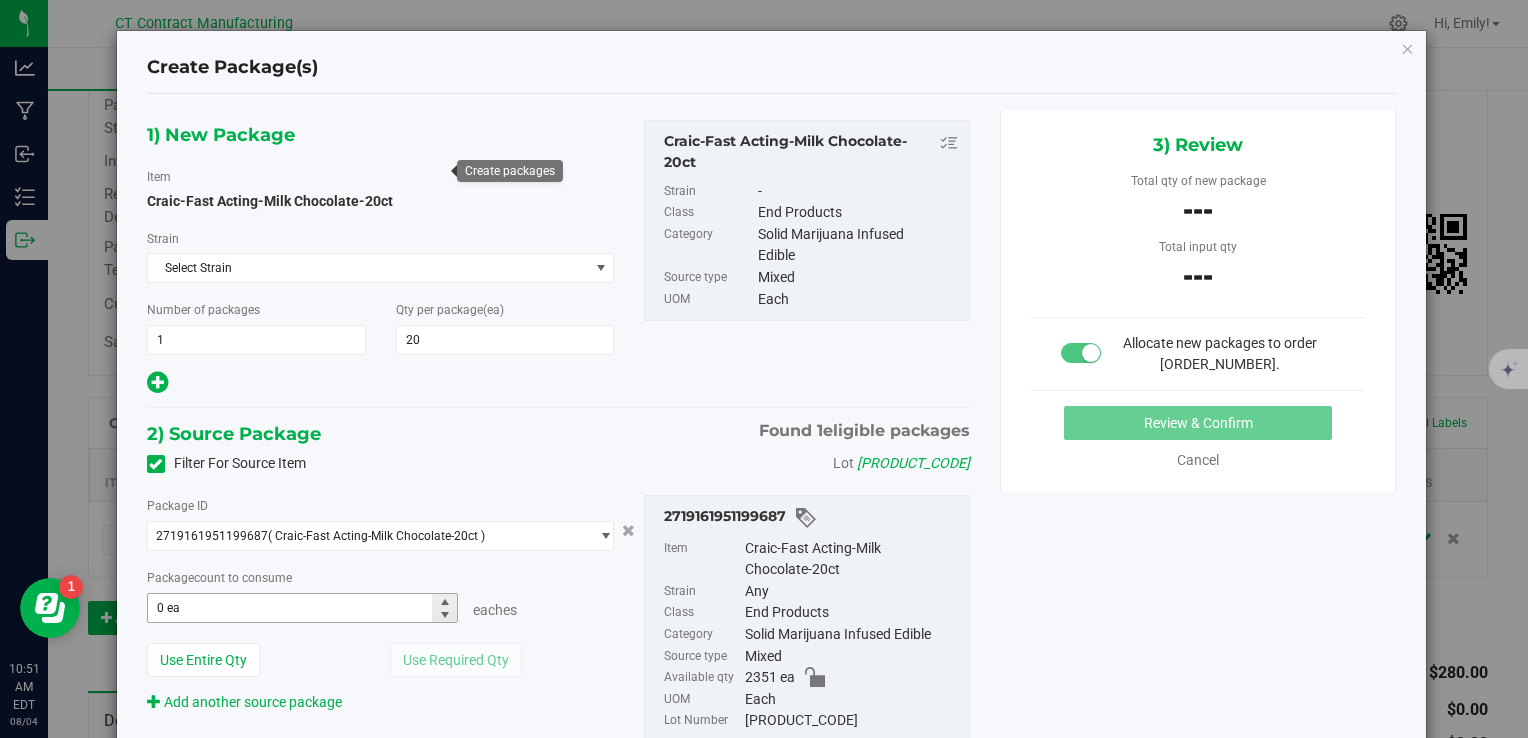 click on "0 ea 0" at bounding box center [303, 608] 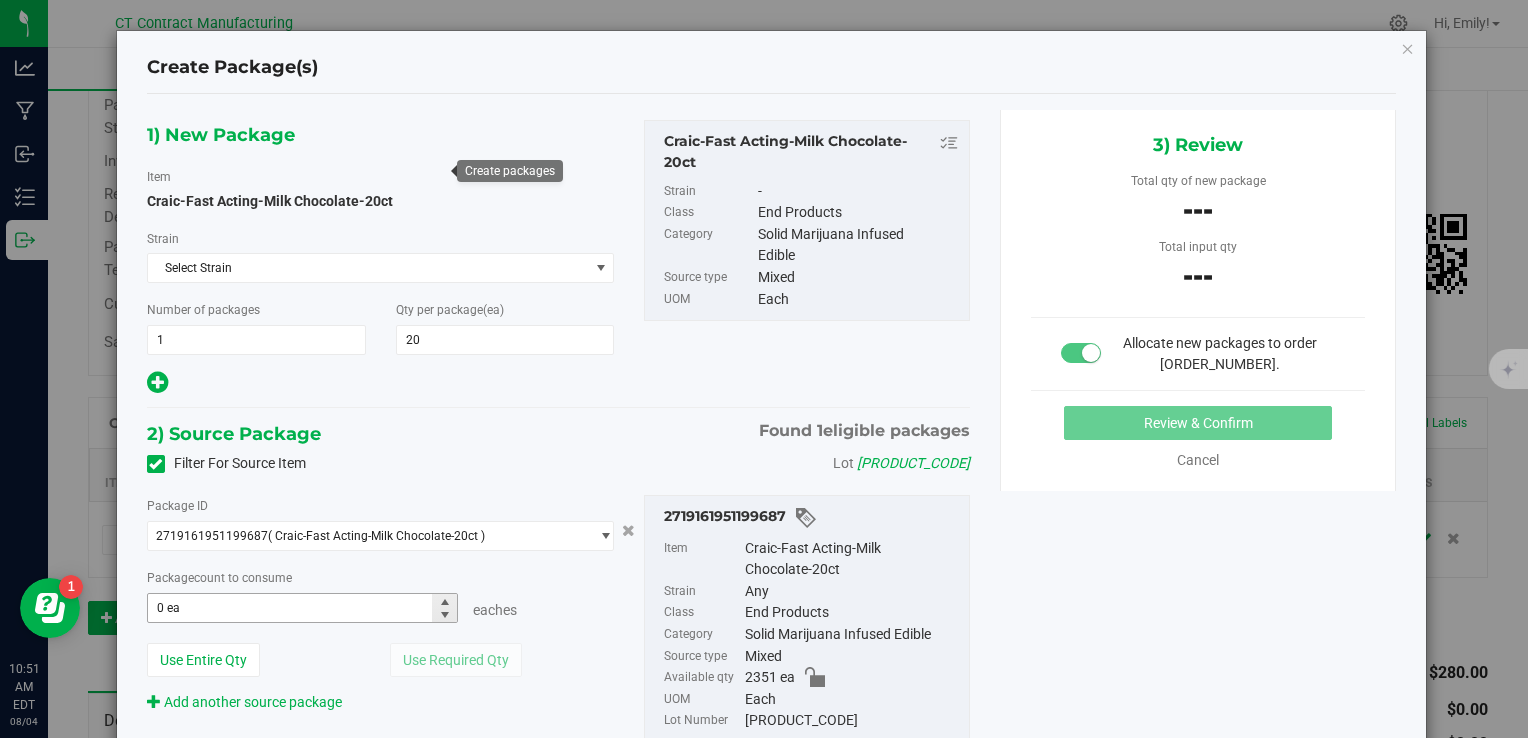 type 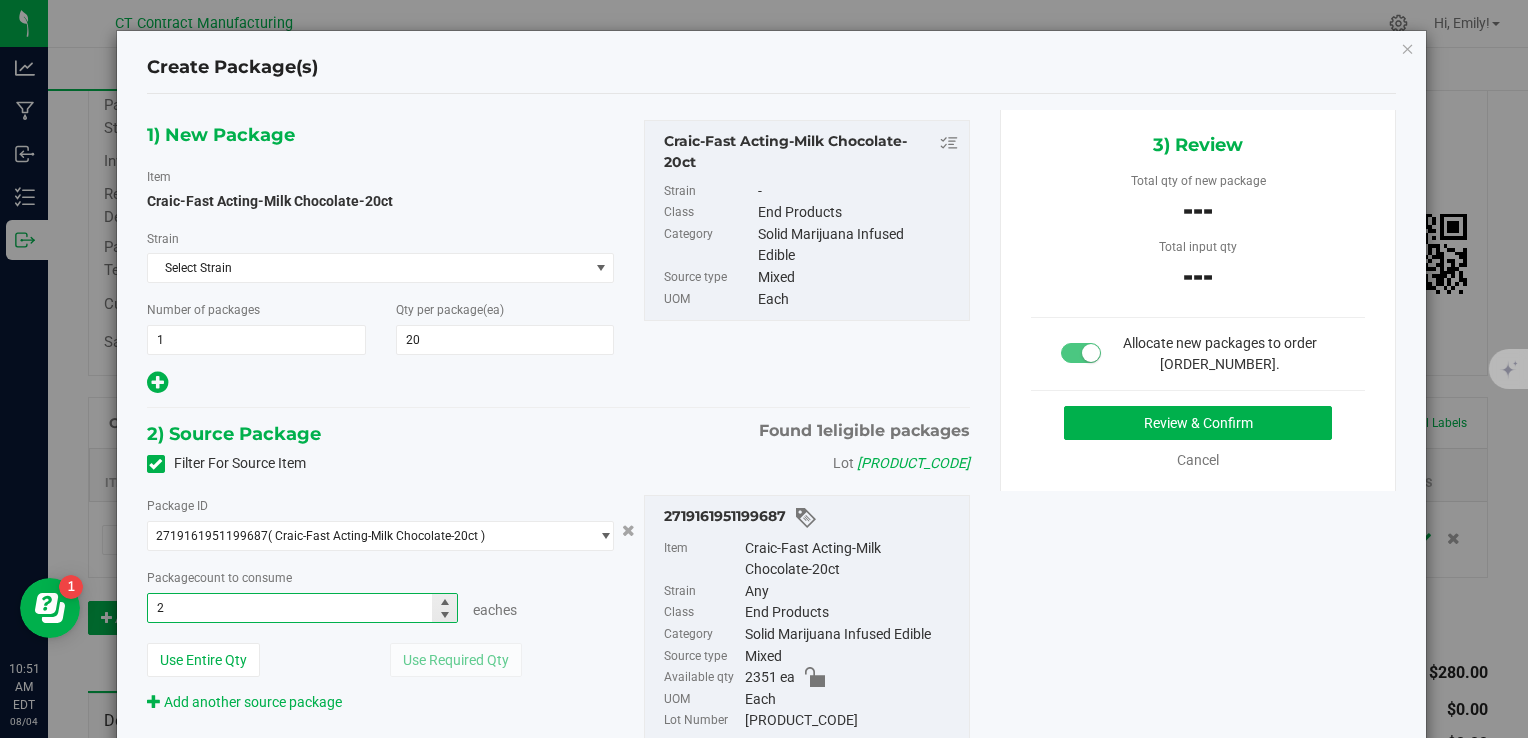 type on "20" 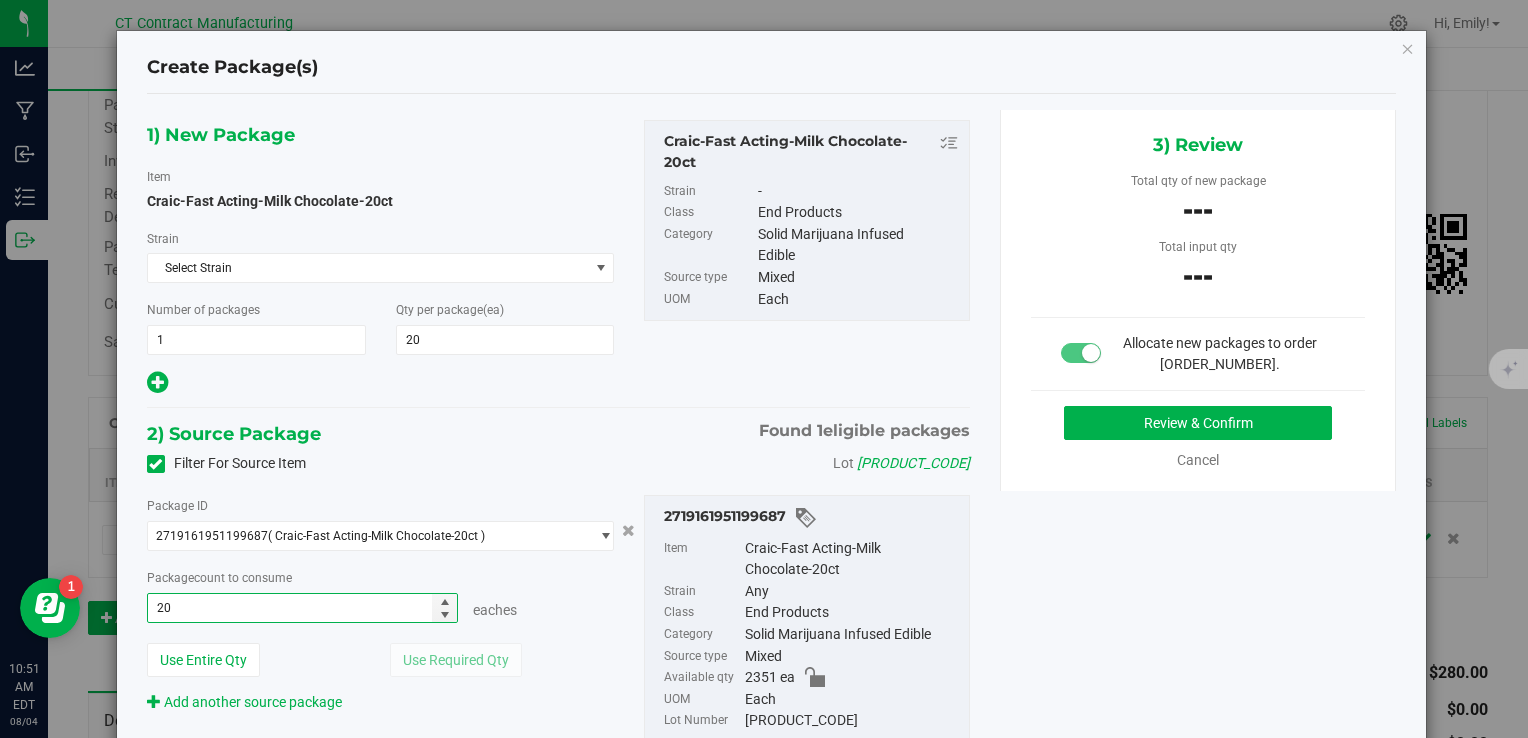 click on "1) New Package
Item
Craic-Fast Acting-Milk Chocolate-20ct
Strain
Select Strain Select Strain None 2022 Dessert #43 2022 Gas #13 2022 Sweet #16 2023 Dessert #110 2023 Fruit #132 2023 Fruit #134 2023 Purple #101 2023 Savory #84 2023 Sour #92 Atomic Tangerine Boomer OG Brass Bonanza CBD Broad Spectrum CBD Isolate CBG Flower CBG Isolate CBN Isolate CBT Isolate Cloud 9 Couch Surfer Ewok GMO Cookies Georgia Pie Golden Hour Grandaddy Purple Hemp Crude Horchata Hybrid Blend Indica Blend Jai Alai Kush Mintz Laughing Buddha Limewire Mixed Pluto" at bounding box center [558, 447] 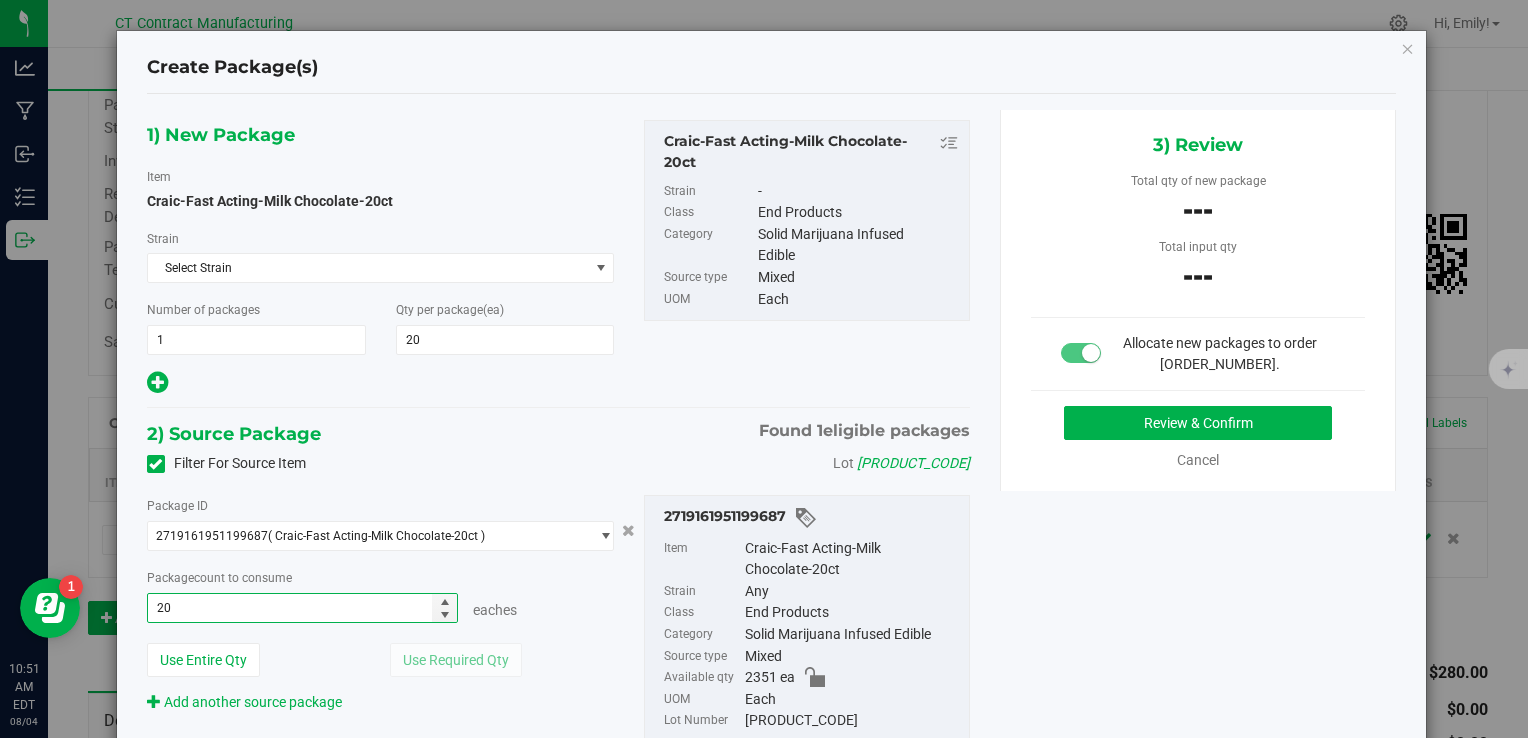 type on "20 ea" 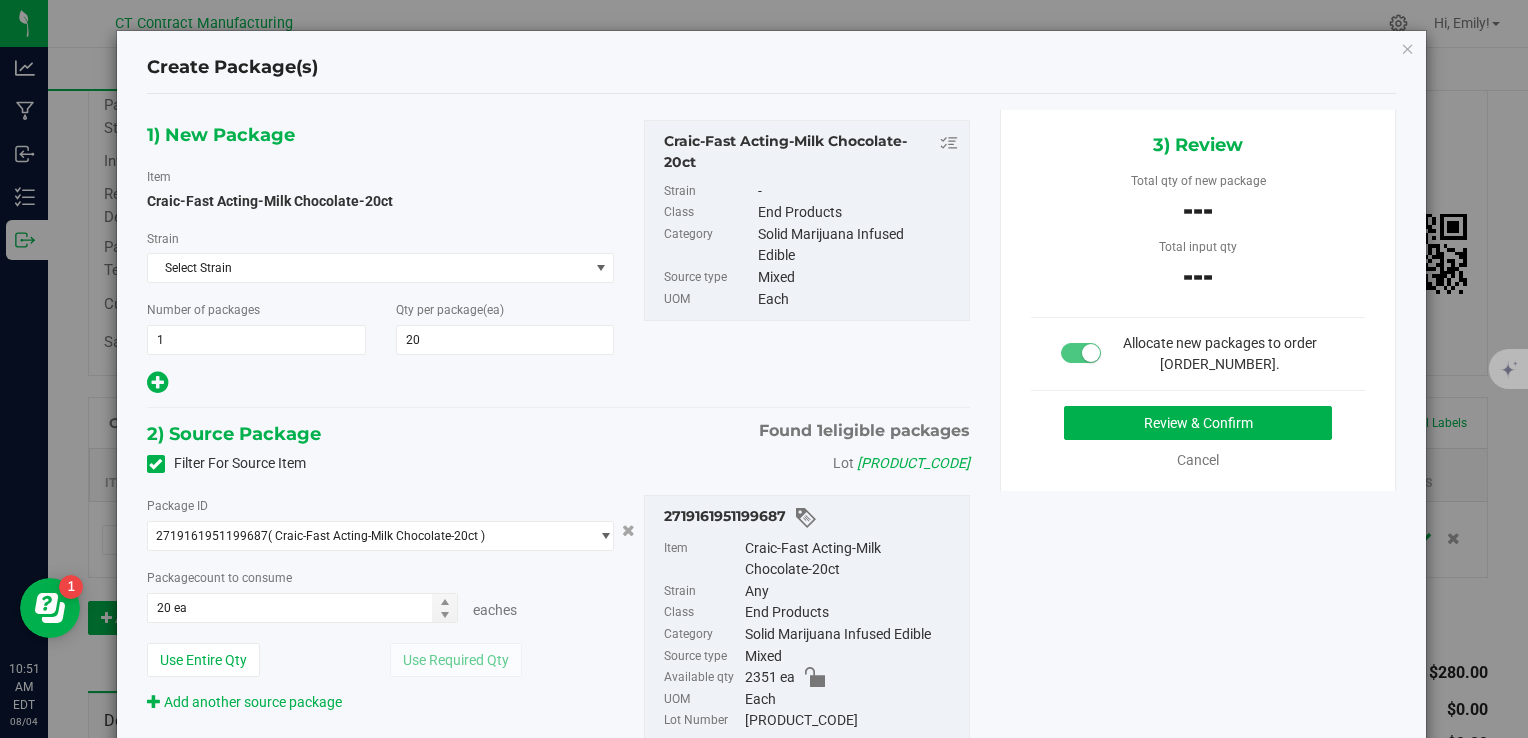 click on "Review & Confirm
Cancel" at bounding box center (1198, 438) 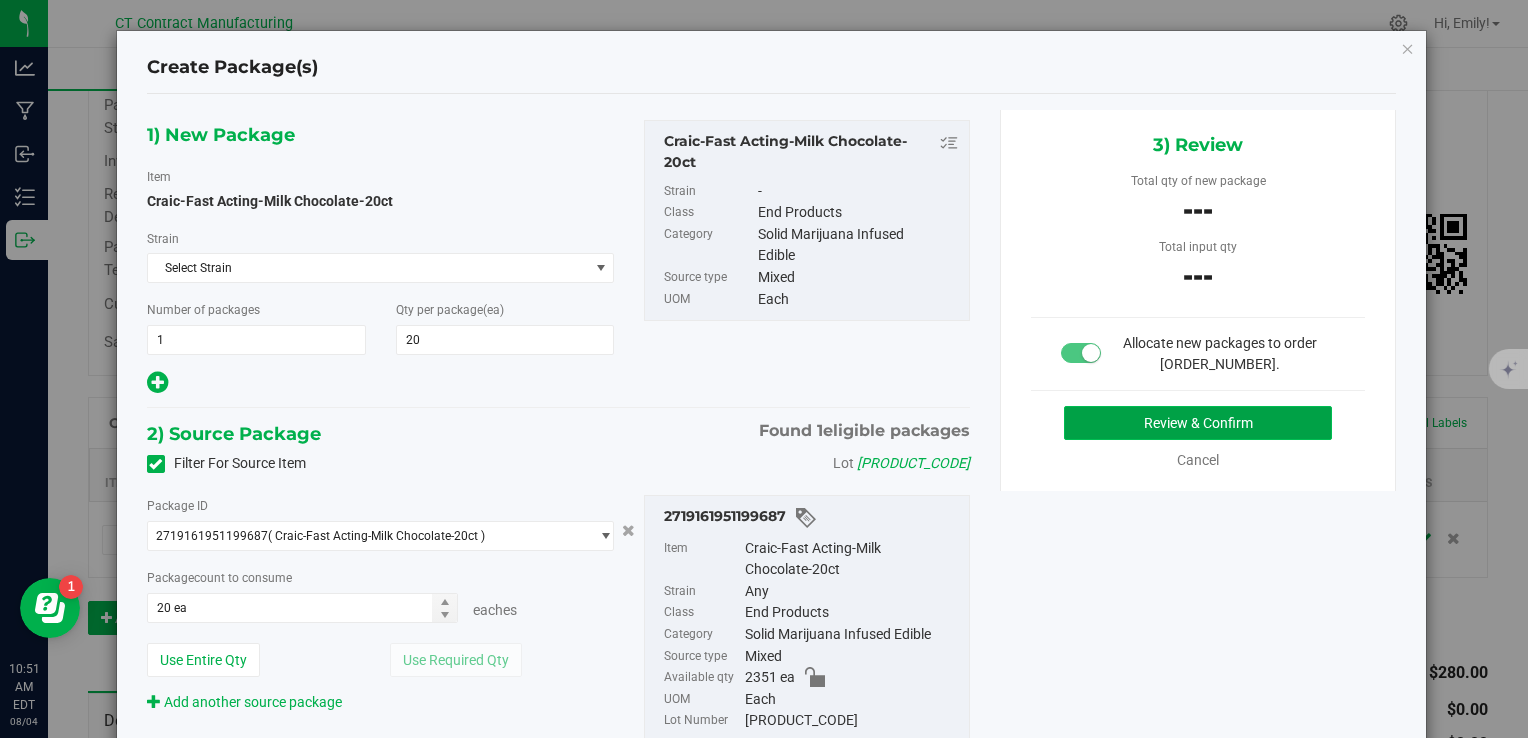 click on "Review & Confirm" at bounding box center (1198, 423) 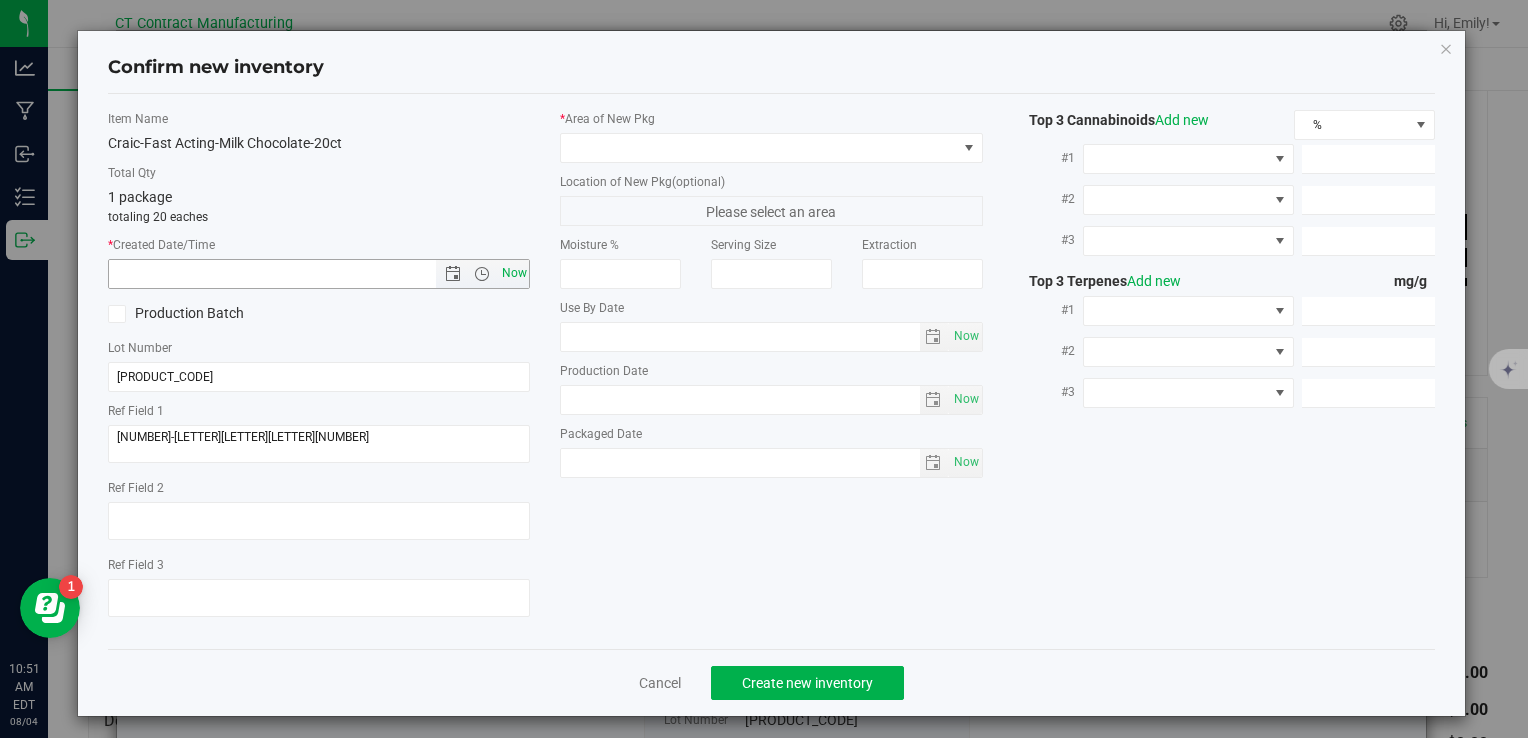 click on "Now" at bounding box center [514, 273] 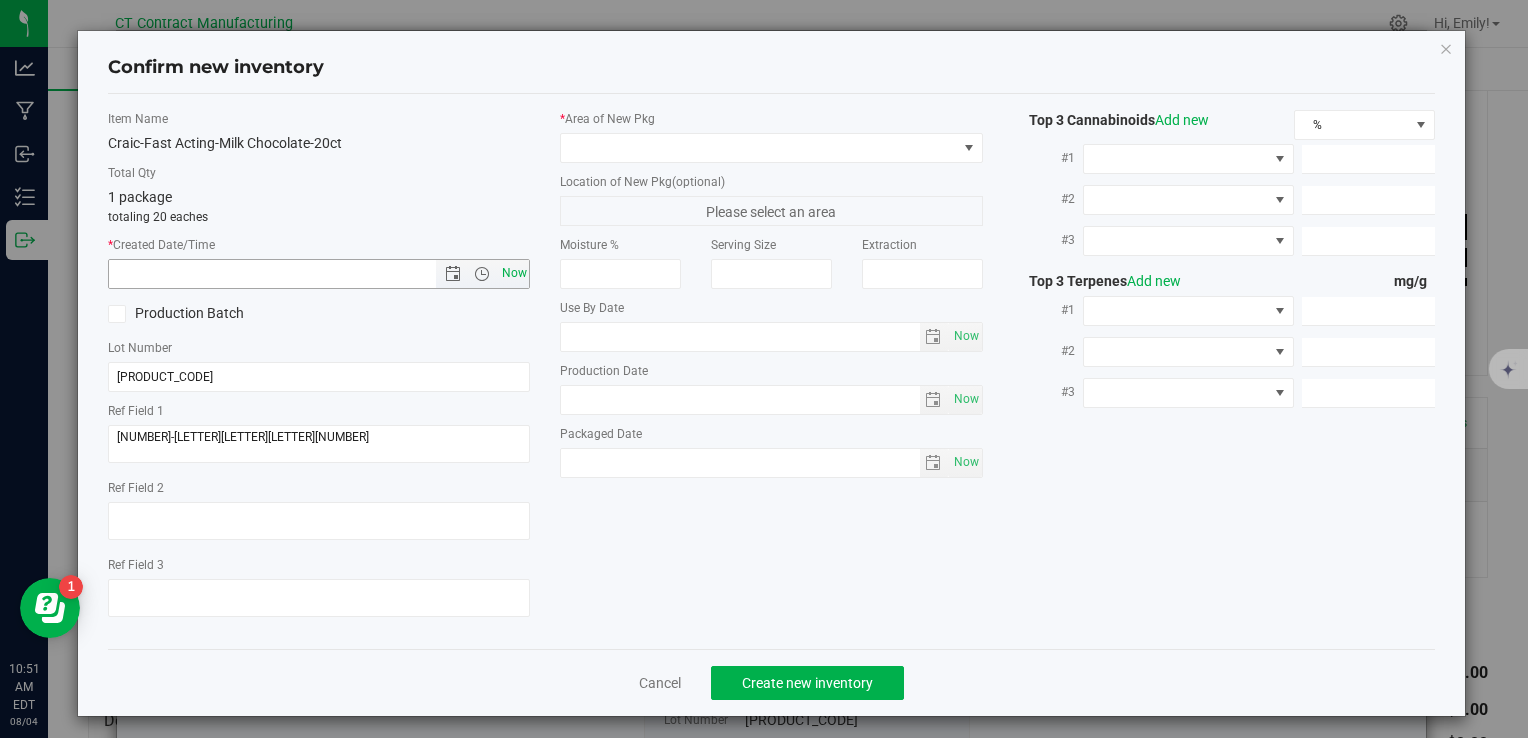 type on "8/4/2025 10:51 AM" 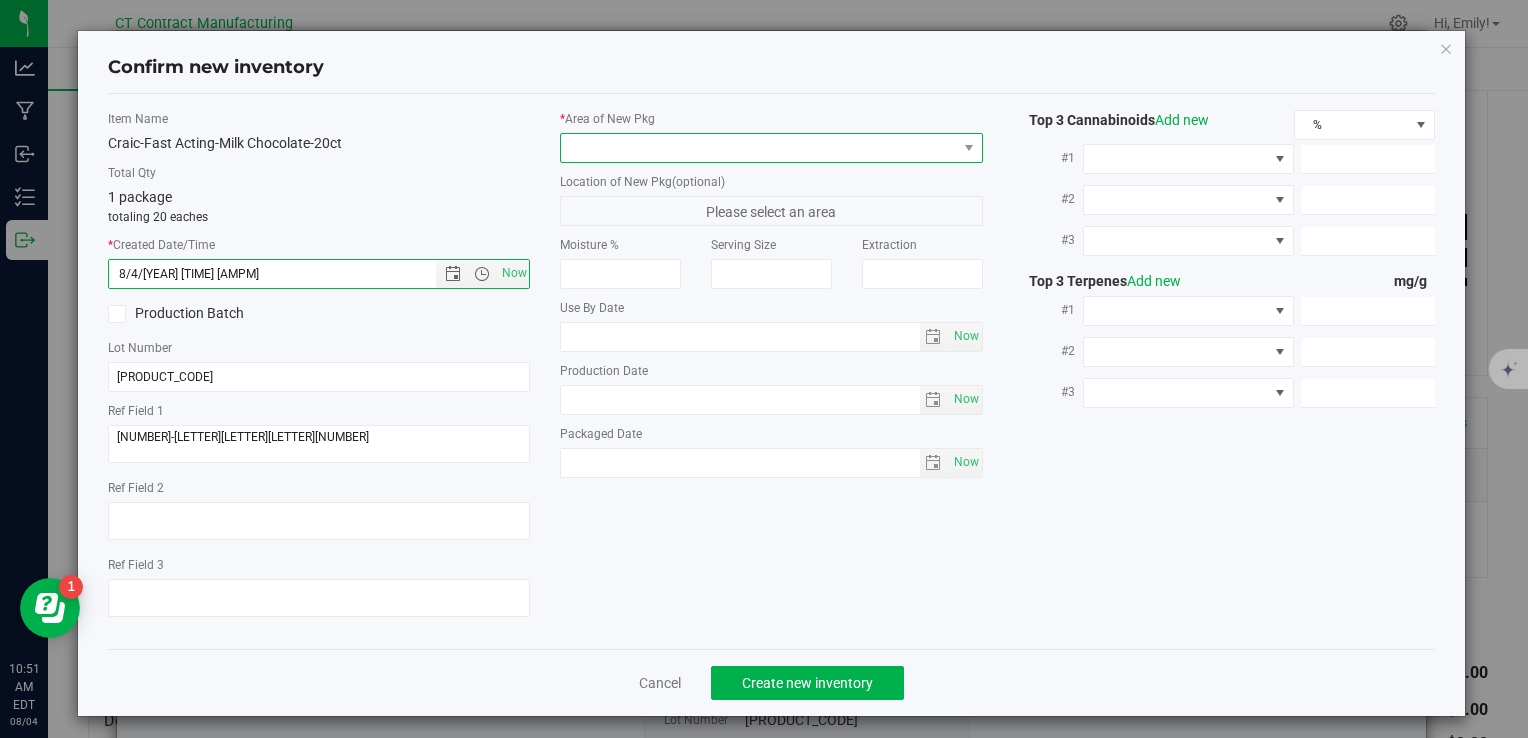 click at bounding box center (758, 148) 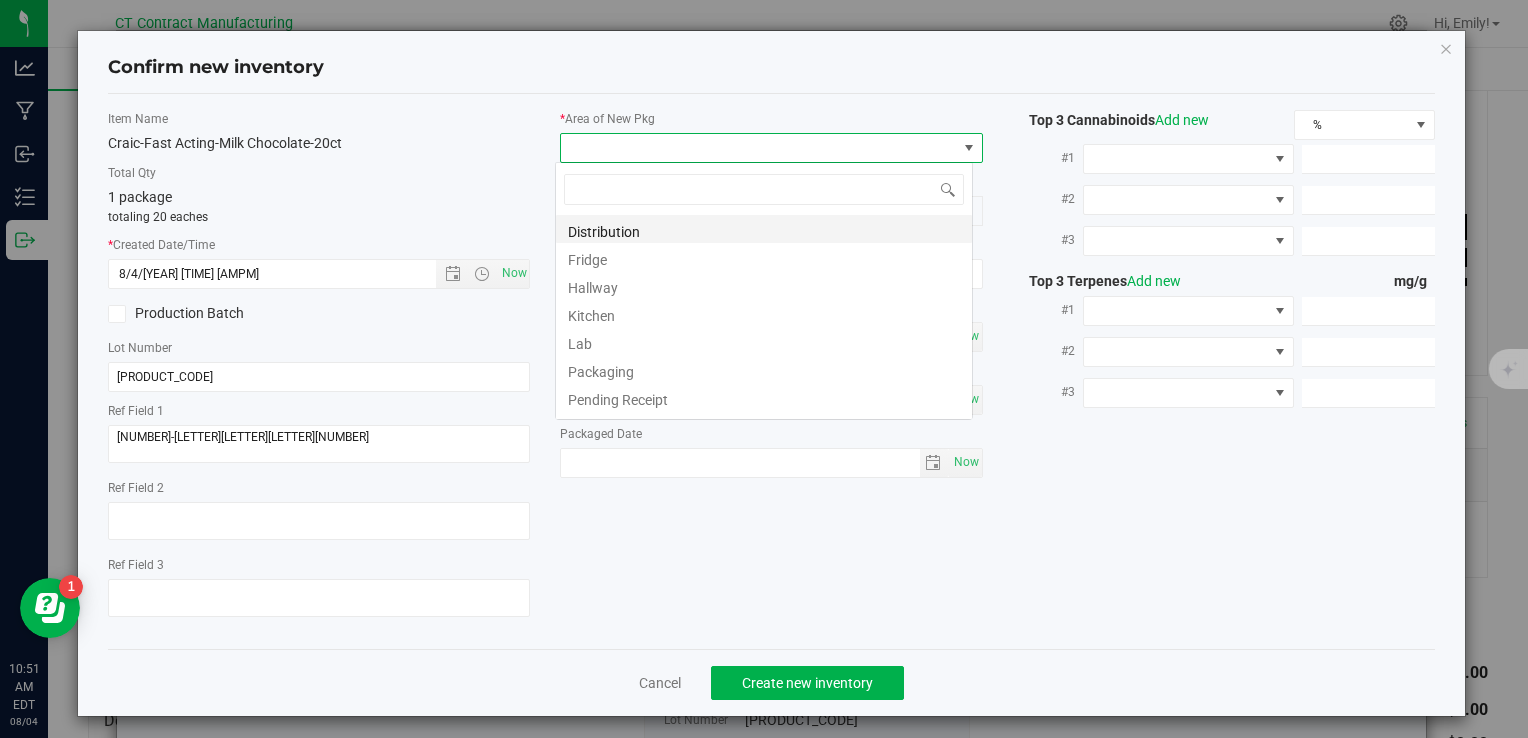 scroll, scrollTop: 99970, scrollLeft: 99582, axis: both 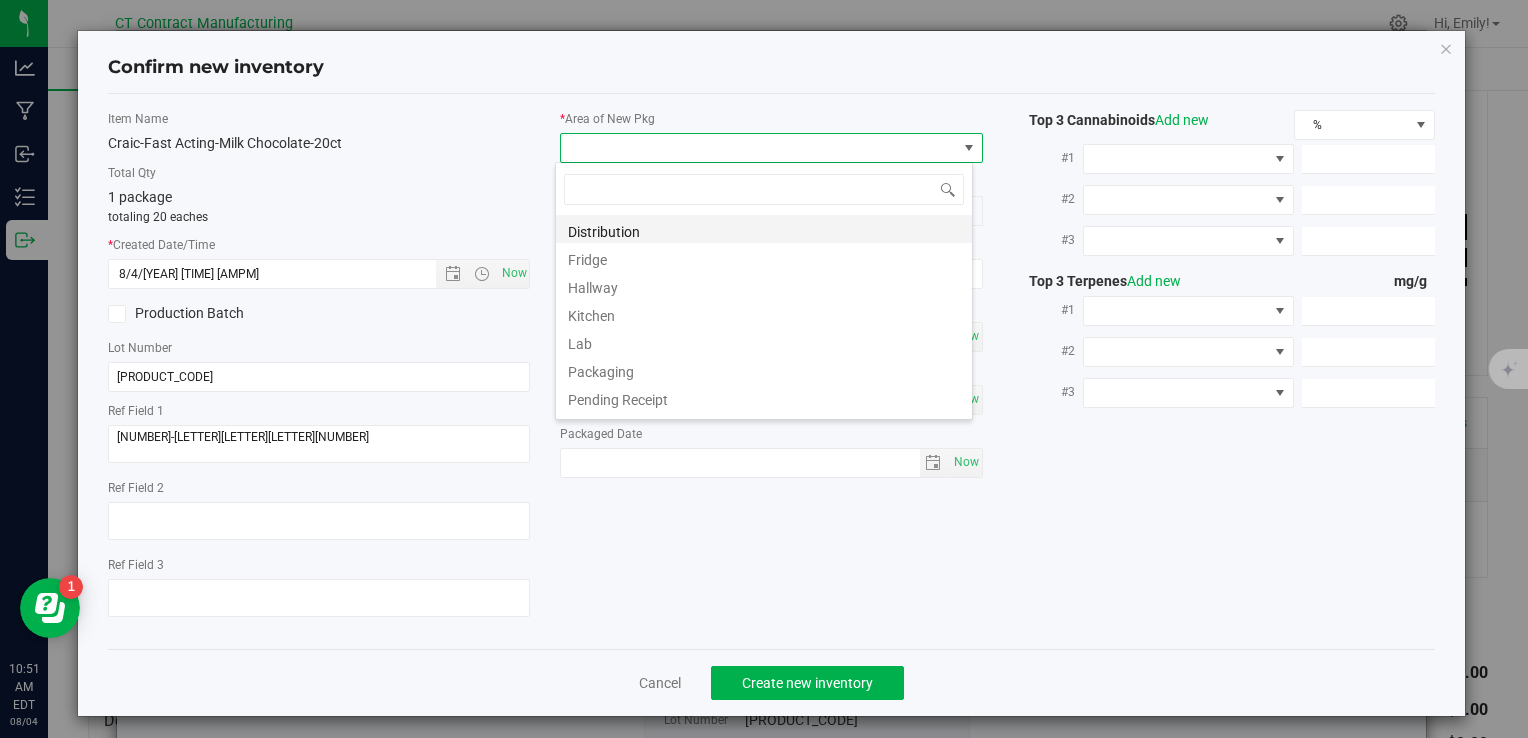 click on "Distribution" at bounding box center [764, 229] 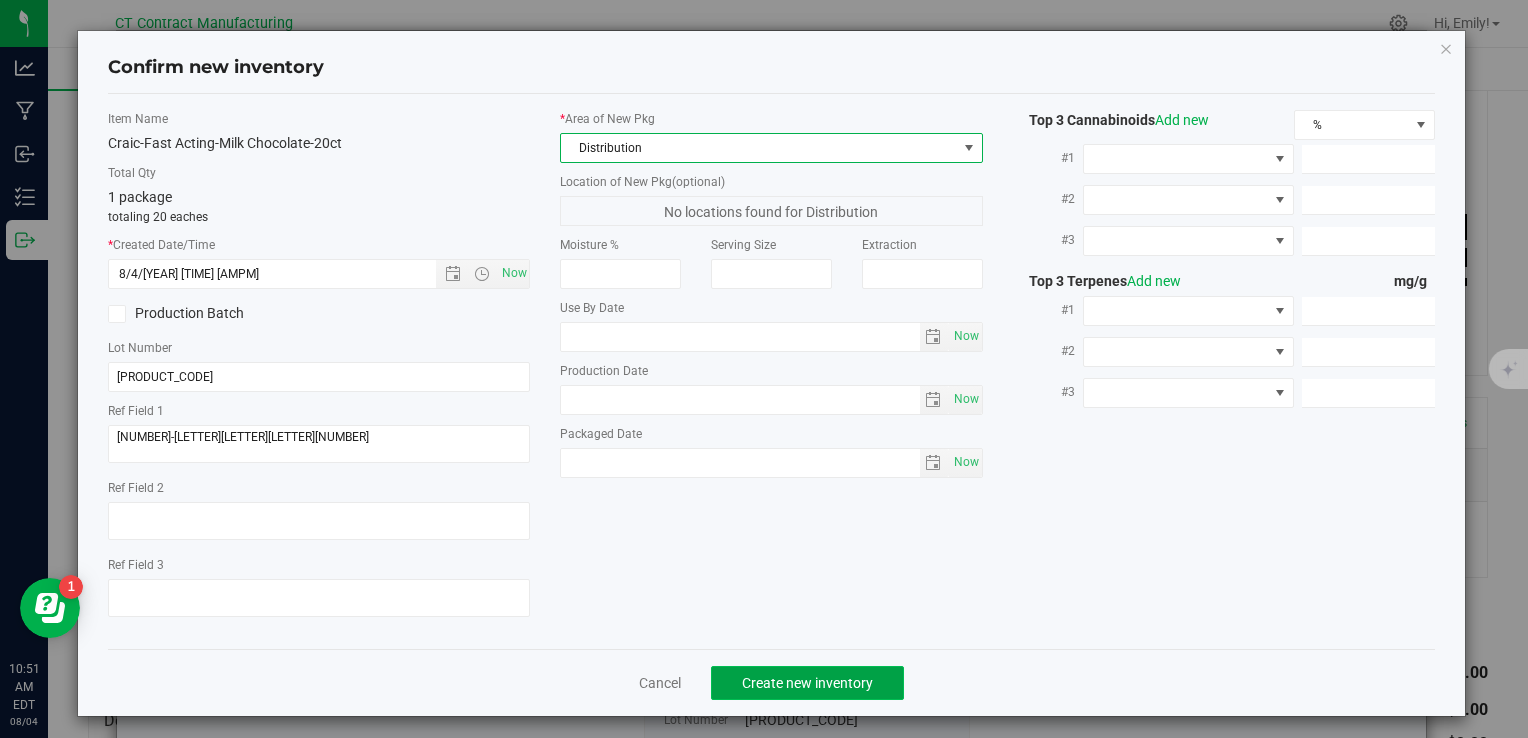 click on "Create new inventory" 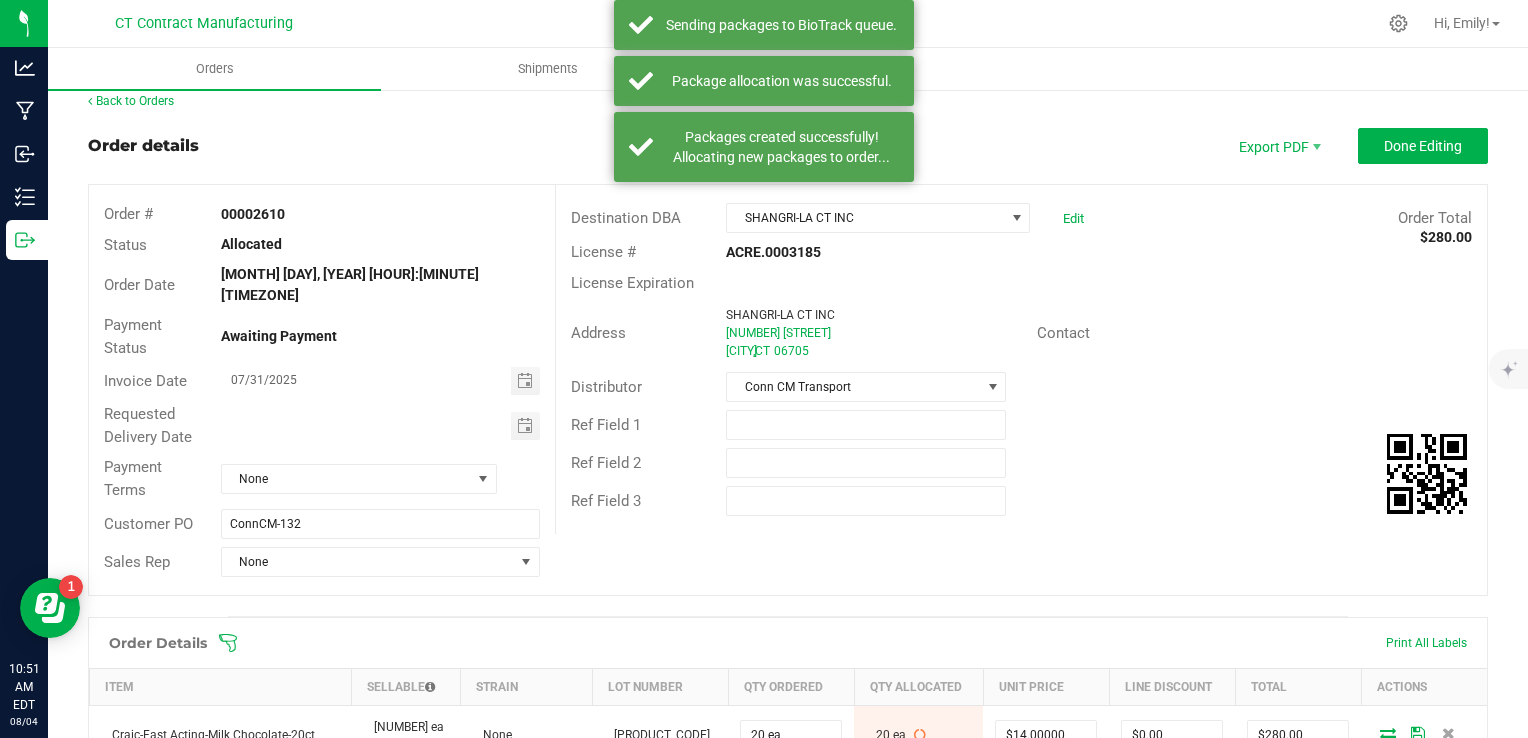 scroll, scrollTop: 0, scrollLeft: 0, axis: both 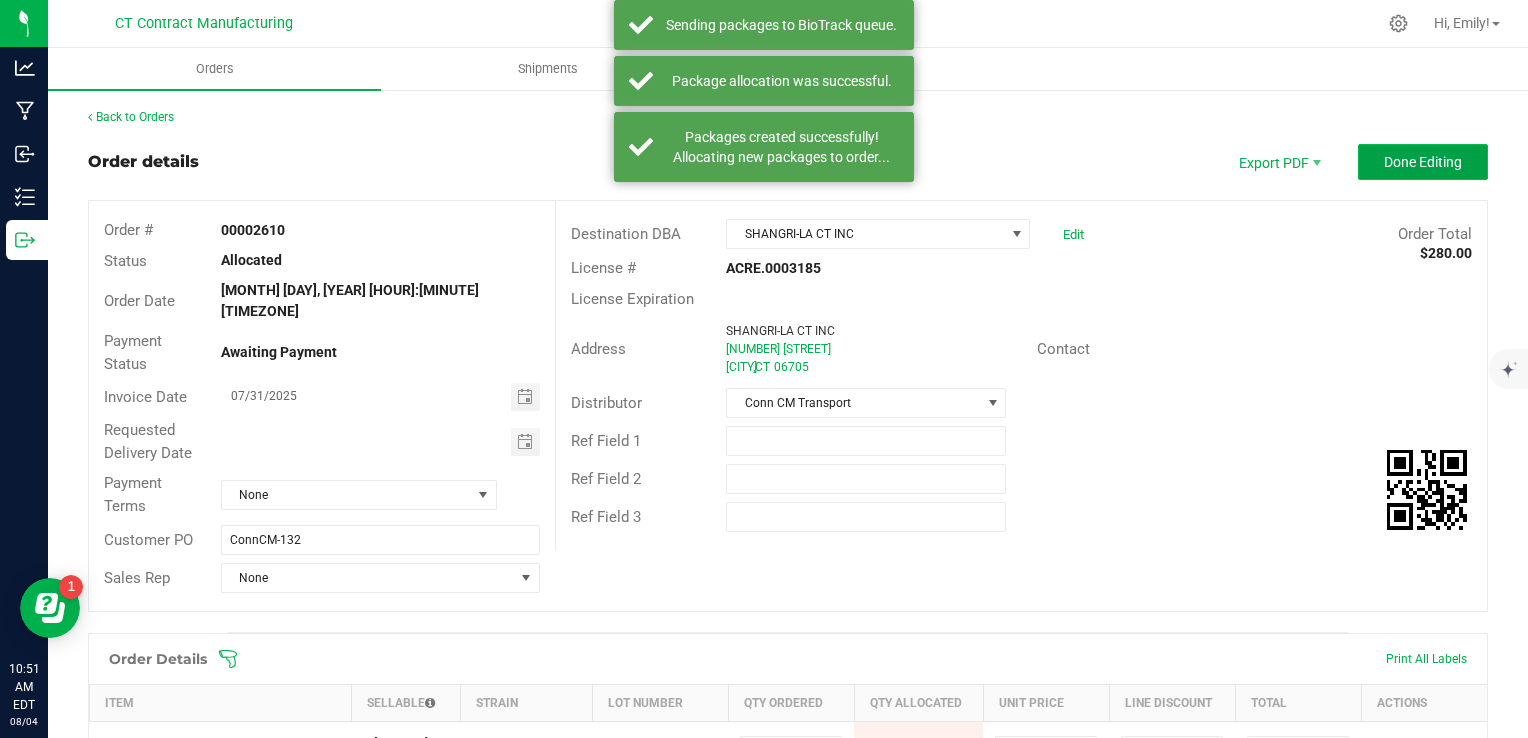 click on "Done Editing" at bounding box center [1423, 162] 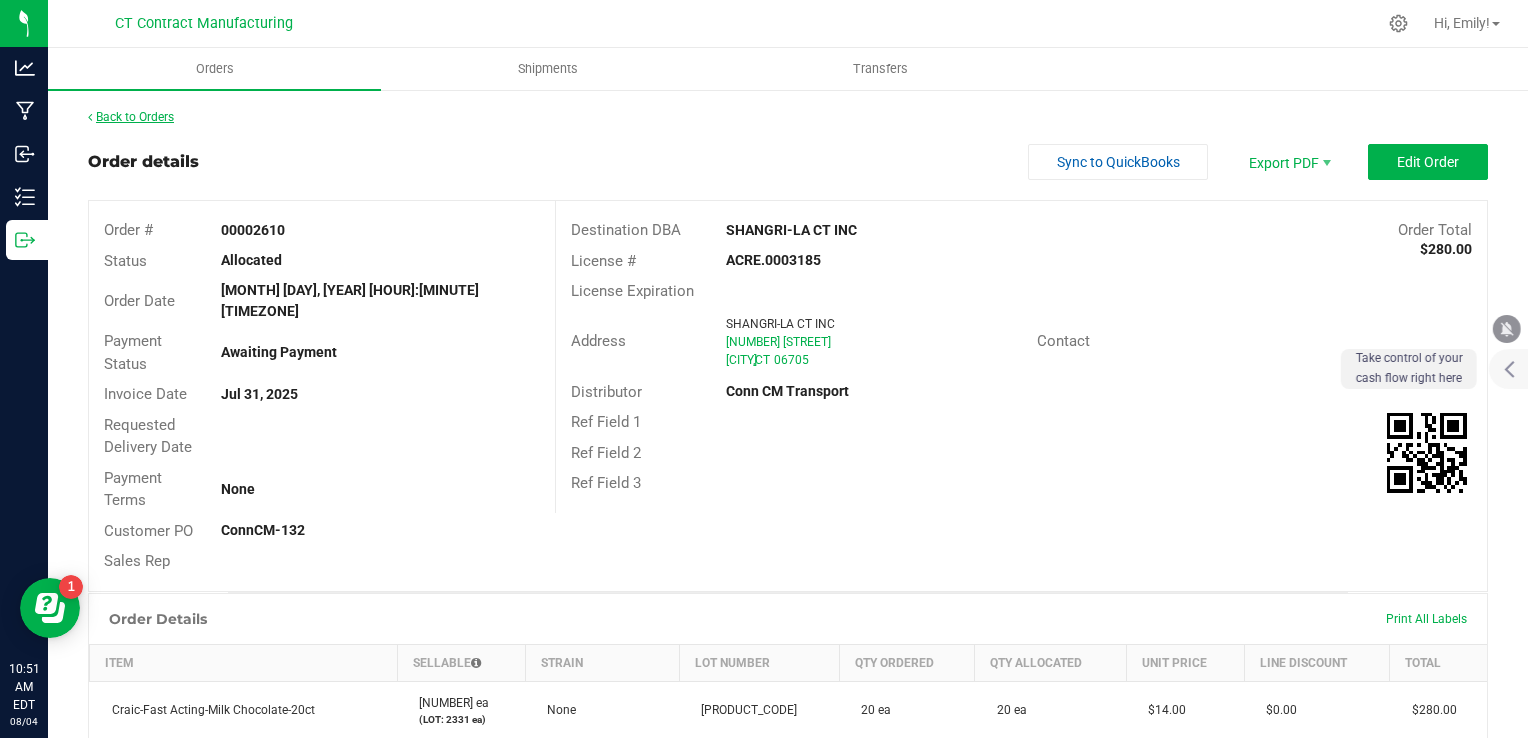 click on "Back to Orders" at bounding box center (131, 117) 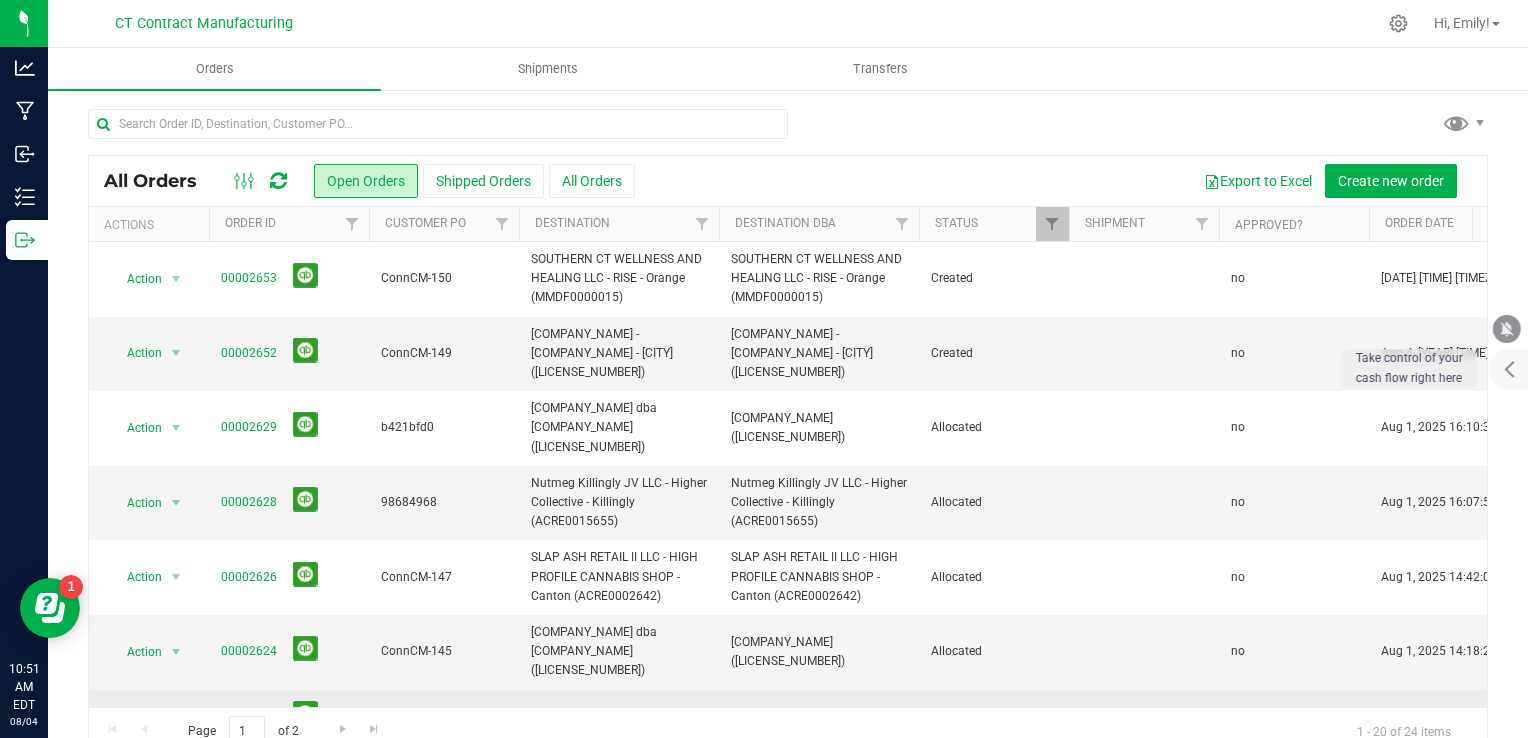 click on "00002623" at bounding box center [249, 716] 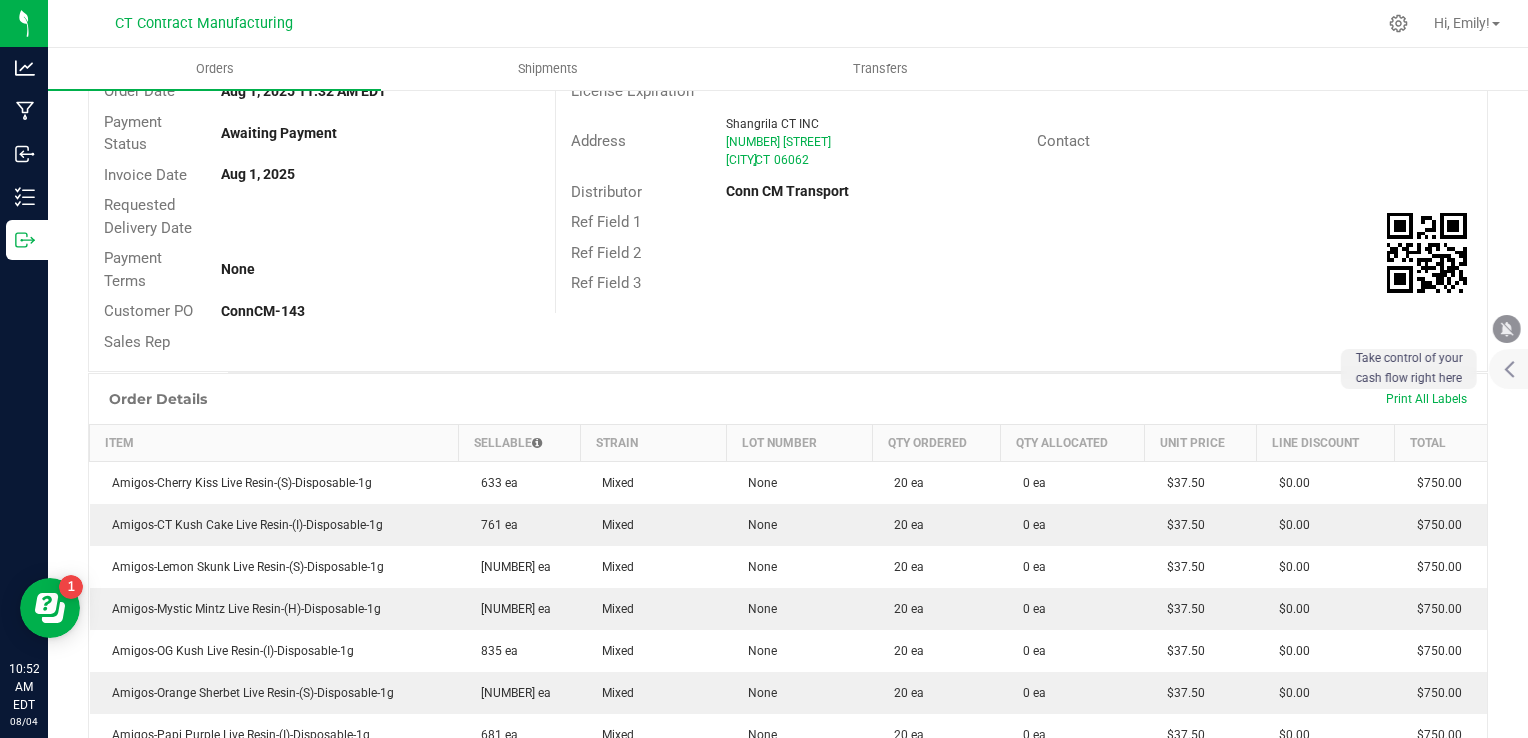 scroll, scrollTop: 0, scrollLeft: 0, axis: both 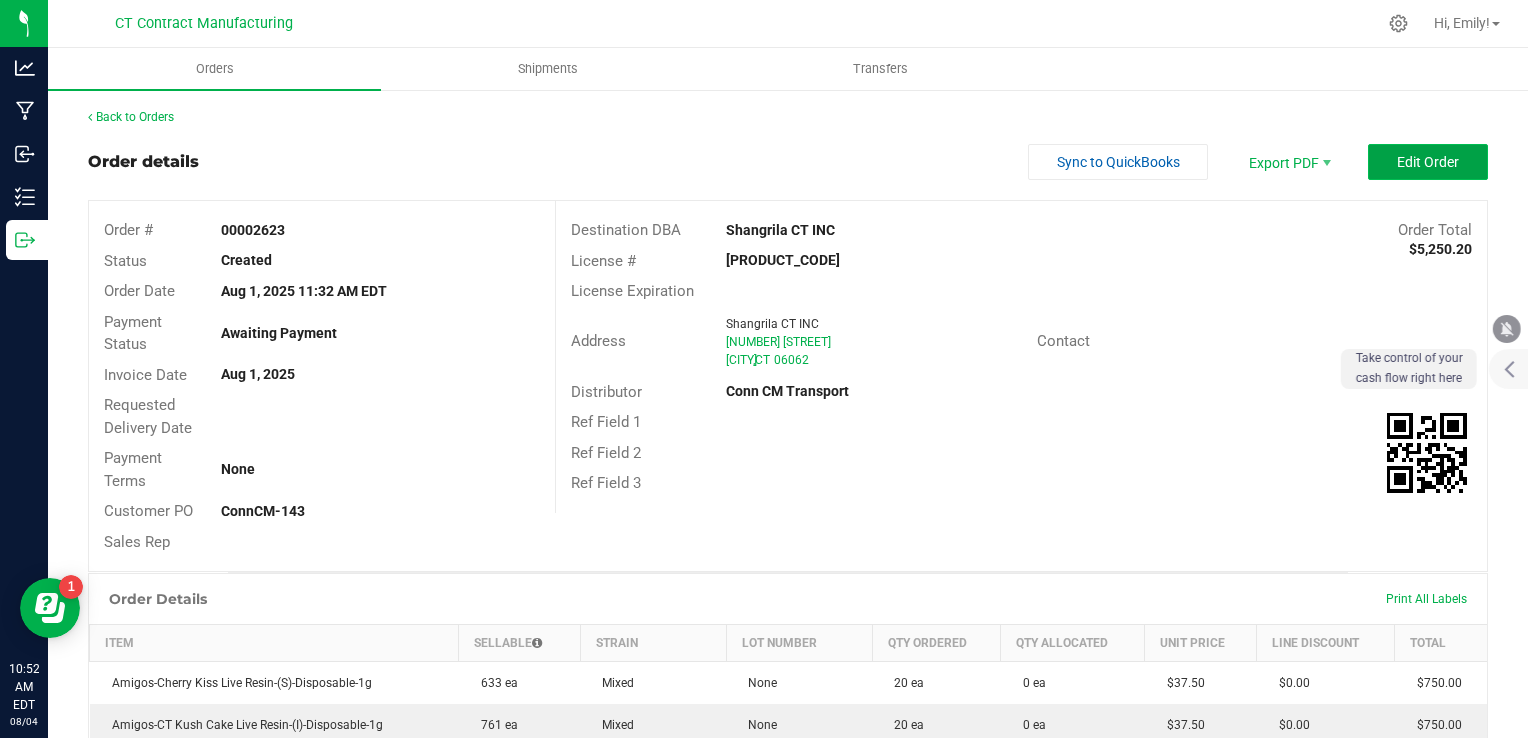 click on "Edit Order" at bounding box center [1428, 162] 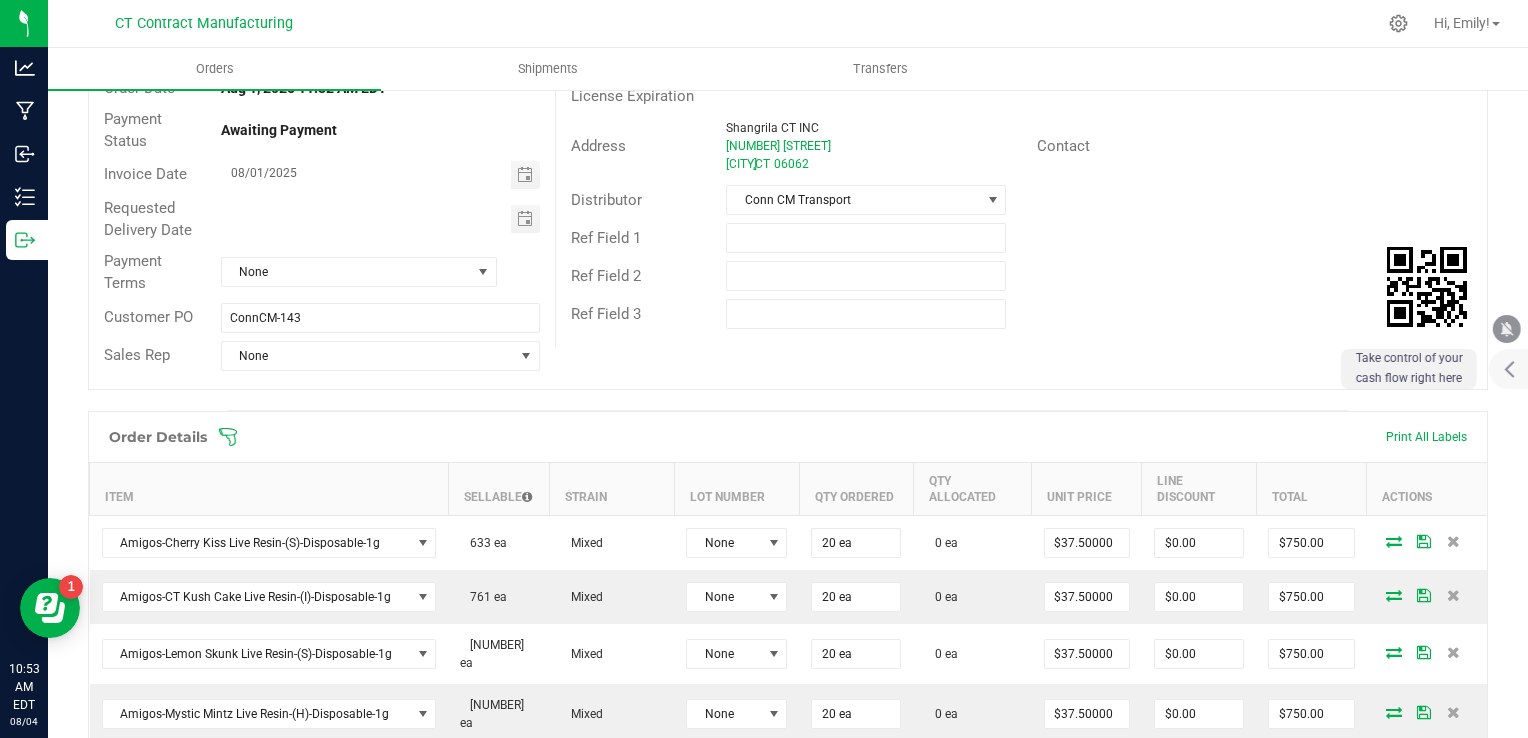 scroll, scrollTop: 400, scrollLeft: 0, axis: vertical 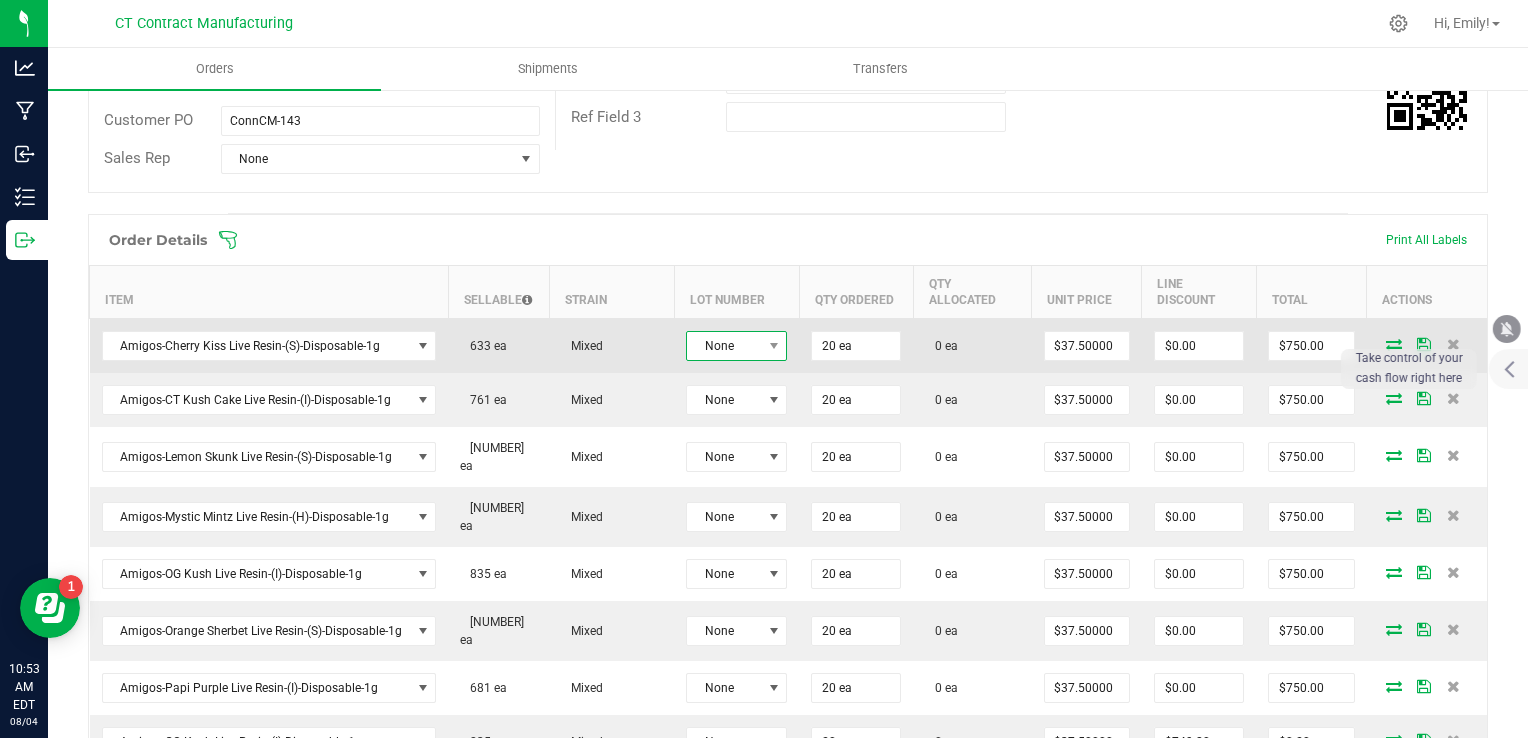 click on "None" at bounding box center (724, 346) 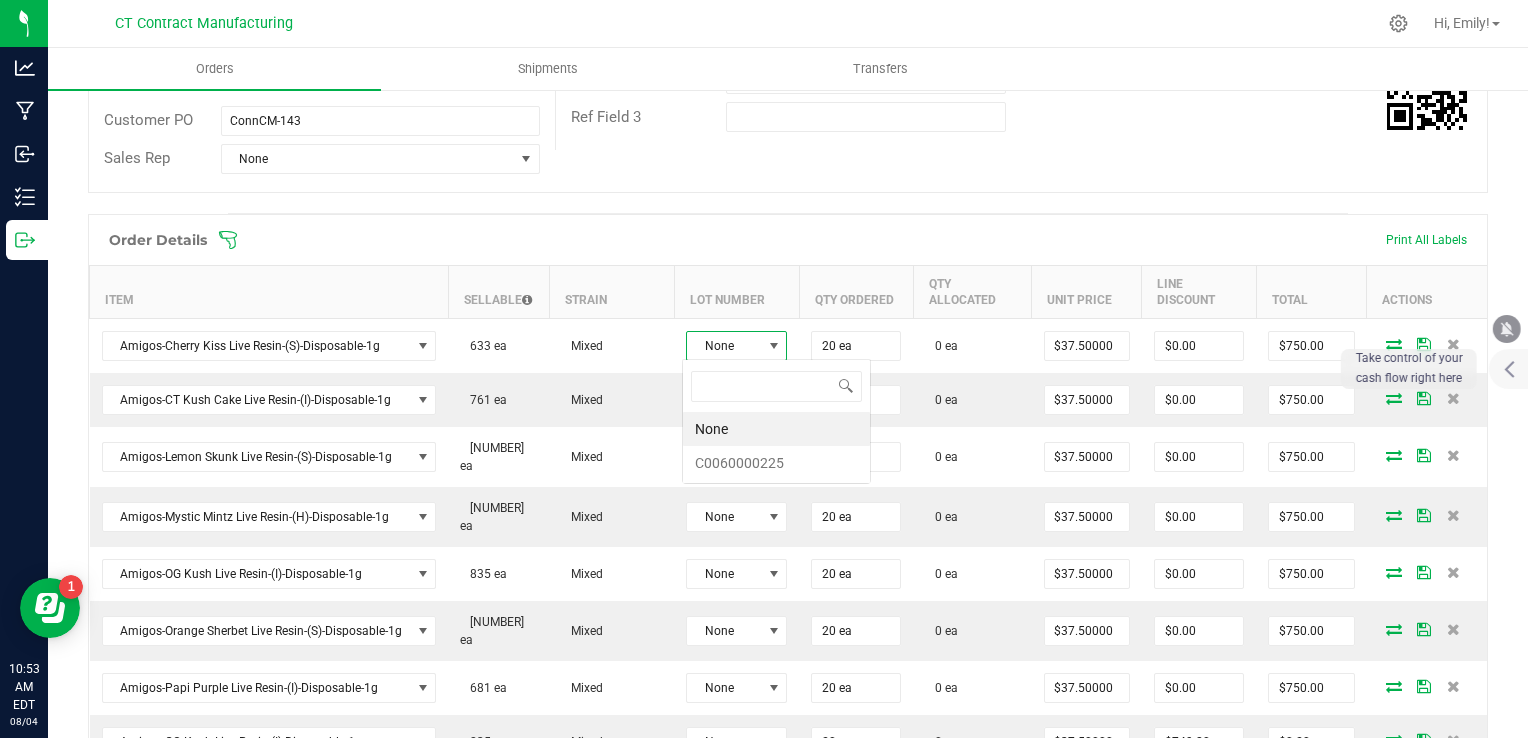 scroll, scrollTop: 99970, scrollLeft: 99899, axis: both 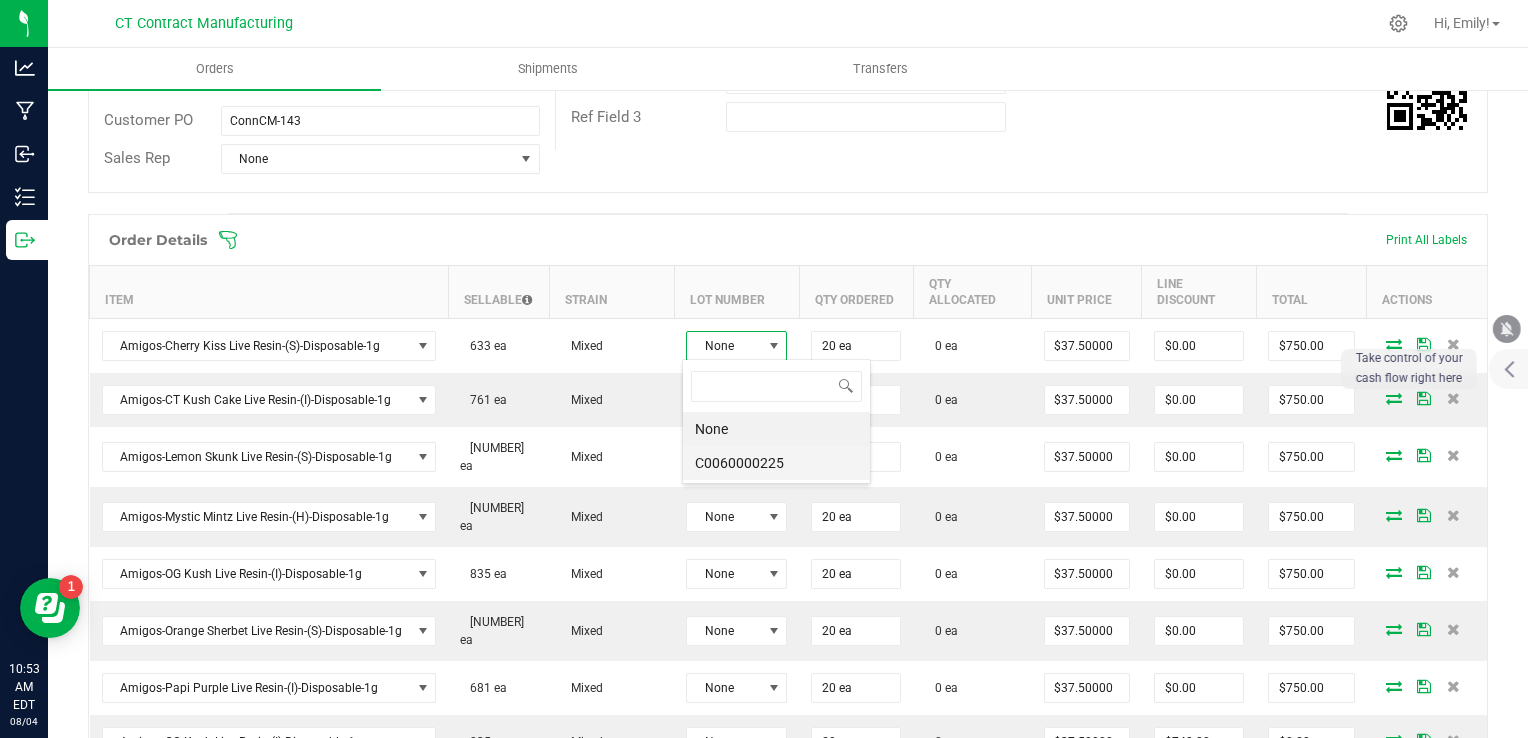 click on "C0060000225" at bounding box center [776, 463] 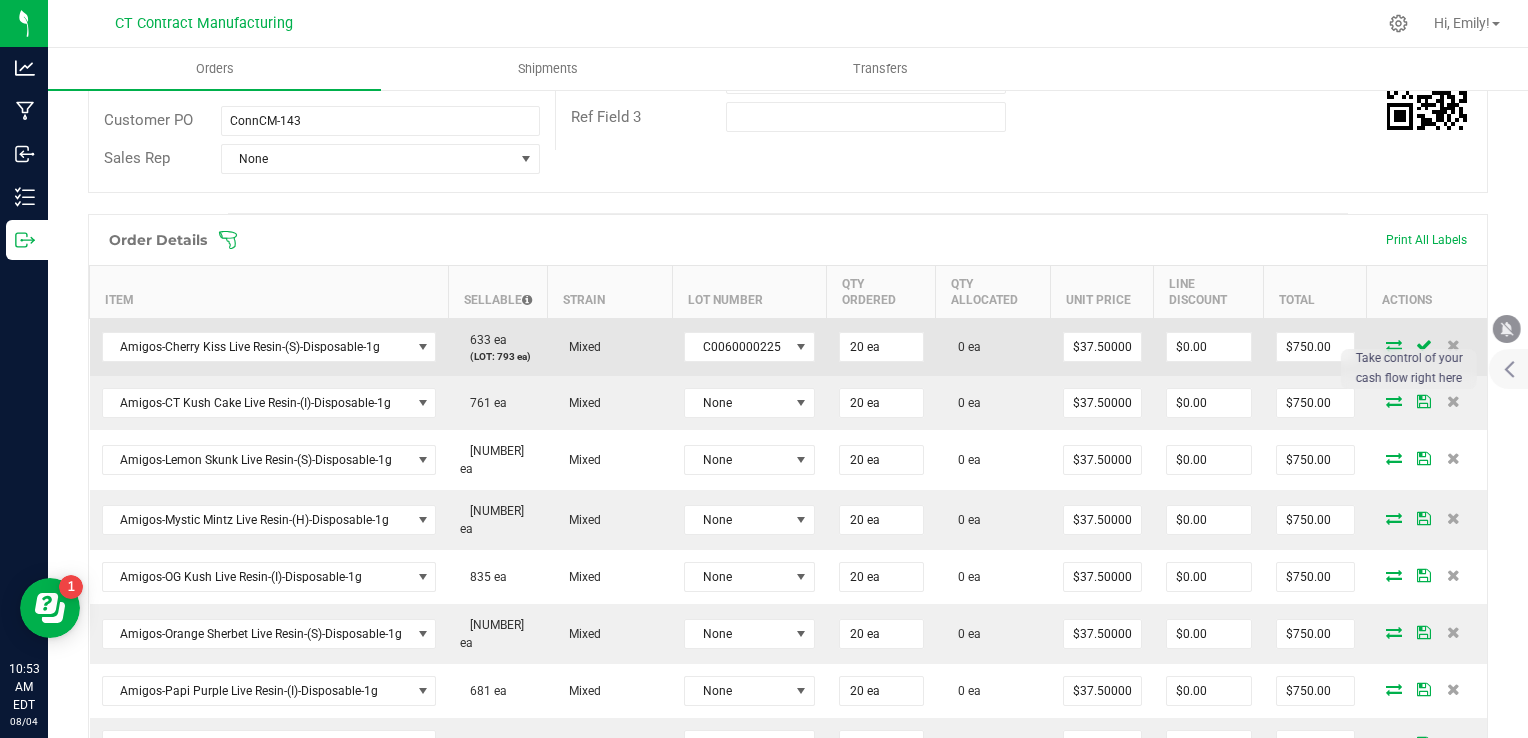 click at bounding box center [1394, 345] 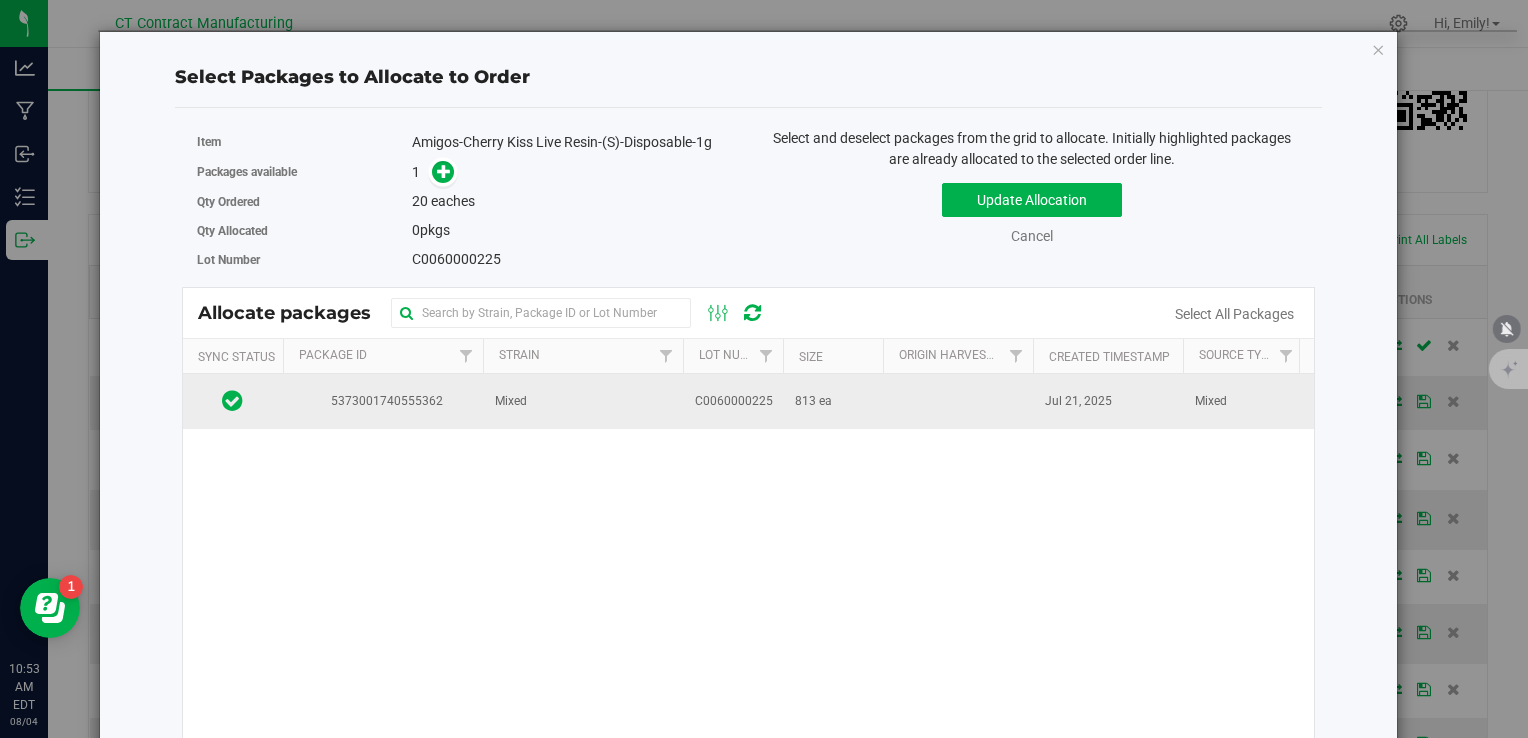 click on "Mixed" at bounding box center (583, 401) 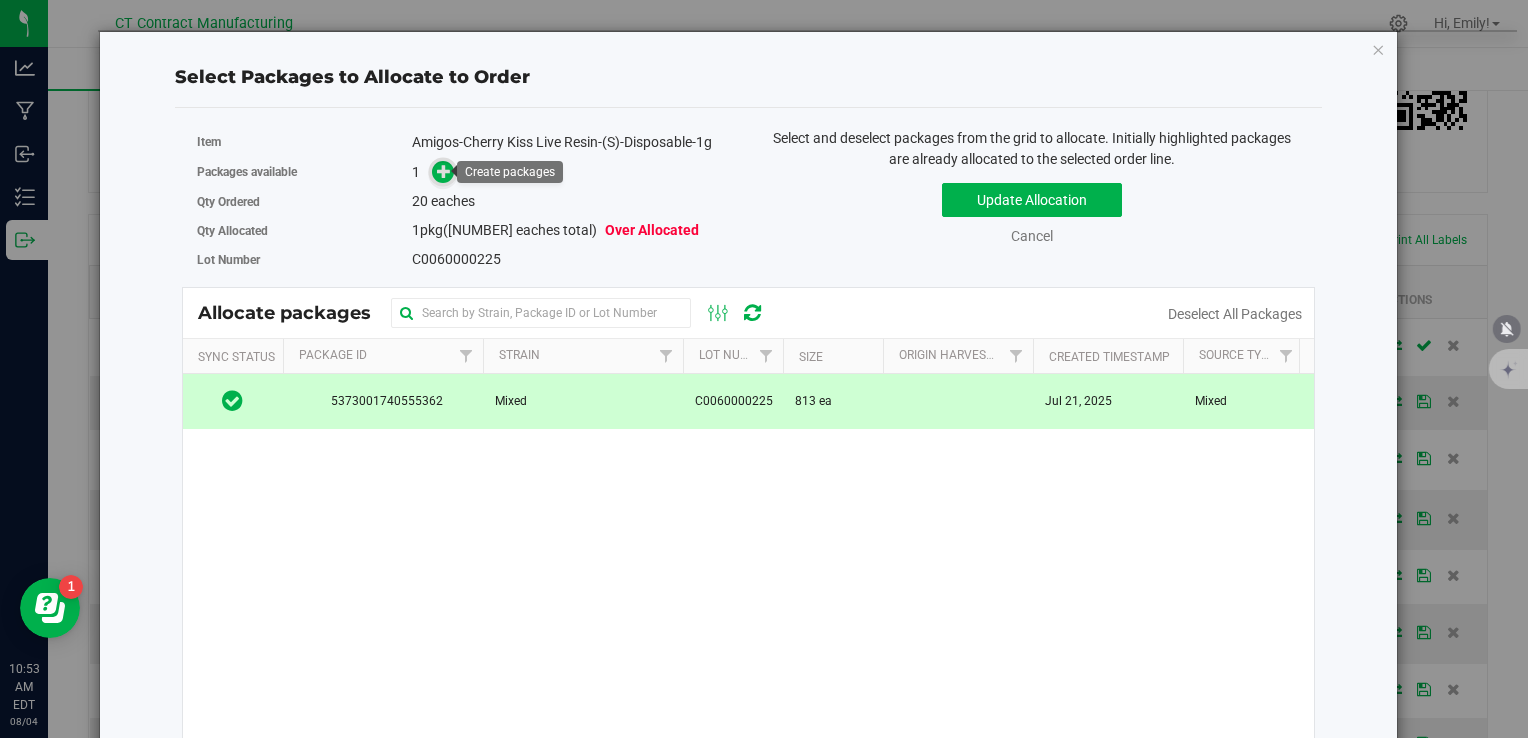 click at bounding box center (443, 172) 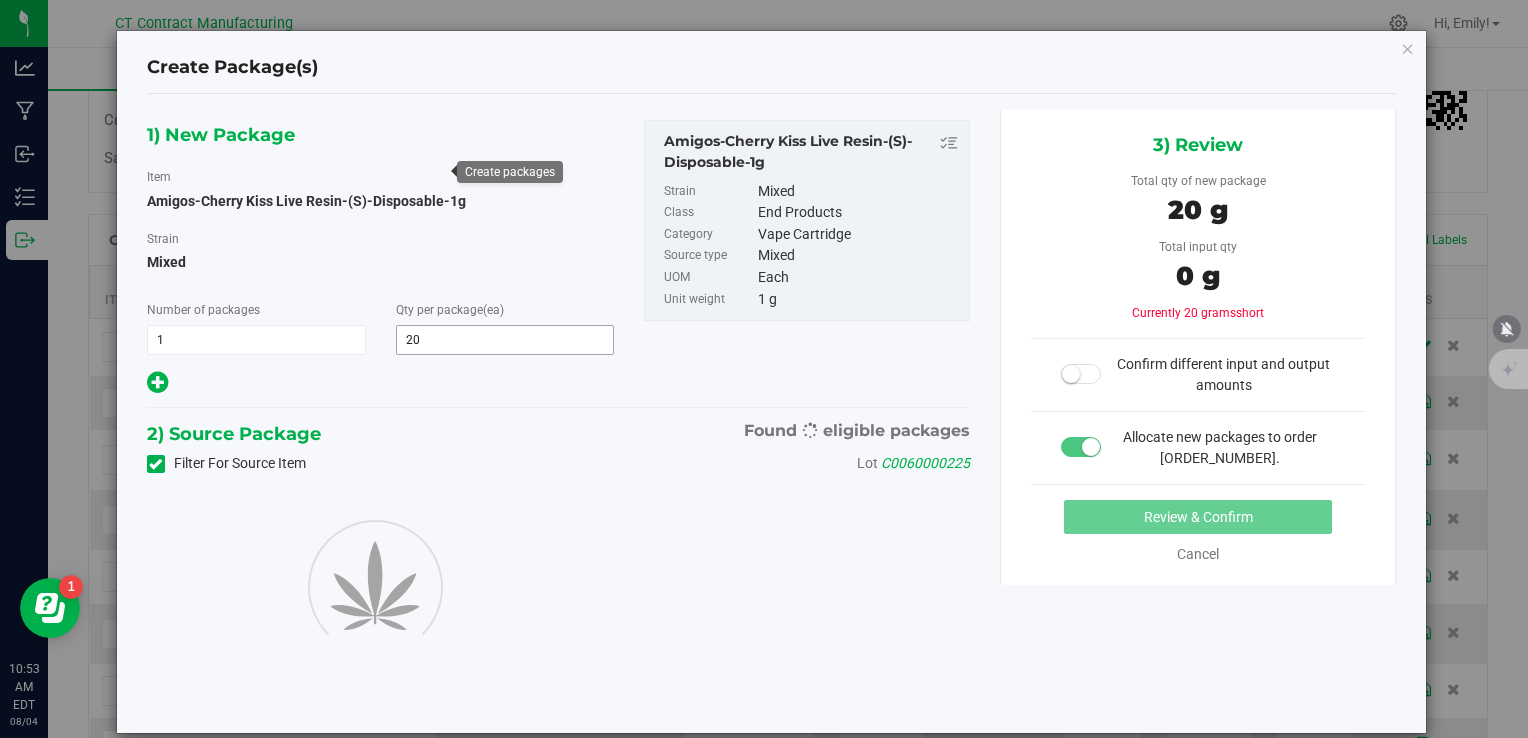 type on "20" 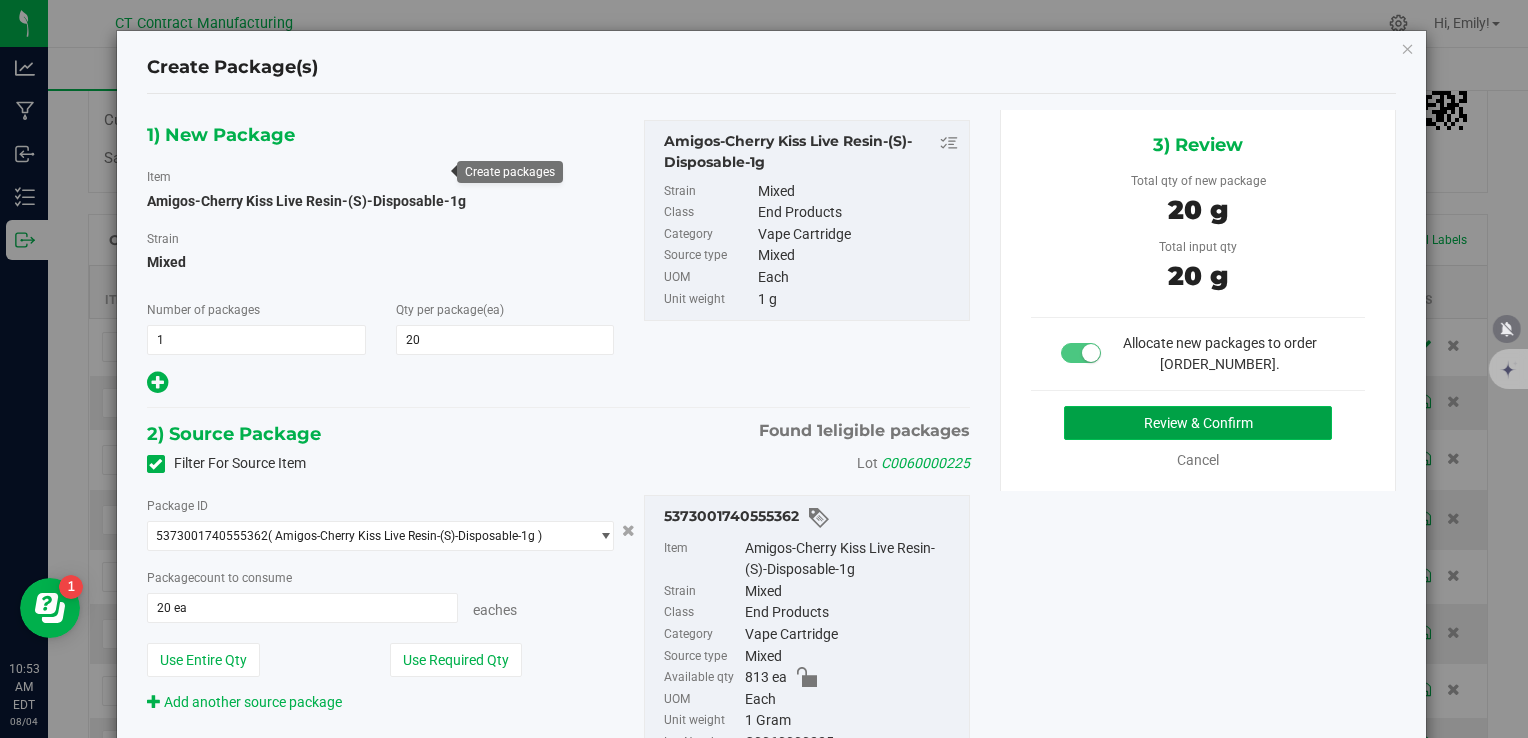 click on "Review & Confirm" at bounding box center [1198, 423] 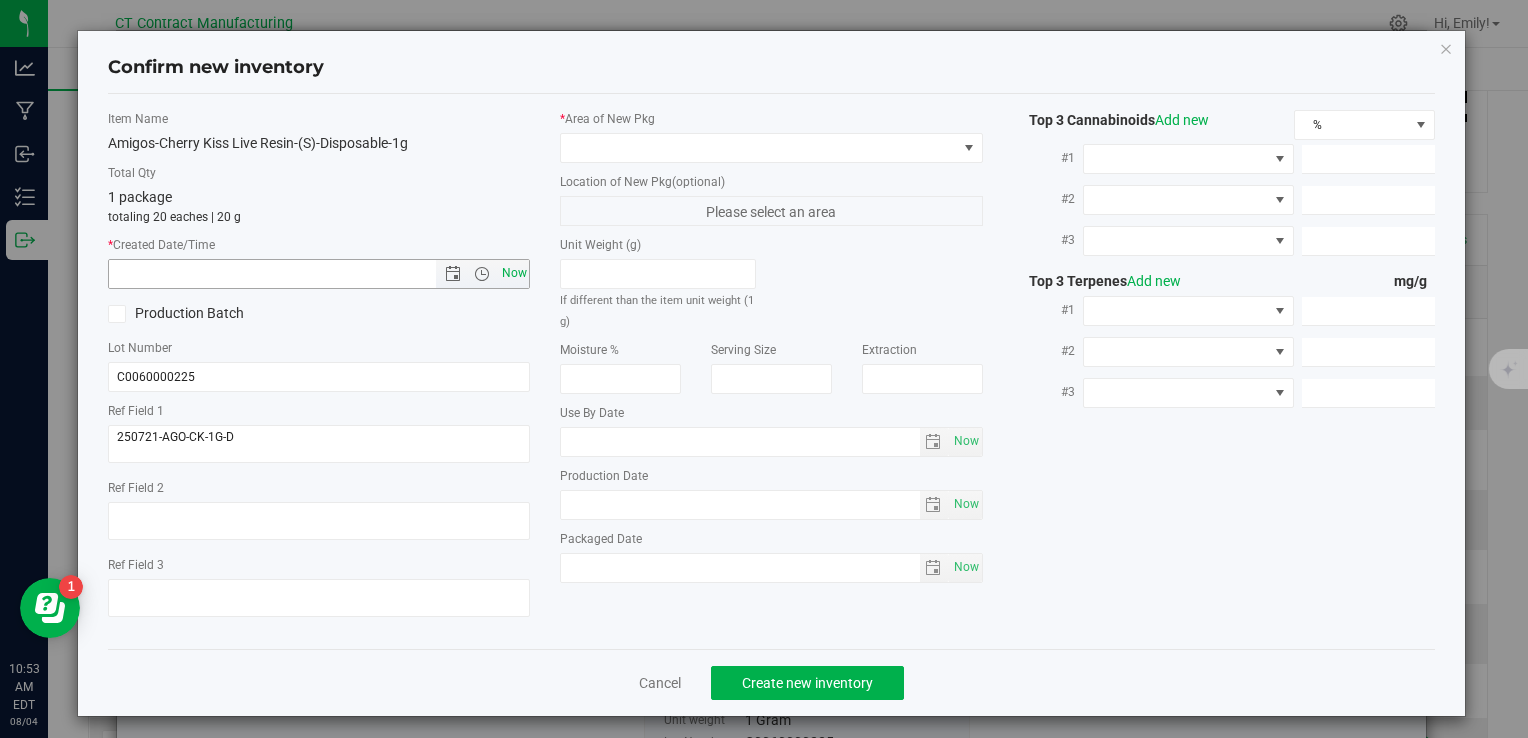 click on "Now" at bounding box center (514, 273) 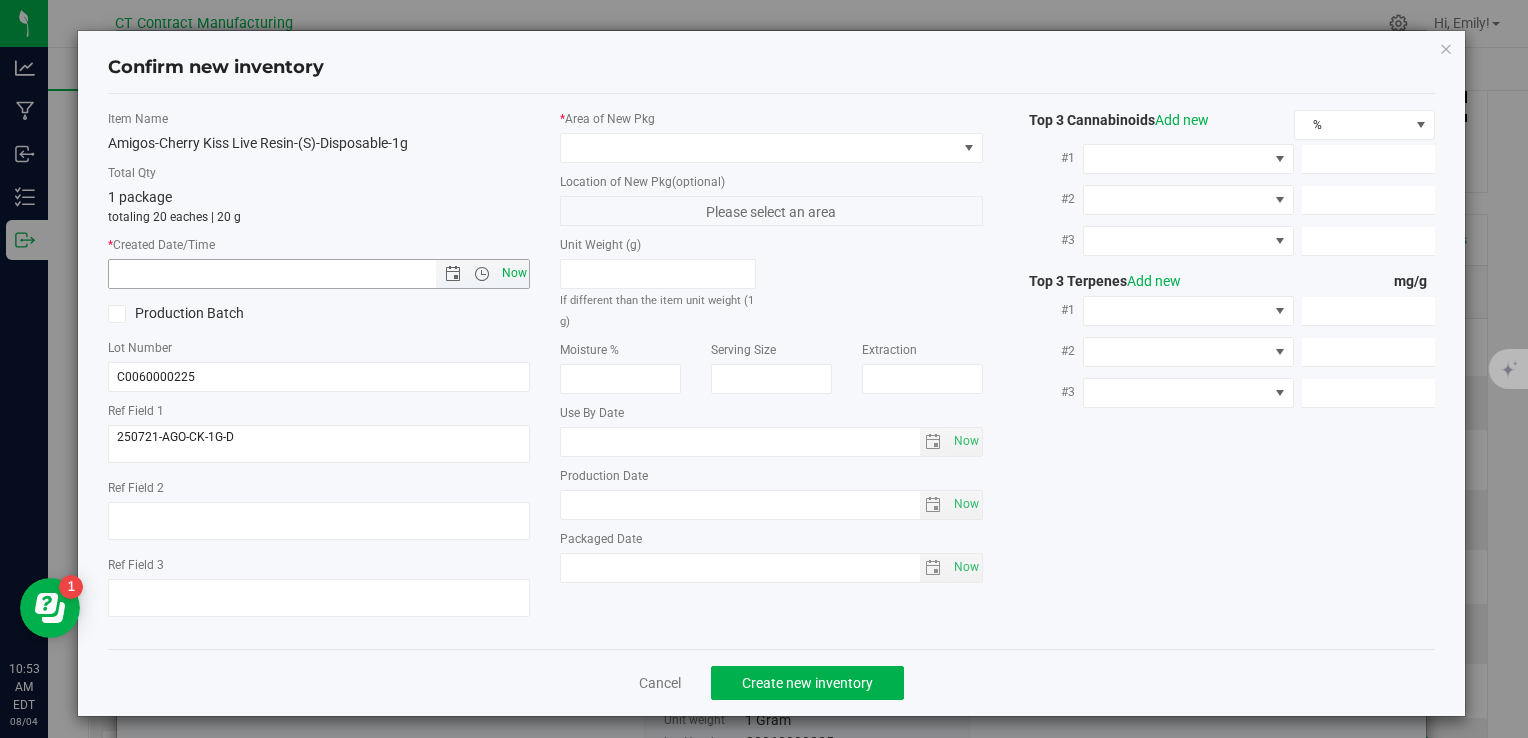 type on "8/4/2025 10:53 AM" 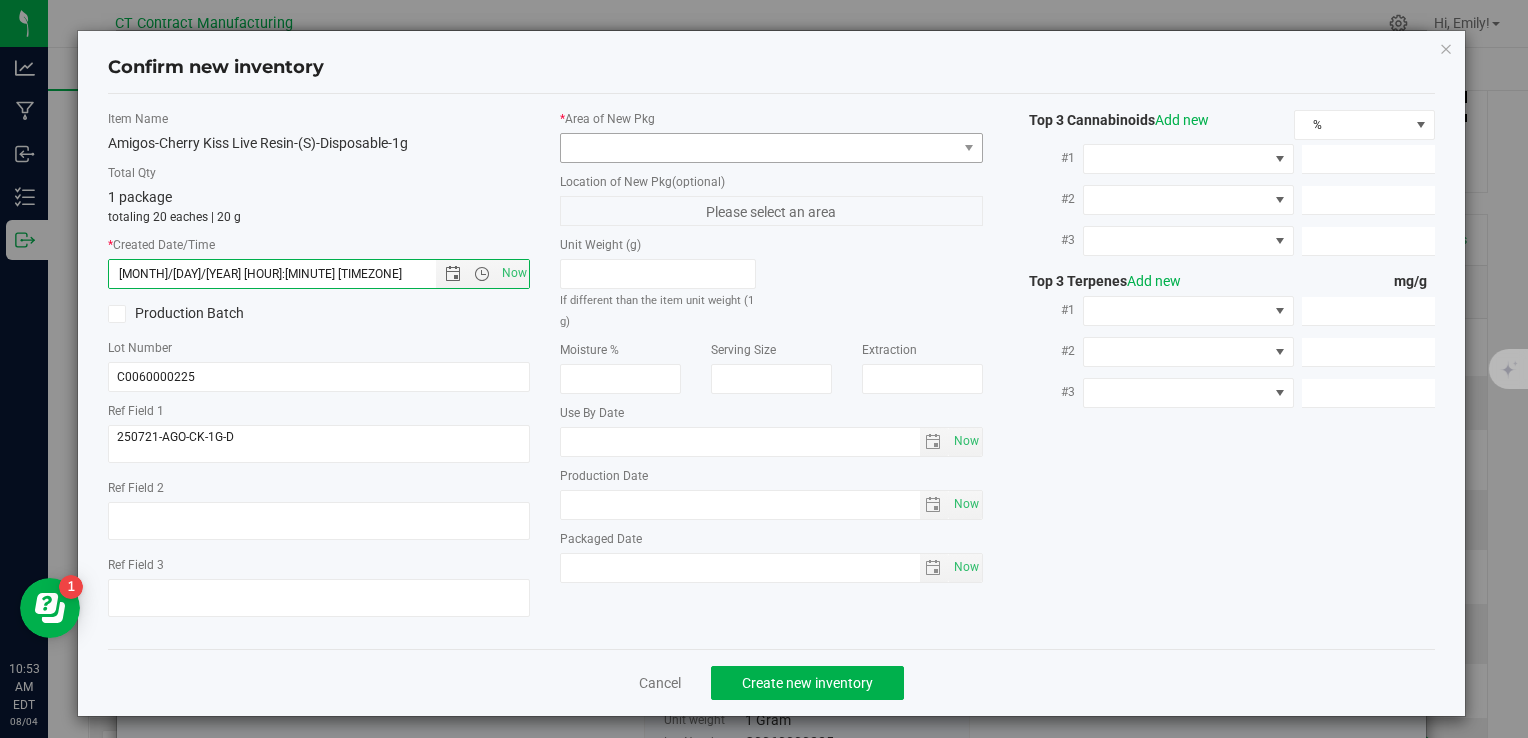 drag, startPoint x: 596, startPoint y: 166, endPoint x: 604, endPoint y: 152, distance: 16.124516 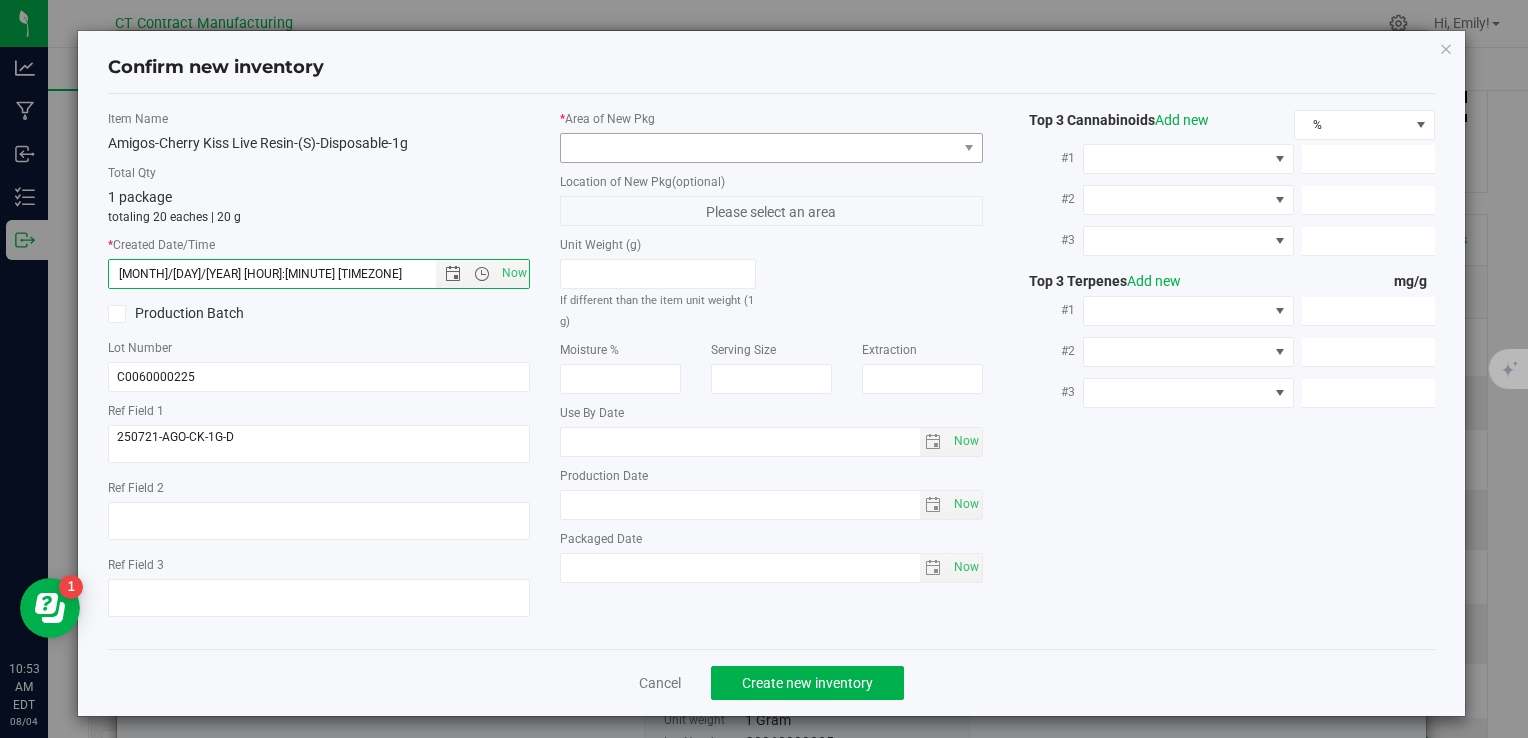 click on "*
Area of New Pkg
Location of New Pkg
(optional)
Please select an area
Unit Weight (g)
If different than the item unit weight (1 g)
Moisture %
Serving Size" at bounding box center (771, 351) 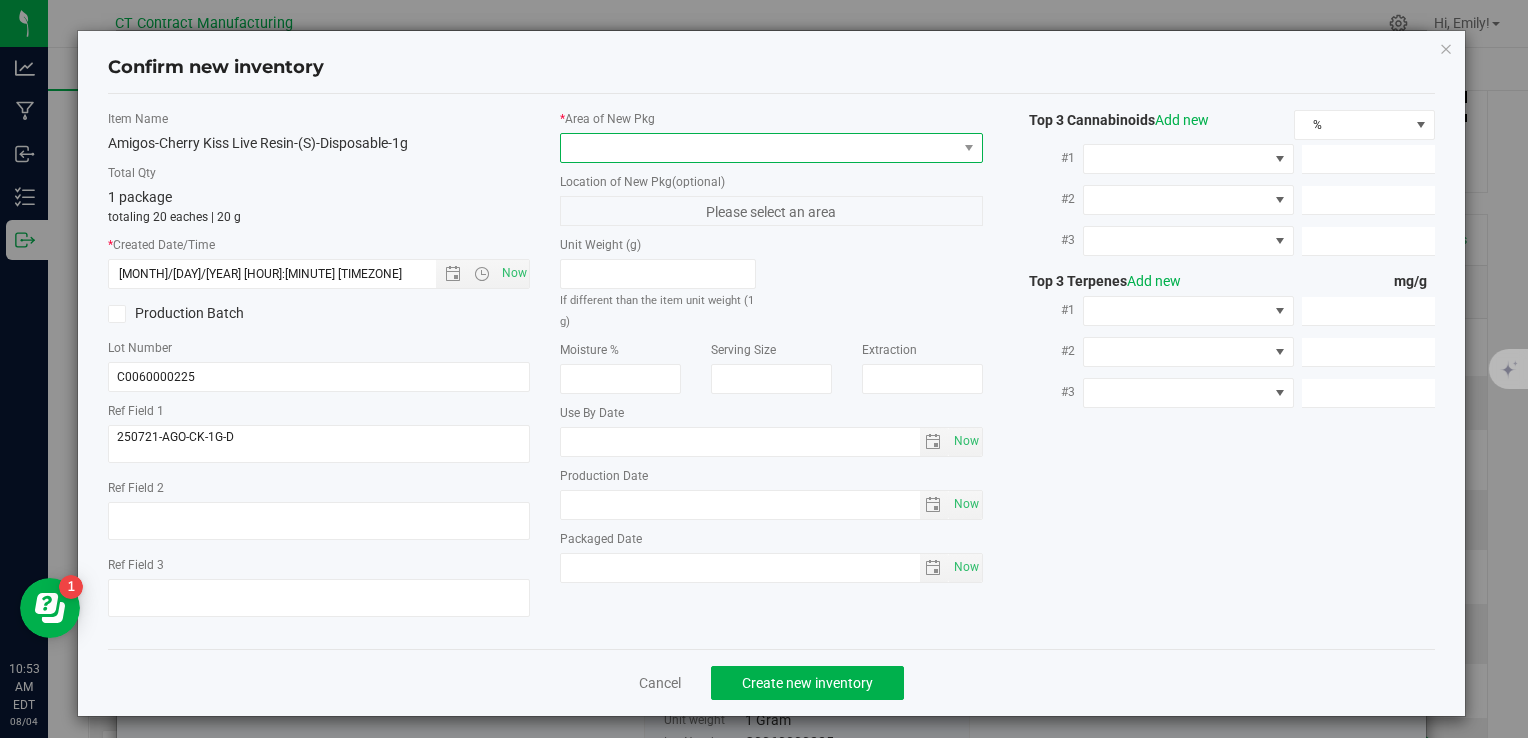 click at bounding box center (758, 148) 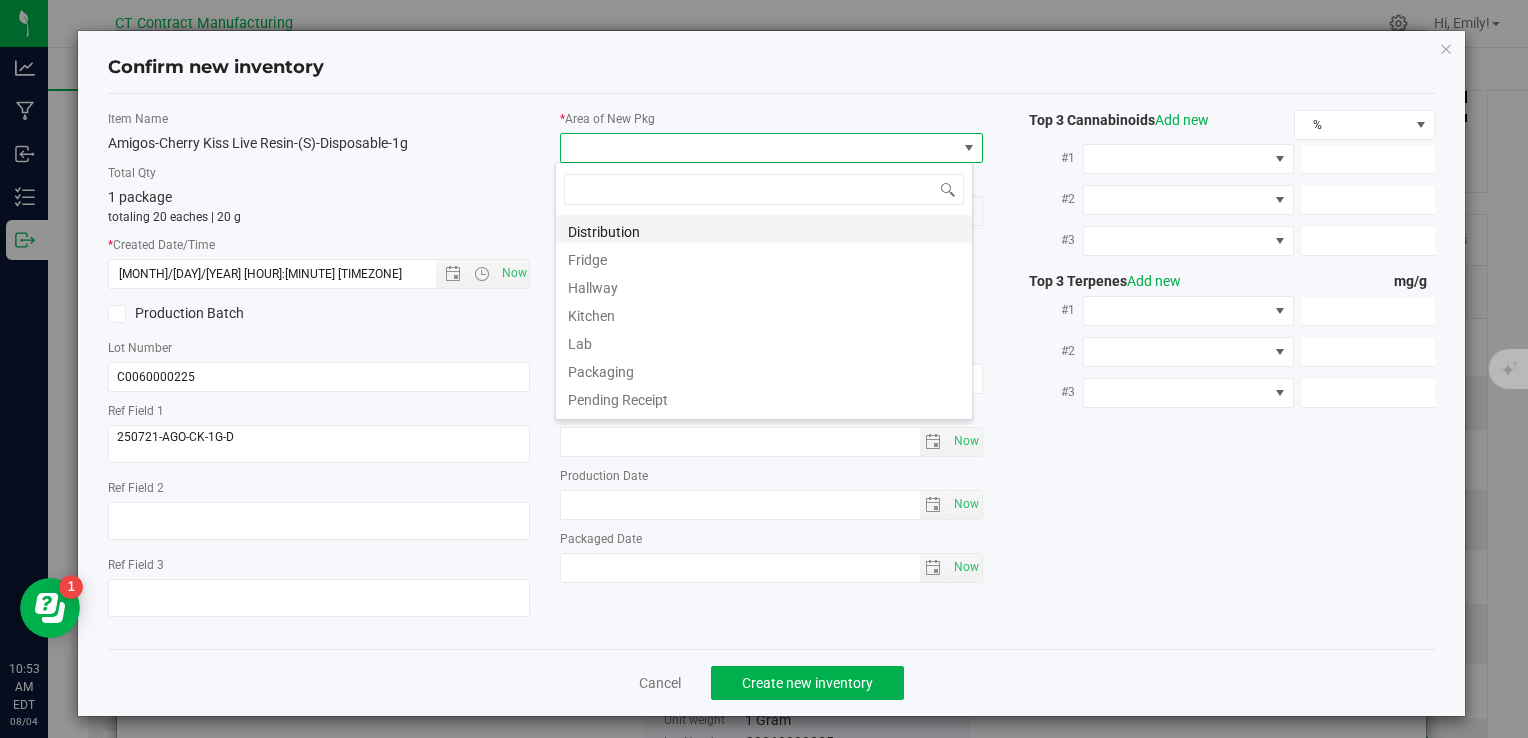 scroll, scrollTop: 99970, scrollLeft: 99582, axis: both 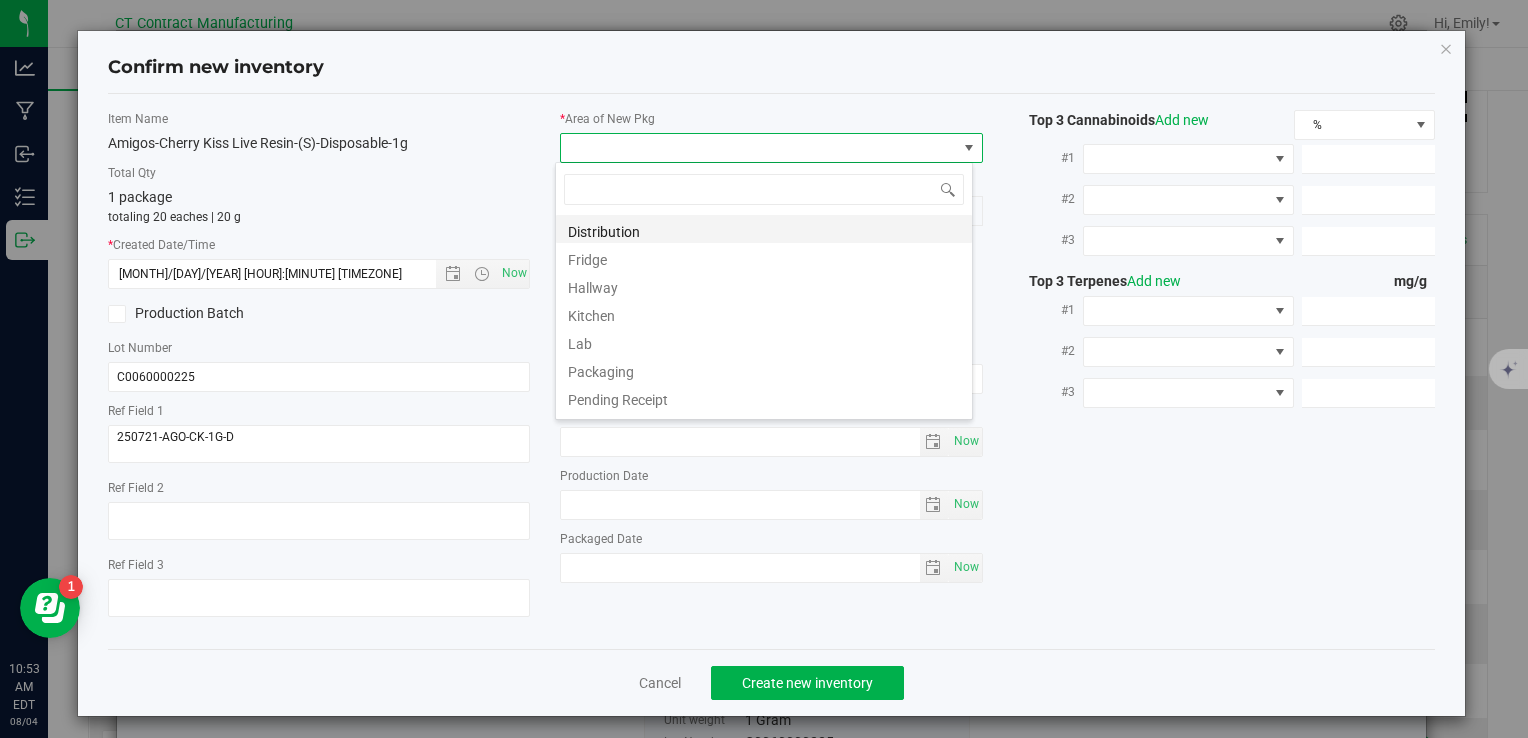 click on "Distribution" at bounding box center (764, 229) 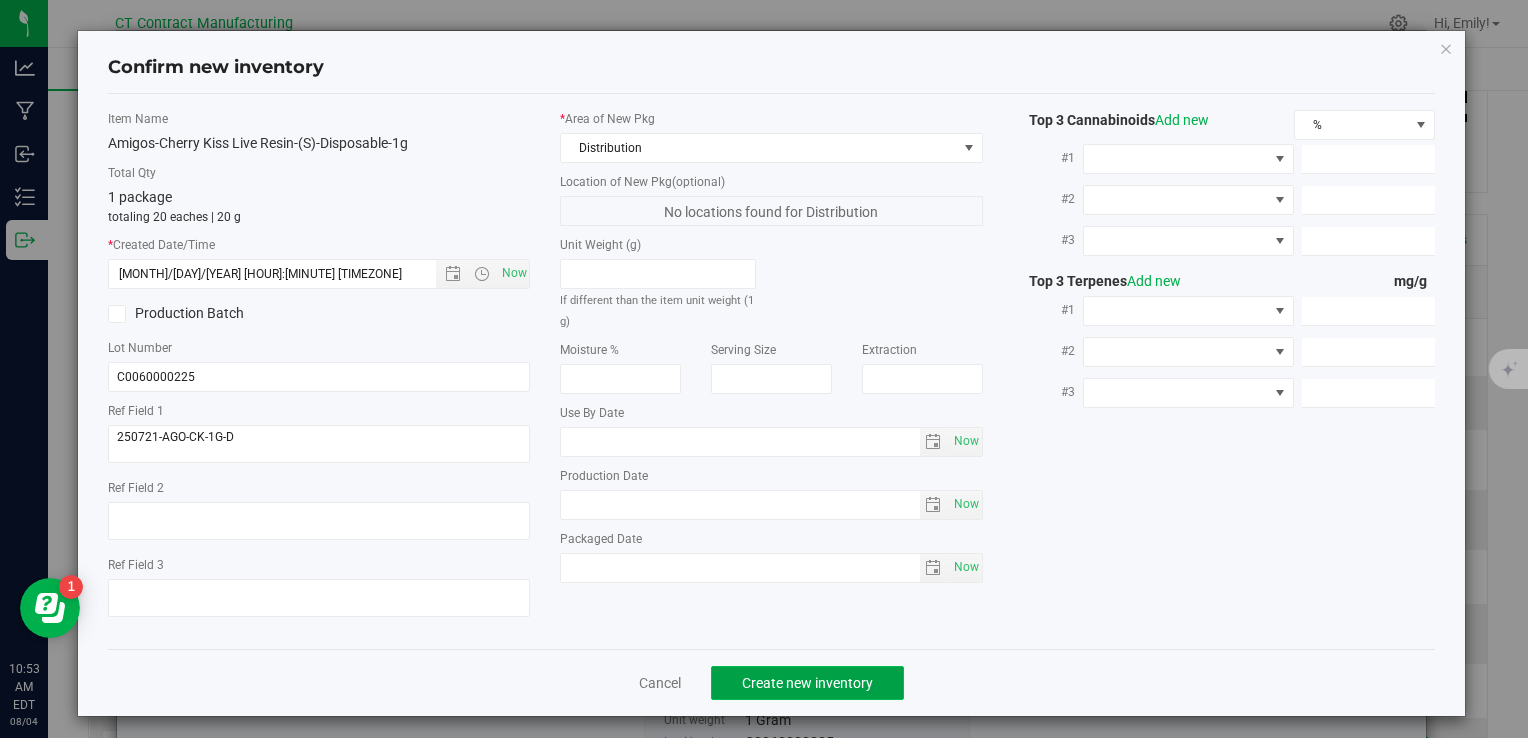 click on "Create new inventory" 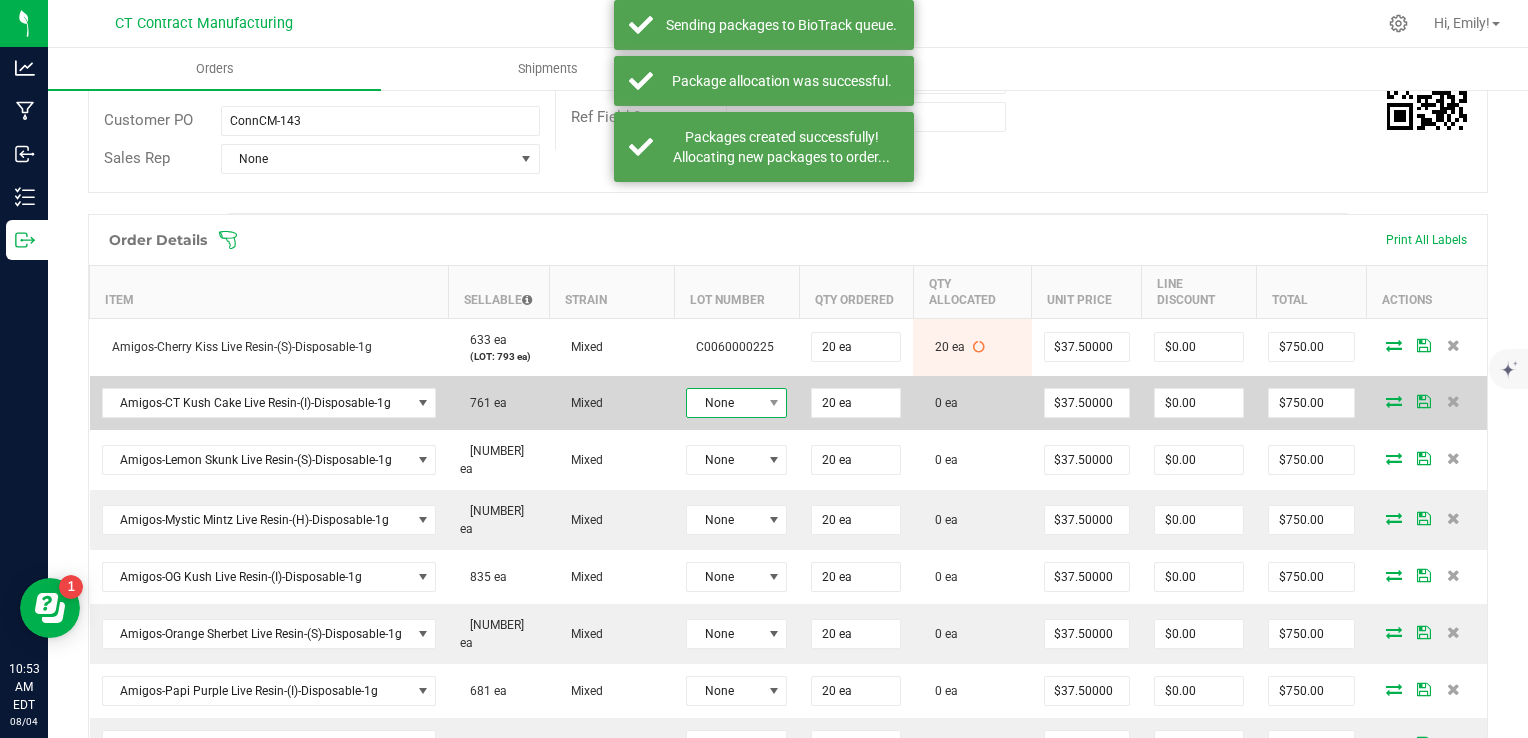 click at bounding box center (773, 403) 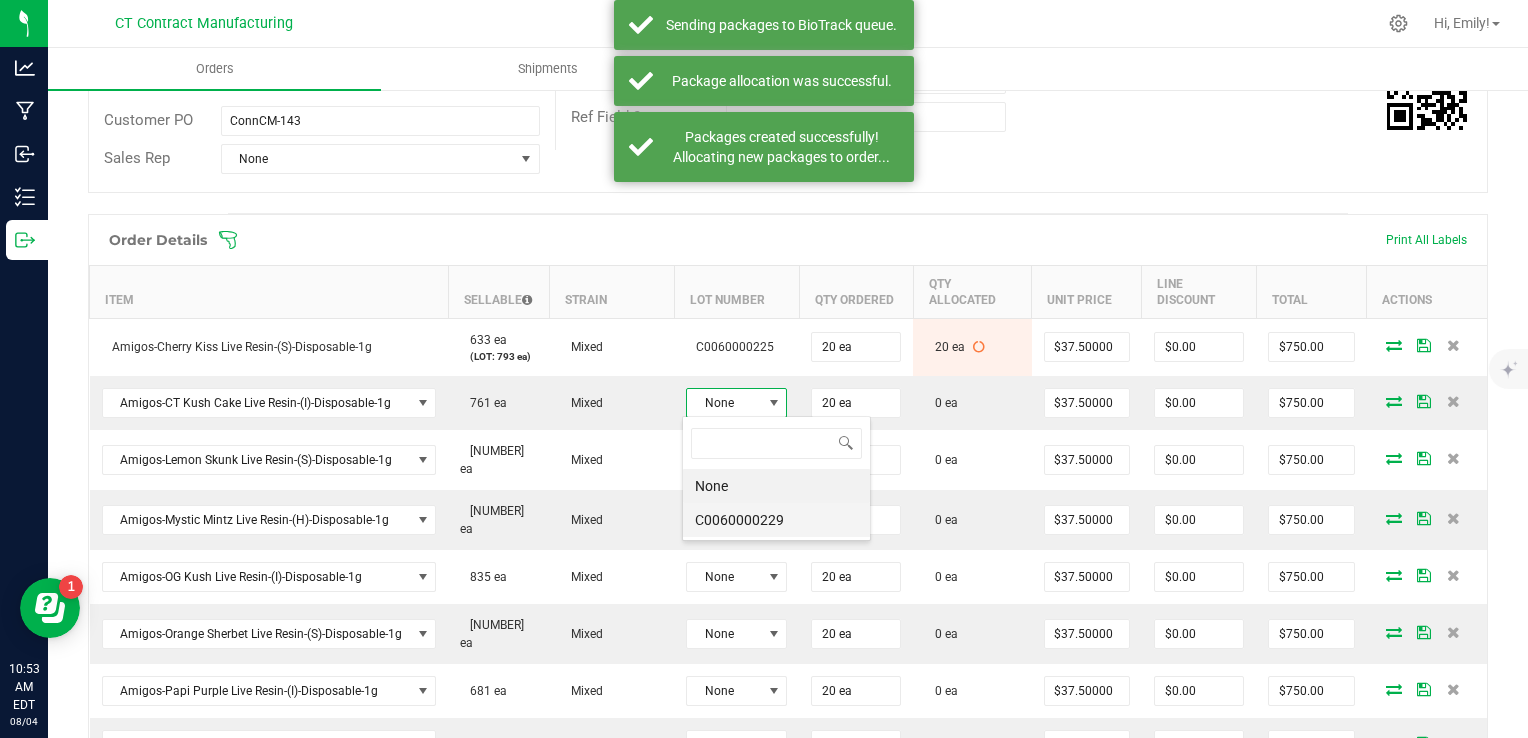 scroll, scrollTop: 99970, scrollLeft: 99899, axis: both 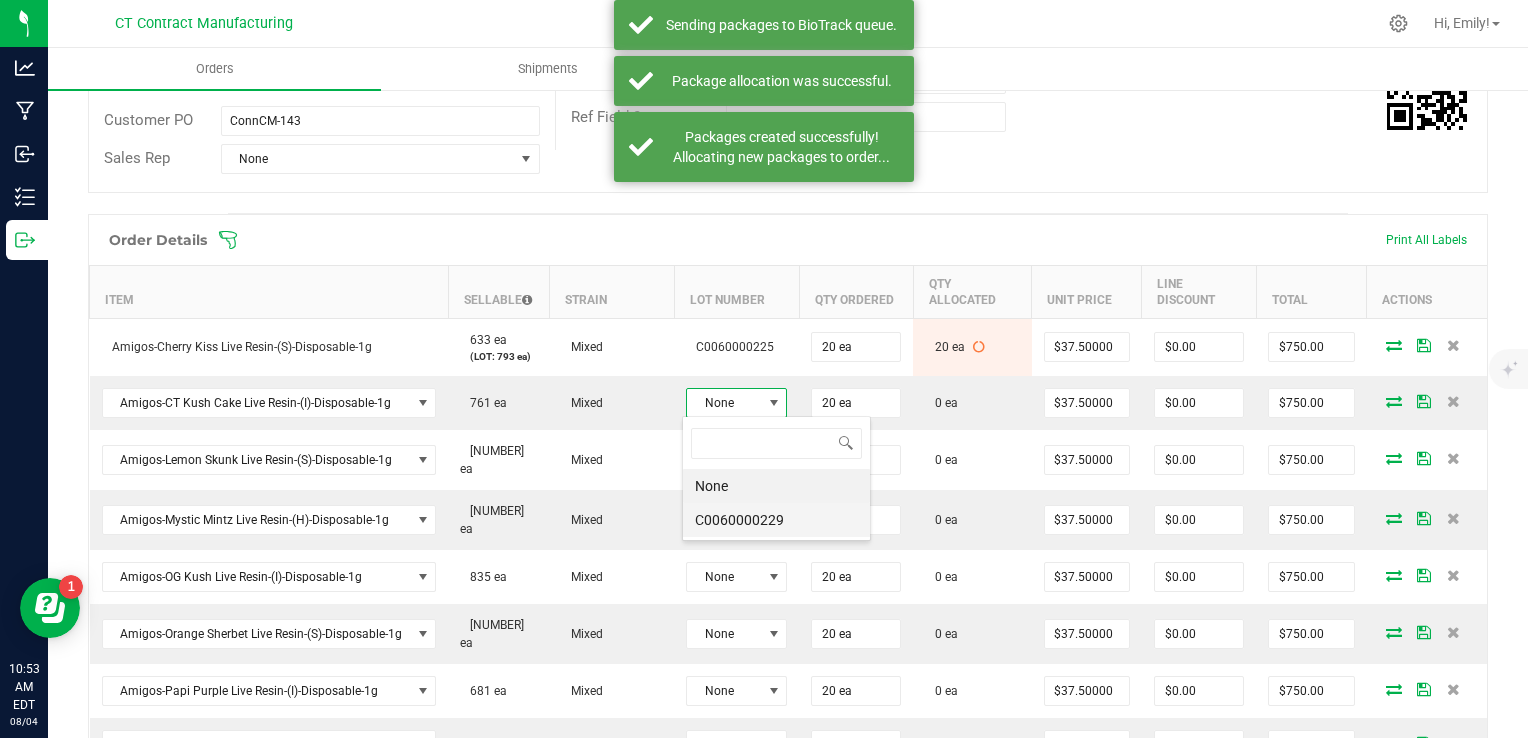 click on "C0060000229" at bounding box center (776, 520) 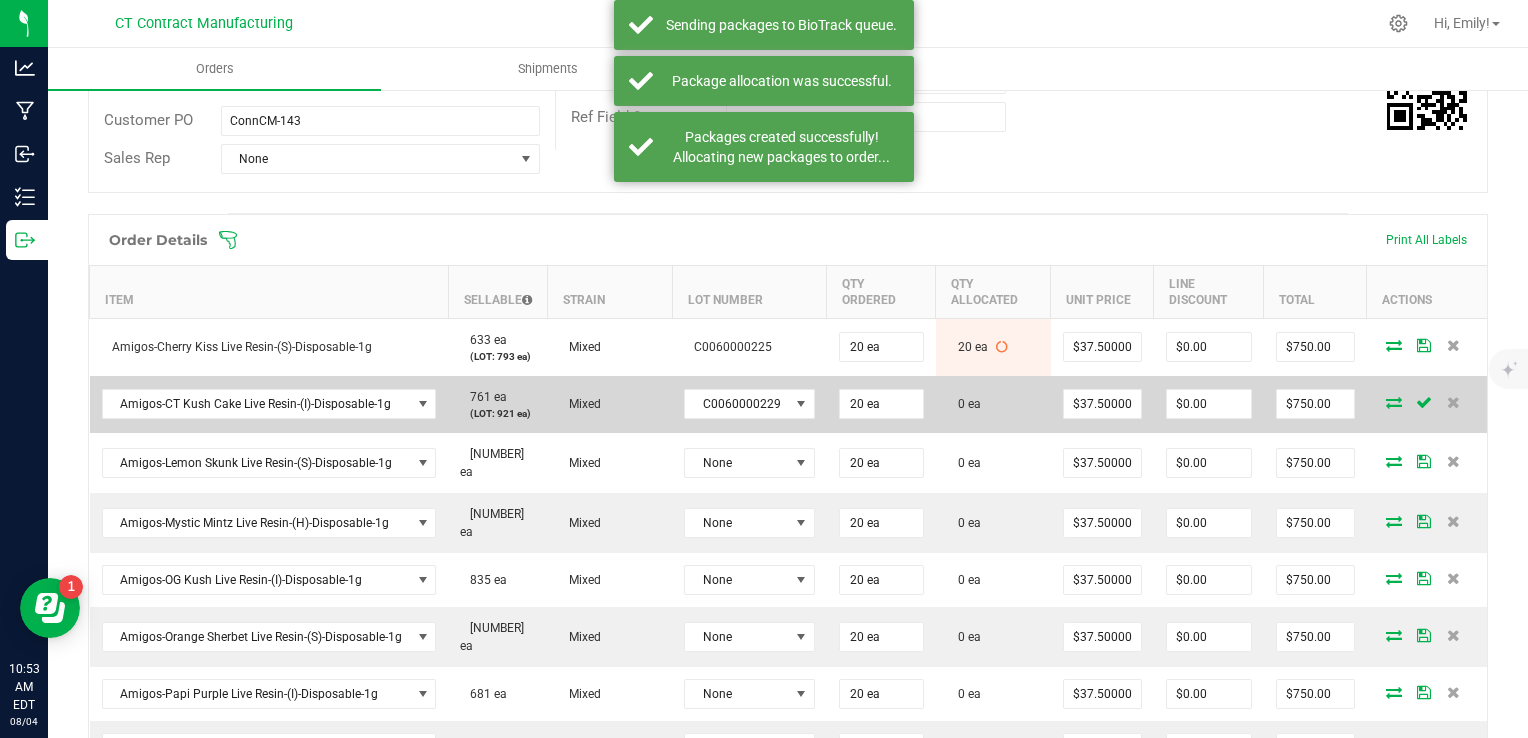 click at bounding box center (1394, 402) 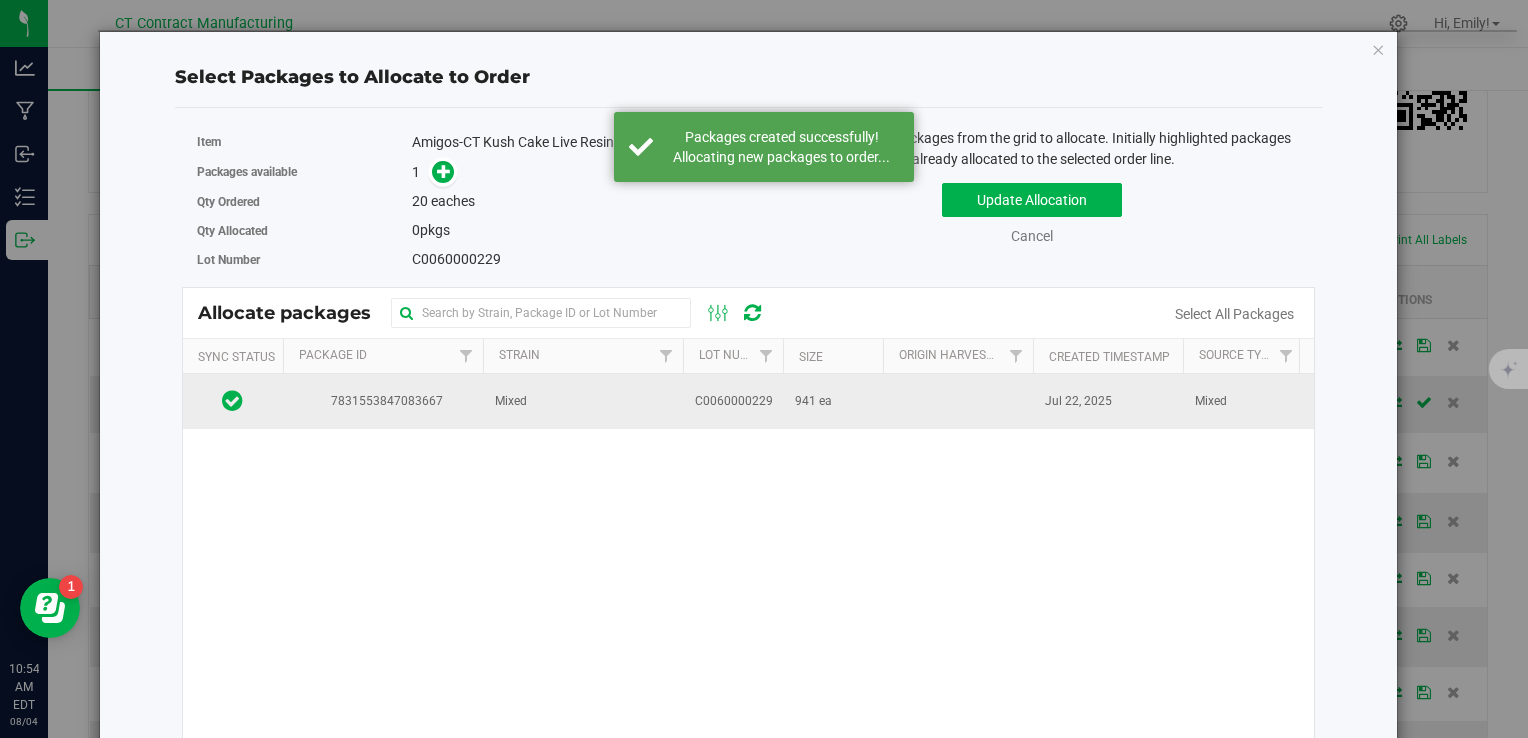 click on "Mixed" at bounding box center (583, 401) 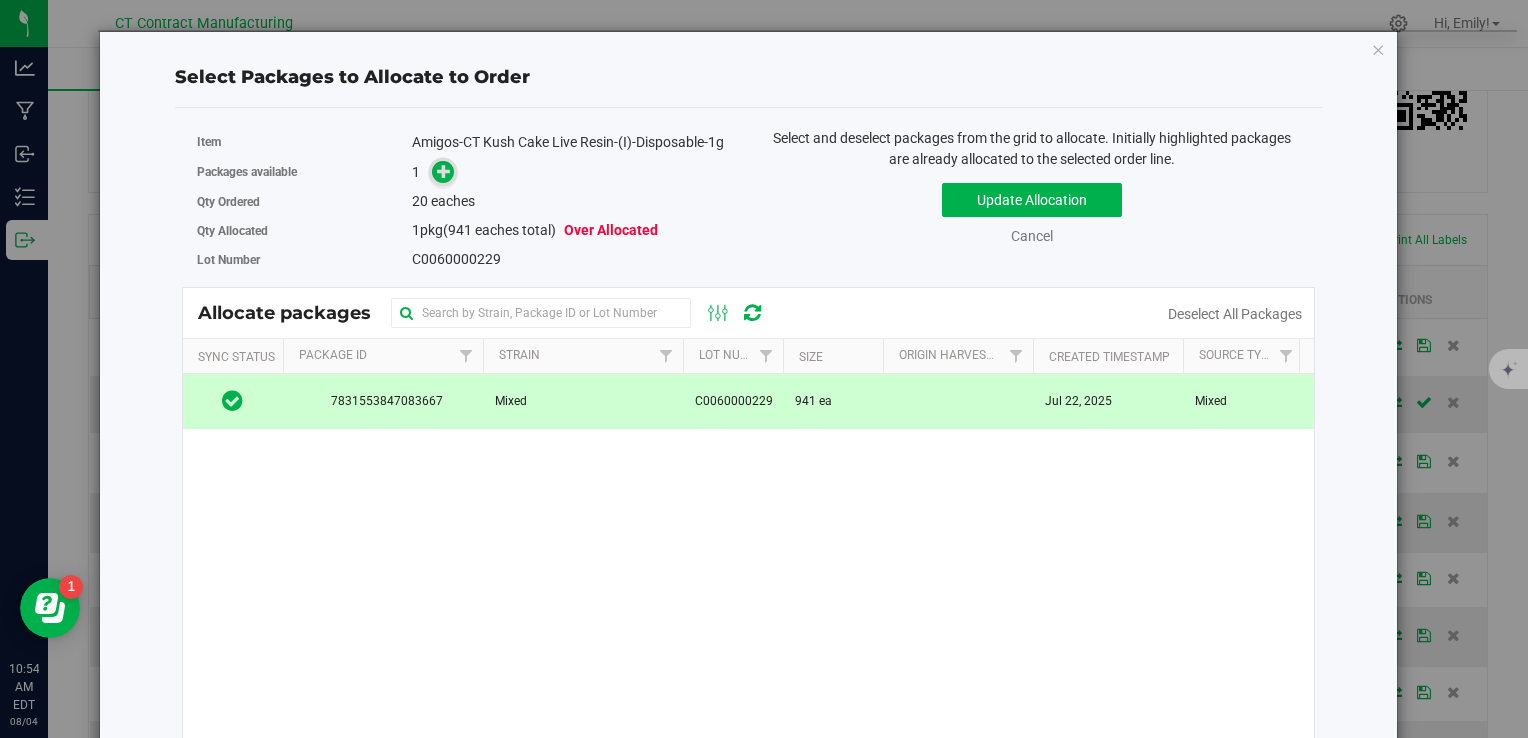 click at bounding box center (444, 171) 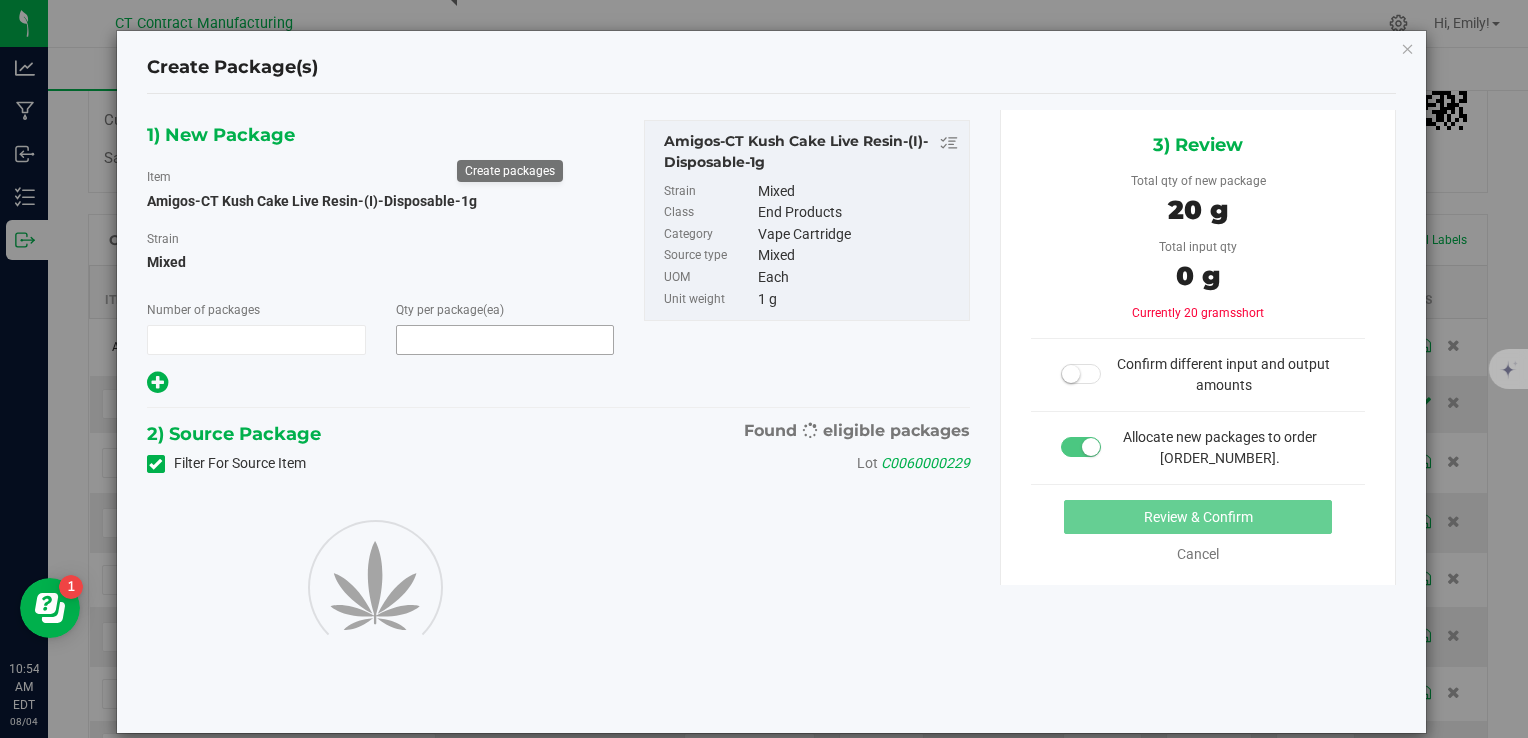 type on "1" 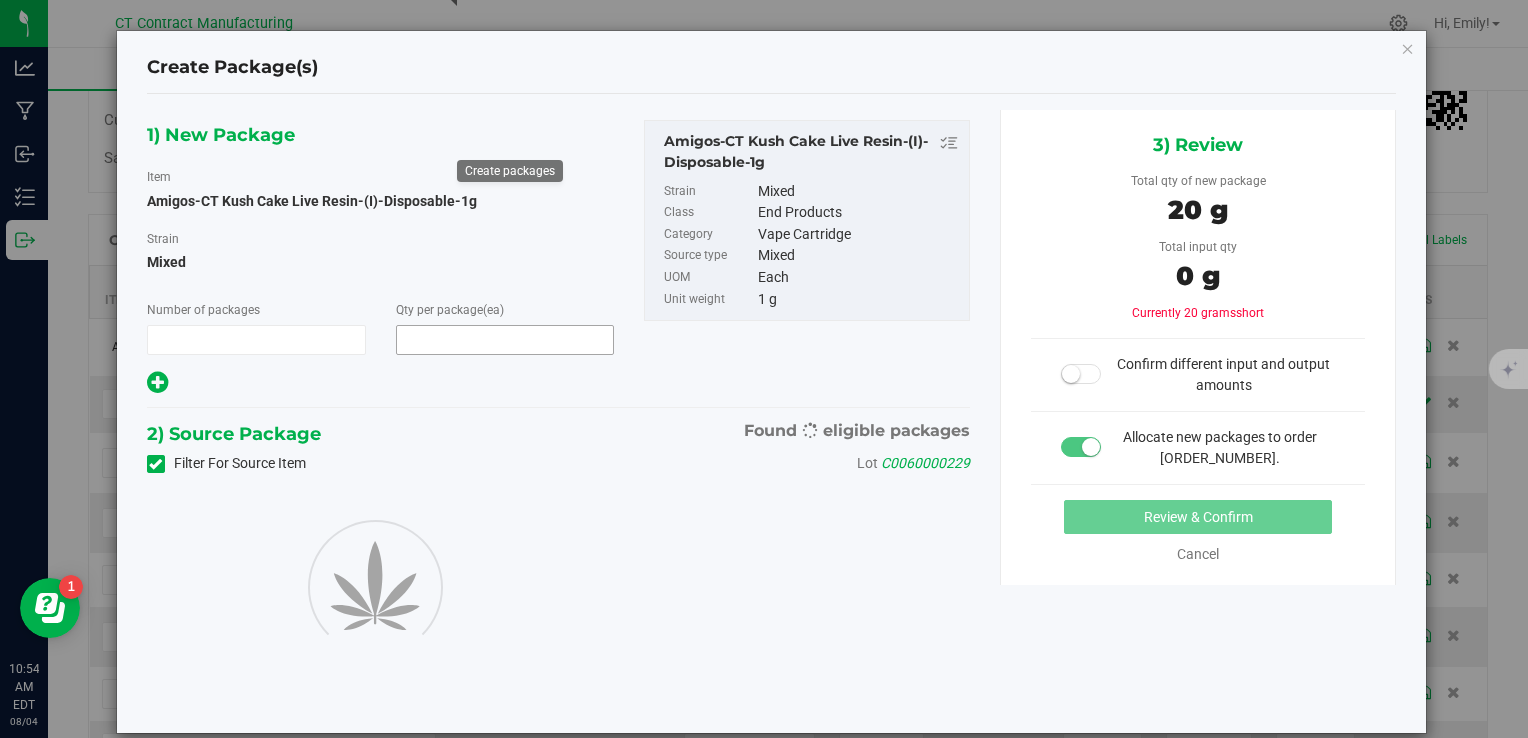 type on "20" 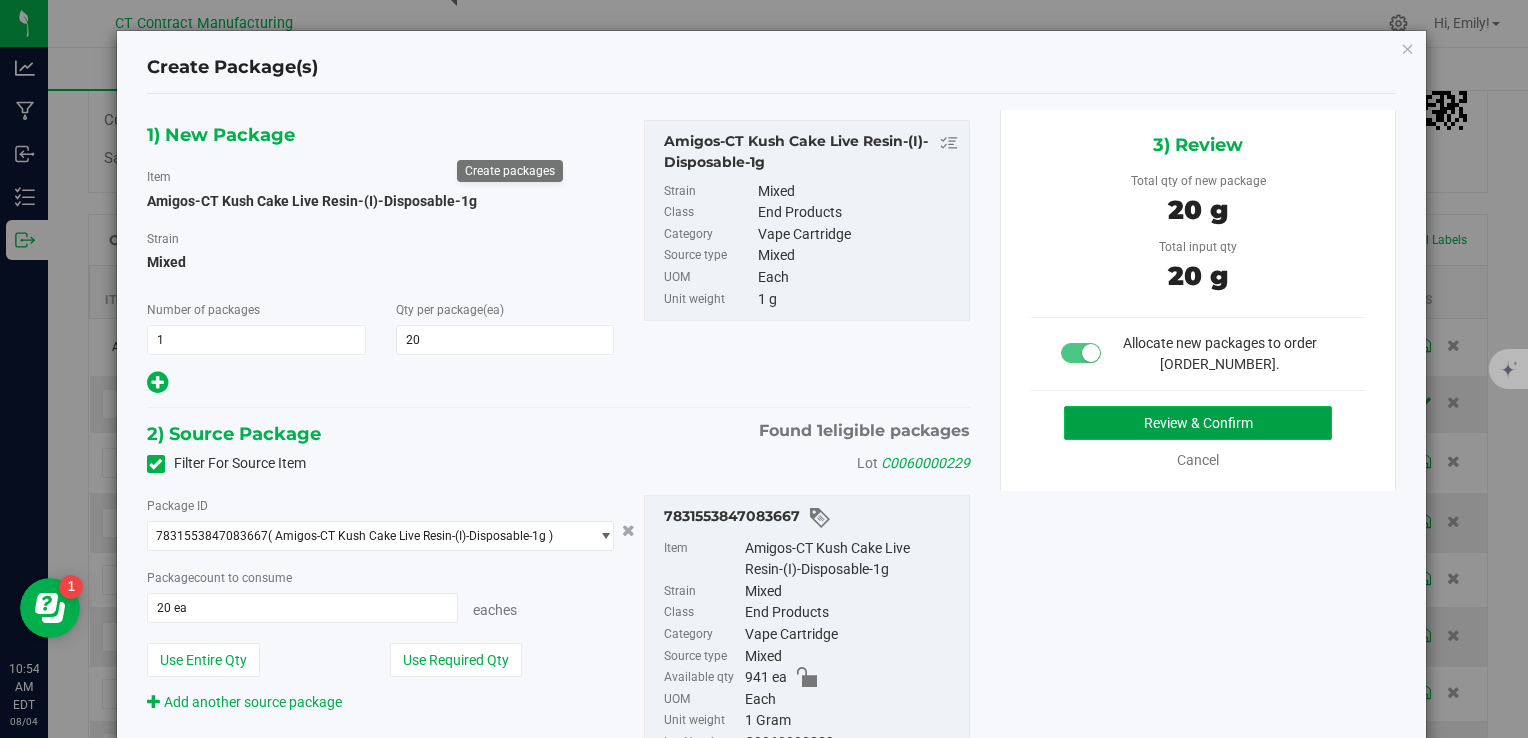 click on "Review & Confirm" at bounding box center (1198, 423) 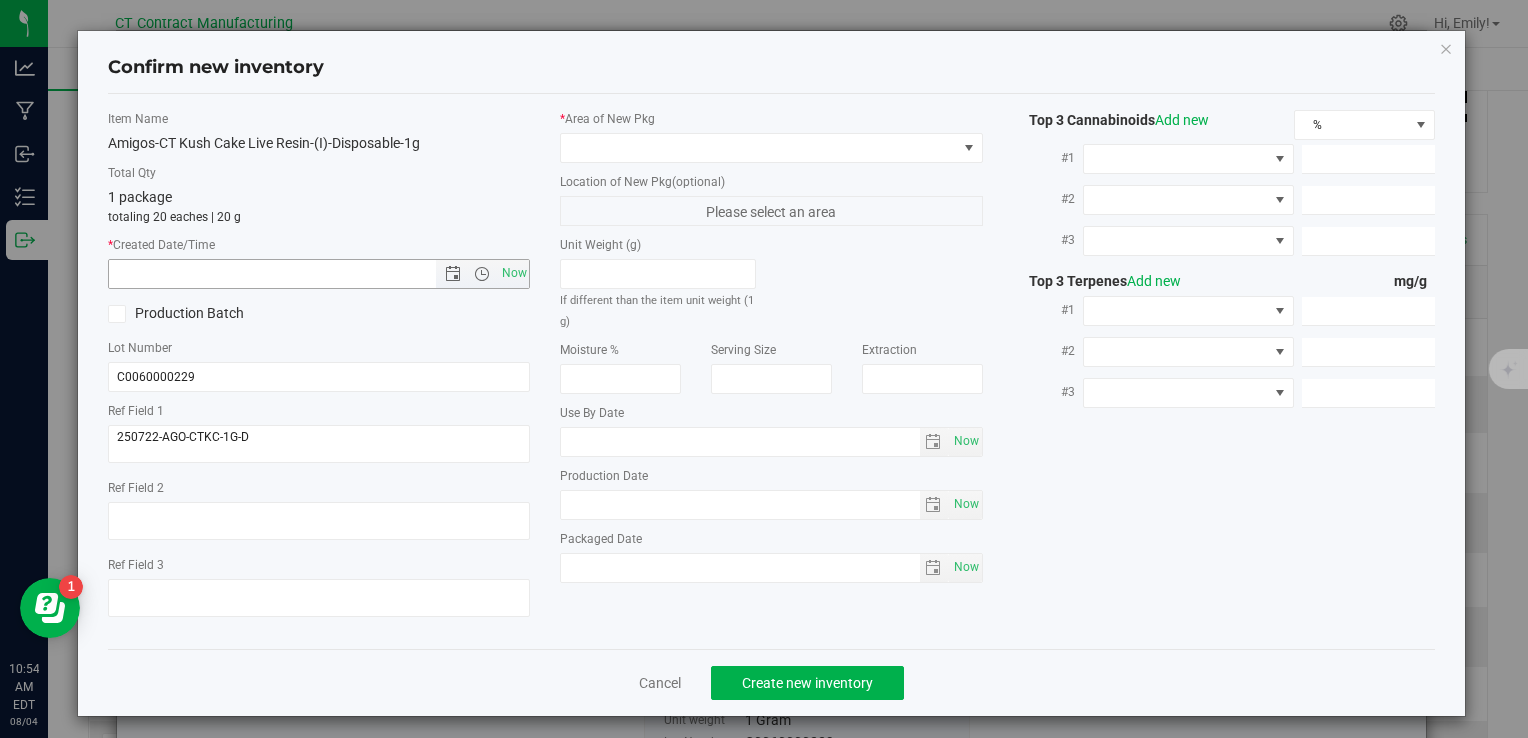 drag, startPoint x: 505, startPoint y: 270, endPoint x: 507, endPoint y: 253, distance: 17.117243 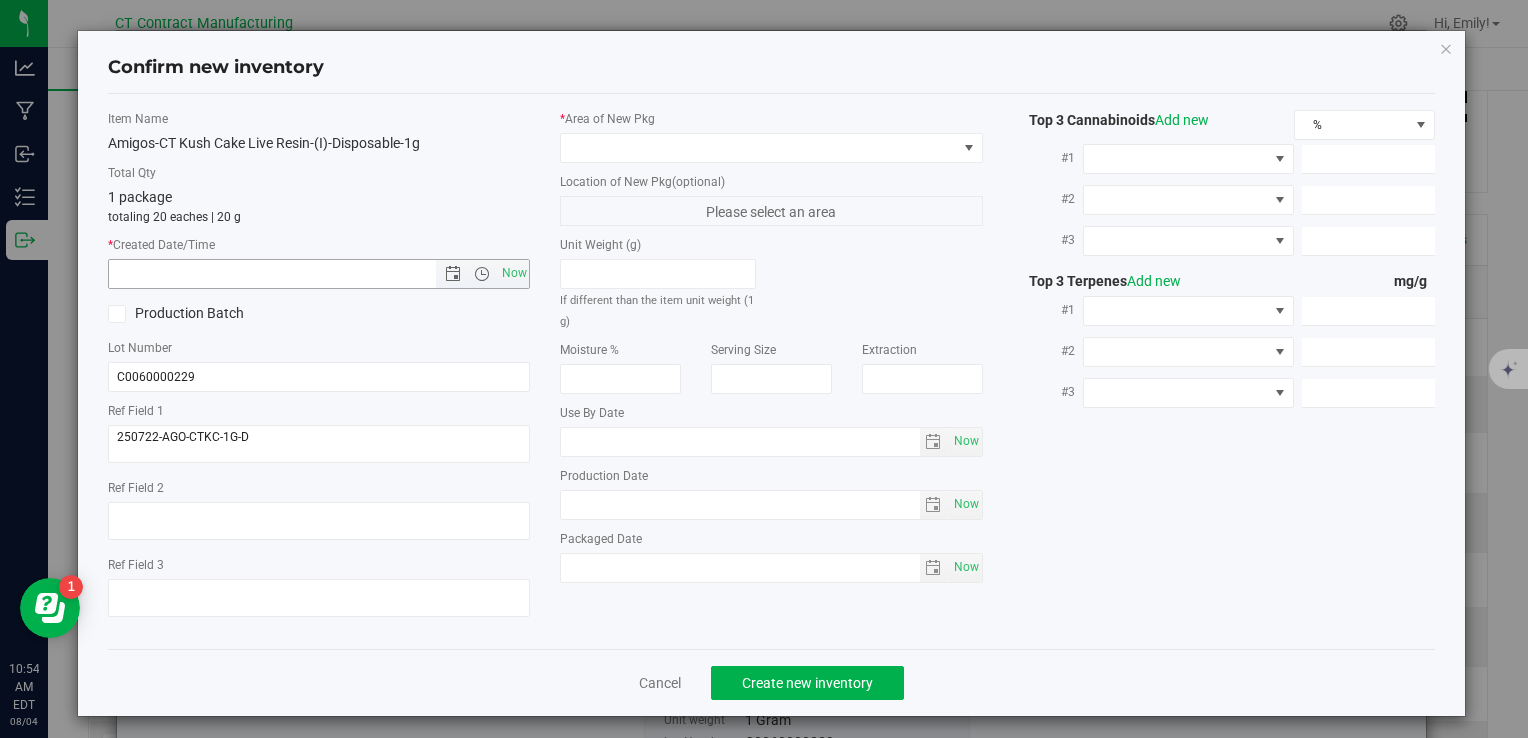 click on "Now" at bounding box center (514, 273) 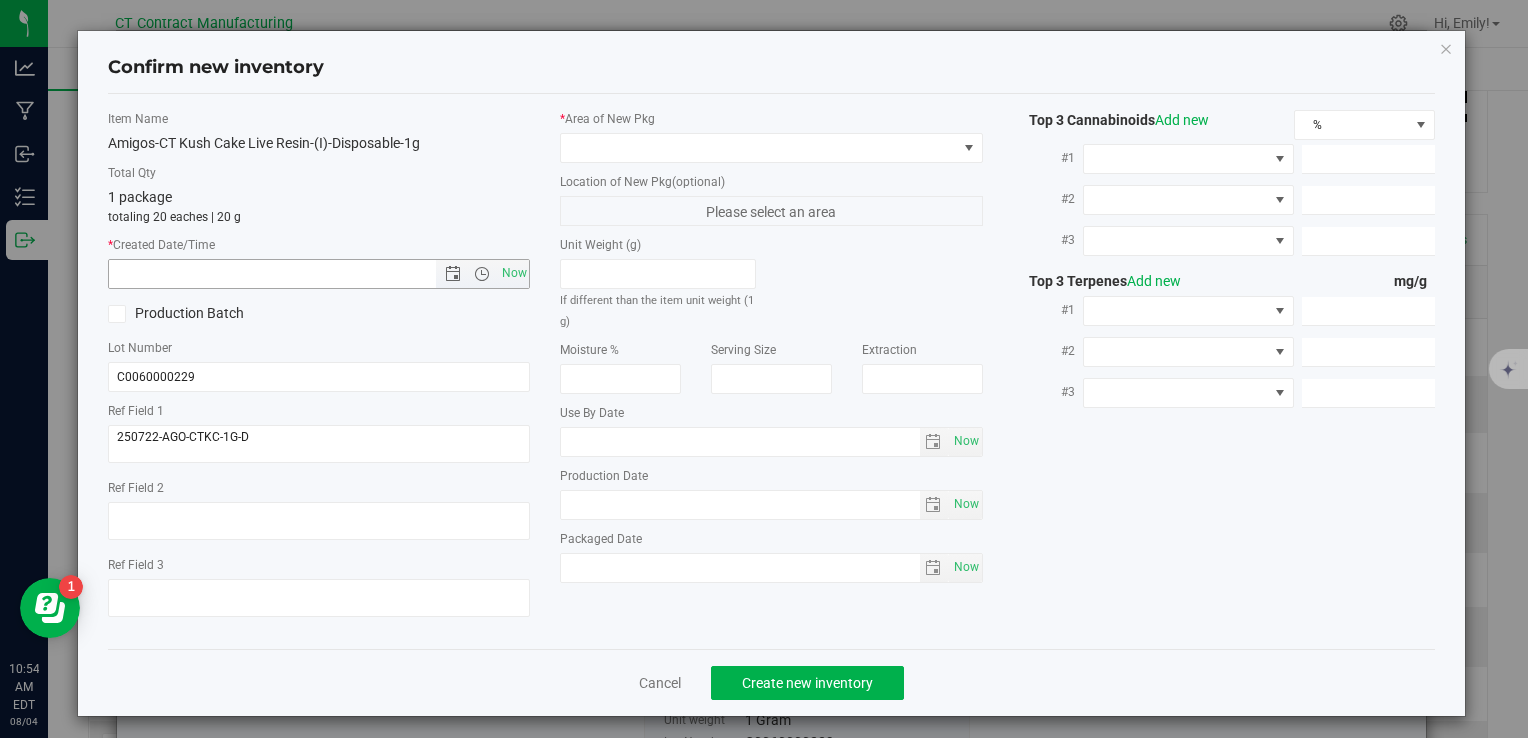 type on "8/4/2025 10:54 AM" 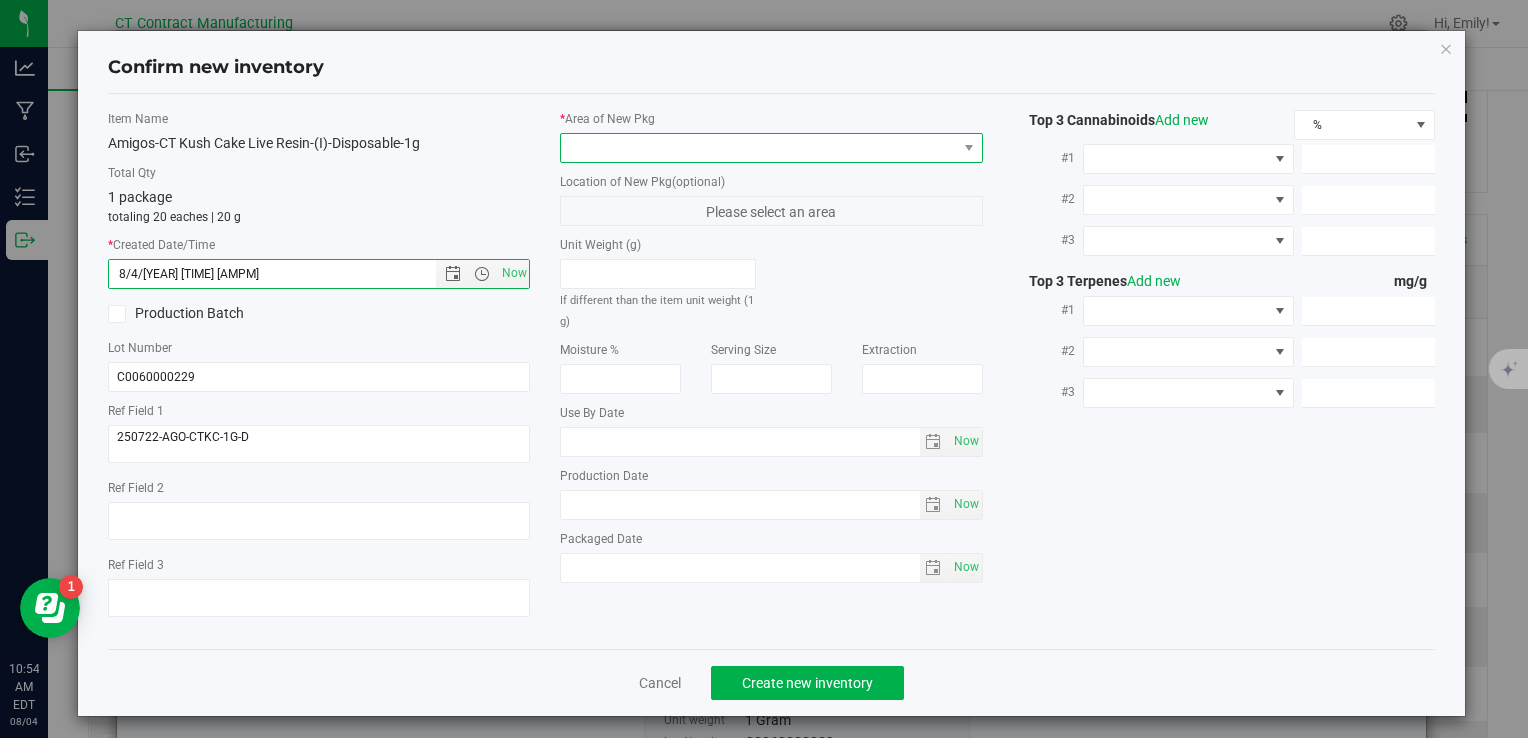 click at bounding box center (758, 148) 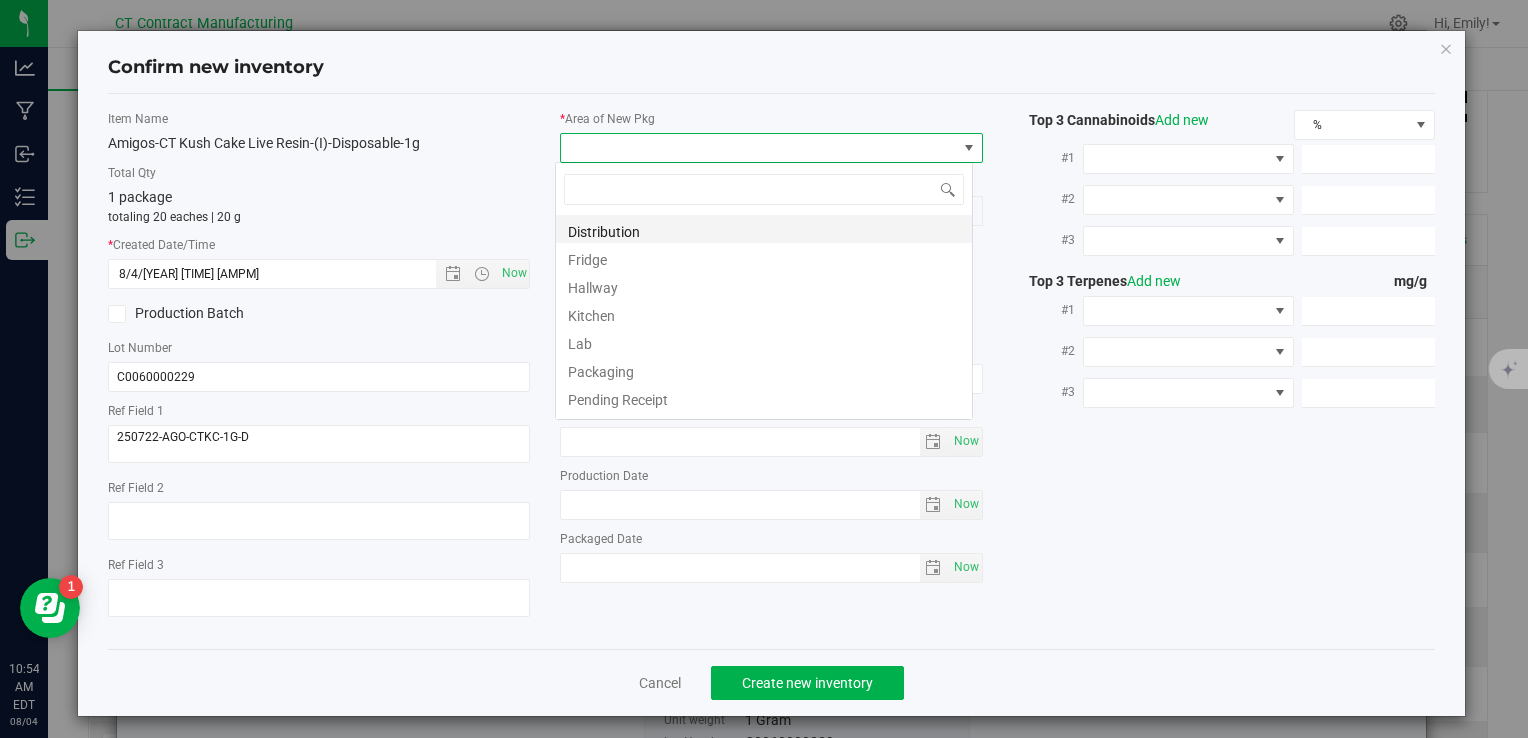 scroll, scrollTop: 99970, scrollLeft: 99582, axis: both 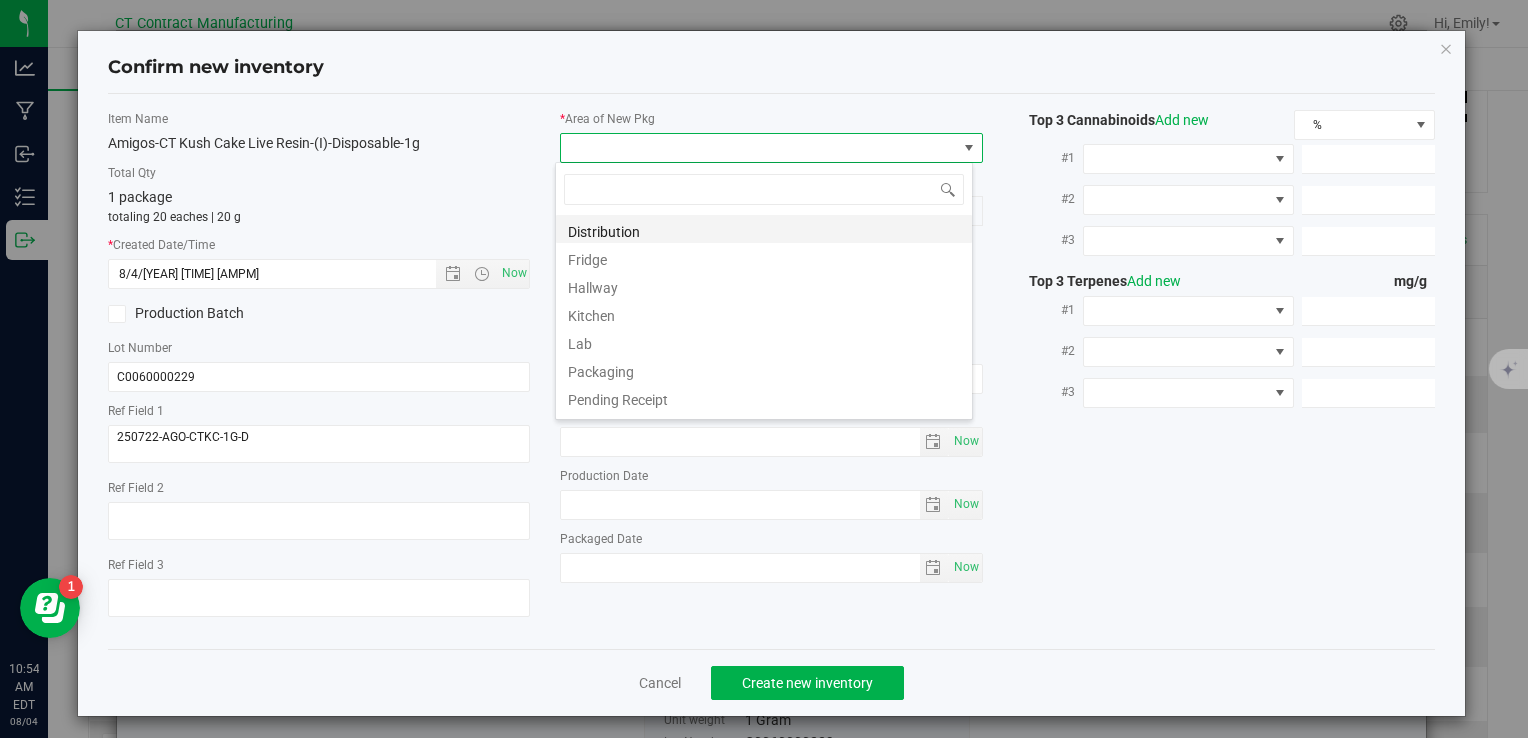 click on "Distribution" at bounding box center (764, 229) 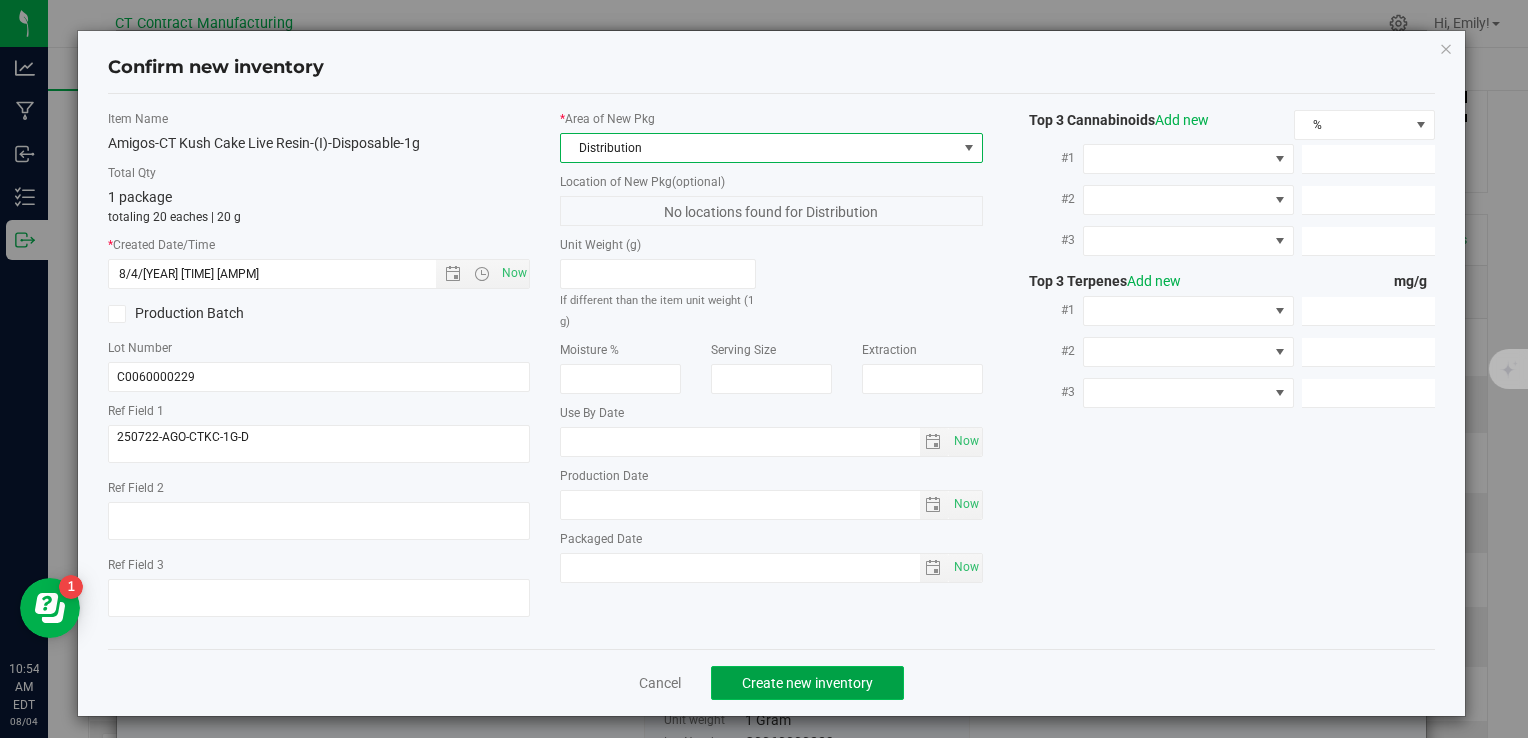 click on "Create new inventory" 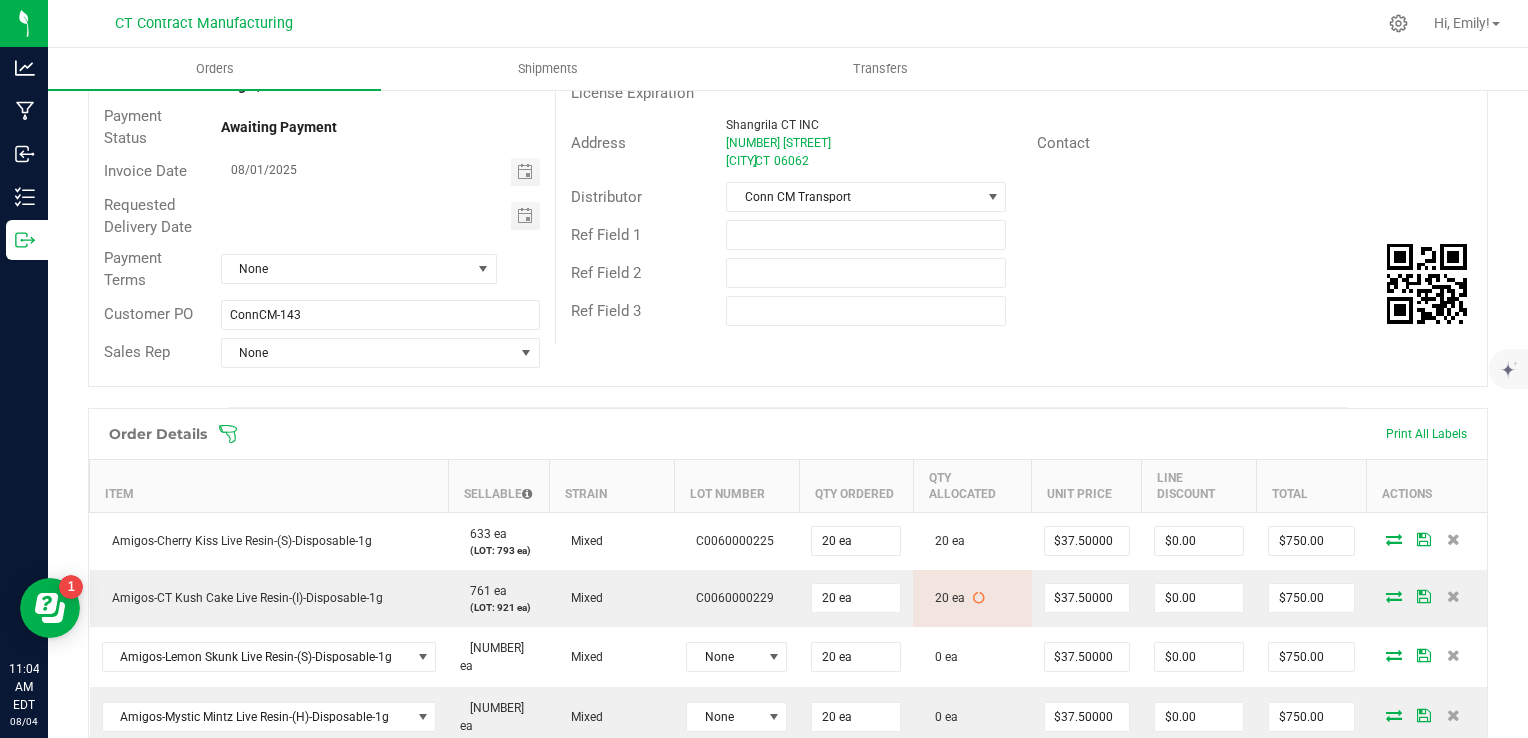 scroll, scrollTop: 0, scrollLeft: 0, axis: both 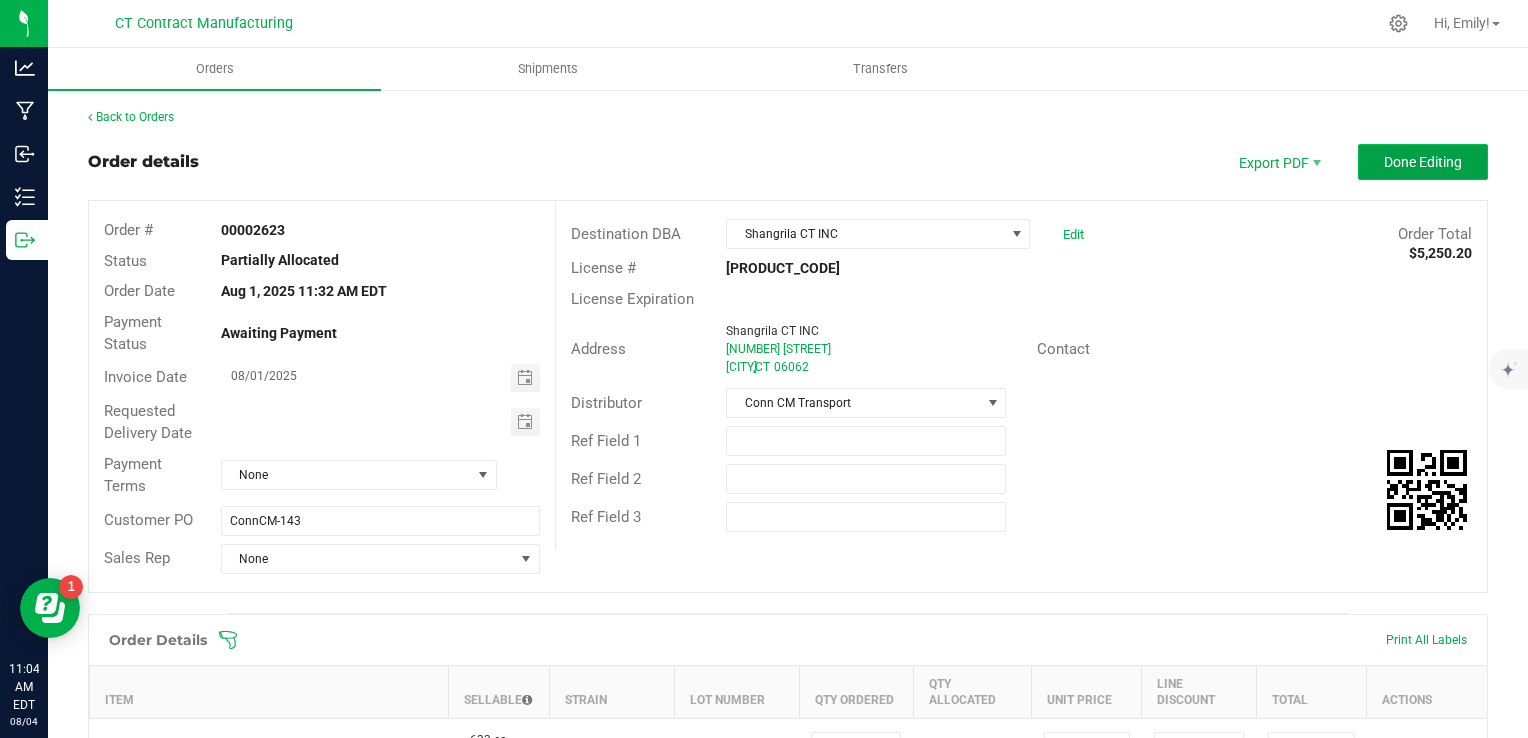 click on "Done Editing" at bounding box center [1423, 162] 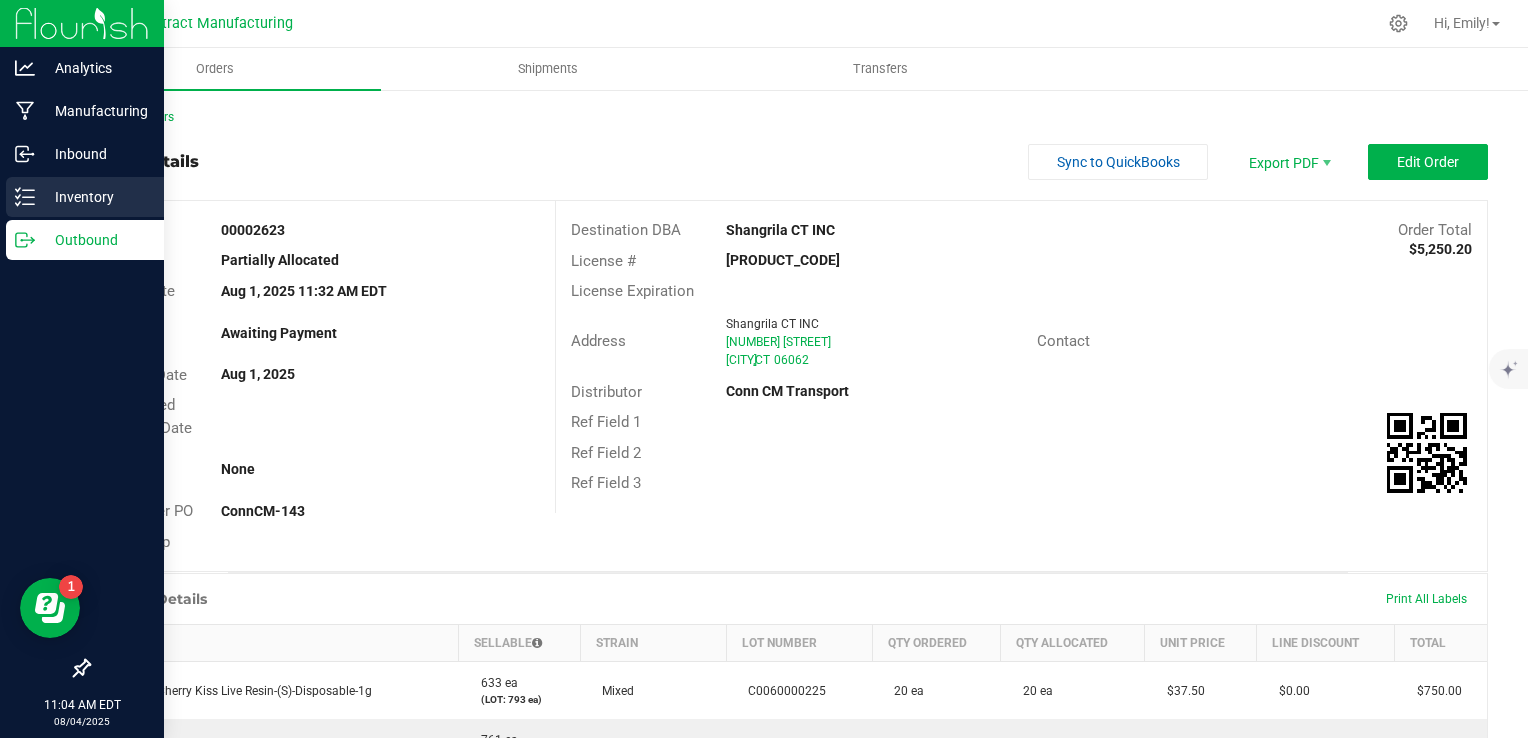 click on "Inventory" at bounding box center [95, 197] 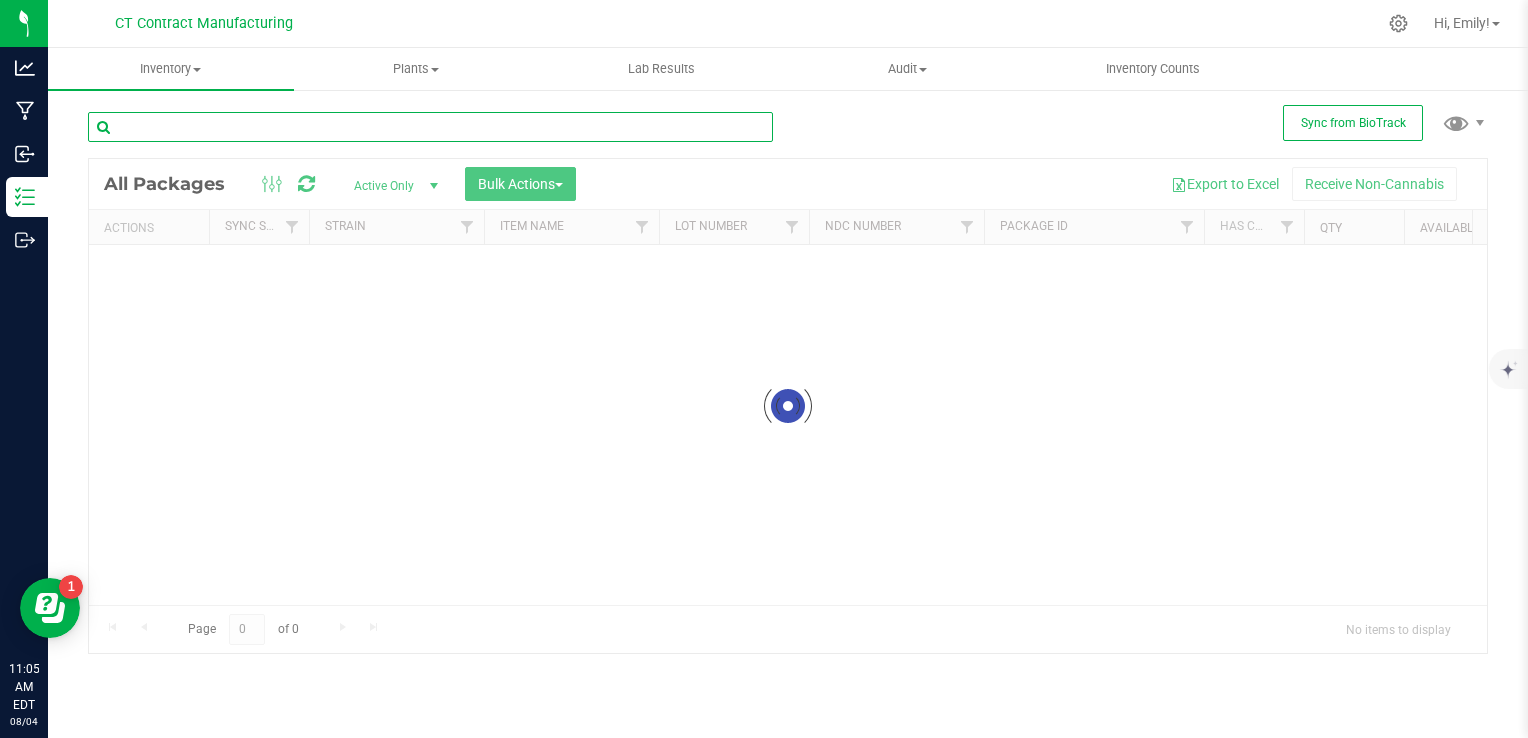 click at bounding box center [430, 127] 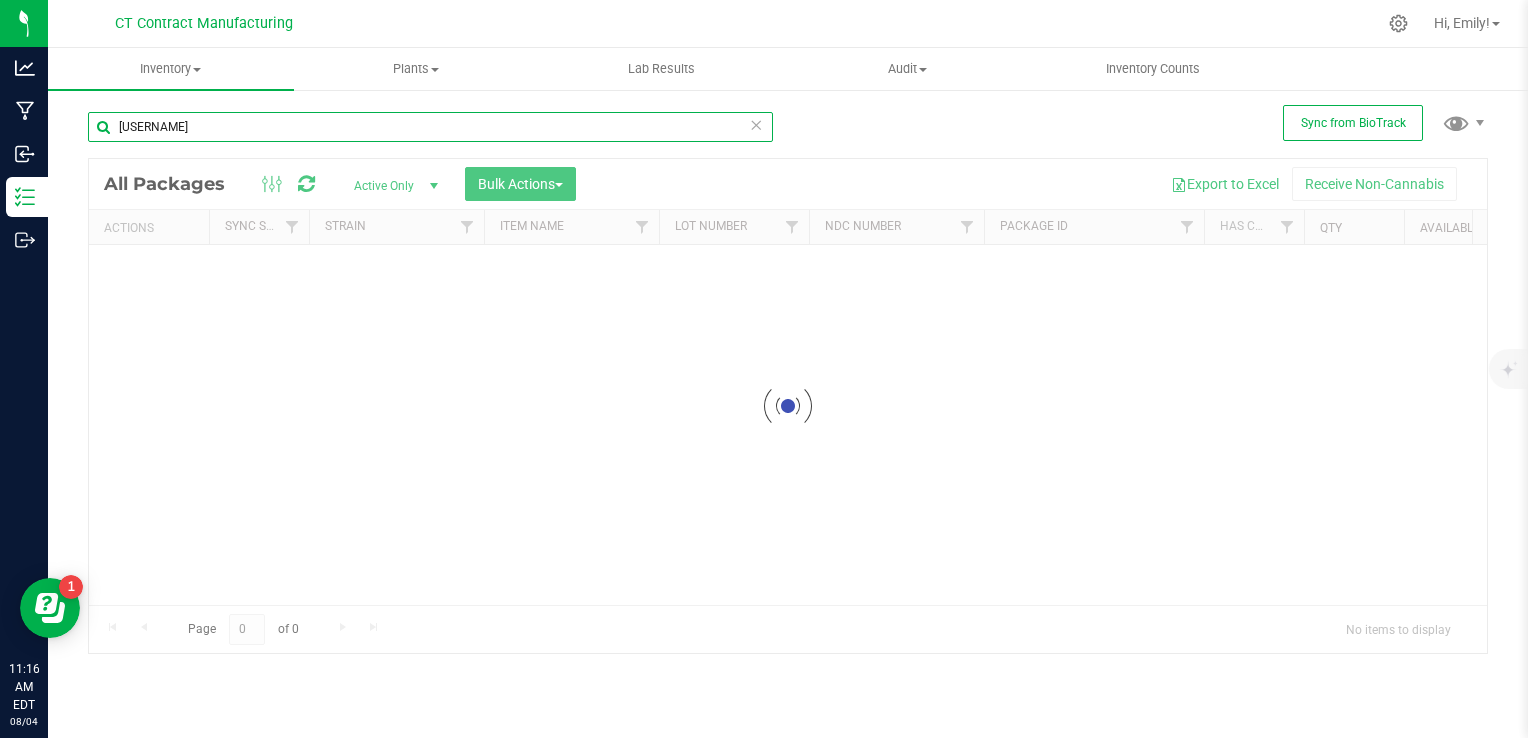 click on "amigos4" at bounding box center (430, 127) 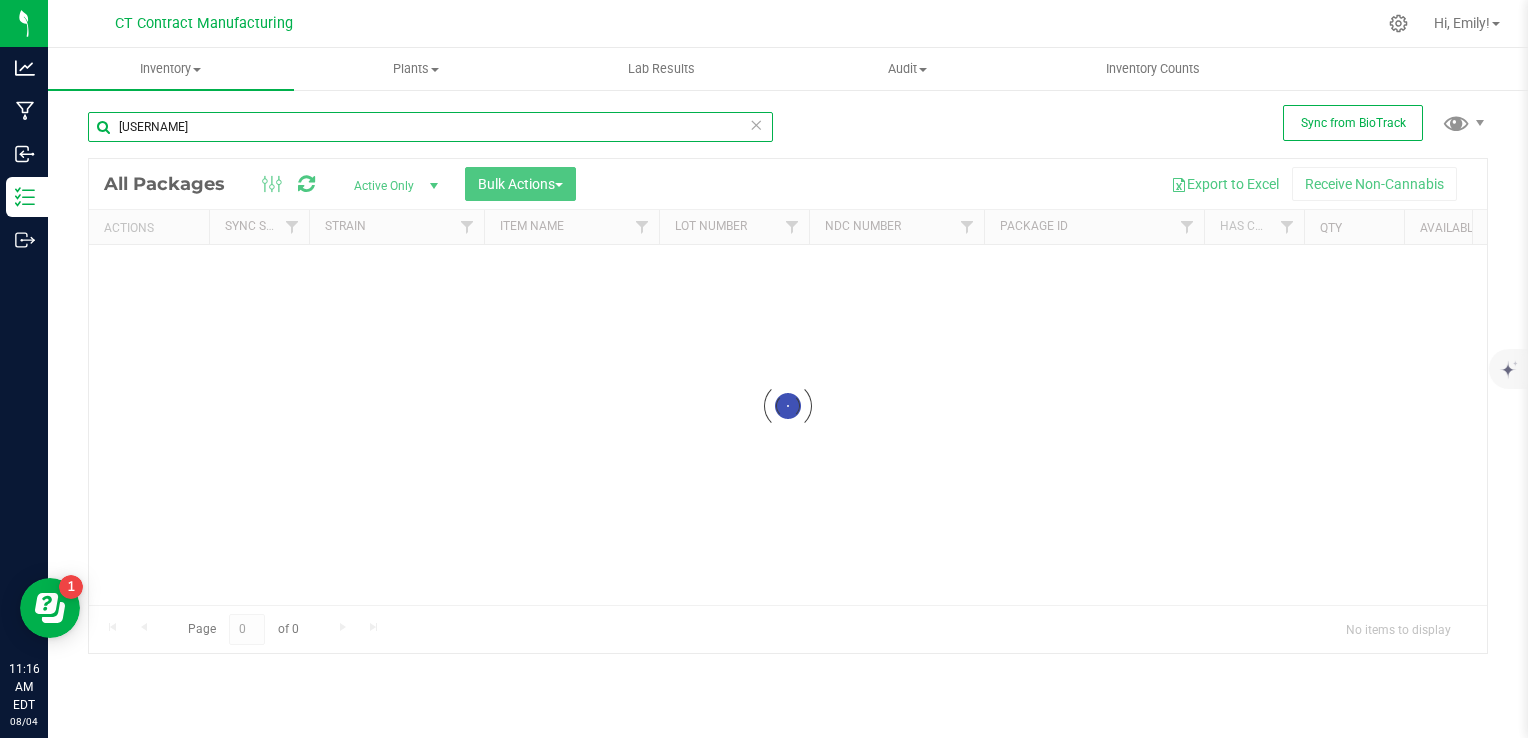 click on "amigos4" at bounding box center [430, 127] 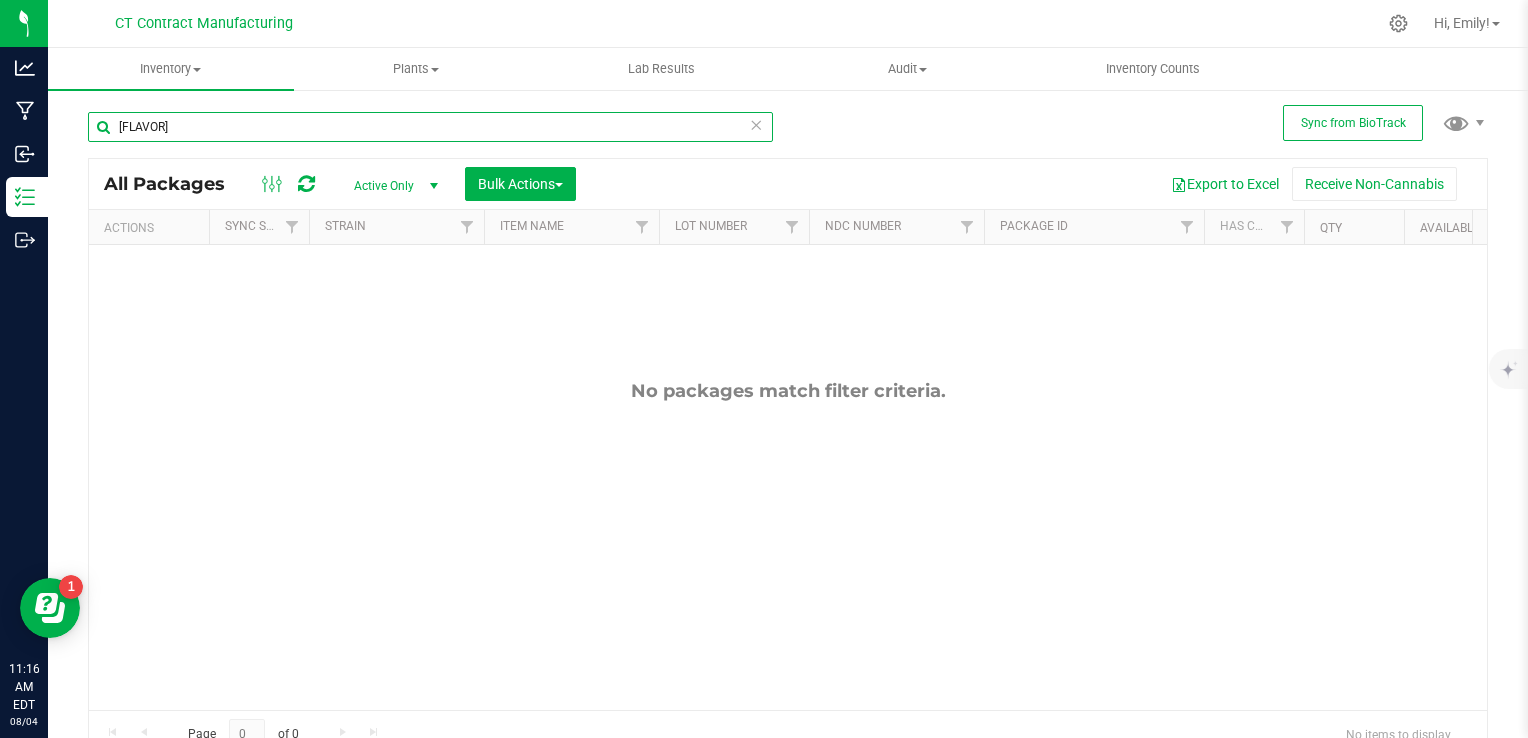 type on "limoncello" 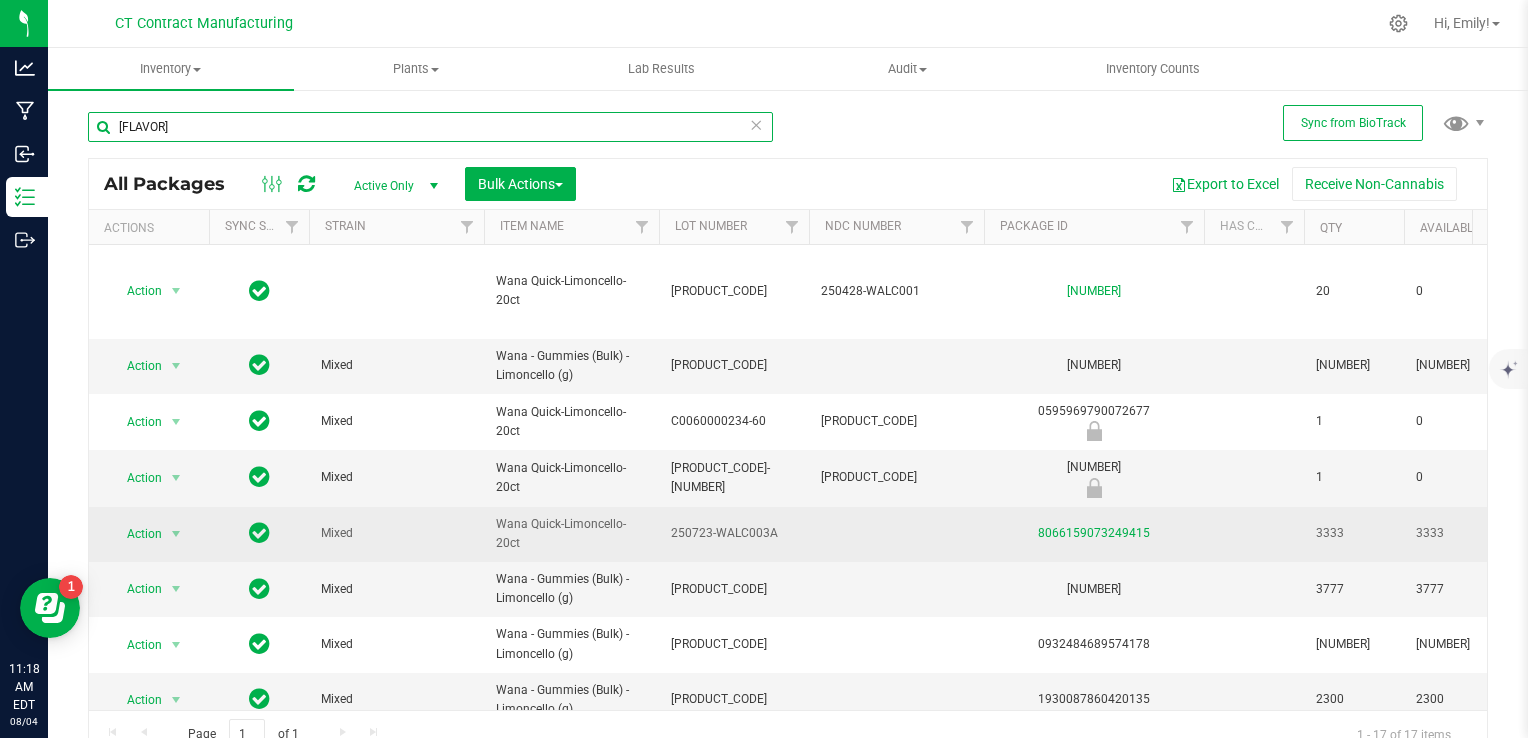 scroll, scrollTop: 0, scrollLeft: 227, axis: horizontal 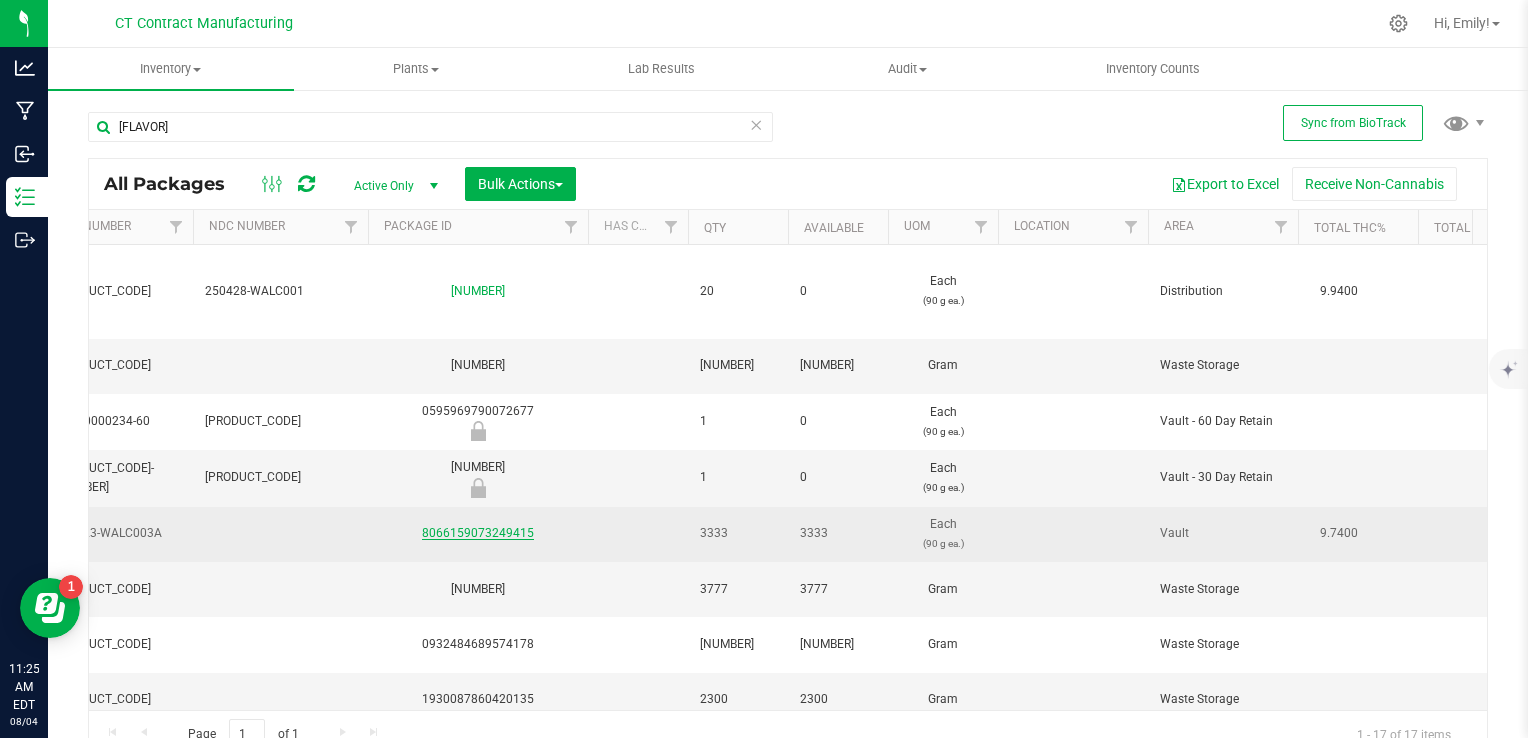 drag, startPoint x: 538, startPoint y: 531, endPoint x: 425, endPoint y: 524, distance: 113.216606 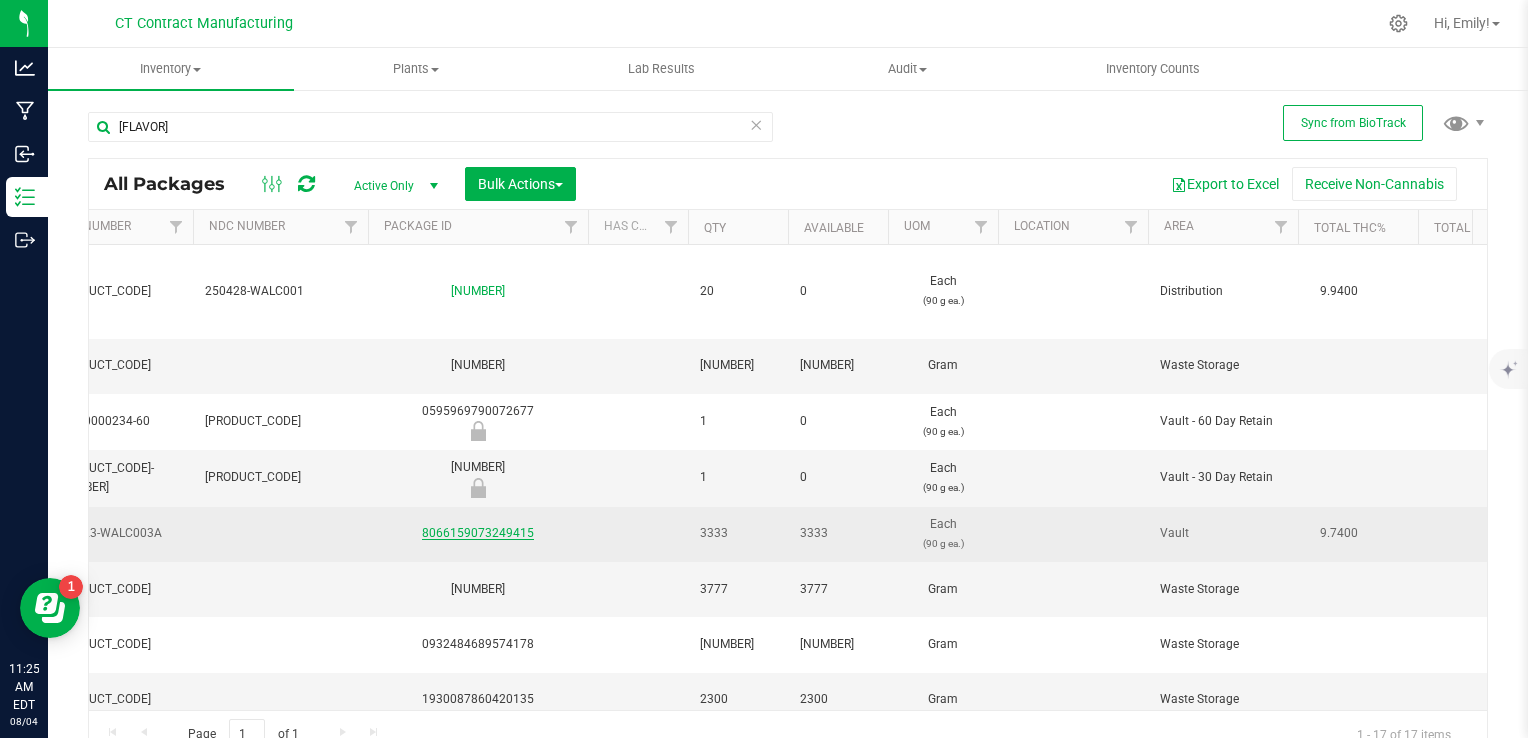 click on "8066159073249415" at bounding box center [478, 533] 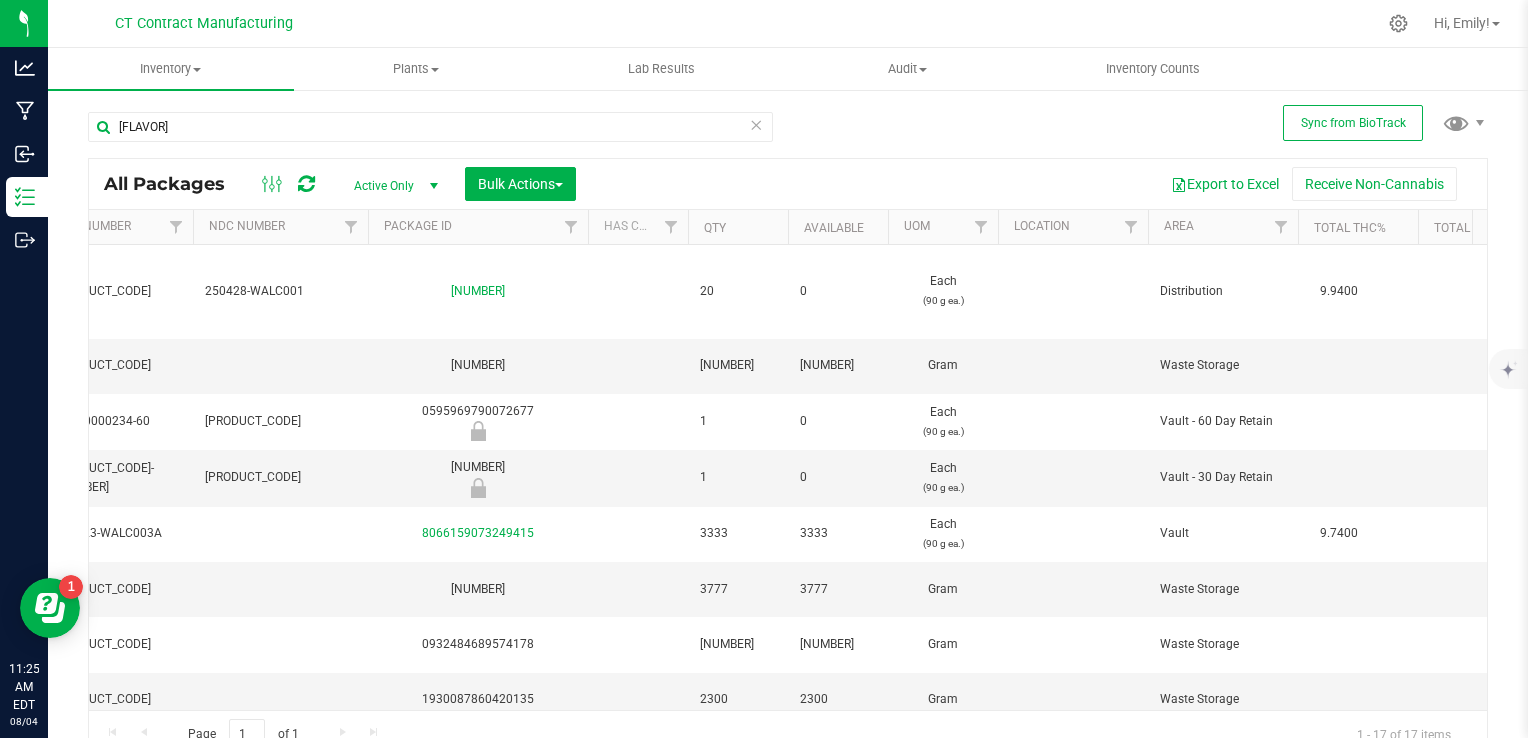 scroll, scrollTop: 0, scrollLeft: 0, axis: both 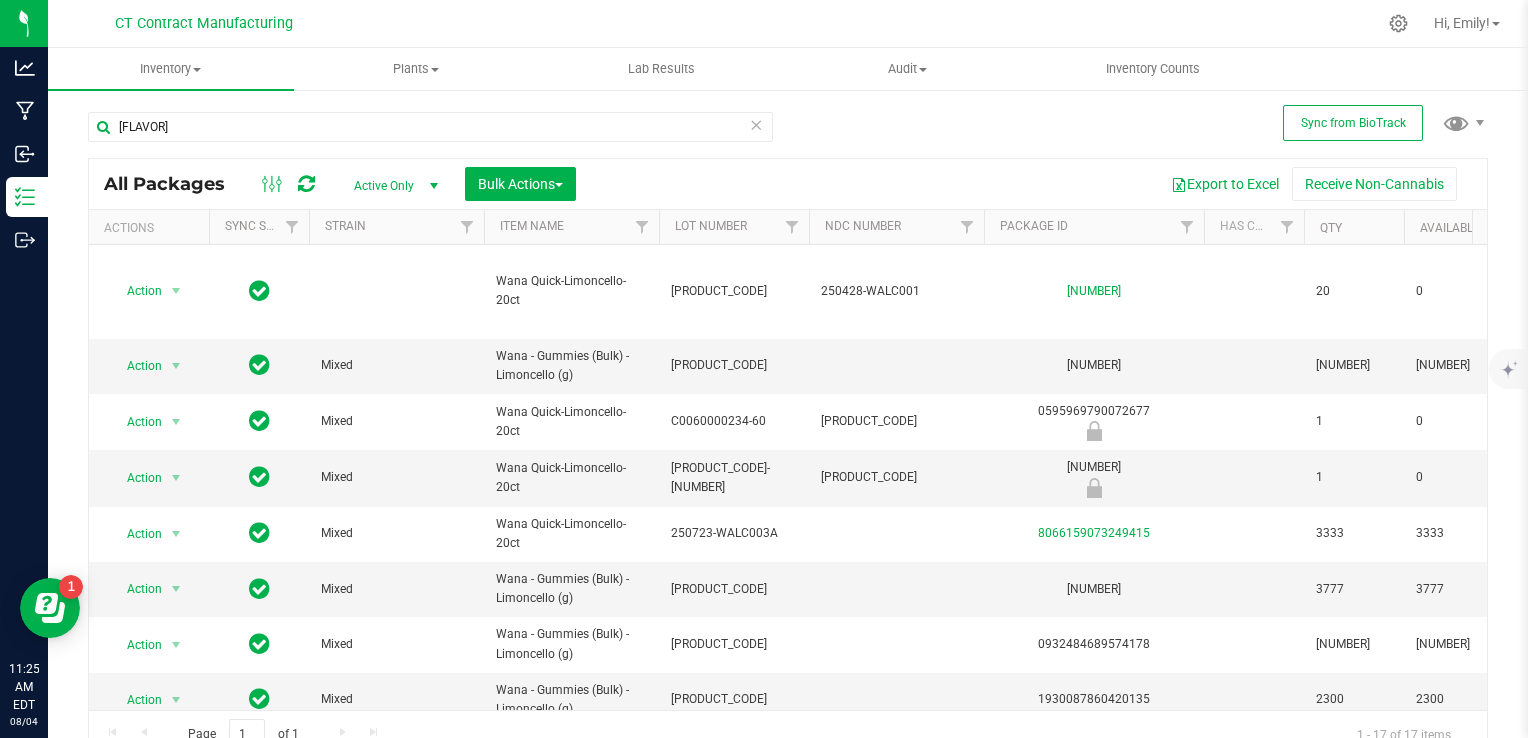 click on "Export to Excel
Receive Non-Cannabis" at bounding box center [1031, 184] 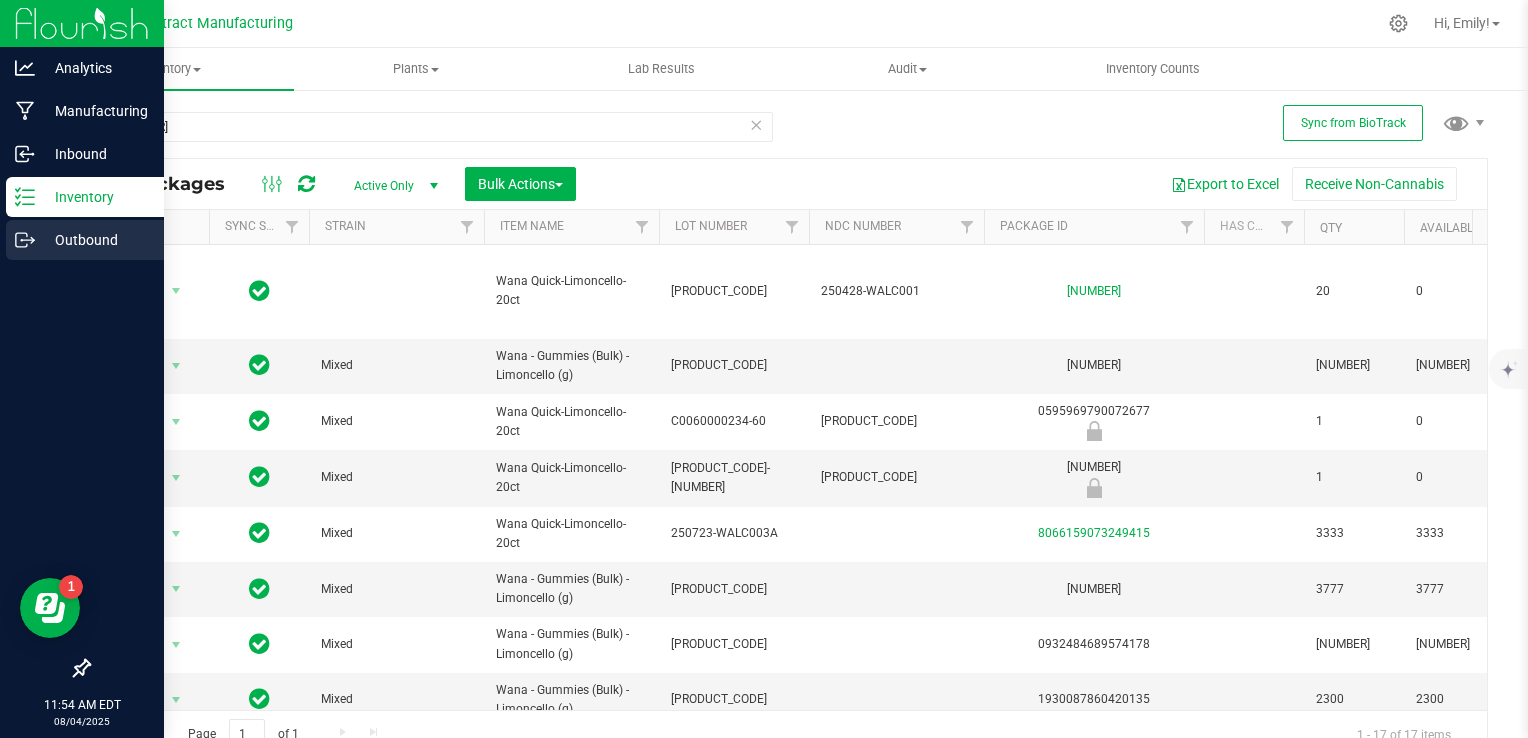 click on "Outbound" at bounding box center (95, 240) 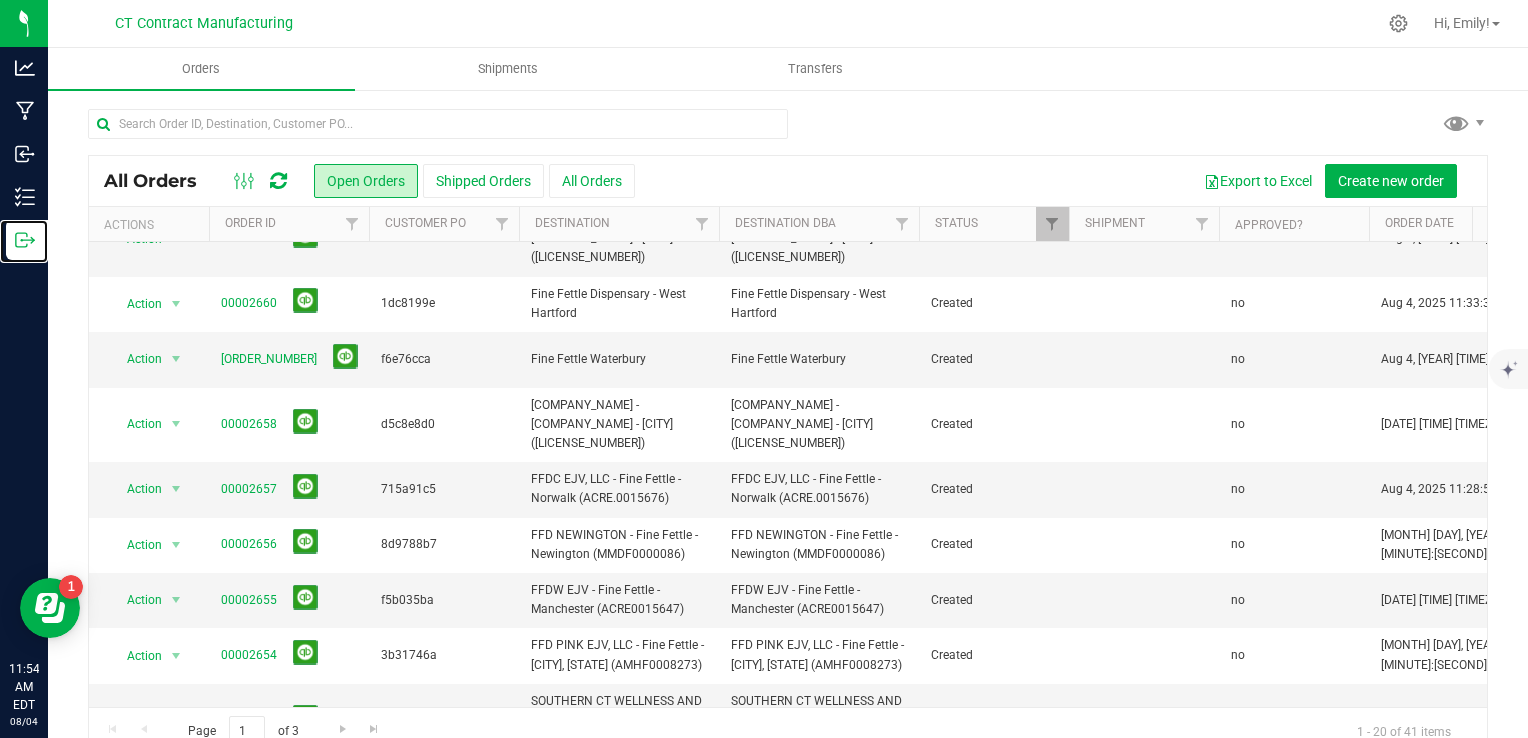 scroll, scrollTop: 692, scrollLeft: 0, axis: vertical 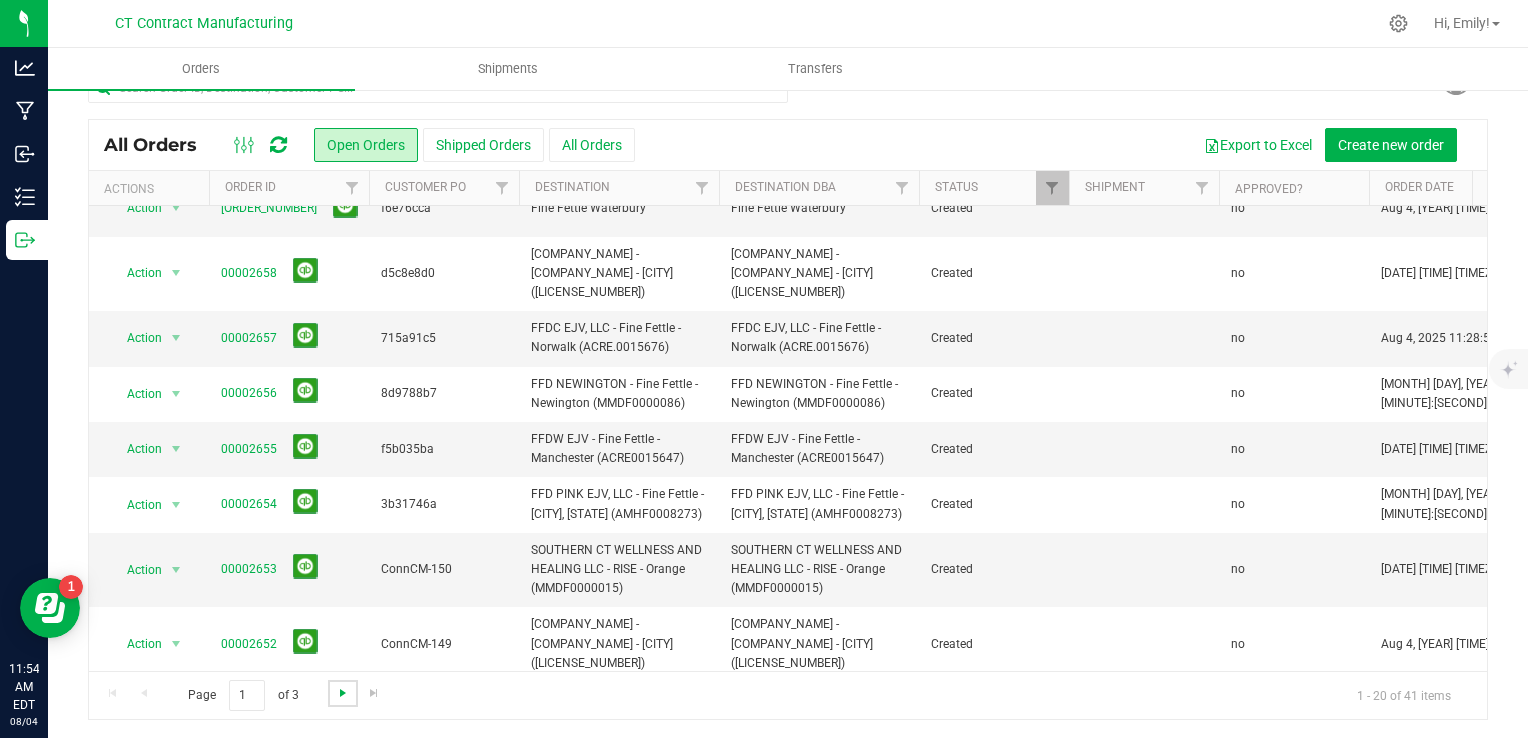 click at bounding box center (343, 693) 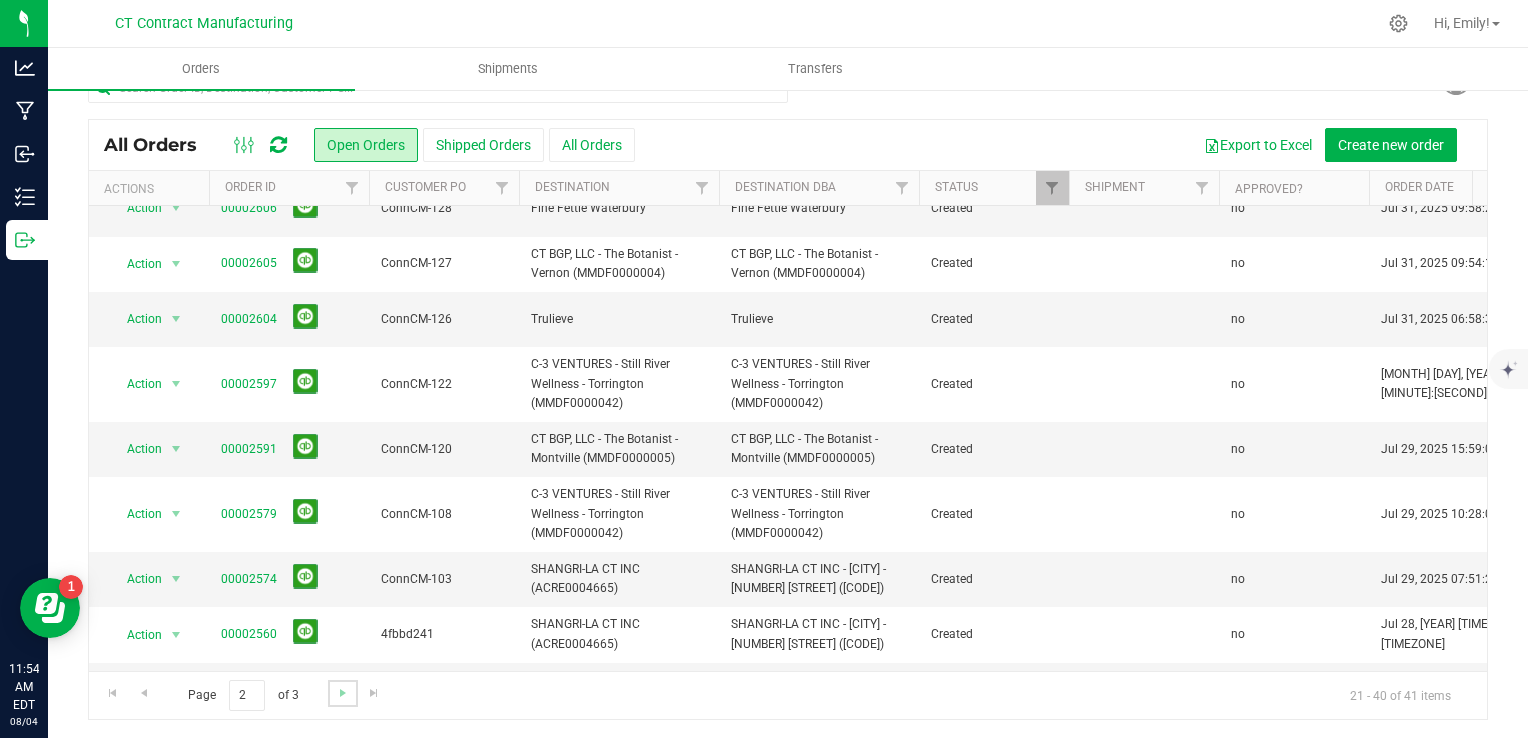 scroll, scrollTop: 0, scrollLeft: 0, axis: both 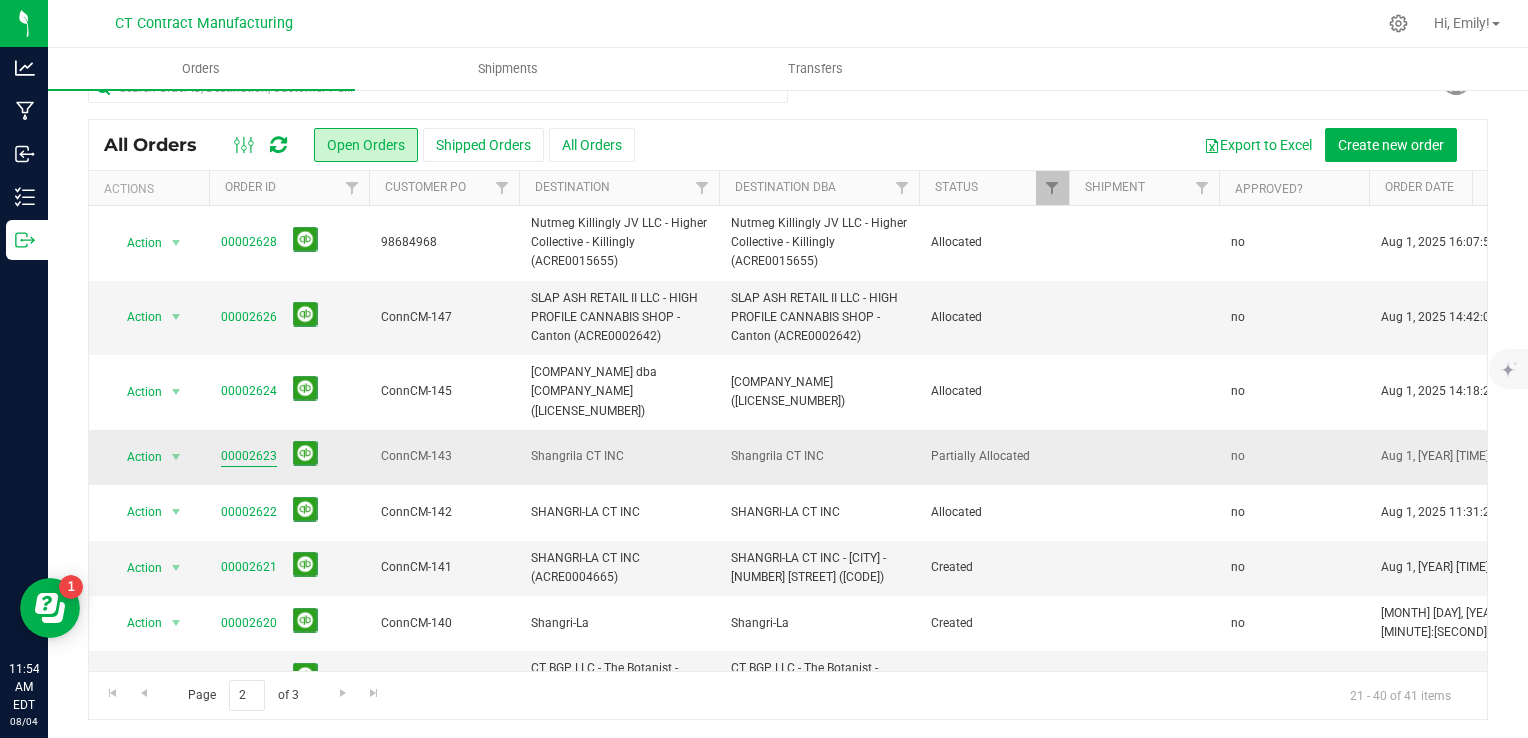 click on "00002623" at bounding box center (249, 456) 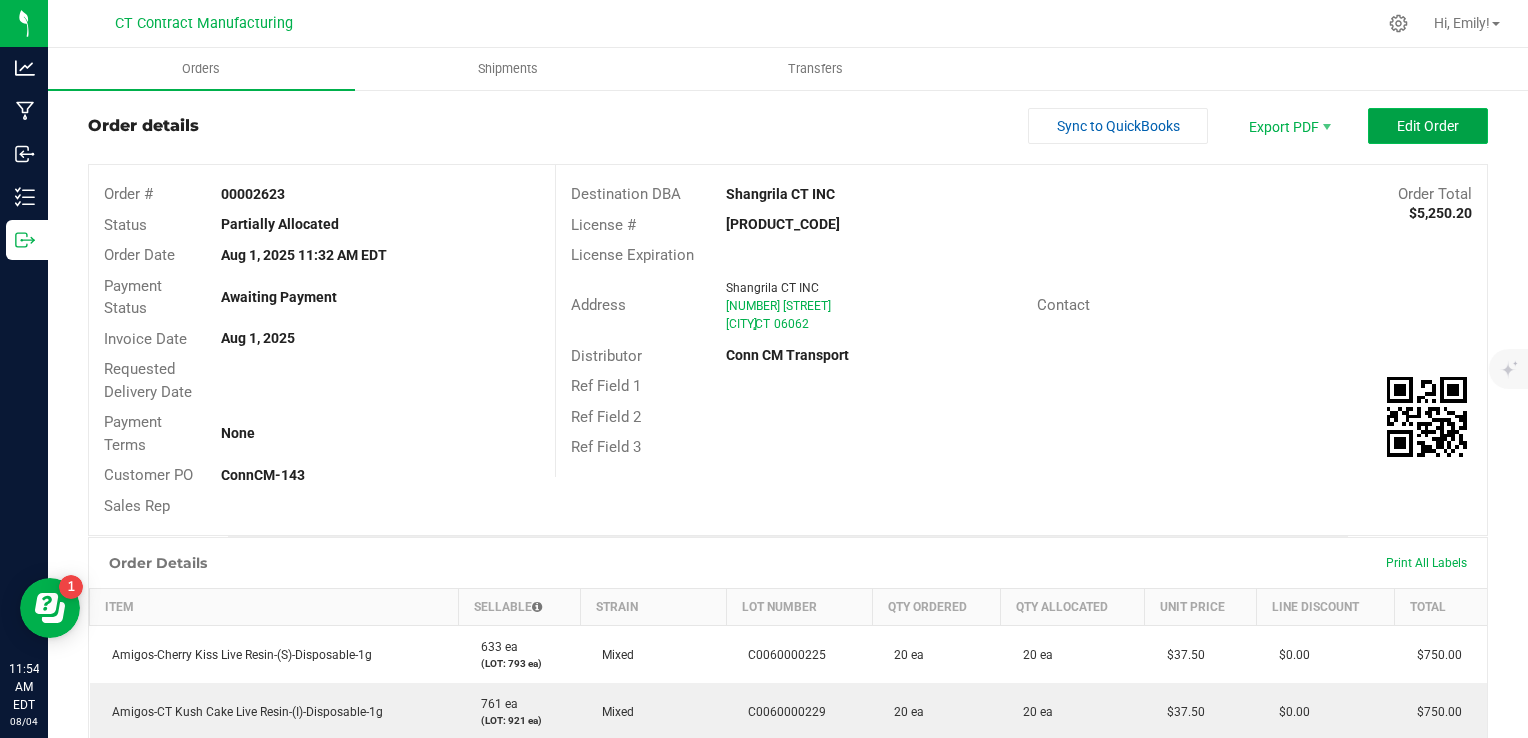 click on "Edit Order" at bounding box center [1428, 126] 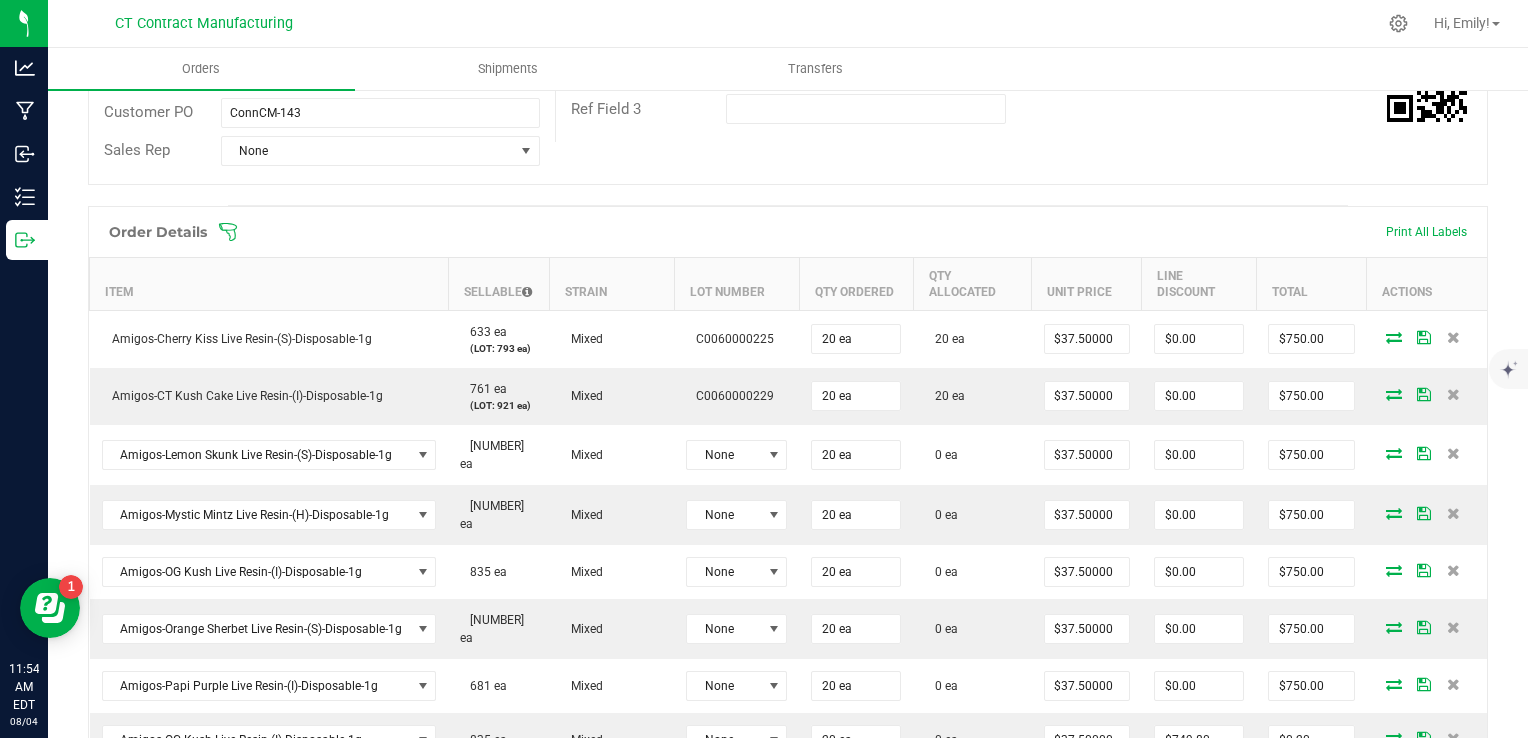 scroll, scrollTop: 436, scrollLeft: 0, axis: vertical 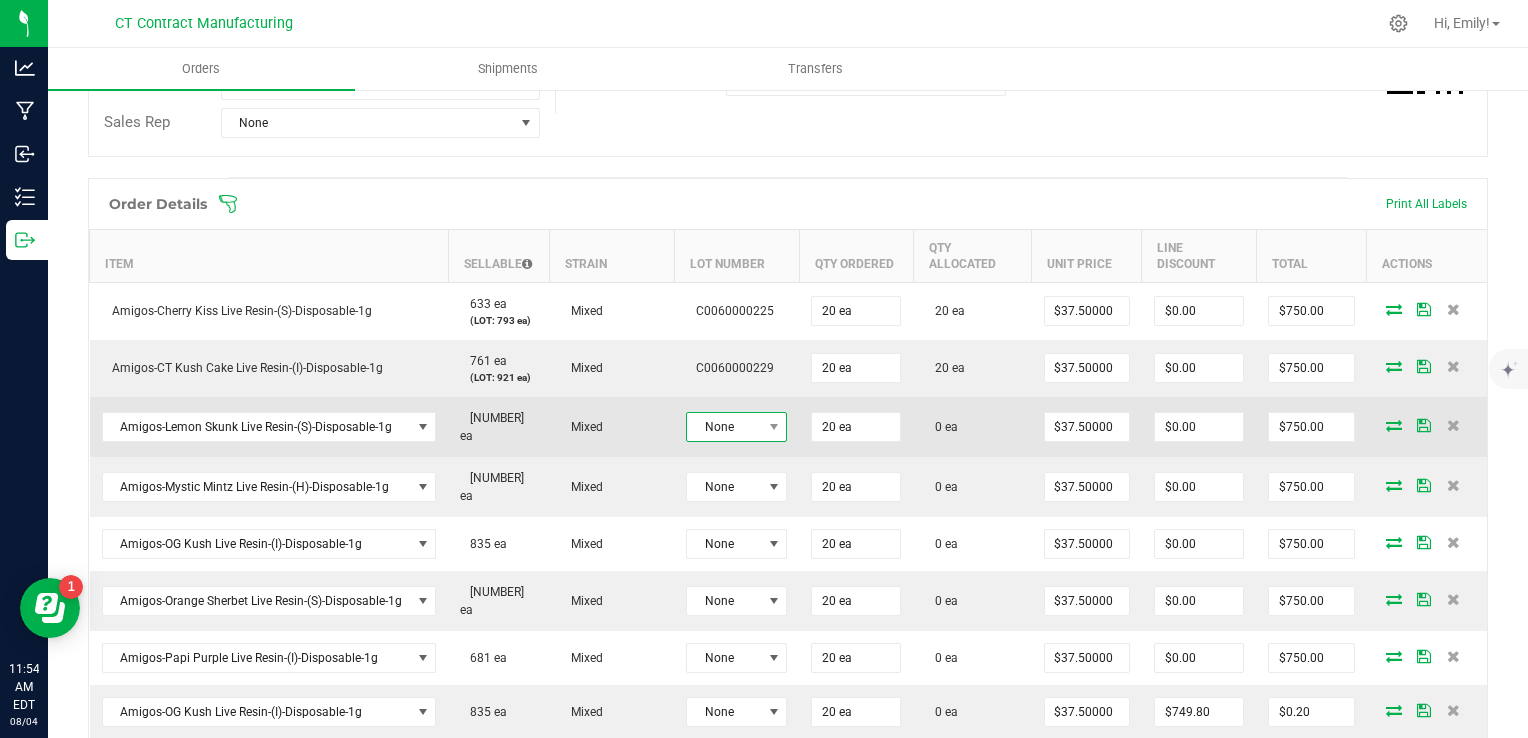 click on "None" at bounding box center (724, 427) 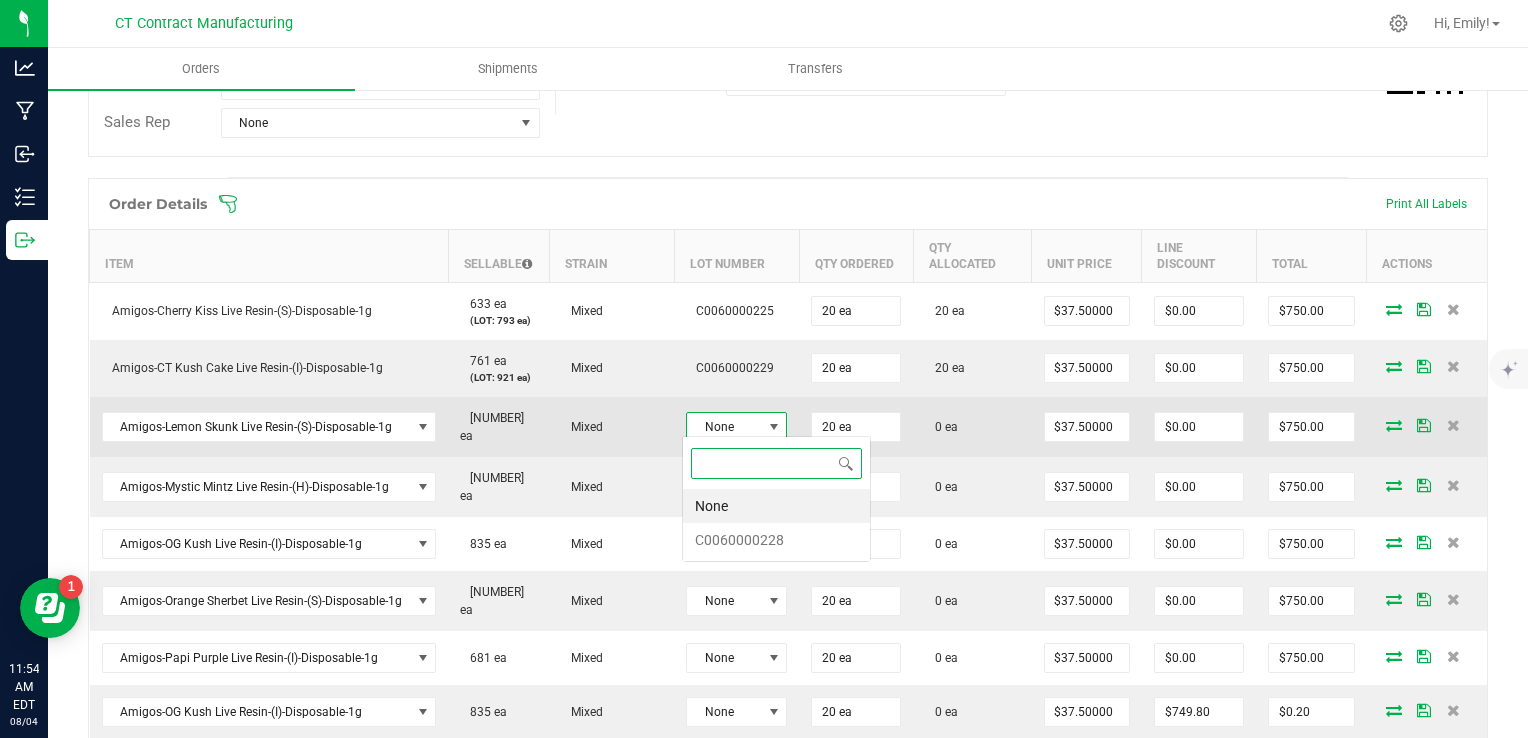 scroll, scrollTop: 99970, scrollLeft: 99899, axis: both 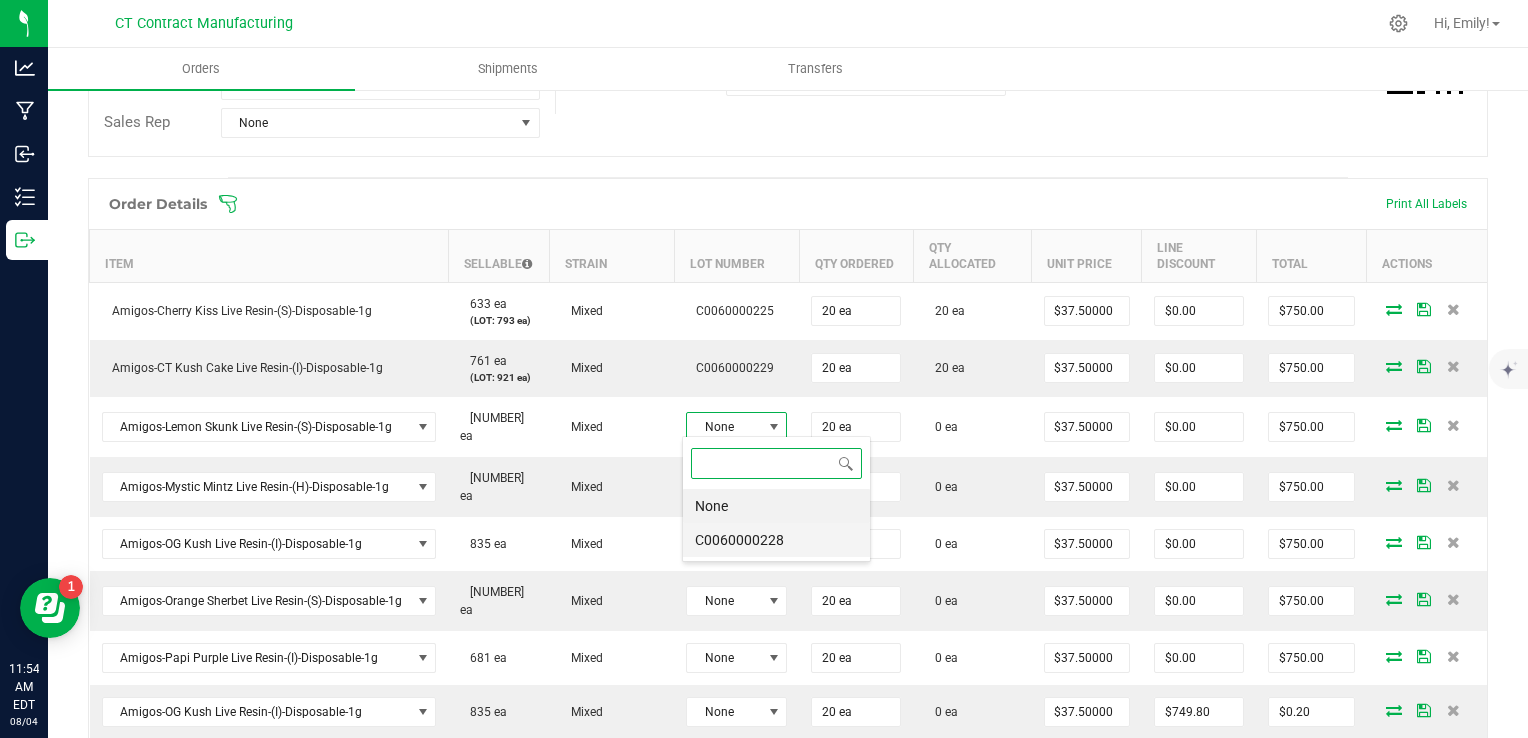 click on "C0060000228" at bounding box center [776, 540] 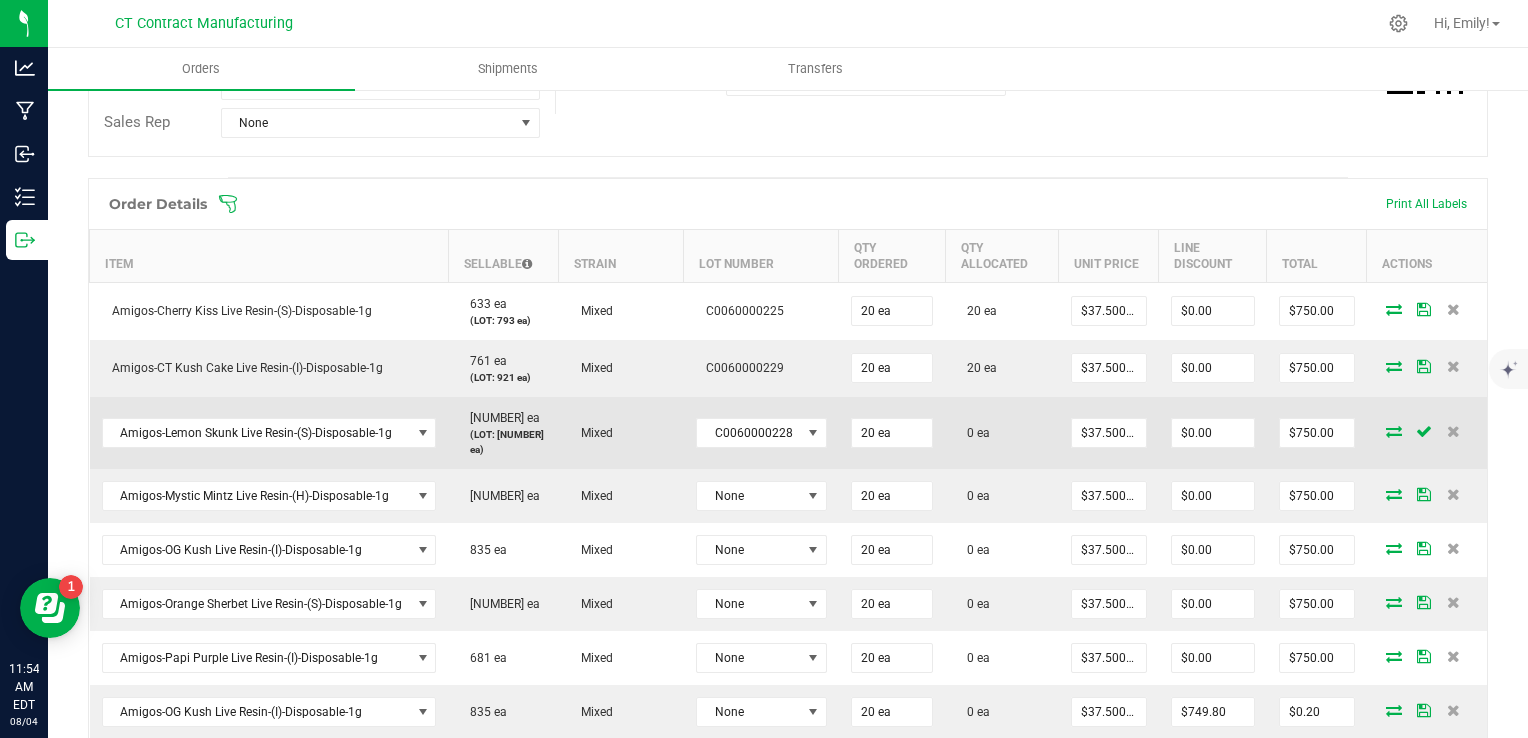 click at bounding box center (1394, 431) 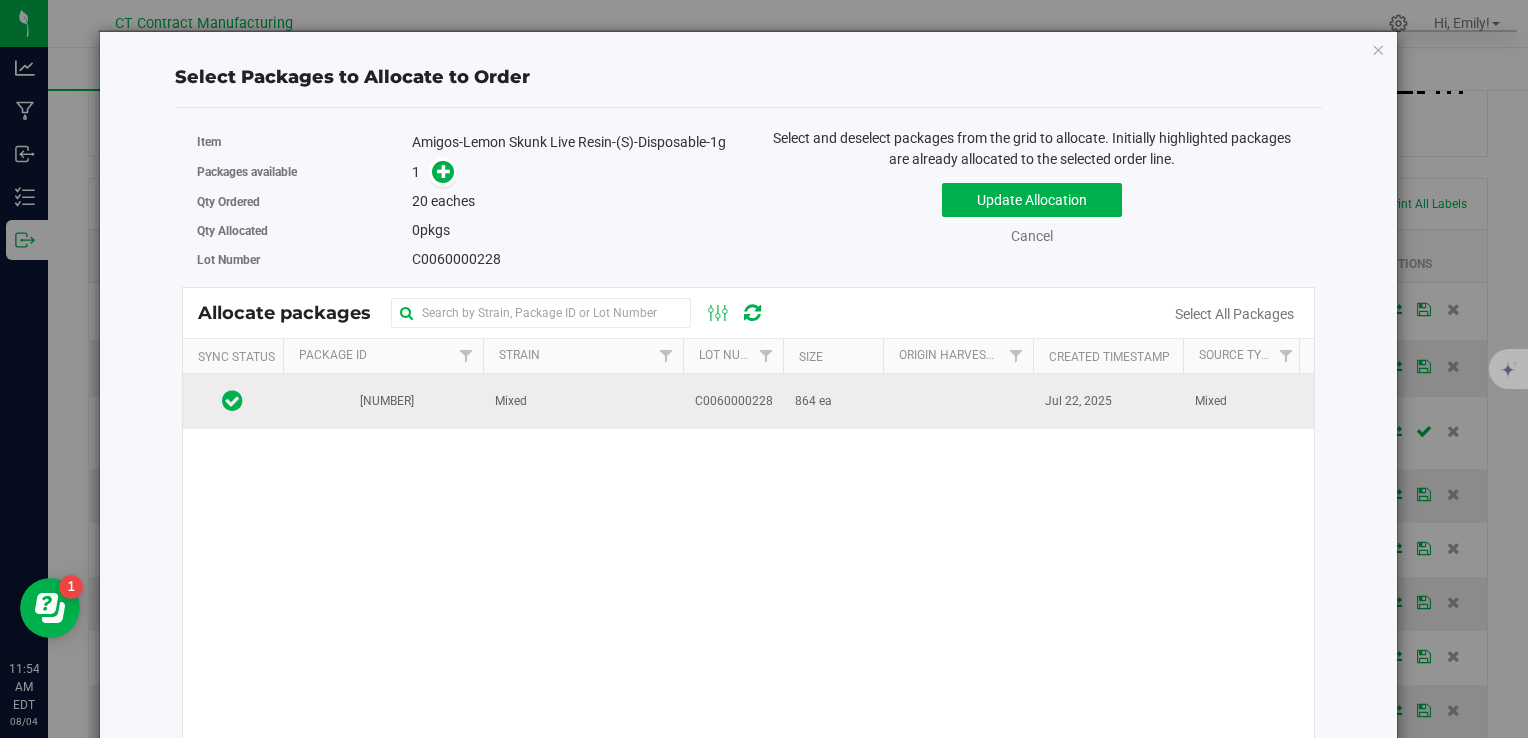 click on "Mixed" at bounding box center (511, 401) 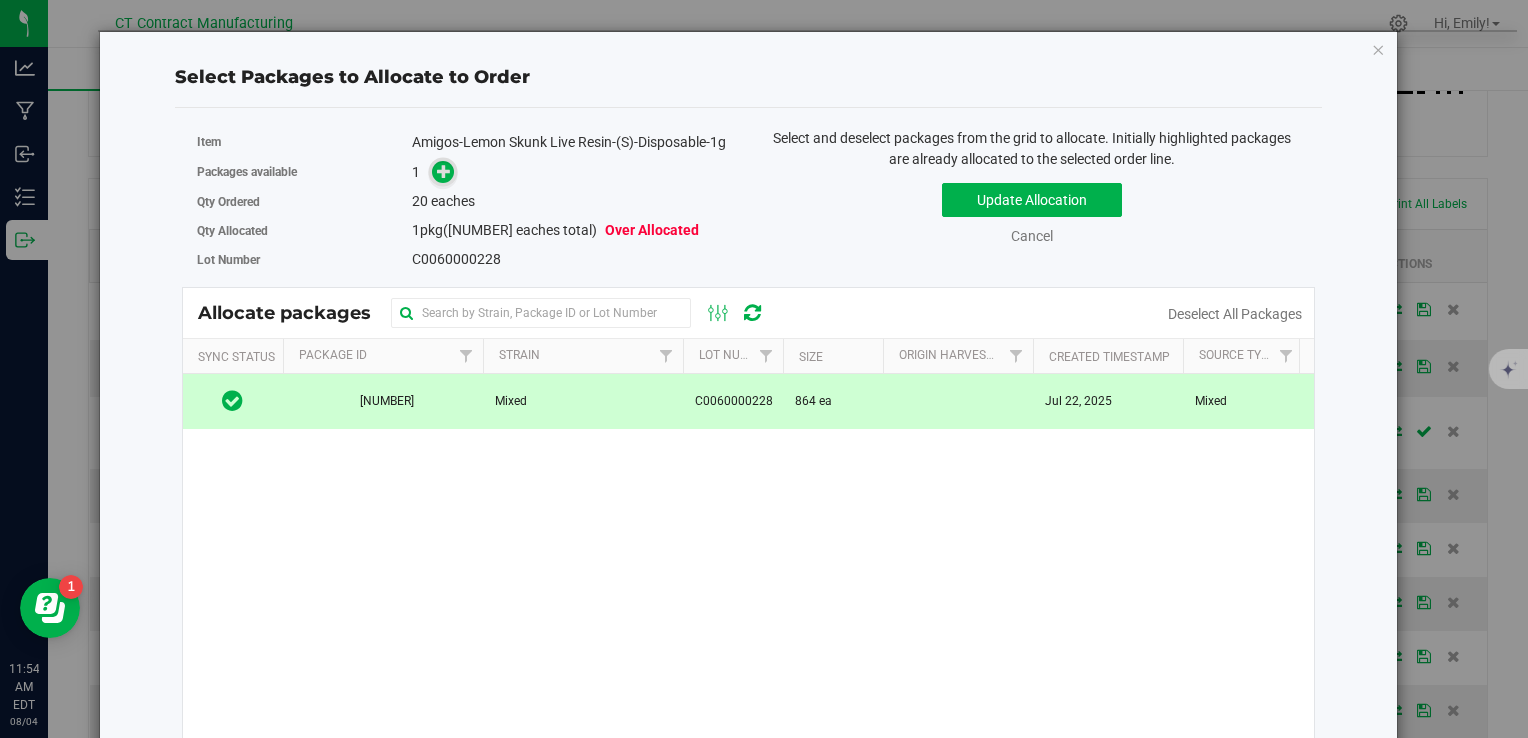 click at bounding box center (444, 171) 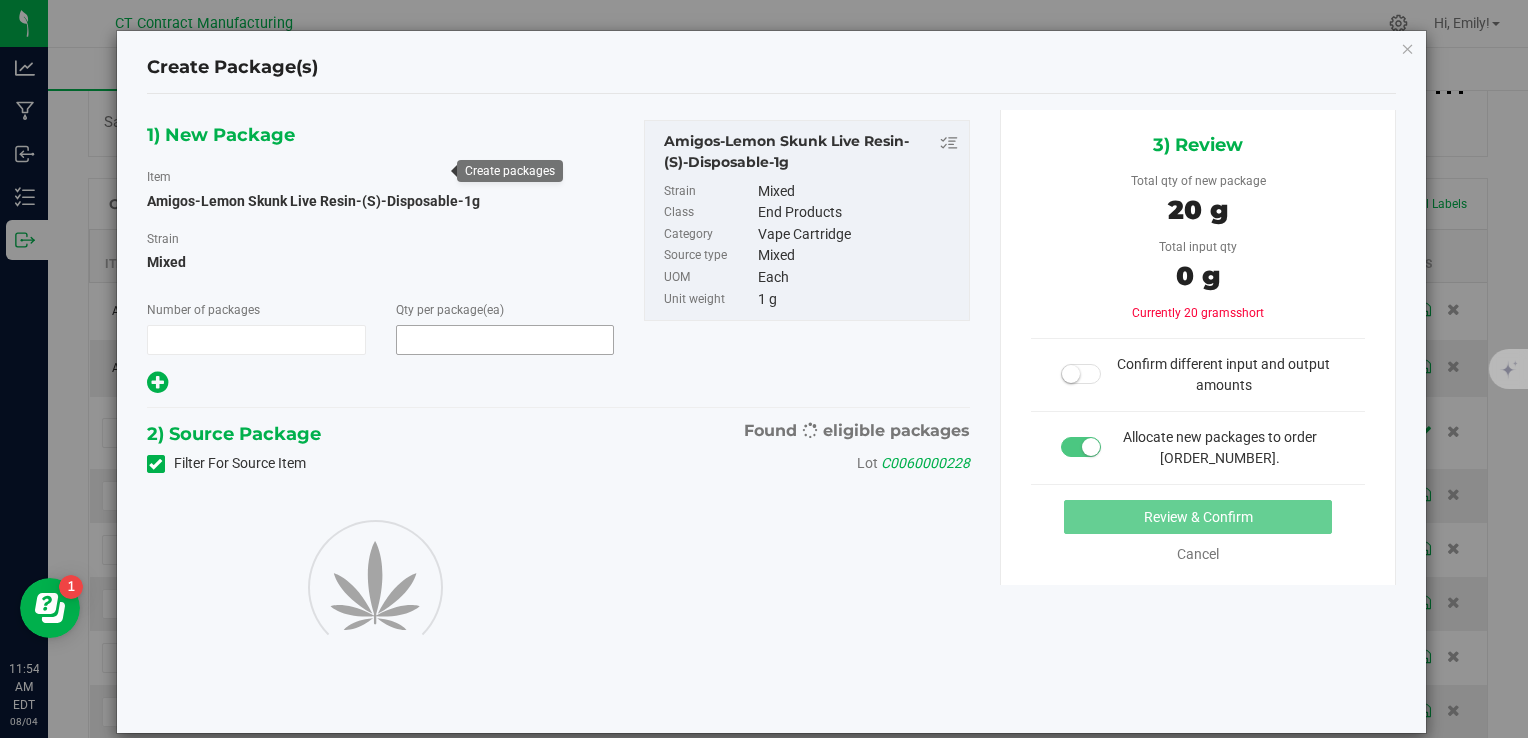 type on "1" 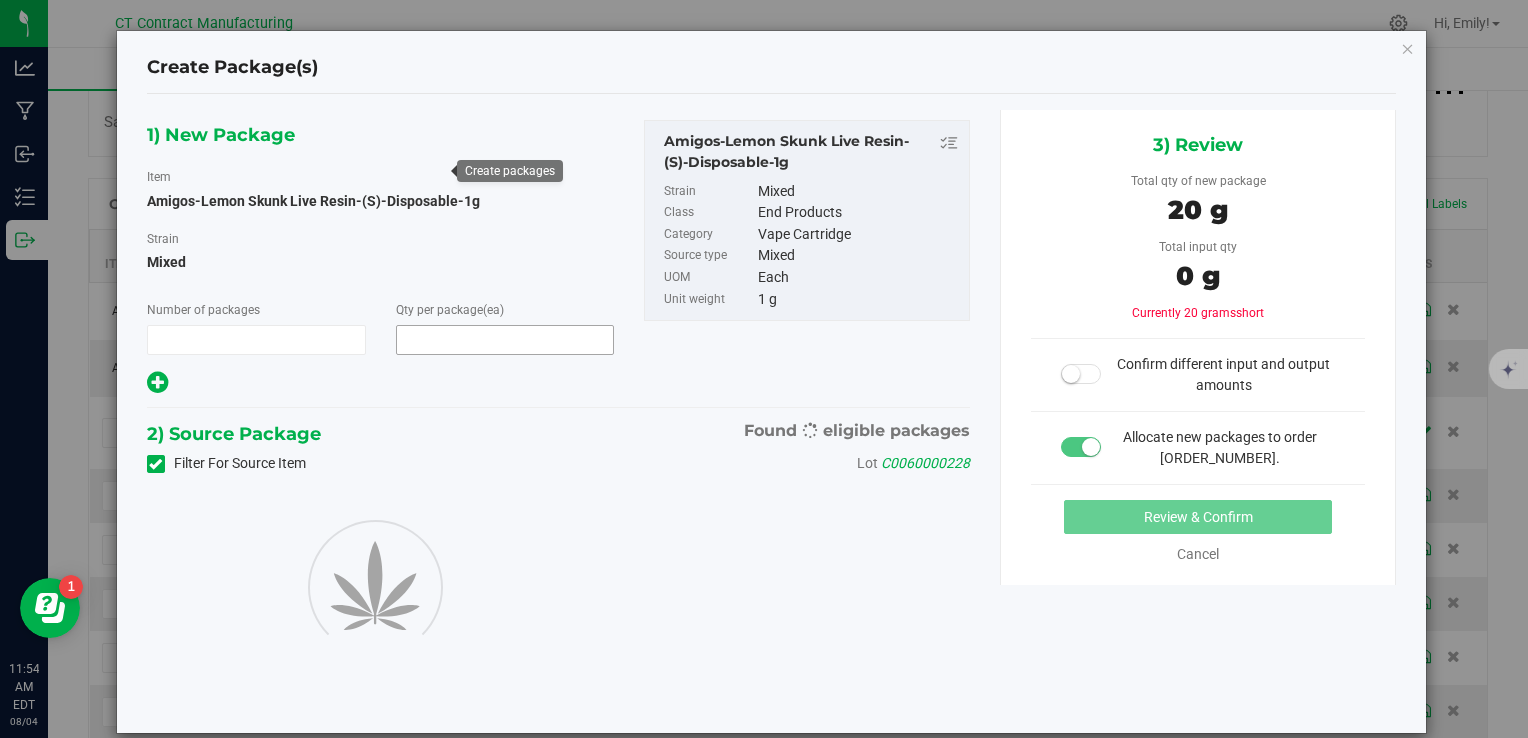 type on "20" 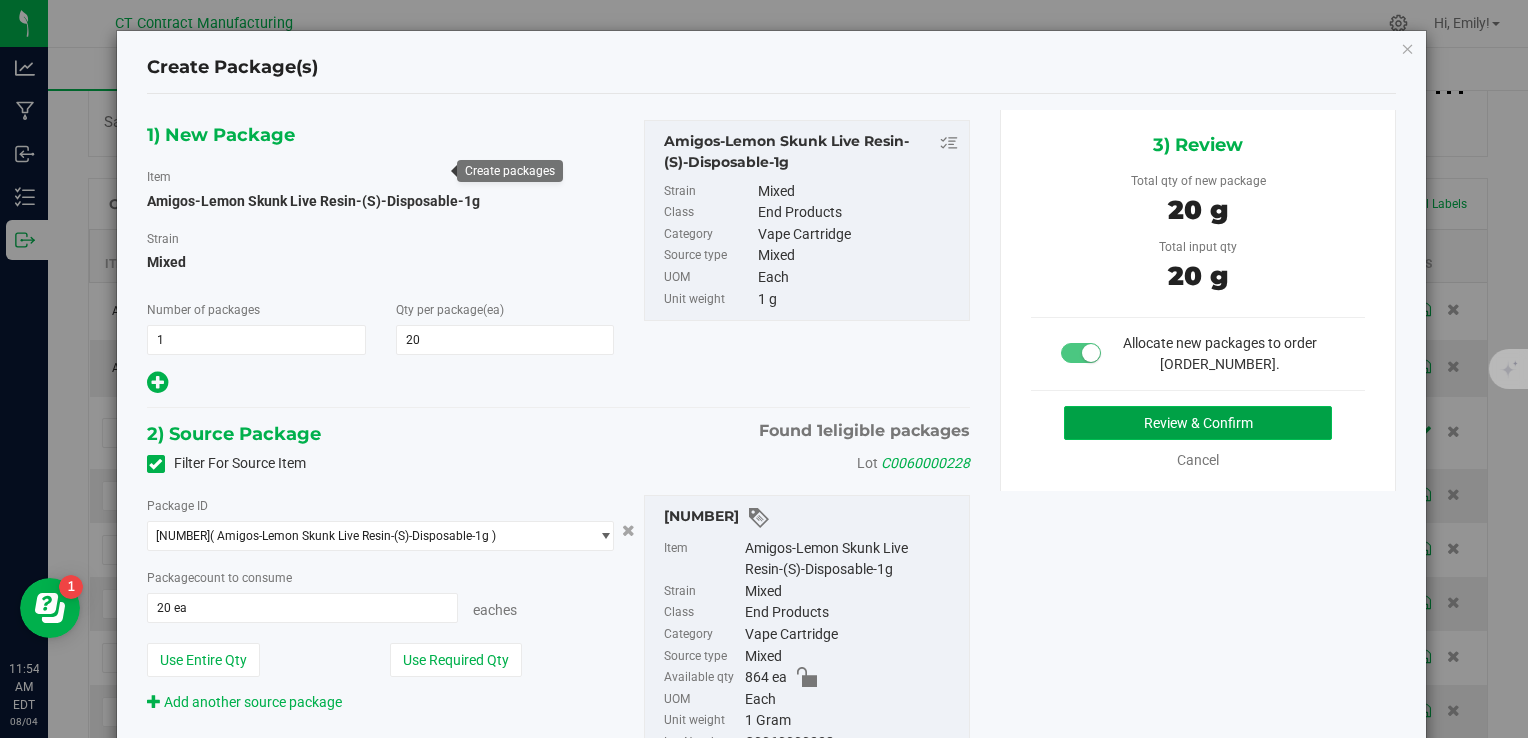 click on "Review & Confirm" at bounding box center [1198, 423] 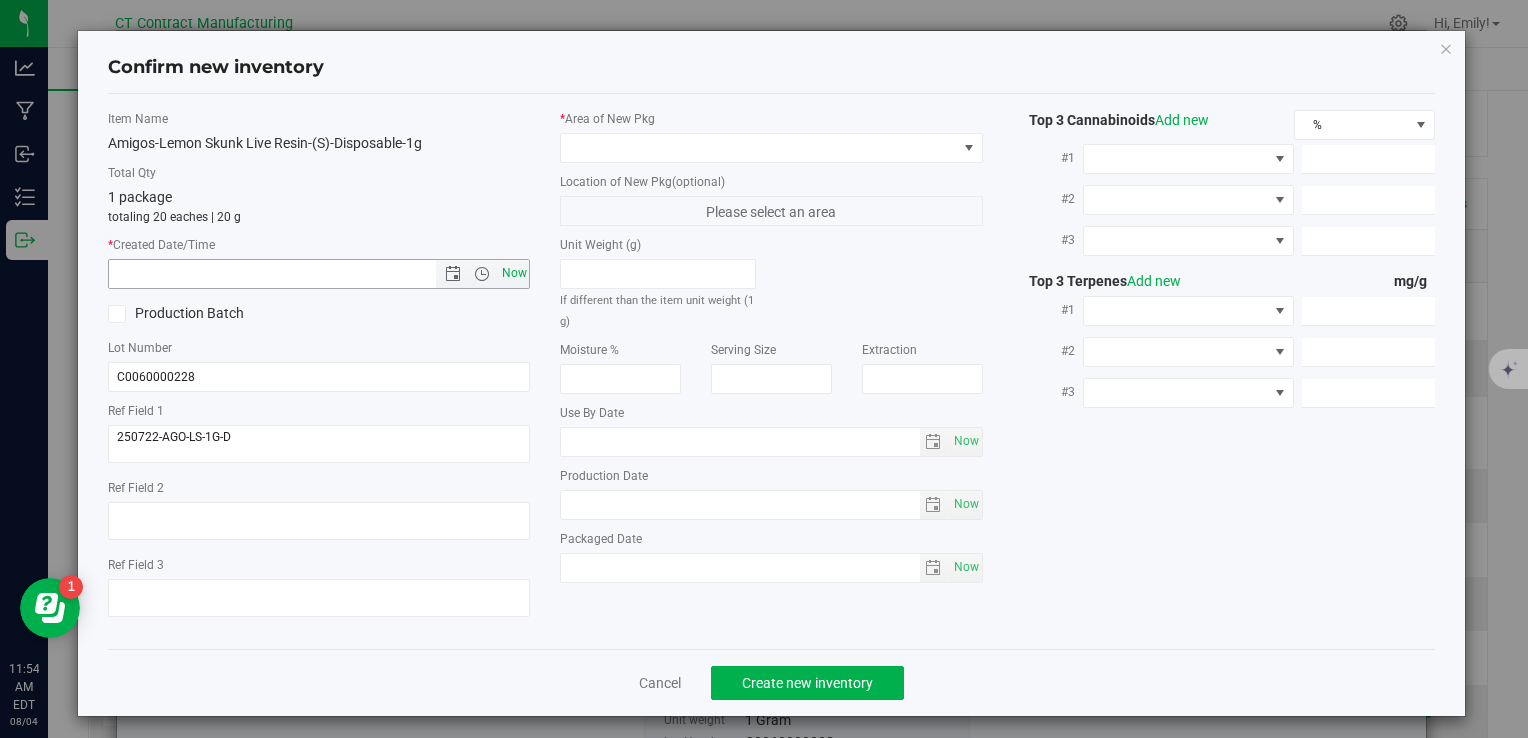 click on "Now" at bounding box center [514, 273] 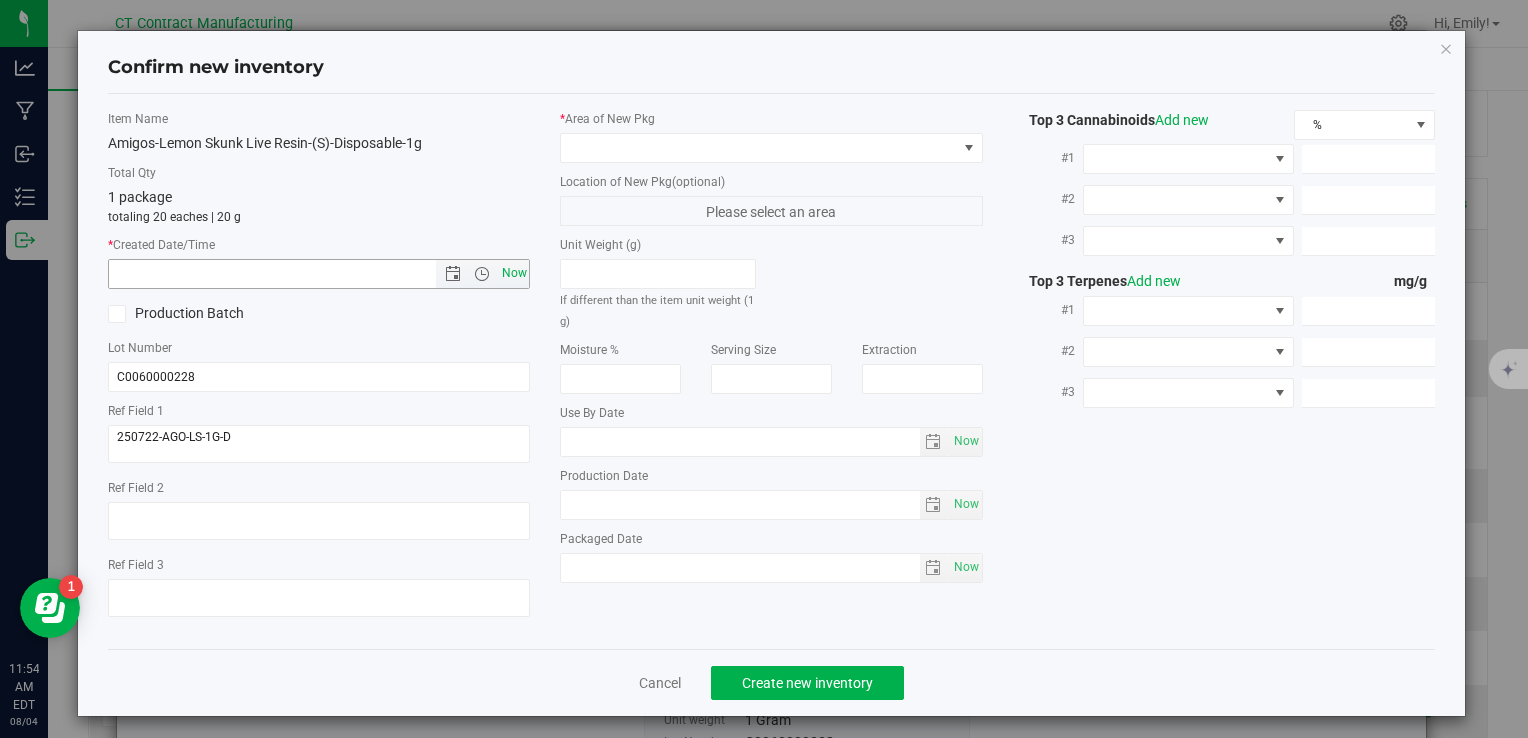type on "8/4/2025 11:54 AM" 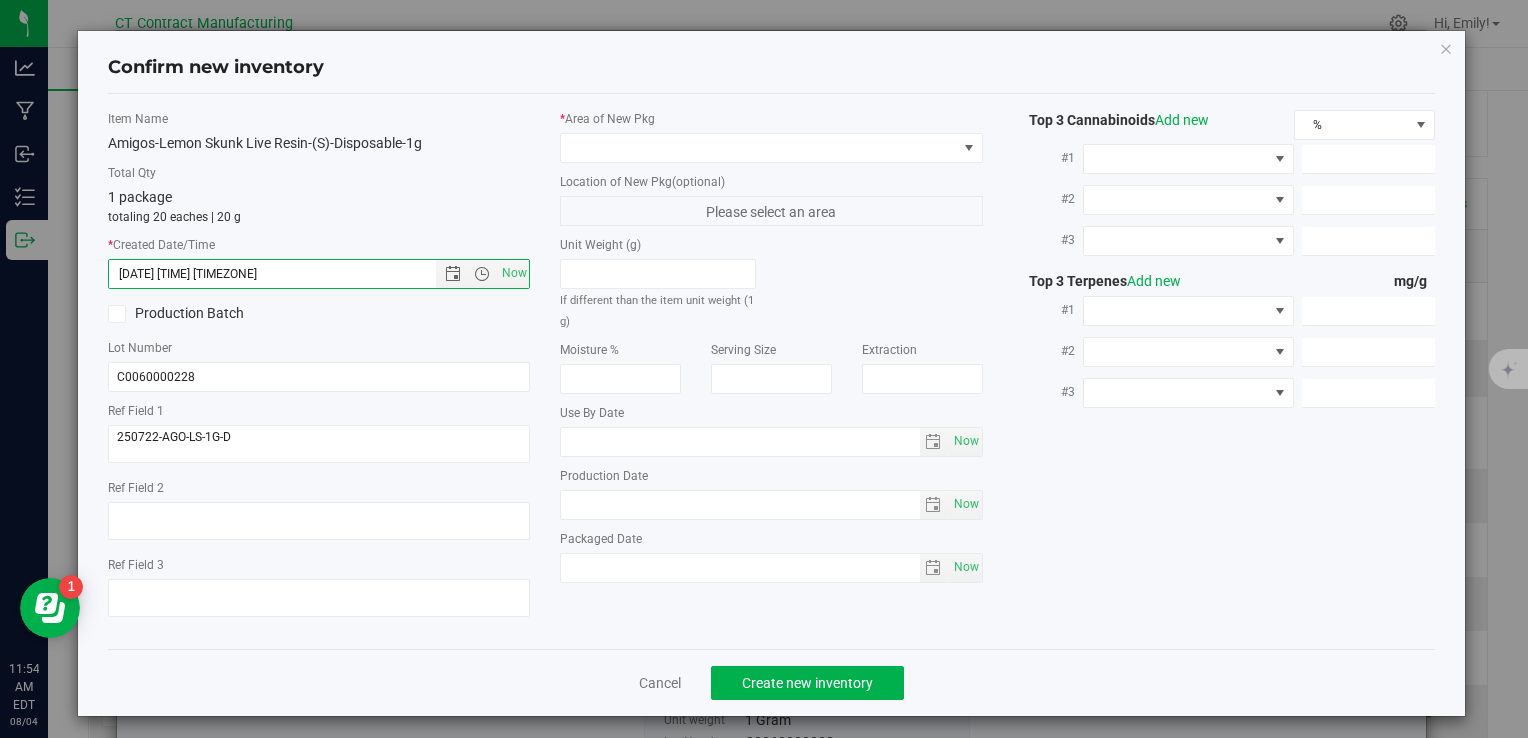 click on "*
Area of New Pkg" at bounding box center (771, 119) 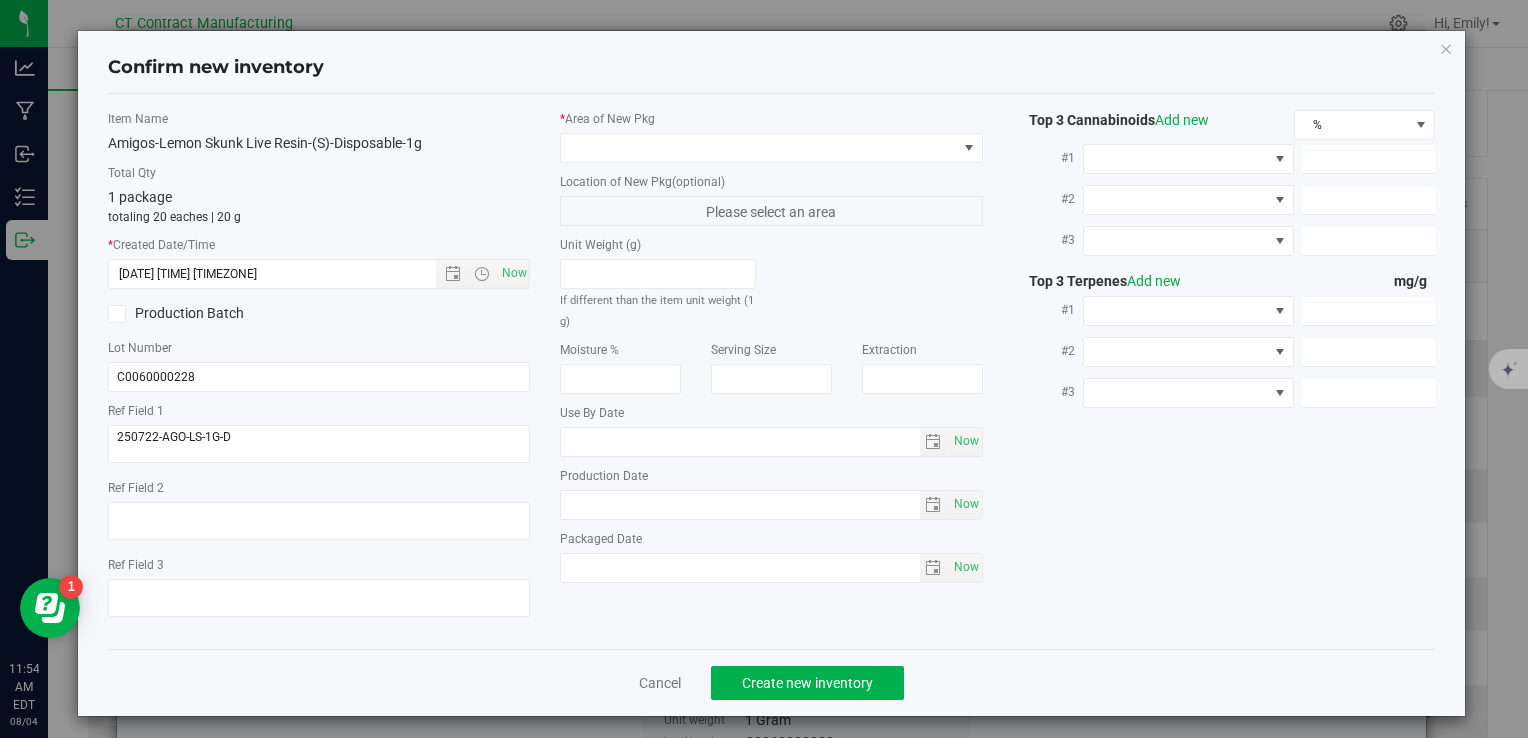 click on "*
Area of New Pkg" at bounding box center [771, 136] 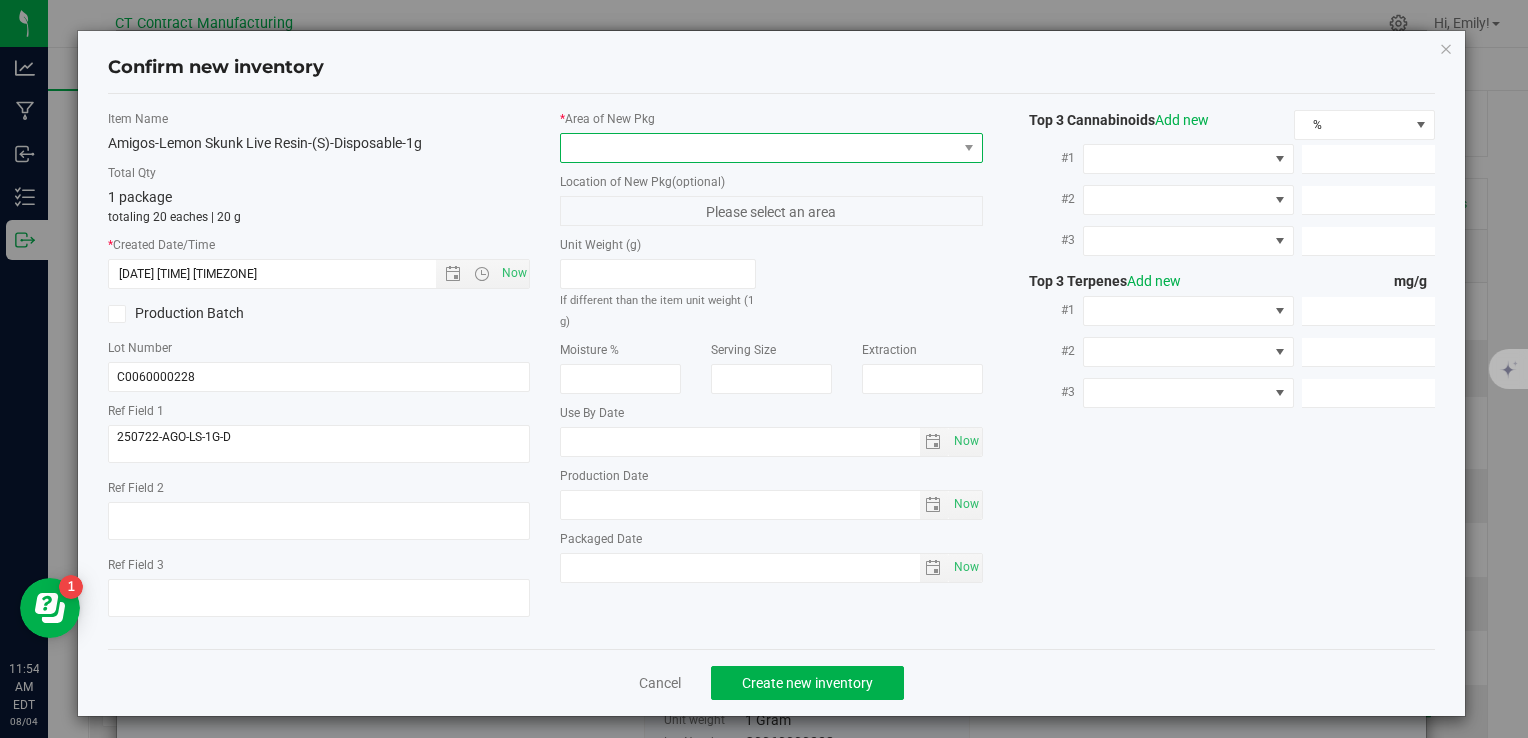 click at bounding box center (758, 148) 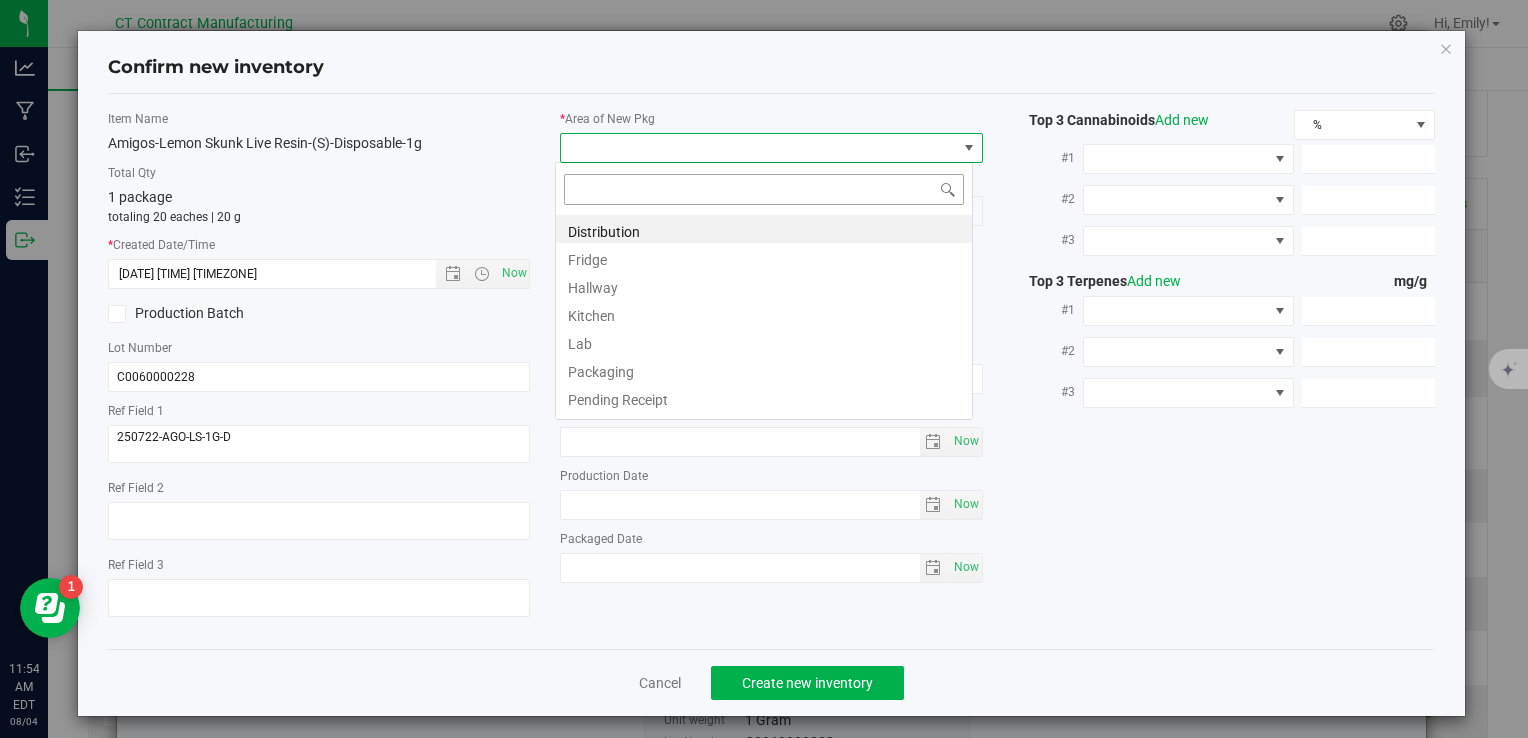 scroll, scrollTop: 99970, scrollLeft: 99582, axis: both 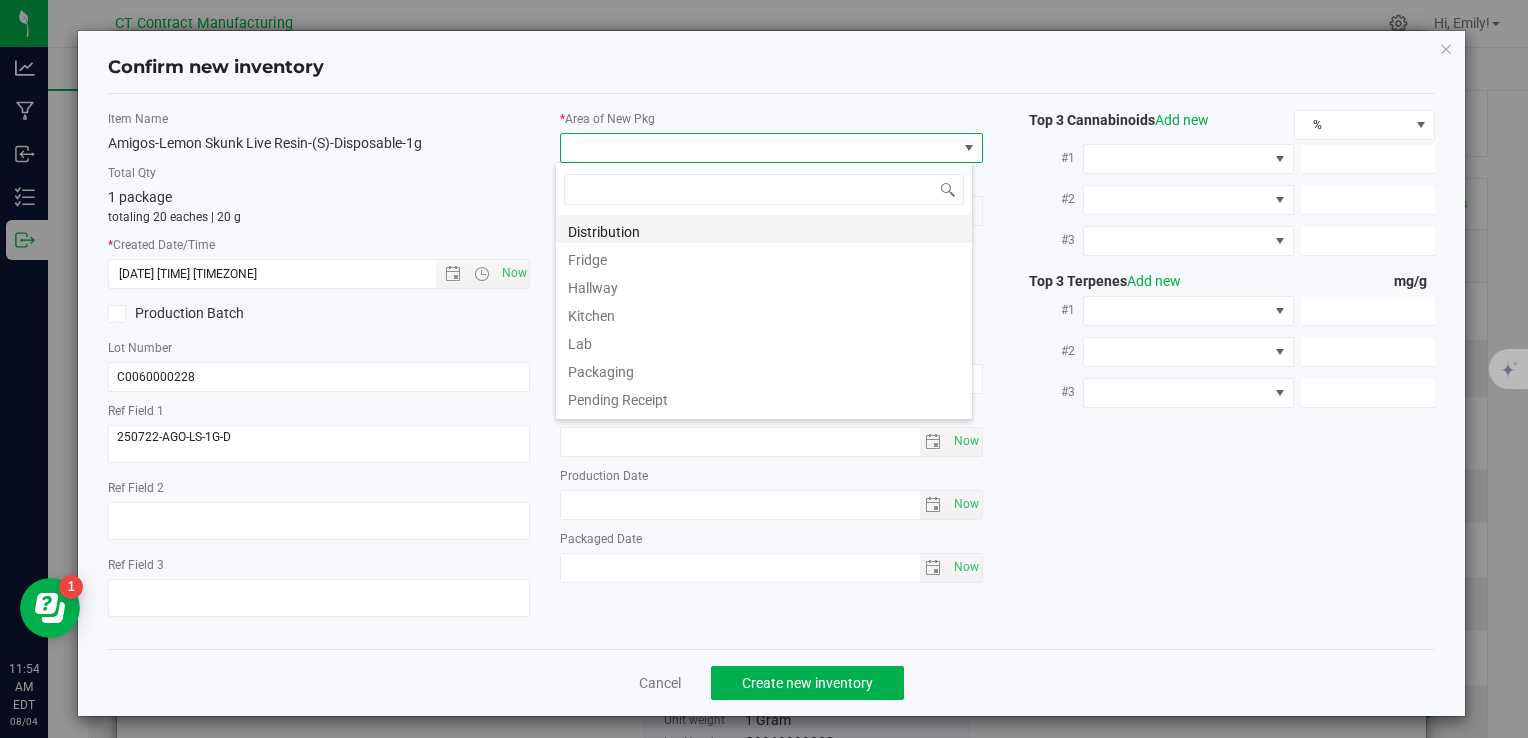 click on "Distribution" at bounding box center (764, 229) 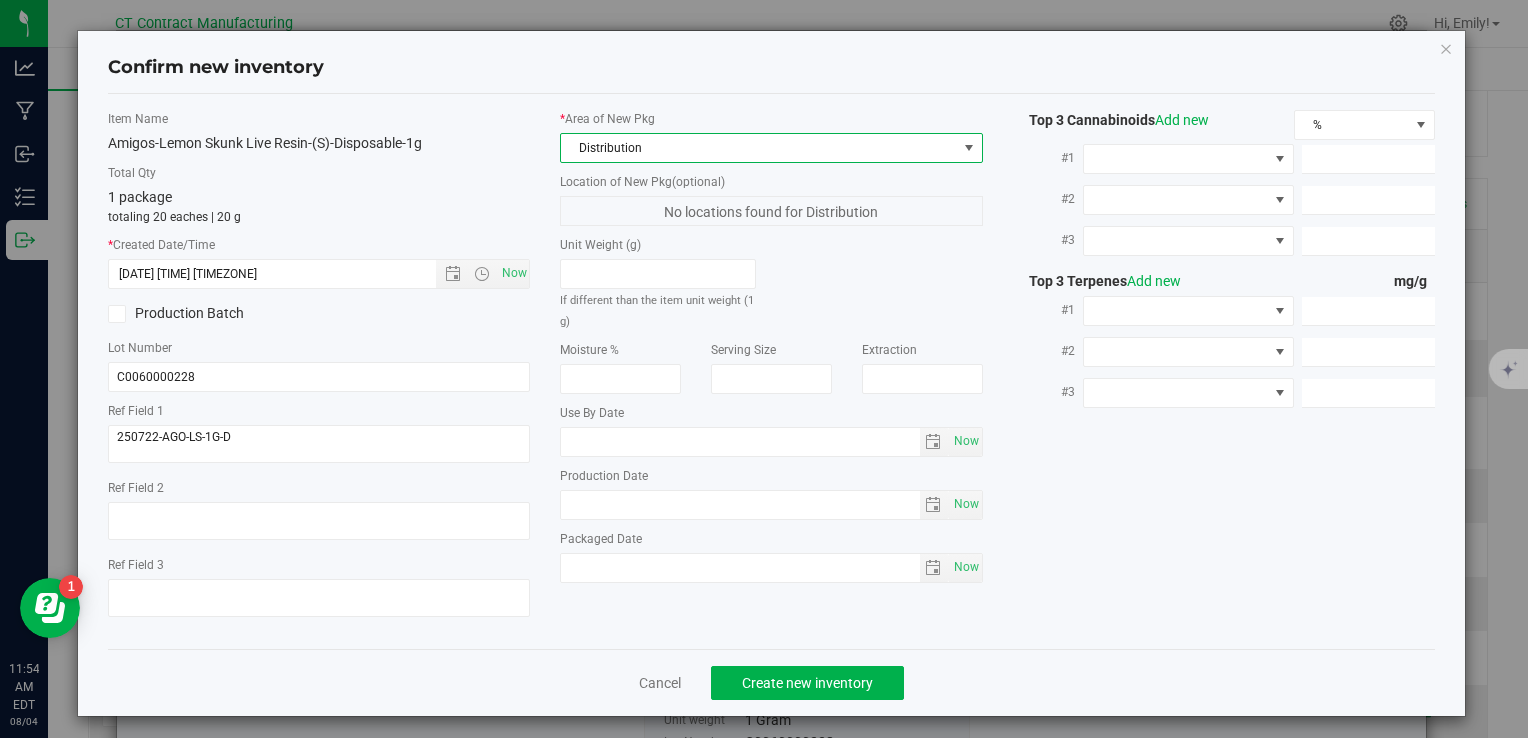 click on "Confirm new inventory
Item Name
Amigos-Lemon Skunk Live Resin-(S)-Disposable-1g
Total Qty
1 package  totaling 20 eaches | 20 g
*
Created Date/Time
8/4/2025 11:54 AM
Now
Production Batch
C0060000228" at bounding box center (771, 373) 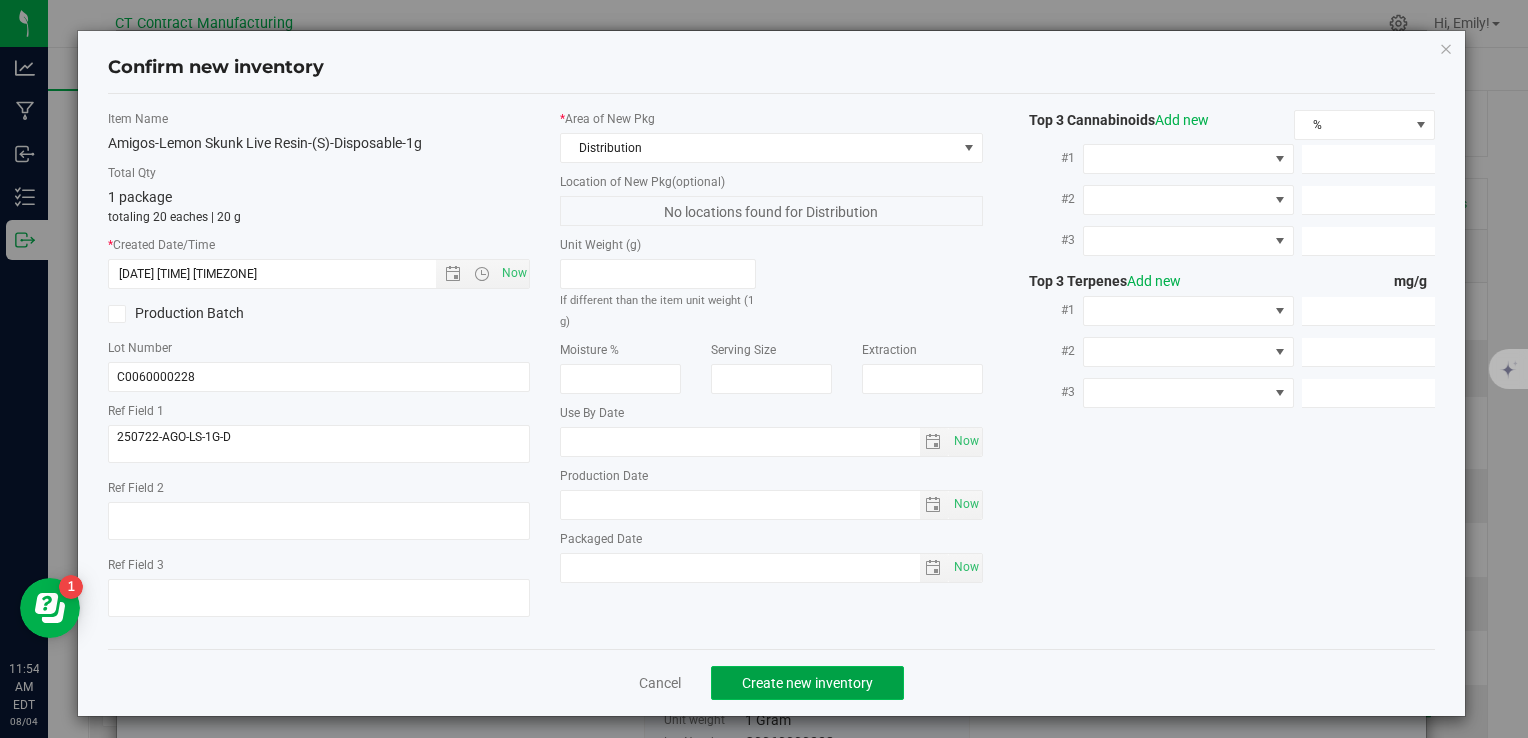 click on "Create new inventory" 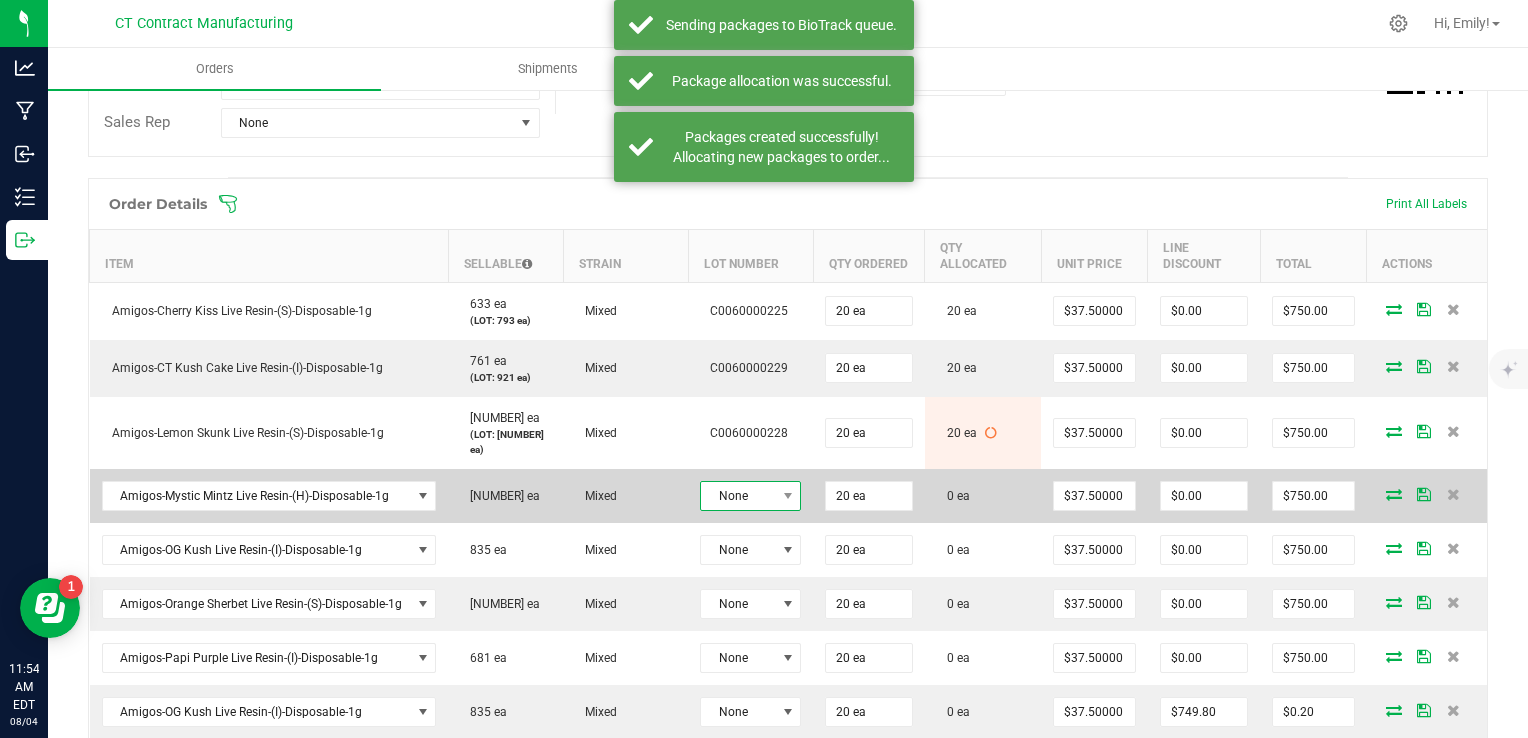 click on "None" at bounding box center [738, 496] 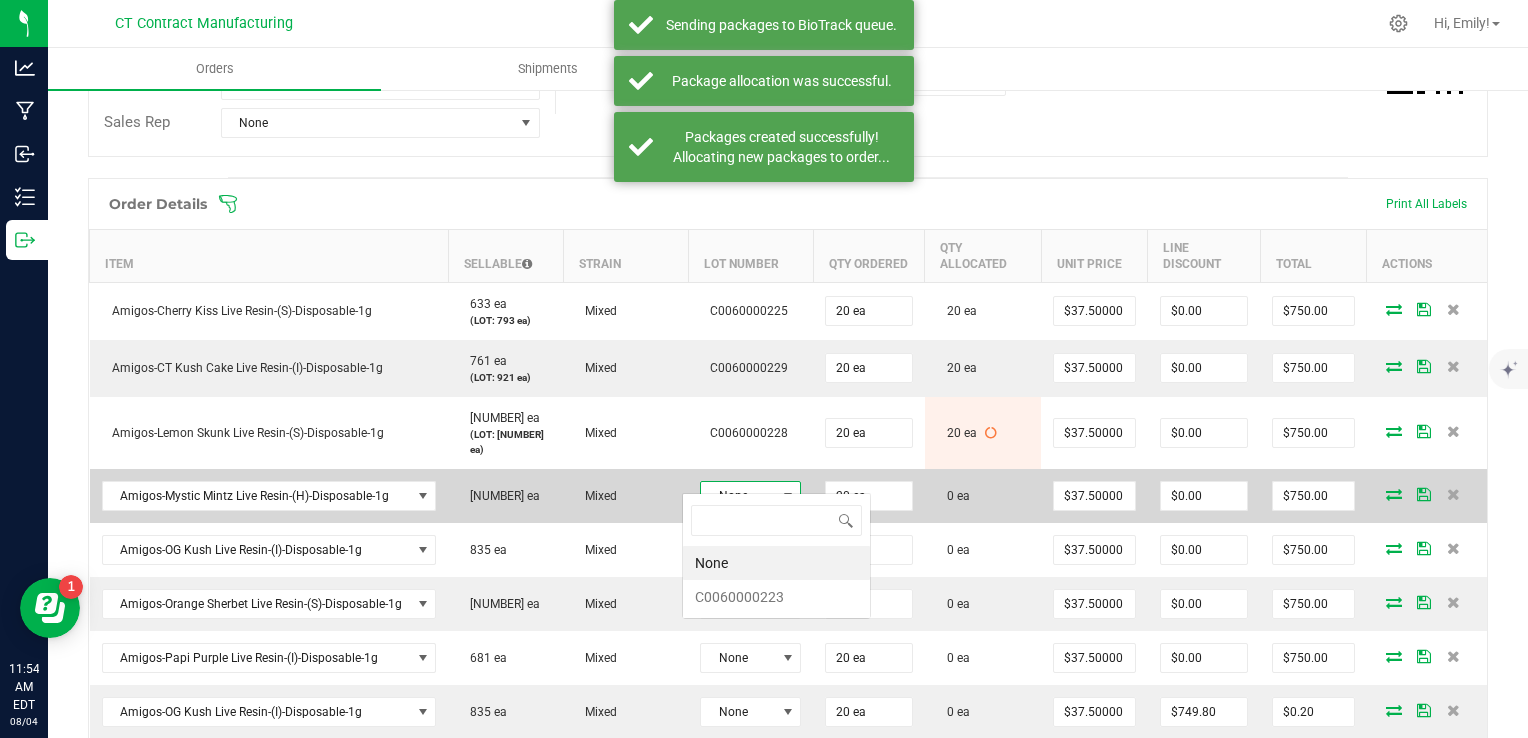 scroll, scrollTop: 99970, scrollLeft: 99899, axis: both 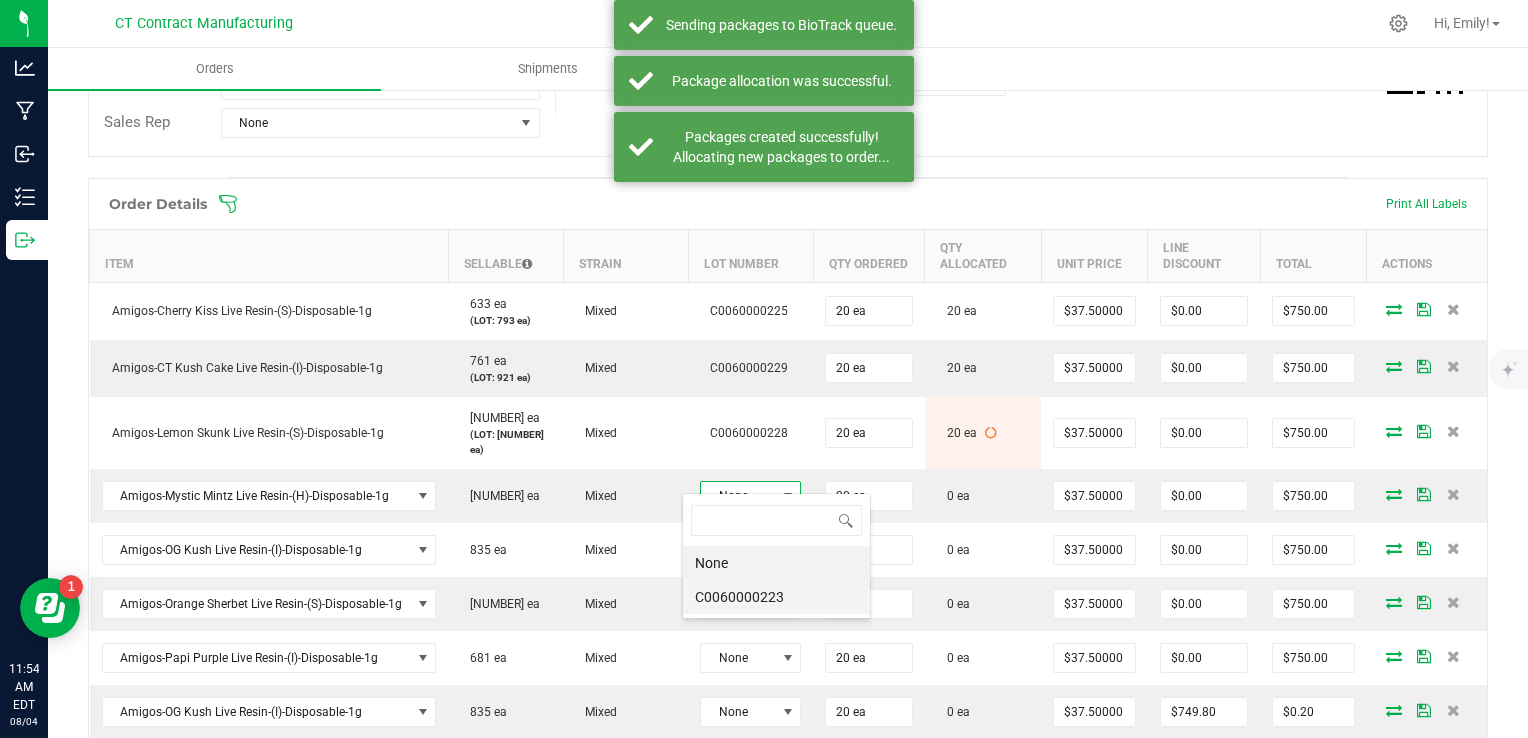 click on "C0060000223" at bounding box center (776, 597) 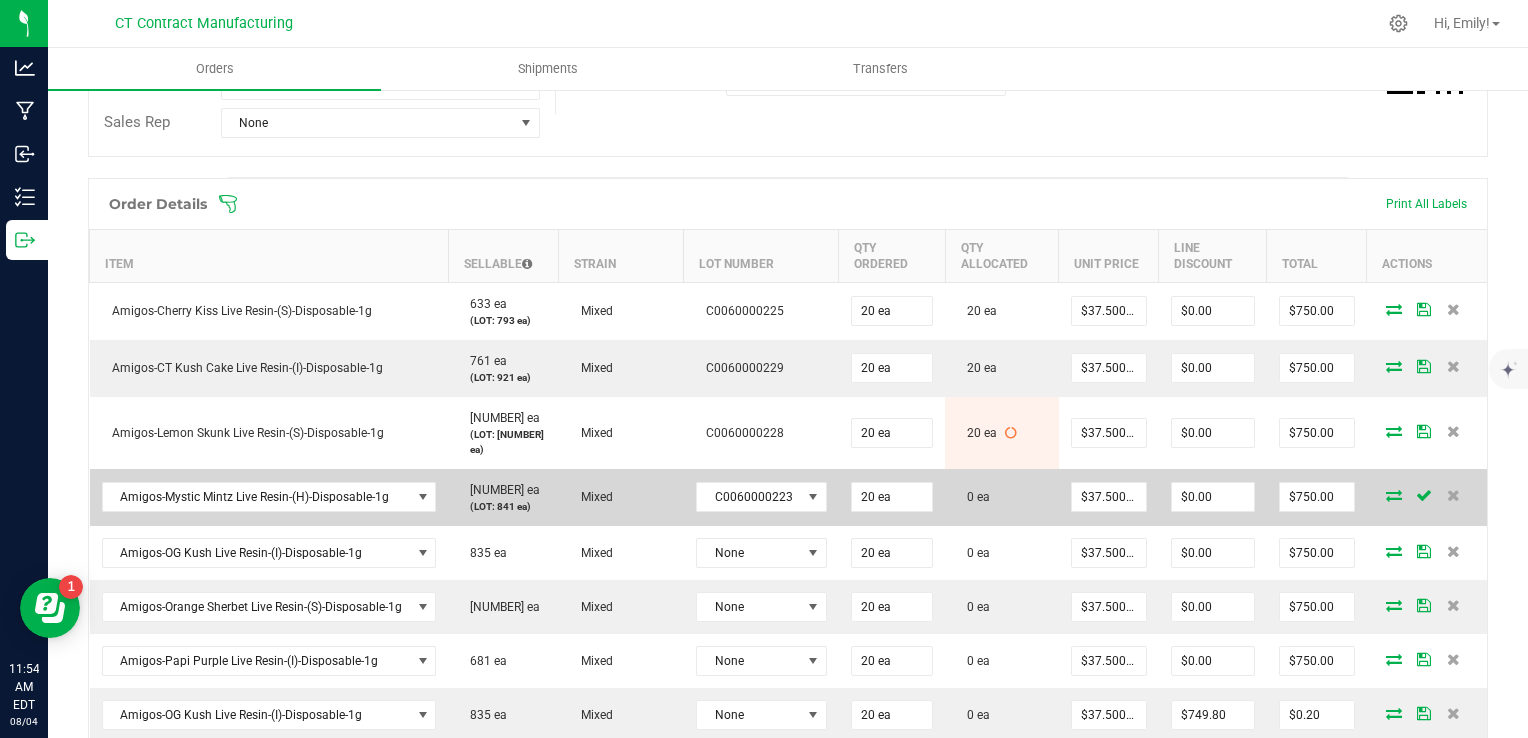 click at bounding box center (1394, 495) 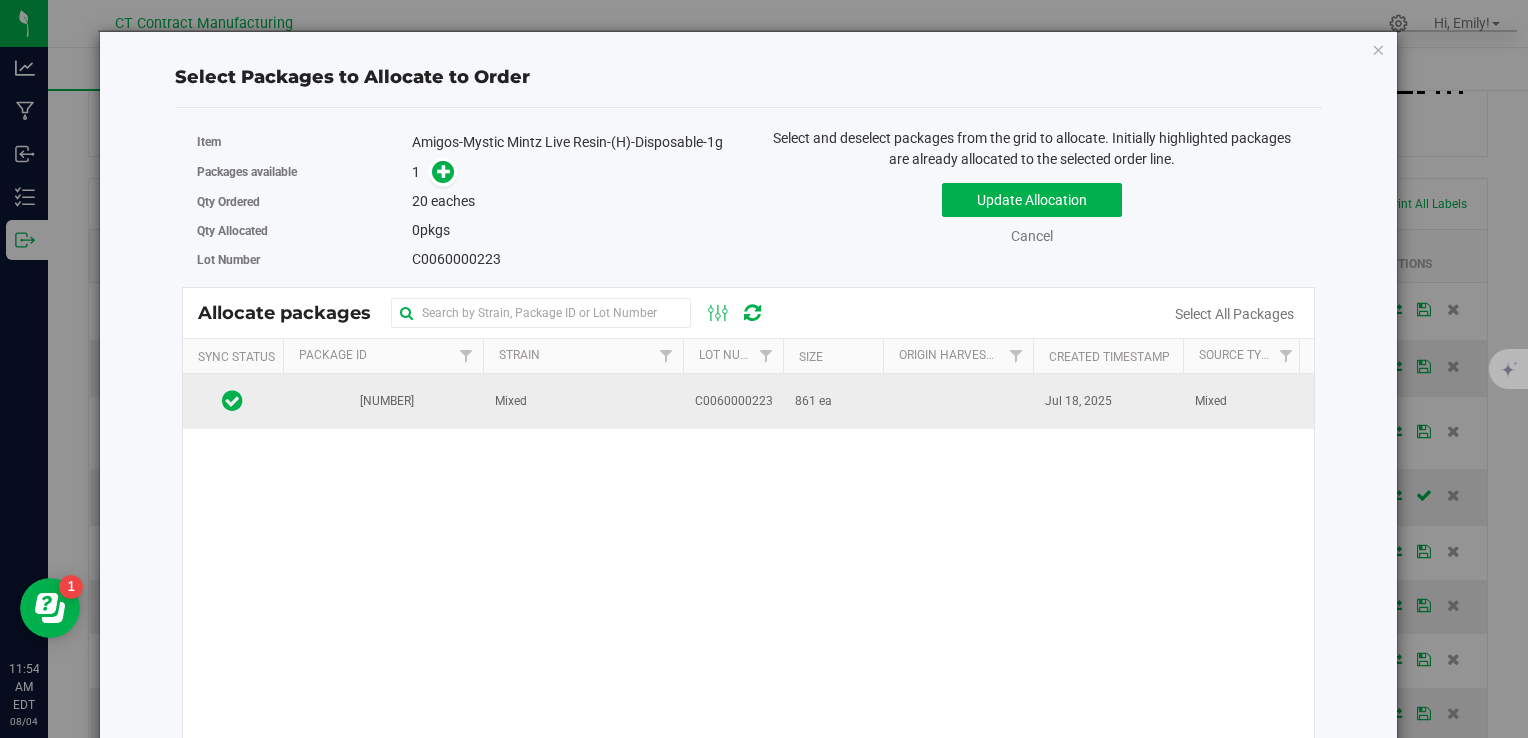click on "Mixed" at bounding box center [583, 401] 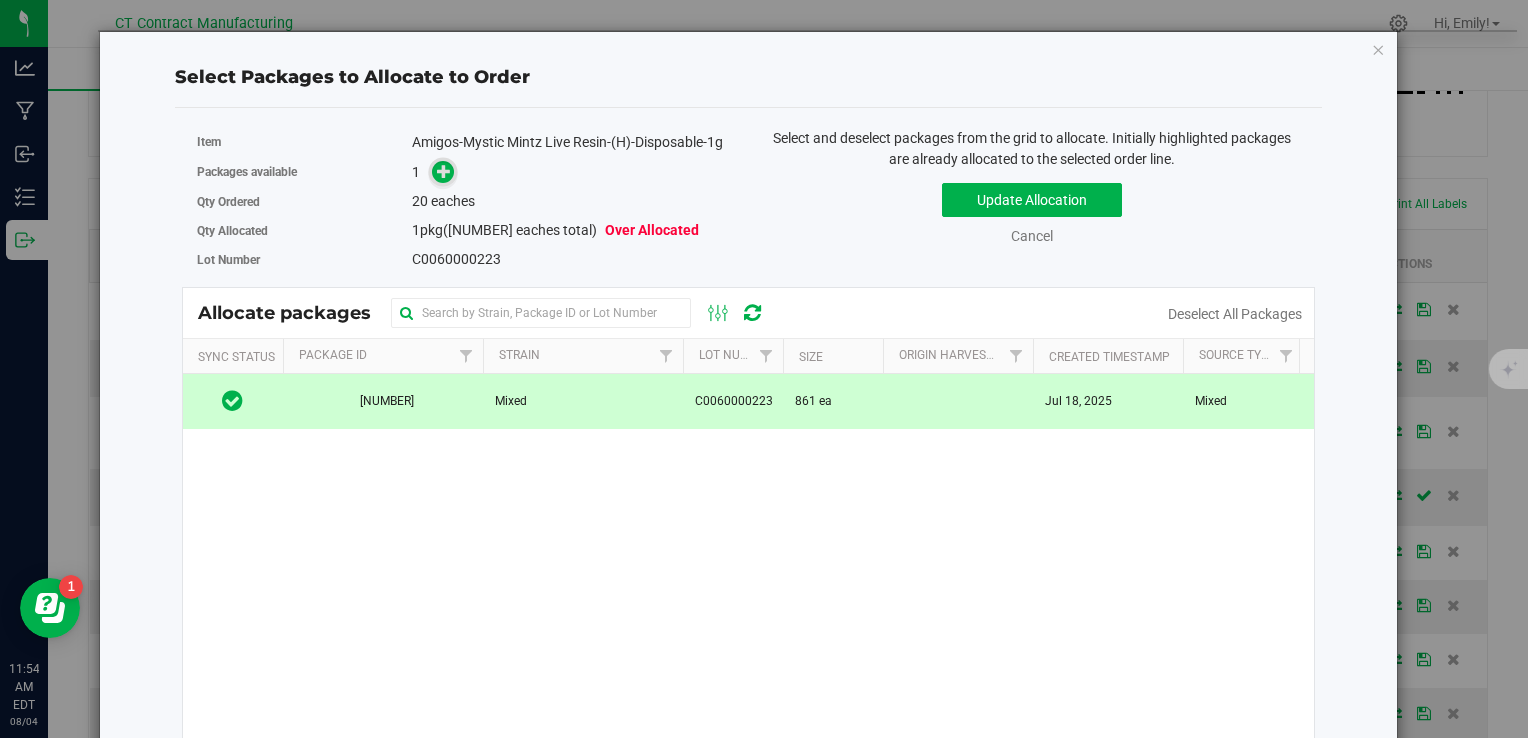 click at bounding box center [444, 171] 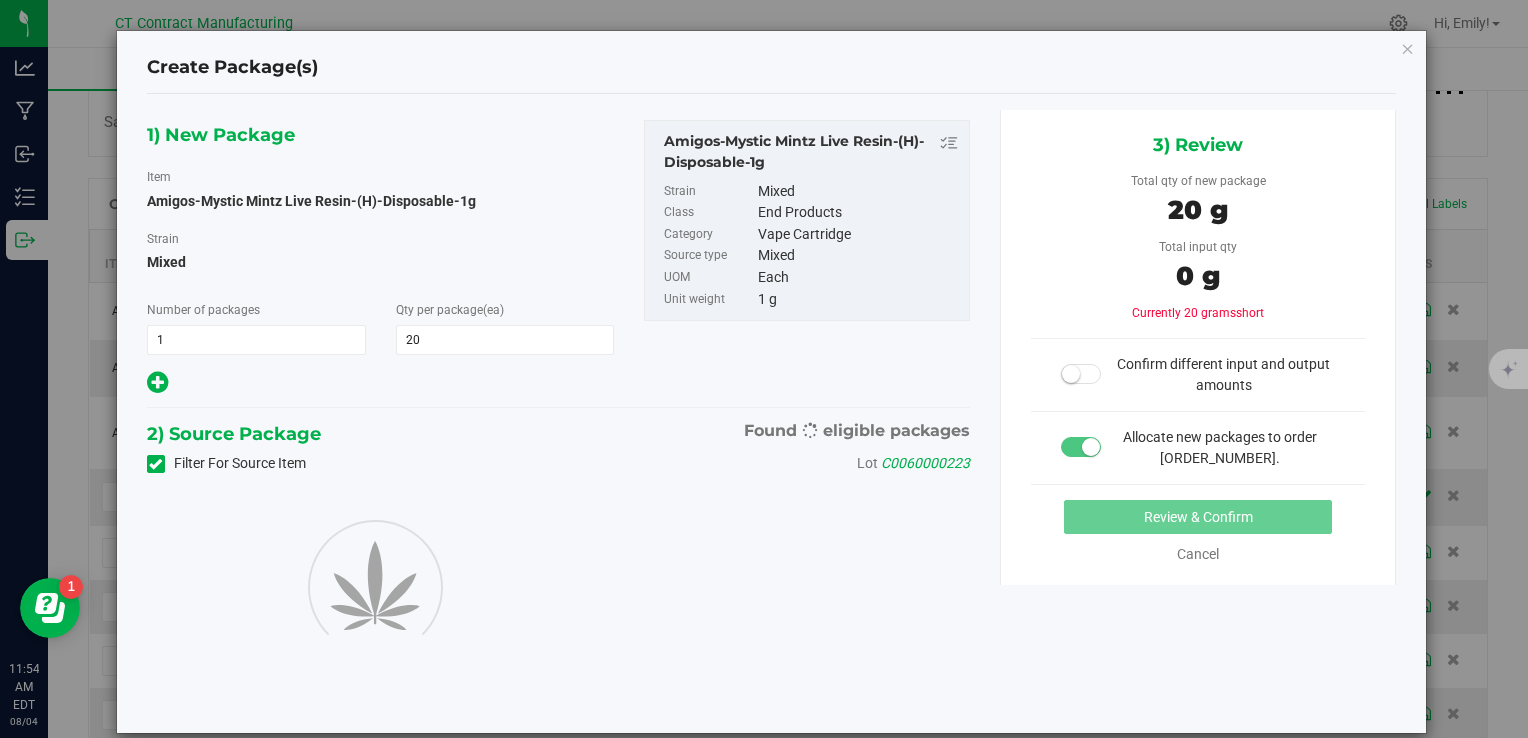 type on "20" 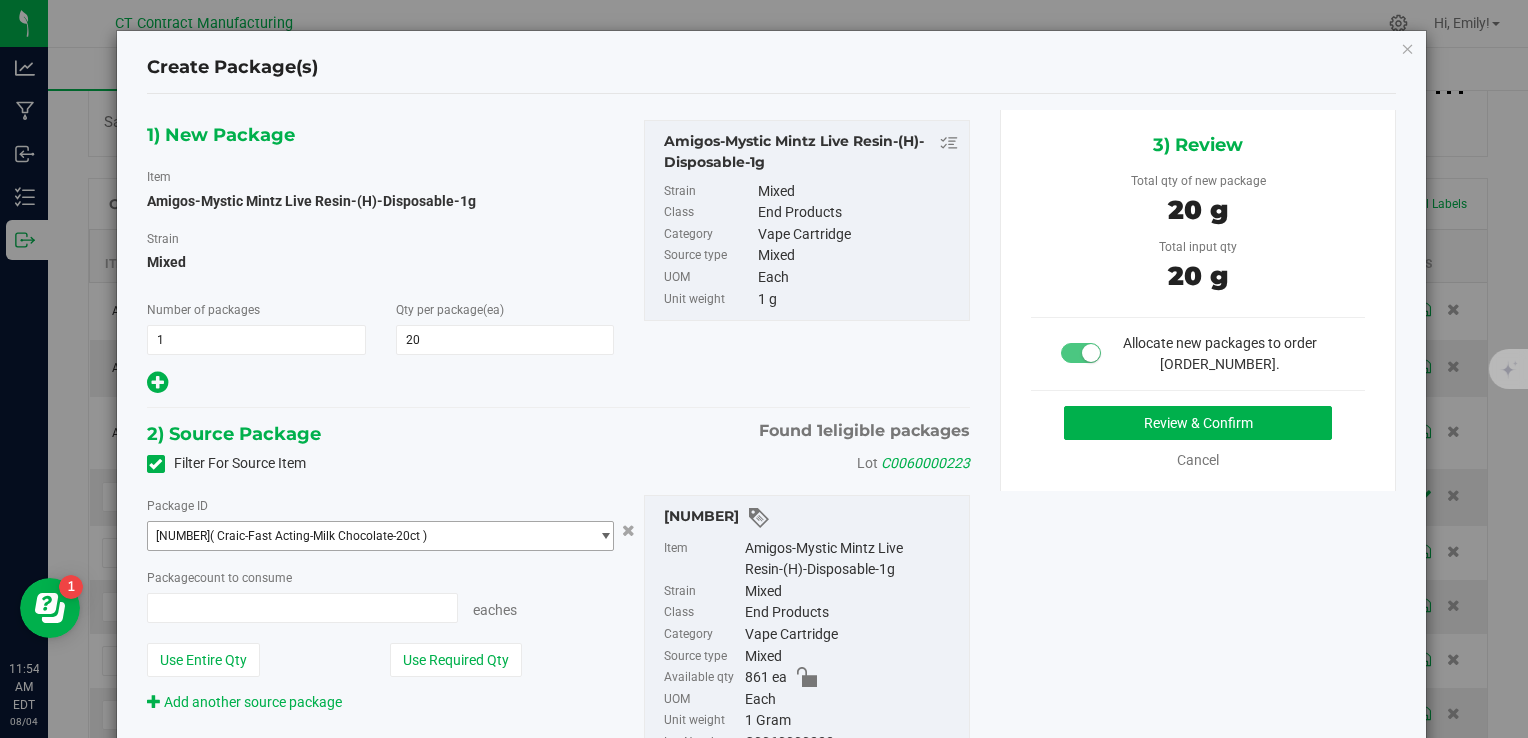 type on "20 ea" 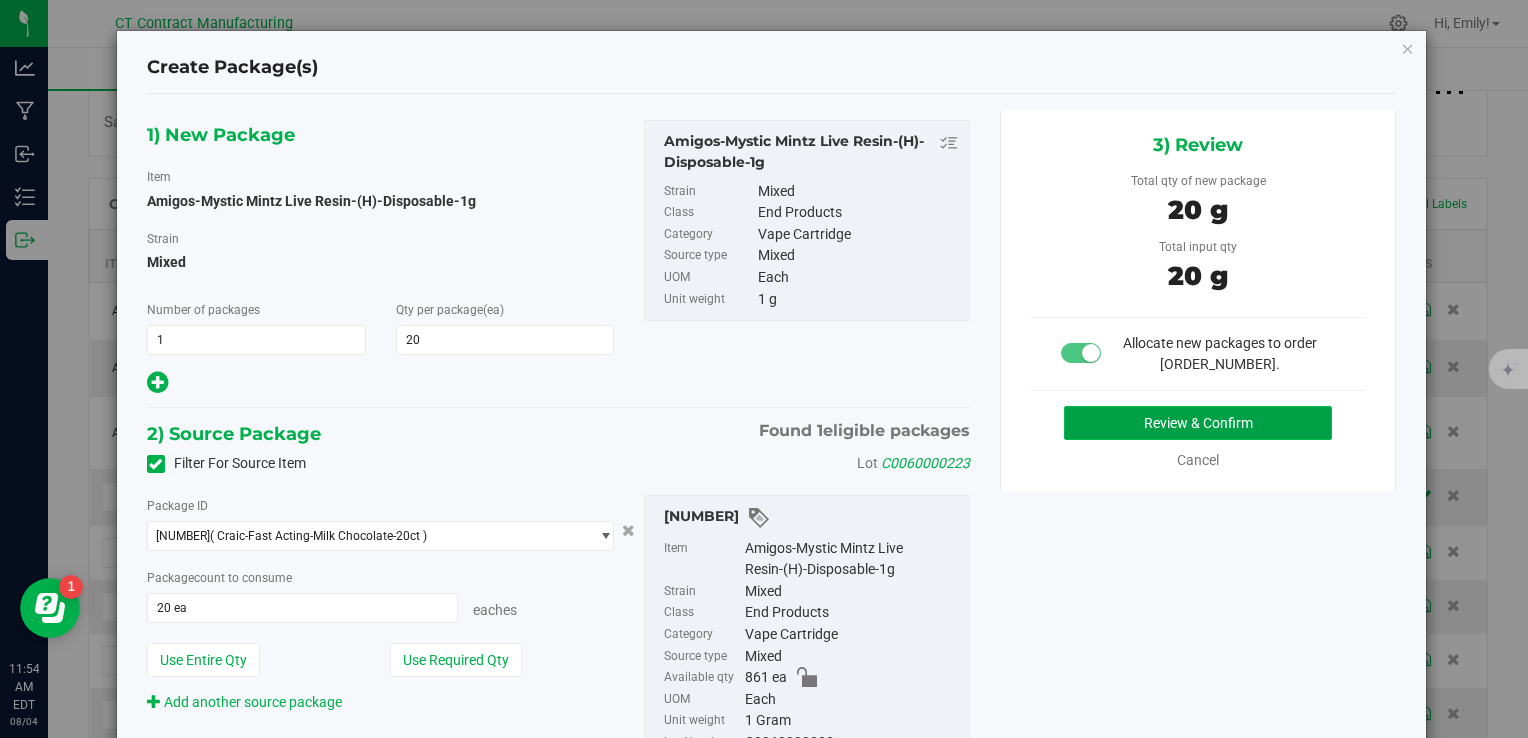 click on "Review & Confirm" at bounding box center (1198, 423) 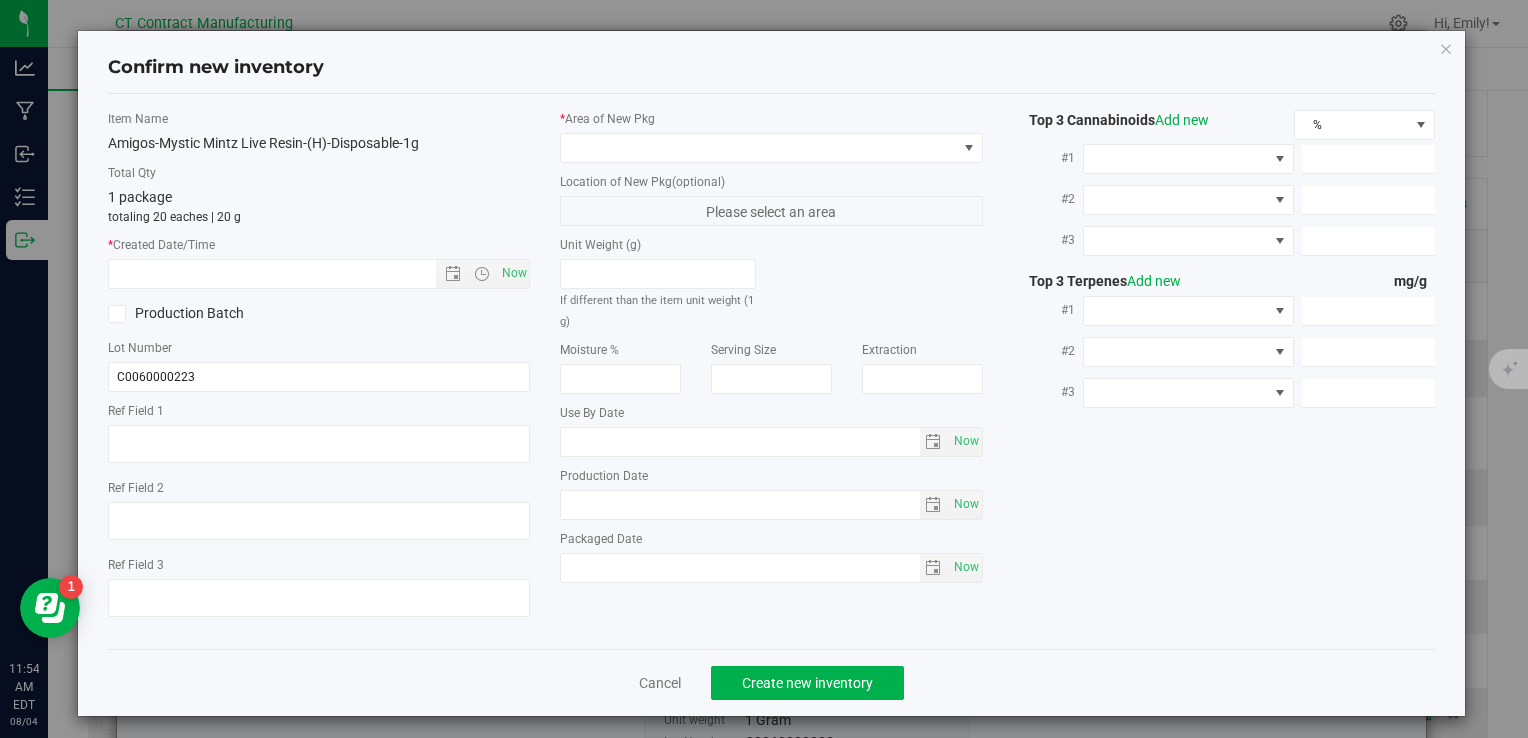 type on "AMGO- MM- 1G-D" 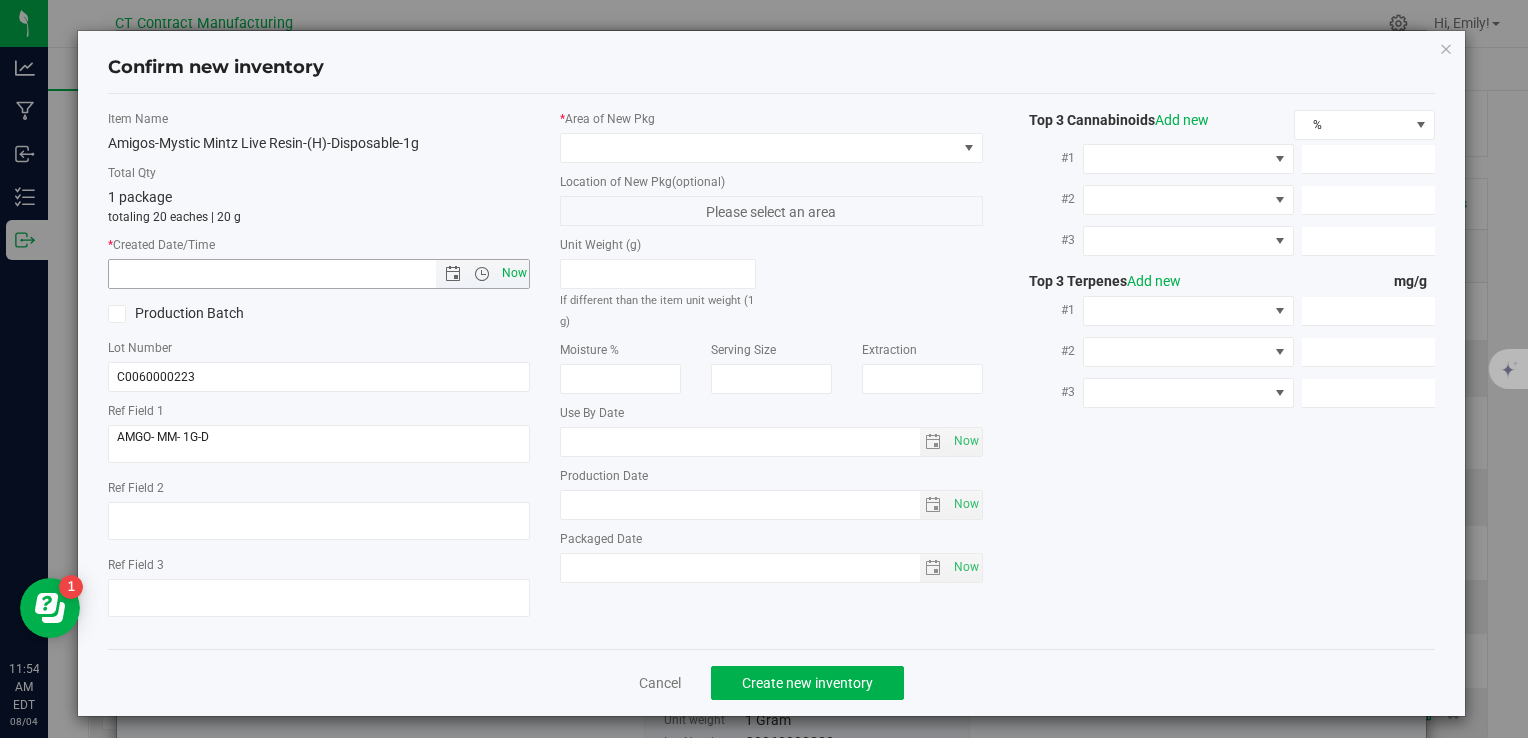 click on "Now" at bounding box center (514, 273) 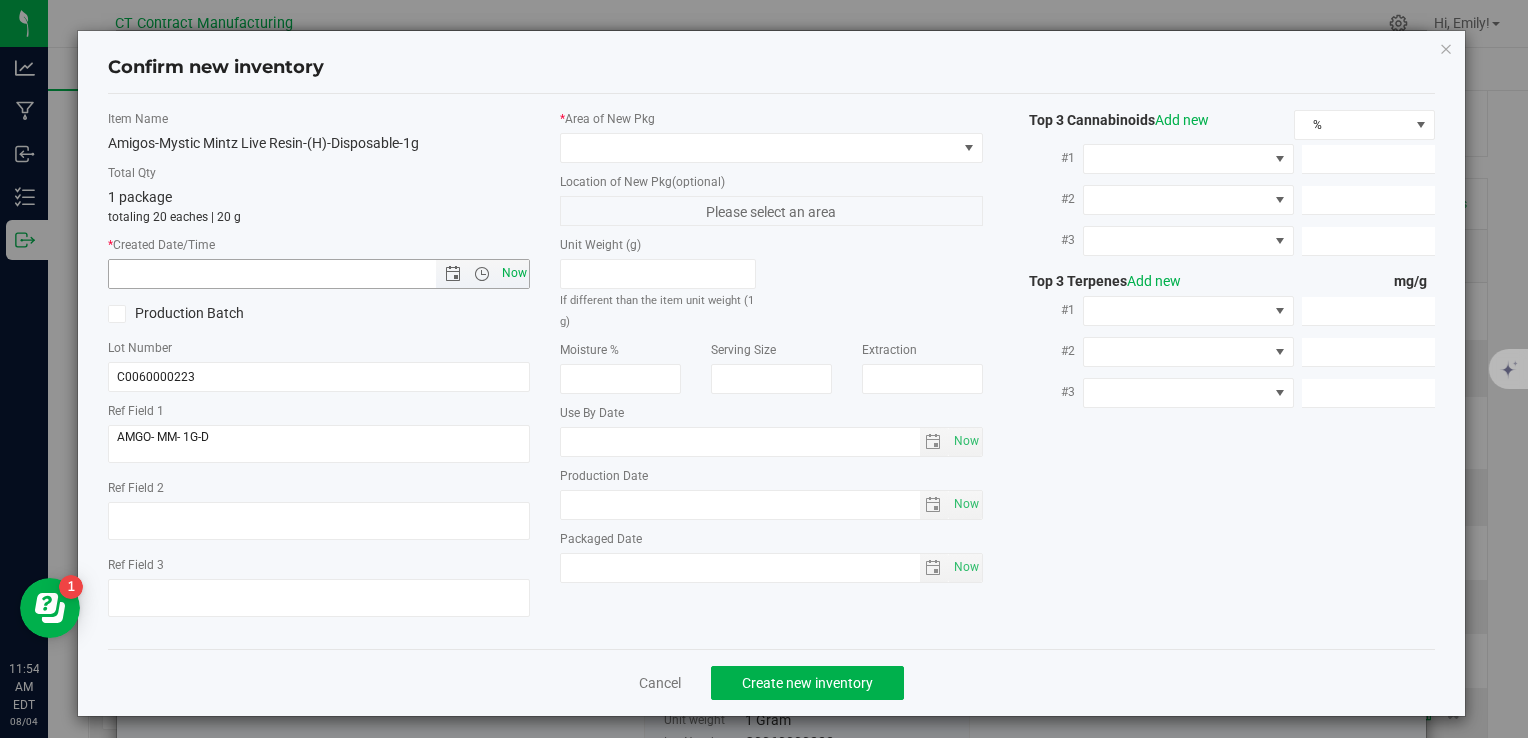 type on "8/4/2025 11:54 AM" 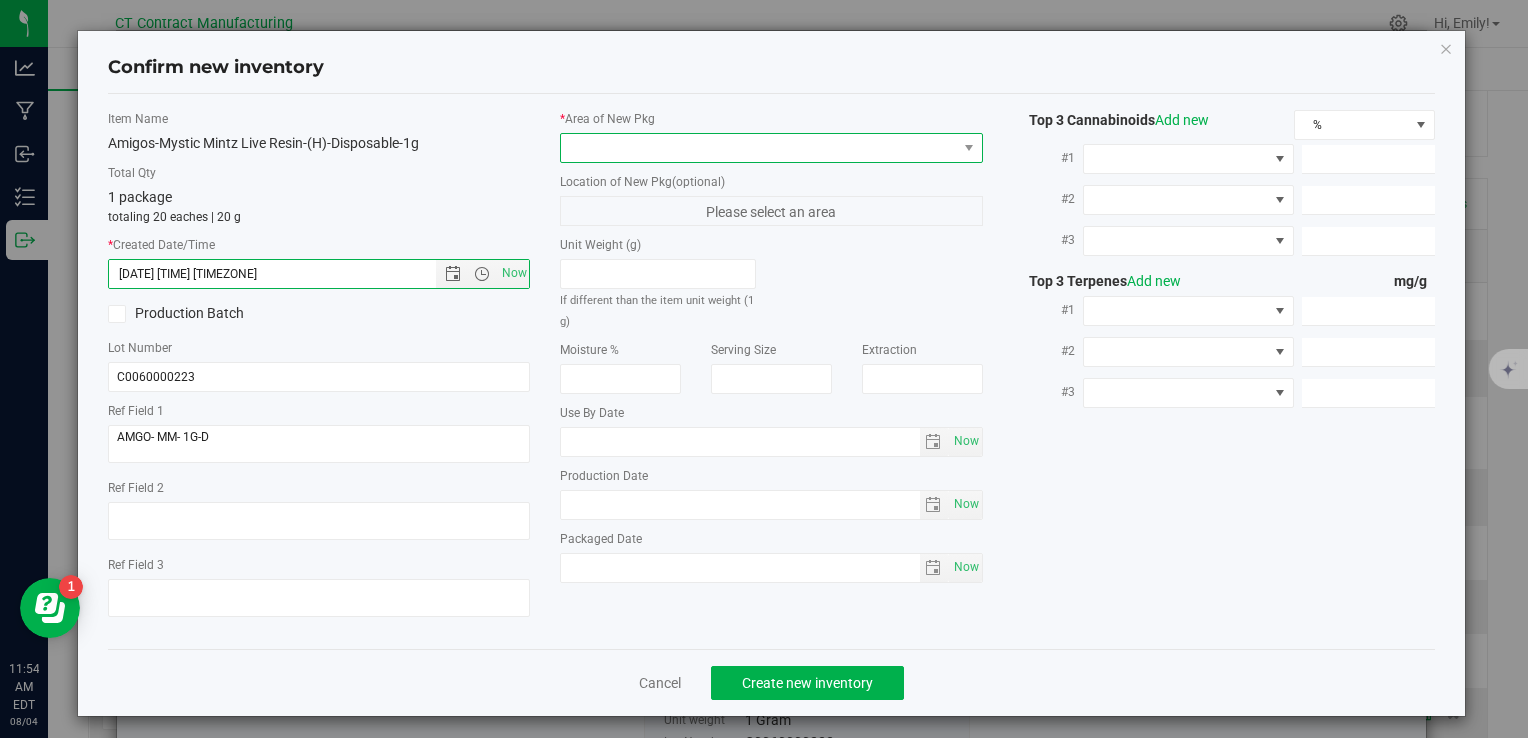 click at bounding box center [758, 148] 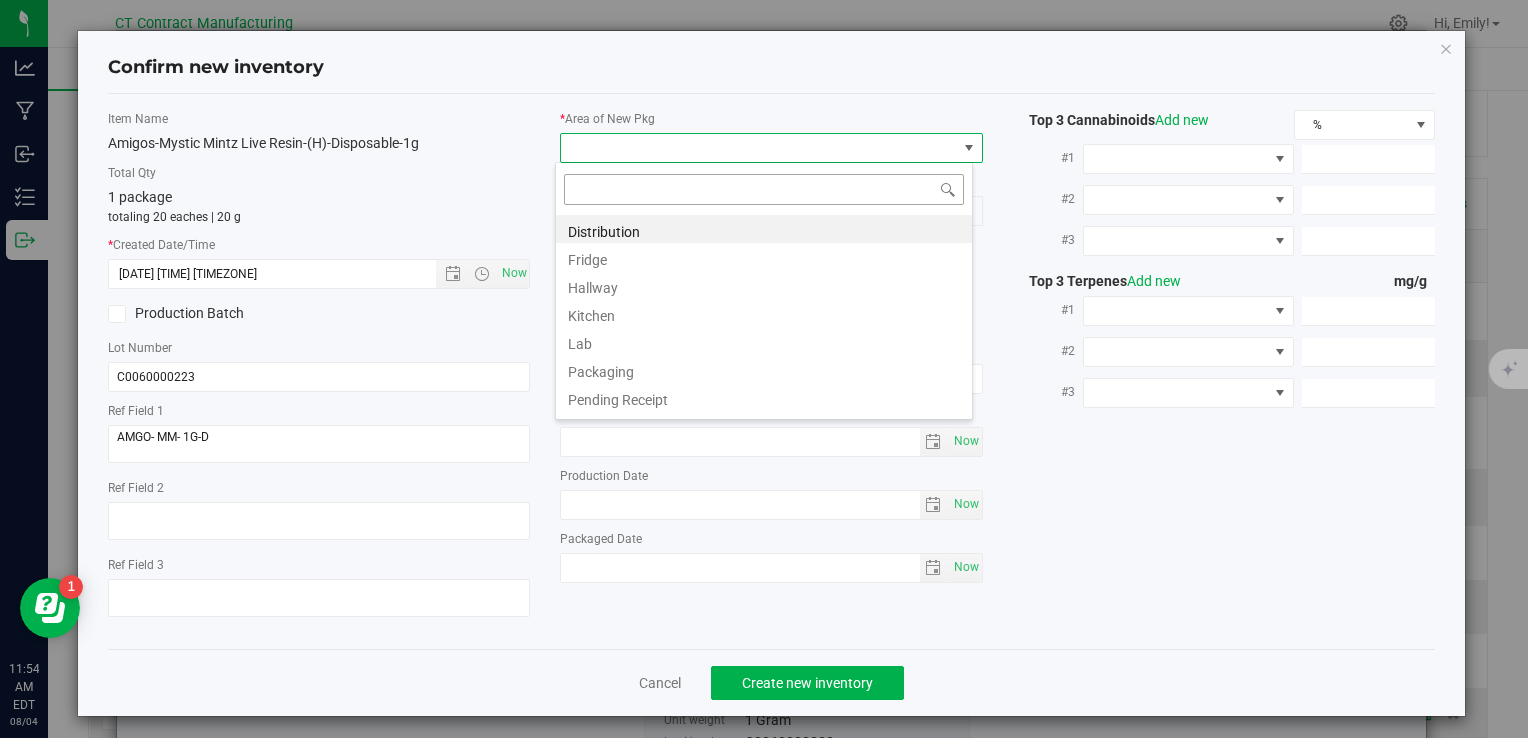 scroll, scrollTop: 99970, scrollLeft: 99582, axis: both 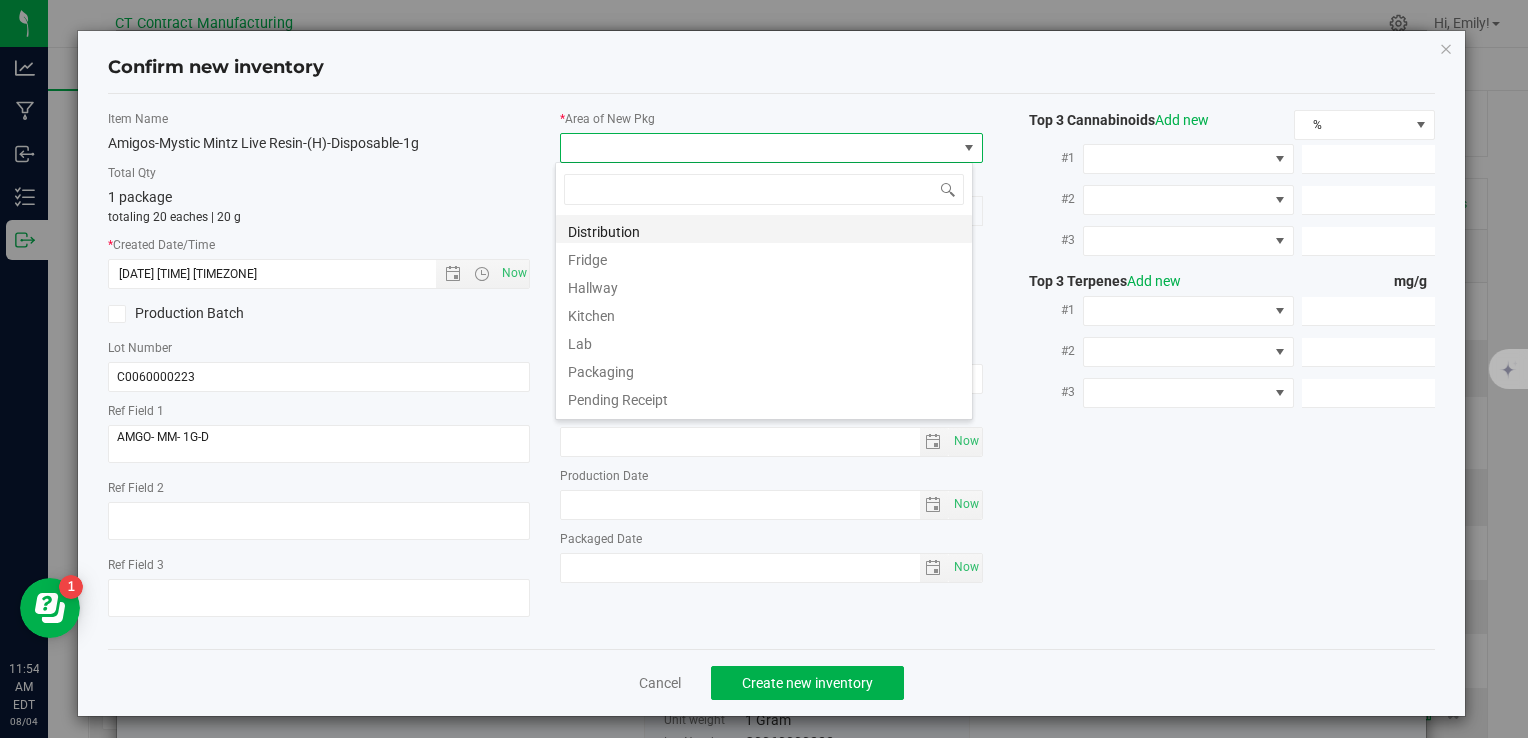 click on "Distribution" at bounding box center [764, 229] 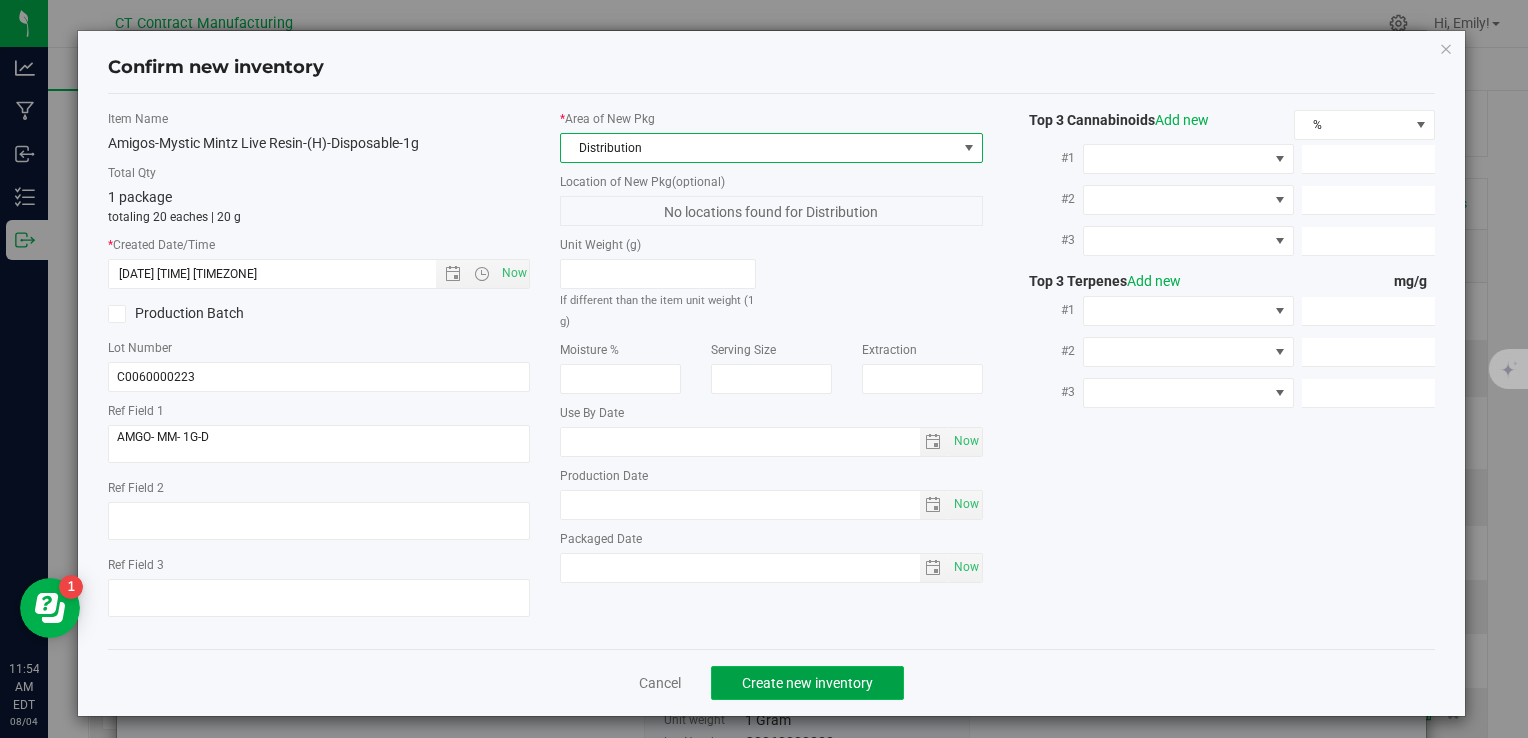 click on "Create new inventory" 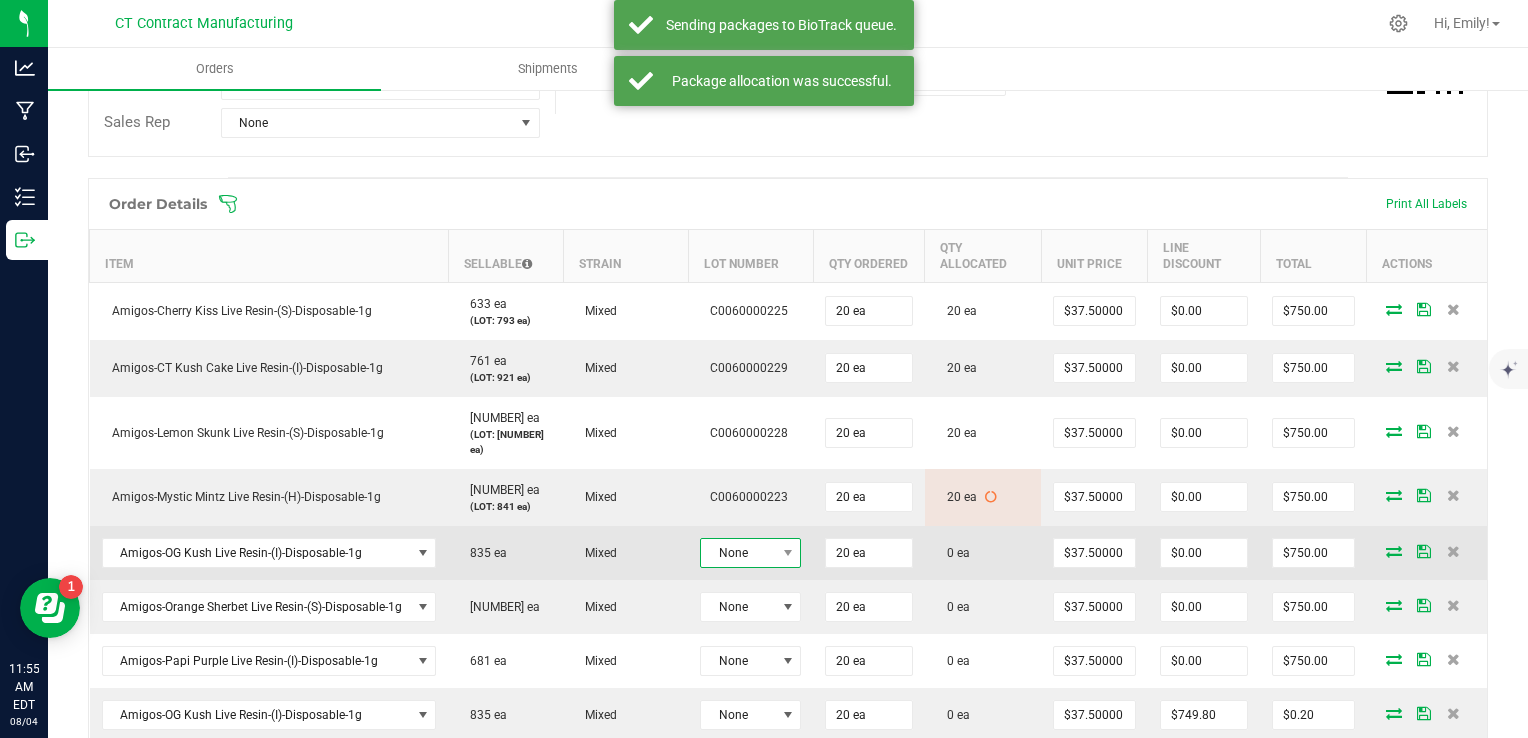 click on "None" at bounding box center [738, 553] 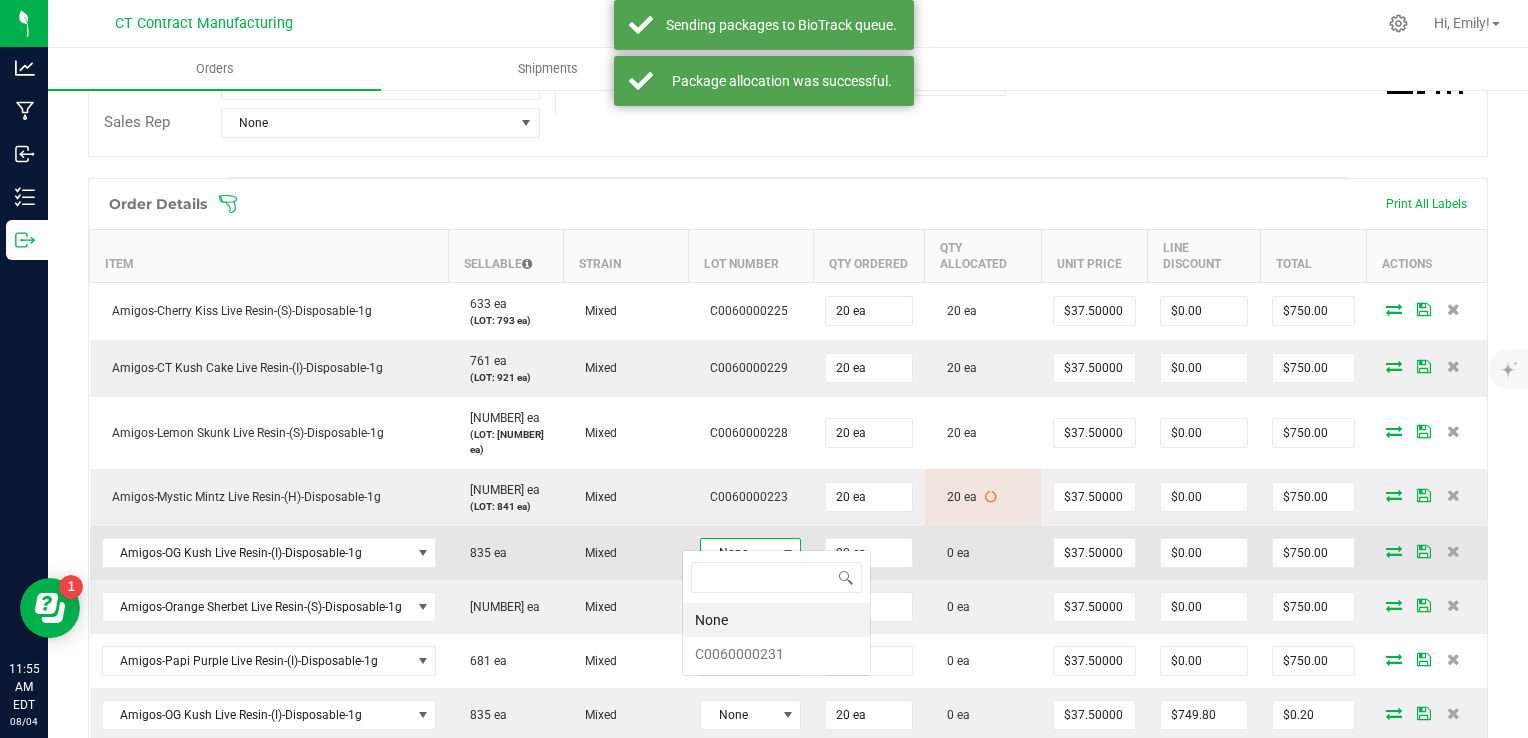 scroll, scrollTop: 99970, scrollLeft: 99899, axis: both 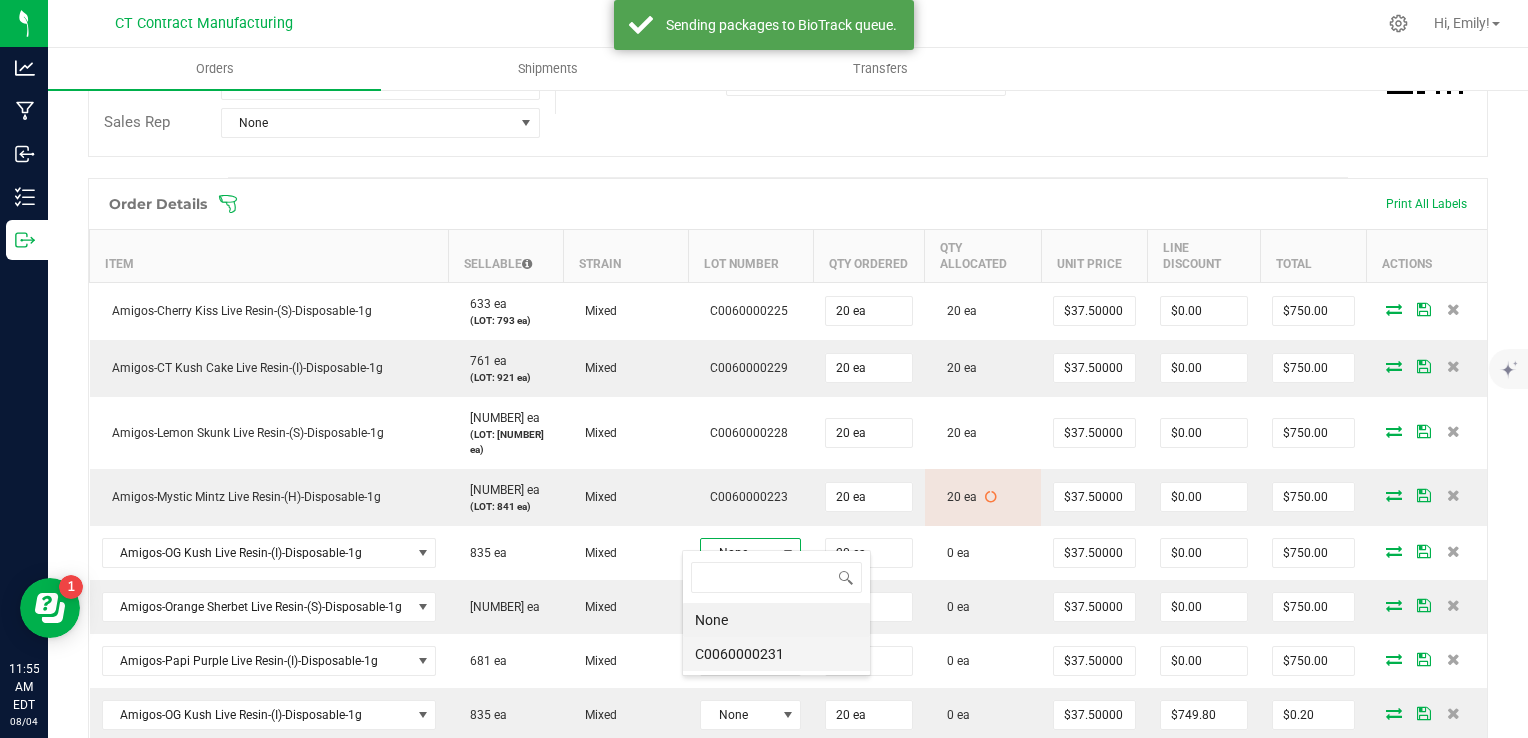 click on "C0060000231" at bounding box center [776, 654] 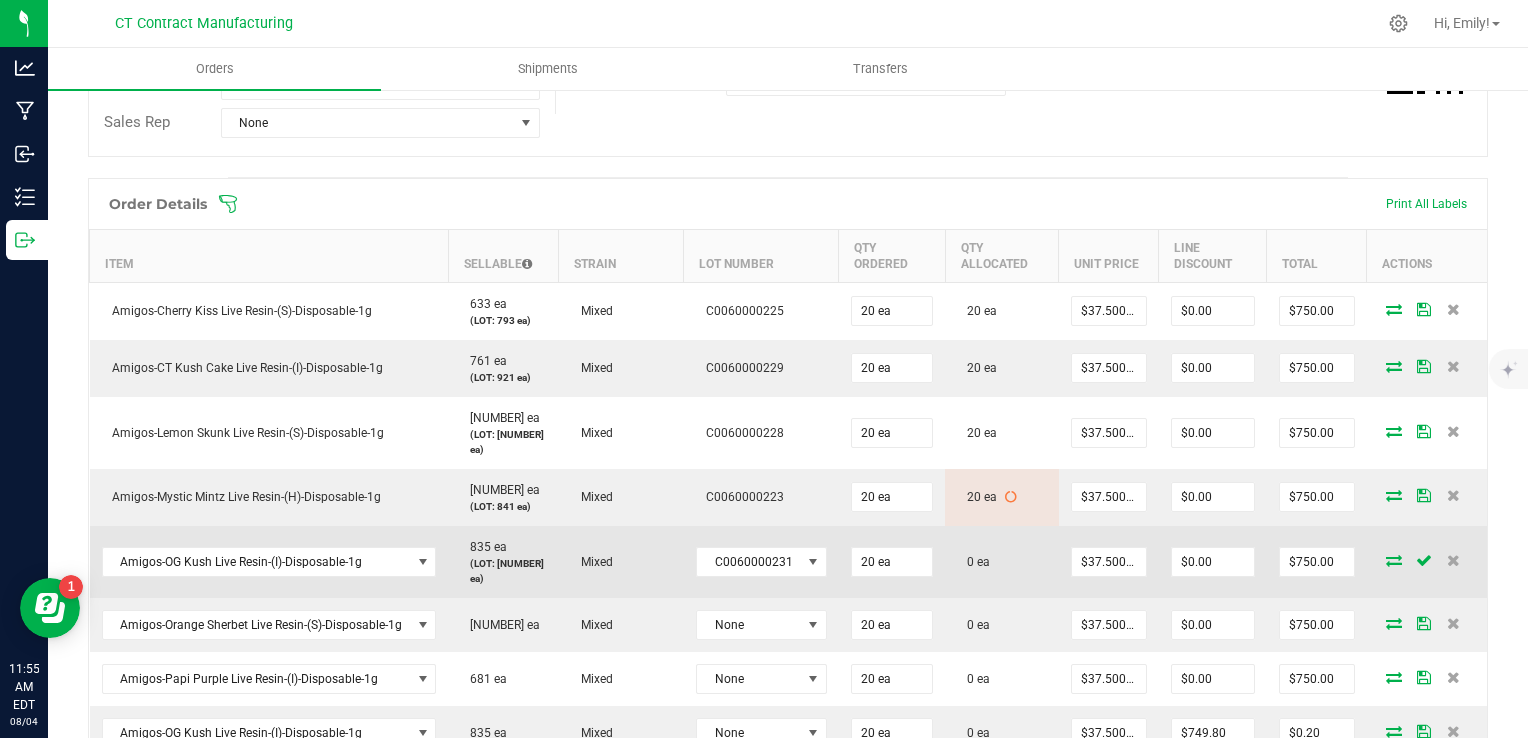 click at bounding box center [1394, 560] 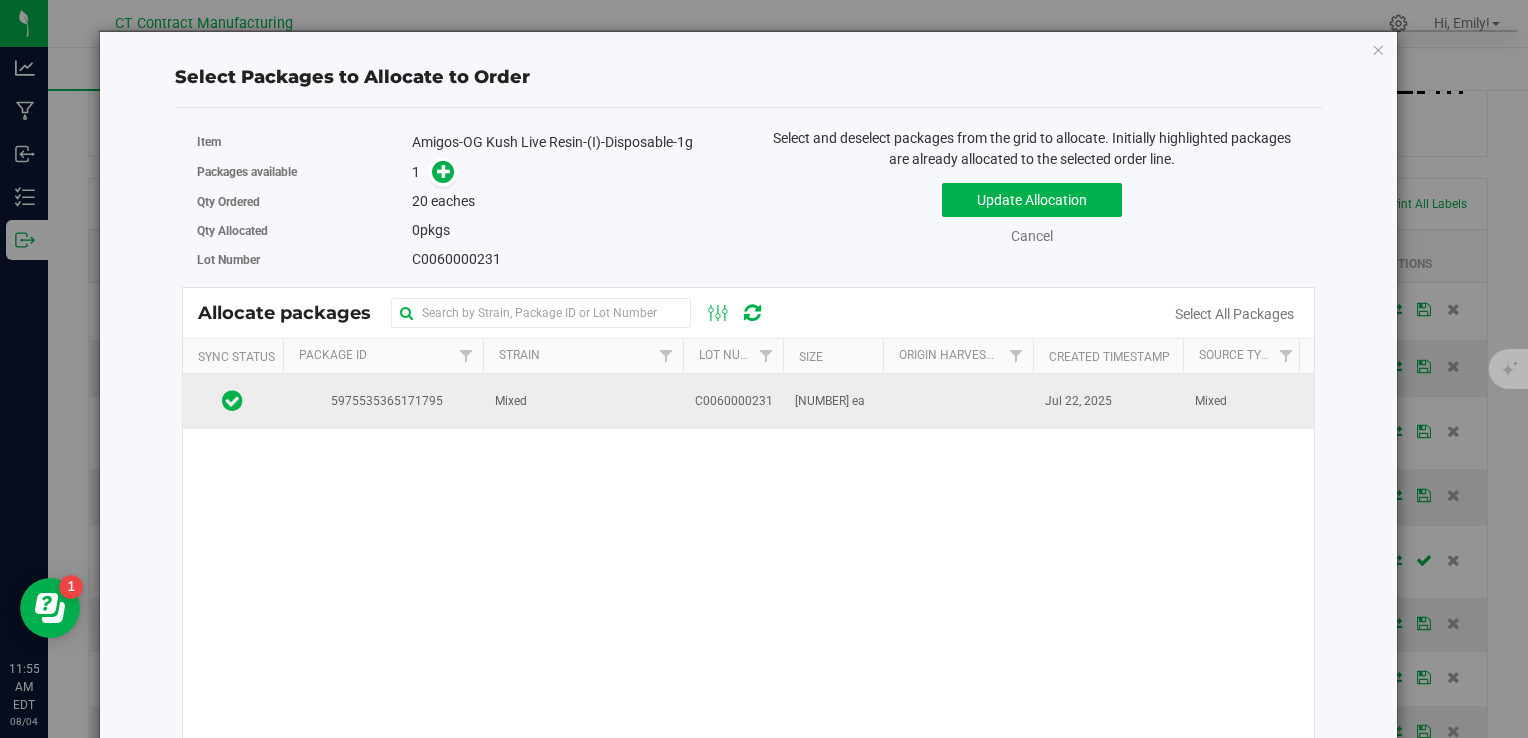 click on "C0060000231" at bounding box center [734, 401] 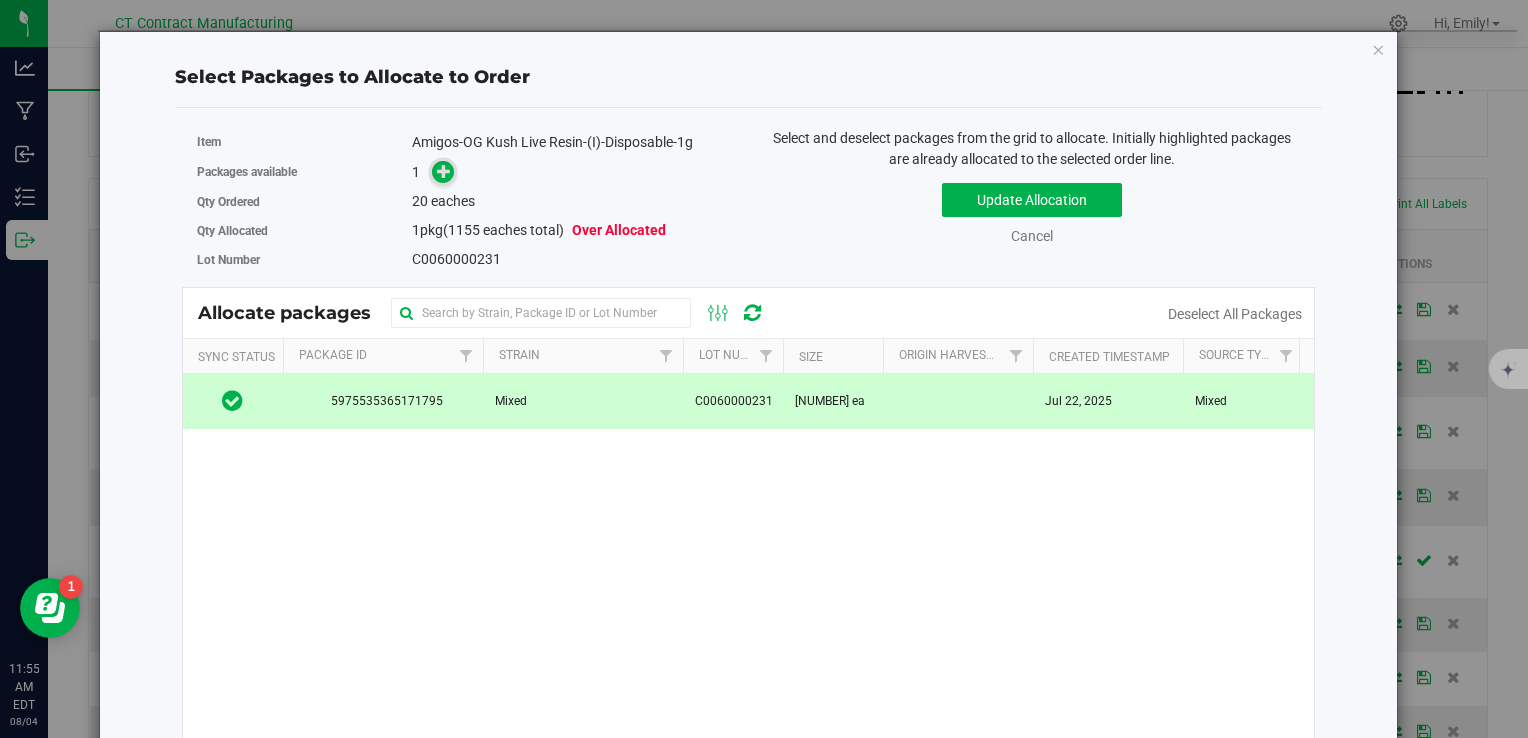 click at bounding box center (444, 171) 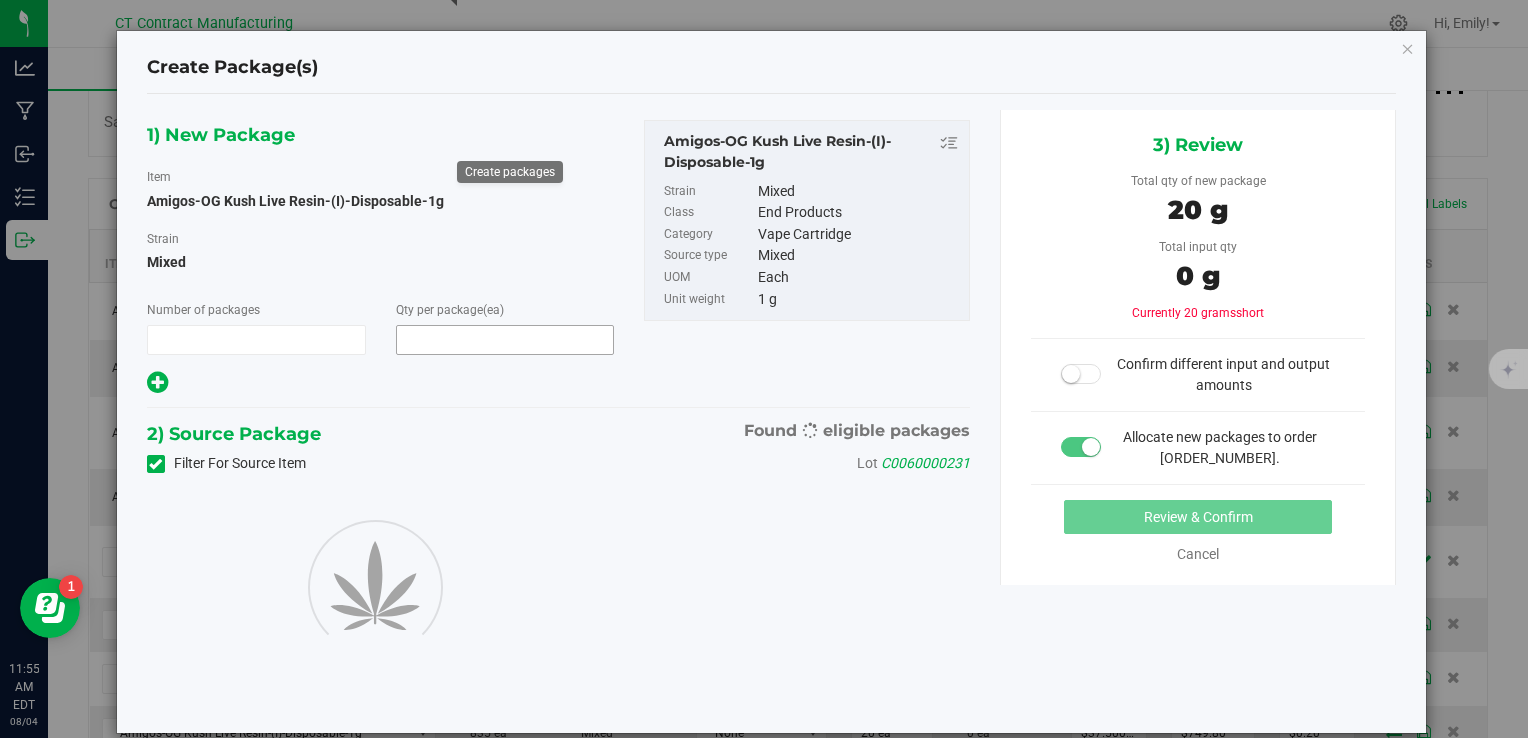 type on "1" 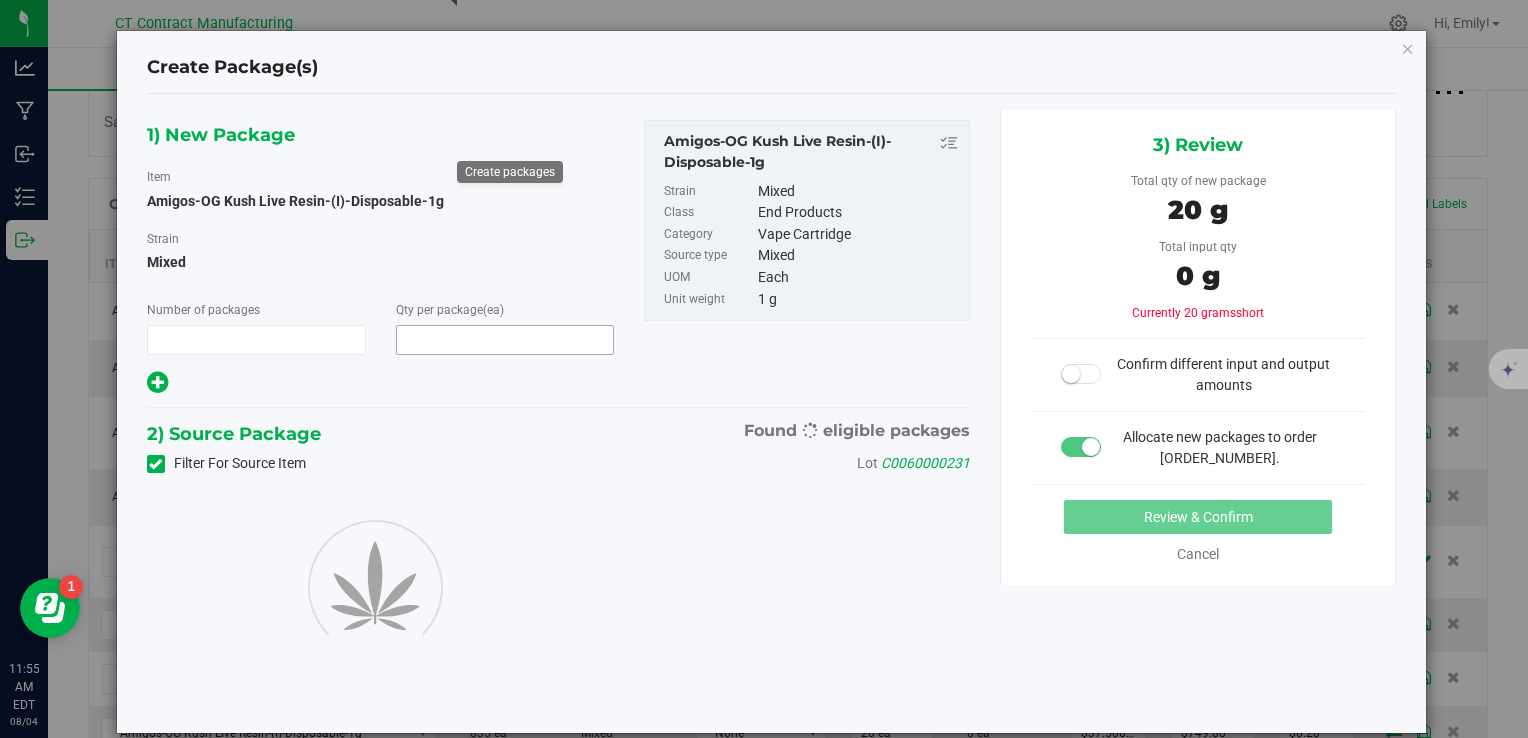 type on "20" 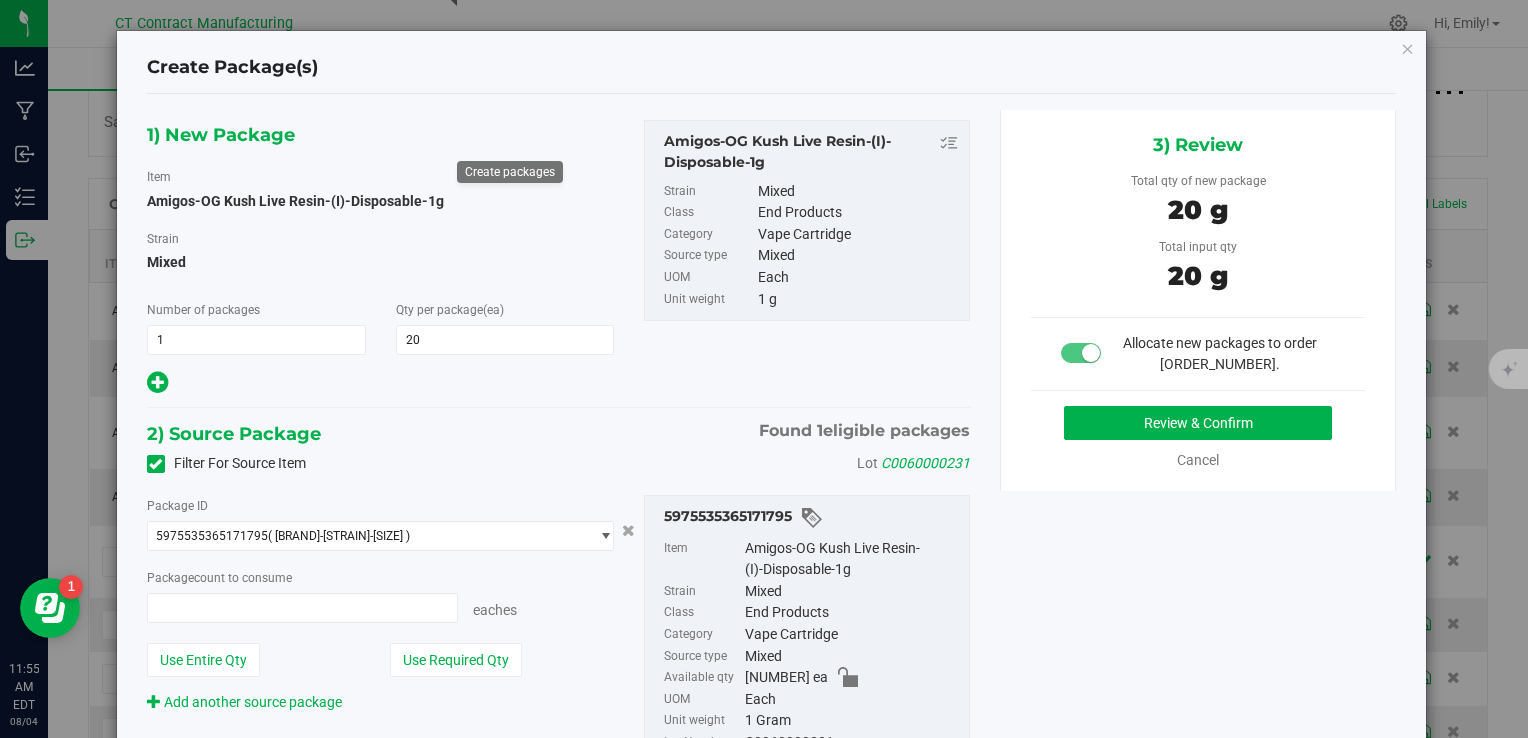 type on "20 ea" 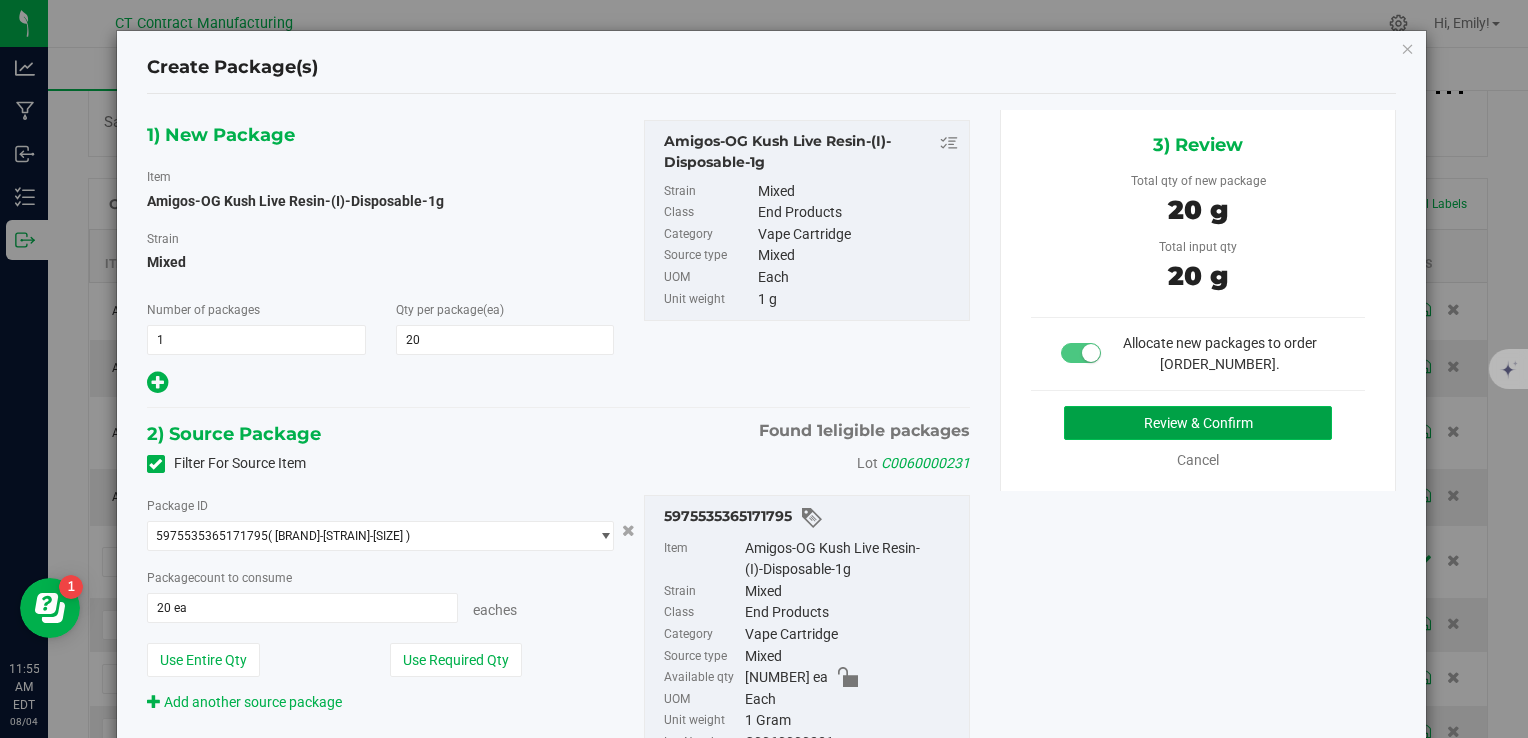 click on "Review & Confirm" at bounding box center (1198, 423) 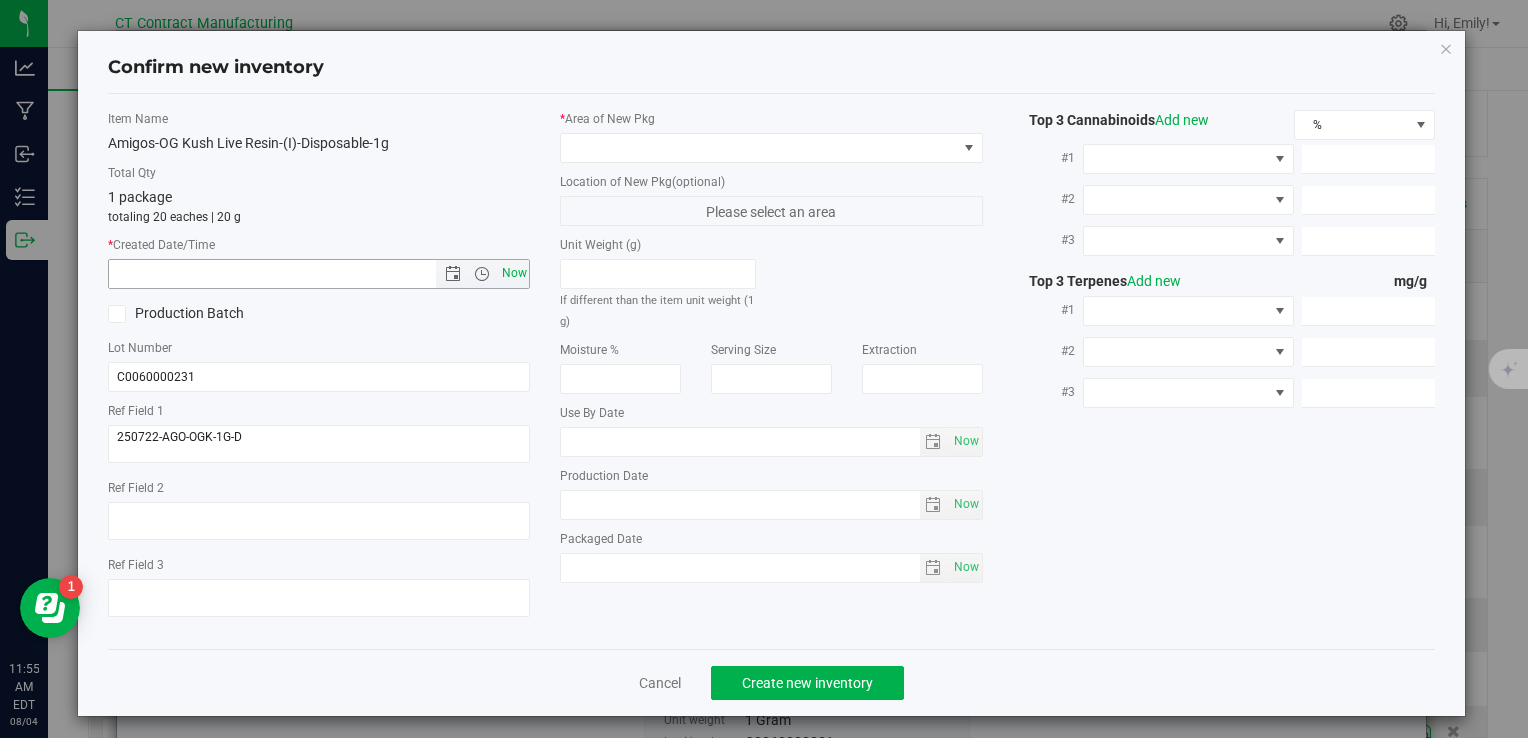 click on "Now" at bounding box center [514, 273] 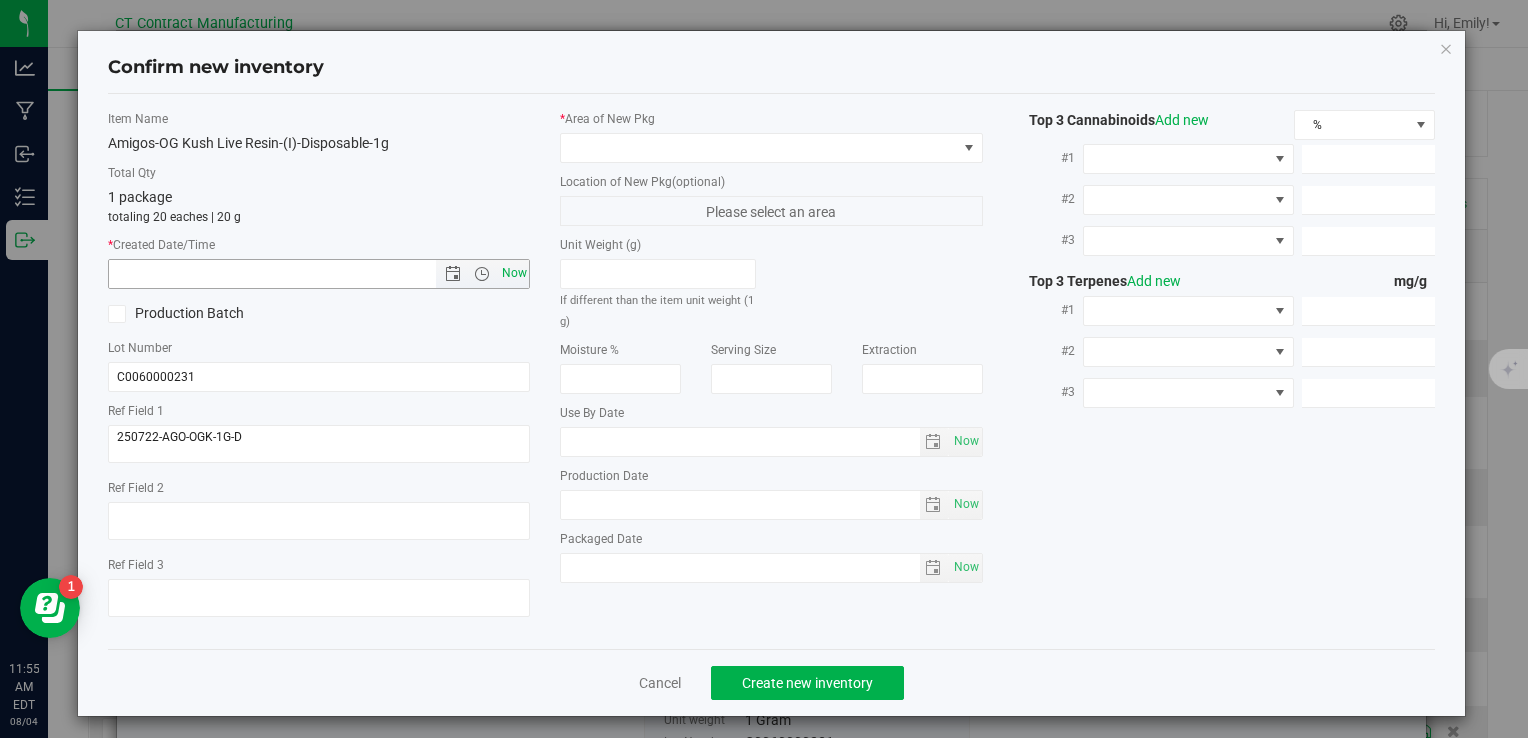 type on "8/4/2025 11:55 AM" 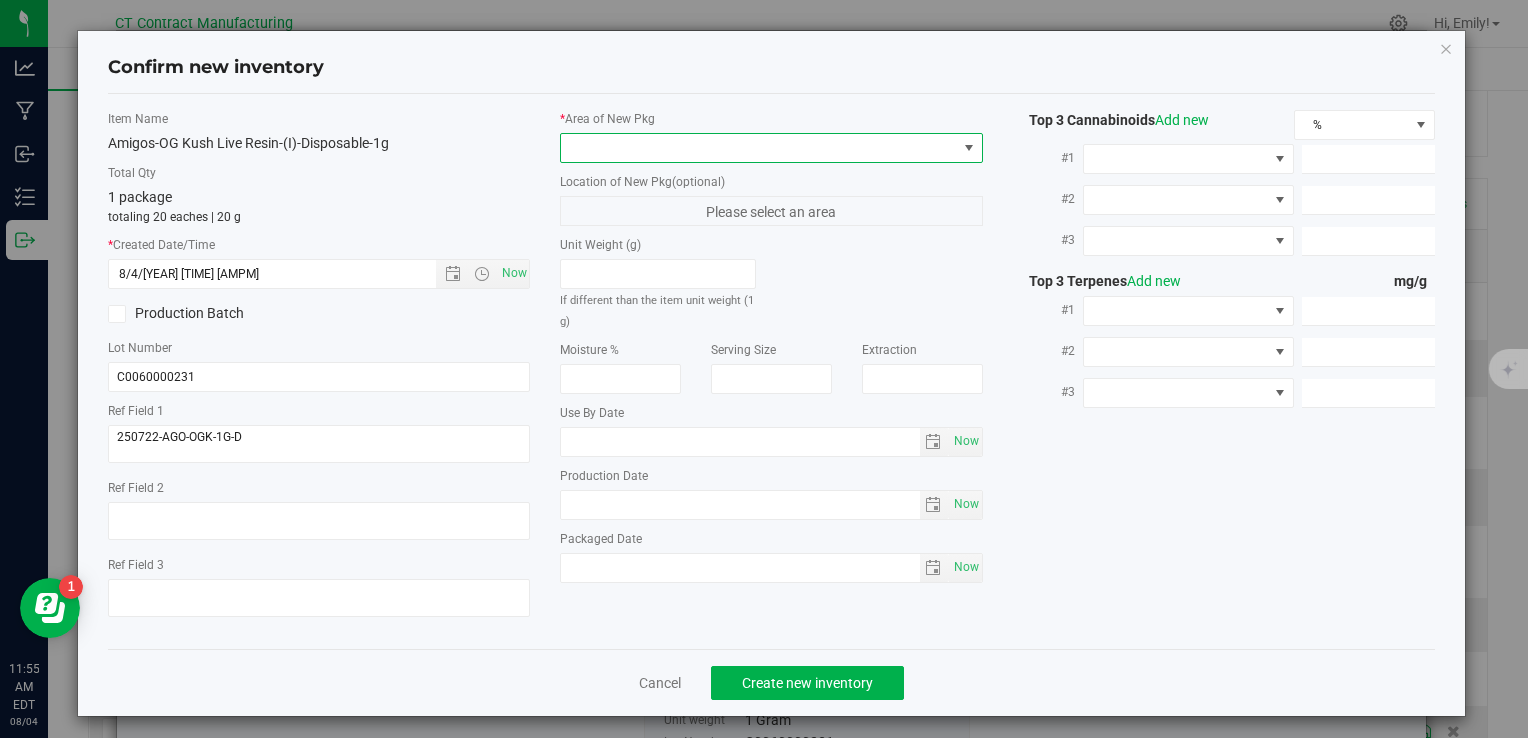 click at bounding box center (758, 148) 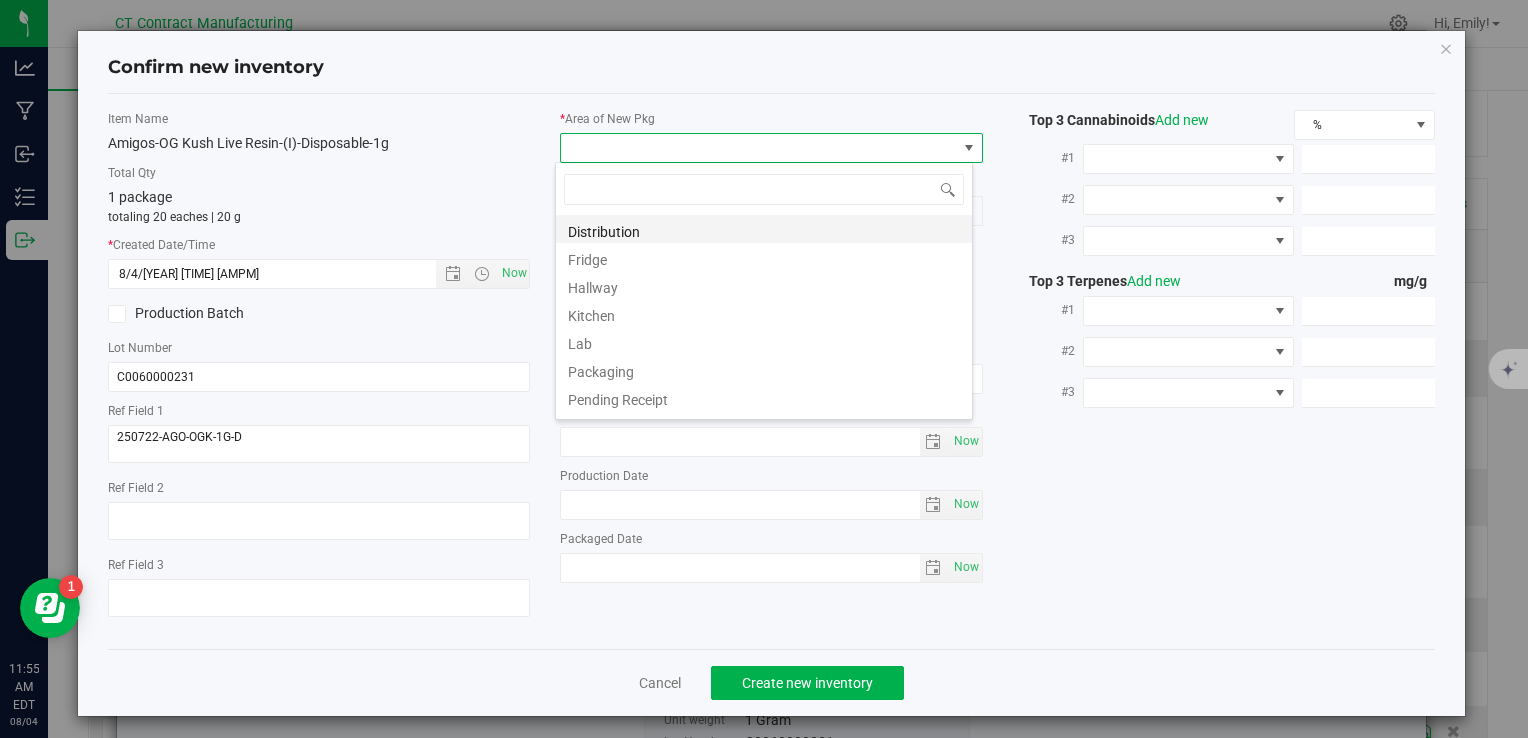 scroll, scrollTop: 99970, scrollLeft: 99582, axis: both 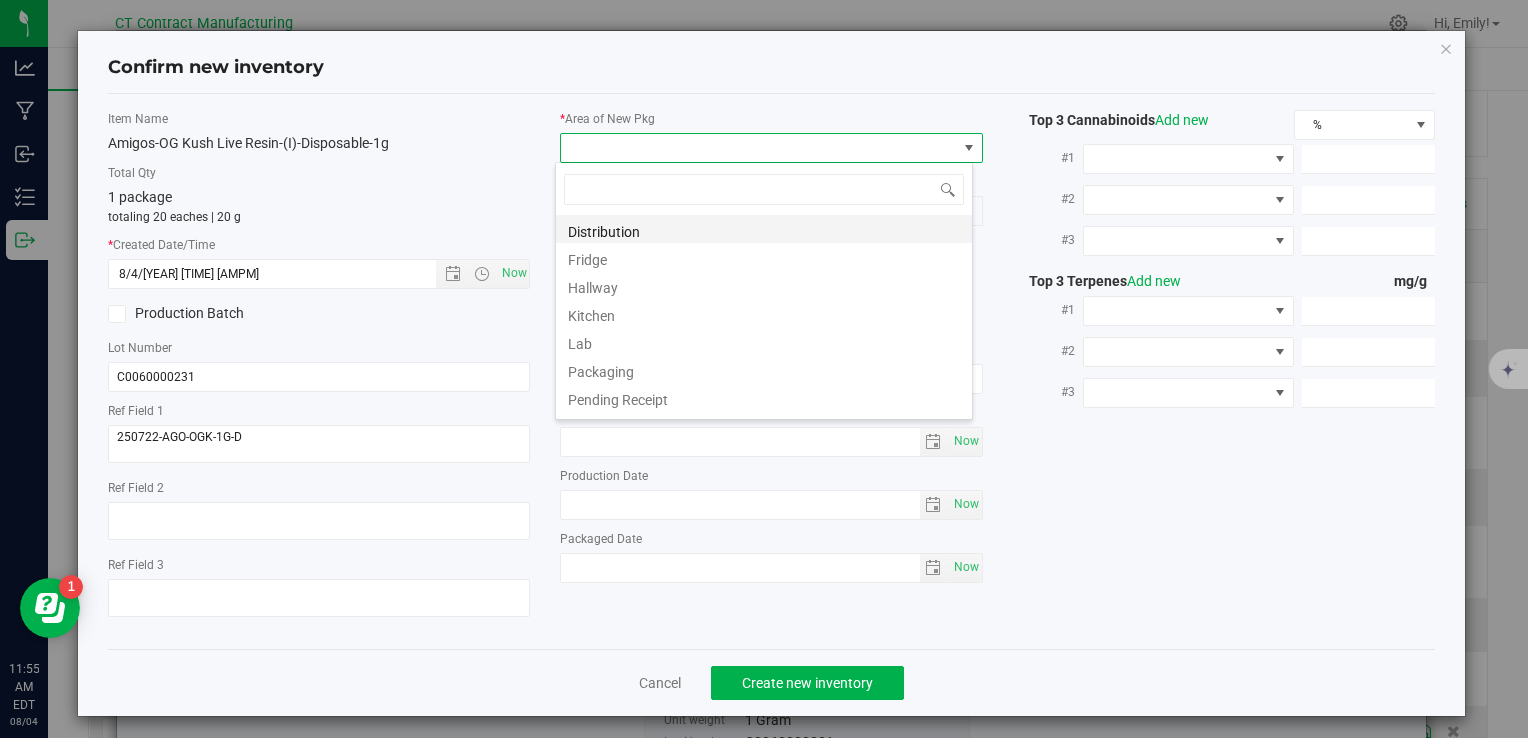 click on "Distribution" at bounding box center [764, 229] 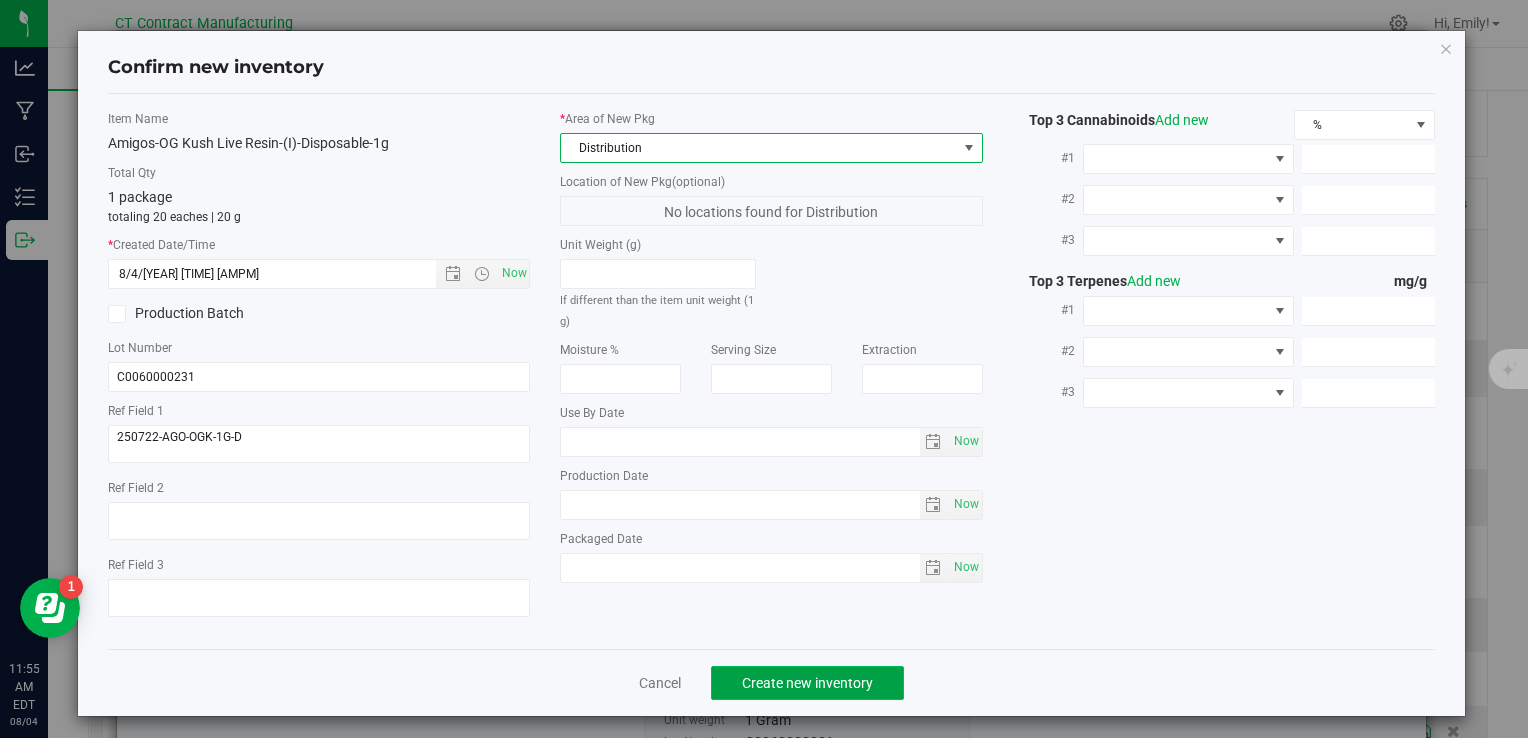 click on "Create new inventory" 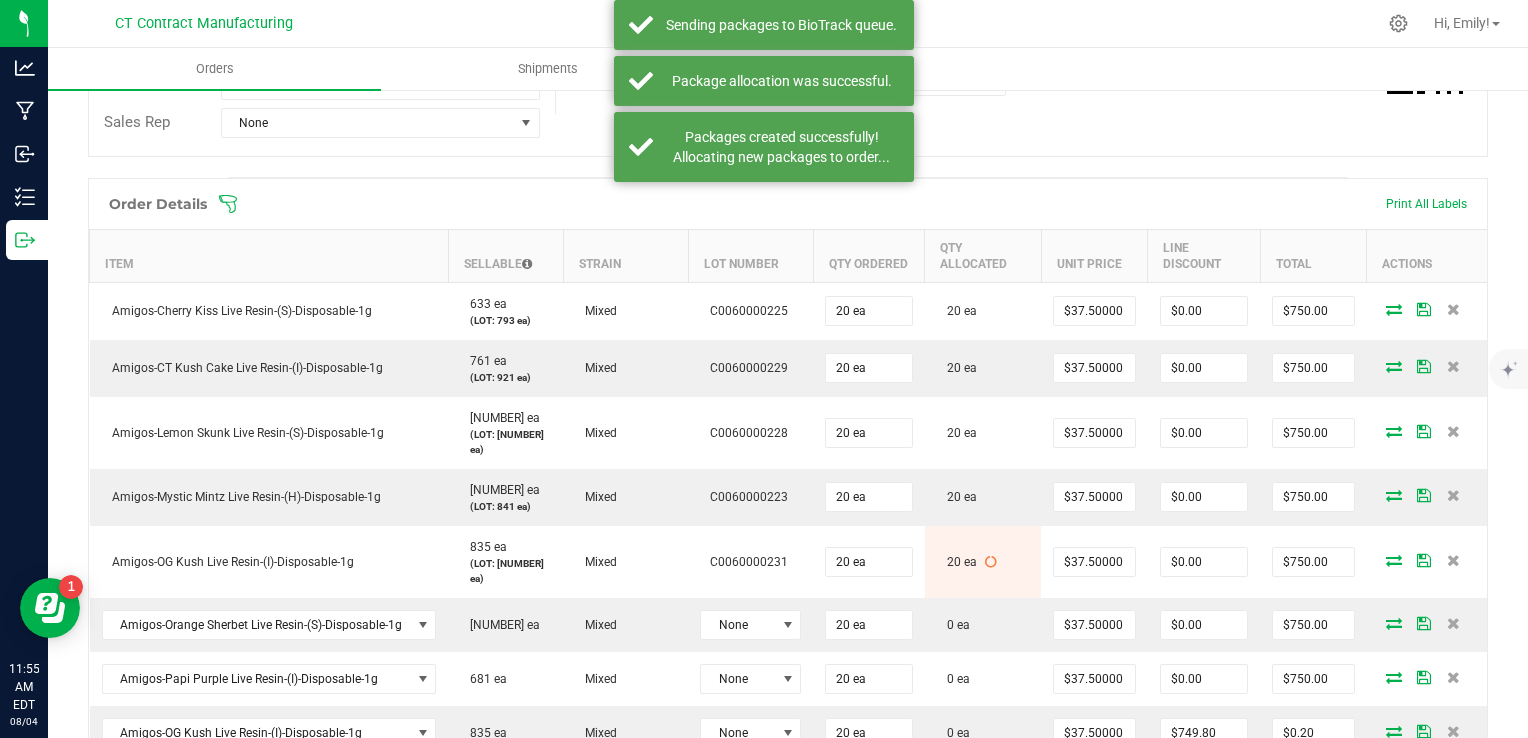 scroll, scrollTop: 536, scrollLeft: 0, axis: vertical 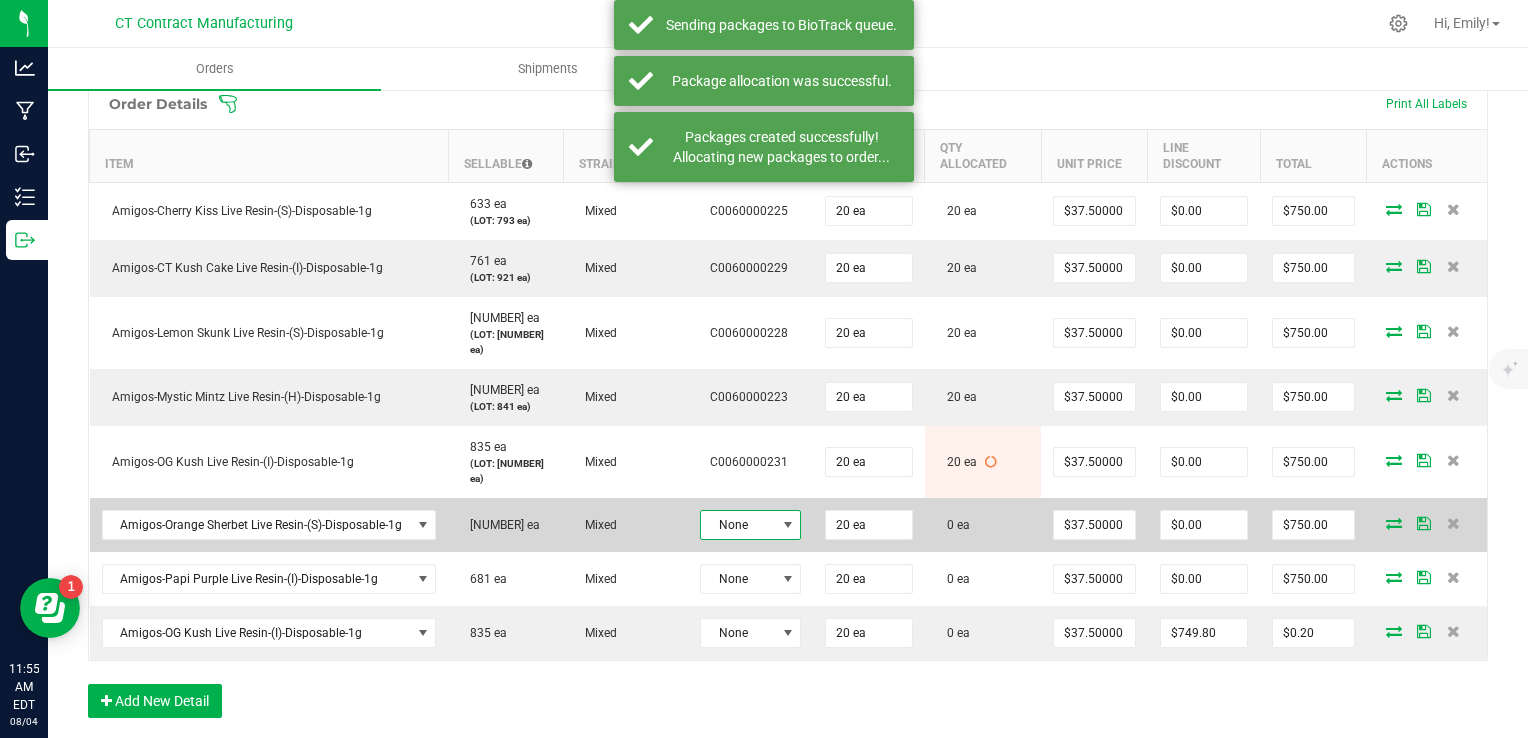 click on "None" at bounding box center [738, 525] 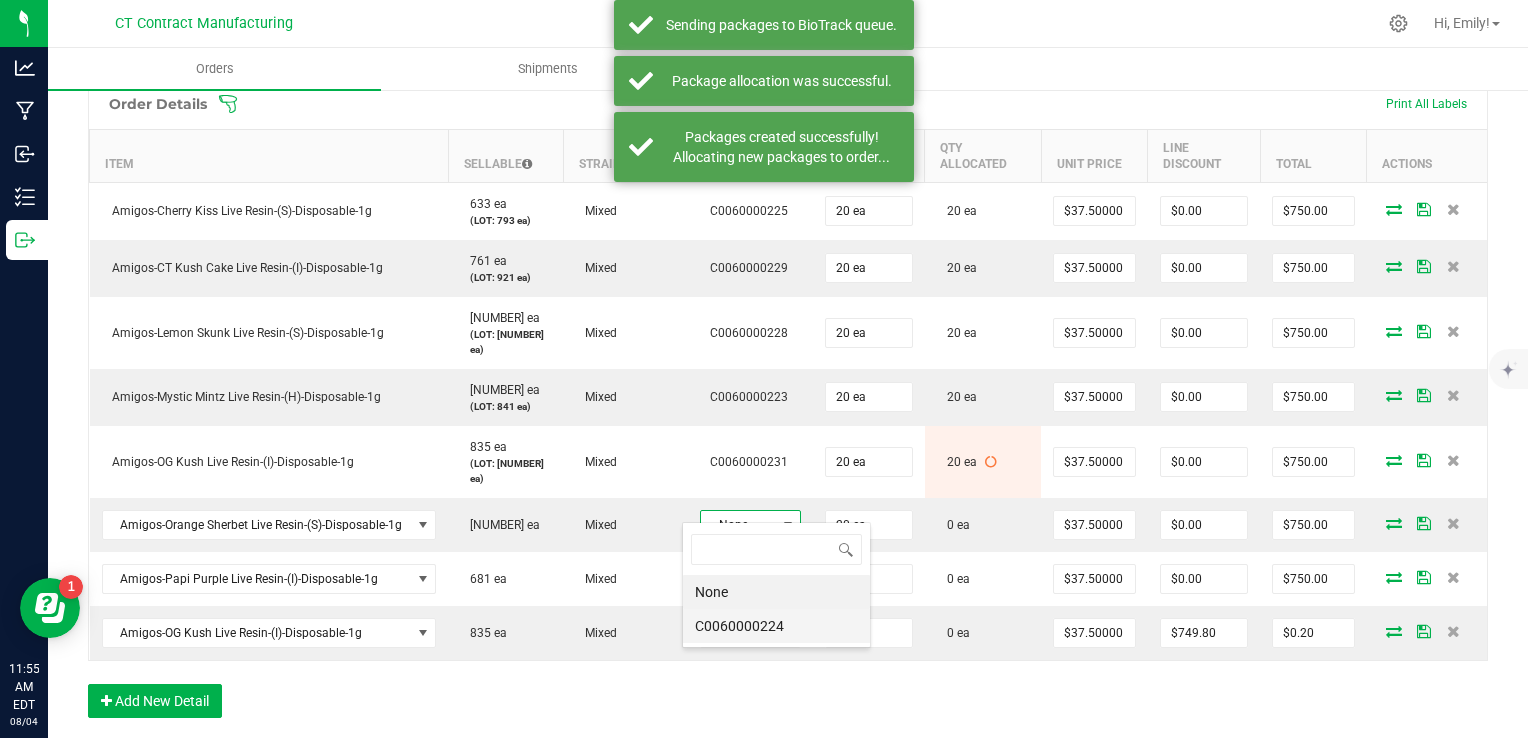 scroll, scrollTop: 99970, scrollLeft: 99899, axis: both 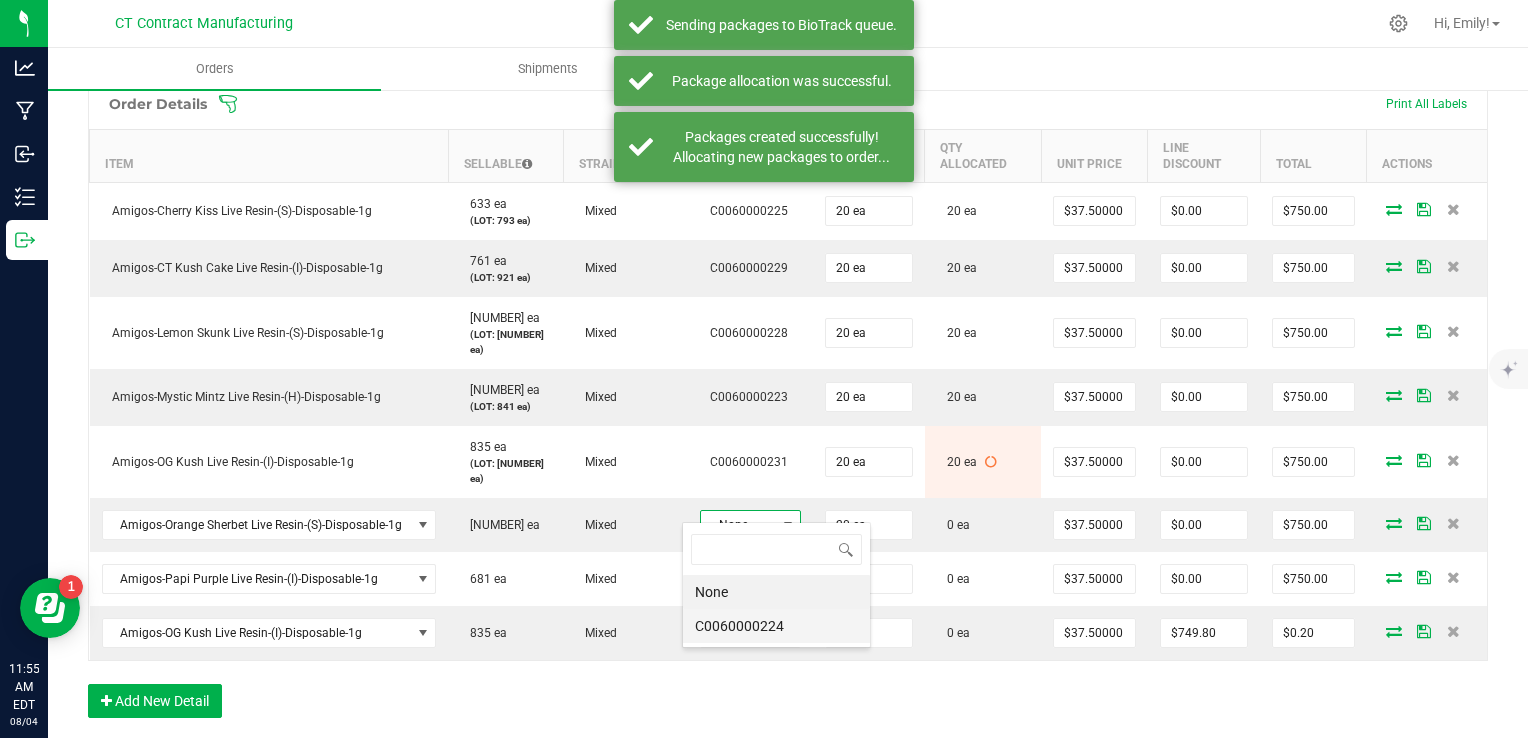 click on "C0060000224" at bounding box center [776, 626] 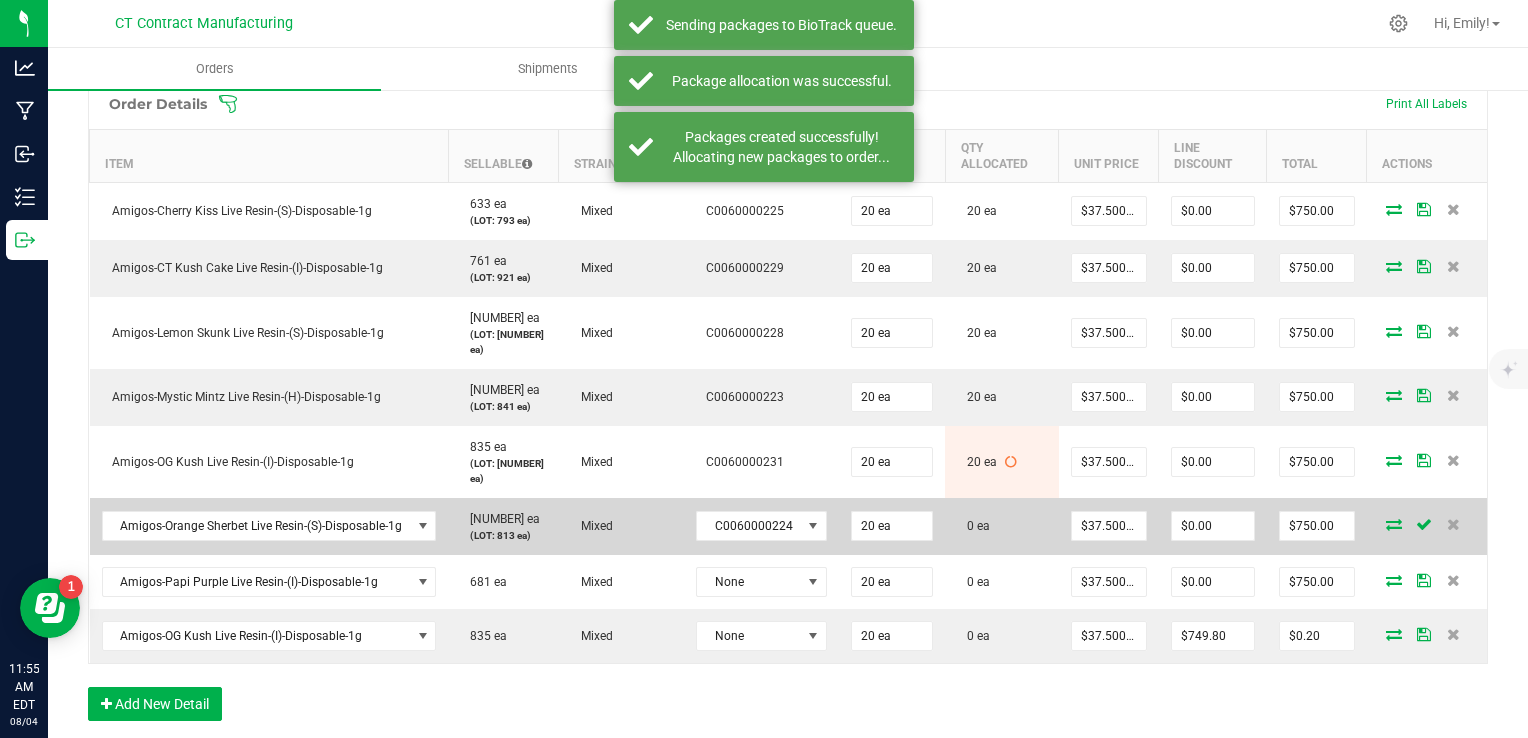 click at bounding box center (1394, 524) 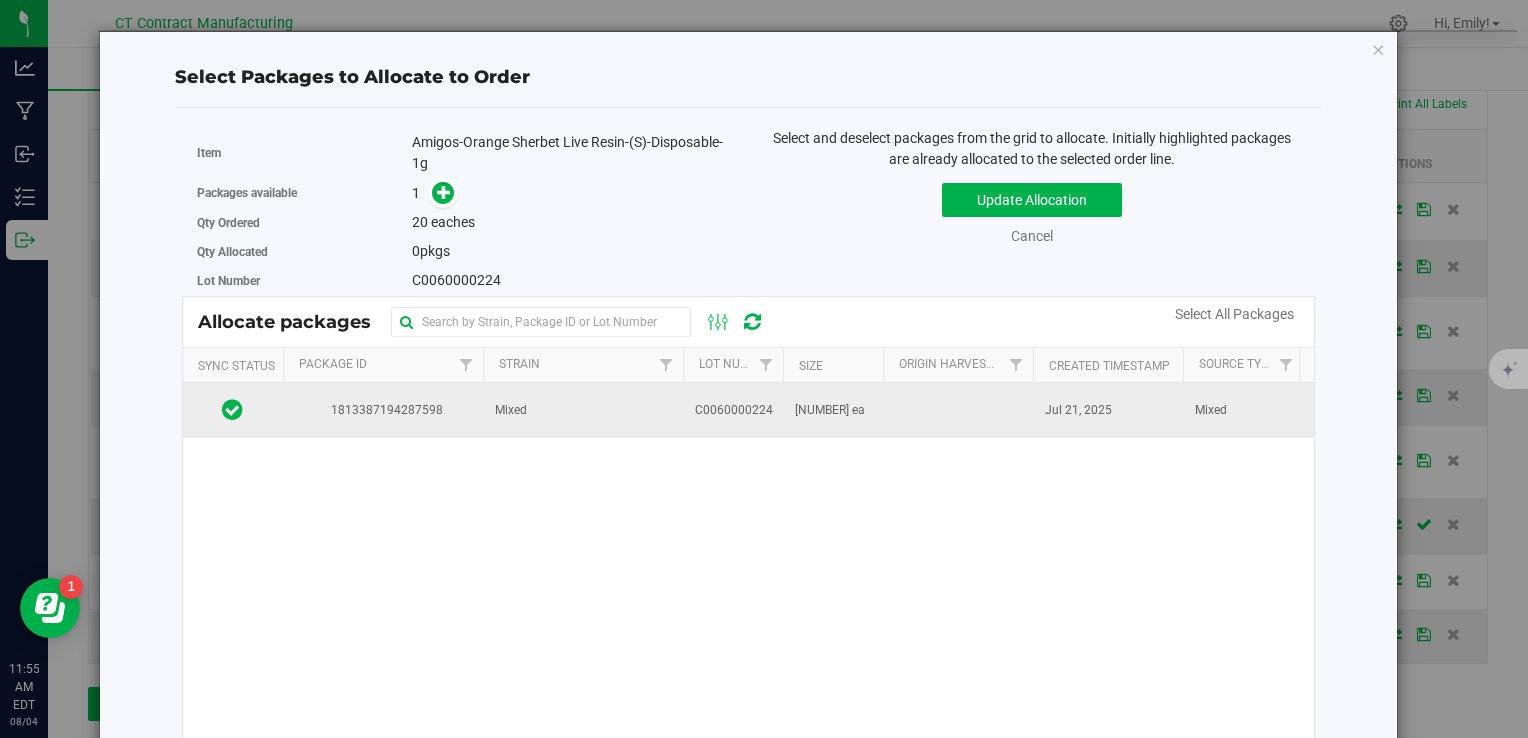 click on "Mixed" at bounding box center [583, 410] 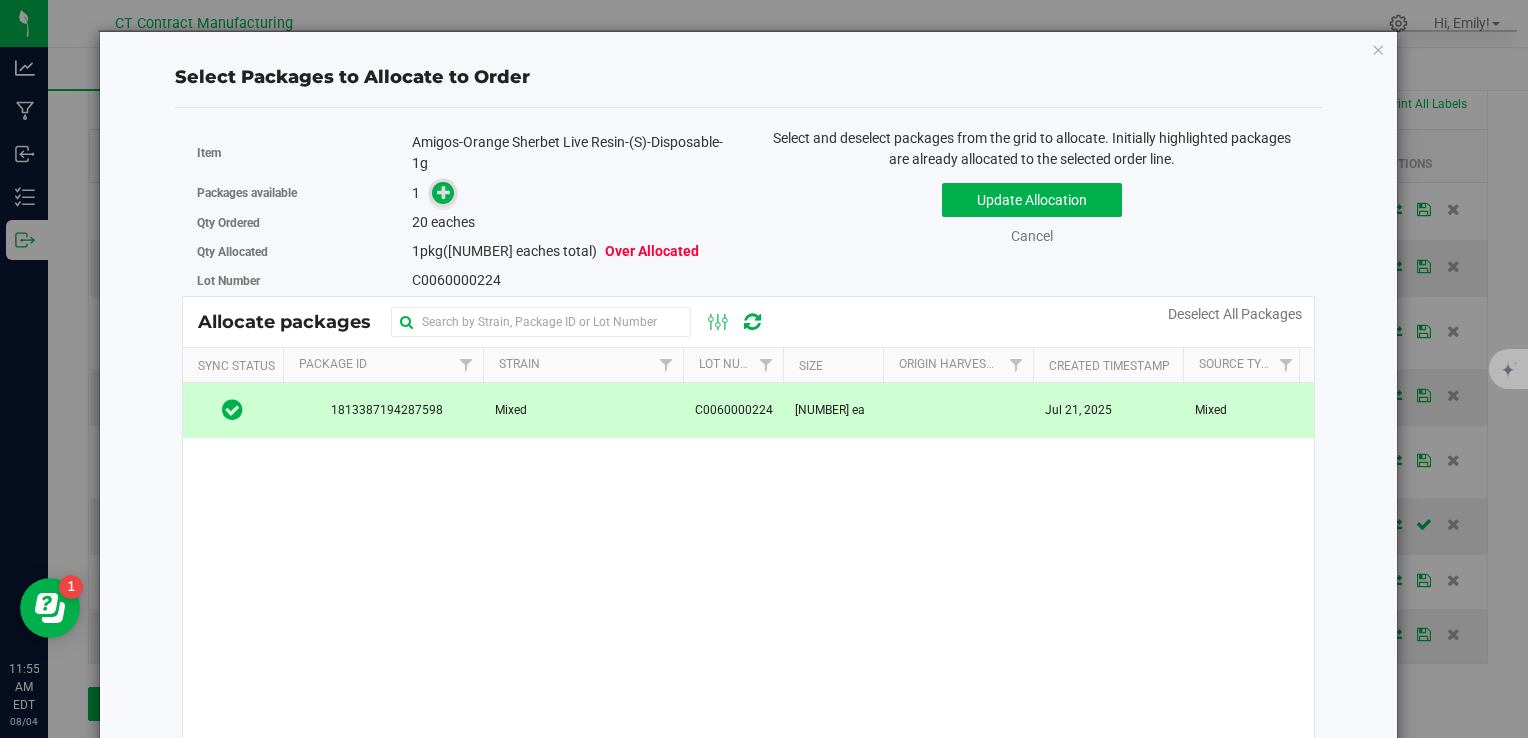 click at bounding box center (444, 192) 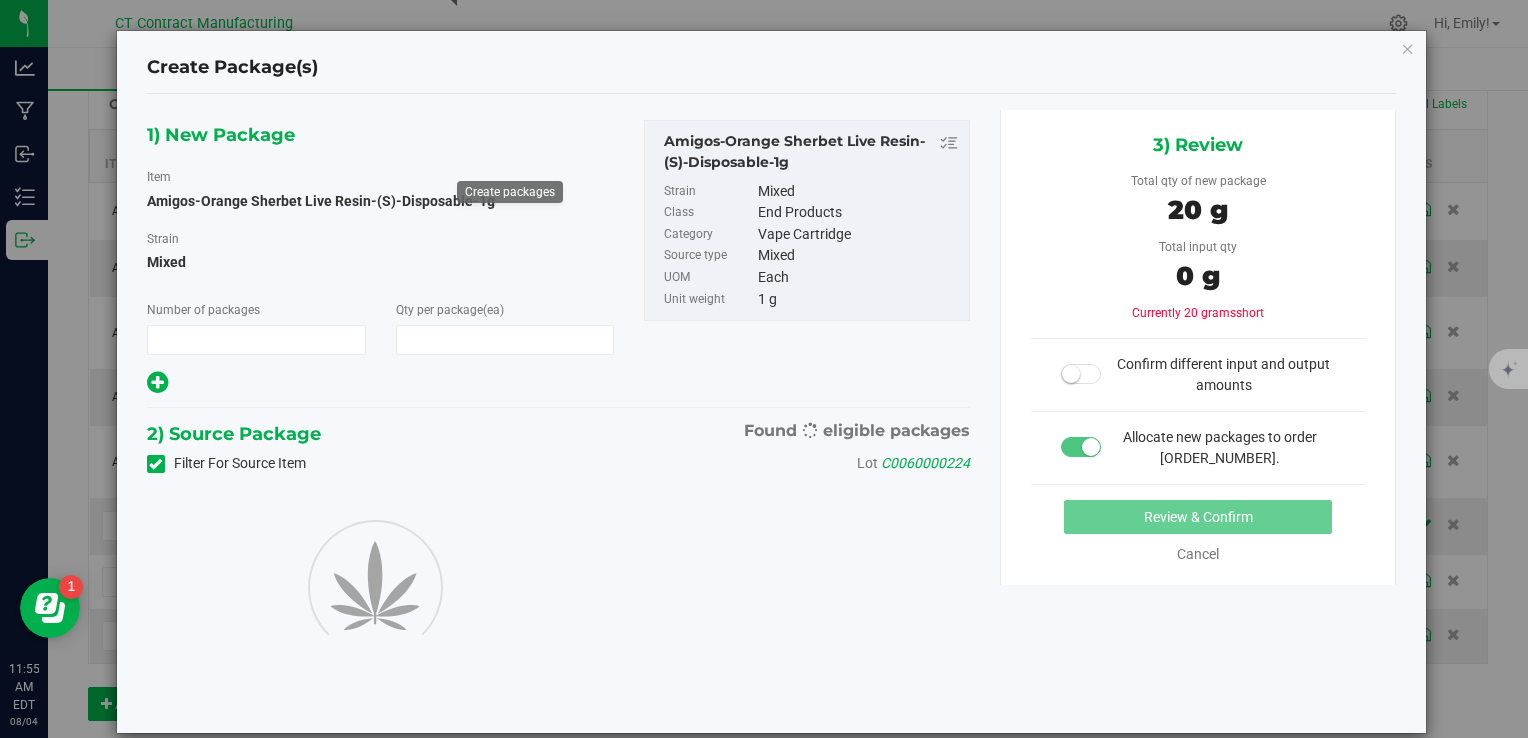 type on "1" 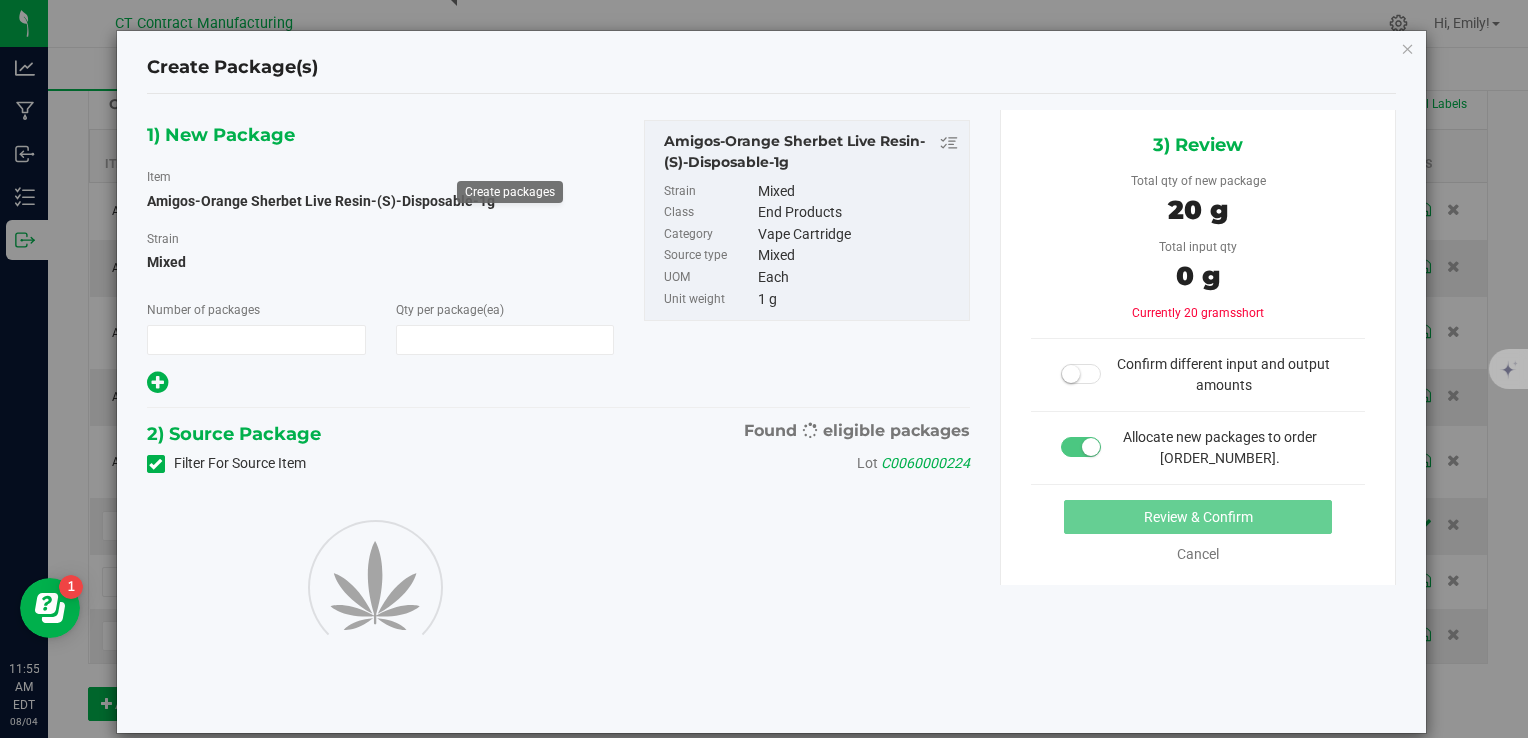 type on "20" 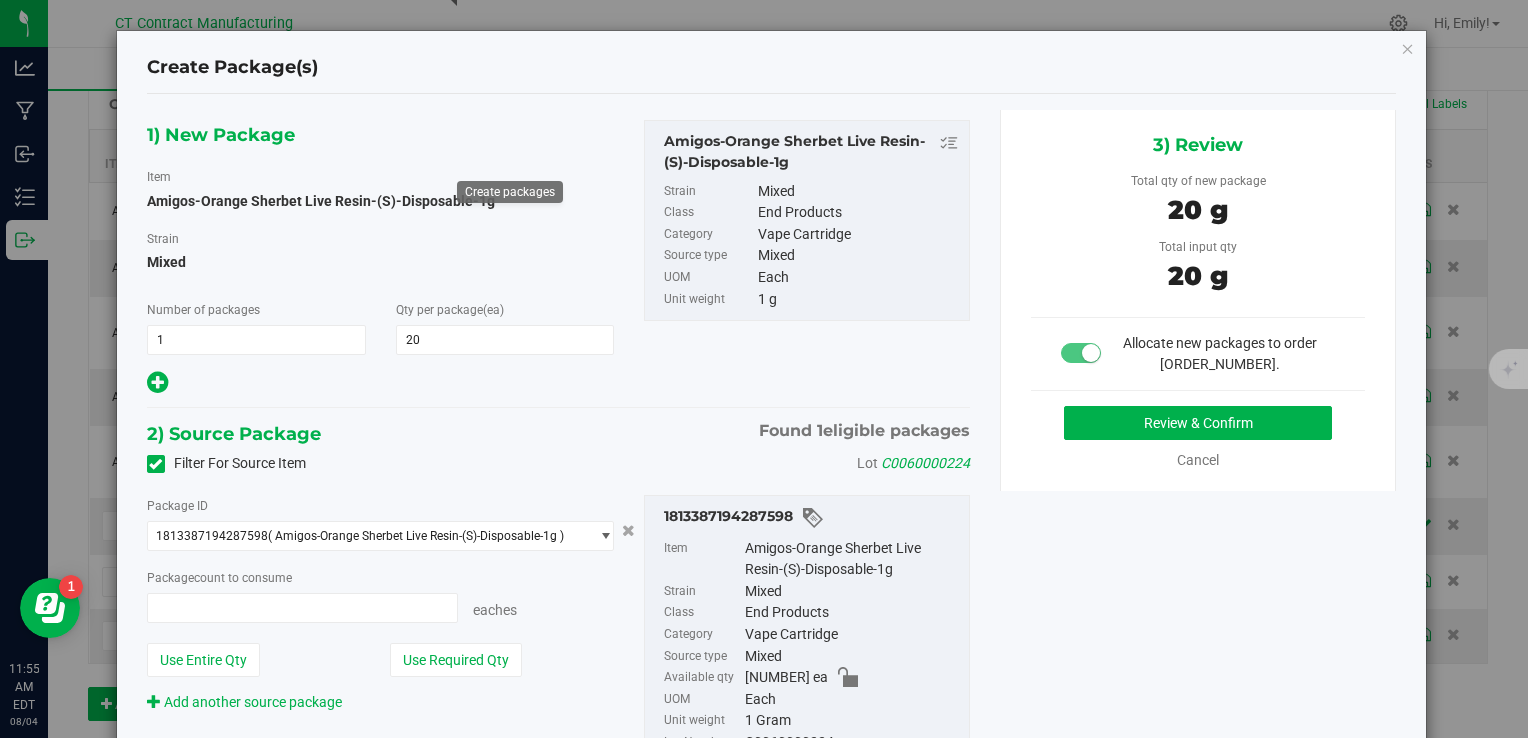 type on "20 ea" 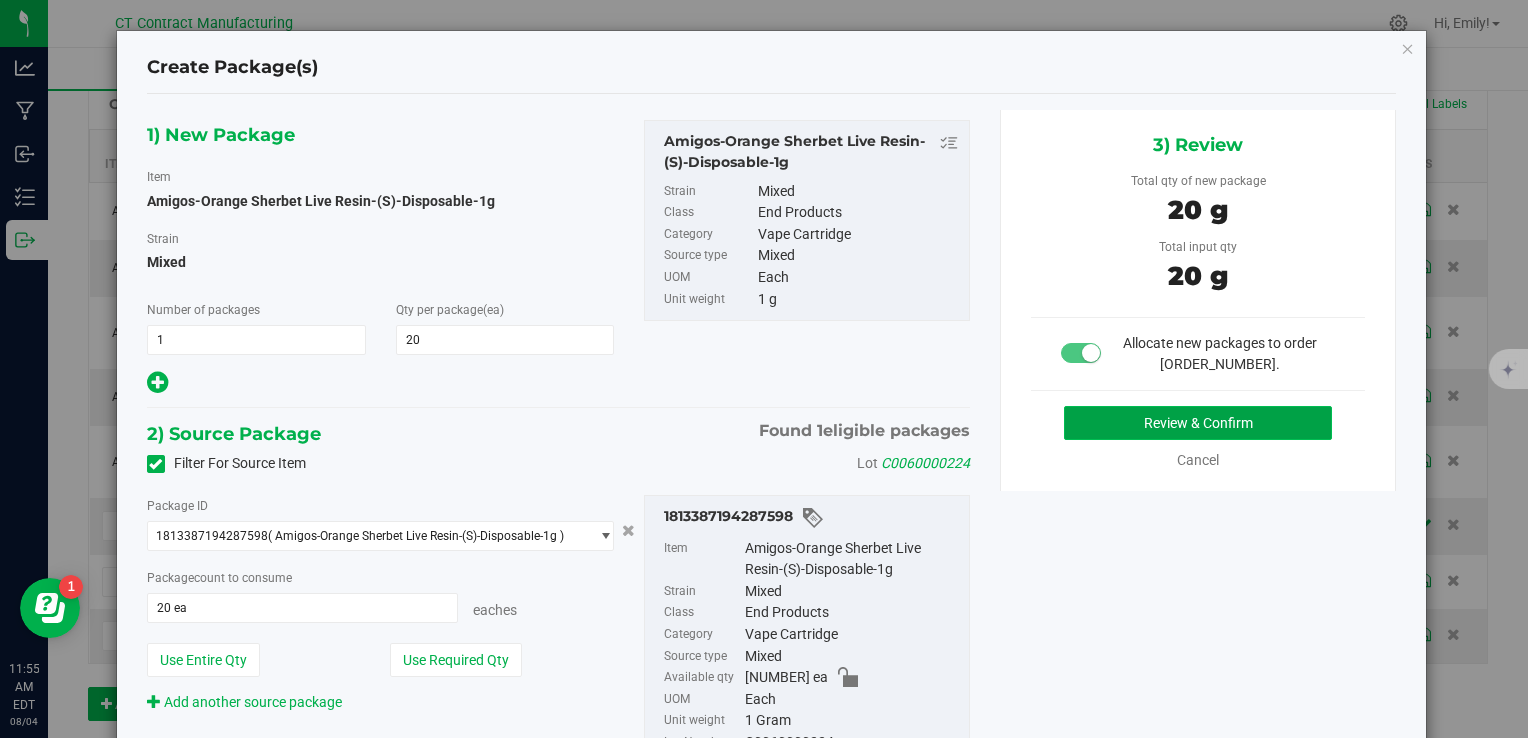 click on "Review & Confirm" at bounding box center (1198, 423) 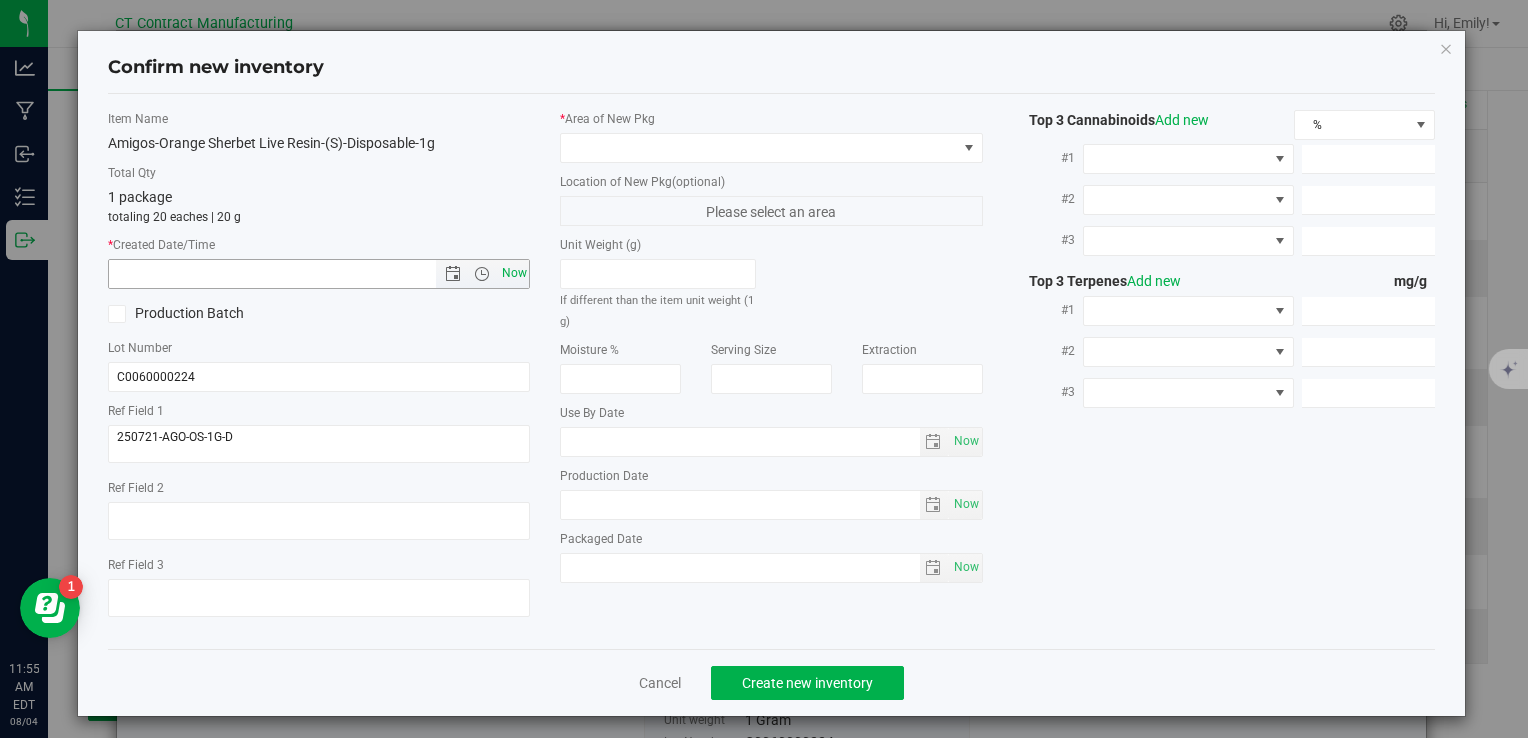 click on "Now" at bounding box center (514, 273) 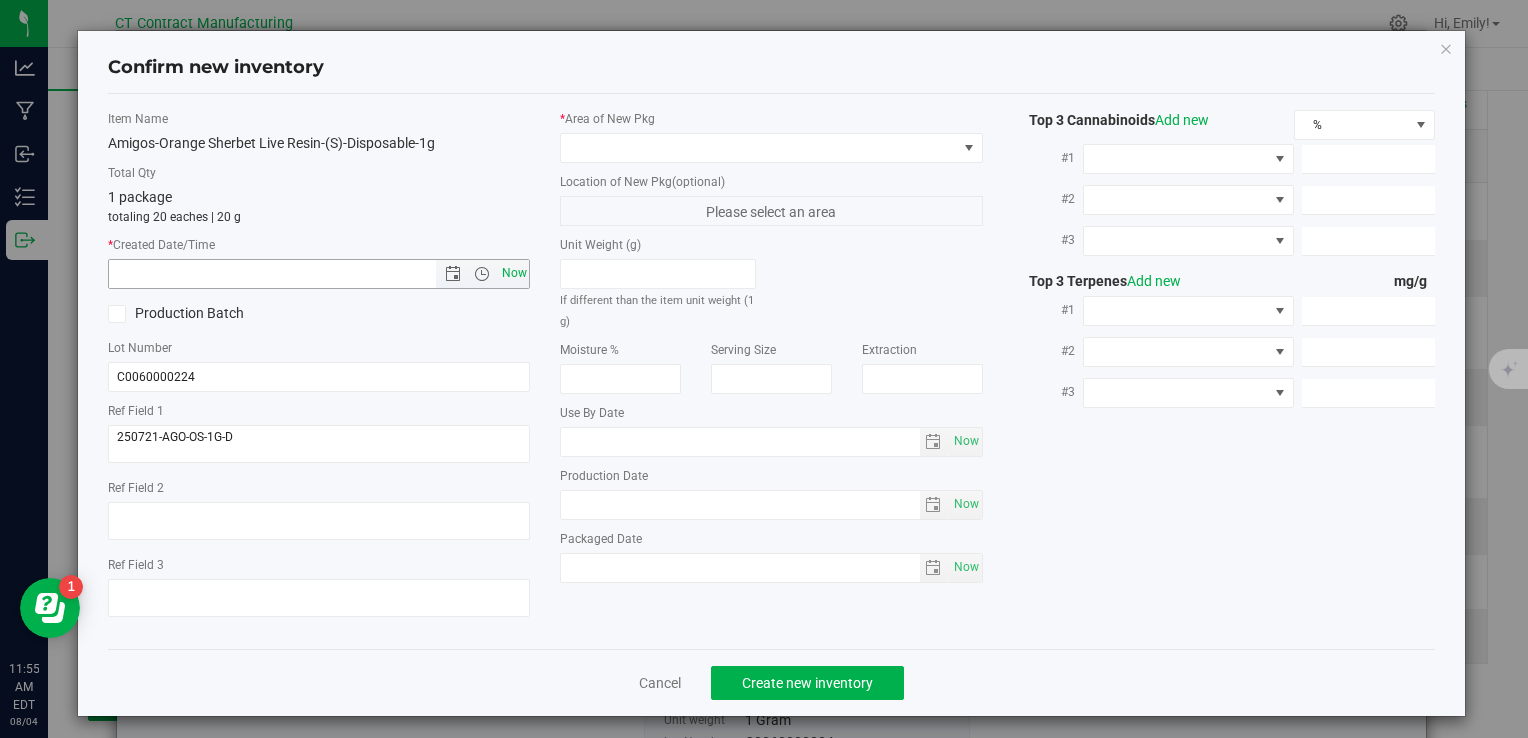 type on "8/4/2025 11:55 AM" 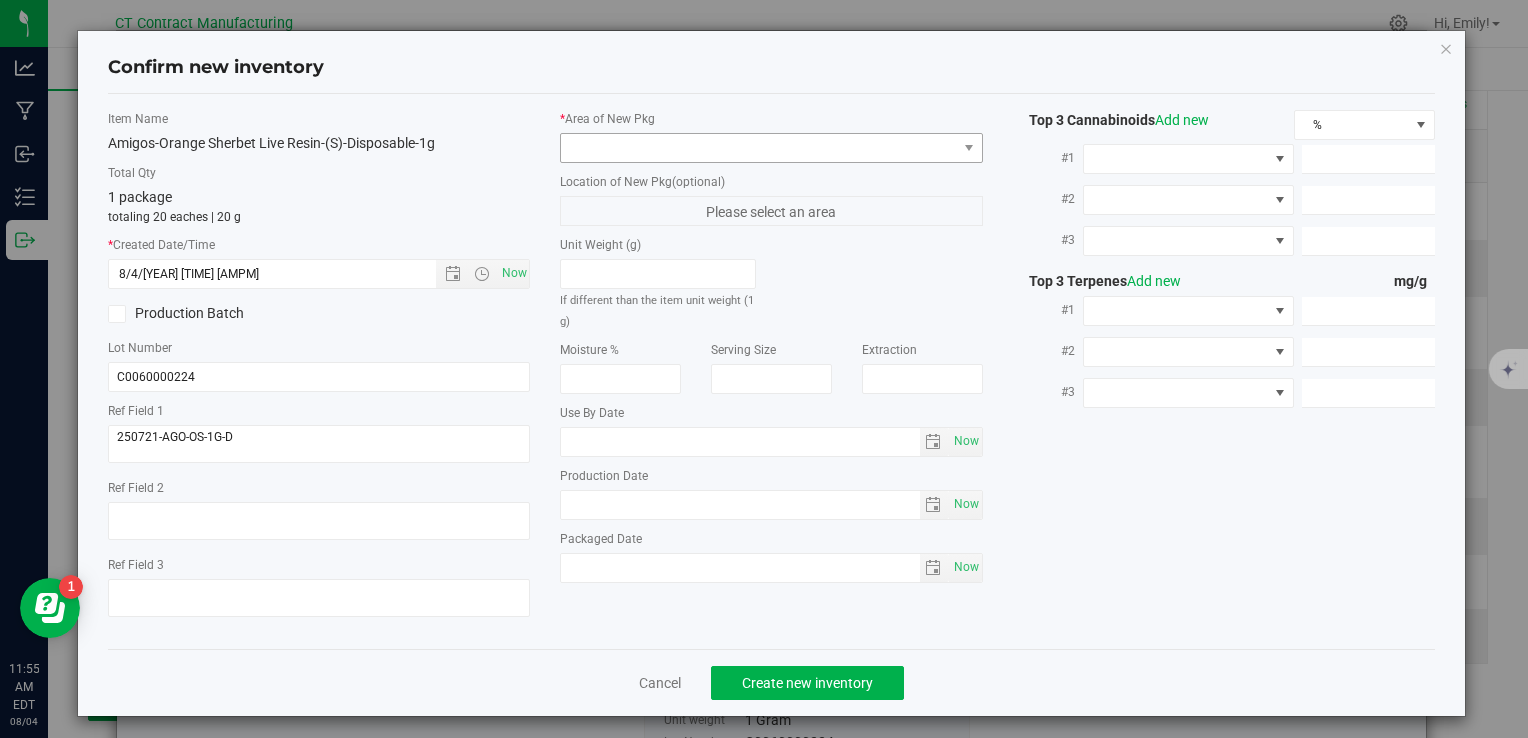 drag, startPoint x: 625, startPoint y: 130, endPoint x: 628, endPoint y: 143, distance: 13.341664 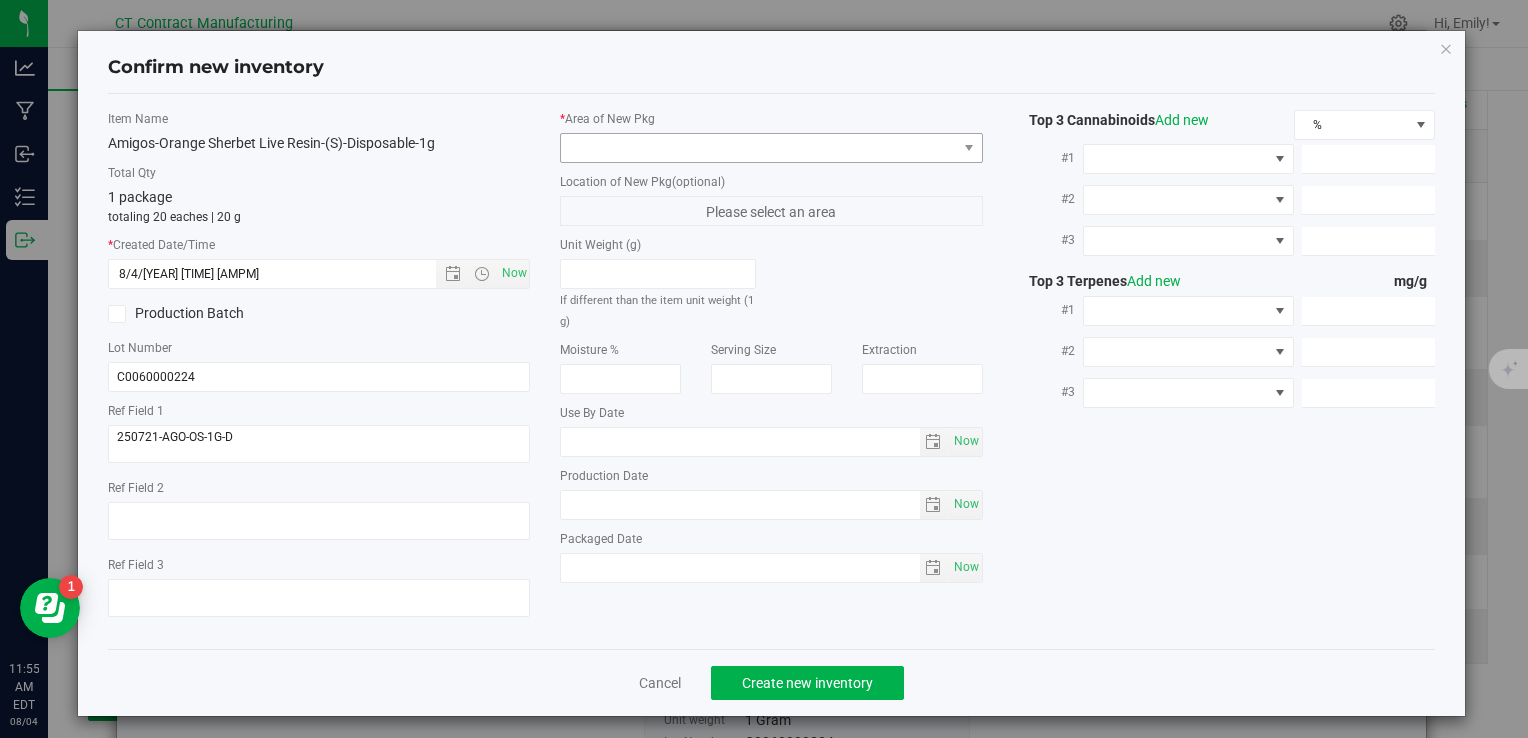 click on "*
Area of New Pkg" at bounding box center (771, 136) 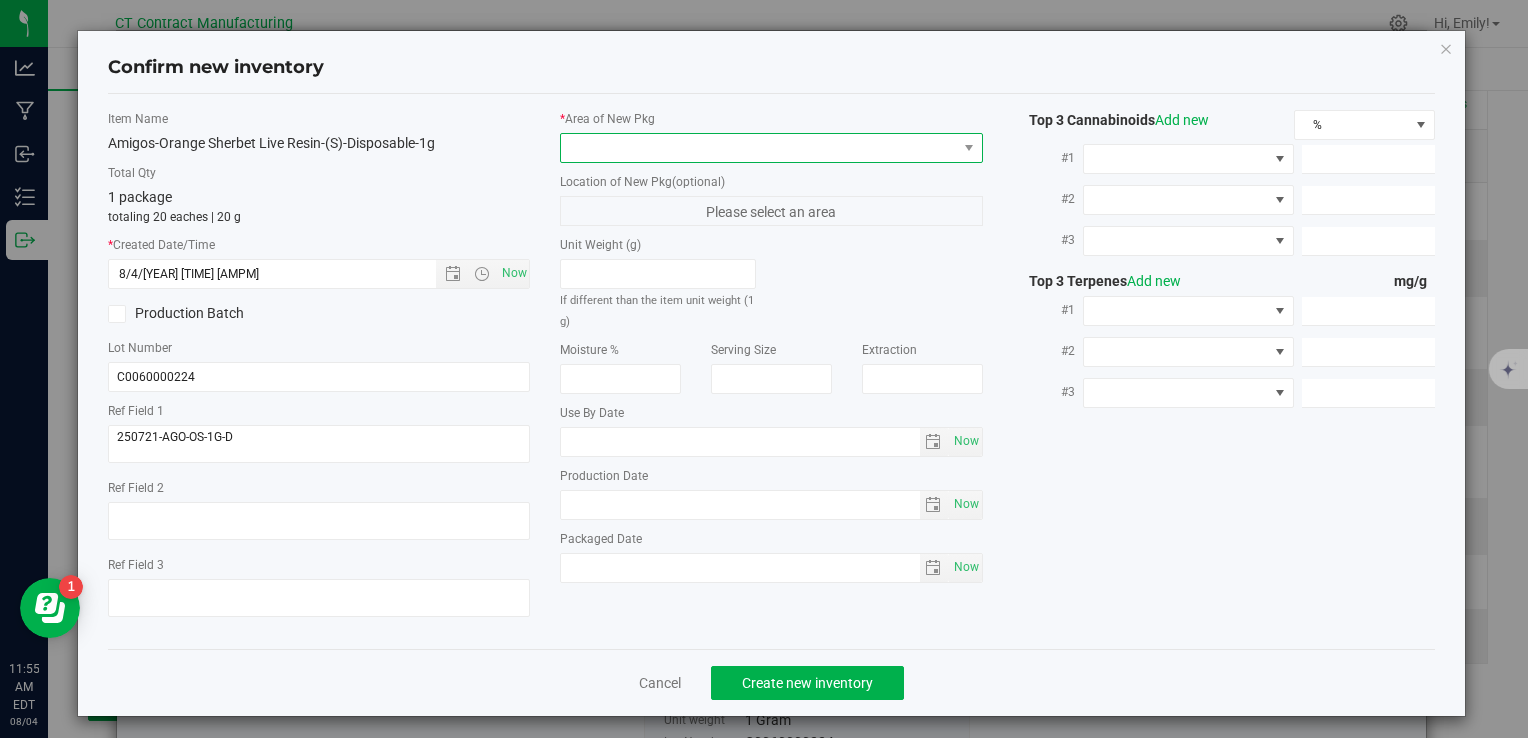 click at bounding box center (758, 148) 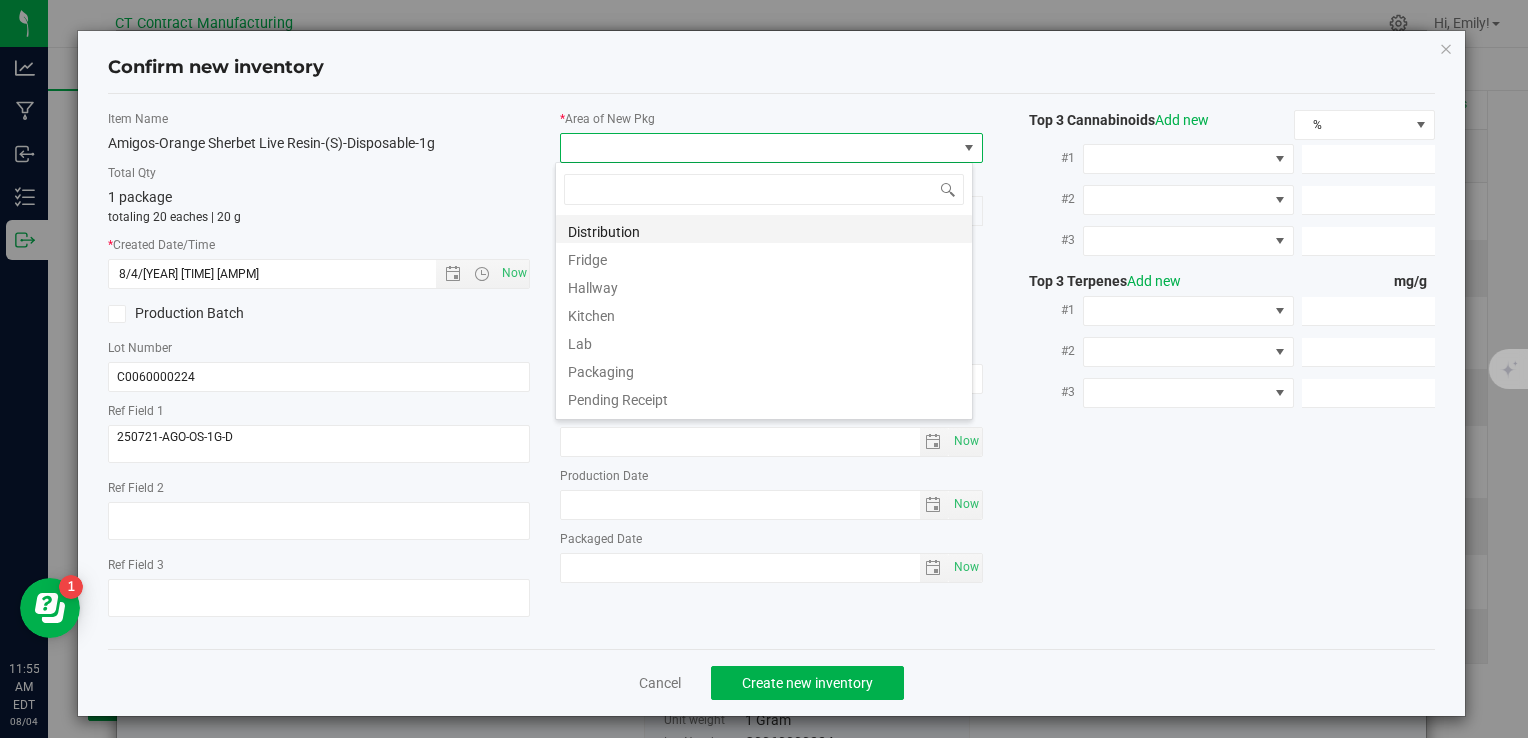 scroll, scrollTop: 99970, scrollLeft: 99582, axis: both 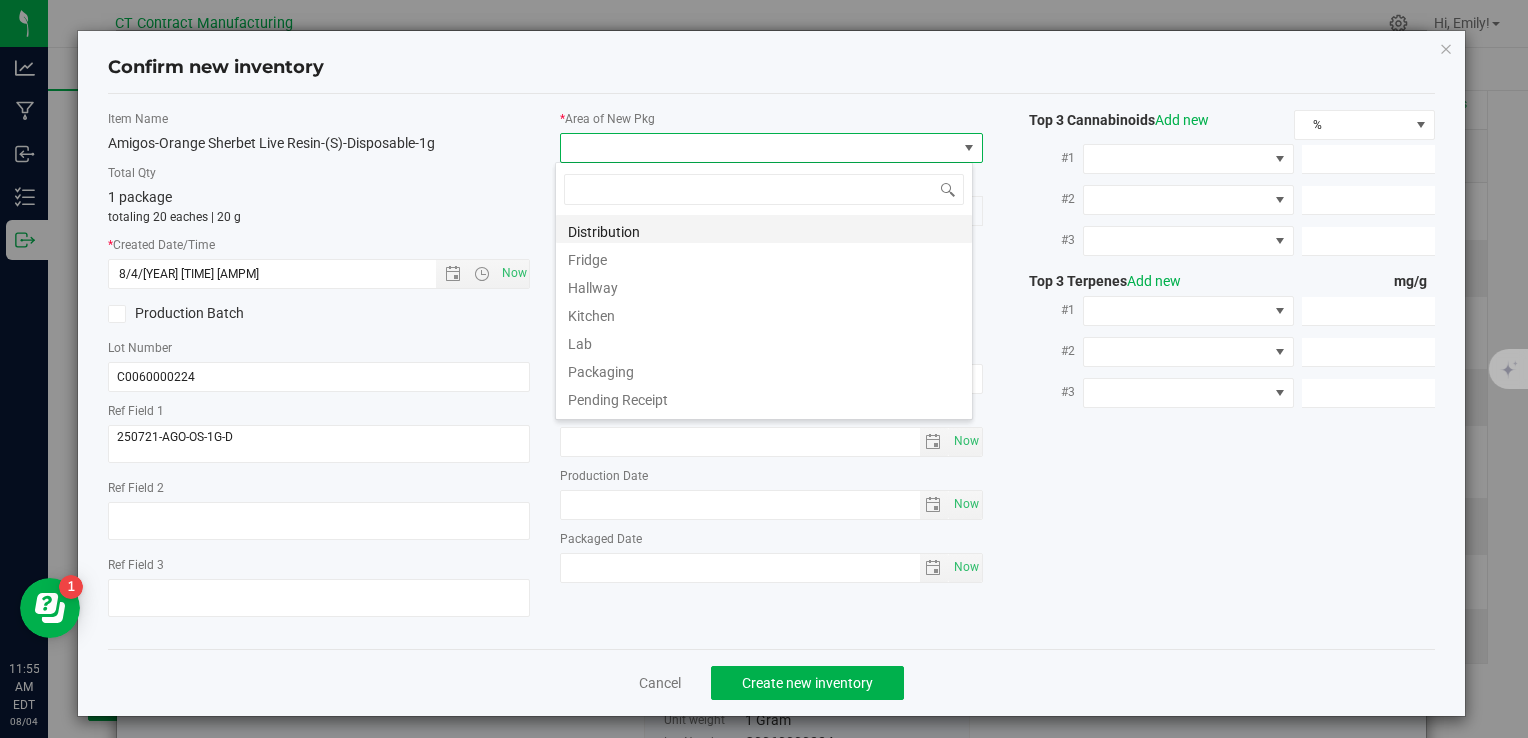 click on "Distribution" at bounding box center [764, 229] 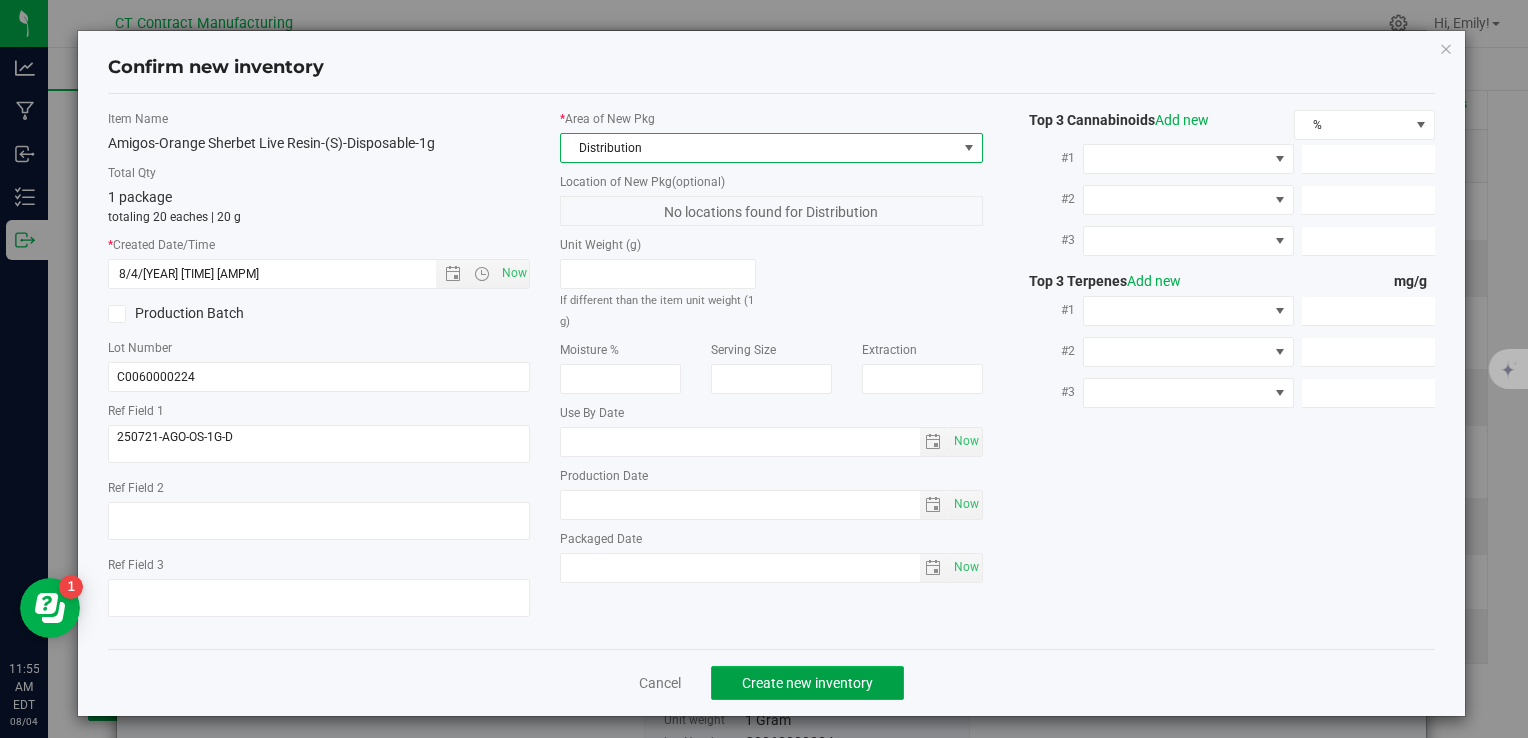 click on "Create new inventory" 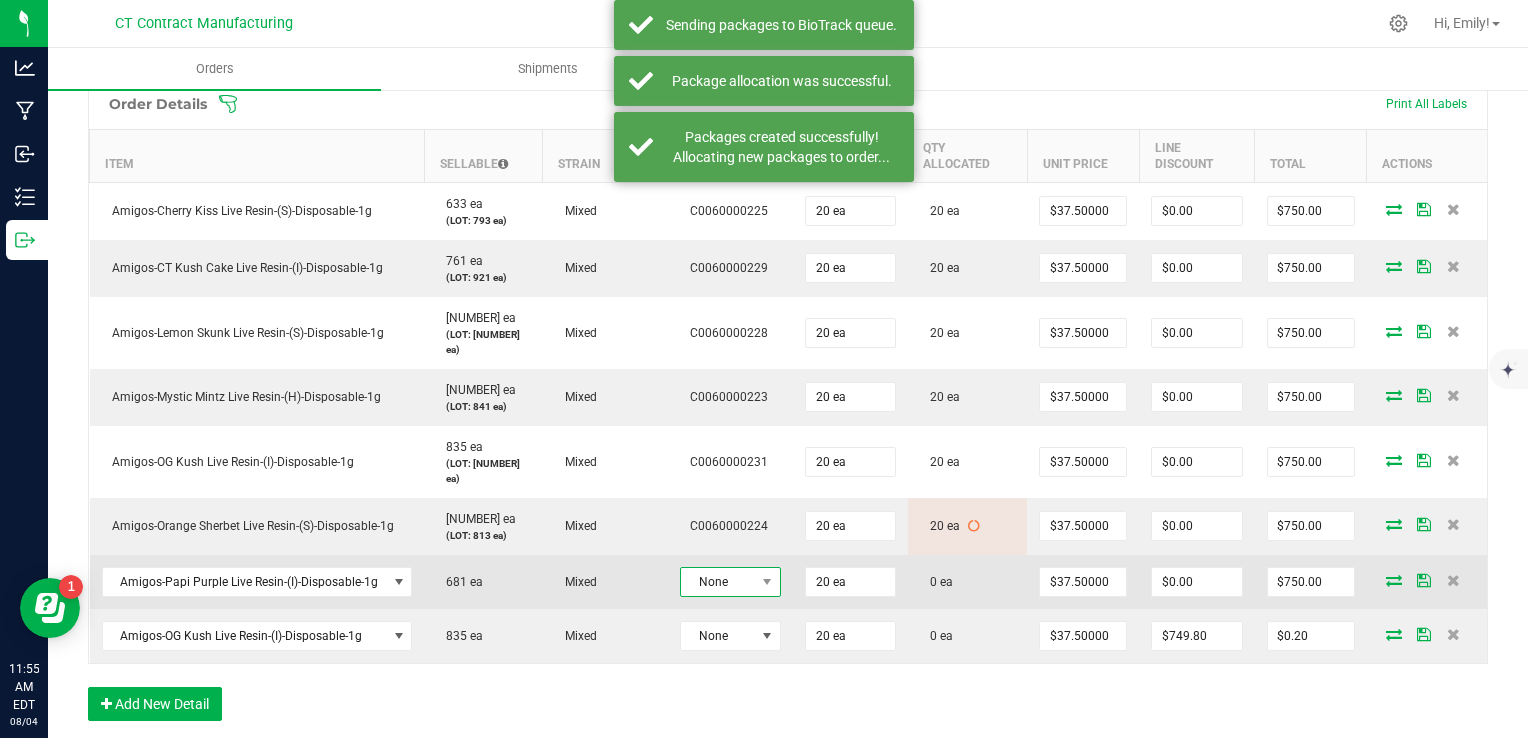 click on "None" at bounding box center [718, 582] 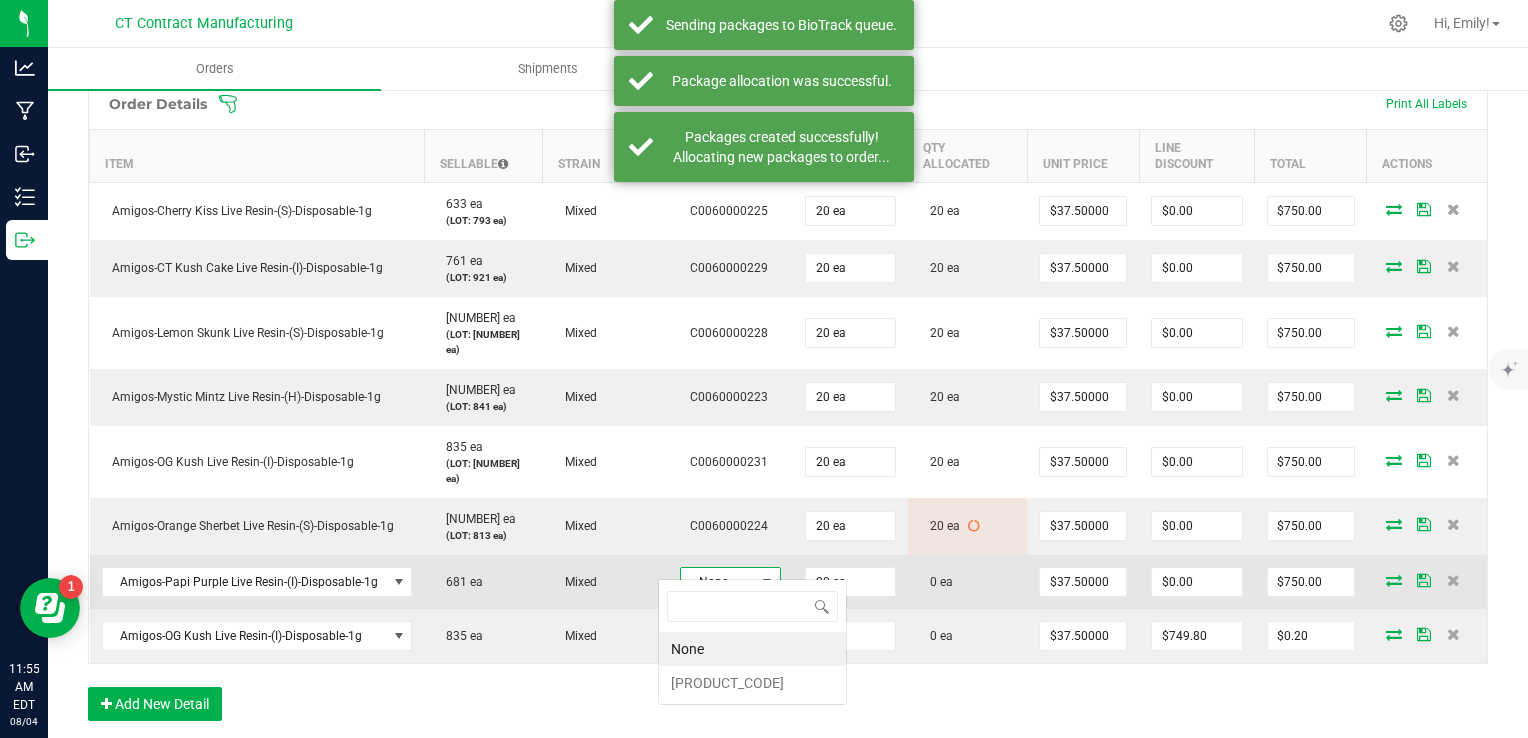 scroll, scrollTop: 99970, scrollLeft: 99899, axis: both 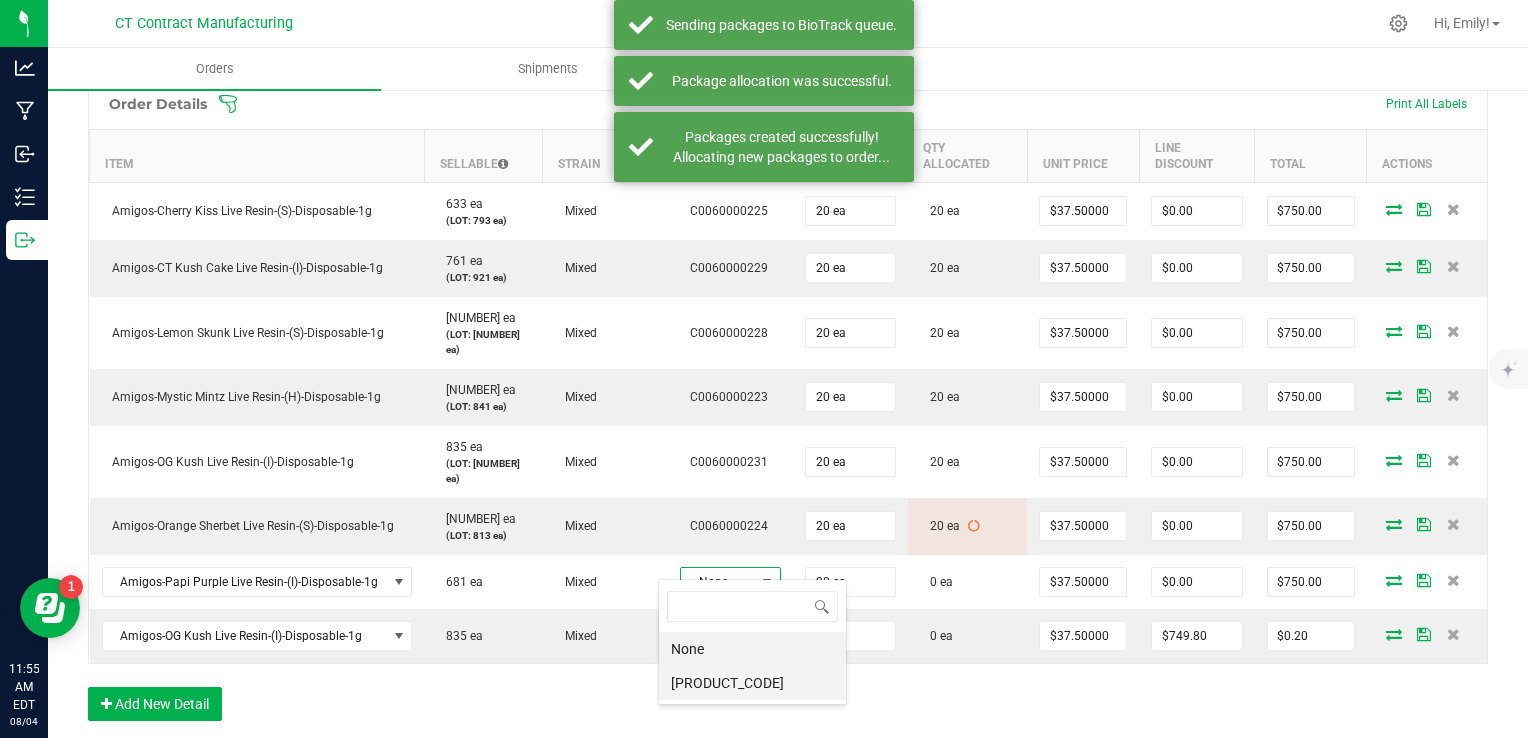 click on "C0060000230" at bounding box center (752, 683) 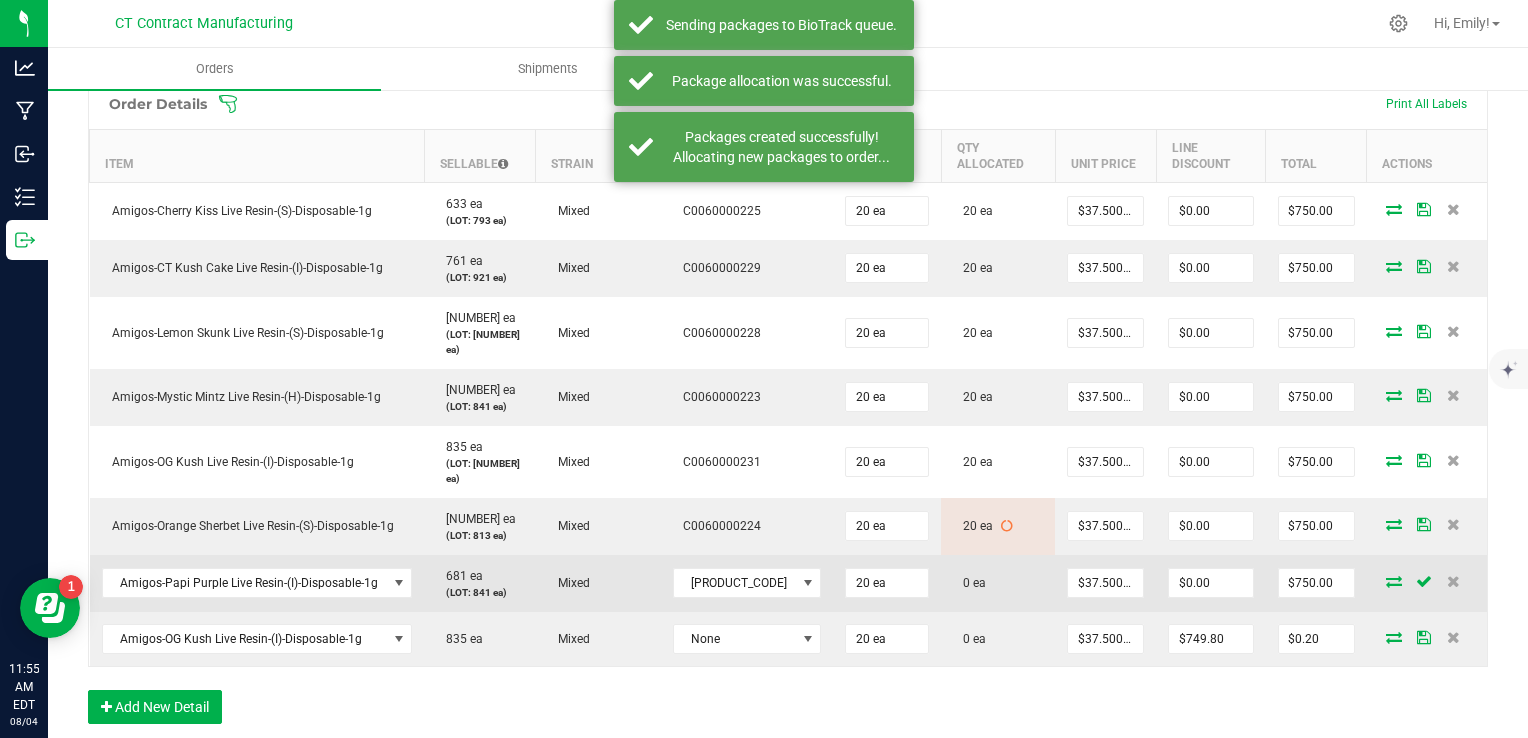 click at bounding box center [1394, 581] 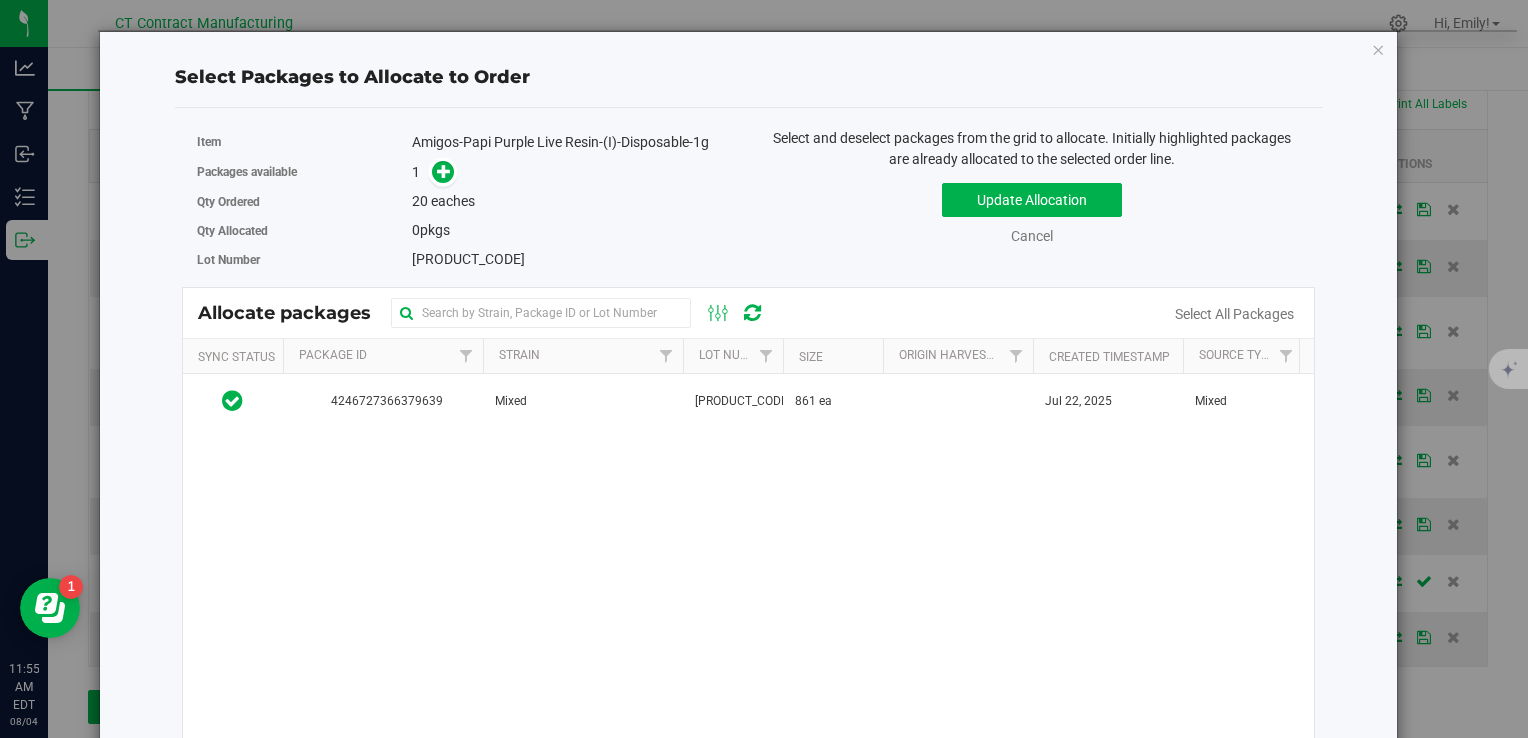 click on "Select Packages to Allocate to Order
Item
Amigos-Papi Purple Live Resin-(I)-Disposable-1g
Packages available
1
Qty Ordered
20" at bounding box center [748, 468] 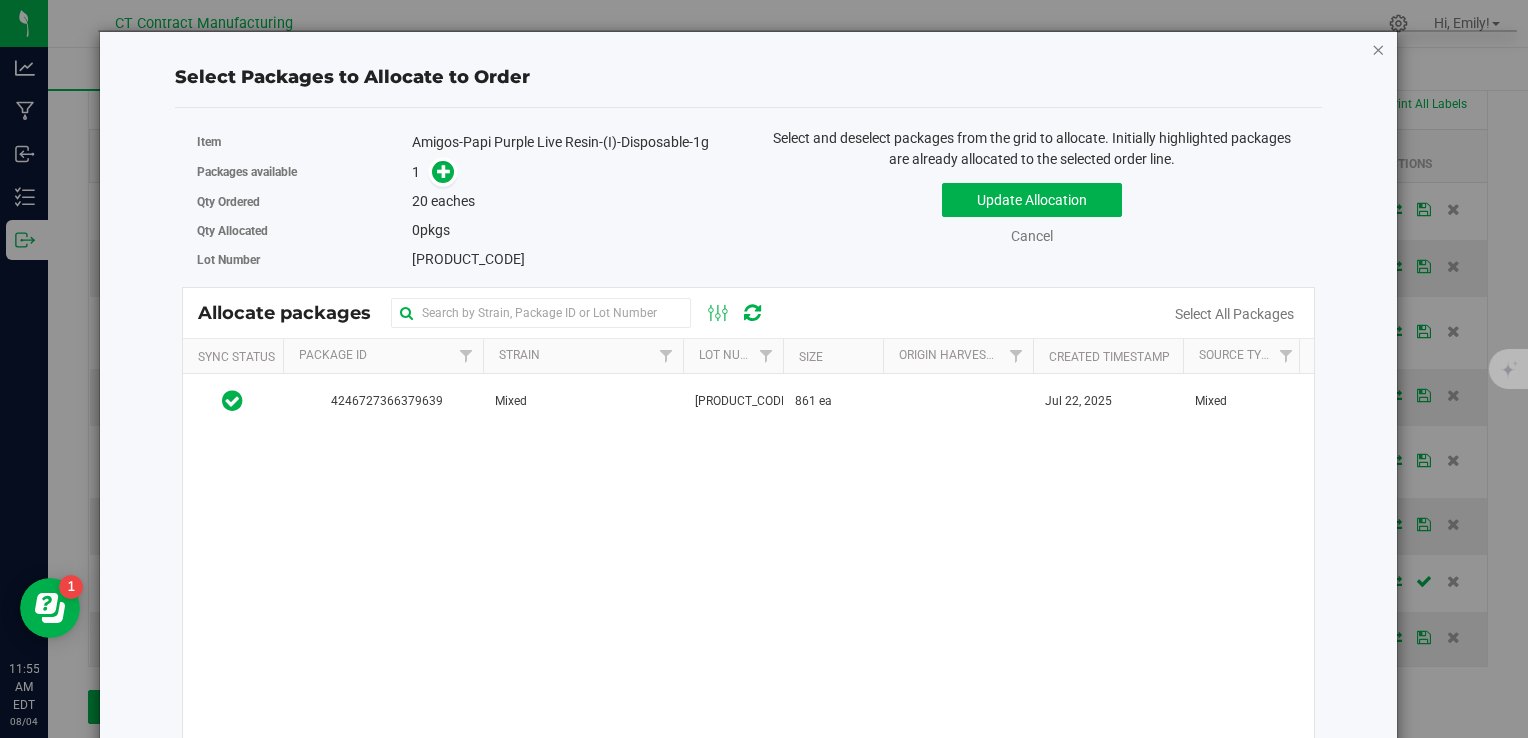 click at bounding box center [1379, 49] 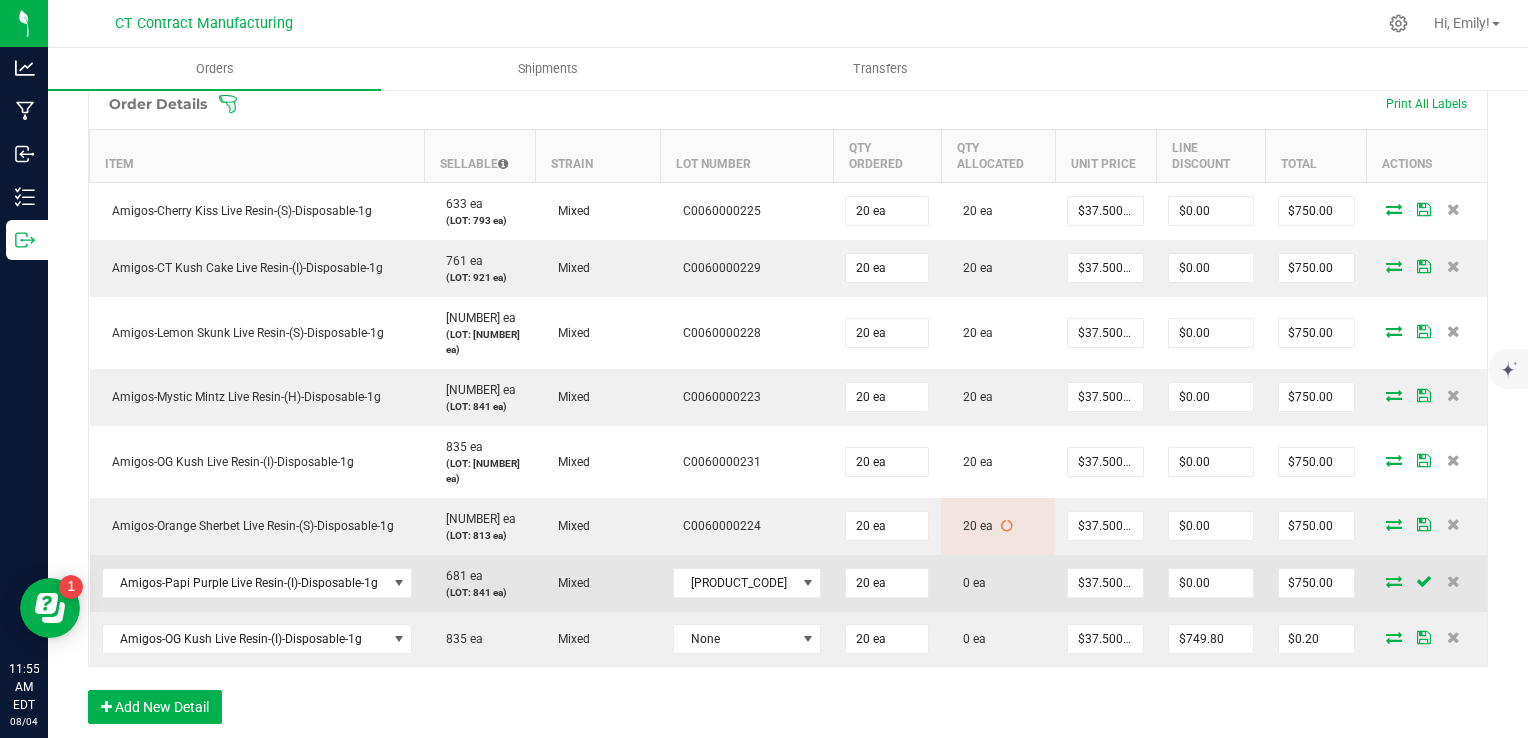 click at bounding box center [1394, 581] 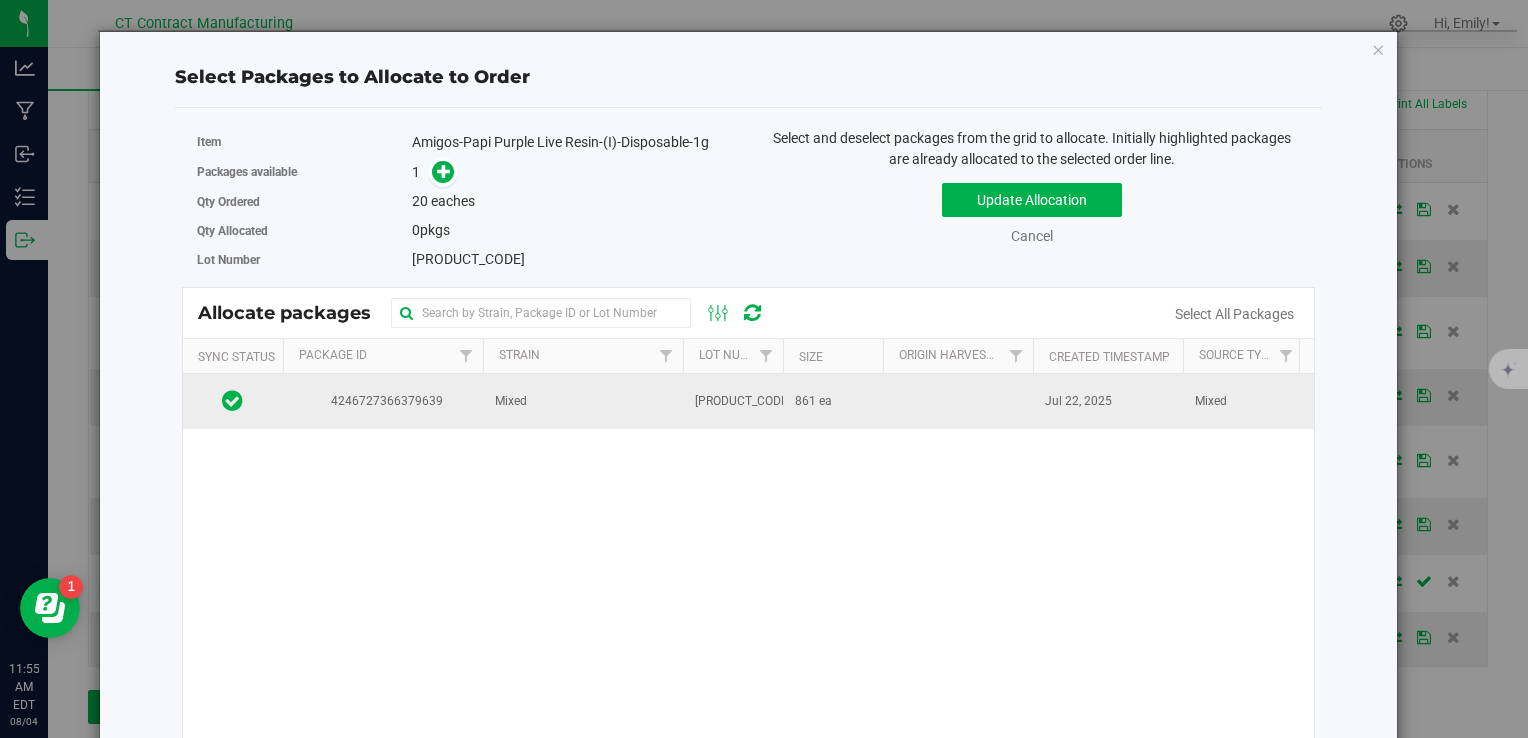 click on "Mixed" at bounding box center [583, 401] 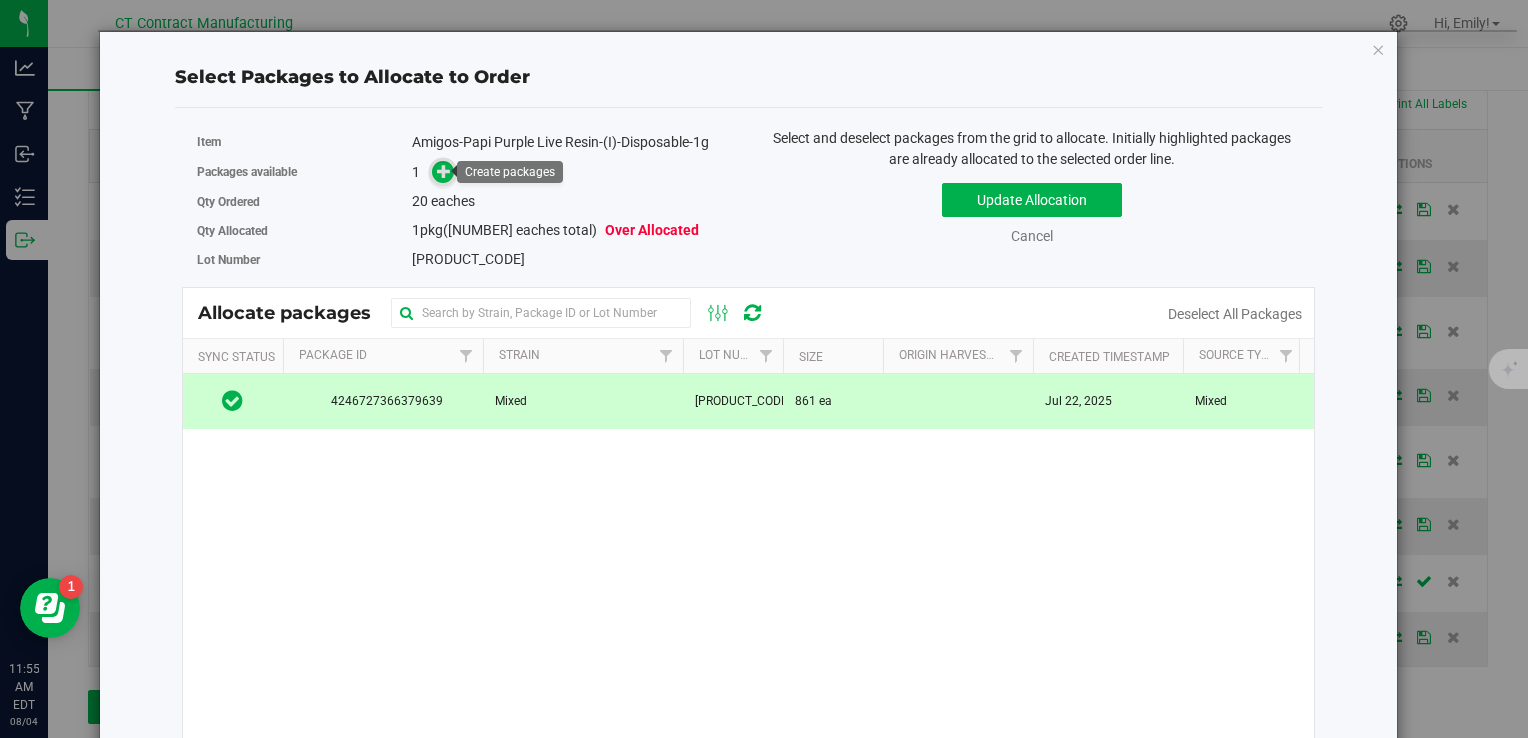 click at bounding box center (444, 171) 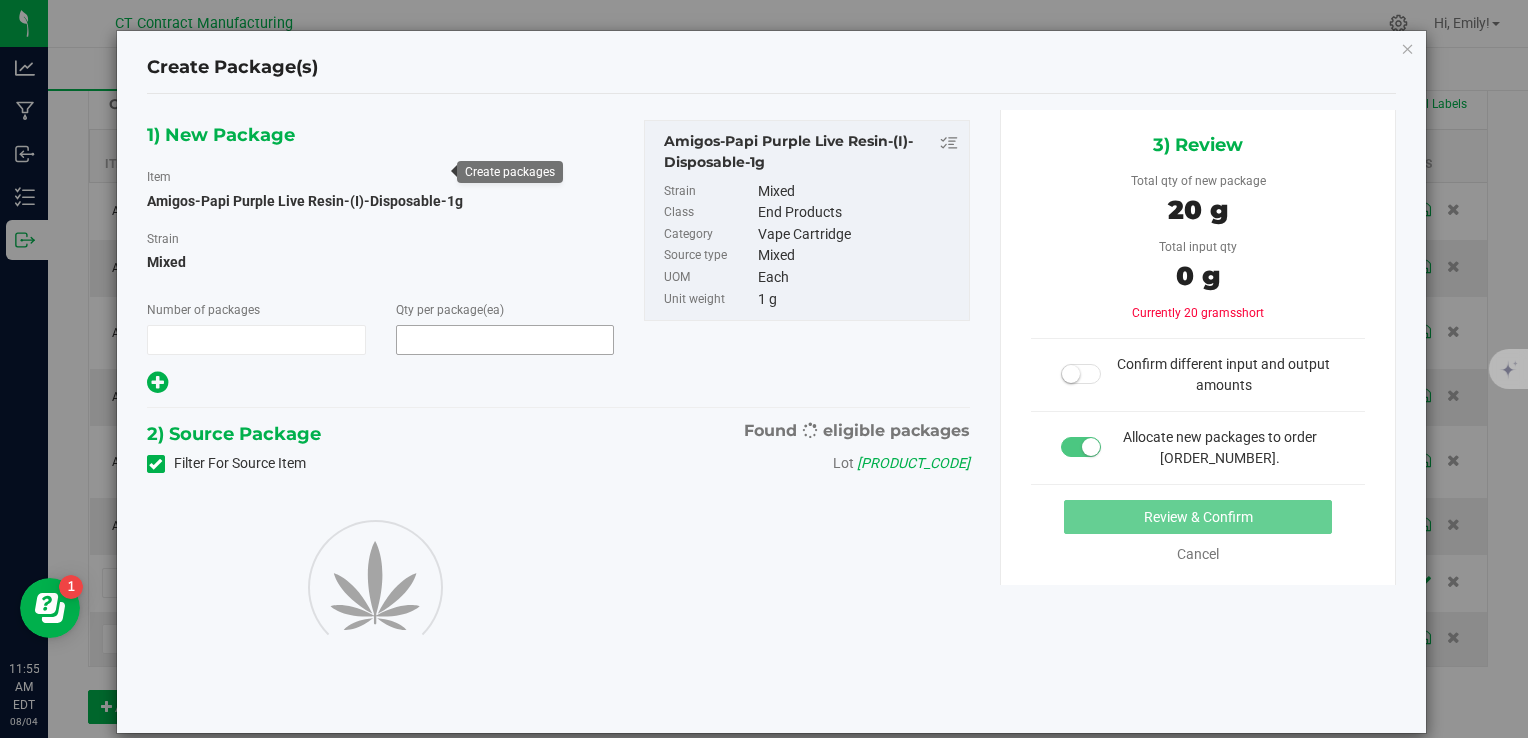 type on "1" 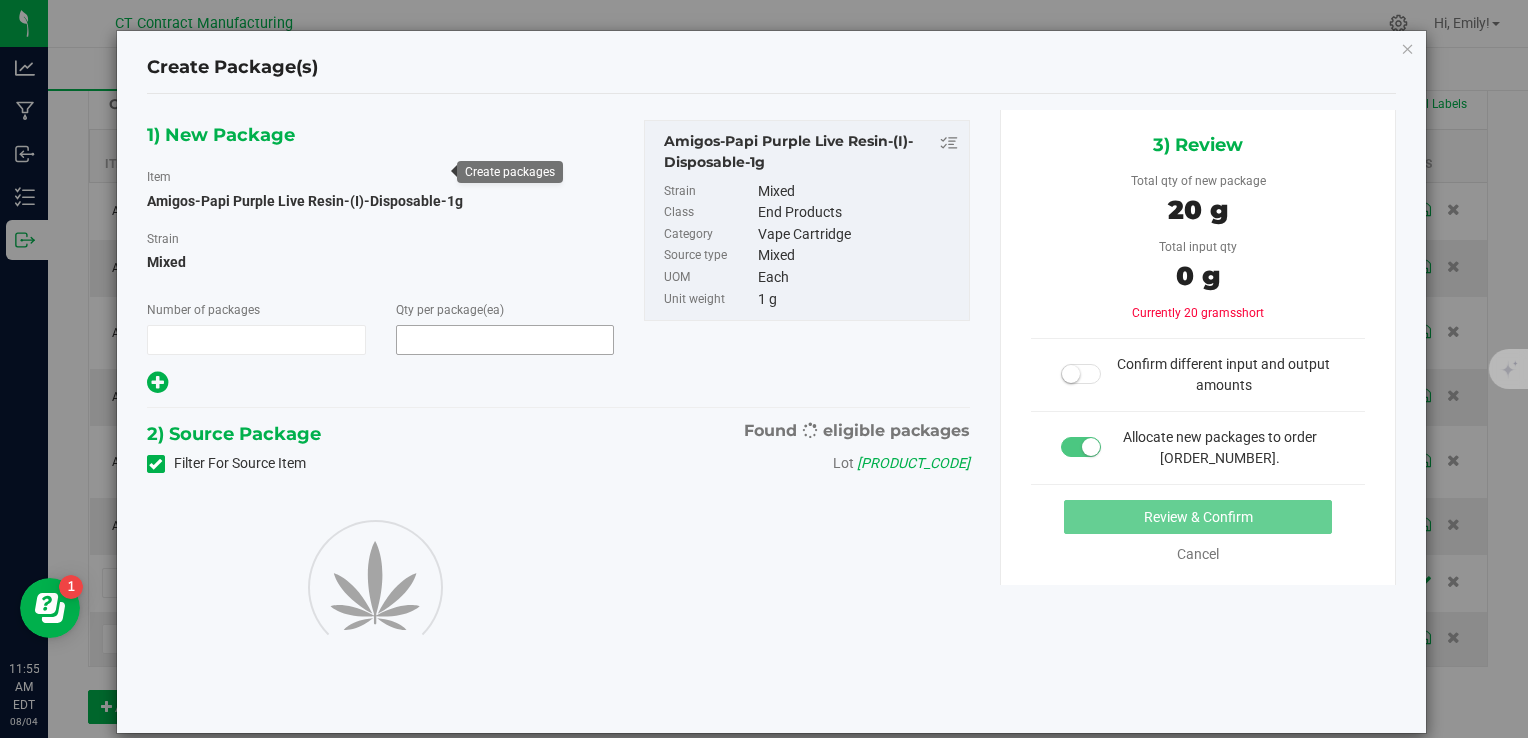 type on "20" 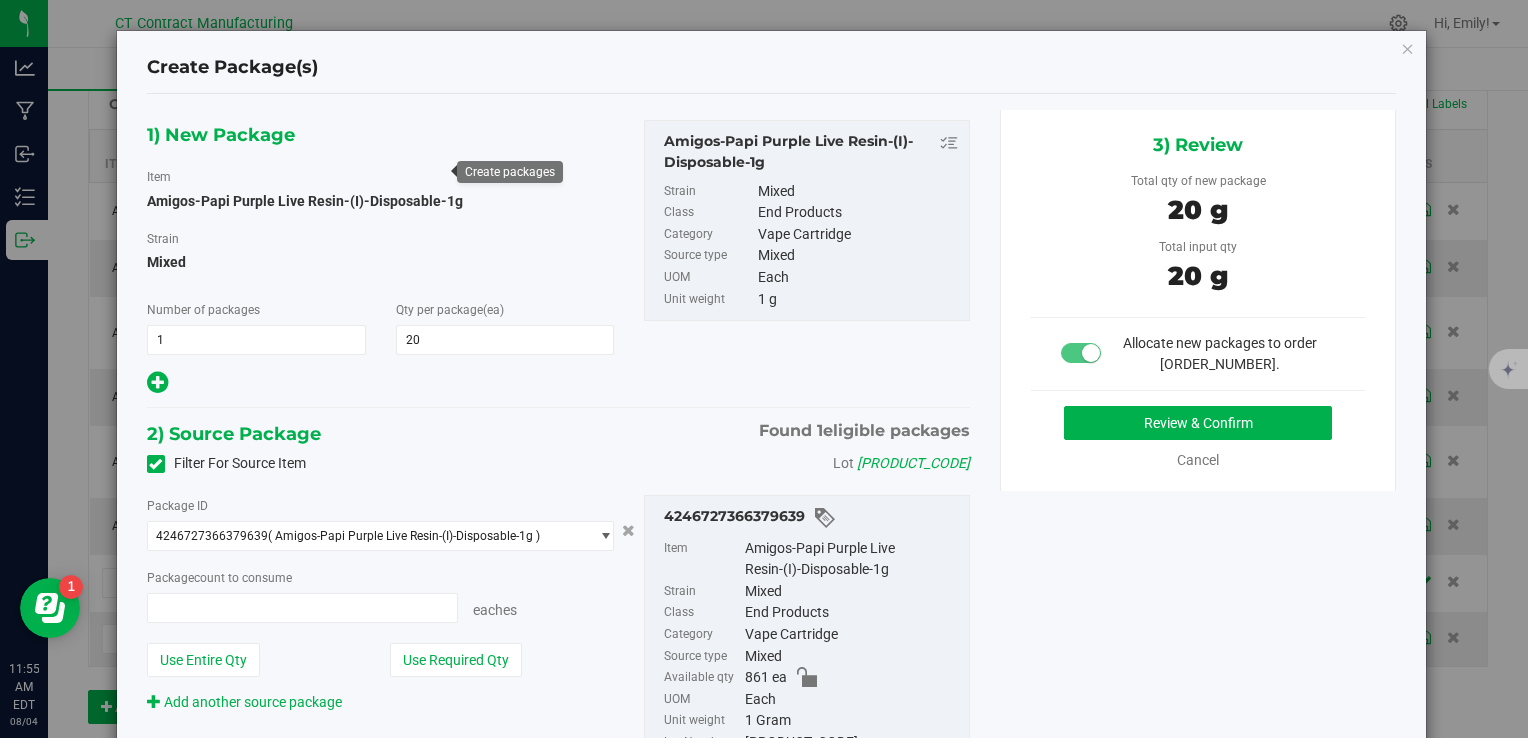 type on "20 ea" 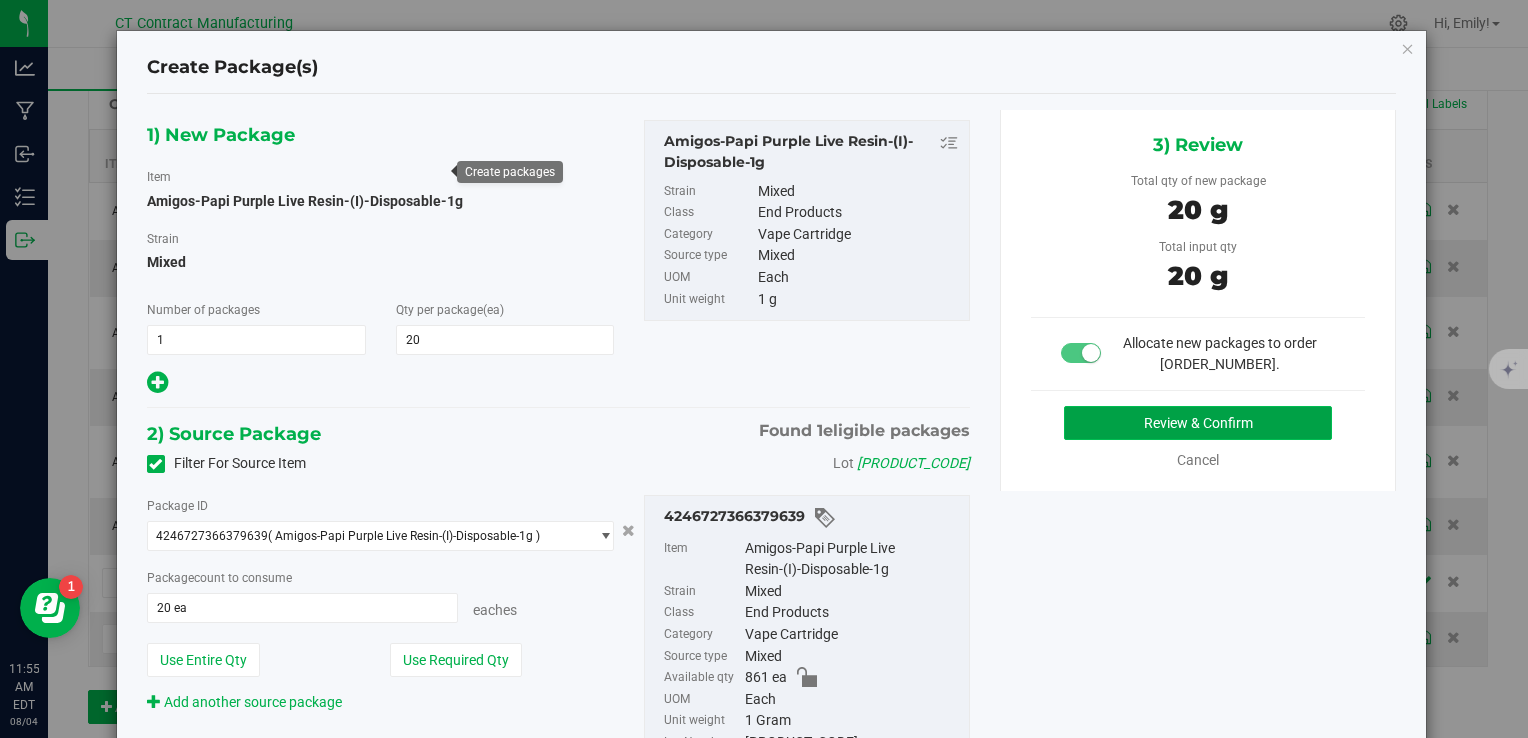 click on "Review & Confirm" at bounding box center (1198, 423) 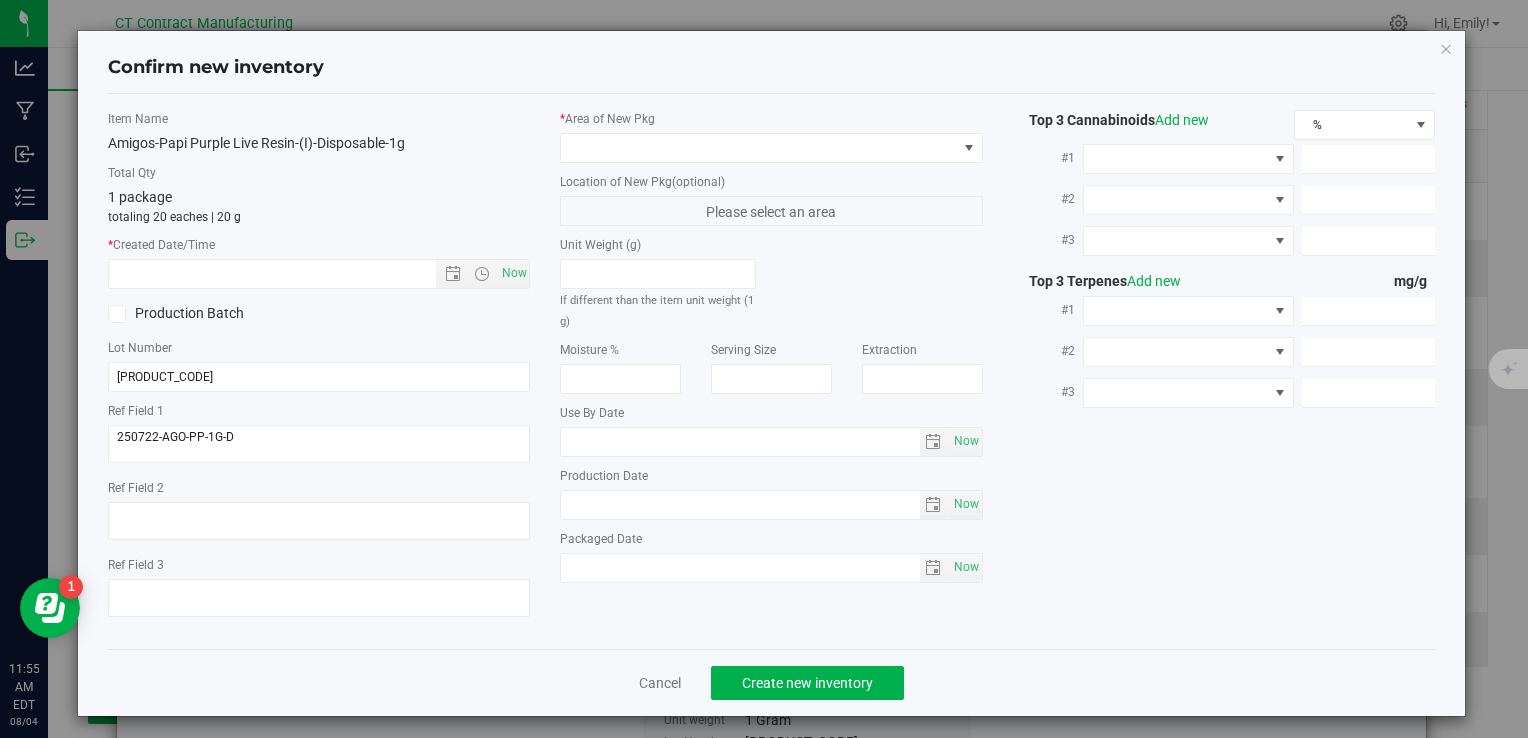 click on "Item Name
Amigos-Papi Purple Live Resin-(I)-Disposable-1g
Total Qty
1 package  totaling 20 eaches | 20 g
*
Created Date/Time
Now
Production Batch
Lot Number
C0060000230" at bounding box center (319, 371) 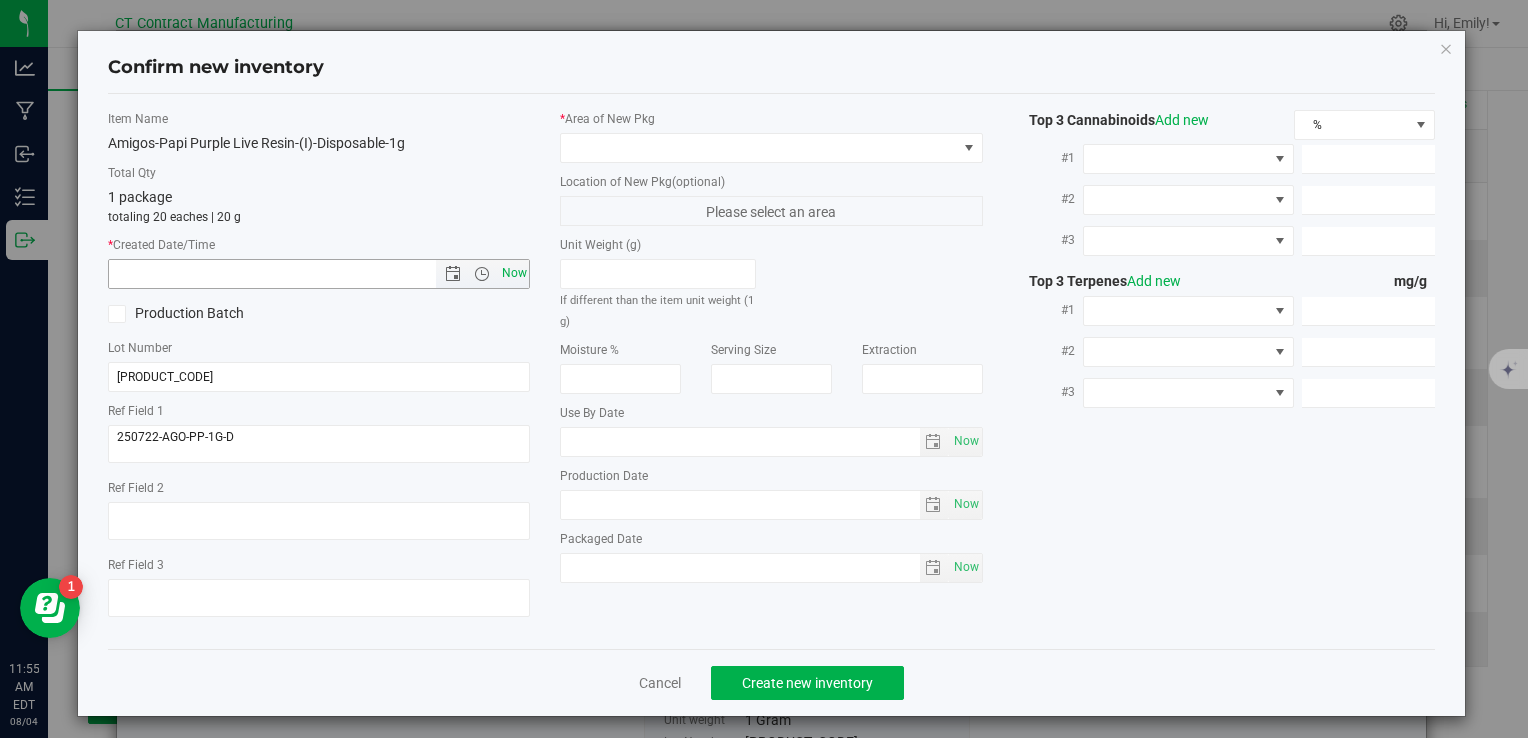 click on "Now" at bounding box center (514, 273) 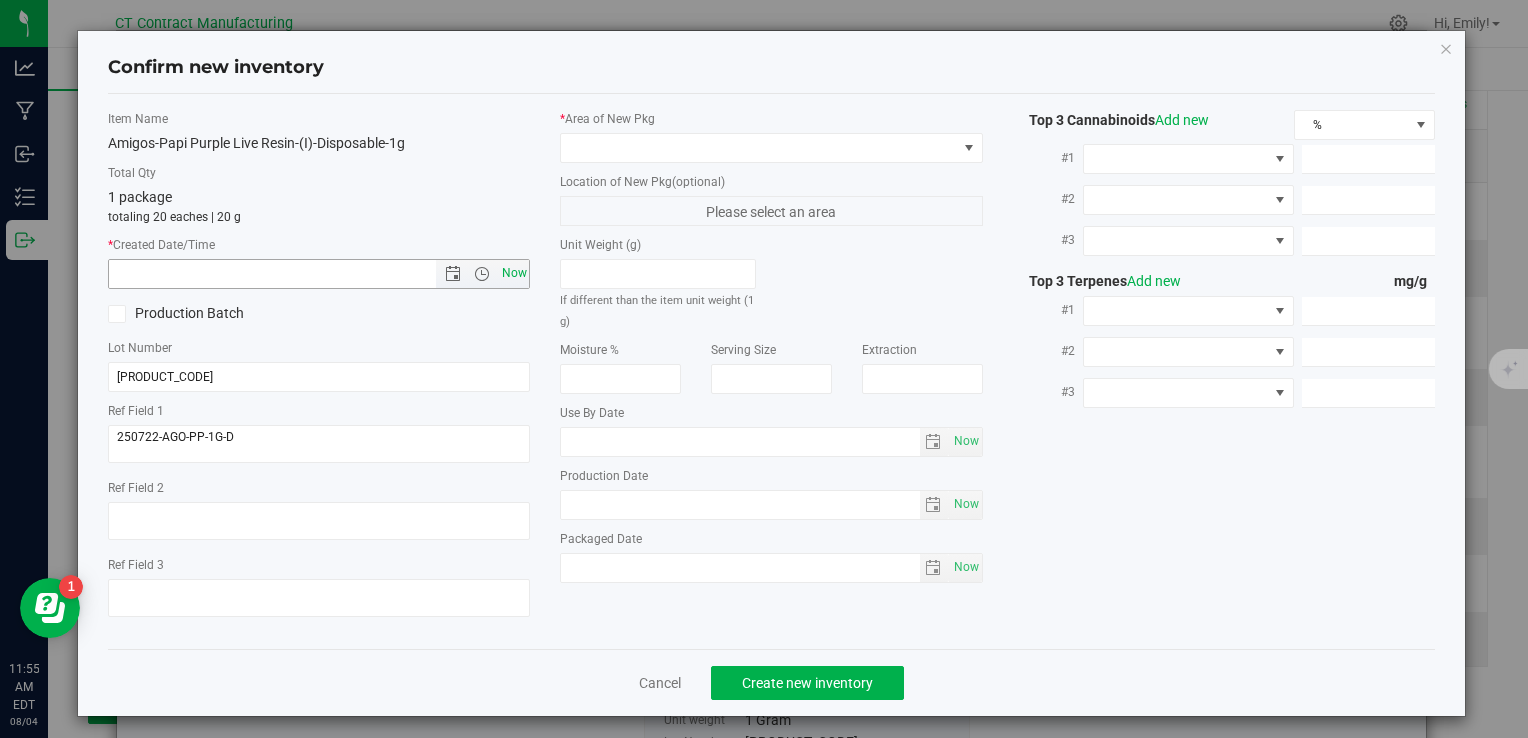 type on "8/4/2025 11:55 AM" 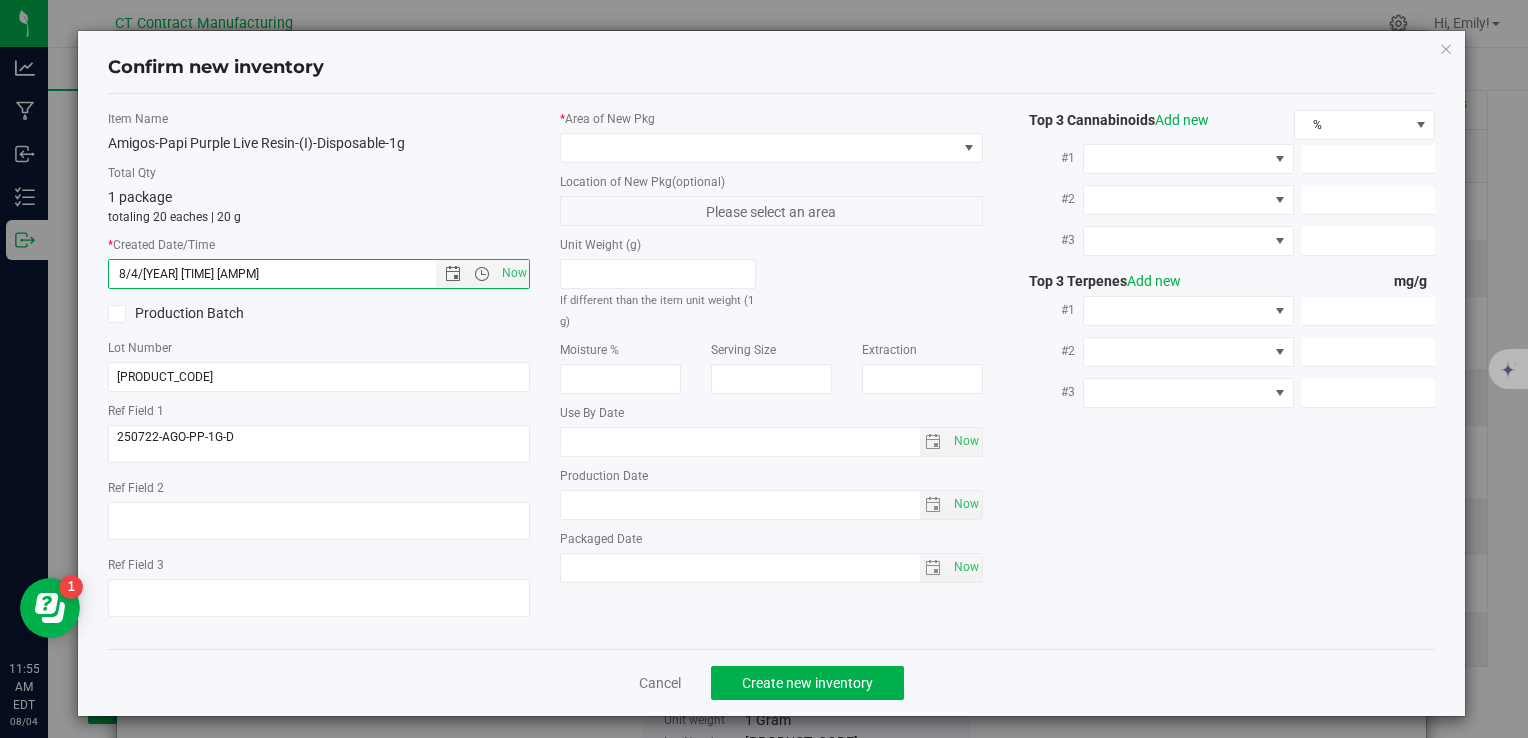 click on "*
Area of New Pkg" at bounding box center [771, 136] 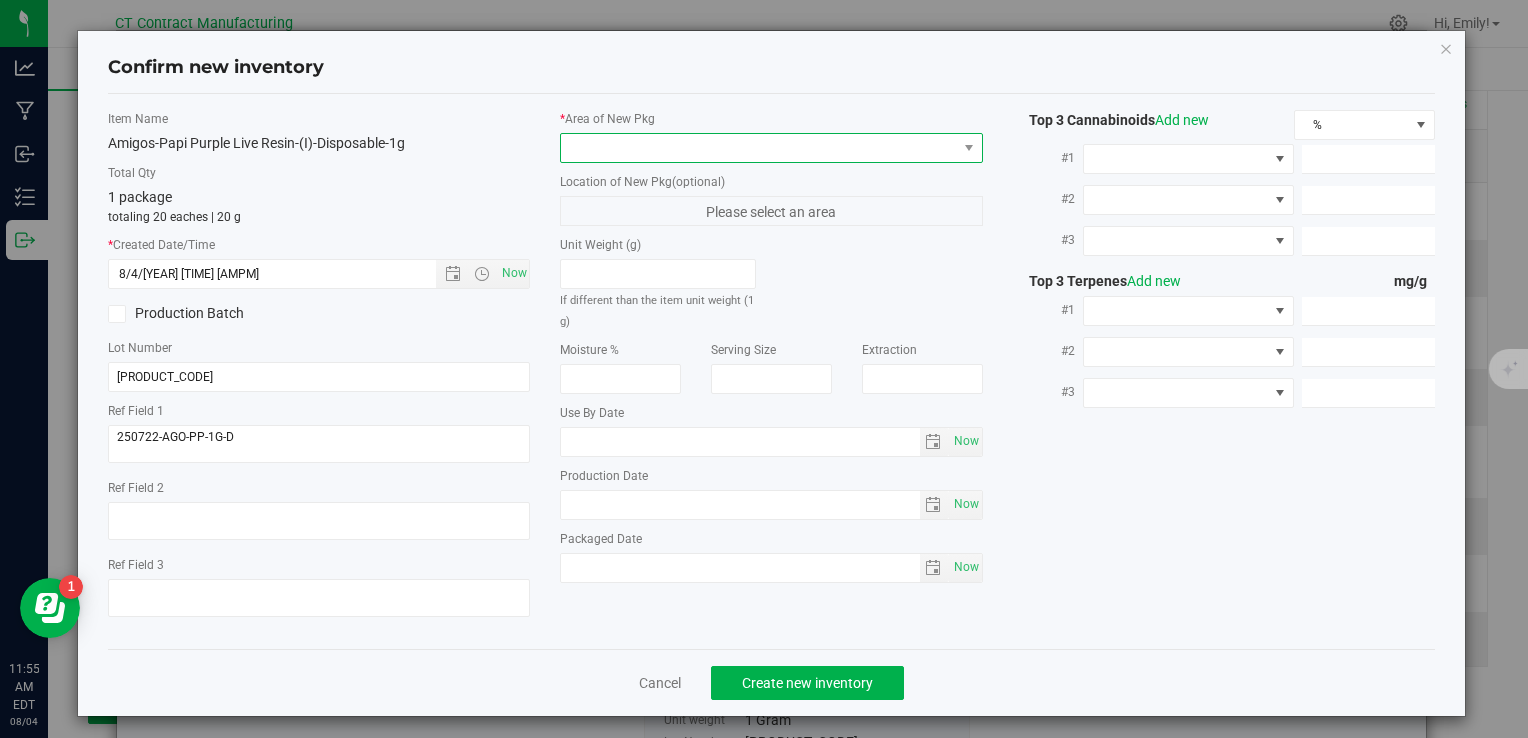 click at bounding box center [758, 148] 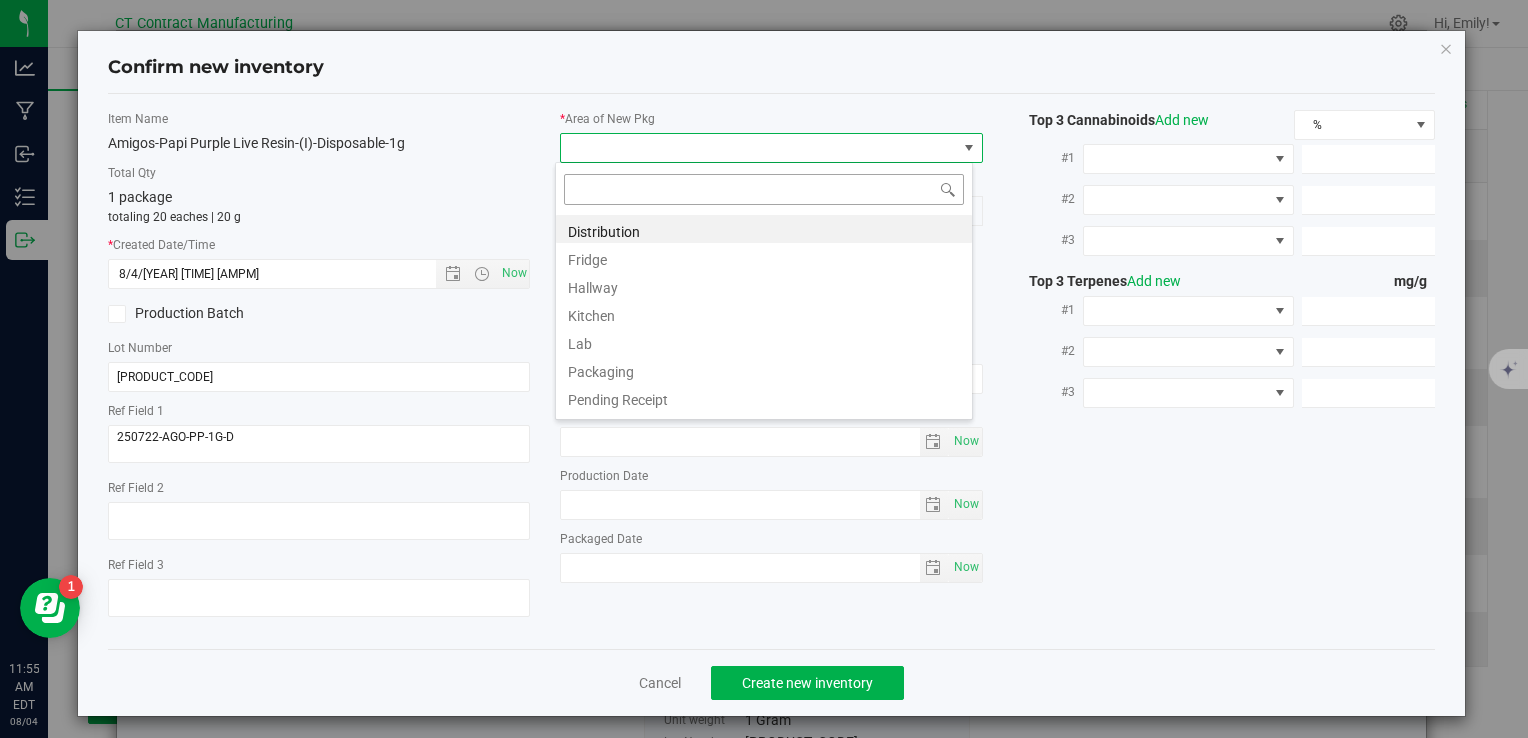 scroll, scrollTop: 99970, scrollLeft: 99582, axis: both 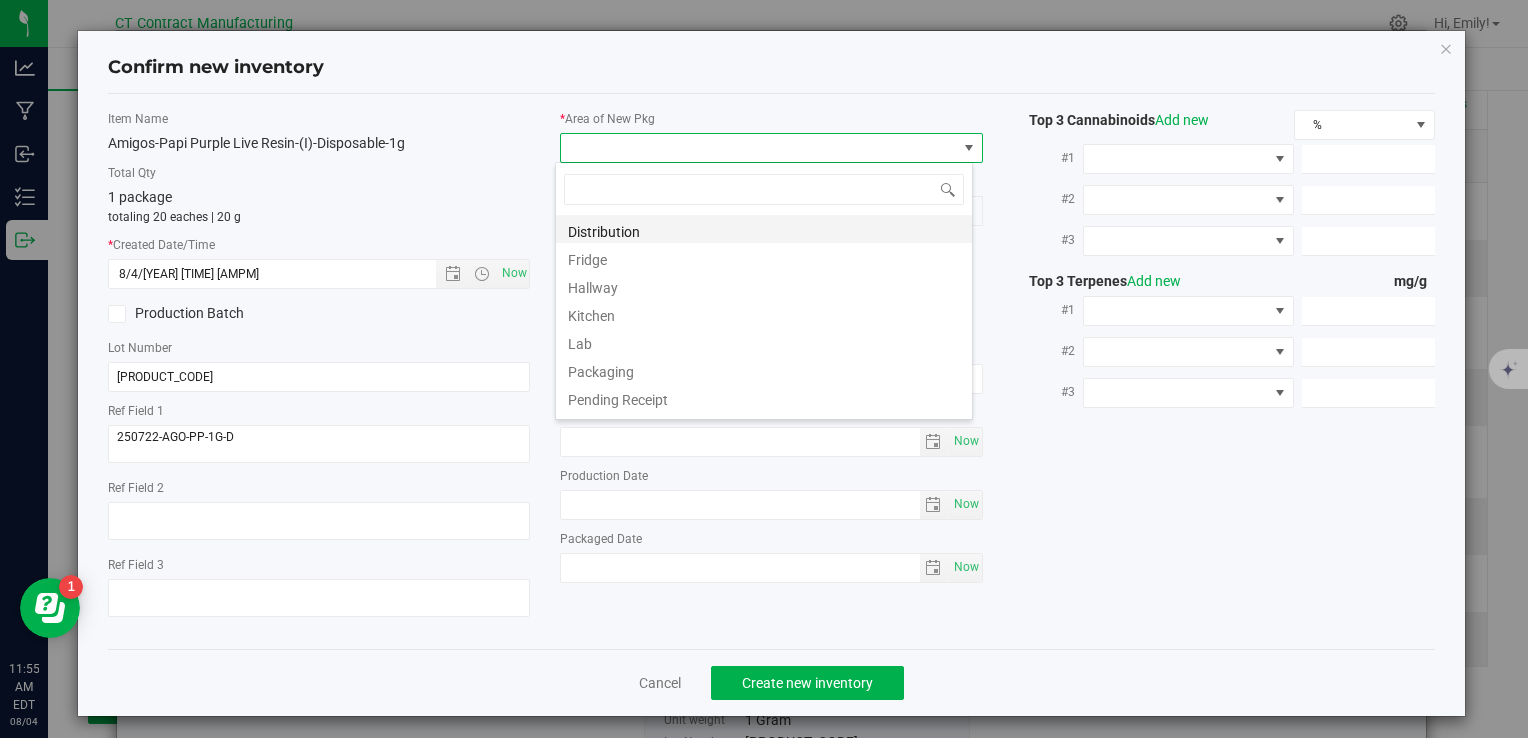 click on "Distribution" at bounding box center (764, 229) 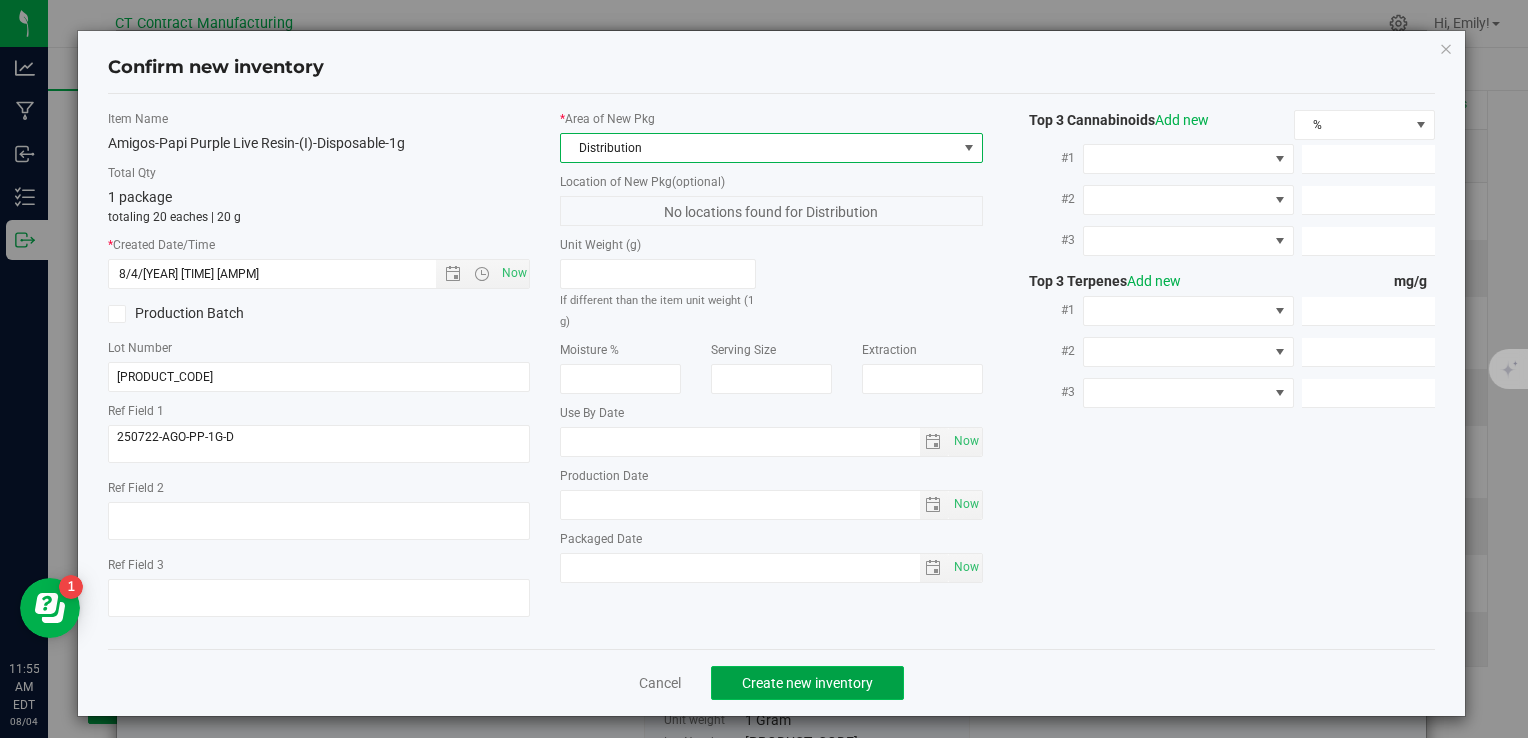 click on "Create new inventory" 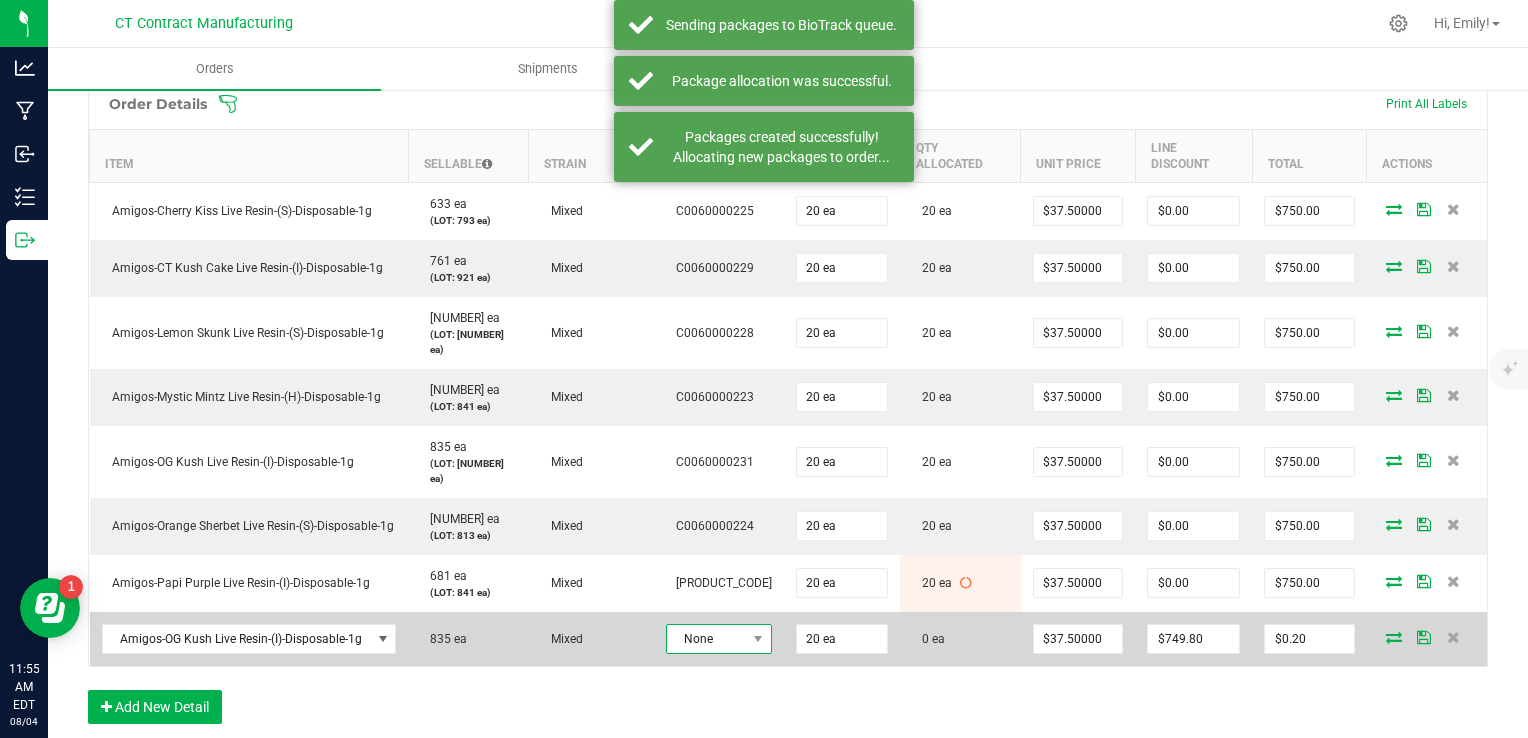 click on "None" at bounding box center [706, 639] 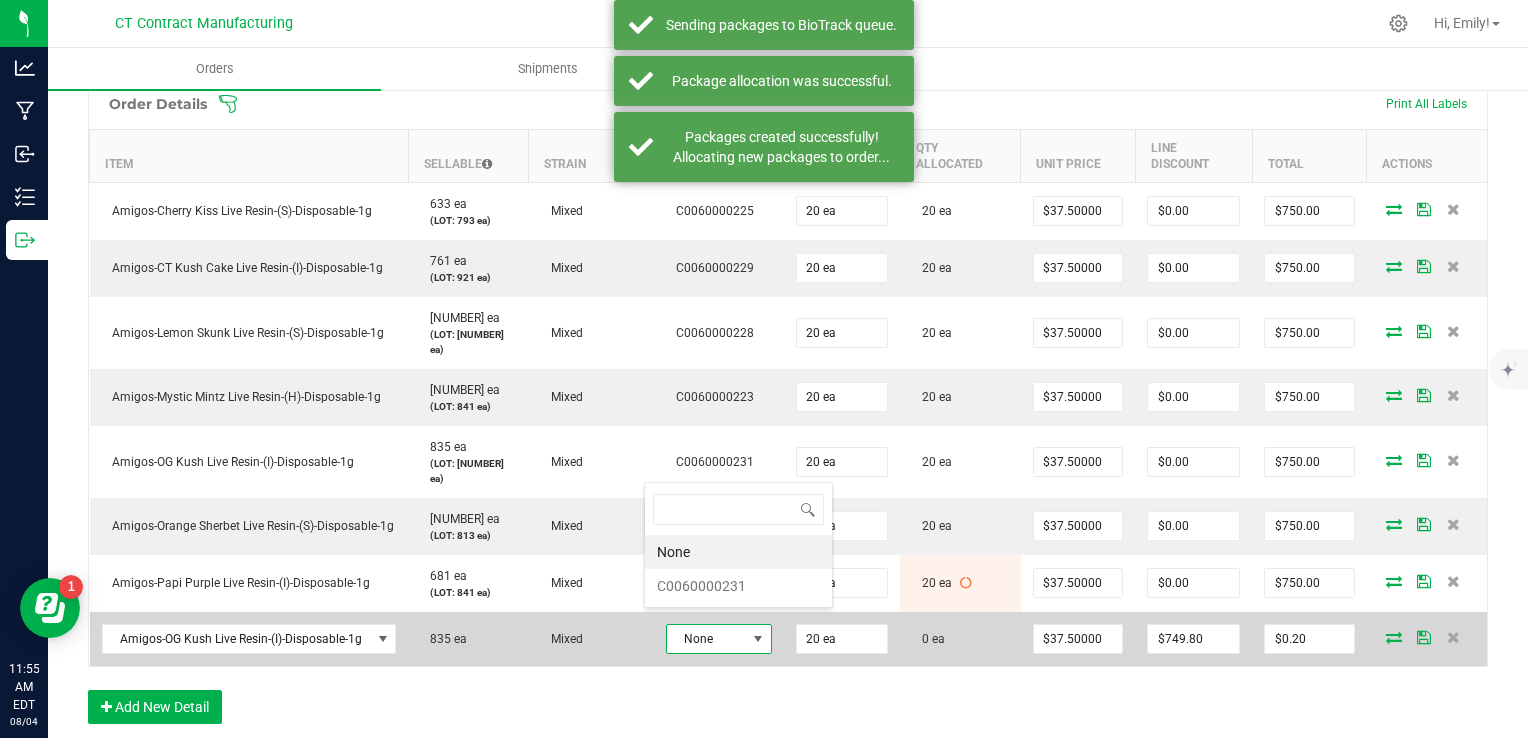 scroll, scrollTop: 0, scrollLeft: 0, axis: both 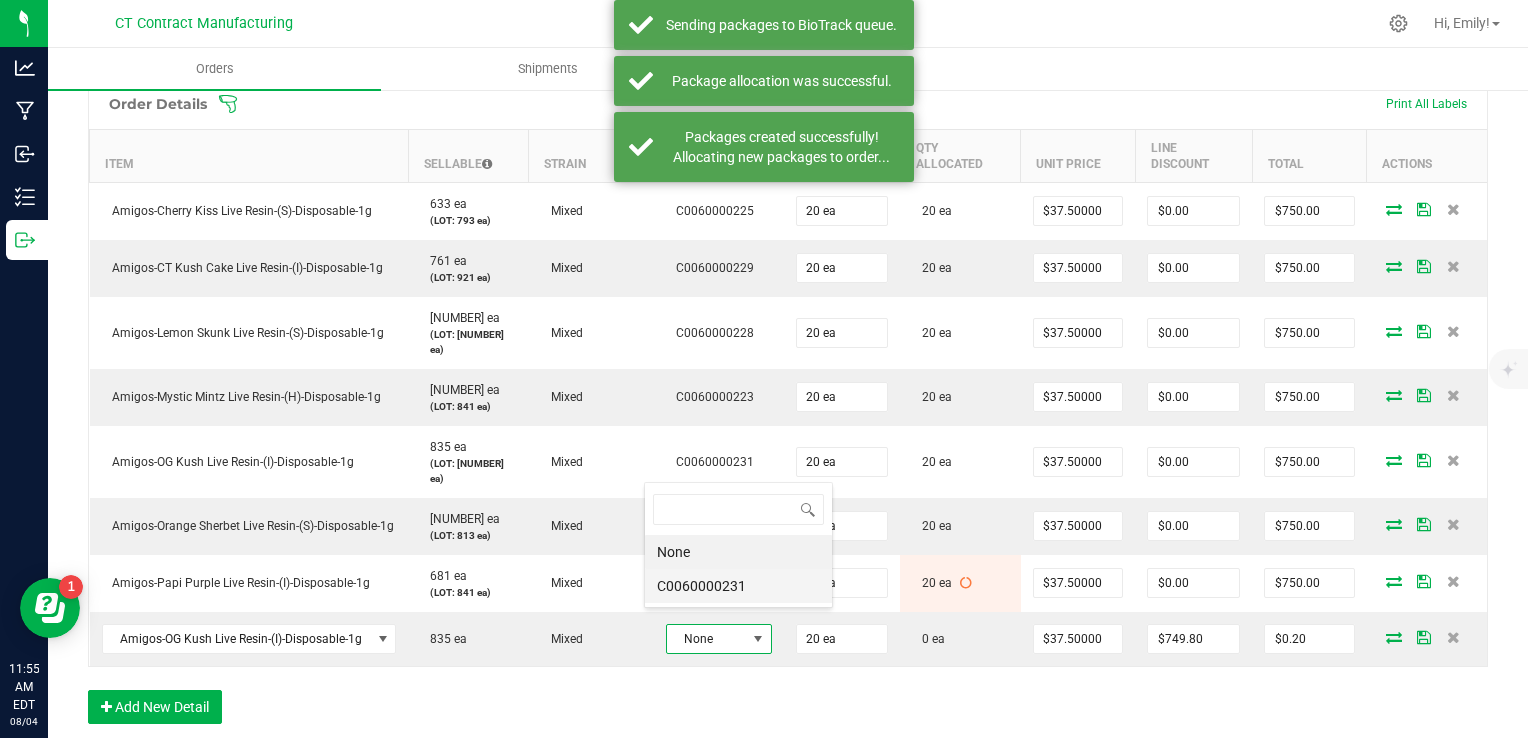 click on "C0060000231" at bounding box center (738, 586) 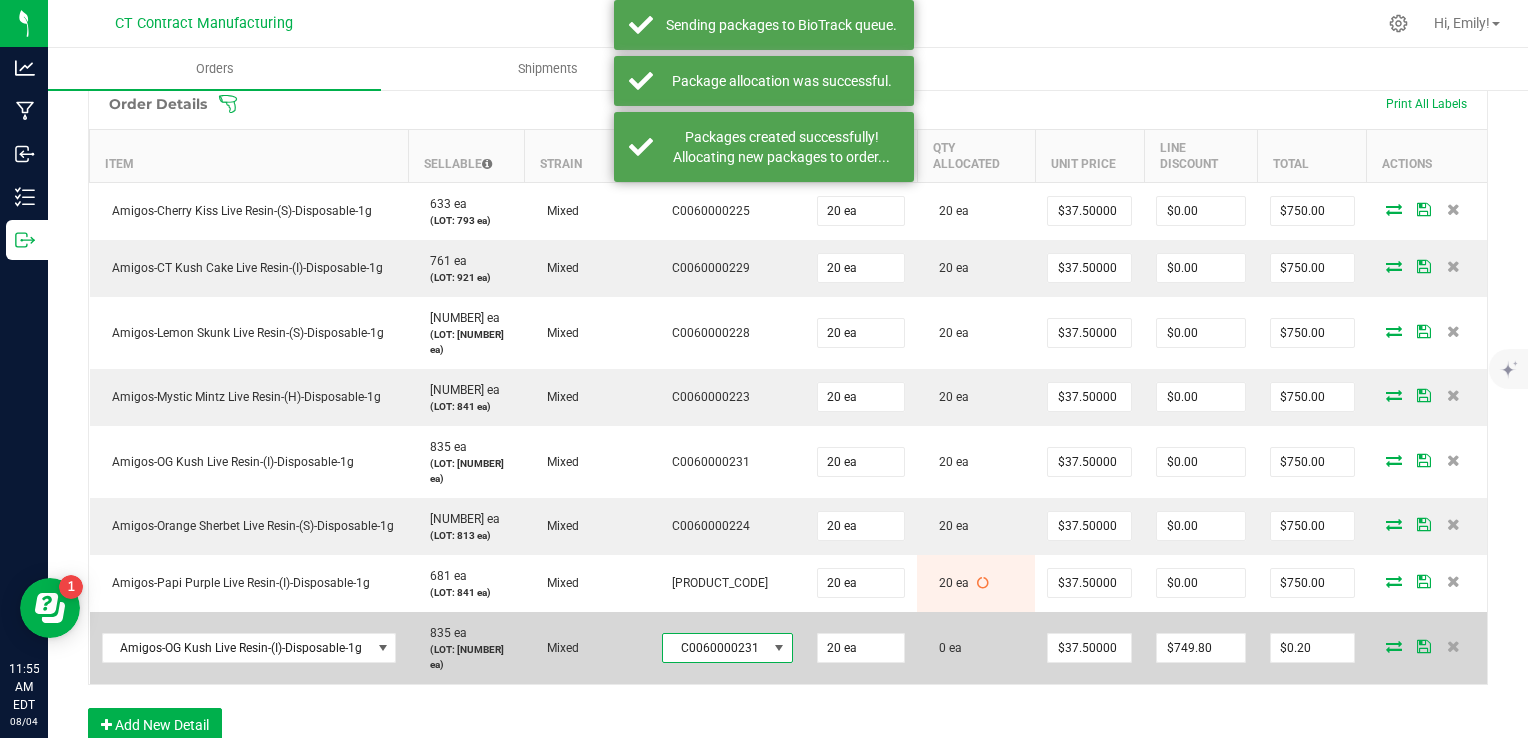 click at bounding box center (1394, 646) 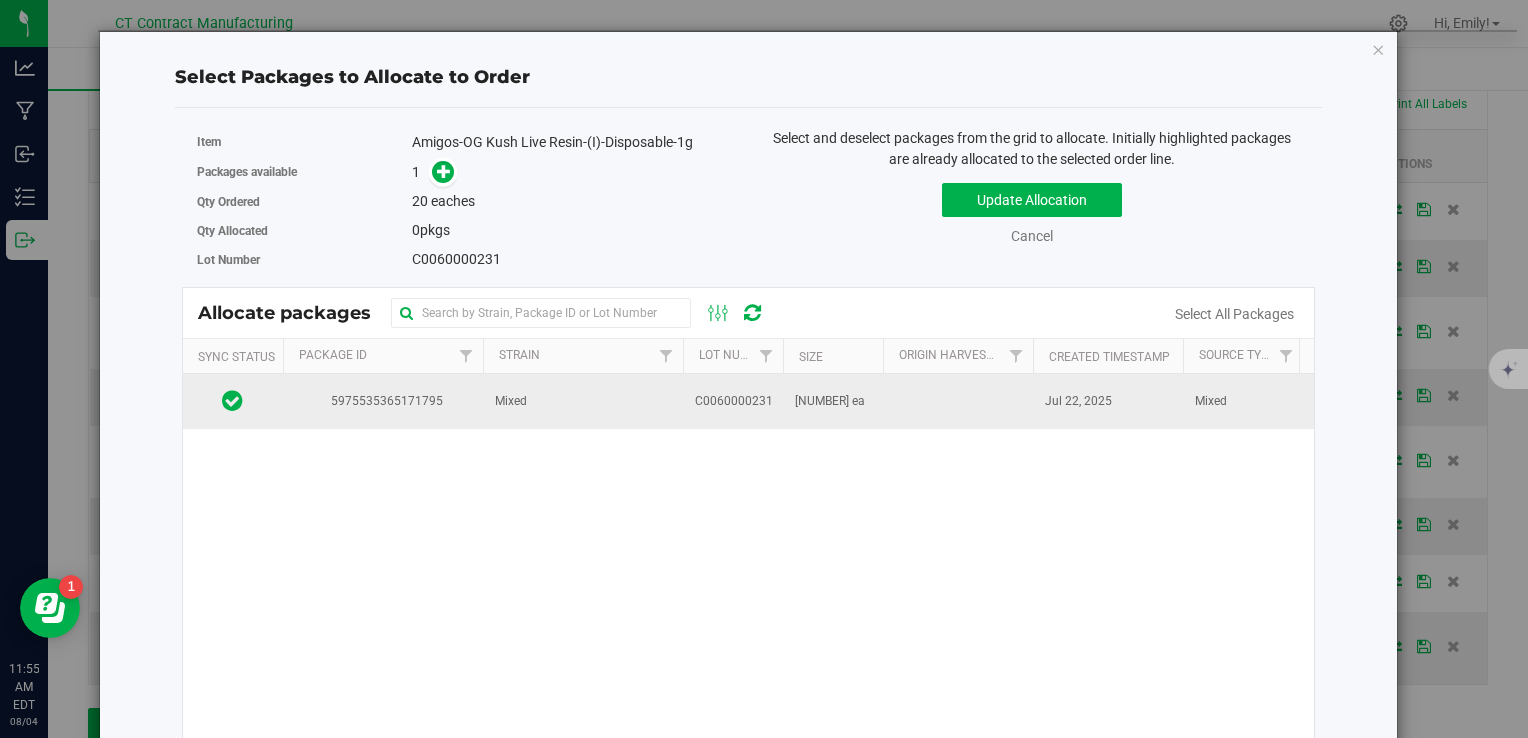 click on "C0060000231" at bounding box center (733, 401) 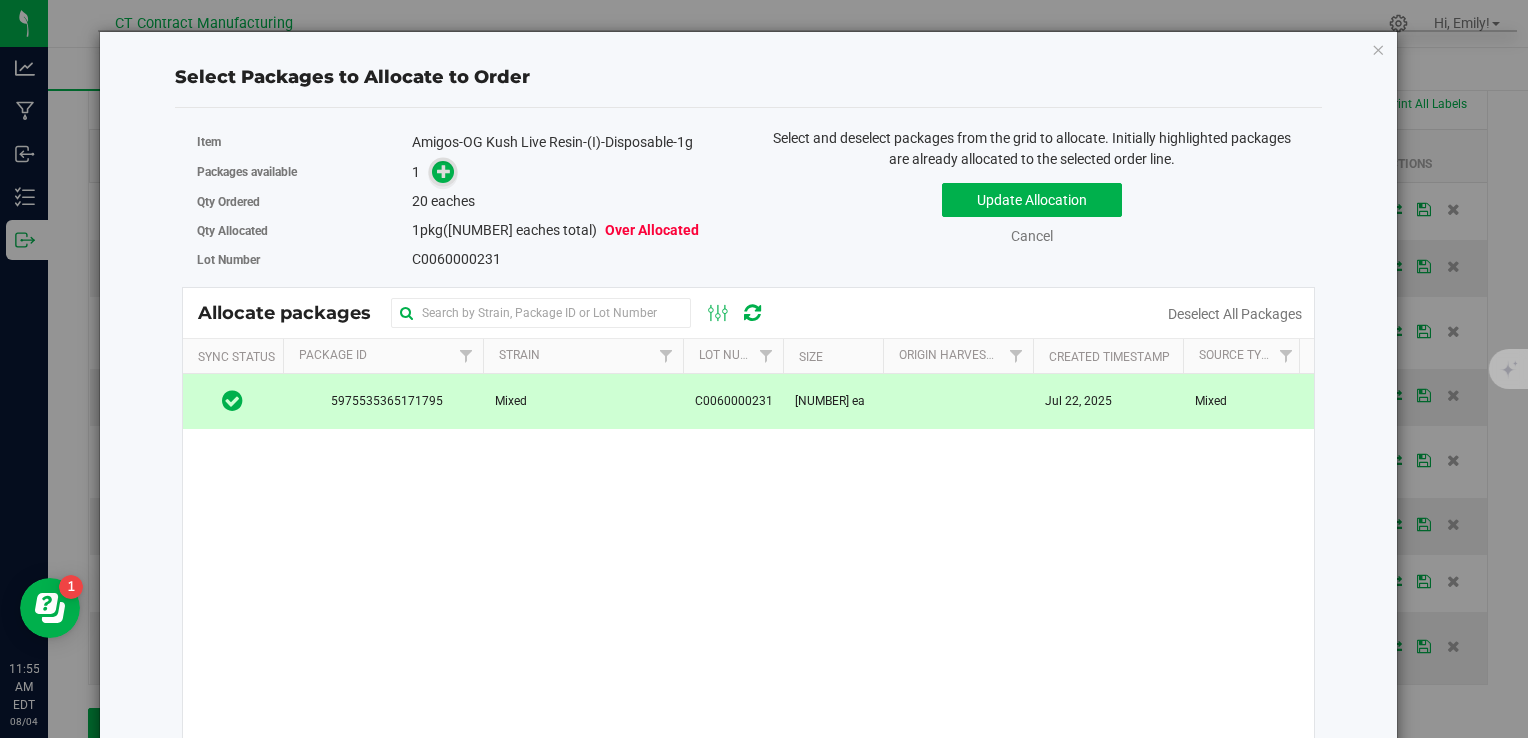 click at bounding box center [444, 171] 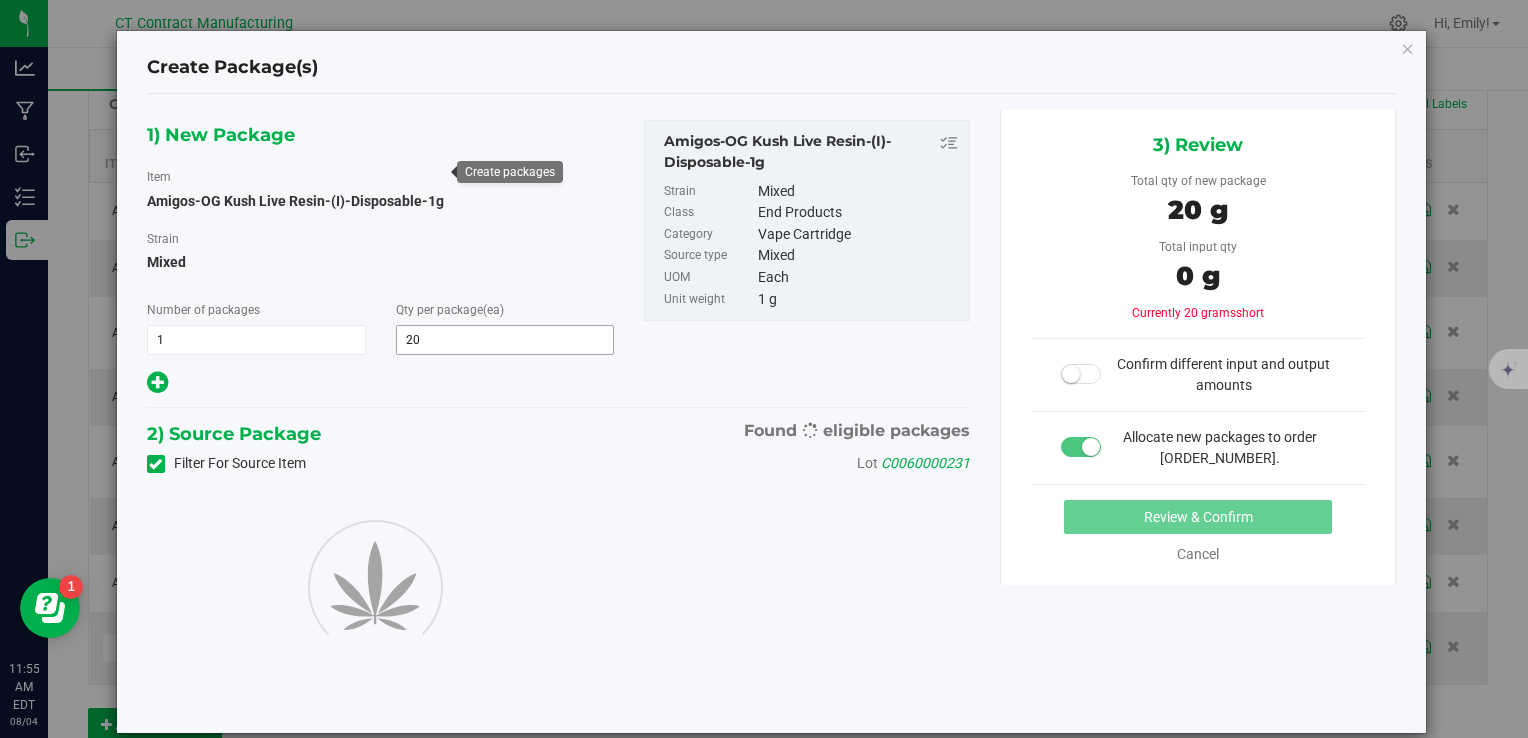 type on "20" 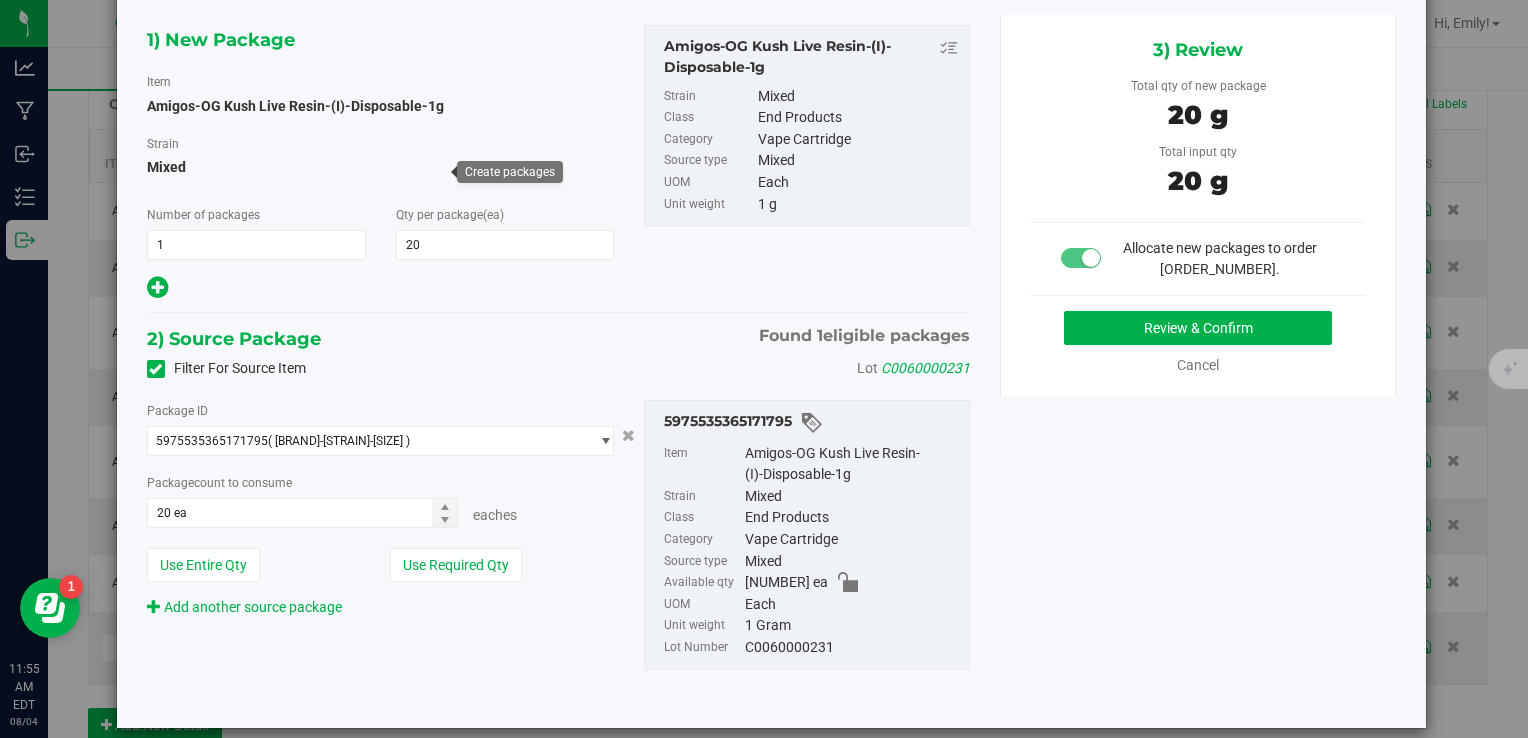scroll, scrollTop: 100, scrollLeft: 0, axis: vertical 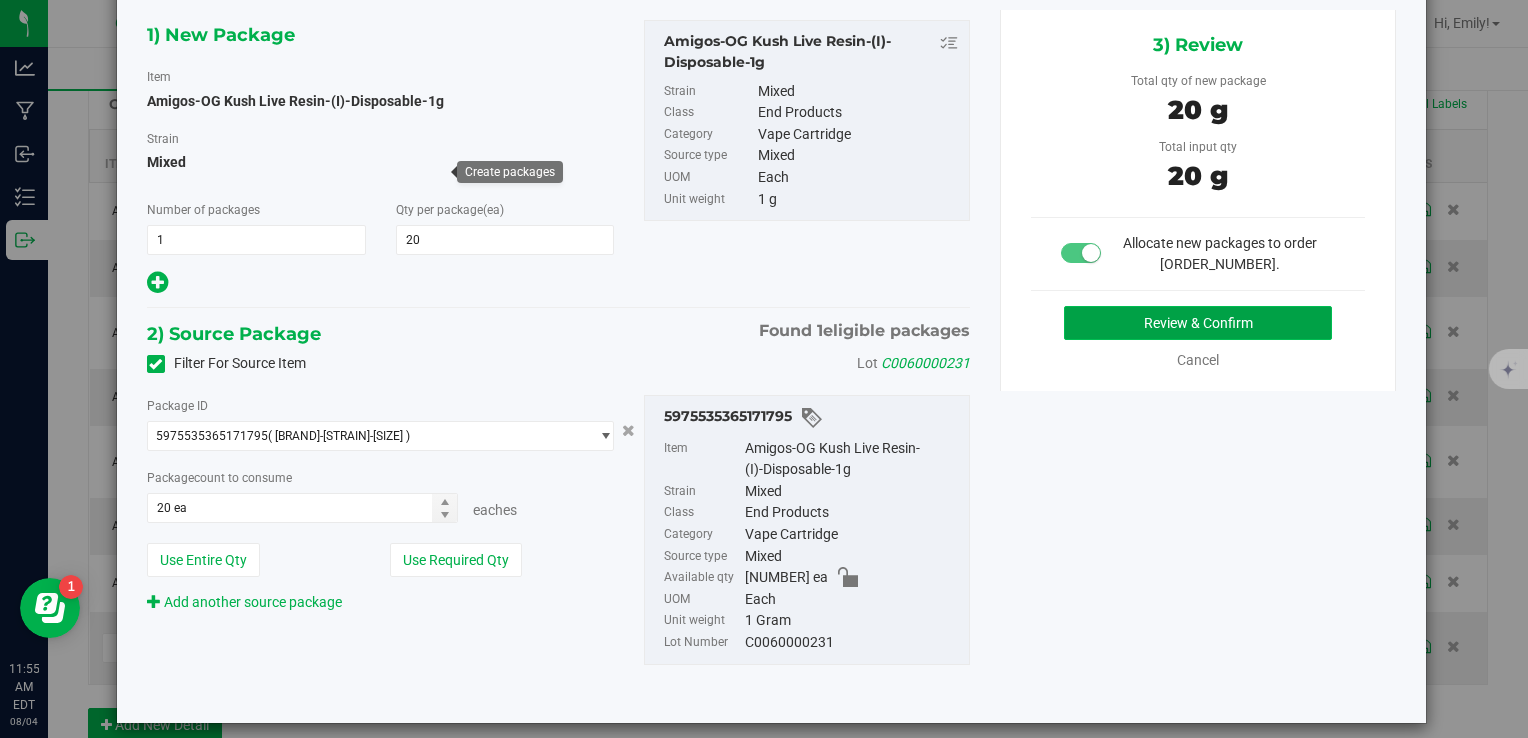 click on "Review & Confirm" at bounding box center [1198, 323] 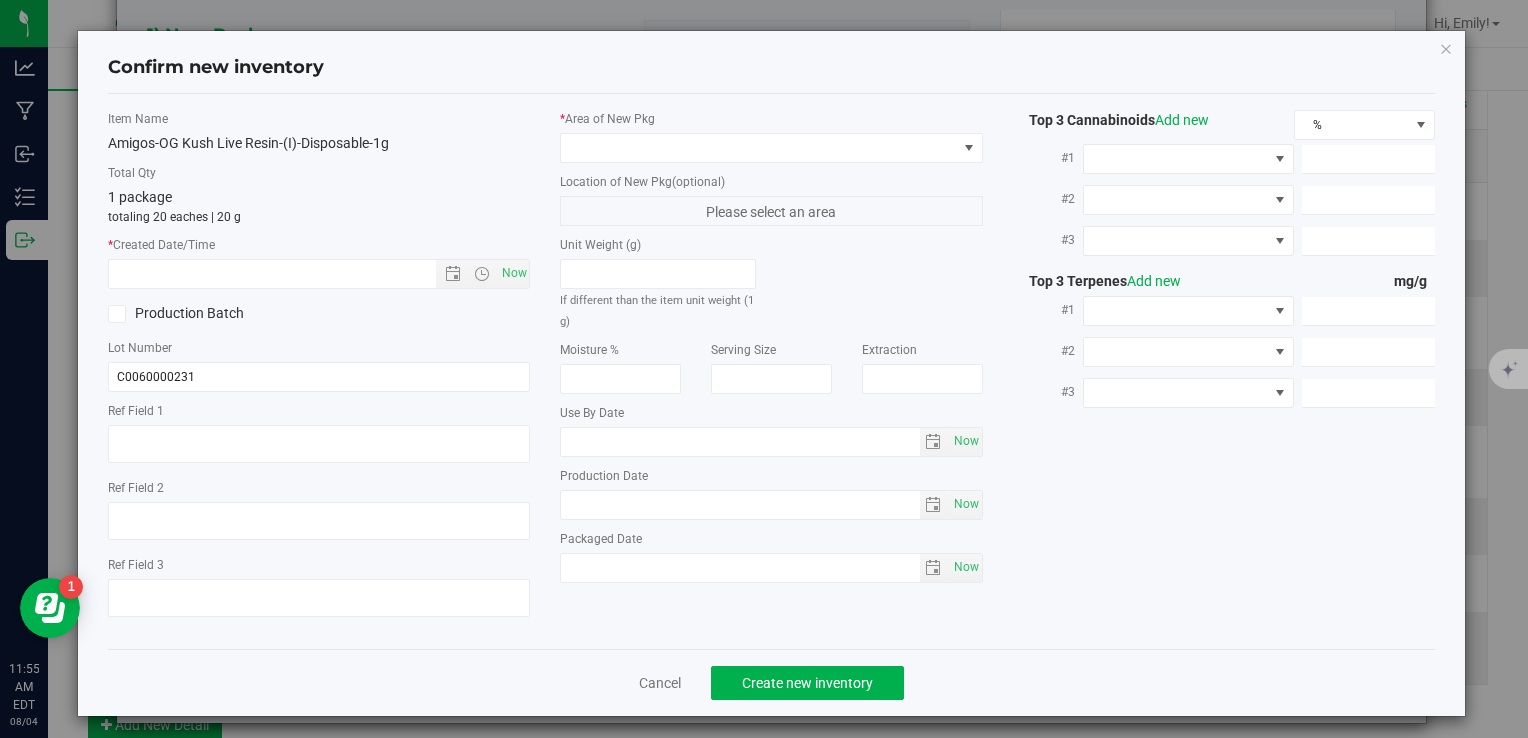 type on "250722-AGO-OGK-1G-D" 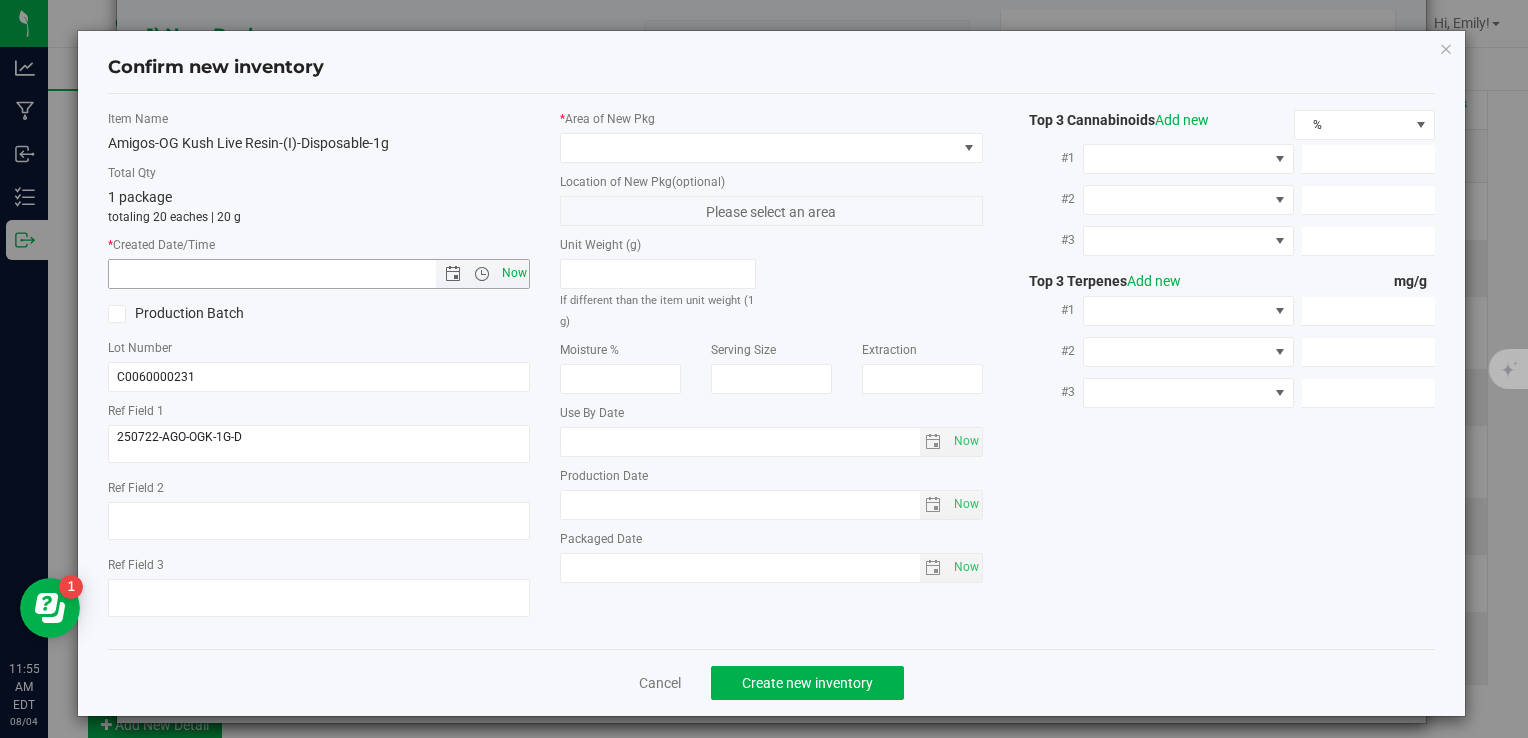 click on "Now" at bounding box center [514, 273] 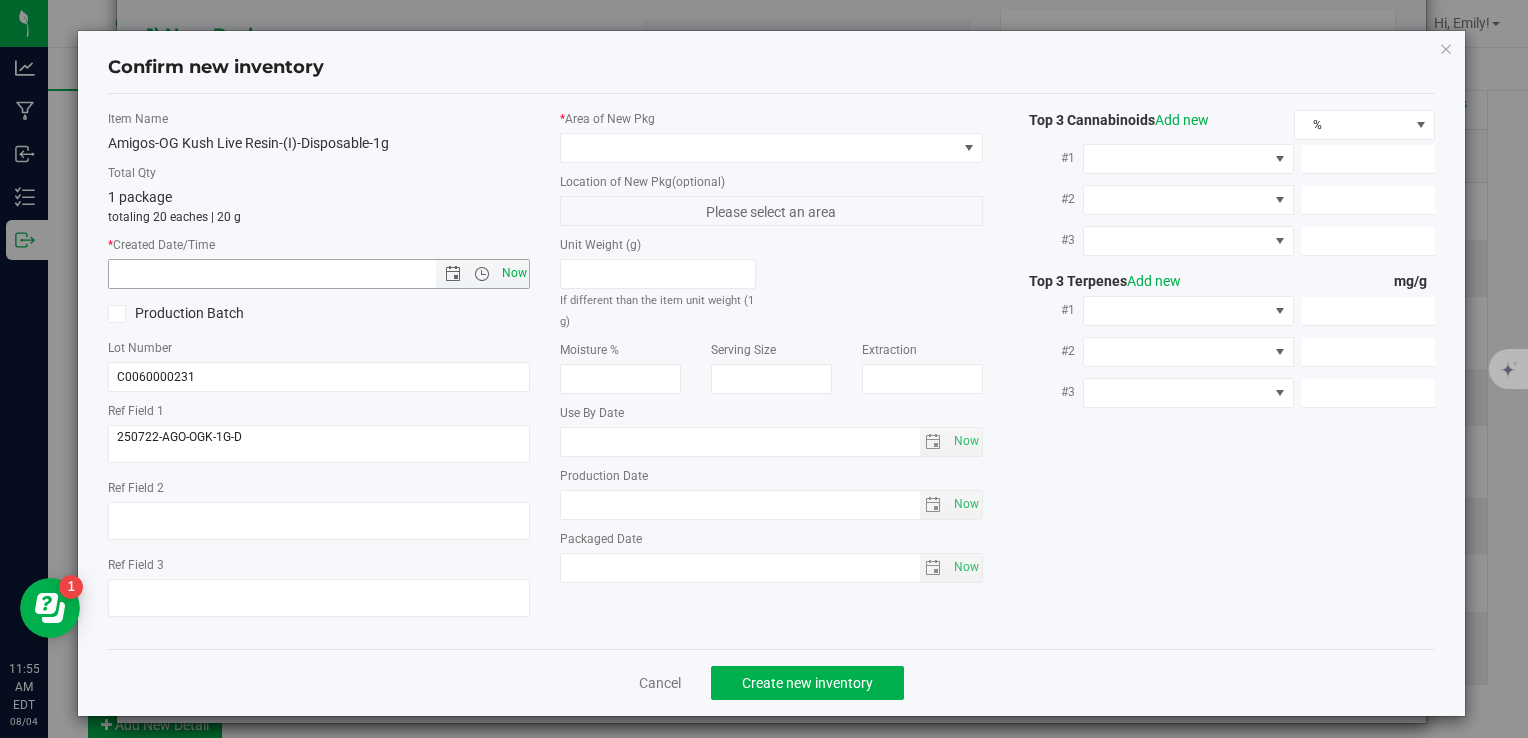 type on "8/4/2025 11:55 AM" 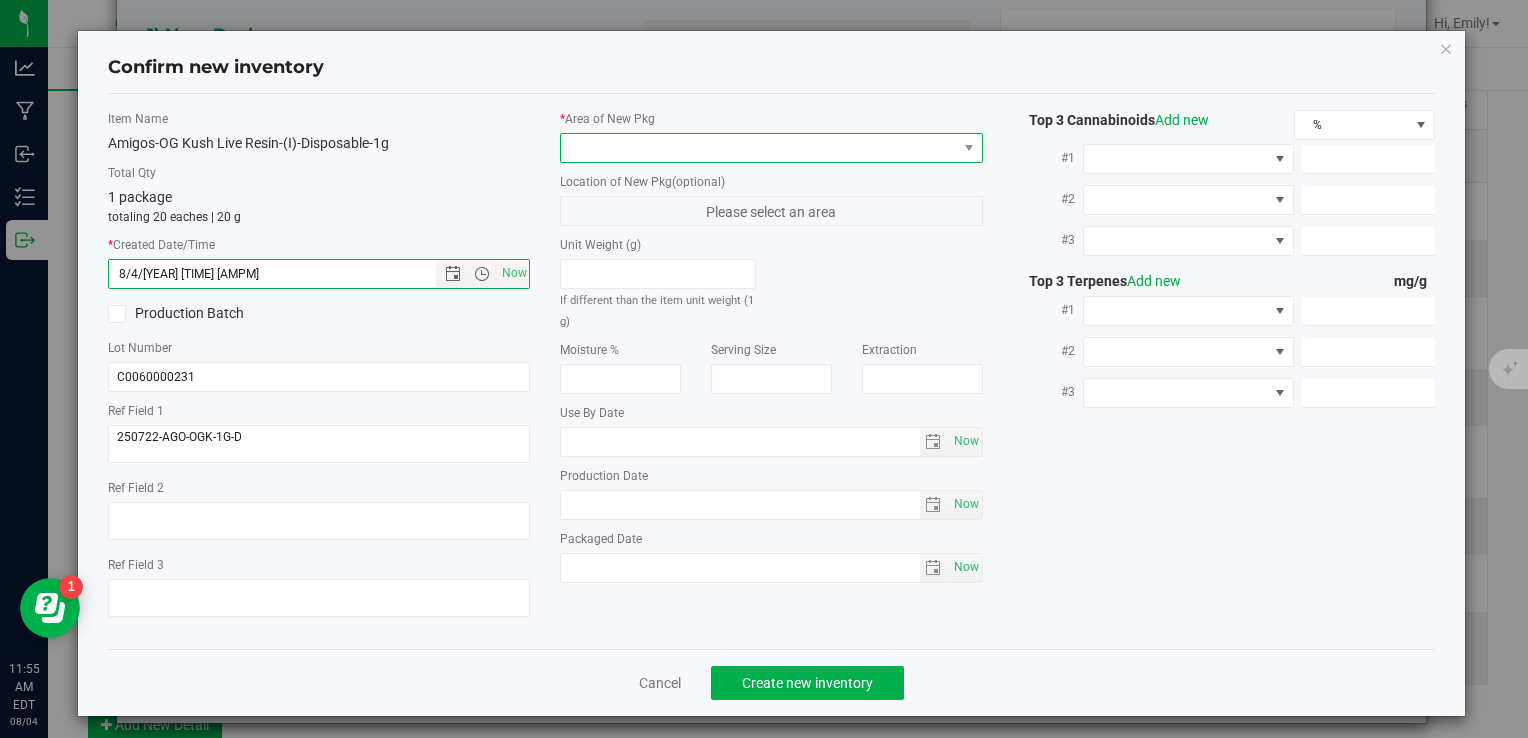 click at bounding box center (771, 148) 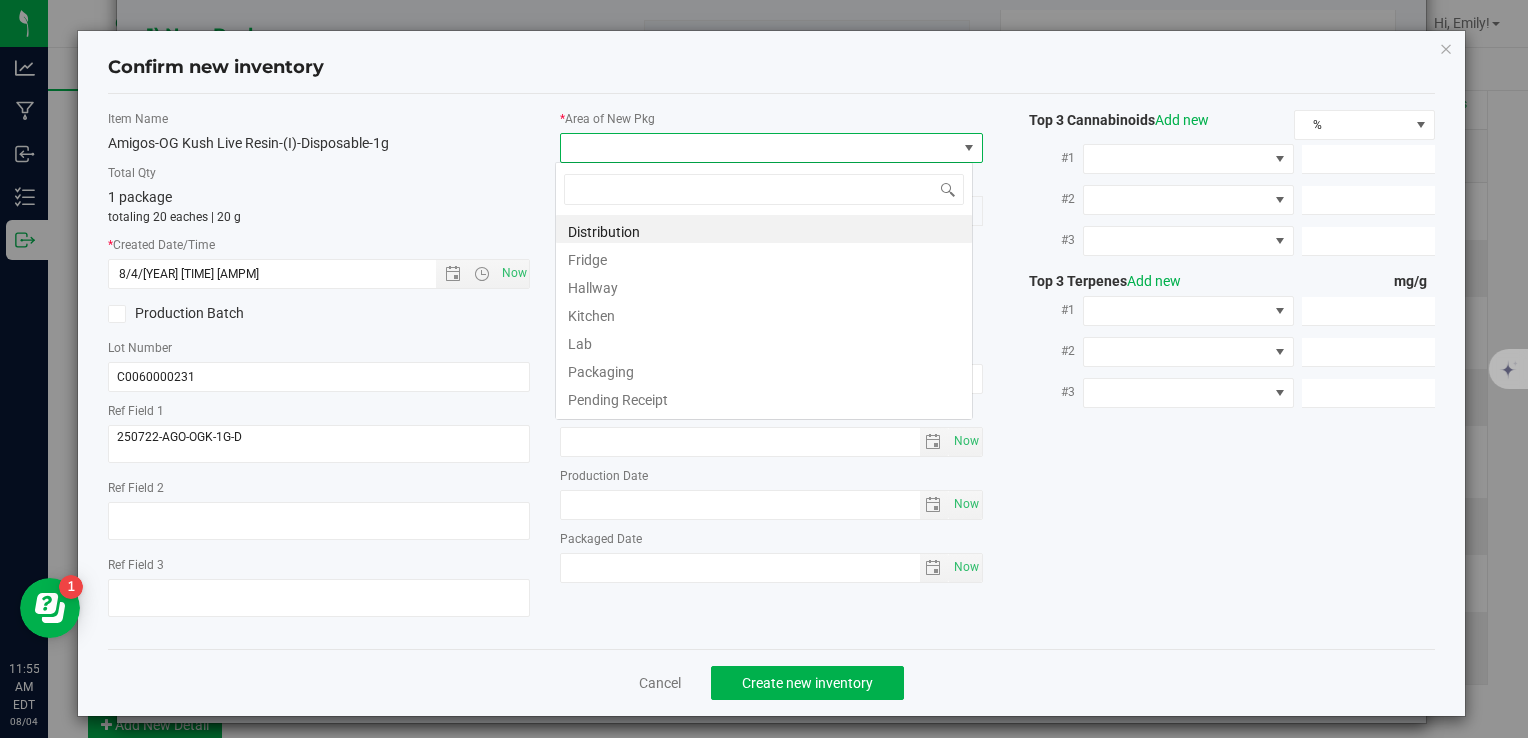 scroll, scrollTop: 99970, scrollLeft: 99582, axis: both 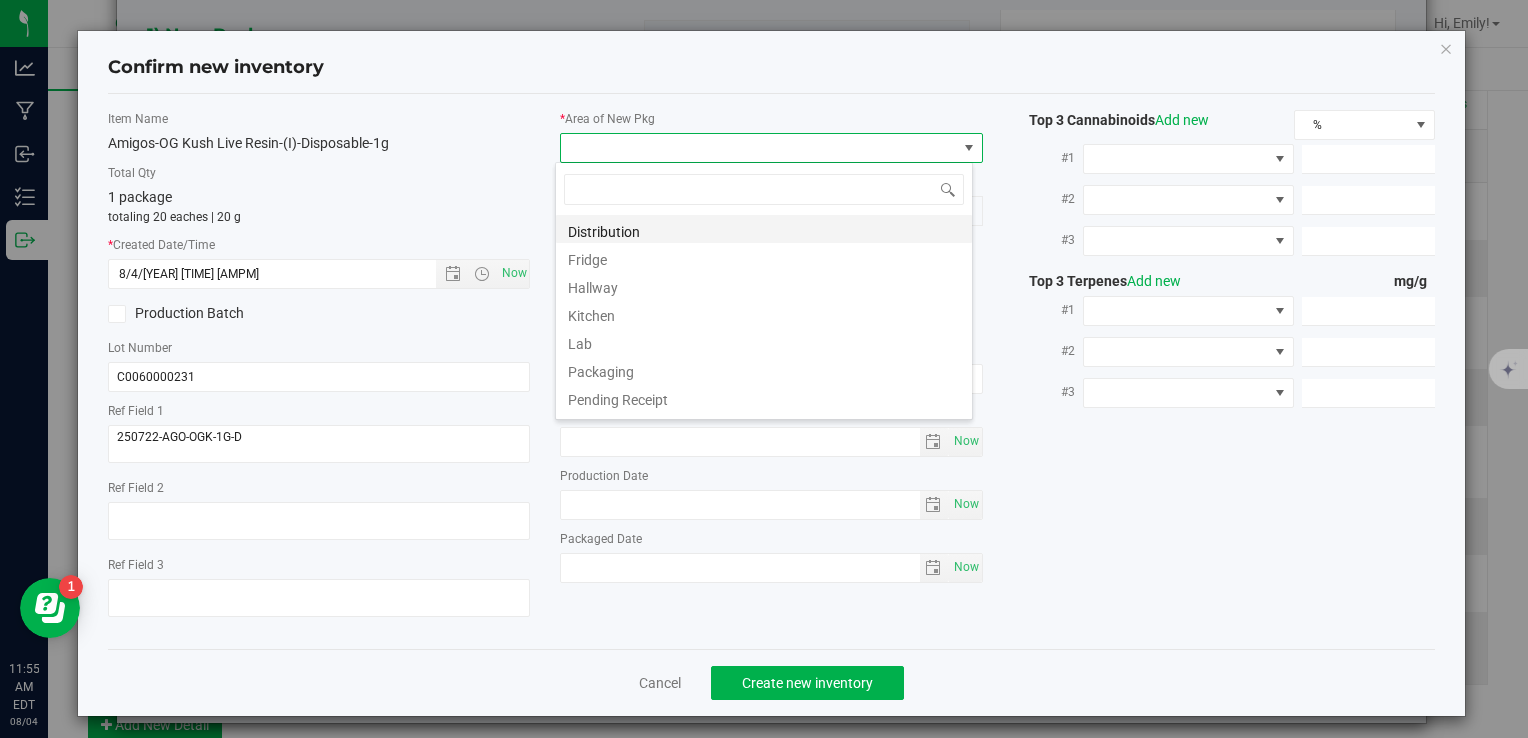 click on "Distribution" at bounding box center [764, 229] 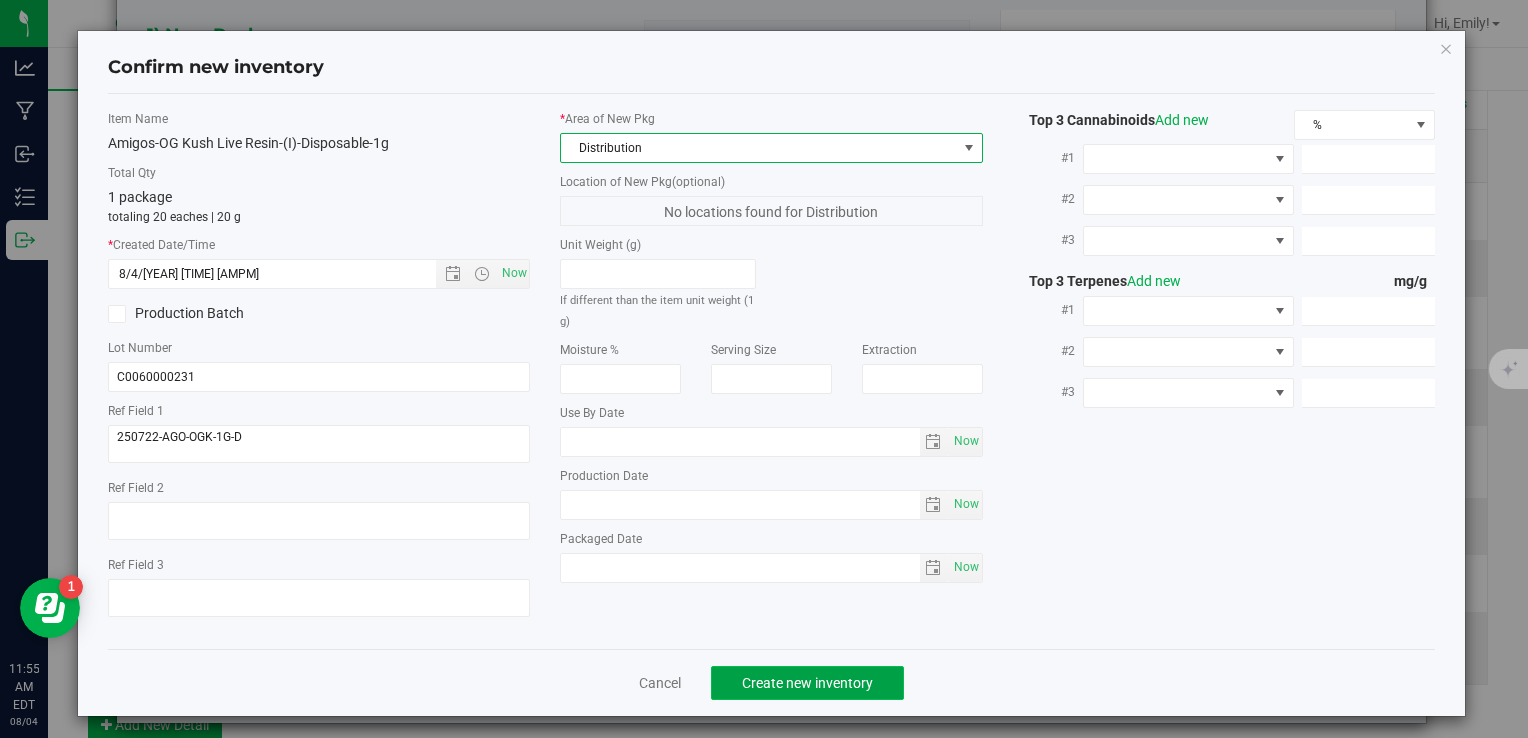 click on "Create new inventory" 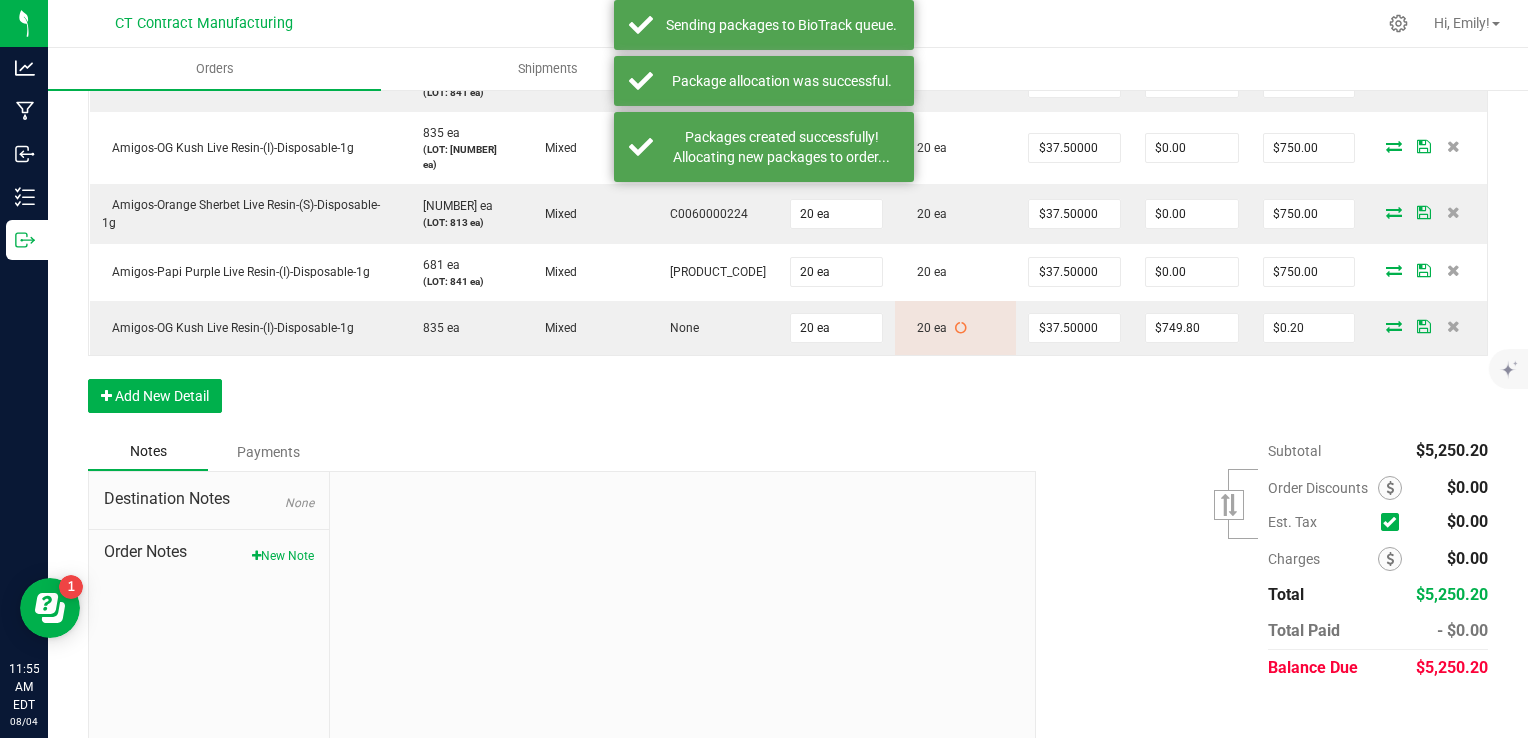 scroll, scrollTop: 854, scrollLeft: 0, axis: vertical 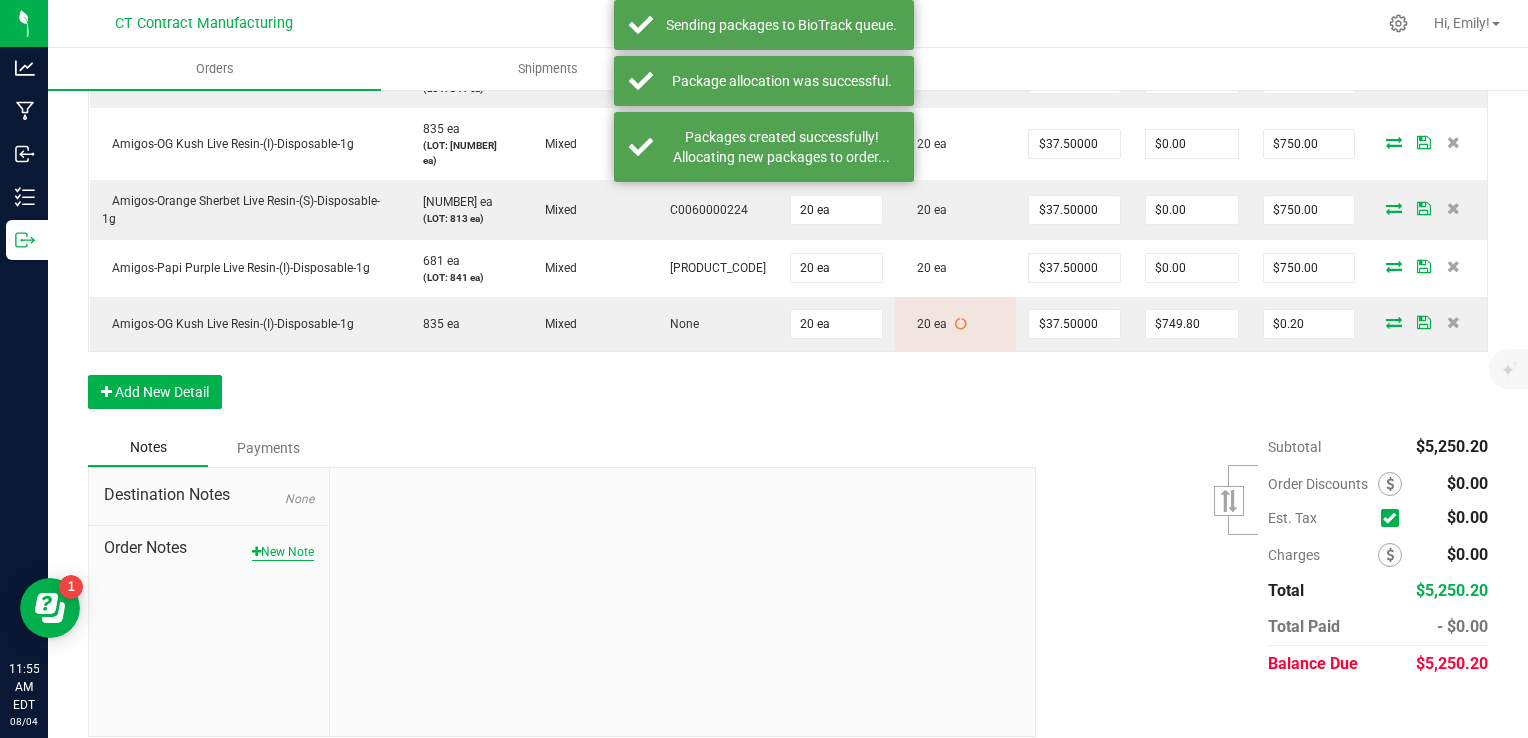 click on "New Note" at bounding box center [283, 552] 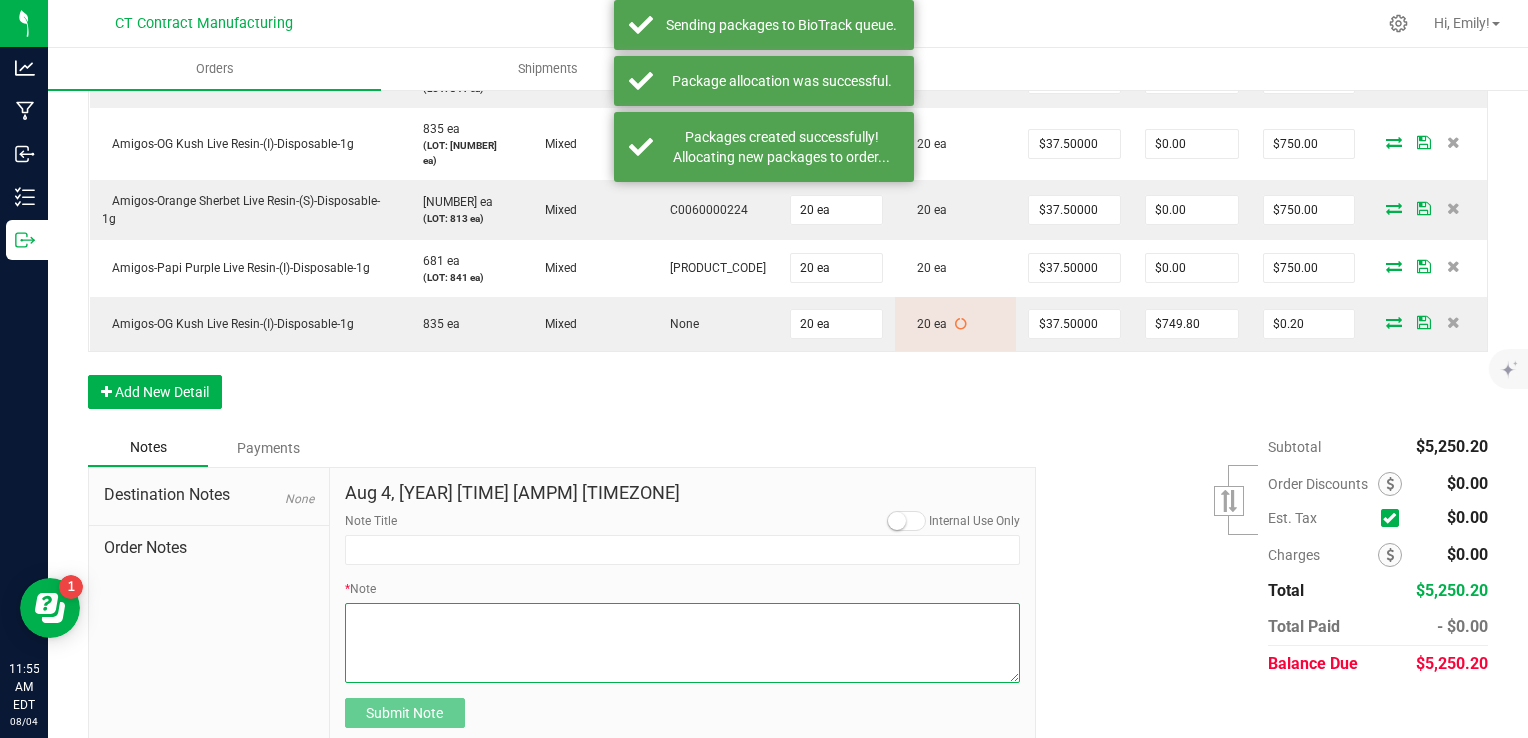 click on "*
Note" at bounding box center [683, 643] 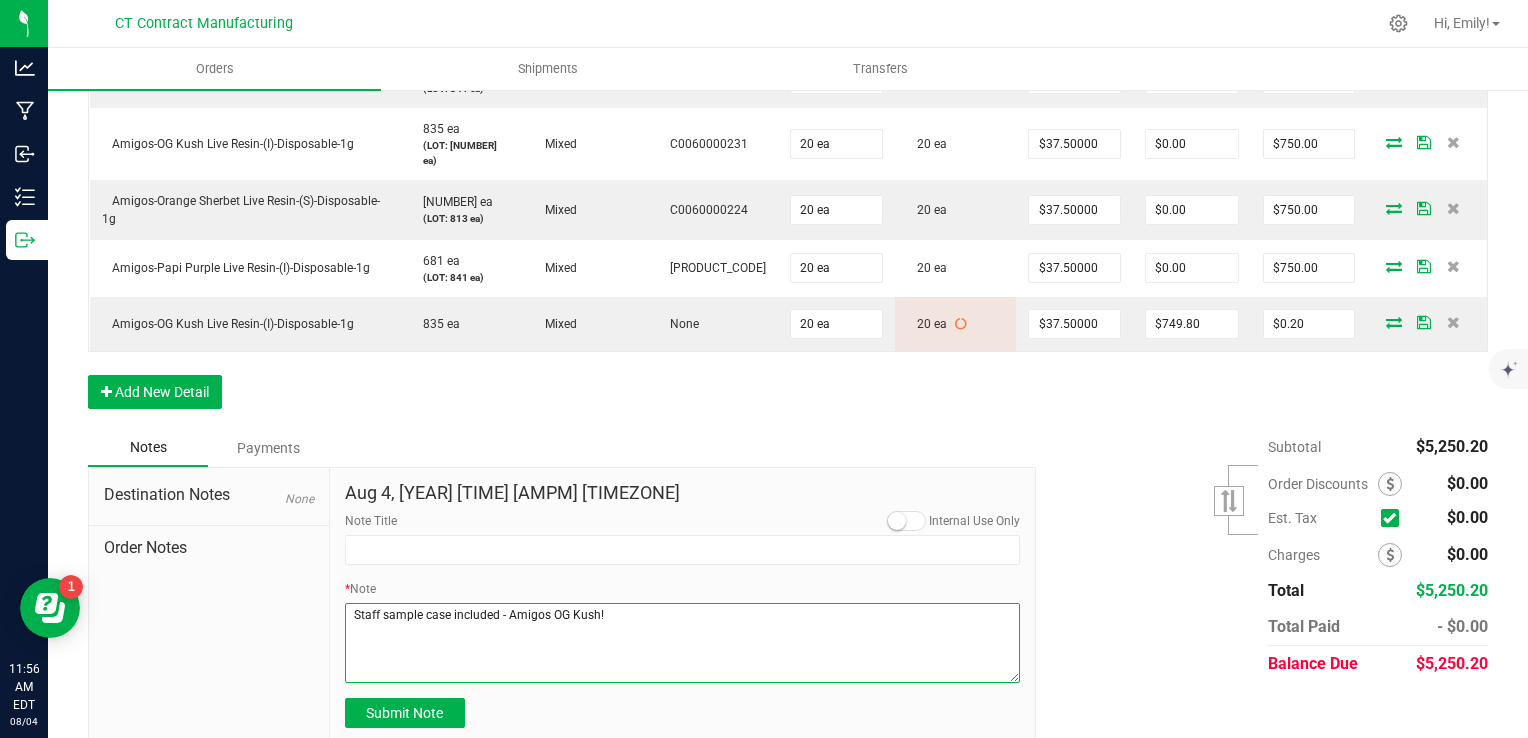 type on "Staff sample case included - Amigos OG Kush!" 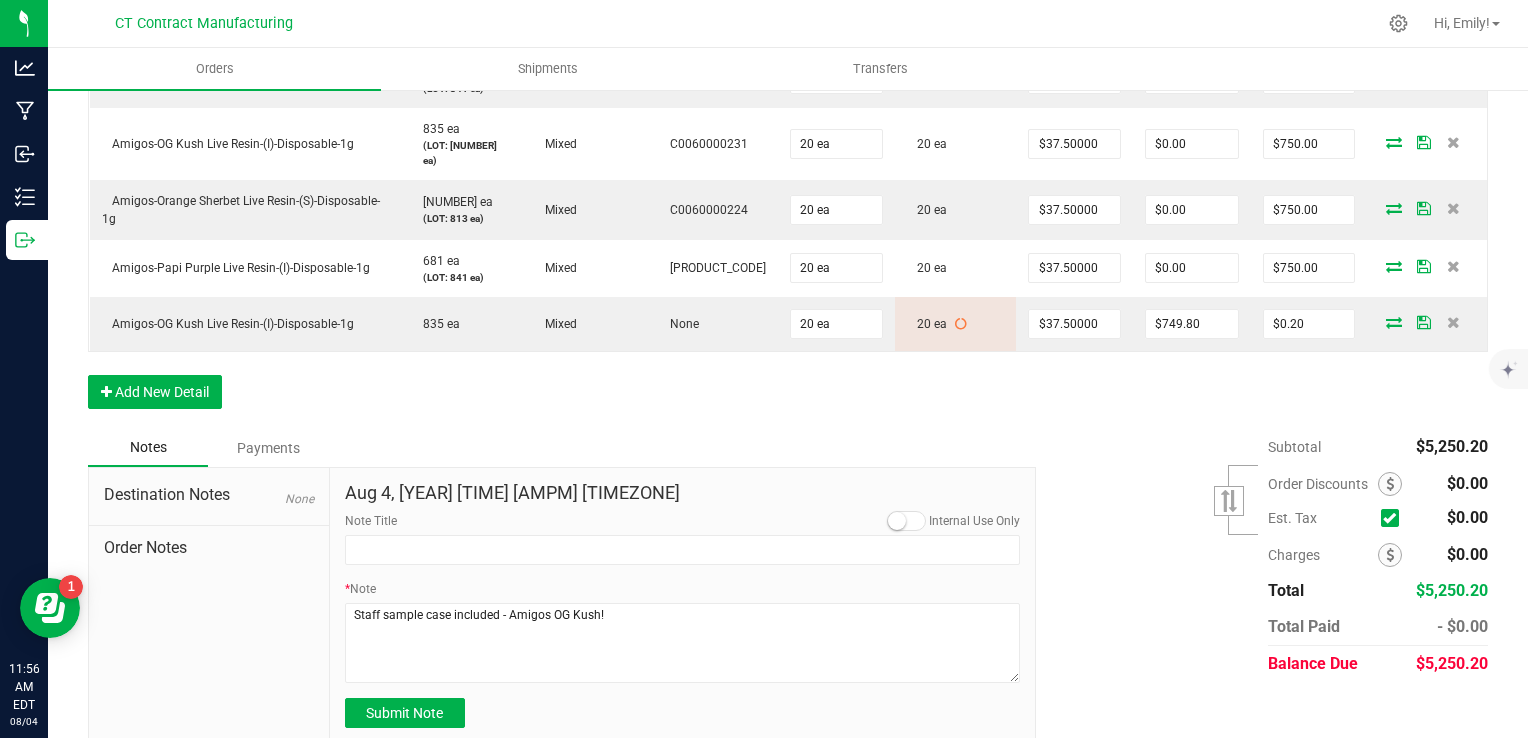 click on "Subtotal
$5,250.20
Est.  Tax" at bounding box center (1254, 555) 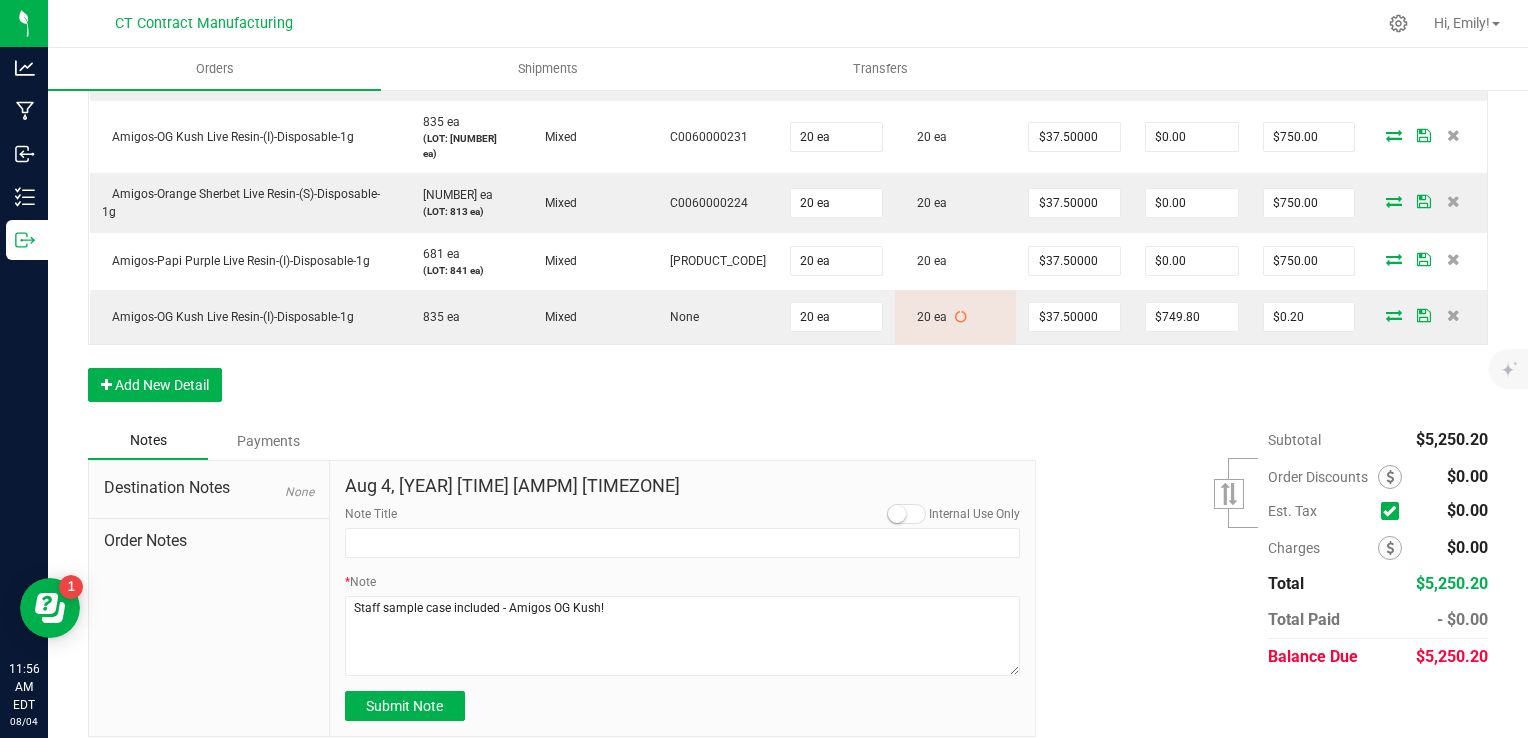 scroll, scrollTop: 863, scrollLeft: 0, axis: vertical 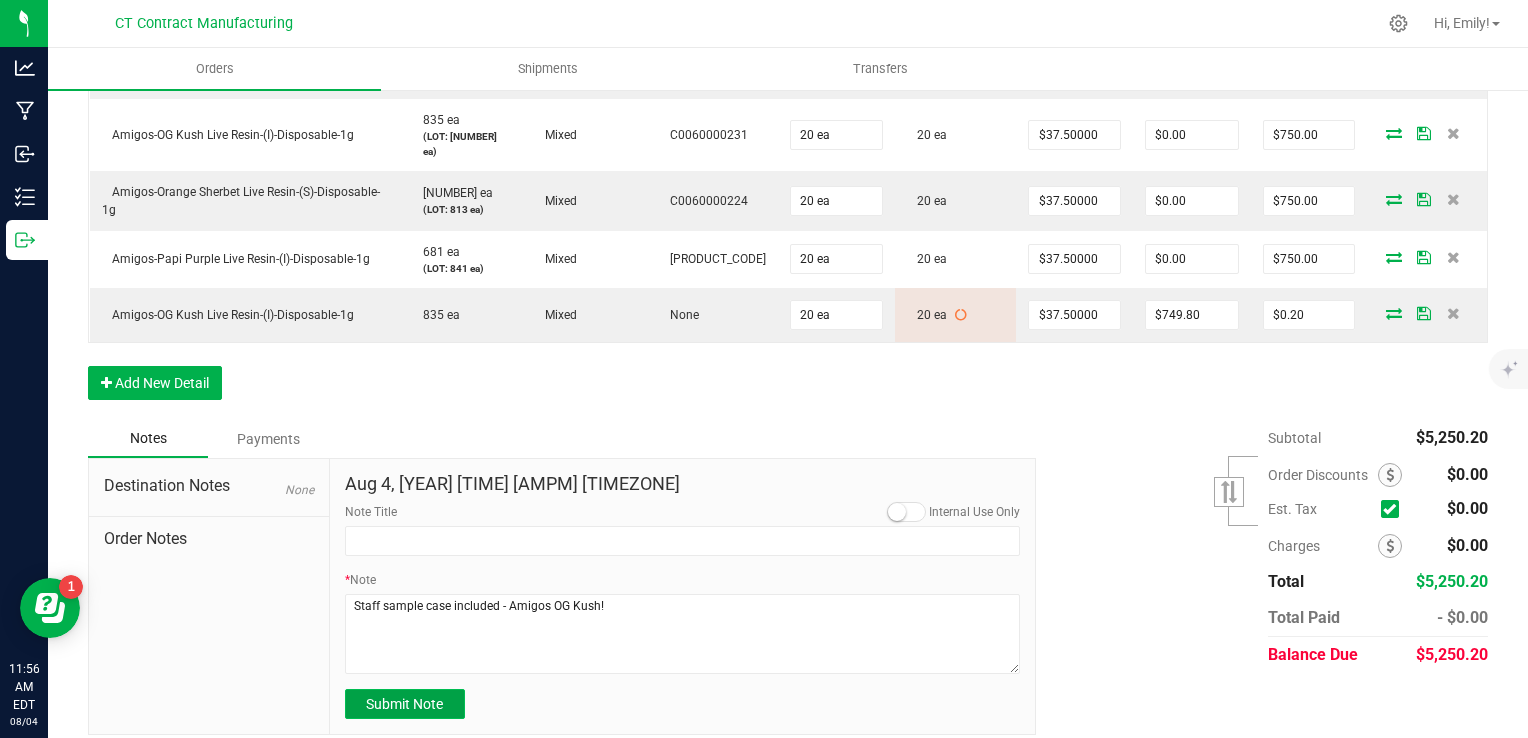 click on "Submit Note" at bounding box center (404, 704) 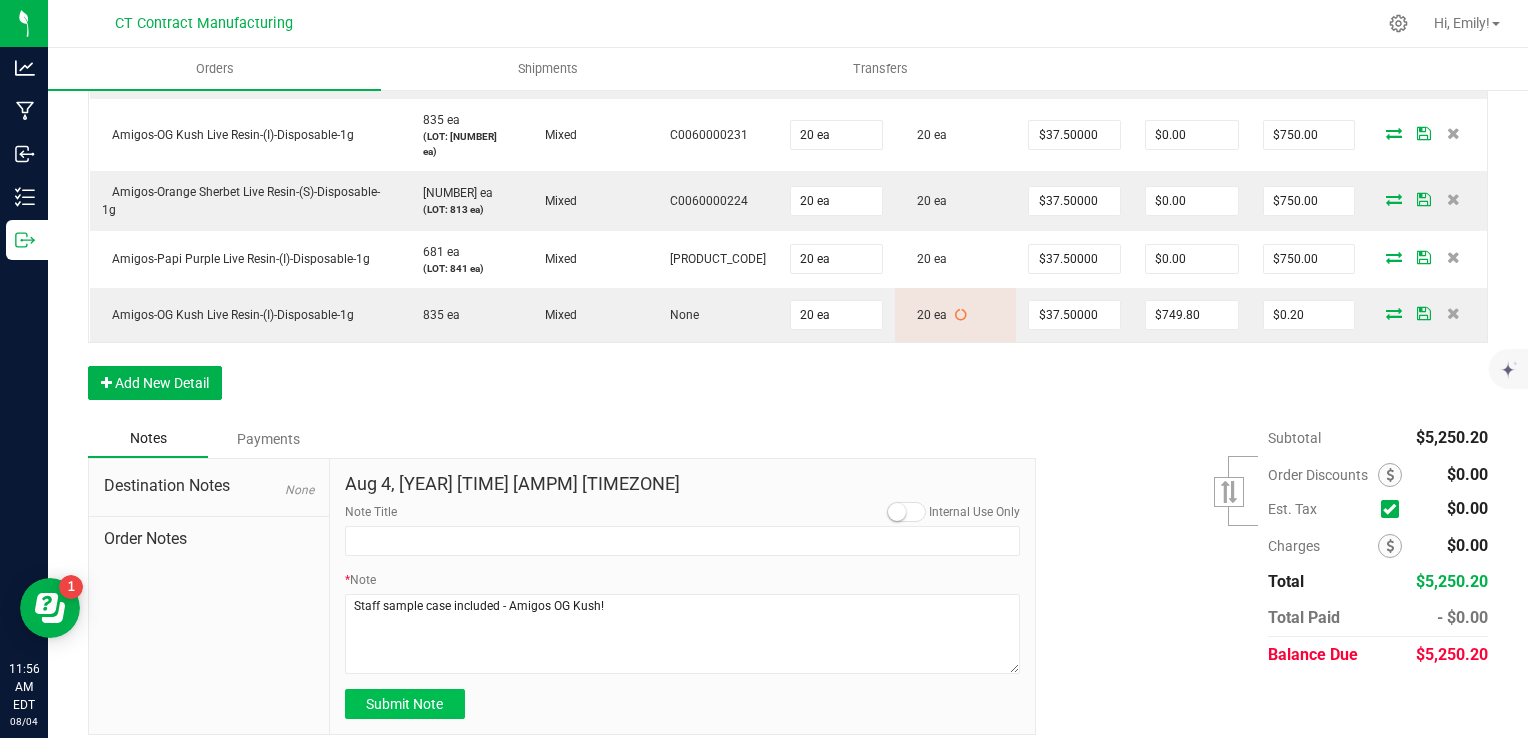 type on "8/4/2025 11:56 AM EDT" 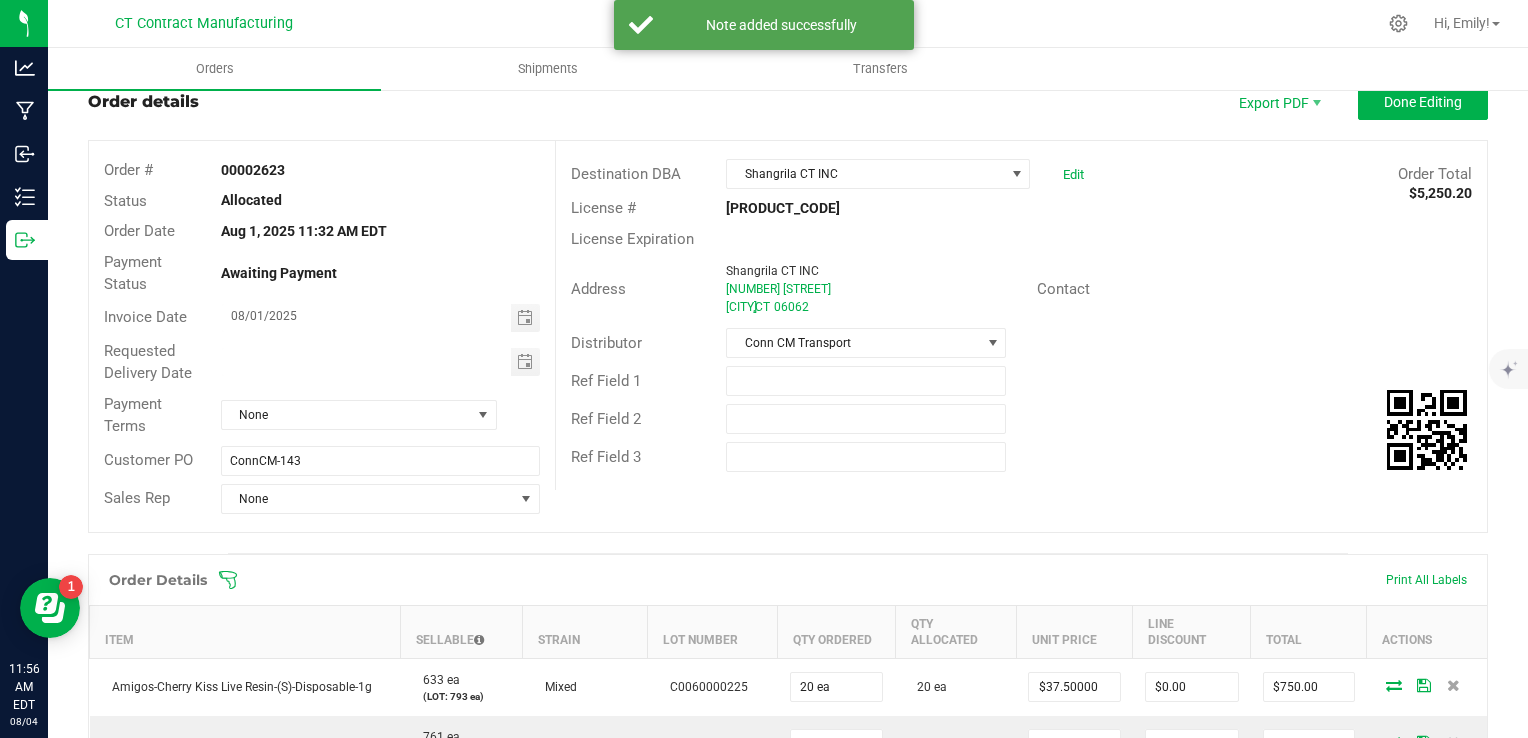 scroll, scrollTop: 54, scrollLeft: 0, axis: vertical 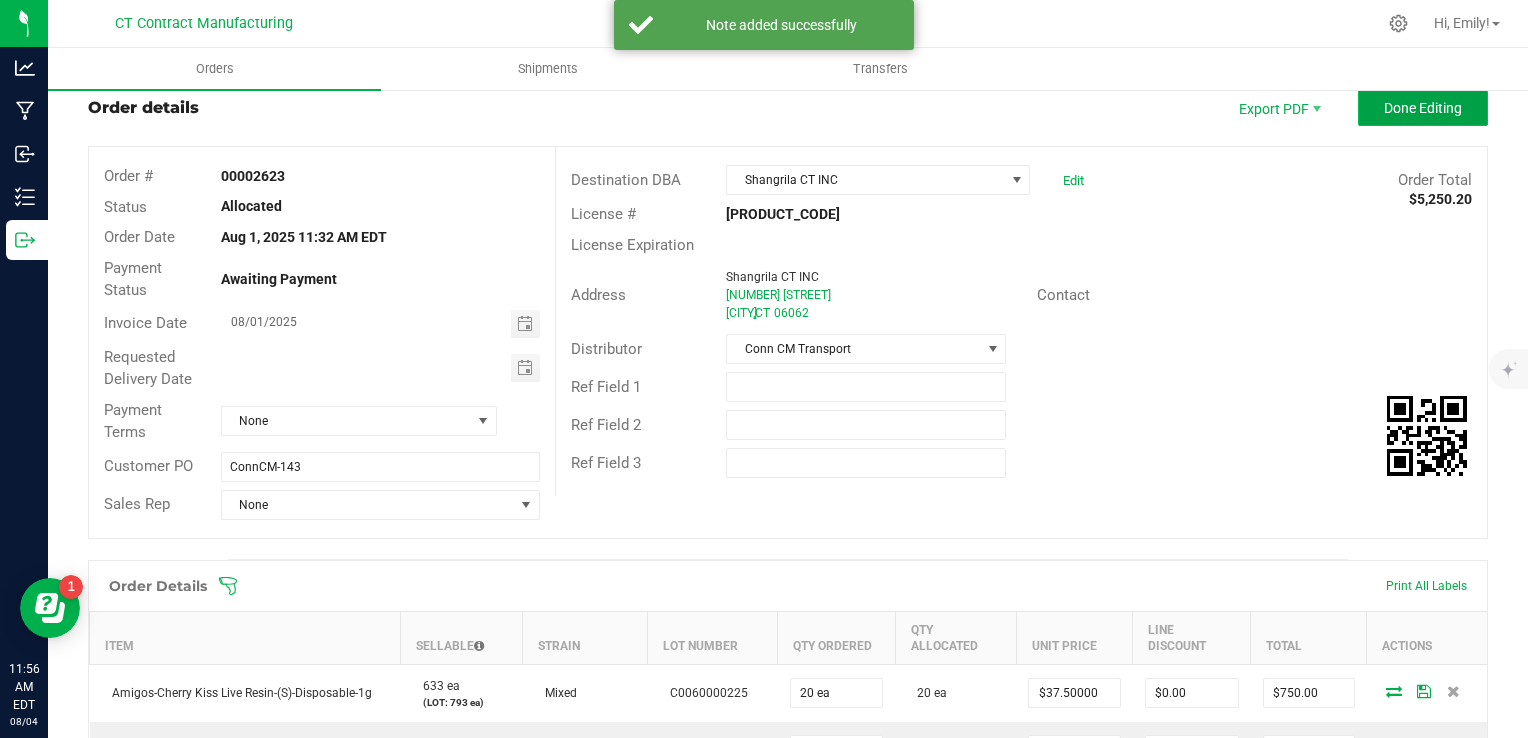 click on "Done Editing" at bounding box center (1423, 108) 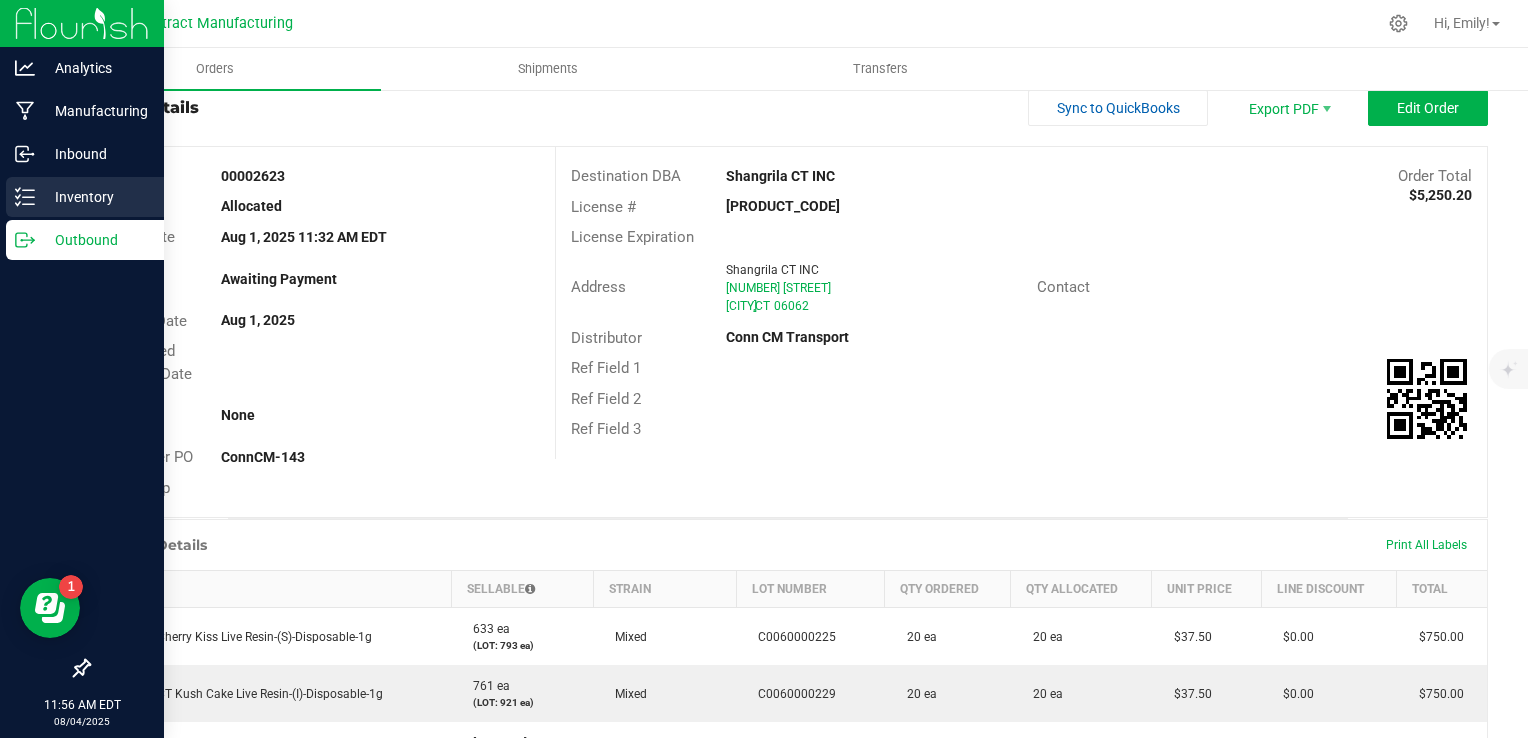click on "Inventory" at bounding box center (95, 197) 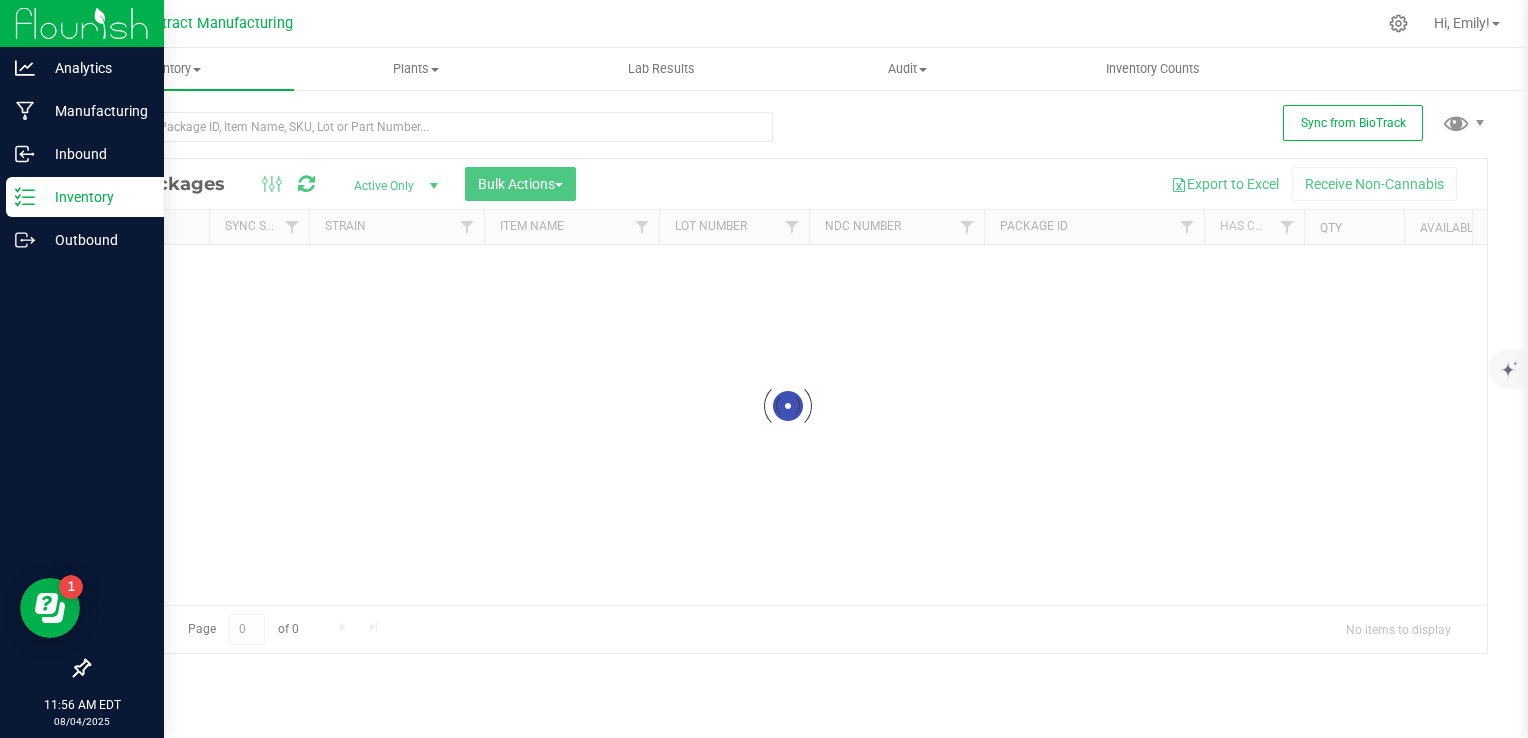 scroll, scrollTop: 0, scrollLeft: 0, axis: both 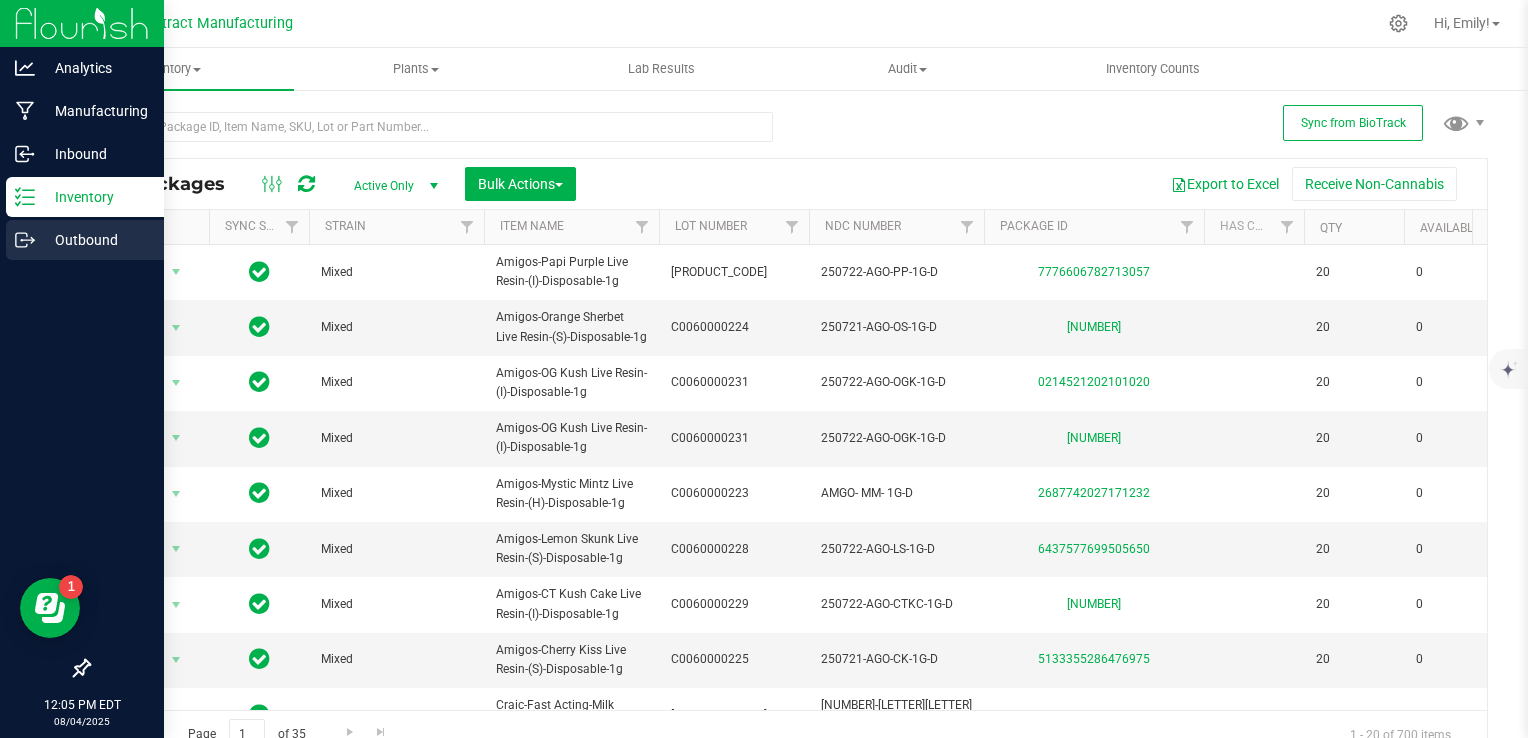 click on "Outbound" at bounding box center (95, 240) 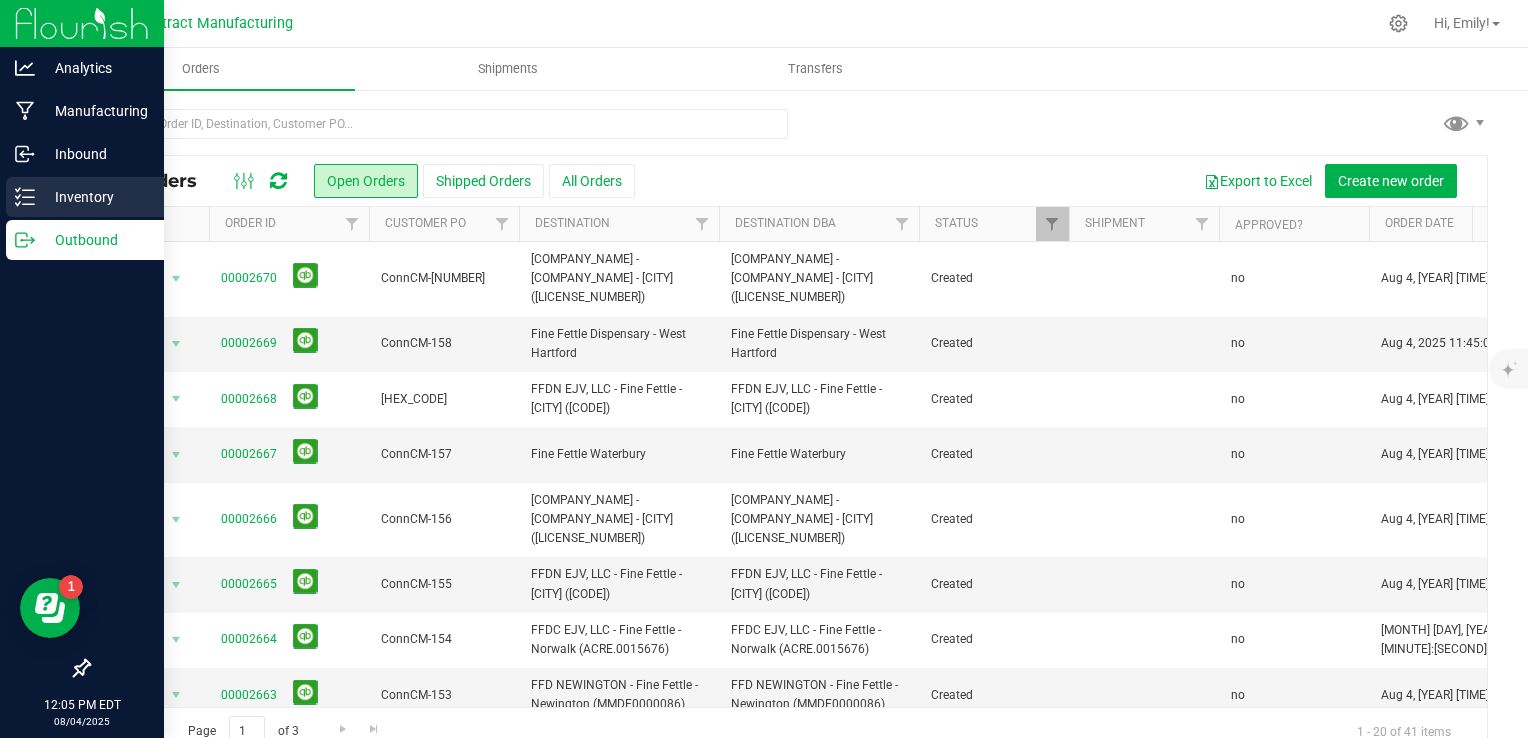 click on "Inventory" at bounding box center [95, 197] 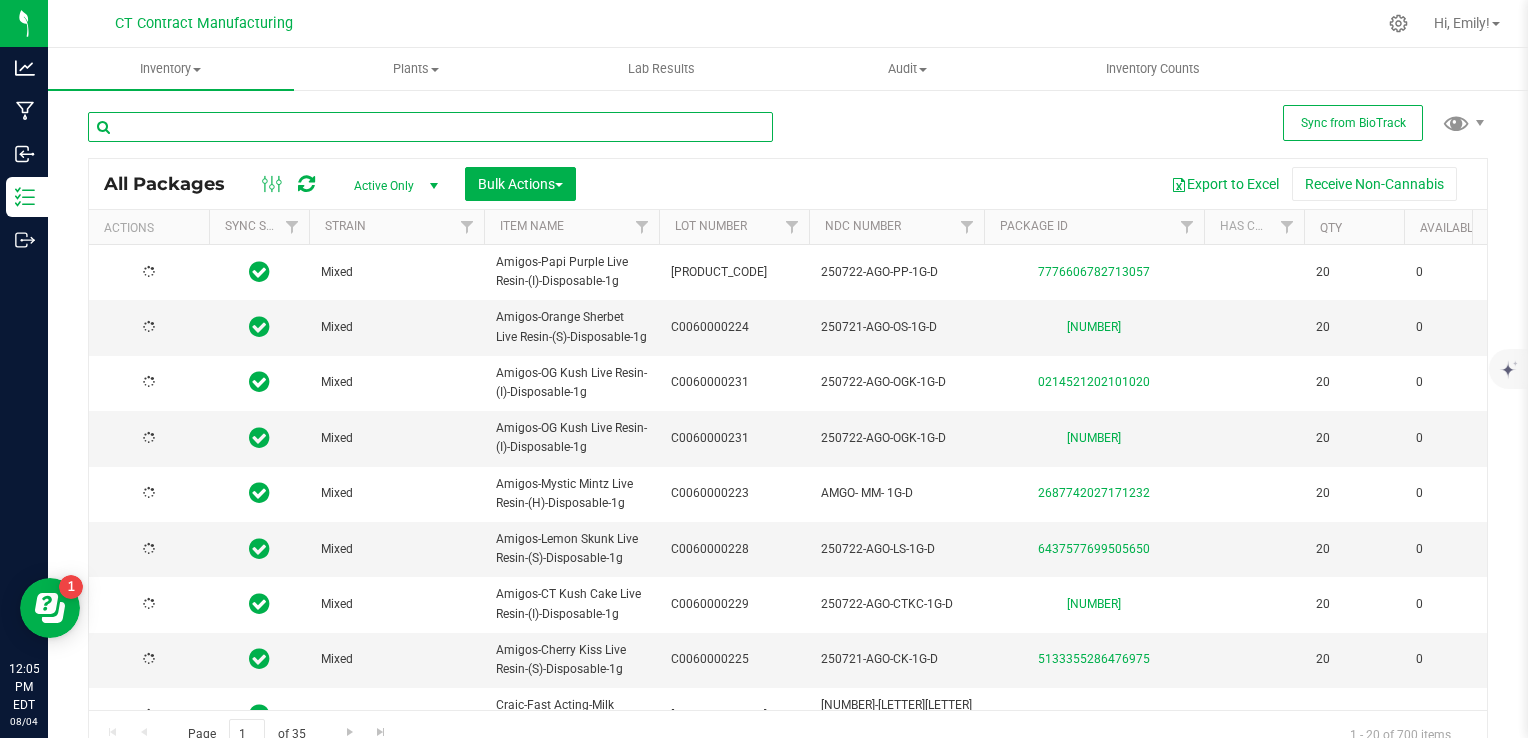 click at bounding box center (430, 127) 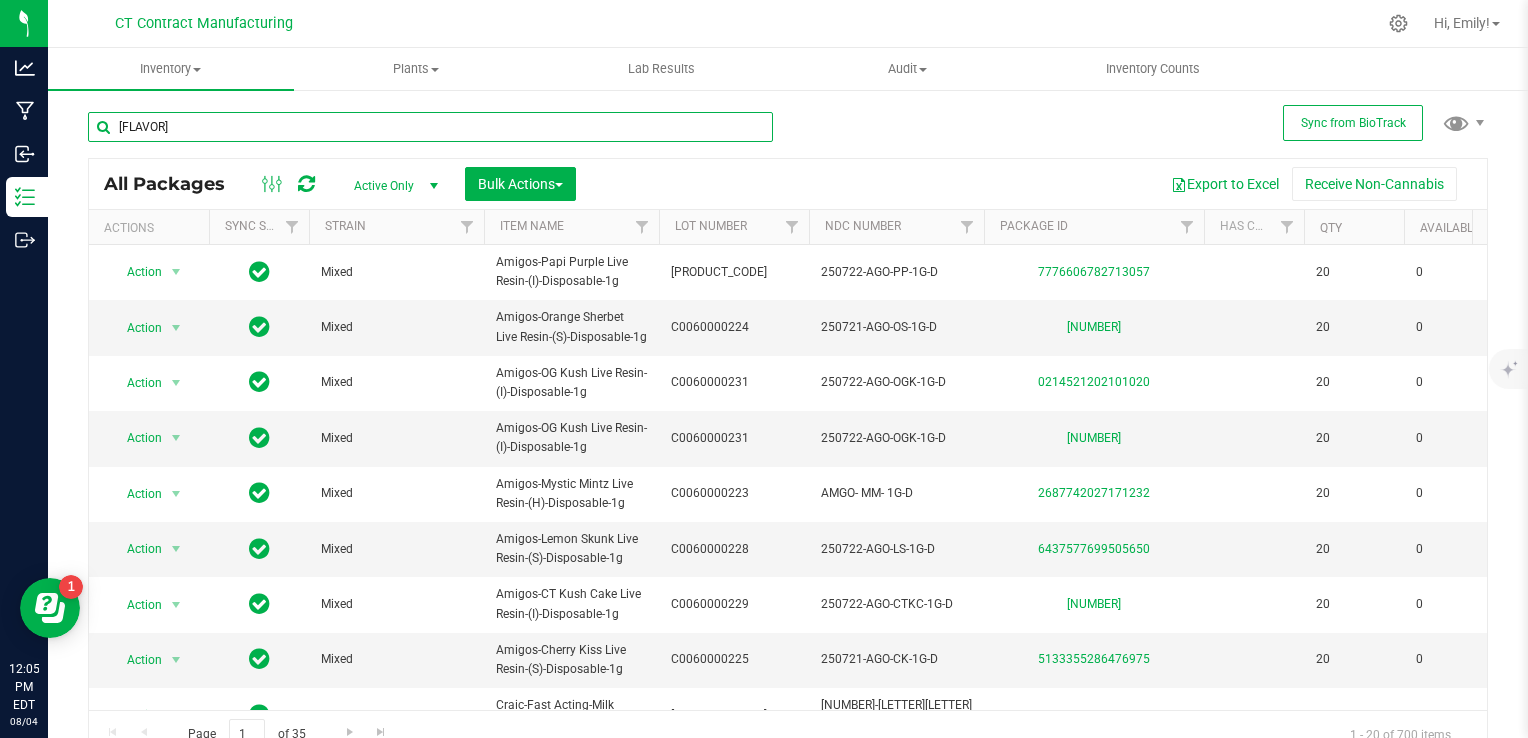 type on "limoncello" 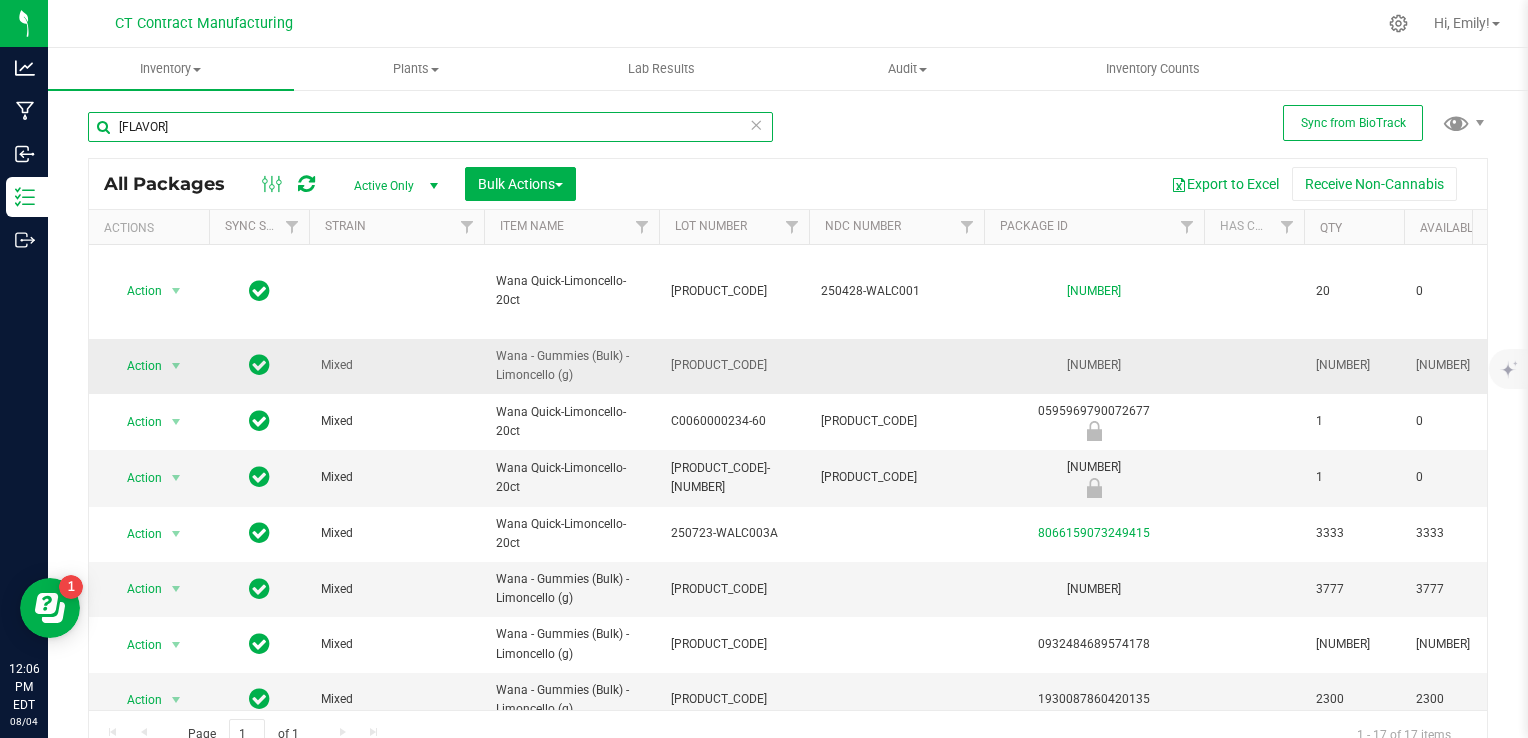 scroll, scrollTop: 0, scrollLeft: 110, axis: horizontal 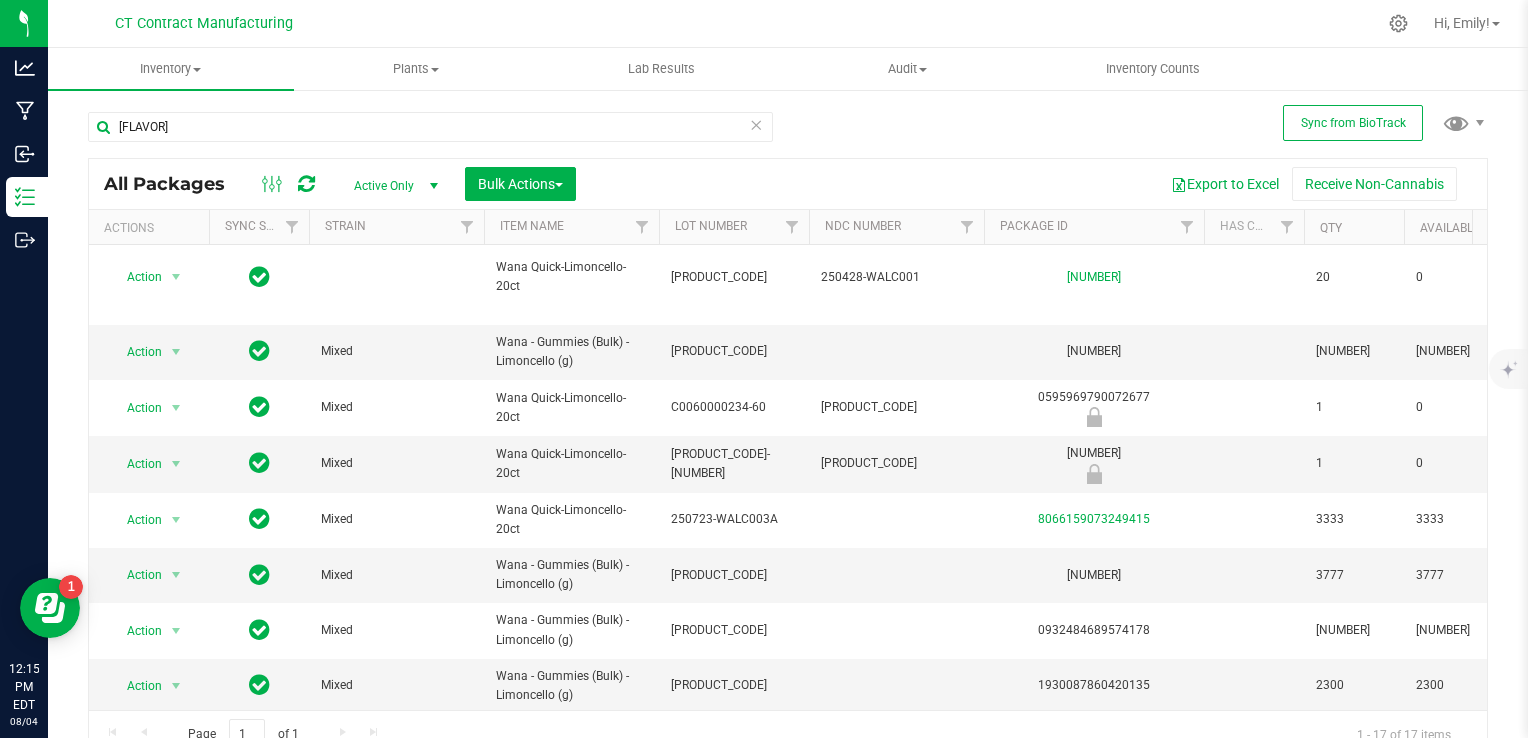 click at bounding box center [756, 124] 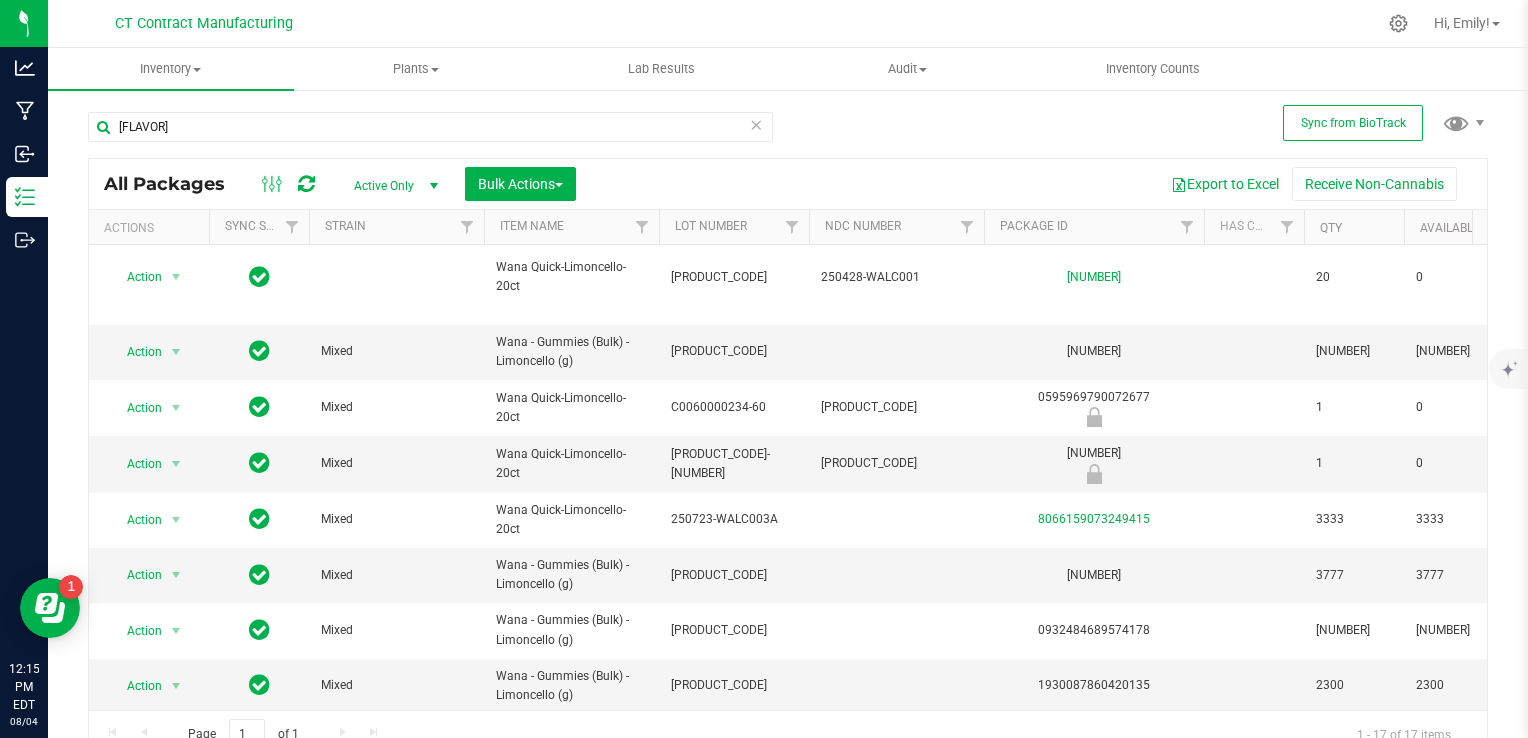 type 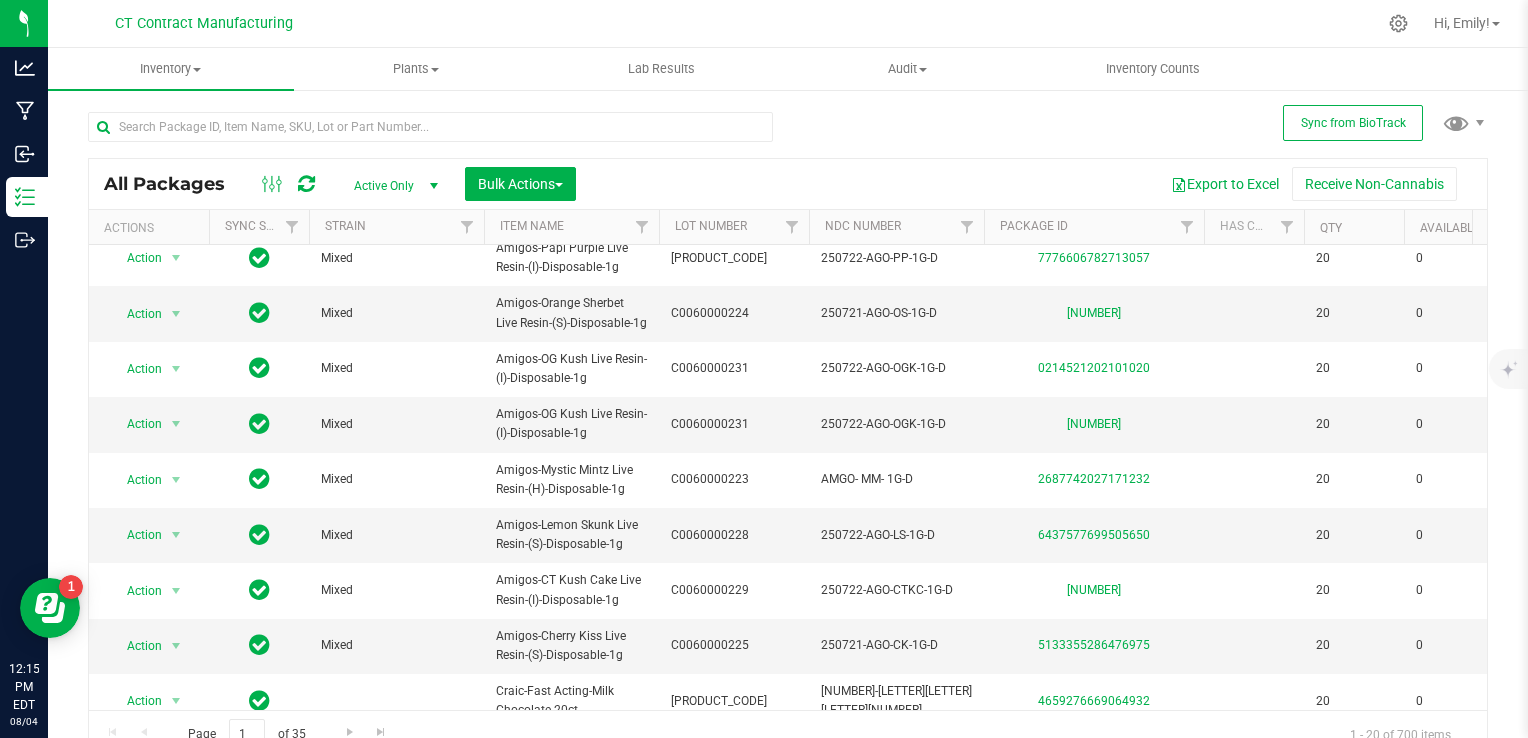 scroll, scrollTop: 0, scrollLeft: 0, axis: both 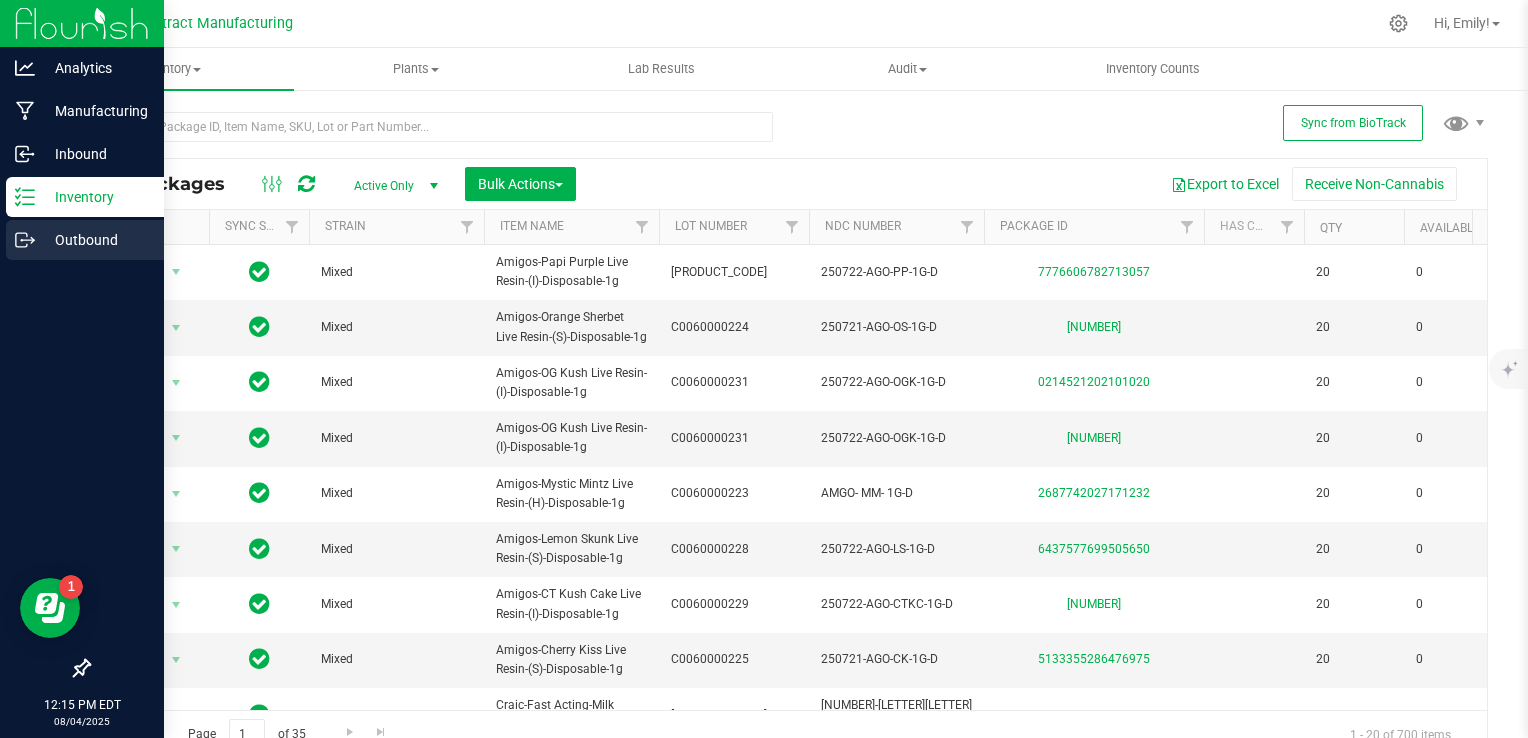 click 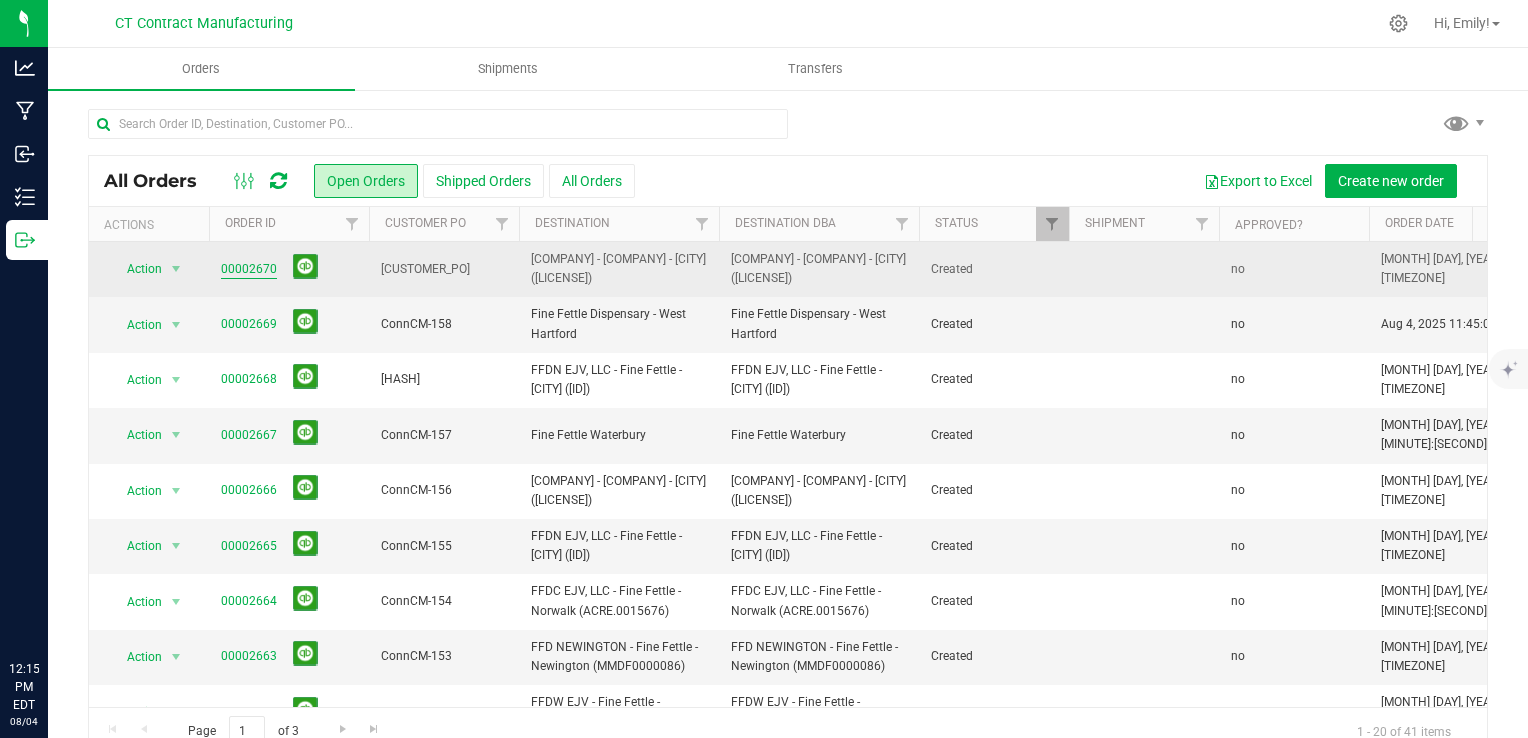 scroll, scrollTop: 0, scrollLeft: 0, axis: both 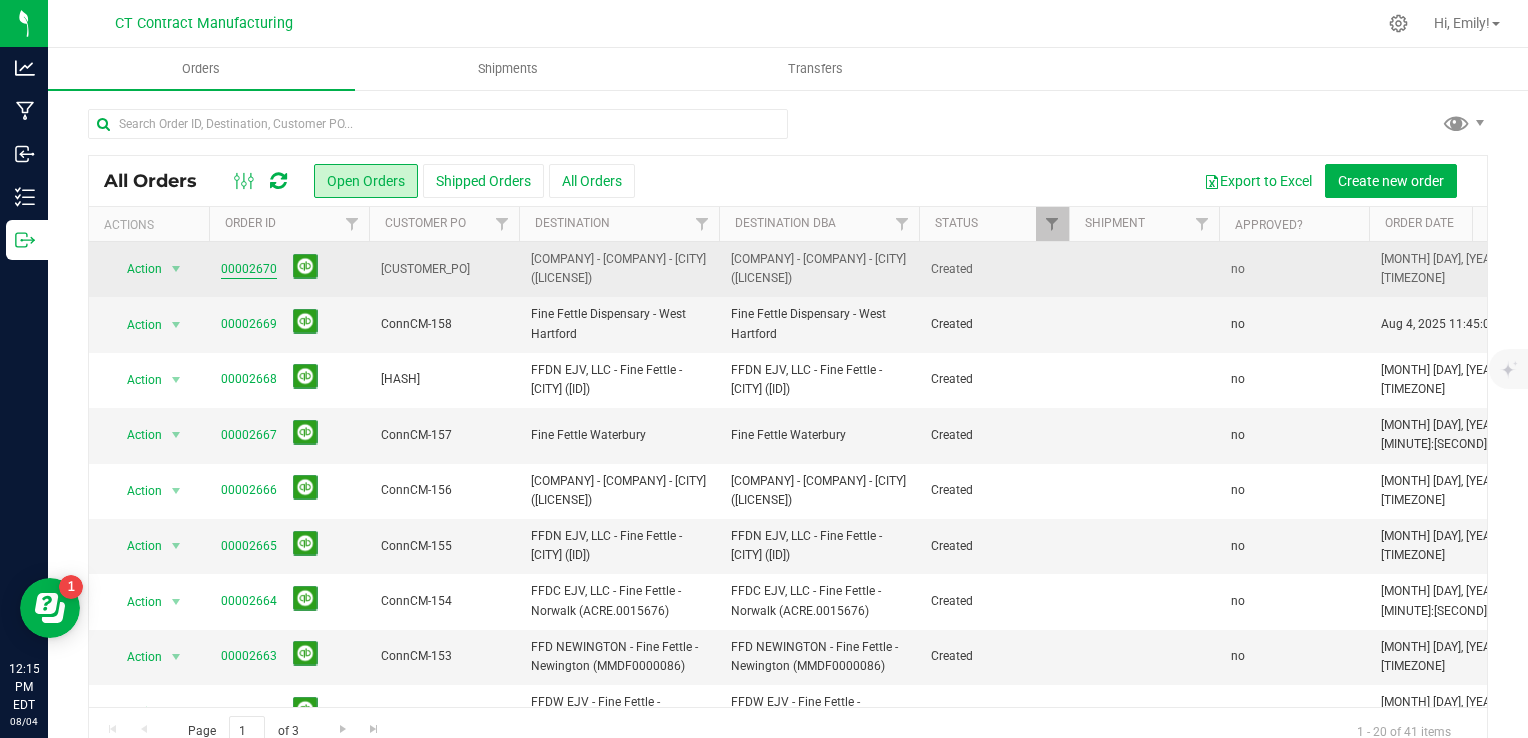 click on "00002670" at bounding box center (249, 269) 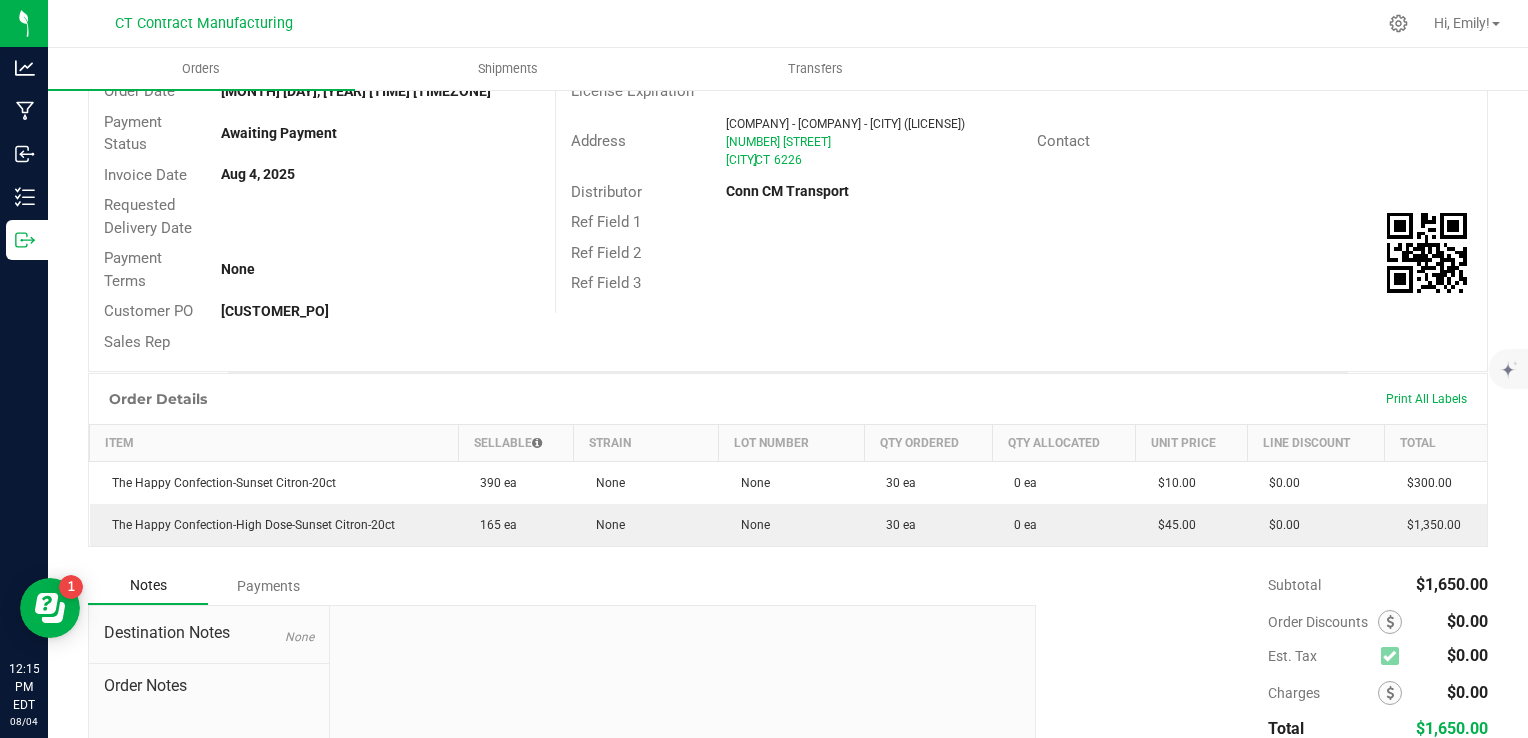 scroll, scrollTop: 0, scrollLeft: 0, axis: both 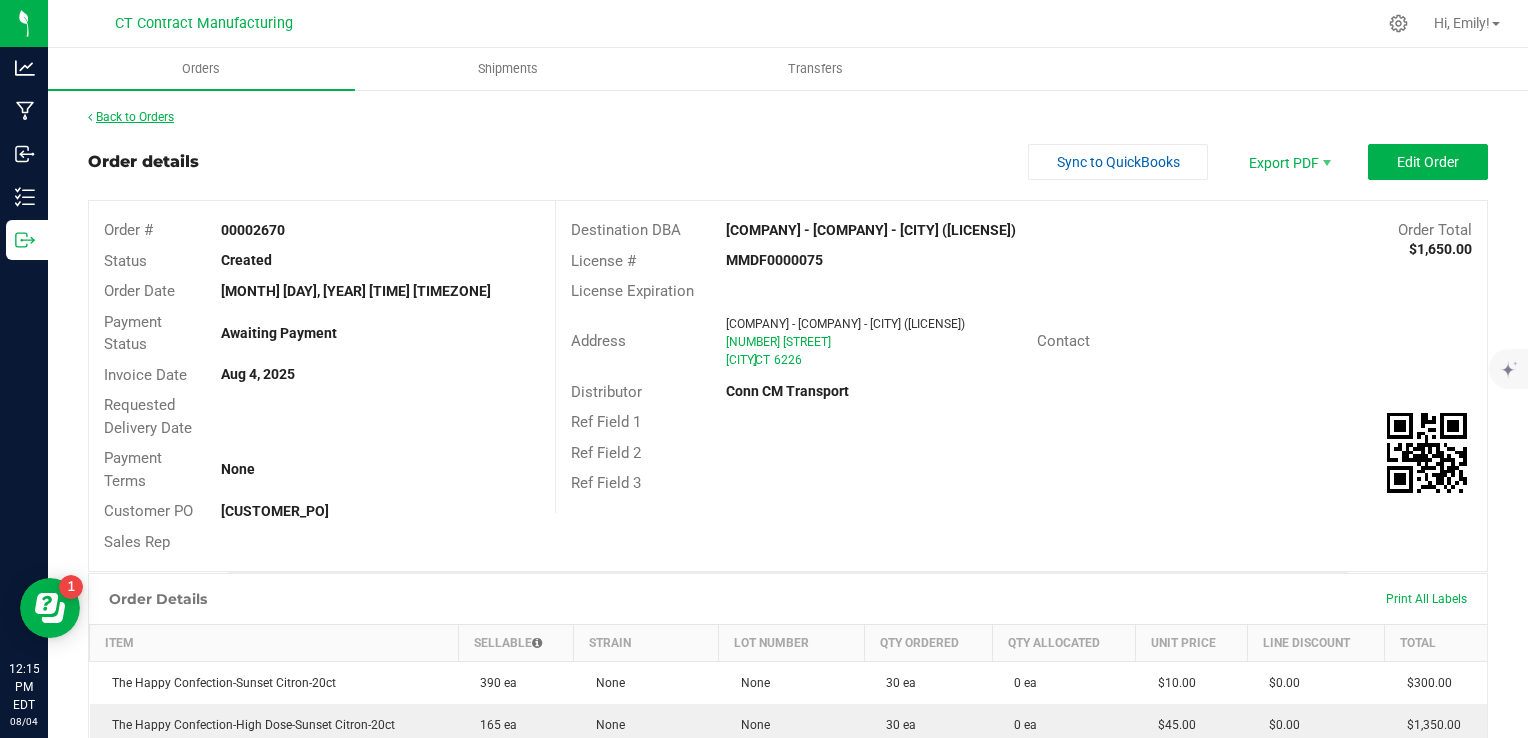 click on "Back to Orders" at bounding box center [131, 117] 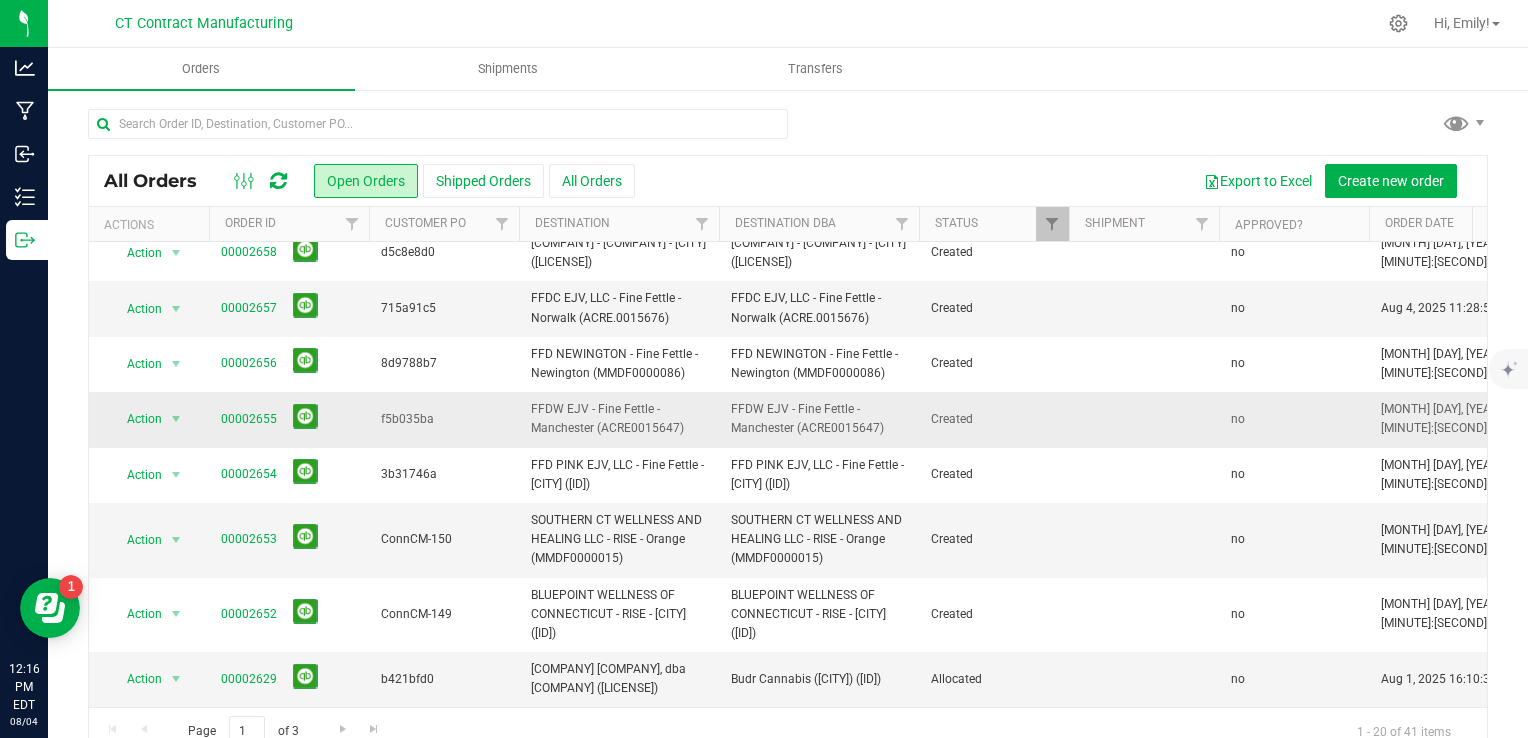 scroll, scrollTop: 0, scrollLeft: 0, axis: both 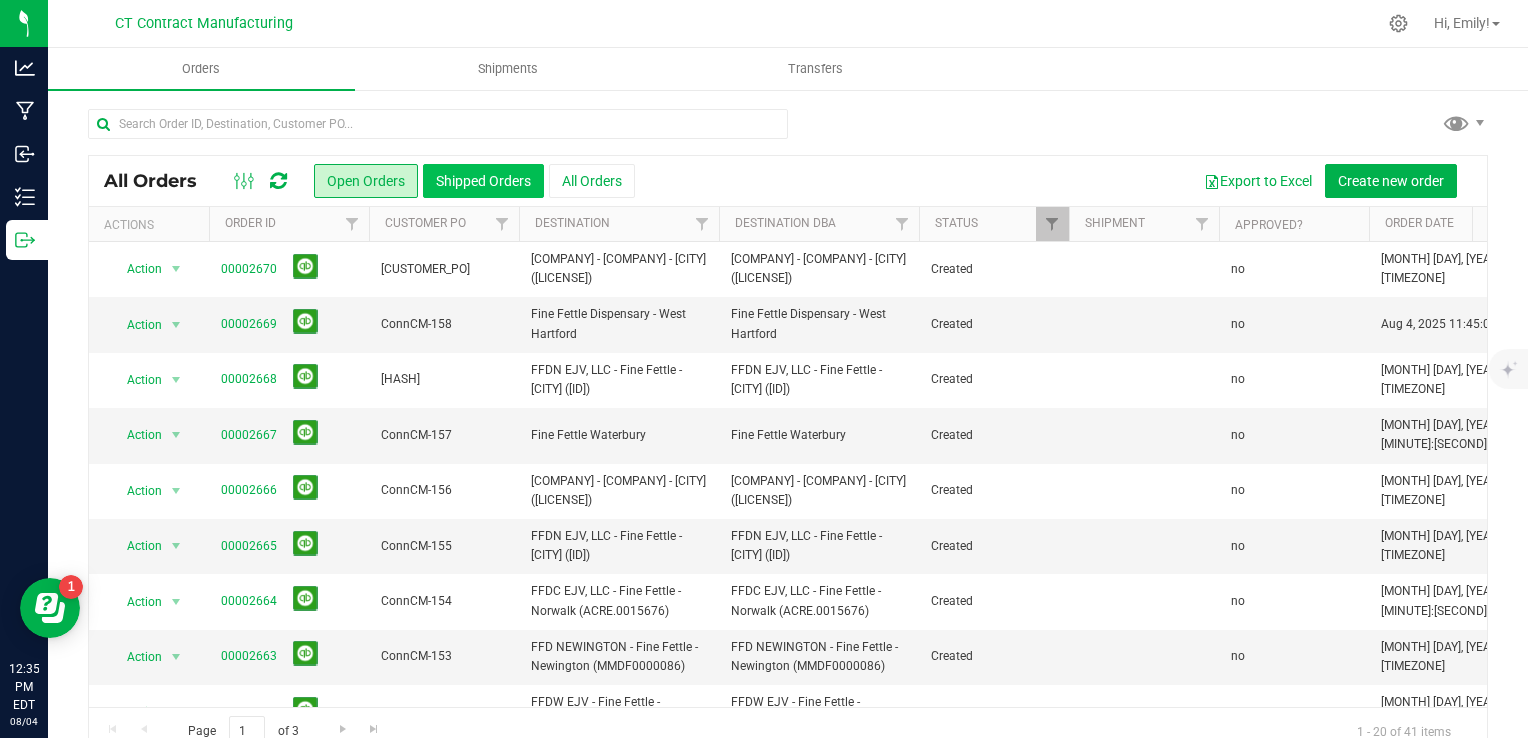 click on "Shipped Orders" at bounding box center [483, 181] 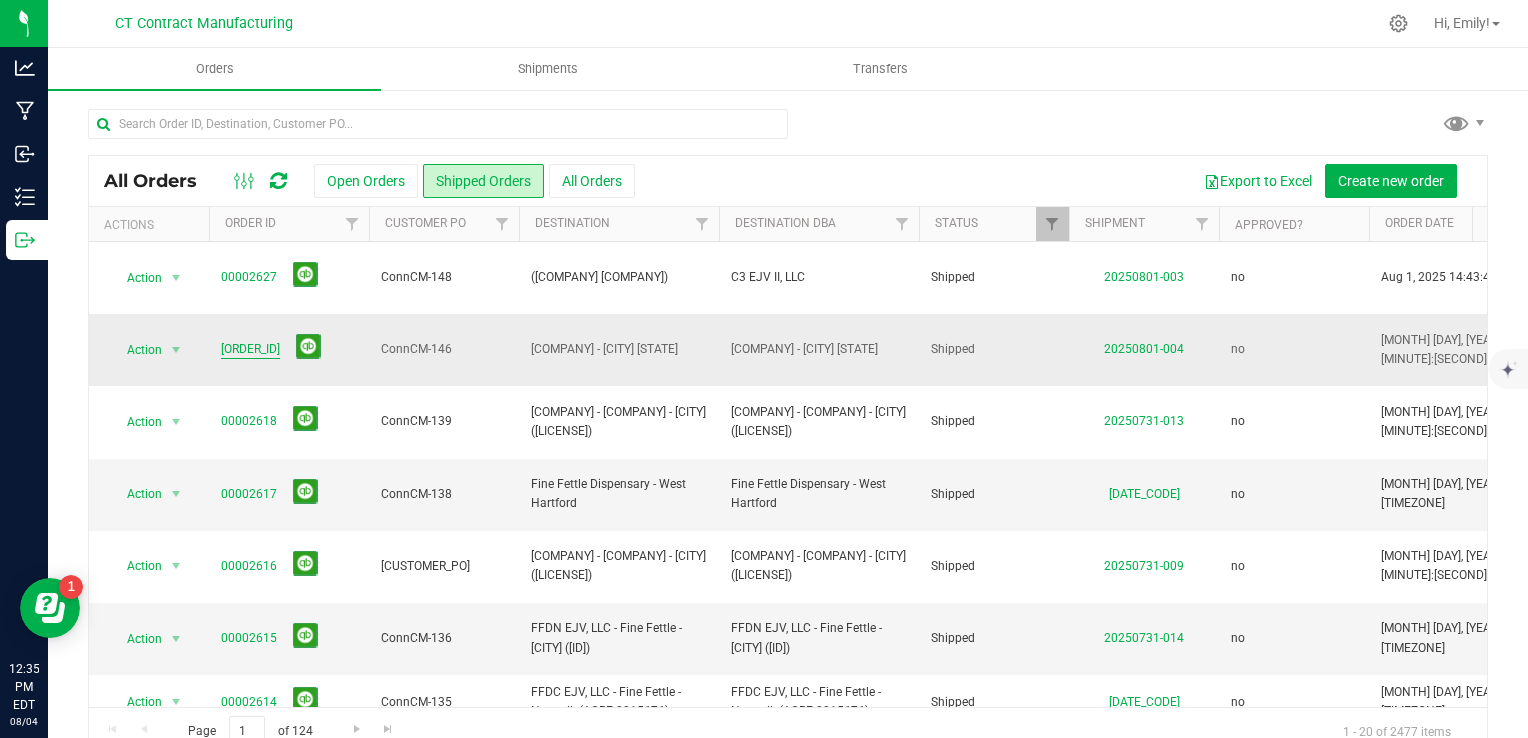 click on "[ORDER_ID]" at bounding box center (250, 349) 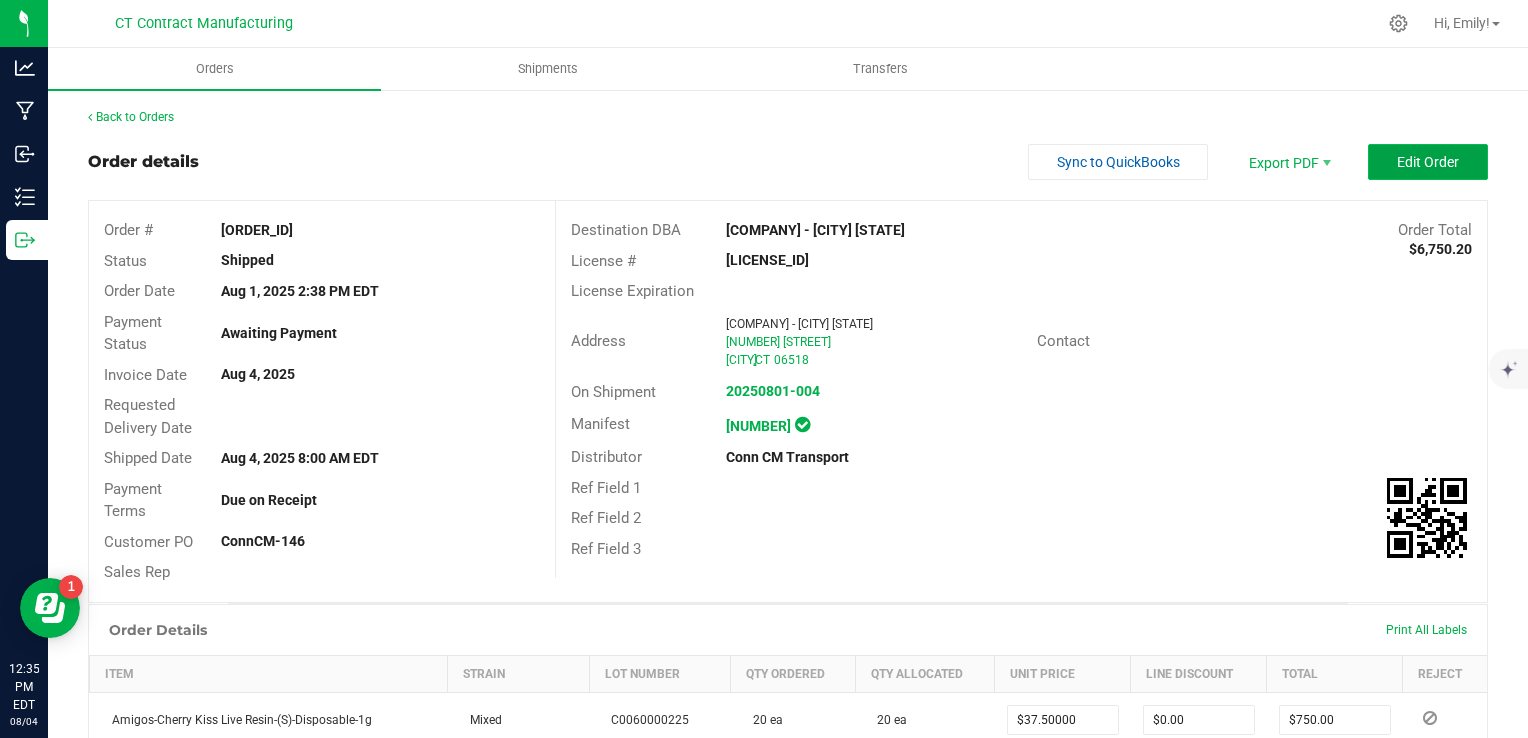 click on "Edit Order" at bounding box center [1428, 162] 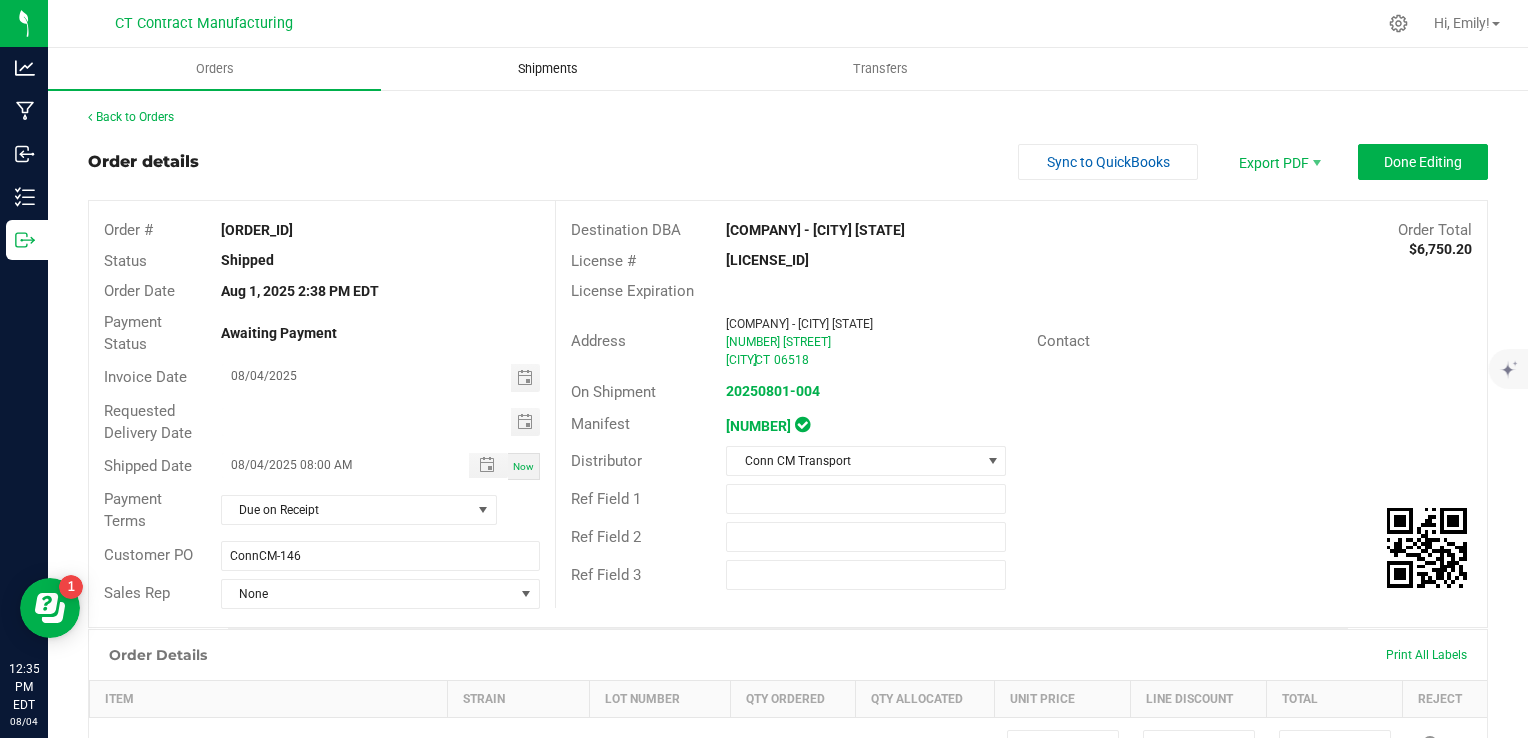 click on "Shipments" at bounding box center [547, 69] 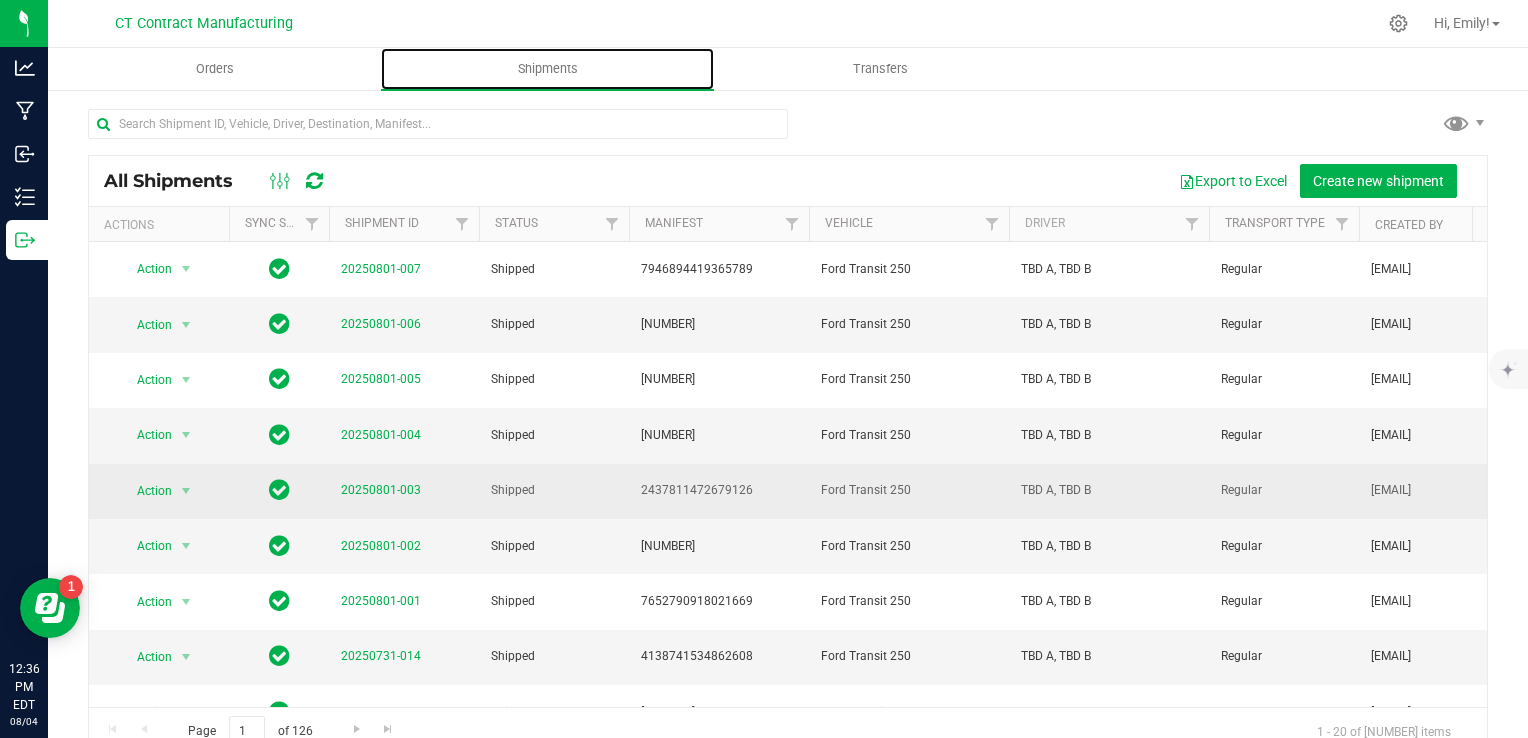 scroll, scrollTop: 0, scrollLeft: 98, axis: horizontal 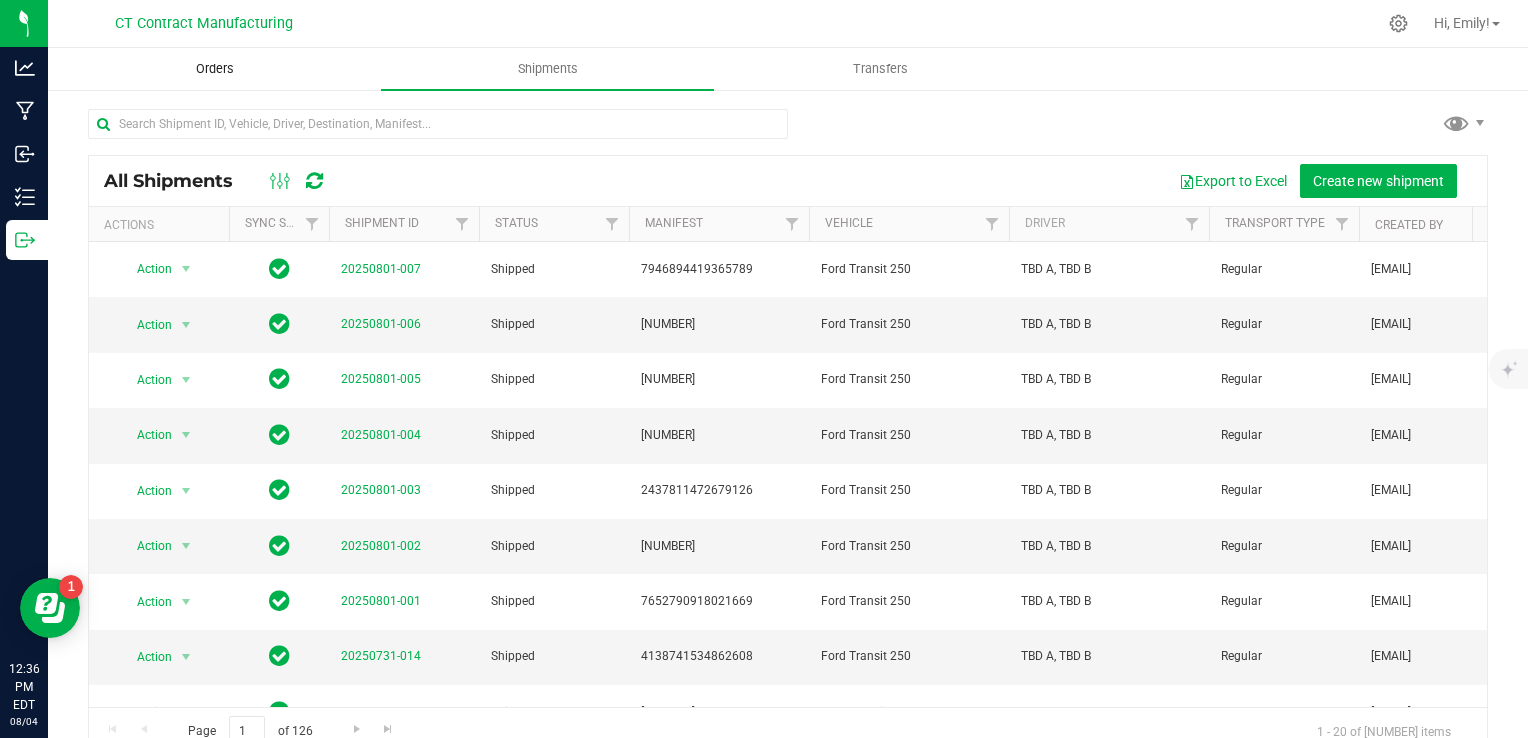 click on "Orders" at bounding box center [215, 69] 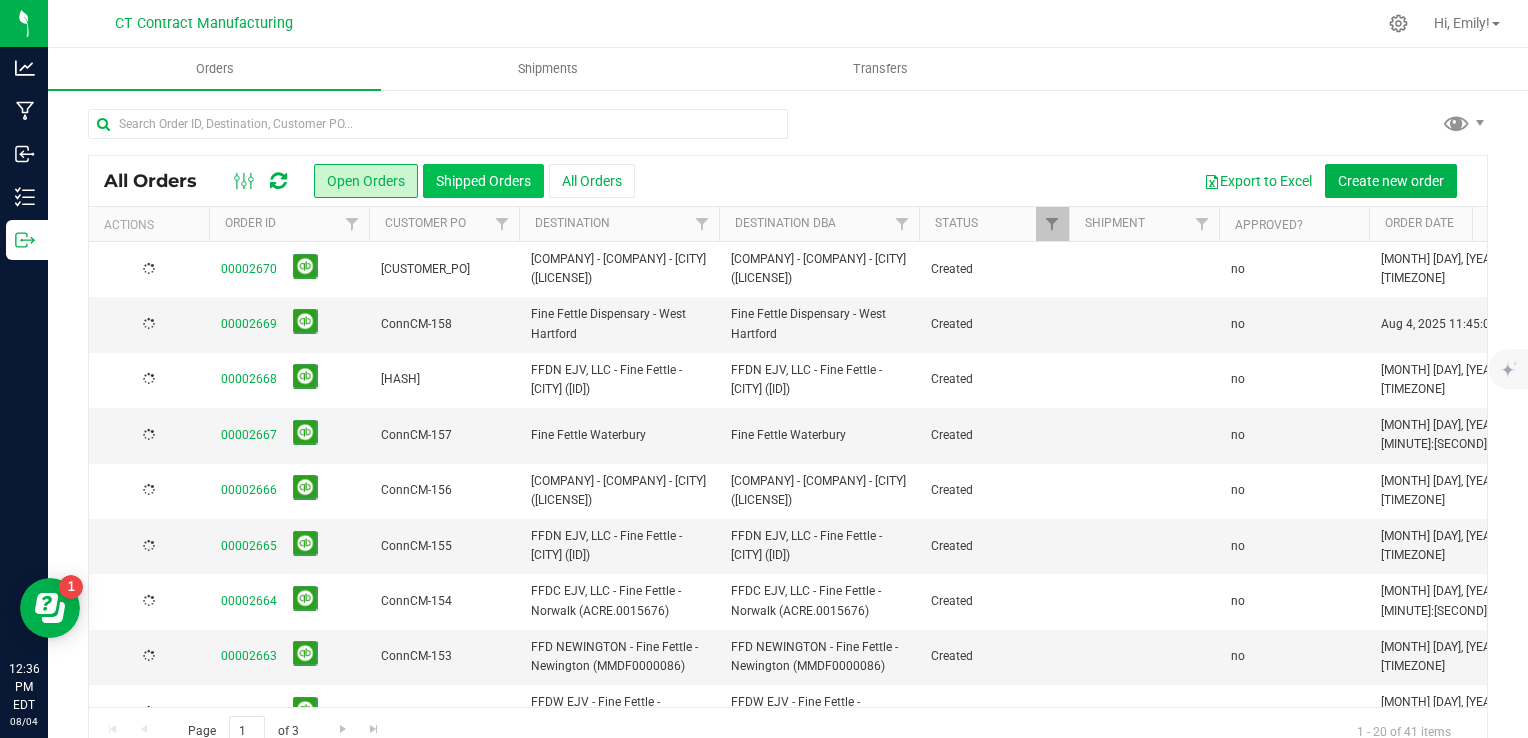 click on "Shipped Orders" at bounding box center (483, 181) 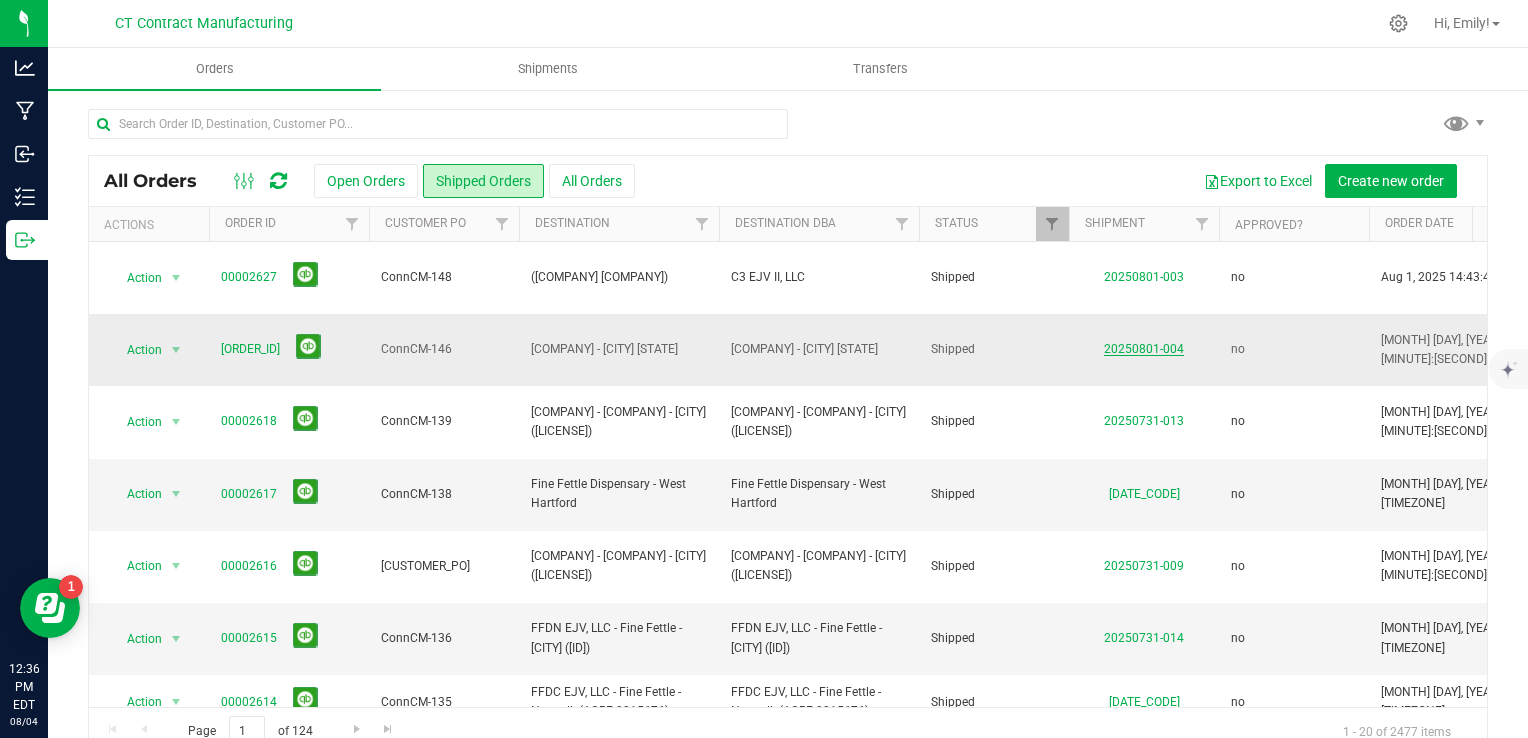 click on "20250801-004" at bounding box center [1144, 349] 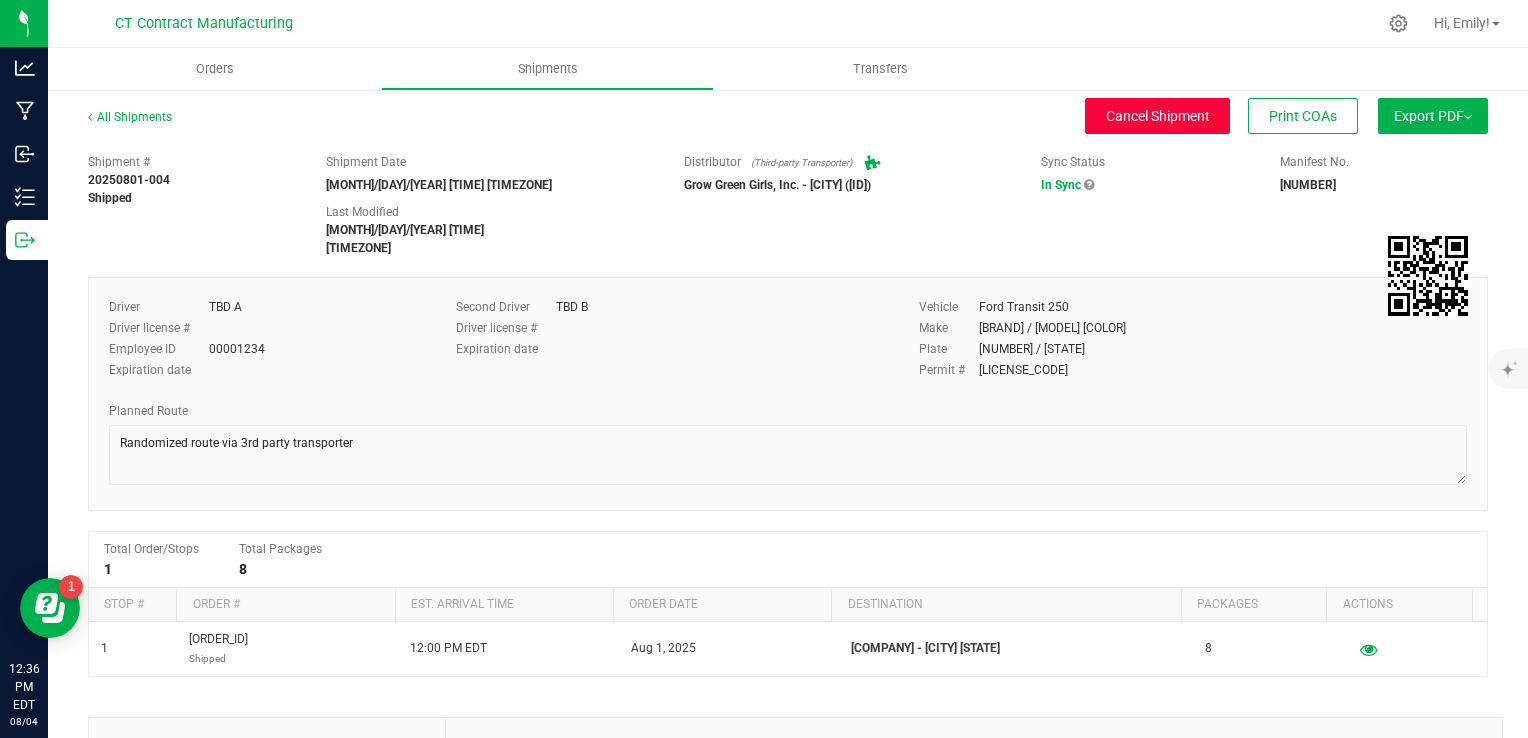 click on "Cancel Shipment" at bounding box center [1158, 116] 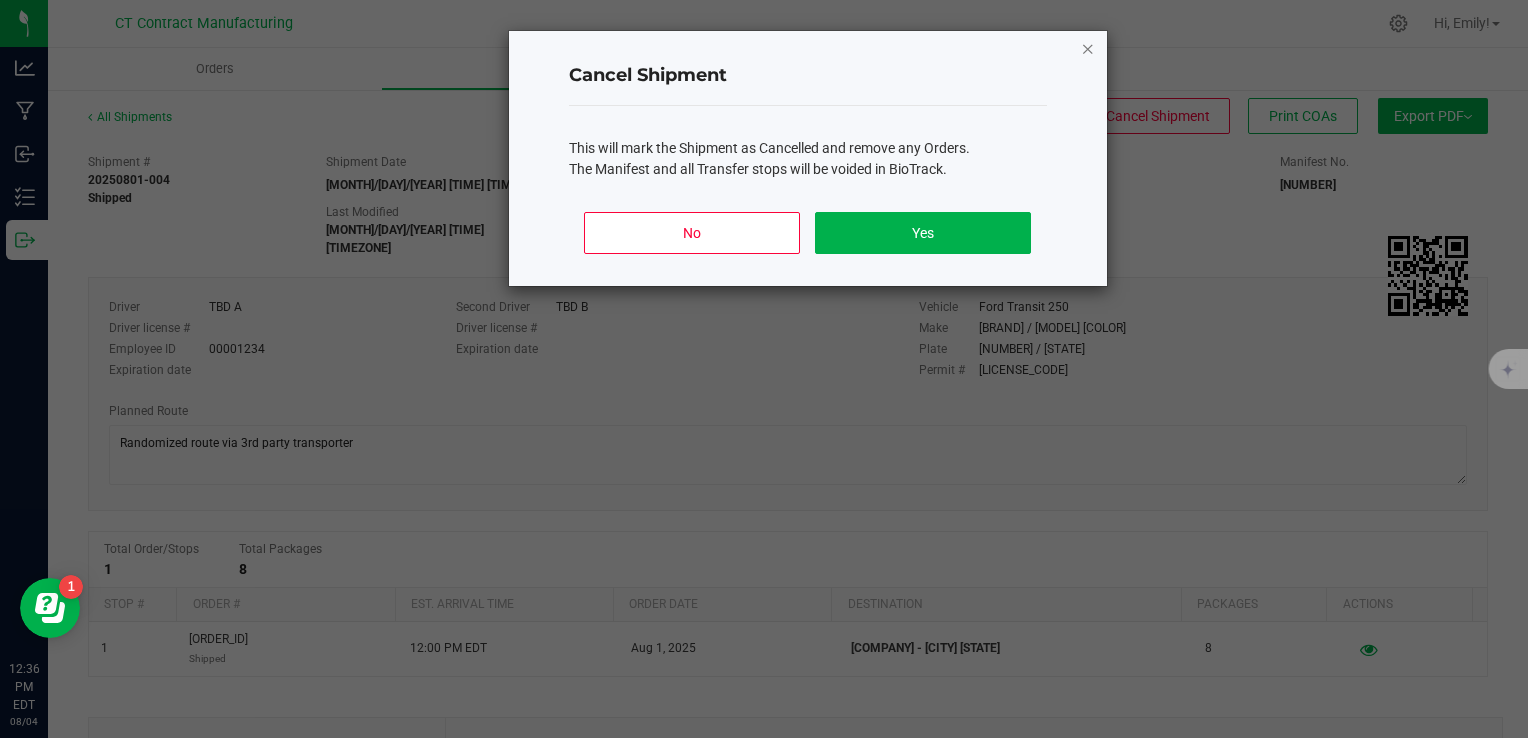 click 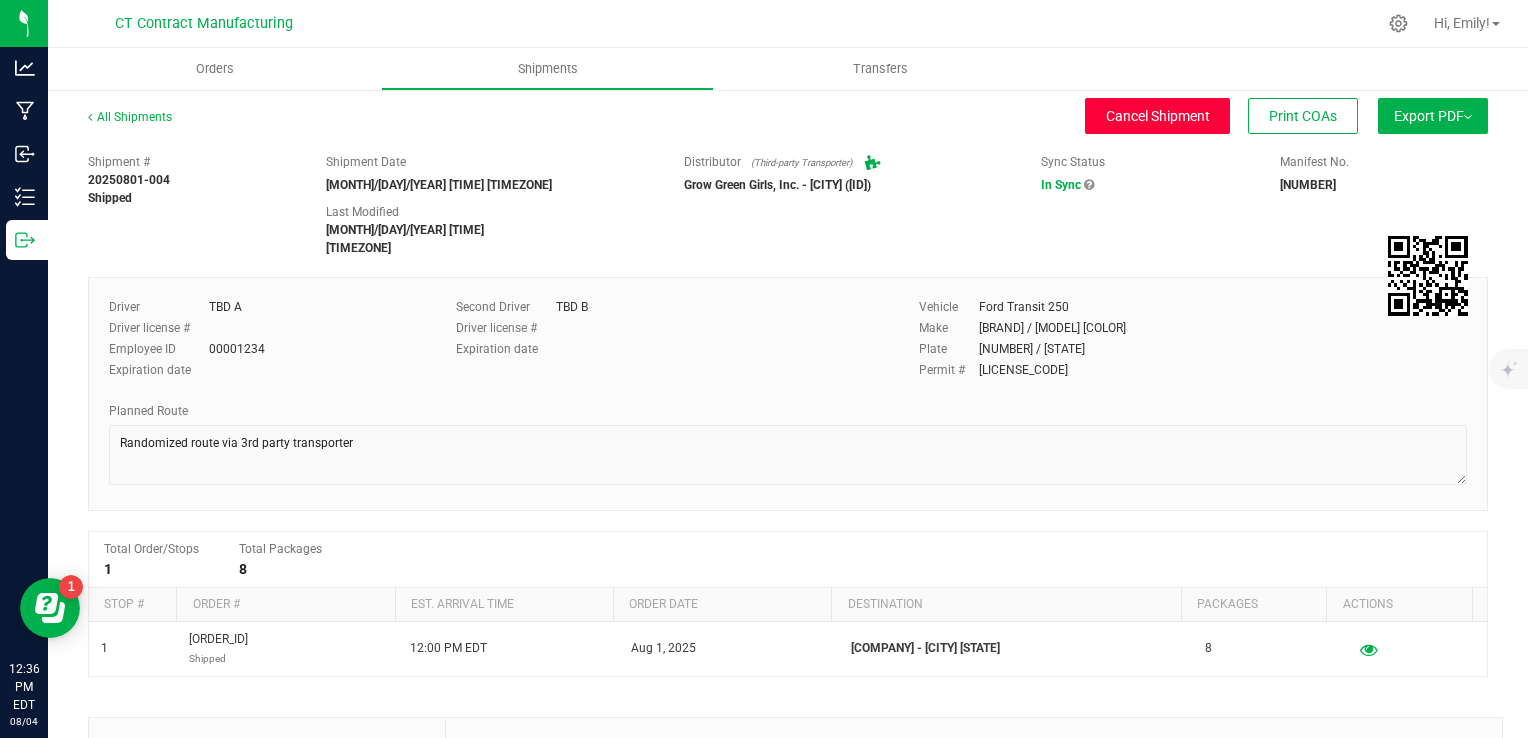 click on "Cancel Shipment" at bounding box center (1158, 116) 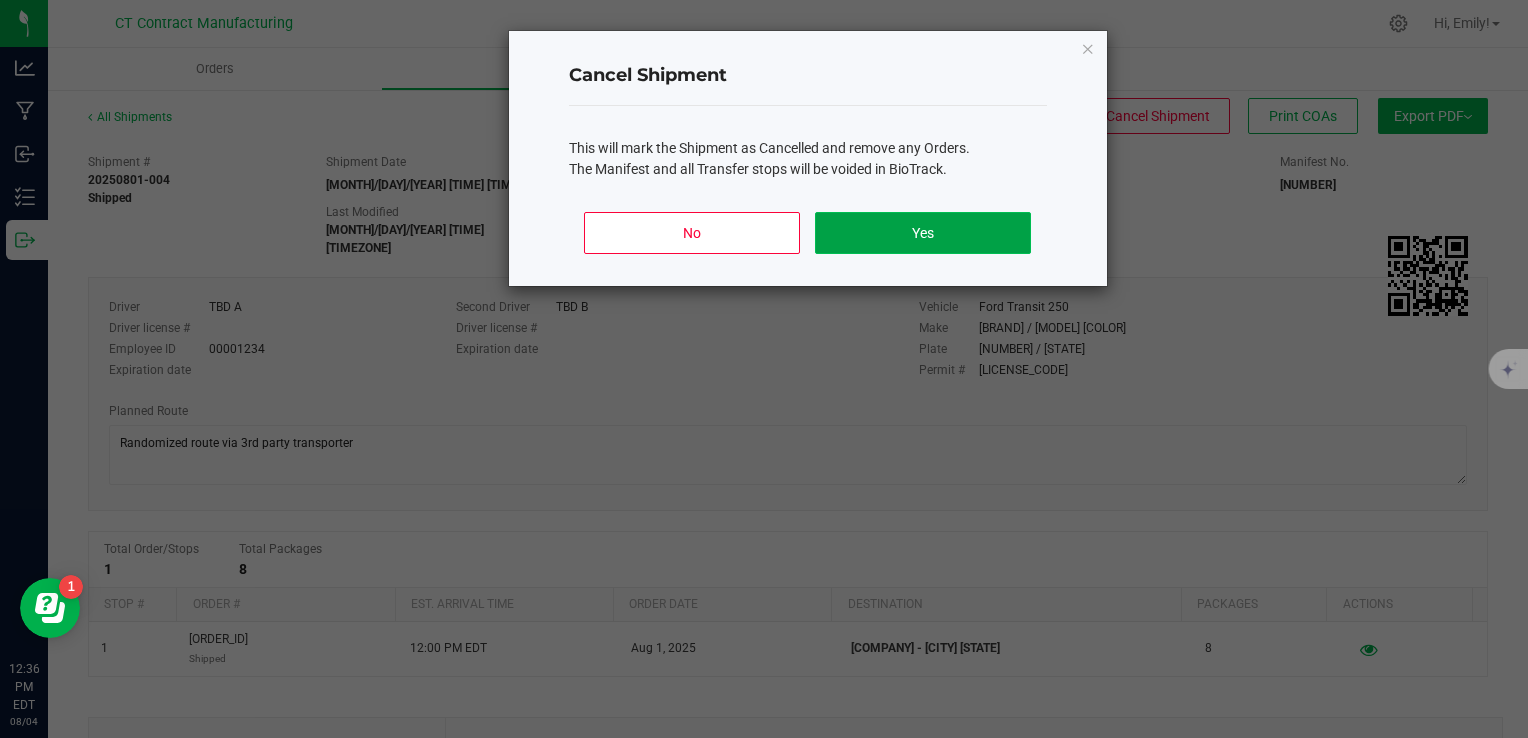 click on "Yes" 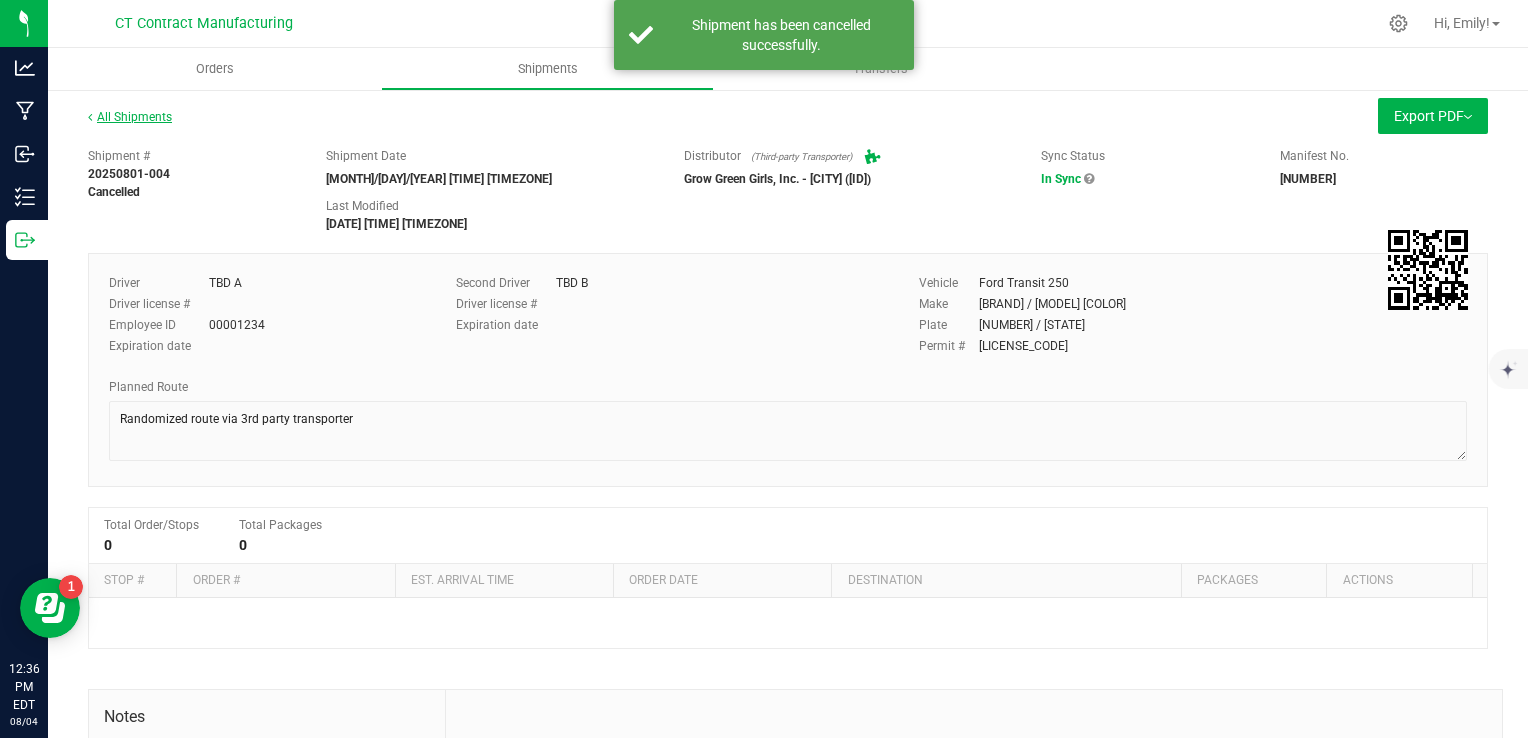 click on "All Shipments" at bounding box center [130, 117] 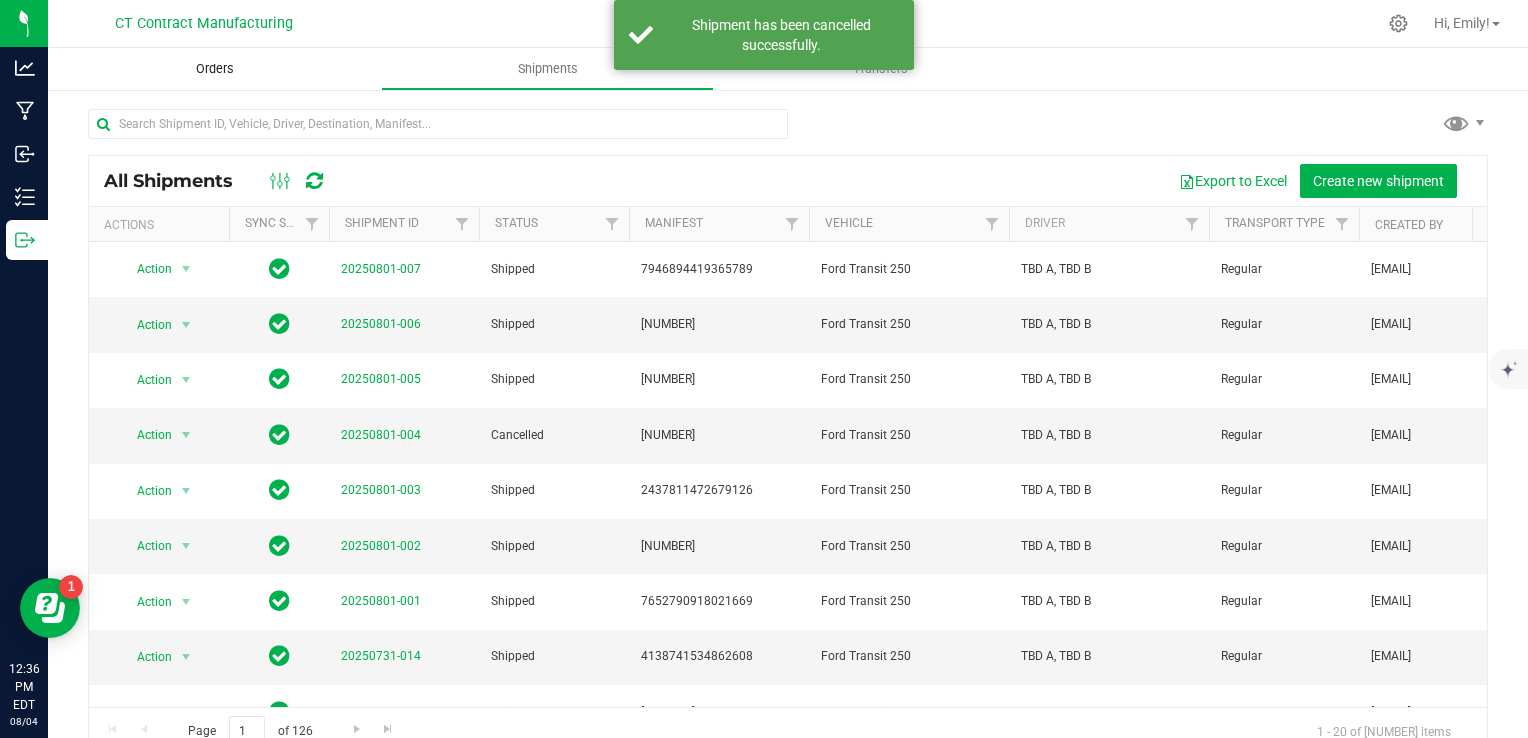click on "Orders" at bounding box center [215, 69] 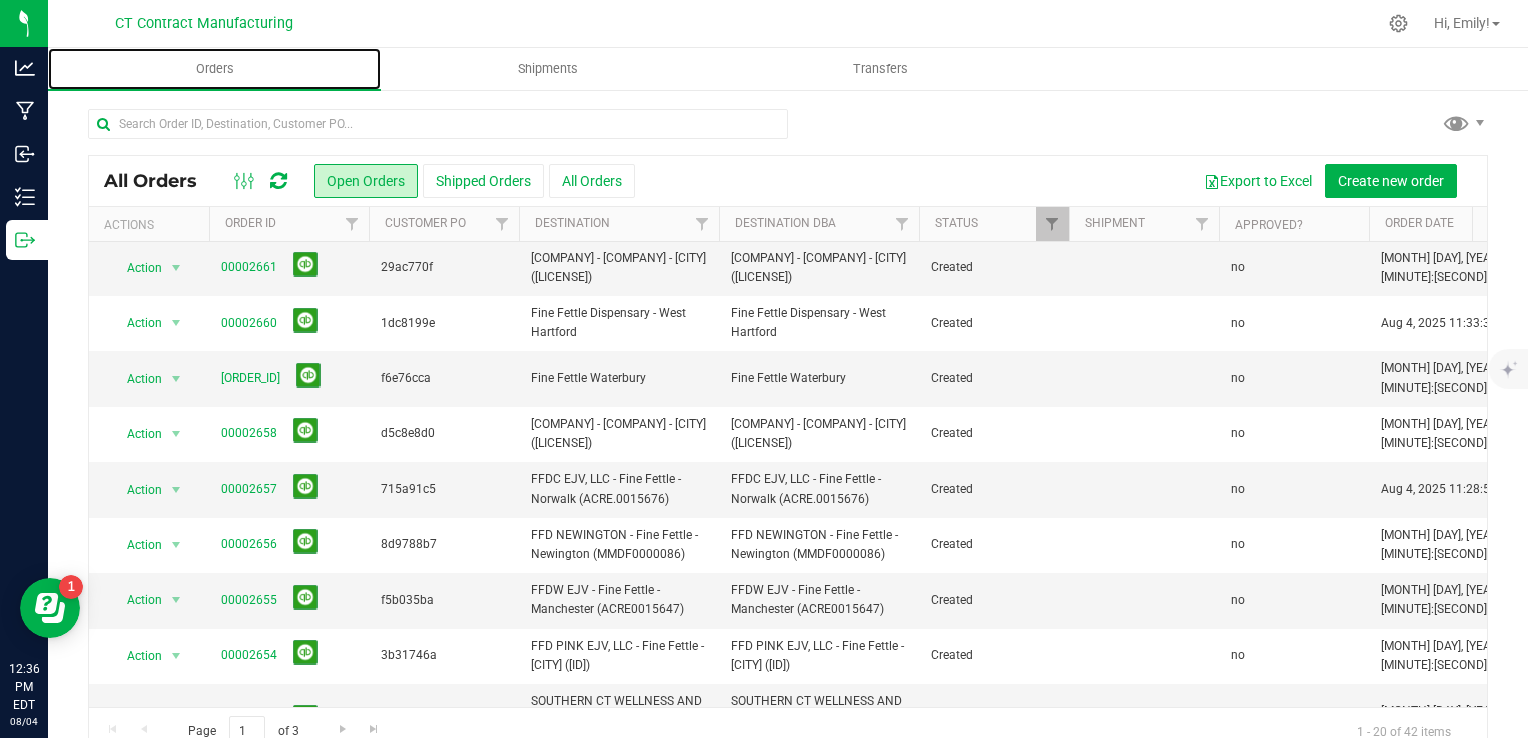 scroll, scrollTop: 692, scrollLeft: 0, axis: vertical 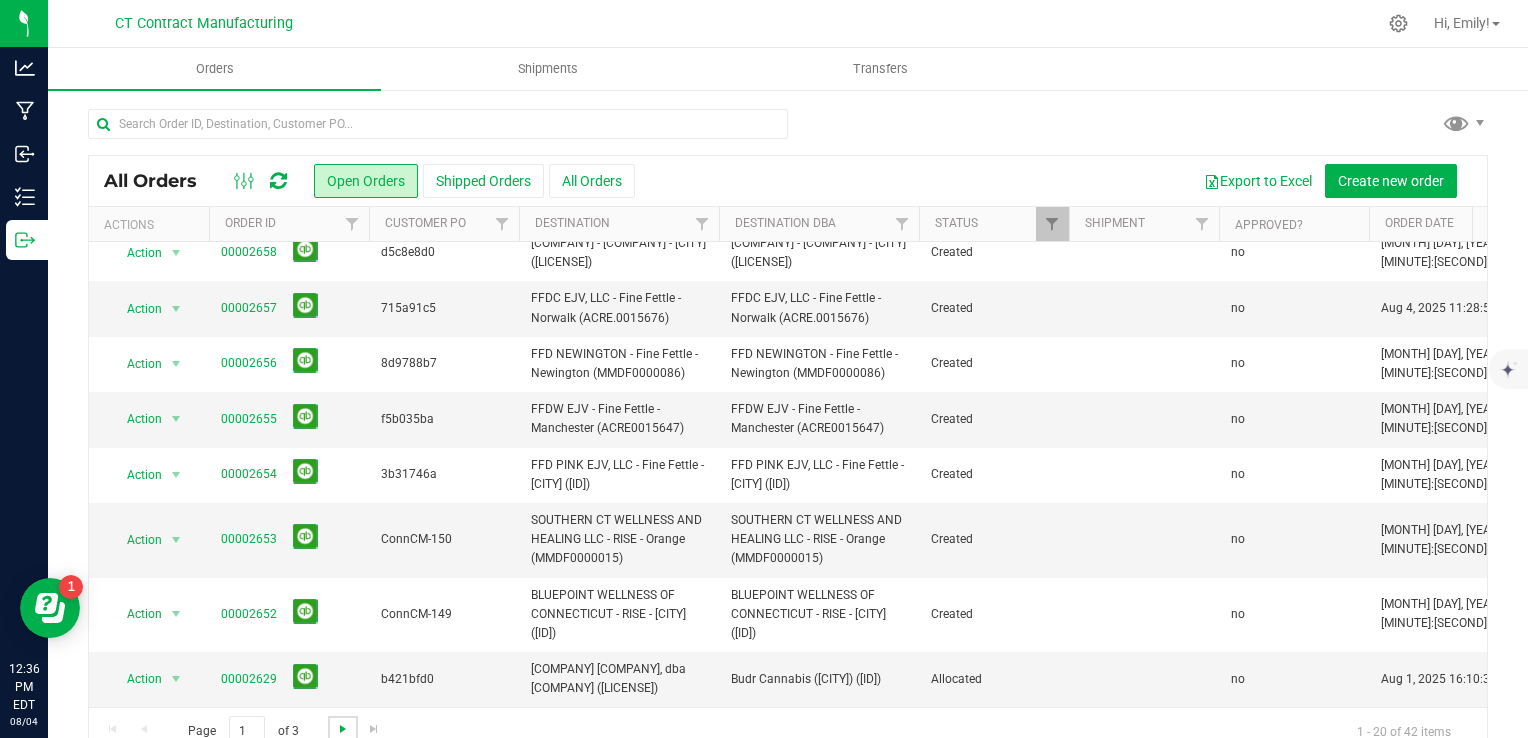 click at bounding box center (343, 729) 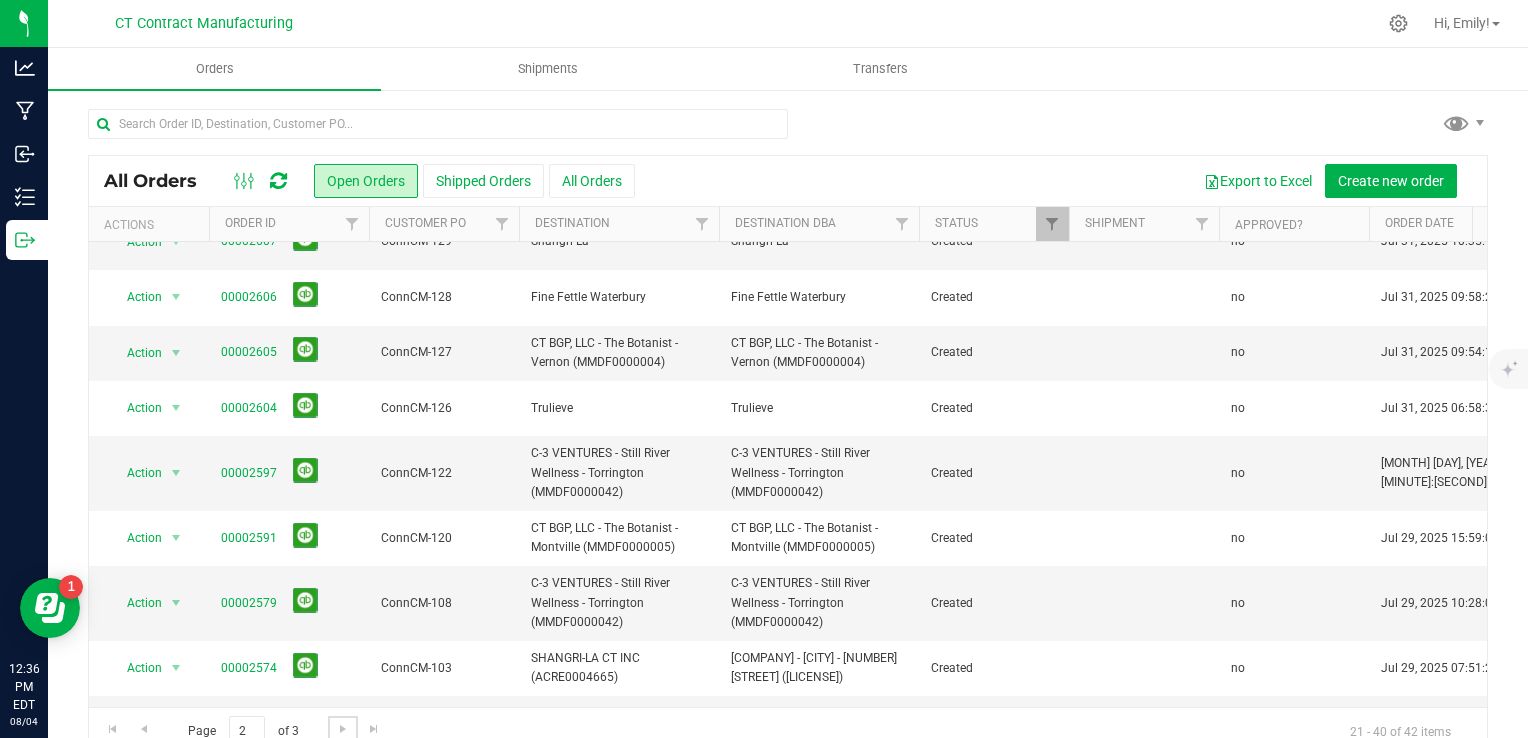 scroll, scrollTop: 0, scrollLeft: 0, axis: both 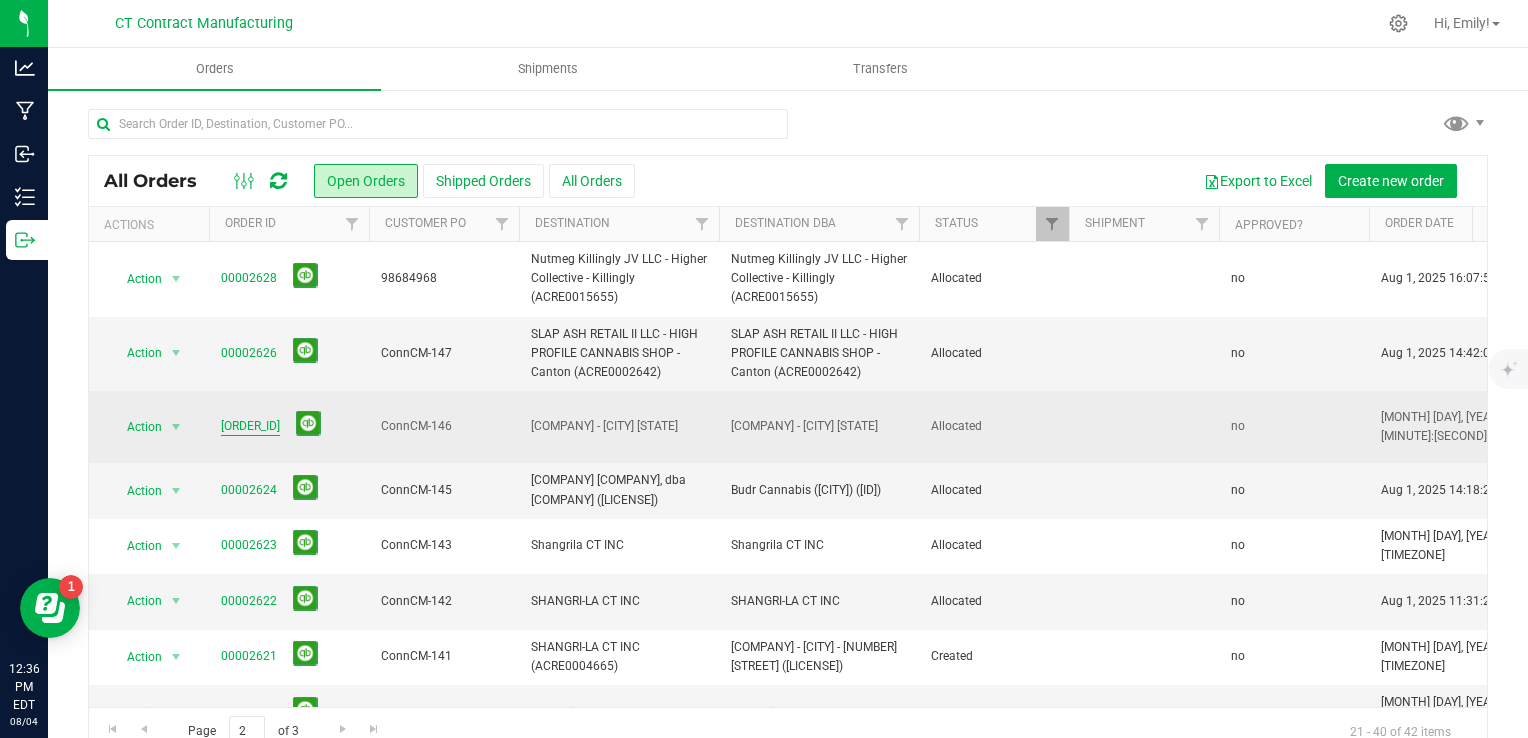 click on "[ORDER_ID]" at bounding box center (250, 426) 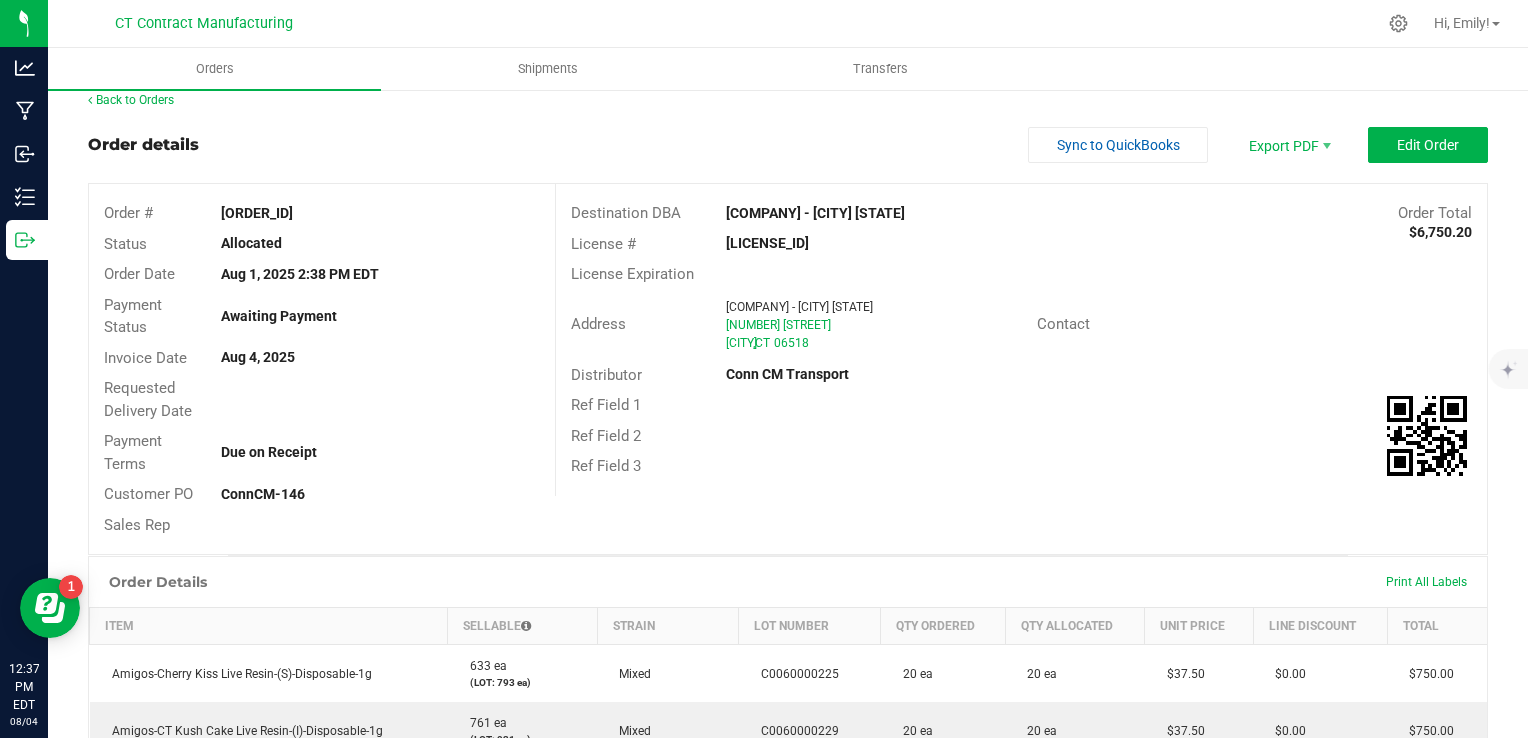 scroll, scrollTop: 0, scrollLeft: 0, axis: both 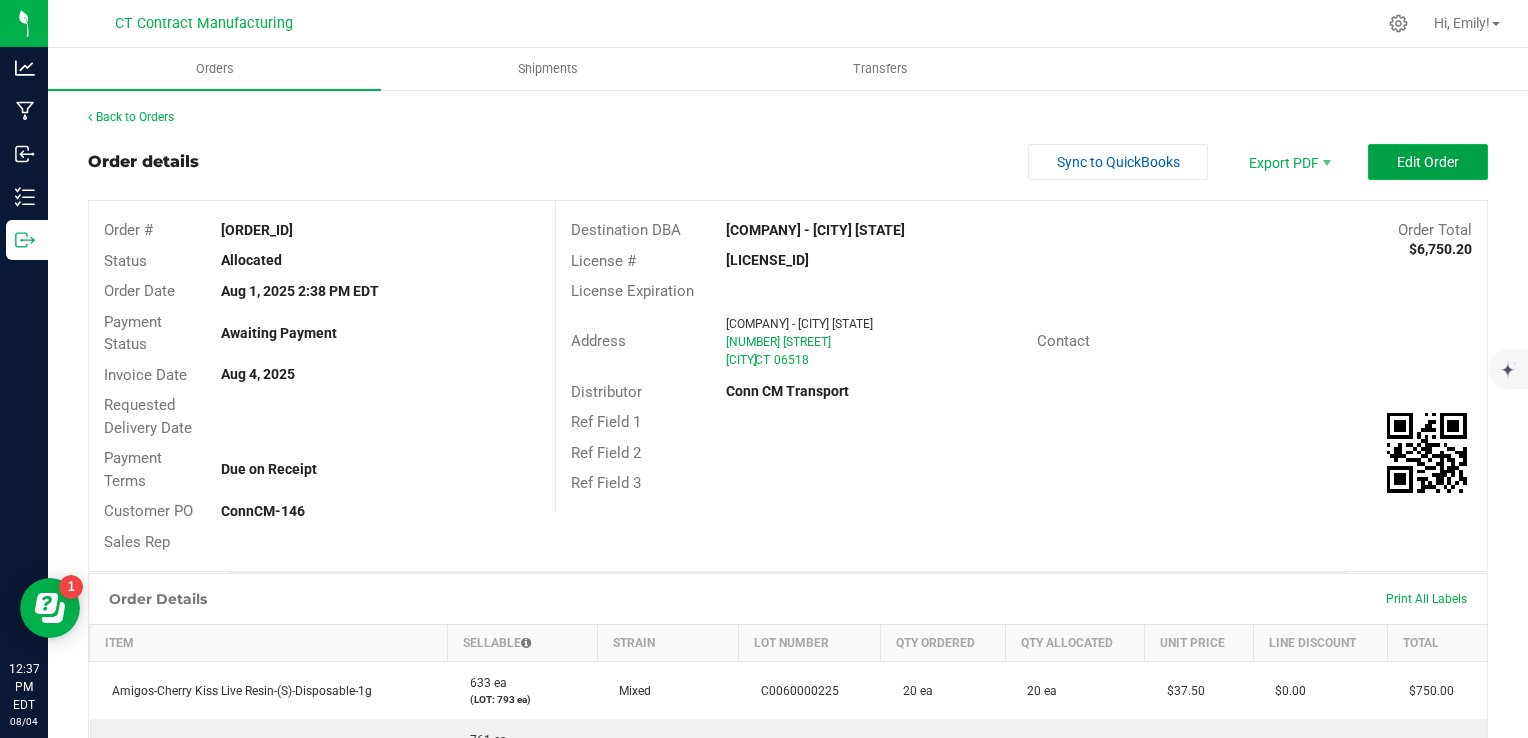 click on "Edit Order" at bounding box center (1428, 162) 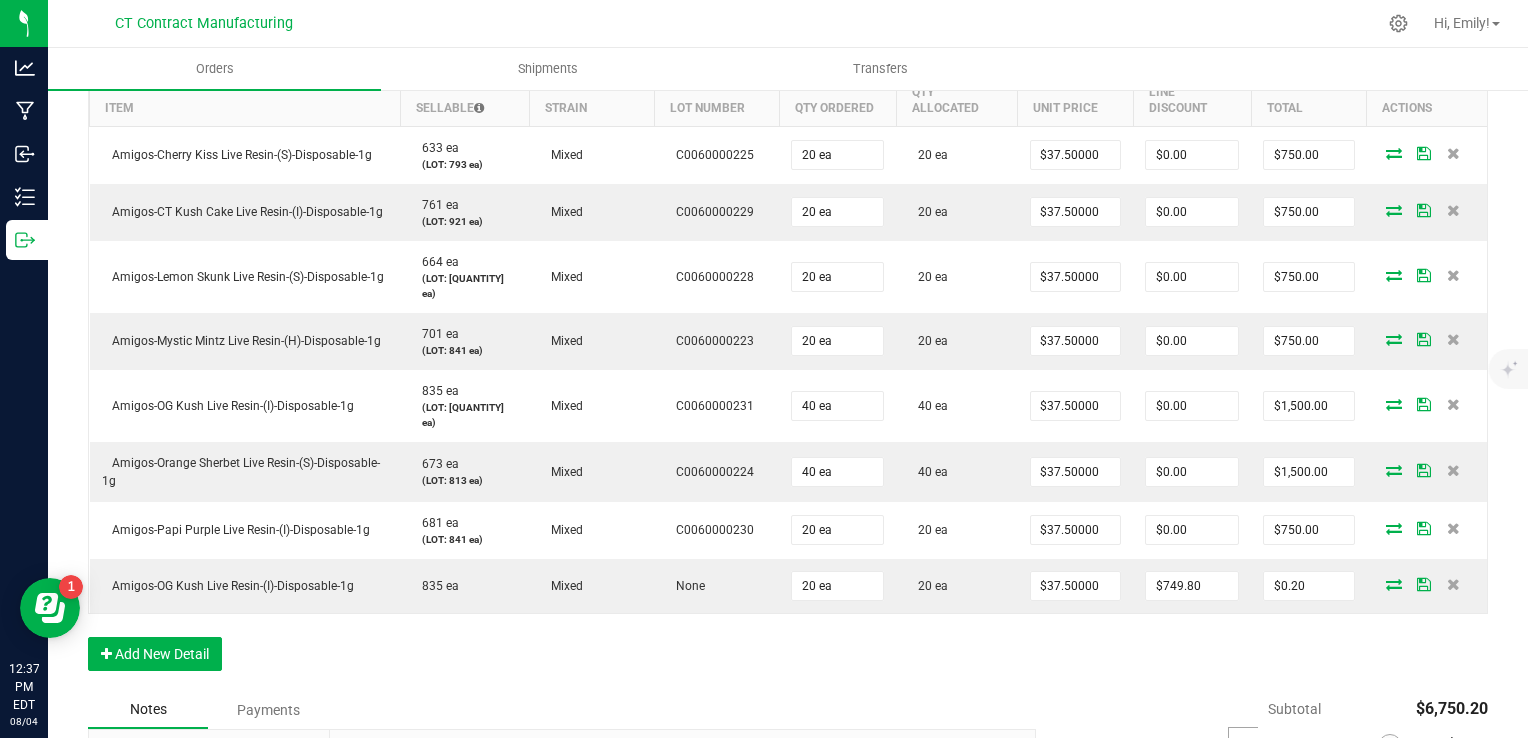 scroll, scrollTop: 600, scrollLeft: 0, axis: vertical 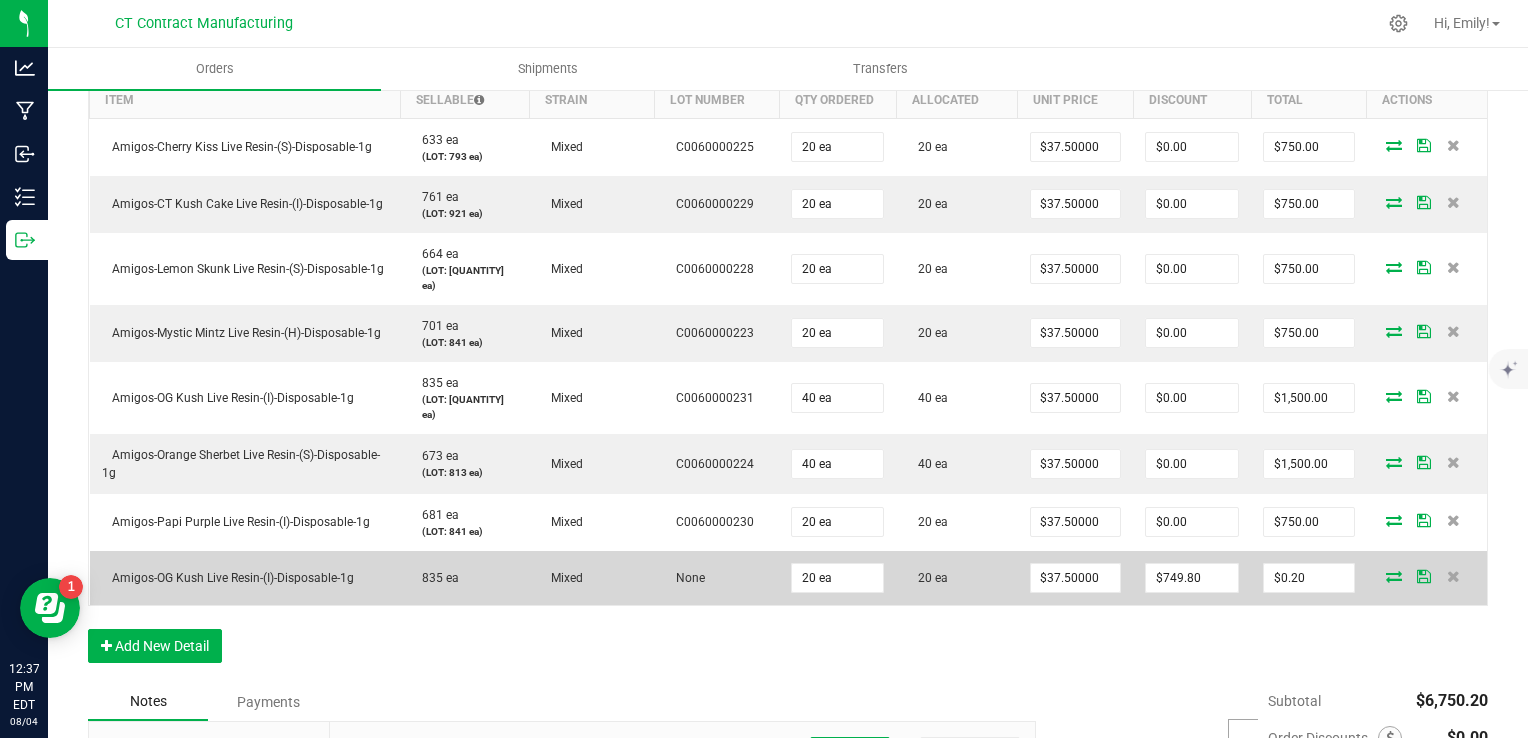 click at bounding box center (1394, 576) 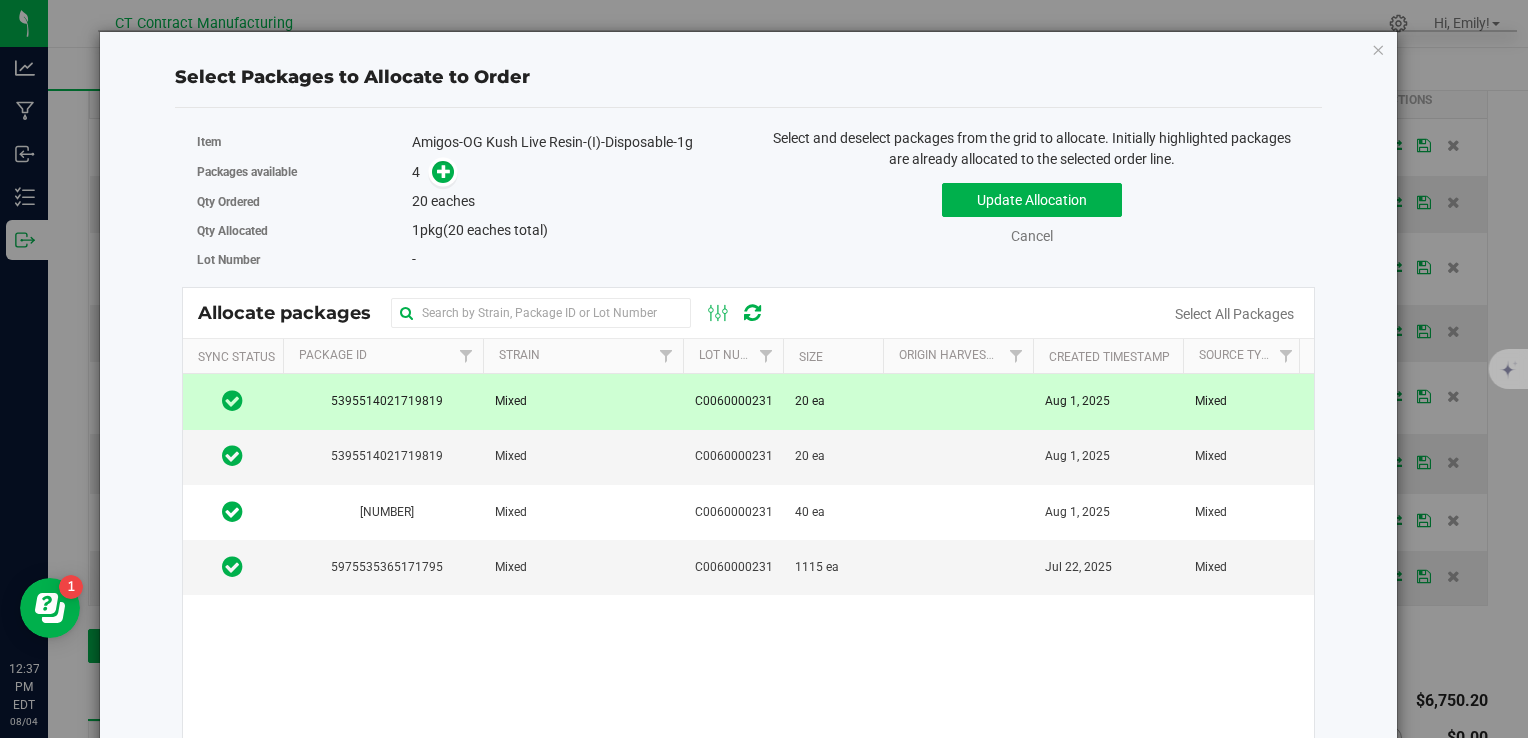 click on "20 ea" at bounding box center (810, 401) 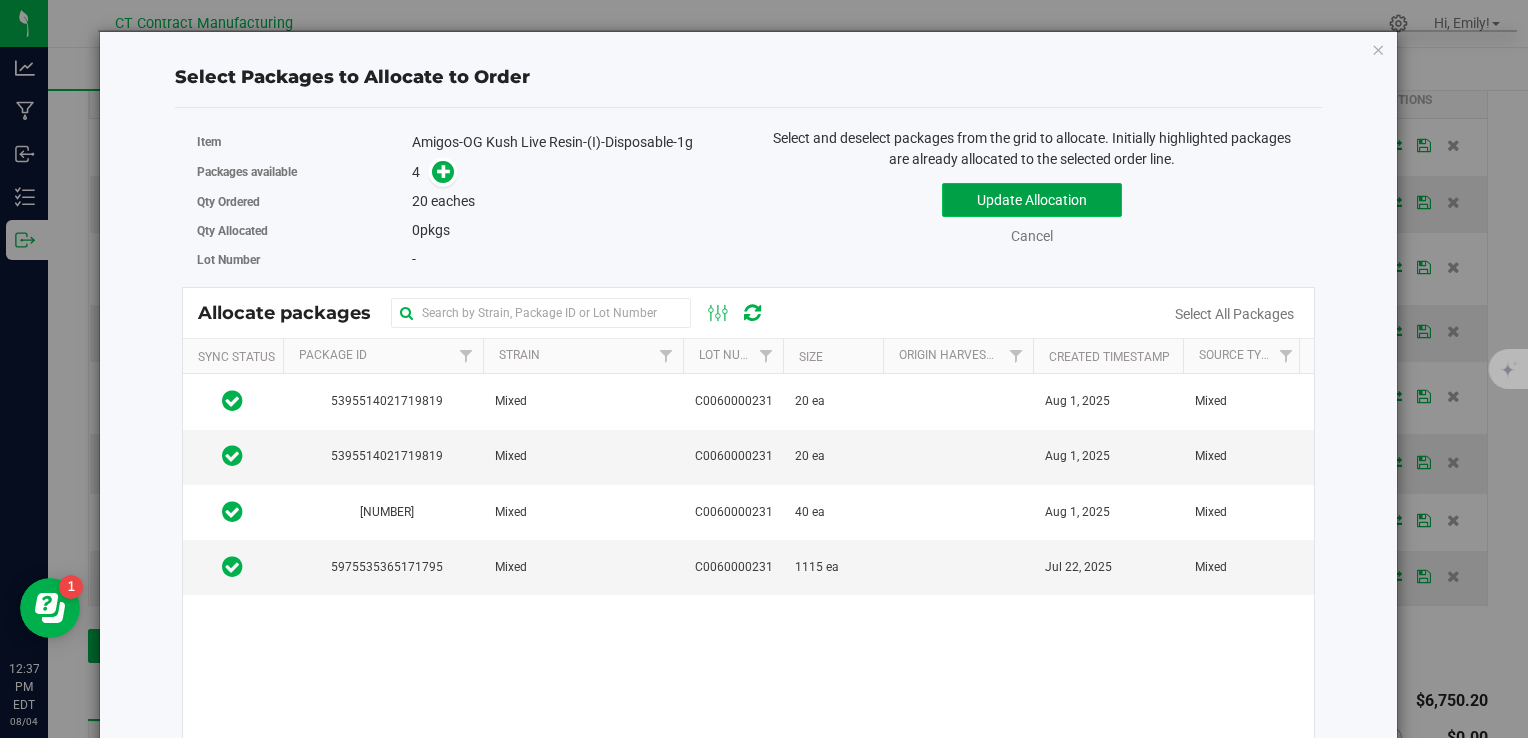click on "Update Allocation" at bounding box center (1032, 200) 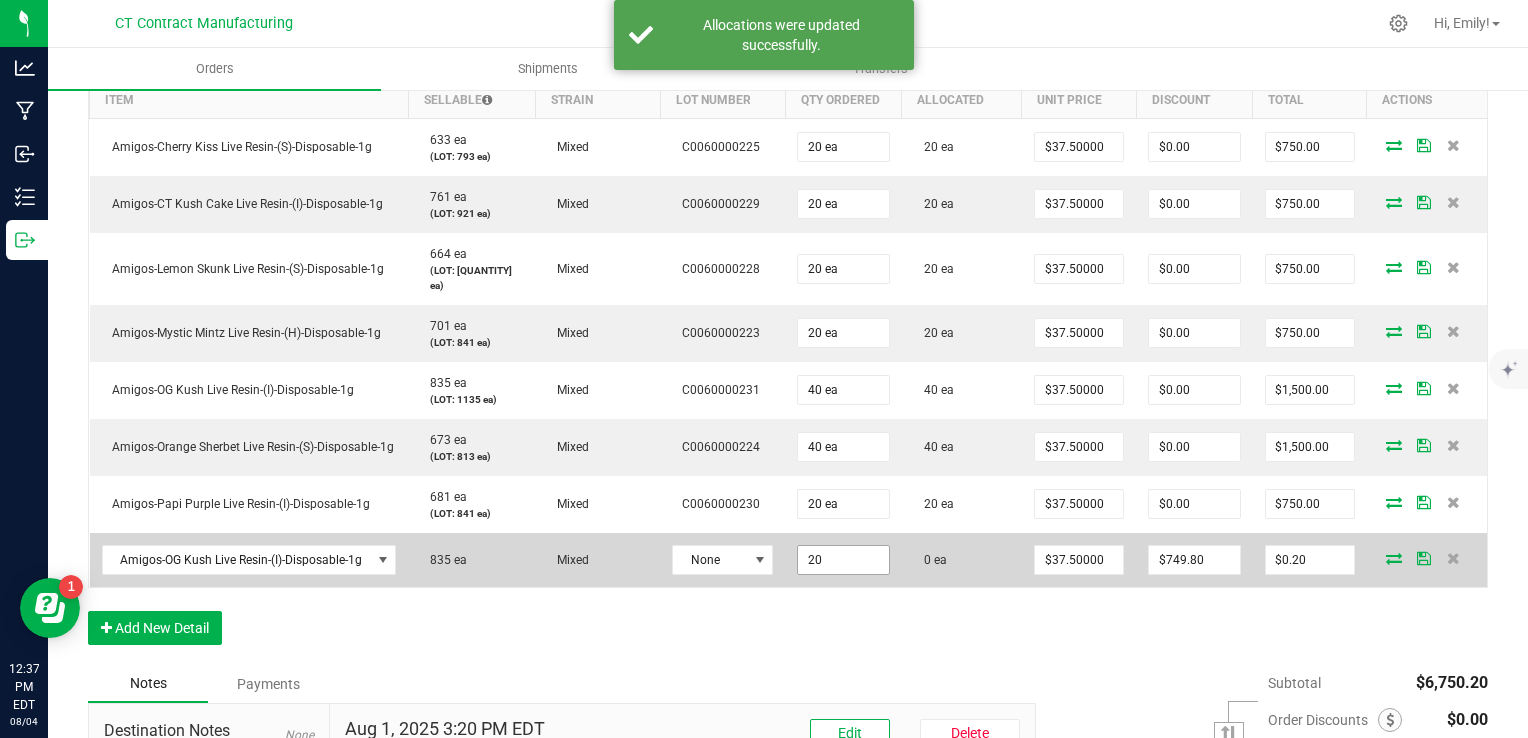 click on "20" at bounding box center (843, 560) 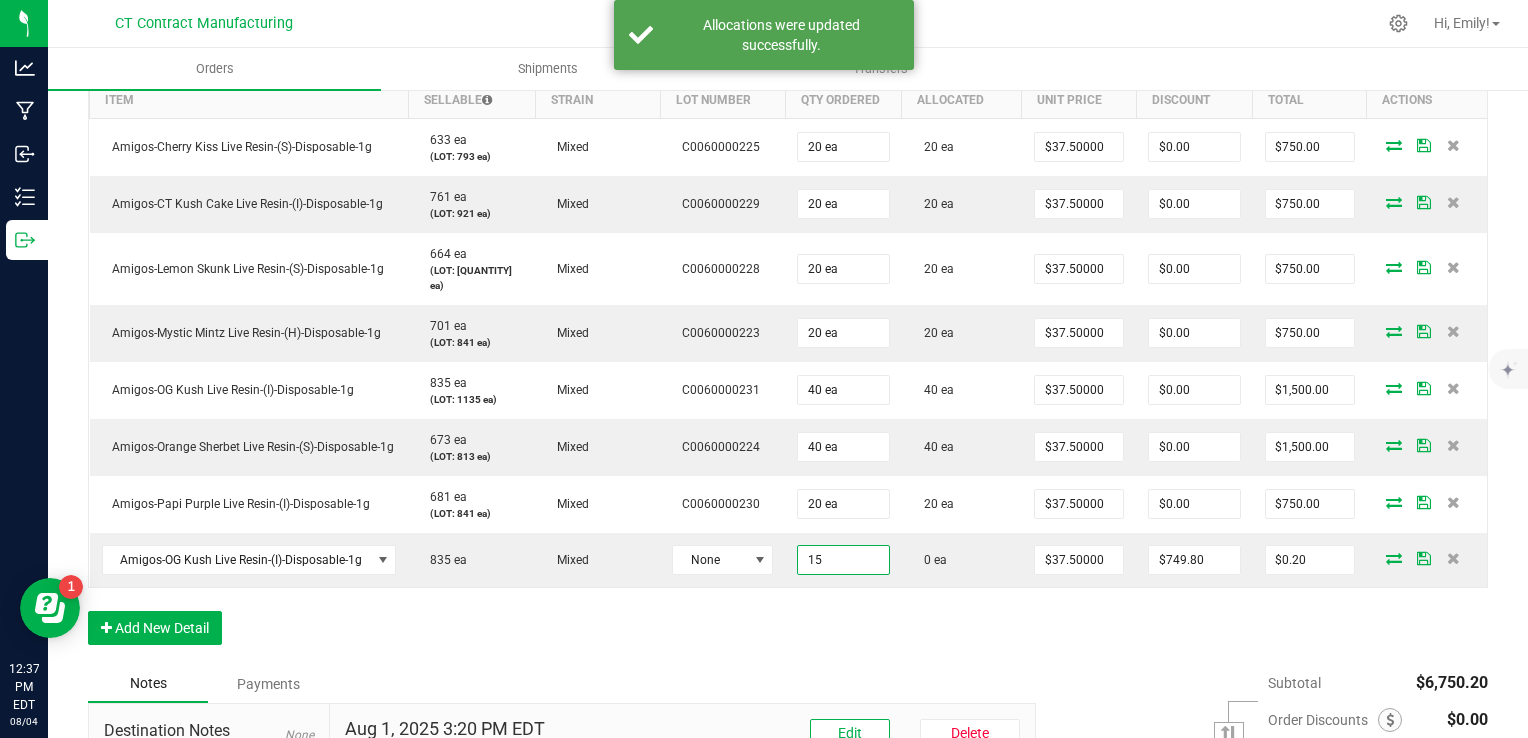 type on "15 ea" 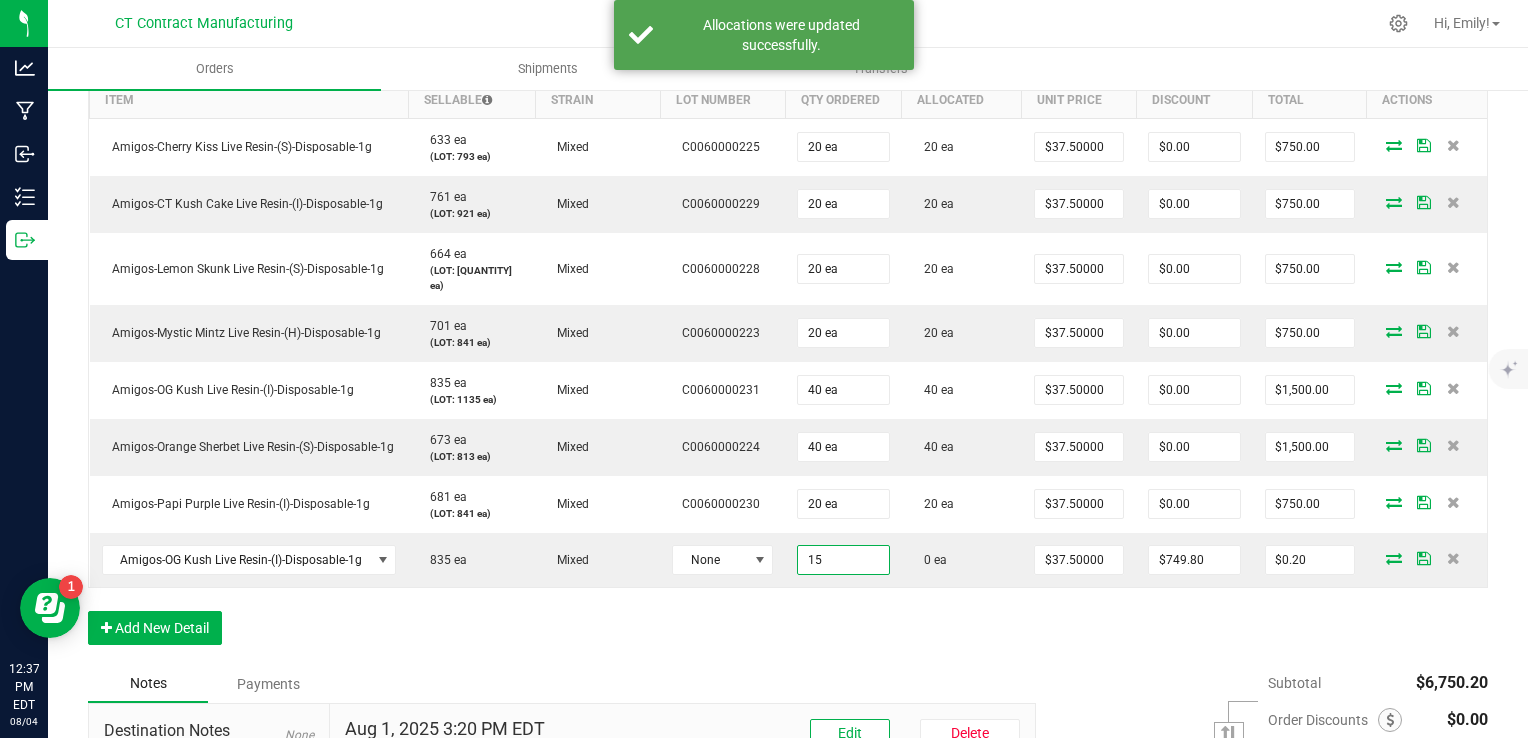 type 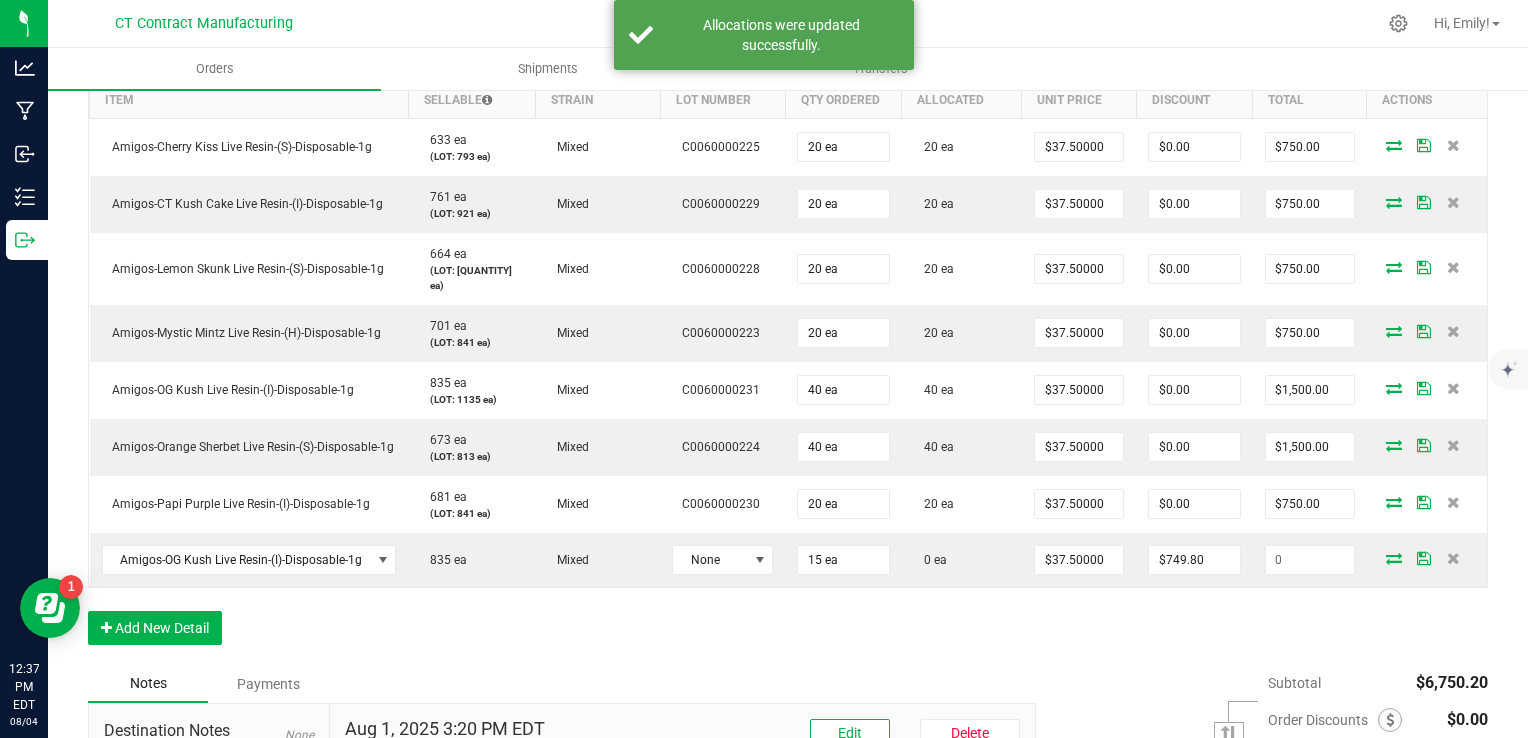 click on "Item Name
Amigos-Cherry Kiss Live Resin-(S)-Disposable-1g
Total Qty
1 package  totaling 20 eaches | 20 g
*
Created Date/Time
Now
Production Batch
Lot Number
[ID]" at bounding box center [788, 339] 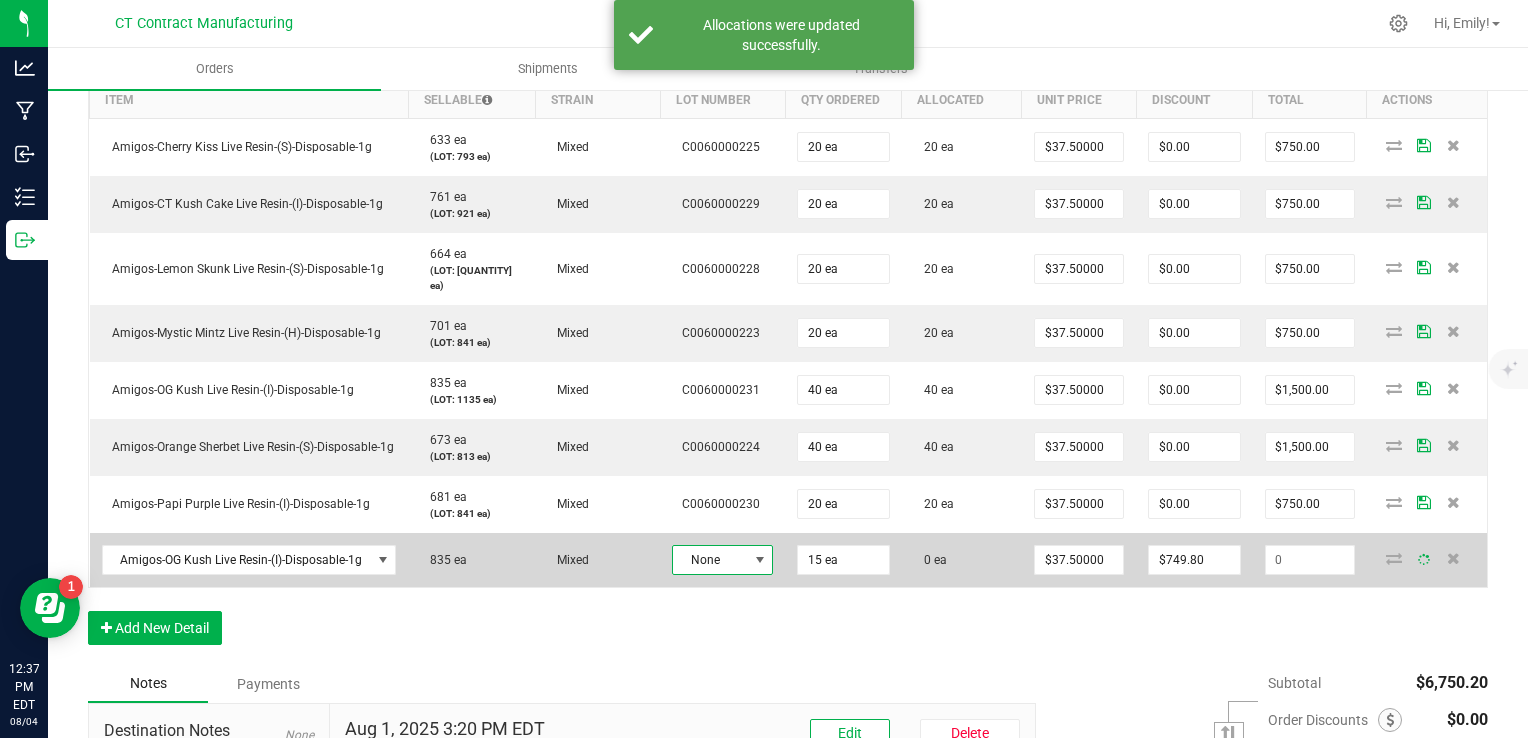 click at bounding box center [759, 560] 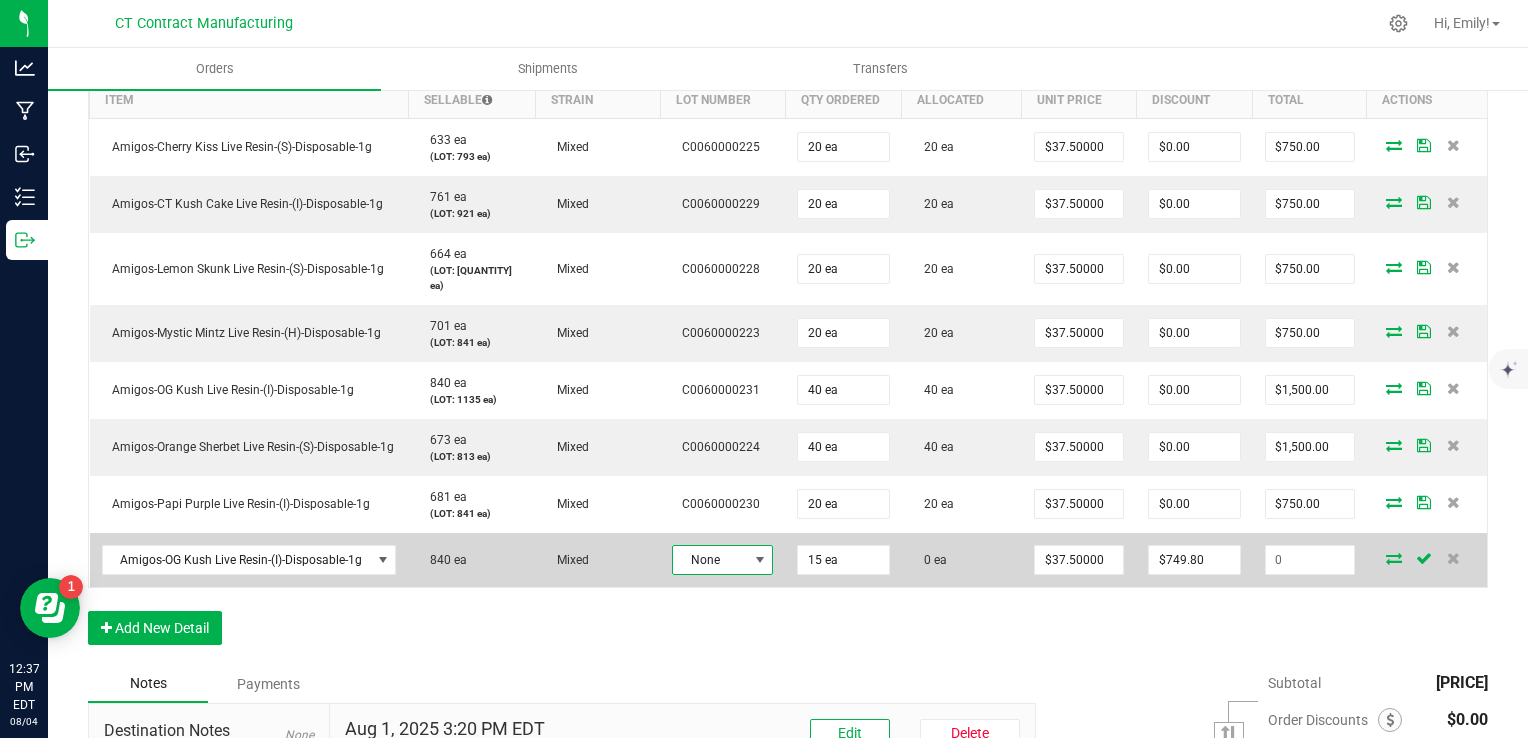 click at bounding box center [760, 560] 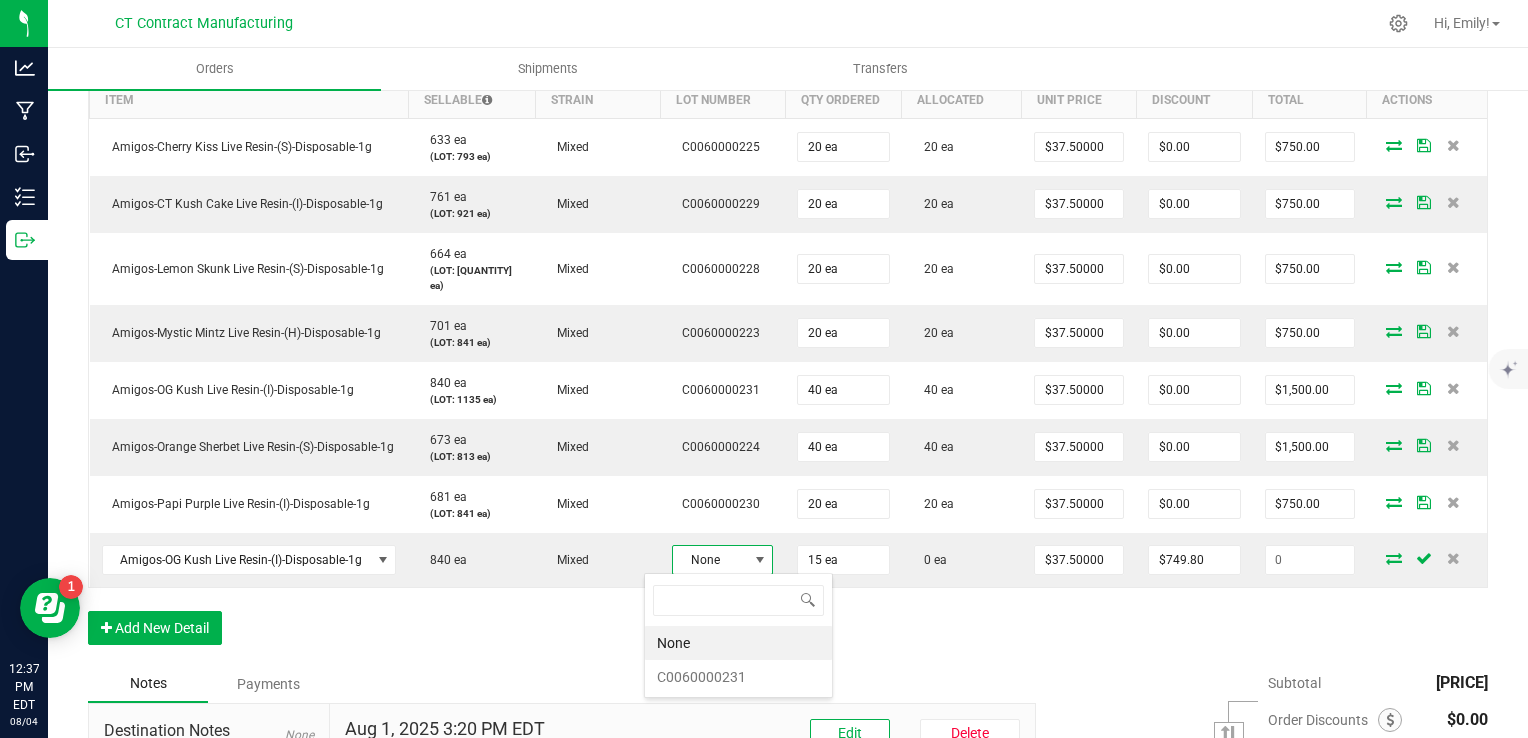 scroll, scrollTop: 99970, scrollLeft: 99899, axis: both 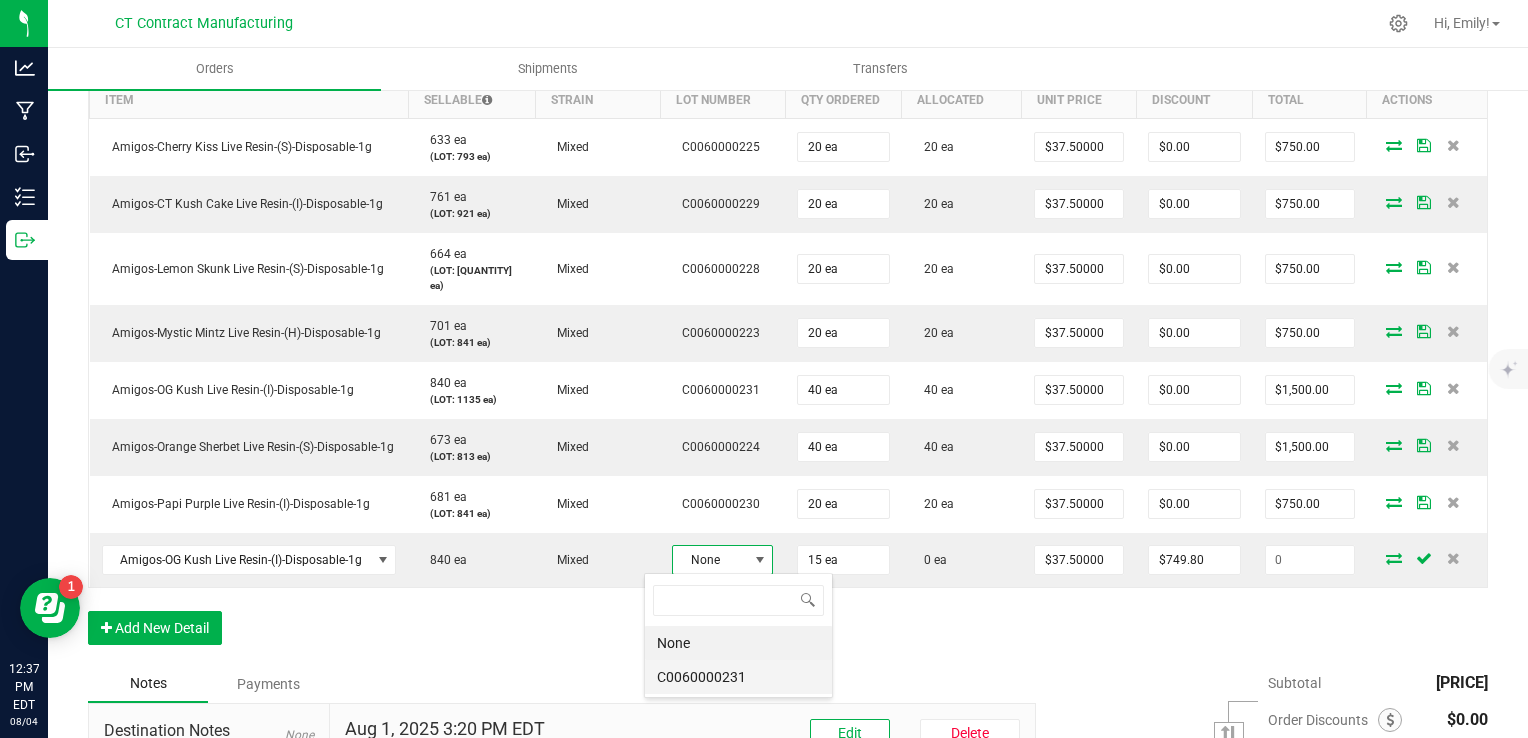 click on "C0060000231" at bounding box center (738, 677) 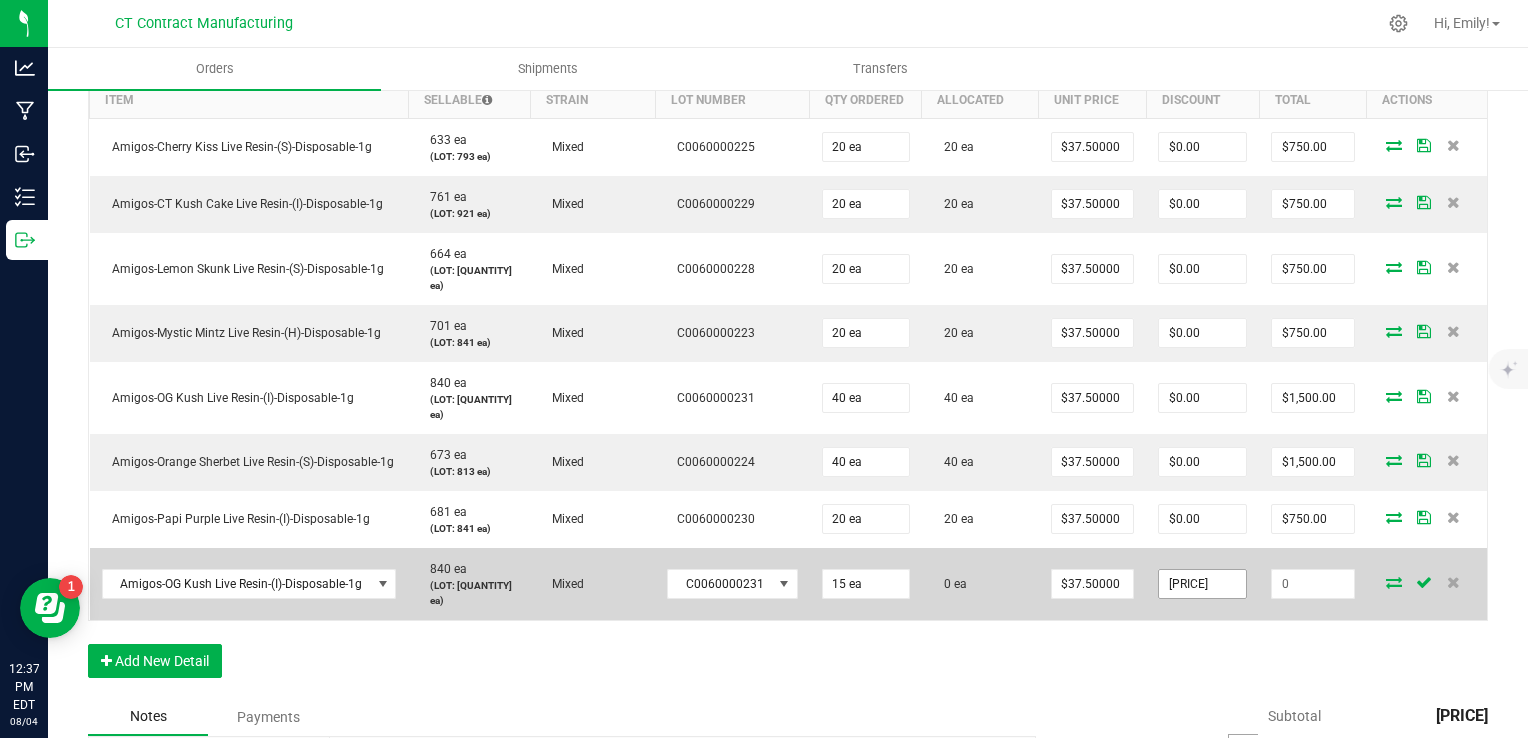 click on "[PRICE]" at bounding box center (1202, 584) 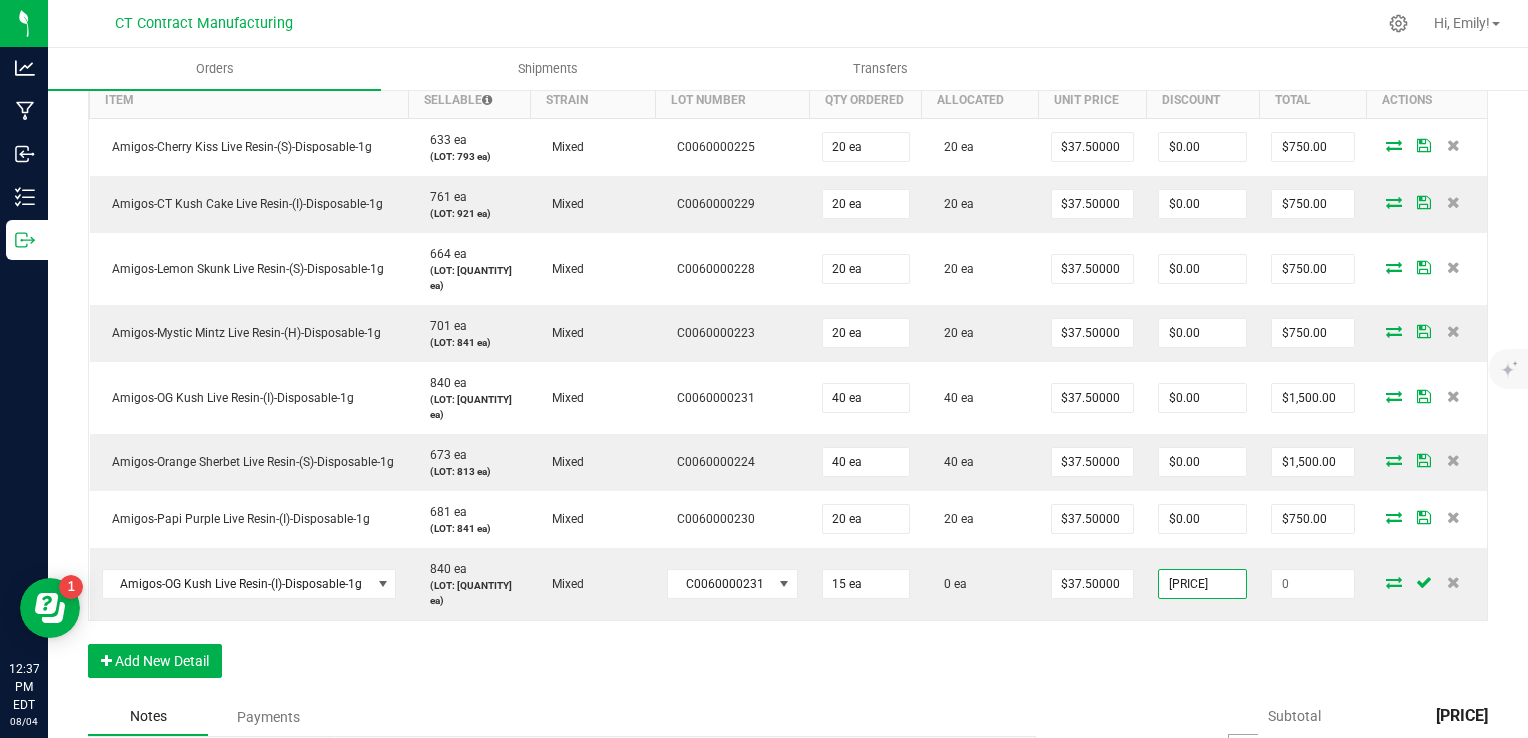 type on "$562.50" 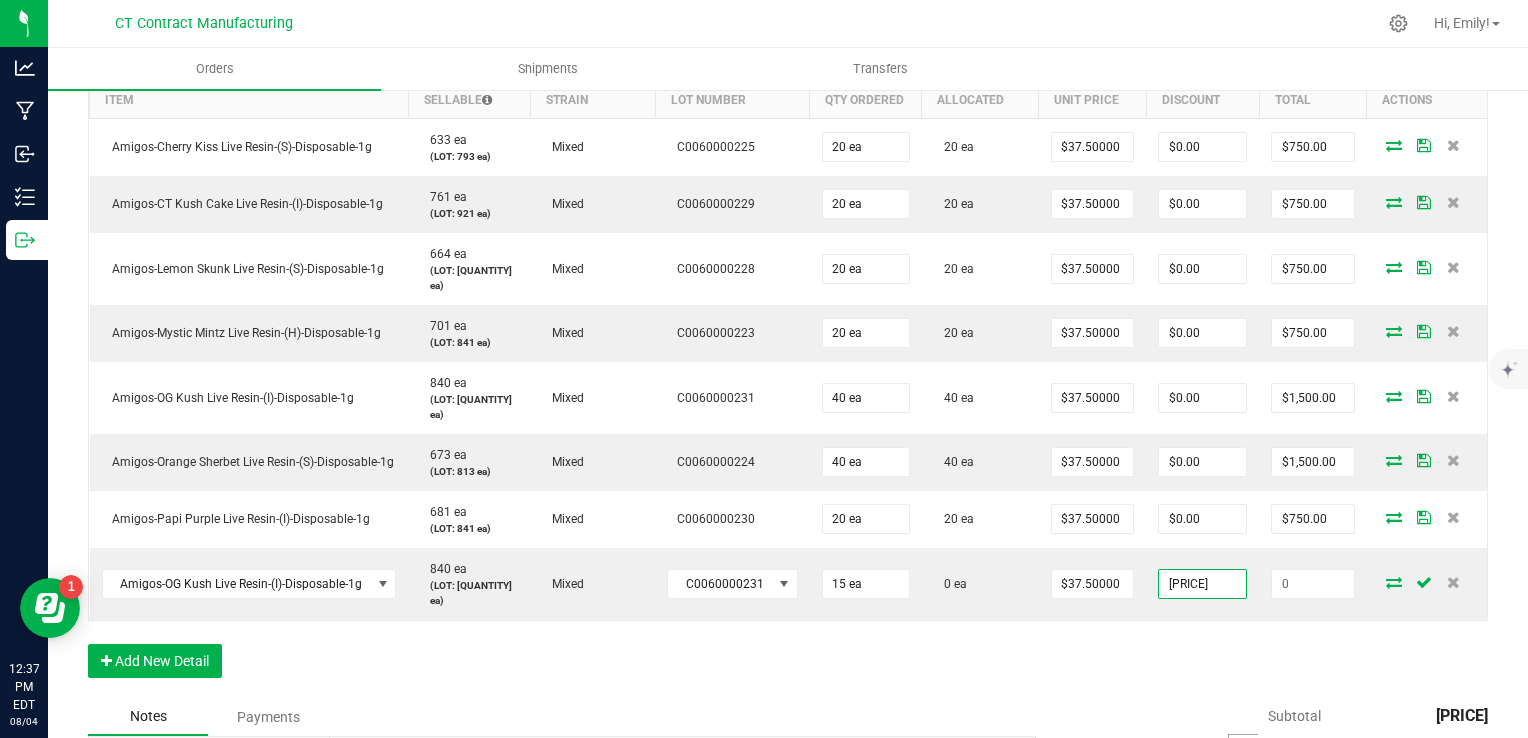 type on "$0.00" 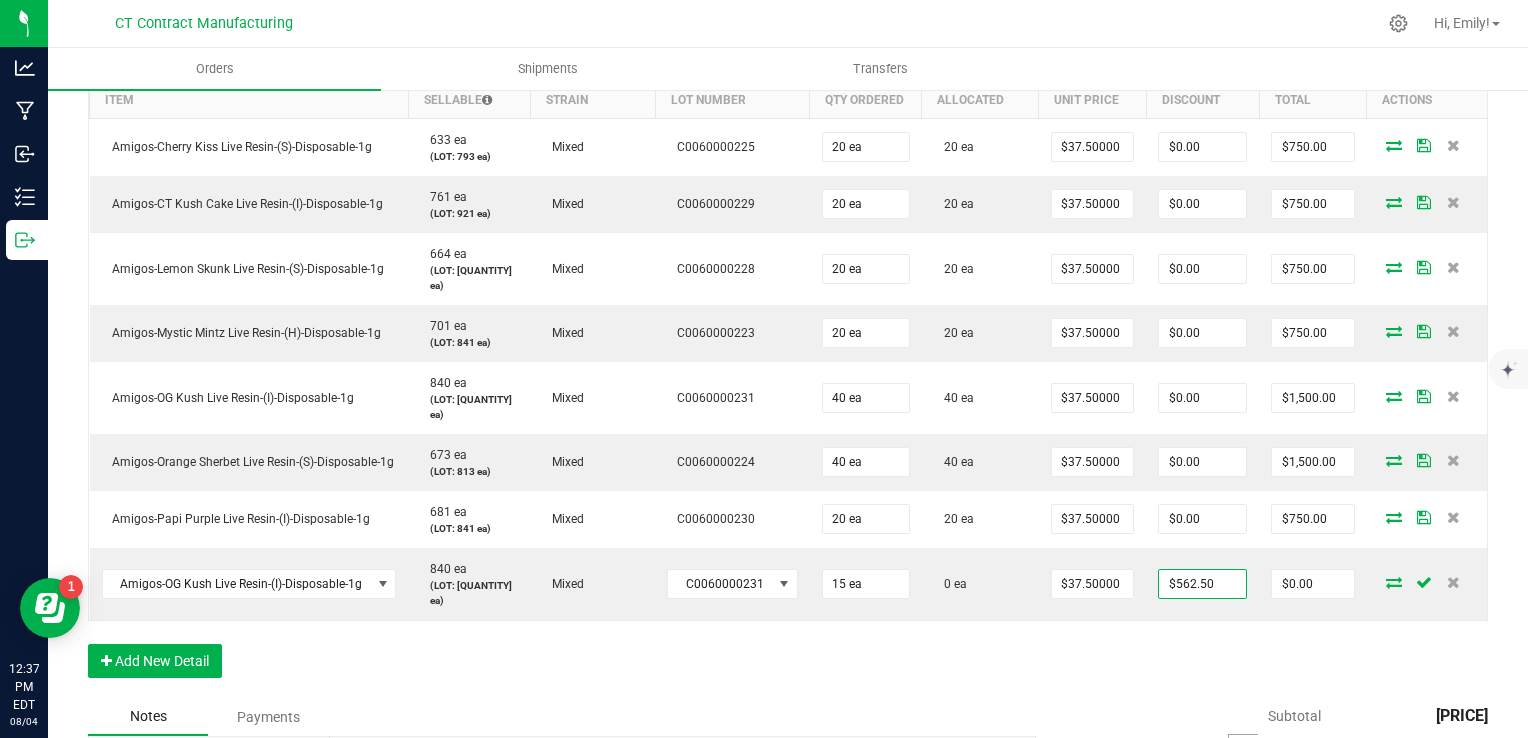 click on "Order Details Print All Labels Item  Sellable  Strain  Lot Number  Qty Ordered Qty Allocated Unit Price Line Discount Total Actions  [PRODUCT_NAME]   [QUANTITY] ea   (LOT: [QUANTITY] ea)   Mixed   [LOT_NUMBER]  [QUANTITY] ea  [QUANTITY] ea  [PRICE] [PRICE] [PRICE]  [PRODUCT_NAME]   [QUANTITY] ea   (LOT: [QUANTITY] ea)   Mixed   [LOT_NUMBER]  [QUANTITY] ea  [QUANTITY] ea  [PRICE] [PRICE] [PRICE]  [PRODUCT_NAME]   [QUANTITY] ea   (LOT: [QUANTITY] ea)   Mixed   [LOT_NUMBER]  [QUANTITY] ea  [QUANTITY] ea  [PRICE] [PRICE] [PRICE]  [PRODUCT_NAME]   [QUANTITY] ea   (LOT: [QUANTITY] ea)   Mixed   [LOT_NUMBER]  [QUANTITY] ea  [QUANTITY] ea  [PRICE] [PRICE] [PRICE]  [PRODUCT_NAME]   [QUANTITY] ea   (LOT: [QUANTITY] ea)   Mixed   [LOT_NUMBER]  [QUANTITY] ea  [QUANTITY] ea  [PRICE] [PRICE] [PRICE]  [PRODUCT_NAME]   [QUANTITY] ea   (LOT: [QUANTITY] ea)   Mixed   [LOT_NUMBER]  [QUANTITY] ea  [QUANTITY] ea  [PRICE] [PRICE] [PRICE]  [QUANTITY] ea   (LOT: [QUANTITY] ea)   Mixed  [QUANTITY] ea" at bounding box center [788, 356] 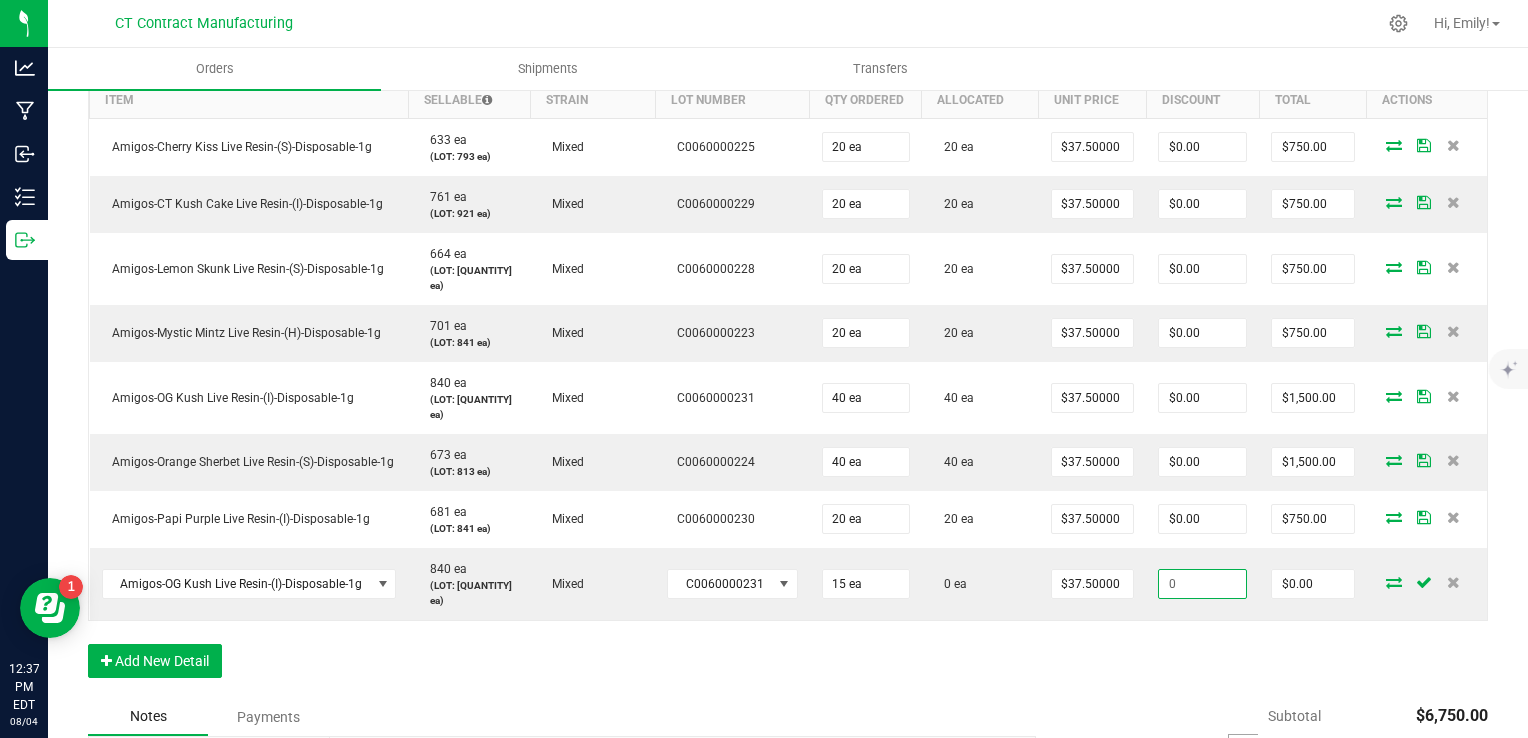 type 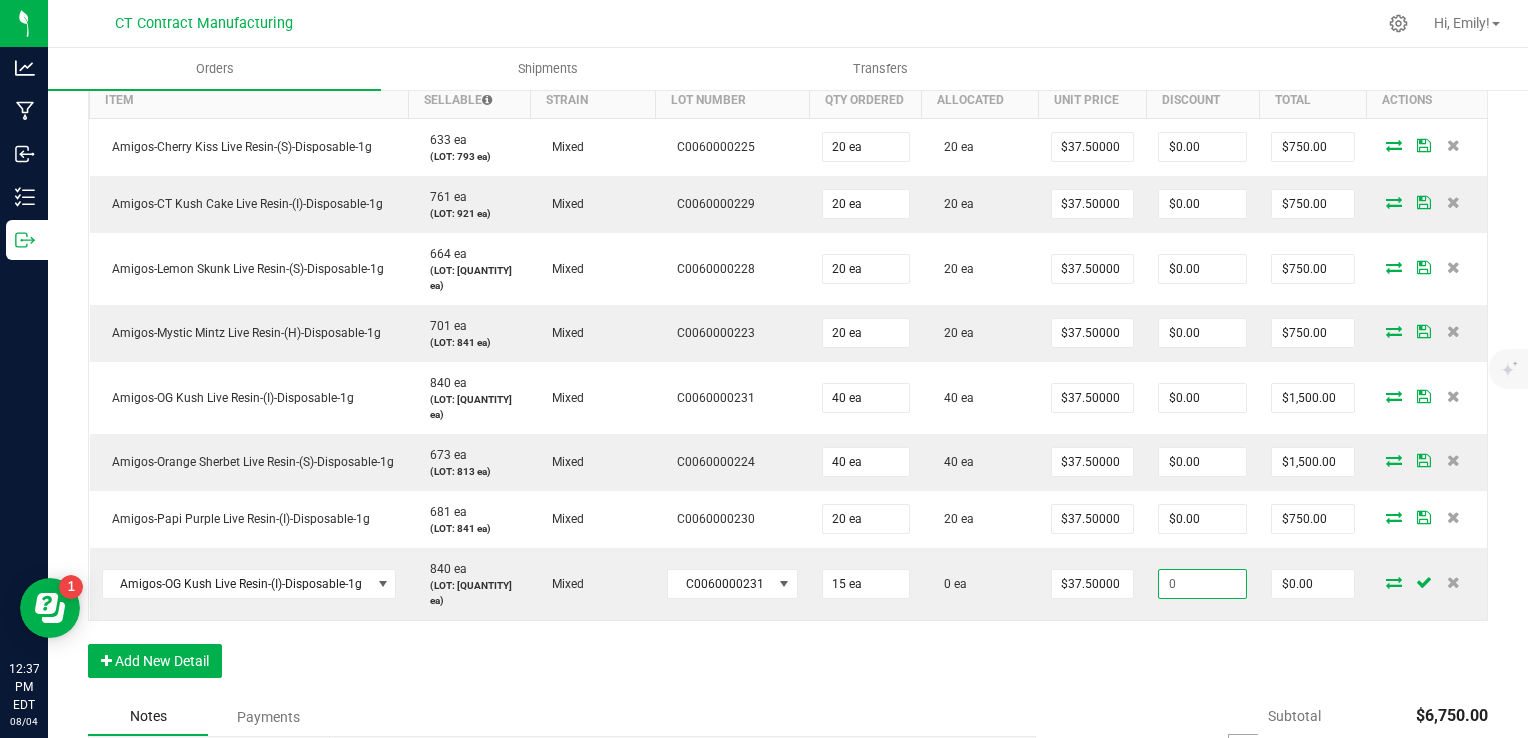 type on "$562.50" 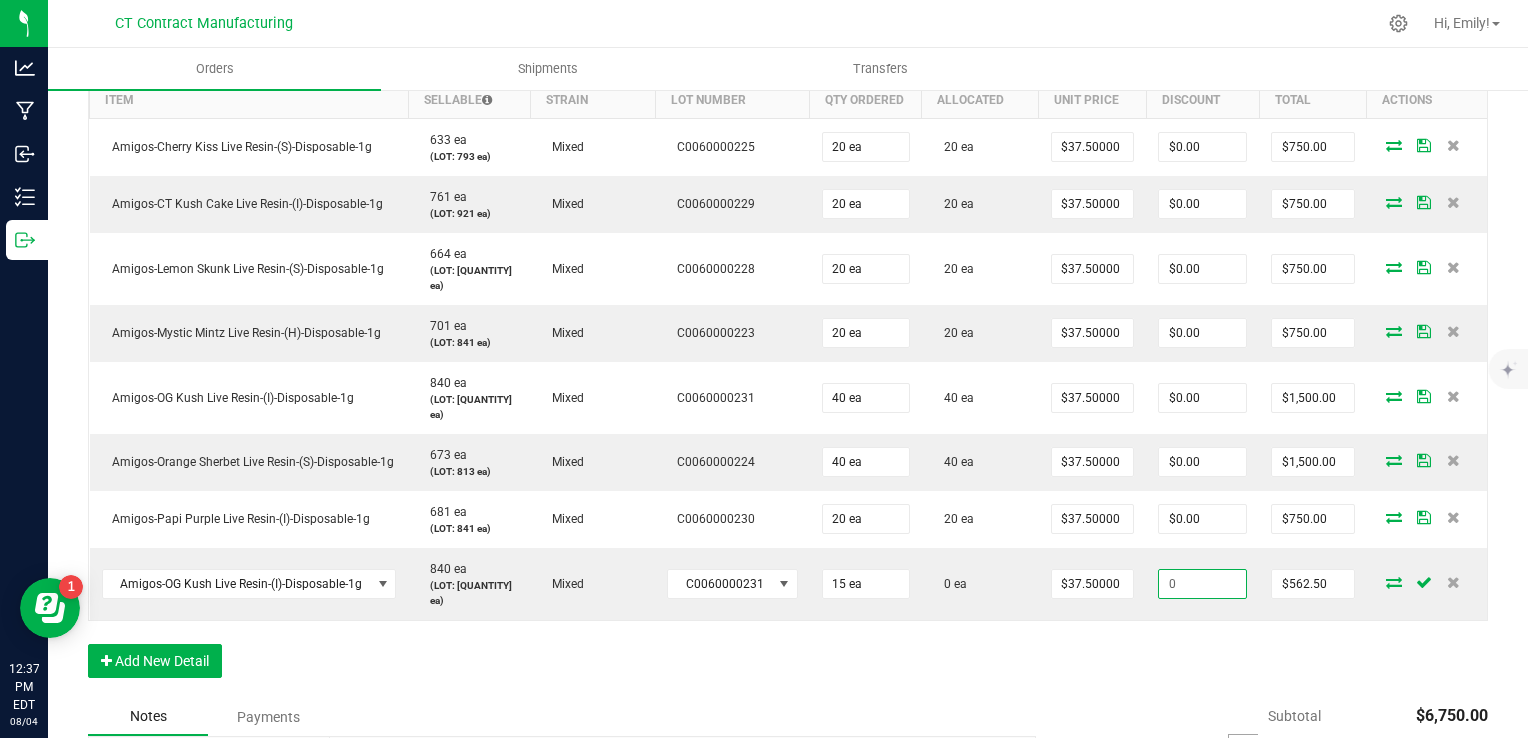click on "Order Details Print All Labels Item  Sellable  Strain  Lot Number  Qty Ordered Qty Allocated Unit Price Line Discount Total Actions  [PRODUCT_NAME]   [QUANTITY] ea   (LOT: [QUANTITY] ea)   Mixed   [LOT_NUMBER]  [QUANTITY] ea  [QUANTITY] ea  [PRICE] [PRICE] [PRICE]  [PRODUCT_NAME]   [QUANTITY] ea   (LOT: [QUANTITY] ea)   Mixed   [LOT_NUMBER]  [QUANTITY] ea  [QUANTITY] ea  [PRICE] [PRICE] [PRICE]  [PRODUCT_NAME]   [QUANTITY] ea   (LOT: [QUANTITY] ea)   Mixed   [LOT_NUMBER]  [QUANTITY] ea  [QUANTITY] ea  [PRICE] [PRICE] [PRICE]  [PRODUCT_NAME]   [QUANTITY] ea   (LOT: [QUANTITY] ea)   Mixed   [LOT_NUMBER]  [QUANTITY] ea  [QUANTITY] ea  [PRICE] [PRICE] [PRICE]  [PRODUCT_NAME]   [QUANTITY] ea   (LOT: [QUANTITY] ea)   Mixed   [LOT_NUMBER]  [QUANTITY] ea  [QUANTITY] ea  [PRICE] [PRICE] [PRICE]  [PRODUCT_NAME]   [QUANTITY] ea   (LOT: [QUANTITY] ea)   Mixed   [LOT_NUMBER]  [QUANTITY] ea  [QUANTITY] ea  [PRICE] [PRICE] [PRICE]  [QUANTITY] ea   (LOT: [QUANTITY] ea)   Mixed  [QUANTITY] ea" at bounding box center [788, 356] 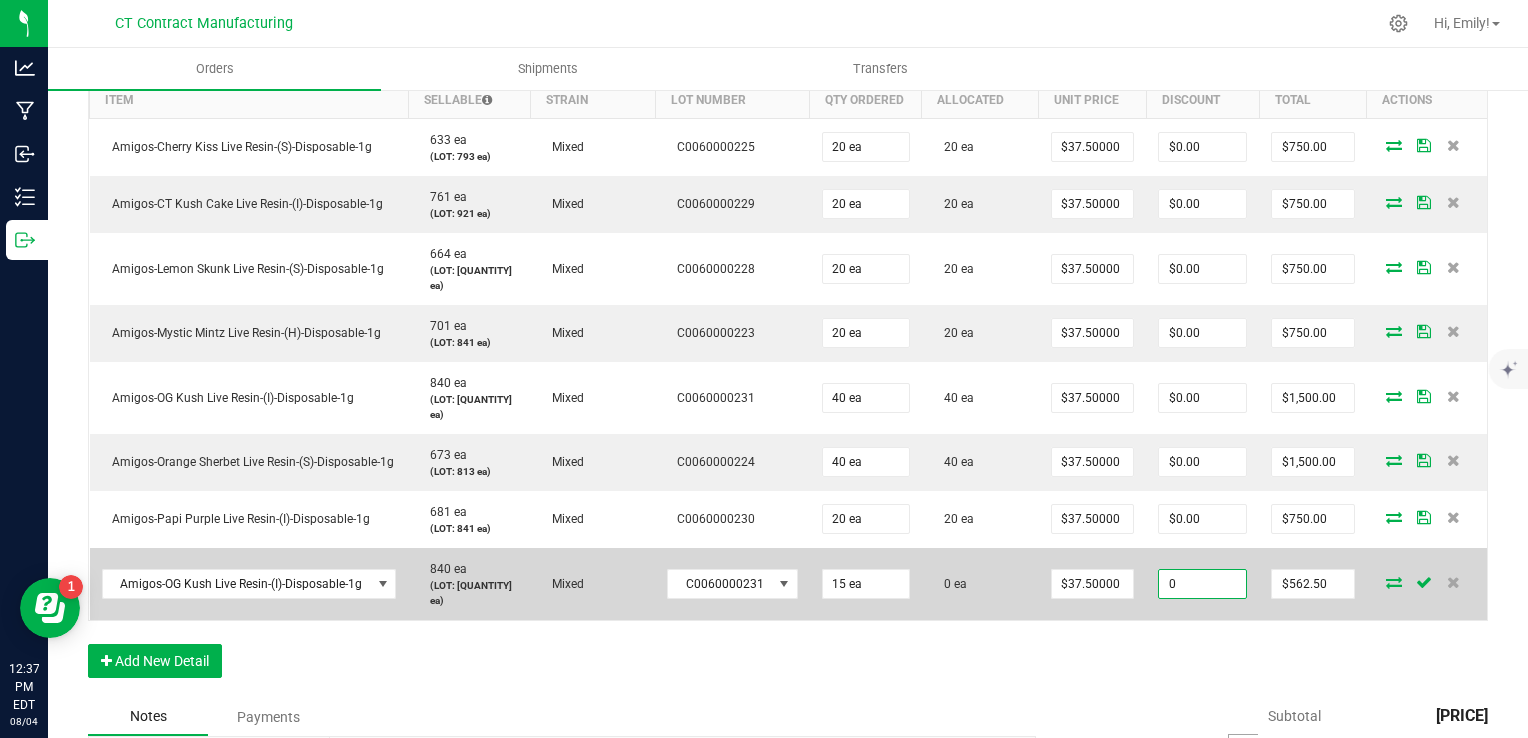 click on "0" at bounding box center [1202, 584] 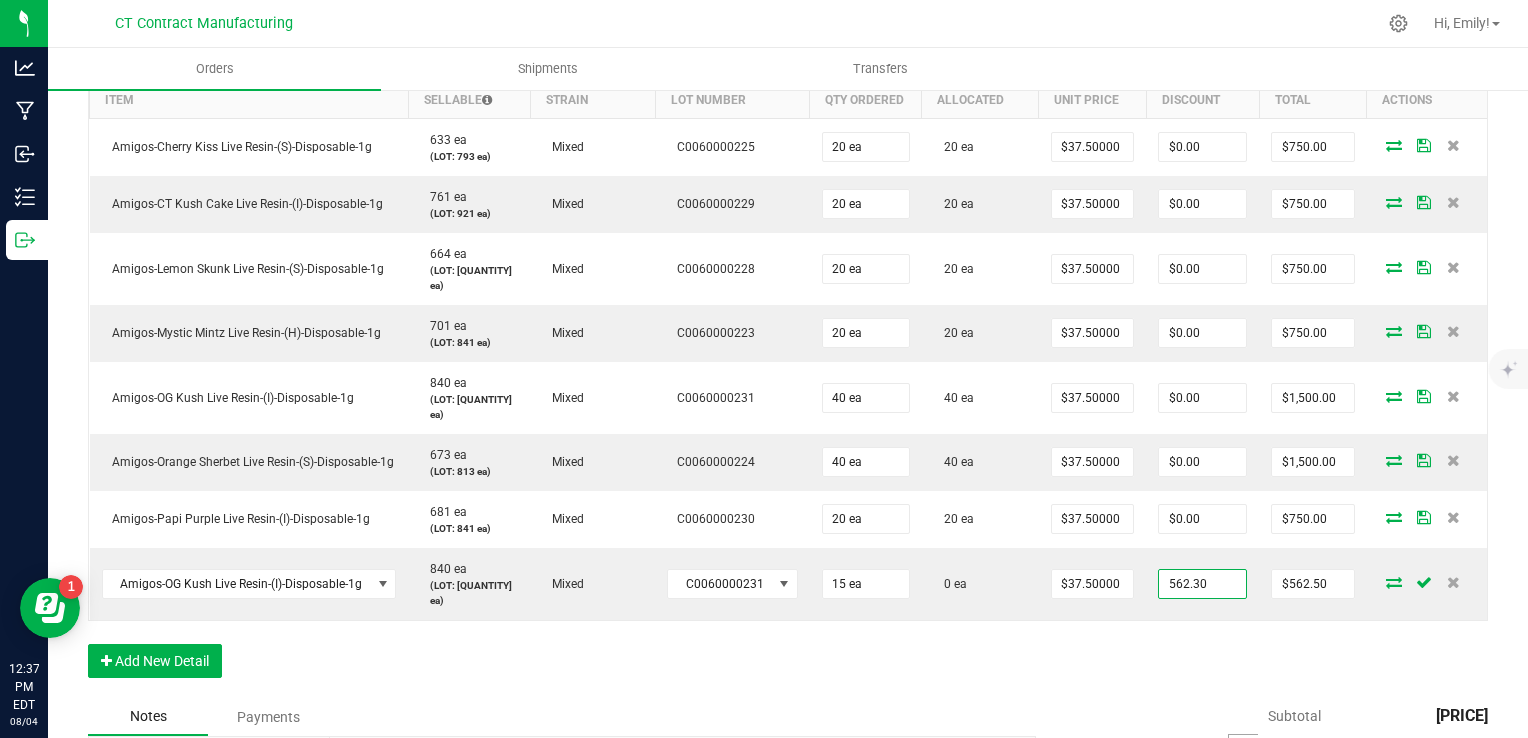 type on "$562.30" 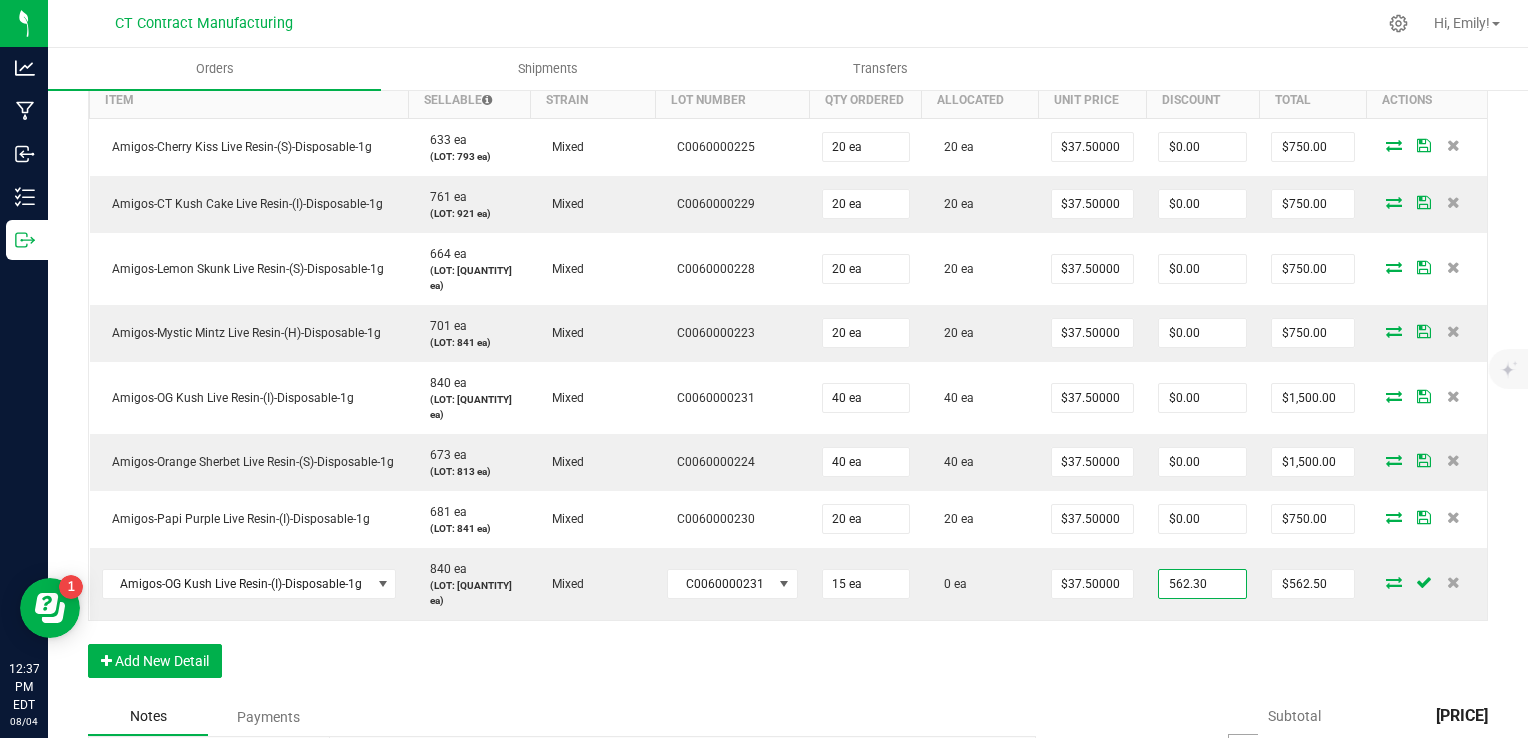 type on "$0.20" 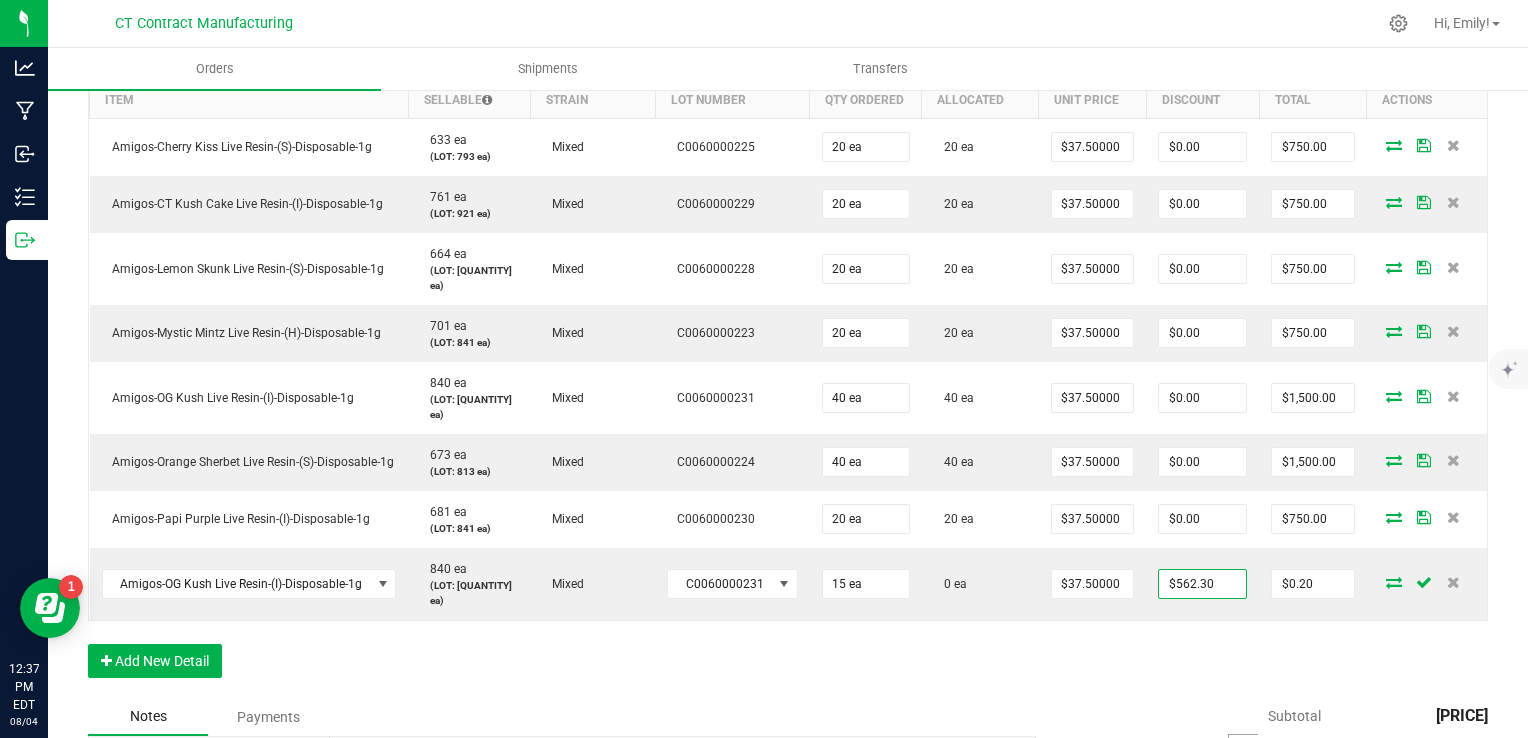 click on "Order Details Print All Labels Item  Sellable  Strain  Lot Number  Qty Ordered Qty Allocated Unit Price Line Discount Total Actions  [PRODUCT_NAME]   [QUANTITY] ea   (LOT: [QUANTITY] ea)   Mixed   [LOT_NUMBER]  [QUANTITY] ea  [QUANTITY] ea  [PRICE] [PRICE] [PRICE]  [PRODUCT_NAME]   [QUANTITY] ea   (LOT: [QUANTITY] ea)   Mixed   [LOT_NUMBER]  [QUANTITY] ea  [QUANTITY] ea  [PRICE] [PRICE] [PRICE]  [PRODUCT_NAME]   [QUANTITY] ea   (LOT: [QUANTITY] ea)   Mixed   [LOT_NUMBER]  [QUANTITY] ea  [QUANTITY] ea  [PRICE] [PRICE] [PRICE]  [PRODUCT_NAME]   [QUANTITY] ea   (LOT: [QUANTITY] ea)   Mixed   [LOT_NUMBER]  [QUANTITY] ea  [QUANTITY] ea  [PRICE] [PRICE] [PRICE]  [PRODUCT_NAME]   [QUANTITY] ea   (LOT: [QUANTITY] ea)   Mixed   [LOT_NUMBER]  [QUANTITY] ea  [QUANTITY] ea  [PRICE] [PRICE] [PRICE]  [PRODUCT_NAME]   [QUANTITY] ea   (LOT: [QUANTITY] ea)   Mixed   [LOT_NUMBER]  [QUANTITY] ea  [QUANTITY] ea  [PRICE] [PRICE] [PRICE]  [QUANTITY] ea   (LOT: [QUANTITY] ea)   Mixed  [QUANTITY] ea" at bounding box center (788, 356) 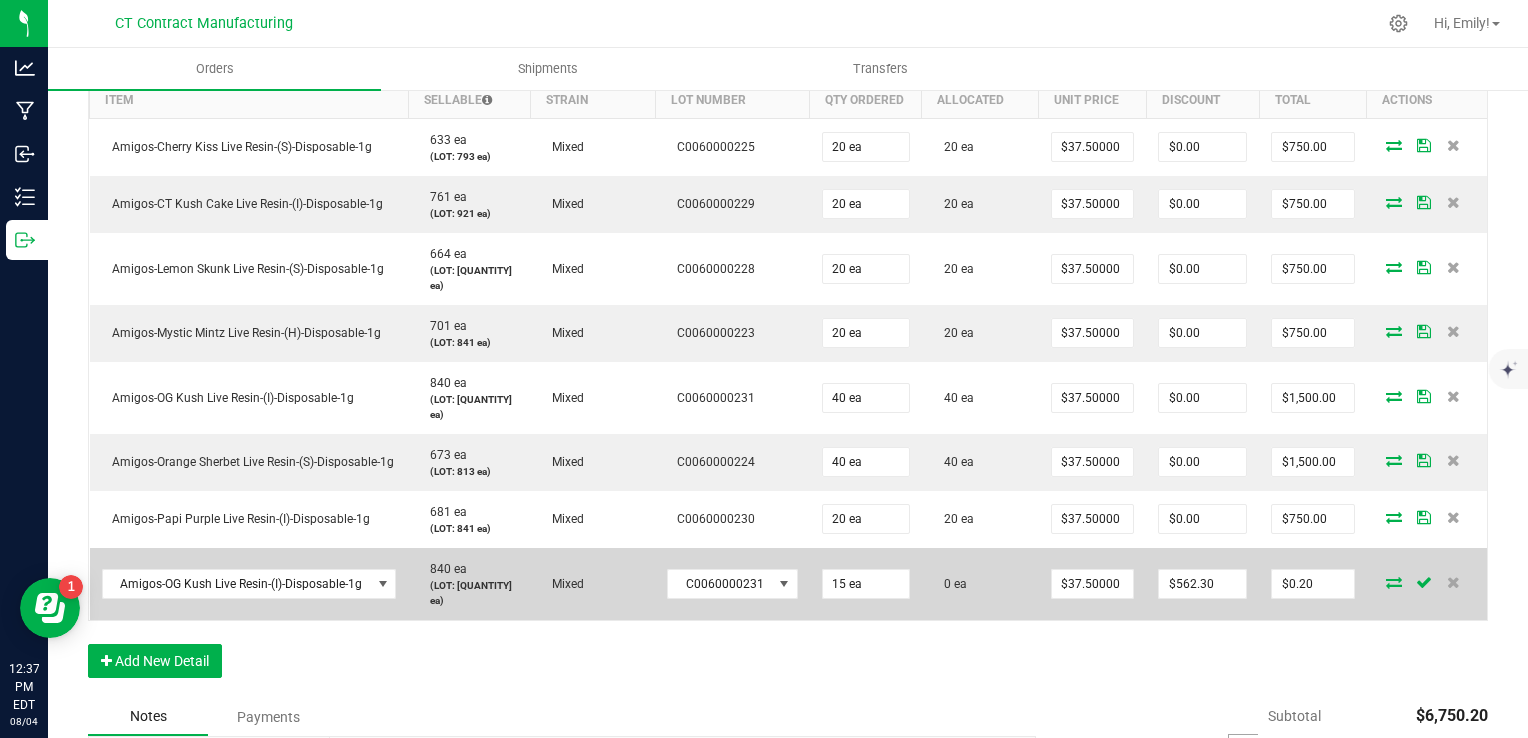 click at bounding box center (1394, 582) 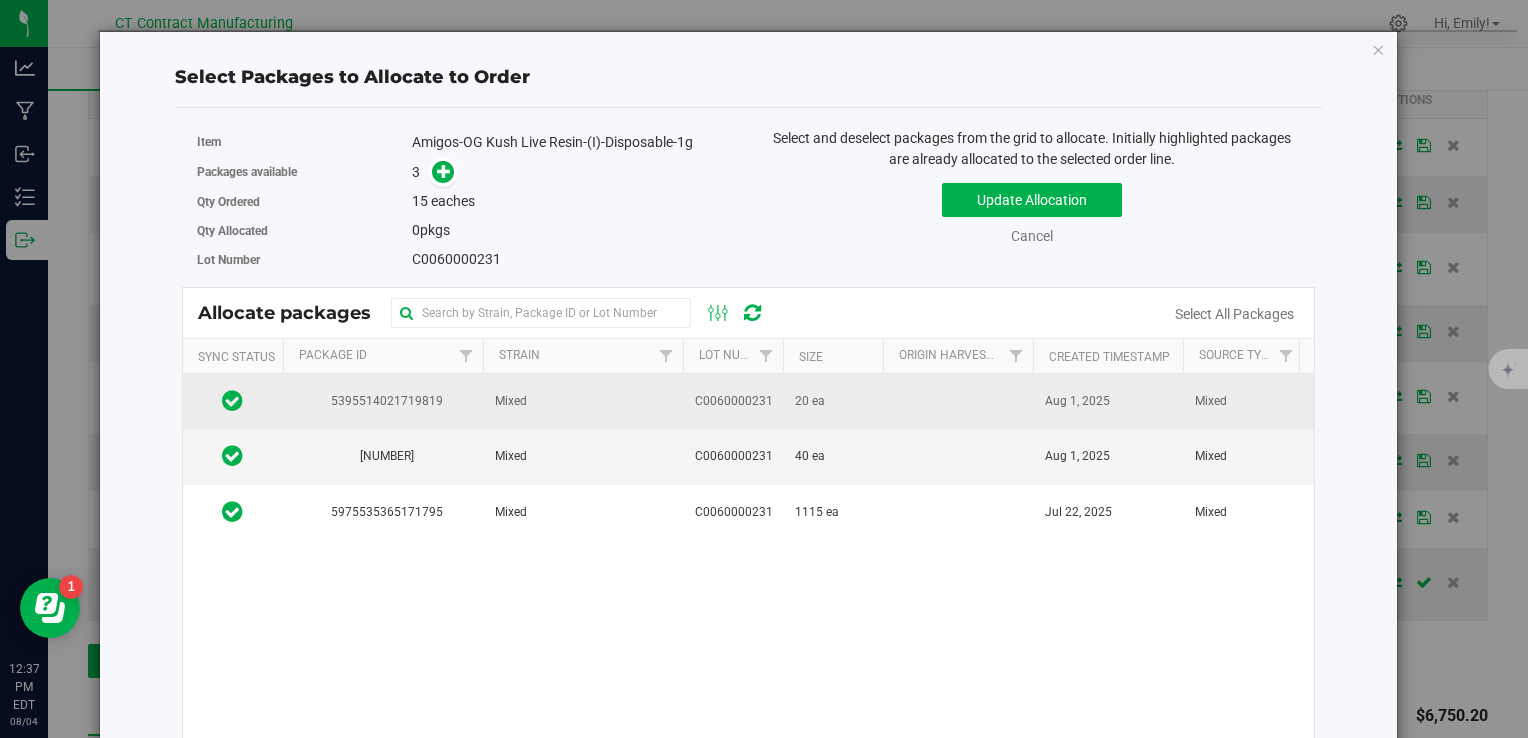 click on "20 ea" at bounding box center (833, 401) 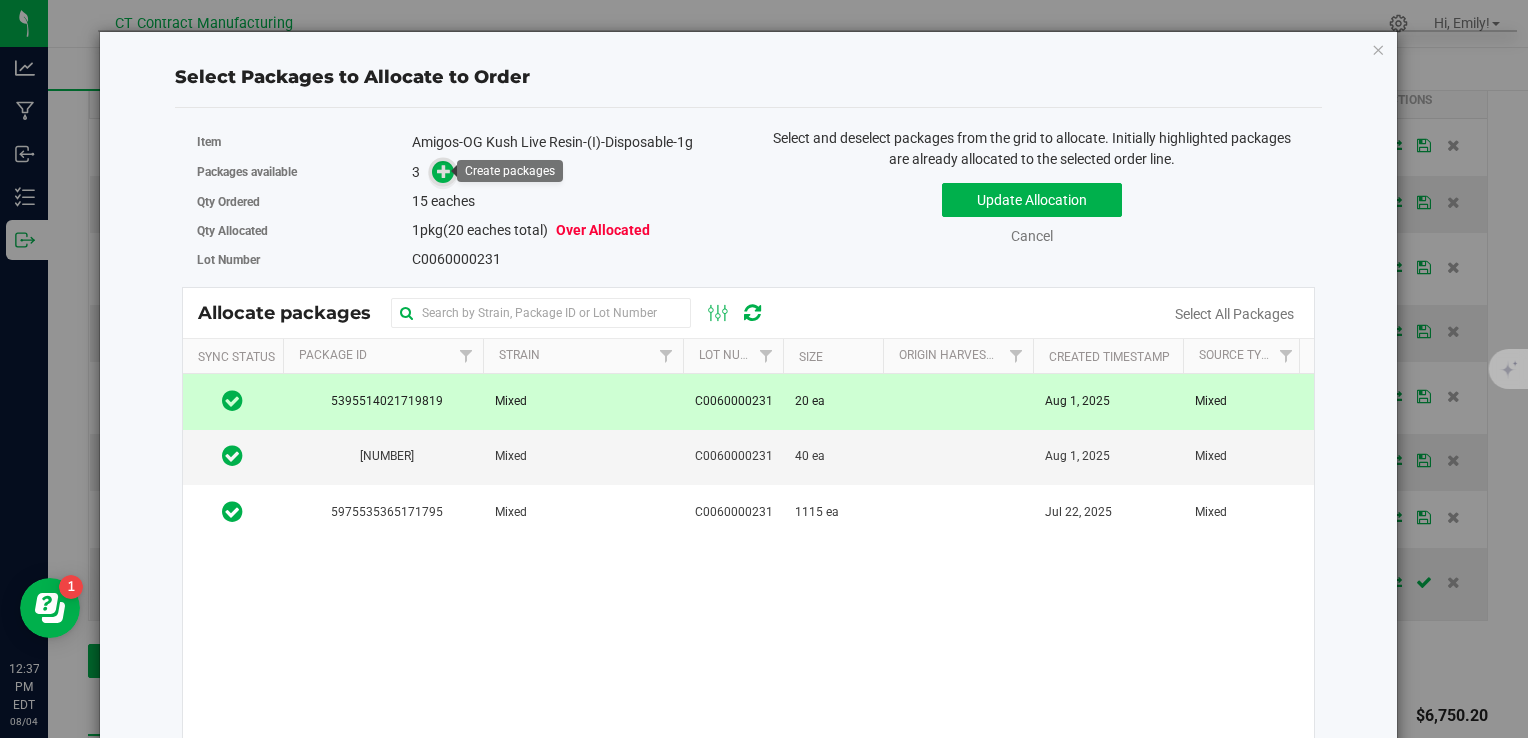 click at bounding box center (444, 171) 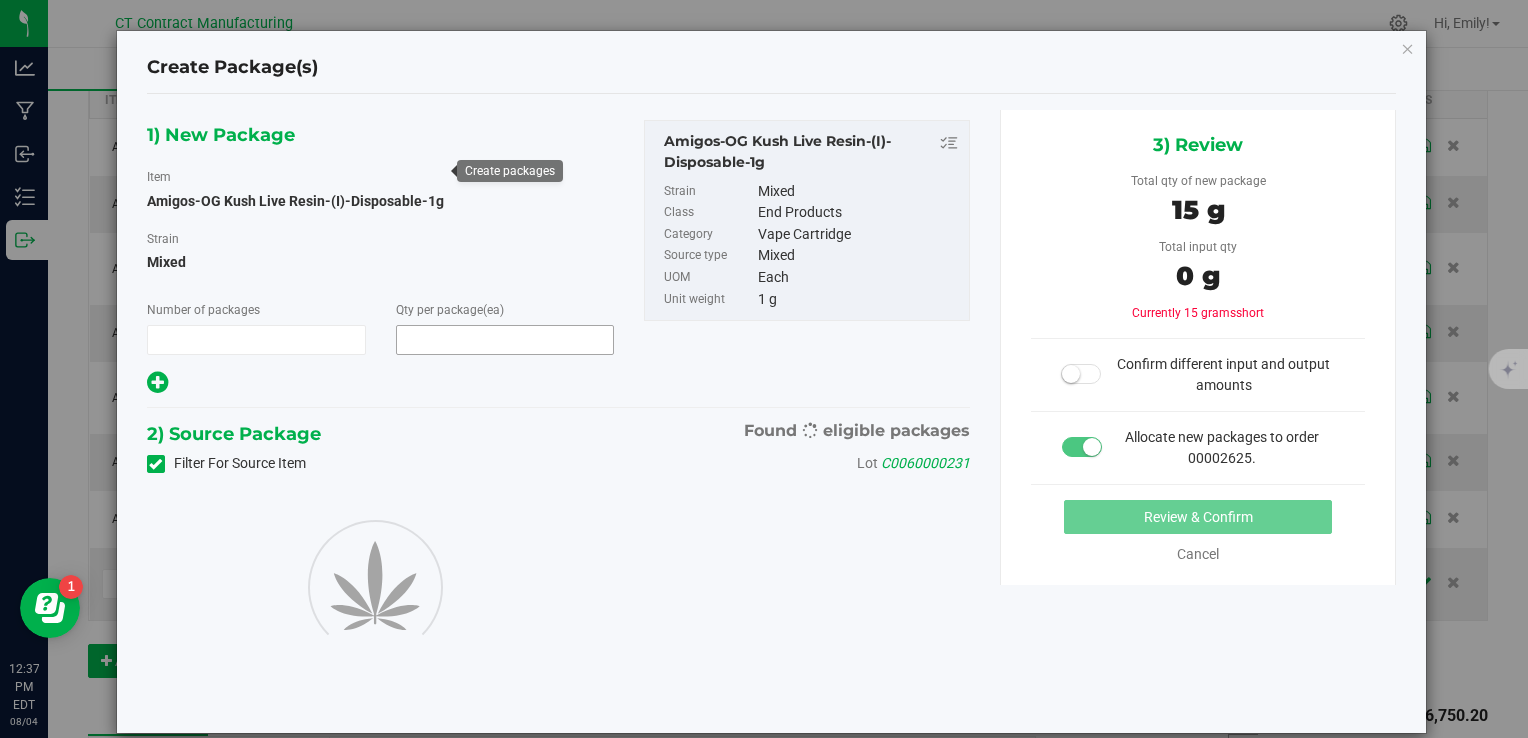 type on "1" 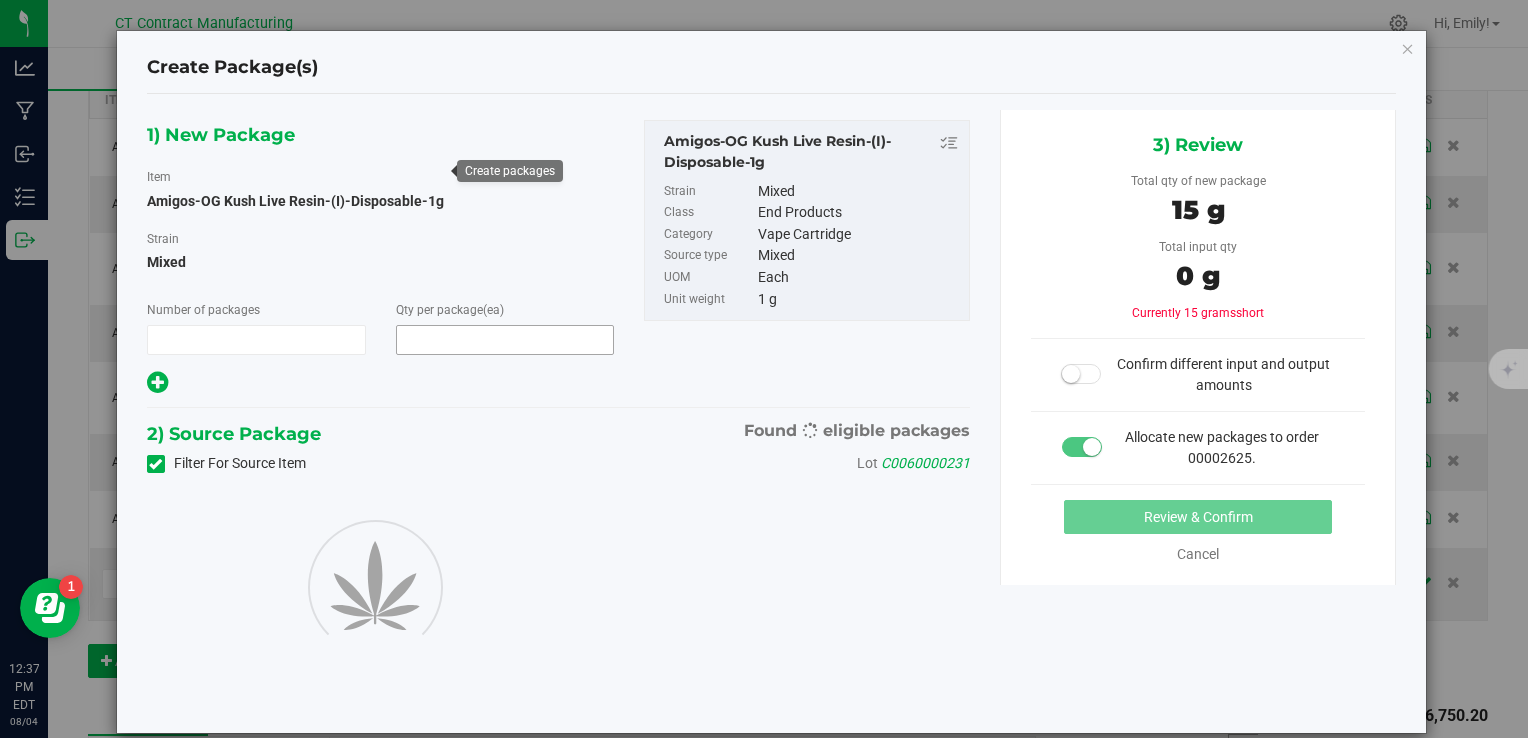 type on "15" 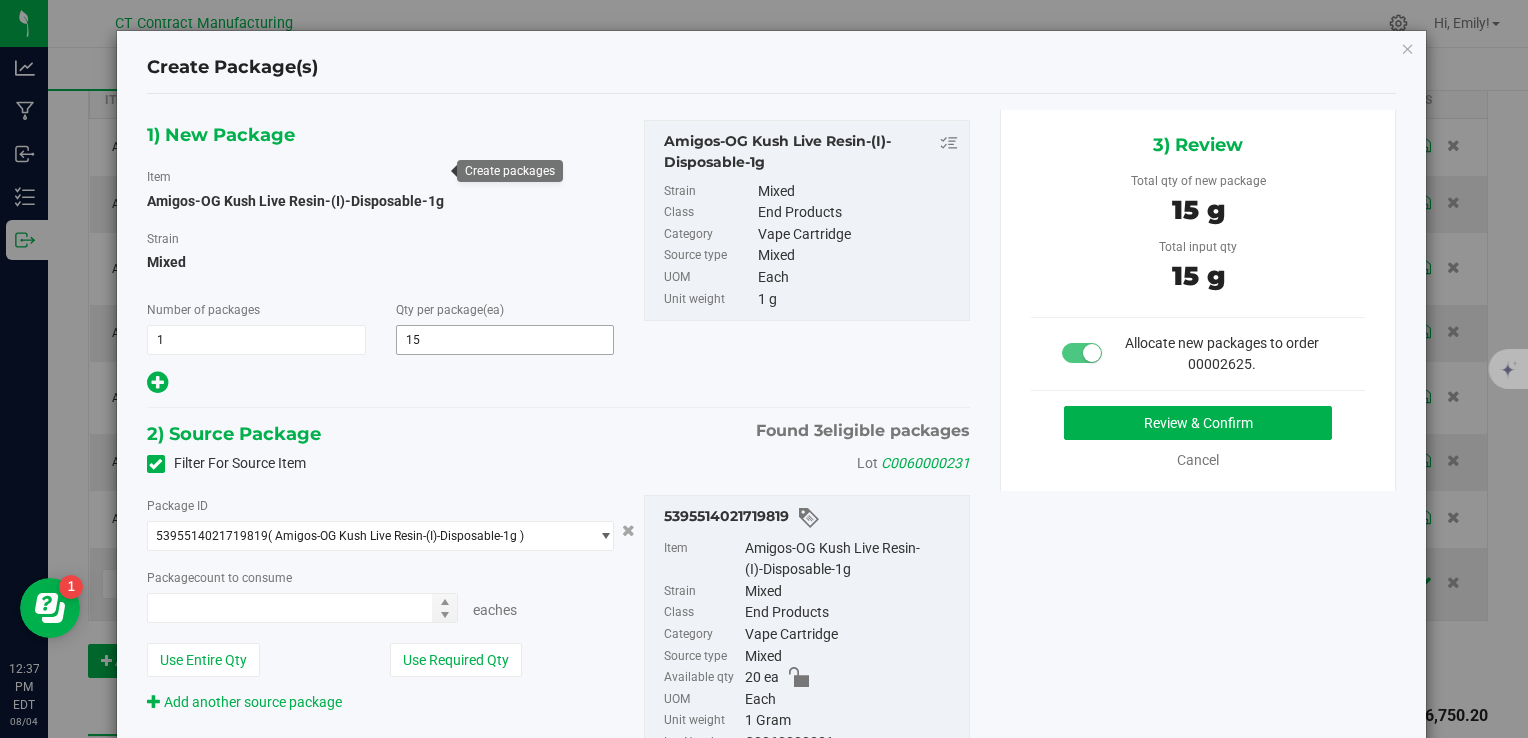 type on "15 ea" 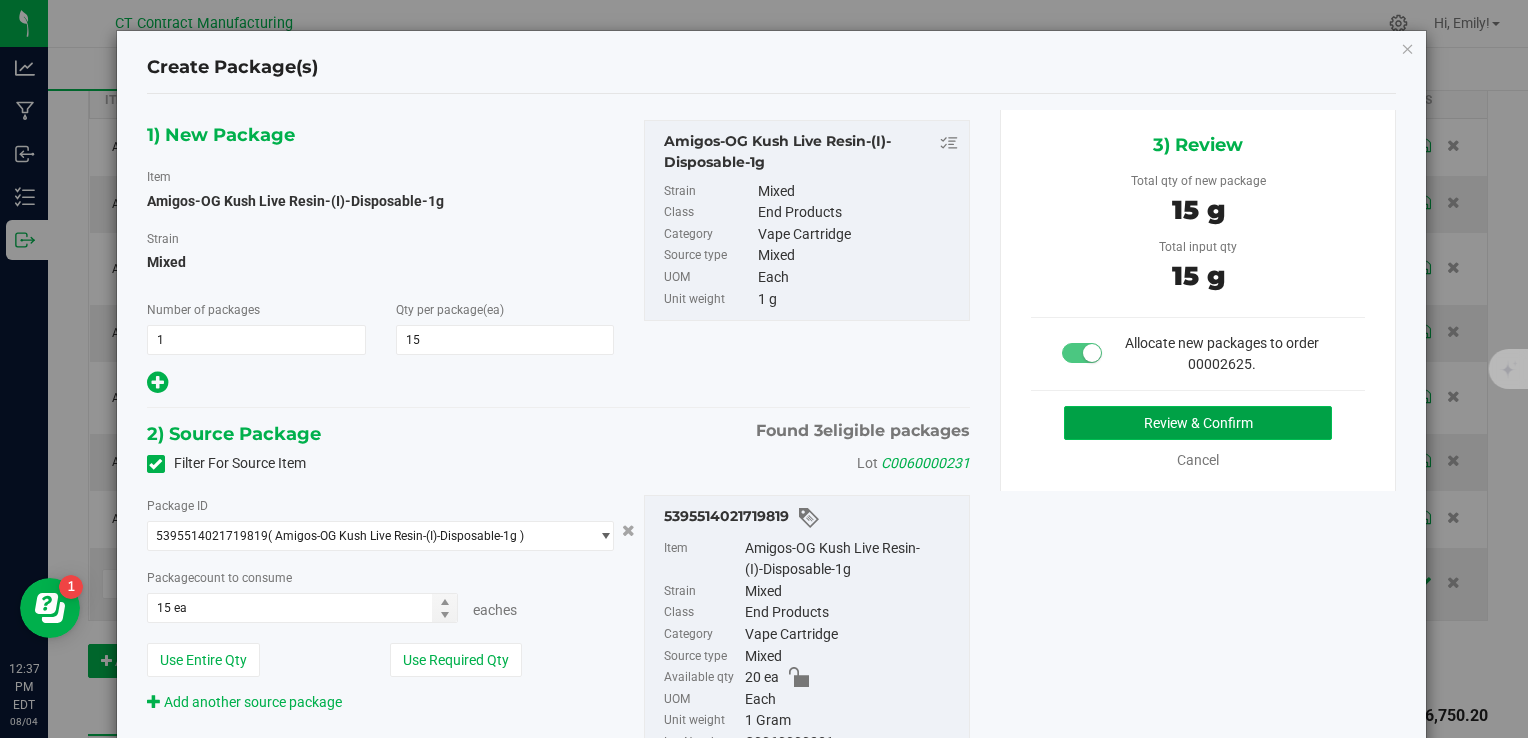 click on "Review & Confirm" at bounding box center (1198, 423) 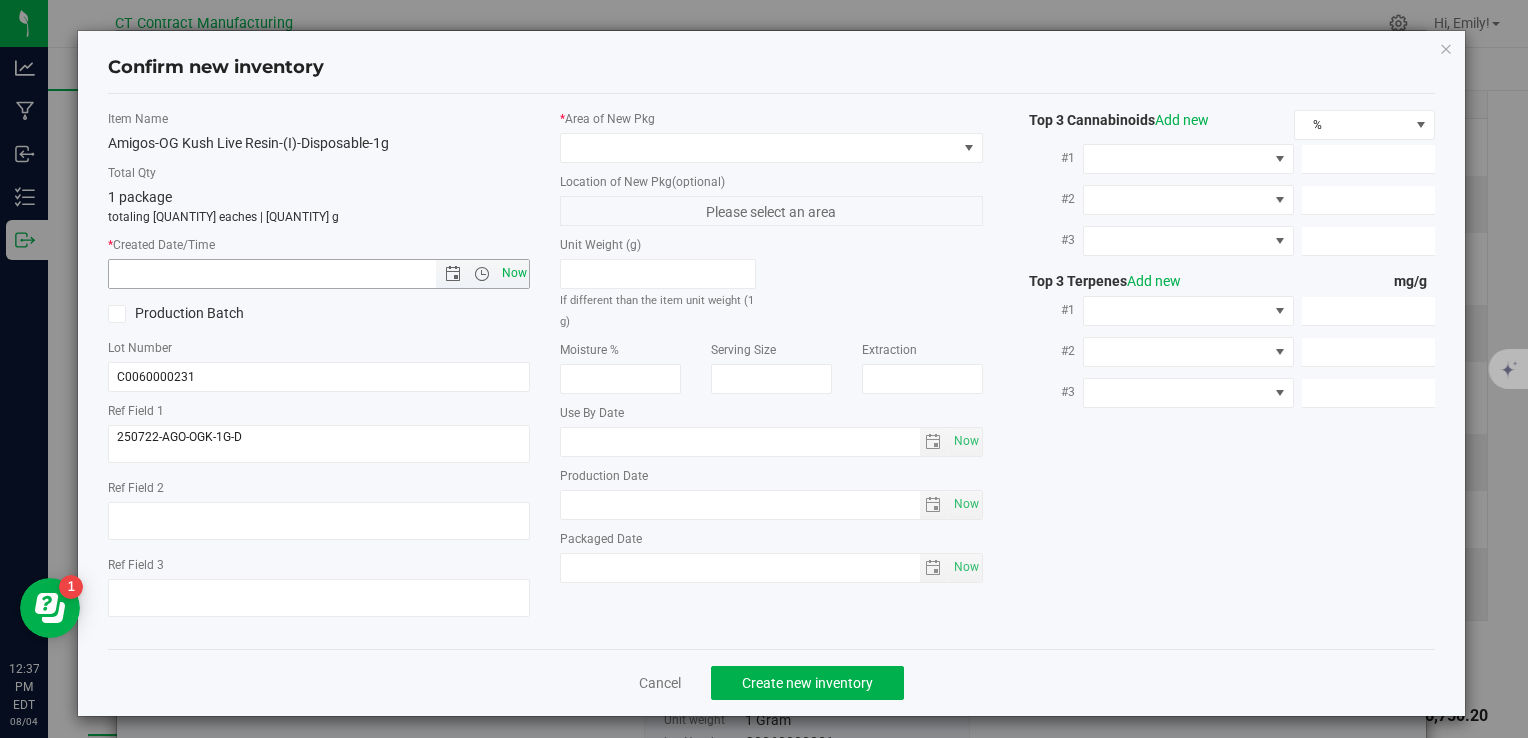 click on "Now" at bounding box center [514, 273] 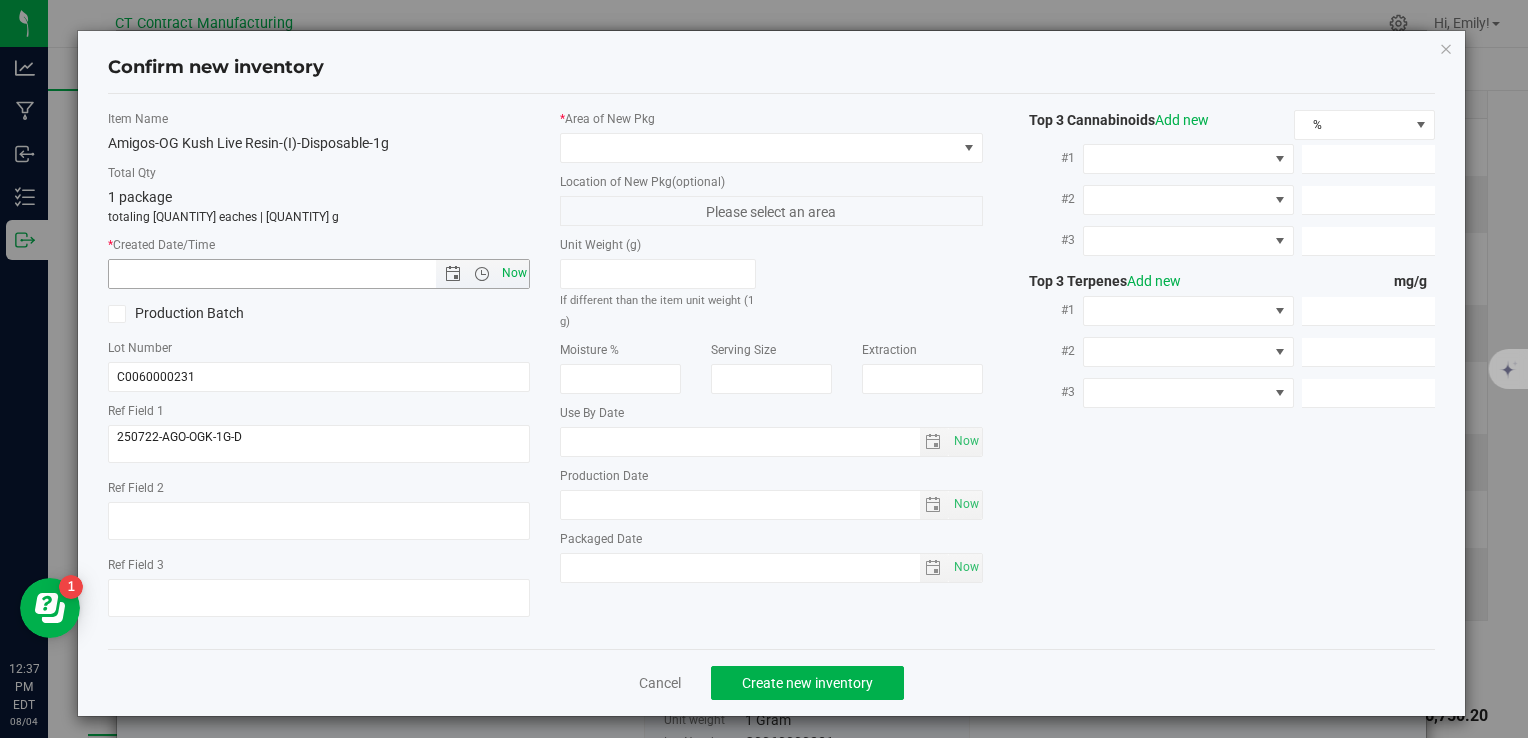 type on "[MONTH]/[DAY]/[YEAR] [TIME] [TIMEZONE]" 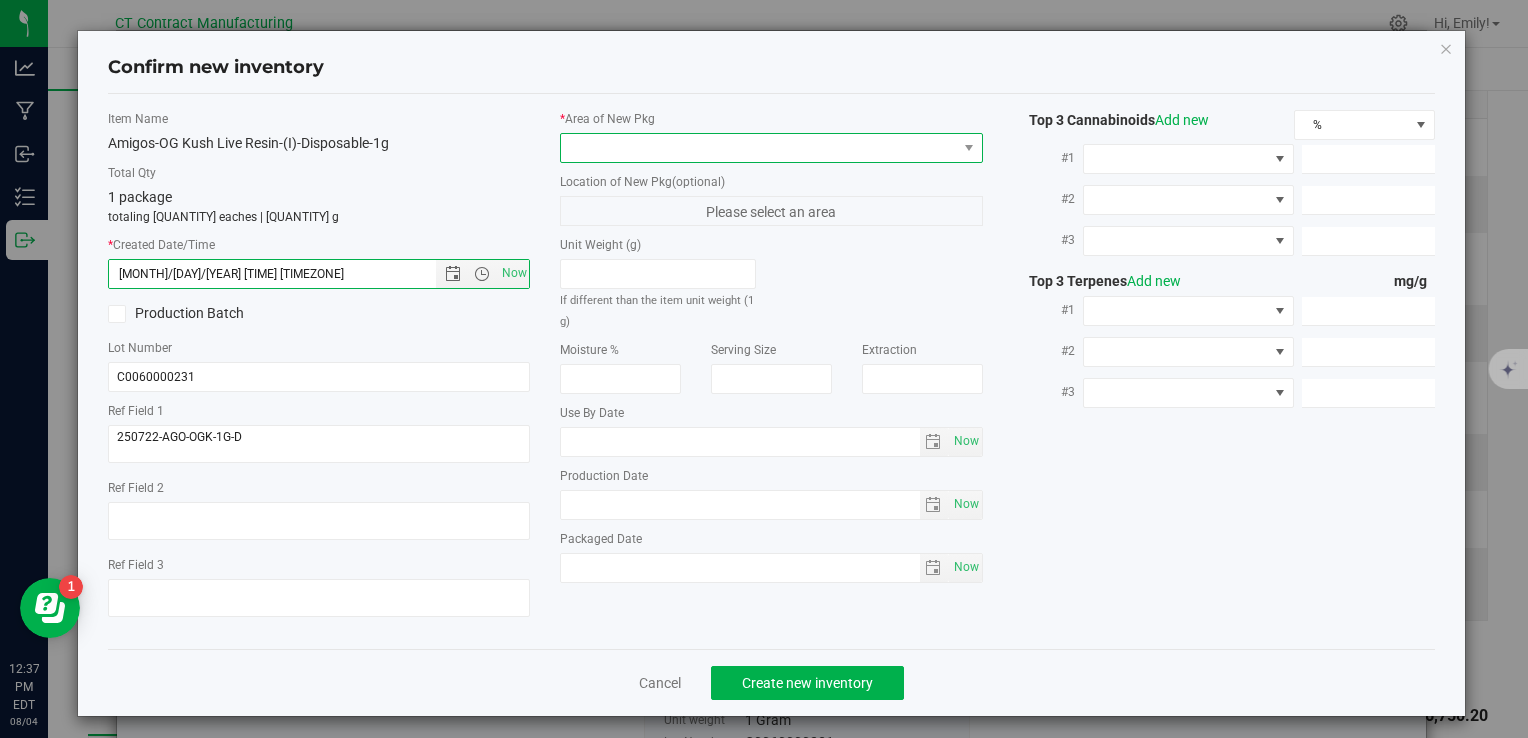 click at bounding box center (758, 148) 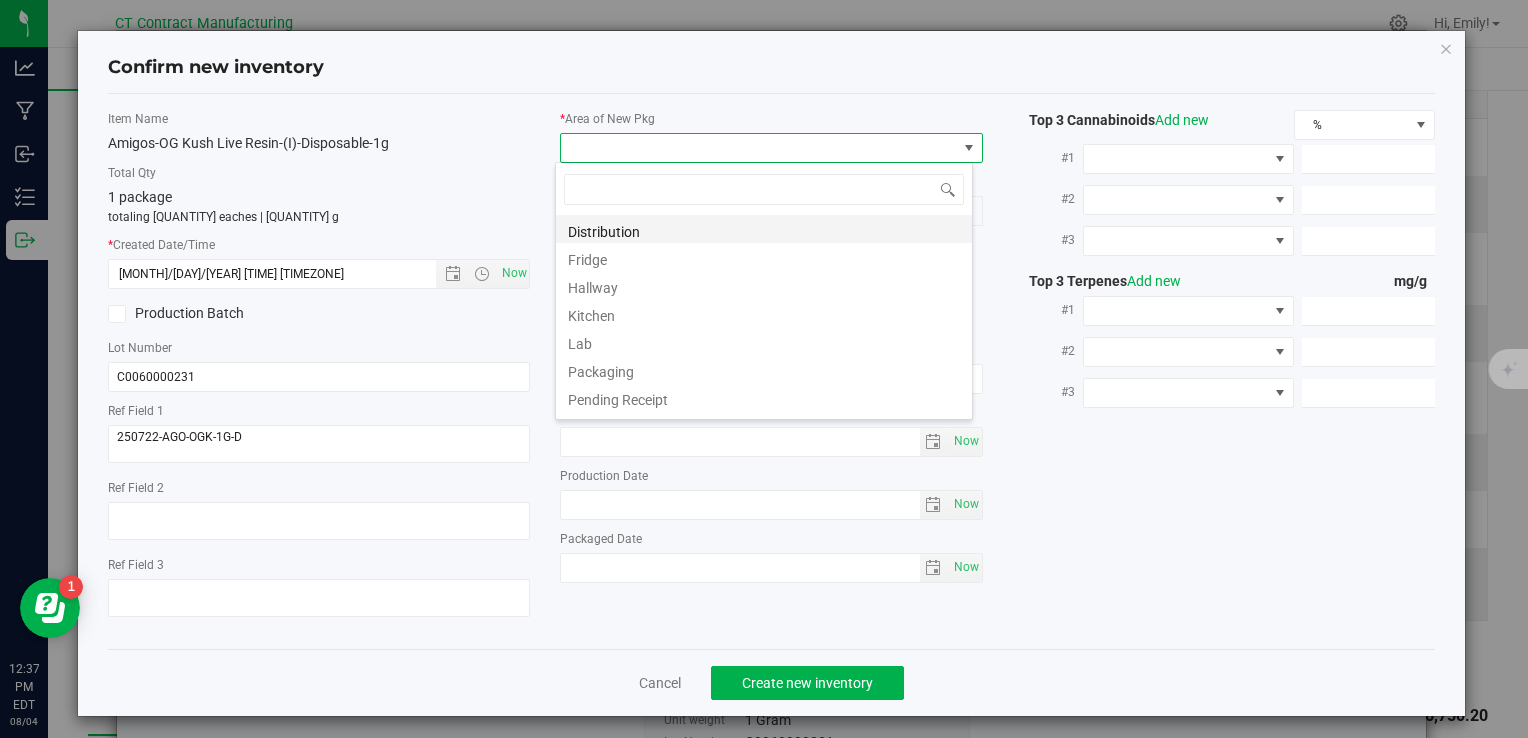 scroll, scrollTop: 99970, scrollLeft: 99582, axis: both 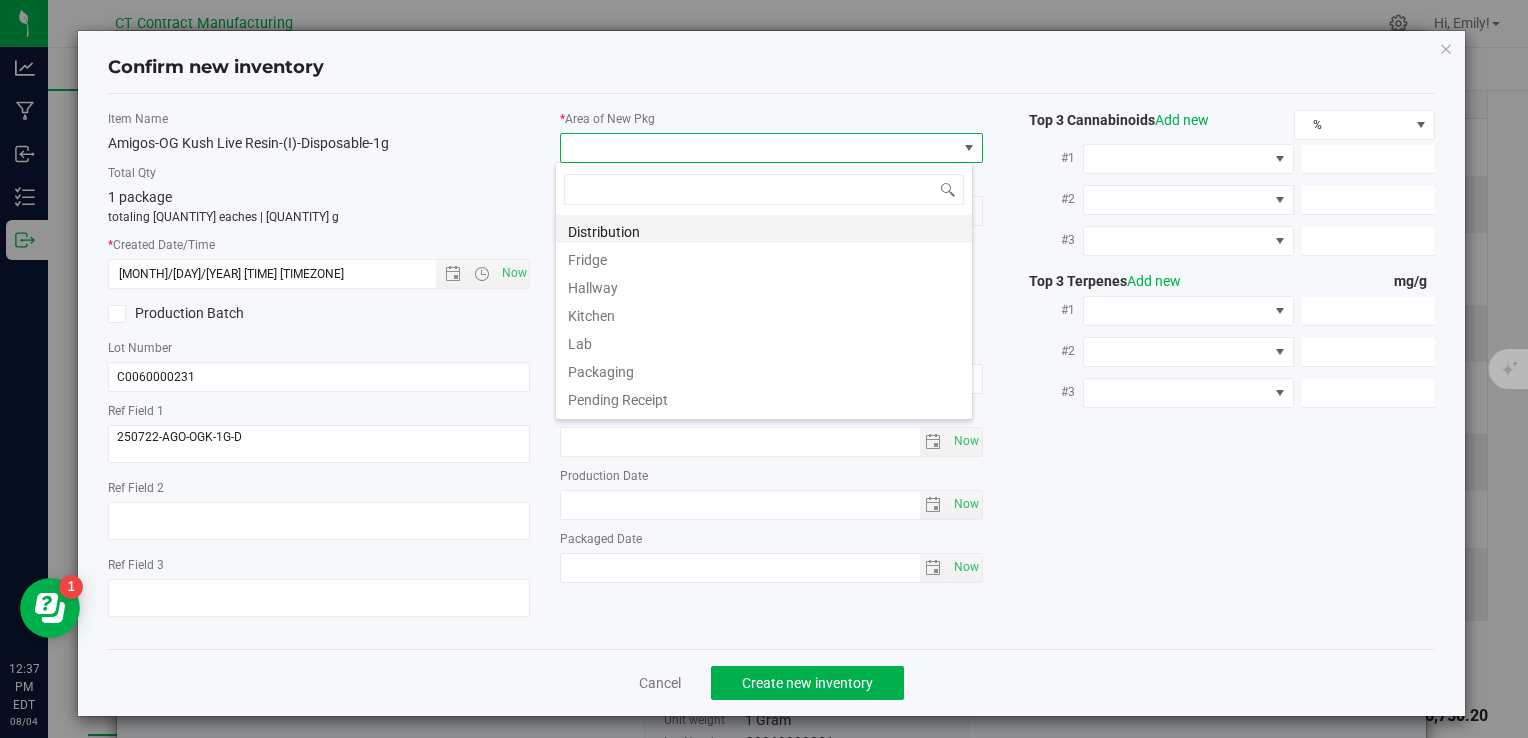 click on "Distribution" at bounding box center (764, 229) 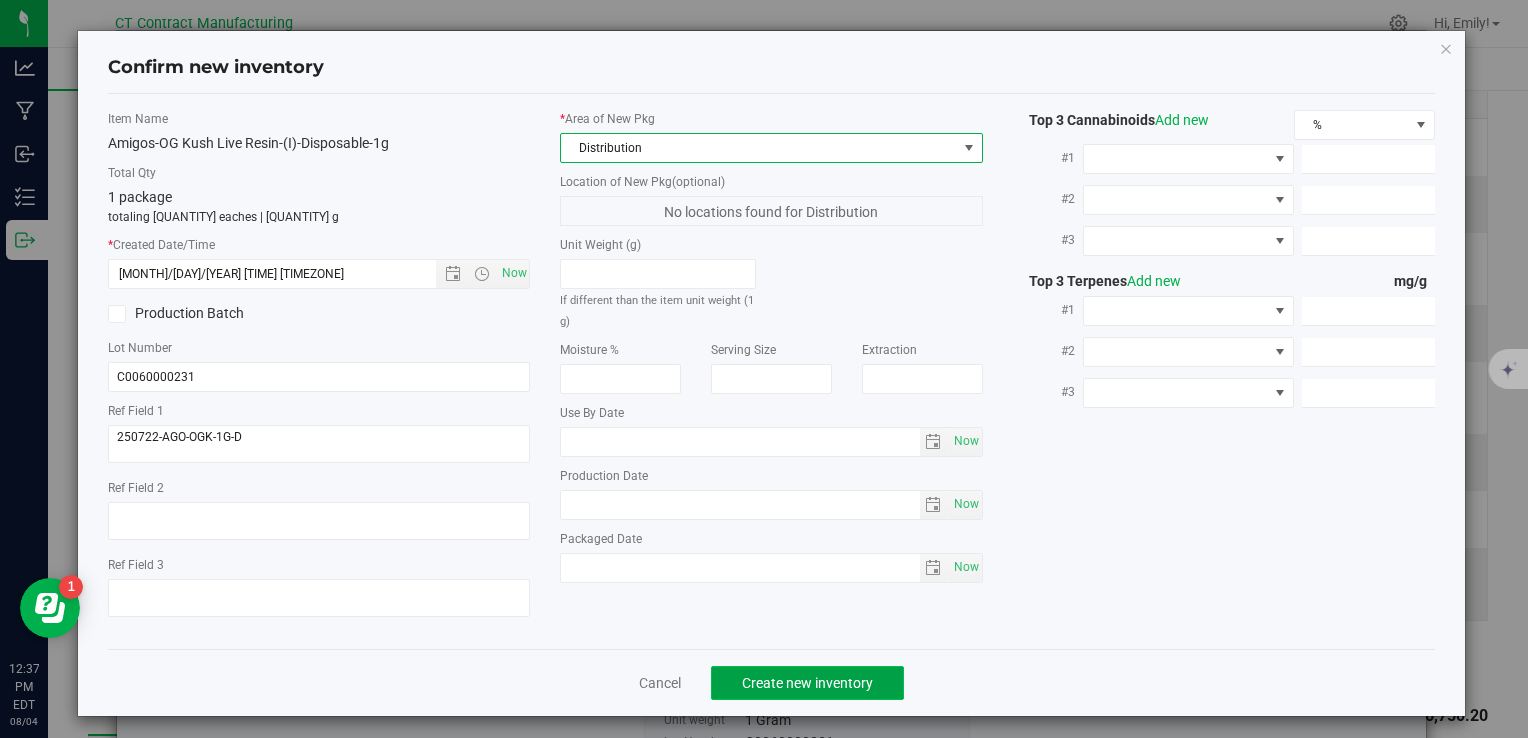 click on "Create new inventory" 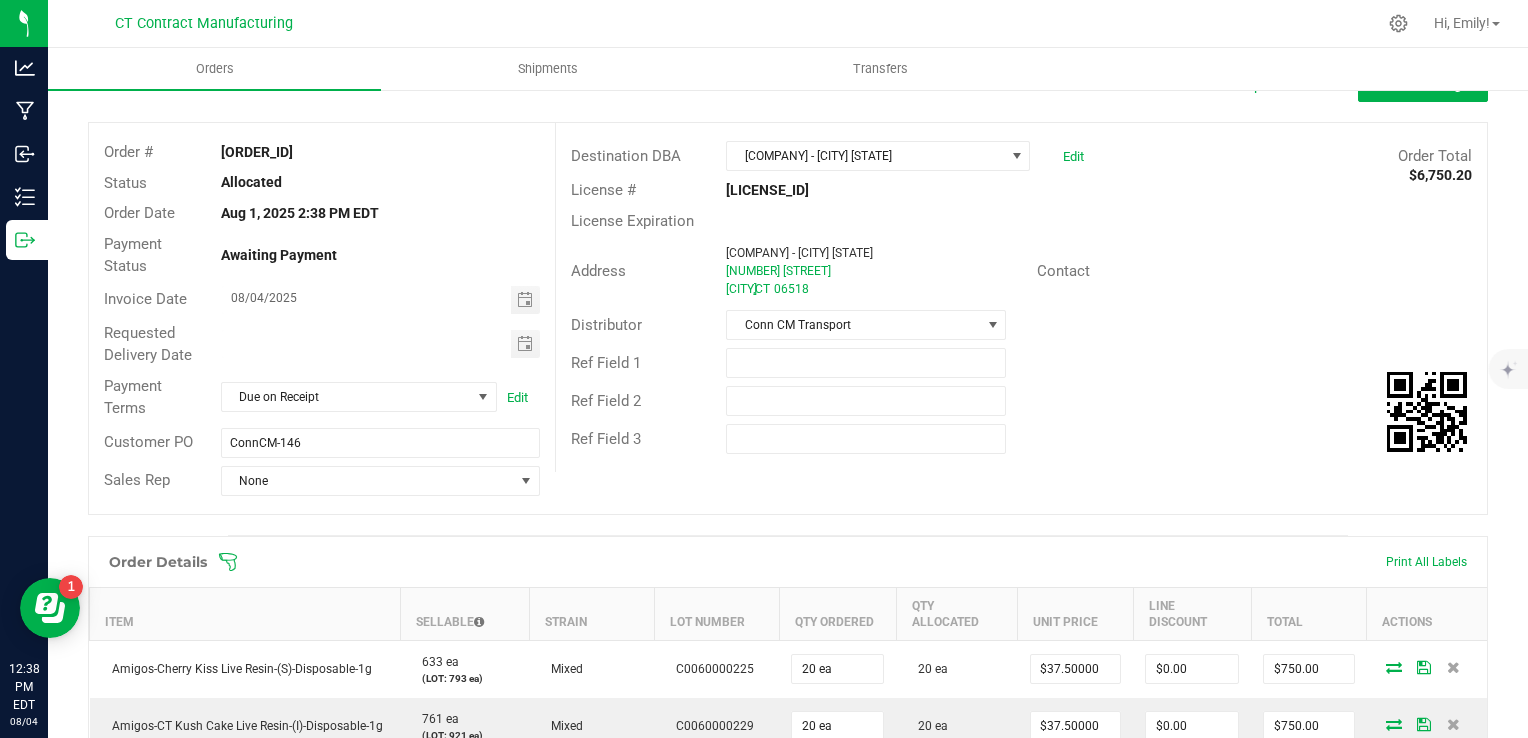 scroll, scrollTop: 0, scrollLeft: 0, axis: both 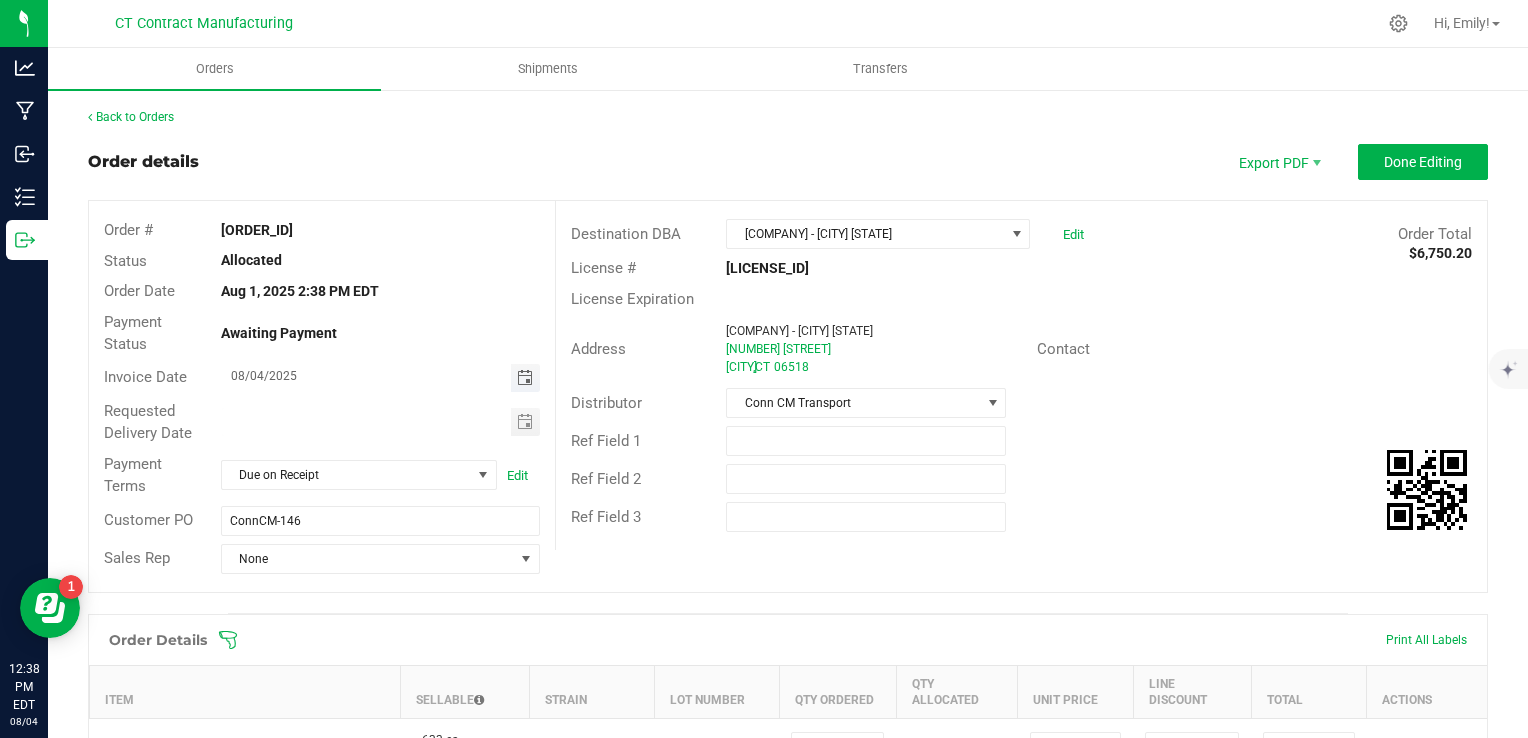 click at bounding box center [525, 378] 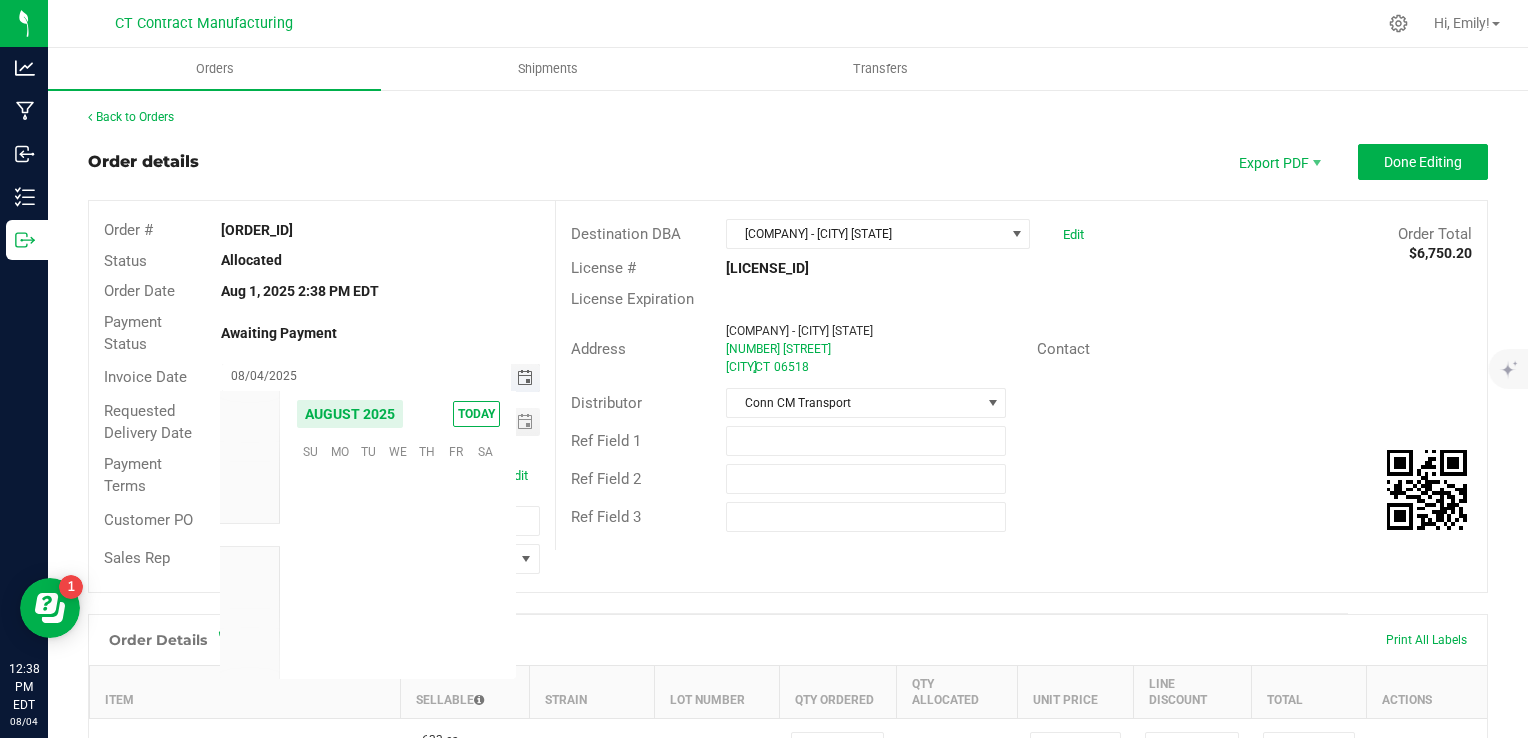 scroll, scrollTop: 36168, scrollLeft: 0, axis: vertical 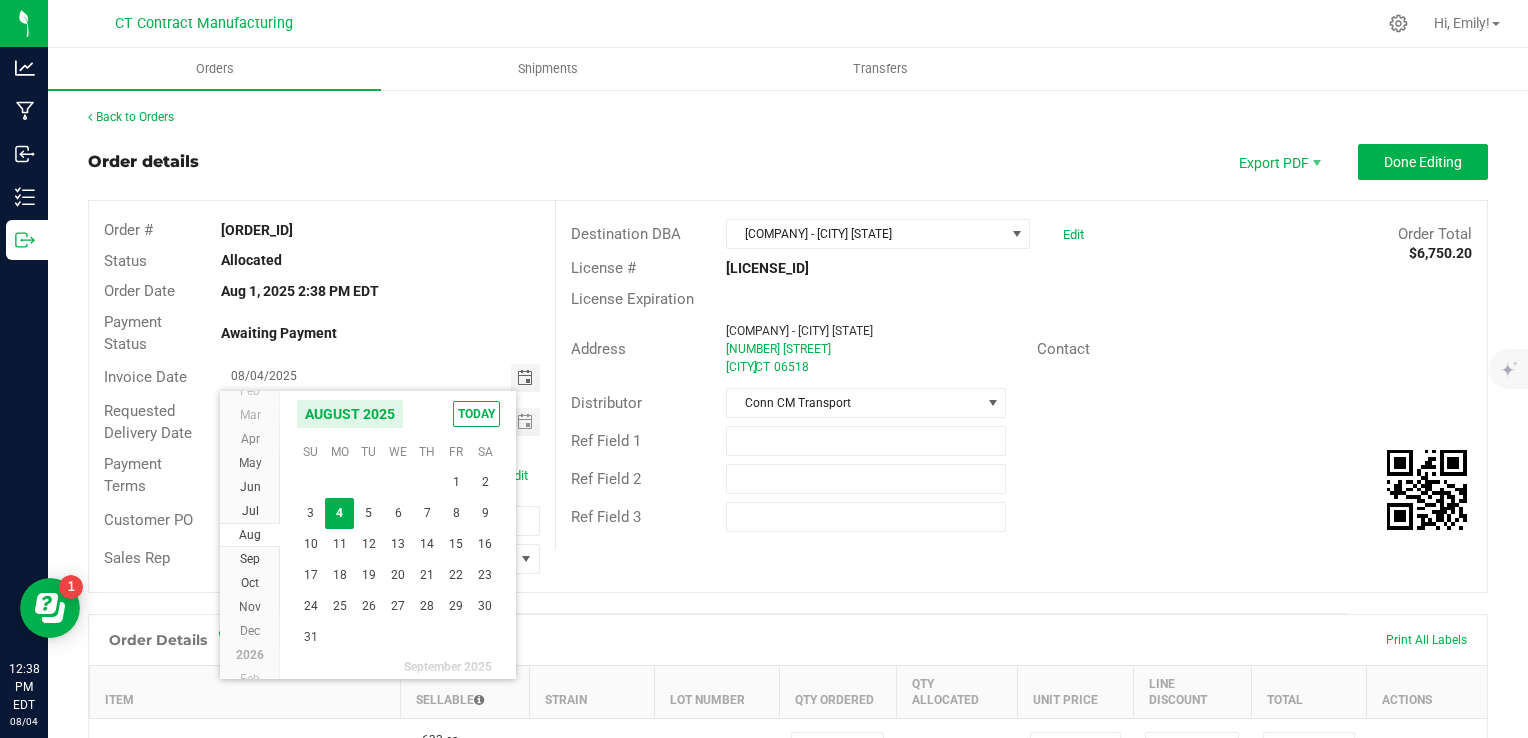click on "4" at bounding box center (339, 513) 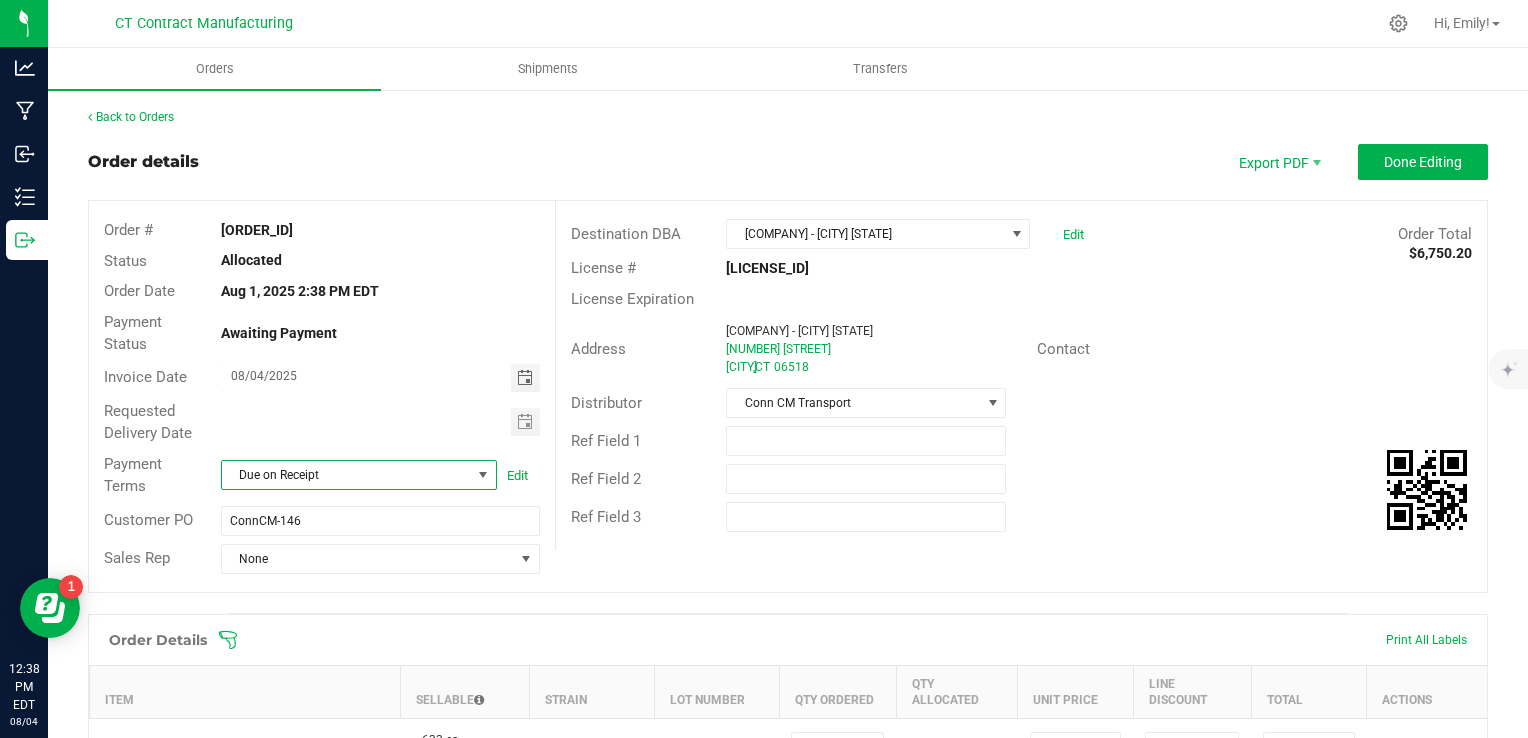 click at bounding box center (483, 475) 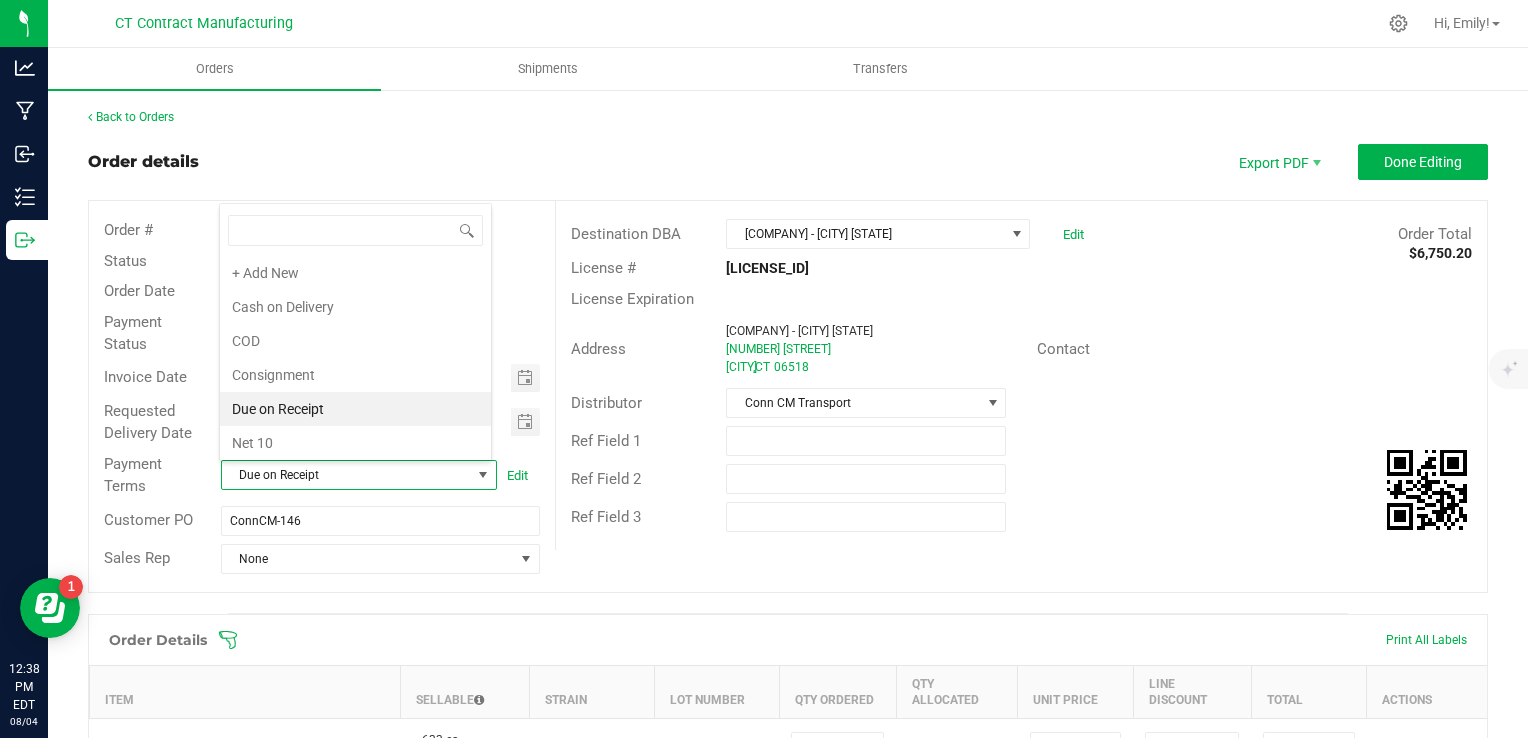 scroll, scrollTop: 0, scrollLeft: 0, axis: both 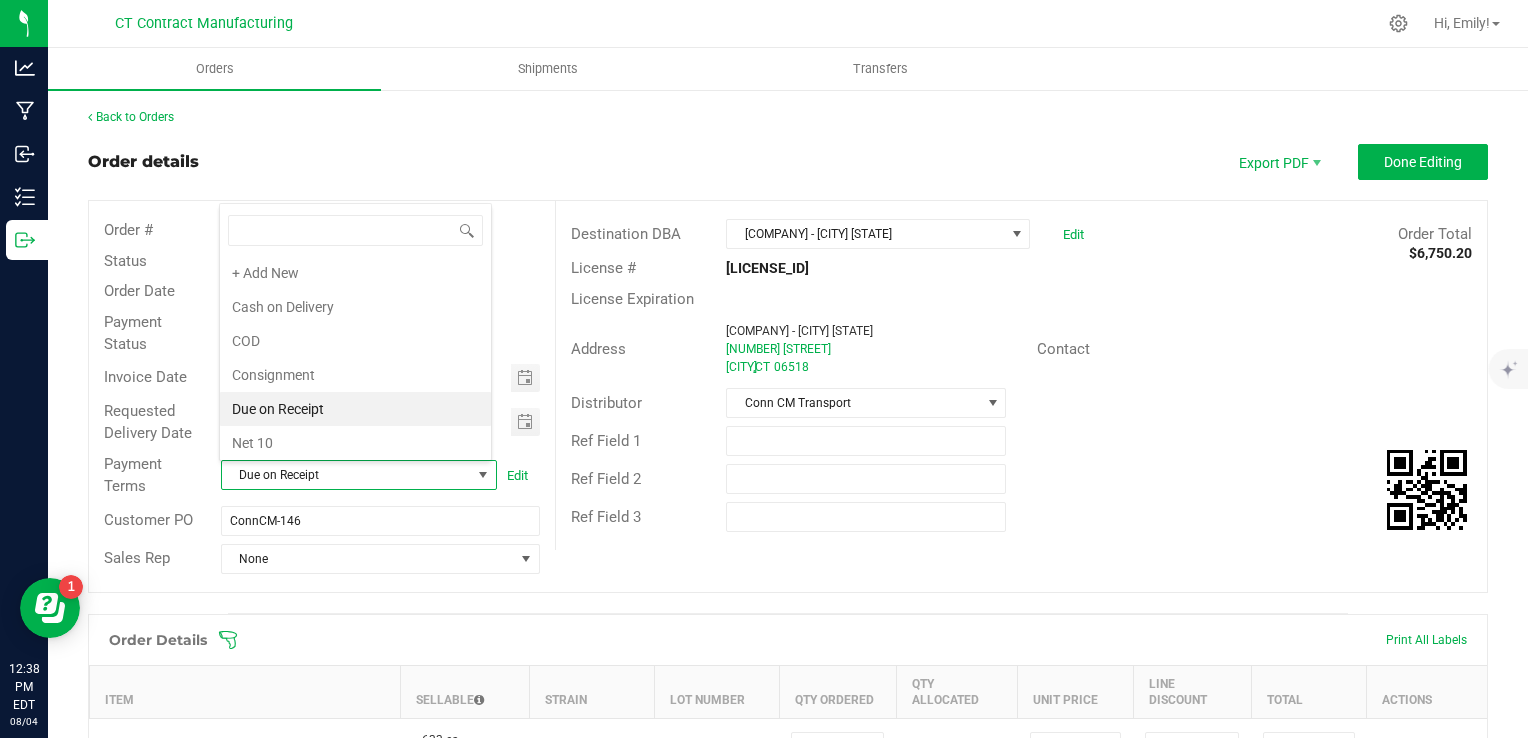 click on "Due on Receipt" at bounding box center (355, 409) 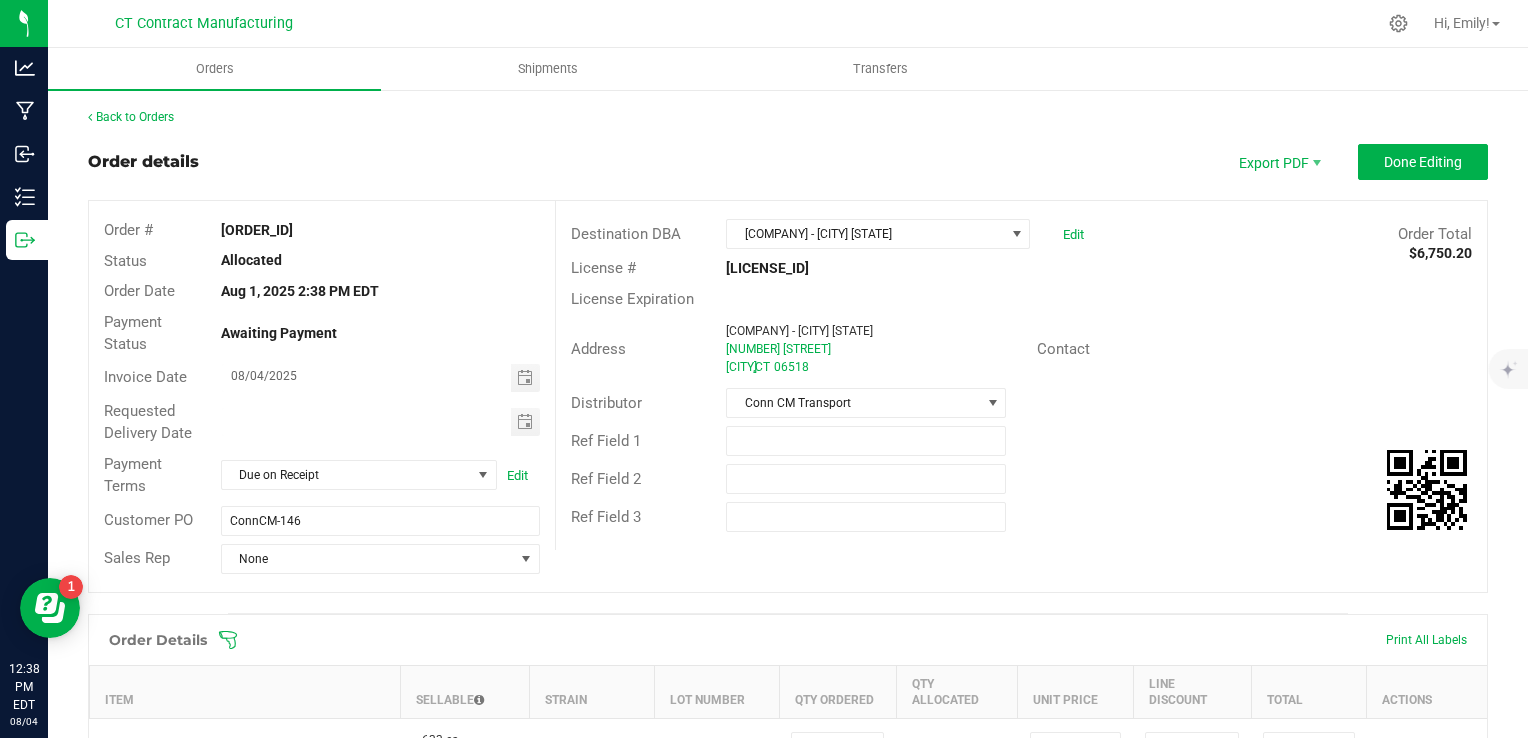 click on "Order details   Export PDF   Done Editing   Order #   [ORDER_ID]   Status   Allocated   Order Date   [DATE] [TIME] [TIMEZONE]   Payment Status   Awaiting Payment   Invoice Date  [DATE]   Requested Delivery Date   Payment Terms  Due on Receipt  Edit   Customer PO  [CUSTOMER_PO]   Sales Rep  None  Destination DBA  [COMPANY] - [CITY] [NUMBER] [STREET] [CITY]  ,  [STATE] [POSTAL_CODE]  Contact   Distributor  [DISTRIBUTOR]  Ref Field 1   Ref Field 2   Ref Field 3
Order Details Print All Labels Item  Sellable  Strain  Lot Number  Qty Ordered Qty Allocated Unit Price Line Discount Total Actions  [PRODUCT_NAME]   [QUANTITY] ea   (LOT: [QUANTITY] ea)   Mixed   [LOT_NUMBER]" at bounding box center (788, 858) 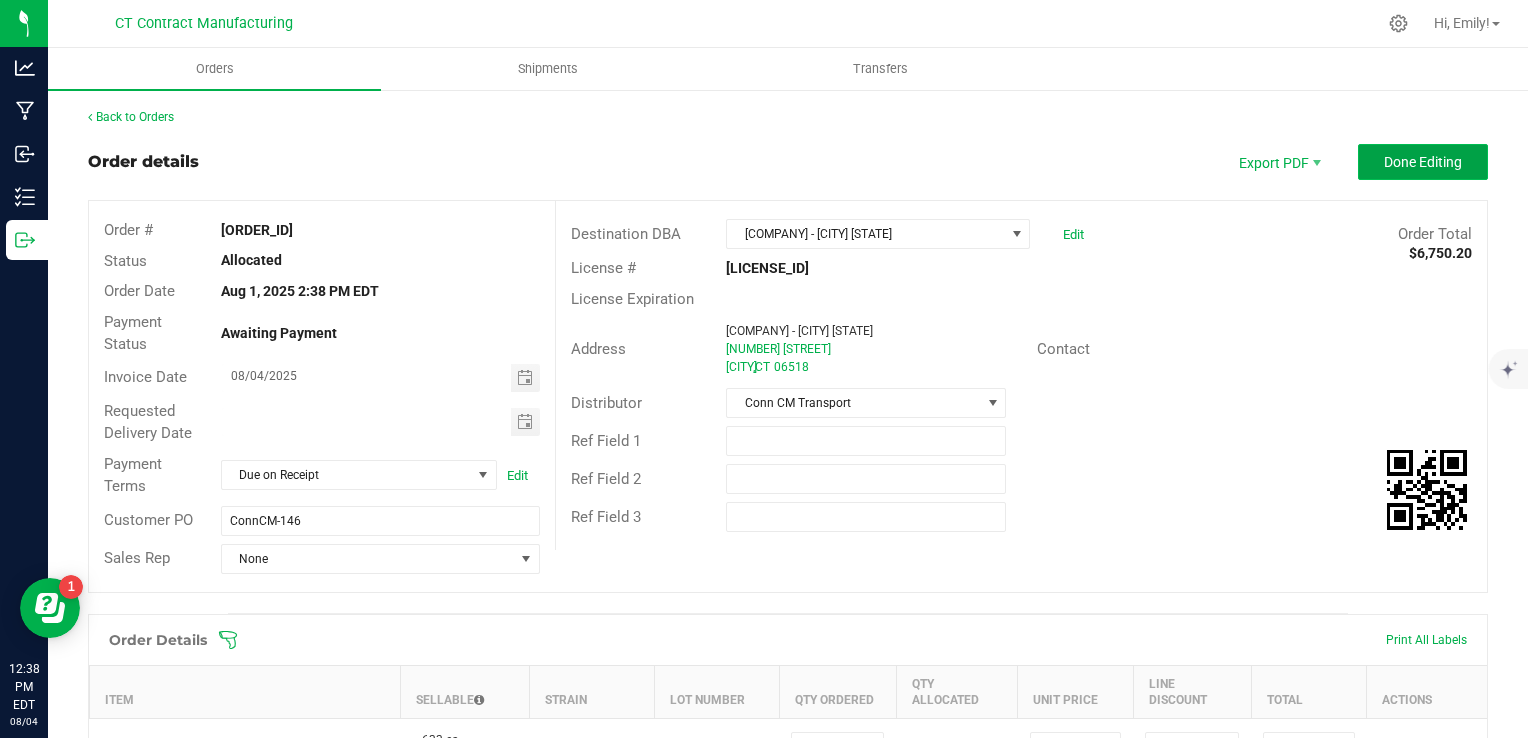 click on "Done Editing" at bounding box center [1423, 162] 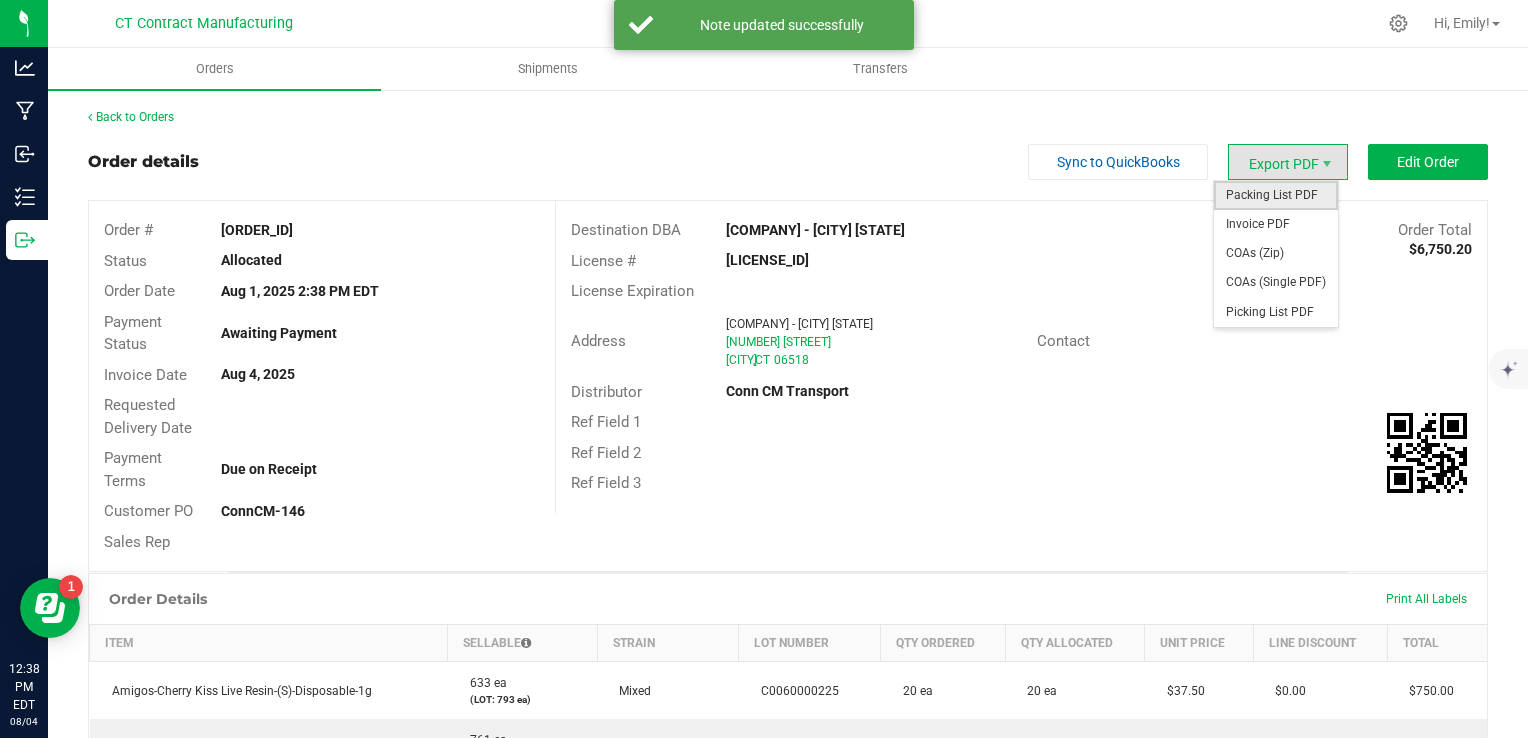 click on "Packing List PDF" at bounding box center (1276, 195) 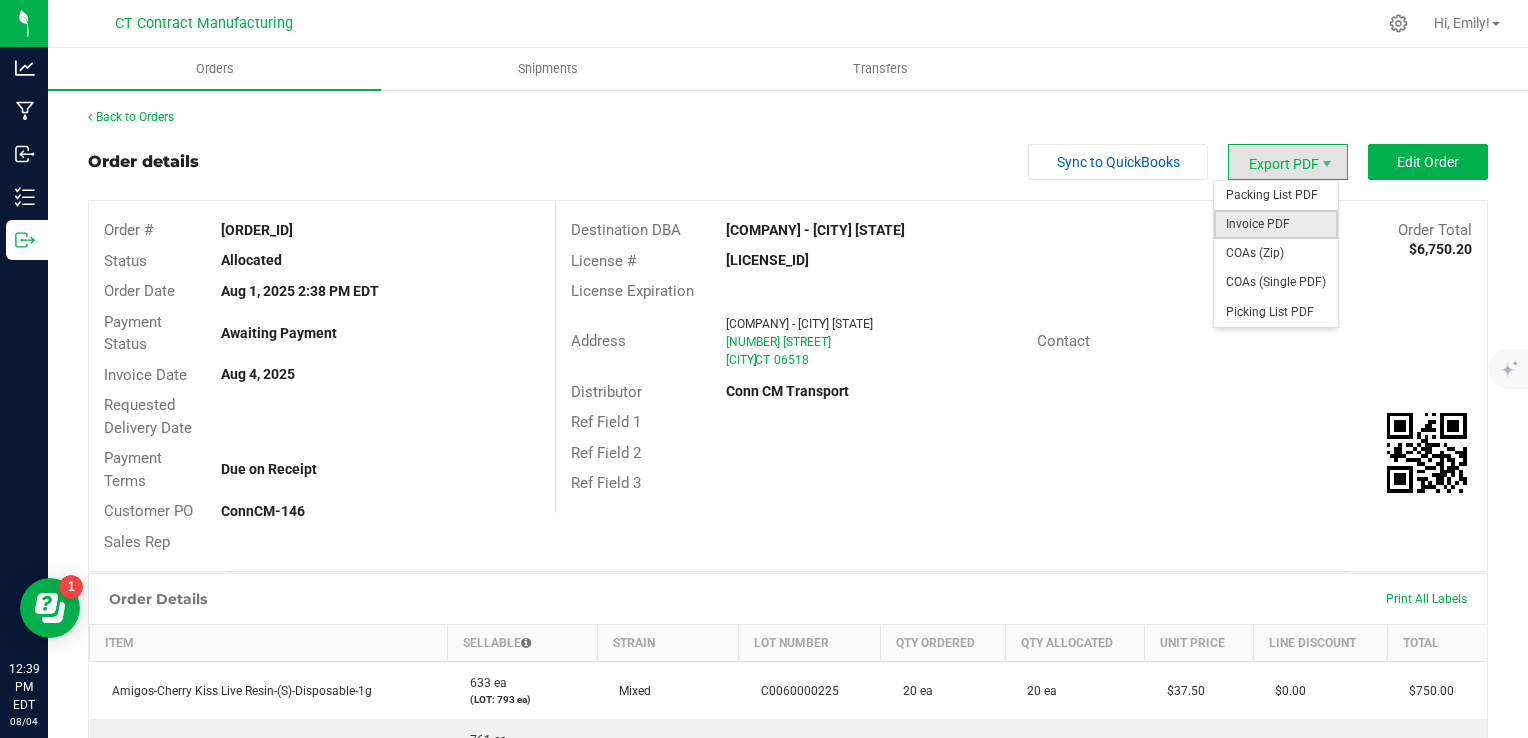 click on "Invoice PDF" at bounding box center (1276, 224) 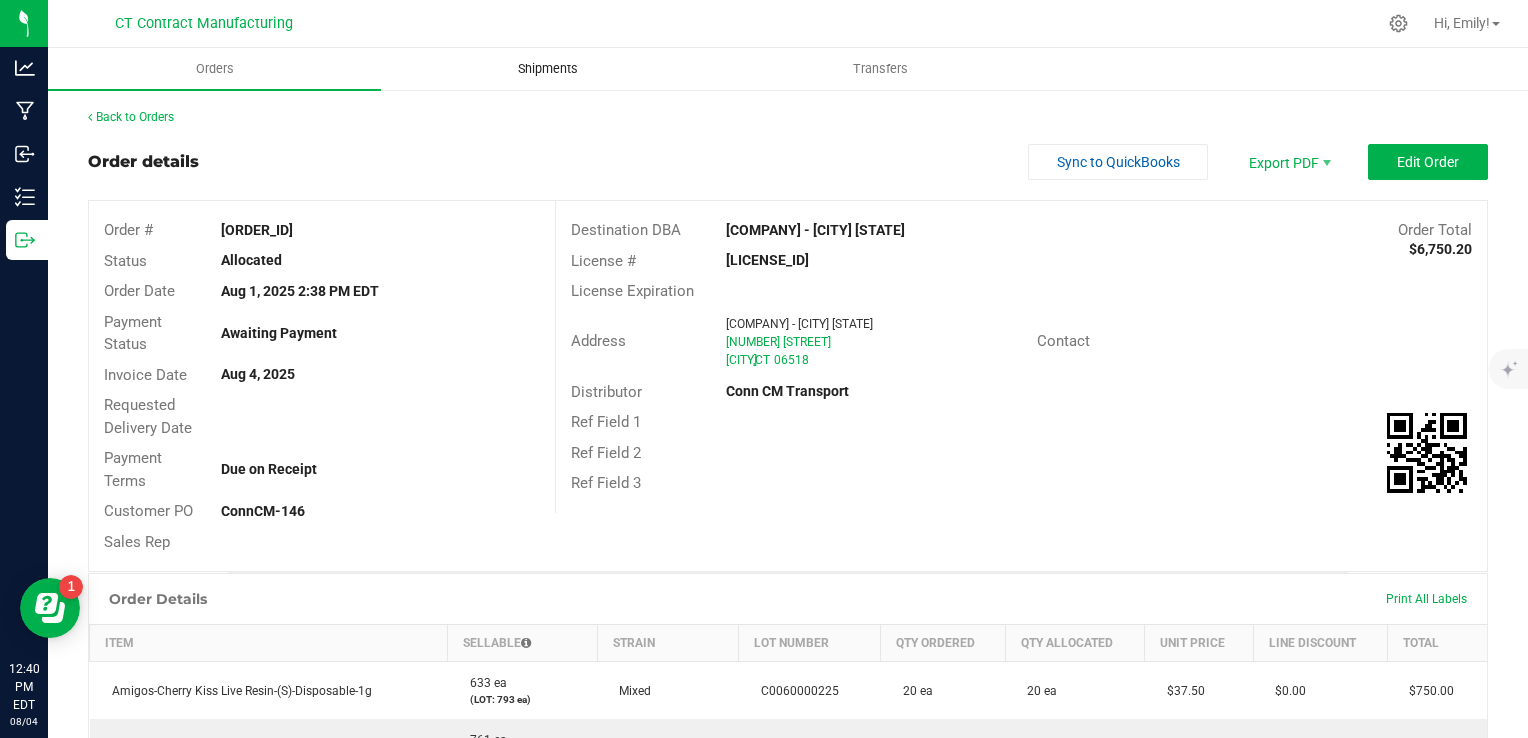 click on "Shipments" at bounding box center [547, 69] 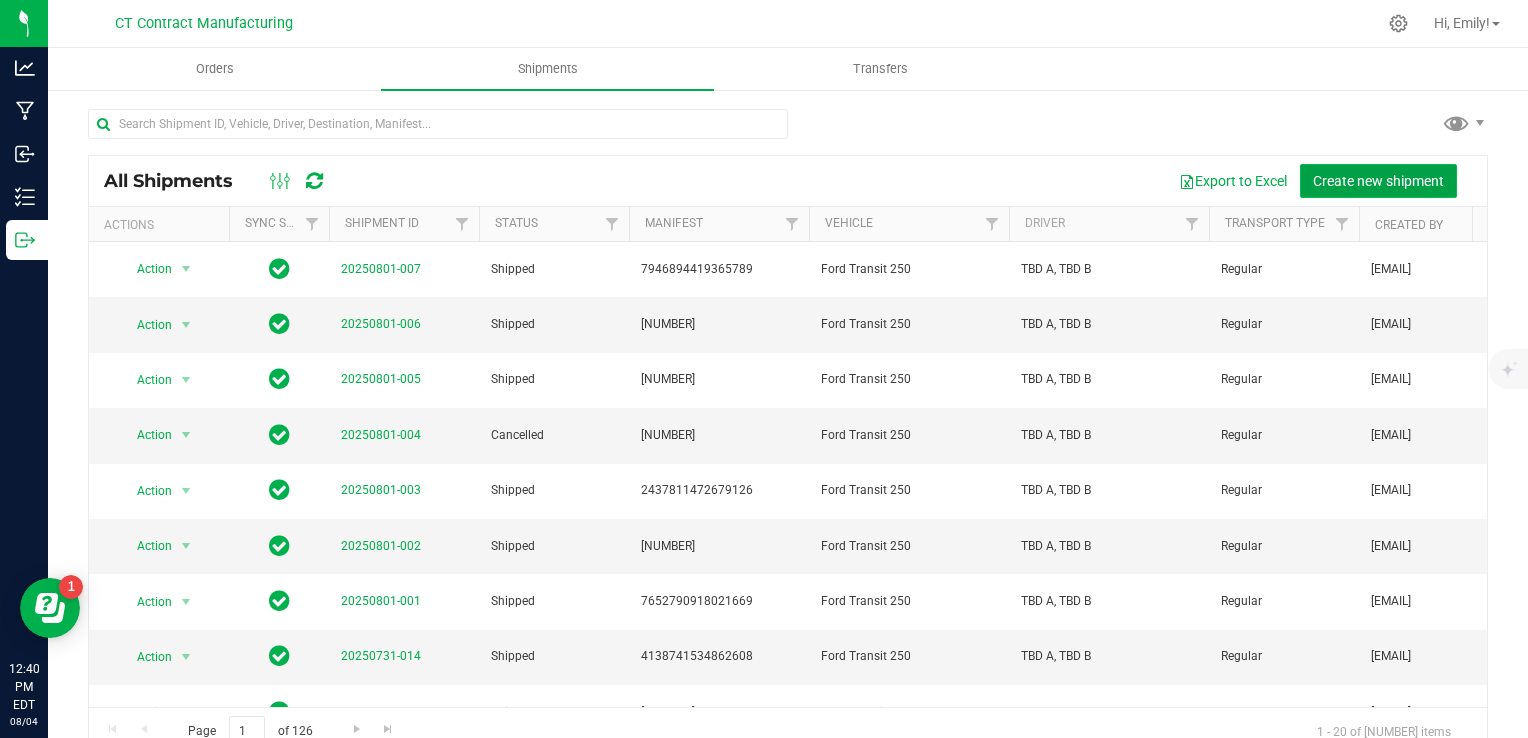 click on "Create new shipment" at bounding box center [1378, 181] 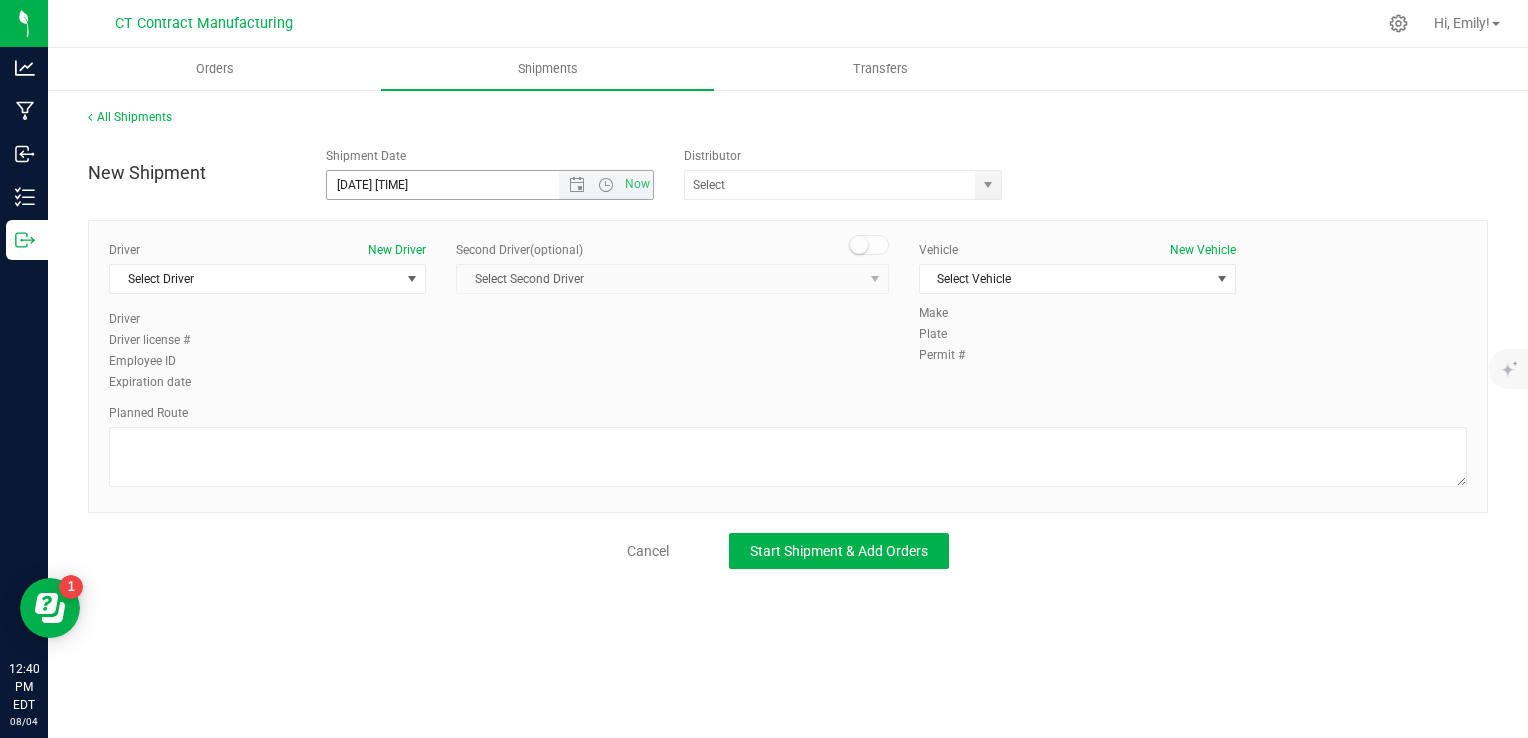 click on "[DATE] [TIME]" at bounding box center (460, 185) 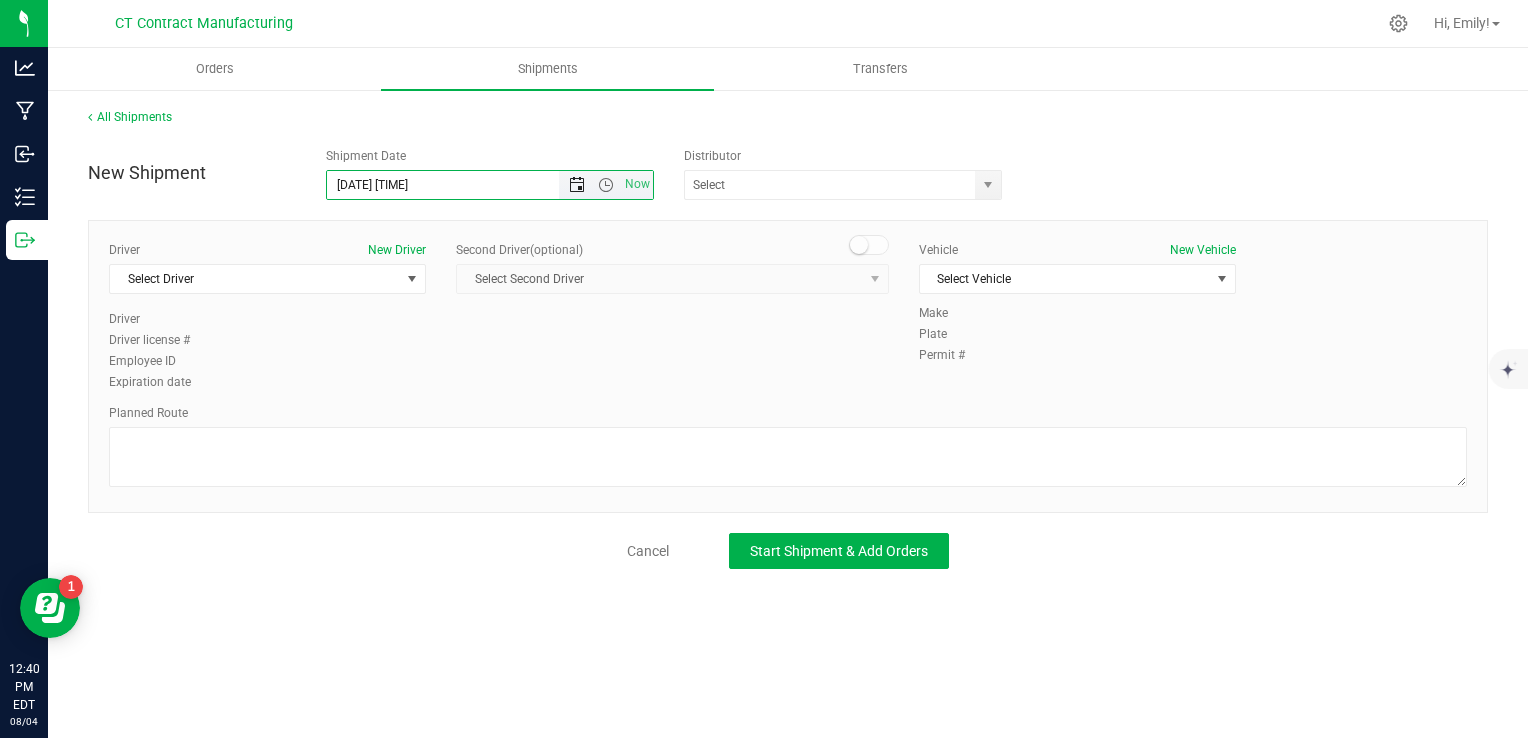 click at bounding box center [577, 185] 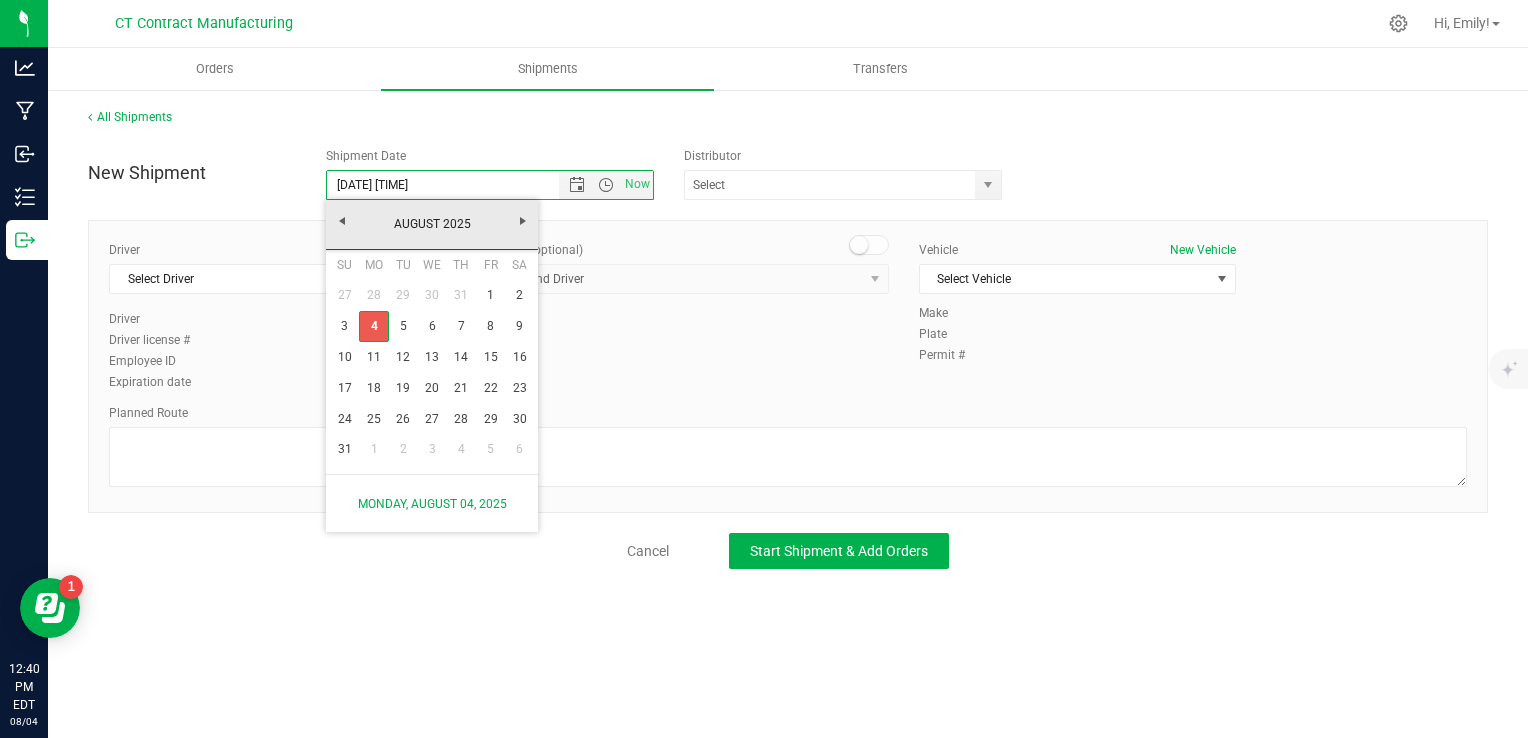 click on "4" at bounding box center [373, 326] 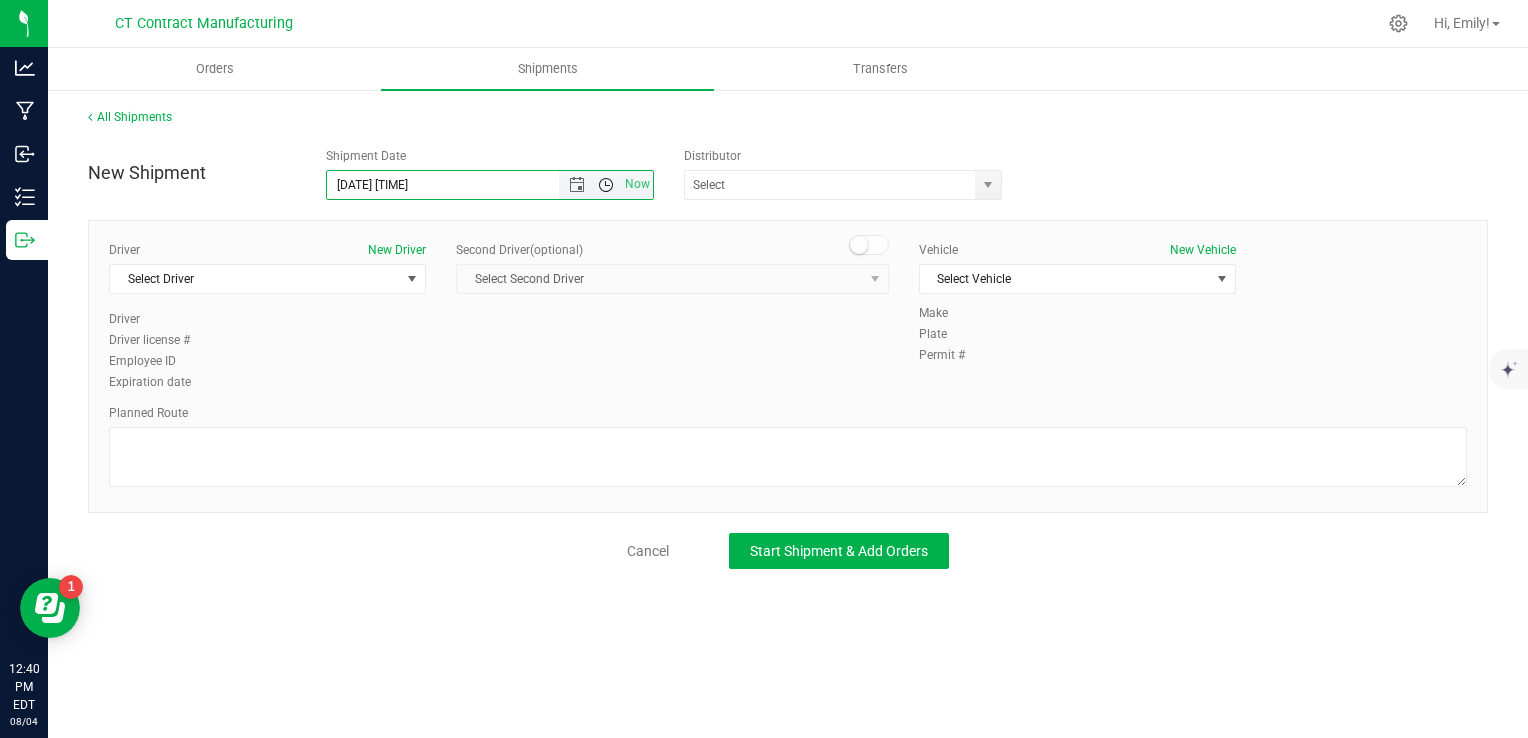click at bounding box center [606, 185] 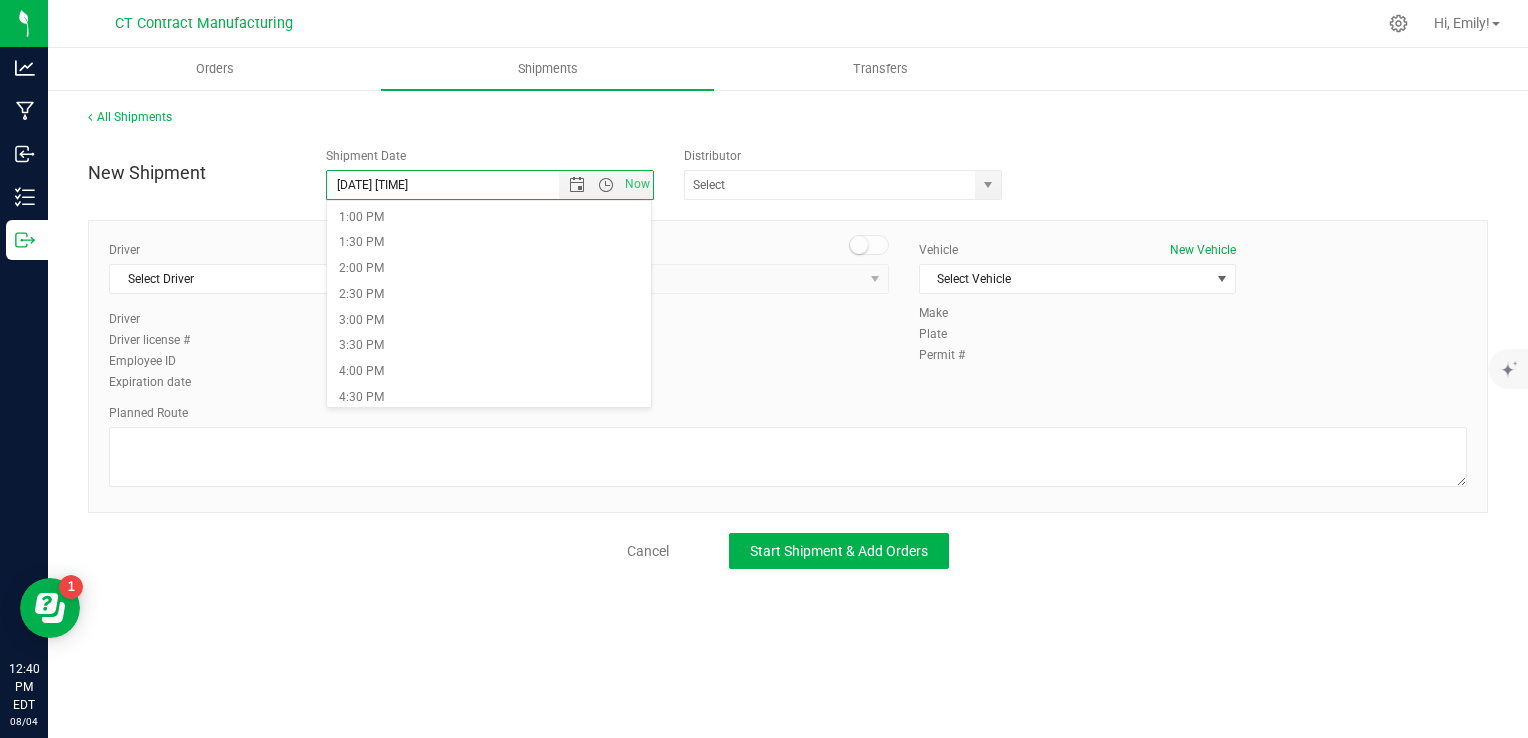 scroll, scrollTop: 800, scrollLeft: 0, axis: vertical 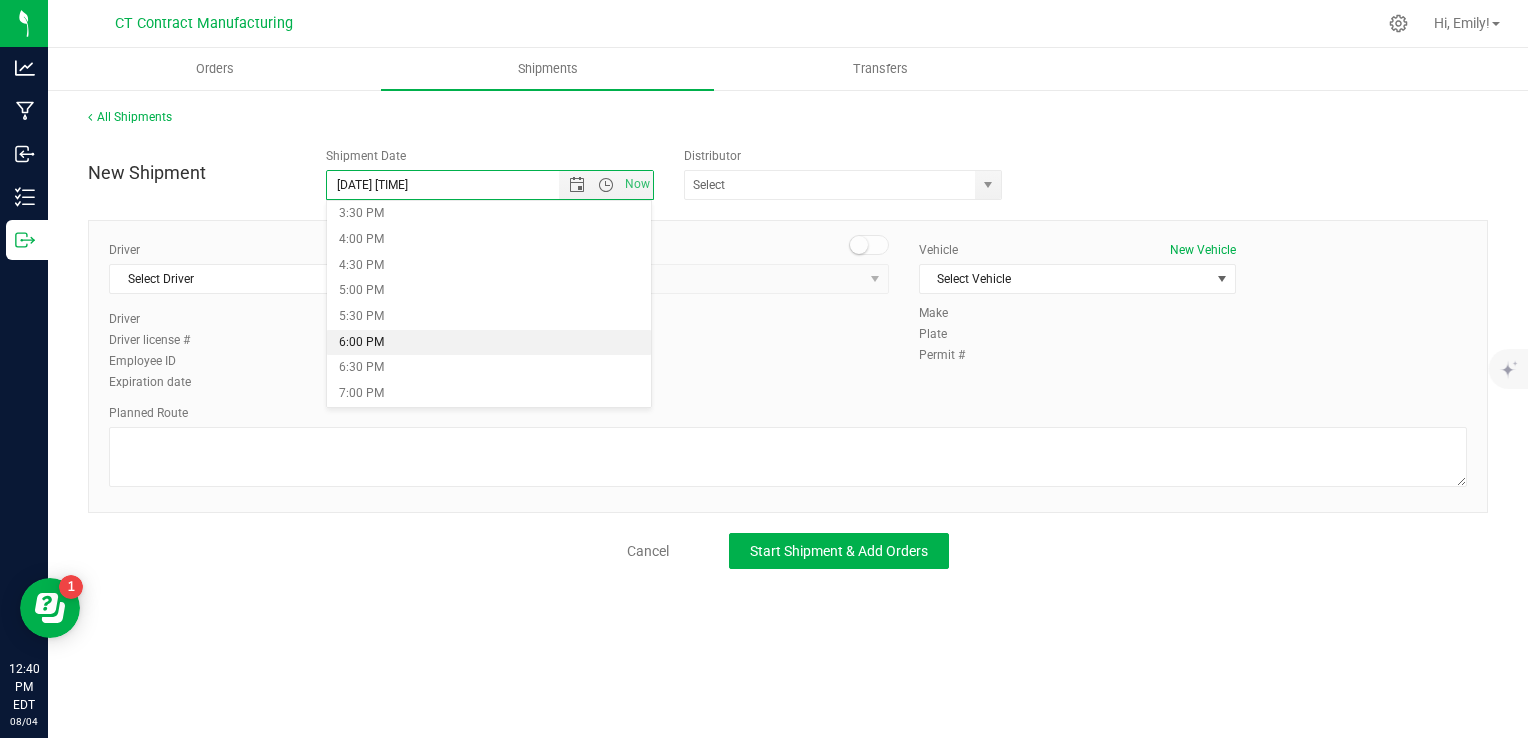 click on "6:00 PM" at bounding box center (489, 343) 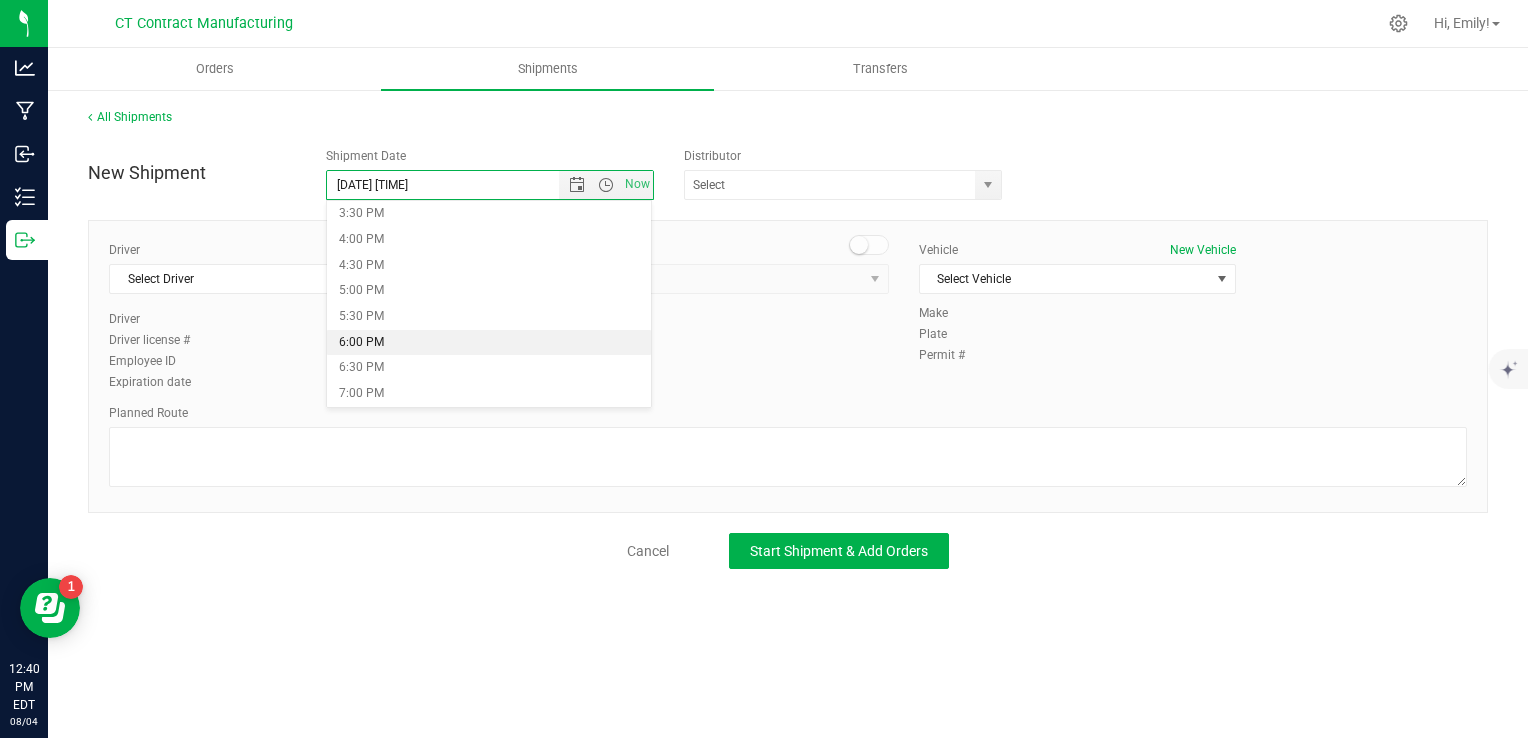 type on "[MONTH]/[DAY]/[YEAR] [TIME] [TIMEZONE]" 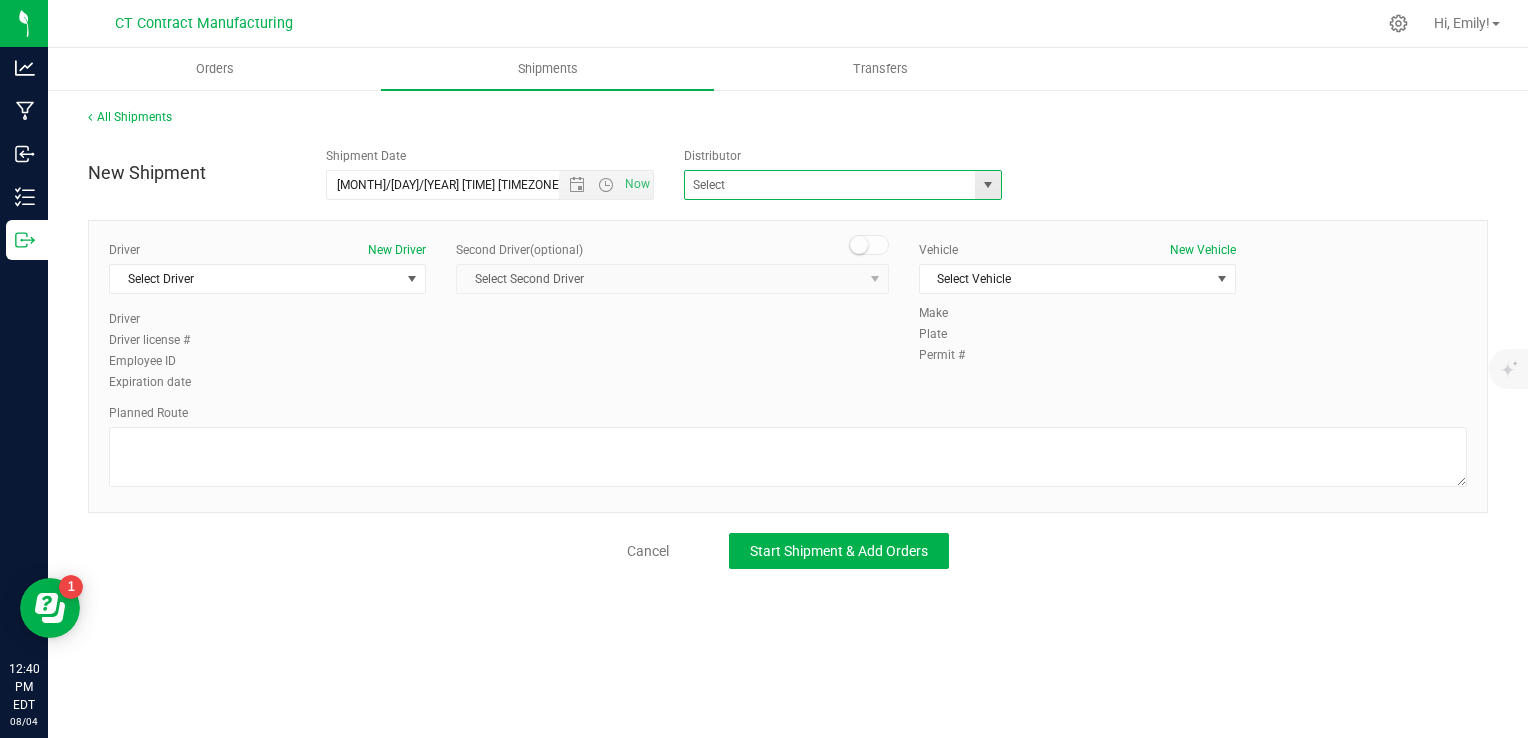 click at bounding box center [843, 185] 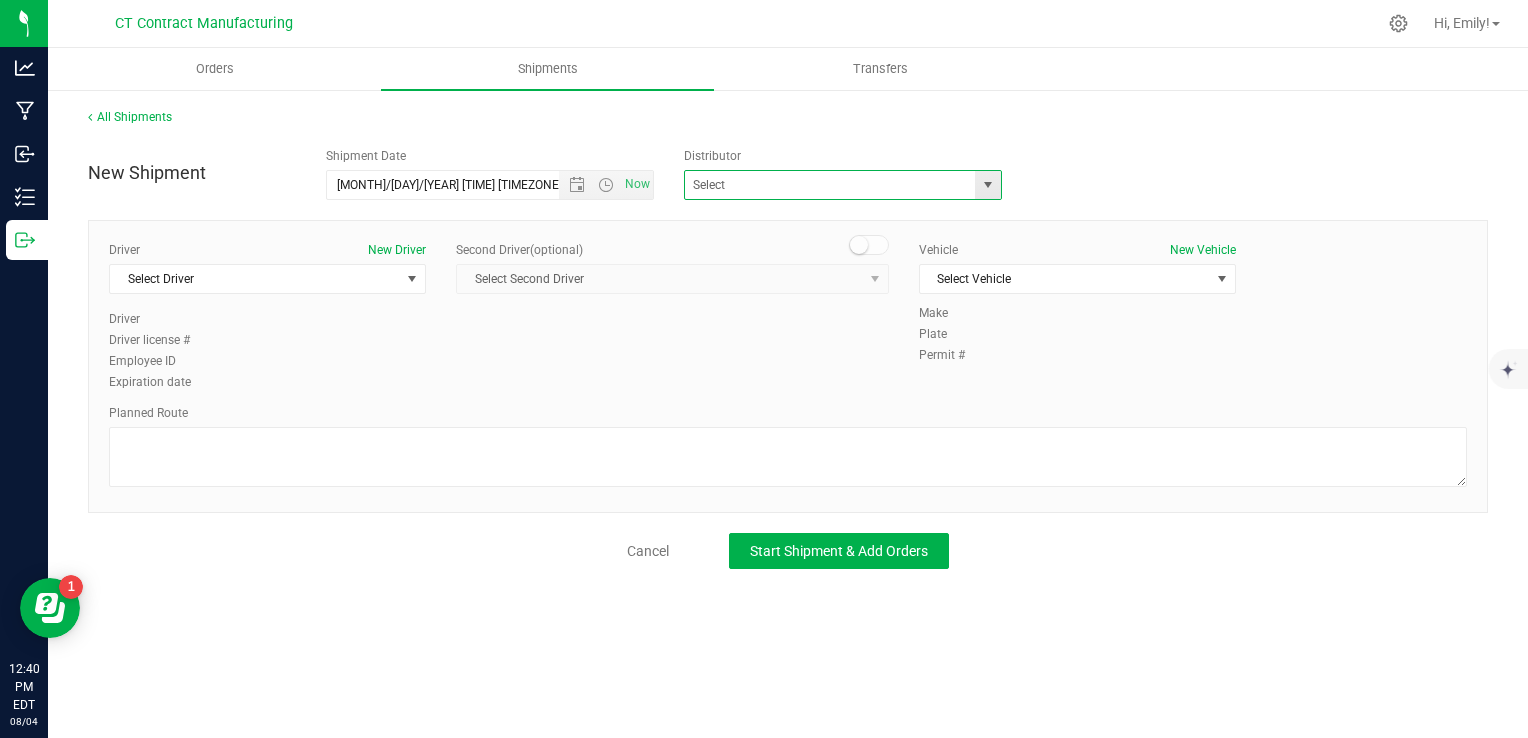 click at bounding box center (987, 185) 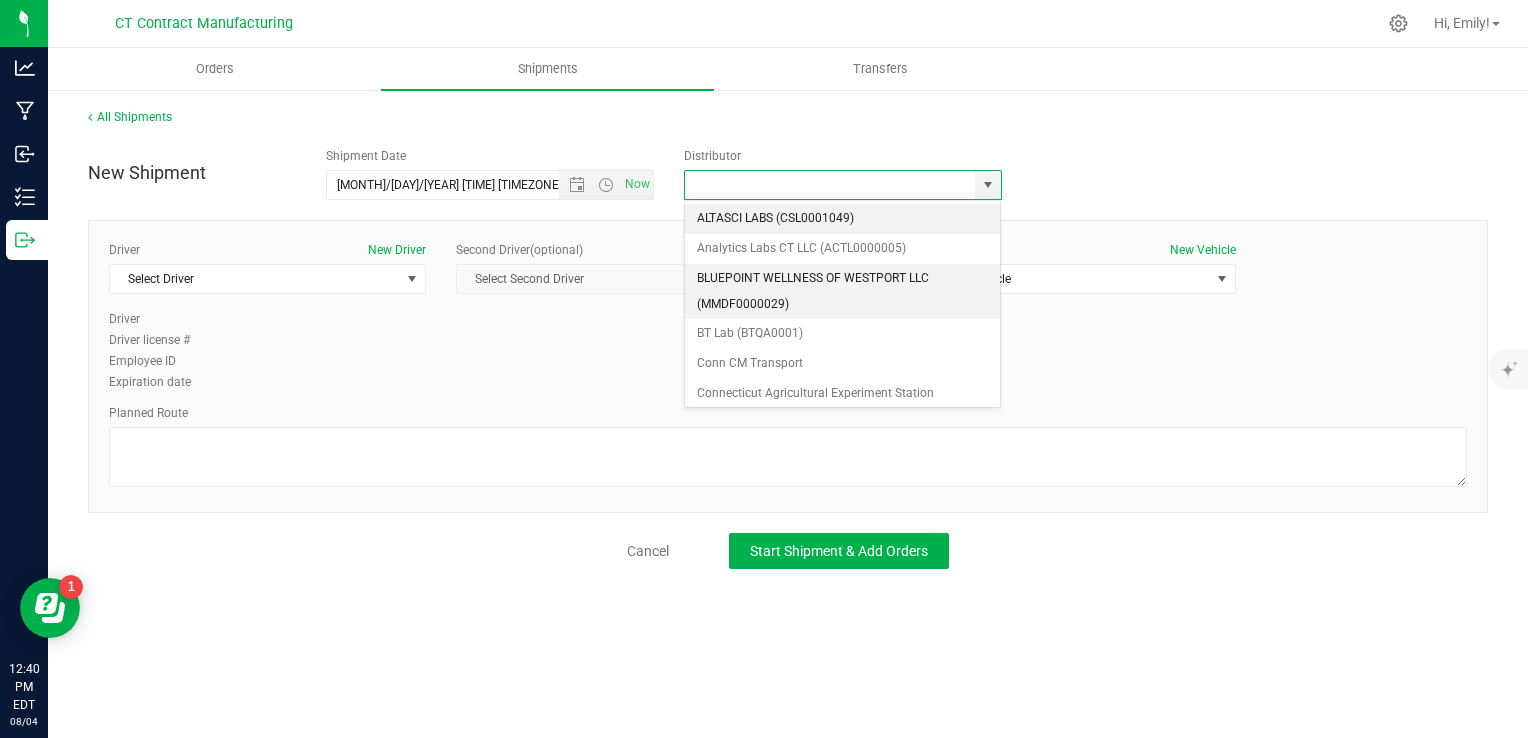 scroll, scrollTop: 200, scrollLeft: 0, axis: vertical 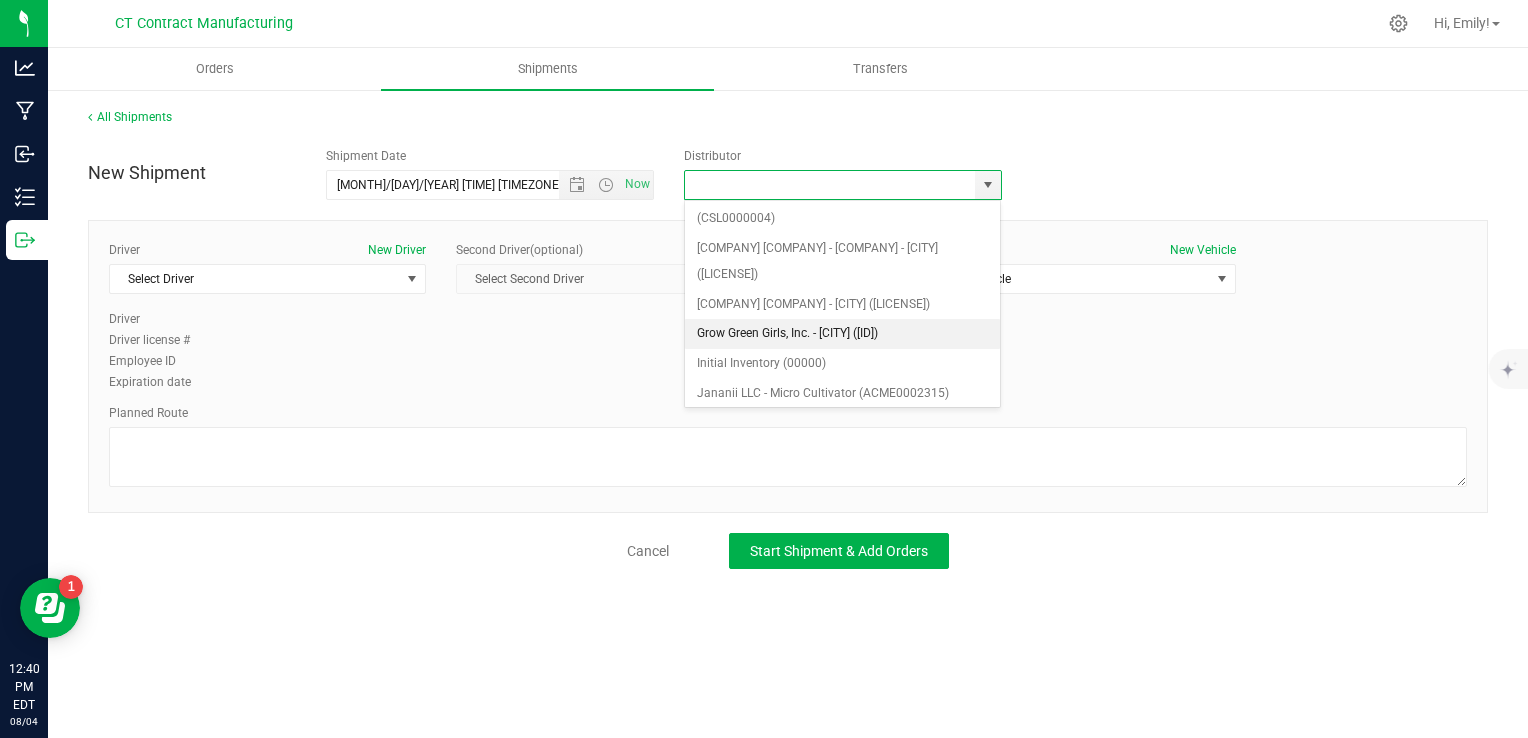 click on "Grow Green Girls, Inc. - [CITY] ([ID])" at bounding box center (843, 334) 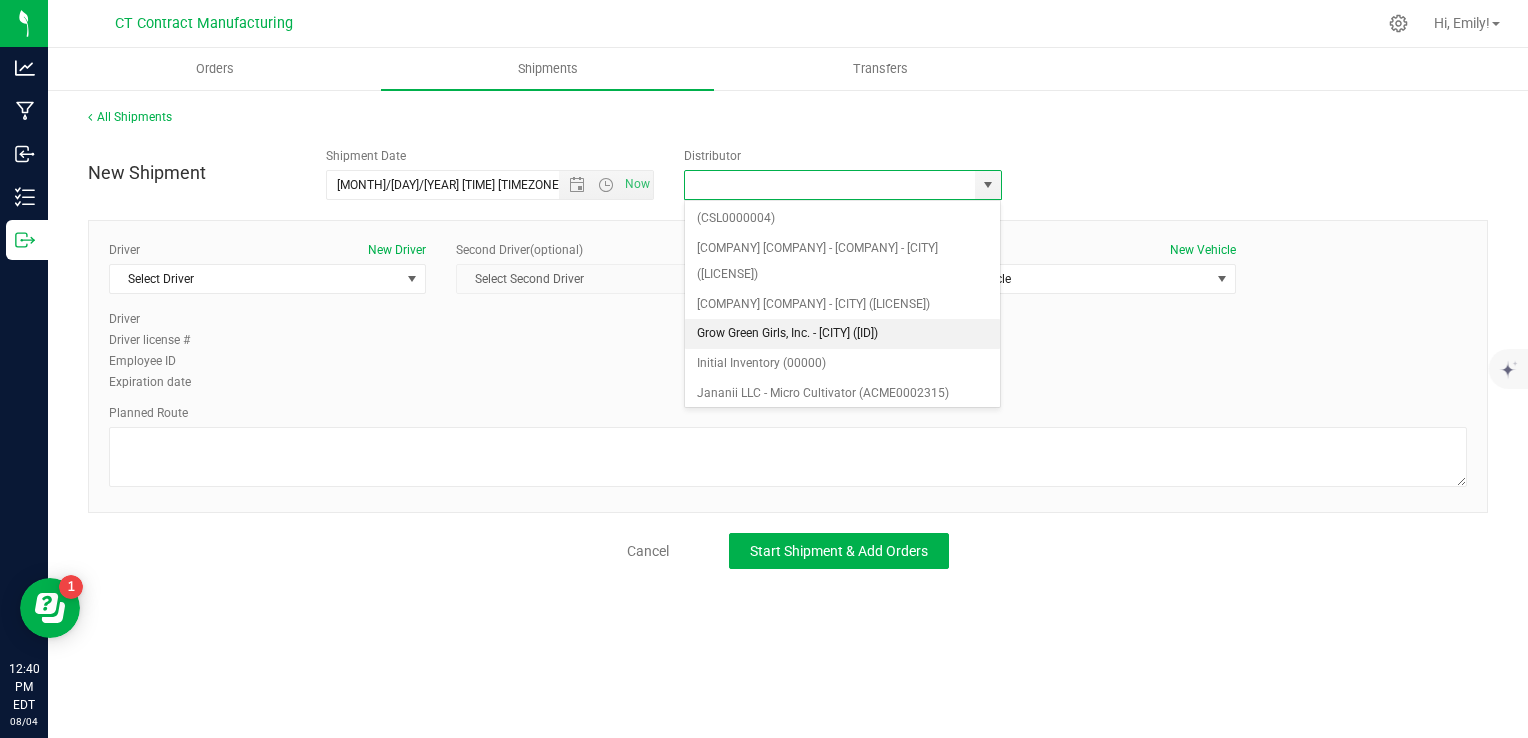 type on "Grow Green Girls, Inc. - [CITY] ([ID])" 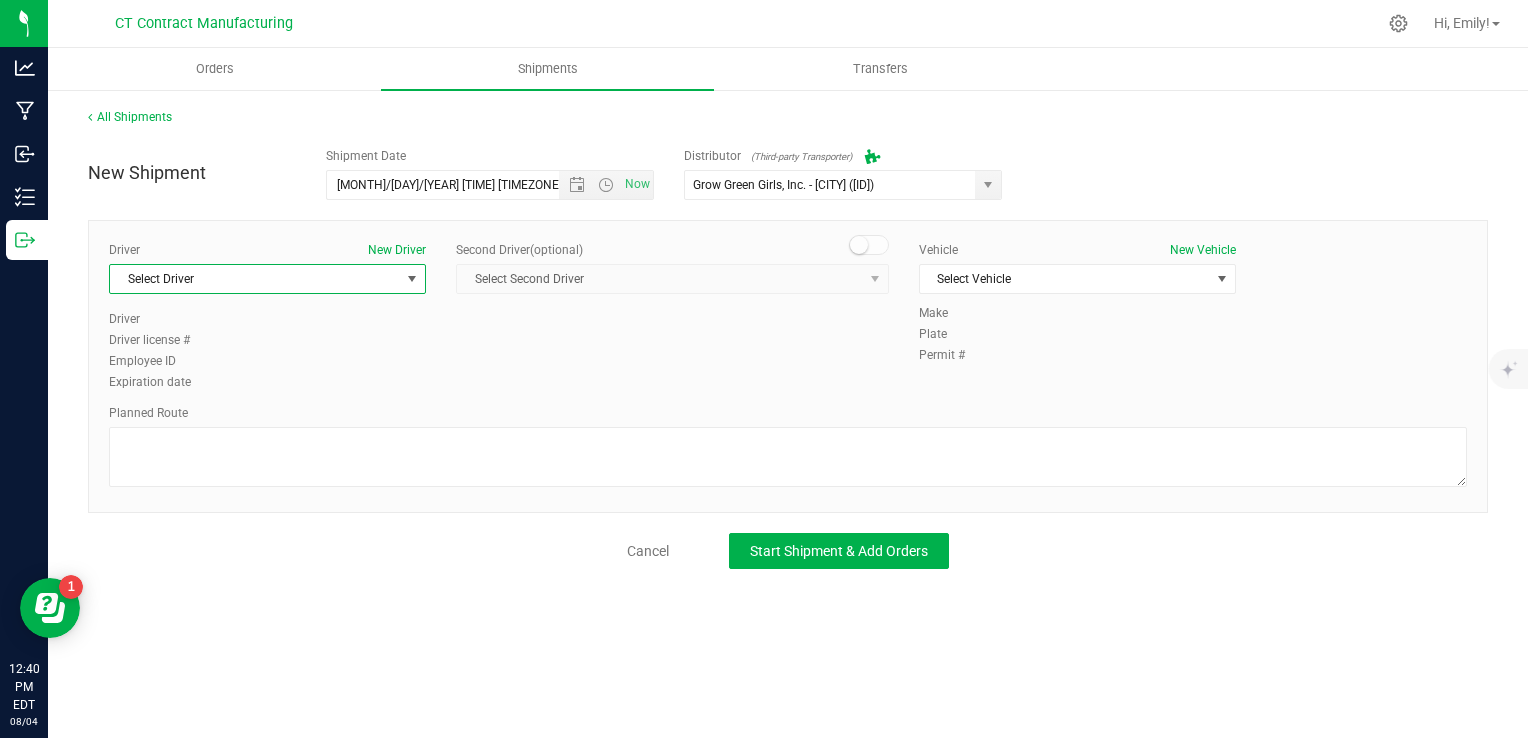 click on "Select Driver" at bounding box center (255, 279) 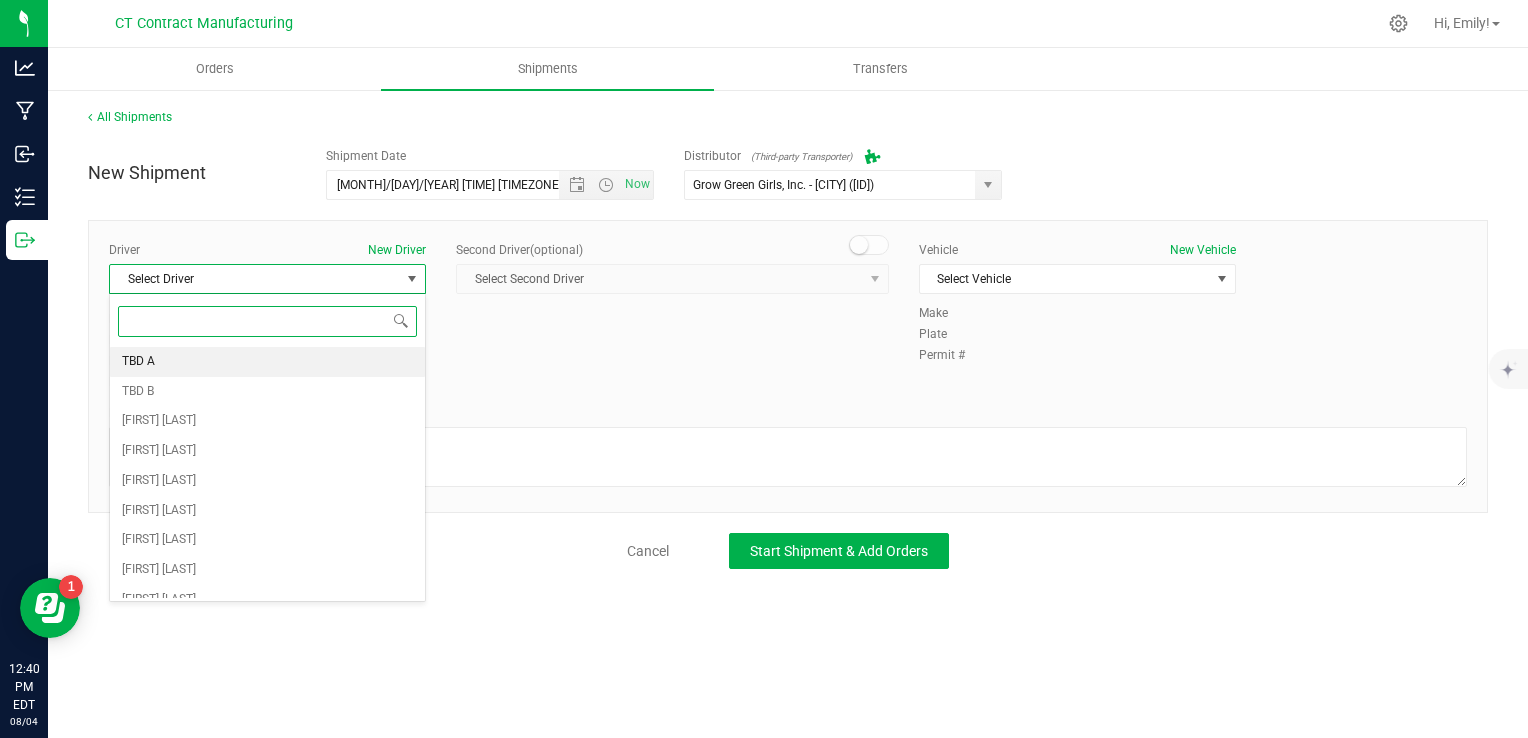 click on "TBD A" at bounding box center [267, 362] 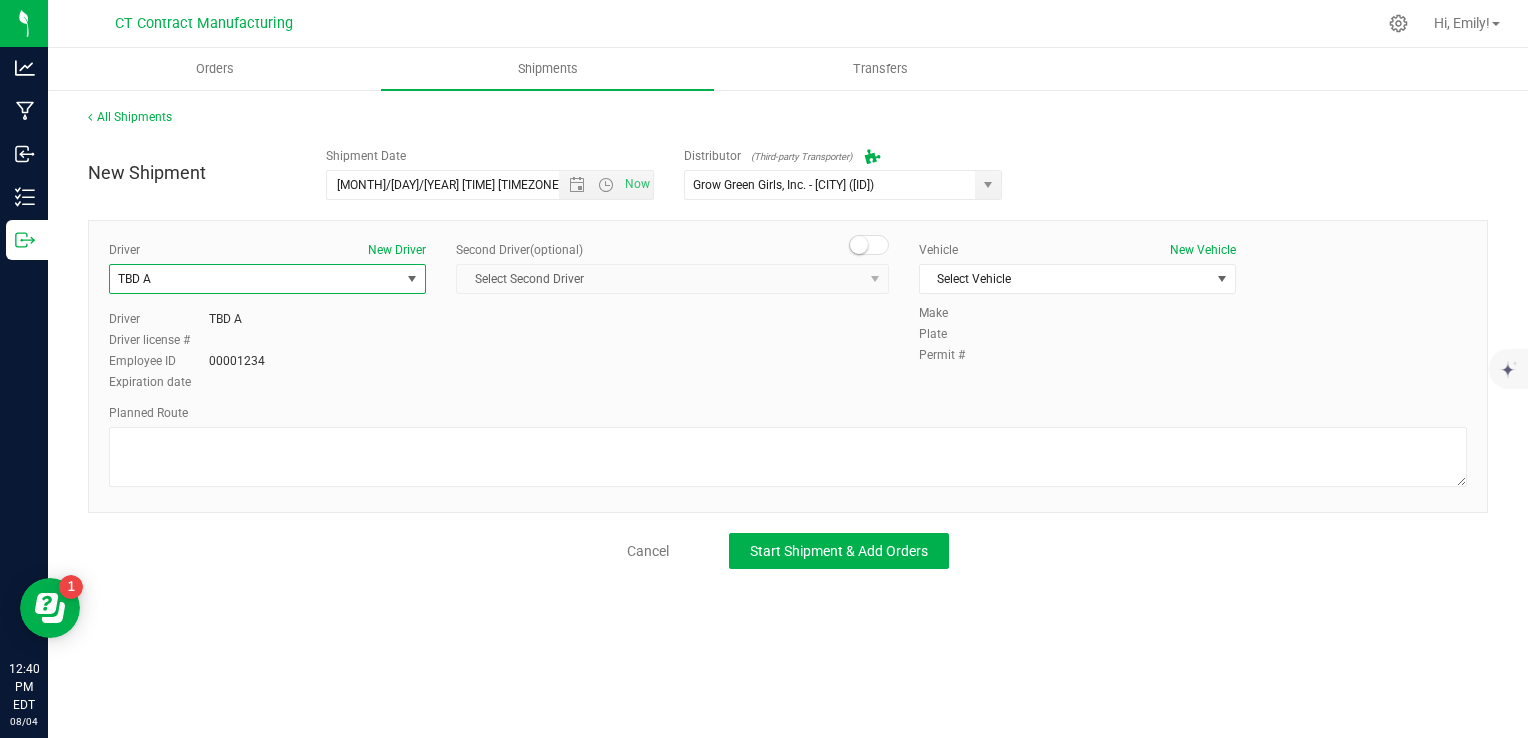 click at bounding box center (859, 245) 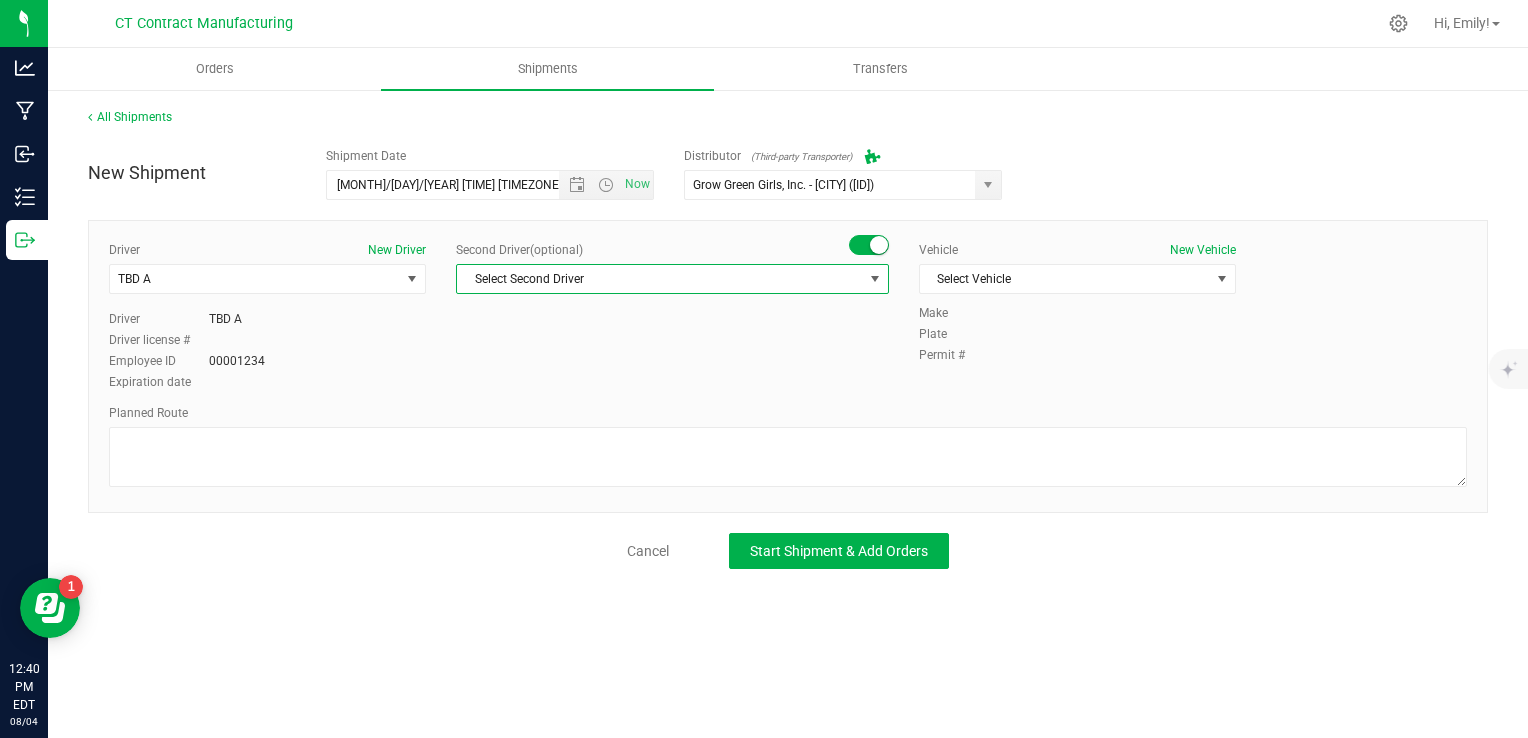 click on "Select Second Driver" at bounding box center [660, 279] 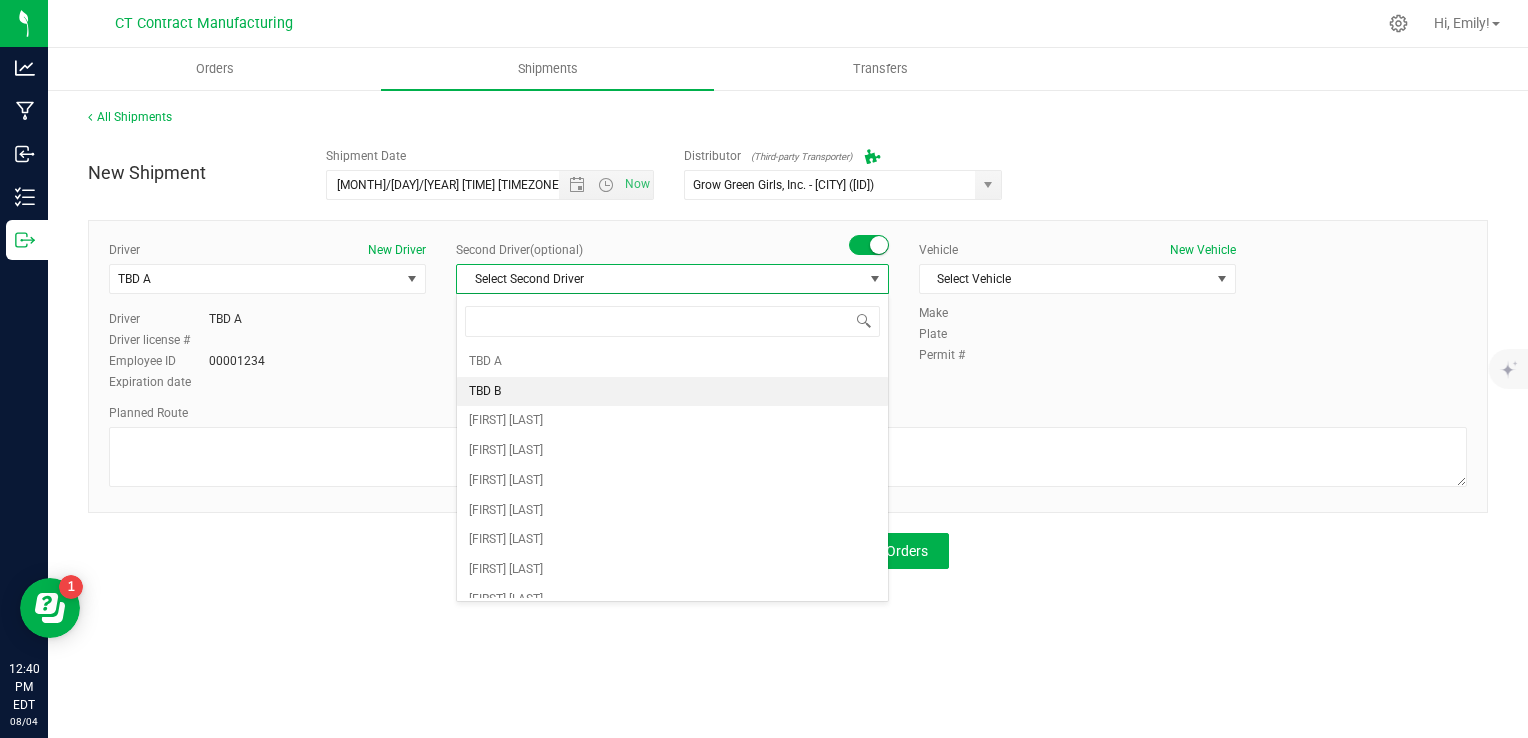 click on "TBD B" at bounding box center [672, 392] 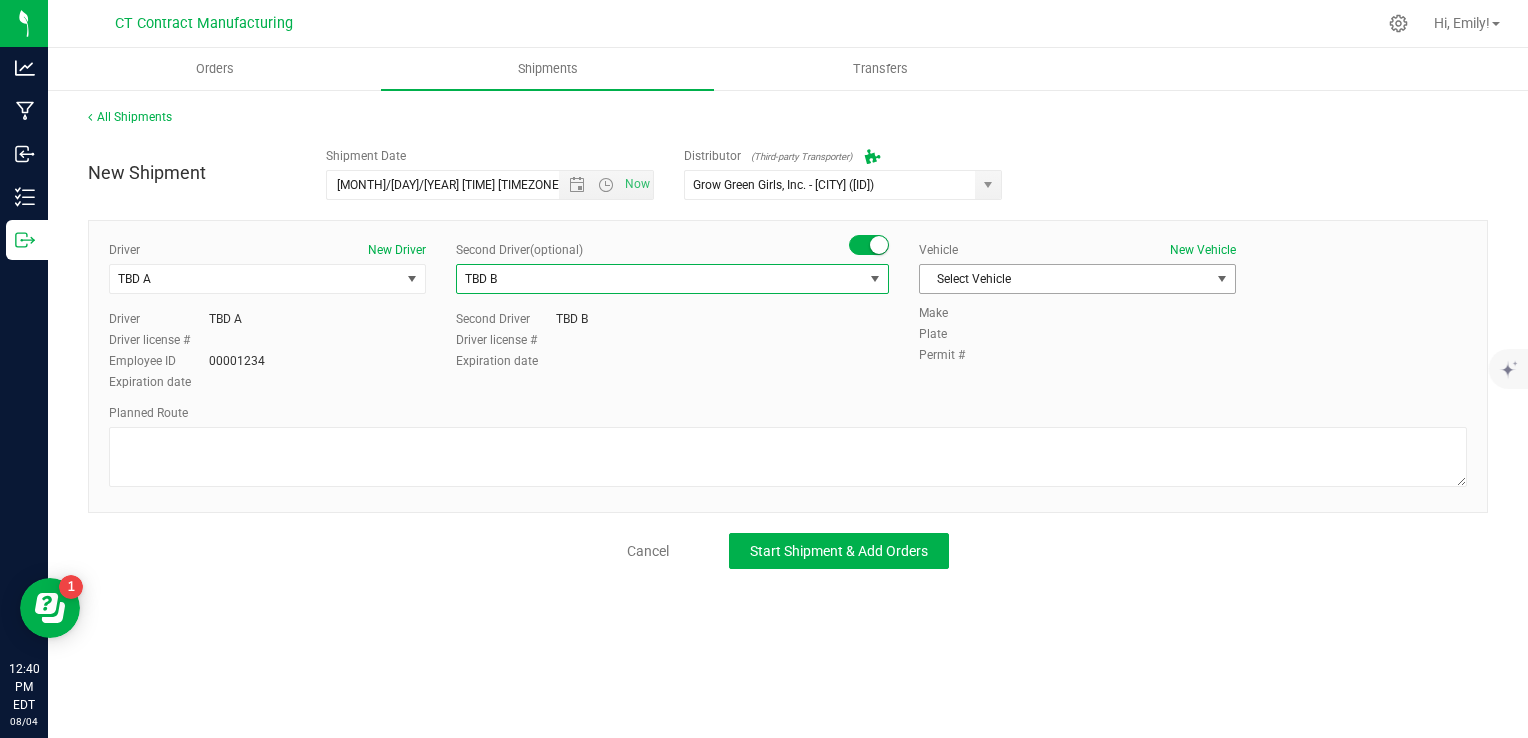 click on "Select Vehicle" at bounding box center [1065, 279] 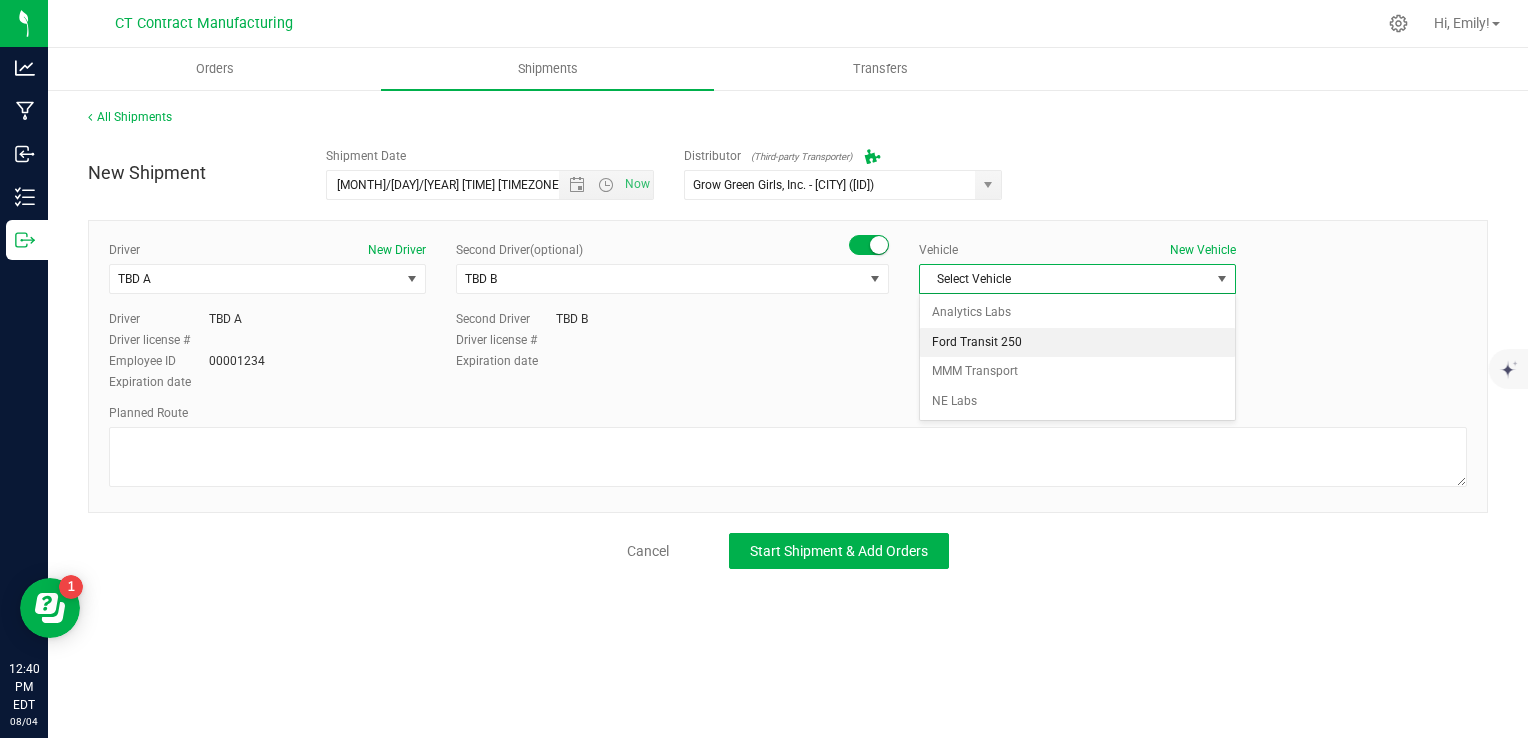 click on "Ford Transit 250" at bounding box center (1077, 343) 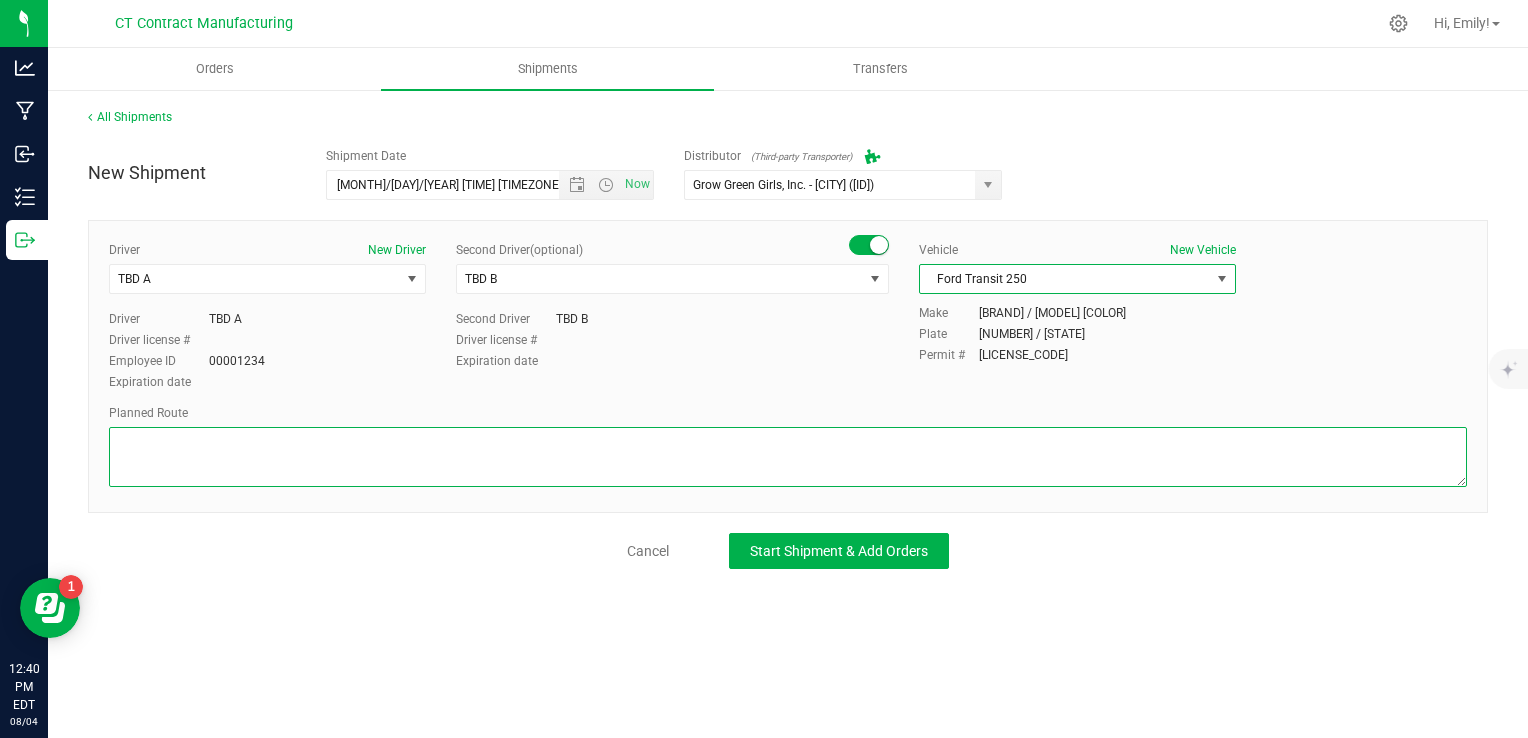 click at bounding box center [788, 457] 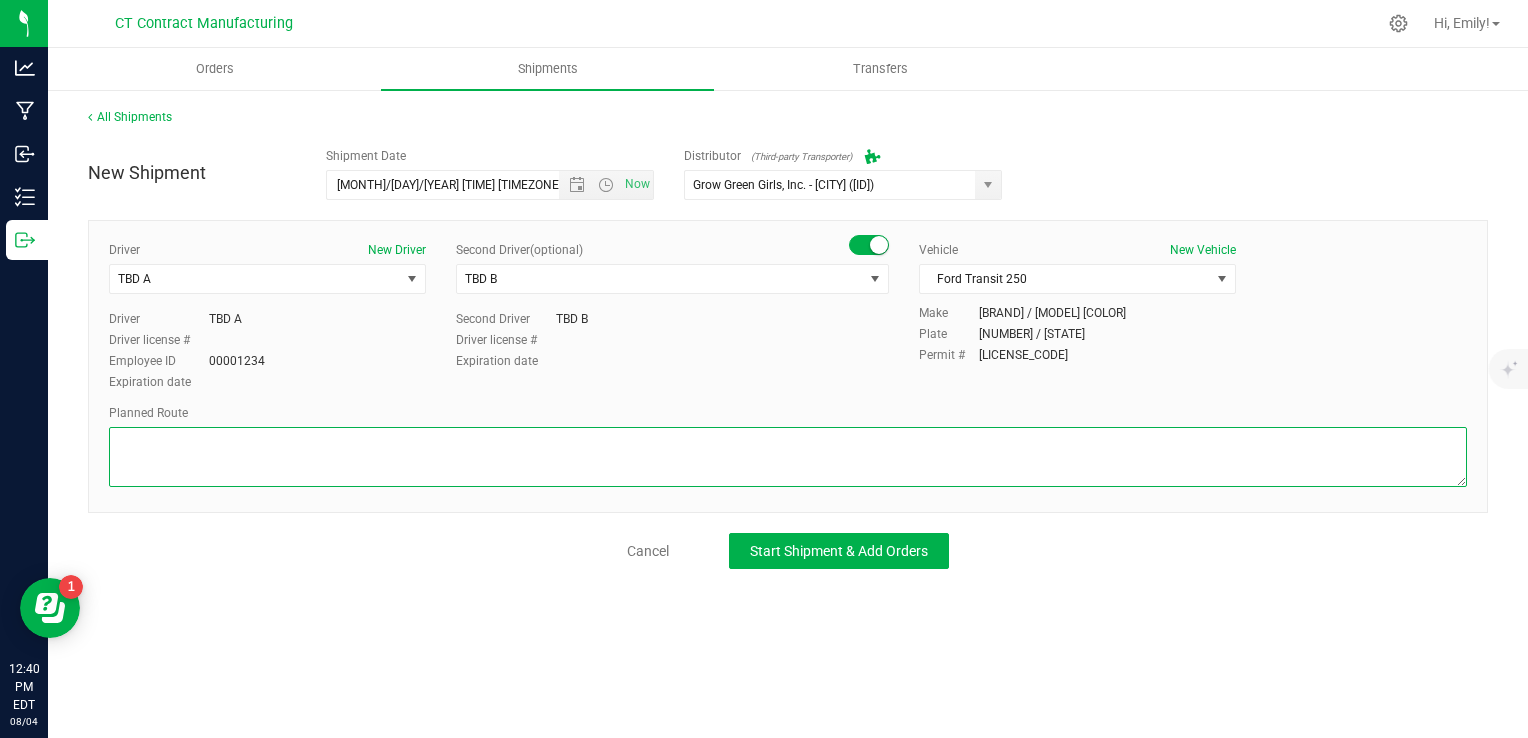 type on "r" 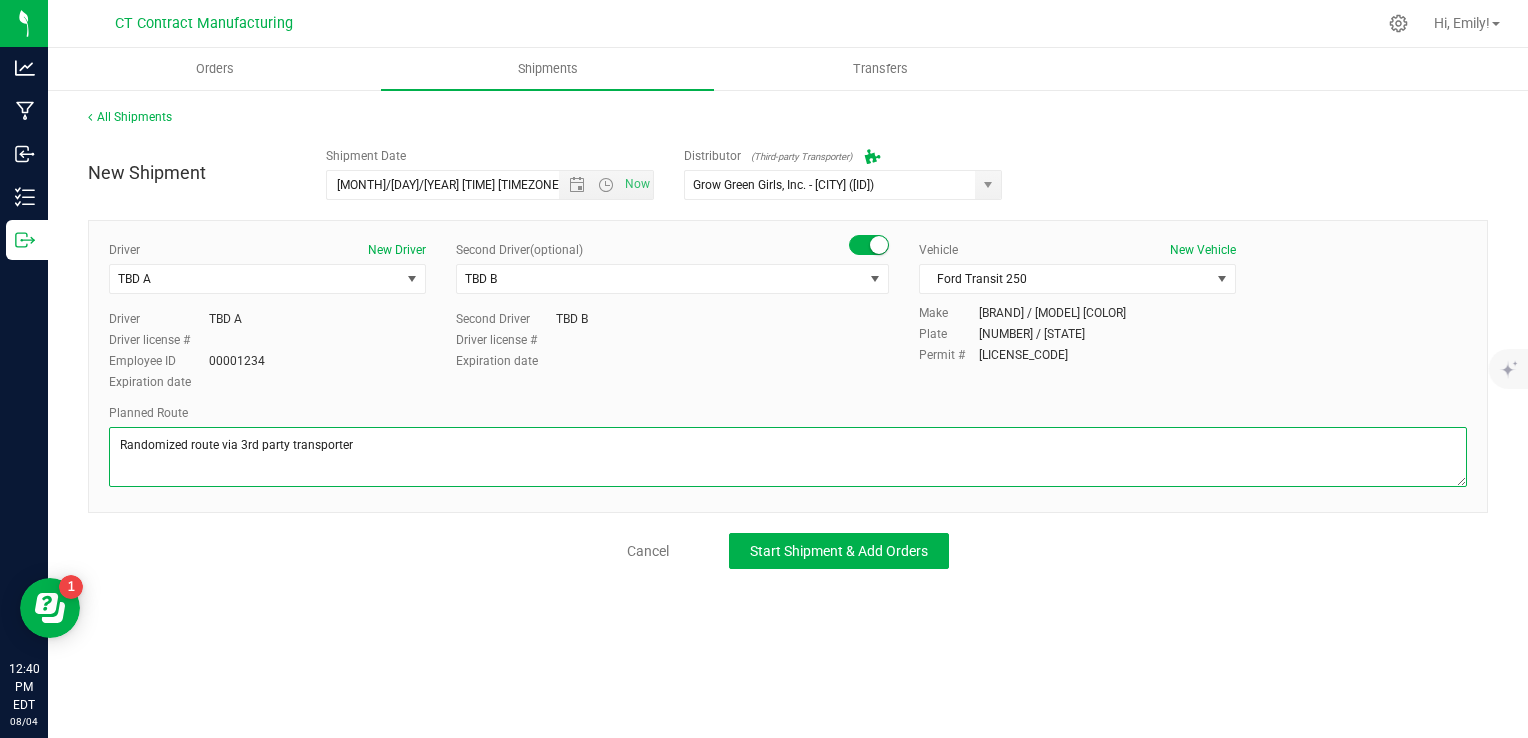 click at bounding box center (788, 457) 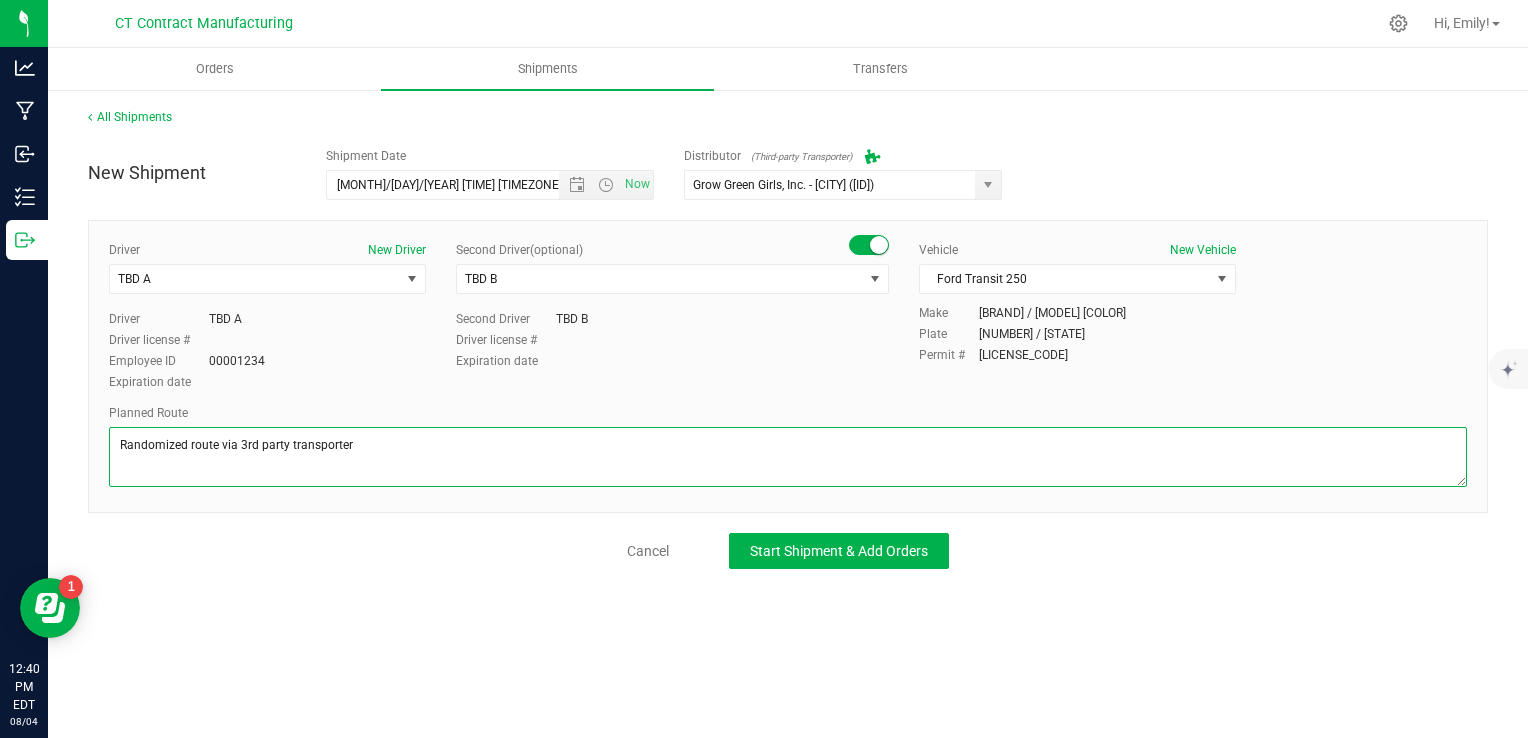 click at bounding box center [788, 457] 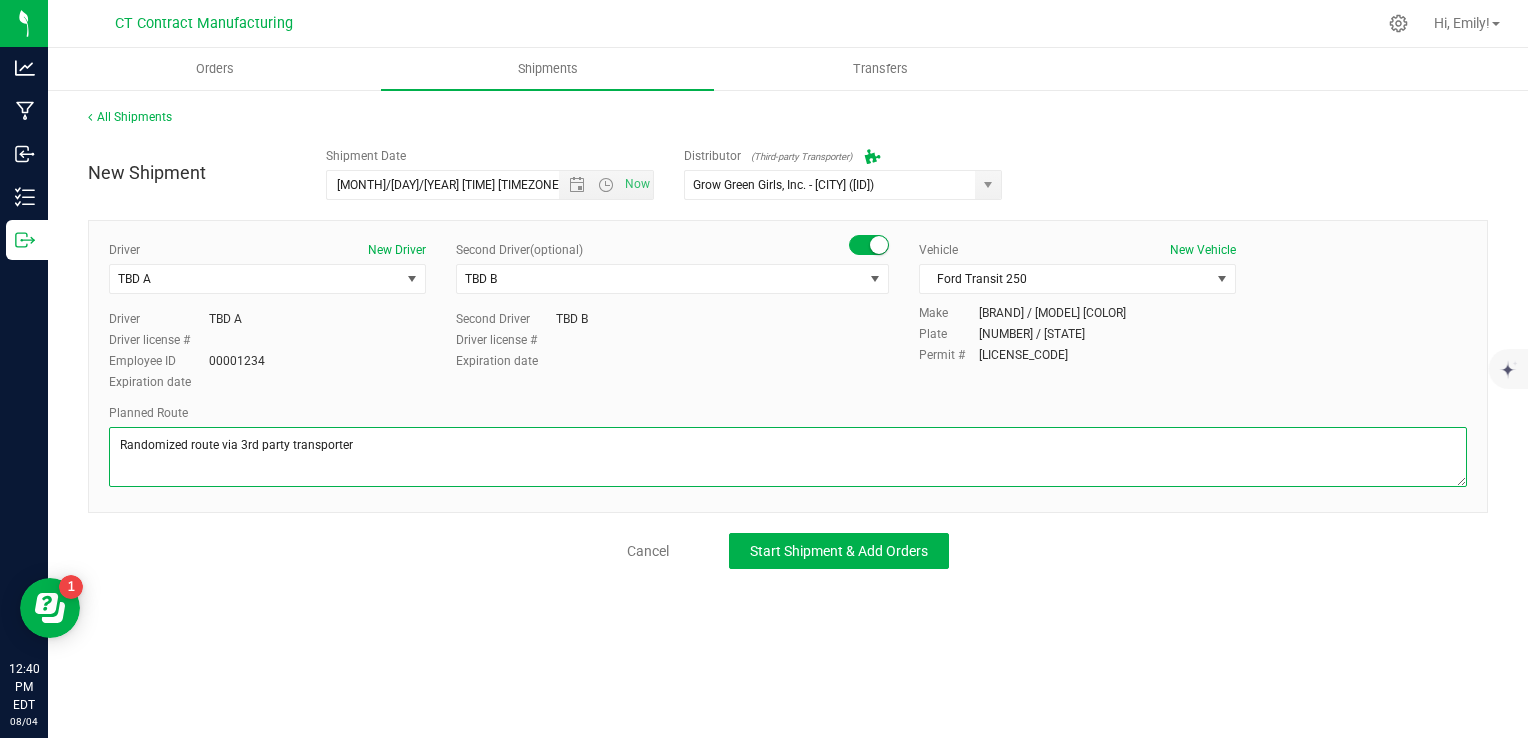 click at bounding box center (788, 457) 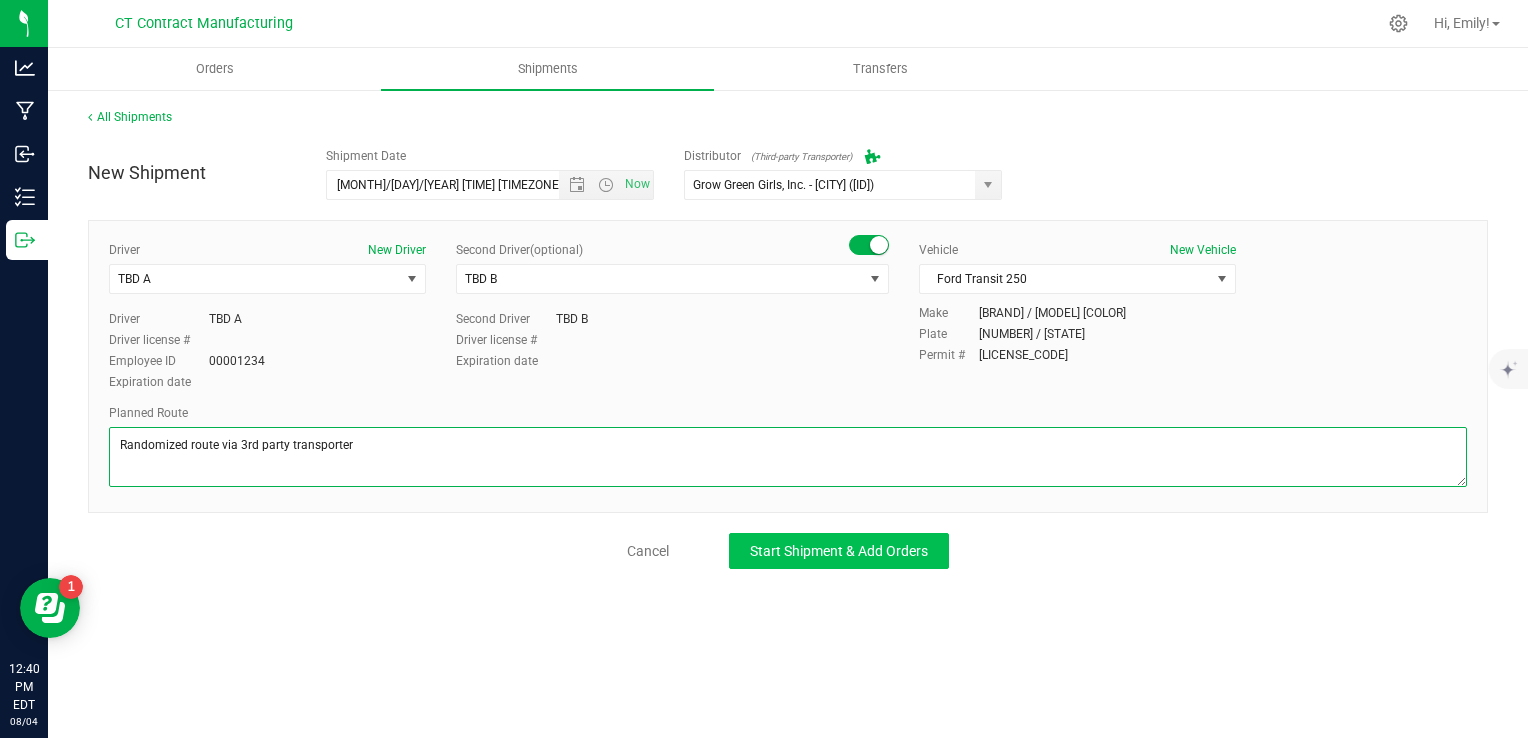 type on "Randomized route via 3rd party transporter" 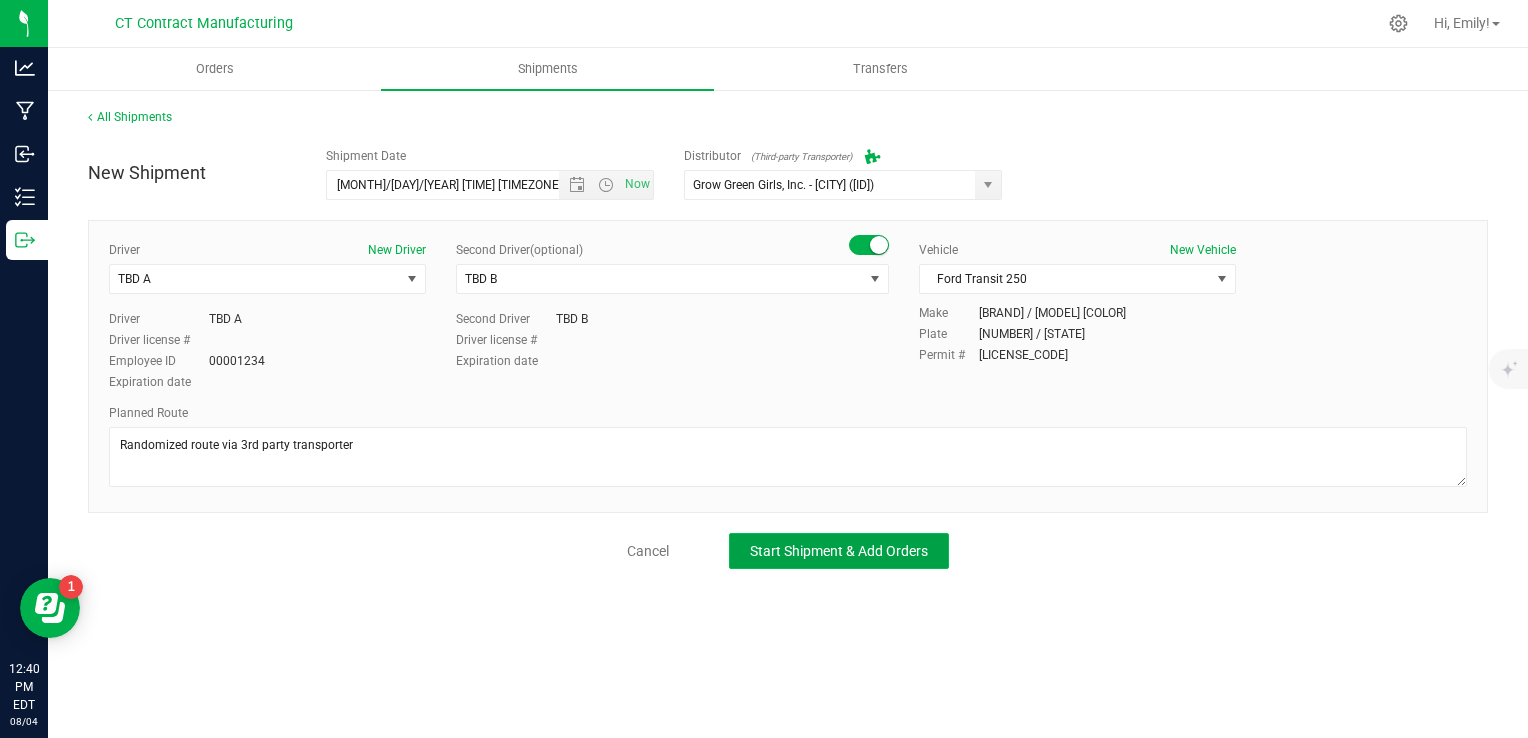 click on "Start Shipment & Add Orders" 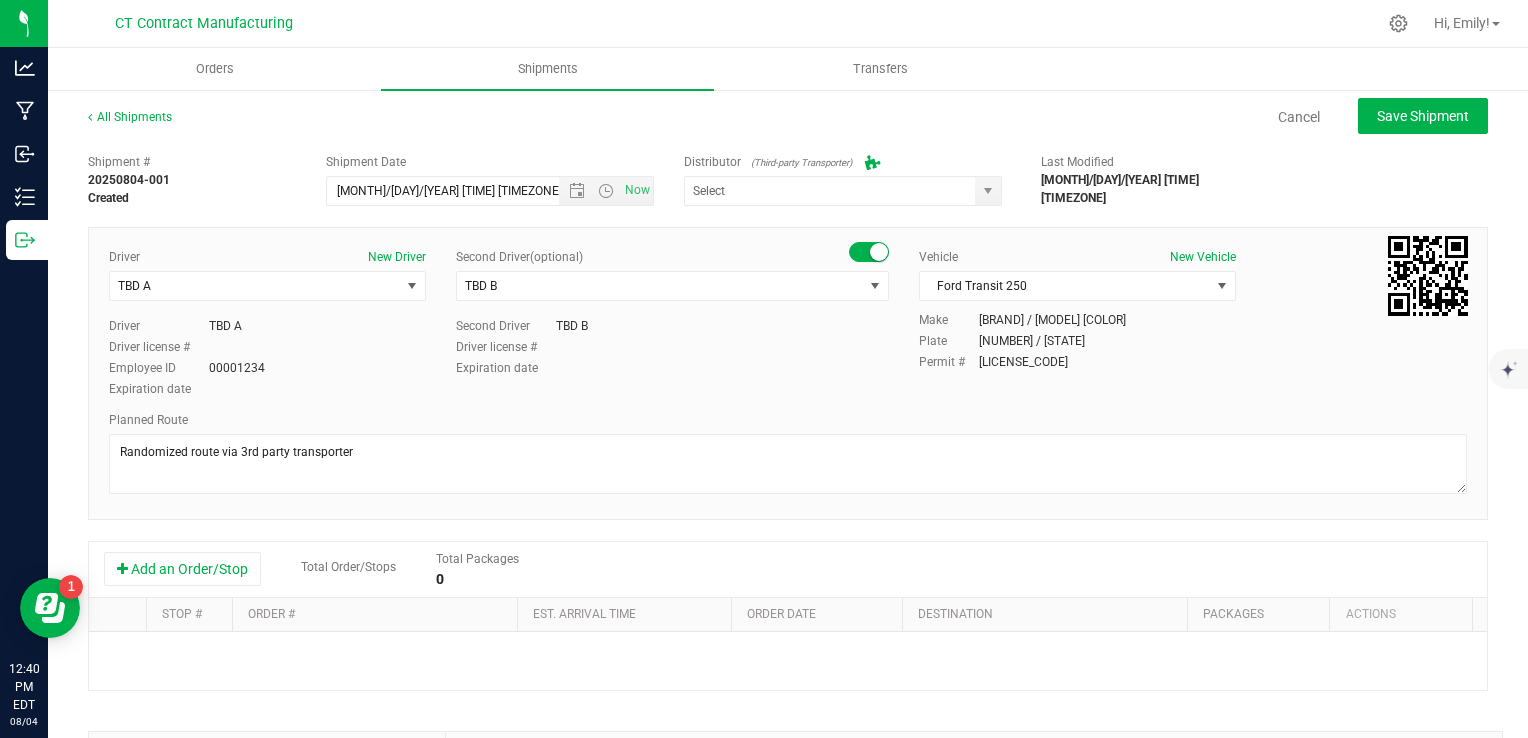 type on "Grow Green Girls, Inc. - [CITY] ([ID])" 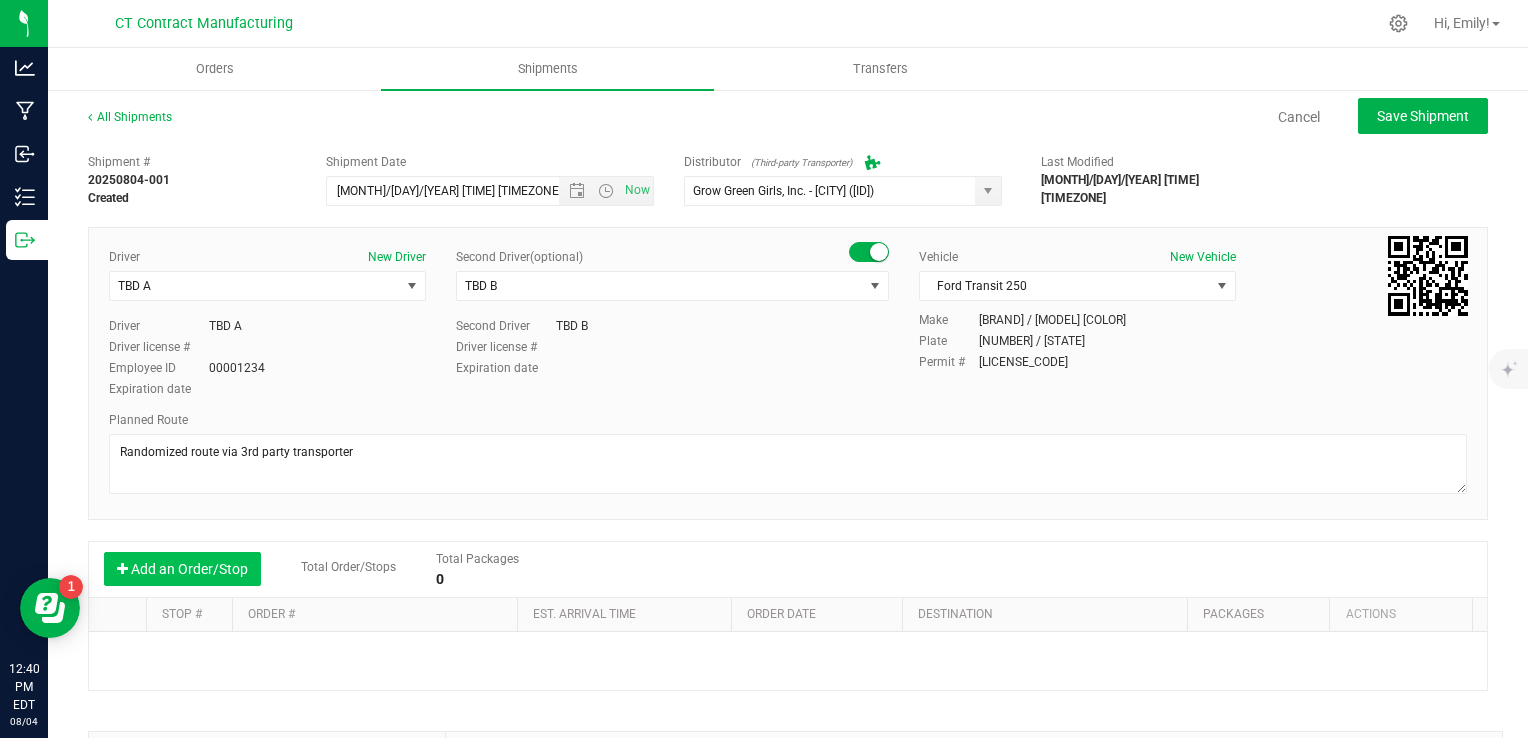 click on "Add an Order/Stop" at bounding box center (182, 569) 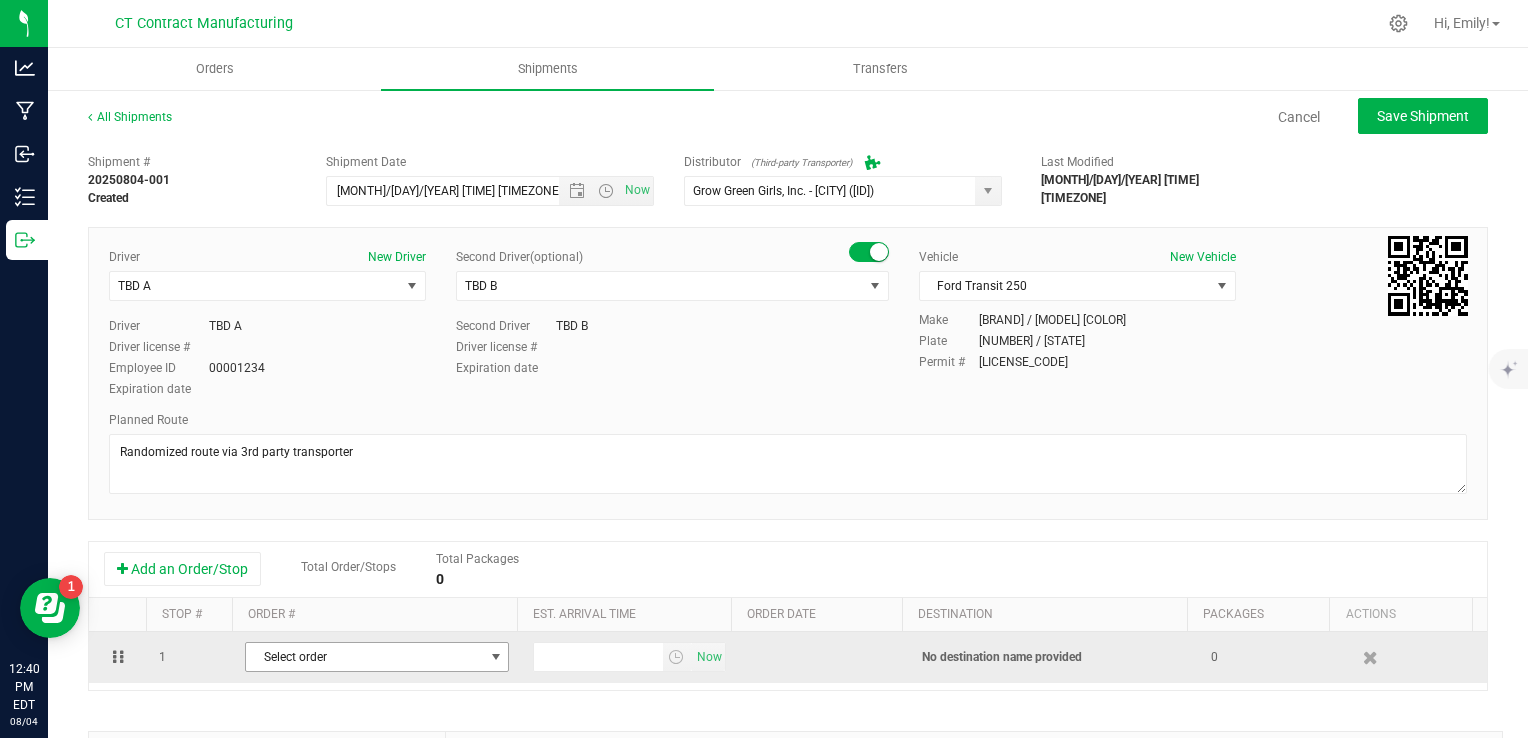 click on "Select order" at bounding box center (364, 657) 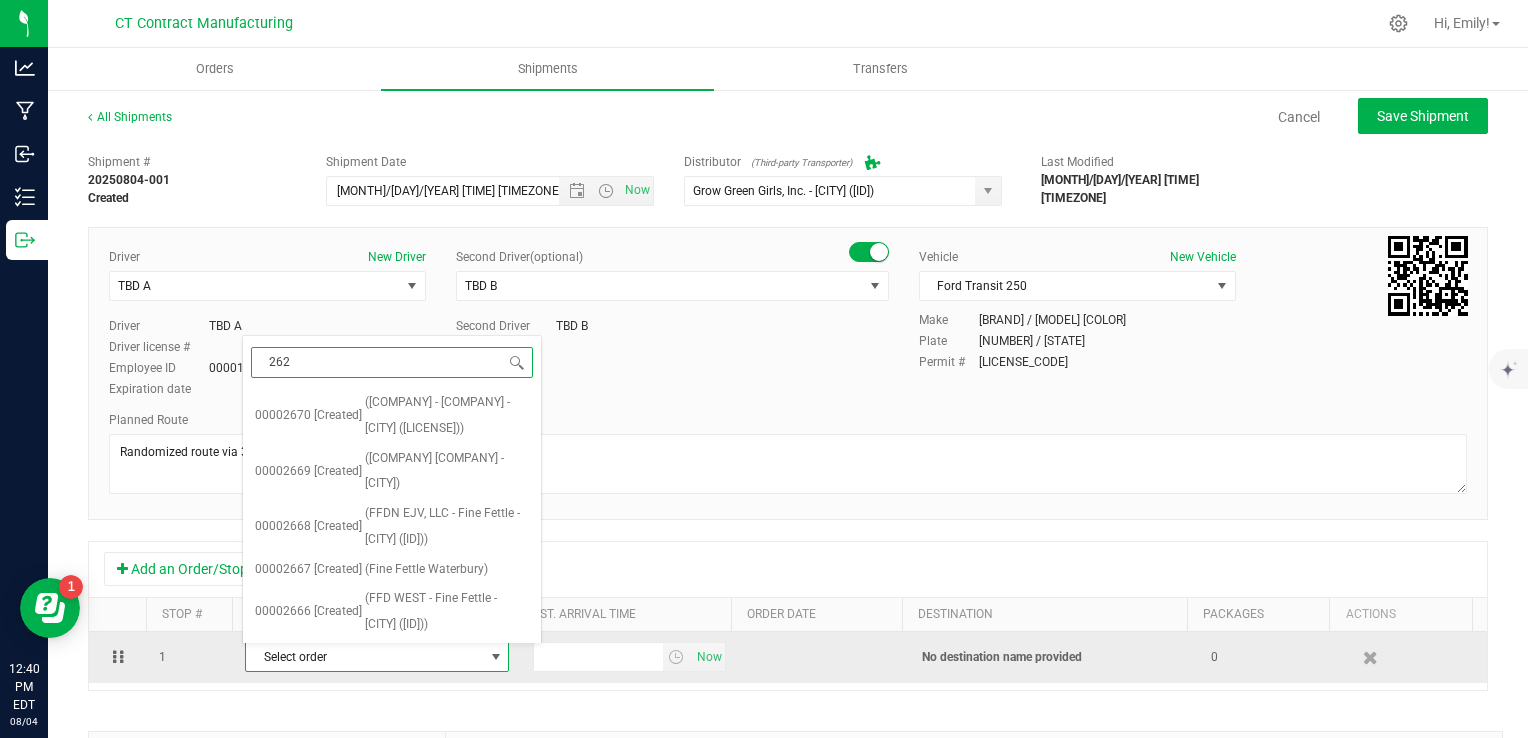 type on "2625" 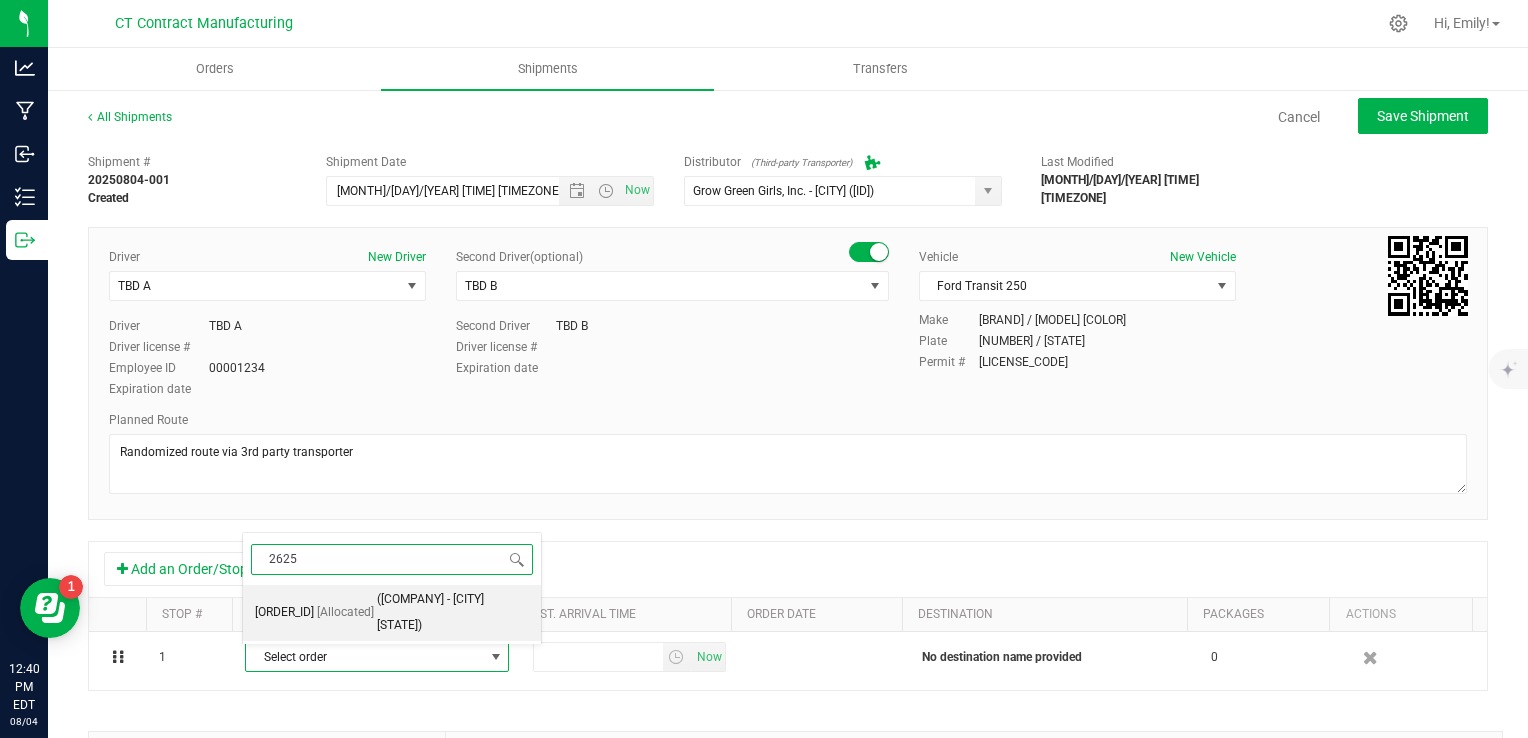 click on "([COMPANY] - [CITY] [STATE])" at bounding box center (453, 612) 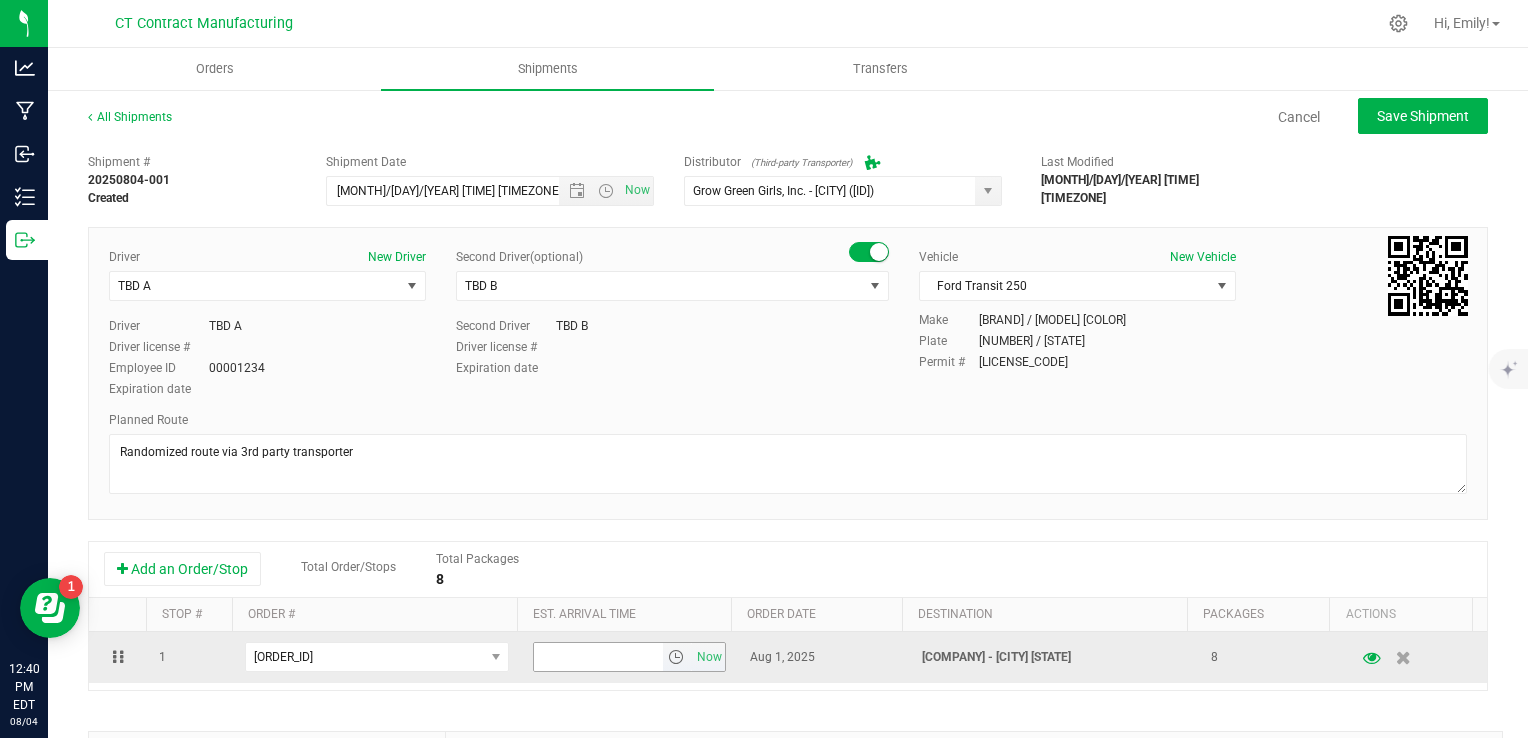 click at bounding box center (676, 657) 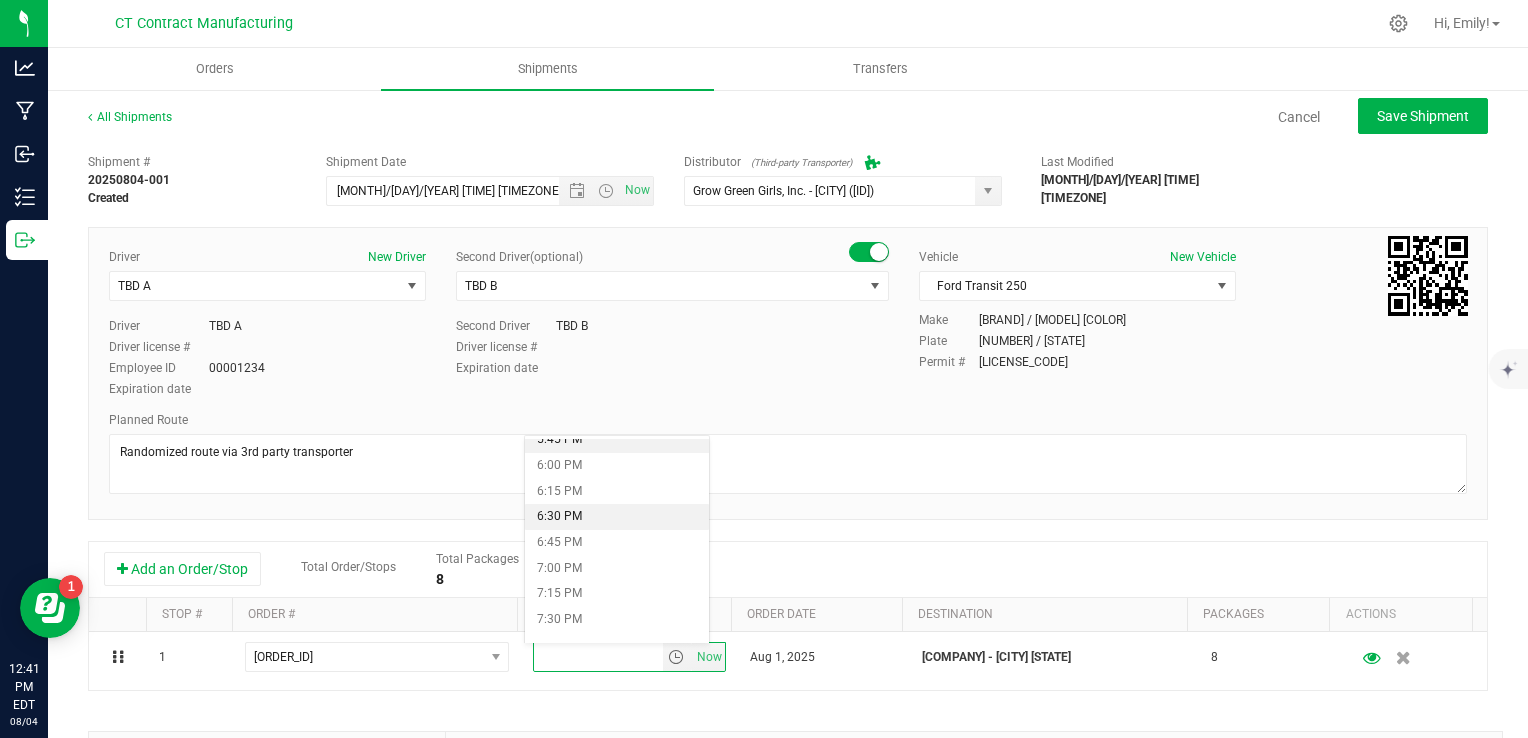 scroll, scrollTop: 1800, scrollLeft: 0, axis: vertical 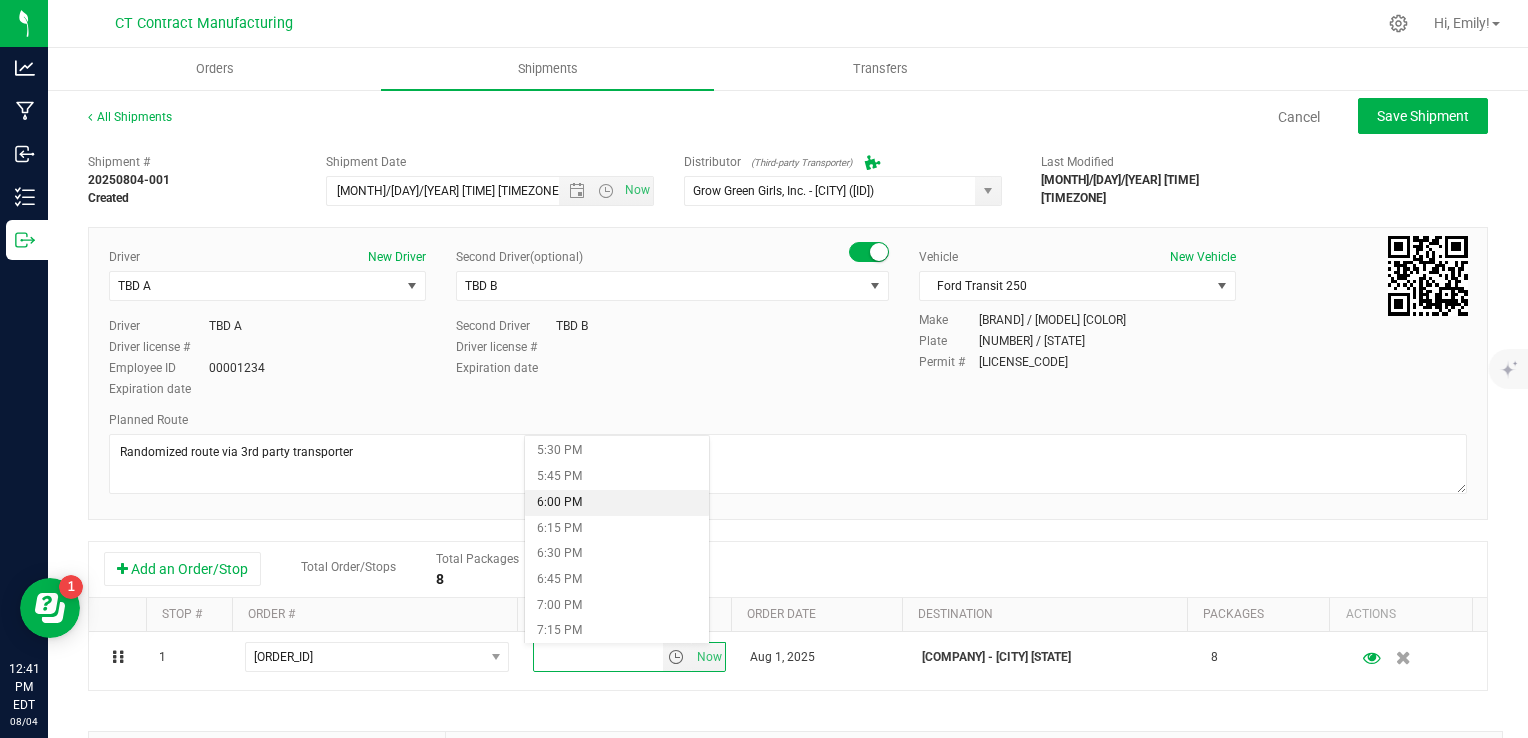 click on "6:00 PM" at bounding box center (617, 503) 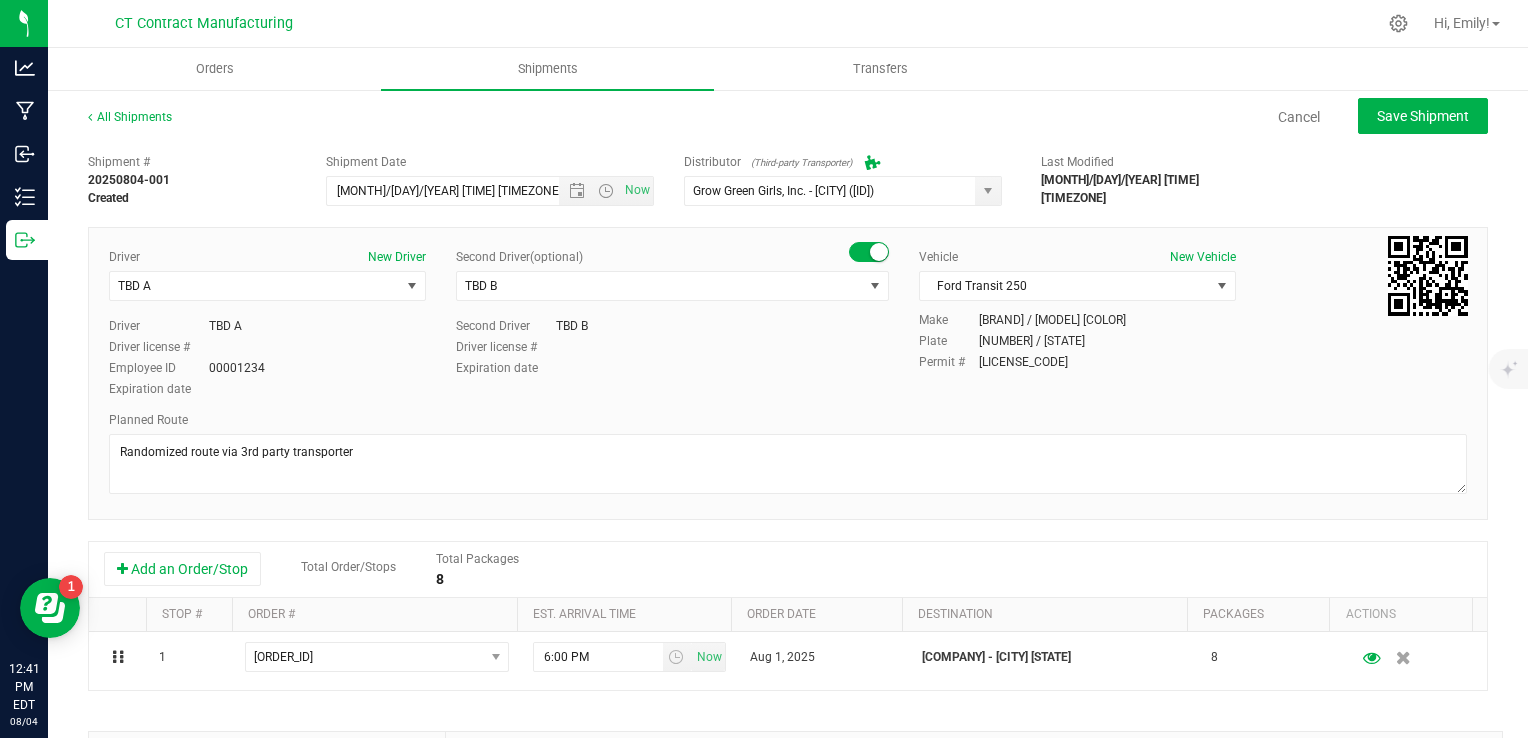 click on "Add an Order/Stop
Total Order/Stops
Total Packages
8" at bounding box center (788, 570) 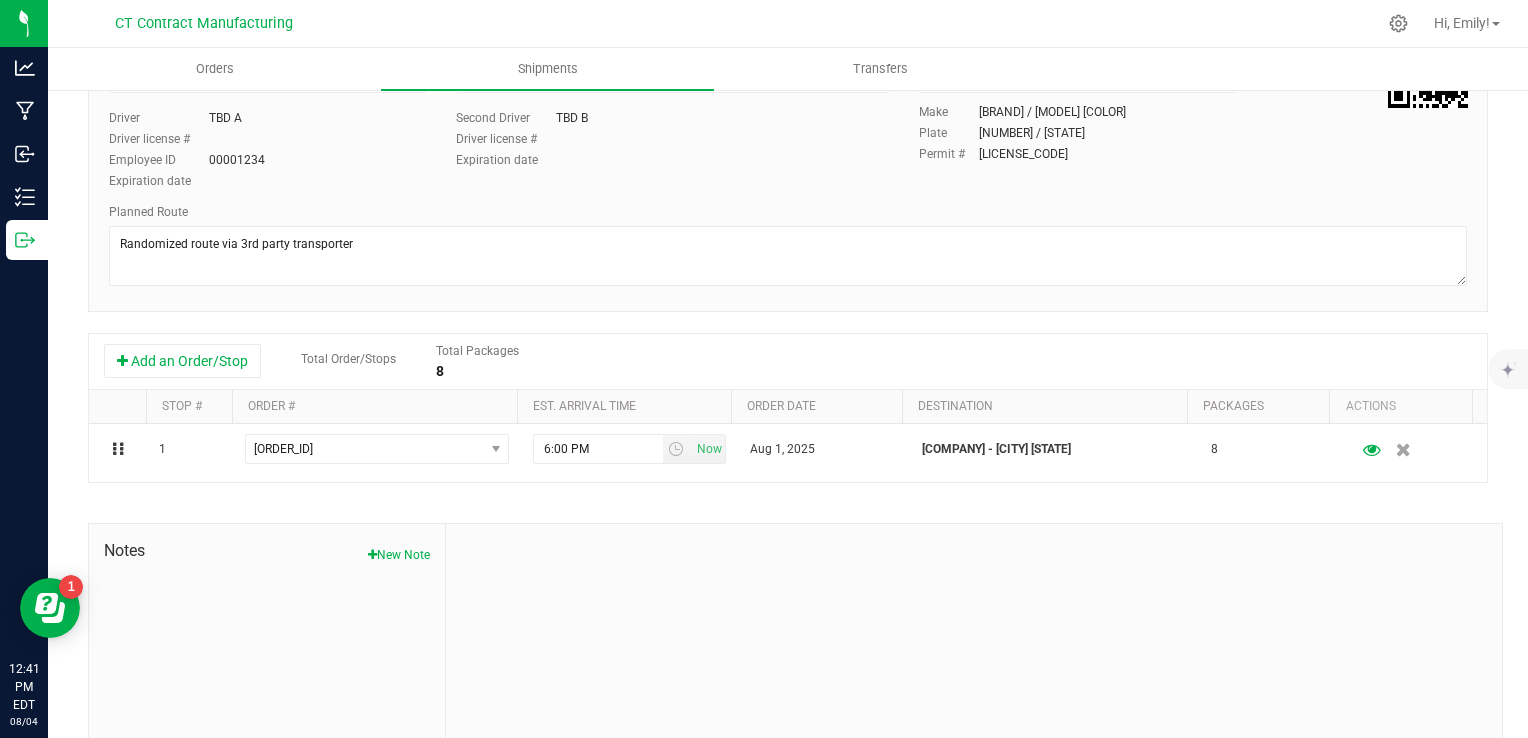 scroll, scrollTop: 0, scrollLeft: 0, axis: both 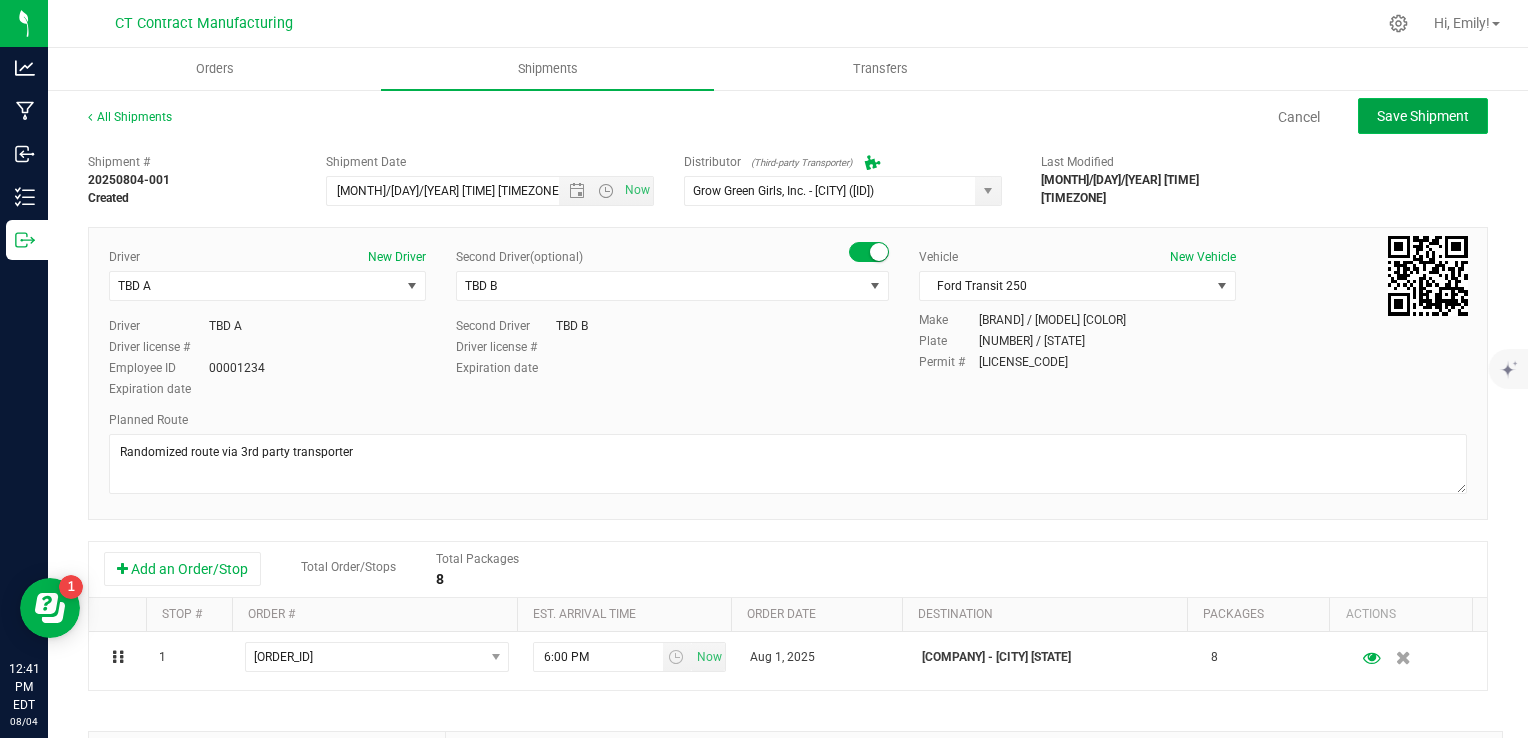 click on "Save Shipment" 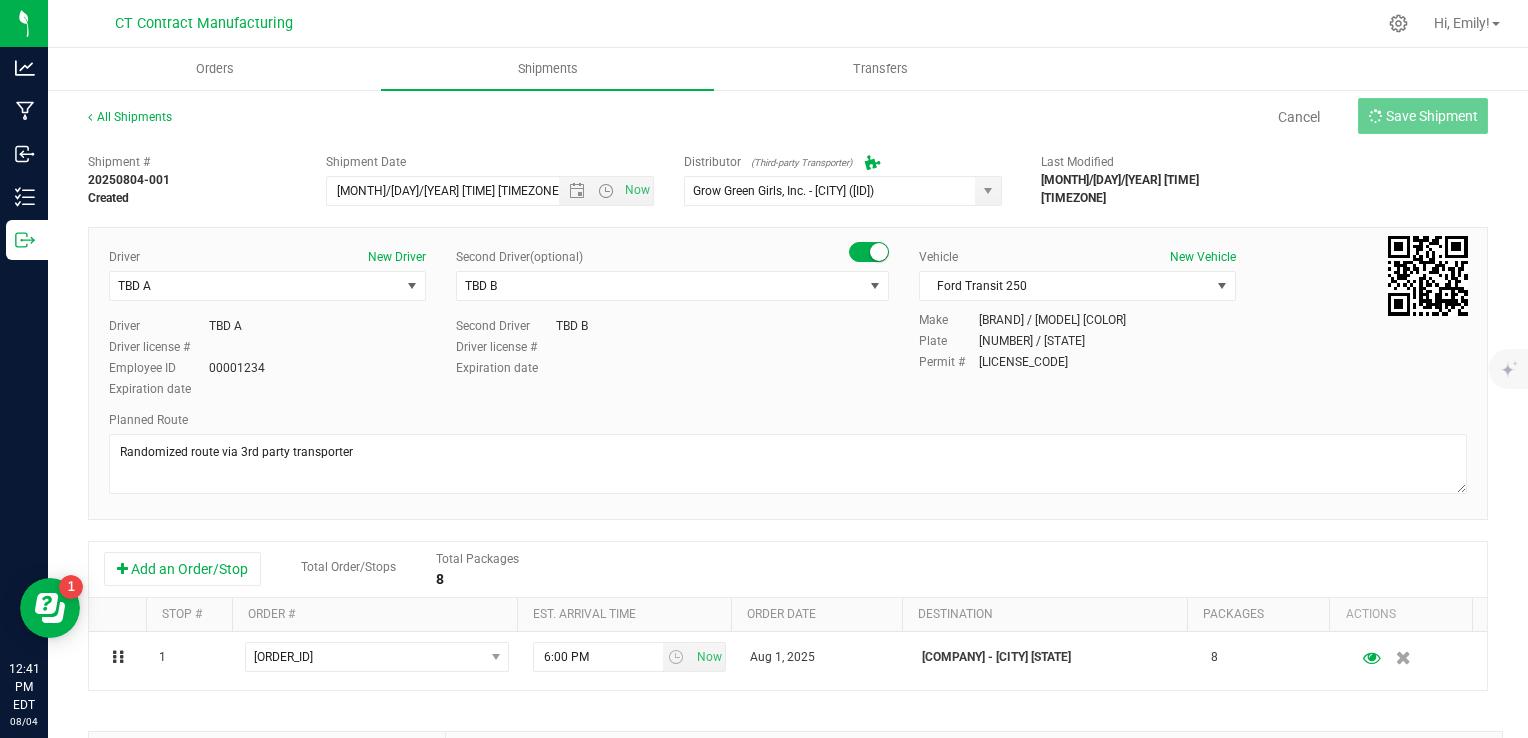 type on "8/4/2025 10:00 PM" 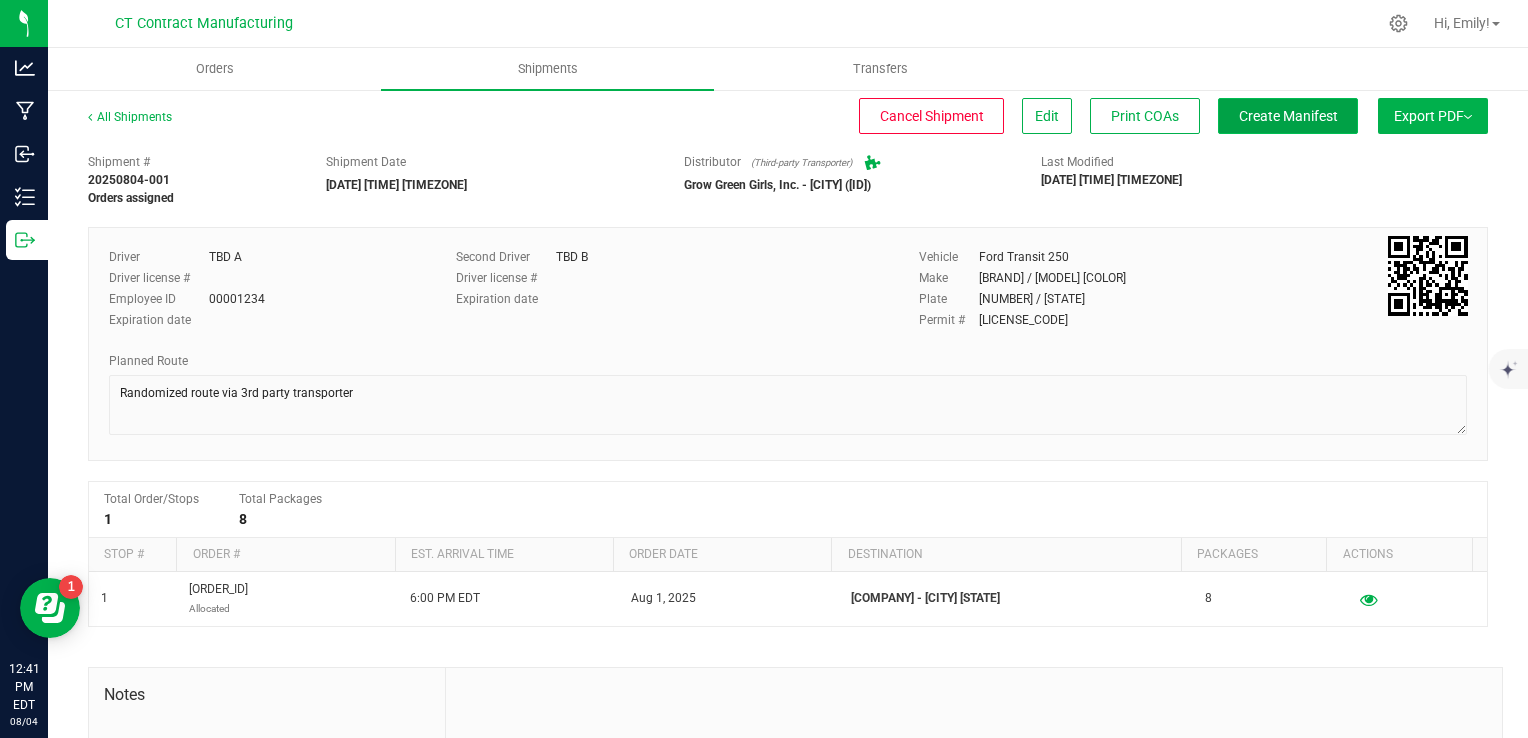 click on "Create Manifest" at bounding box center [1288, 116] 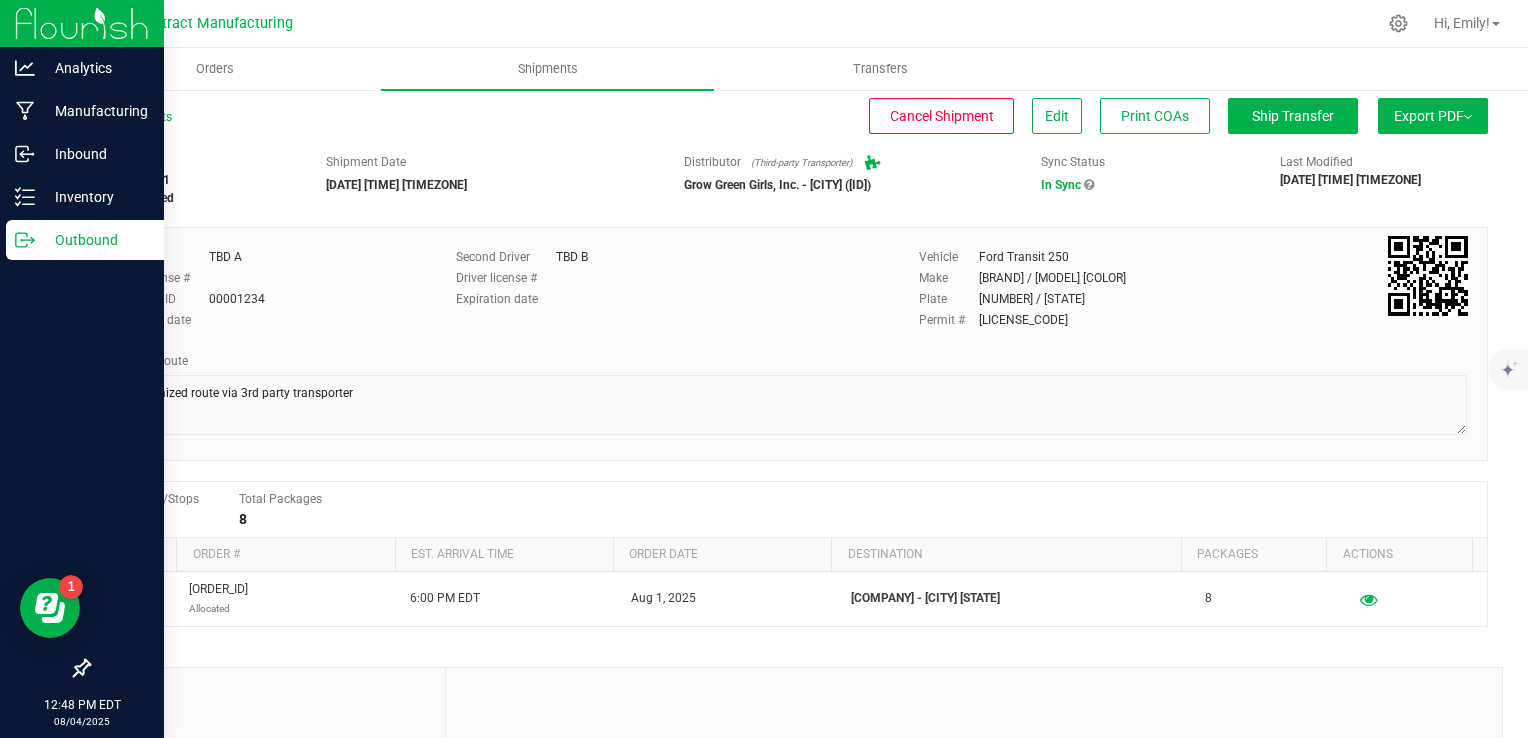click on "Outbound" at bounding box center (95, 240) 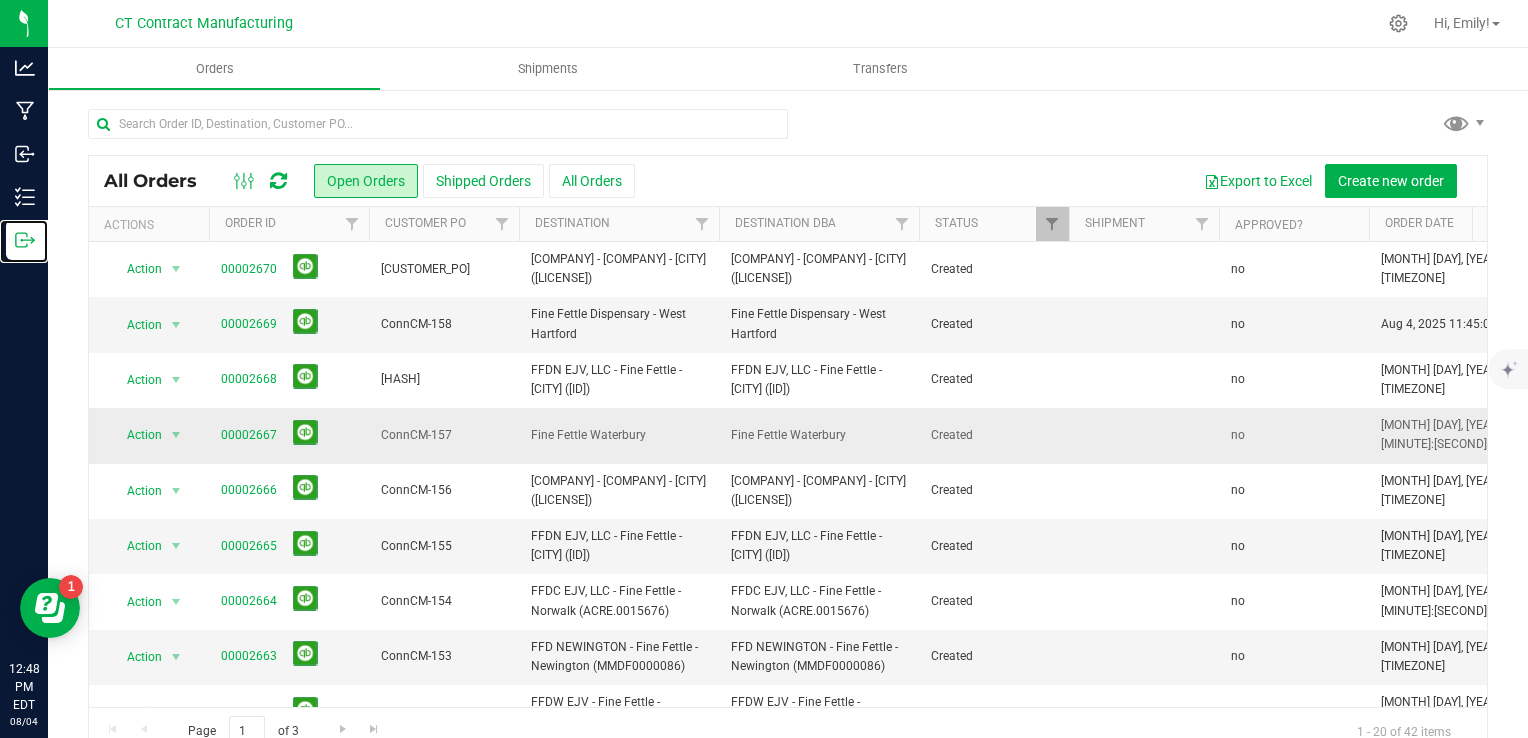 scroll, scrollTop: 36, scrollLeft: 0, axis: vertical 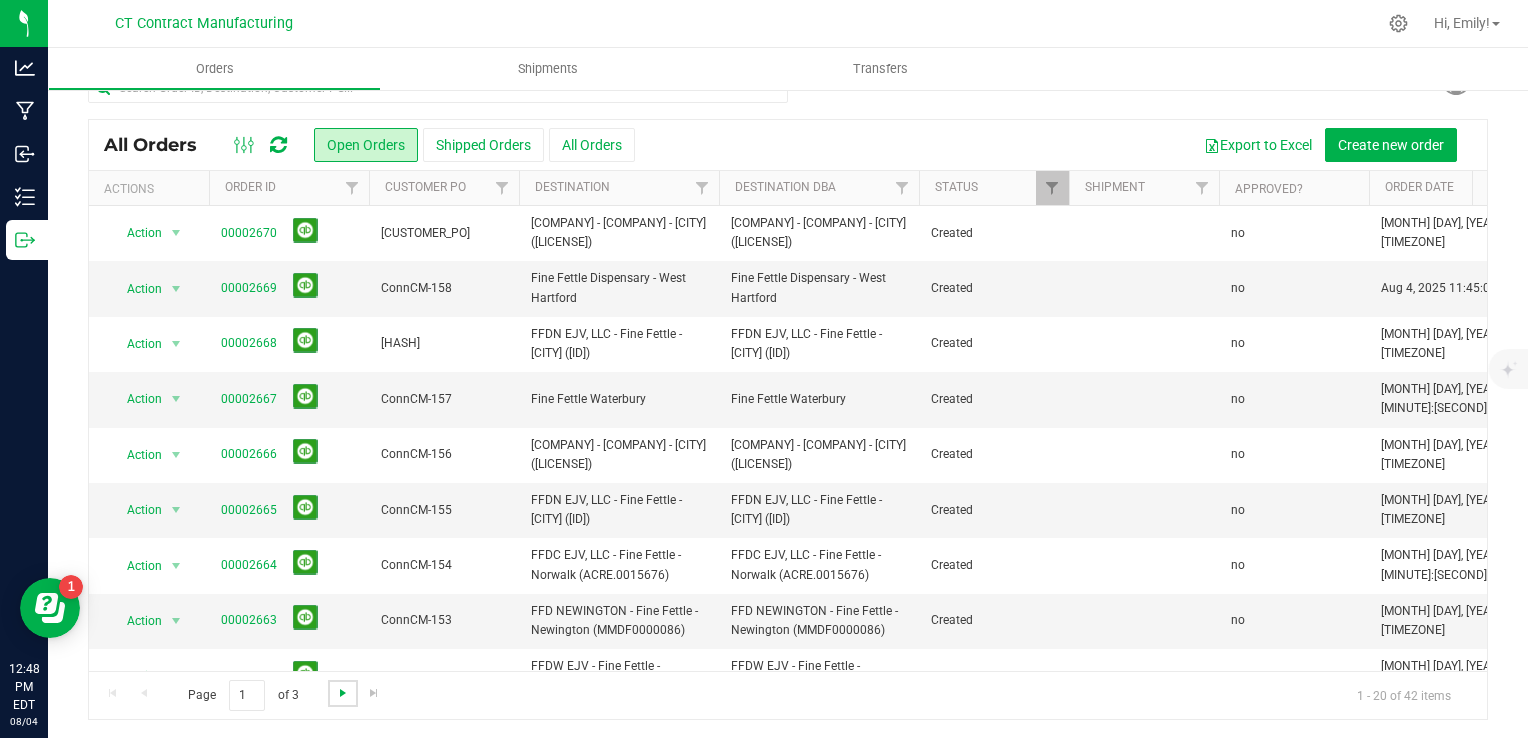 click at bounding box center [343, 693] 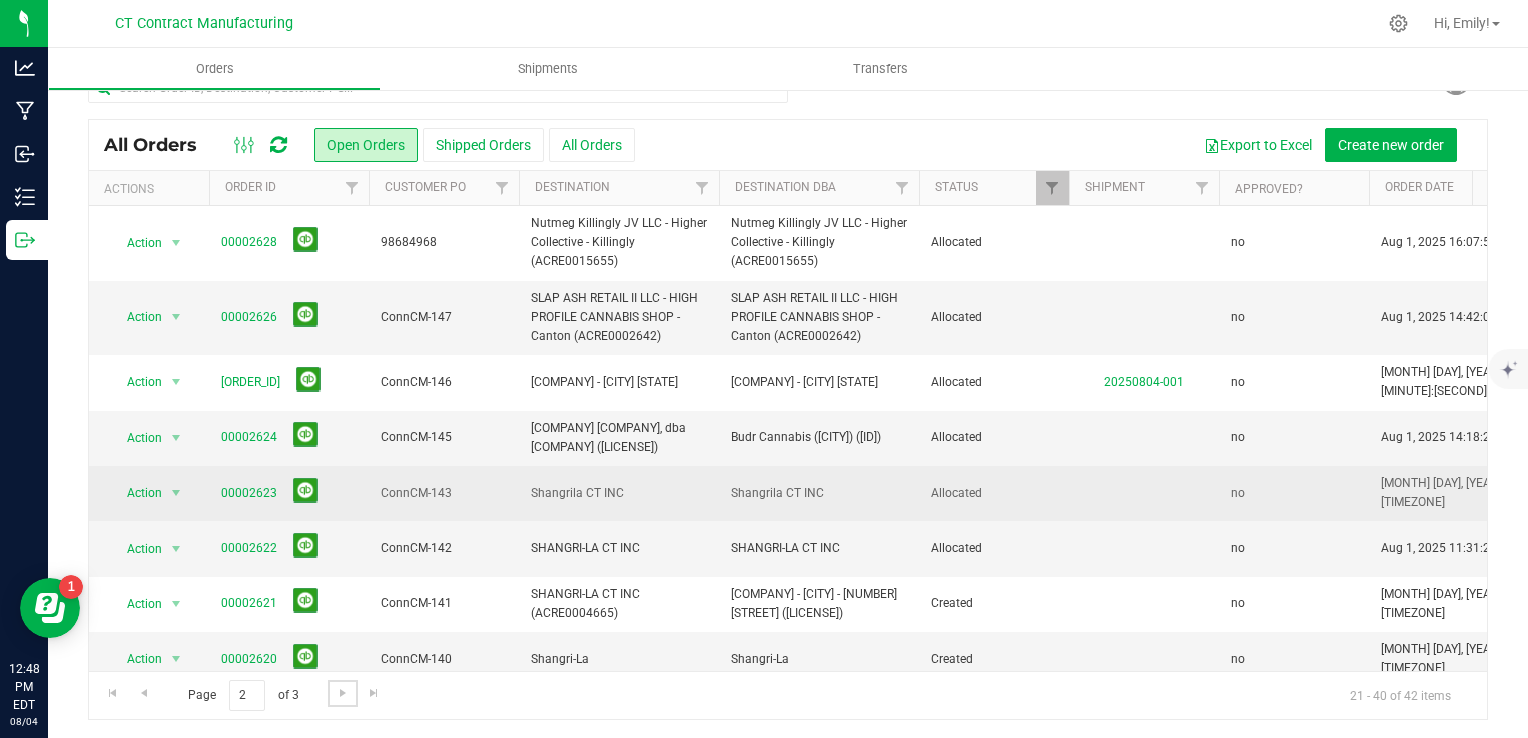 scroll, scrollTop: 500, scrollLeft: 0, axis: vertical 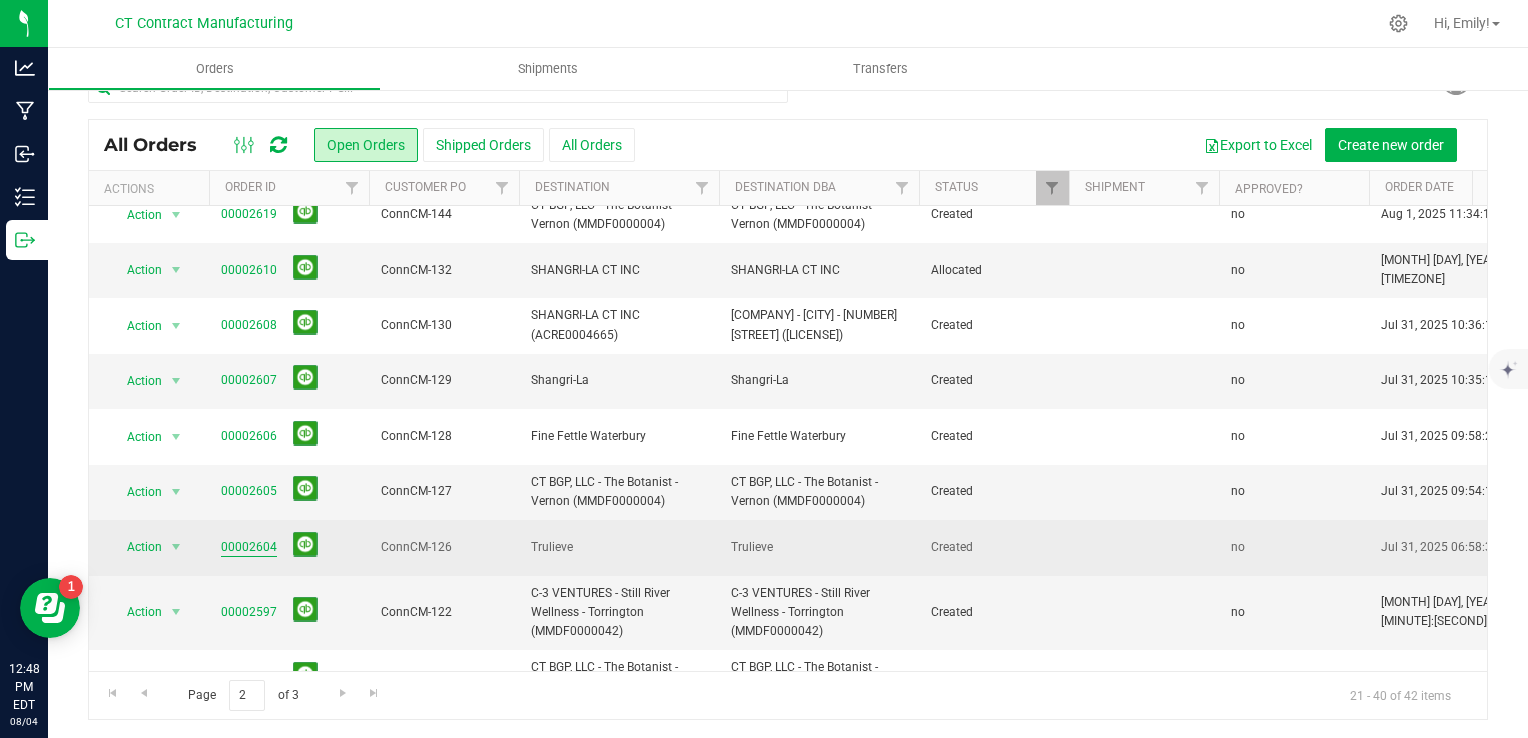 click on "00002604" at bounding box center (249, 547) 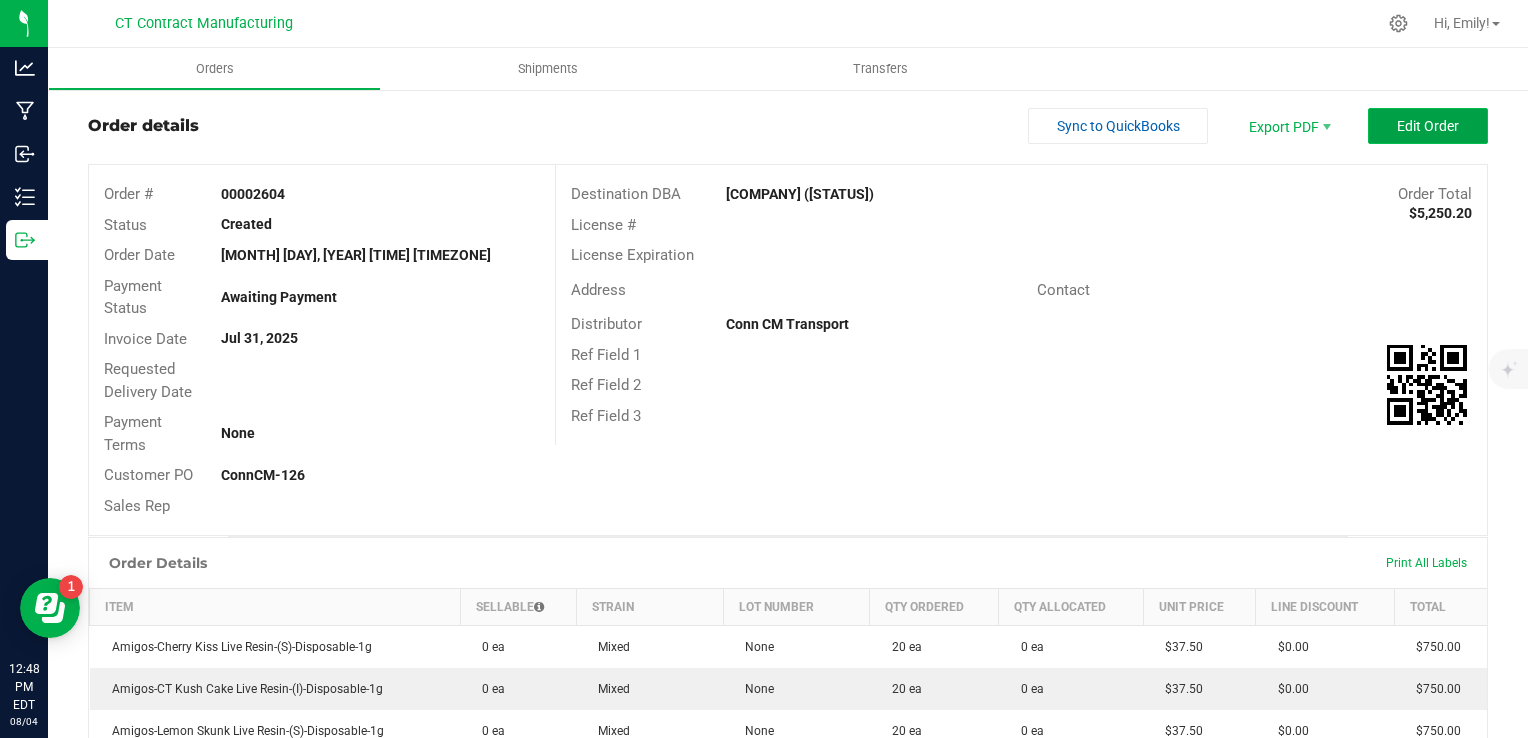 click on "Edit Order" at bounding box center [1428, 126] 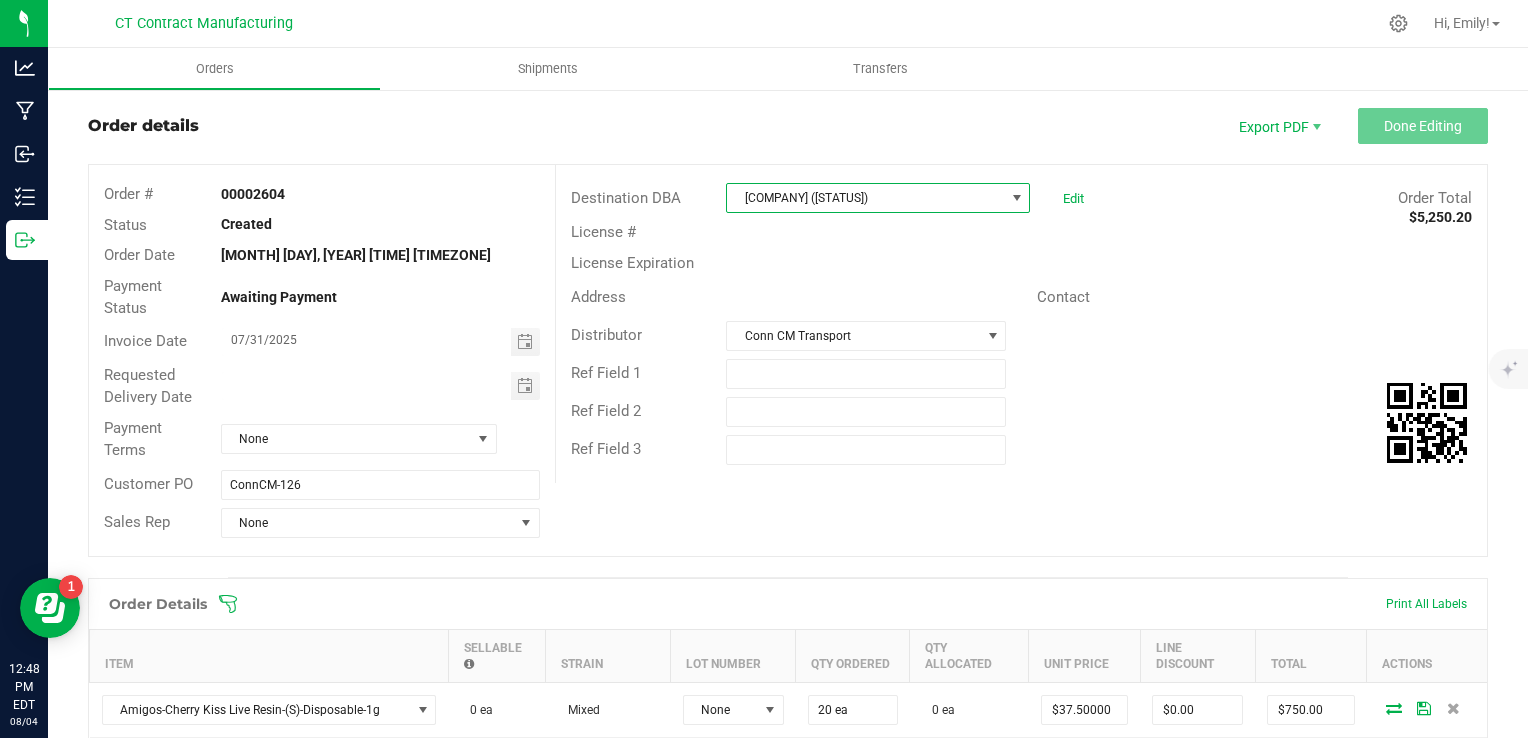 click on "[COMPANY] ([STATUS])" at bounding box center (865, 198) 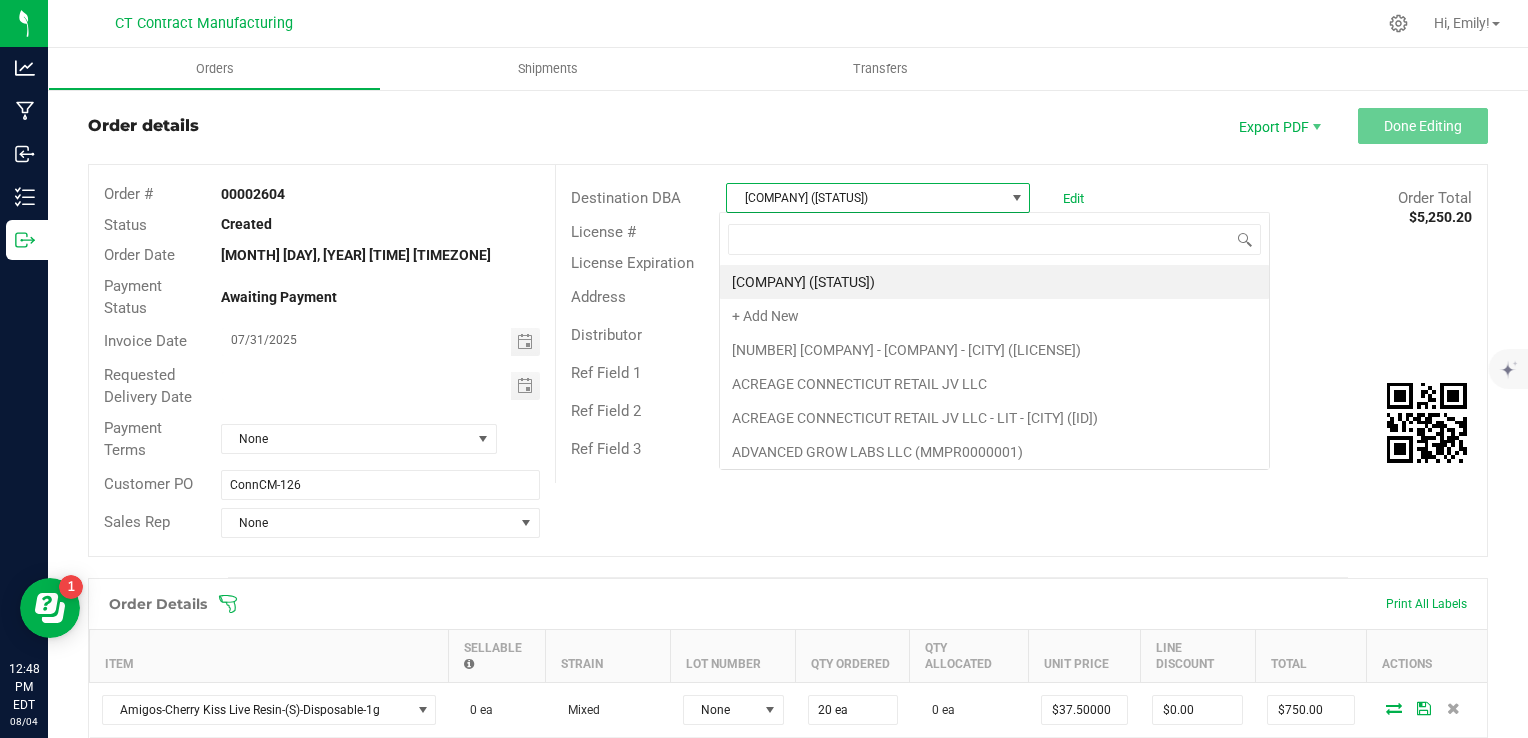 scroll, scrollTop: 99970, scrollLeft: 99699, axis: both 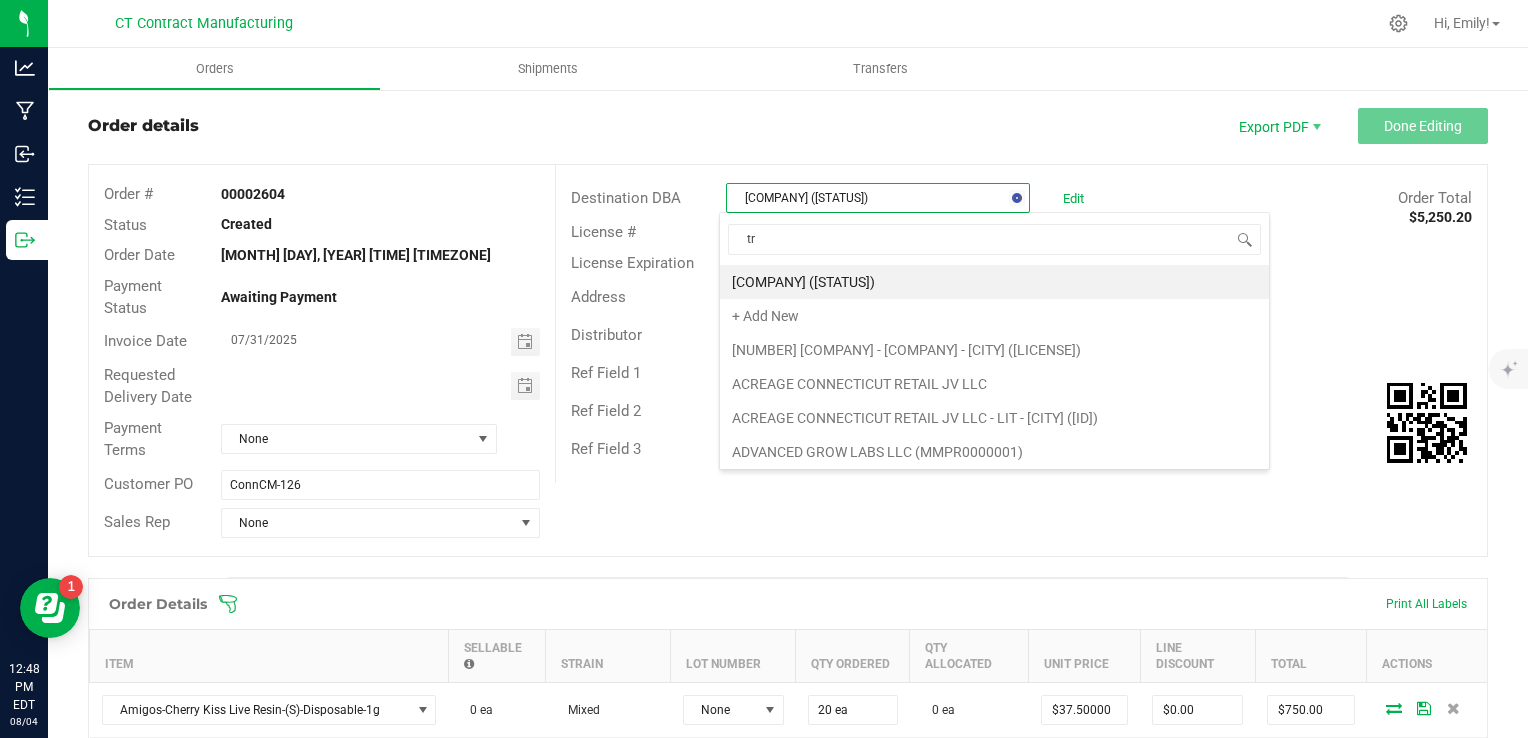 type on "tru" 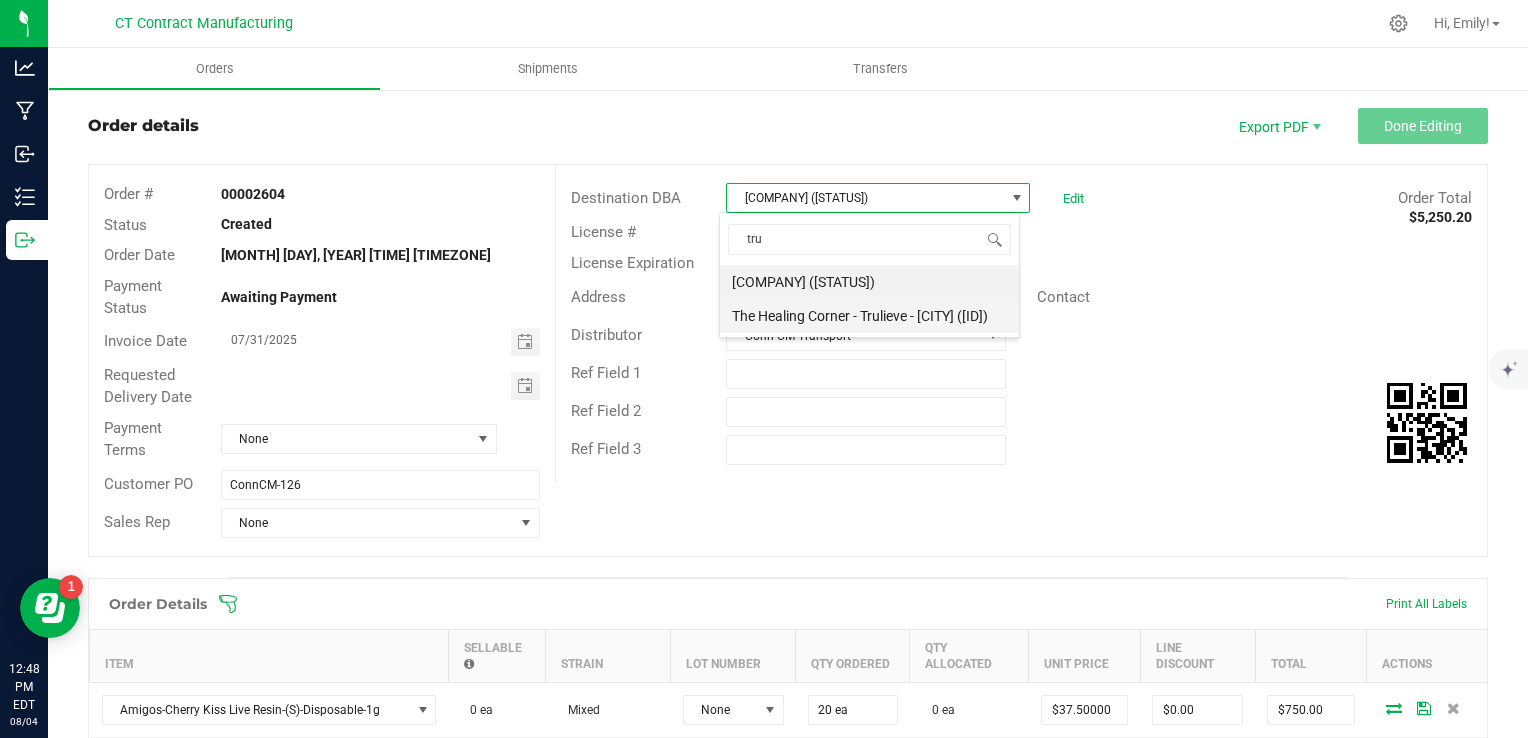 click on "The Healing Corner - Trulieve - [CITY] ([ID])" at bounding box center [869, 316] 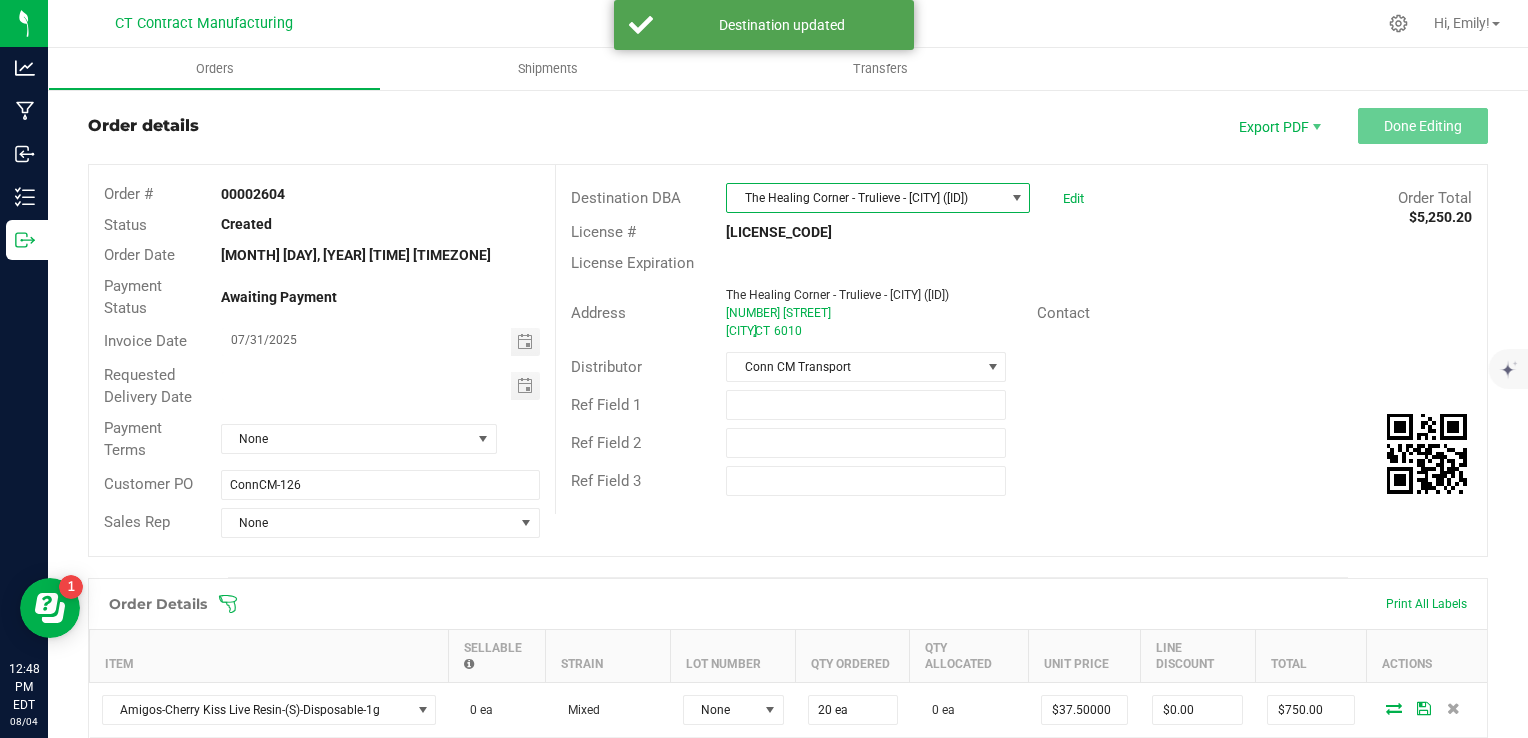 click on "Order details   Export PDF   Done Editing   Order #   [NUMBER]   Status   Created   Order Date   [MONTH] [DAY], [YEAR] [TIME] [TIMEZONE]   Payment Status   Awaiting Payment   Invoice Date  [DATE]  Requested Delivery Date   Payment Terms  None  Customer PO  [ID]  Sales Rep  None  Destination DBA  The Healing Corner - Trulieve - [CITY] ([ID])  Edit   Order Total   $[NUMBER]   License #   [ID]  License Expiration   Address  The Healing Corner - Trulieve - [CITY] ([ID]) [NUMBER] [STREET] [CITY]  ,  [STATE] [ZIP]  Contact   Distributor  Conn CM Transport  Ref Field 1   Ref Field 2   Ref Field 3" at bounding box center [788, 342] 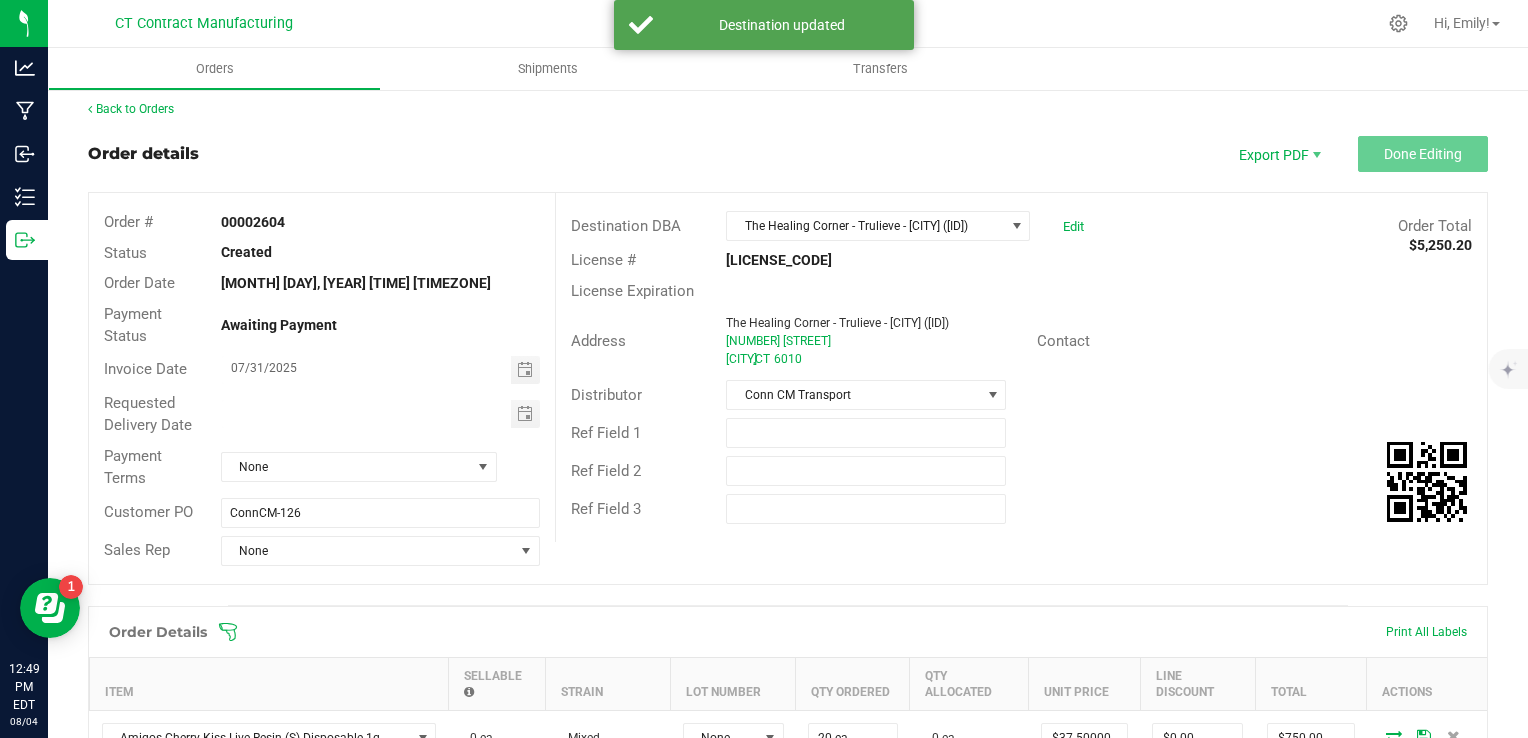 scroll, scrollTop: 0, scrollLeft: 0, axis: both 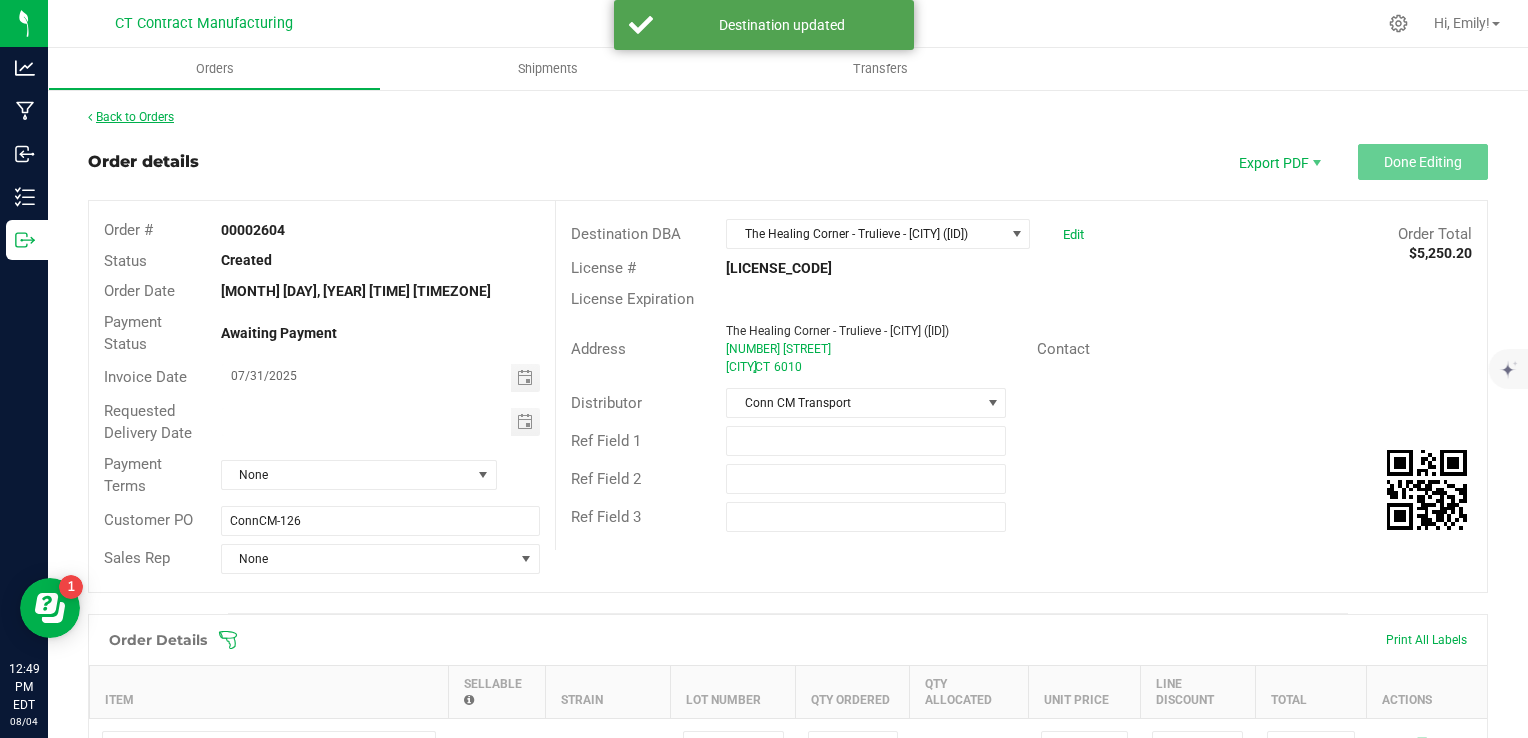 click on "Back to Orders" at bounding box center (131, 117) 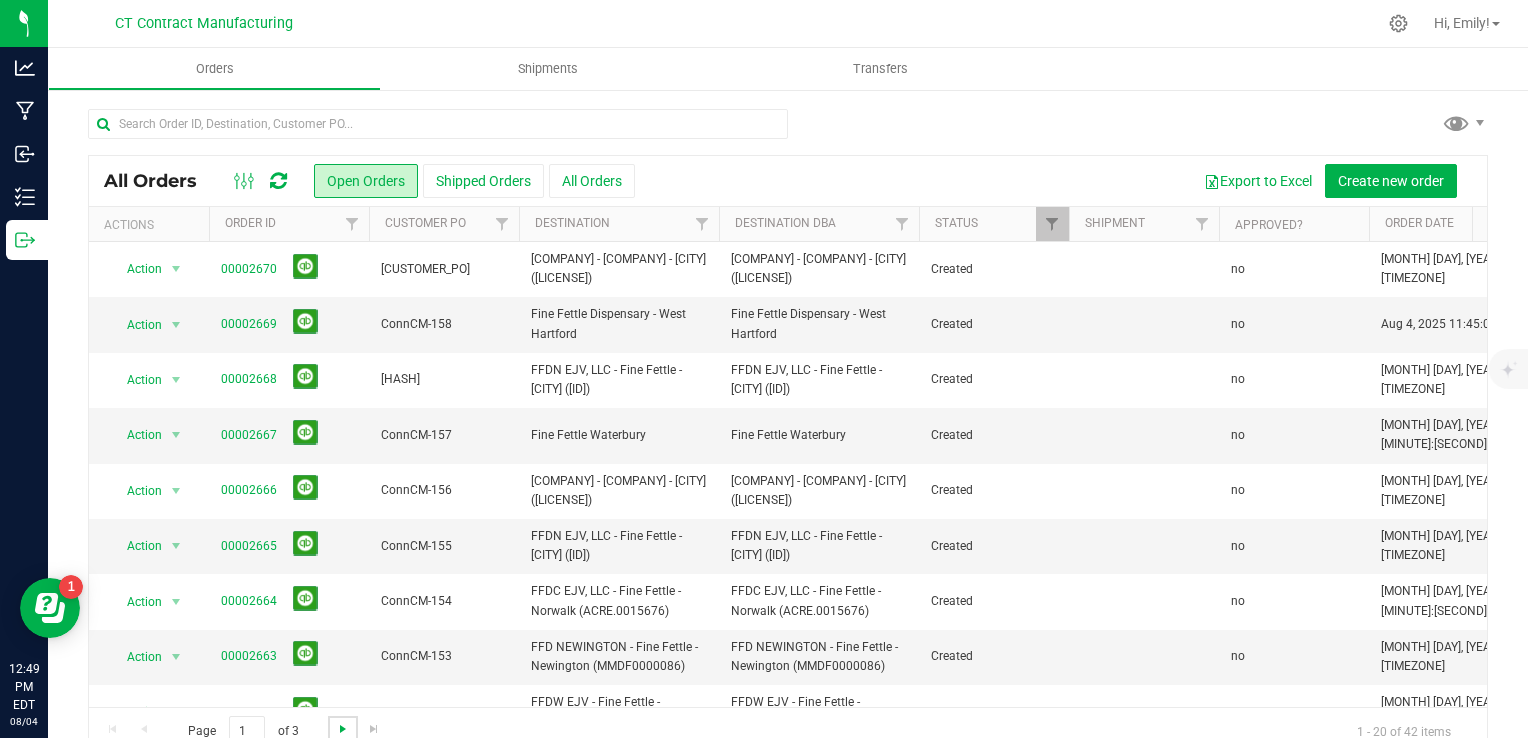 click at bounding box center [343, 729] 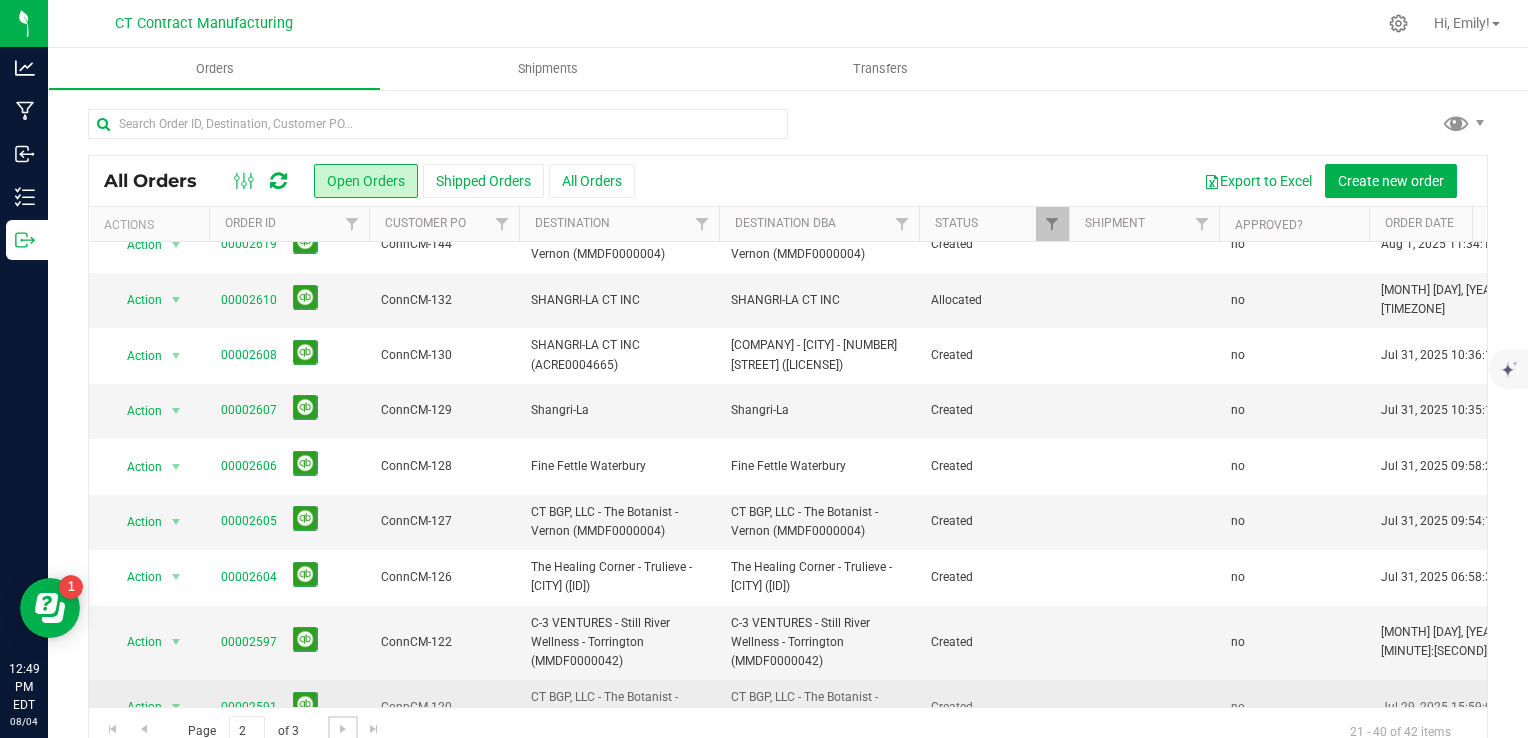 scroll, scrollTop: 600, scrollLeft: 0, axis: vertical 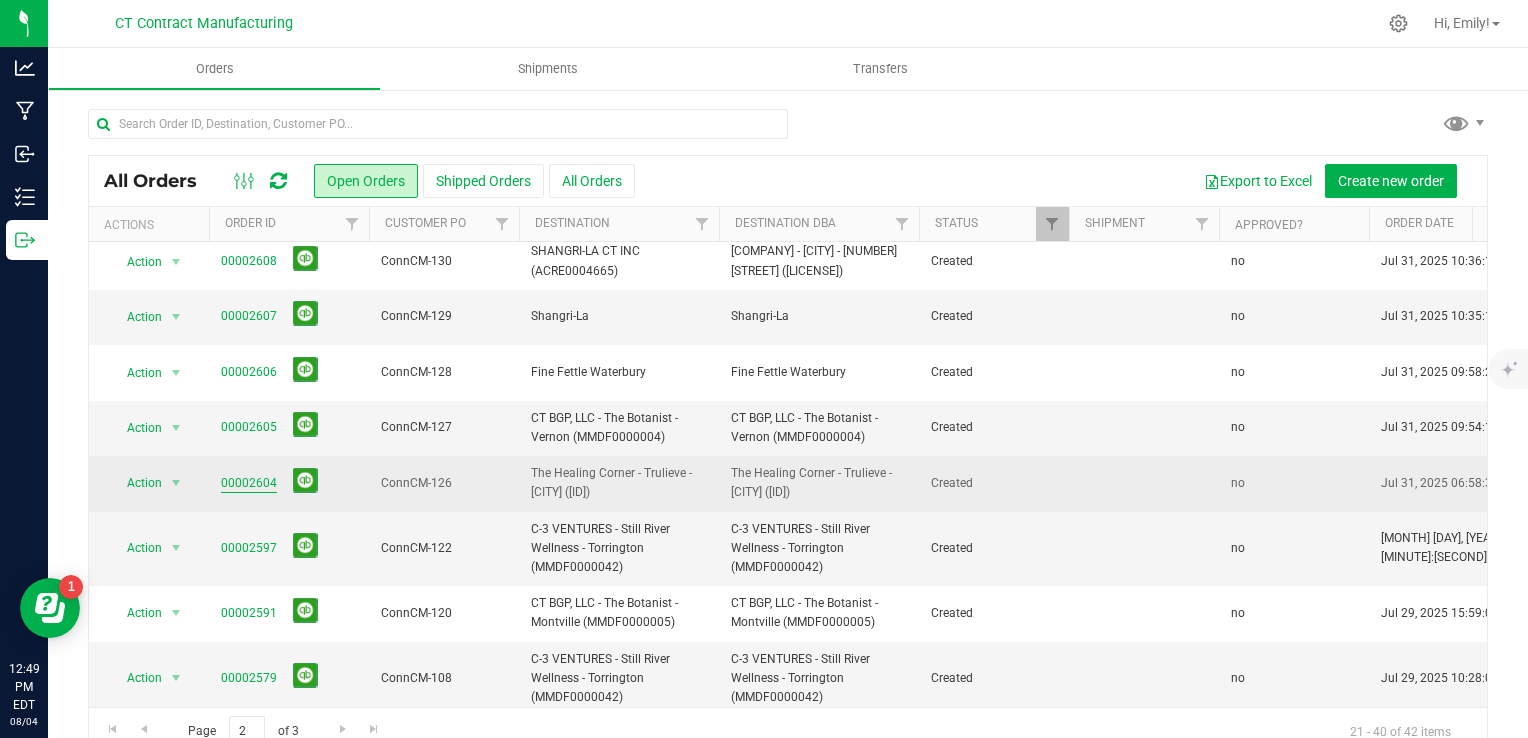 click on "00002604" at bounding box center [249, 483] 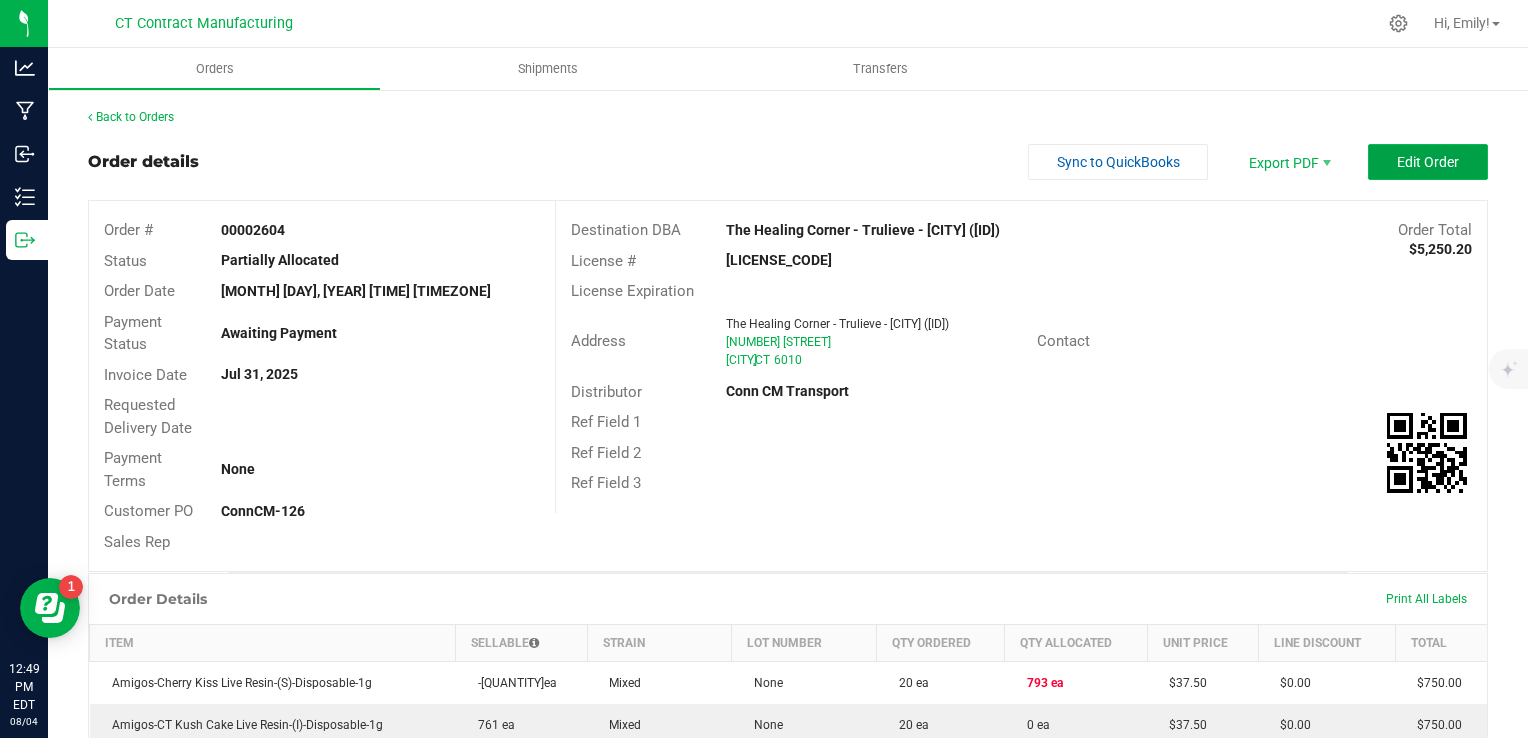 click on "Edit Order" at bounding box center (1428, 162) 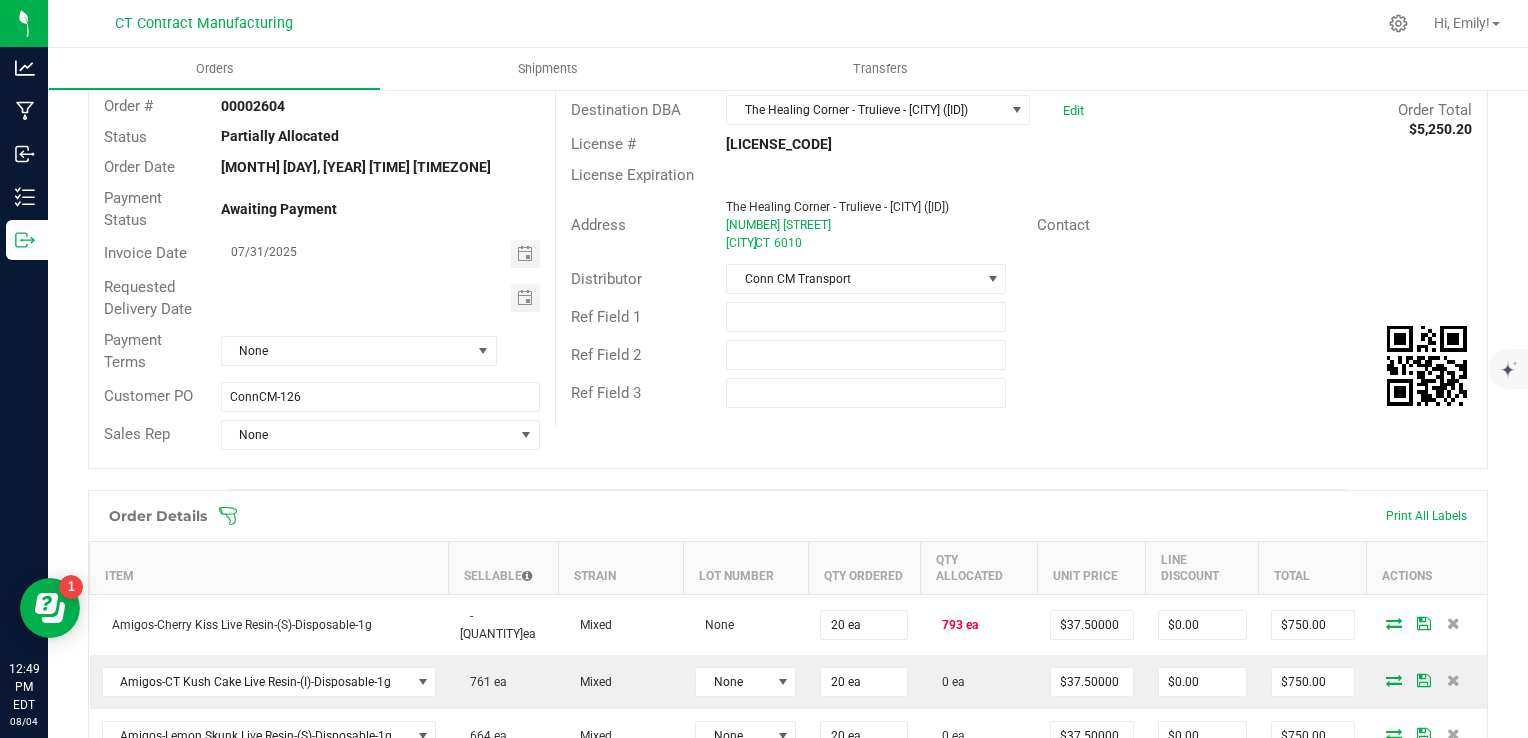 scroll, scrollTop: 200, scrollLeft: 0, axis: vertical 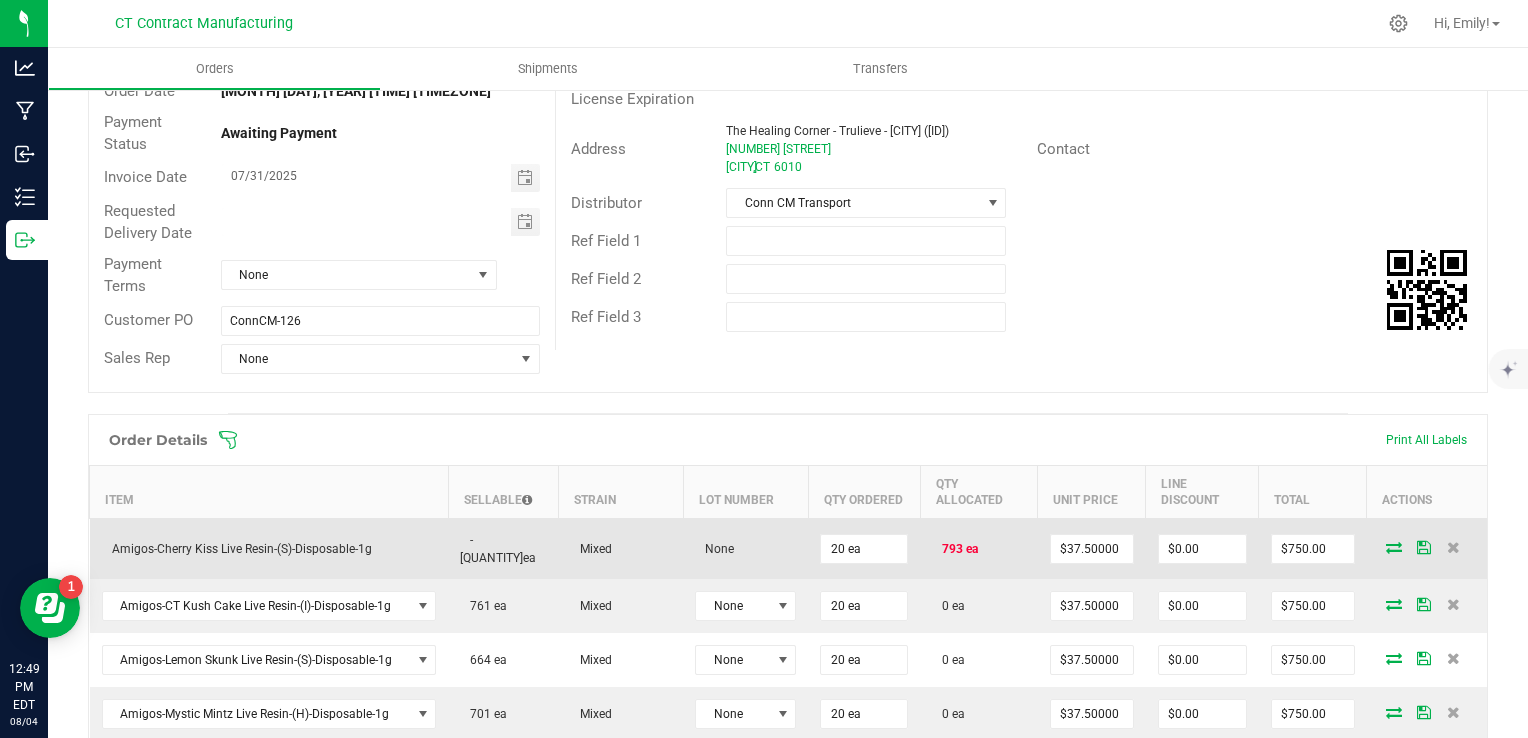 click at bounding box center [1394, 547] 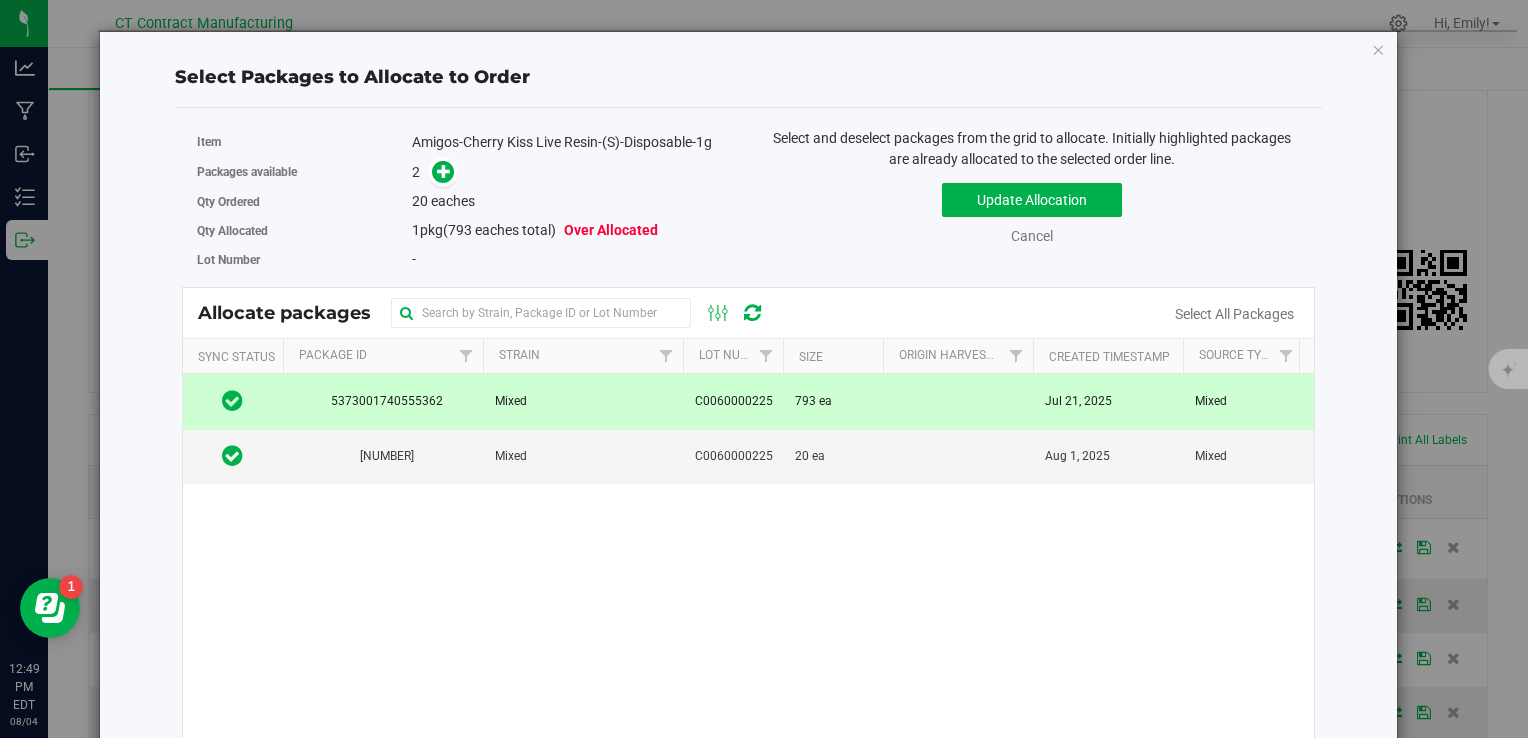 click on "C0060000225" at bounding box center (734, 401) 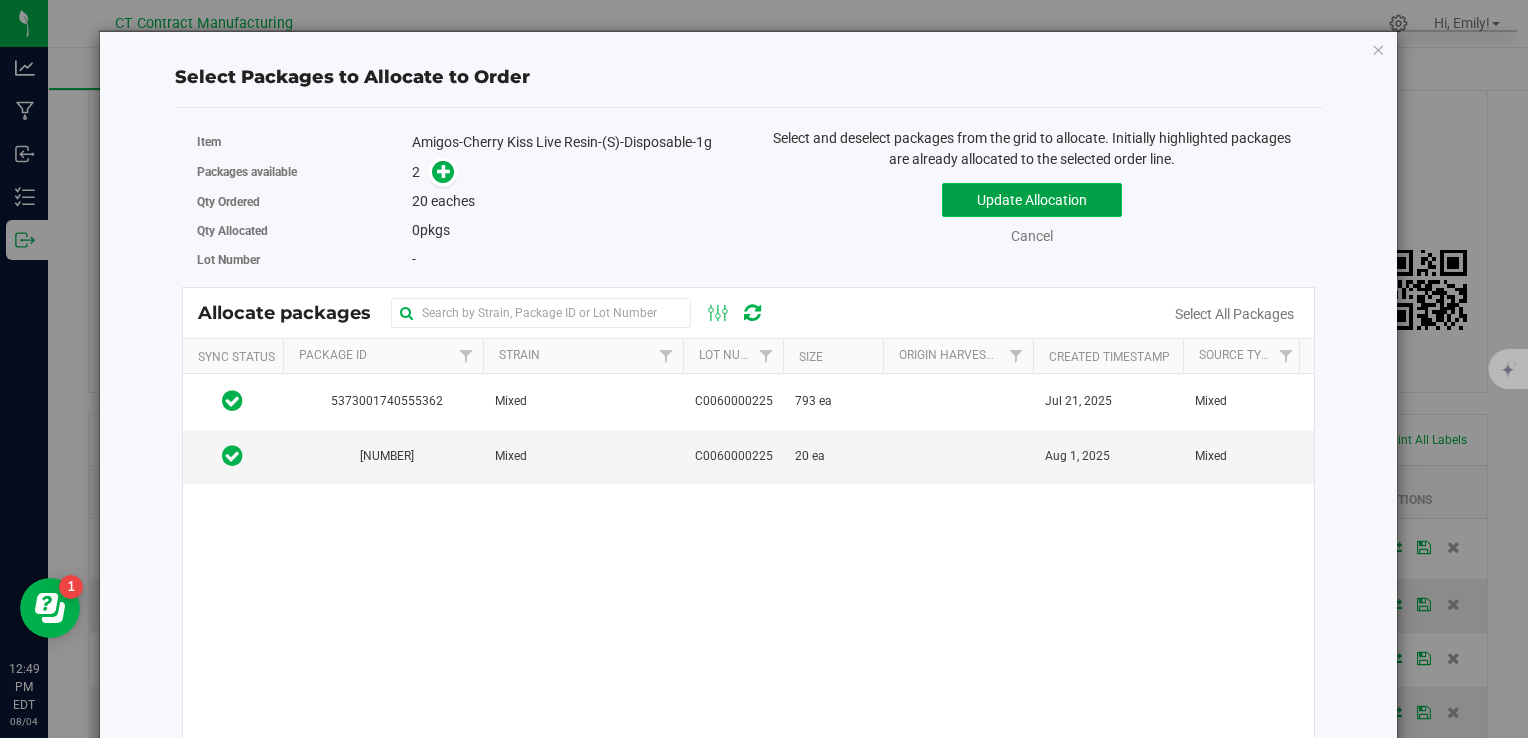 click on "Update Allocation" at bounding box center [1032, 200] 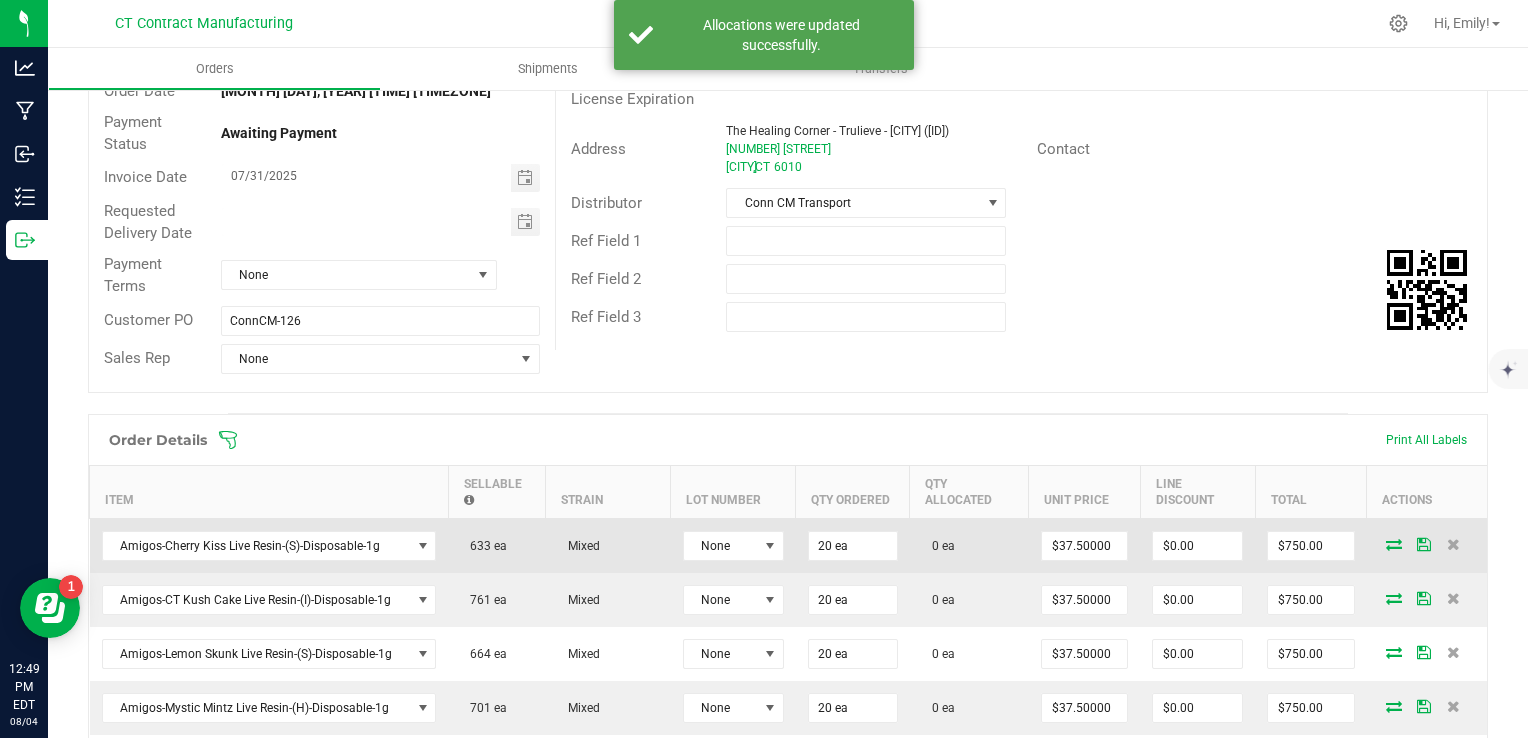 click on "None" at bounding box center (733, 545) 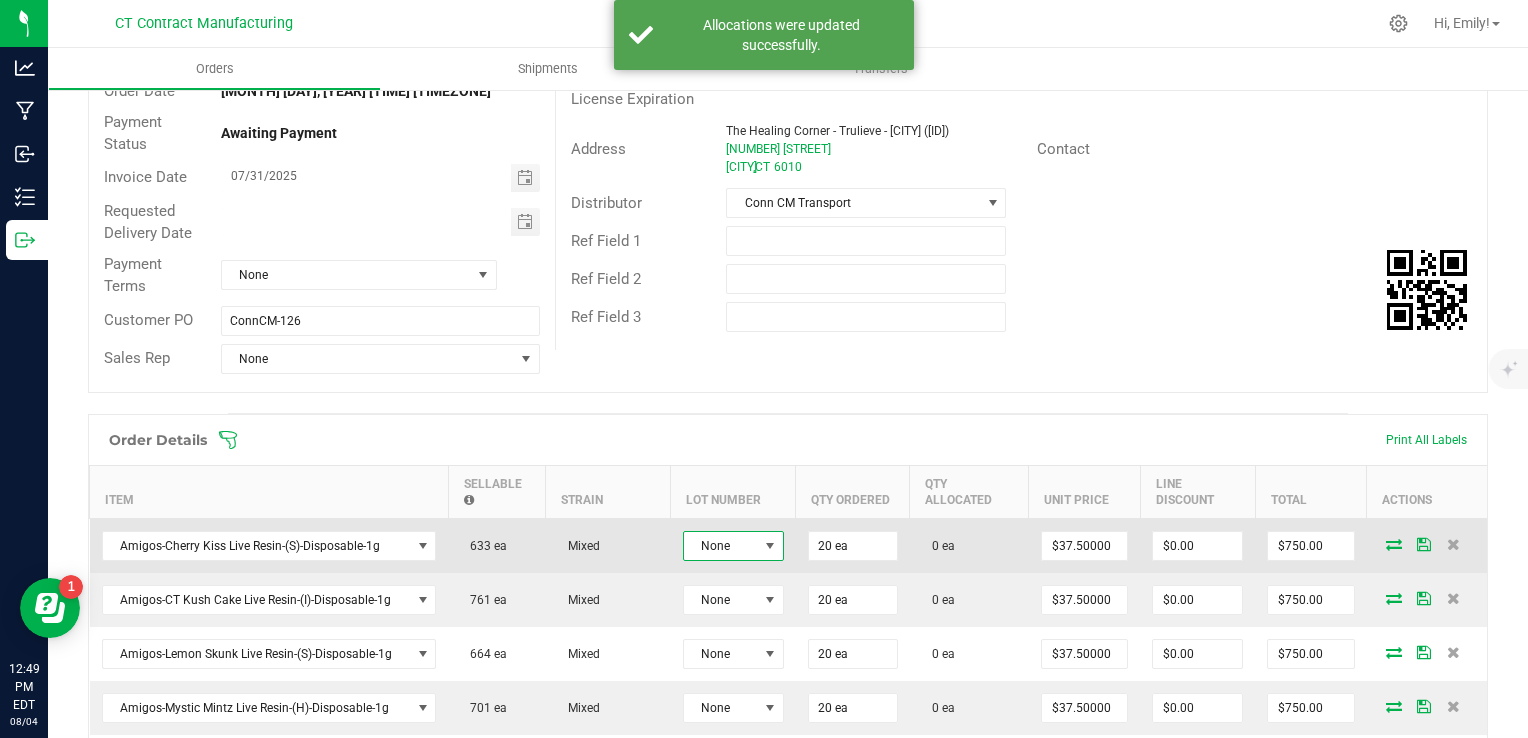click at bounding box center (769, 546) 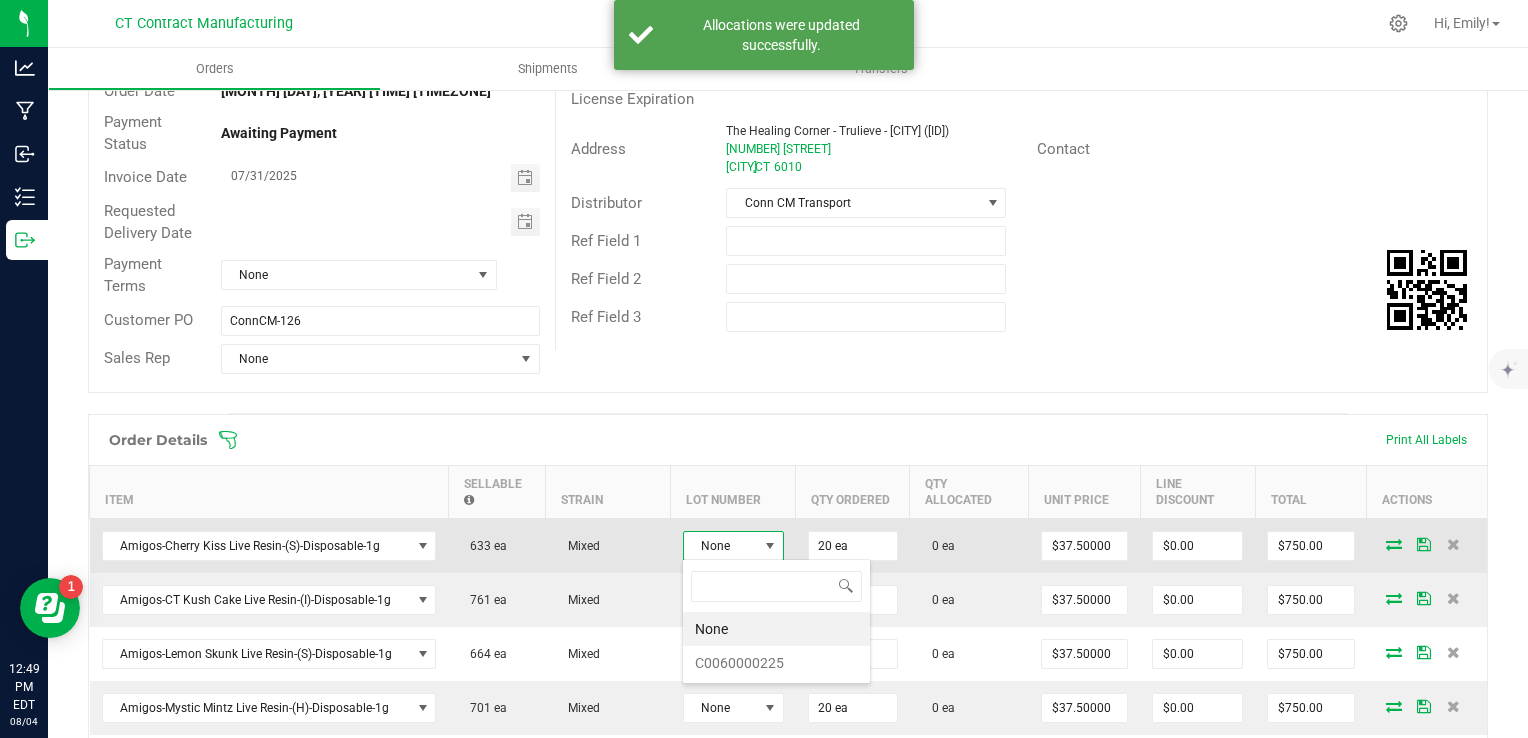 scroll, scrollTop: 99970, scrollLeft: 99899, axis: both 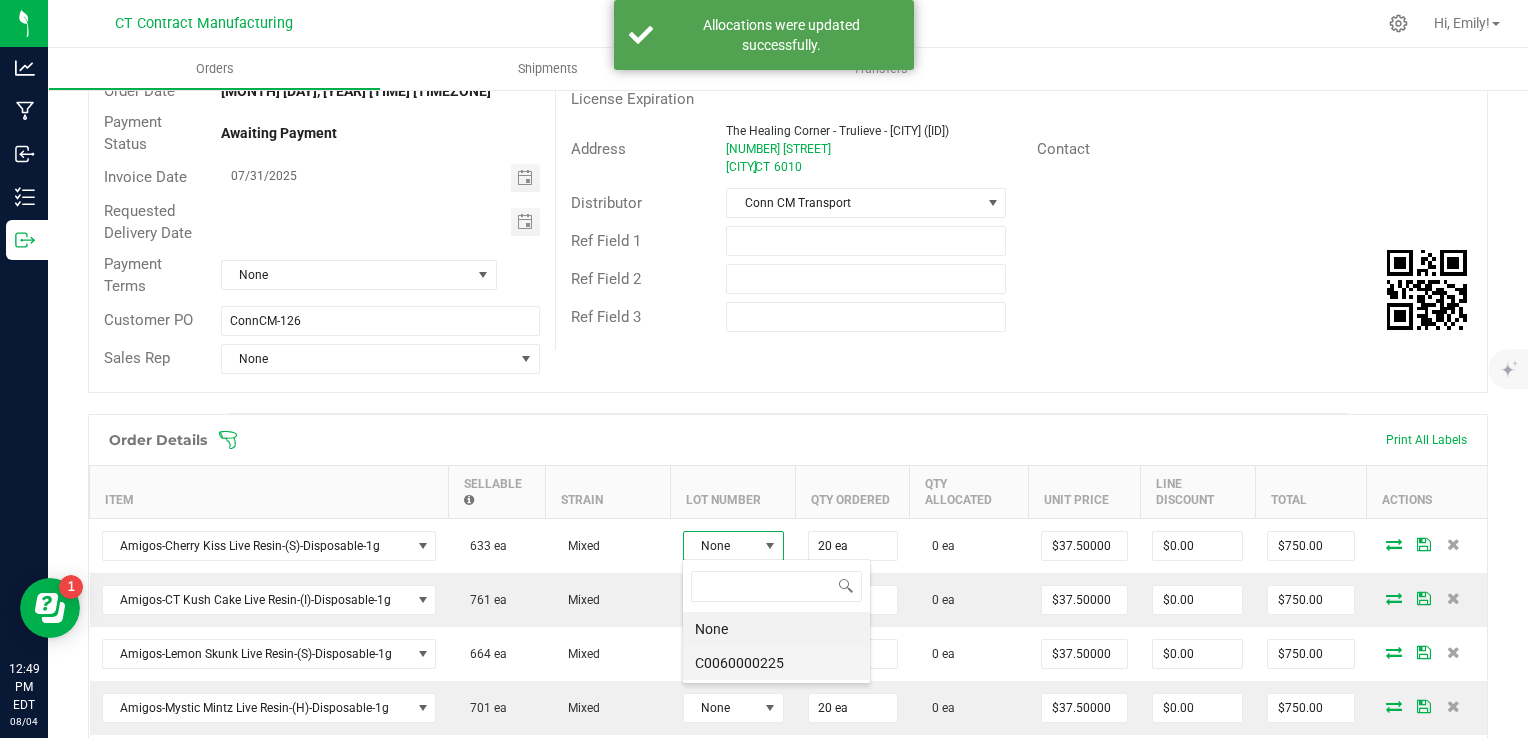 click on "C0060000225" at bounding box center (776, 663) 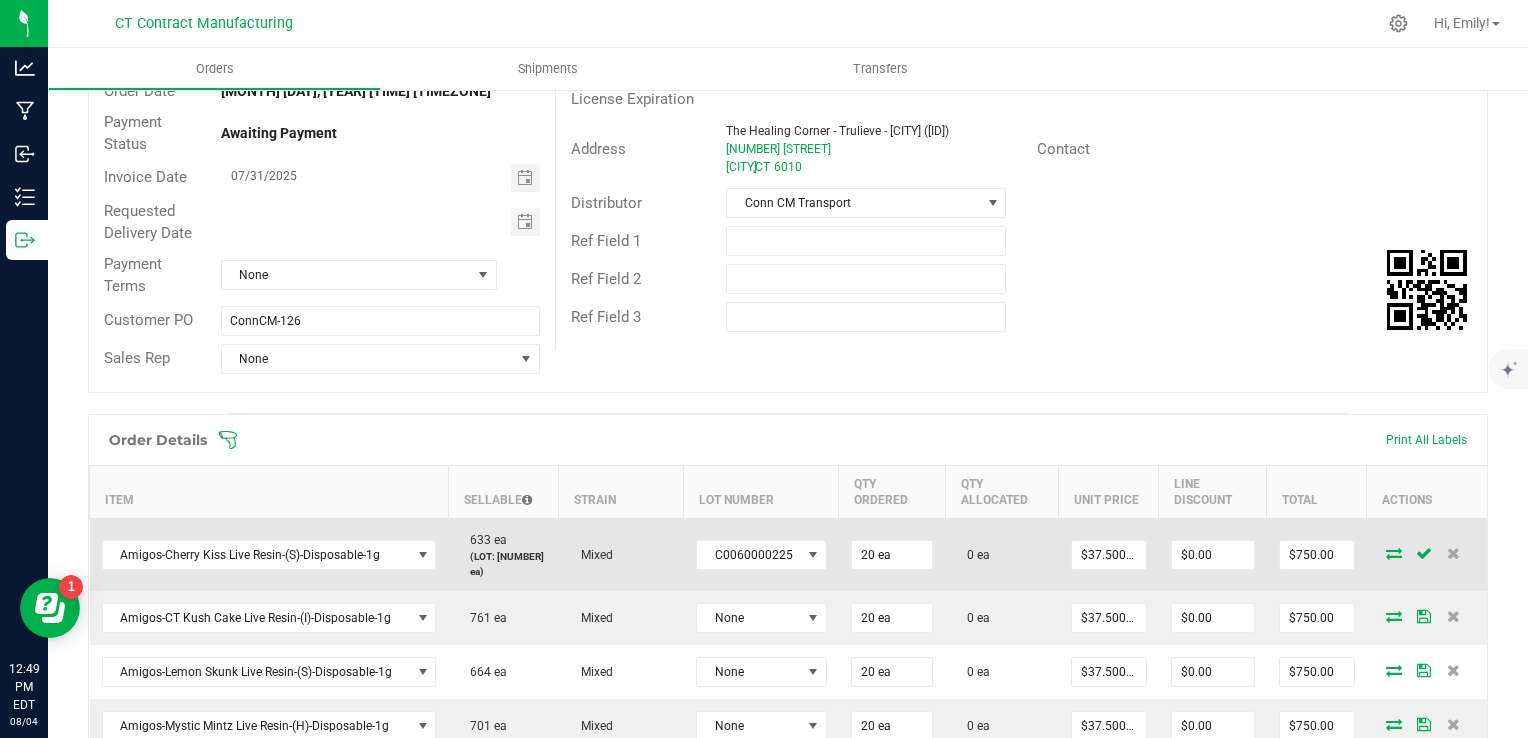 click at bounding box center [1394, 553] 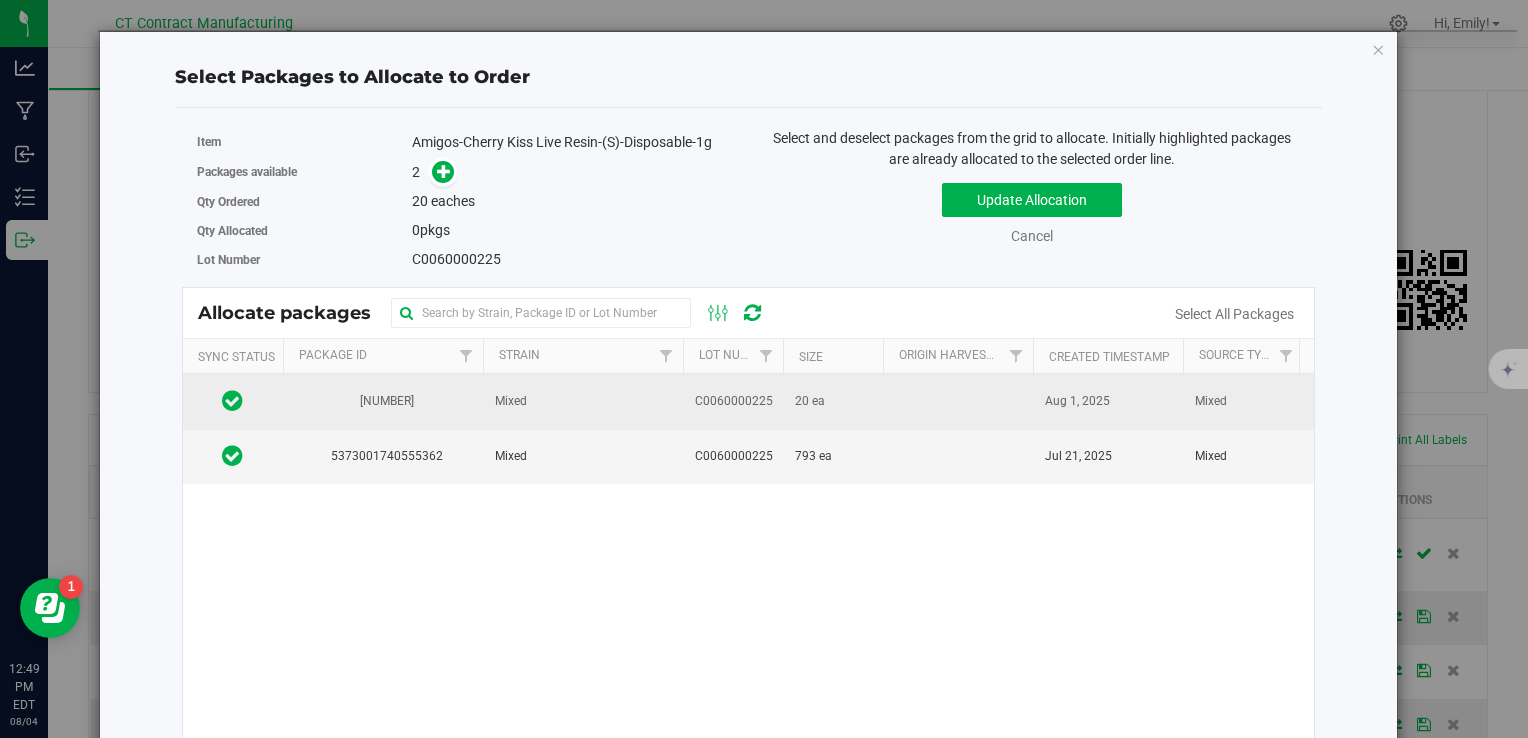 click on "20 ea" at bounding box center [833, 401] 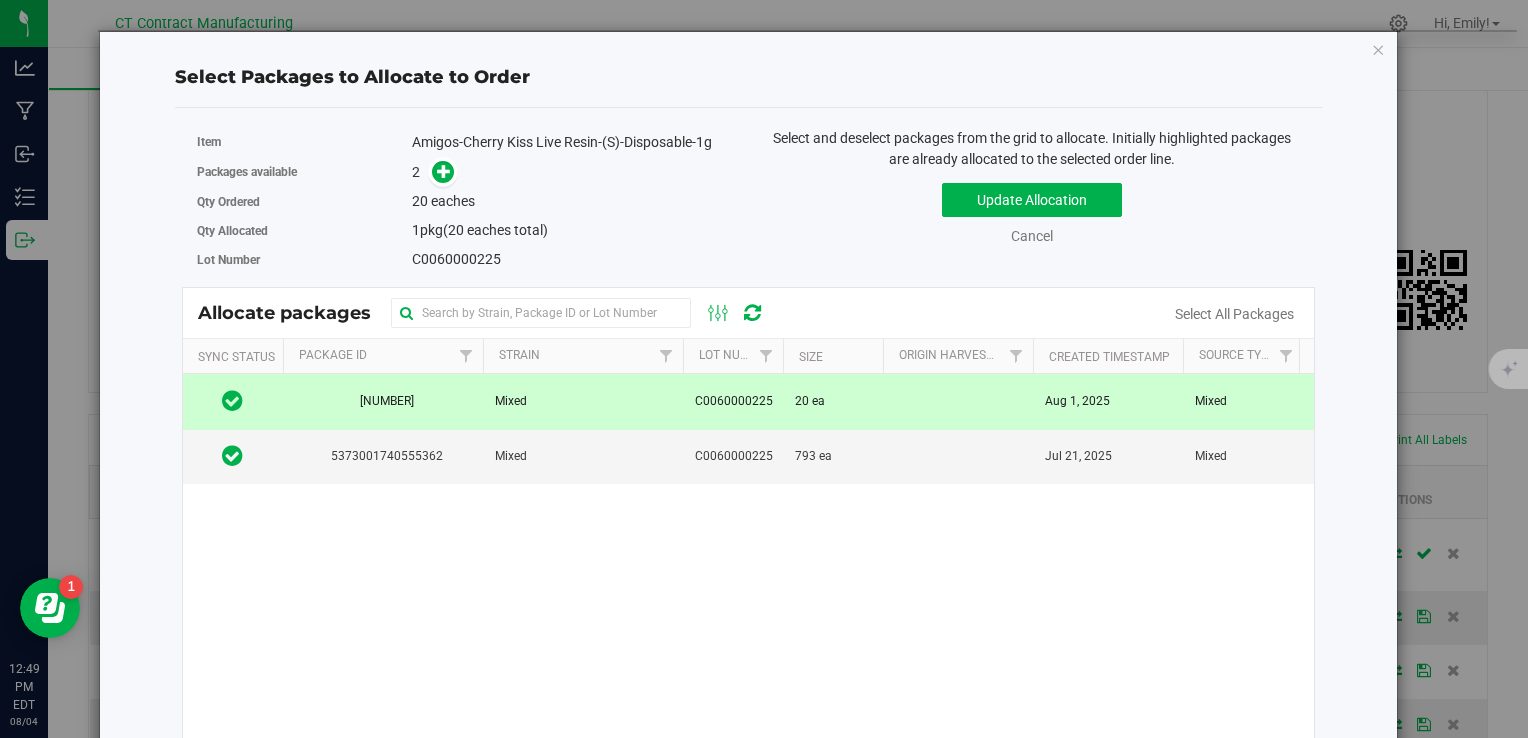 click on "2" at bounding box center (573, 172) 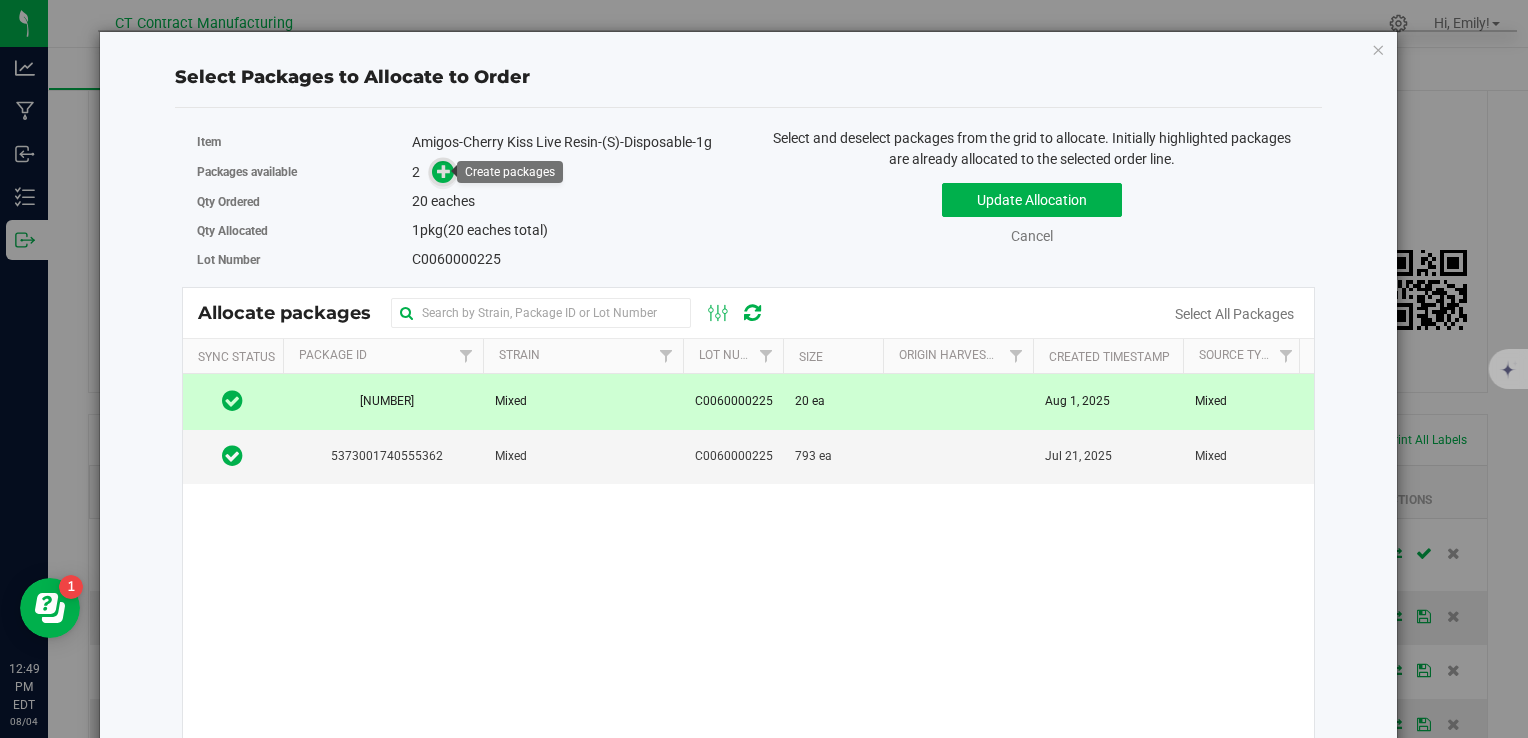 click at bounding box center (443, 172) 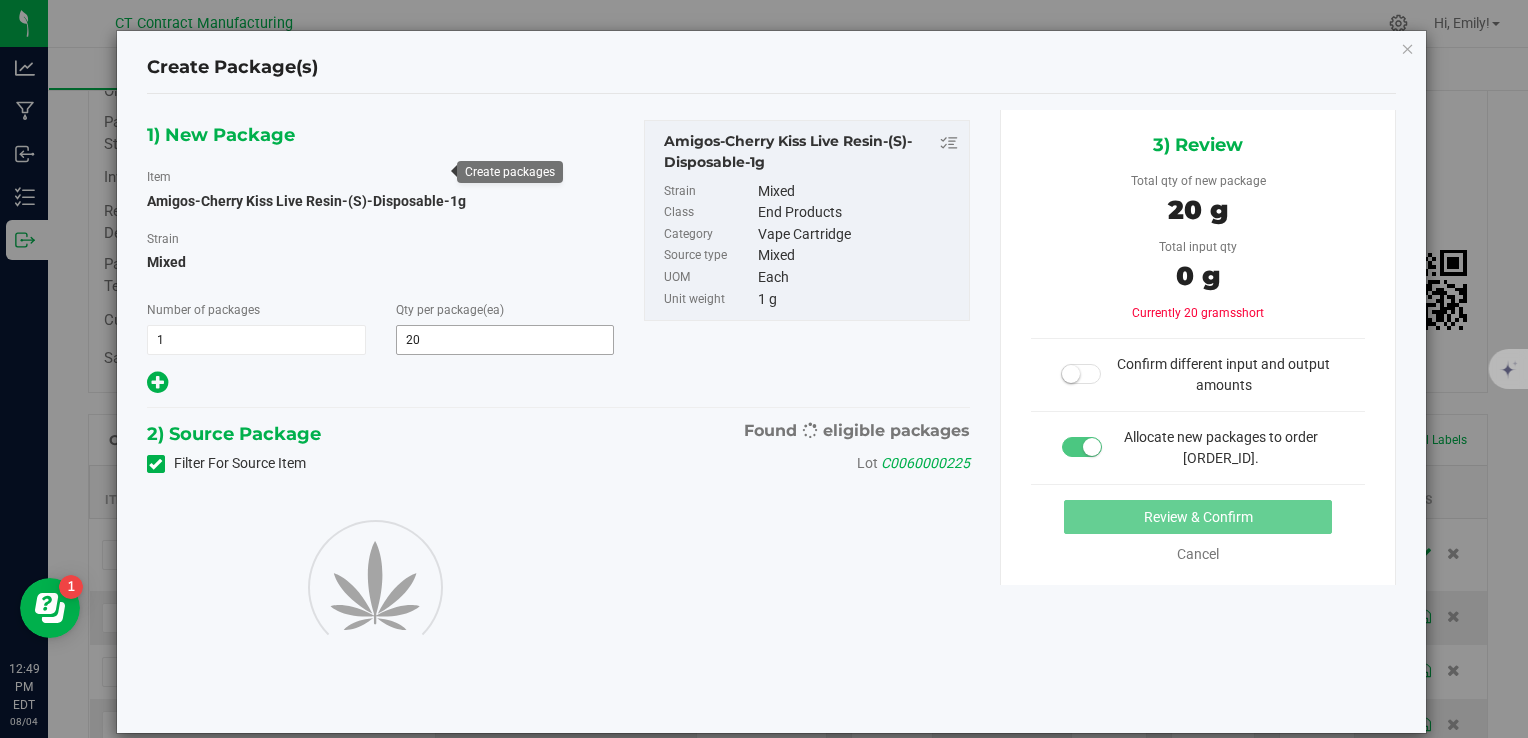 type on "20" 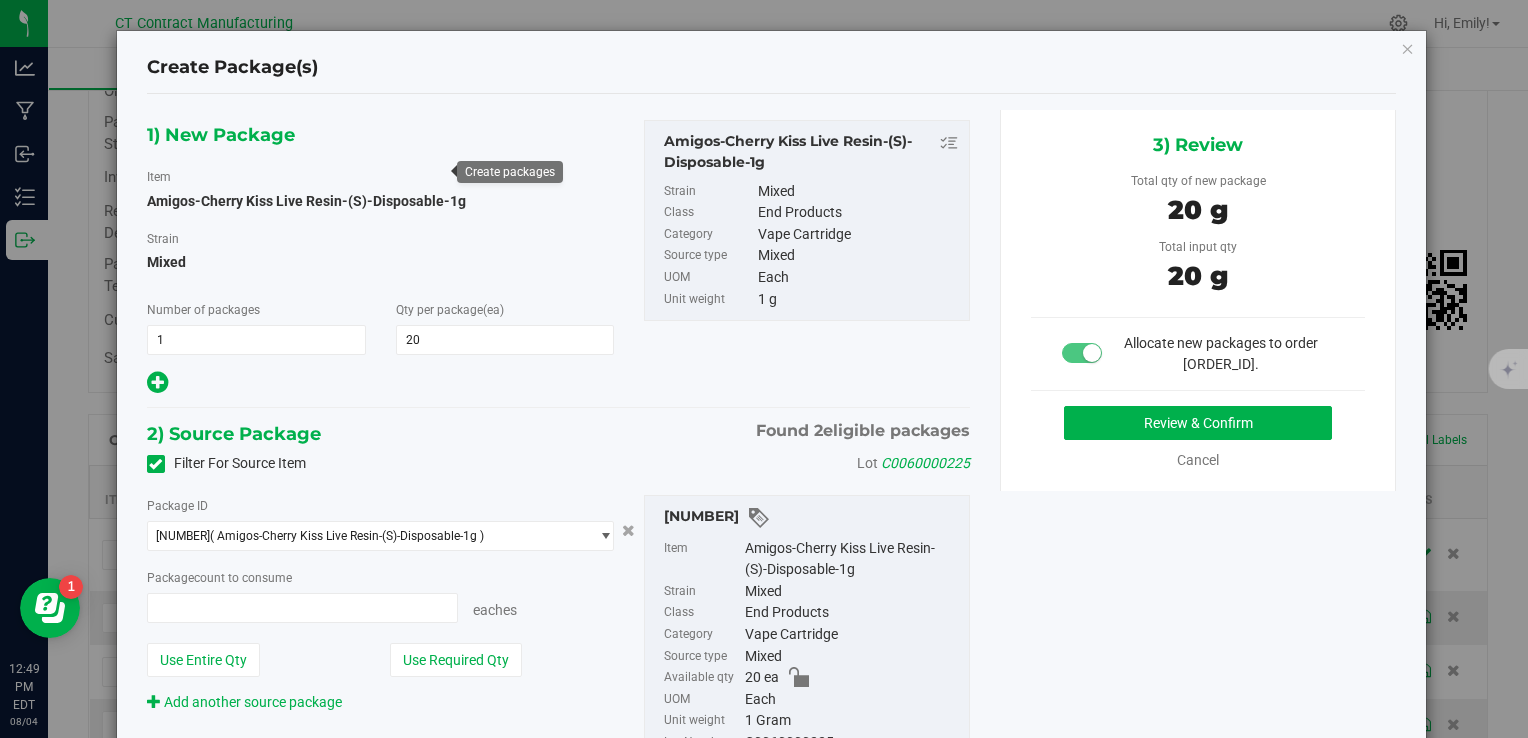 type on "20 ea" 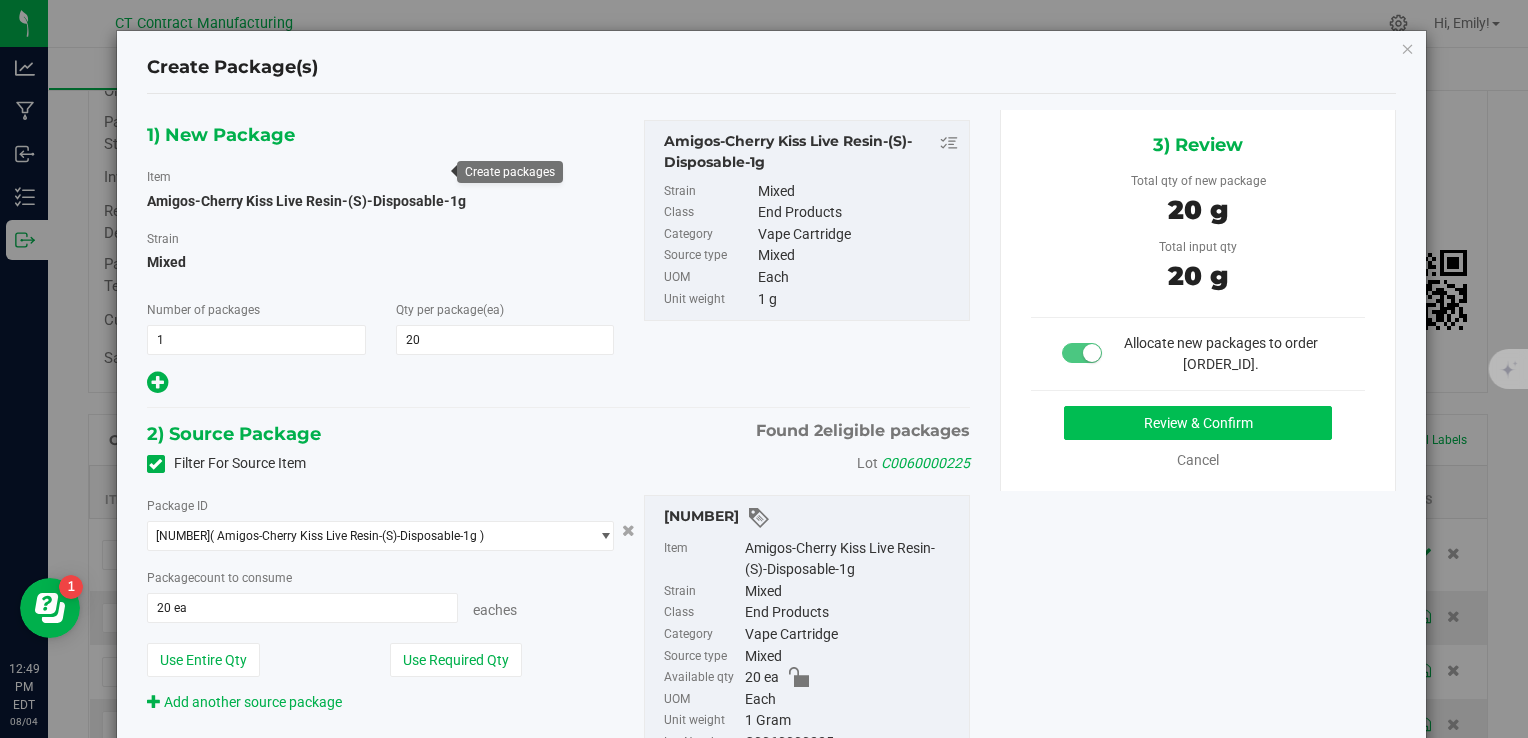 drag, startPoint x: 1050, startPoint y: 422, endPoint x: 1068, endPoint y: 418, distance: 18.439089 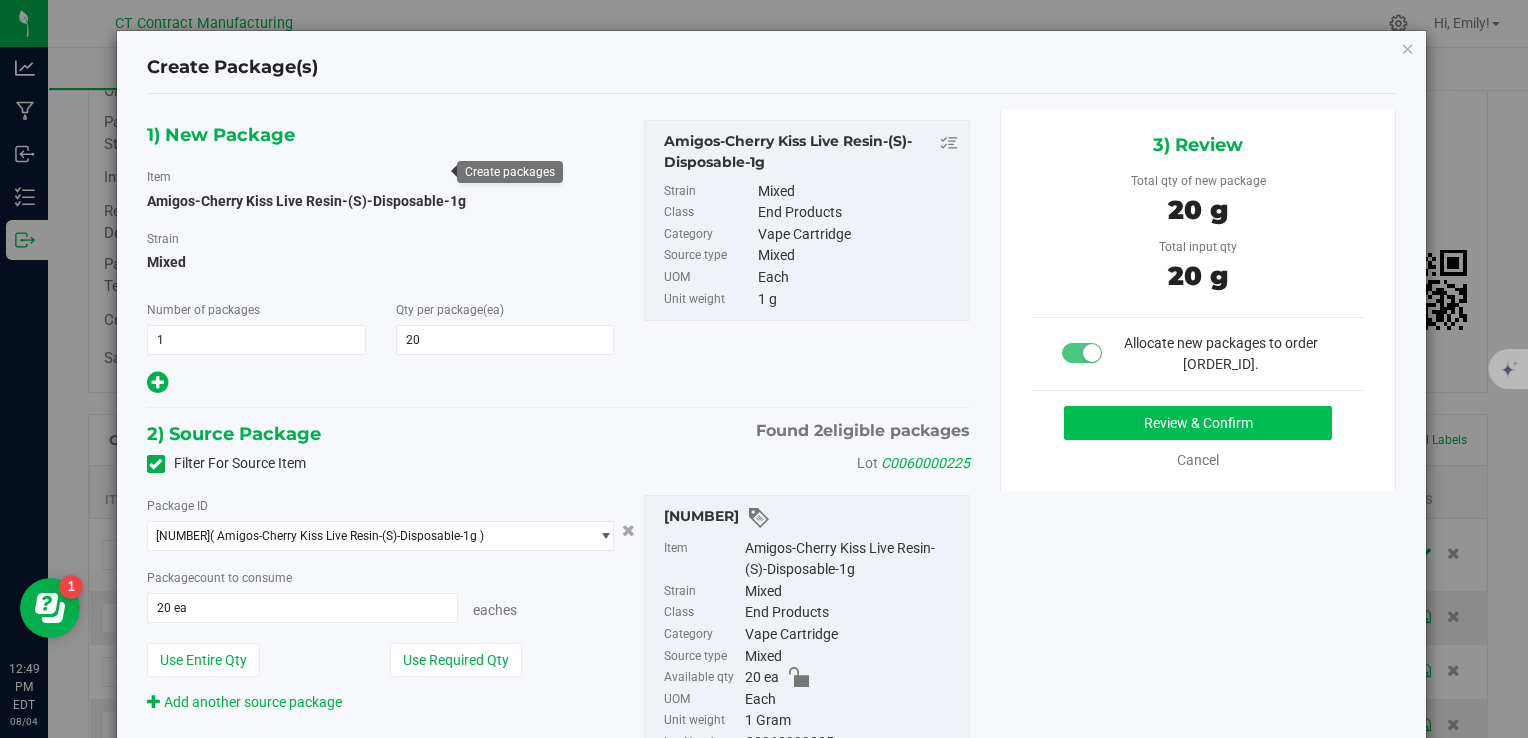 click on "Review & Confirm" at bounding box center (1198, 423) 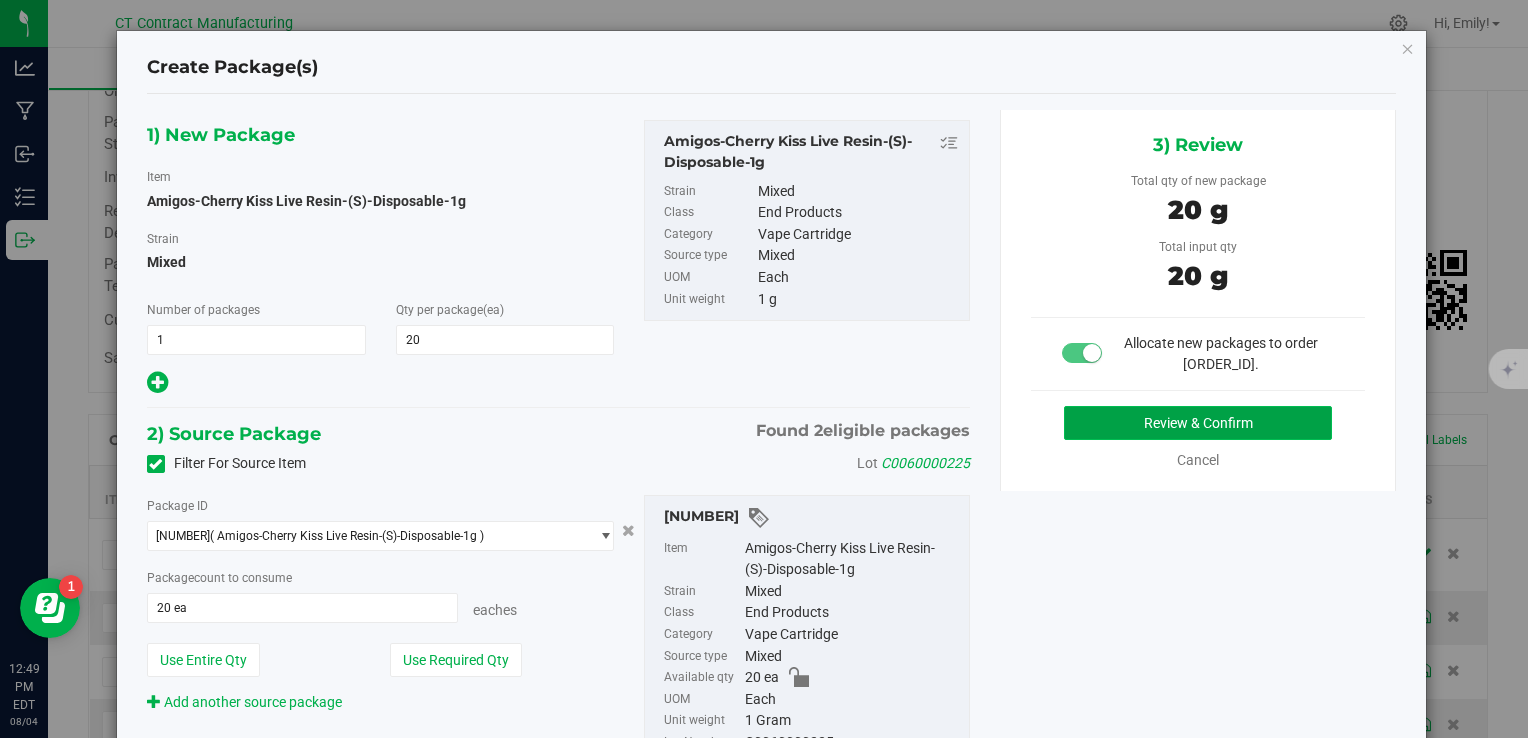 click on "Review & Confirm" at bounding box center (1198, 423) 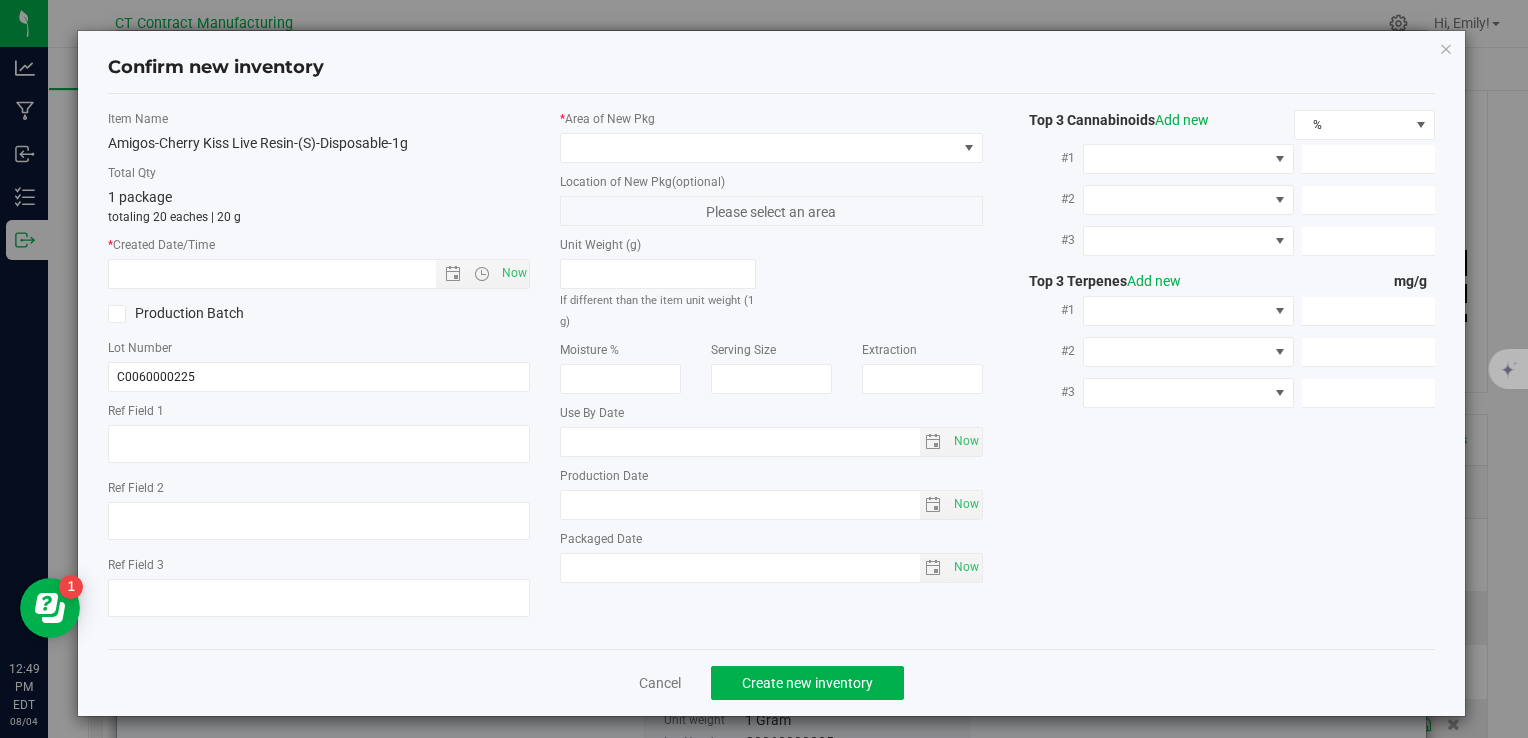type on "250721-AGO-CK-1G-D" 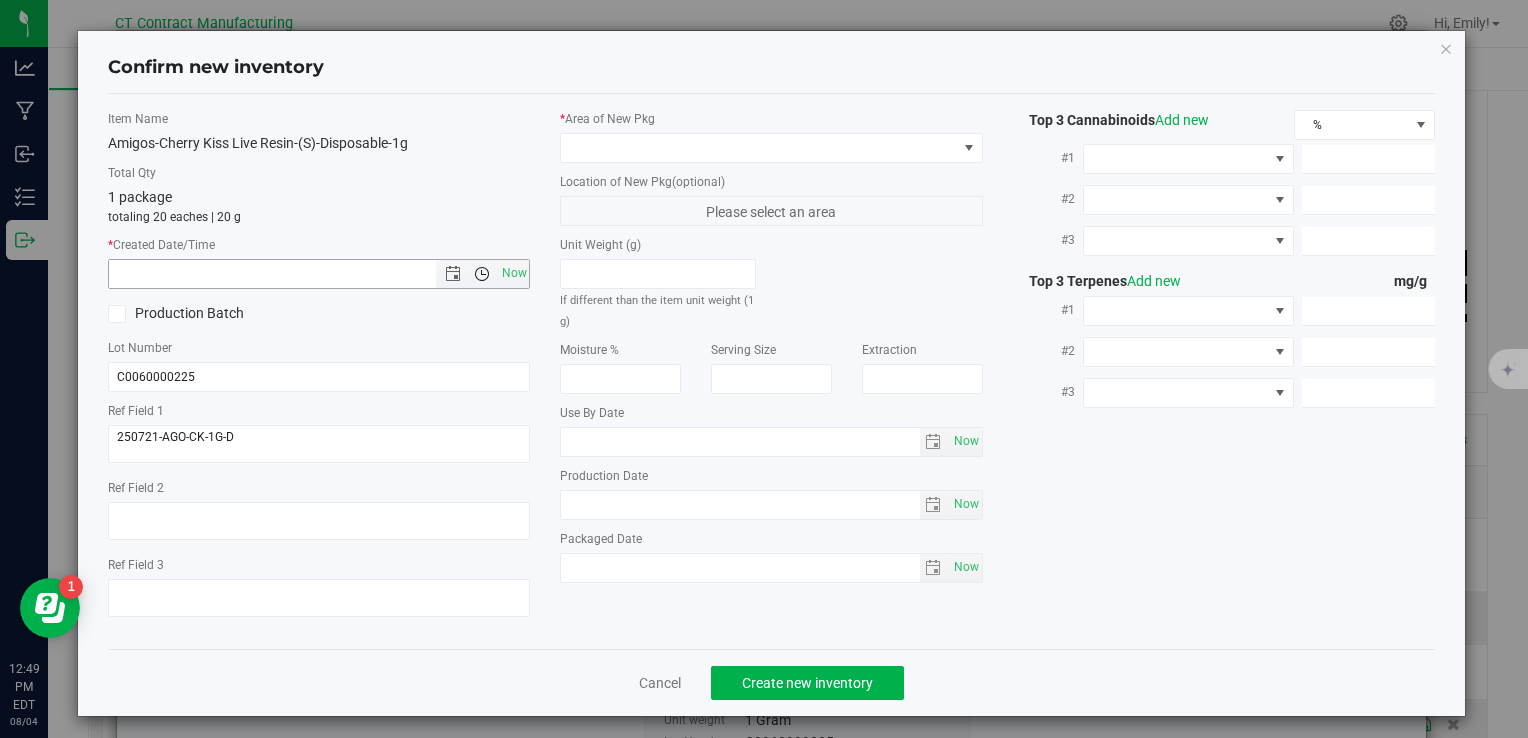 click at bounding box center [482, 274] 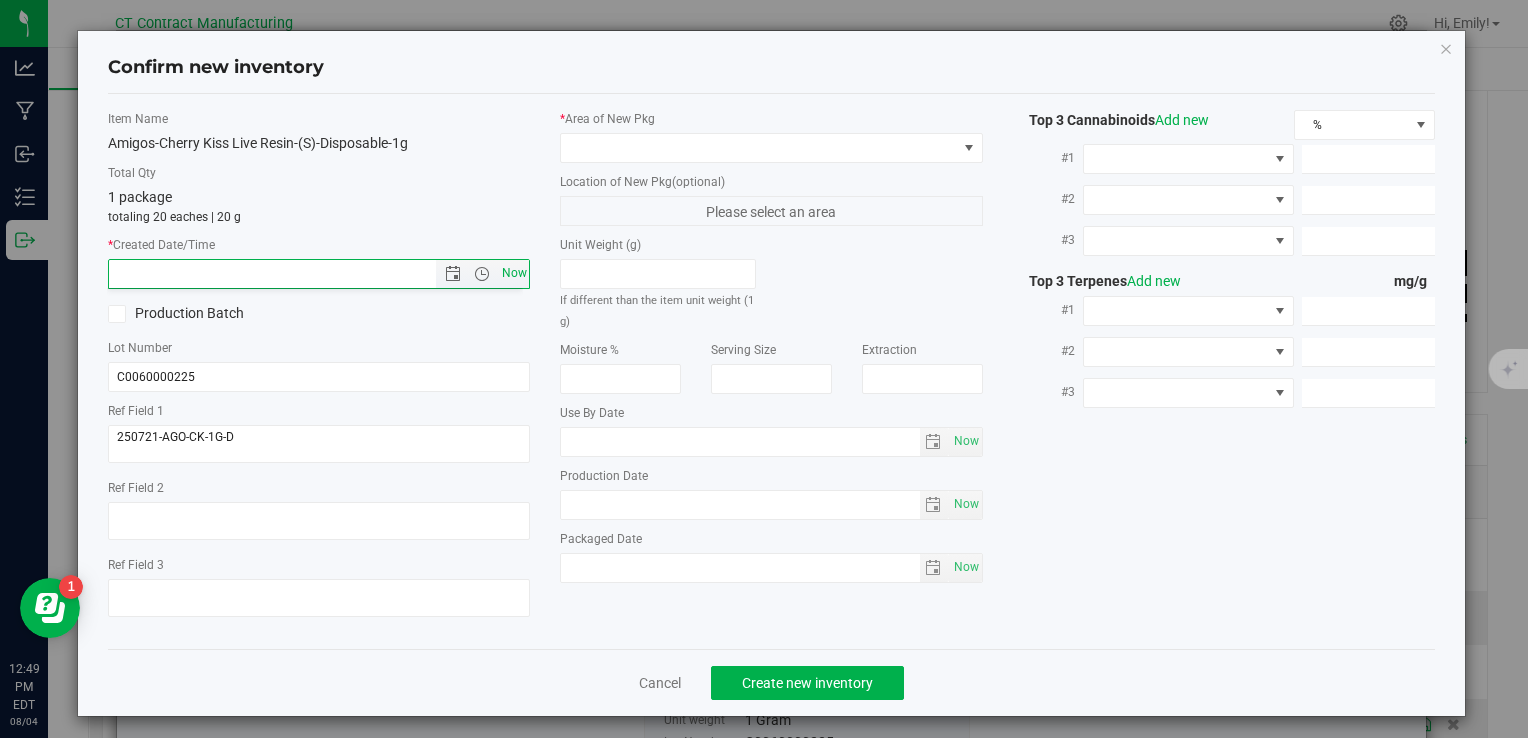 click on "Now" at bounding box center (514, 273) 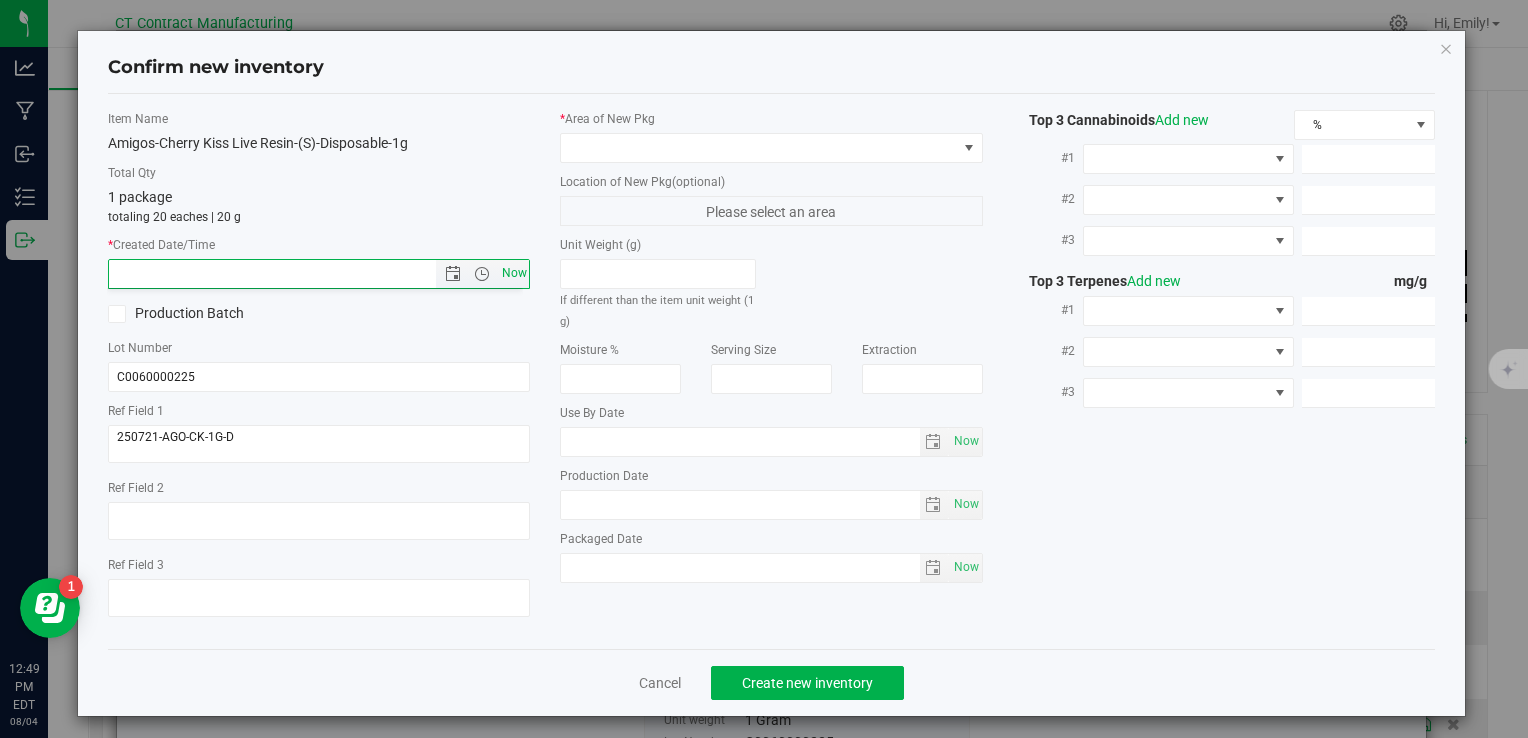 type on "[MONTH]/[DAY]/[YEAR] [TIME] [TIMEZONE]" 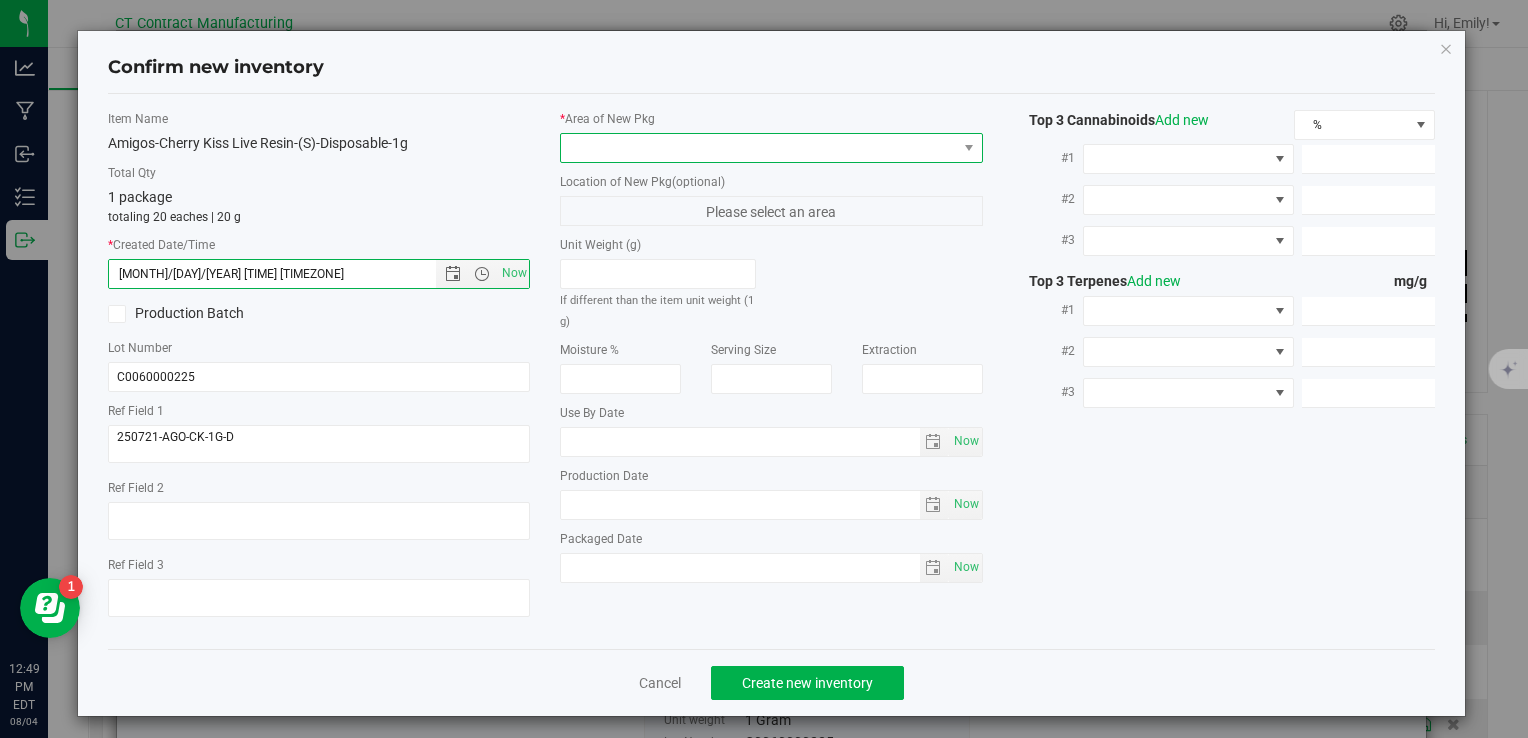 click at bounding box center (758, 148) 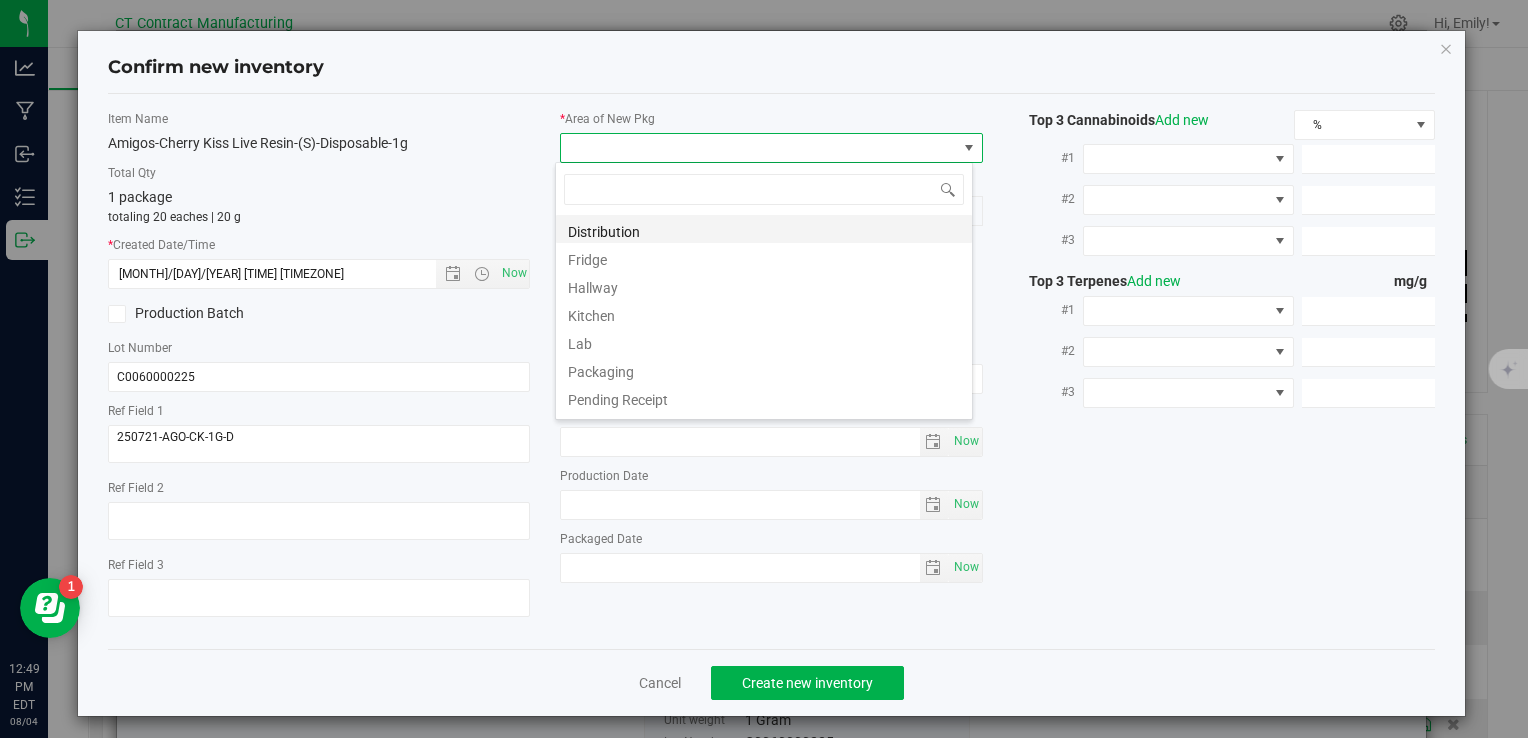 scroll, scrollTop: 99970, scrollLeft: 99582, axis: both 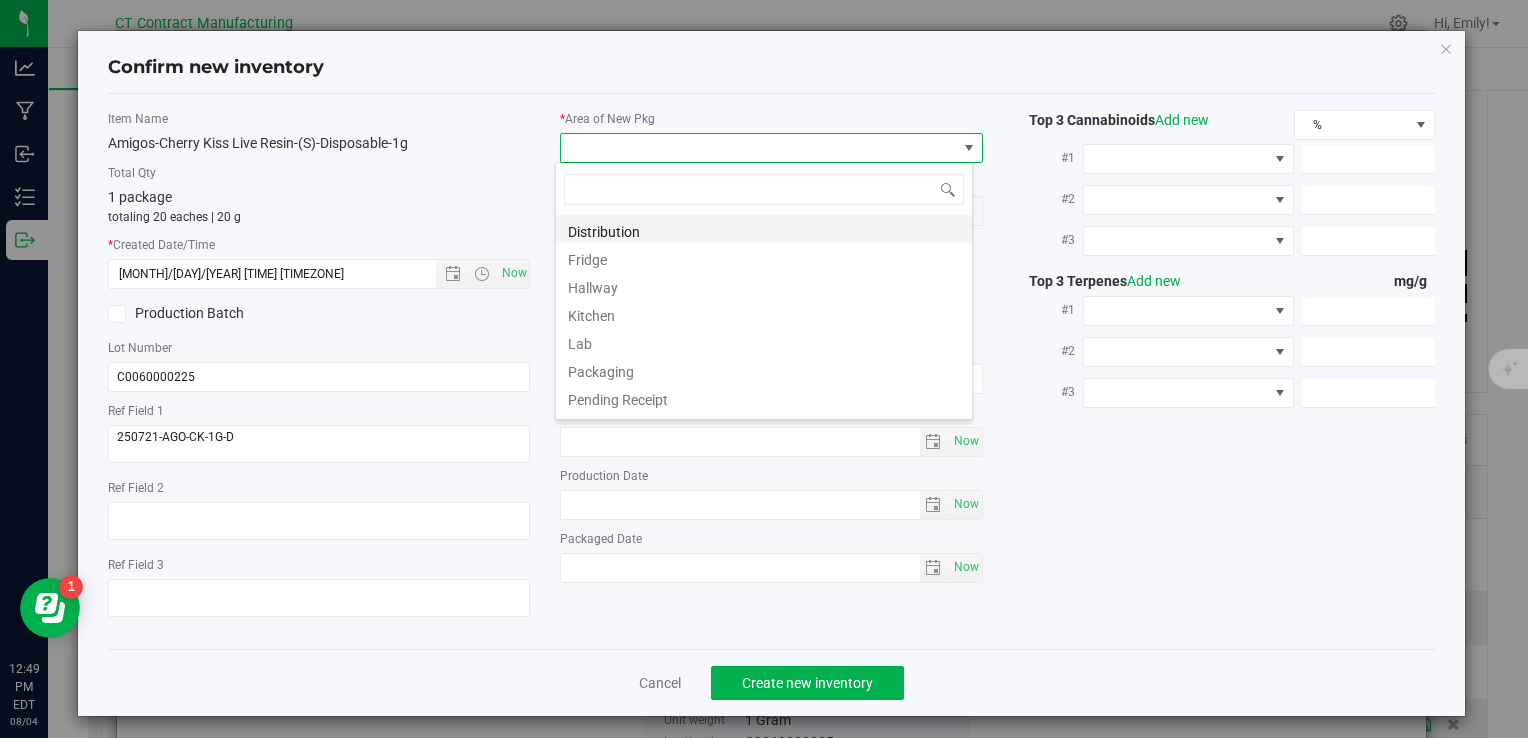 click on "Distribution" at bounding box center [764, 229] 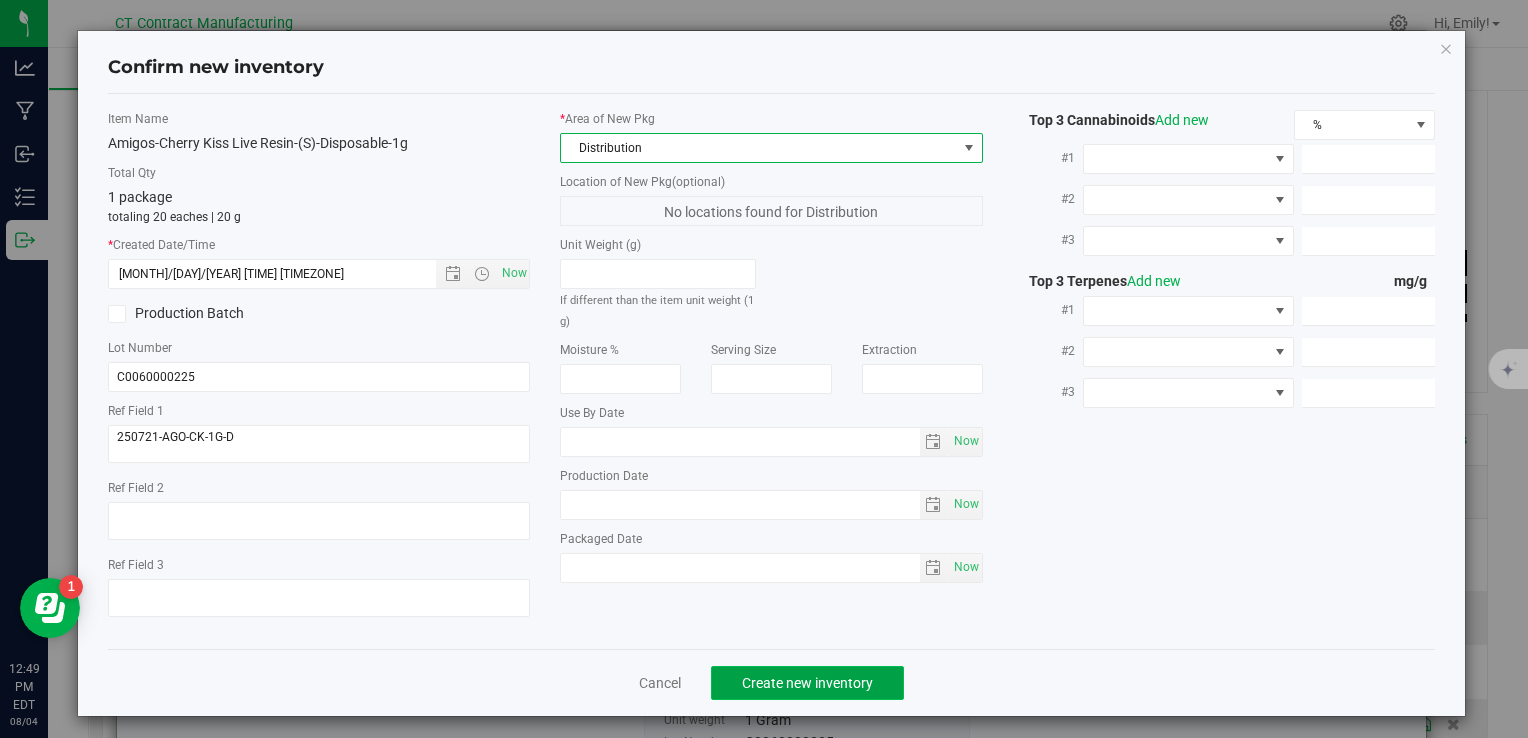 click on "Create new inventory" 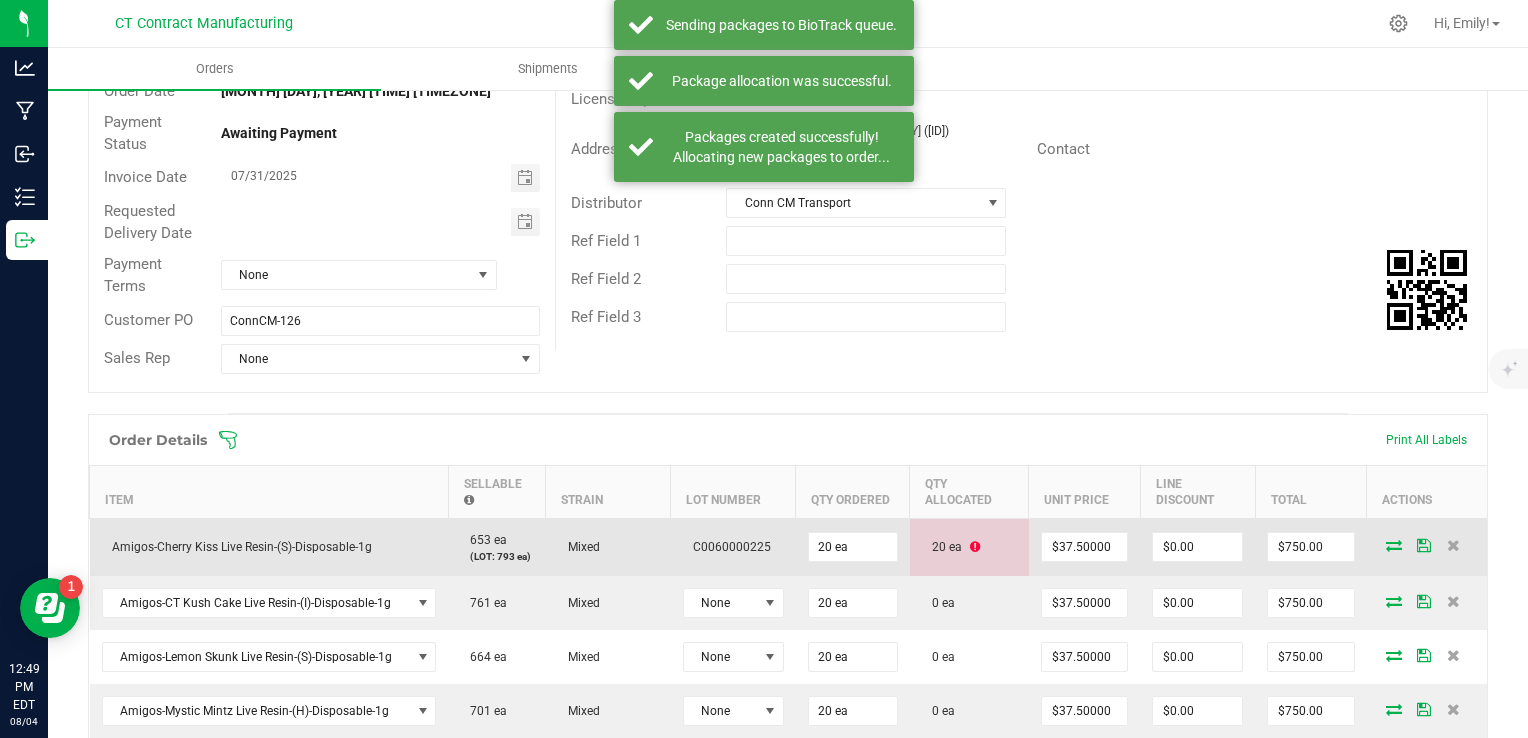 click at bounding box center [975, 547] 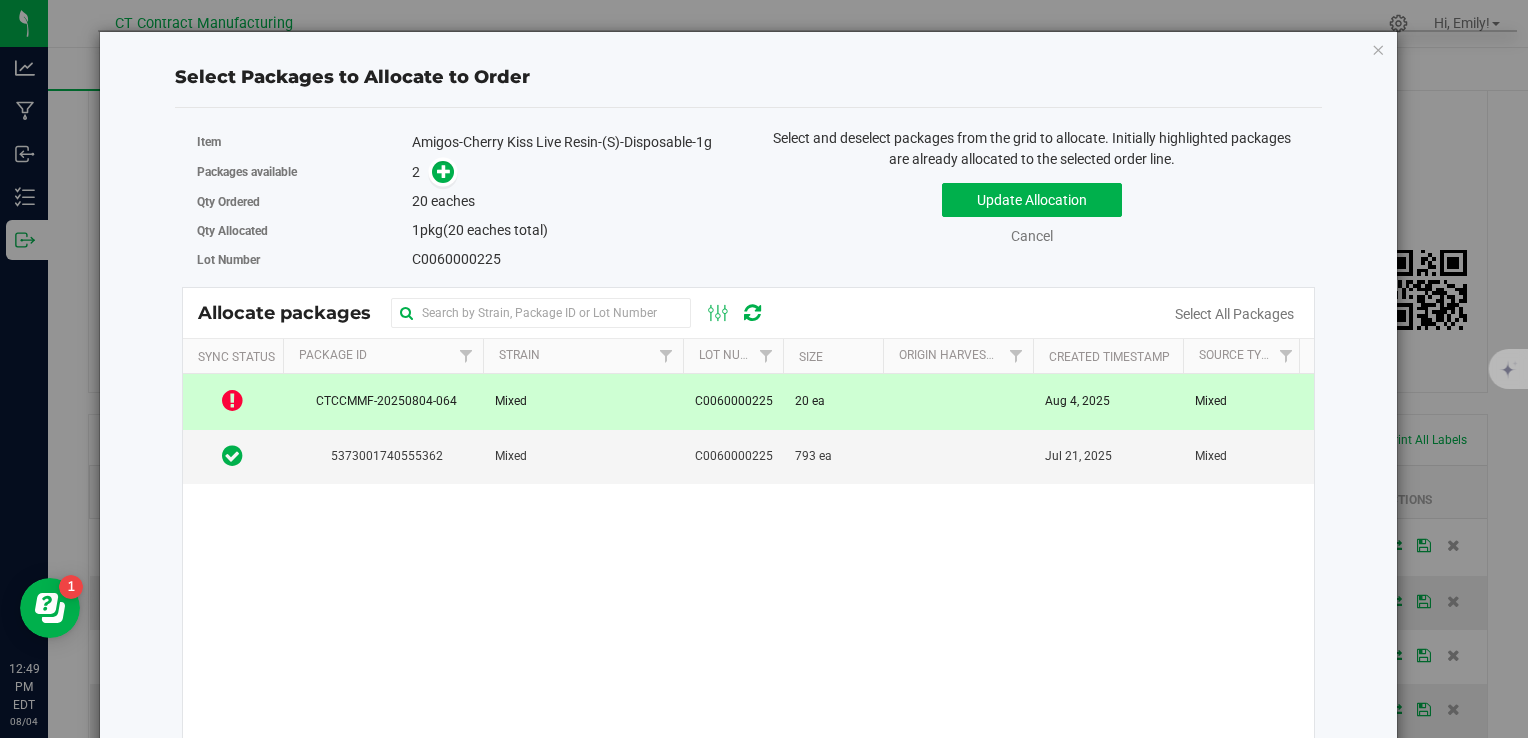 click at bounding box center (232, 400) 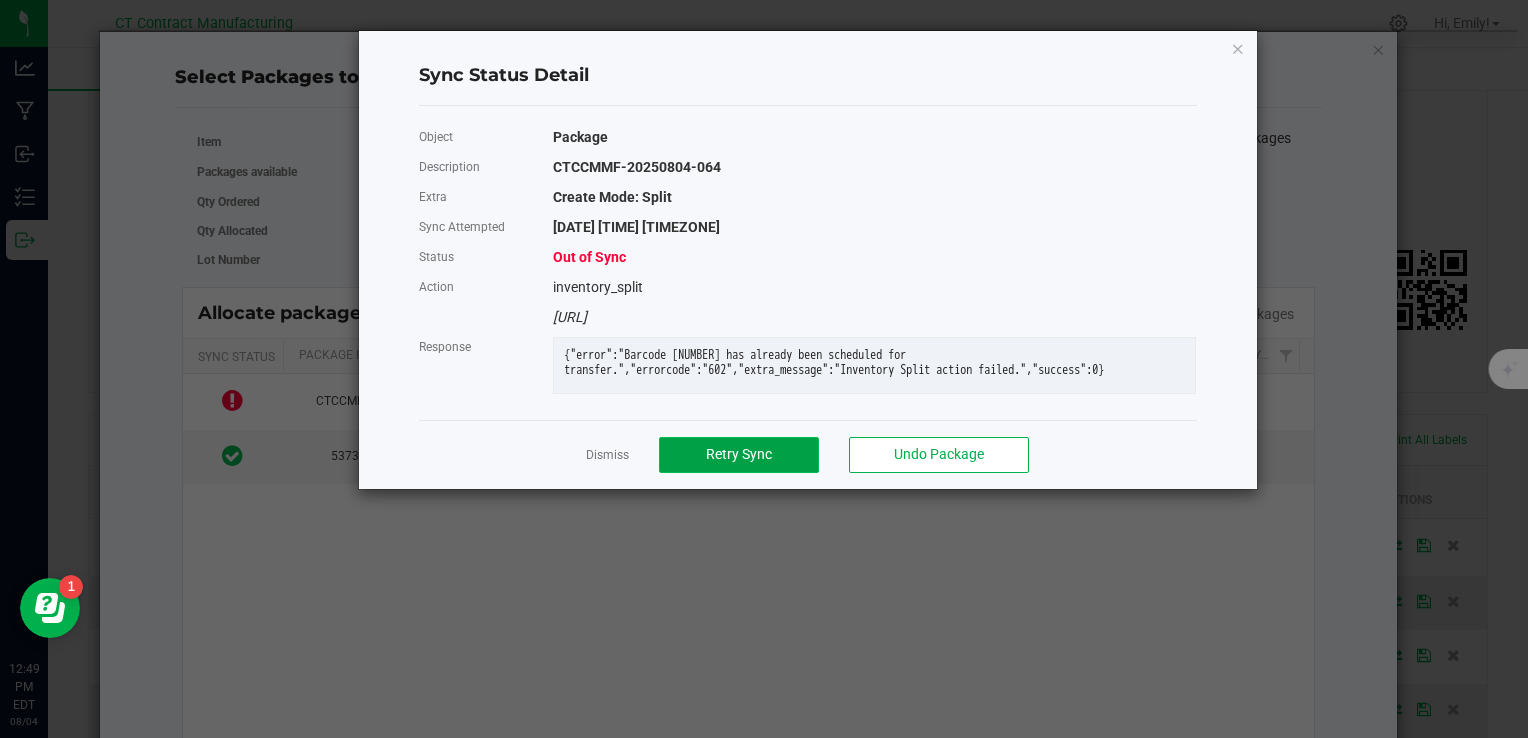 click on "Retry Sync" 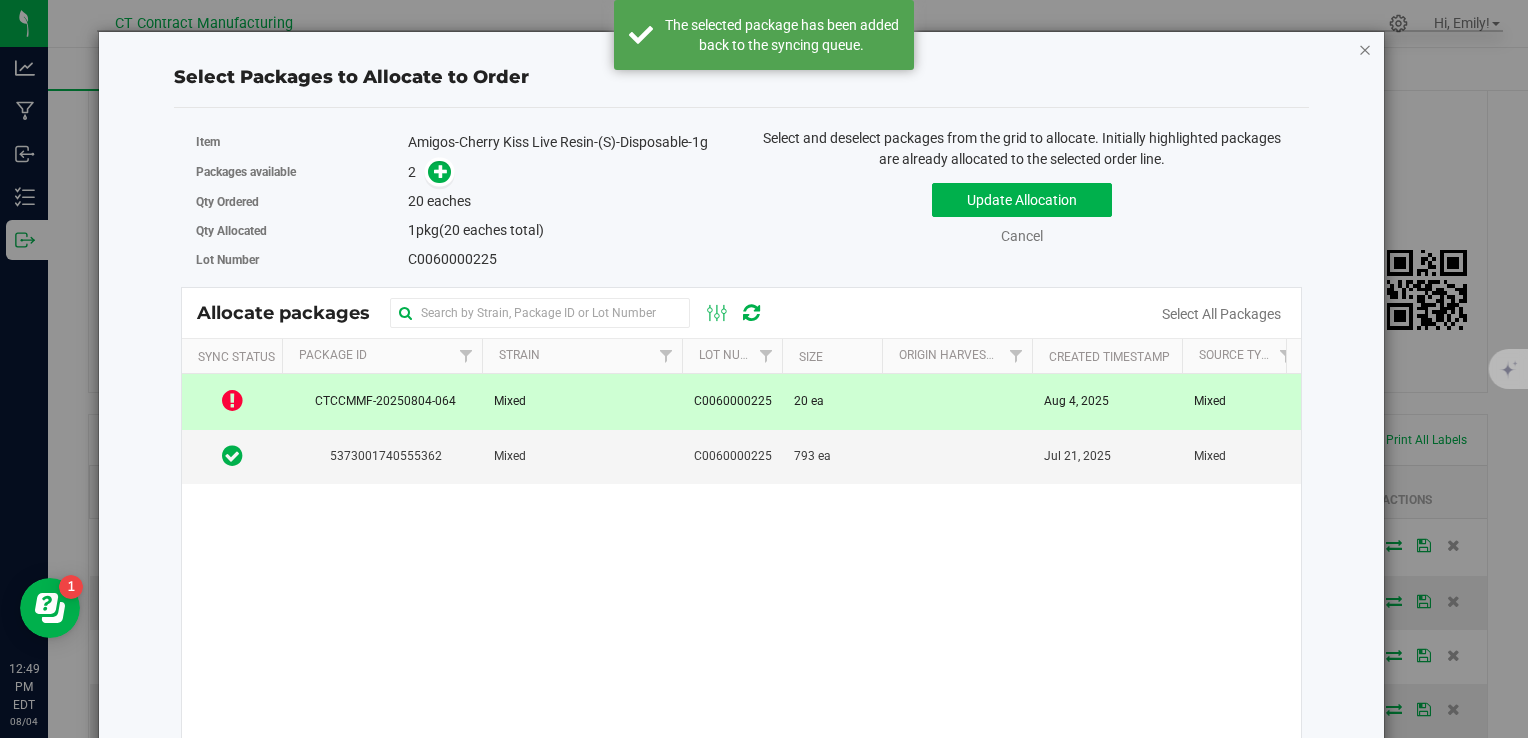 click at bounding box center [1365, 49] 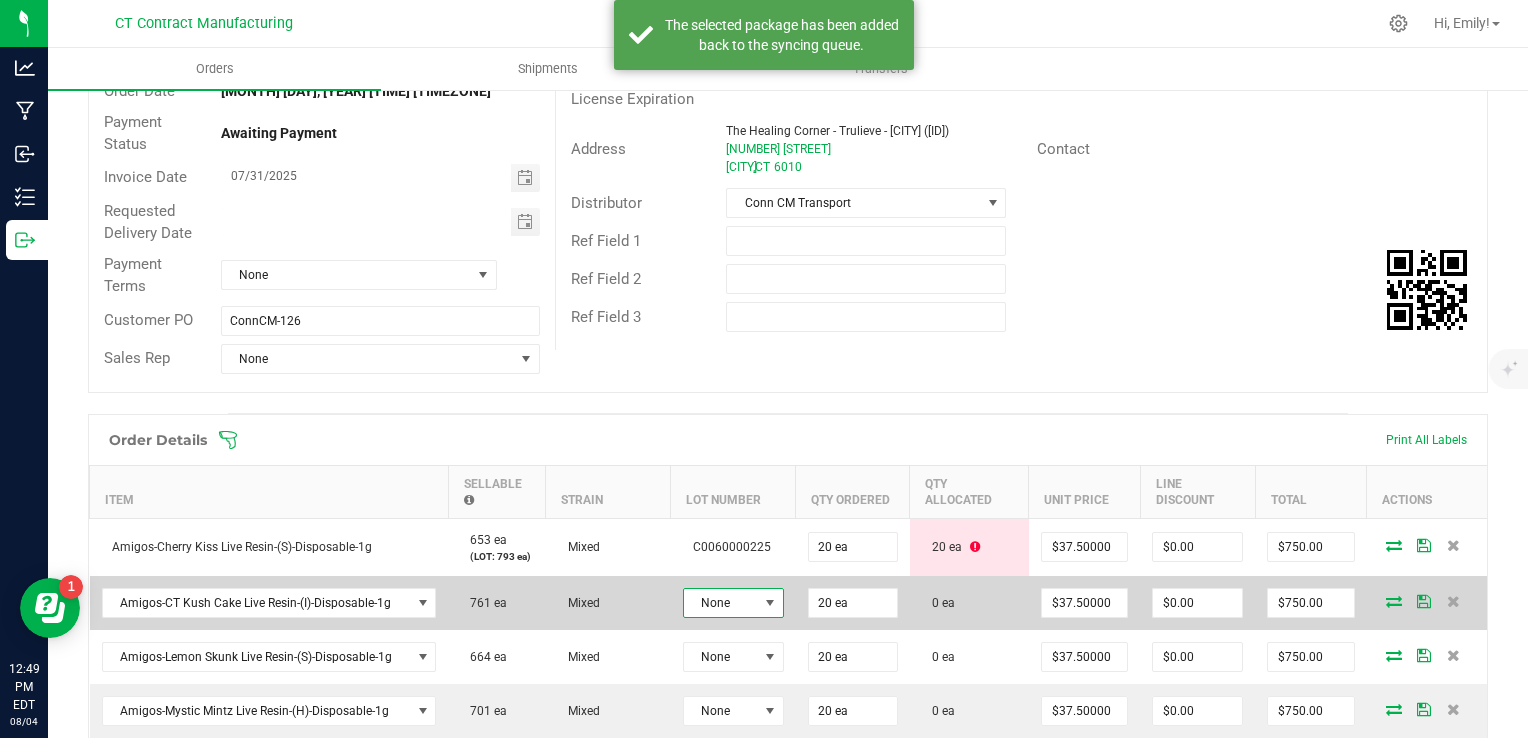 click at bounding box center [770, 603] 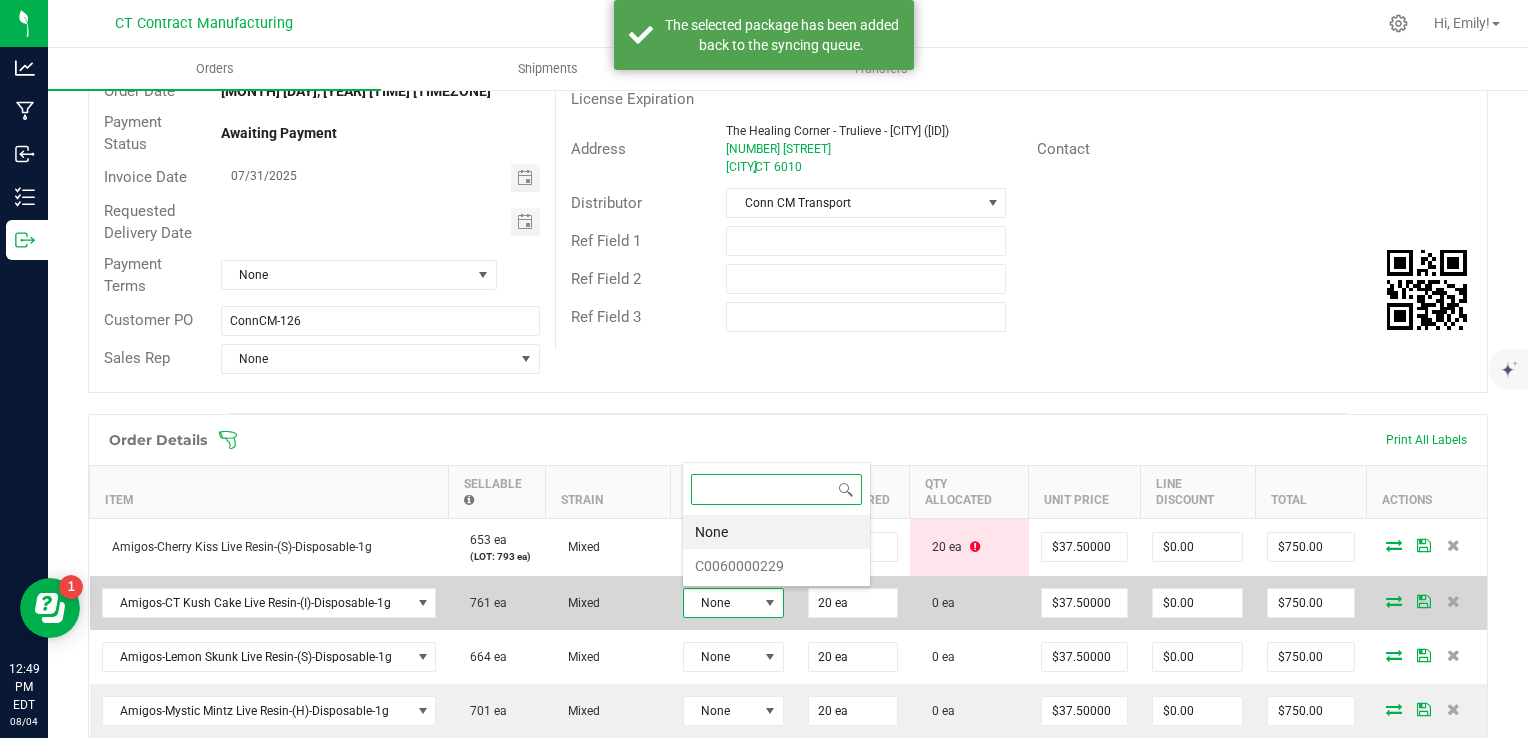 scroll, scrollTop: 0, scrollLeft: 0, axis: both 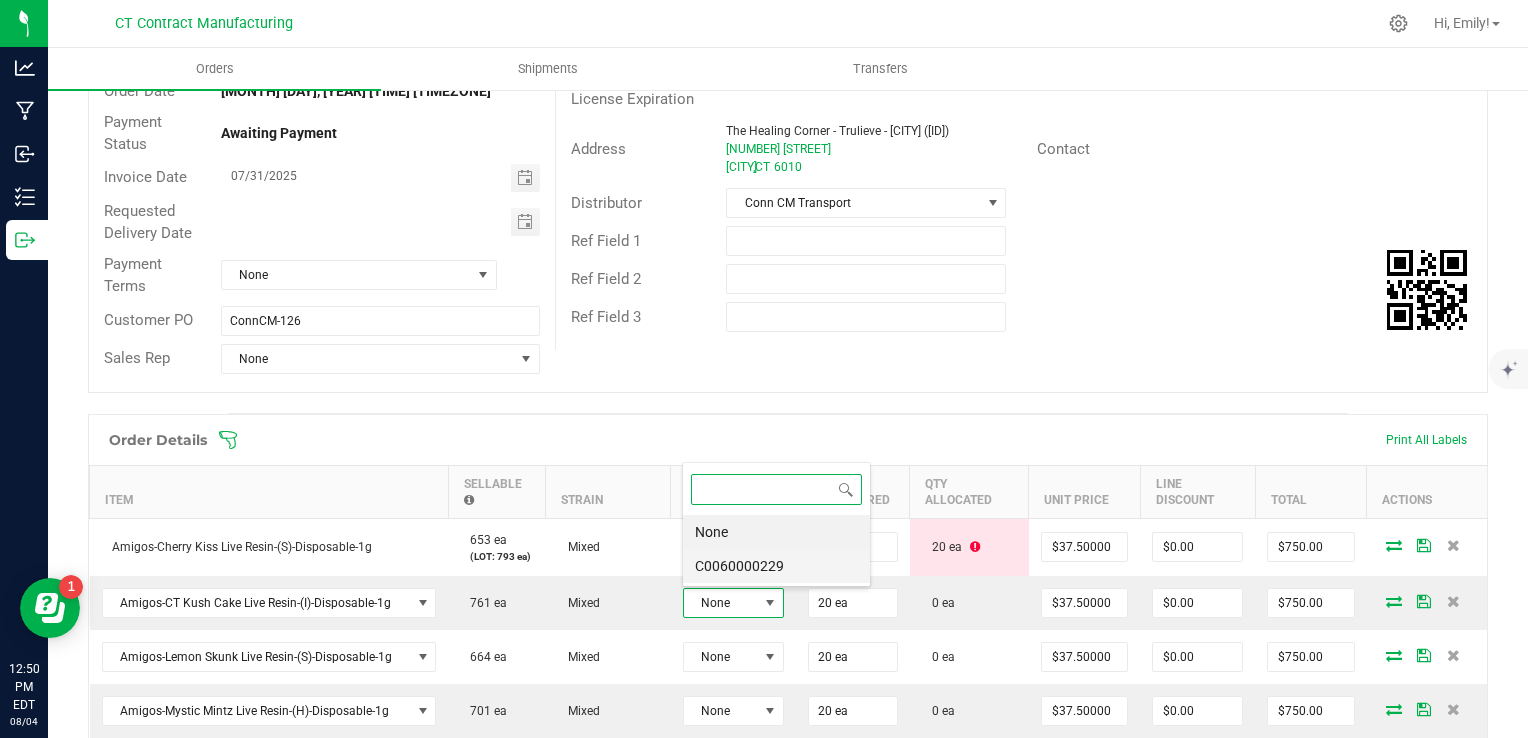 click on "C0060000229" at bounding box center (776, 566) 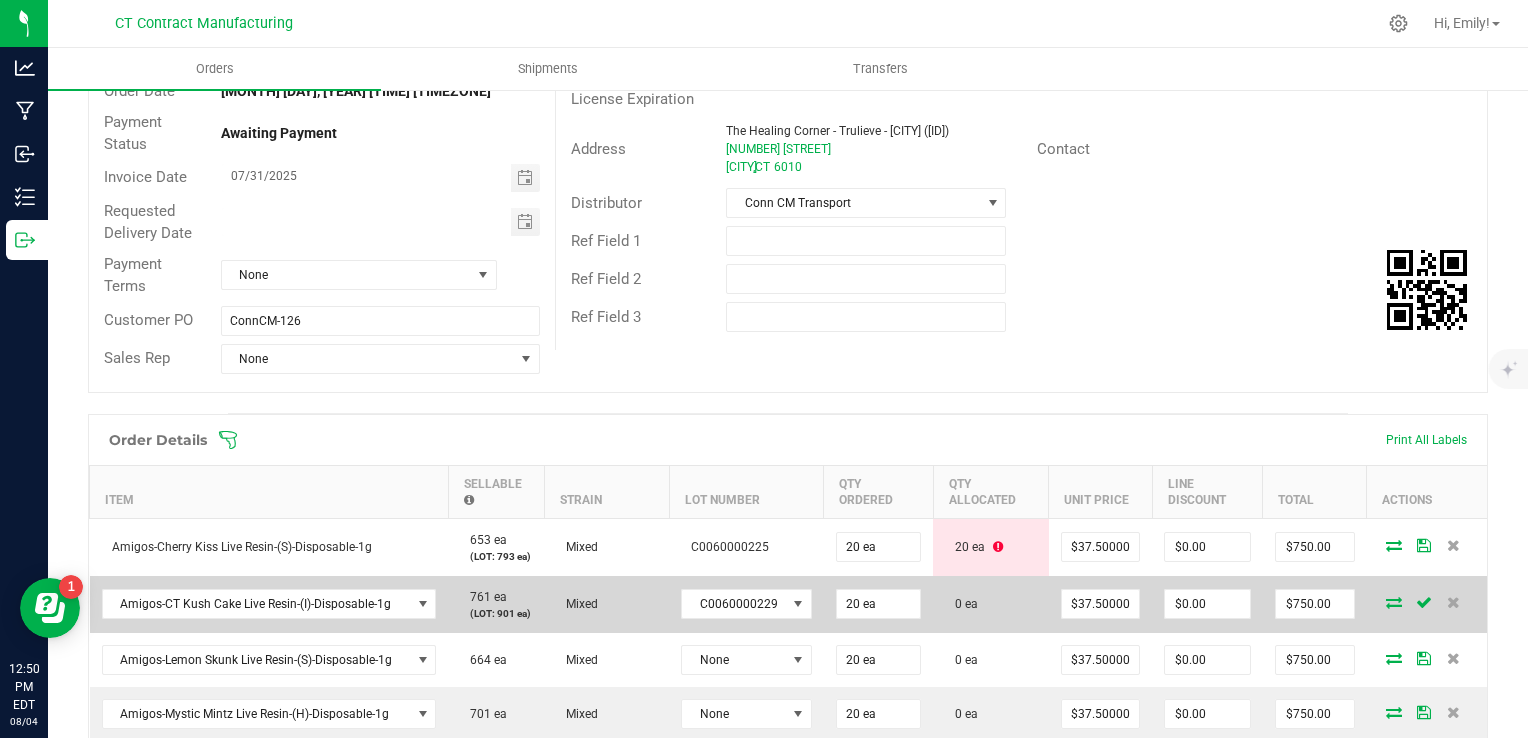 click at bounding box center [1394, 602] 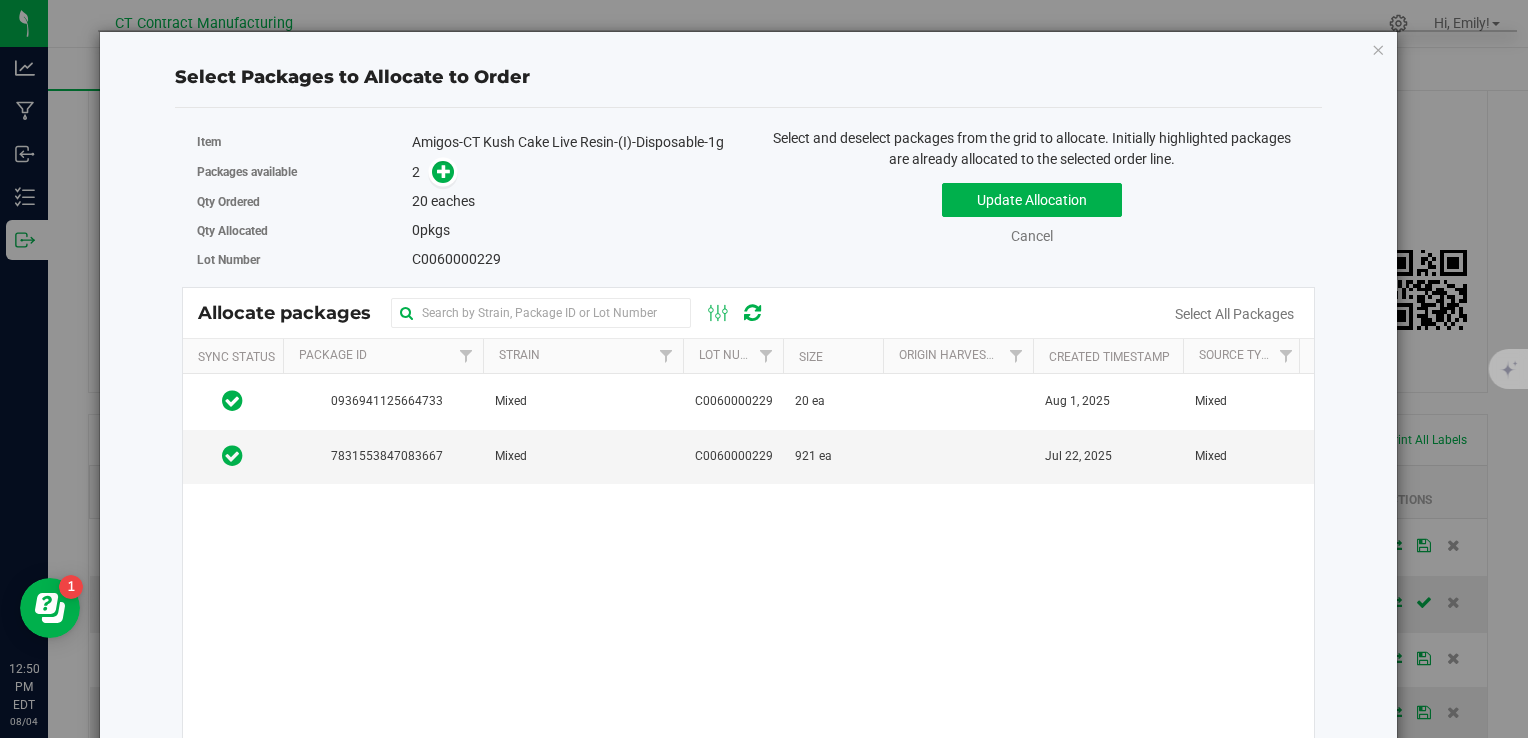 click on "Select Packages to Allocate to Order
Item
[PRODUCT_NAME]
Packages available
[QUANTITY]
Qty Ordered
[QUANTITY]
[QUANTITY]" at bounding box center (748, 468) 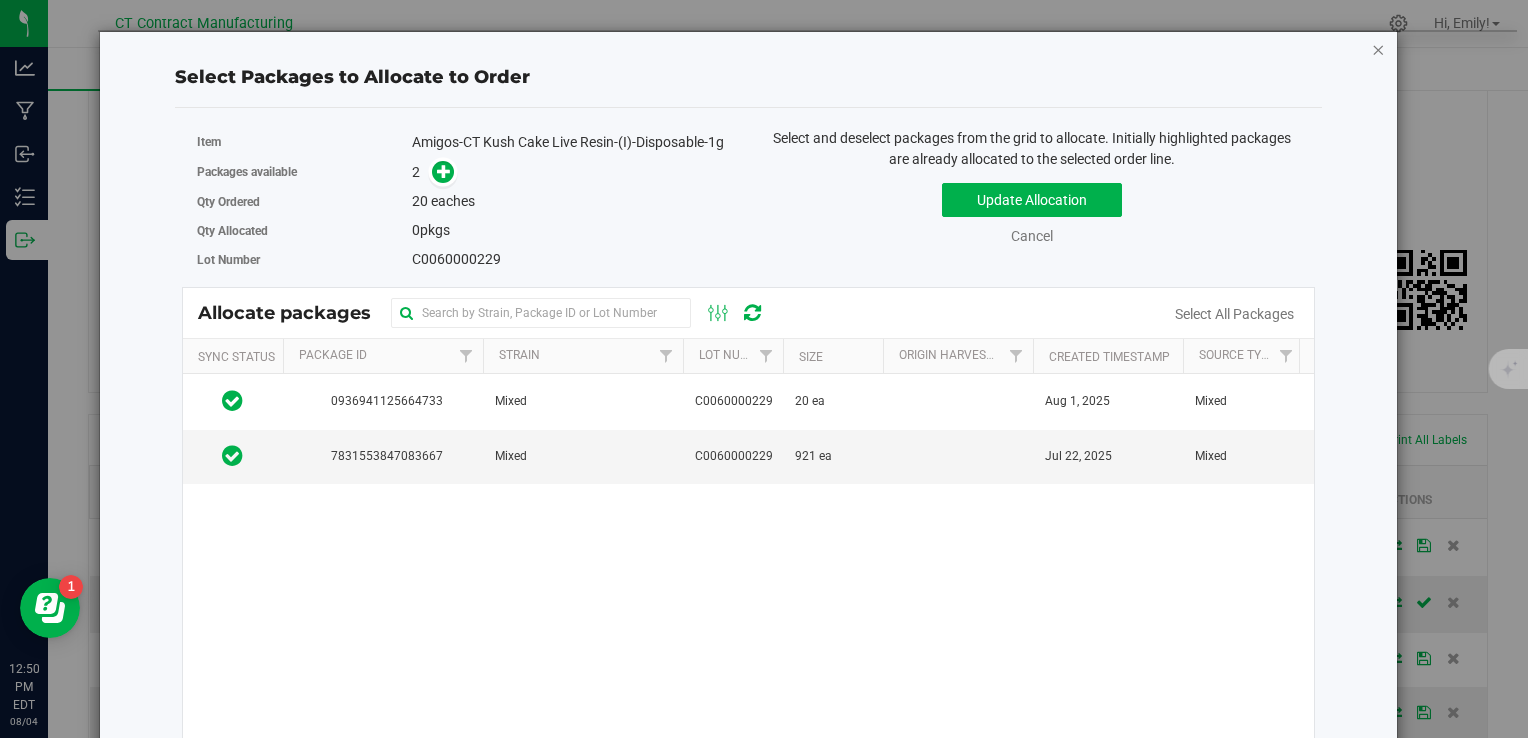 click at bounding box center [1379, 49] 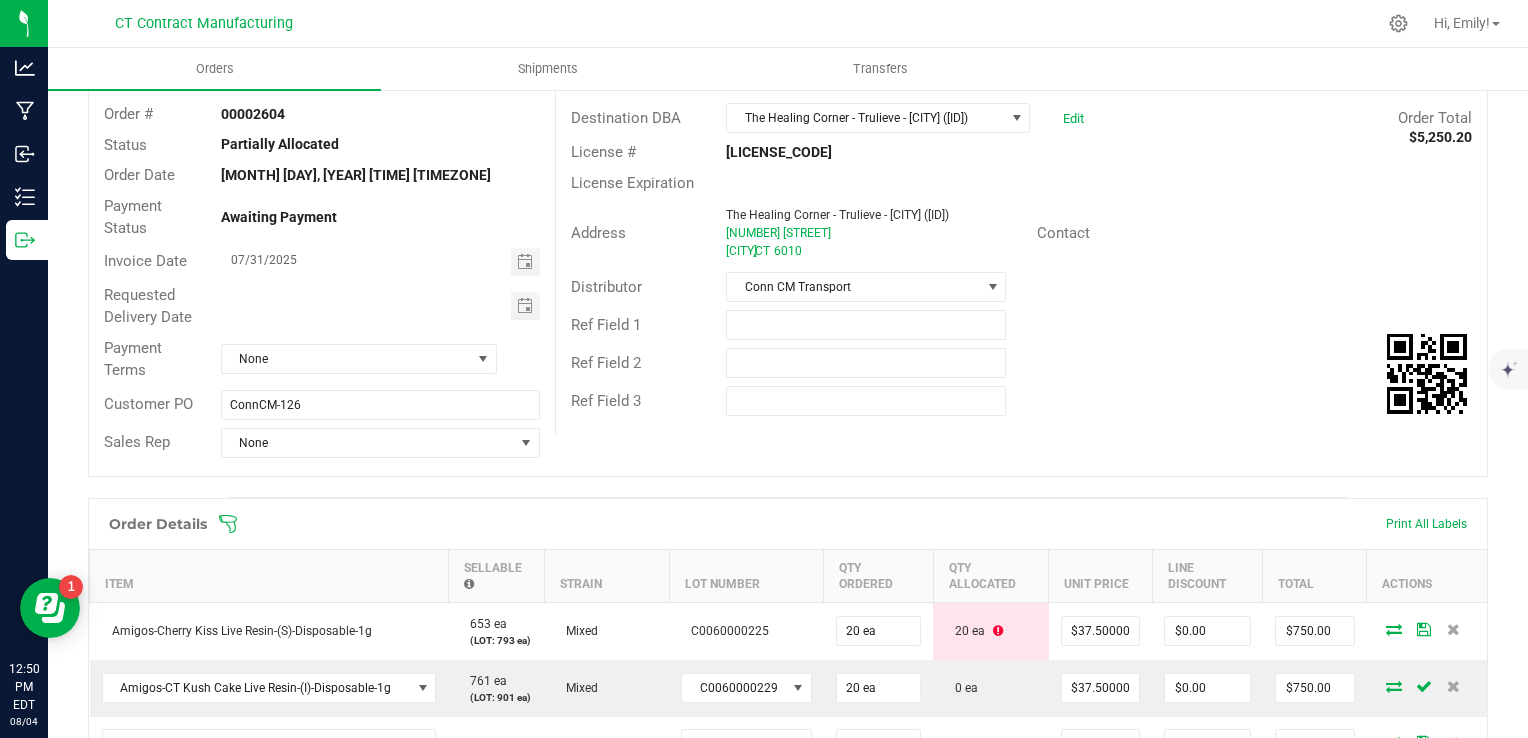 scroll, scrollTop: 0, scrollLeft: 0, axis: both 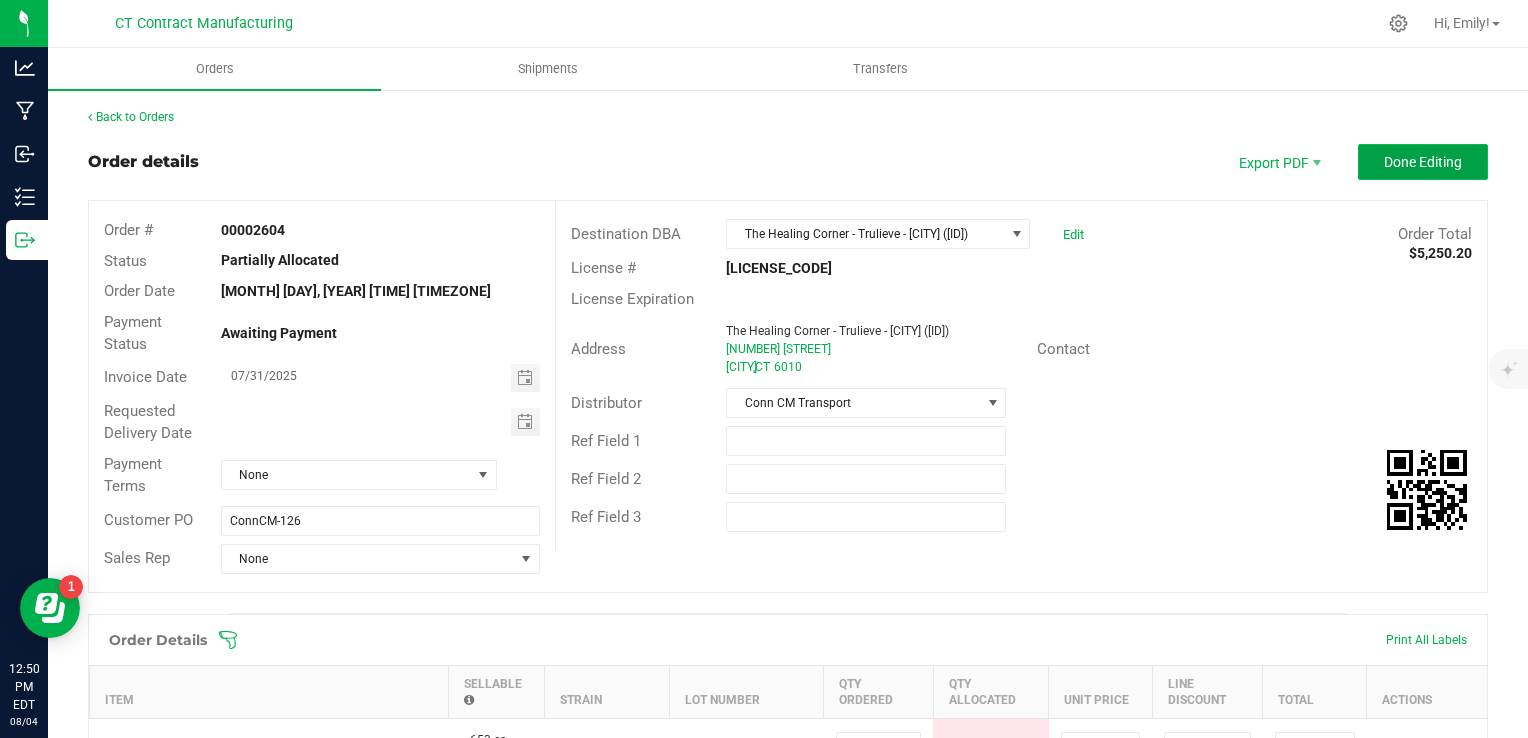 click on "Done Editing" at bounding box center (1423, 162) 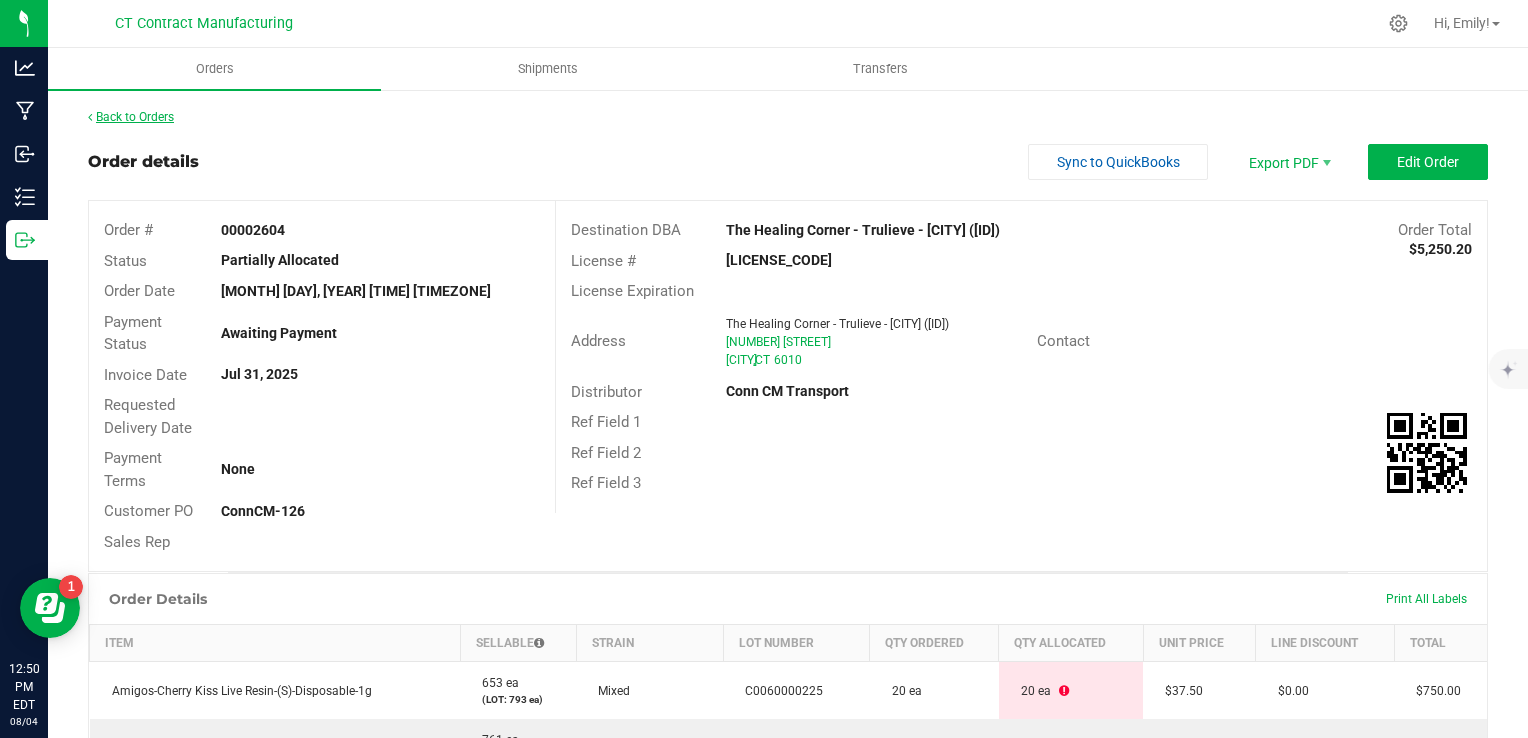 click on "Back to Orders" at bounding box center (131, 117) 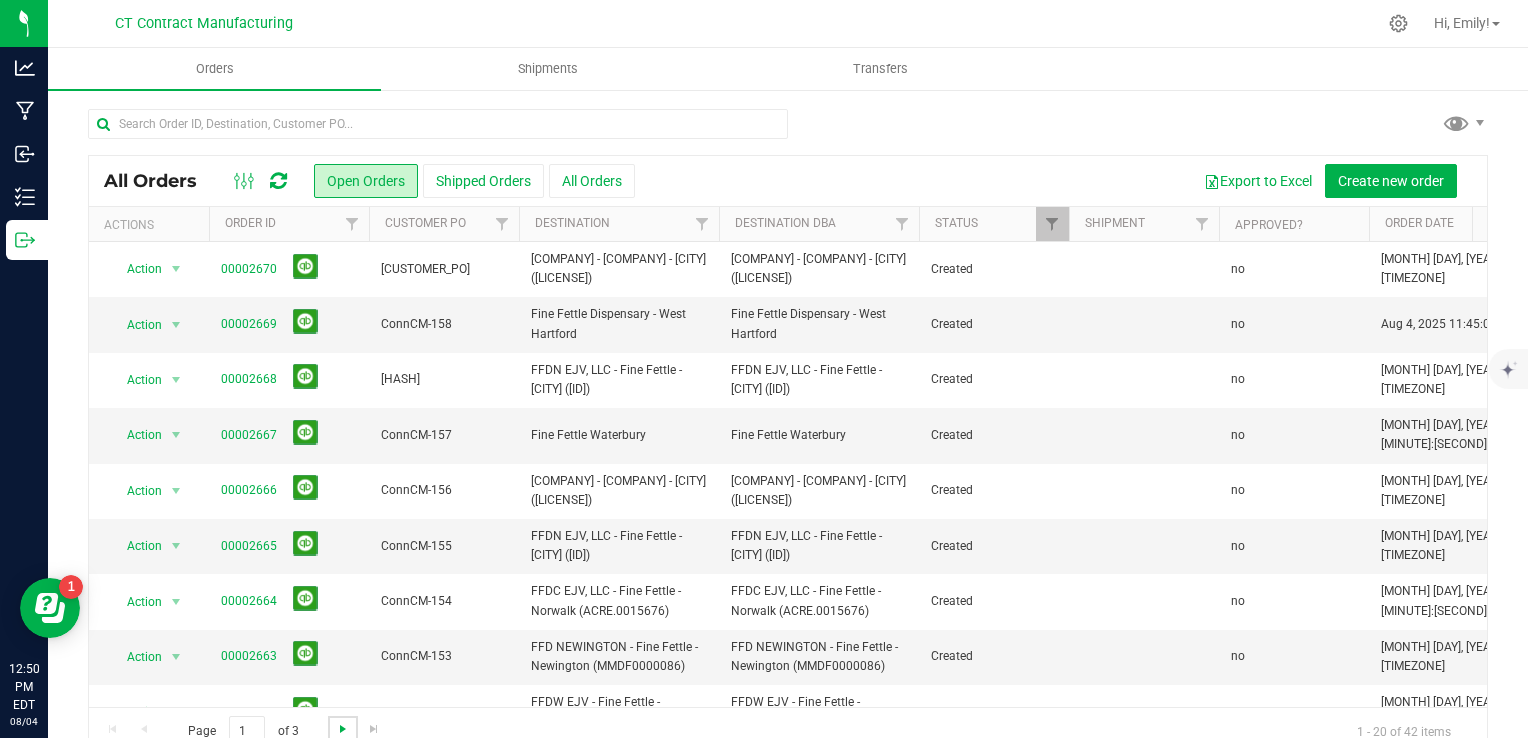 click at bounding box center [343, 729] 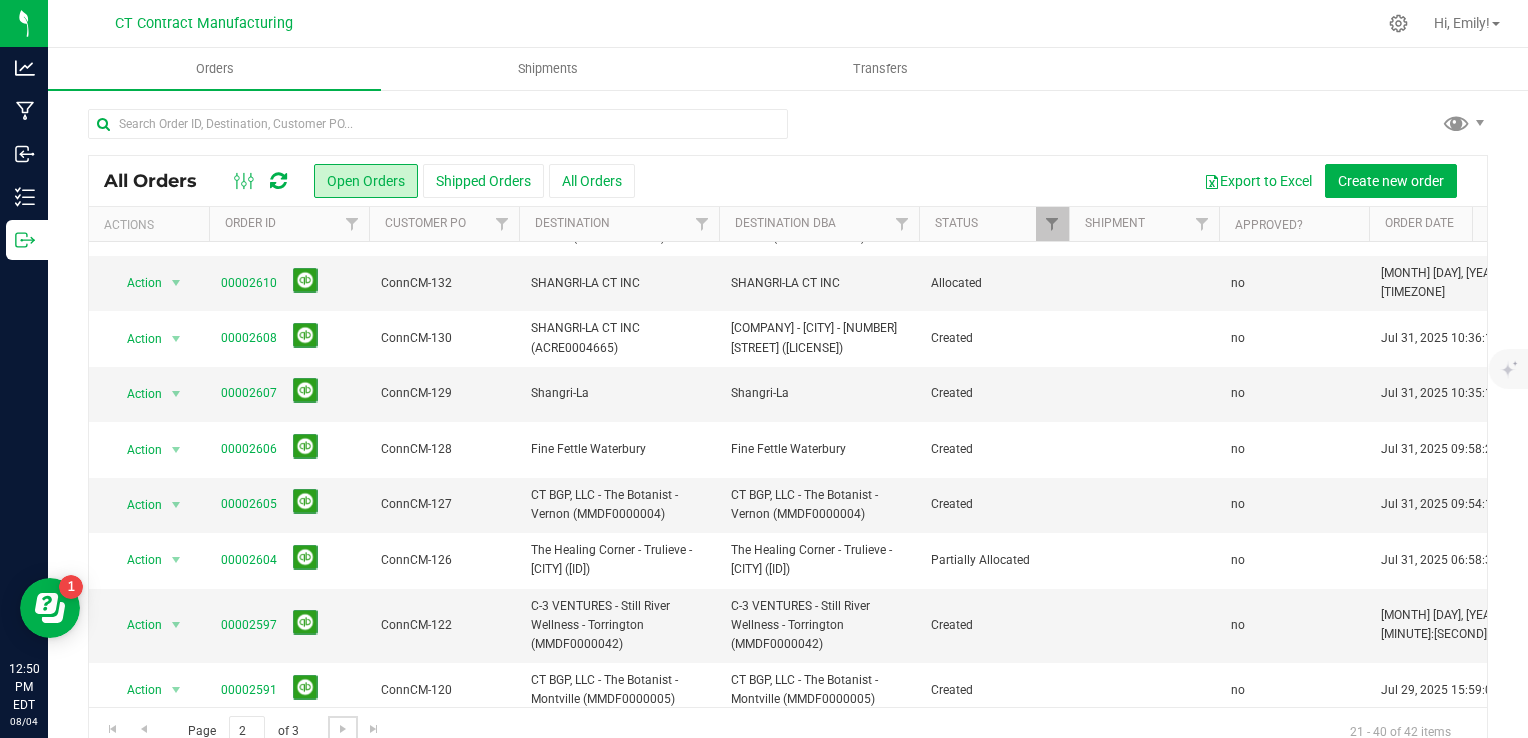scroll, scrollTop: 600, scrollLeft: 0, axis: vertical 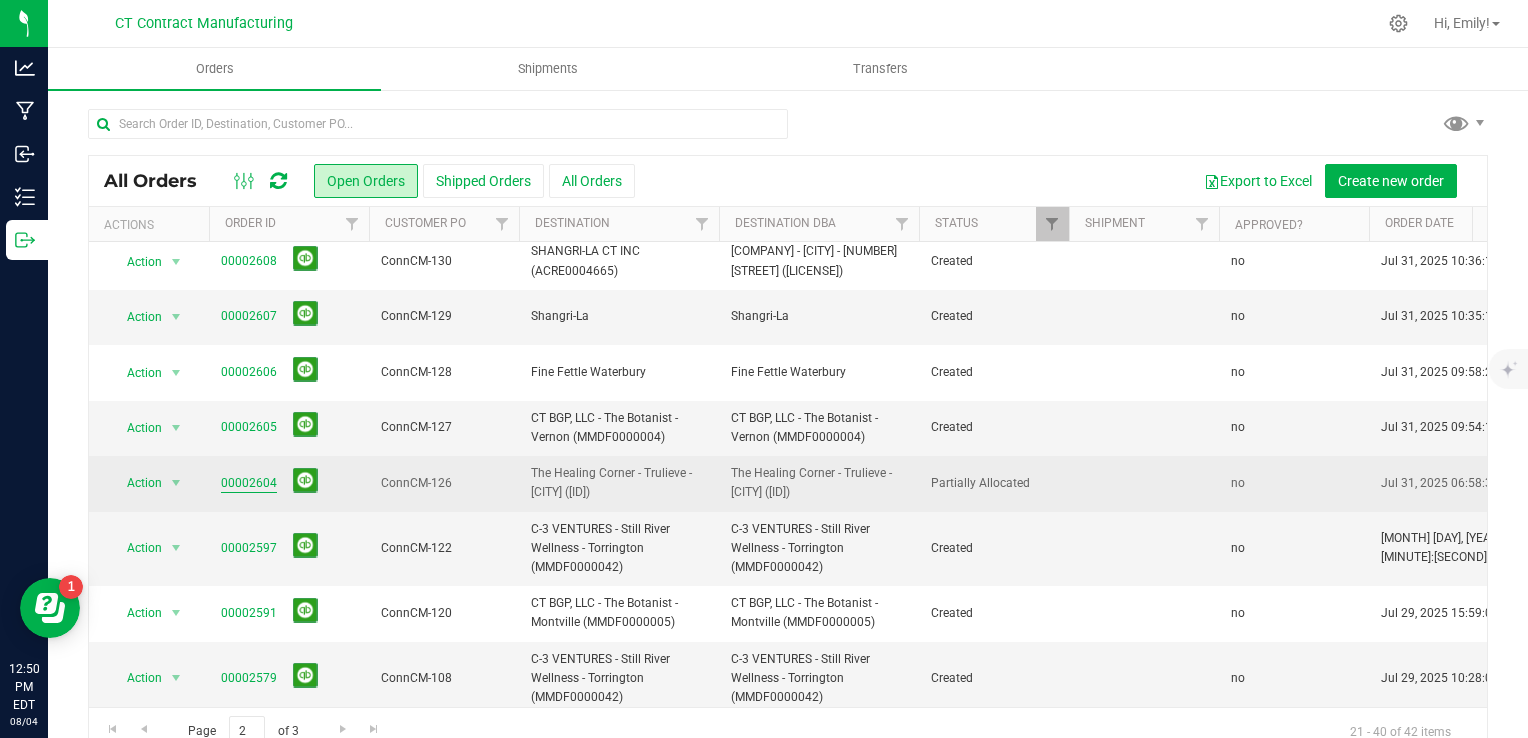 click on "00002604" at bounding box center [249, 483] 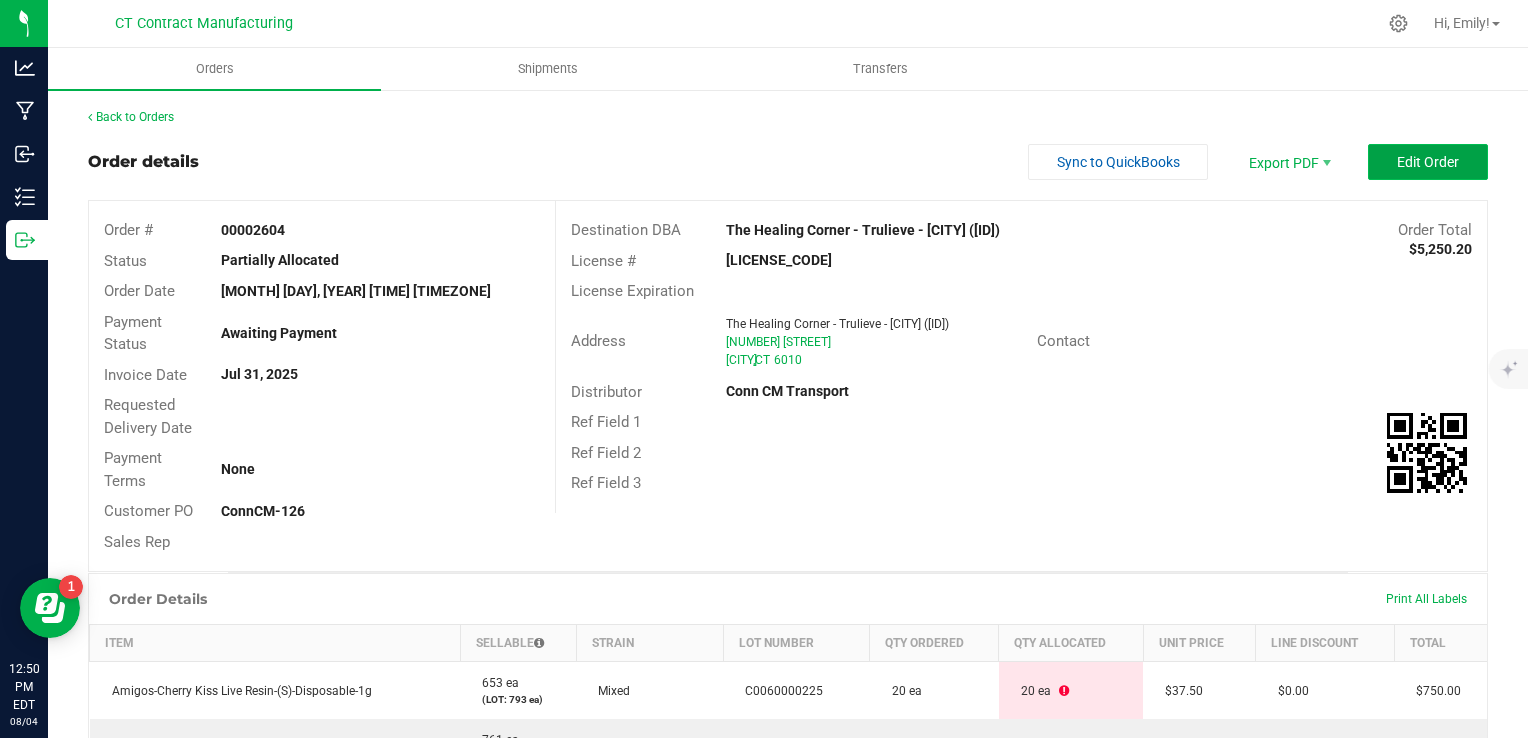 click on "Edit Order" at bounding box center (1428, 162) 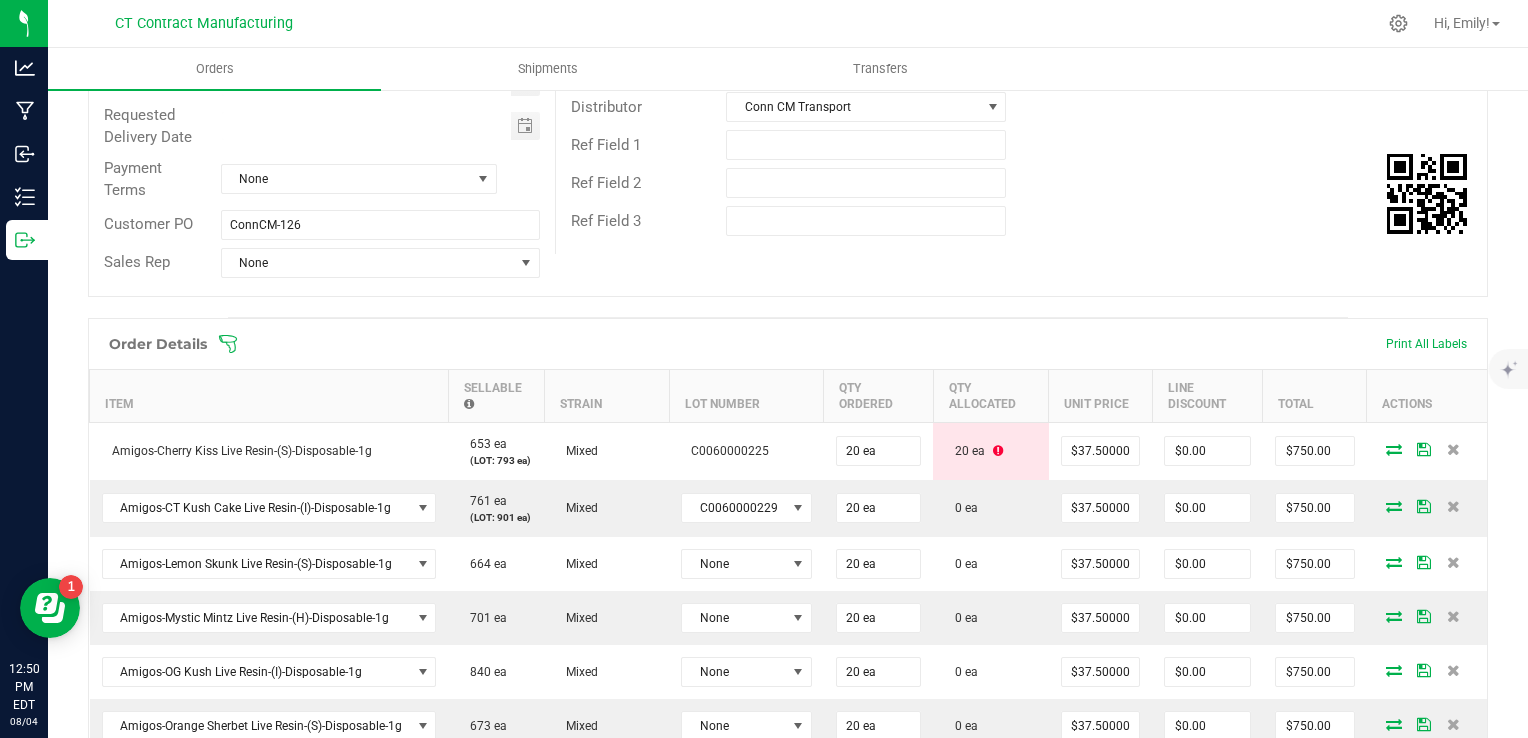 scroll, scrollTop: 300, scrollLeft: 0, axis: vertical 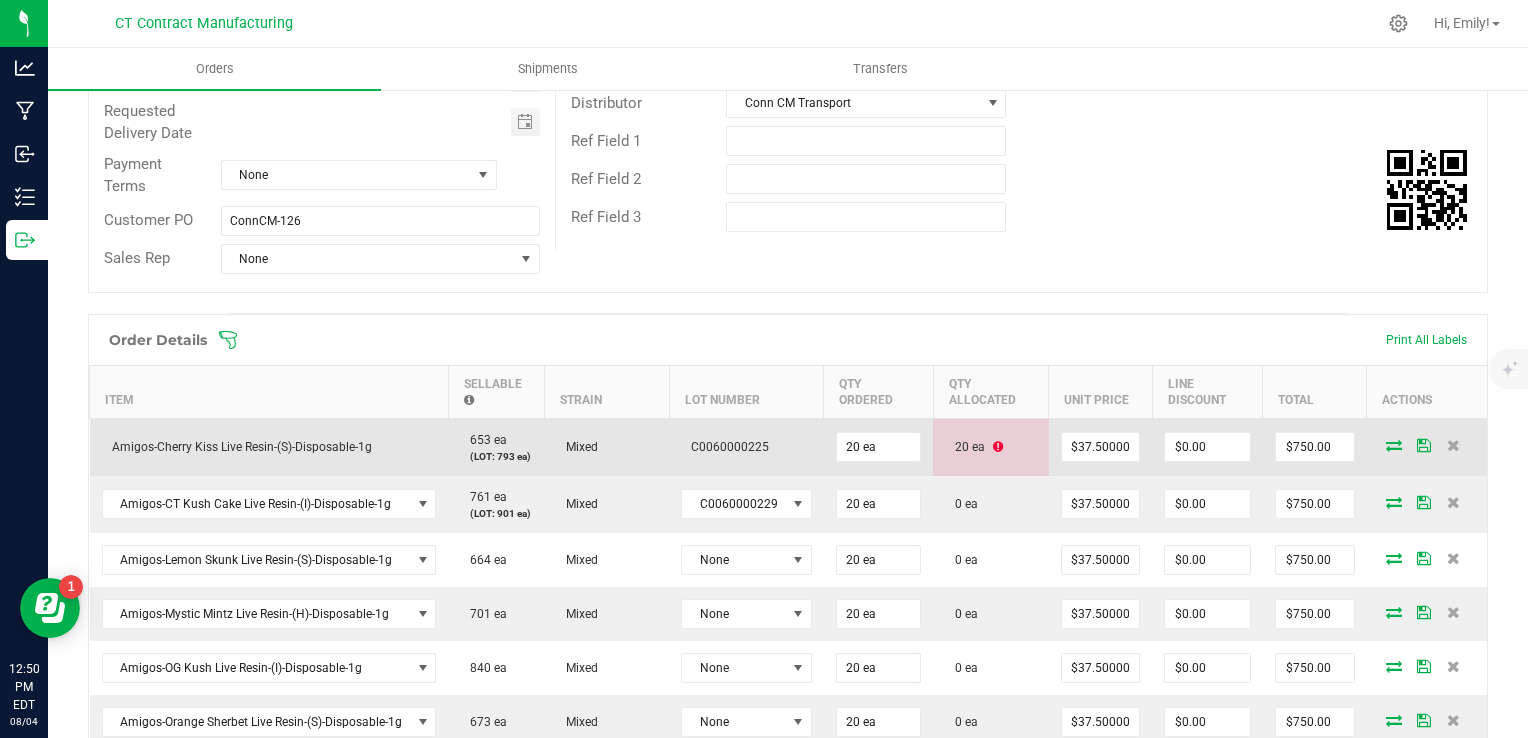 click on "C0060000225" at bounding box center [746, 447] 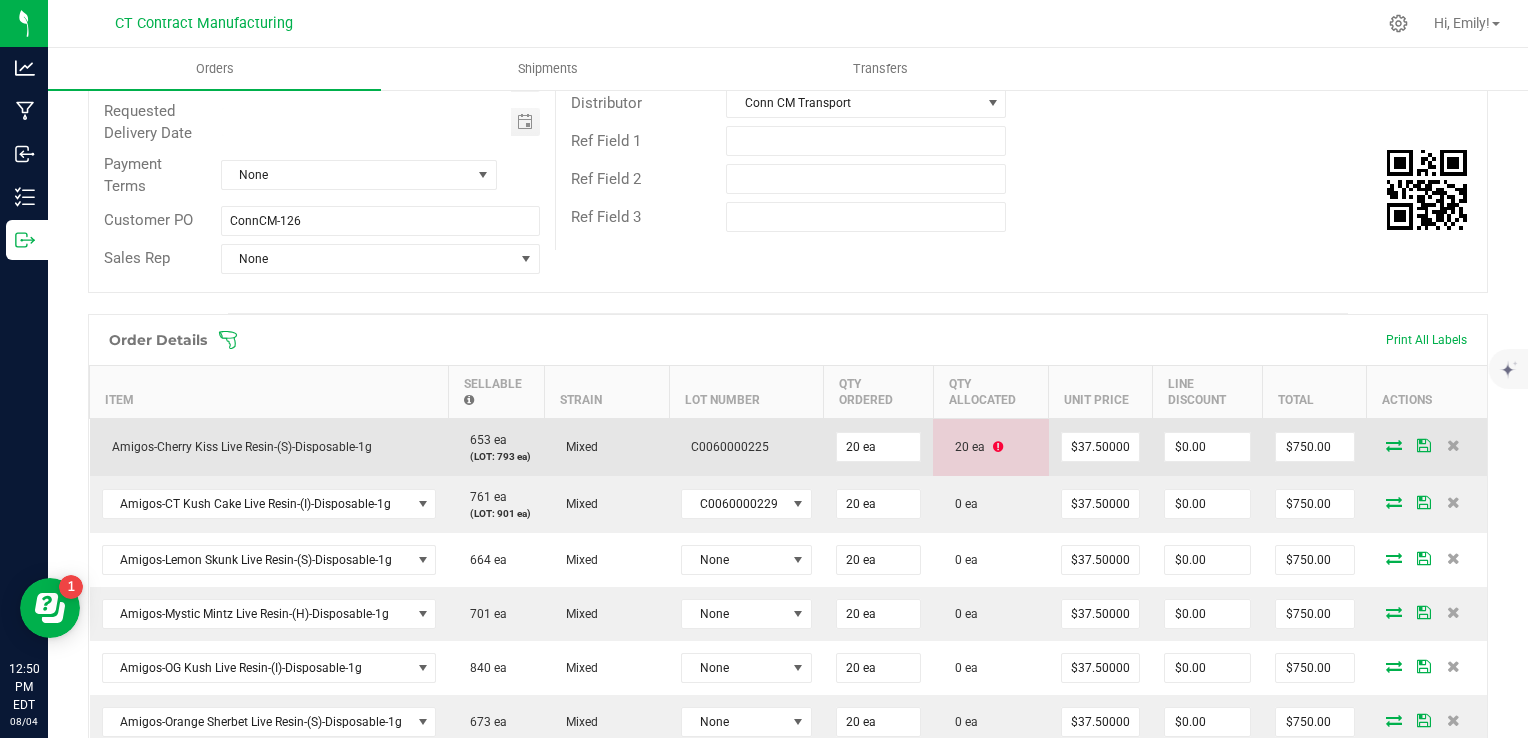 click at bounding box center [998, 447] 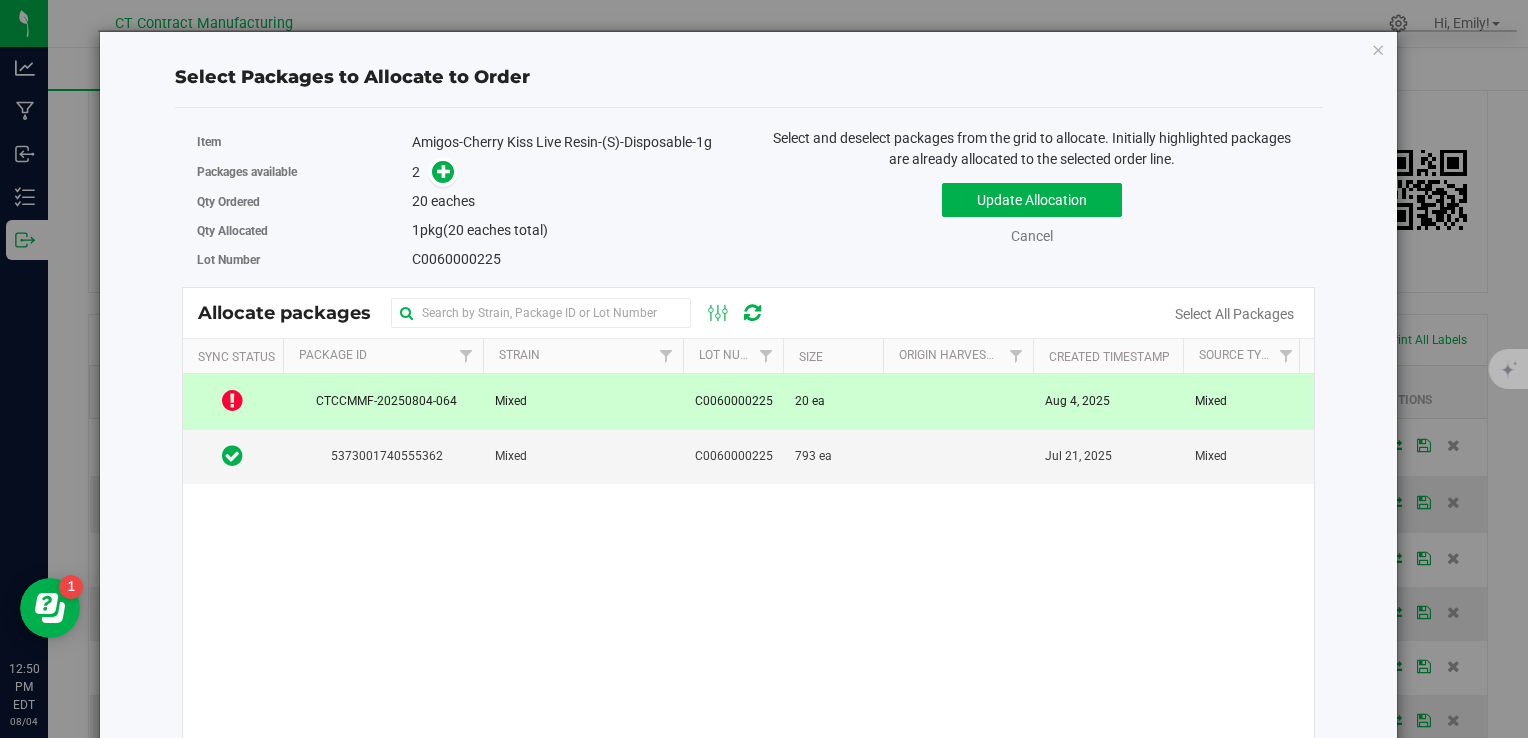 click at bounding box center [958, 401] 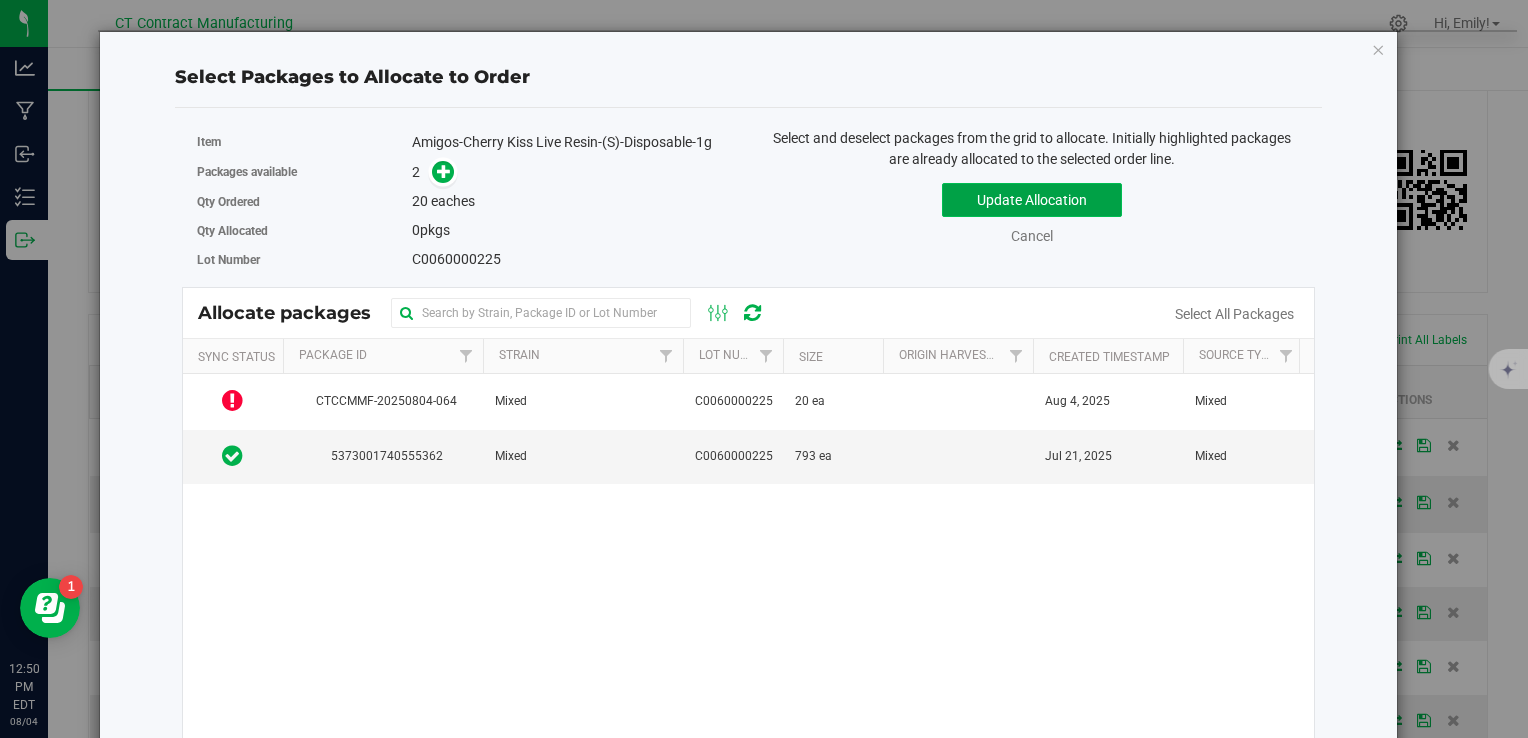 click on "Update Allocation" at bounding box center (1032, 200) 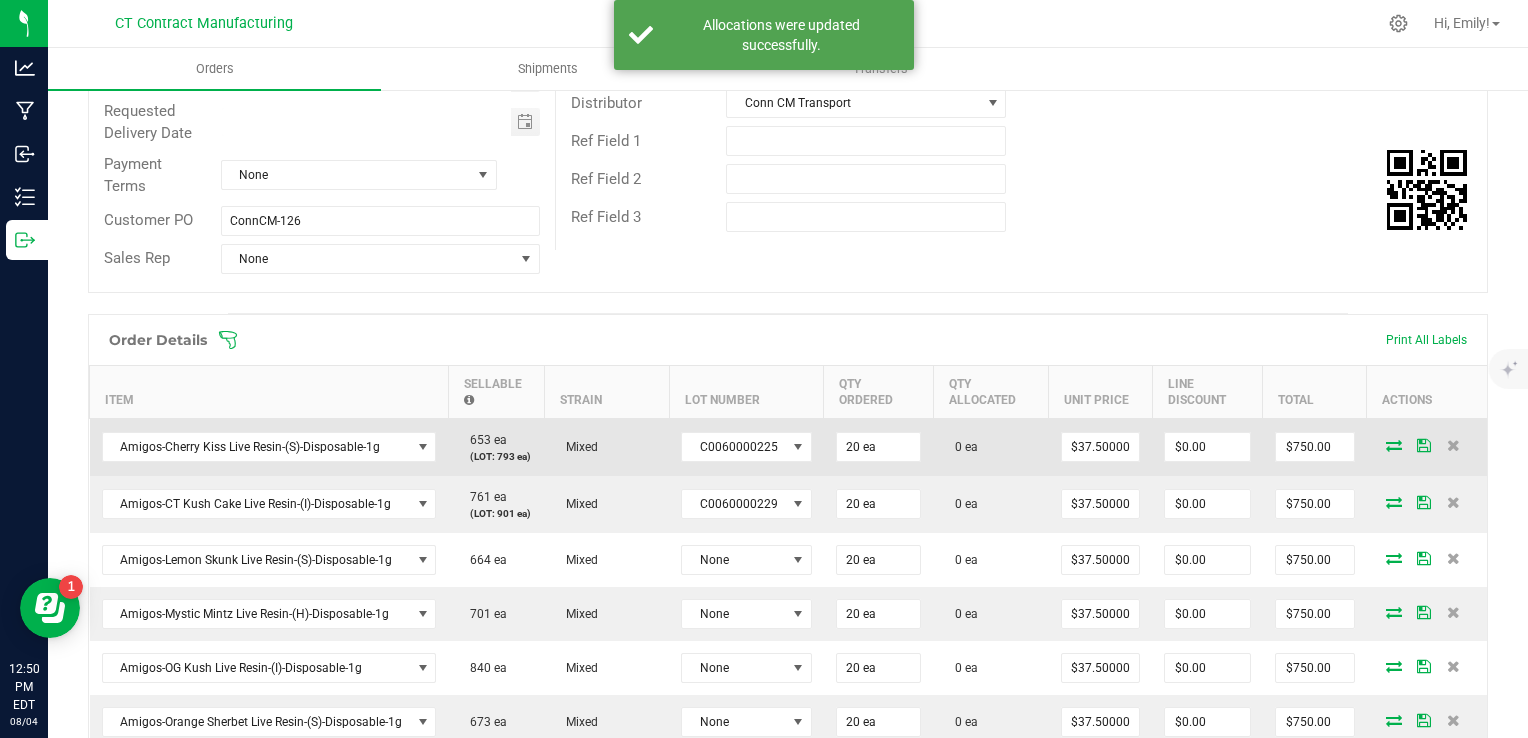 click at bounding box center [1394, 445] 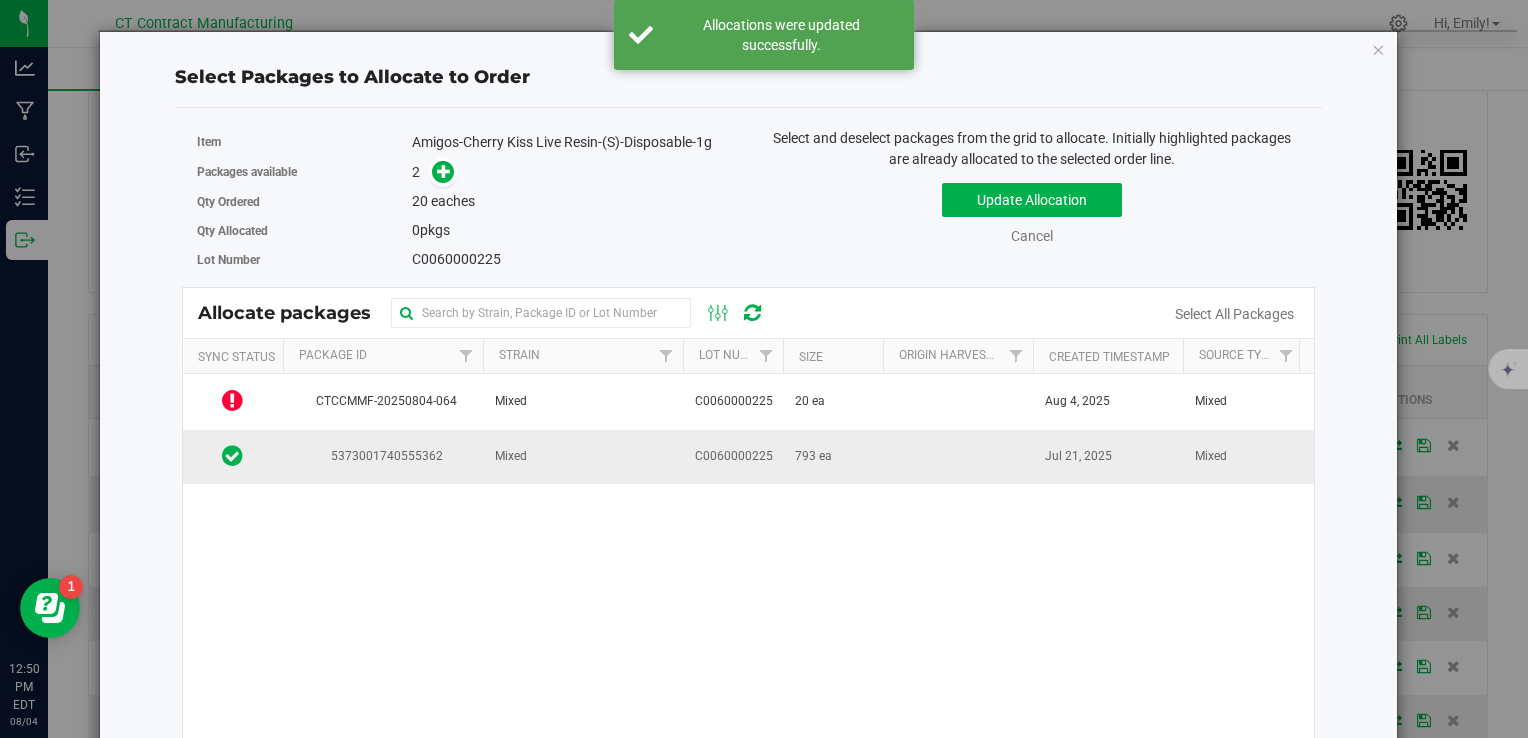 click on "Mixed" at bounding box center [583, 457] 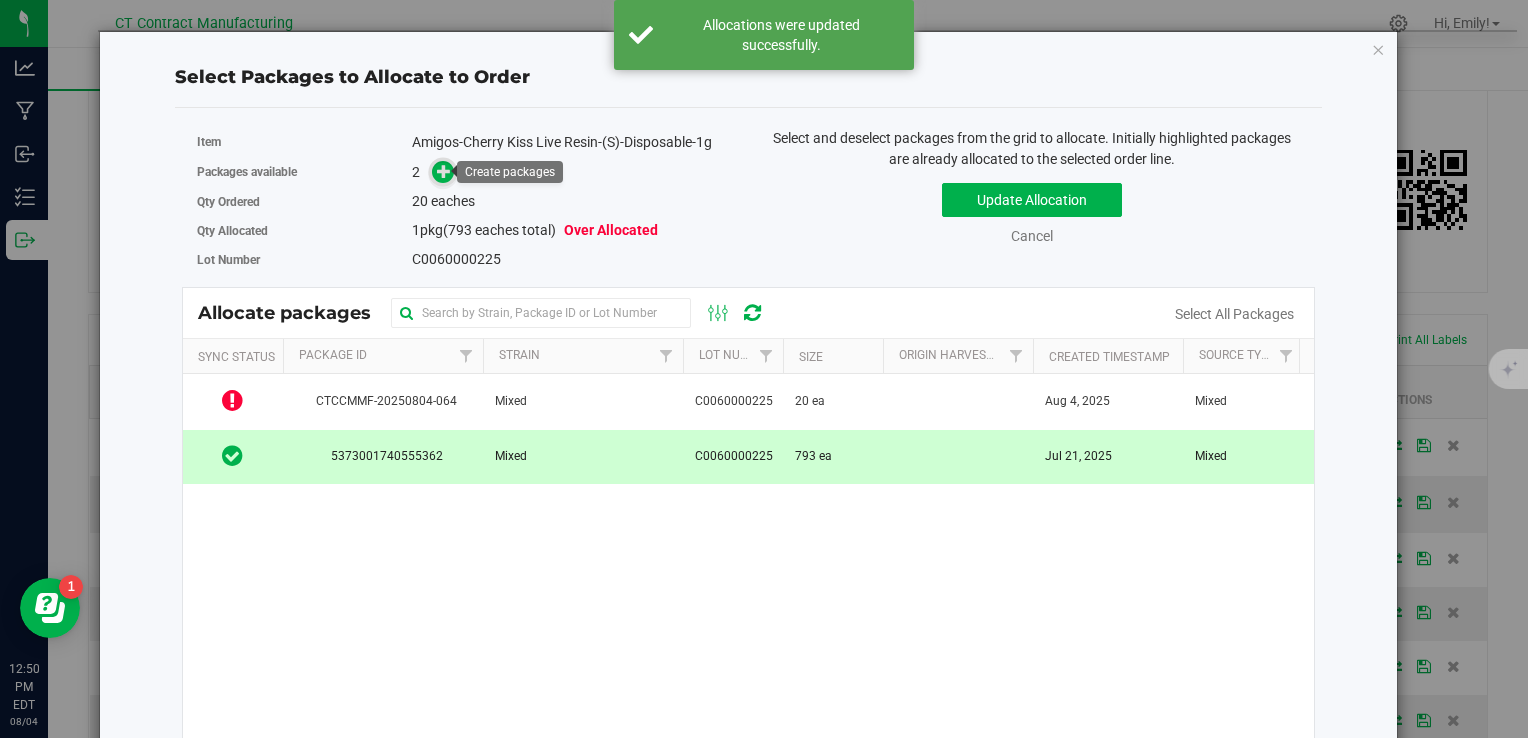 click at bounding box center (444, 171) 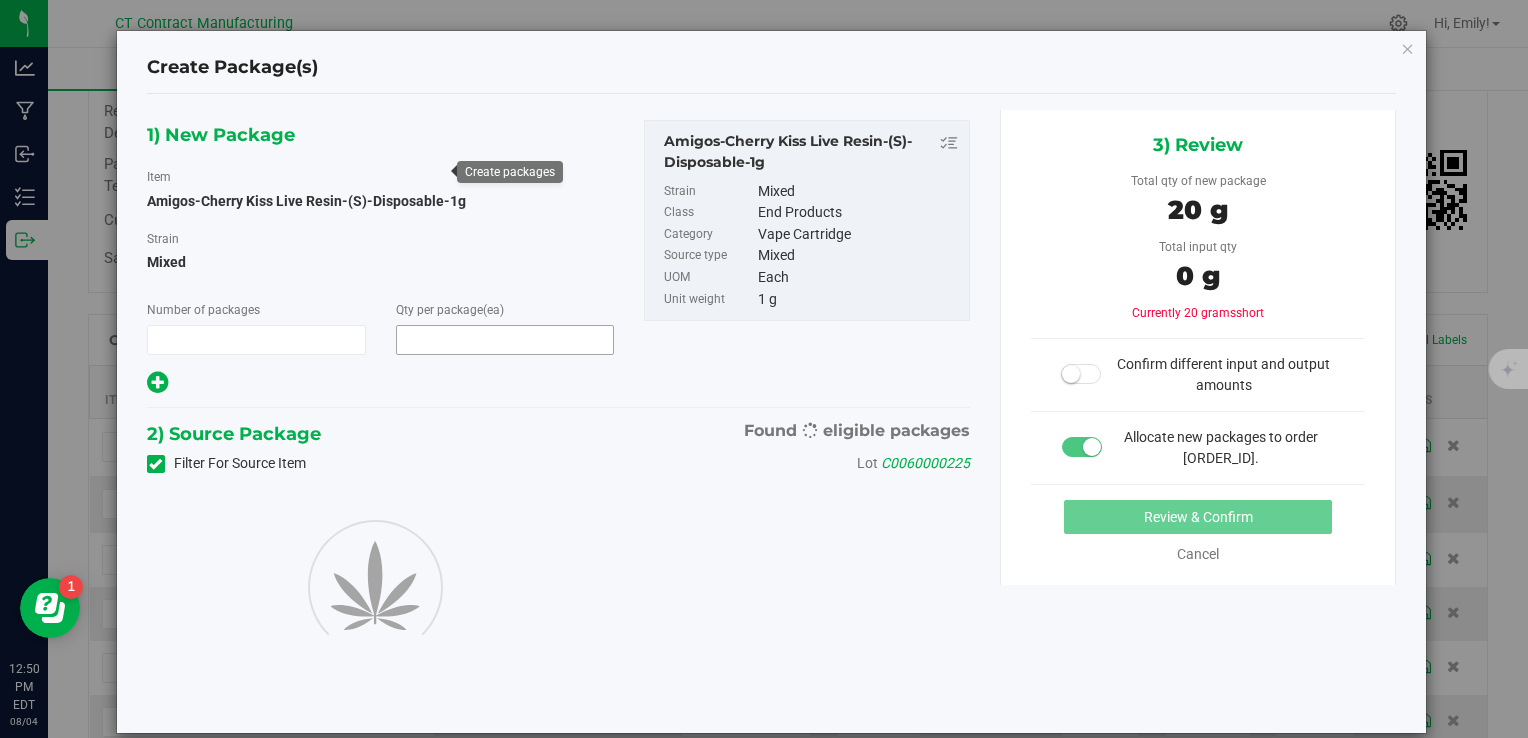 type on "1" 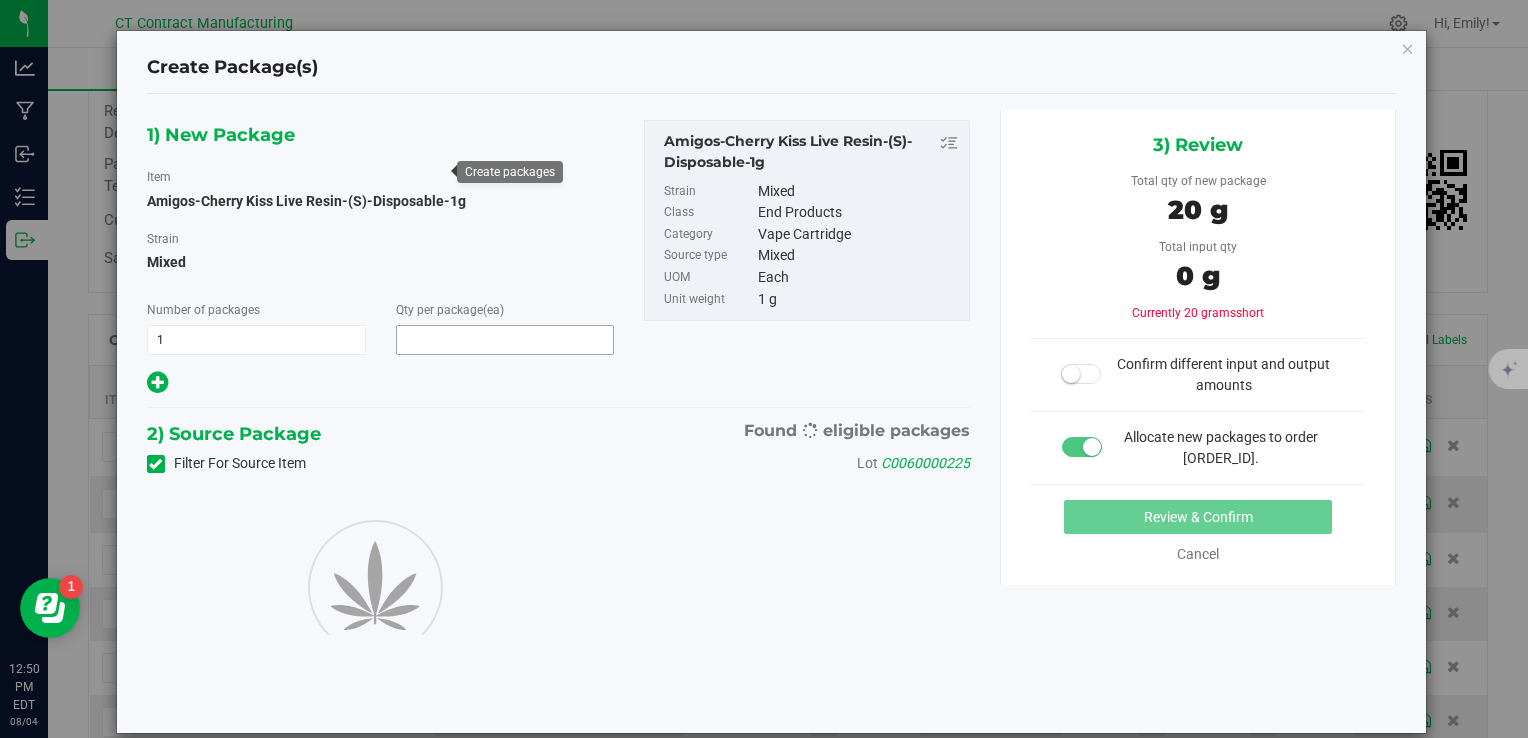type on "20" 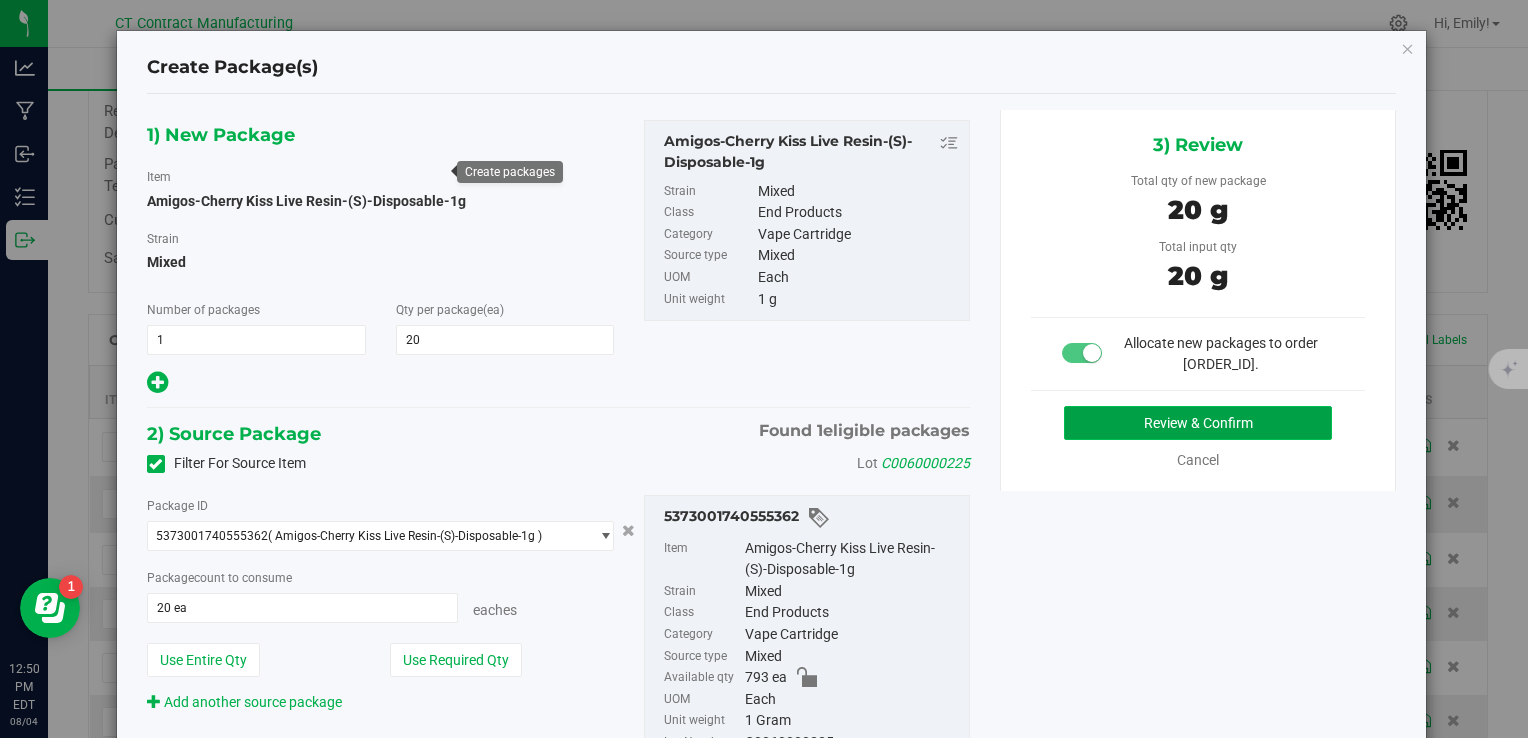 click on "Review & Confirm" at bounding box center [1198, 423] 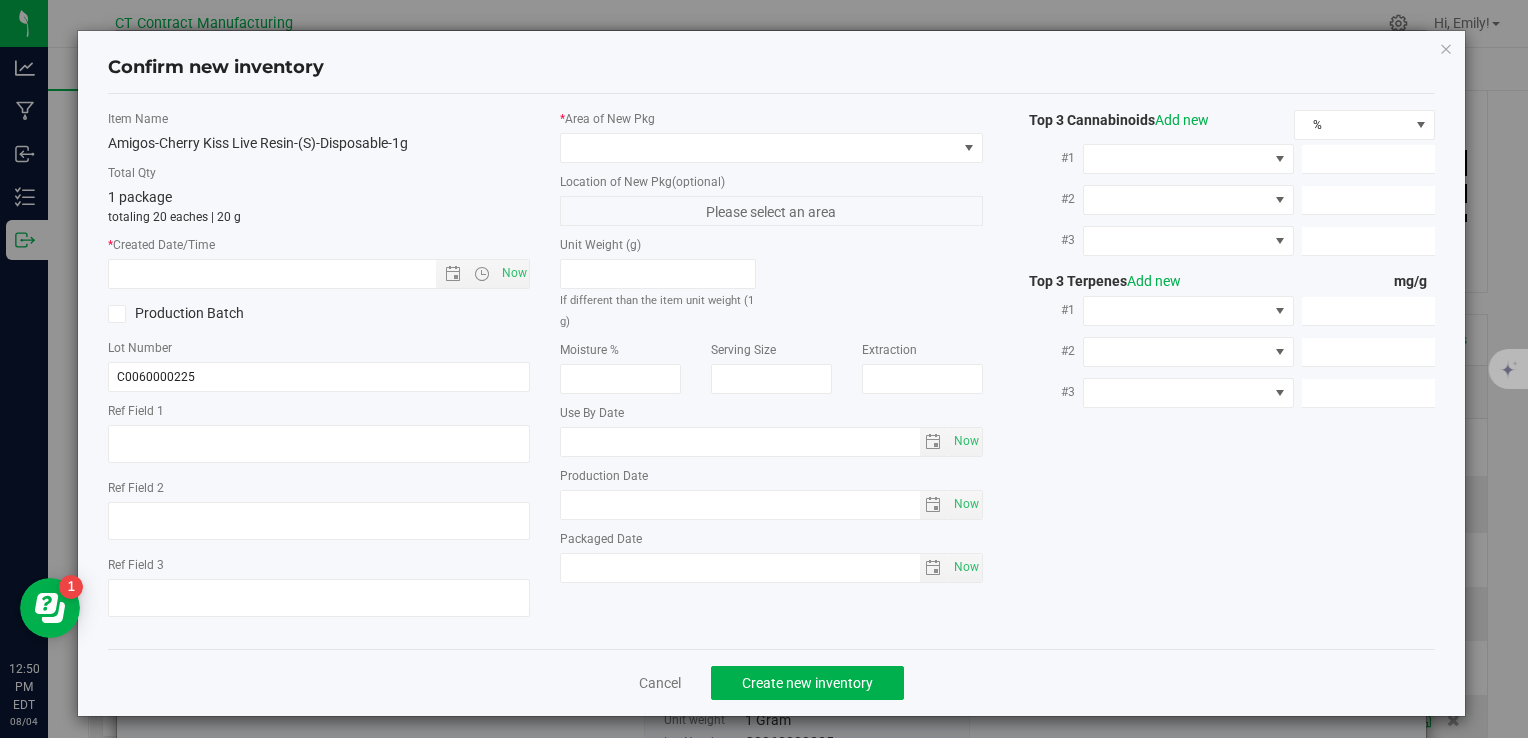 type on "250721-AGO-CK-1G-D" 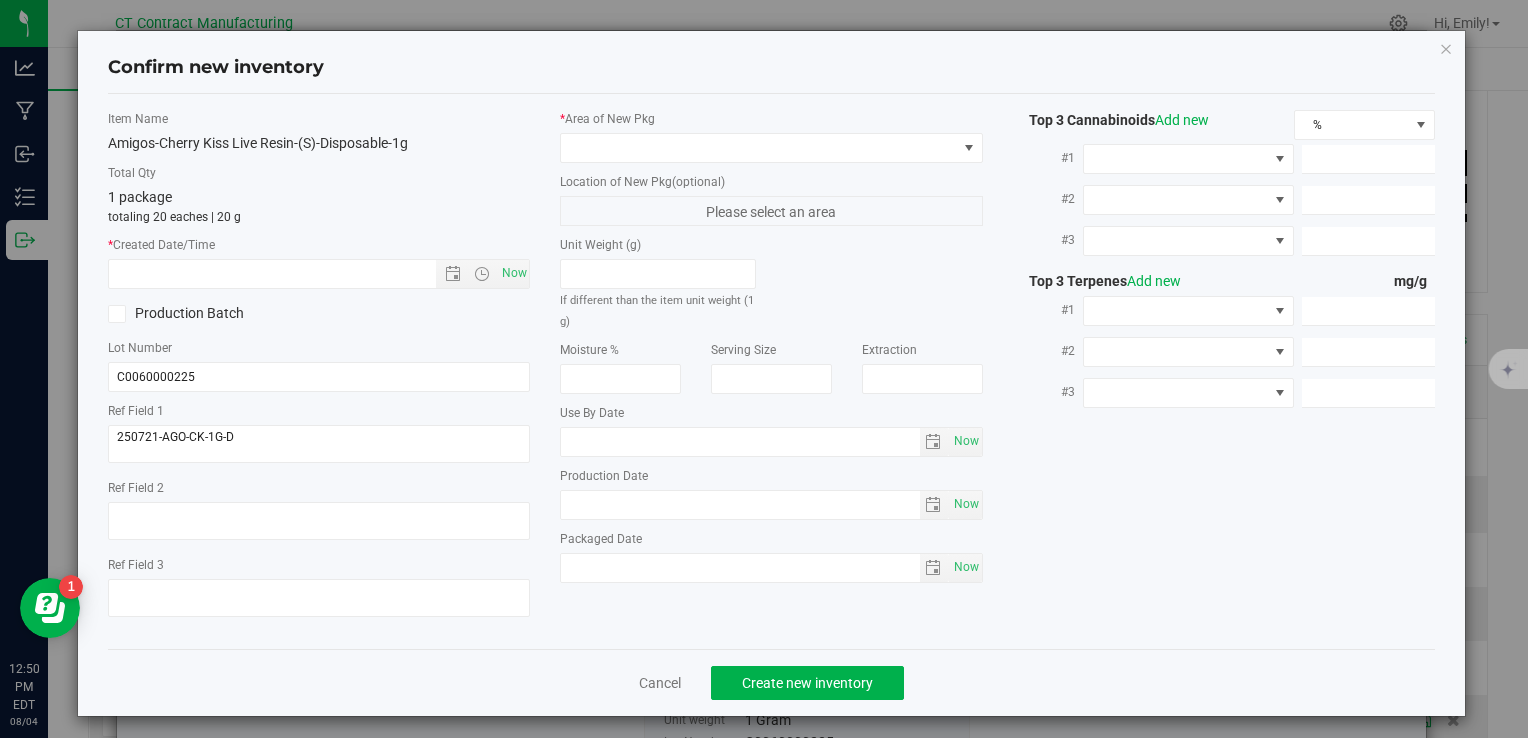 click on "Item Name
Amigos-Cherry Kiss Live Resin-(S)-Disposable-1g
Total Qty
1 package  totaling 20 eaches | 20 g
*
Created Date/Time
Now
Production Batch
Lot Number
[ID]" at bounding box center (319, 371) 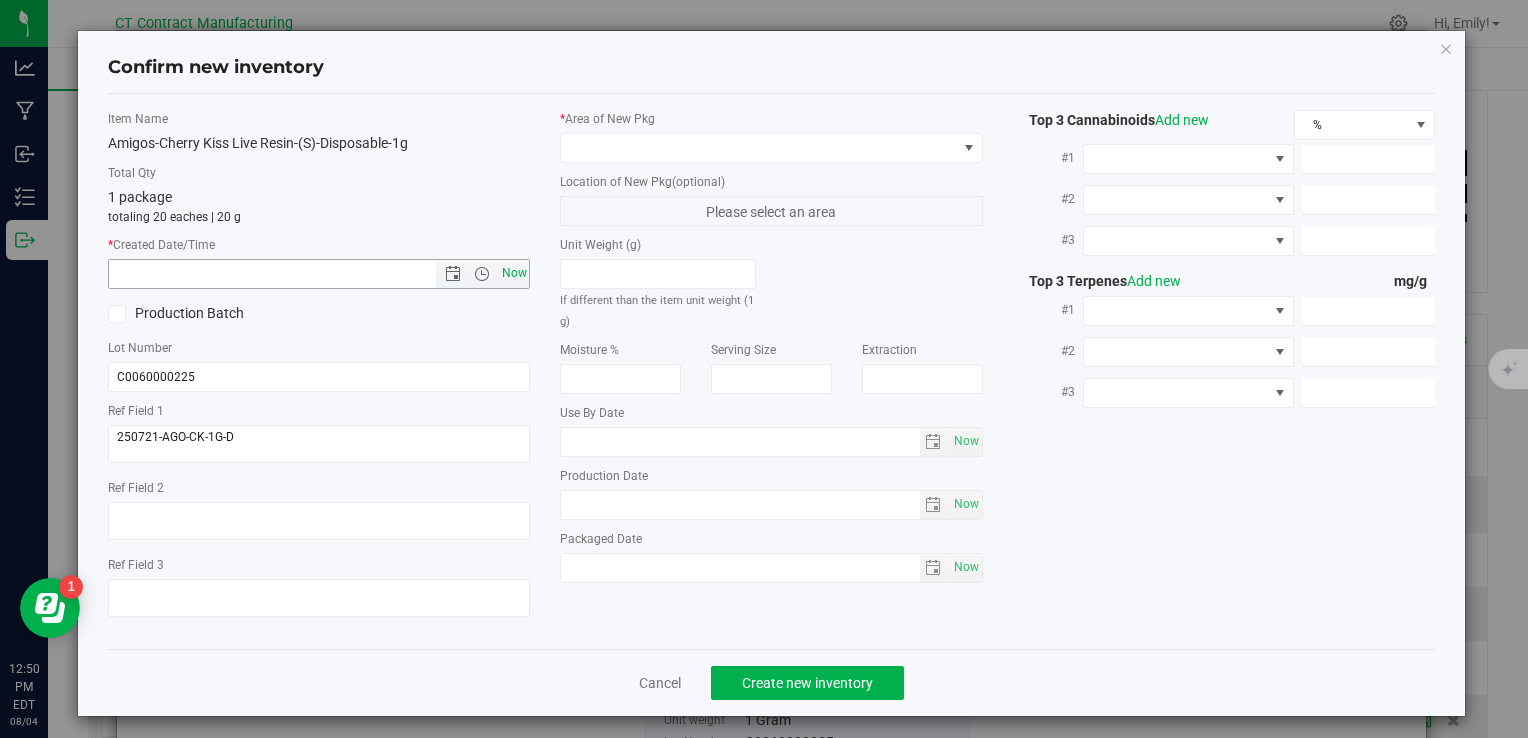 click on "Now" at bounding box center [514, 273] 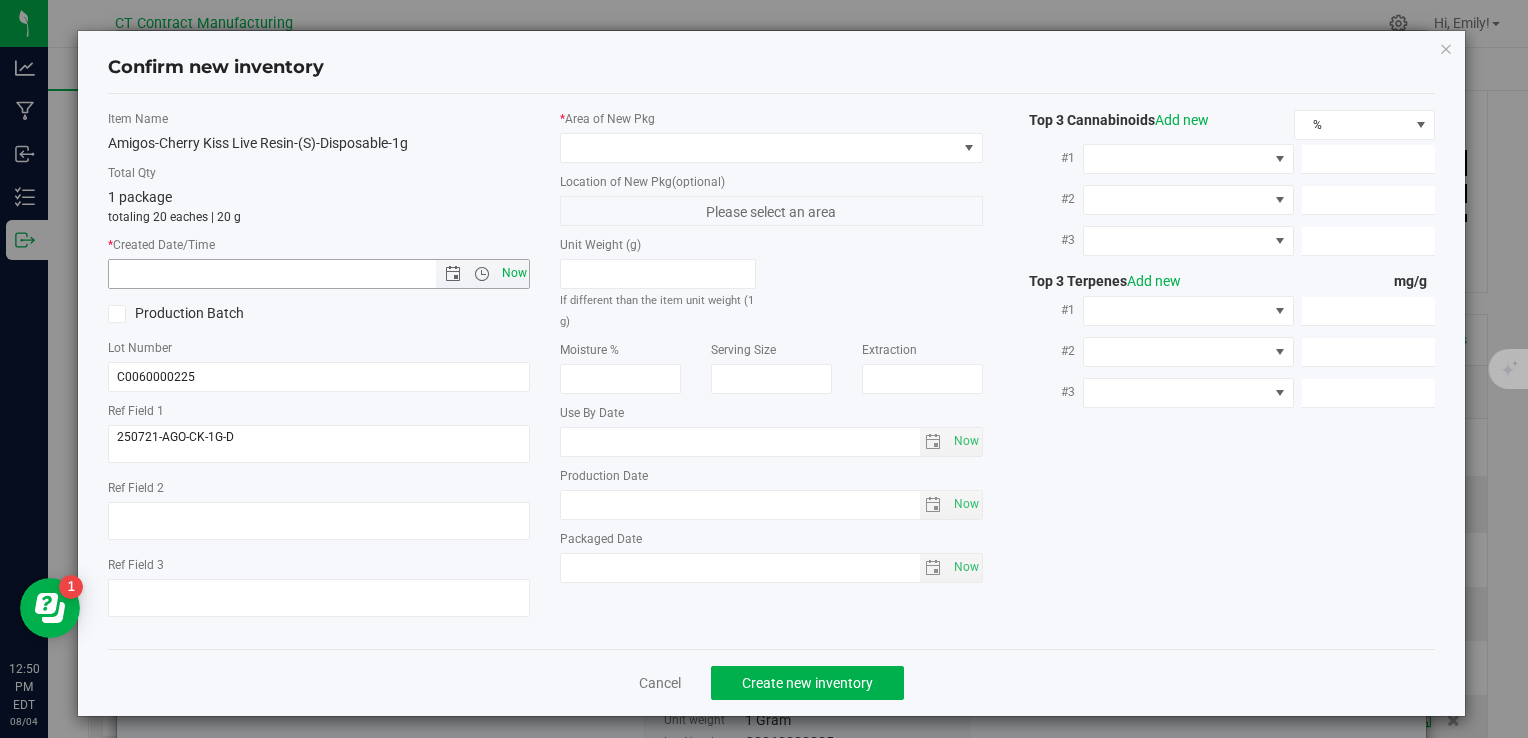type on "[DATE] [TIME]" 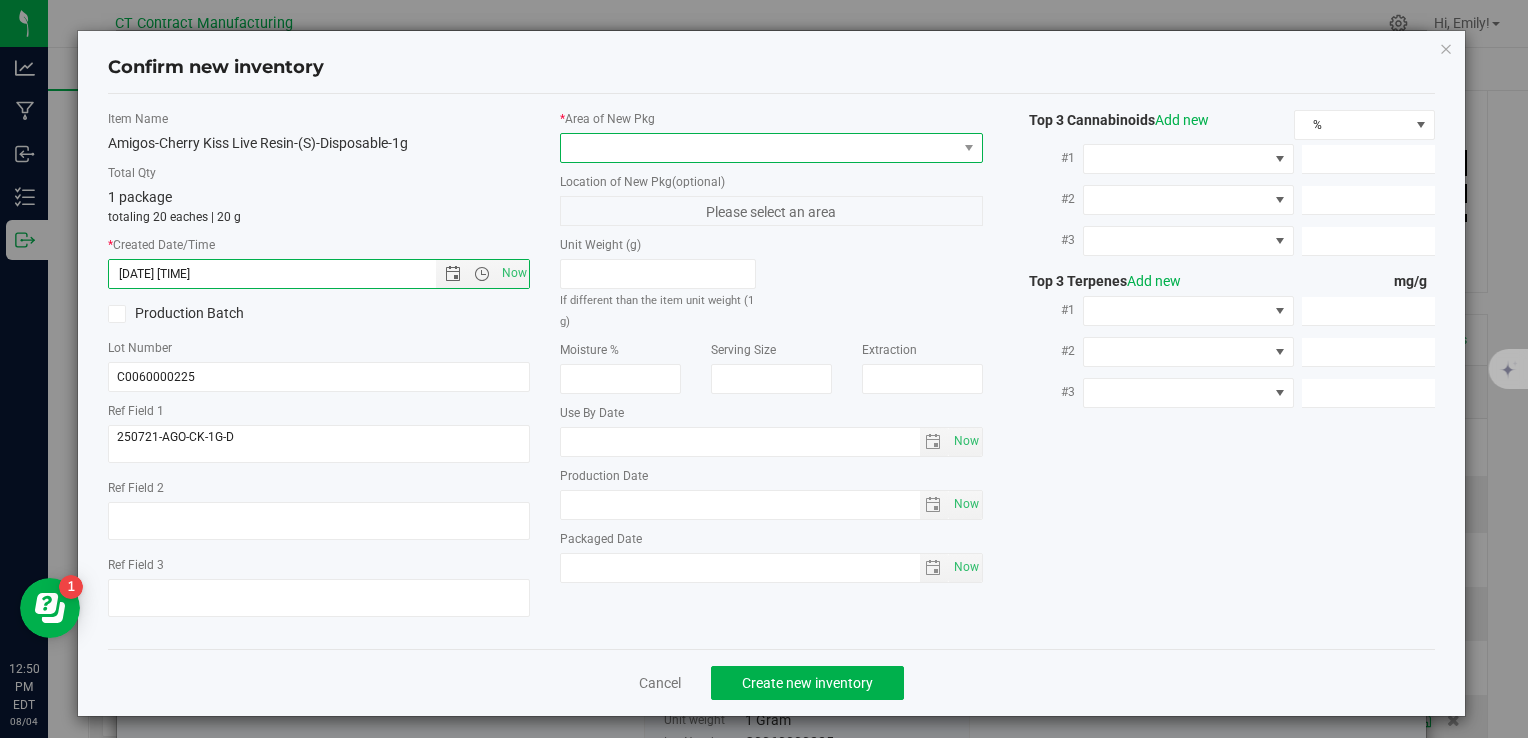 click at bounding box center (758, 148) 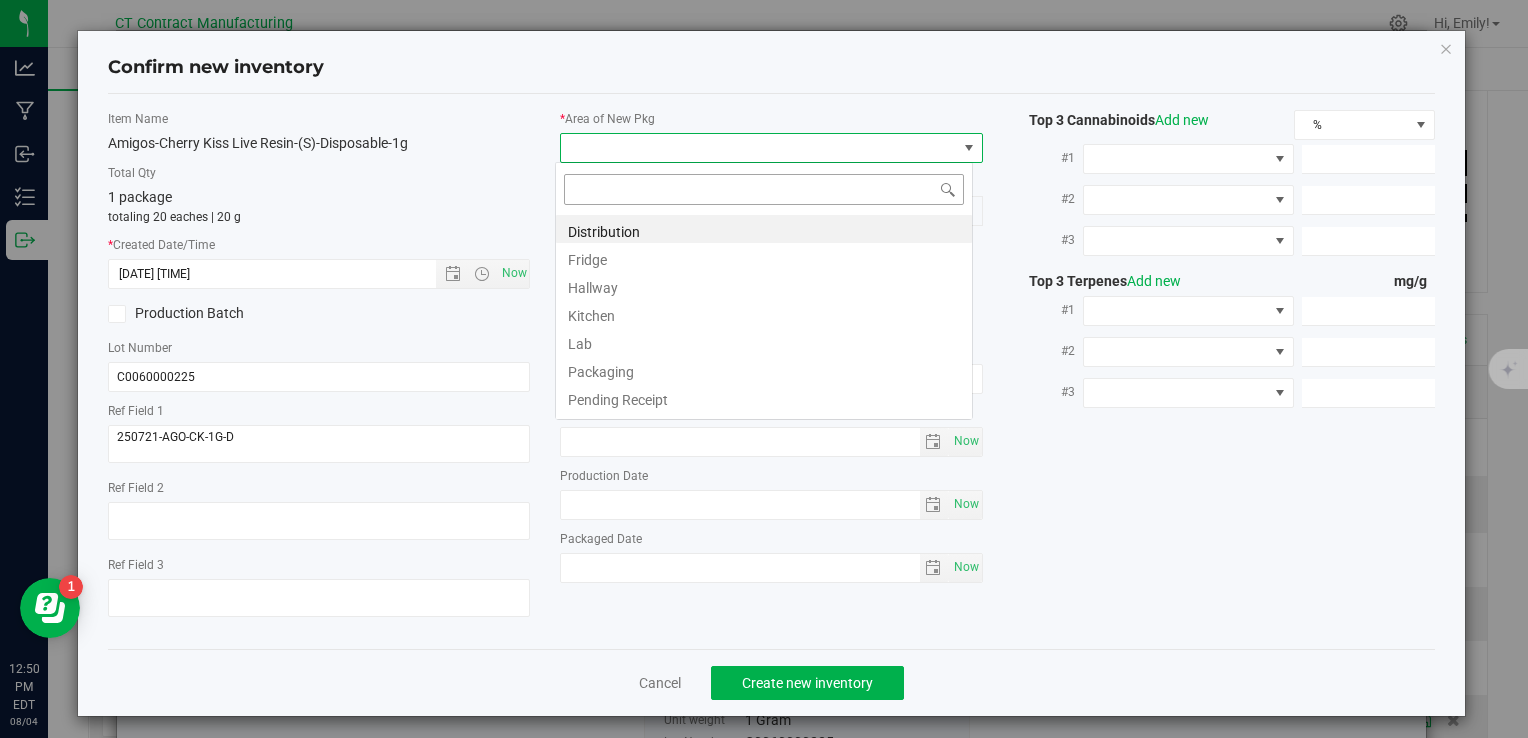 scroll, scrollTop: 99970, scrollLeft: 99582, axis: both 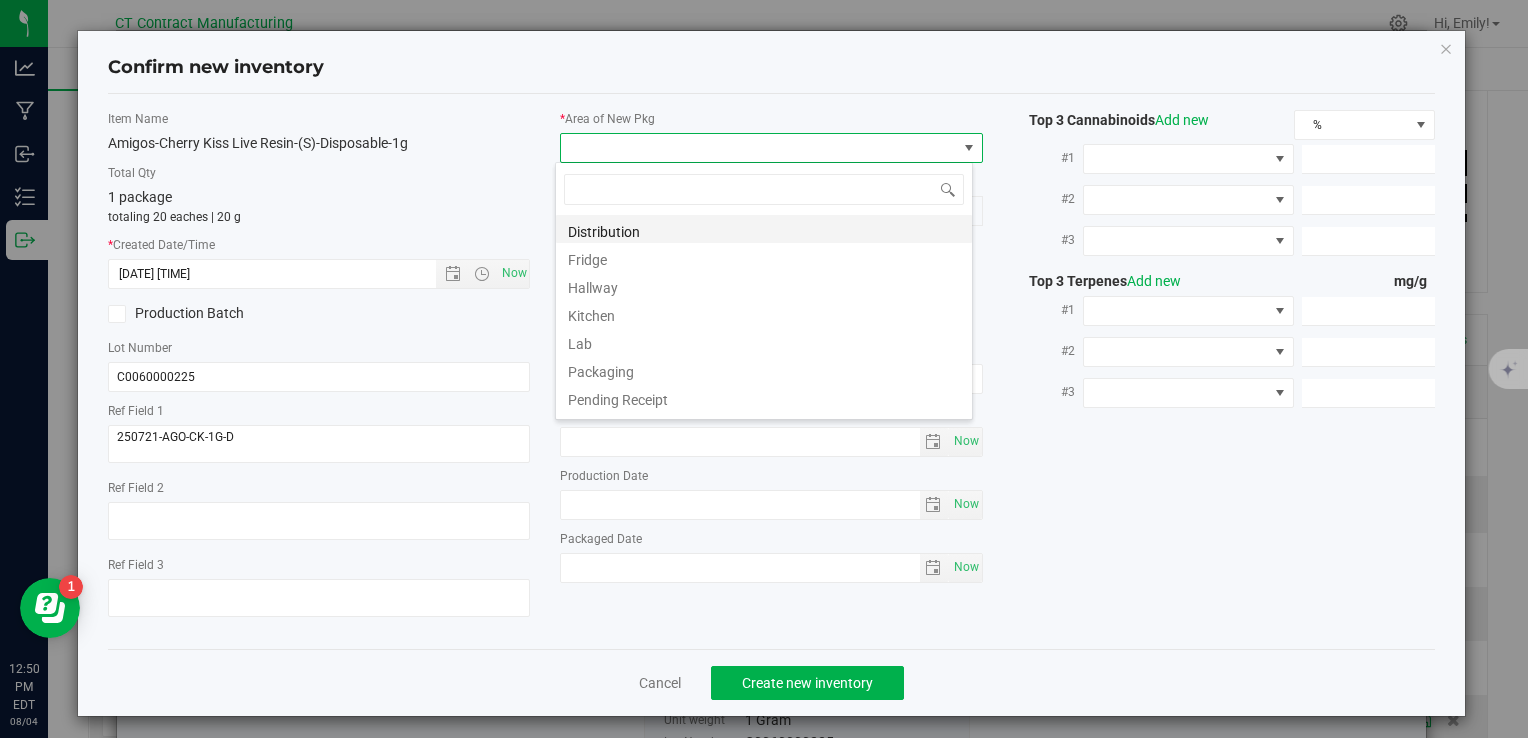 click on "Distribution" at bounding box center [764, 229] 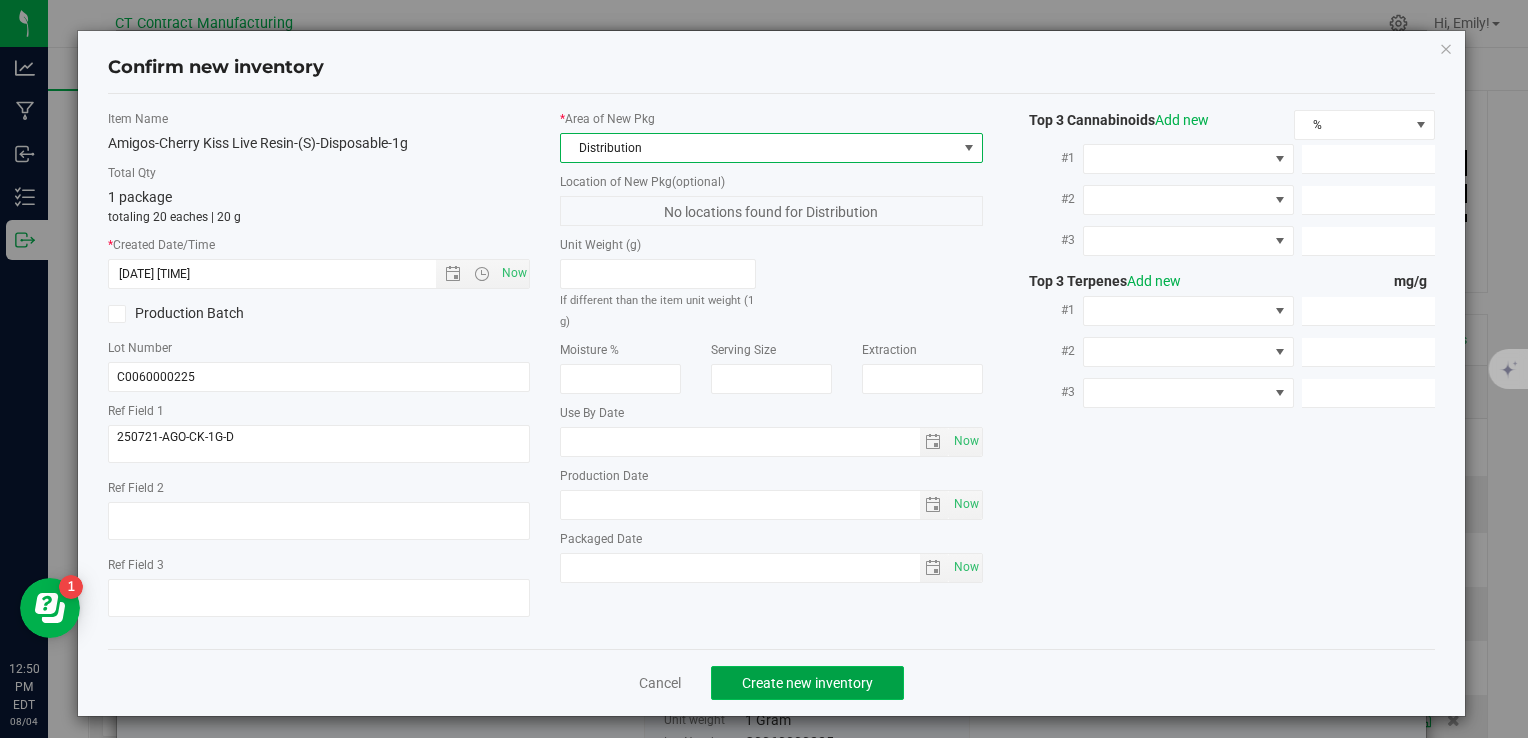 click on "Create new inventory" 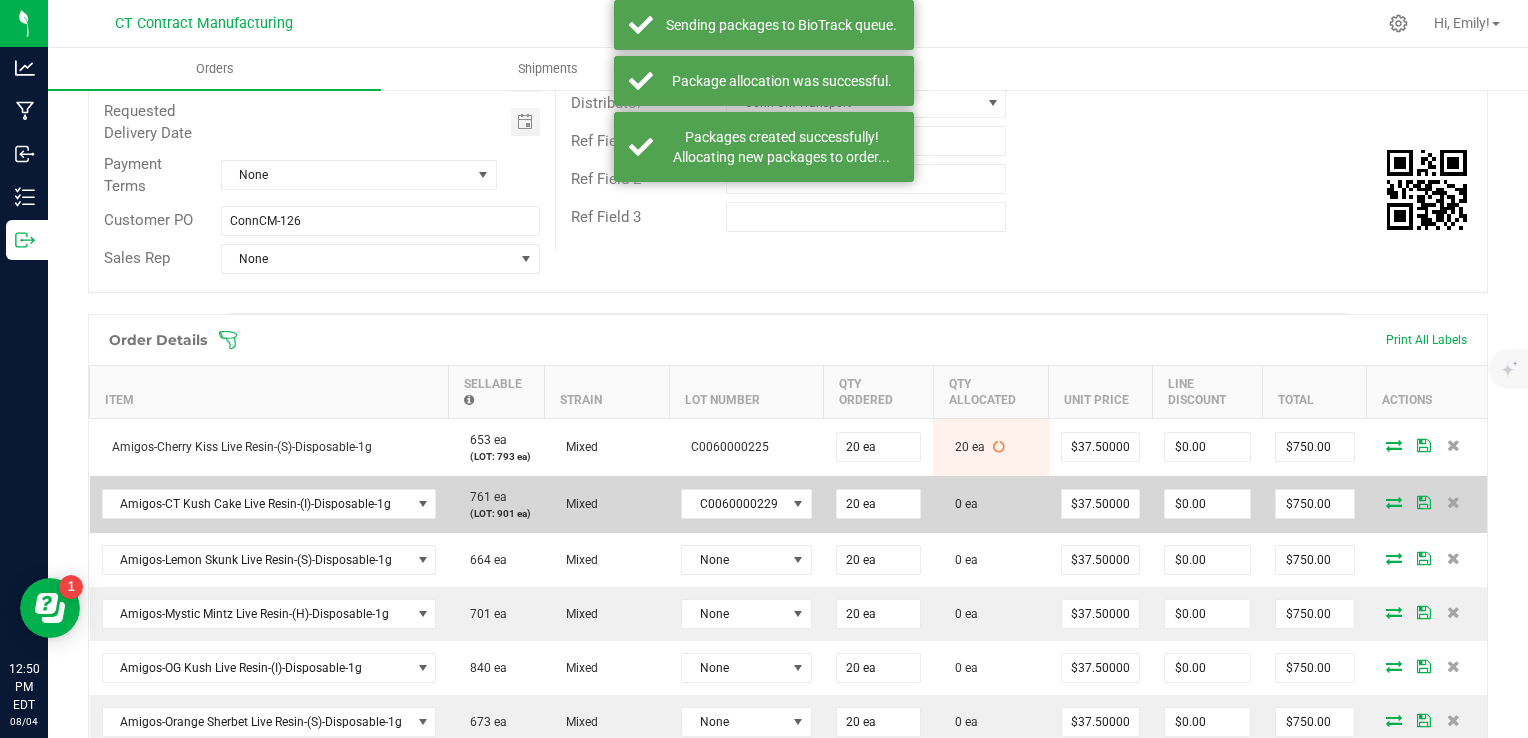 click at bounding box center [1394, 502] 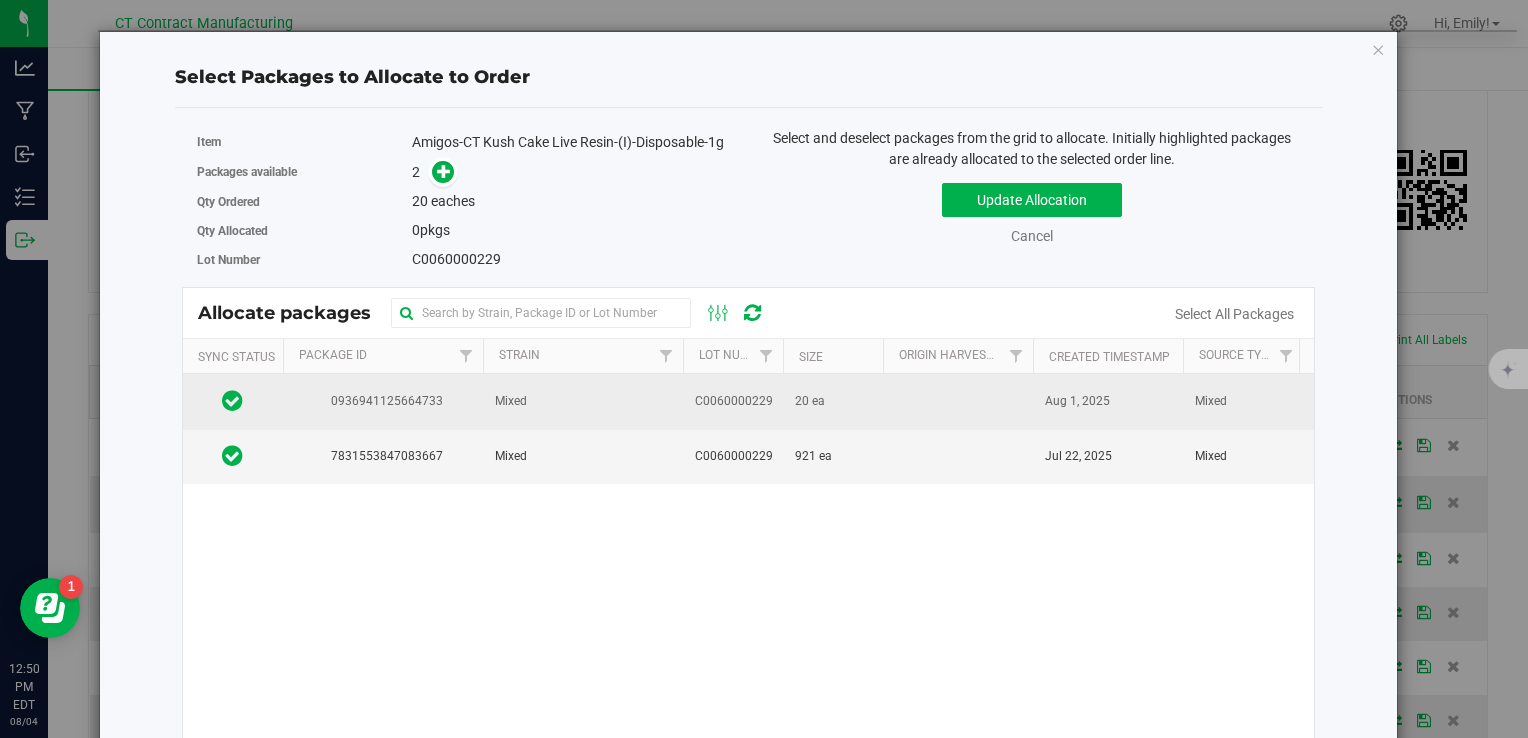 click on "C0060000229" at bounding box center (733, 401) 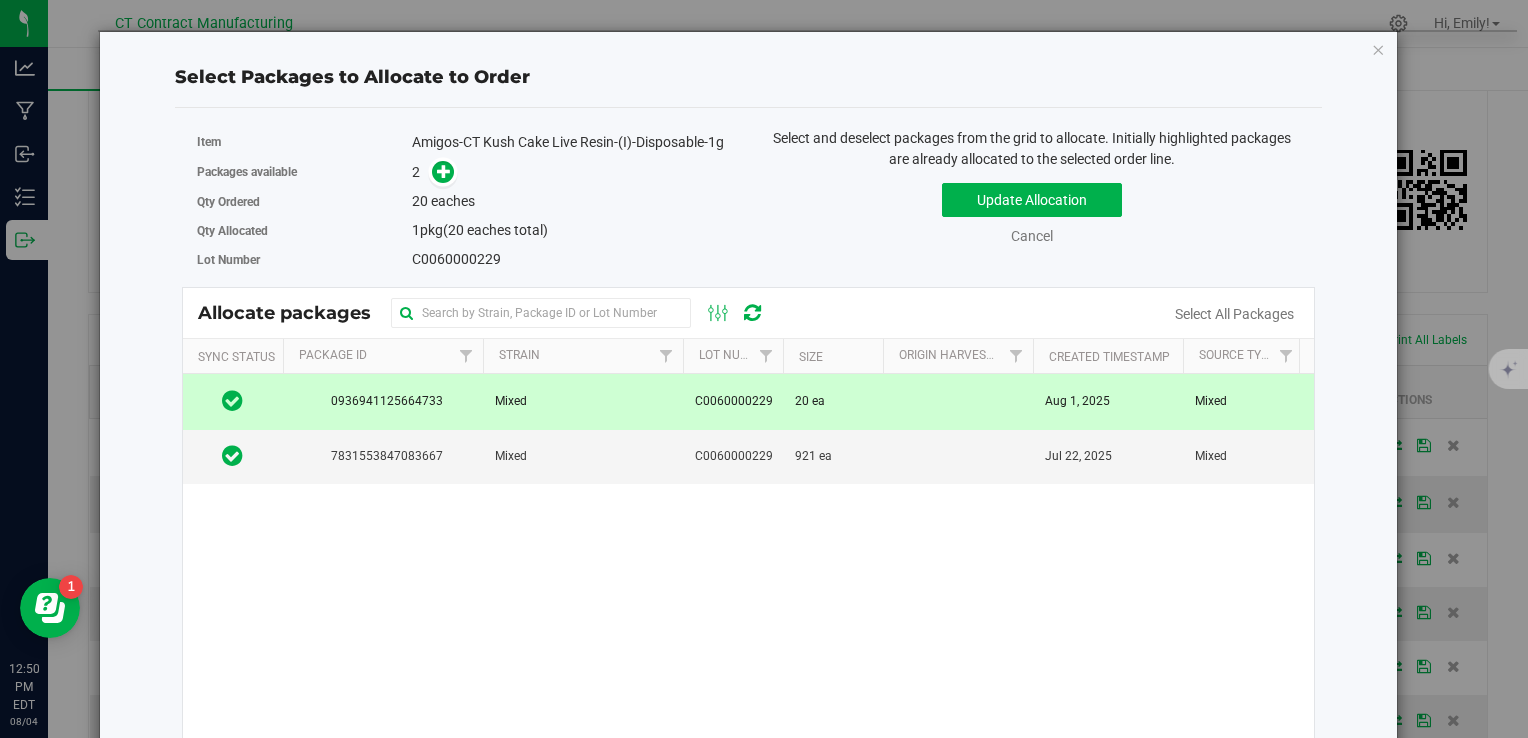 click at bounding box center (443, 172) 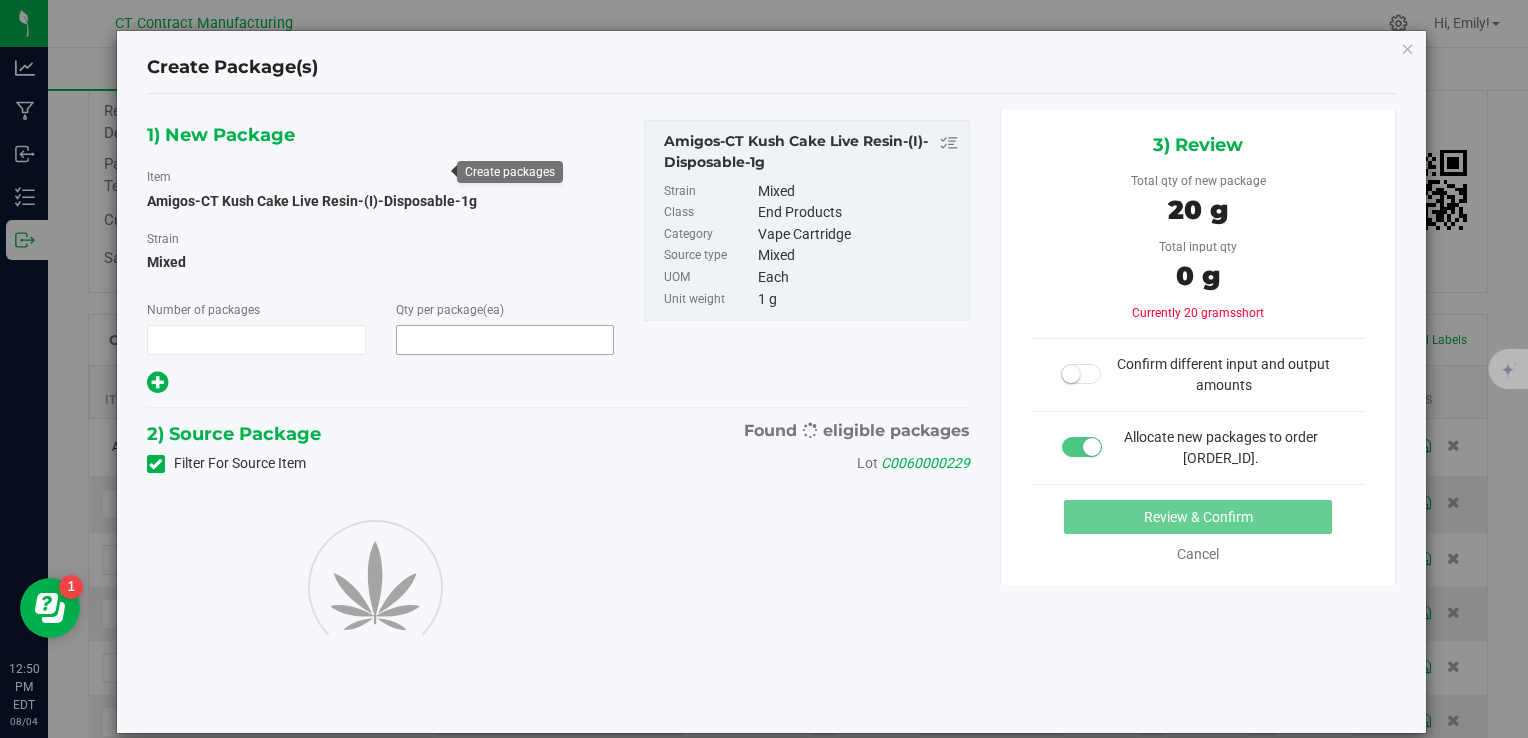 type on "1" 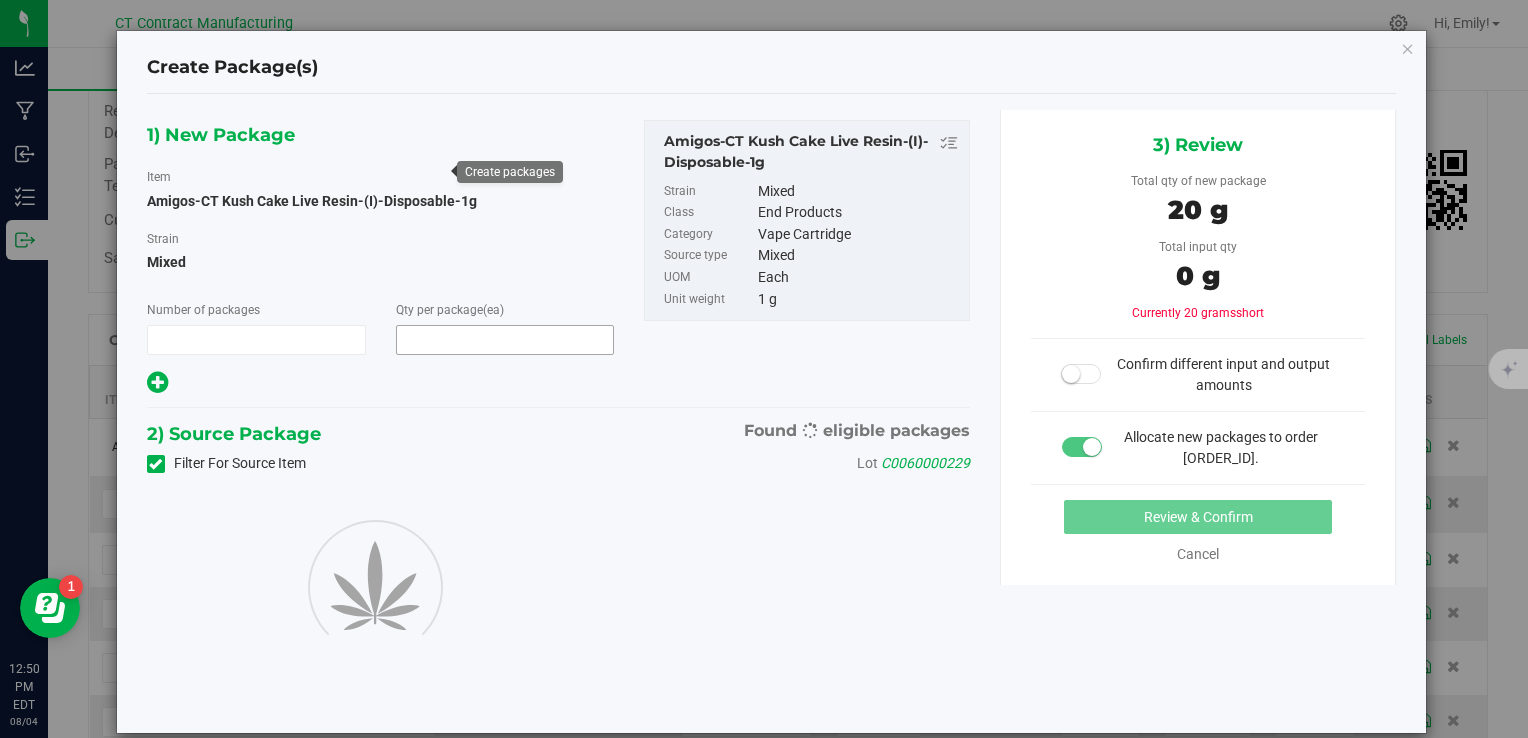 type on "20" 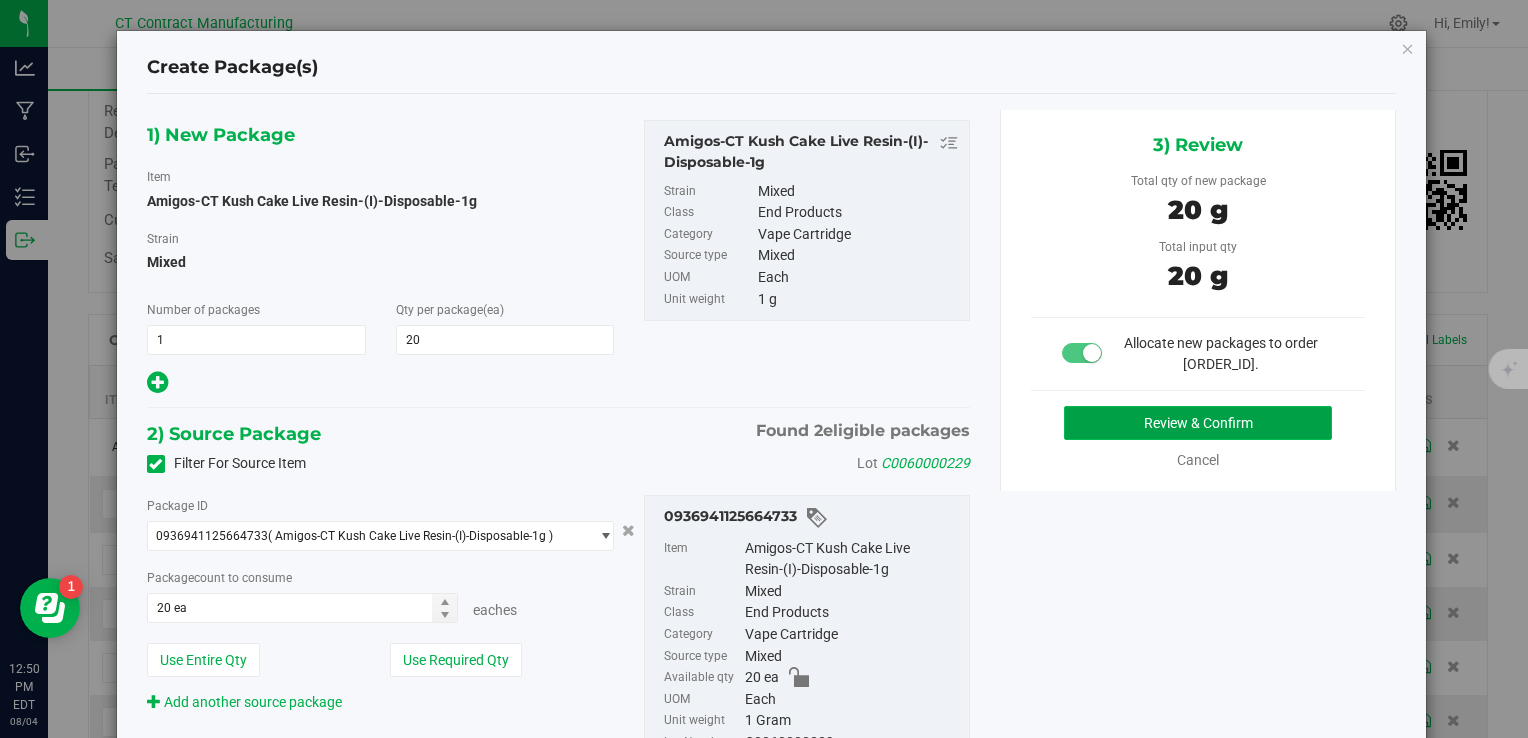 click on "Review & Confirm" at bounding box center (1198, 423) 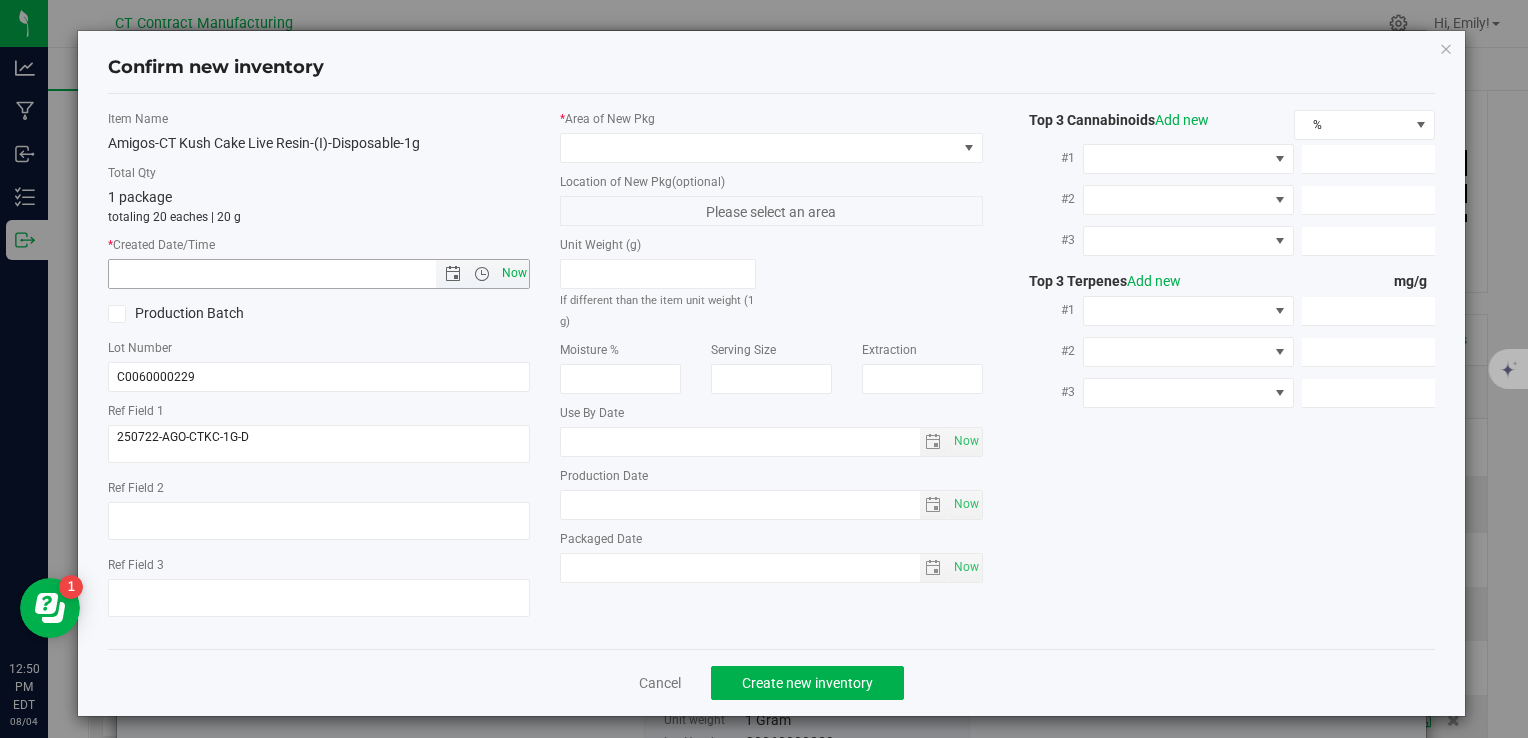 click on "Now" at bounding box center (514, 273) 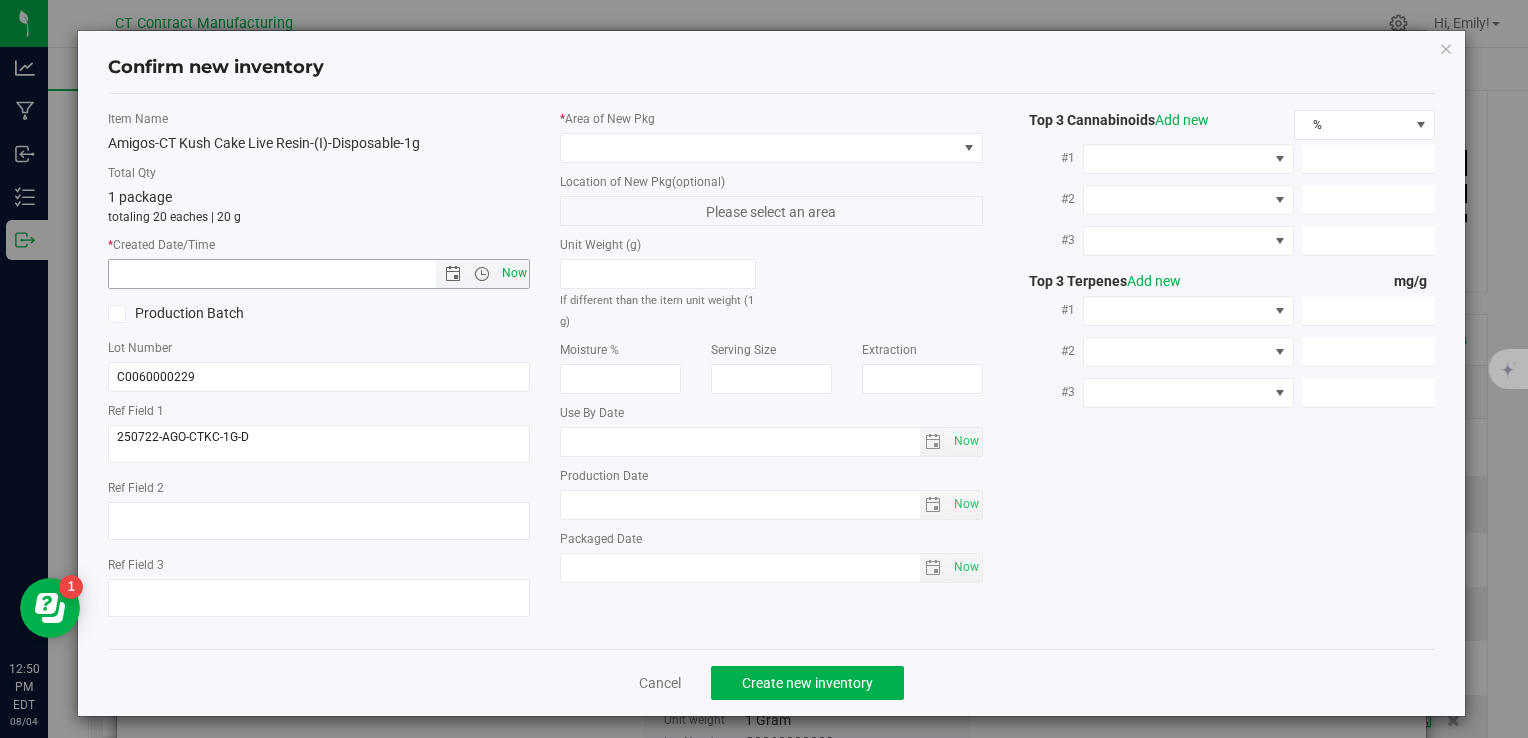 type on "[DATE] [TIME]" 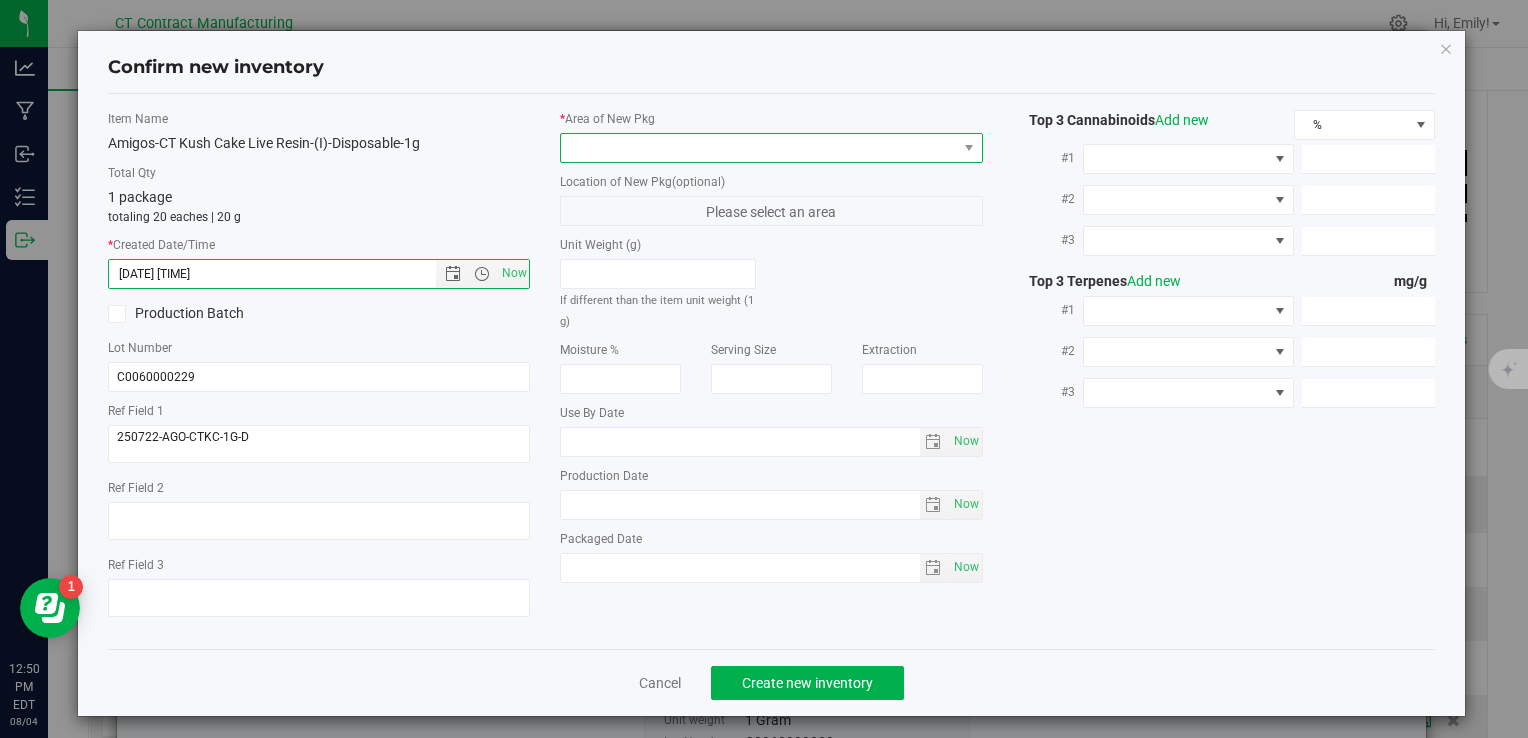 drag, startPoint x: 604, startPoint y: 147, endPoint x: 617, endPoint y: 158, distance: 17.029387 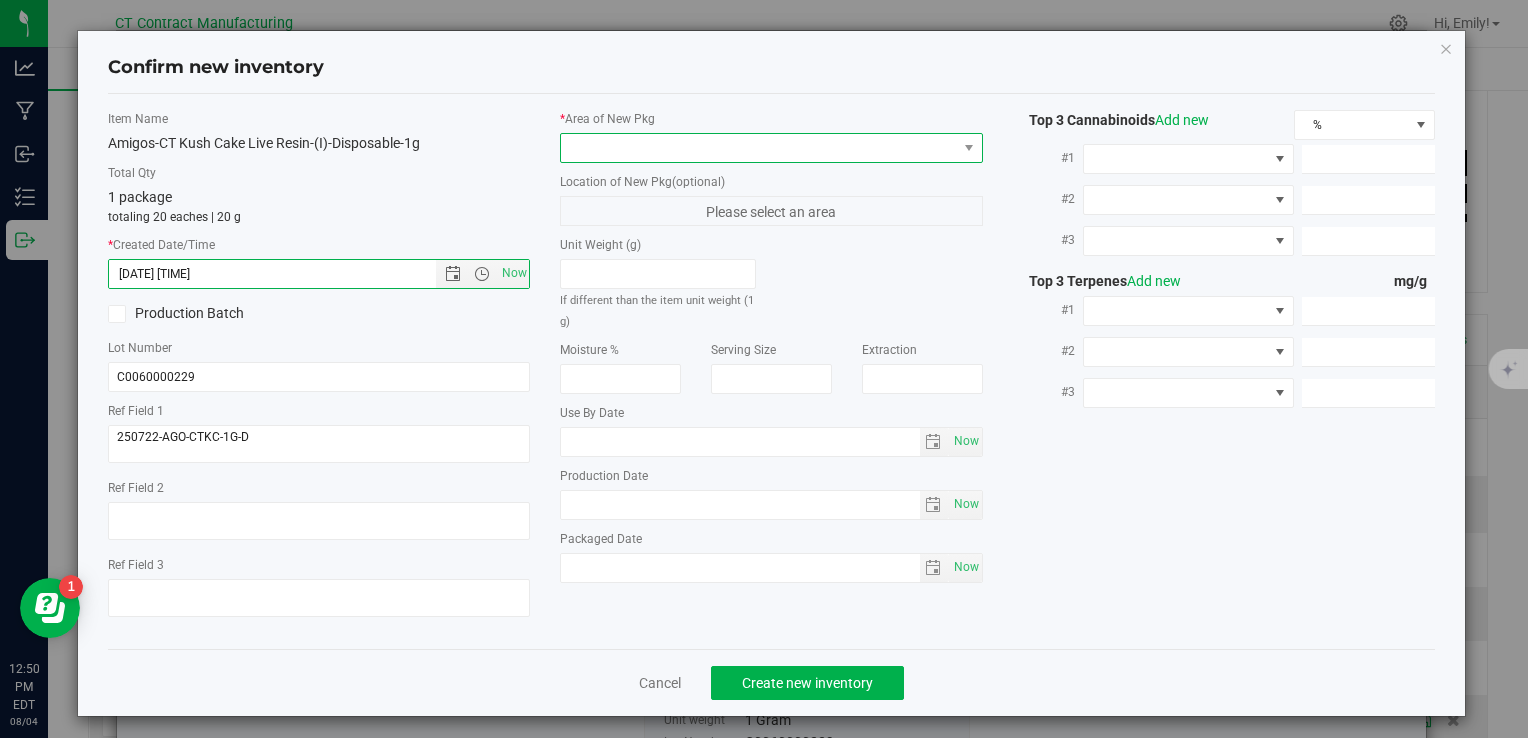 click at bounding box center (758, 148) 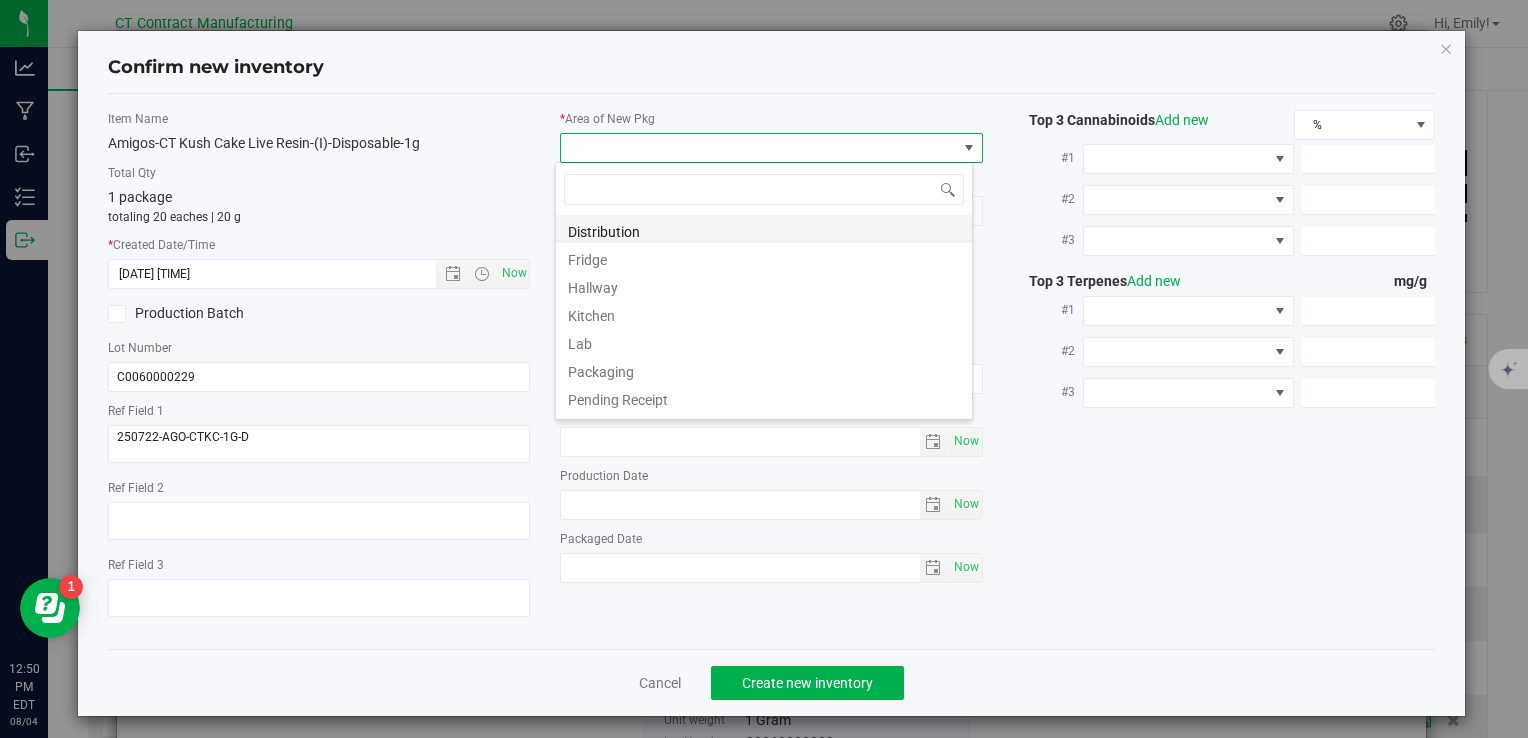 scroll, scrollTop: 99970, scrollLeft: 99582, axis: both 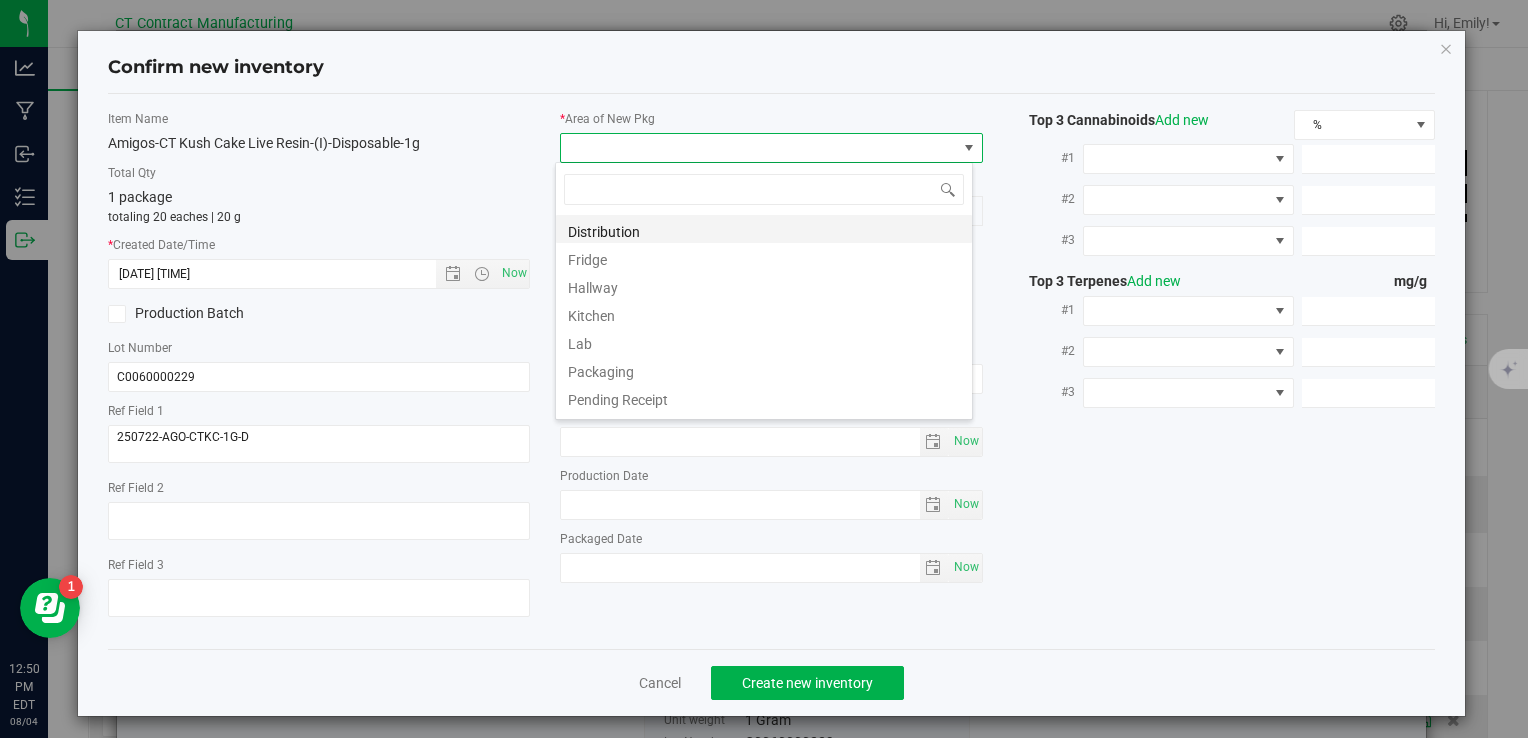 click on "Distribution" at bounding box center [764, 229] 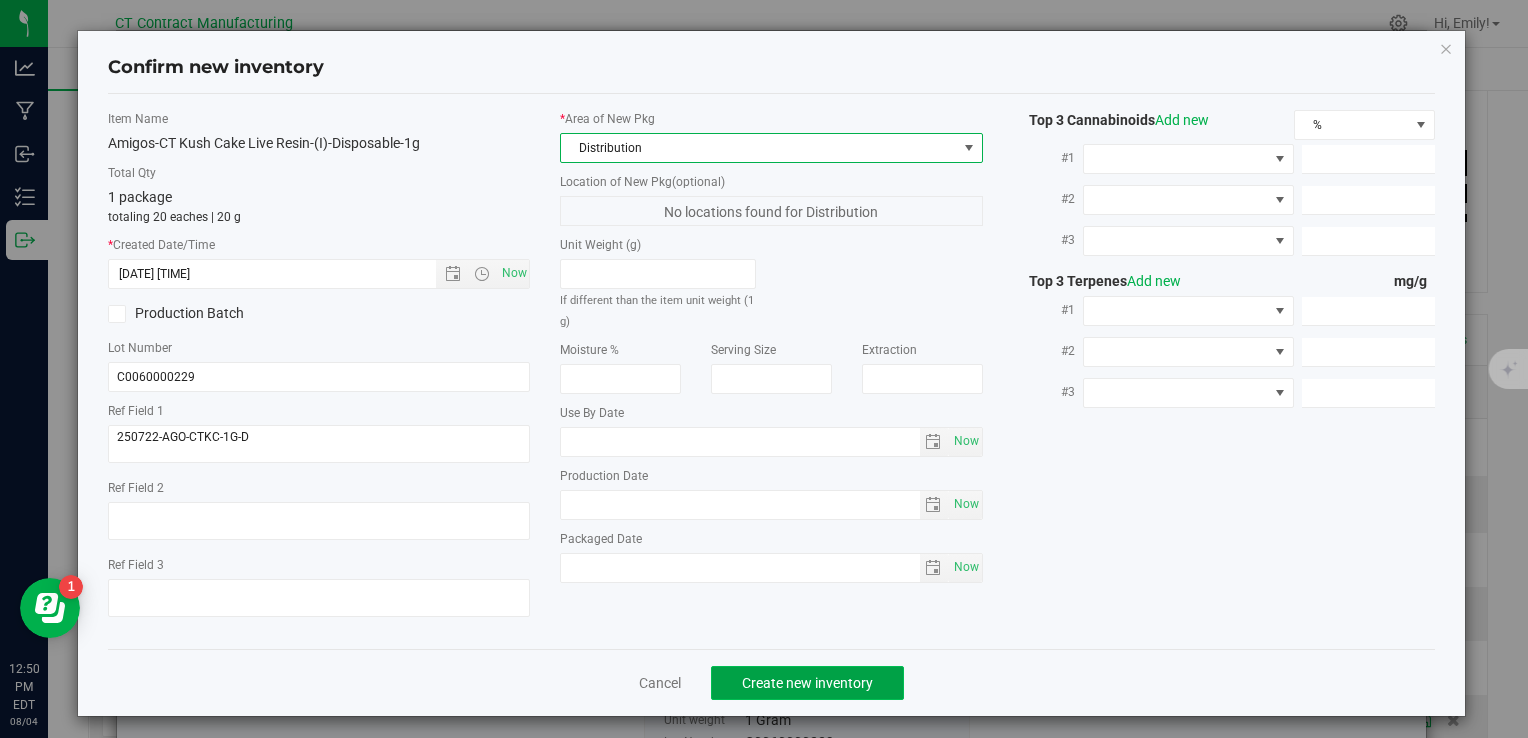 click on "Create new inventory" 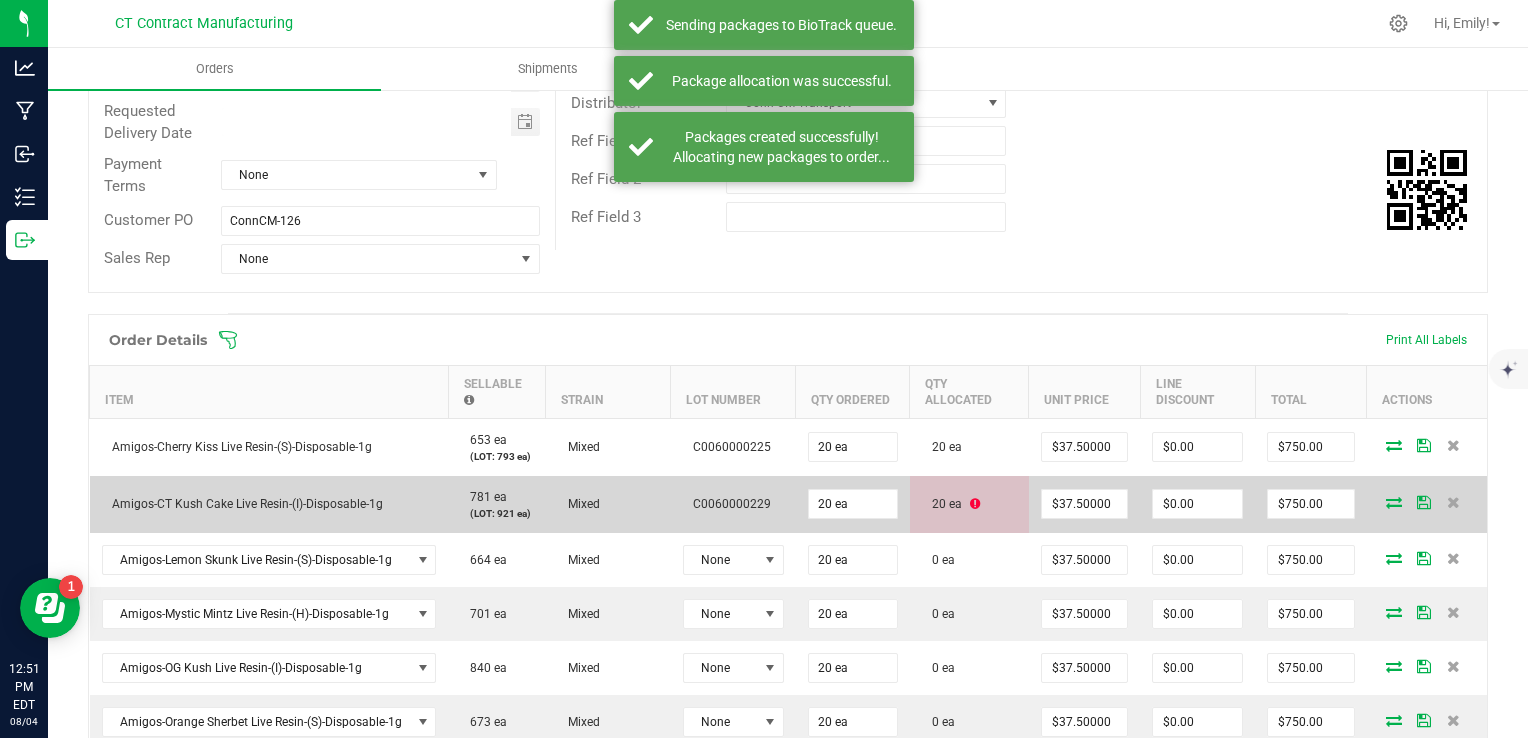 click at bounding box center [975, 504] 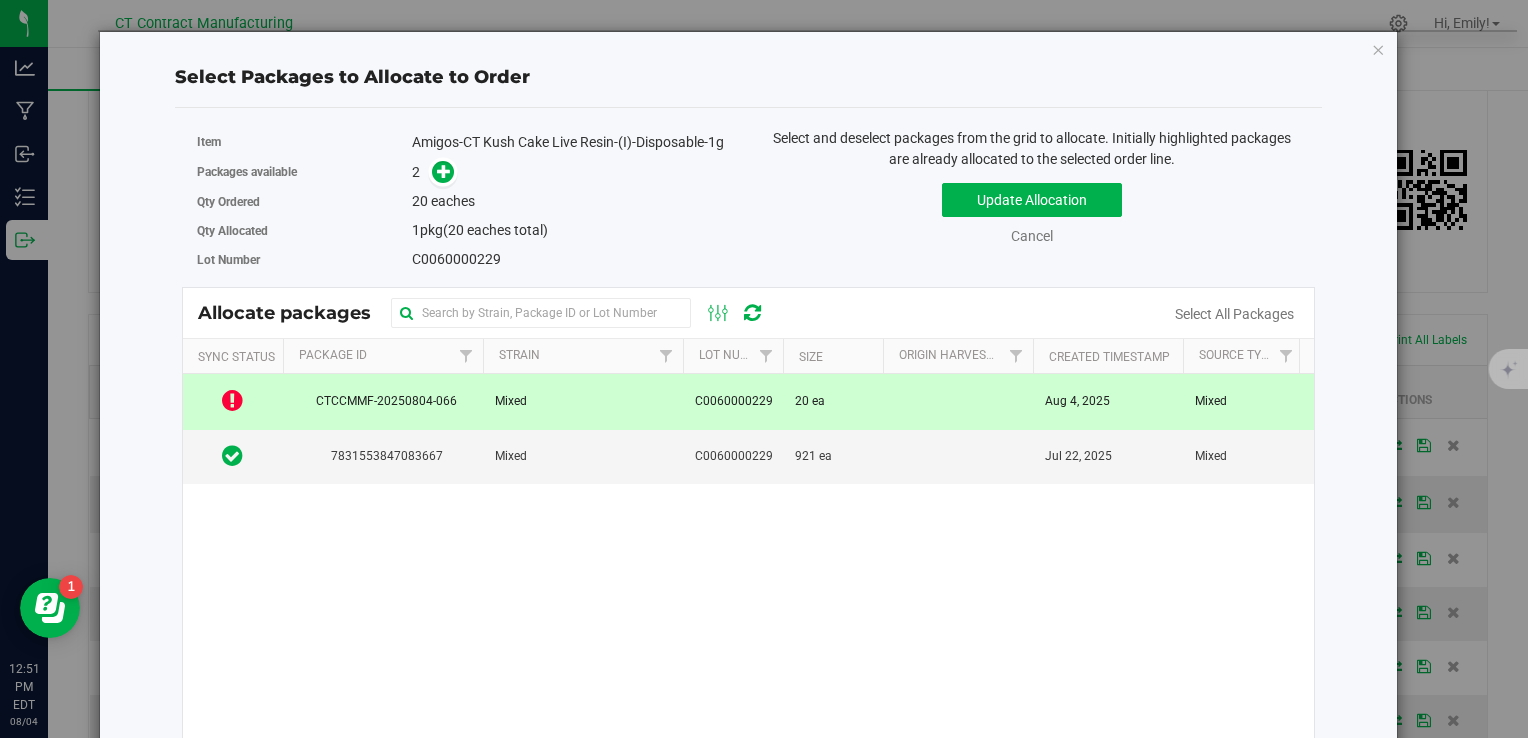 click at bounding box center [958, 401] 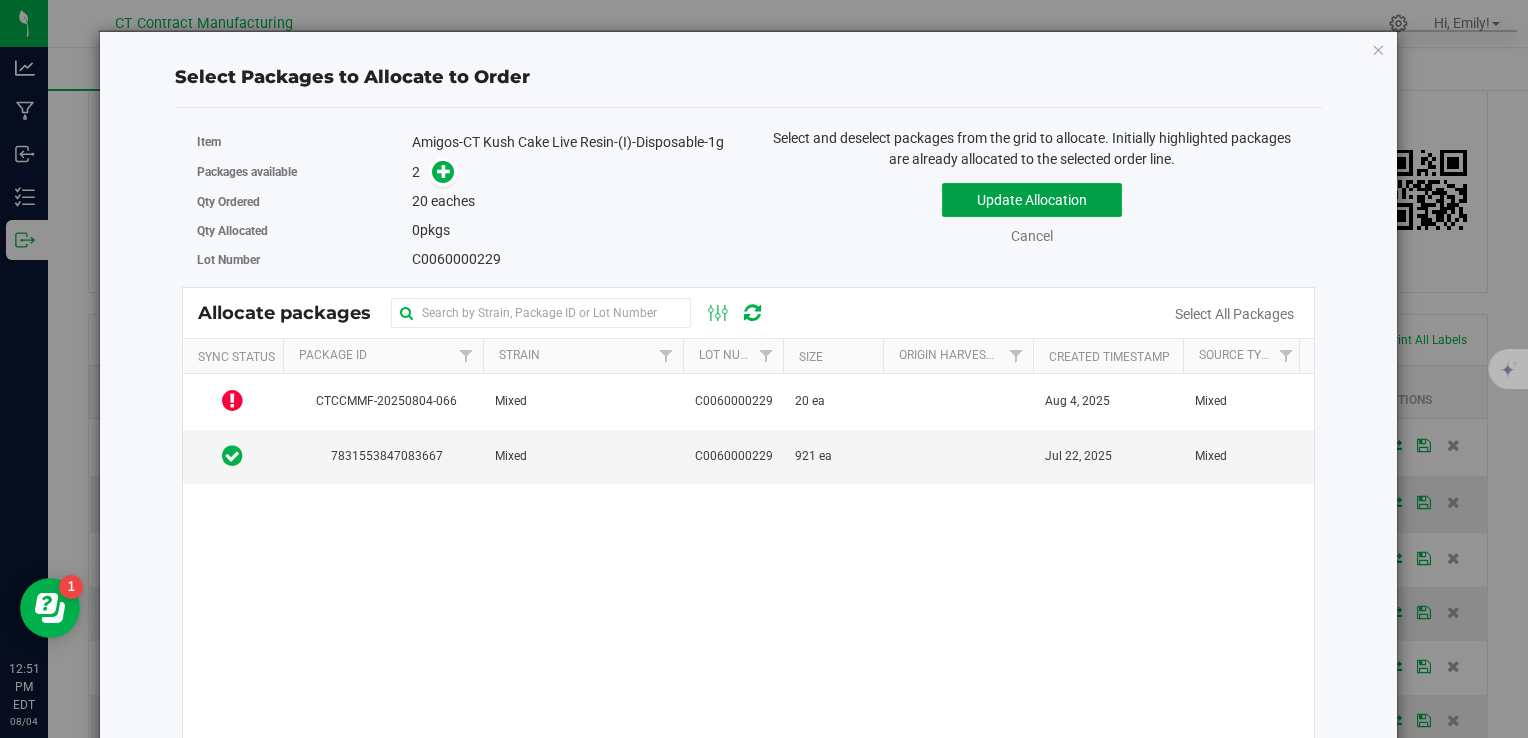 click on "Update Allocation" at bounding box center [1032, 200] 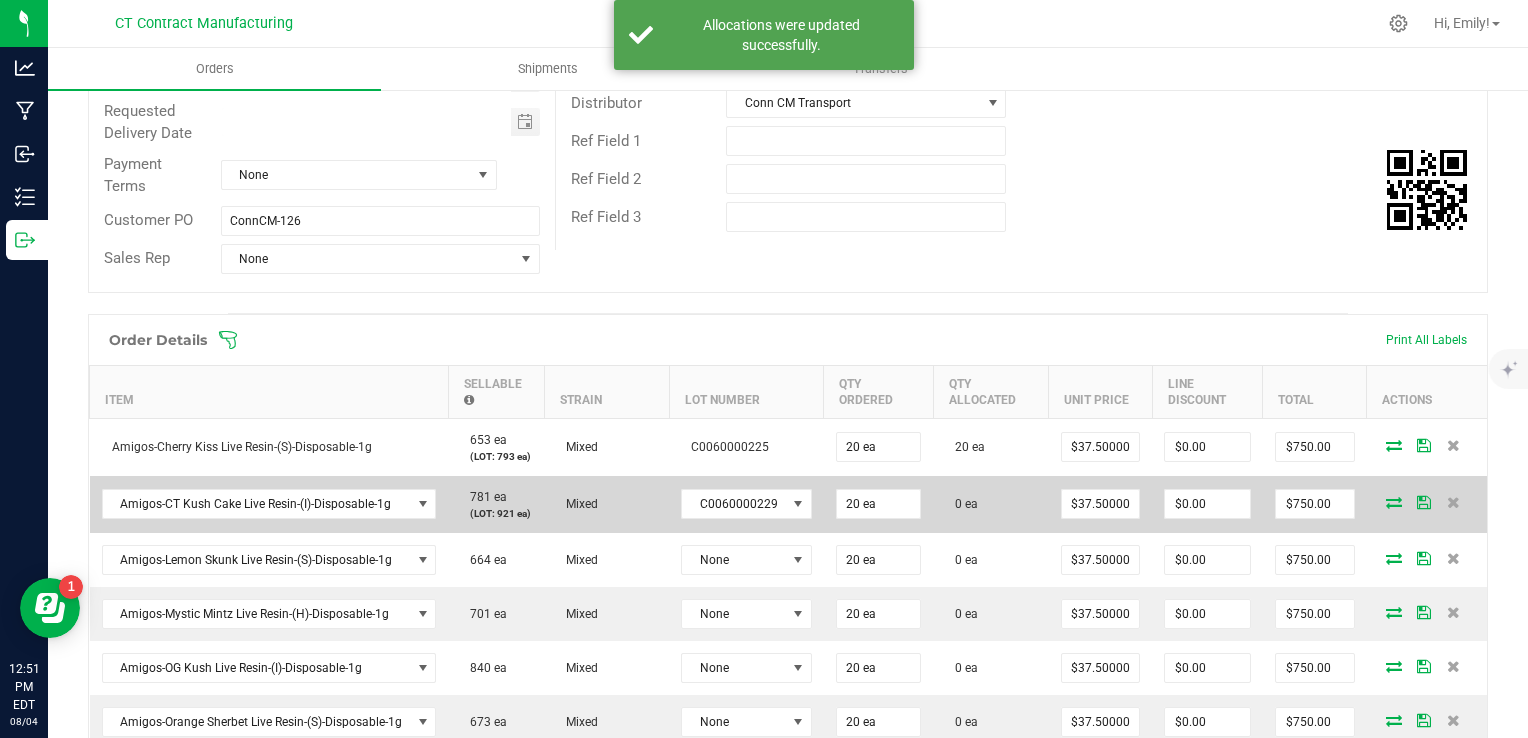 click at bounding box center (1394, 502) 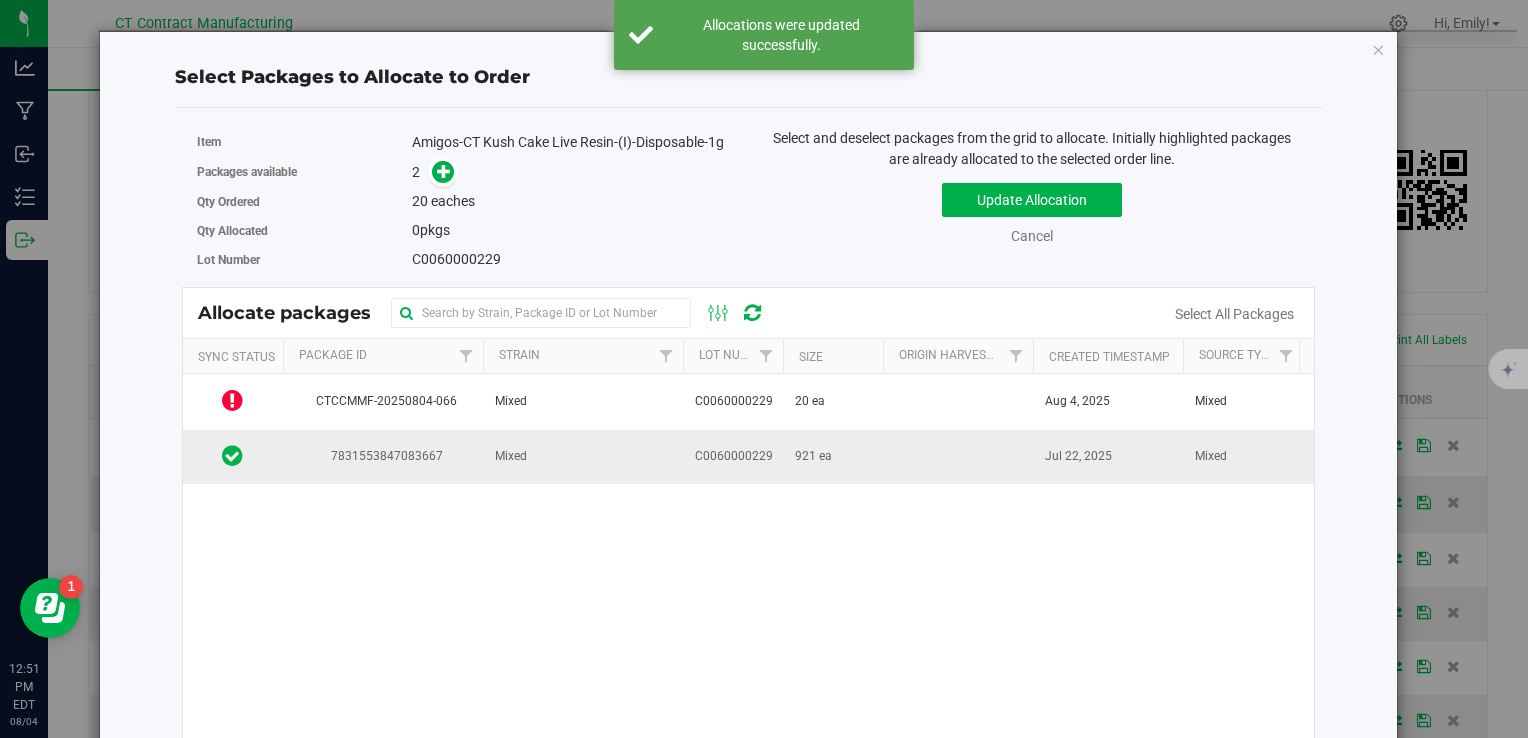 click on "Mixed" at bounding box center (583, 457) 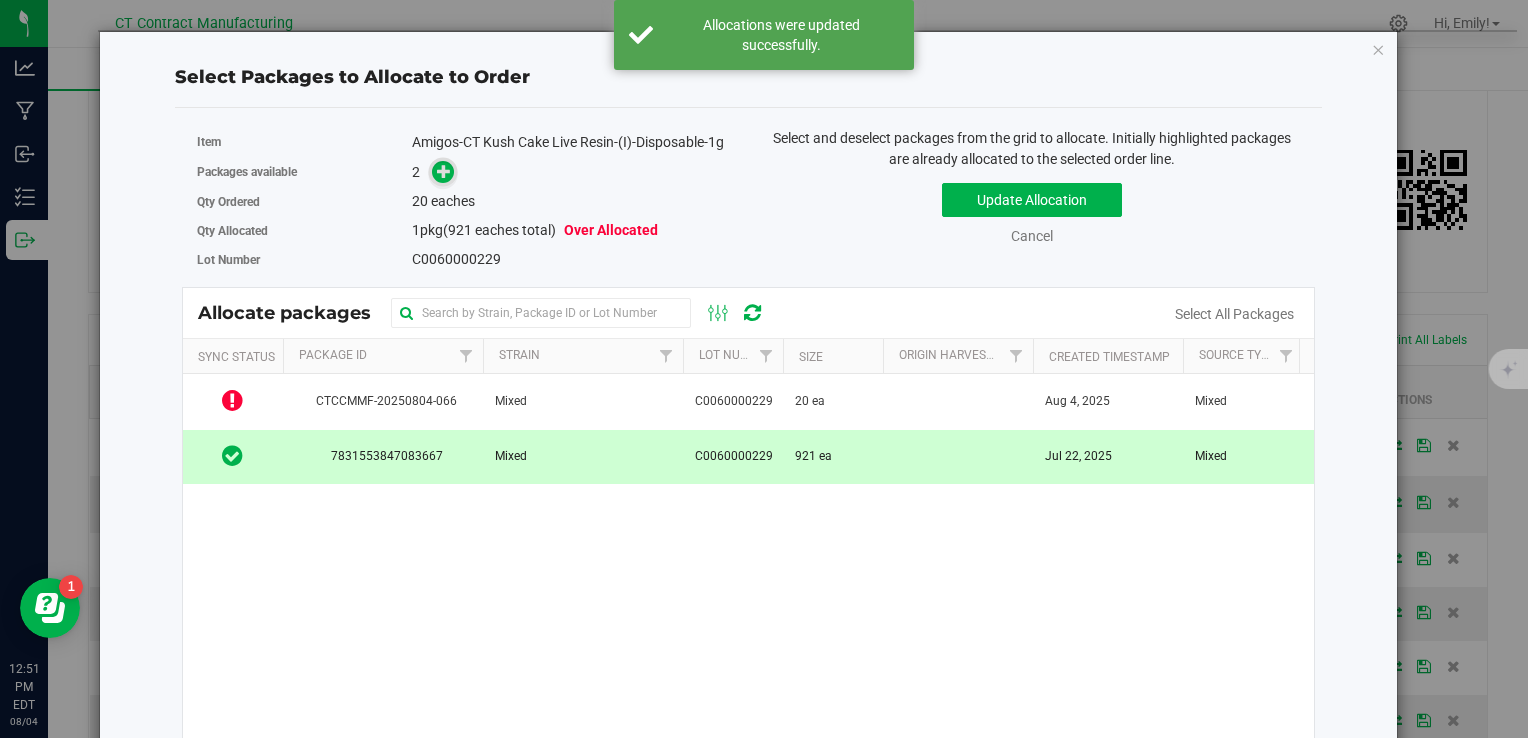 click at bounding box center [444, 171] 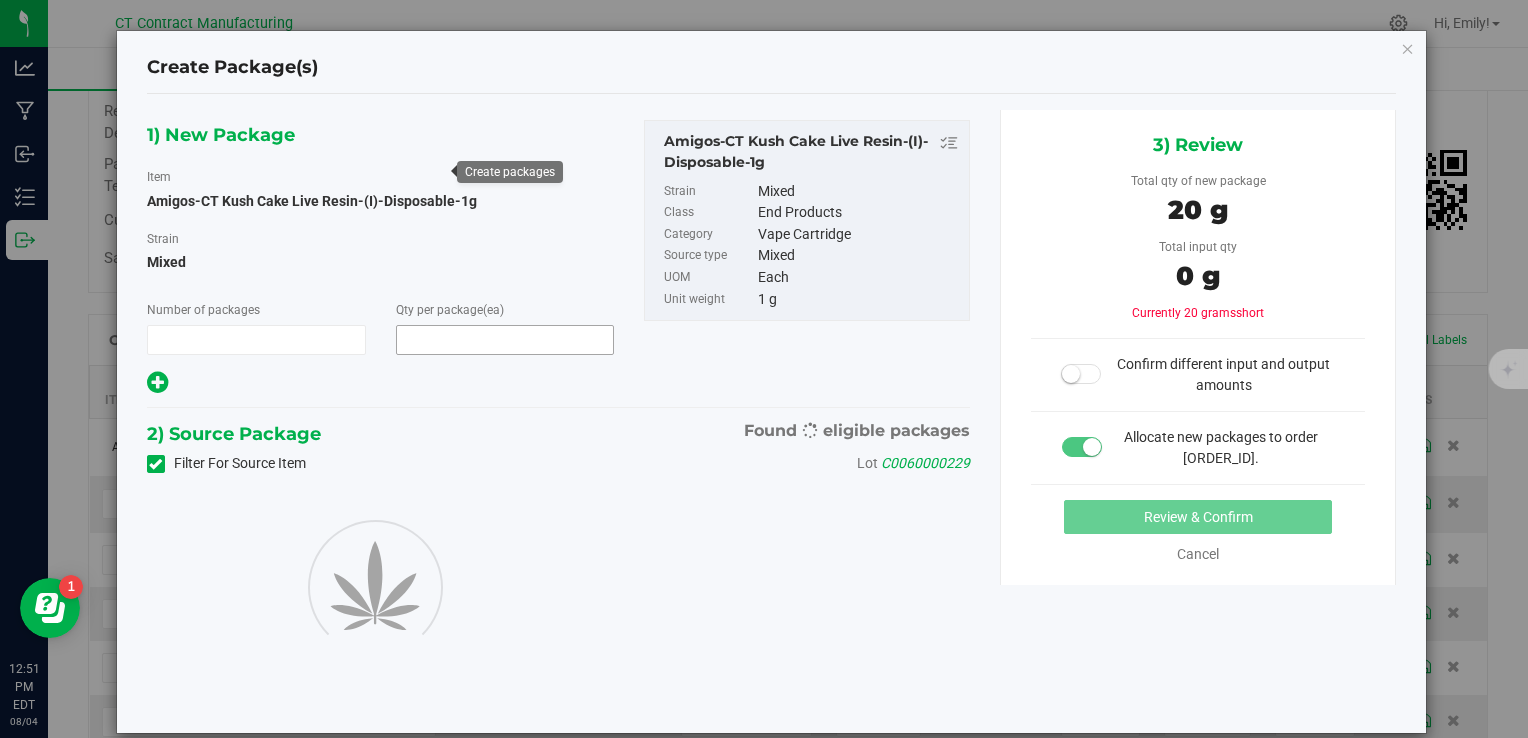 type on "1" 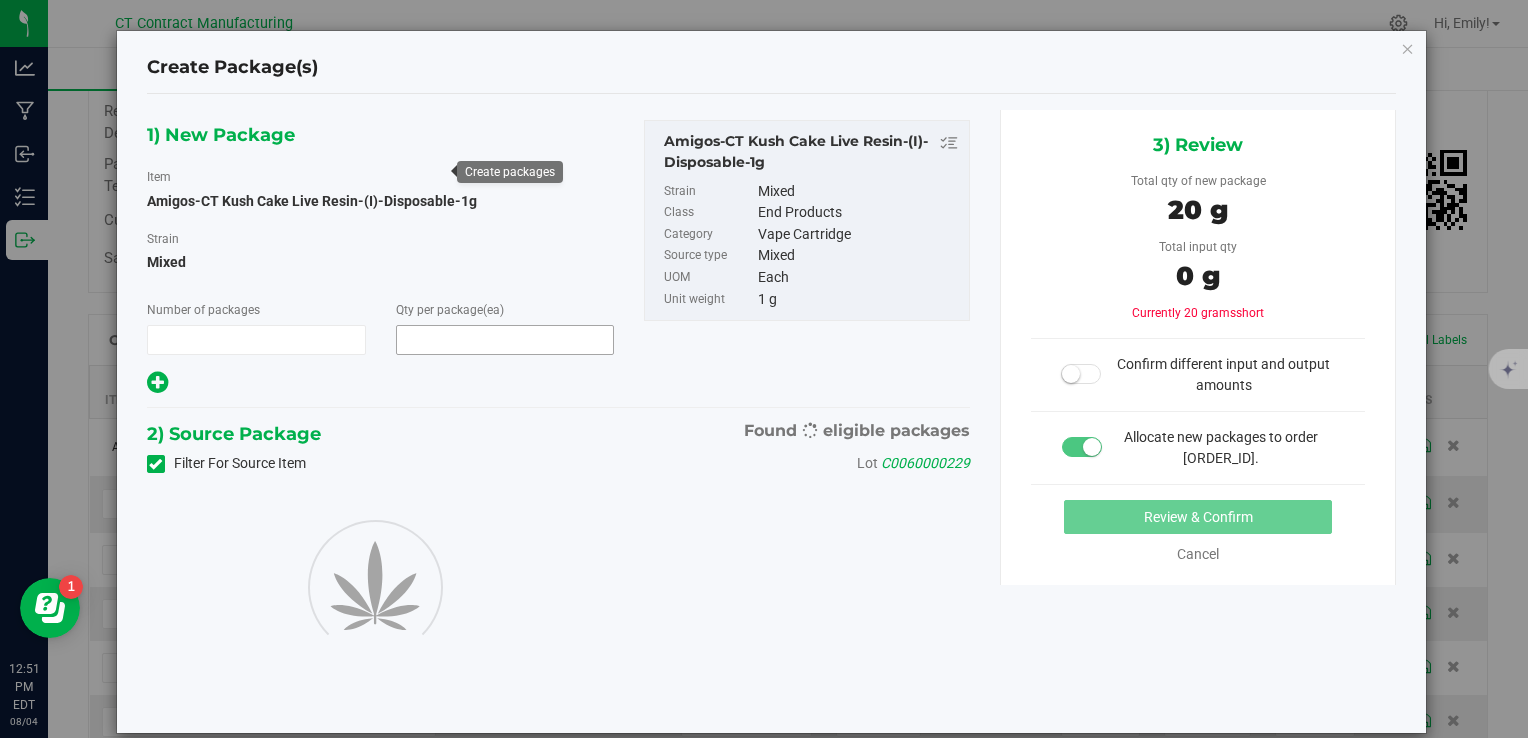 type on "20" 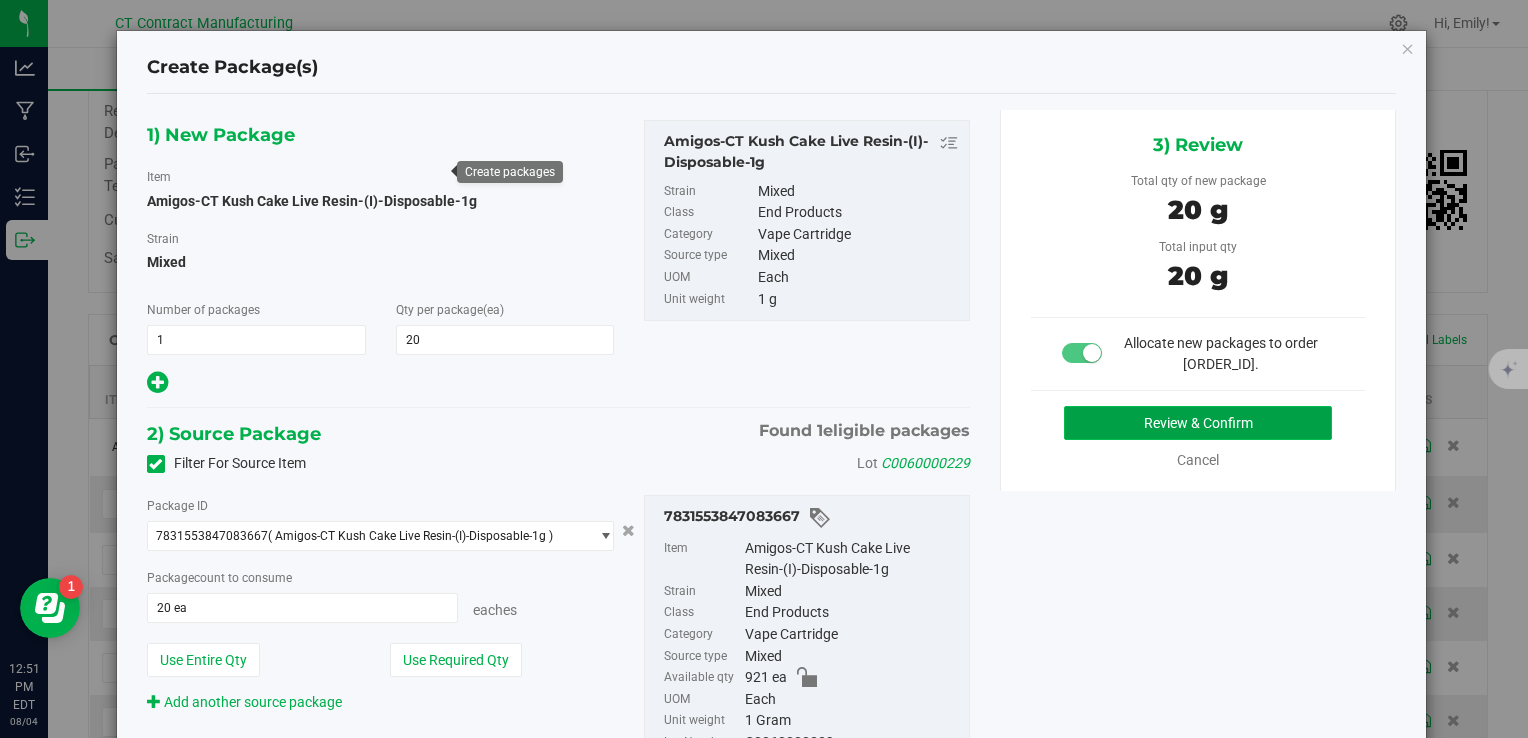 click on "Review & Confirm" at bounding box center (1198, 423) 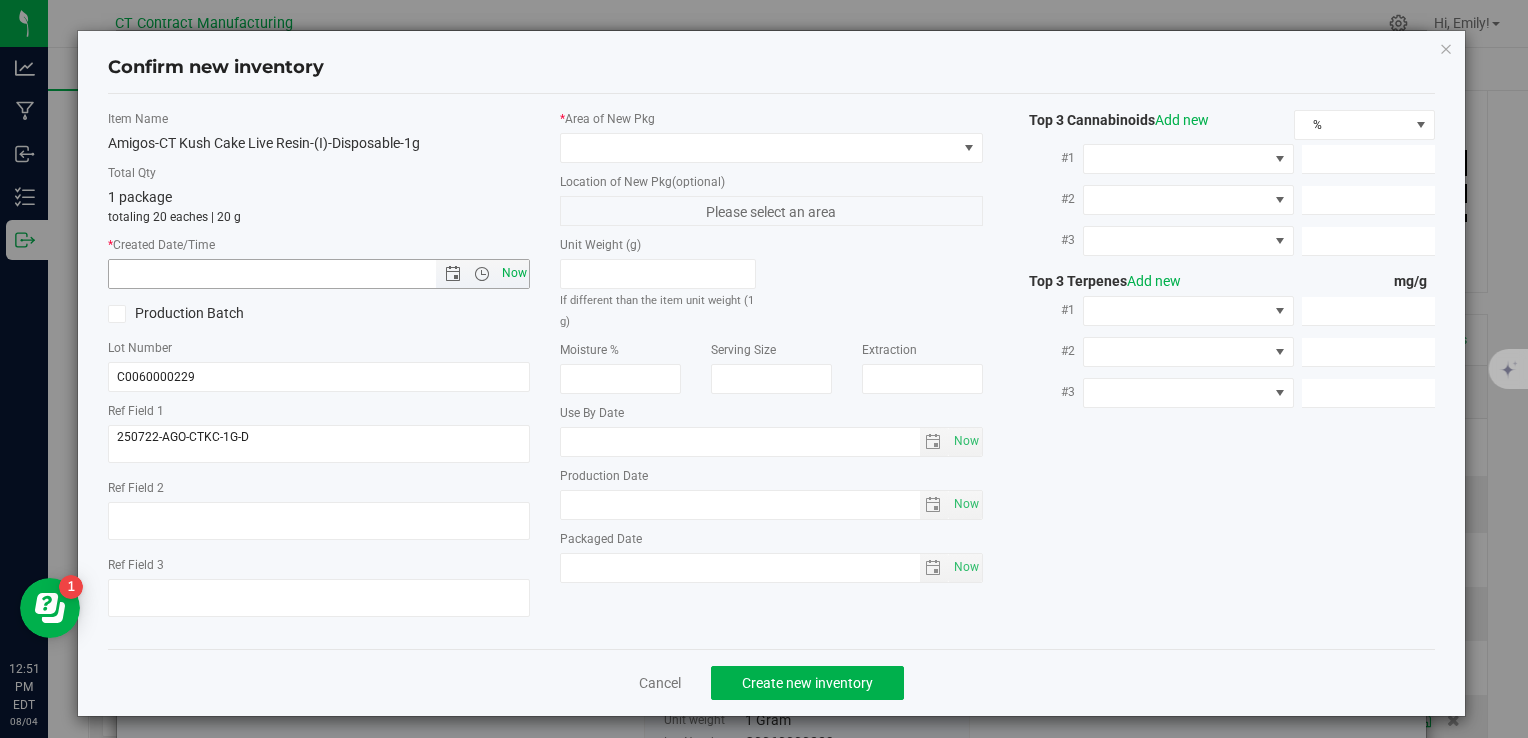 click on "Now" at bounding box center (514, 273) 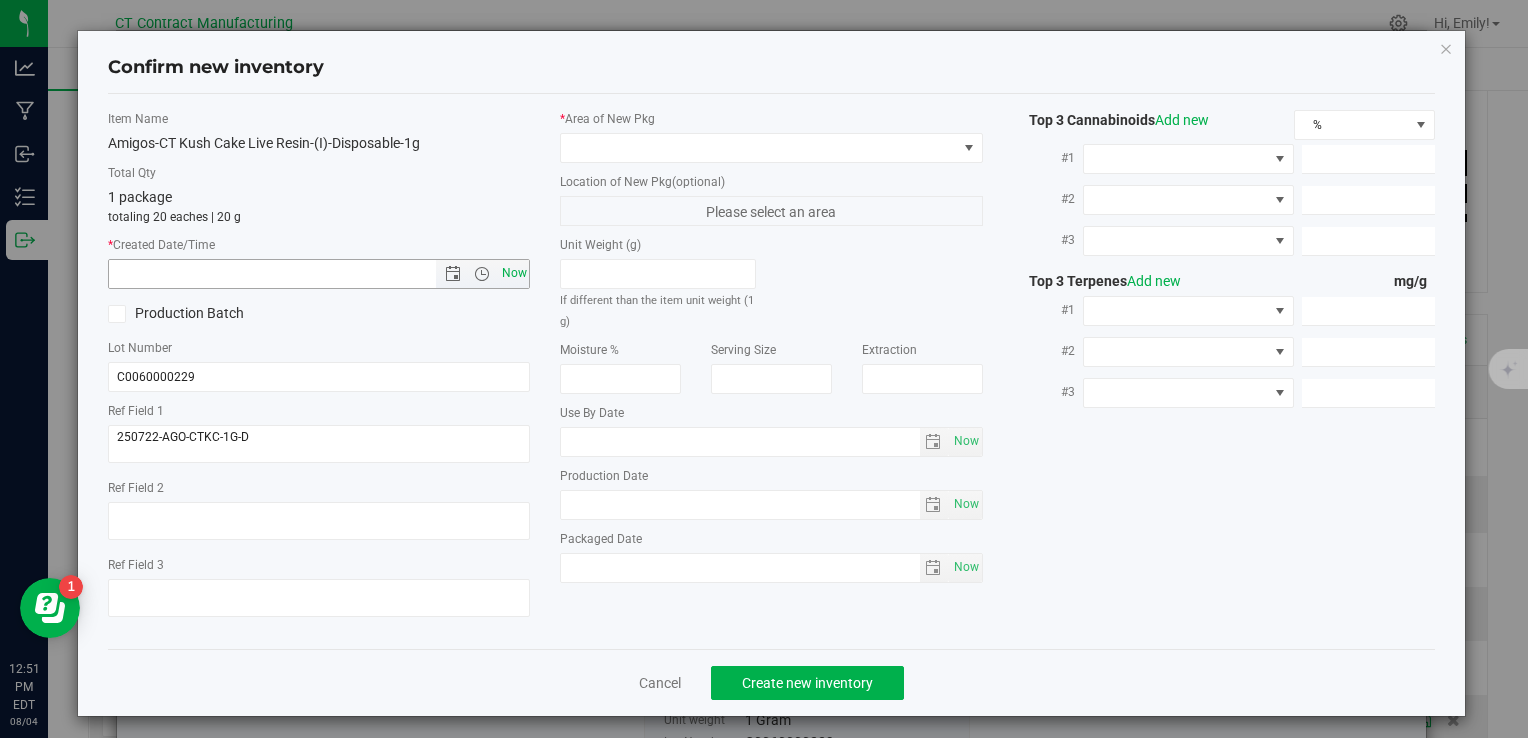 type on "[DATE] [TIME]" 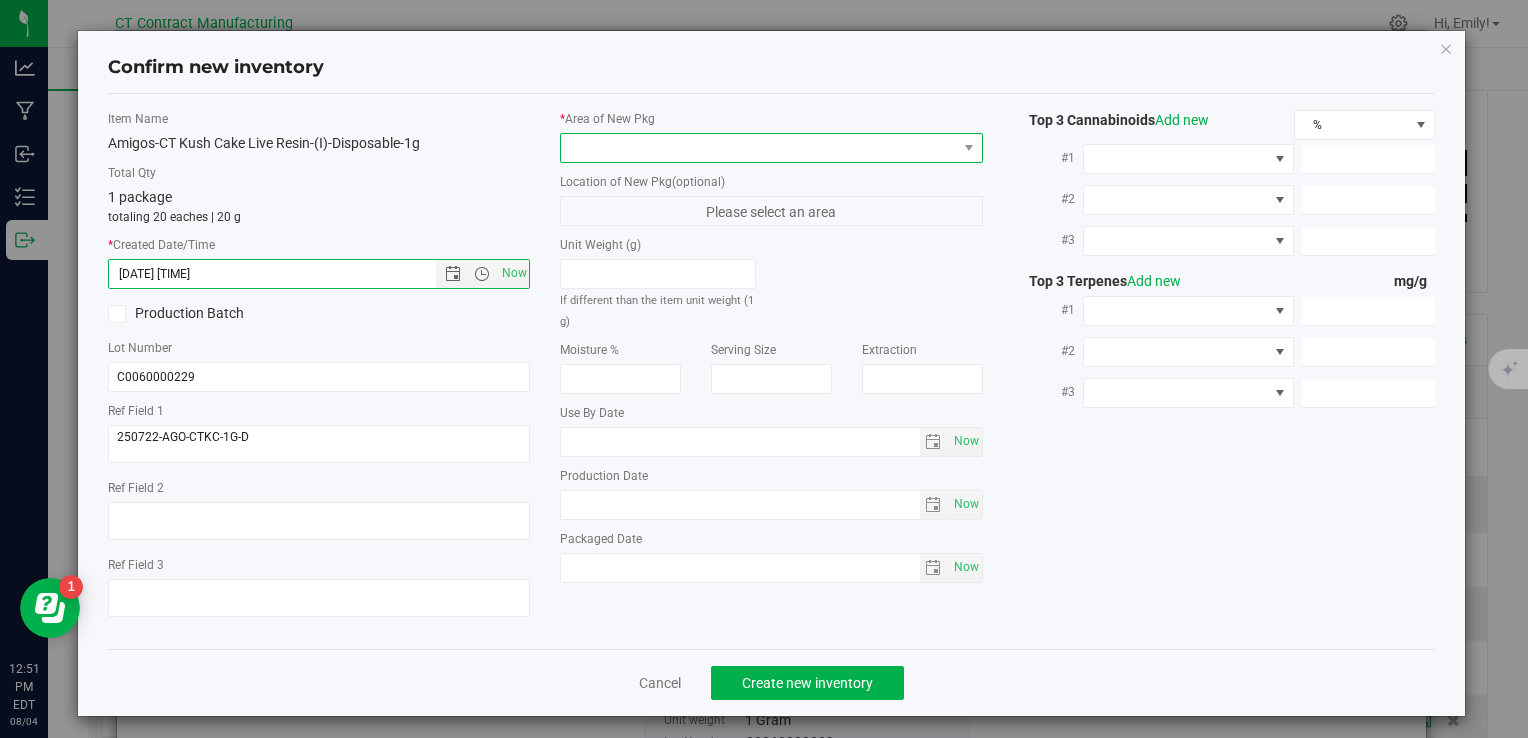 click at bounding box center (758, 148) 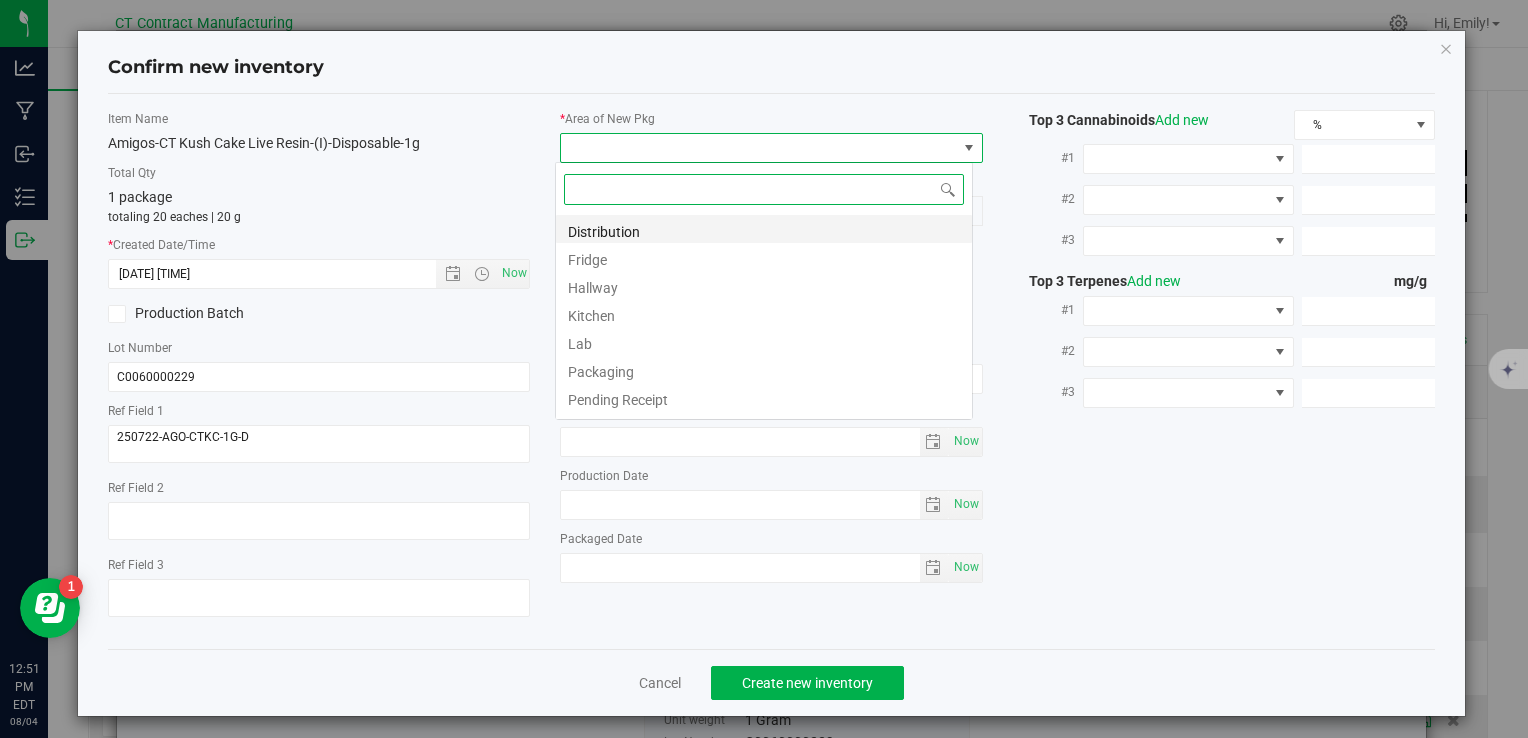 scroll, scrollTop: 99970, scrollLeft: 99582, axis: both 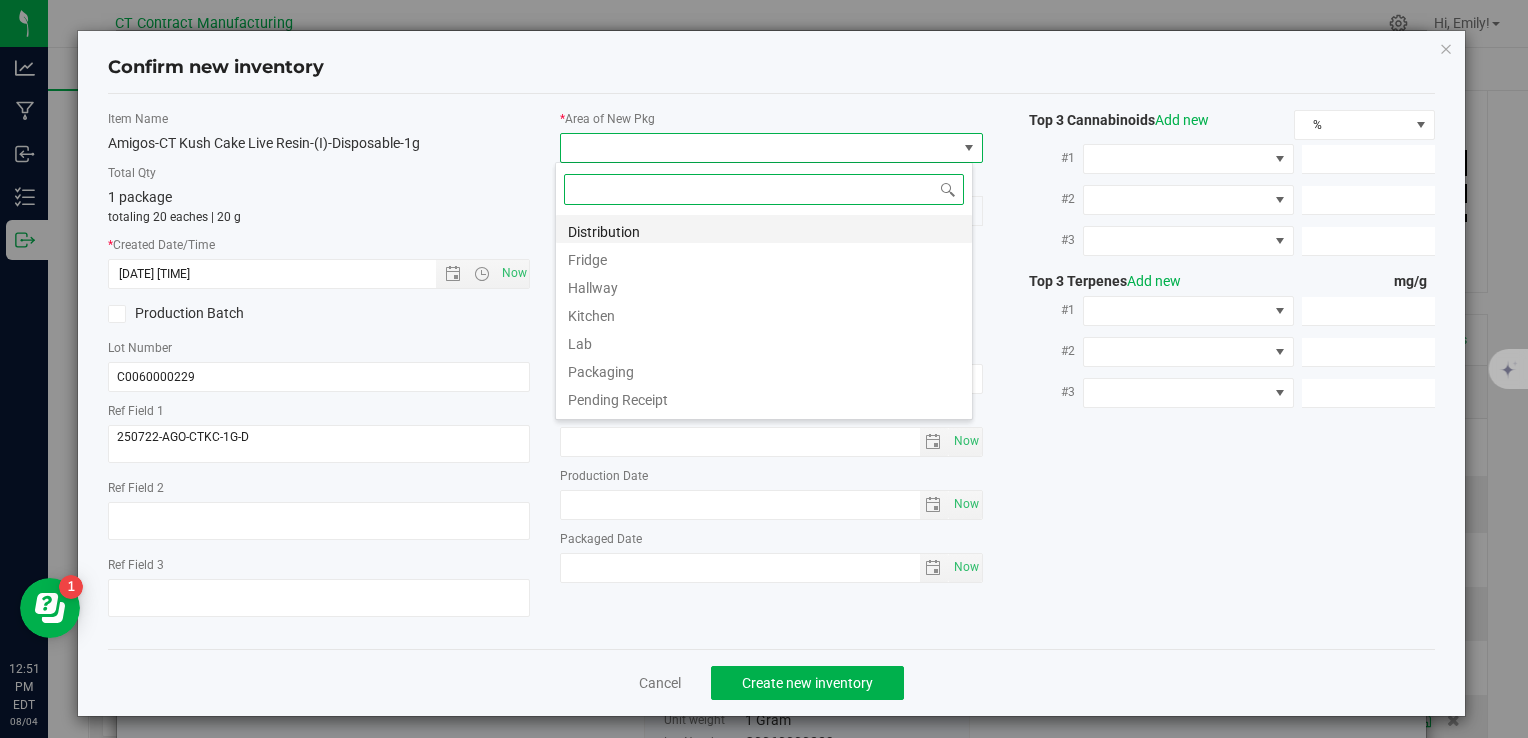 click on "Distribution" at bounding box center [764, 229] 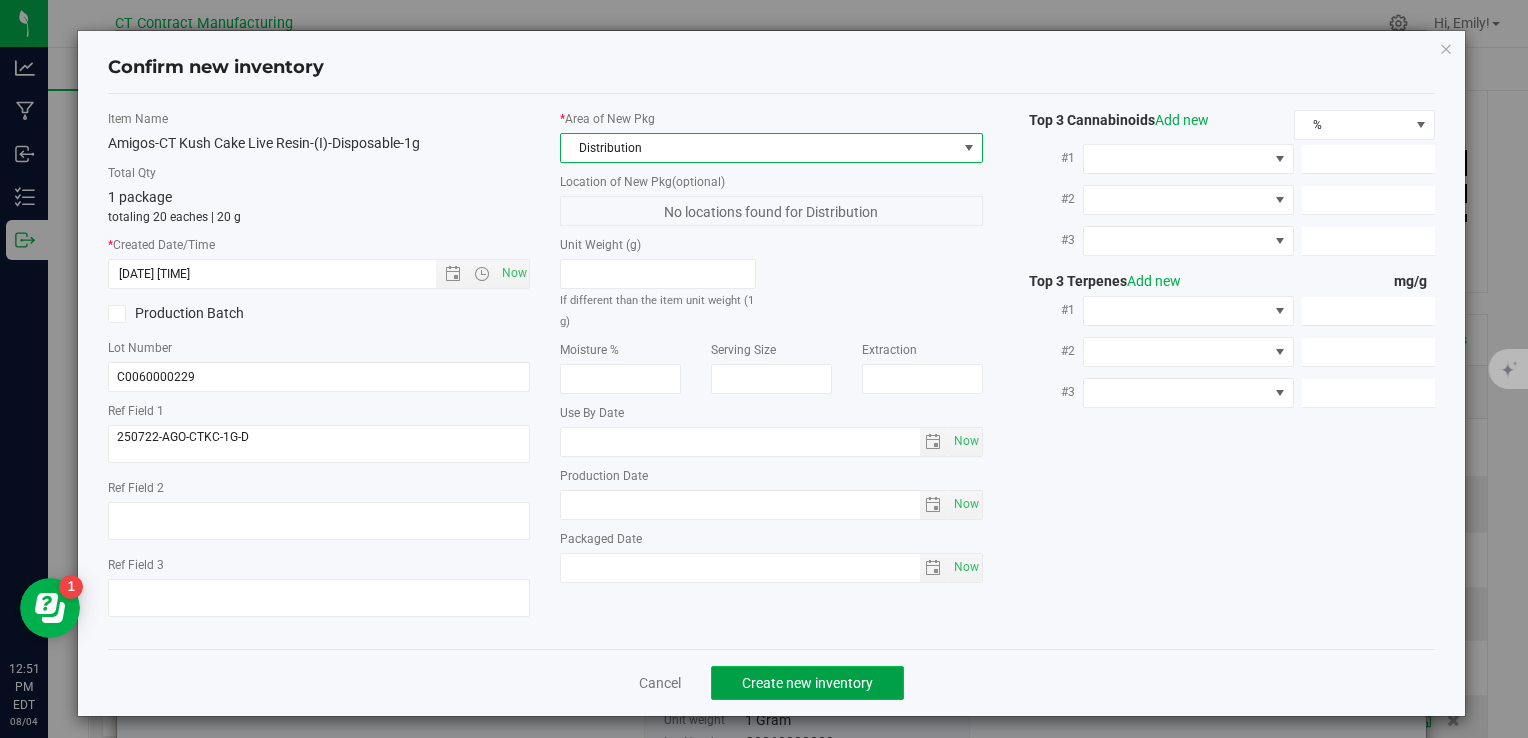 click on "Create new inventory" 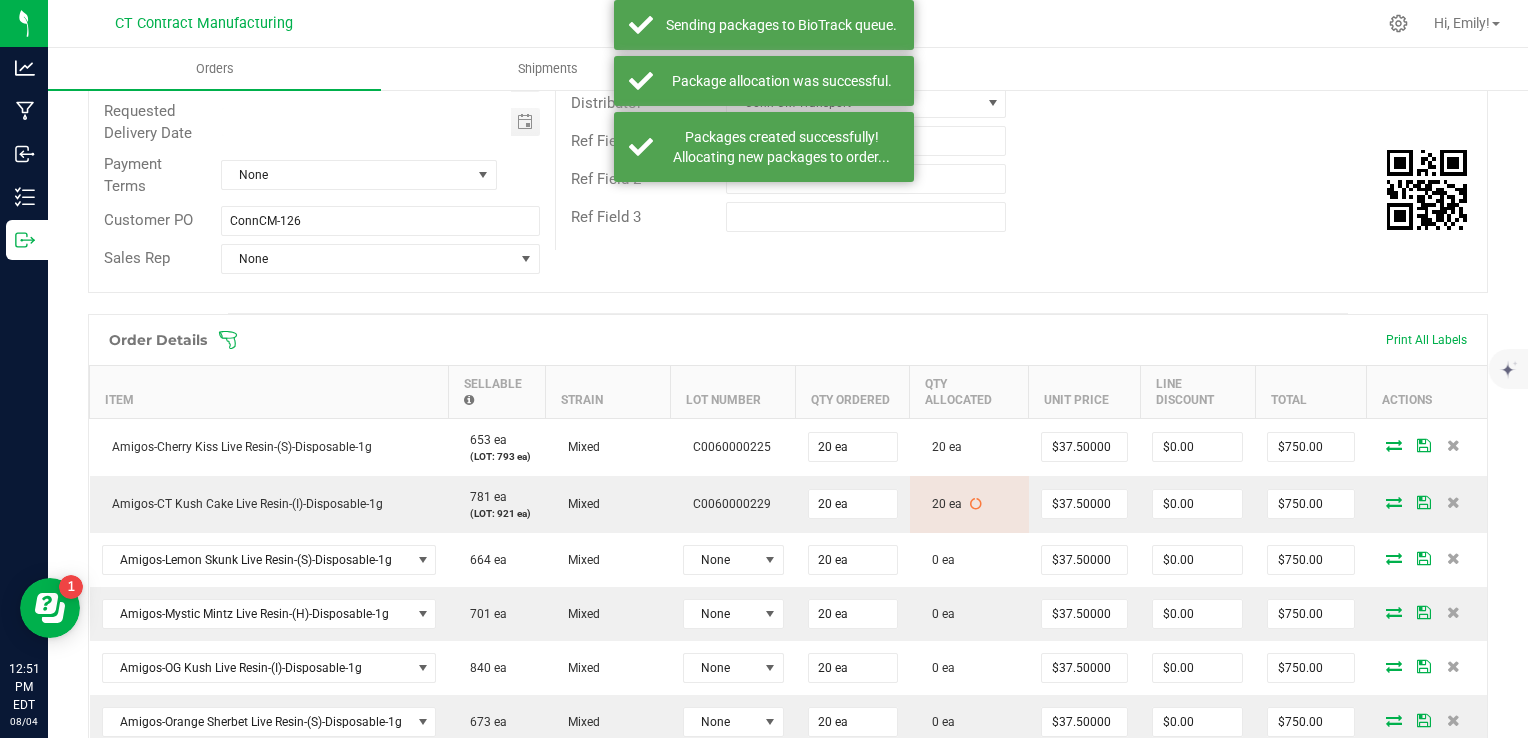 scroll, scrollTop: 400, scrollLeft: 0, axis: vertical 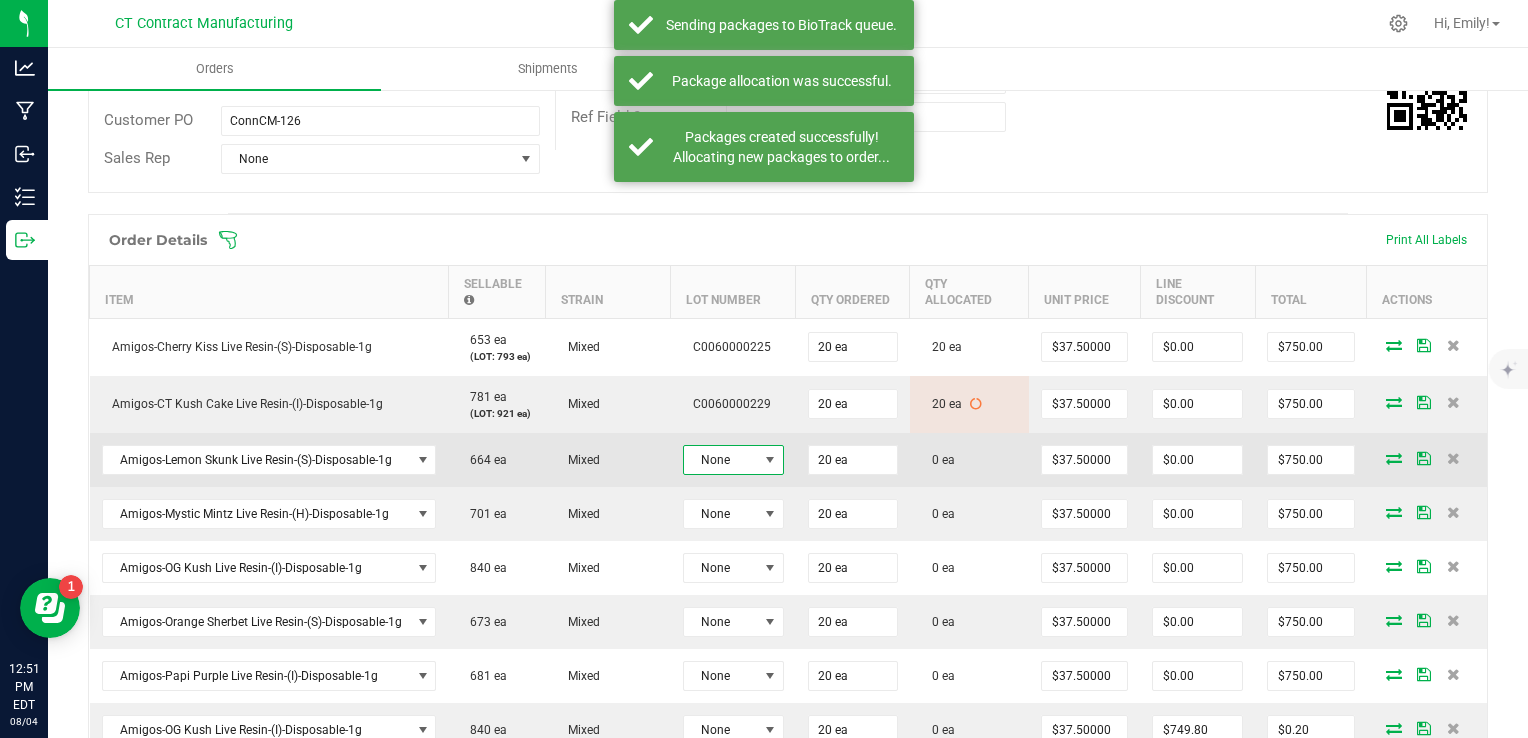 click on "None" at bounding box center [733, 460] 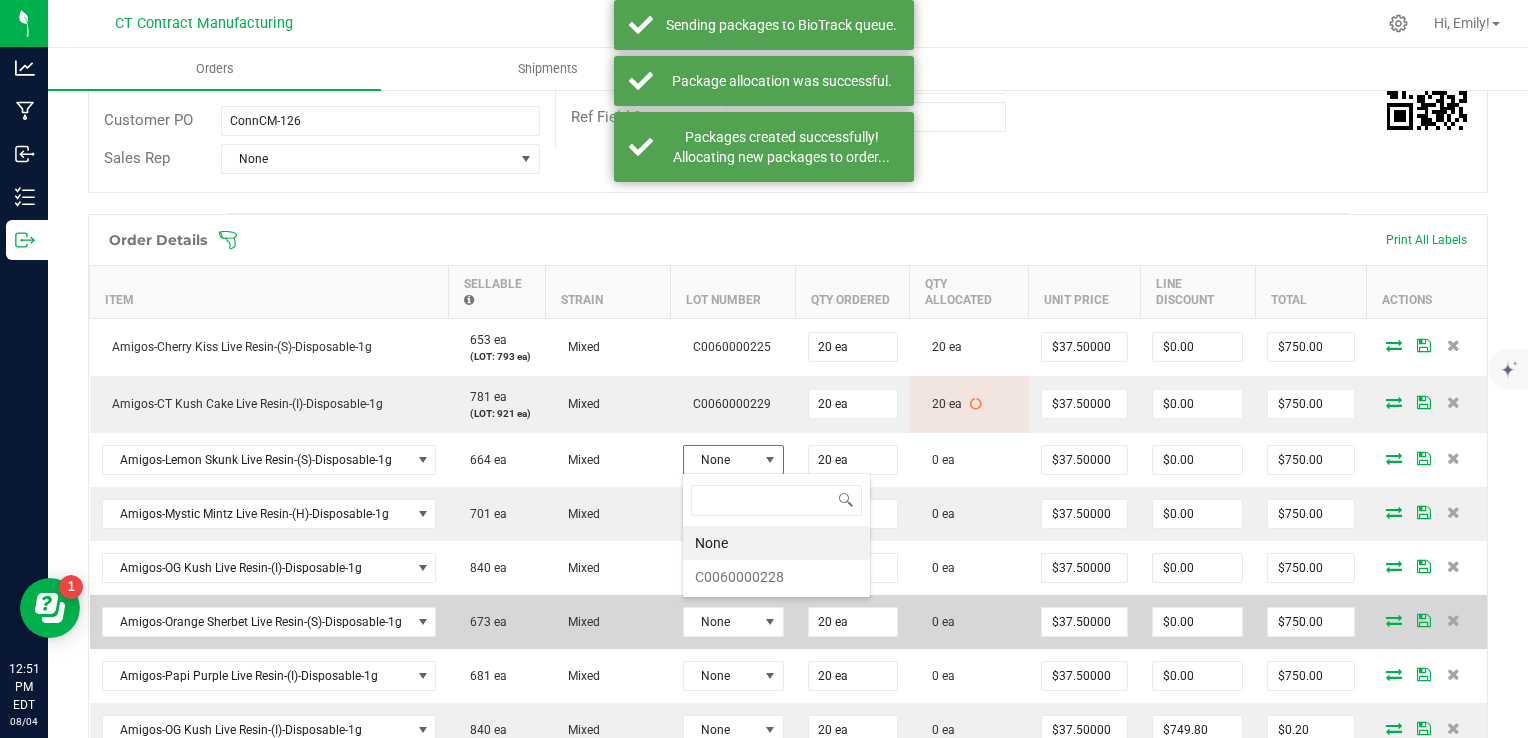 scroll, scrollTop: 99970, scrollLeft: 99899, axis: both 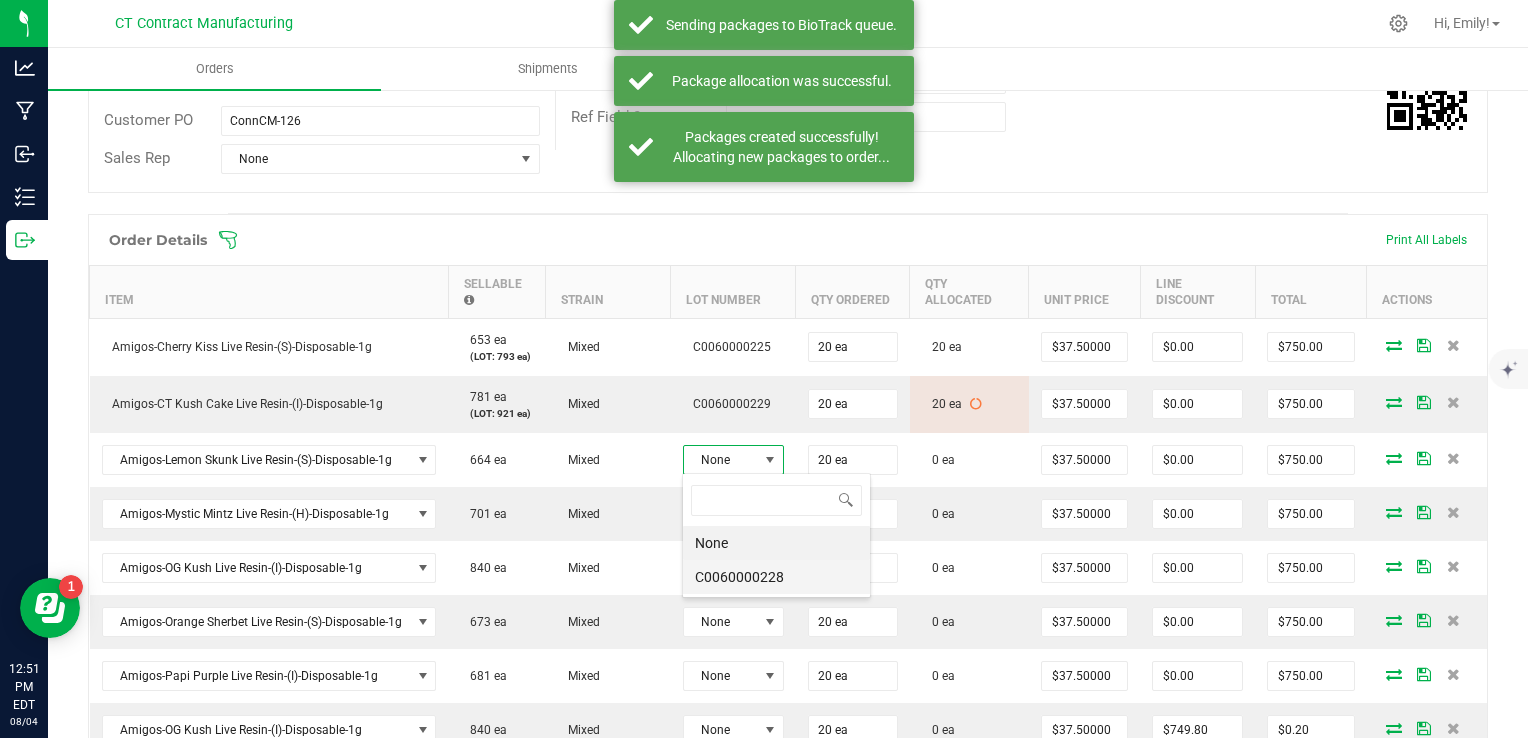 click on "C0060000228" at bounding box center [776, 577] 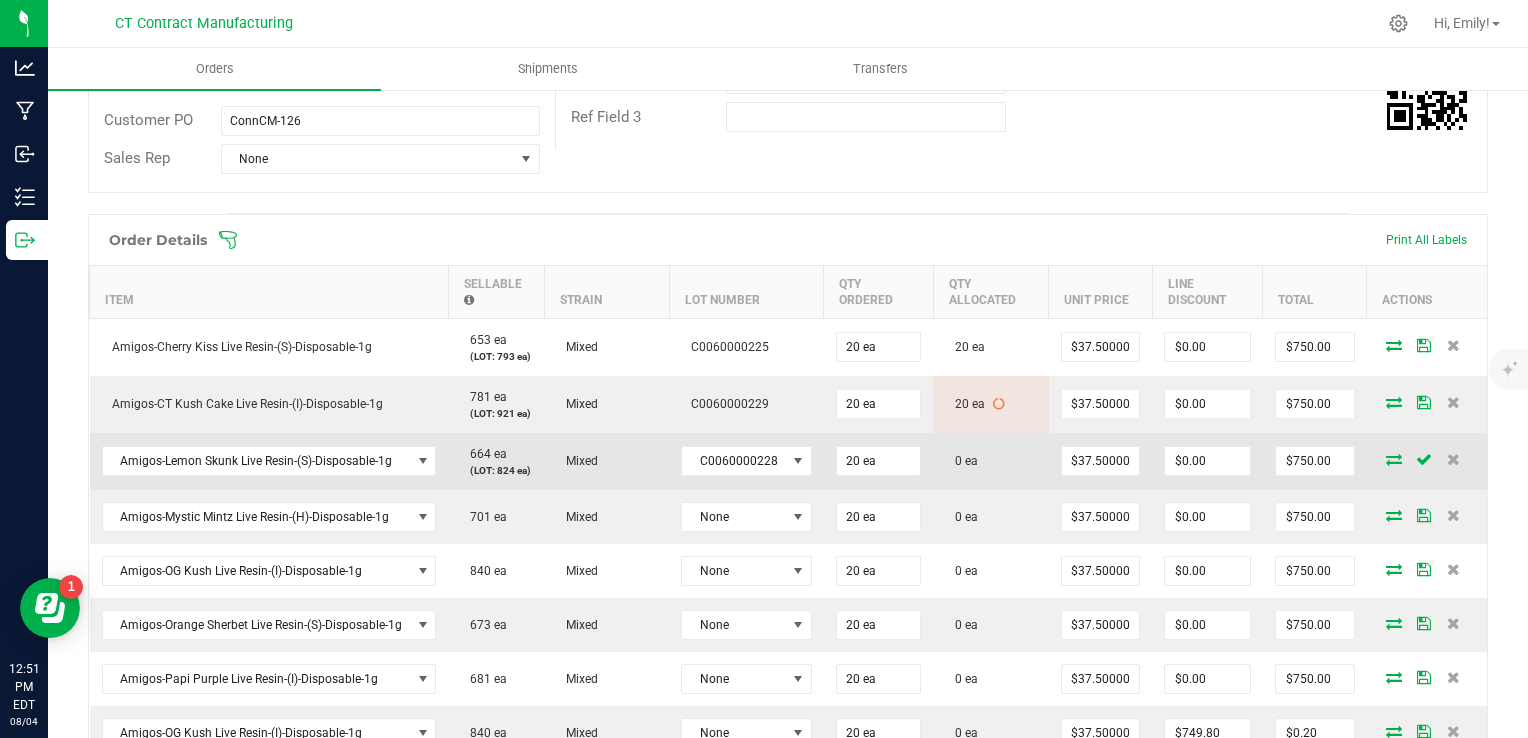click at bounding box center (1394, 459) 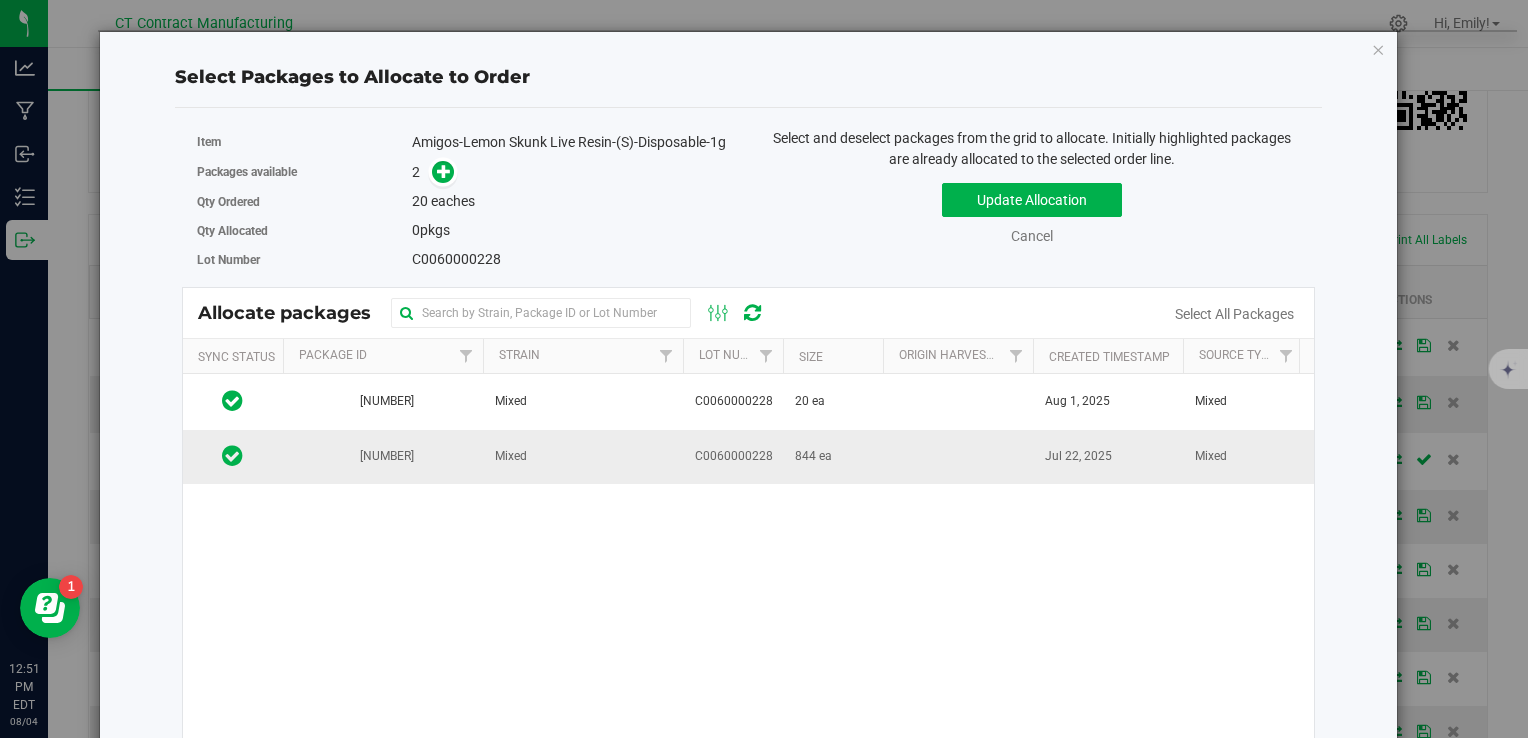 click on "C0060000228" at bounding box center [733, 457] 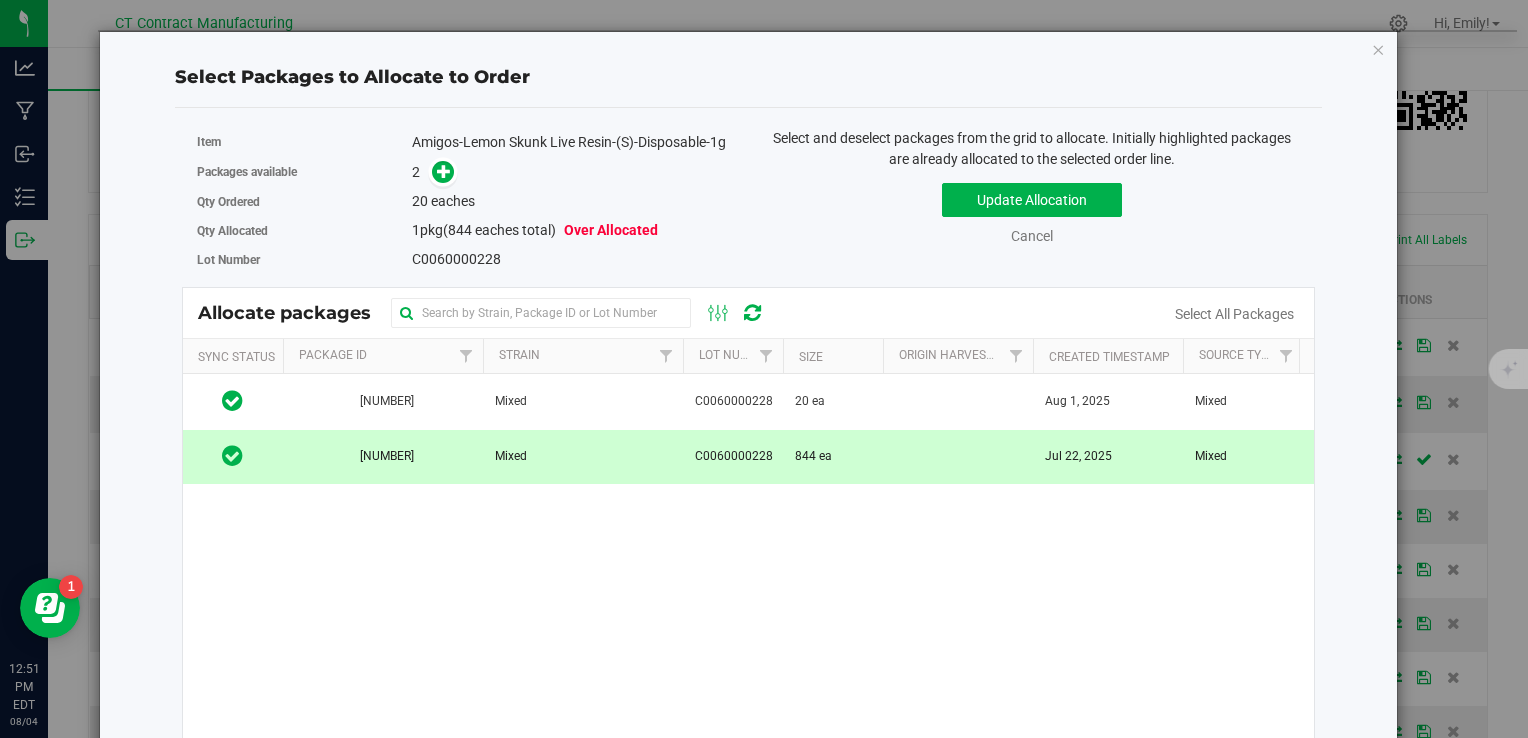 click on "Qty Ordered
[QUANTITY]
eaches" at bounding box center (465, 201) 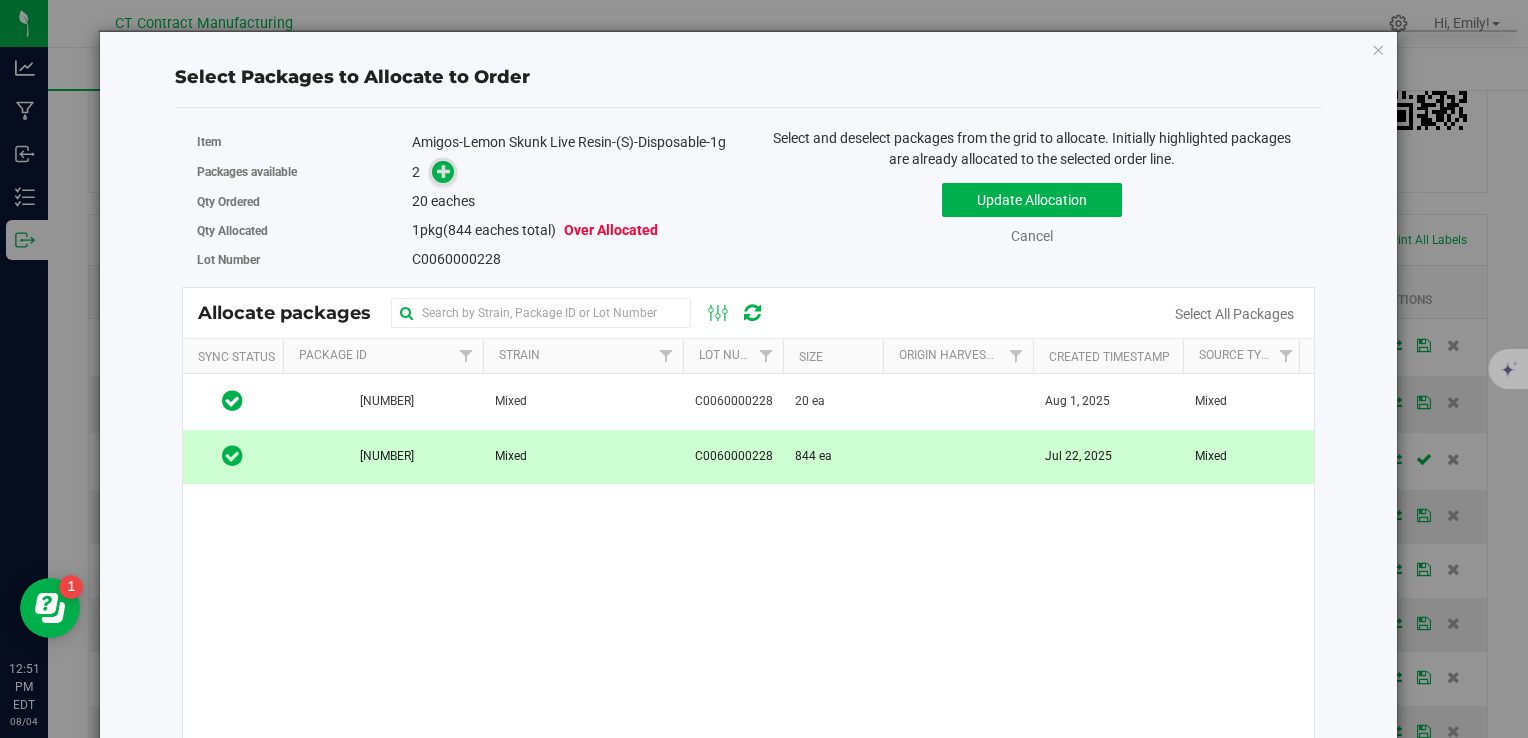 click at bounding box center (444, 171) 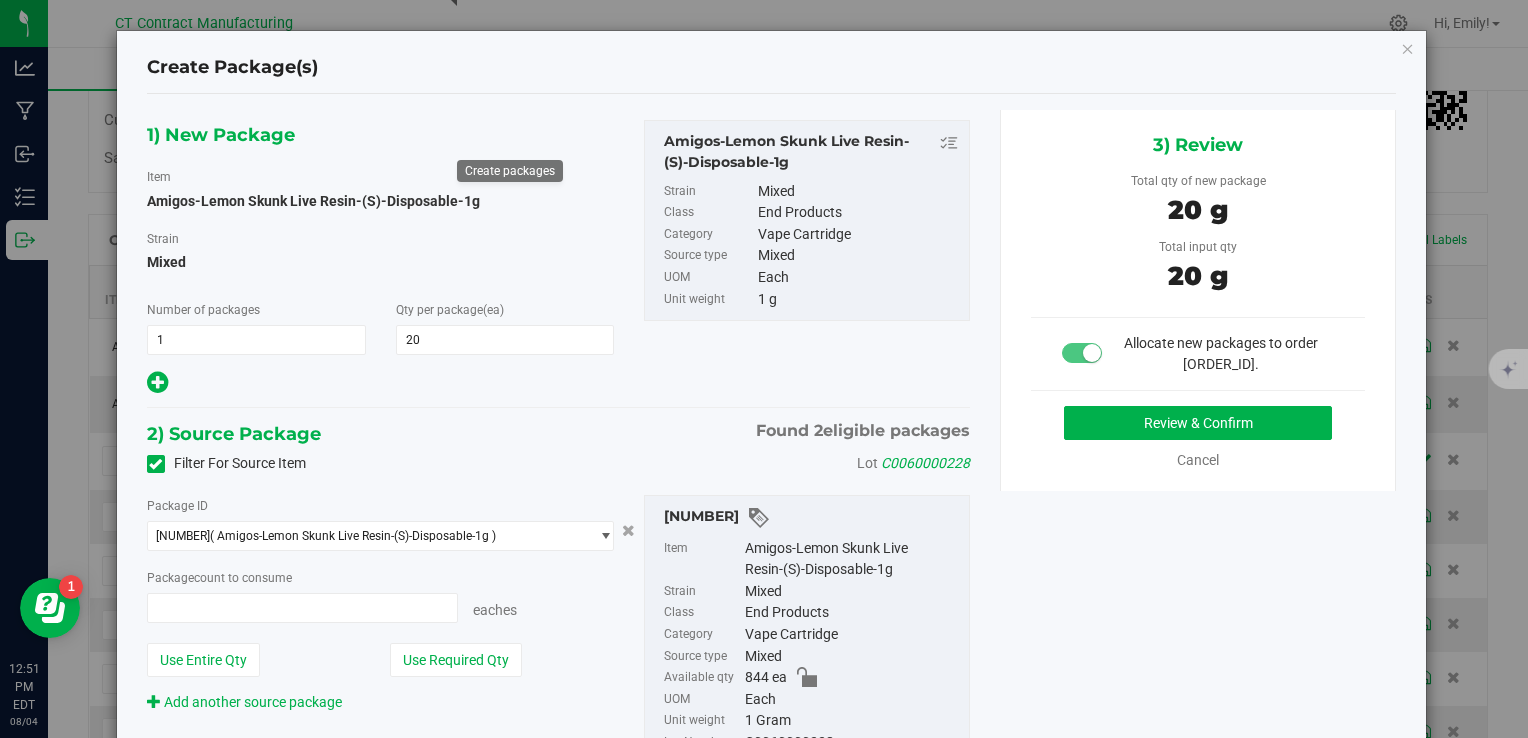 type on "20 ea" 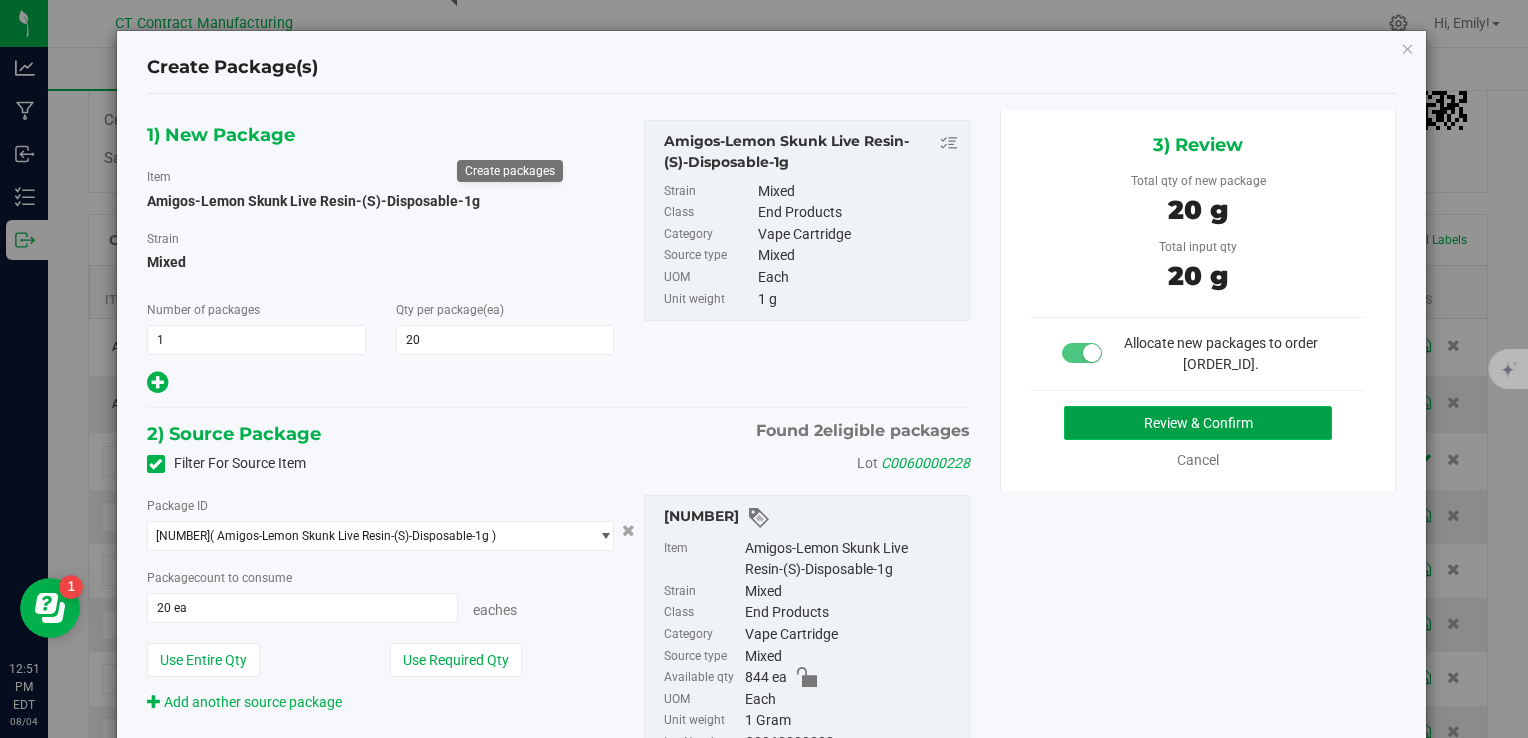 click on "Review & Confirm" at bounding box center [1198, 423] 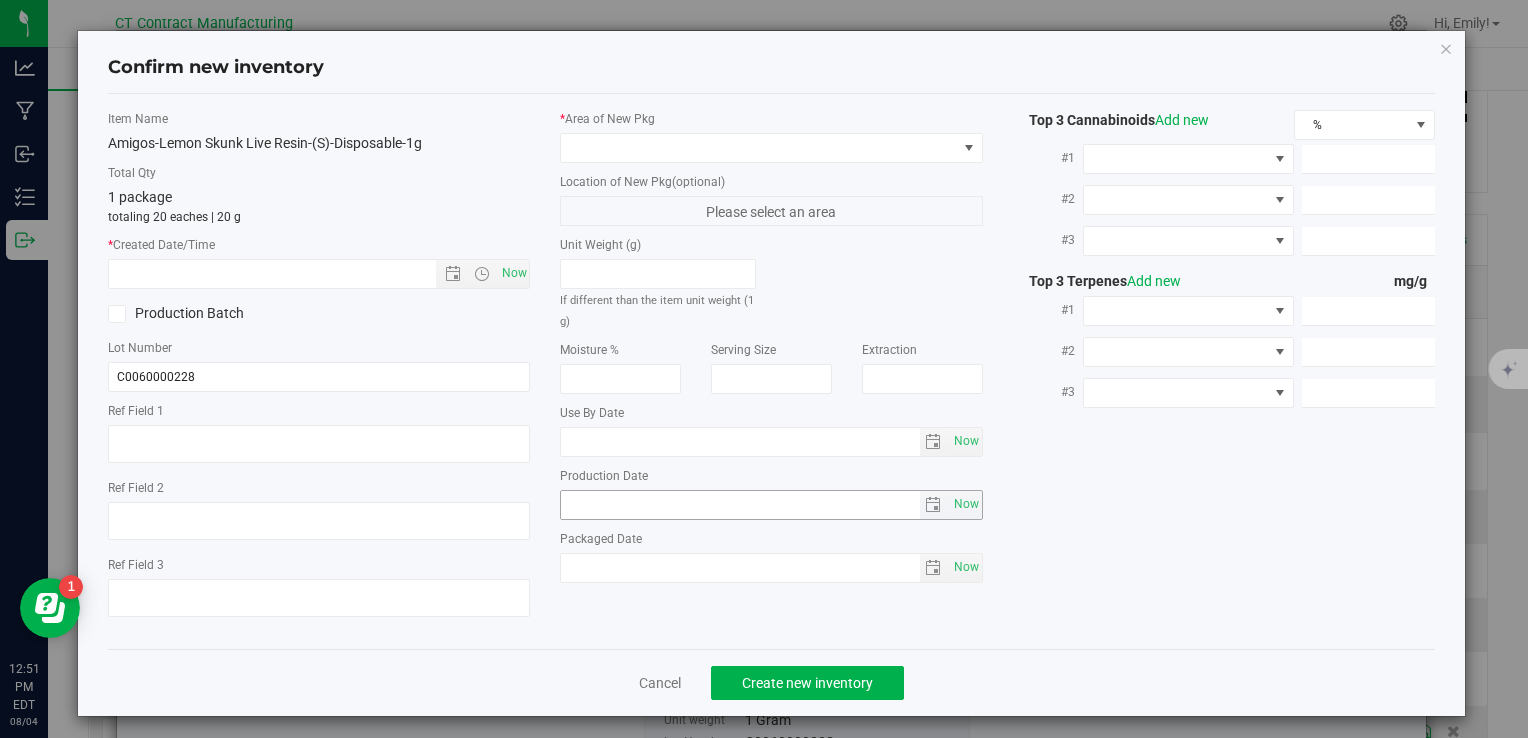type on "250722-AGO-LS-1G-D" 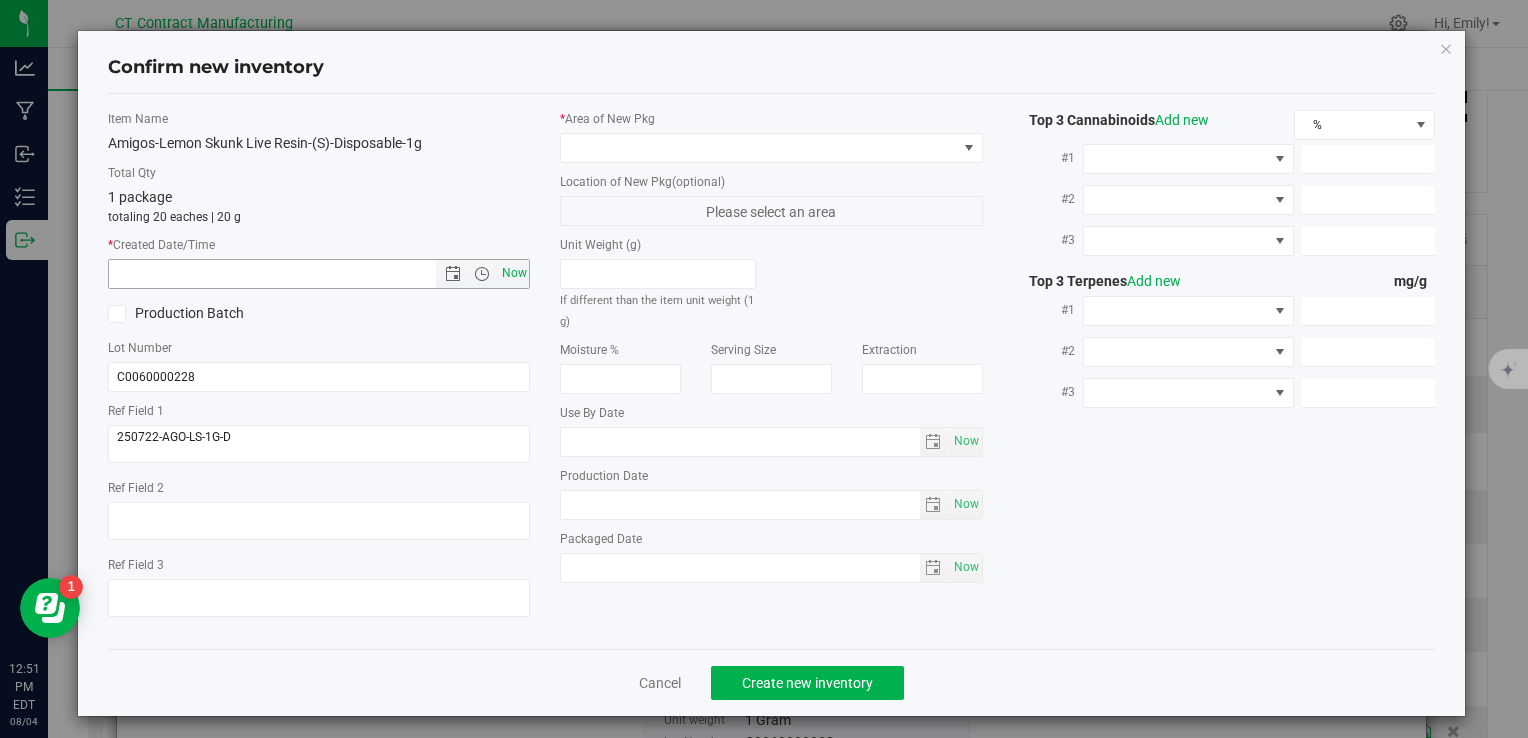 click on "Now" at bounding box center (514, 273) 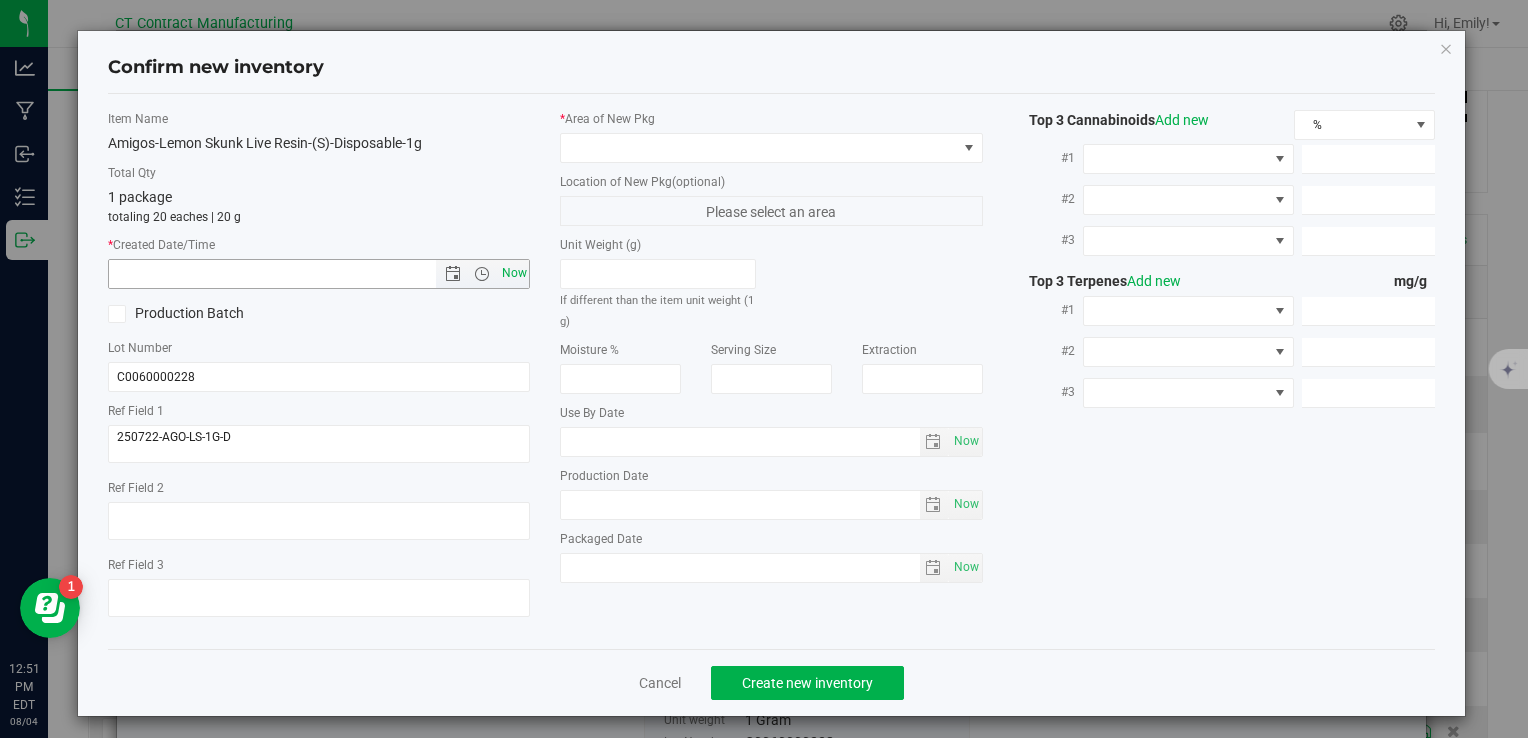 type on "[DATE] [TIME]" 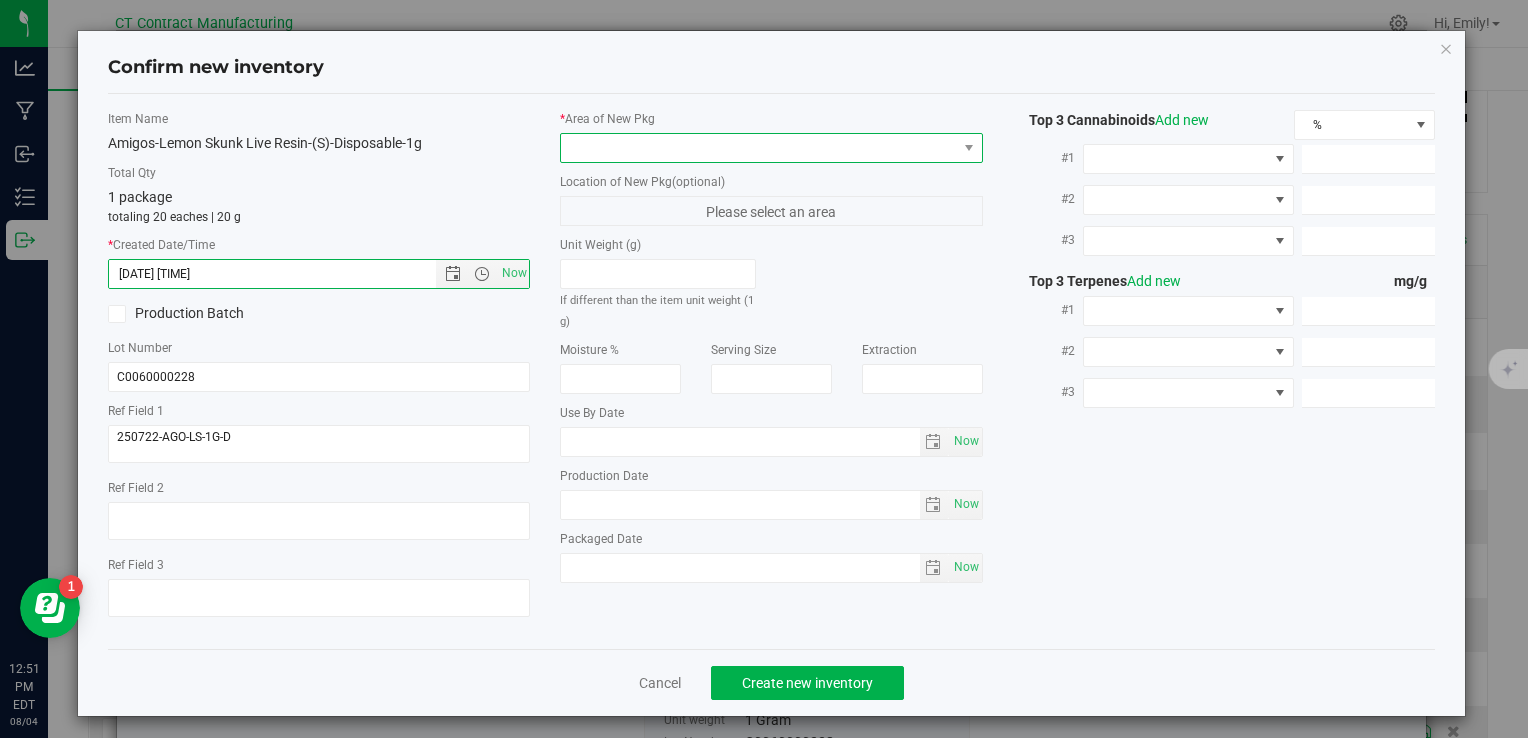 click at bounding box center (758, 148) 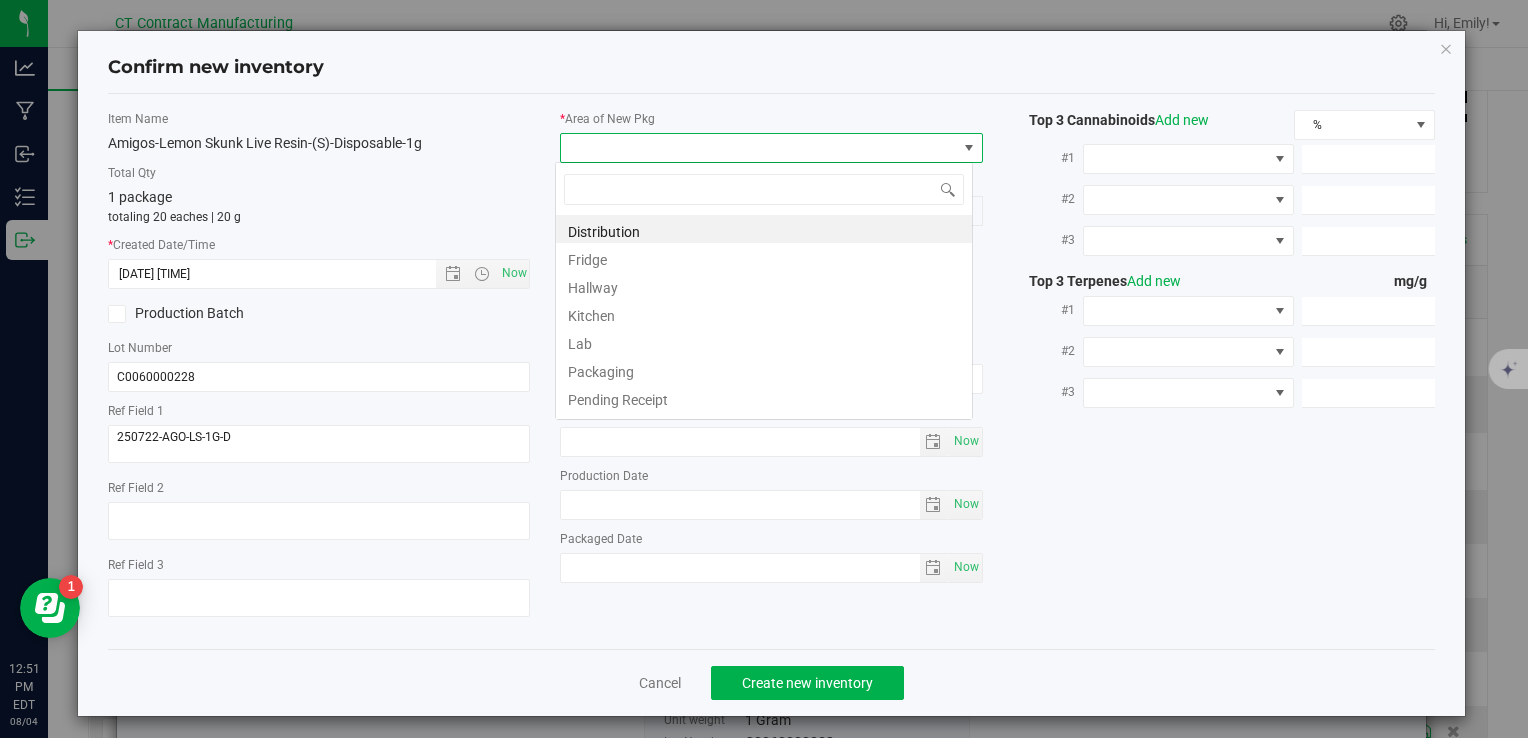 scroll, scrollTop: 99970, scrollLeft: 99582, axis: both 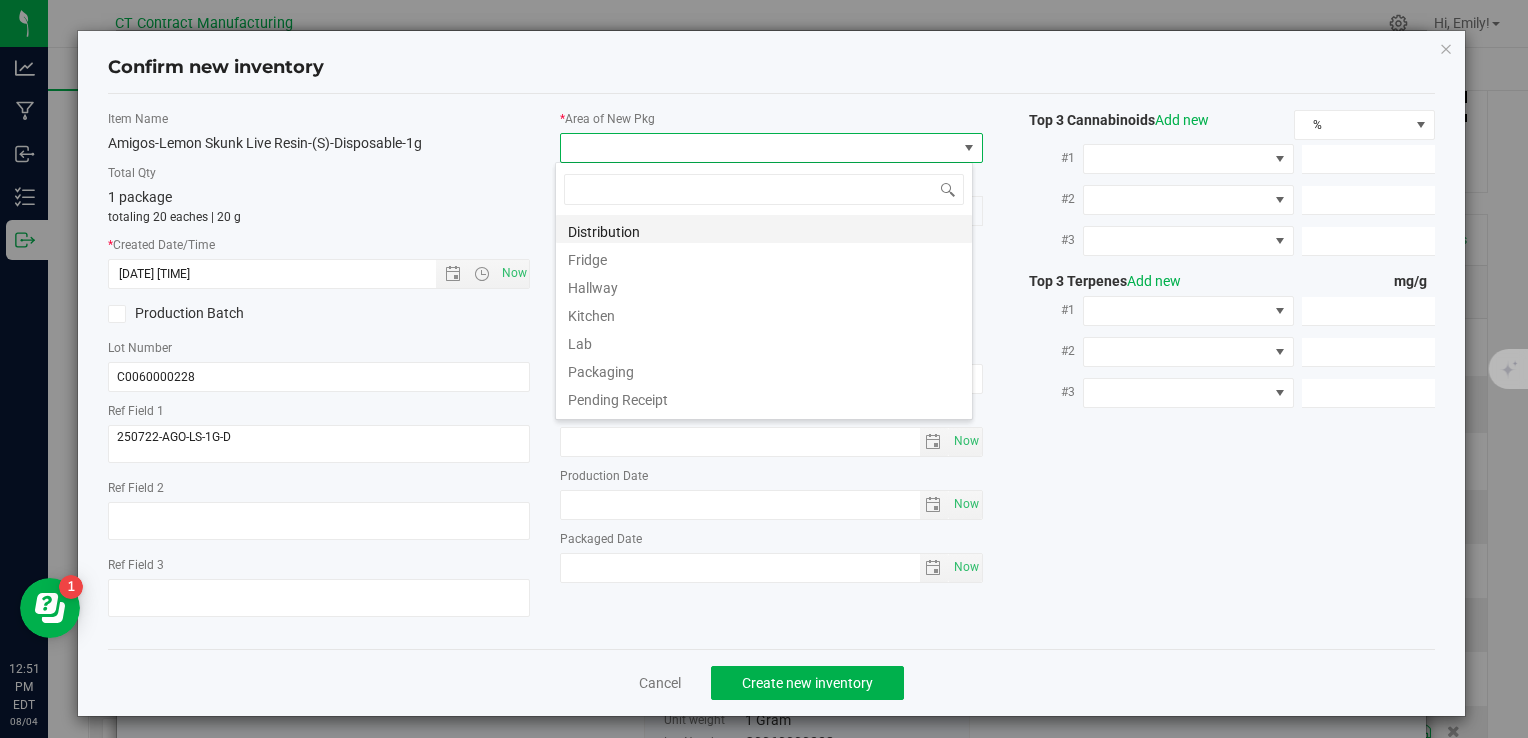 click on "Distribution" at bounding box center [764, 229] 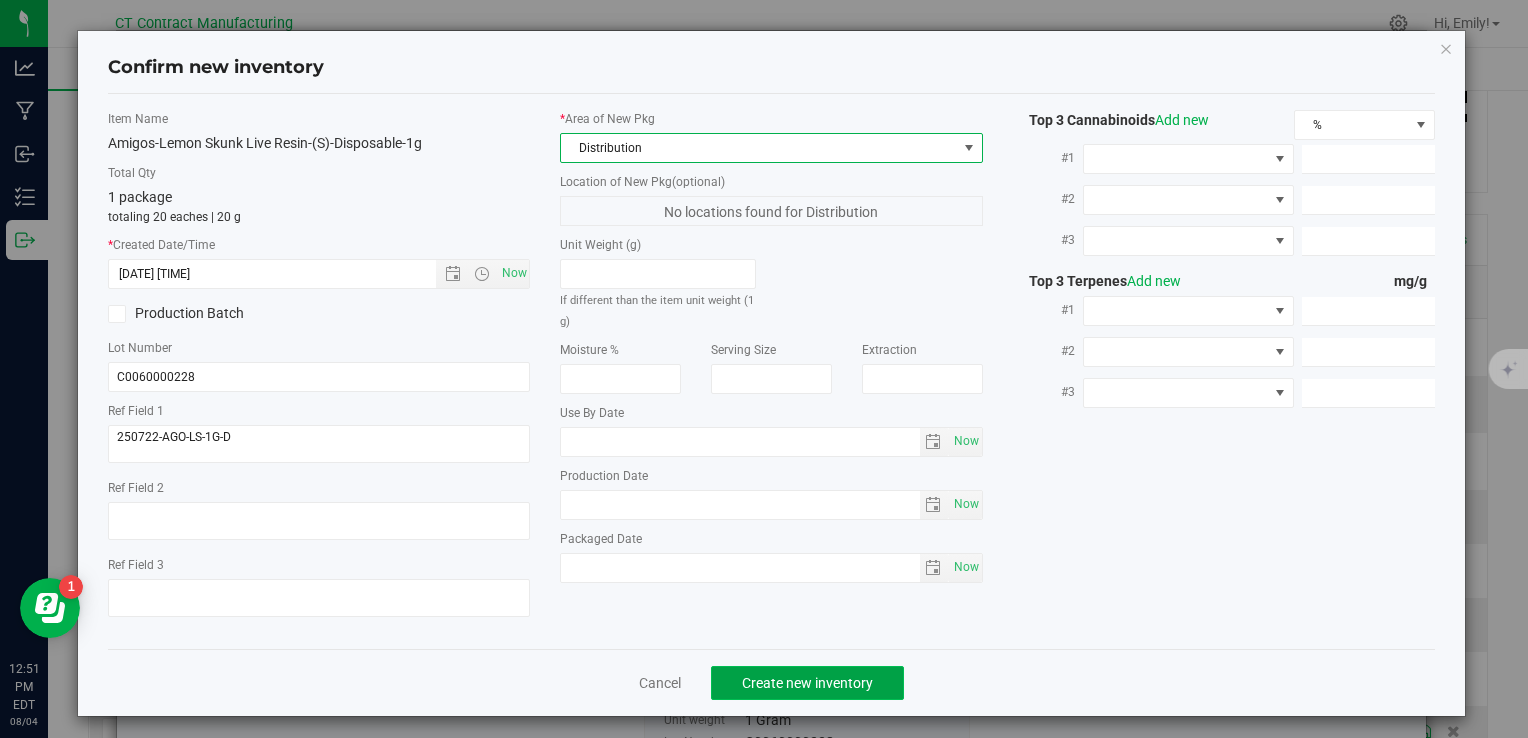 click on "Create new inventory" 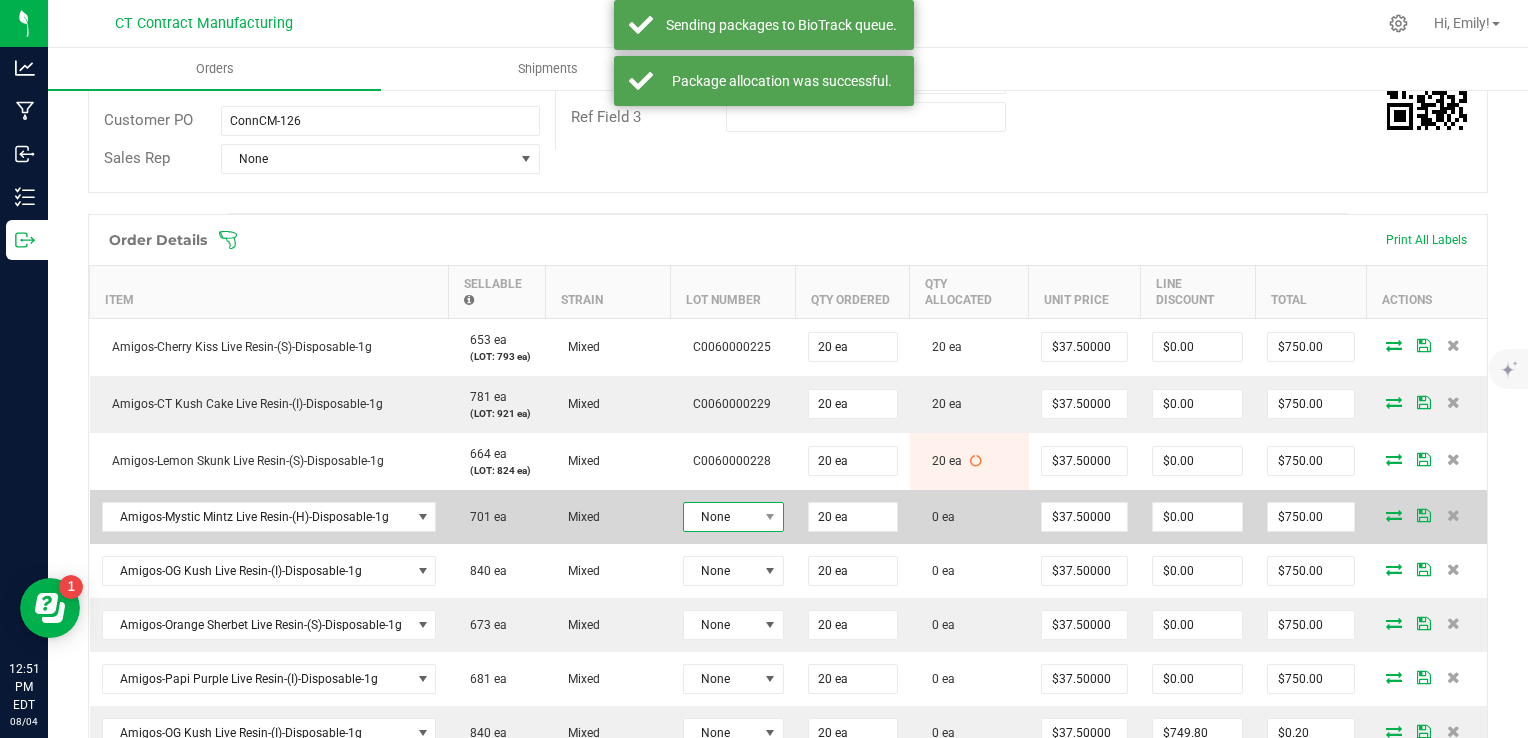 click on "None" at bounding box center (721, 517) 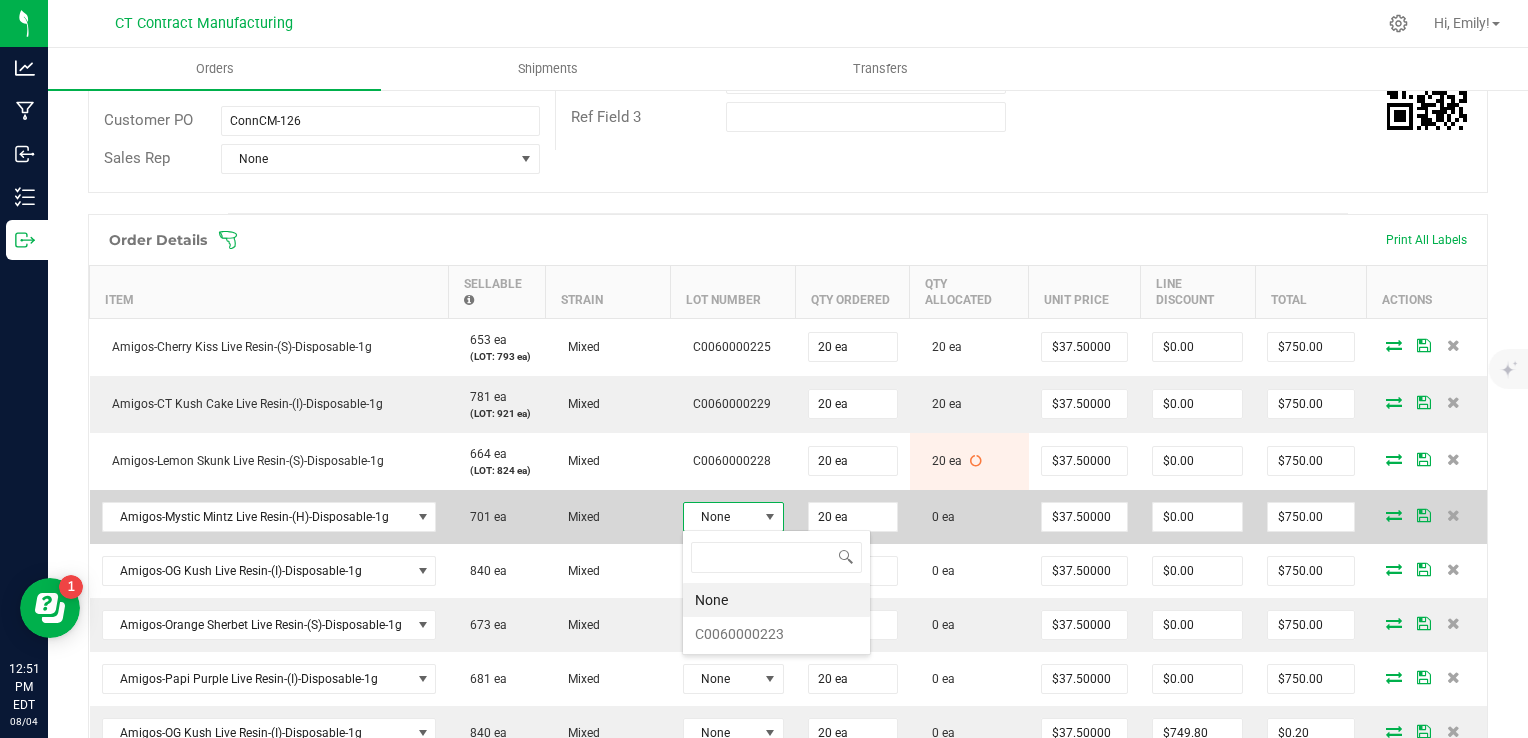 scroll, scrollTop: 99970, scrollLeft: 99899, axis: both 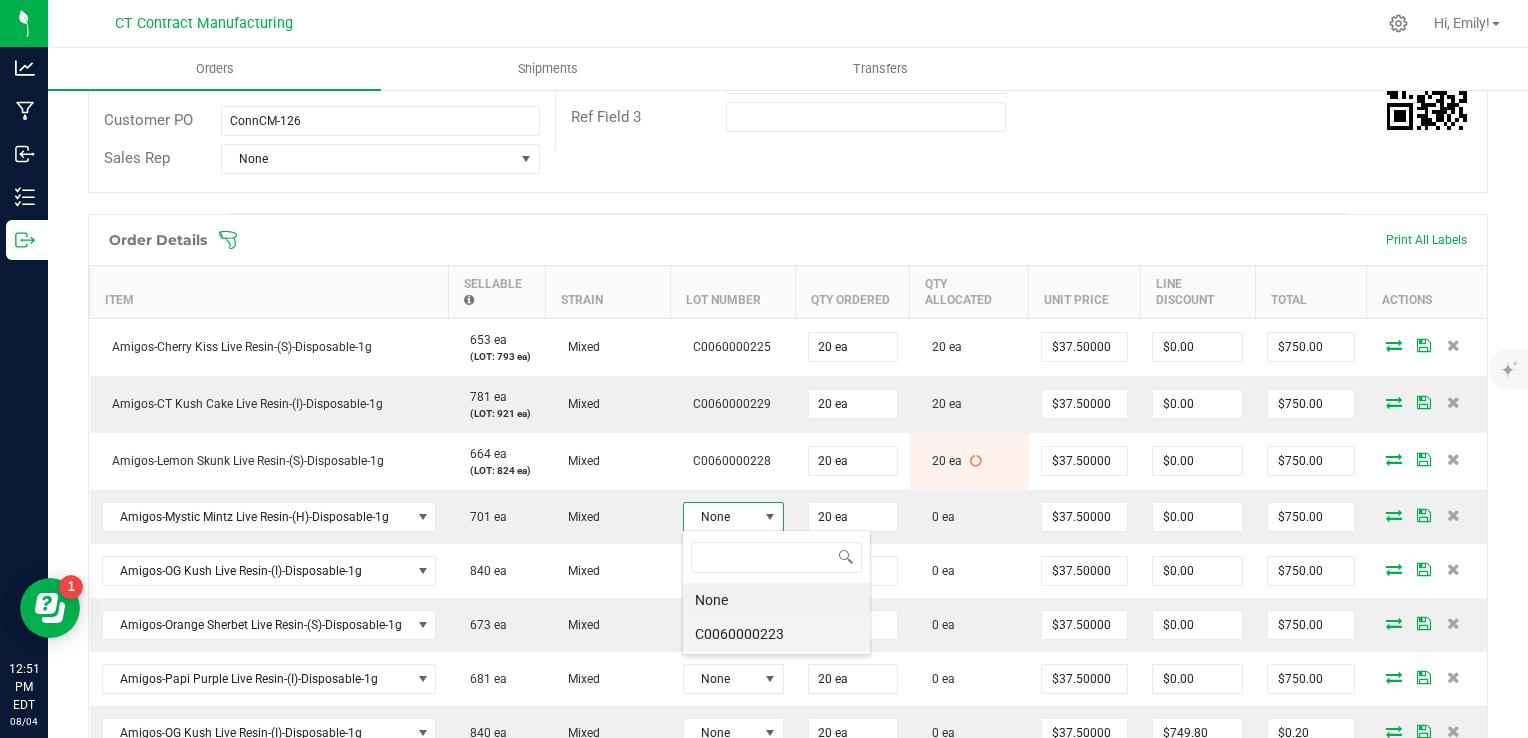 click on "C0060000223" at bounding box center (776, 634) 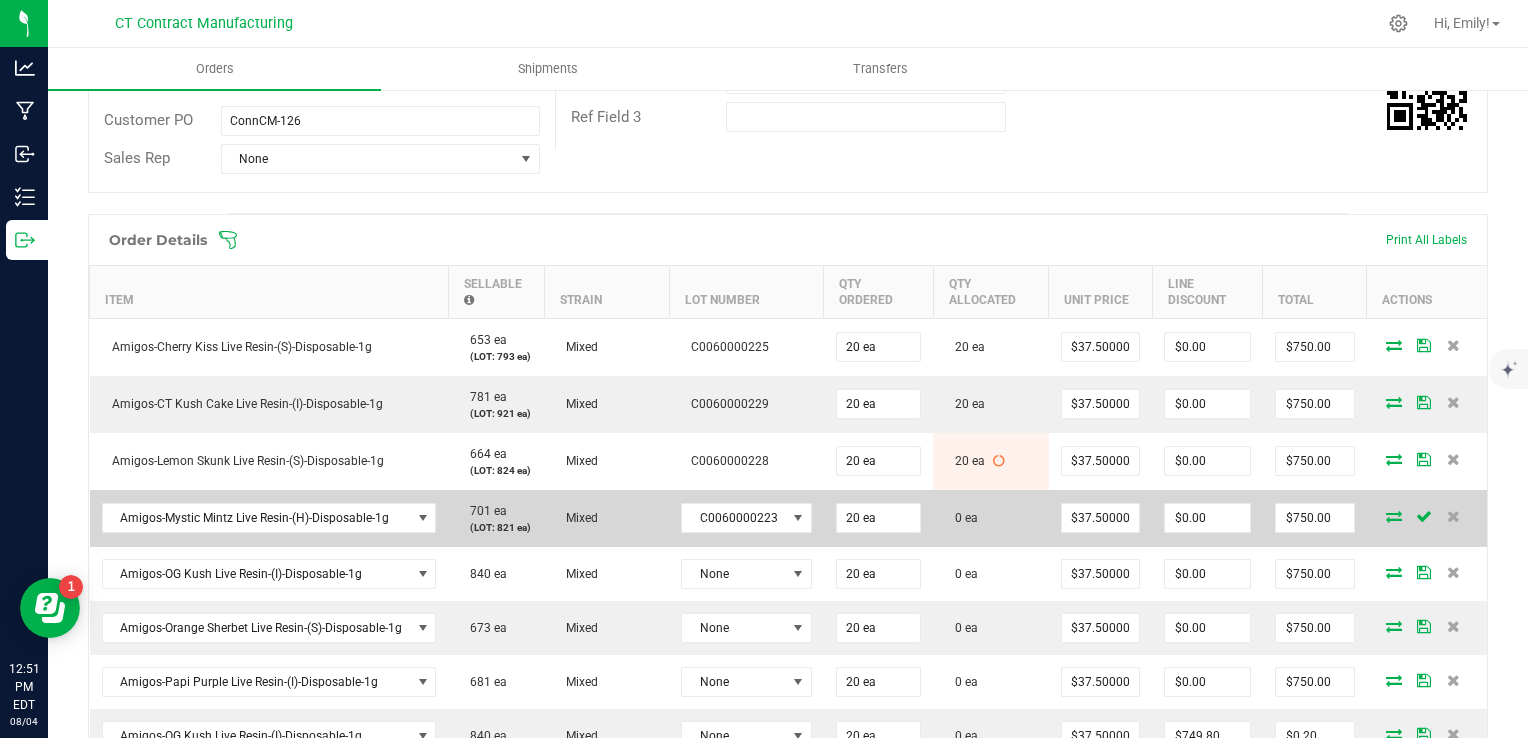 click at bounding box center (1394, 516) 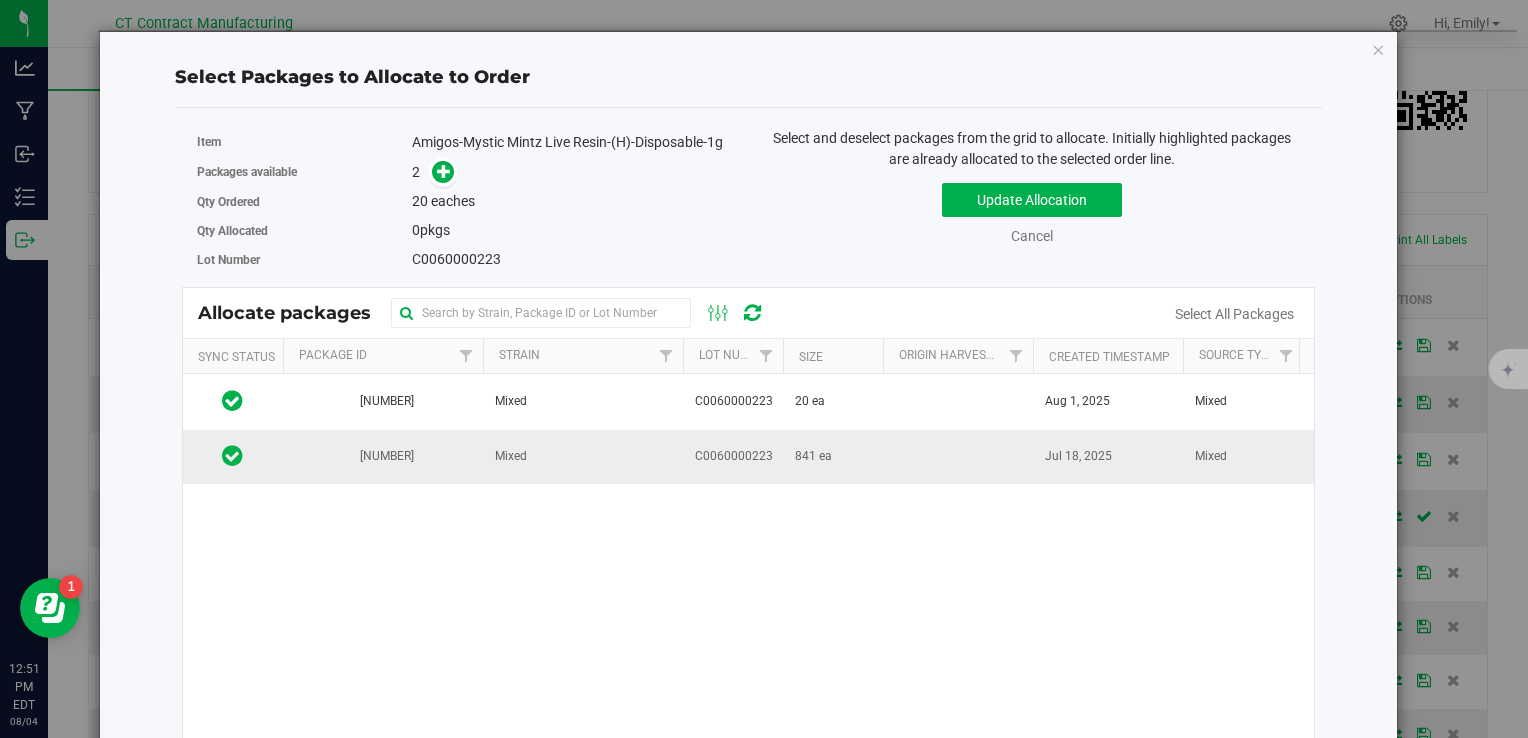 click on "Mixed" at bounding box center (583, 457) 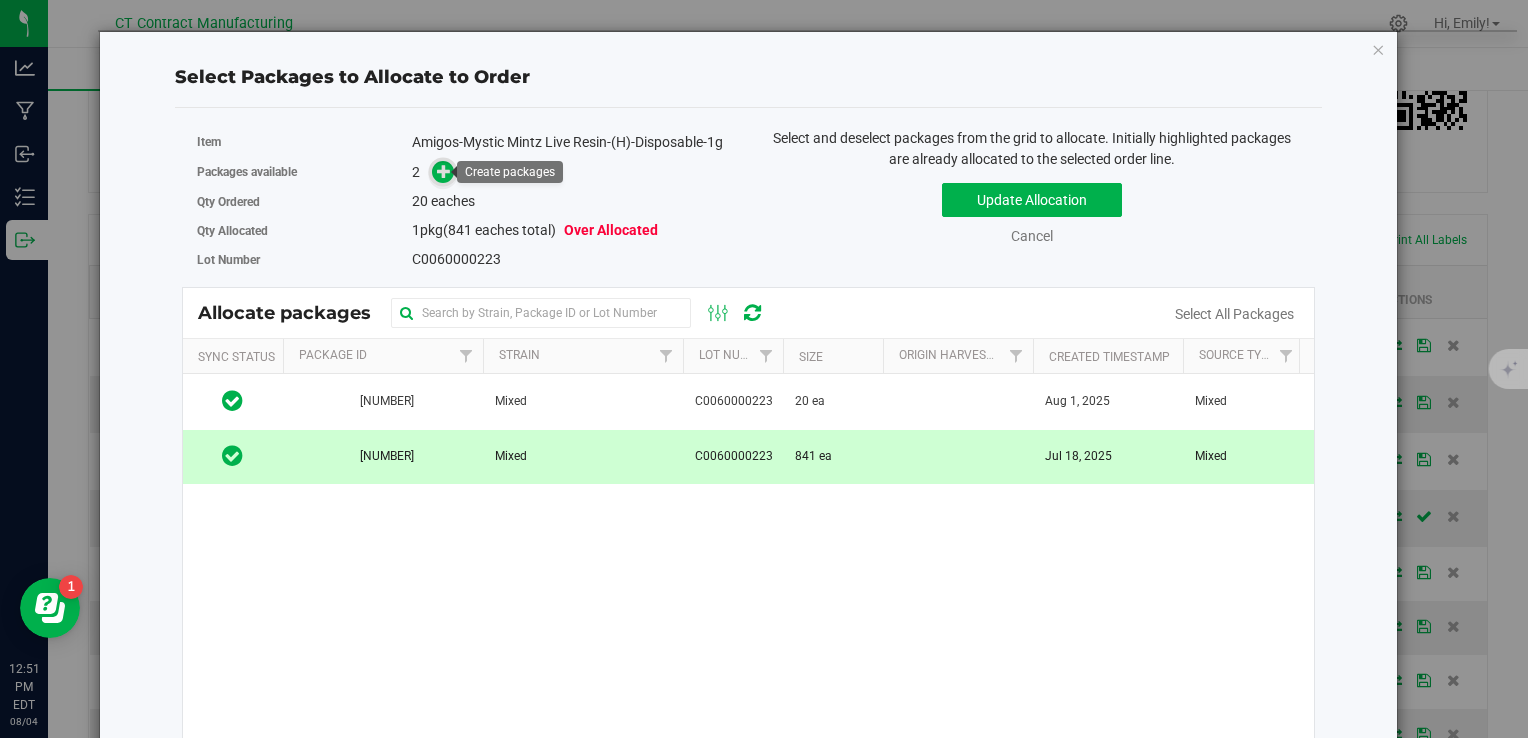 click at bounding box center (444, 171) 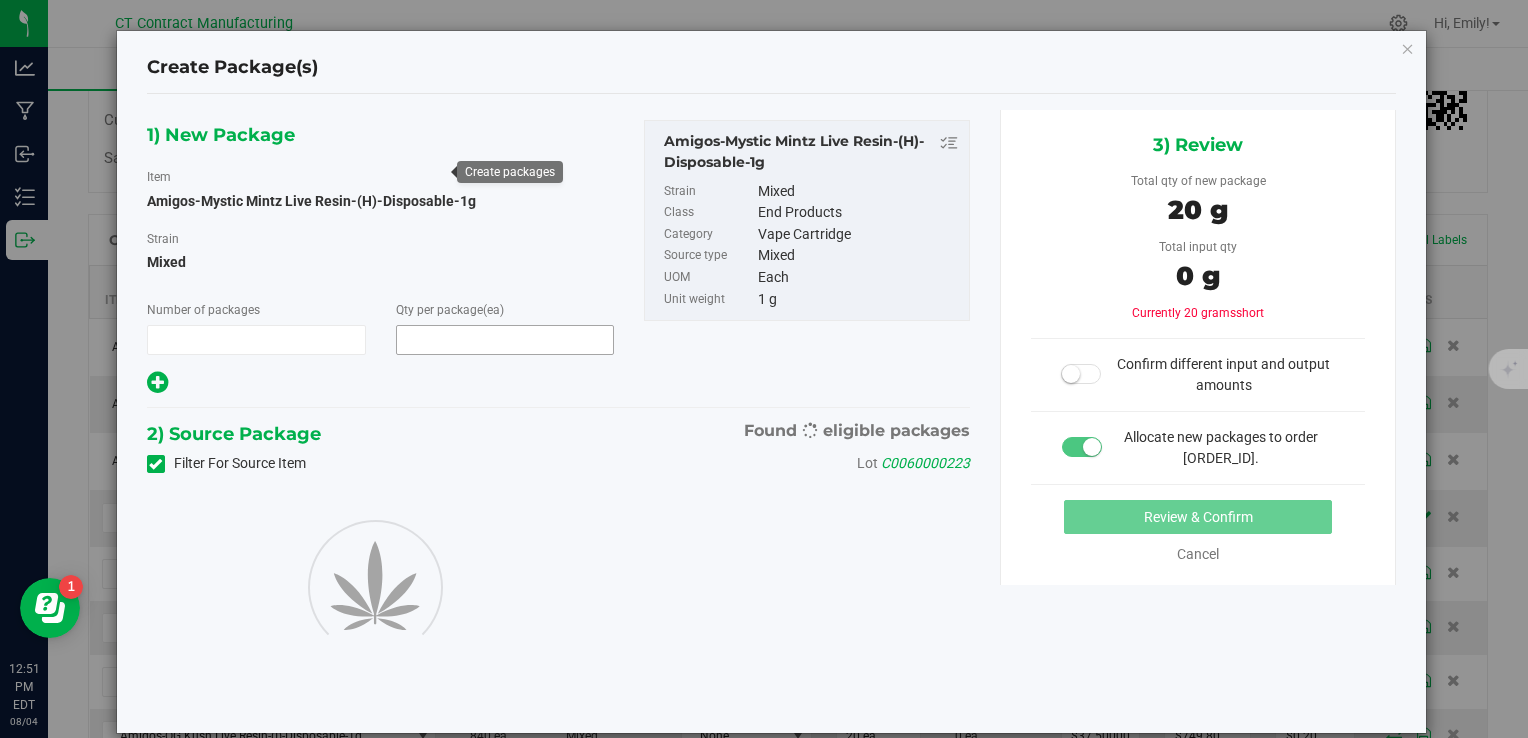 type on "1" 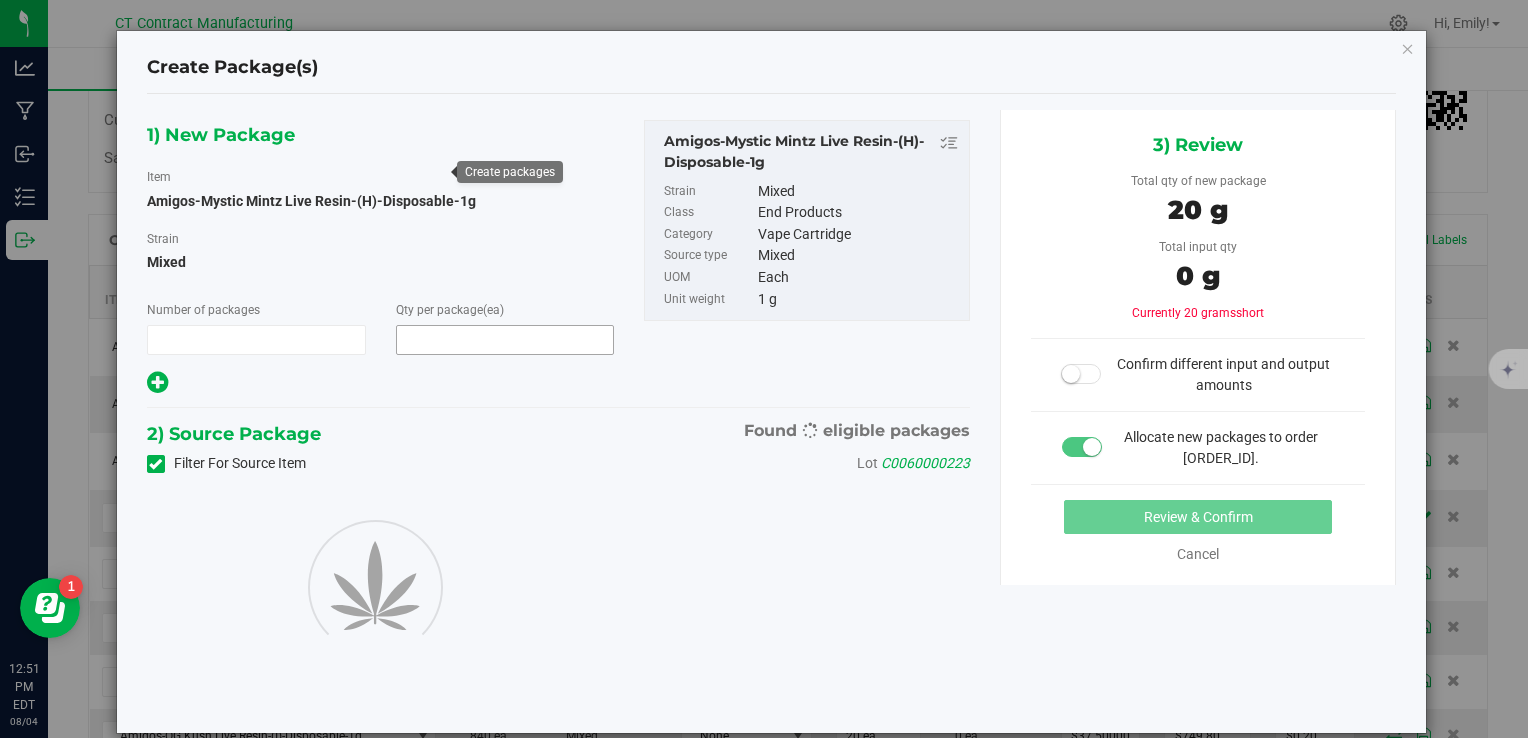type on "20" 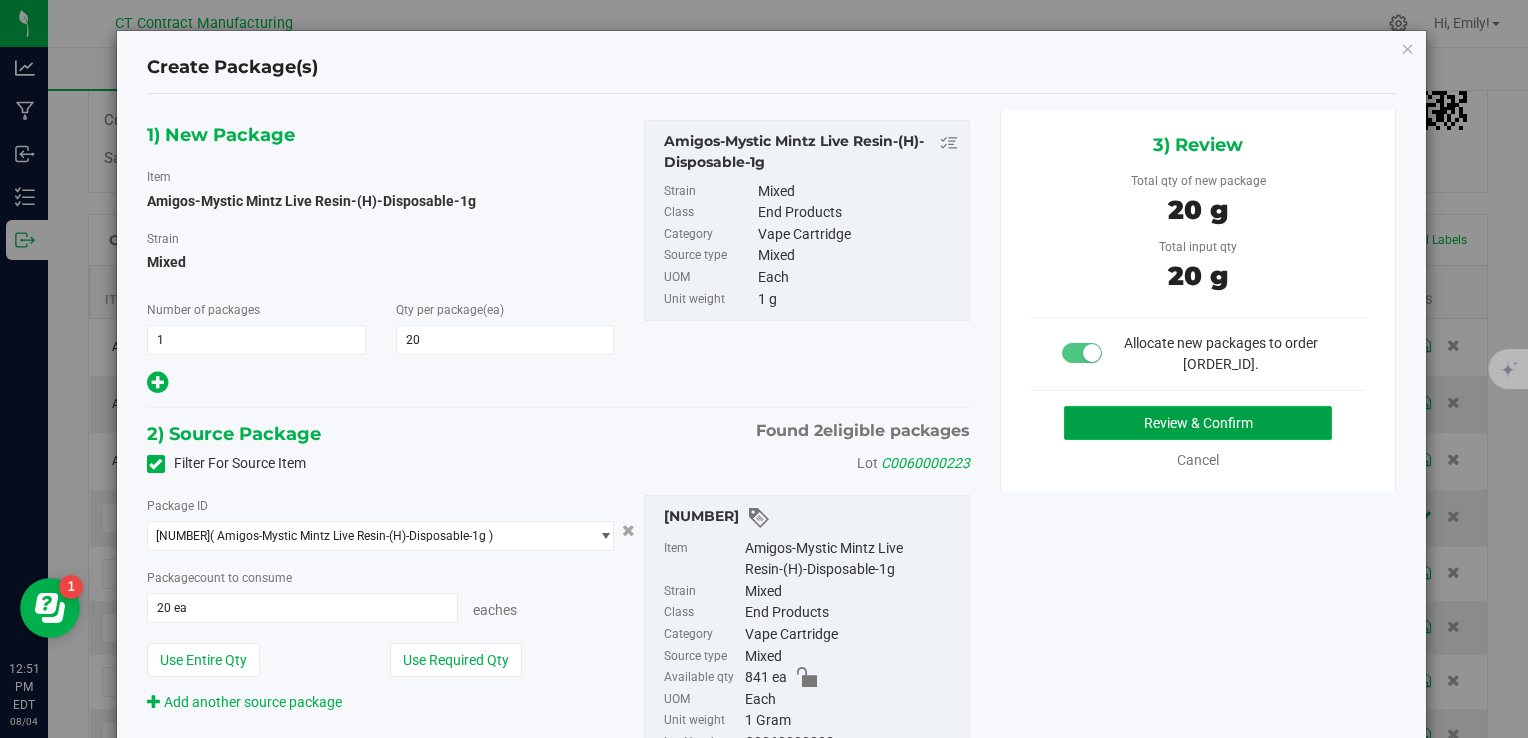 click on "Review & Confirm" at bounding box center (1198, 423) 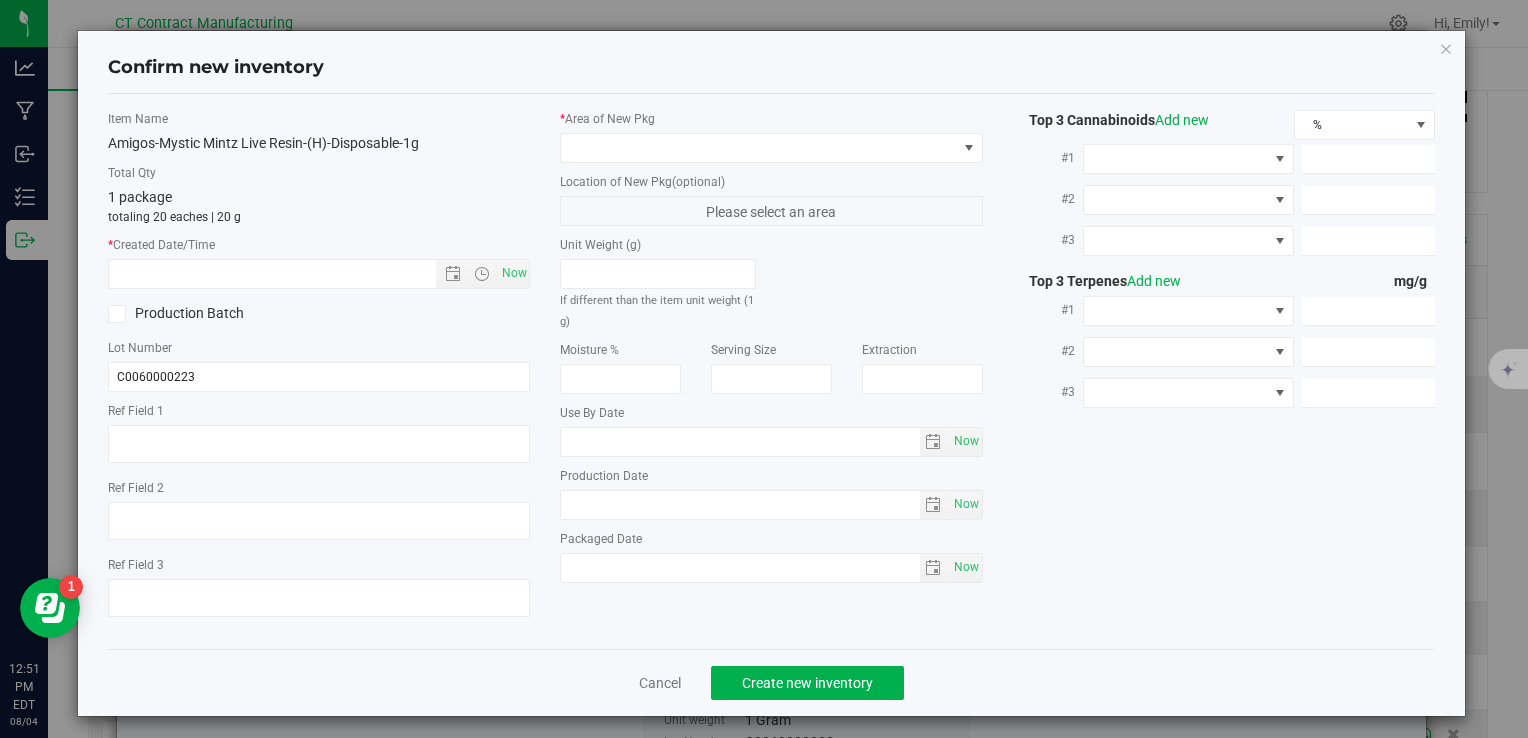 type on "AMGO- MM- 1G-D" 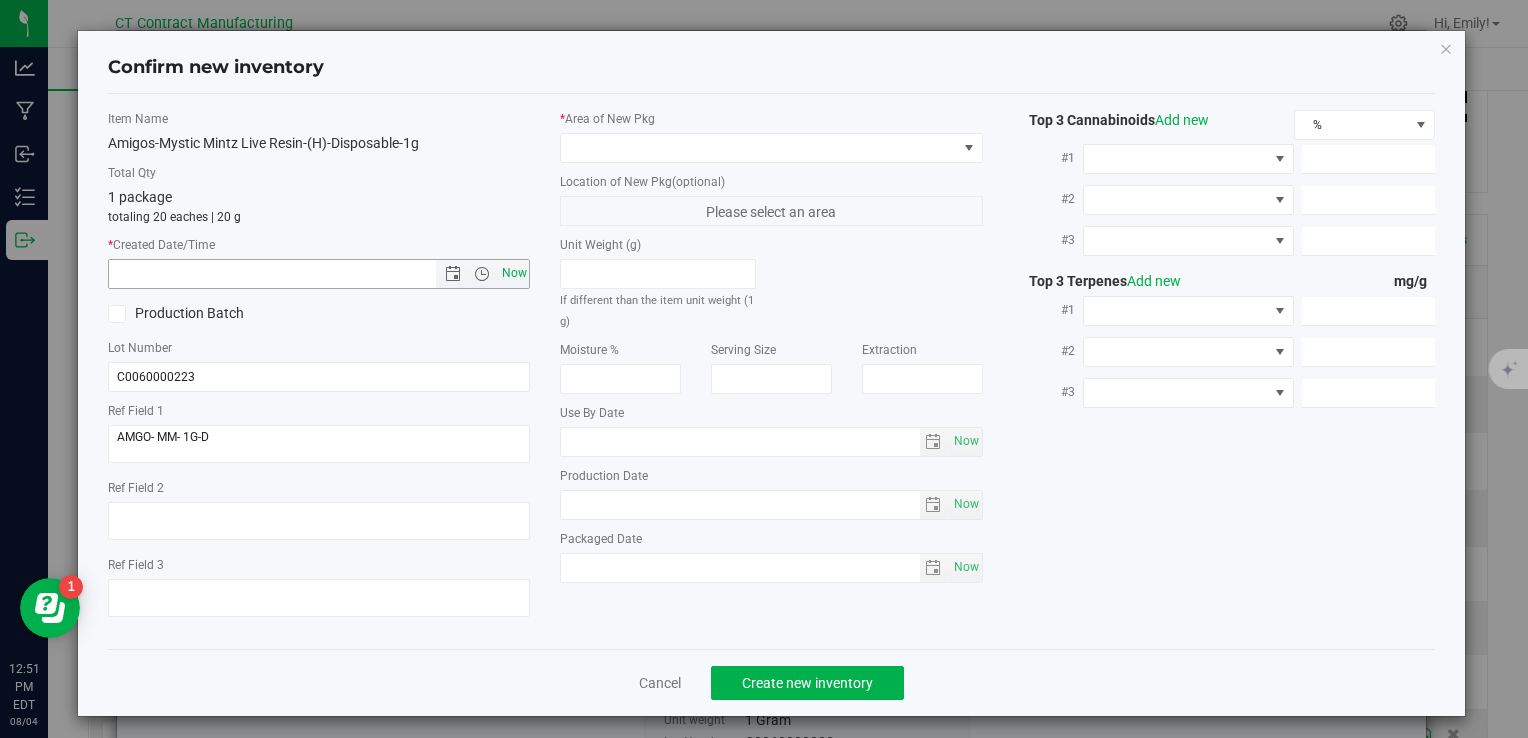 click on "Now" at bounding box center (514, 273) 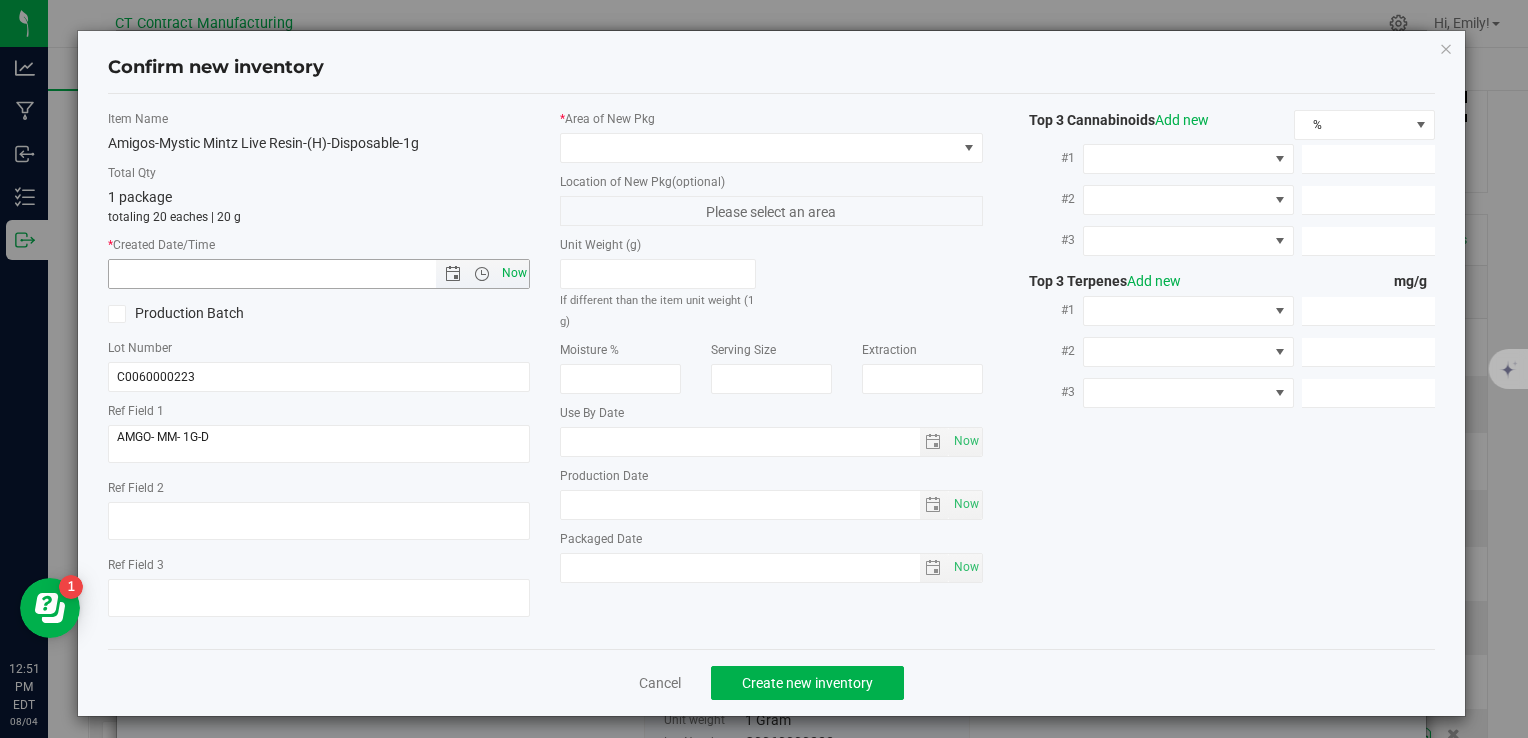 type on "[DATE] [TIME]" 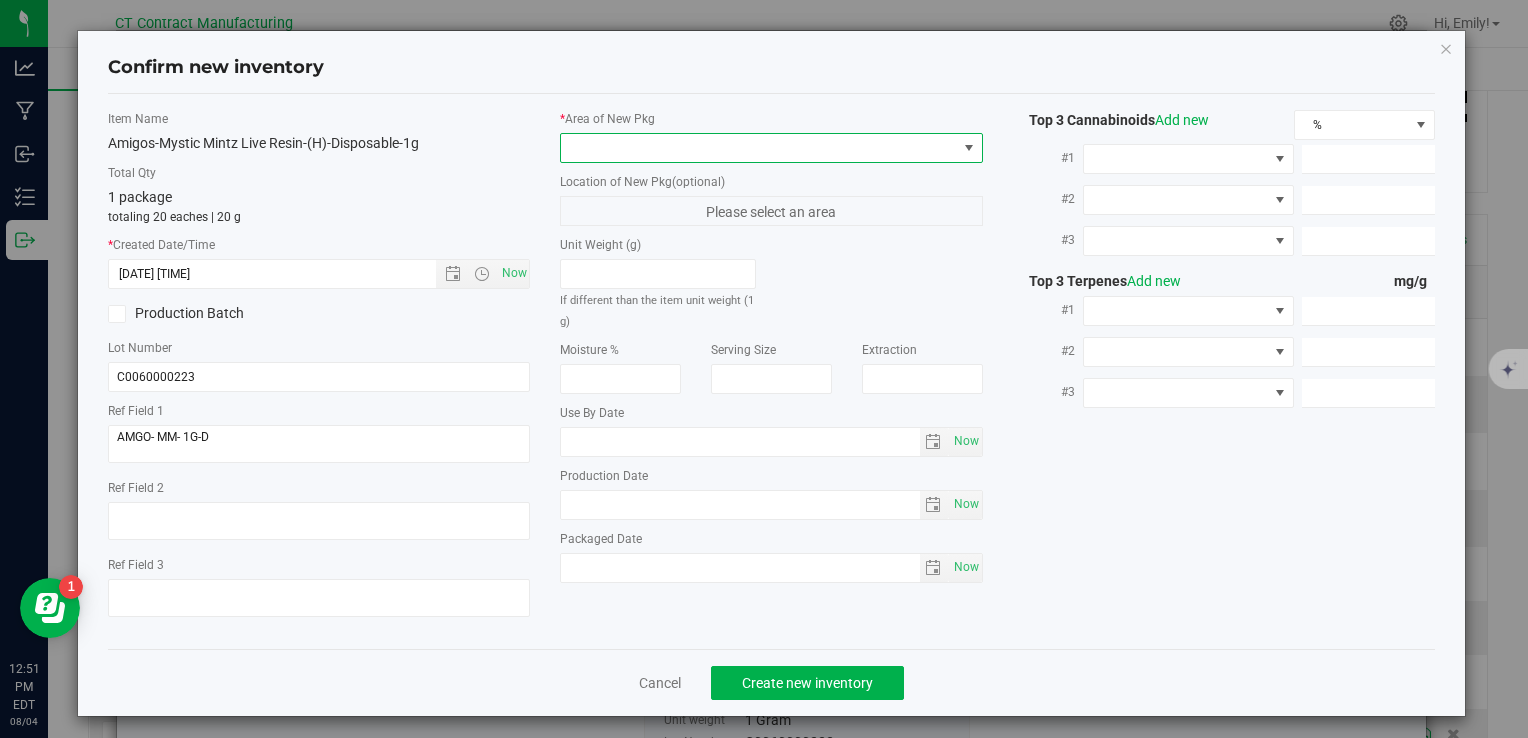 click at bounding box center (758, 148) 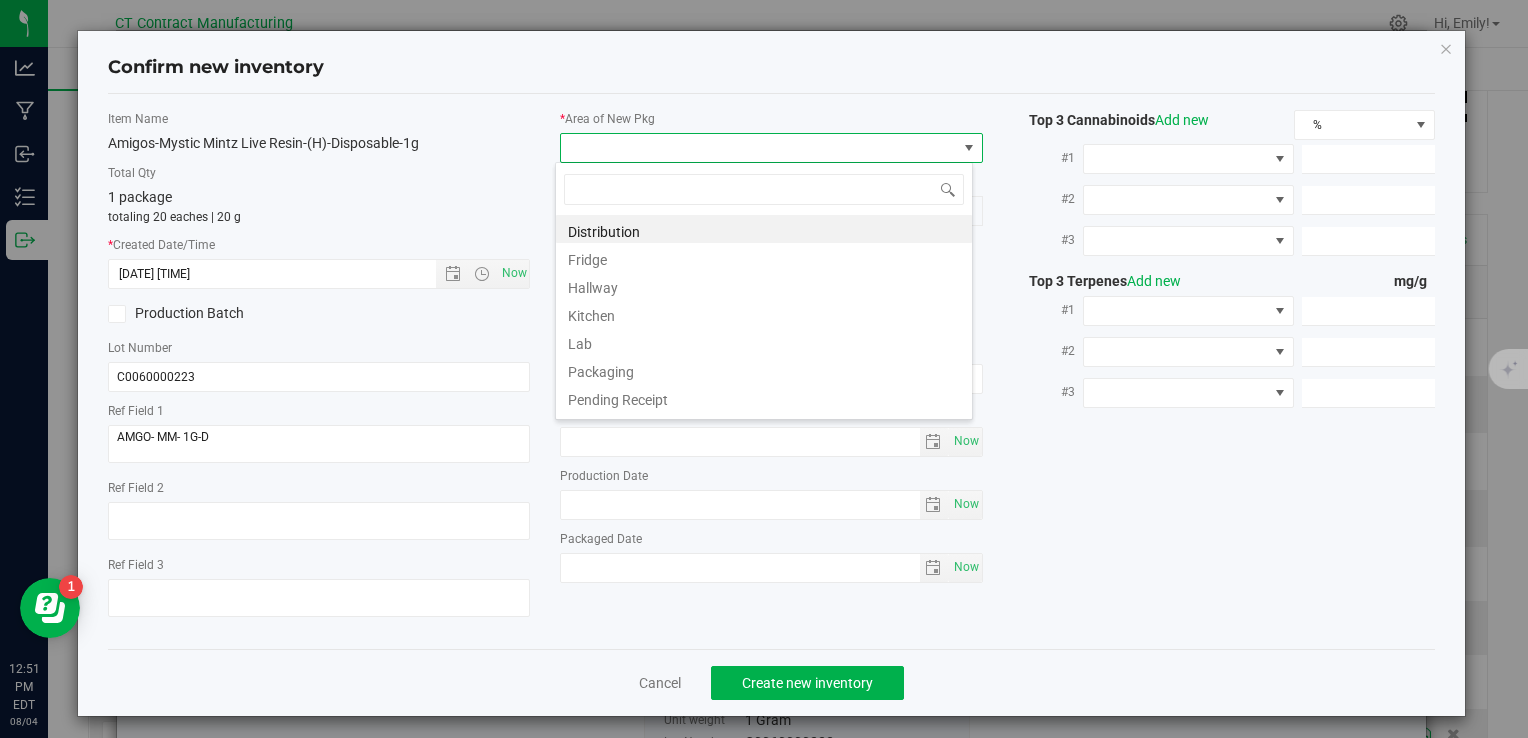 scroll, scrollTop: 99970, scrollLeft: 99582, axis: both 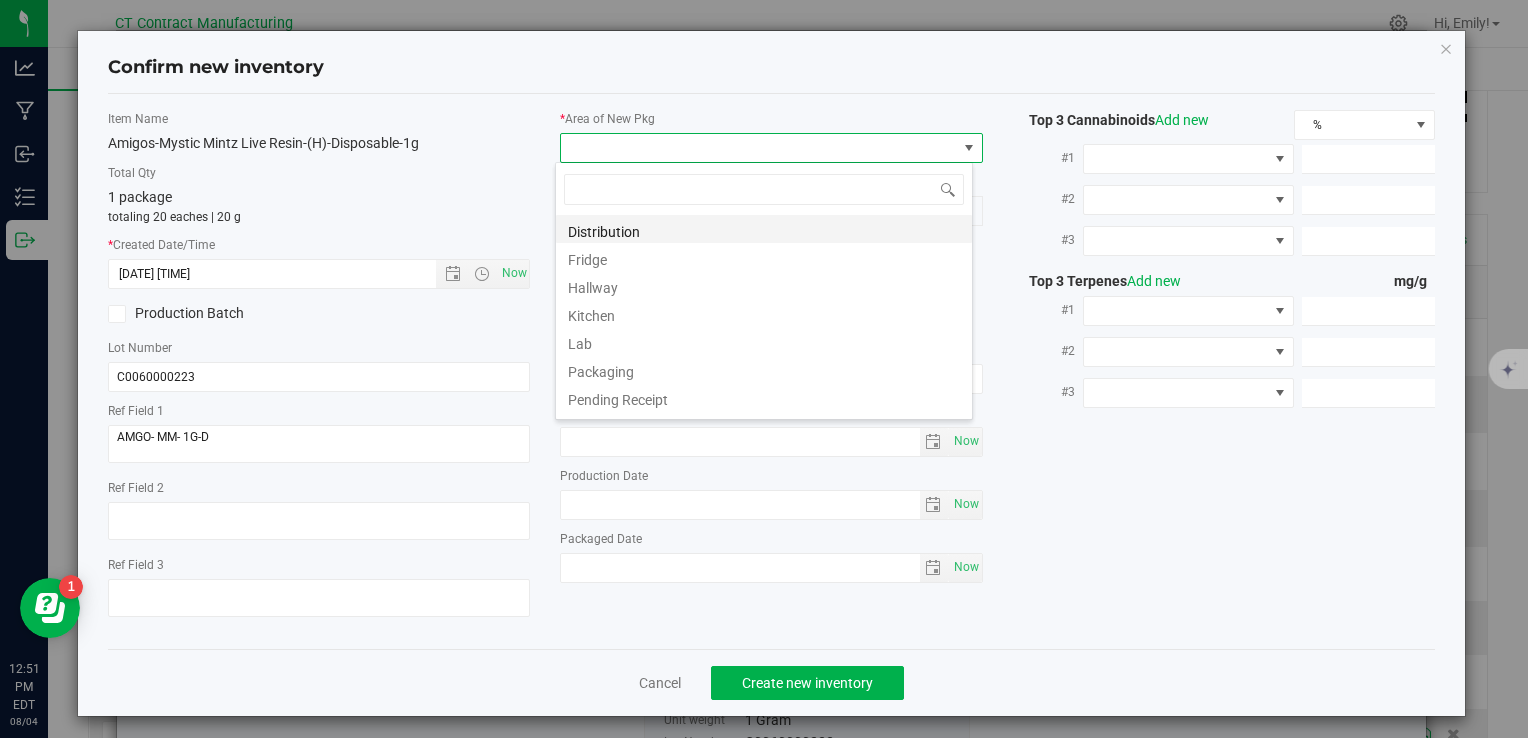 click on "Distribution" at bounding box center [764, 229] 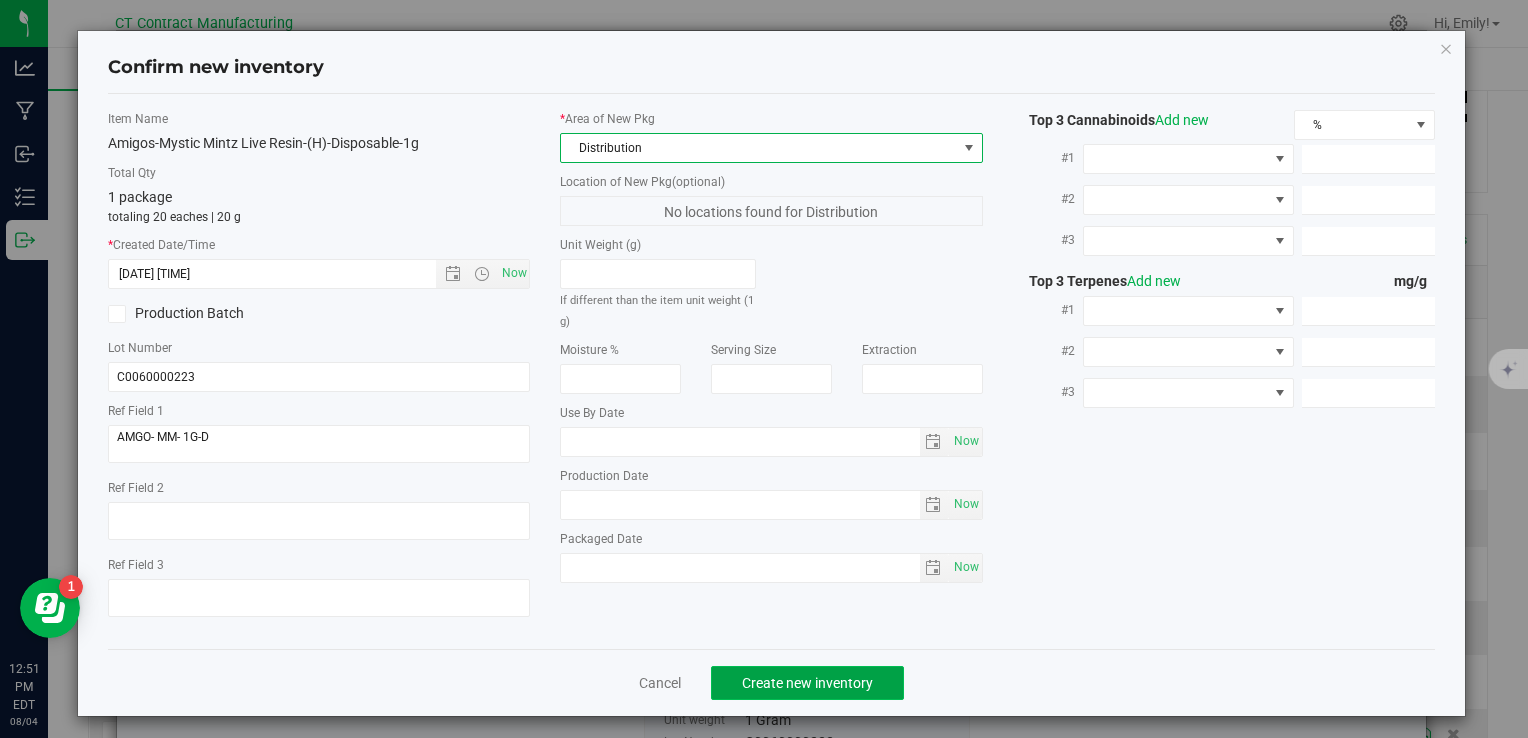 click on "Create new inventory" 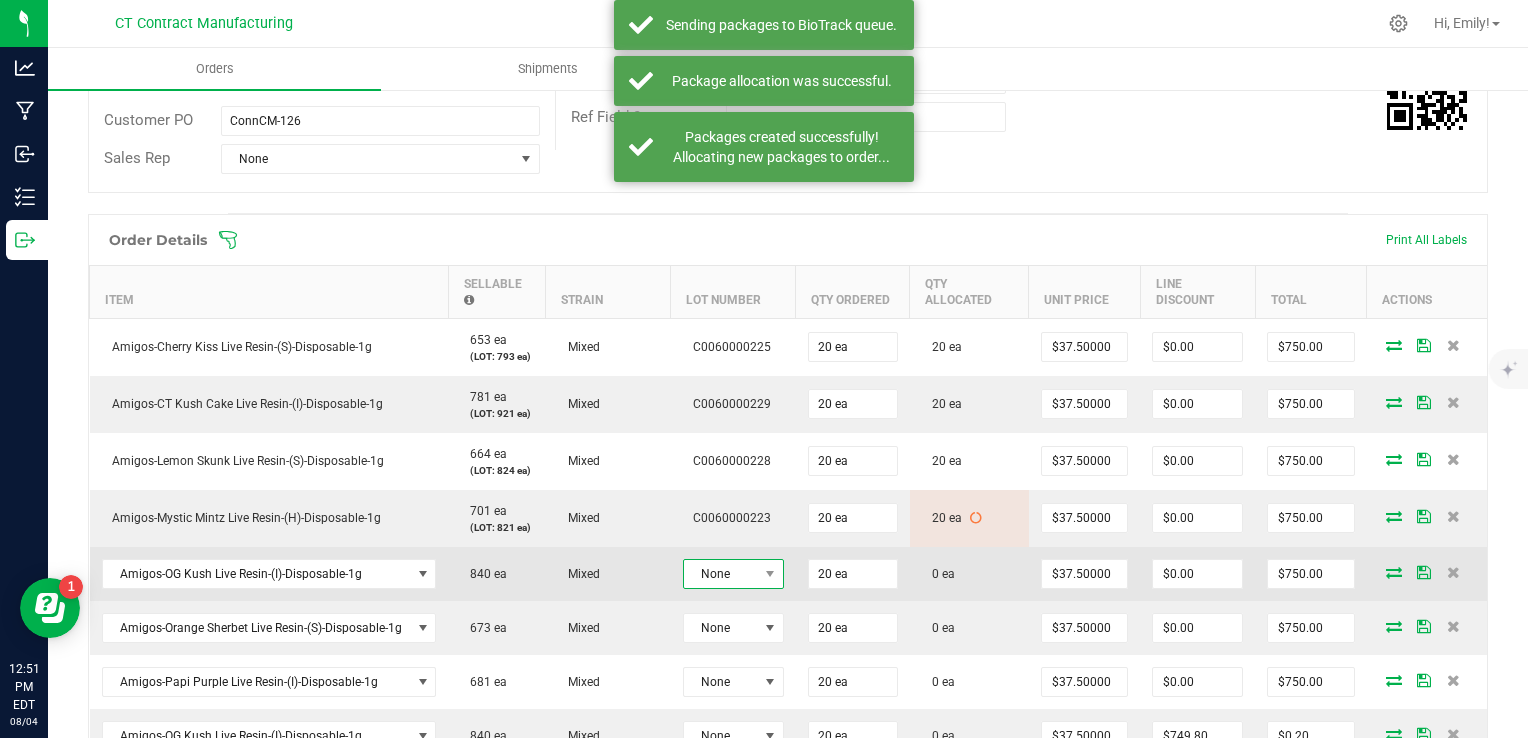 click on "None" at bounding box center (721, 574) 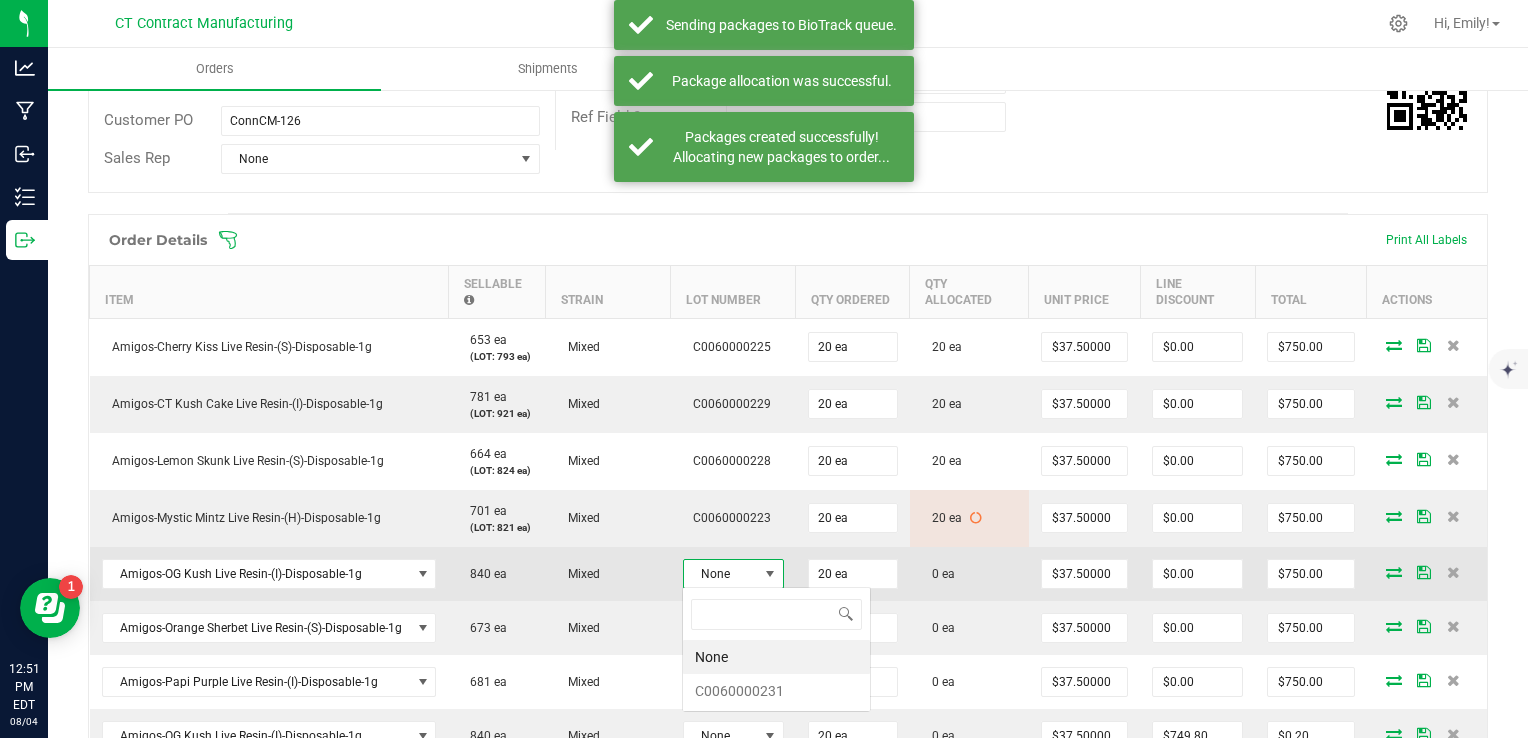 scroll, scrollTop: 99970, scrollLeft: 99899, axis: both 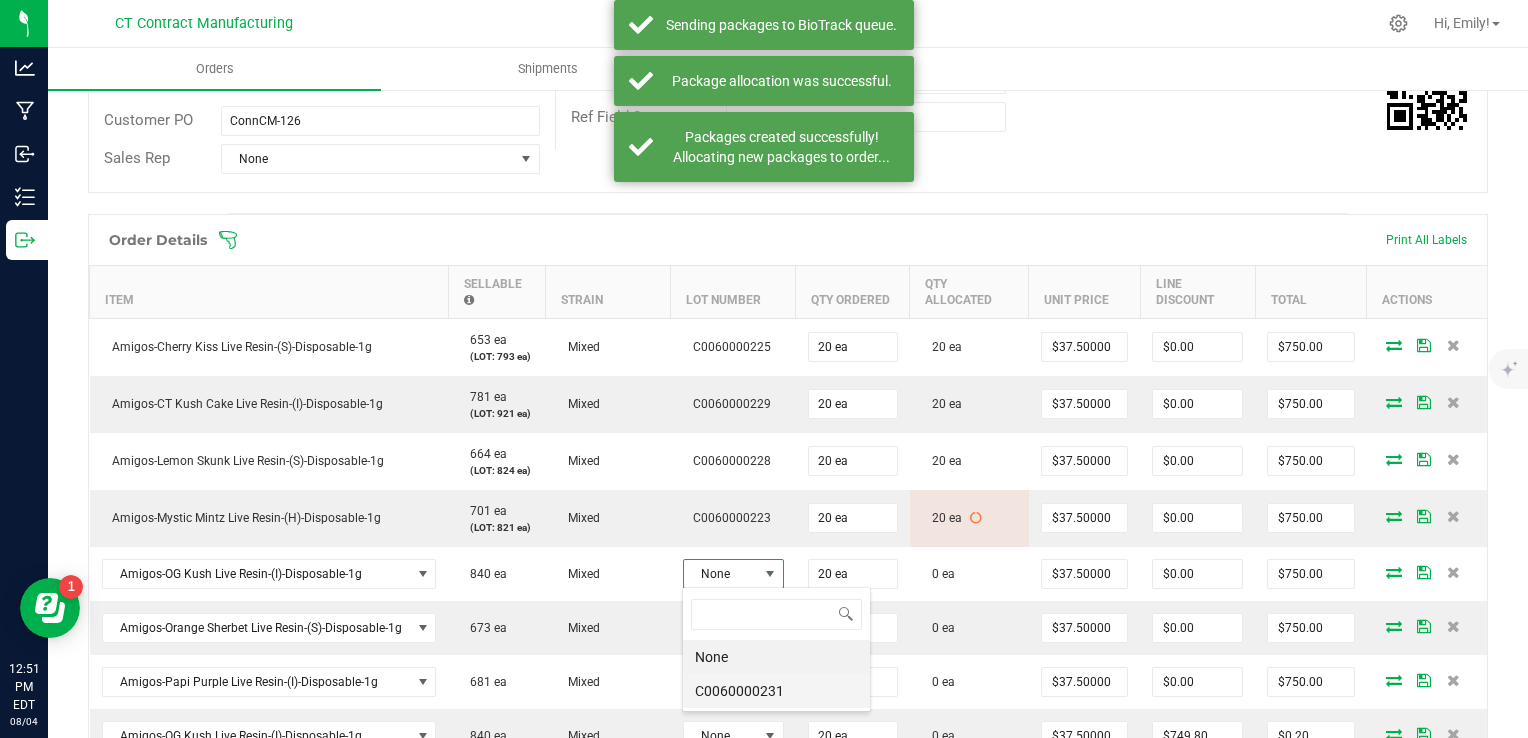click on "C0060000231" at bounding box center (776, 691) 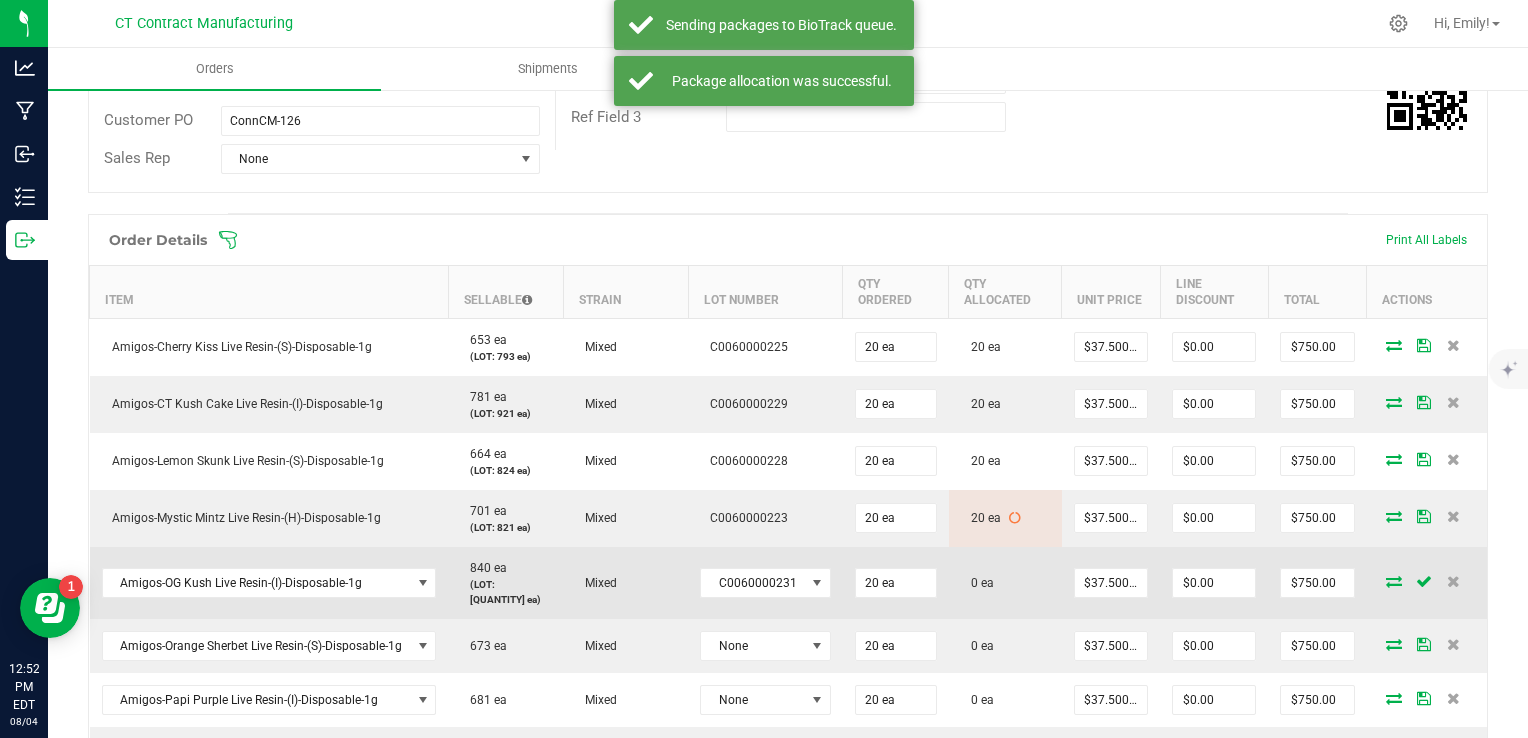 click at bounding box center (1394, 581) 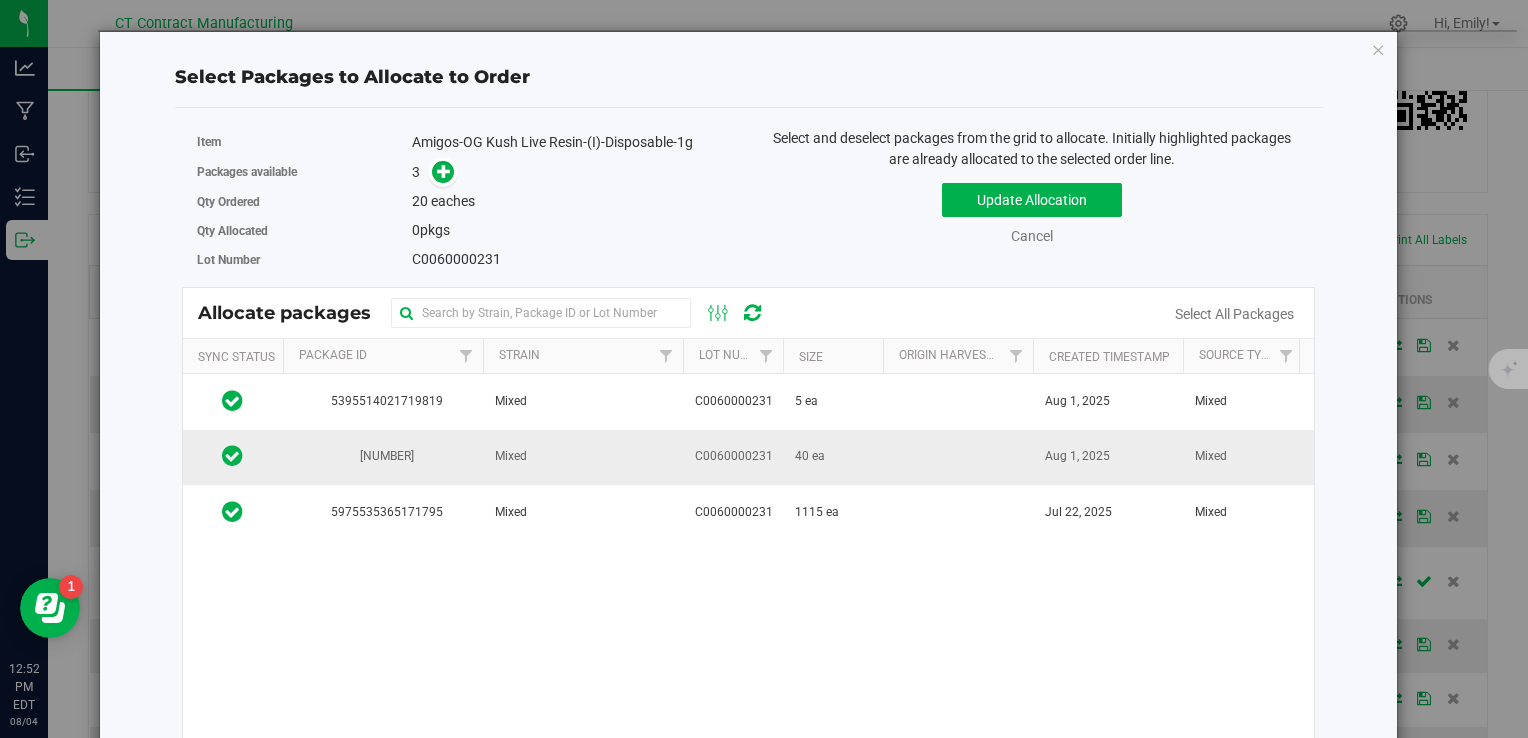 click on "Mixed" at bounding box center (583, 457) 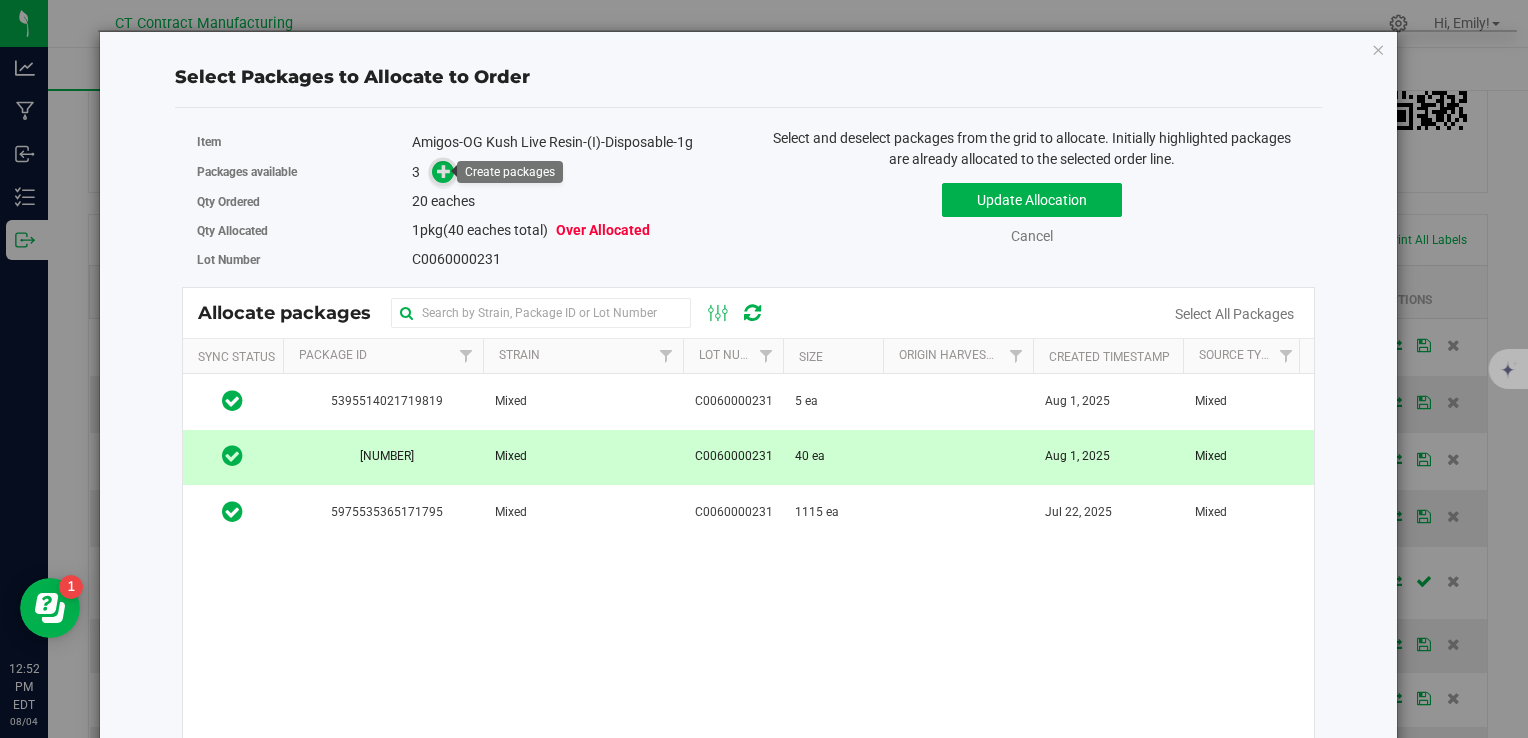 click at bounding box center [444, 171] 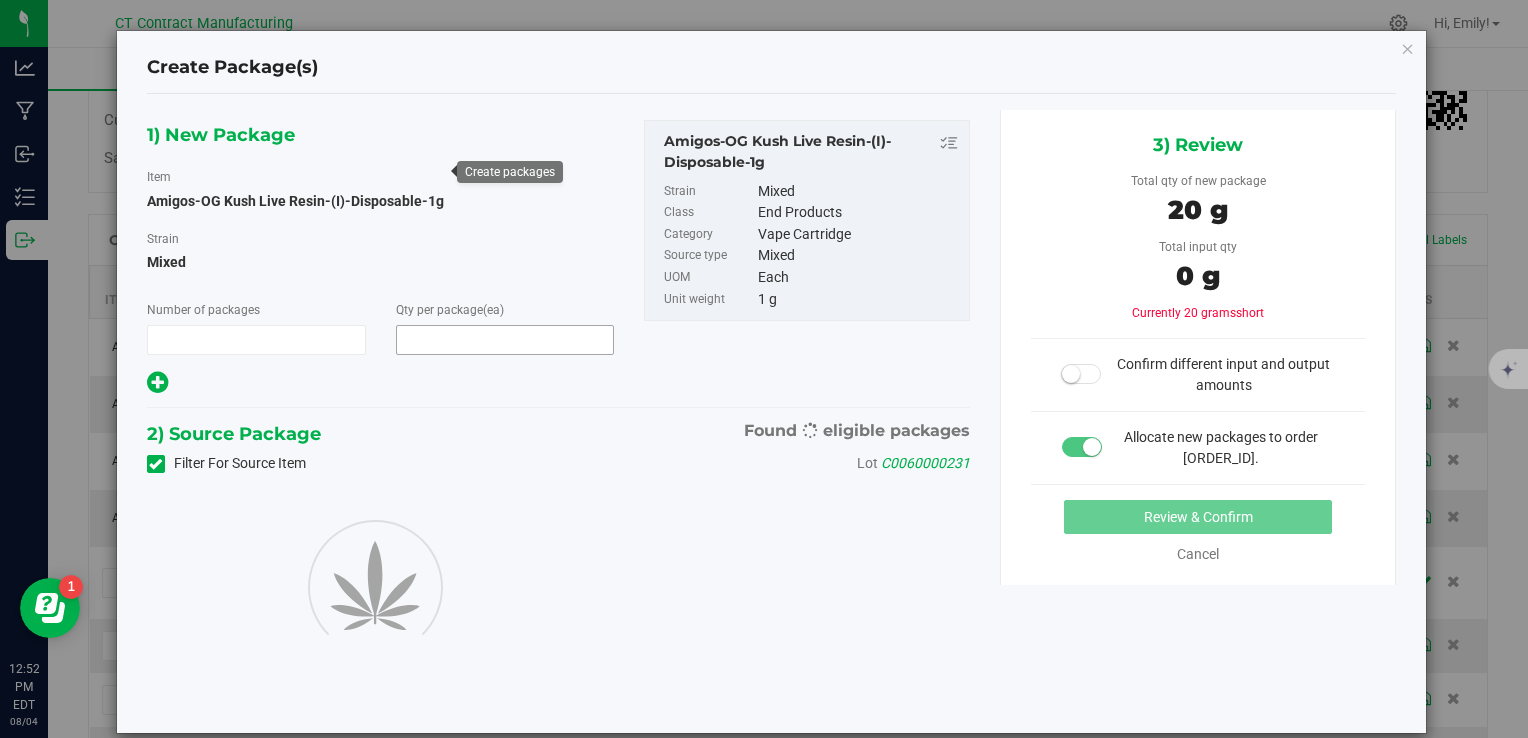 type on "1" 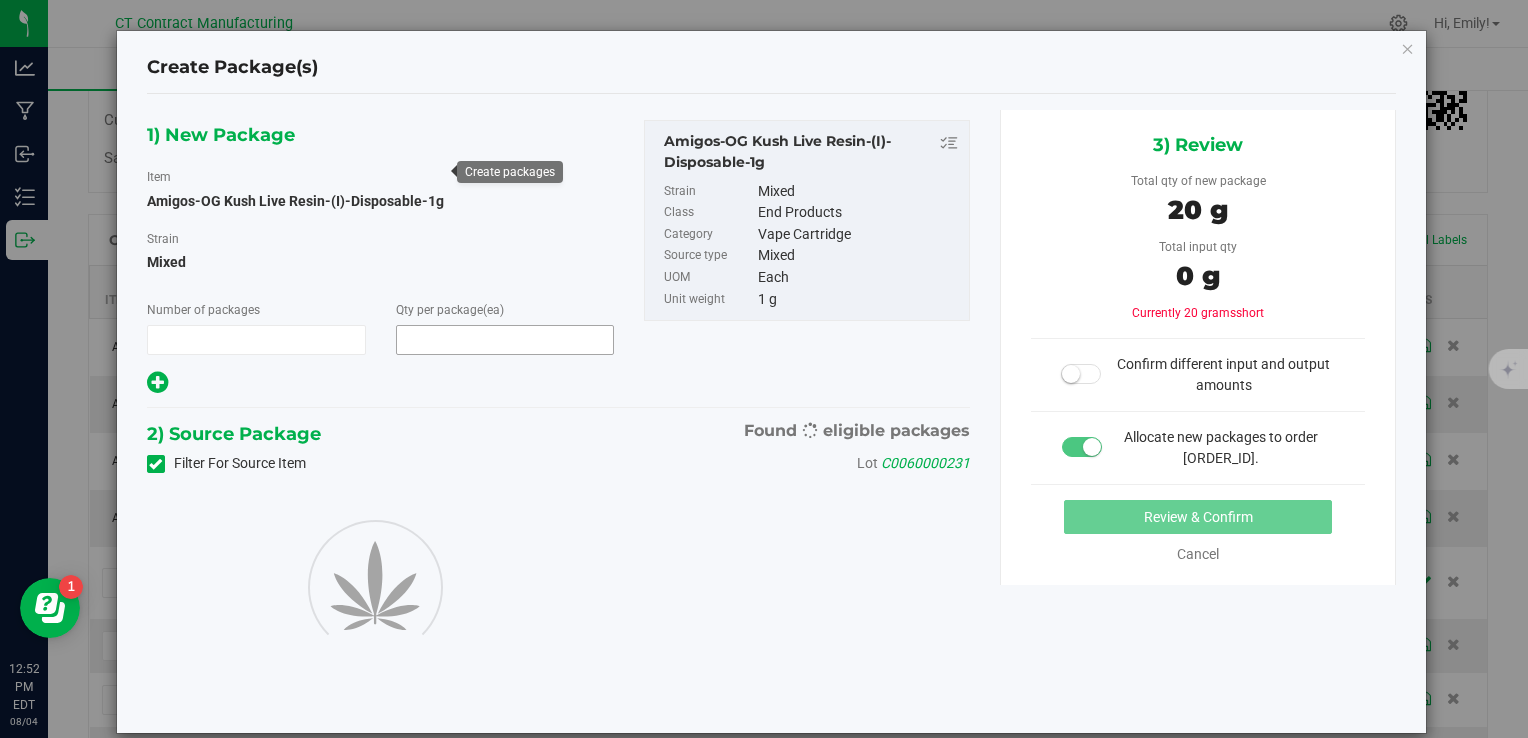 type on "20" 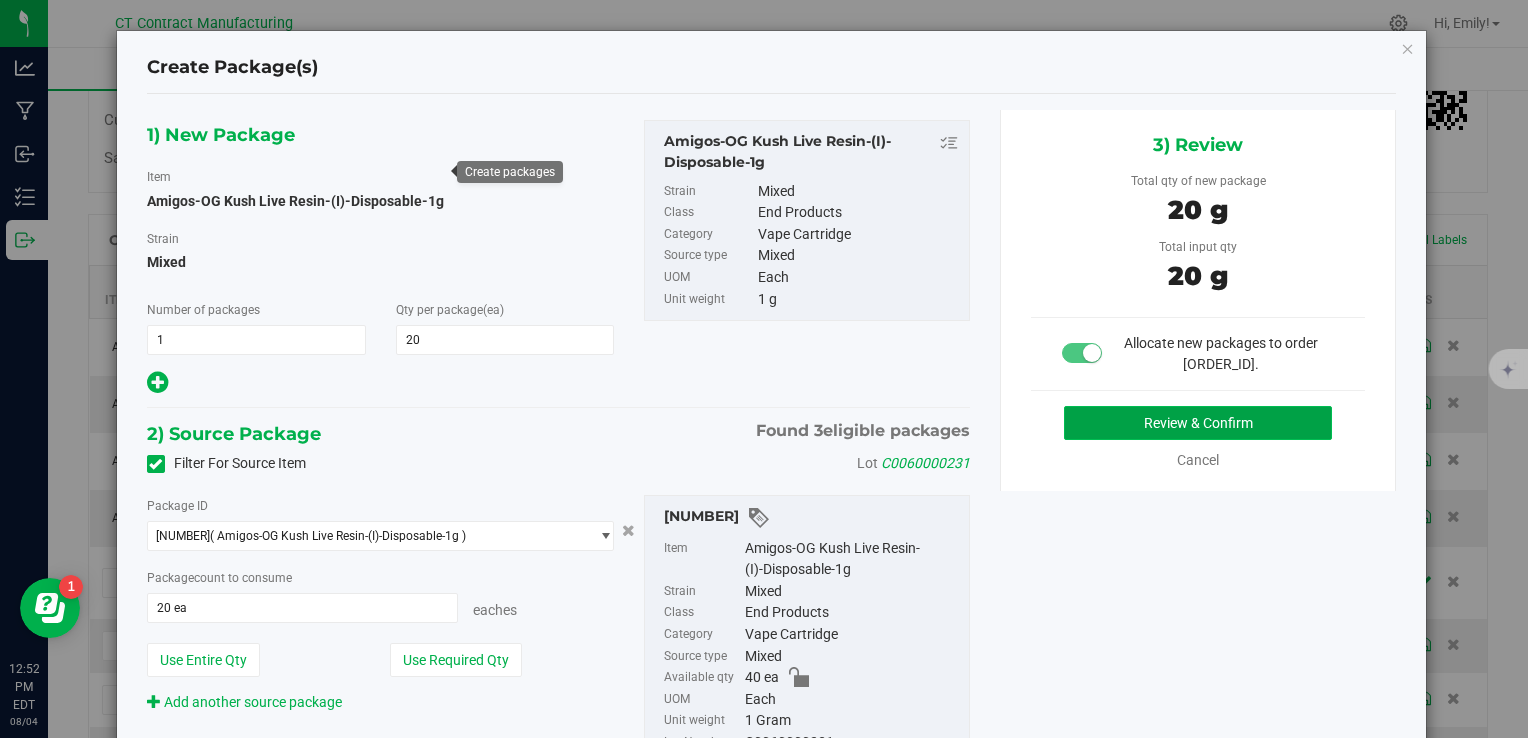 click on "Review & Confirm" at bounding box center (1198, 423) 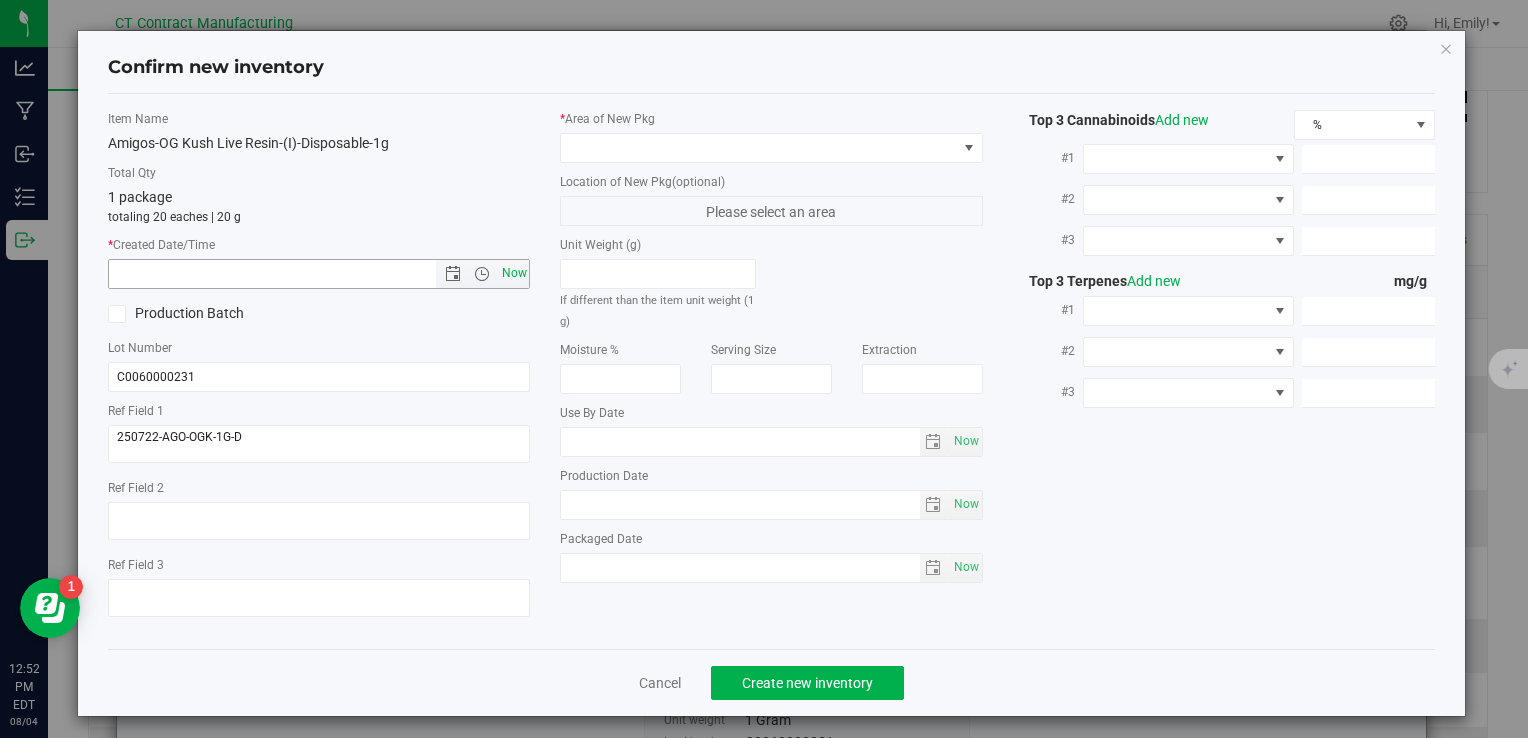 click on "Now" at bounding box center [514, 273] 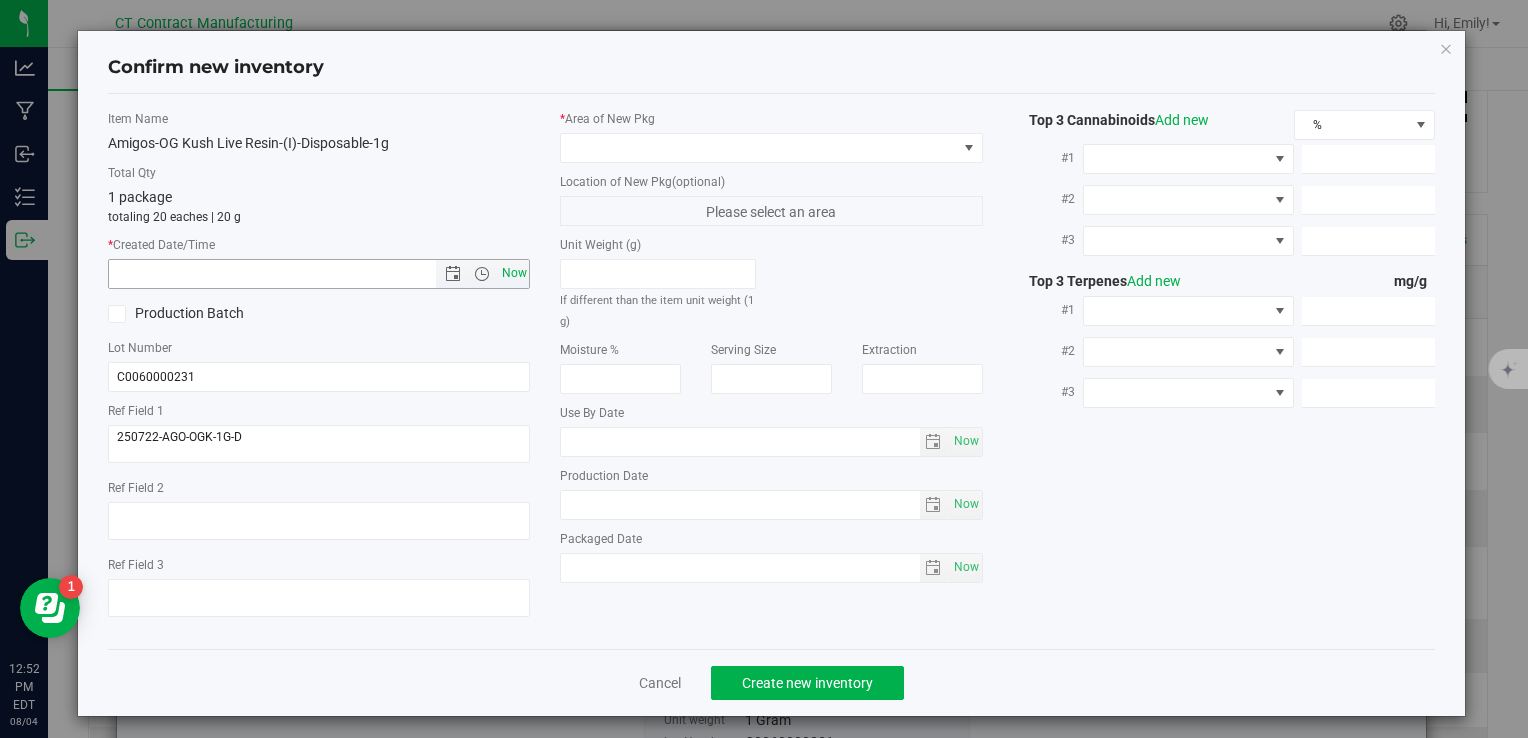 type on "[DATE] [TIME]" 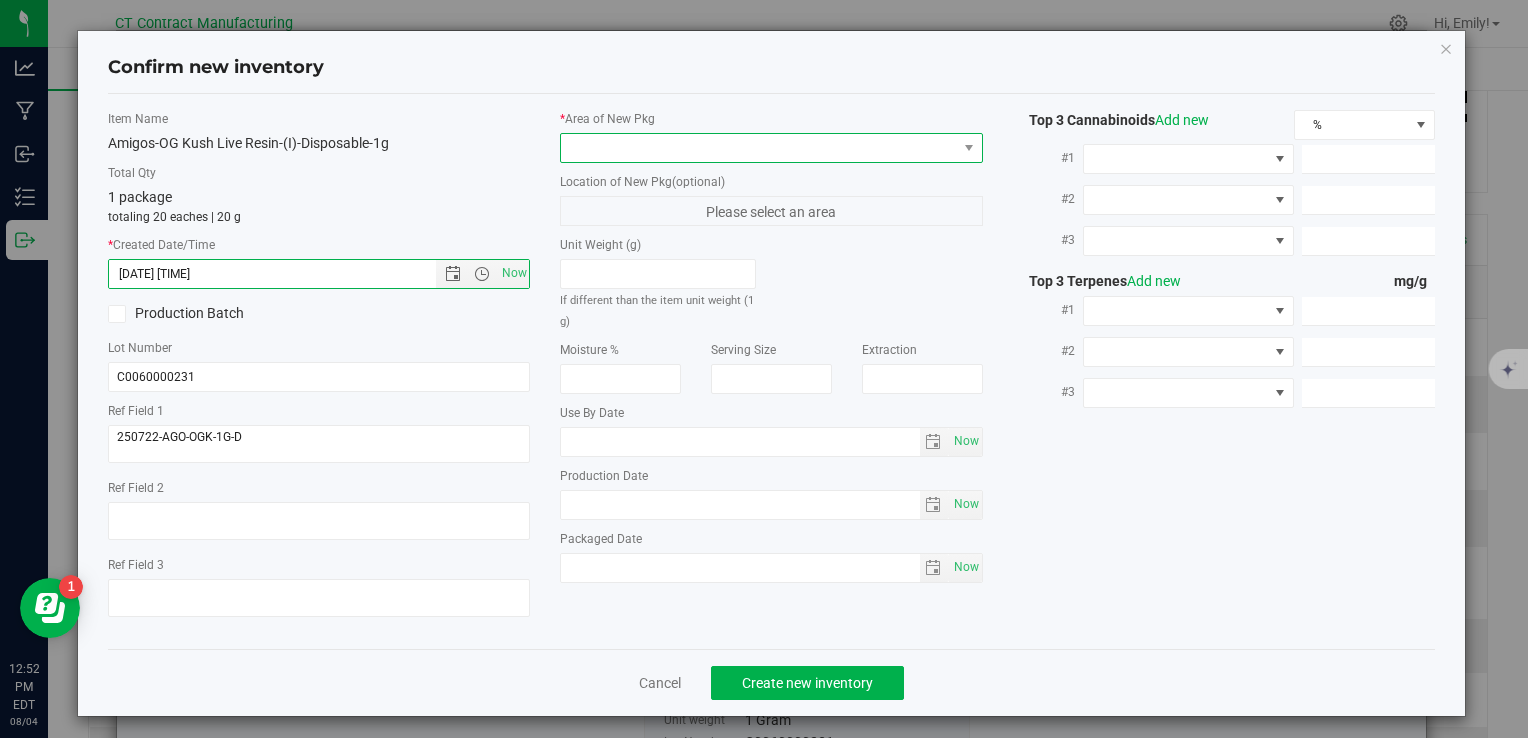 click at bounding box center (758, 148) 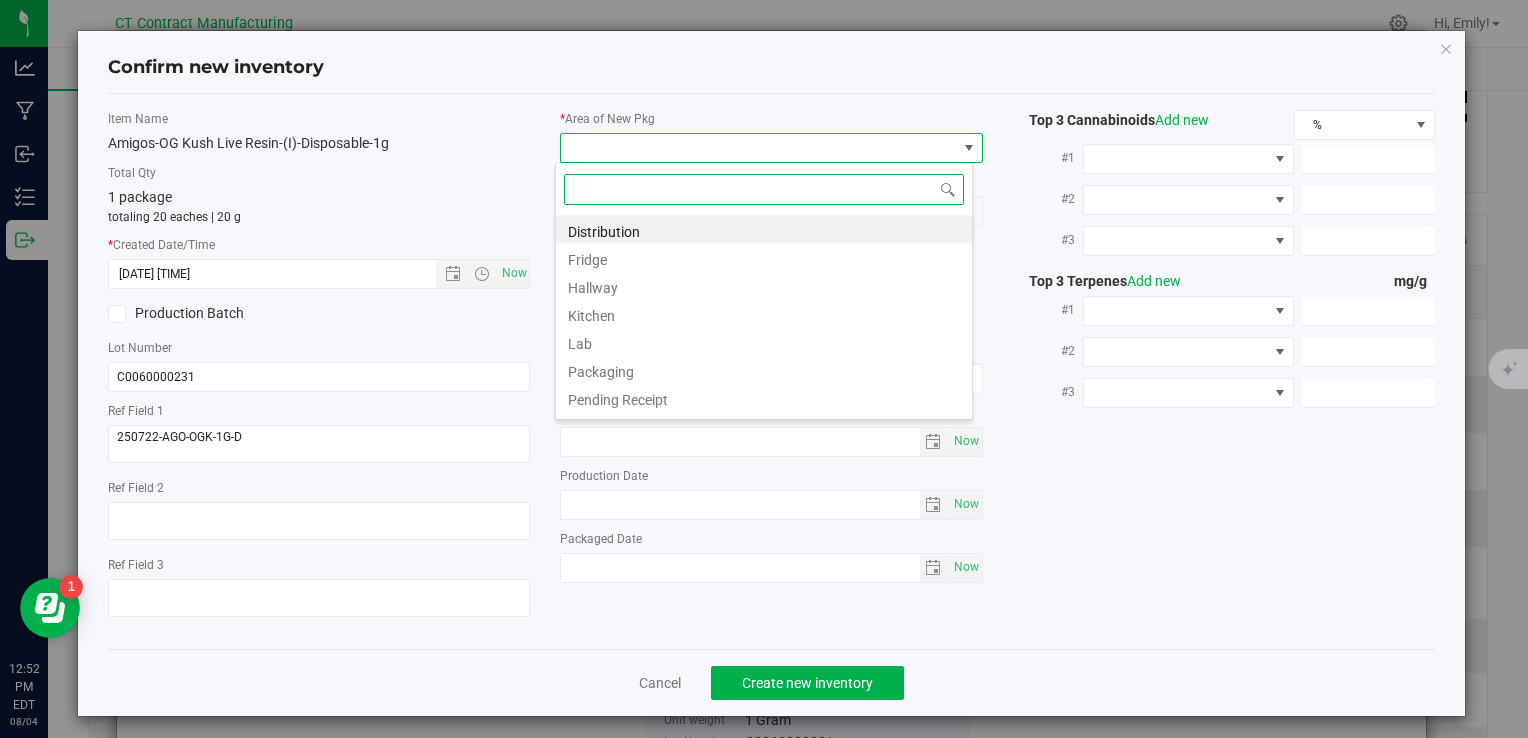 scroll, scrollTop: 99970, scrollLeft: 99582, axis: both 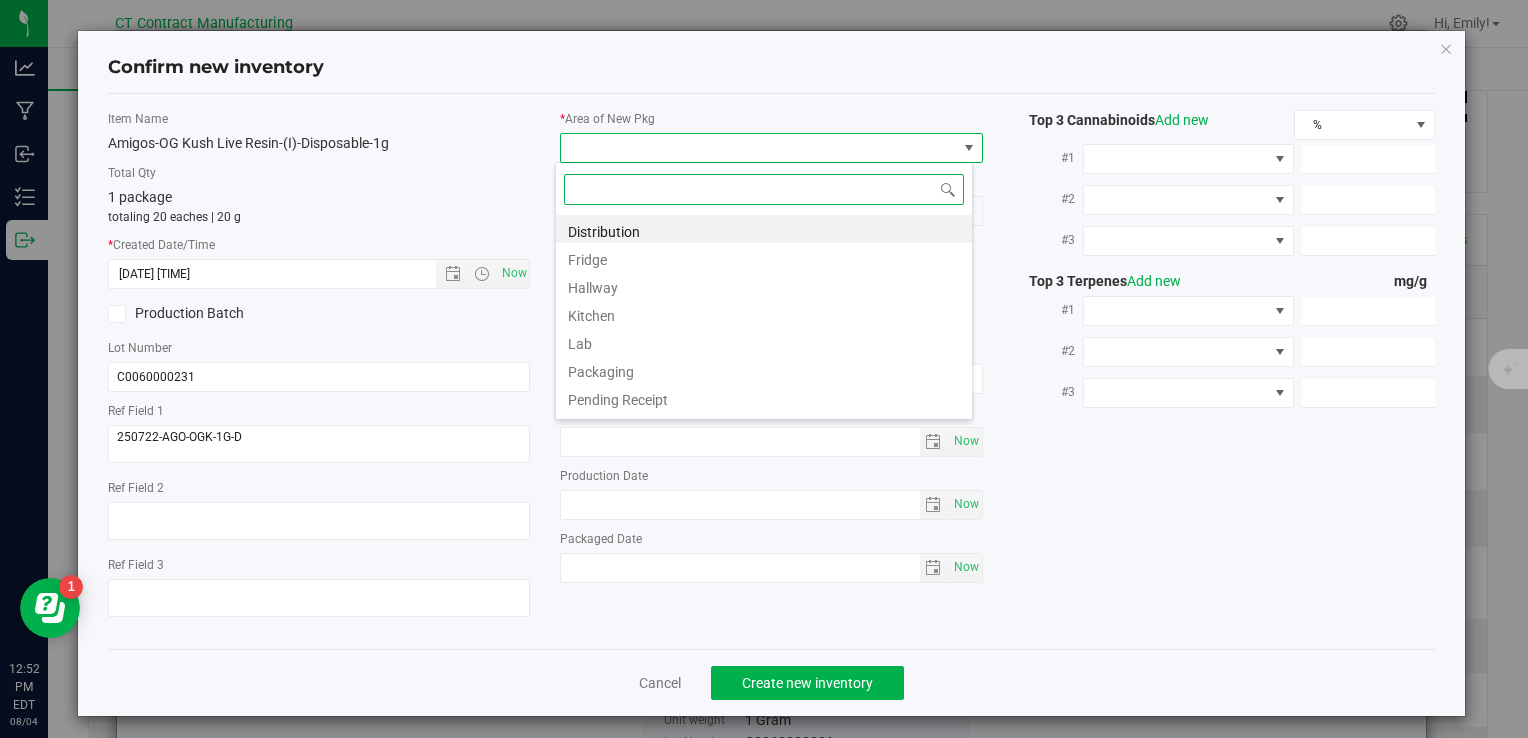 click on "Distribution" at bounding box center [764, 229] 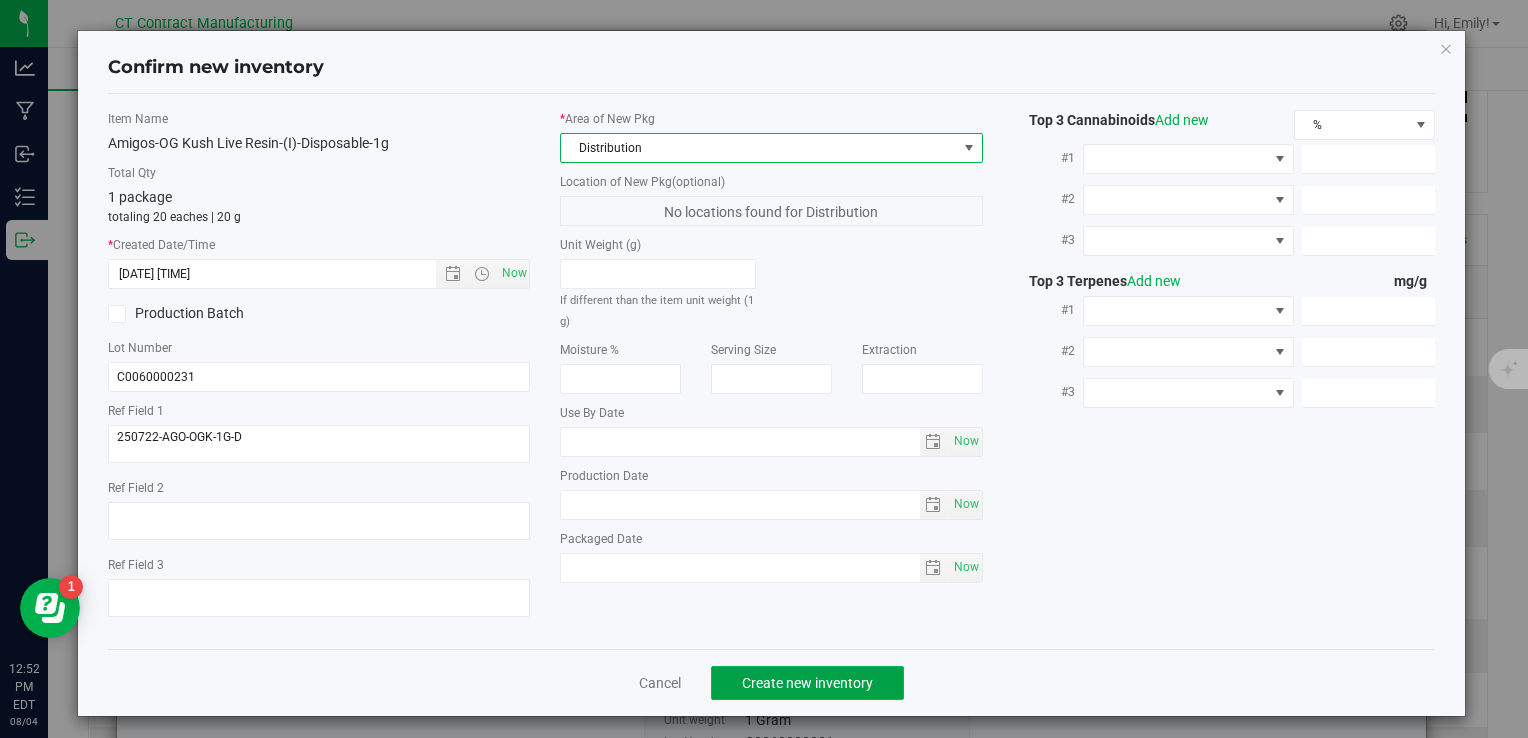 click on "Create new inventory" 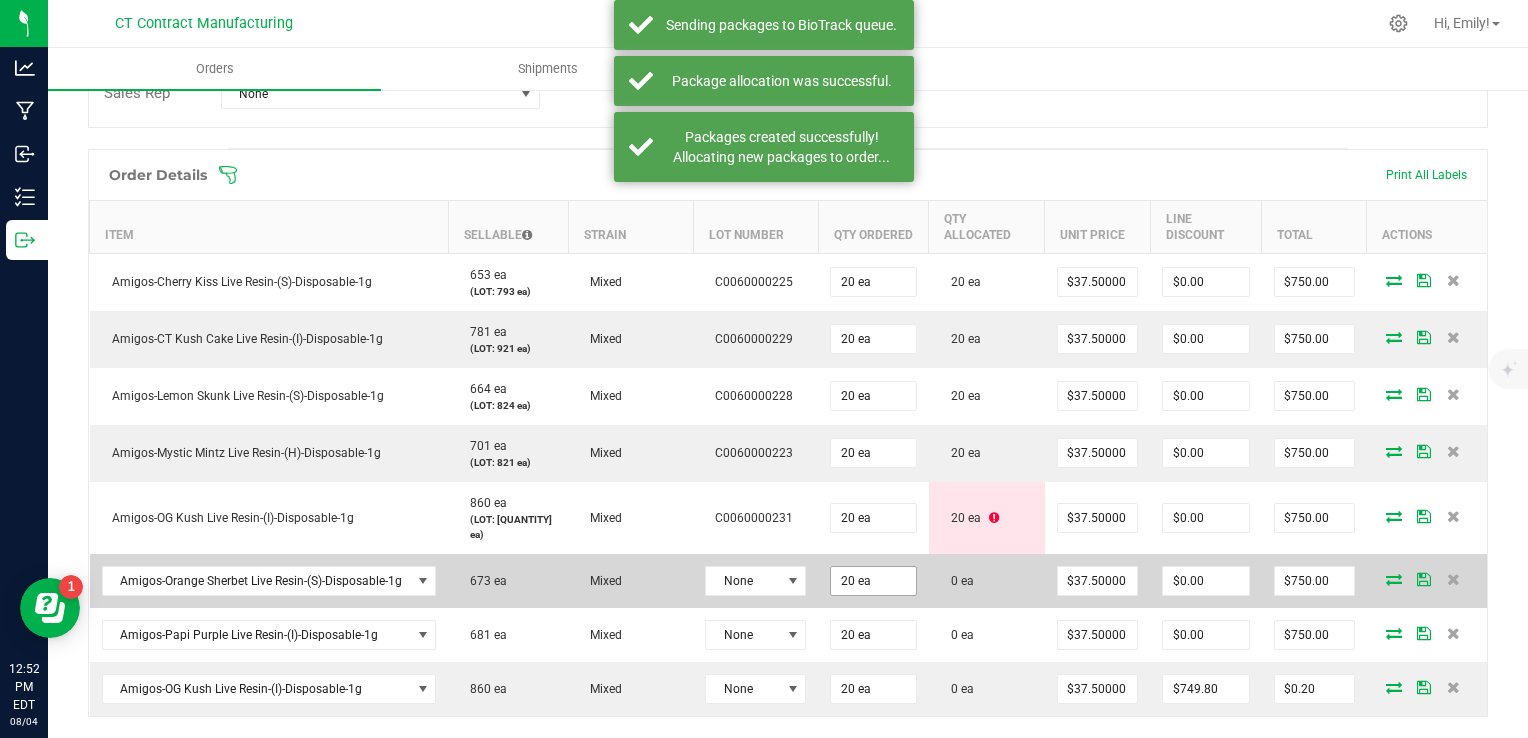 scroll, scrollTop: 500, scrollLeft: 0, axis: vertical 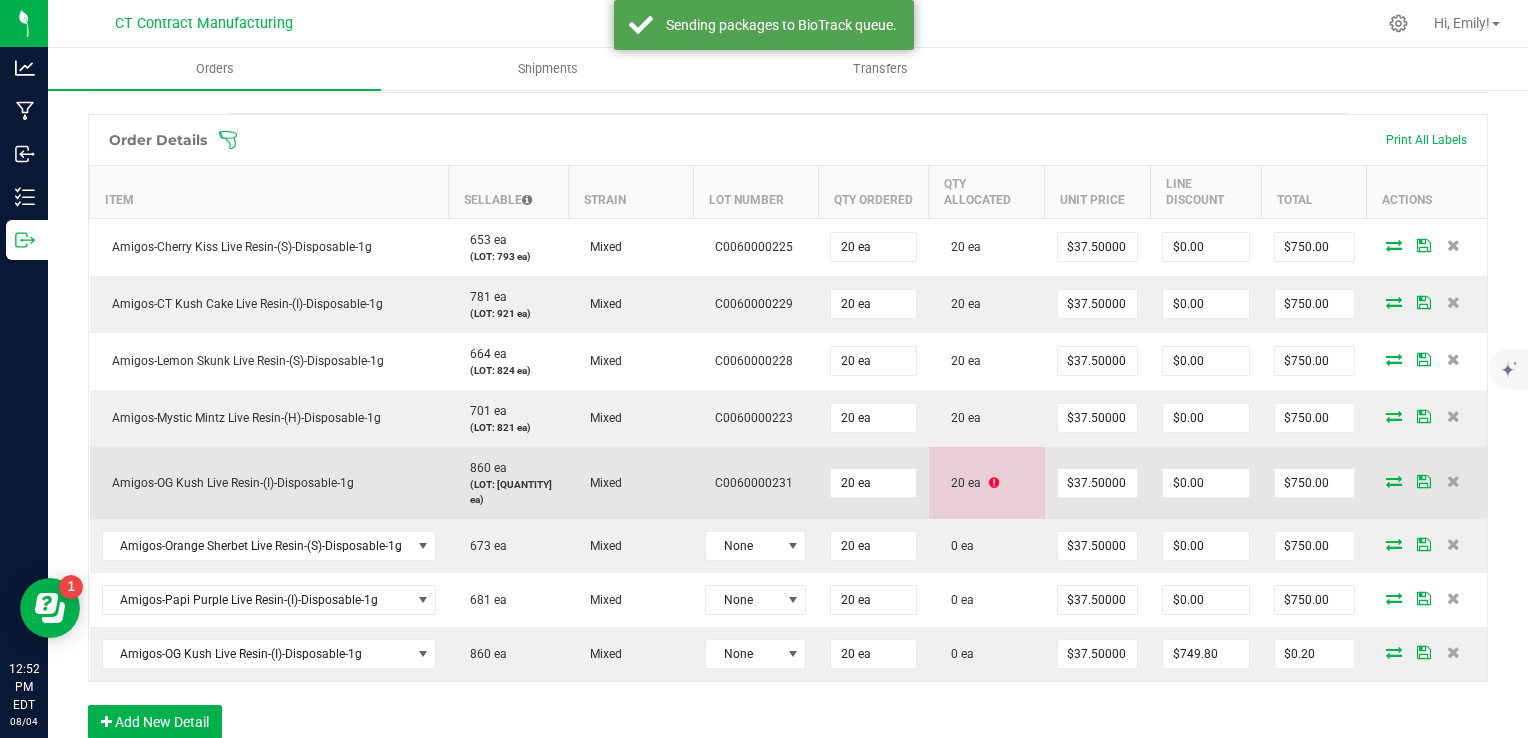 click at bounding box center (994, 483) 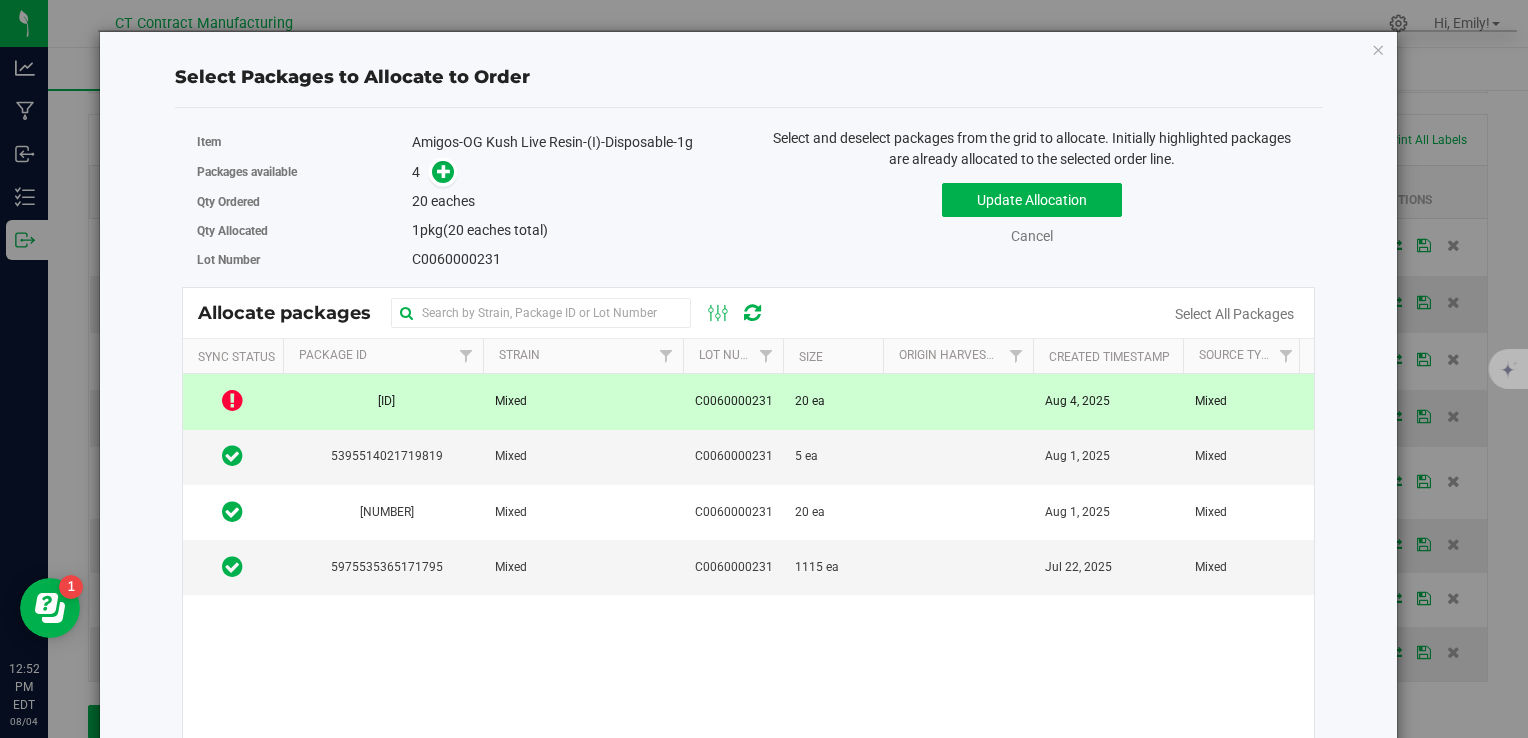 click on "C0060000231" at bounding box center [733, 401] 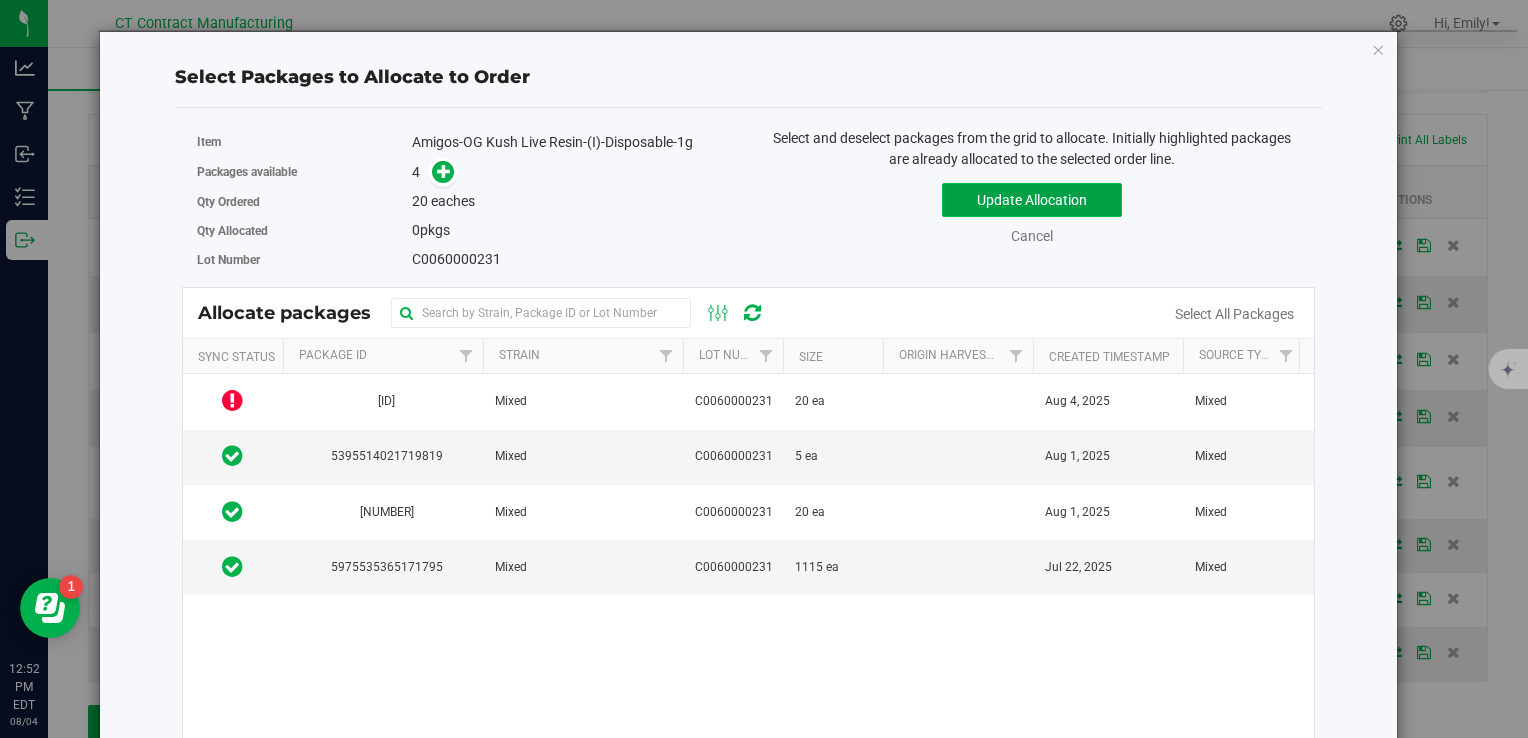 click on "Update Allocation" at bounding box center [1032, 200] 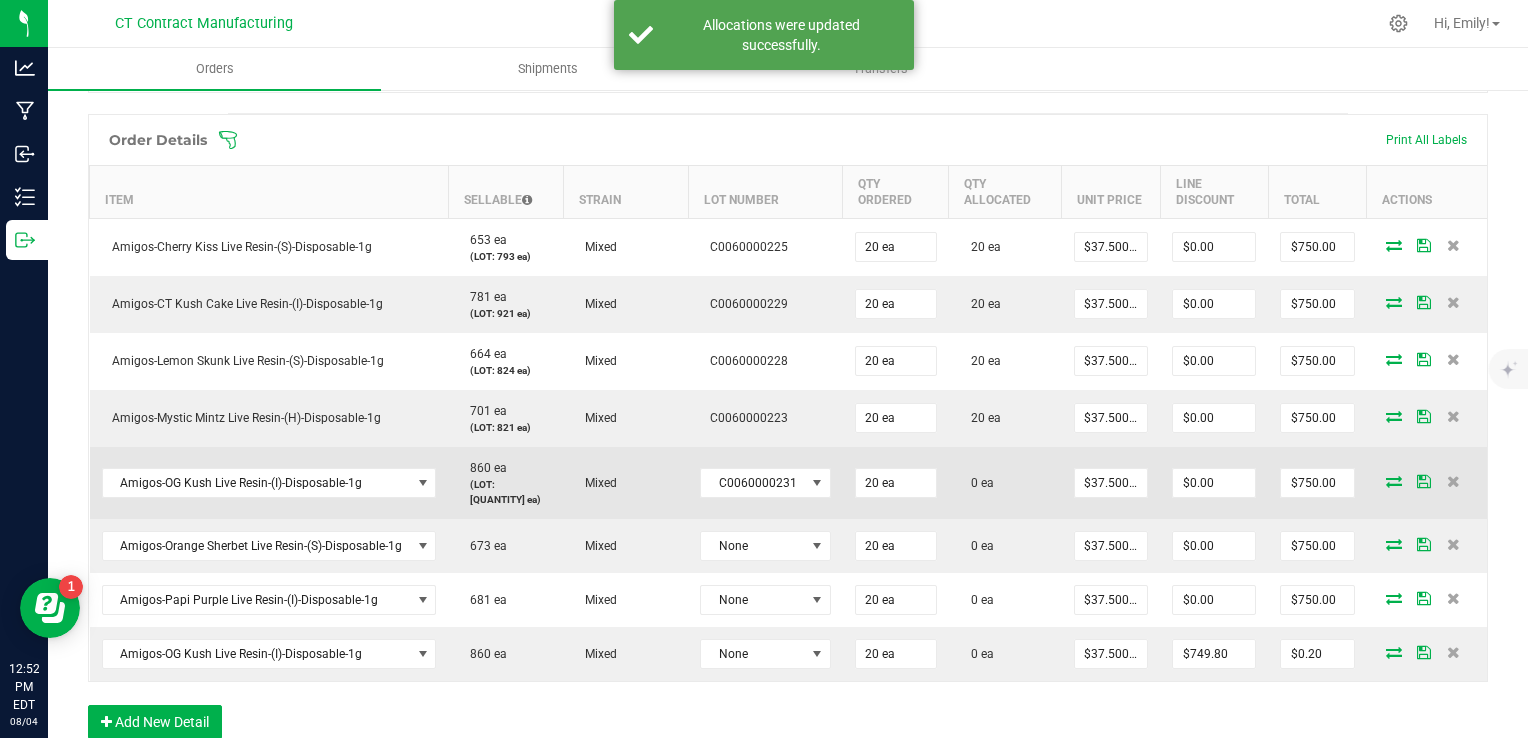 click at bounding box center [1394, 481] 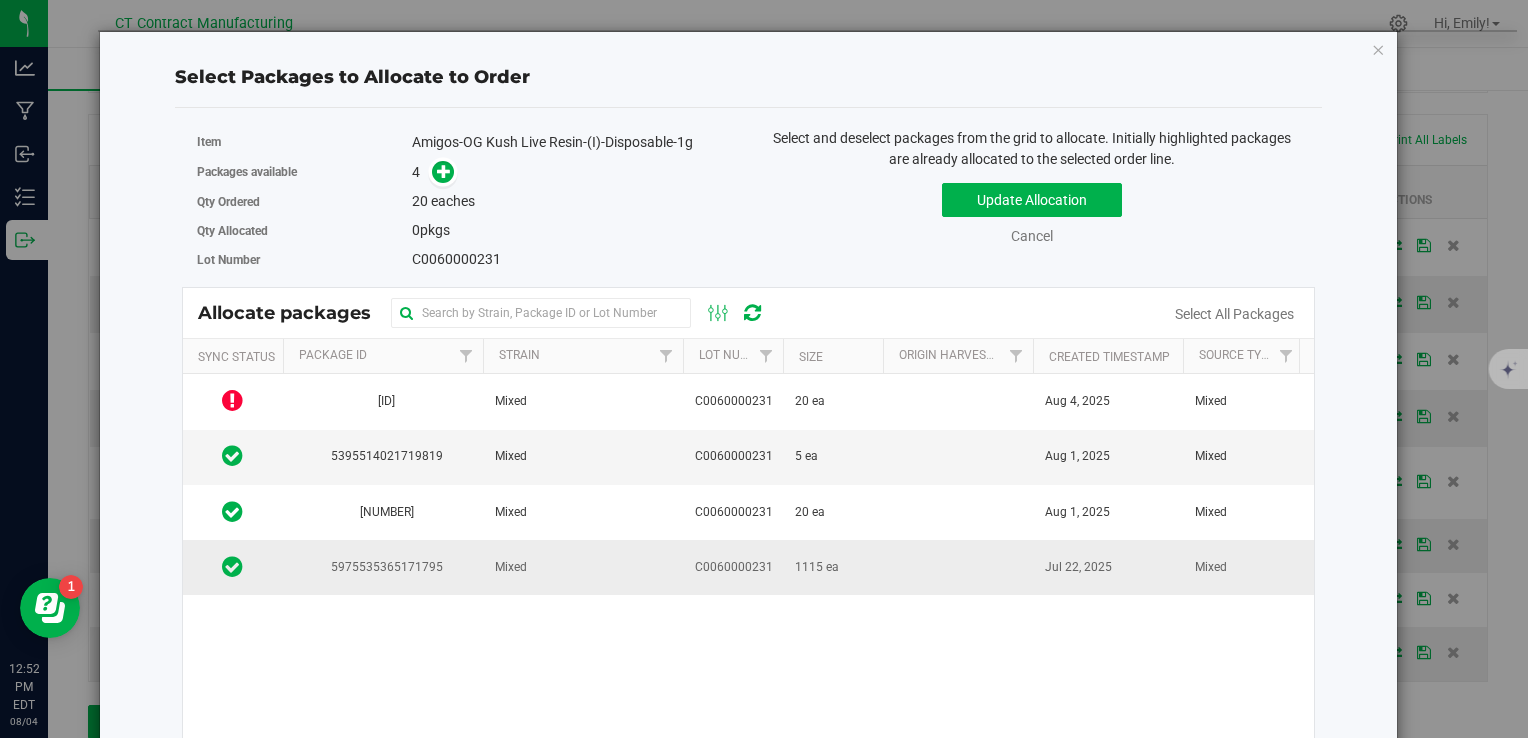 click on "Mixed" at bounding box center [583, 567] 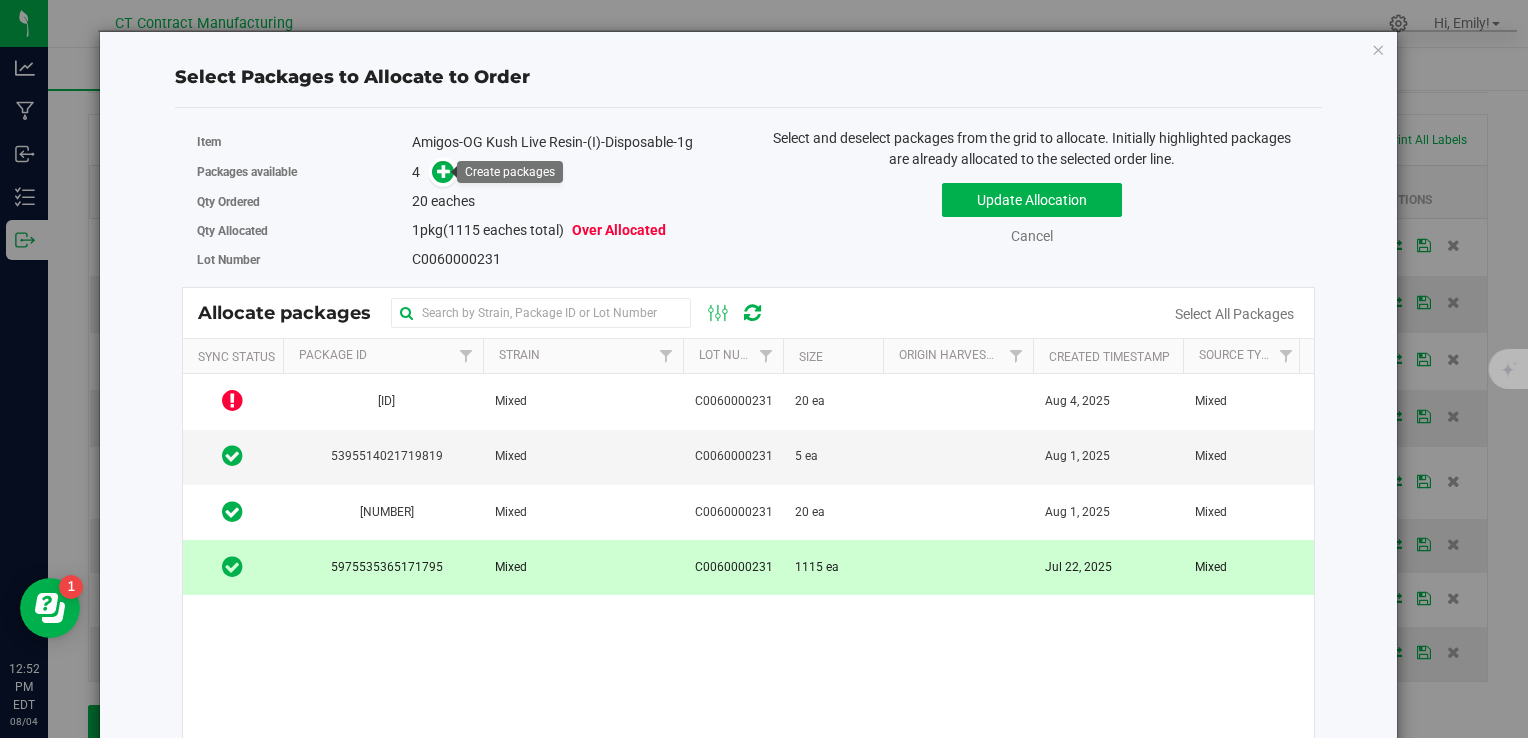 click at bounding box center [439, 172] 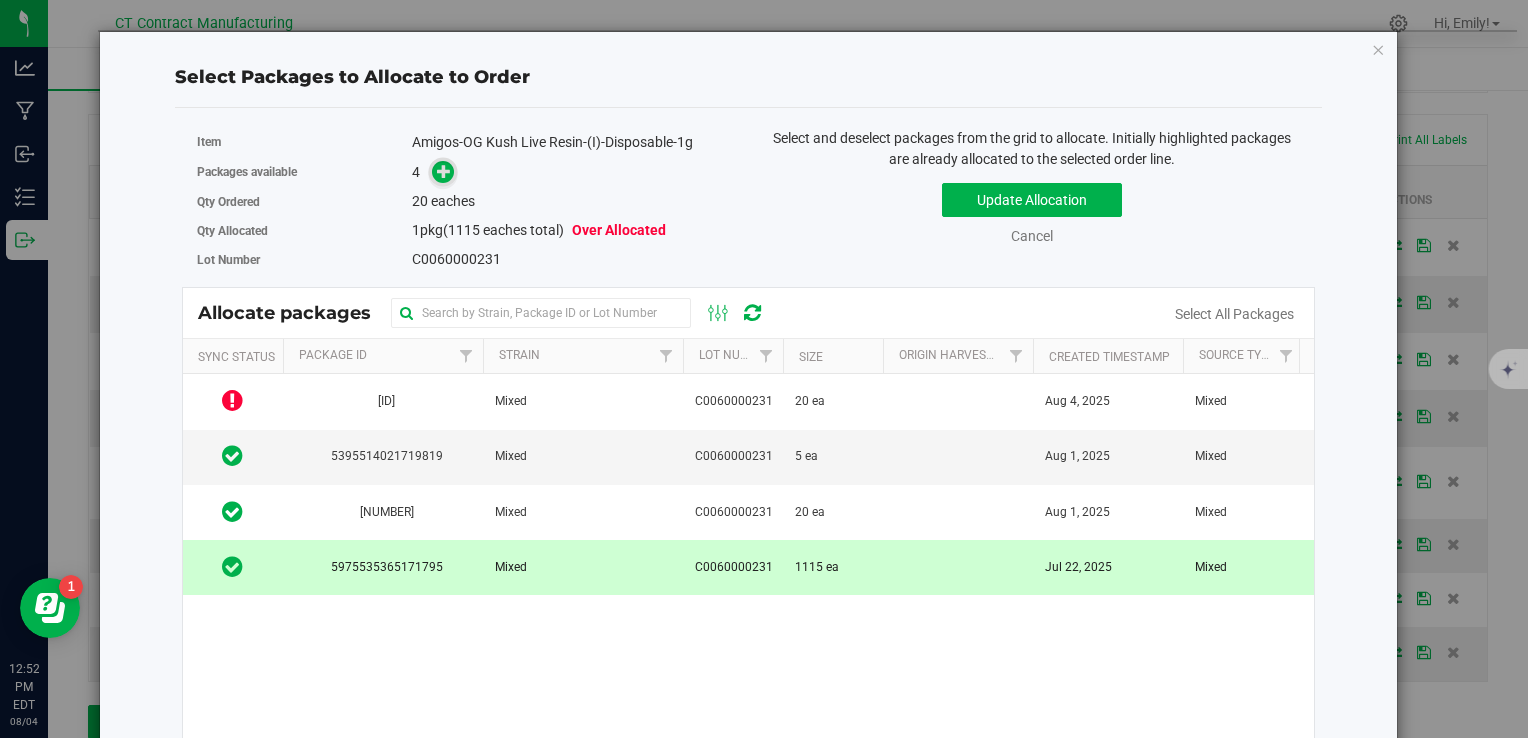 click at bounding box center [444, 171] 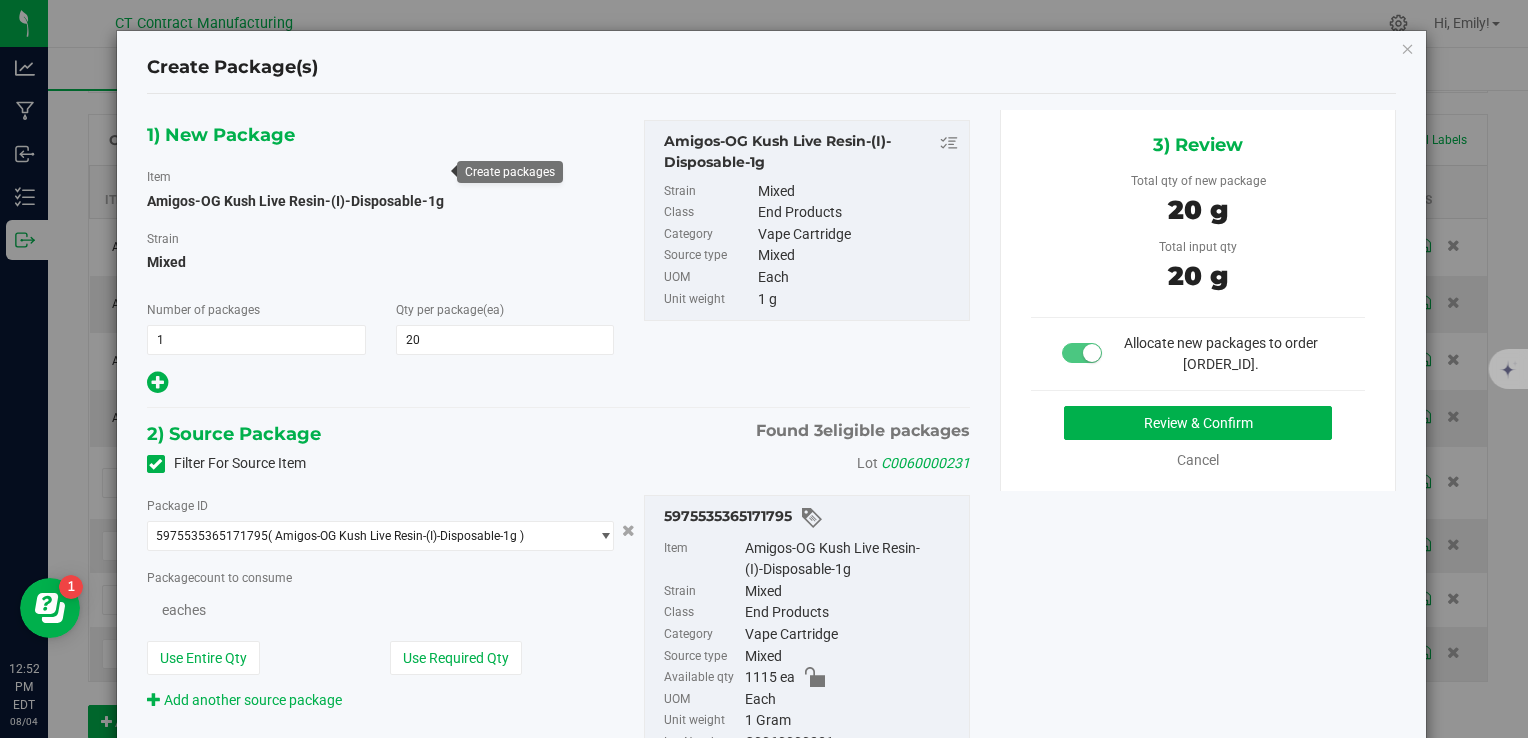 type on "20" 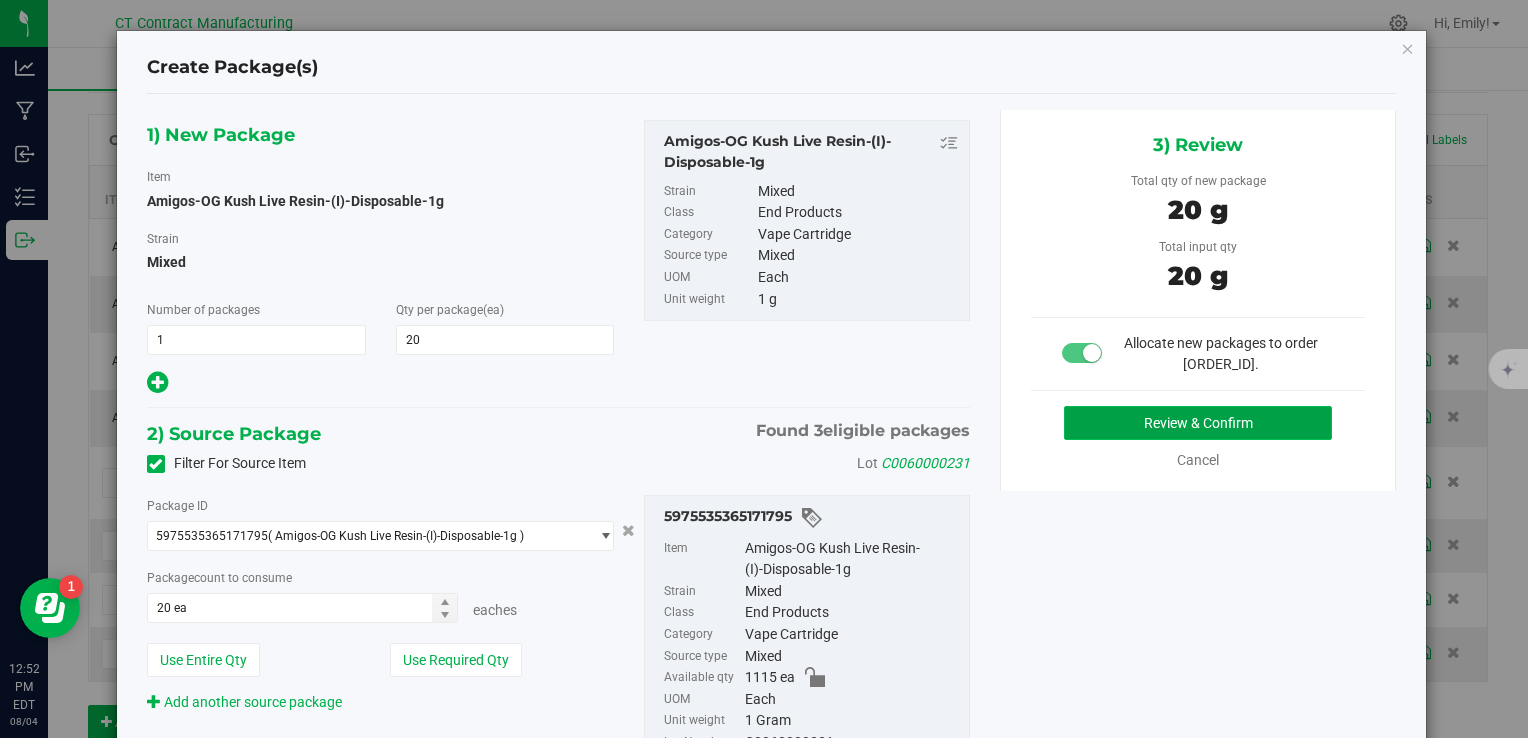 click on "Review & Confirm" at bounding box center [1198, 423] 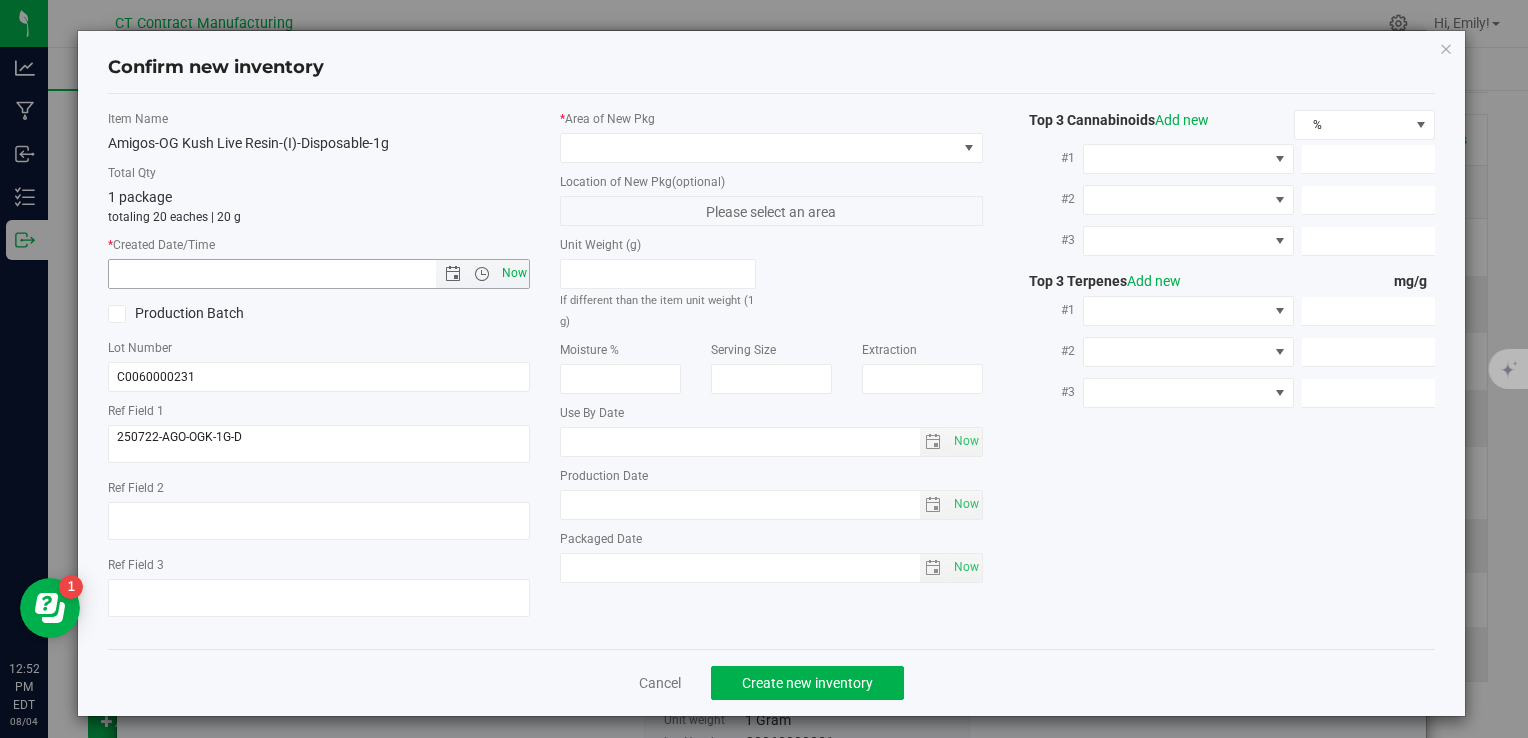 click on "Now" at bounding box center [514, 273] 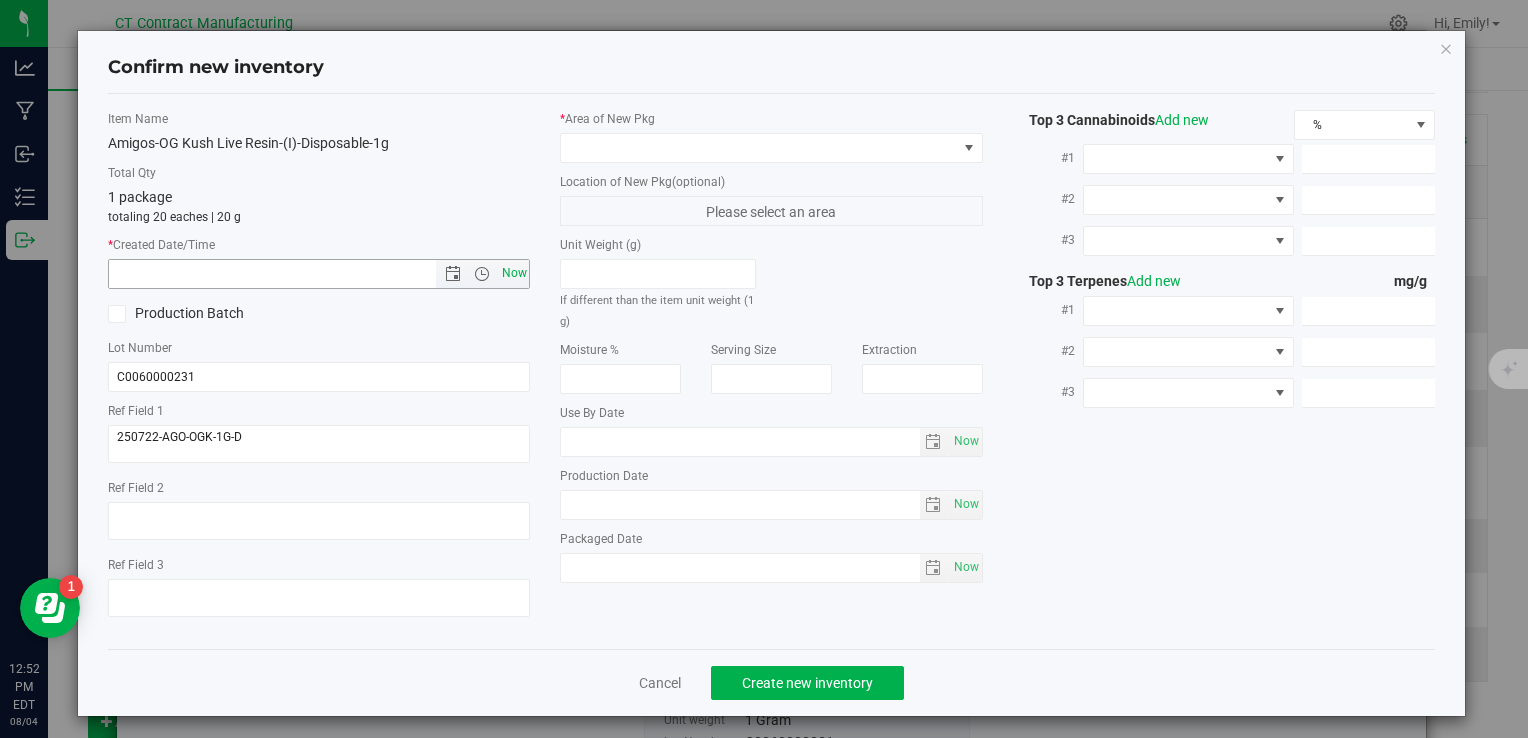 type on "[DATE] [TIME]" 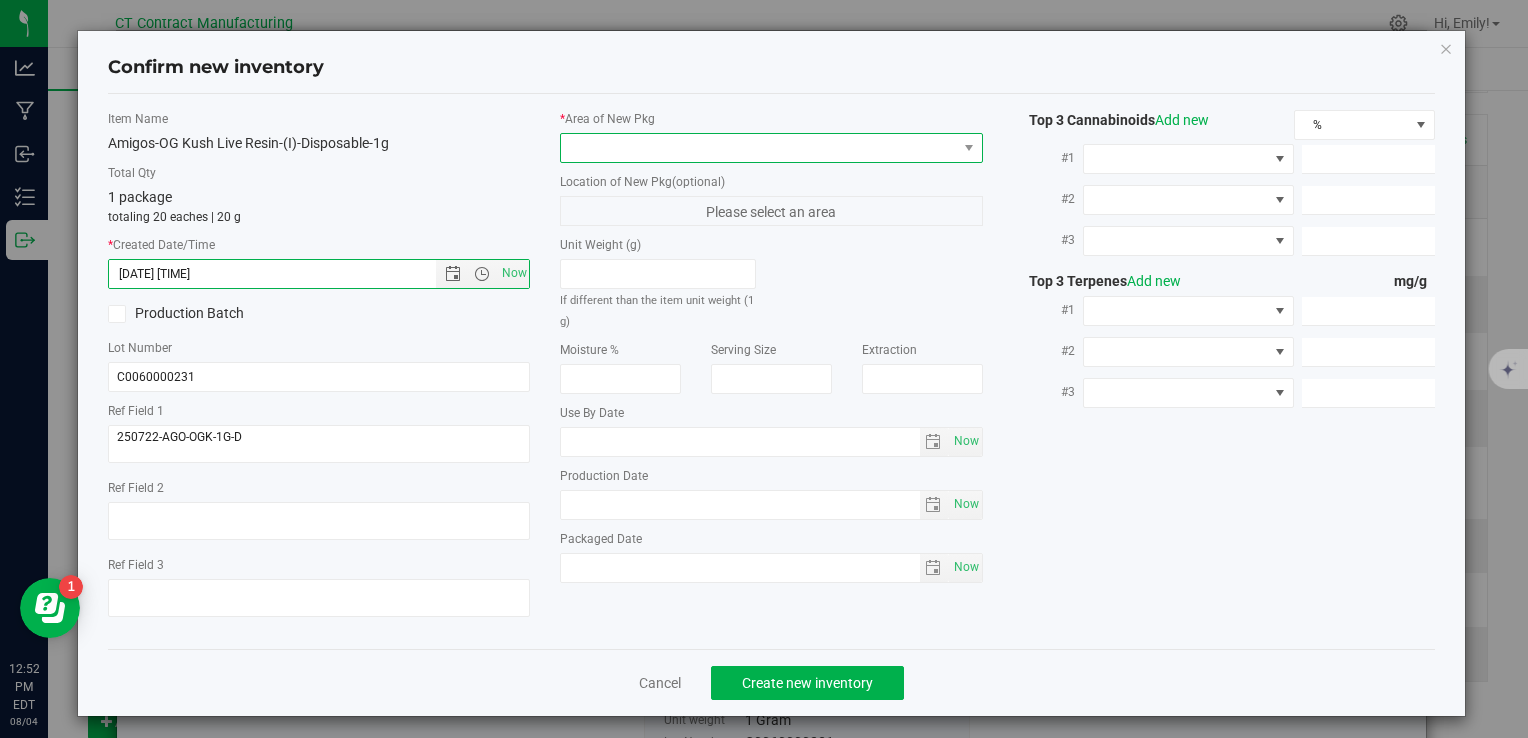 click at bounding box center (758, 148) 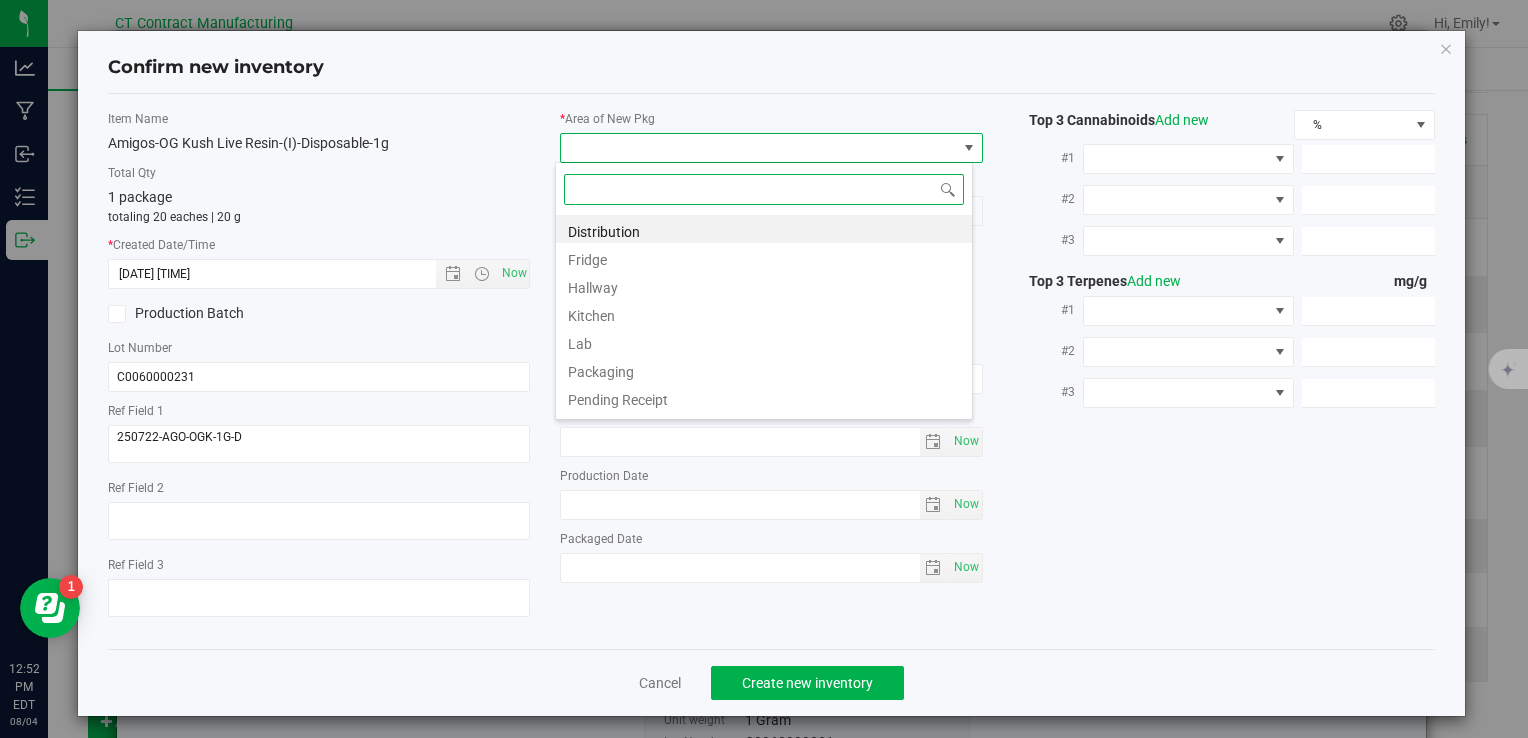 scroll, scrollTop: 99970, scrollLeft: 99582, axis: both 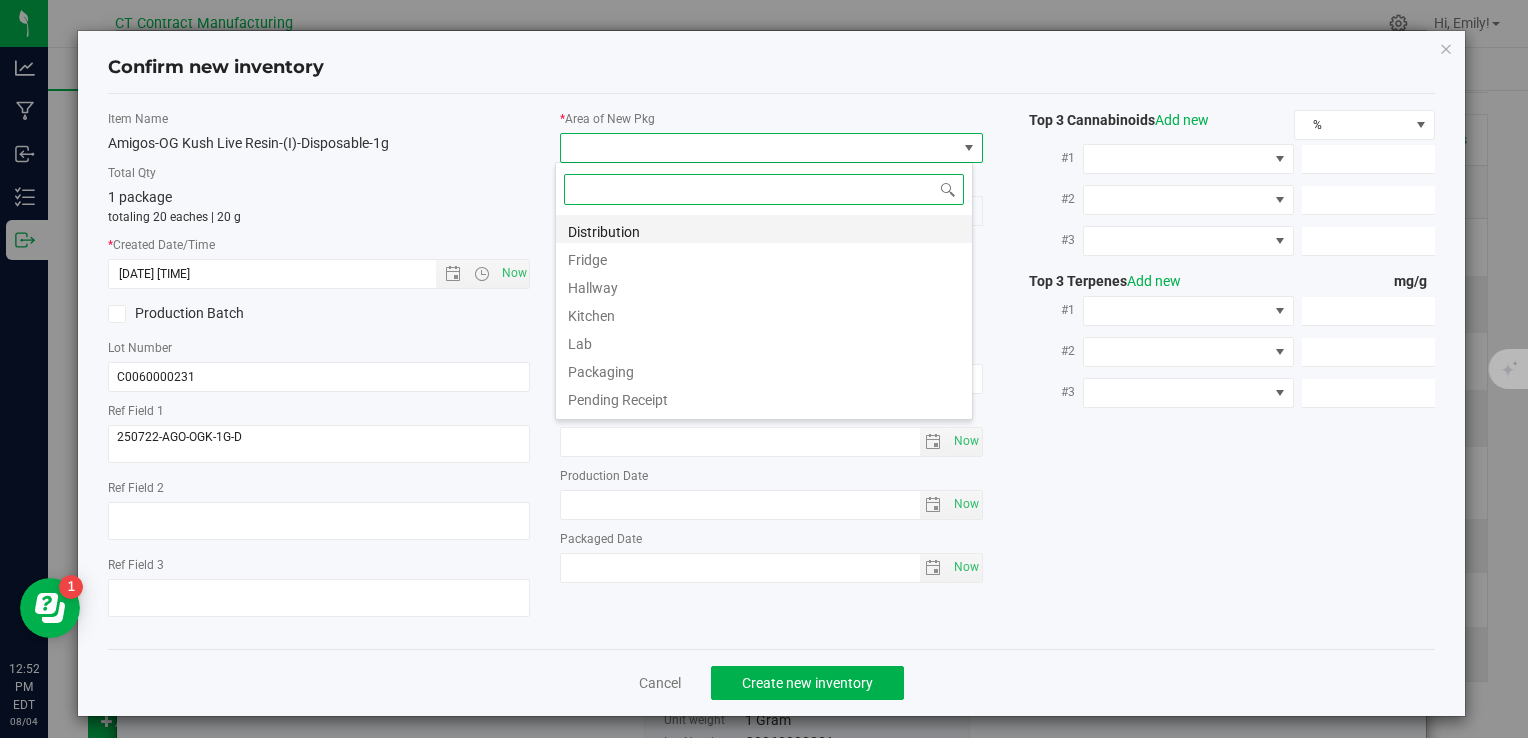 click on "Distribution" at bounding box center (764, 229) 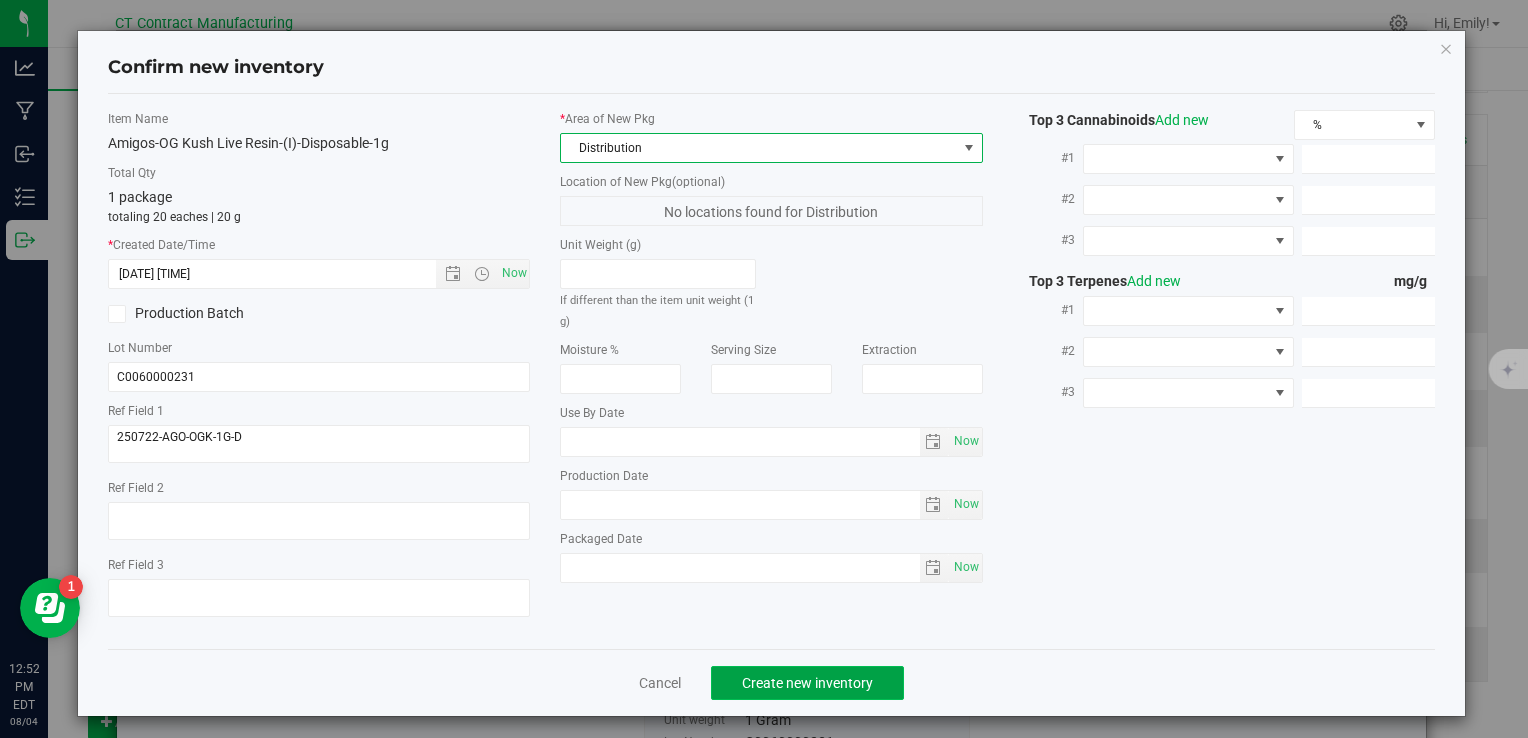 click on "Create new inventory" 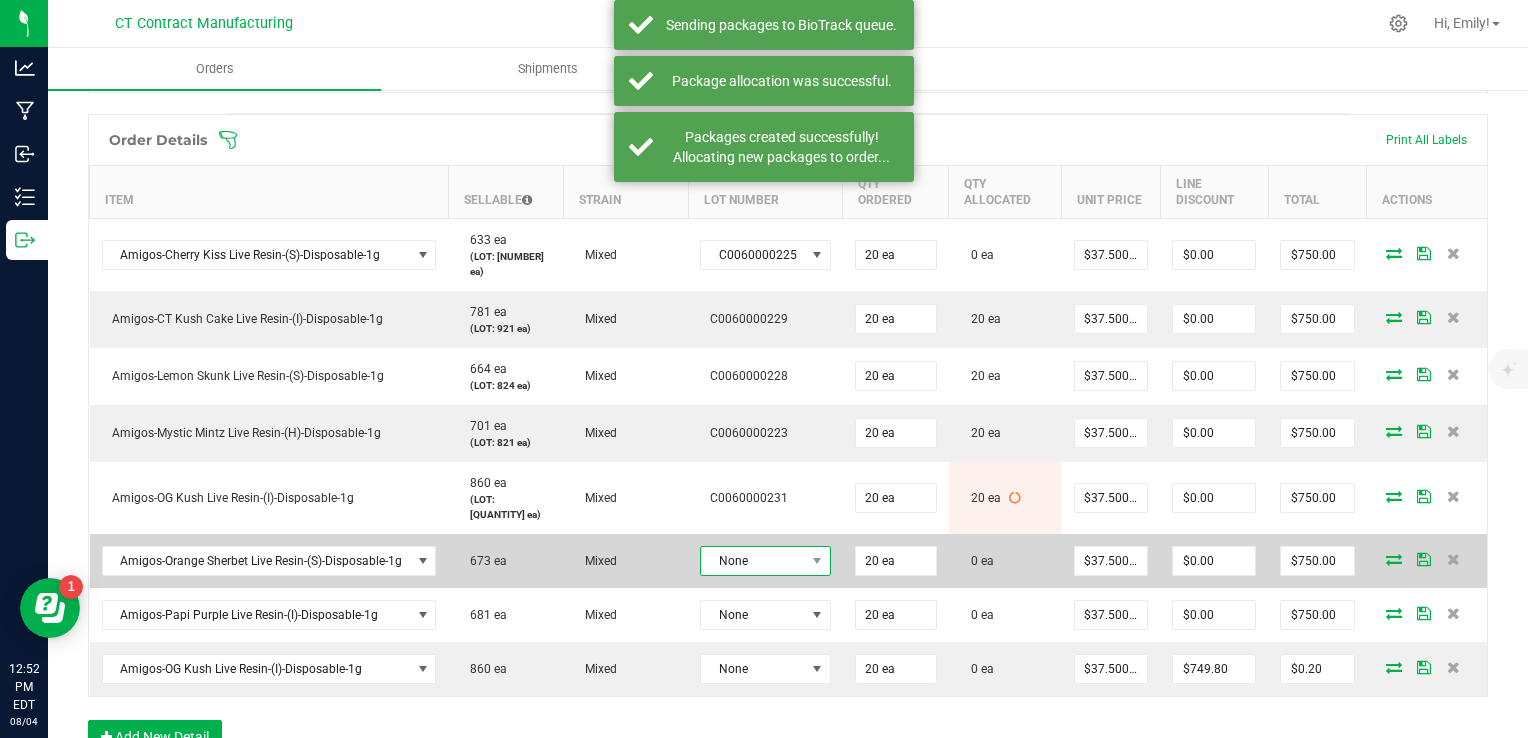 click on "None" at bounding box center [753, 561] 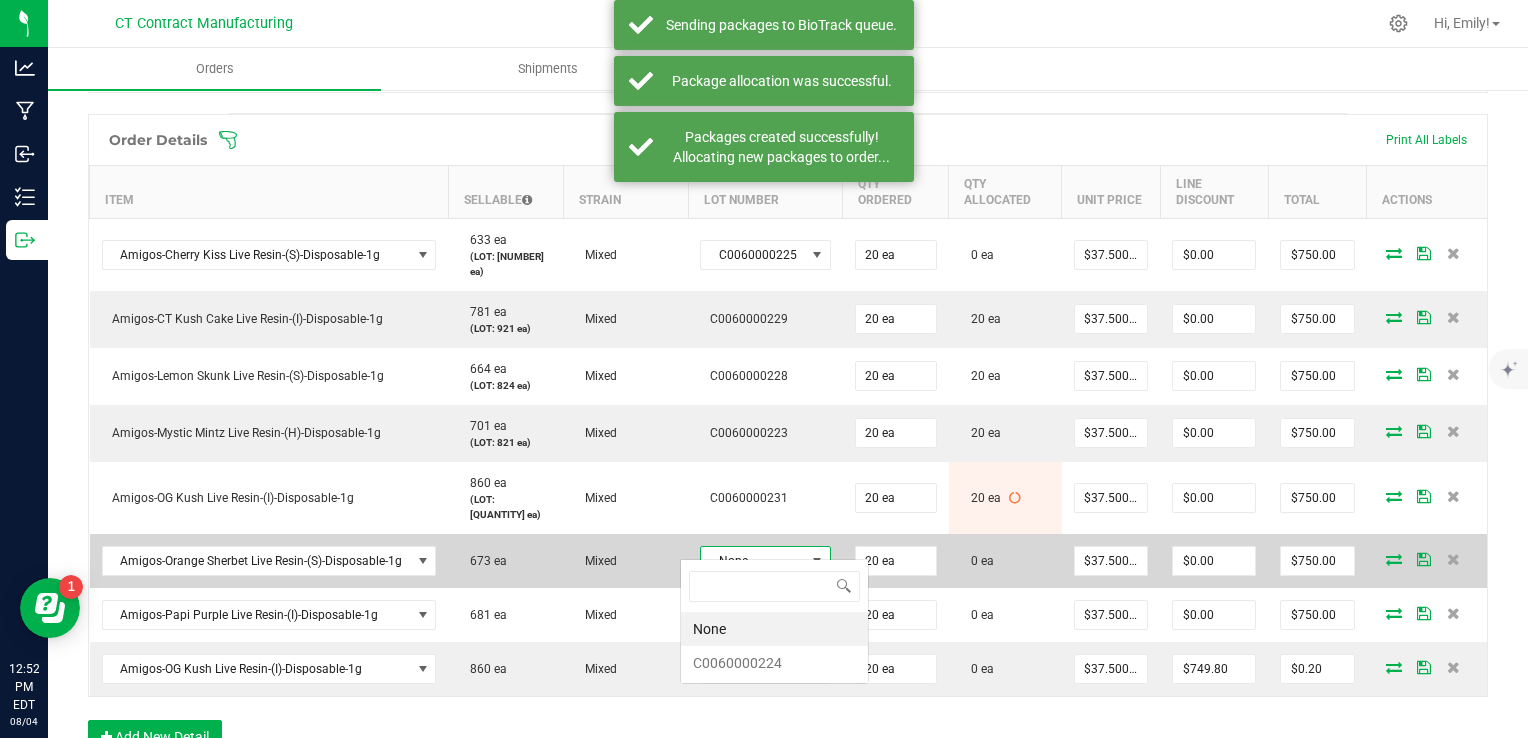scroll, scrollTop: 99970, scrollLeft: 99872, axis: both 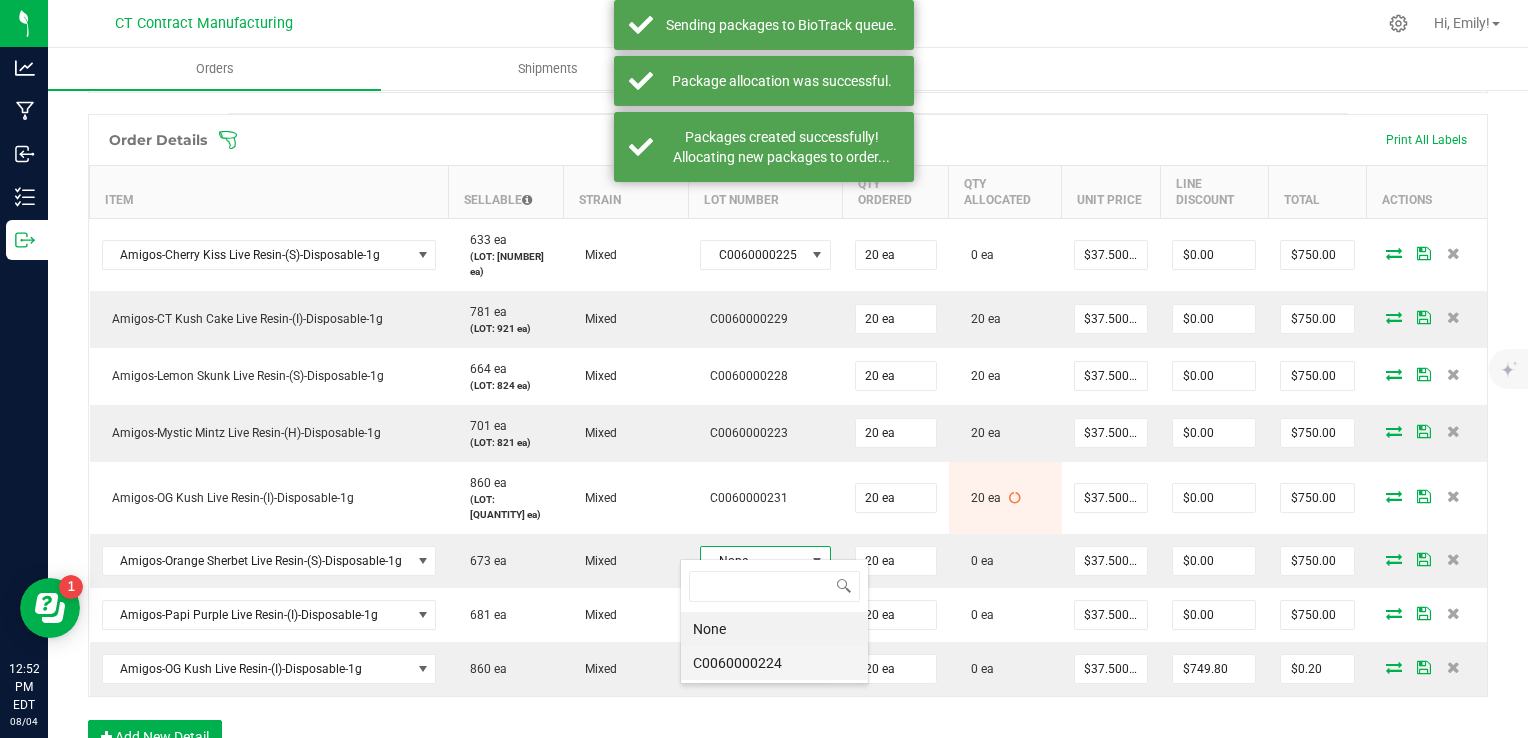 click on "C0060000224" at bounding box center (774, 663) 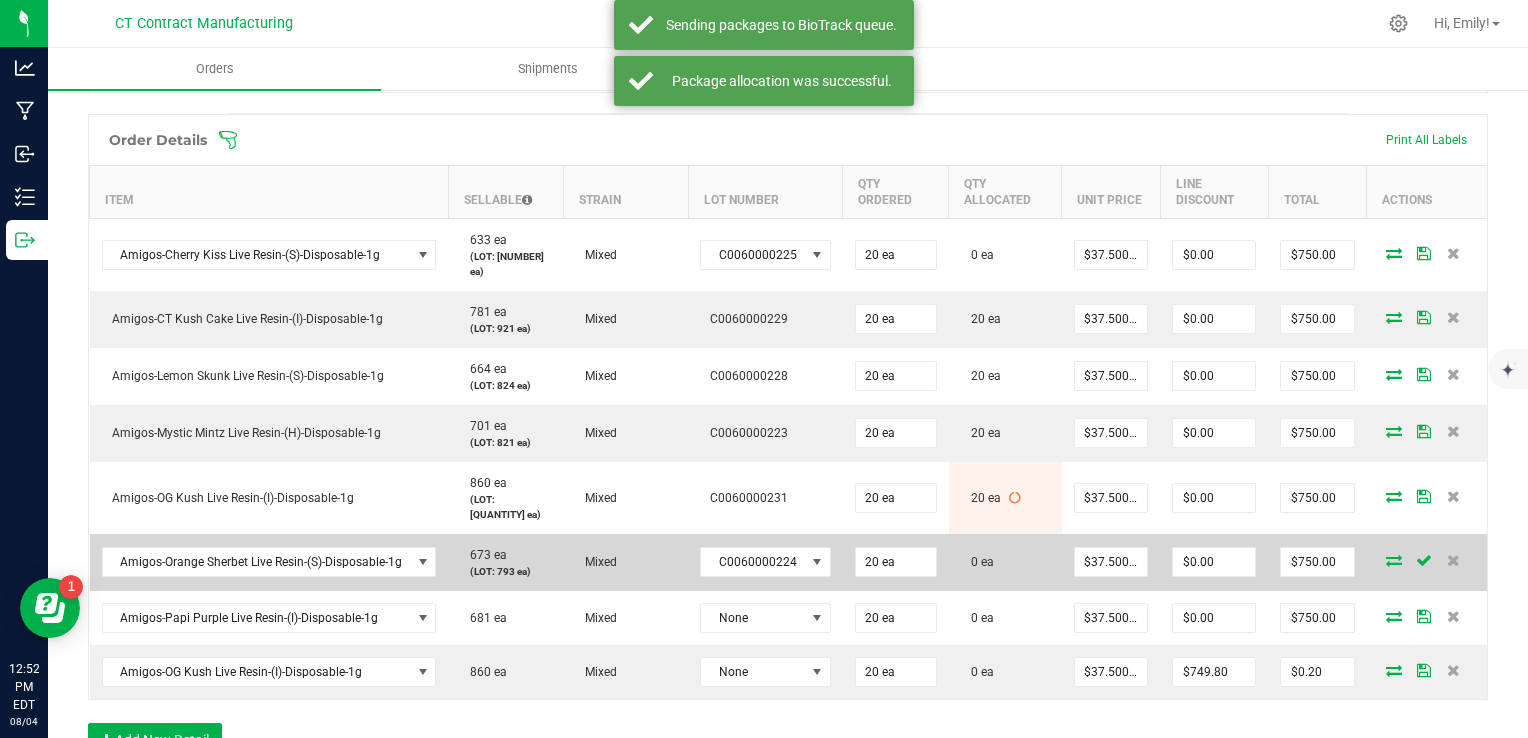 click at bounding box center (1394, 560) 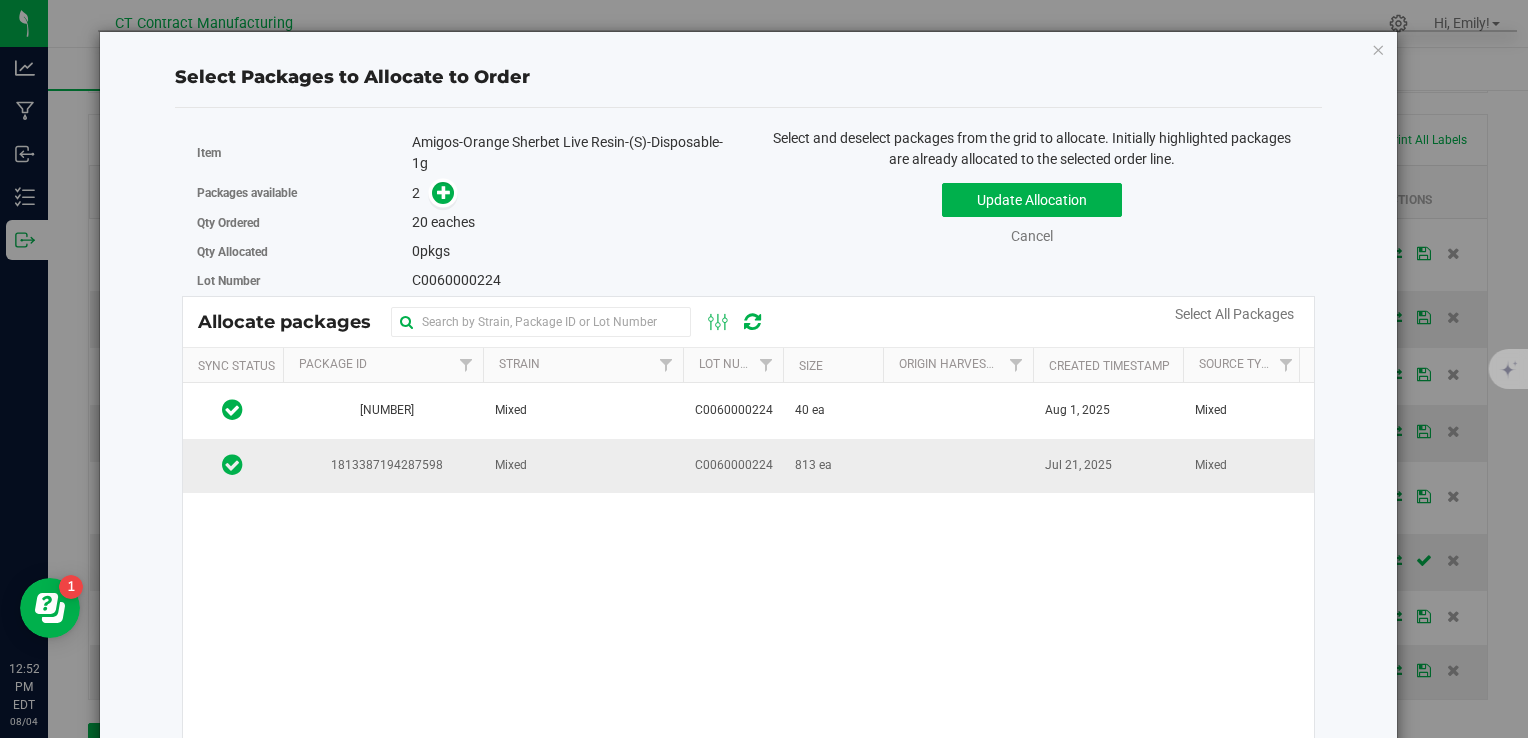 click on "Mixed" at bounding box center (511, 465) 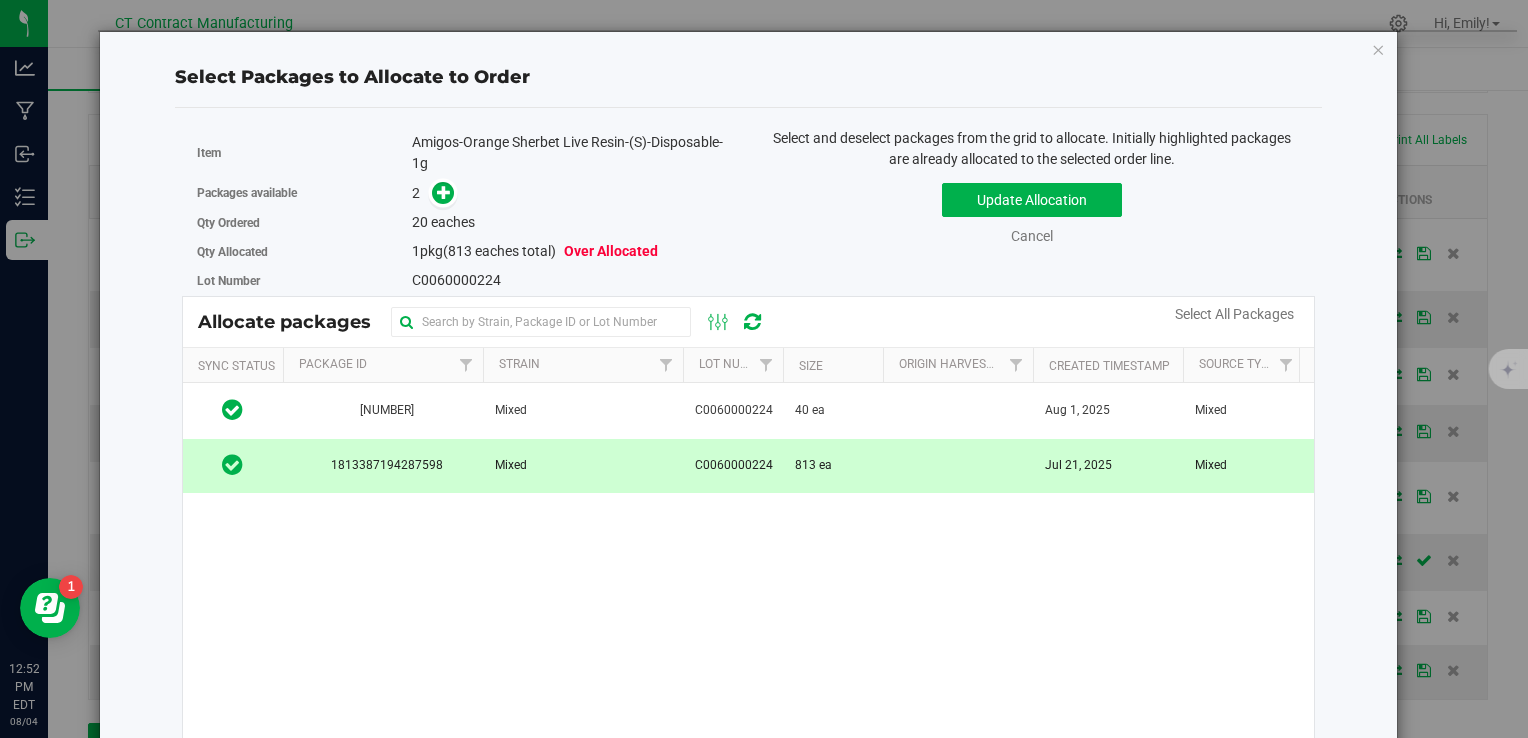 click on "Packages available
2" at bounding box center [465, 193] 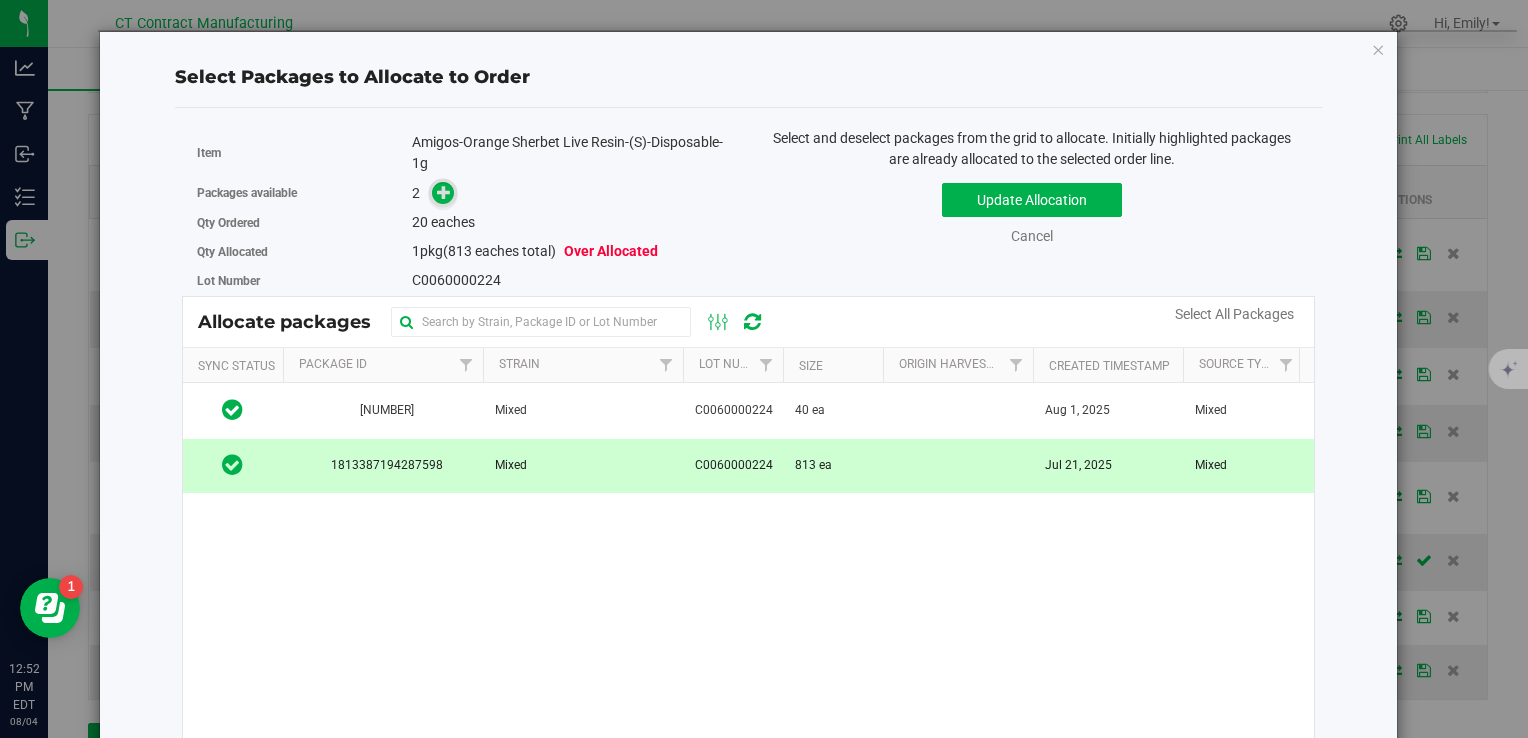 click at bounding box center [444, 192] 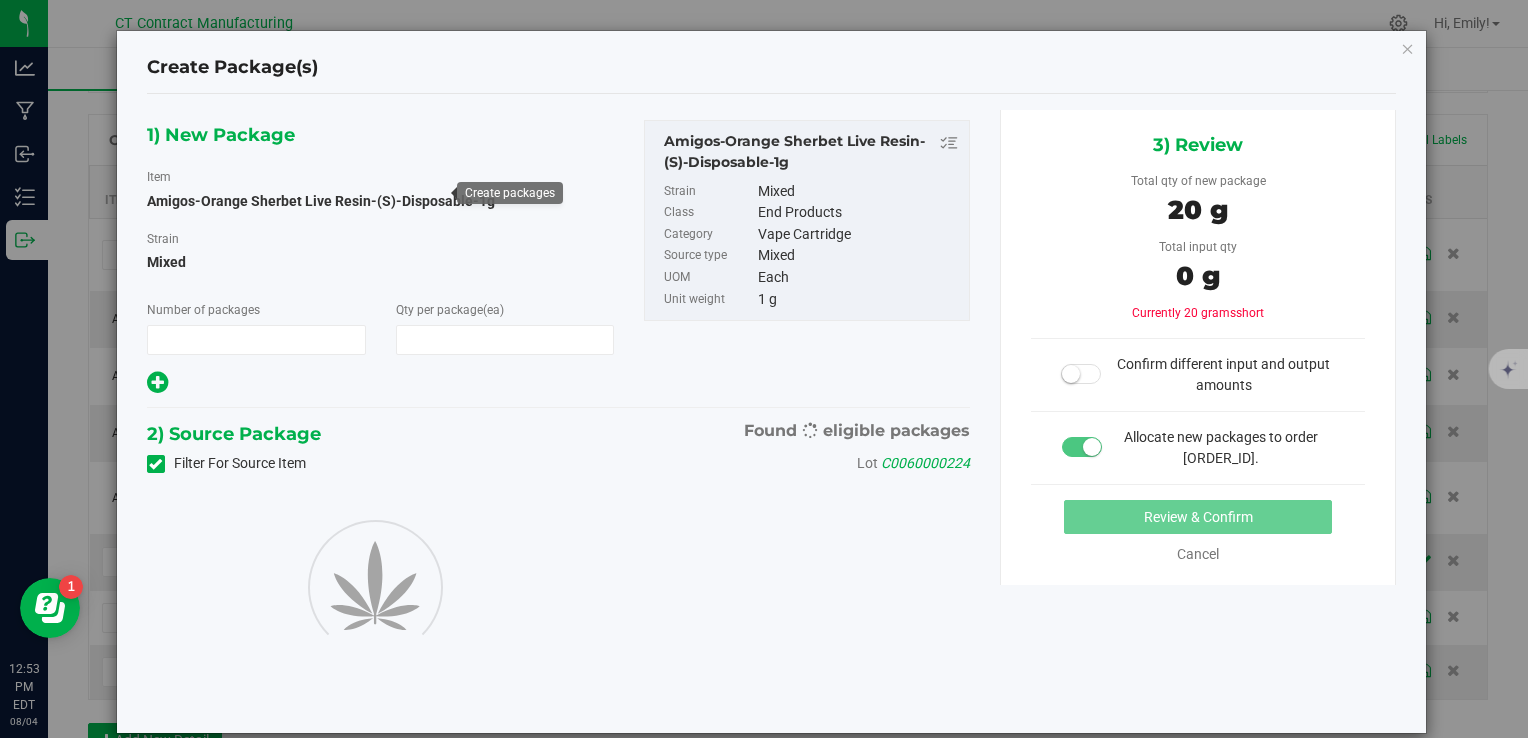 type on "1" 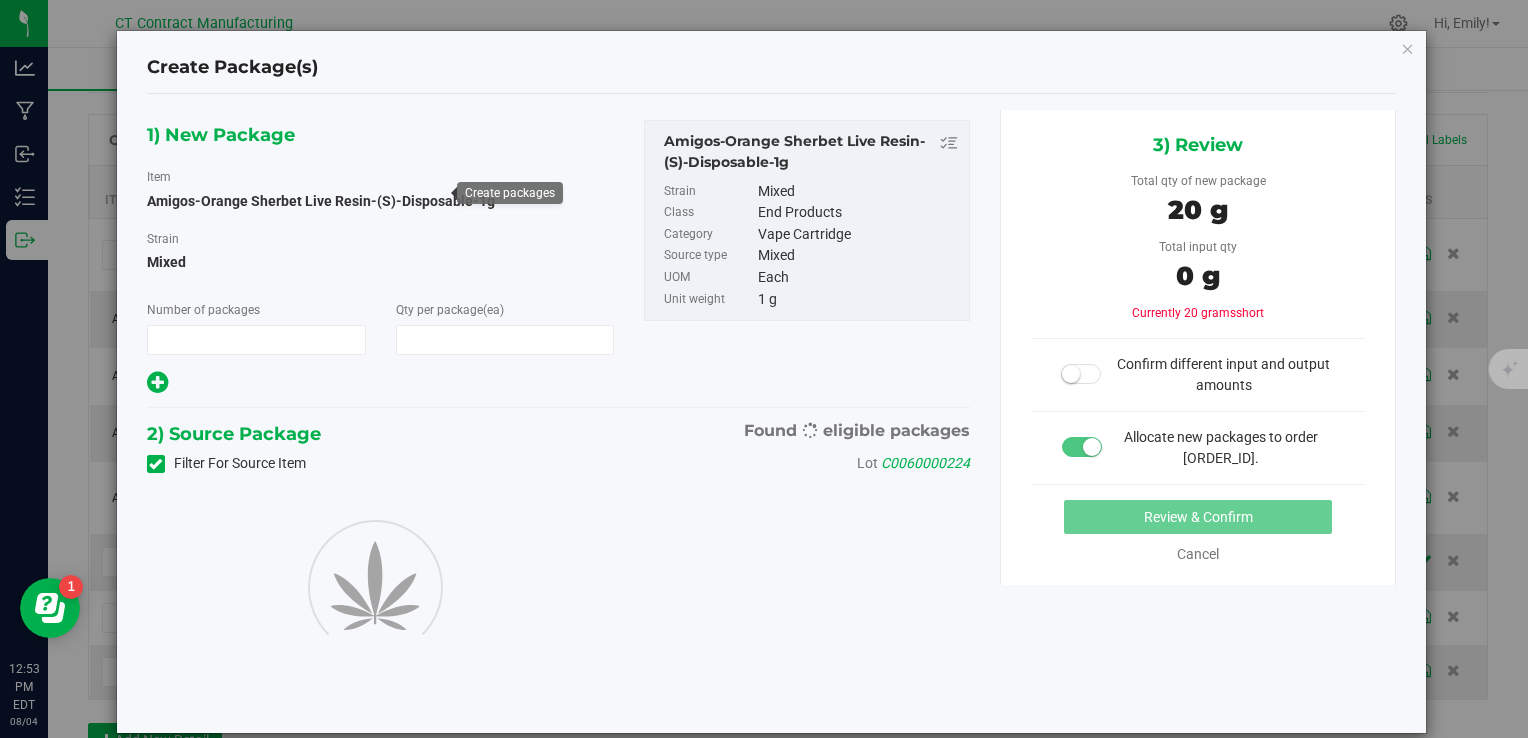type on "20" 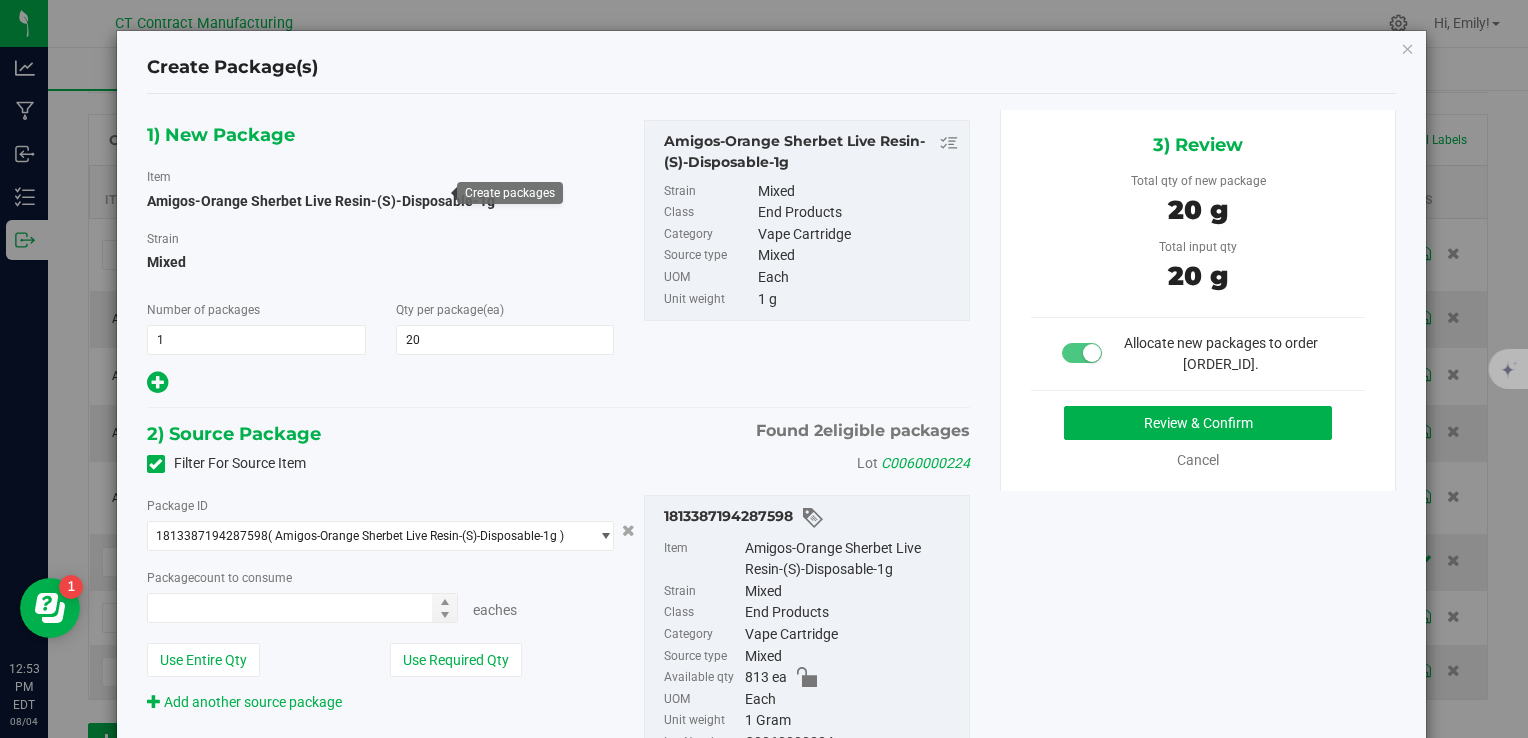 type on "20 ea" 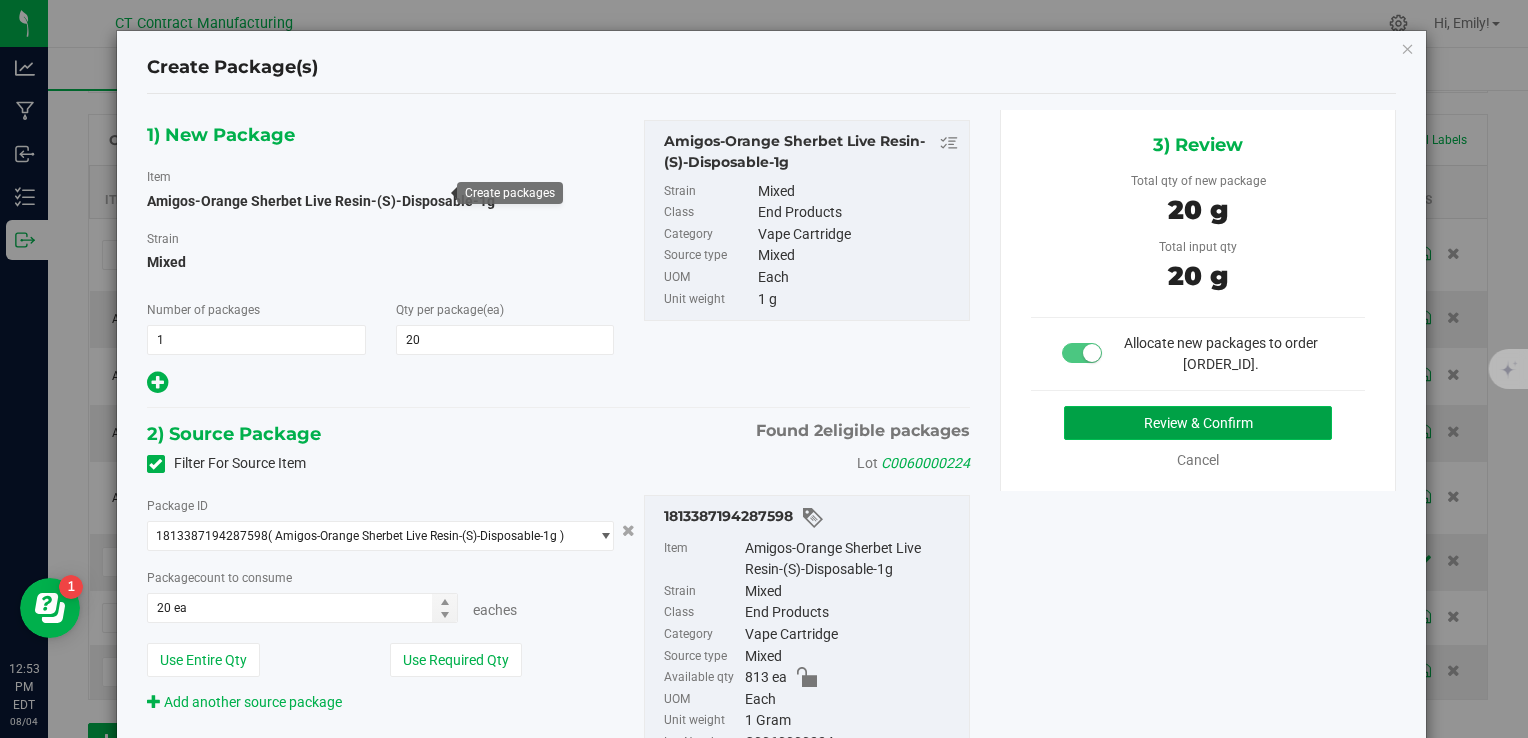 click on "Review & Confirm" at bounding box center [1198, 423] 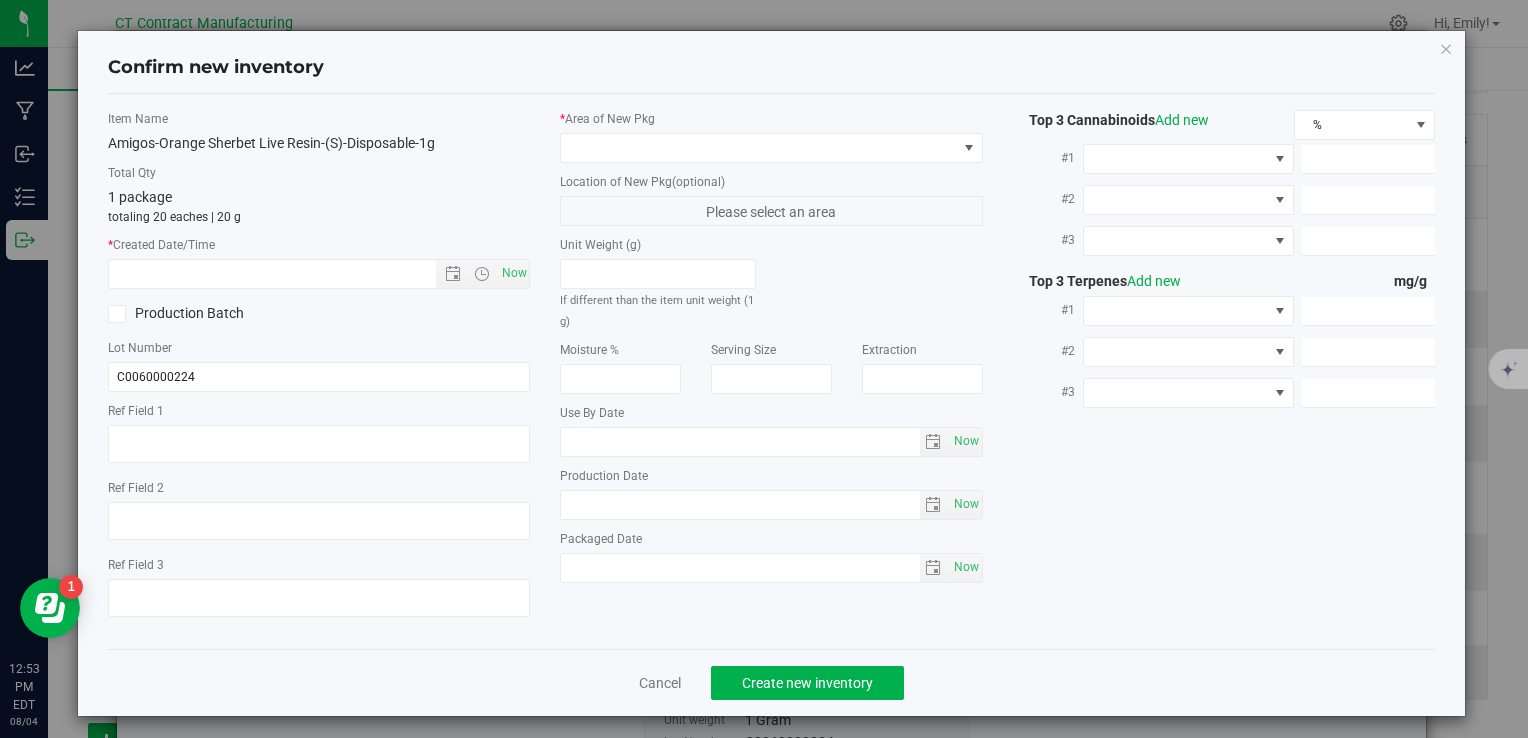type on "250721-AGO-OS-1G-D" 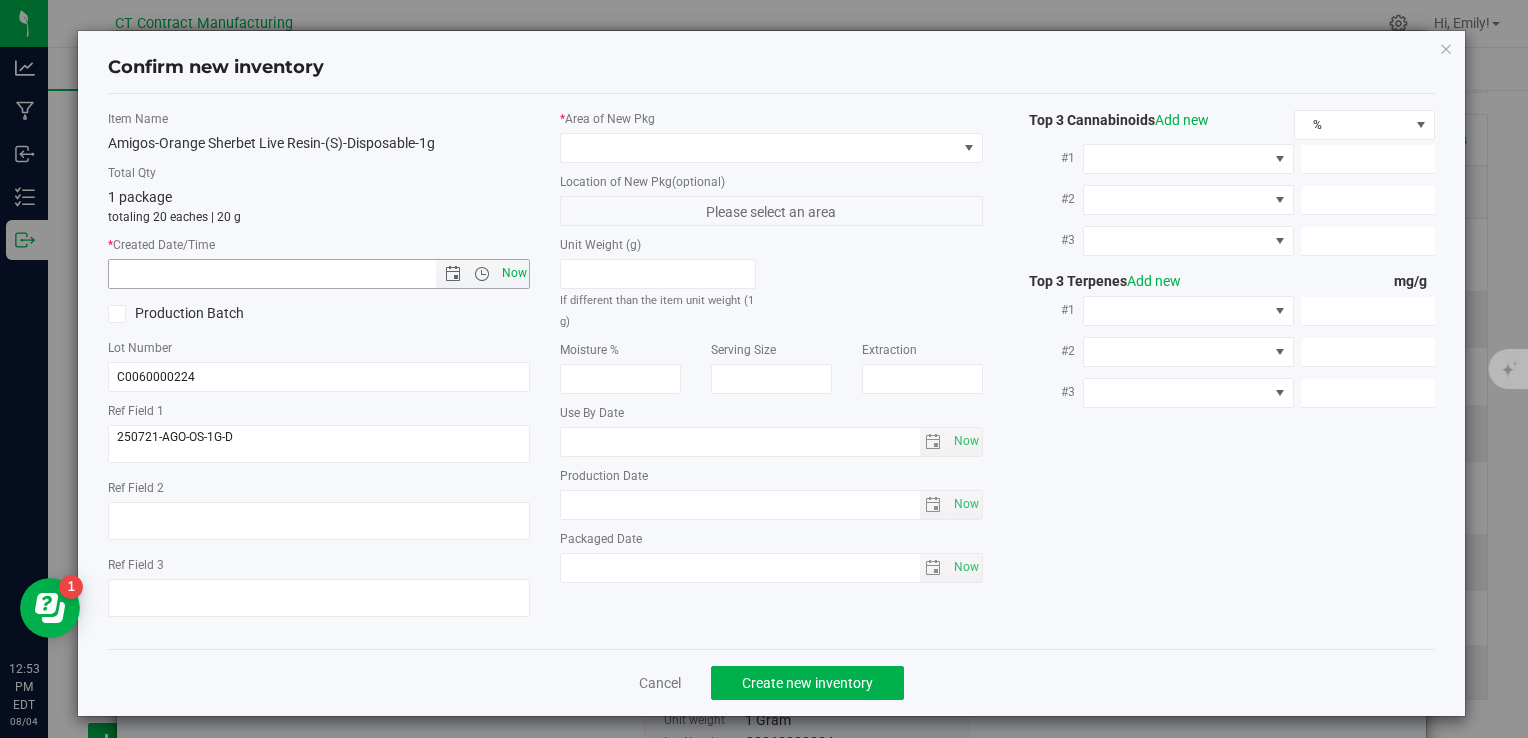 click on "Now" at bounding box center (514, 273) 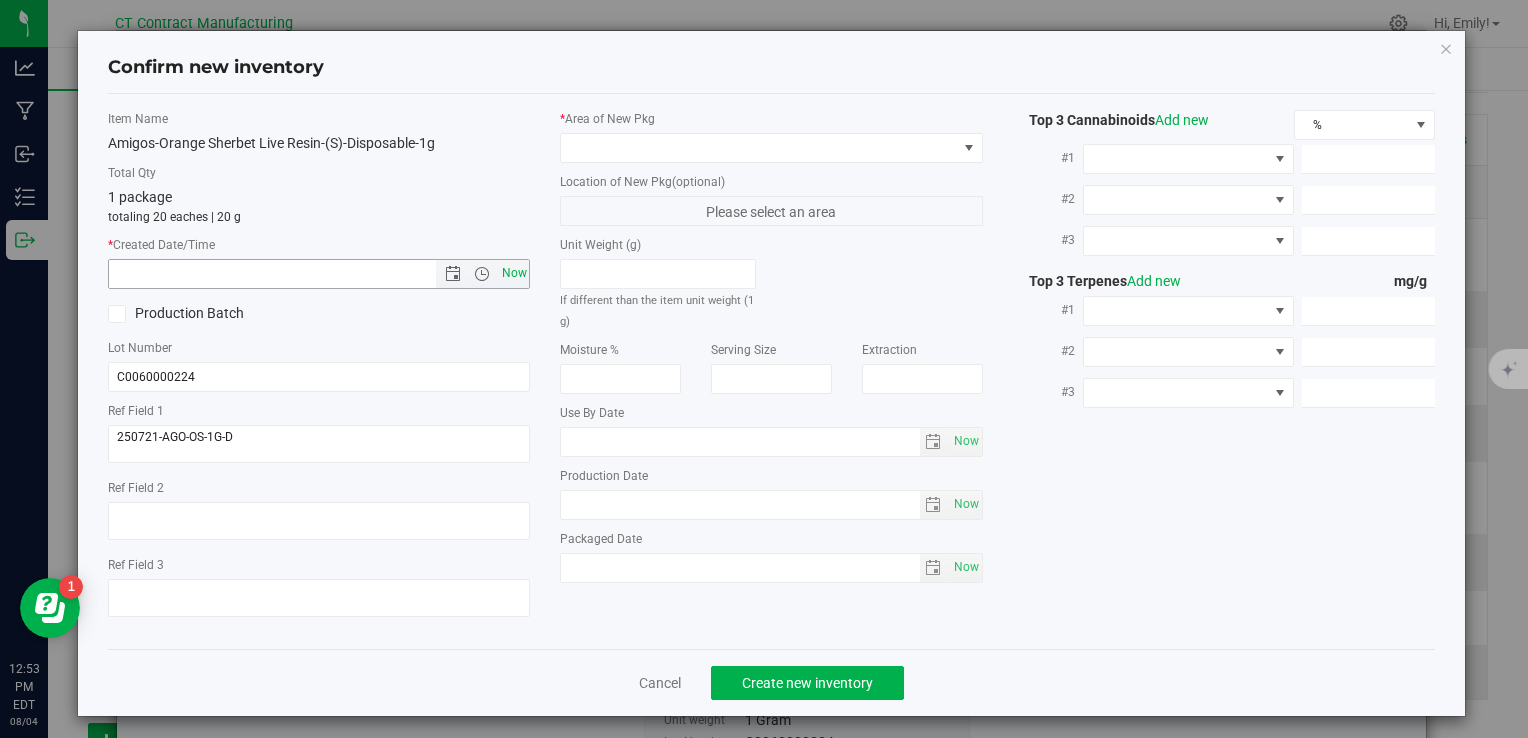 type on "[MONTH]/[DAY]/[YEAR] [TIME] [TIMEZONE]" 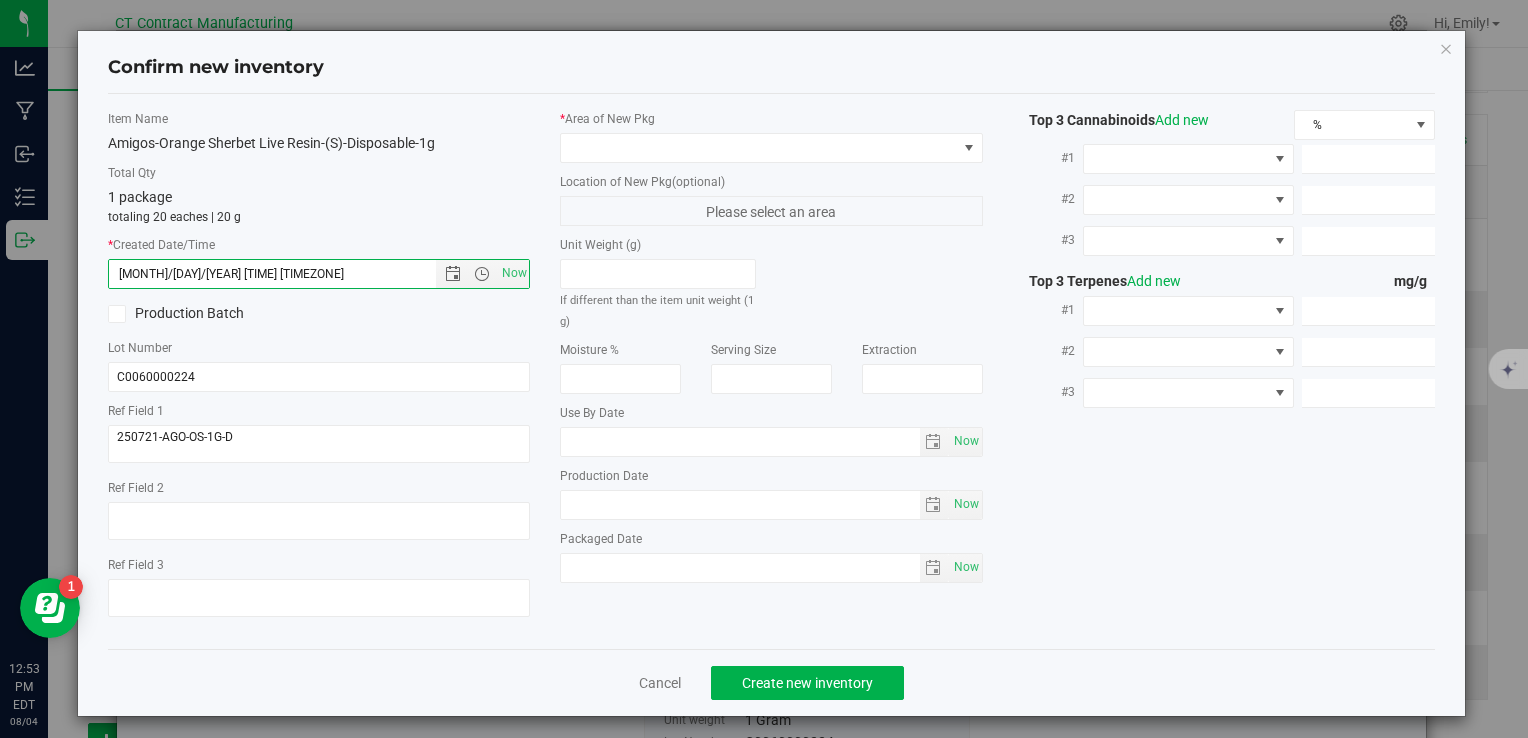 click on "*
Area of New Pkg
Location of New Pkg
(optional)
Please select an area
Unit Weight (g)
If different than the item unit weight (1 g)
Moisture %
Serving Size" at bounding box center [771, 351] 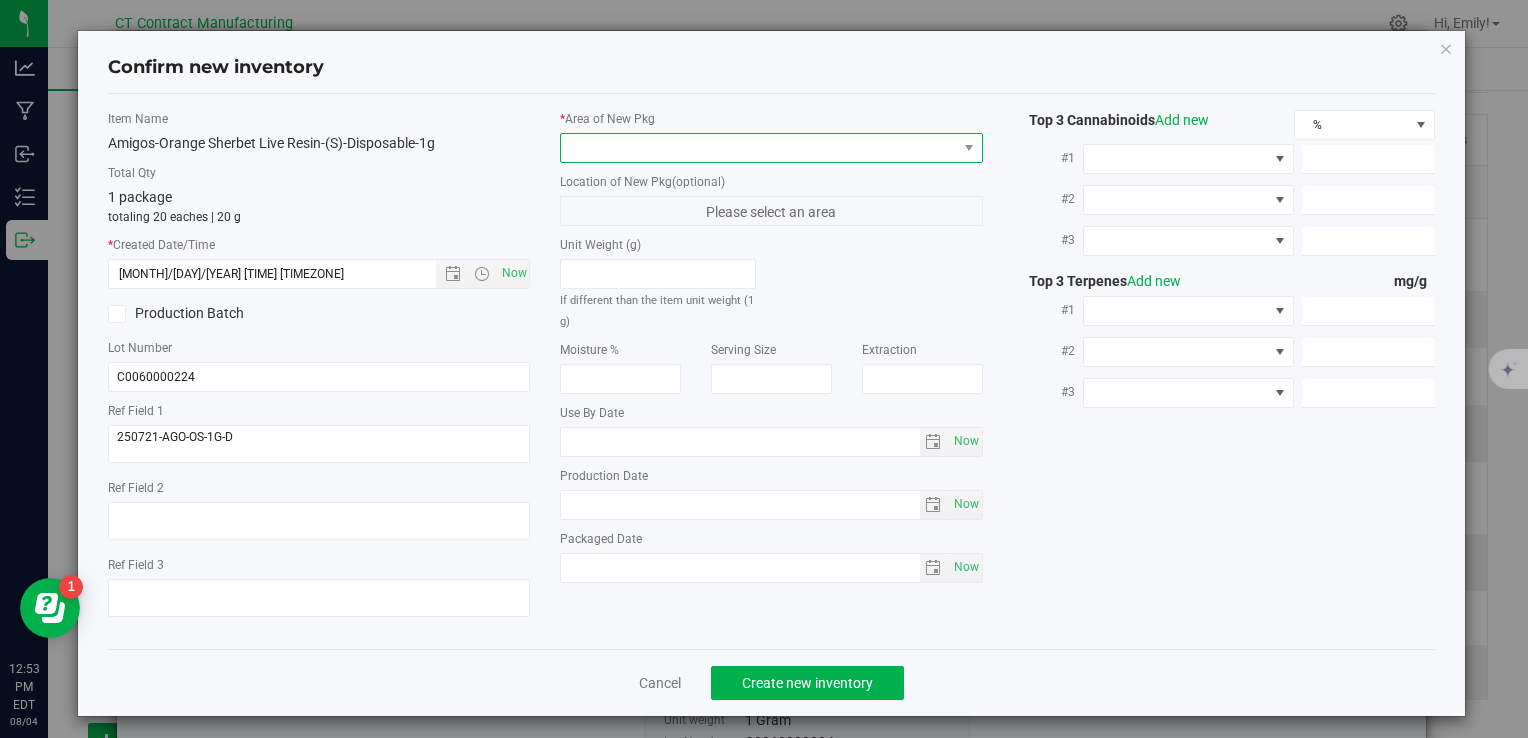 click at bounding box center (758, 148) 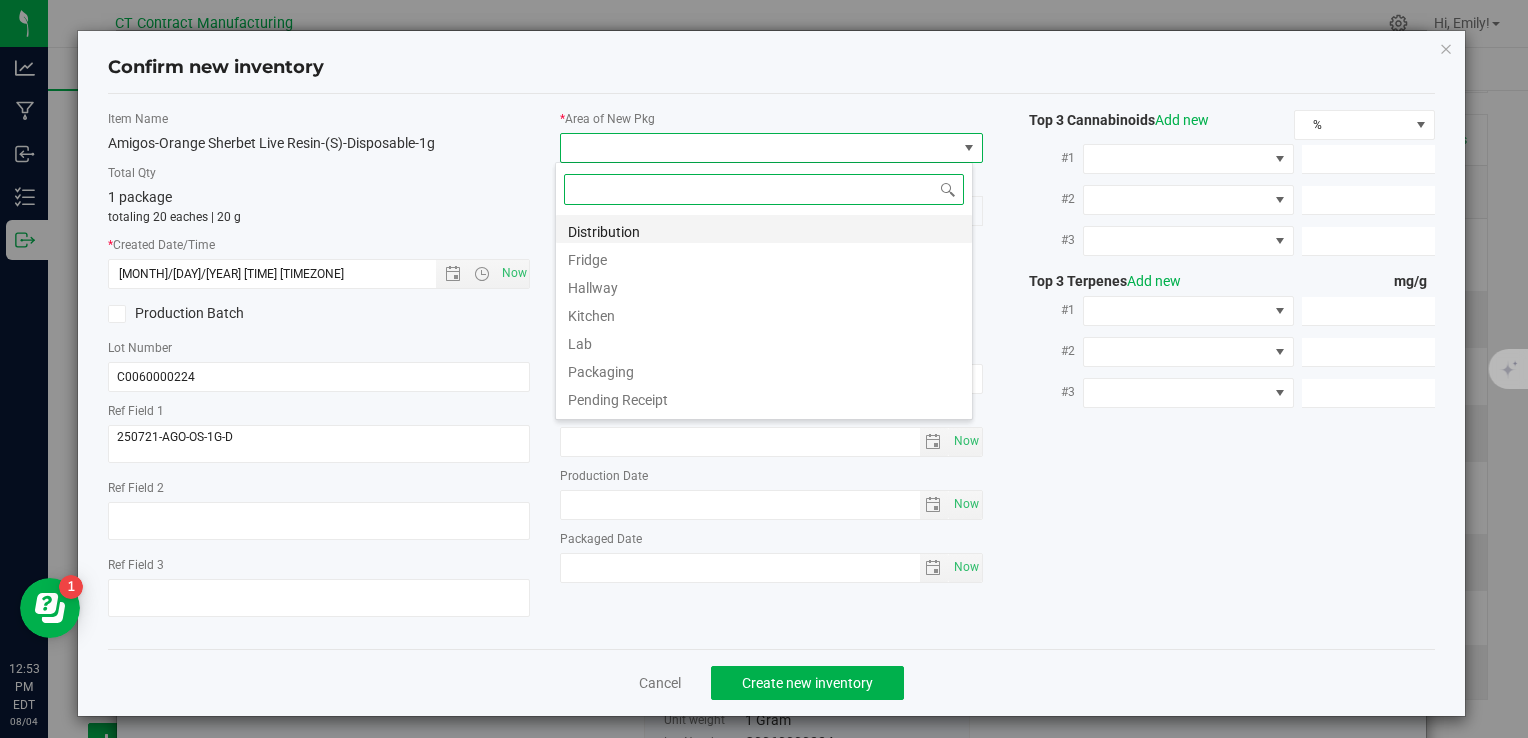 scroll, scrollTop: 99970, scrollLeft: 99582, axis: both 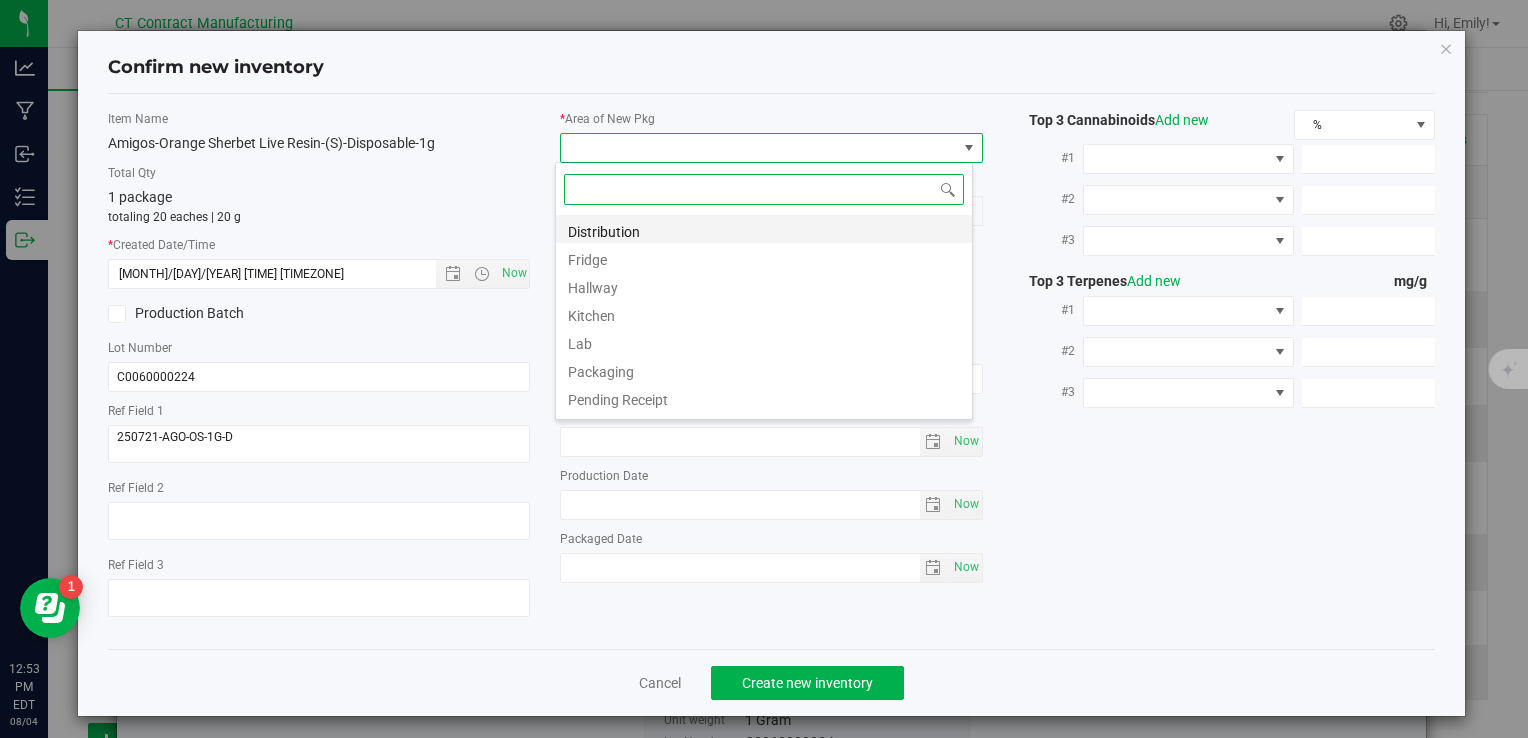 click on "Distribution" at bounding box center [764, 229] 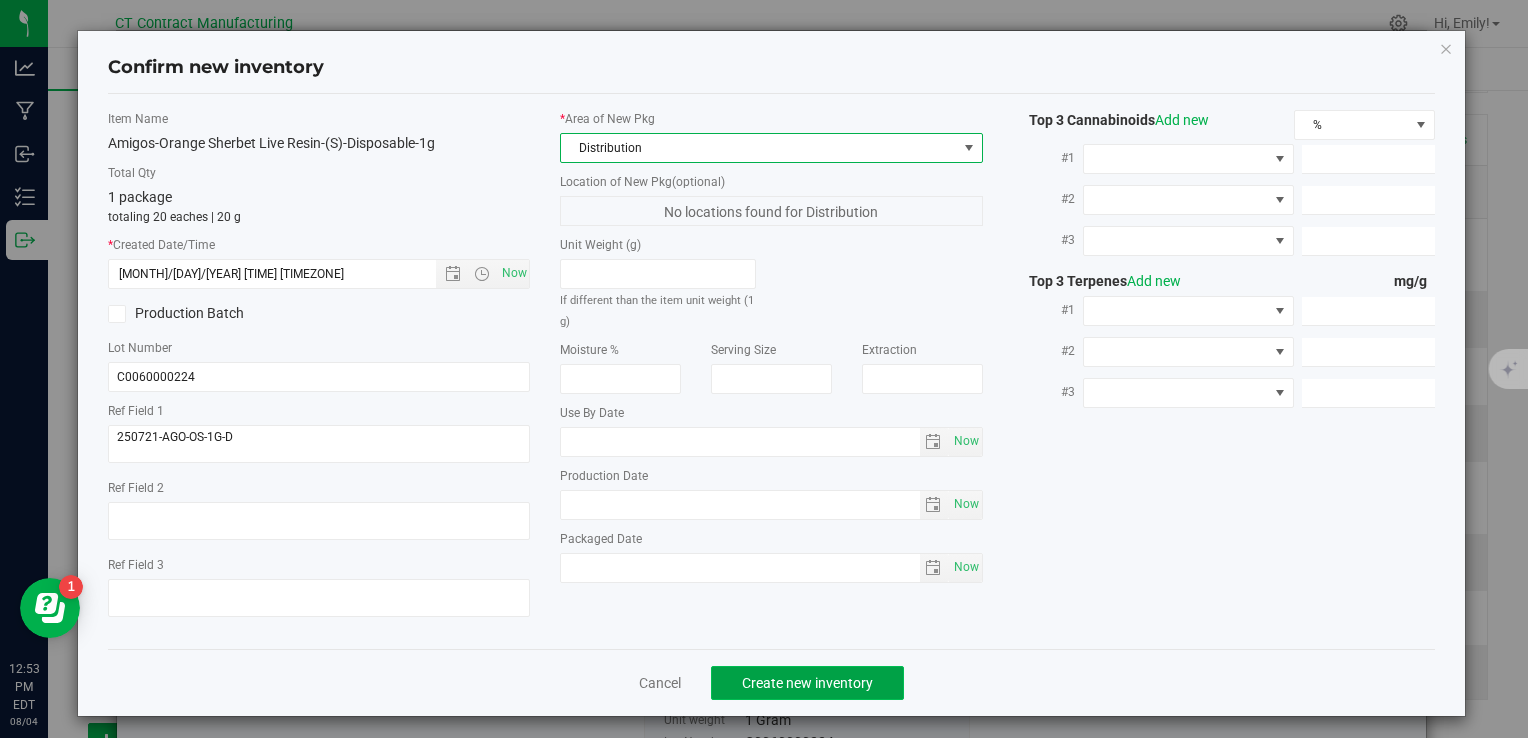 click on "Create new inventory" 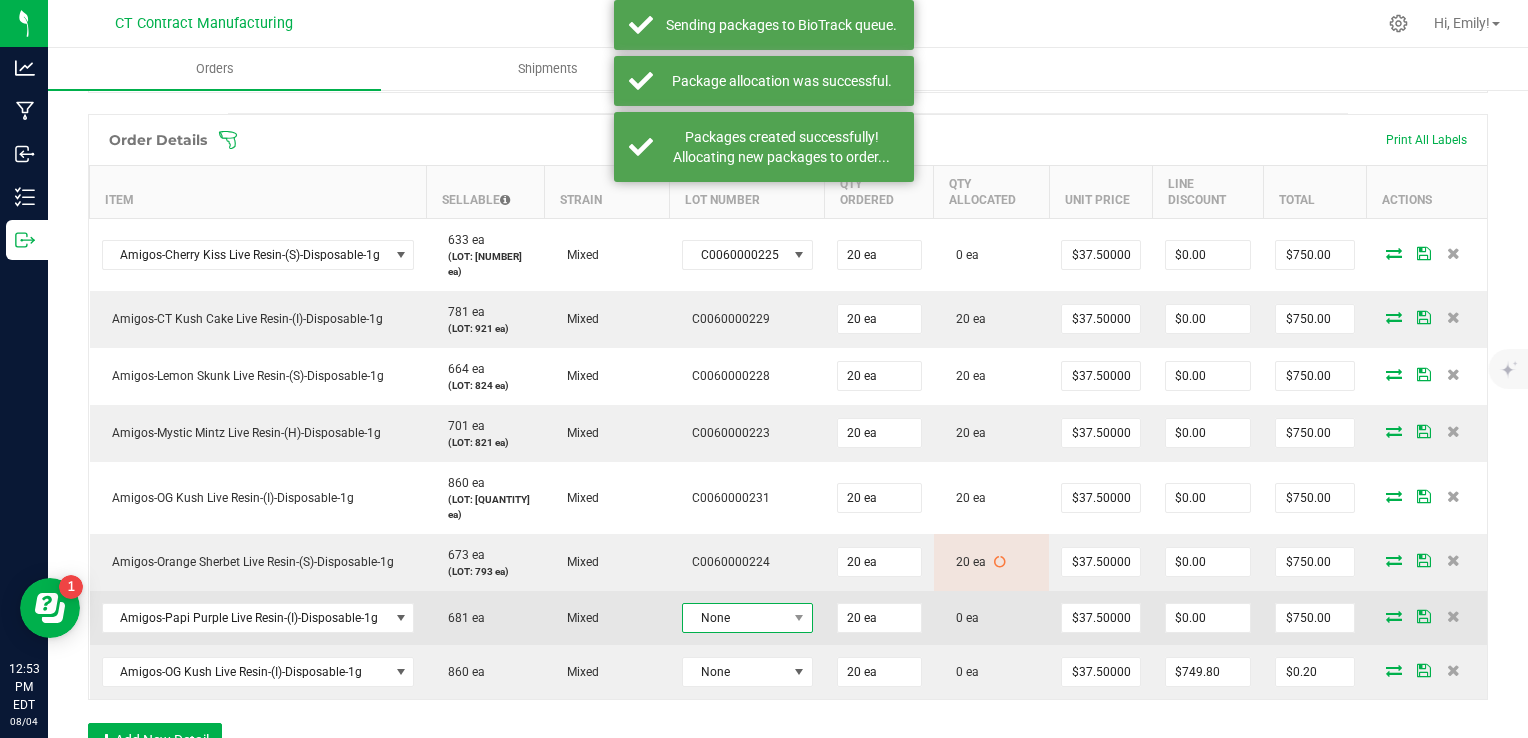 click on "None" at bounding box center [735, 618] 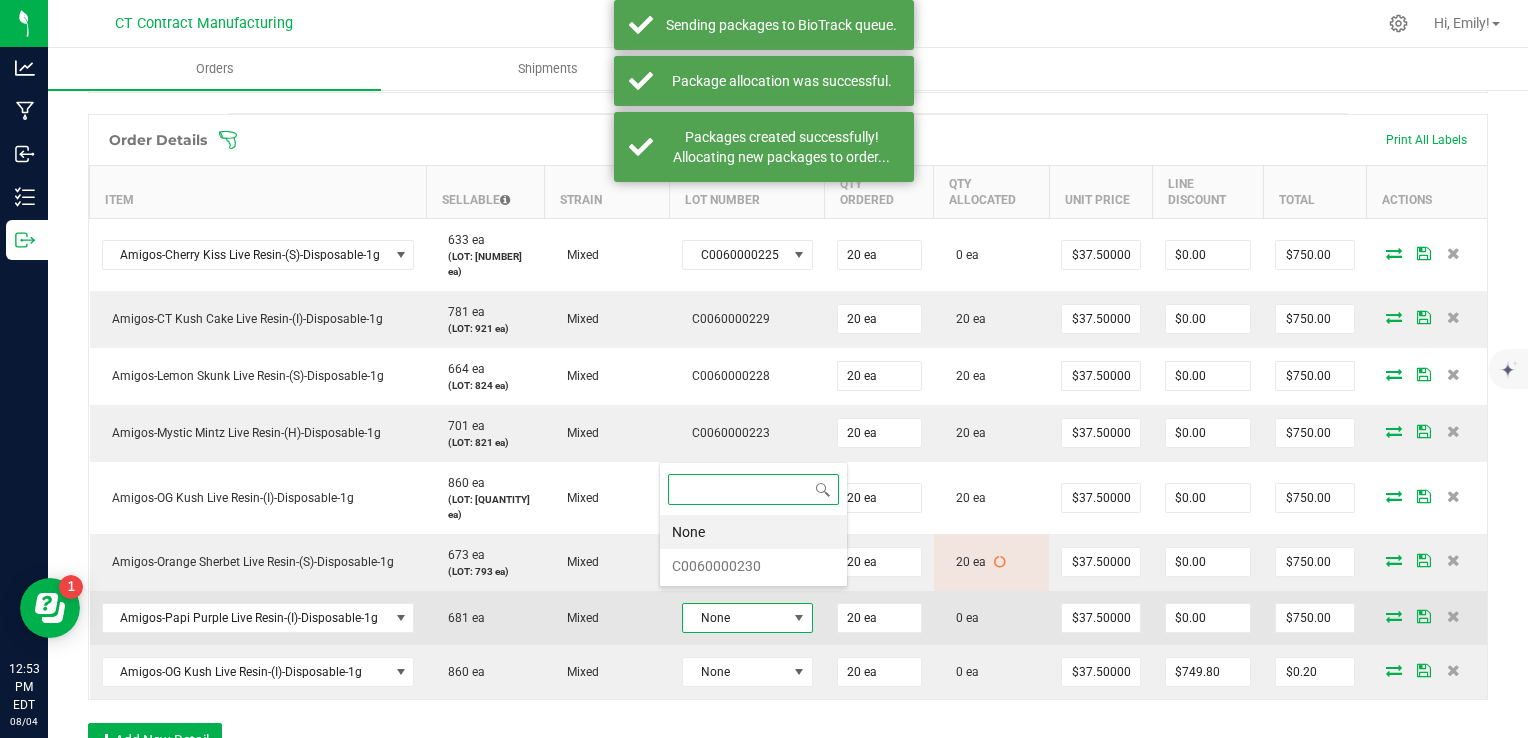 scroll, scrollTop: 0, scrollLeft: 0, axis: both 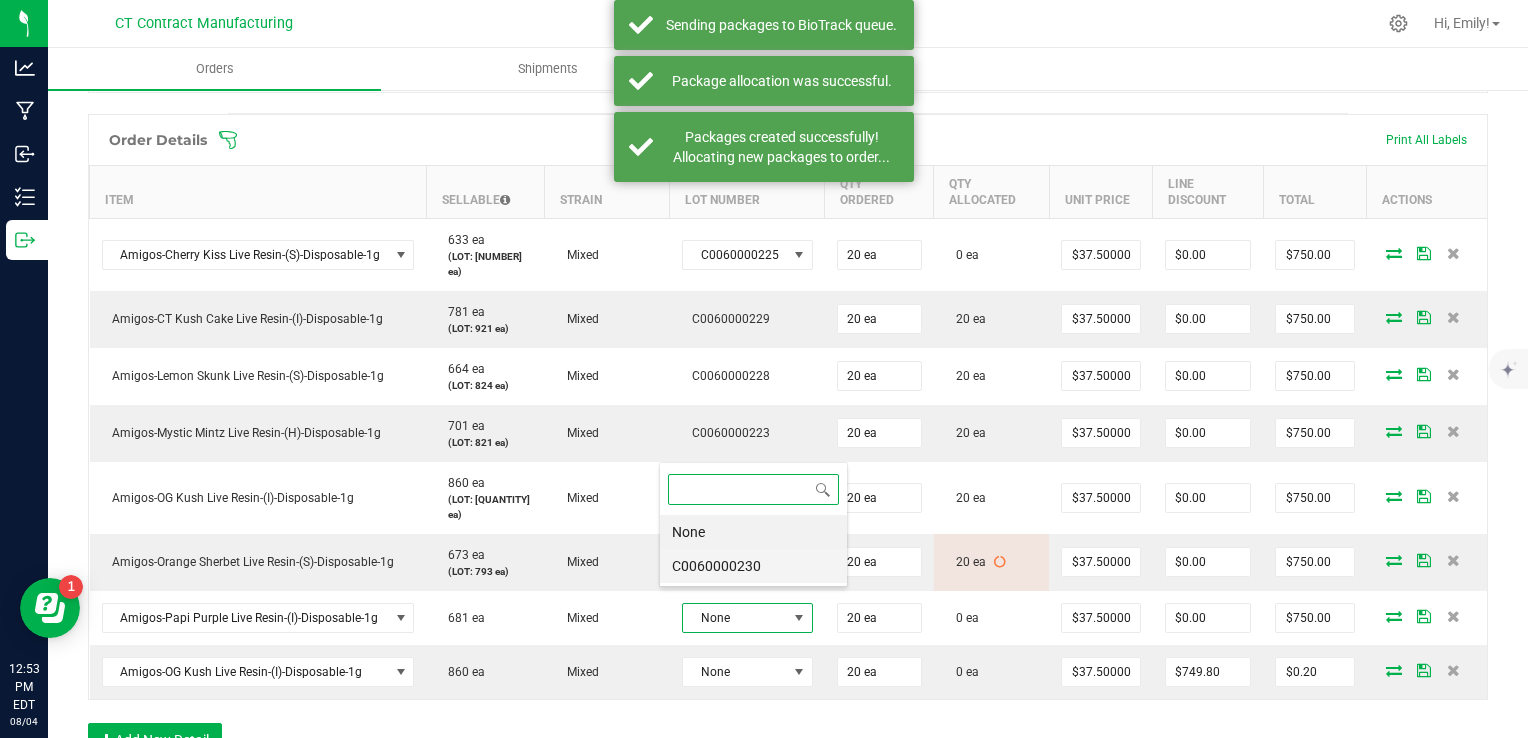 click on "C0060000230" at bounding box center (753, 566) 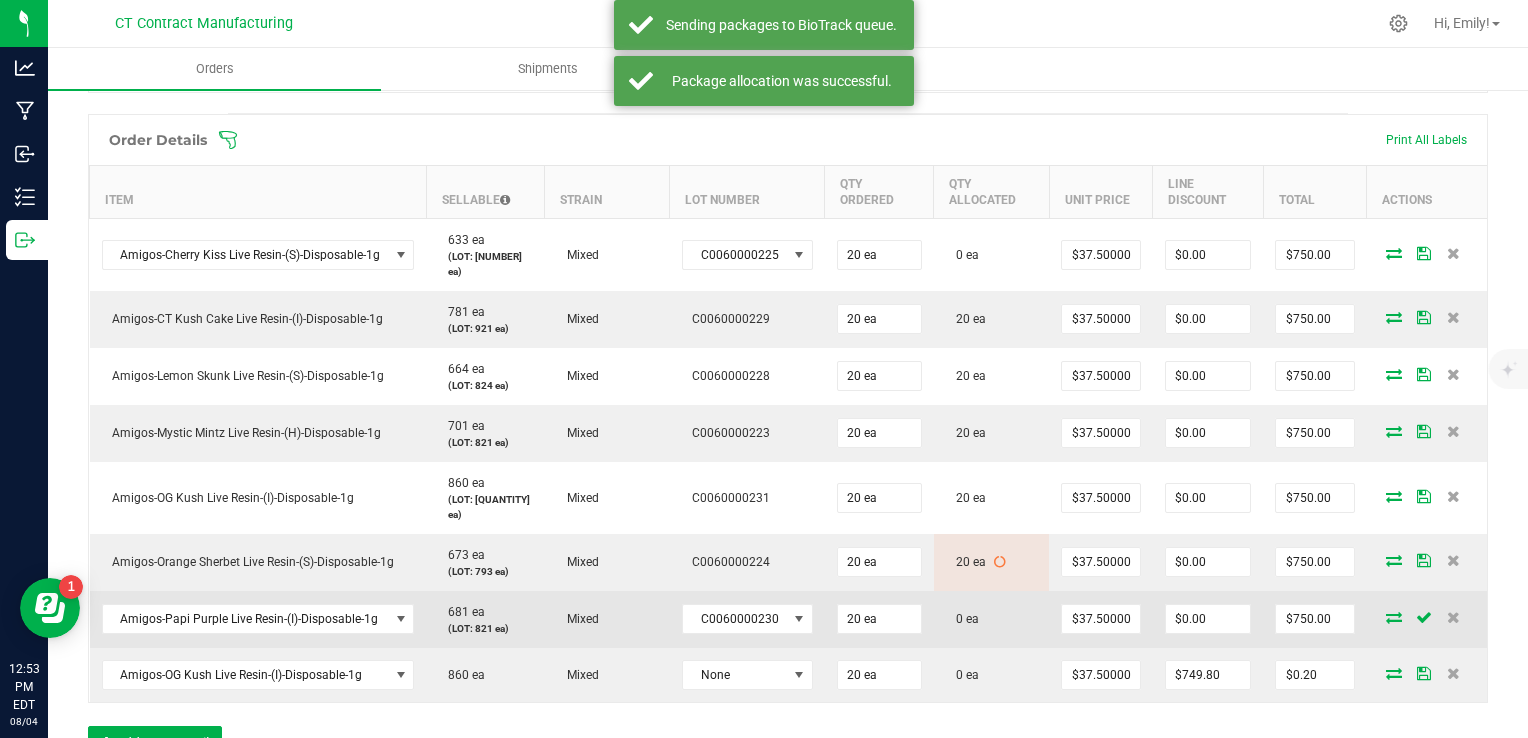 click at bounding box center (1394, 617) 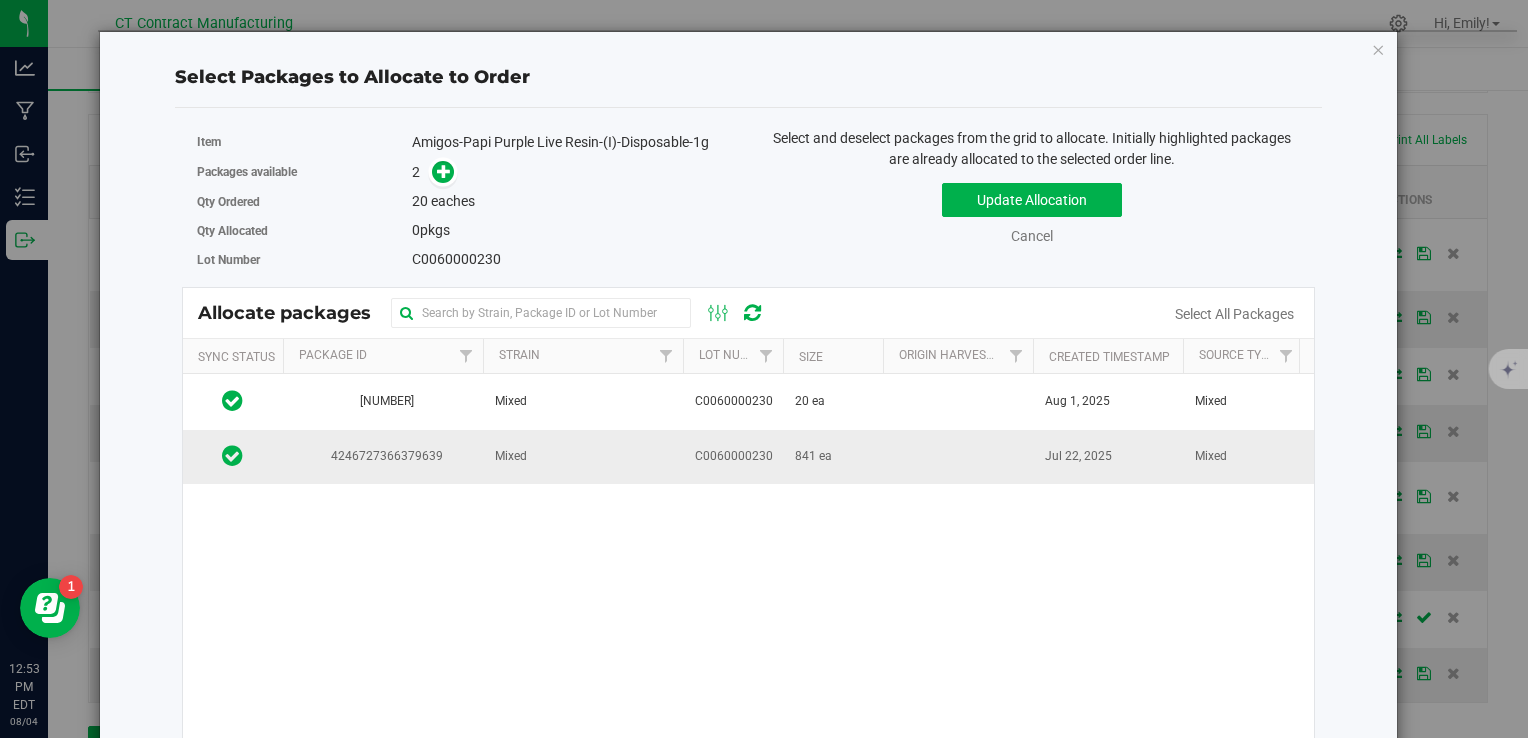 click on "Mixed" at bounding box center [511, 456] 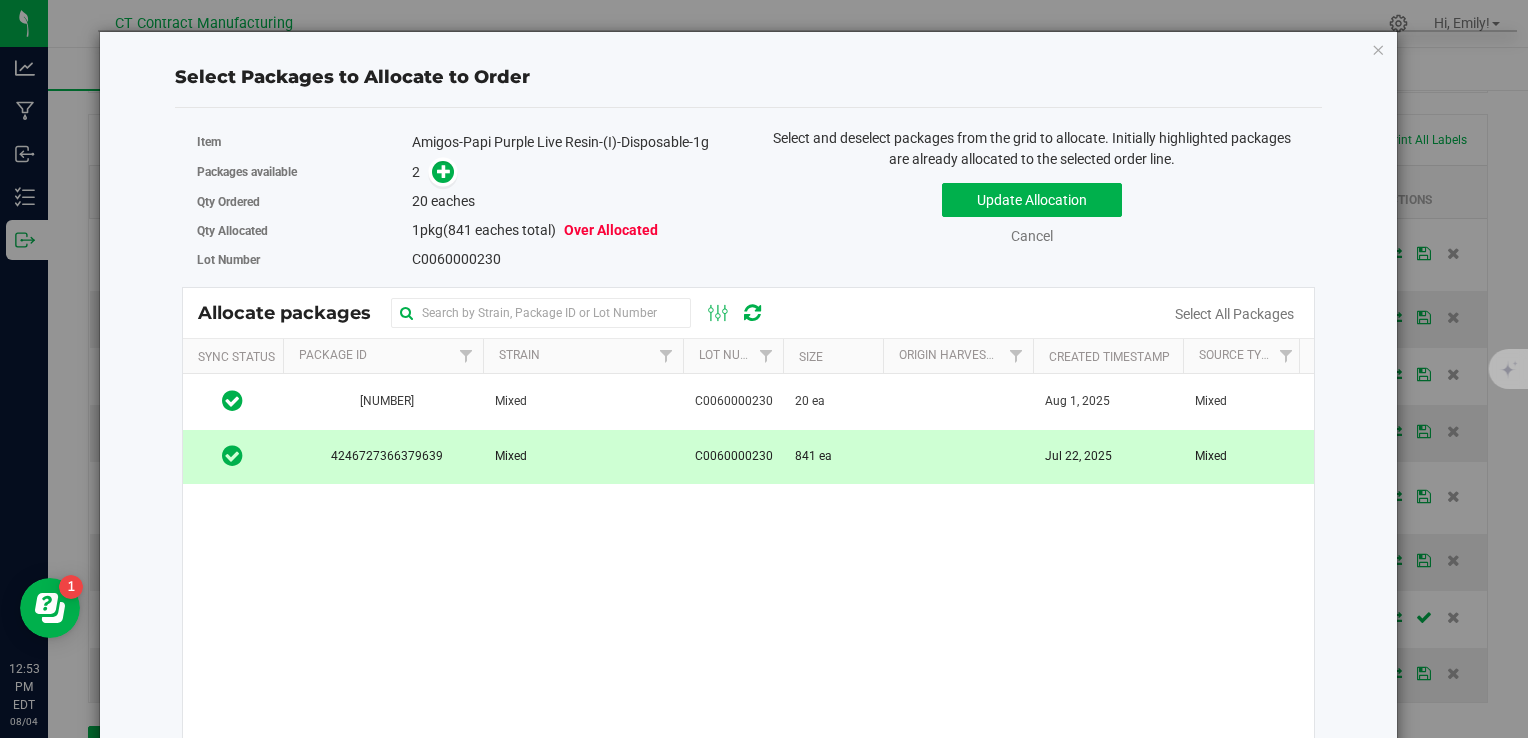 click on "Qty Ordered
20
eaches" at bounding box center (465, 201) 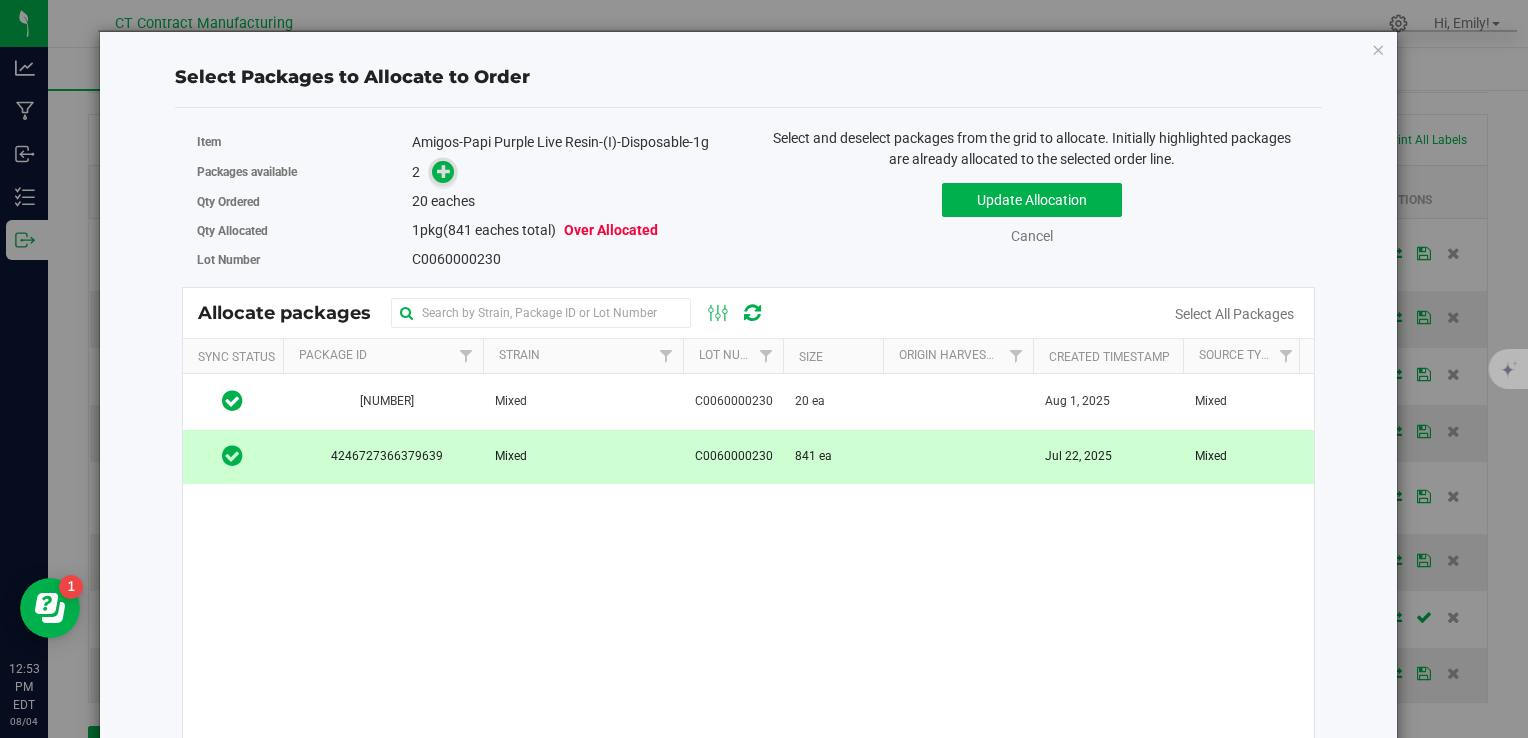 click at bounding box center (444, 171) 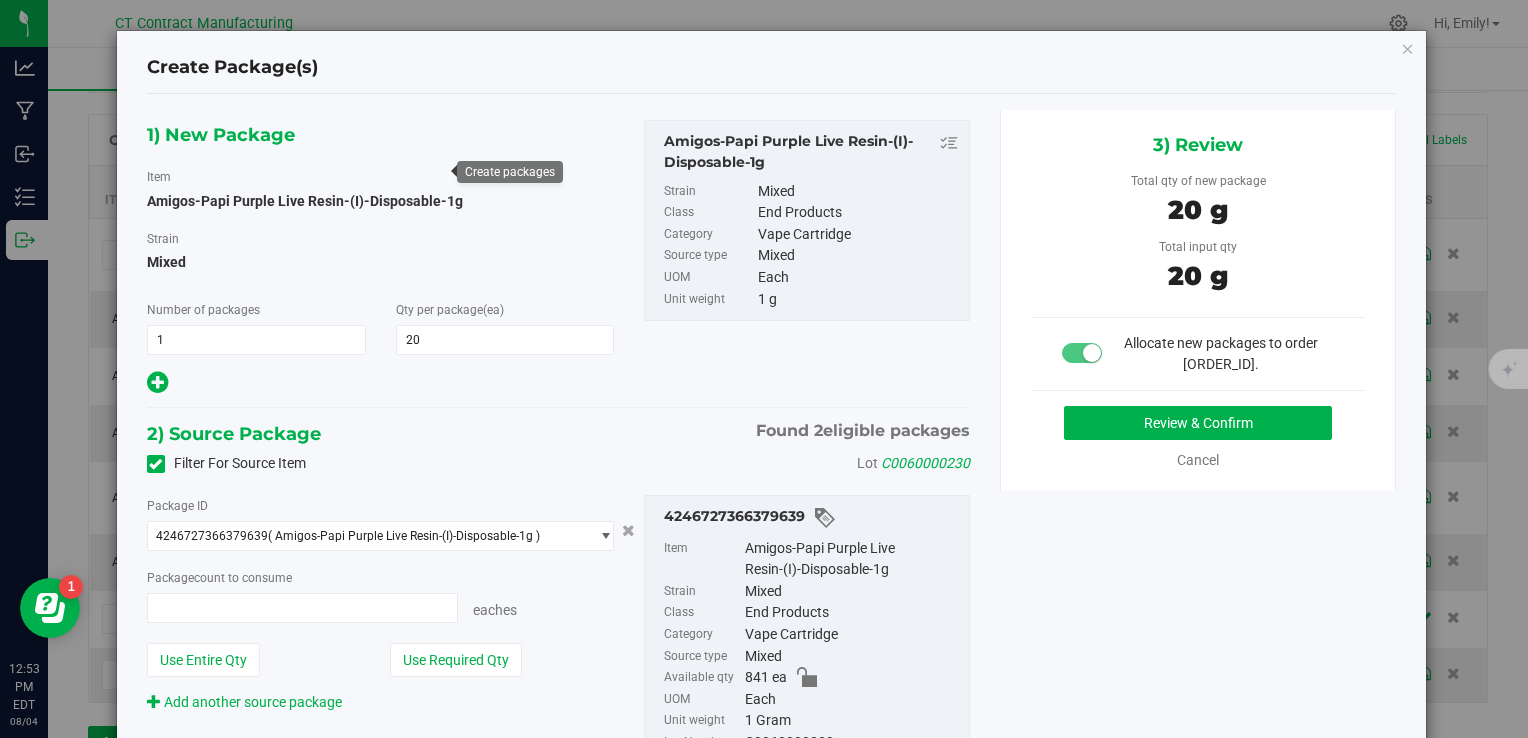type on "20 ea" 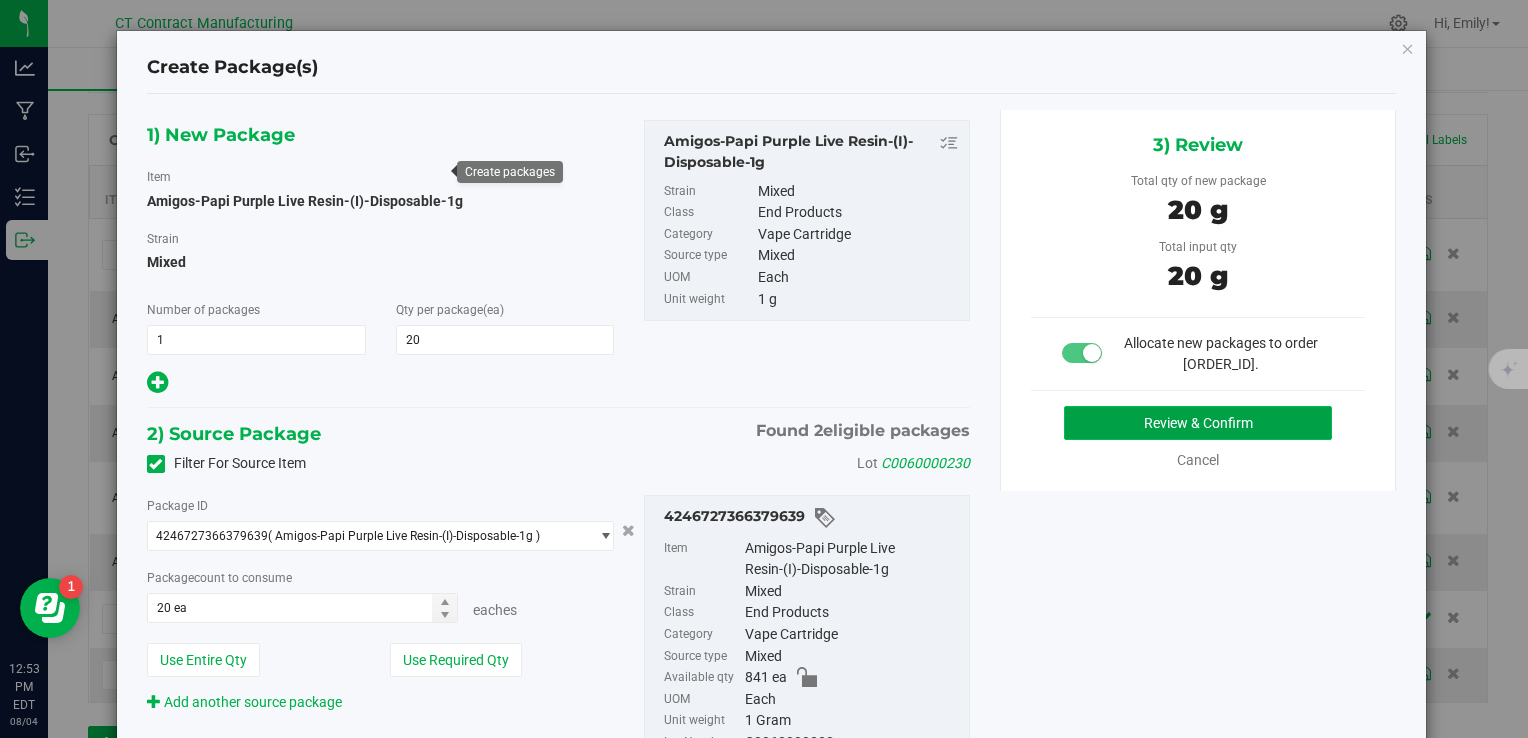click on "Review & Confirm" at bounding box center [1198, 423] 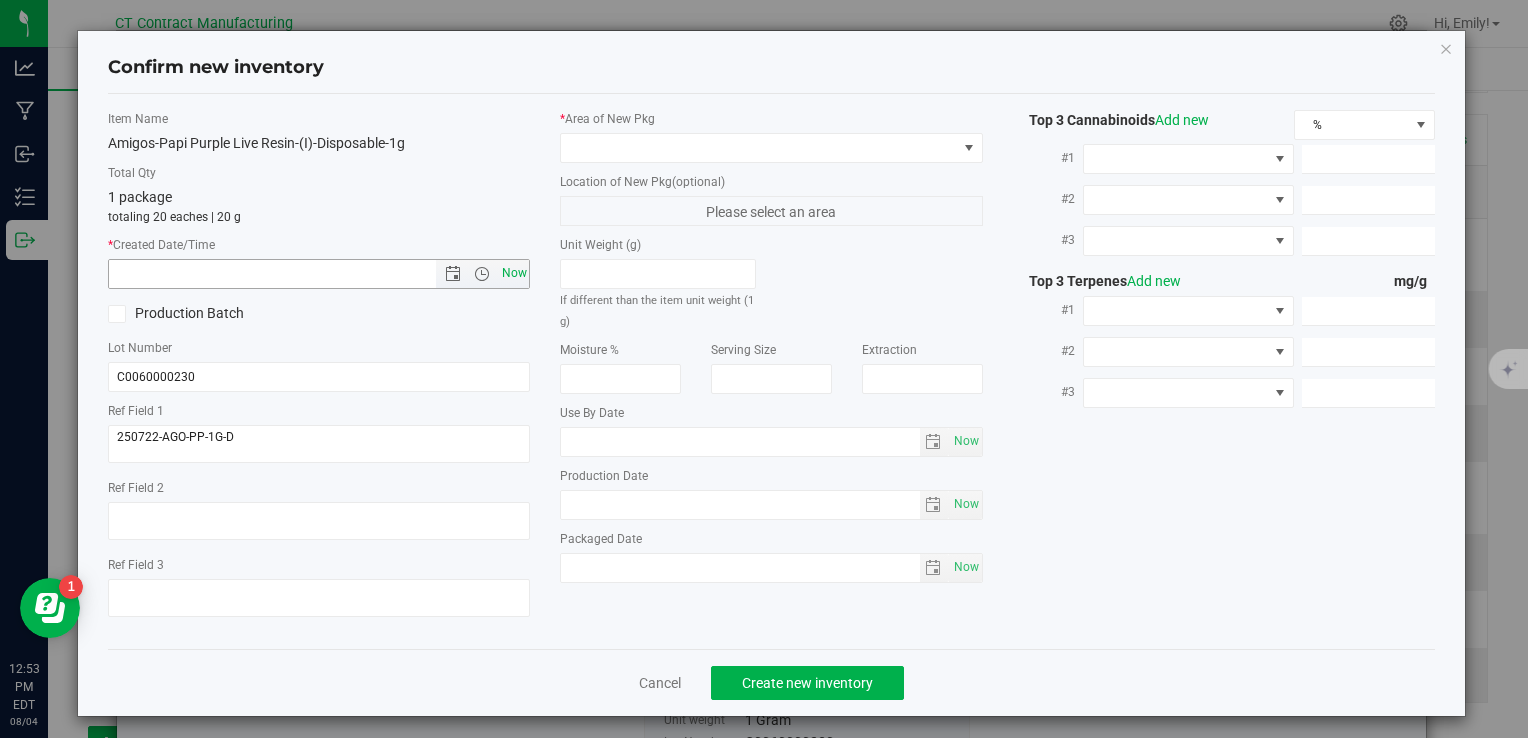 click on "Now" at bounding box center [514, 273] 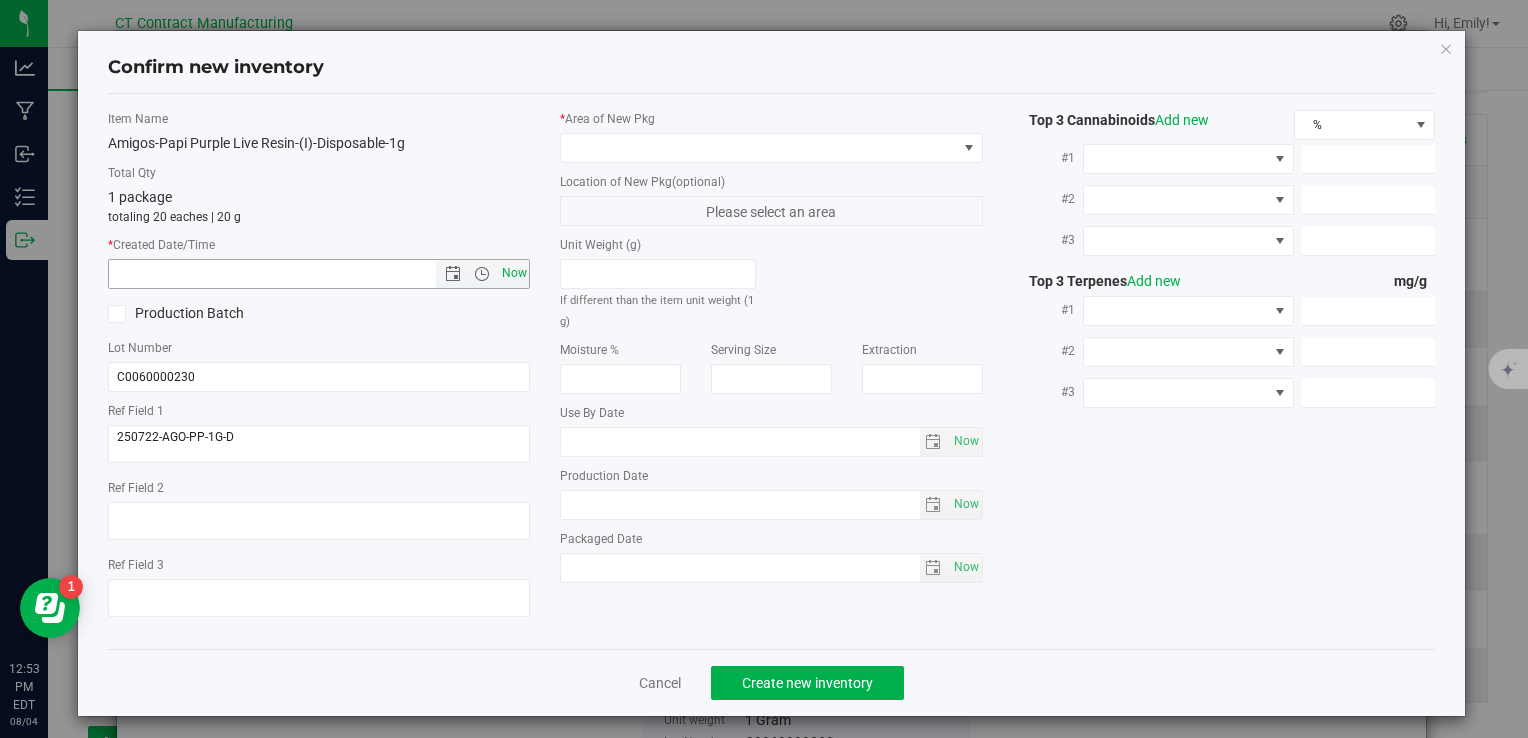 type on "[DATE] [TIME]" 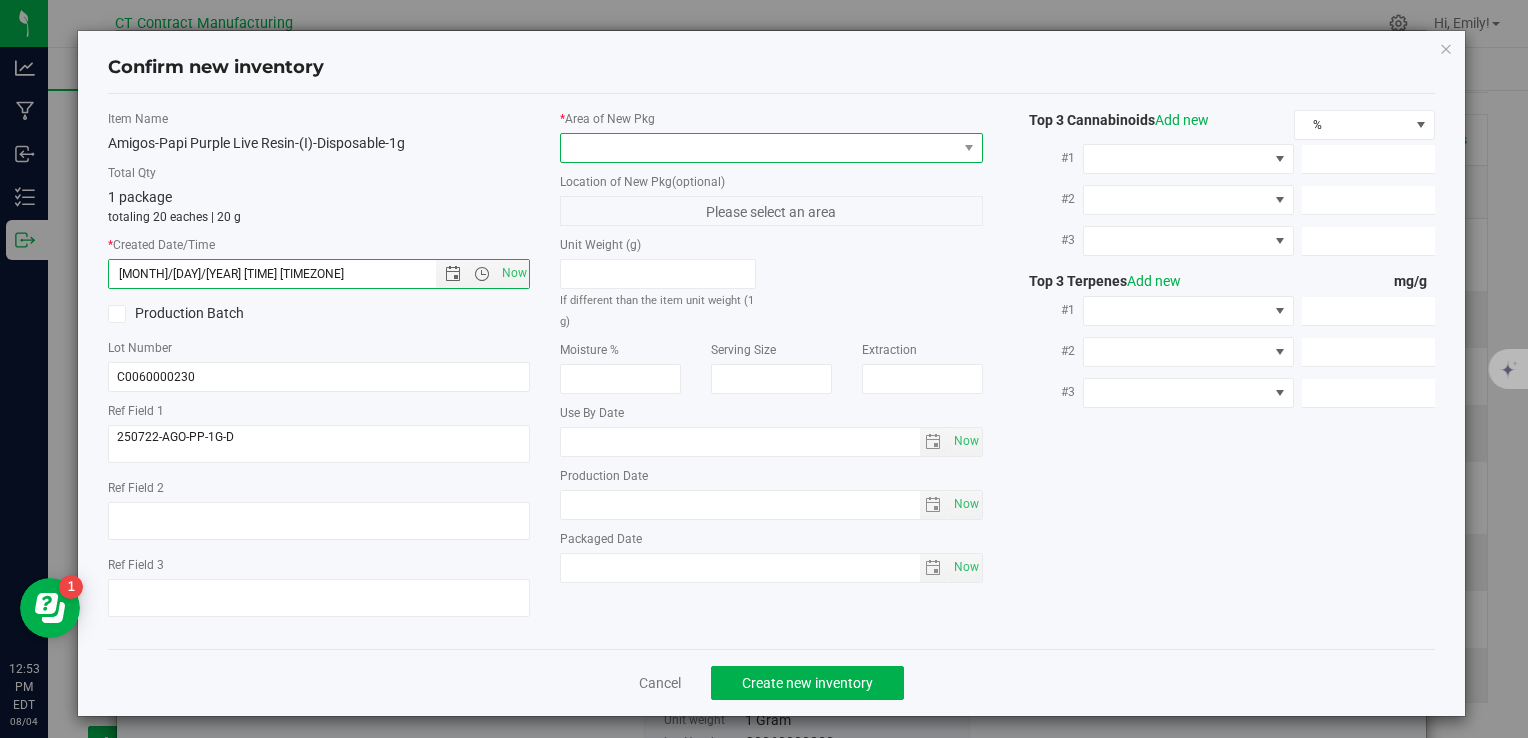click at bounding box center (758, 148) 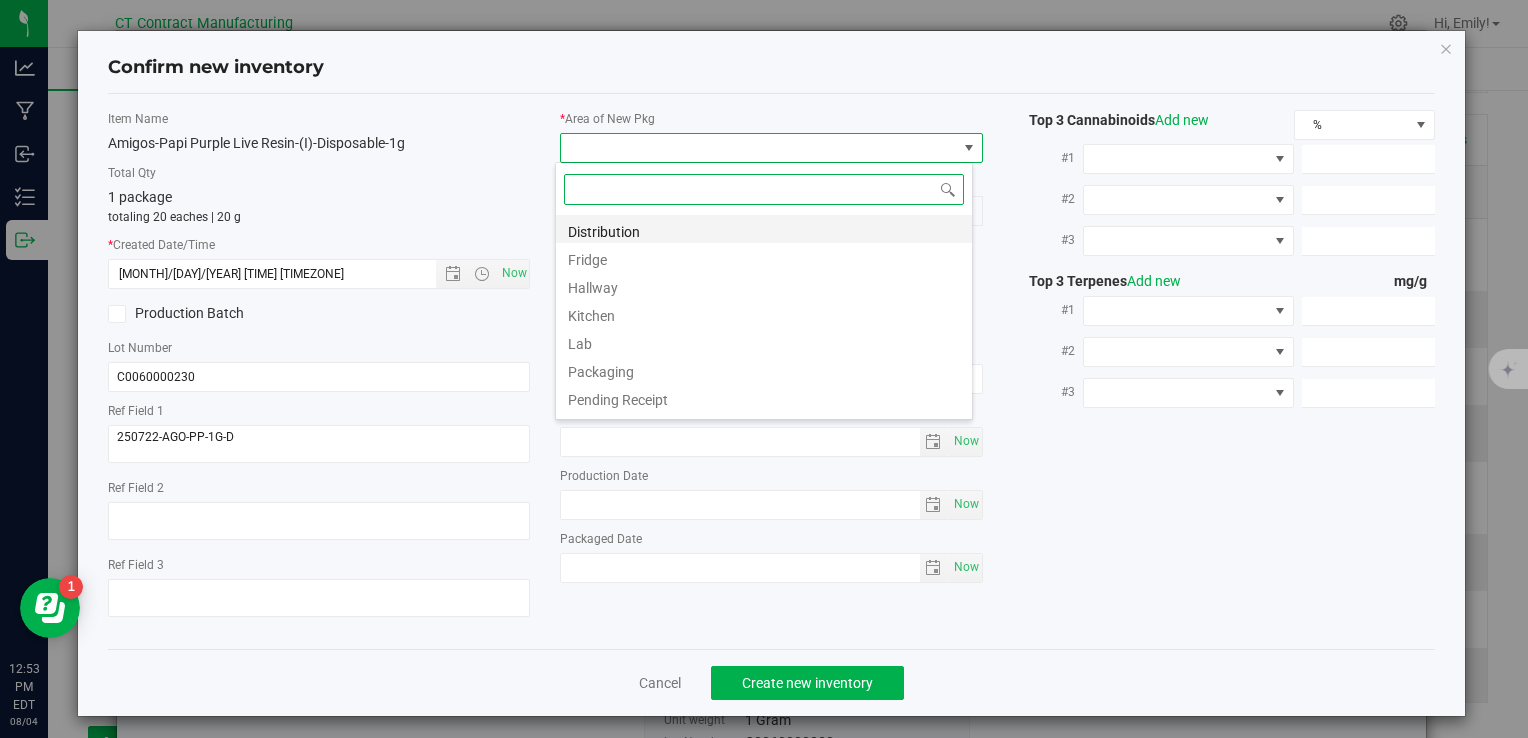 scroll, scrollTop: 99970, scrollLeft: 99582, axis: both 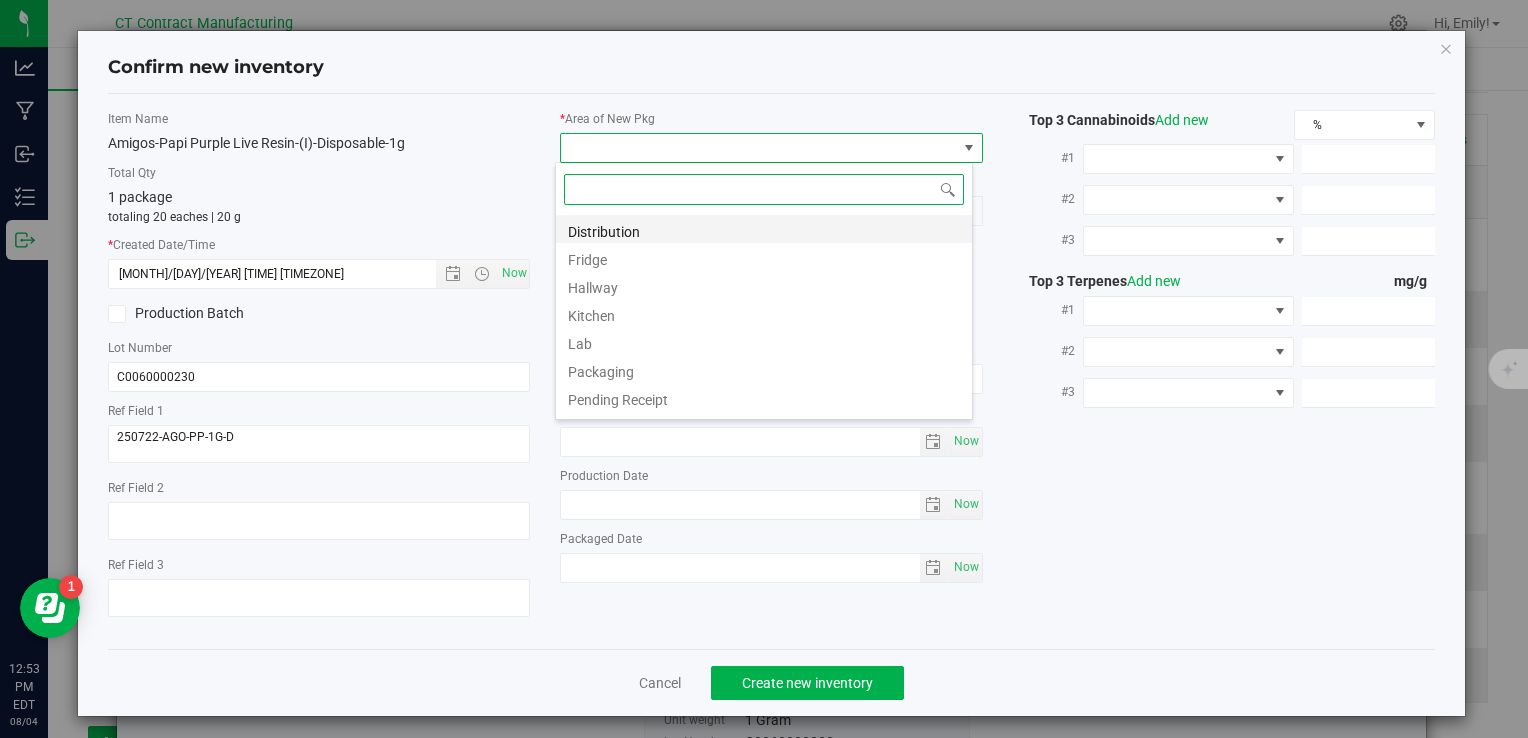 click on "Distribution" at bounding box center [764, 229] 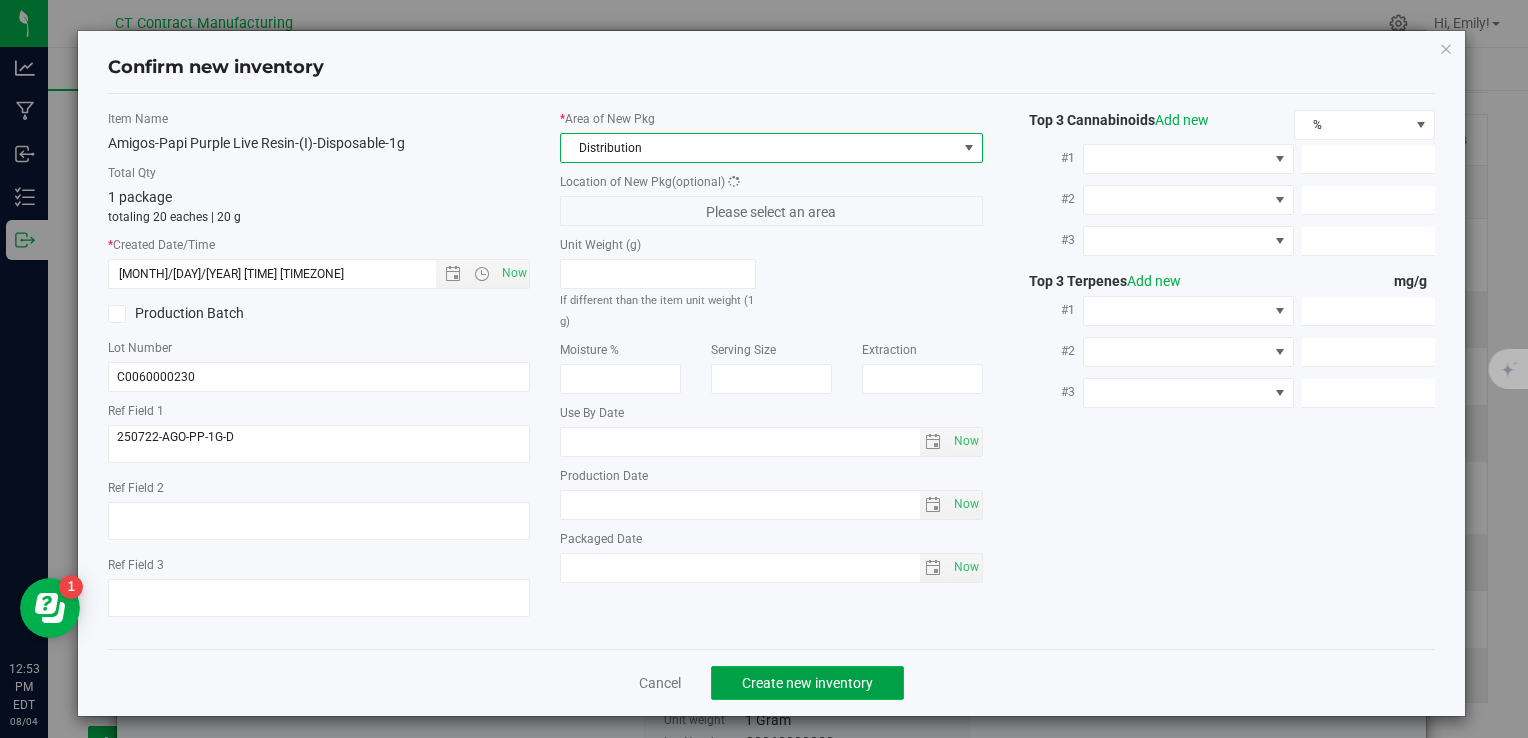 click on "Create new inventory" 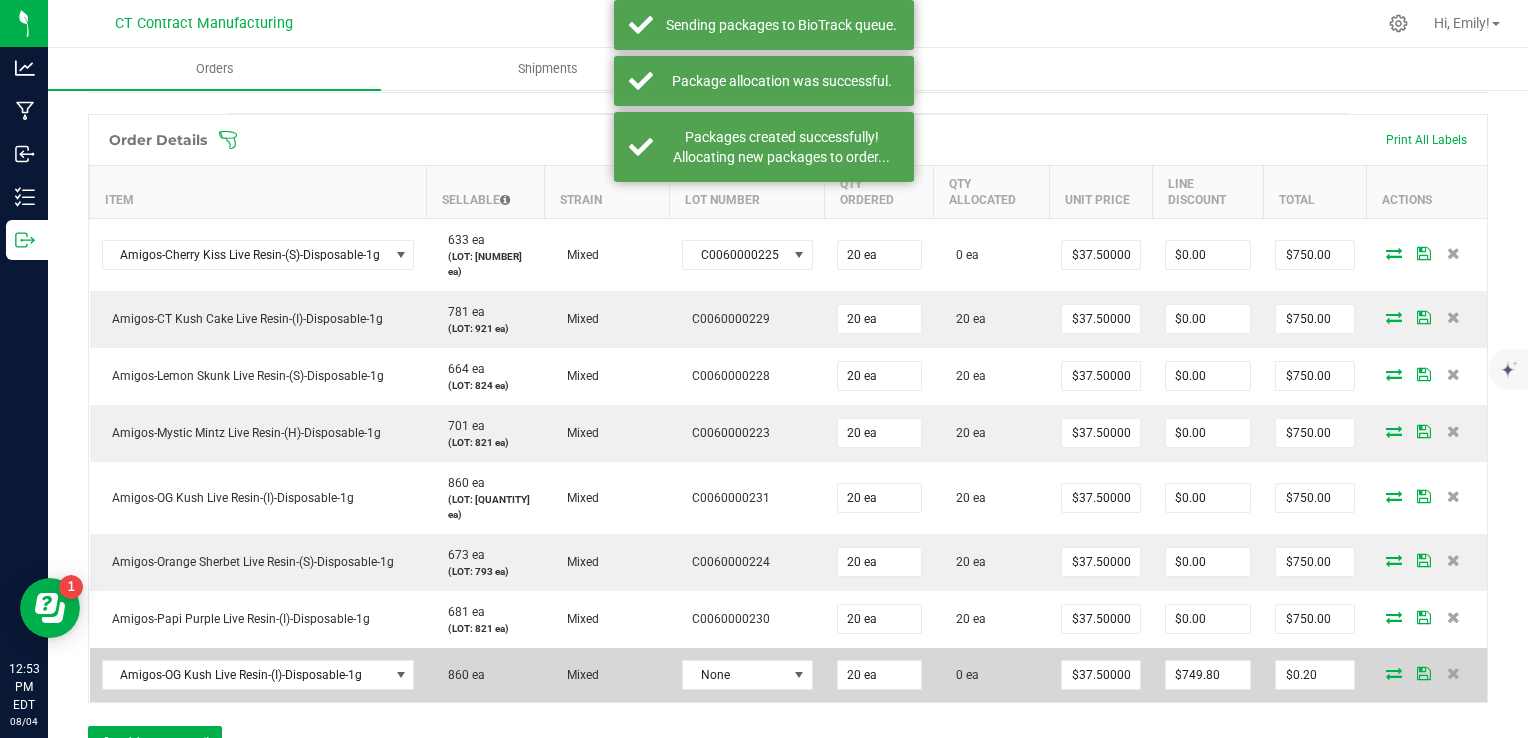 click on "None" at bounding box center (747, 675) 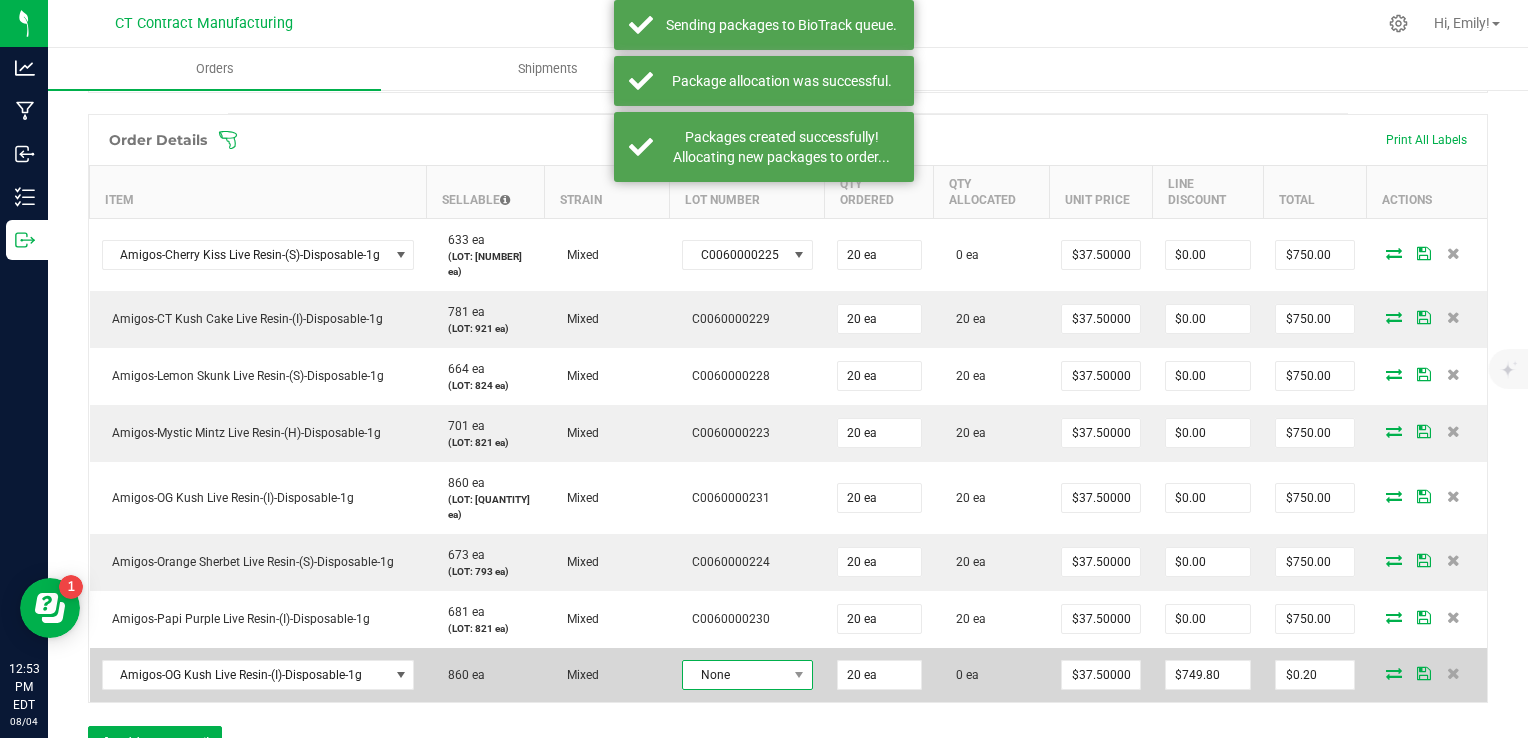 click on "None" at bounding box center (735, 675) 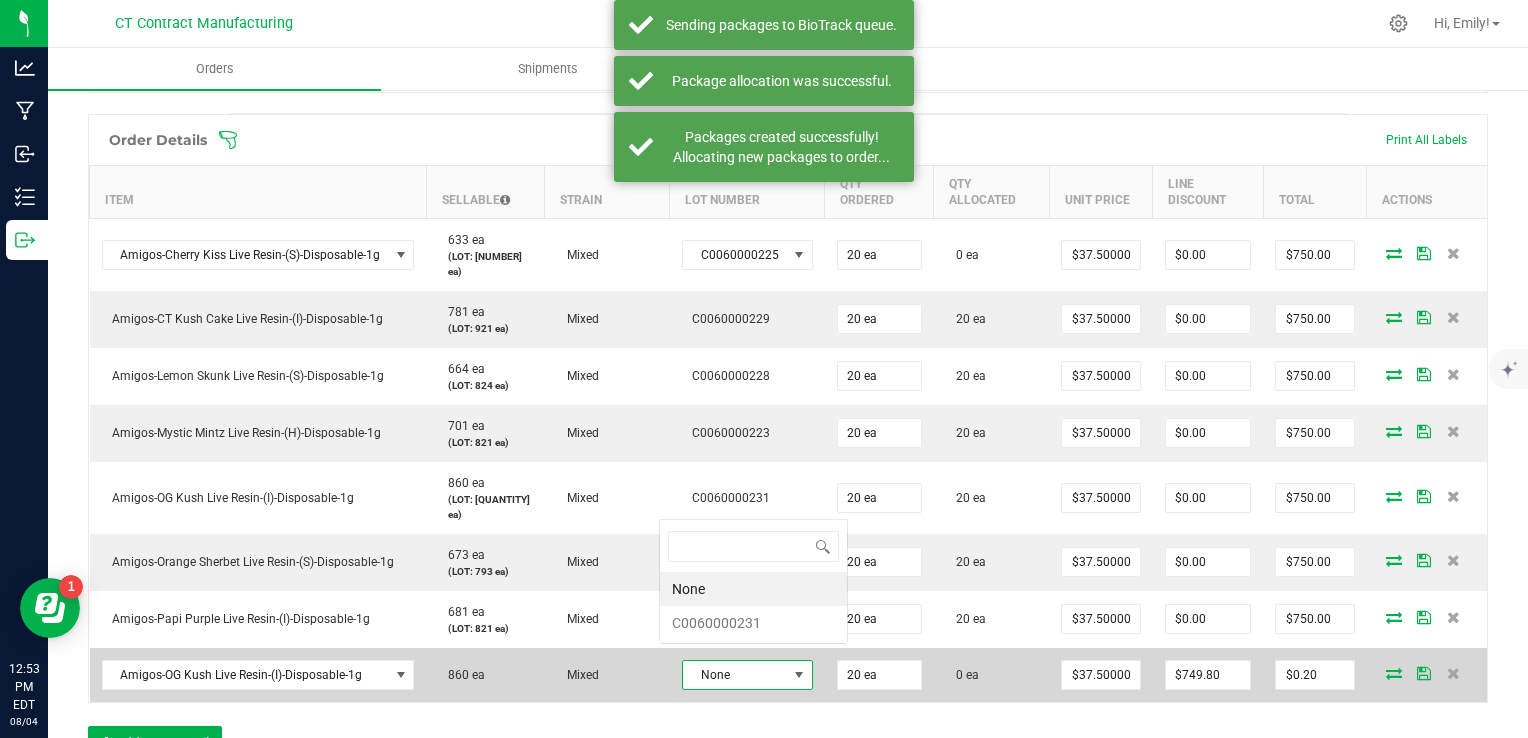 scroll, scrollTop: 99970, scrollLeft: 99872, axis: both 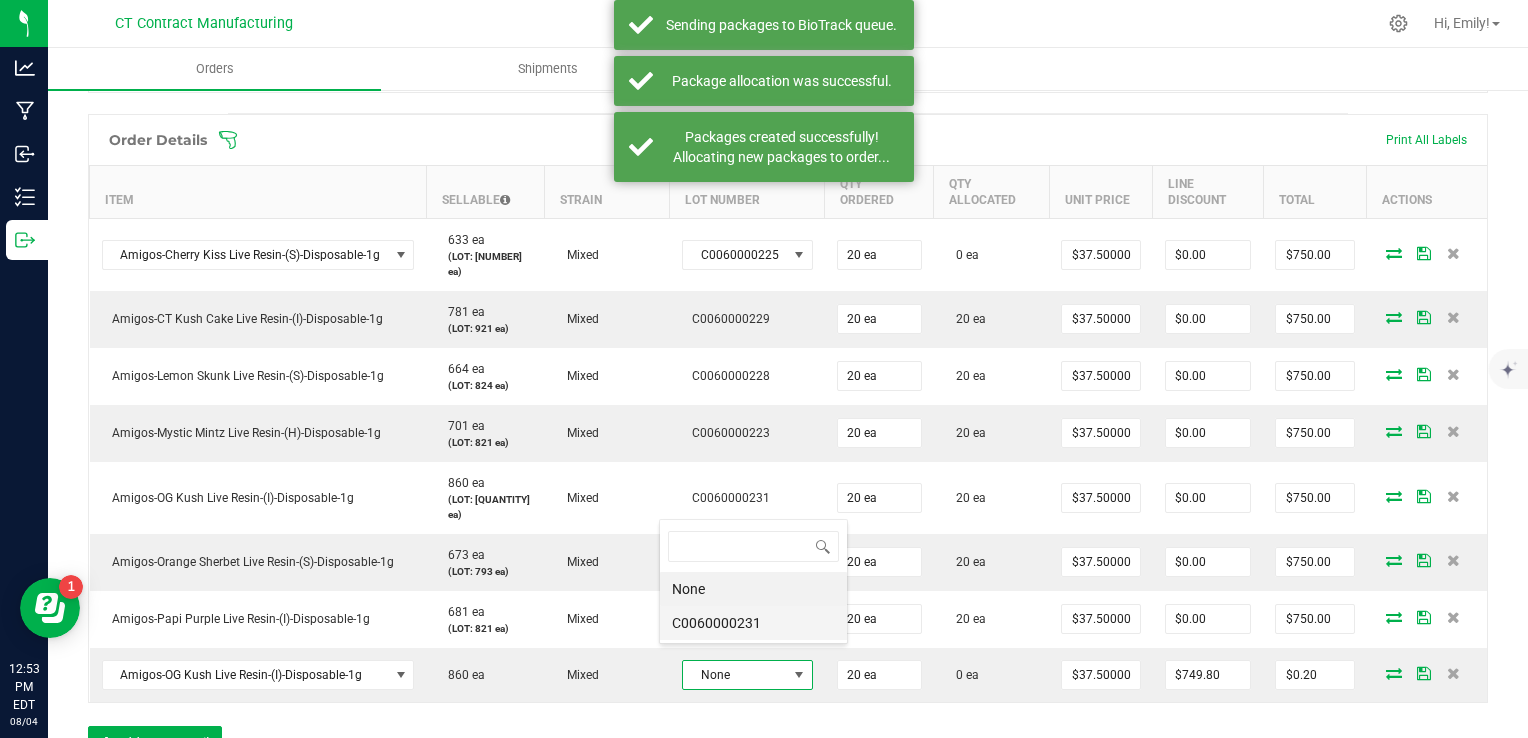 click on "C0060000231" at bounding box center (753, 623) 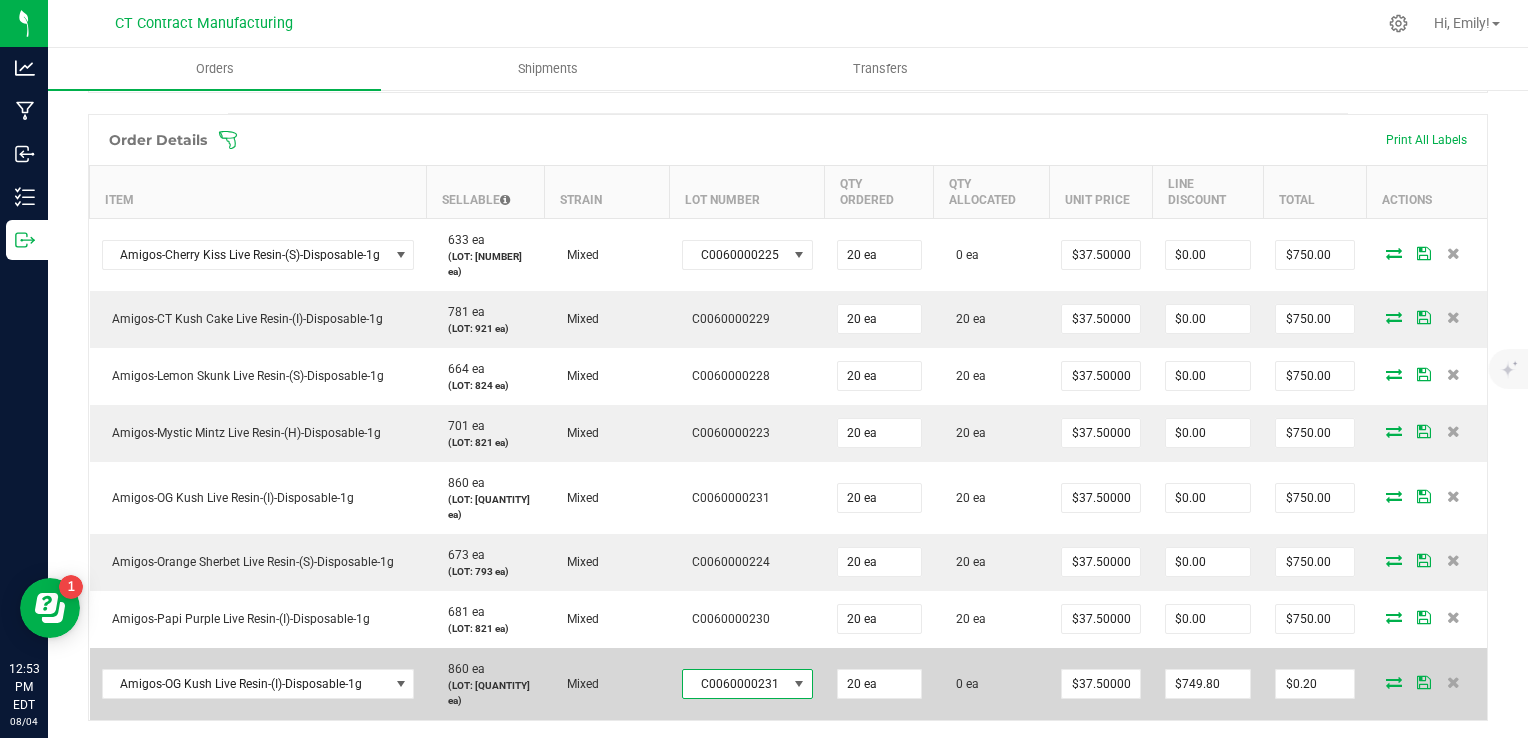 click at bounding box center (1394, 682) 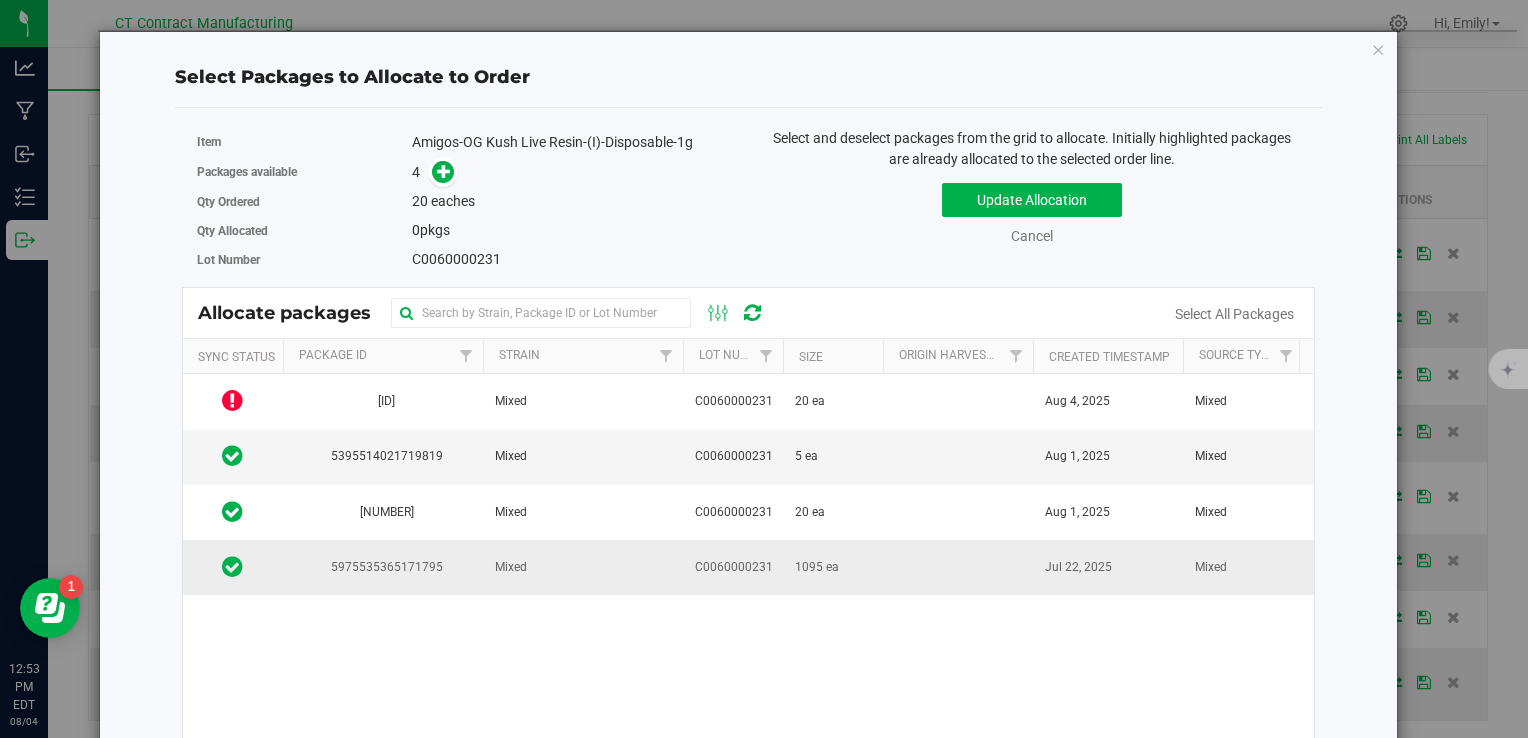 click on "Mixed" at bounding box center (583, 567) 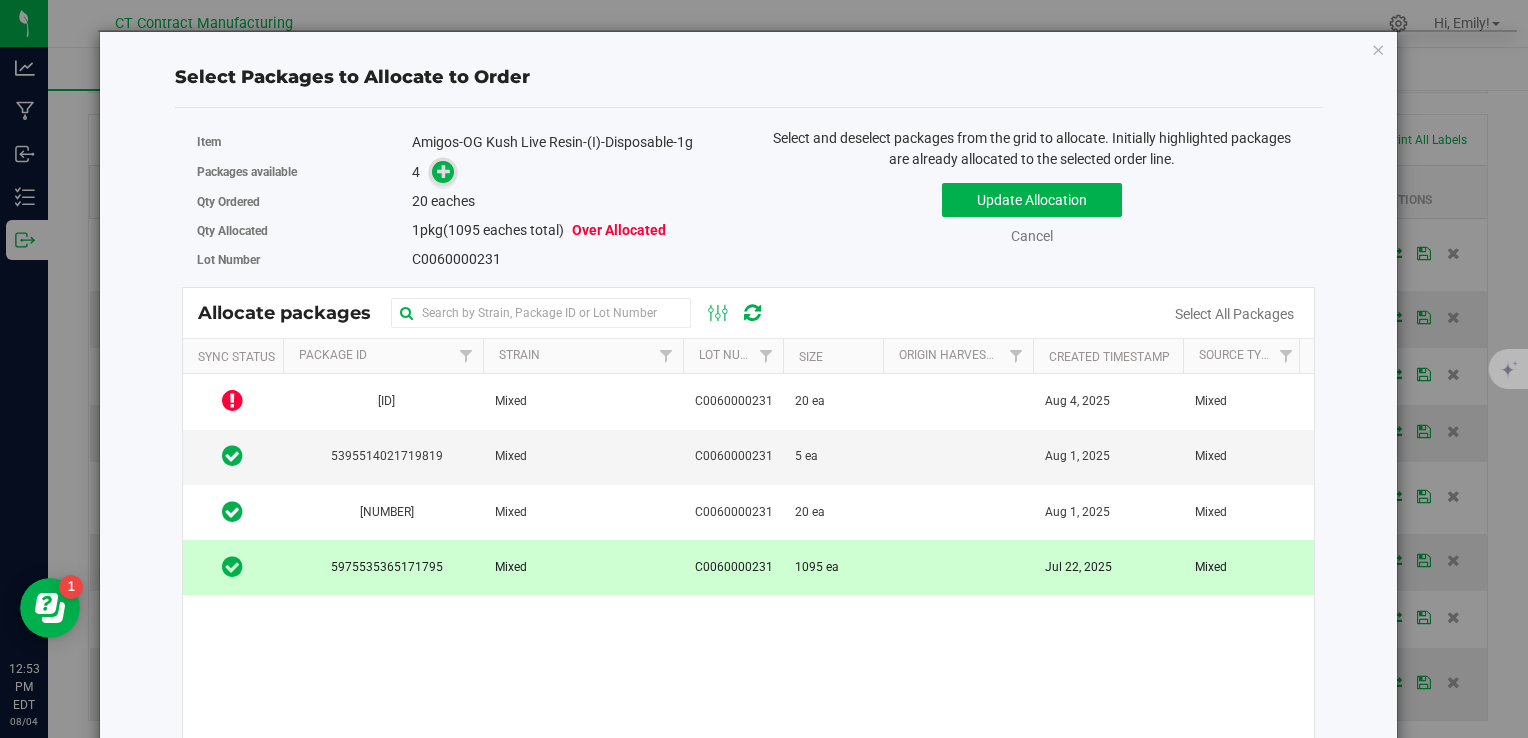 click at bounding box center [444, 171] 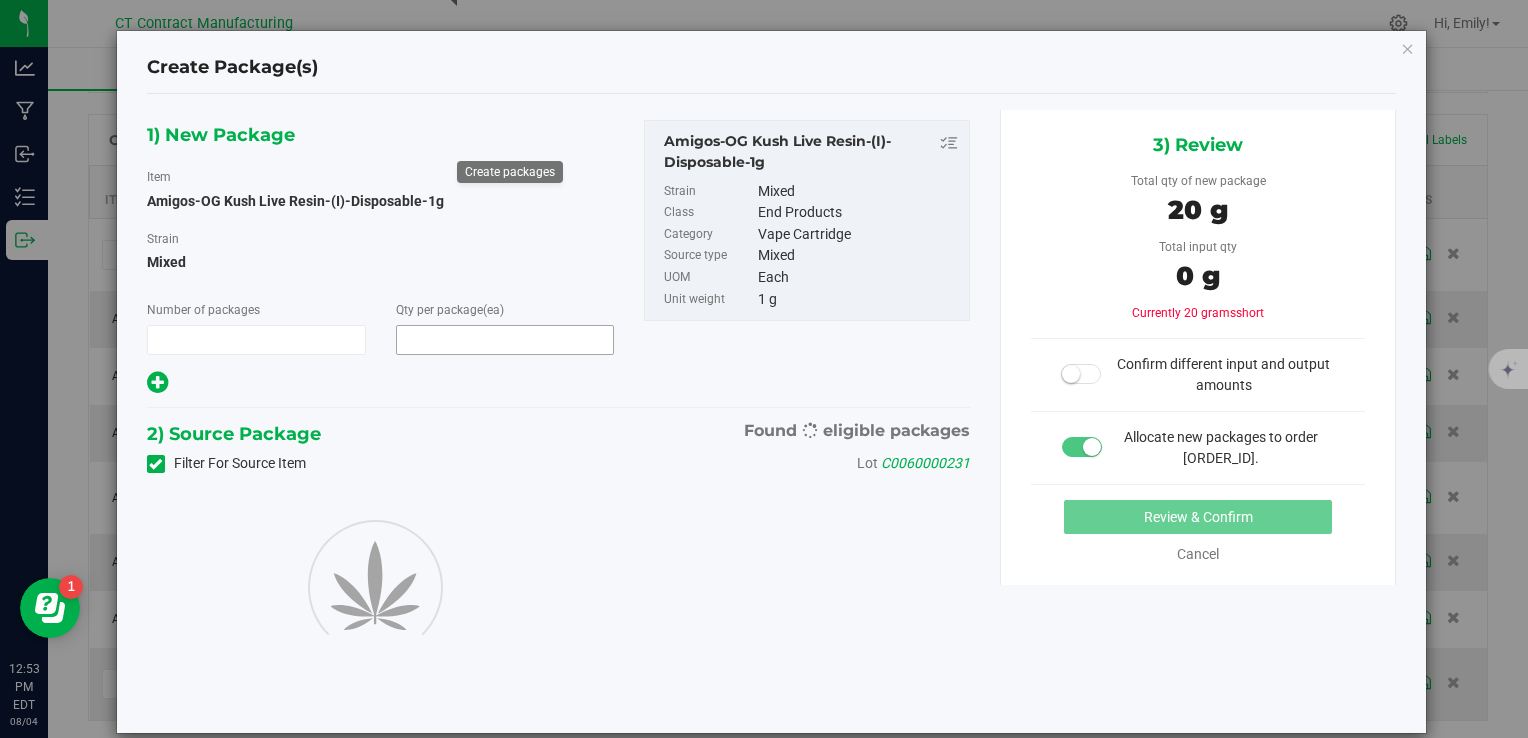 type on "1" 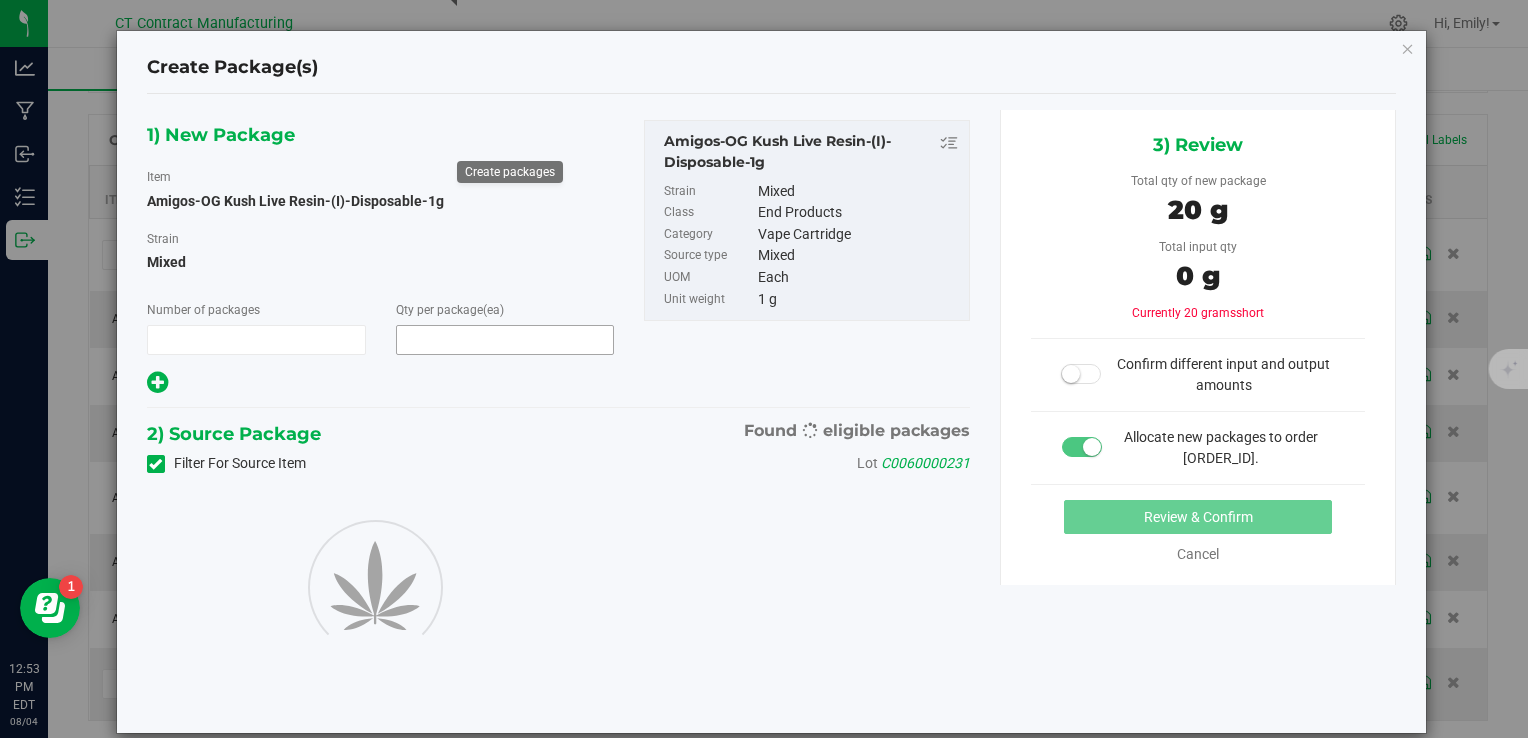 type on "20" 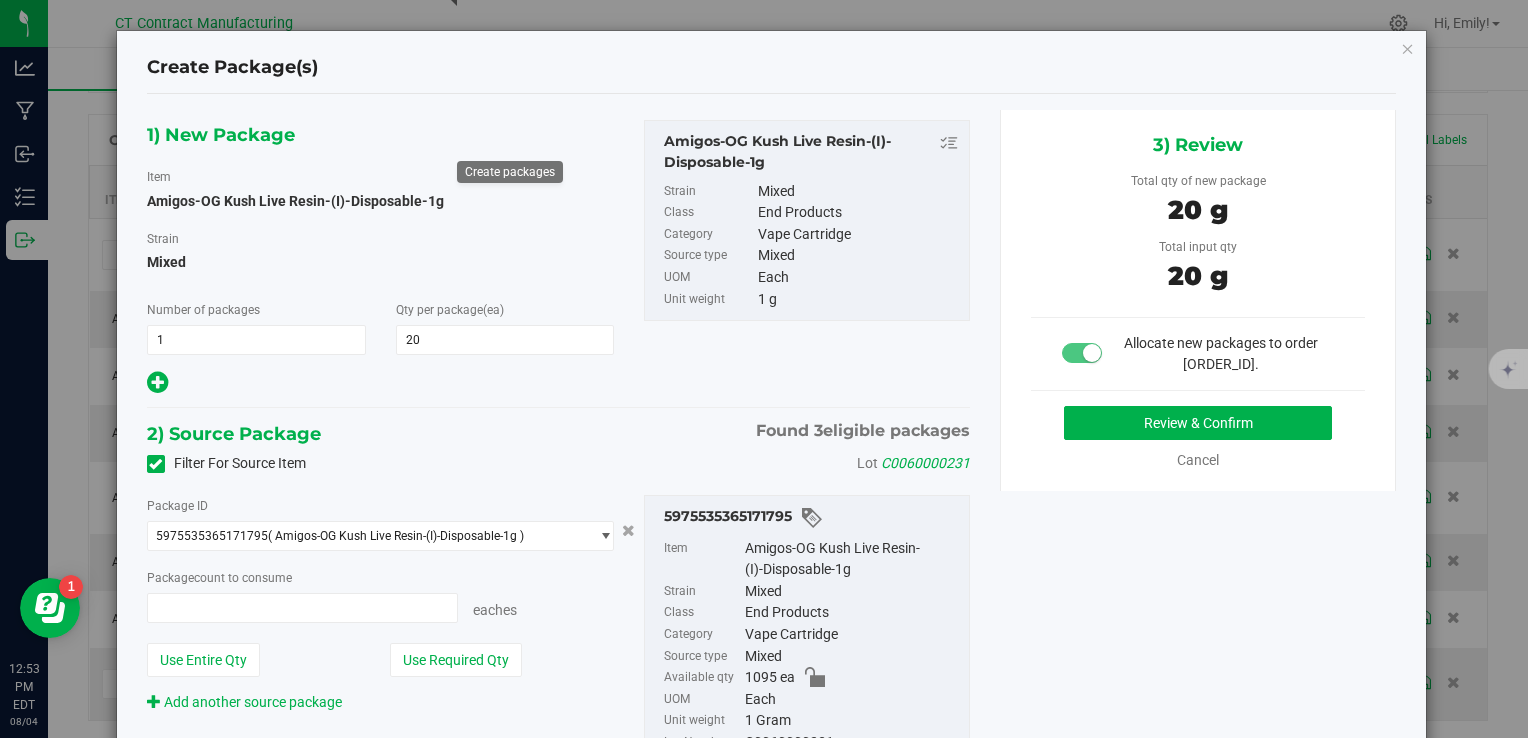 type on "20 ea" 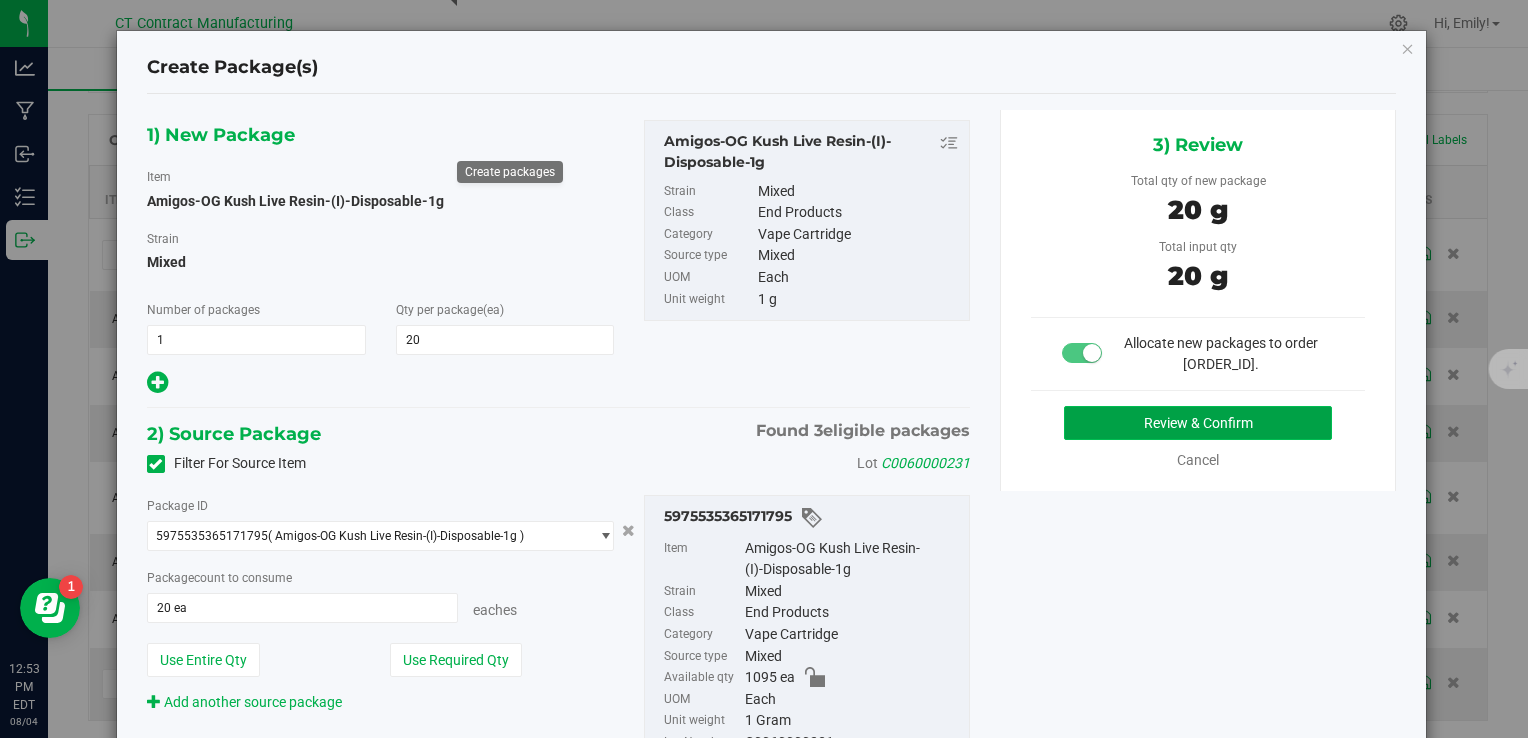 click on "Review & Confirm" at bounding box center [1198, 423] 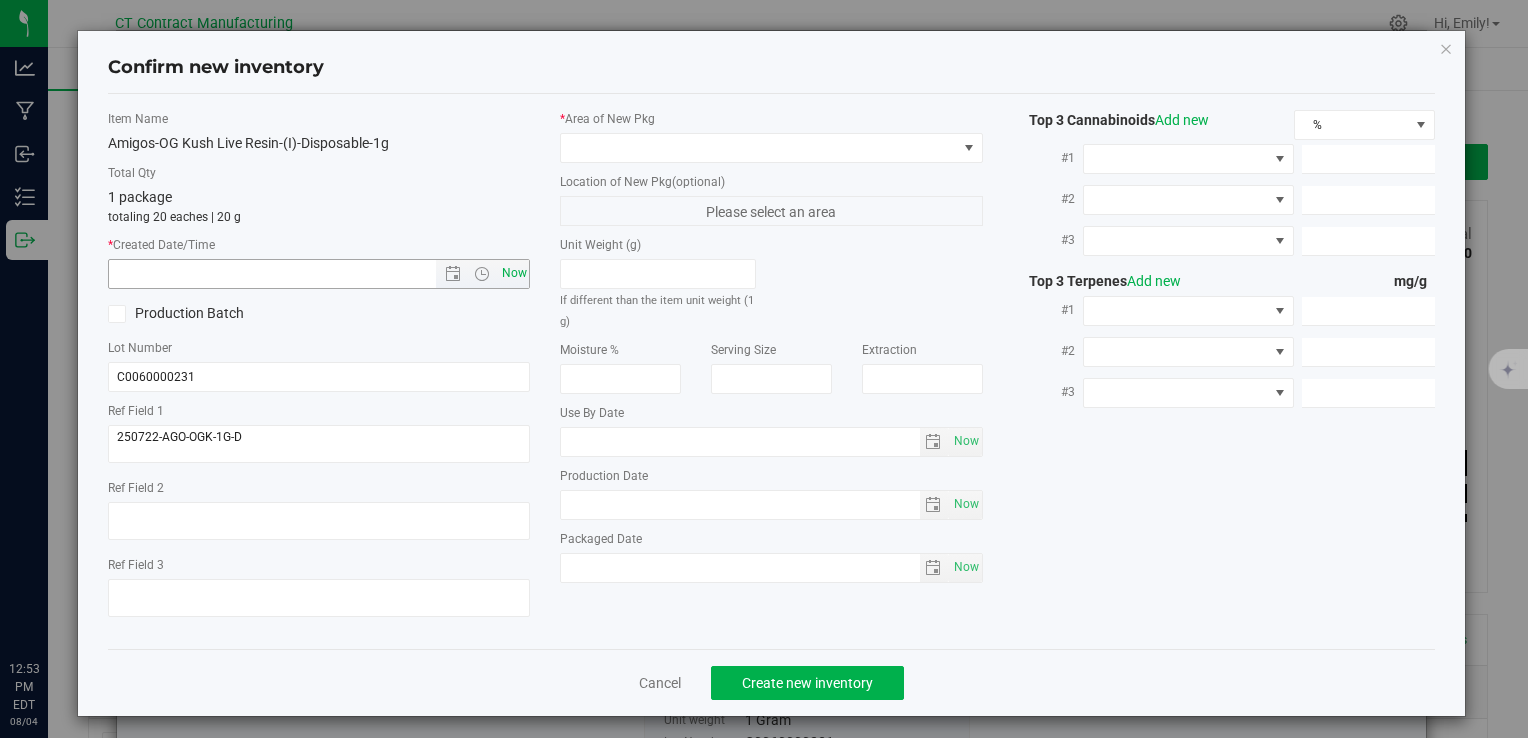 scroll, scrollTop: 0, scrollLeft: 0, axis: both 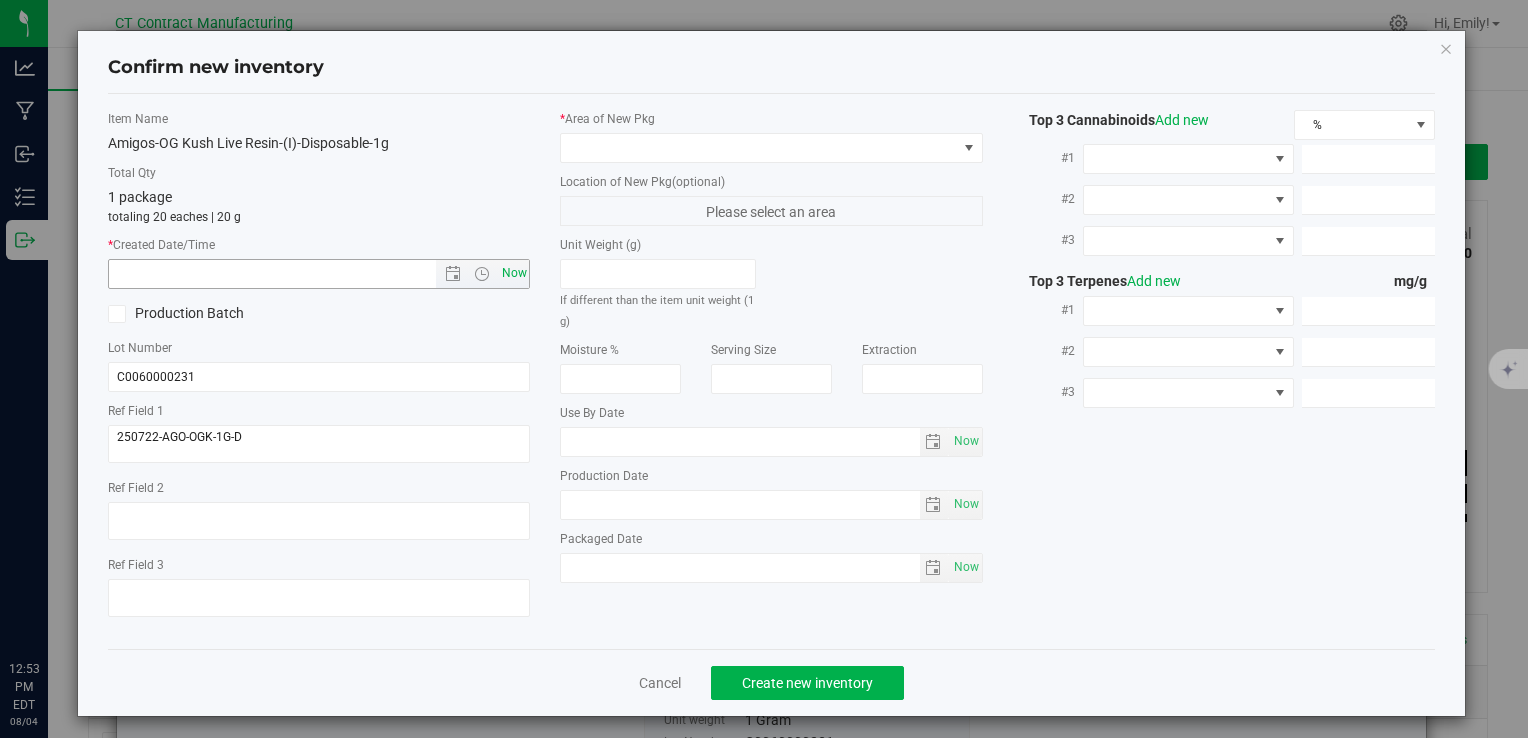 click on "Now" at bounding box center [514, 273] 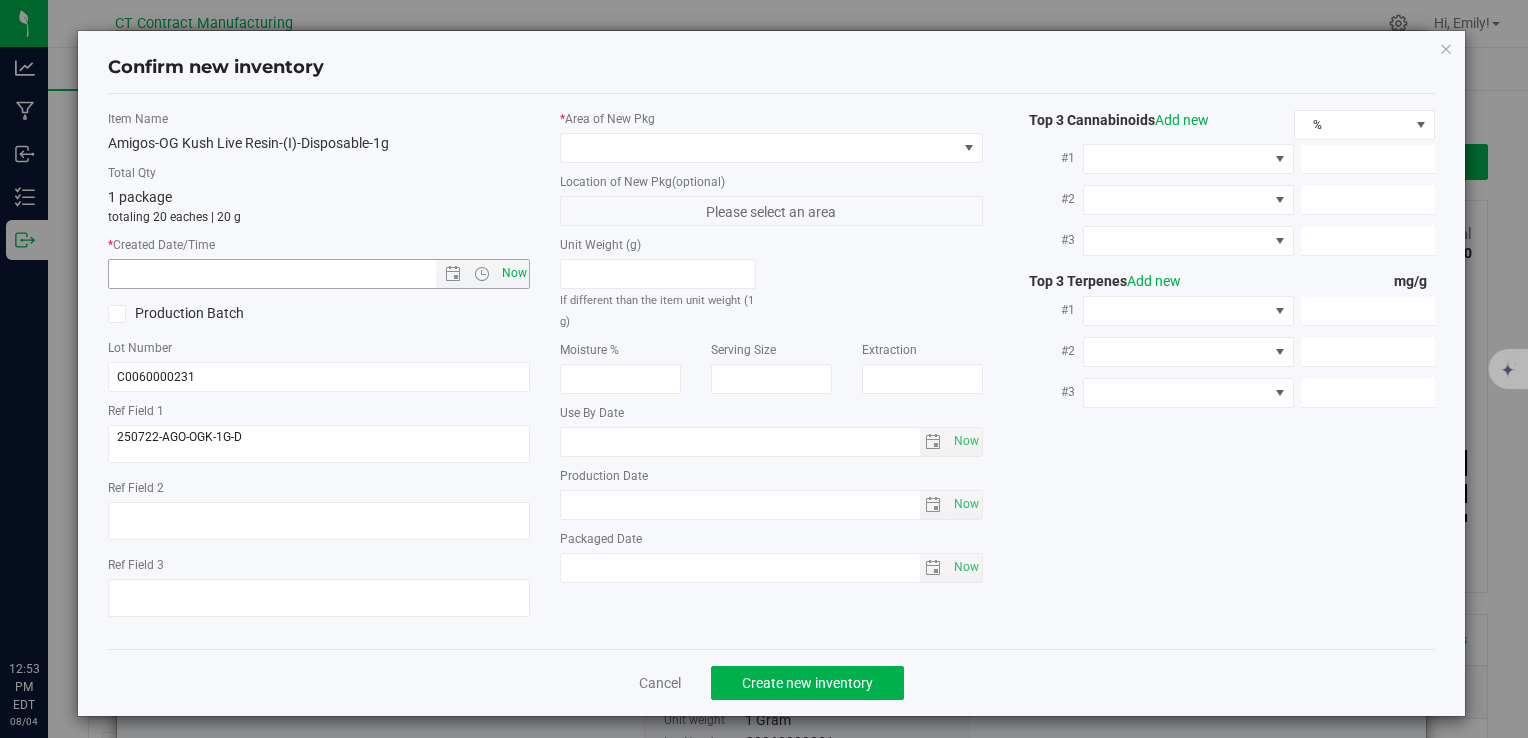 type on "[DATE] [TIME]" 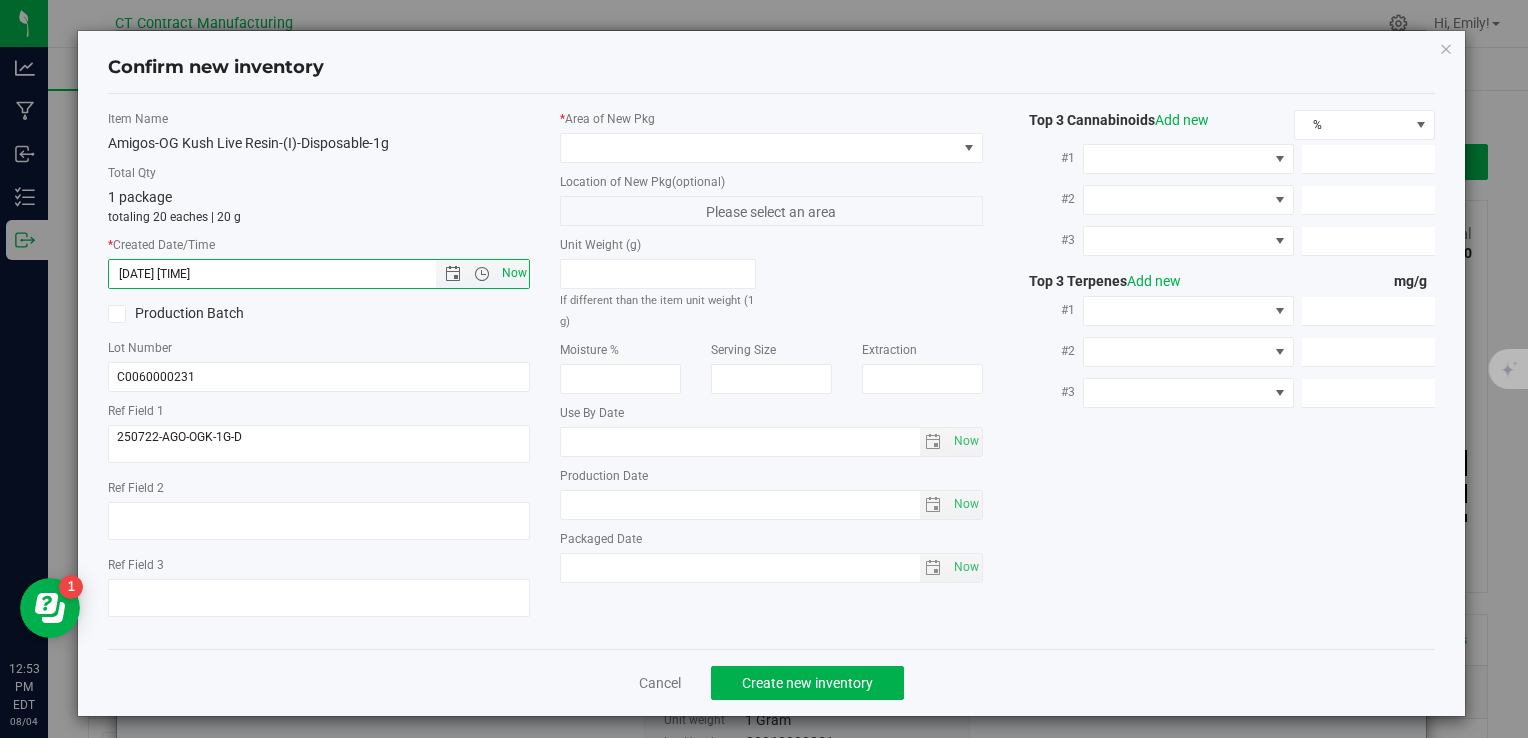 scroll, scrollTop: 500, scrollLeft: 0, axis: vertical 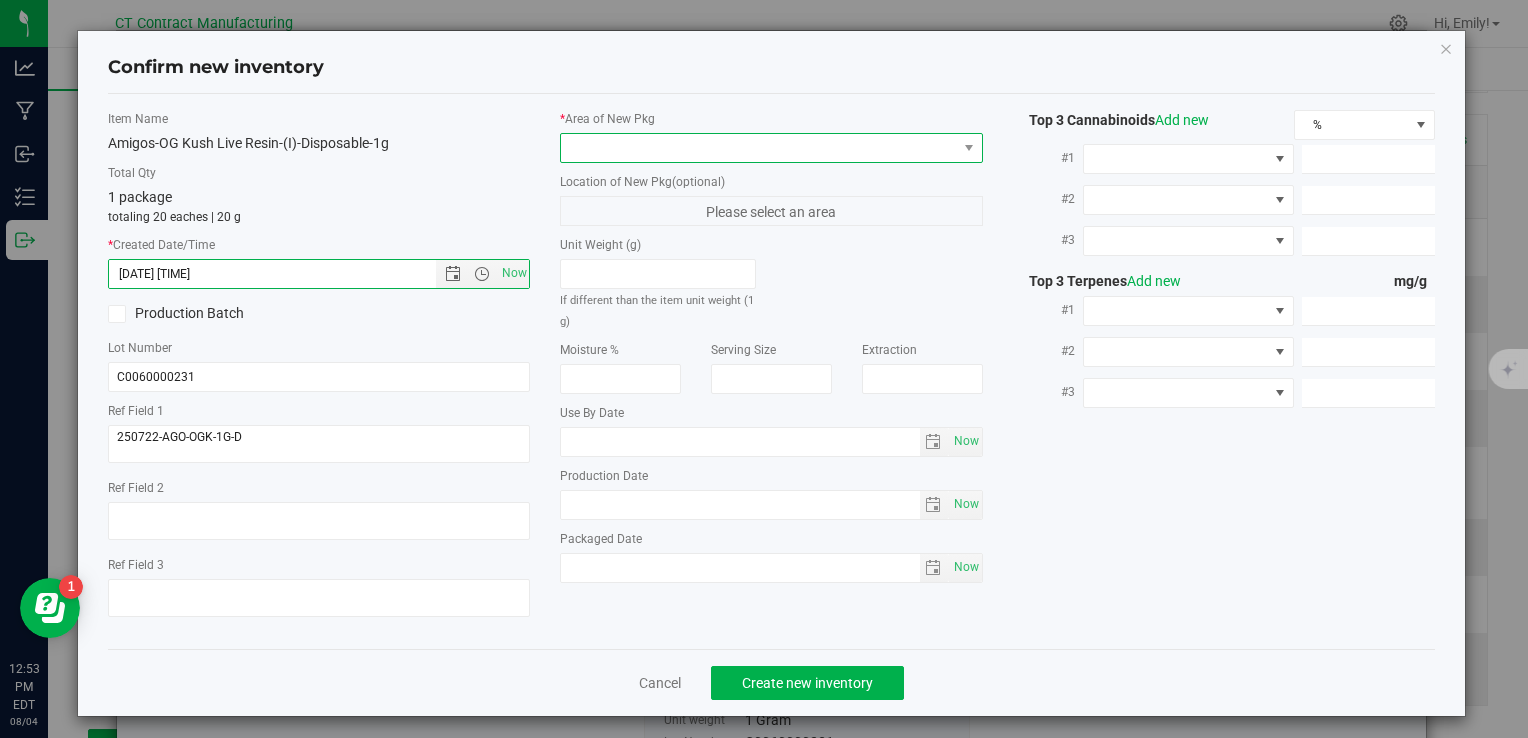 click at bounding box center (758, 148) 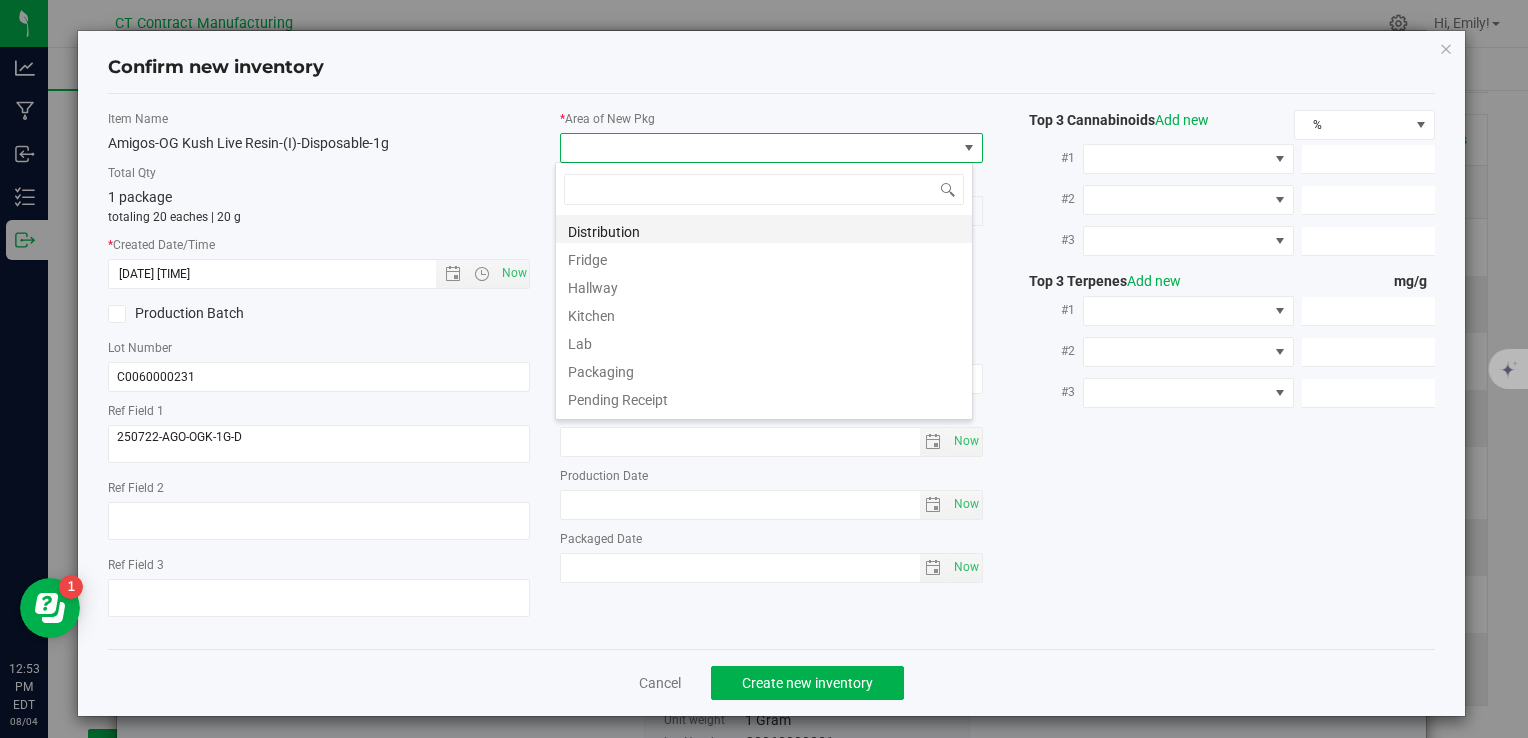 scroll, scrollTop: 99970, scrollLeft: 99582, axis: both 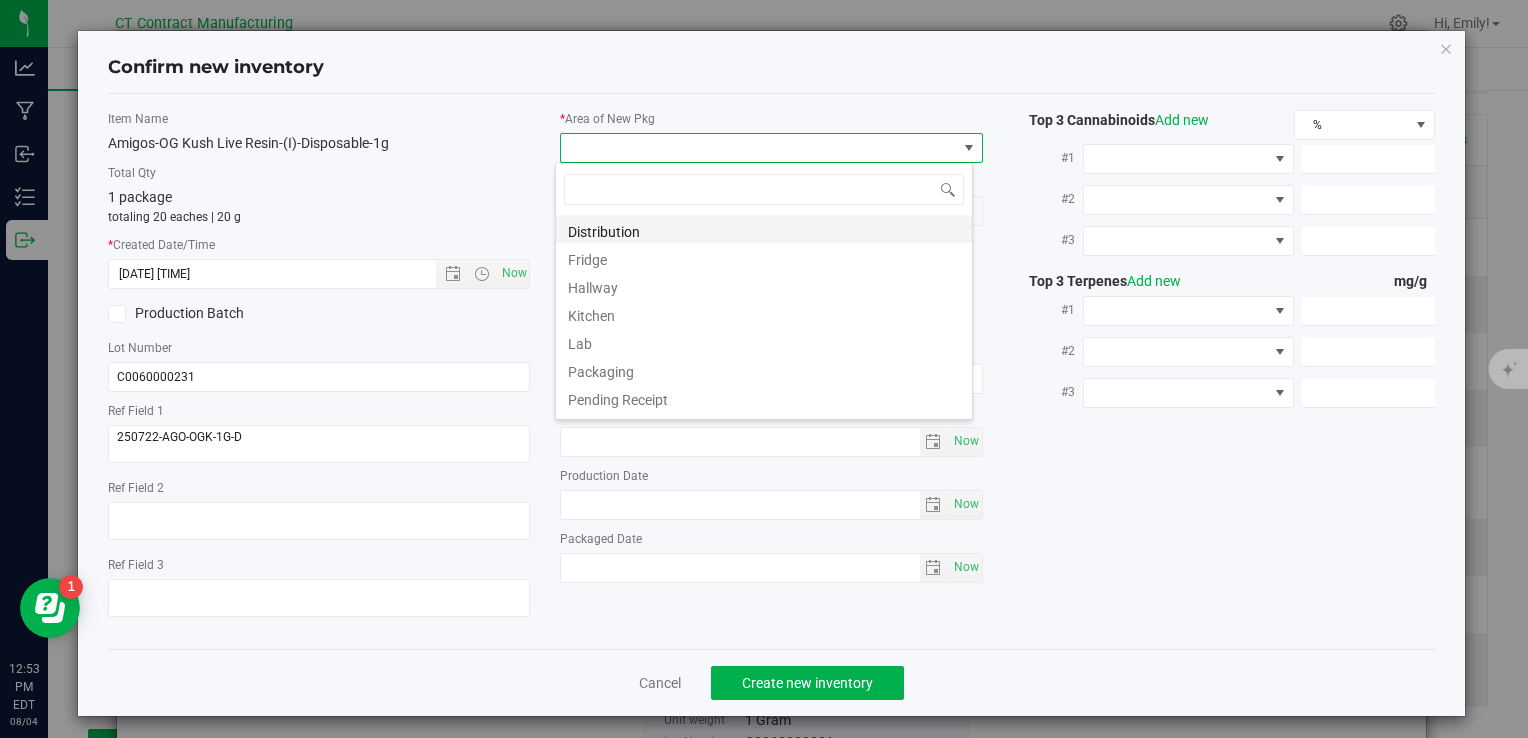 click on "Distribution" at bounding box center [764, 229] 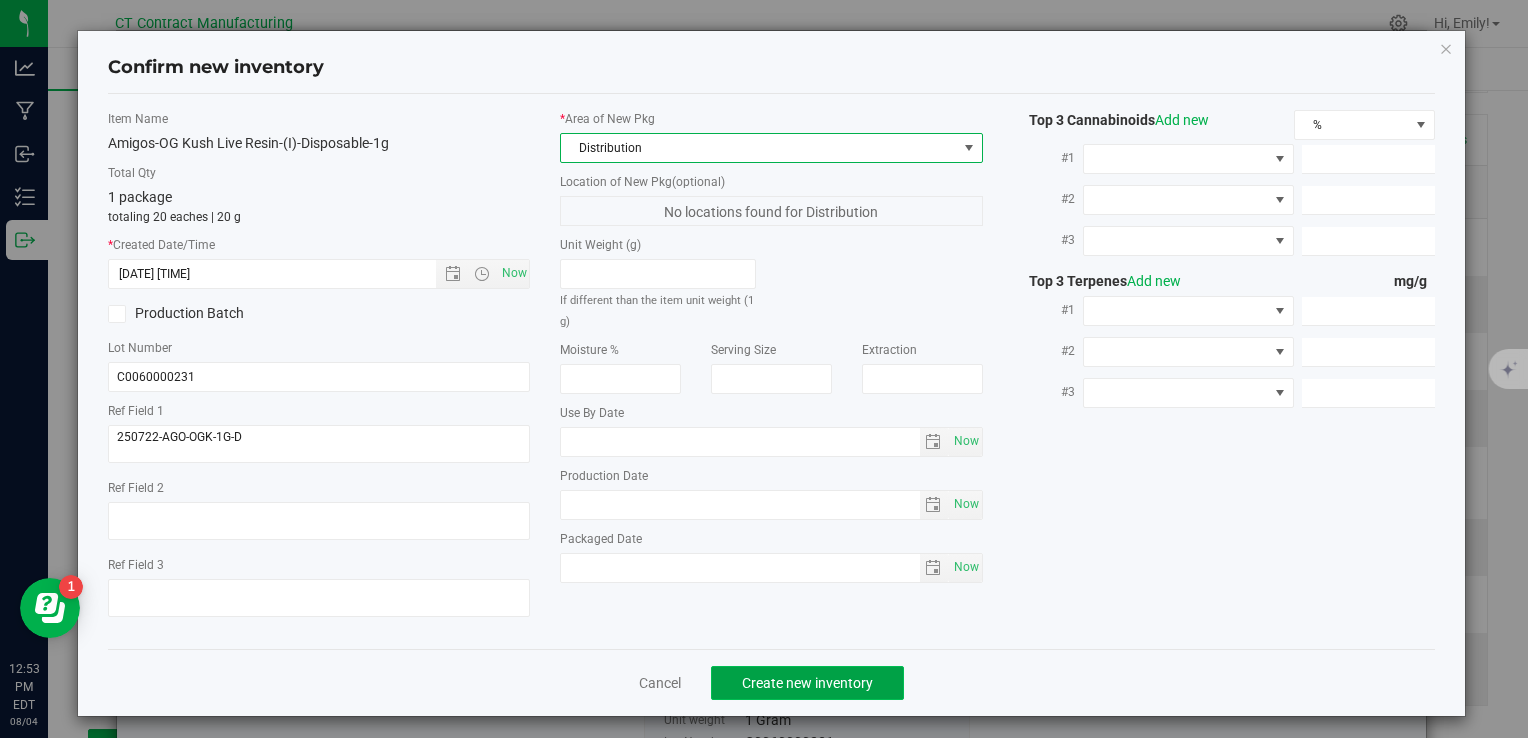 click on "Create new inventory" 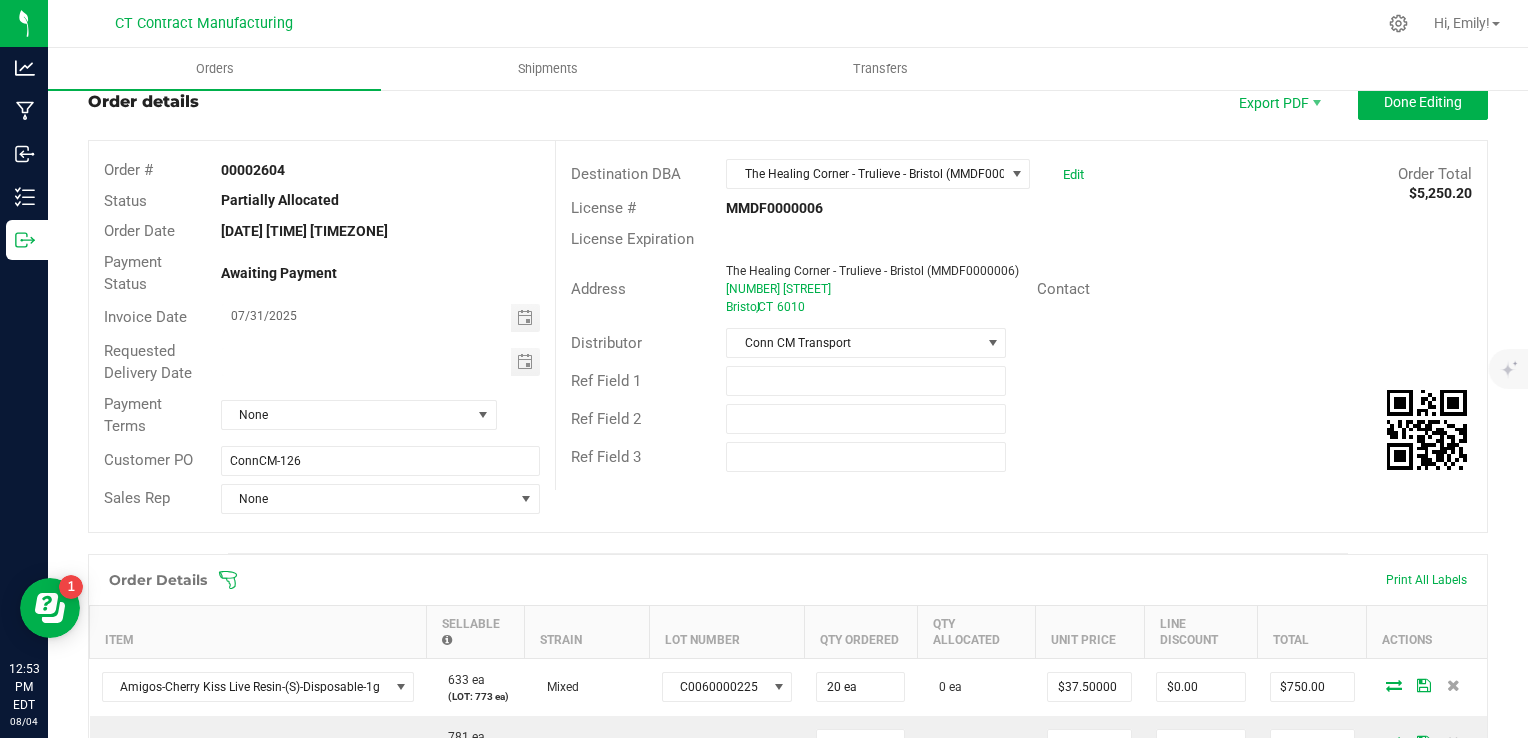 scroll, scrollTop: 0, scrollLeft: 0, axis: both 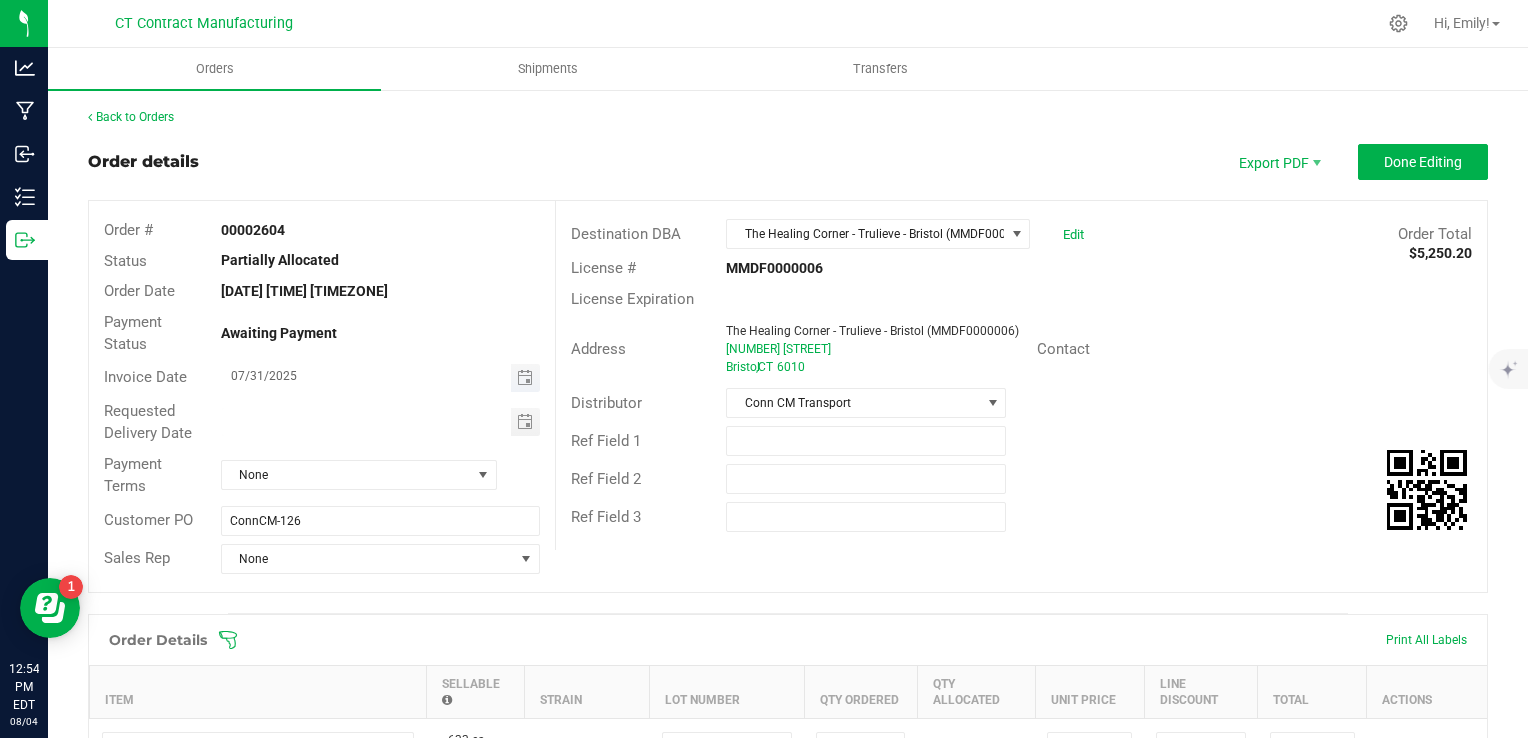 click at bounding box center [525, 378] 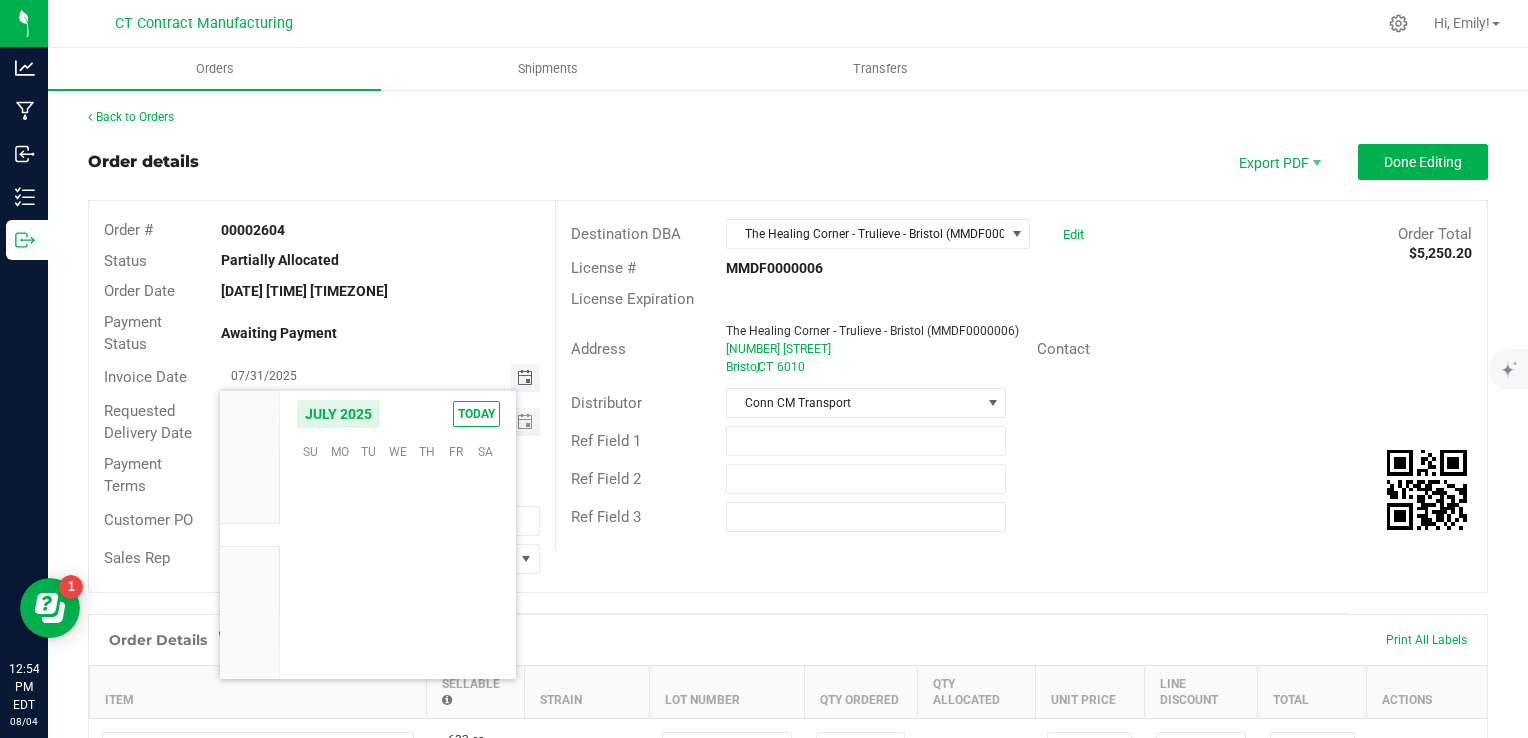 scroll, scrollTop: 36144, scrollLeft: 0, axis: vertical 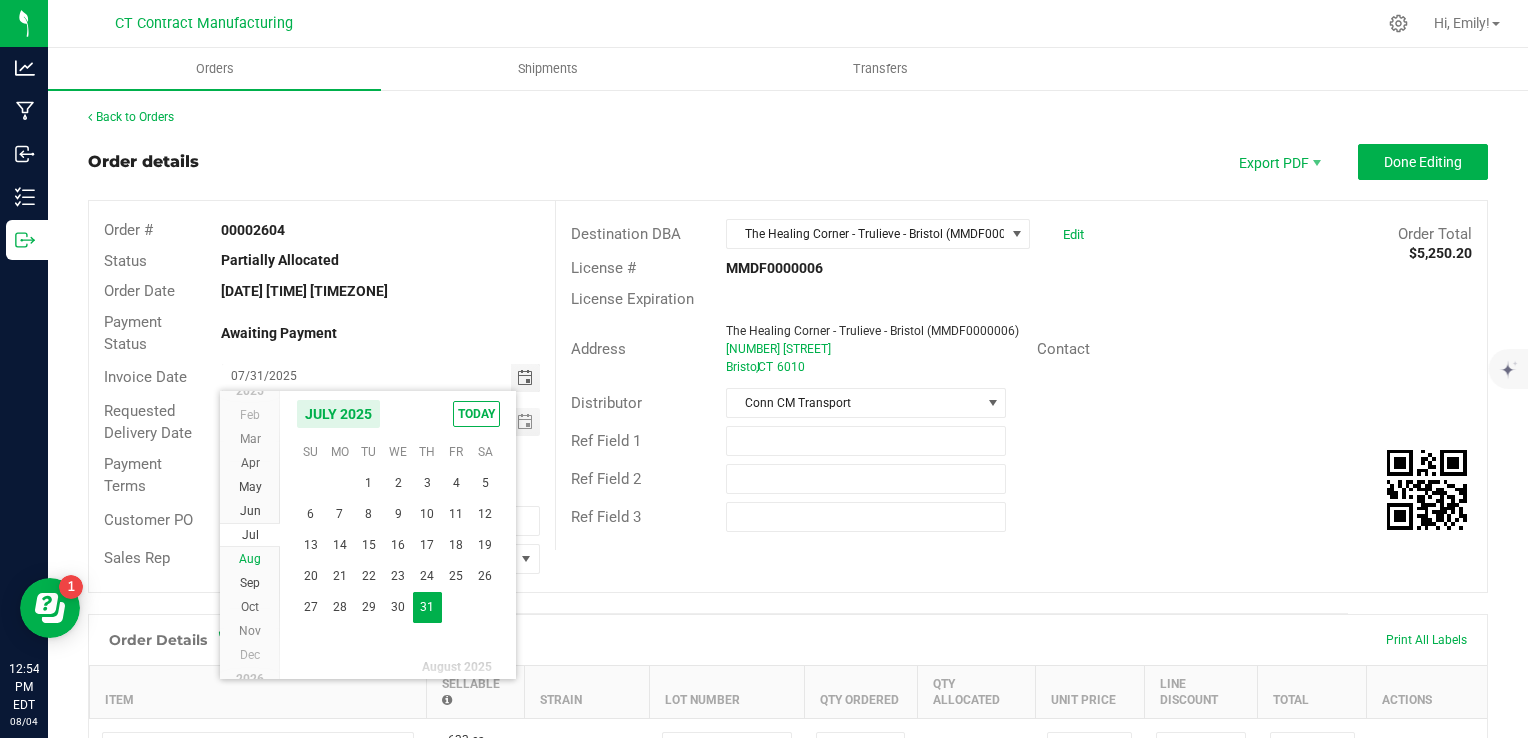 click on "Aug" at bounding box center [250, 559] 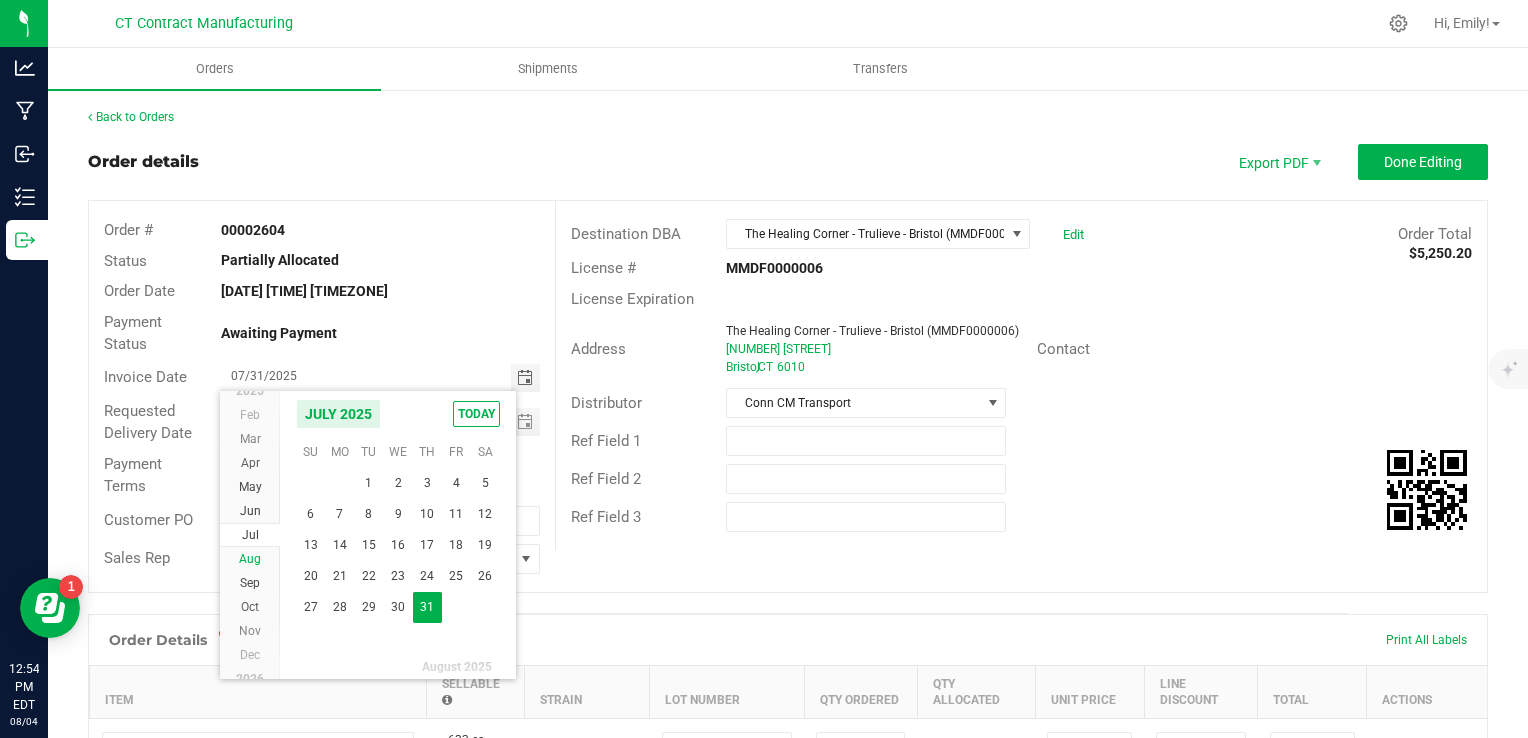 scroll, scrollTop: 36168, scrollLeft: 0, axis: vertical 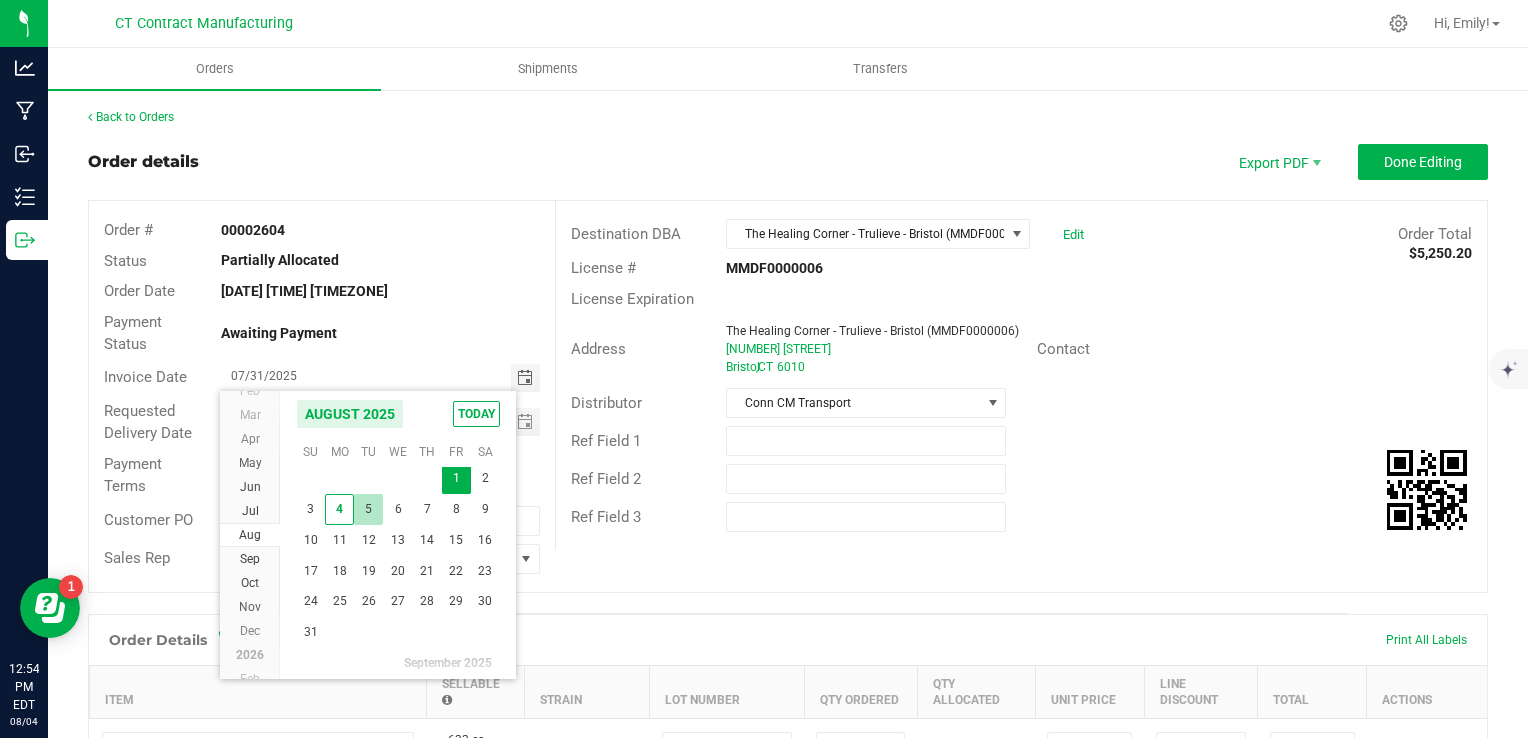 click on "5" at bounding box center (368, 509) 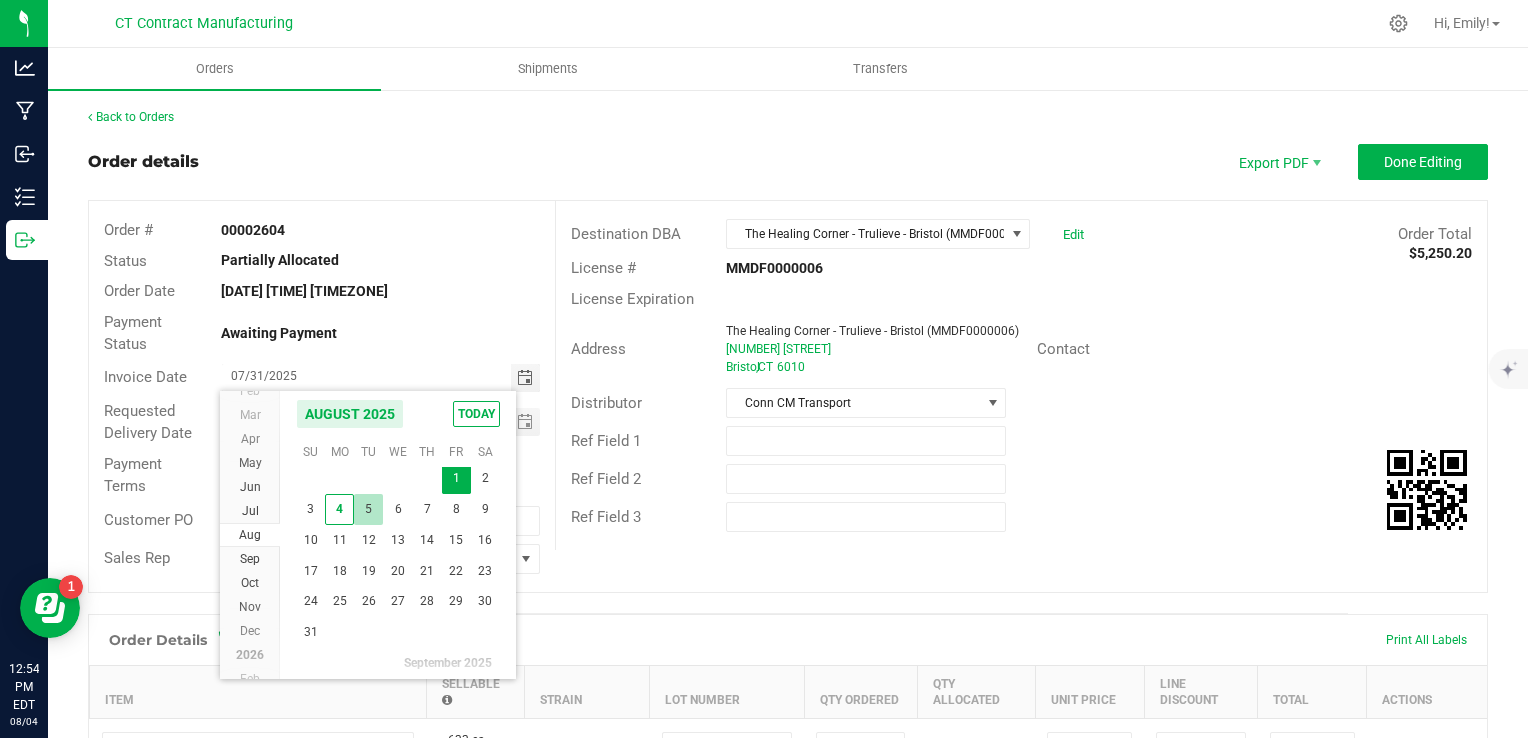 type on "08/05/2025" 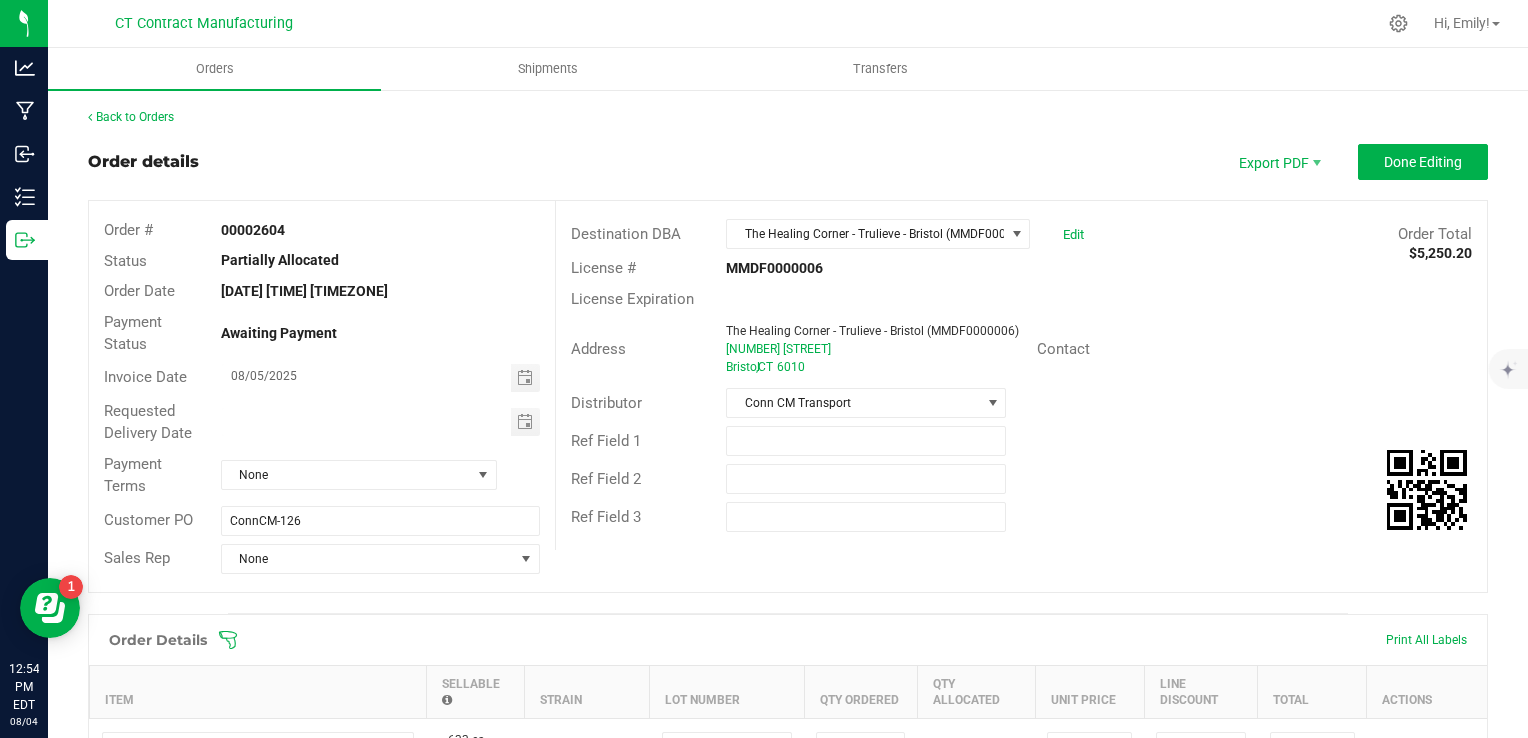 click on "Sales Rep  None" at bounding box center [322, 559] 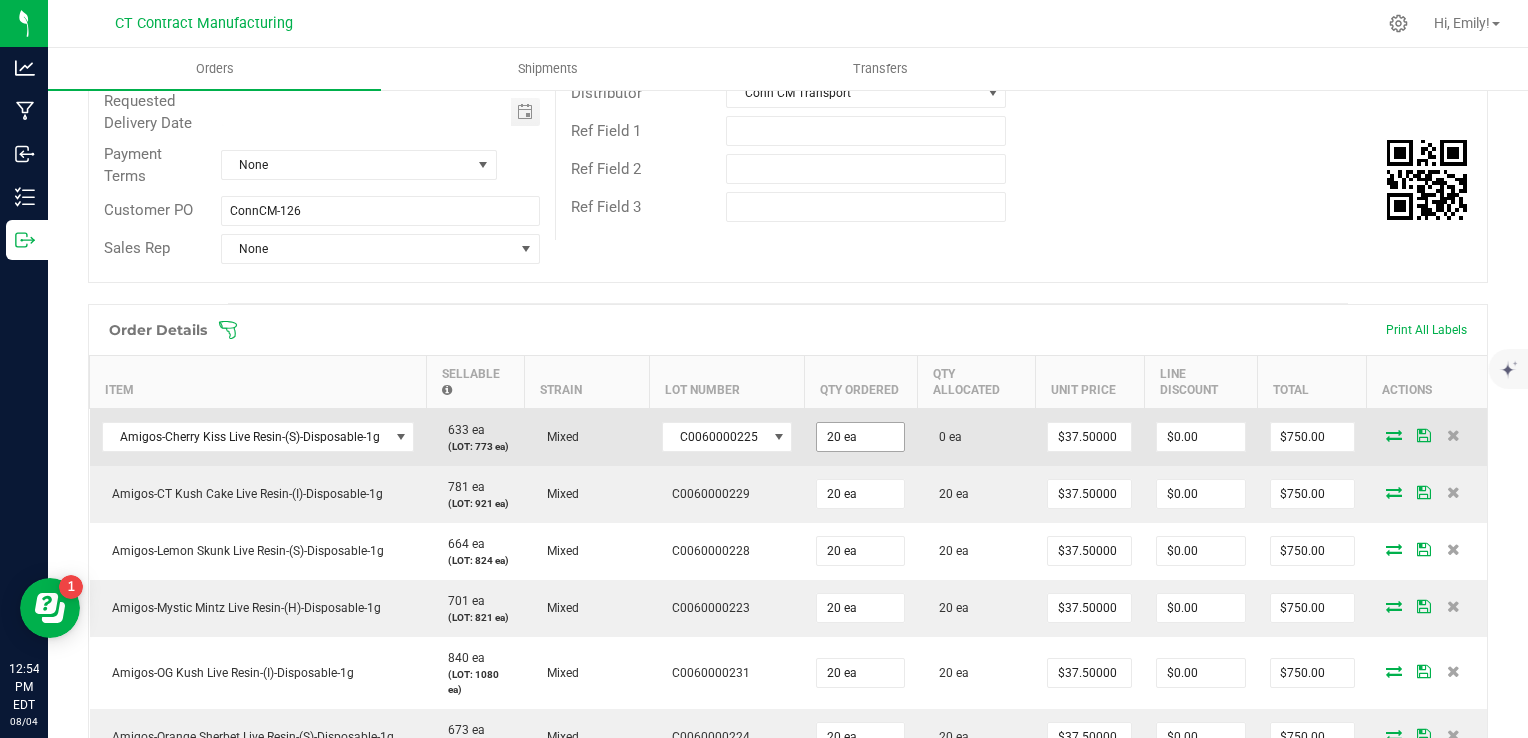 scroll, scrollTop: 300, scrollLeft: 0, axis: vertical 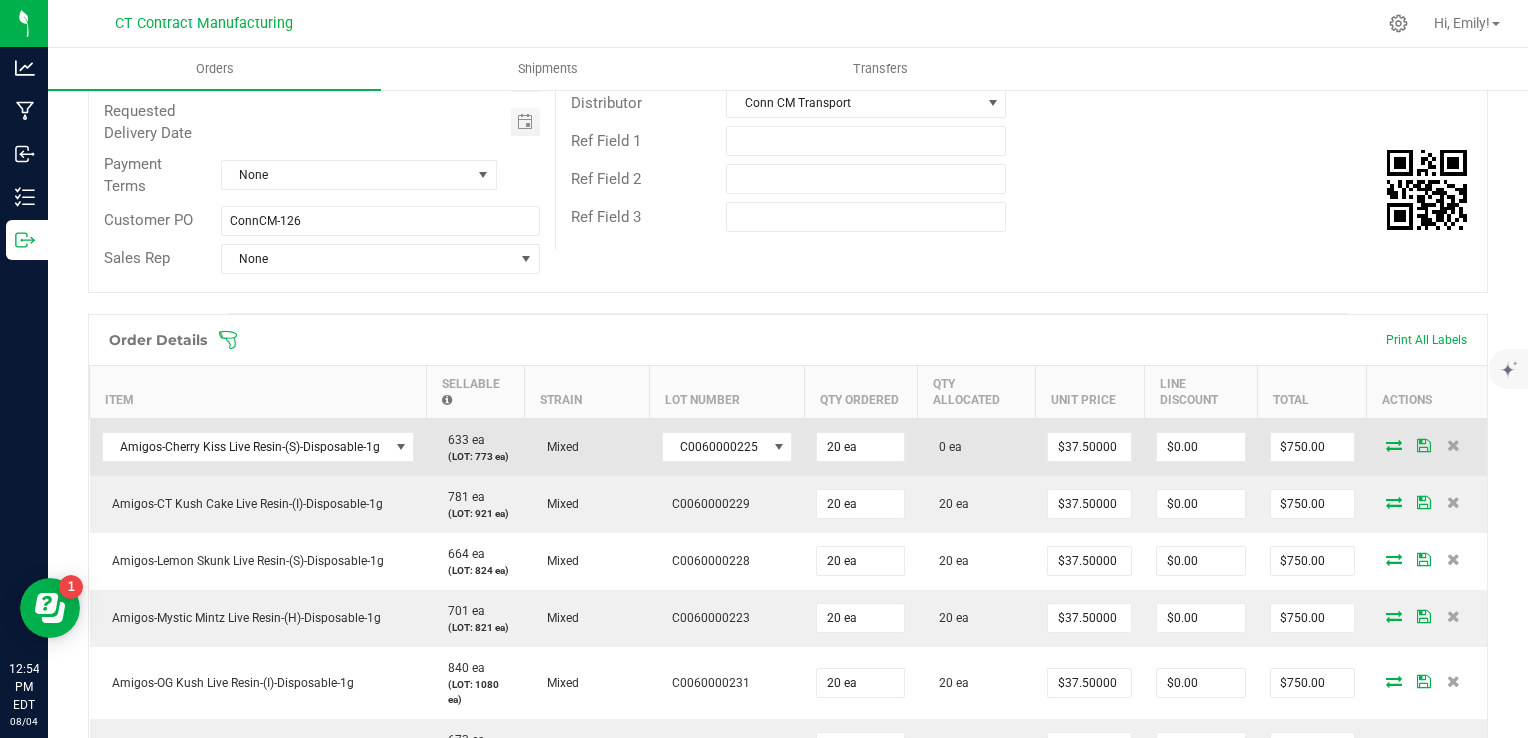 click at bounding box center (1394, 445) 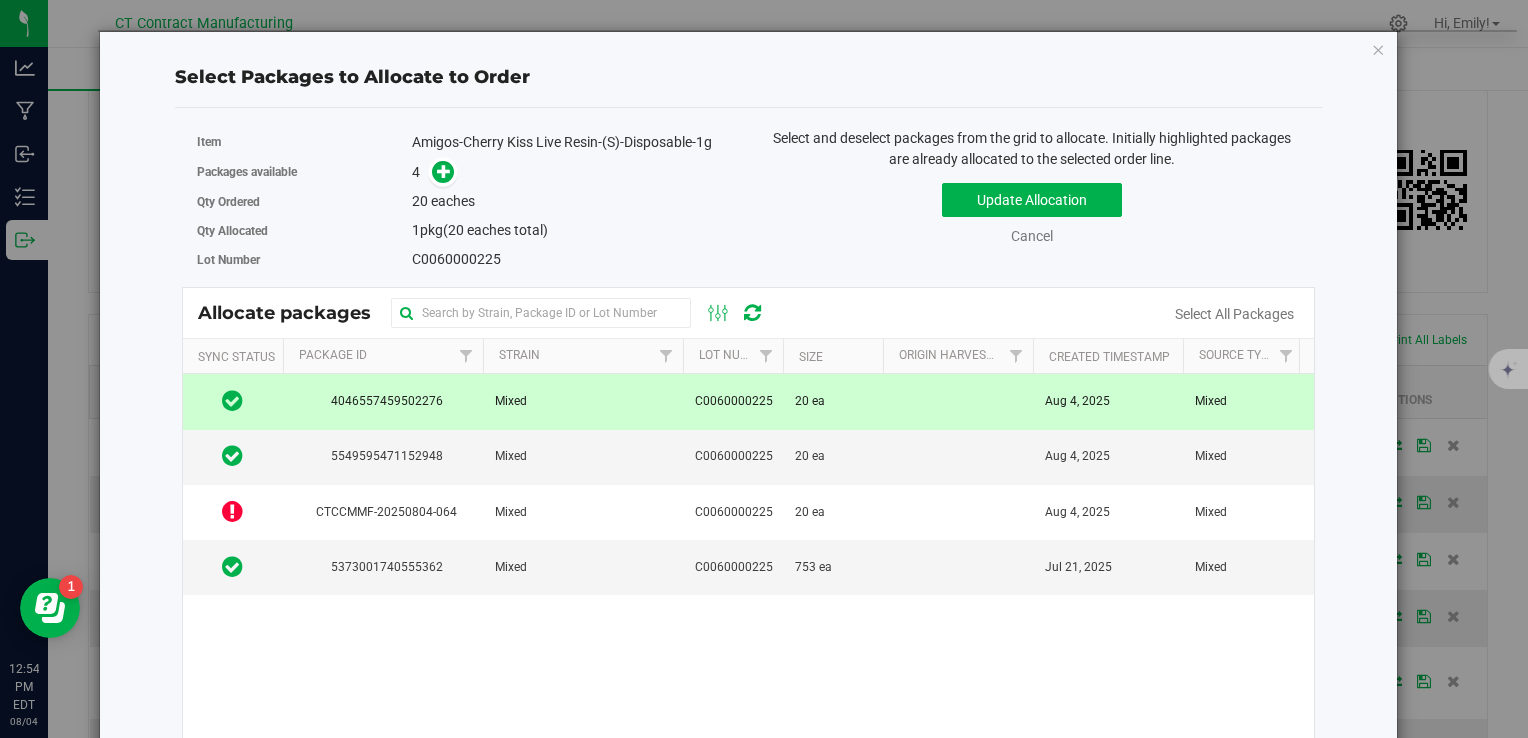 click on "Mixed" at bounding box center [583, 401] 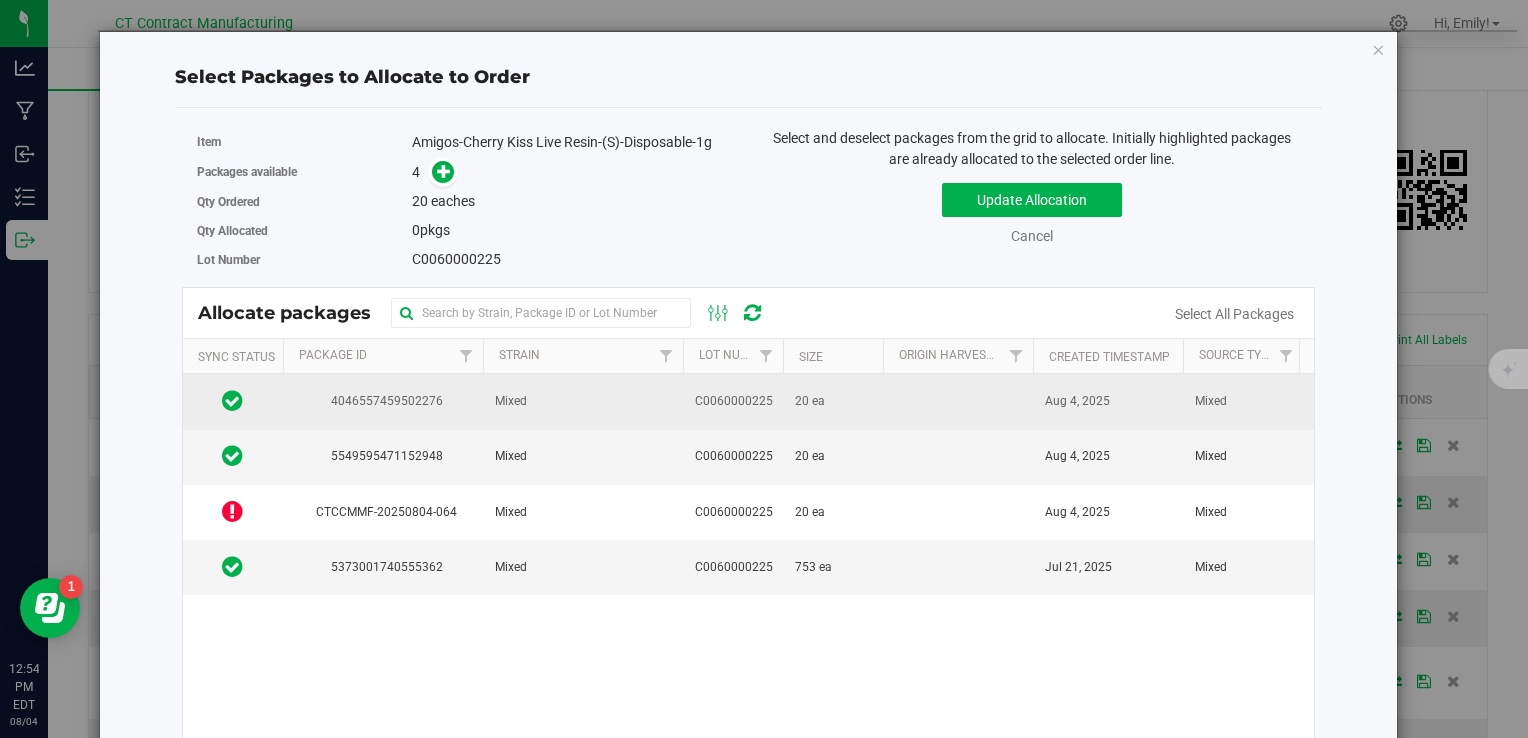 click on "4046557459502276" at bounding box center (383, 401) 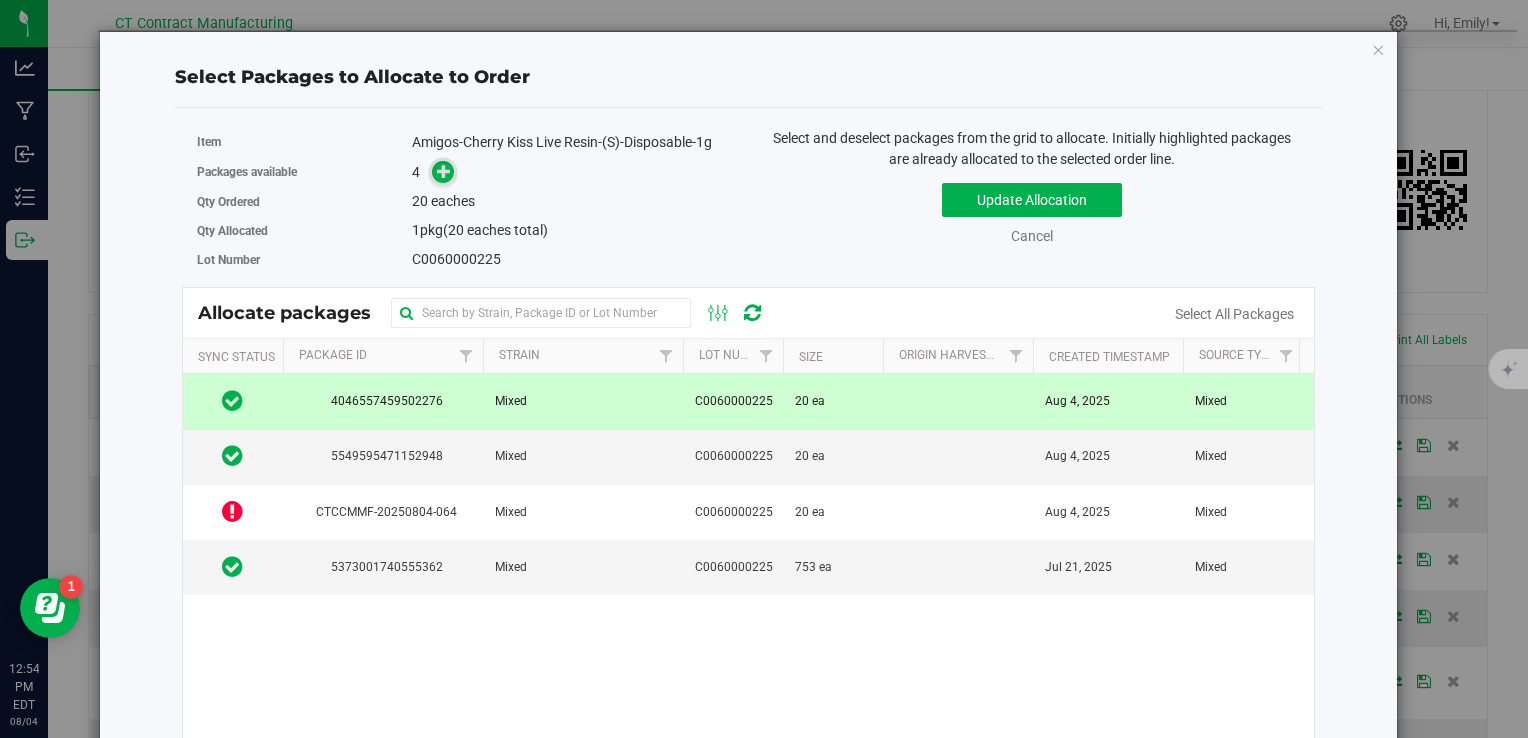 click at bounding box center (444, 171) 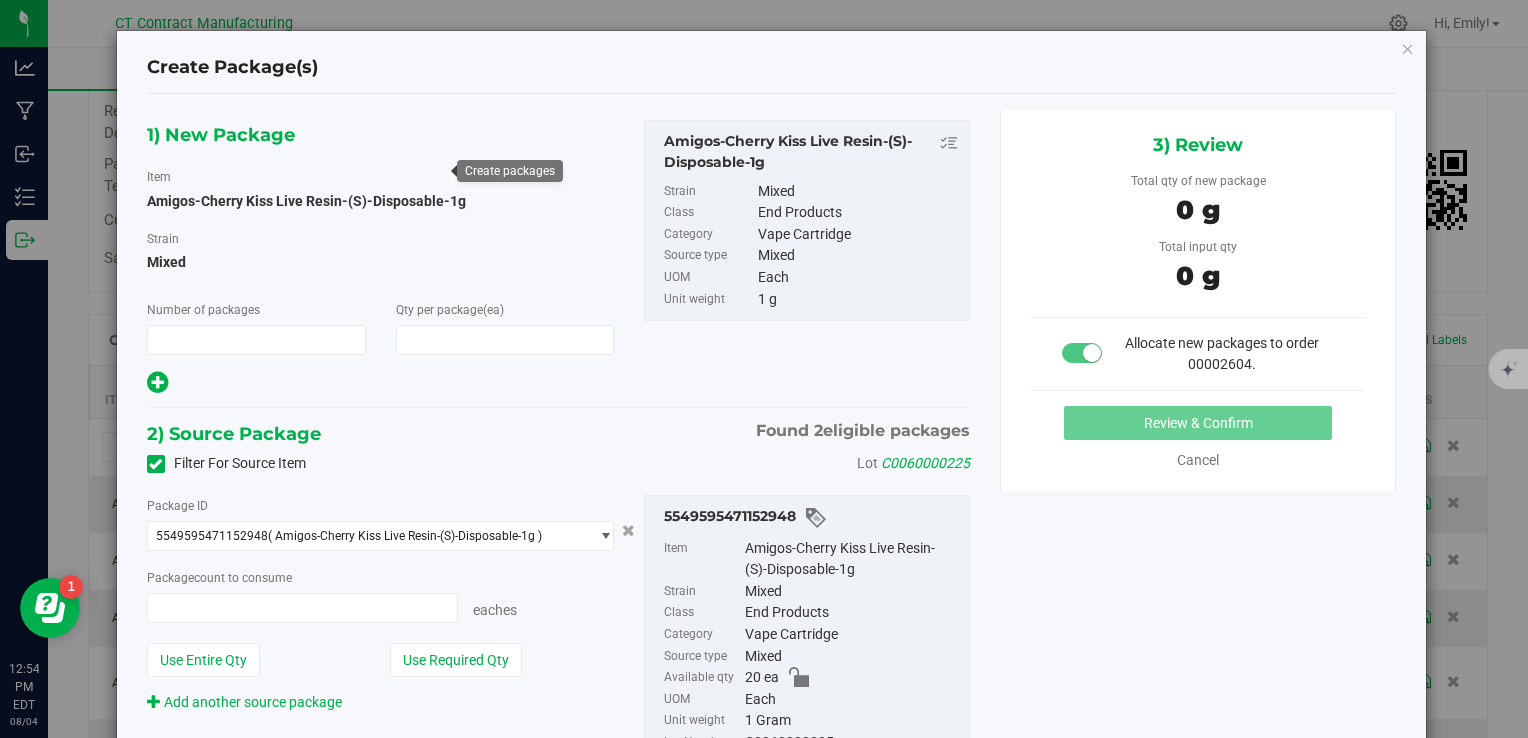 type on "1" 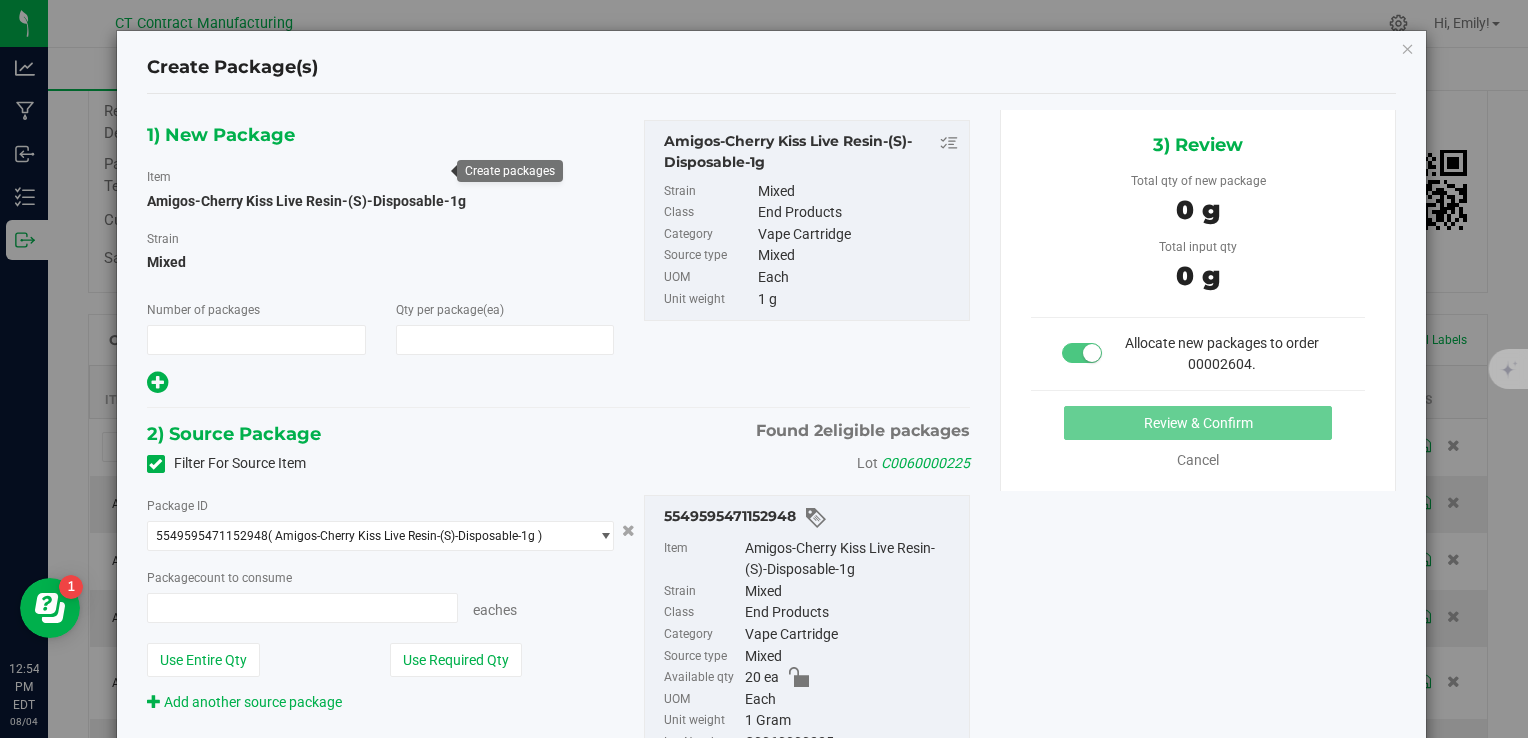 type on "0" 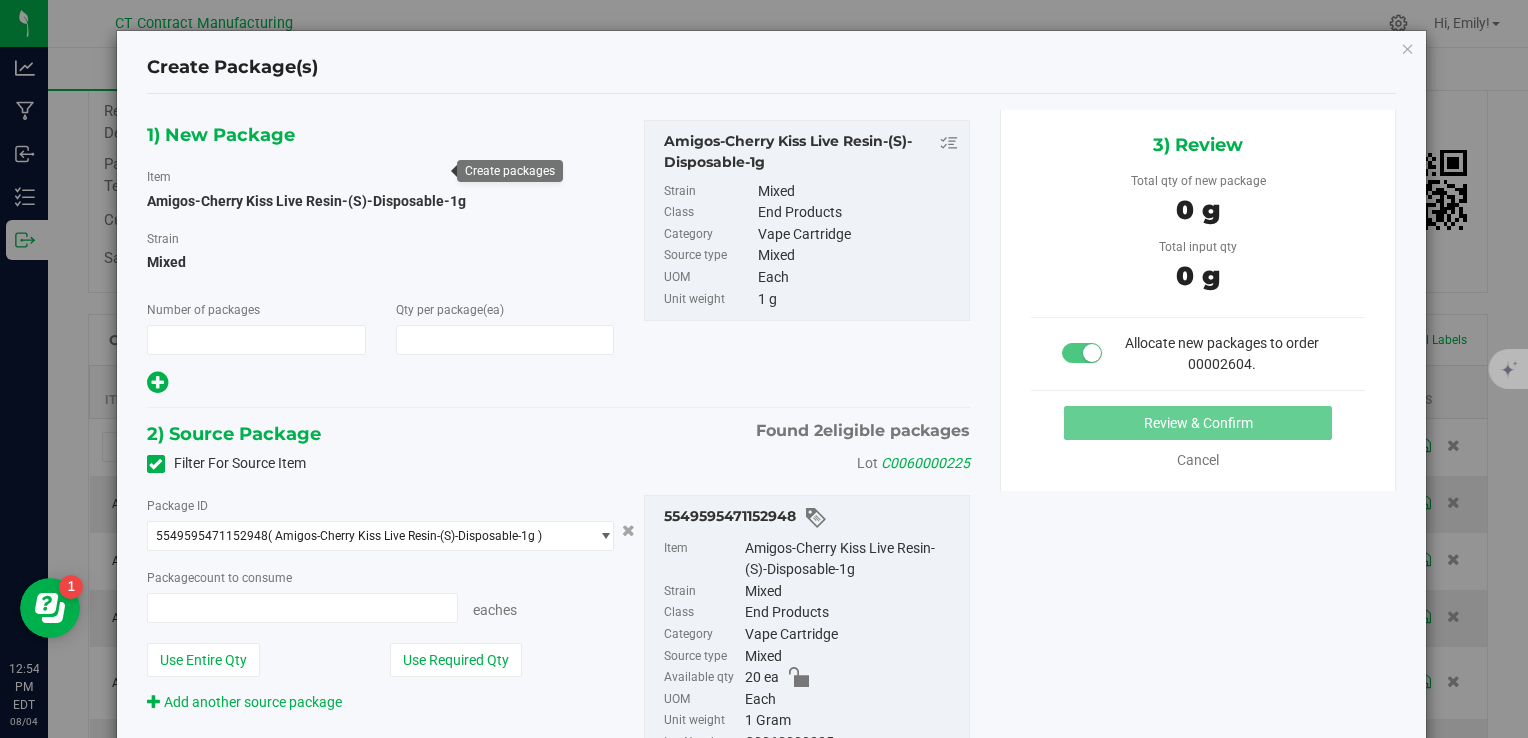 type on "0" 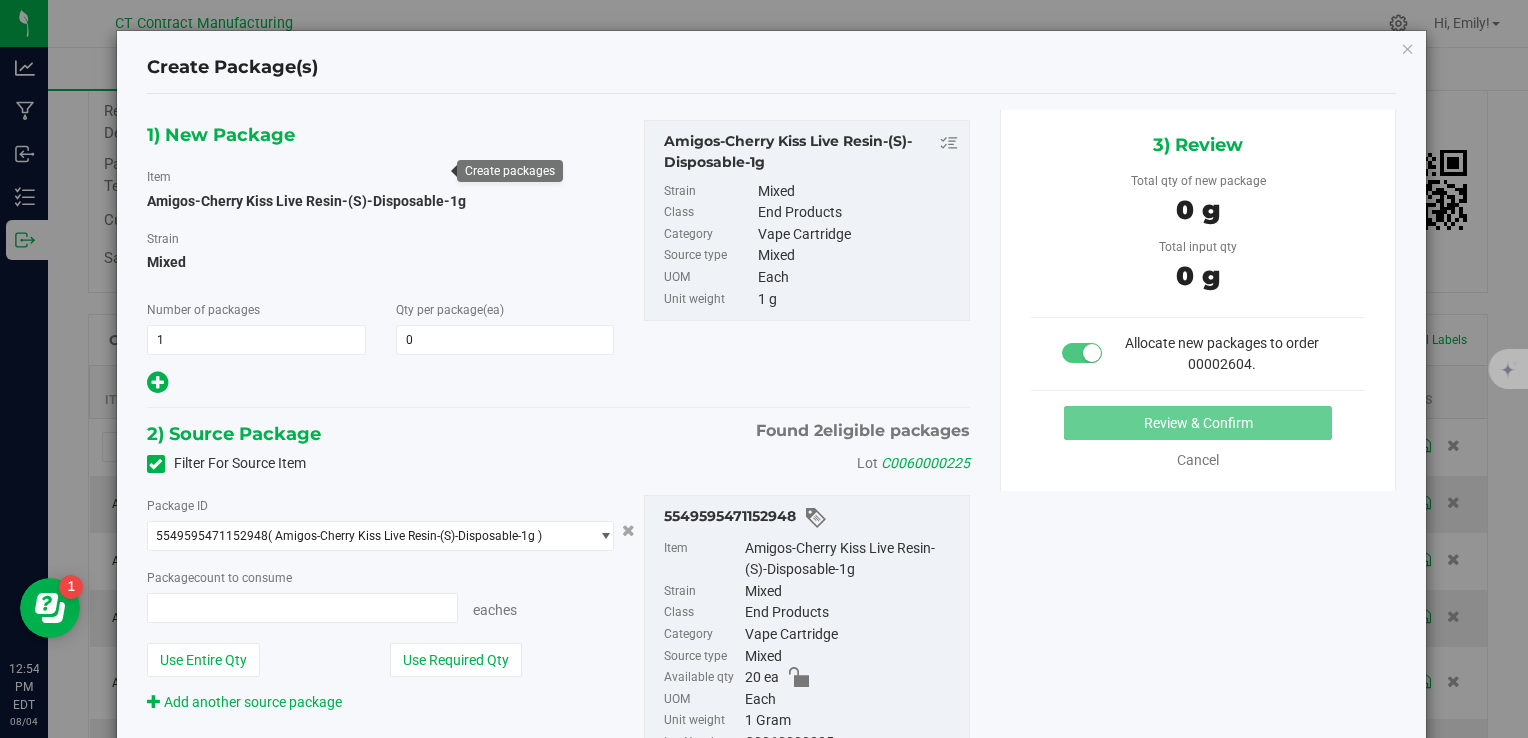 type on "0 ea" 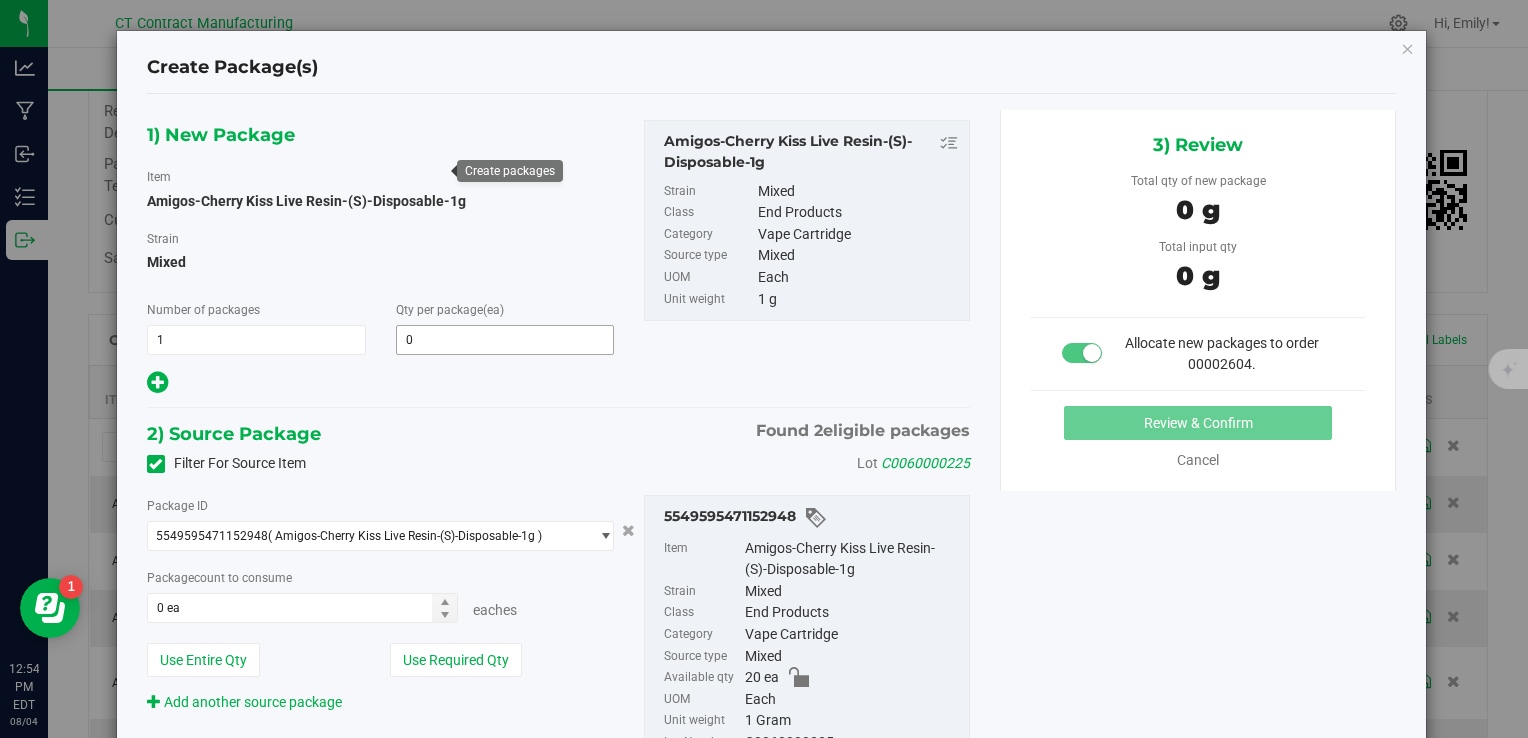 click on "0 0" at bounding box center (505, 340) 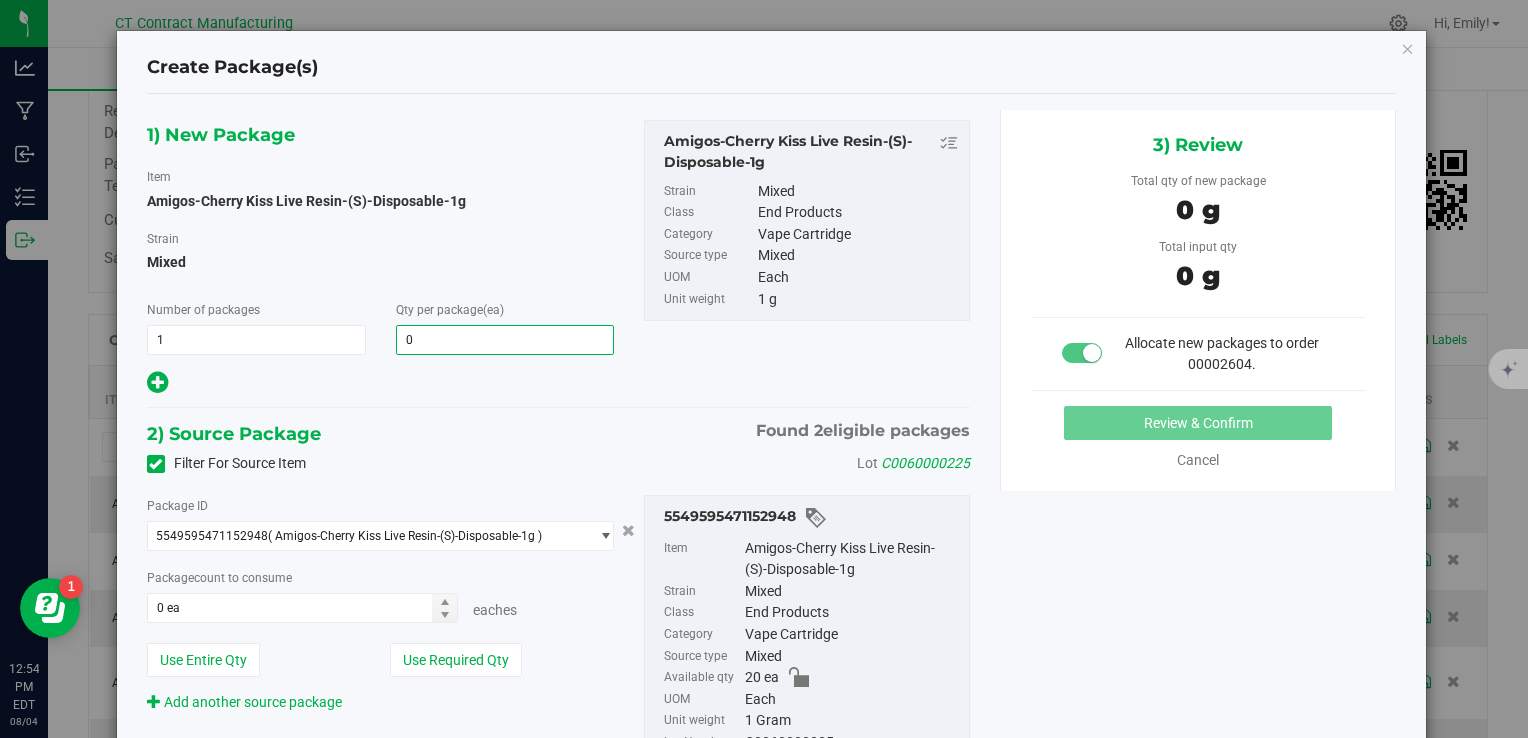 type 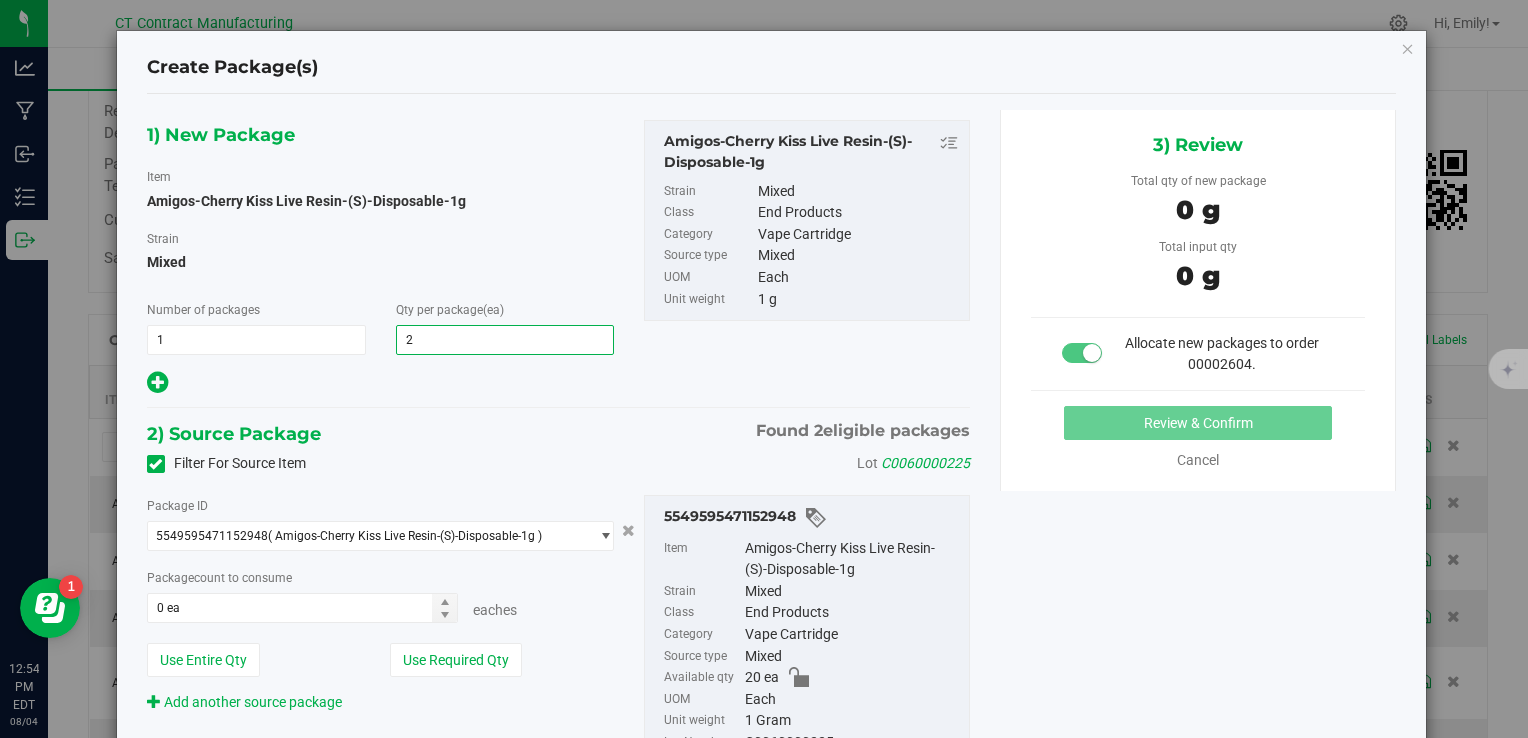 type on "20" 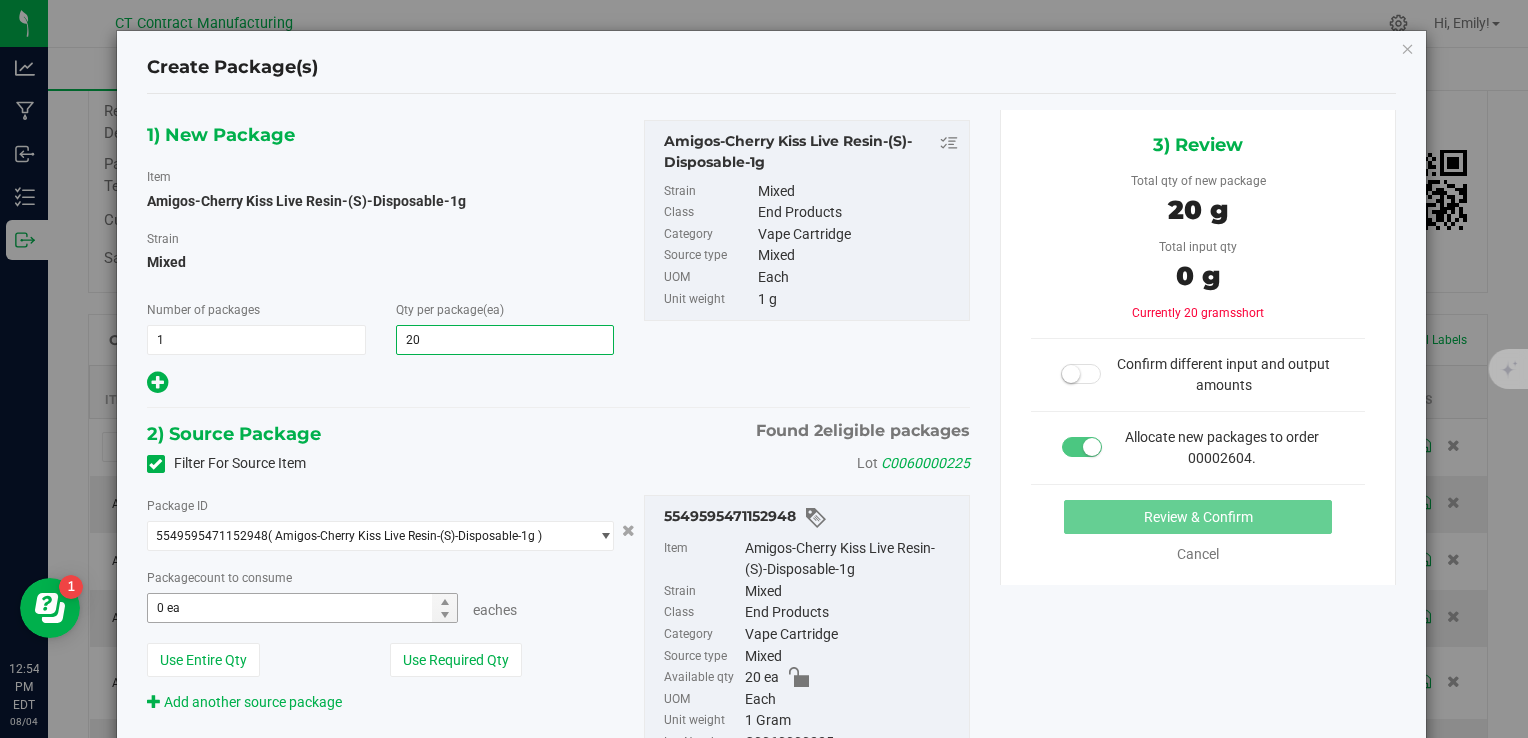 type on "20" 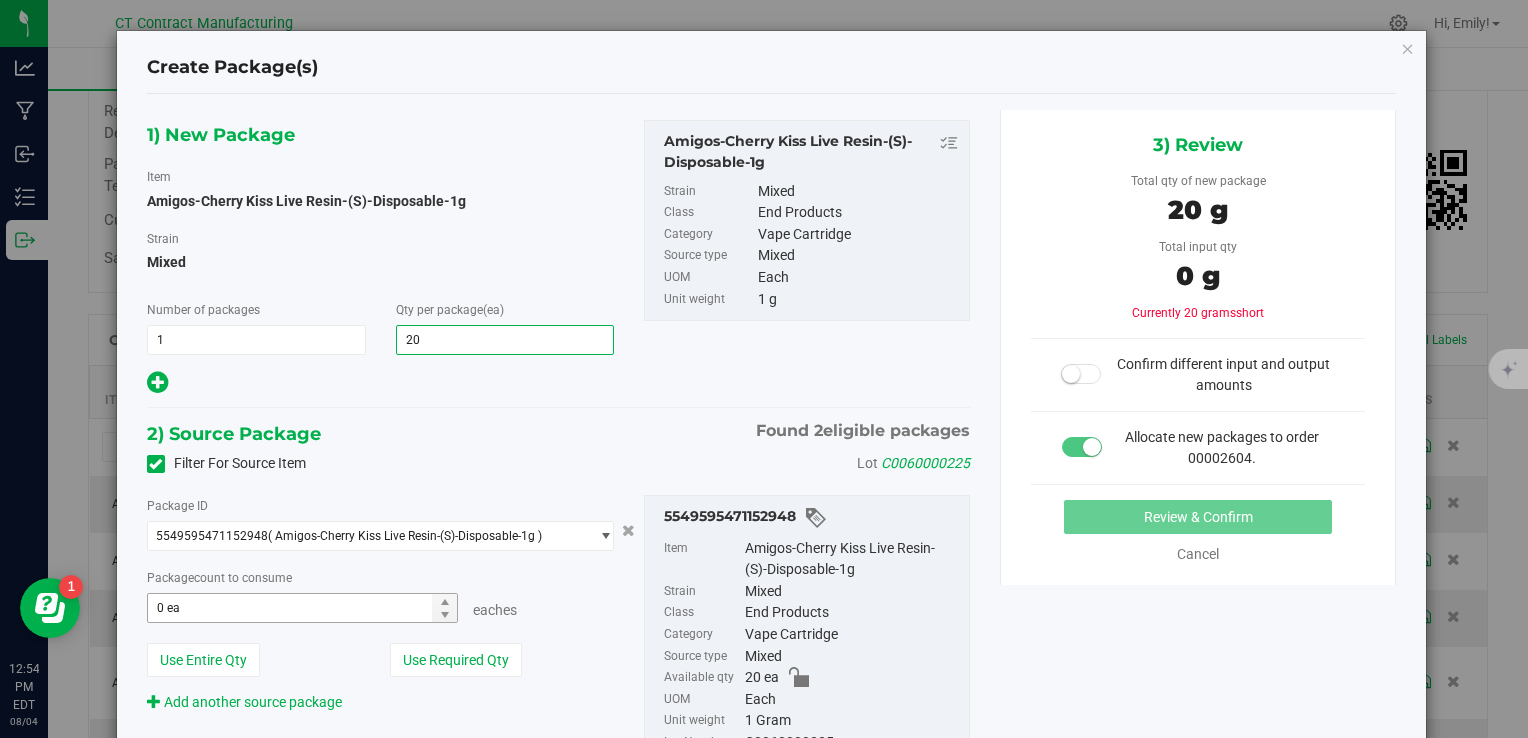click on "0 ea 0" at bounding box center [303, 608] 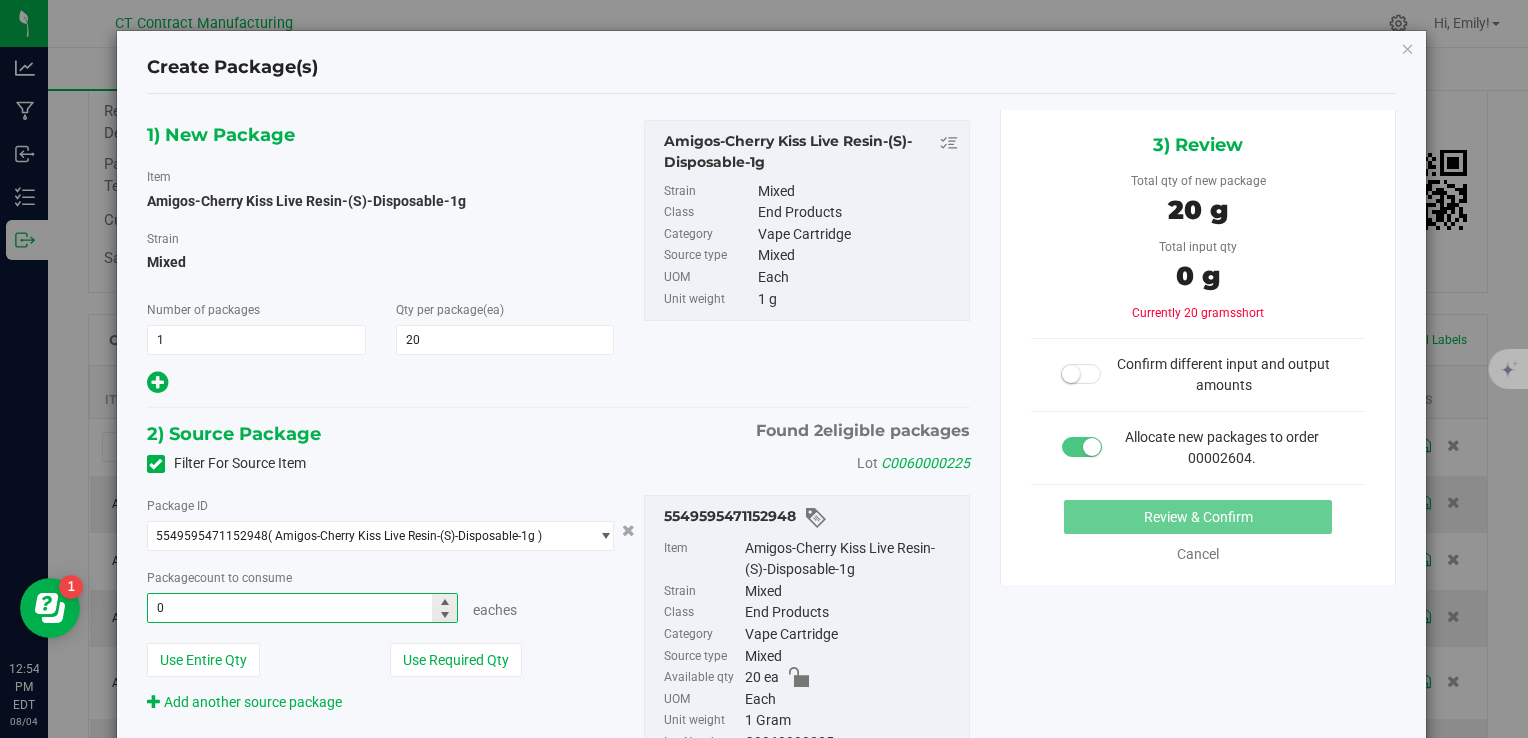 type 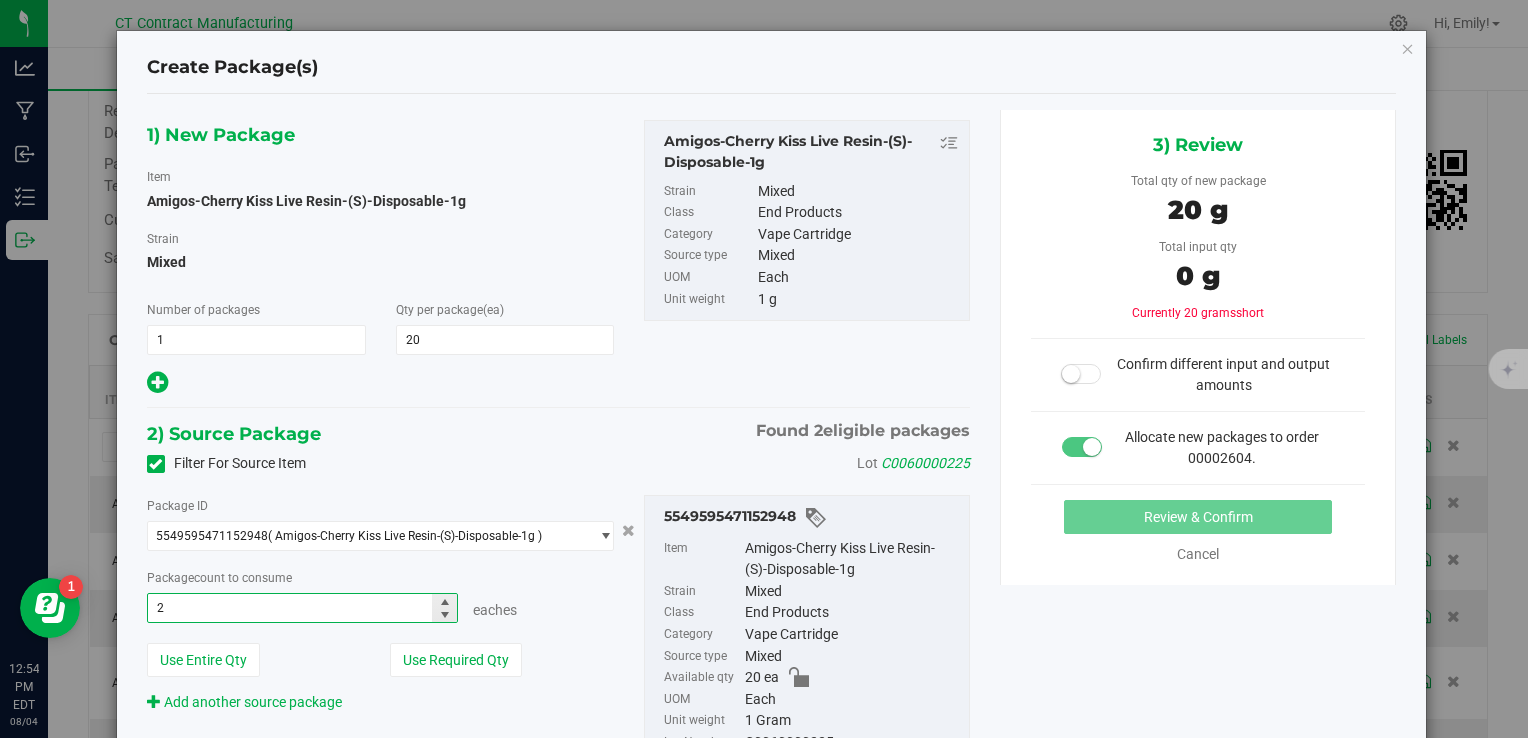 type on "20" 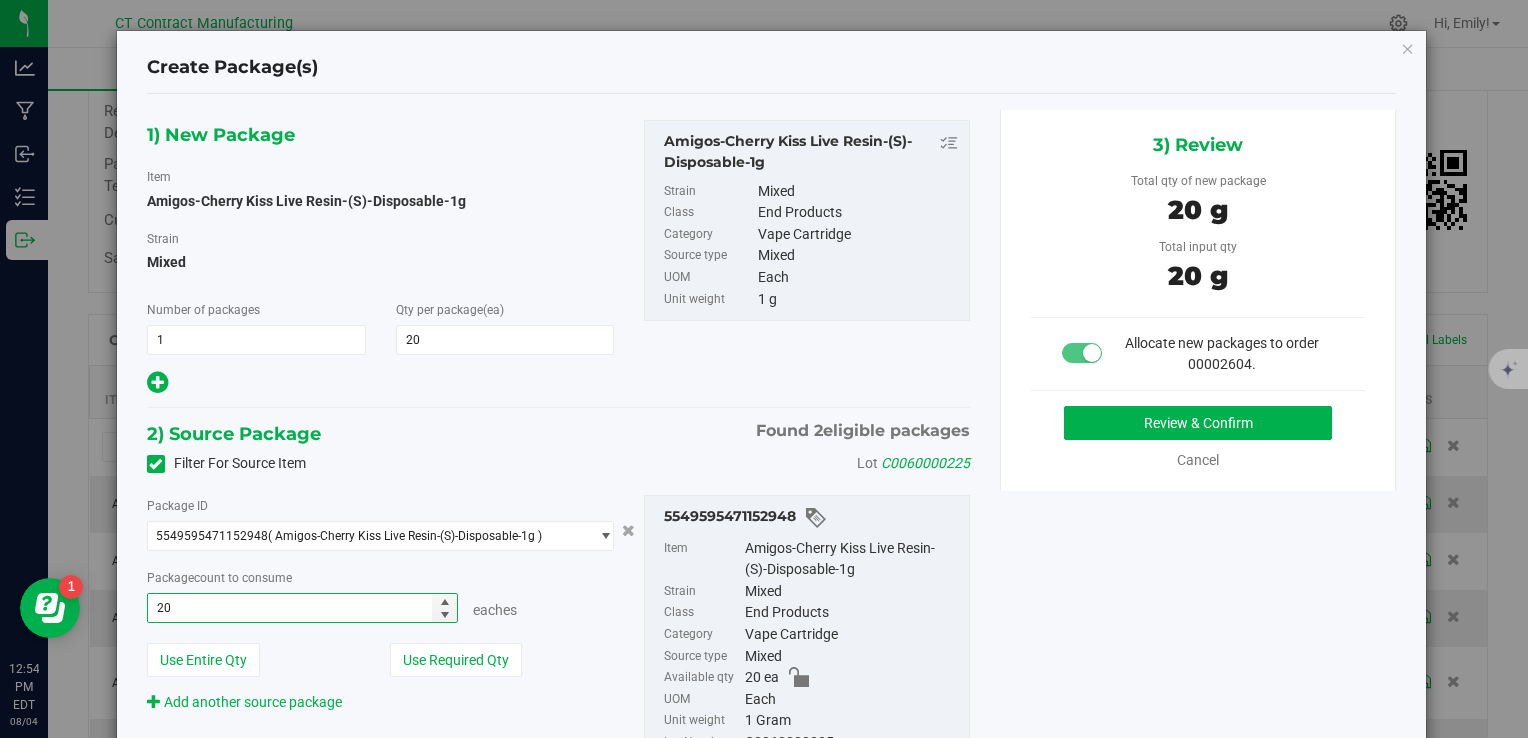 type on "20 ea" 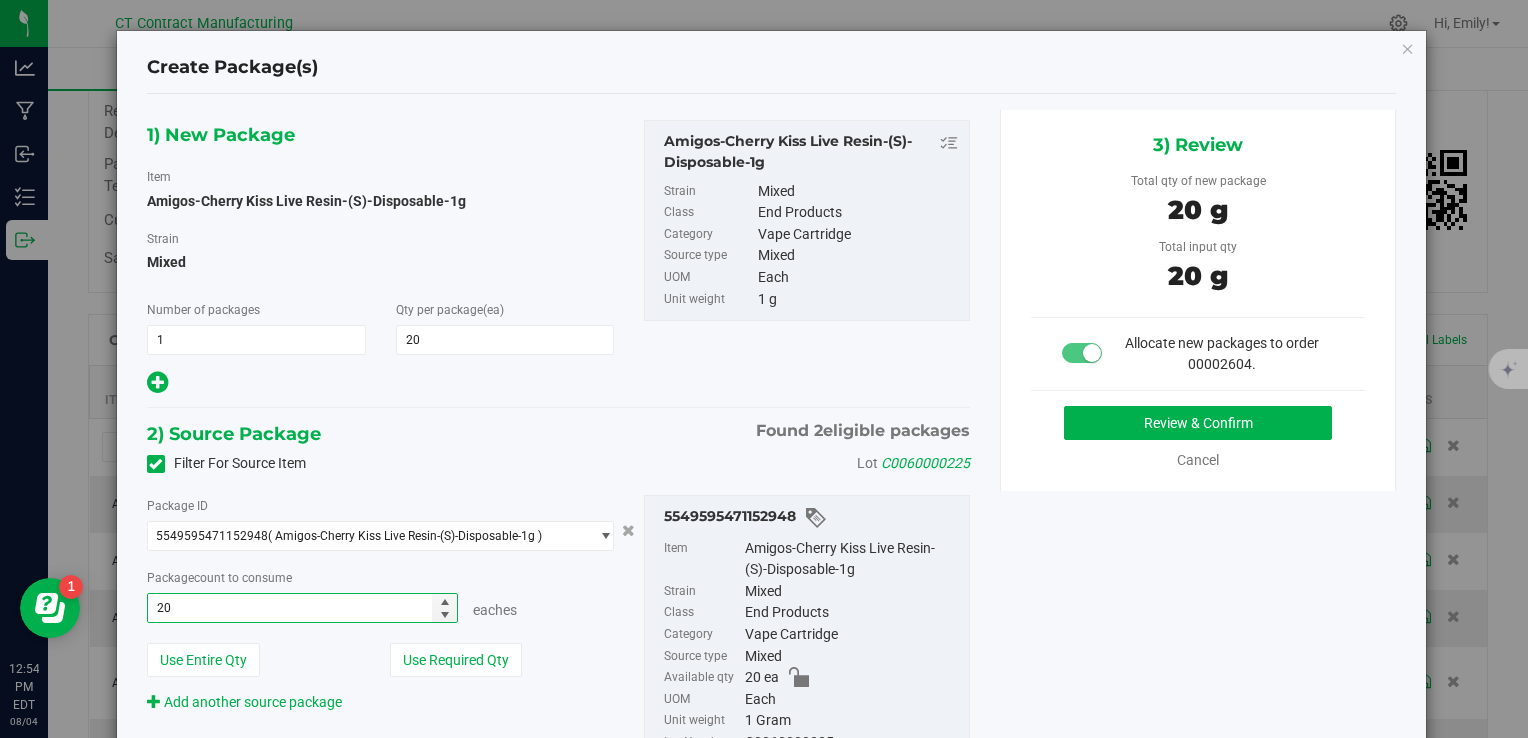 click on "2) Source Package
Found
2
eligible packages" at bounding box center (558, 434) 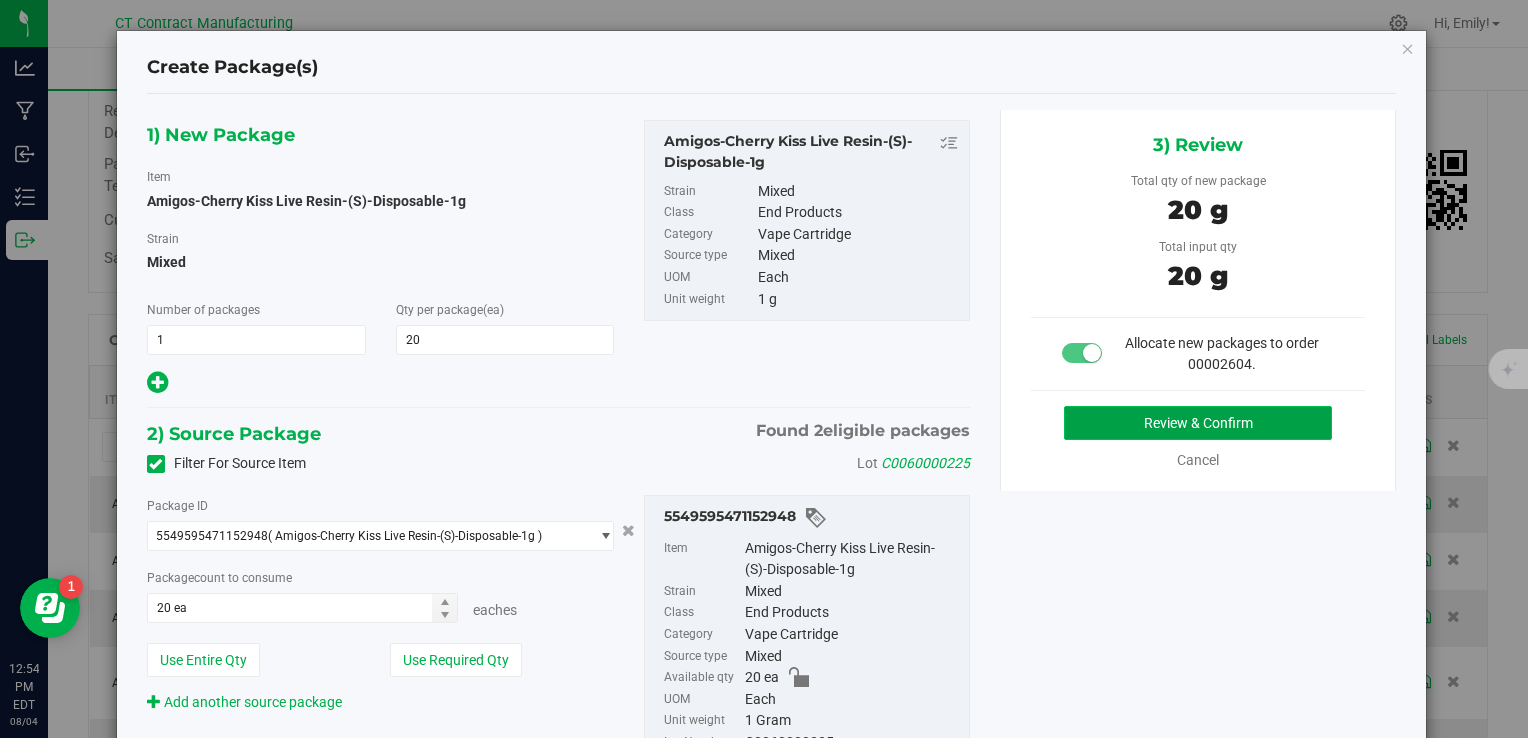 click on "Review & Confirm" at bounding box center [1198, 423] 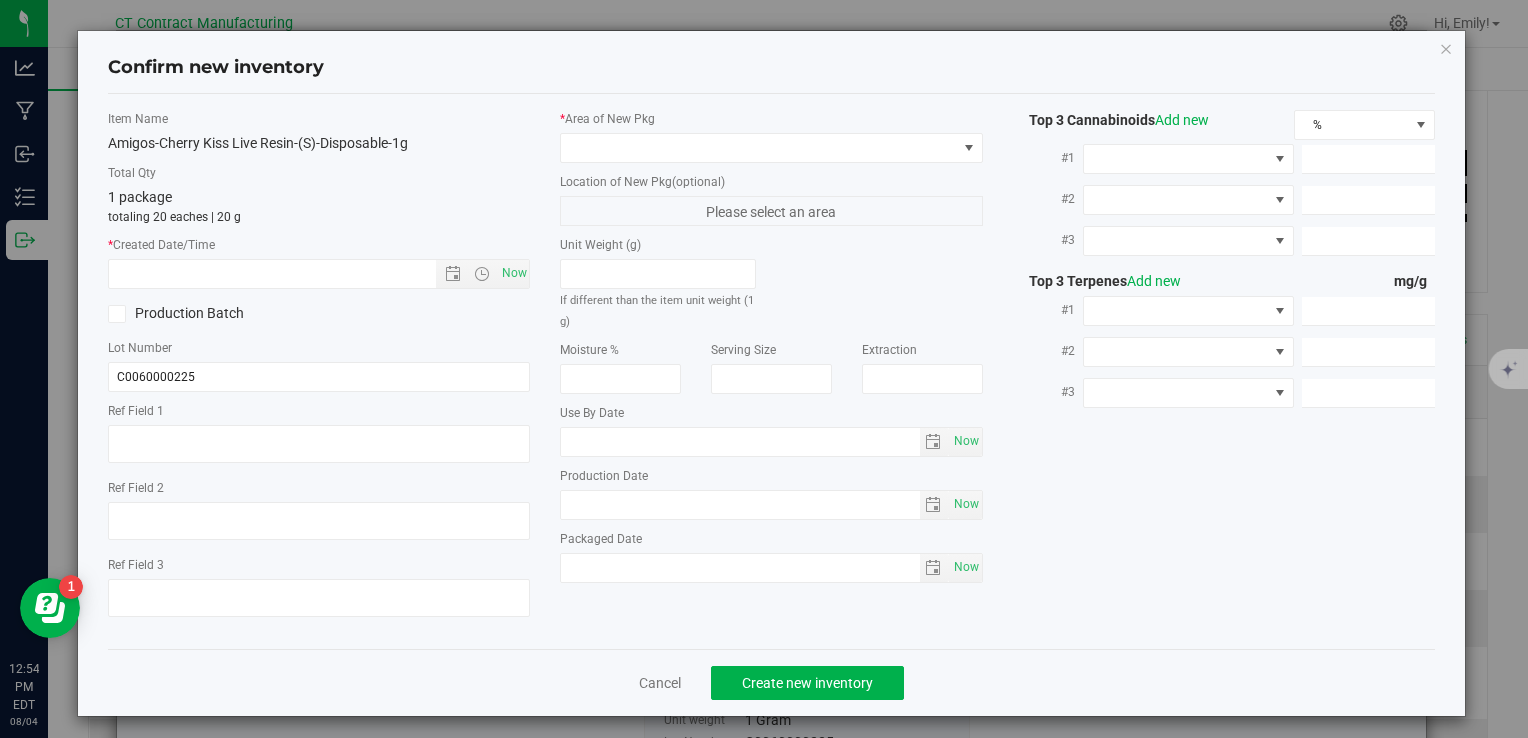 type on "250721-AGO-CK-1G-D" 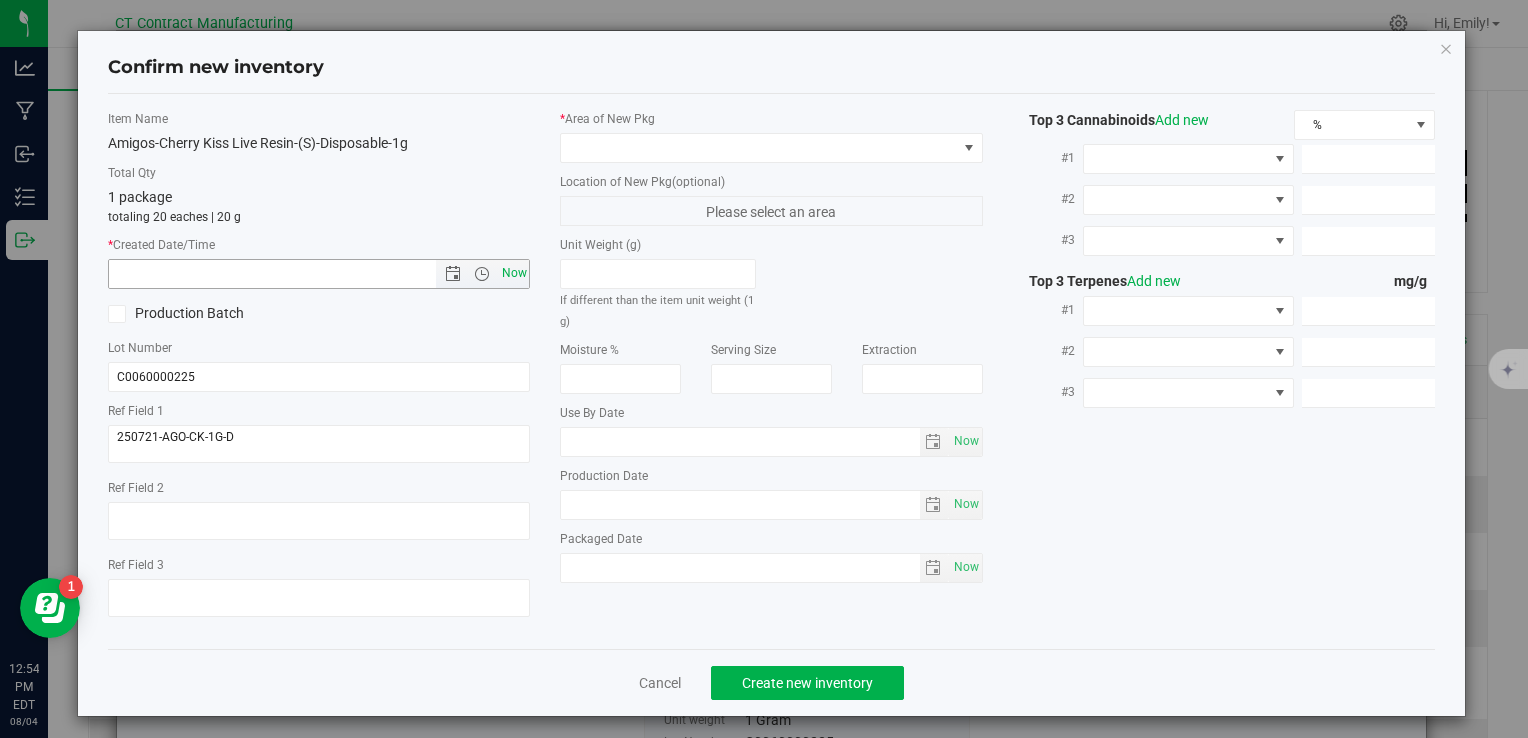 click on "Now" at bounding box center (514, 273) 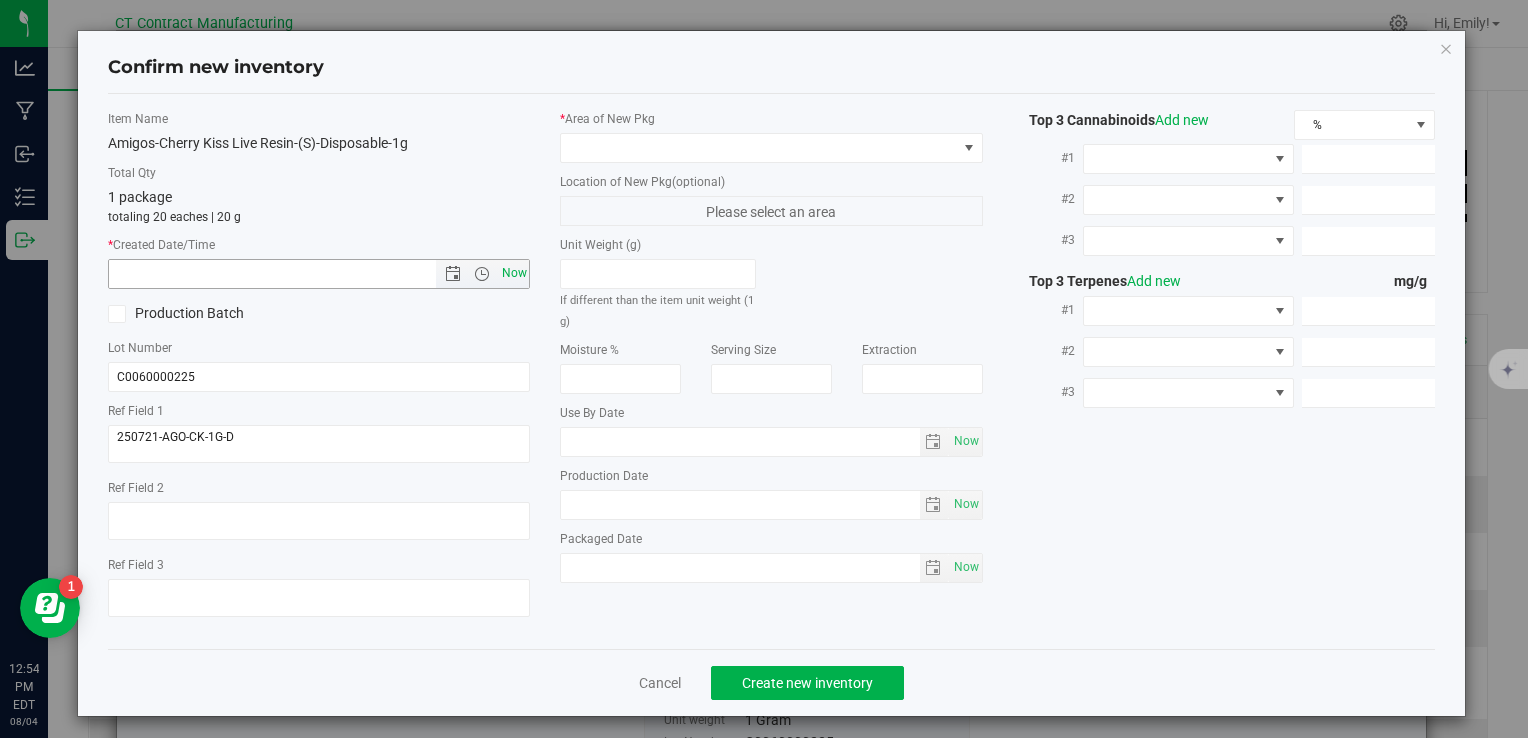 type on "8/4/2025 12:54 PM" 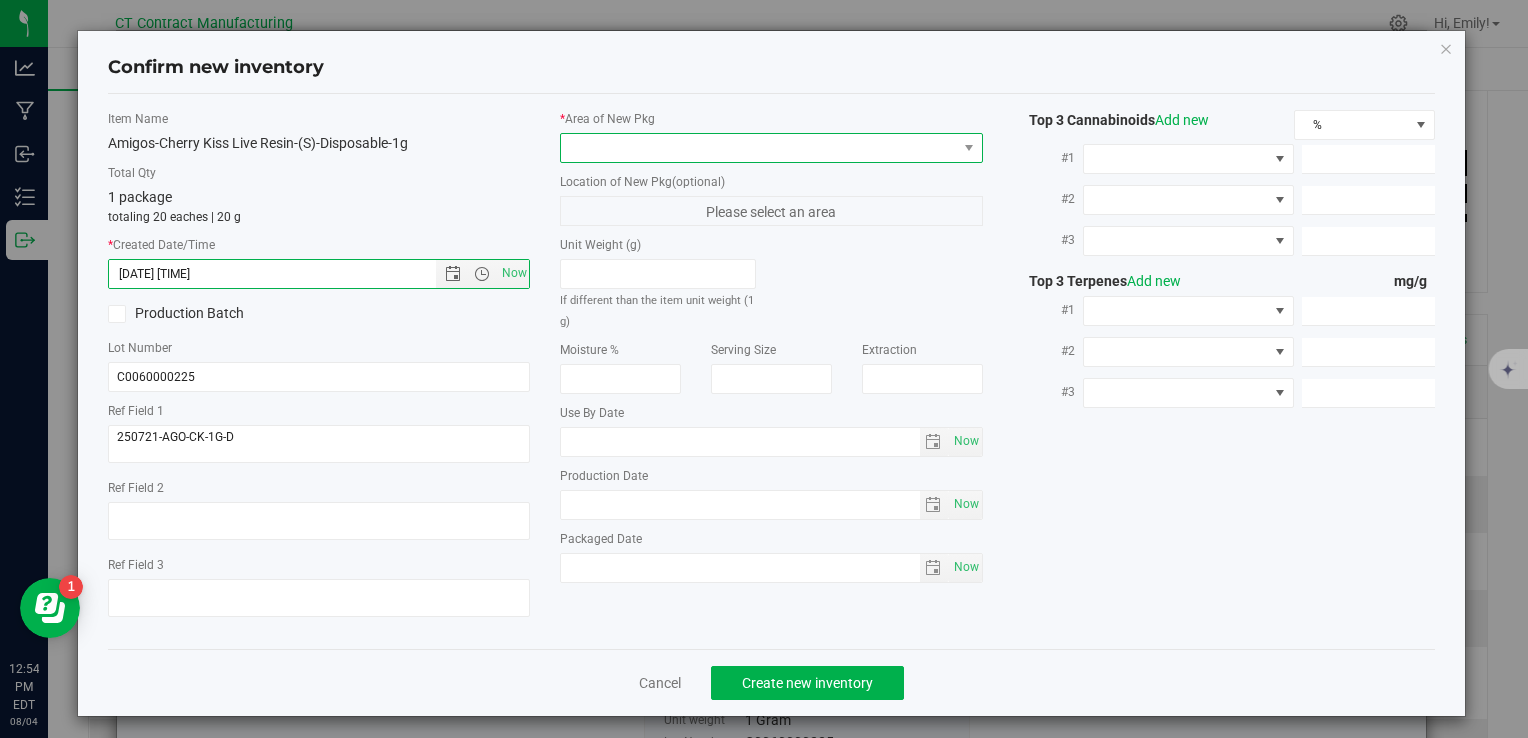 click at bounding box center (758, 148) 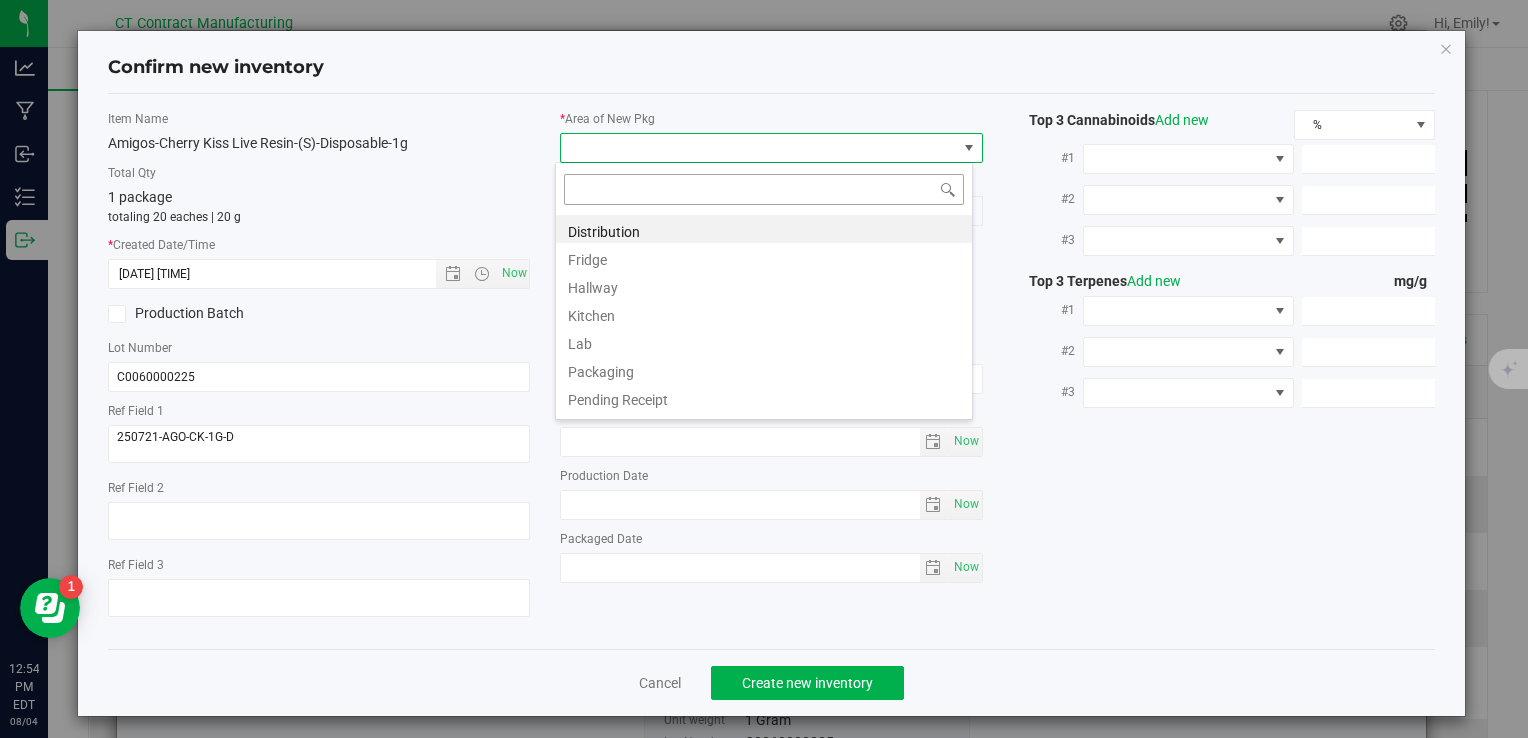 scroll, scrollTop: 99970, scrollLeft: 99582, axis: both 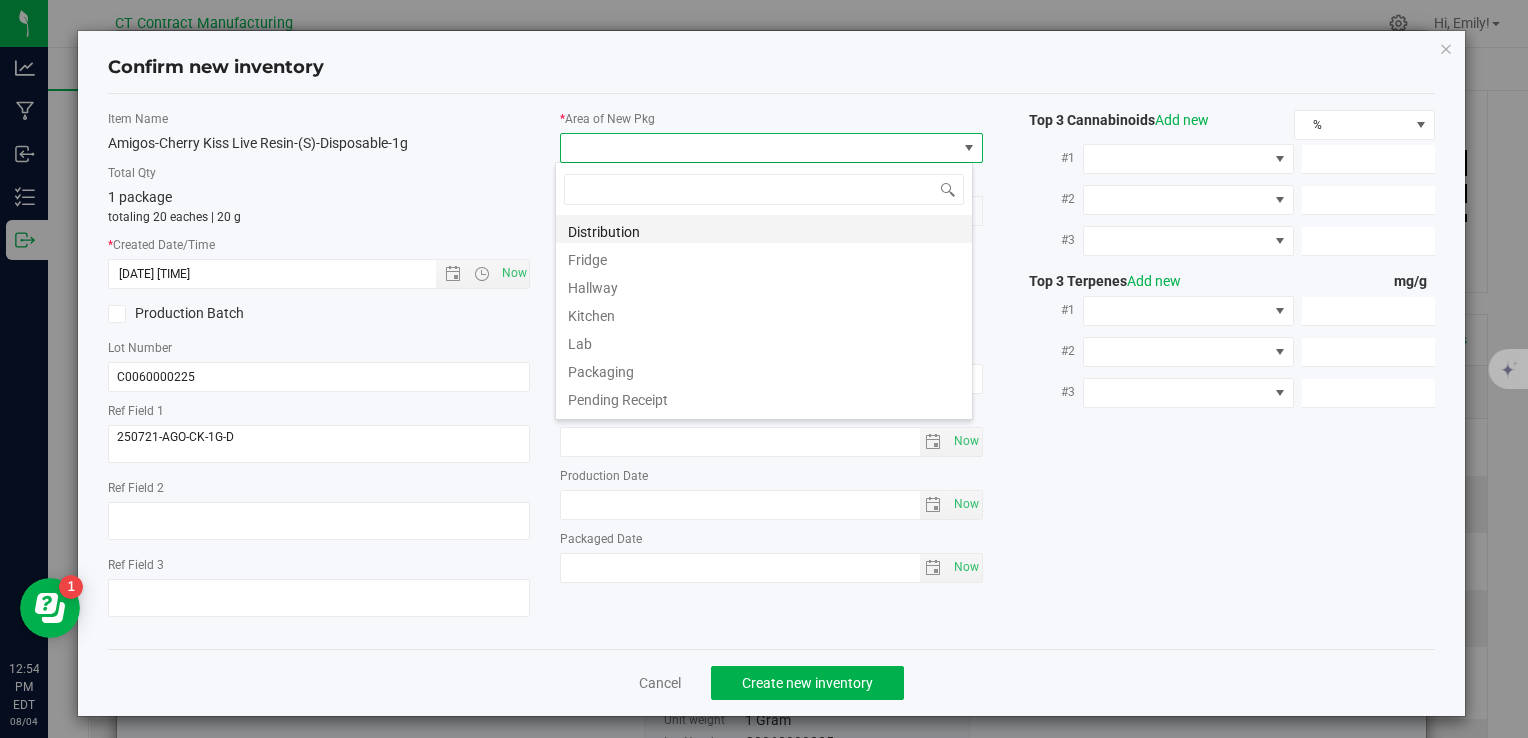 click on "Distribution" at bounding box center (764, 229) 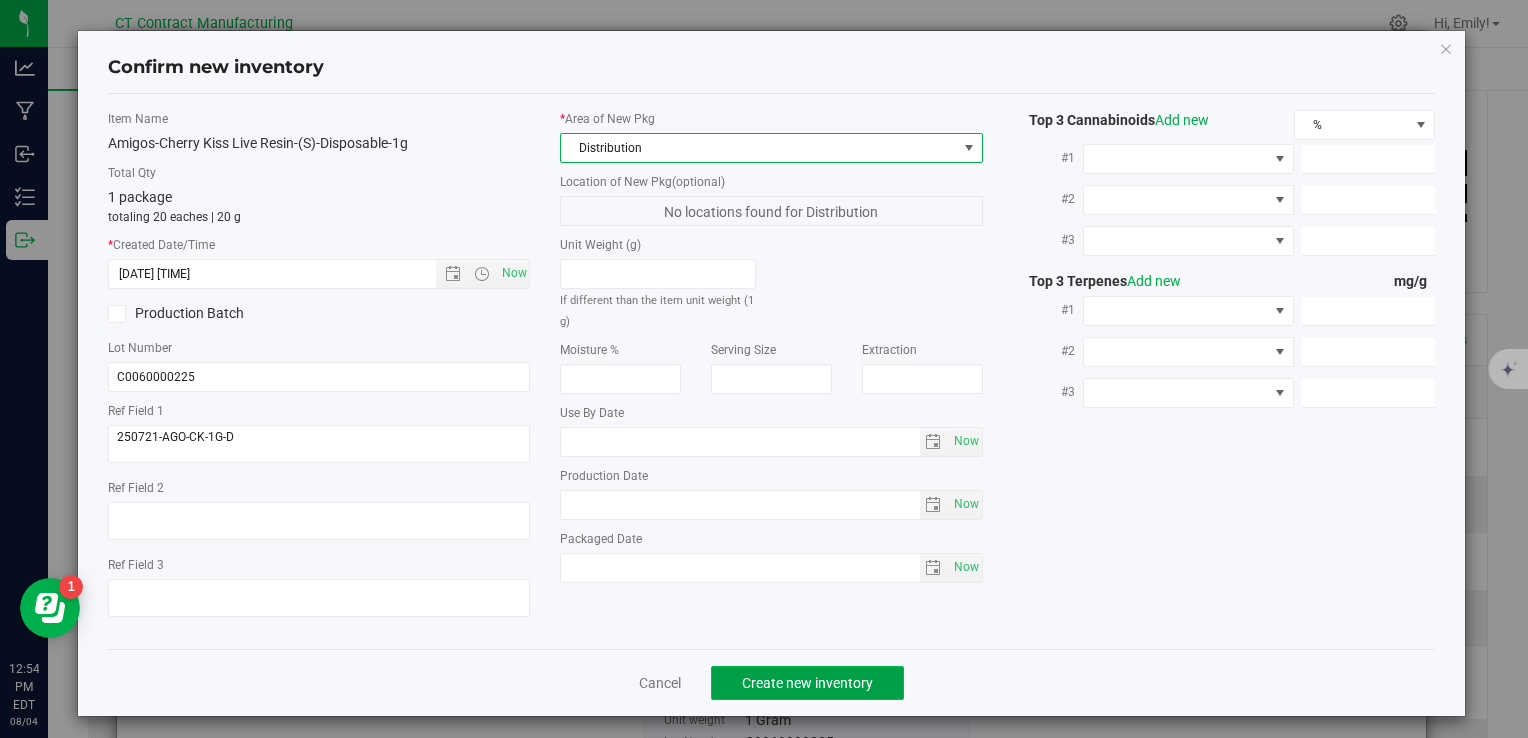 click on "Create new inventory" 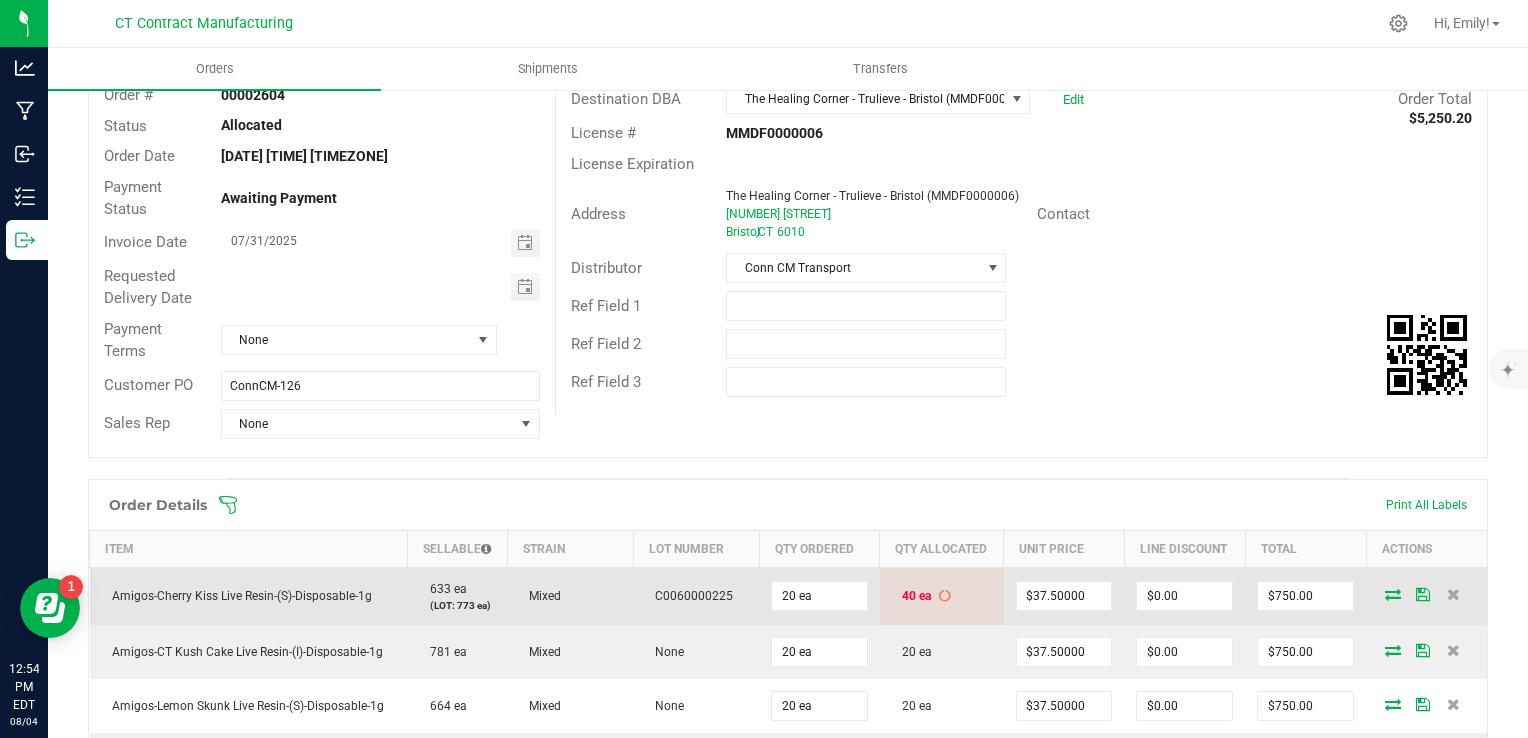 scroll, scrollTop: 0, scrollLeft: 0, axis: both 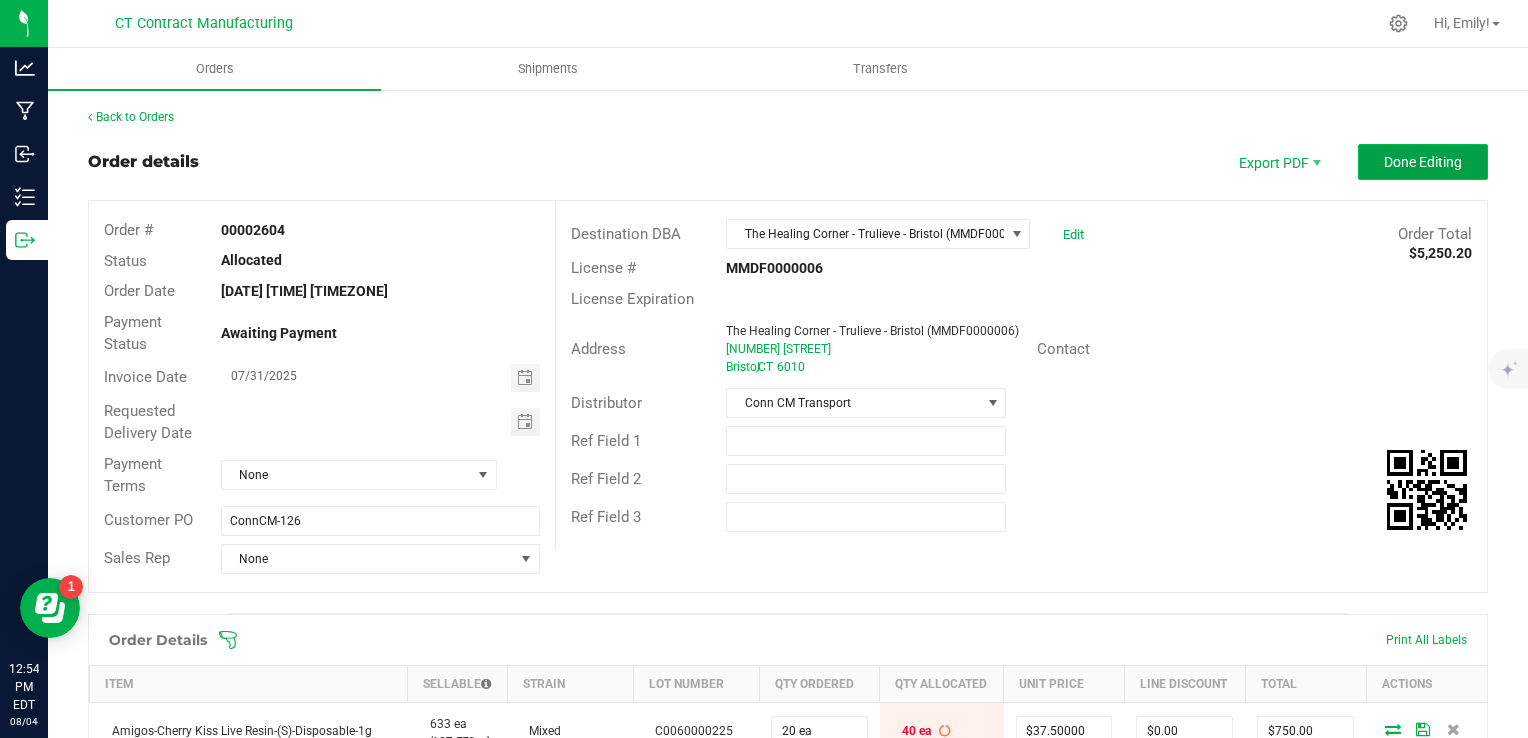 click on "Done Editing" at bounding box center [1423, 162] 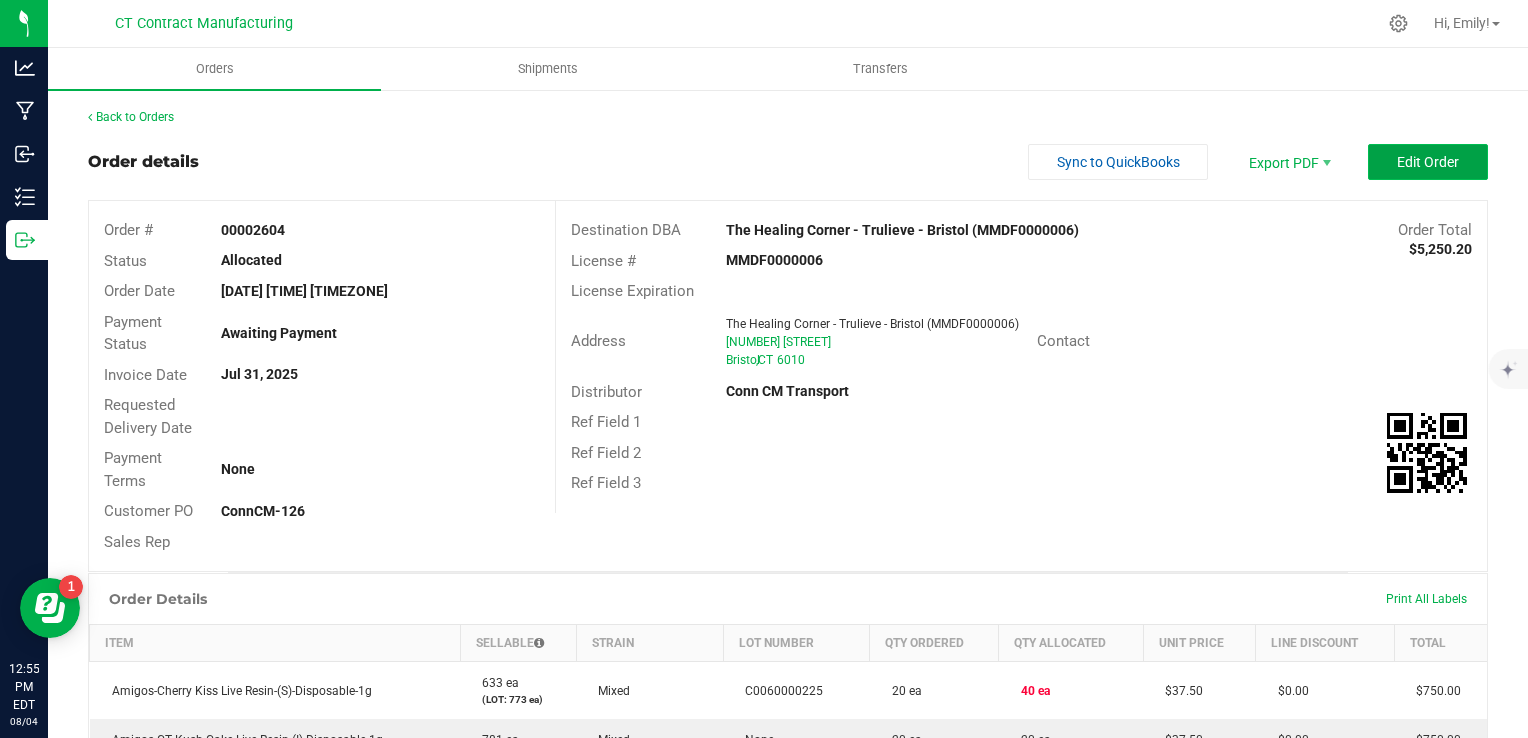 click on "Edit Order" at bounding box center (1428, 162) 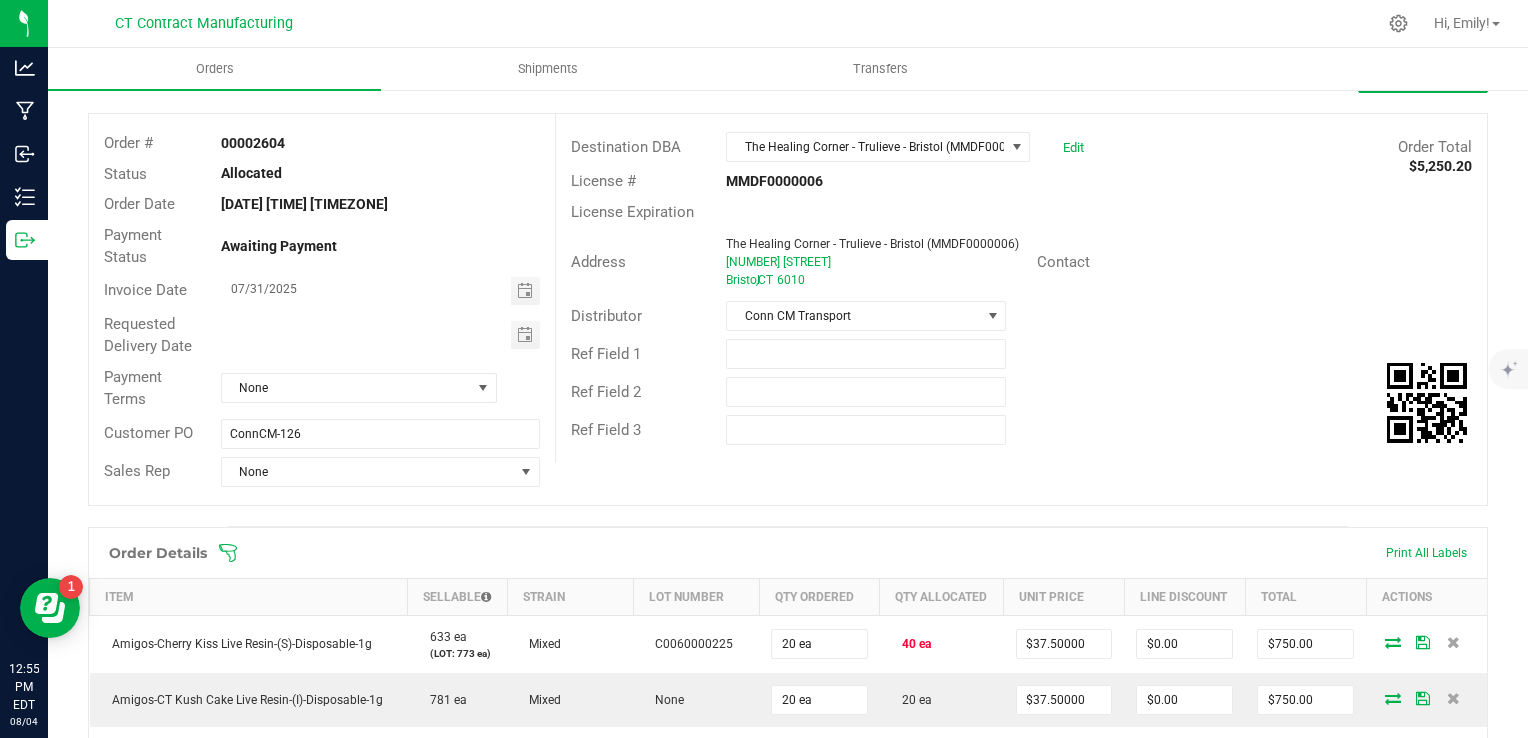 scroll, scrollTop: 500, scrollLeft: 0, axis: vertical 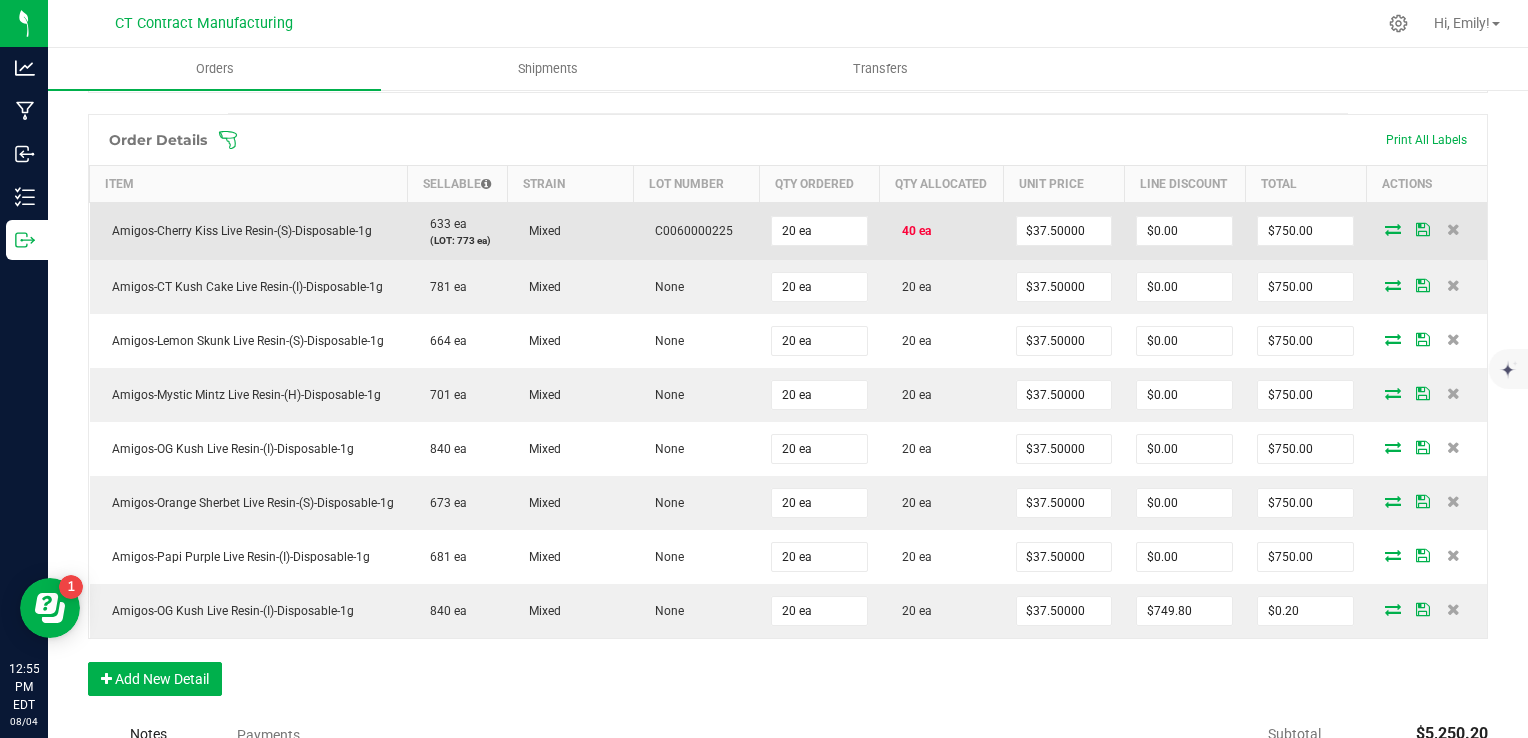 click at bounding box center [1393, 229] 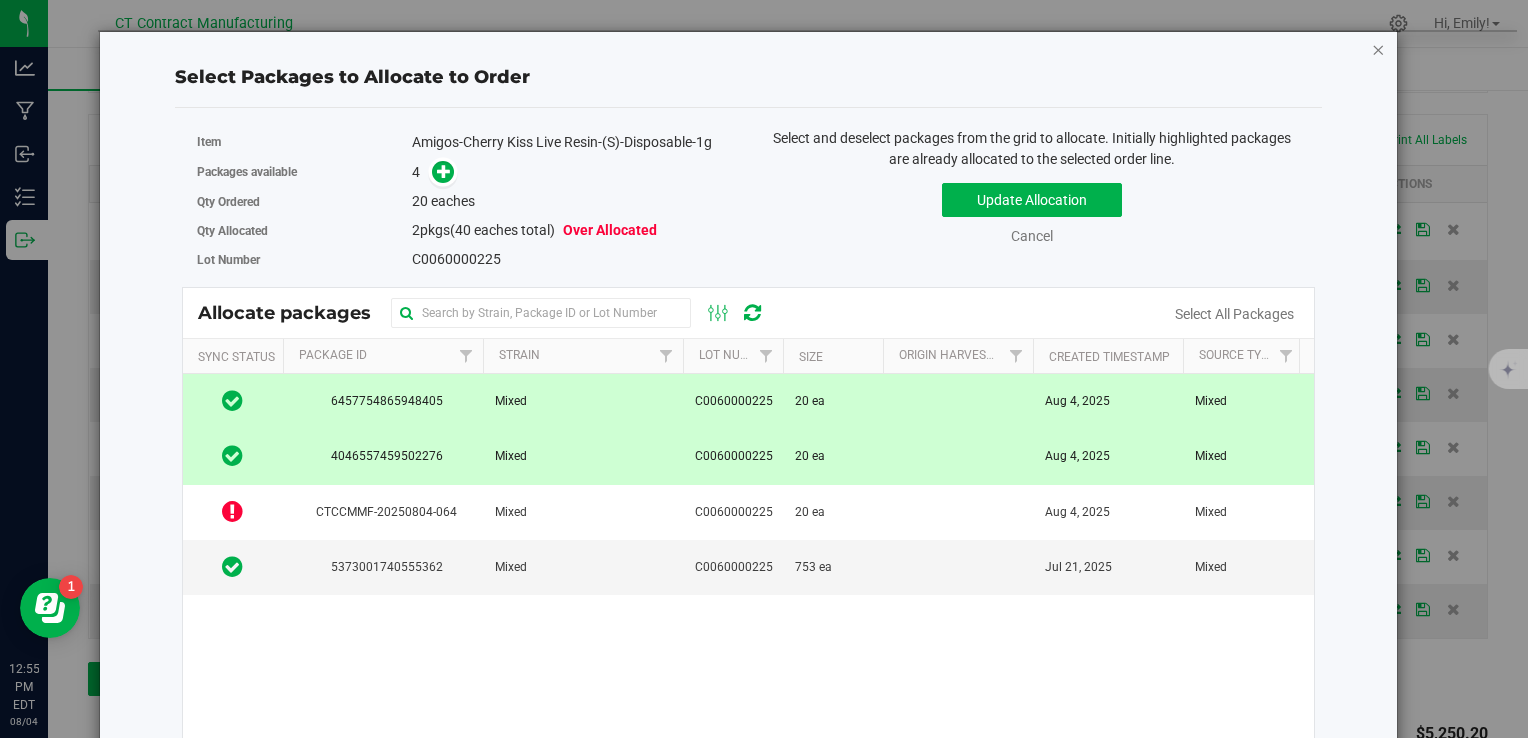 click at bounding box center [1379, 49] 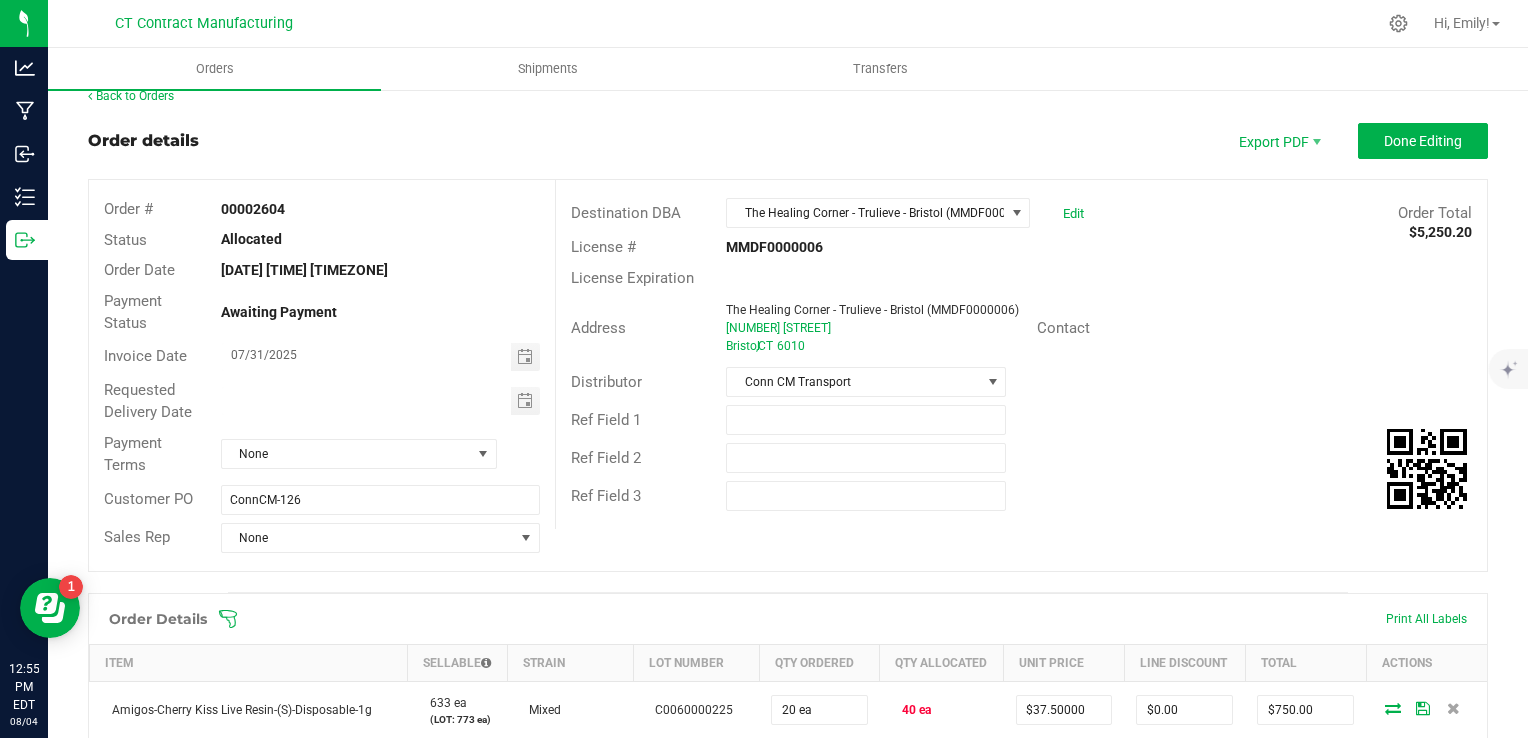 scroll, scrollTop: 0, scrollLeft: 0, axis: both 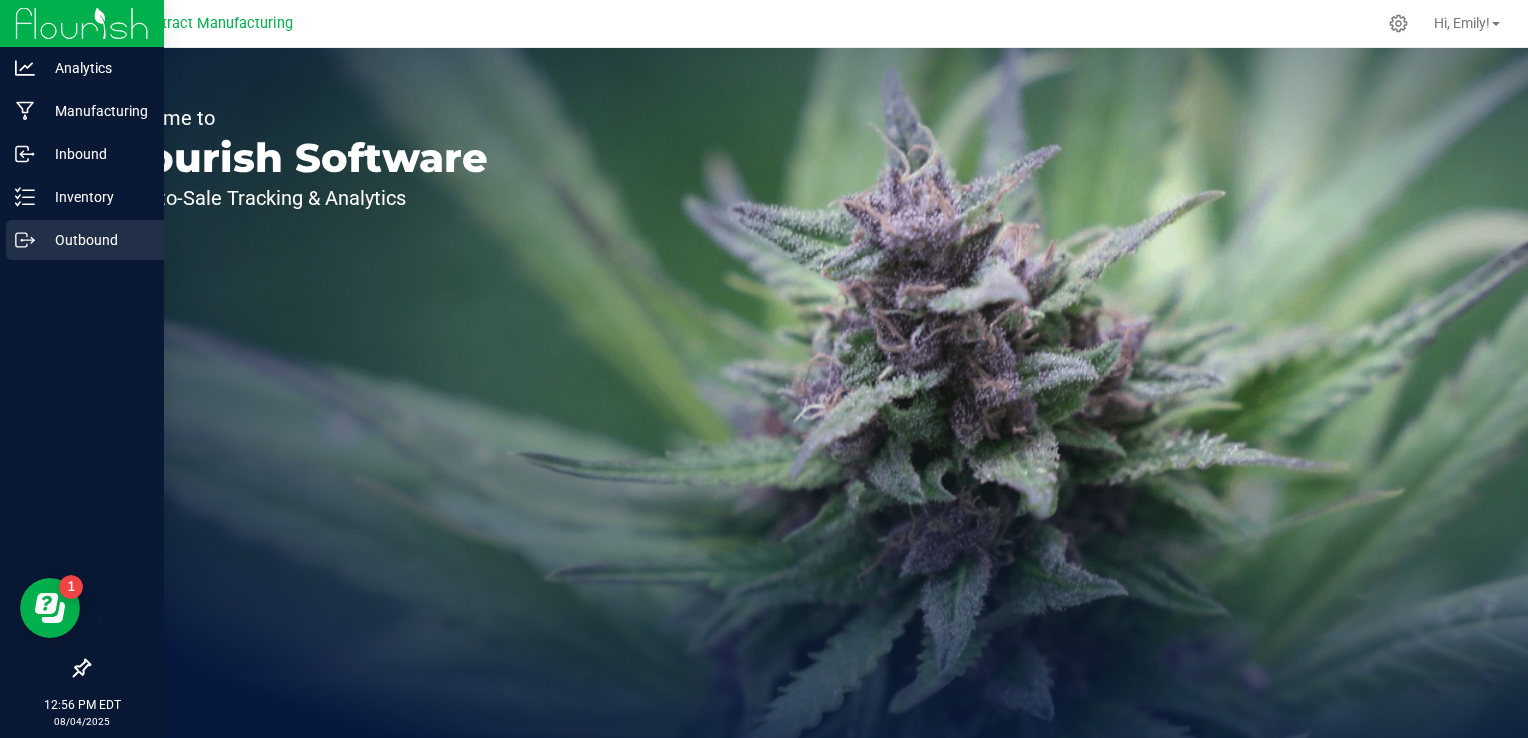 click on "Outbound" at bounding box center [95, 240] 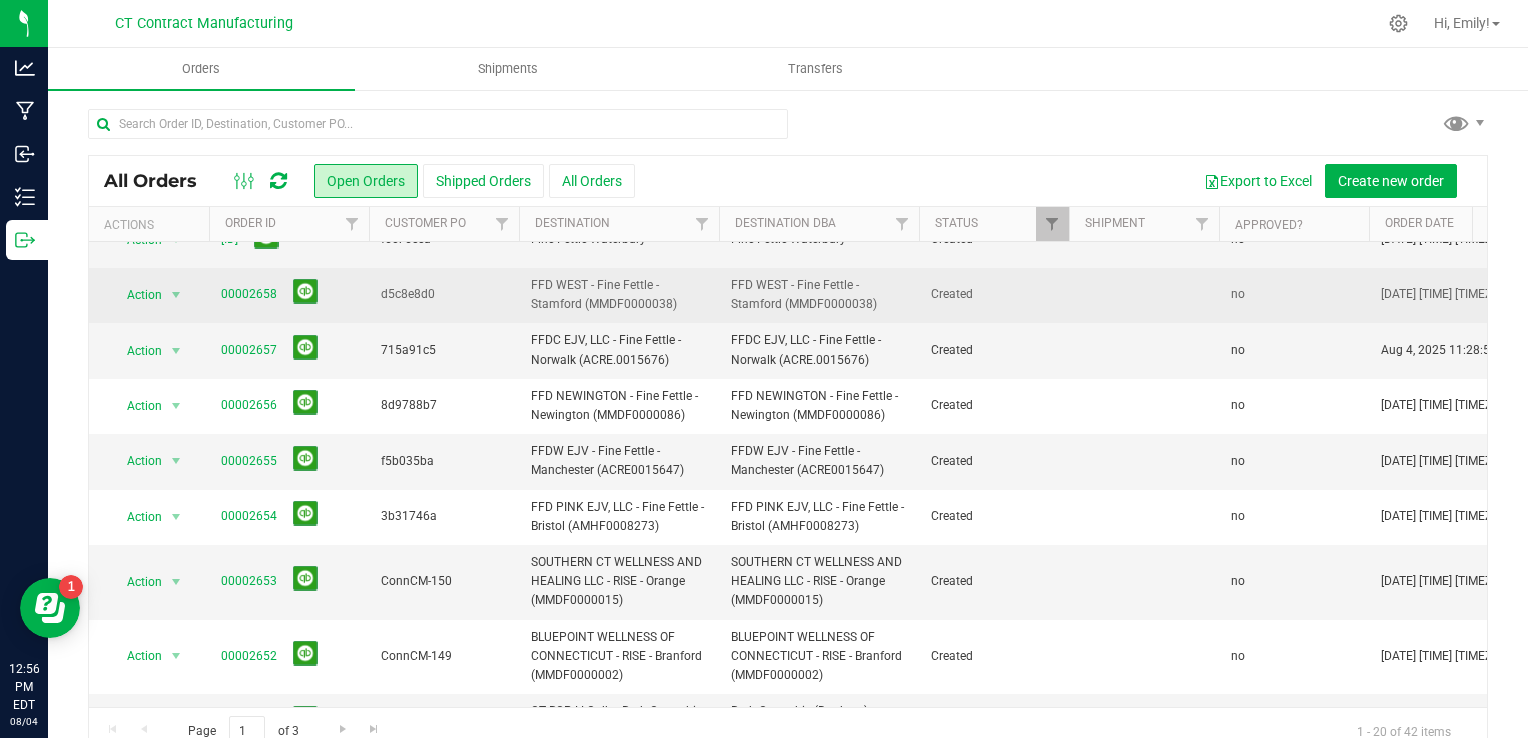 scroll, scrollTop: 692, scrollLeft: 0, axis: vertical 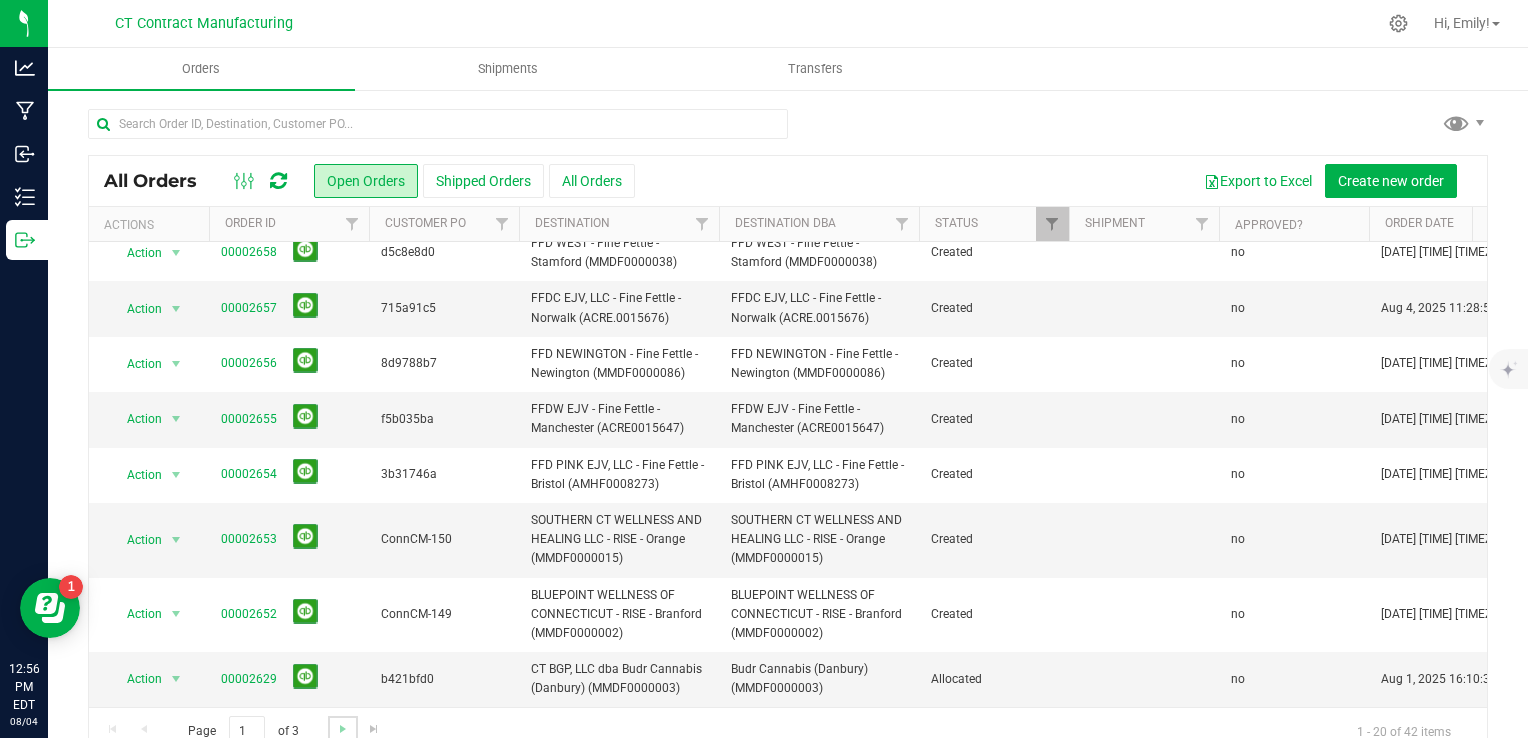 click at bounding box center (342, 729) 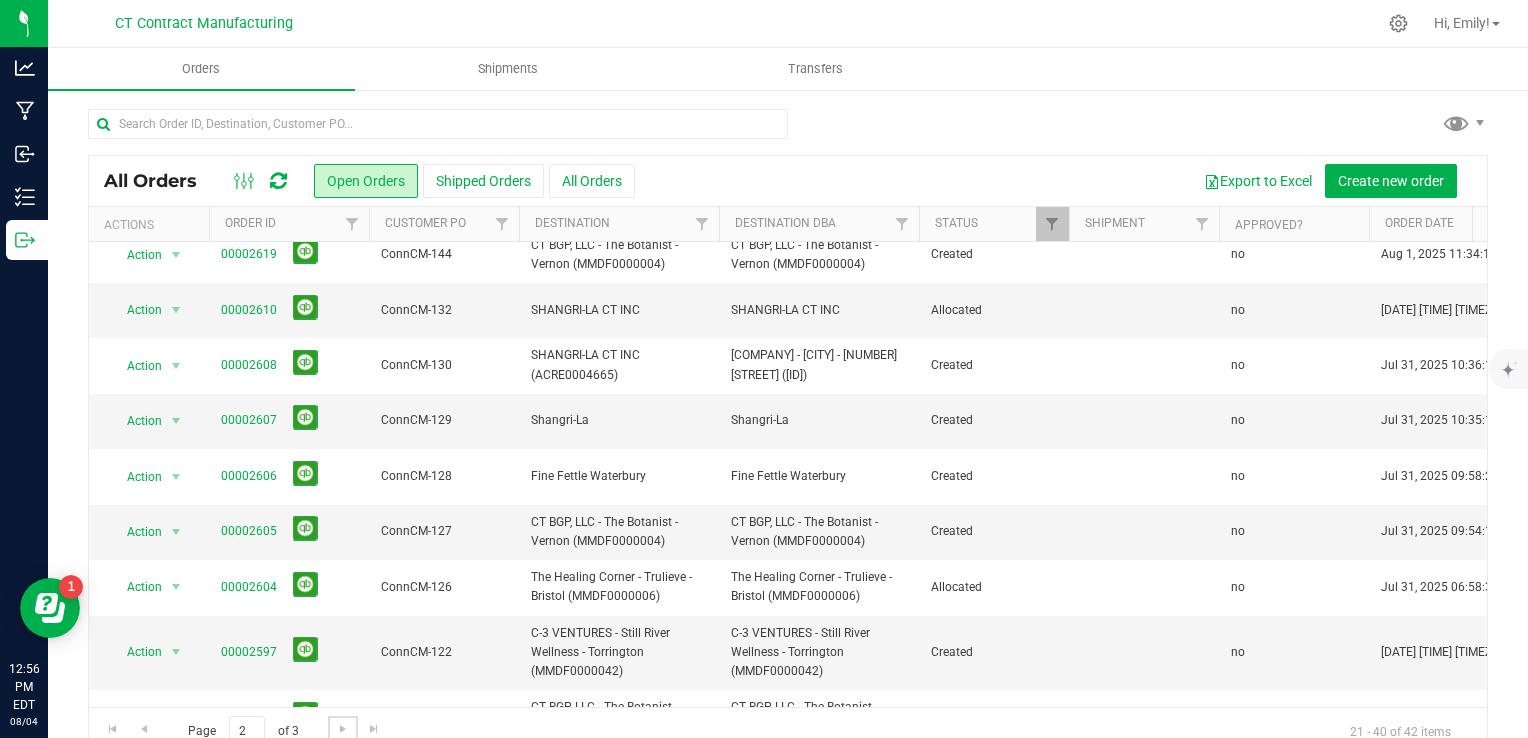 scroll, scrollTop: 500, scrollLeft: 0, axis: vertical 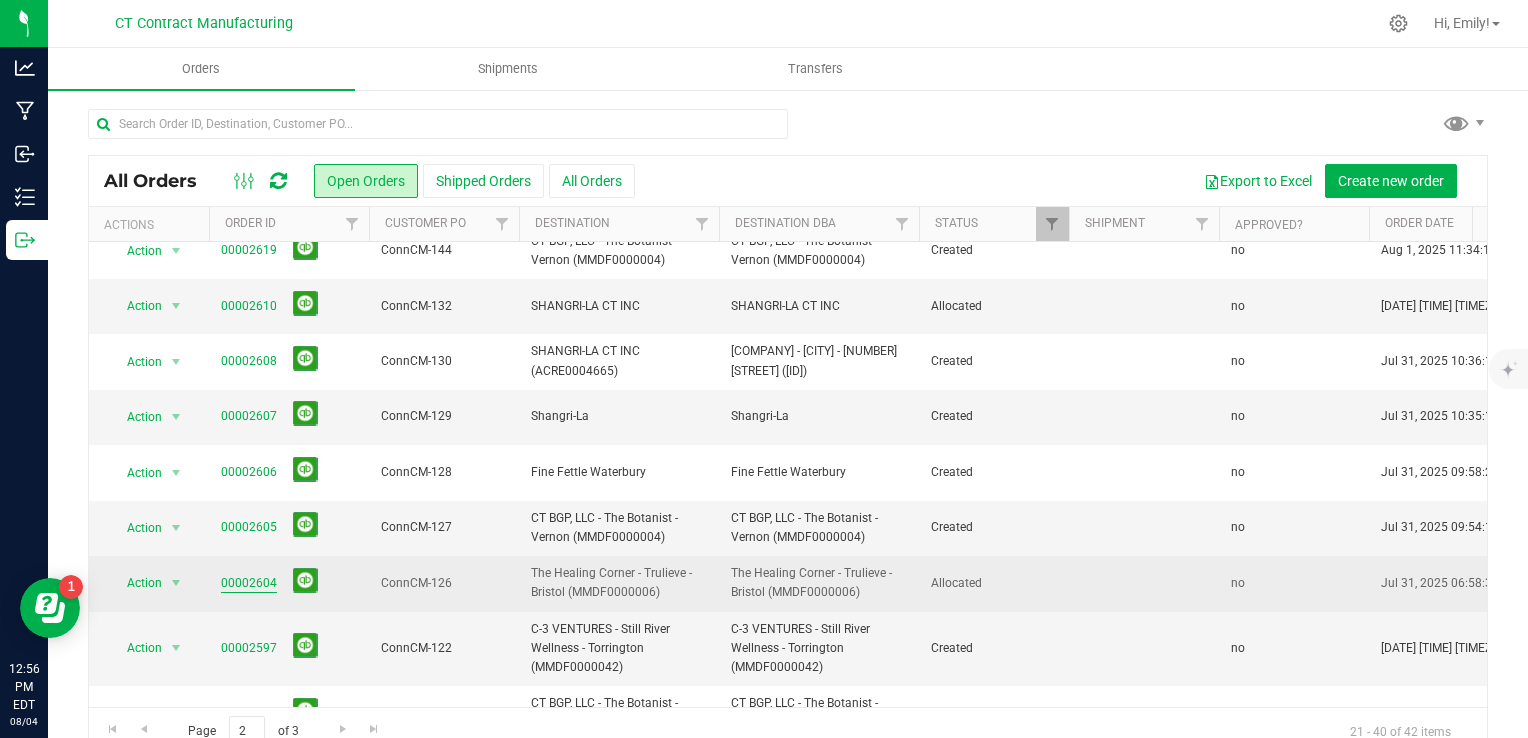 click on "00002604" at bounding box center (249, 583) 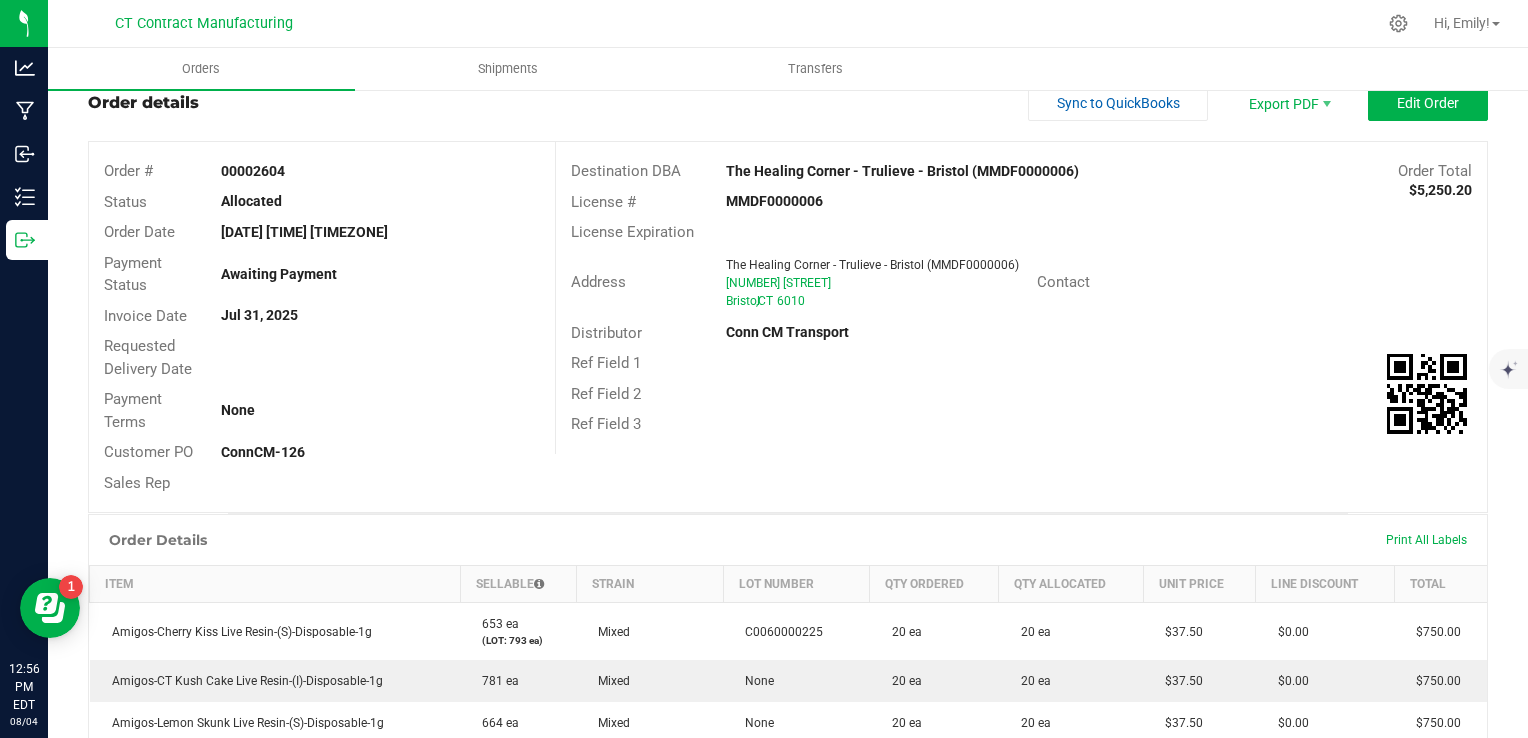 scroll, scrollTop: 0, scrollLeft: 0, axis: both 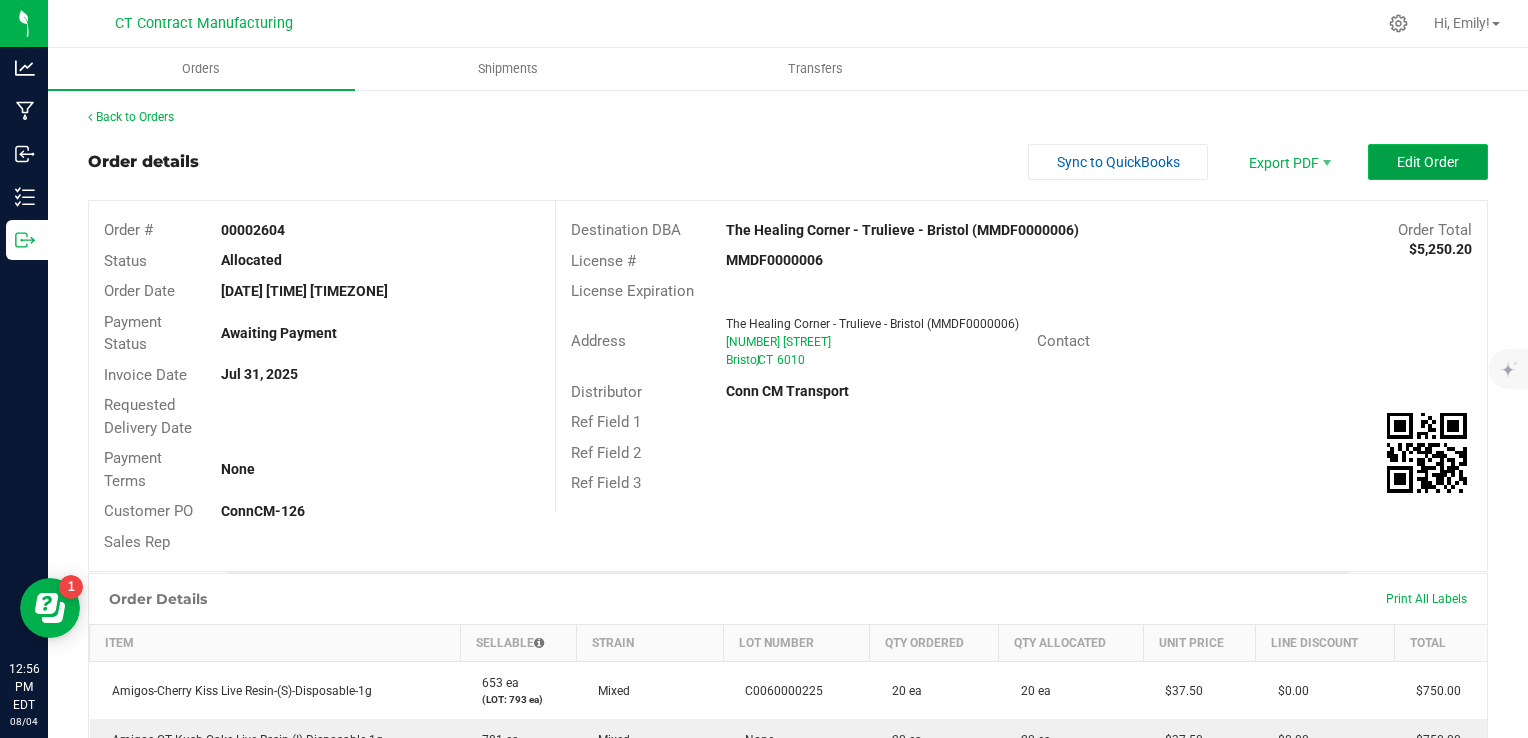 click on "Edit Order" at bounding box center (1428, 162) 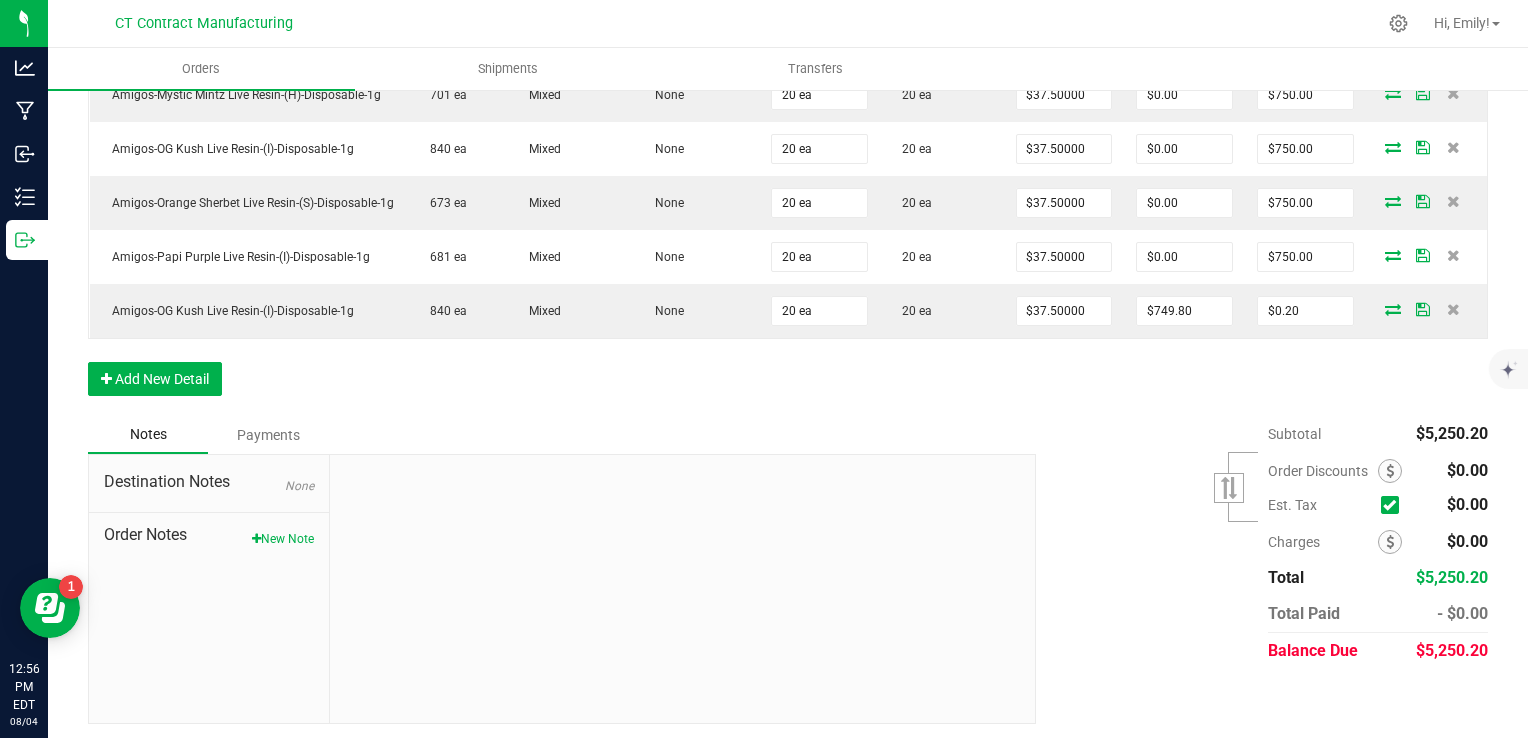 scroll, scrollTop: 0, scrollLeft: 0, axis: both 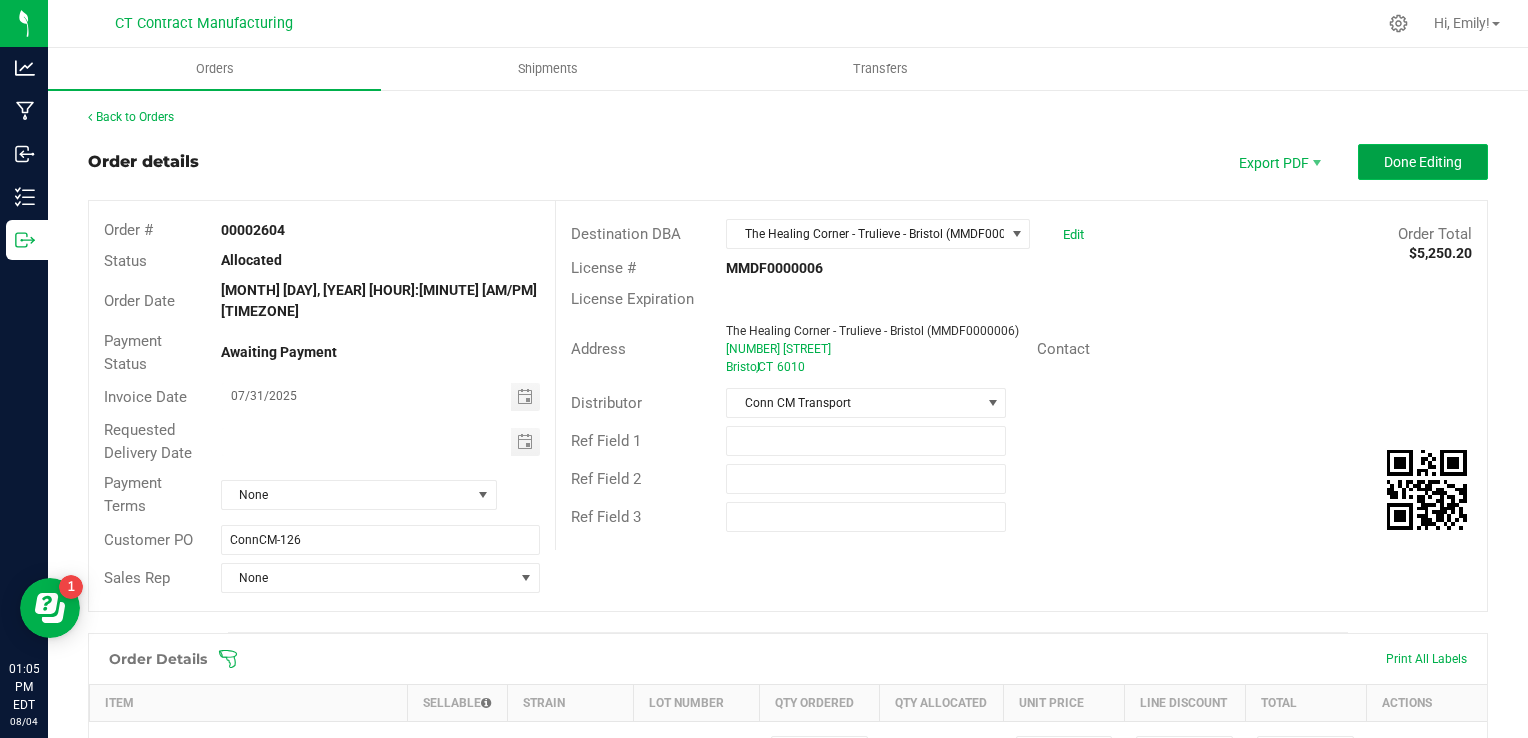 click on "Done Editing" at bounding box center (1423, 162) 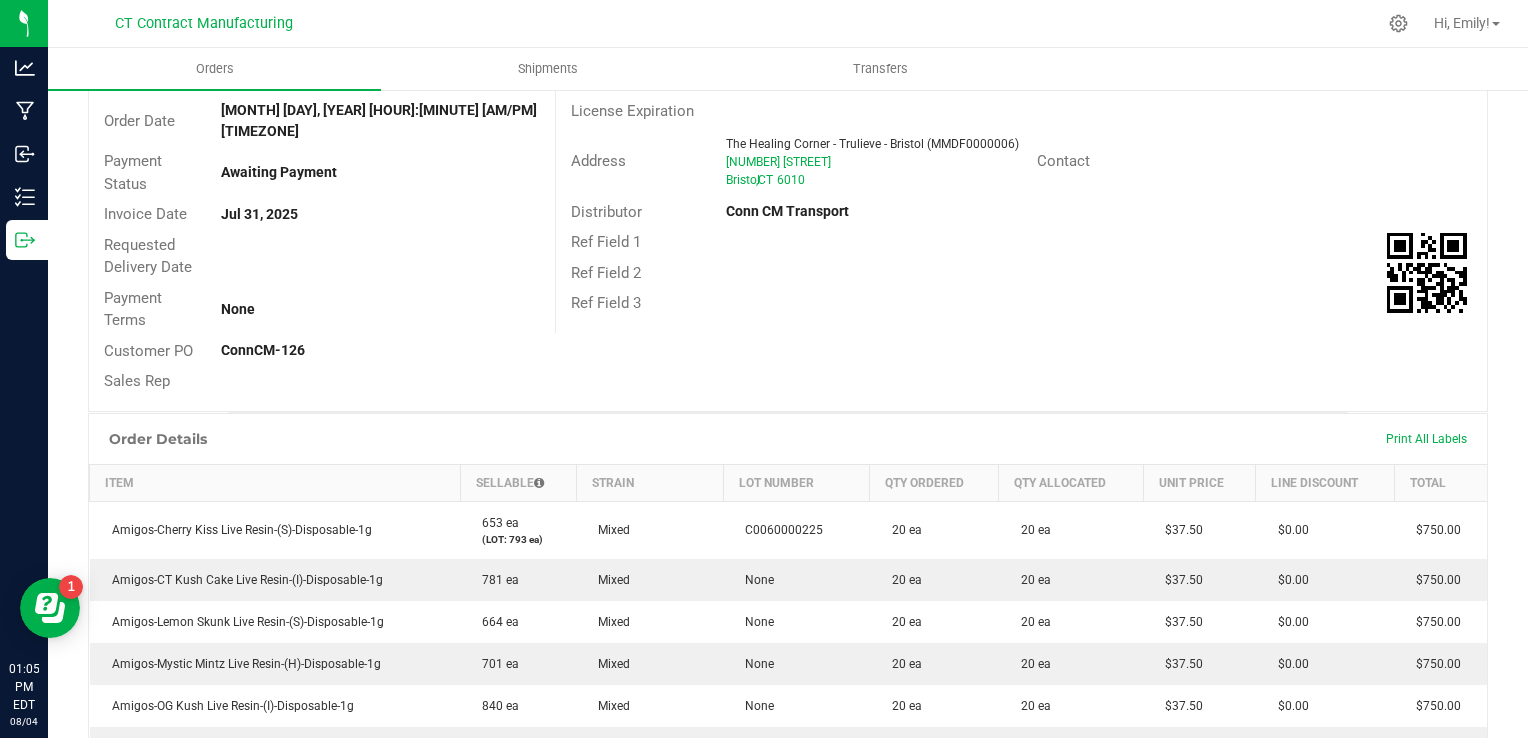 scroll, scrollTop: 0, scrollLeft: 0, axis: both 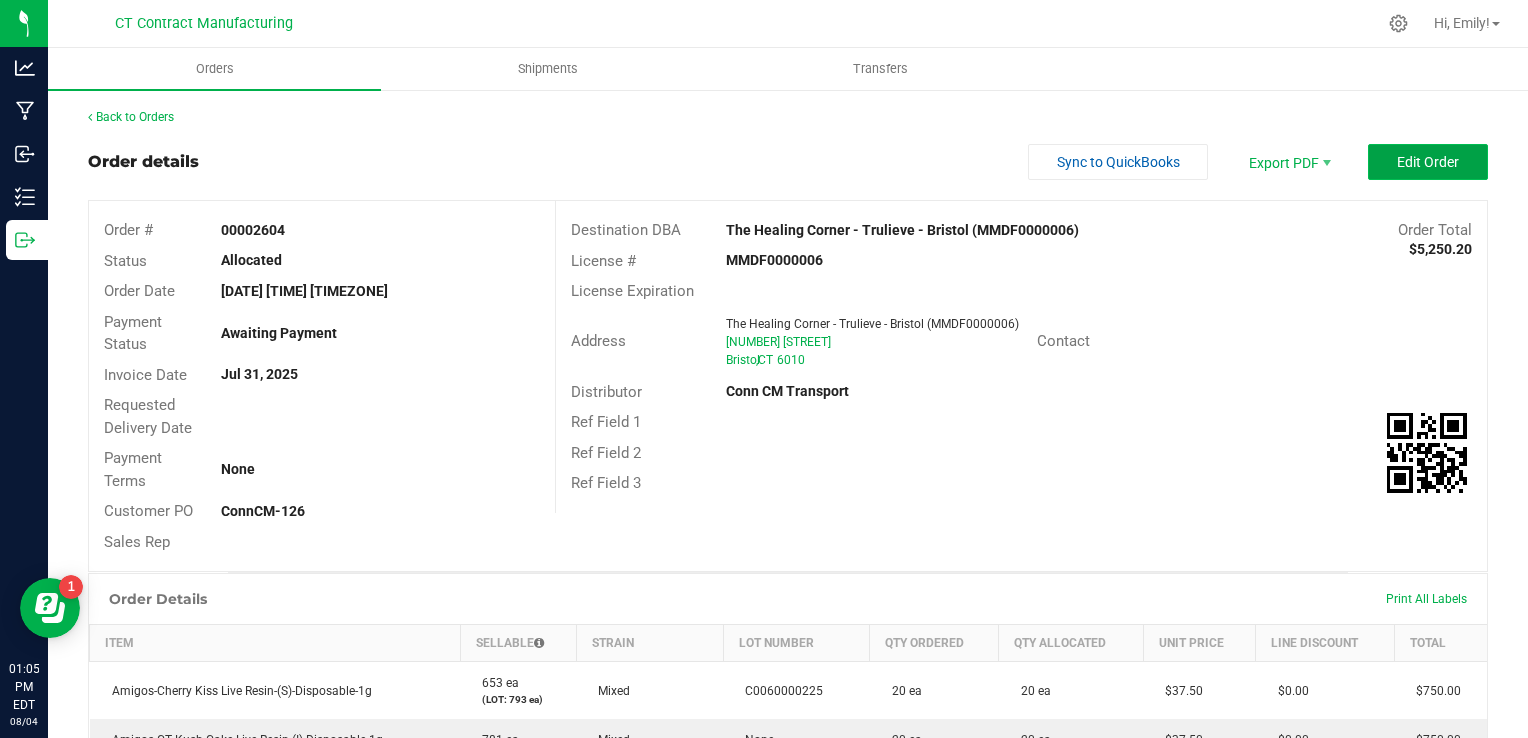 click on "Edit Order" at bounding box center [1428, 162] 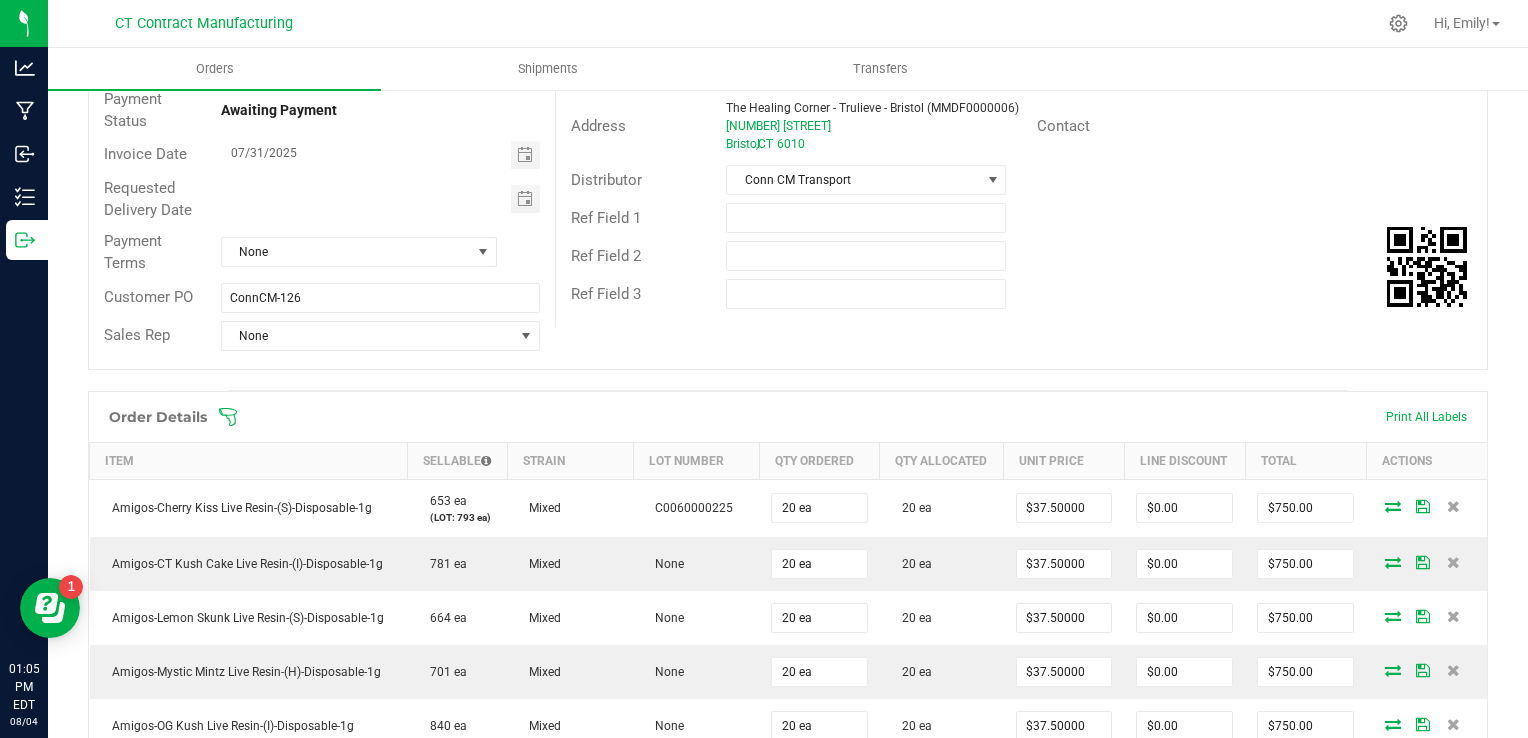 scroll, scrollTop: 400, scrollLeft: 0, axis: vertical 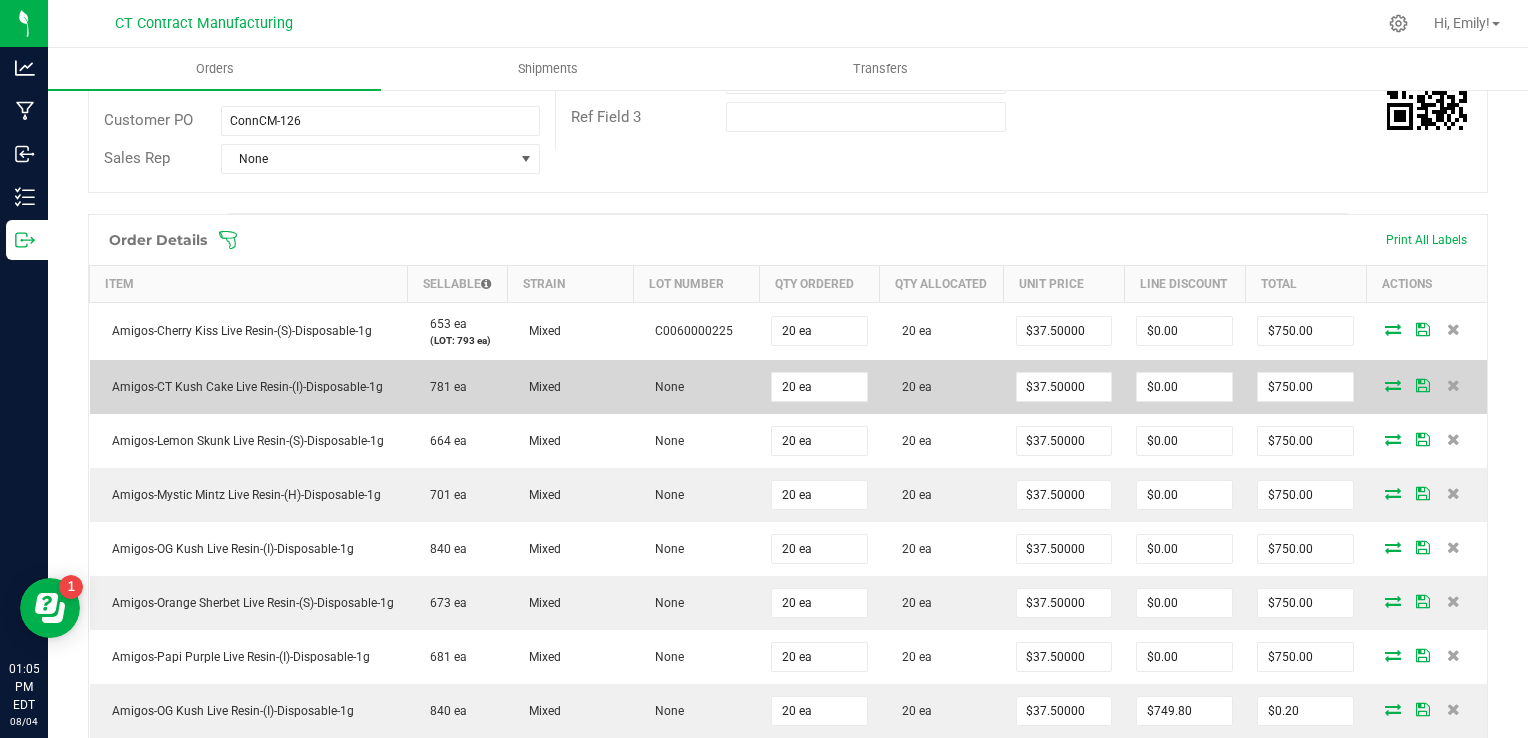 click at bounding box center (1393, 385) 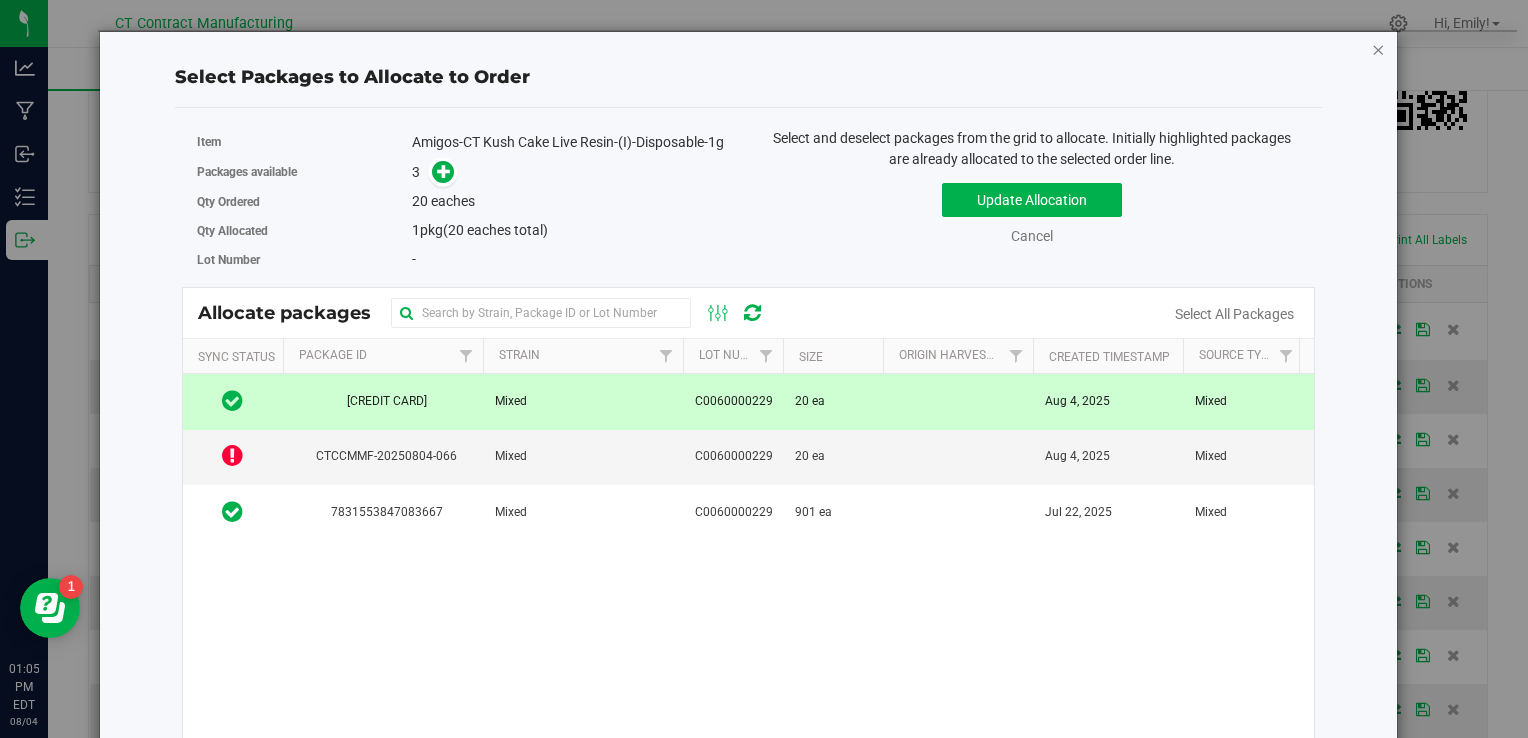 click at bounding box center [1379, 49] 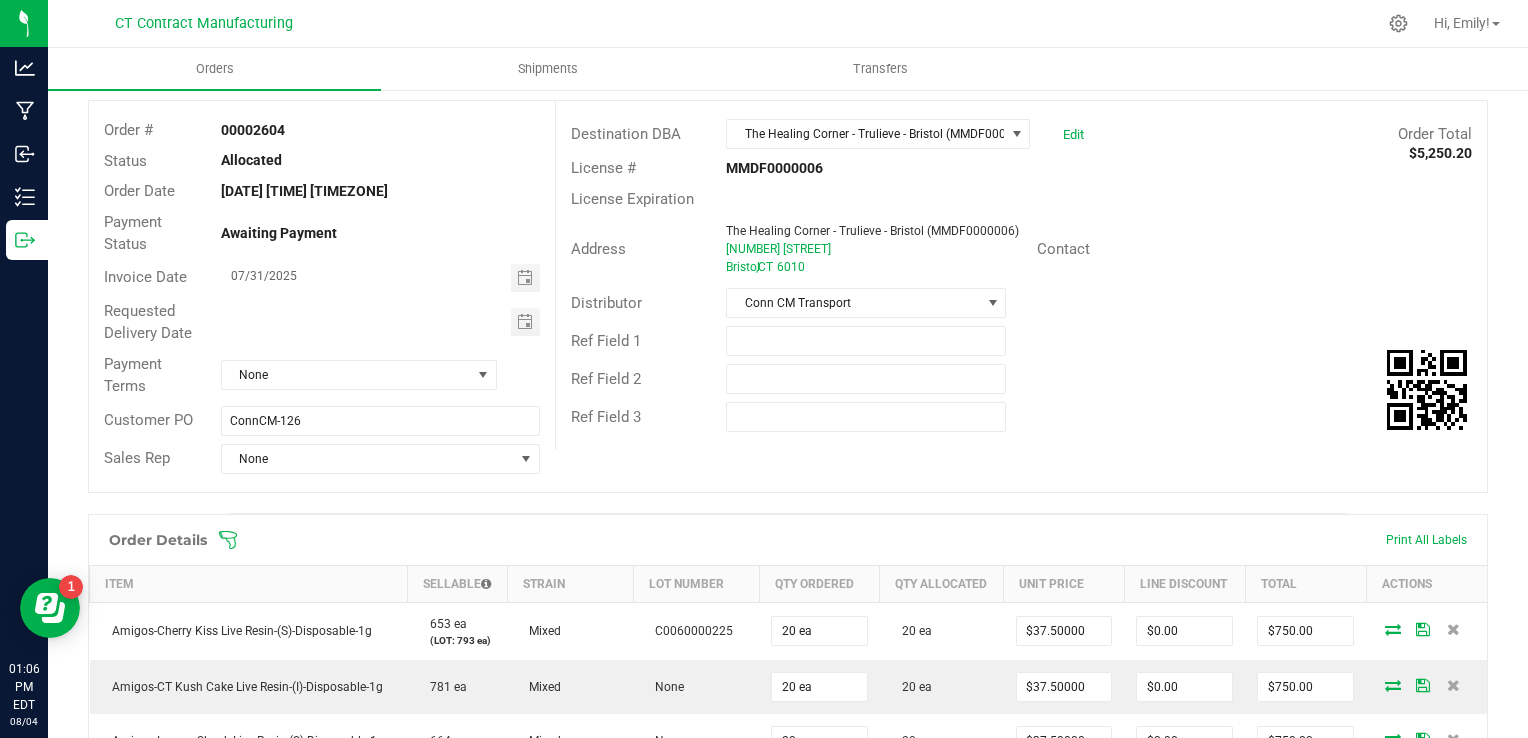 scroll, scrollTop: 0, scrollLeft: 0, axis: both 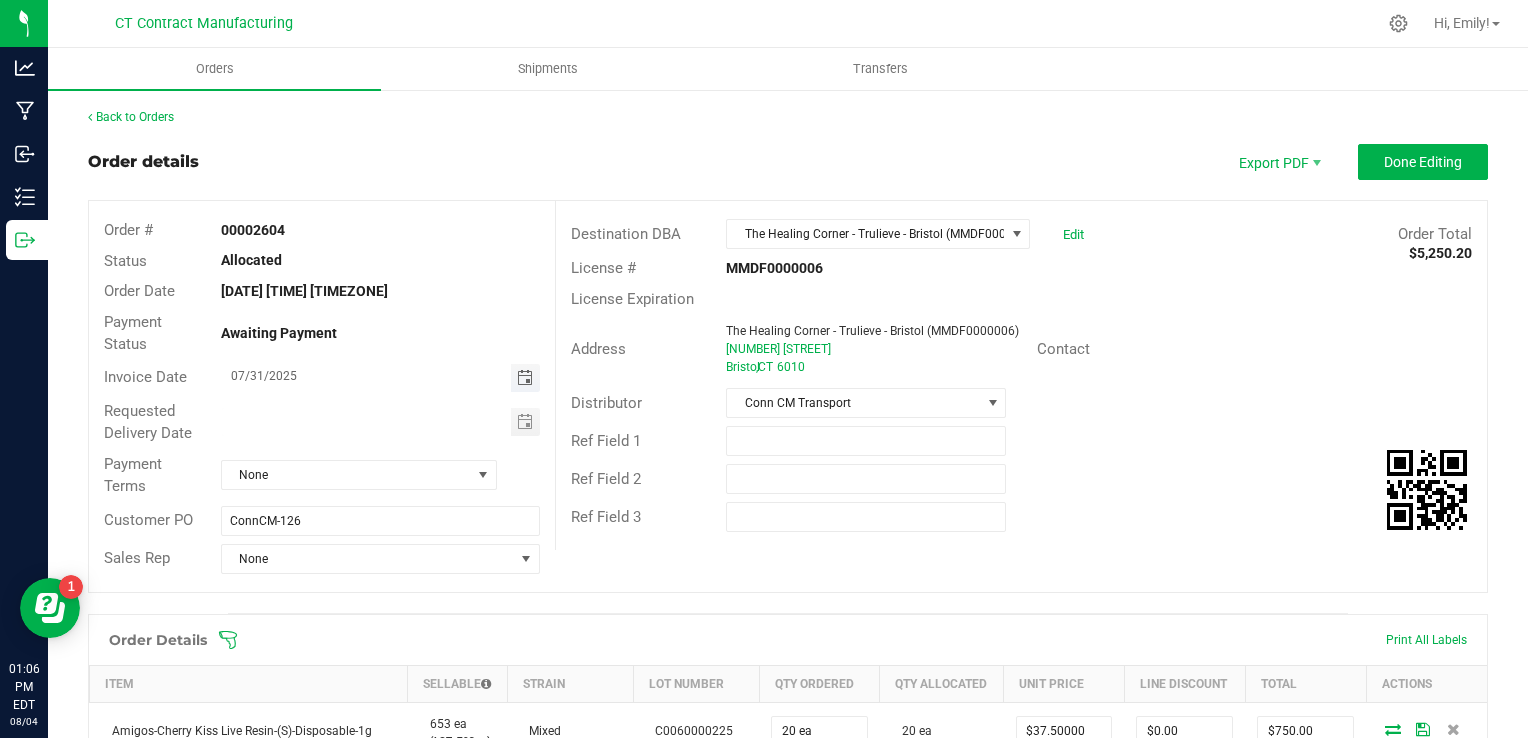 click at bounding box center (525, 378) 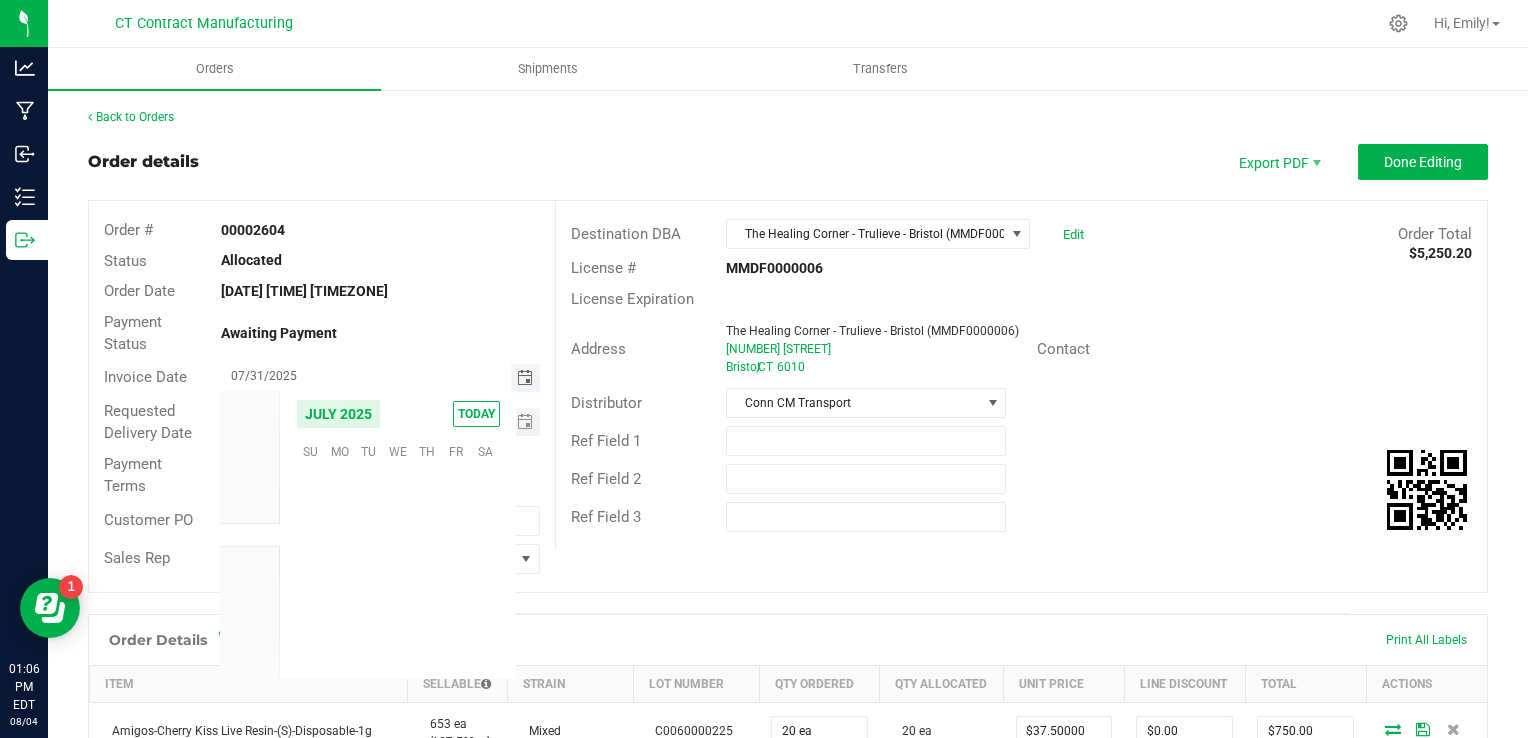 scroll, scrollTop: 36144, scrollLeft: 0, axis: vertical 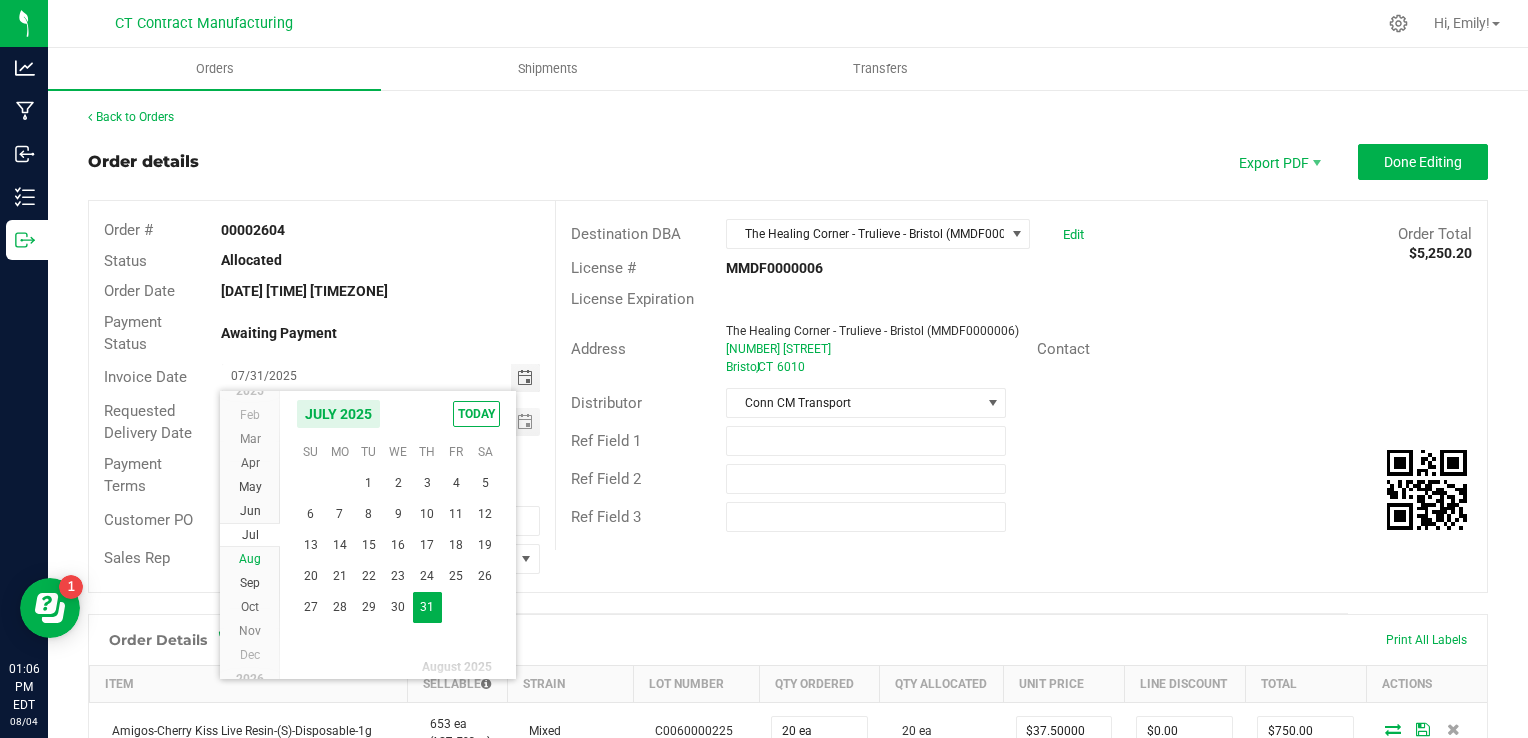 click on "Aug" at bounding box center (250, 559) 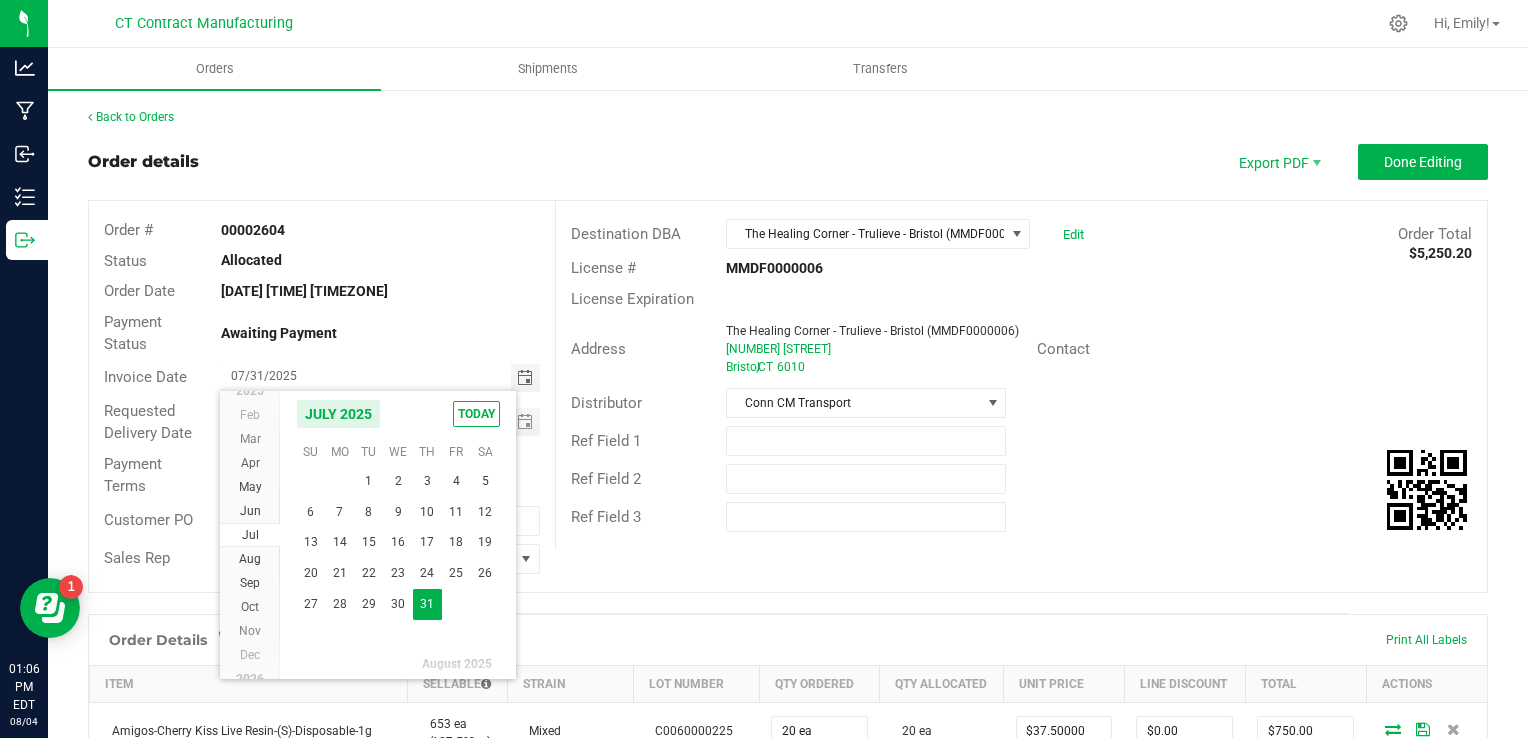 scroll, scrollTop: 36168, scrollLeft: 0, axis: vertical 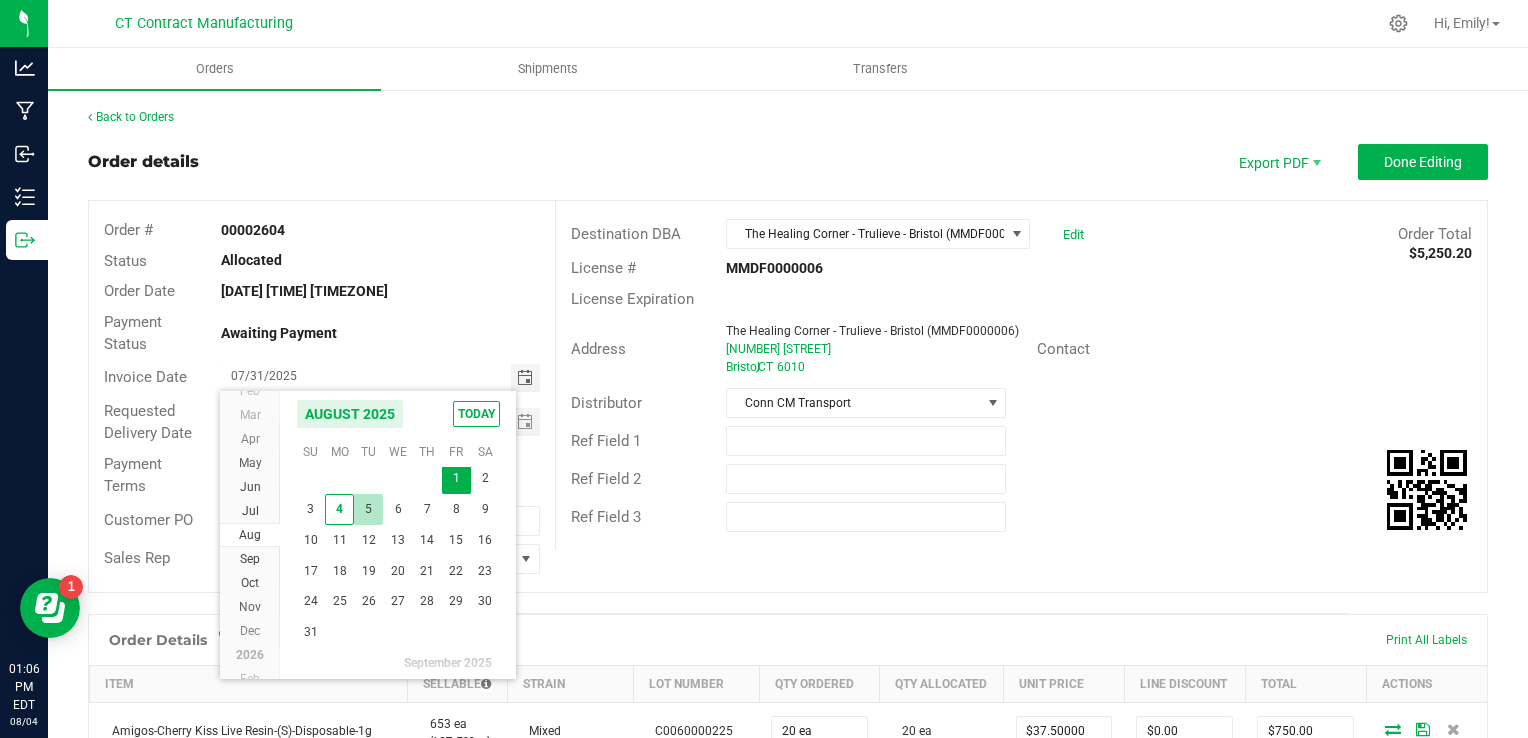 click on "5" at bounding box center [368, 509] 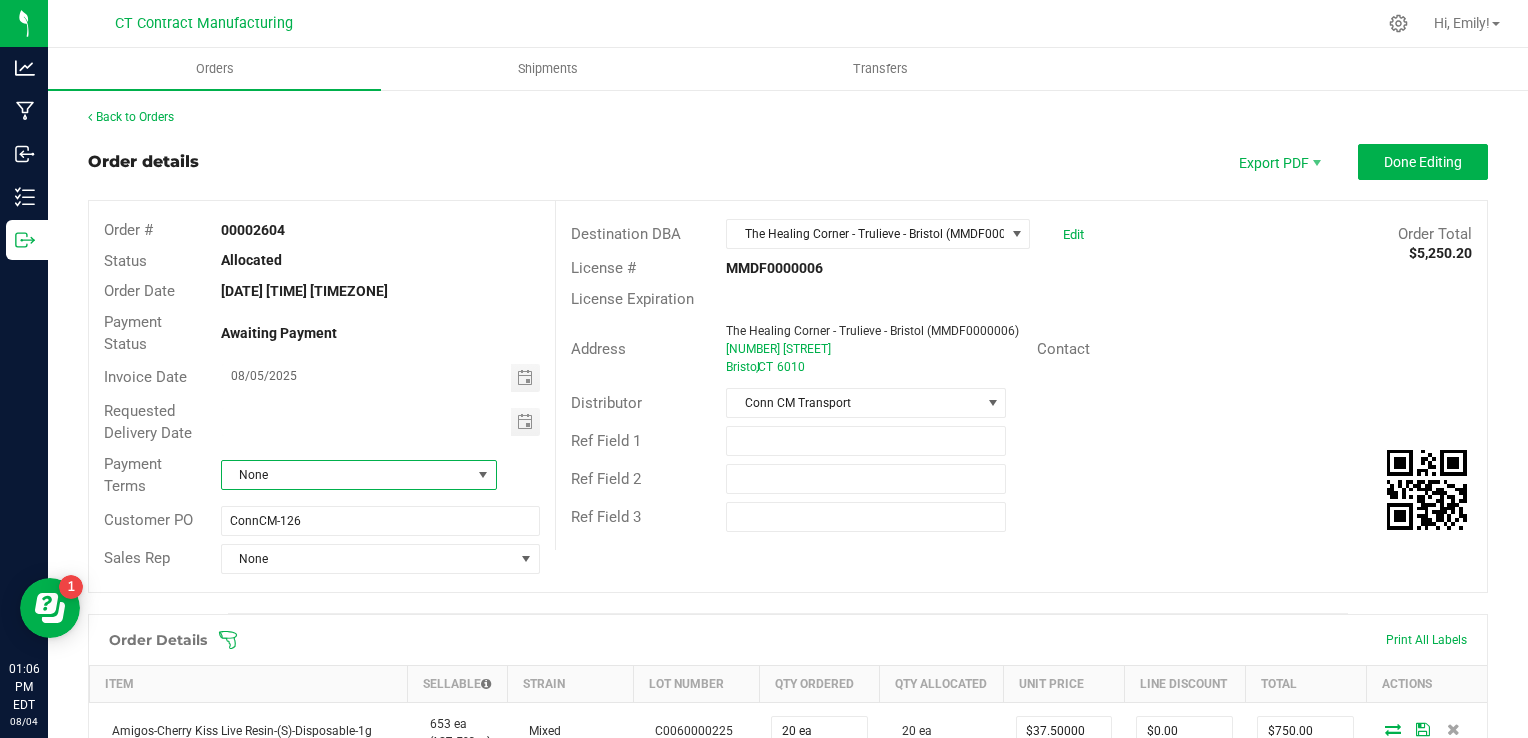 click at bounding box center [483, 475] 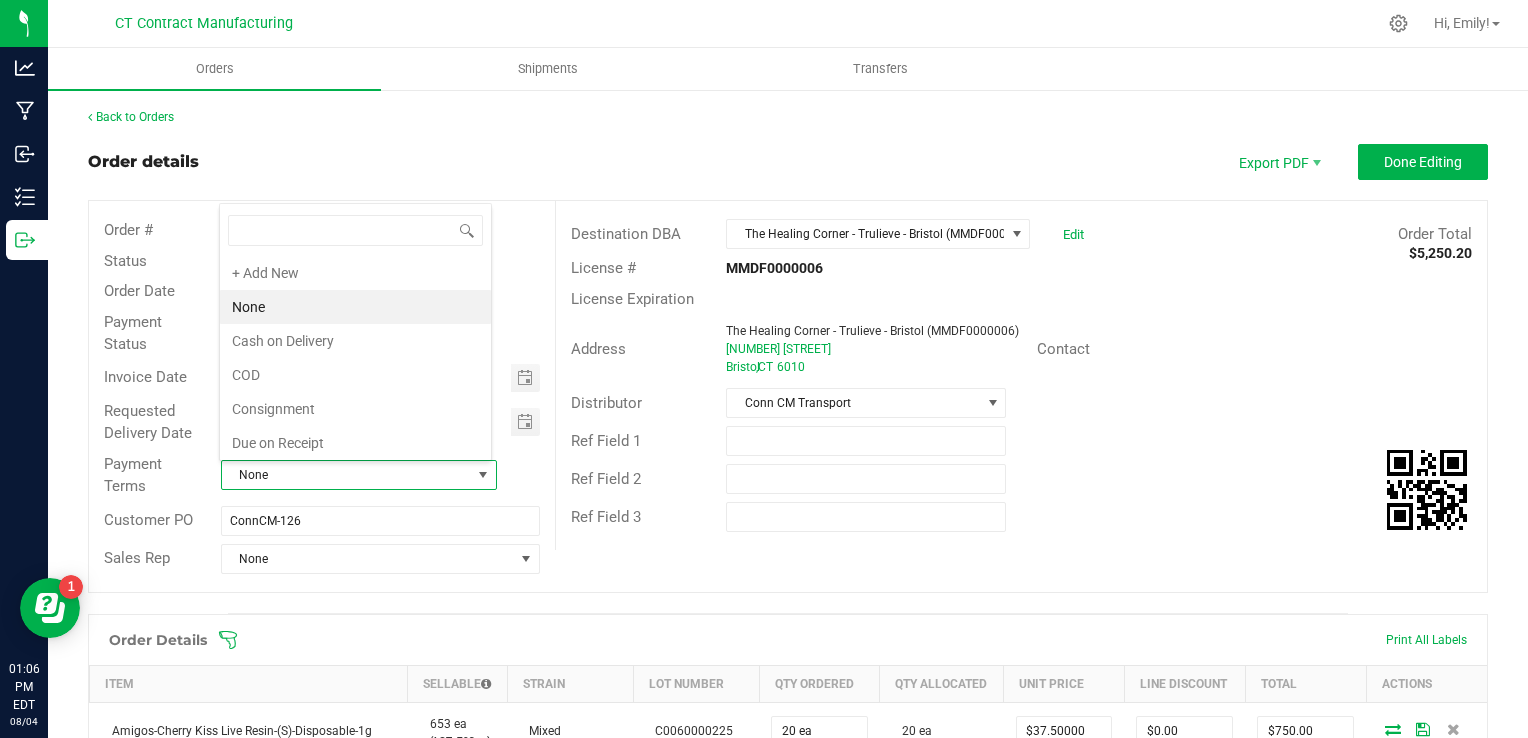 scroll, scrollTop: 99970, scrollLeft: 99727, axis: both 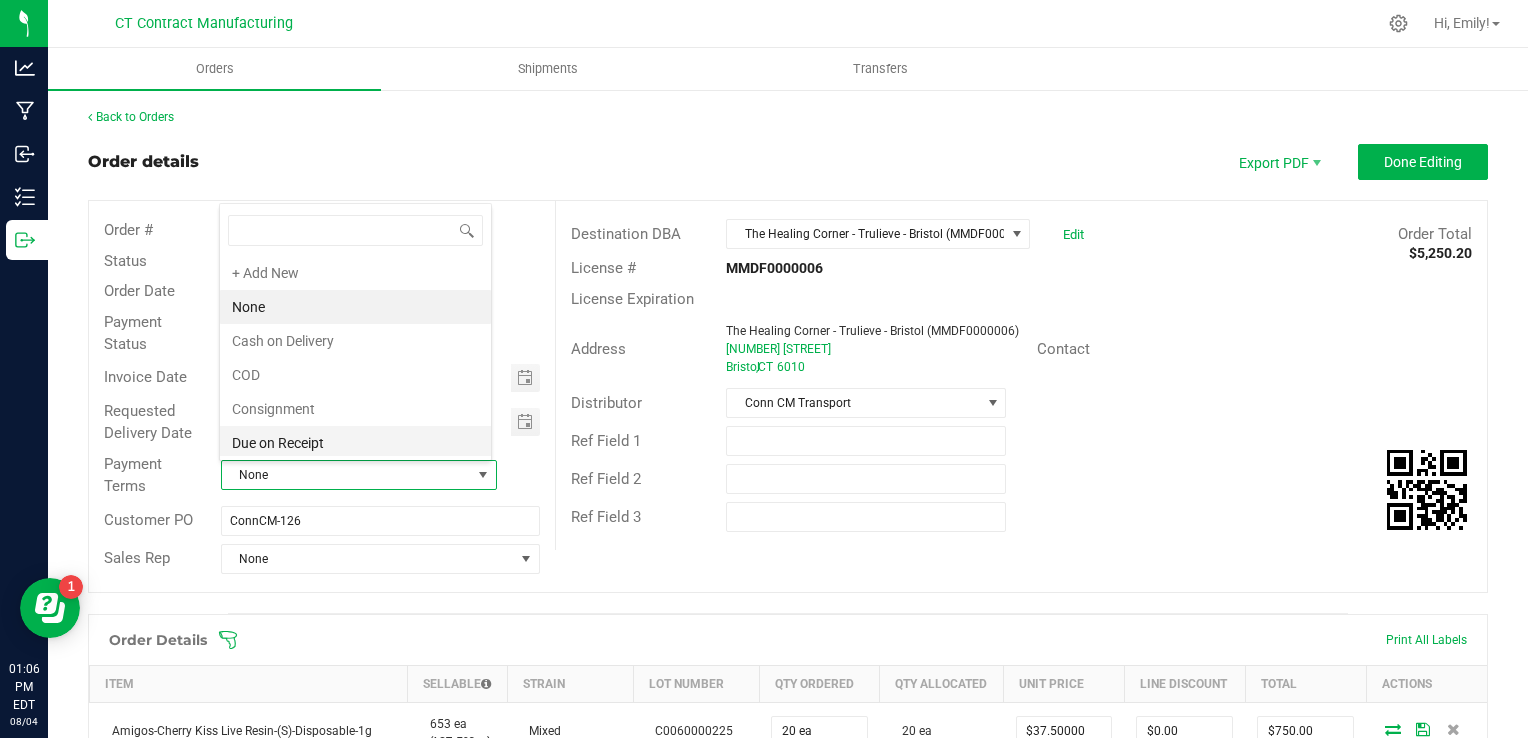click on "Due on Receipt" at bounding box center (355, 443) 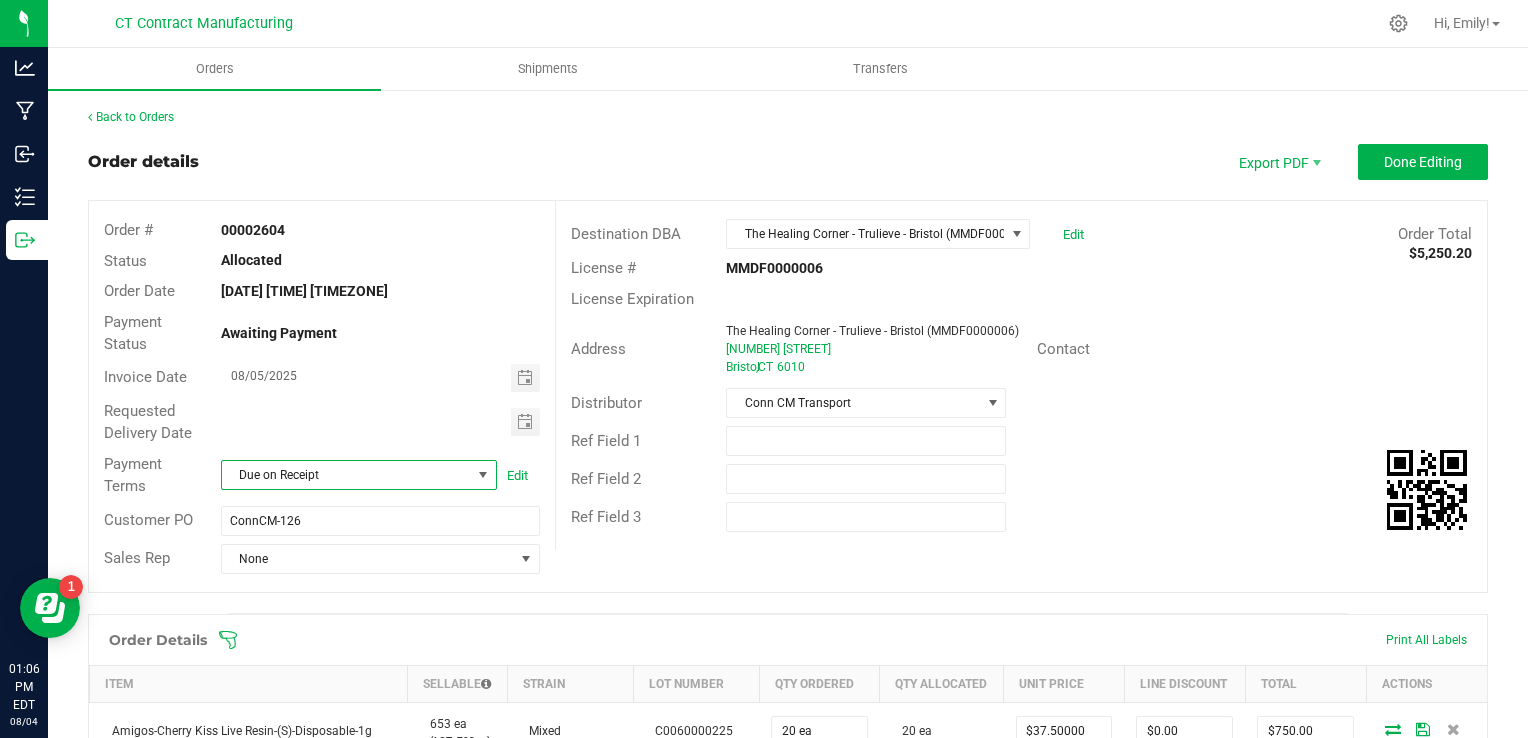 click on "Back to Orders
Order details   Export PDF   Done Editing   Order #   [LICENSE]   Status   Allocated   Order Date   [DATE] [TIME] [TIMEZONE]   Payment Status   Awaiting Payment   Invoice Date  [DATE]  Requested Delivery Date   Payment Terms  Due on Receipt  Edit   Customer PO  ConnCM-126  Sales Rep  None  Destination DBA  The Healing Corner - Trulieve - Bristol ([LICENSE]) [NUMBER] [STREET] [CITY]  ,  [STATE] [POSTAL CODE]  Contact   Distributor  Conn CM Transport  Ref Field 1   Ref Field 2   Ref Field 3
Order Details Print All Labels Item  Sellable  Strain  Lot Number  Qty Ordered Qty Allocated Unit Price Line Discount Total Actions  653 ea   Mixed" at bounding box center [788, 816] 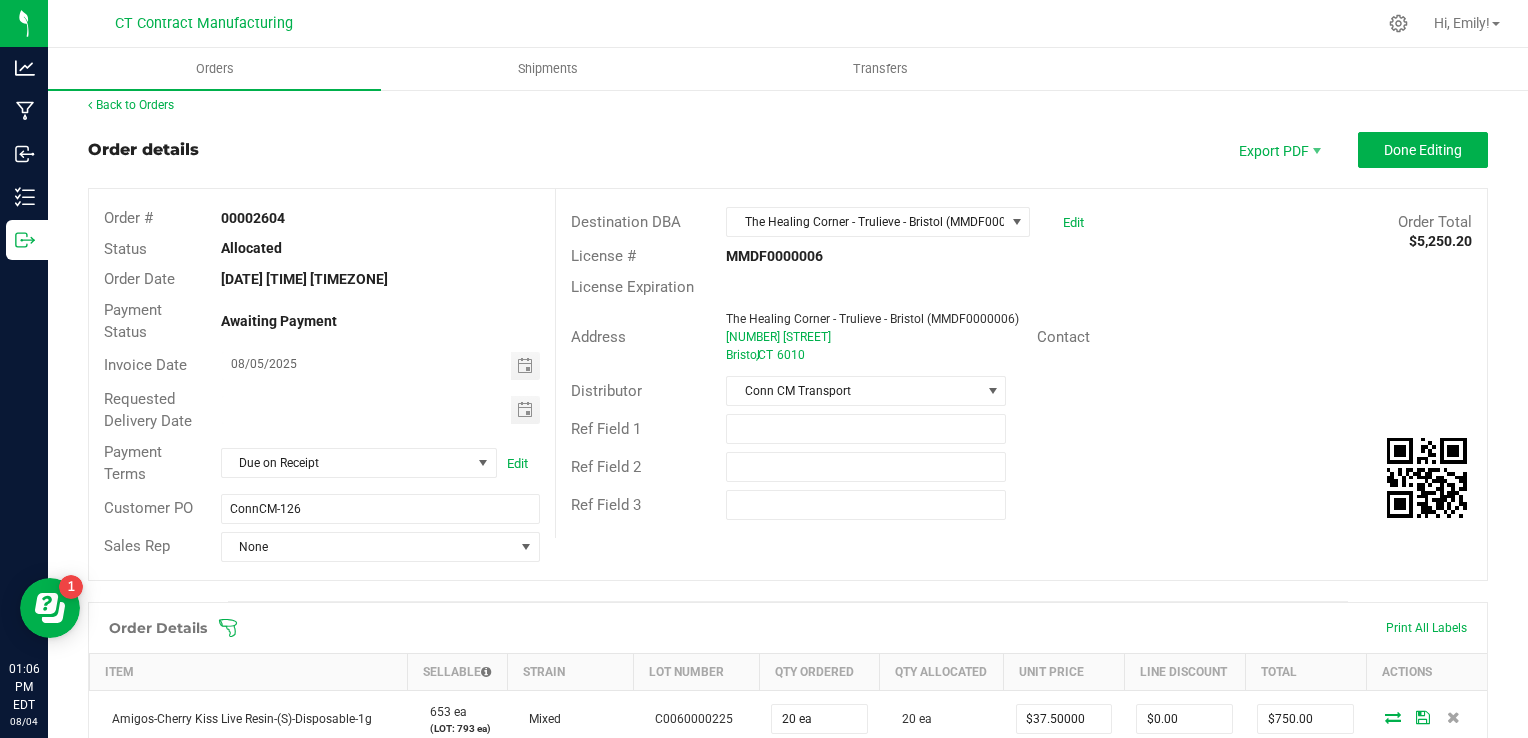 scroll, scrollTop: 0, scrollLeft: 0, axis: both 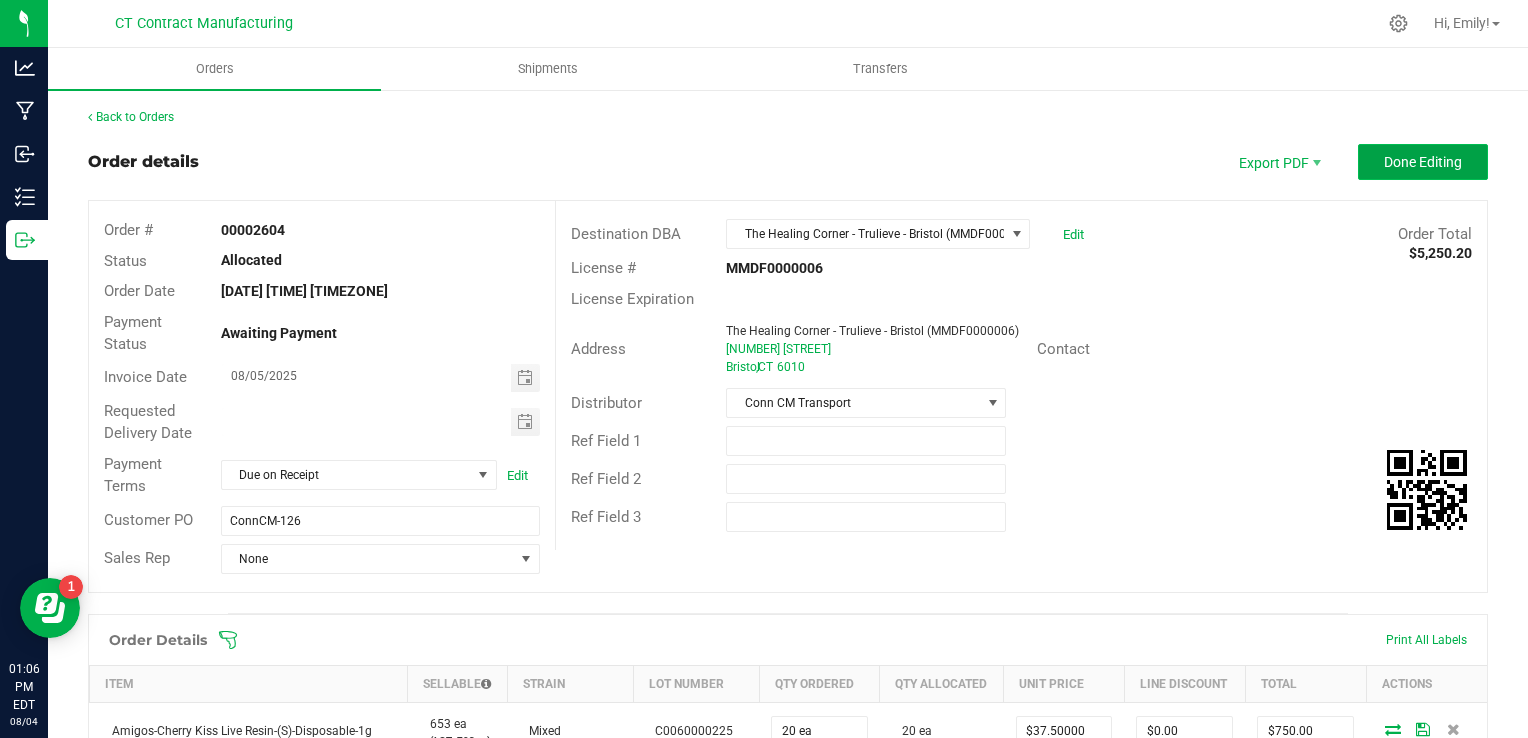 click on "Done Editing" at bounding box center [1423, 162] 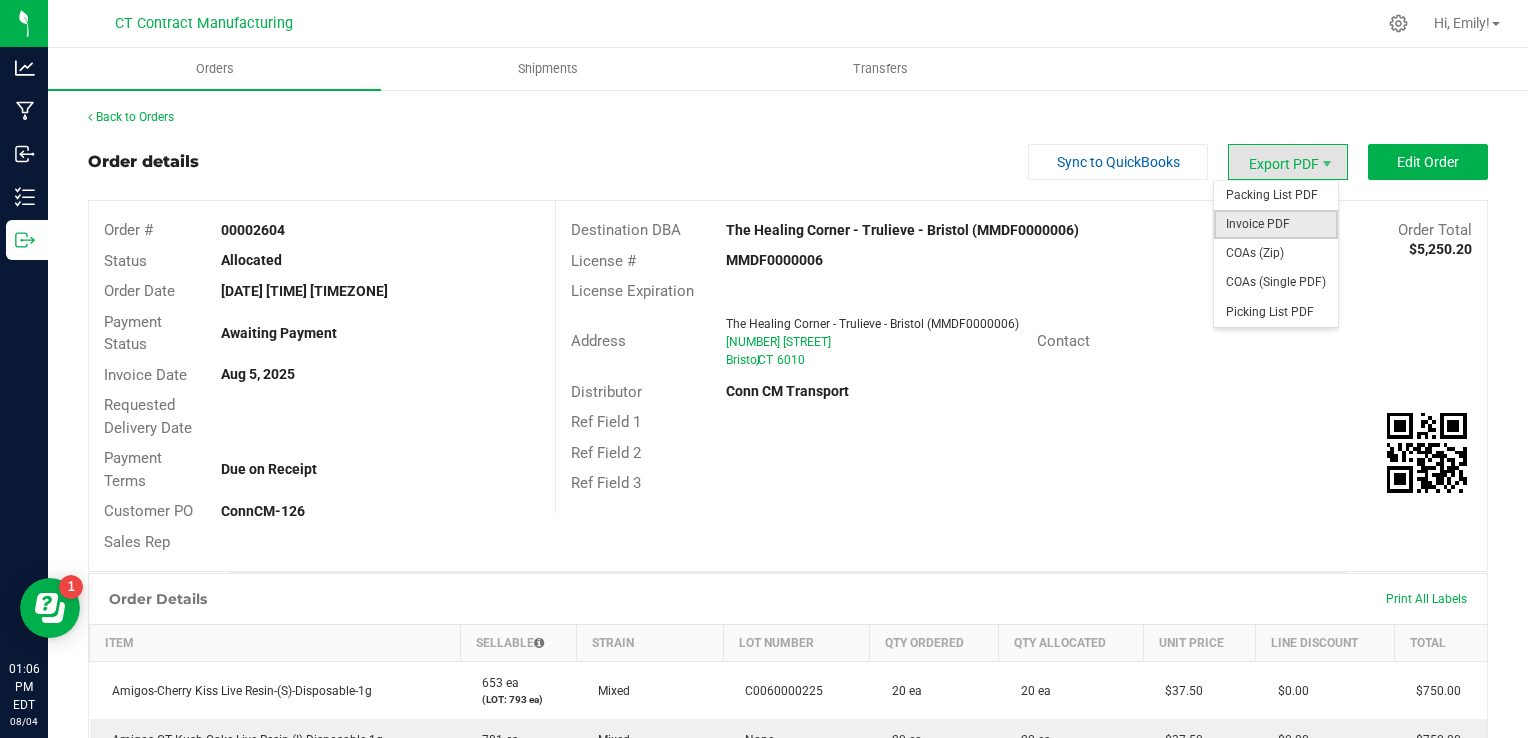 click on "Invoice PDF" at bounding box center [1276, 224] 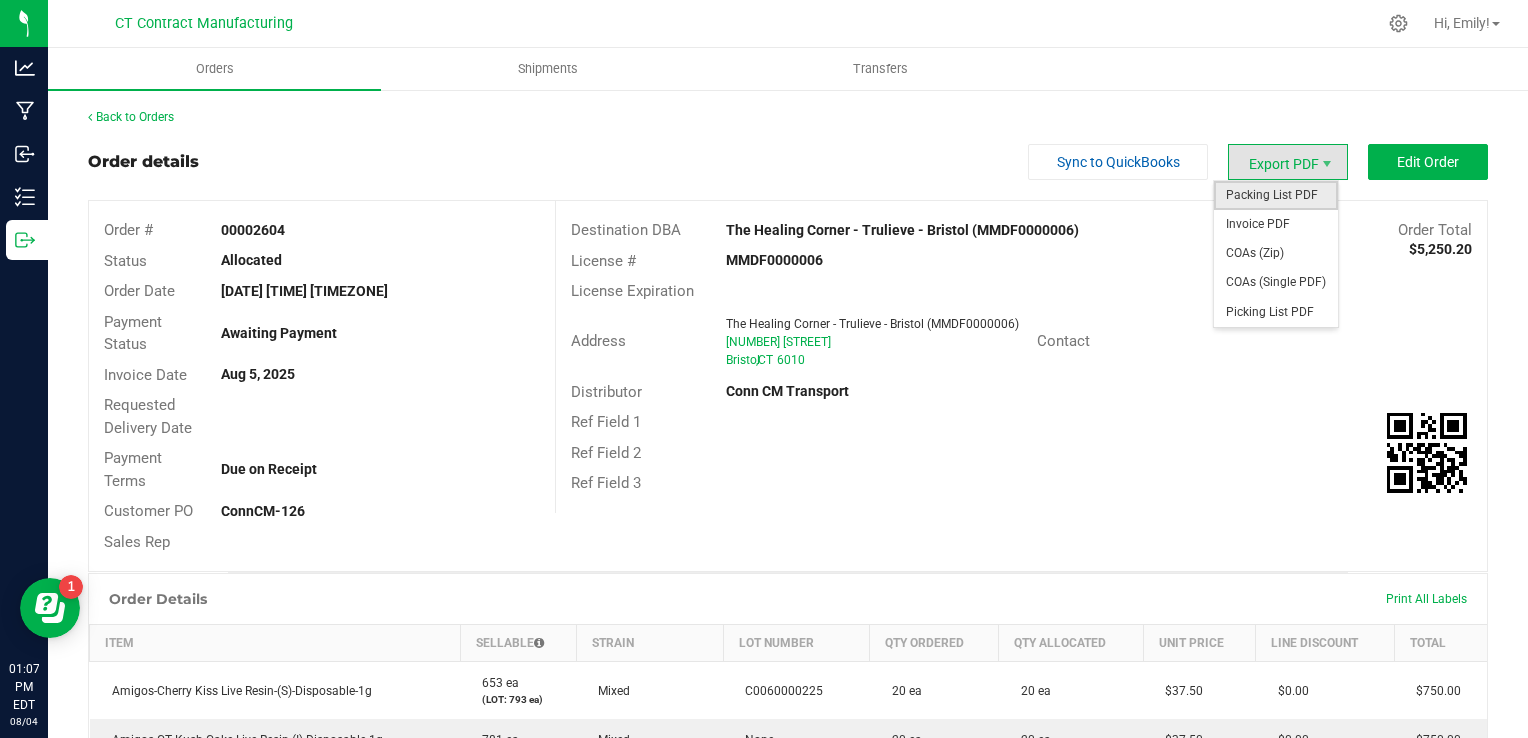 click on "Packing List PDF" at bounding box center [1276, 195] 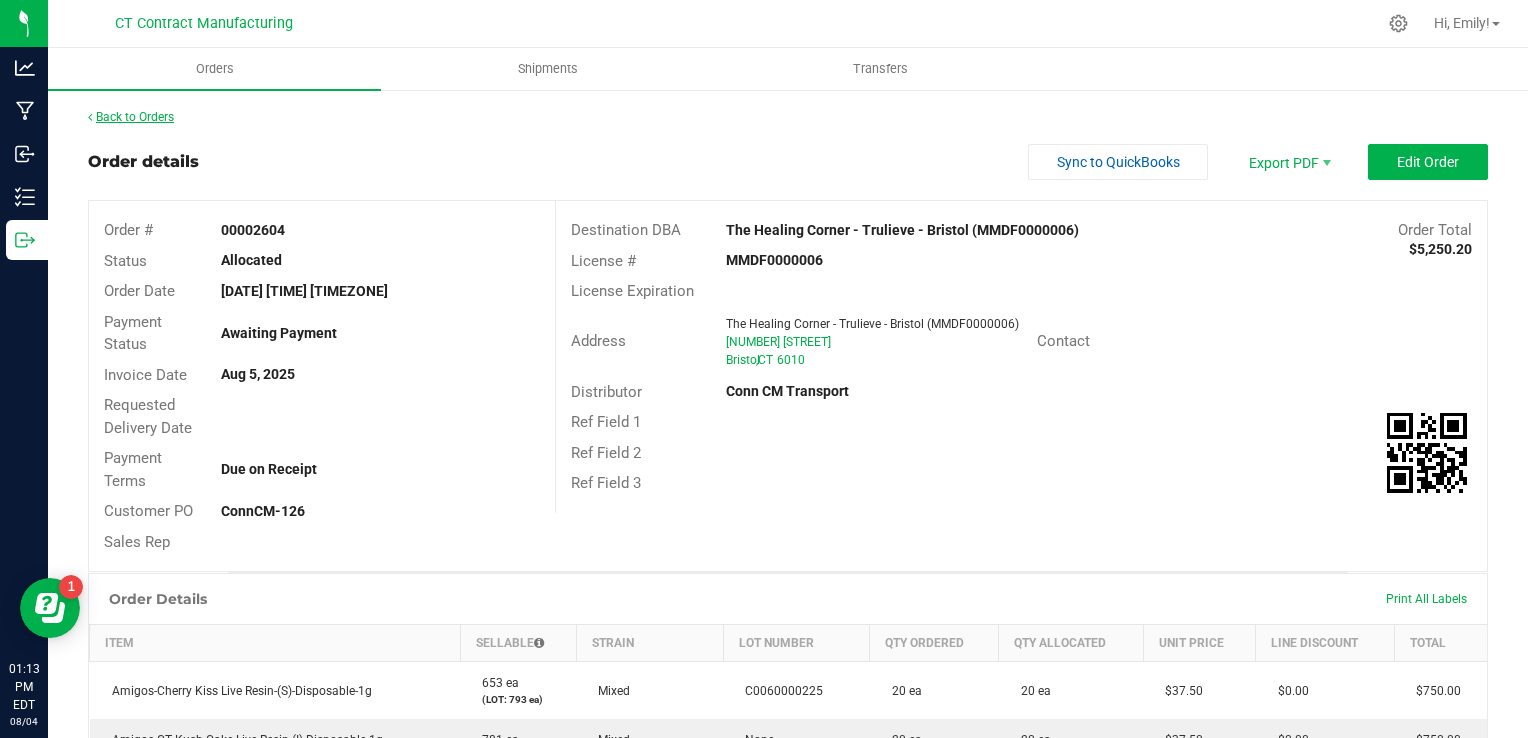 click on "Back to Orders" at bounding box center [131, 117] 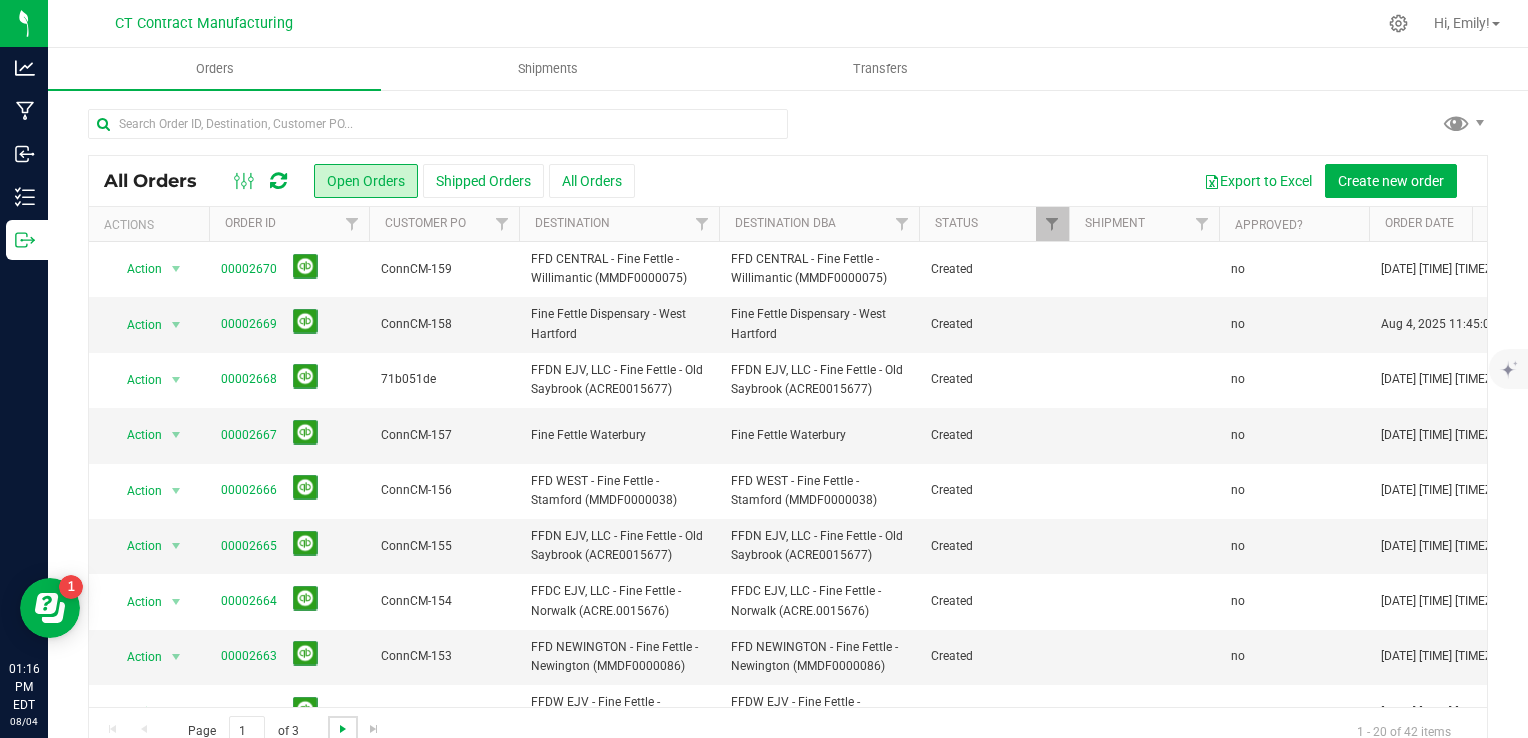click at bounding box center (343, 729) 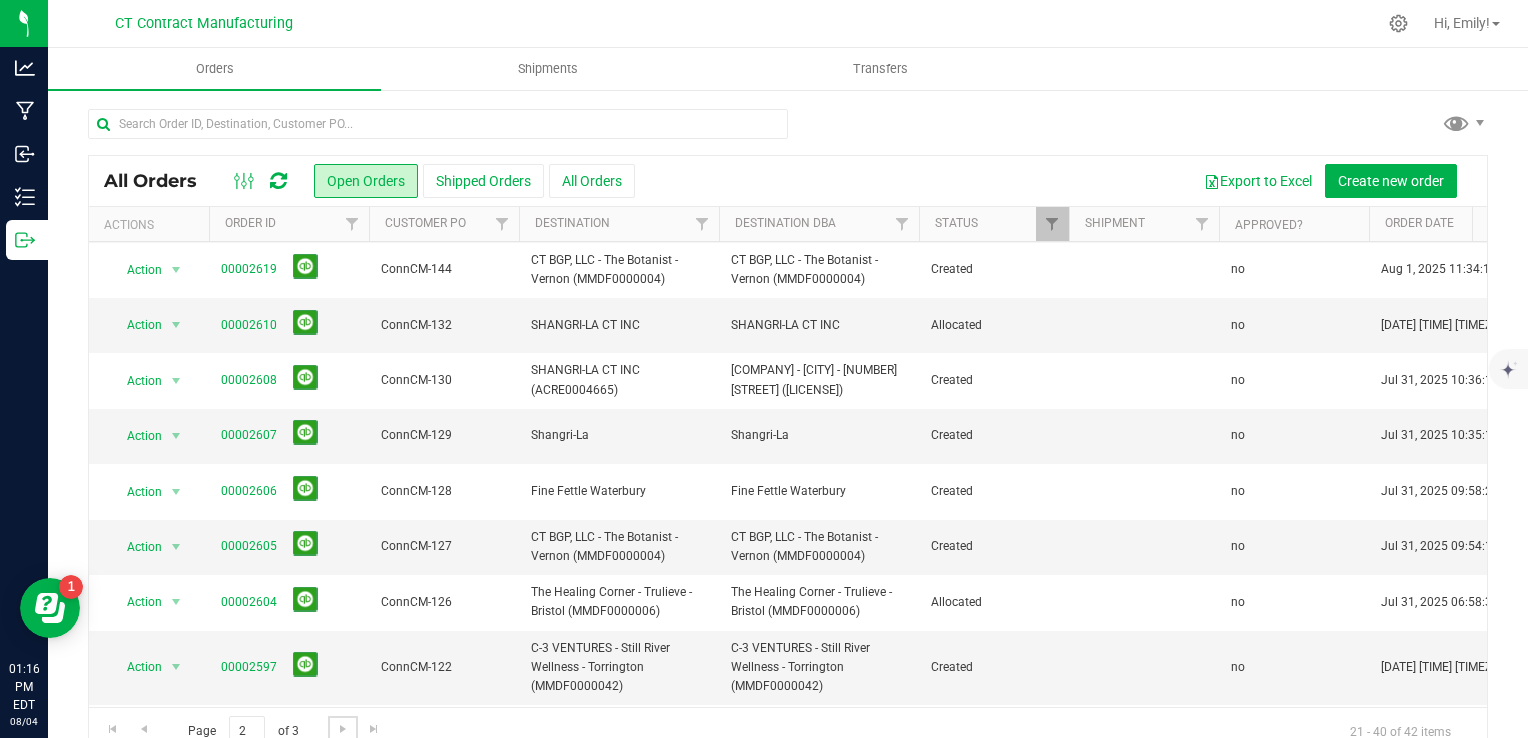 scroll, scrollTop: 500, scrollLeft: 0, axis: vertical 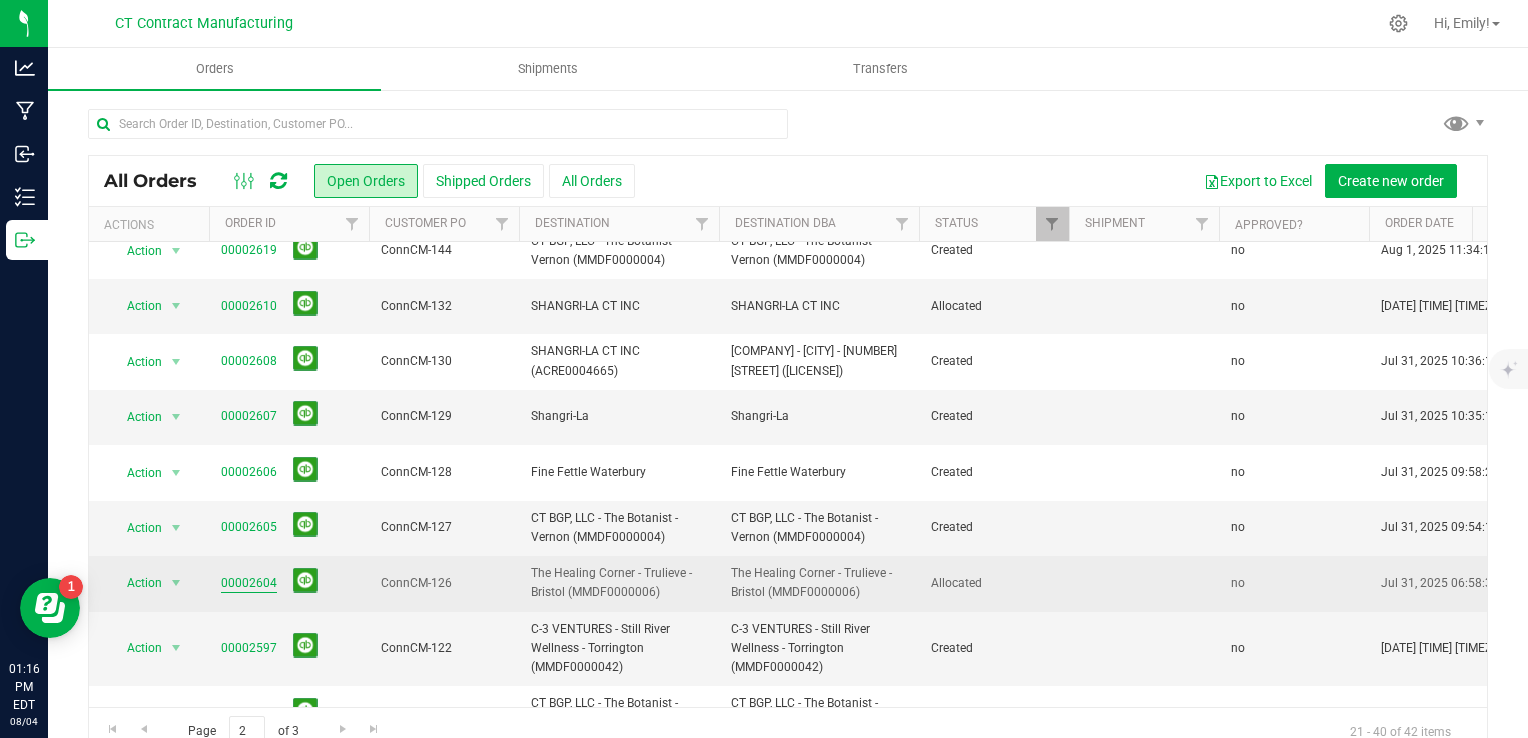 click on "00002604" at bounding box center (249, 583) 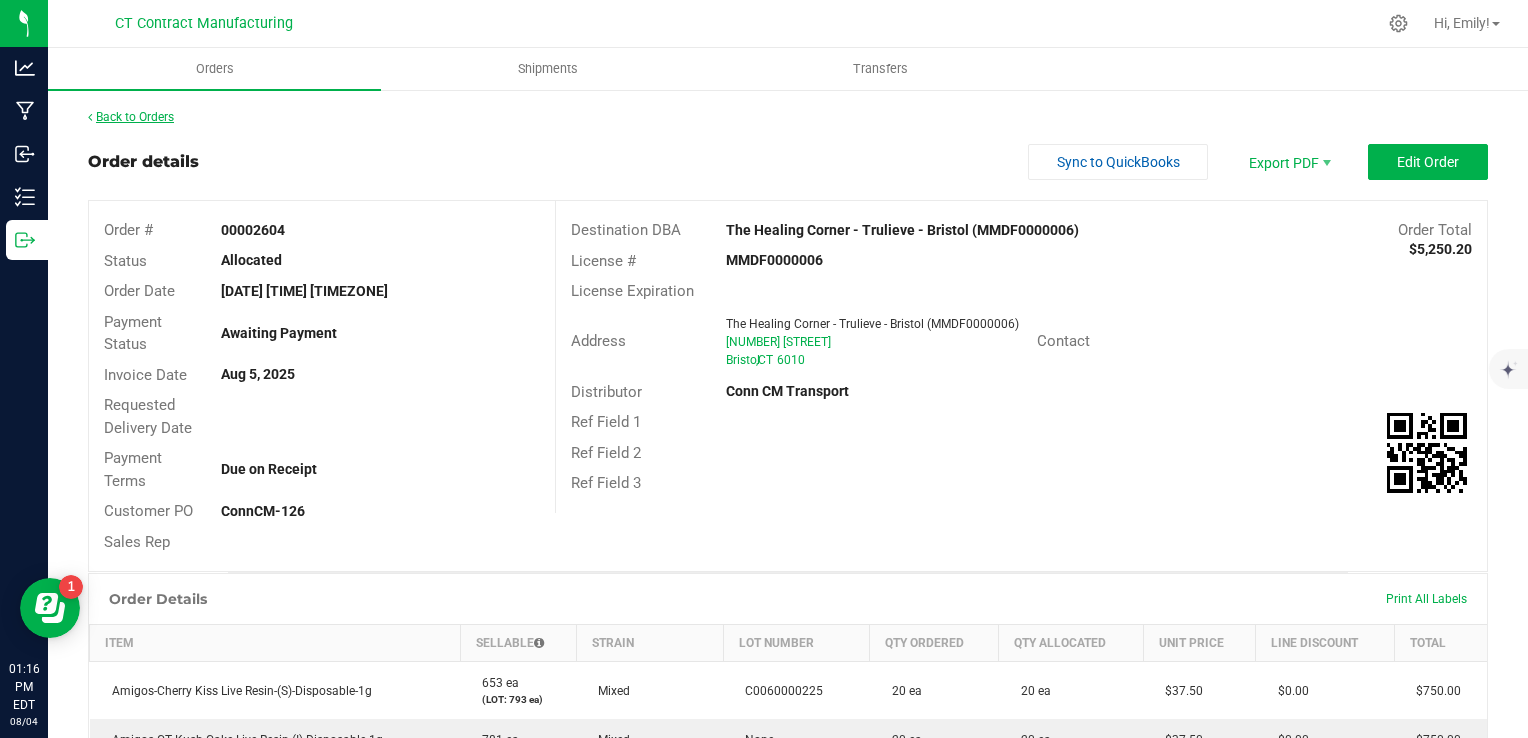 click on "Back to Orders" at bounding box center [131, 117] 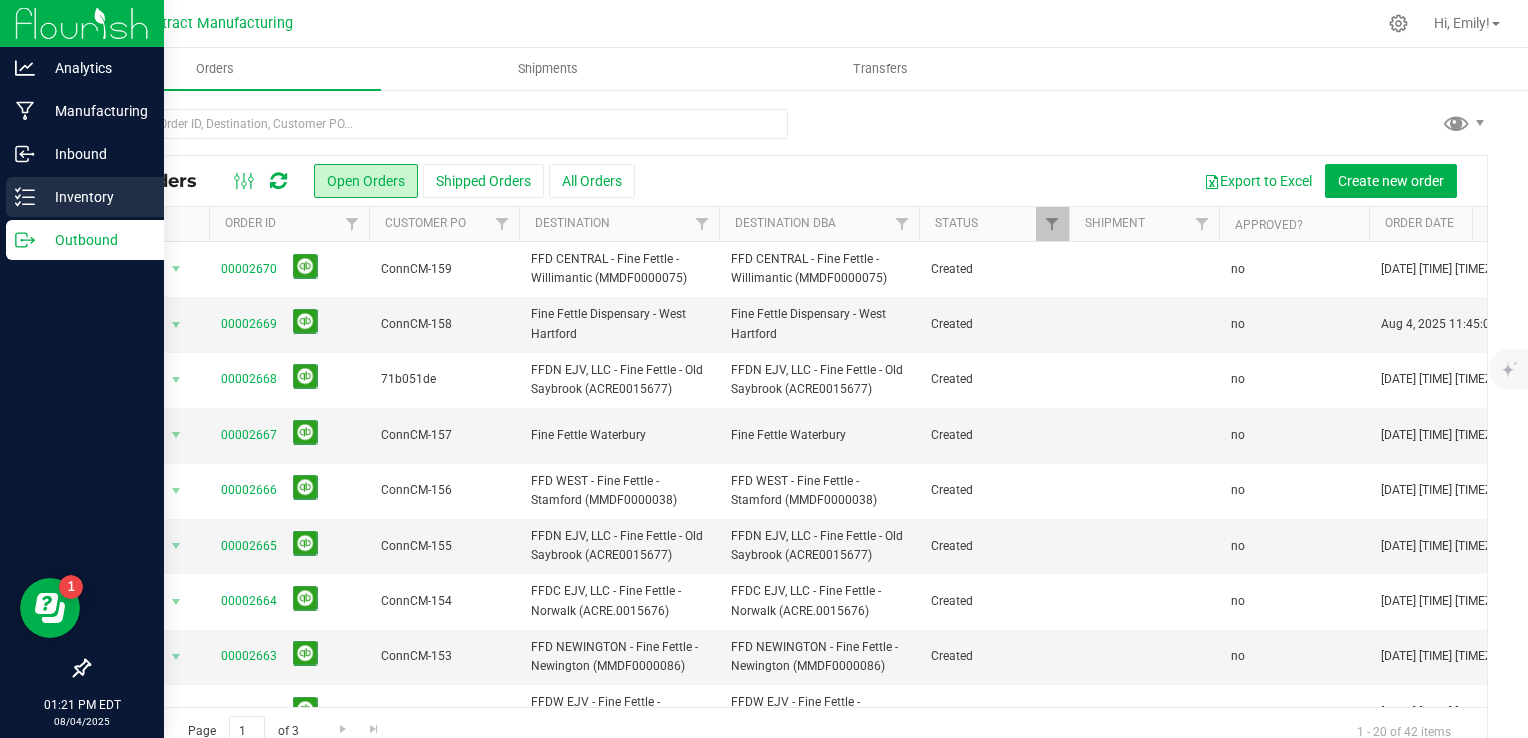 click 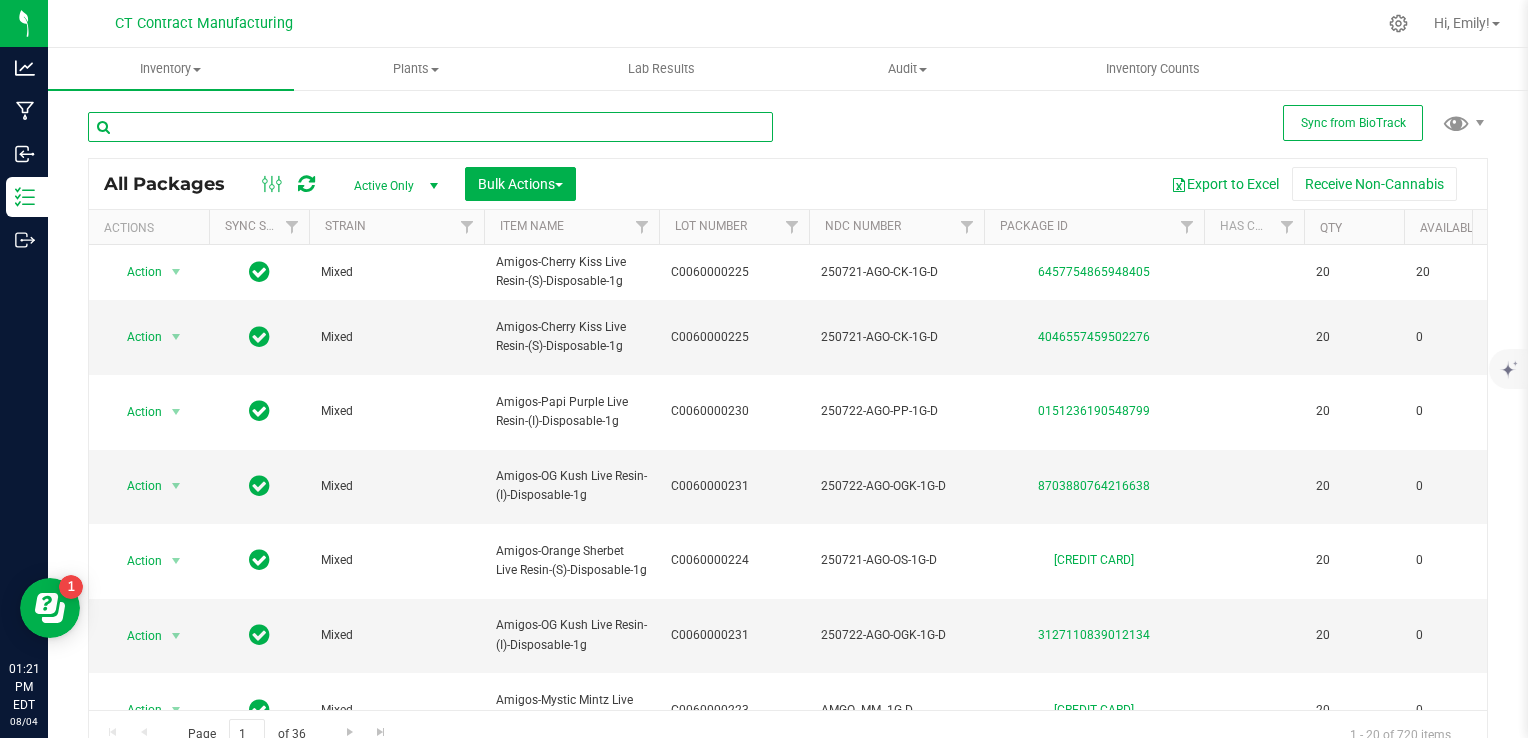 click at bounding box center [430, 127] 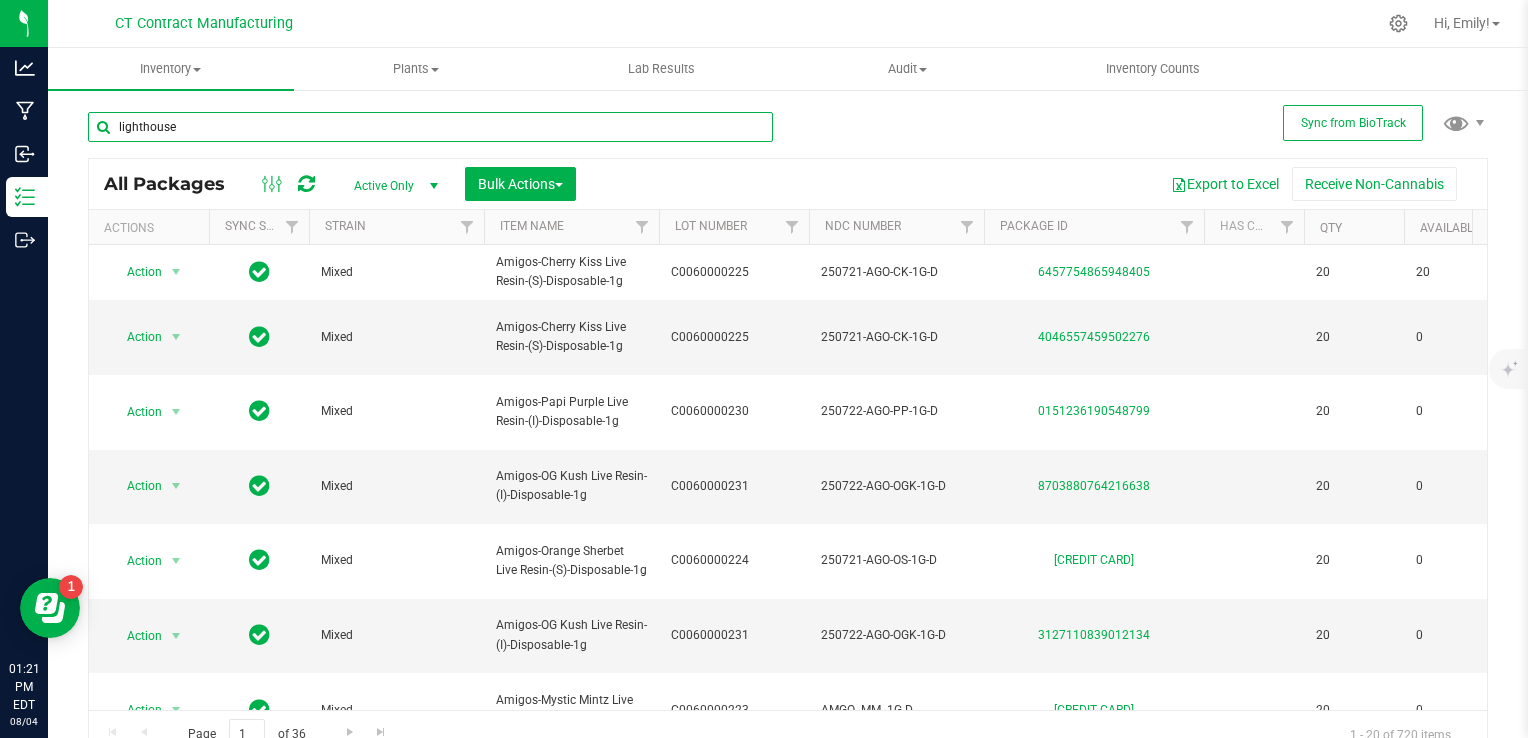 type on "lighthouse" 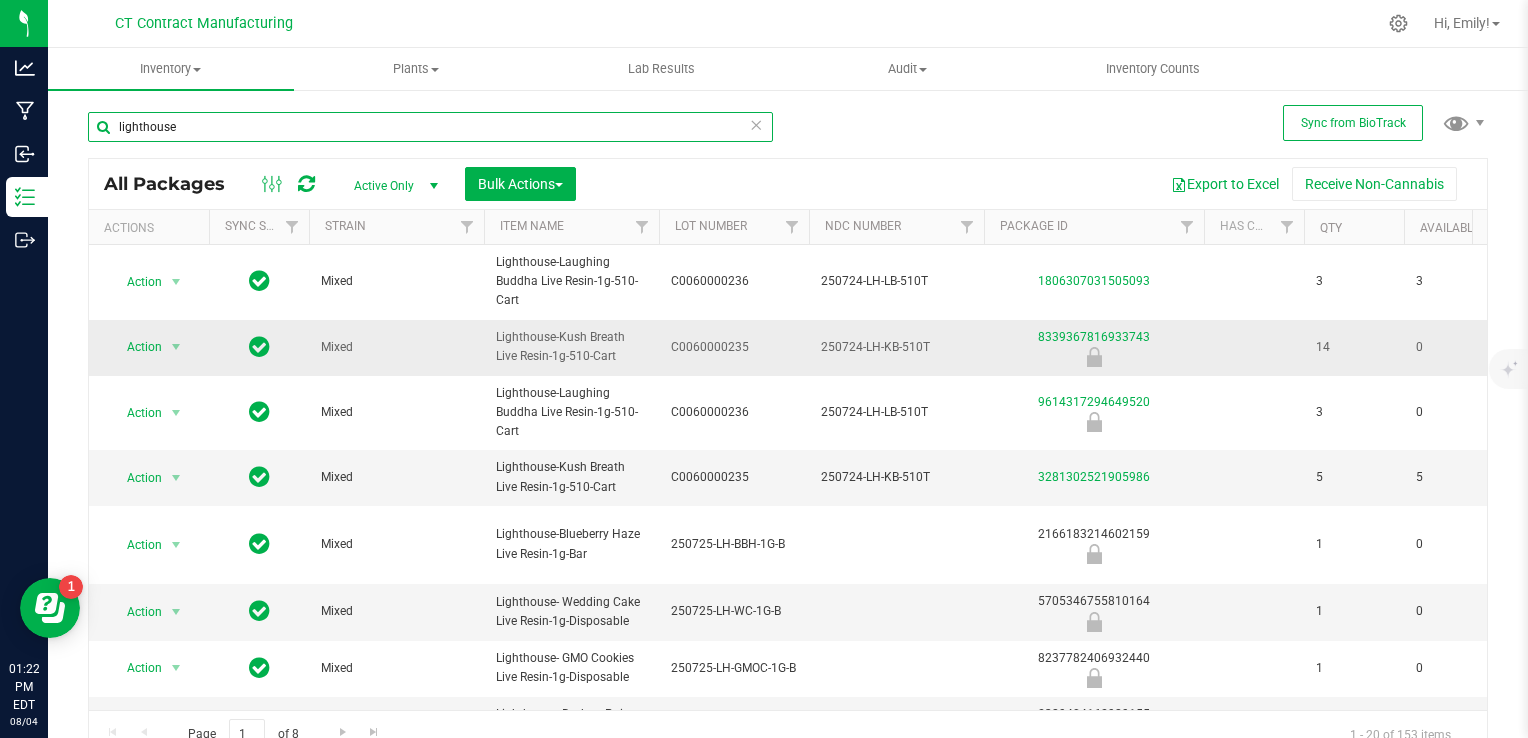 scroll, scrollTop: 0, scrollLeft: 202, axis: horizontal 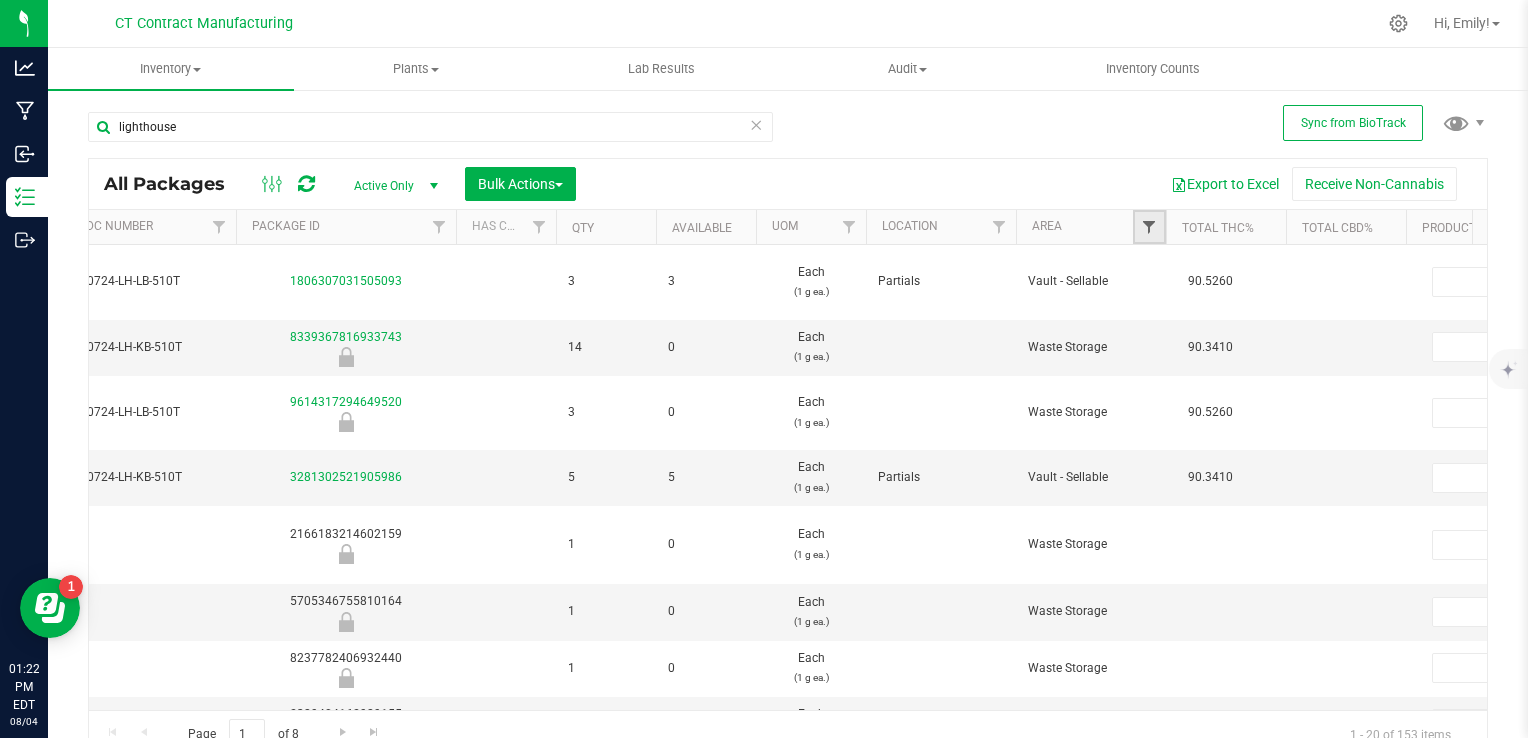 click at bounding box center (1149, 227) 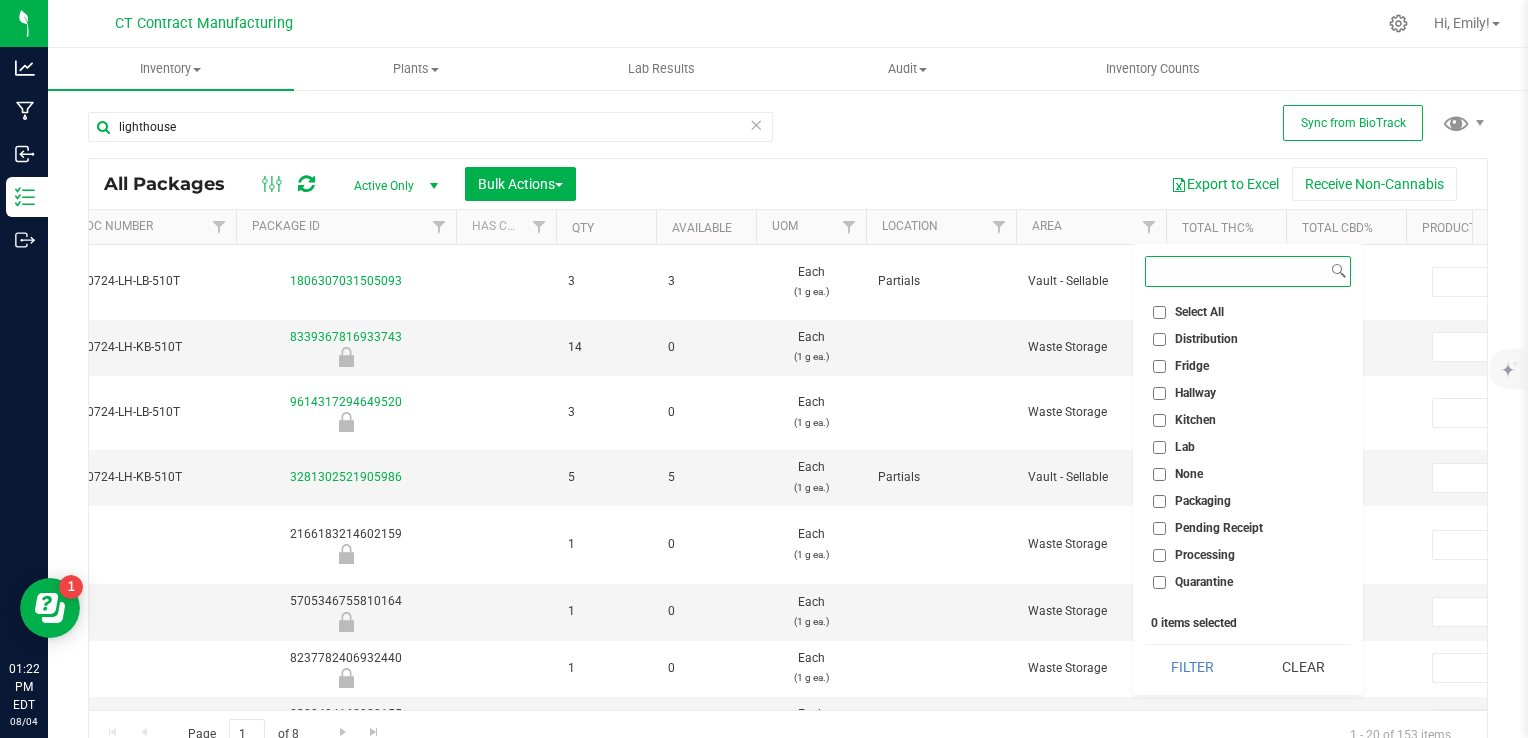 scroll, scrollTop: 100, scrollLeft: 0, axis: vertical 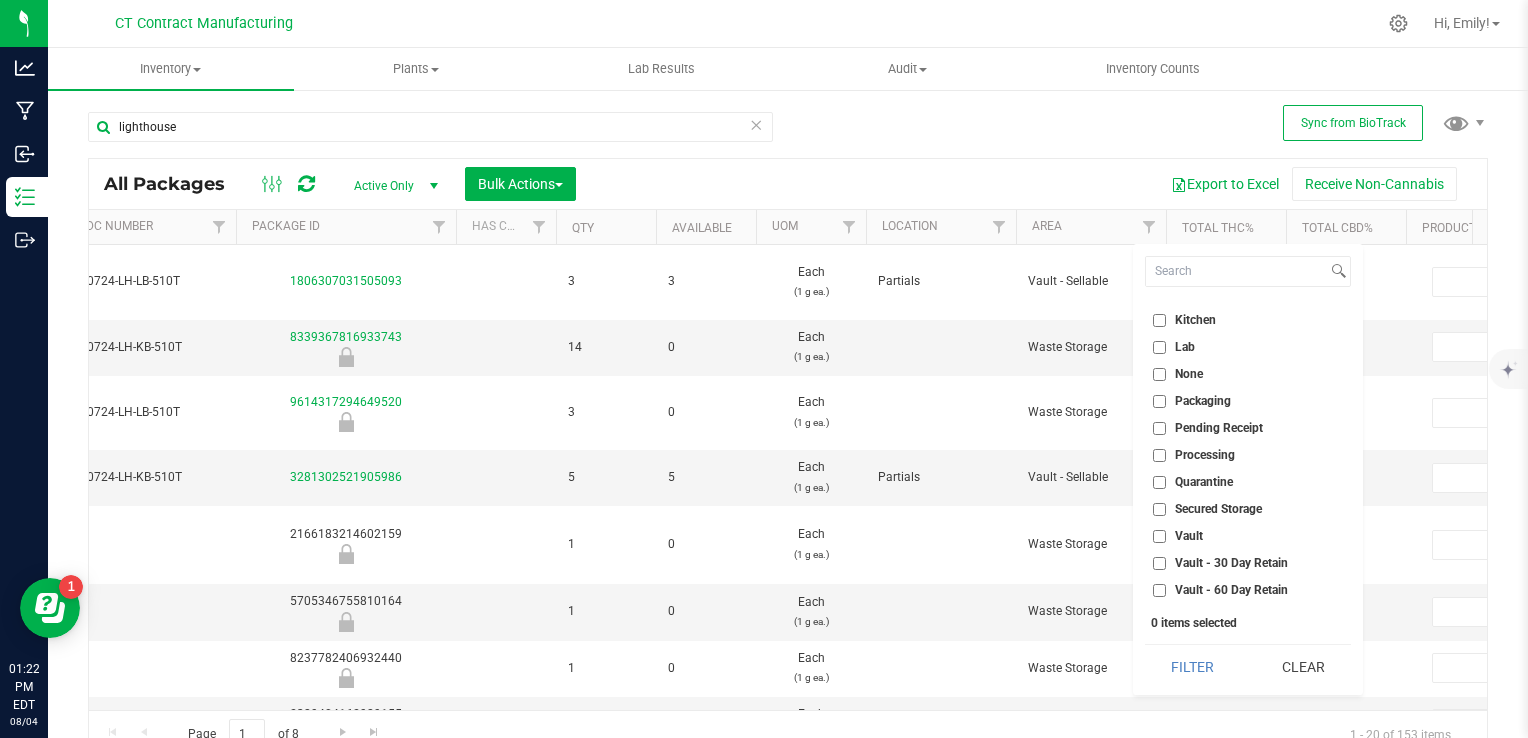 click on "Vault" at bounding box center [1159, 536] 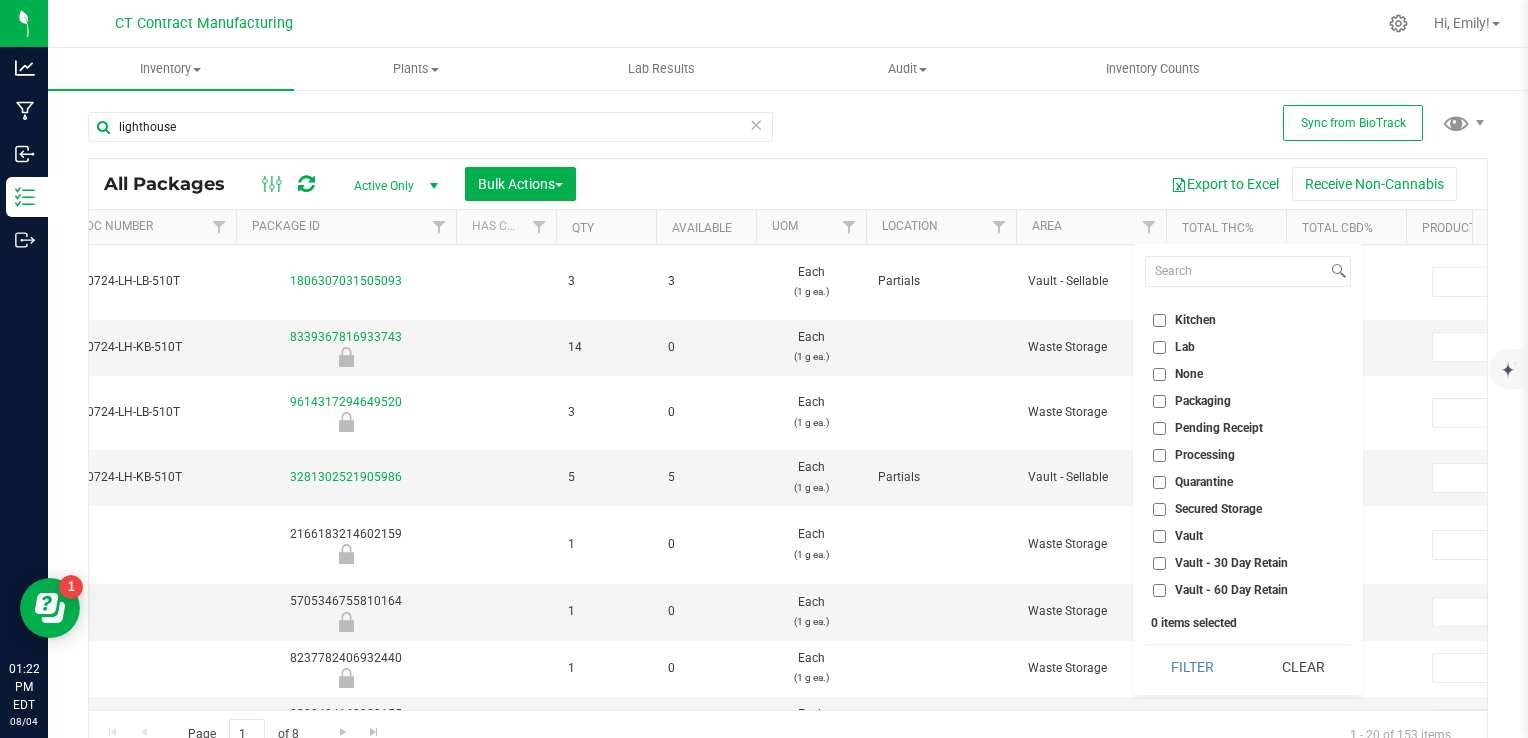 checkbox on "true" 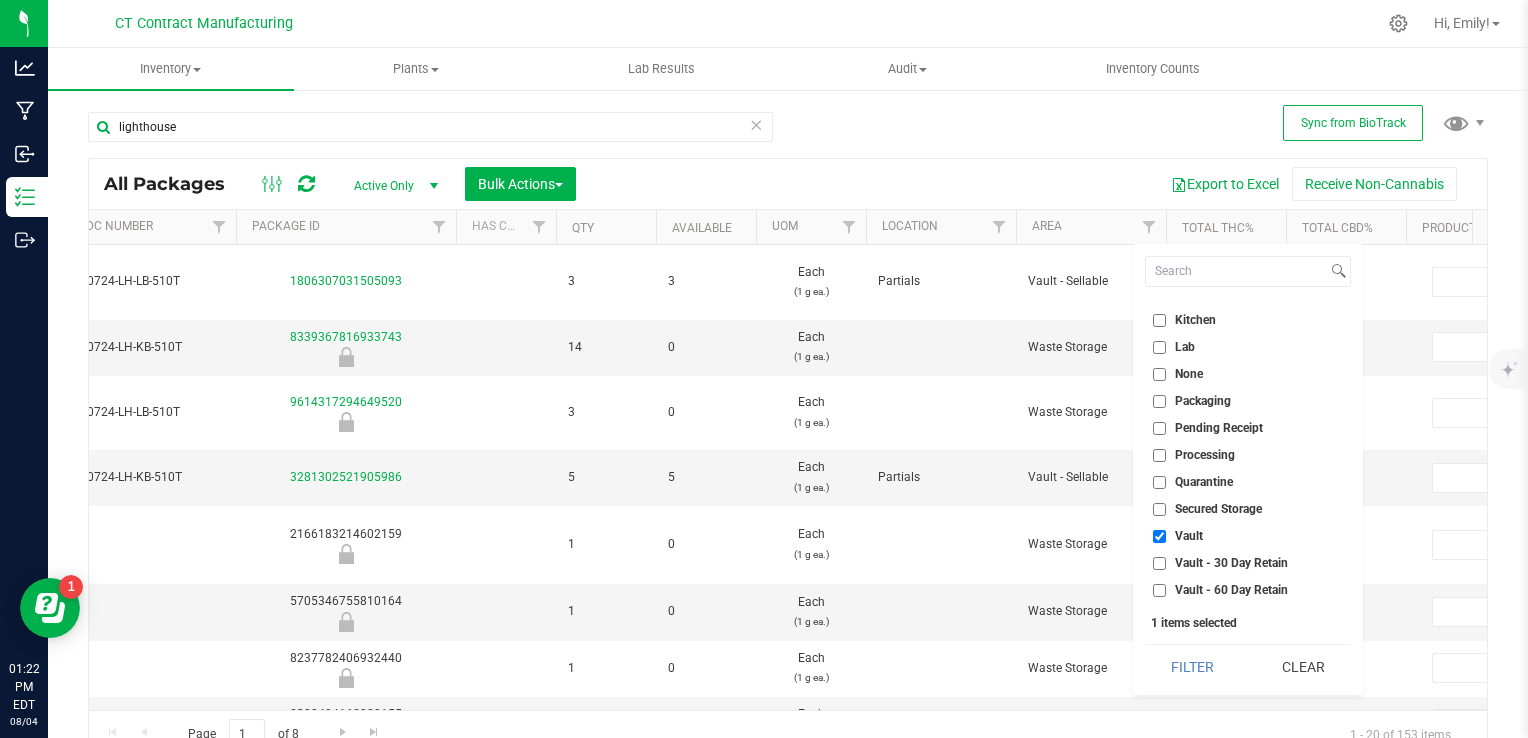 scroll, scrollTop: 152, scrollLeft: 0, axis: vertical 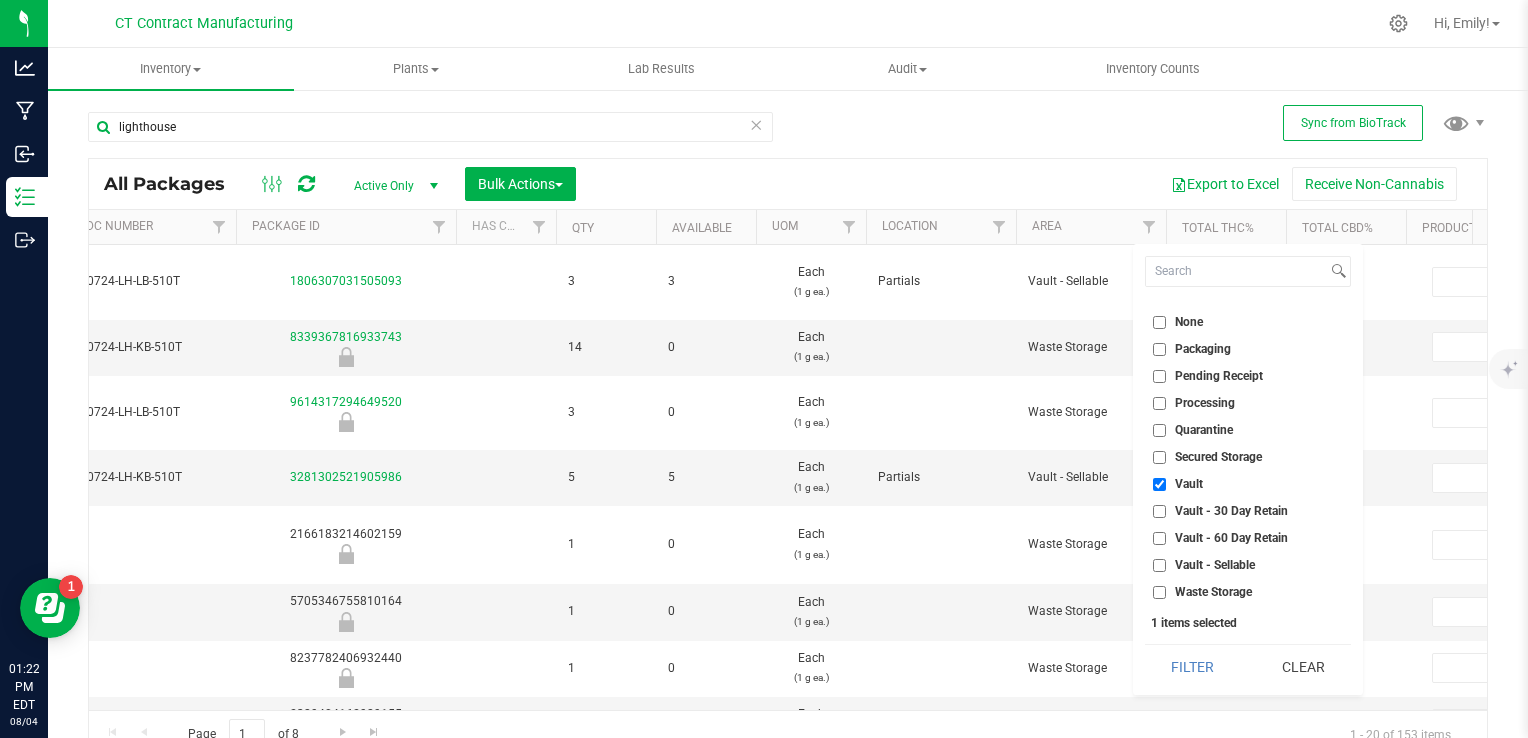 click on "Vault - Sellable" at bounding box center (1159, 565) 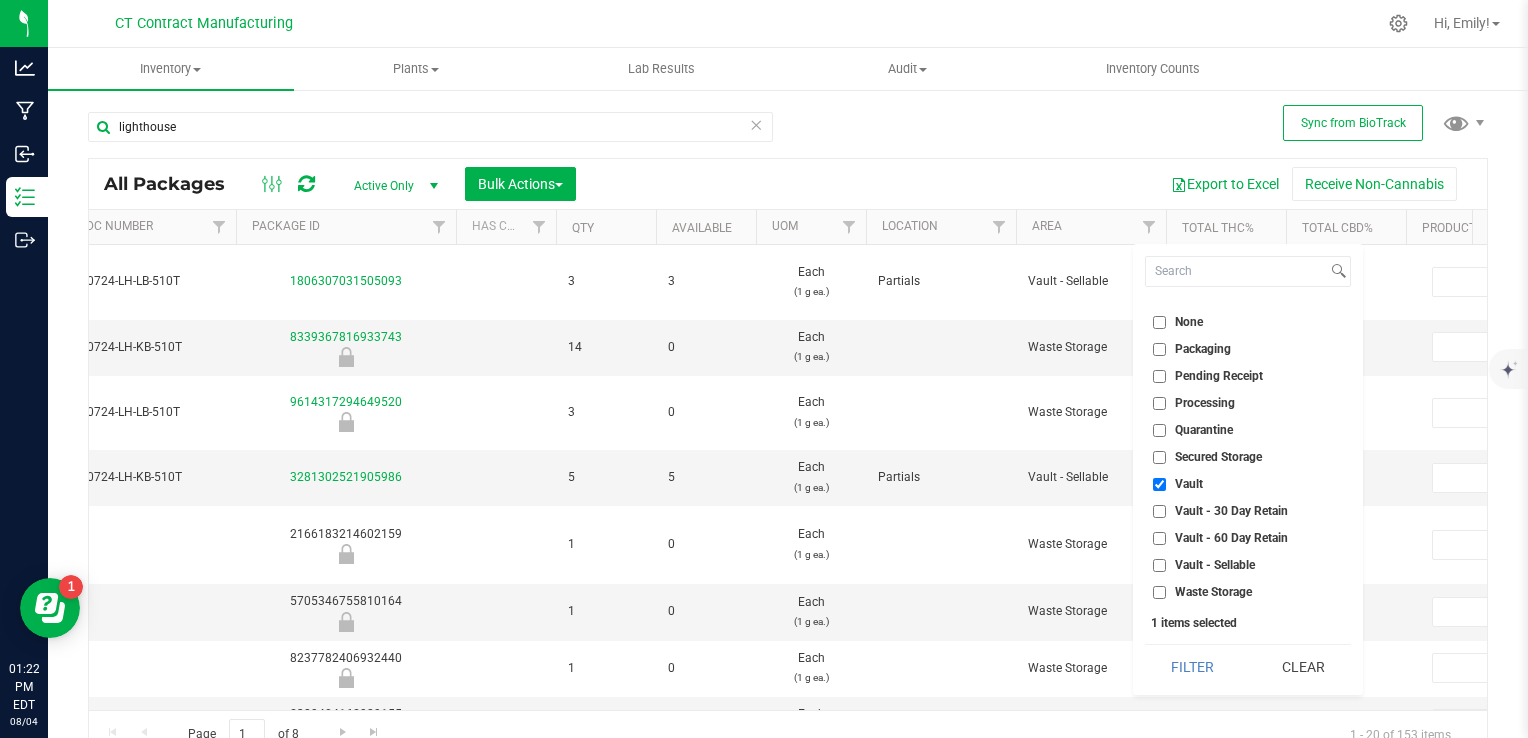 checkbox on "true" 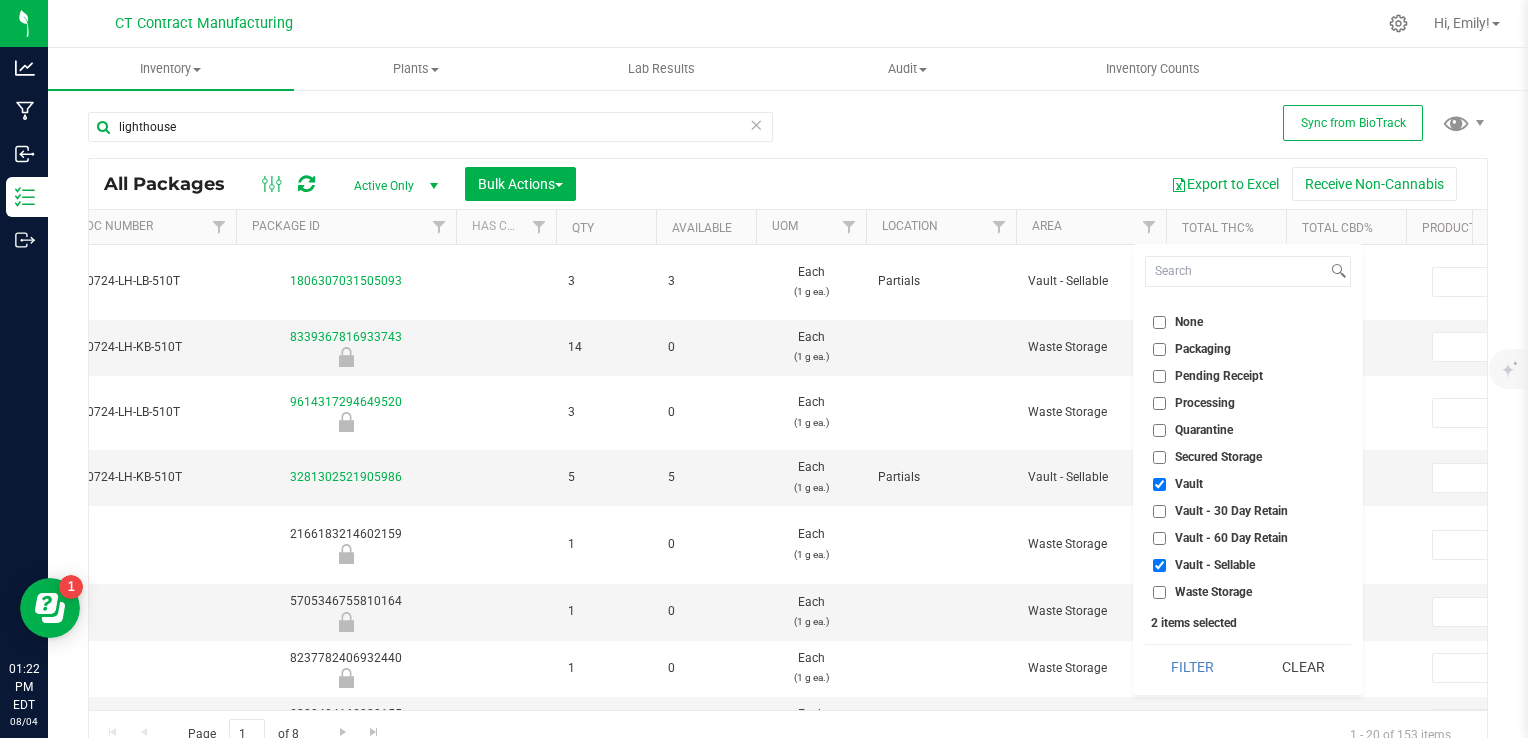 click on "Secured Storage" at bounding box center (1159, 457) 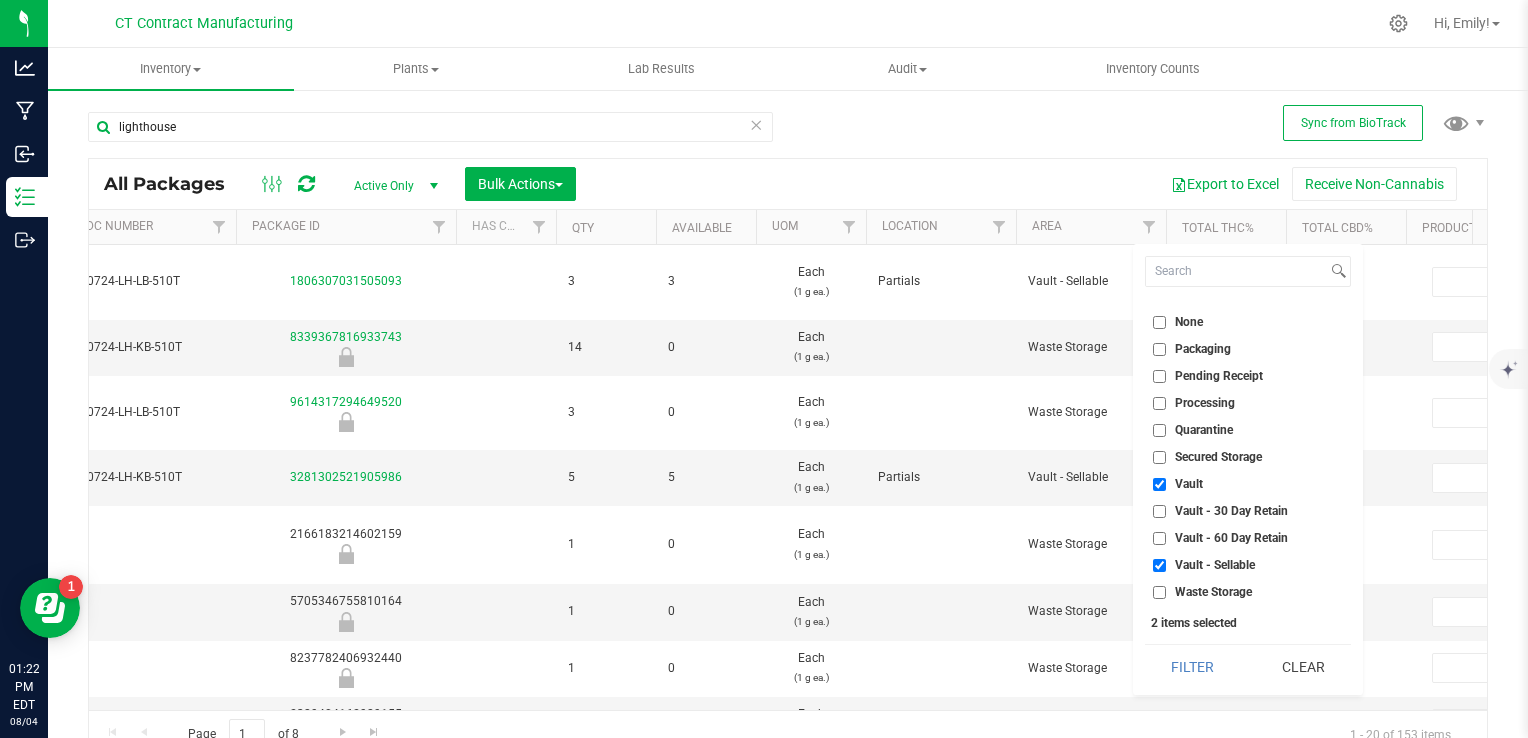 checkbox on "true" 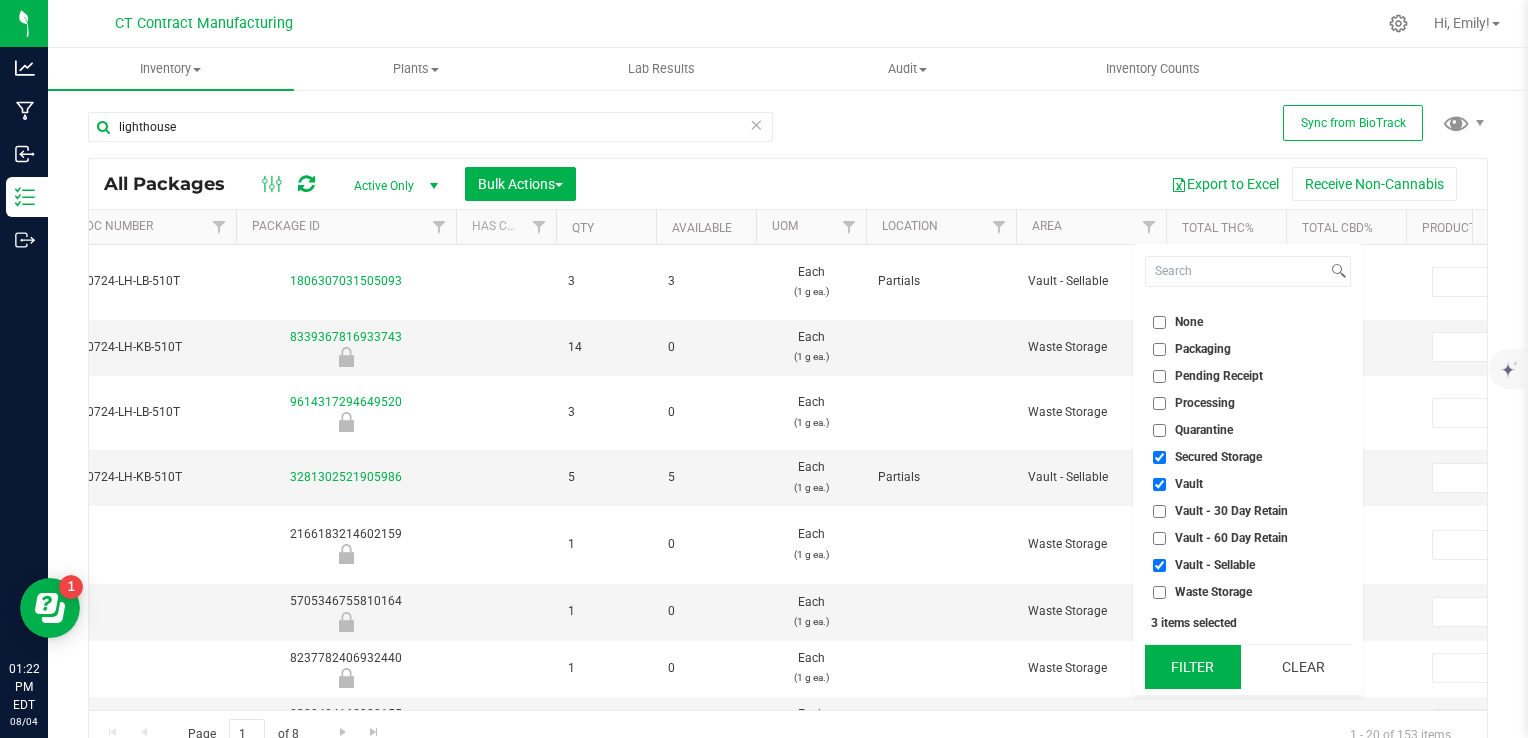 click on "Filter" at bounding box center (1193, 667) 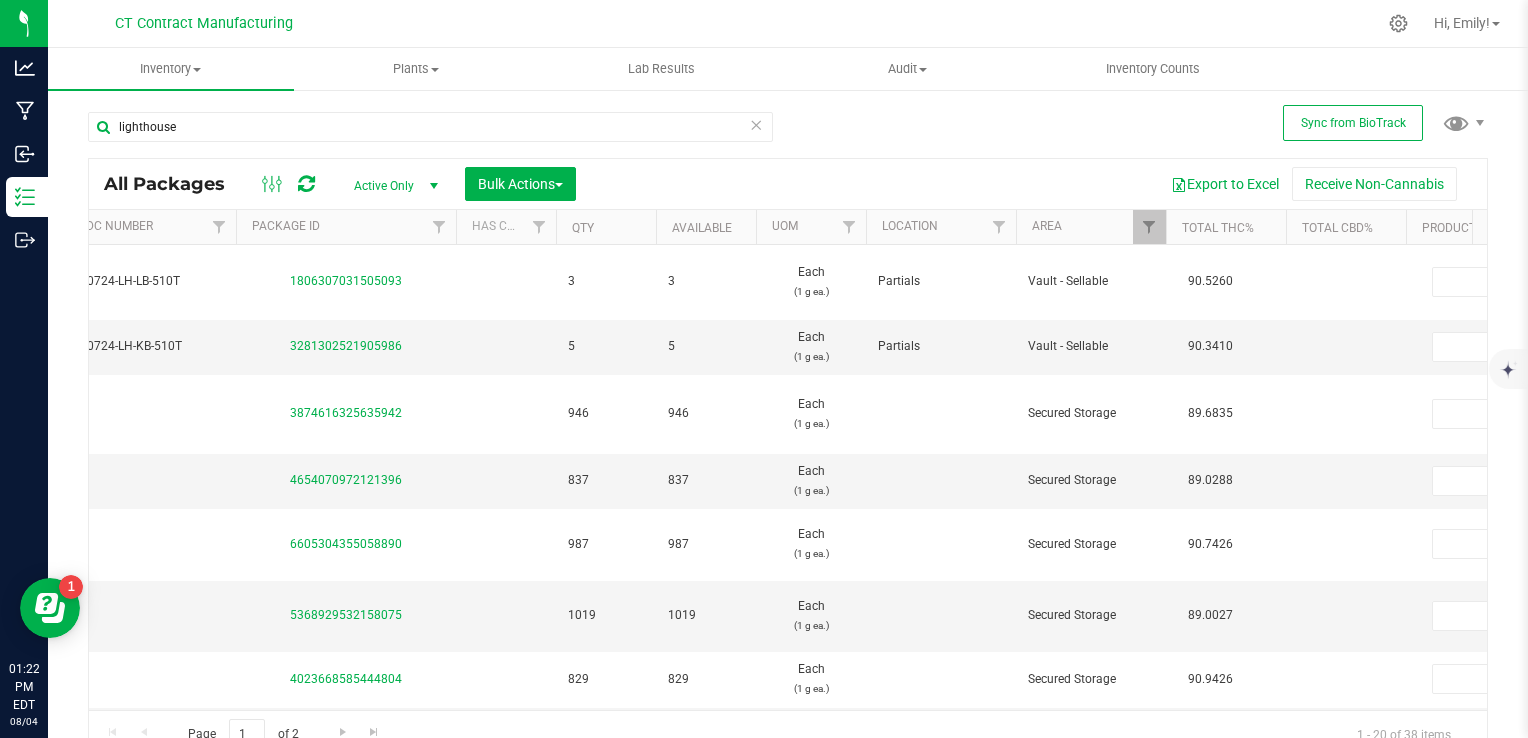 scroll, scrollTop: 0, scrollLeft: 339, axis: horizontal 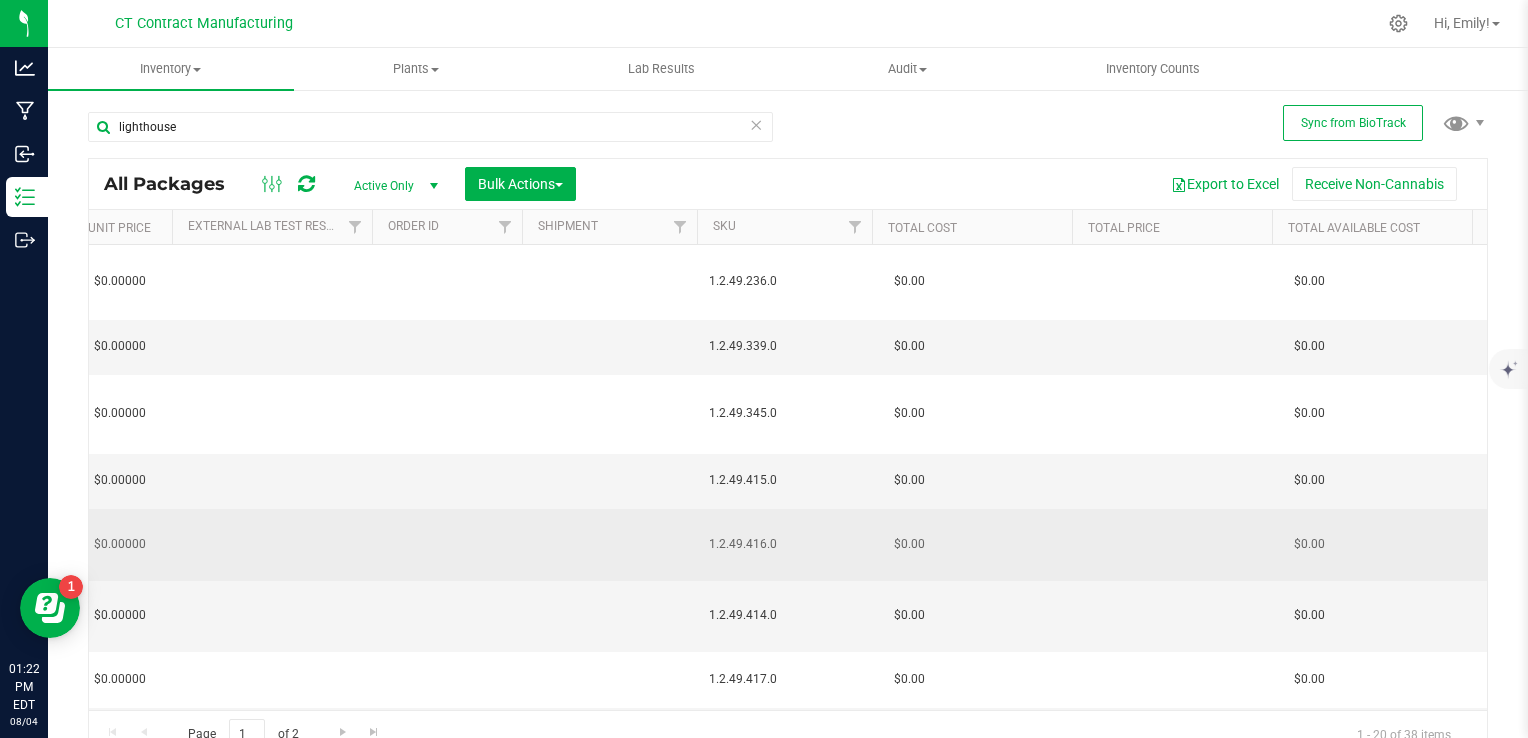 click on "1.2.49.416.0" at bounding box center (784, 544) 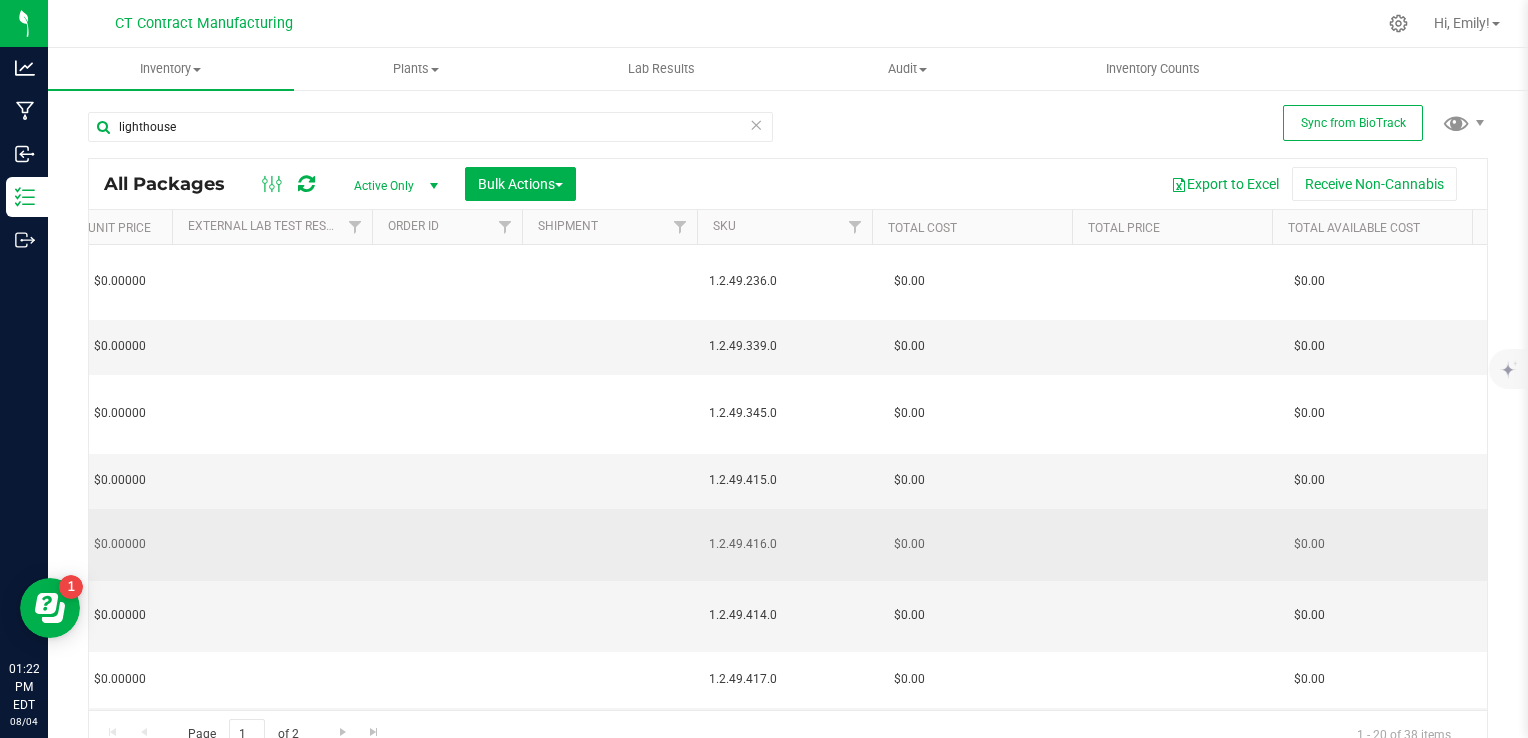 click on "1.2.49.416.0" at bounding box center [784, 544] 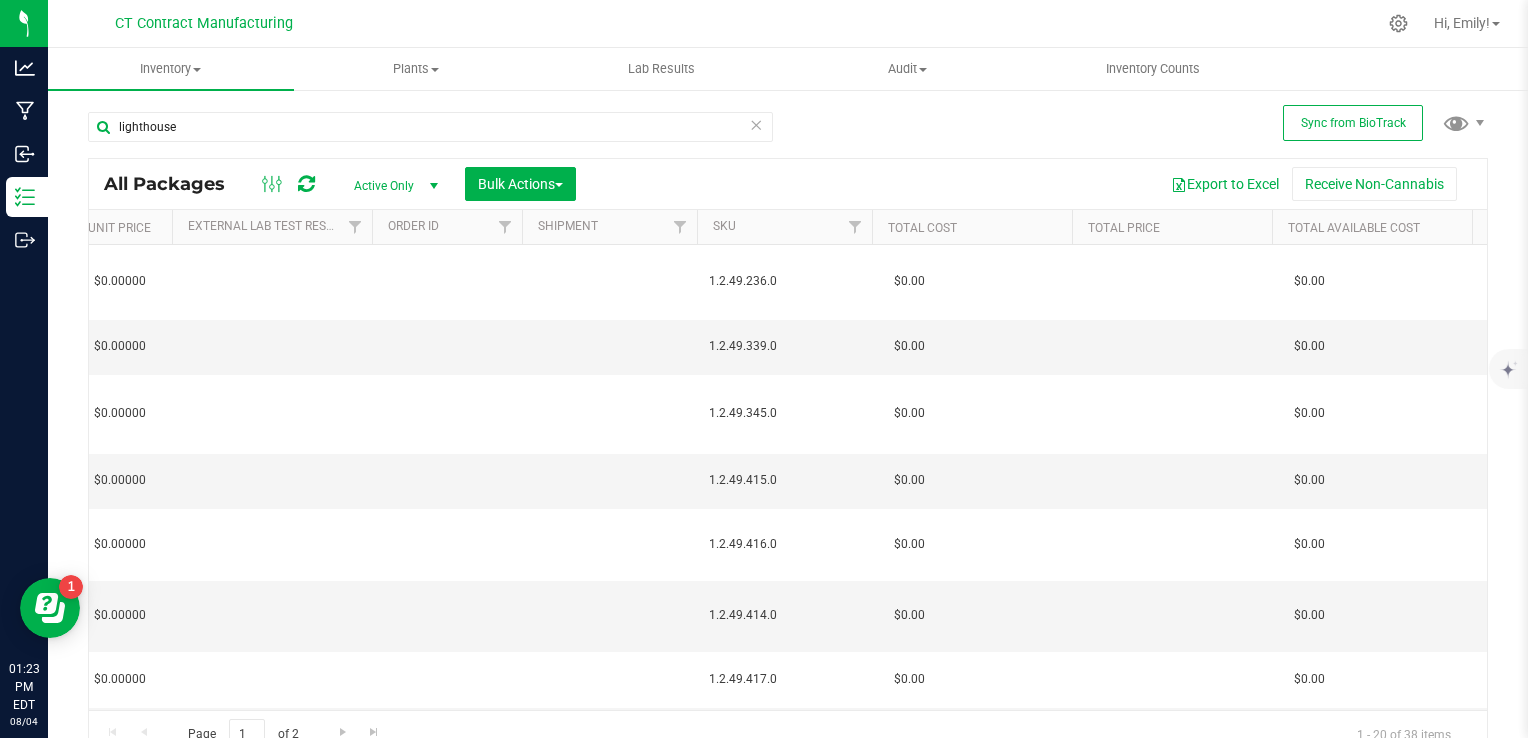 scroll, scrollTop: 0, scrollLeft: 1767, axis: horizontal 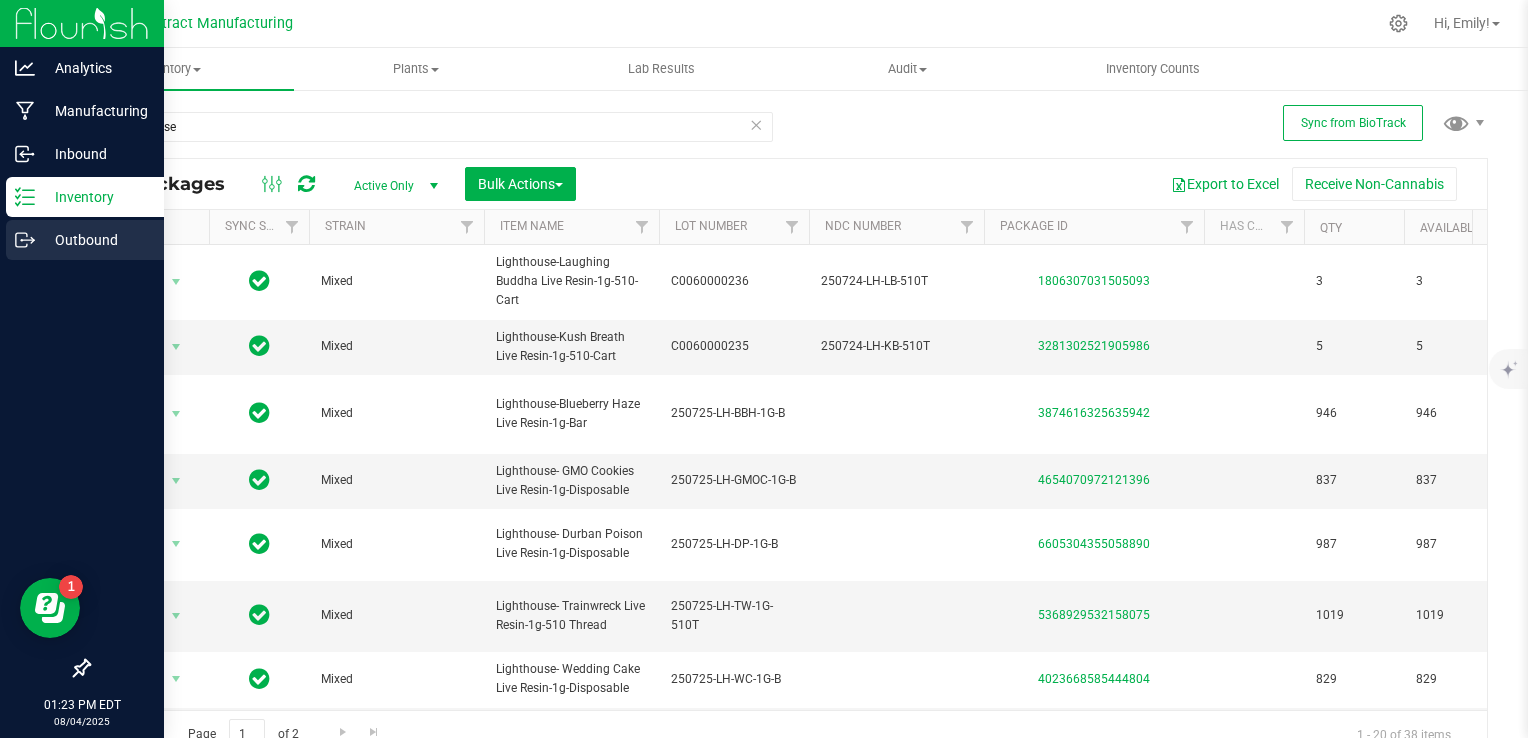 click 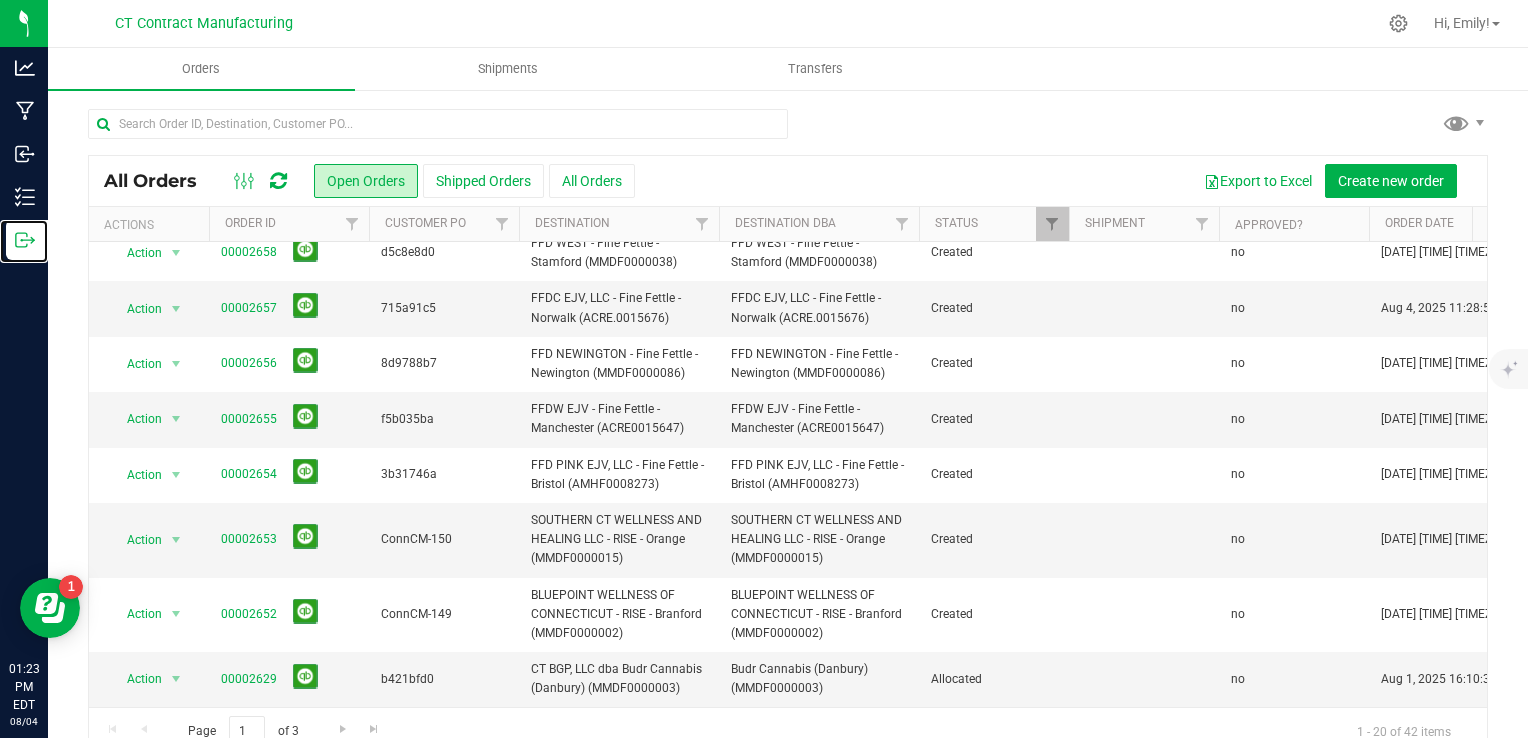 scroll, scrollTop: 692, scrollLeft: 0, axis: vertical 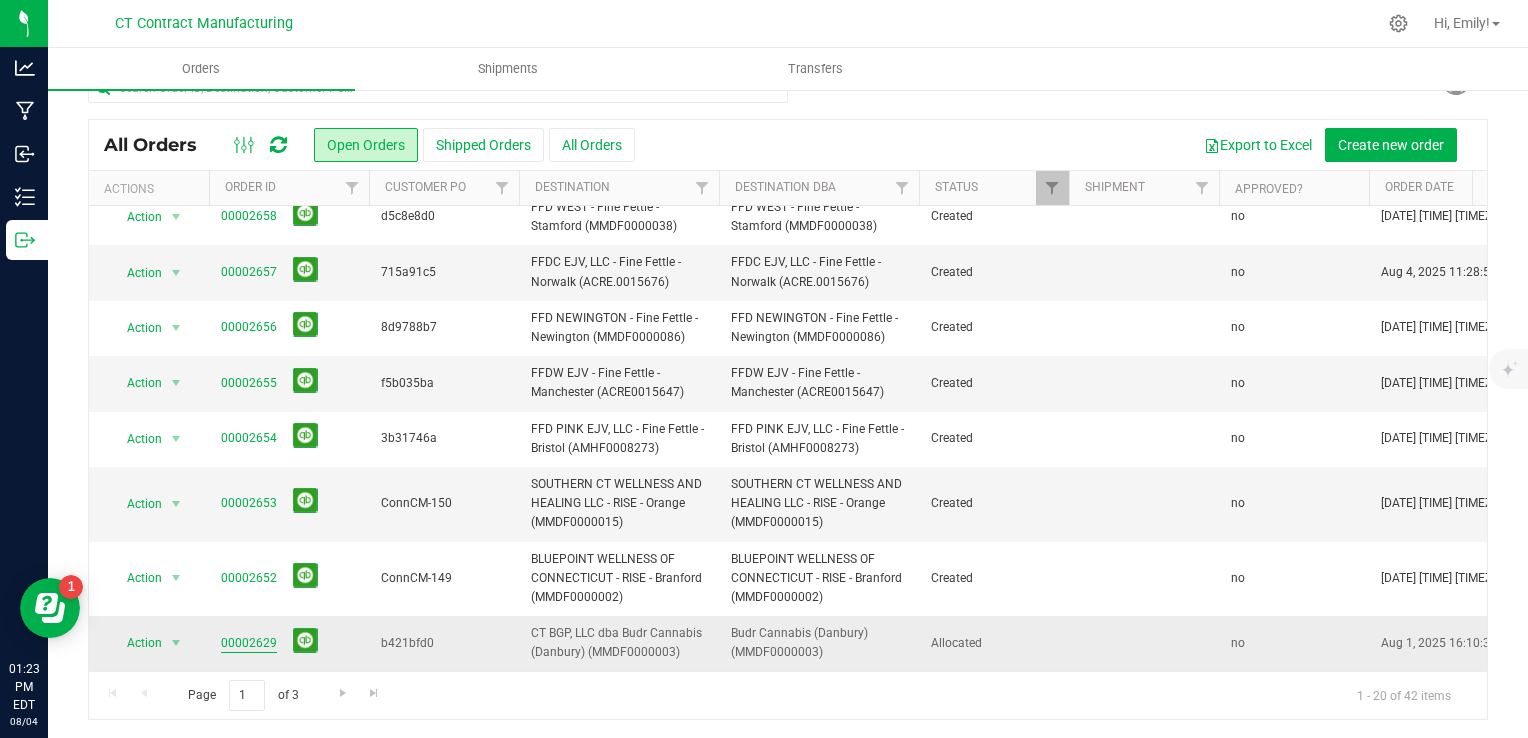click on "00002629" at bounding box center [249, 643] 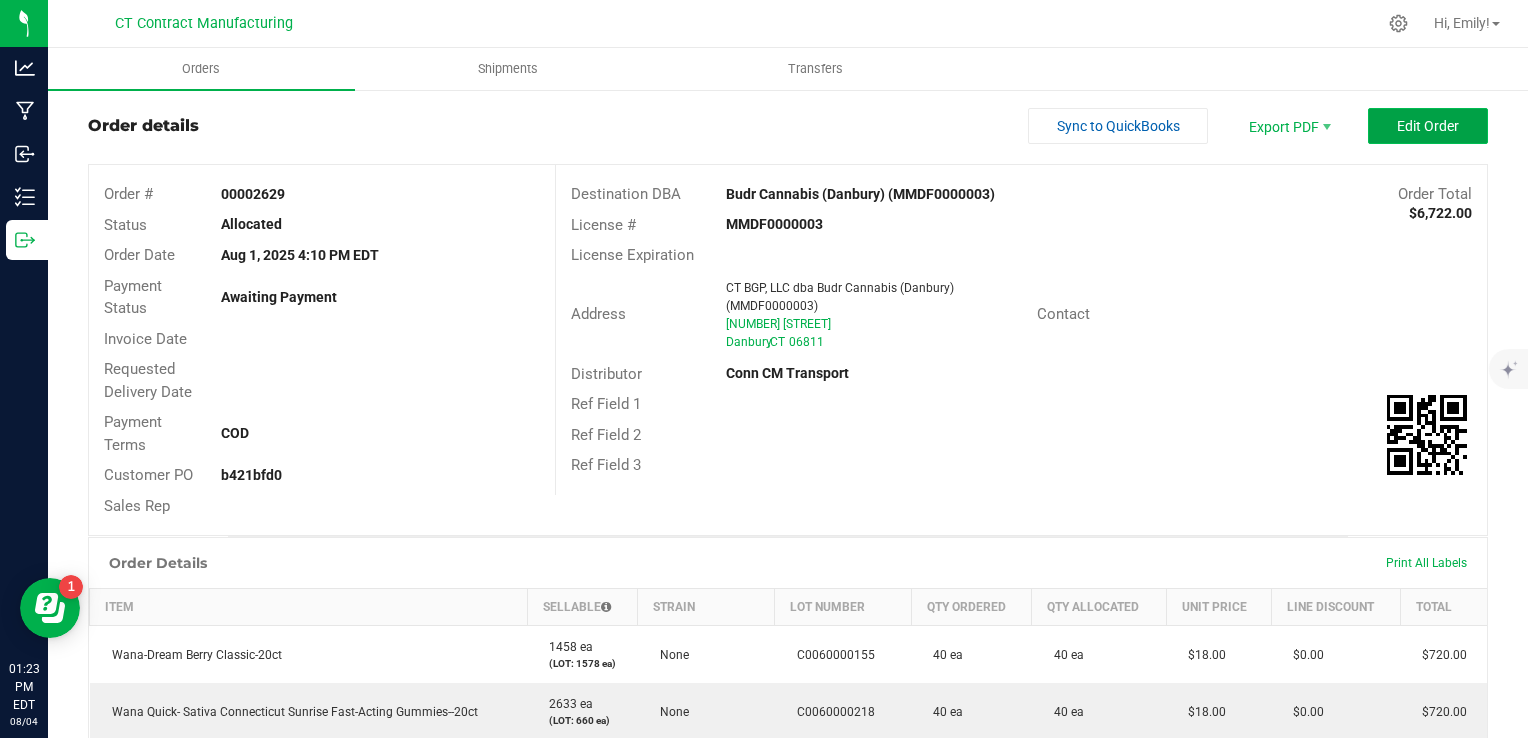 click on "Edit Order" at bounding box center (1428, 126) 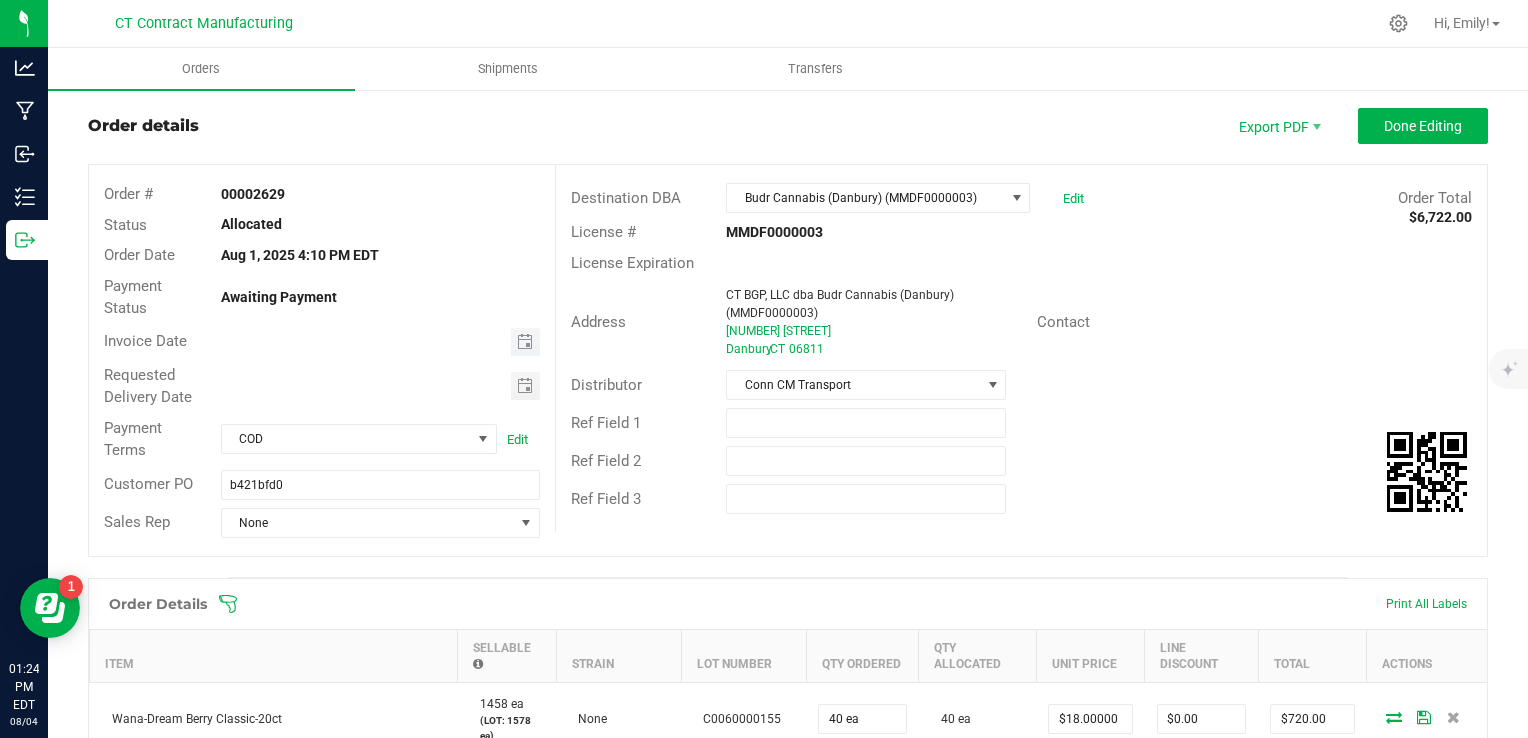 click at bounding box center (525, 342) 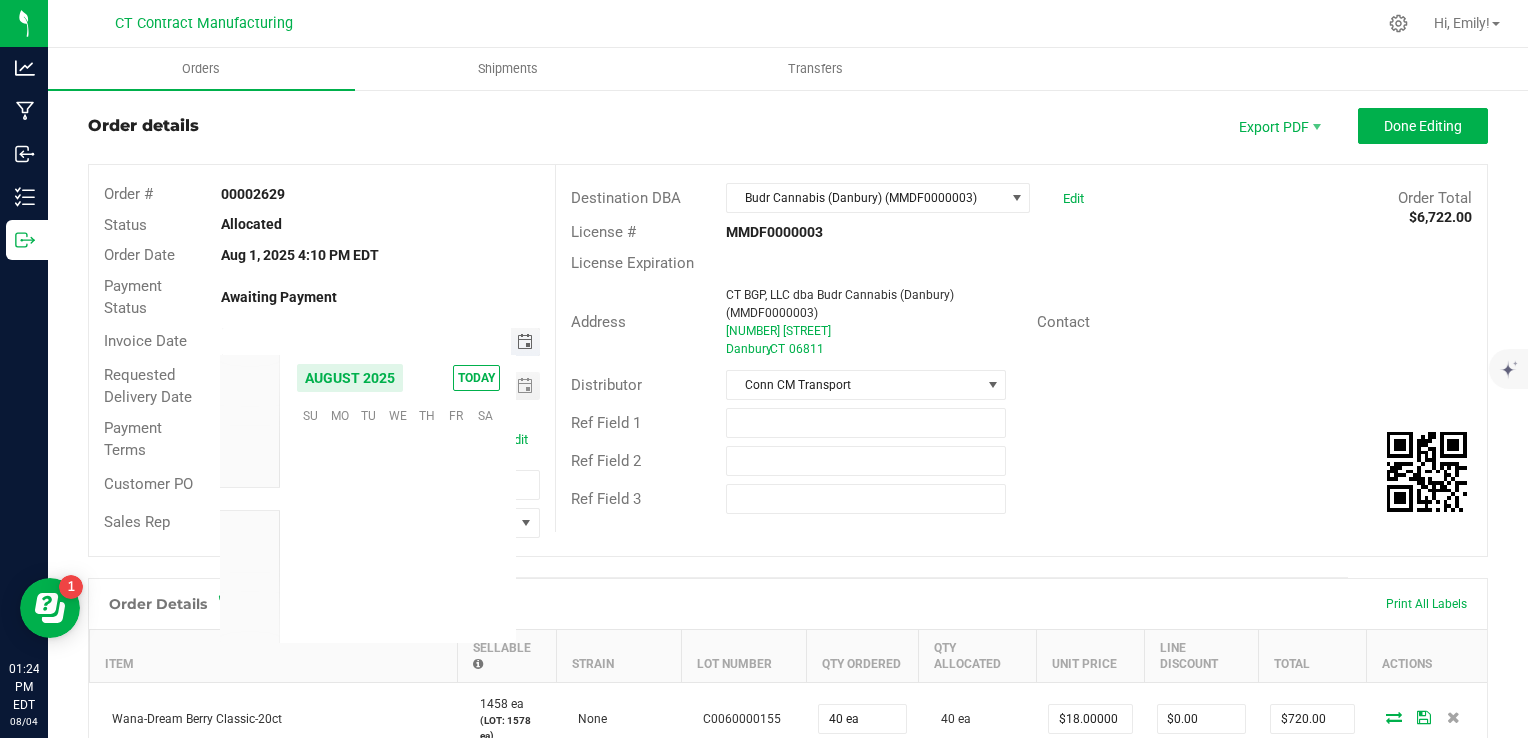 scroll, scrollTop: 36168, scrollLeft: 0, axis: vertical 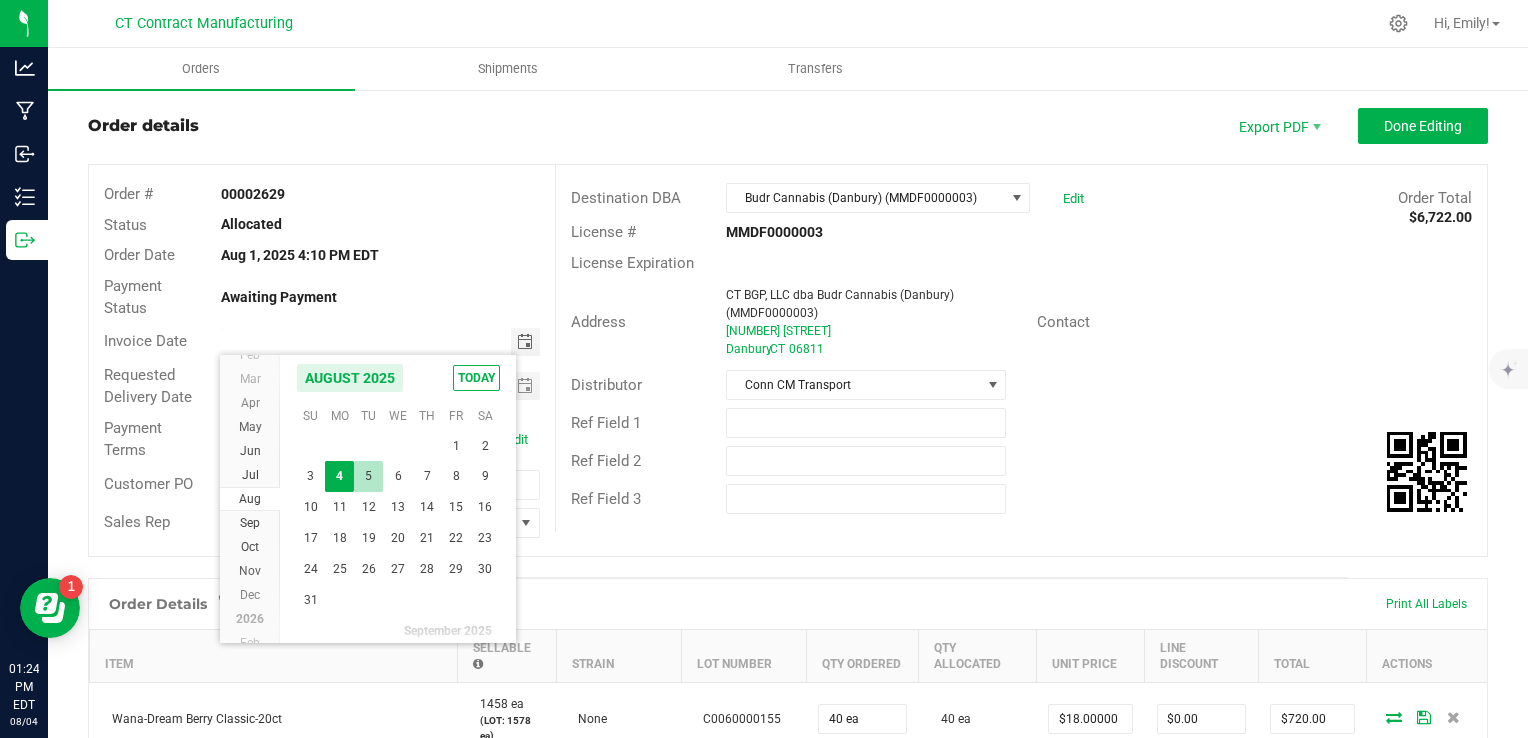 click on "5" at bounding box center [368, 476] 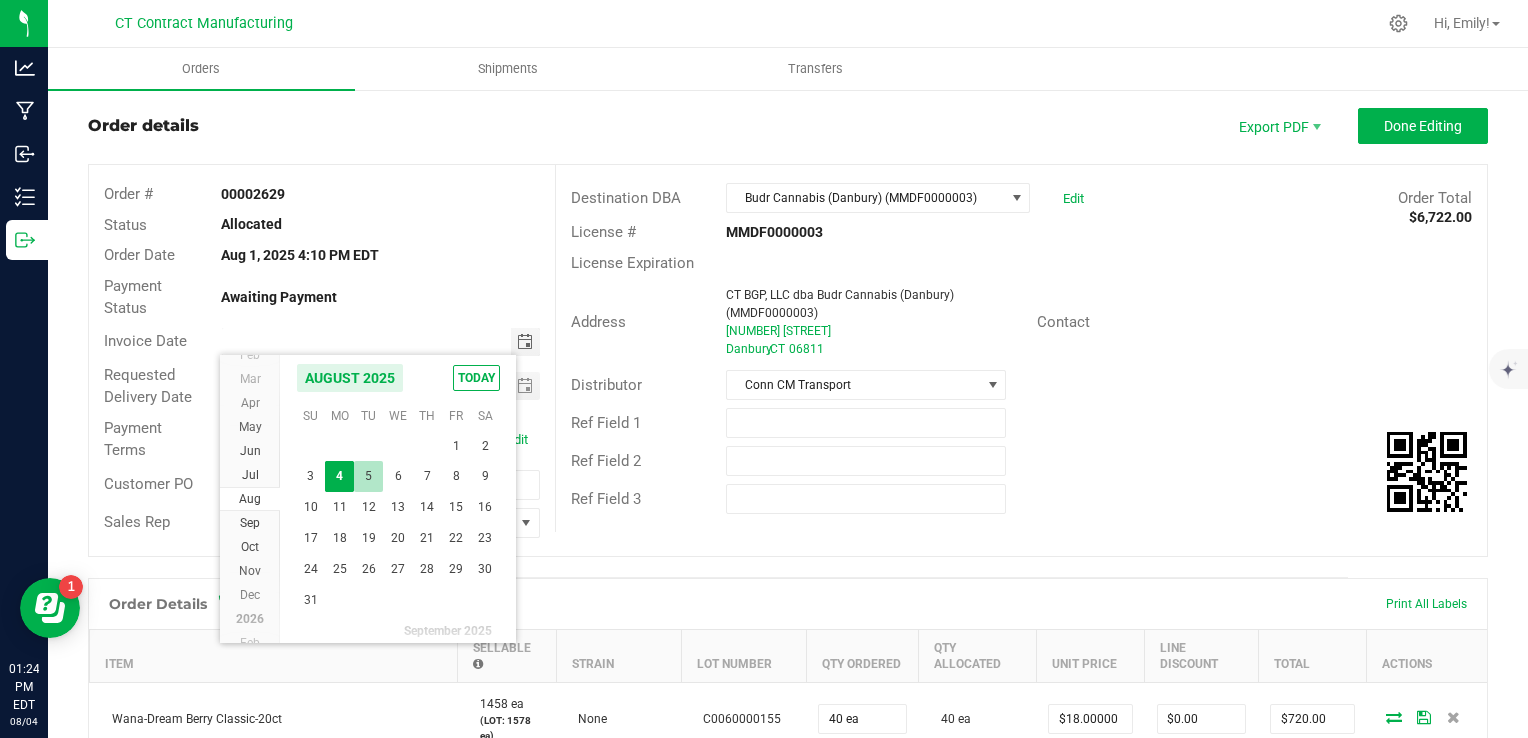 type on "08/05/2025" 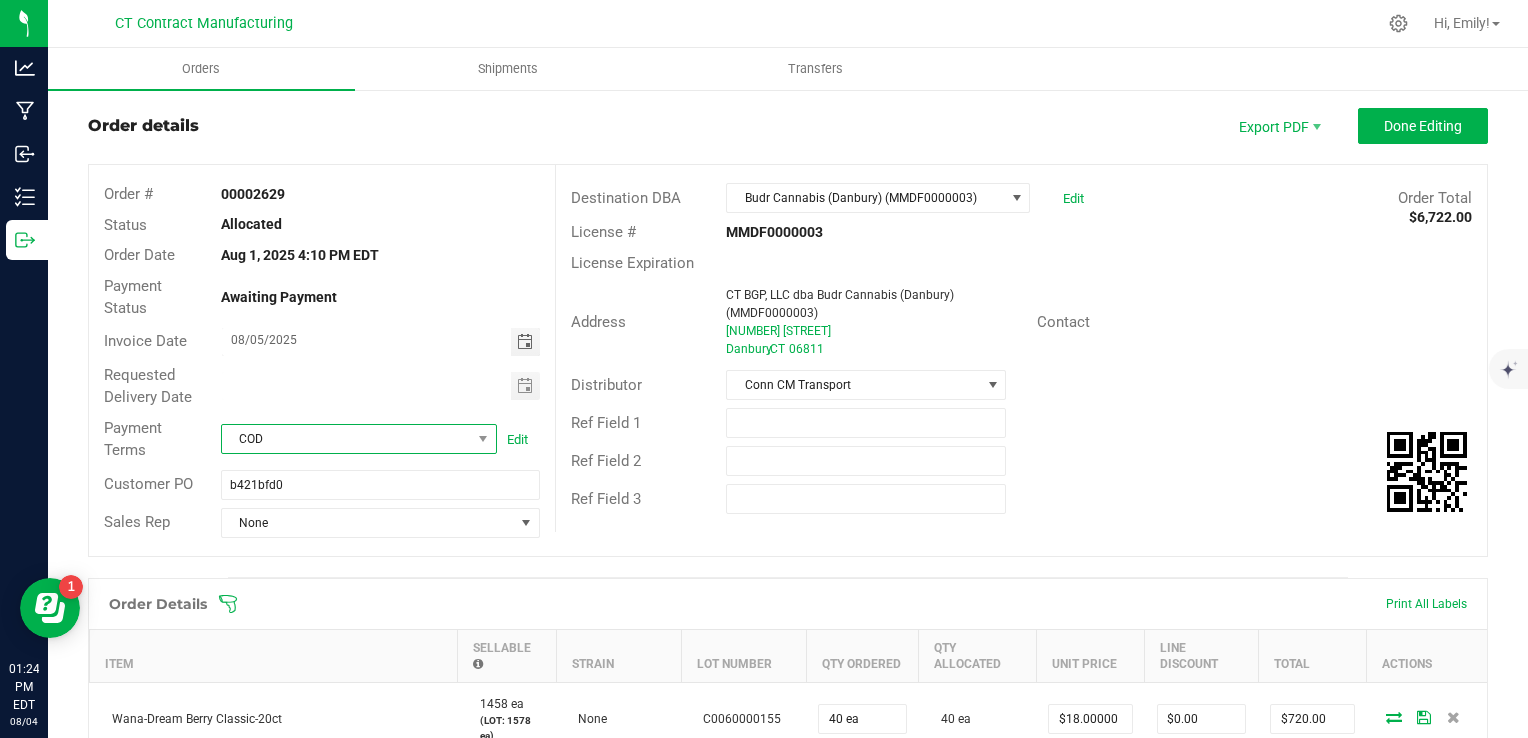 click on "COD" at bounding box center (346, 439) 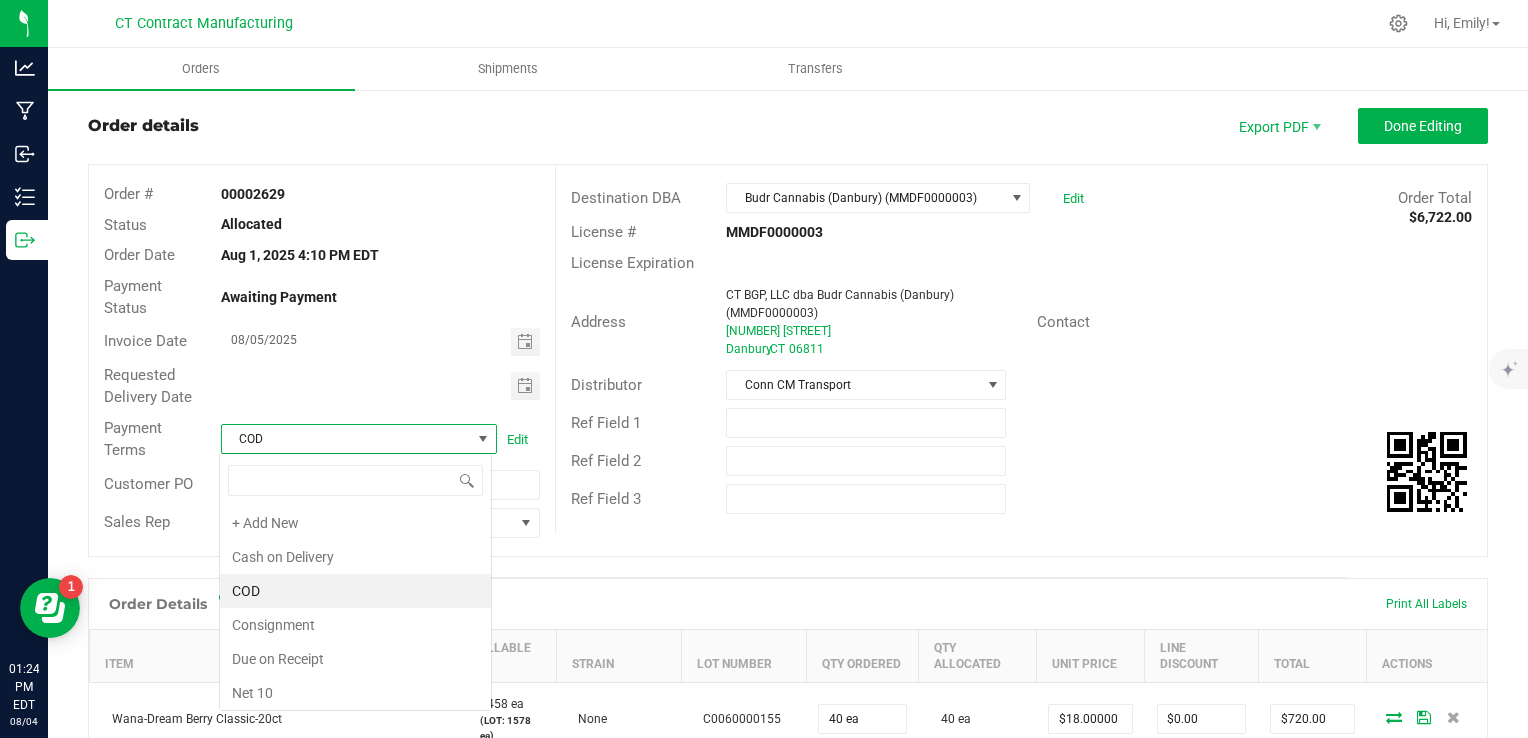 scroll, scrollTop: 99970, scrollLeft: 99727, axis: both 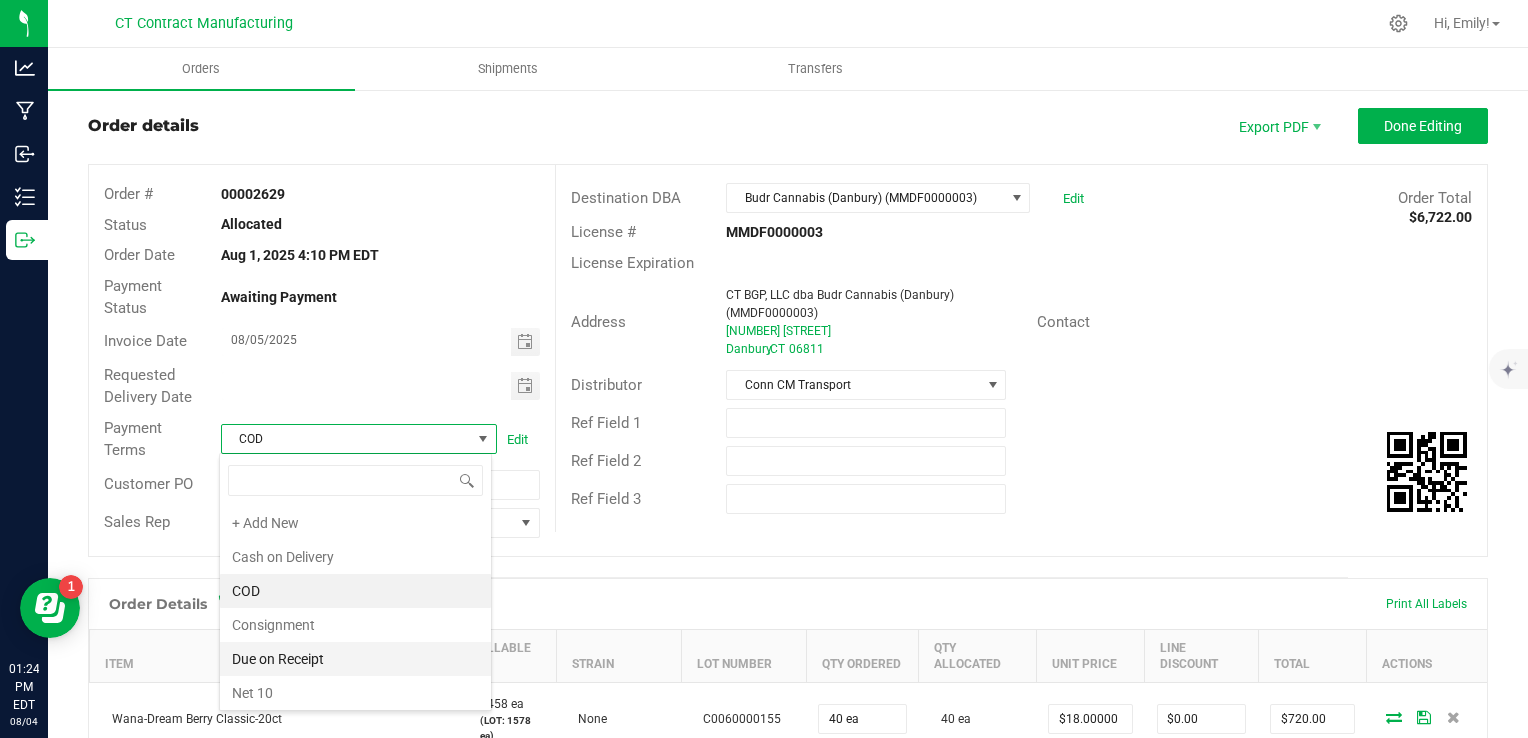 click on "Due on Receipt" at bounding box center (355, 659) 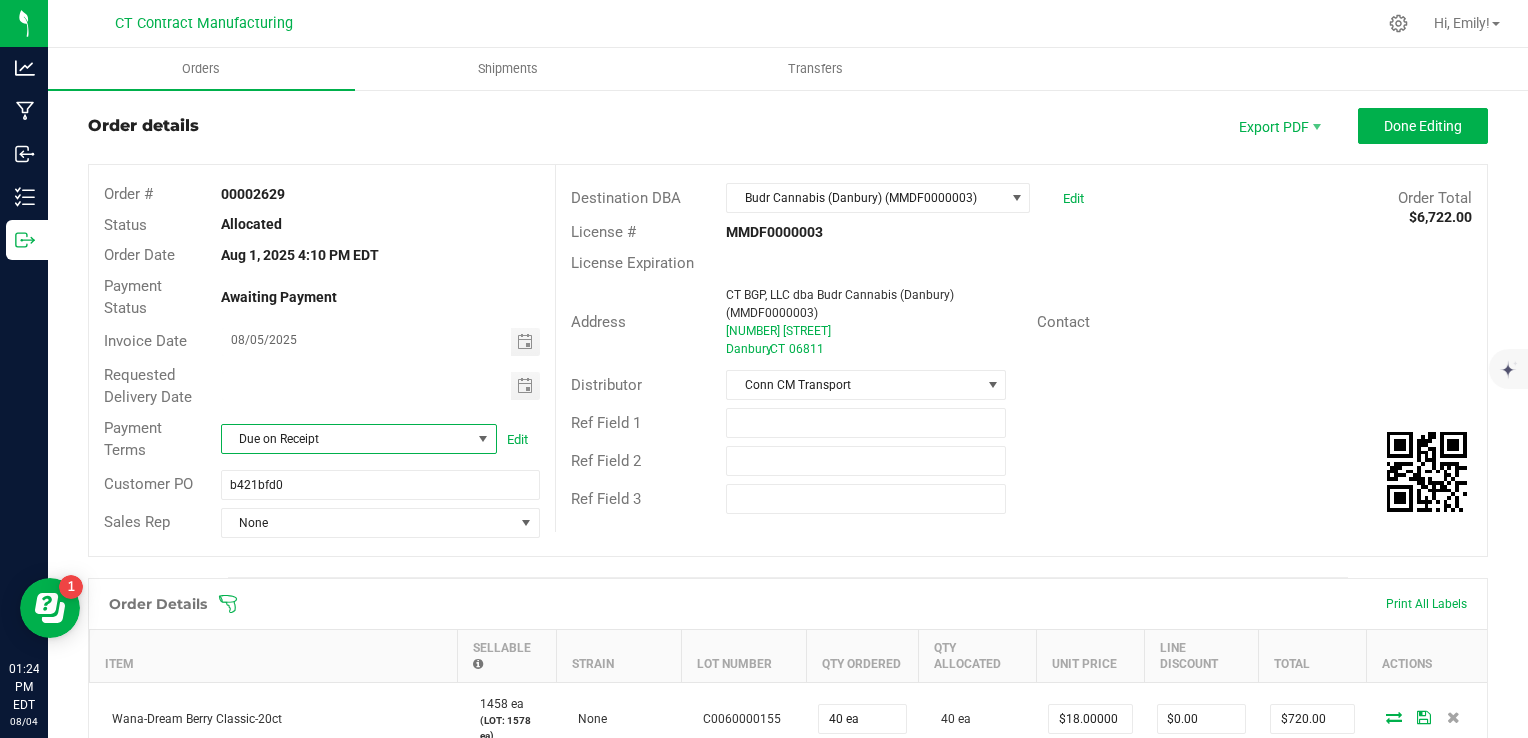 click on "Order Details Print All Labels" at bounding box center [788, 604] 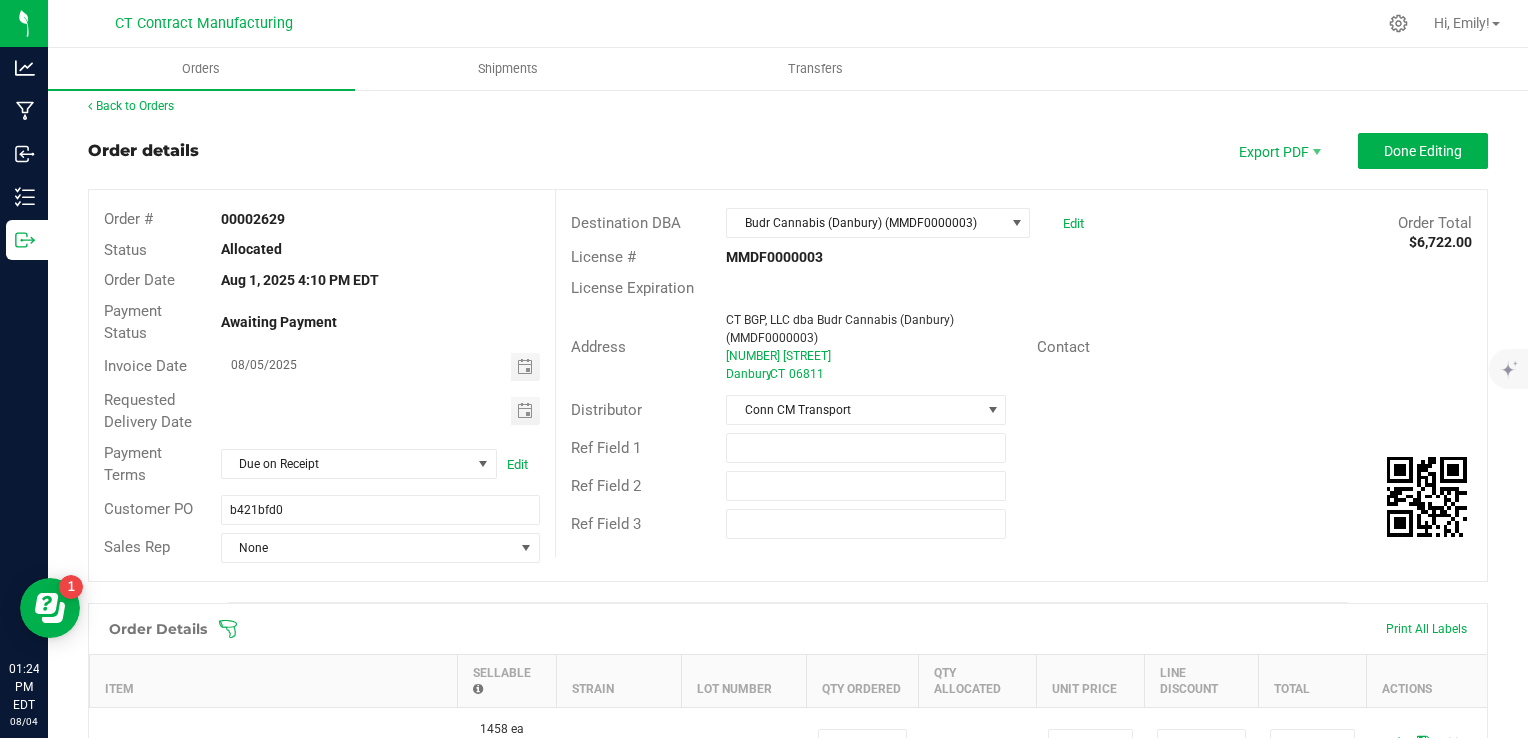scroll, scrollTop: 0, scrollLeft: 0, axis: both 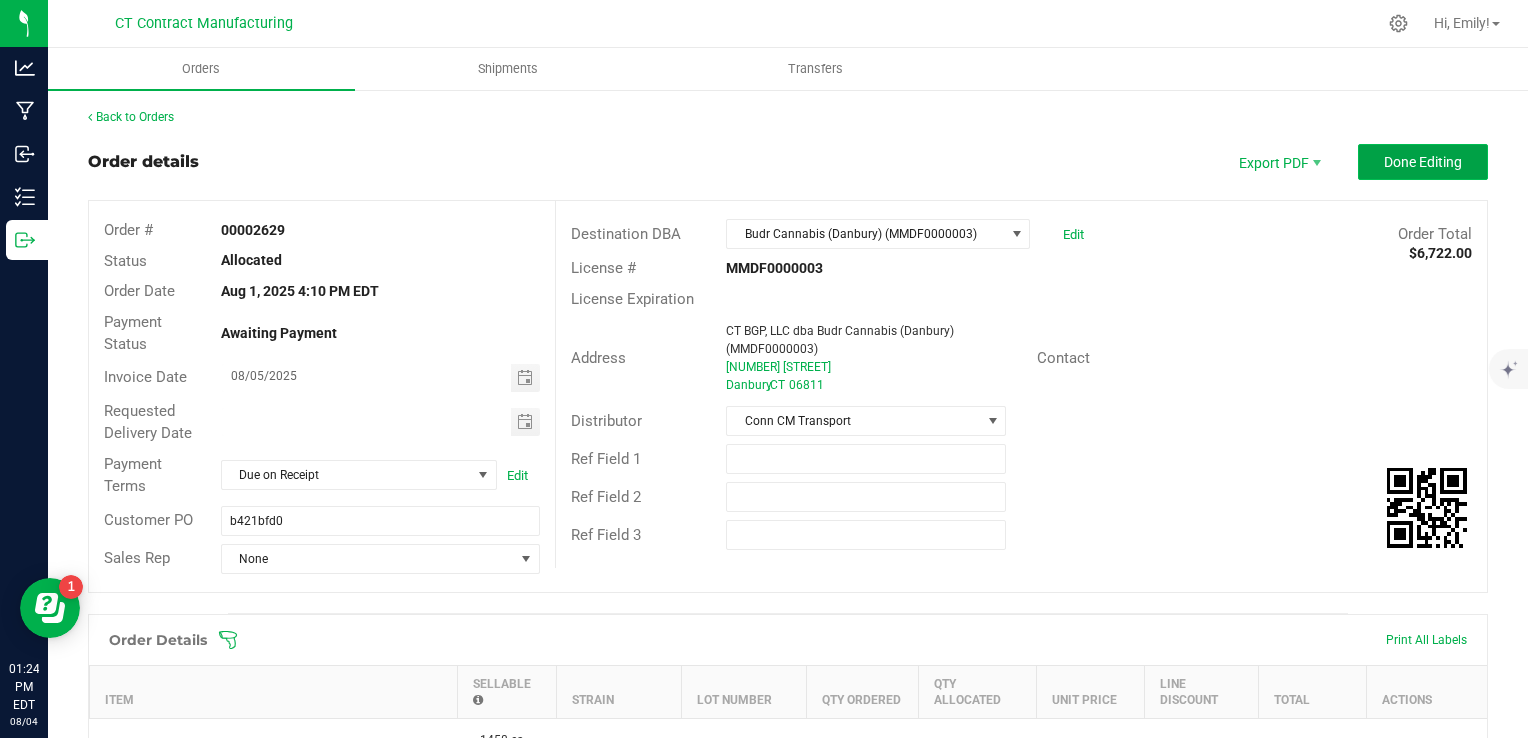click on "Done Editing" at bounding box center [1423, 162] 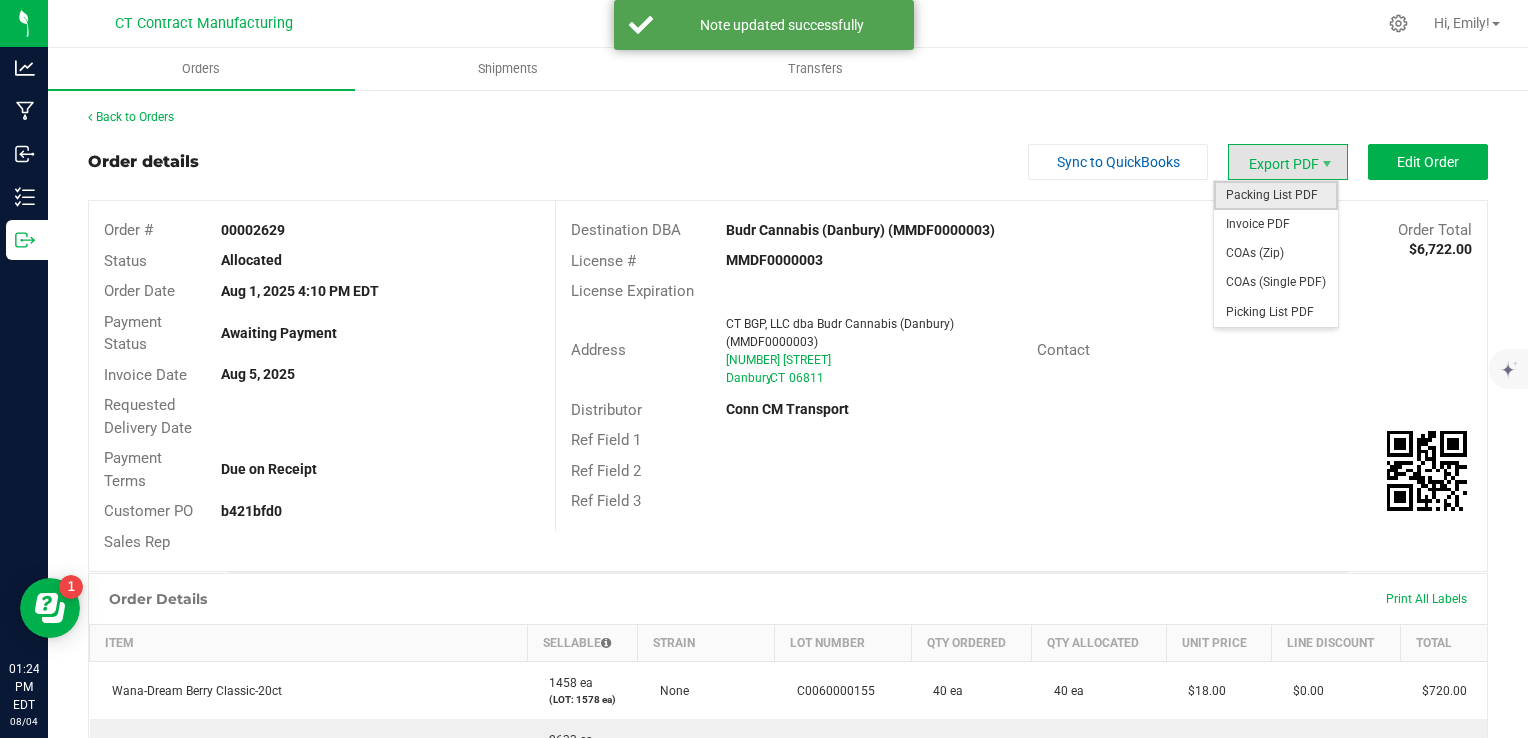 click on "Packing List PDF" at bounding box center [1276, 195] 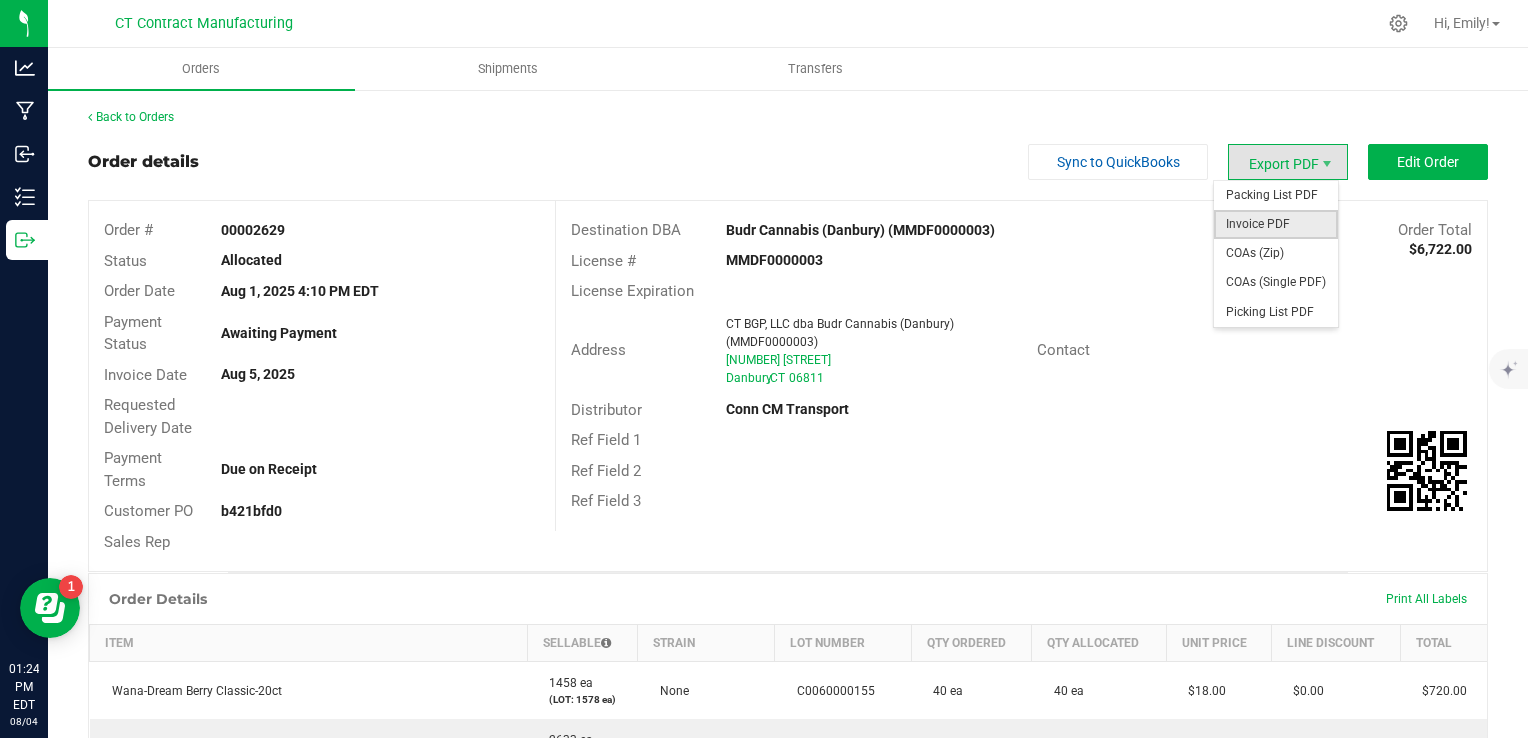 click on "Invoice PDF" at bounding box center (1276, 224) 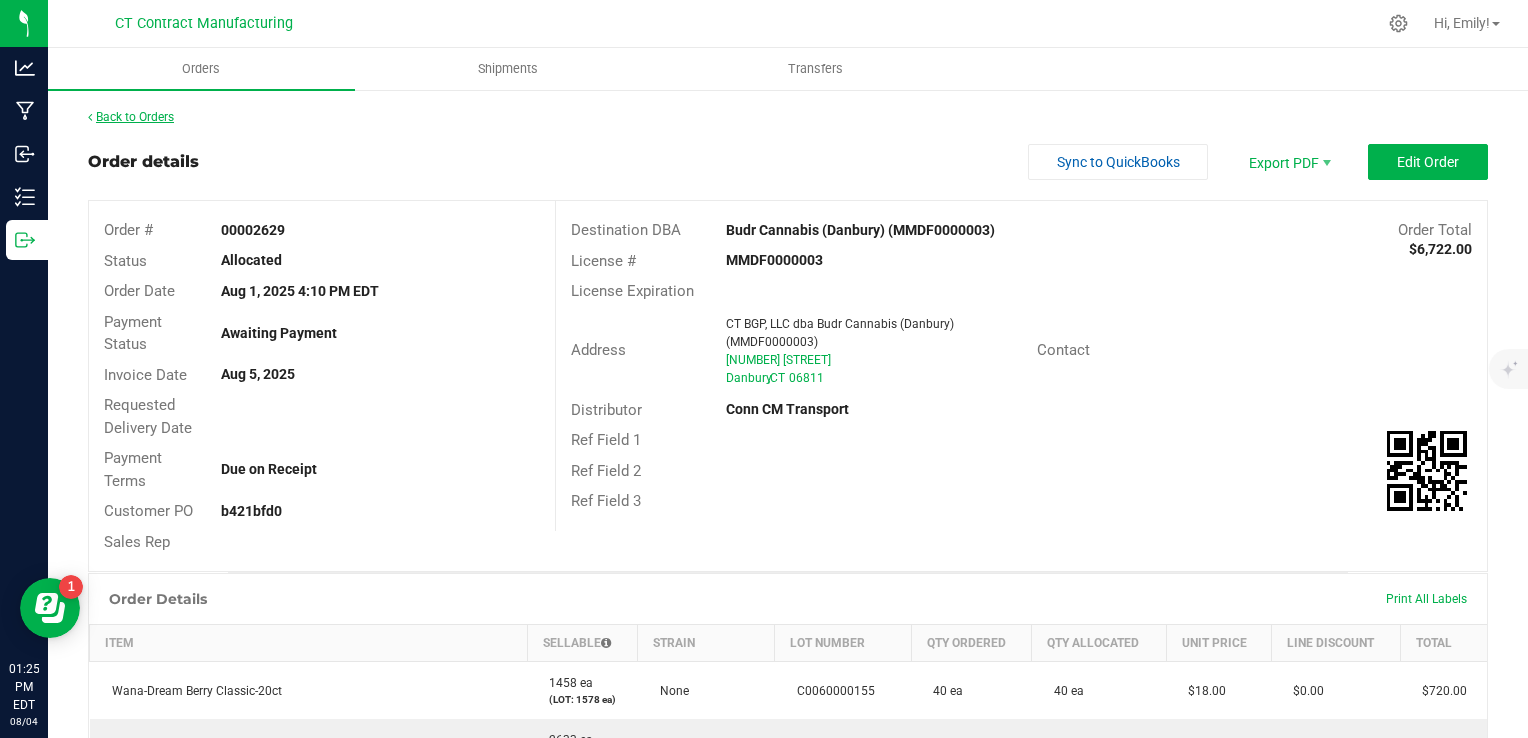 click on "Back to Orders" at bounding box center (131, 117) 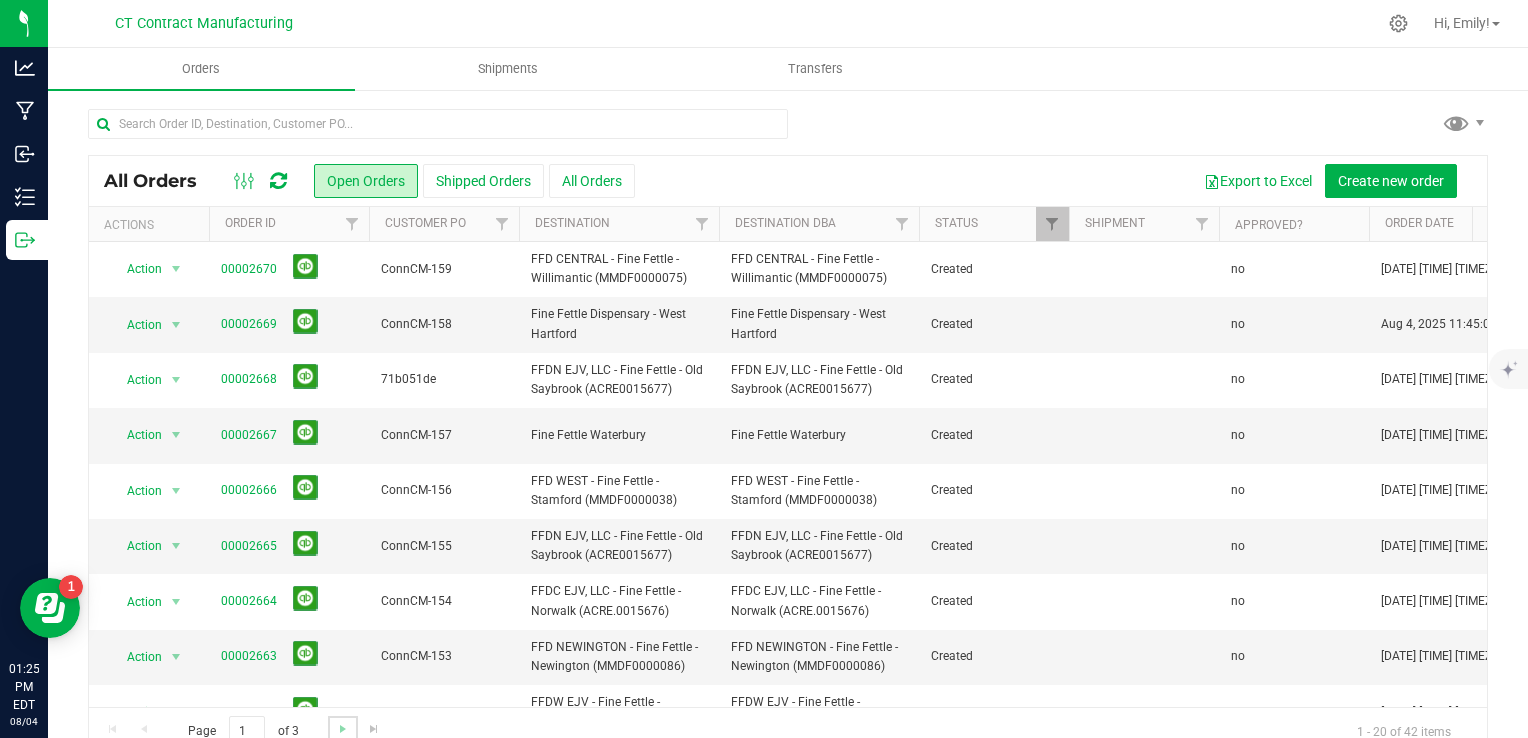 click at bounding box center [342, 729] 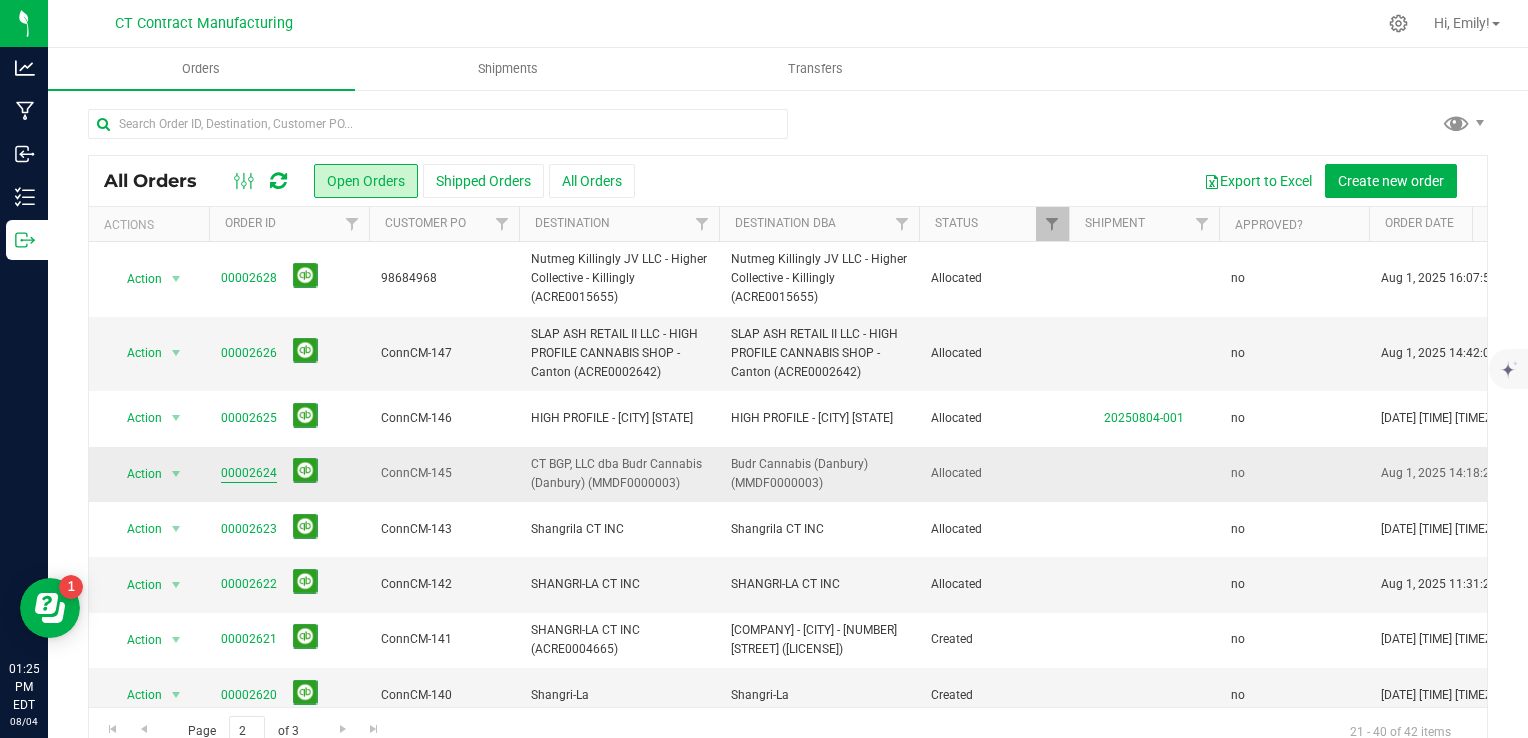 click on "00002624" at bounding box center [249, 473] 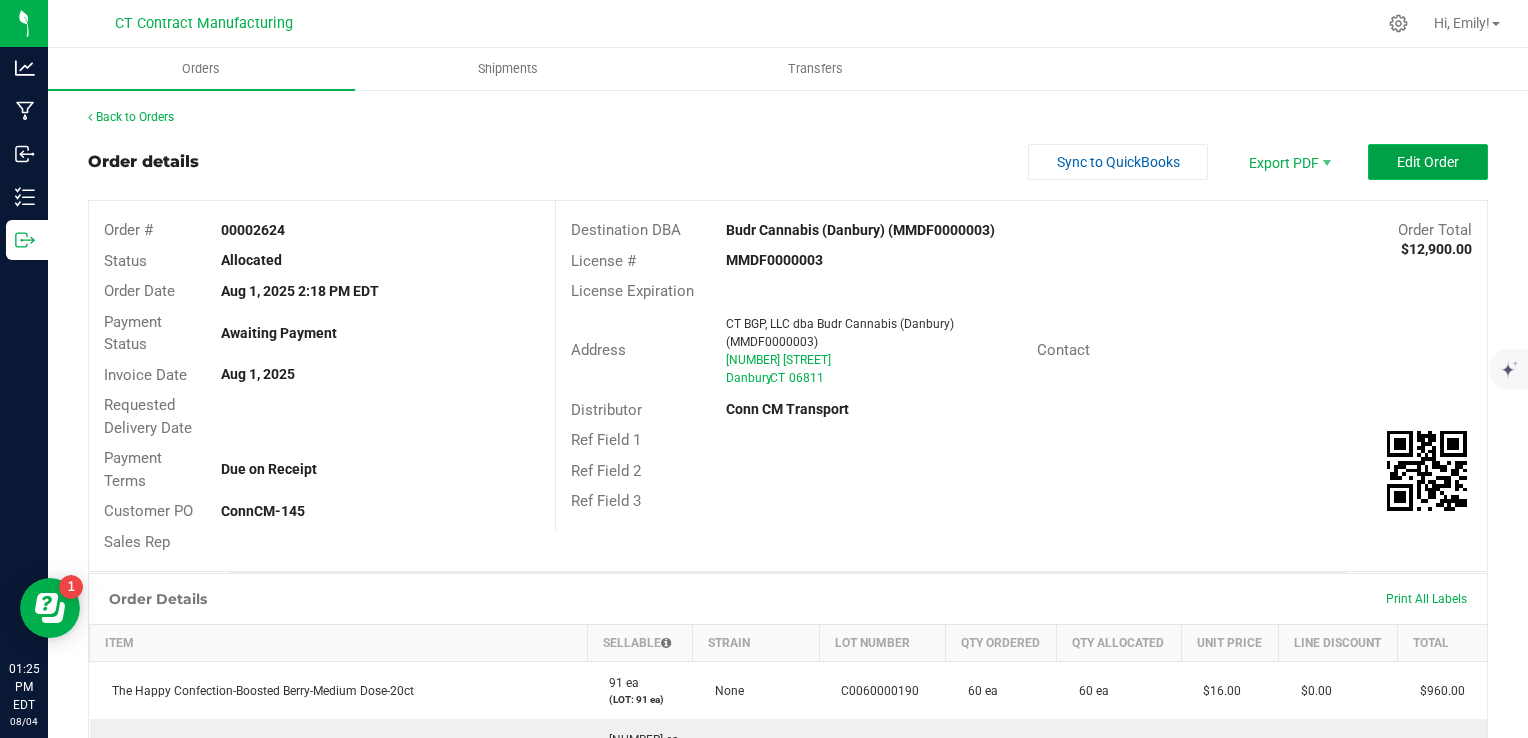 click on "Edit Order" at bounding box center (1428, 162) 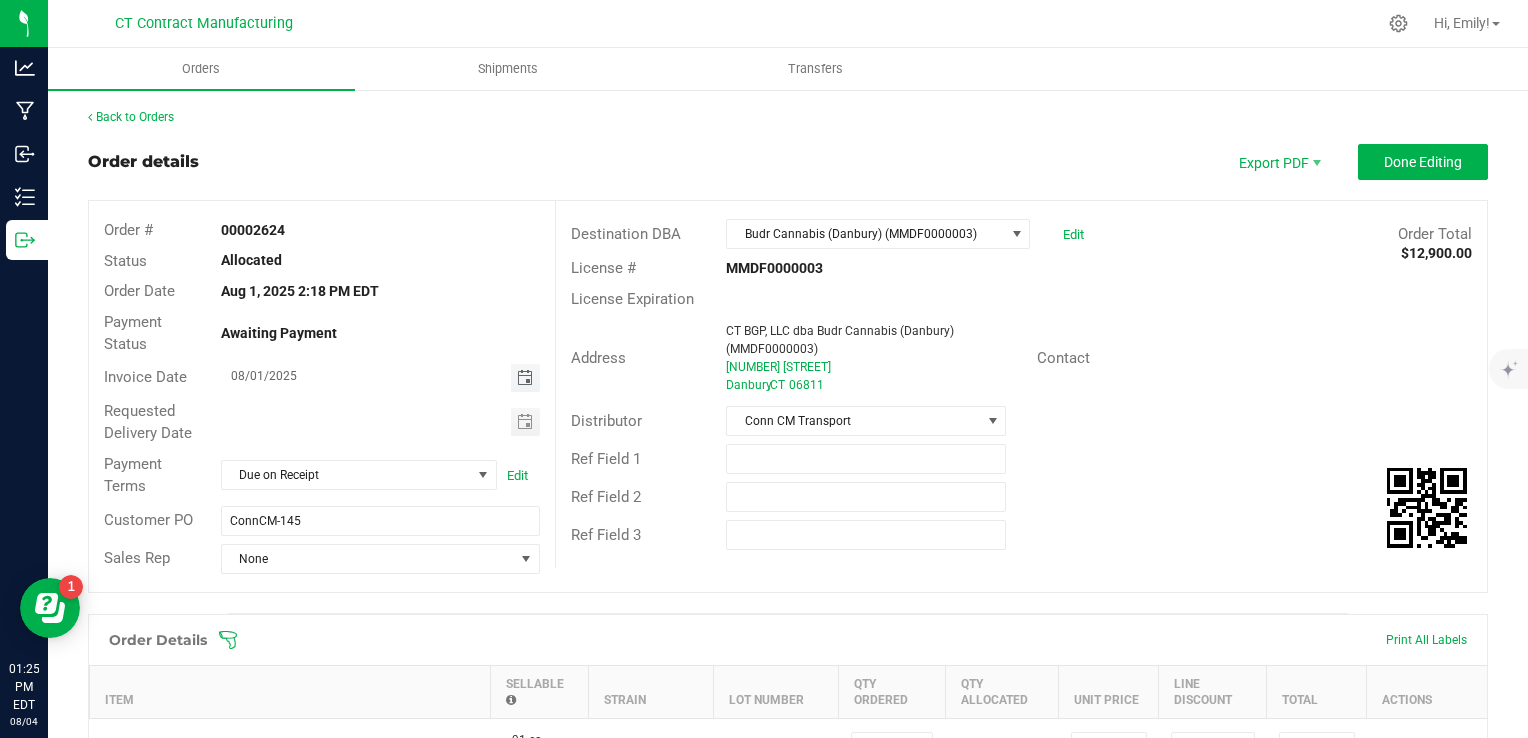 click at bounding box center (525, 378) 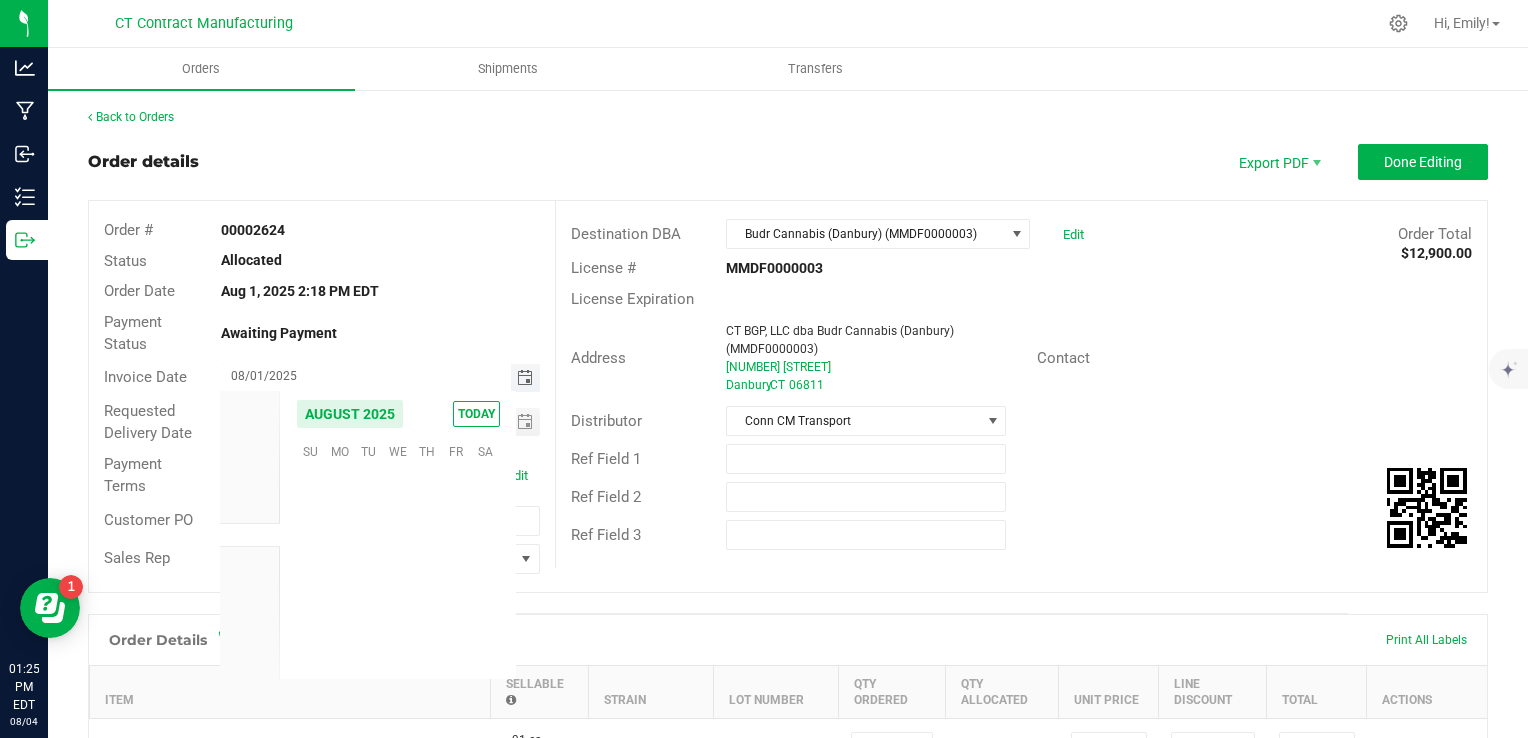scroll, scrollTop: 36168, scrollLeft: 0, axis: vertical 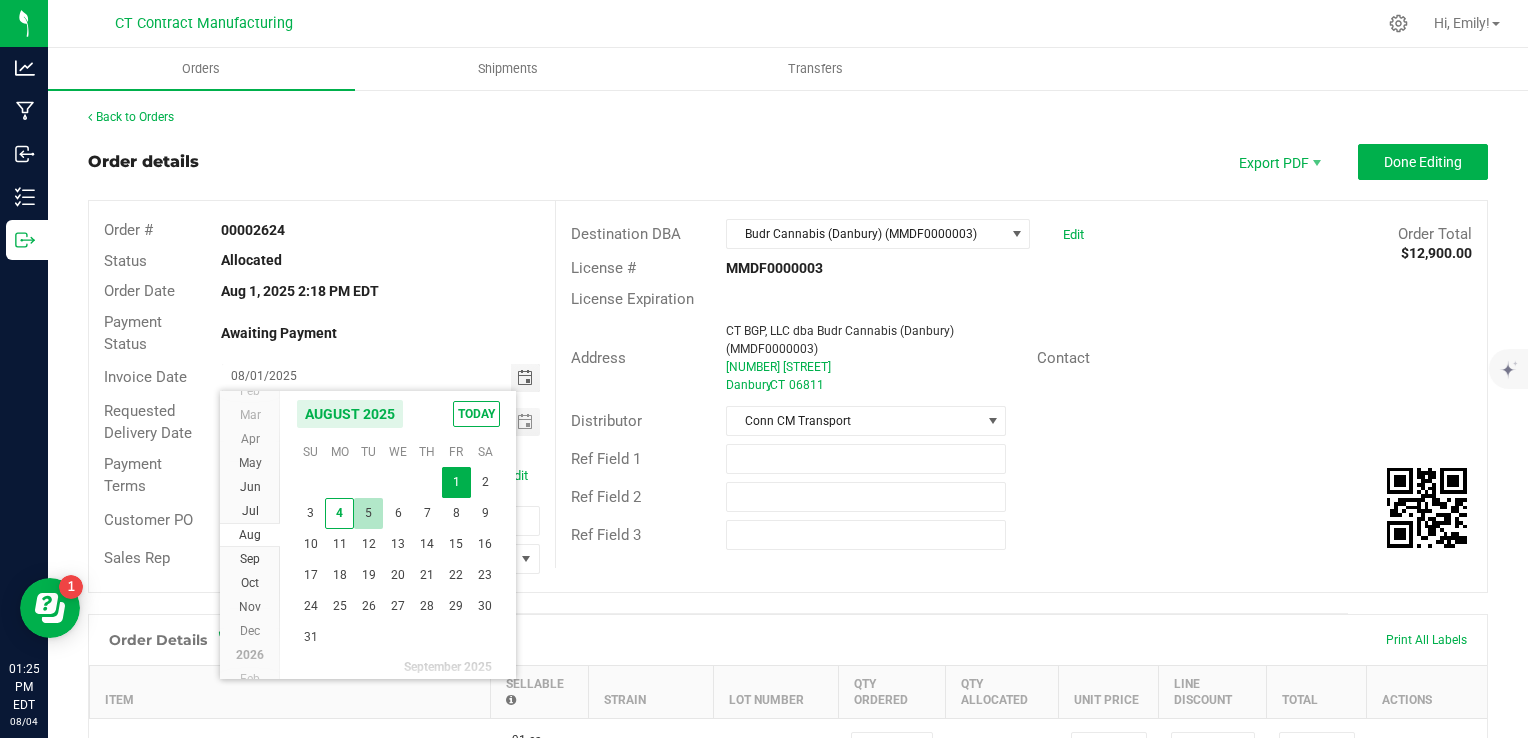 click on "5" at bounding box center [368, 513] 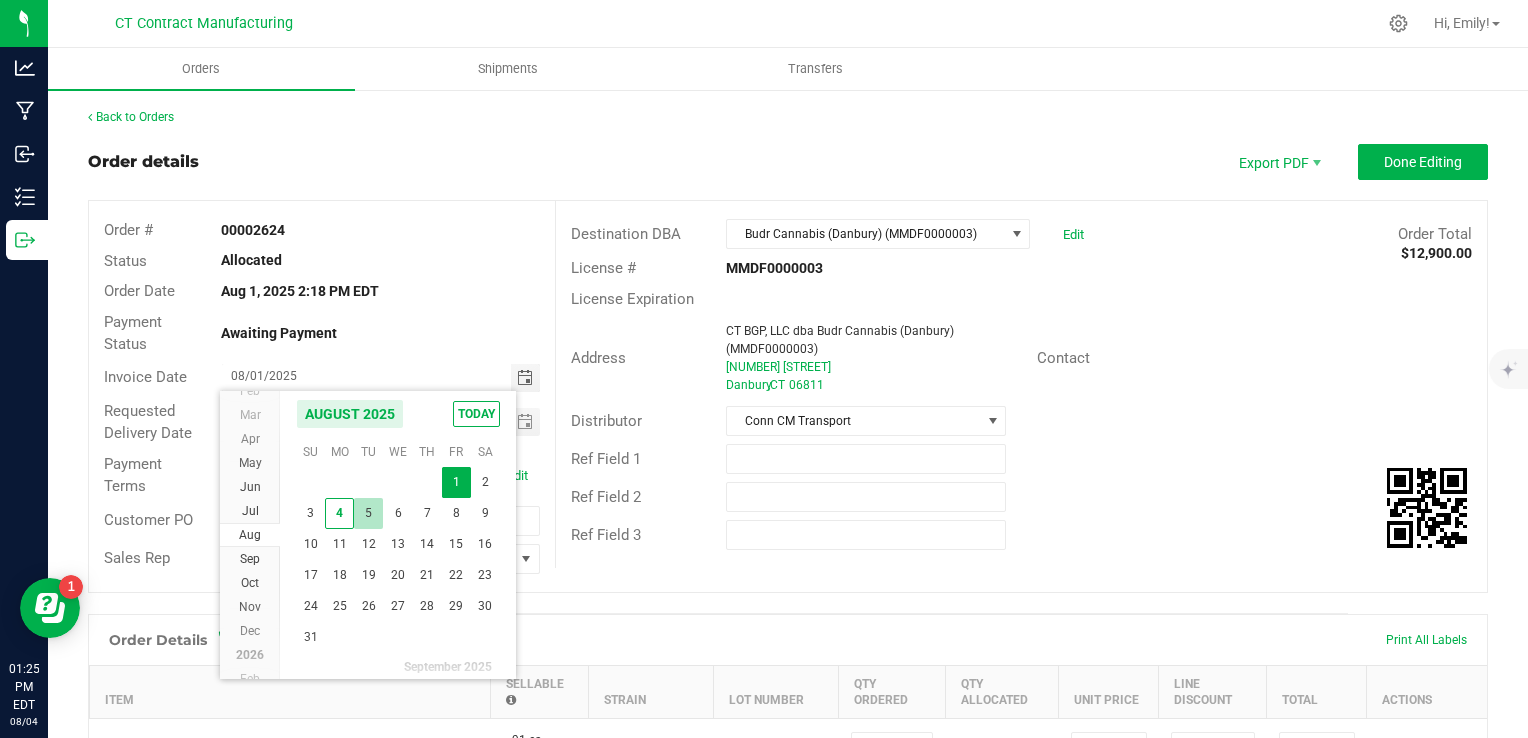 type on "08/05/2025" 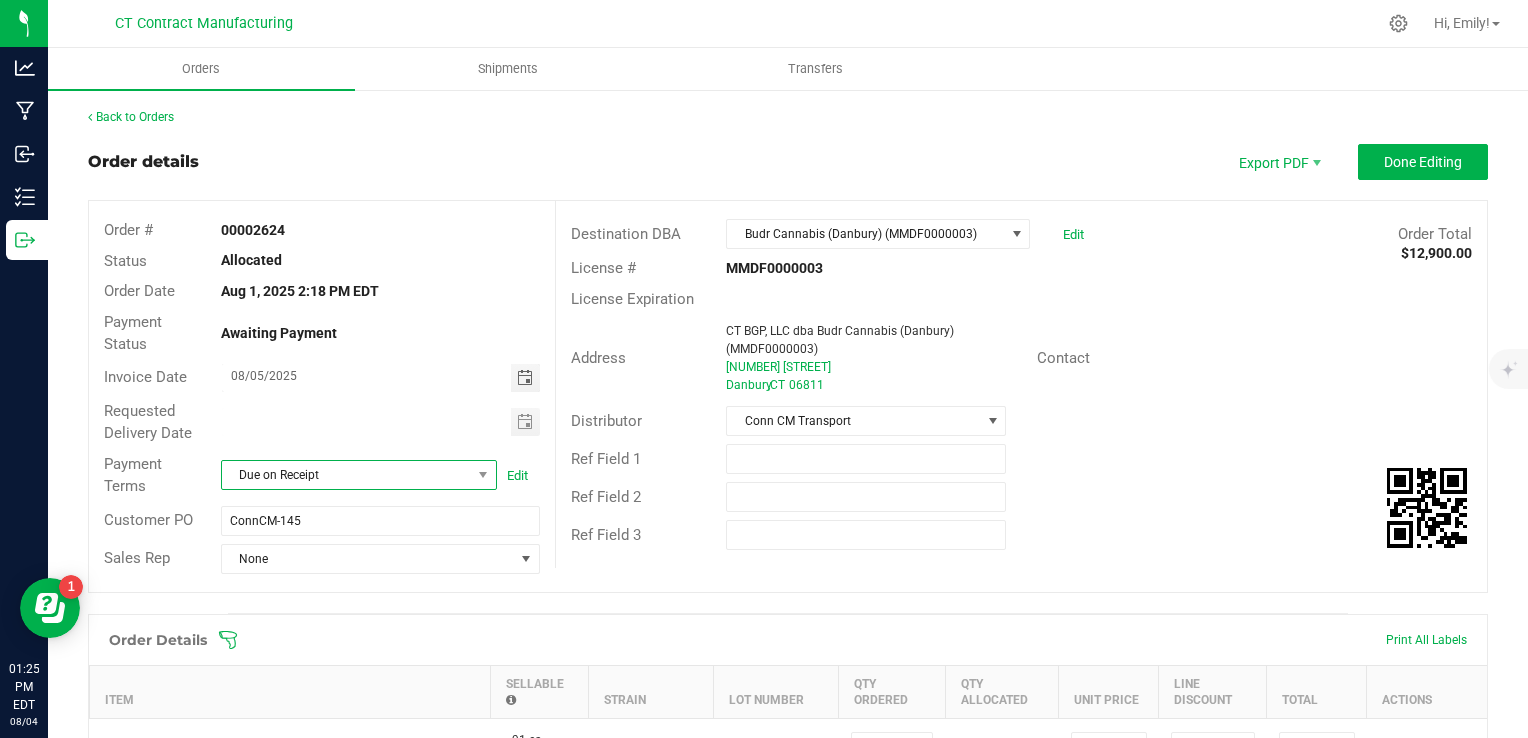click on "Due on Receipt" at bounding box center (346, 475) 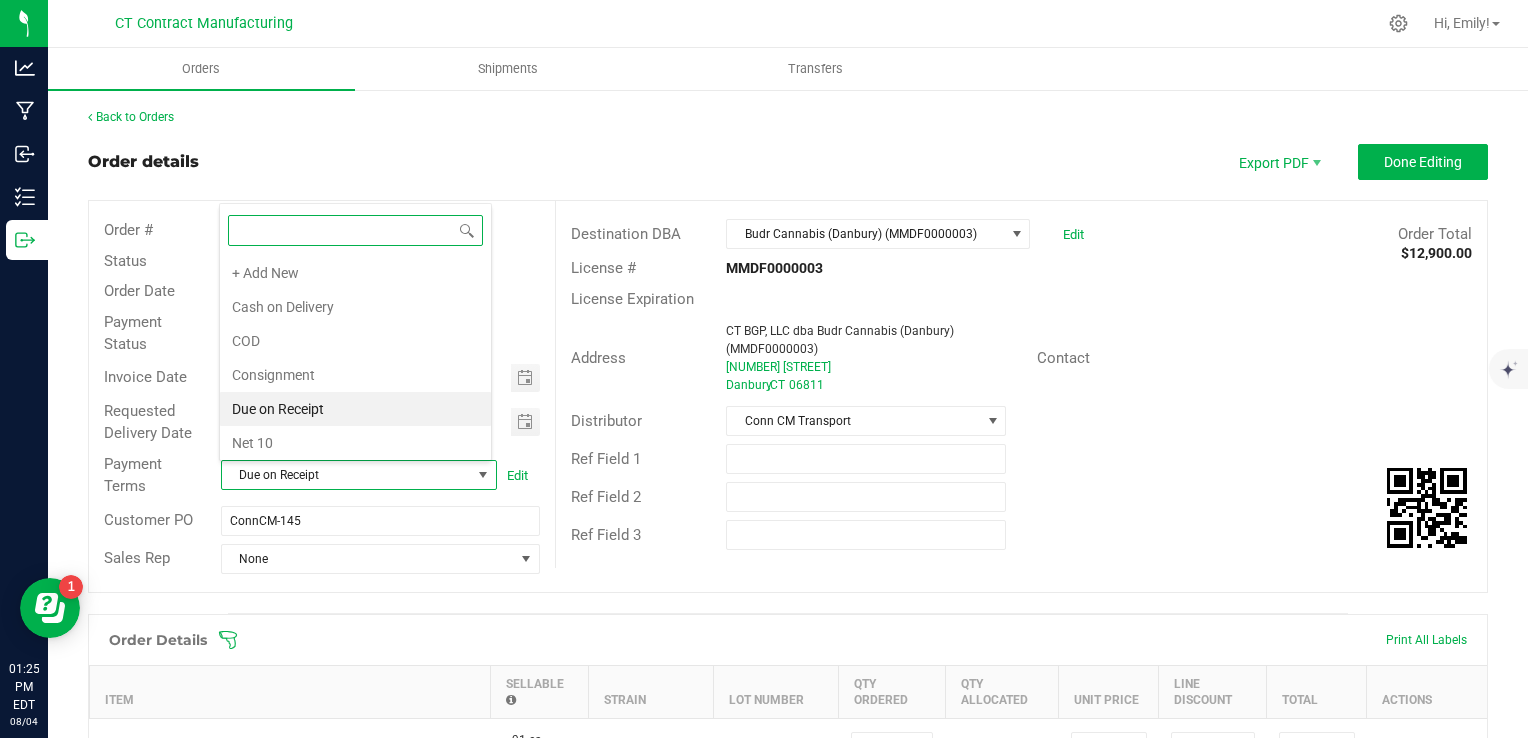 scroll, scrollTop: 0, scrollLeft: 0, axis: both 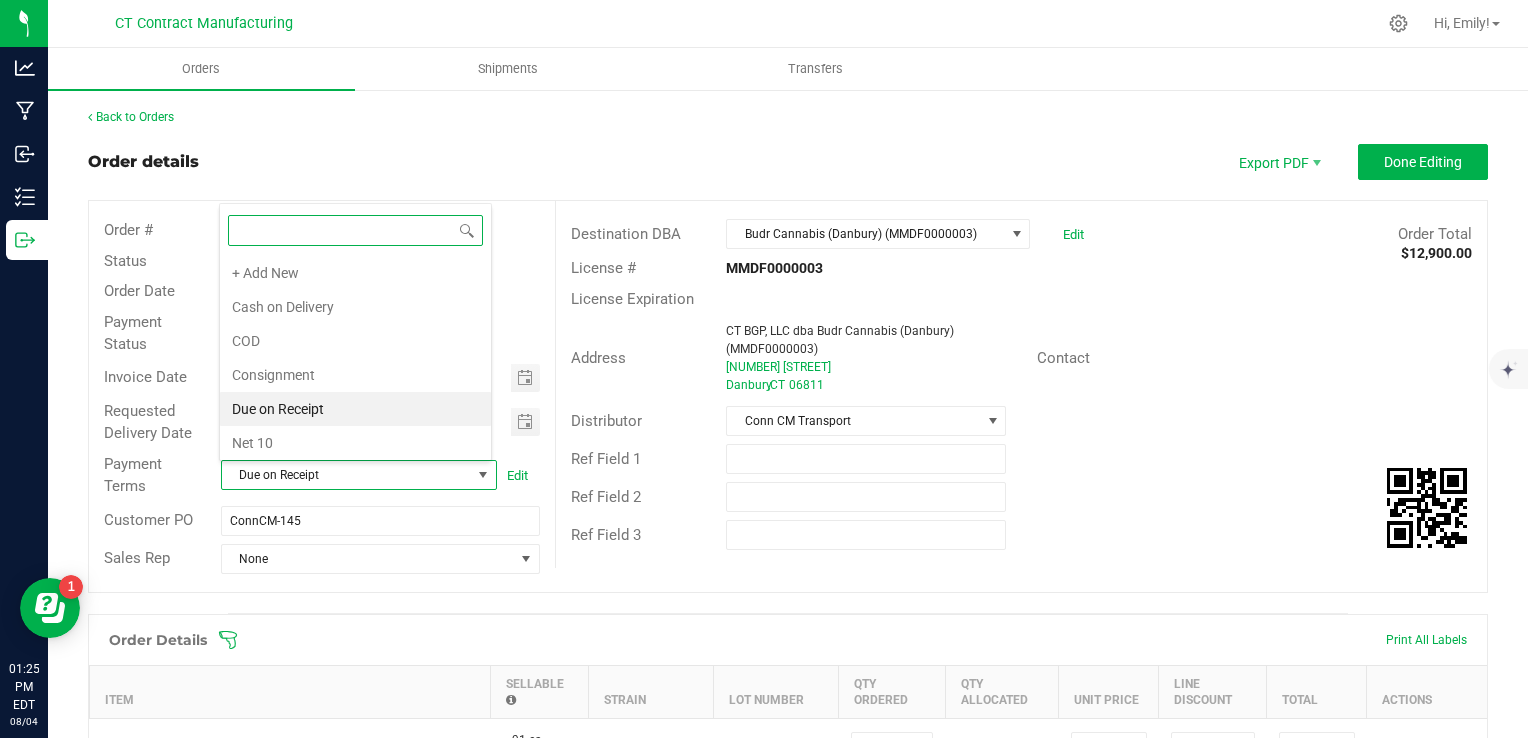 click on "Due on Receipt" at bounding box center [355, 409] 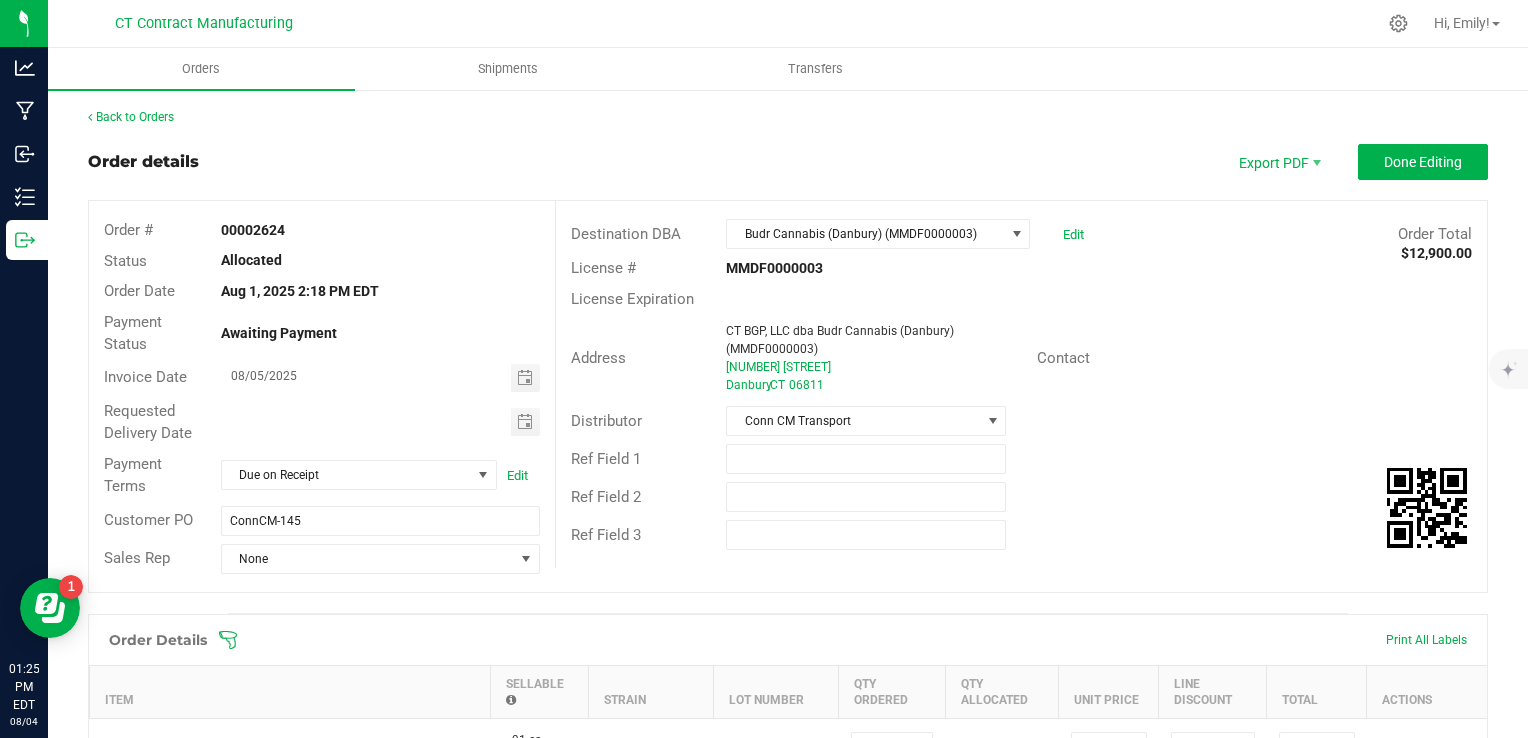 click on "Order Details Print All Labels" at bounding box center (788, 640) 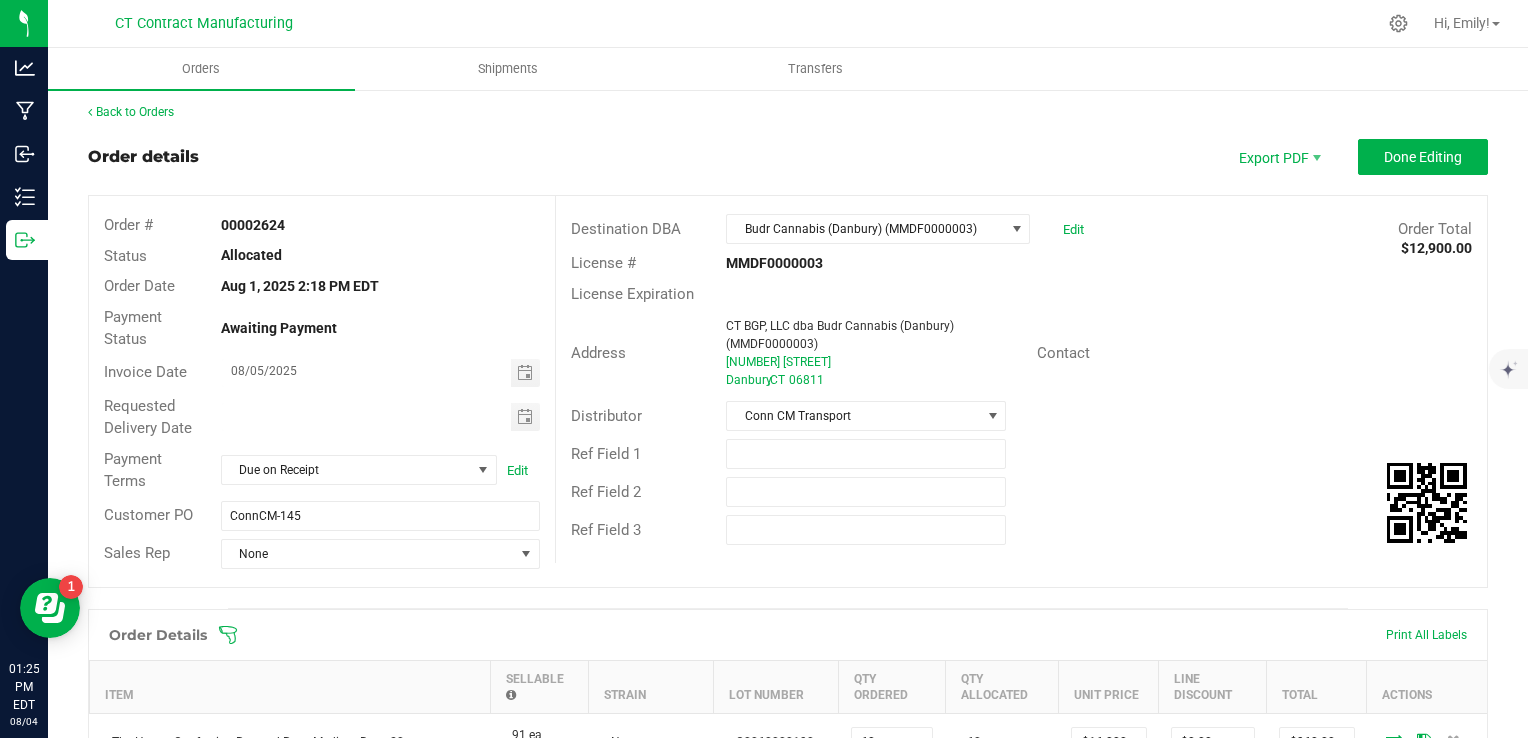 scroll, scrollTop: 0, scrollLeft: 0, axis: both 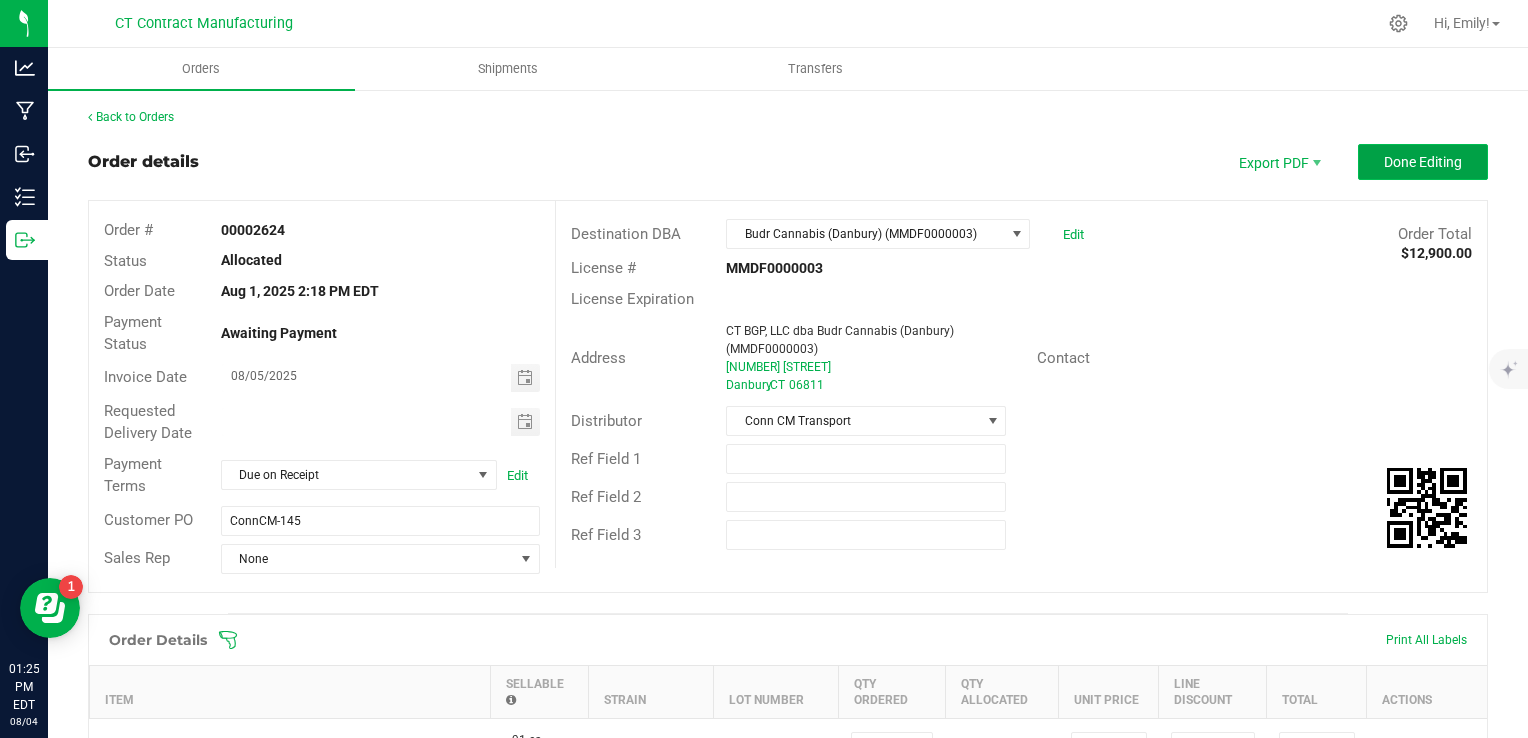 click on "Done Editing" at bounding box center [1423, 162] 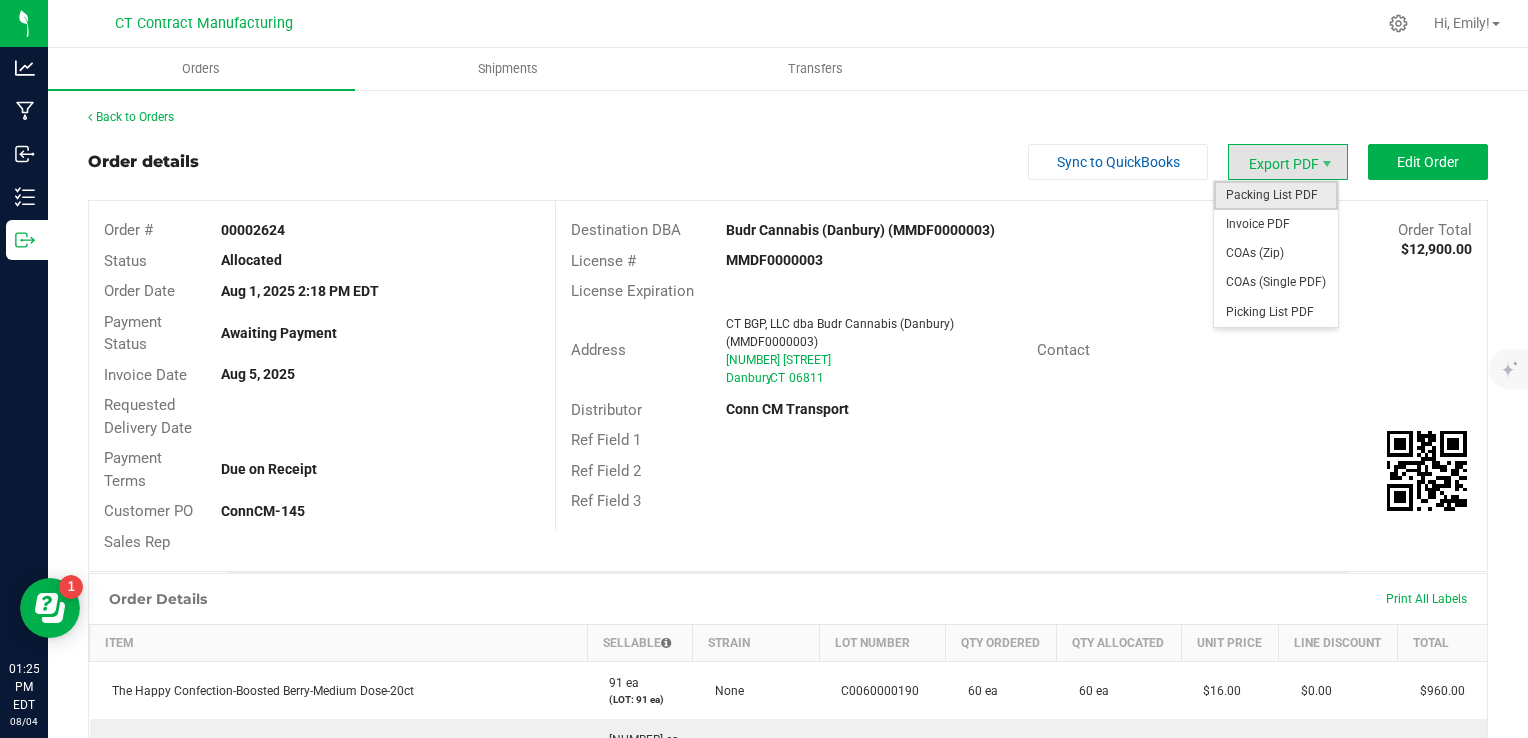 click on "Packing List PDF" at bounding box center (1276, 195) 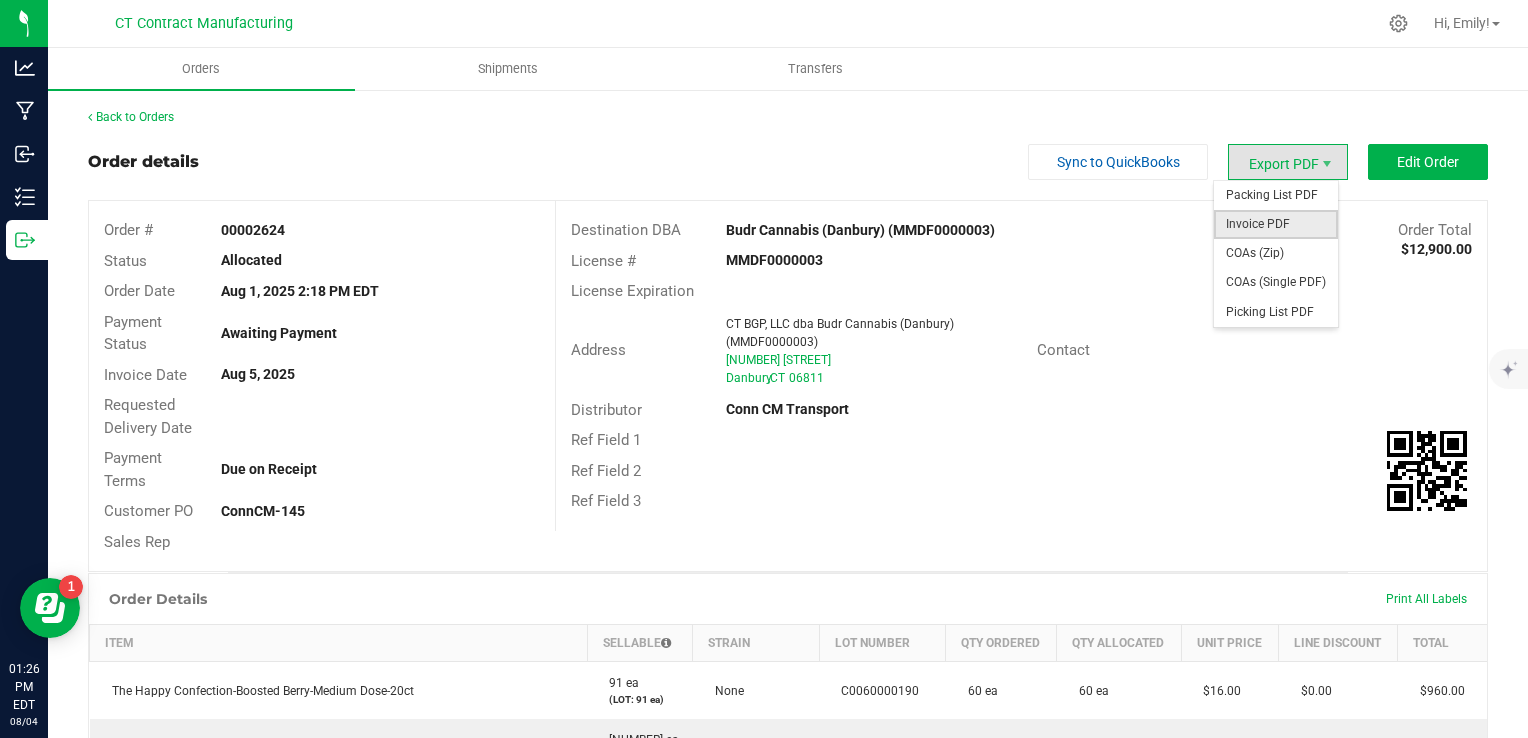 click on "Invoice PDF" at bounding box center (1276, 224) 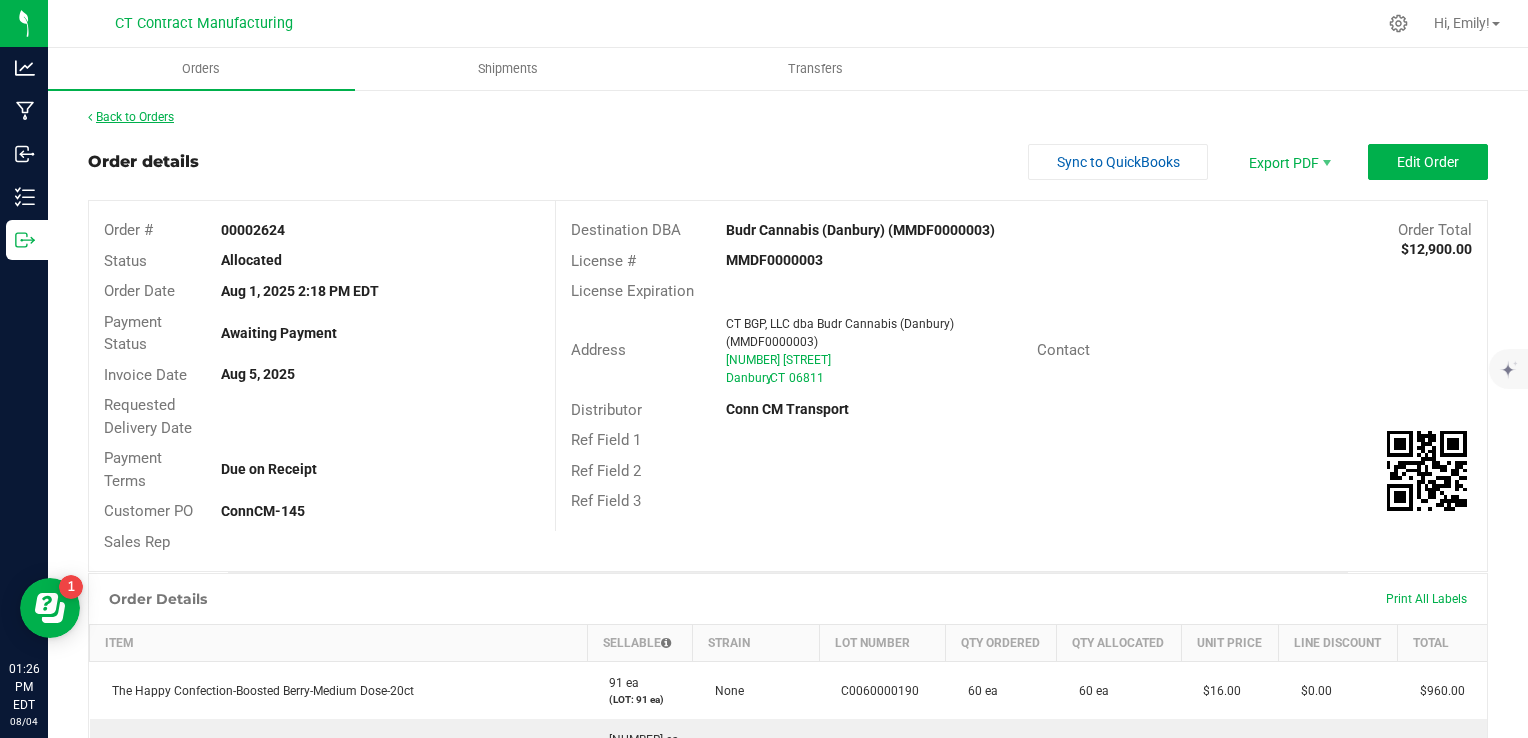 click on "Back to Orders" at bounding box center [131, 117] 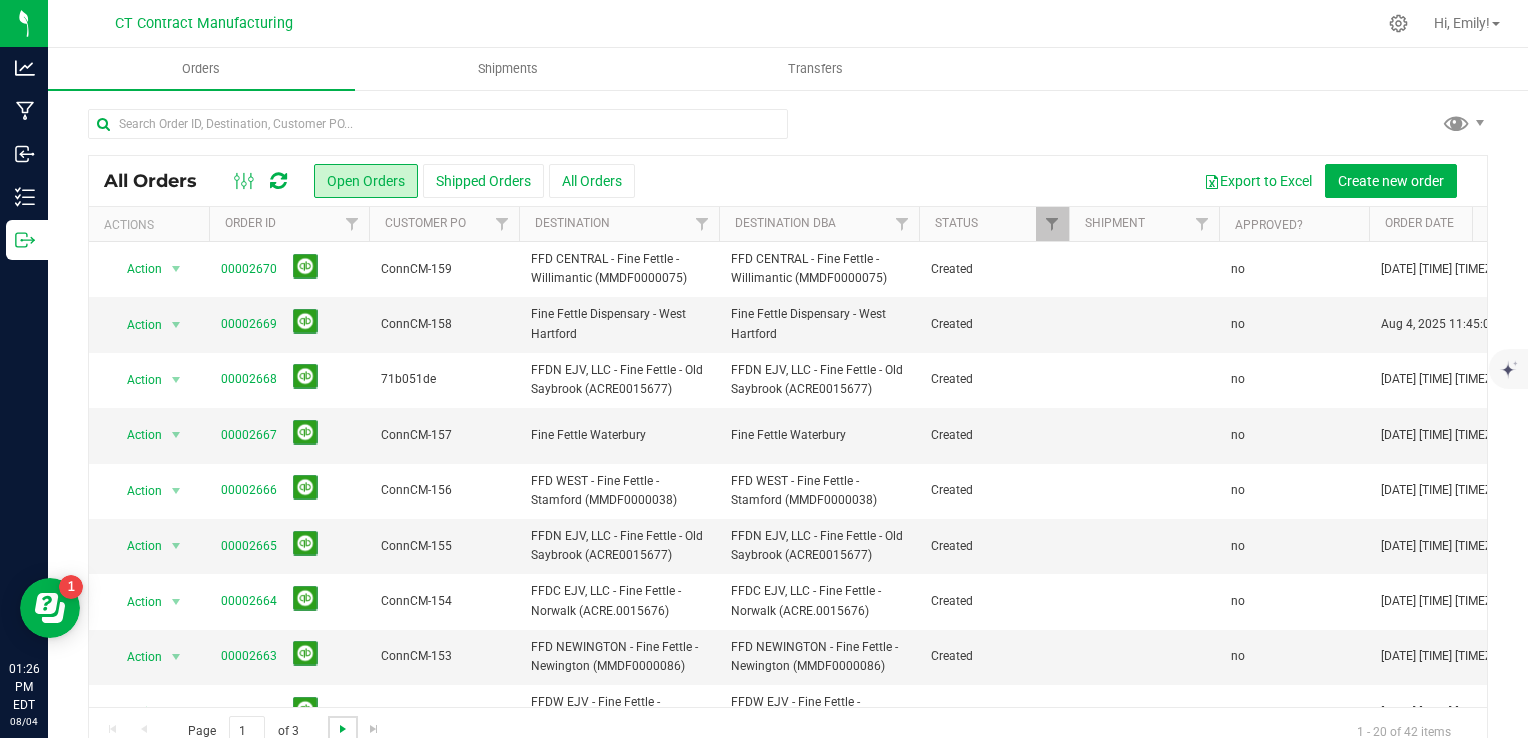 click at bounding box center [343, 729] 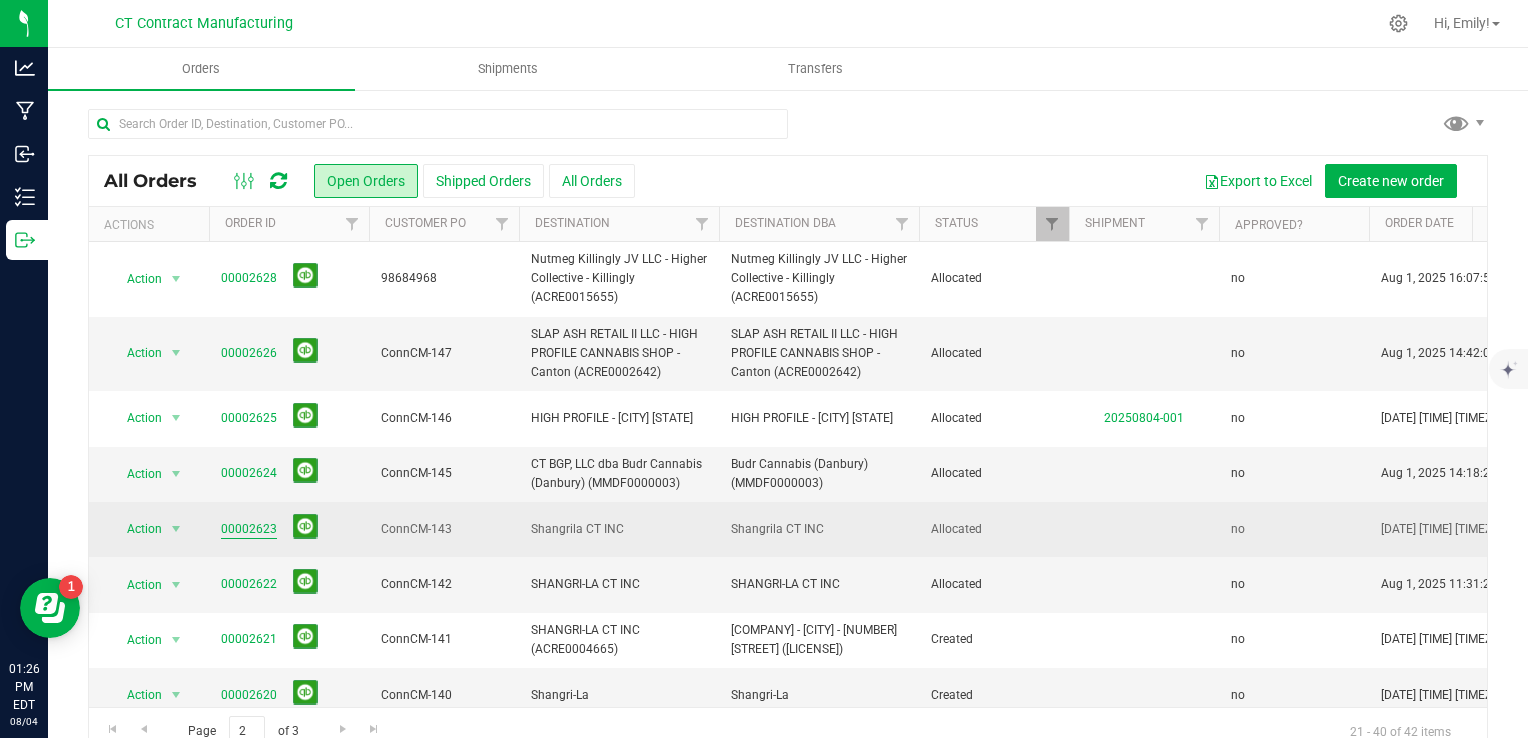click on "00002623" at bounding box center (249, 529) 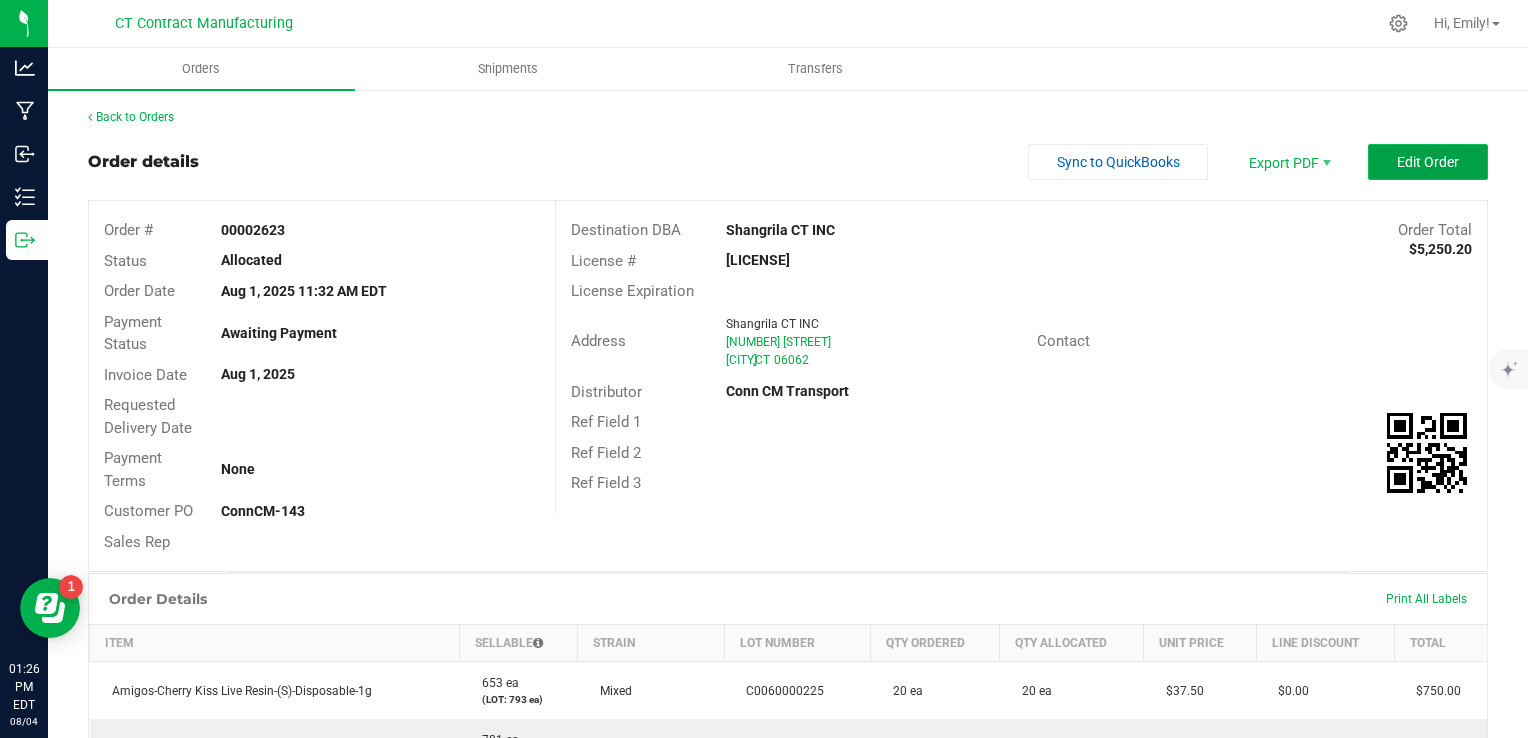 click on "Edit Order" at bounding box center (1428, 162) 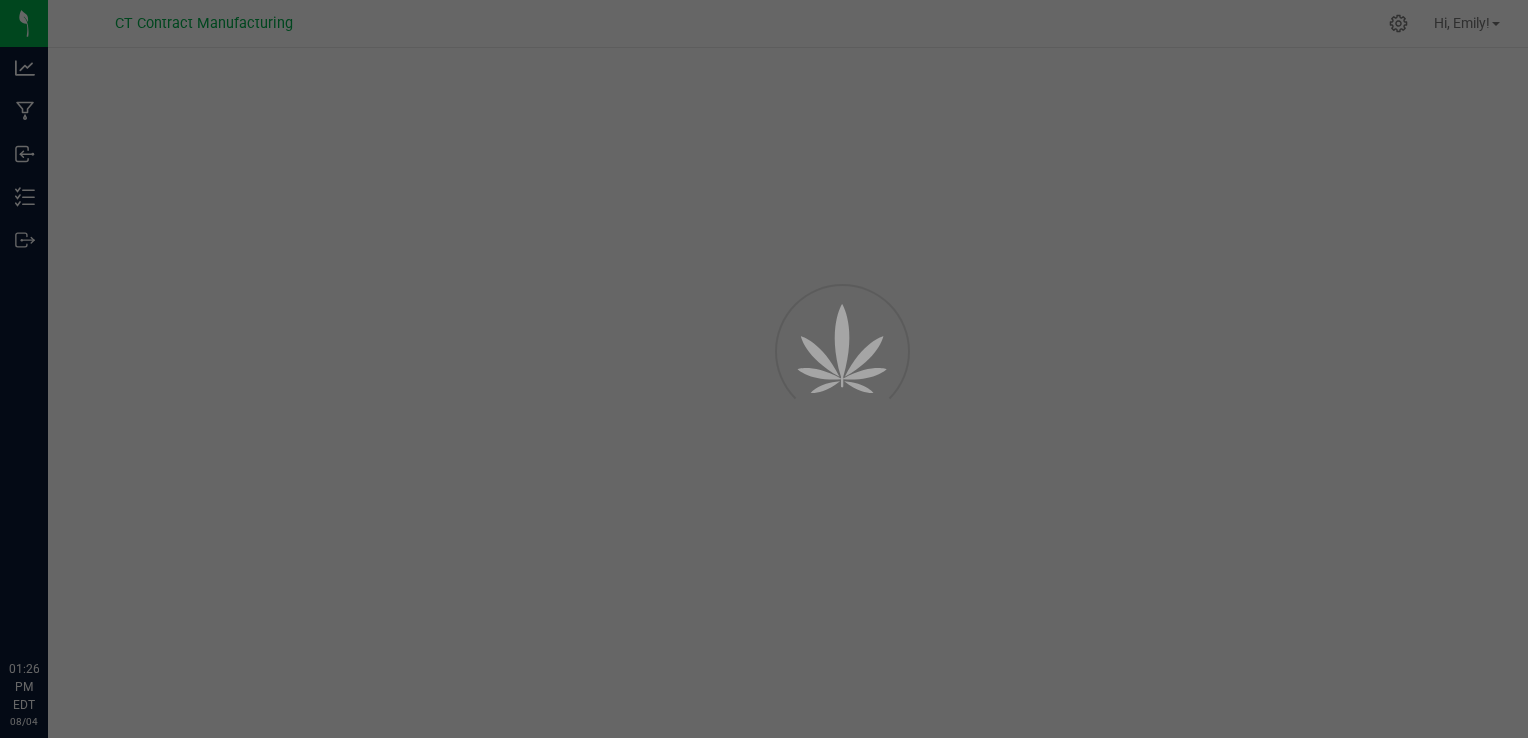 scroll, scrollTop: 0, scrollLeft: 0, axis: both 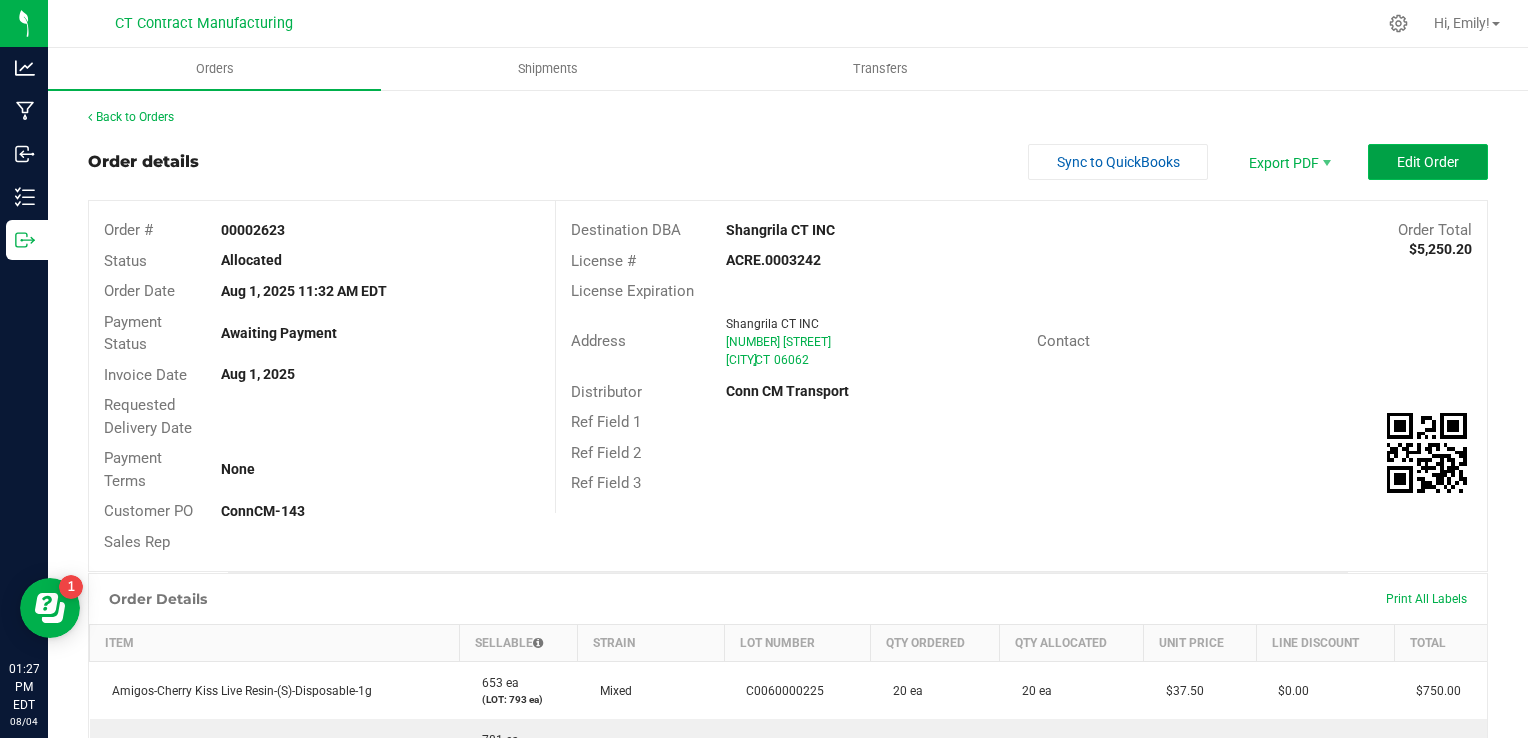click on "Edit Order" at bounding box center [1428, 162] 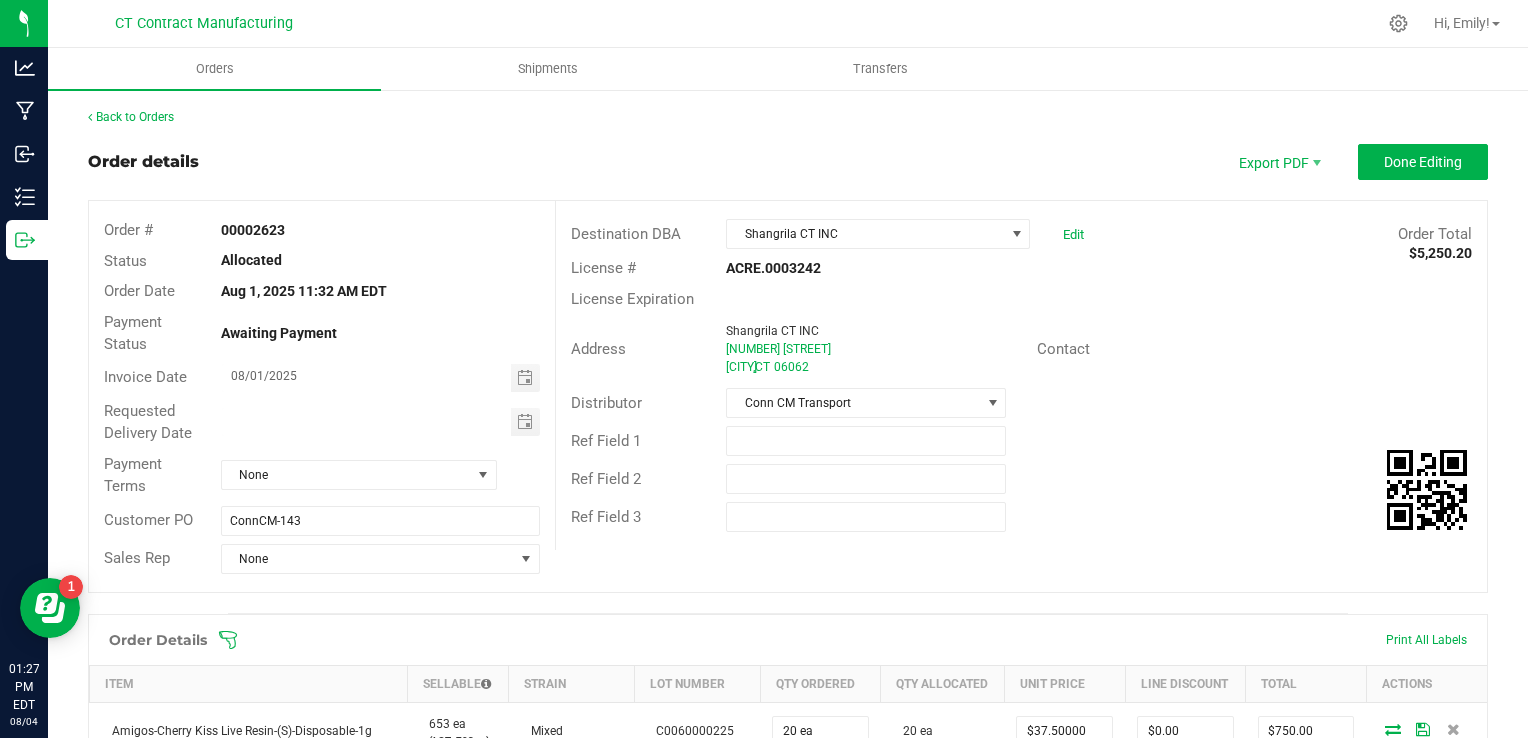 click on "08/01/2025" at bounding box center (381, 378) 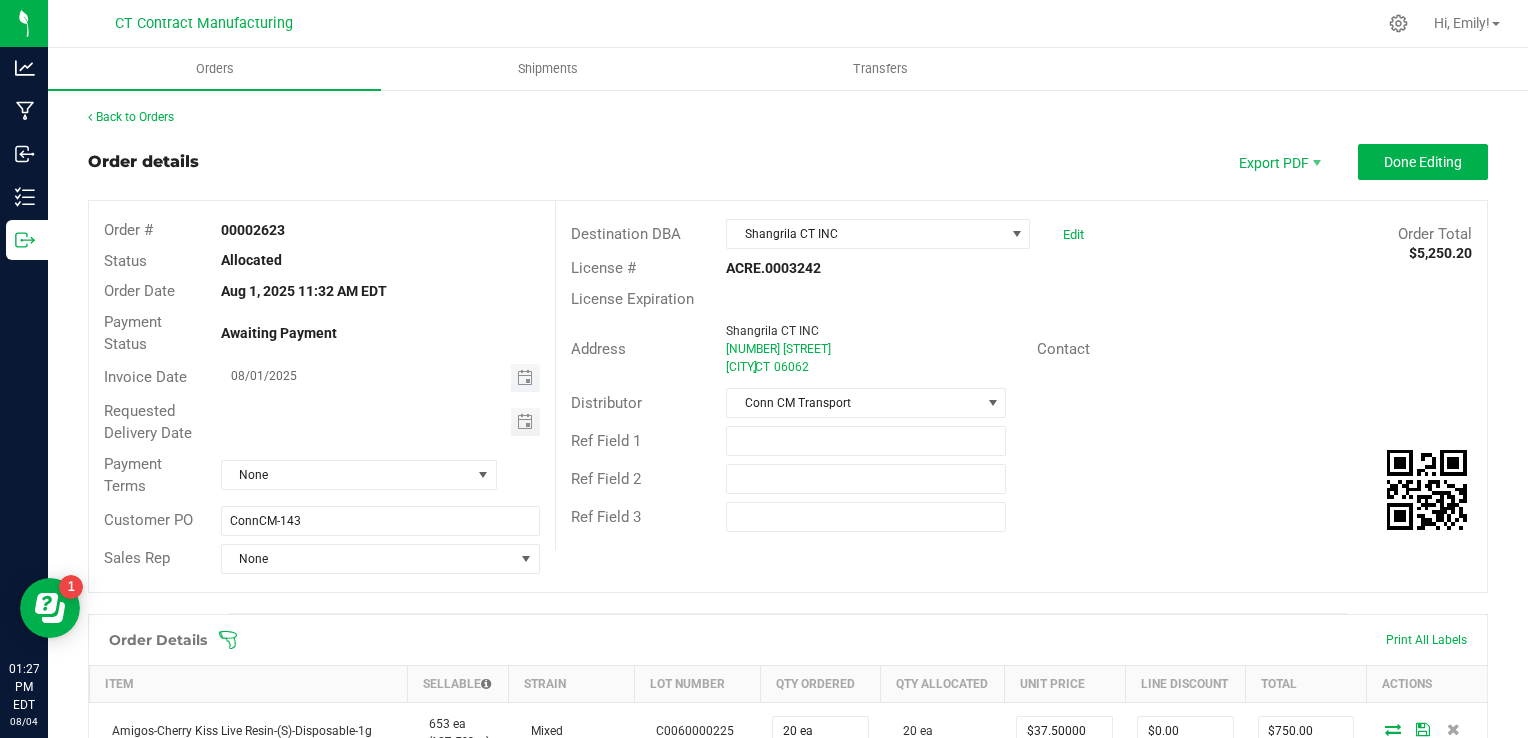 click at bounding box center [525, 378] 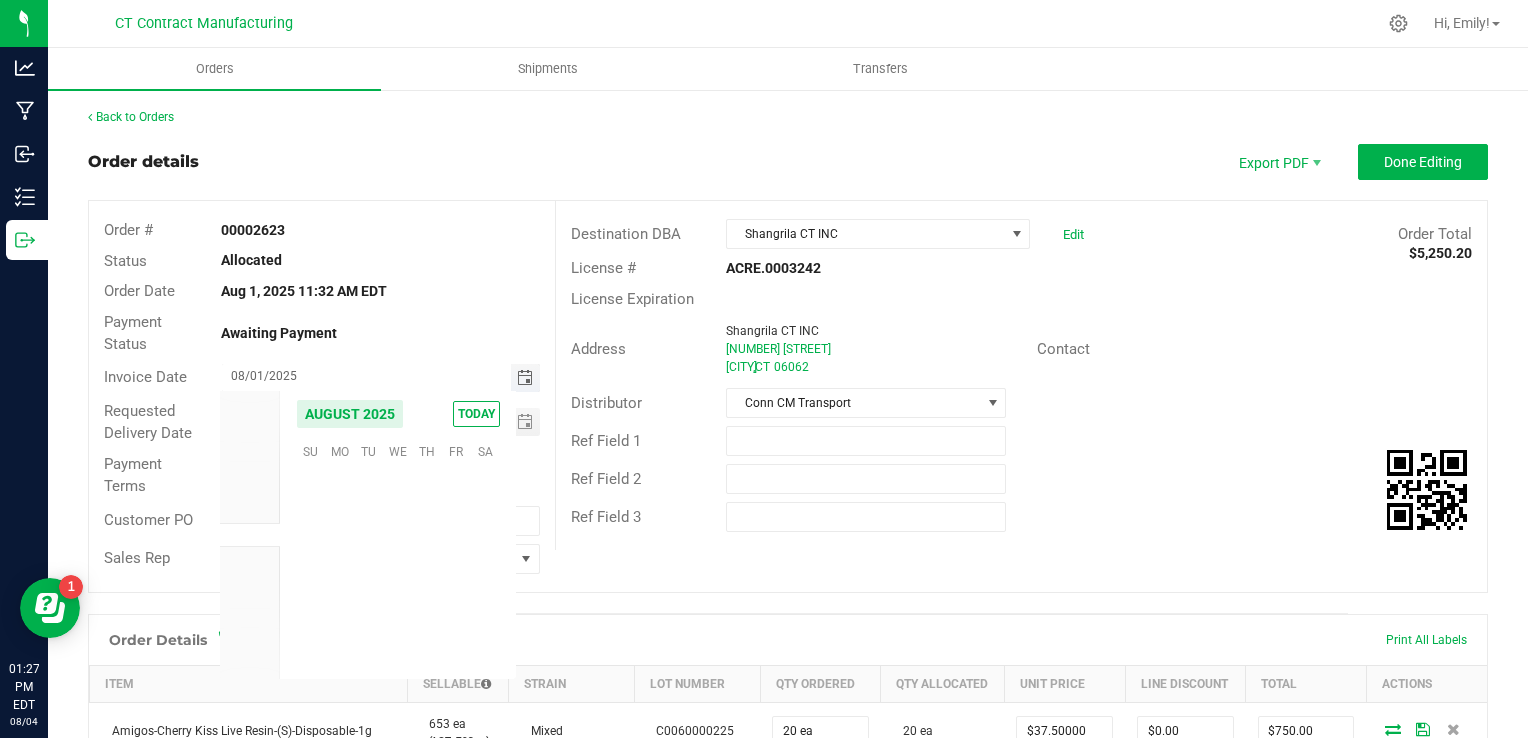 scroll, scrollTop: 36168, scrollLeft: 0, axis: vertical 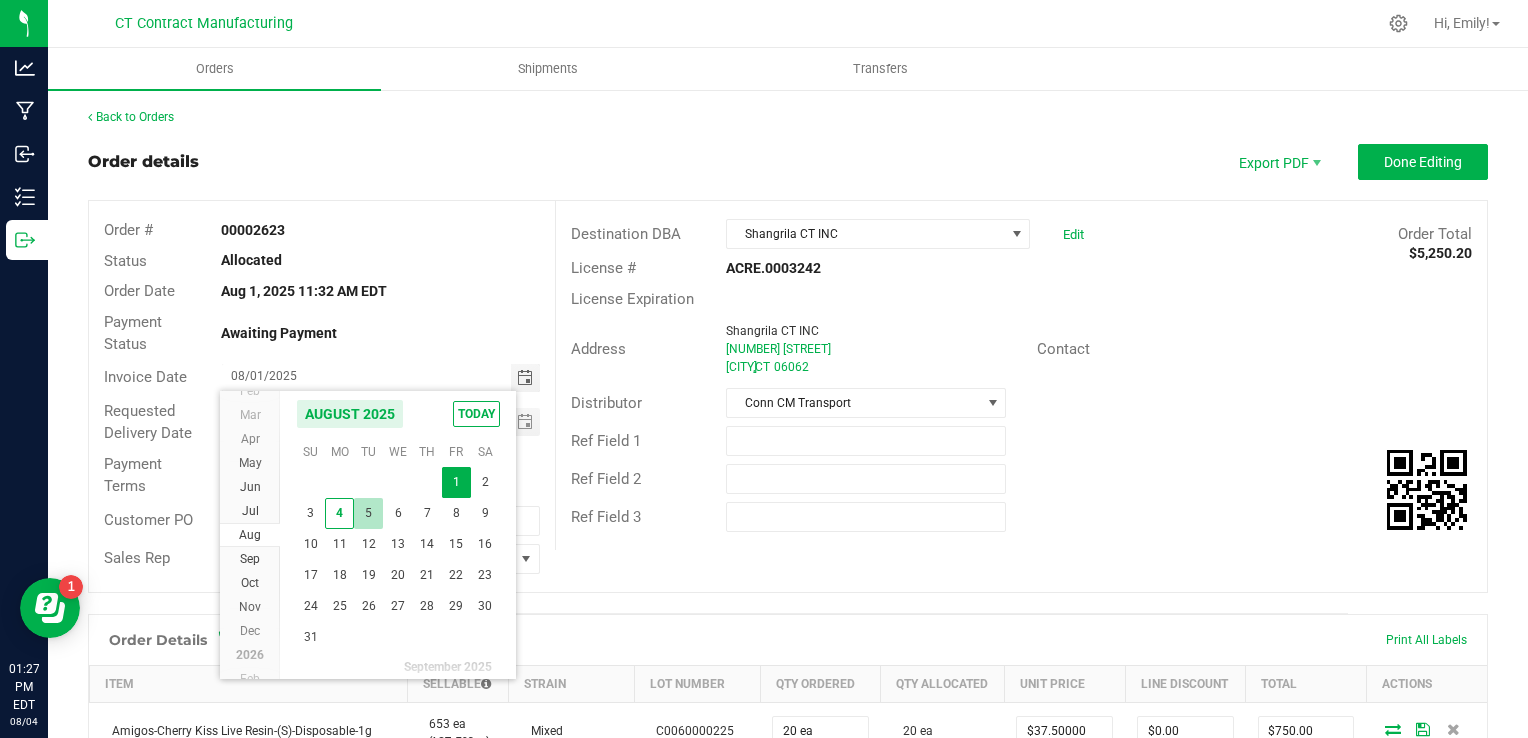 click on "5" at bounding box center (368, 513) 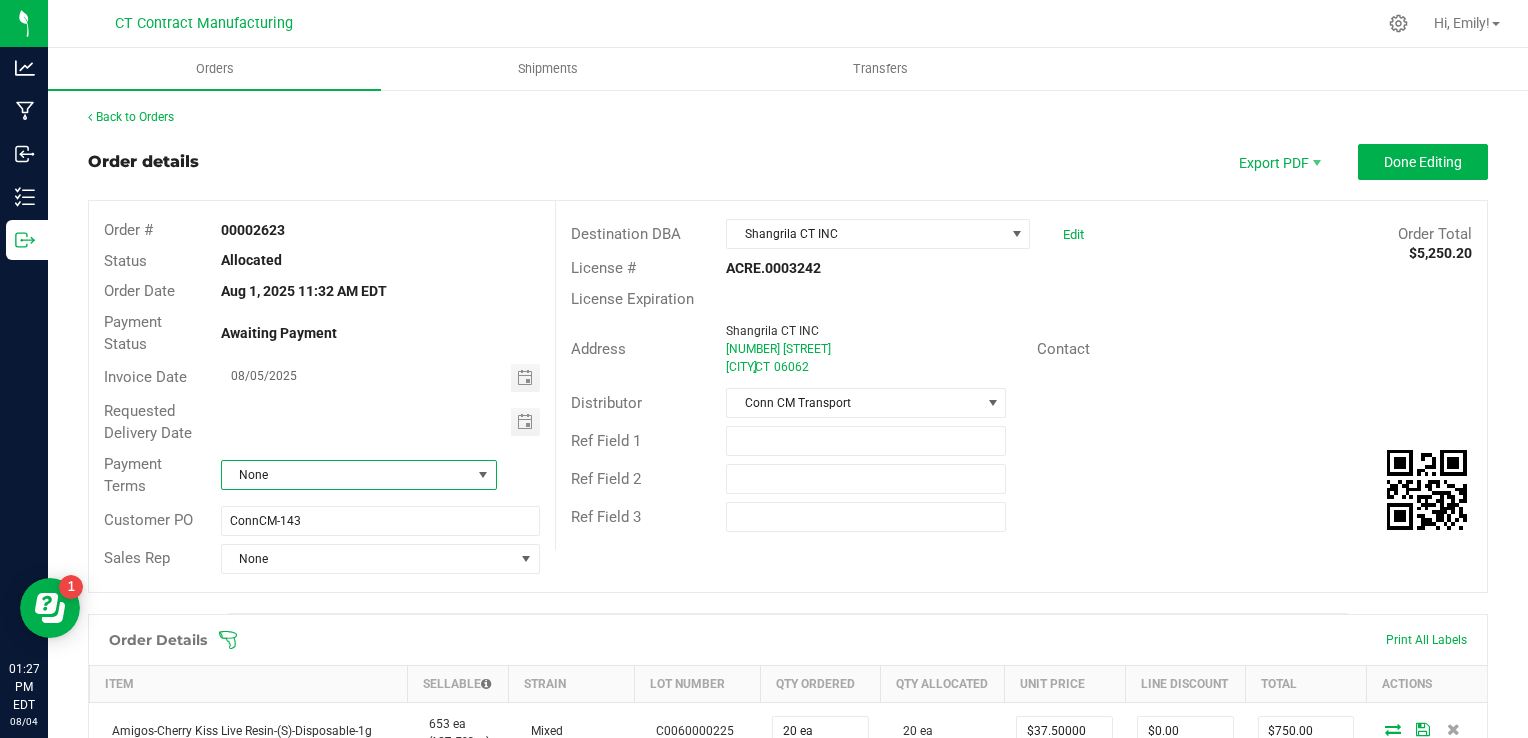 click on "None" at bounding box center (346, 475) 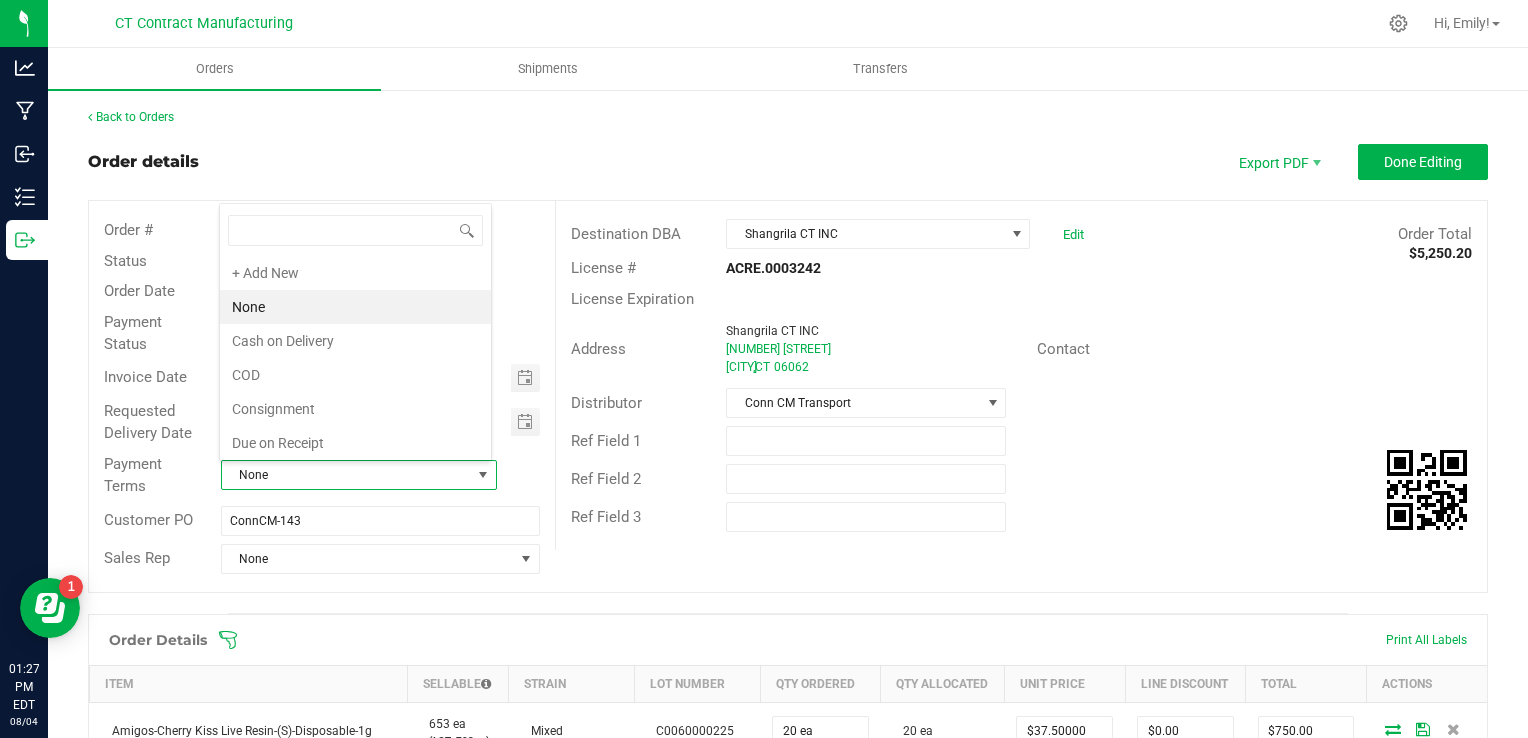 scroll, scrollTop: 99970, scrollLeft: 99727, axis: both 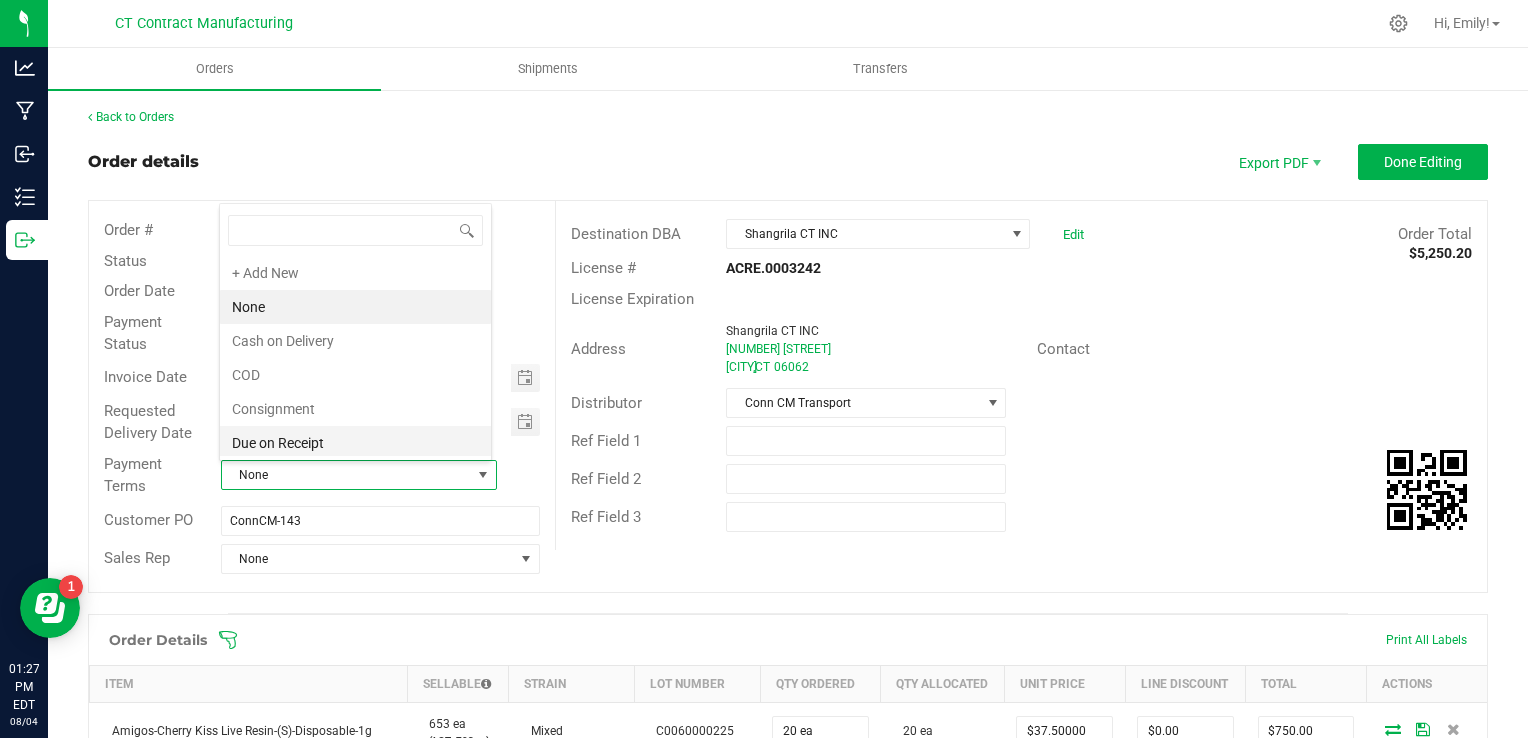 click on "Due on Receipt" at bounding box center [355, 443] 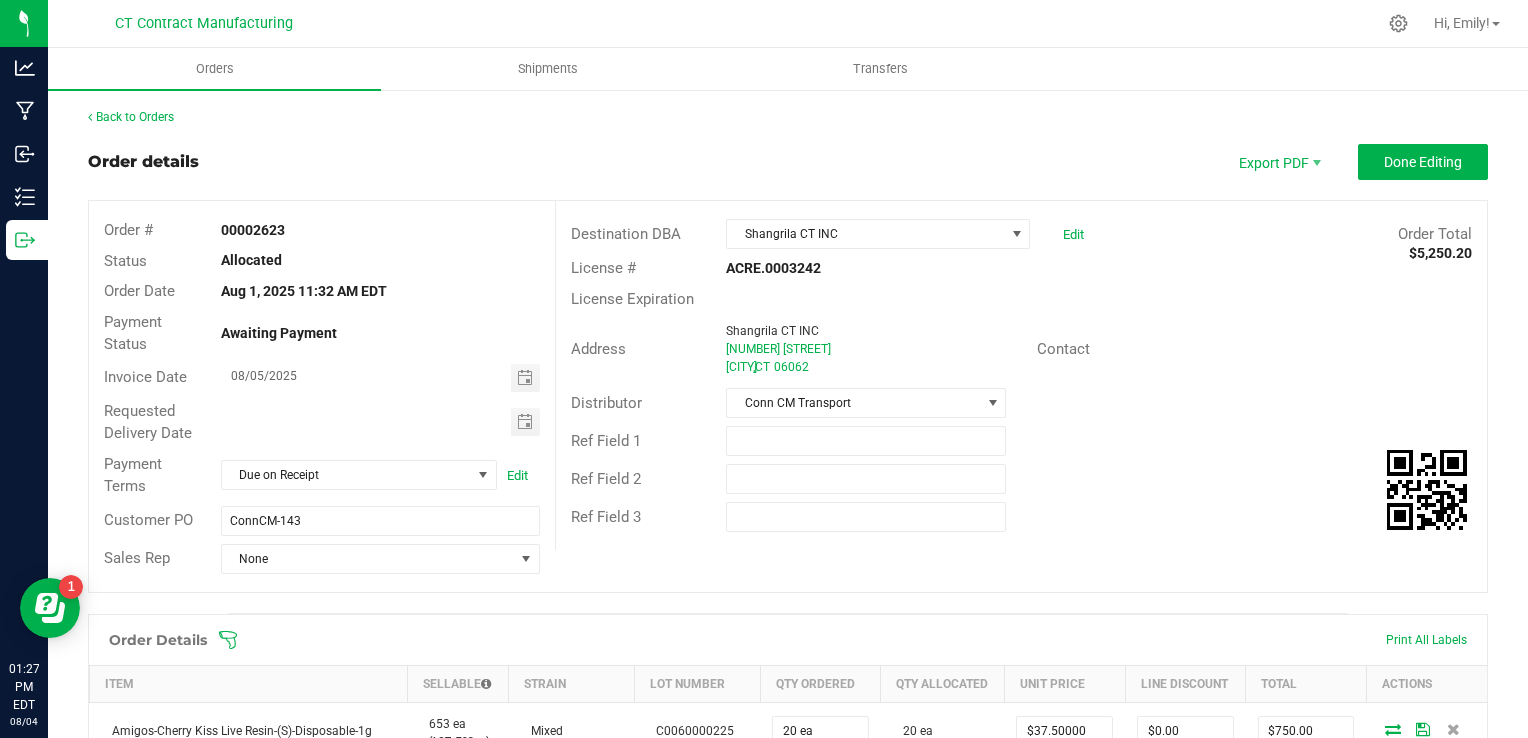 click on "Order #   00002623   Status   Allocated   Order Date   [MONTH] [DAY], [YEAR] [HOUR]:[MINUTE] [AMPM] [TIMEZONE]   Payment Status   Awaiting Payment   Invoice Date  [MONTH]/[DAY]/[YEAR]  Requested Delivery Date   Payment Terms  Due on Receipt  Edit   Customer PO  ConnCM-143  Sales Rep  None  Destination DBA  Shangrila CT INC [NUMBER] [STREET] [CITY]  ,  [STATE] [POSTAL_CODE]  Contact   Distributor  Conn CM Transport  Ref Field 1   Ref Field 2   Ref Field 3" at bounding box center (788, 396) 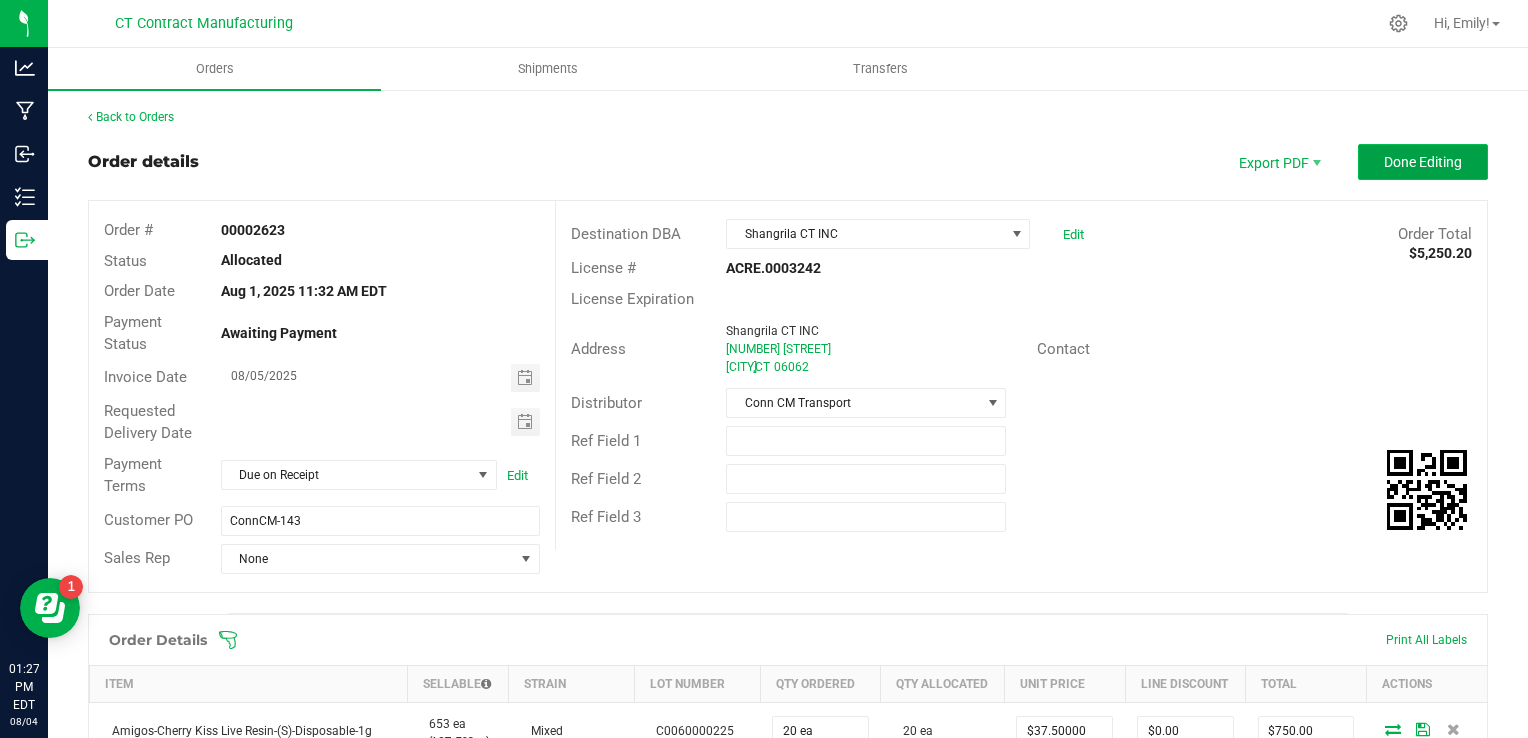 click on "Done Editing" at bounding box center [1423, 162] 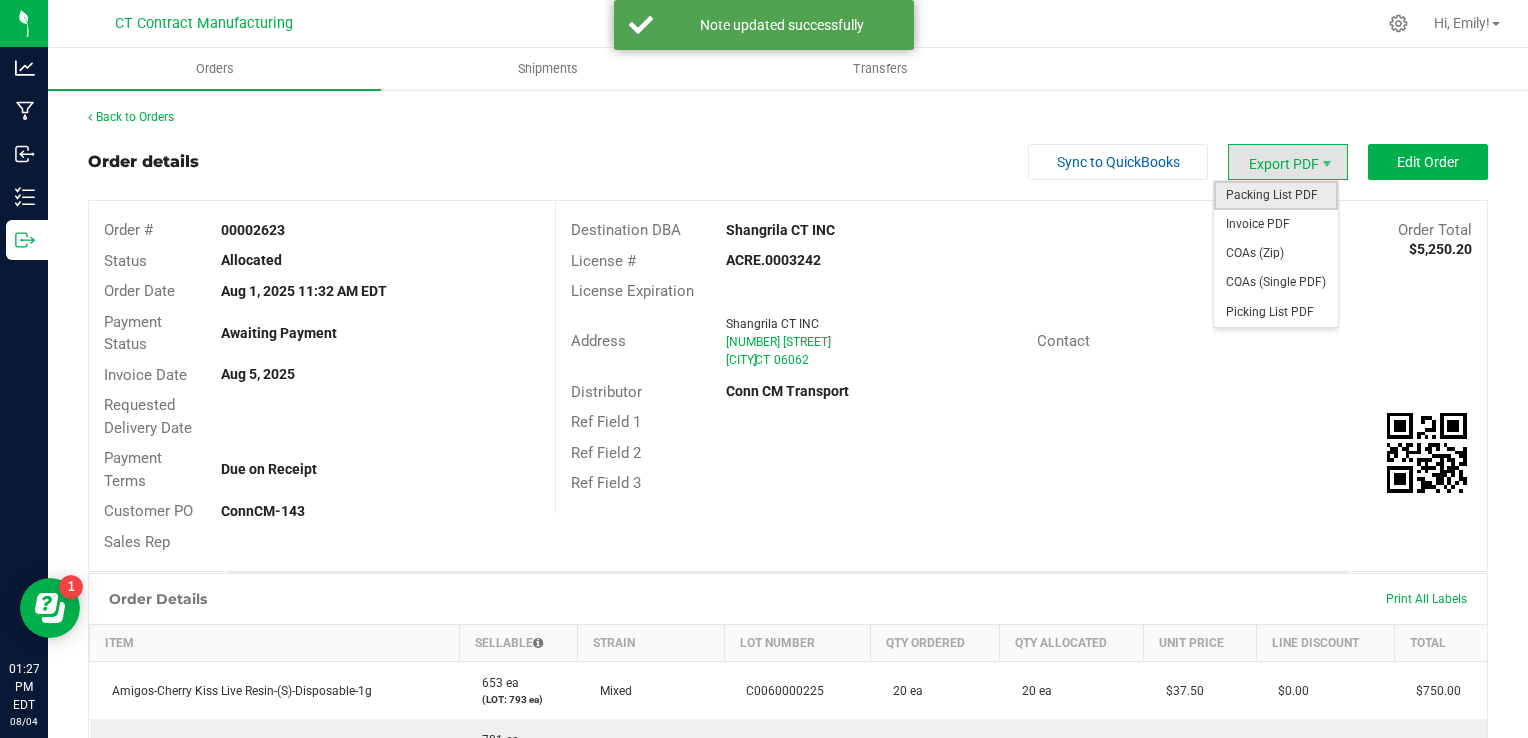 click on "Packing List PDF" at bounding box center [1276, 195] 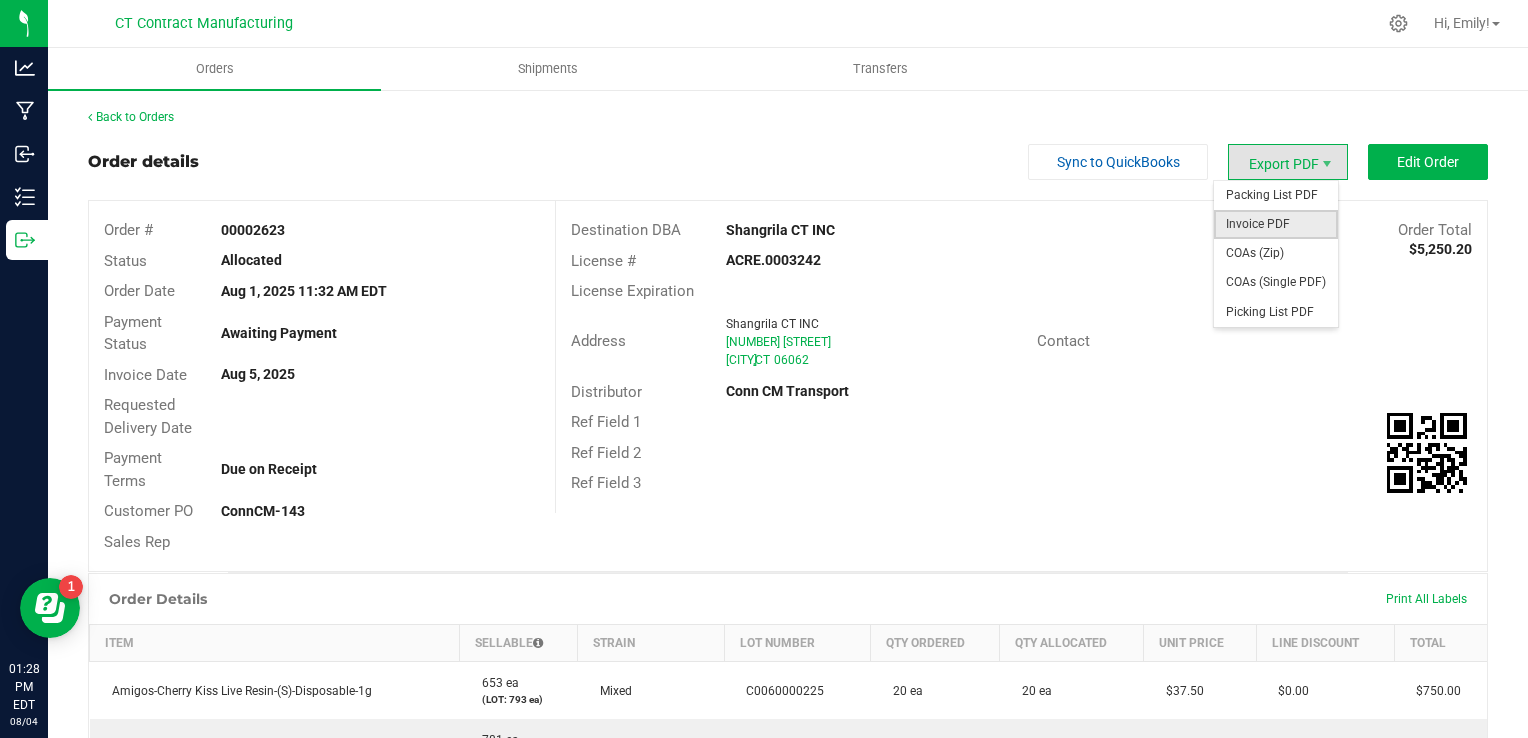 click on "Invoice PDF" at bounding box center (1276, 224) 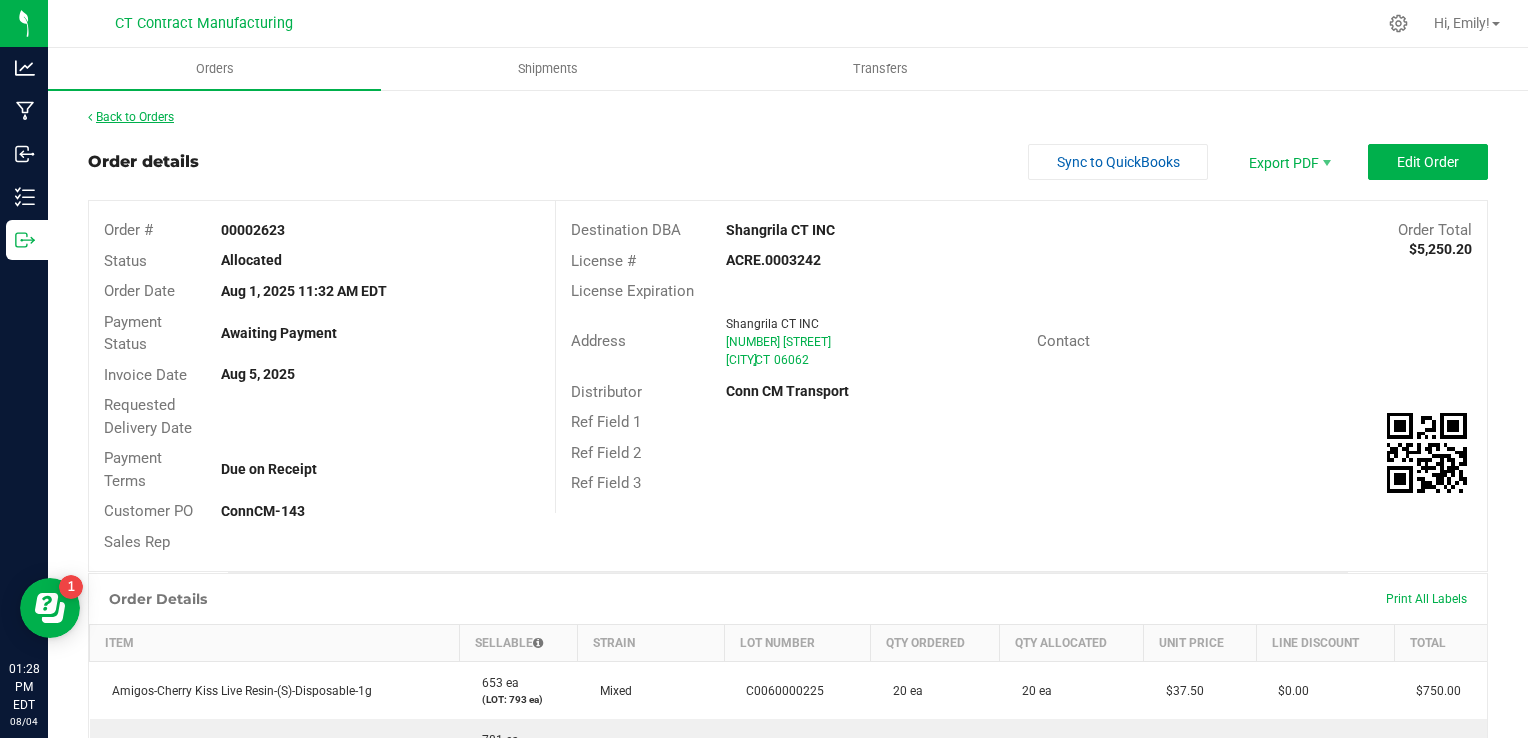 click on "Back to Orders" at bounding box center (131, 117) 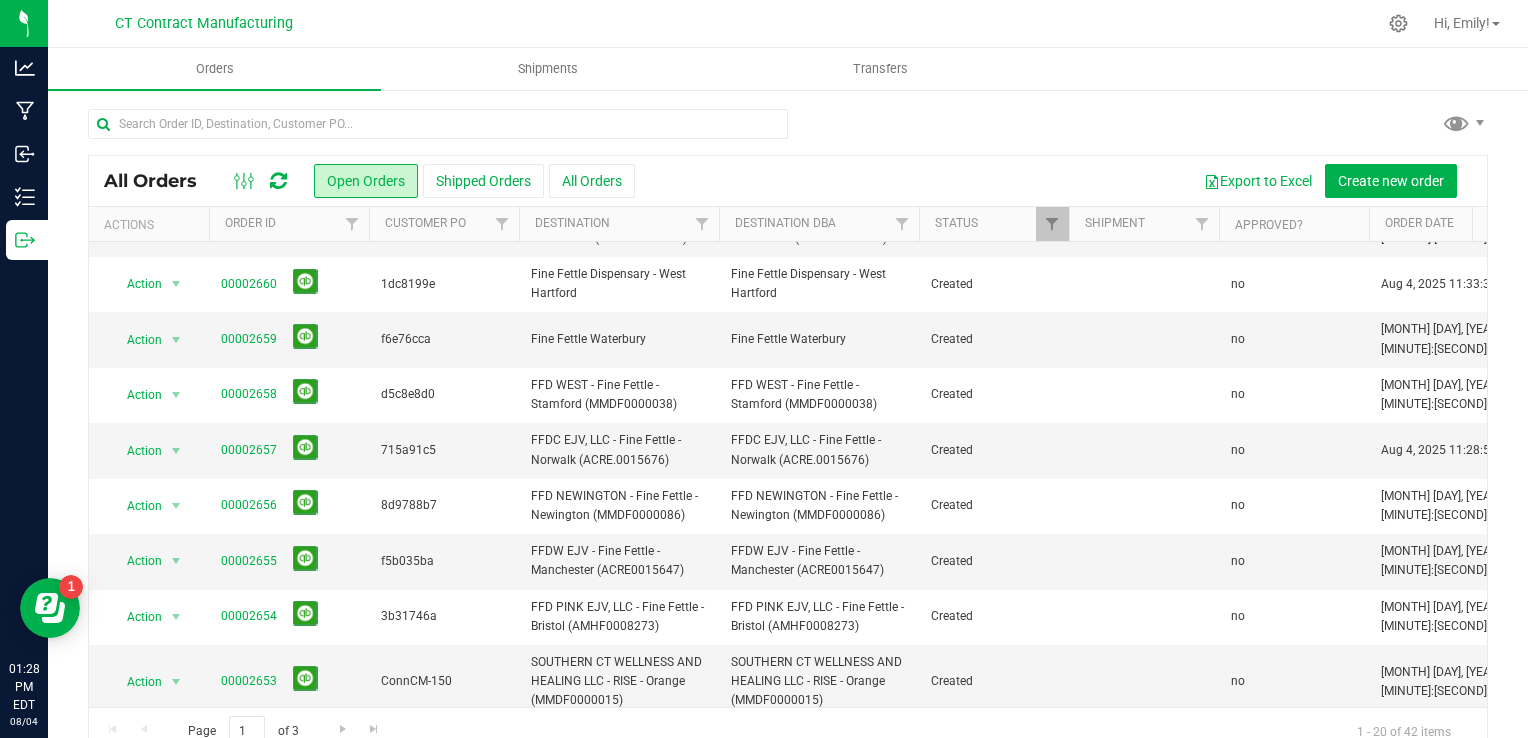 scroll, scrollTop: 692, scrollLeft: 0, axis: vertical 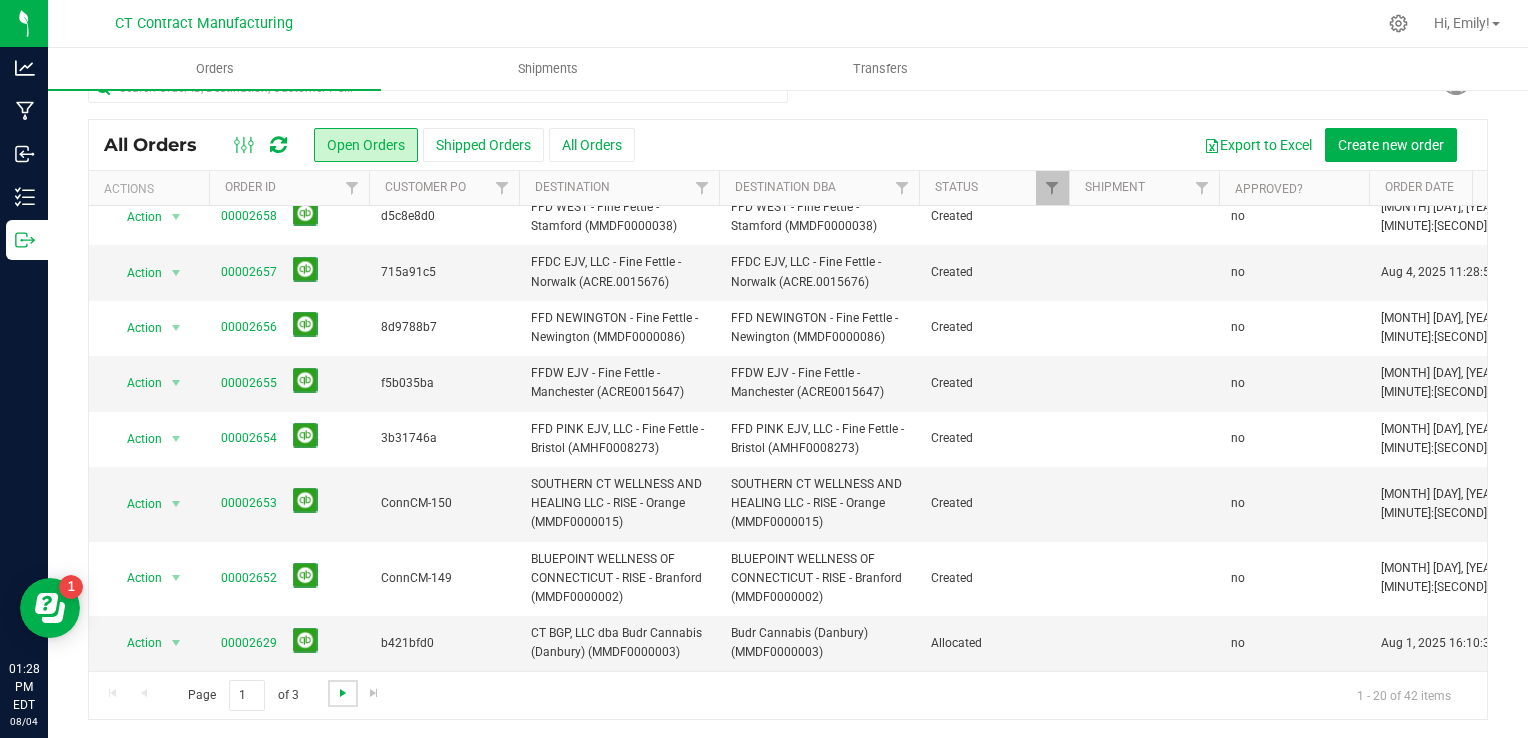 click at bounding box center [343, 693] 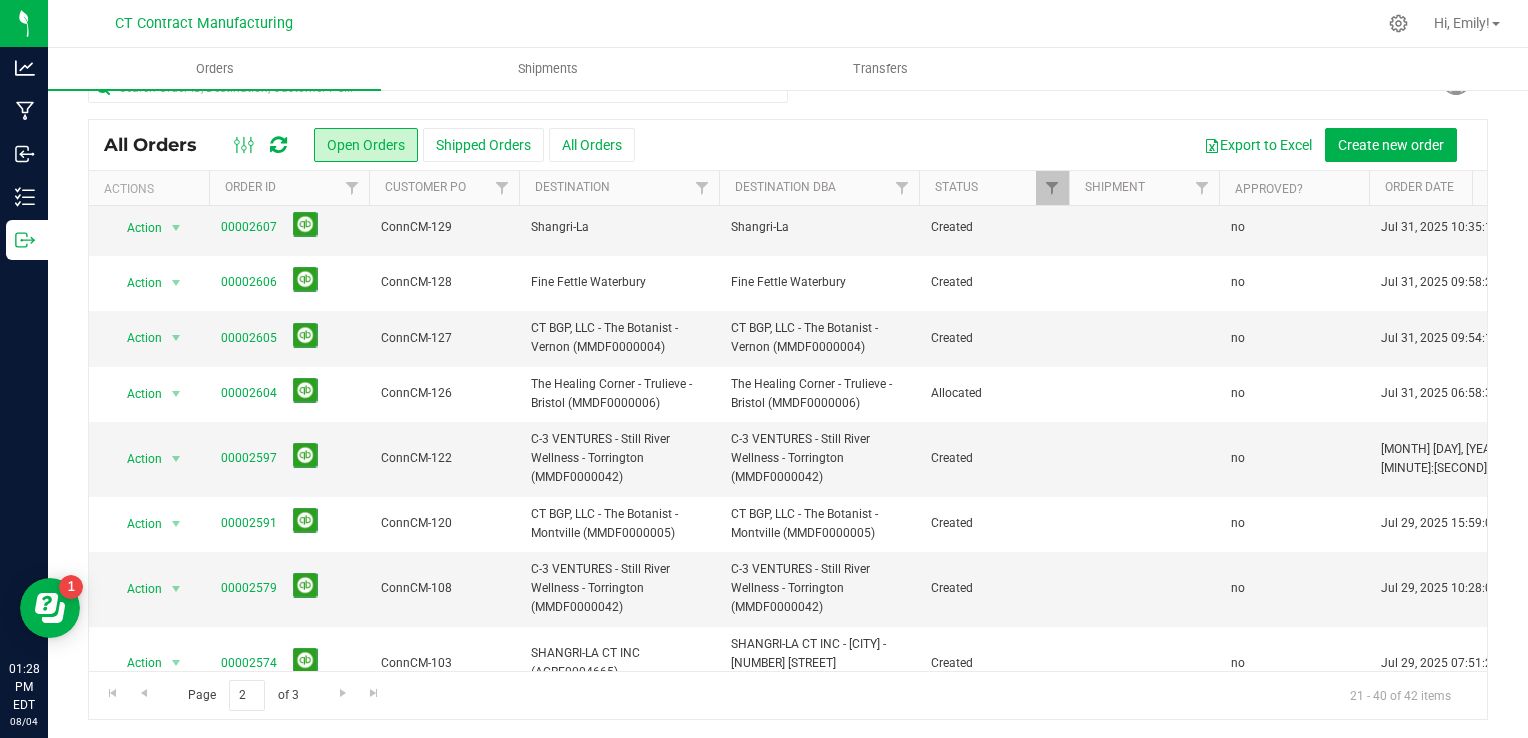 click on "00002628" at bounding box center [249, -450] 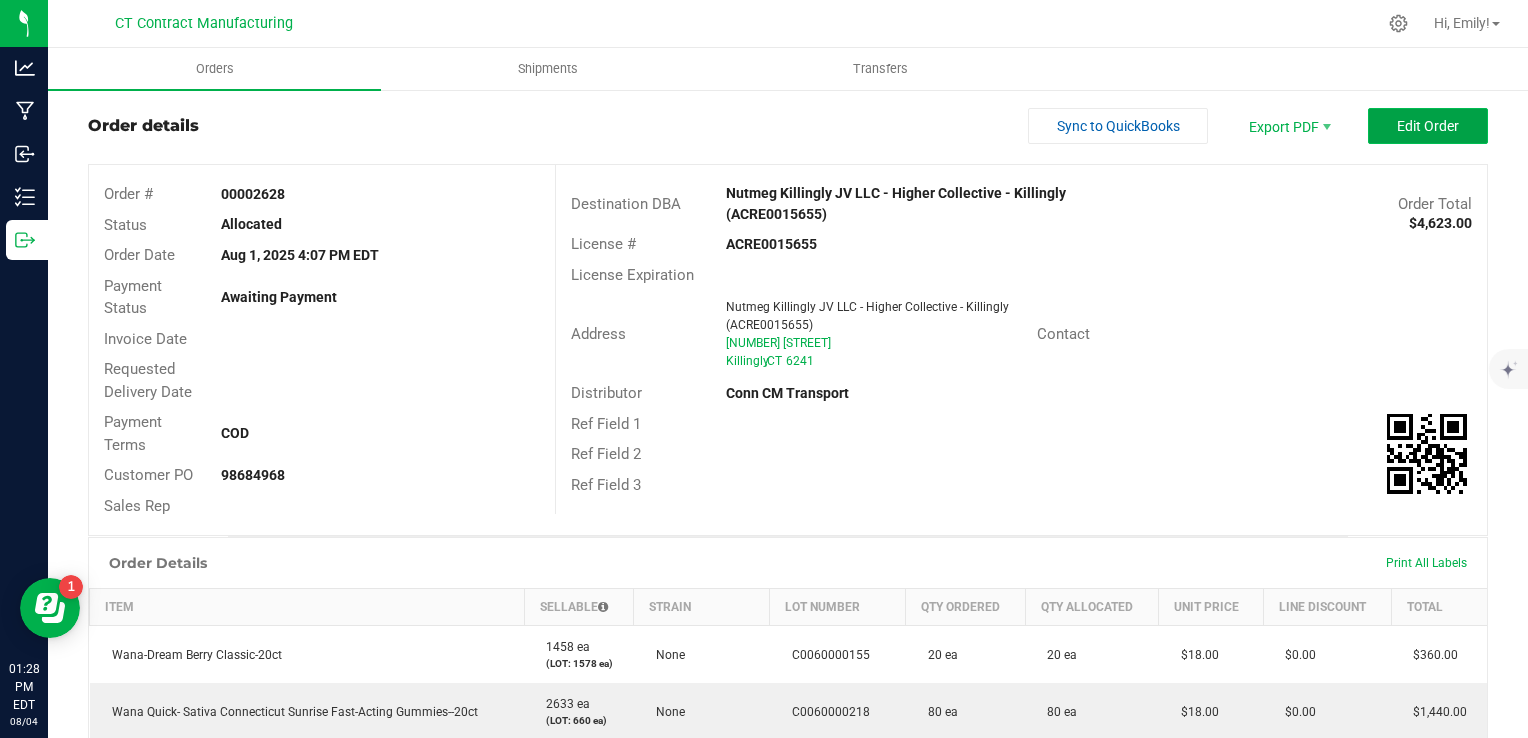 click on "Edit Order" at bounding box center (1428, 126) 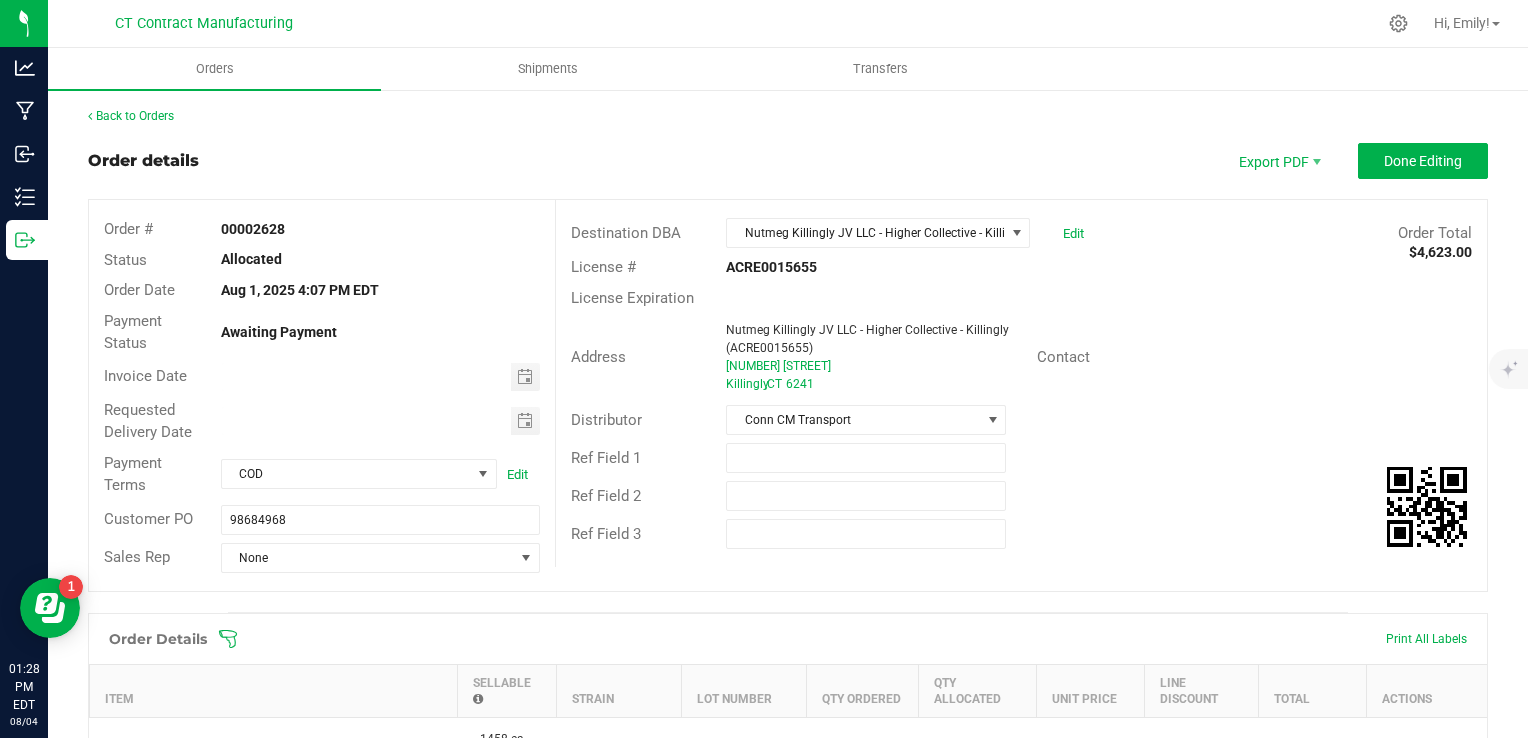 scroll, scrollTop: 0, scrollLeft: 0, axis: both 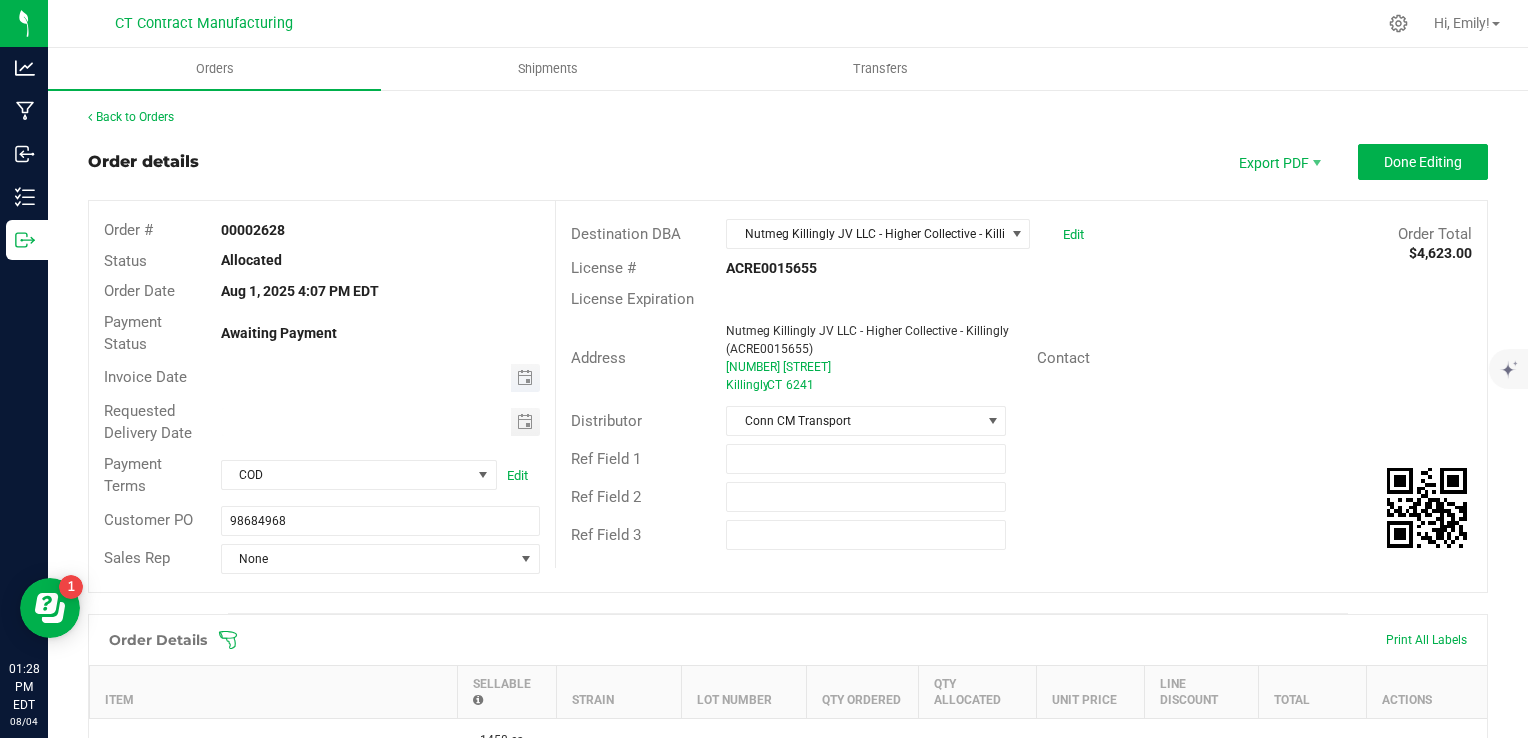 click at bounding box center [525, 378] 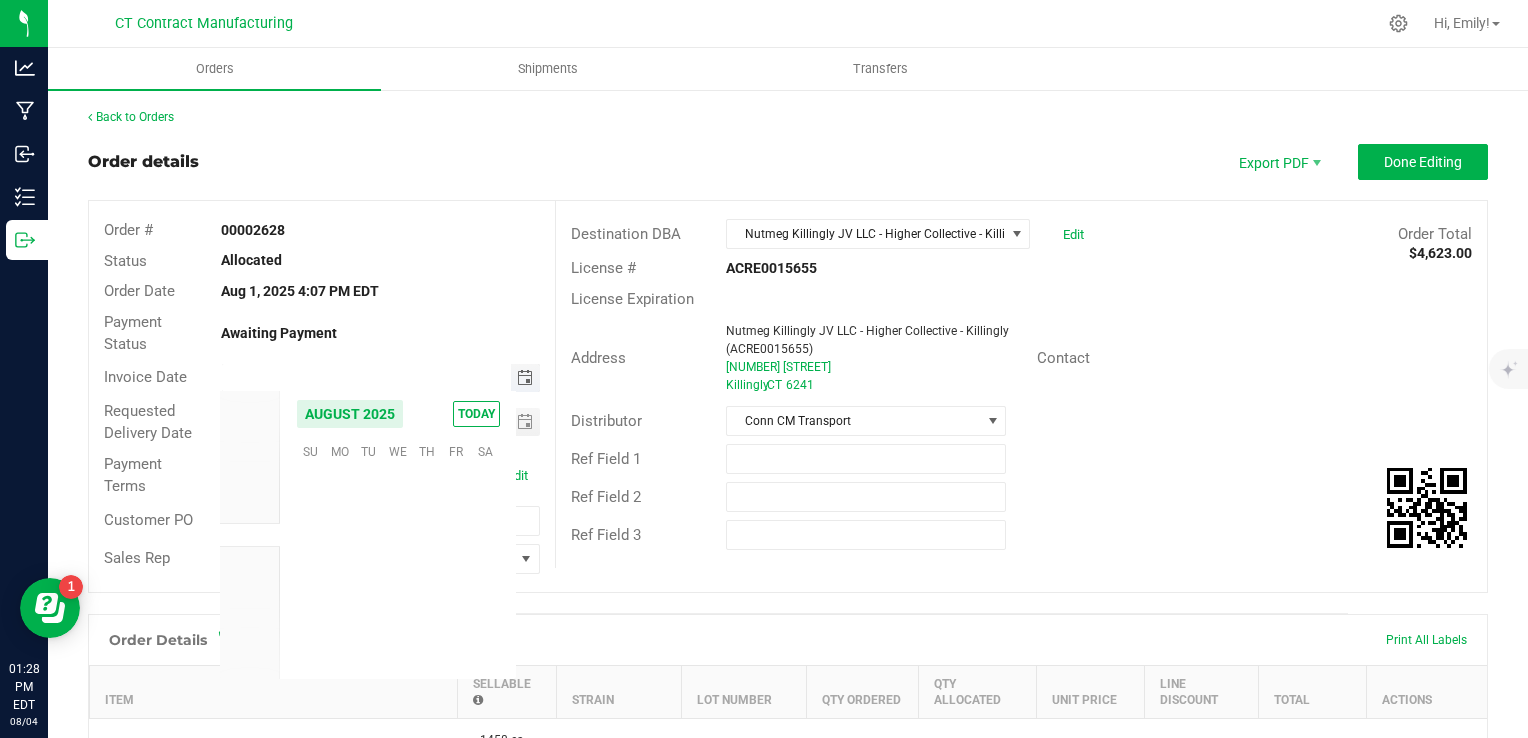 scroll, scrollTop: 36168, scrollLeft: 0, axis: vertical 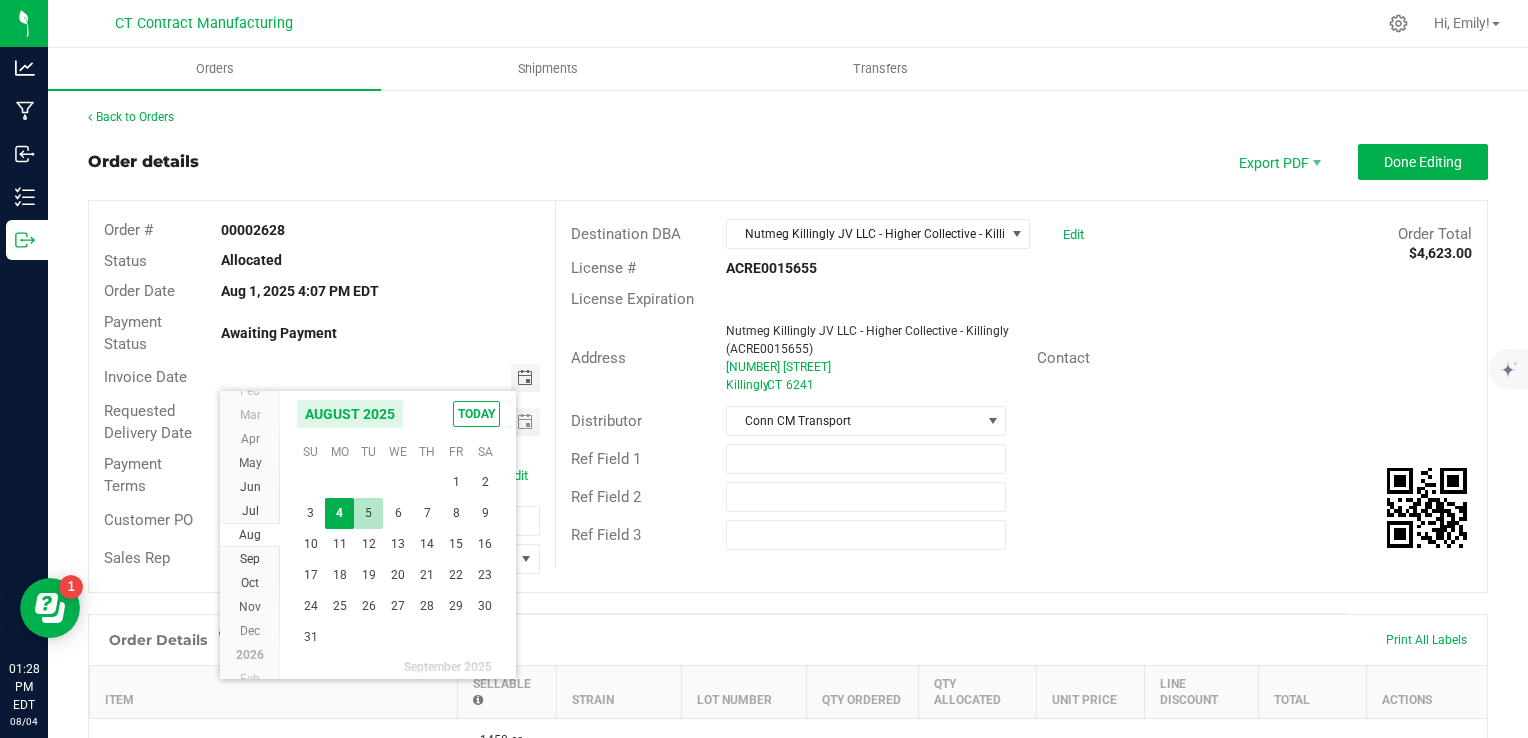 click on "5" at bounding box center [368, 513] 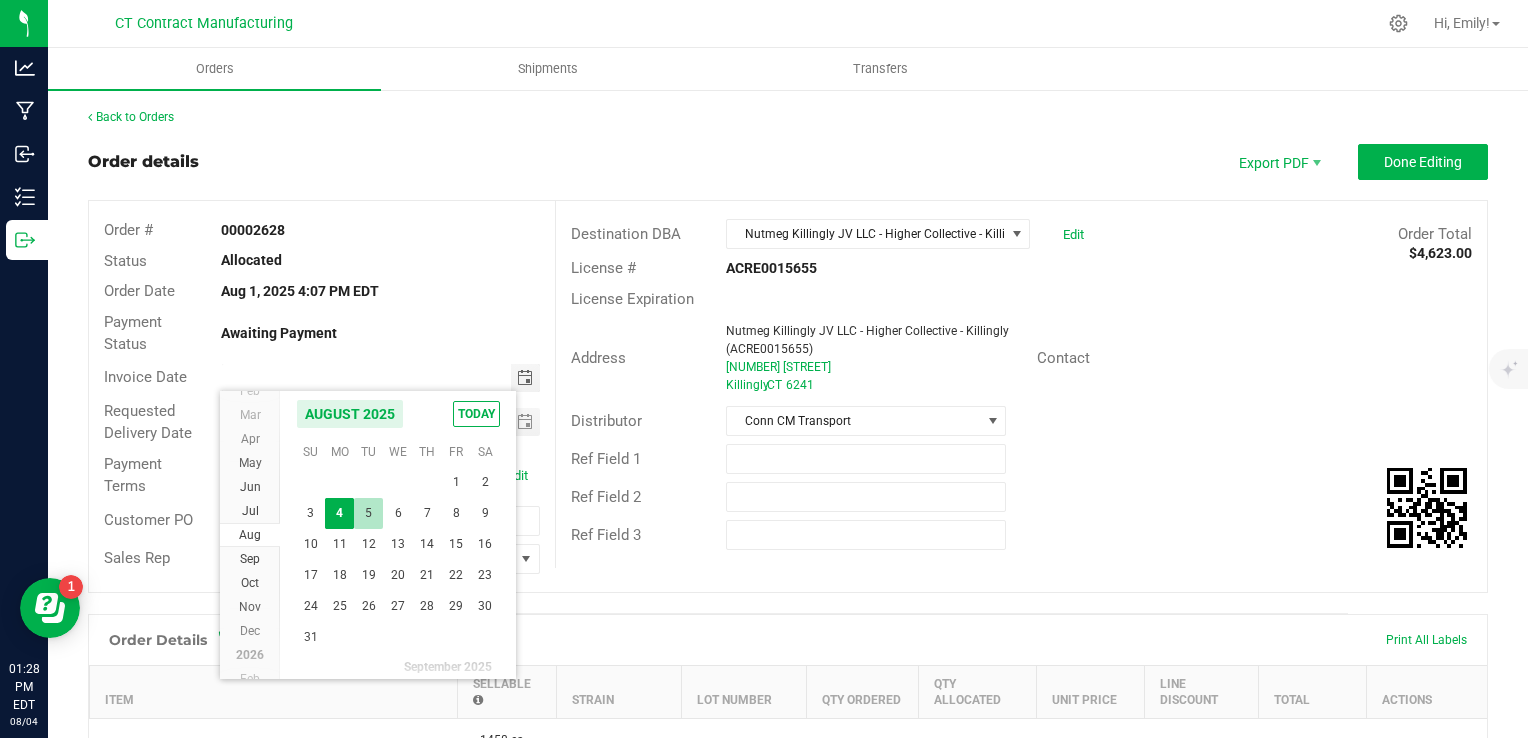 type on "08/05/2025" 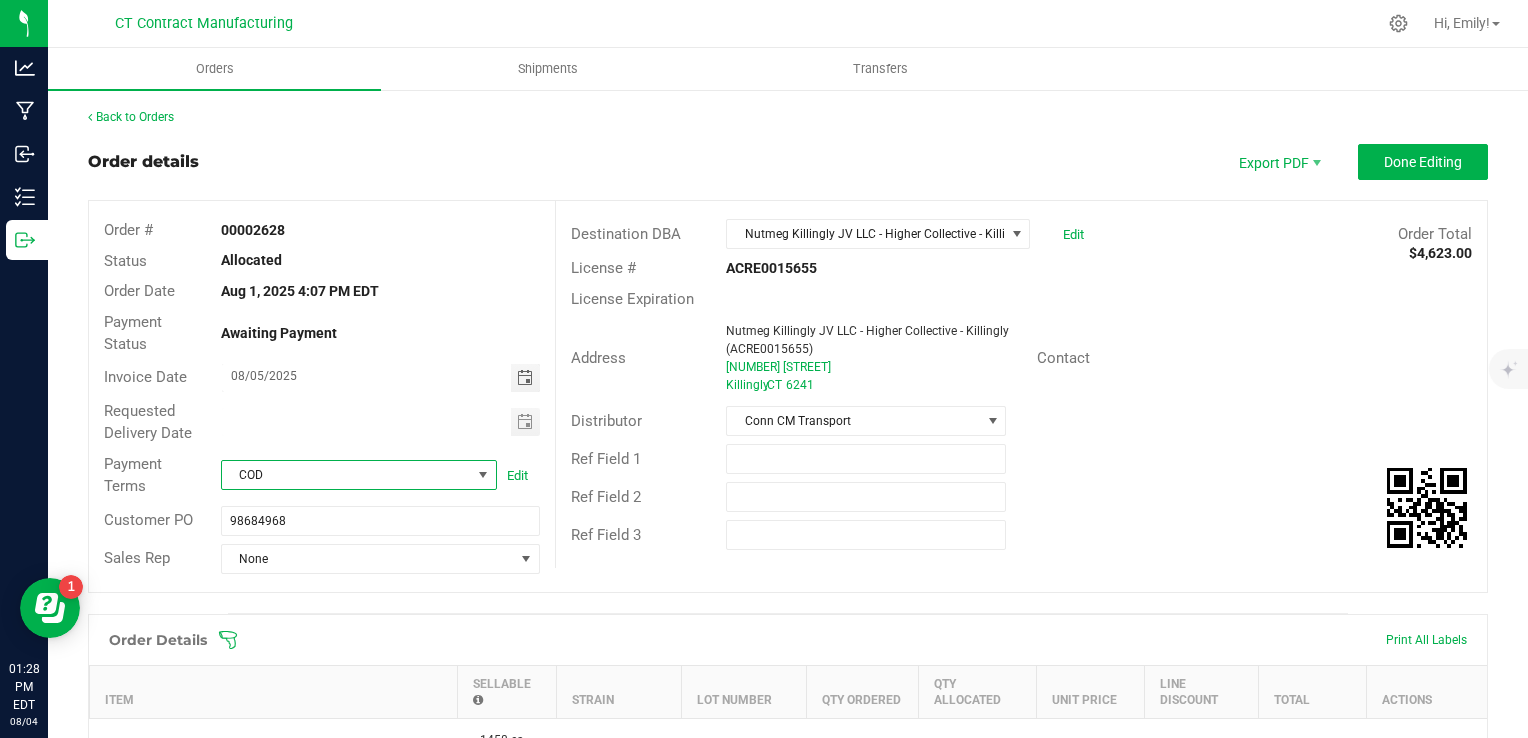 click at bounding box center [483, 475] 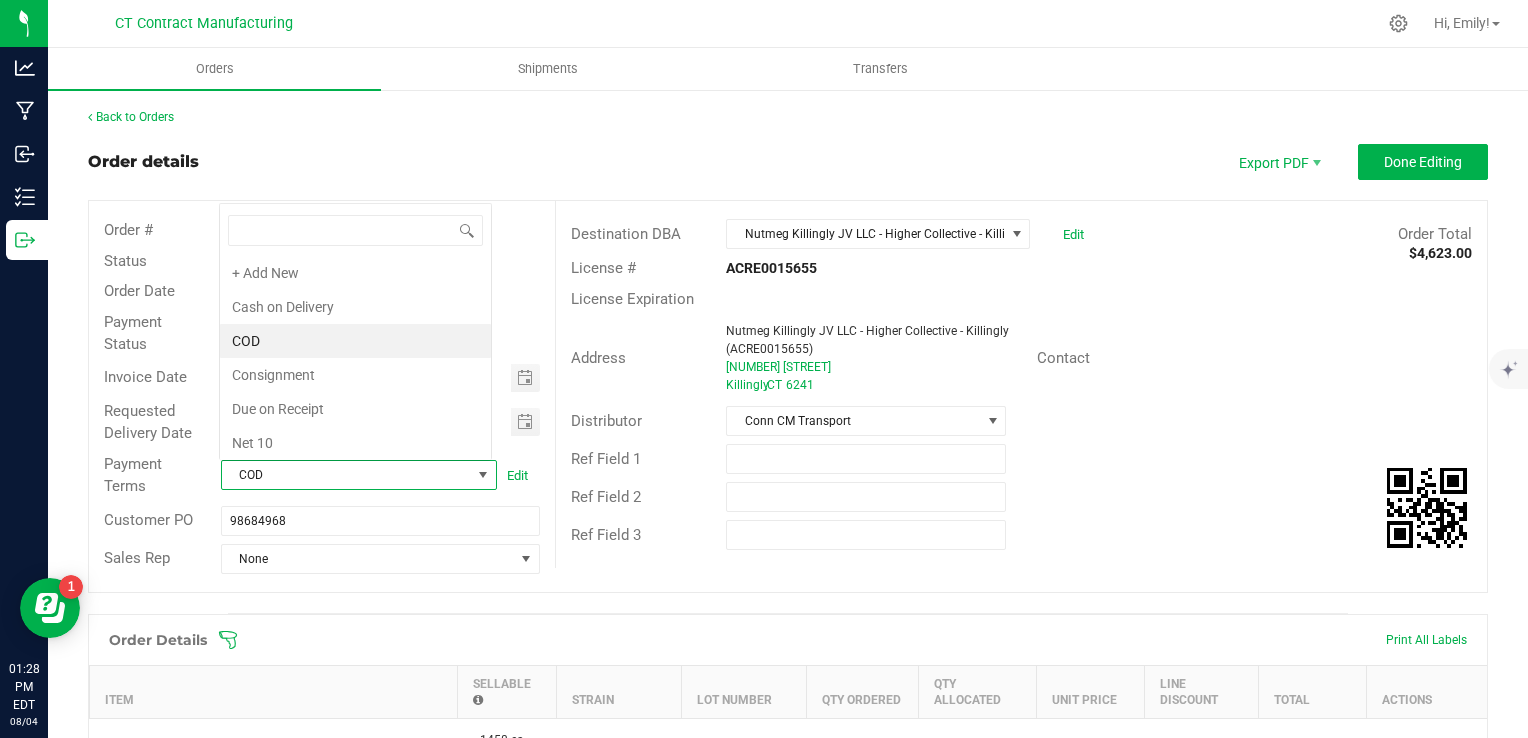 scroll, scrollTop: 99970, scrollLeft: 99727, axis: both 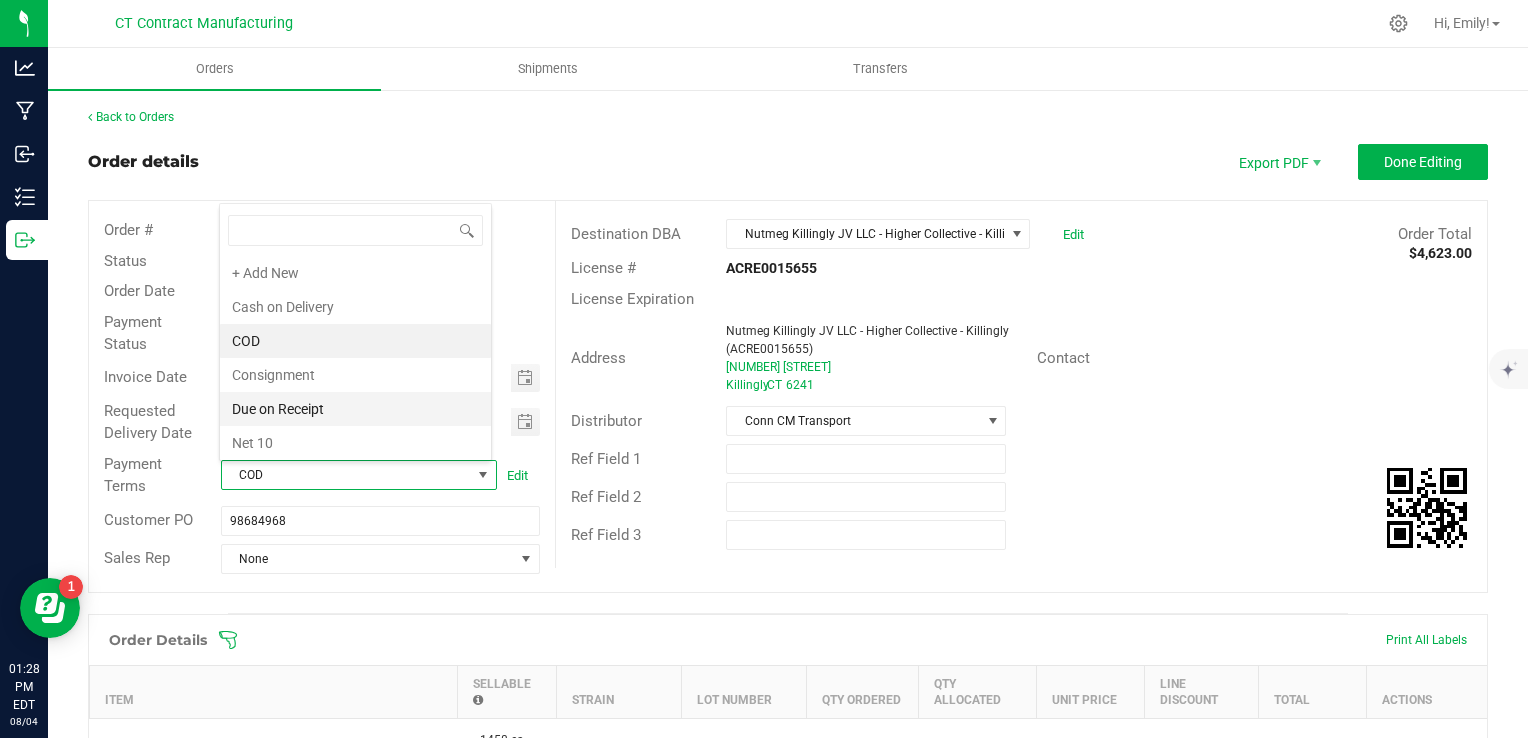 click on "Due on Receipt" at bounding box center (355, 409) 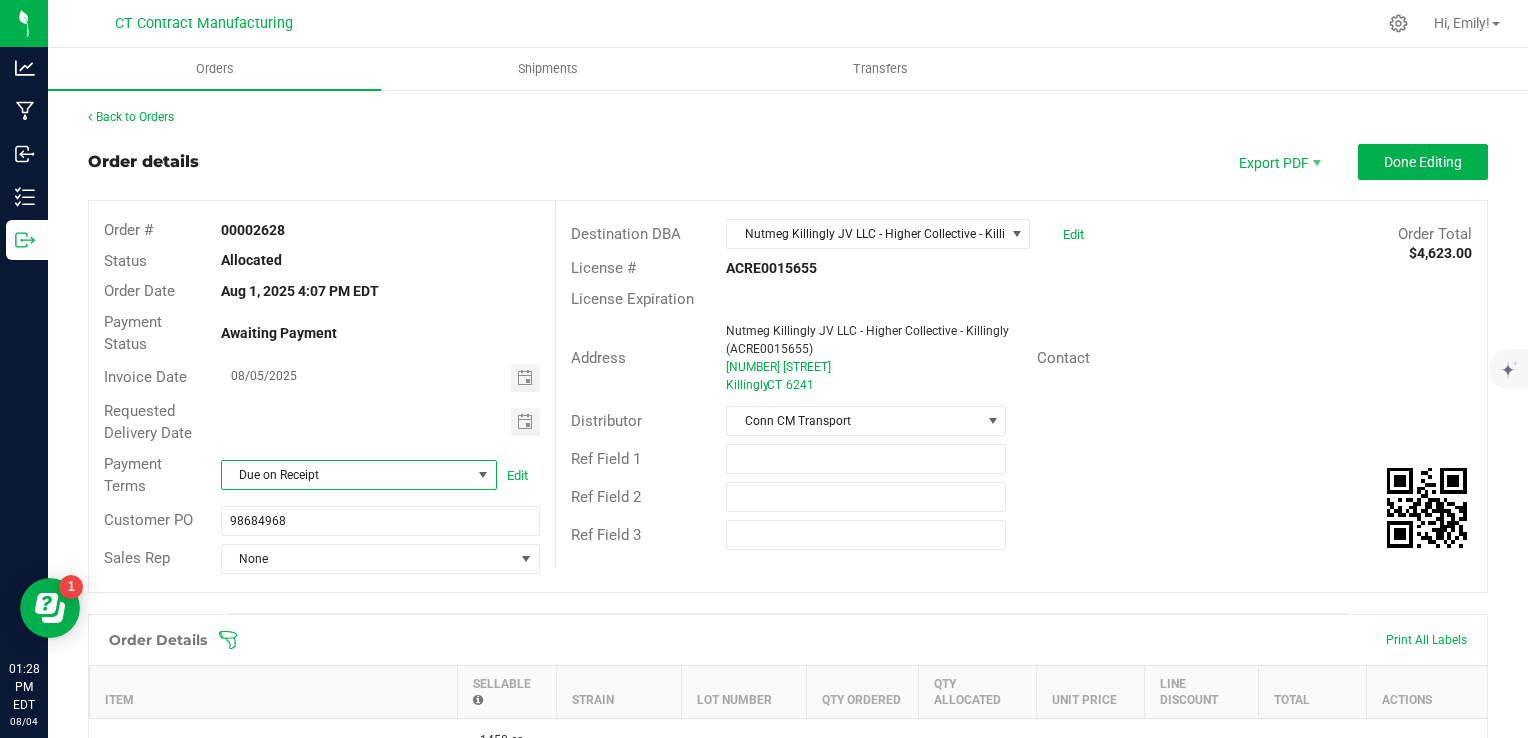 click on "Order details   Export PDF   Done Editing" at bounding box center [788, 162] 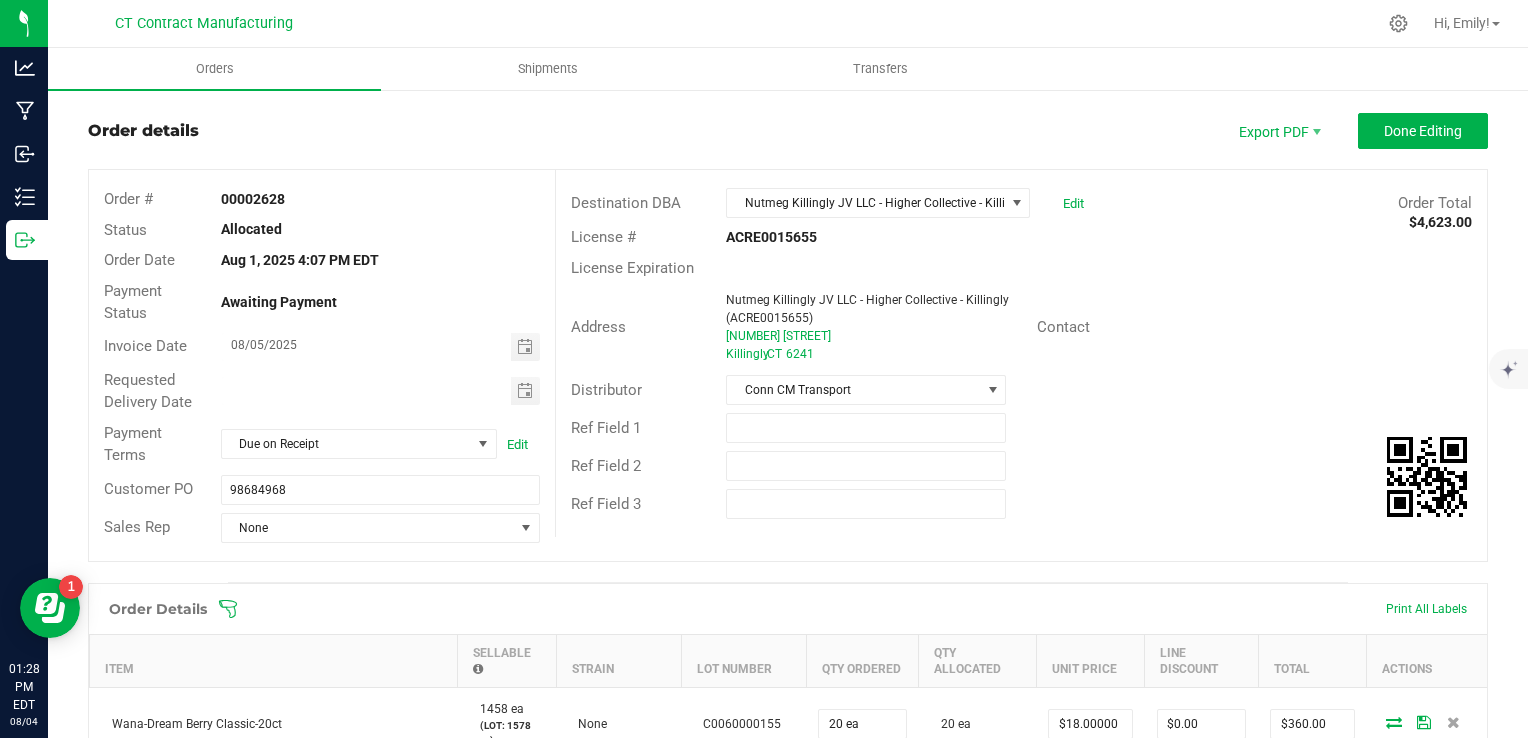 scroll, scrollTop: 0, scrollLeft: 0, axis: both 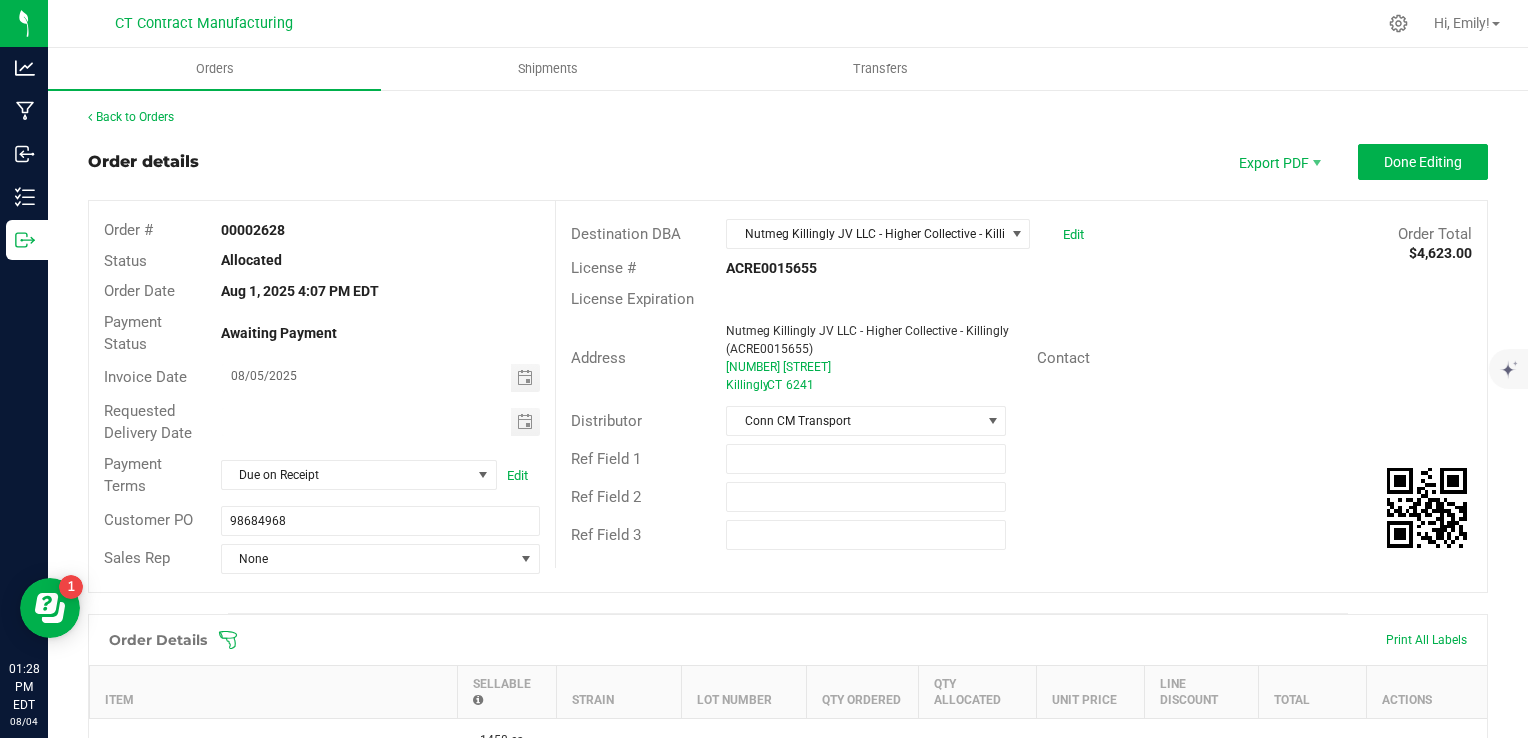 click on "Order details   Export PDF   Done Editing   Order #   00002628   Status   Allocated   Order Date   [MONTH] [DAY], [YEAR] [HOUR]:[MINUTE] [AMPM] [TIMEZONE]   Payment Status   Awaiting Payment   Invoice Date  [MONTH]/[DAY]/[YEAR]  Requested Delivery Date   Payment Terms  Due on Receipt  Edit   Customer PO  98684968  Sales Rep  None  Destination DBA  Nutmeg Killingly JV LLC - Higher Collective - Killingly (ACRE0015655)  Edit   Order Total   $4,623.00   License #   ACRE0015655   License Expiration   Address  Nutmeg Killingly JV LLC - Higher Collective - Killingly (ACRE0015655) [NUMBER] [STREET] [CITY]  ,  [STATE] [POSTAL_CODE]  Contact   Distributor  Conn CM Transport  Ref Field 1   Ref Field 2   Ref Field 3" at bounding box center (788, 378) 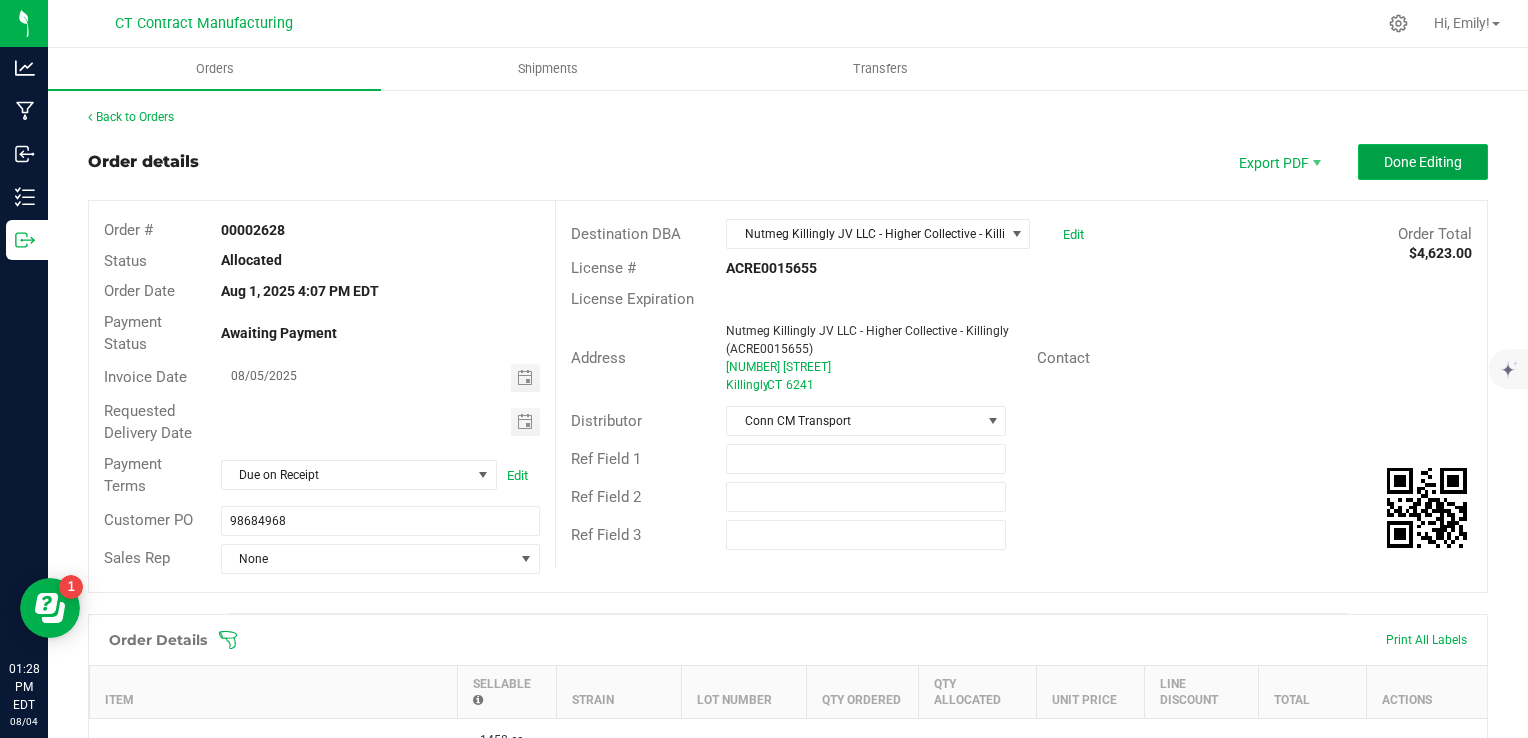 click on "Done Editing" at bounding box center [1423, 162] 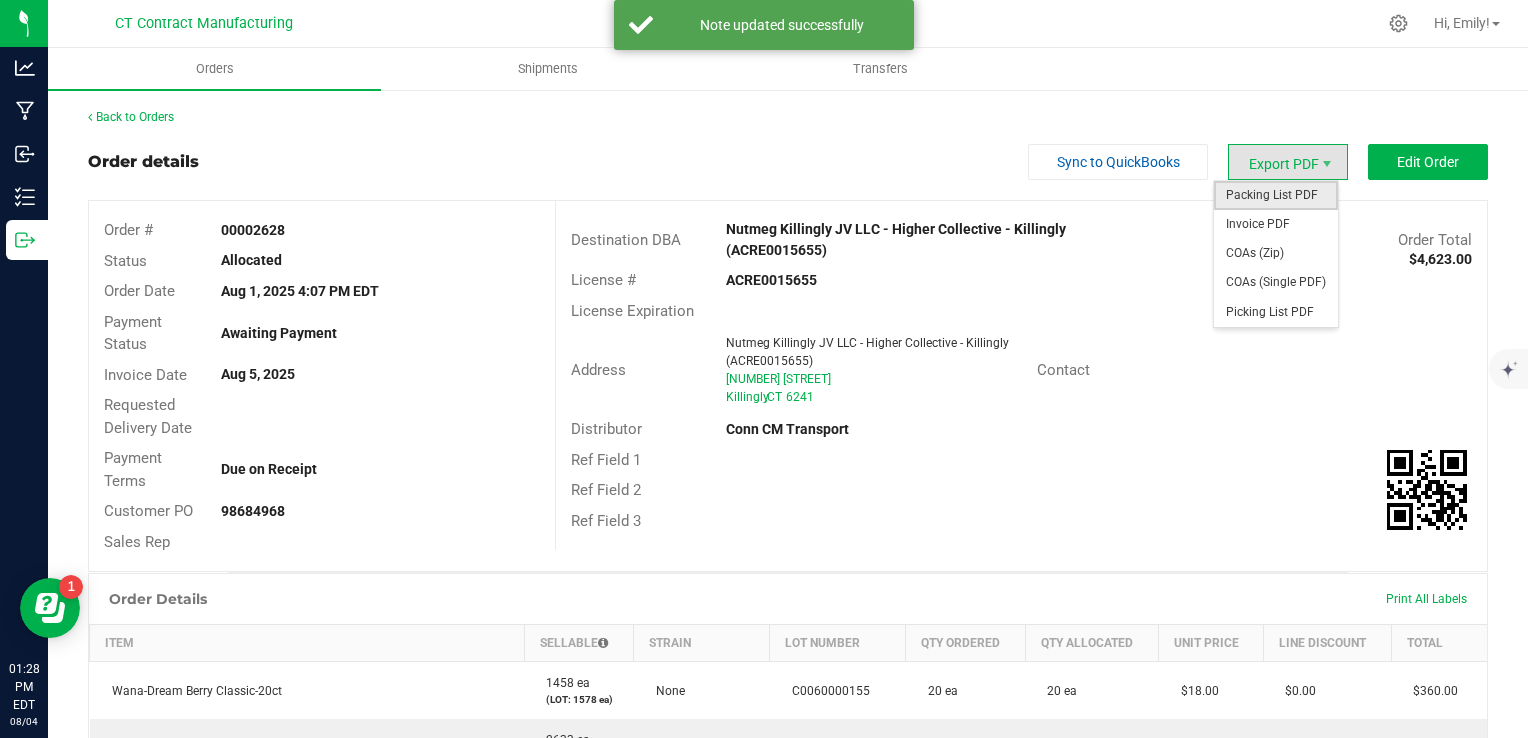click on "Packing List PDF" at bounding box center [1276, 195] 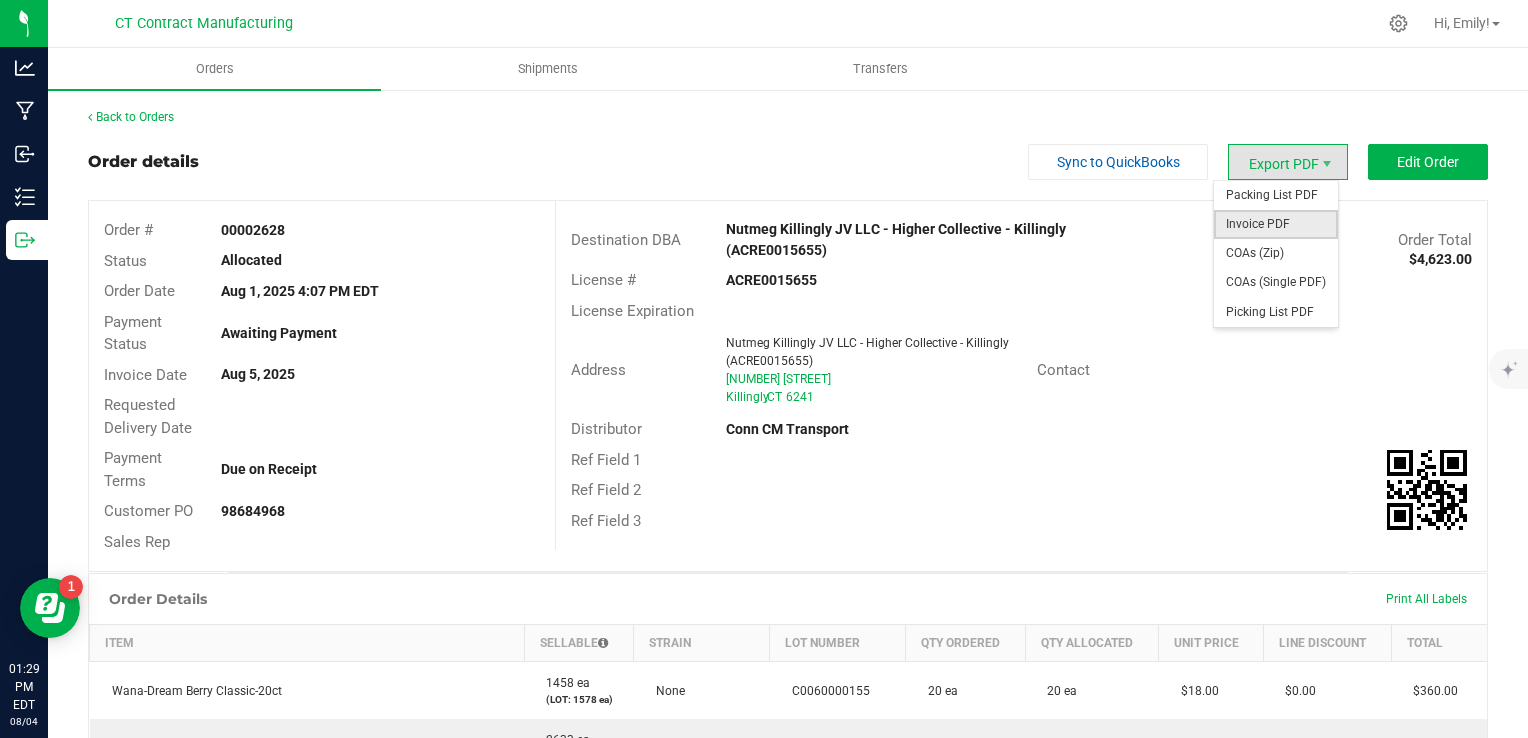 click on "Invoice PDF" at bounding box center [1276, 224] 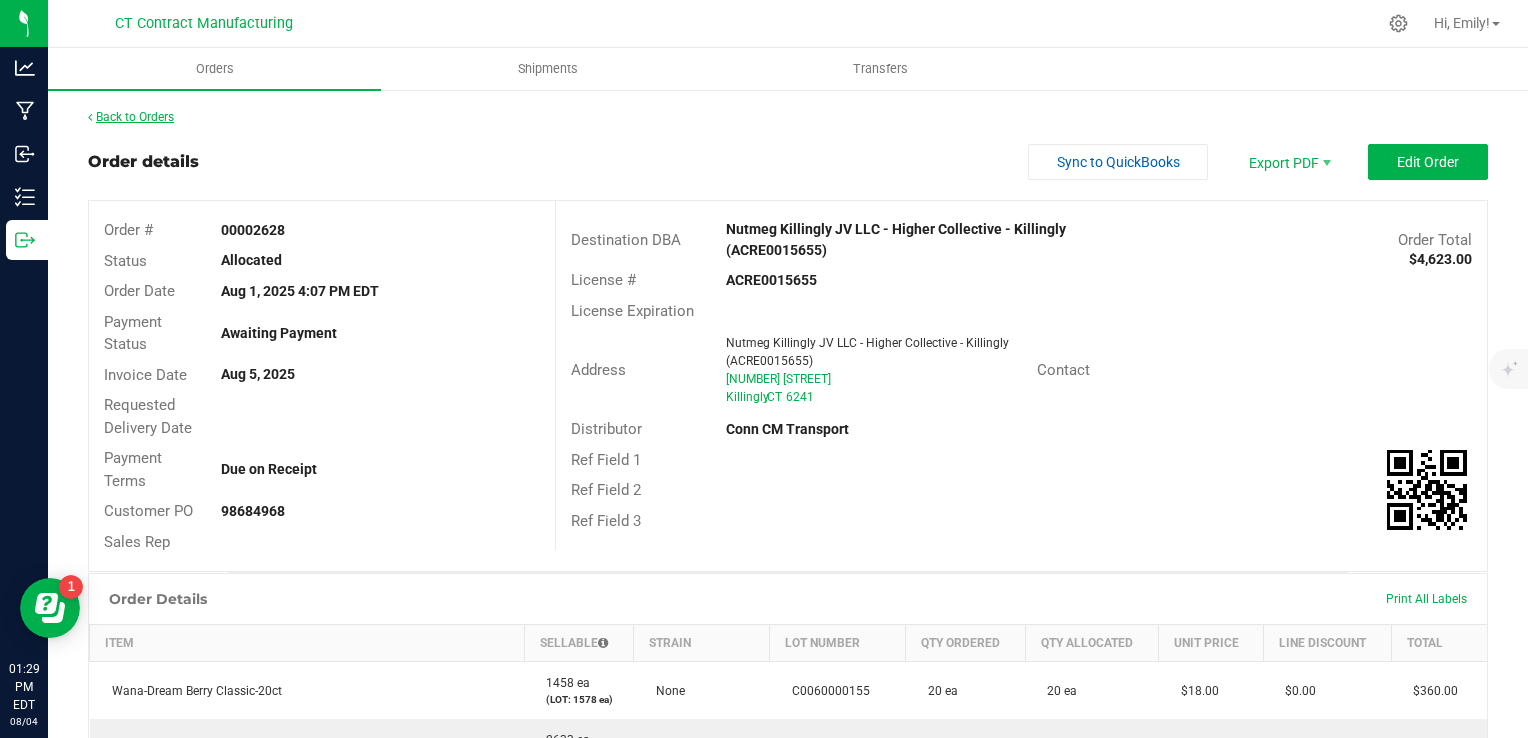 click on "Back to Orders" at bounding box center [131, 117] 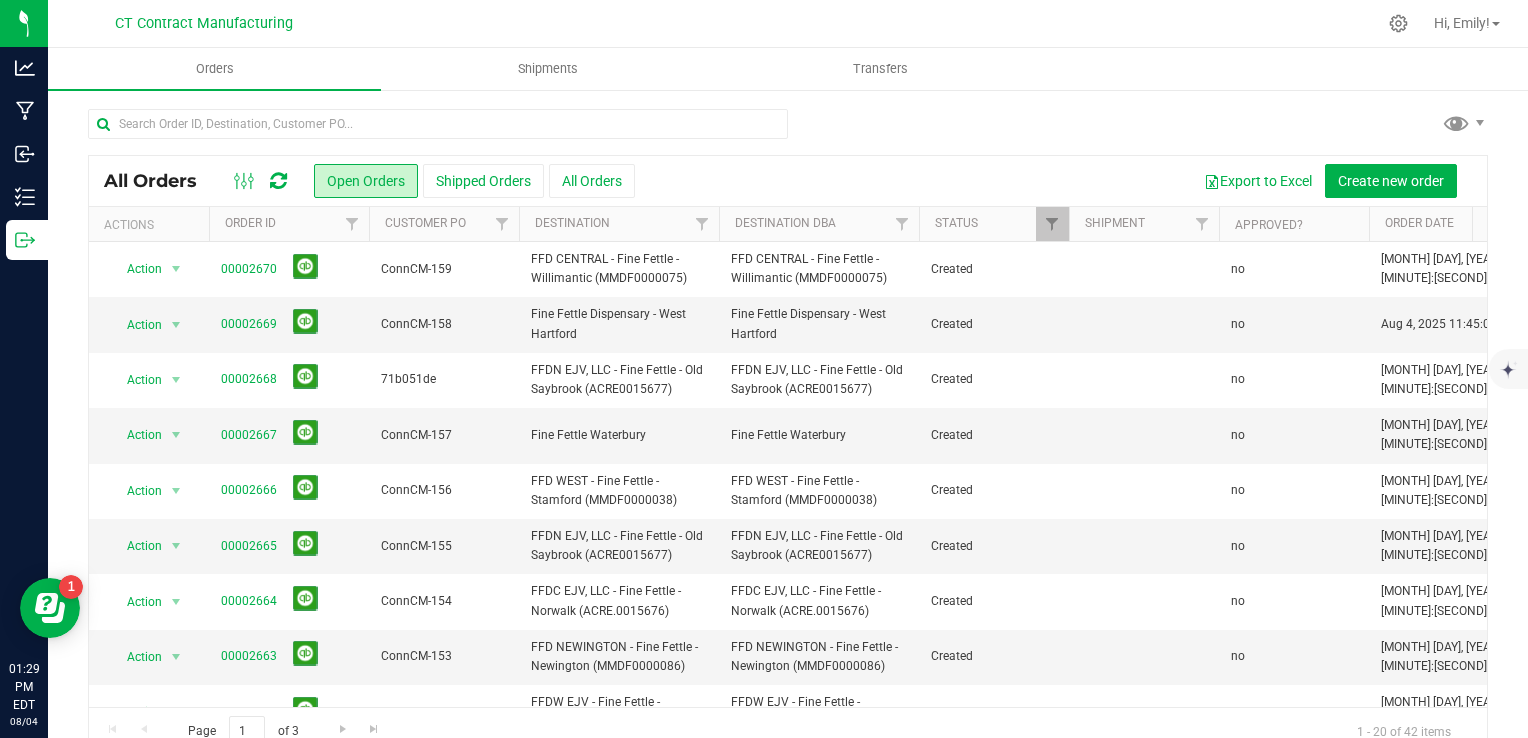 scroll, scrollTop: 300, scrollLeft: 0, axis: vertical 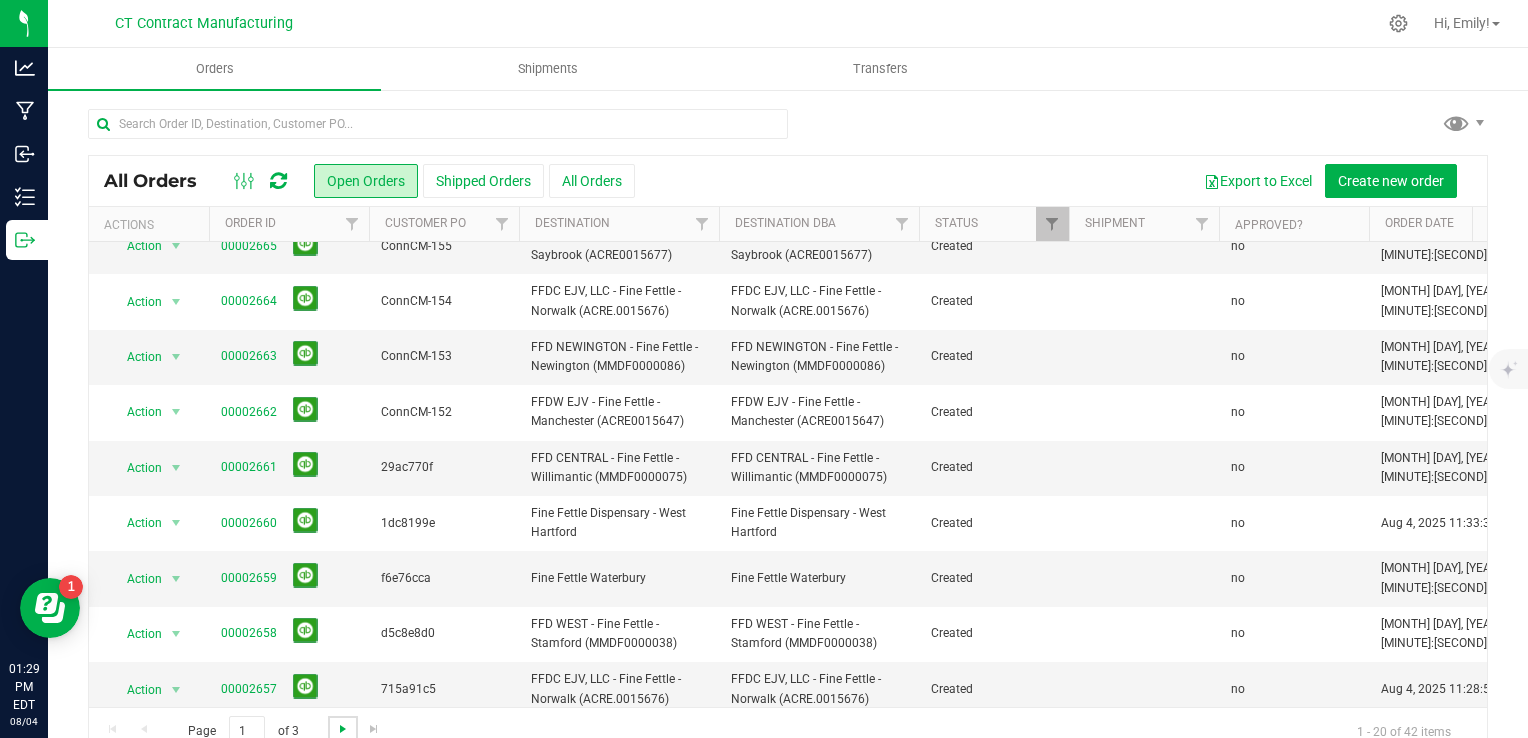 click at bounding box center (343, 729) 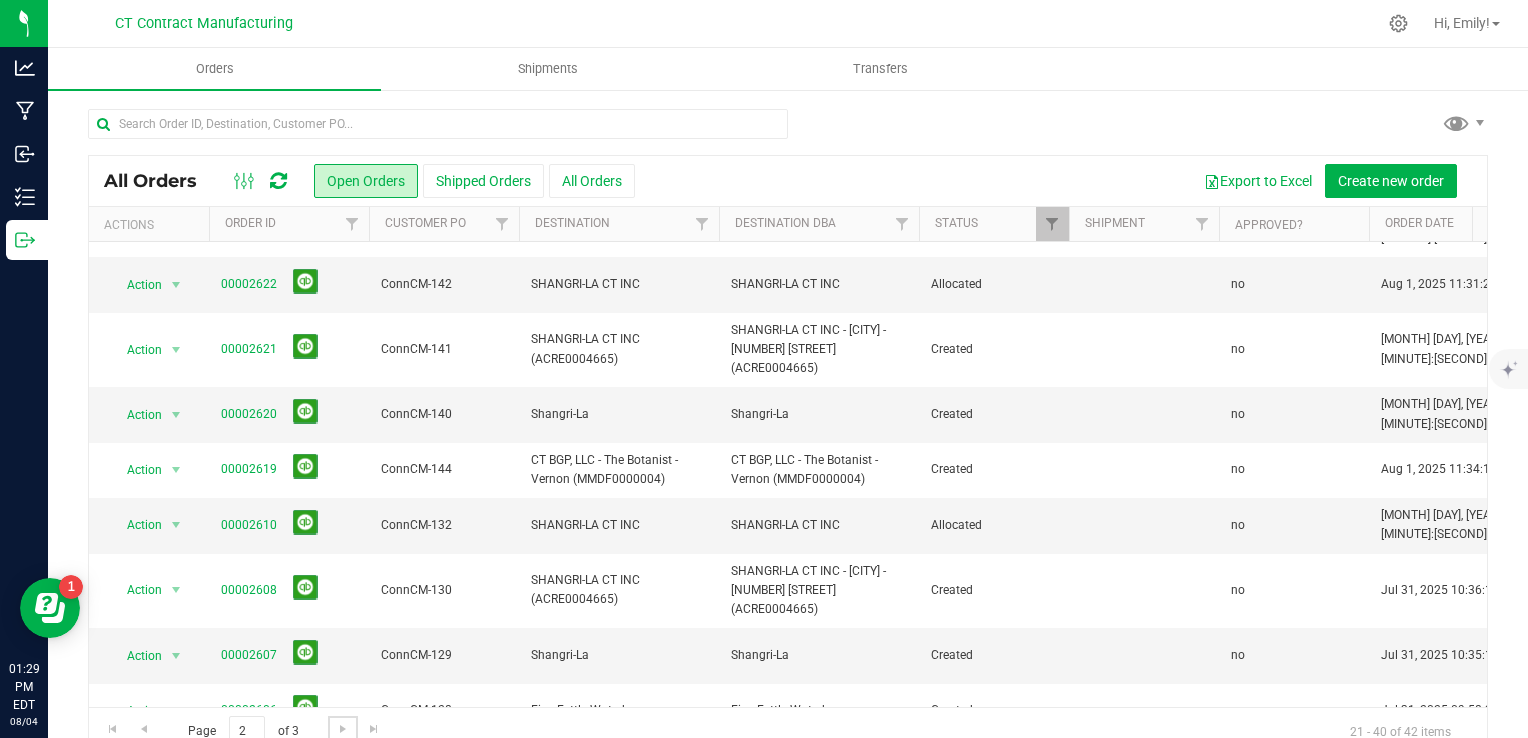 scroll, scrollTop: 0, scrollLeft: 0, axis: both 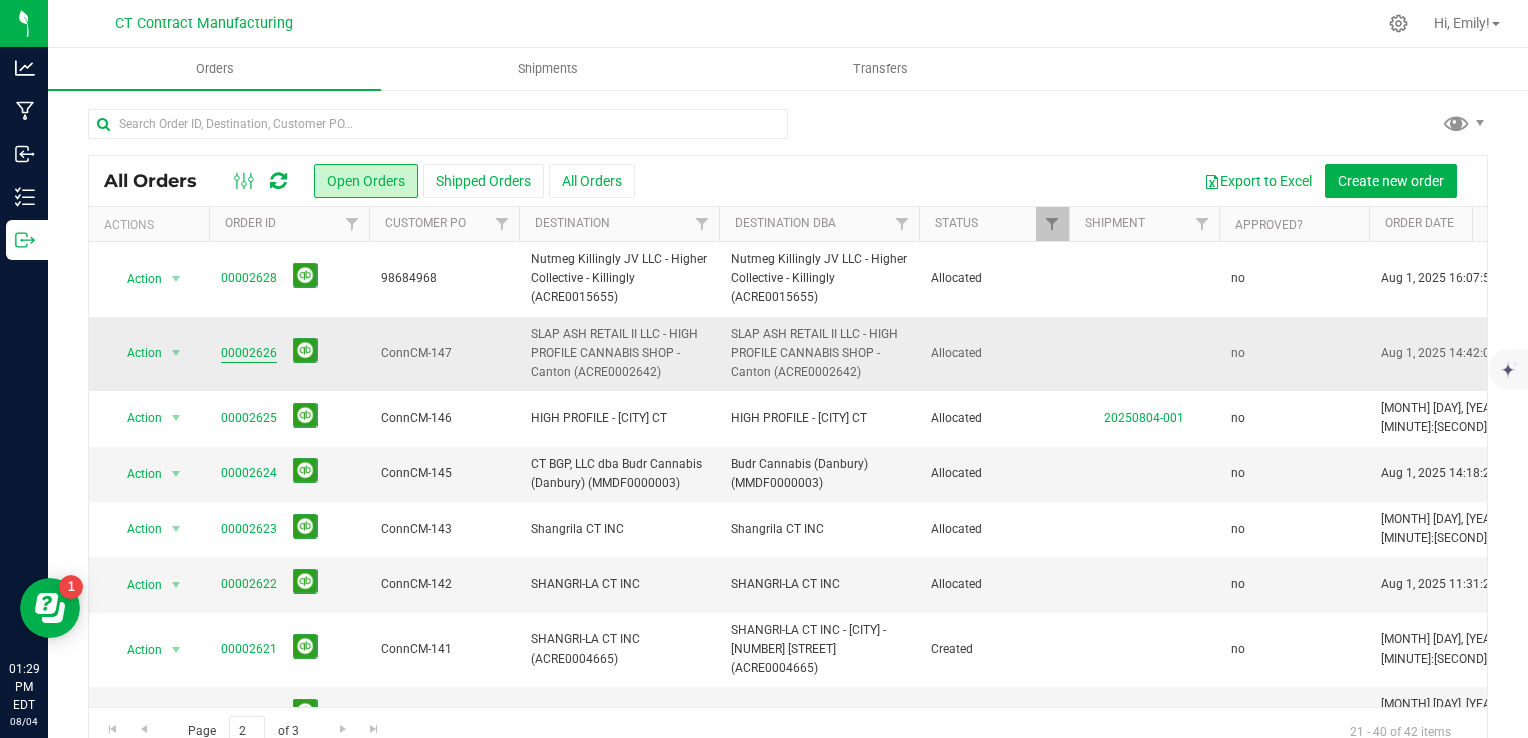click on "00002626" at bounding box center (249, 353) 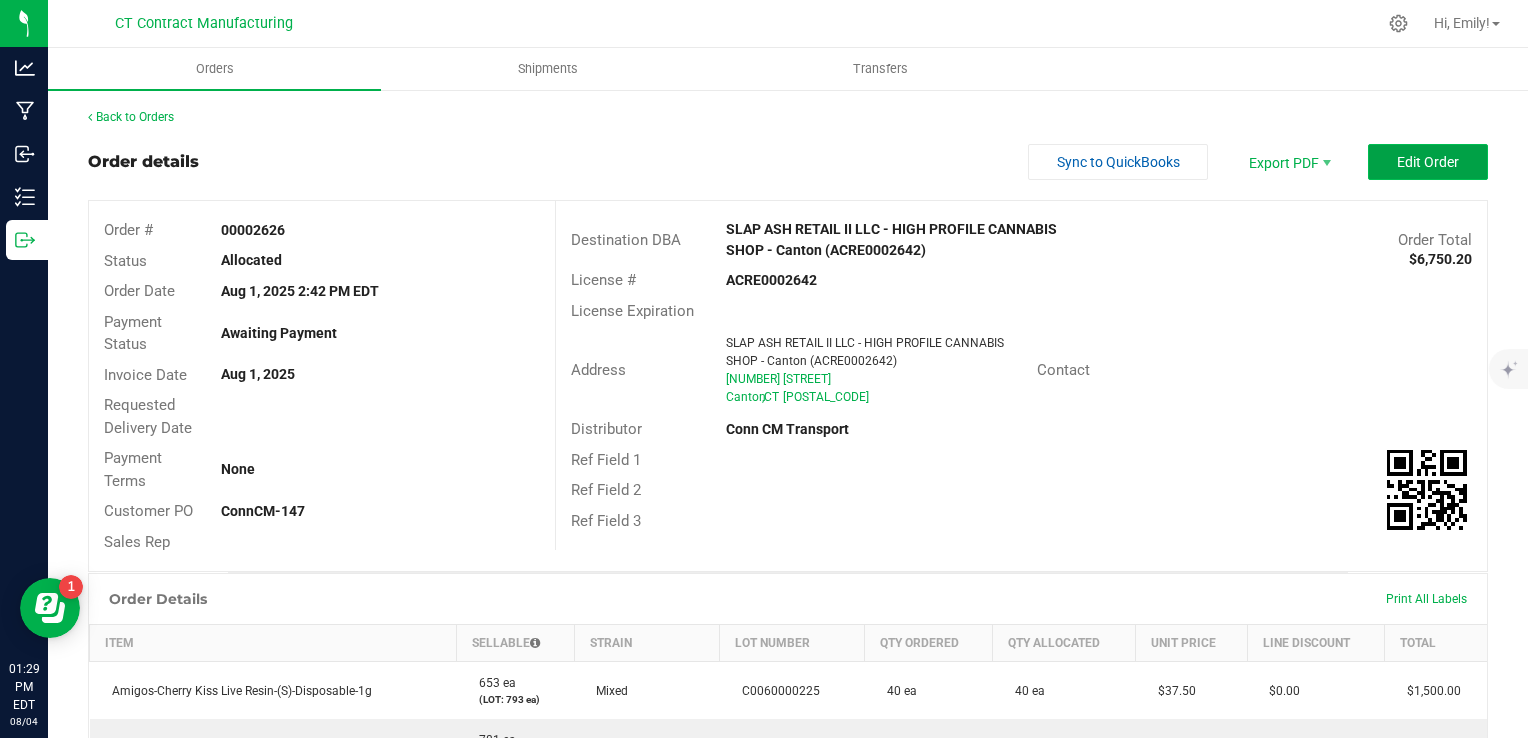click on "Edit Order" at bounding box center [1428, 162] 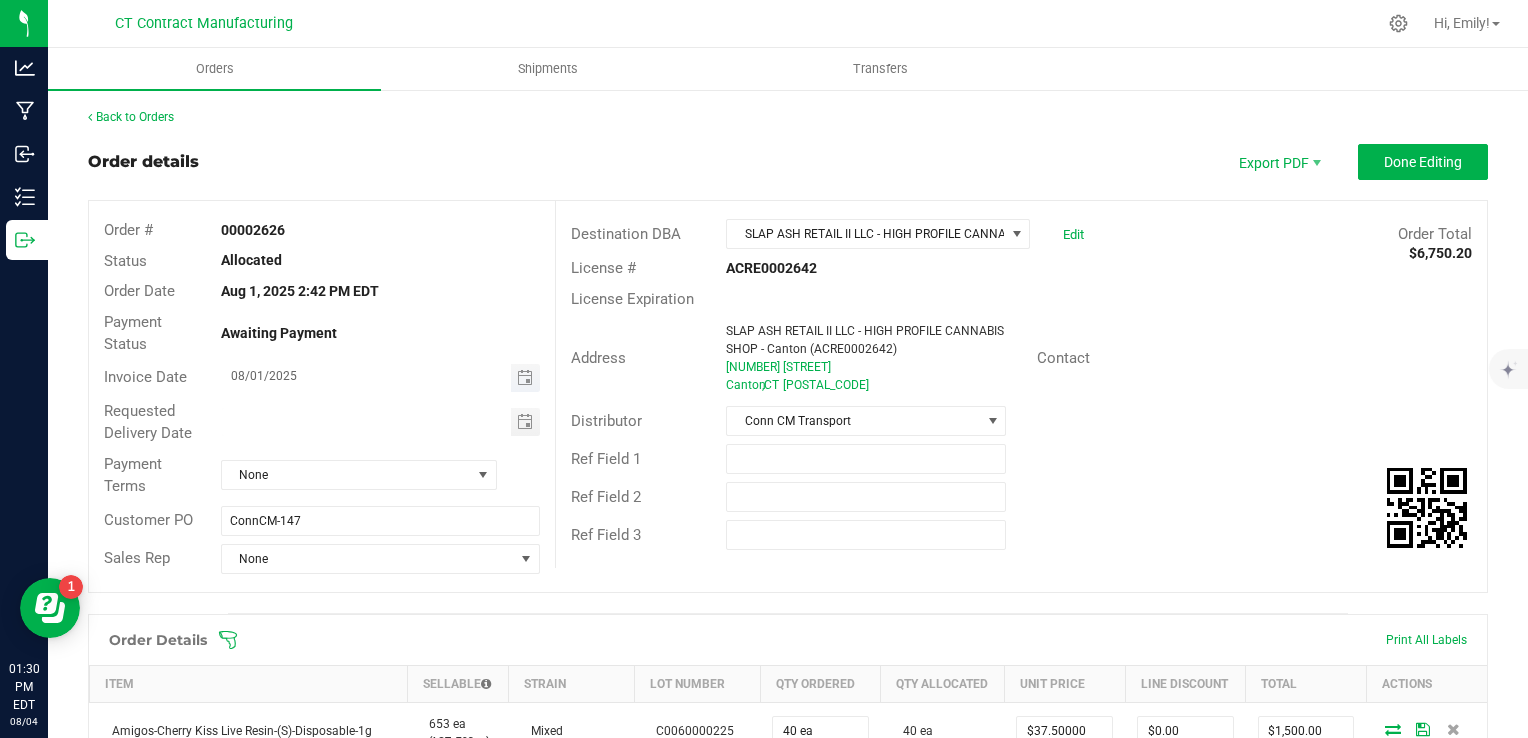 click at bounding box center [525, 378] 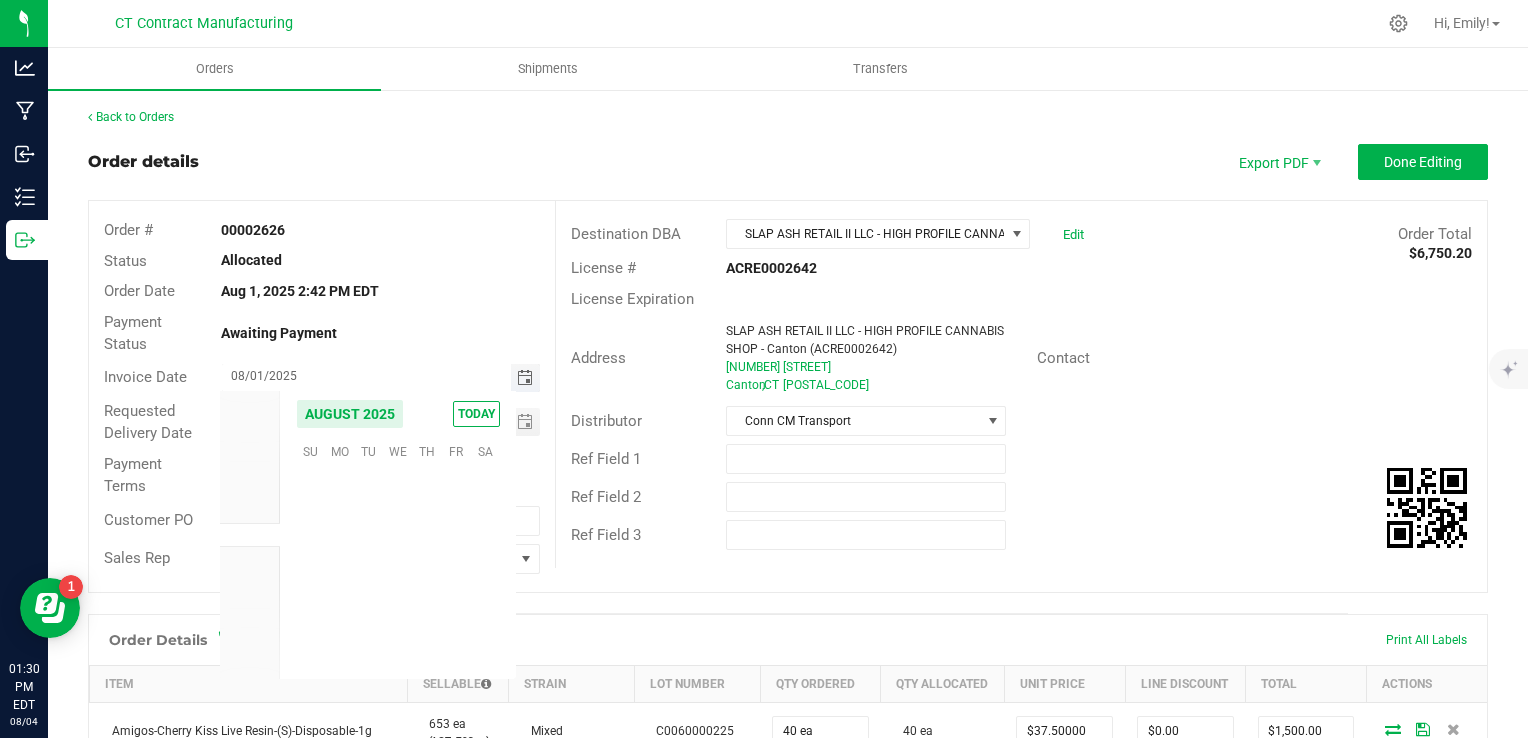 scroll, scrollTop: 36168, scrollLeft: 0, axis: vertical 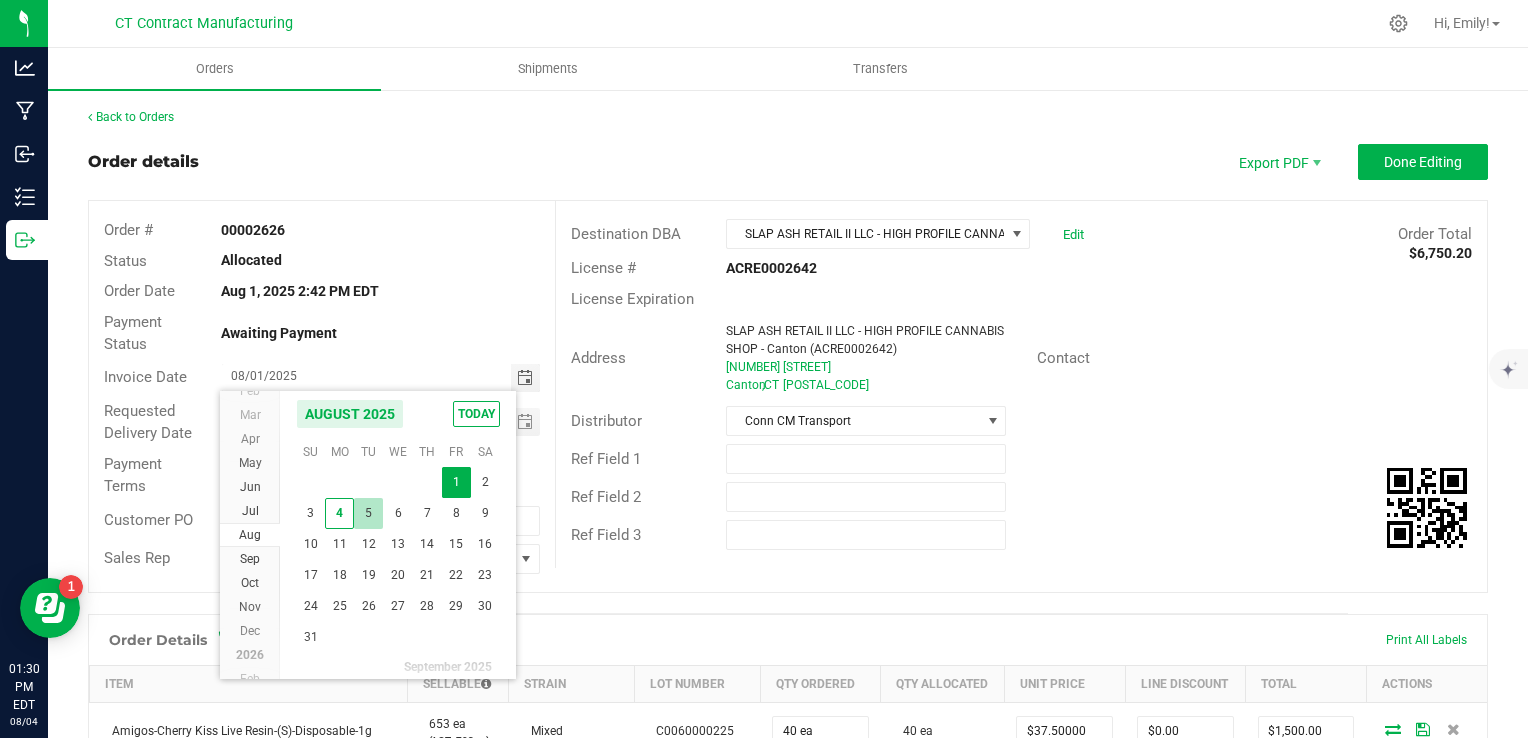 click on "5" at bounding box center (368, 513) 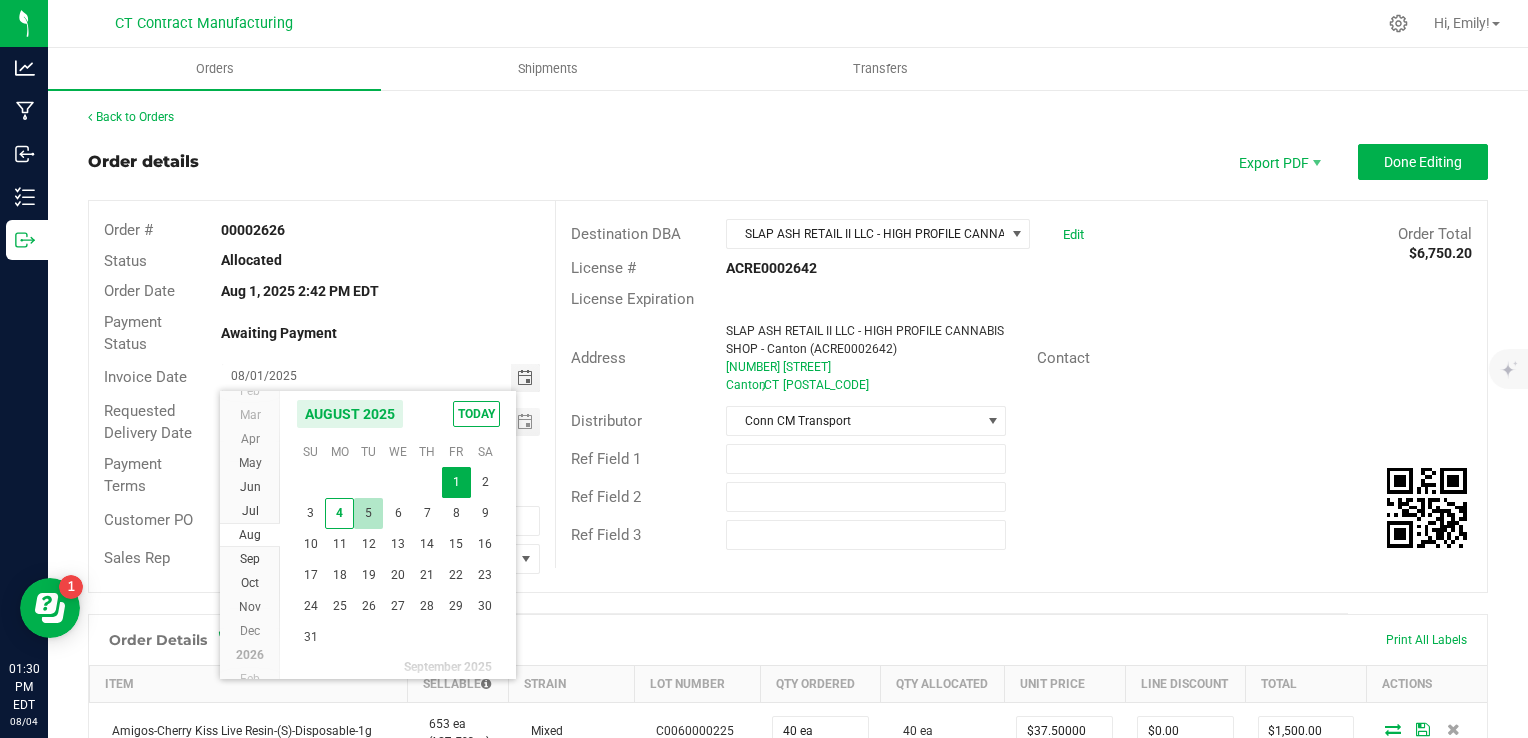 type on "08/05/2025" 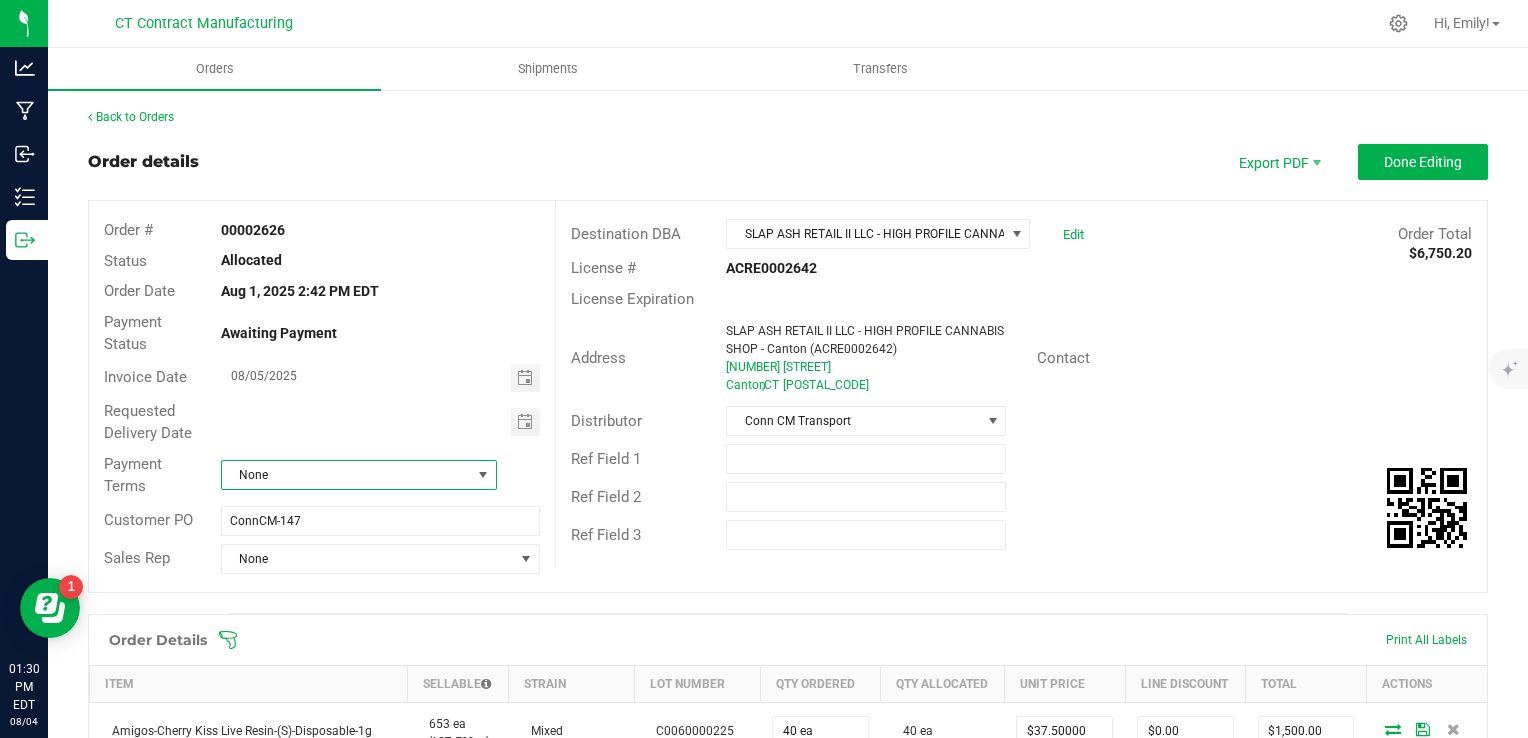 click on "None" at bounding box center (346, 475) 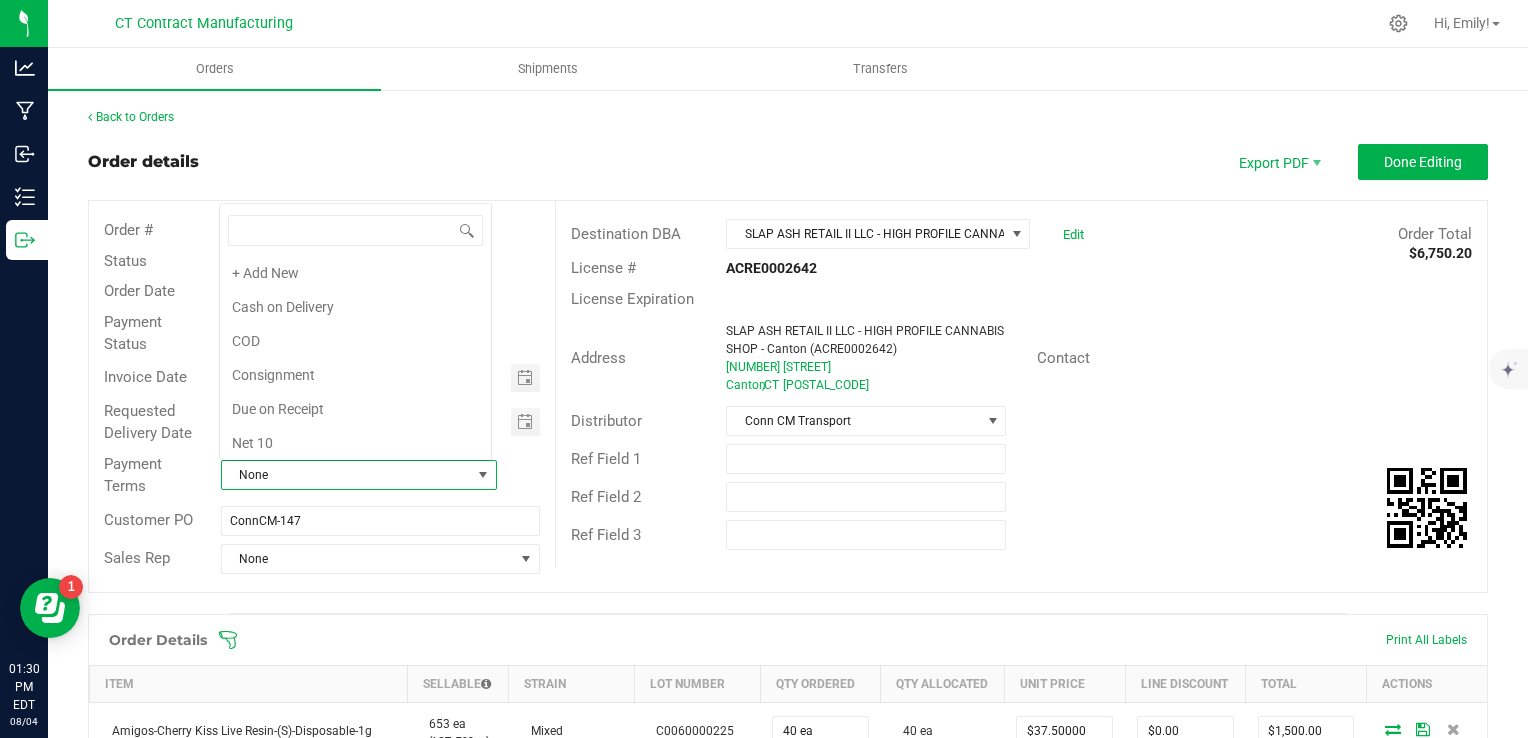 scroll, scrollTop: 0, scrollLeft: 0, axis: both 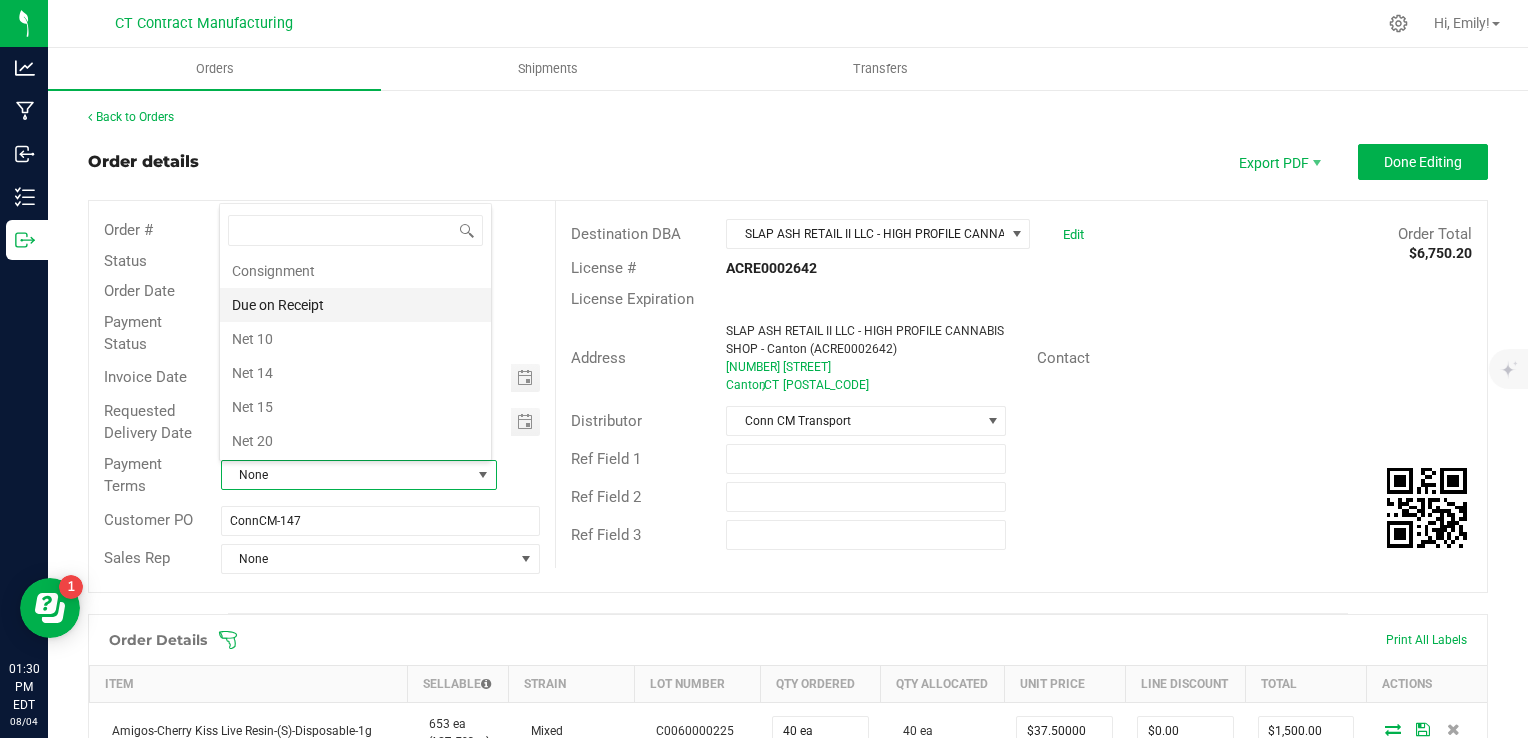 click on "Due on Receipt" at bounding box center [355, 305] 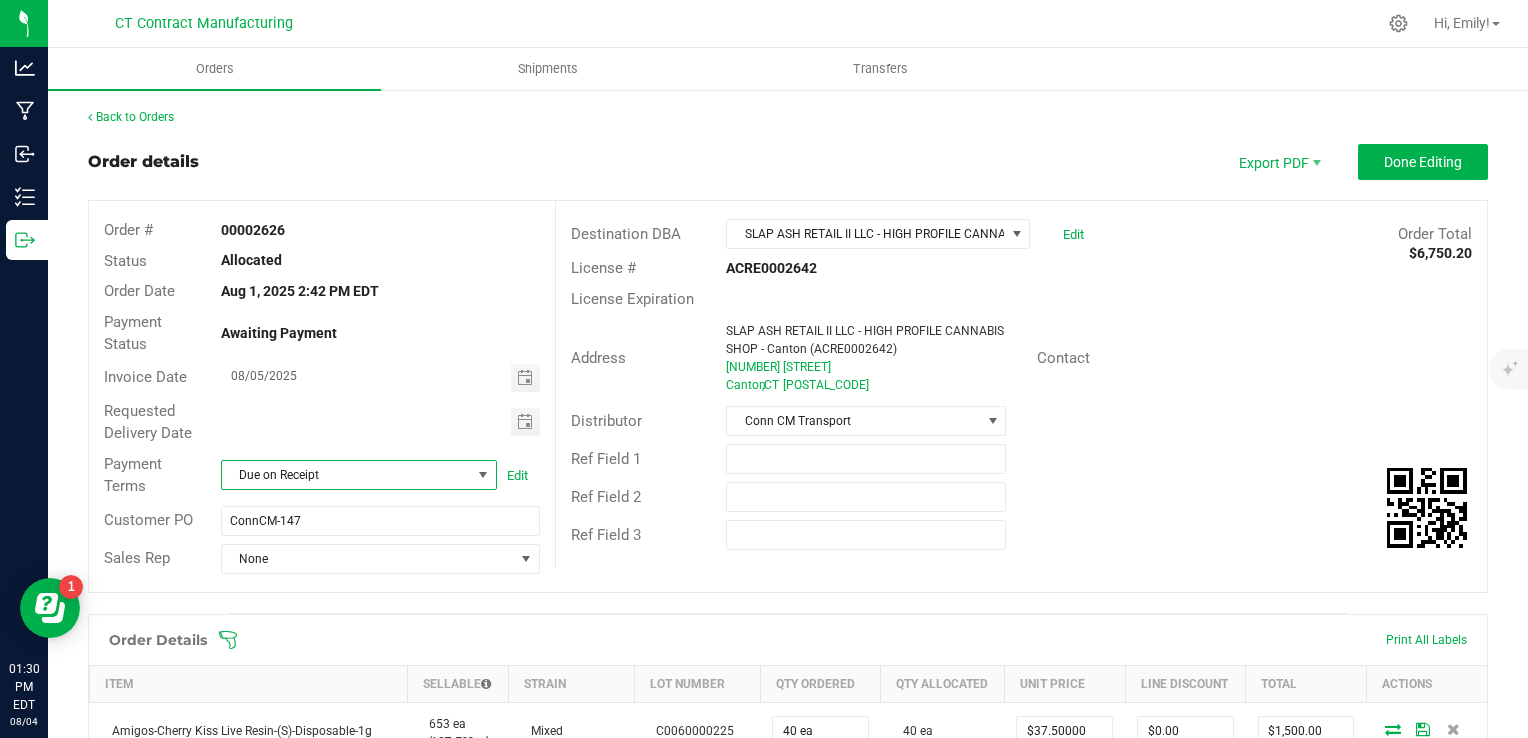 click on "Order details   Export PDF   Done Editing" at bounding box center (788, 162) 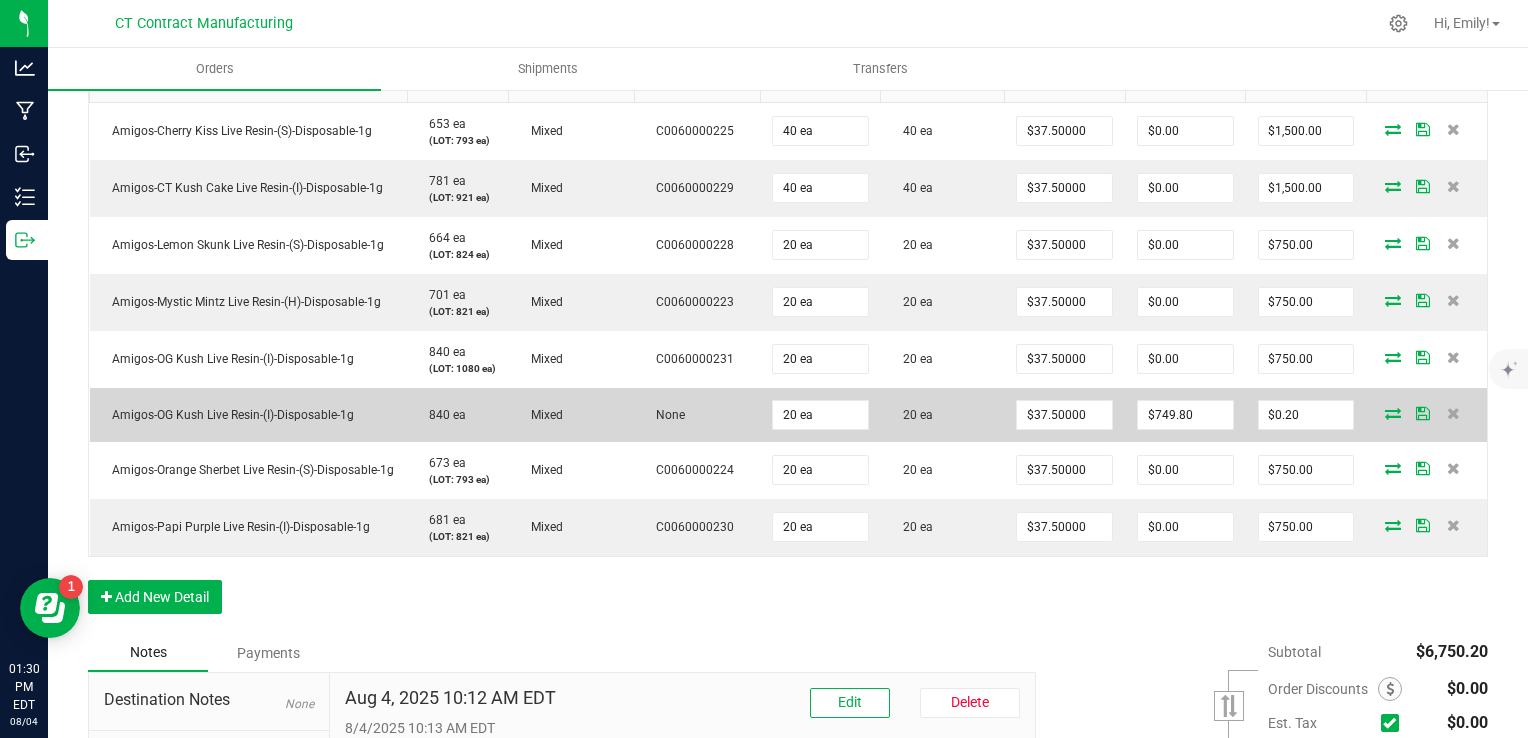 scroll, scrollTop: 0, scrollLeft: 0, axis: both 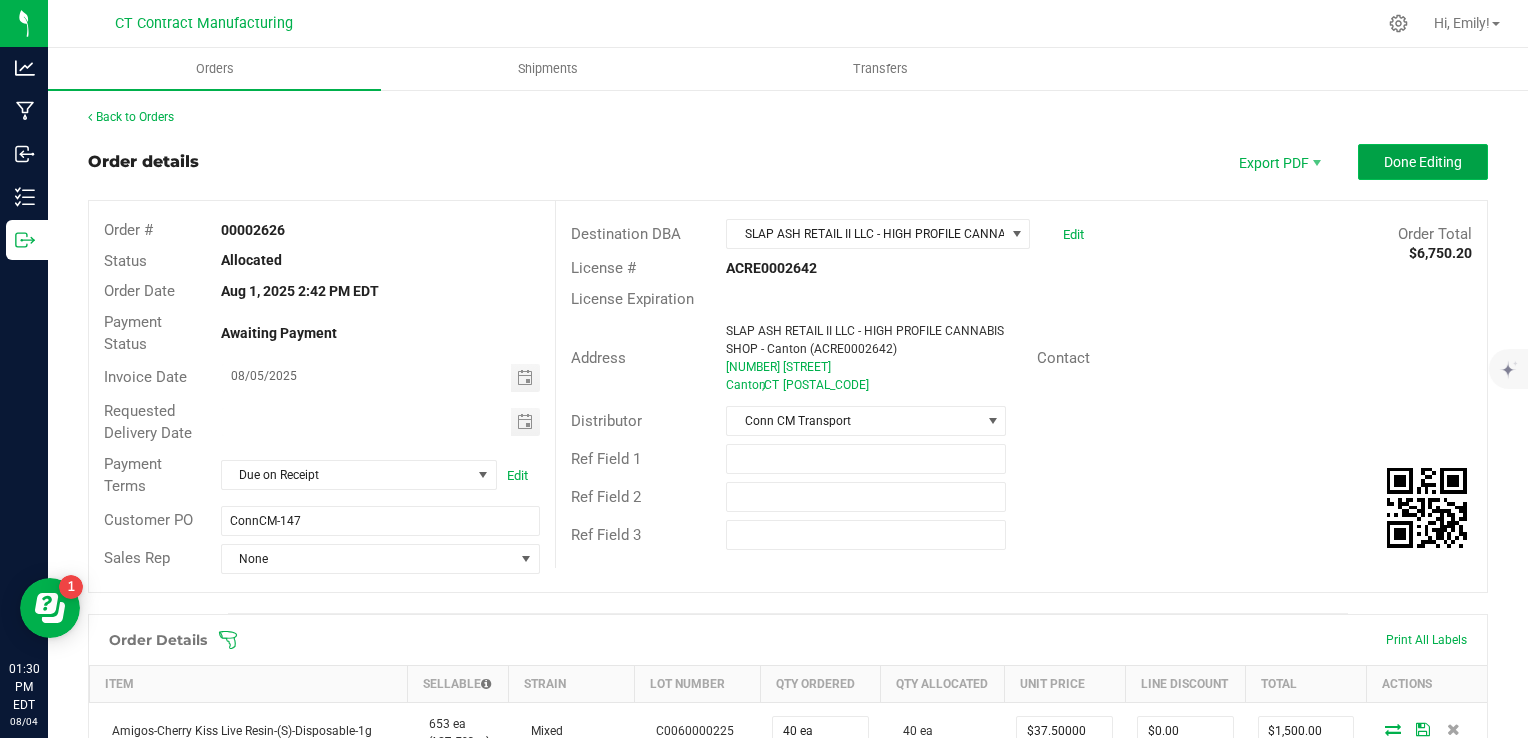 click on "Done Editing" at bounding box center (1423, 162) 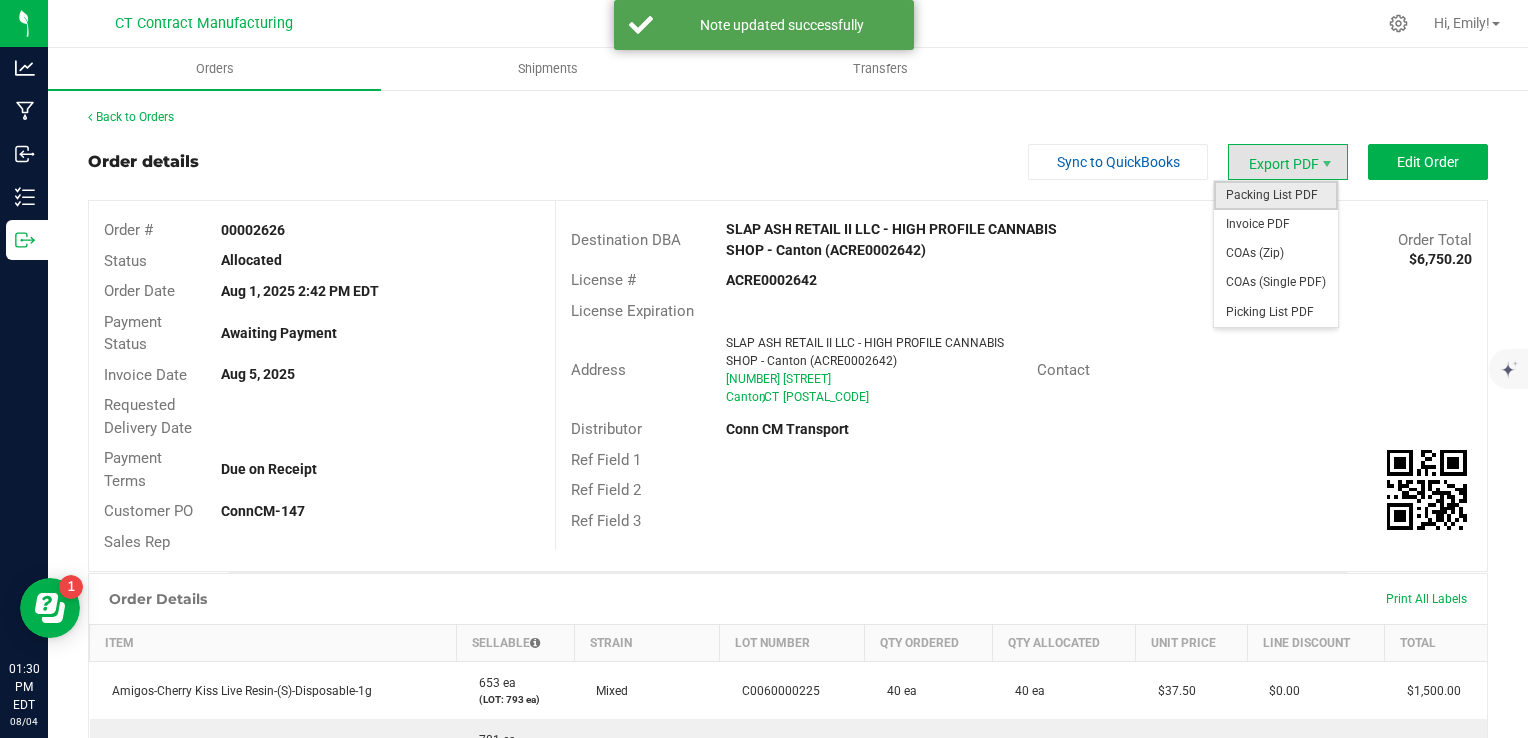click on "Packing List PDF" at bounding box center (1276, 195) 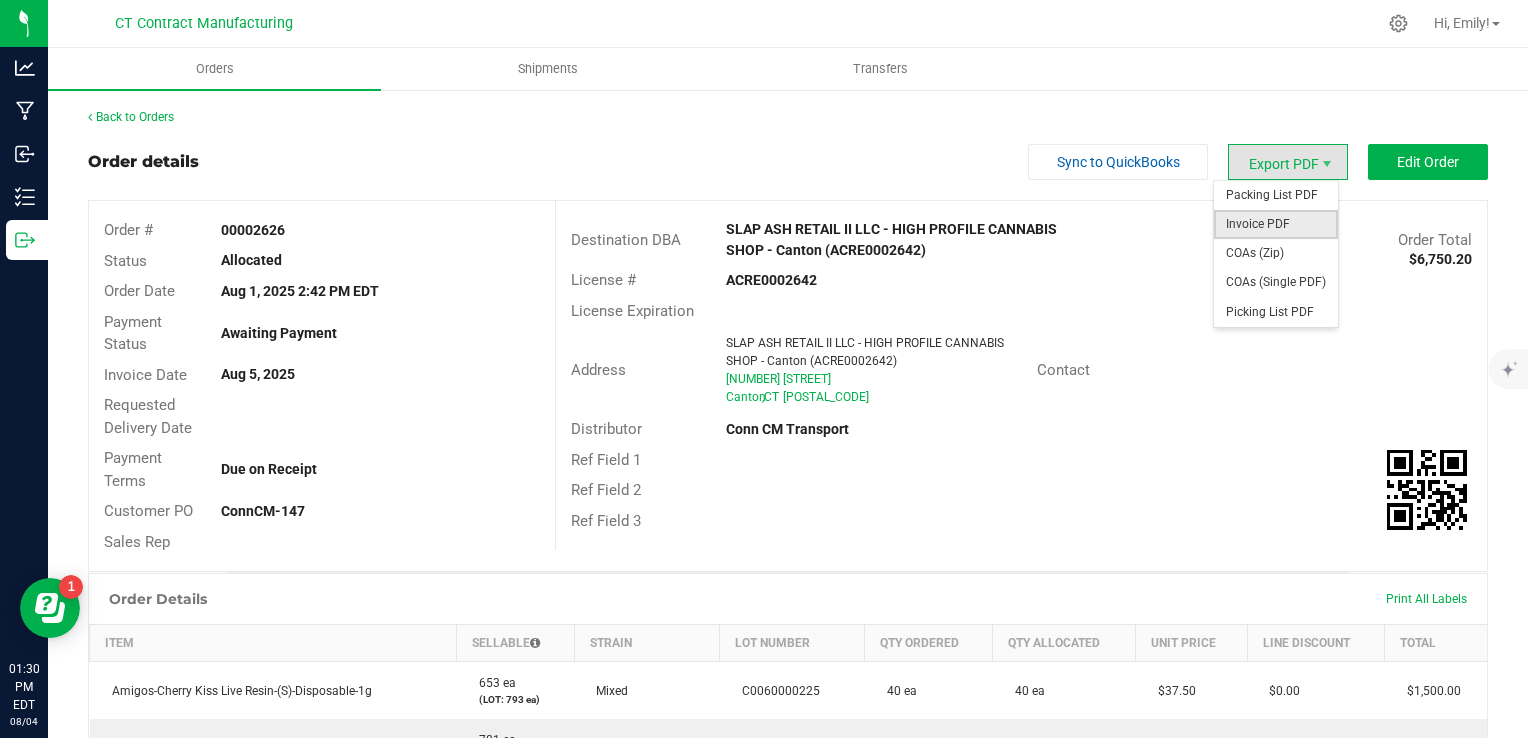 click on "Invoice PDF" at bounding box center (1276, 224) 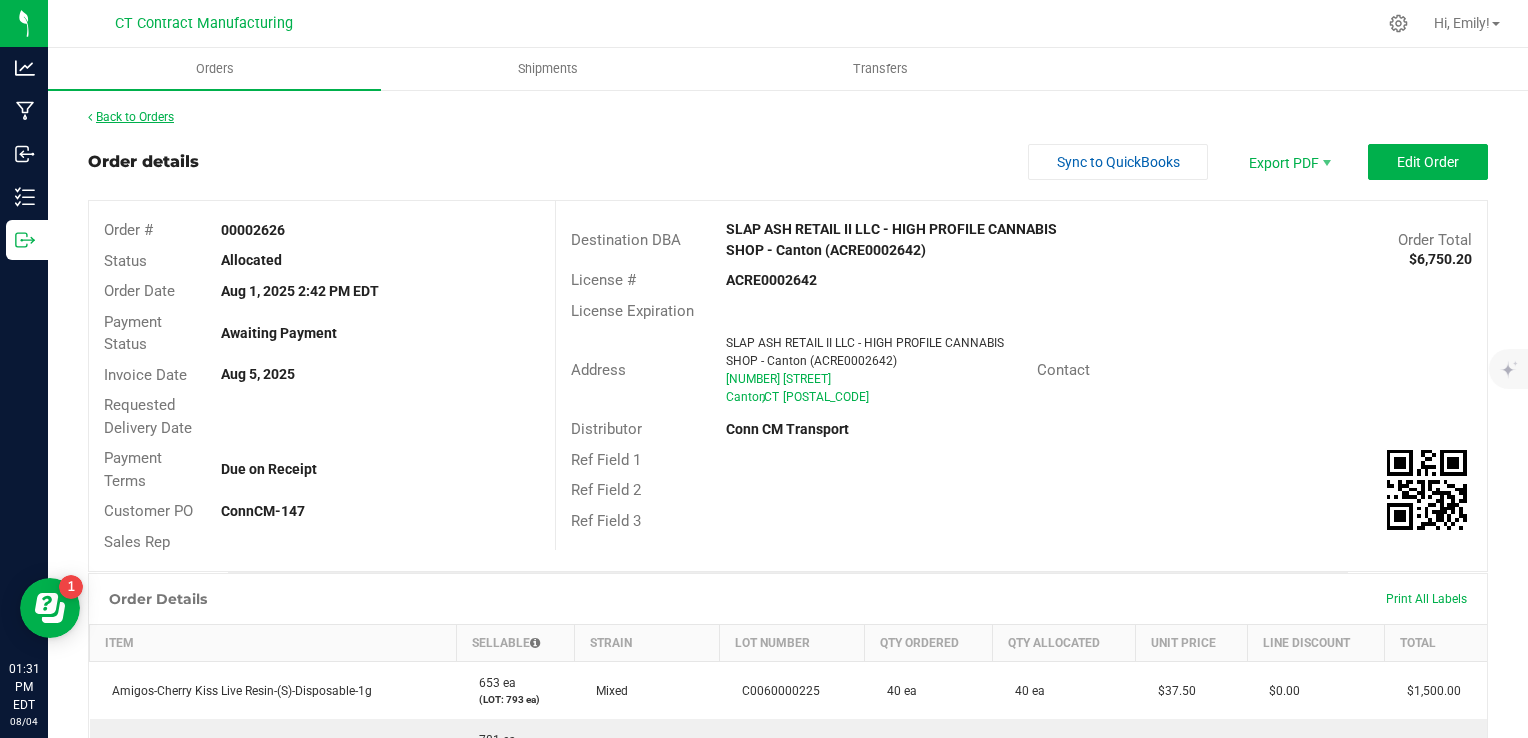 click on "Back to Orders" at bounding box center (131, 117) 